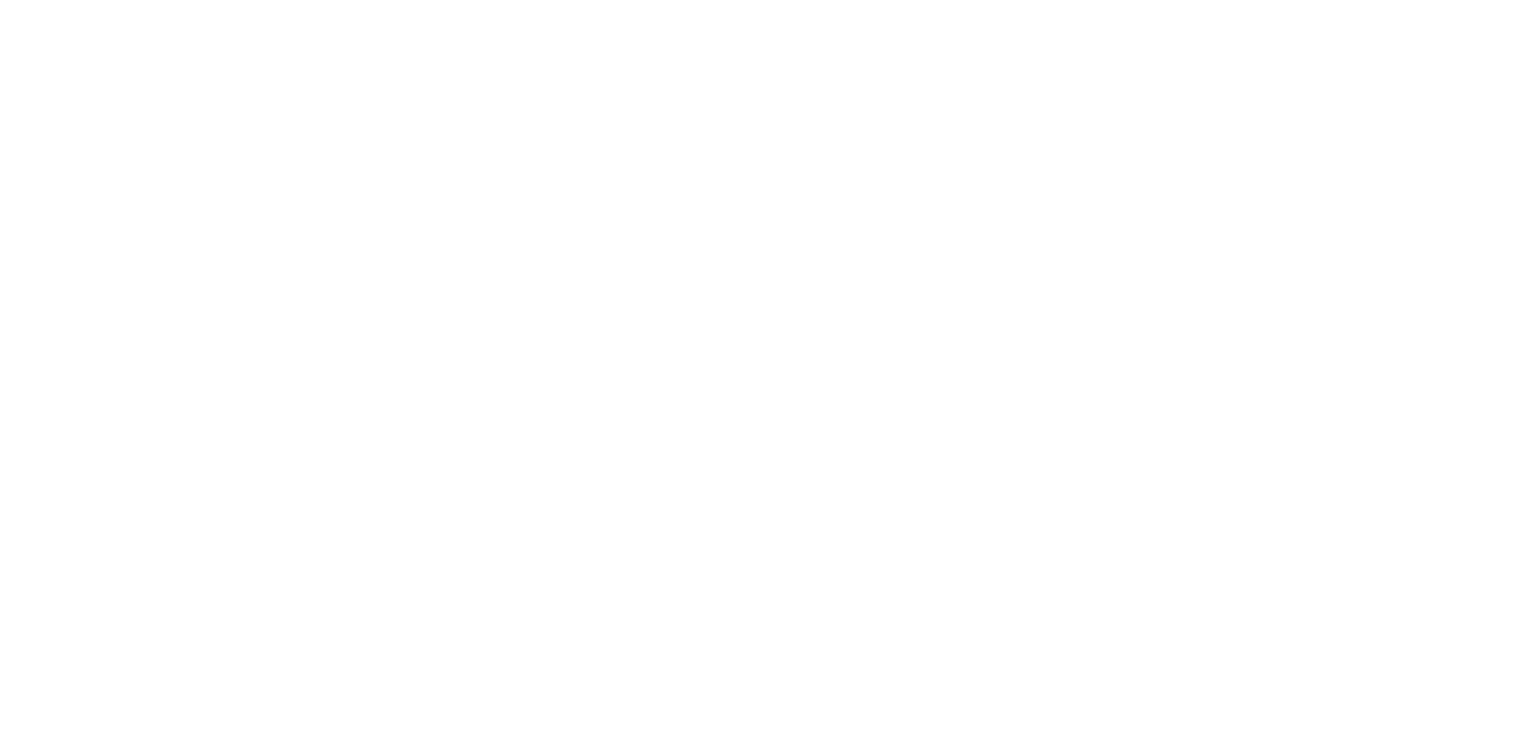 scroll, scrollTop: 0, scrollLeft: 0, axis: both 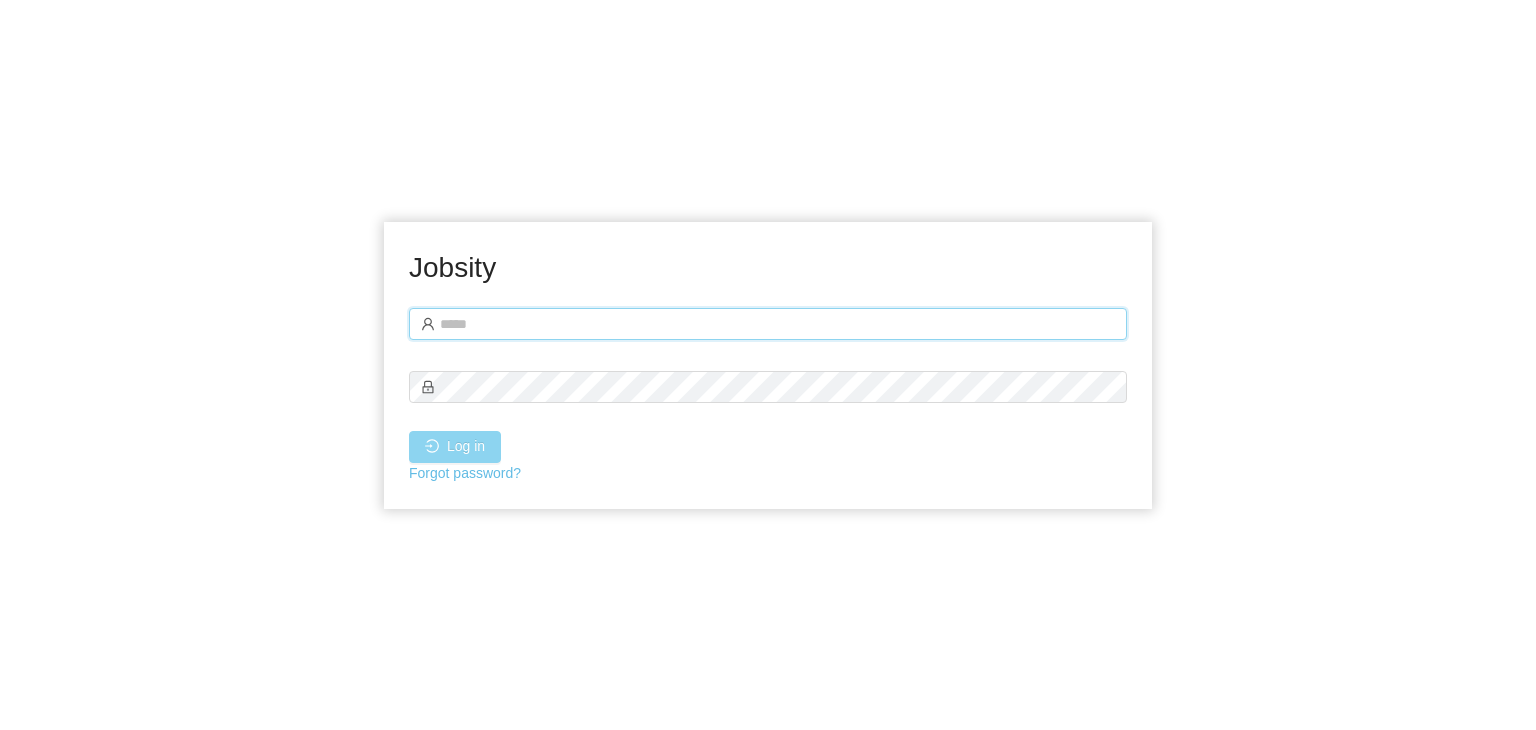 type on "**********" 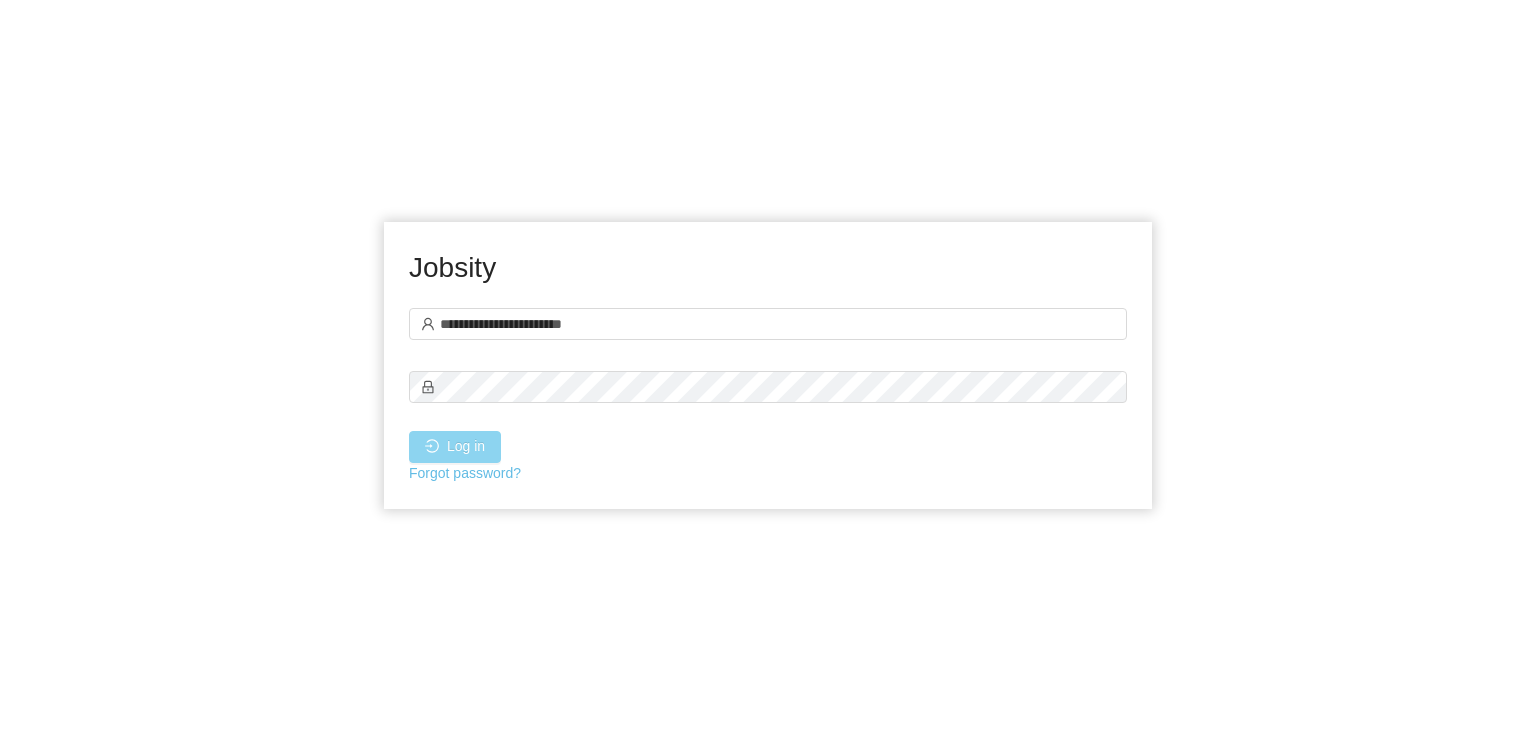 click on "Log in" at bounding box center [455, 447] 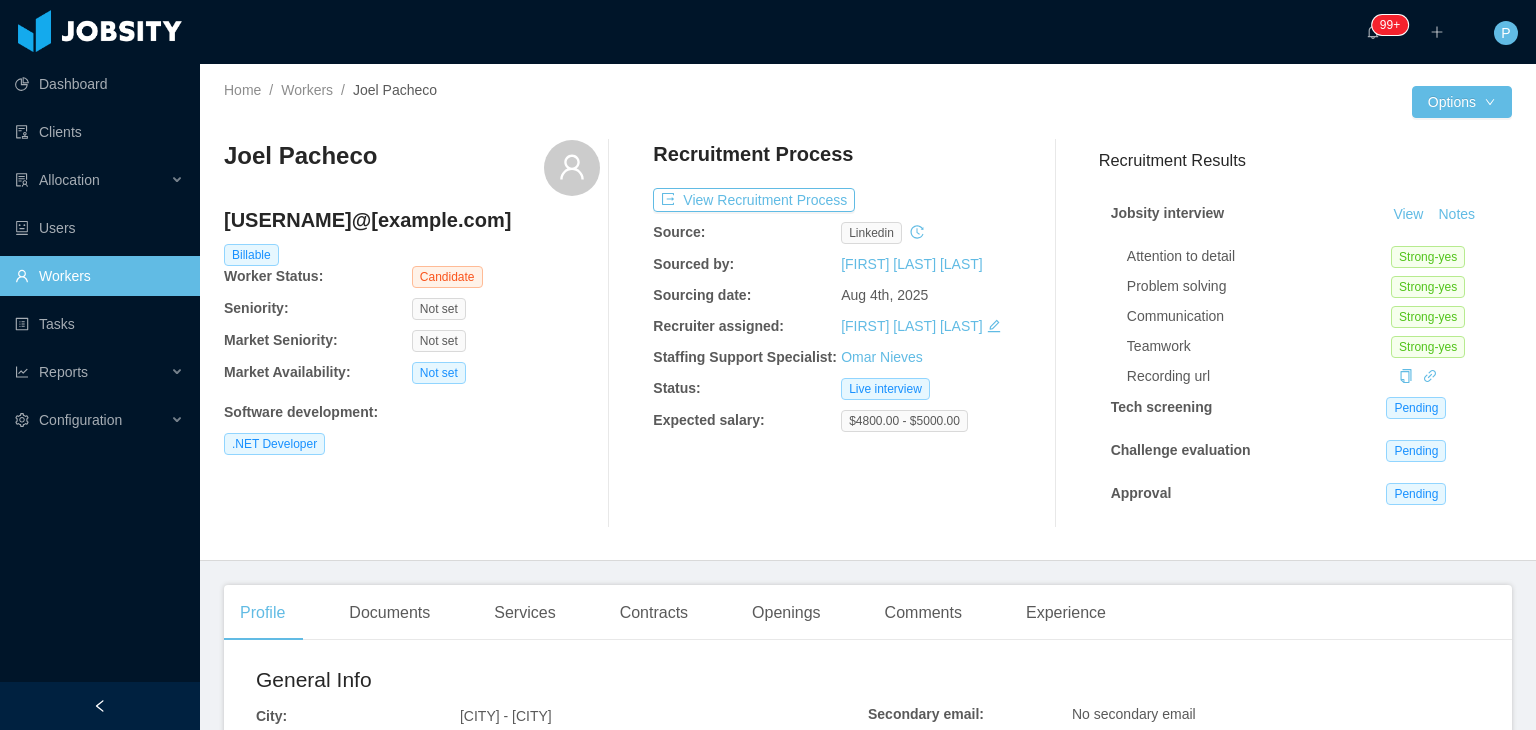 click on ".NET Developer" at bounding box center [412, 444] 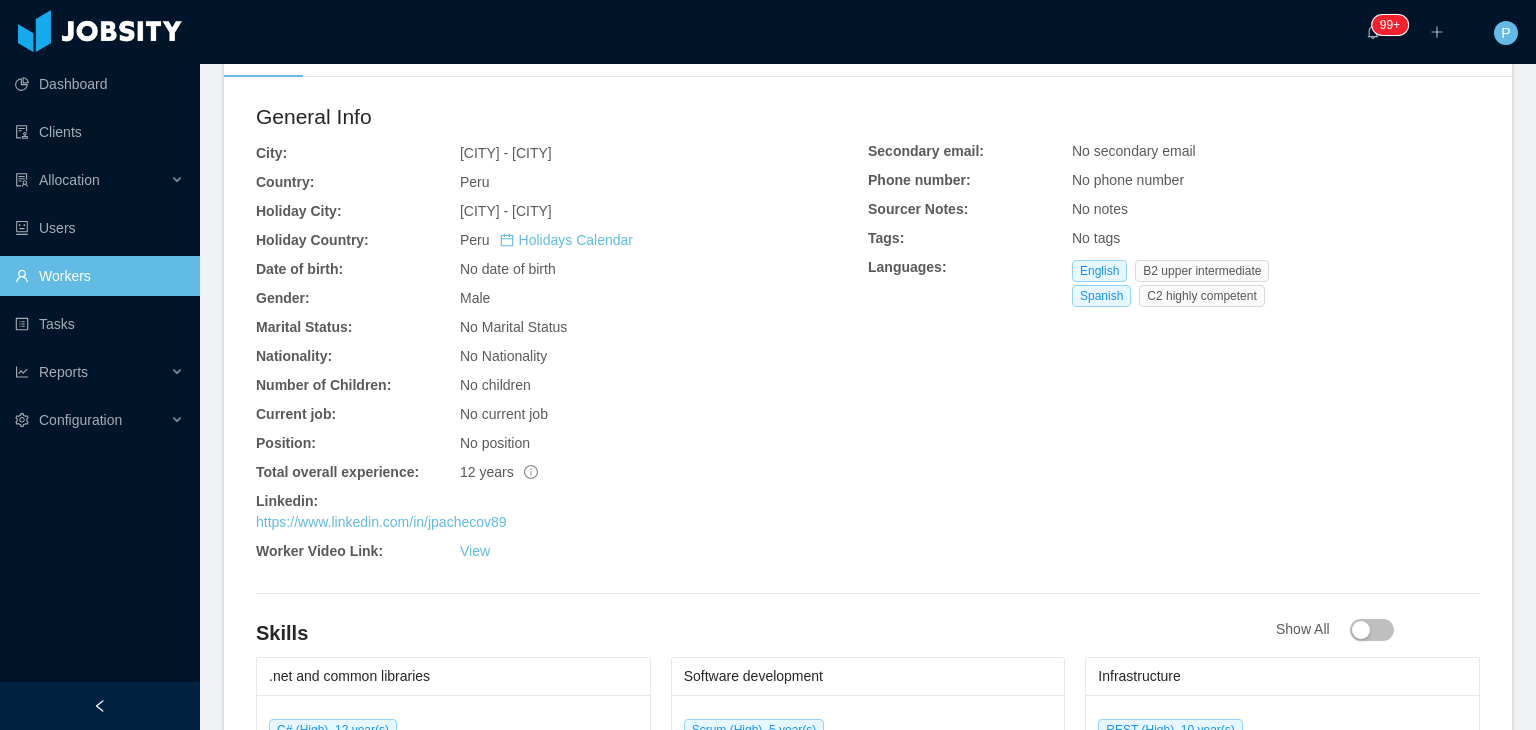 scroll, scrollTop: 640, scrollLeft: 0, axis: vertical 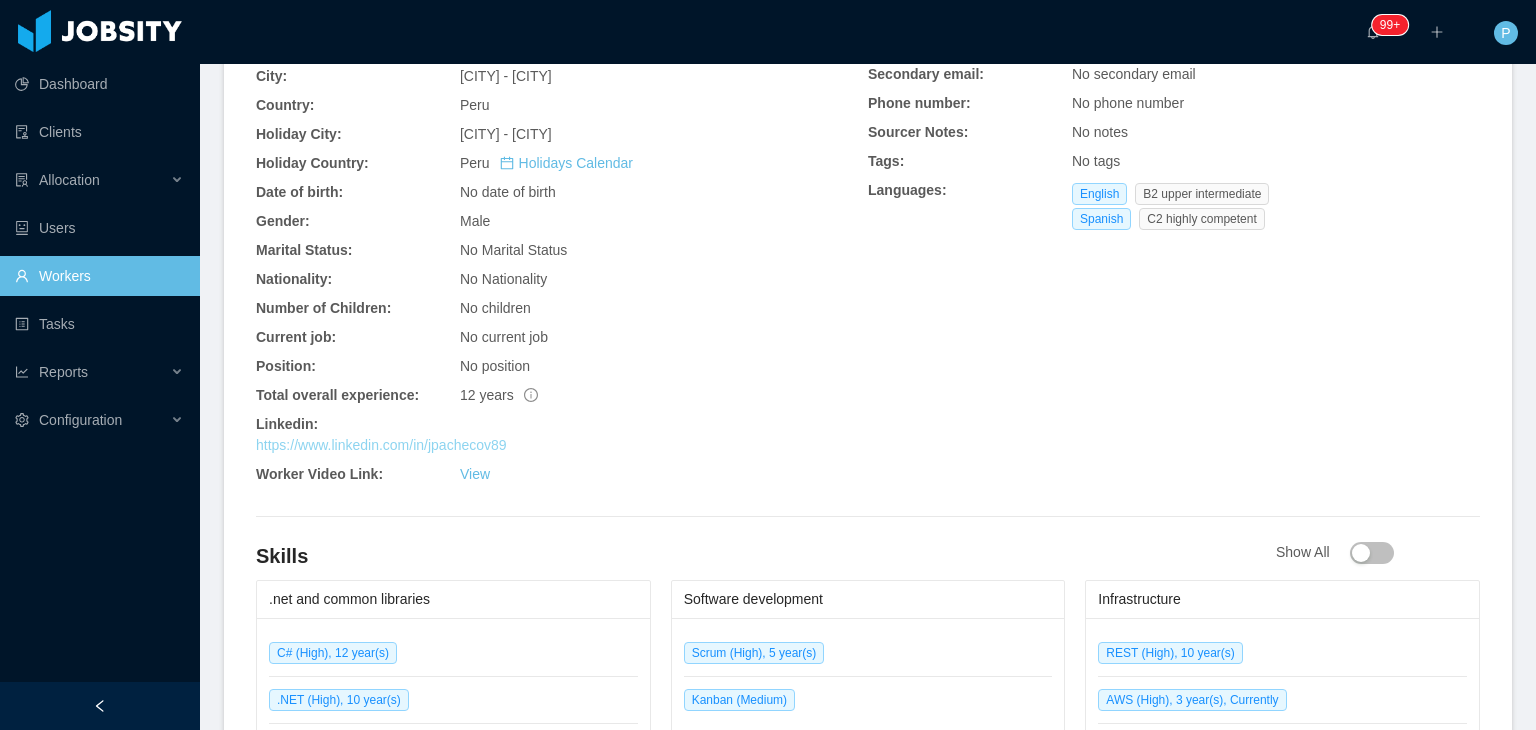 click on "https://www.linkedin.com/in/jpachecov89" at bounding box center (381, 445) 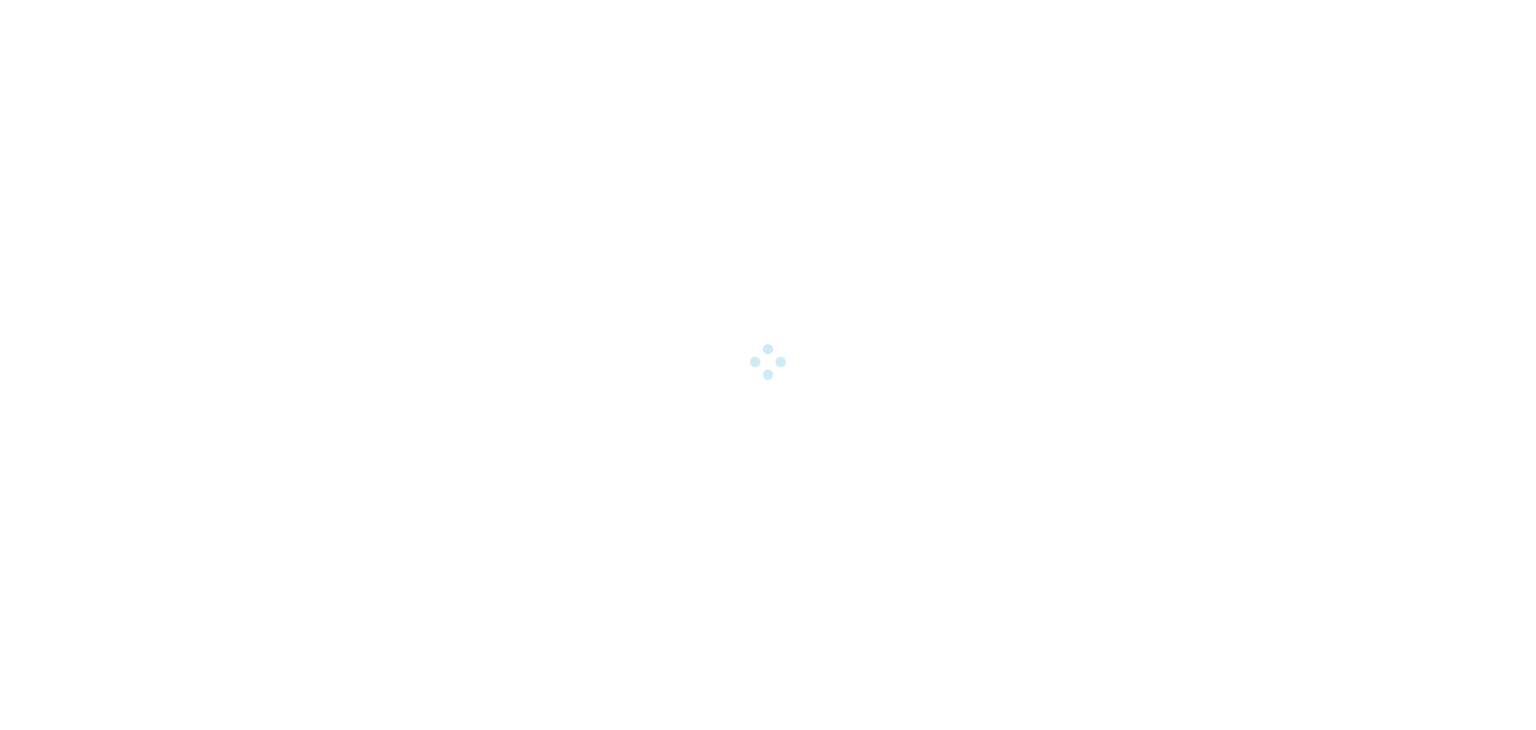 scroll, scrollTop: 0, scrollLeft: 0, axis: both 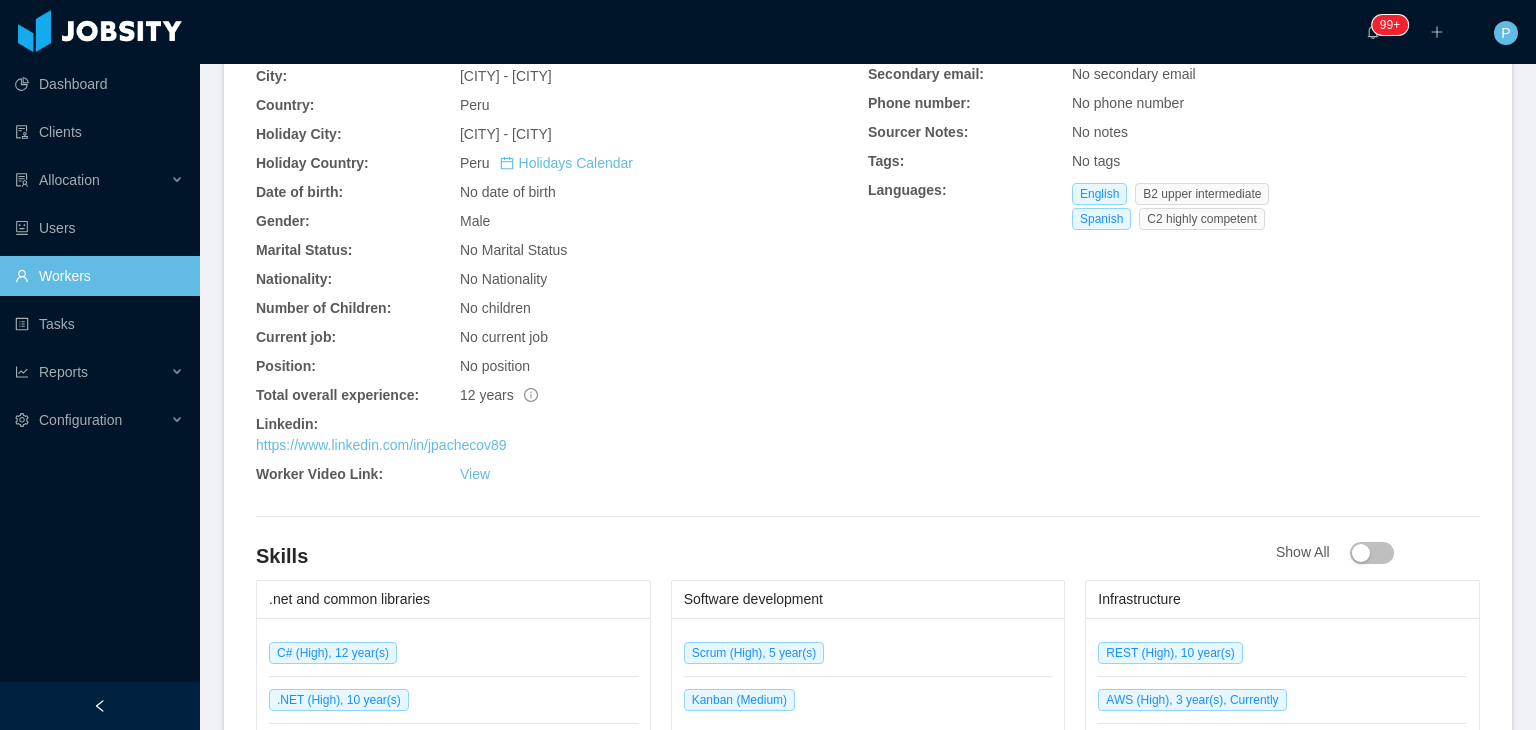 click on "Workers" at bounding box center (99, 276) 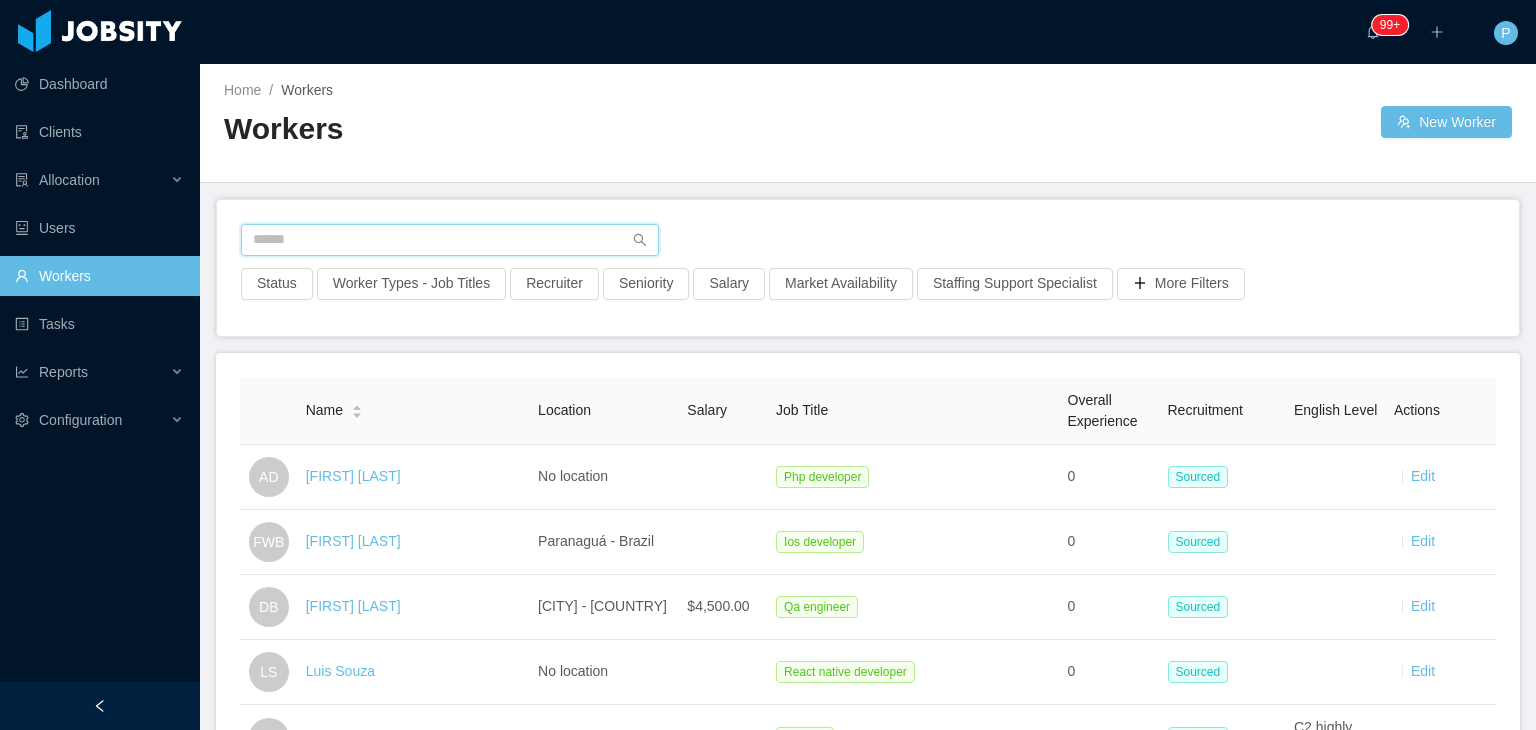 click at bounding box center (450, 240) 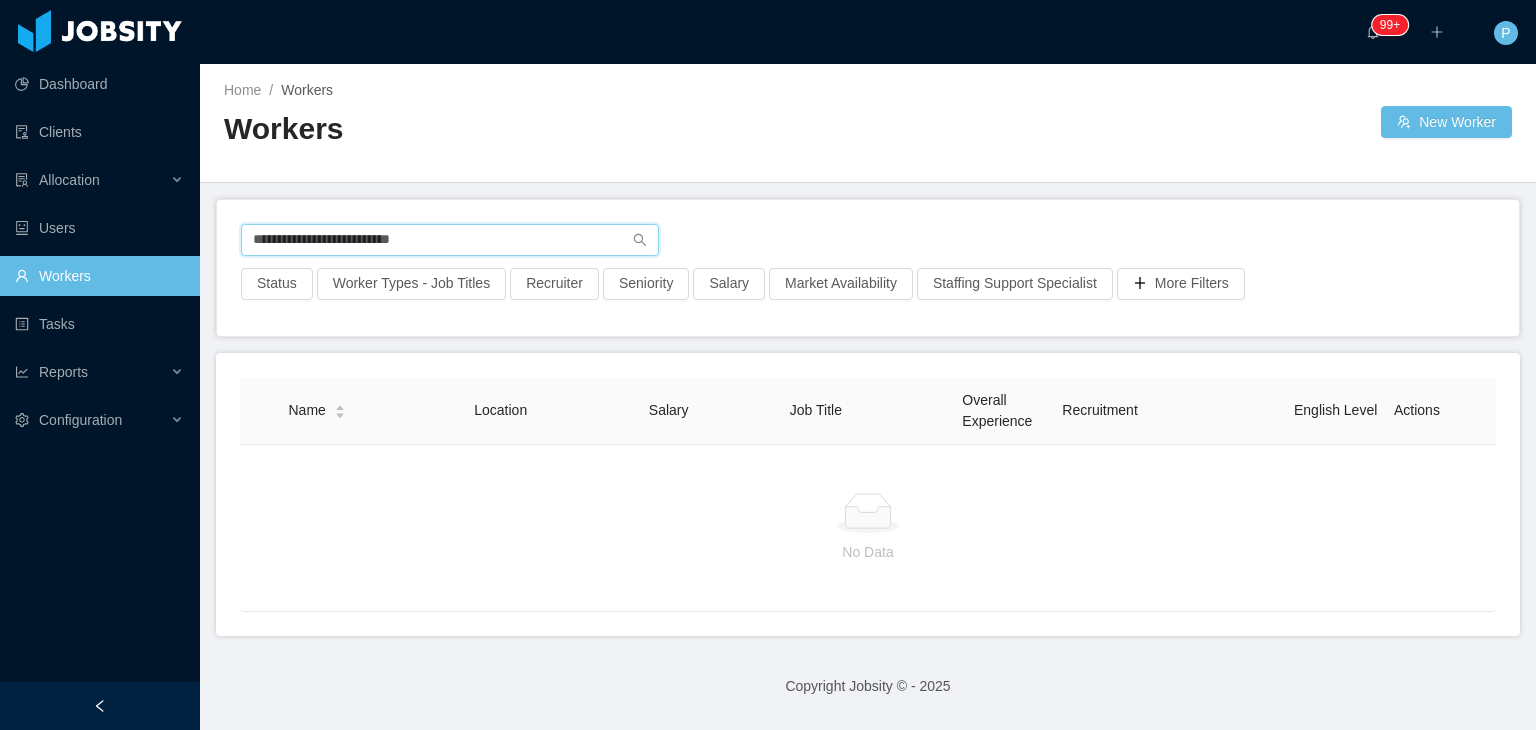 drag, startPoint x: 475, startPoint y: 231, endPoint x: 284, endPoint y: 238, distance: 191.12823 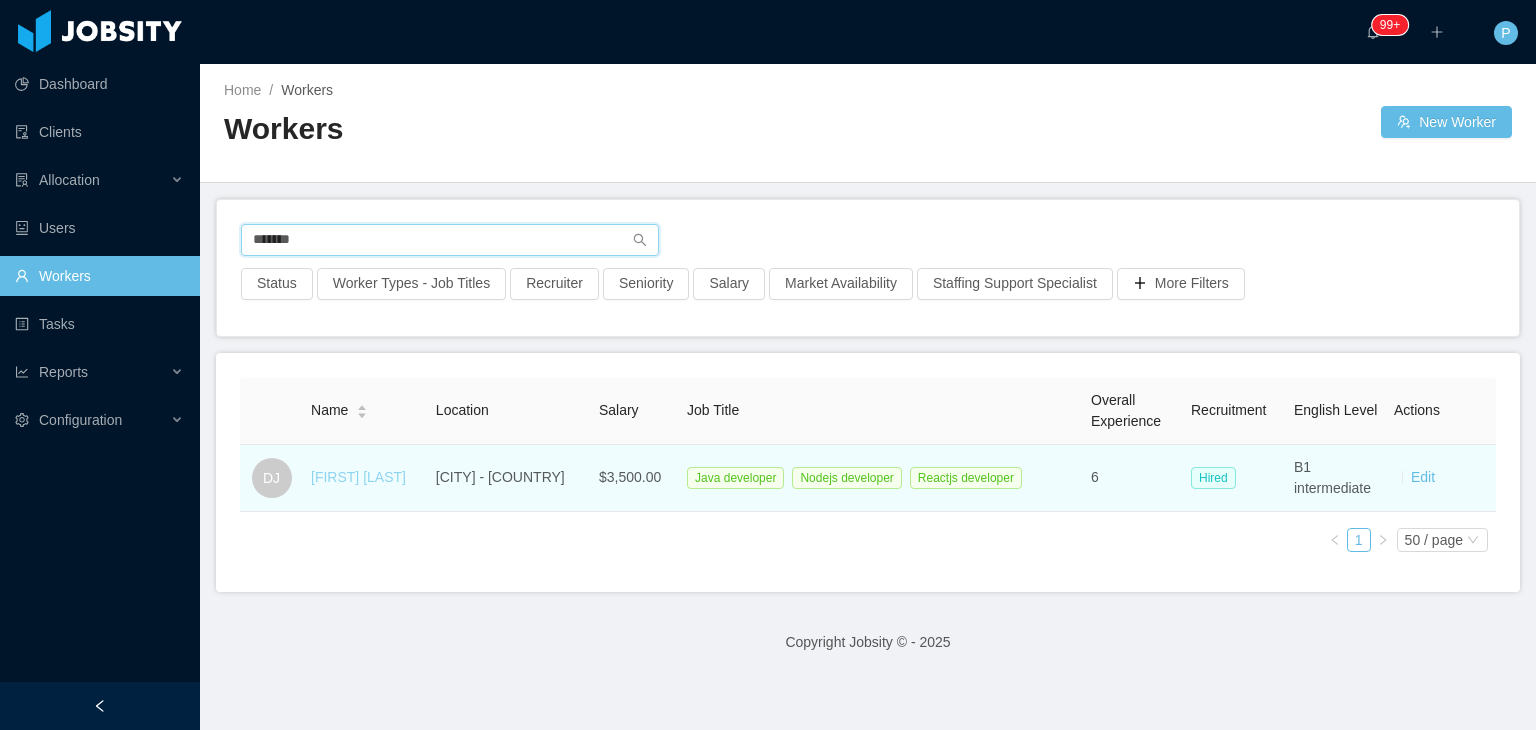 type on "*******" 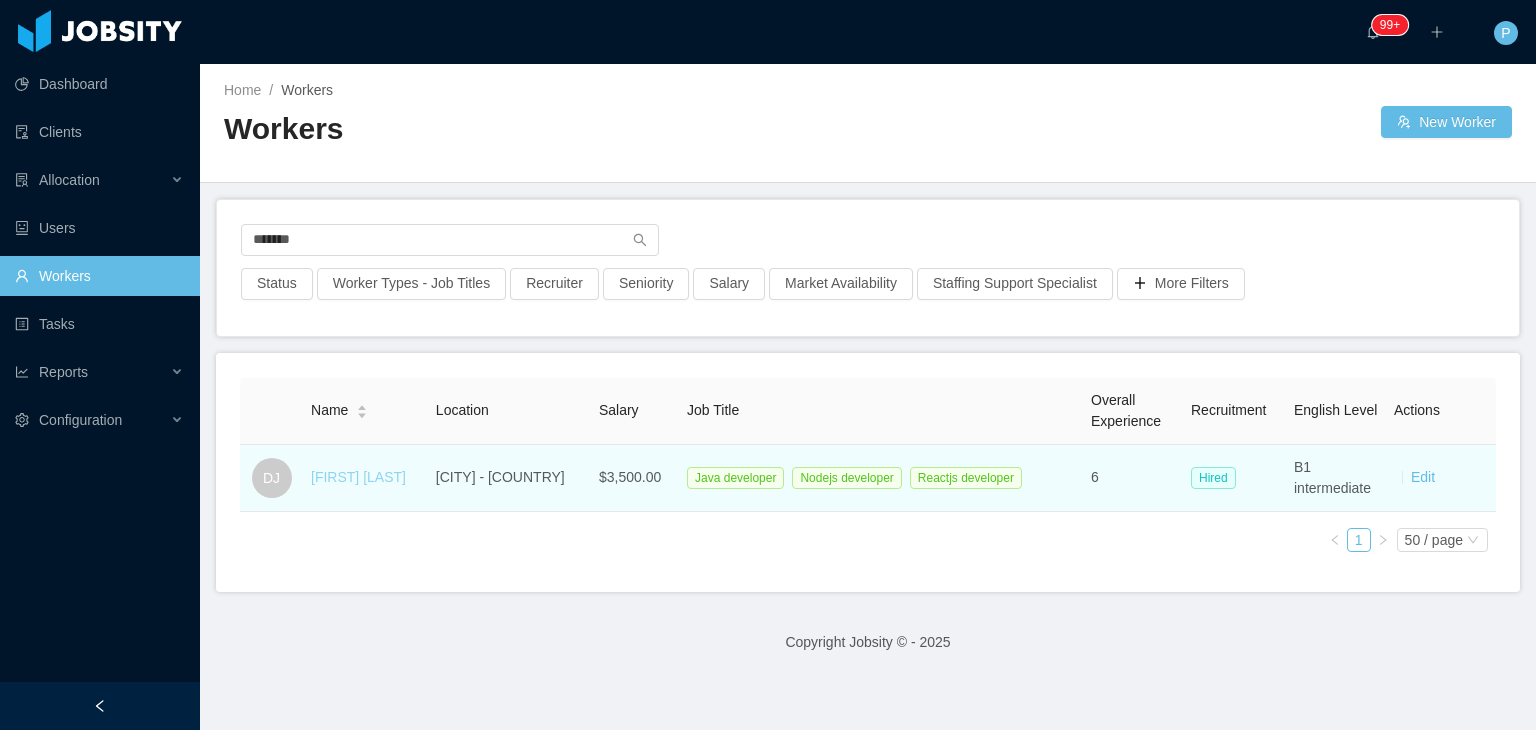 click on "Dane Jackson" at bounding box center (358, 477) 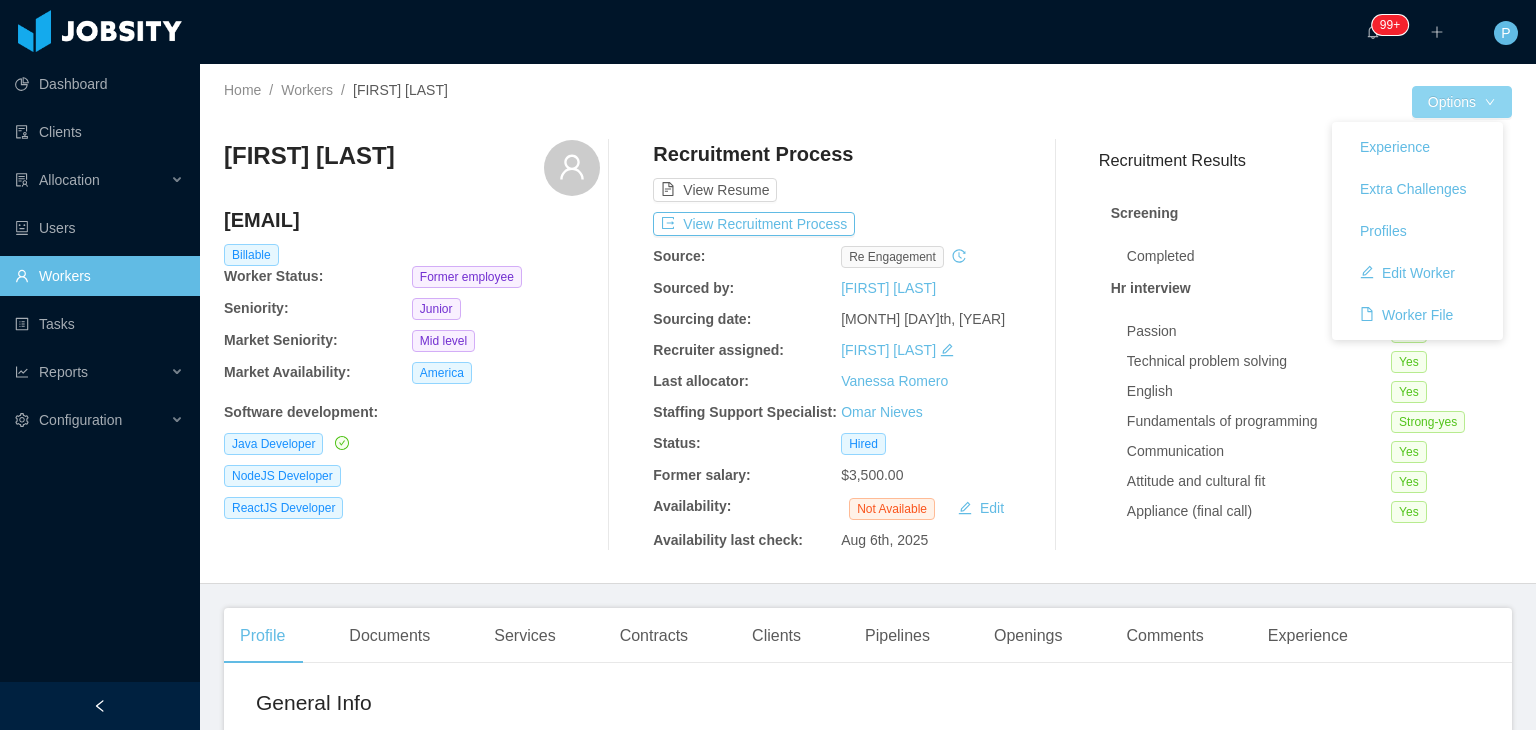 click on "Options" at bounding box center (1462, 102) 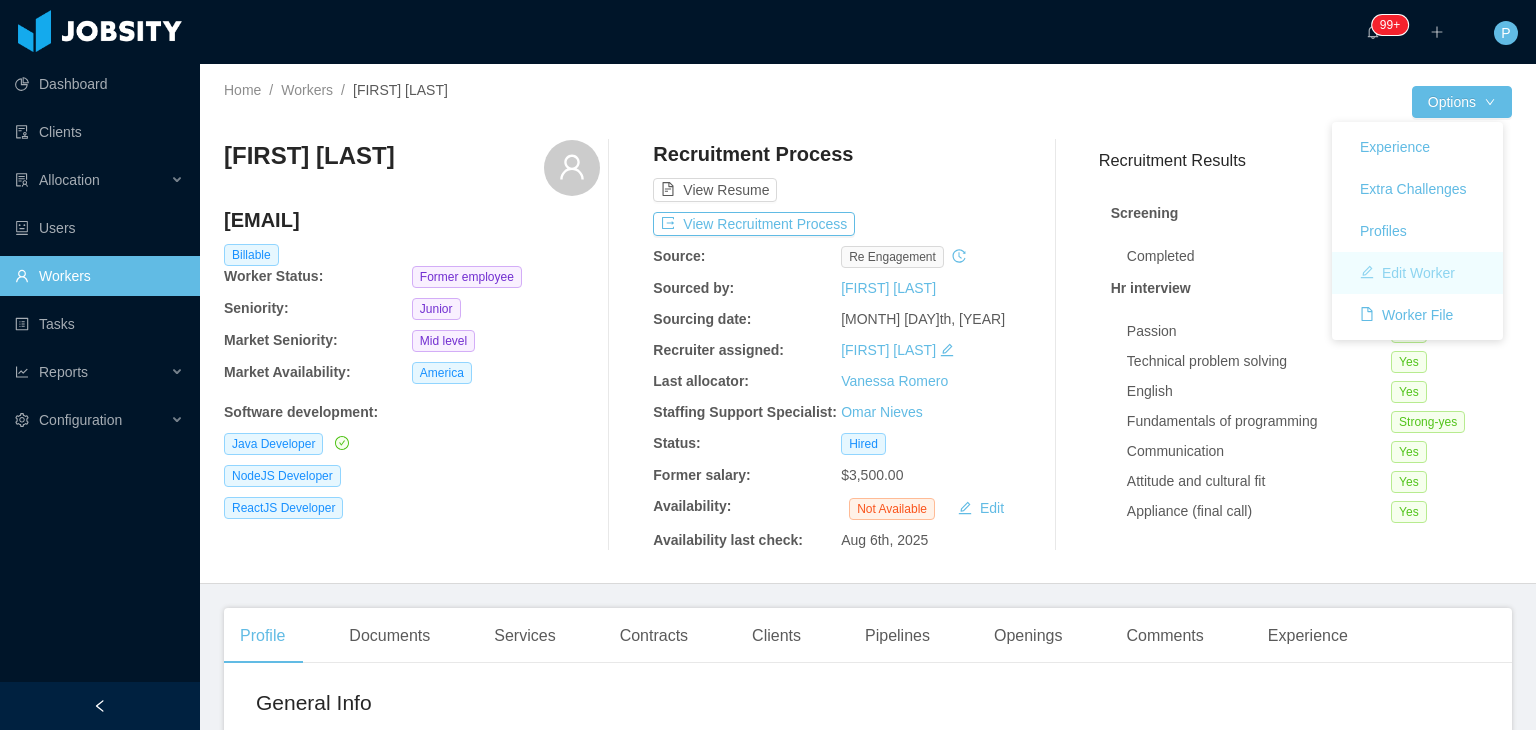 click on "Edit Worker" at bounding box center (1407, 273) 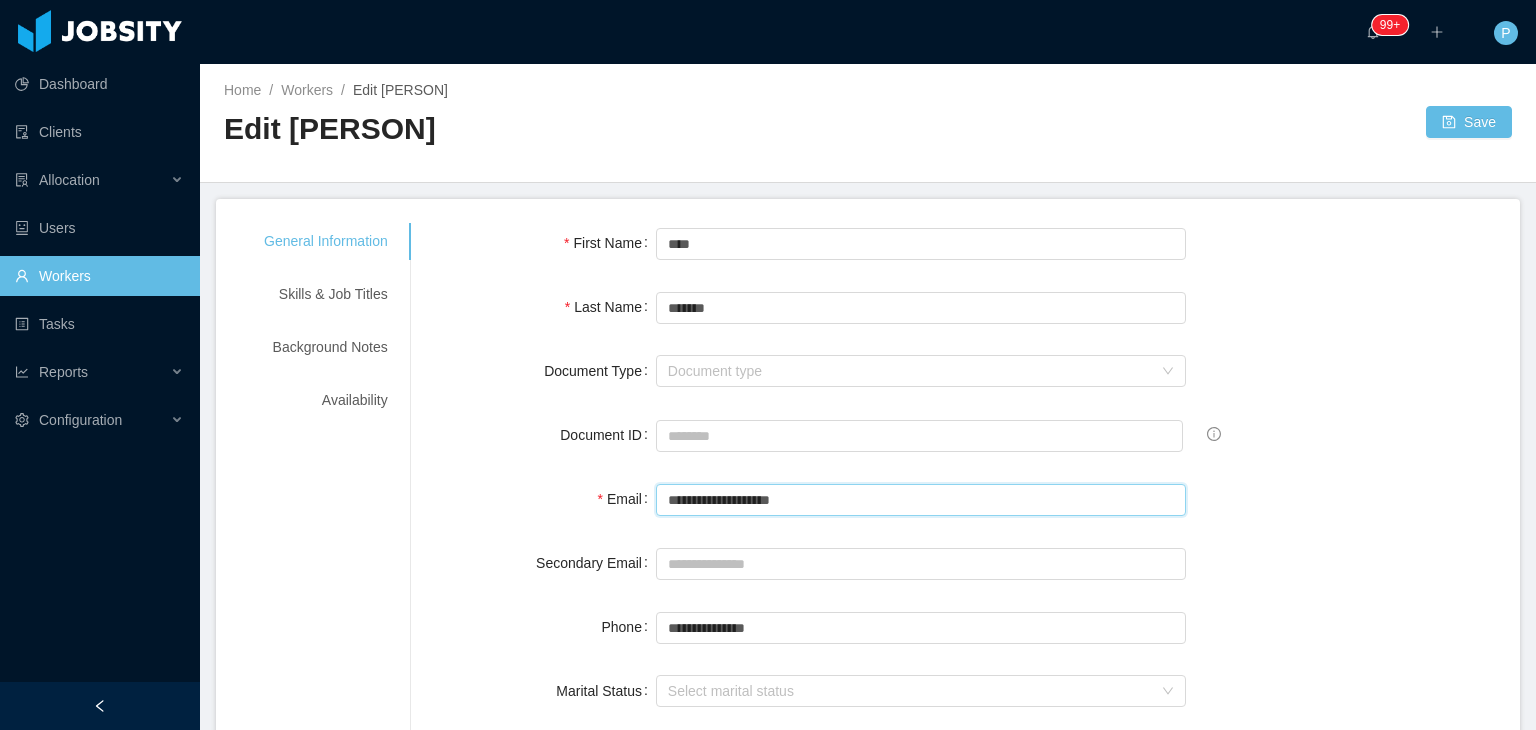 click on "**********" at bounding box center (921, 500) 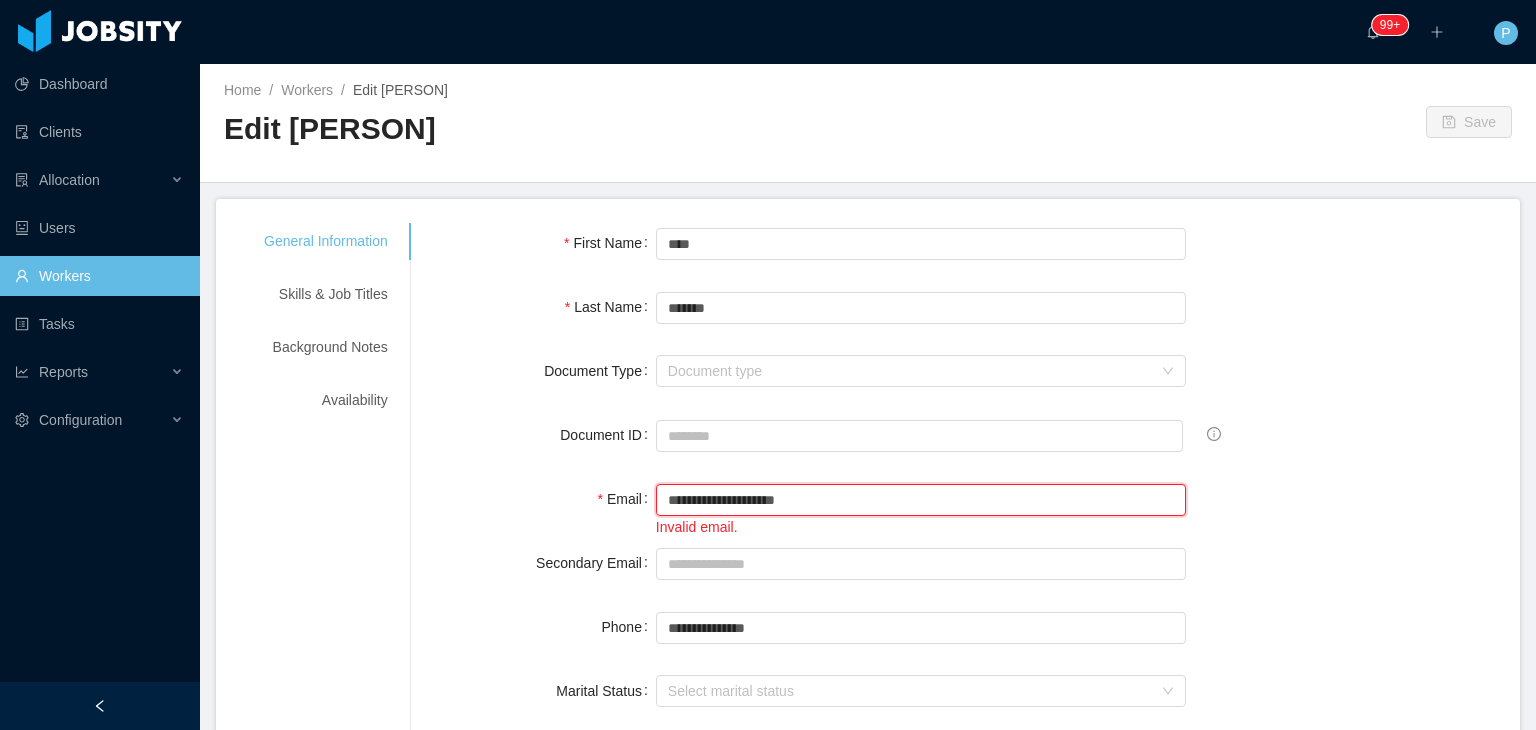 paste on "**********" 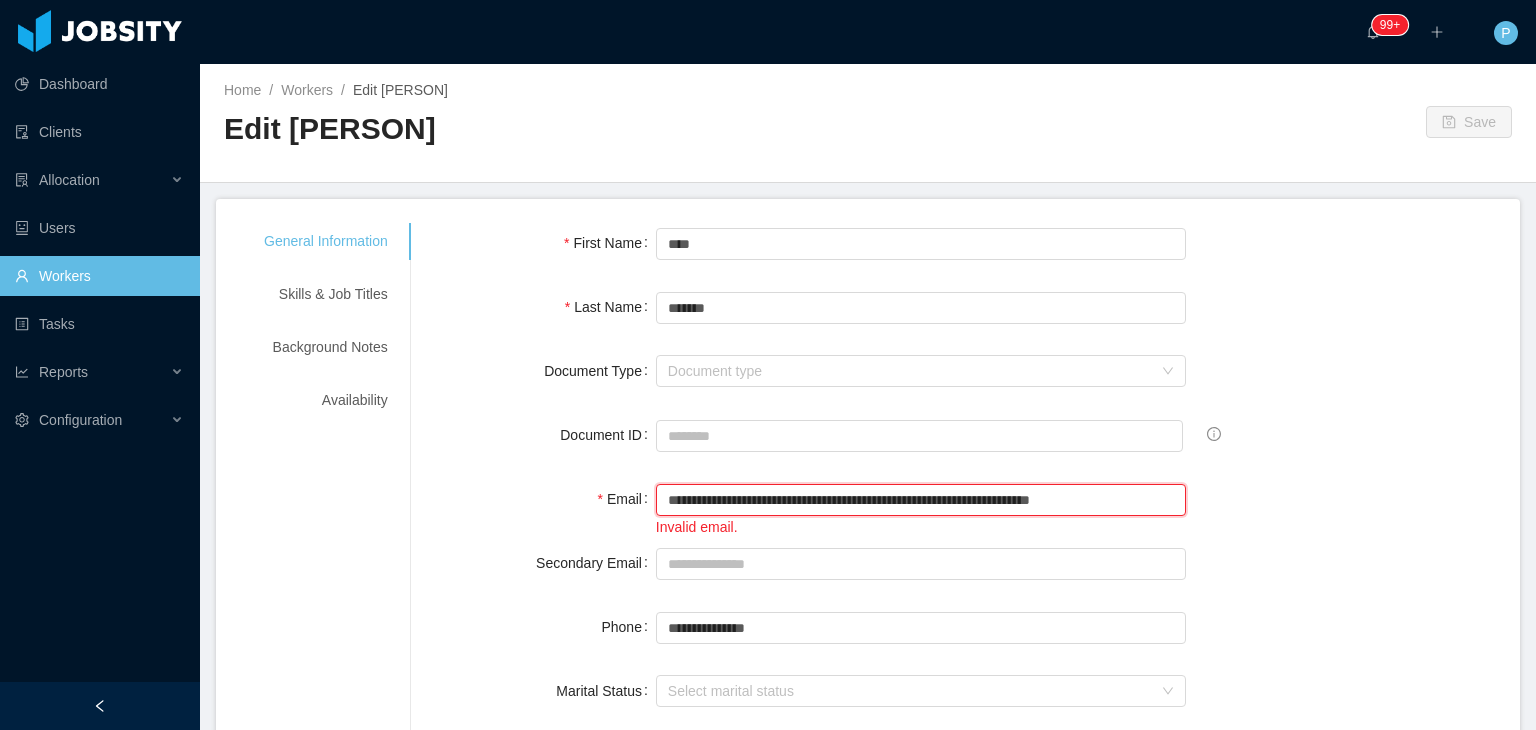 drag, startPoint x: 1148, startPoint y: 497, endPoint x: 818, endPoint y: 509, distance: 330.2181 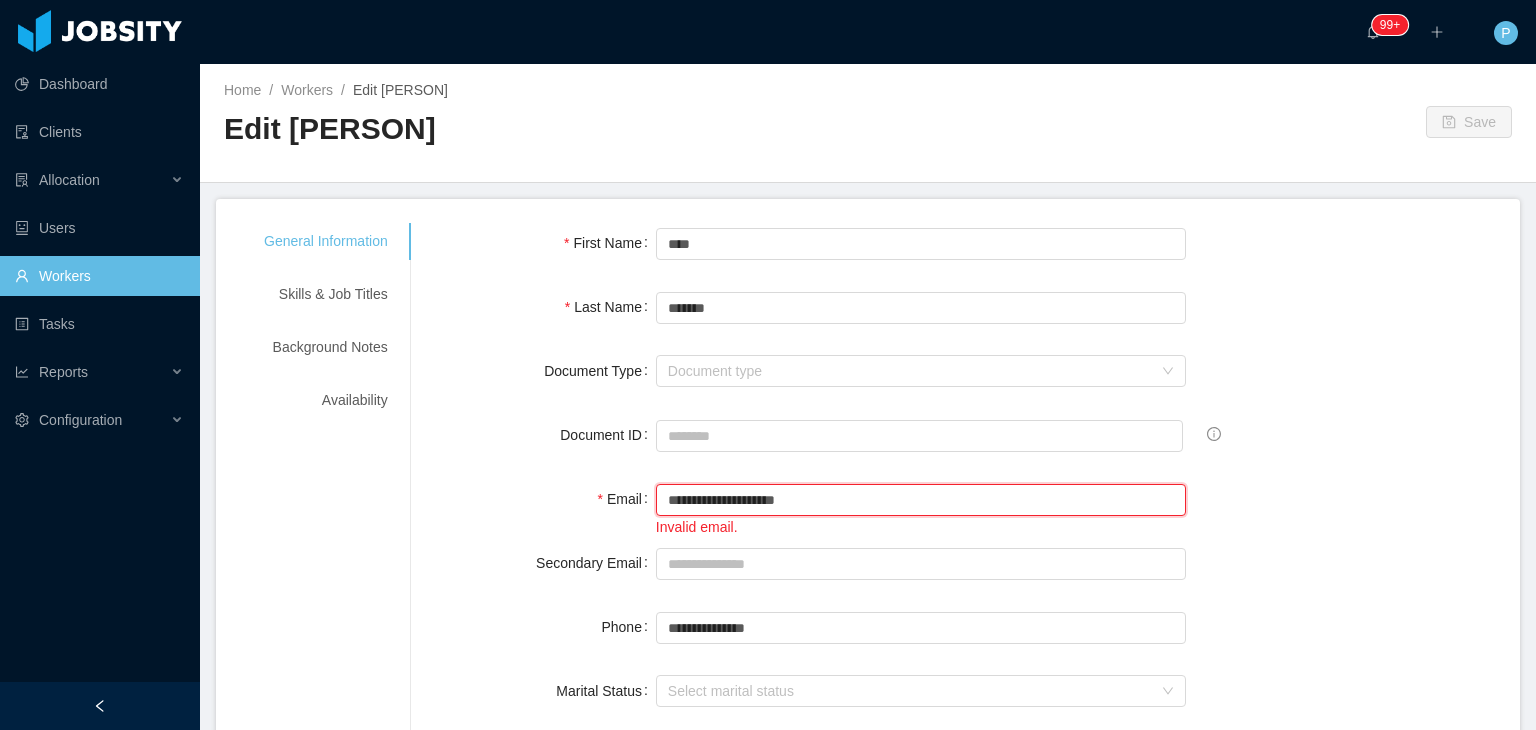 paste on "**********" 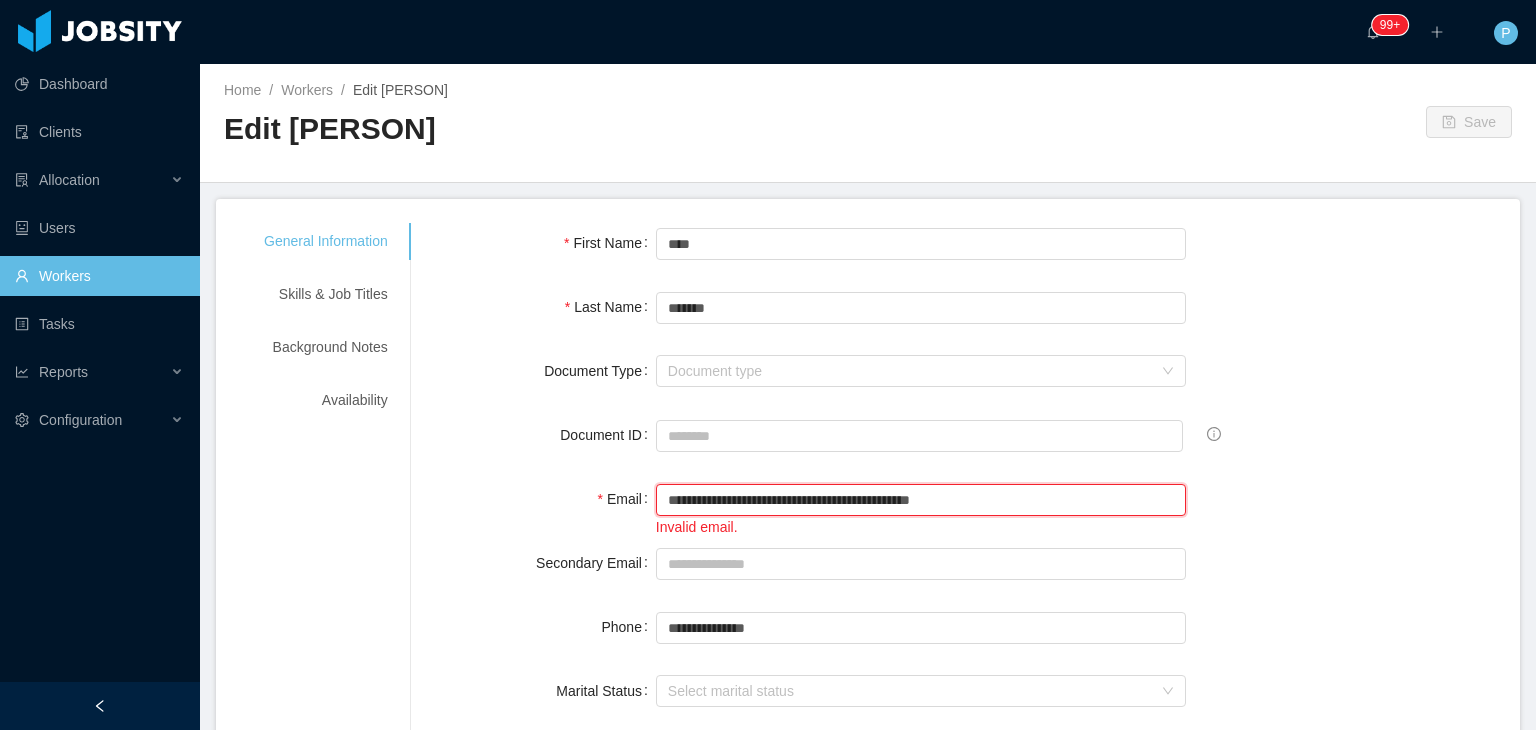 drag, startPoint x: 816, startPoint y: 496, endPoint x: 664, endPoint y: 506, distance: 152.3286 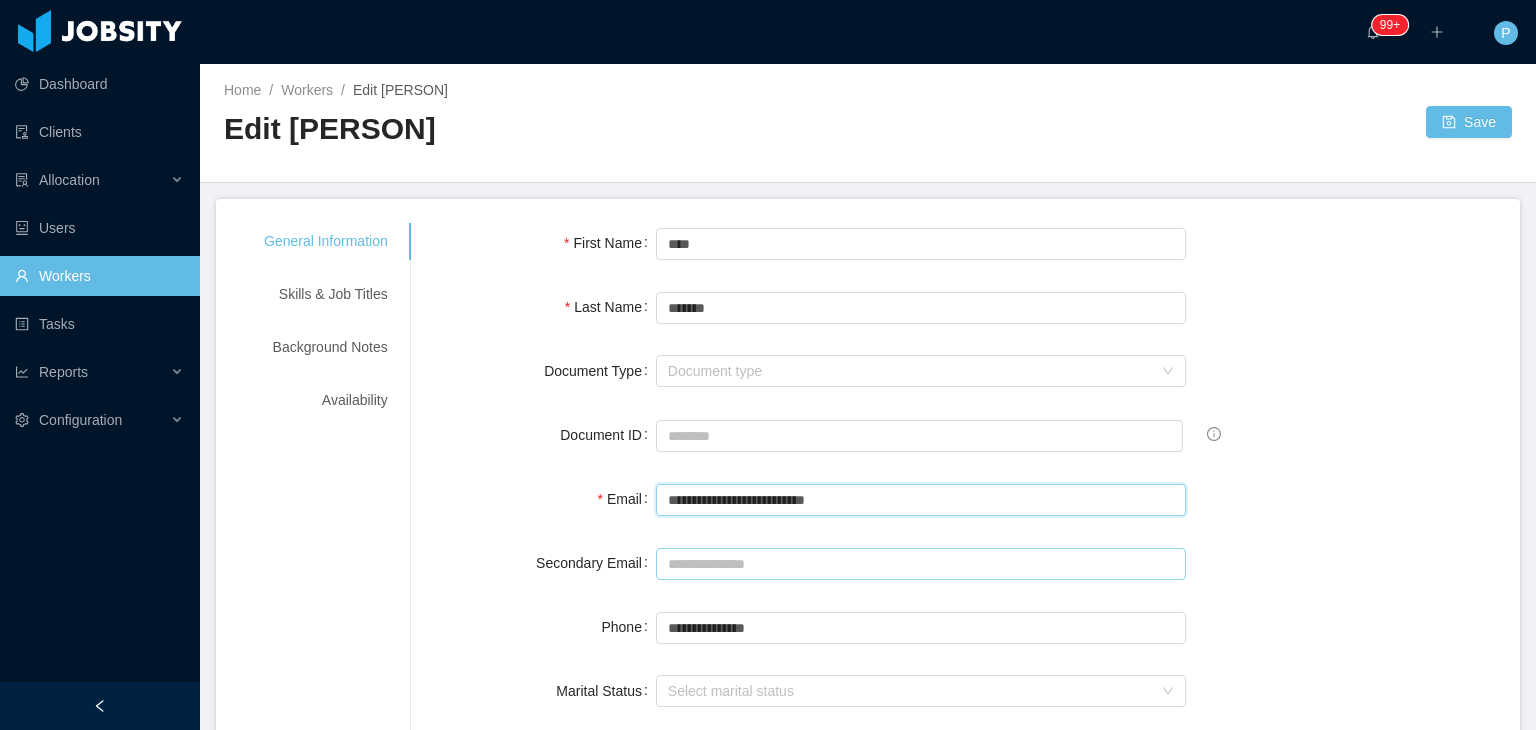 type on "**********" 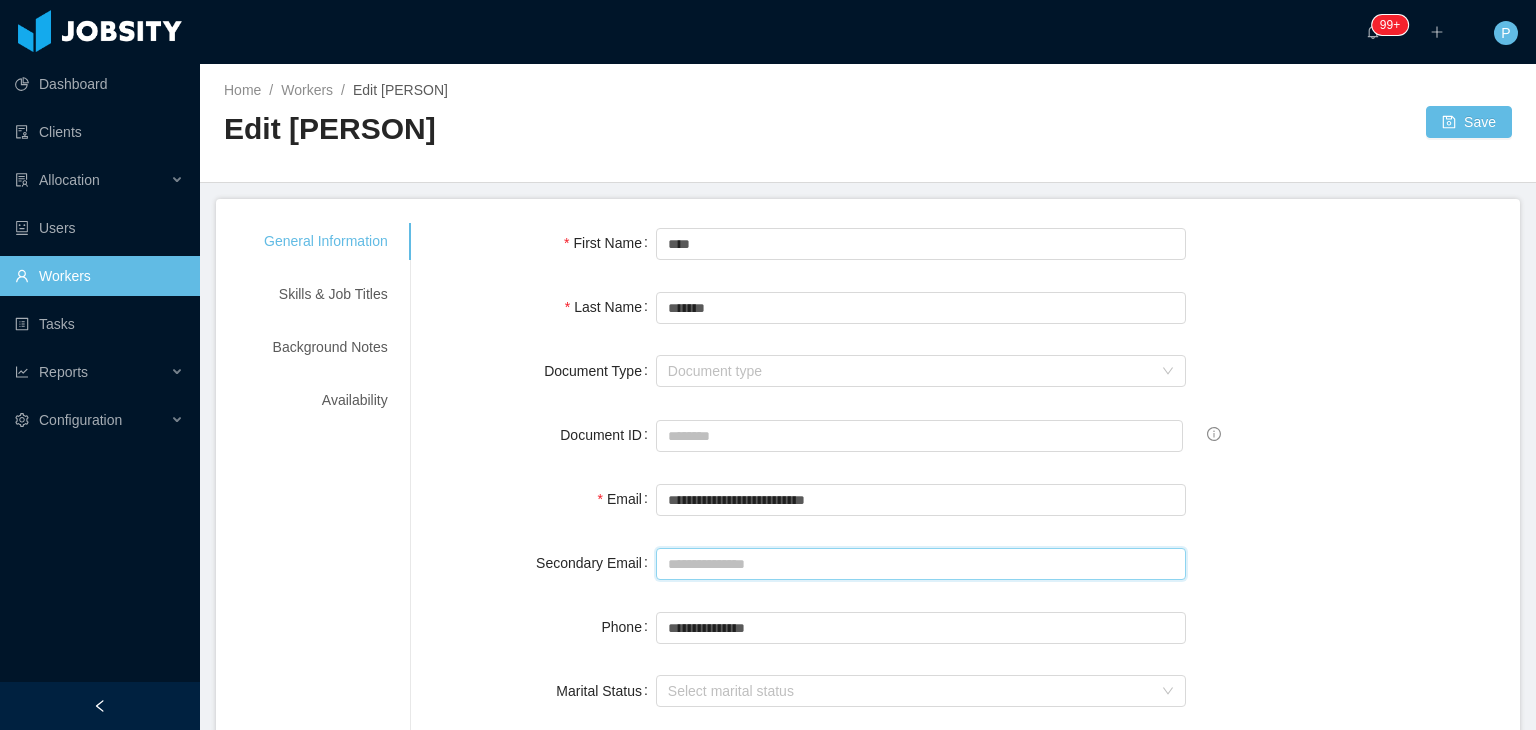 click on "Secondary Email" at bounding box center (921, 564) 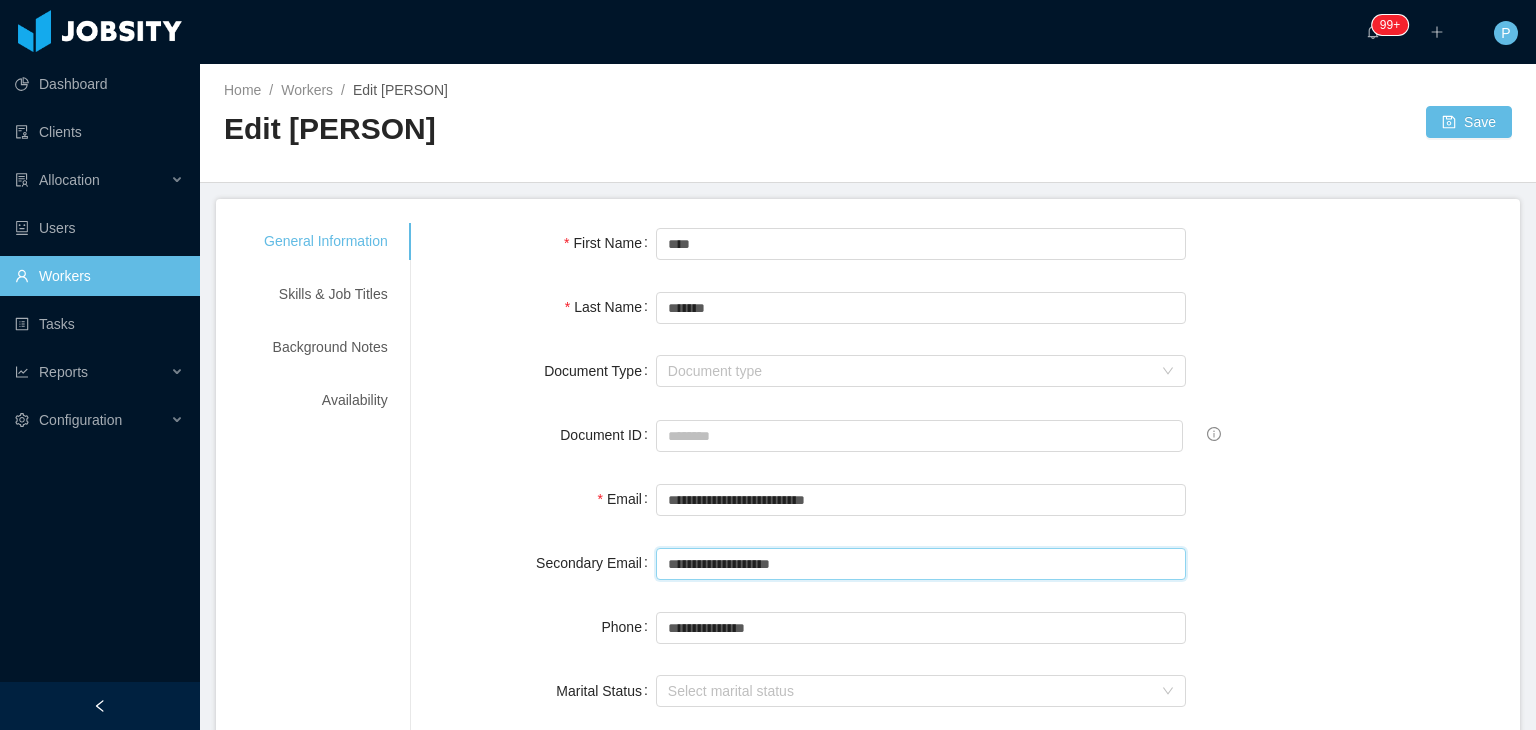 type on "**********" 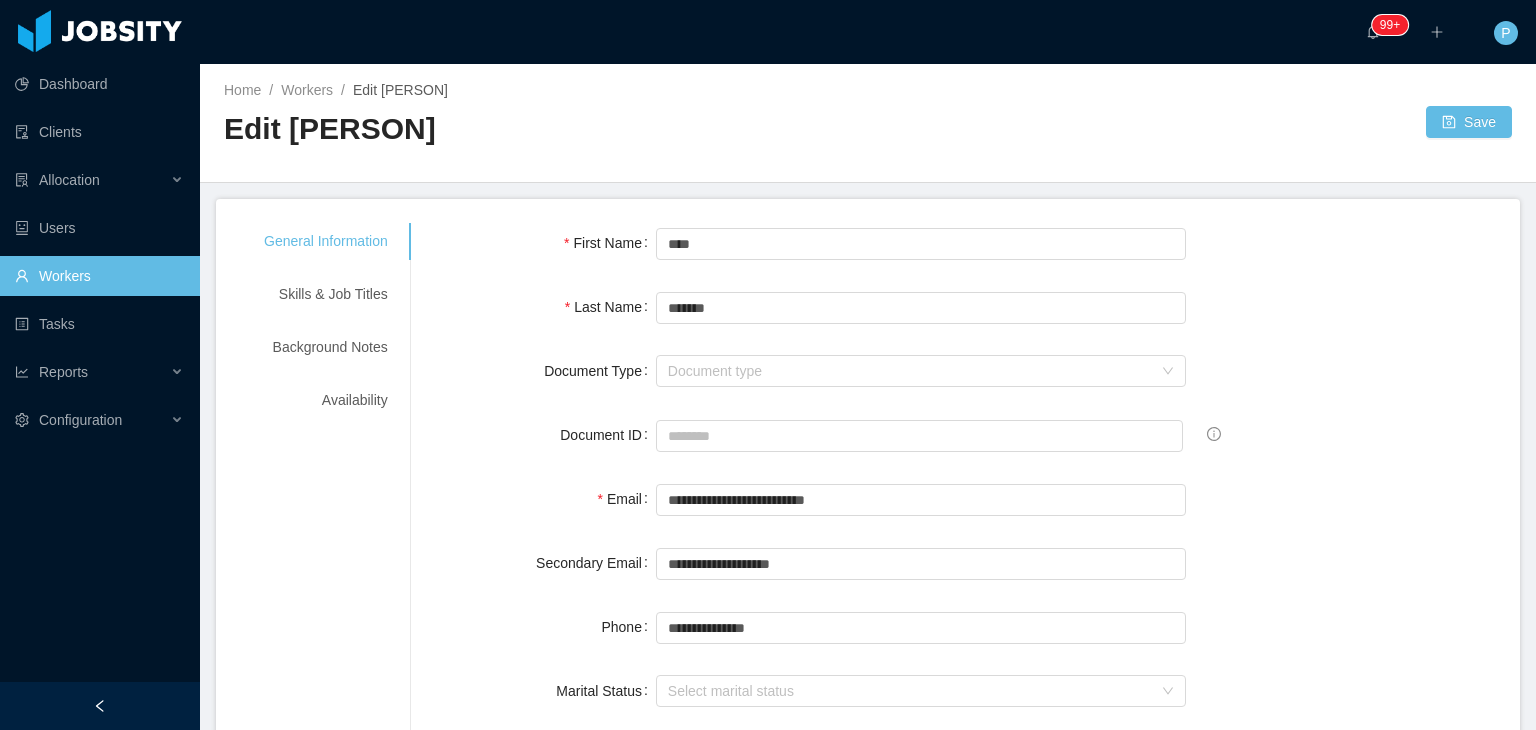 click on "Document Type Document type" at bounding box center [965, 371] 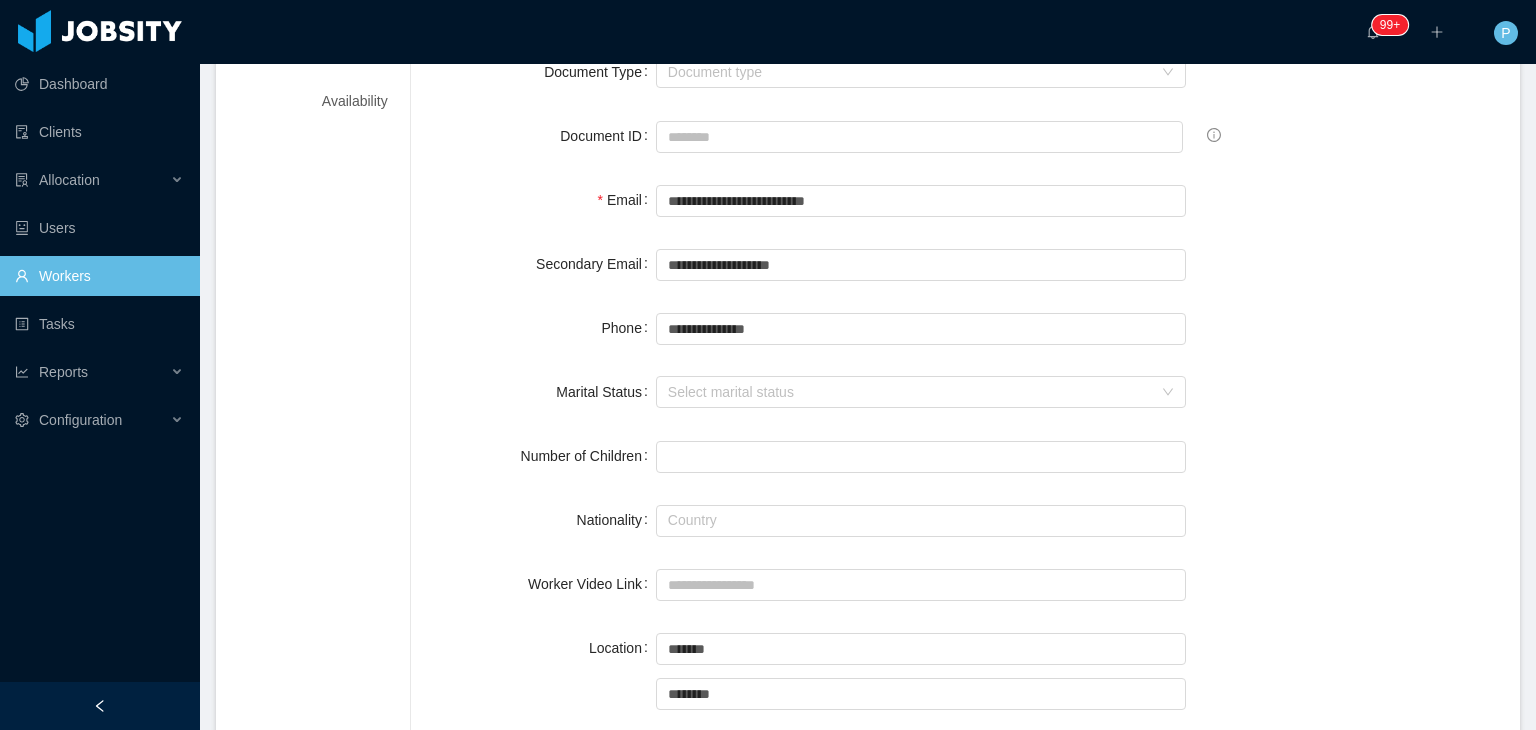 scroll, scrollTop: 0, scrollLeft: 0, axis: both 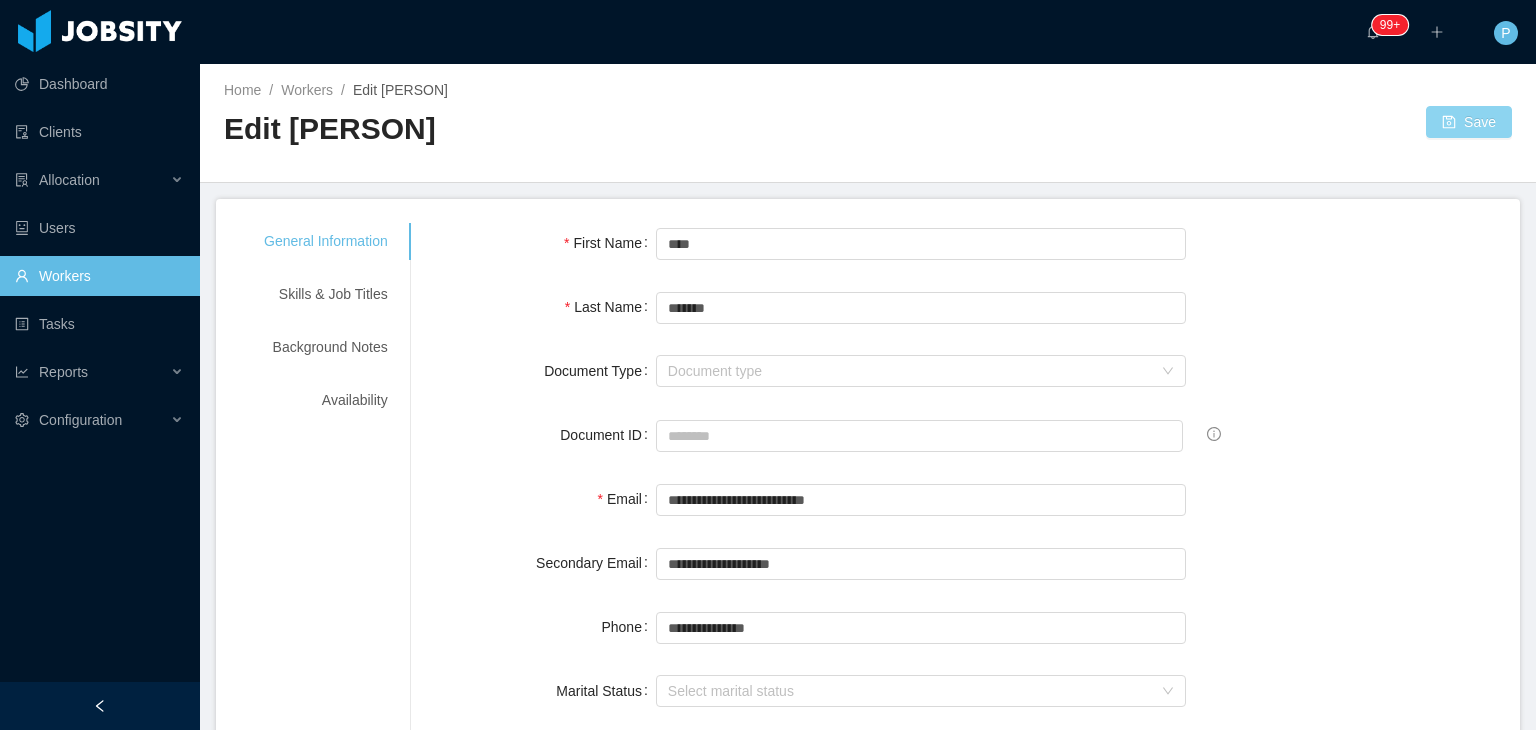 click on "Save" at bounding box center (1469, 122) 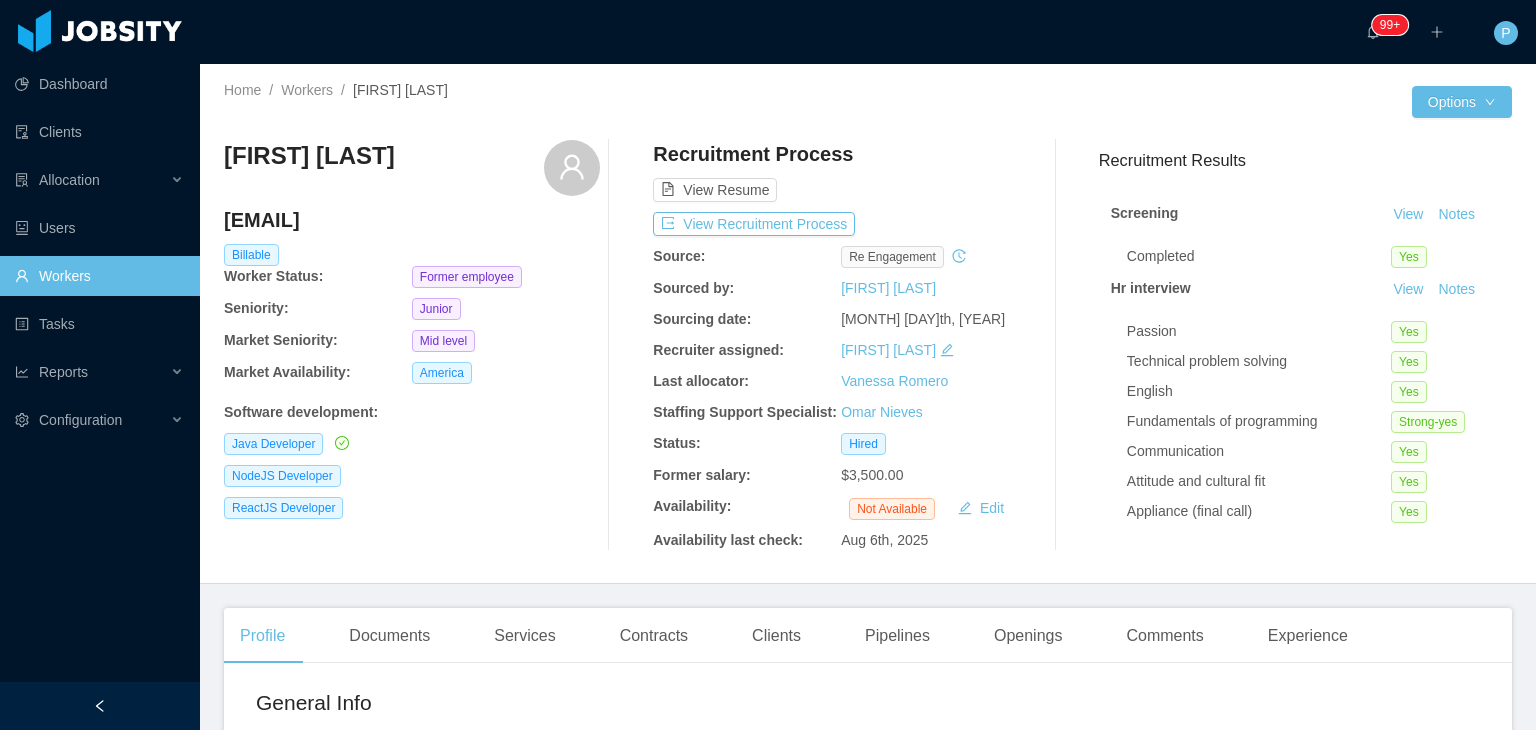 click on "Recruitment Process View Resume View Recruitment Process  Source: re engagement Sourced by: Paola Cóndor Andrade Sourcing date: Nov 19th, 2021 Recruiter assigned: Paola Cóndor Andrade   Last allocator: Vanessa Romero Staffing Support Specialist: Omar Nieves Status: Hired Former salary: $3,500.00 Availability: Not Available Edit Availability last check: Aug 6th, 2025" at bounding box center (841, 345) 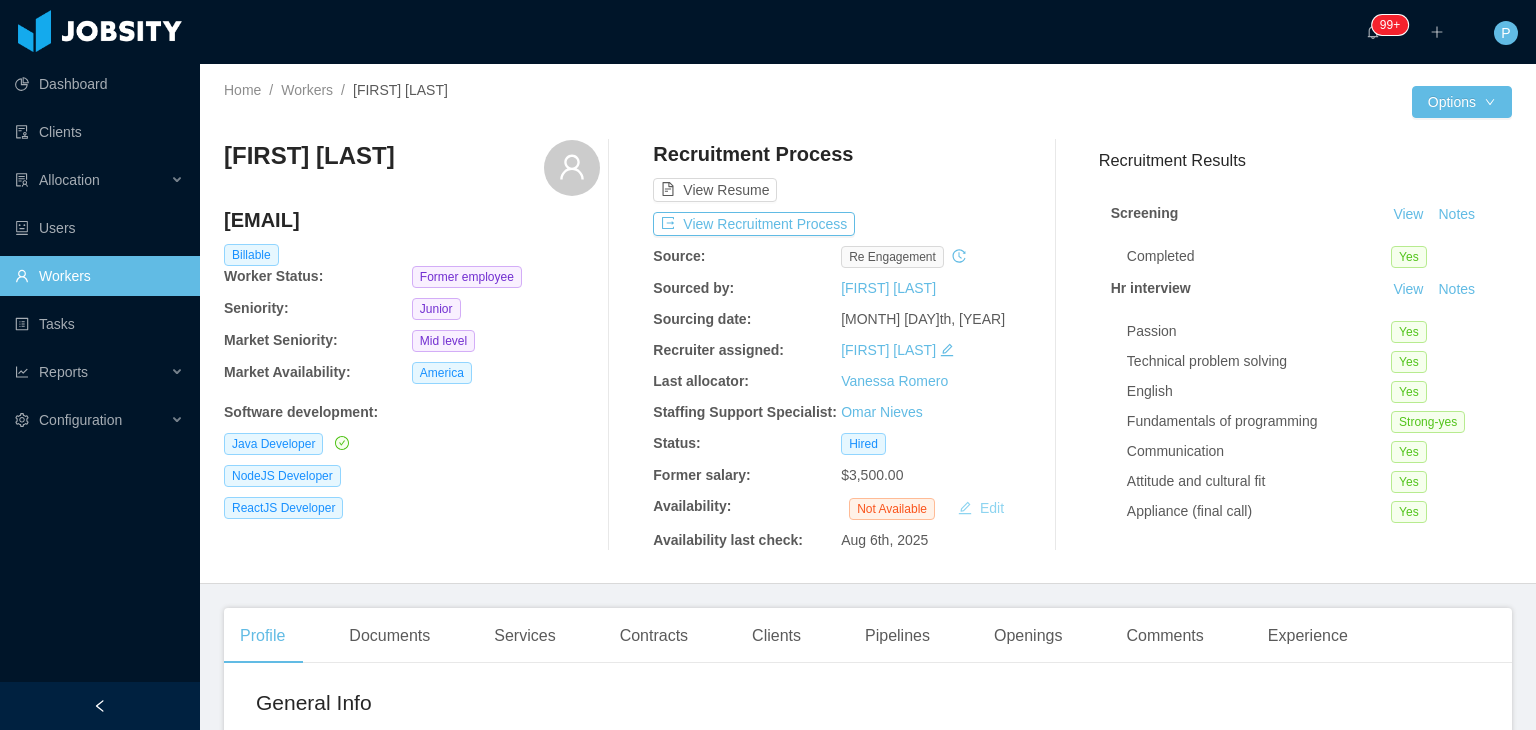click on "Edit" at bounding box center (981, 508) 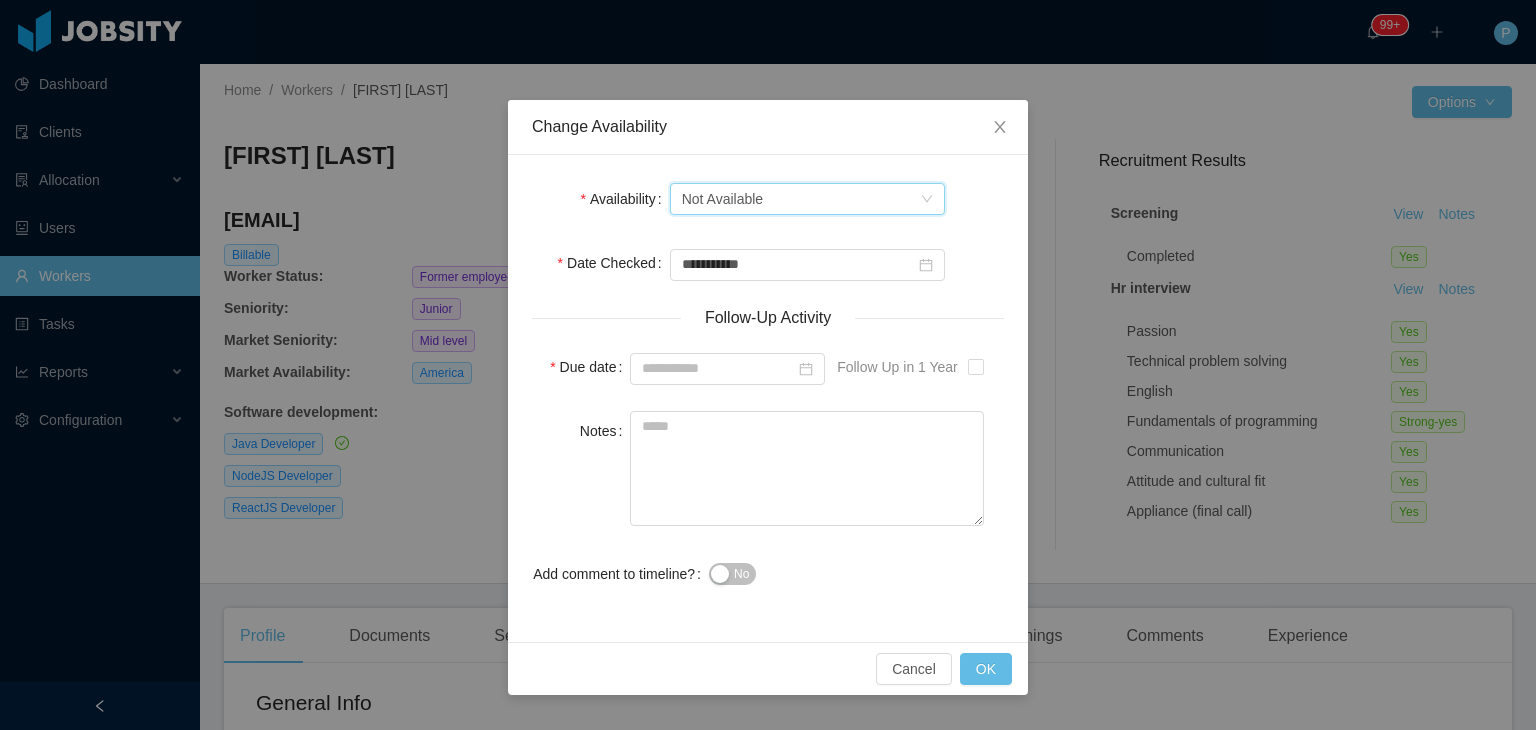 click on "Select one Not Available" at bounding box center [801, 199] 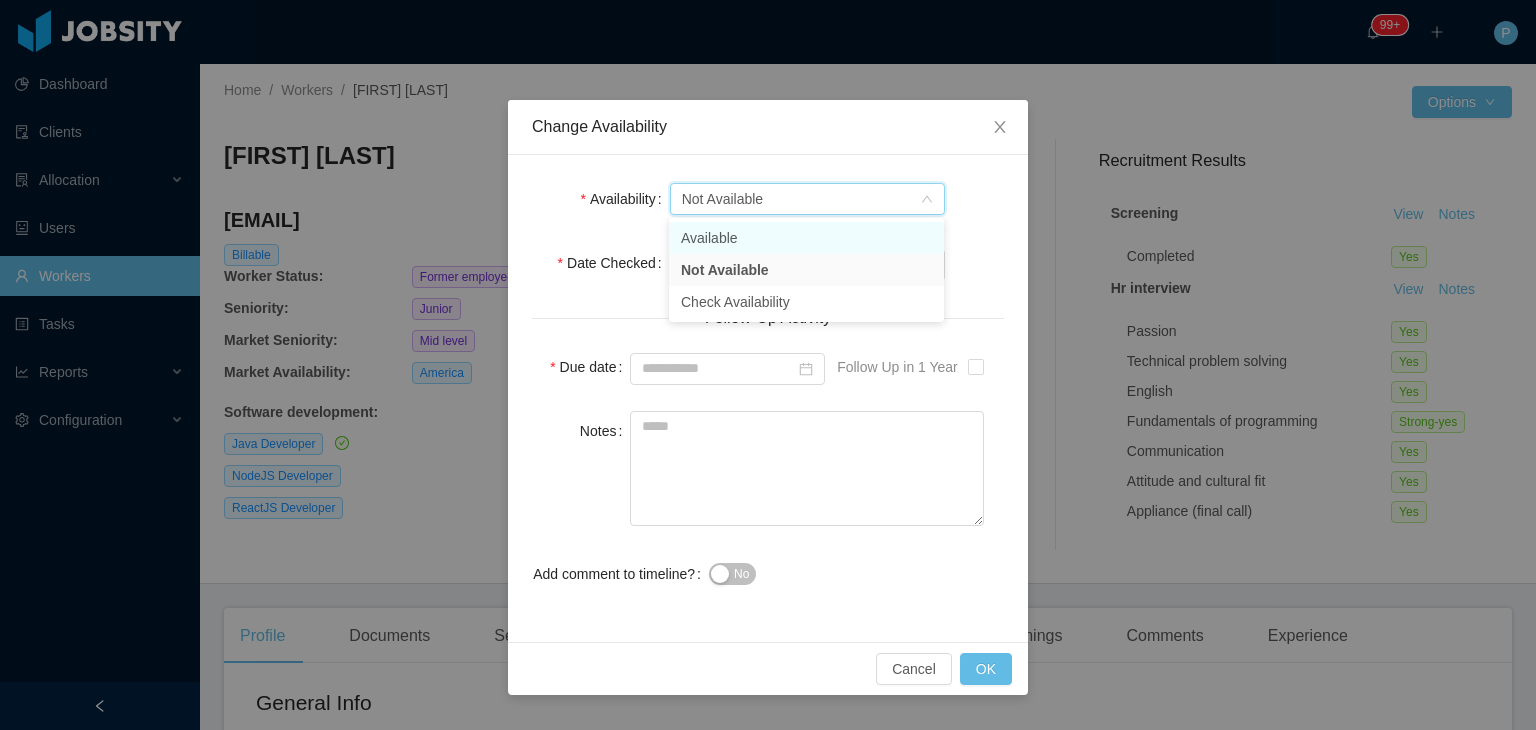 click on "Available" at bounding box center (806, 238) 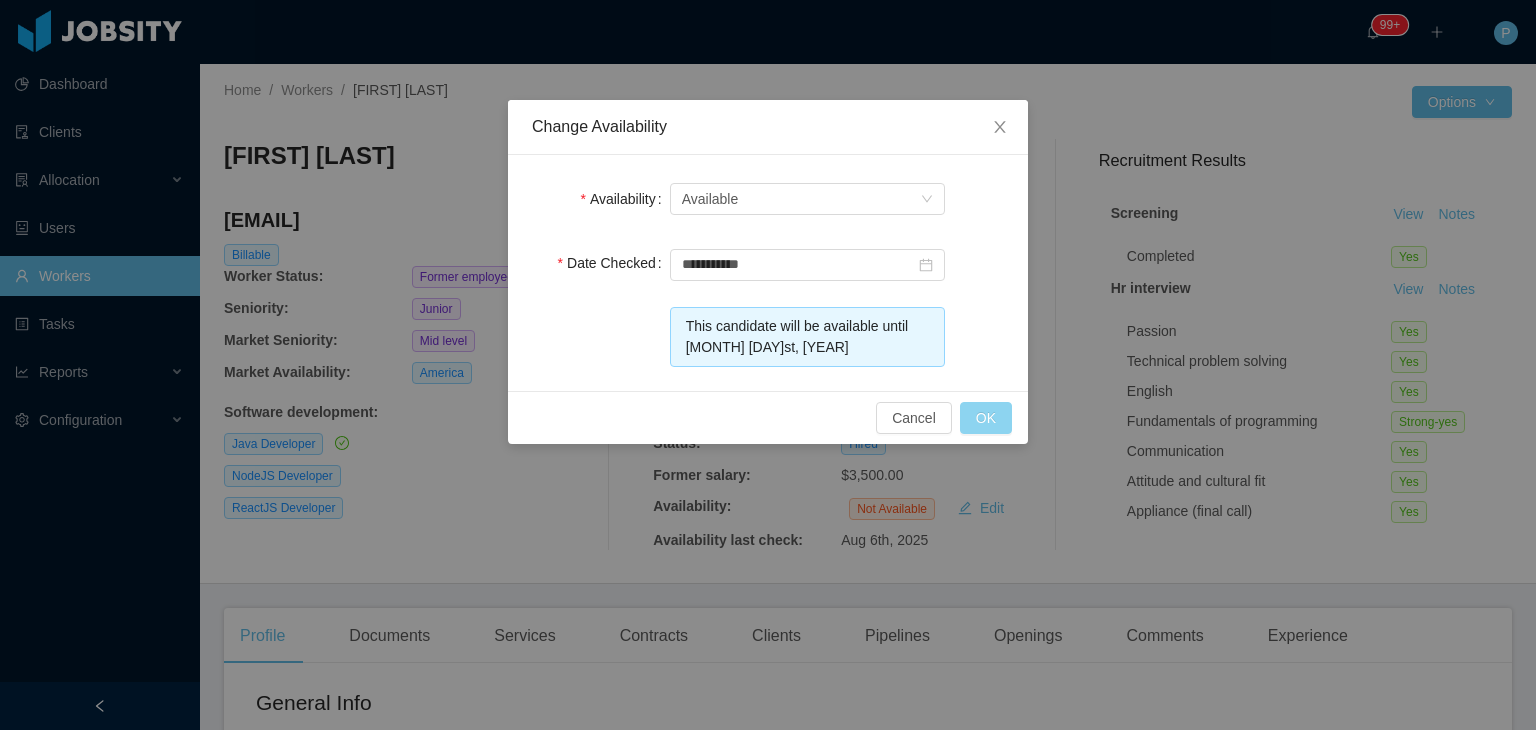 click on "OK" at bounding box center [986, 418] 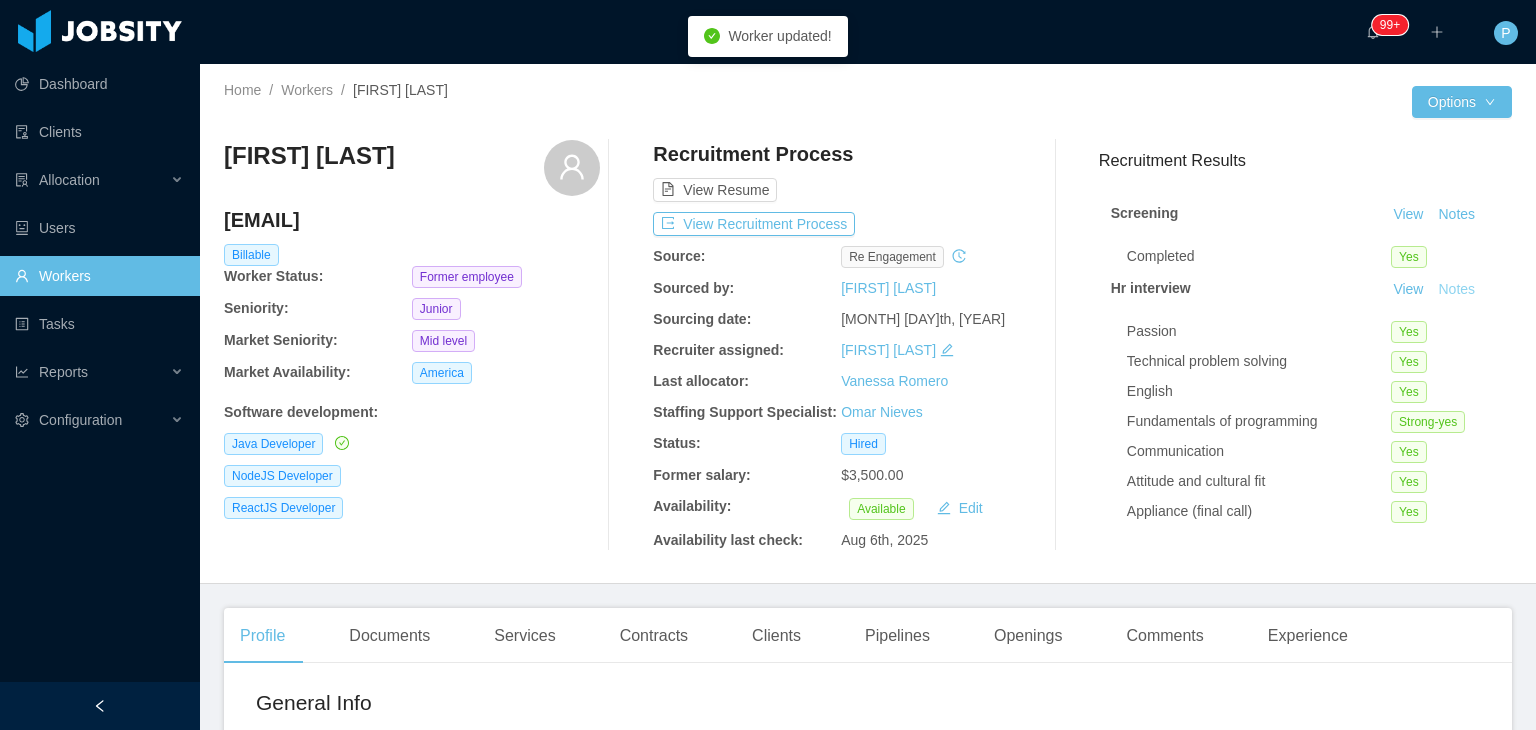 click on "Notes" at bounding box center [1456, 290] 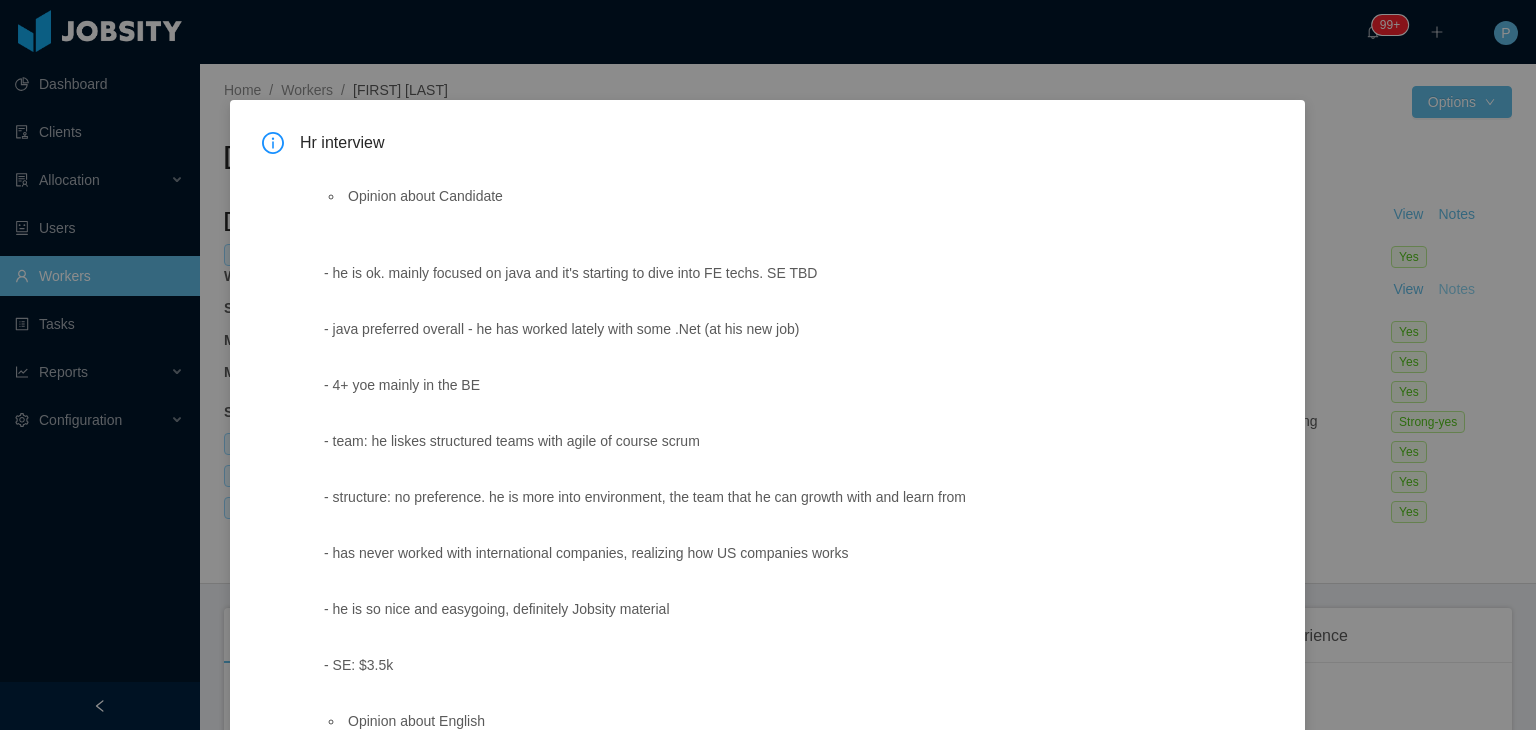 scroll, scrollTop: 255, scrollLeft: 0, axis: vertical 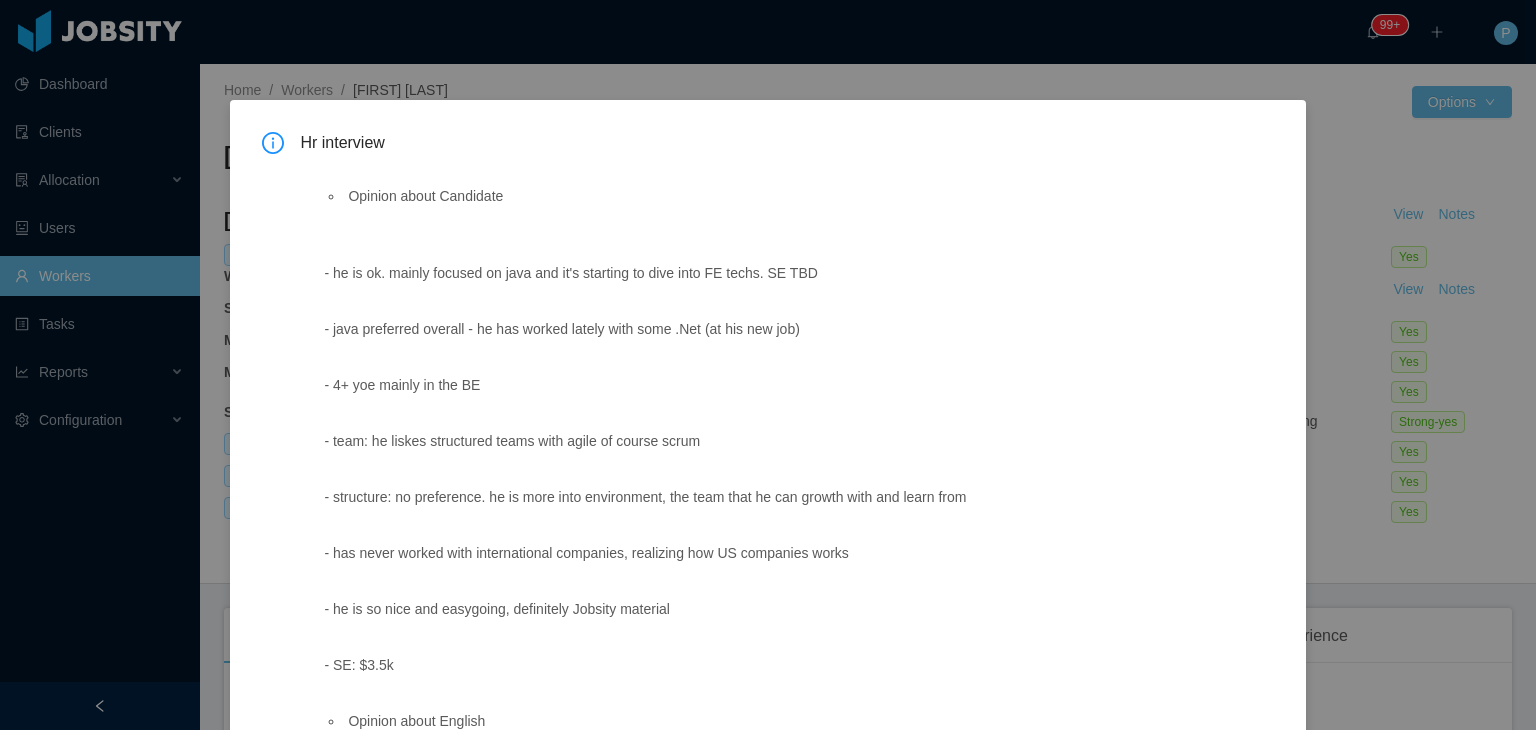 drag, startPoint x: 525, startPoint y: 609, endPoint x: 333, endPoint y: 271, distance: 388.72614 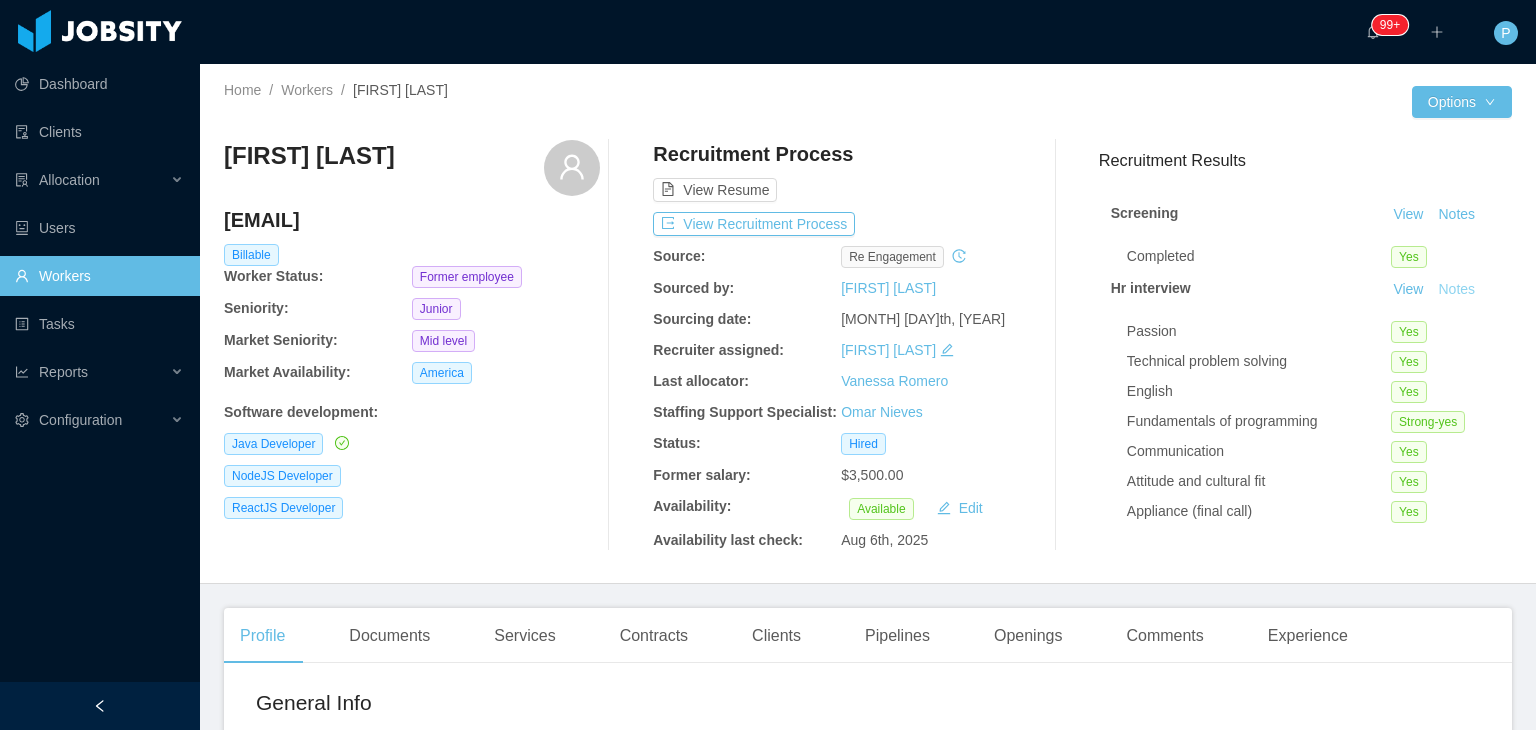 type 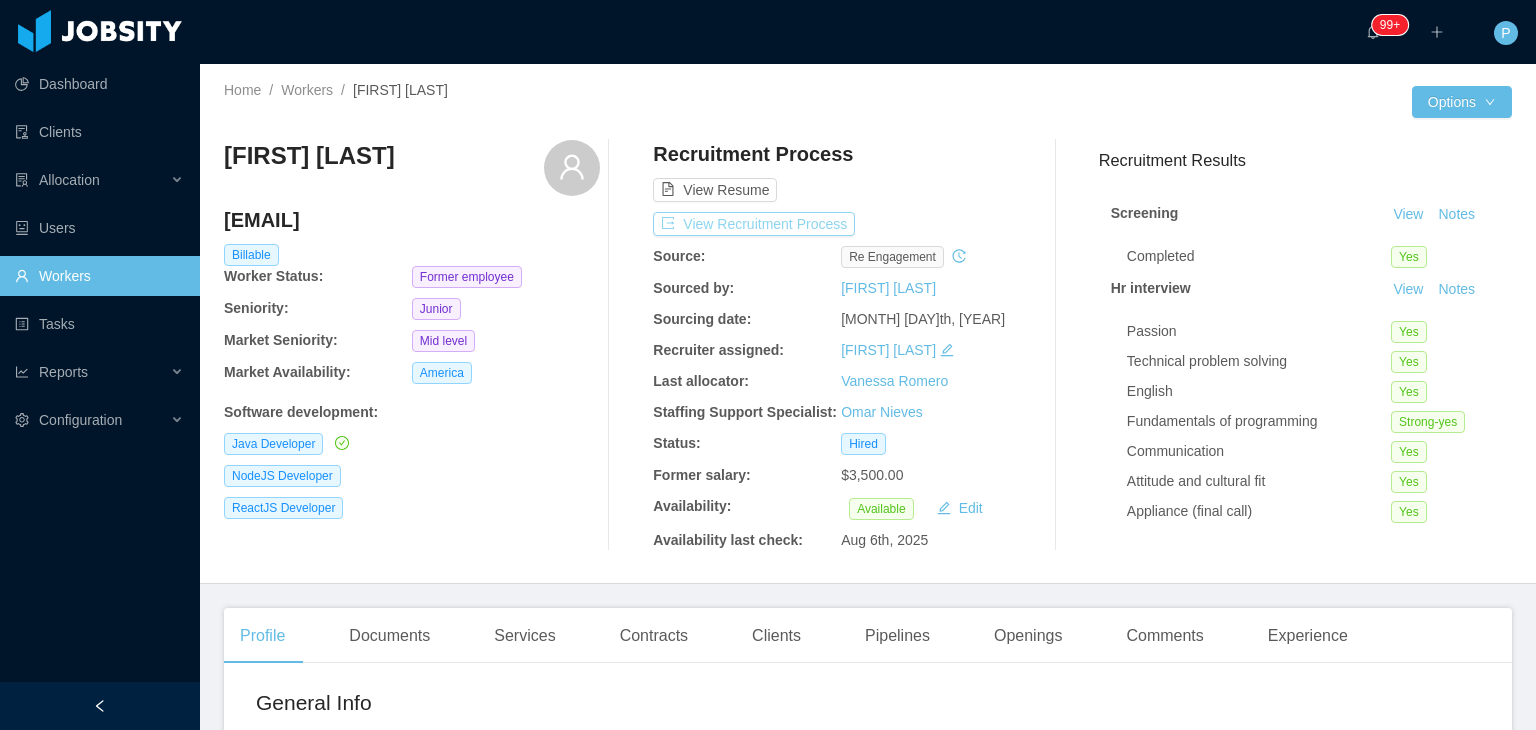 click on "View Recruitment Process" at bounding box center [754, 224] 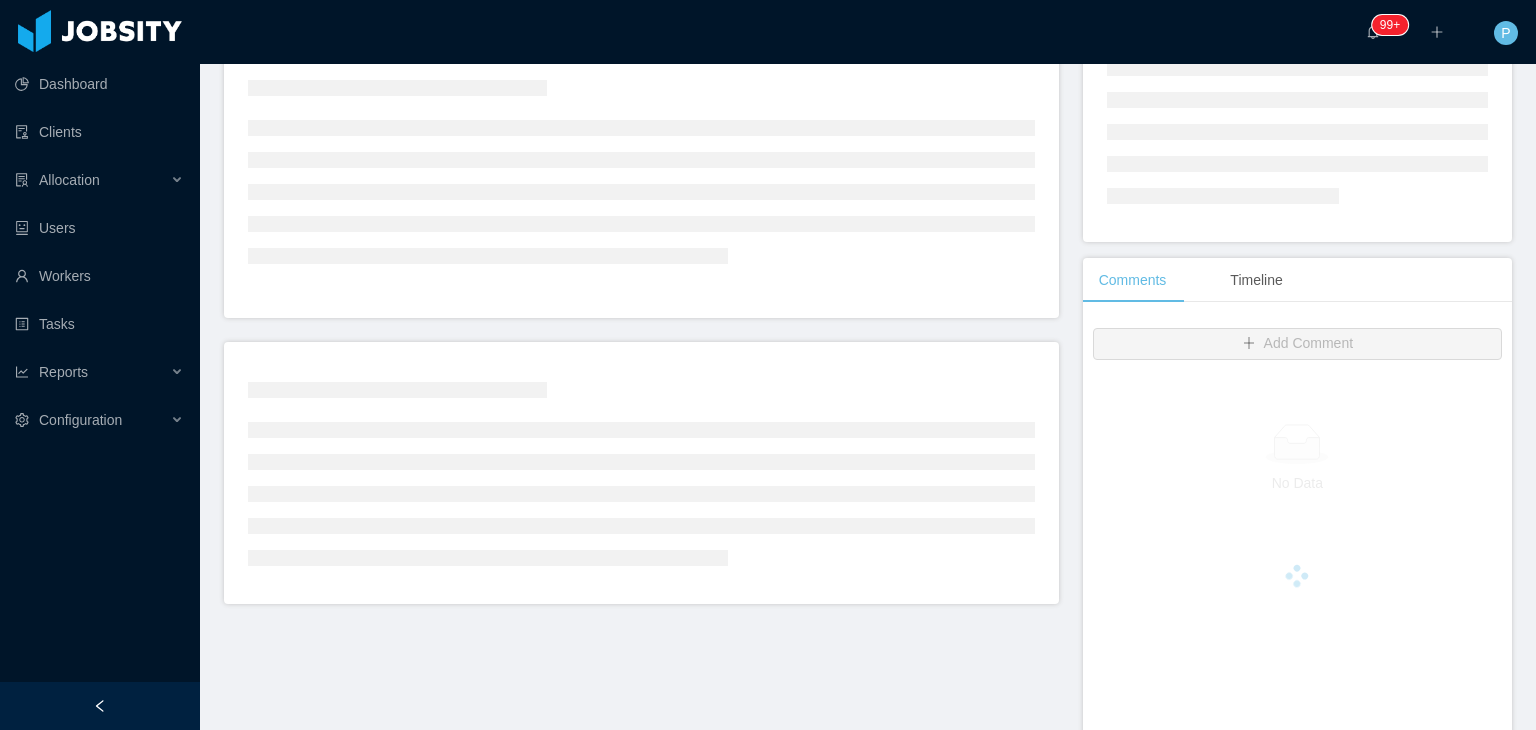 scroll, scrollTop: 293, scrollLeft: 0, axis: vertical 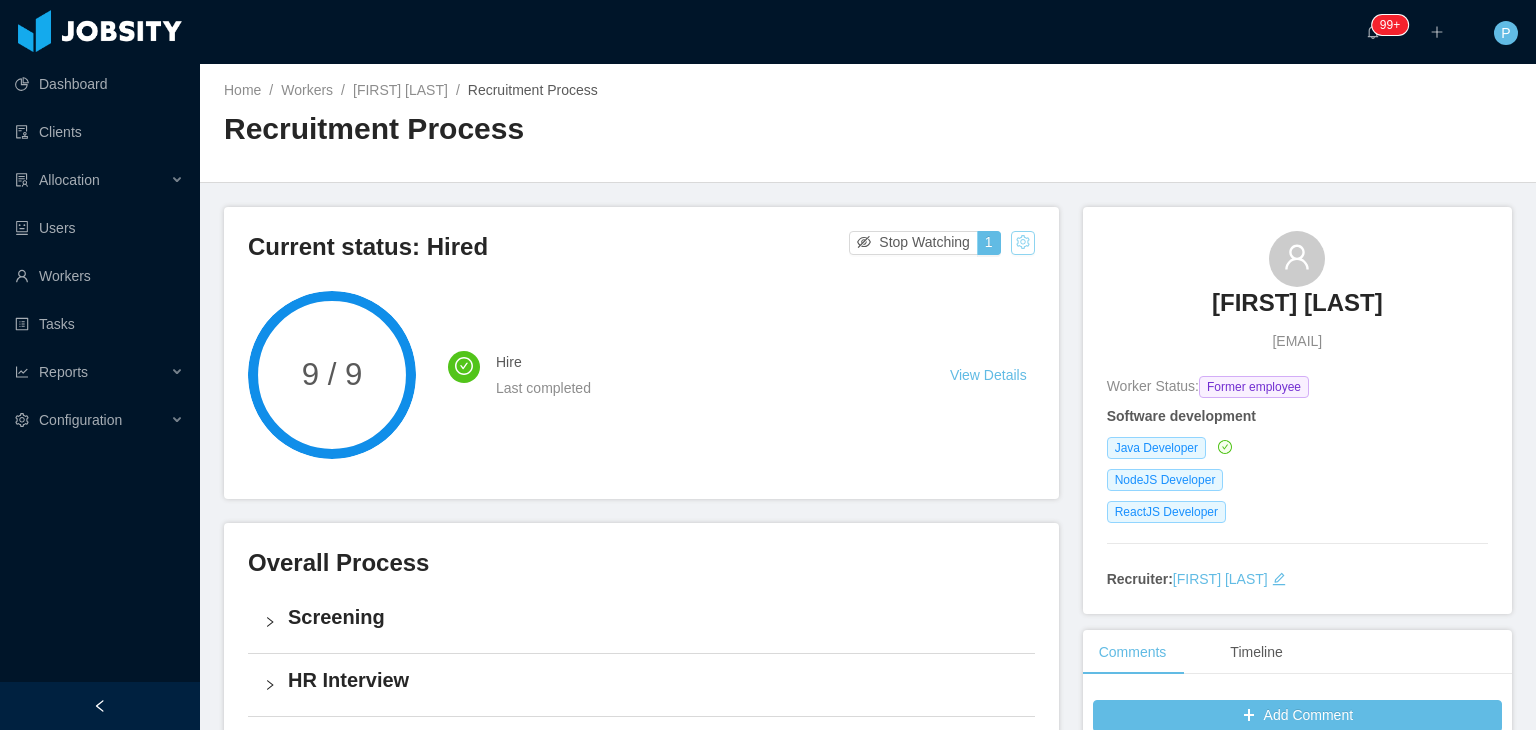 click at bounding box center (1023, 243) 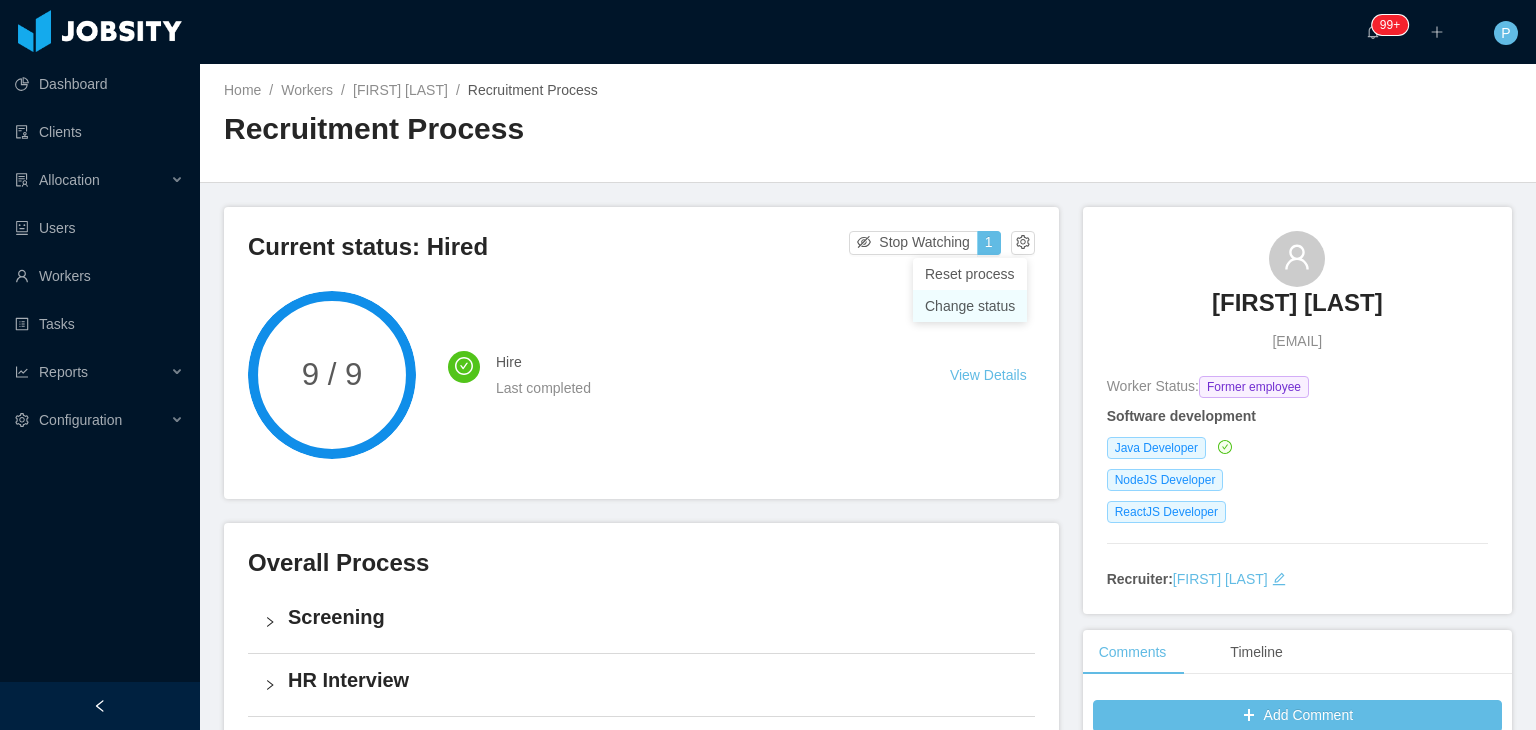click on "Change status" at bounding box center [970, 306] 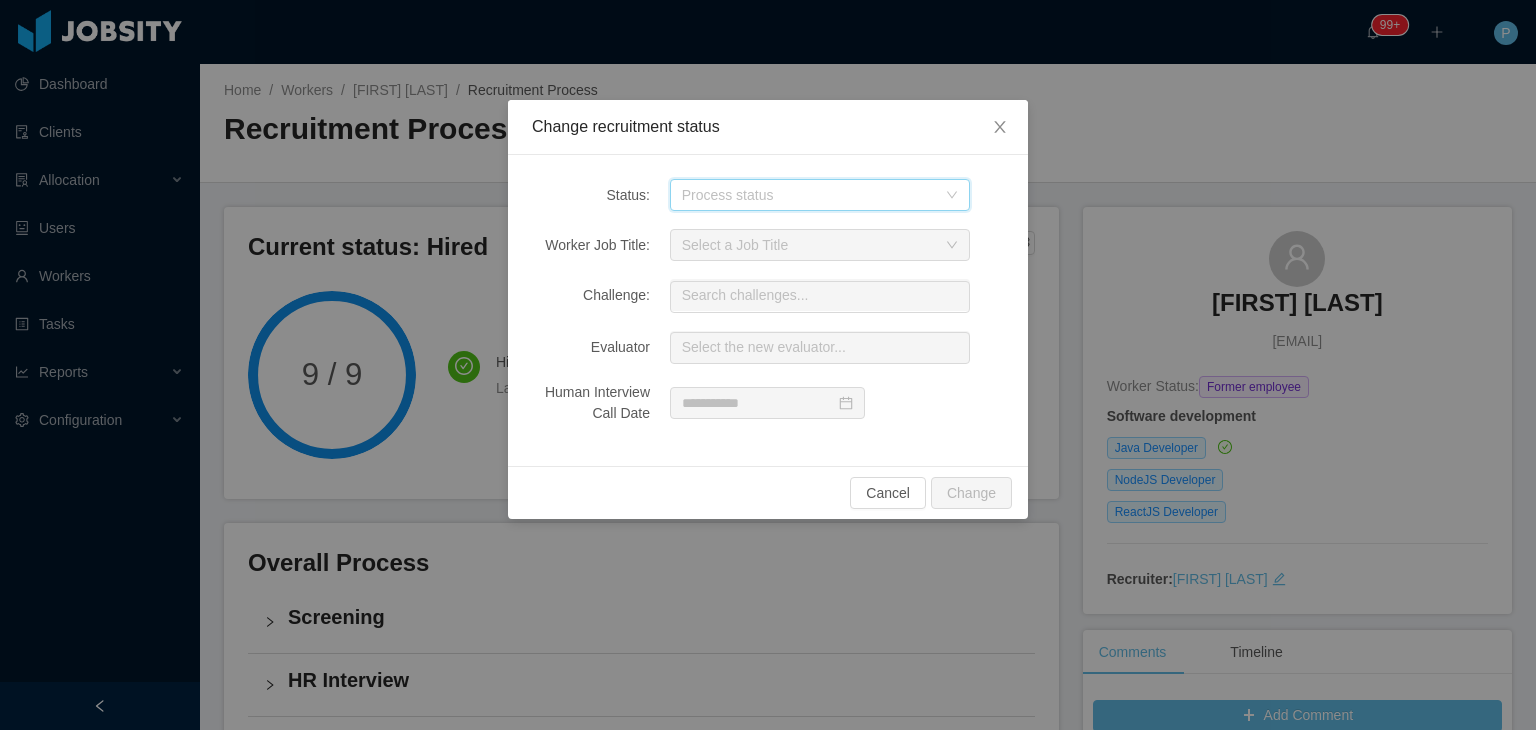 click on "Process status" at bounding box center (813, 195) 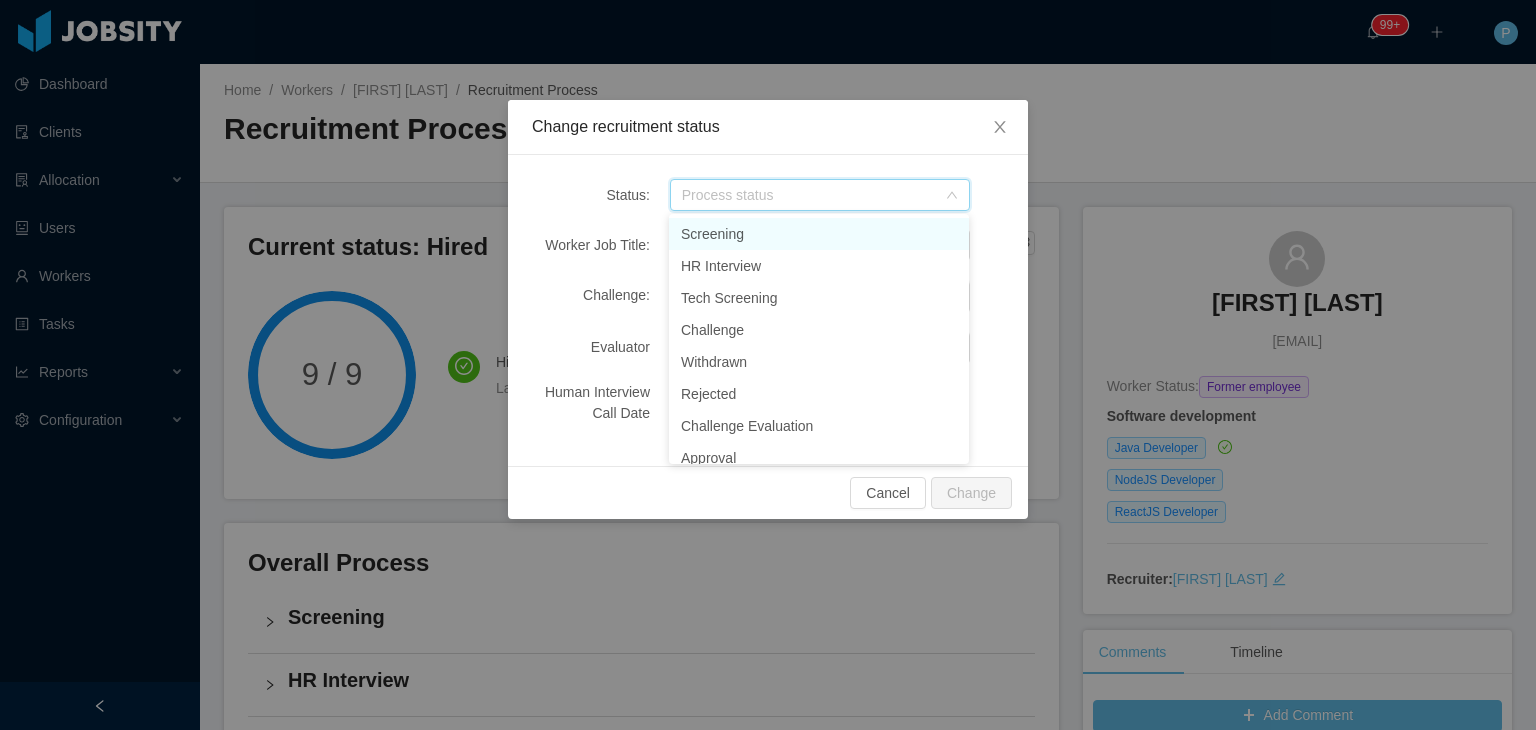 scroll, scrollTop: 237, scrollLeft: 0, axis: vertical 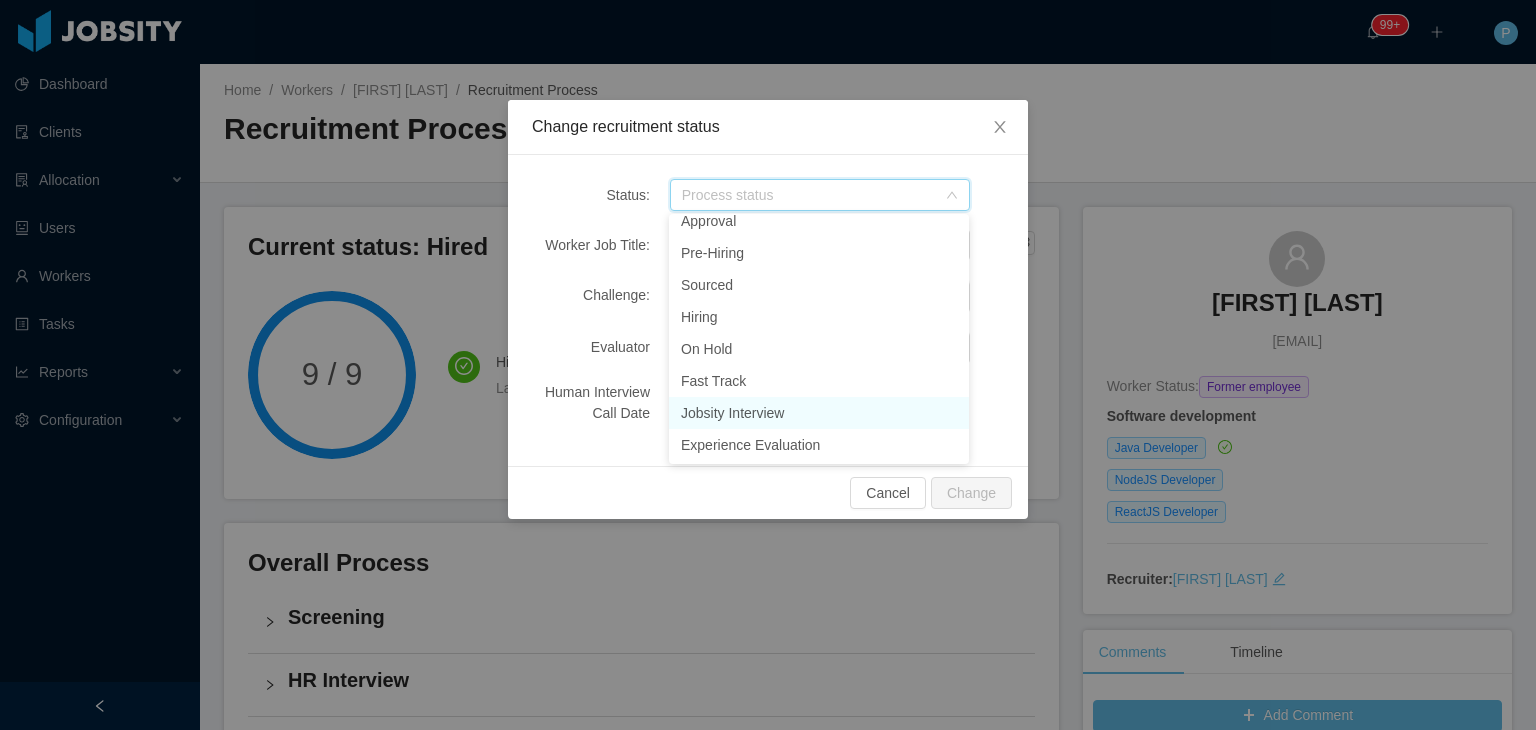 click on "Jobsity Interview" at bounding box center (819, 413) 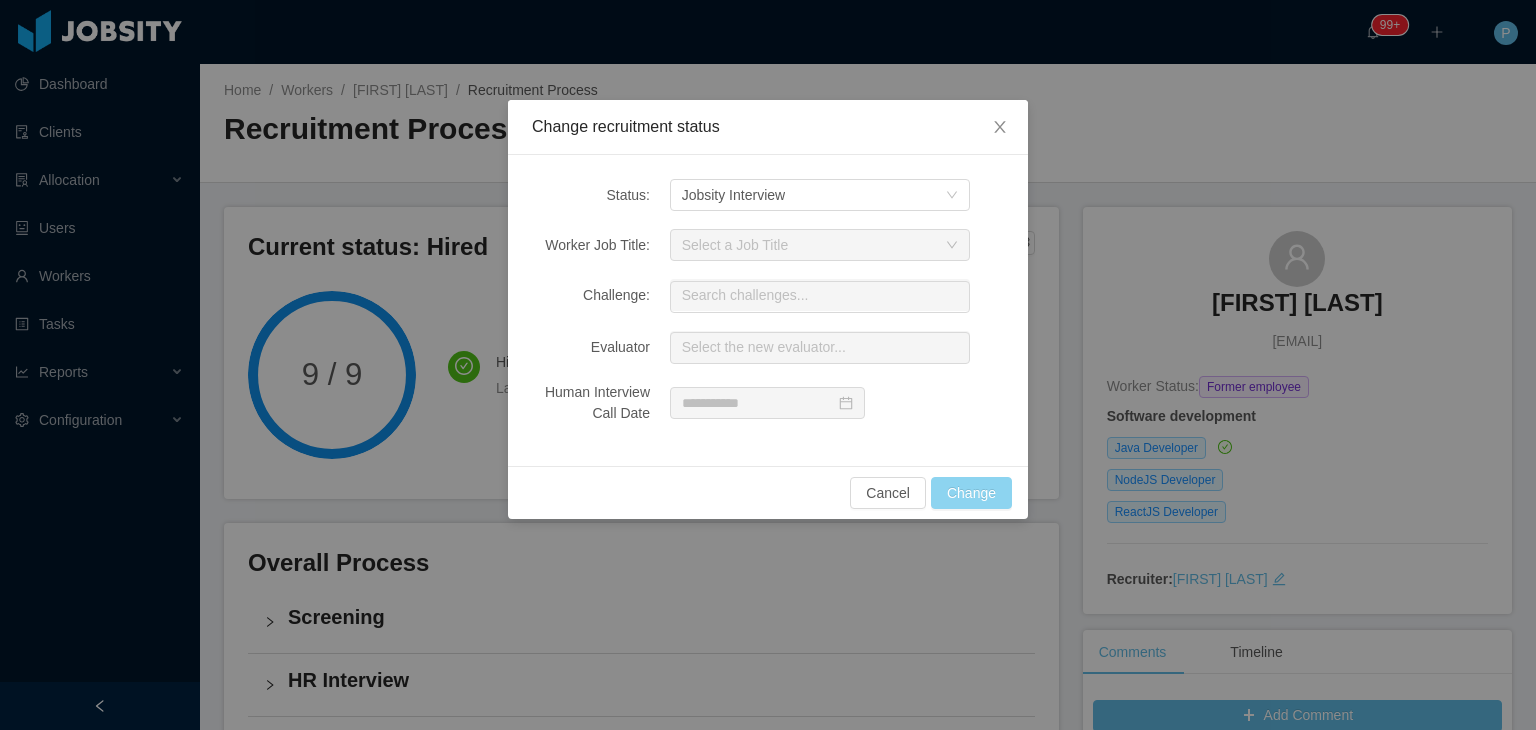 click on "Change" at bounding box center [971, 493] 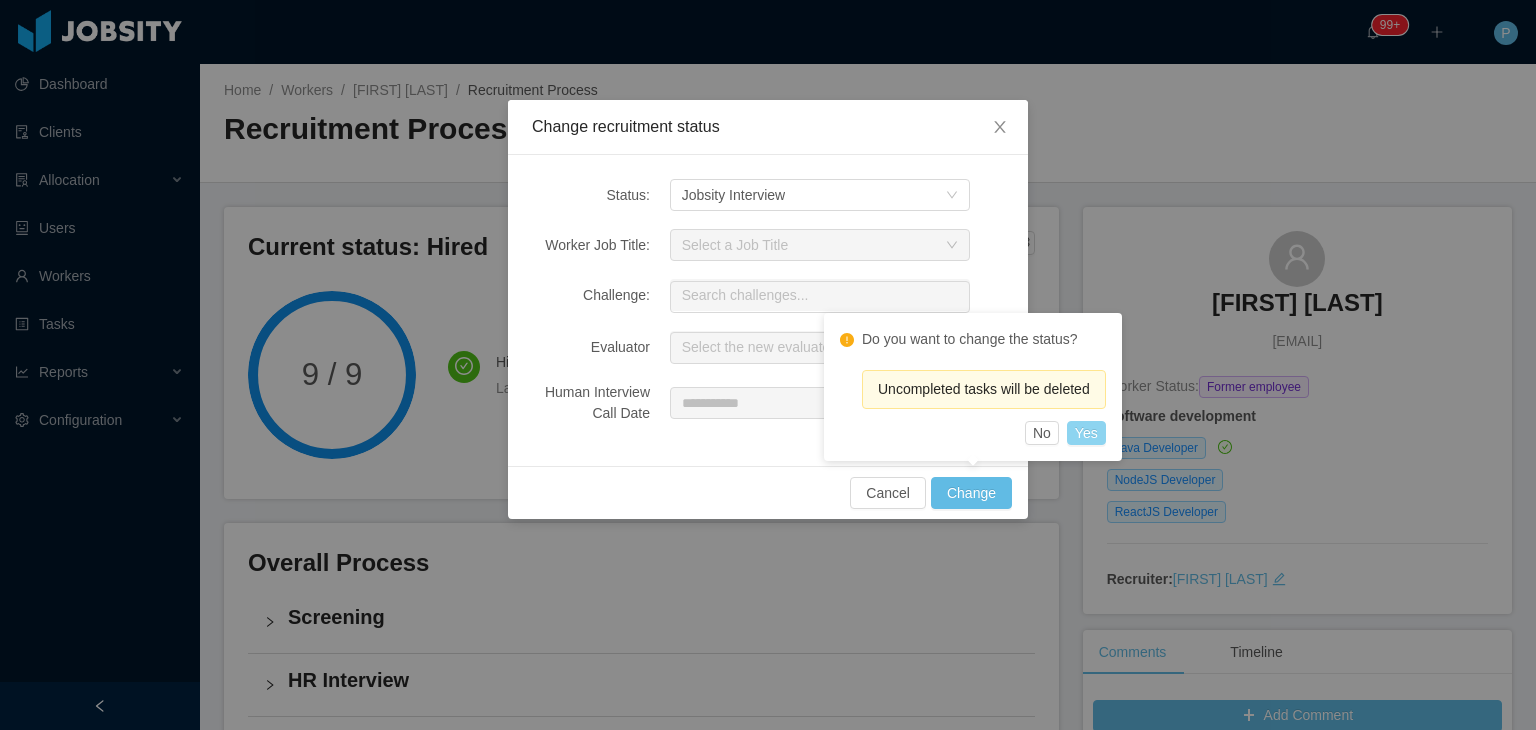 click on "Yes" at bounding box center (1086, 433) 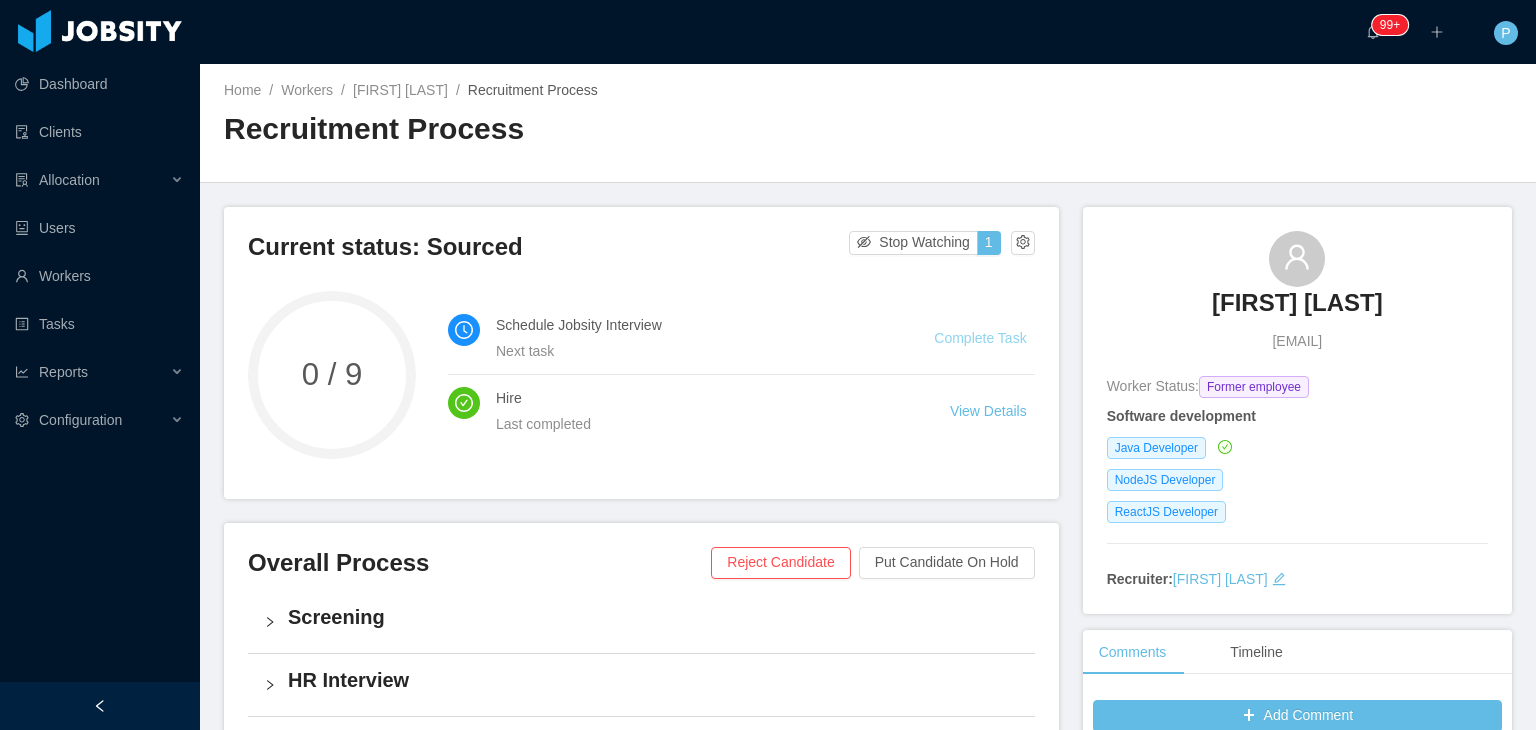 click on "Complete Task" at bounding box center (980, 338) 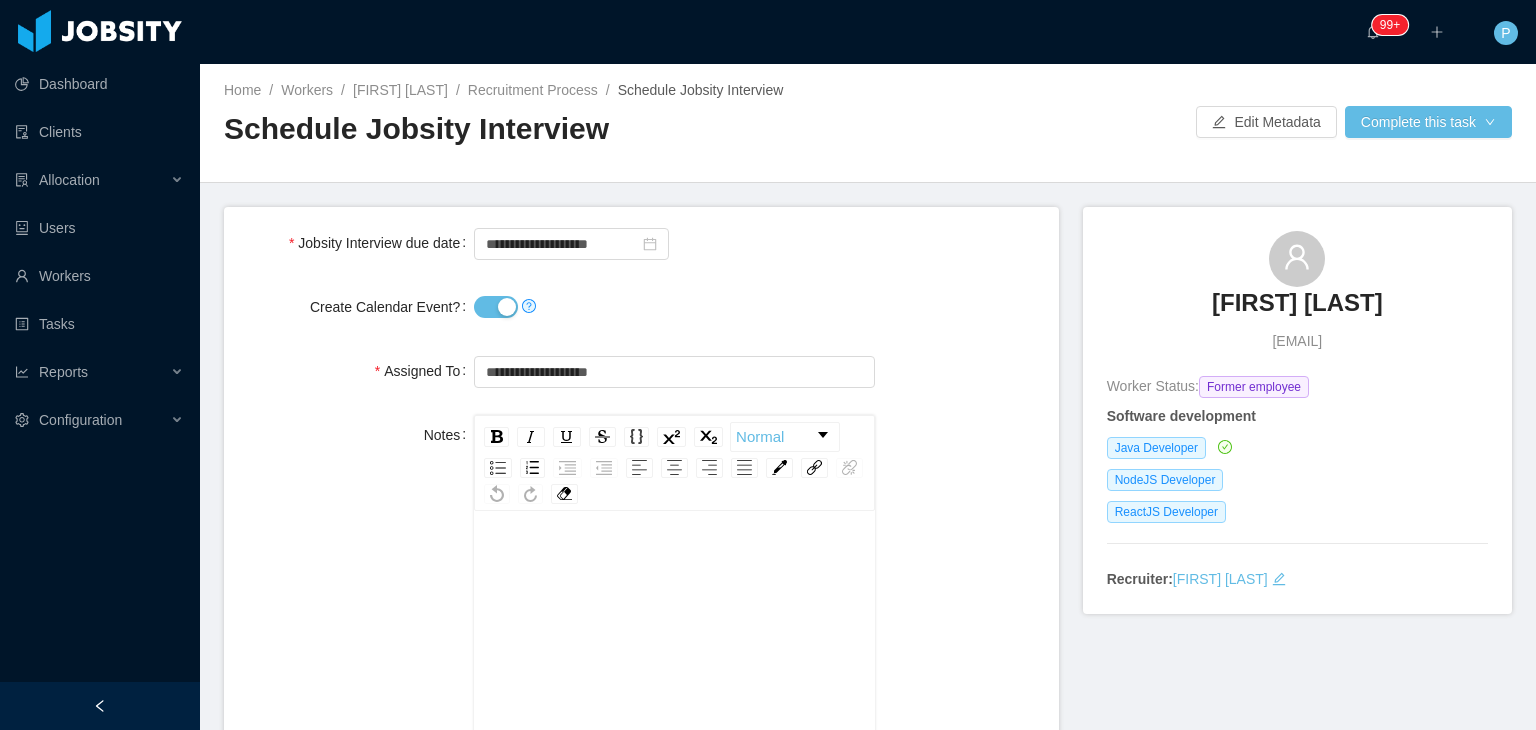 click on "Create Calendar Event?" at bounding box center (496, 307) 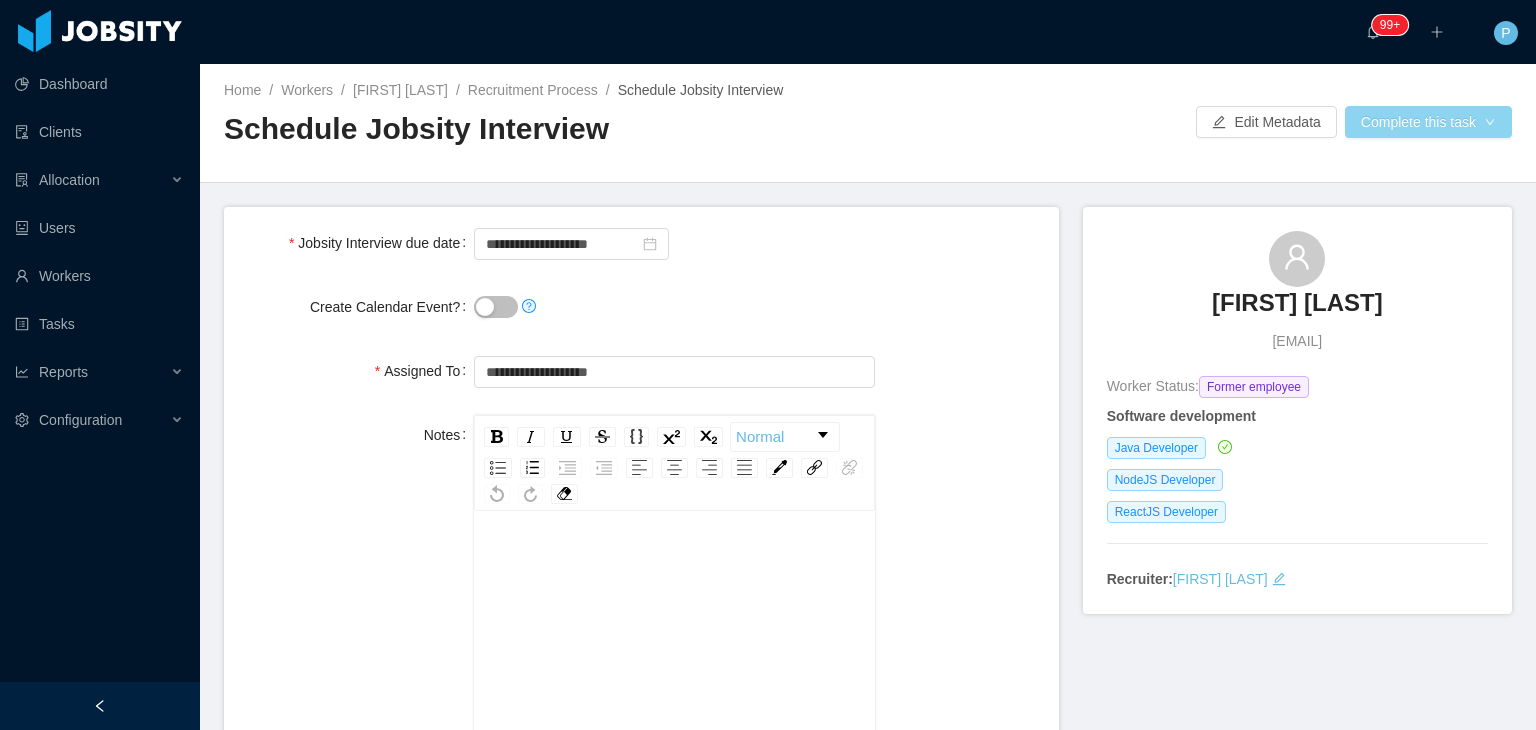 click on "Complete this task" at bounding box center (1428, 122) 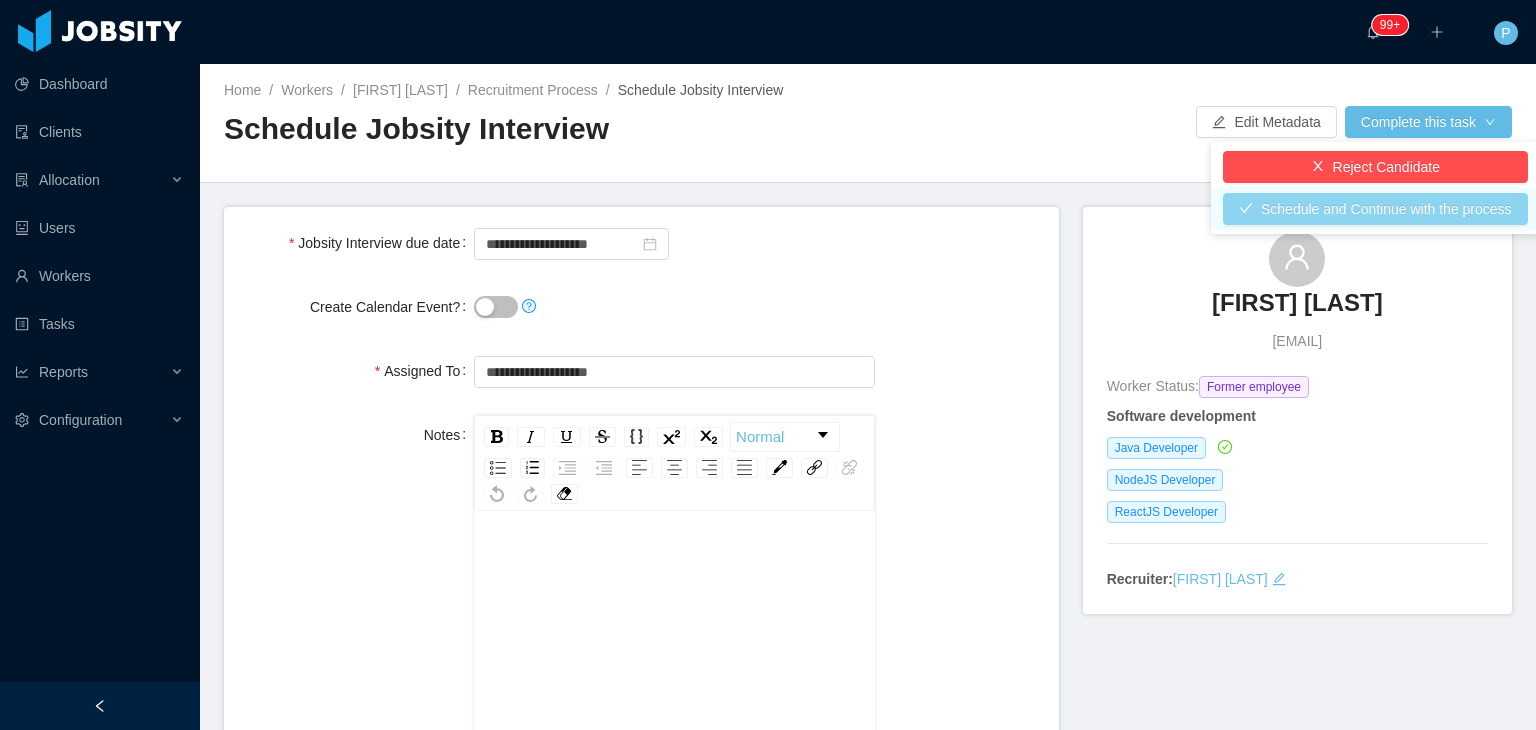 click on "Schedule and Continue with the process" at bounding box center [1375, 209] 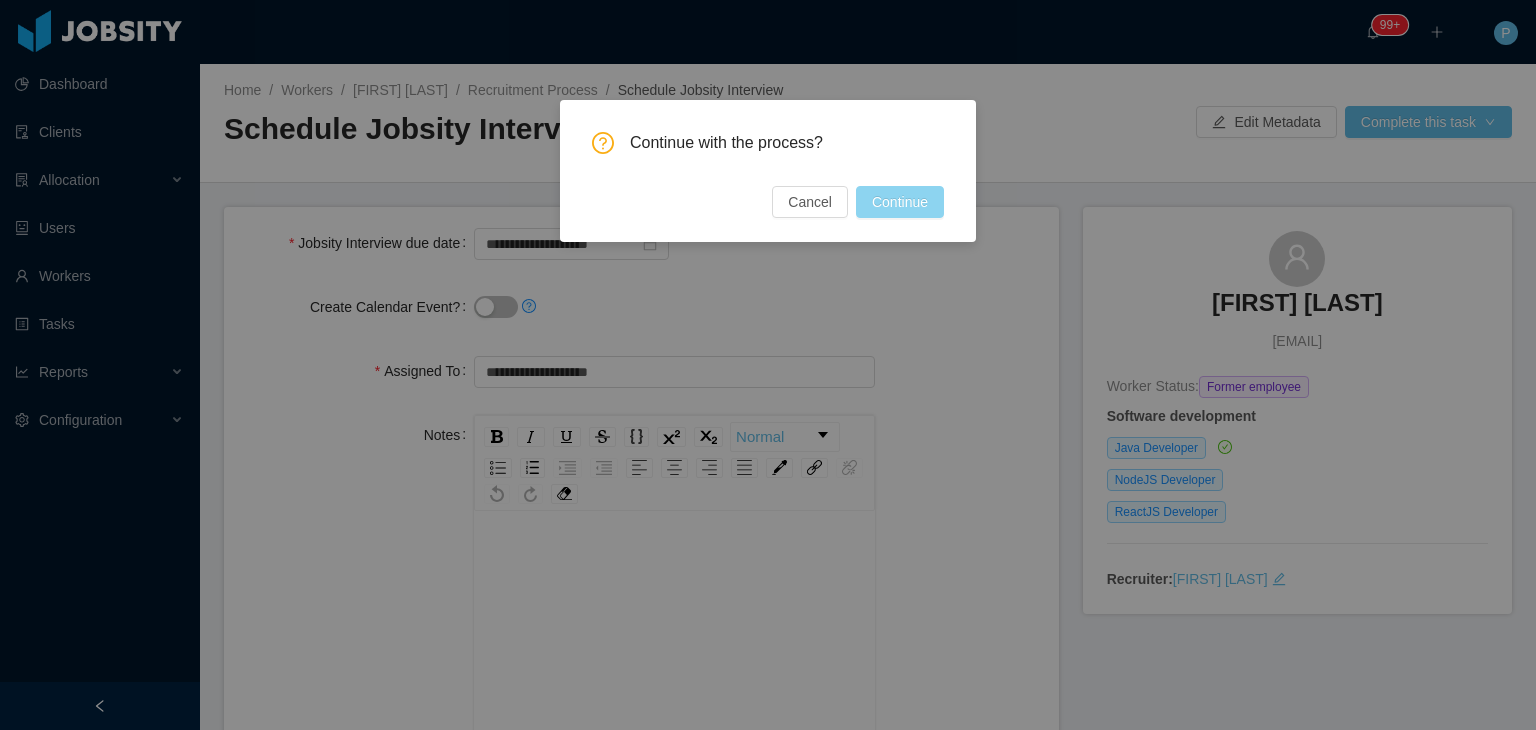click on "Continue" at bounding box center [900, 202] 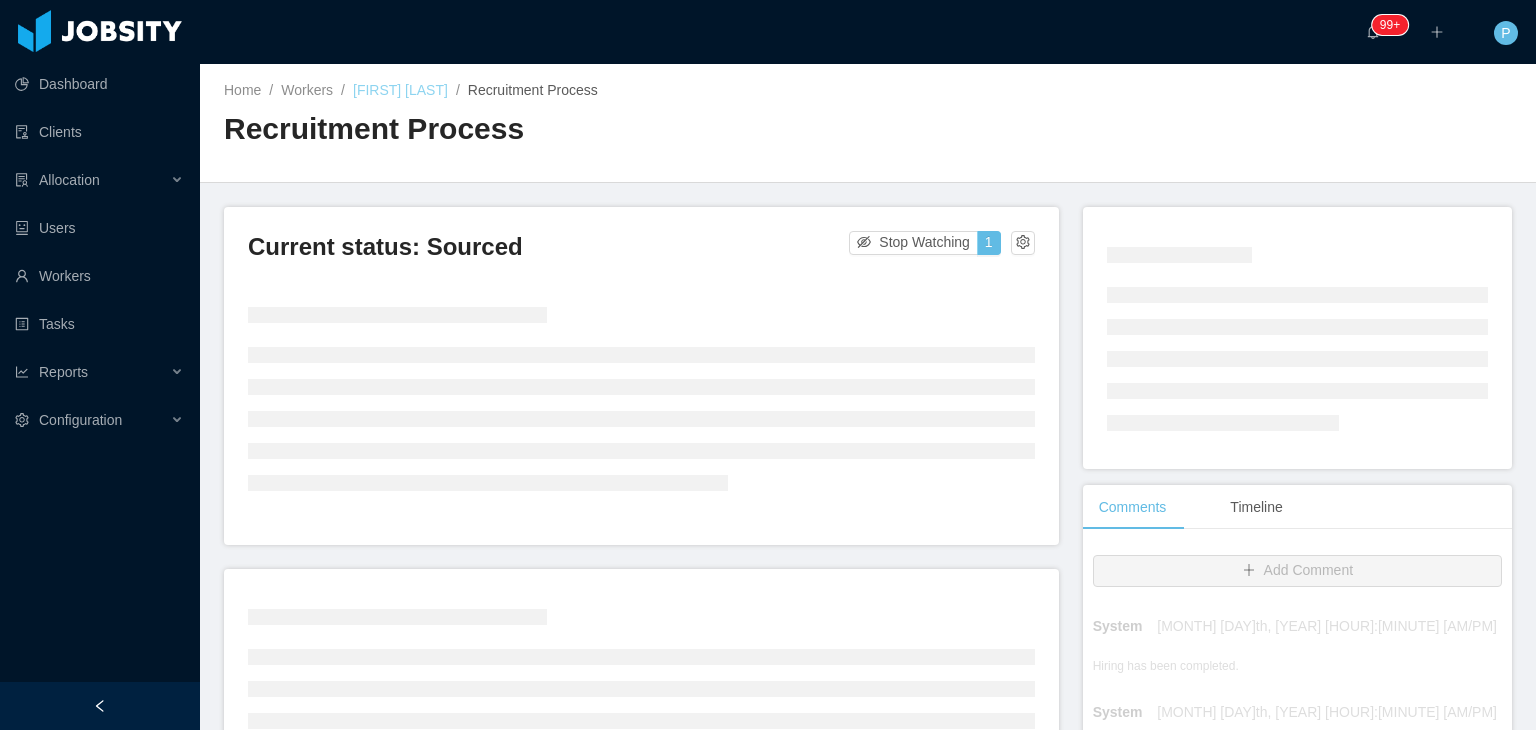 click on "[NAME]" at bounding box center (400, 90) 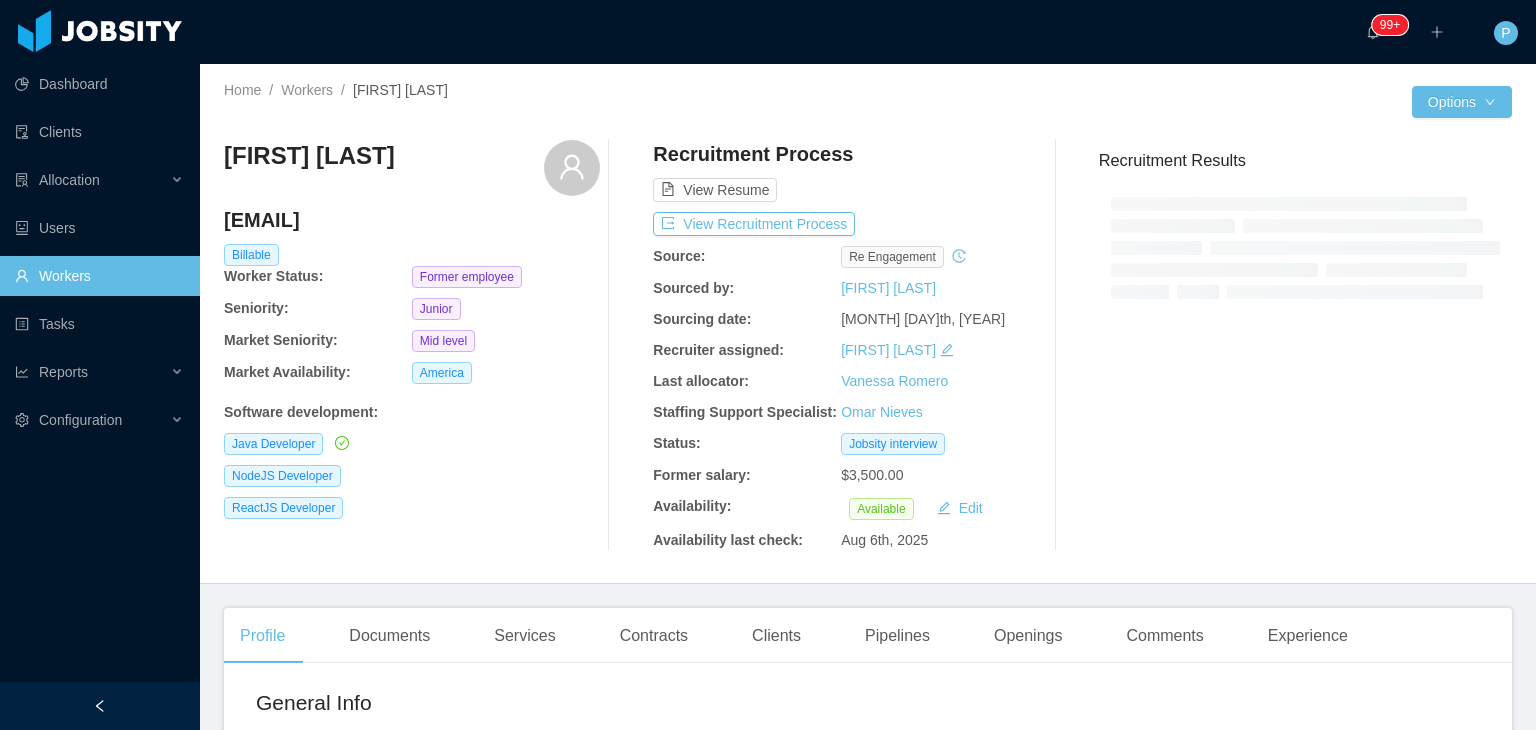 click on "Home / Workers / Dane Jackson /" at bounding box center (546, 90) 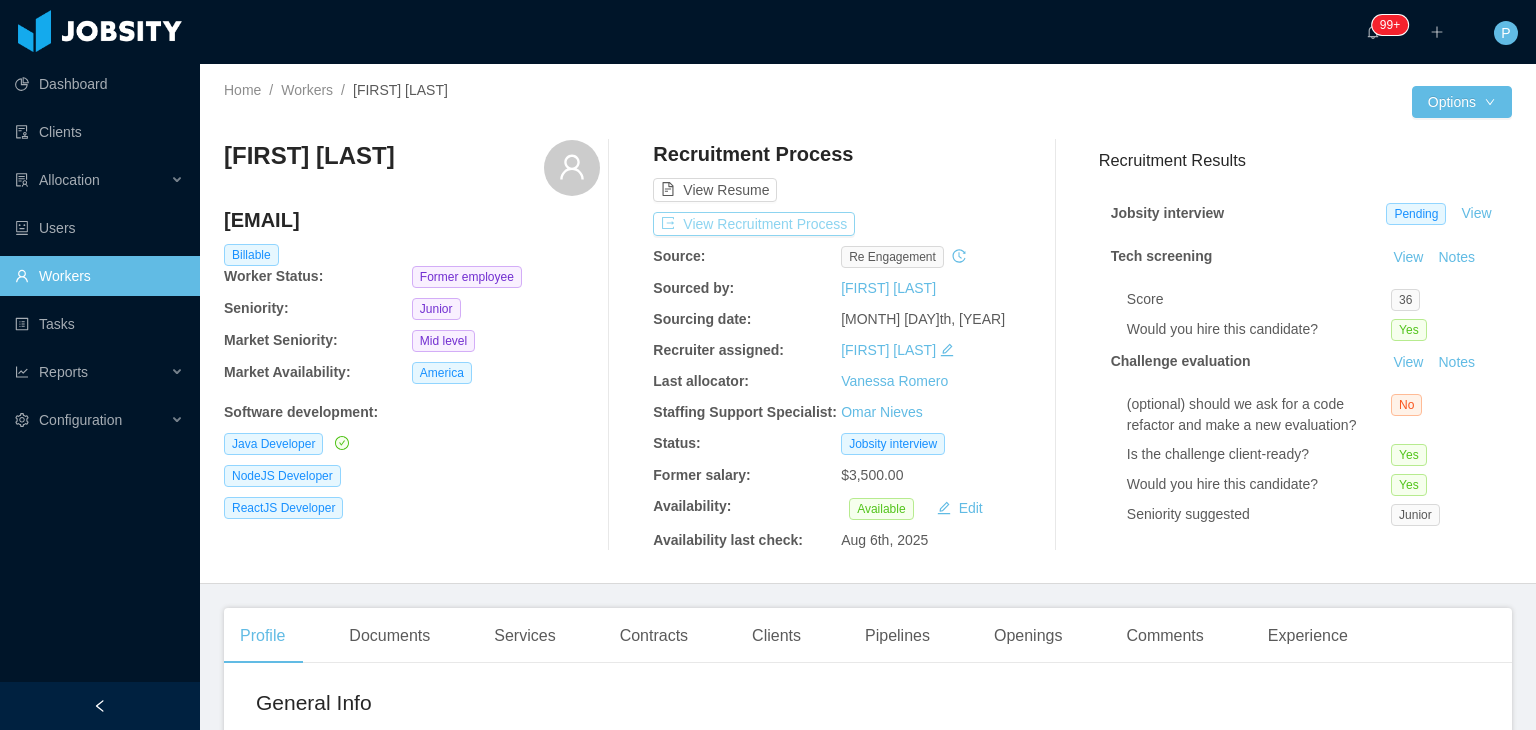 click on "View Recruitment Process" at bounding box center [754, 224] 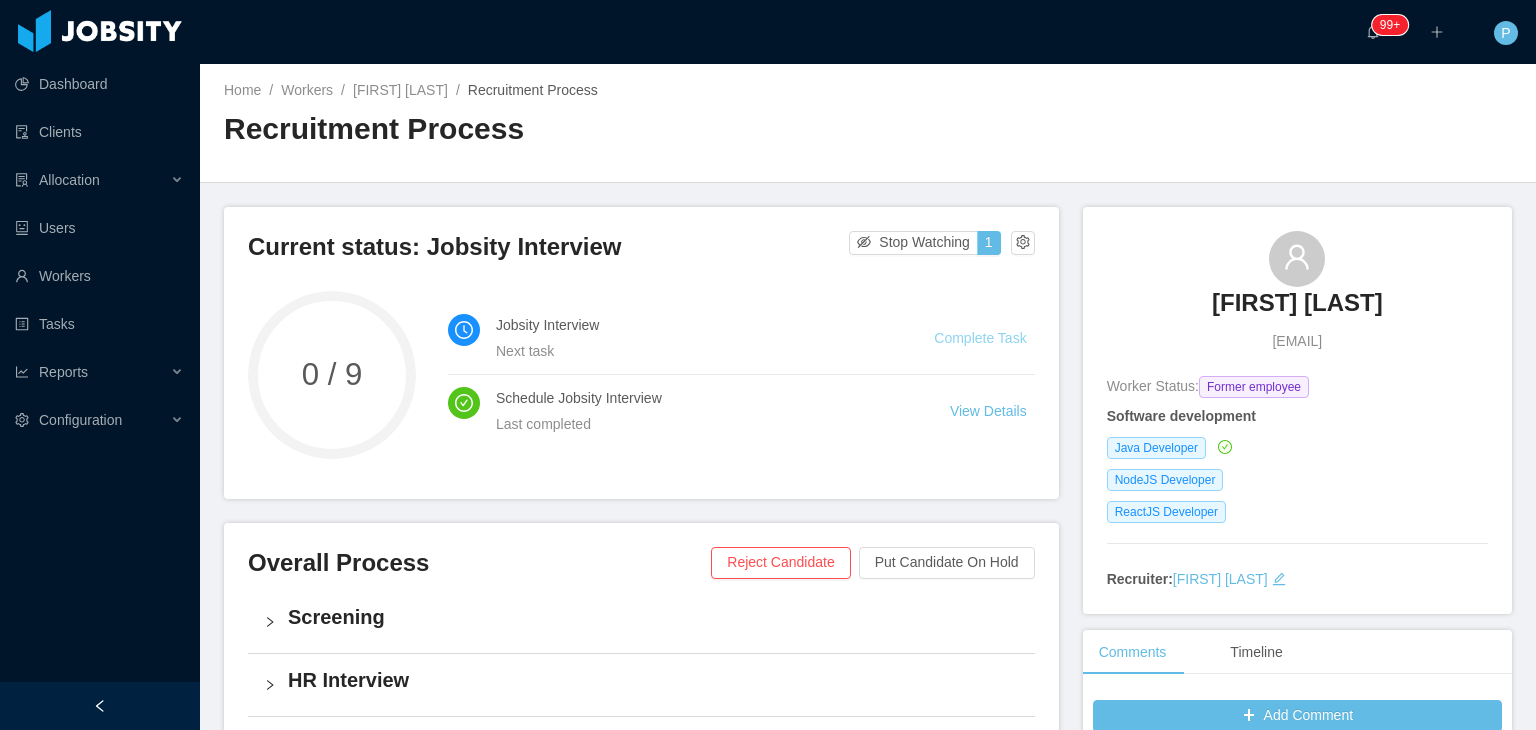 click on "Complete Task" at bounding box center (980, 338) 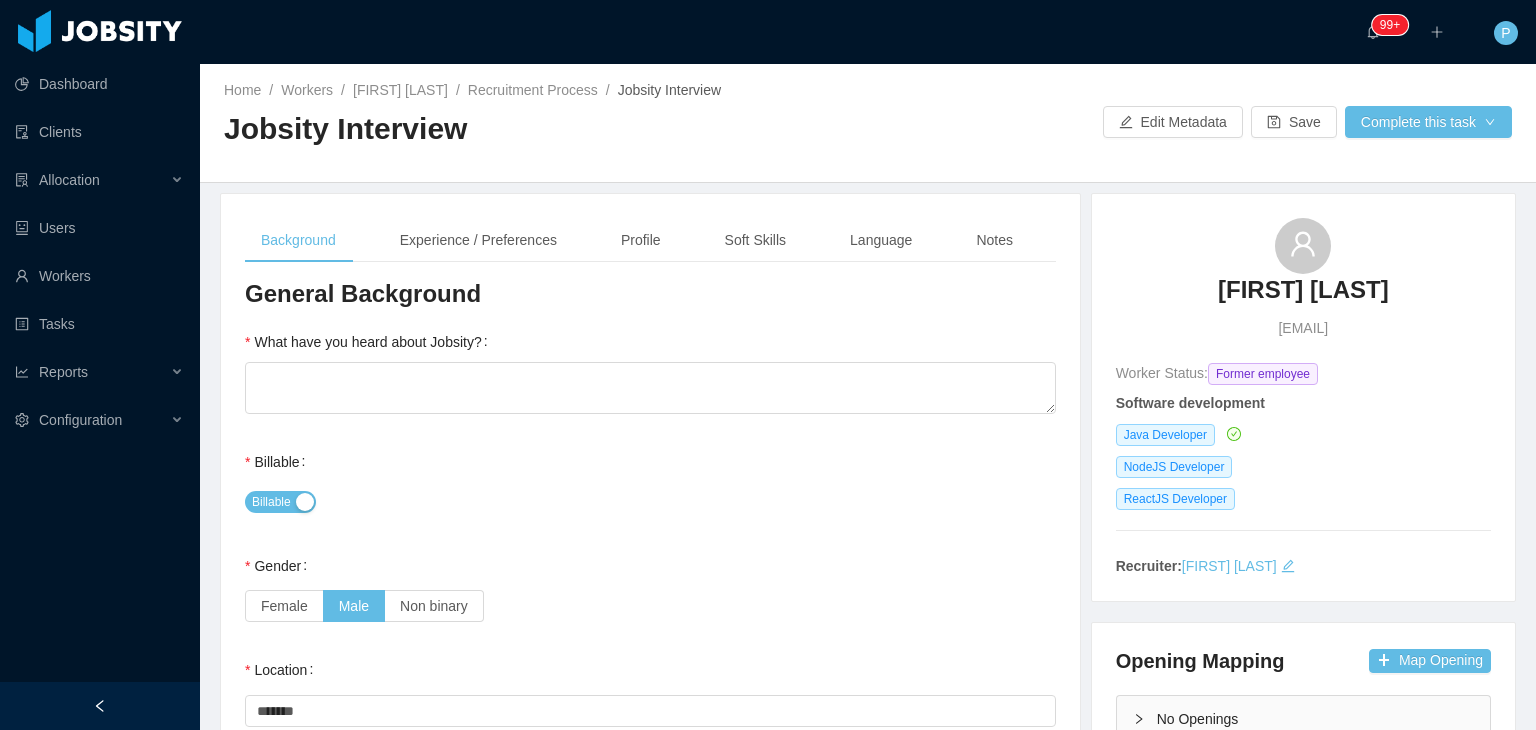 type 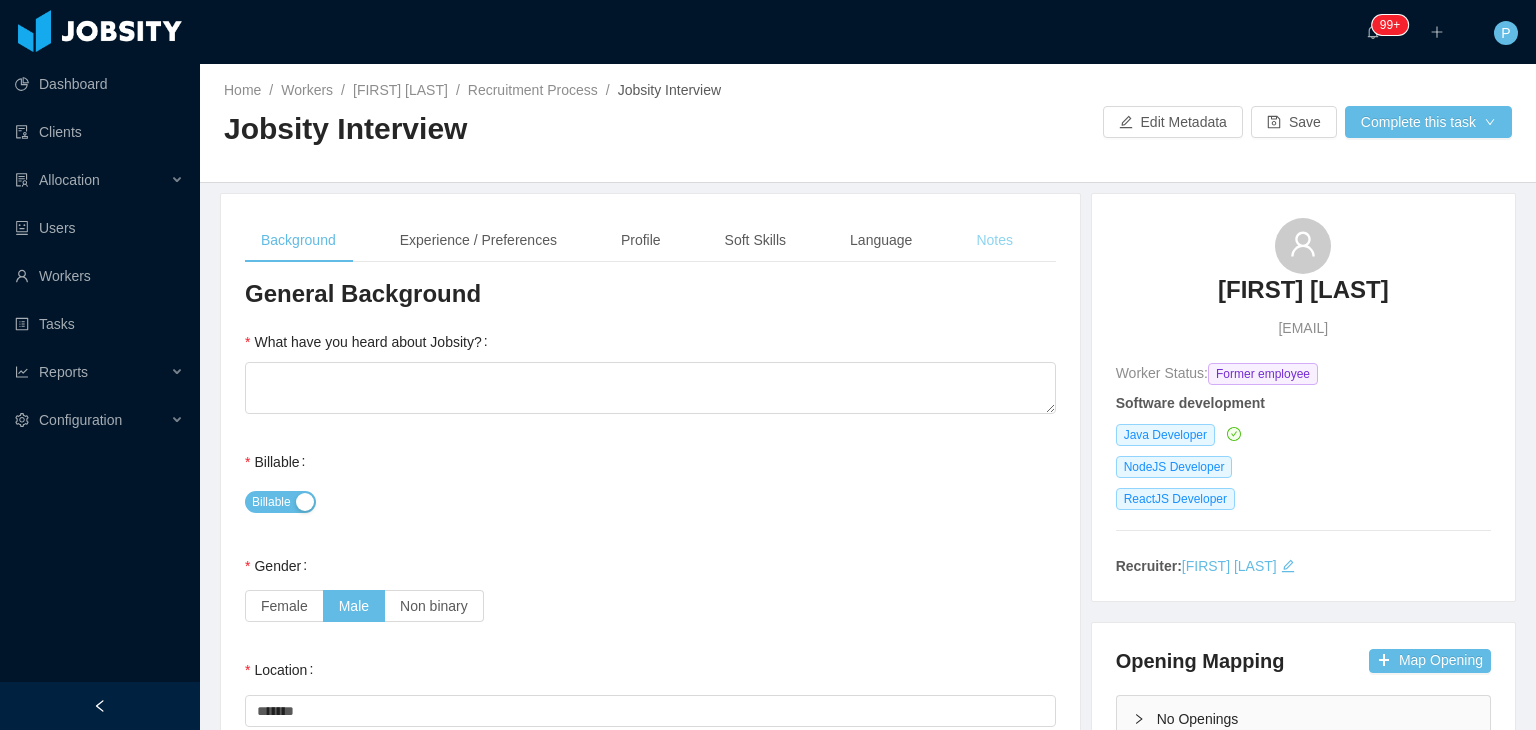 click on "Notes" at bounding box center [994, 240] 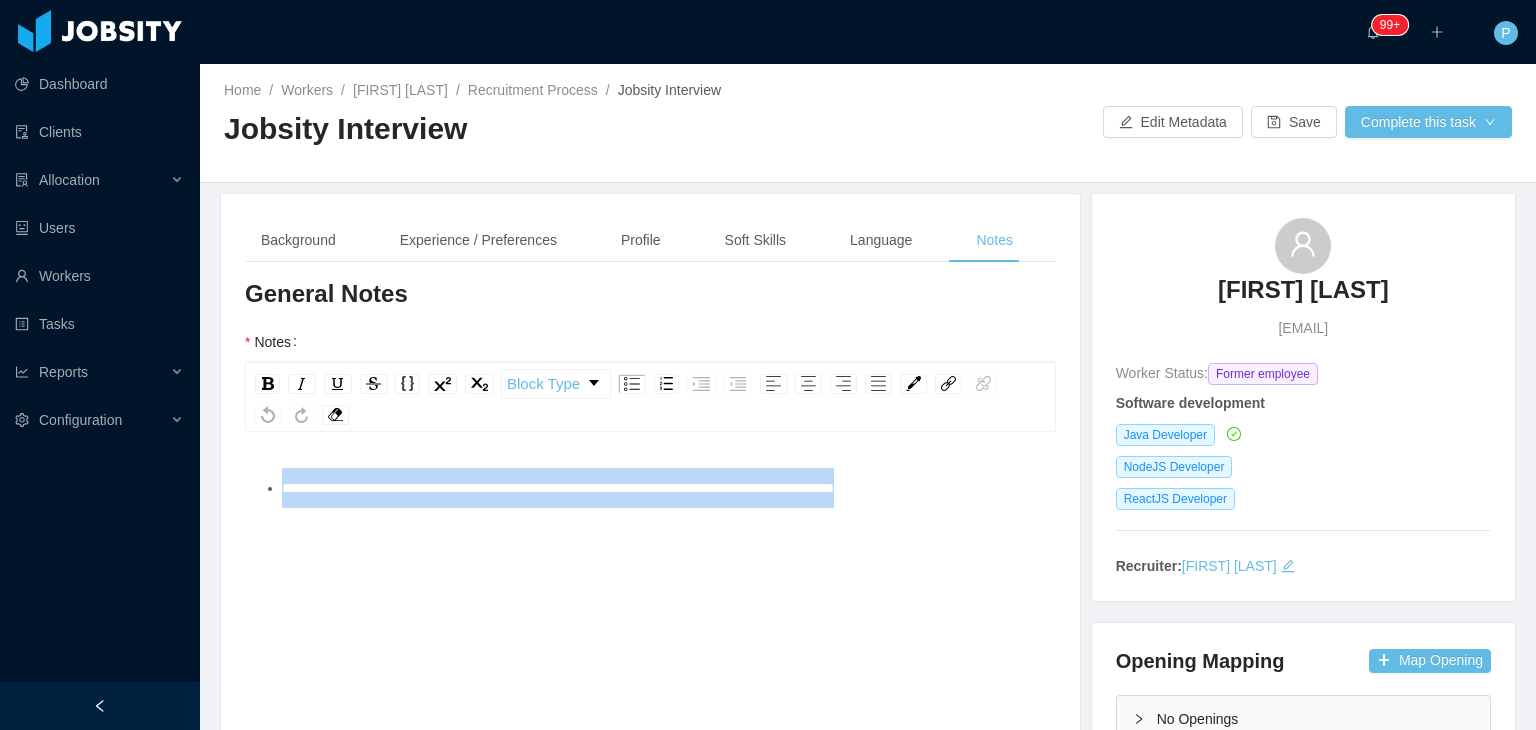 drag, startPoint x: 986, startPoint y: 482, endPoint x: 282, endPoint y: 482, distance: 704 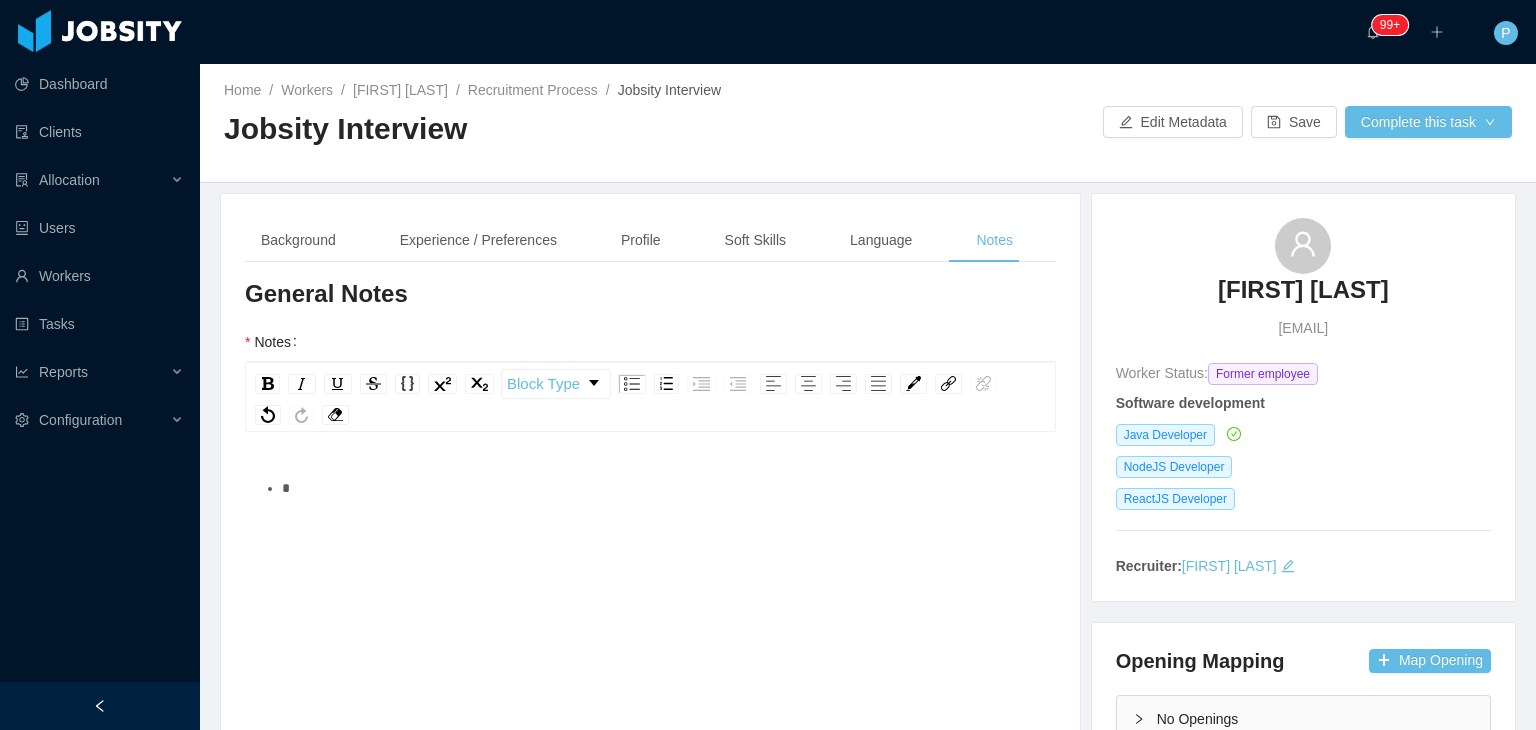 type 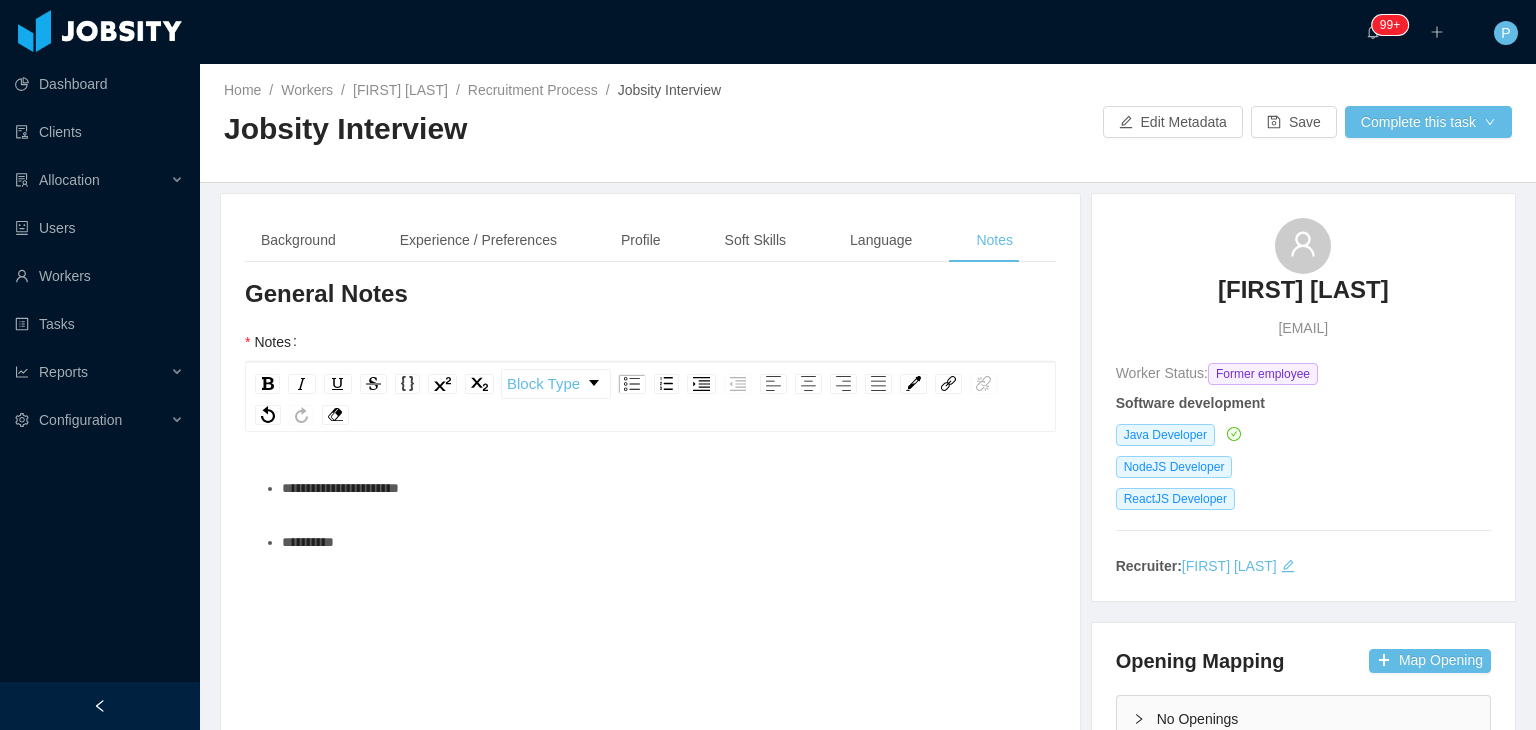 click on "**********" at bounding box center [308, 542] 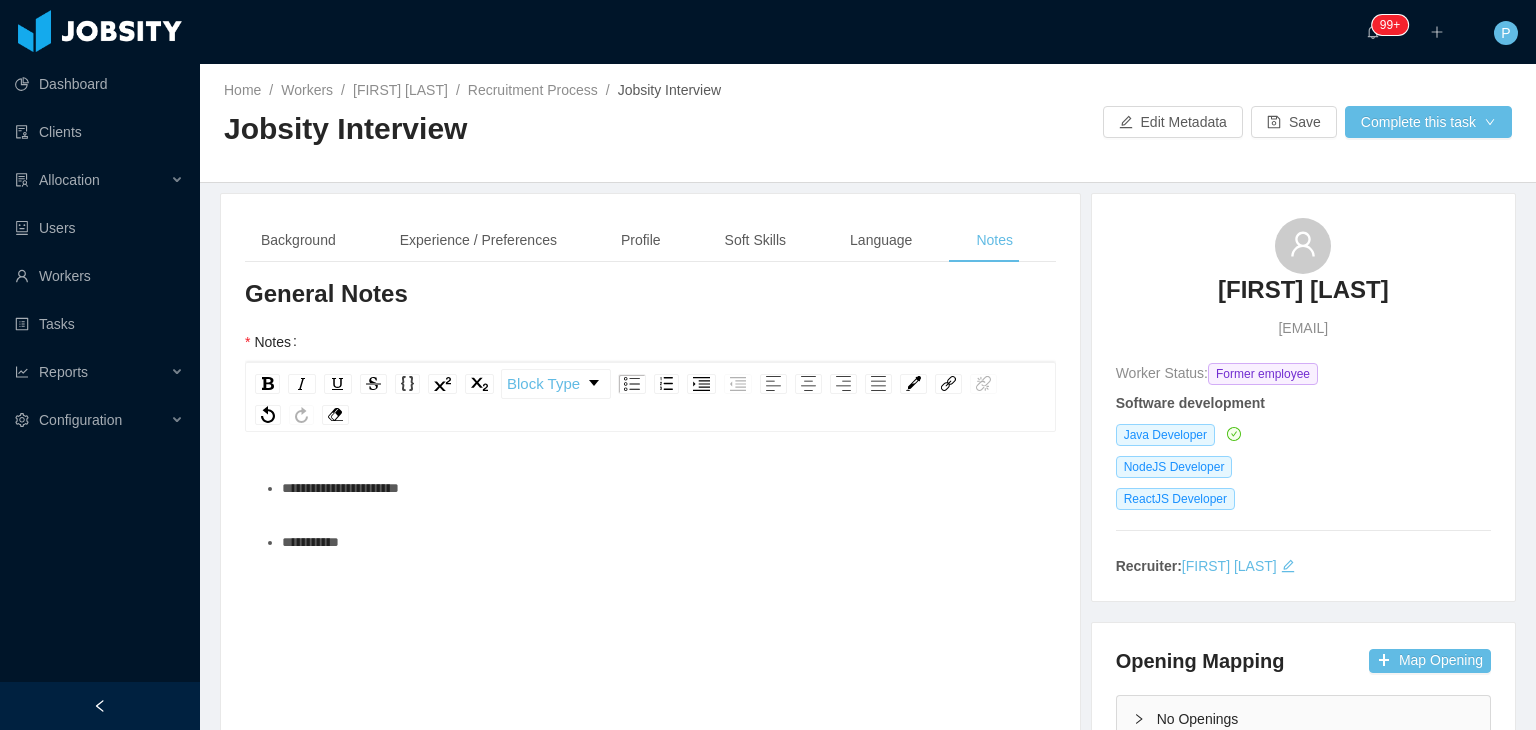 click on "**********" at bounding box center [651, 643] 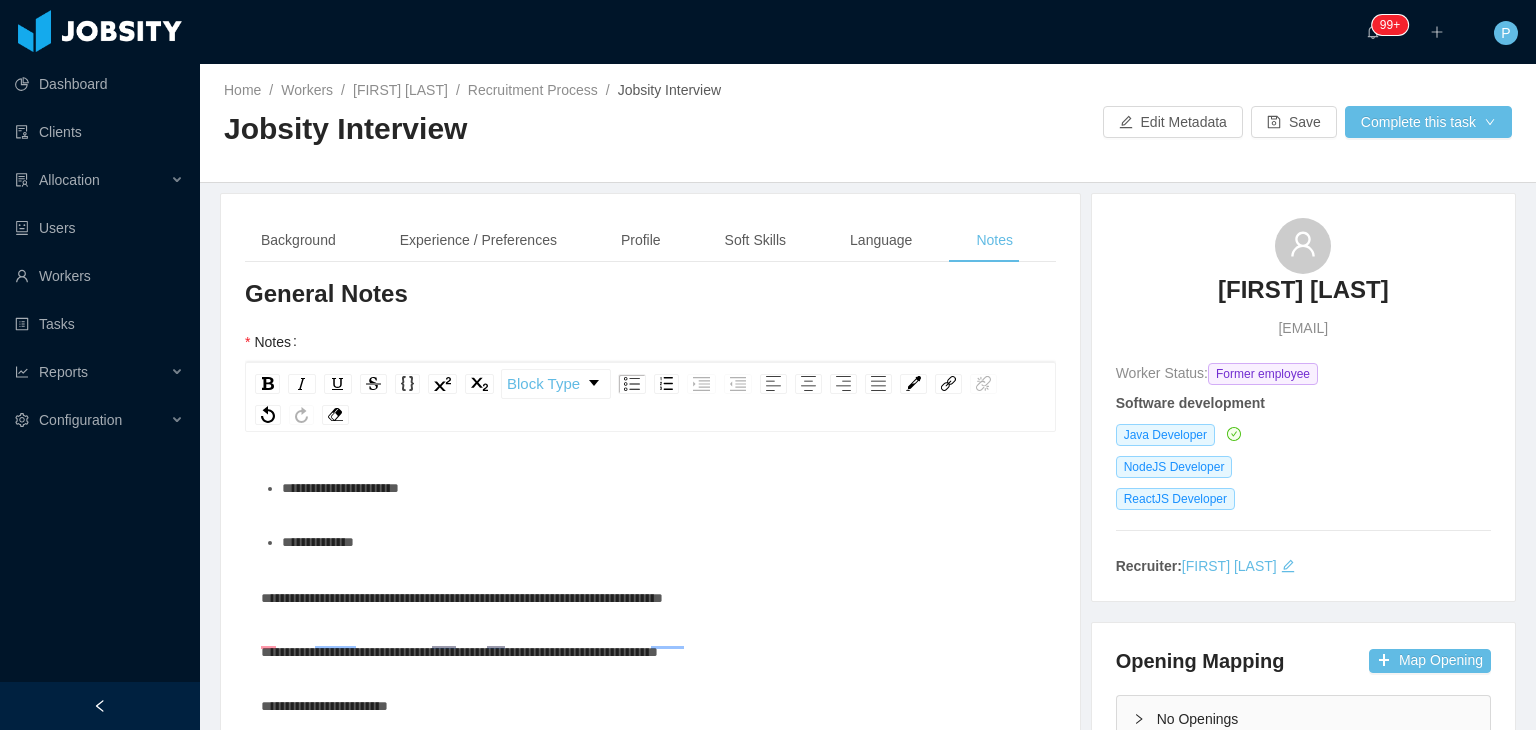 click on "**********" at bounding box center (651, 515) 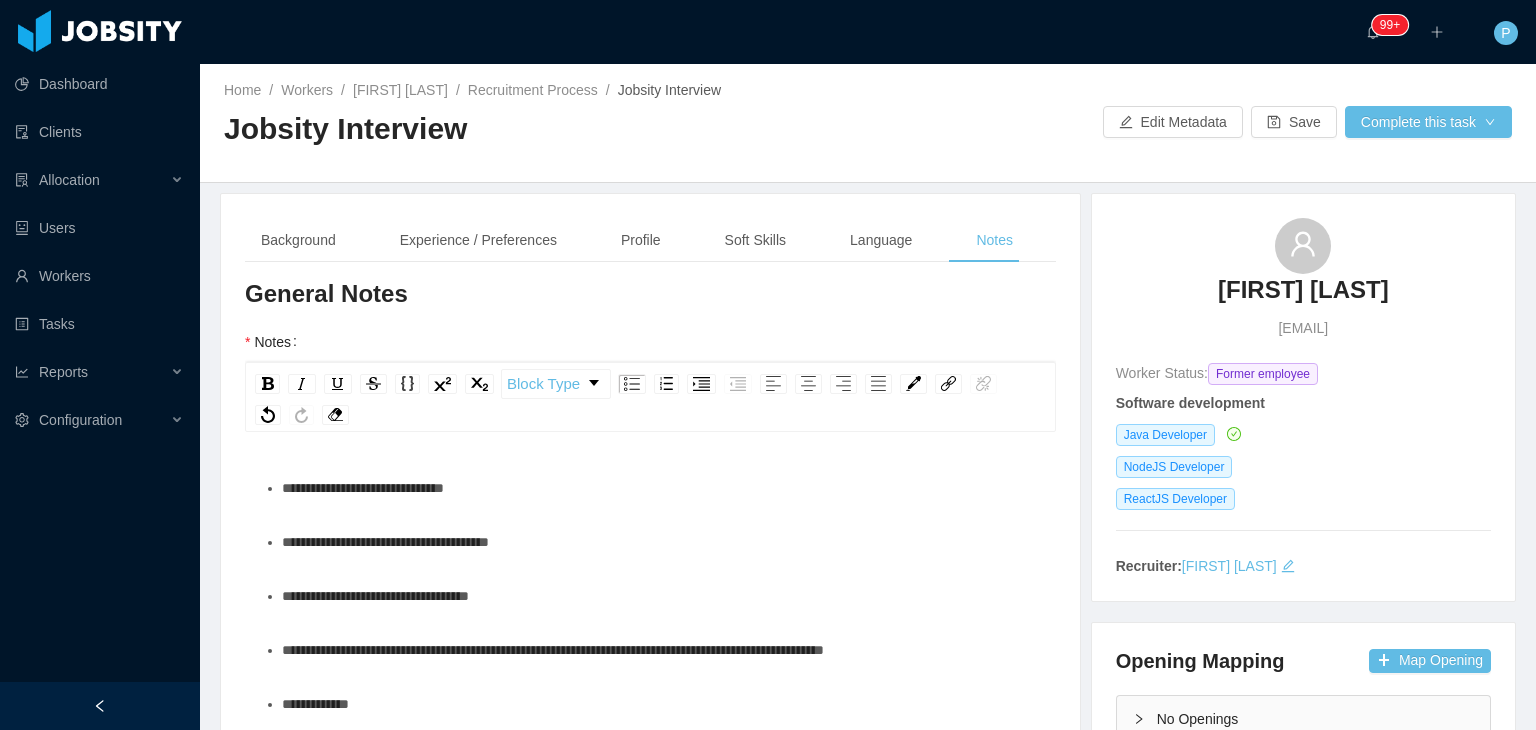 scroll, scrollTop: 274, scrollLeft: 0, axis: vertical 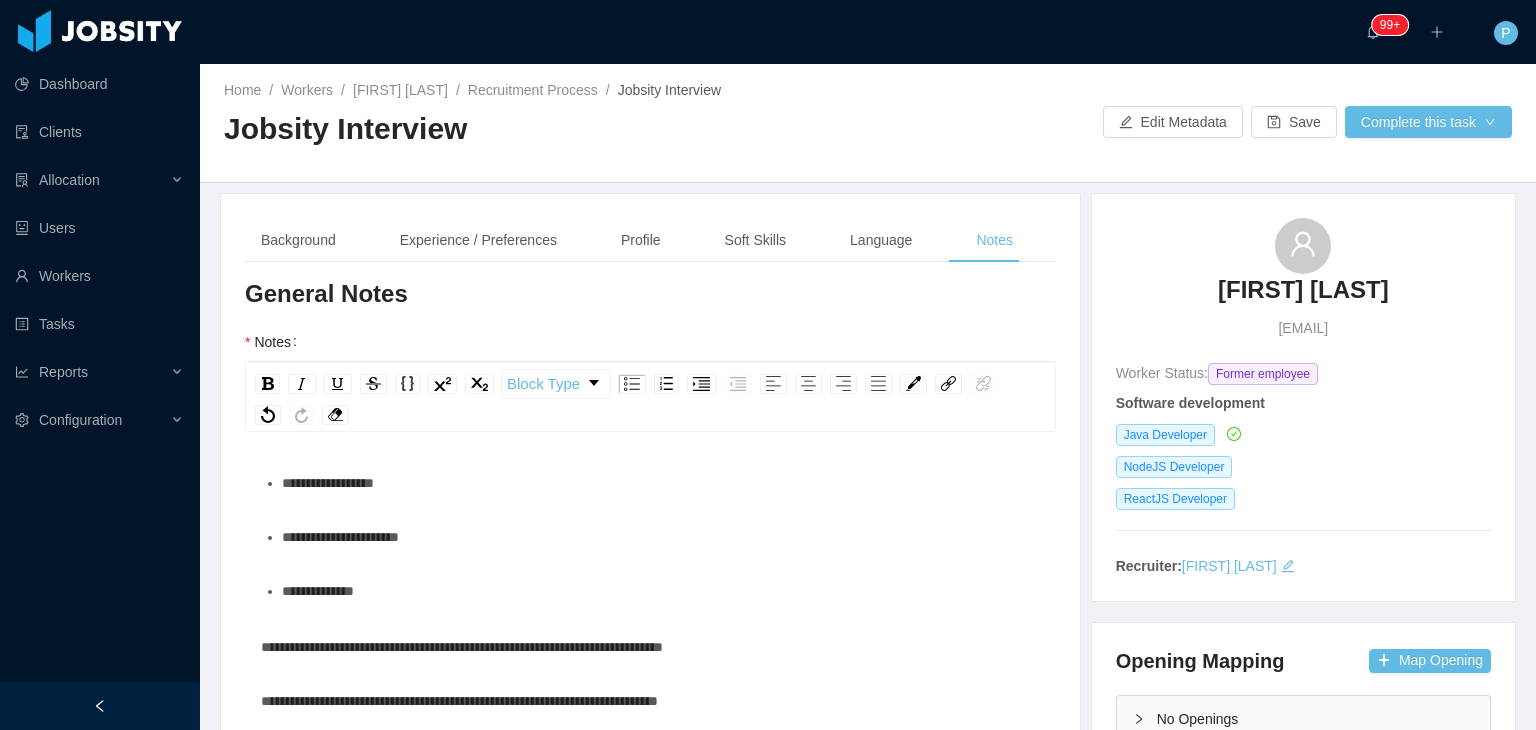 click on "**********" at bounding box center [661, 591] 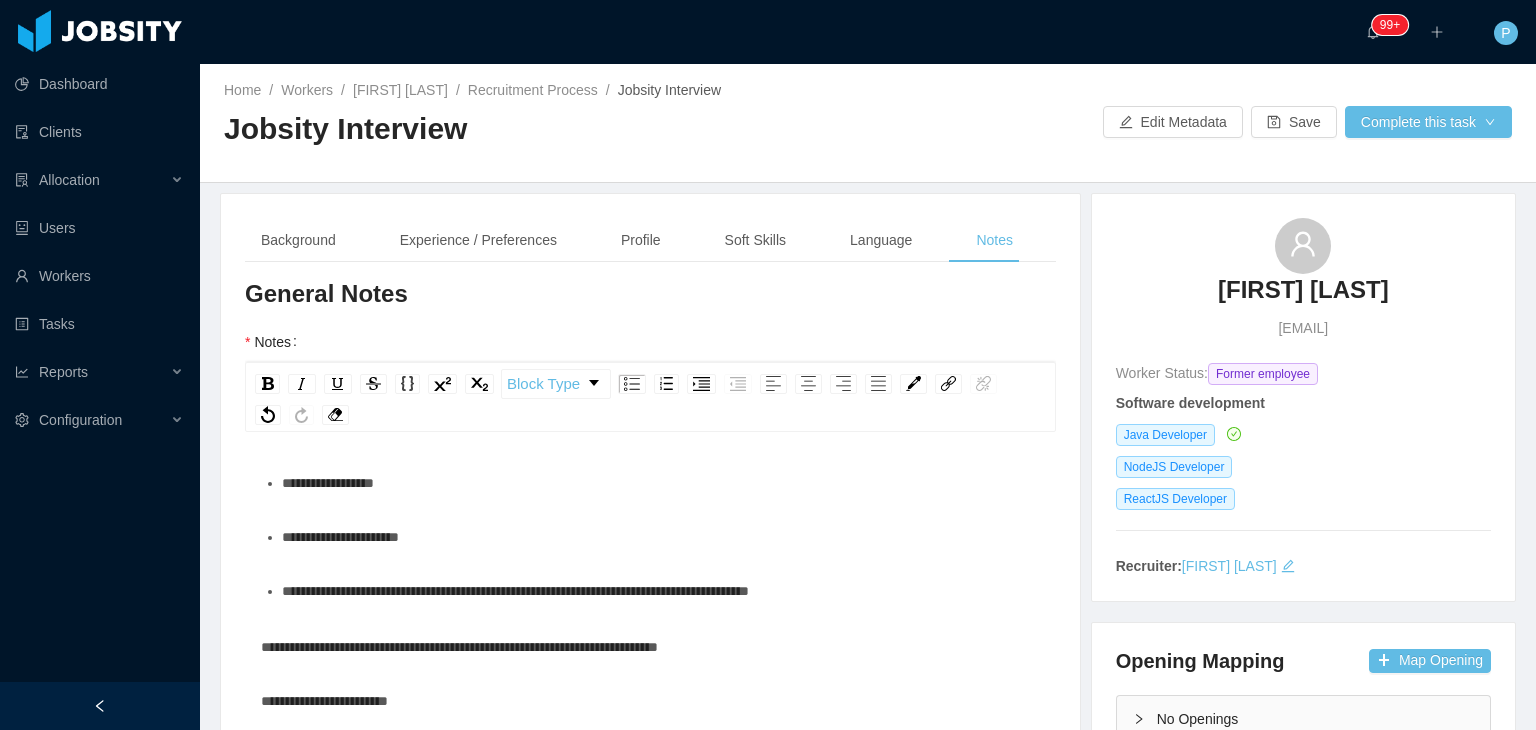 click on "**********" at bounding box center [661, 591] 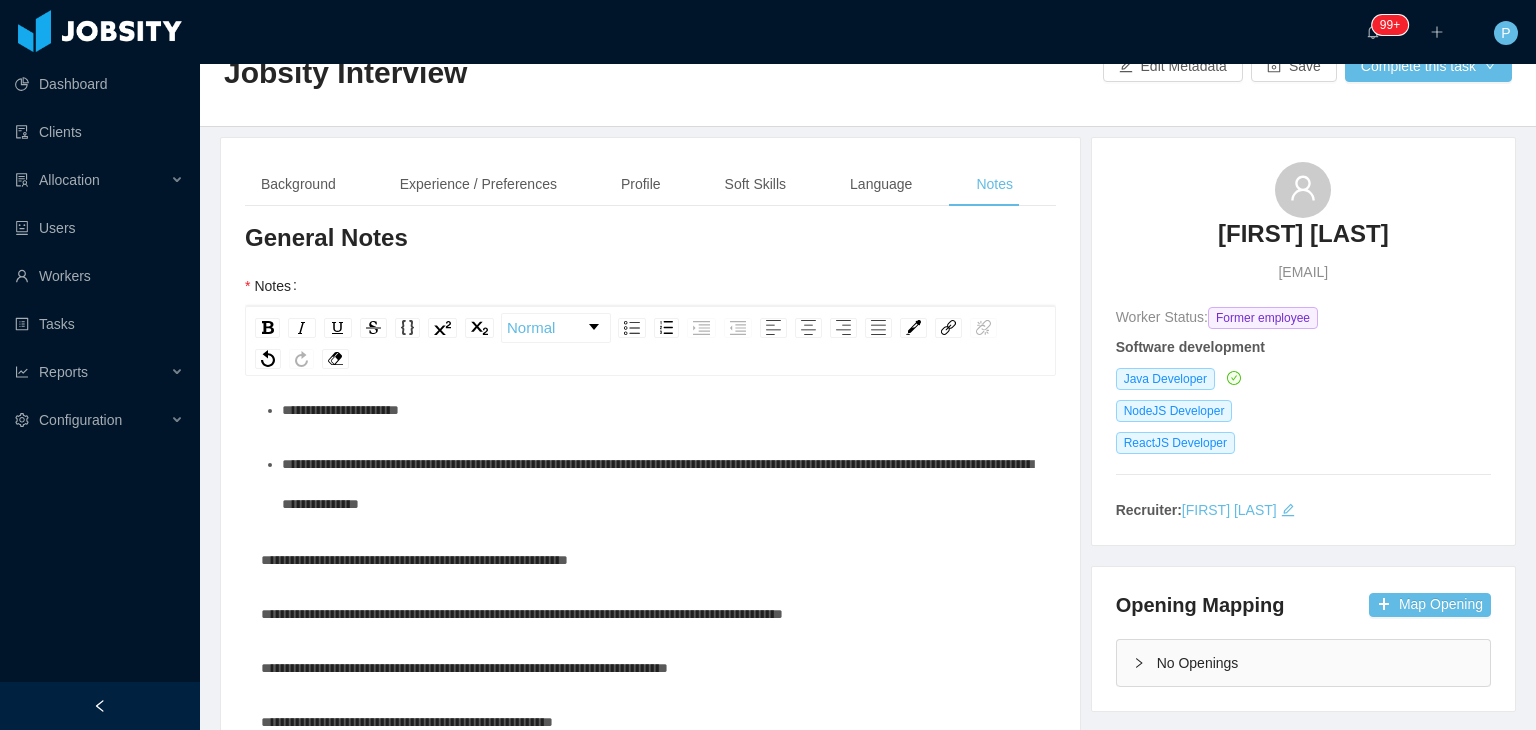 click on "**********" at bounding box center (414, 560) 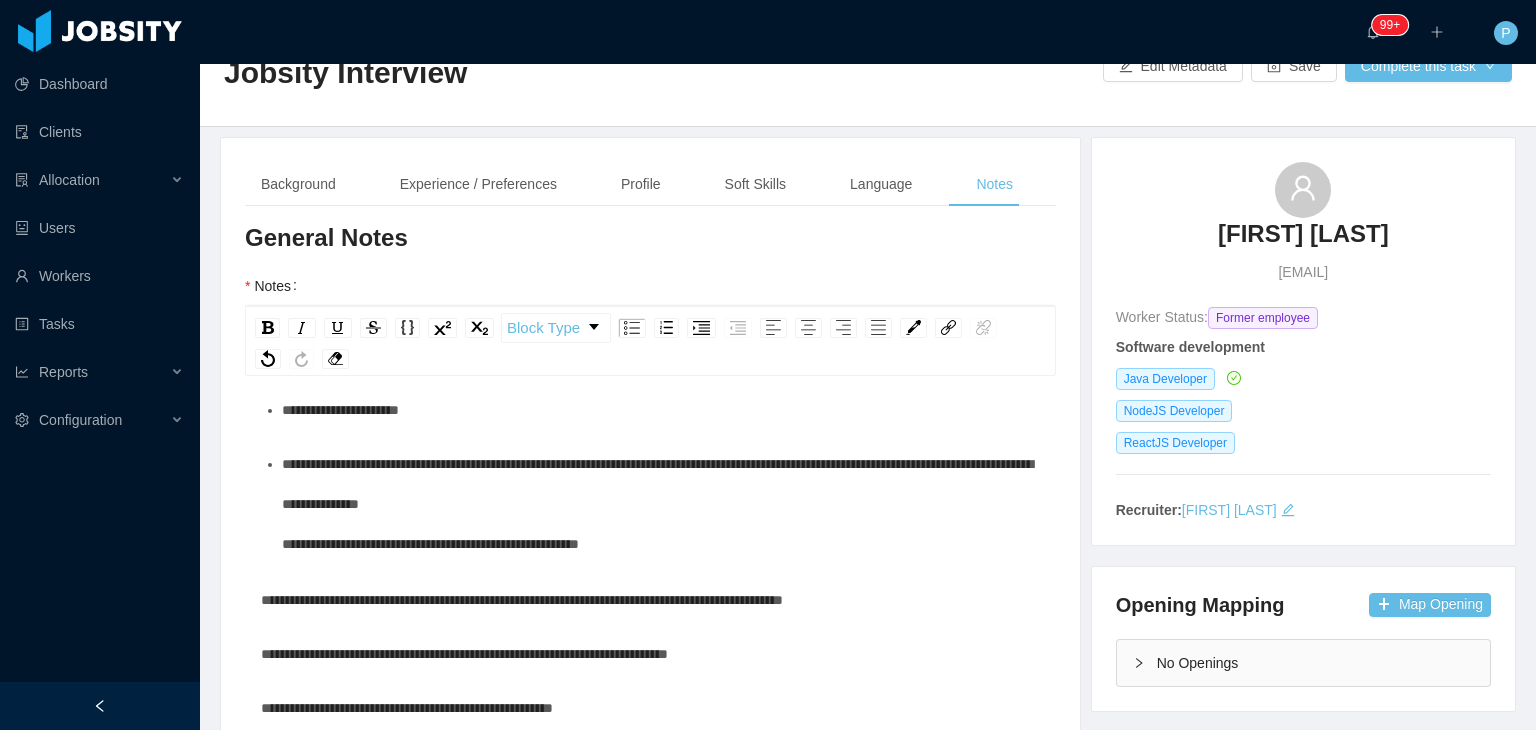 click on "**********" at bounding box center [661, 504] 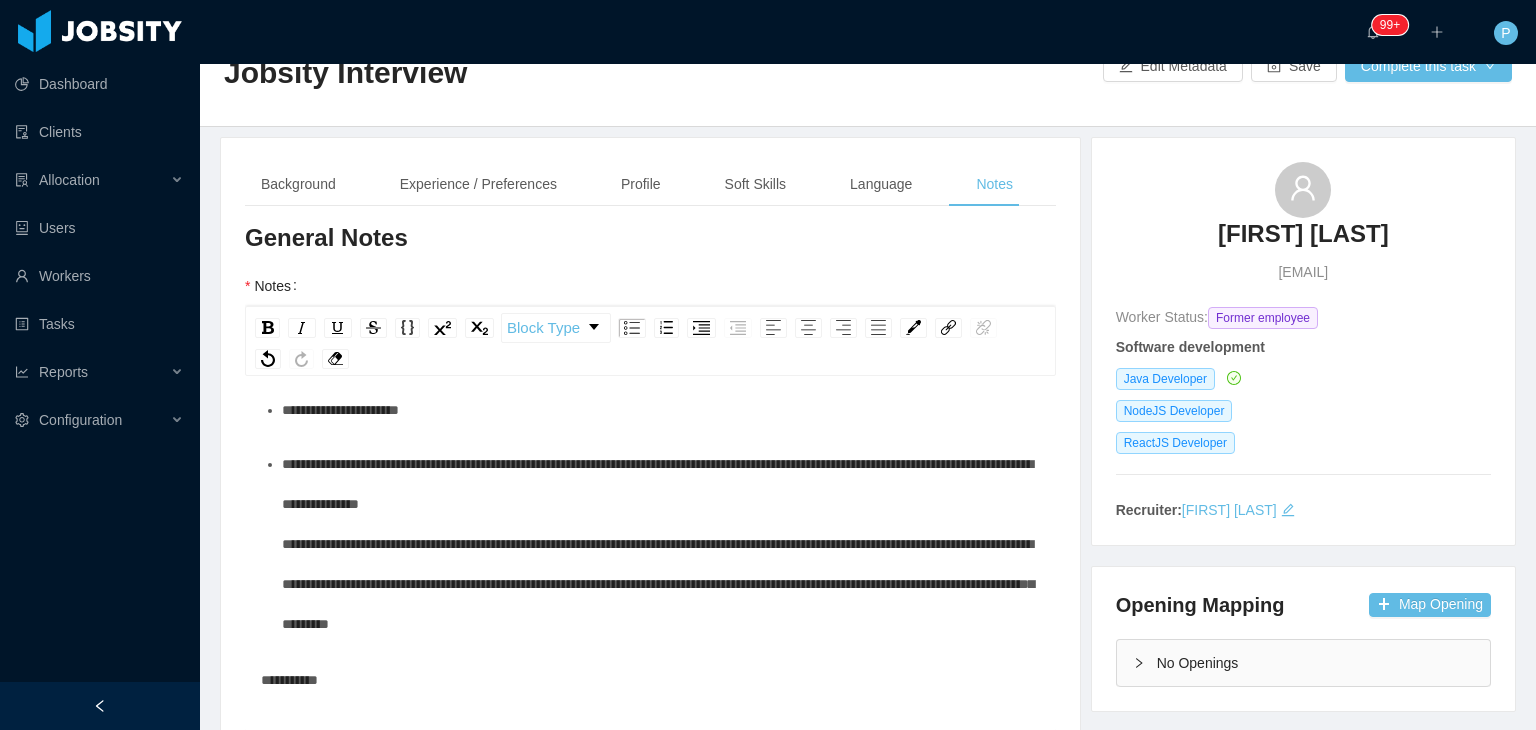 click on "**********" at bounding box center (661, 544) 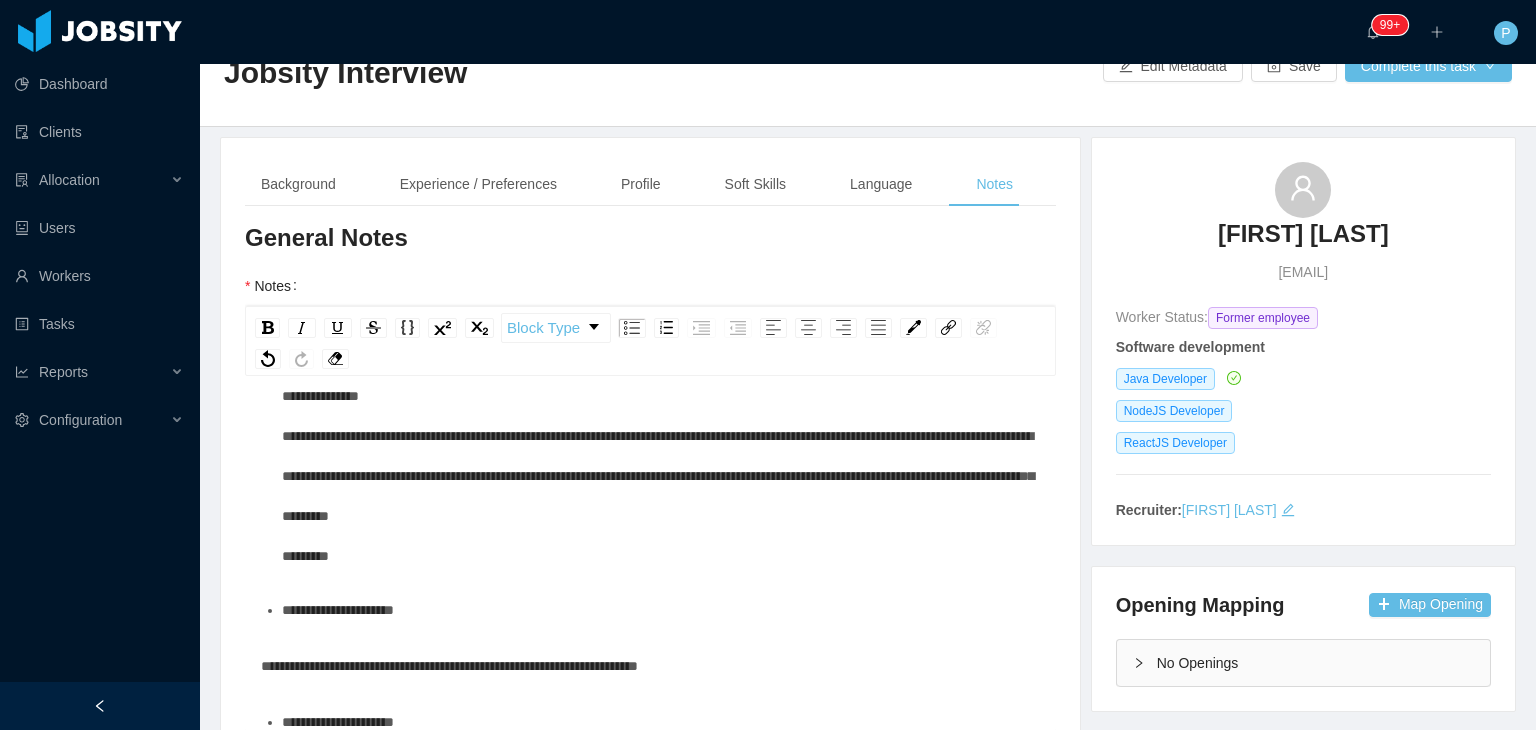 click on "**********" at bounding box center [661, 610] 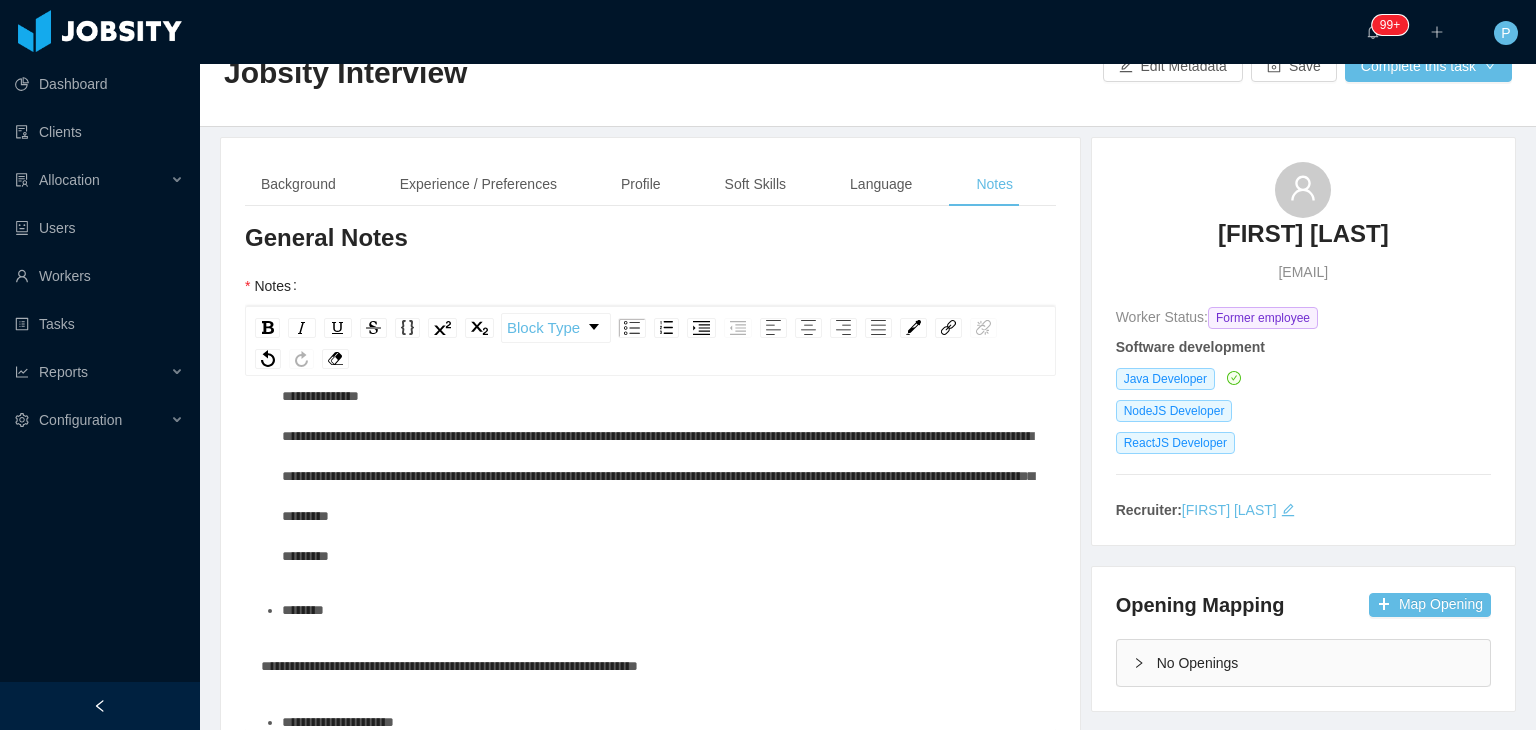 click on "*******" at bounding box center [661, 610] 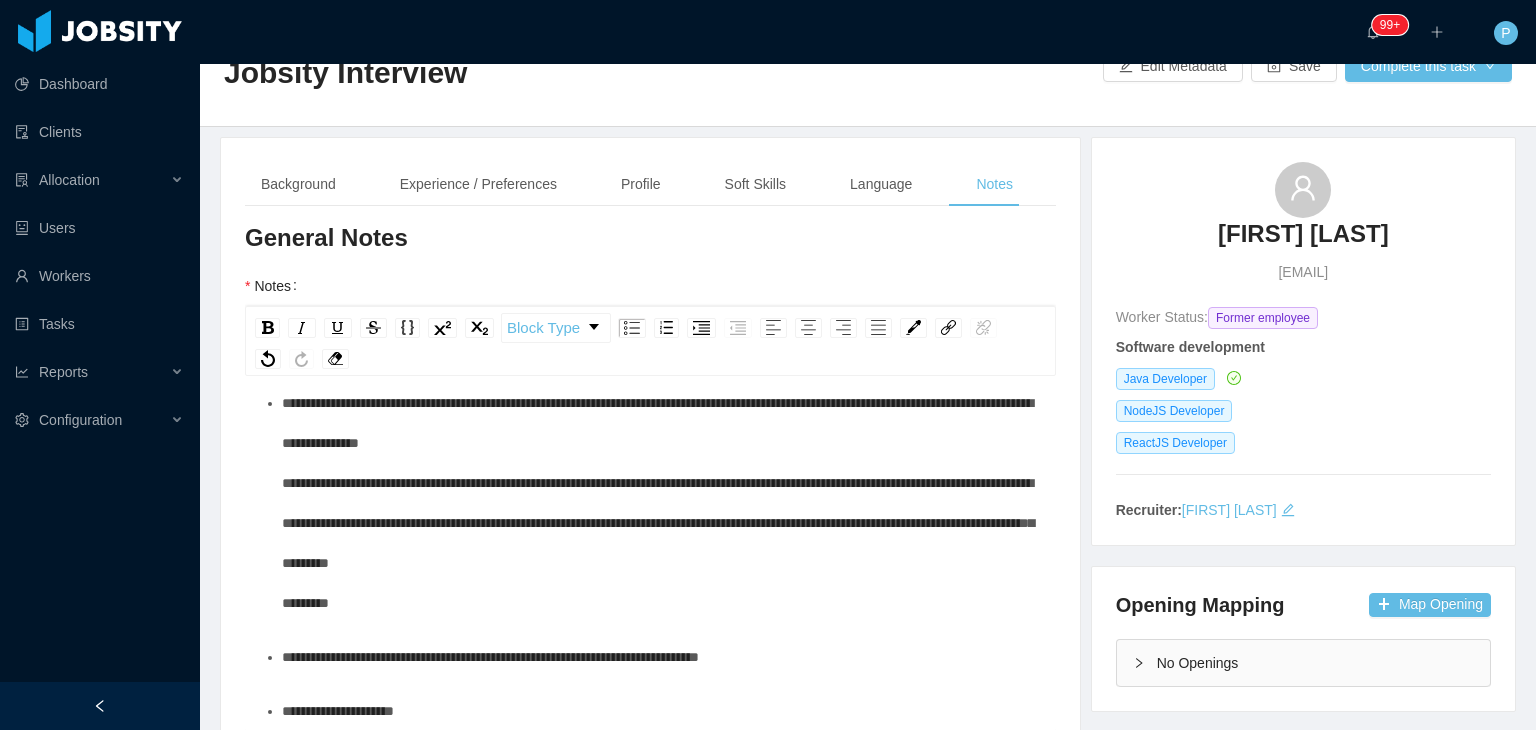 scroll, scrollTop: 568, scrollLeft: 0, axis: vertical 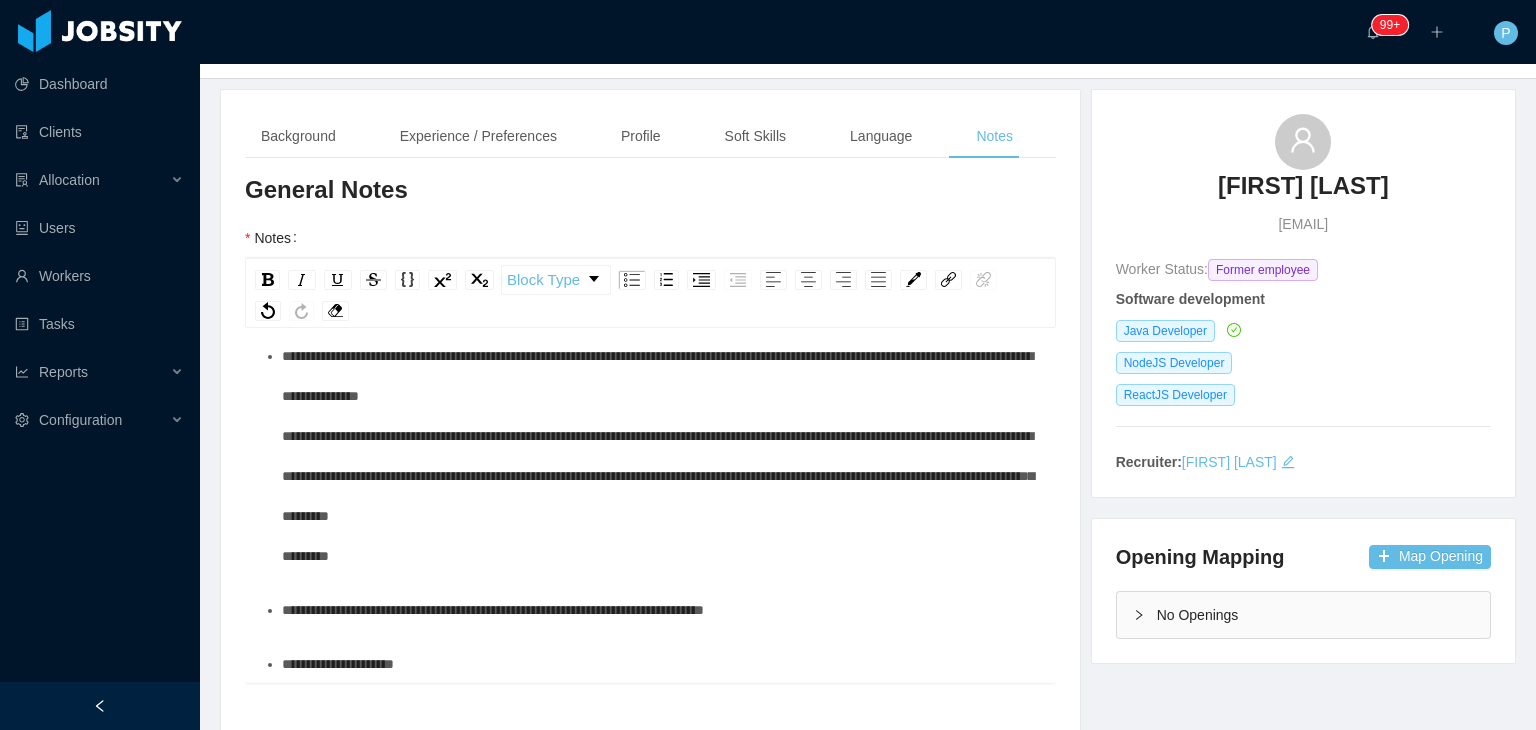 click on "**********" at bounding box center (661, 664) 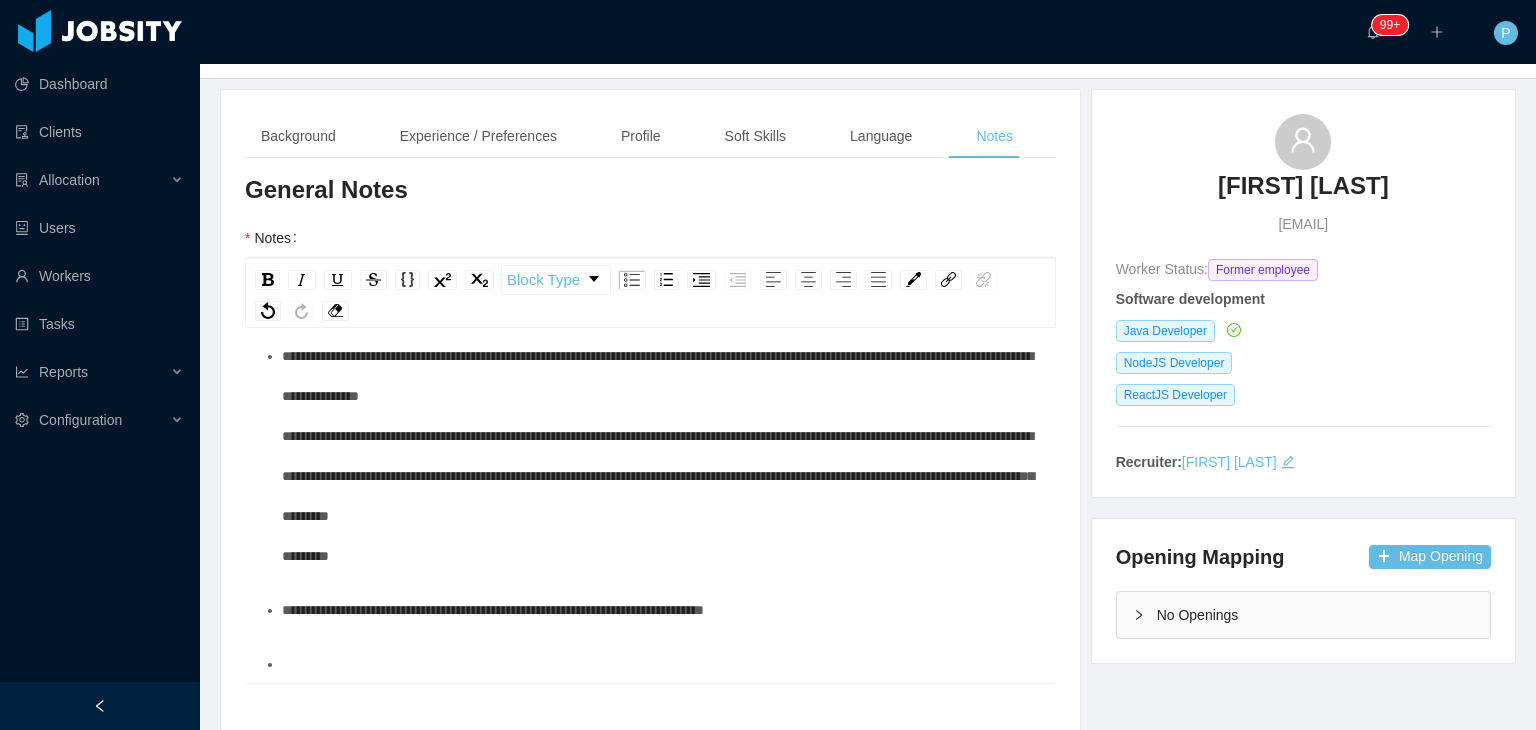 scroll, scrollTop: 514, scrollLeft: 0, axis: vertical 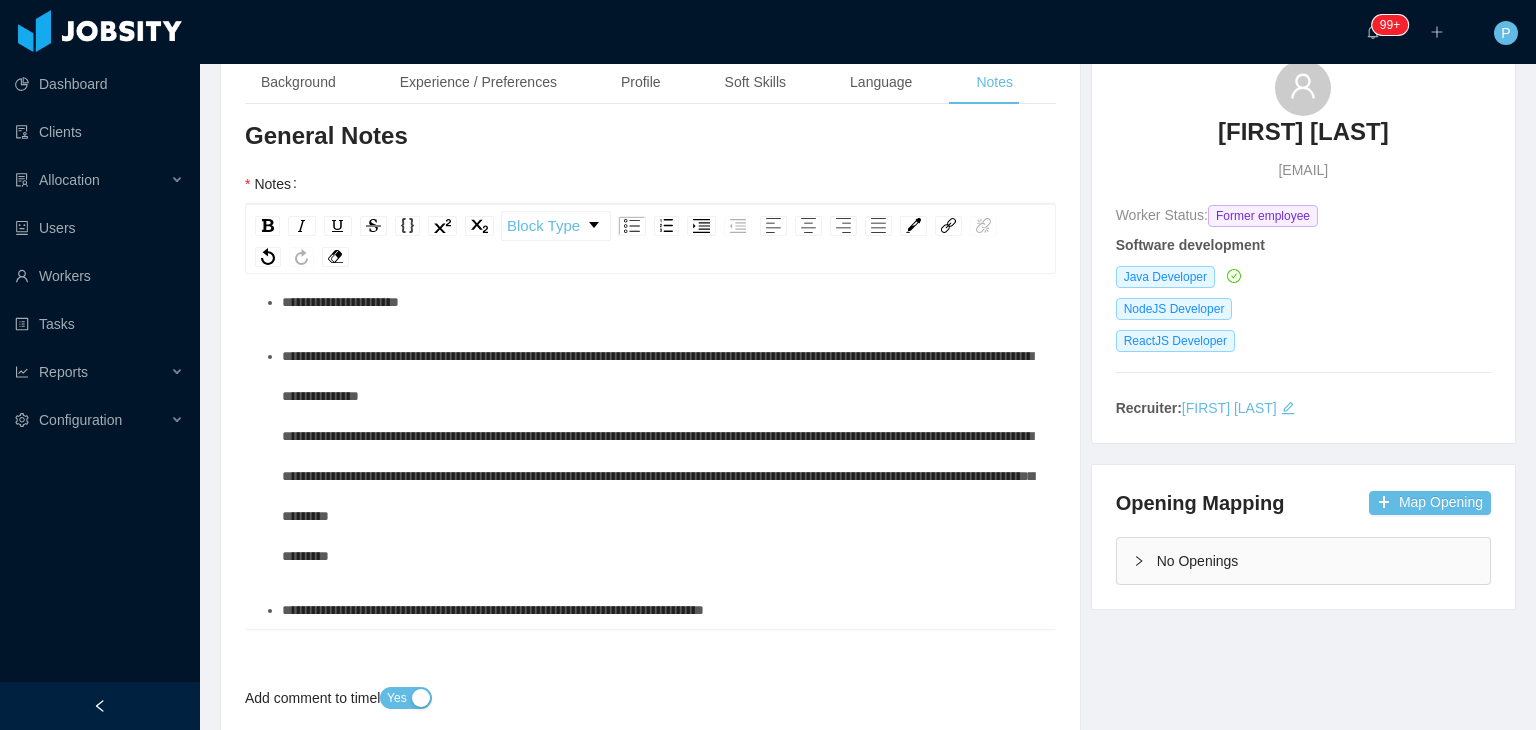 click on "**********" at bounding box center (651, 213) 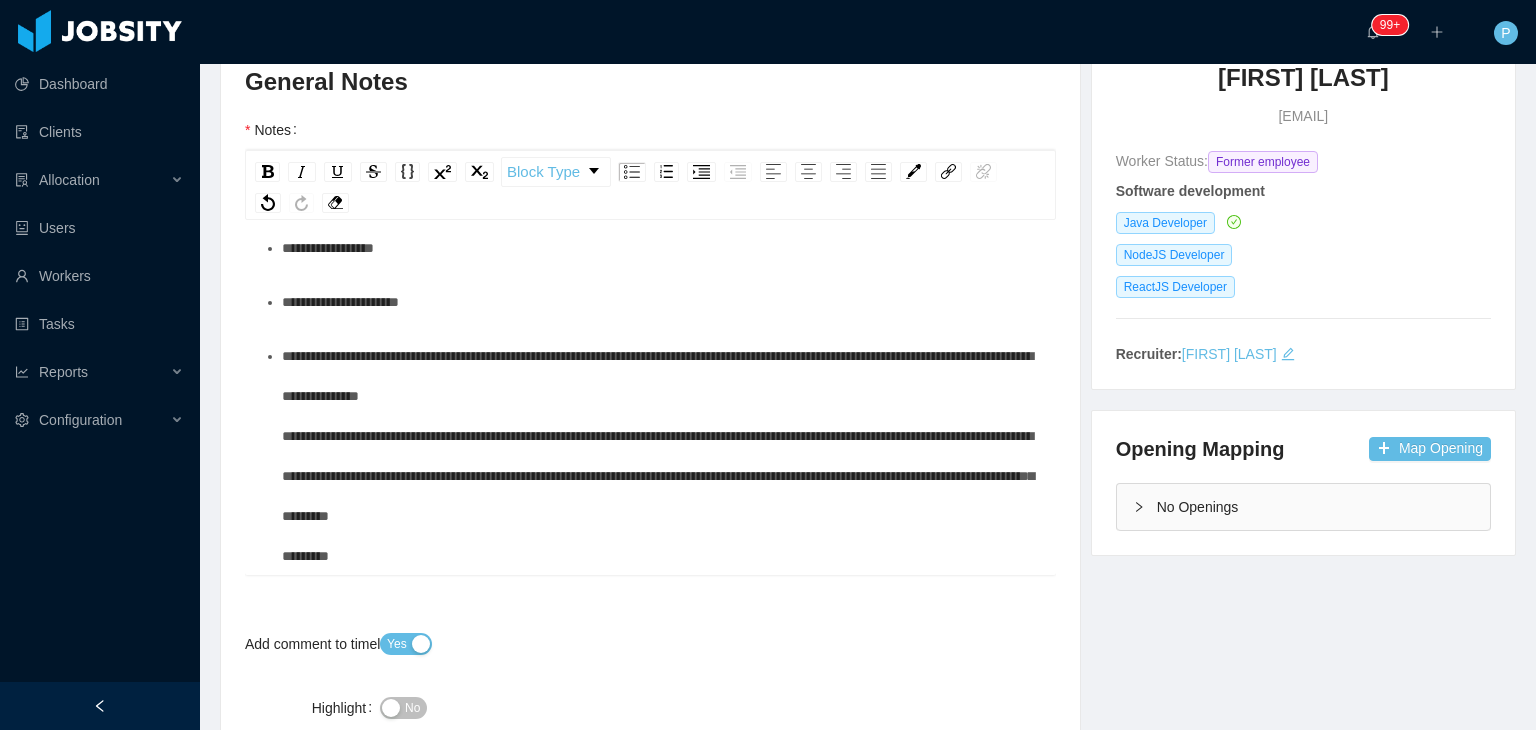 scroll, scrollTop: 500, scrollLeft: 0, axis: vertical 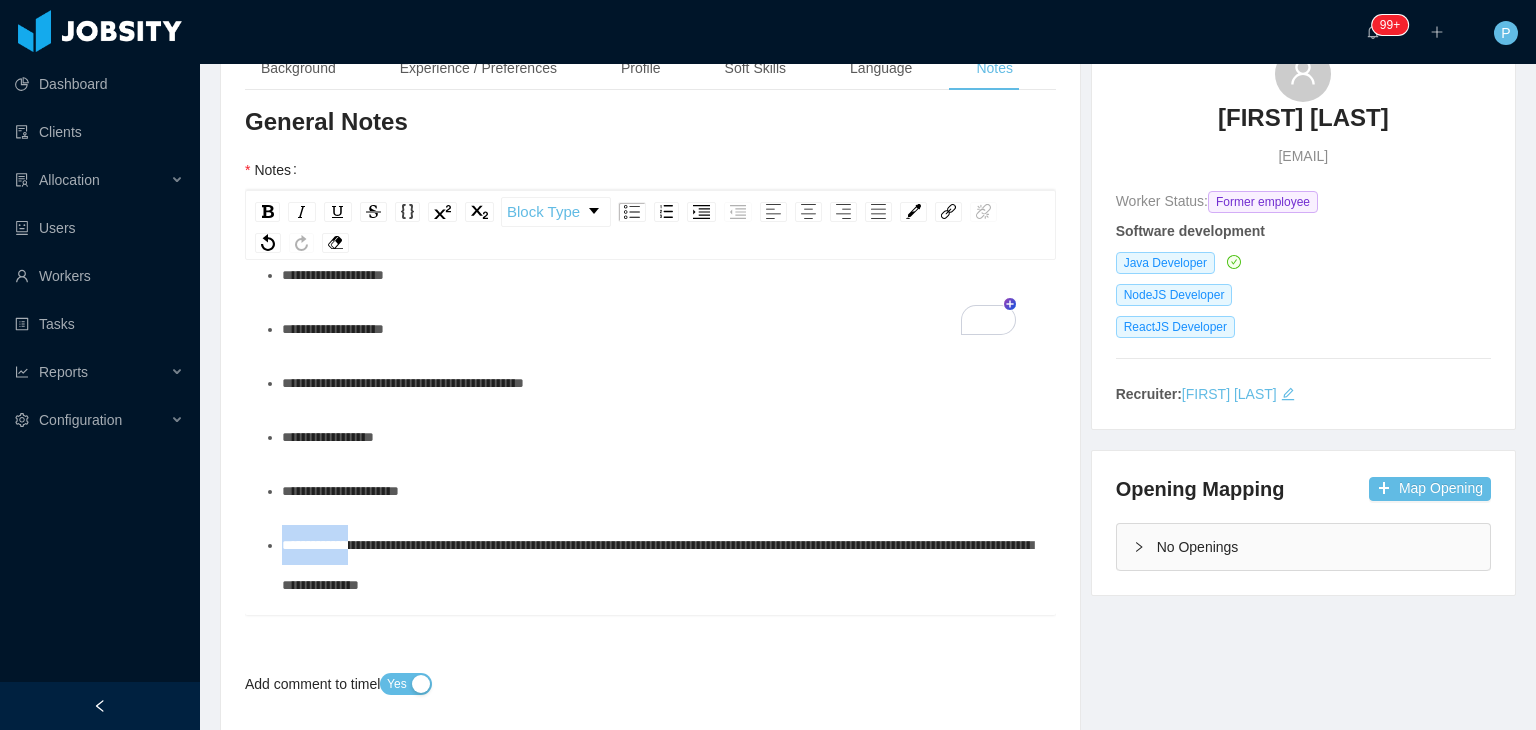 drag, startPoint x: 363, startPoint y: 548, endPoint x: 276, endPoint y: 537, distance: 87.69264 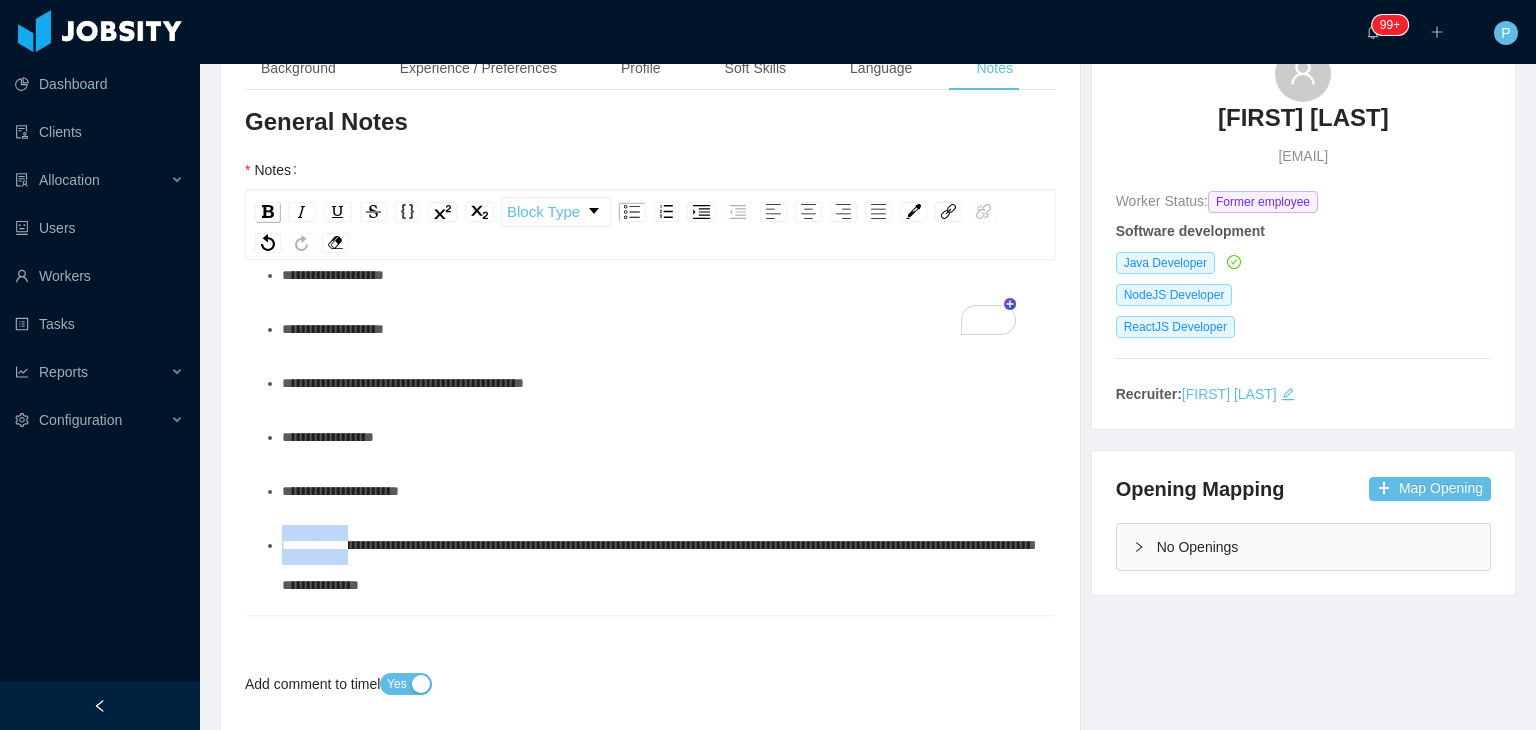 click at bounding box center (268, 211) 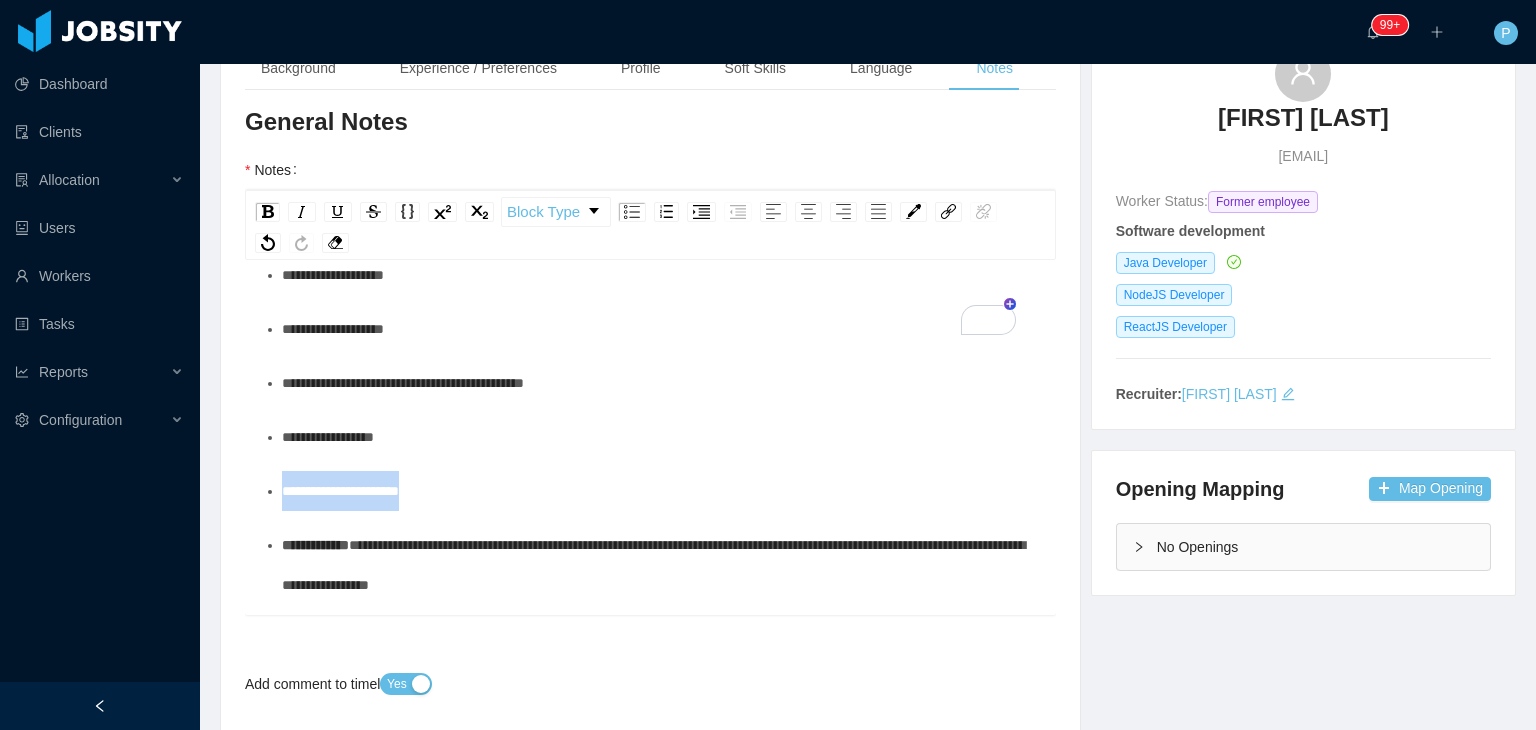 drag, startPoint x: 446, startPoint y: 488, endPoint x: 277, endPoint y: 484, distance: 169.04733 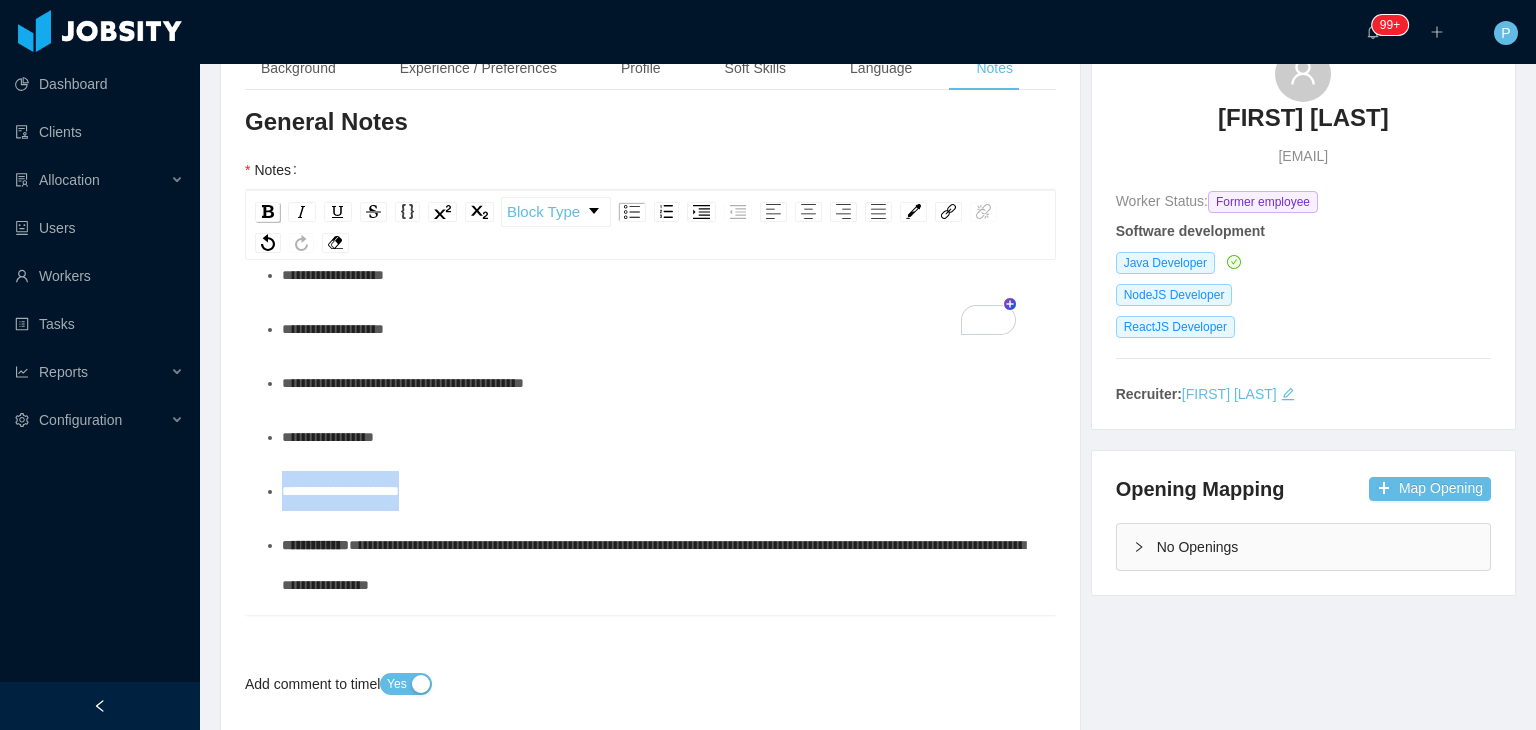 click at bounding box center [268, 211] 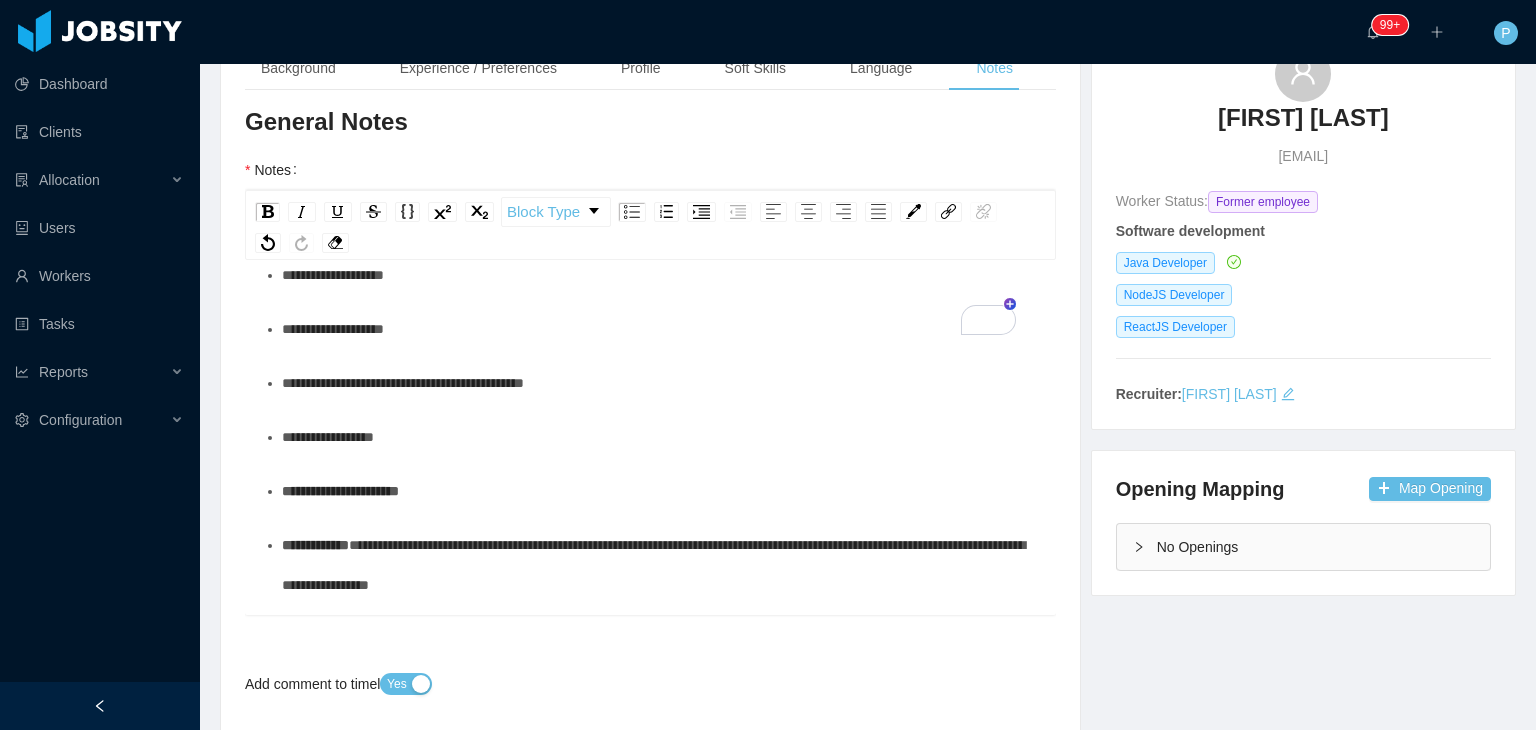 click on "**********" at bounding box center (661, 383) 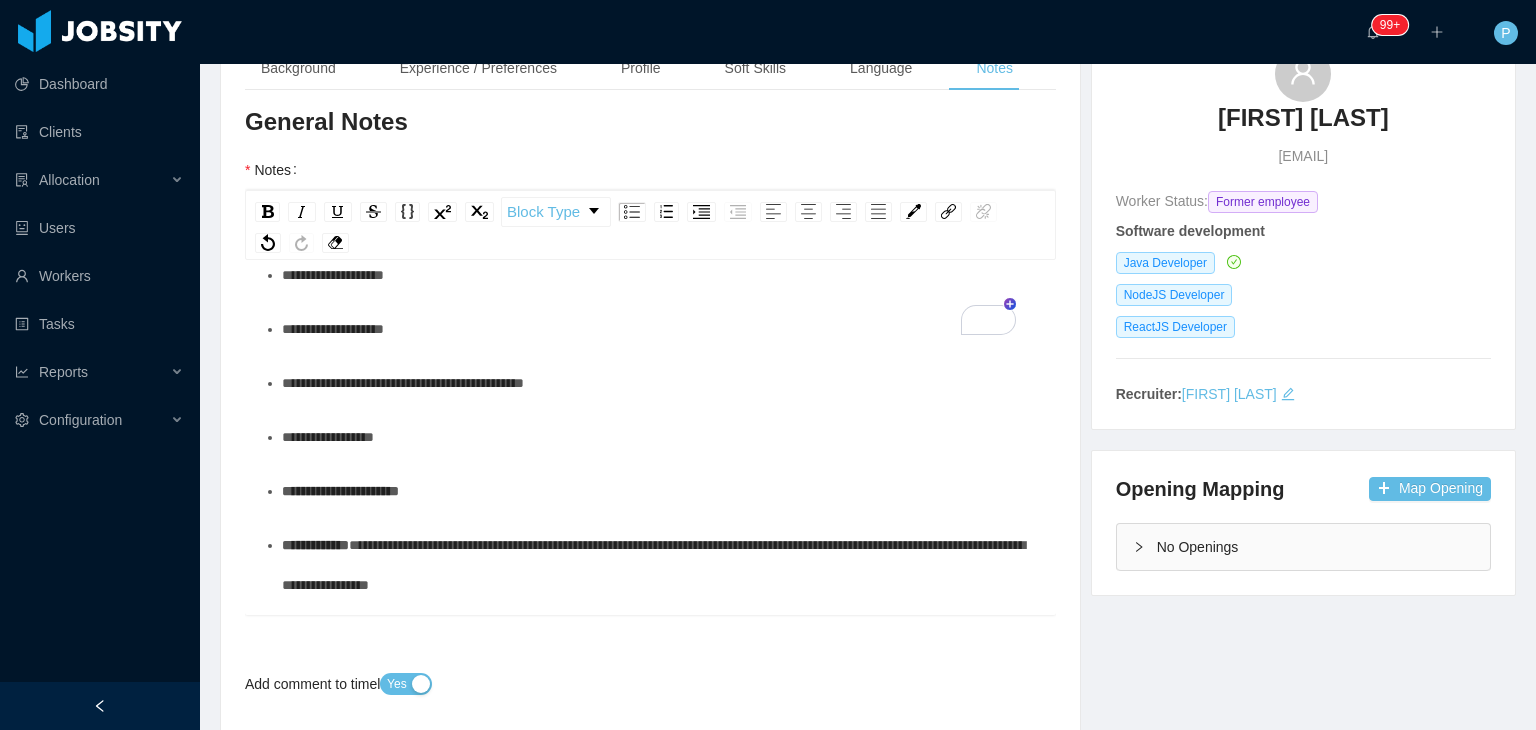 scroll, scrollTop: 116, scrollLeft: 0, axis: vertical 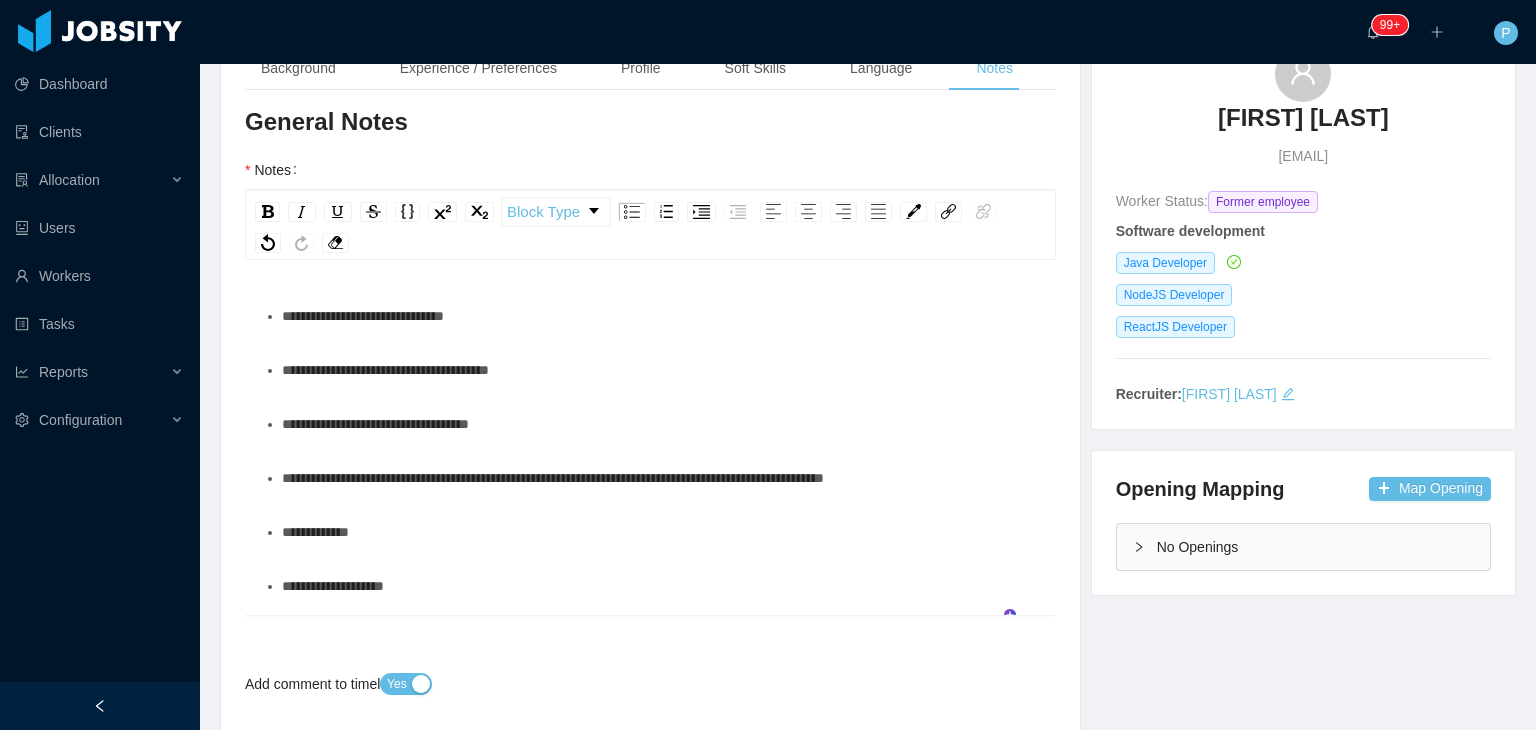 click on "**********" at bounding box center [661, 316] 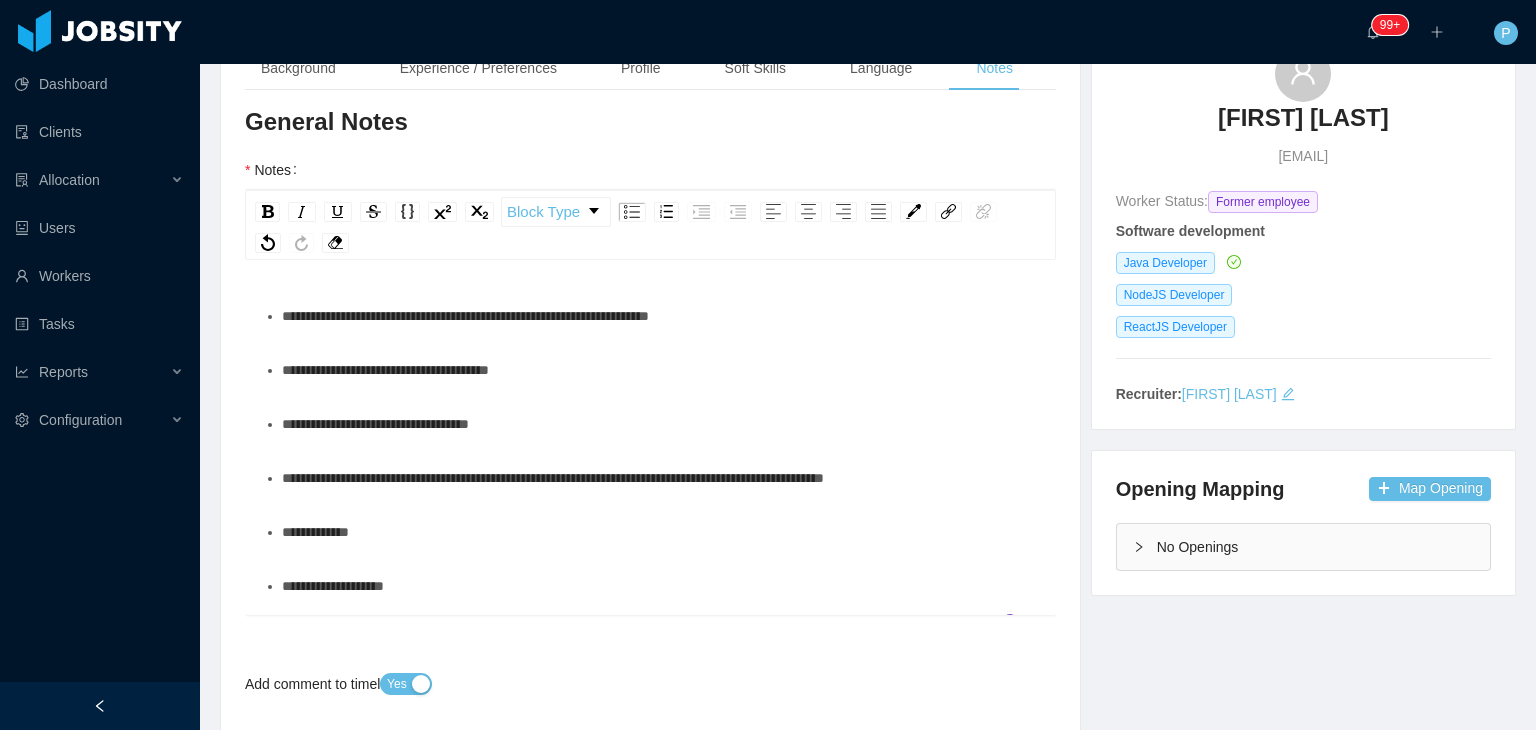 click on "**********" at bounding box center (553, 478) 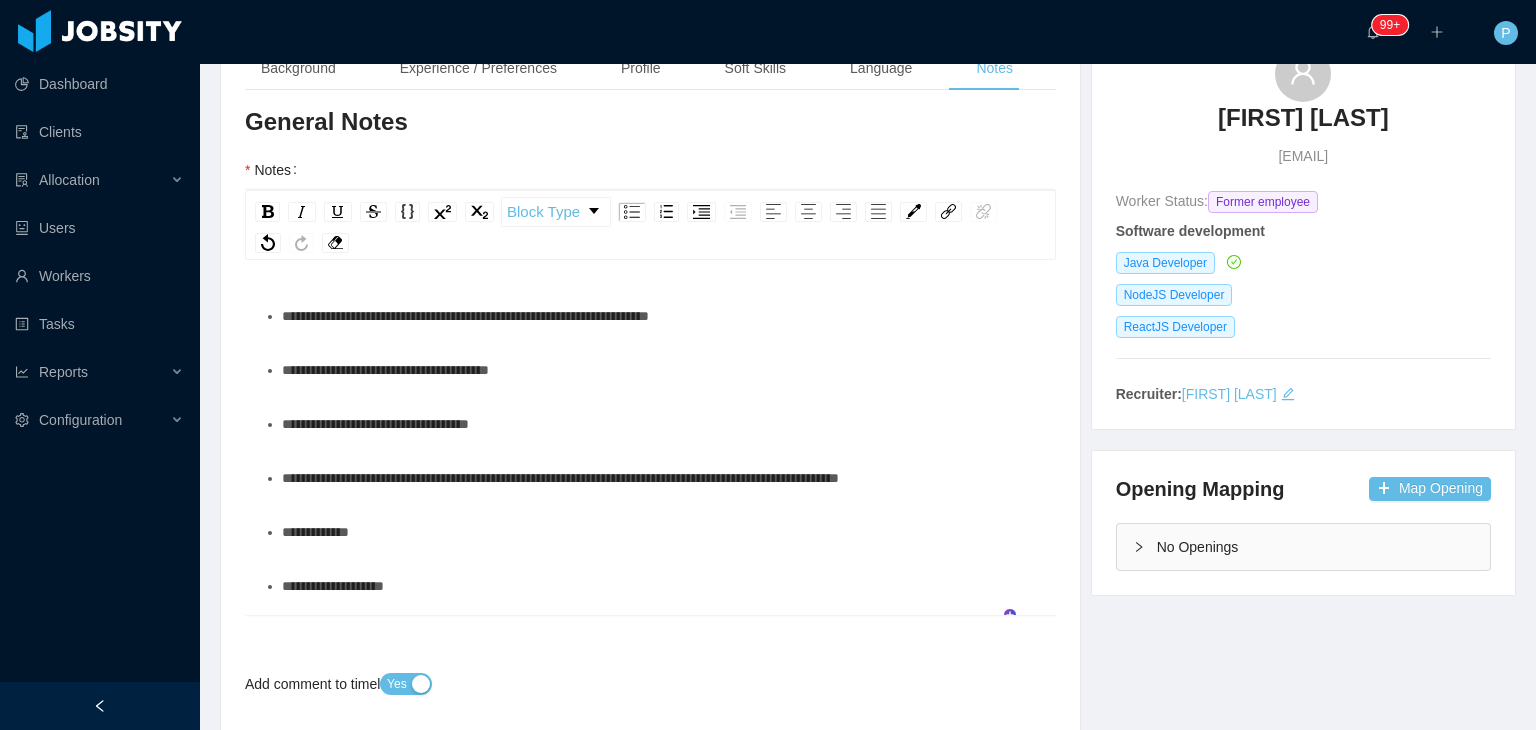 click on "**********" at bounding box center (661, 370) 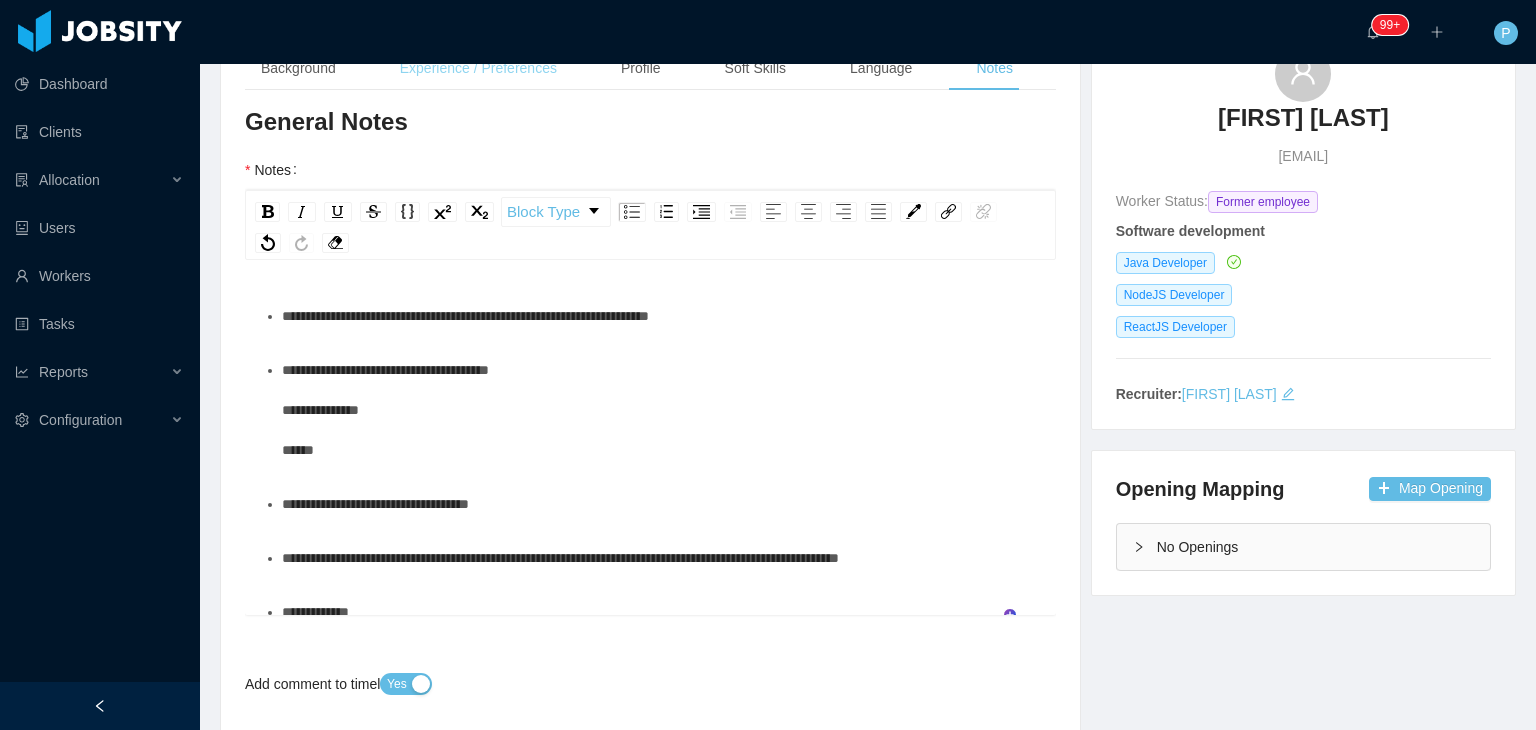 click on "Experience / Preferences" at bounding box center [478, 68] 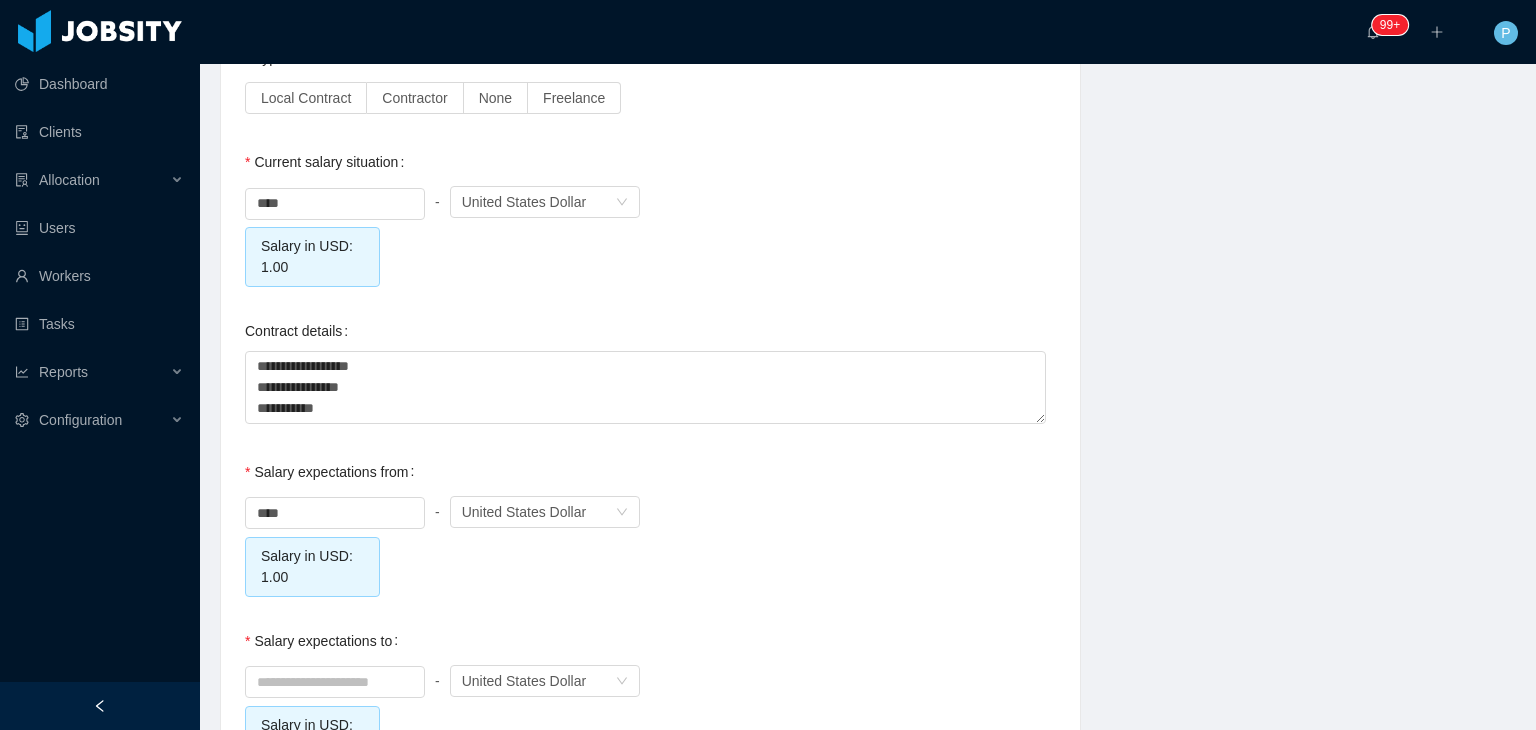 scroll, scrollTop: 2140, scrollLeft: 0, axis: vertical 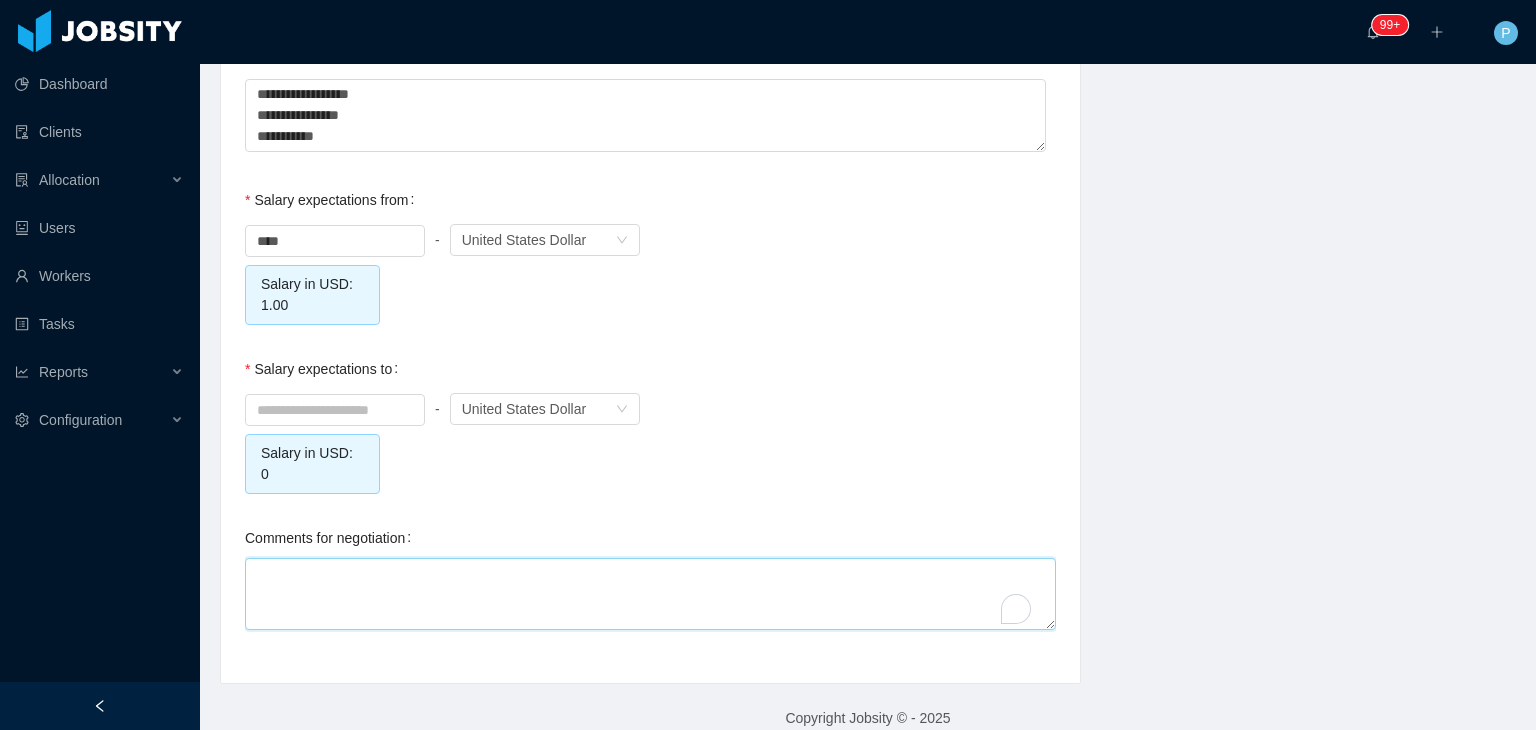 click on "Comments for negotiation" at bounding box center (650, 594) 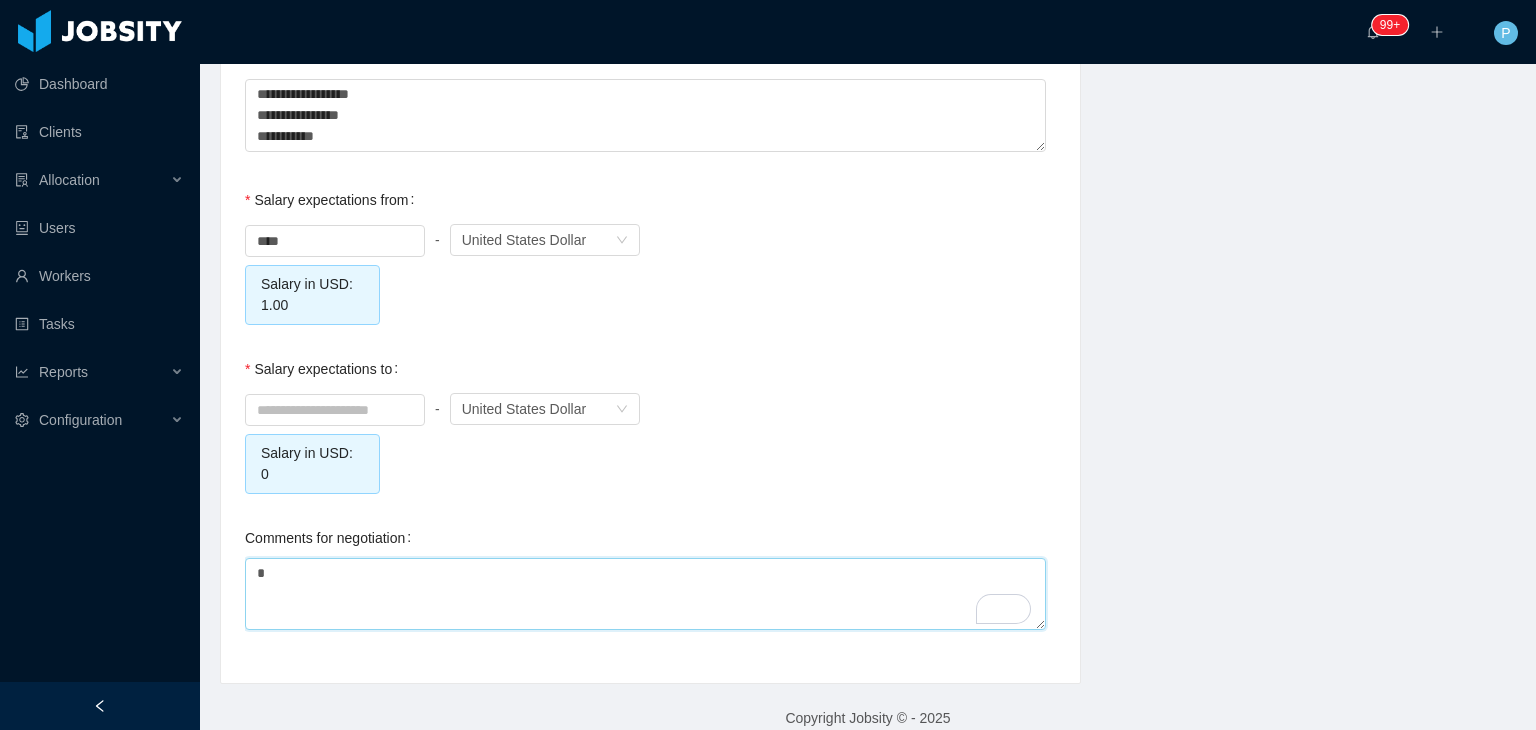 type 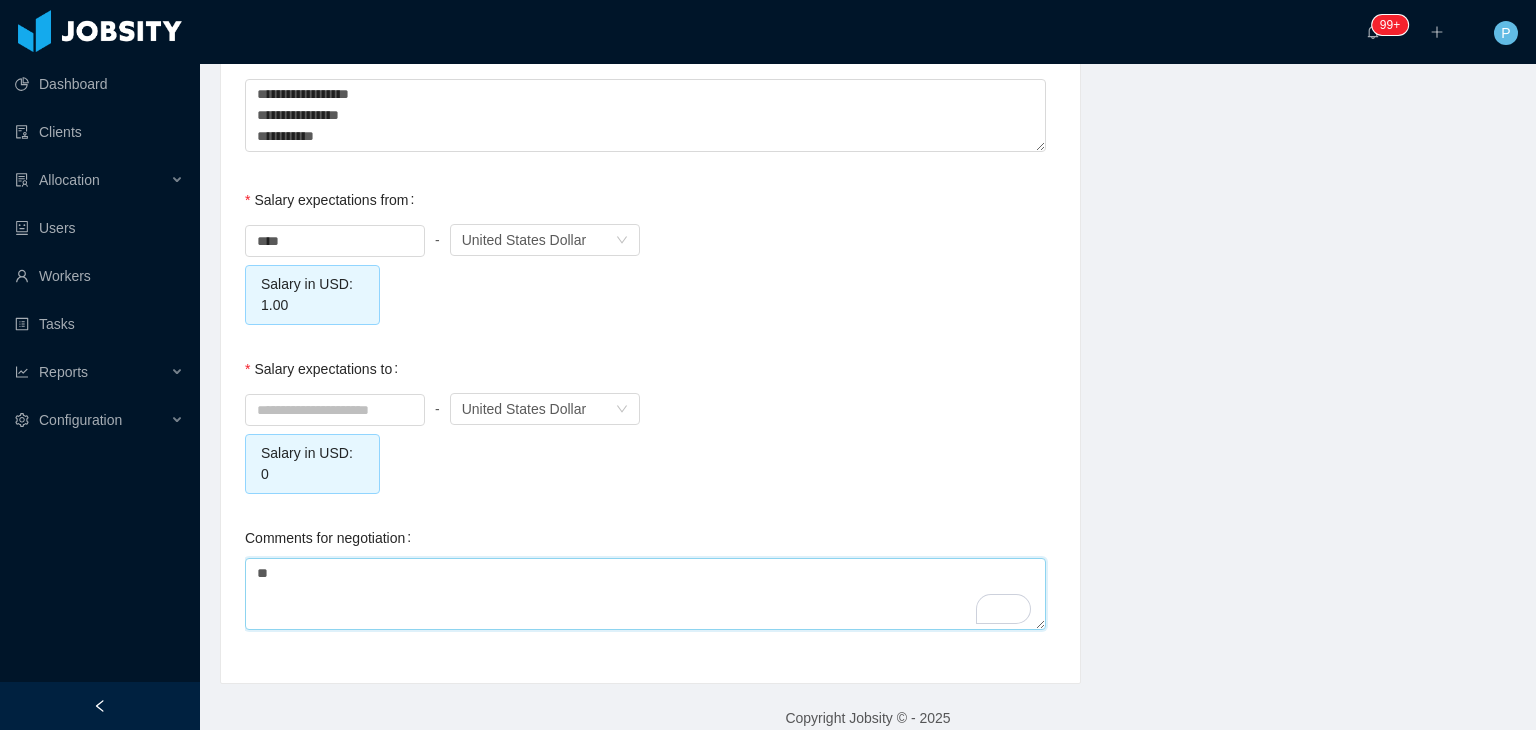 type 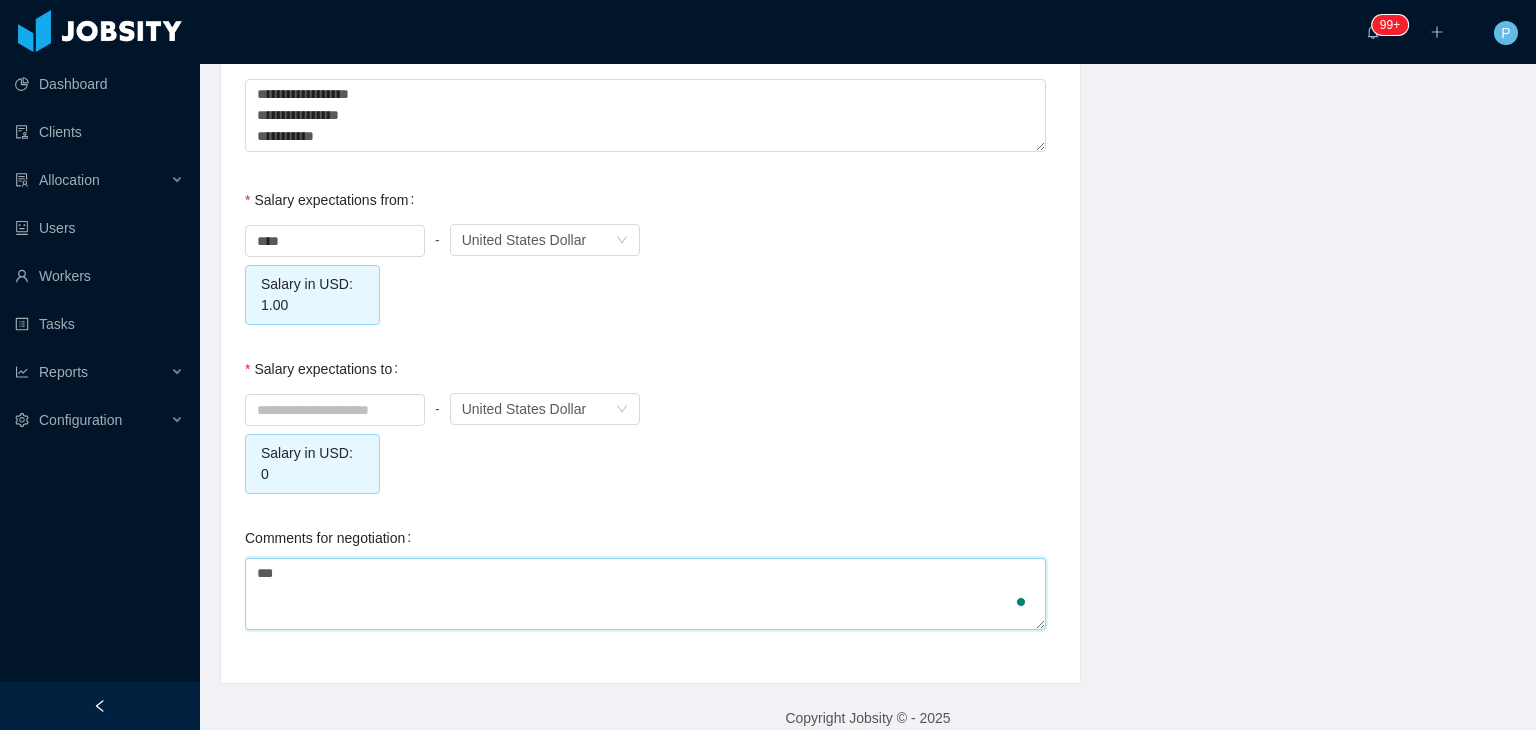 type 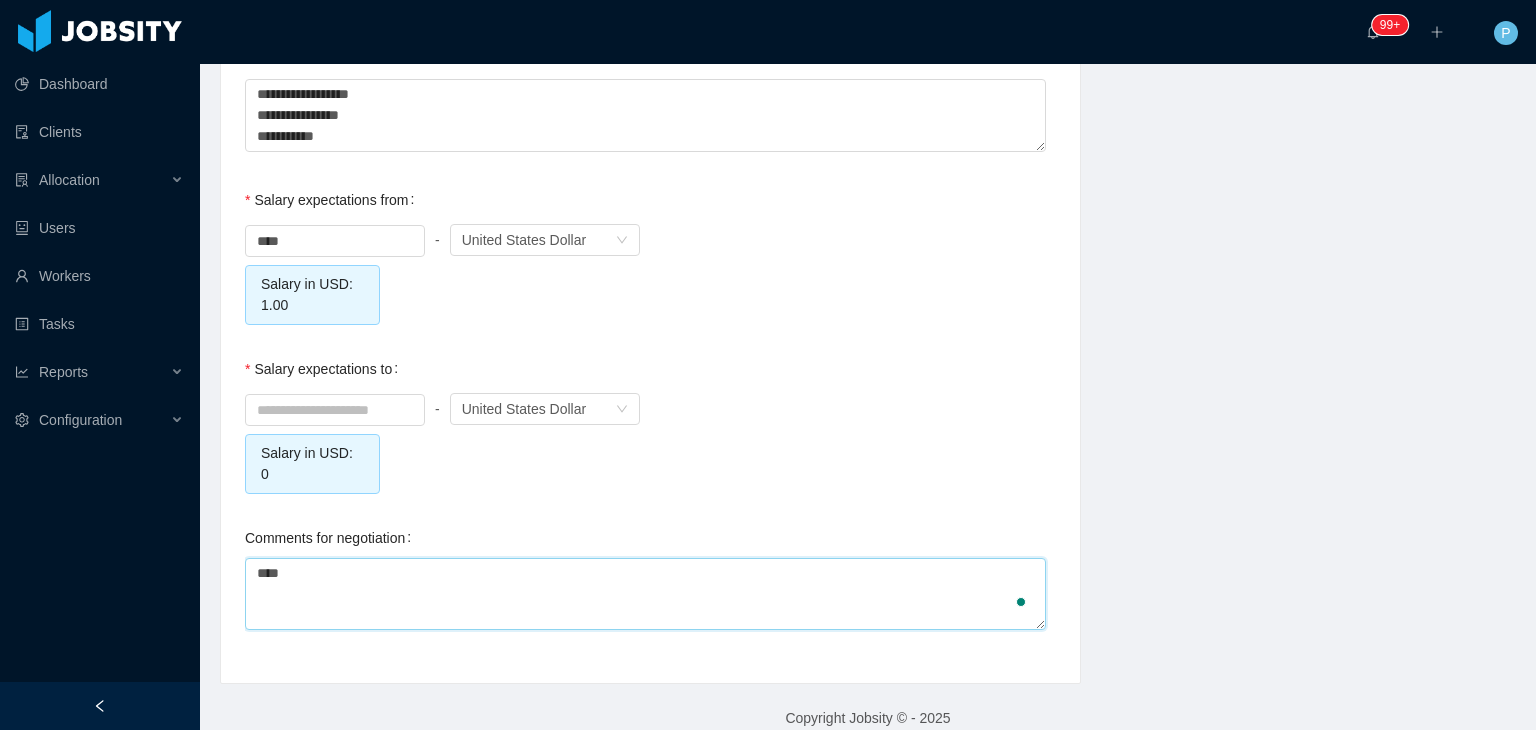 type 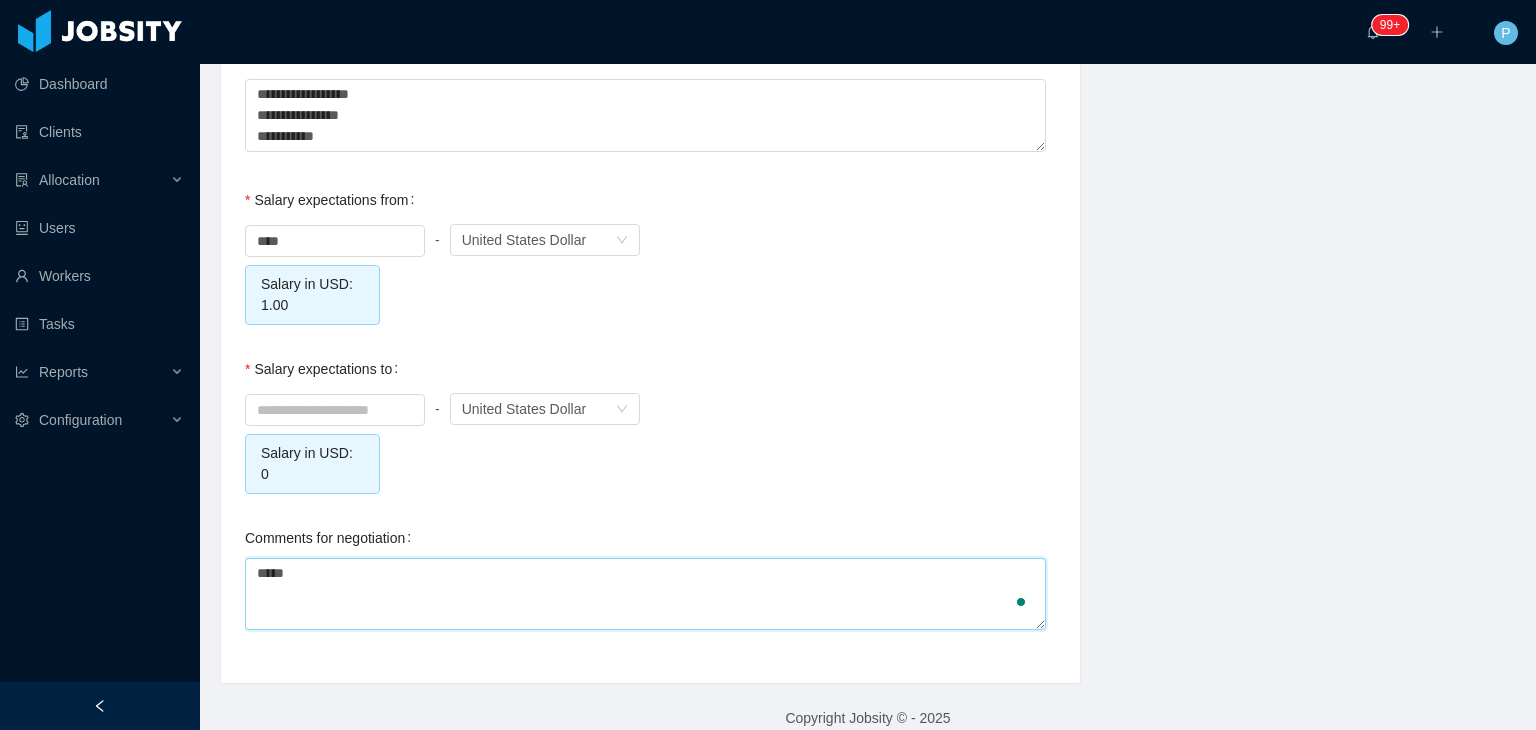 type 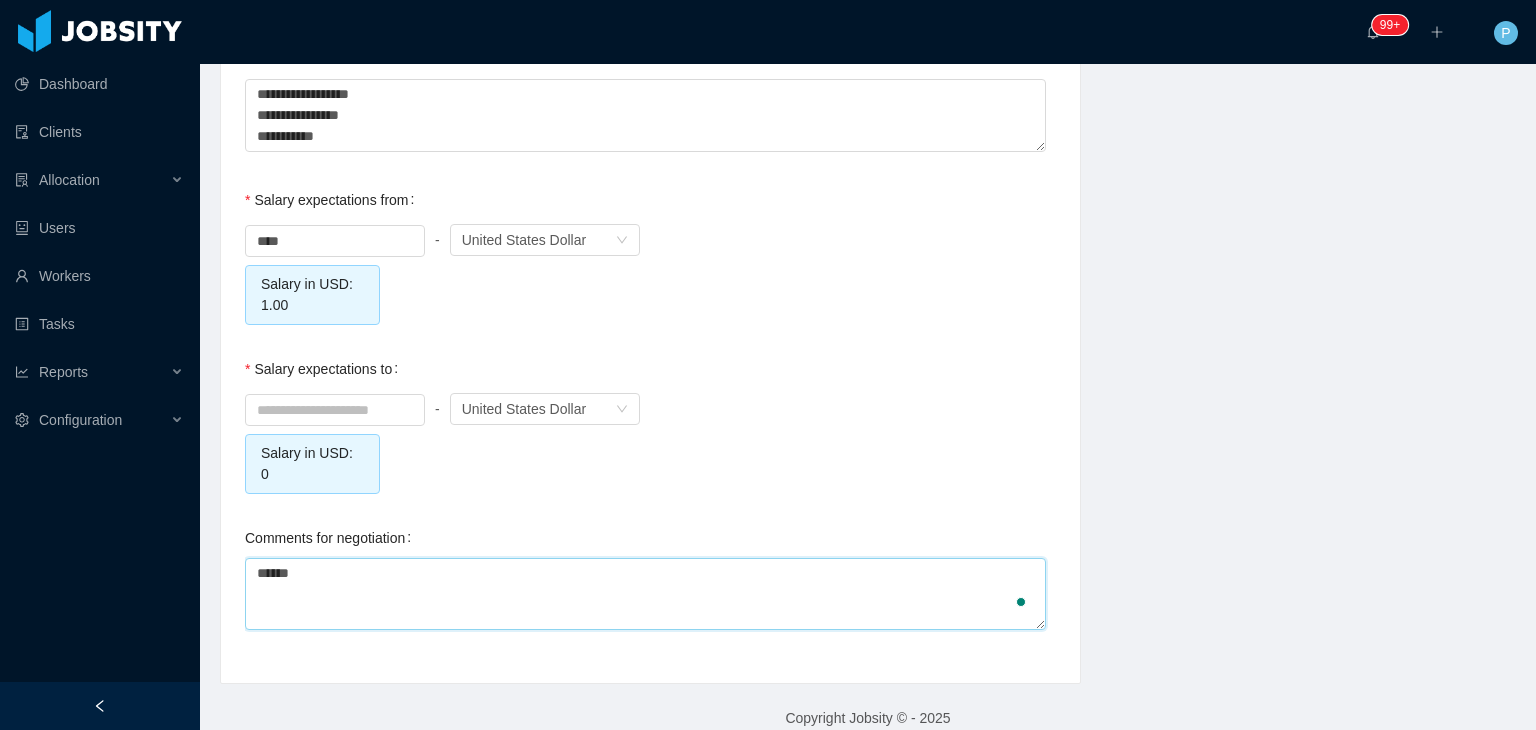 type 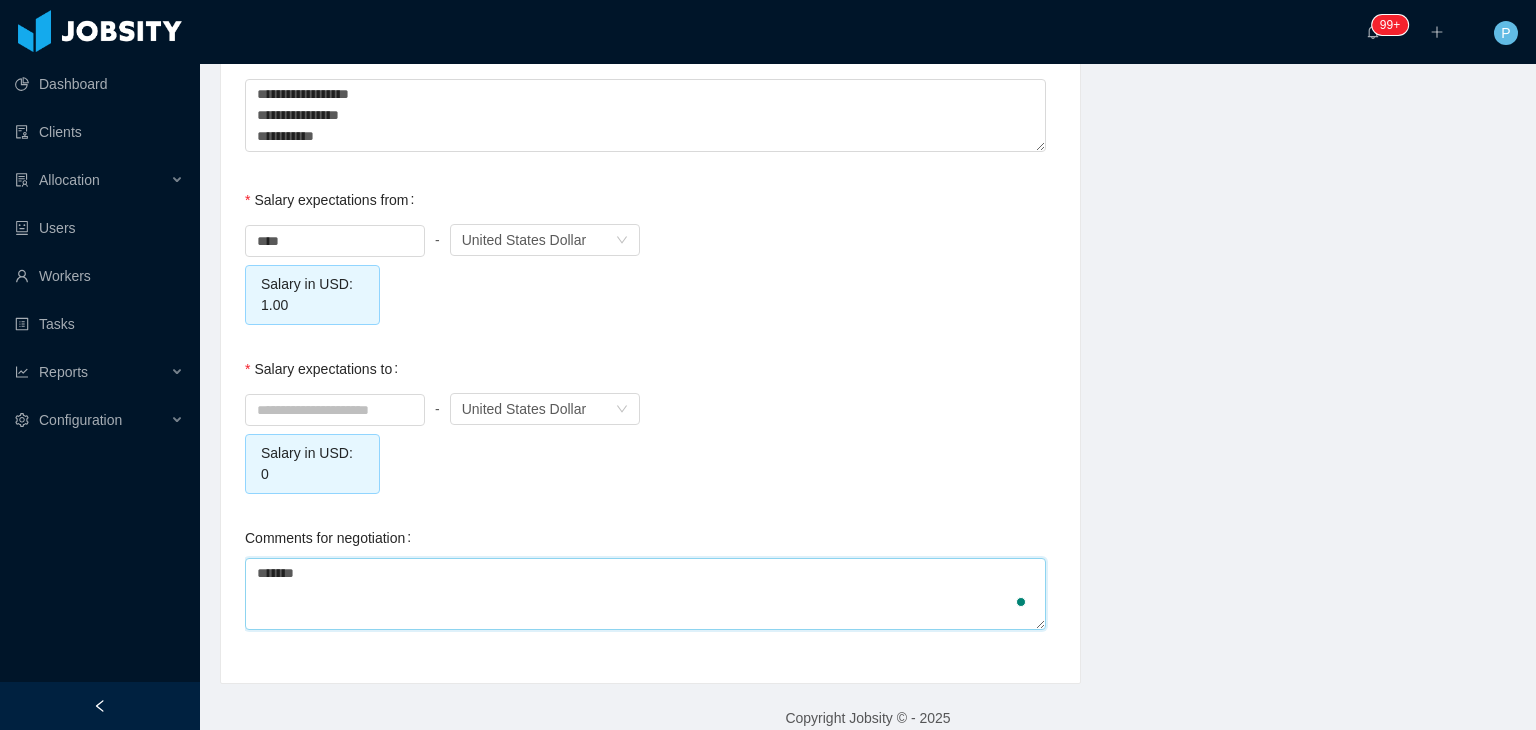 type 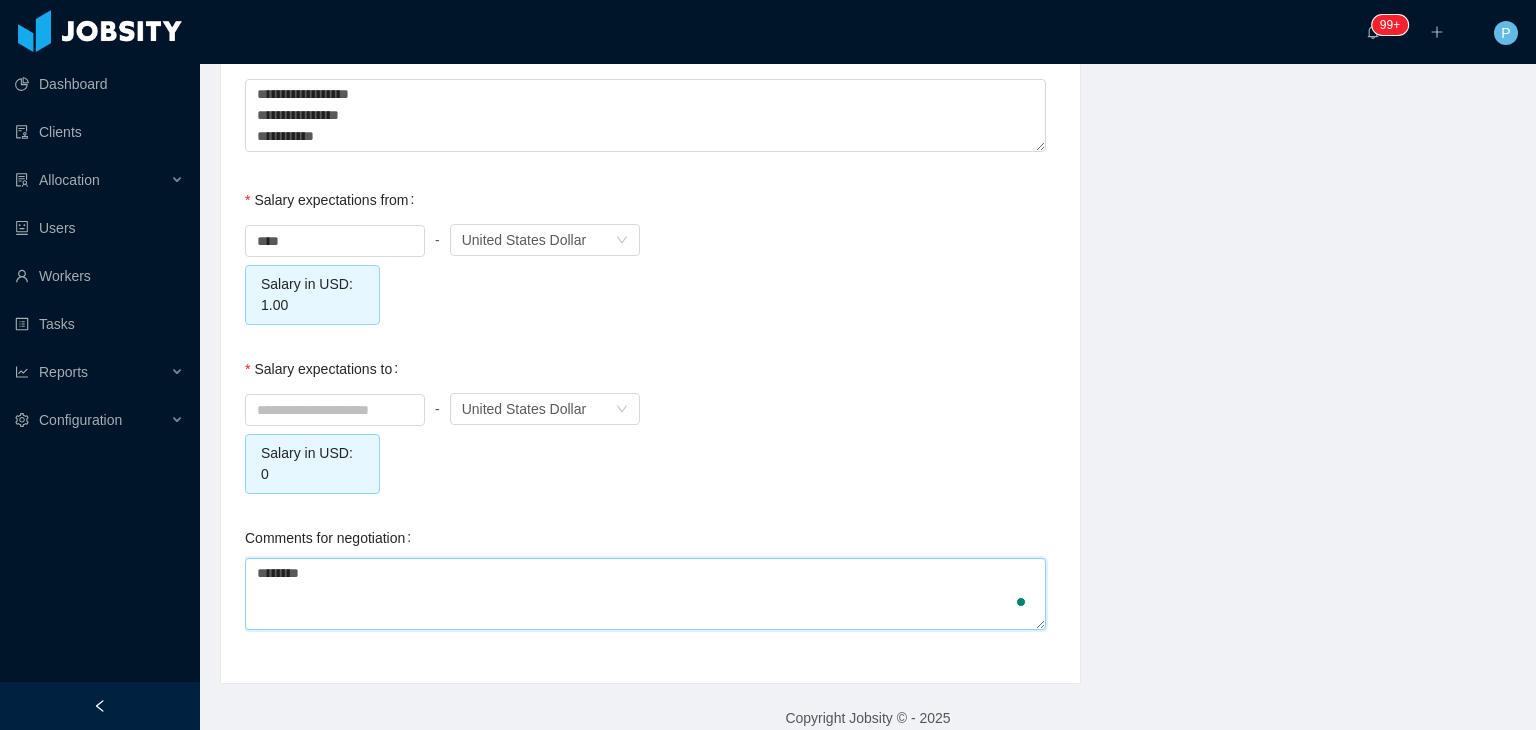 type 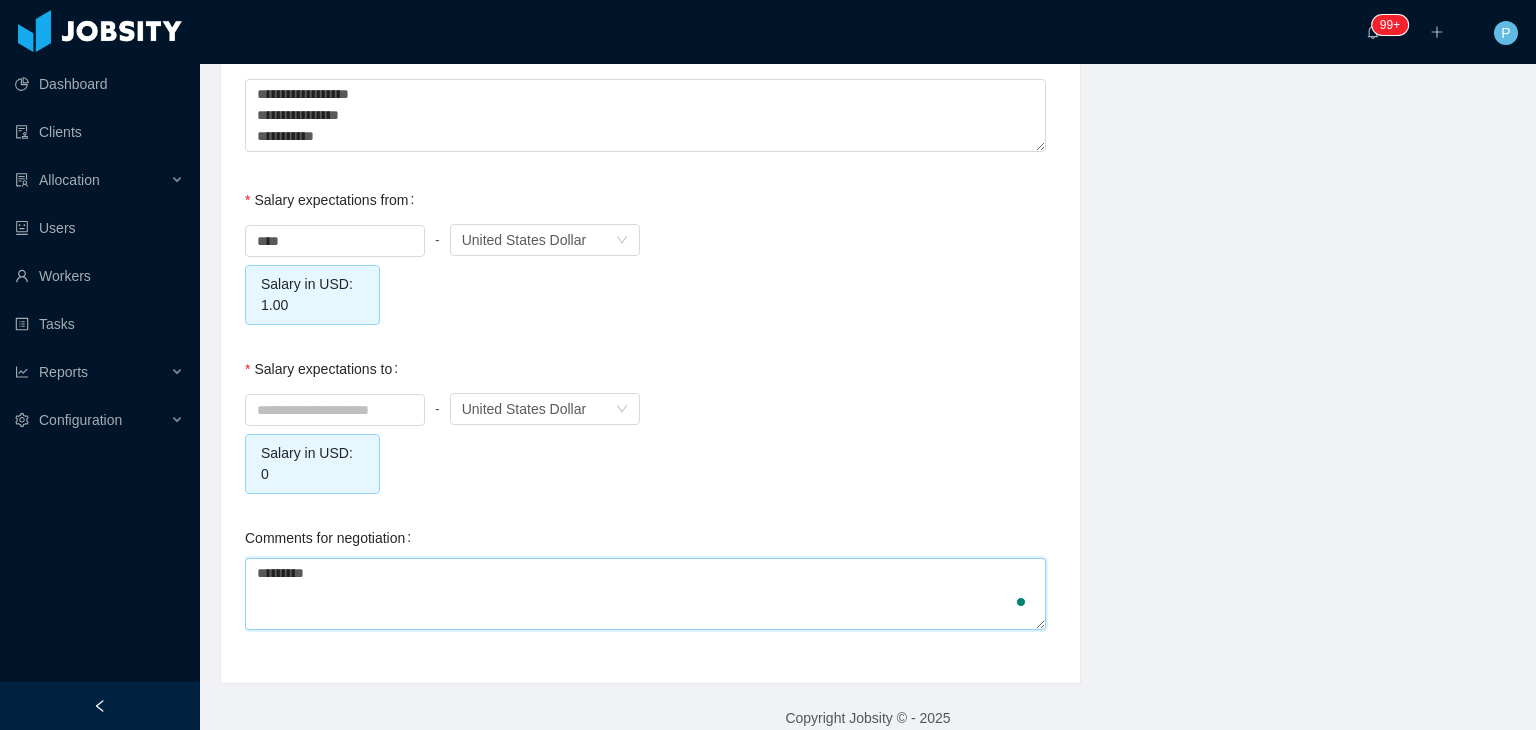 type 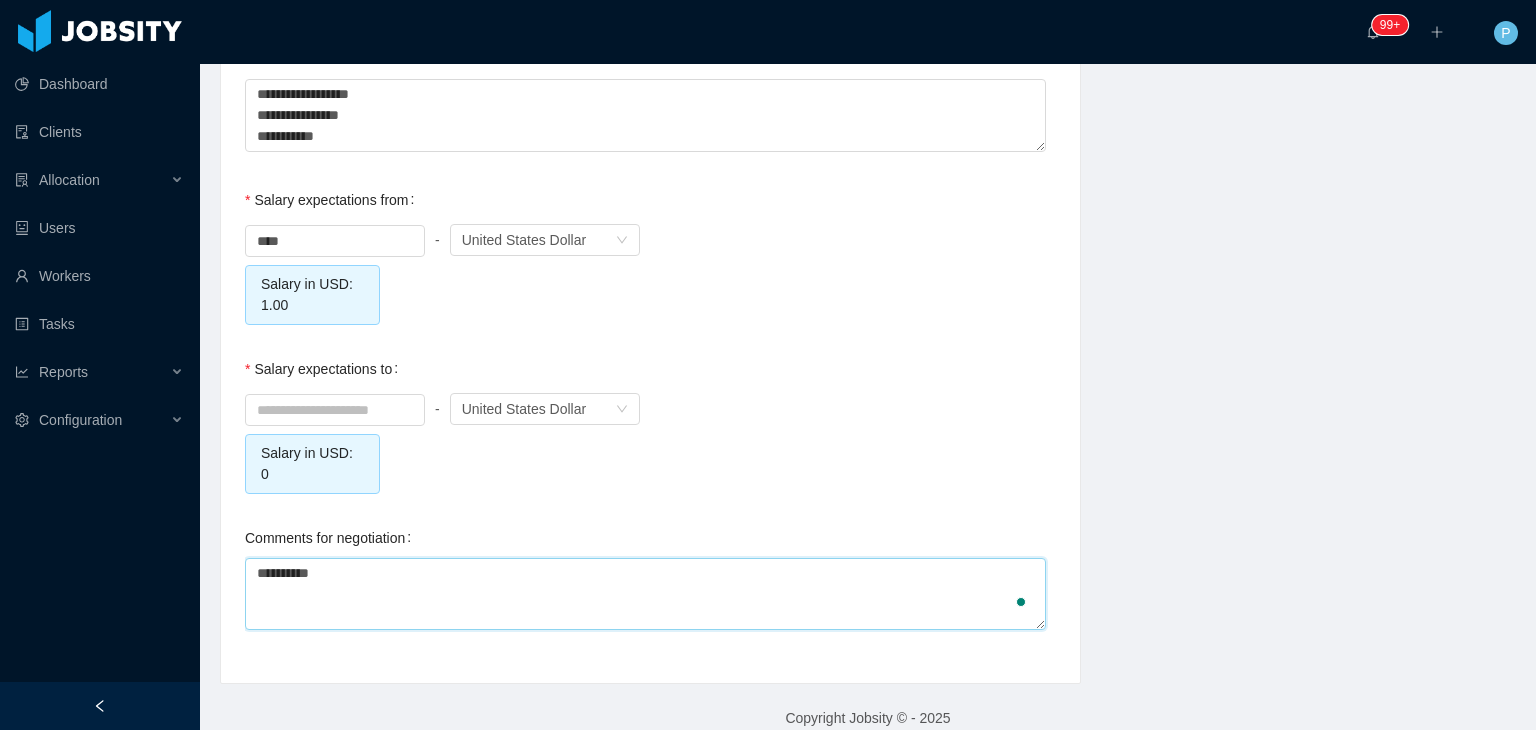 type 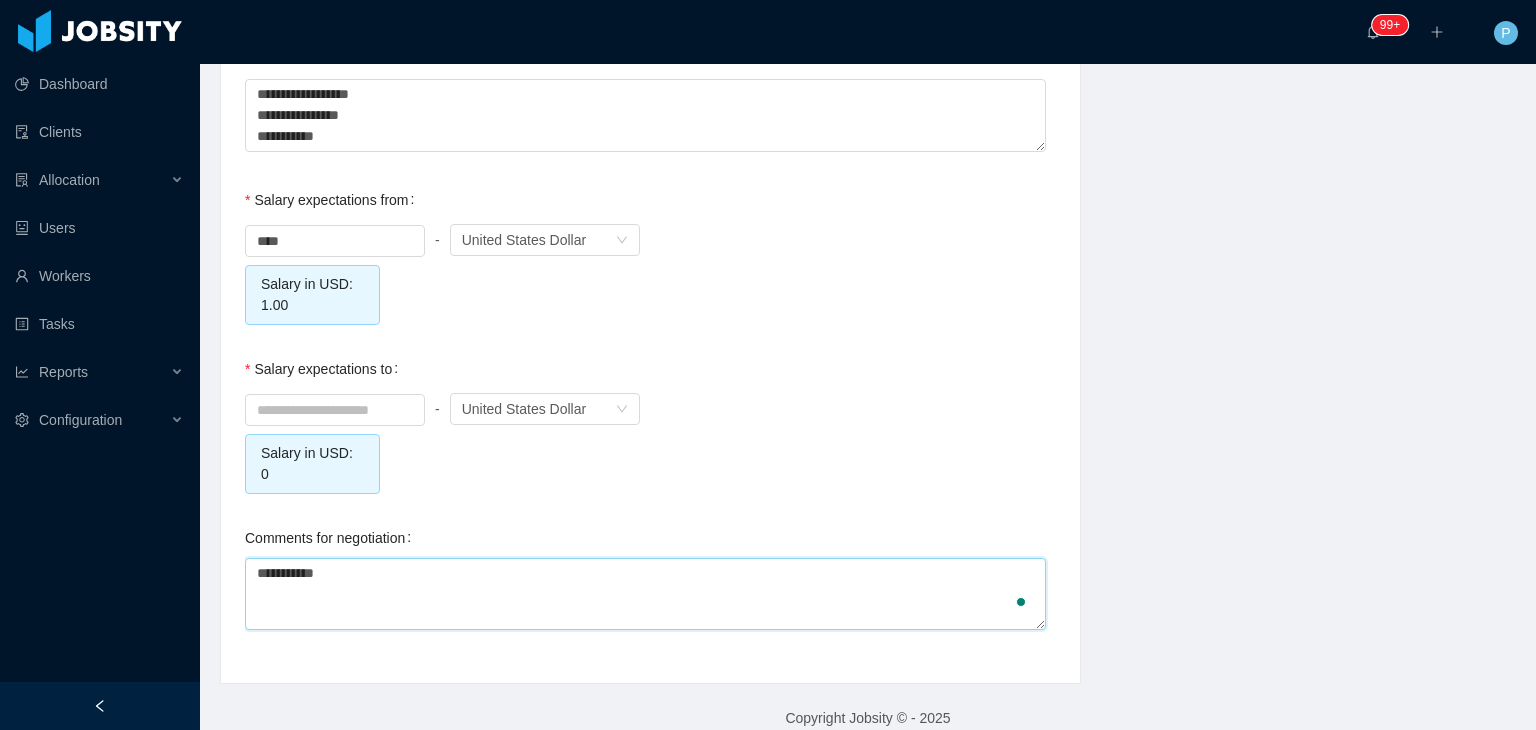 type 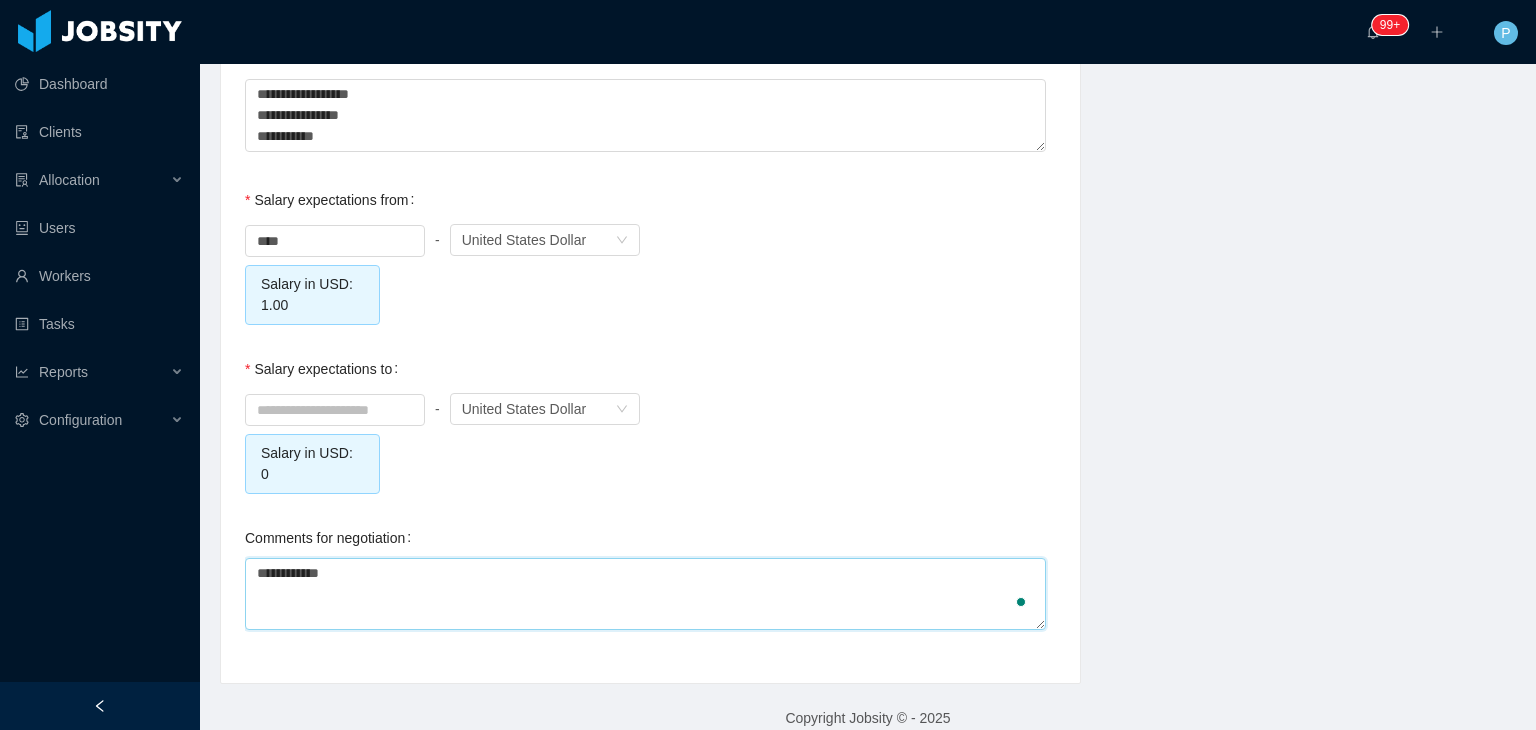 type 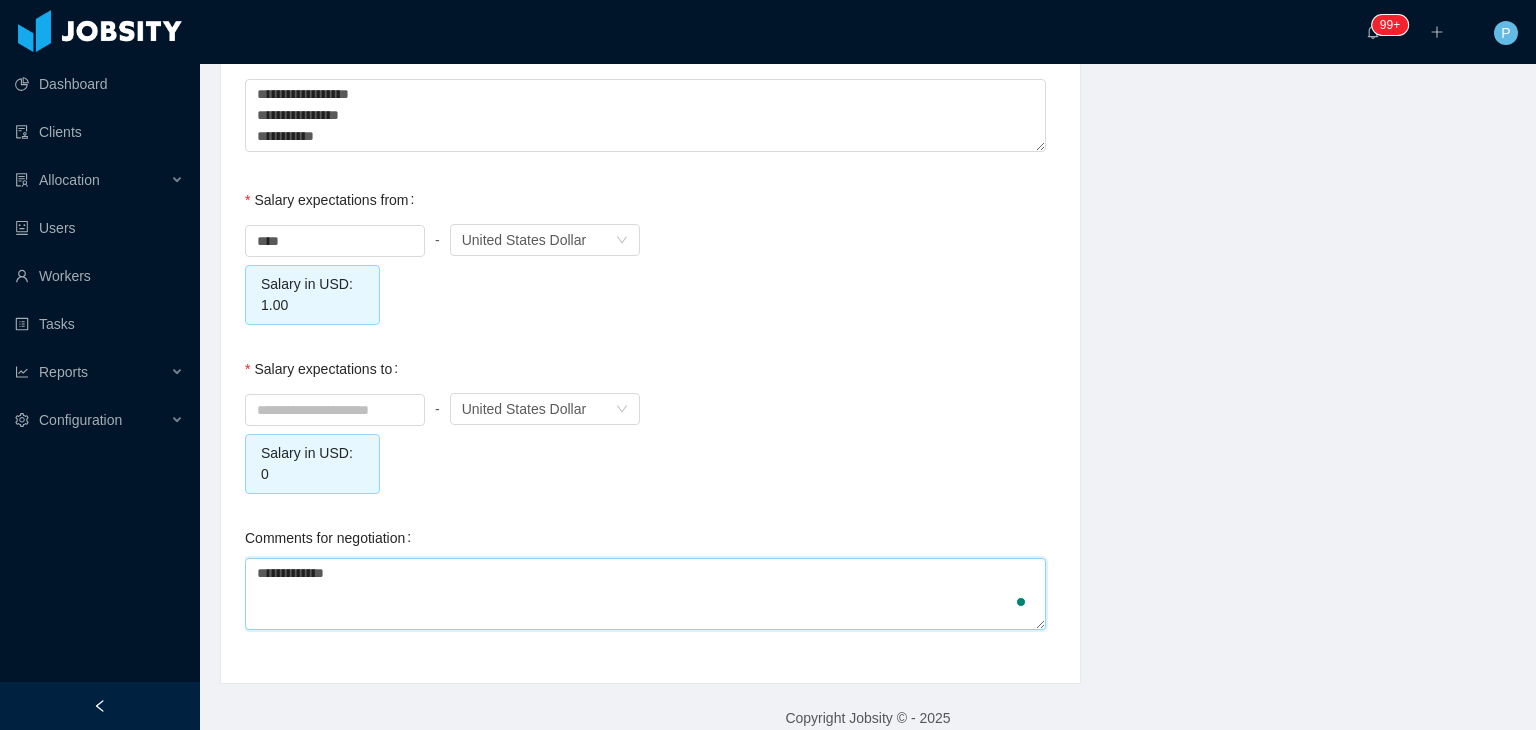 type 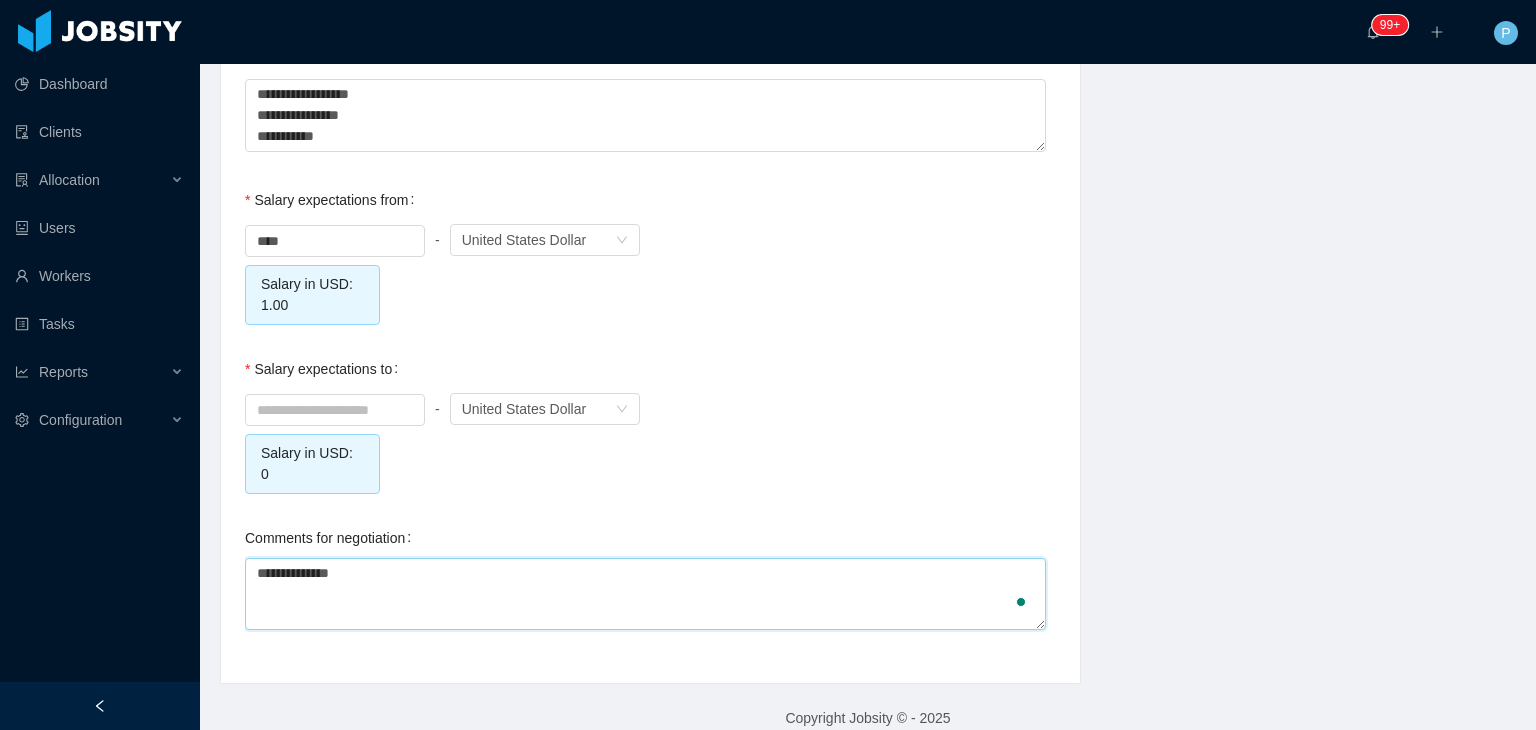 type 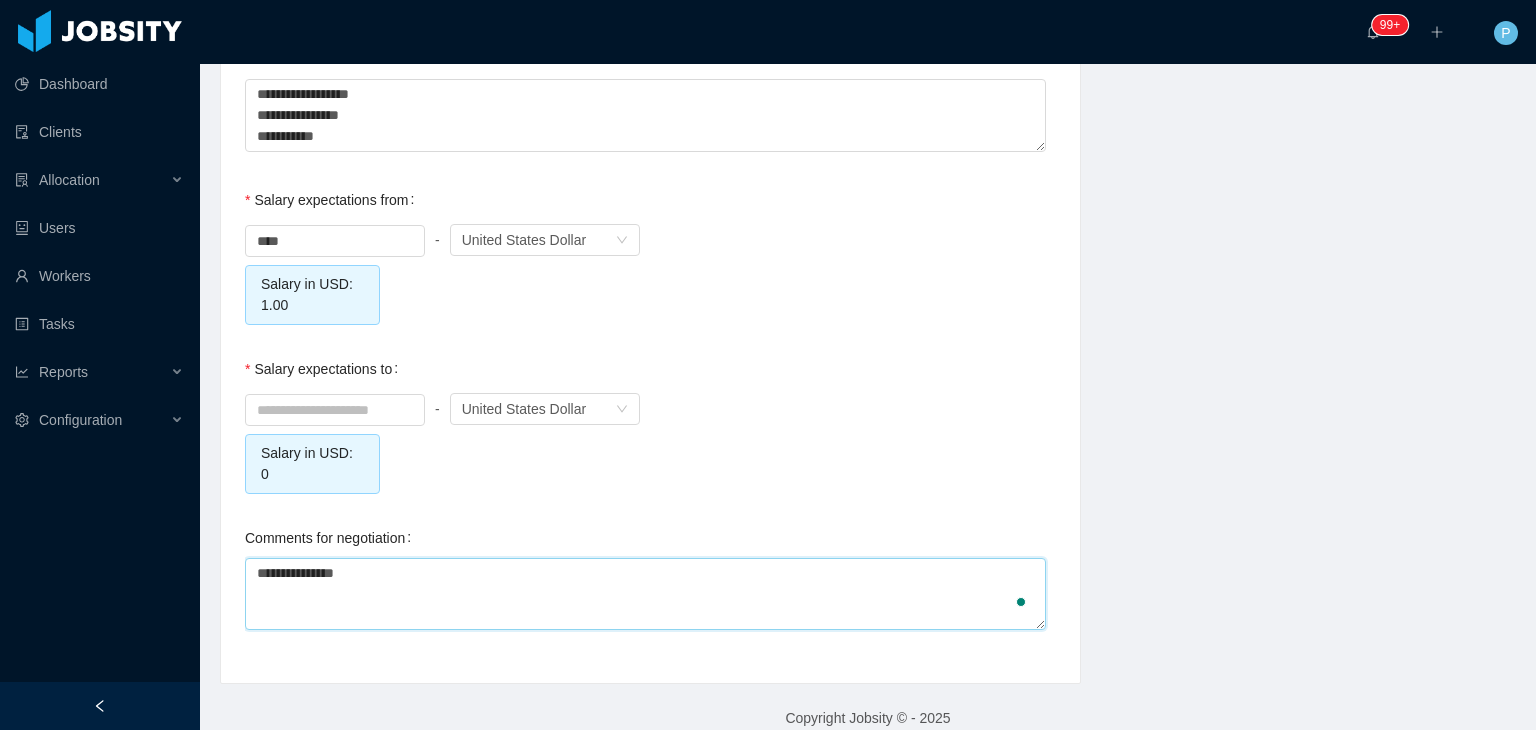 type 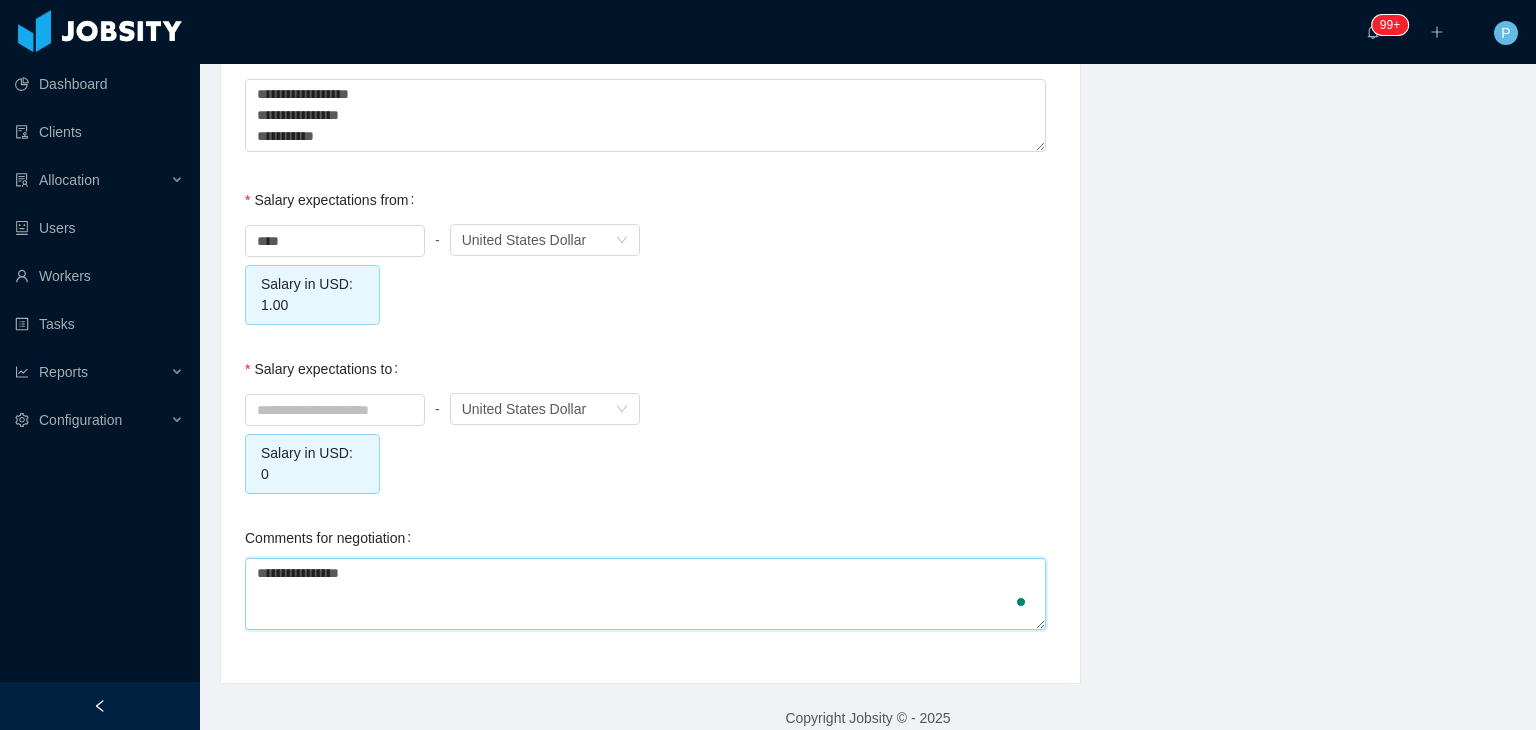 type 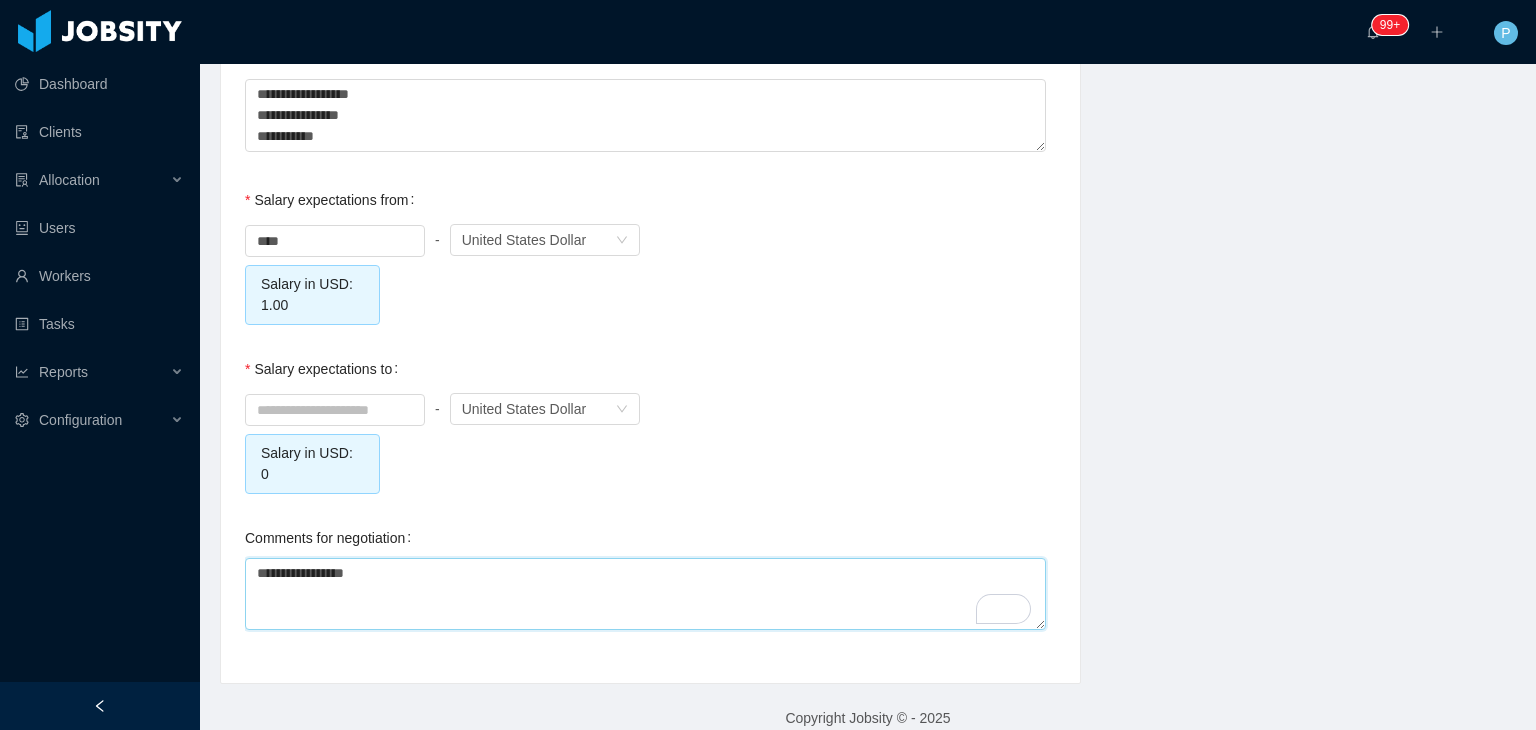 type 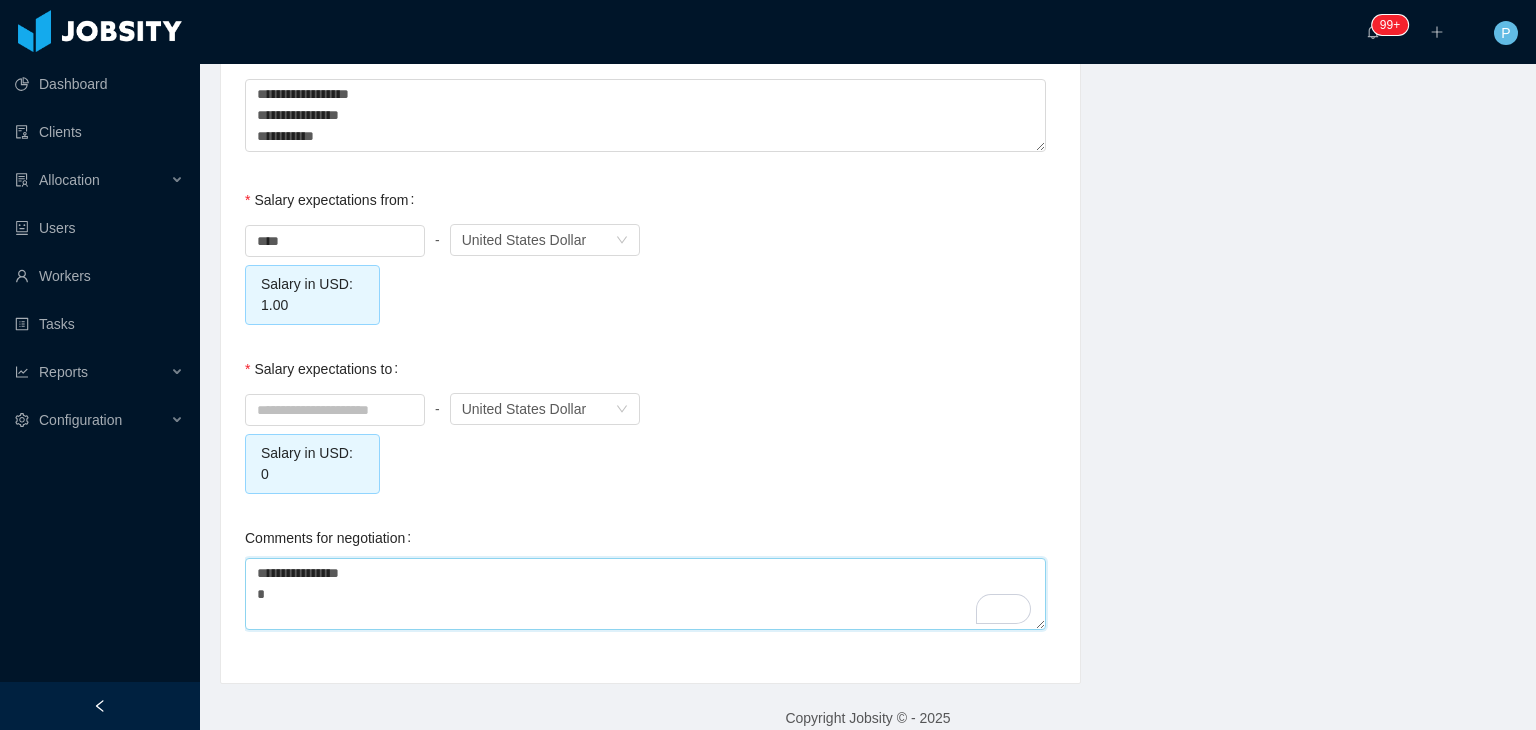 type 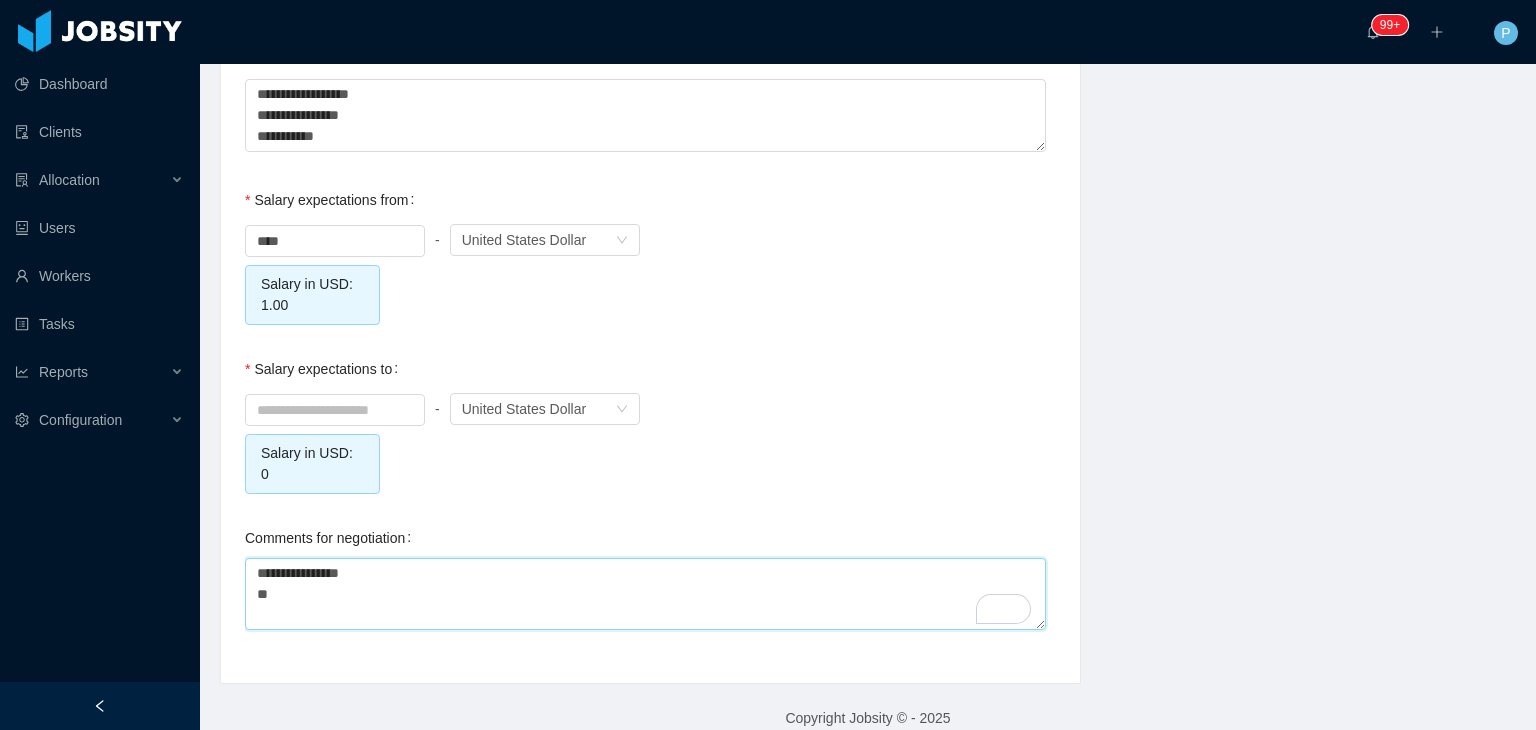 type 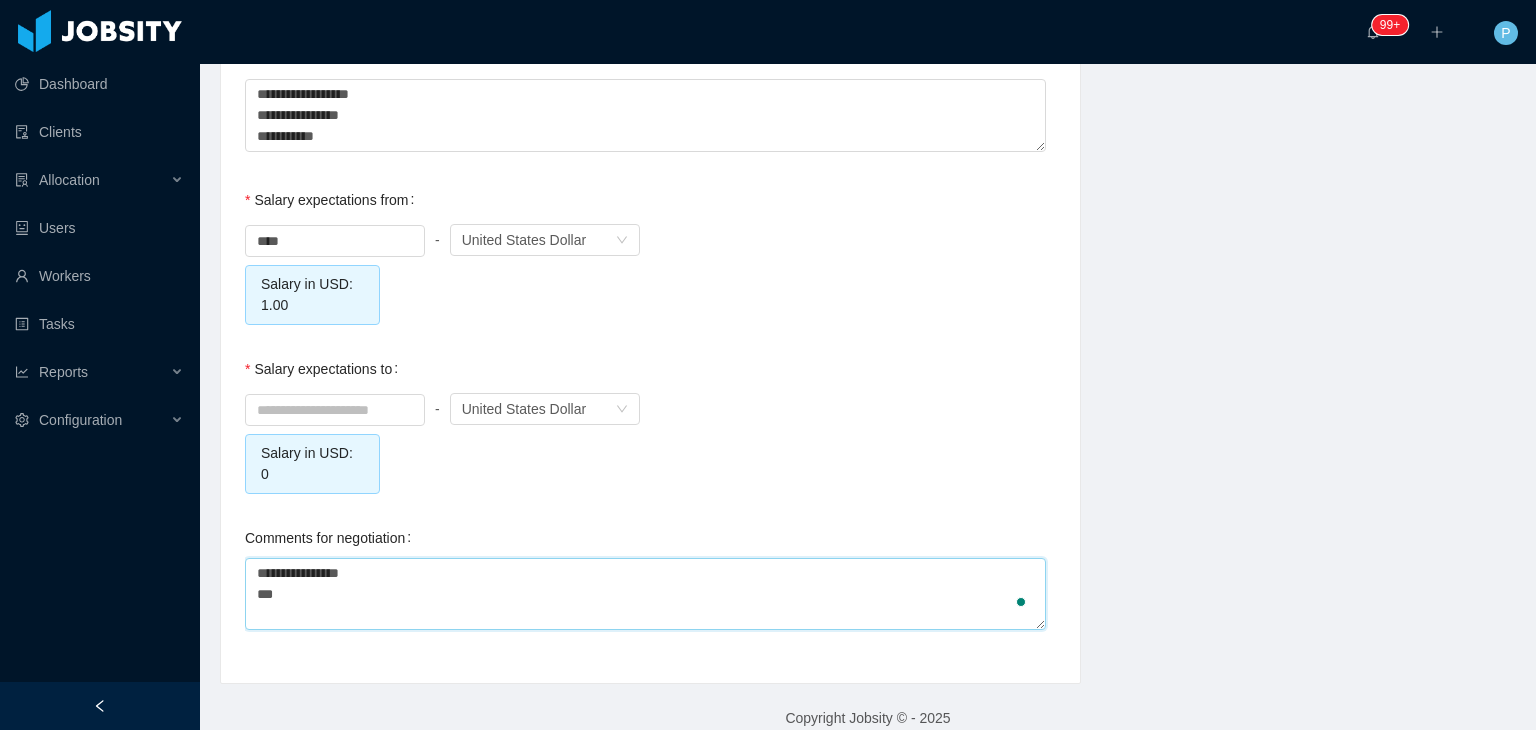 type 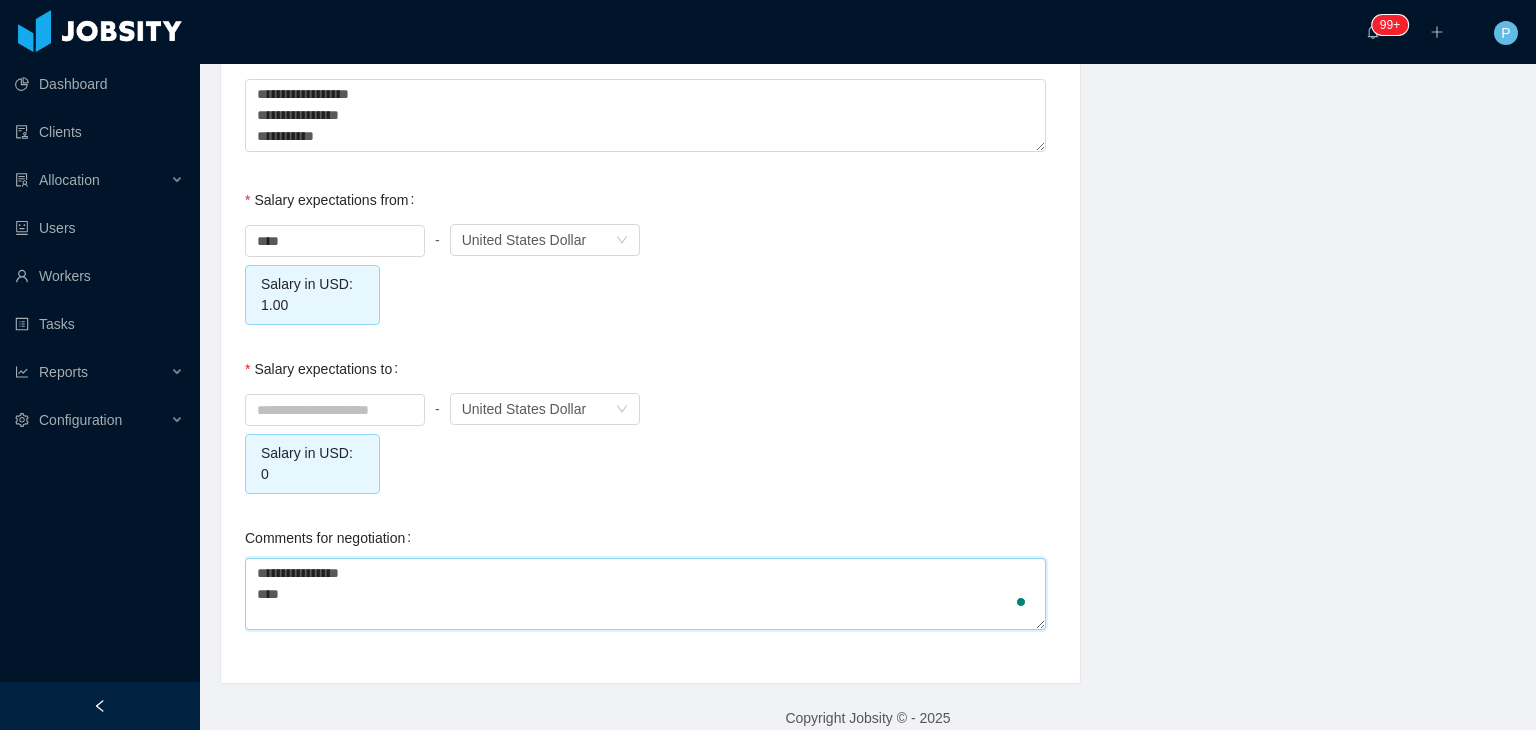 type 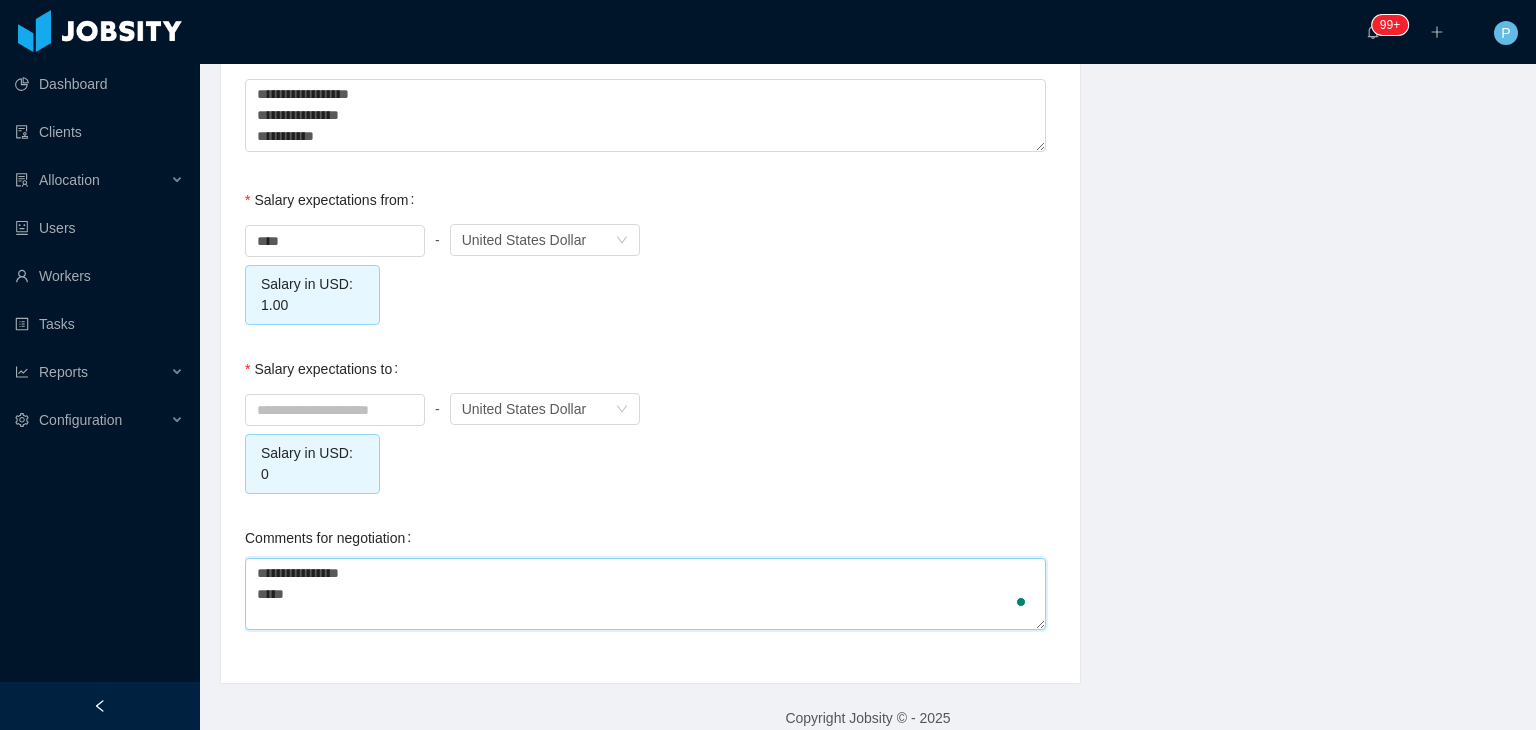 type on "**********" 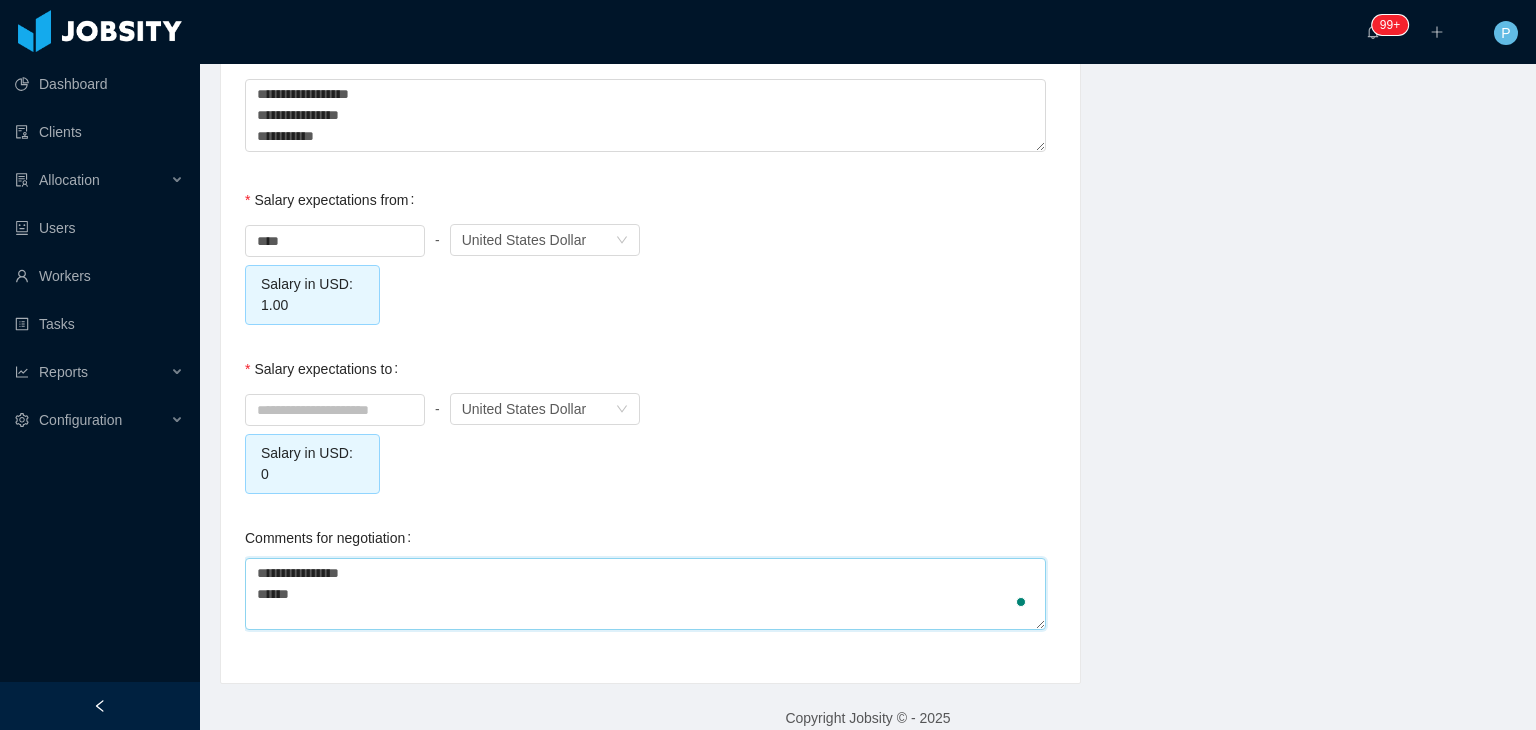 type 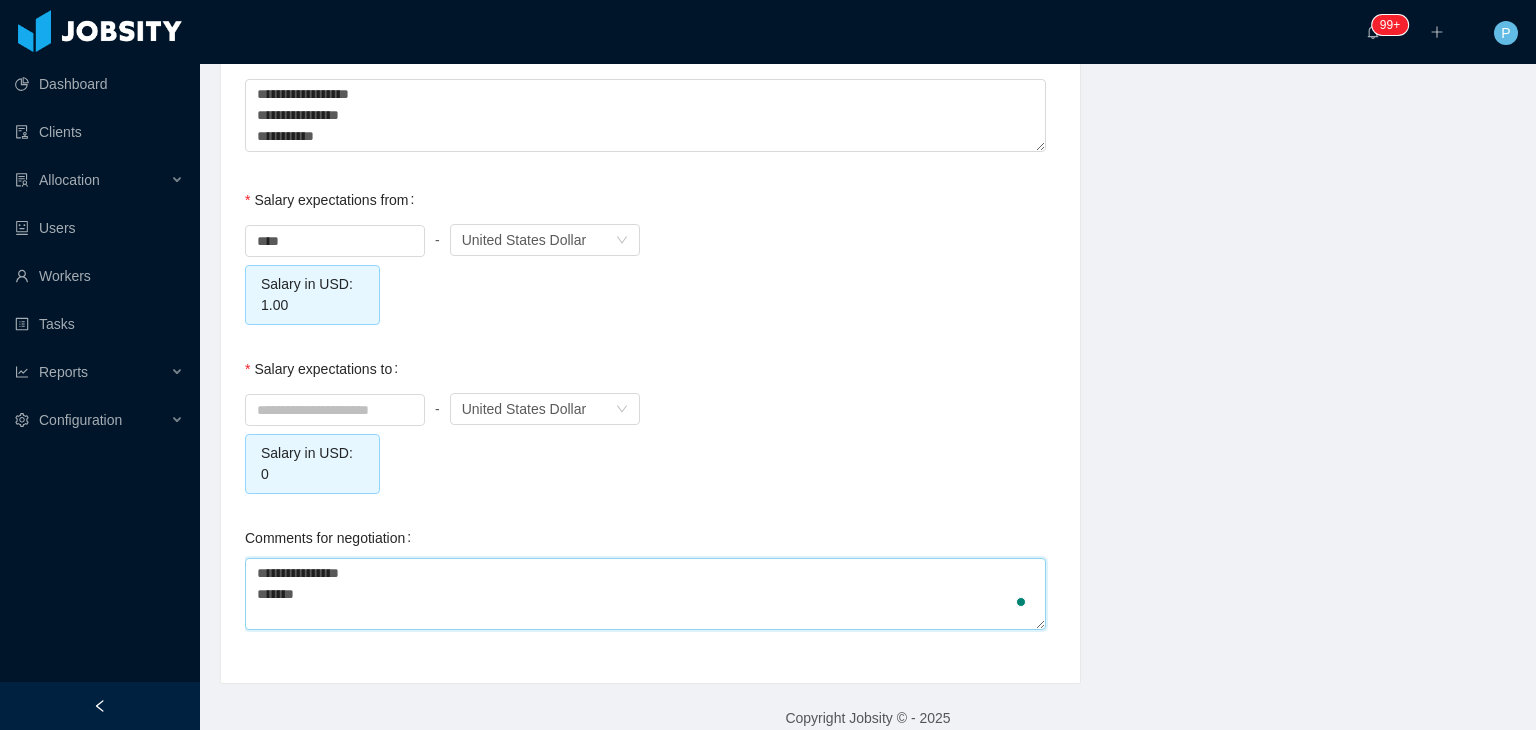 type 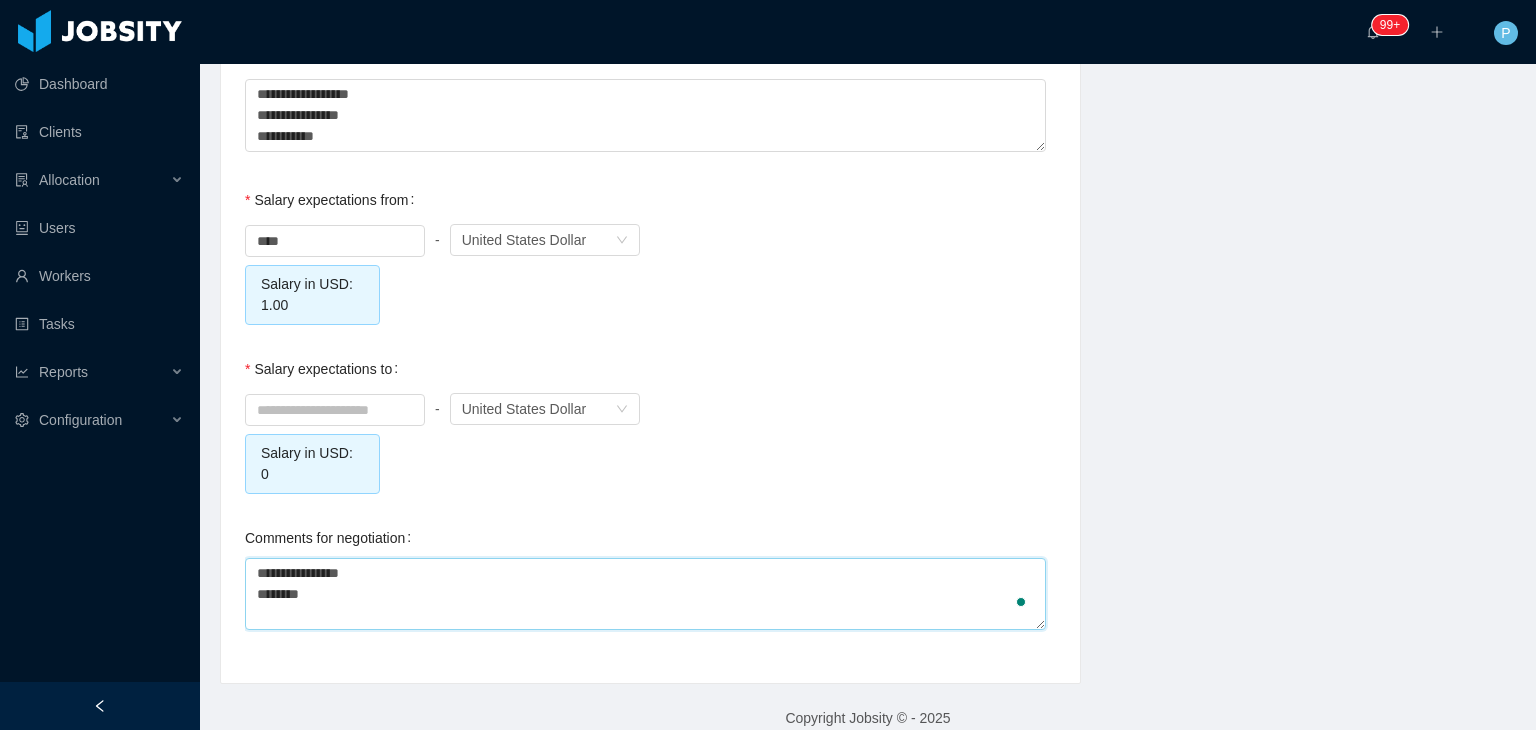 type 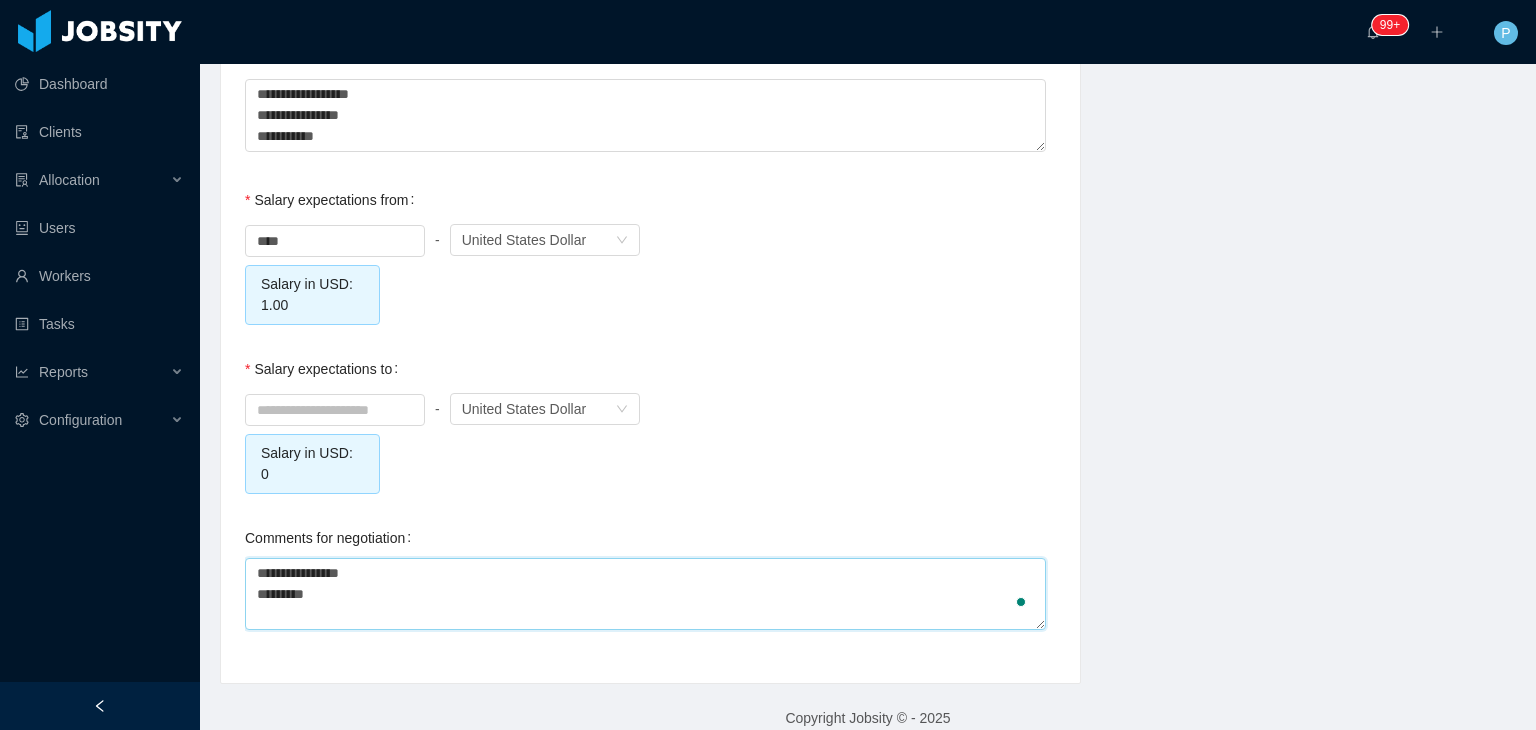 type 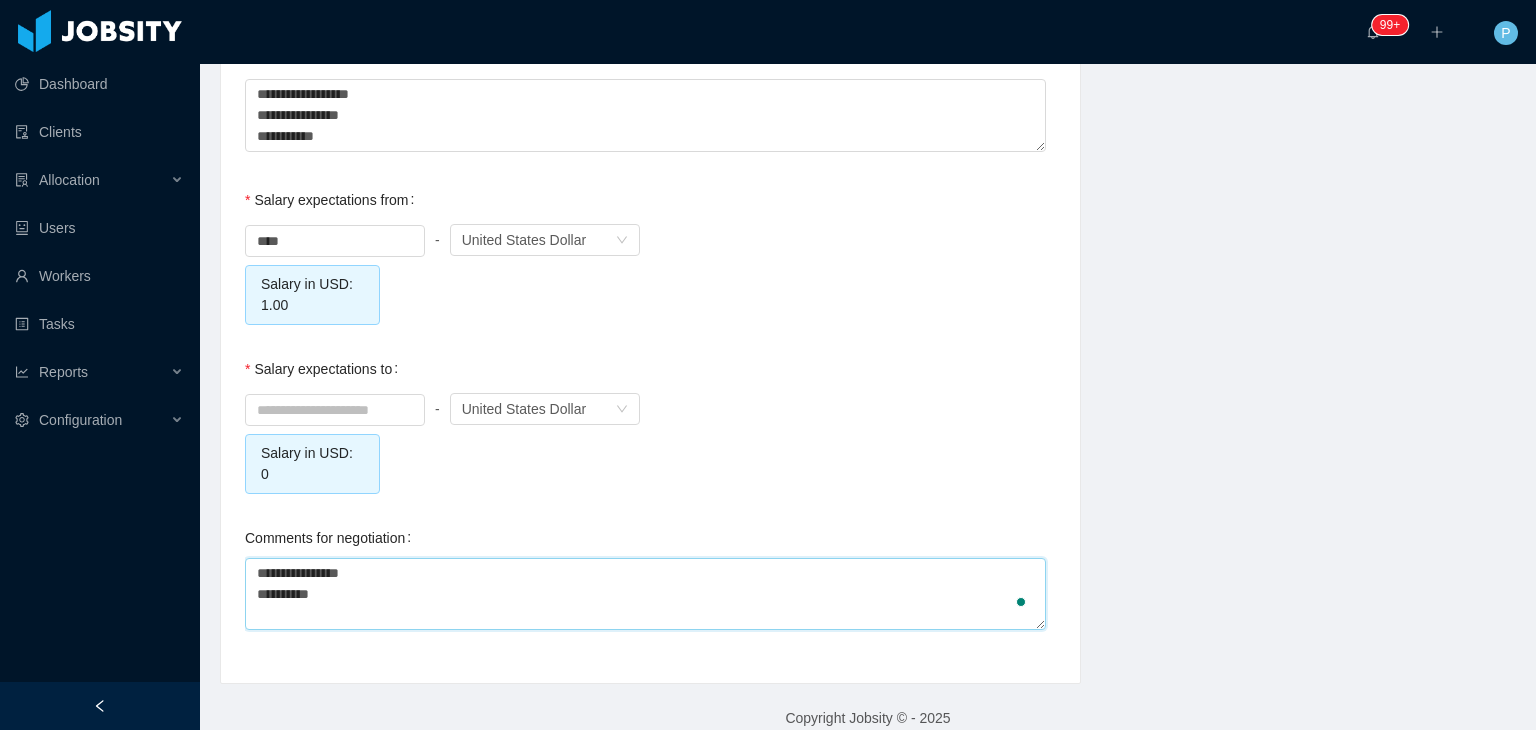 type 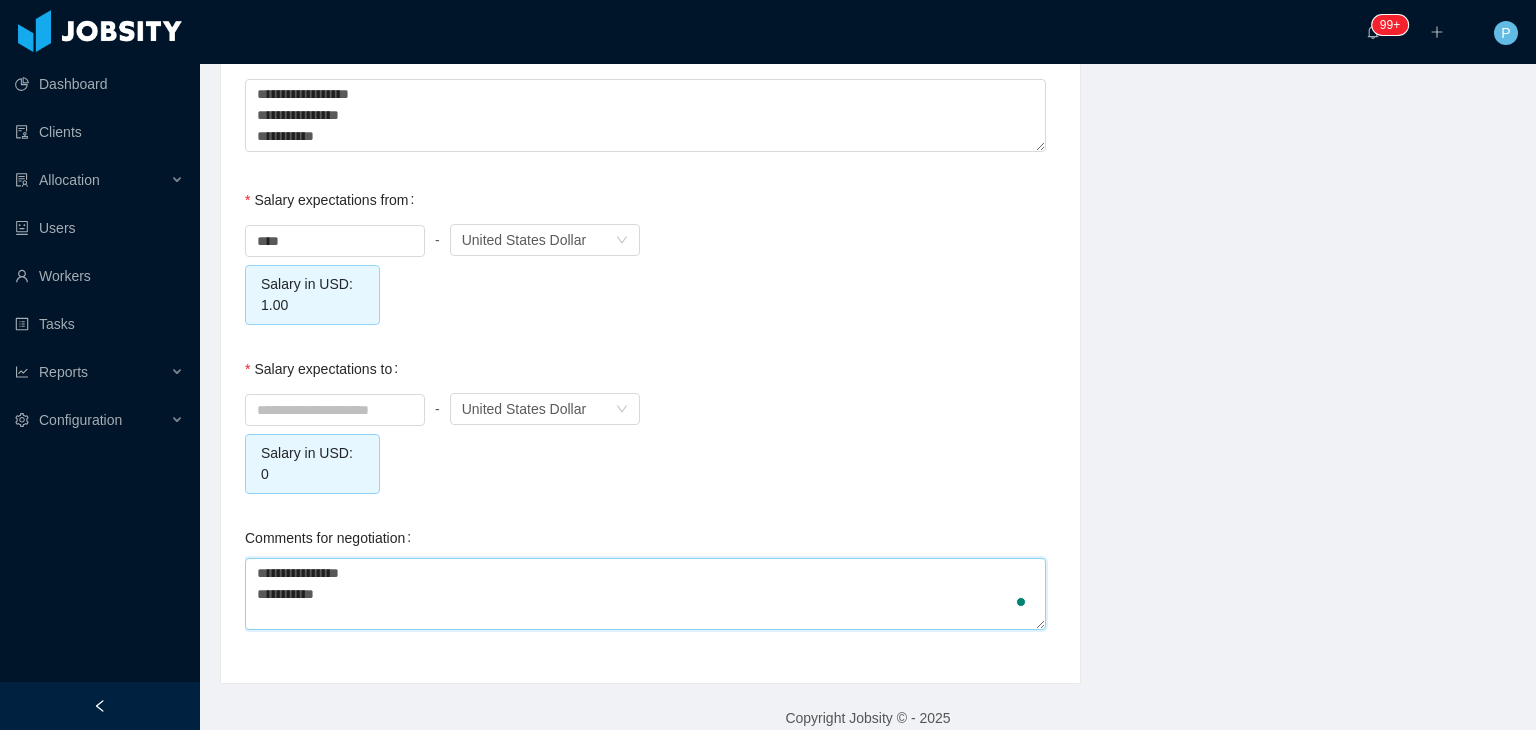 type 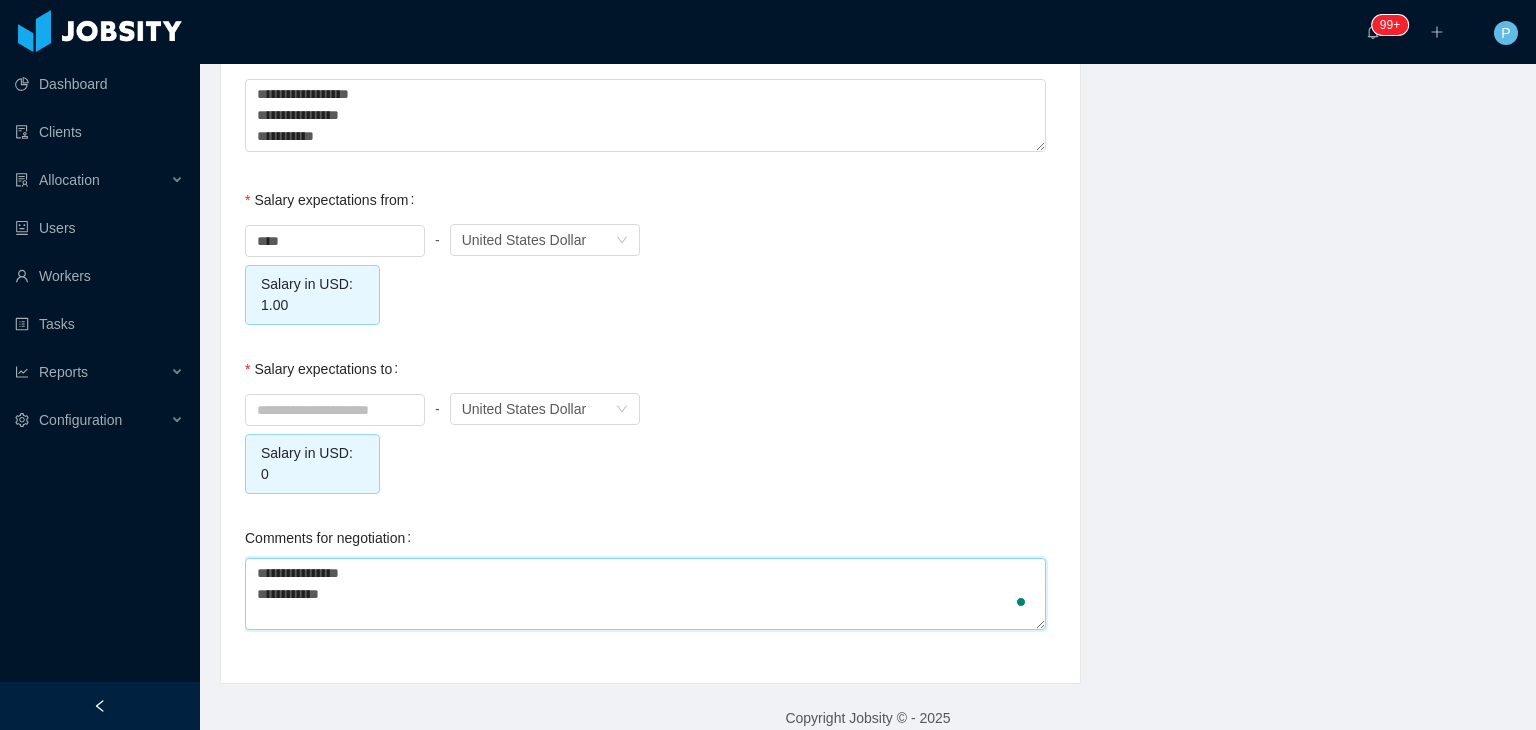 type 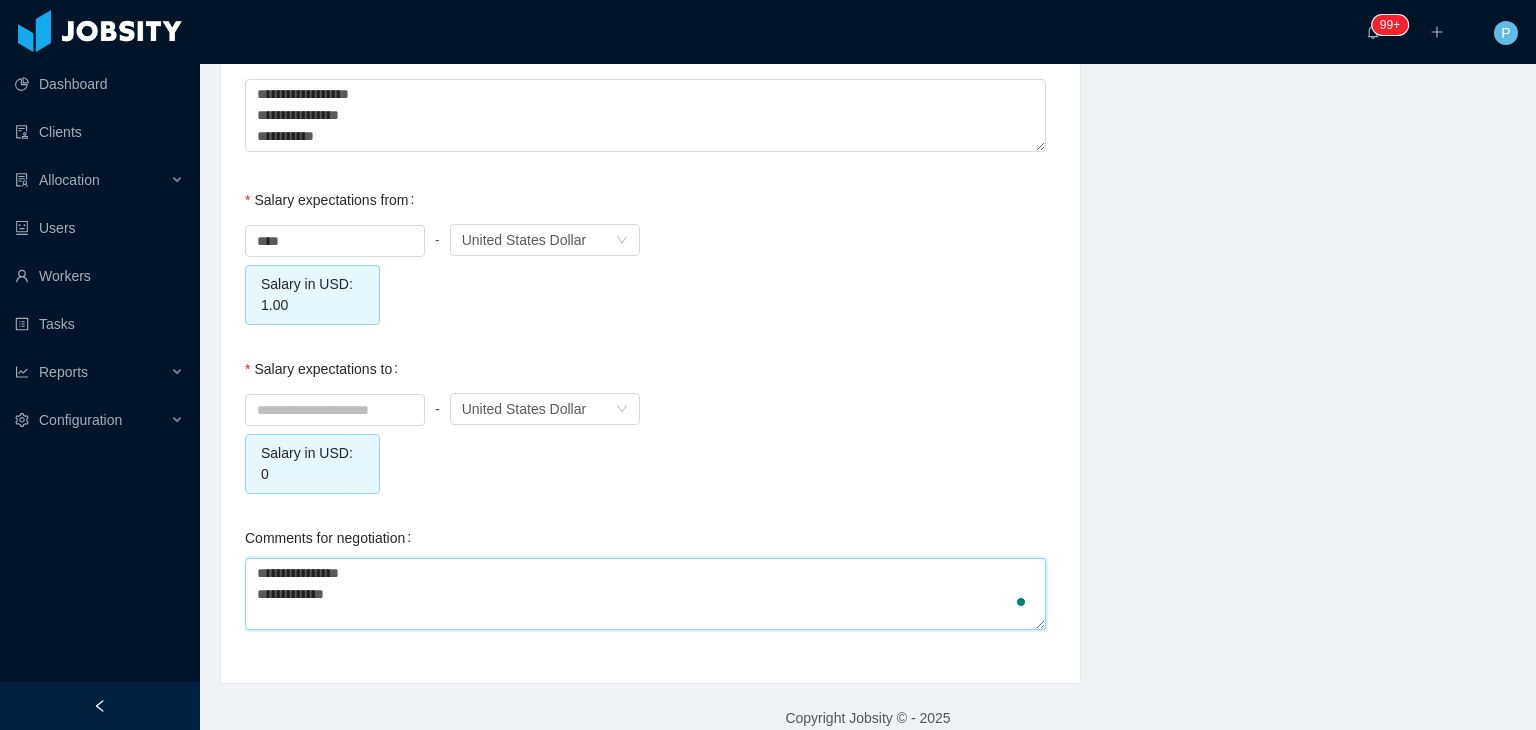type 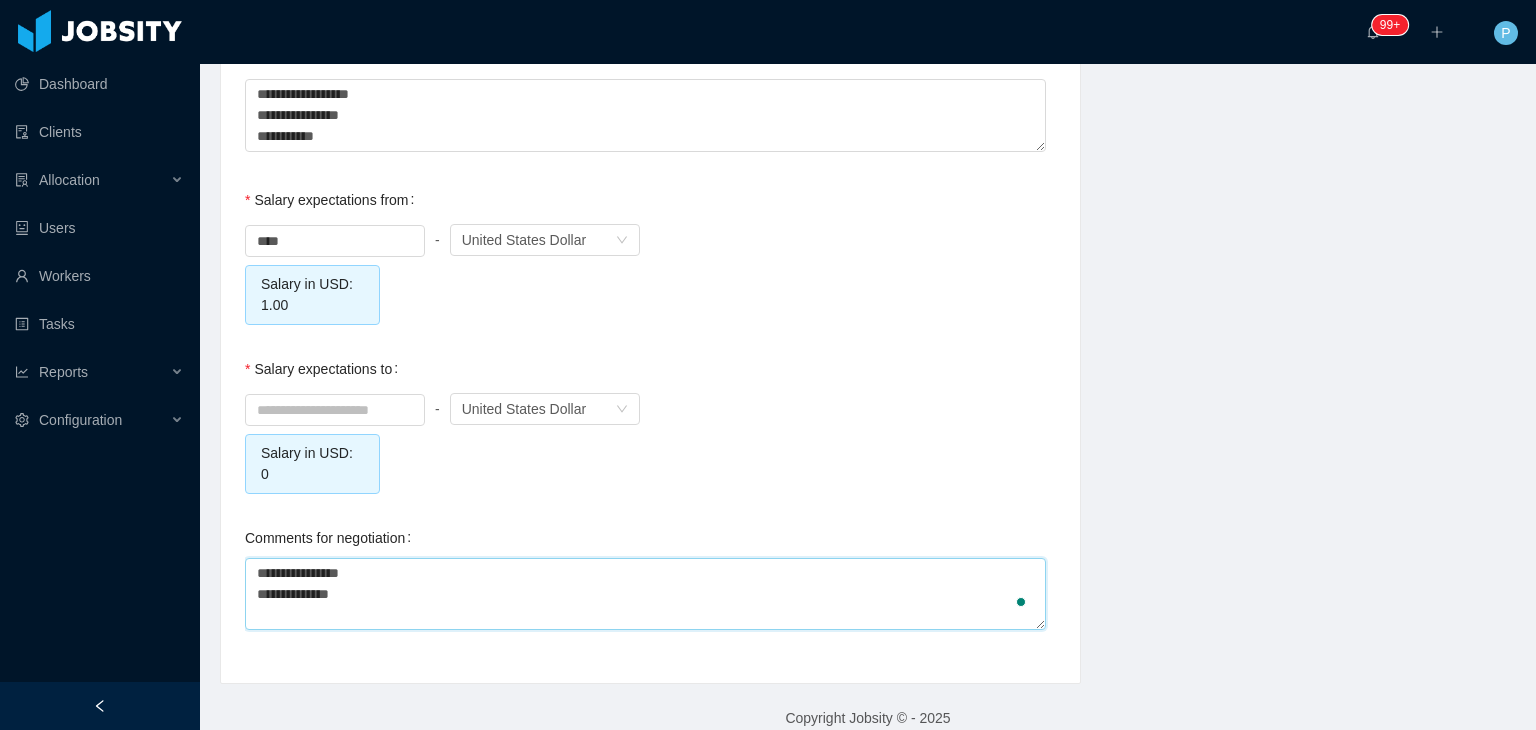 type 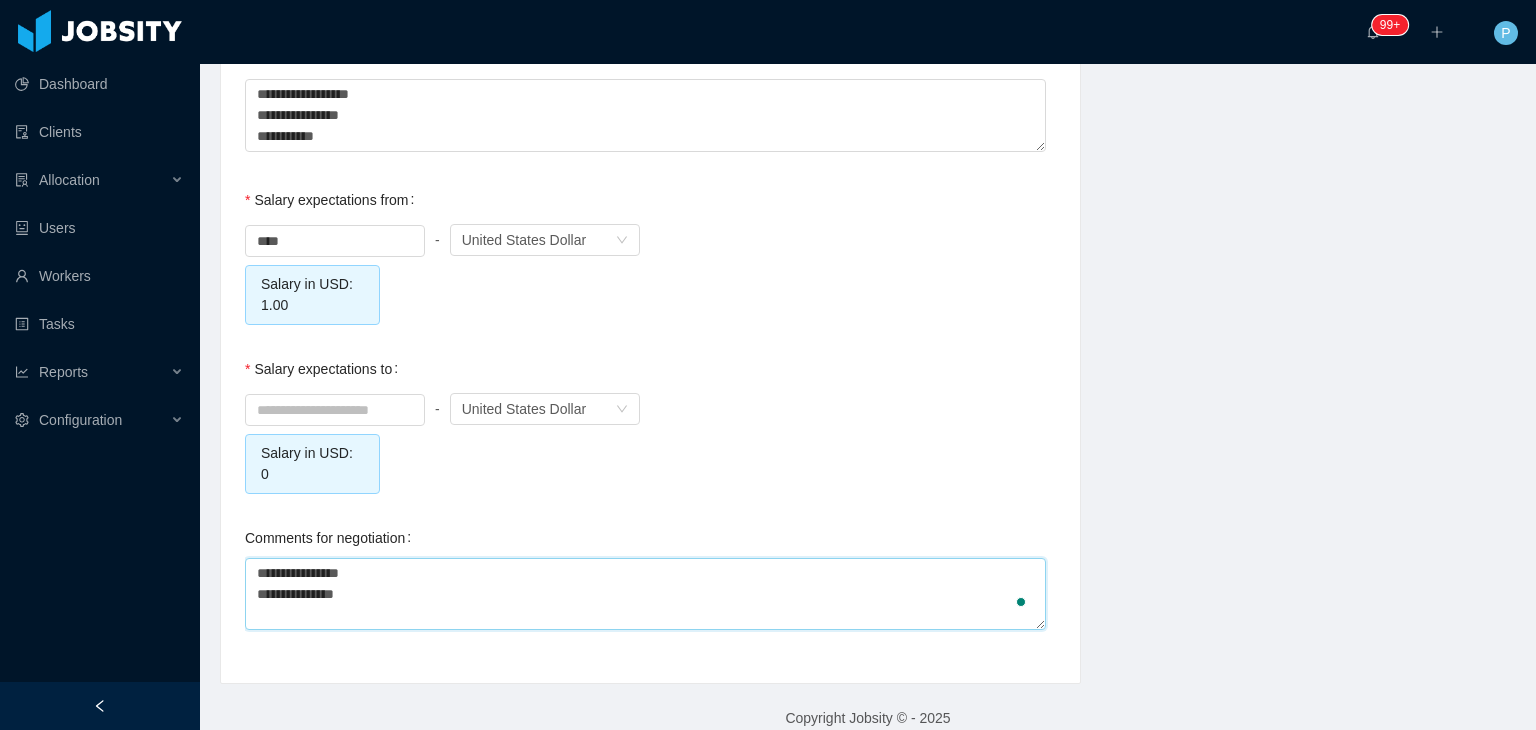 type 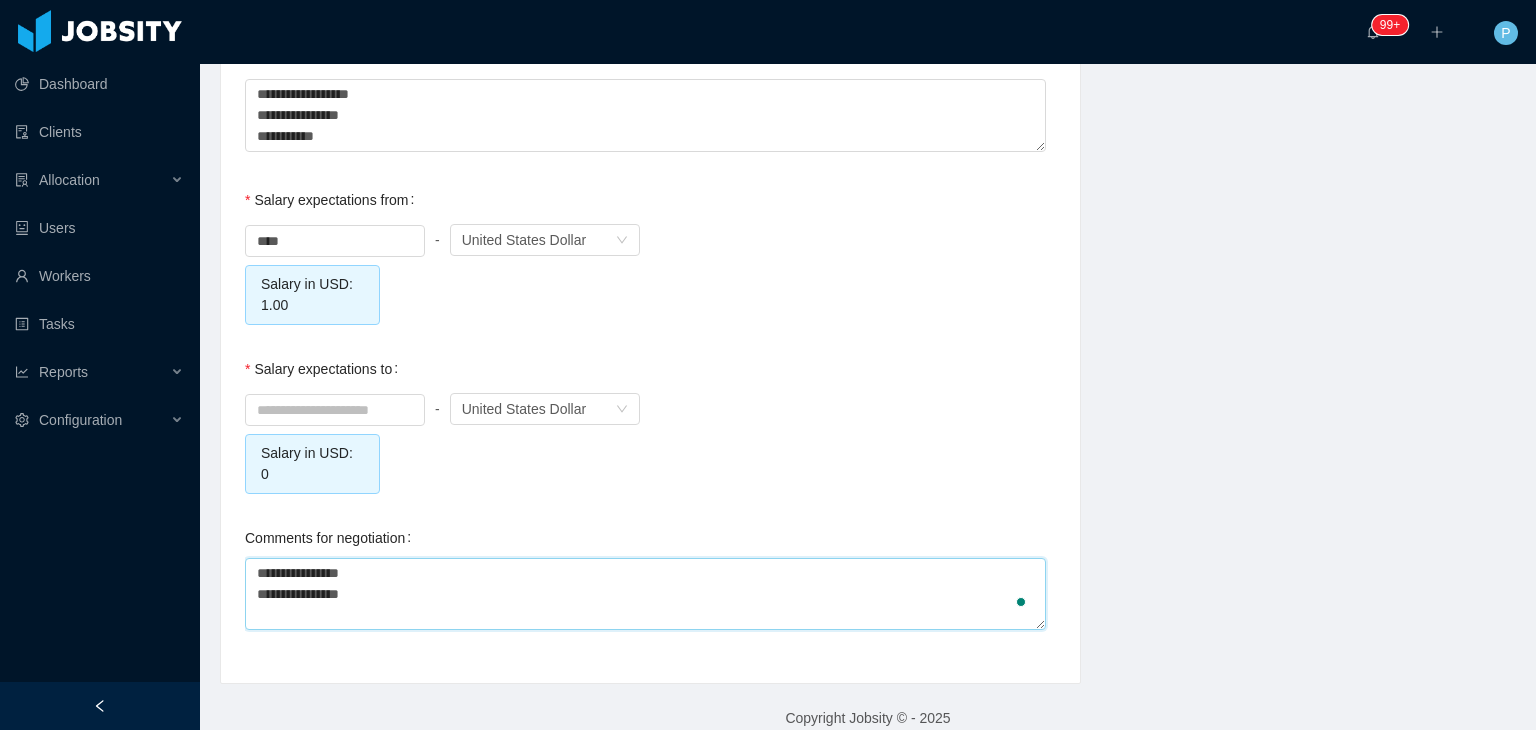 type 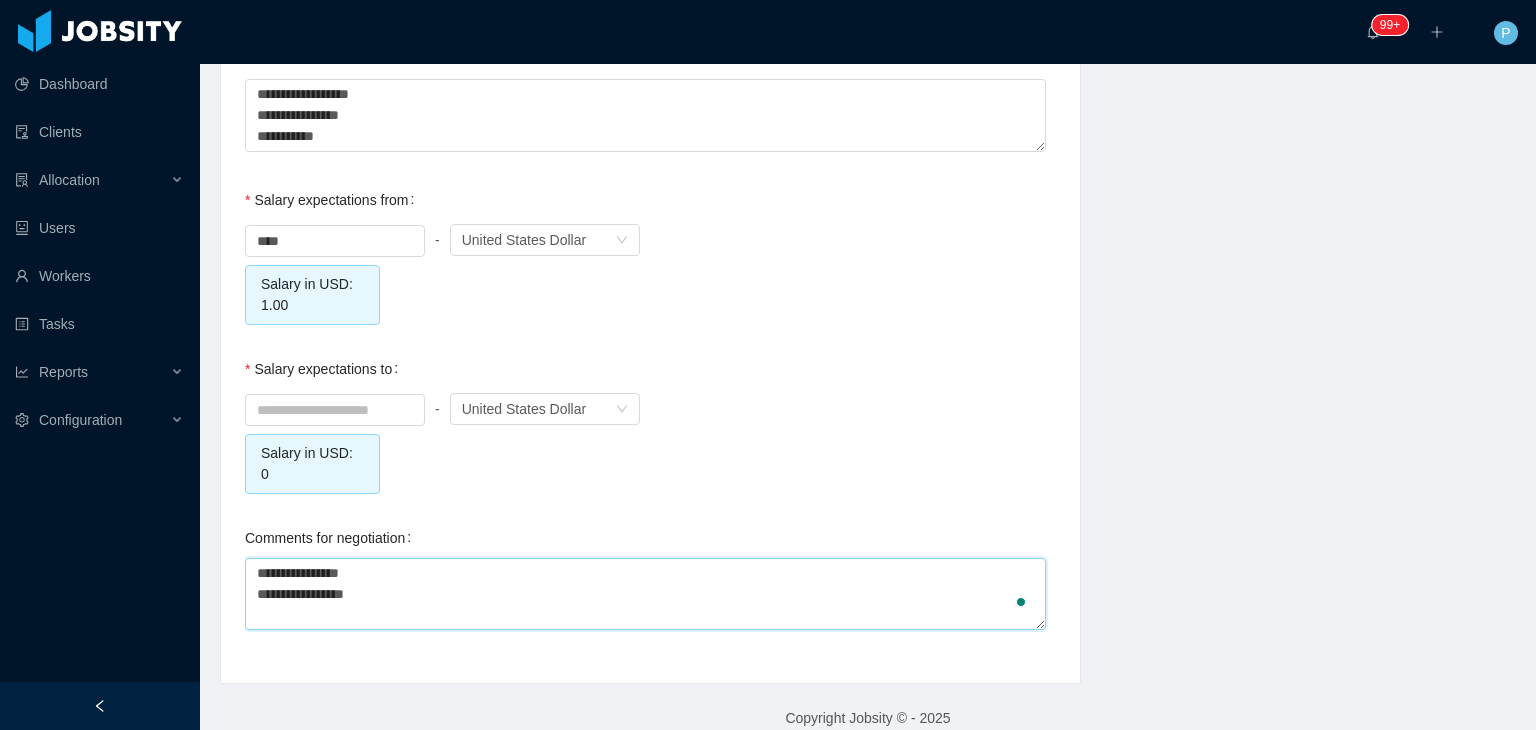 type 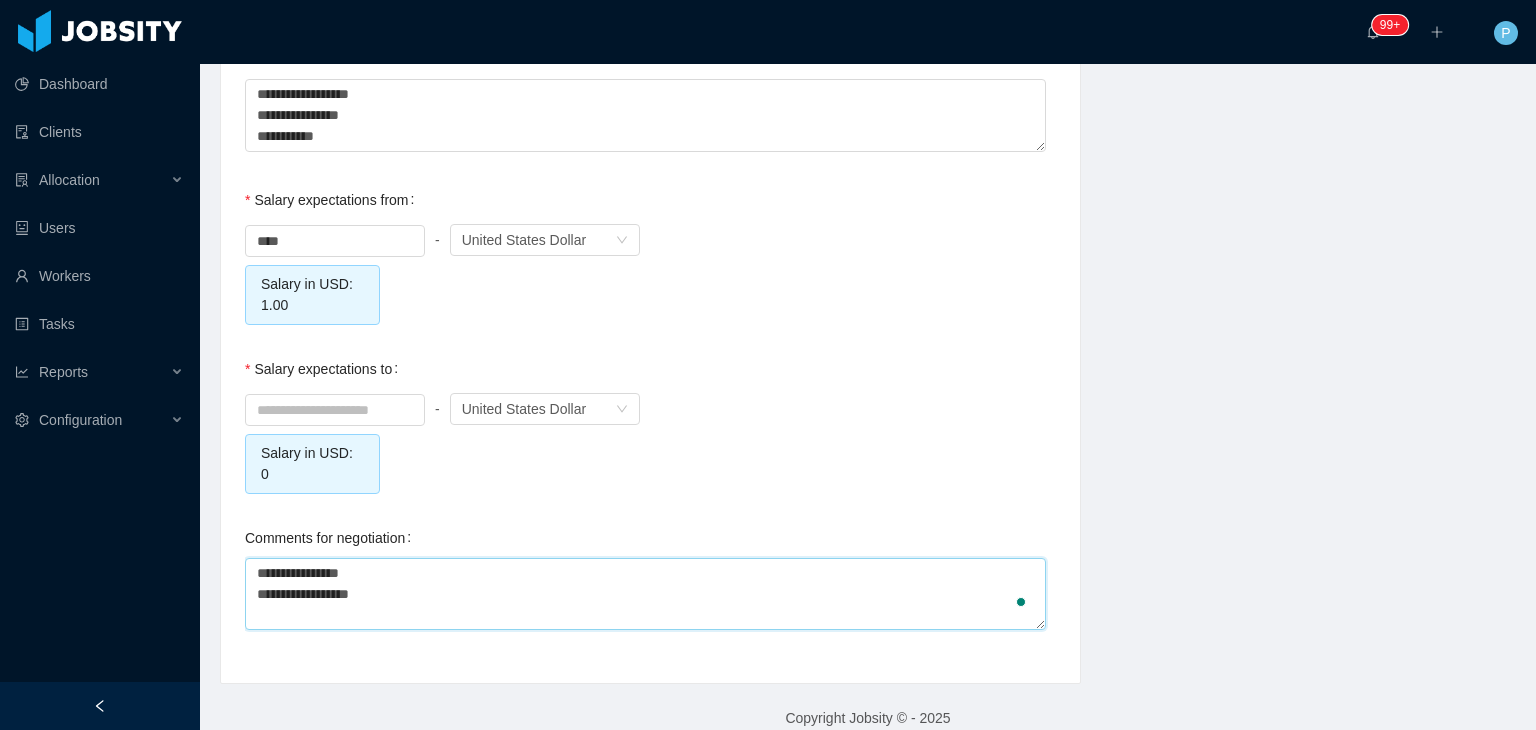 type 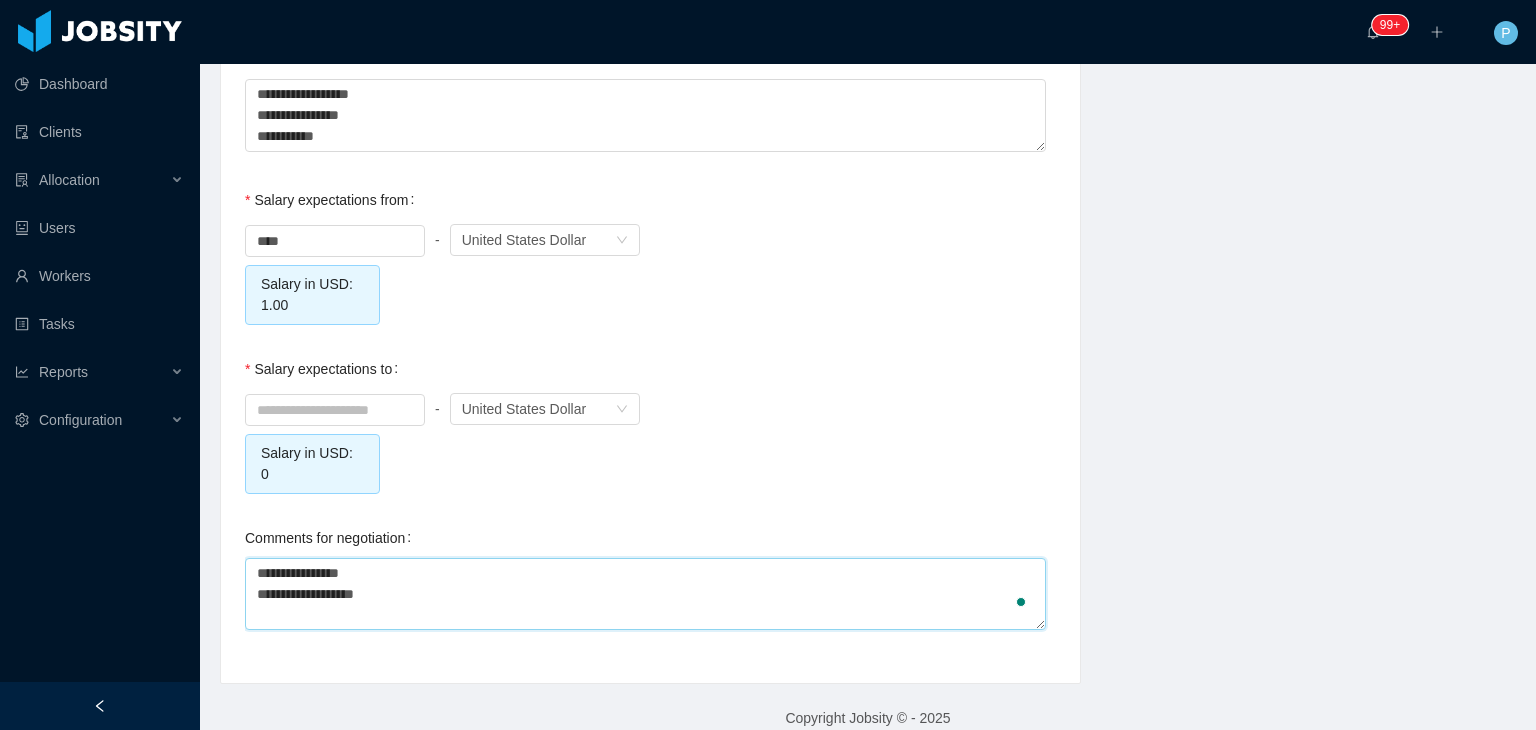 type on "**********" 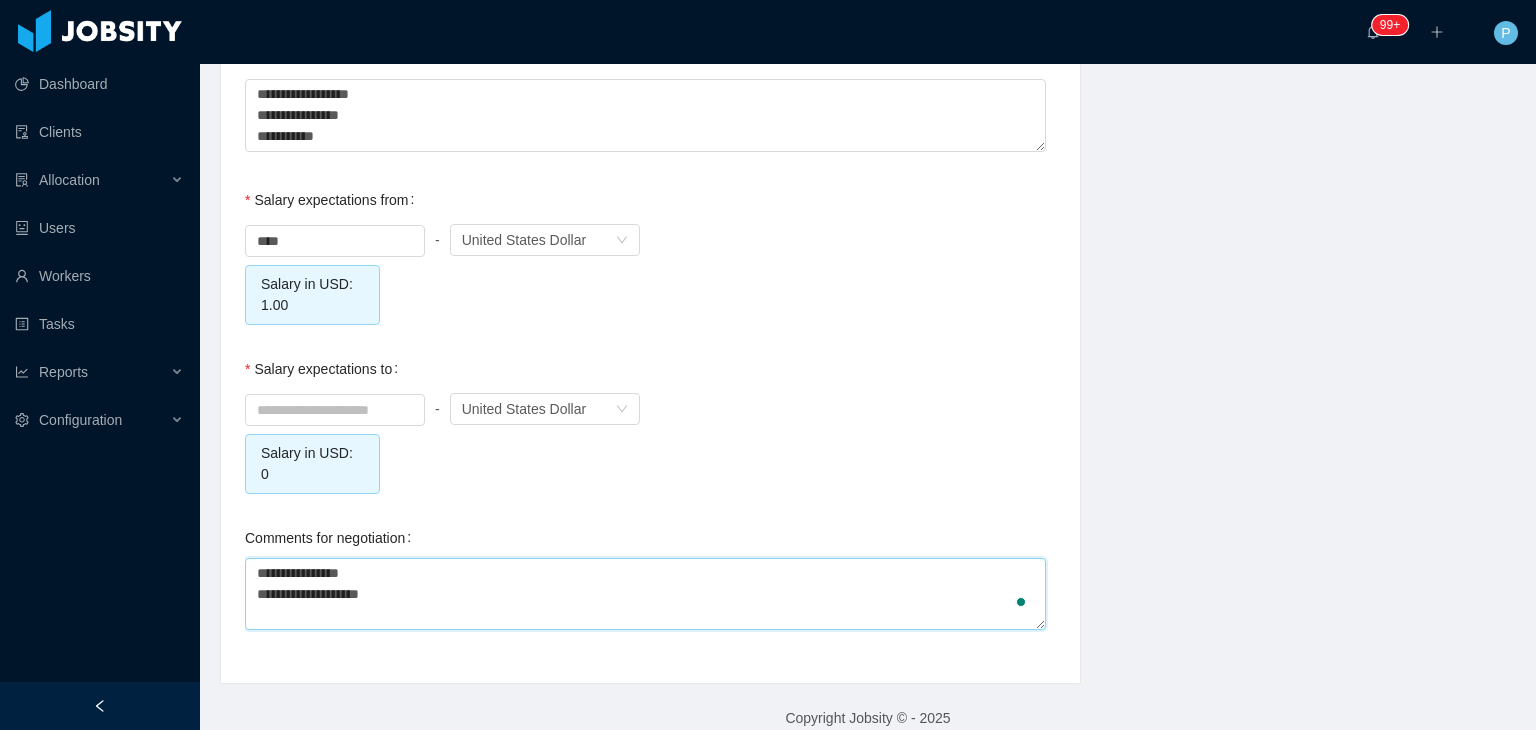 type 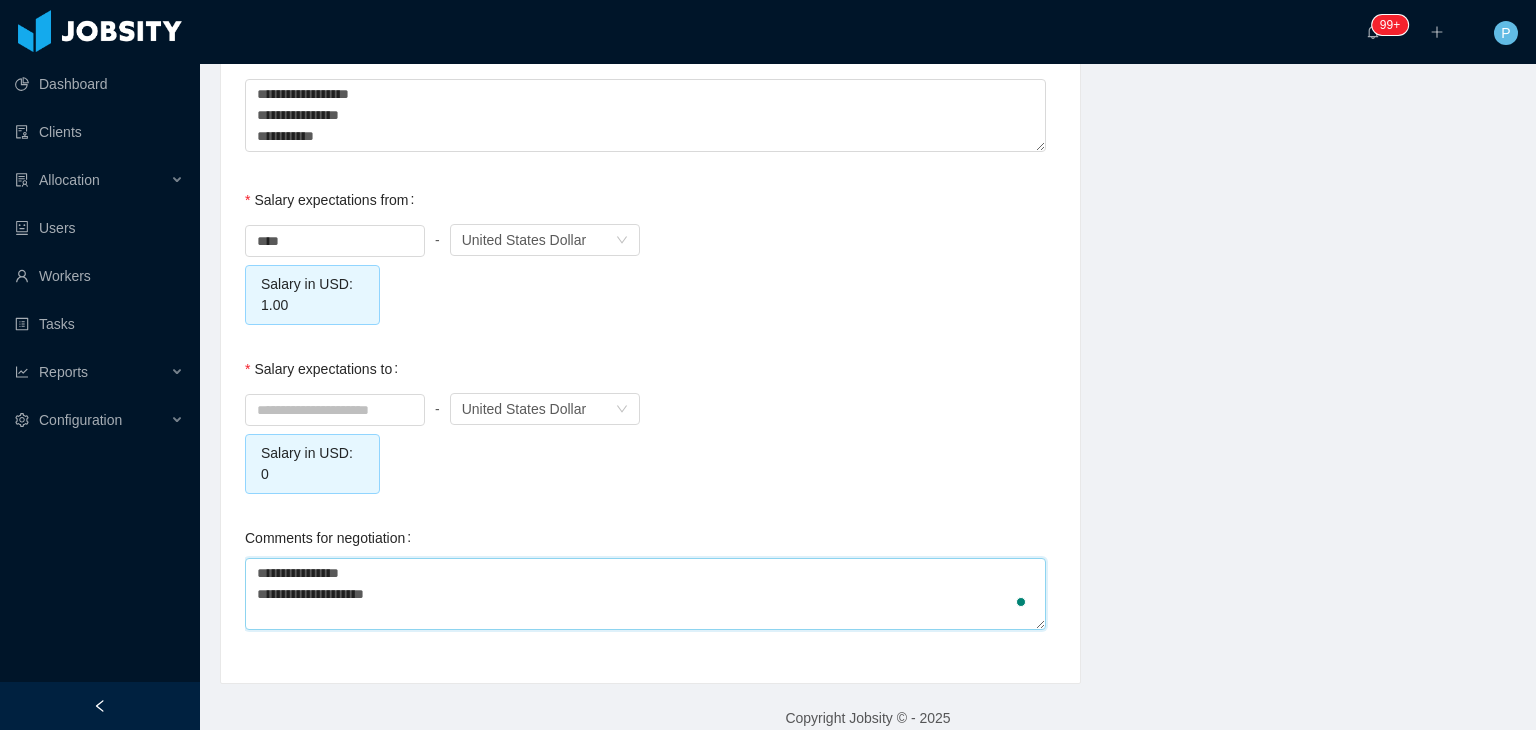 type 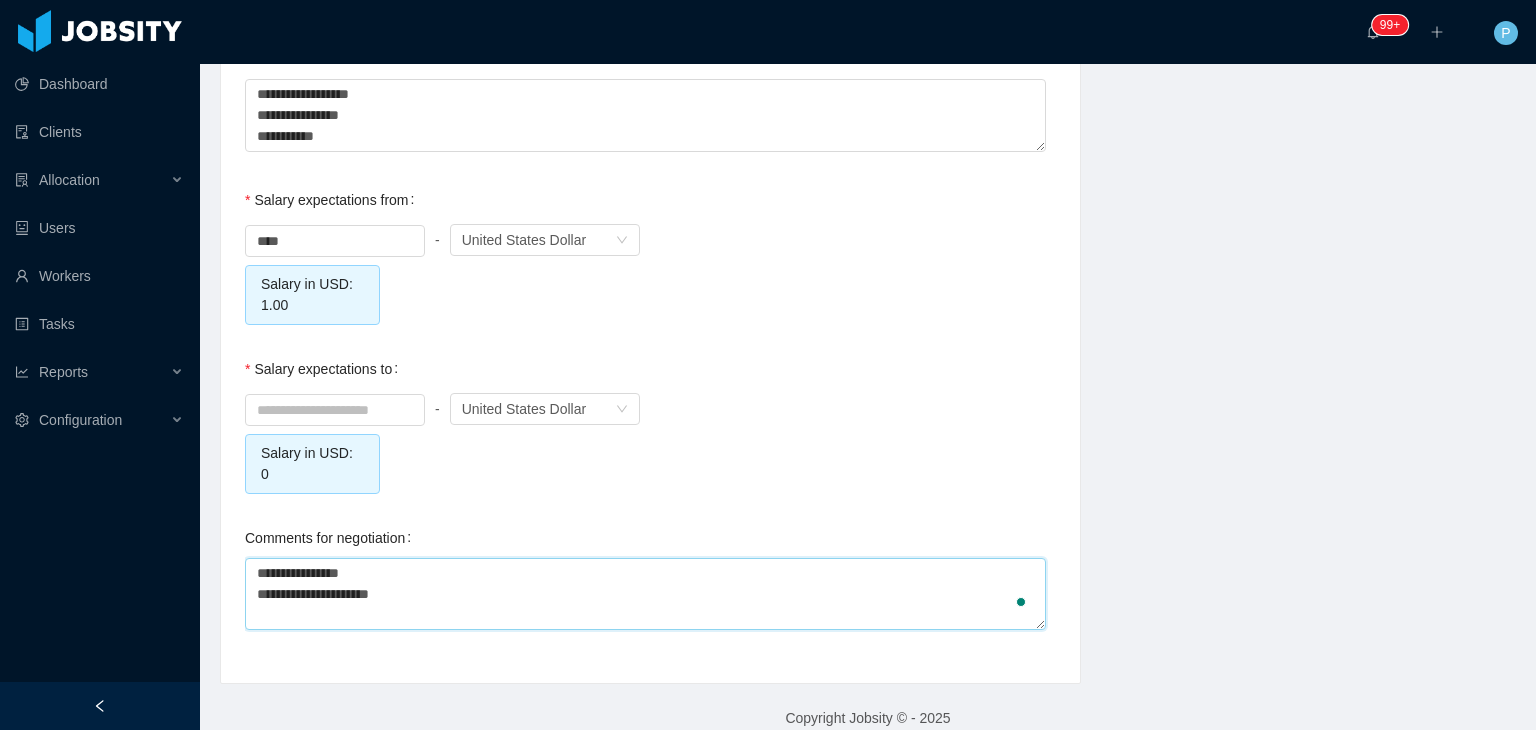 type 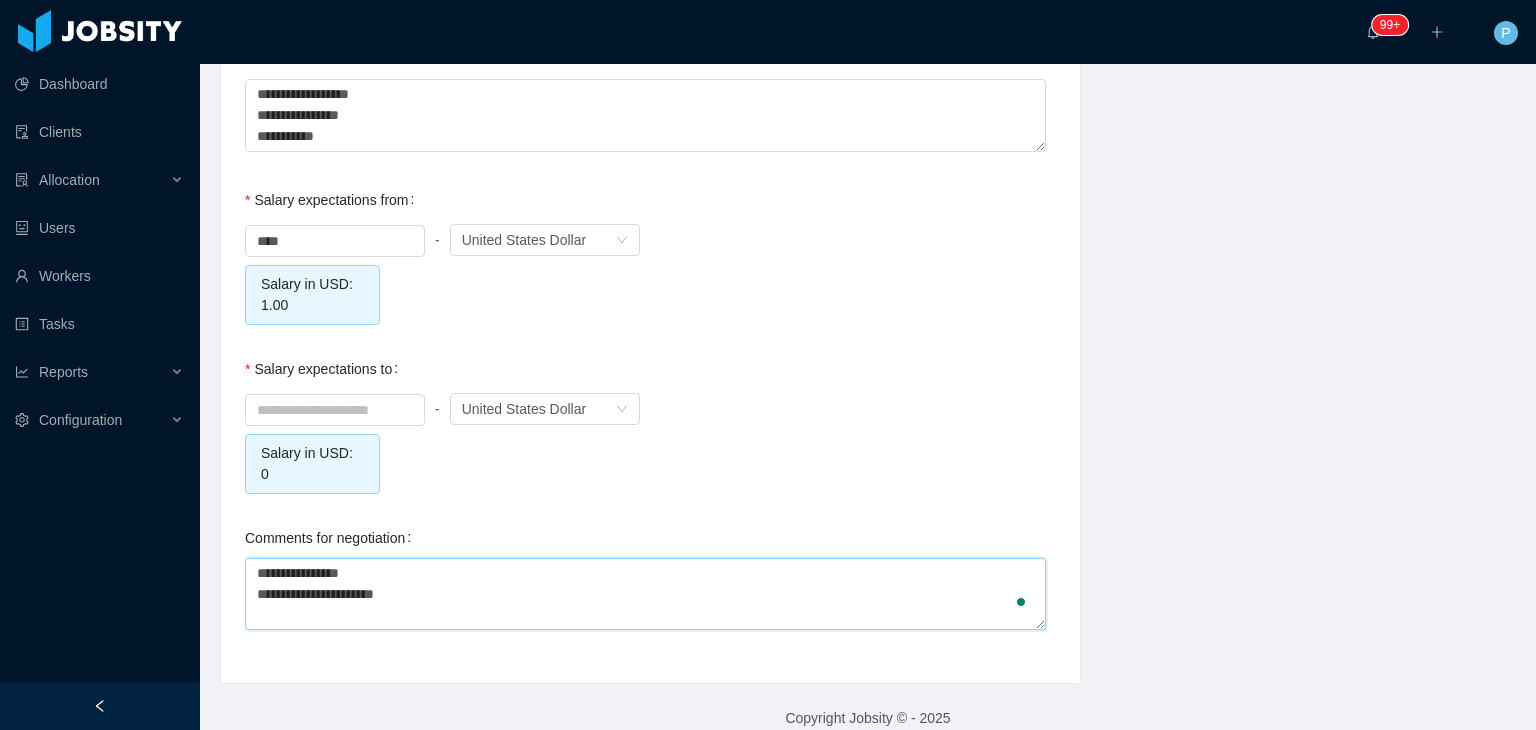 type 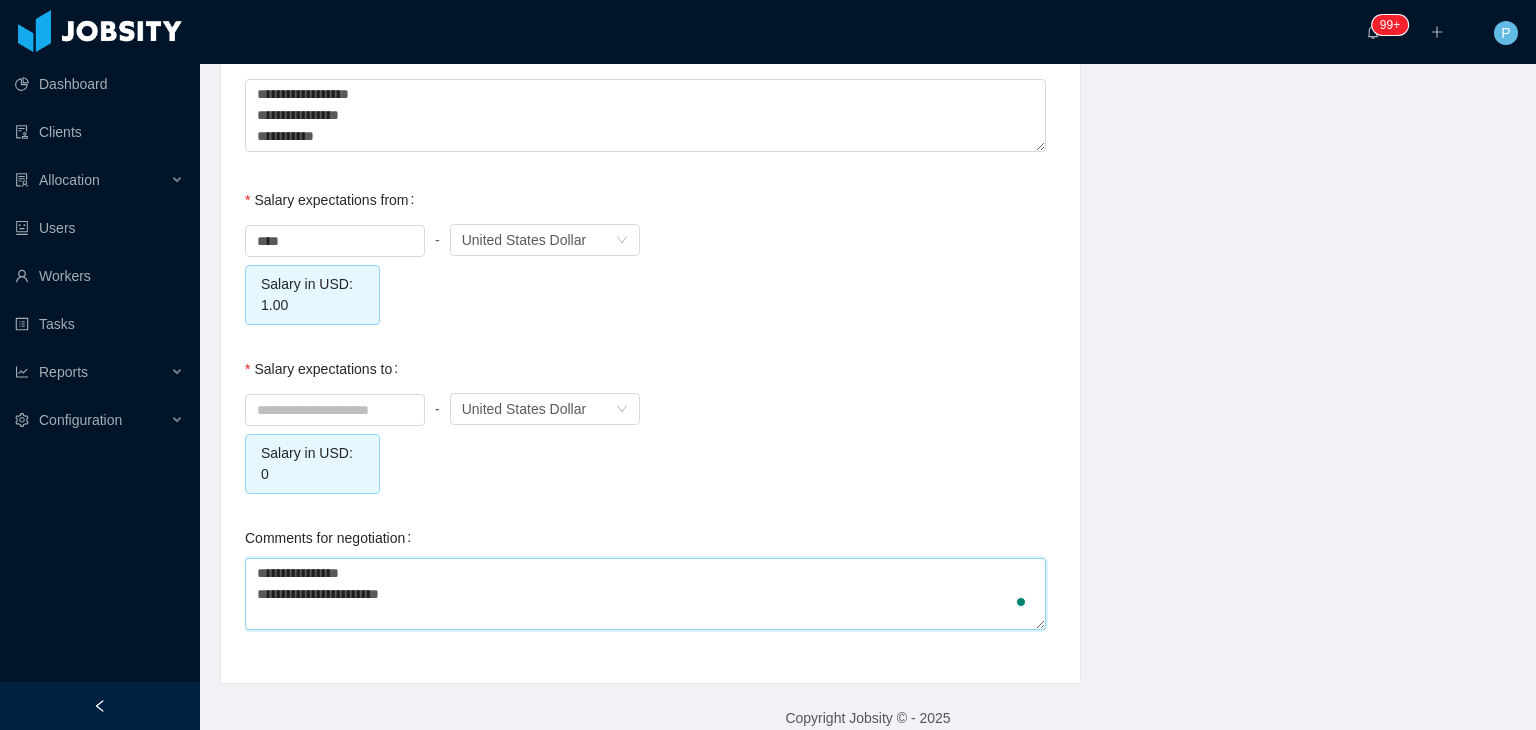 type 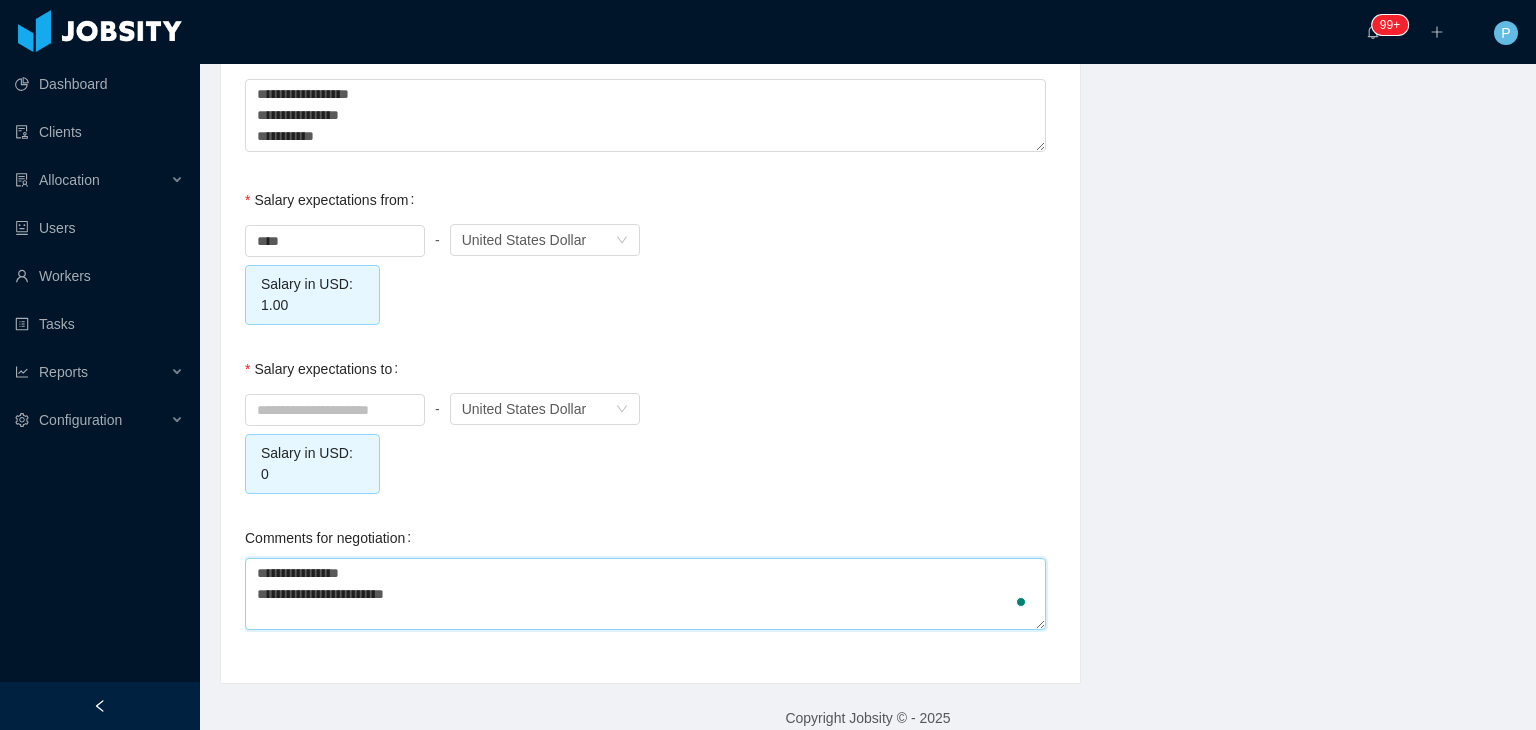 type on "**********" 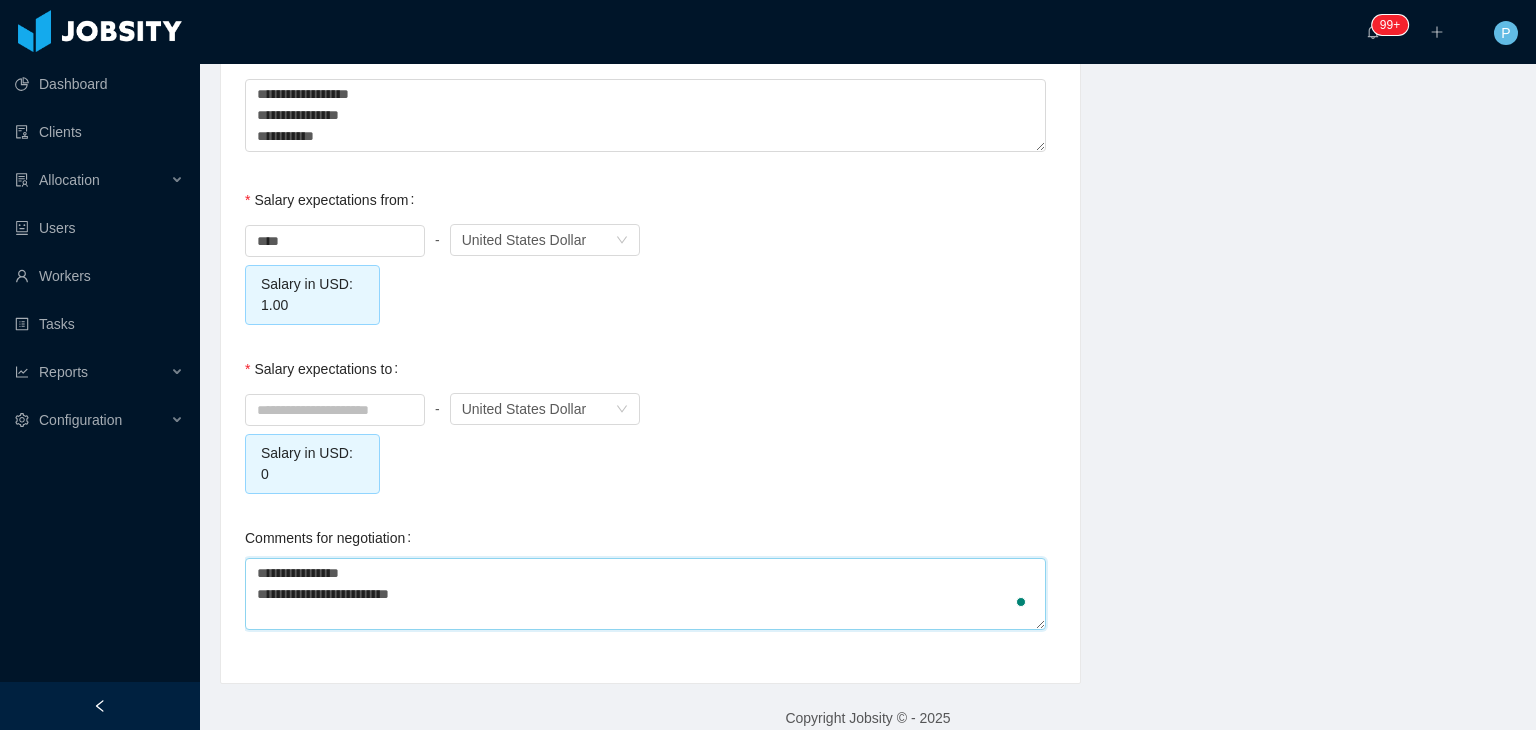 type 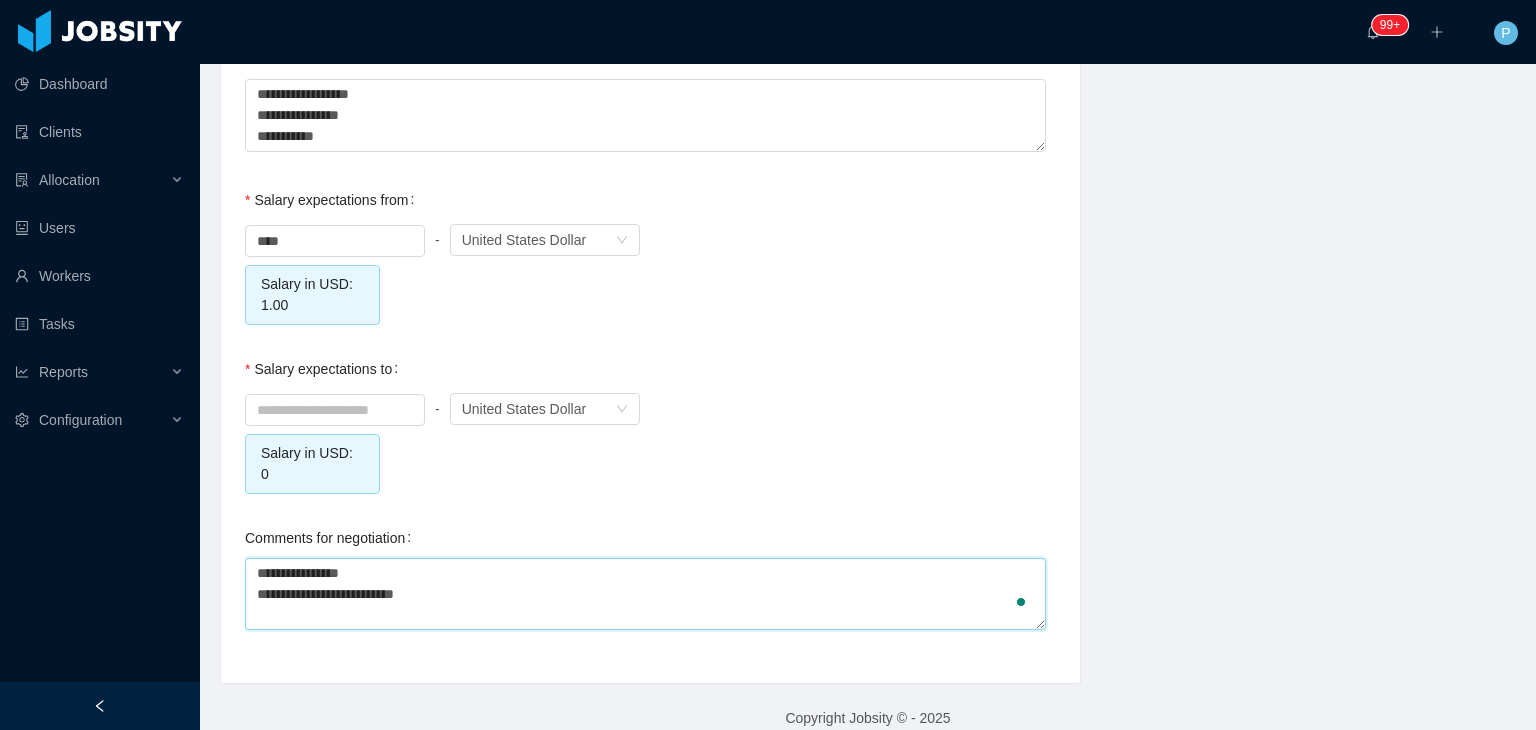 type 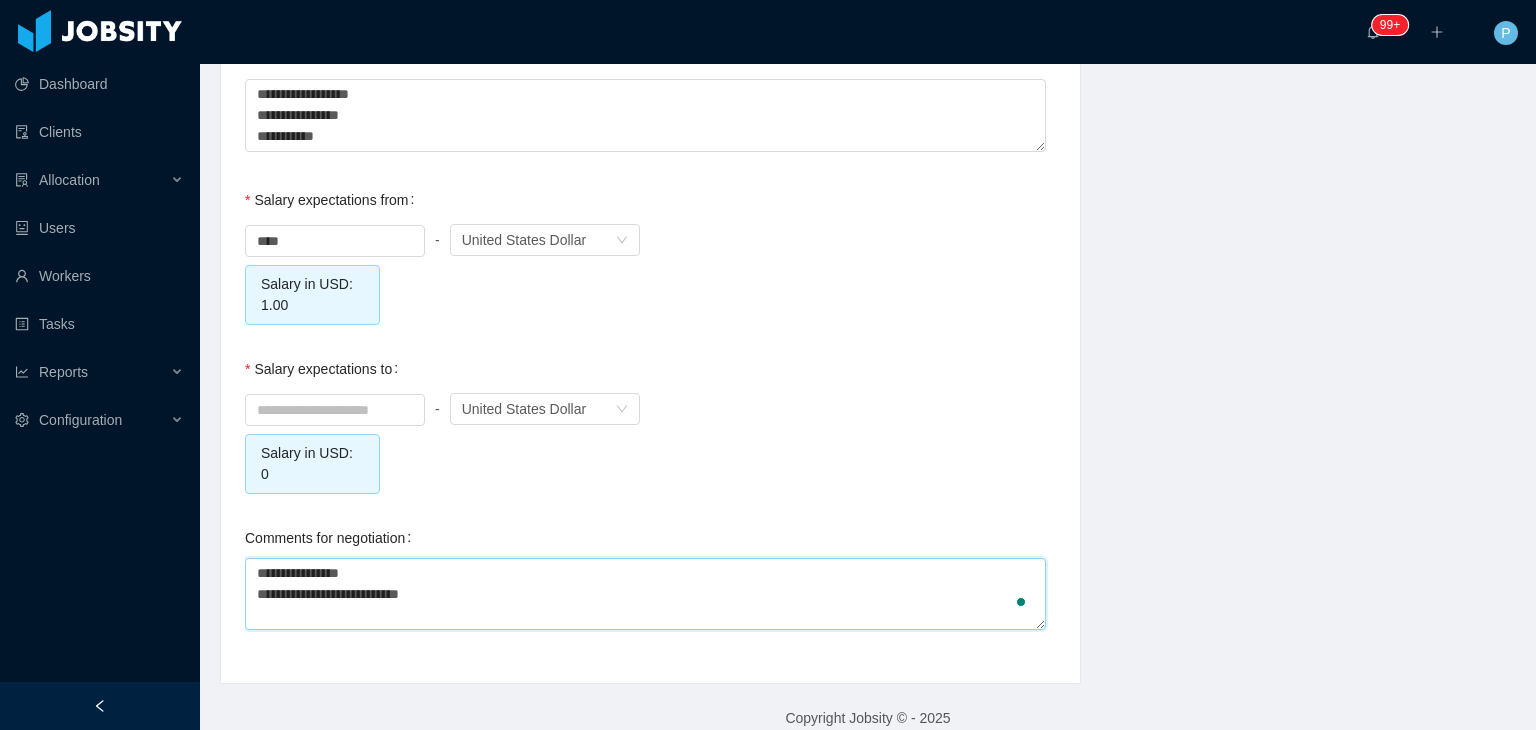 type 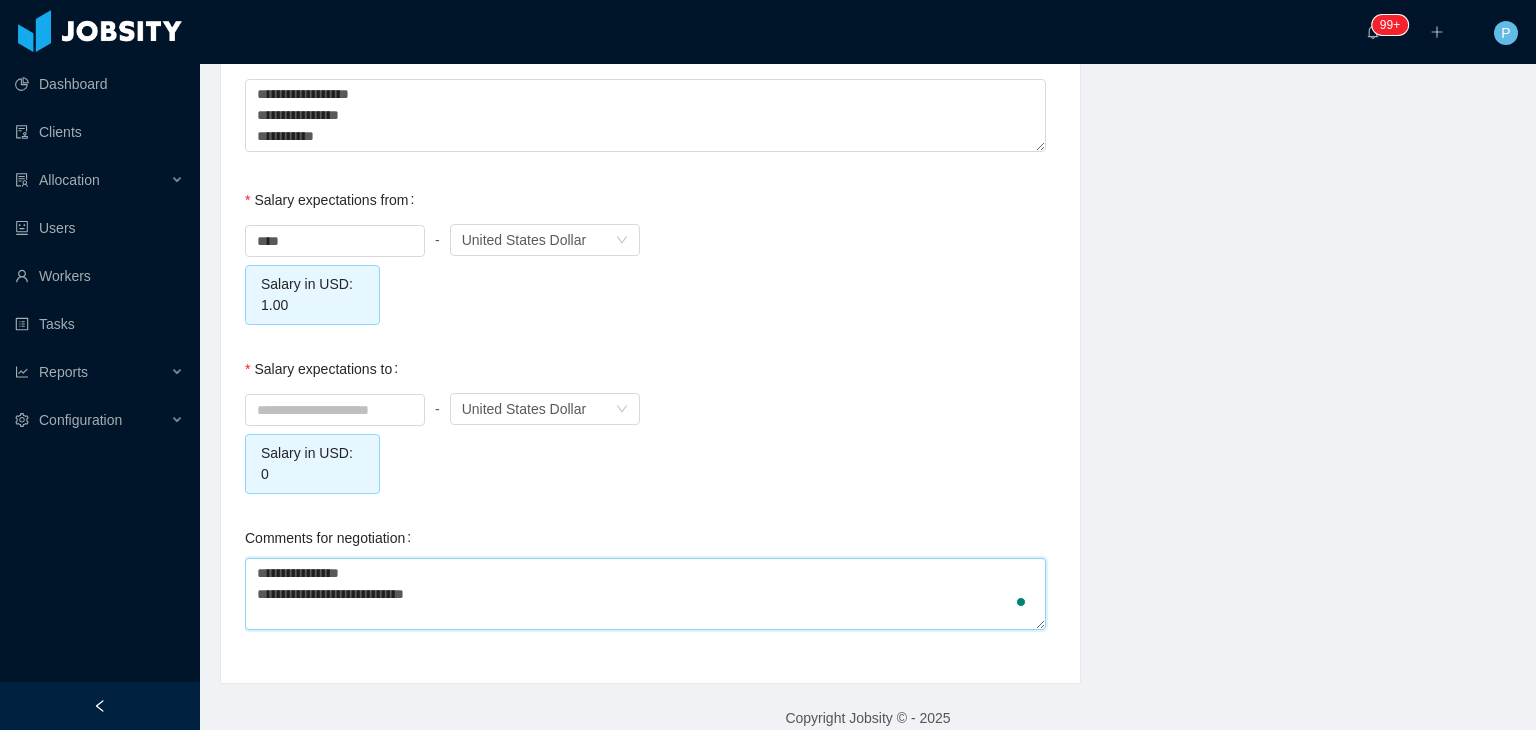 type 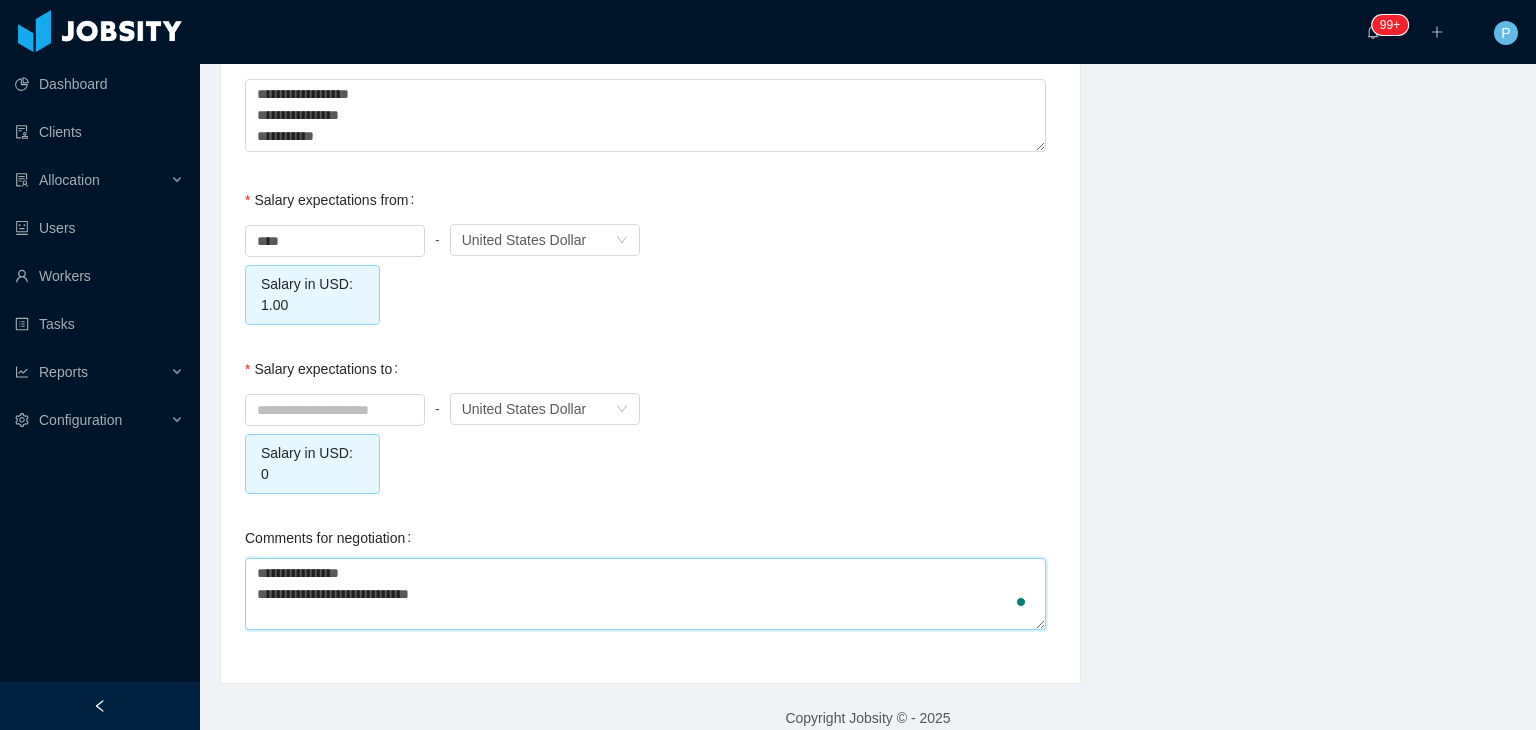 type 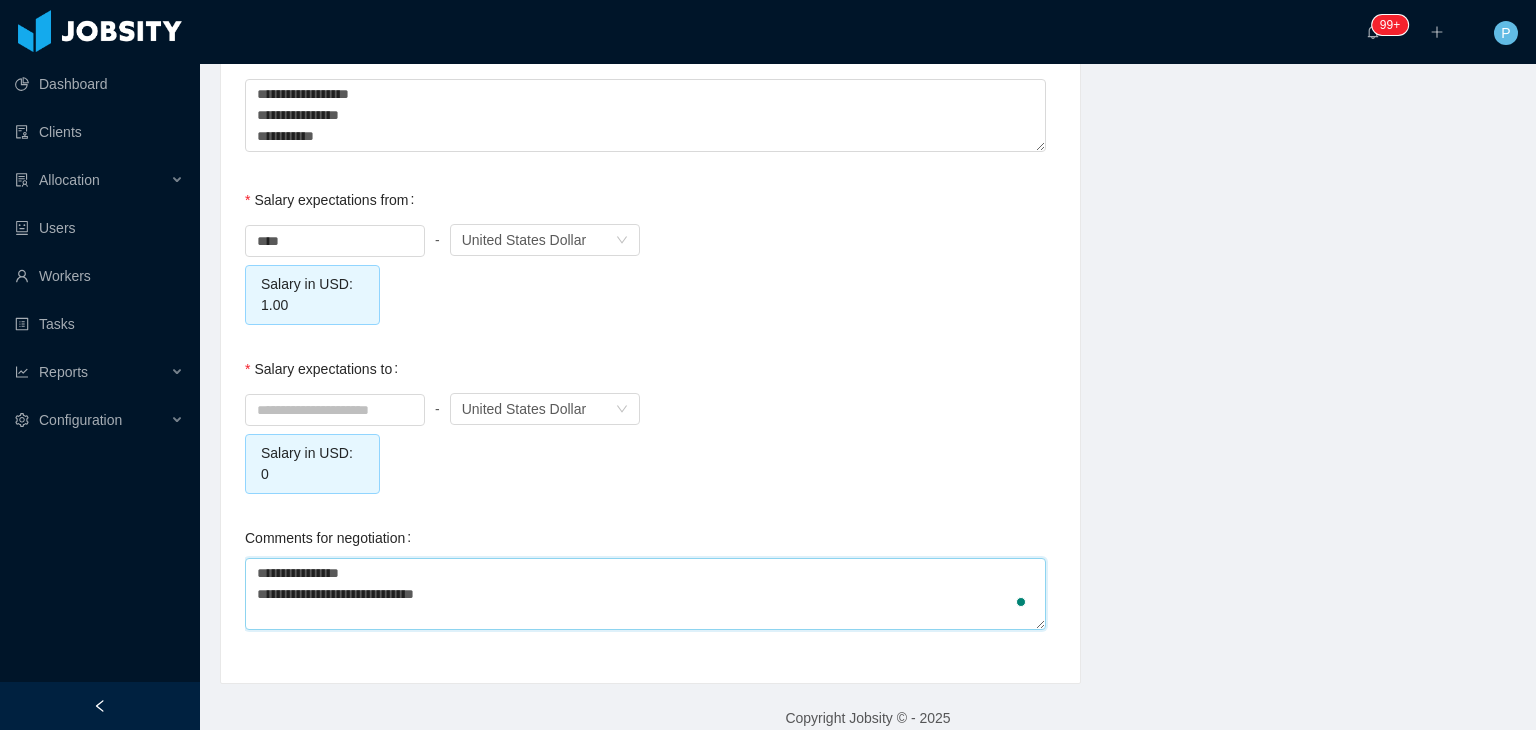 type 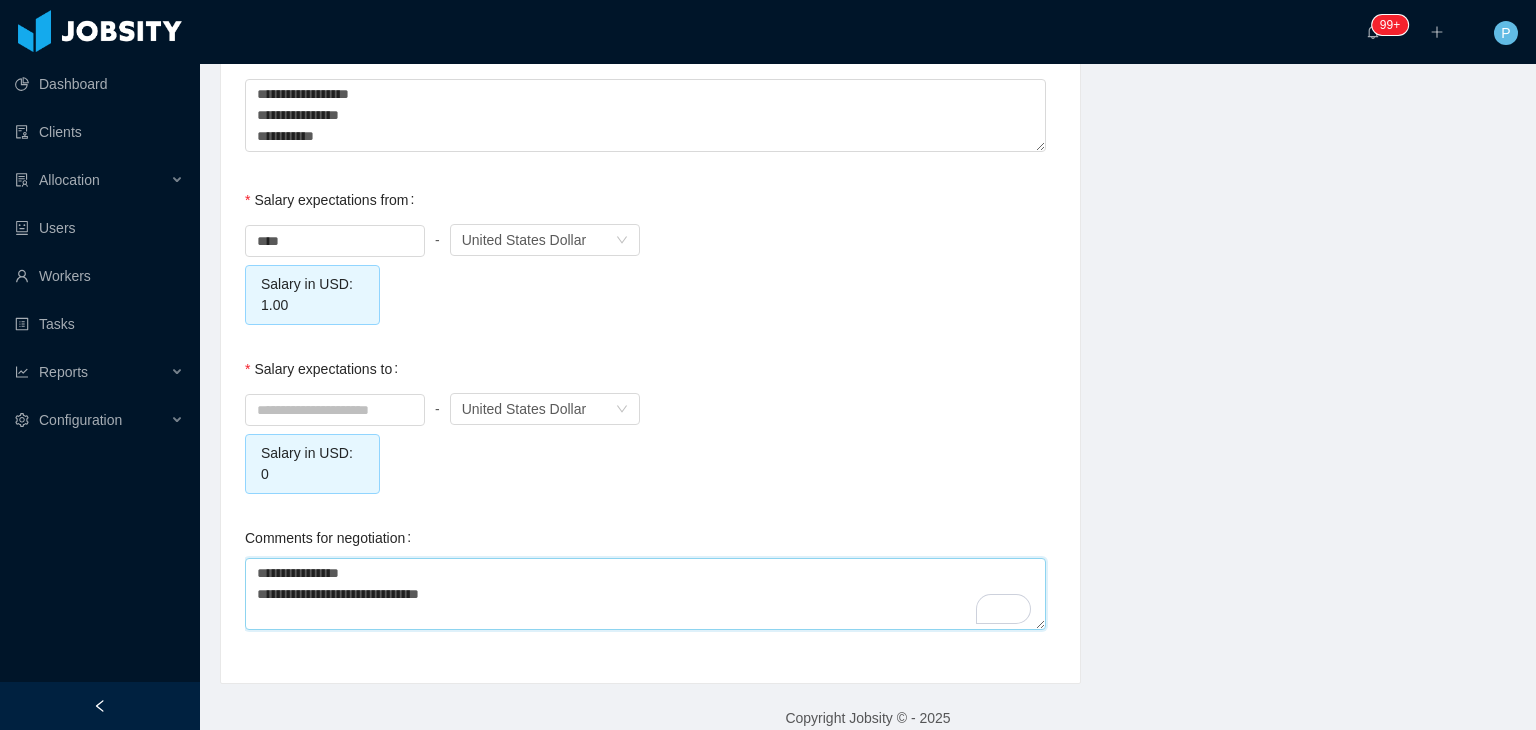 type on "**********" 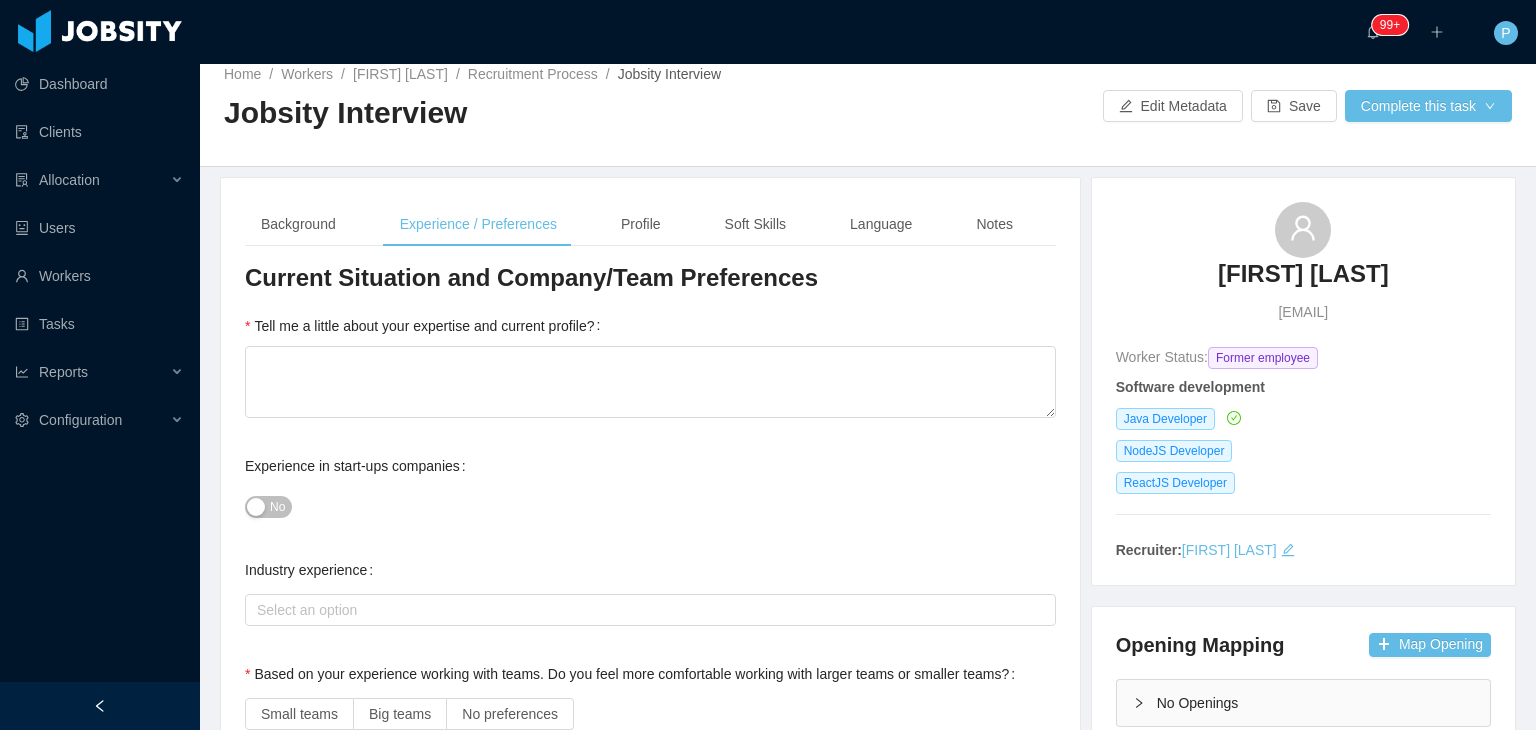 scroll, scrollTop: 0, scrollLeft: 0, axis: both 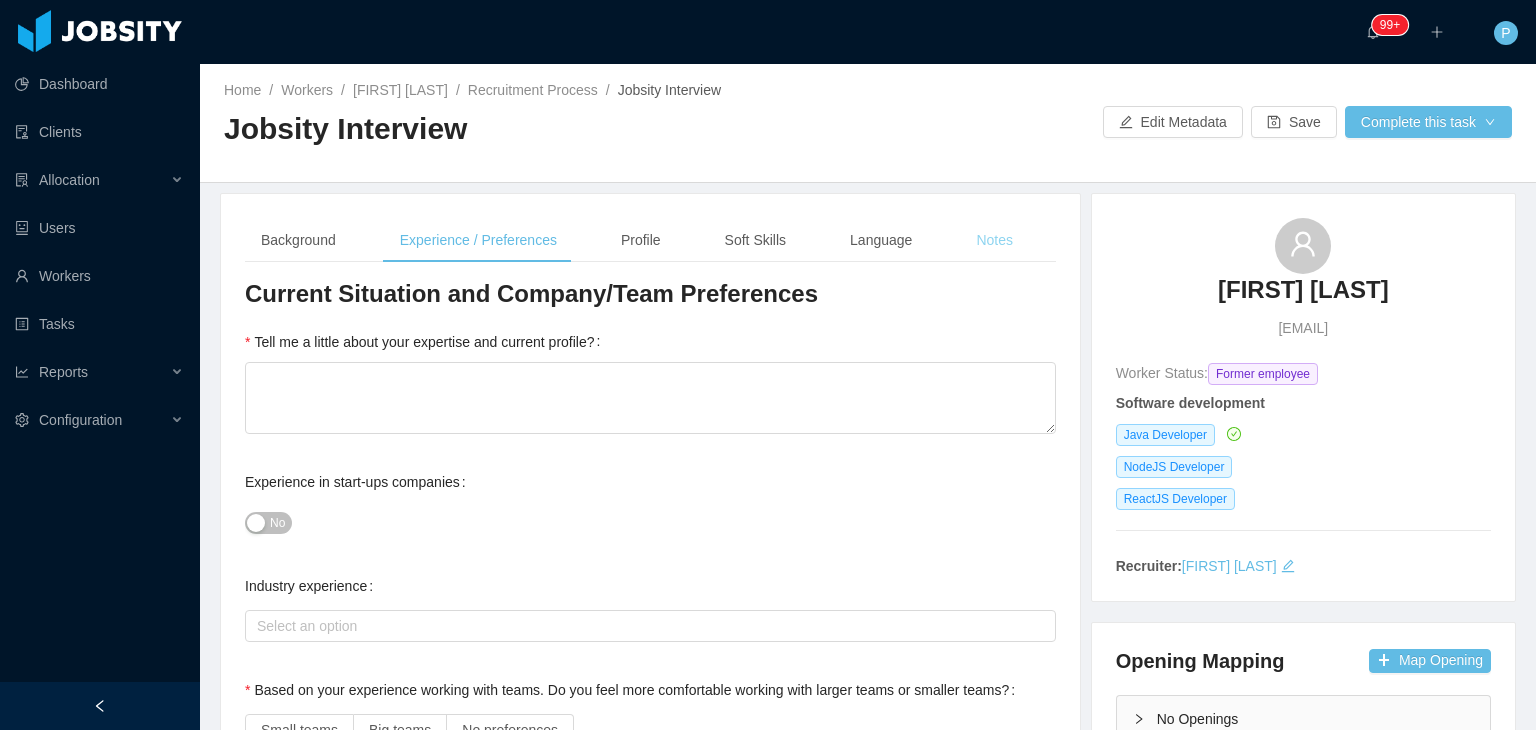 click on "Notes" at bounding box center (994, 240) 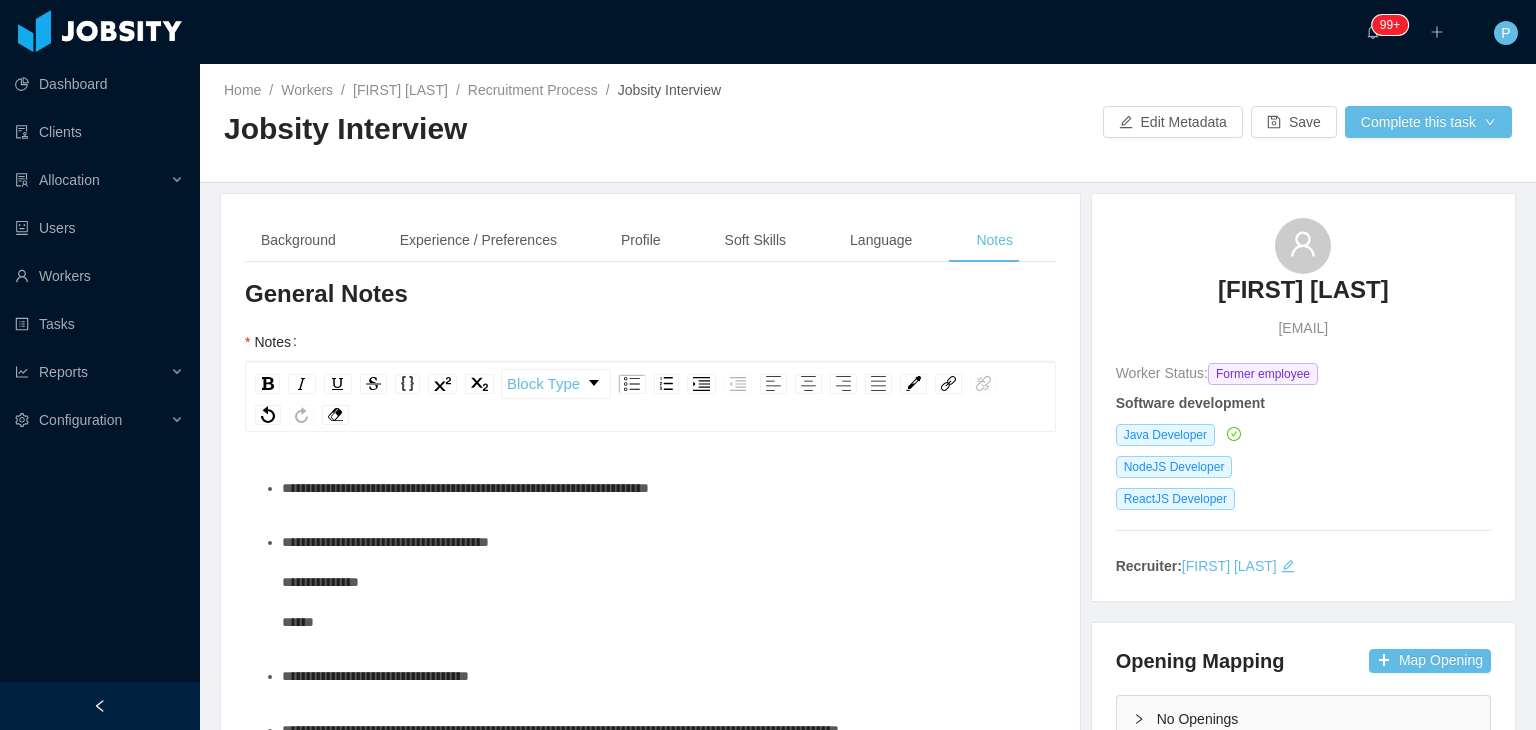 click on "**********" at bounding box center [661, 582] 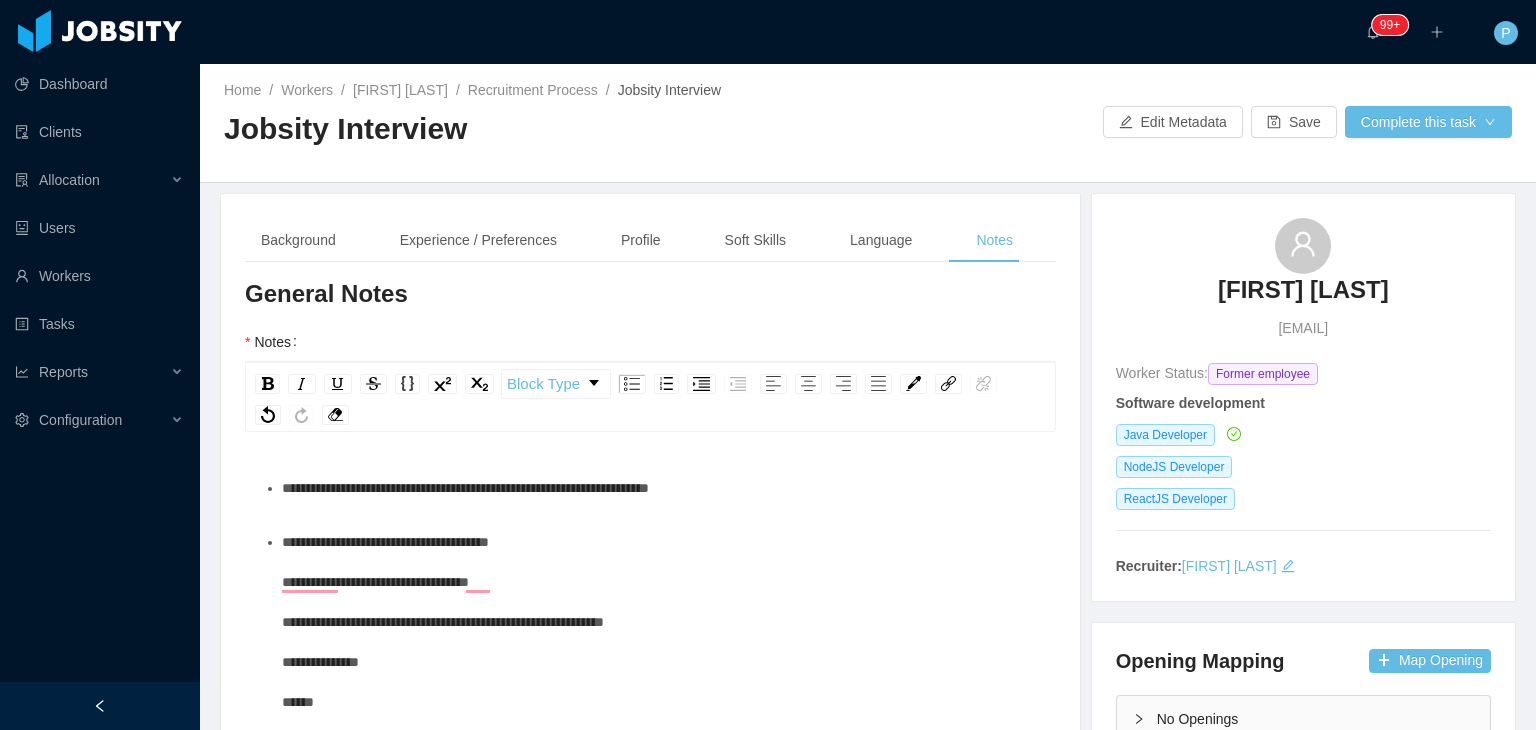 scroll, scrollTop: 148, scrollLeft: 0, axis: vertical 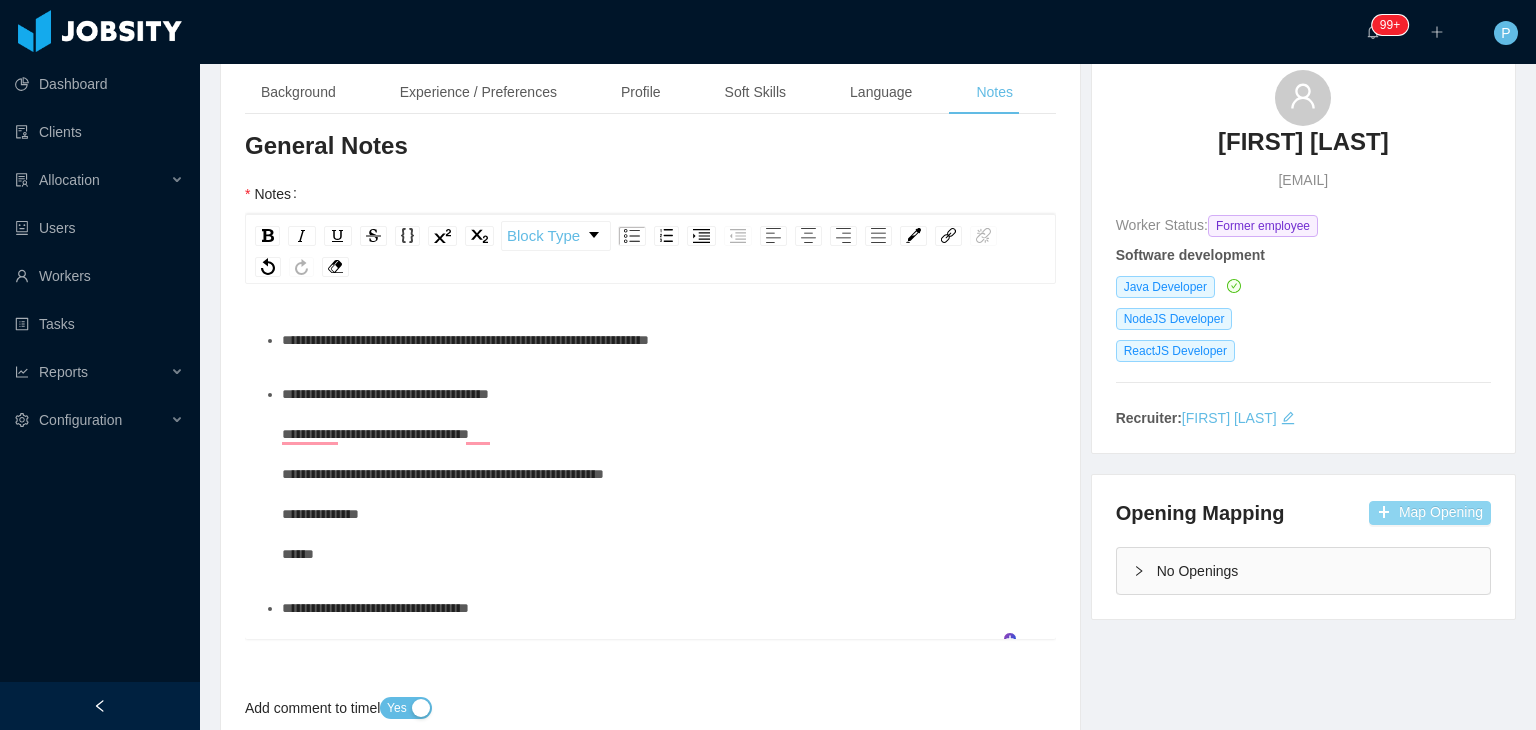 click on "Map Opening" at bounding box center [1430, 513] 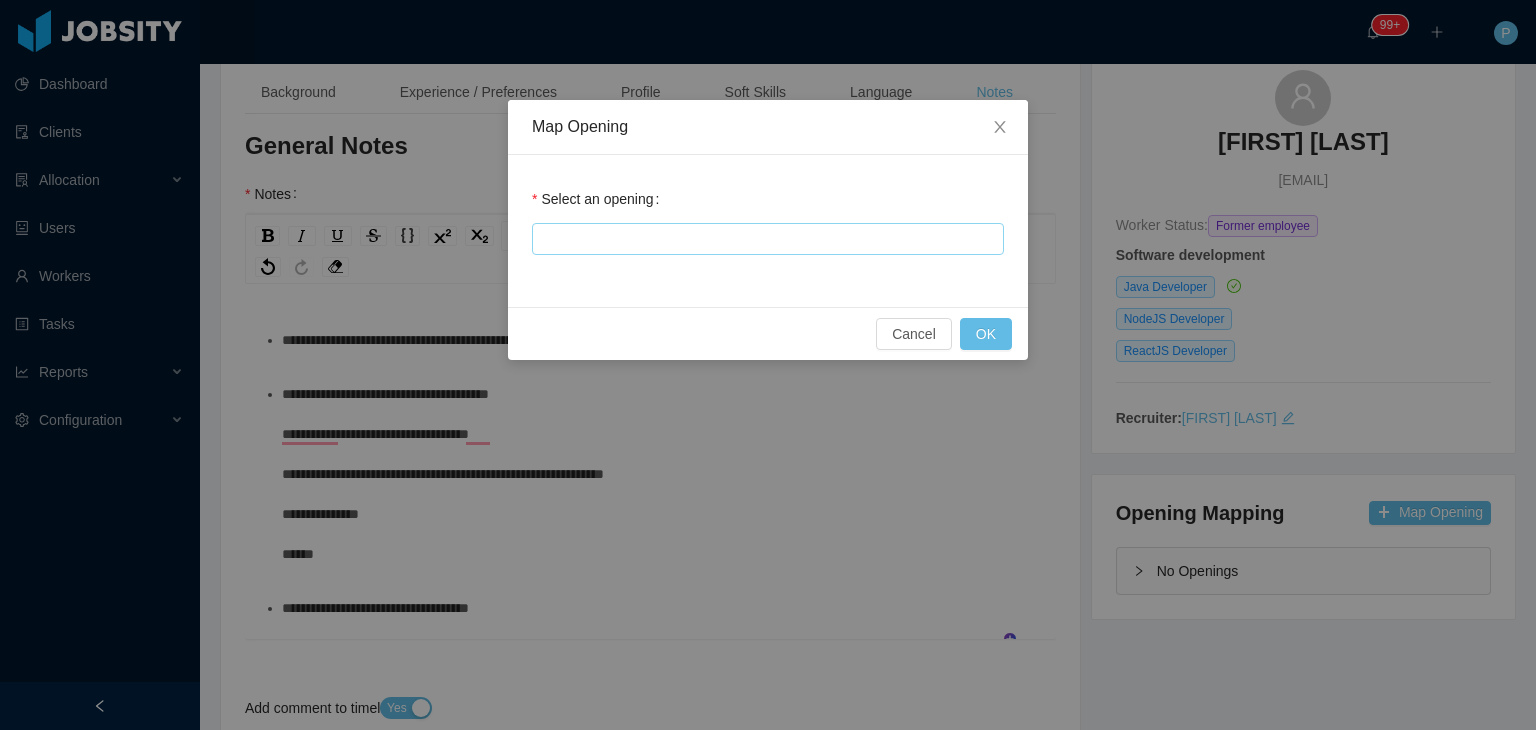 click at bounding box center [765, 239] 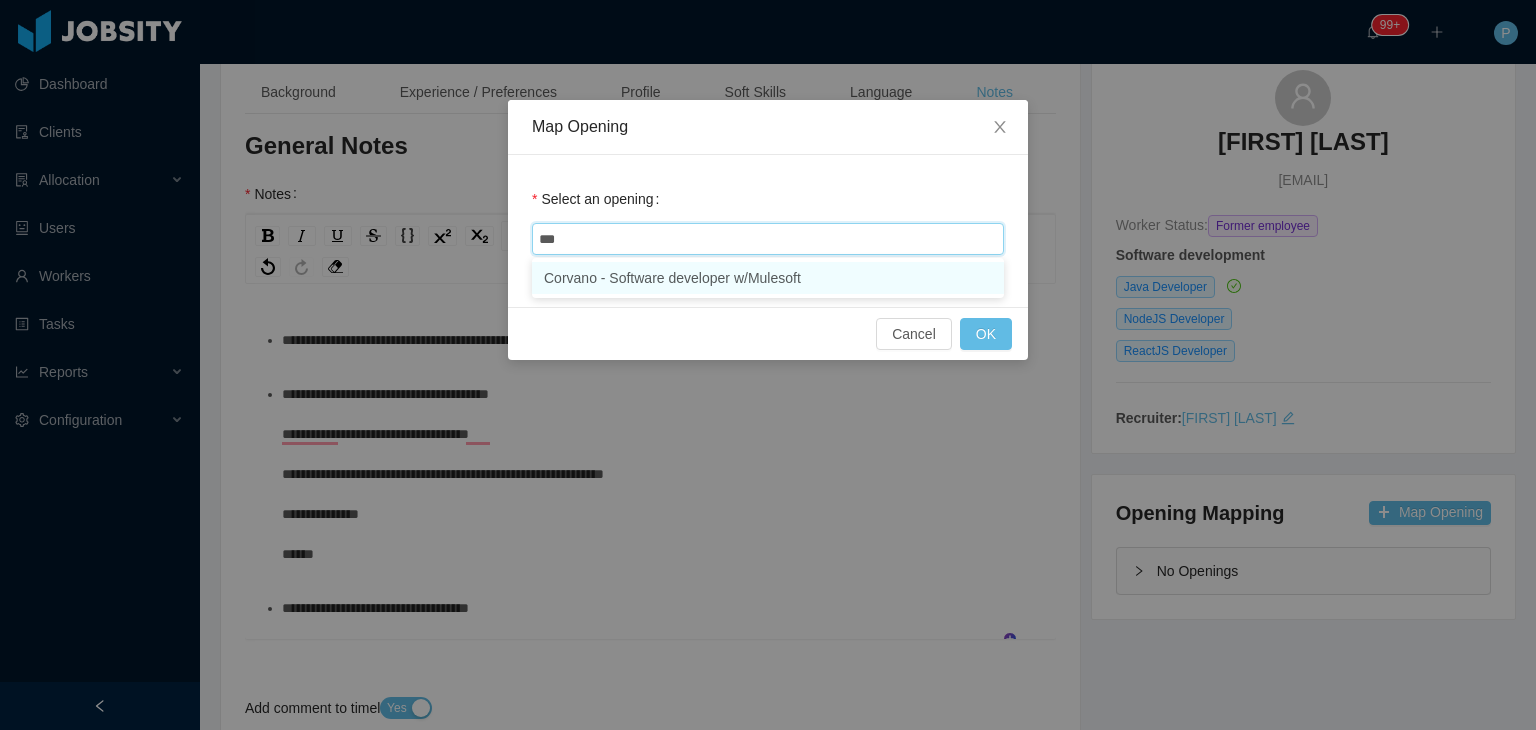 type on "***" 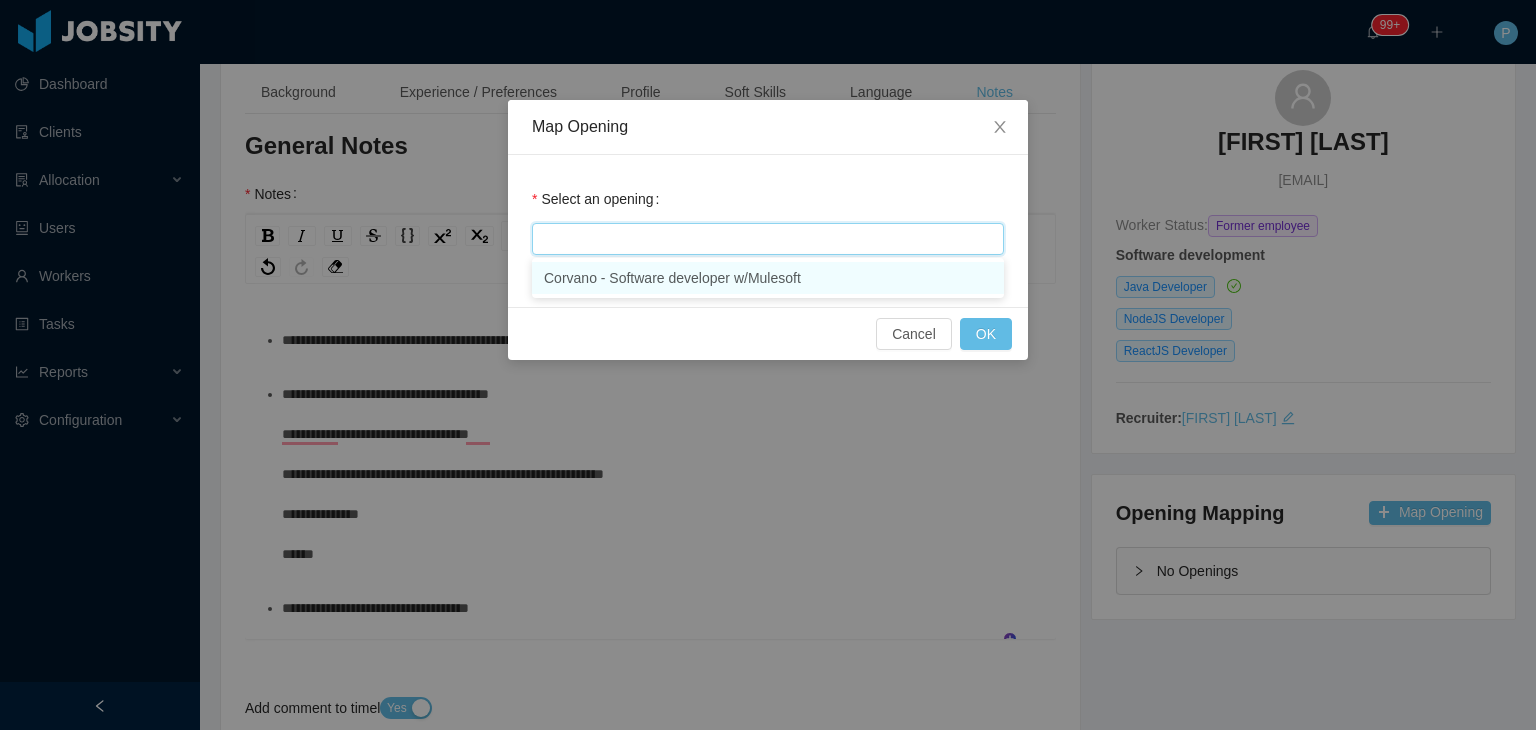 click on "mul" at bounding box center (768, 239) 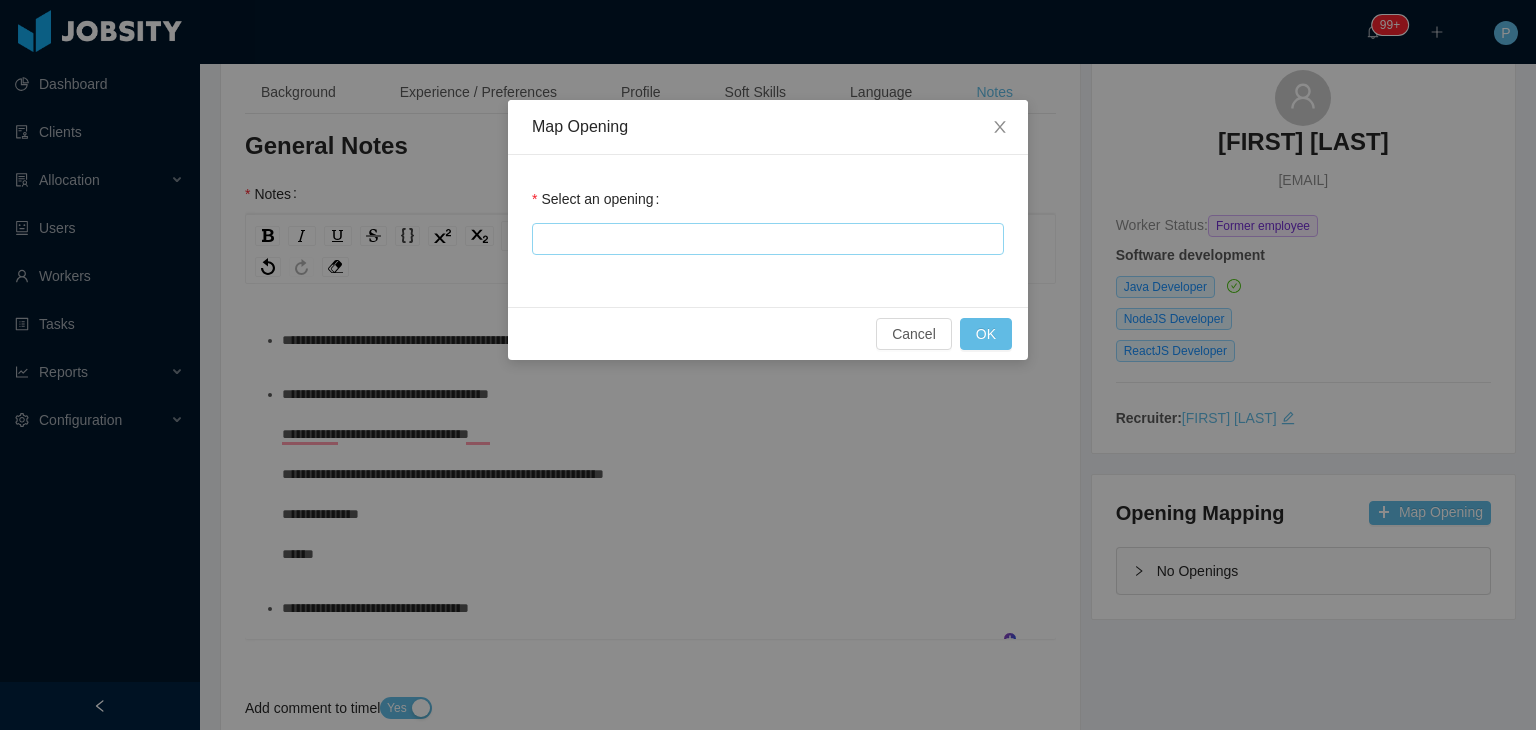 click at bounding box center (765, 239) 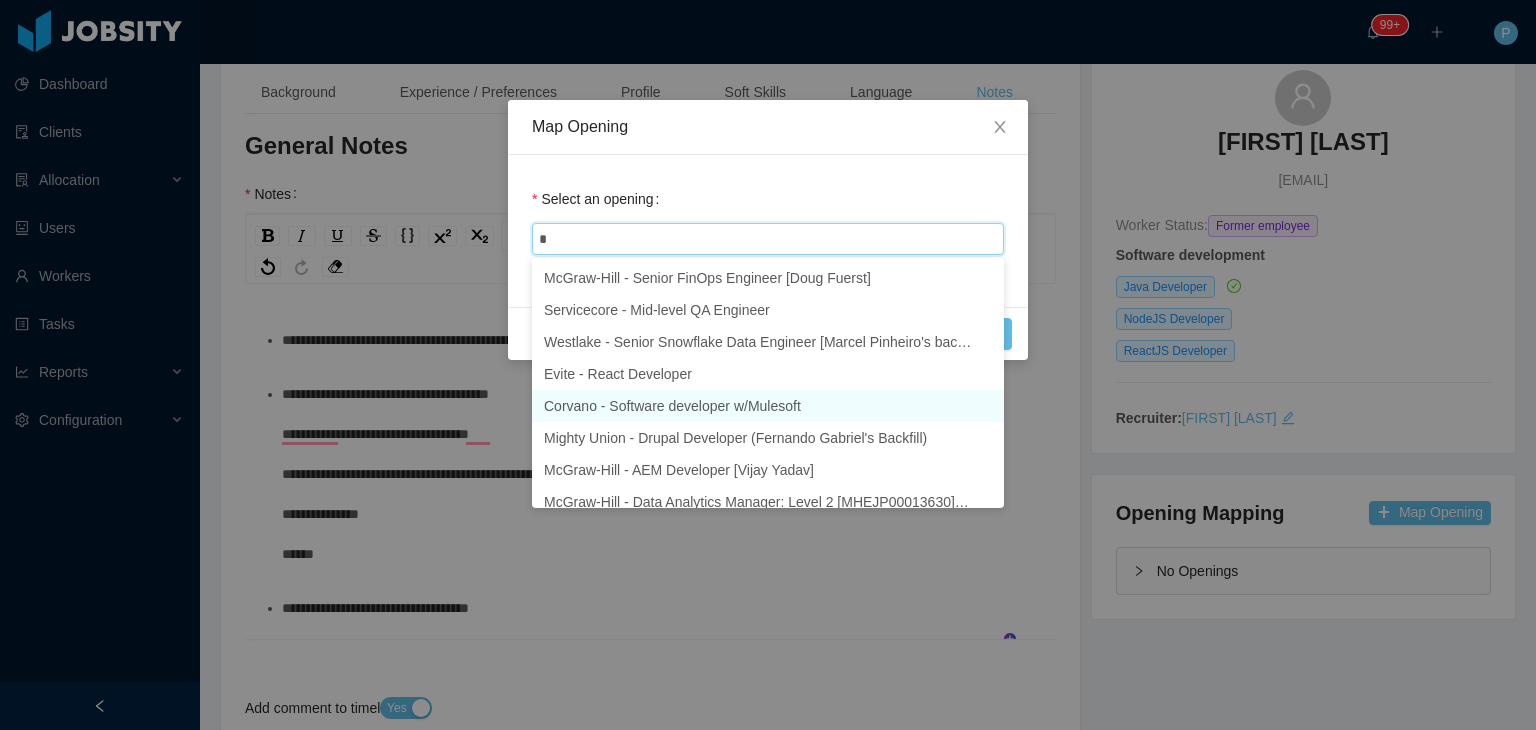 type on "**" 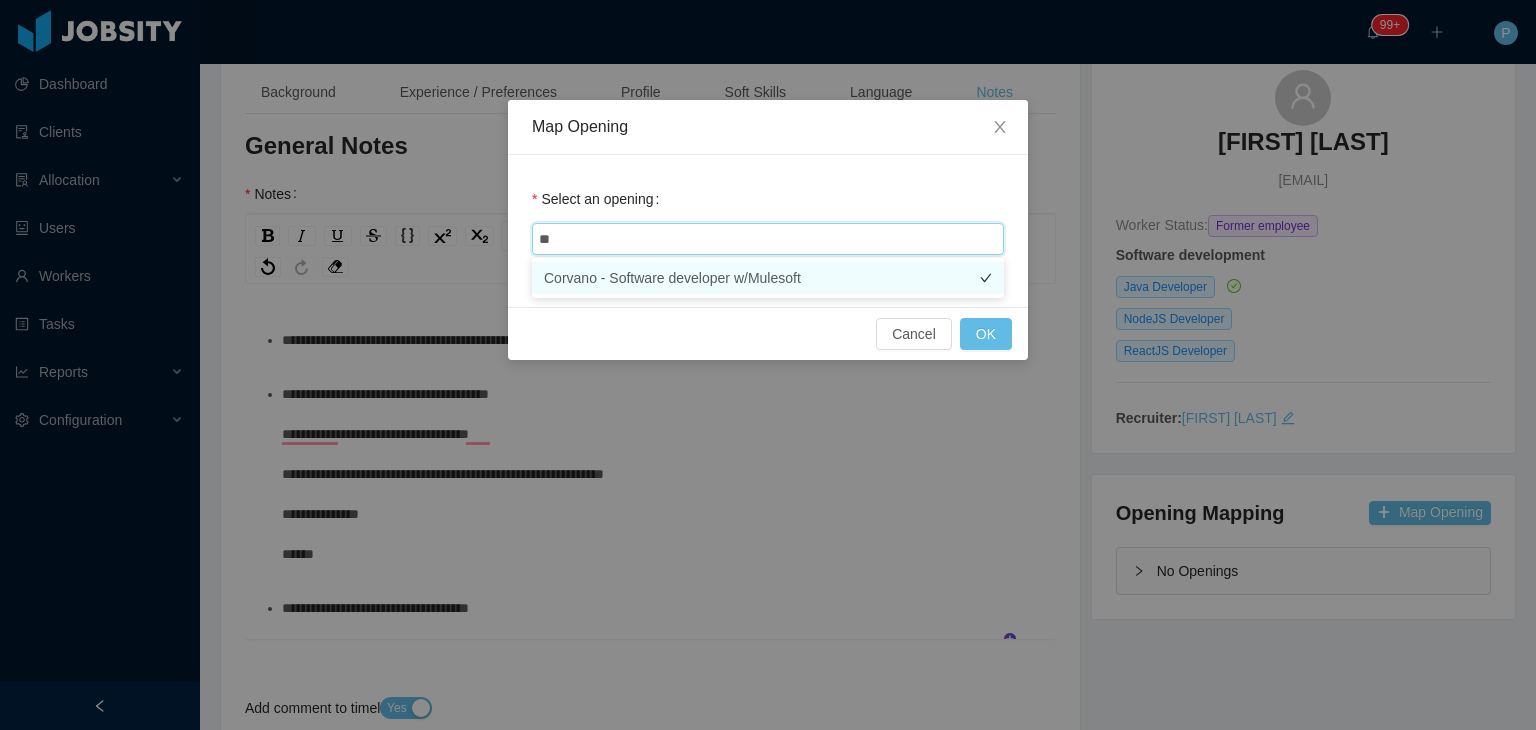 click on "Corvano - Software developer w/Mulesoft" at bounding box center [768, 278] 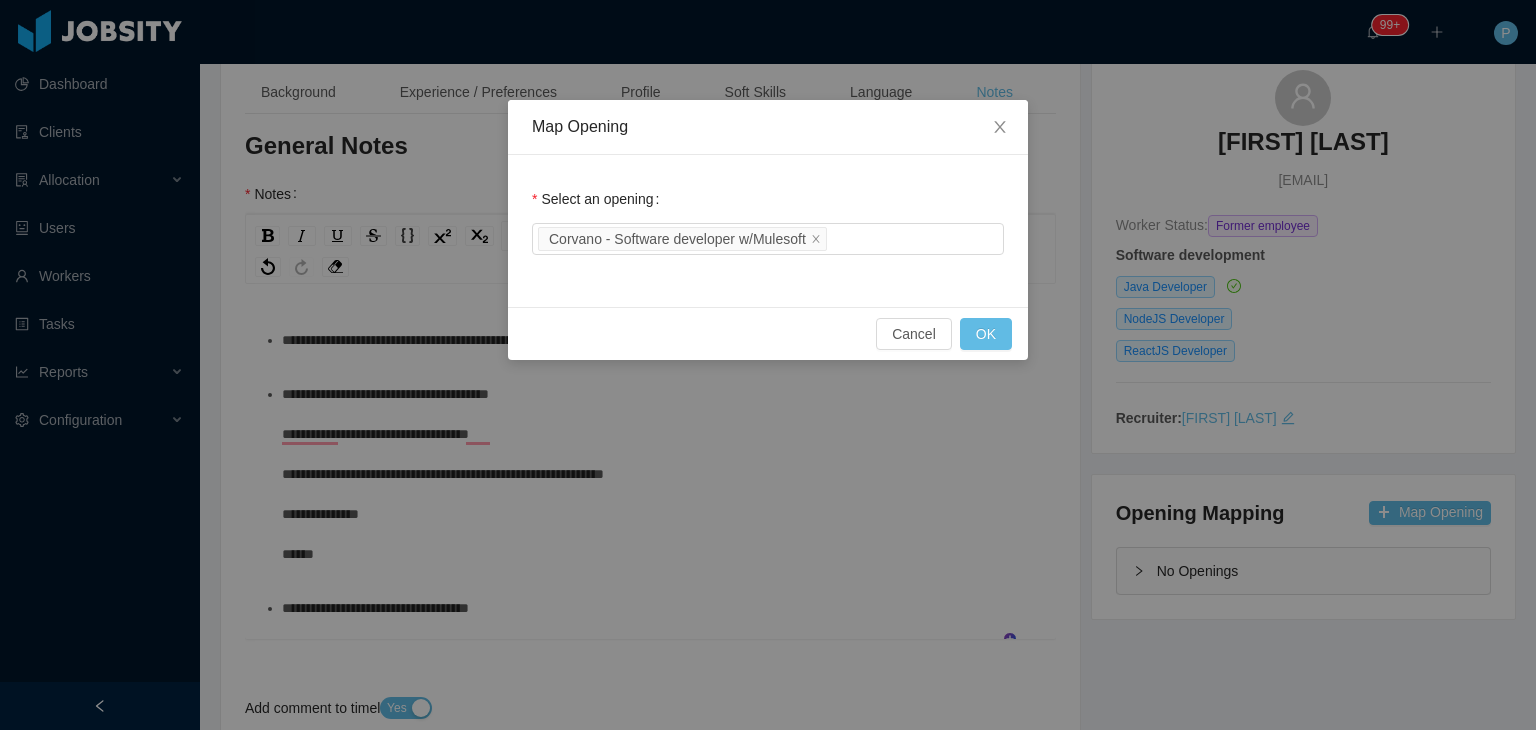 click on "Select an opening Corvano - Software developer w/Mulesoft" at bounding box center (768, 219) 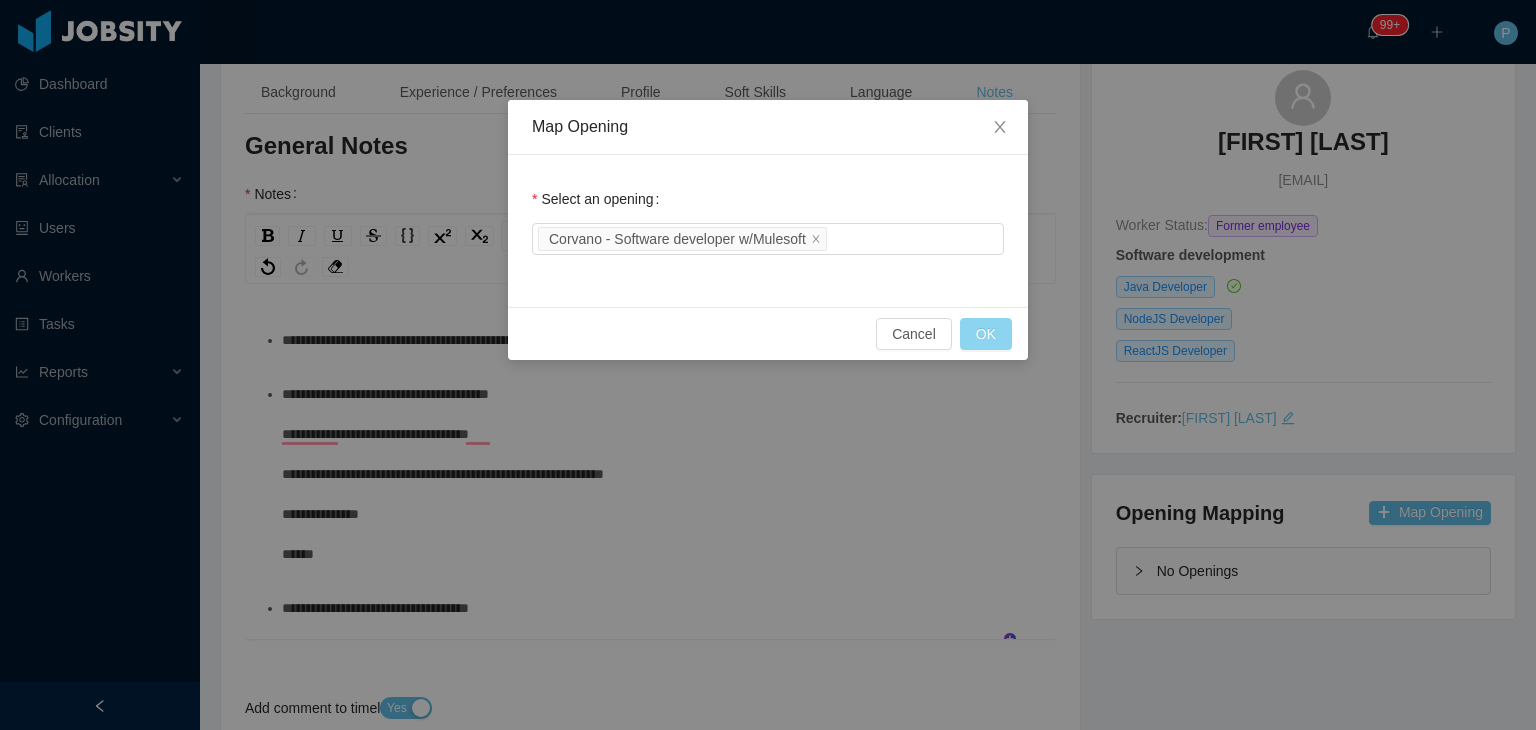 click on "OK" at bounding box center [986, 334] 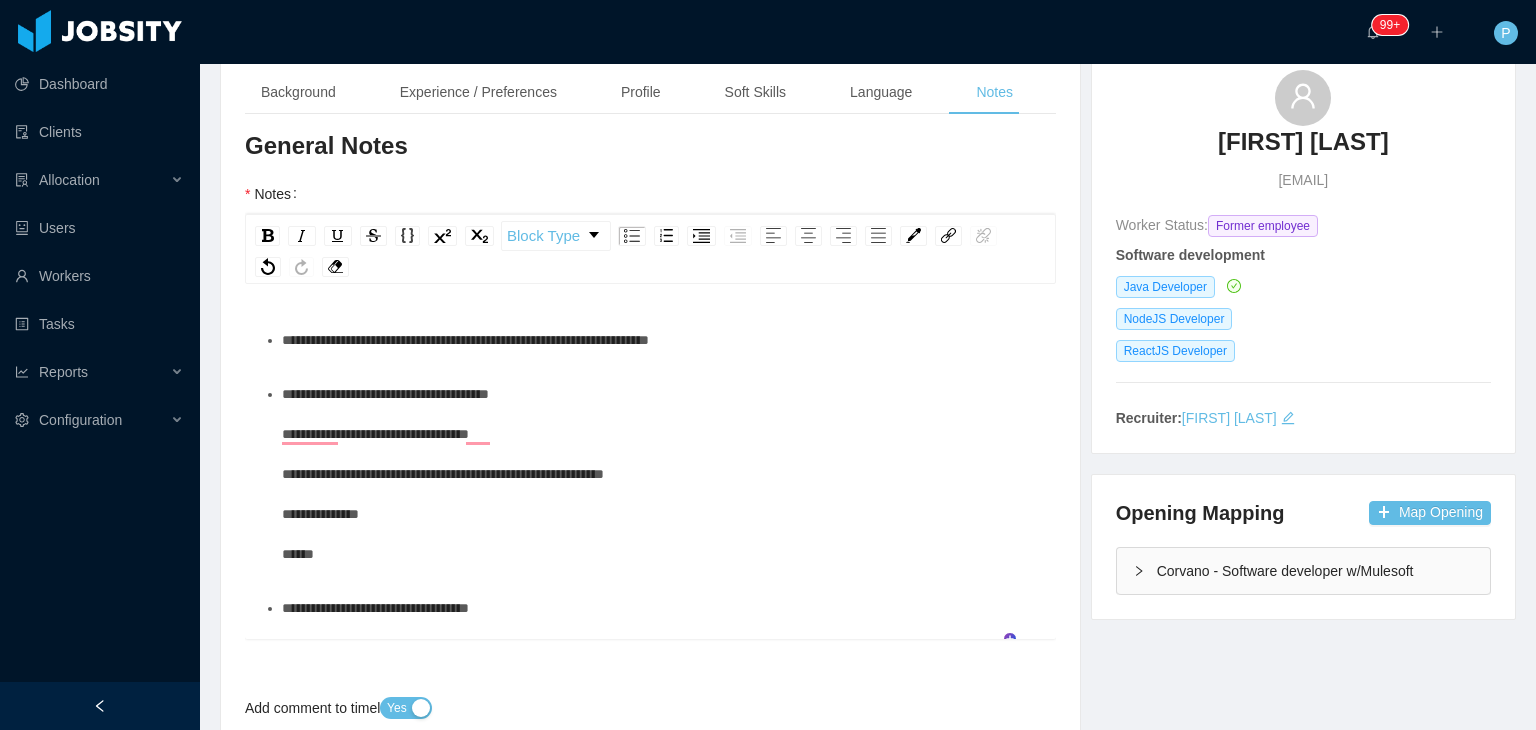 click on "**********" at bounding box center (661, 474) 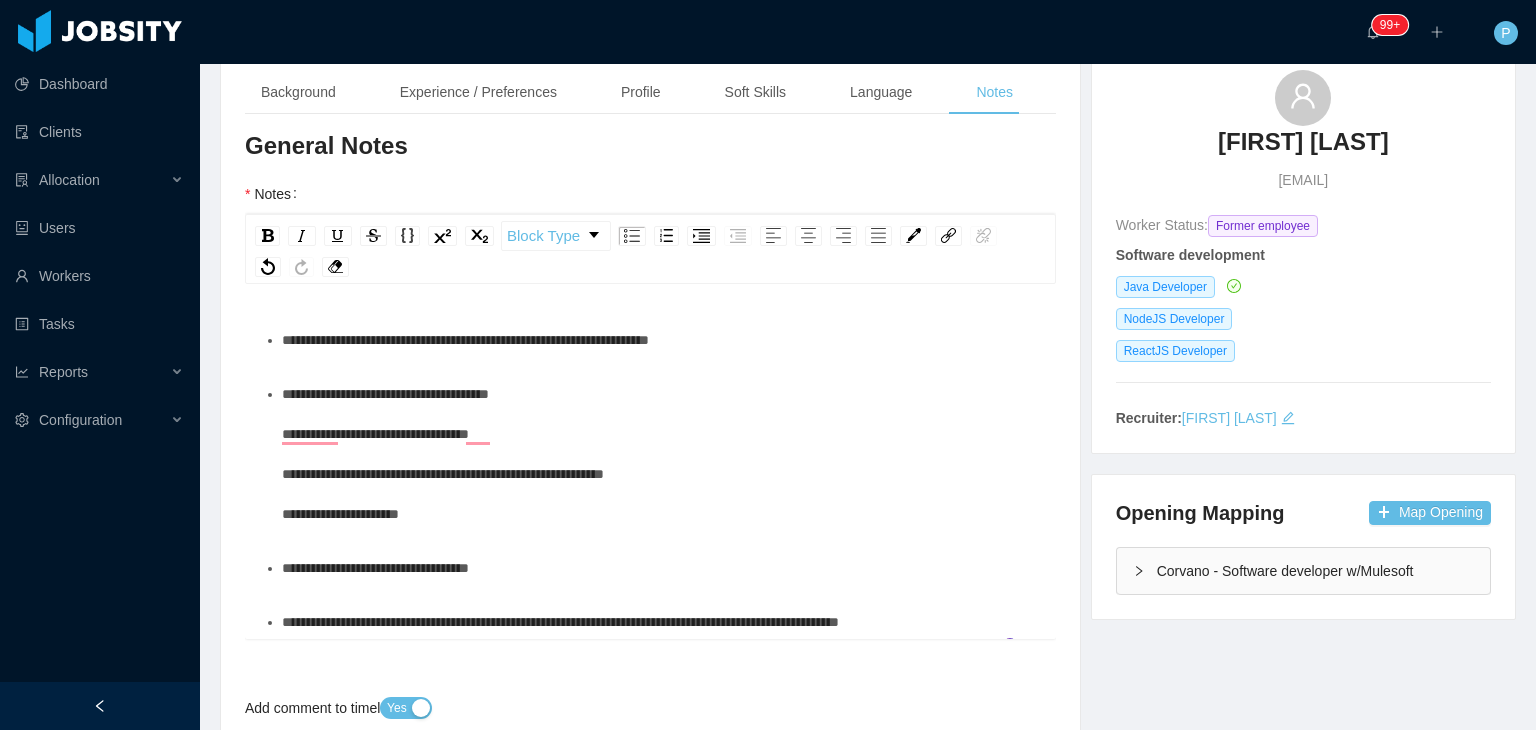 click on "**********" at bounding box center (661, 454) 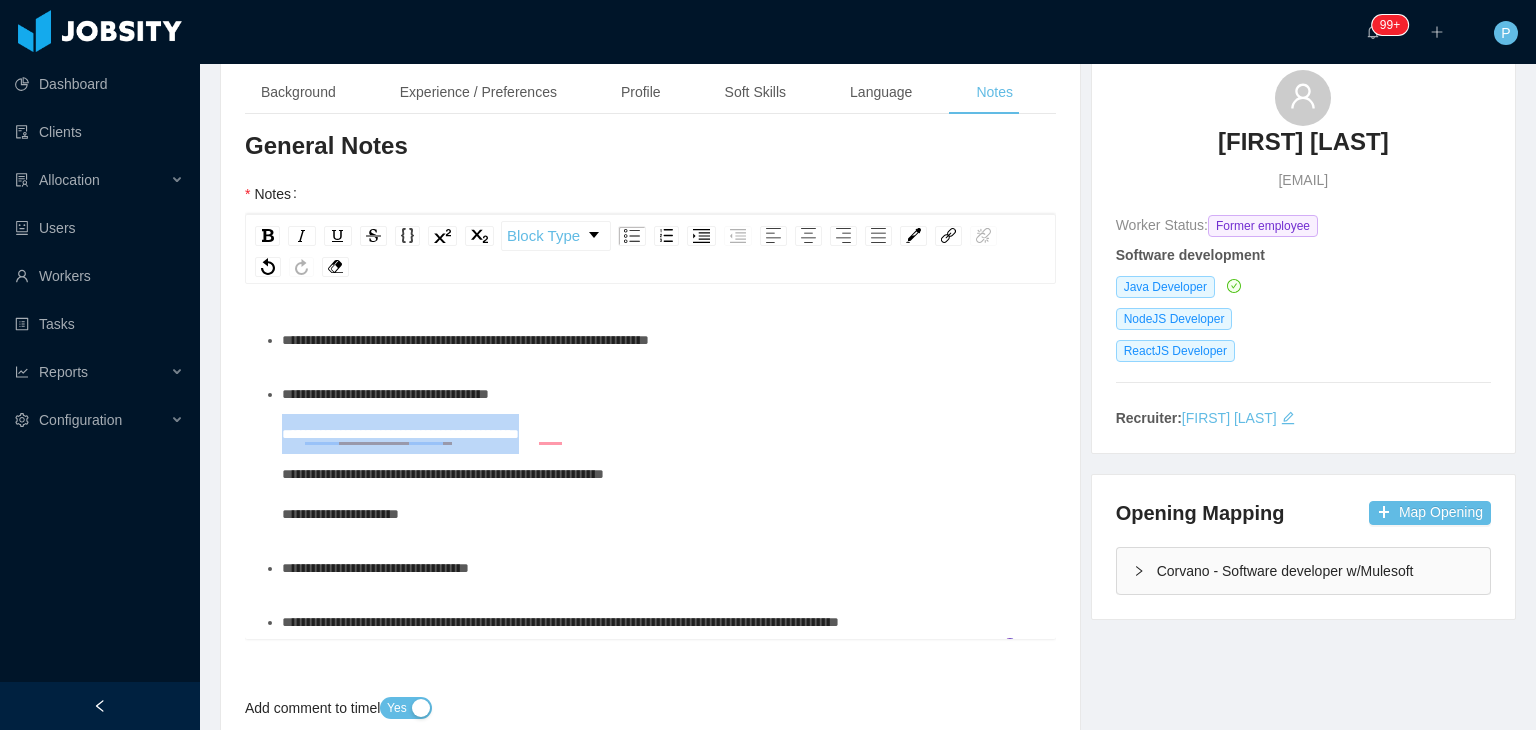 drag, startPoint x: 609, startPoint y: 441, endPoint x: 281, endPoint y: 432, distance: 328.12344 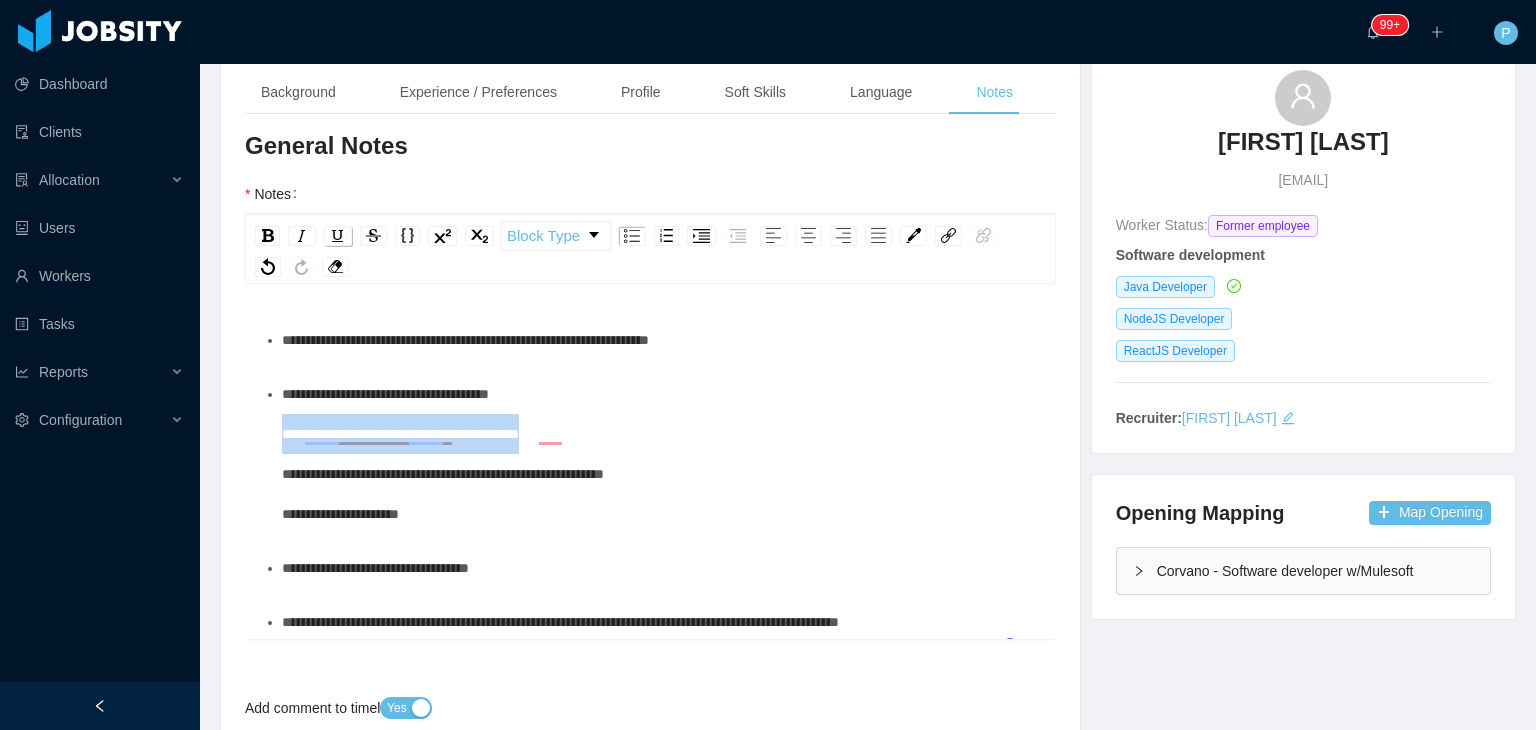click at bounding box center (338, 236) 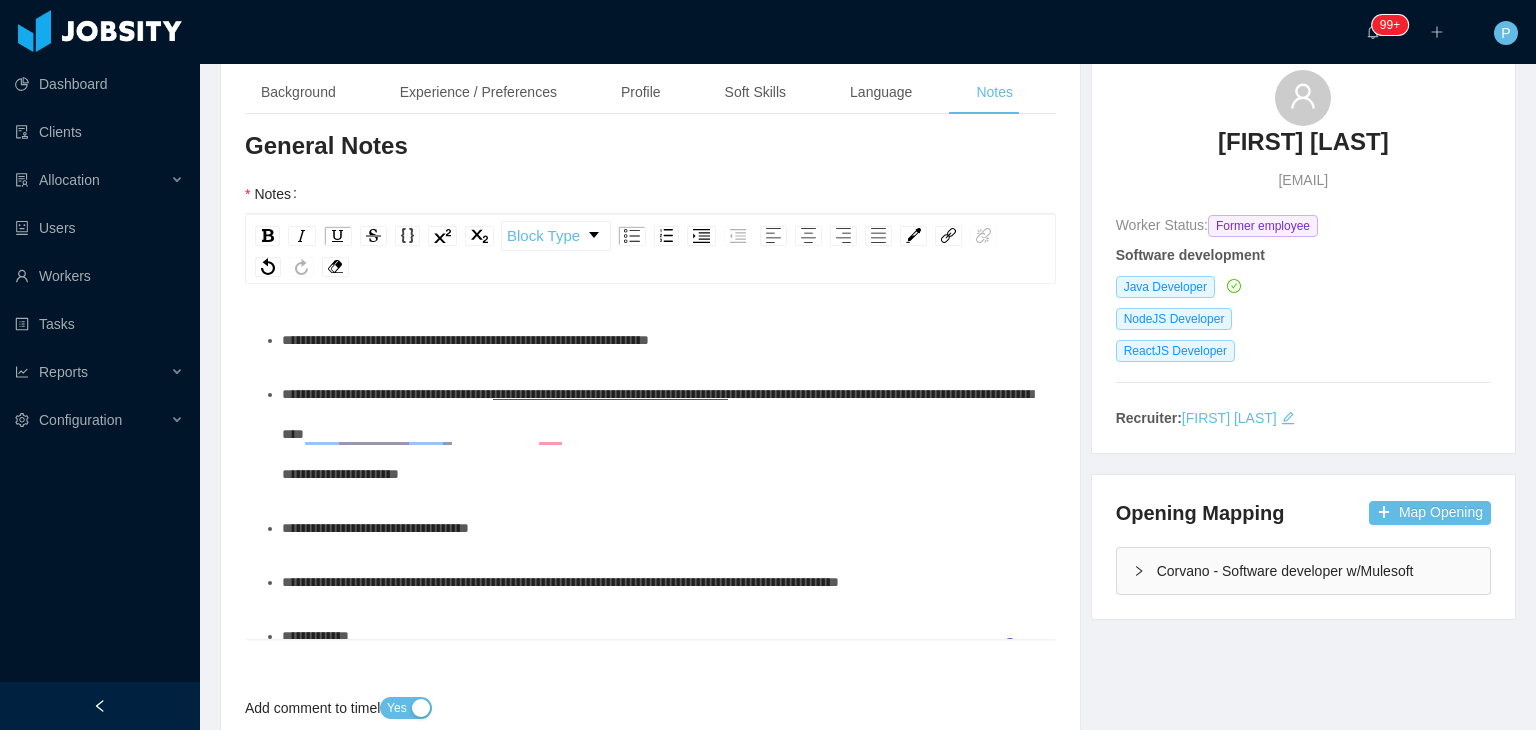 click on "**********" at bounding box center (661, 434) 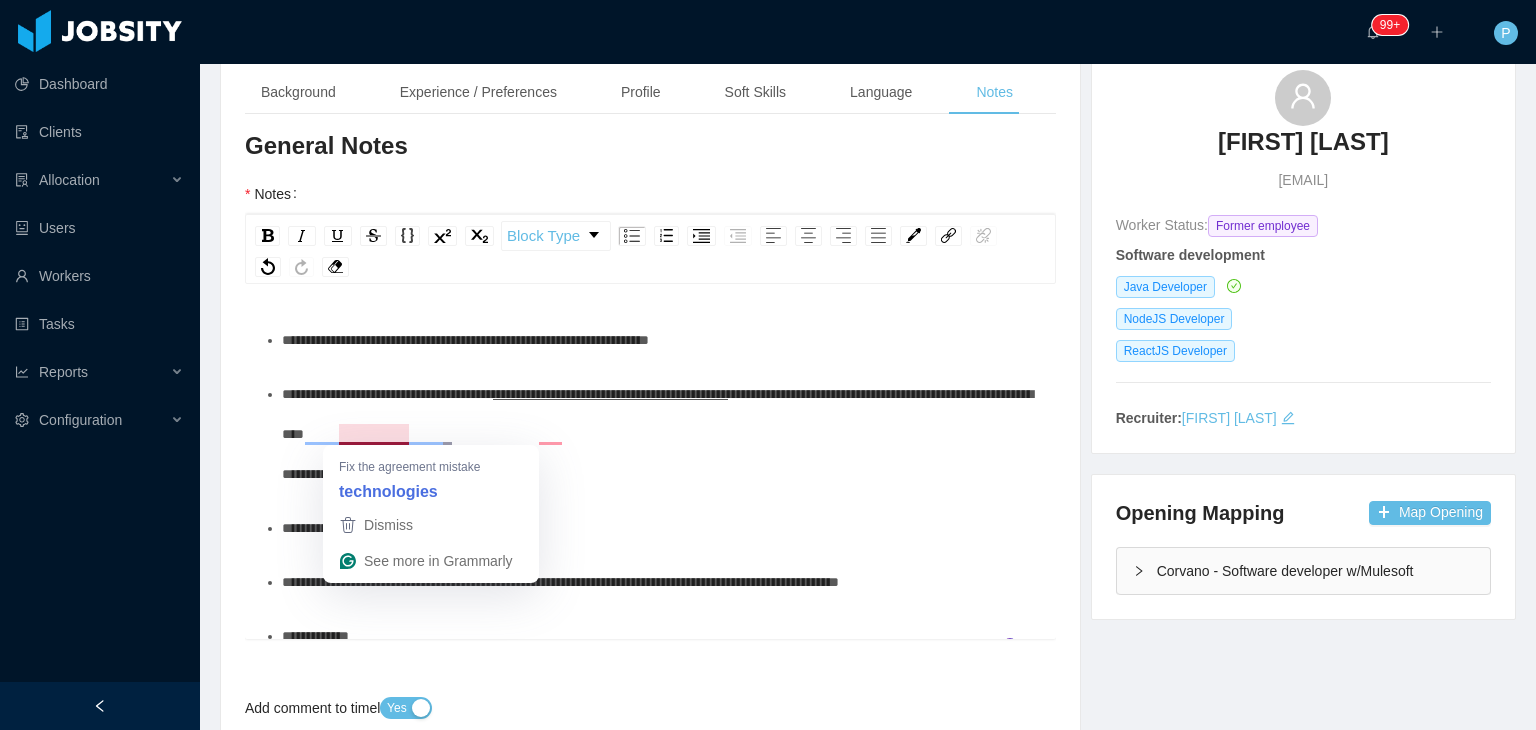 click on "**********" at bounding box center (610, 394) 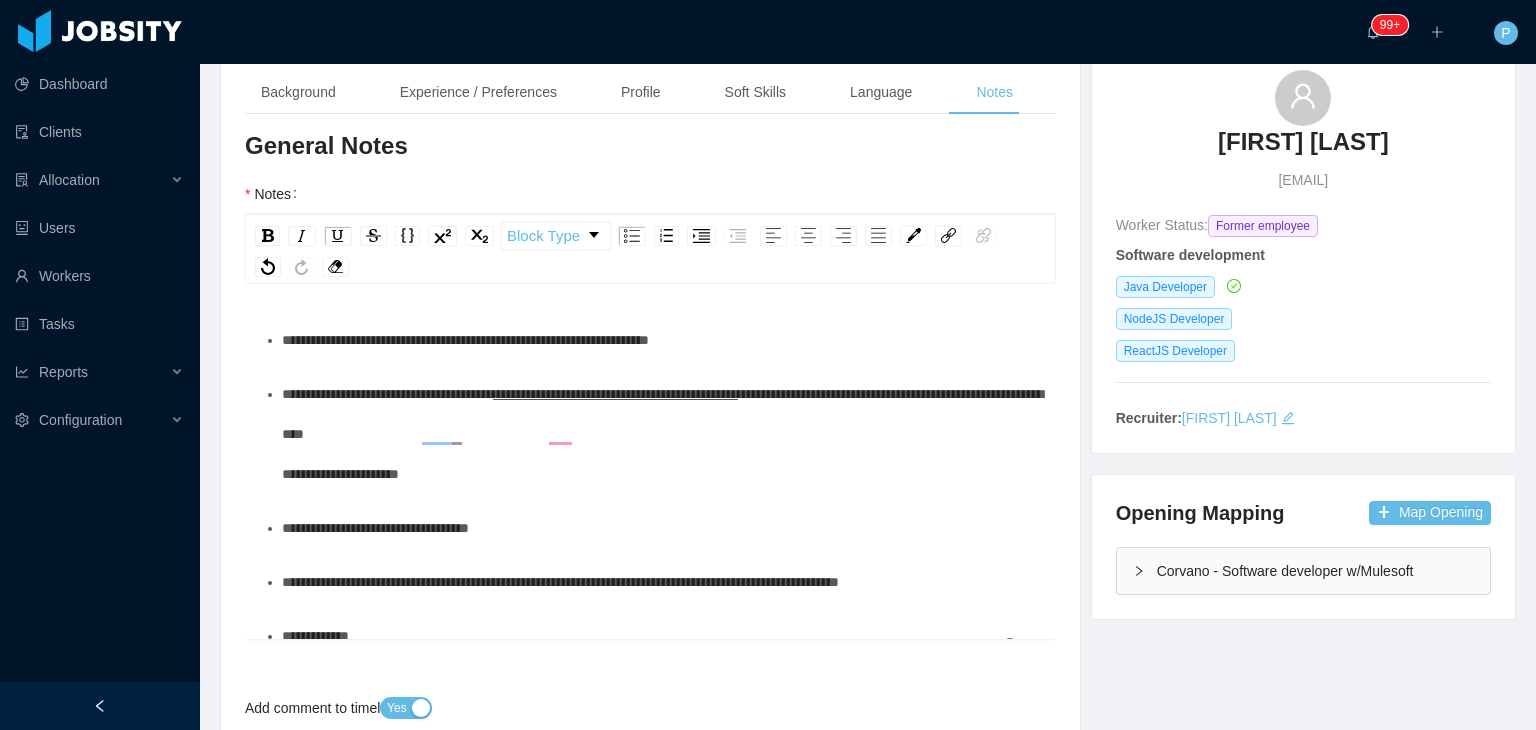 click on "**********" at bounding box center (615, 394) 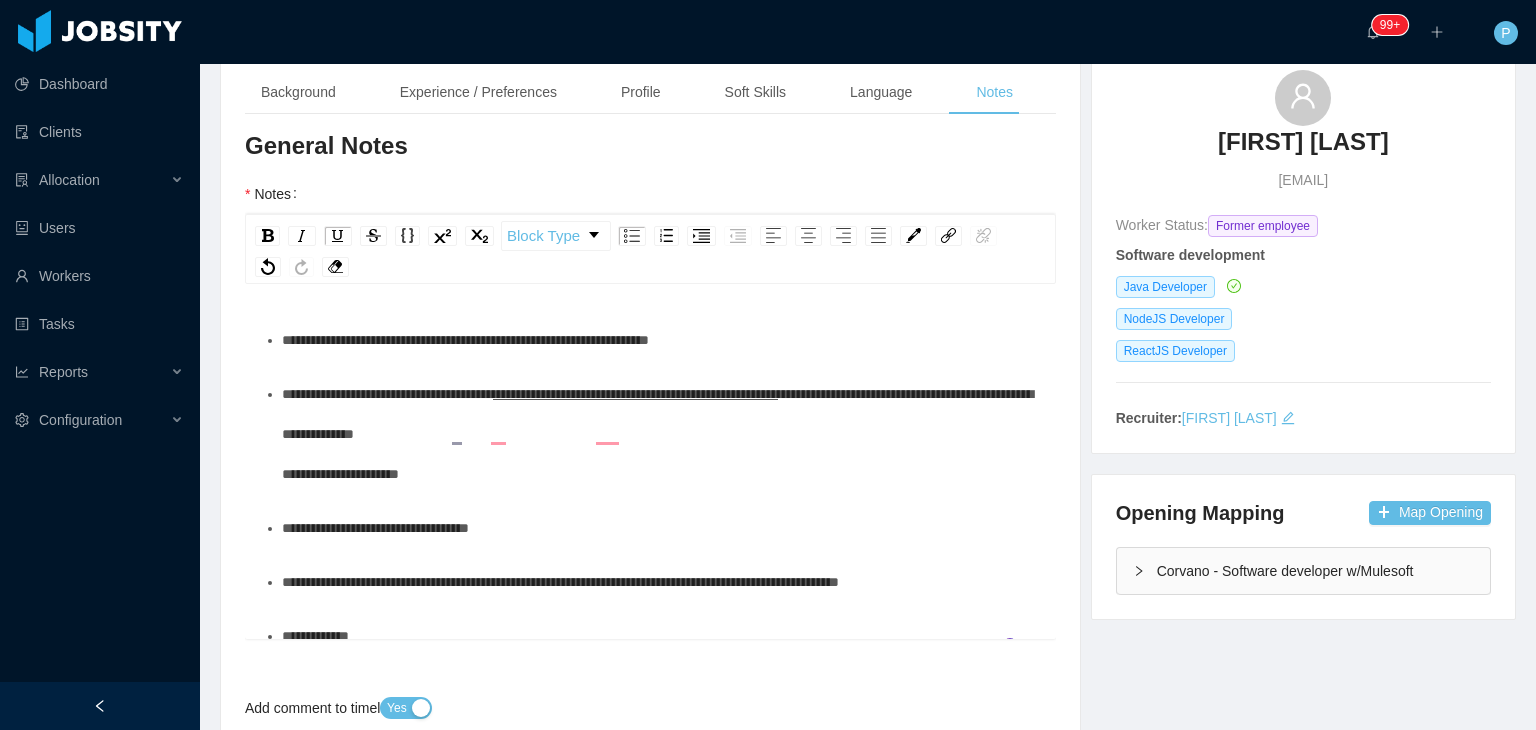 click on "**********" at bounding box center (635, 394) 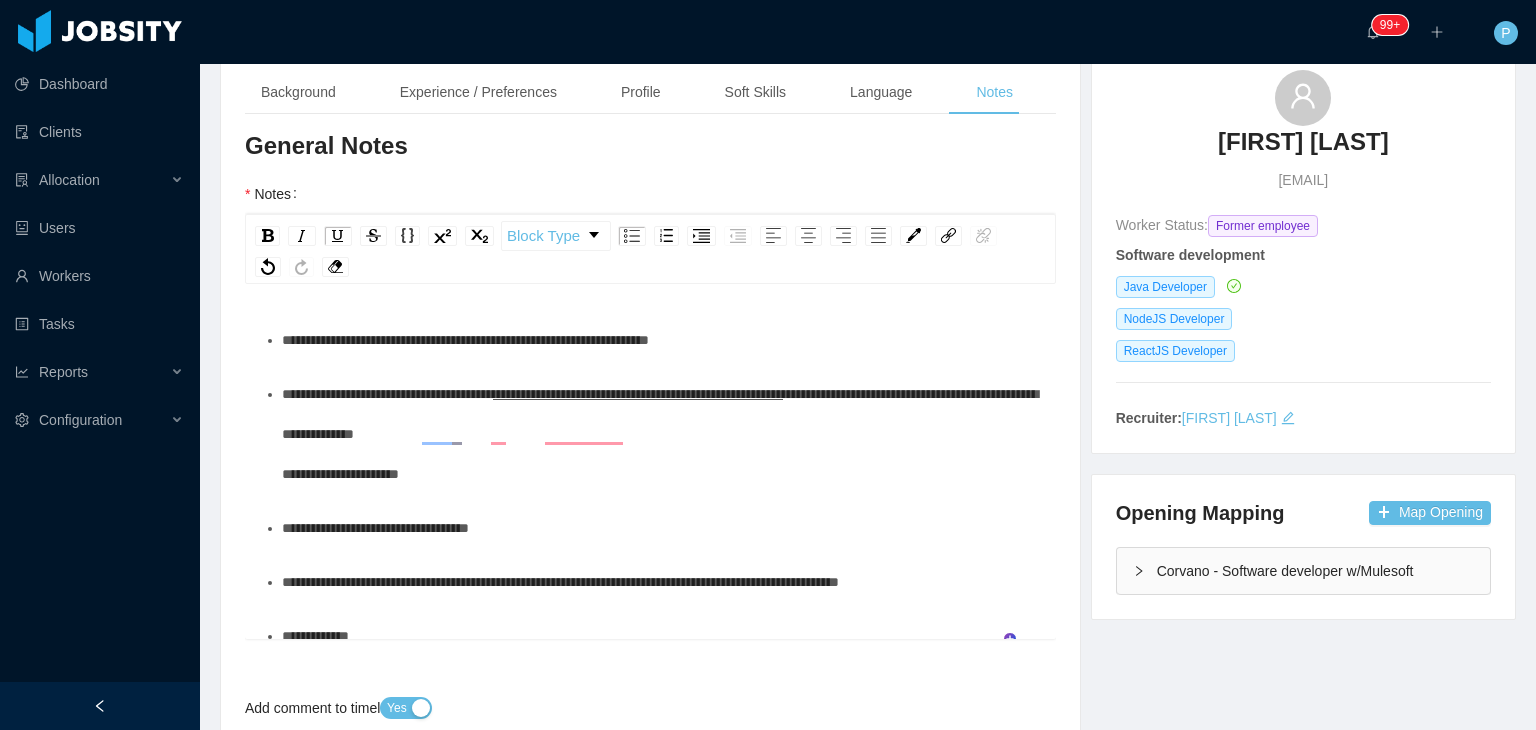 click on "**********" at bounding box center (375, 528) 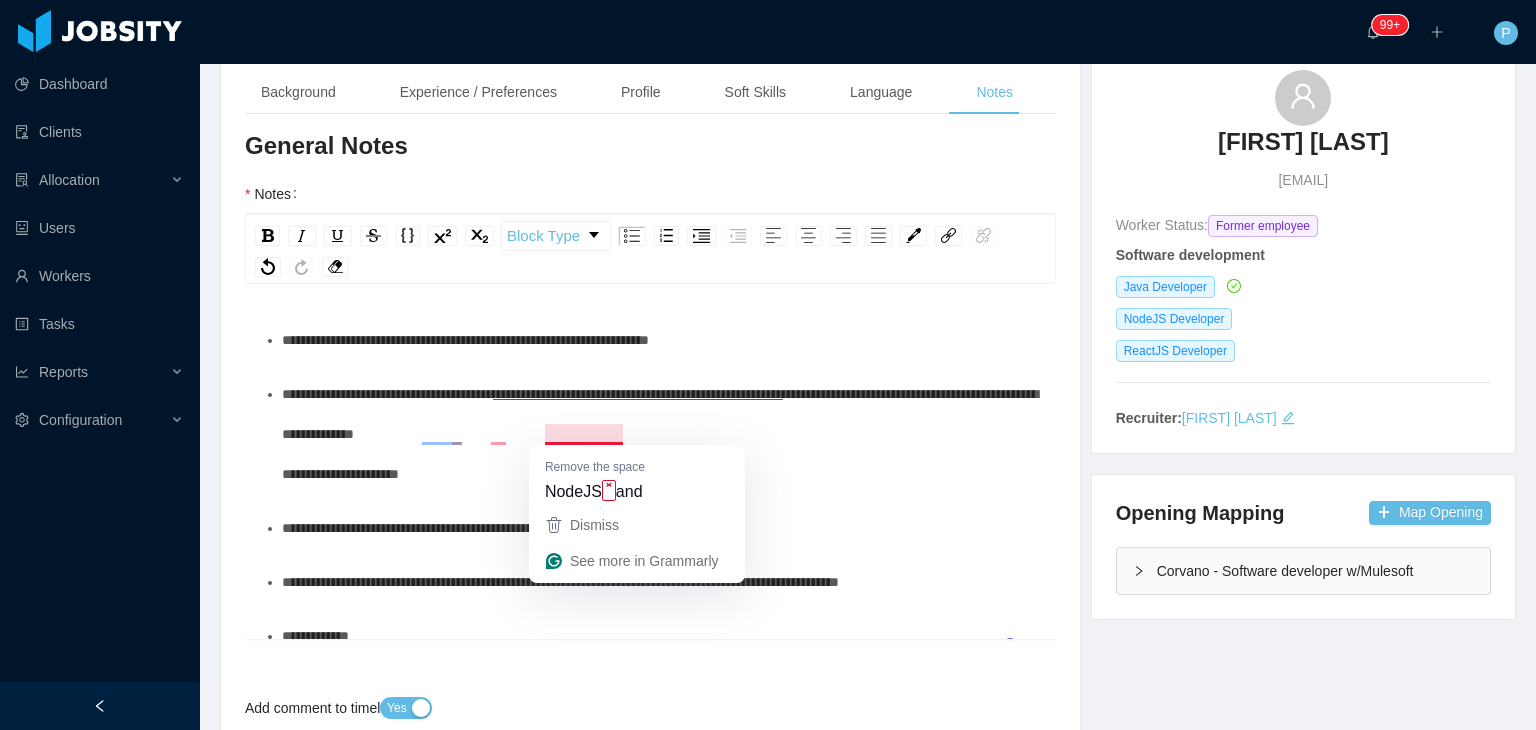 click on "**********" at bounding box center (638, 394) 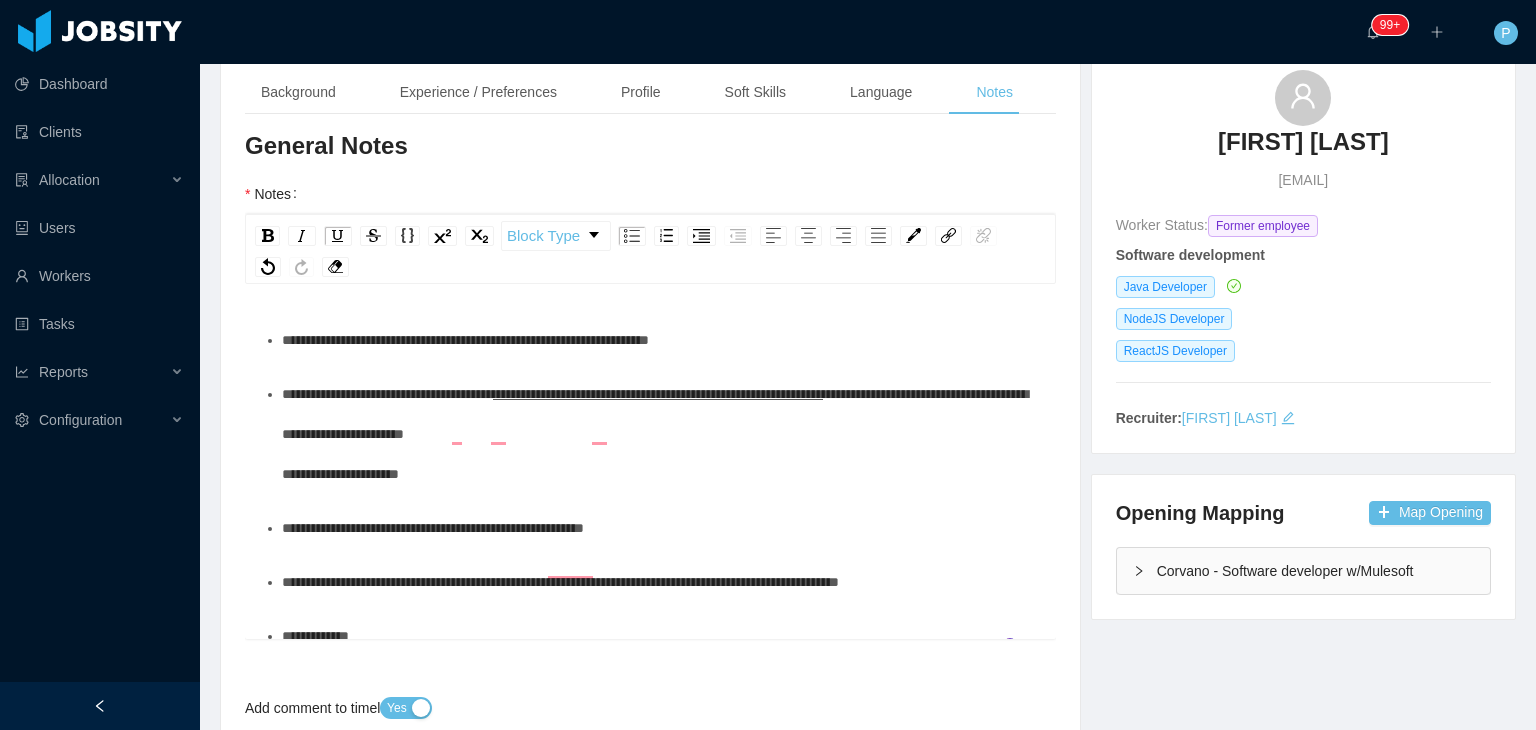click on "**********" at bounding box center (658, 394) 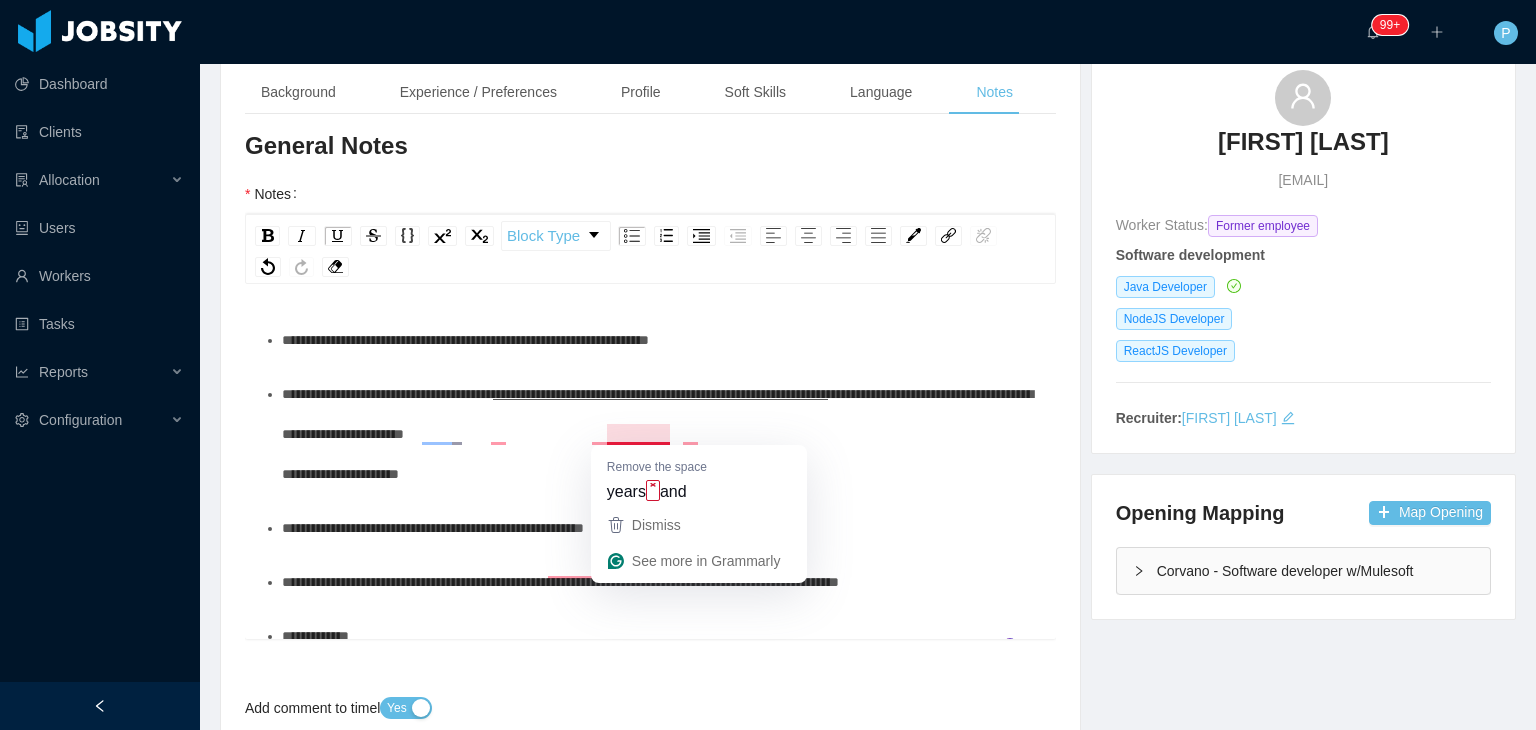 click on "**********" at bounding box center (660, 394) 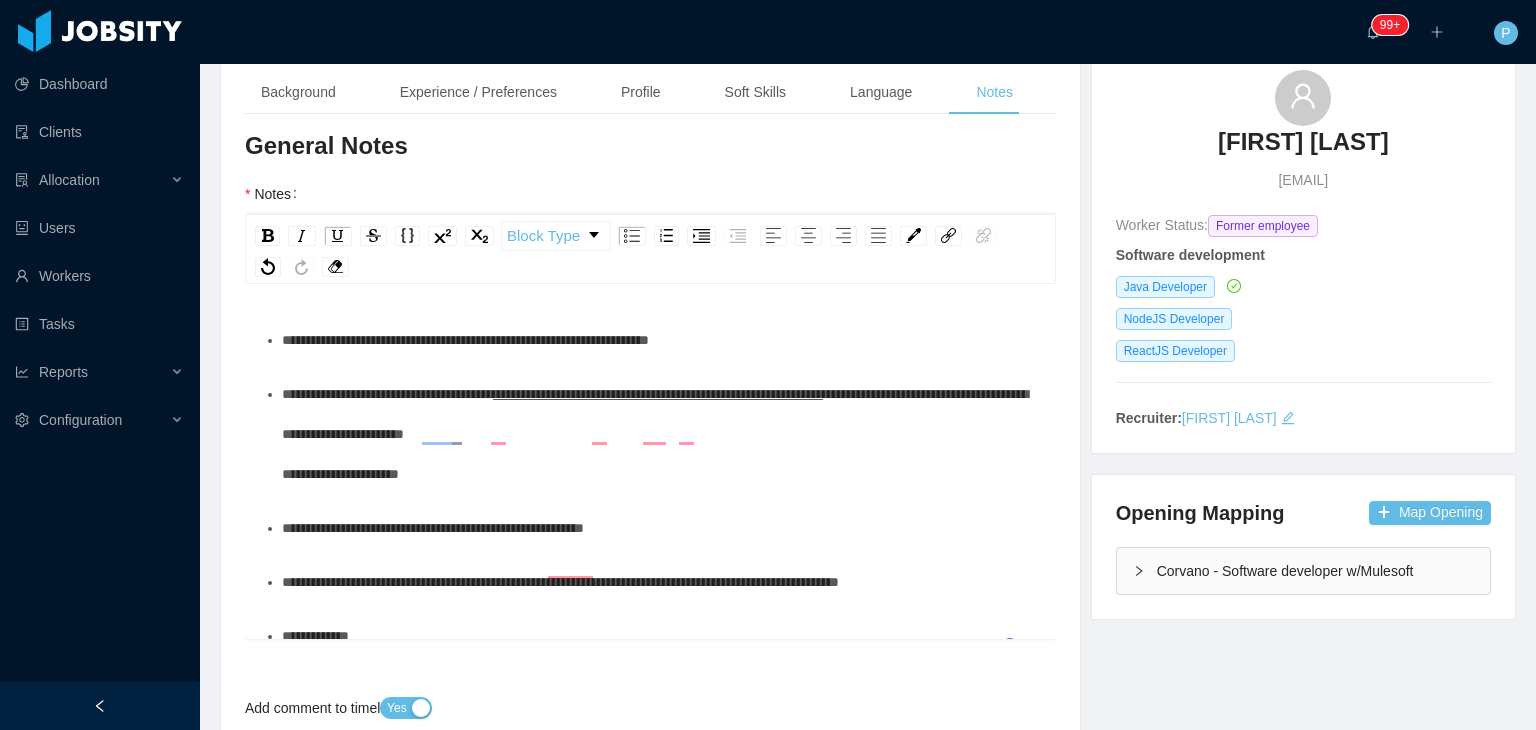 click on "**********" at bounding box center [661, 434] 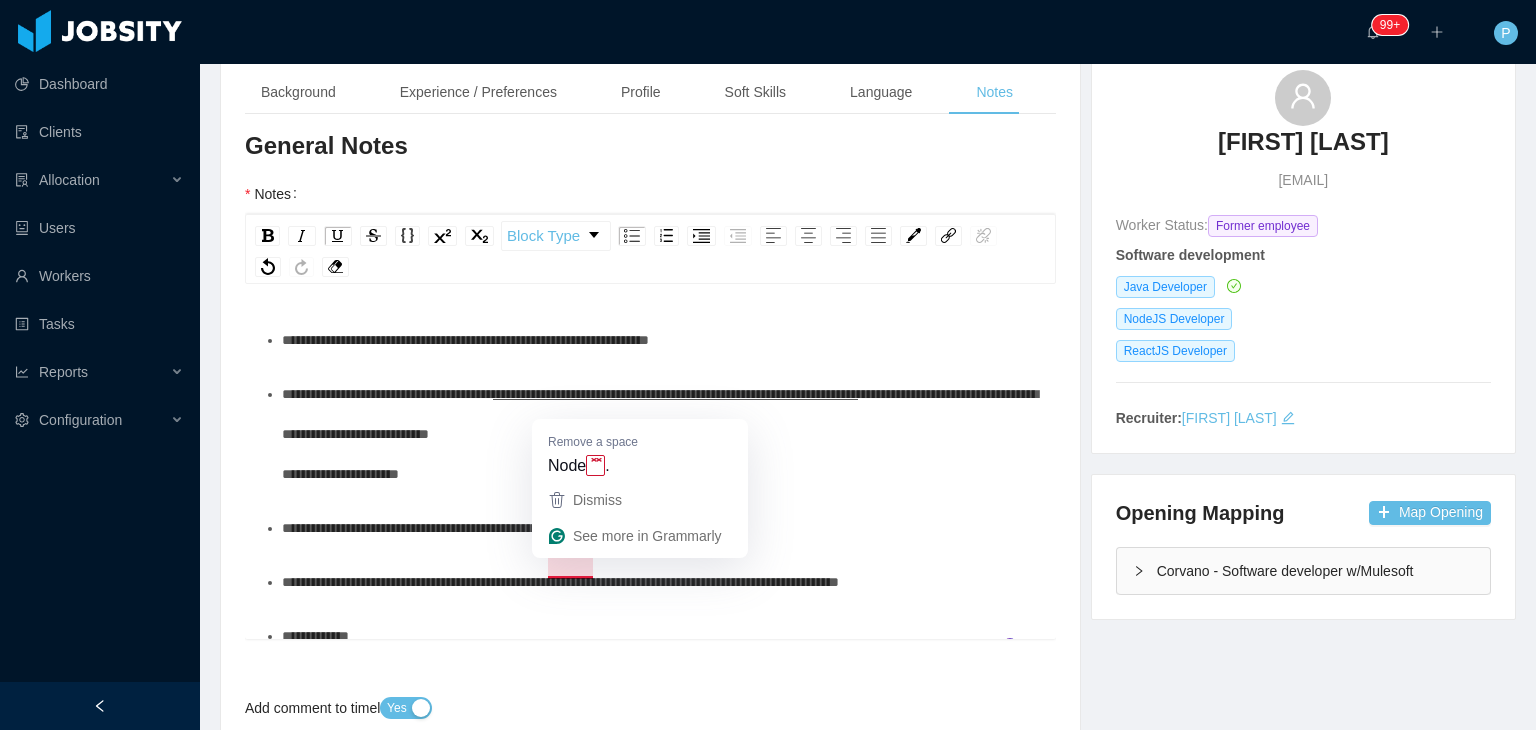 click on "**********" at bounding box center (433, 528) 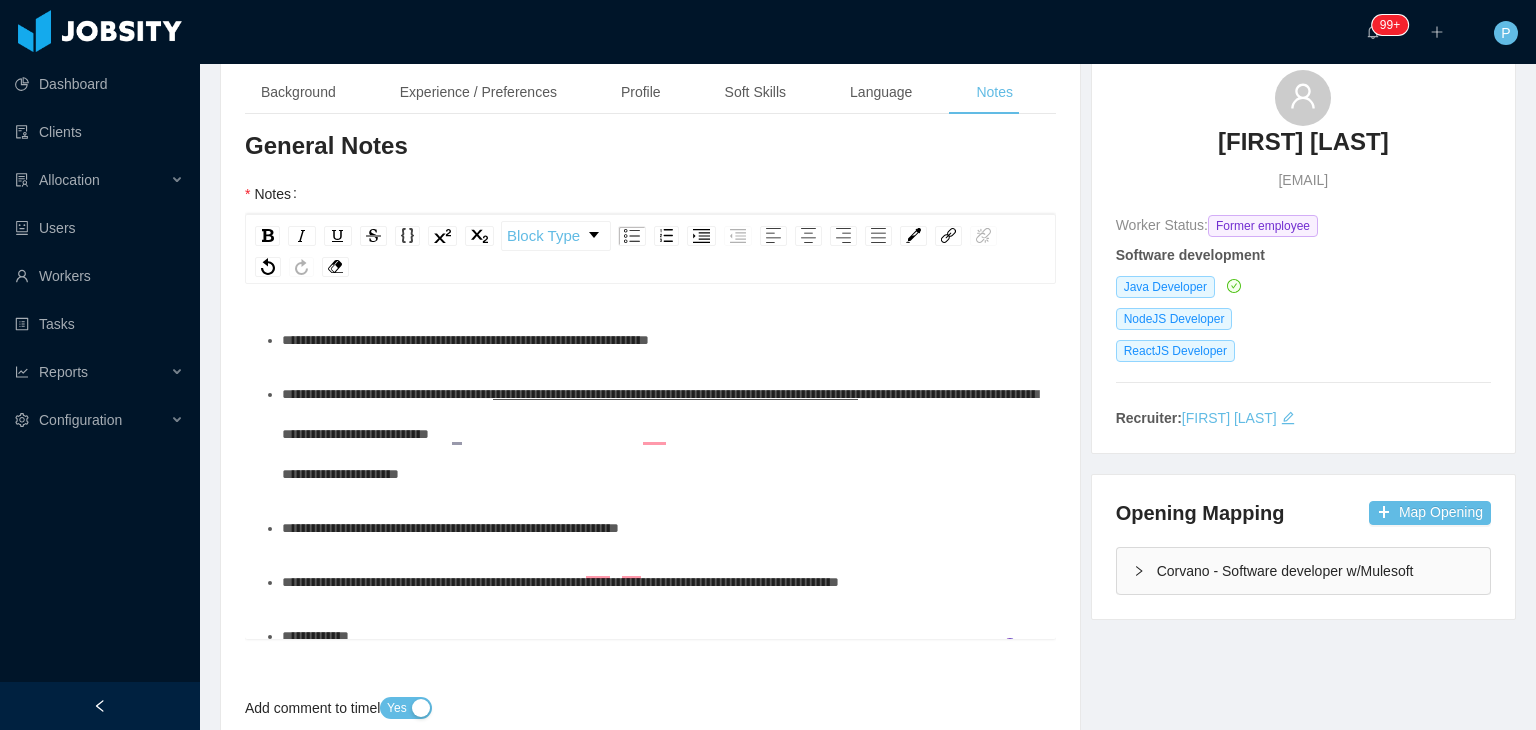 click on "**********" at bounding box center (675, 394) 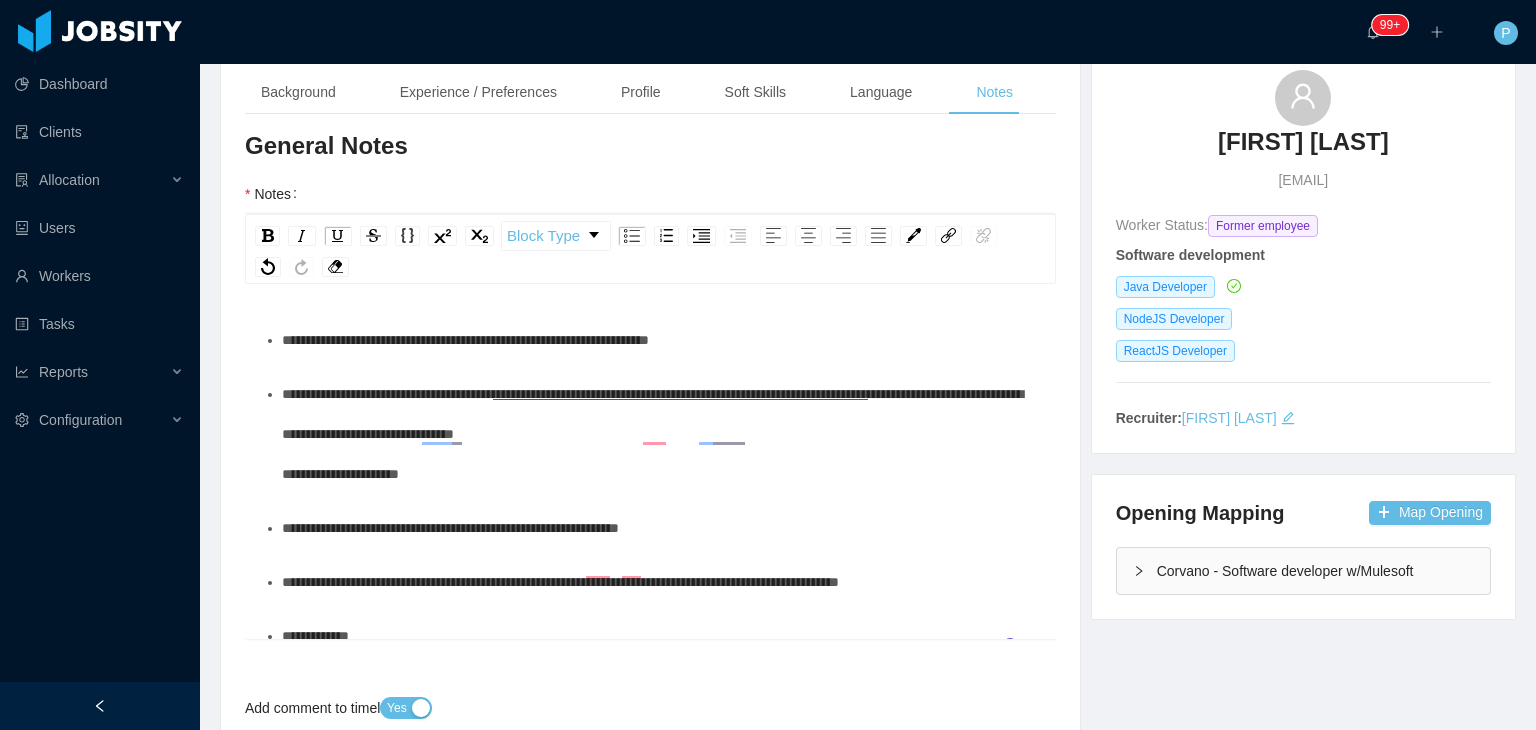 click on "**********" at bounding box center (661, 434) 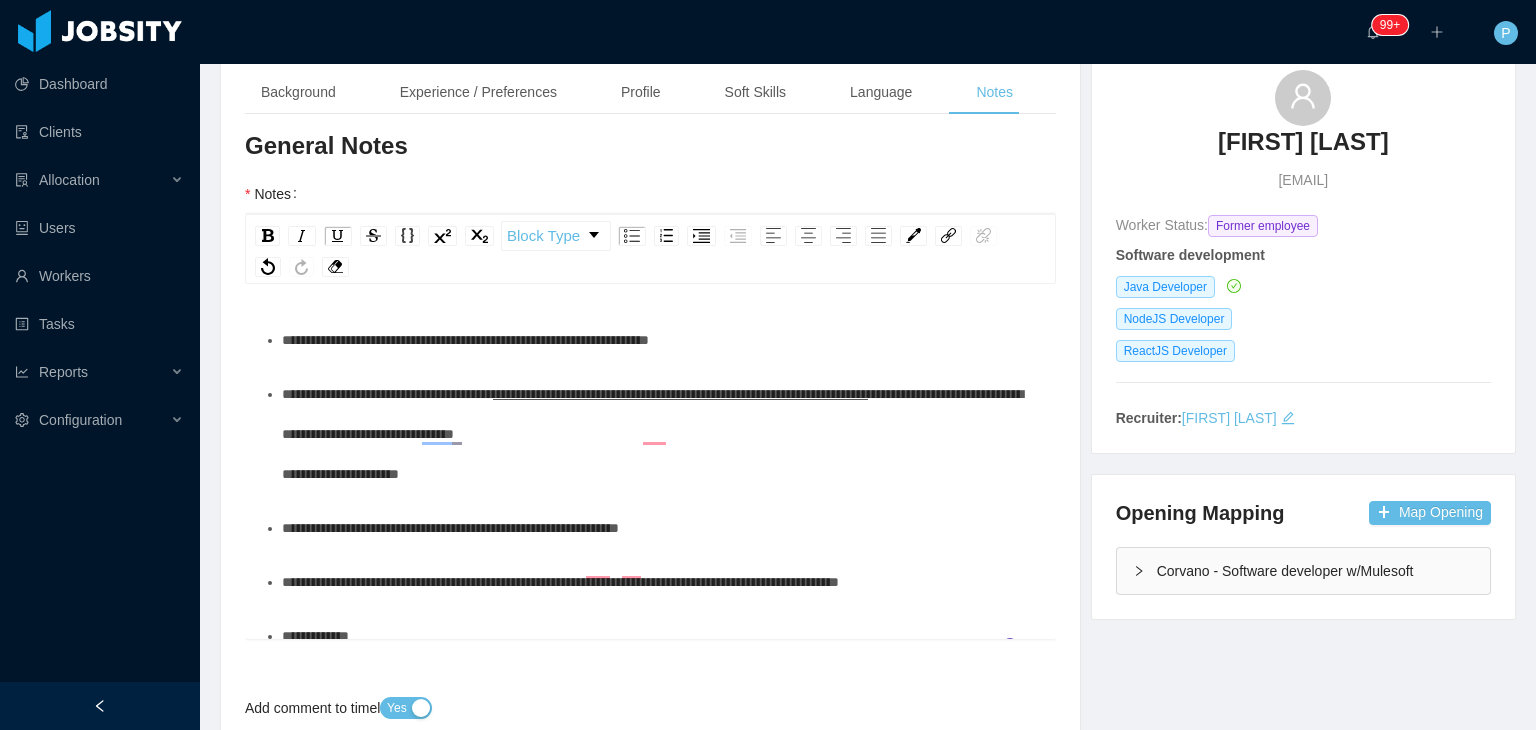 click on "**********" at bounding box center (661, 434) 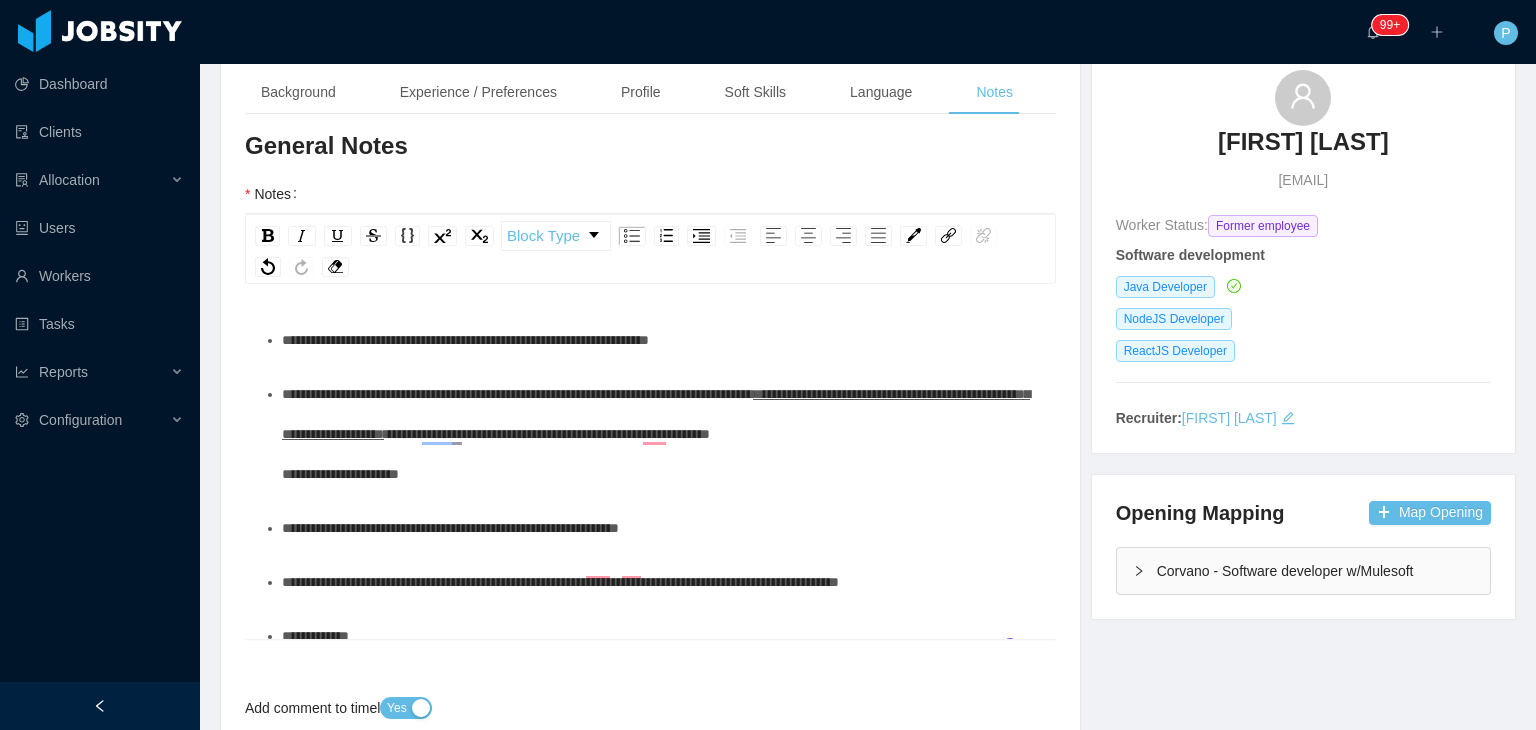 click on "Corvano - Software developer w/Mulesoft" at bounding box center [1303, 571] 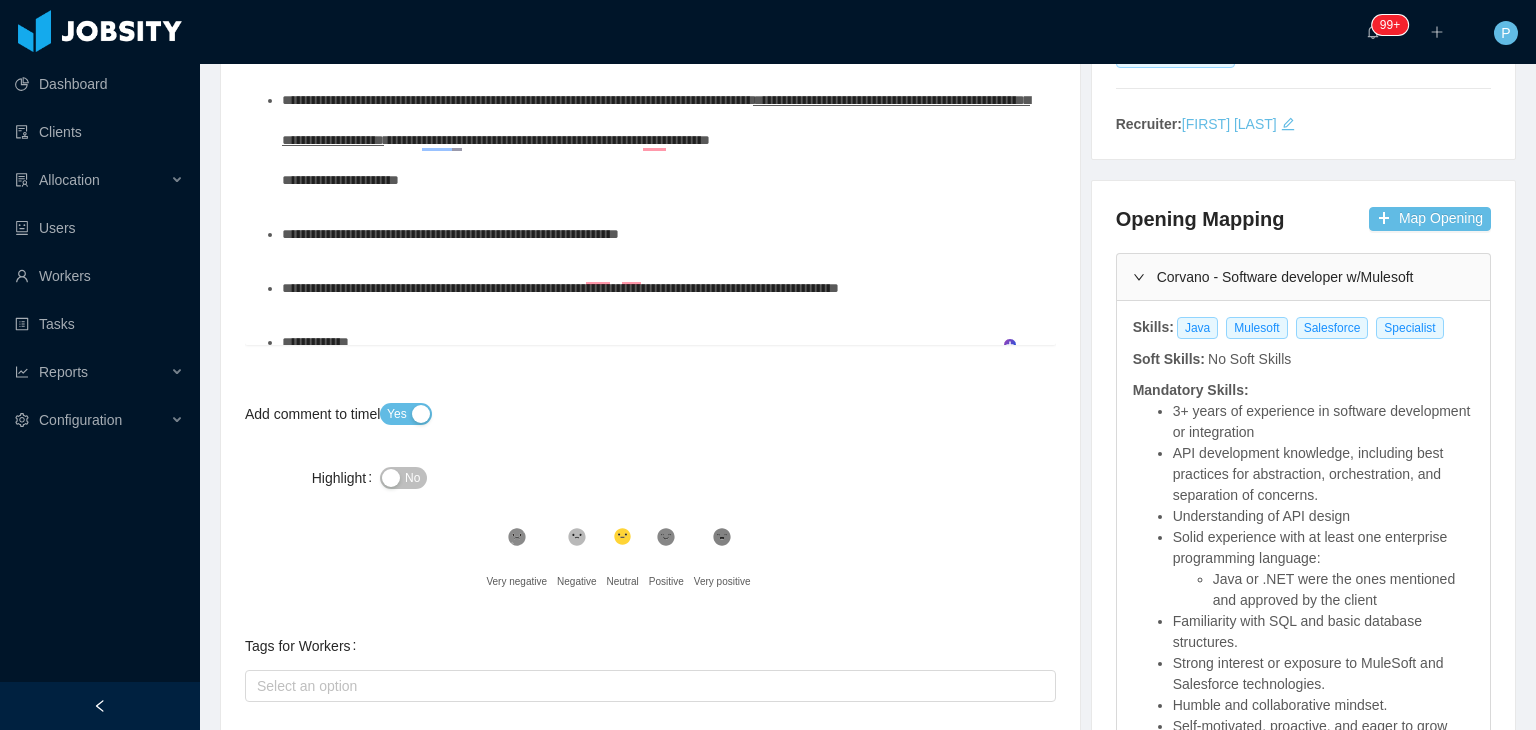 scroll, scrollTop: 490, scrollLeft: 0, axis: vertical 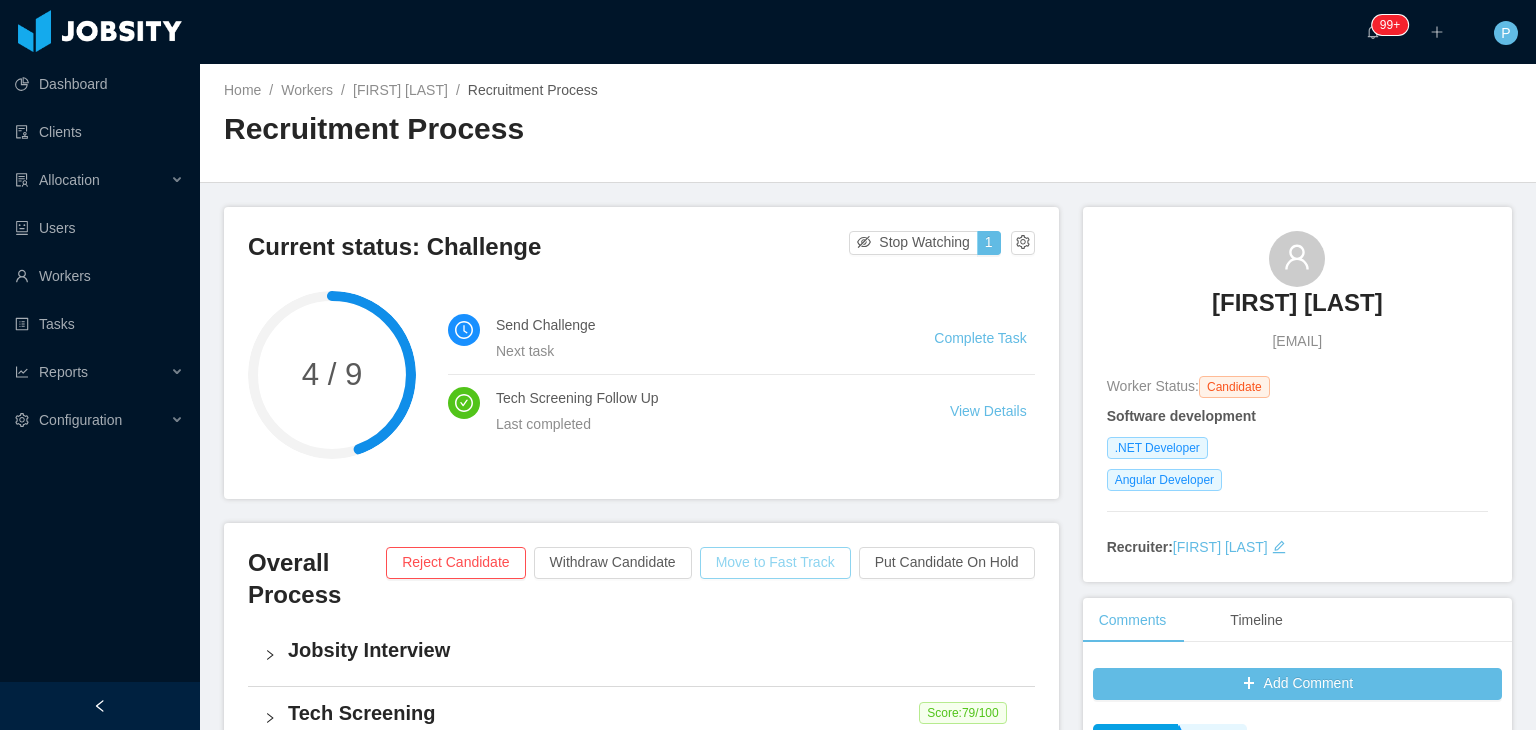 click on "Move to Fast Track" at bounding box center (775, 563) 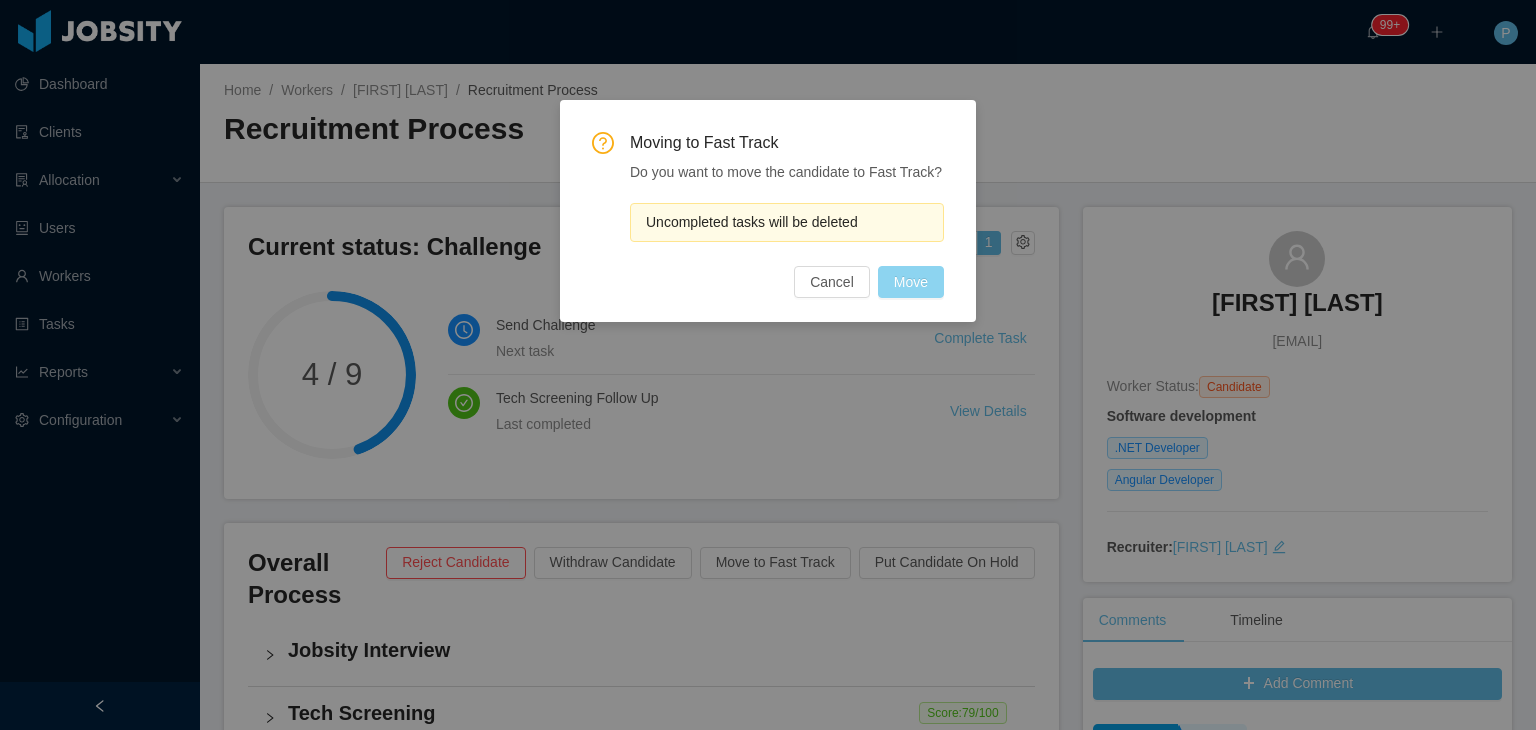 click on "Move" at bounding box center [911, 282] 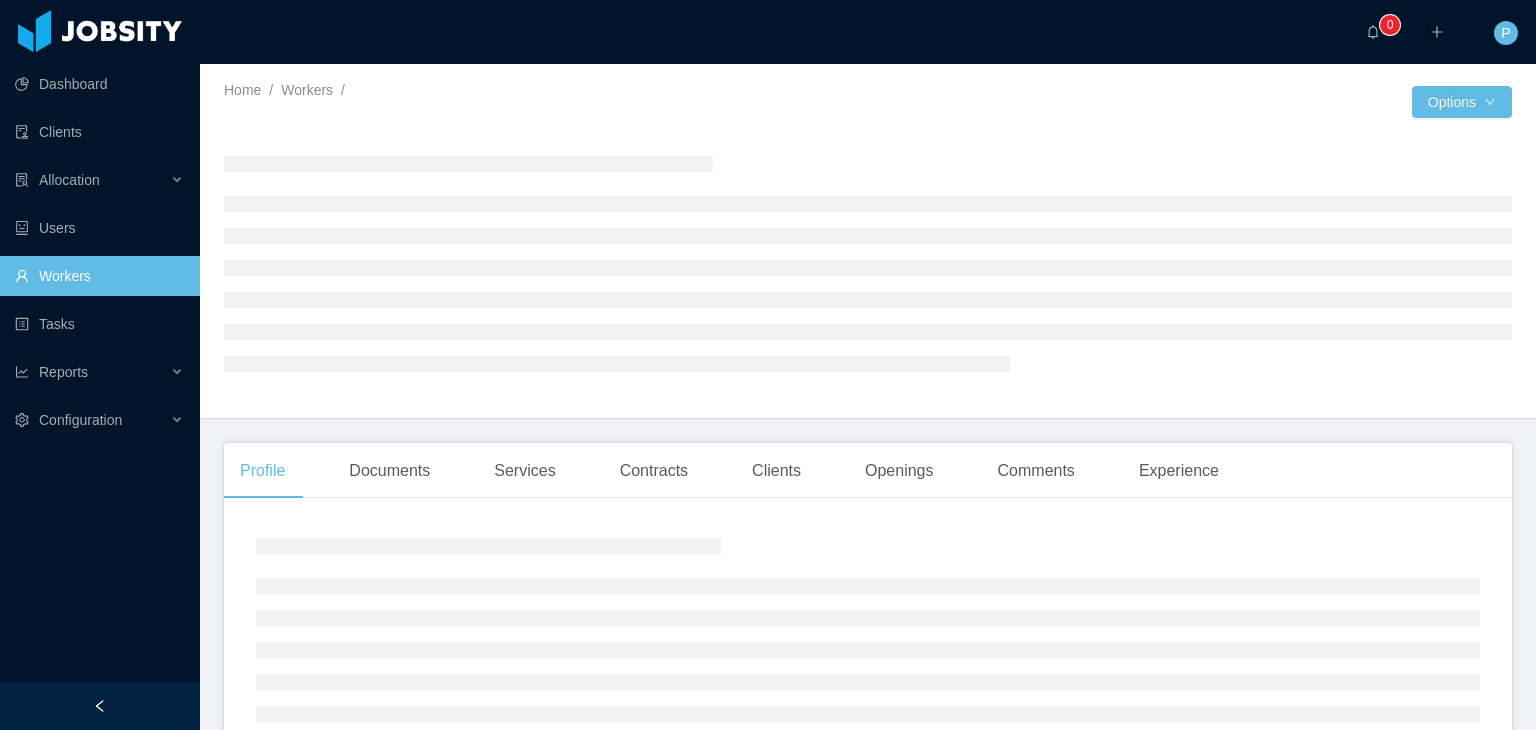 scroll, scrollTop: 0, scrollLeft: 0, axis: both 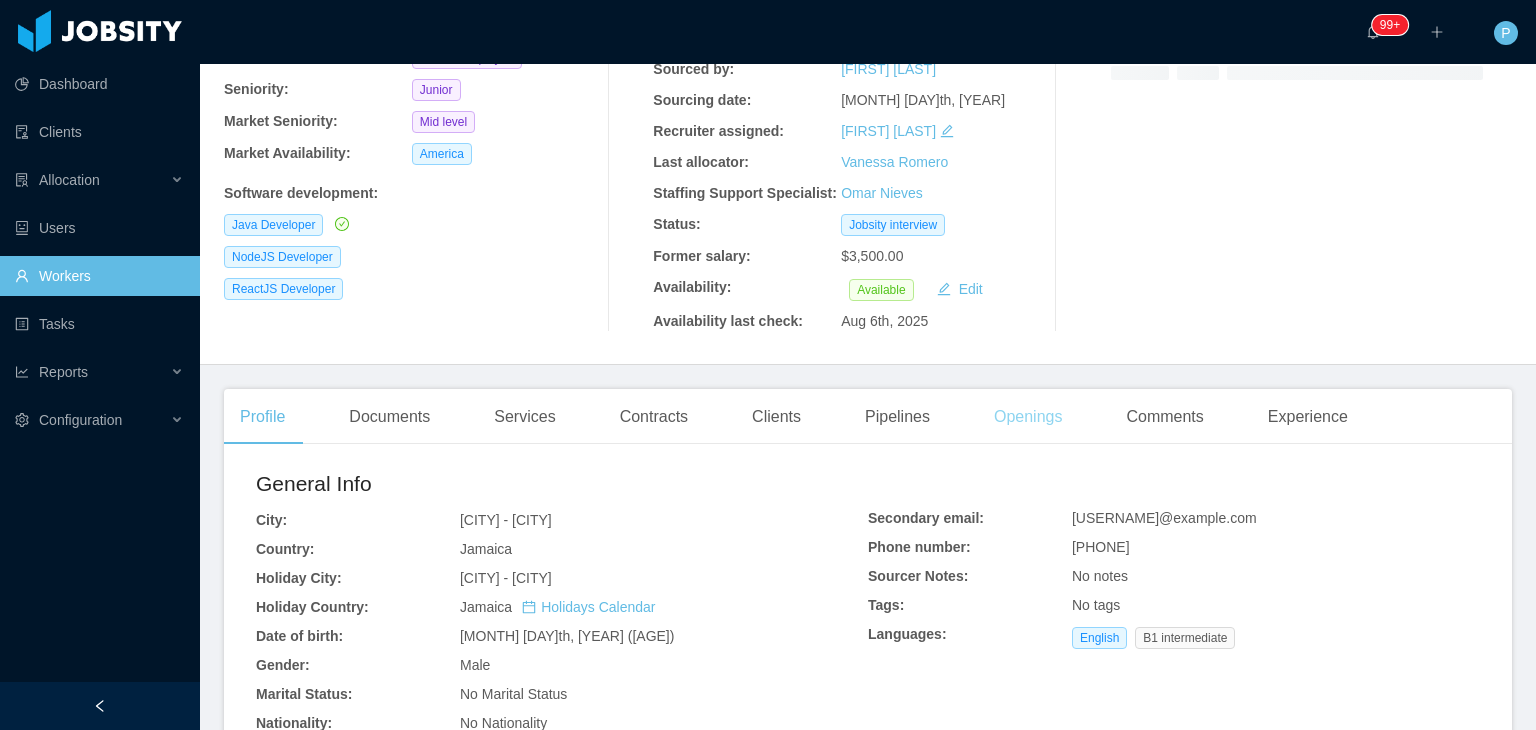 click on "Openings" at bounding box center [1028, 417] 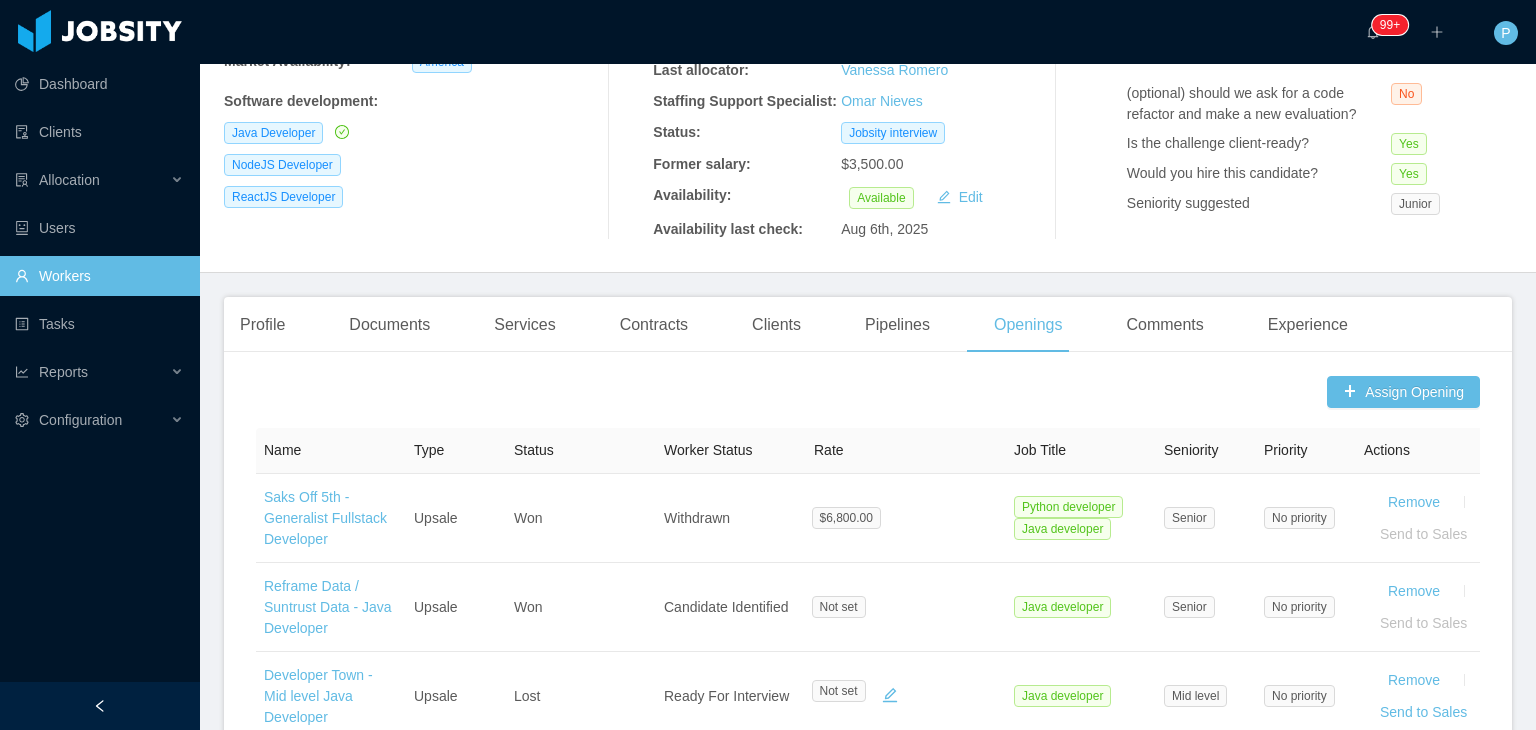 scroll, scrollTop: 291, scrollLeft: 0, axis: vertical 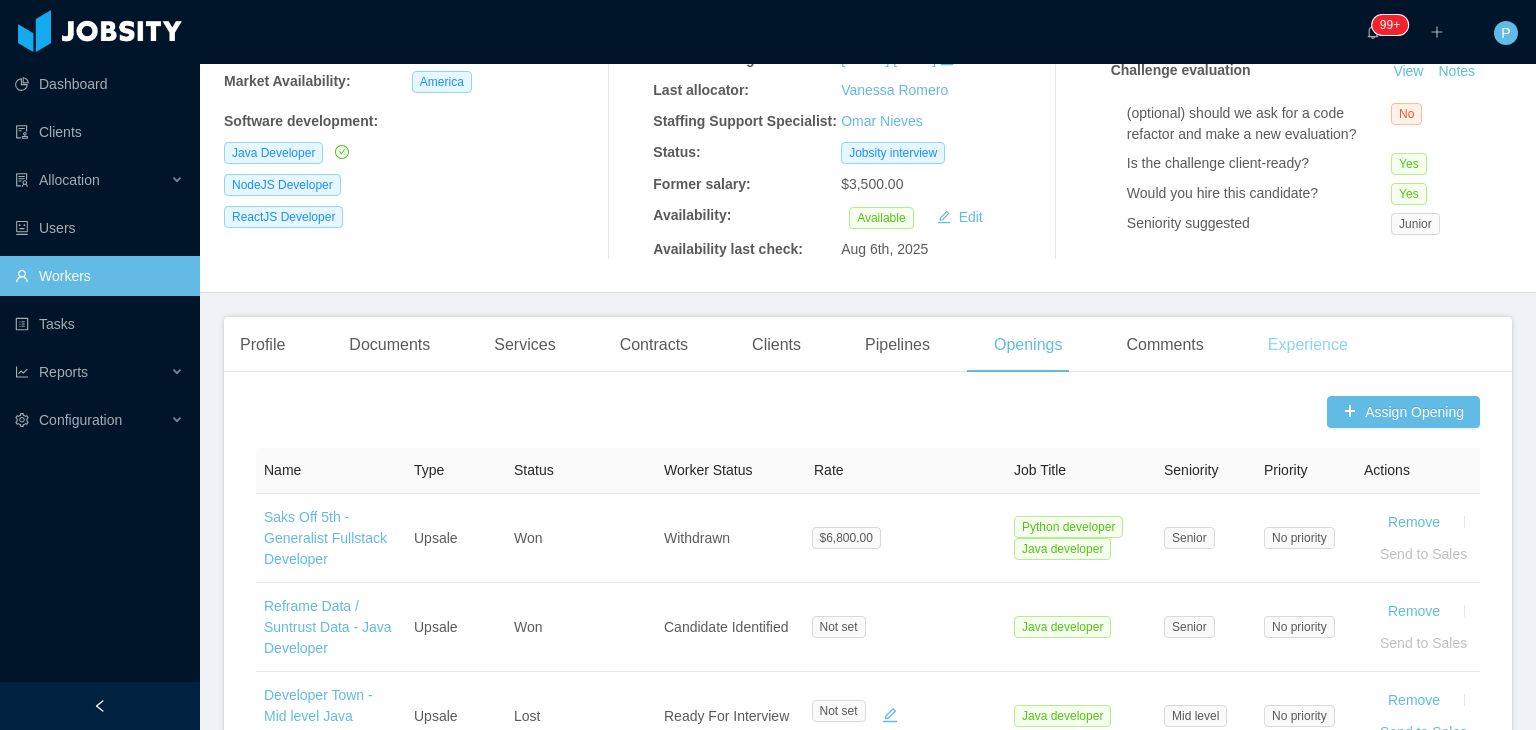 click on "Experience" at bounding box center (1308, 345) 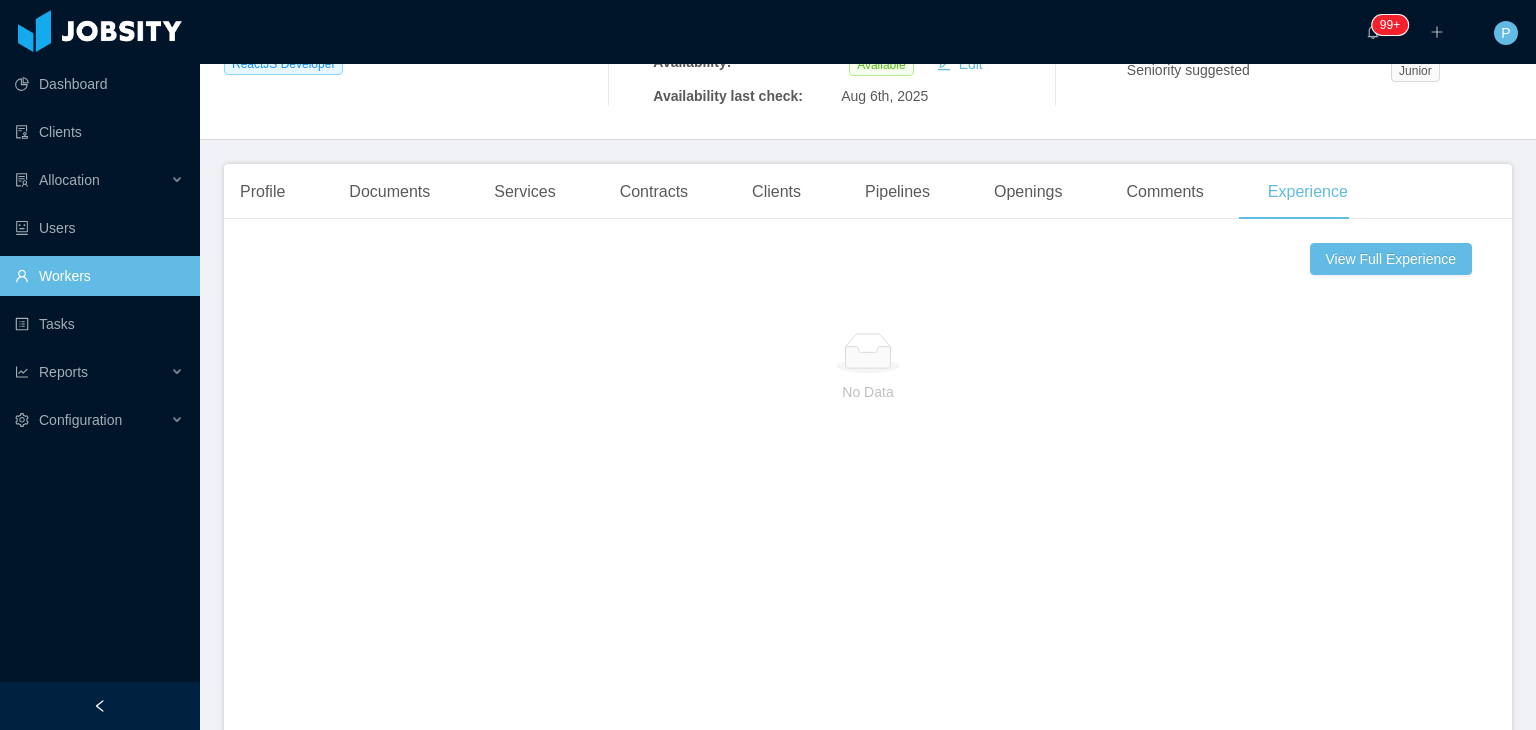 scroll, scrollTop: 445, scrollLeft: 0, axis: vertical 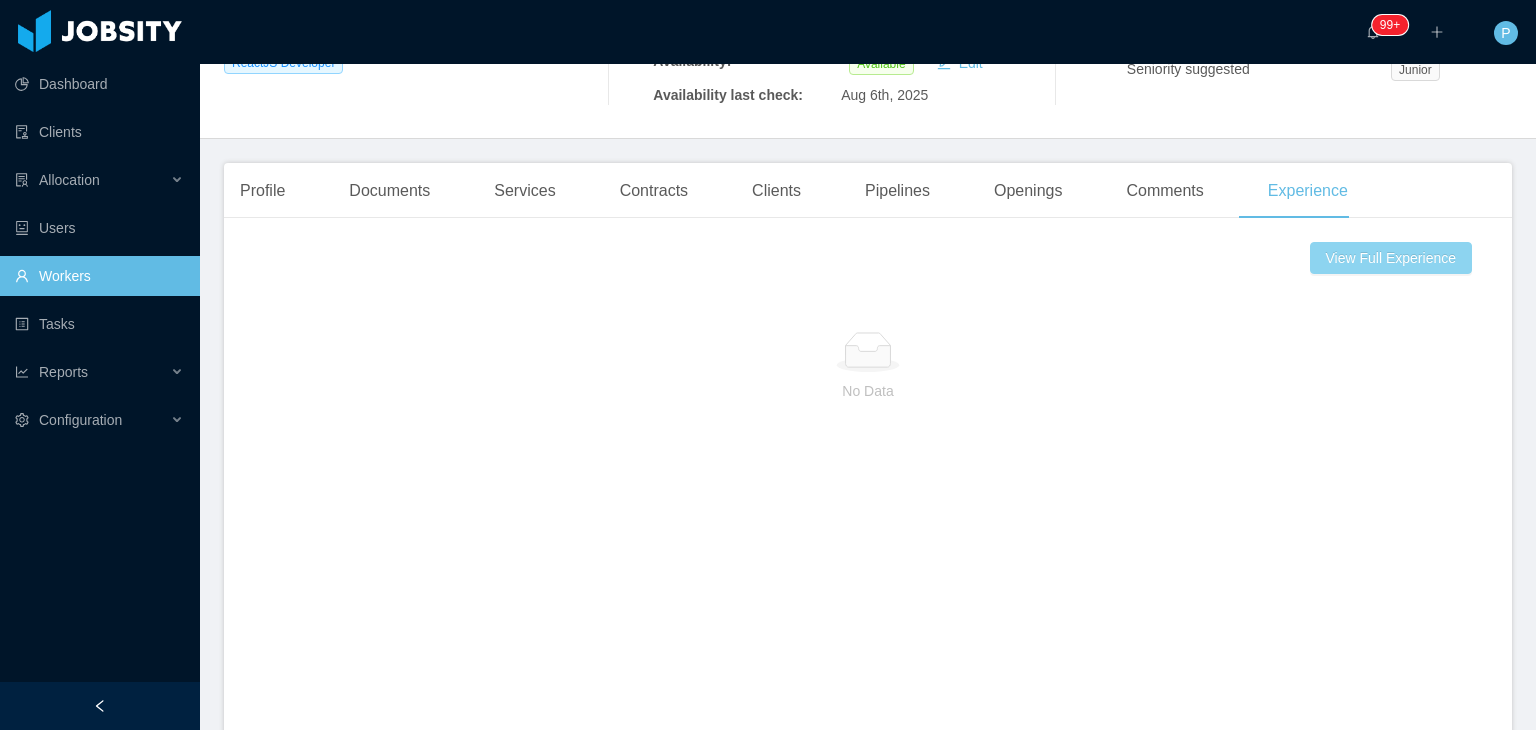 click on "View Full Experience" at bounding box center [1391, 258] 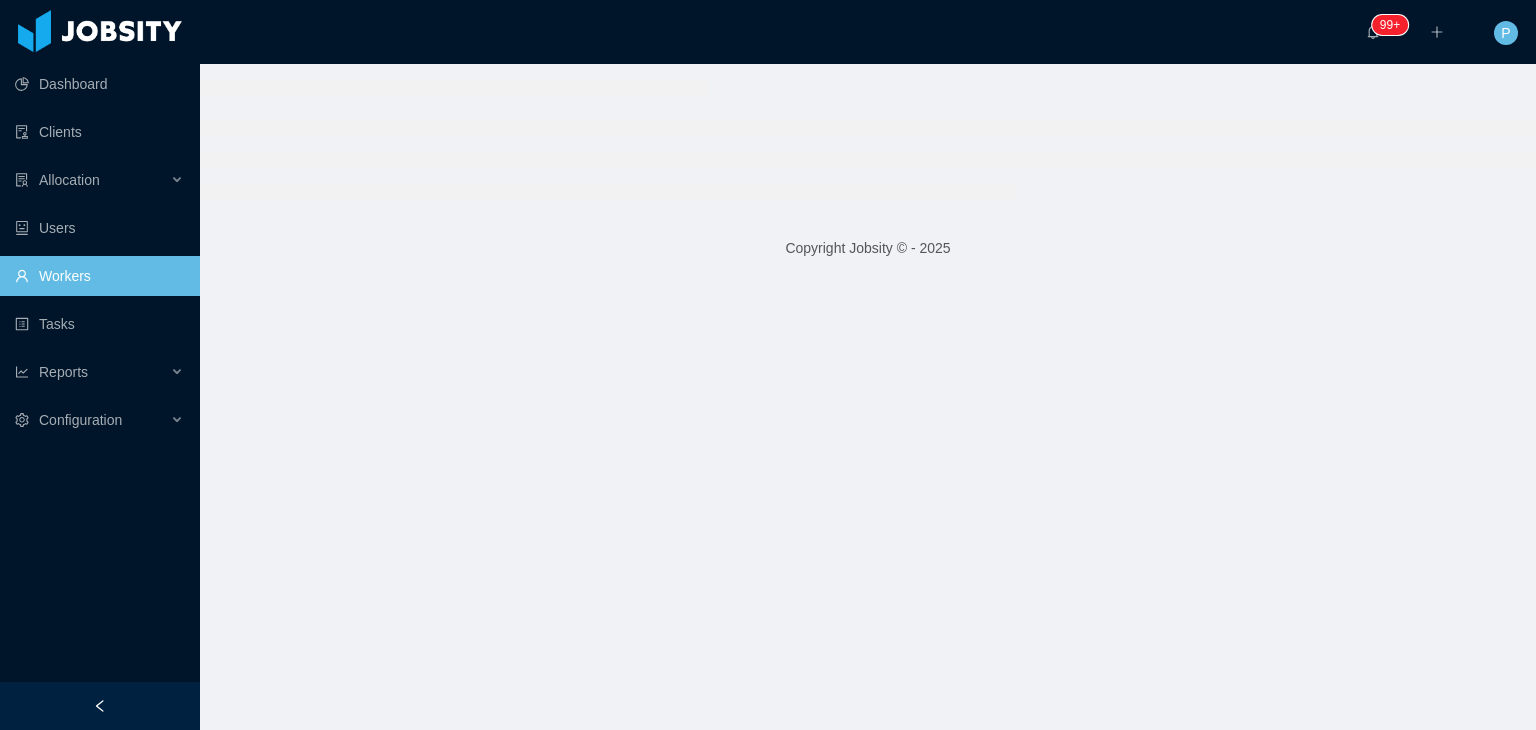 scroll, scrollTop: 0, scrollLeft: 0, axis: both 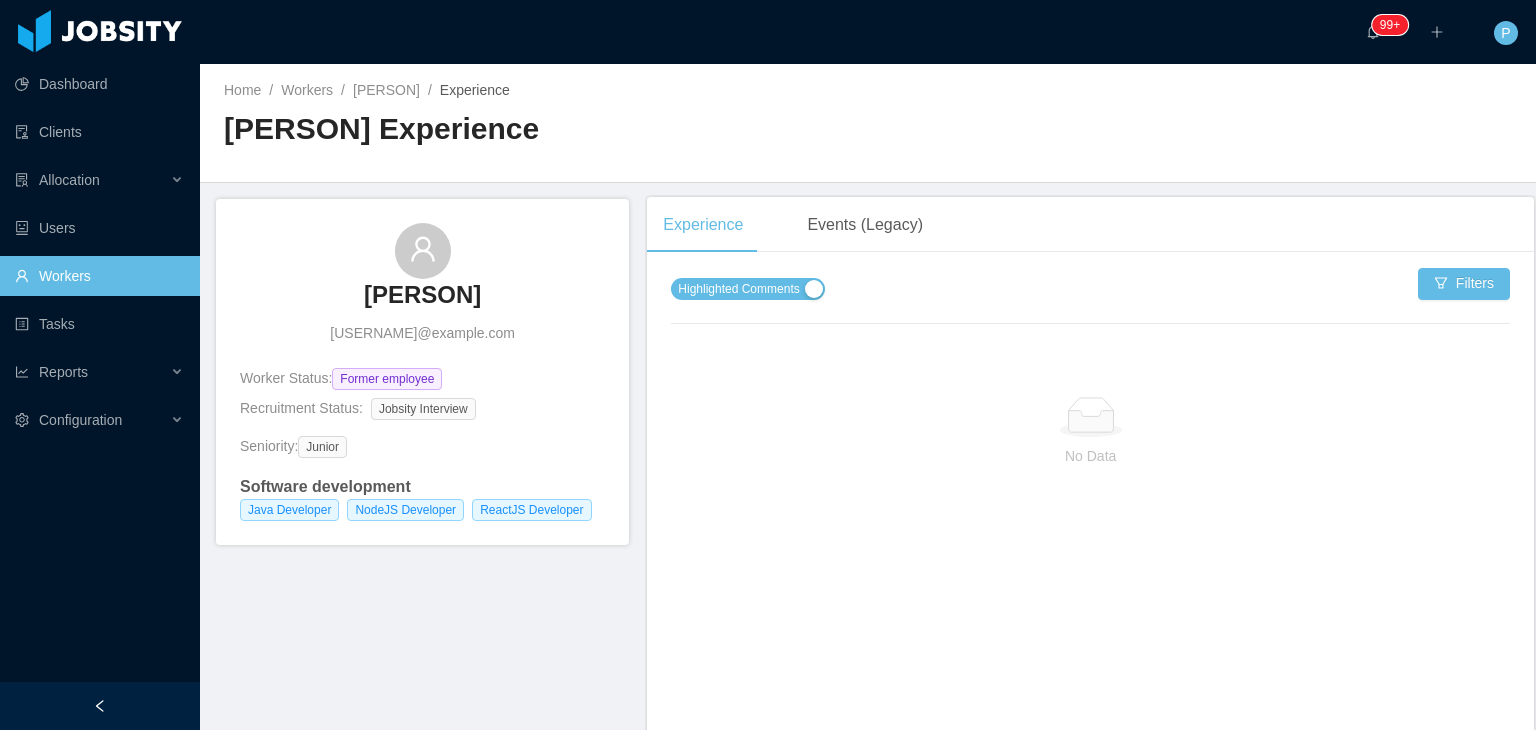 click on "Highlighted Comments" at bounding box center [738, 289] 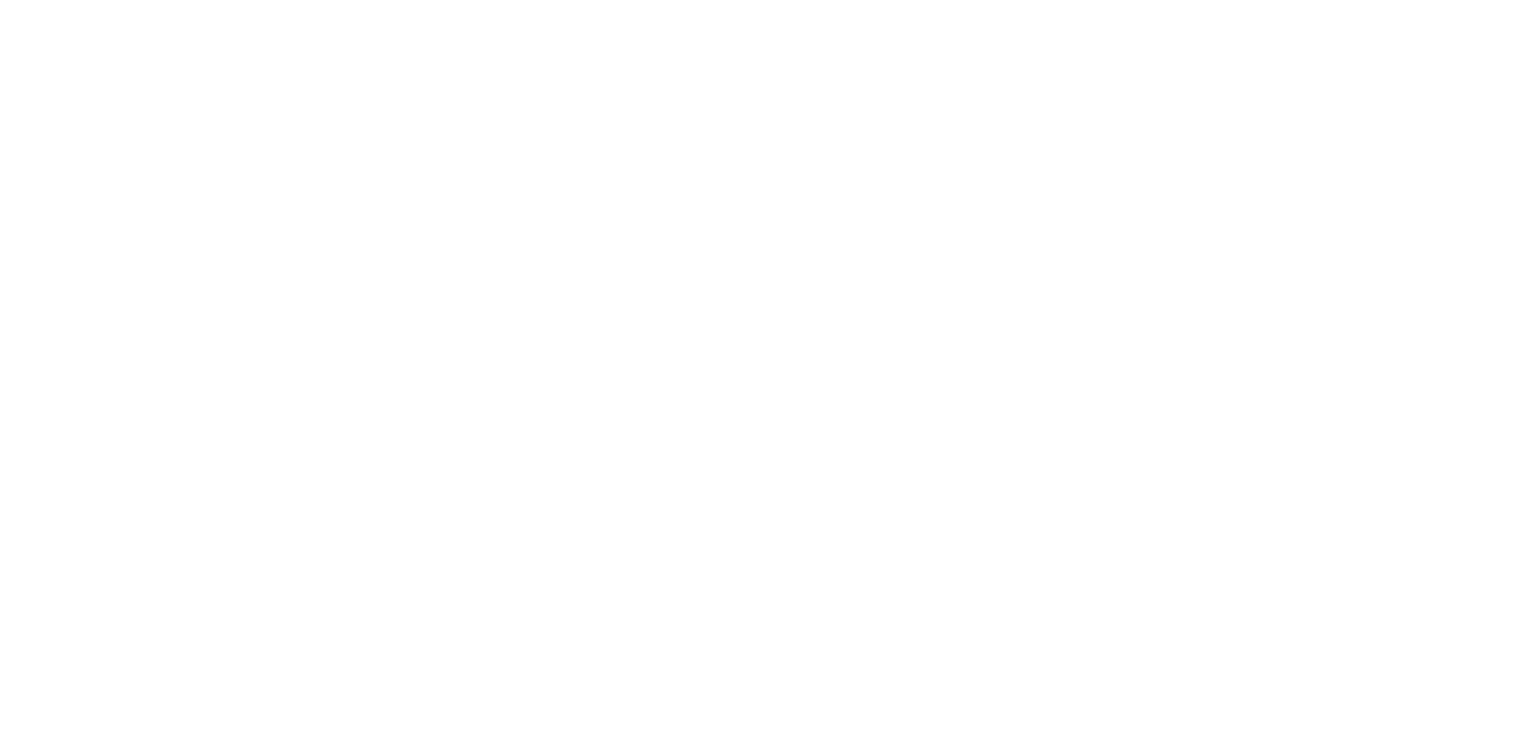 scroll, scrollTop: 0, scrollLeft: 0, axis: both 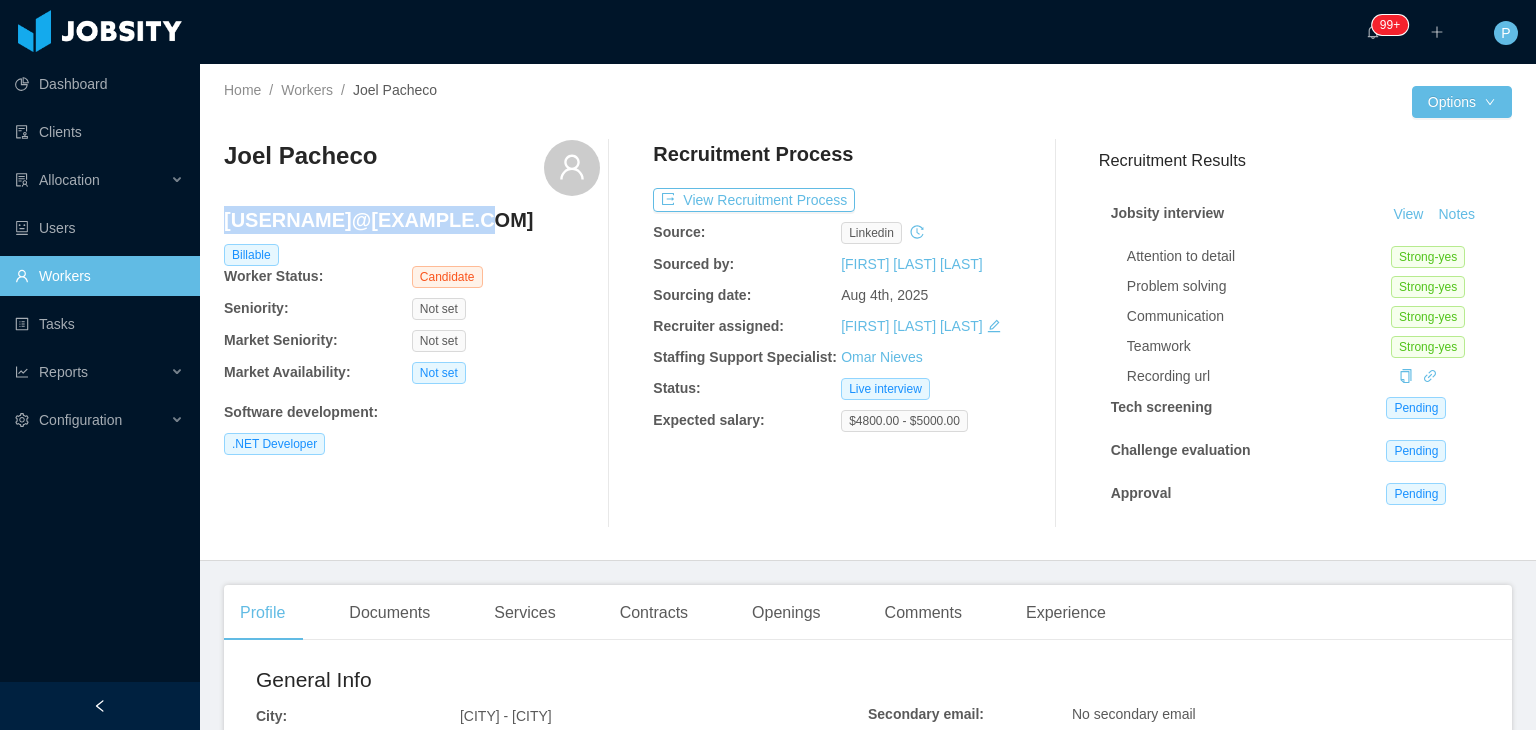 drag, startPoint x: 453, startPoint y: 217, endPoint x: 224, endPoint y: 224, distance: 229.10696 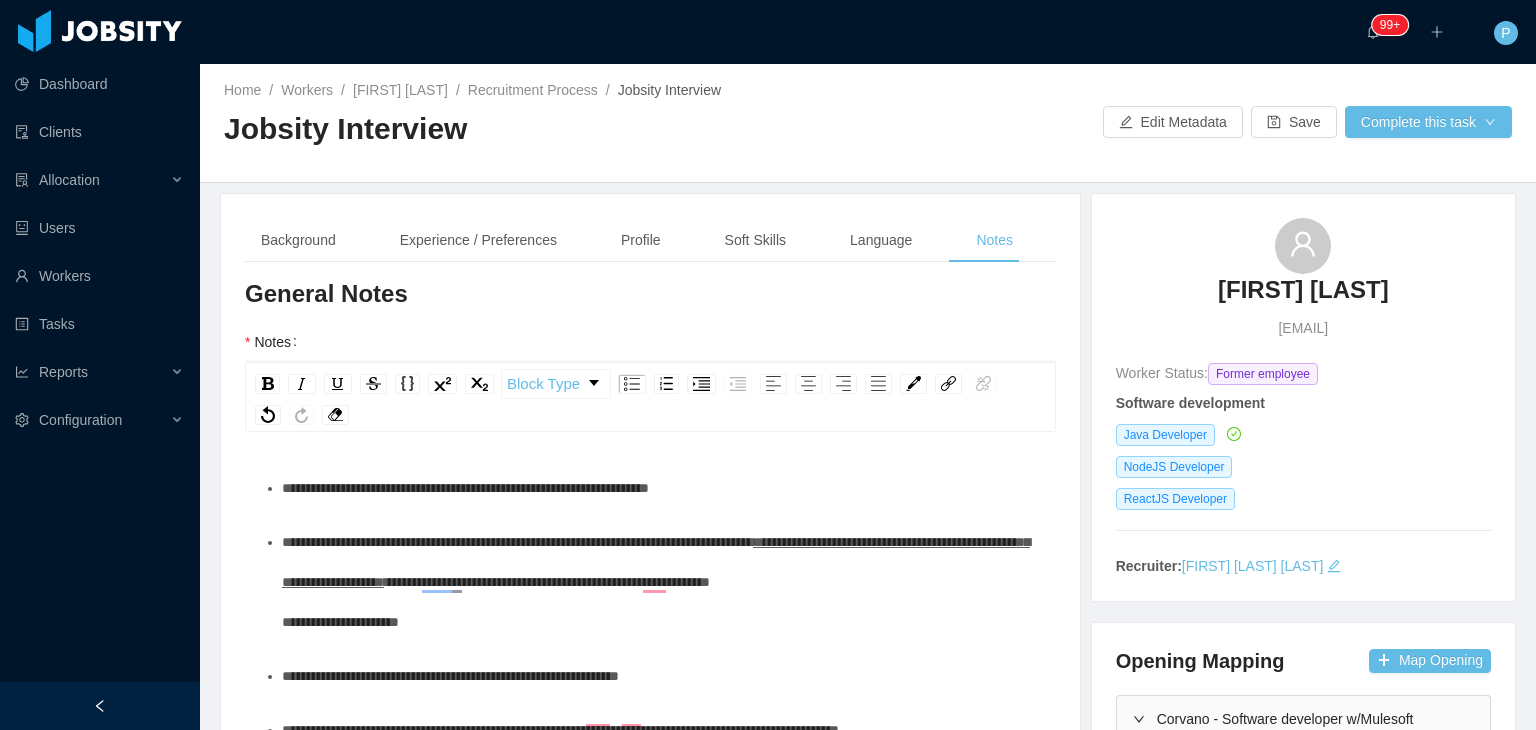 scroll, scrollTop: 0, scrollLeft: 0, axis: both 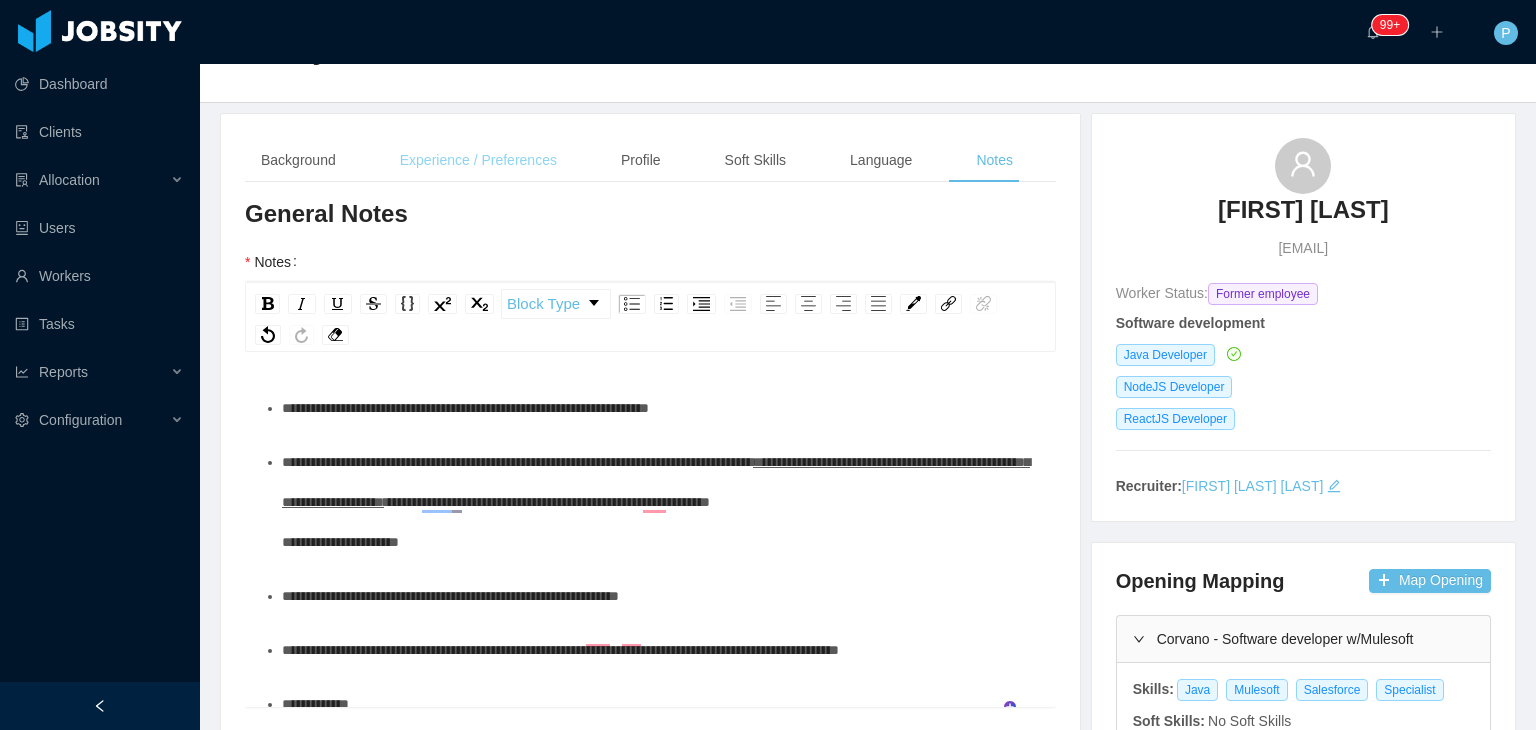 click on "Experience / Preferences" at bounding box center (478, 160) 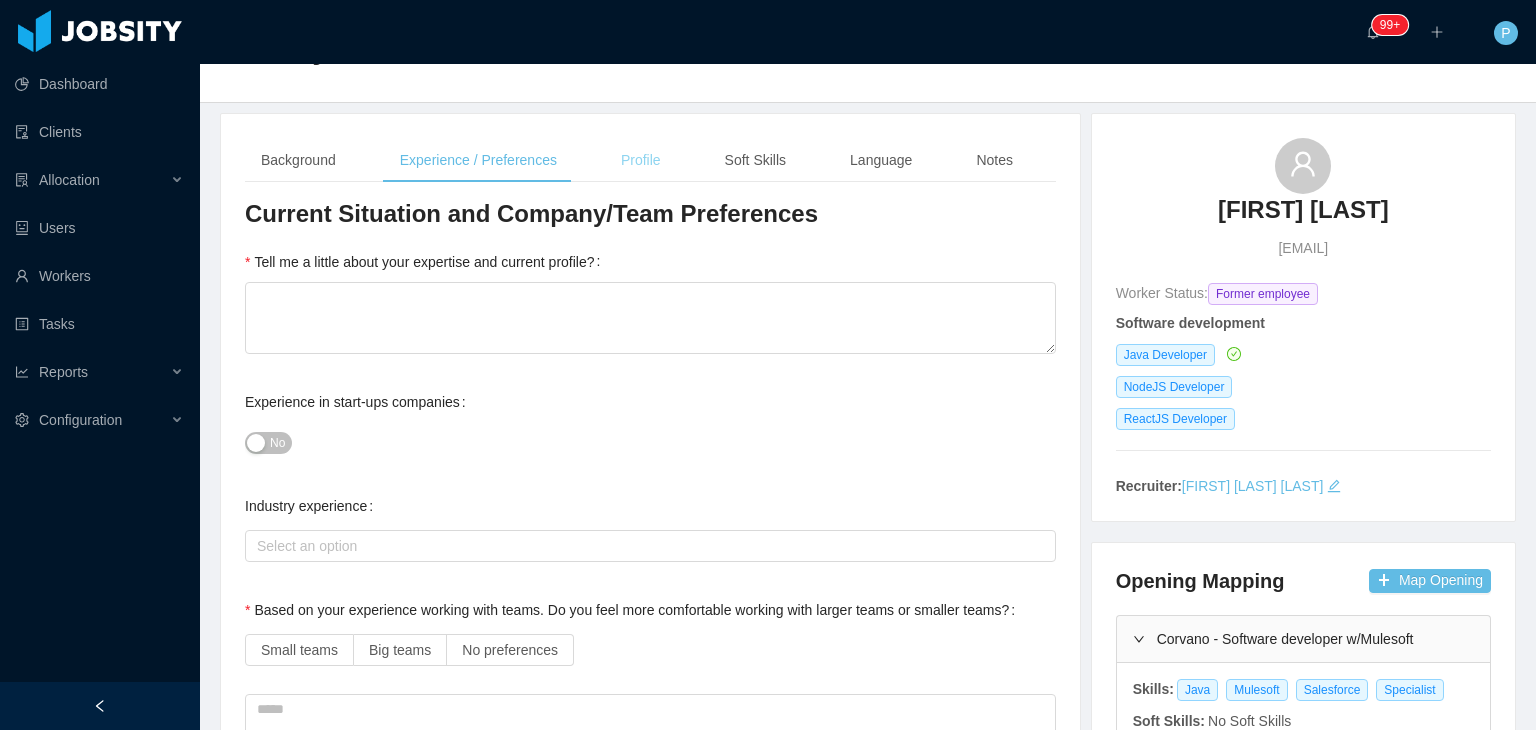 click on "Profile" at bounding box center [641, 160] 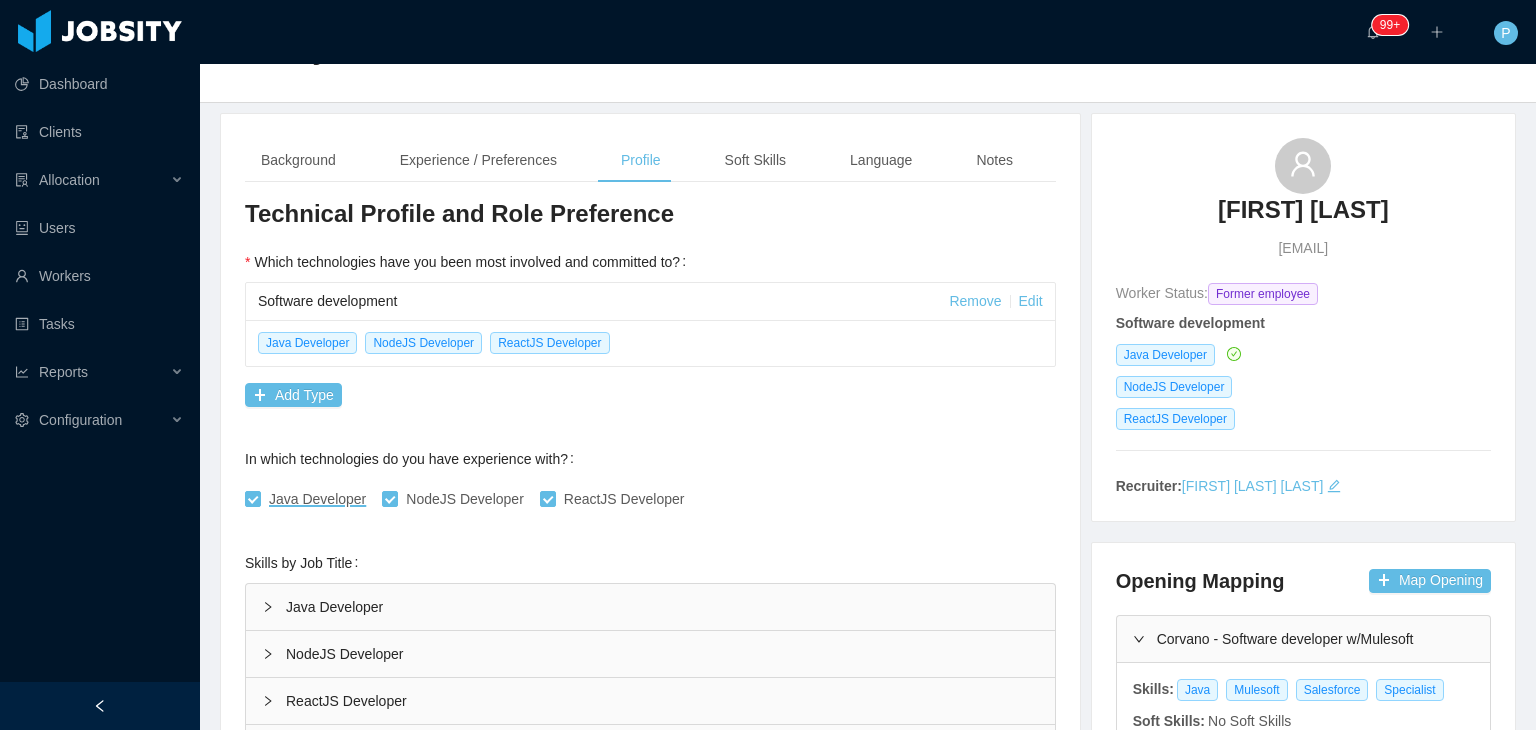 click on "Java Developer" at bounding box center (650, 607) 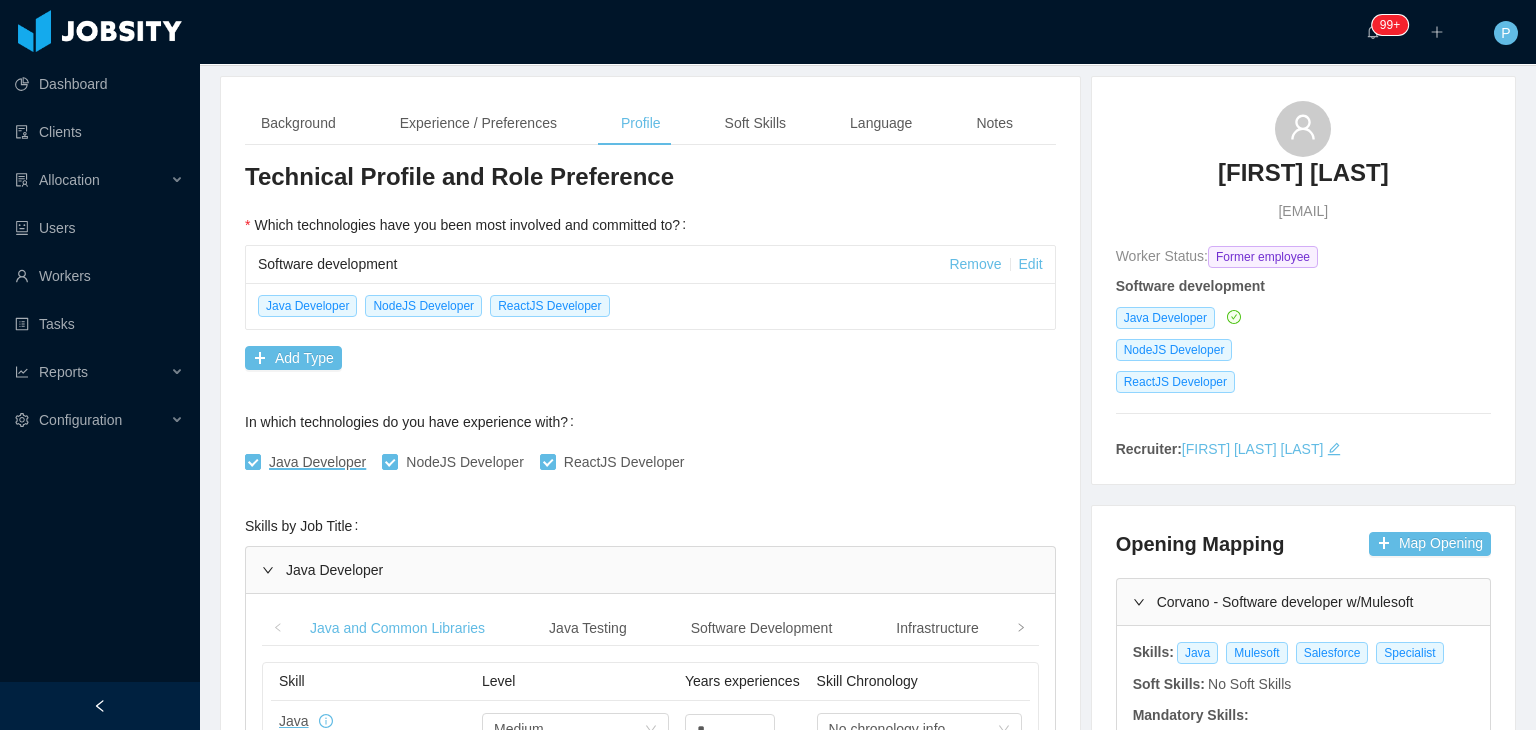 scroll, scrollTop: 95, scrollLeft: 0, axis: vertical 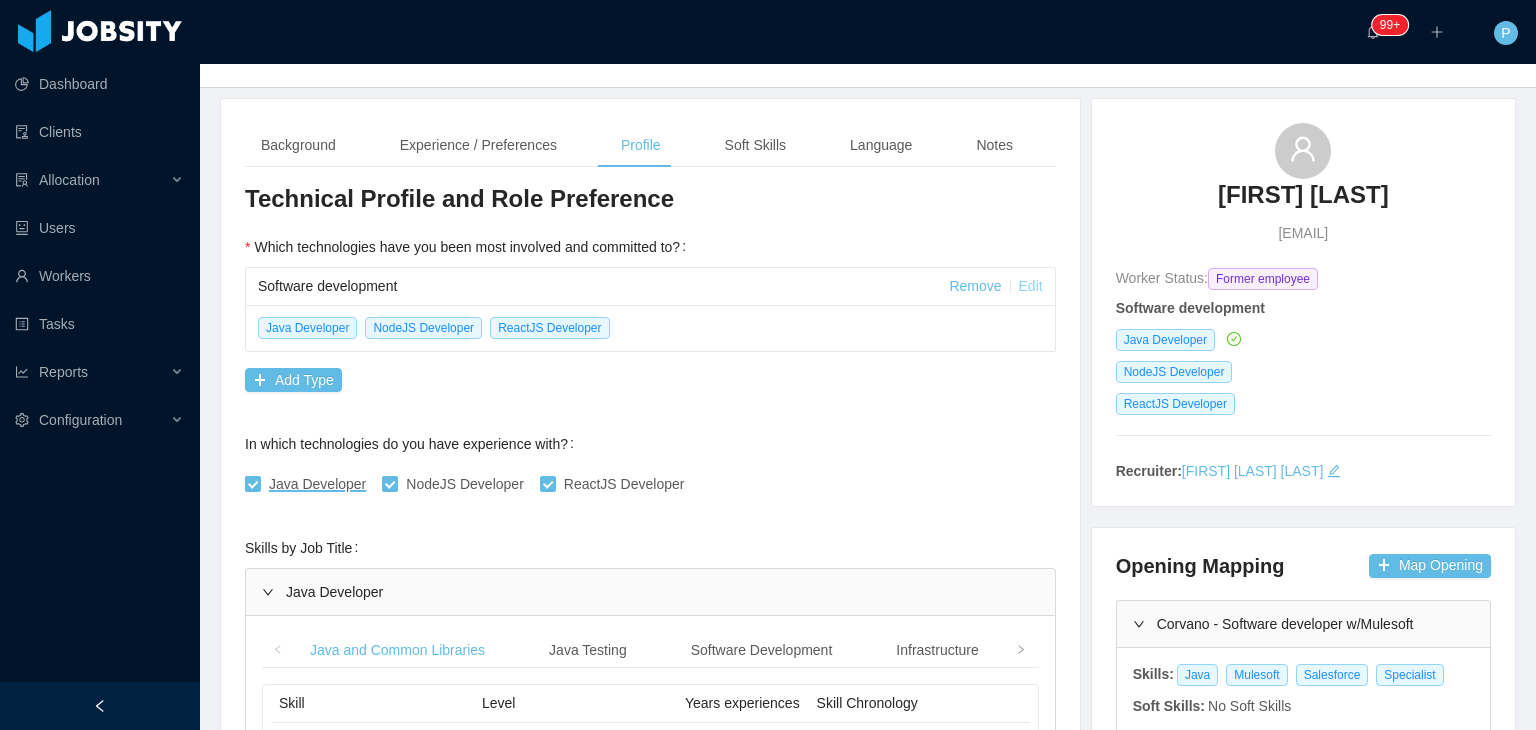 click on "Edit" at bounding box center [1031, 286] 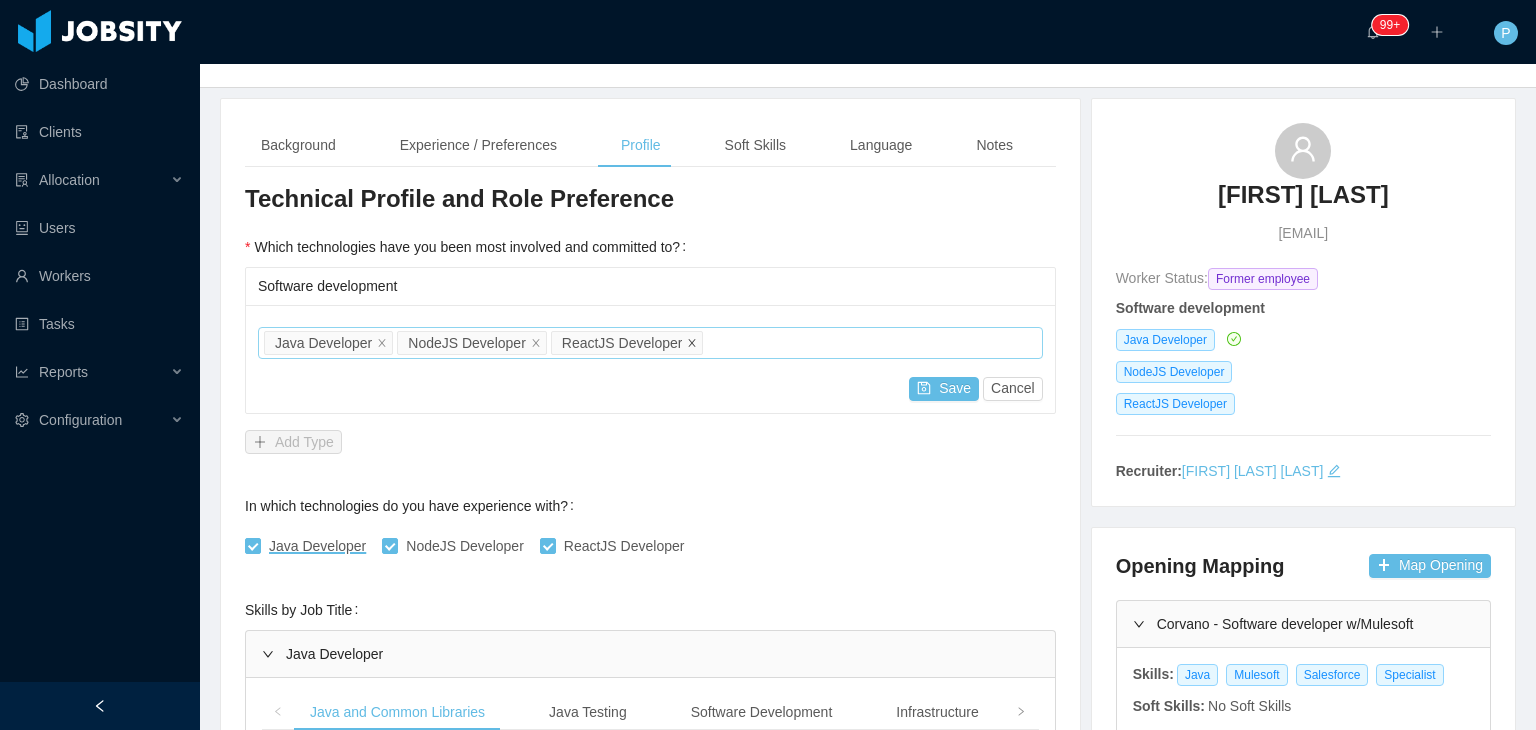 click 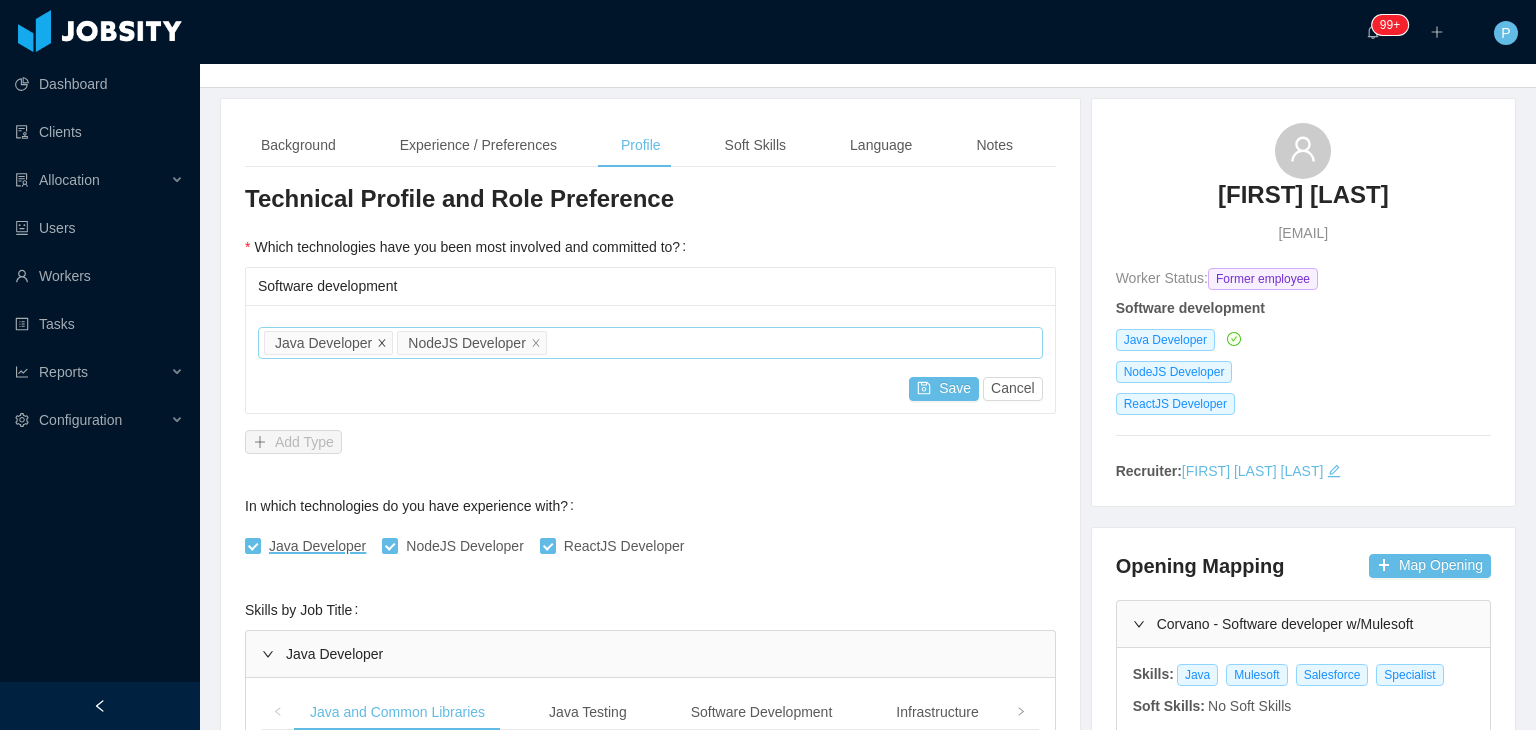 click 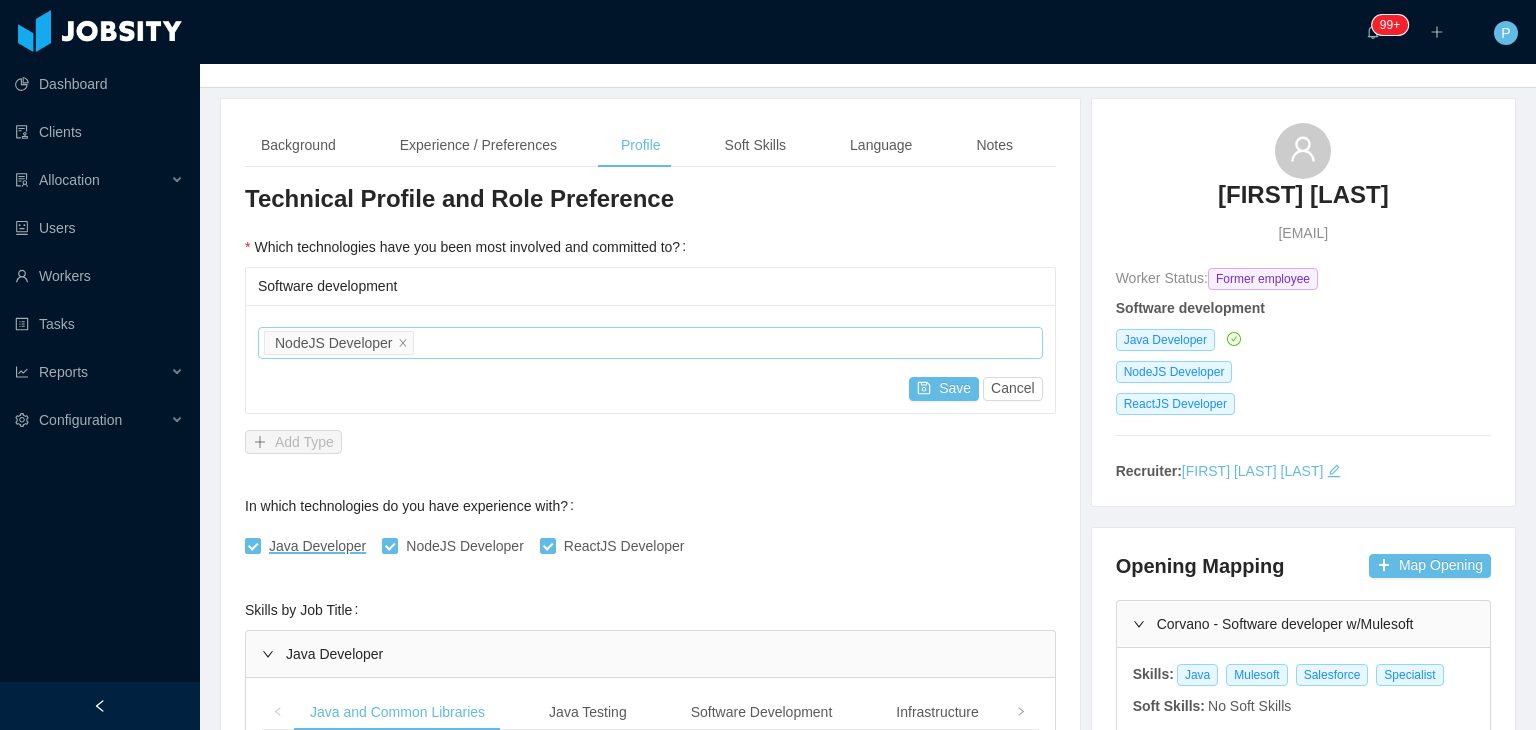 click on "Job titles NodeJS Developer" at bounding box center [647, 343] 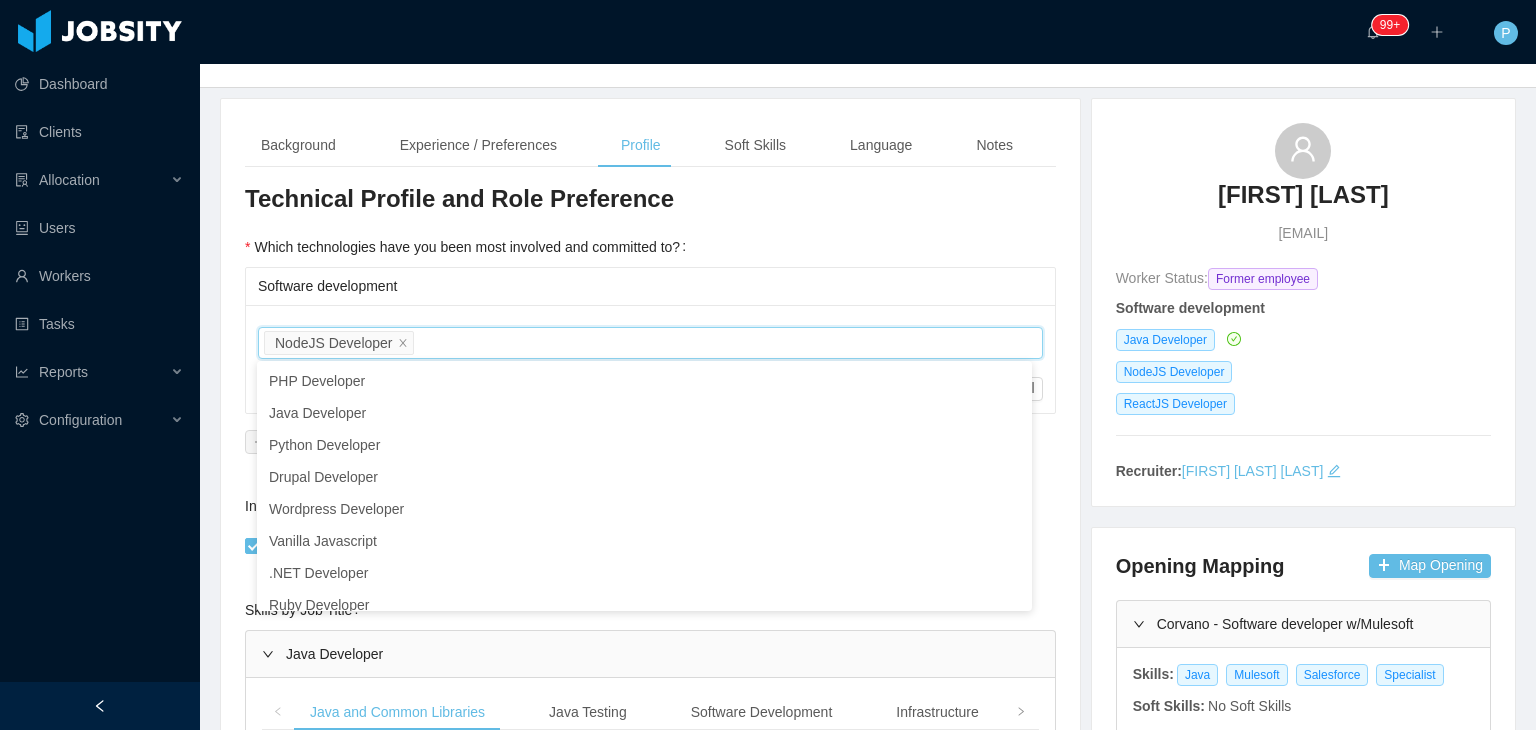 scroll, scrollTop: 138, scrollLeft: 0, axis: vertical 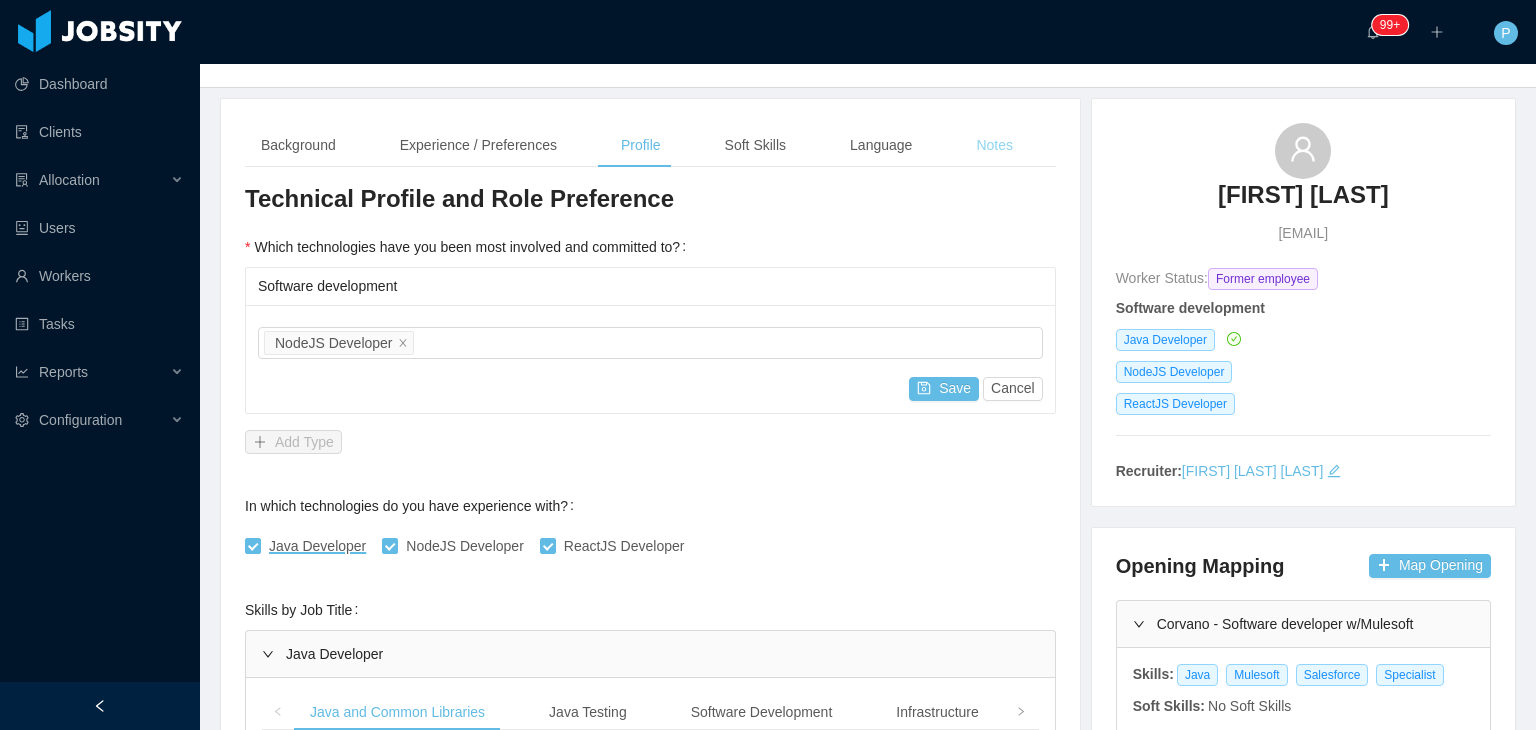 click on "Notes" at bounding box center [994, 145] 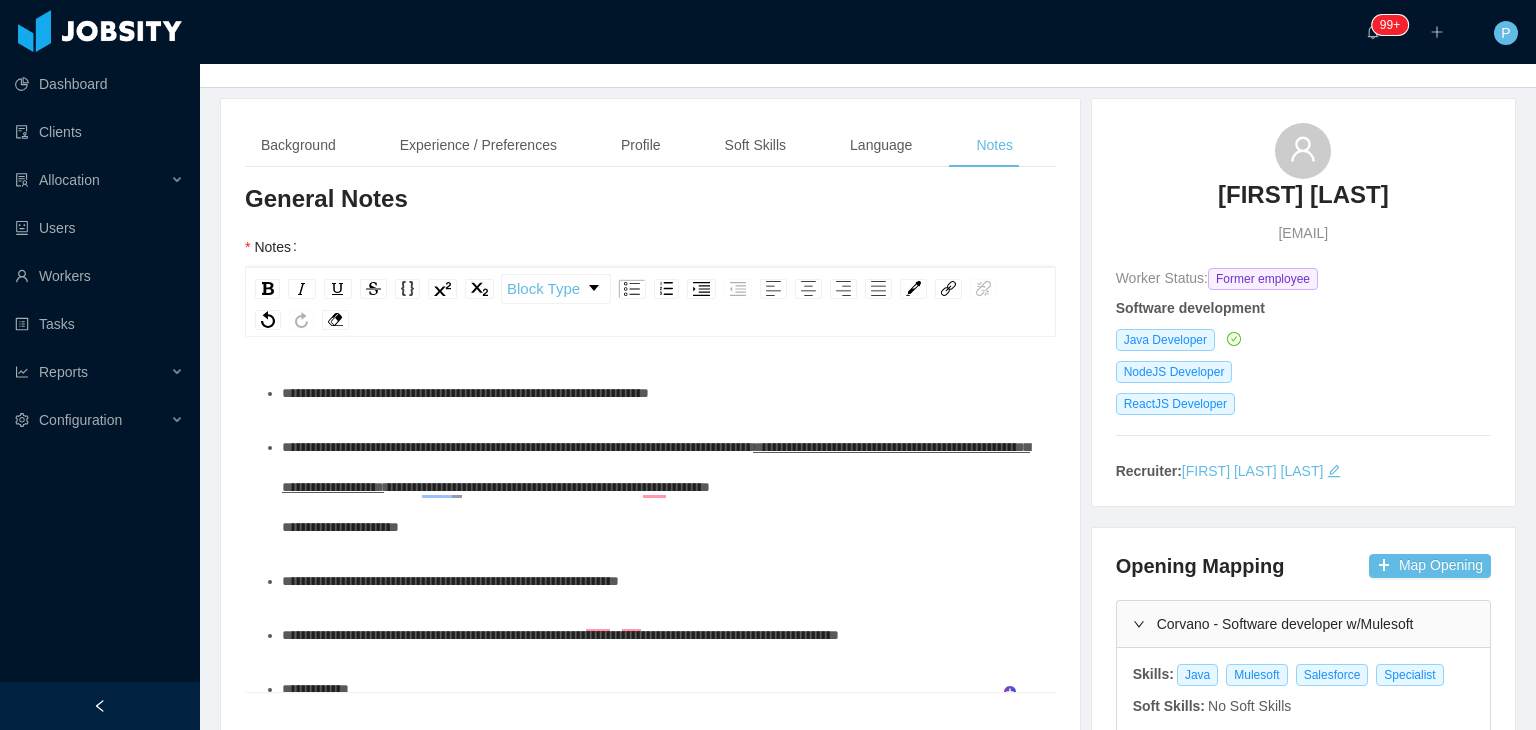 click on "**********" at bounding box center (661, 487) 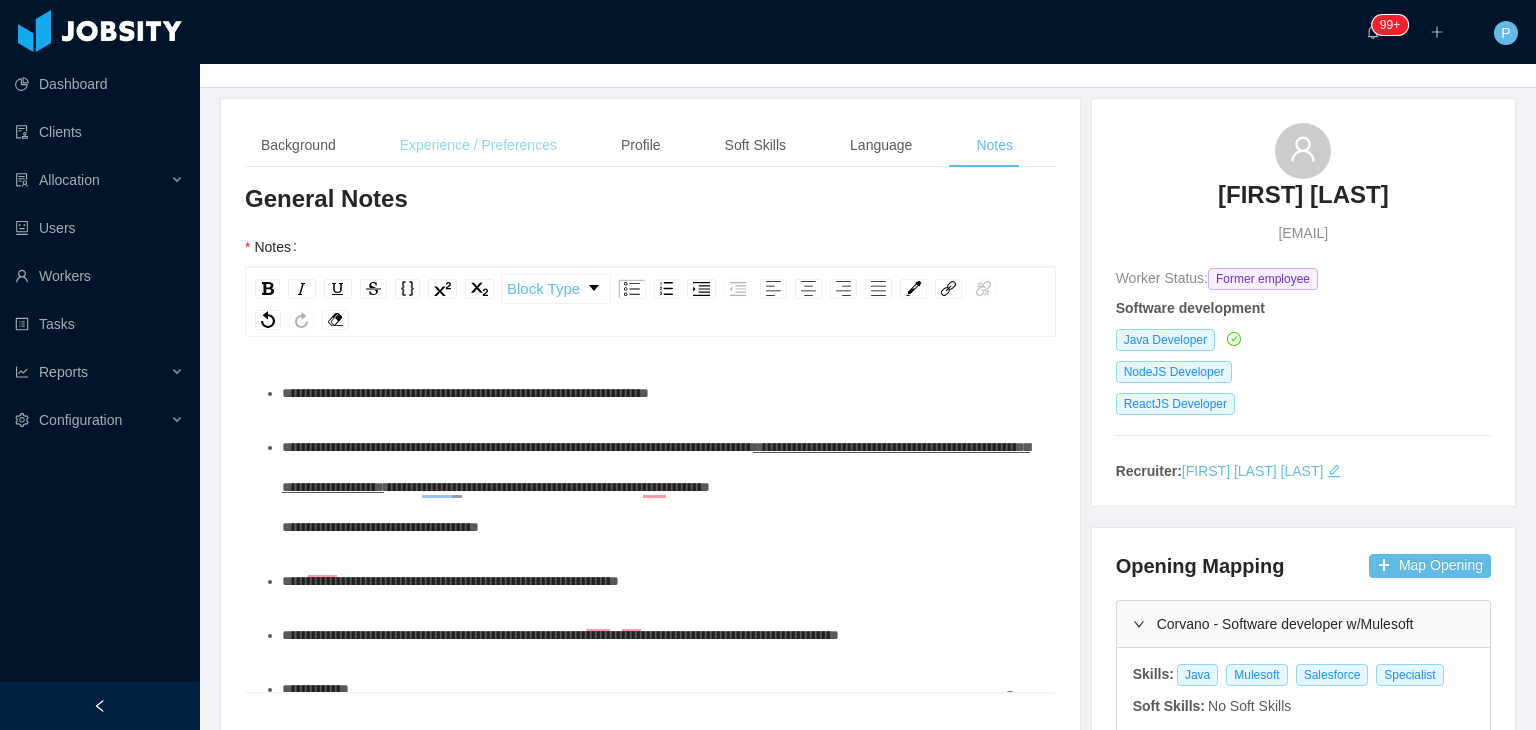 click on "Experience / Preferences" at bounding box center [478, 145] 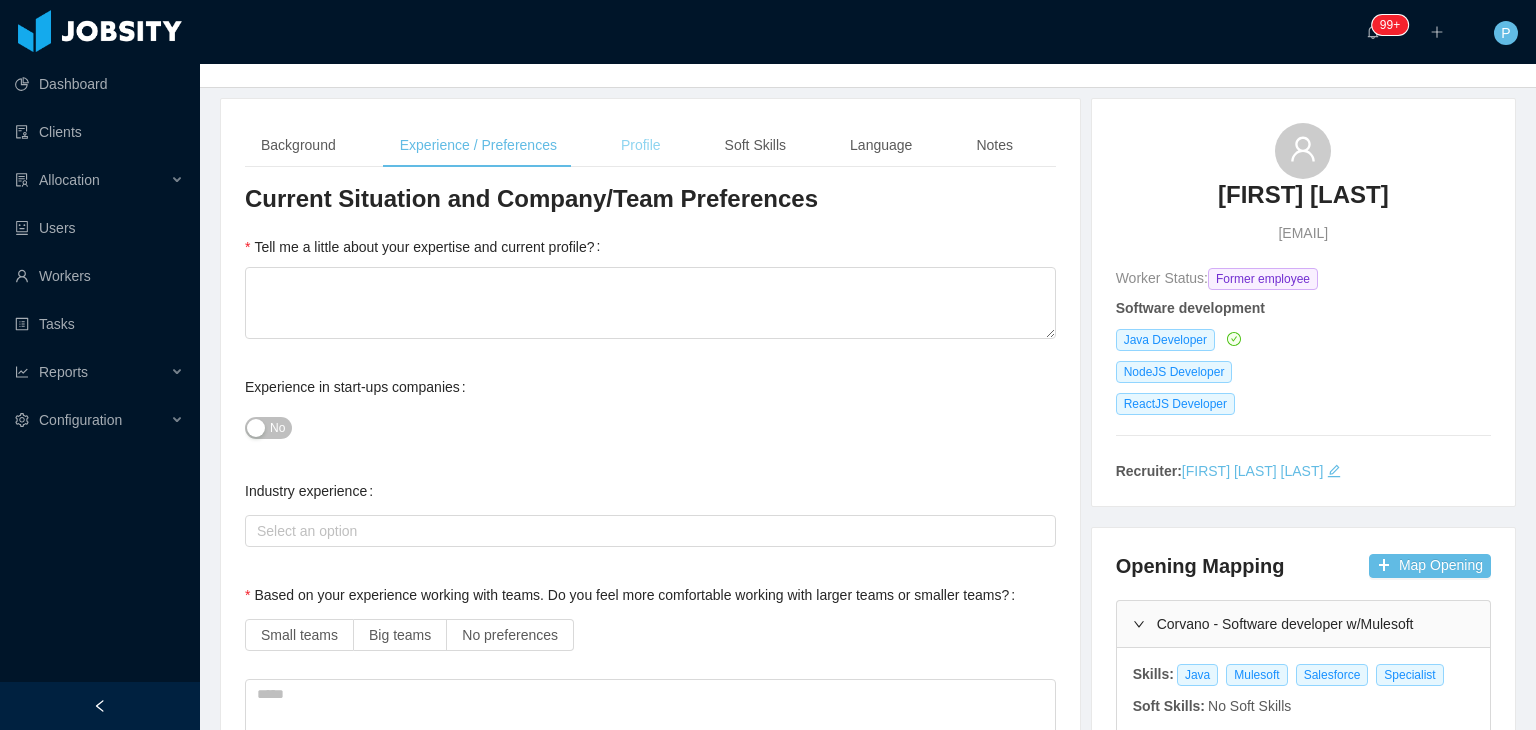 click on "Profile" at bounding box center [641, 145] 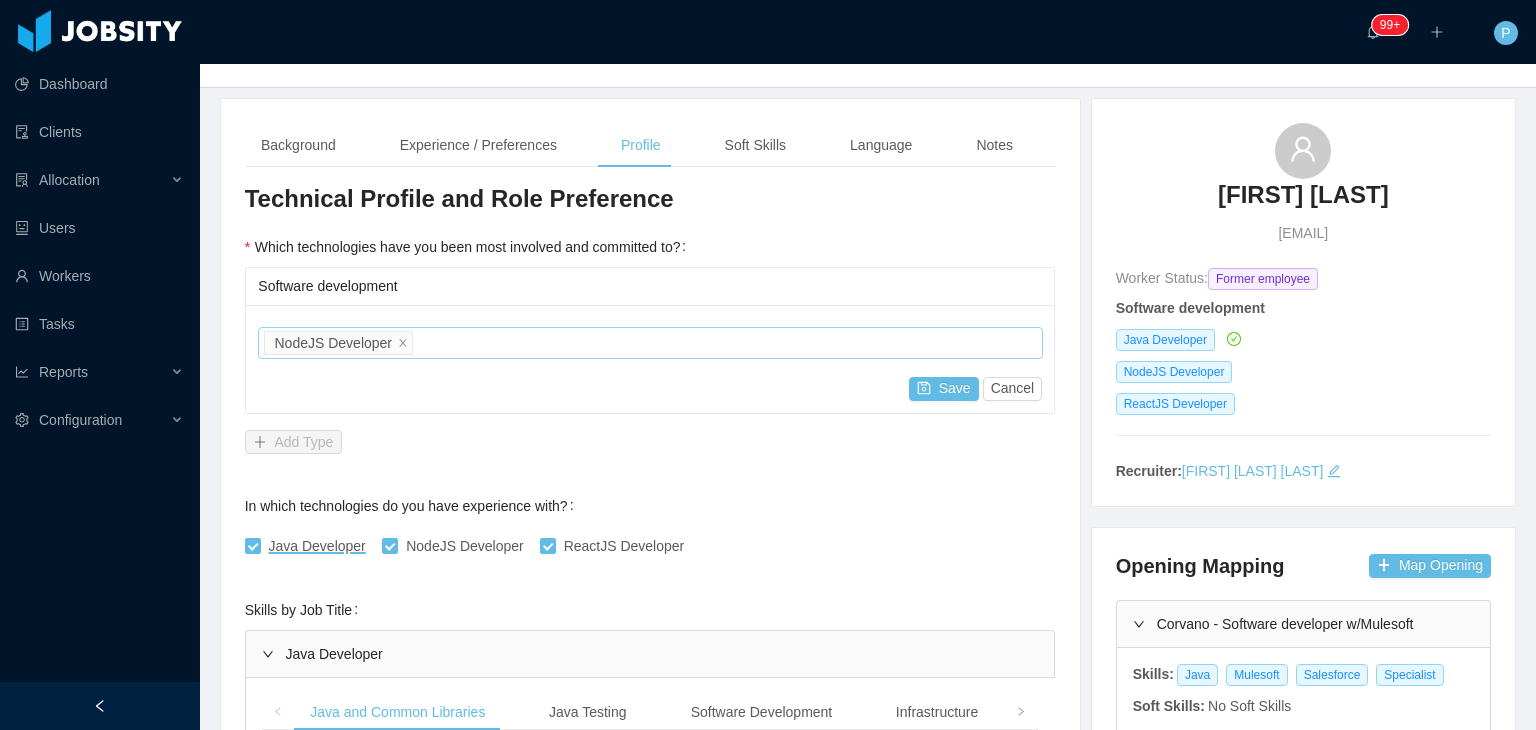 click on "Job titles NodeJS Developer" at bounding box center (647, 343) 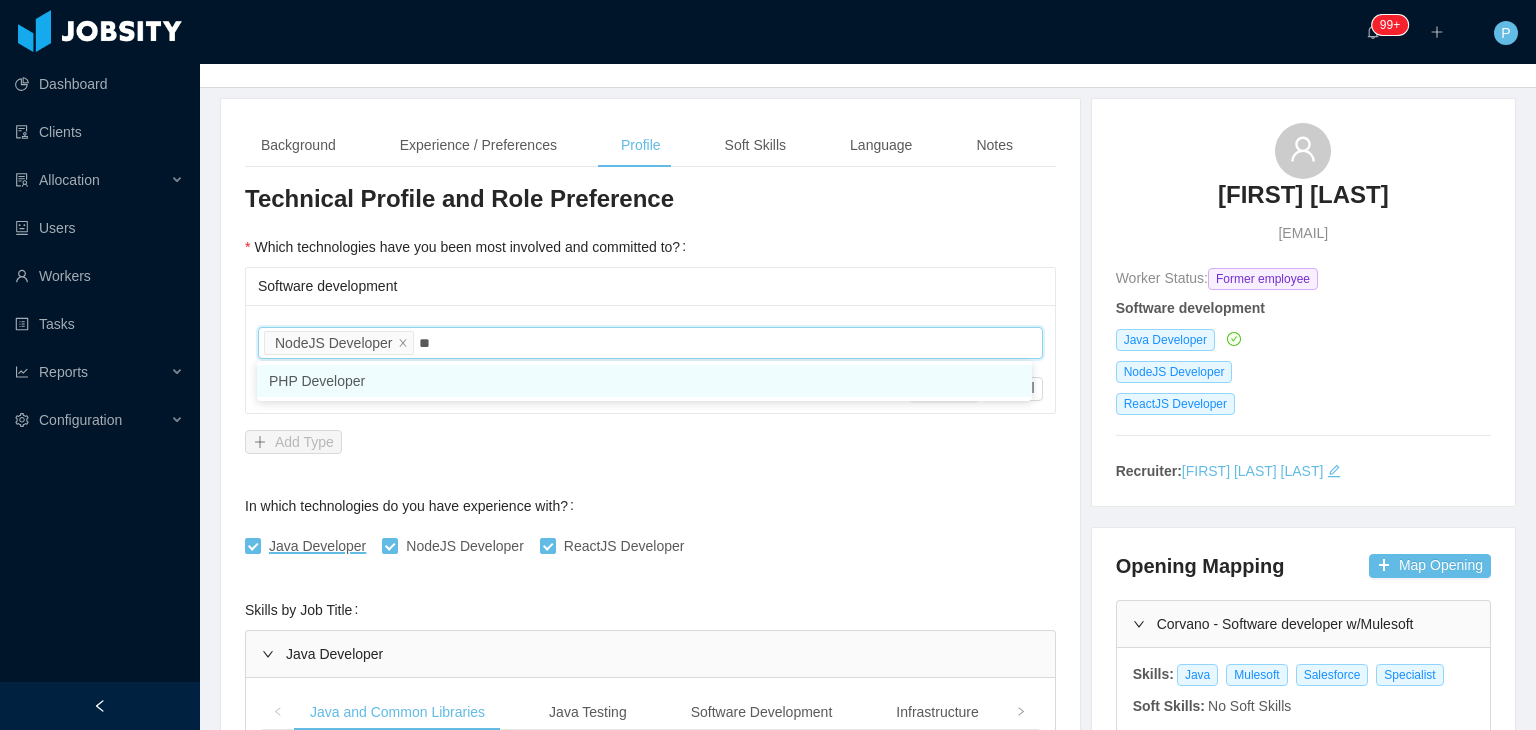 type on "***" 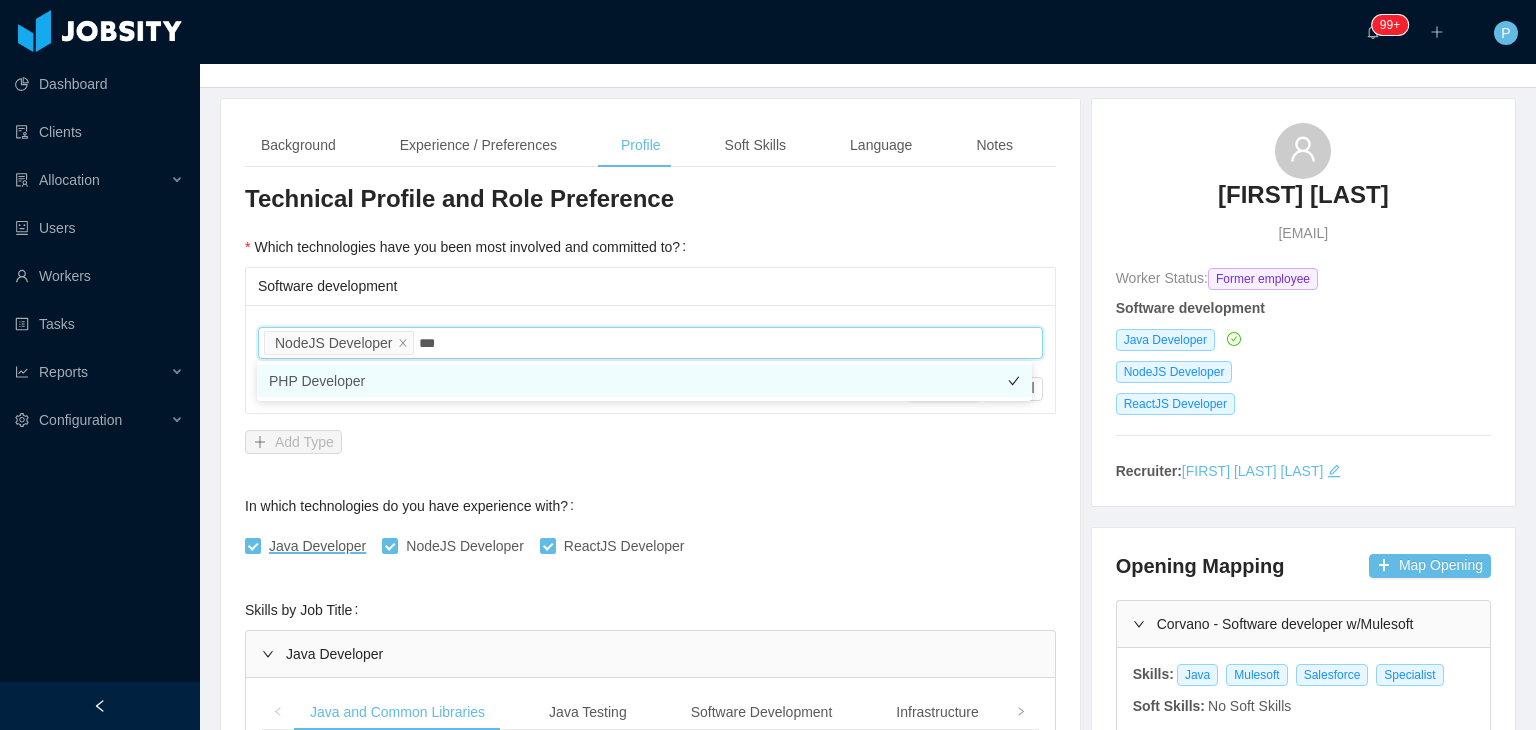 click on "PHP Developer" at bounding box center [644, 381] 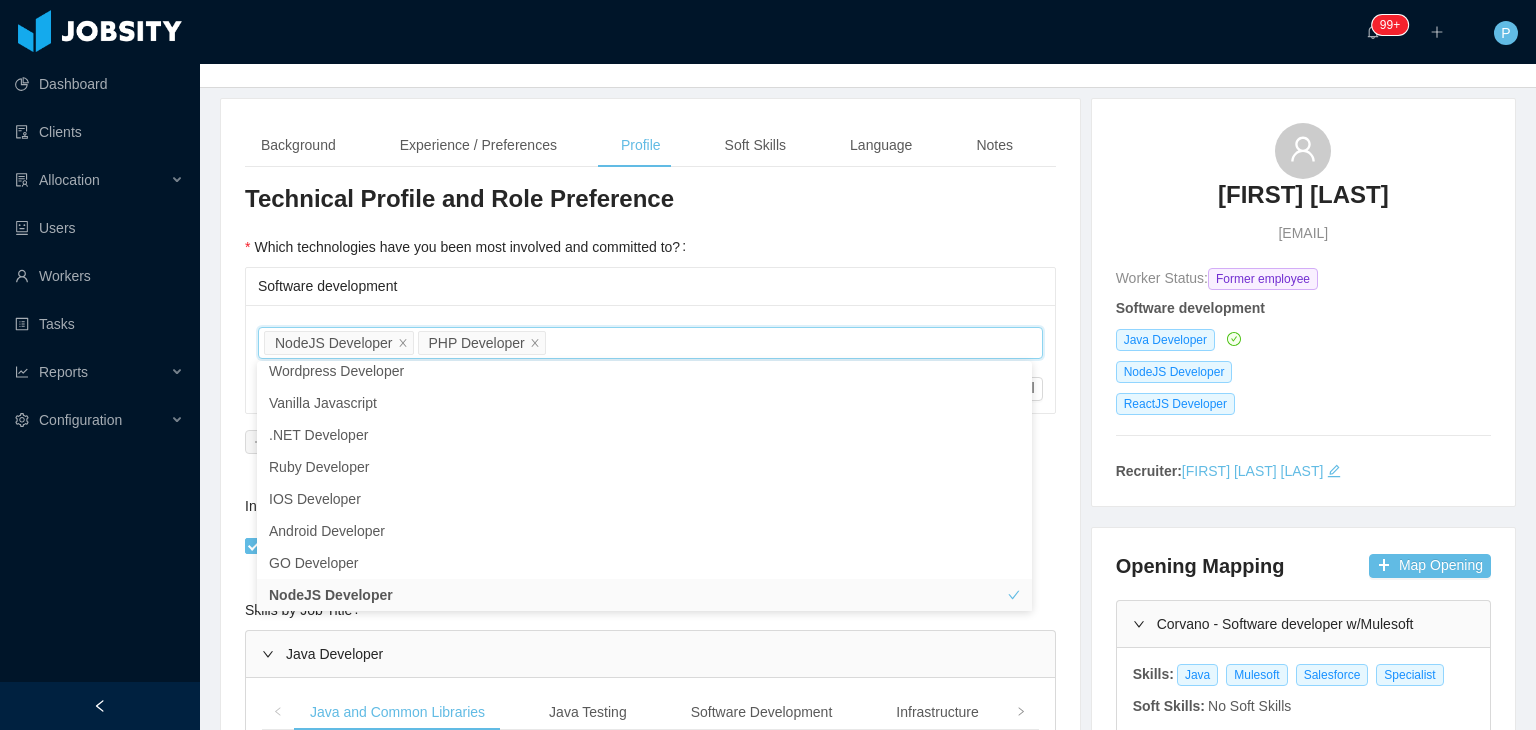 type on "*" 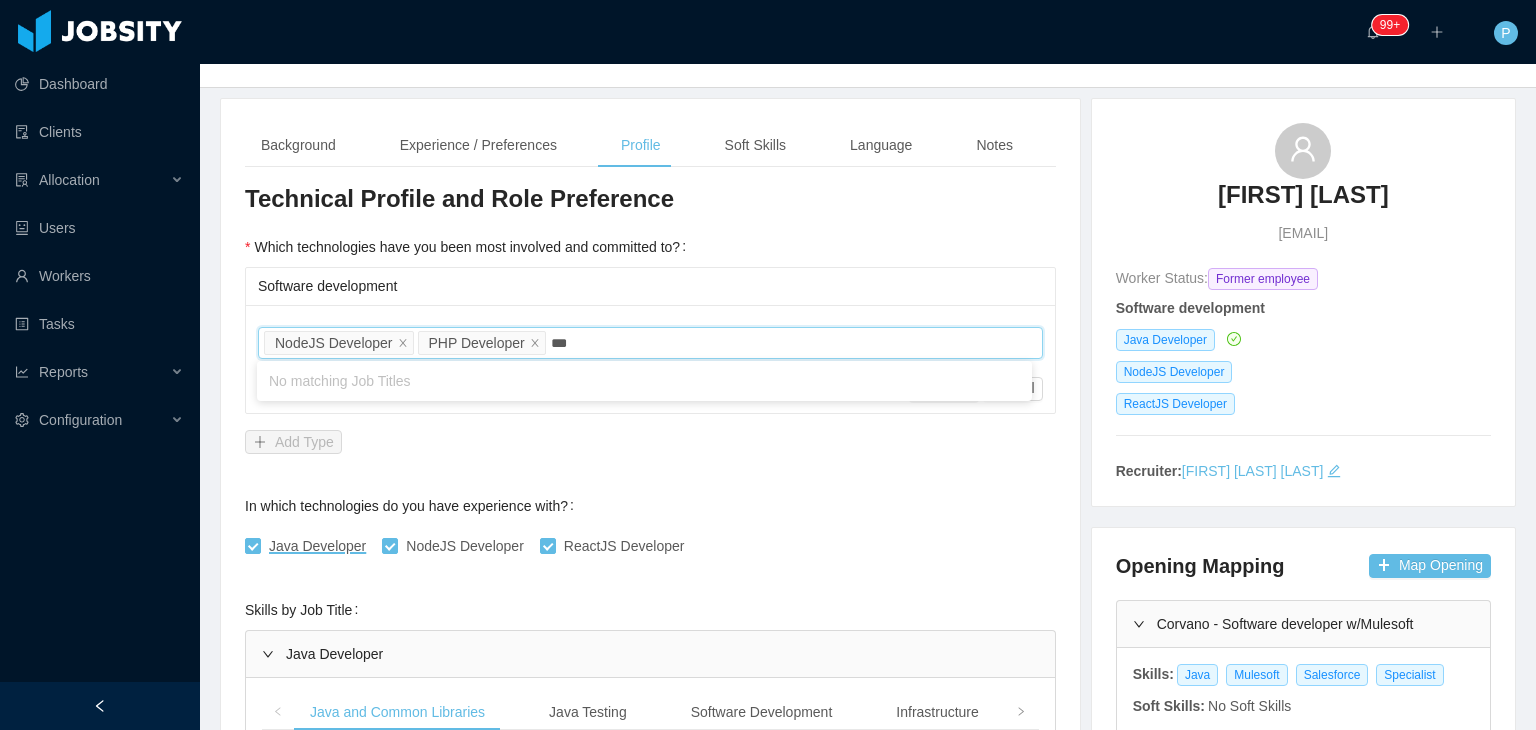 type on "**" 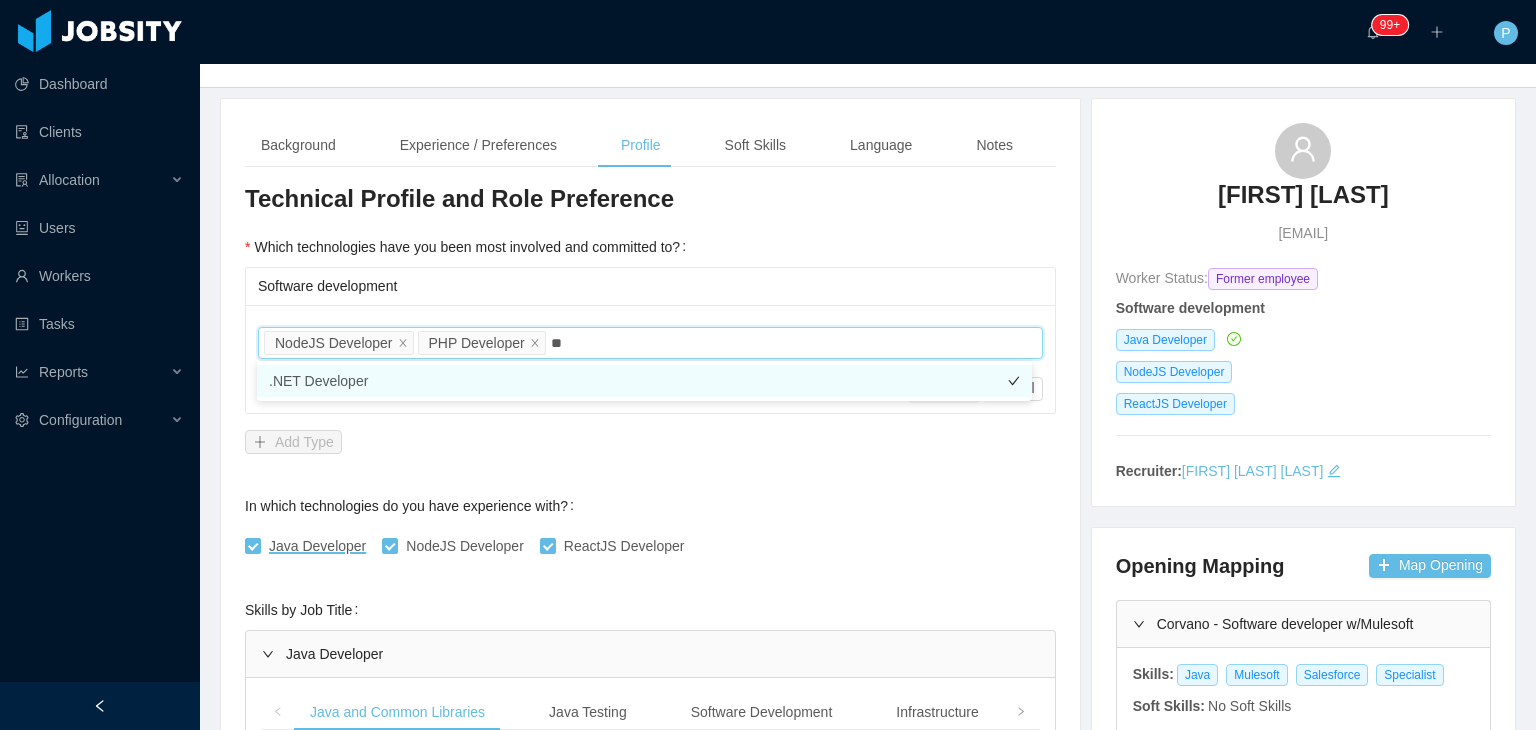 click on ".NET Developer" at bounding box center (644, 381) 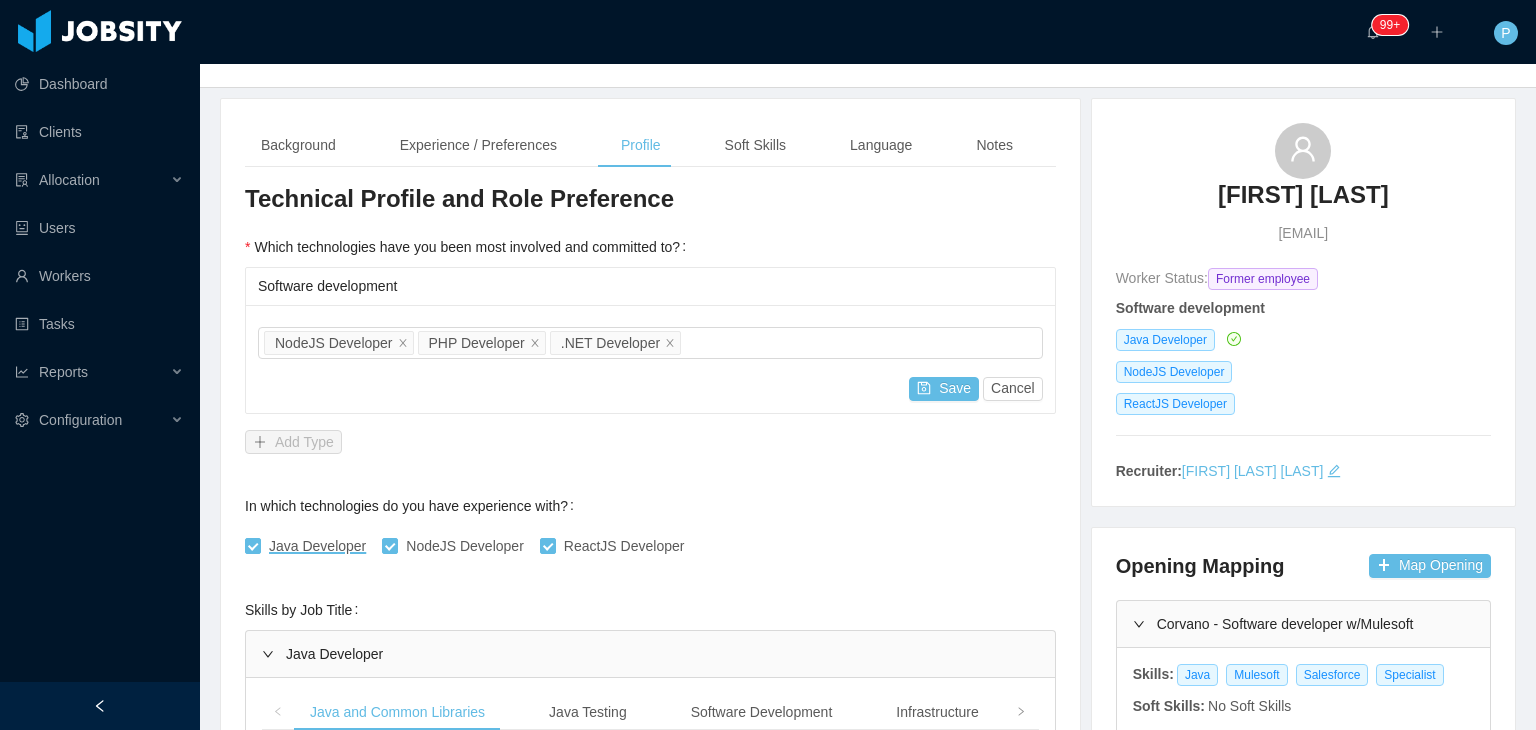click on "Which technologies have you been most involved and committed to? Software development Job titles NodeJS Developer PHP Developer .NET Developer   Save   Cancel Add Type" at bounding box center (650, 344) 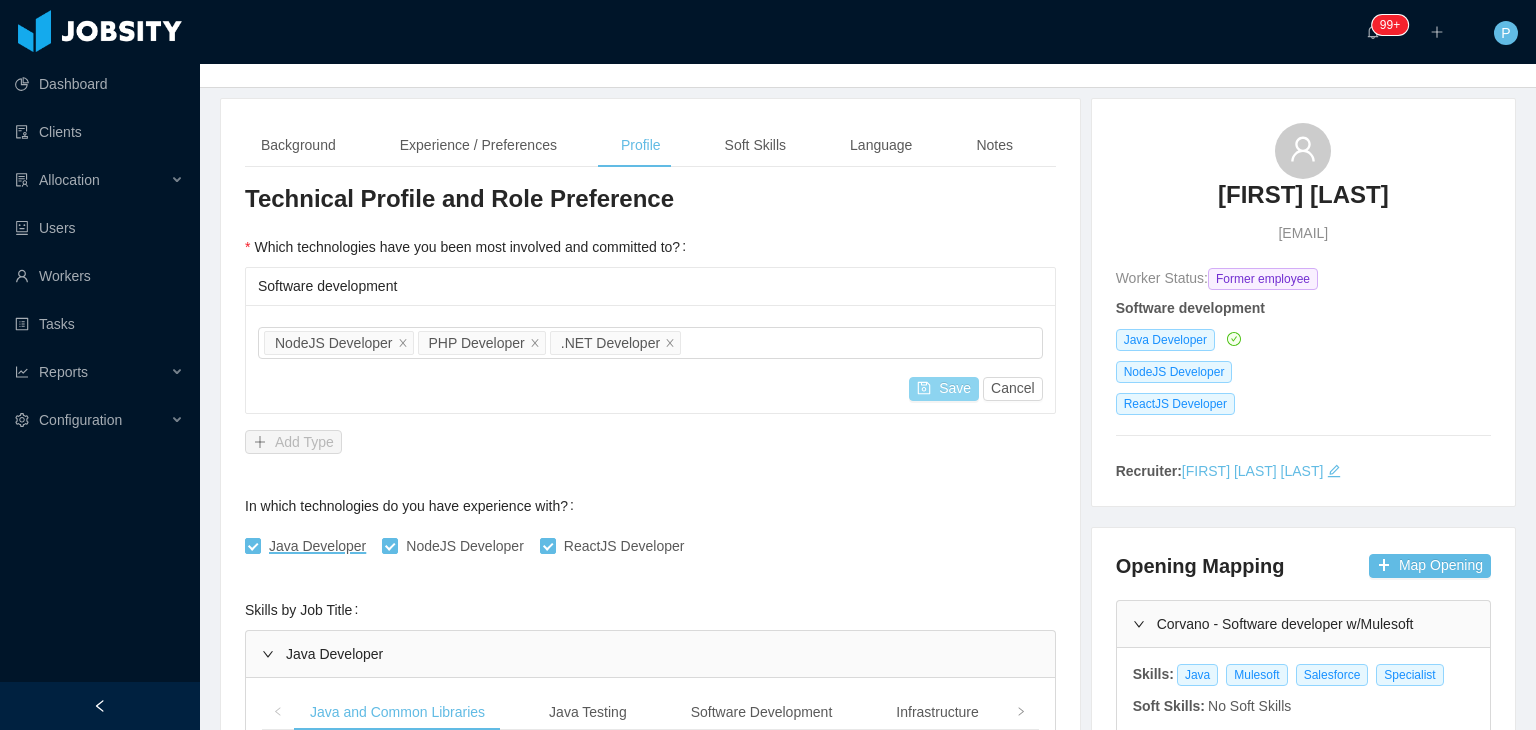 click on "Save" at bounding box center (944, 389) 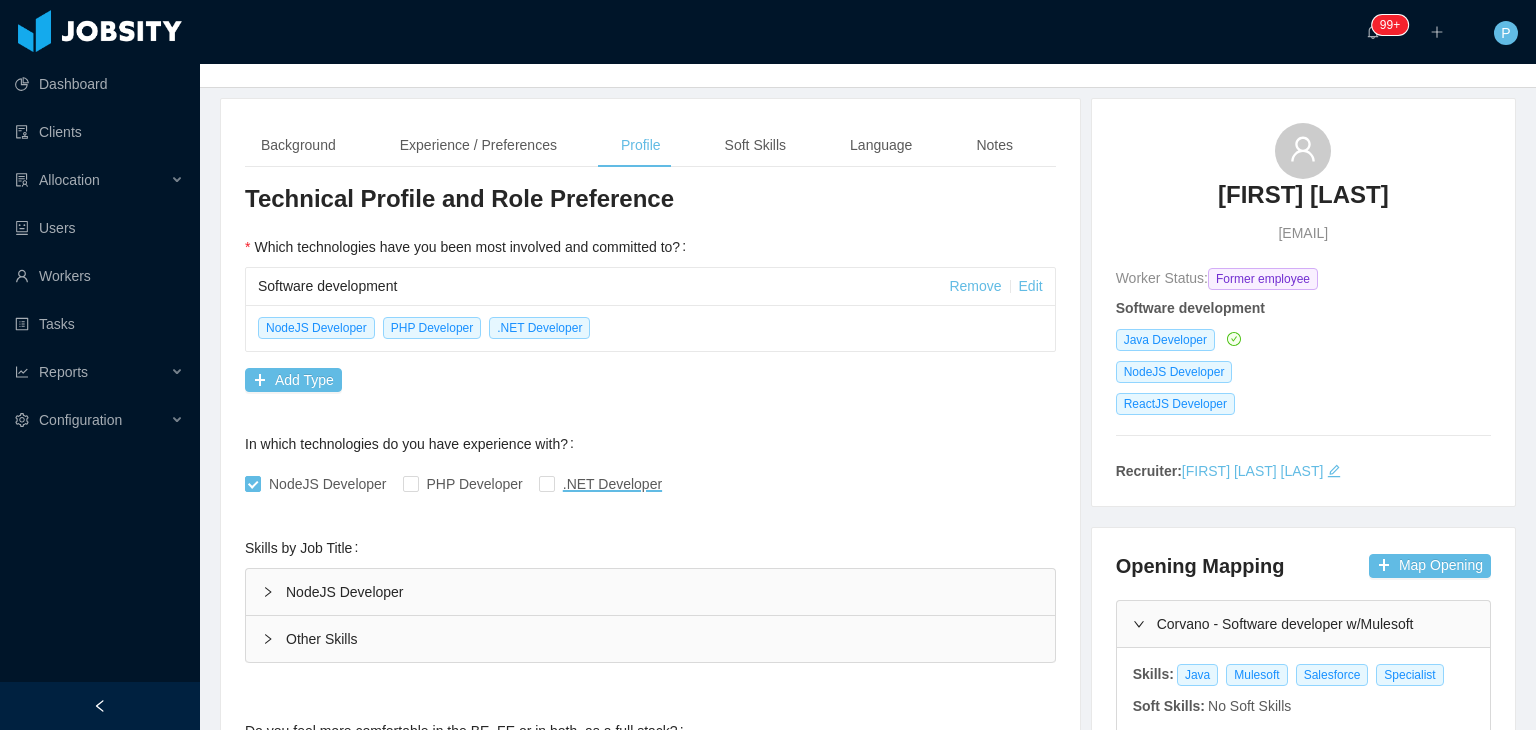 click on "In which technologies do you have experience with? NodeJS Developer PHP Developer .NET Developer" at bounding box center [650, 464] 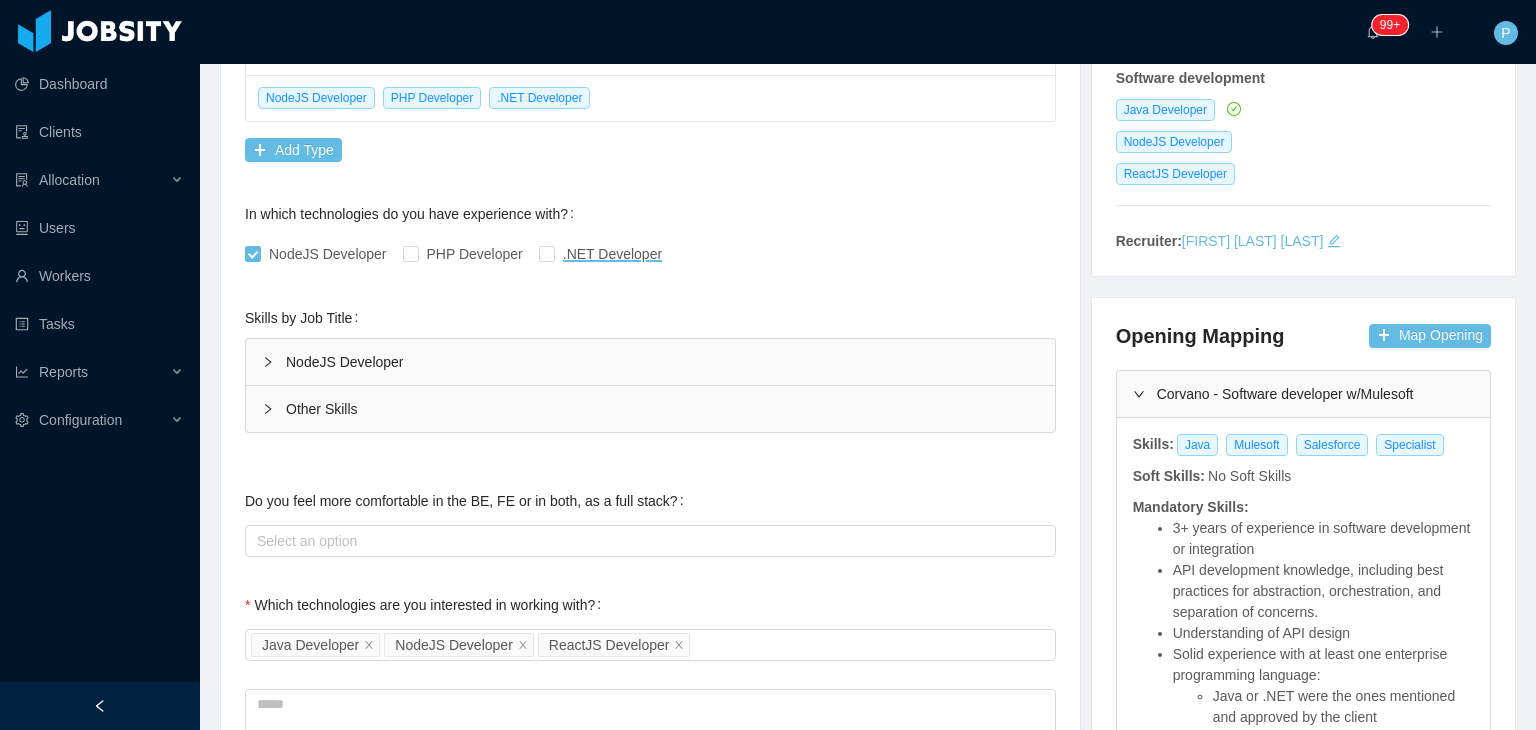 scroll, scrollTop: 415, scrollLeft: 0, axis: vertical 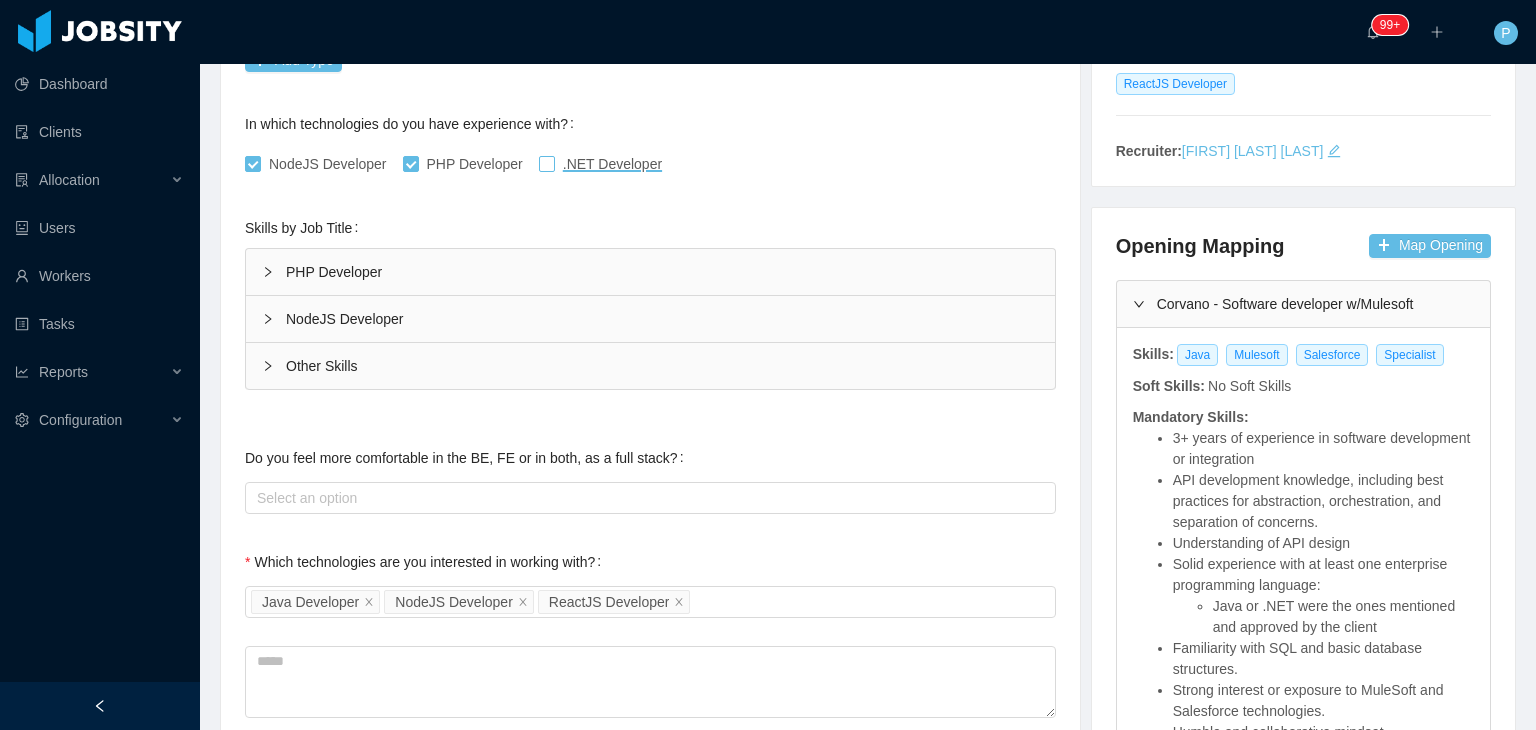 click at bounding box center (547, 164) 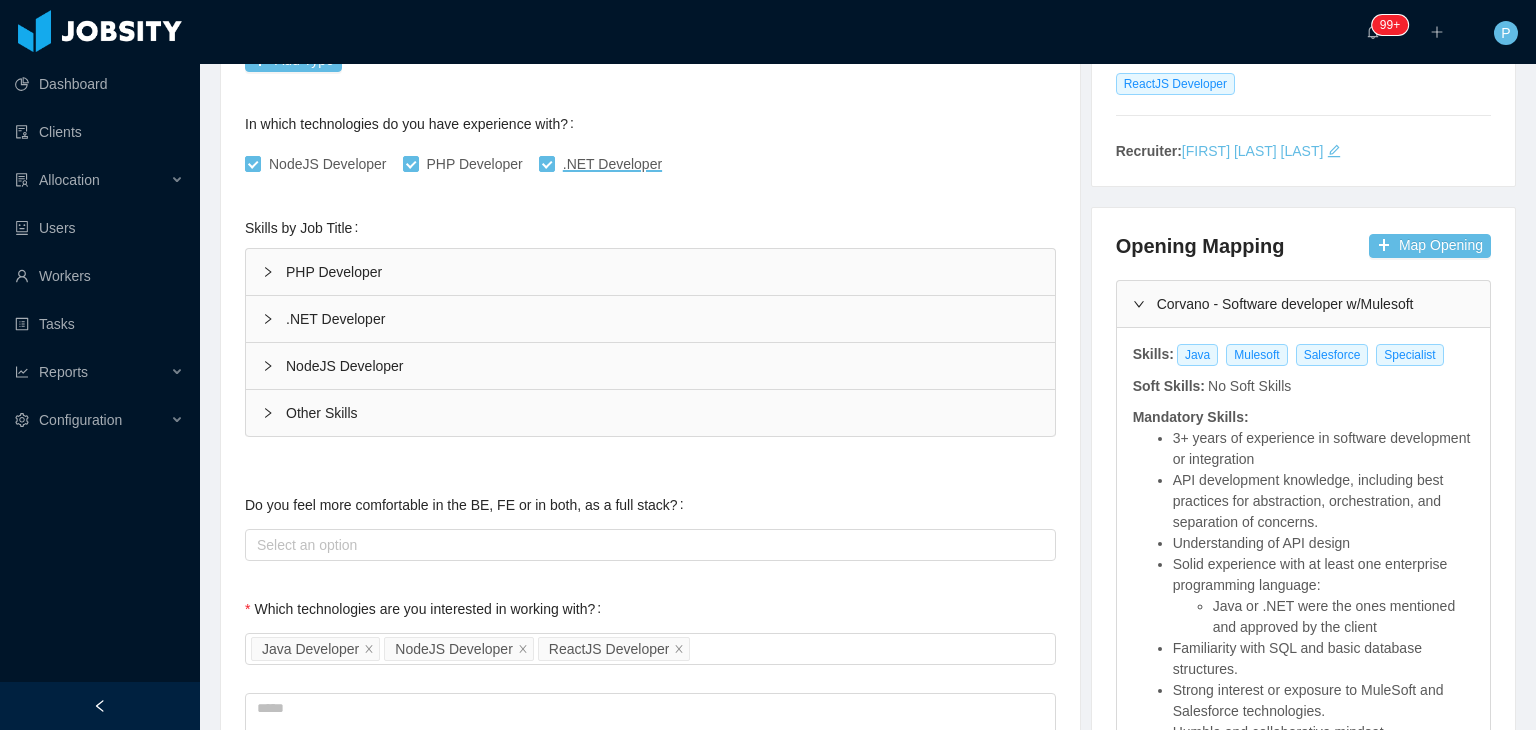 click on "NodeJS Developer PHP Developer .NET Developer" at bounding box center (650, 164) 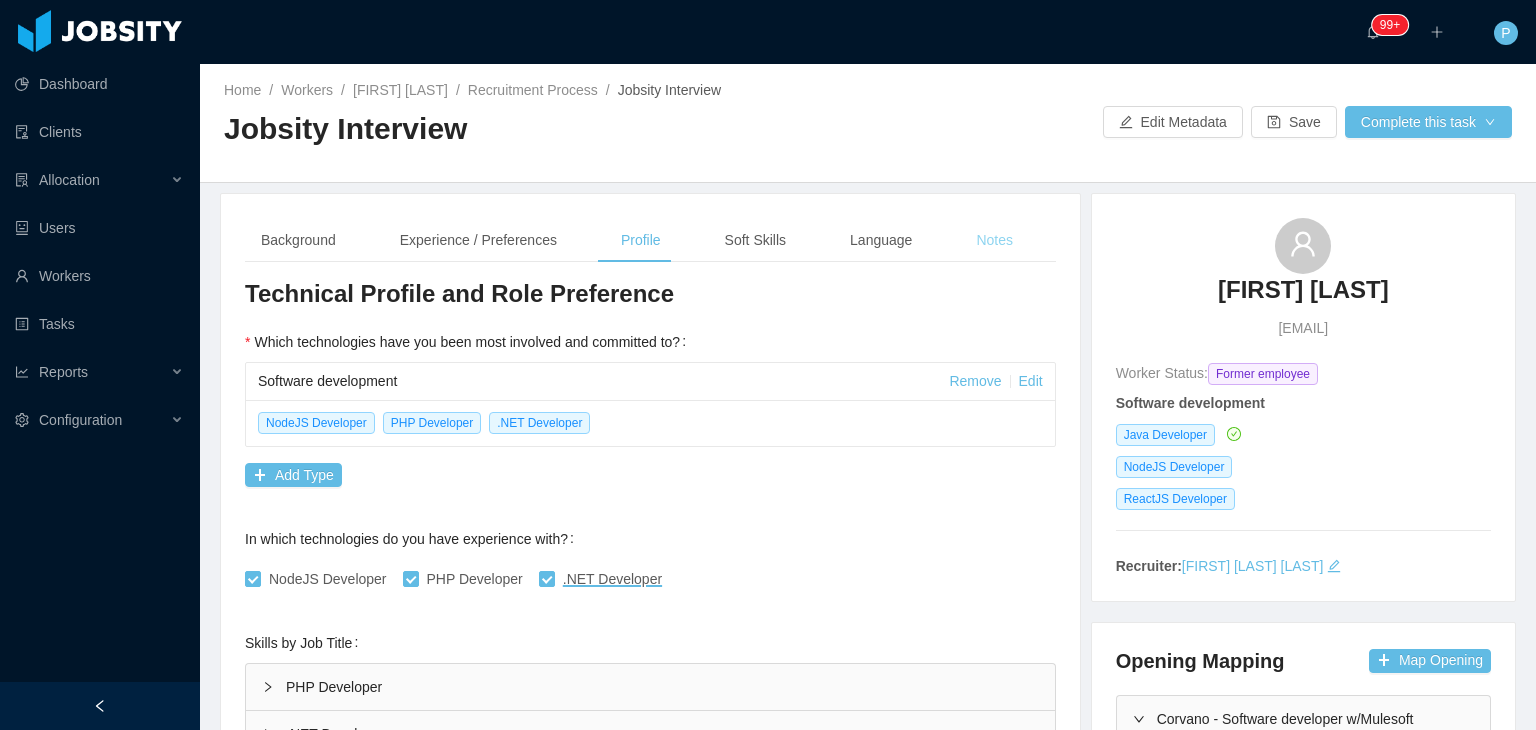 click on "Notes" at bounding box center (994, 240) 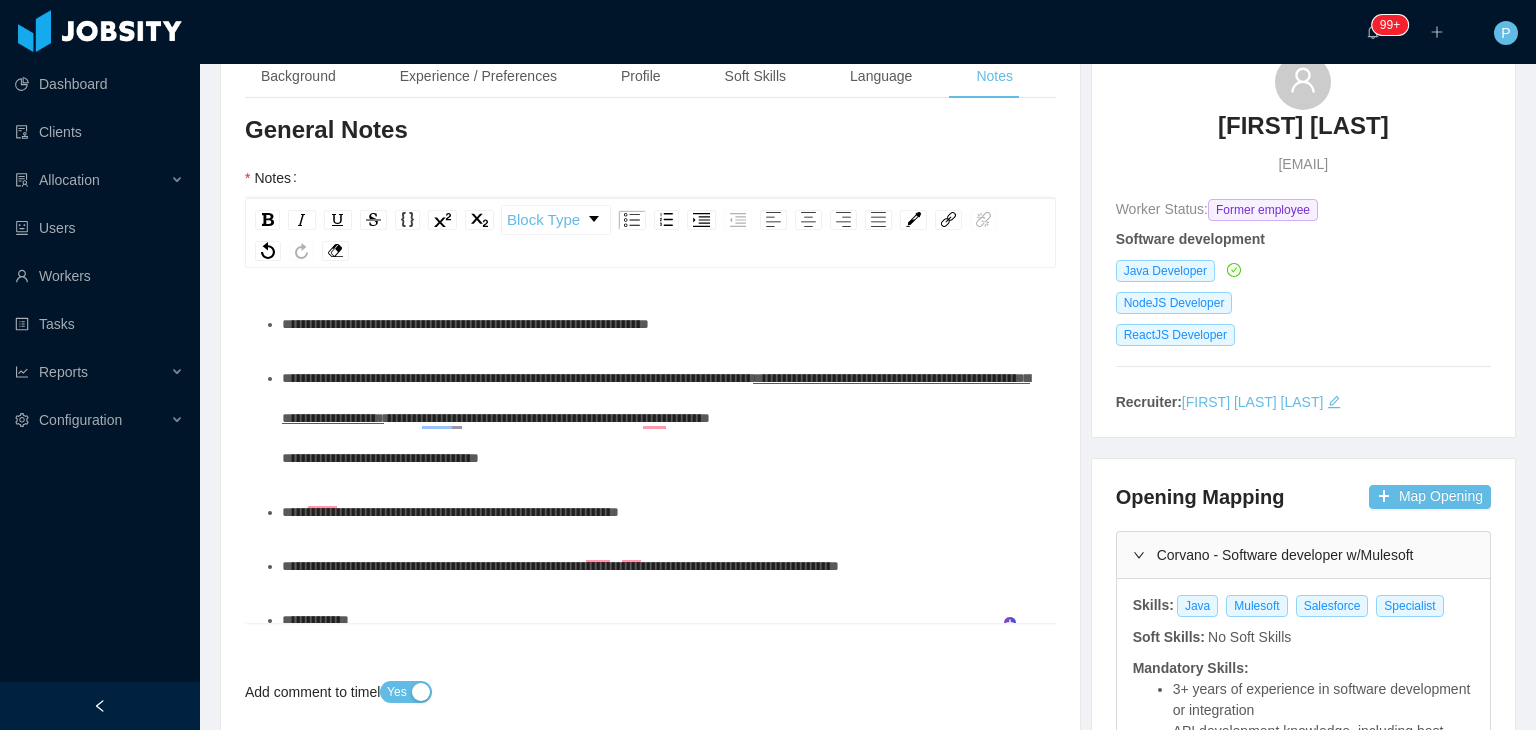 scroll, scrollTop: 237, scrollLeft: 0, axis: vertical 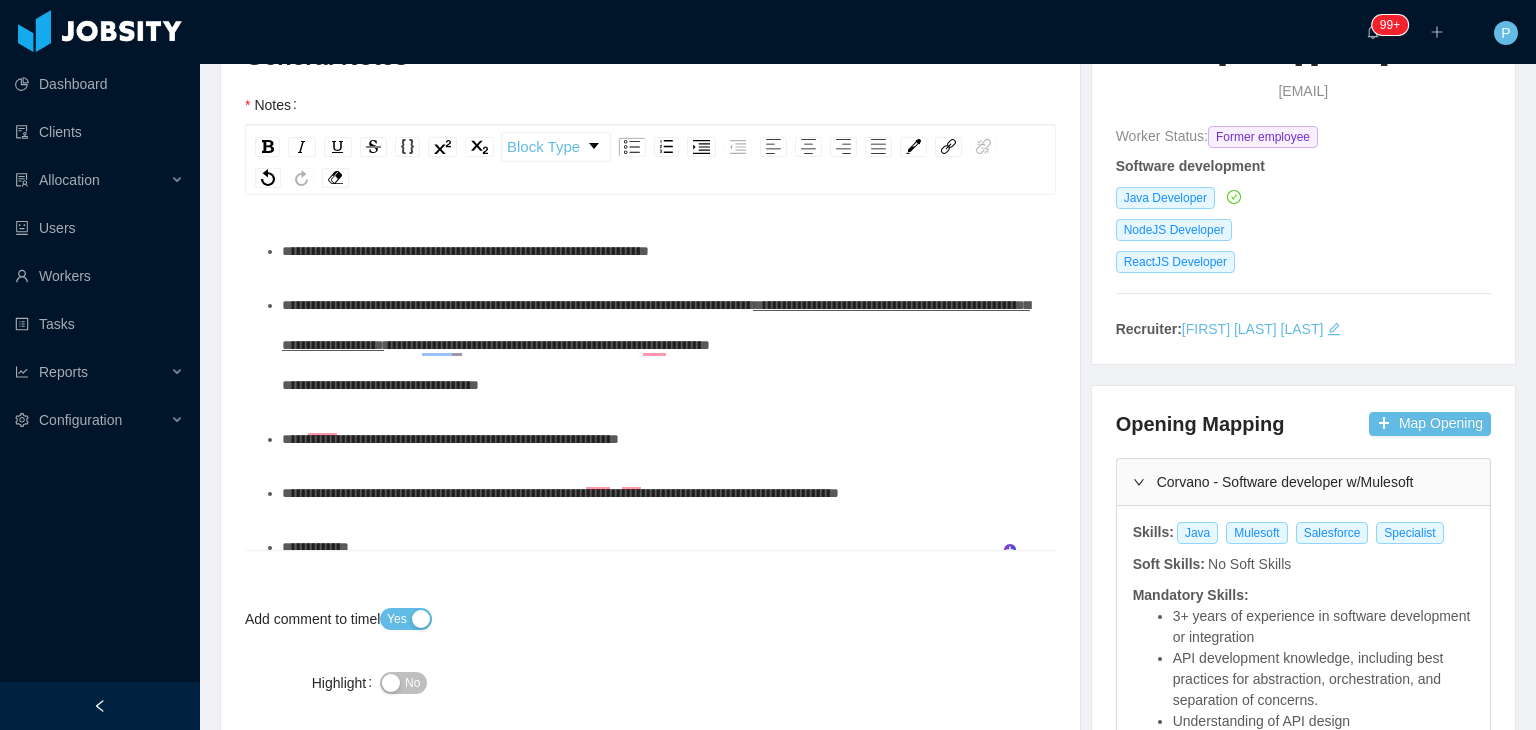 click on "**********" at bounding box center (560, 493) 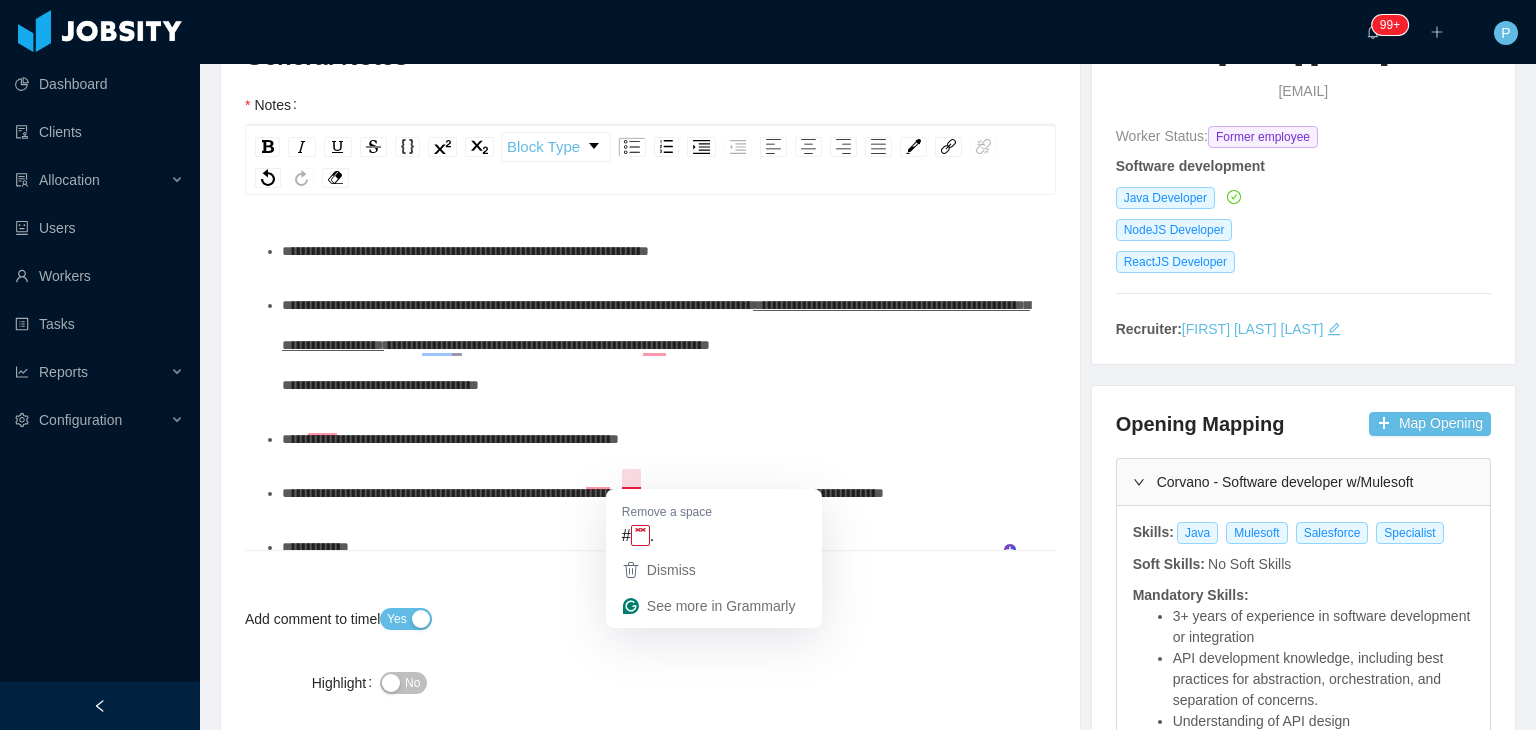 click on "**********" at bounding box center [450, 439] 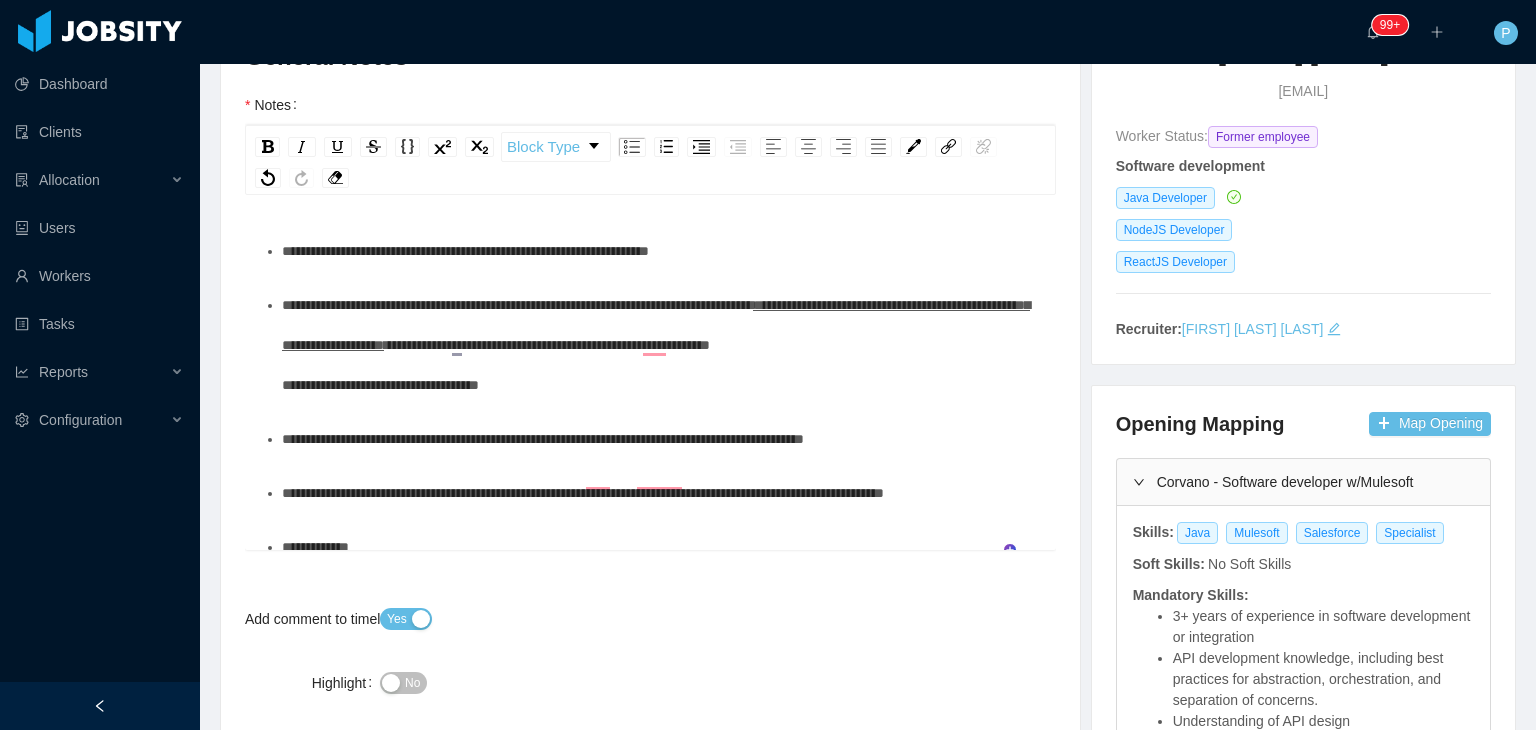 scroll, scrollTop: 237, scrollLeft: 0, axis: vertical 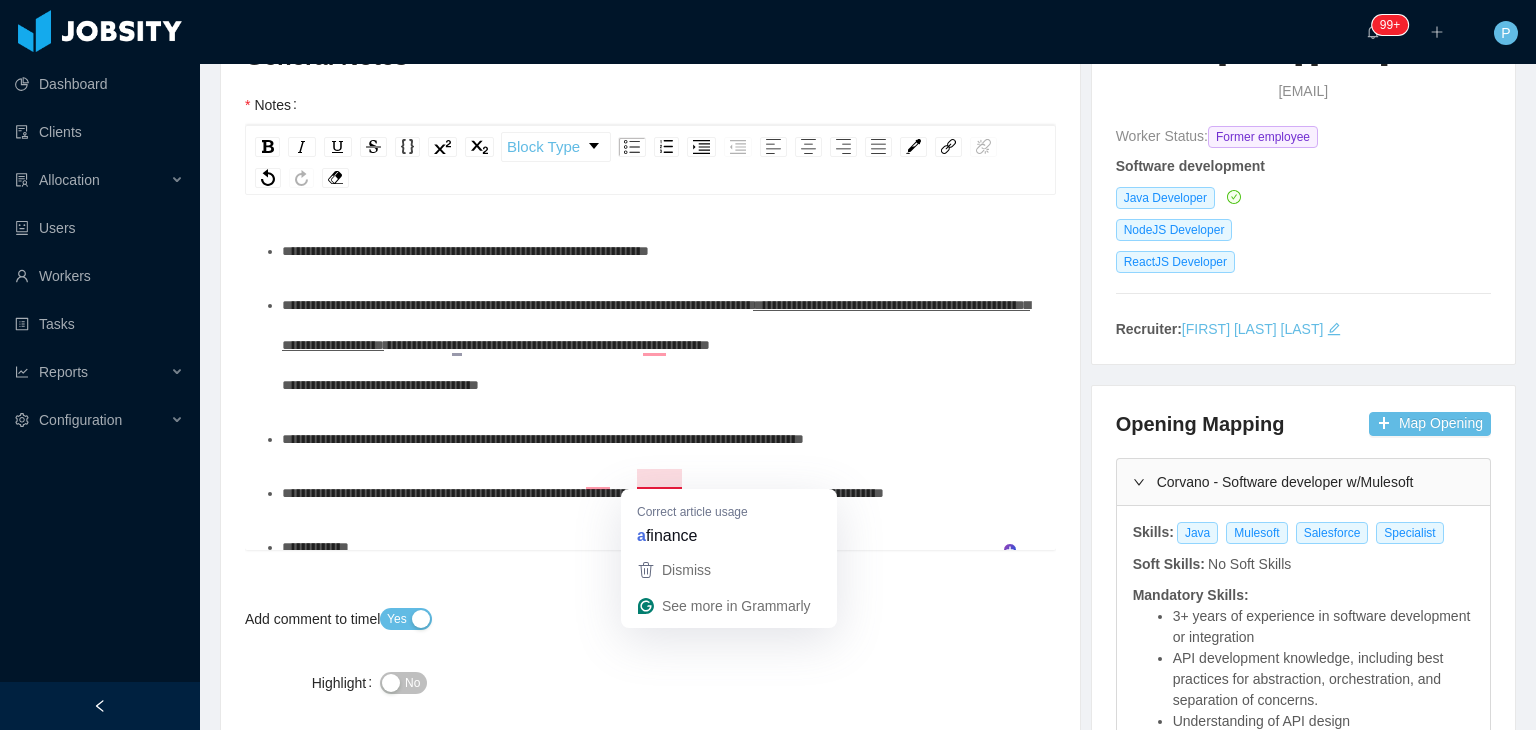 click on "**********" at bounding box center (543, 439) 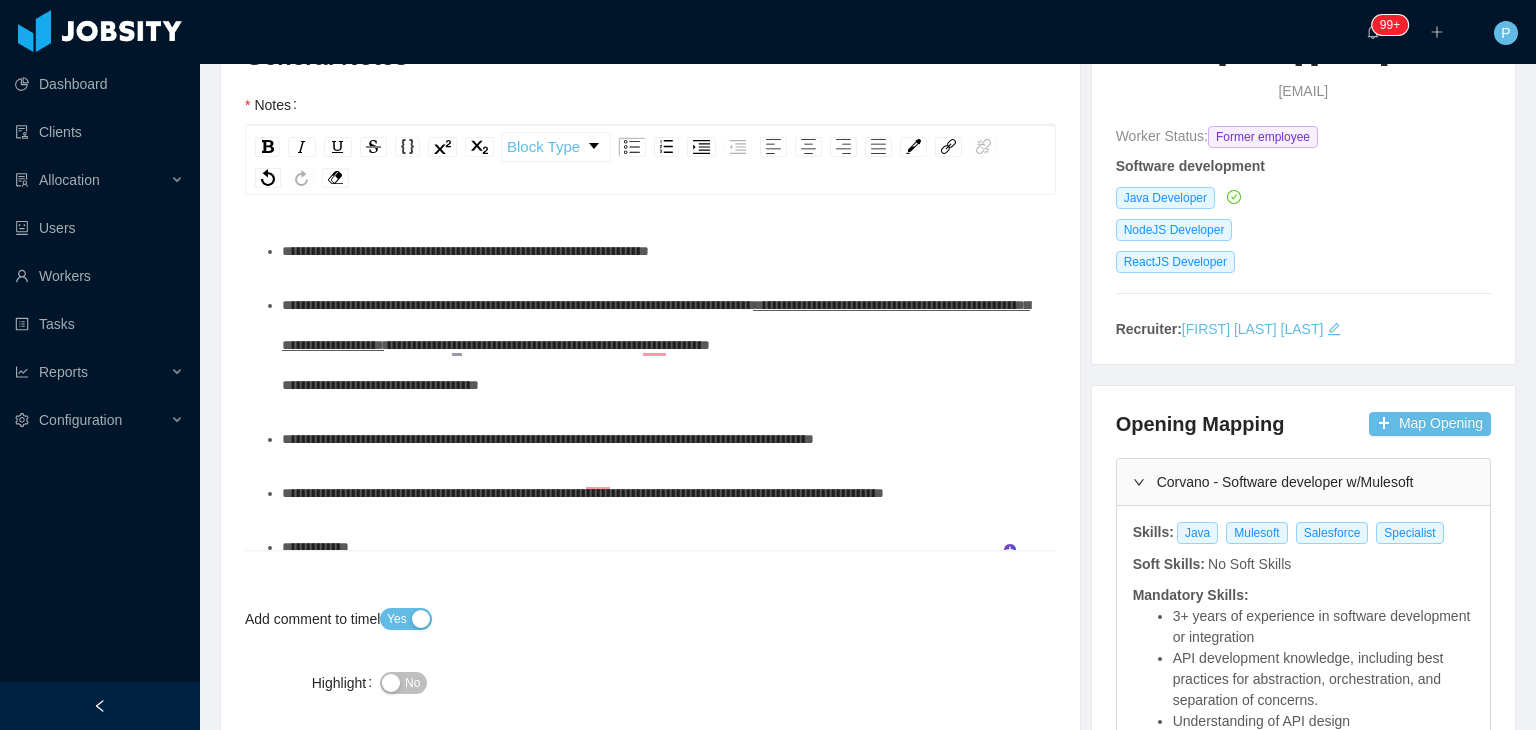 click on "**********" at bounding box center (661, 439) 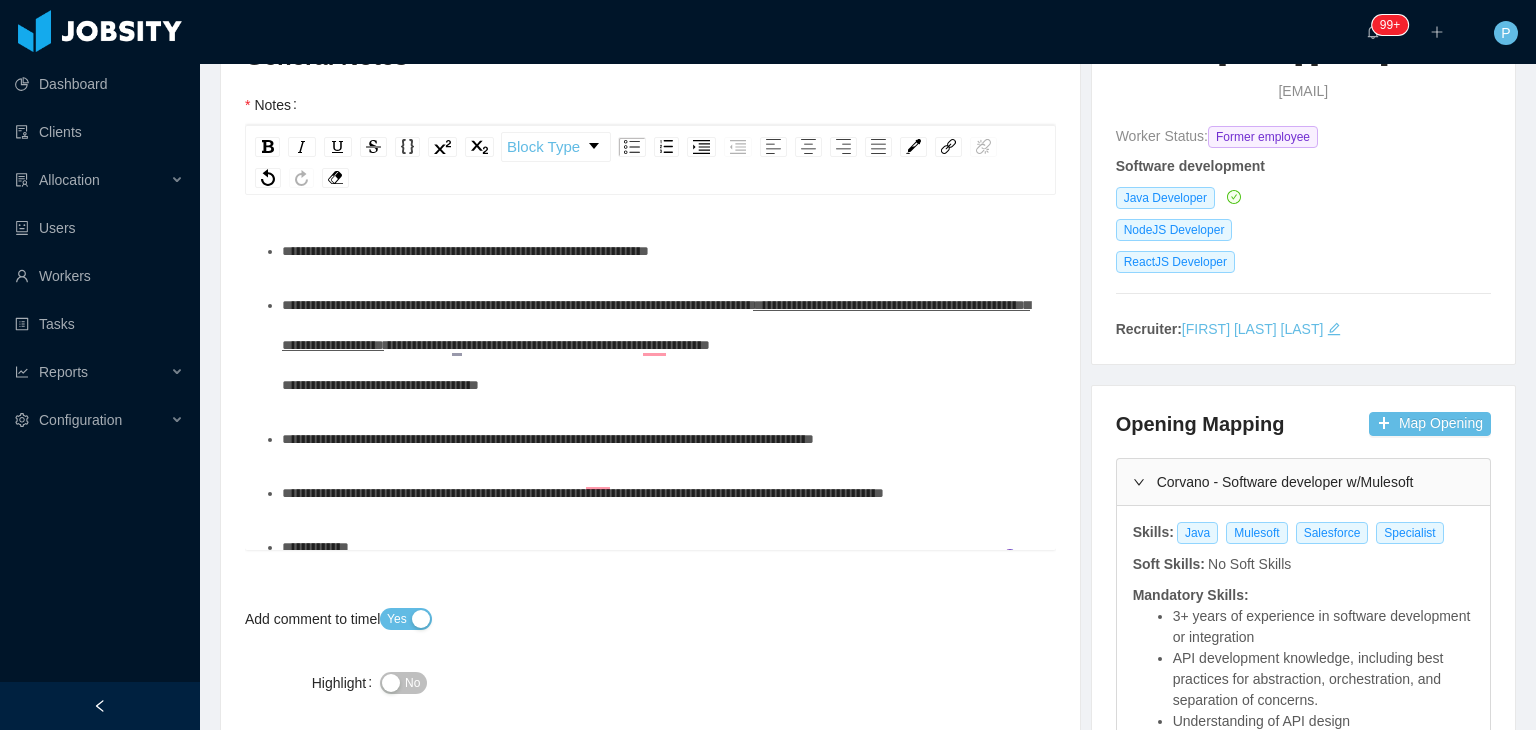 click on "**********" at bounding box center (548, 439) 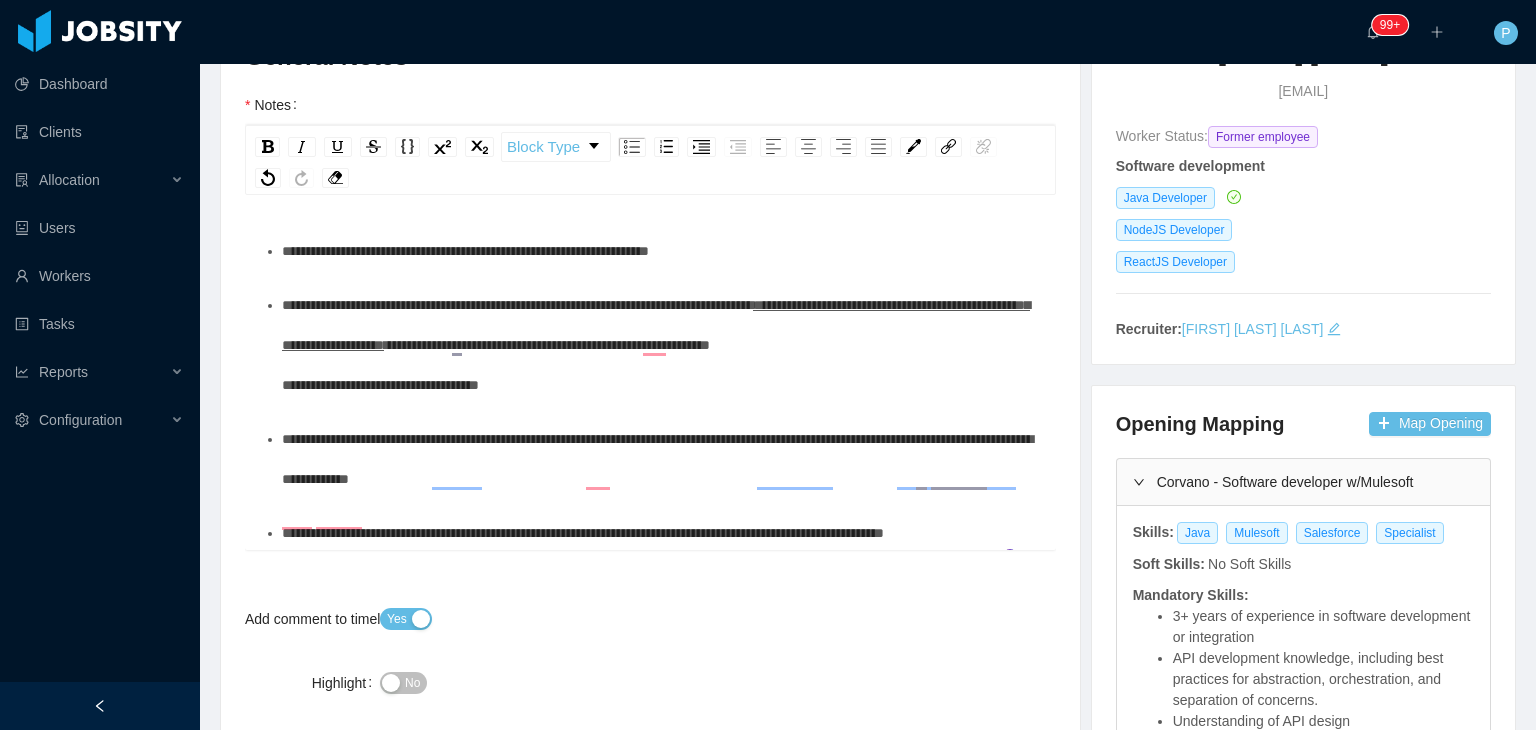 scroll, scrollTop: 229, scrollLeft: 0, axis: vertical 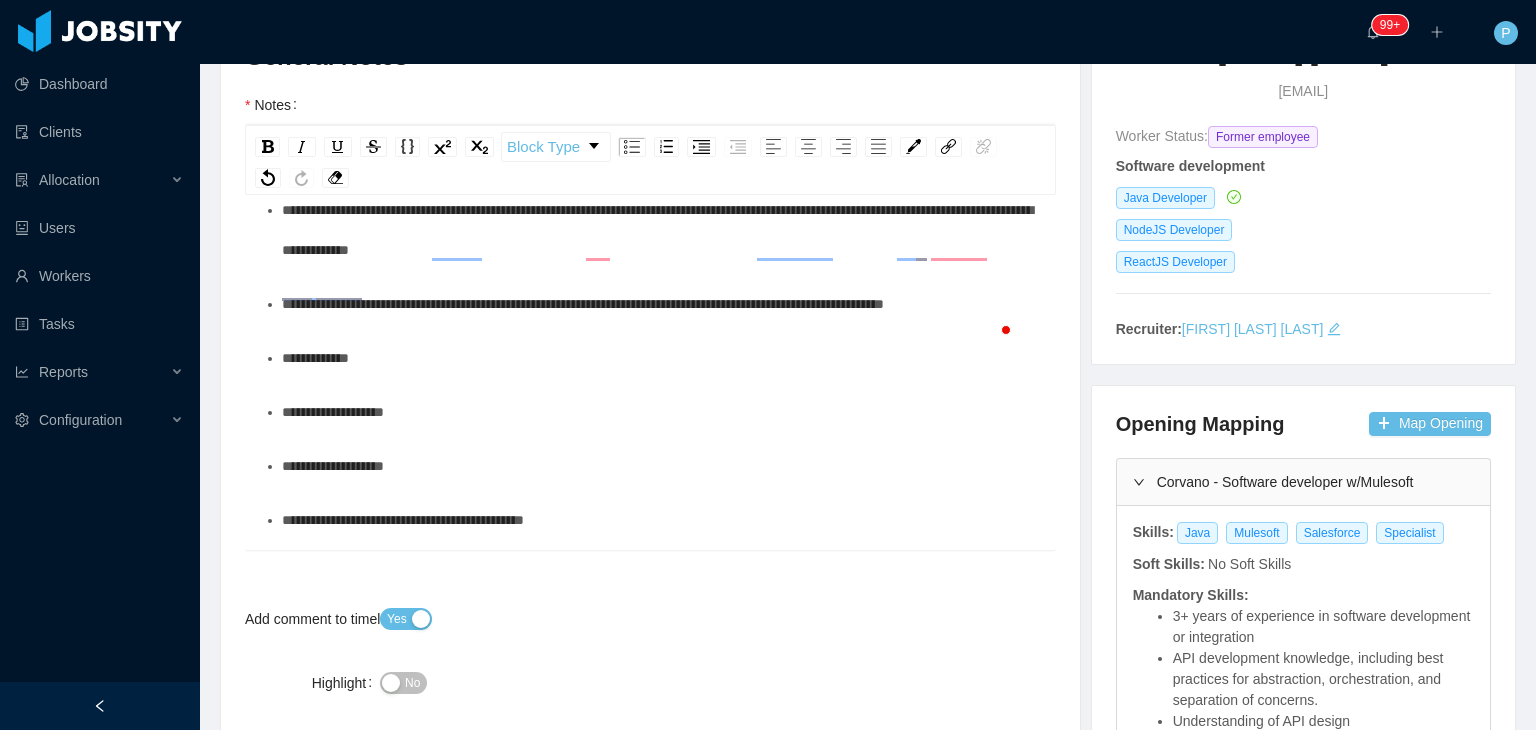click on "**********" at bounding box center (583, 304) 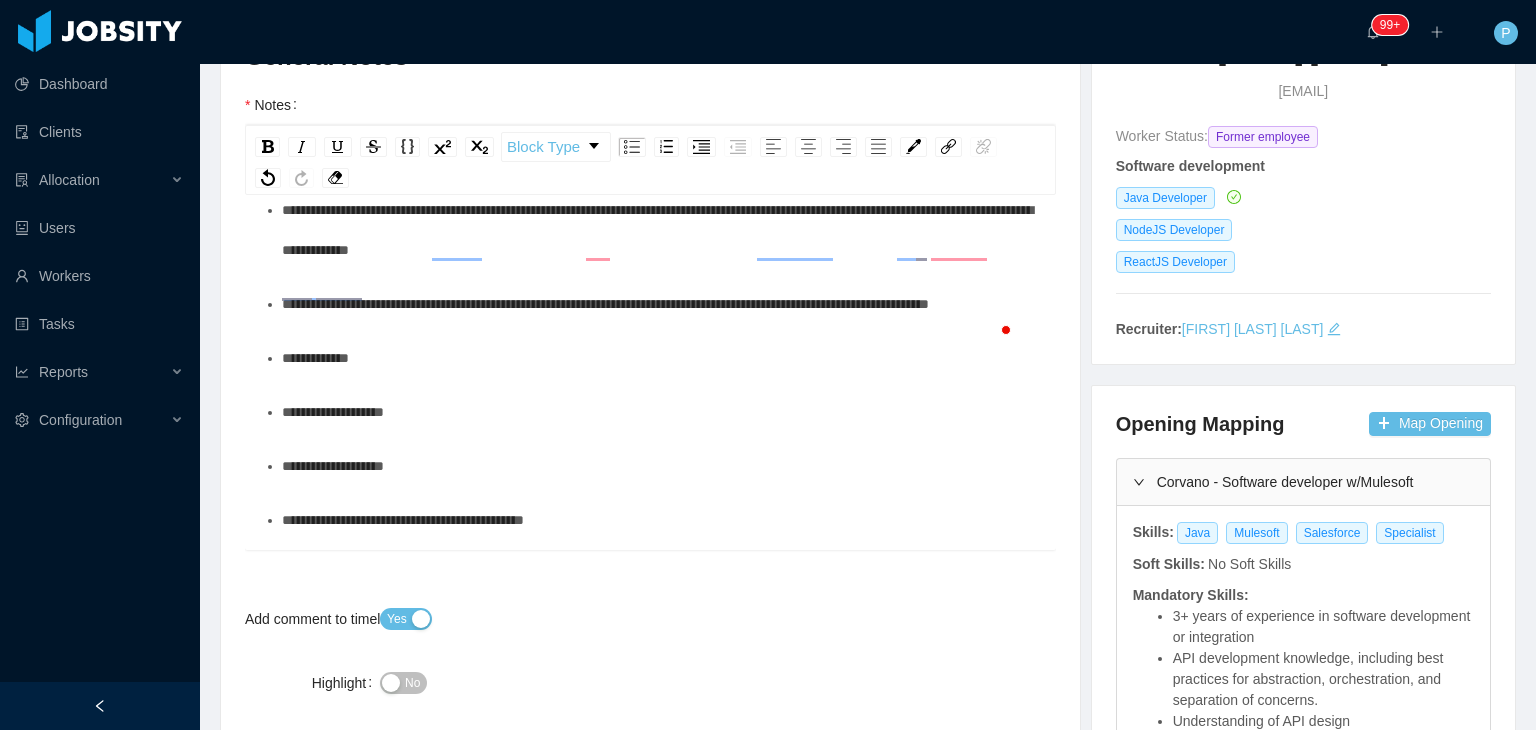 click on "**********" at bounding box center [605, 304] 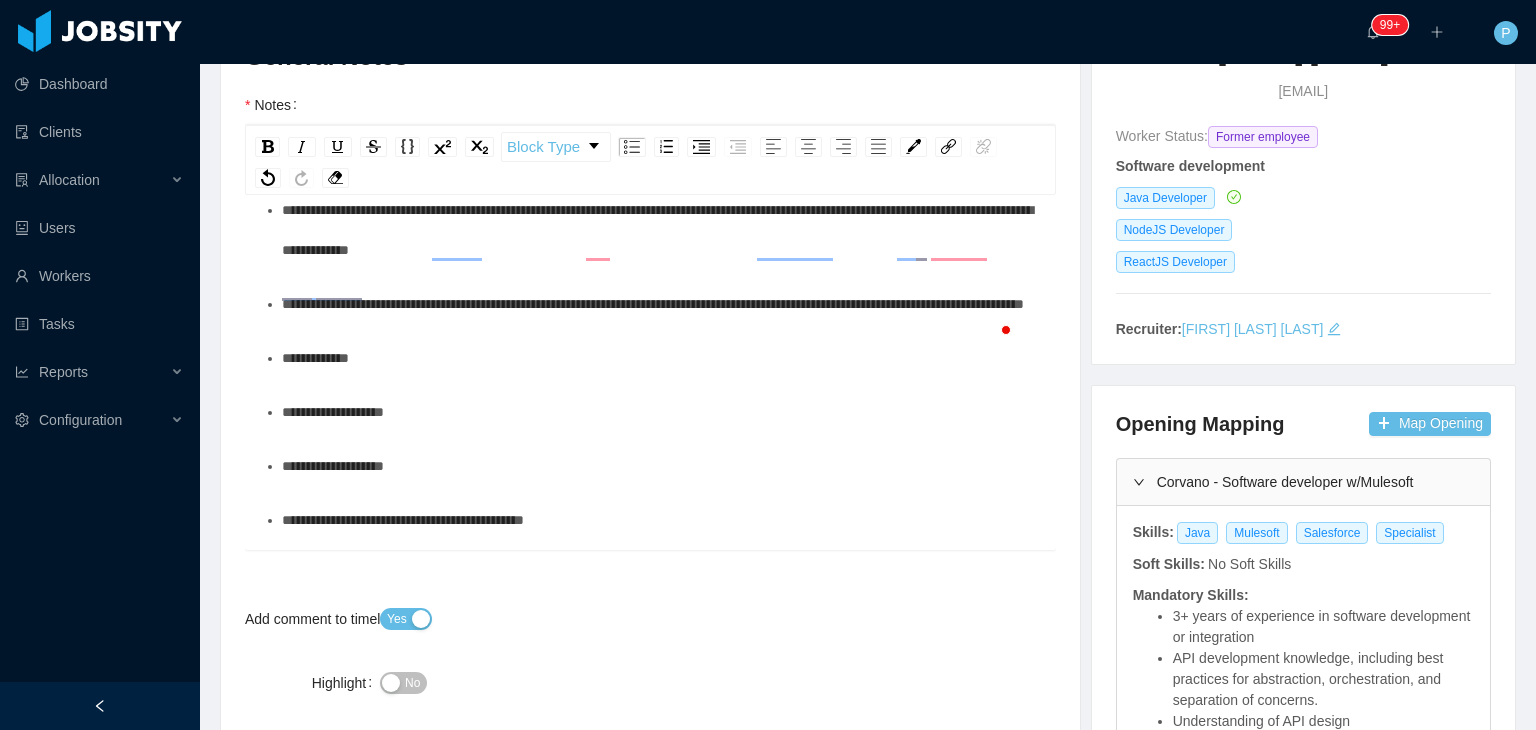 click on "**********" at bounding box center [653, 304] 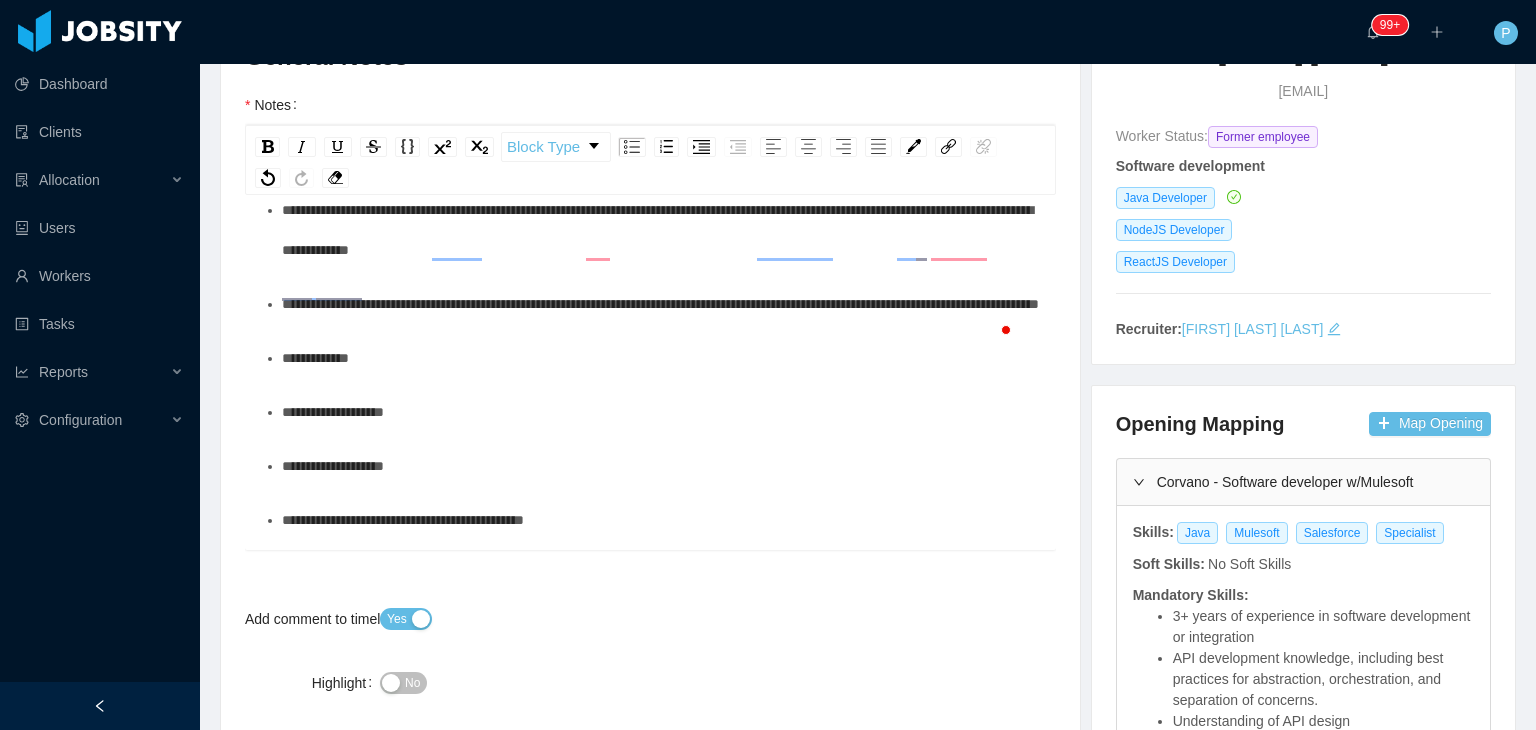 click on "**********" at bounding box center [661, 304] 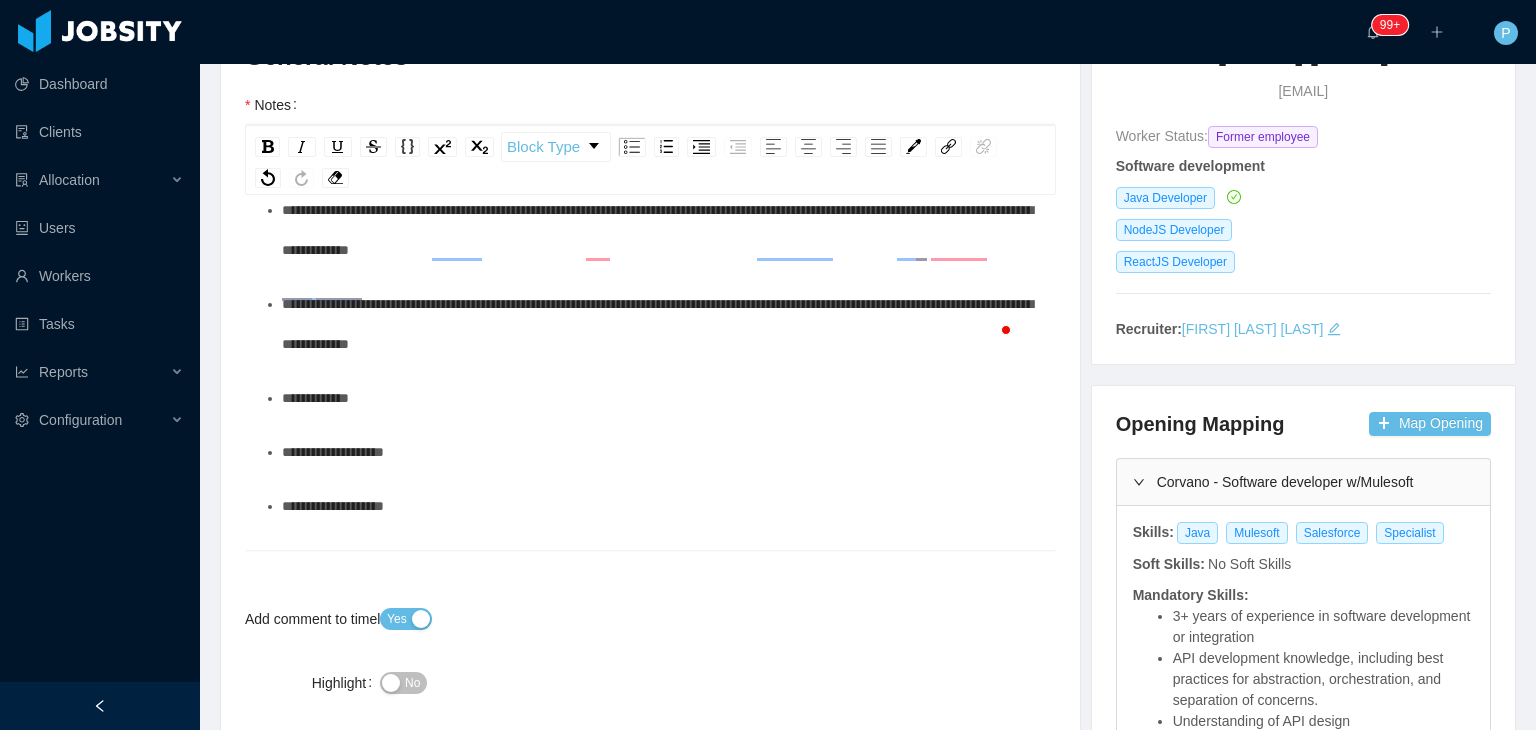 click on "**********" at bounding box center [657, 324] 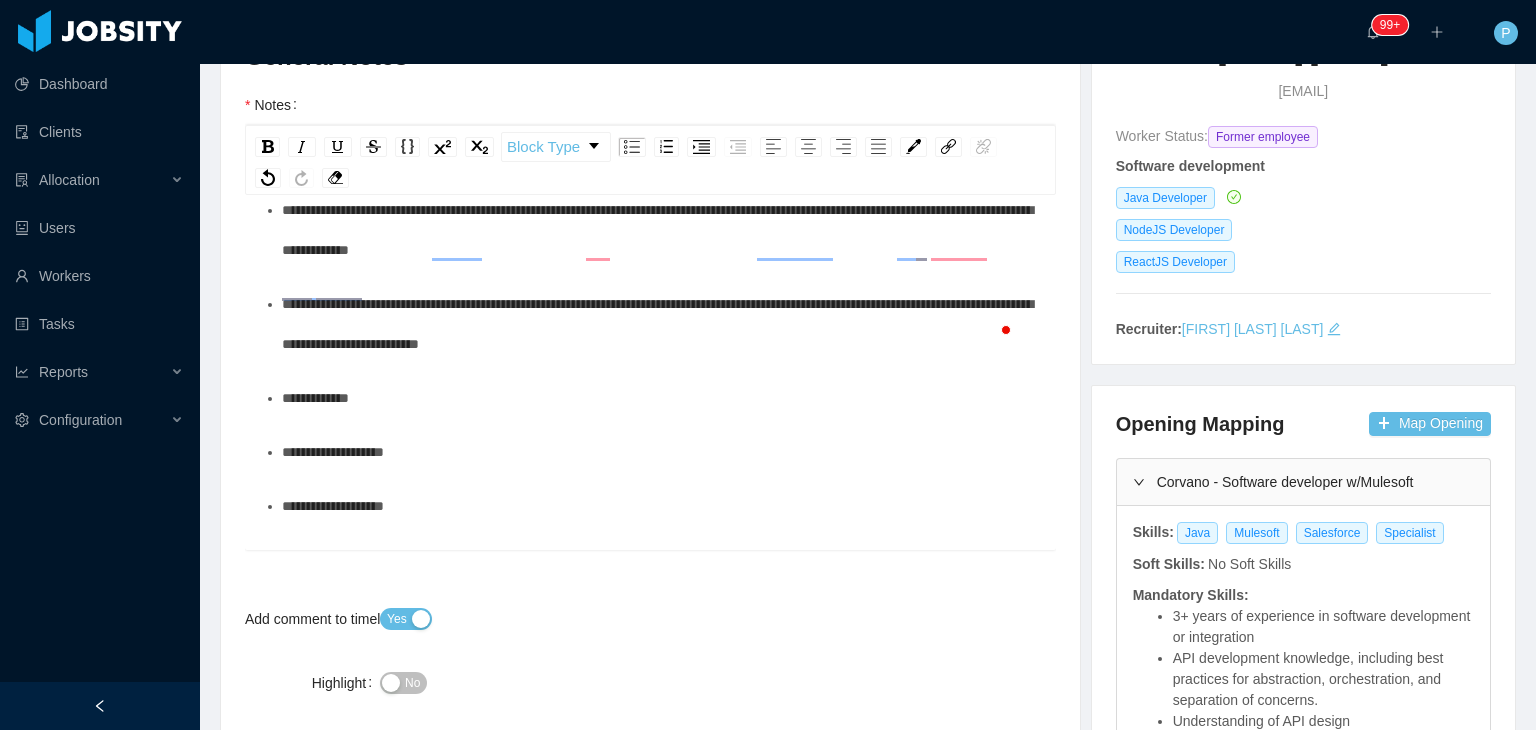 click on "**********" at bounding box center (661, 230) 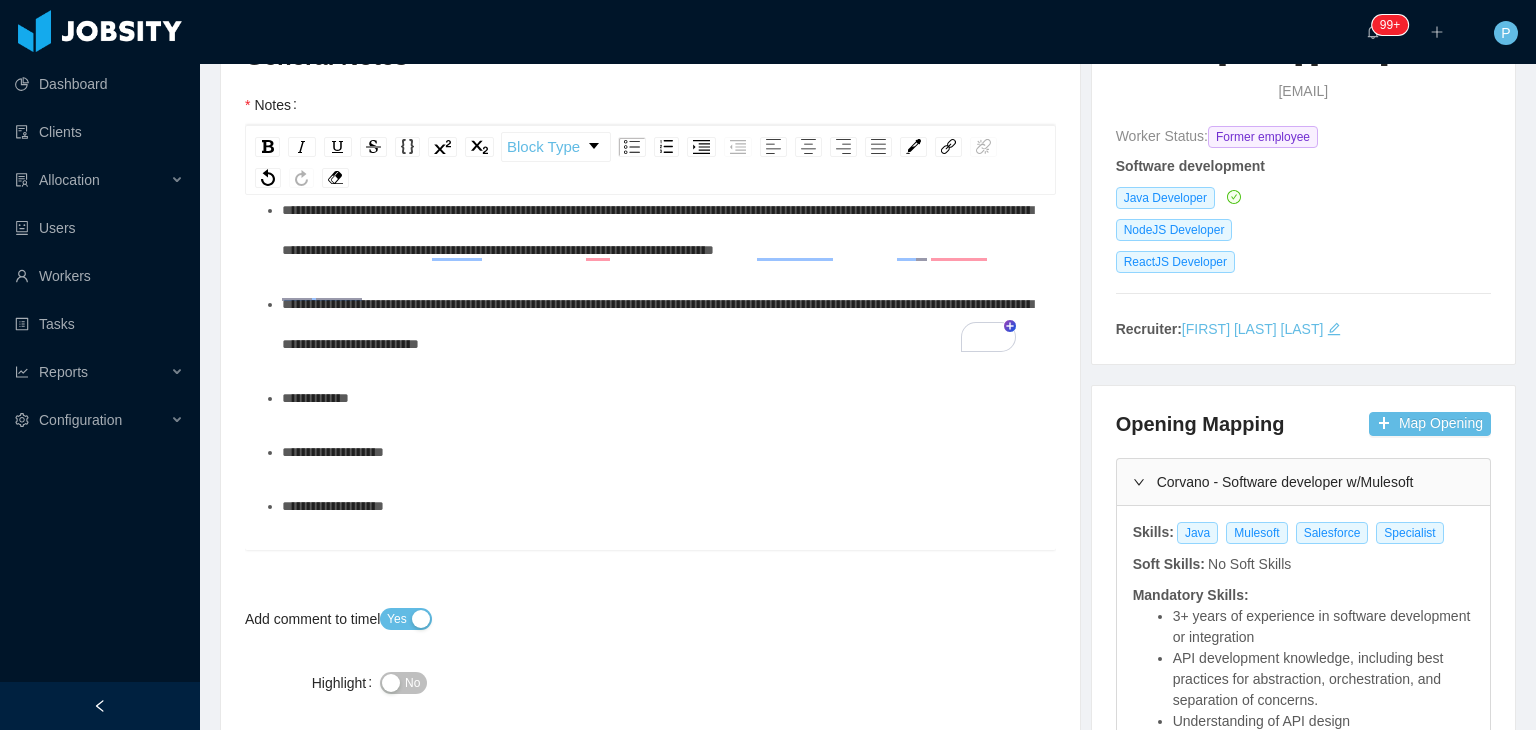 scroll, scrollTop: 0, scrollLeft: 0, axis: both 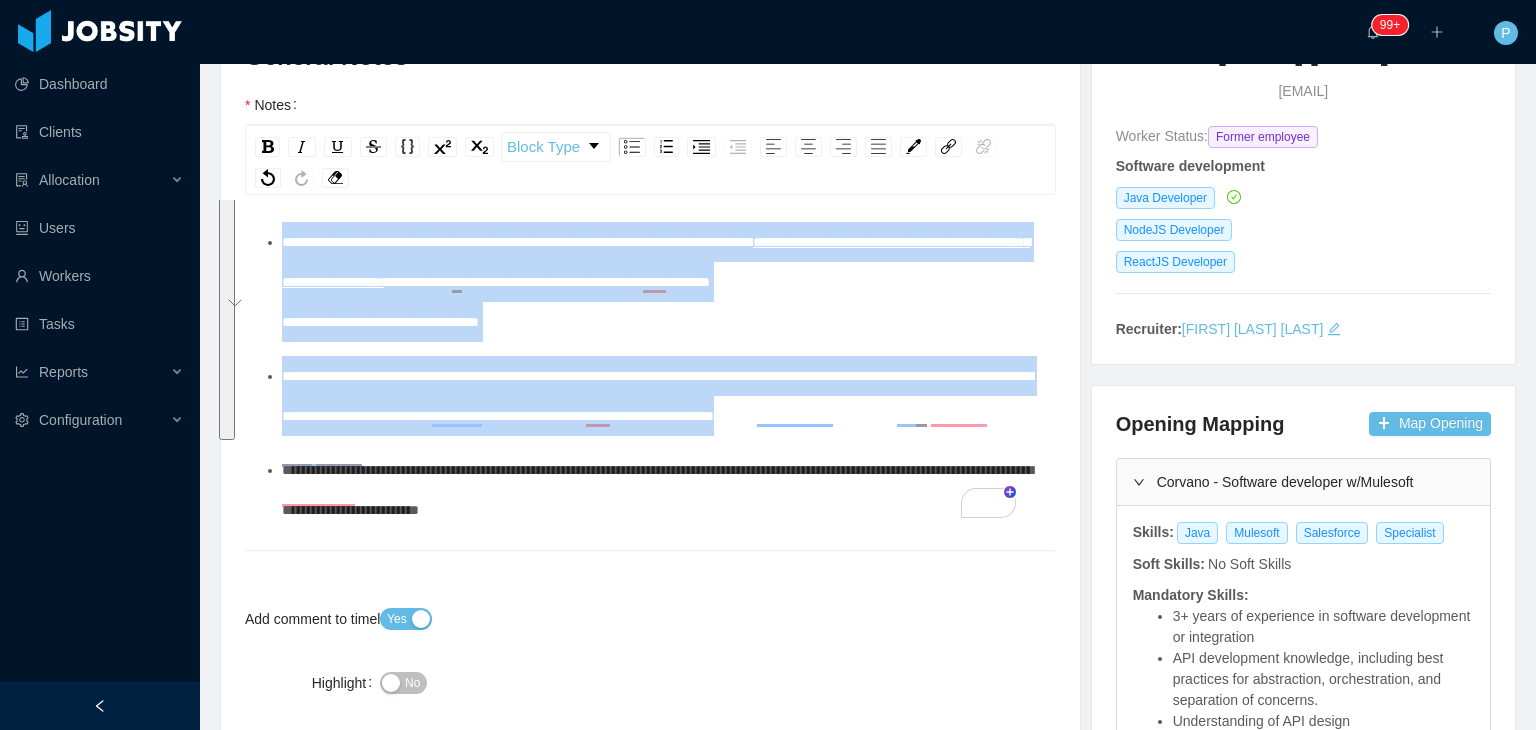 drag, startPoint x: 368, startPoint y: 490, endPoint x: 279, endPoint y: 245, distance: 260.66452 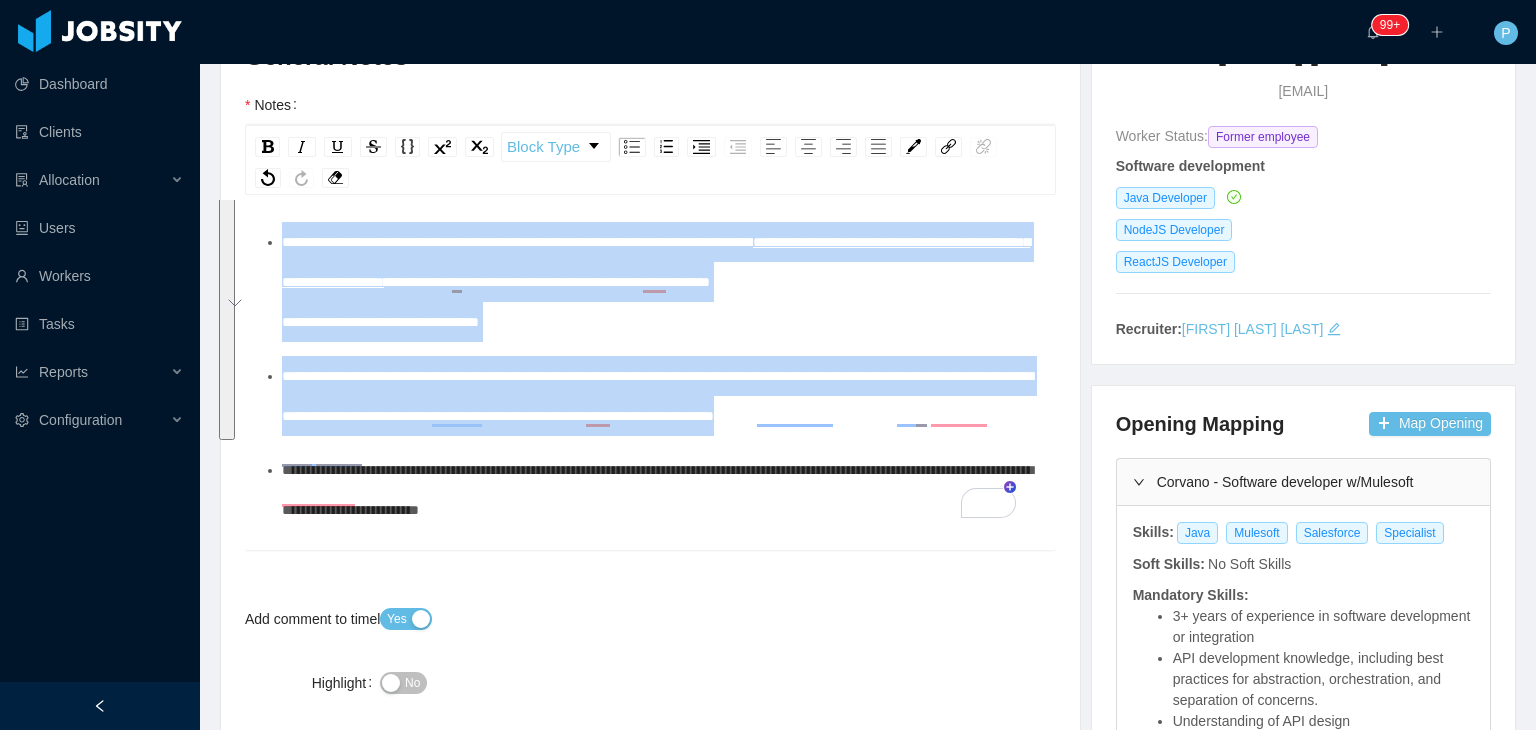scroll, scrollTop: 0, scrollLeft: 0, axis: both 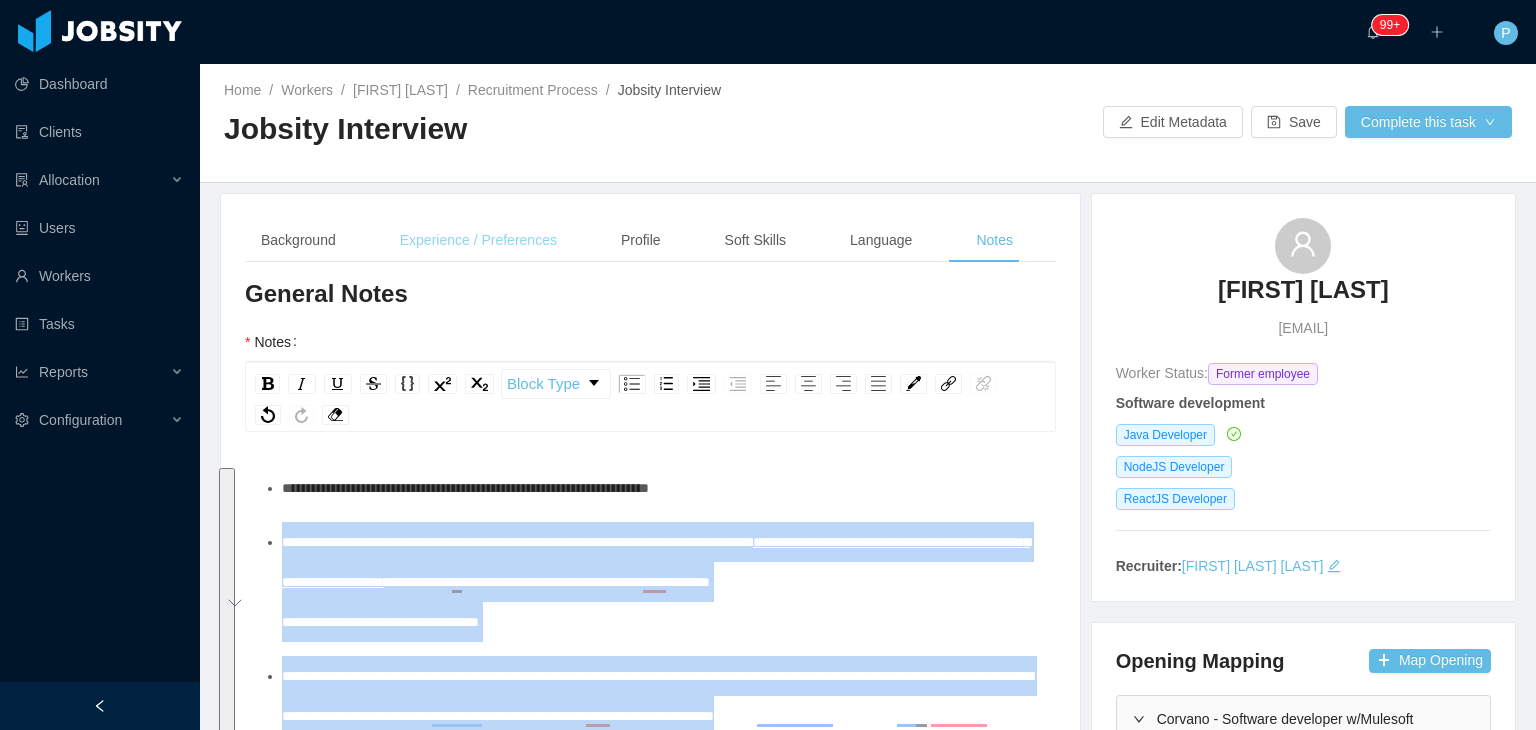 click on "Experience / Preferences" at bounding box center (478, 240) 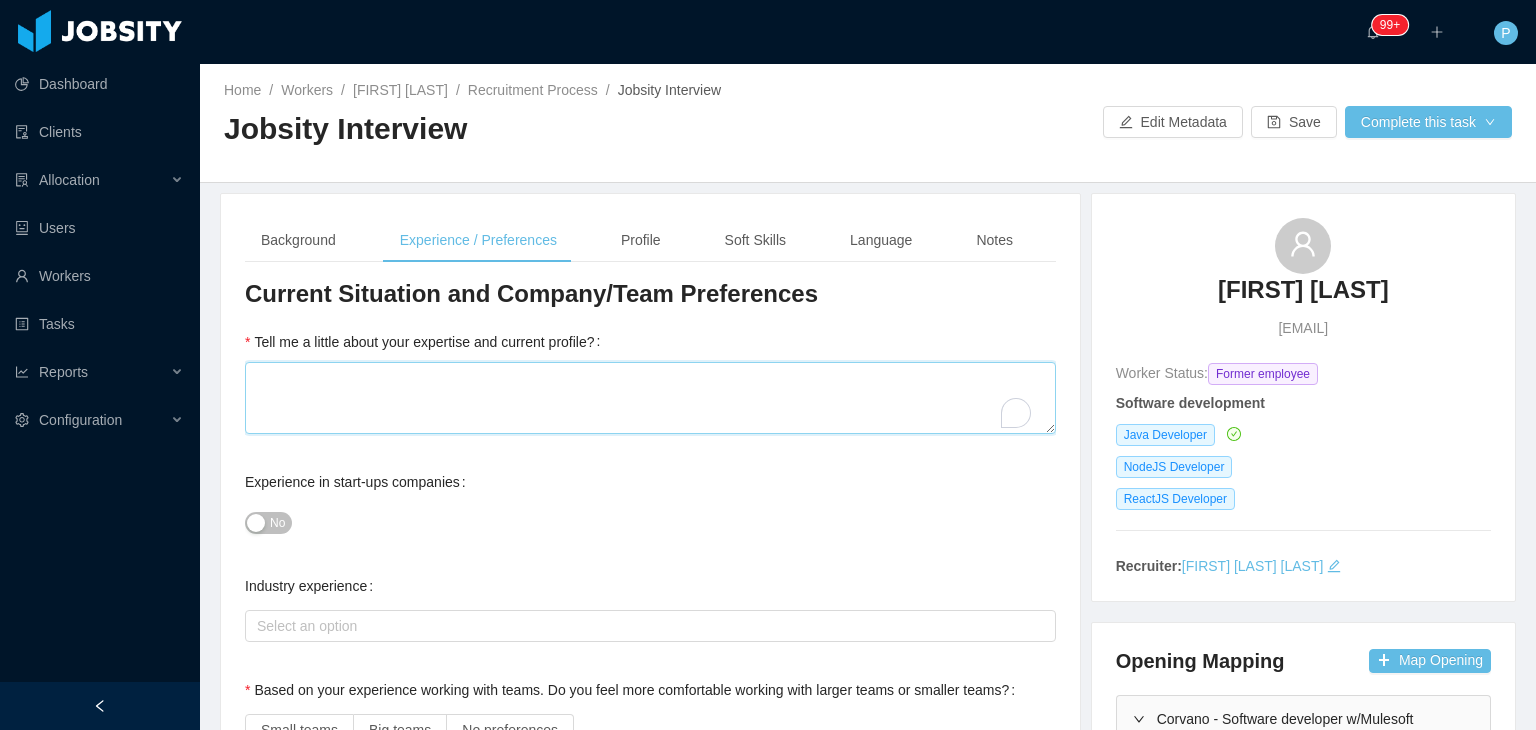 click on "Tell me a little about your expertise and current profile?" at bounding box center [650, 398] 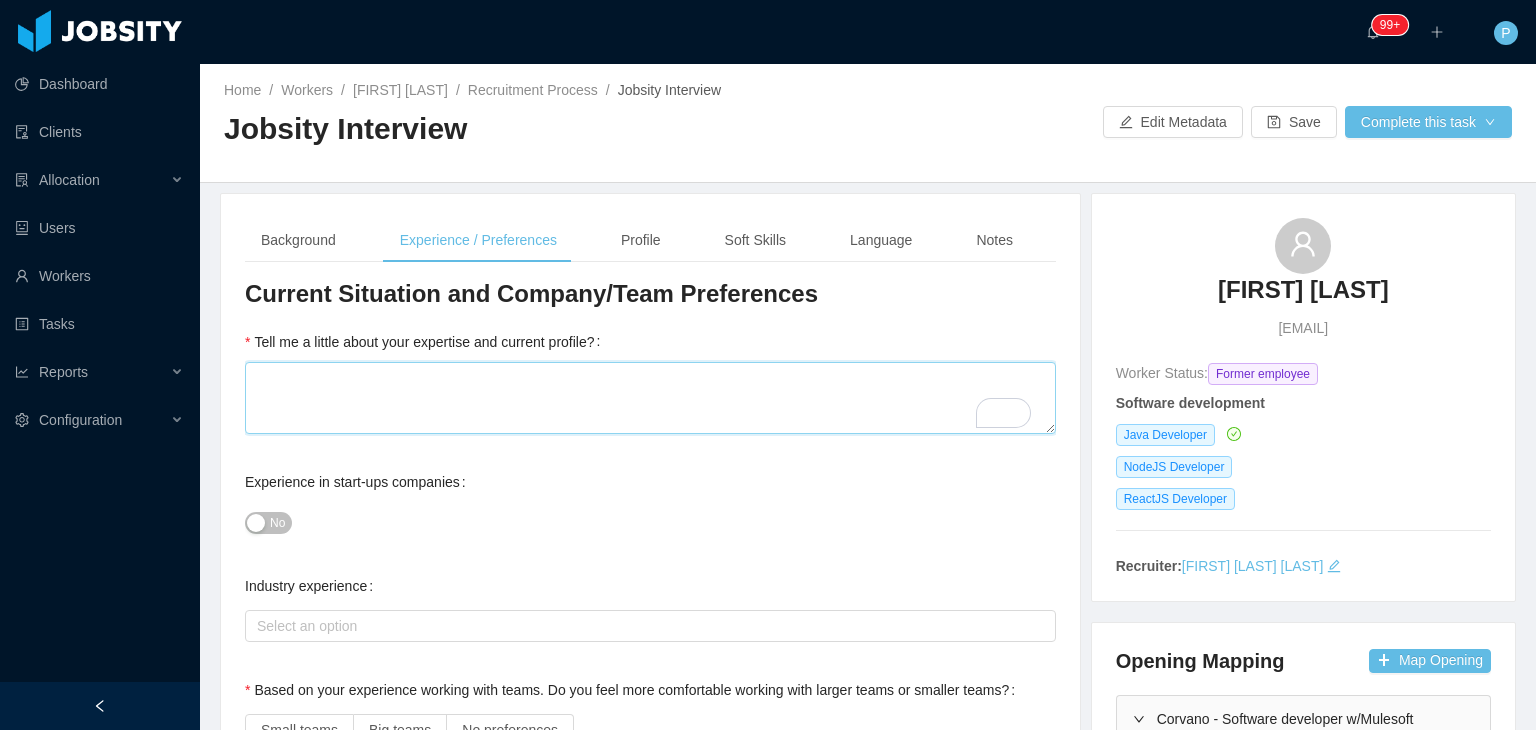 paste on "**********" 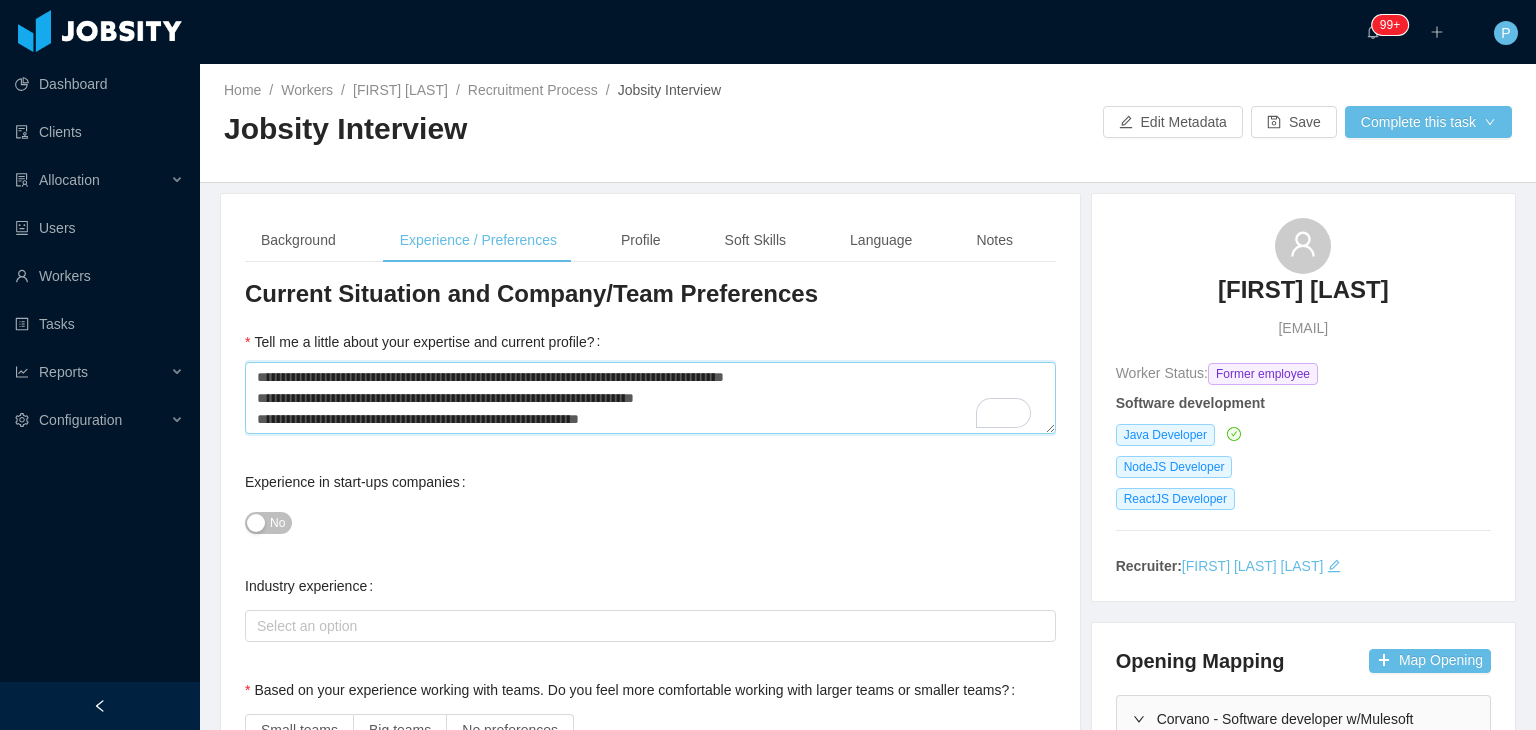 type 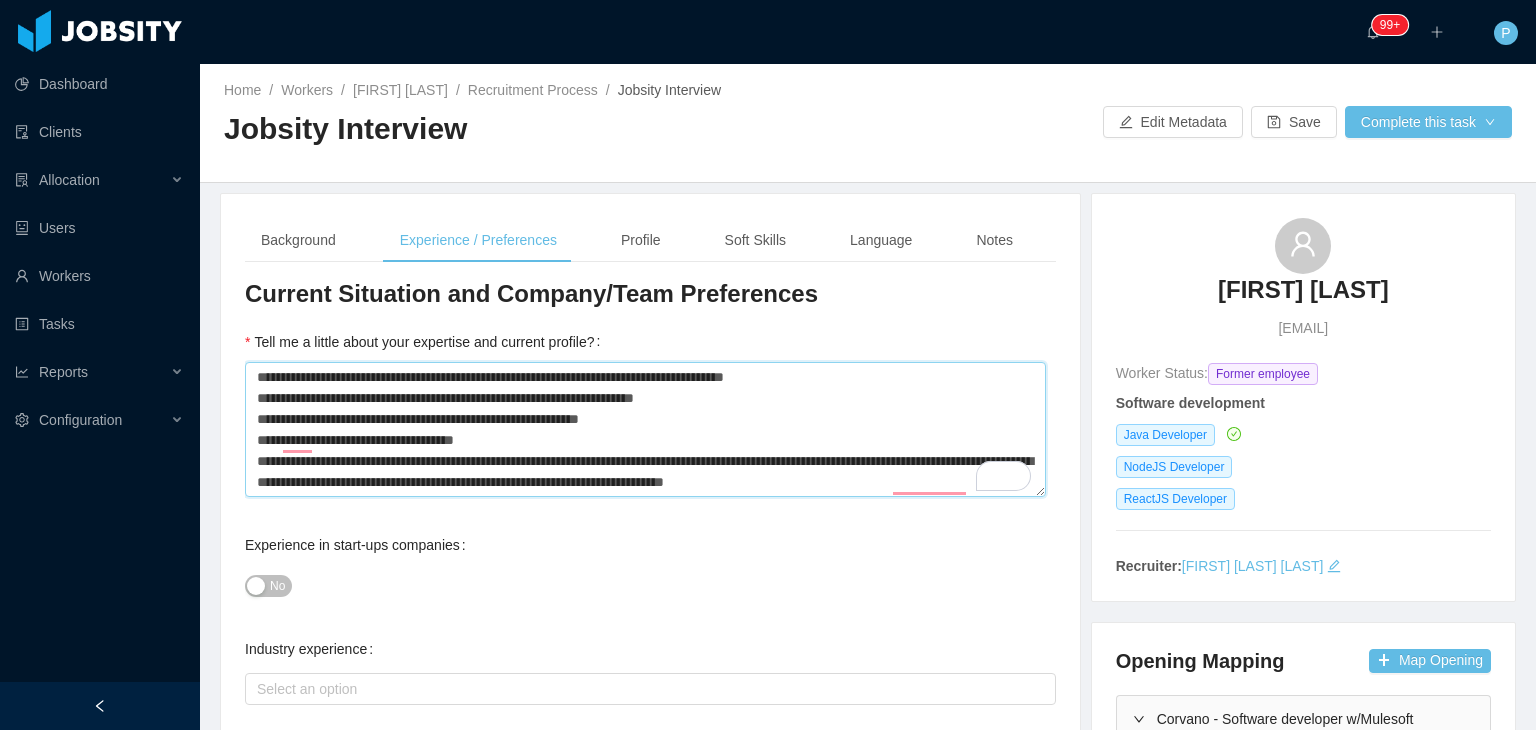 type on "**********" 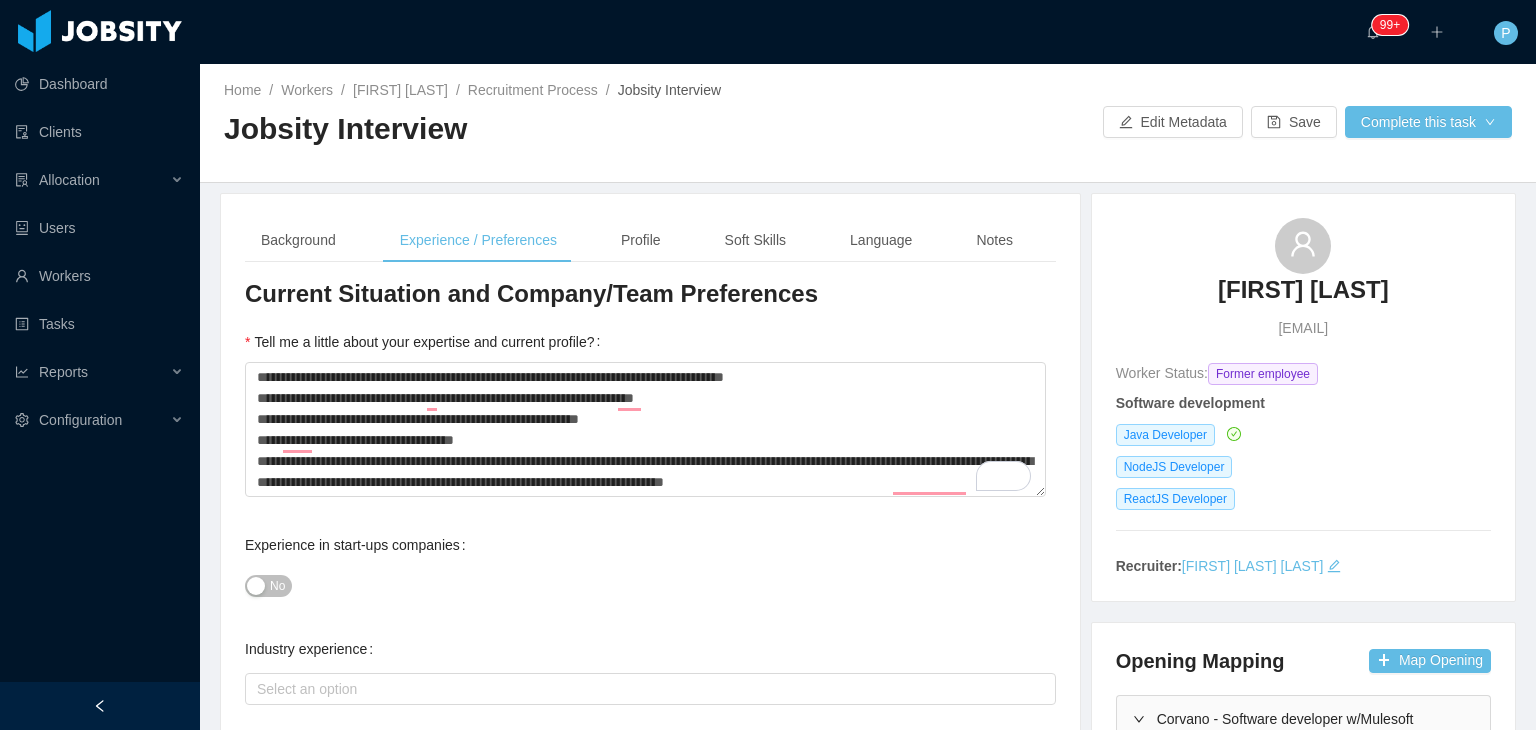 click on "No" at bounding box center (650, 585) 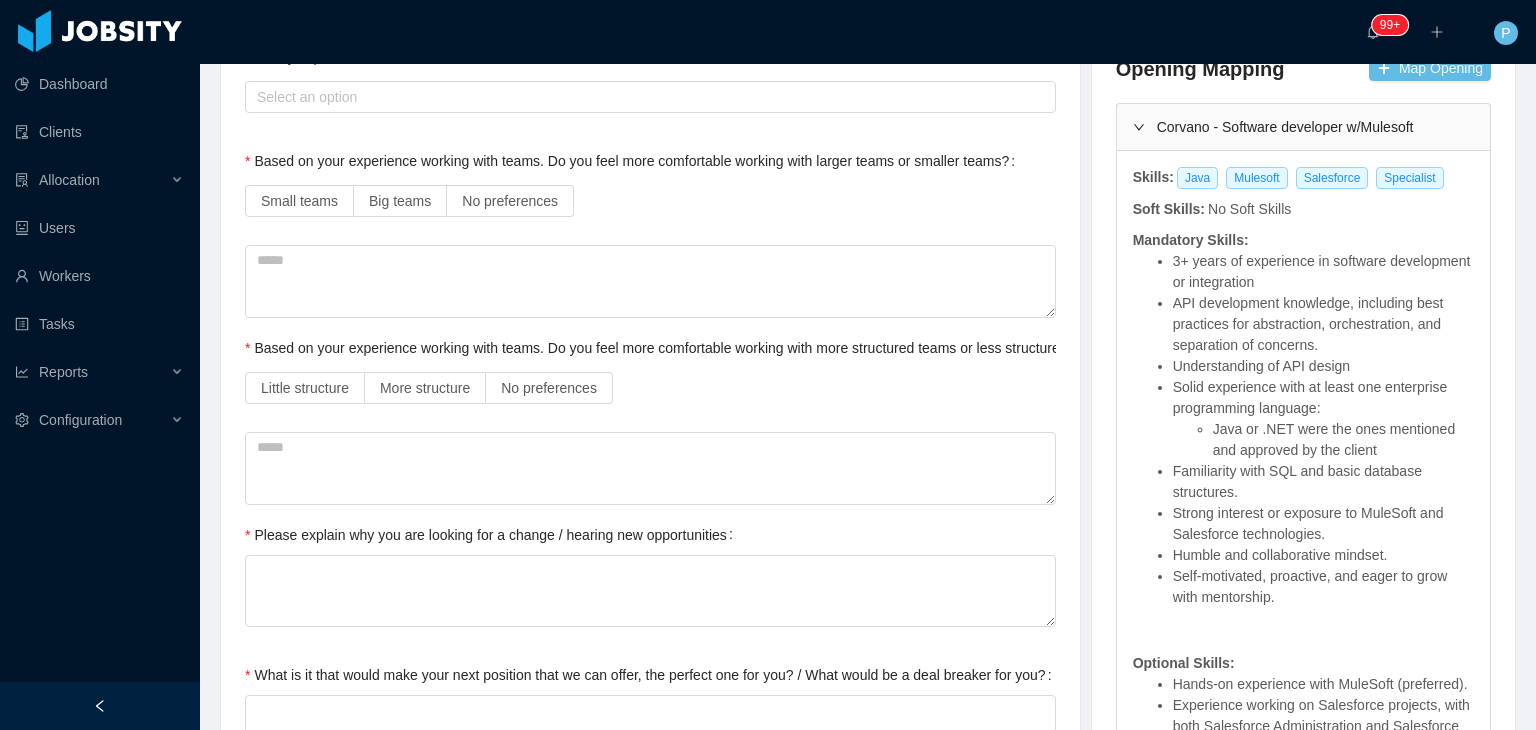 scroll, scrollTop: 640, scrollLeft: 0, axis: vertical 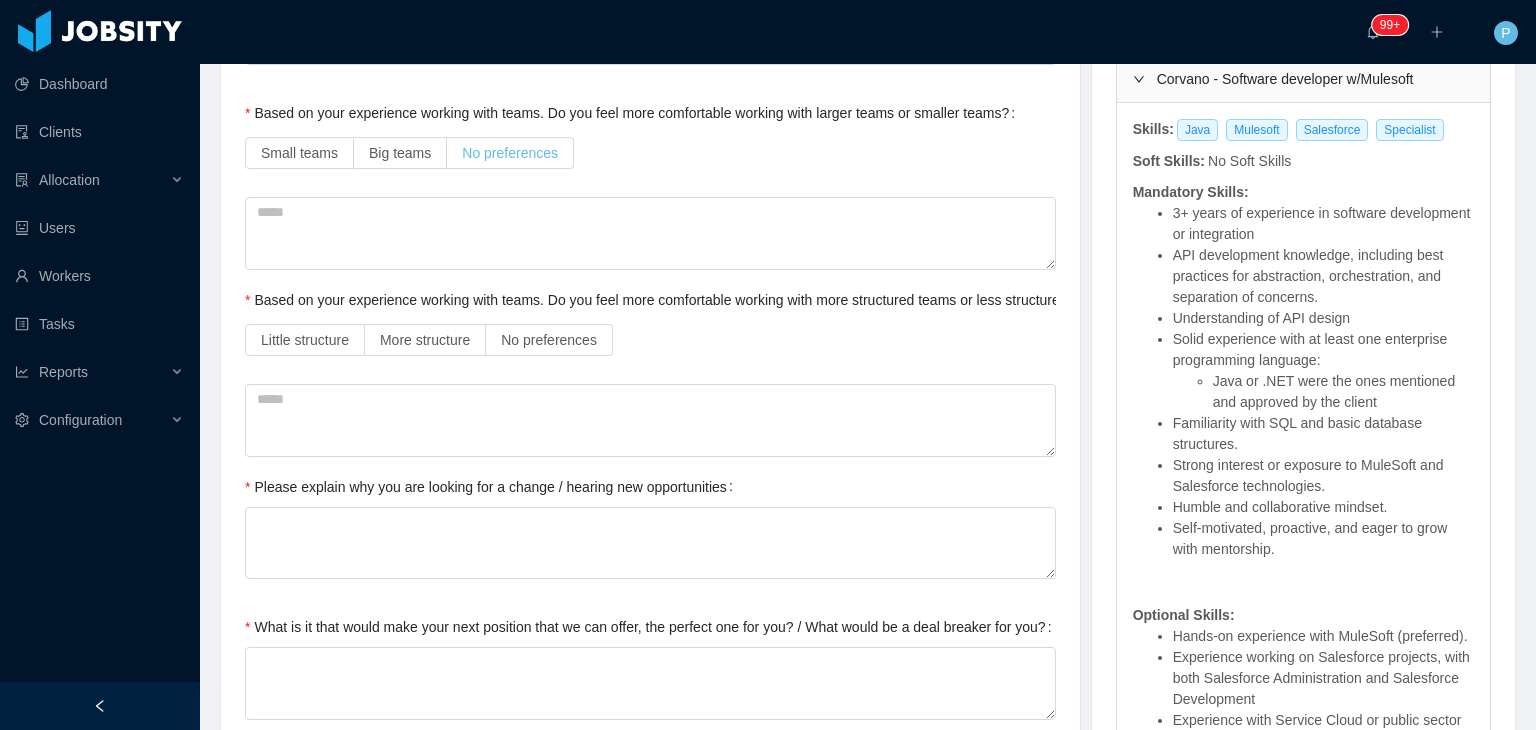 click on "No preferences" at bounding box center [510, 153] 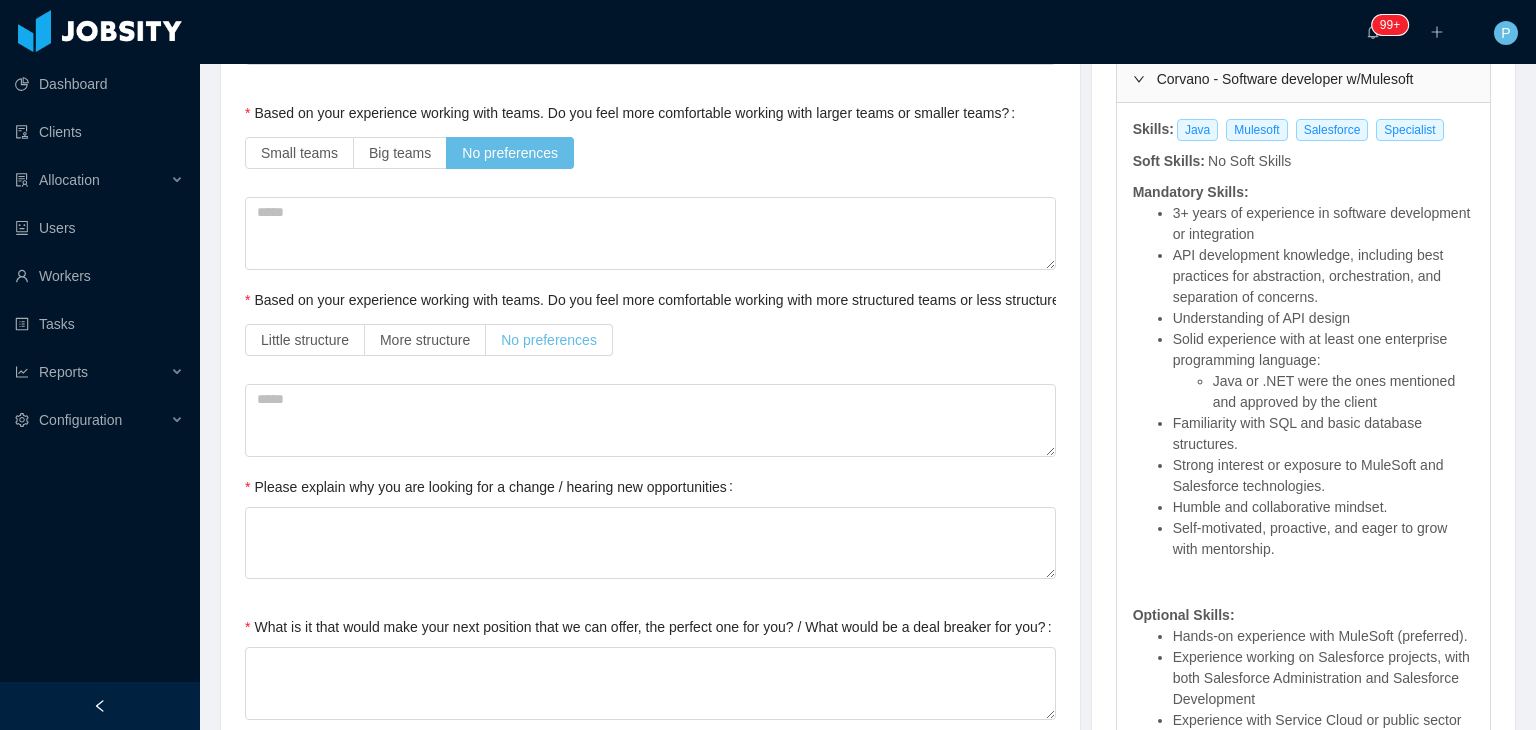 click on "No preferences" at bounding box center (549, 340) 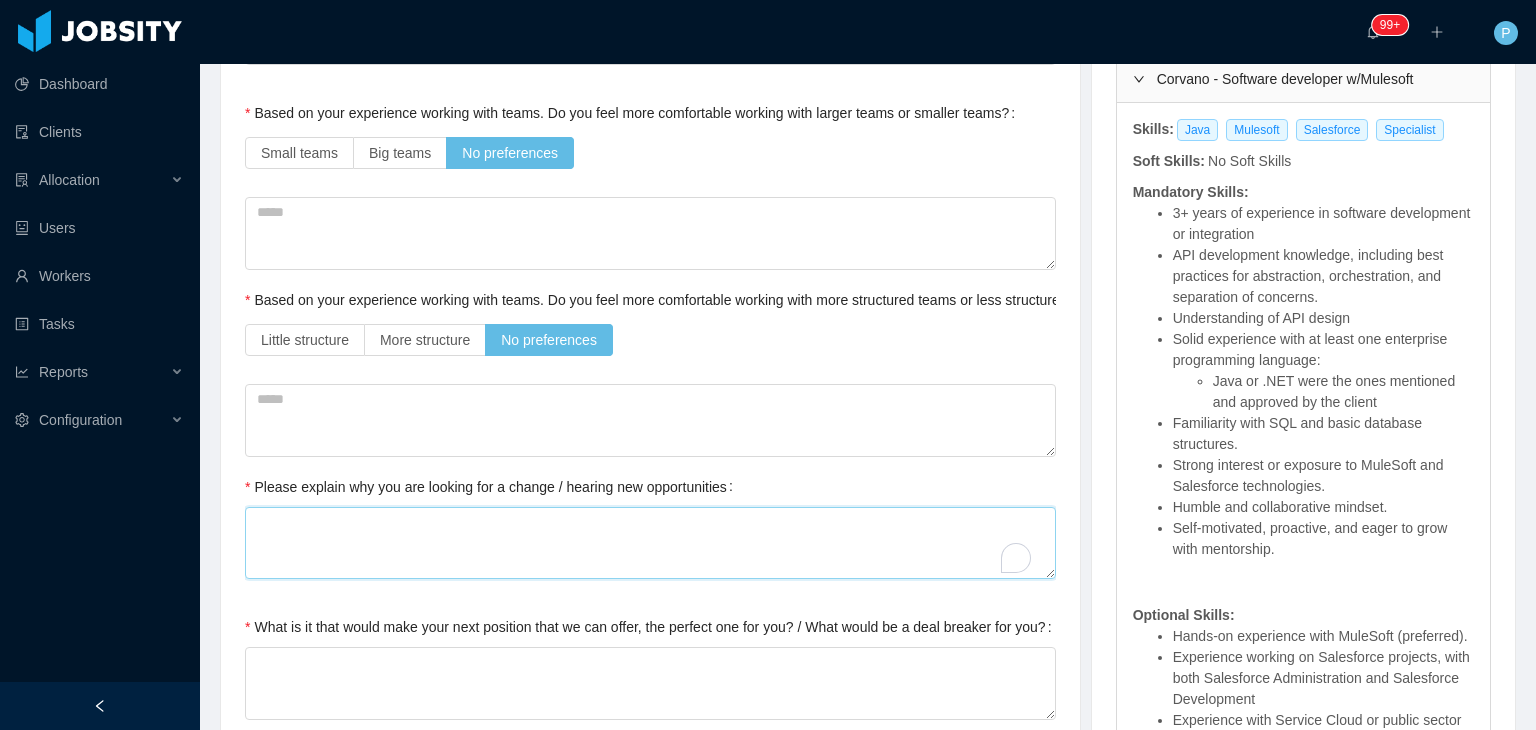 click on "Please explain why you are looking for a change / hearing new opportunities" at bounding box center [650, 543] 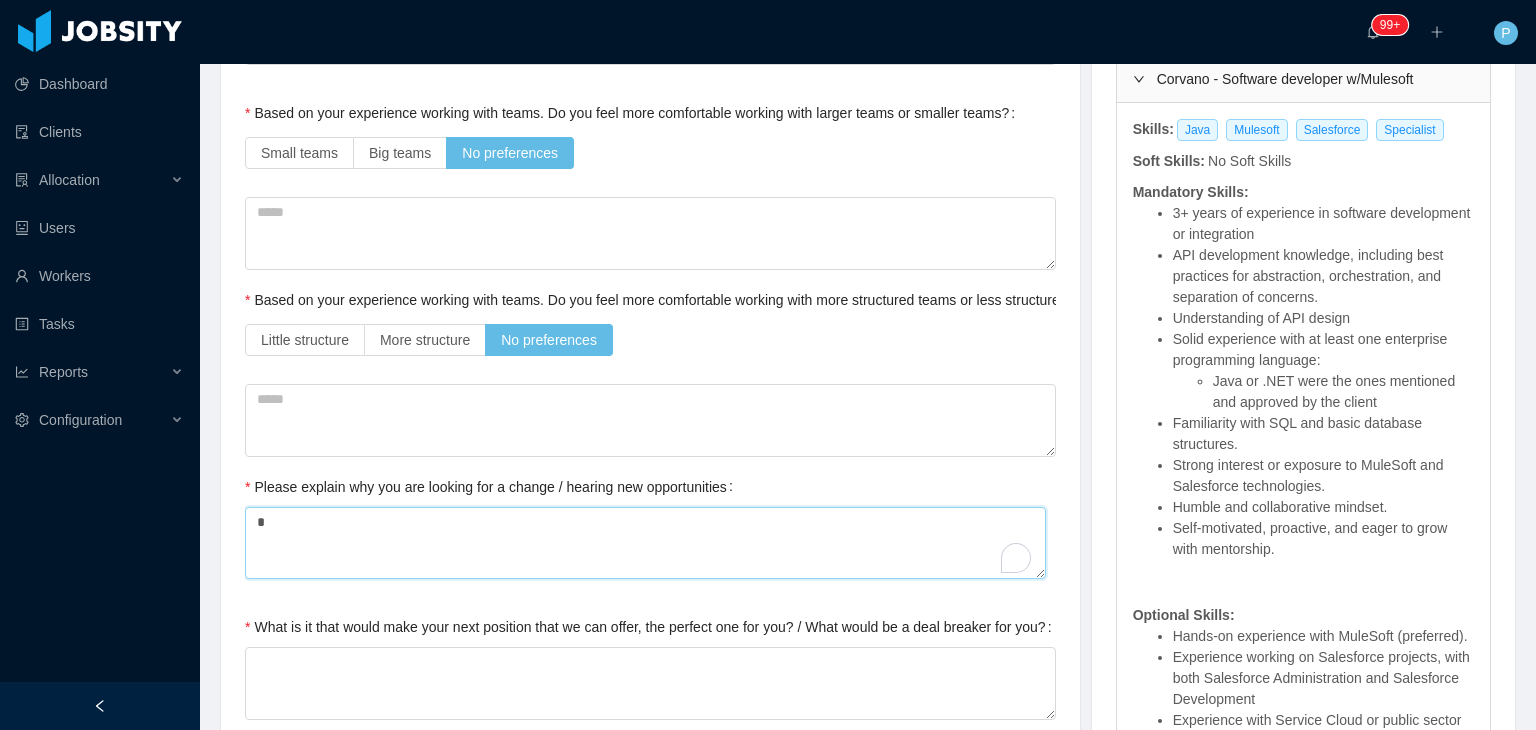 type on "**" 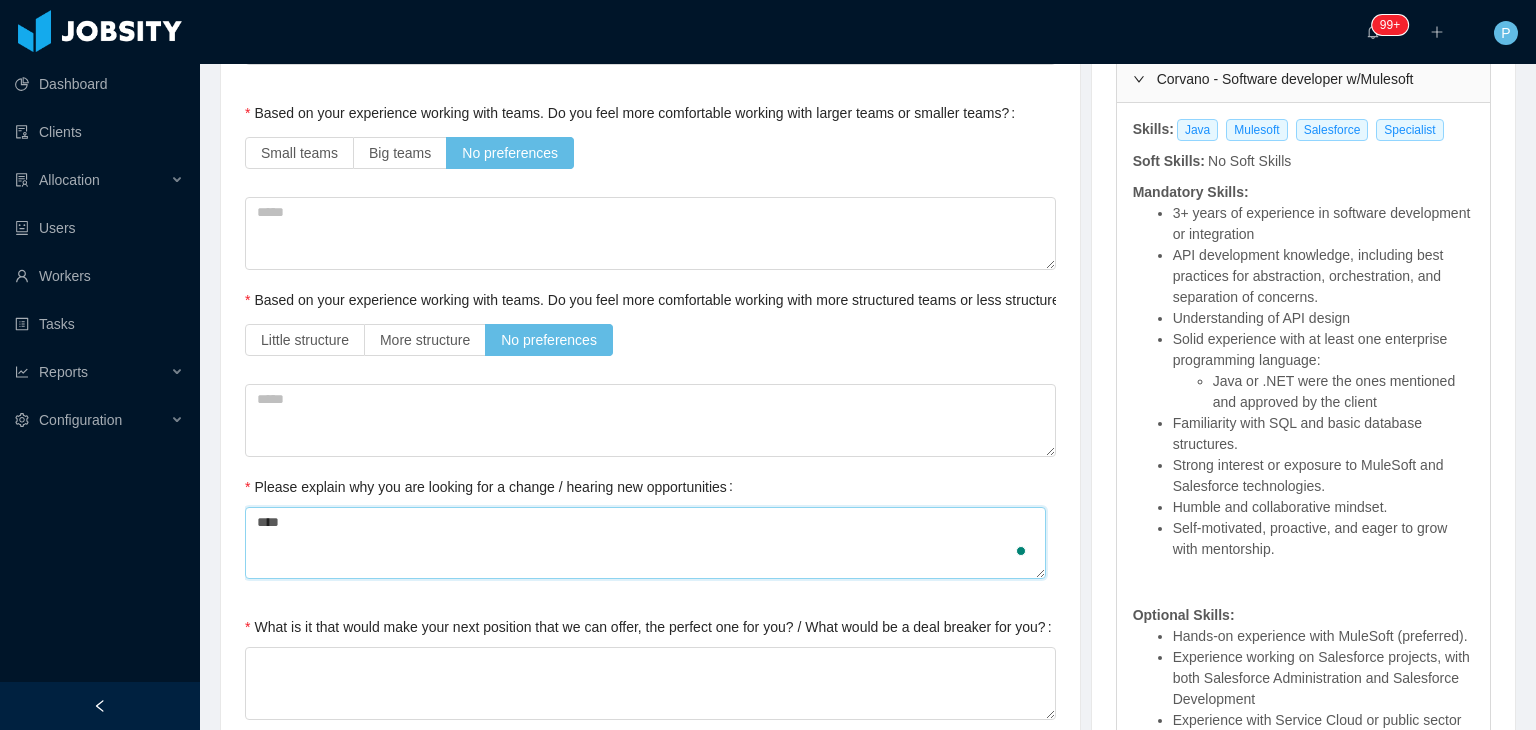 type on "*****" 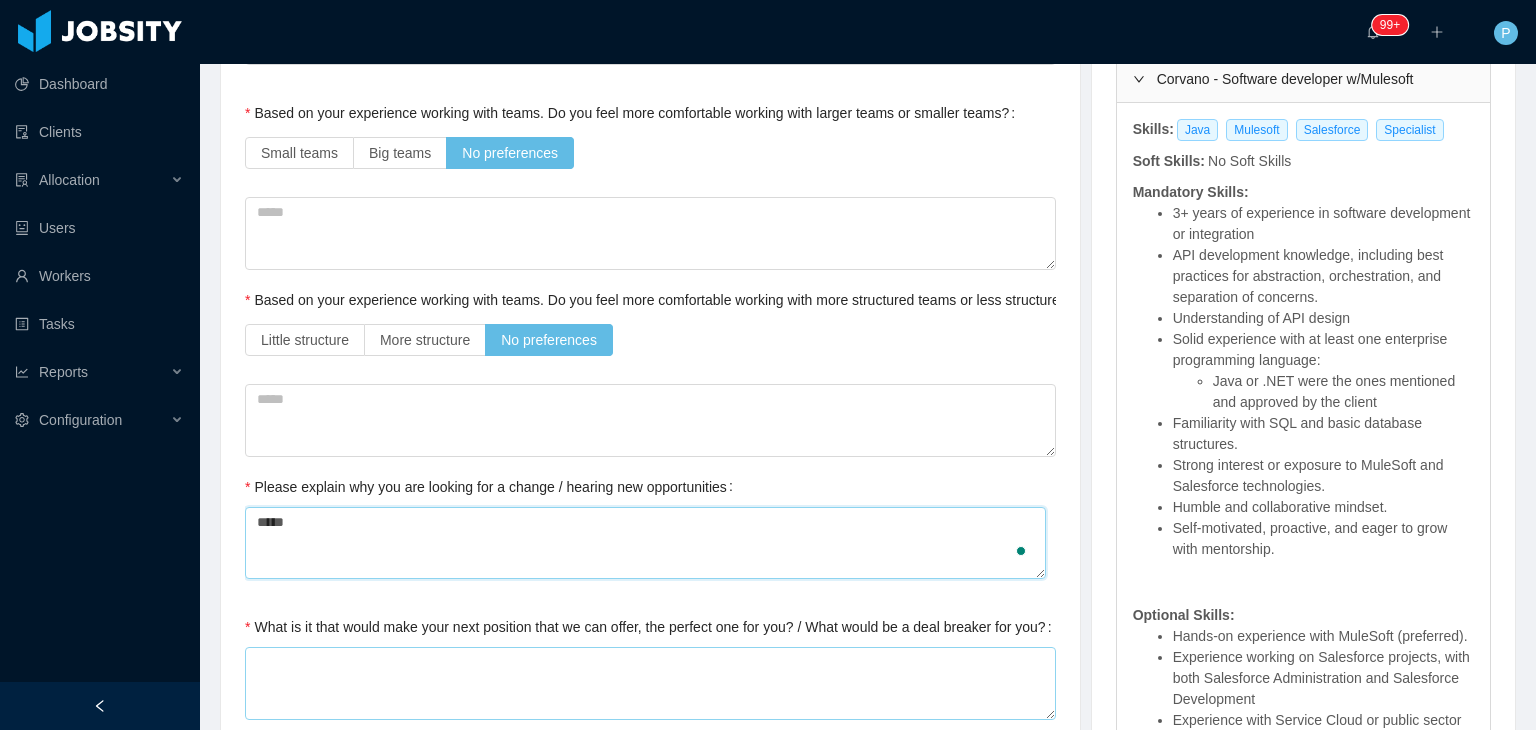 type on "*****" 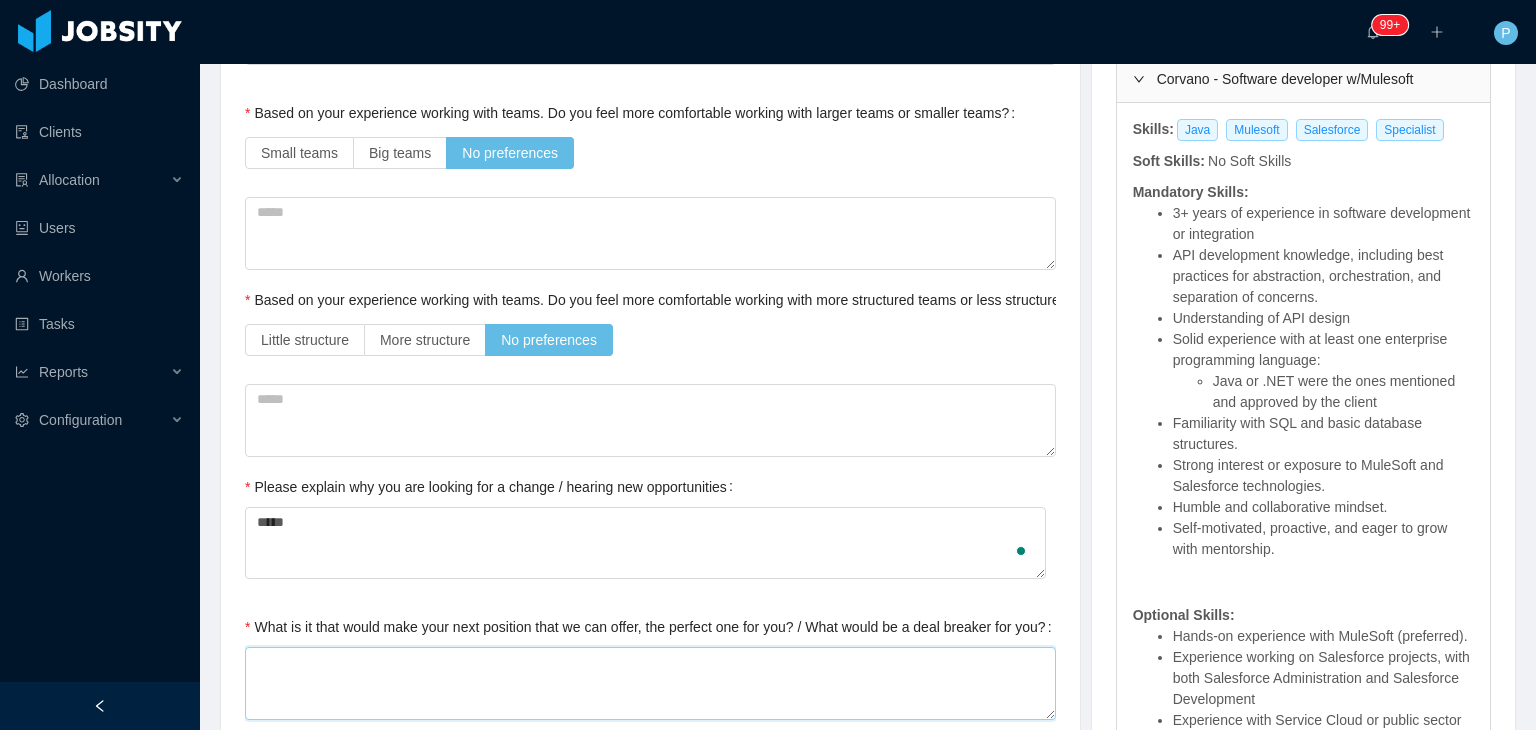 click on "What is it that would make your next position that we can offer, the perfect one for you? / What would be a deal breaker for you?" at bounding box center (650, 683) 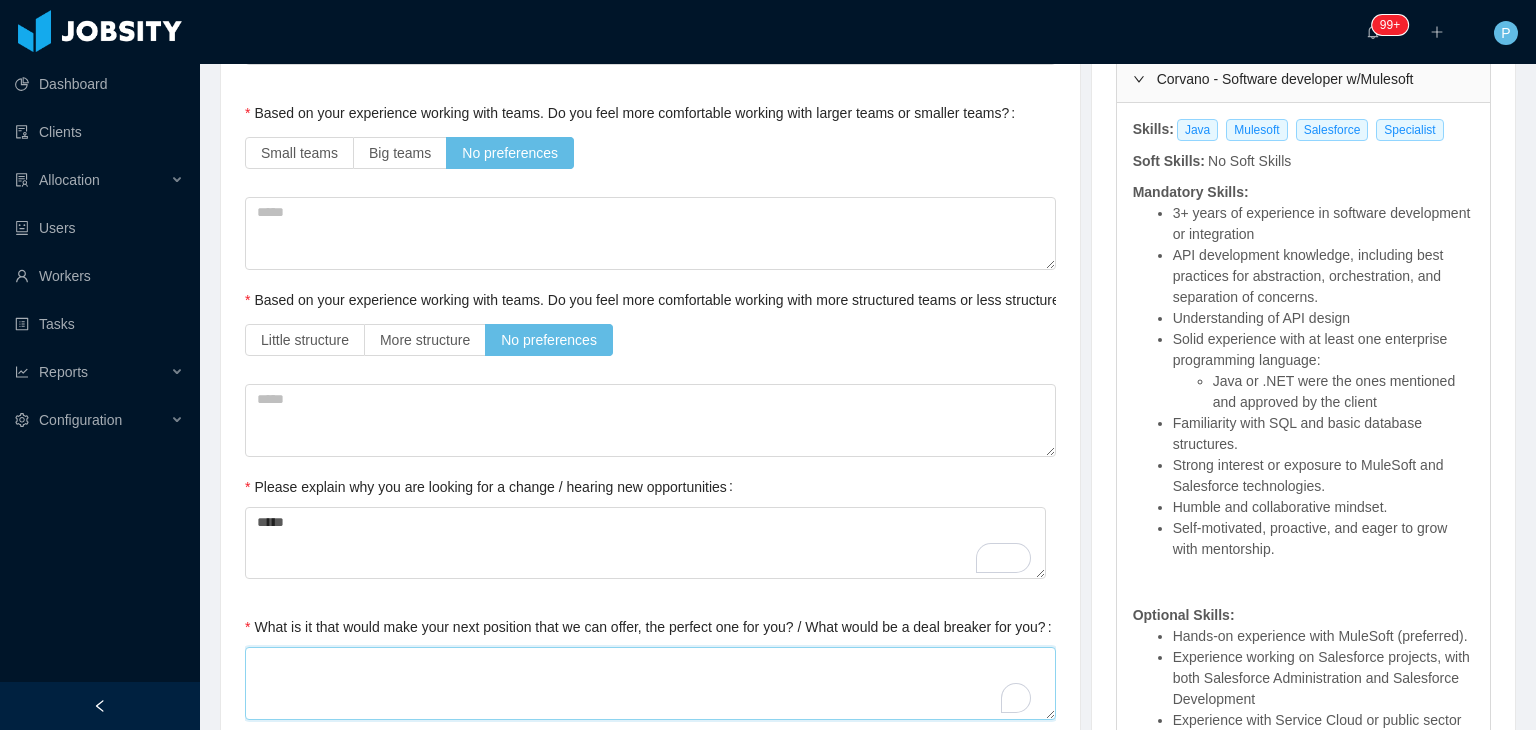 type on "*" 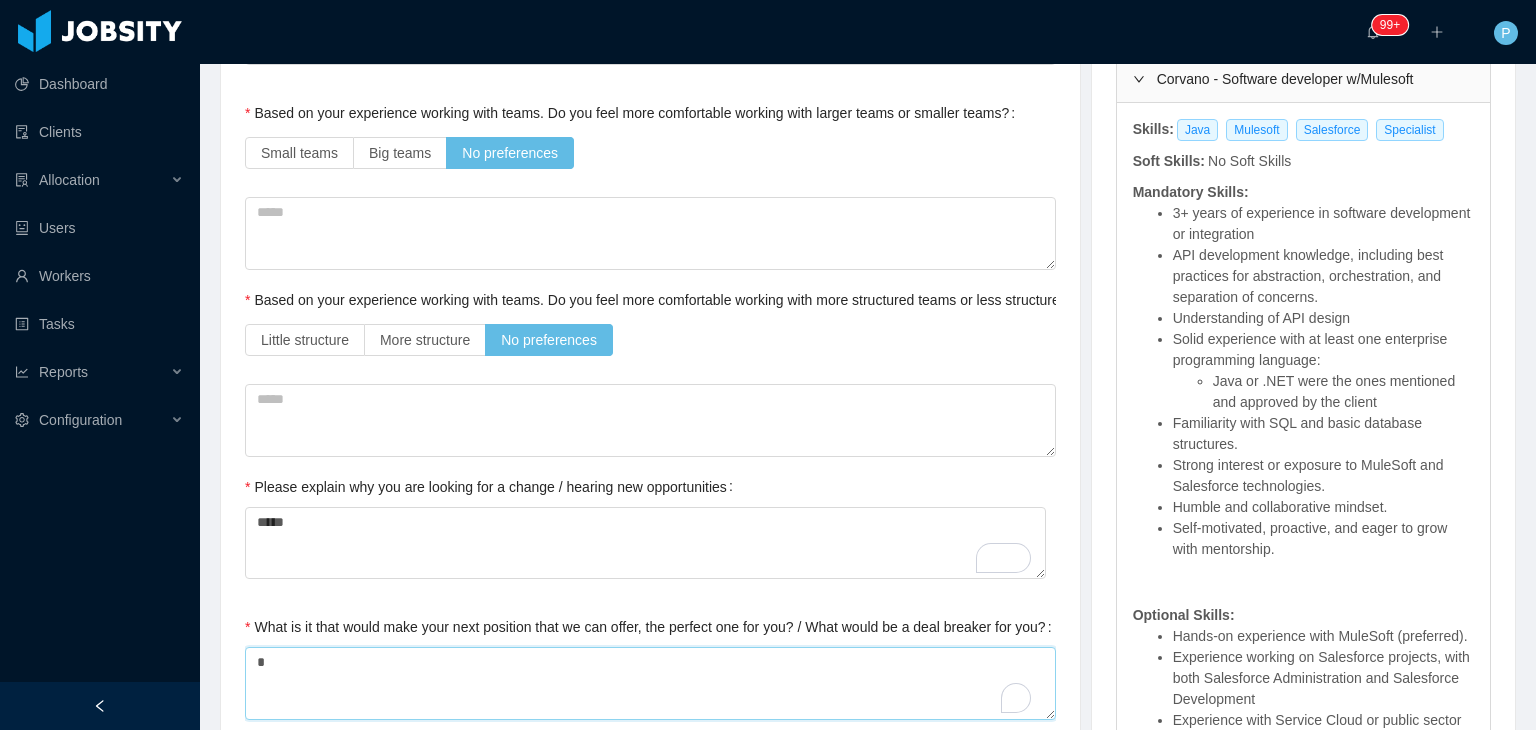 type on "**" 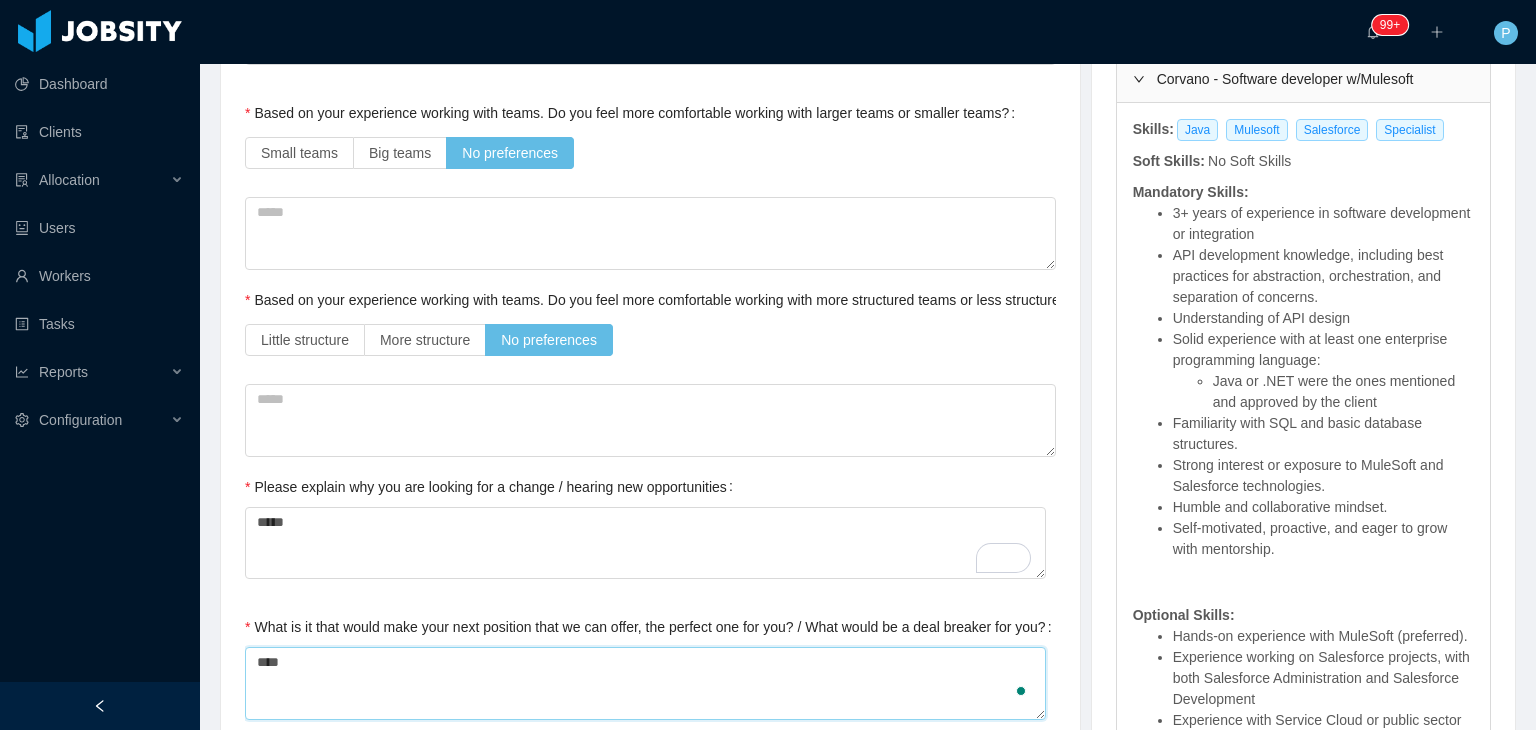 type on "*****" 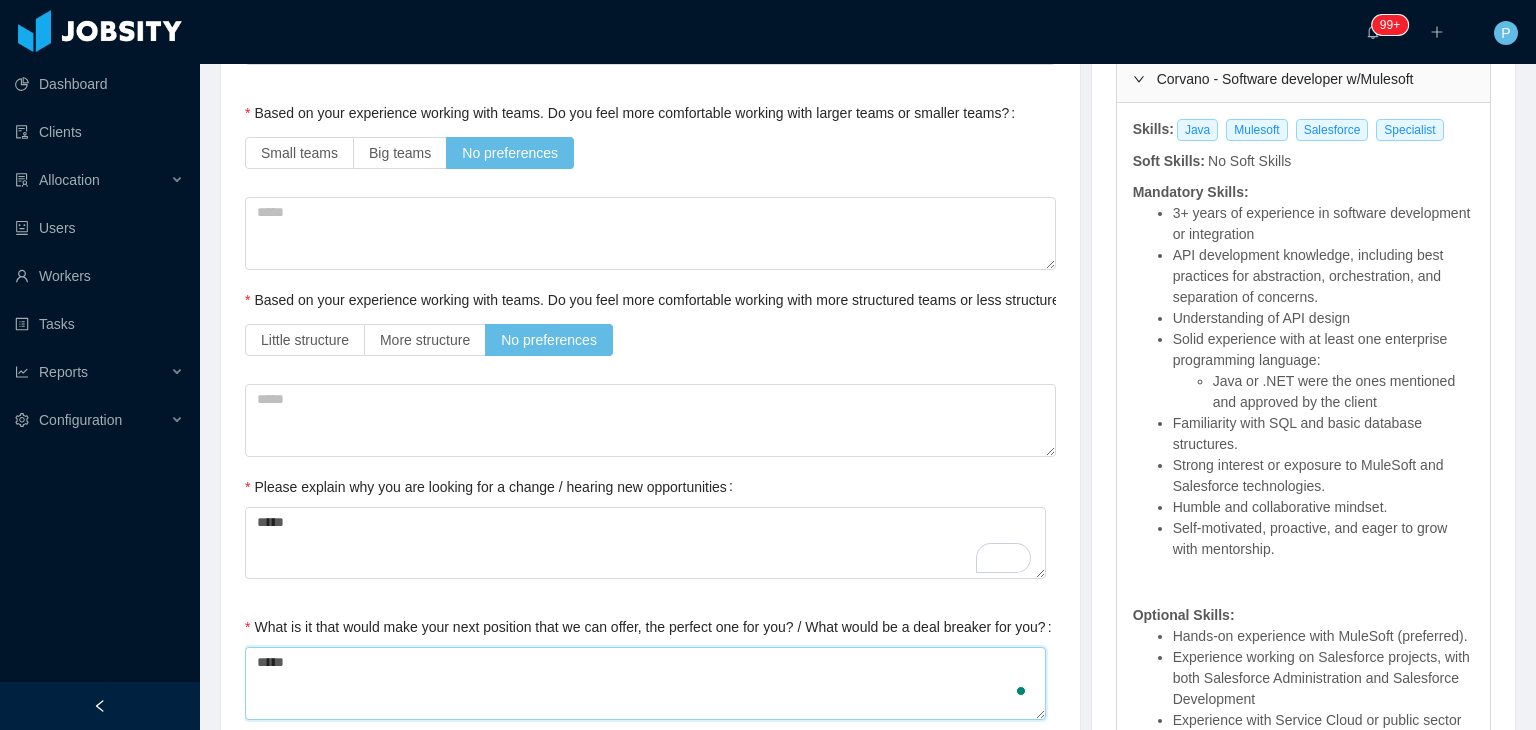 type 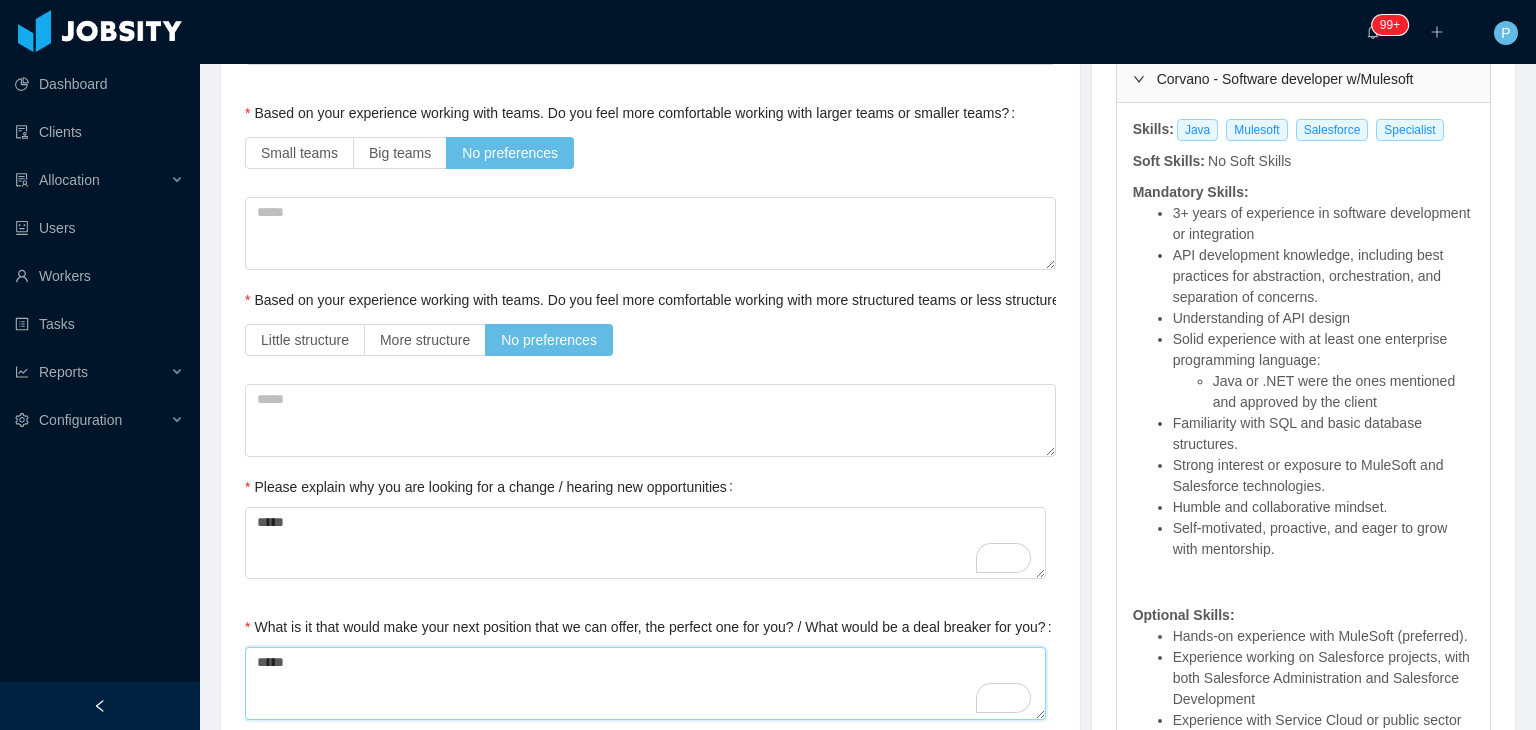 type on "*****" 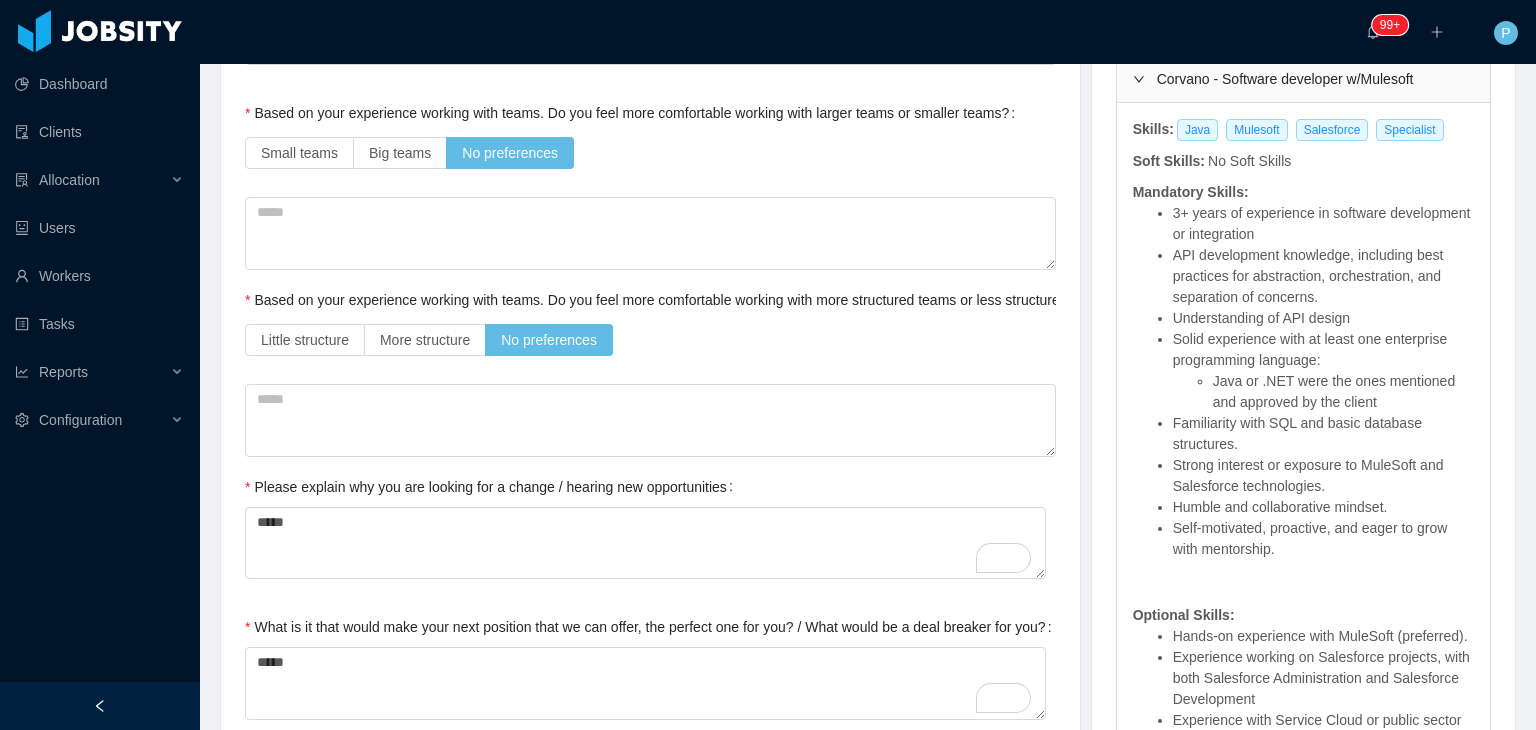 click on "**********" at bounding box center (650, 900) 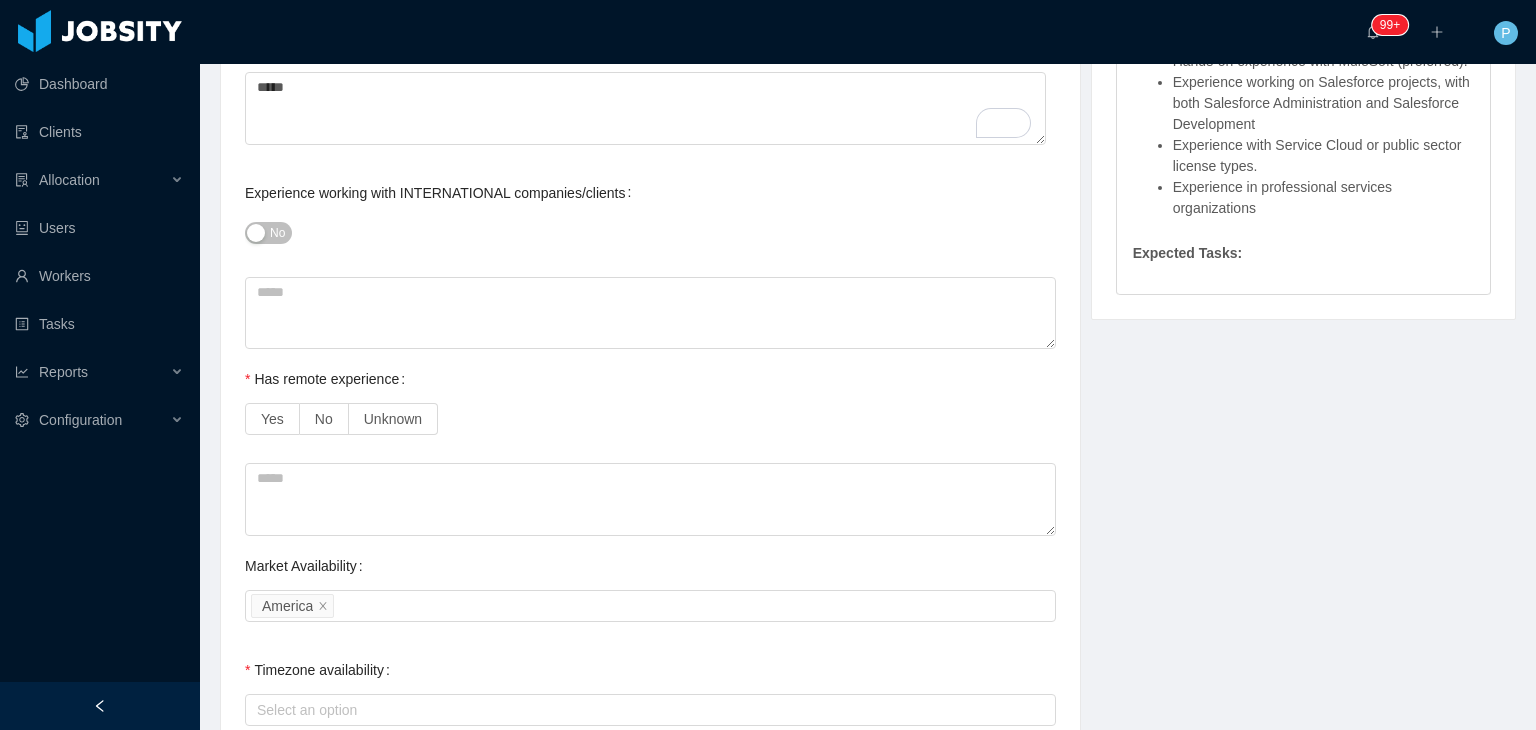 scroll, scrollTop: 1280, scrollLeft: 0, axis: vertical 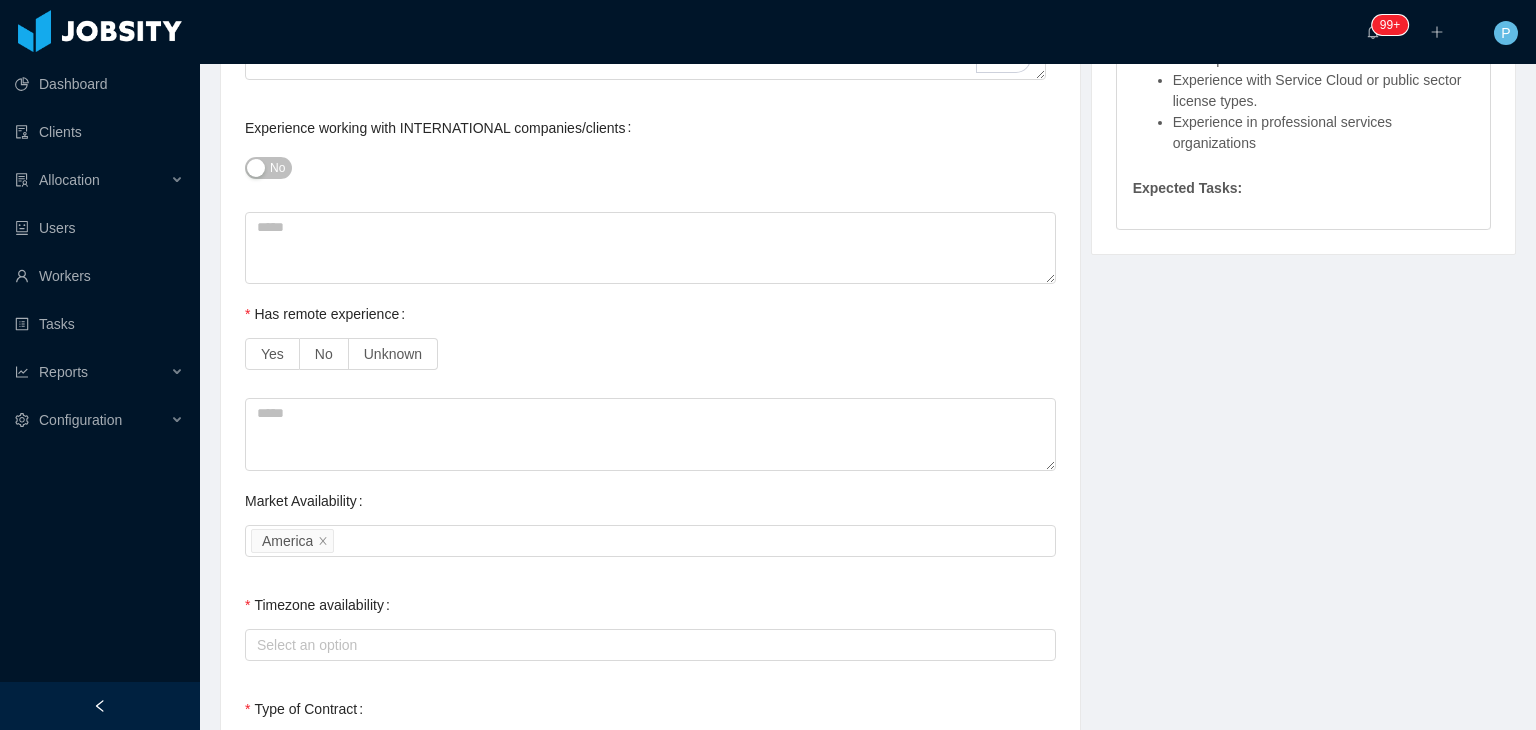 click on "No" at bounding box center (277, 168) 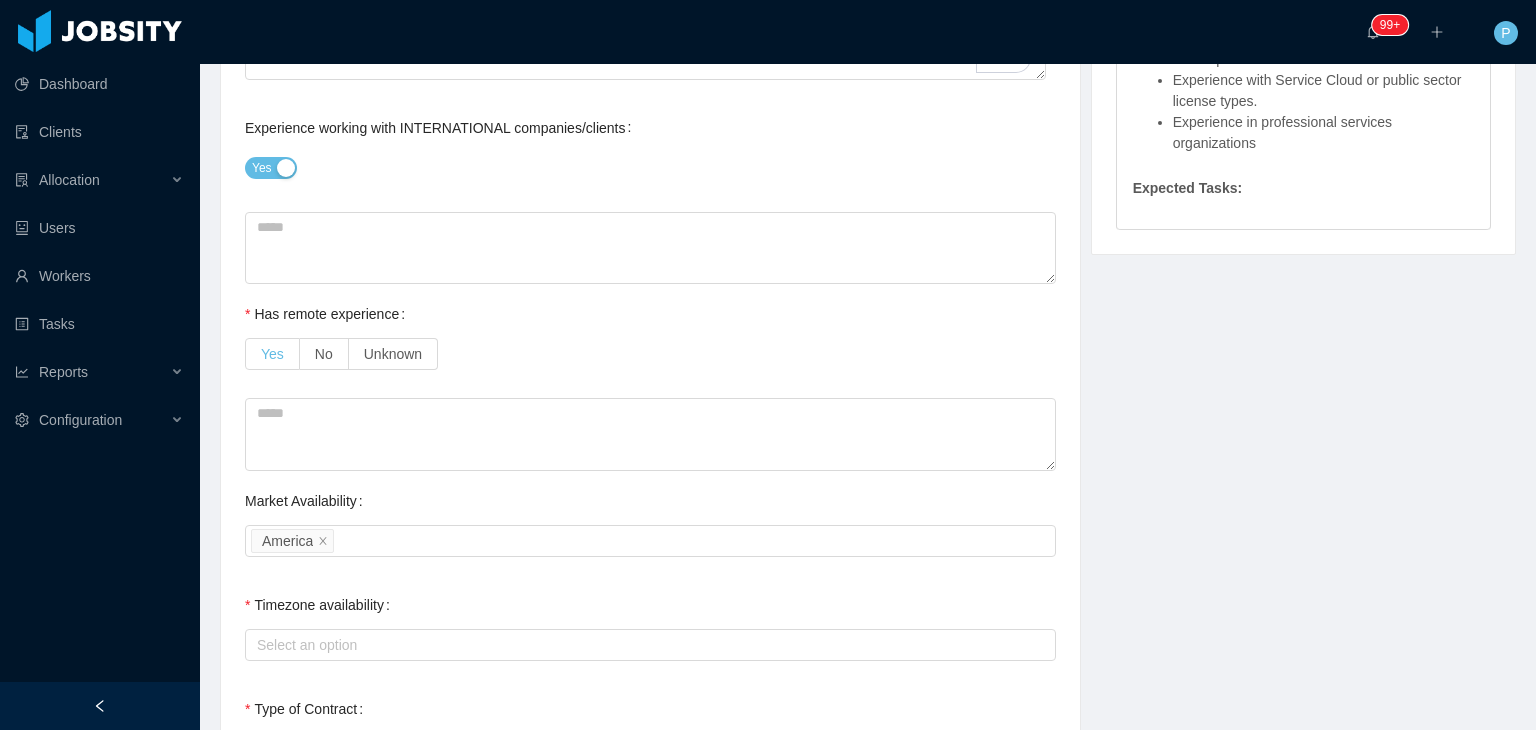 click on "Yes" at bounding box center (272, 354) 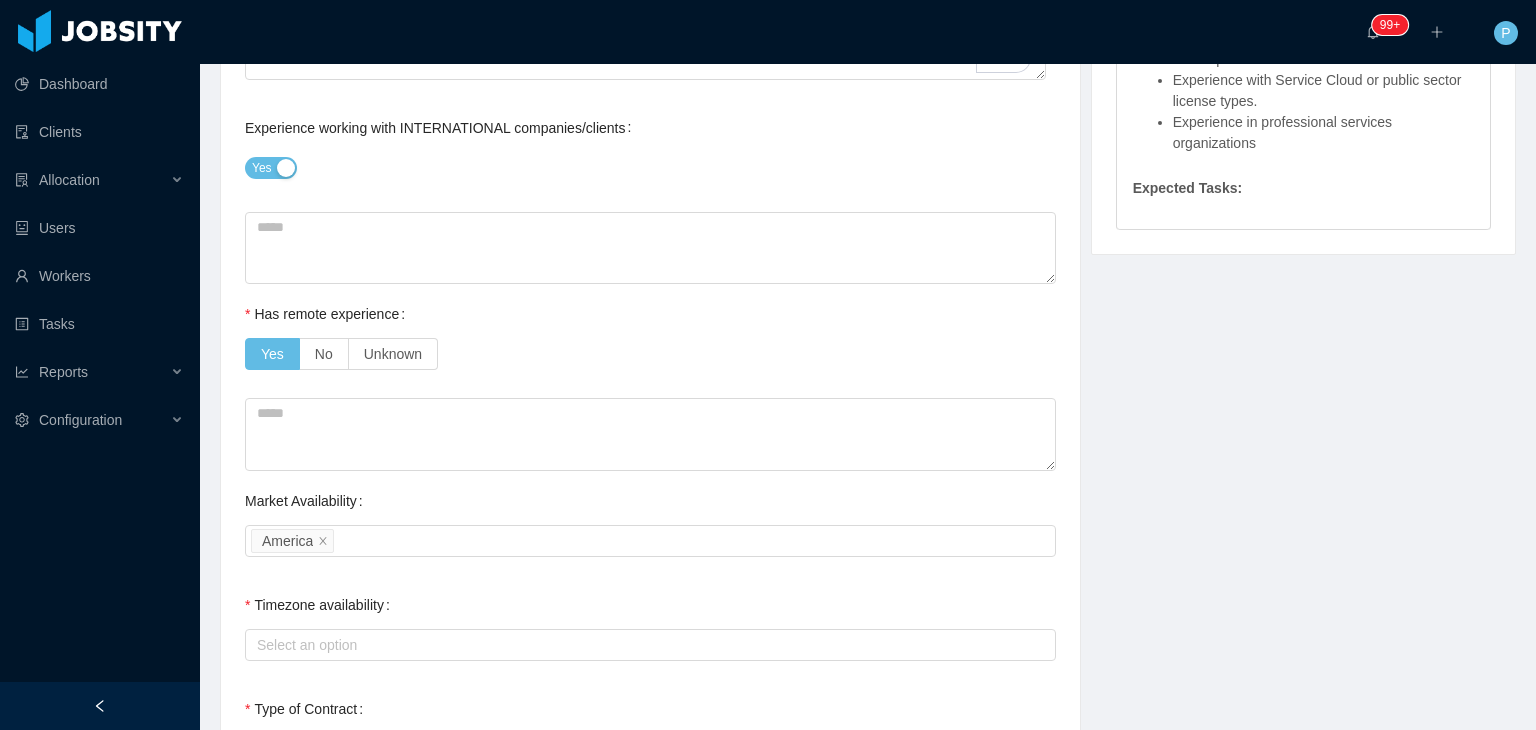 click on "**********" at bounding box center [650, 260] 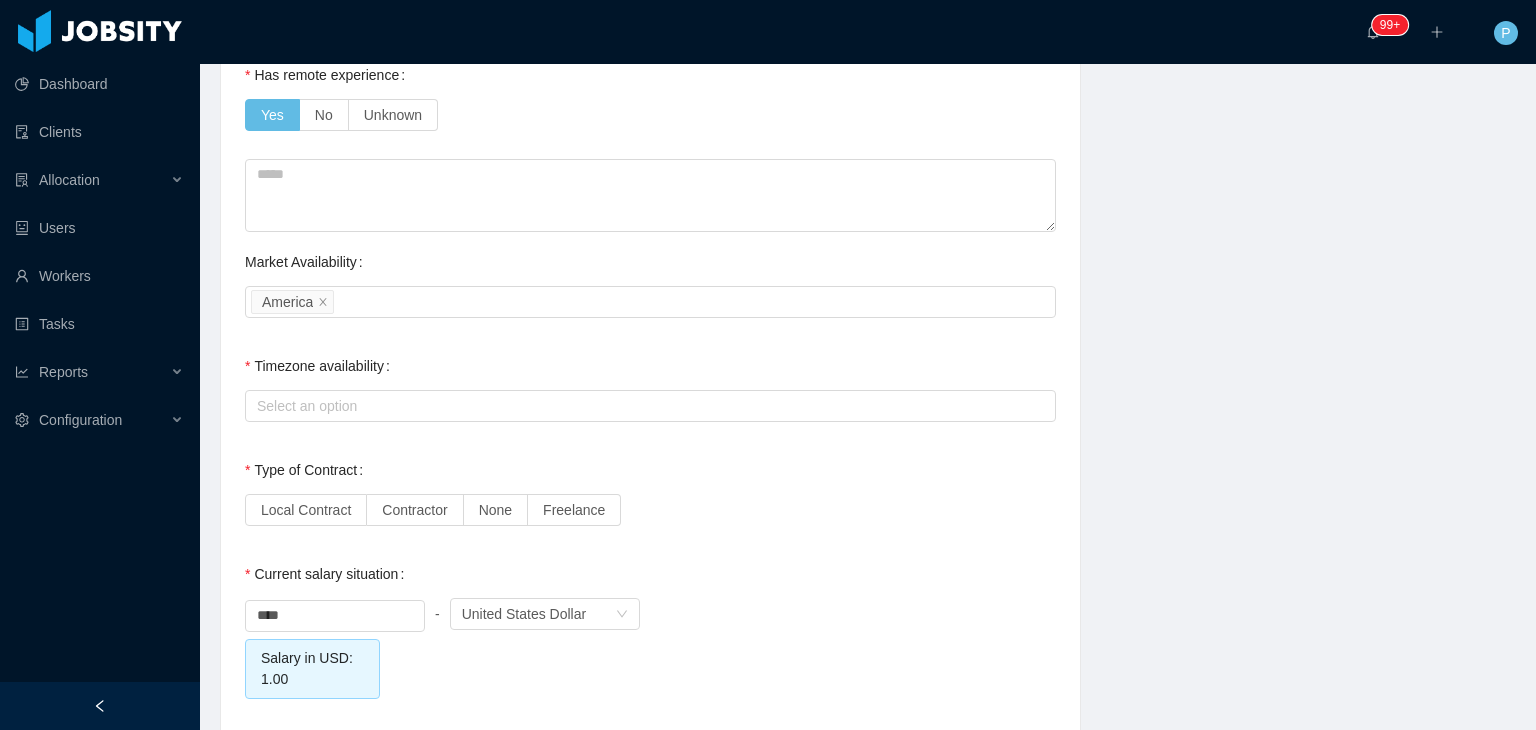 scroll, scrollTop: 1640, scrollLeft: 0, axis: vertical 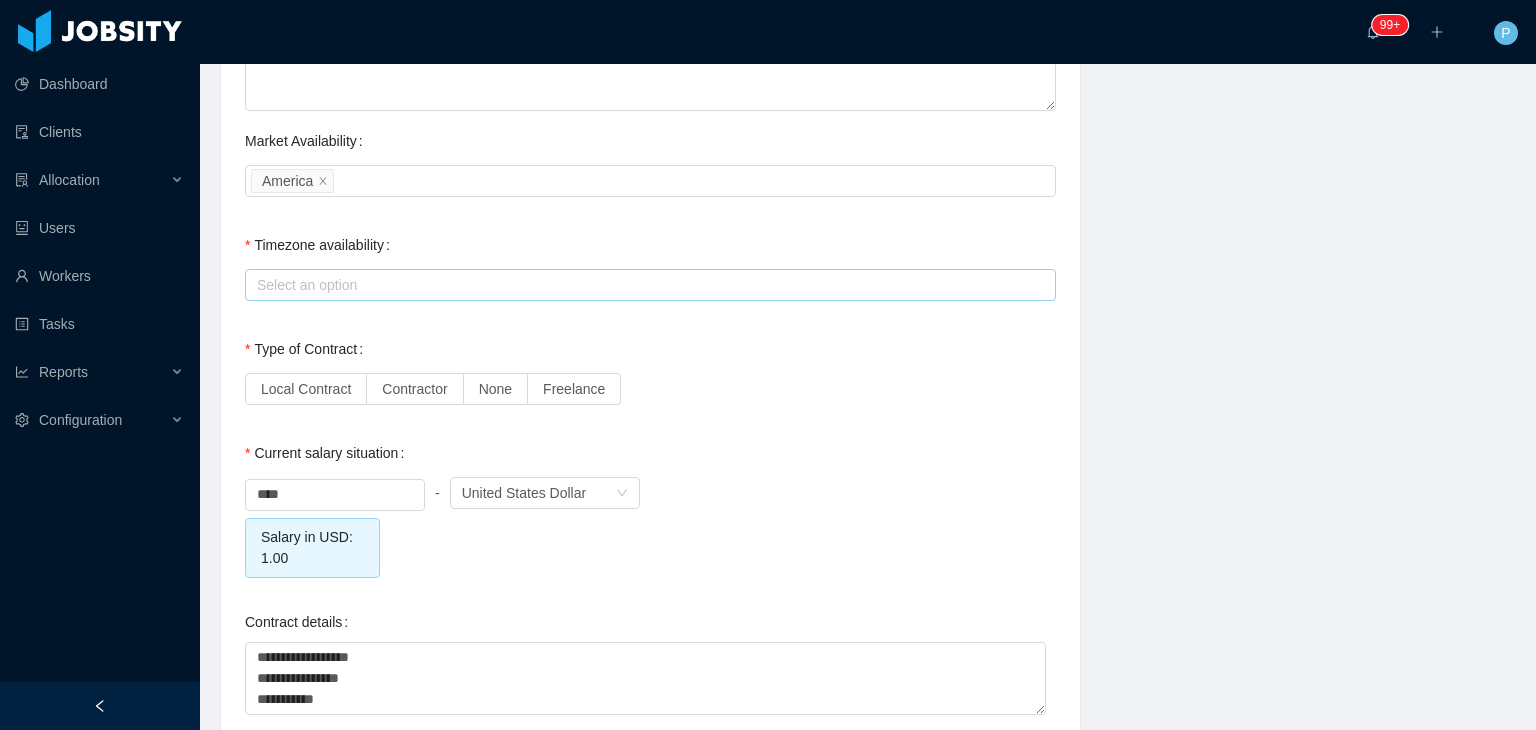 click on "Select an option" at bounding box center (646, 285) 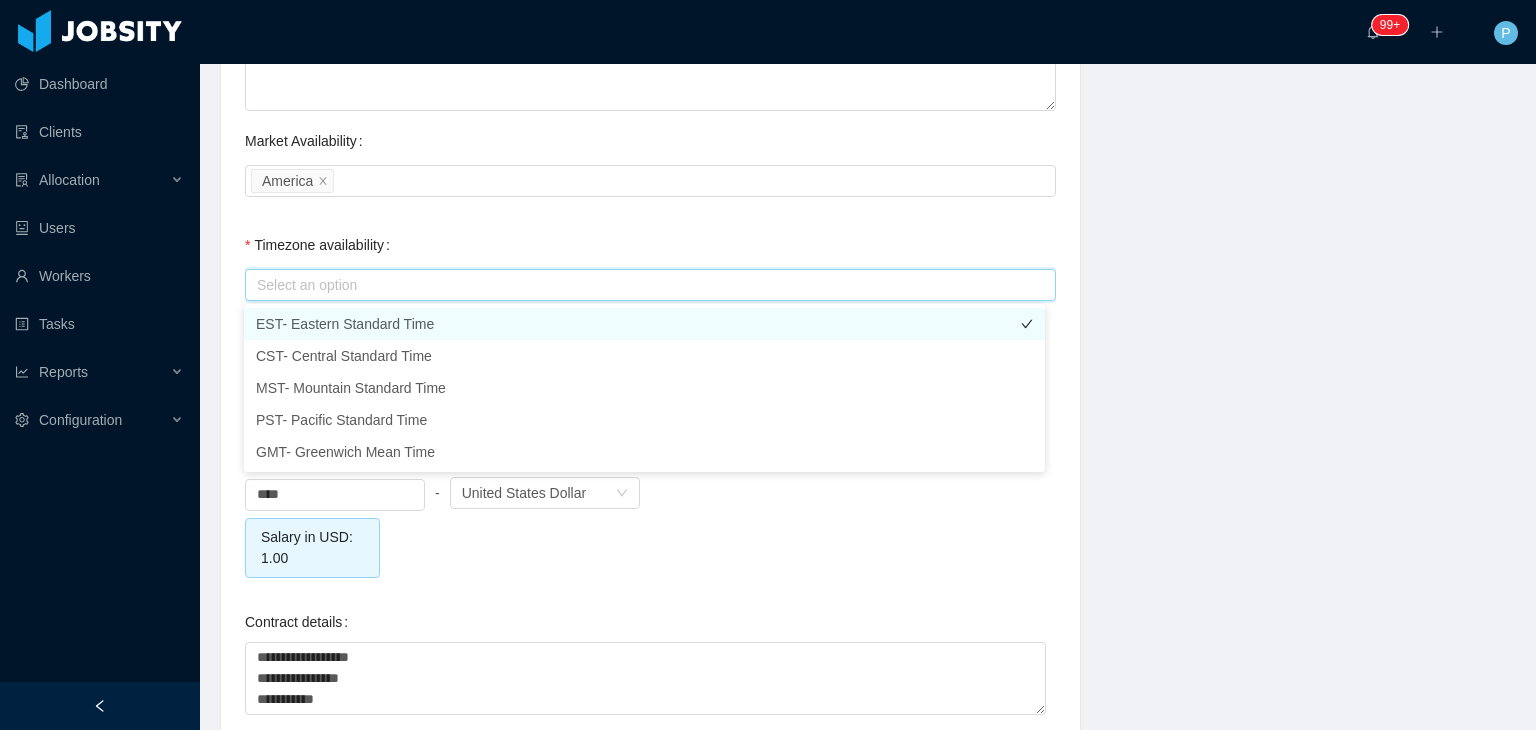 click on "EST- Eastern Standard Time" at bounding box center [644, 324] 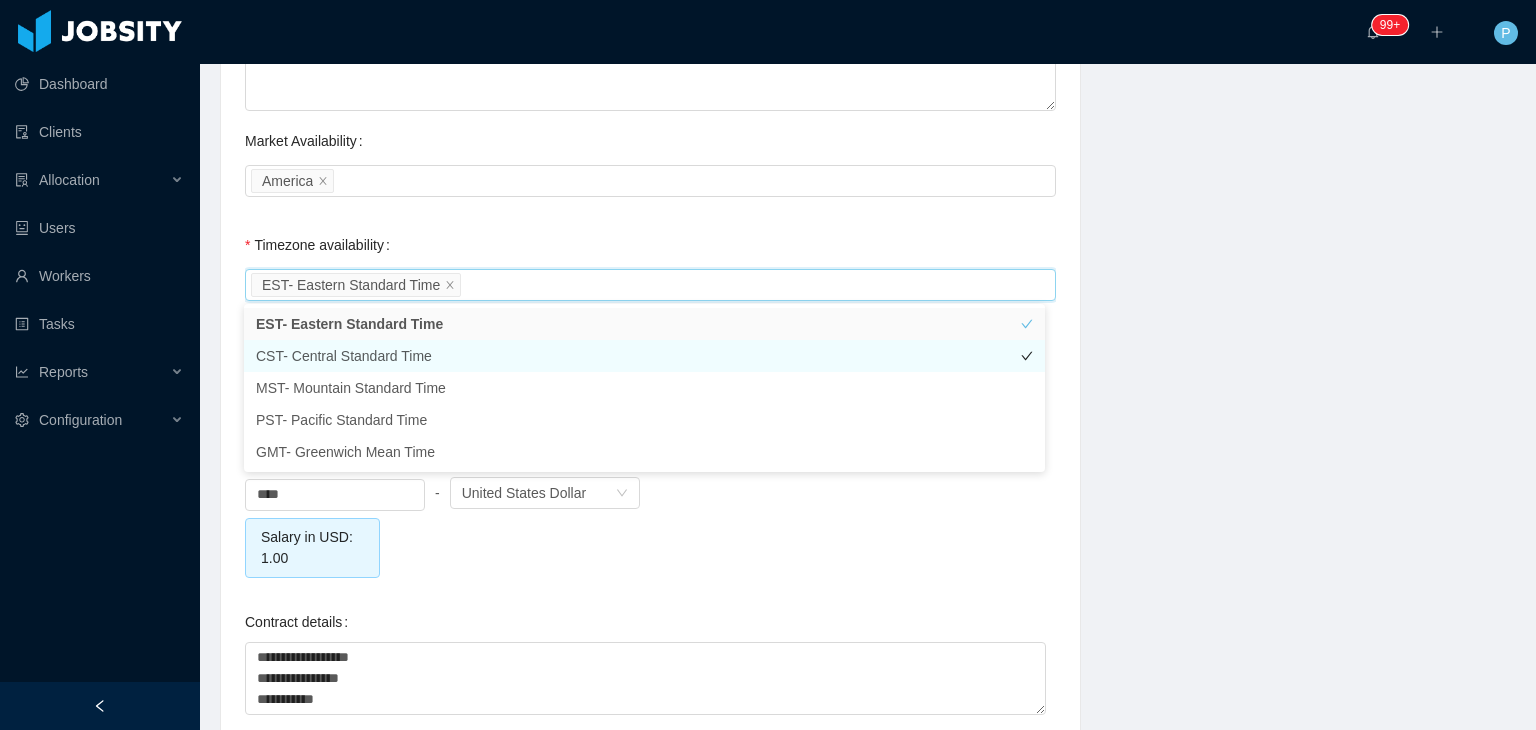 click on "CST- Central Standard Time" at bounding box center (644, 356) 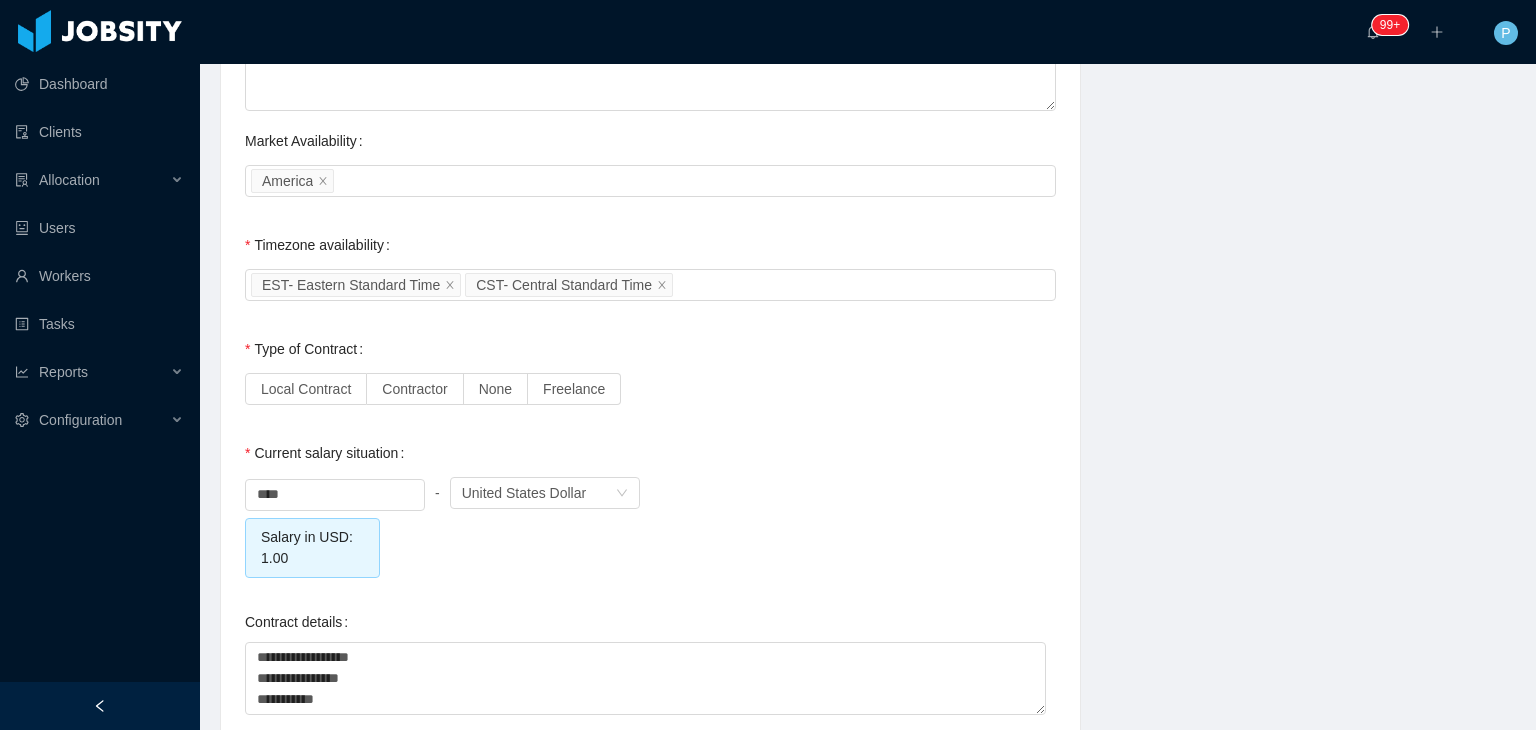 click on "**********" at bounding box center [650, -100] 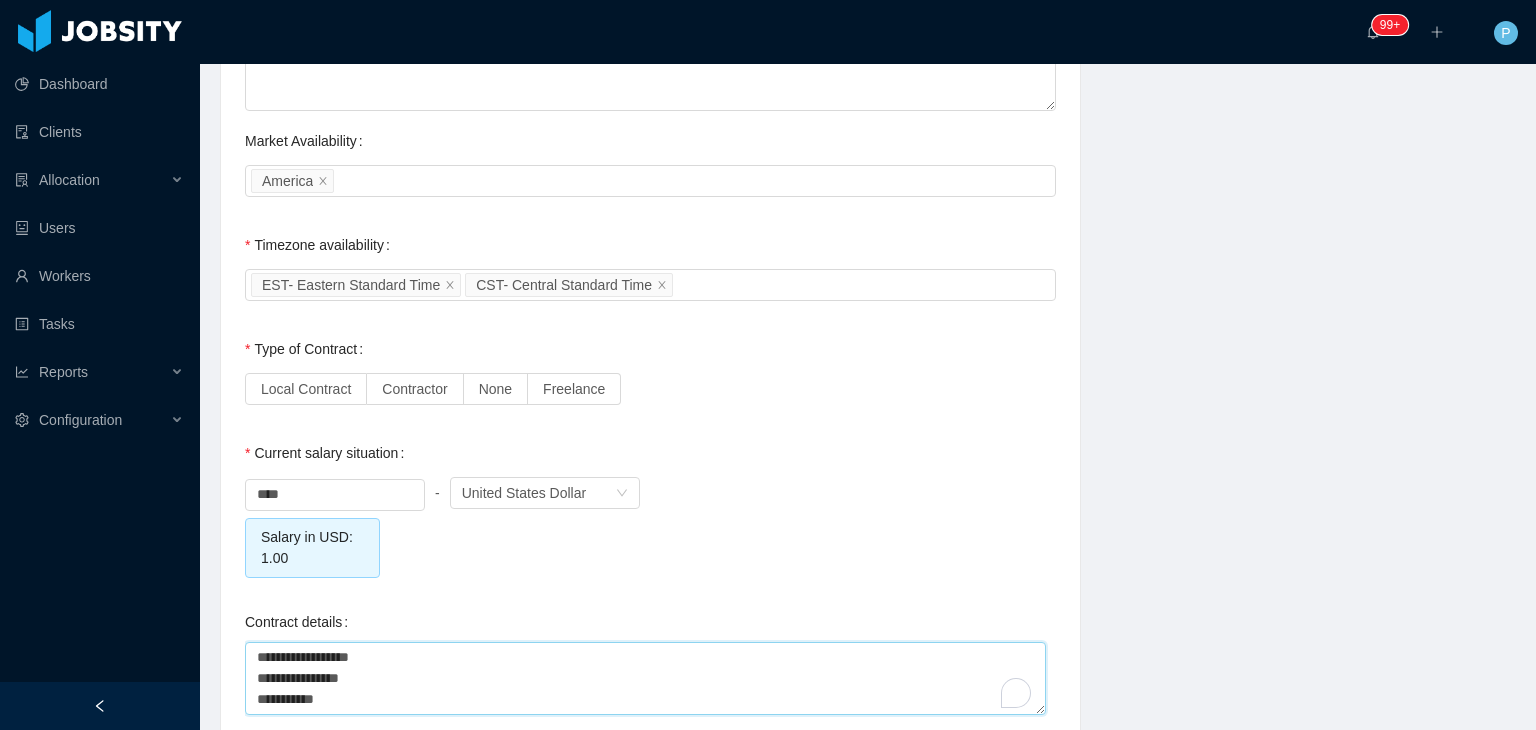 click on "**********" at bounding box center [645, 678] 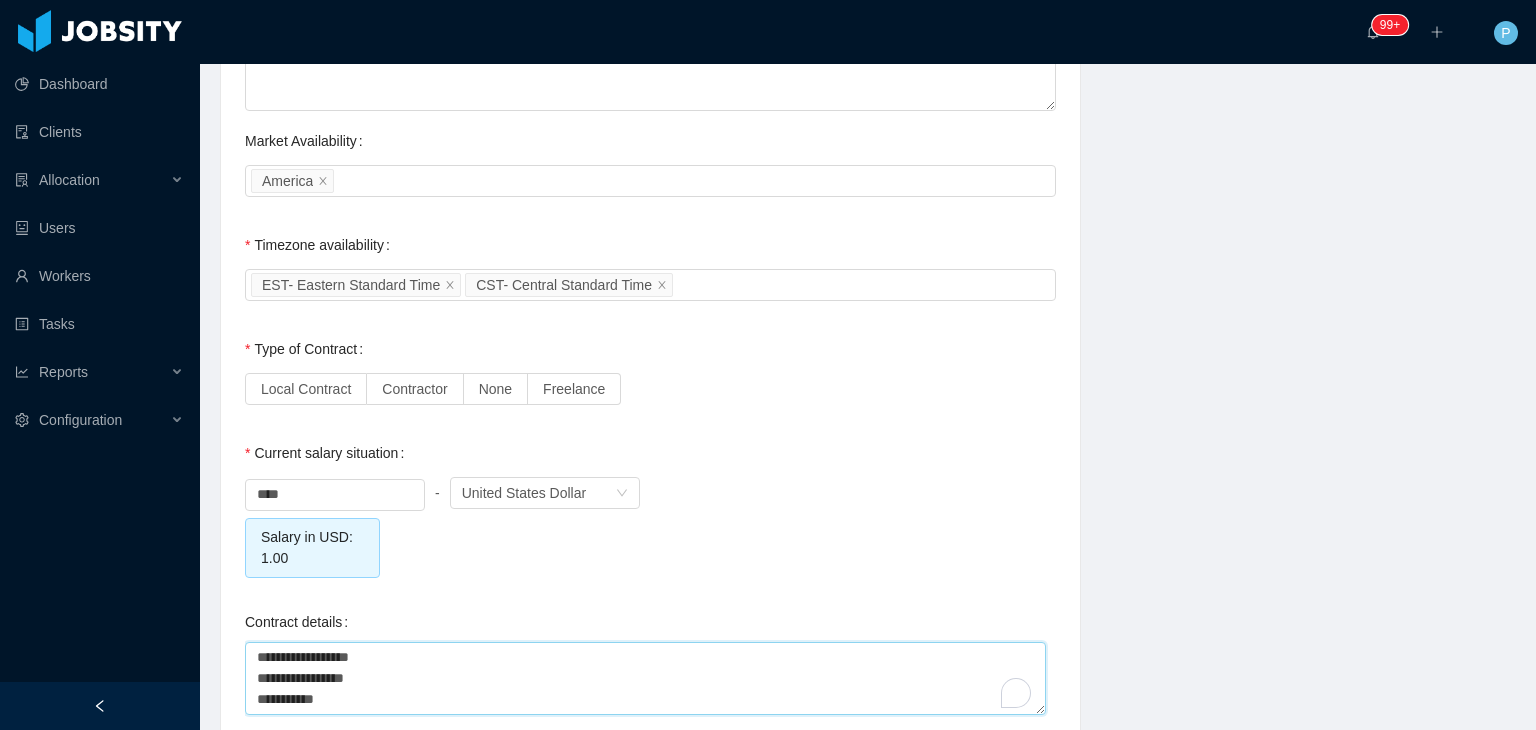 type 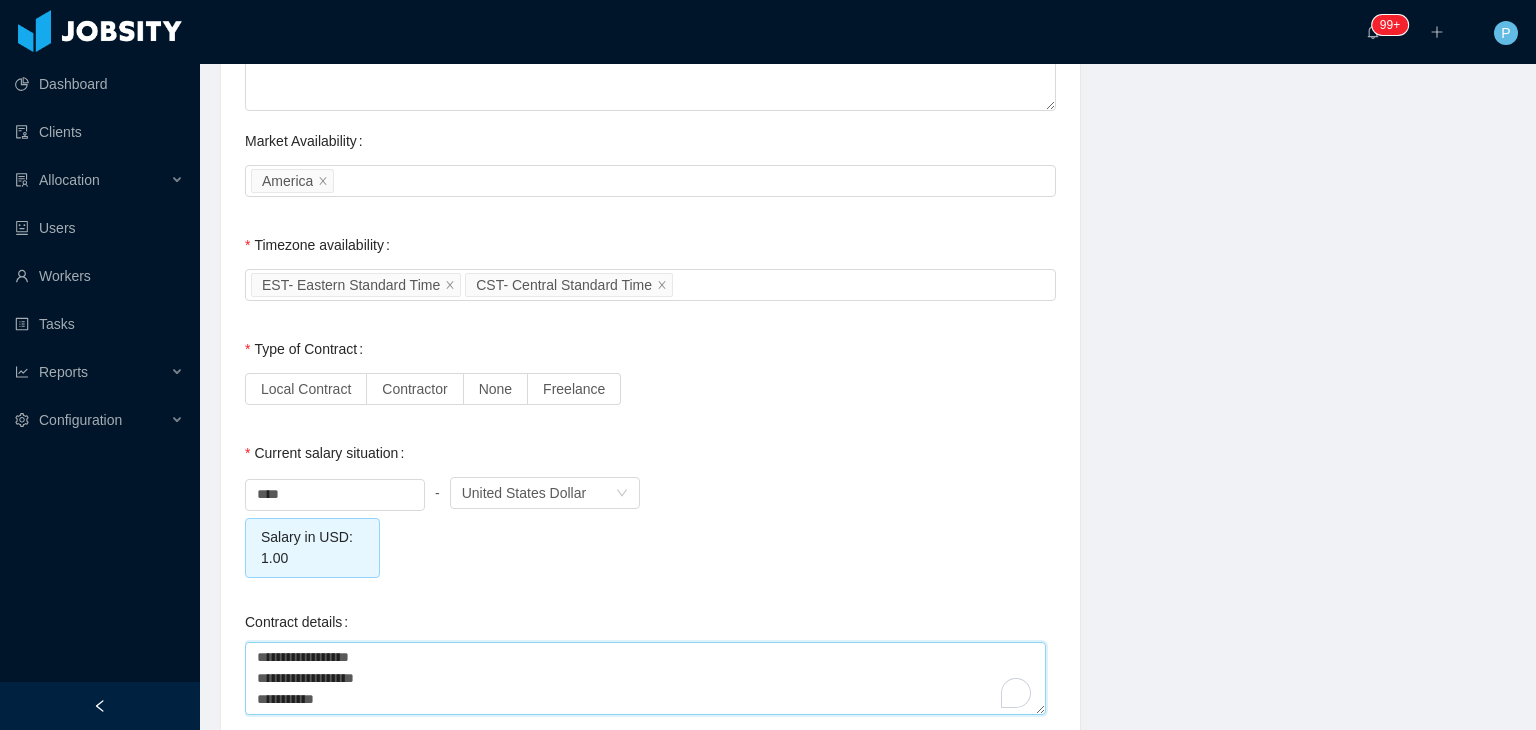 type on "**********" 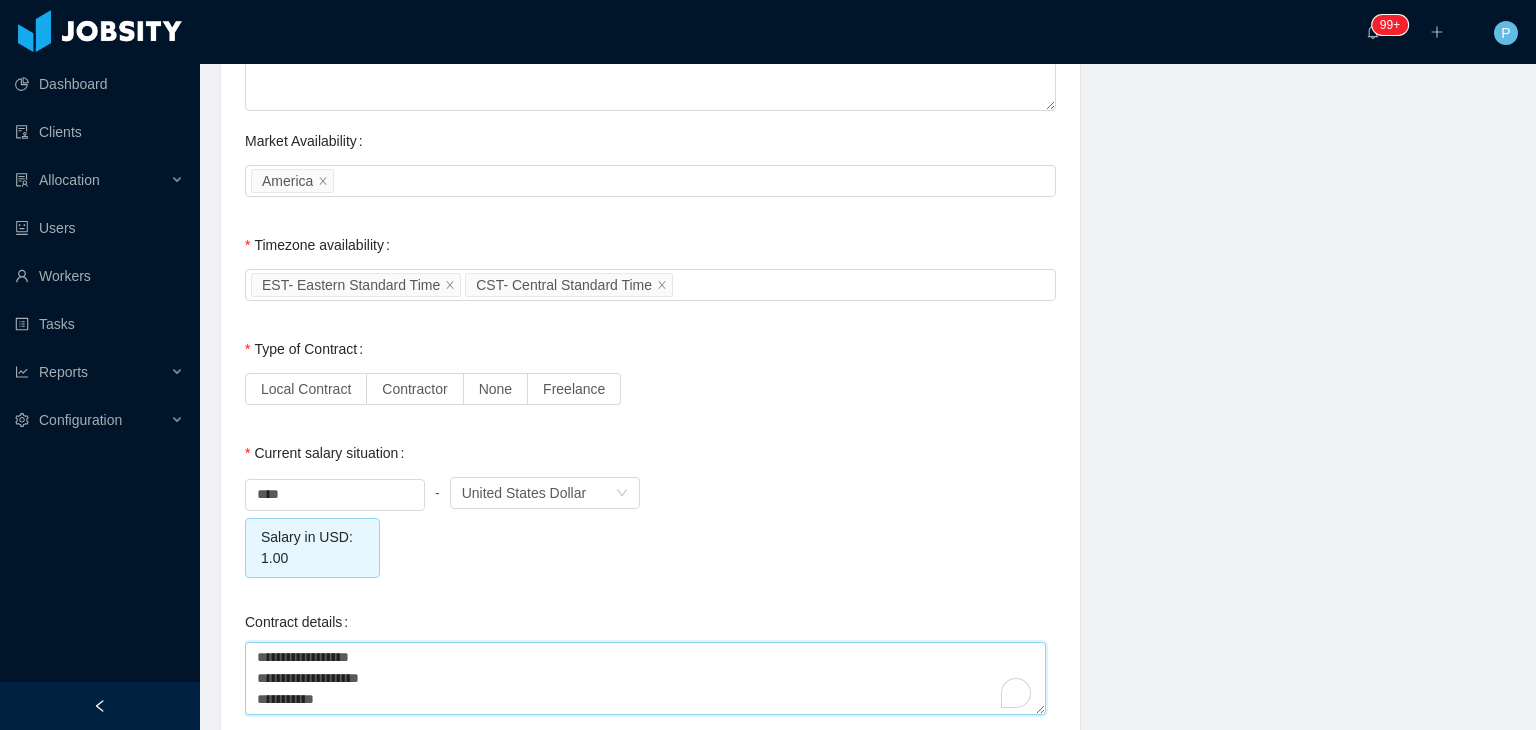 type 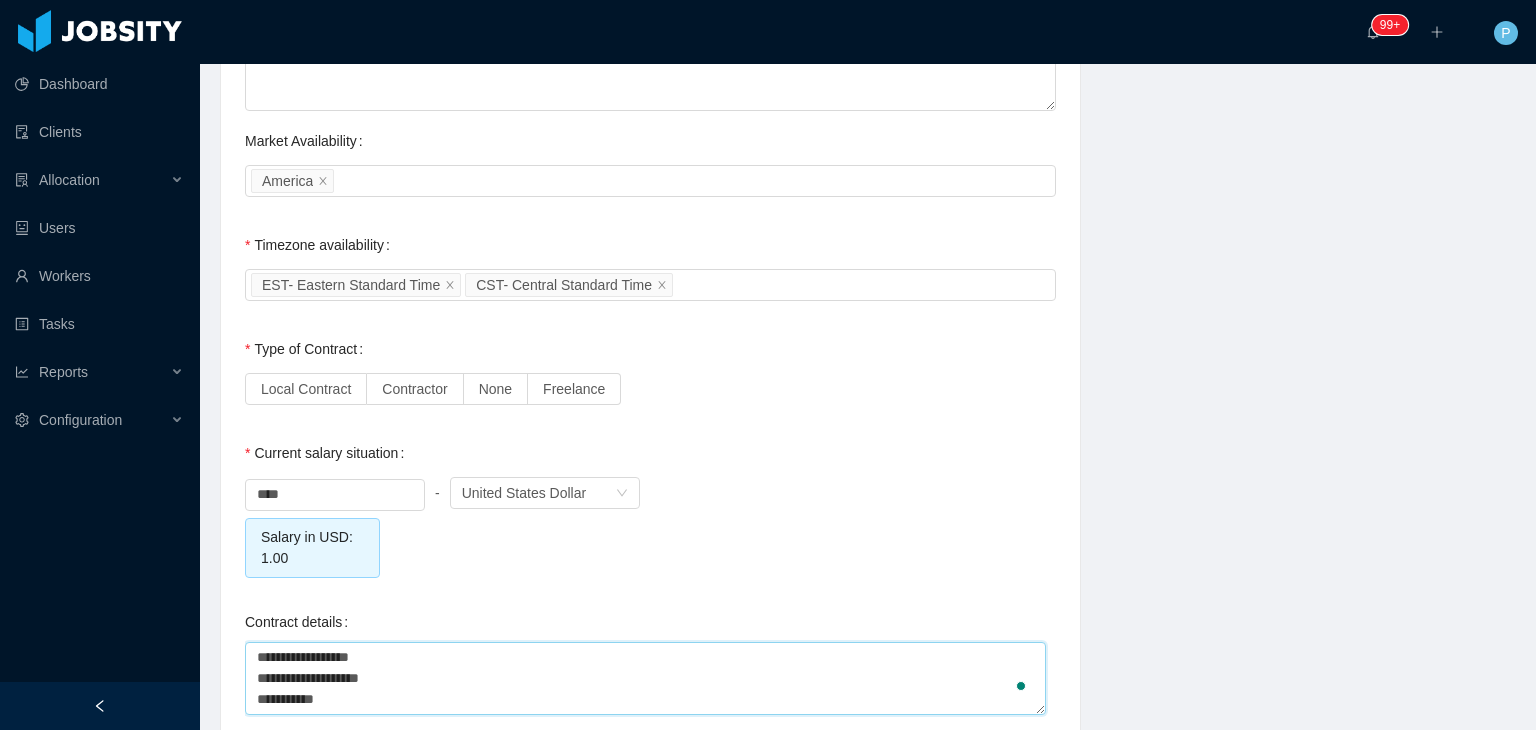 type on "**********" 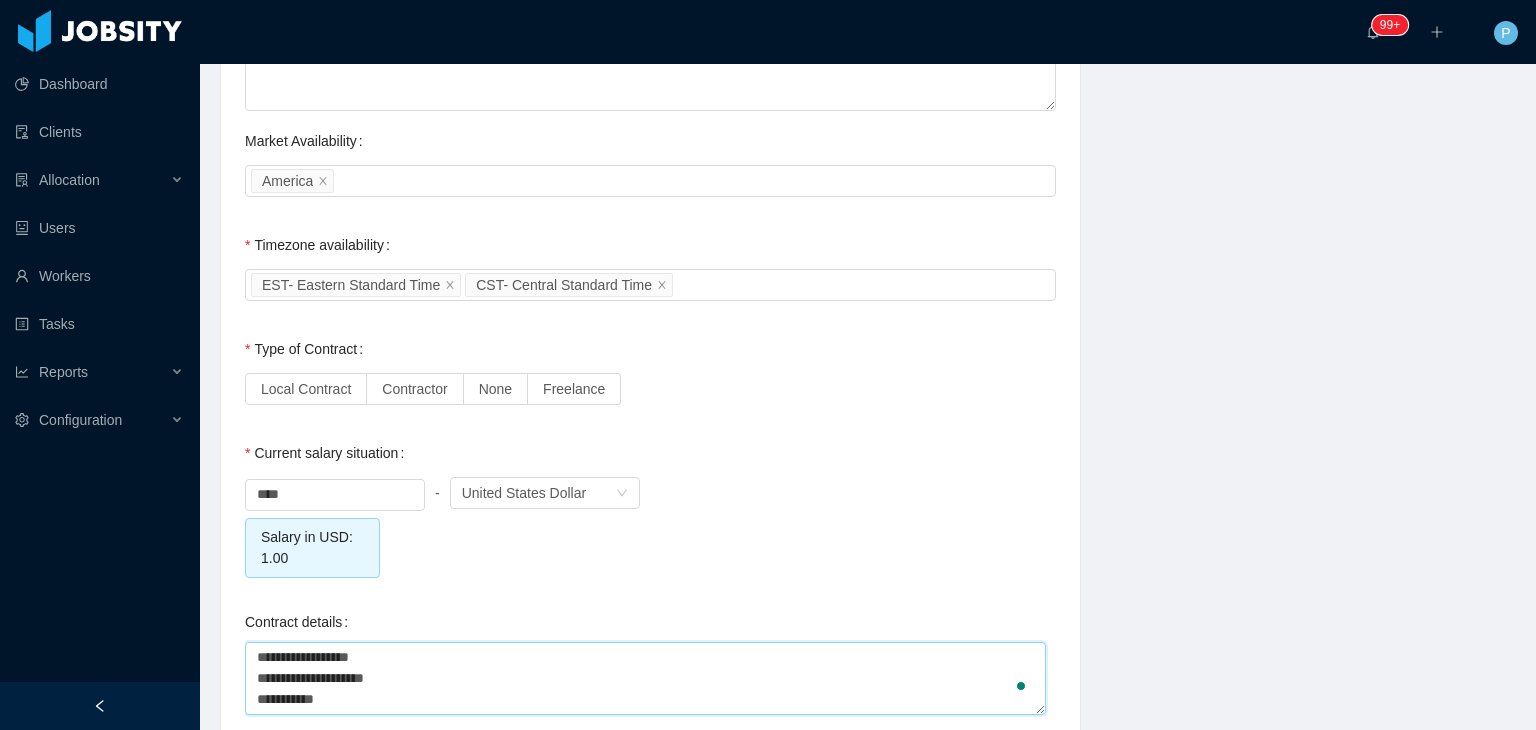 type on "**********" 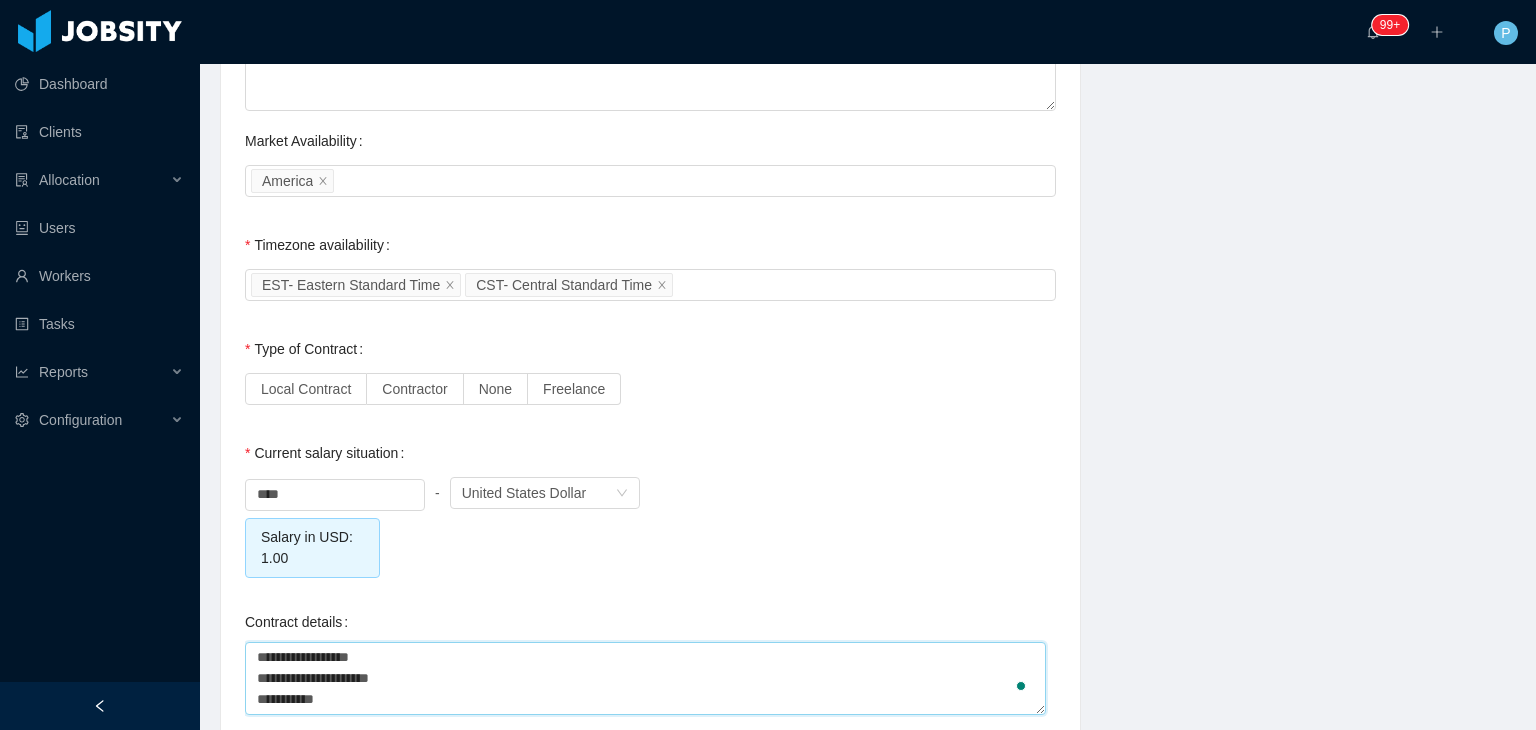 type on "**********" 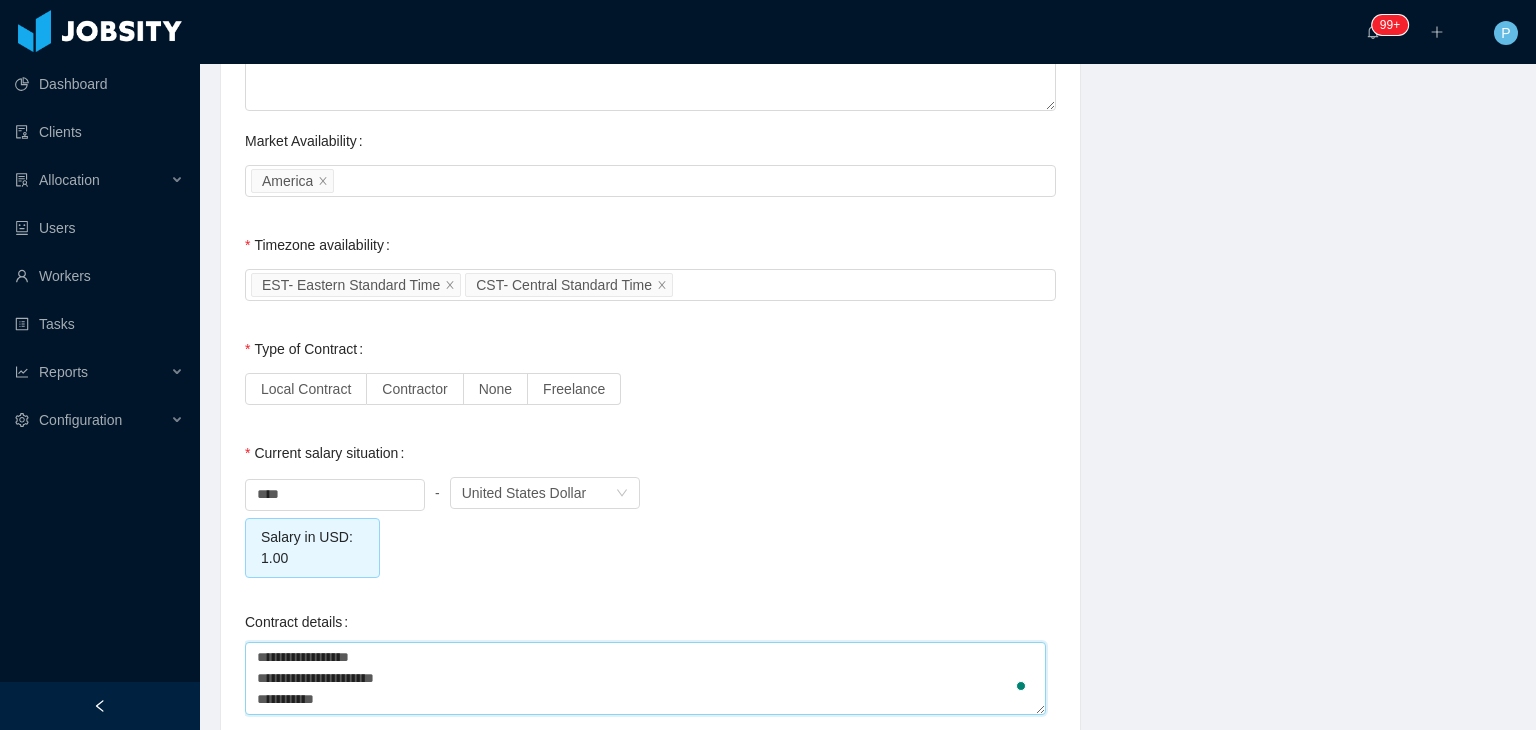 type on "**********" 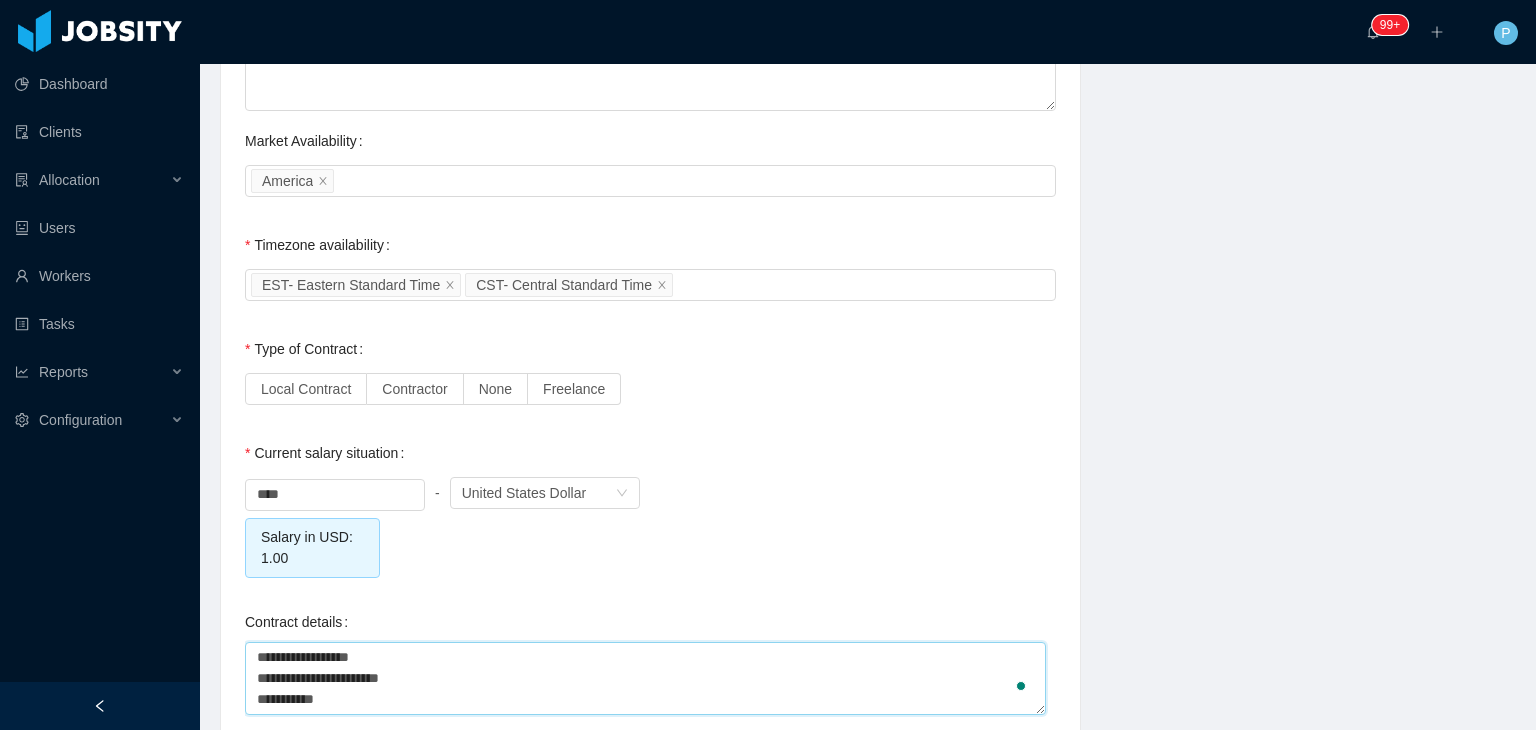type on "**********" 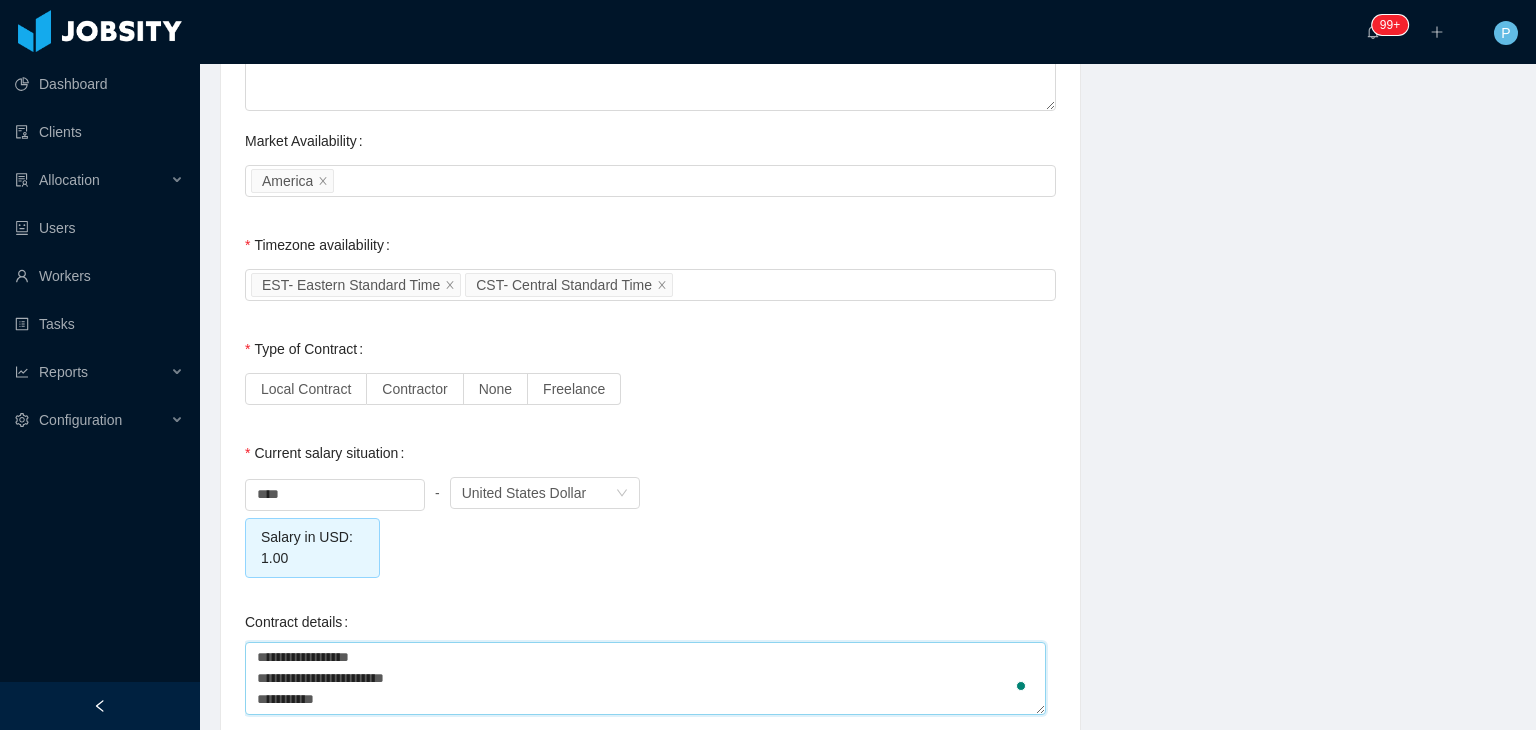 type on "**********" 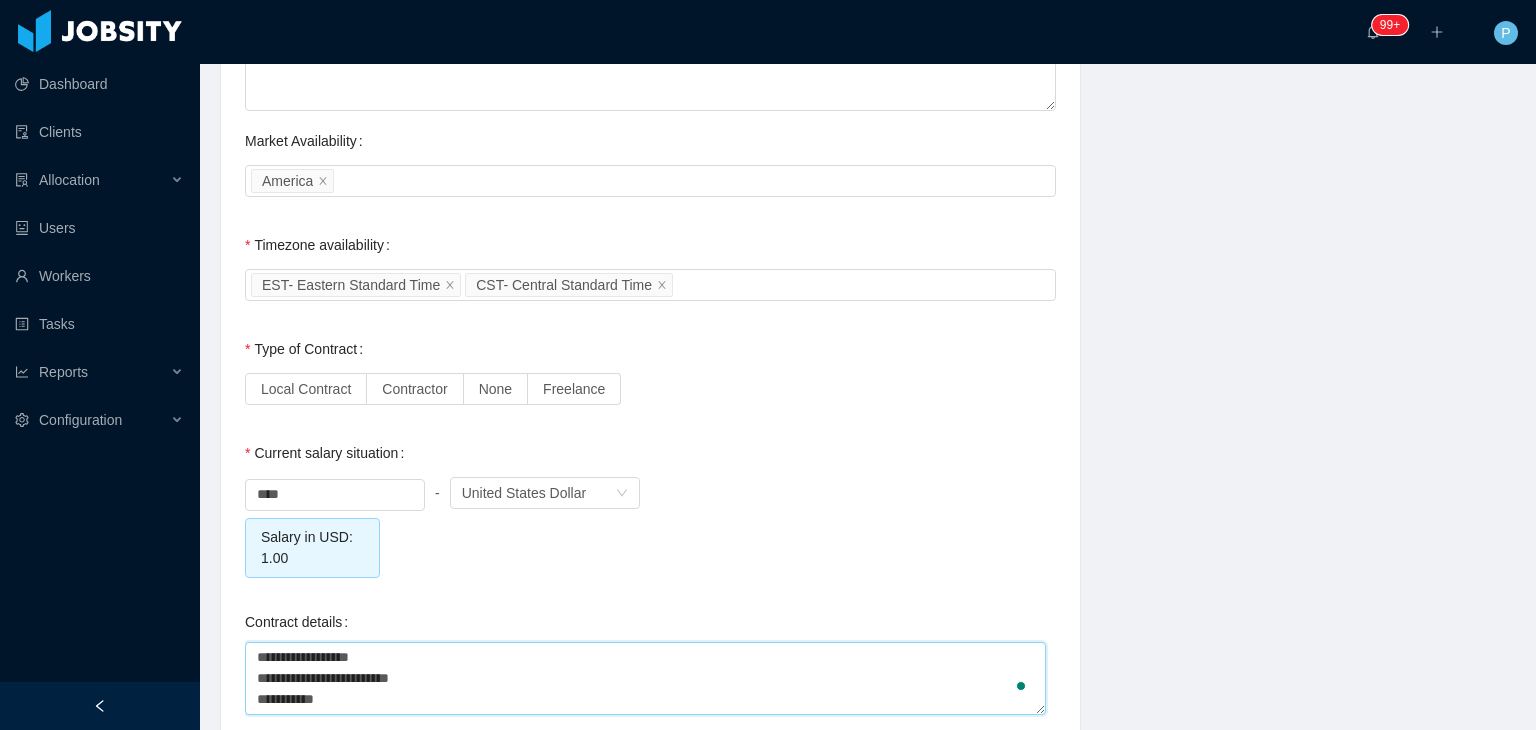 type on "**********" 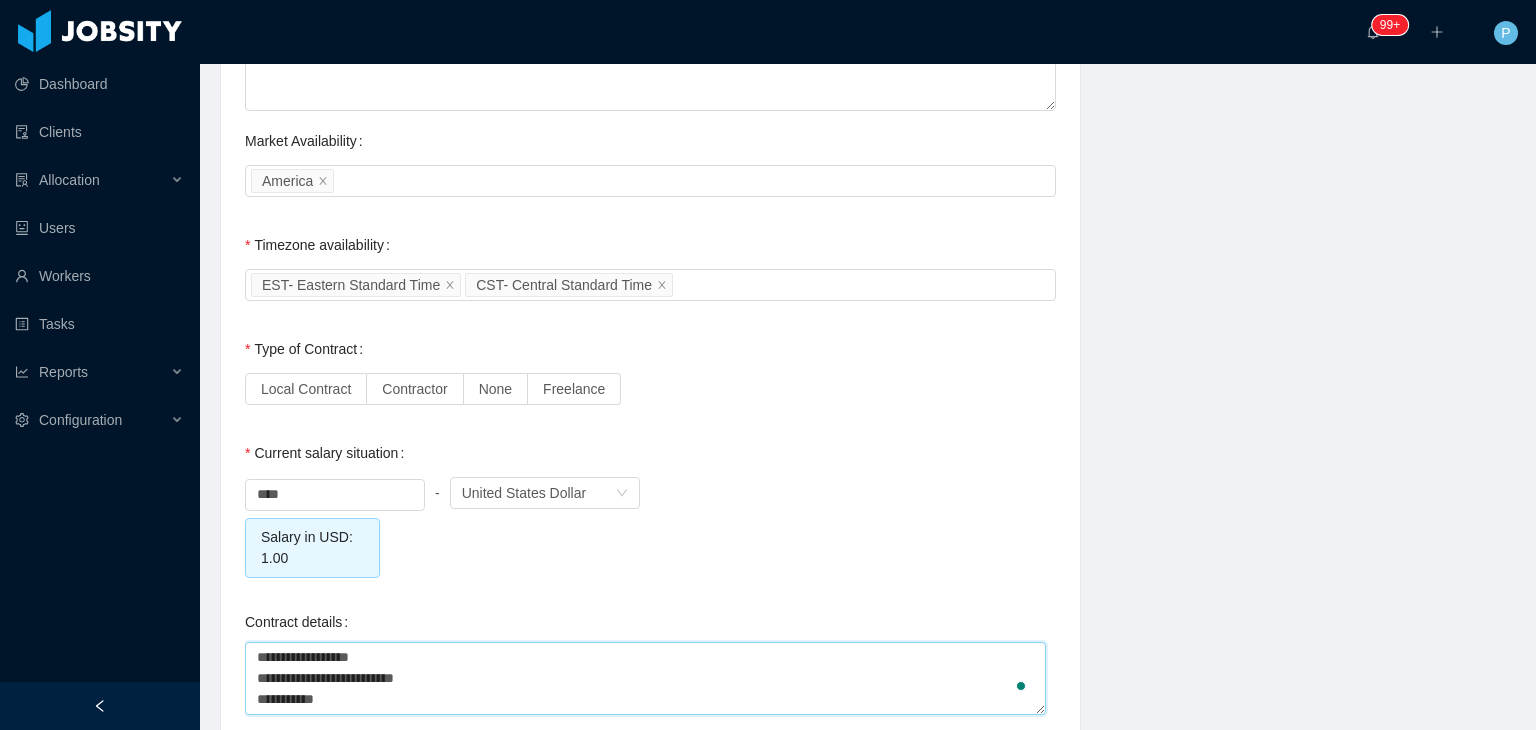 type on "**********" 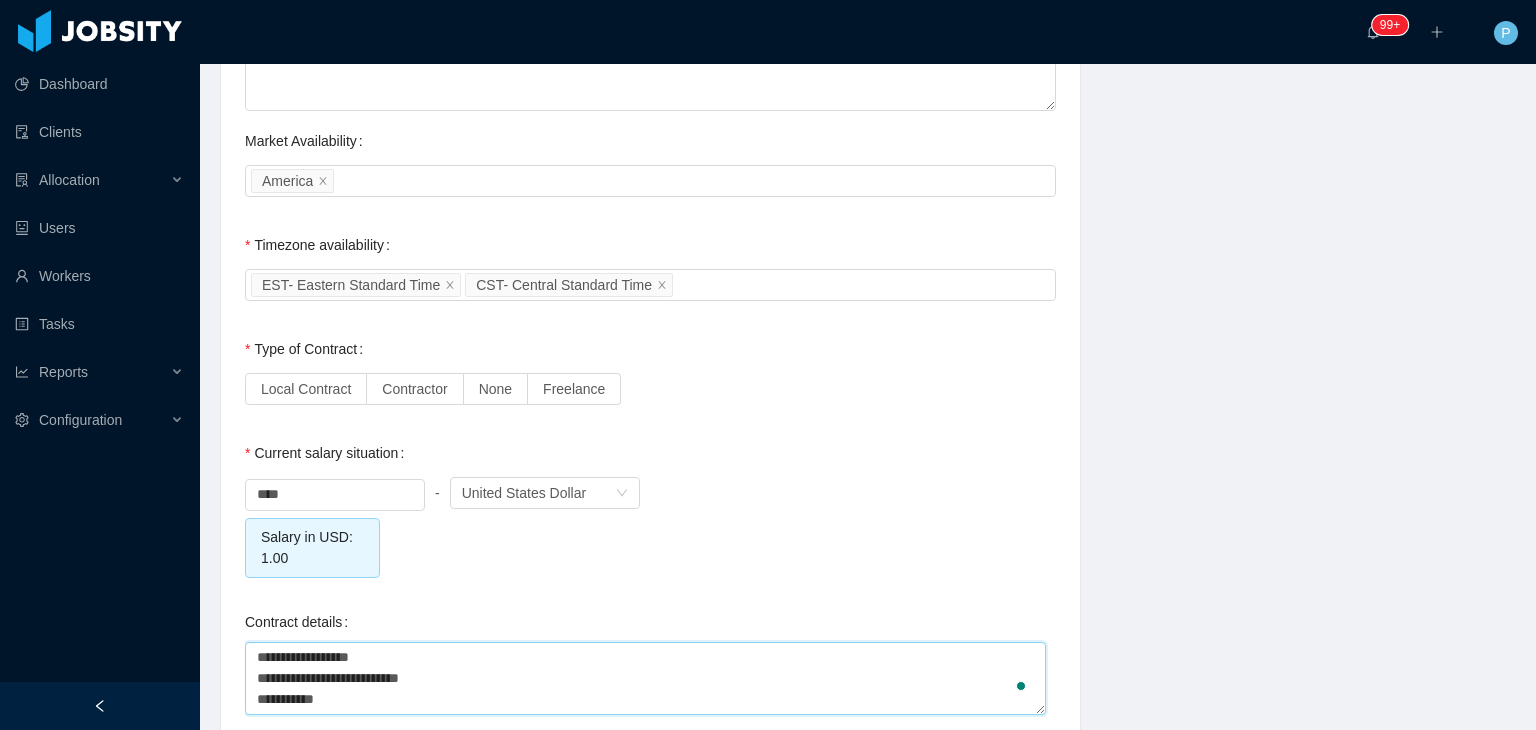 type on "**********" 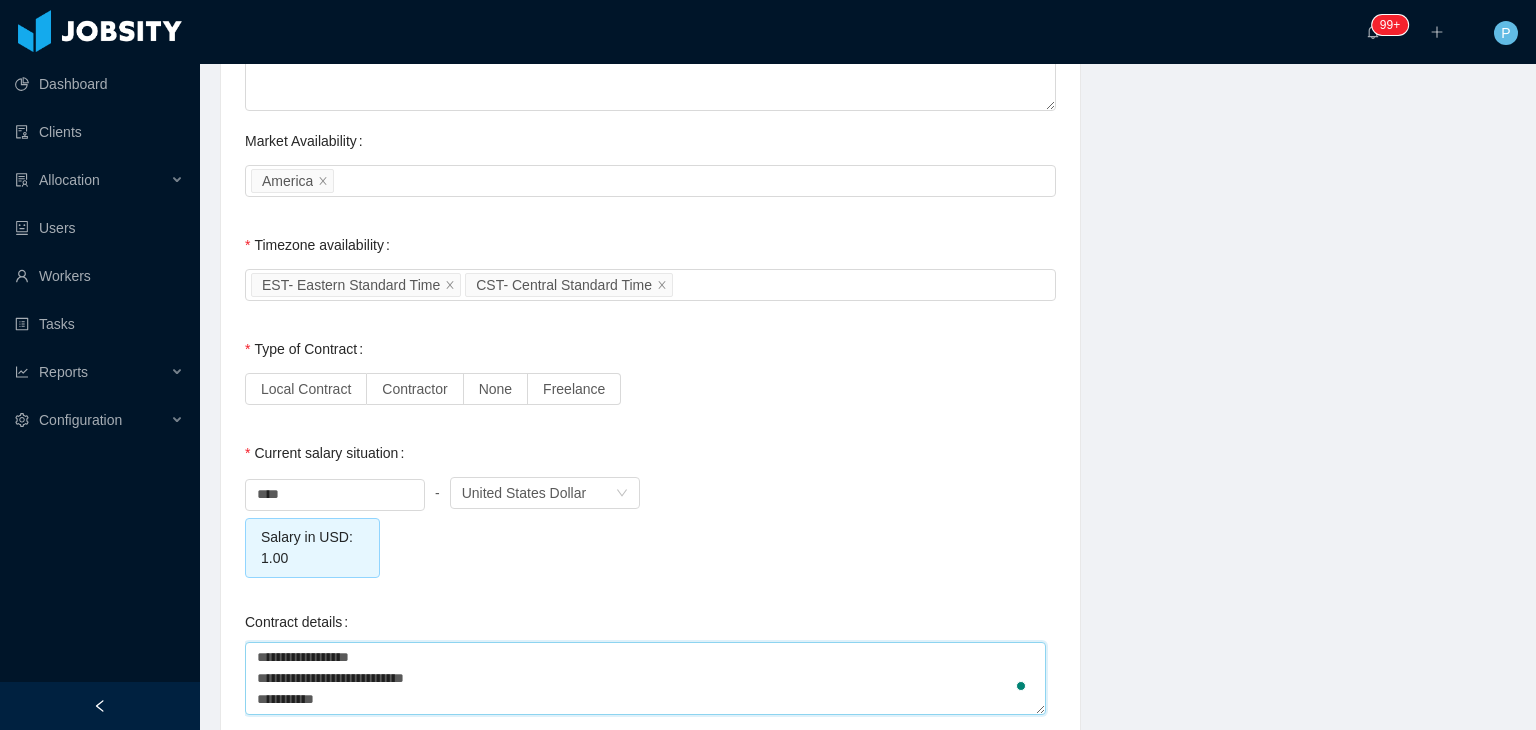 type on "**********" 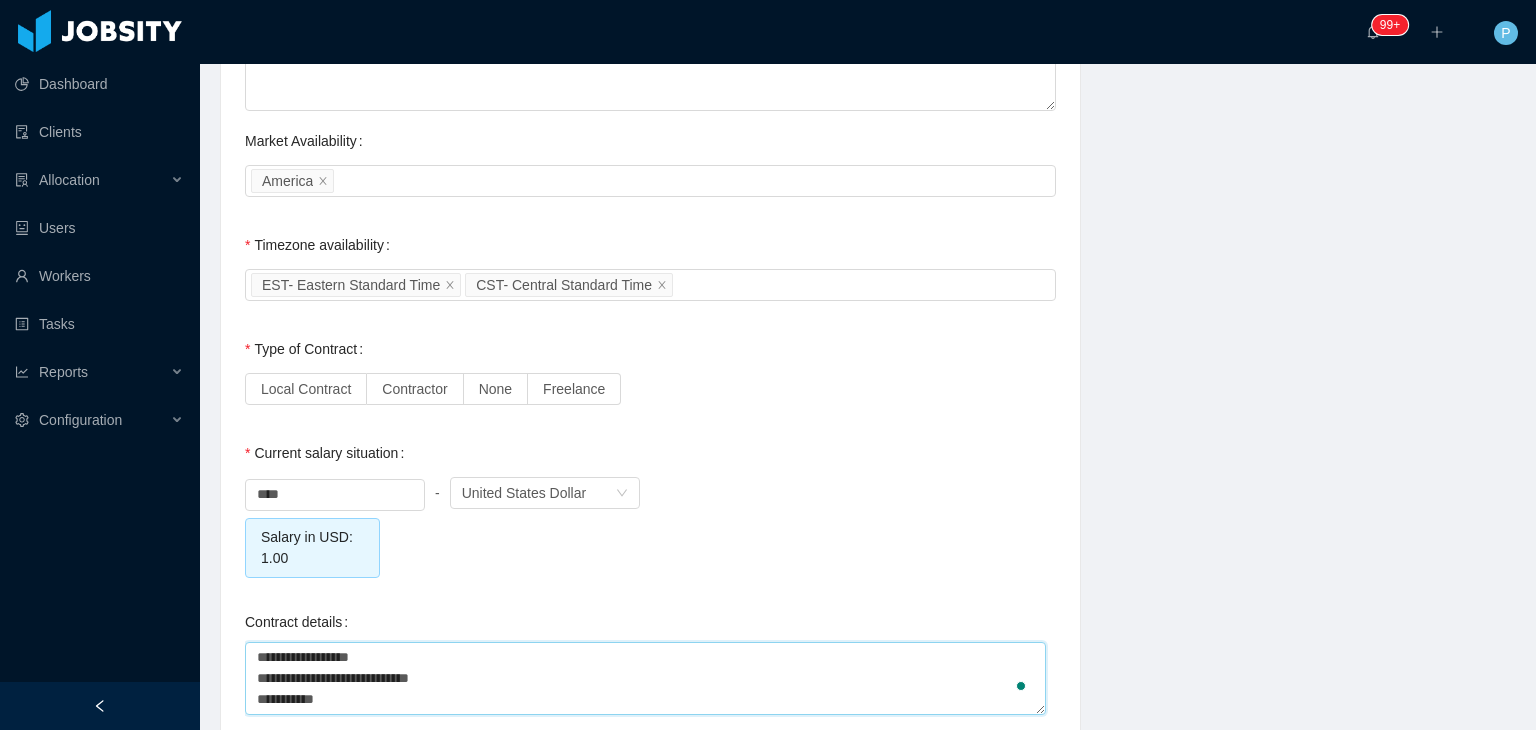 type on "**********" 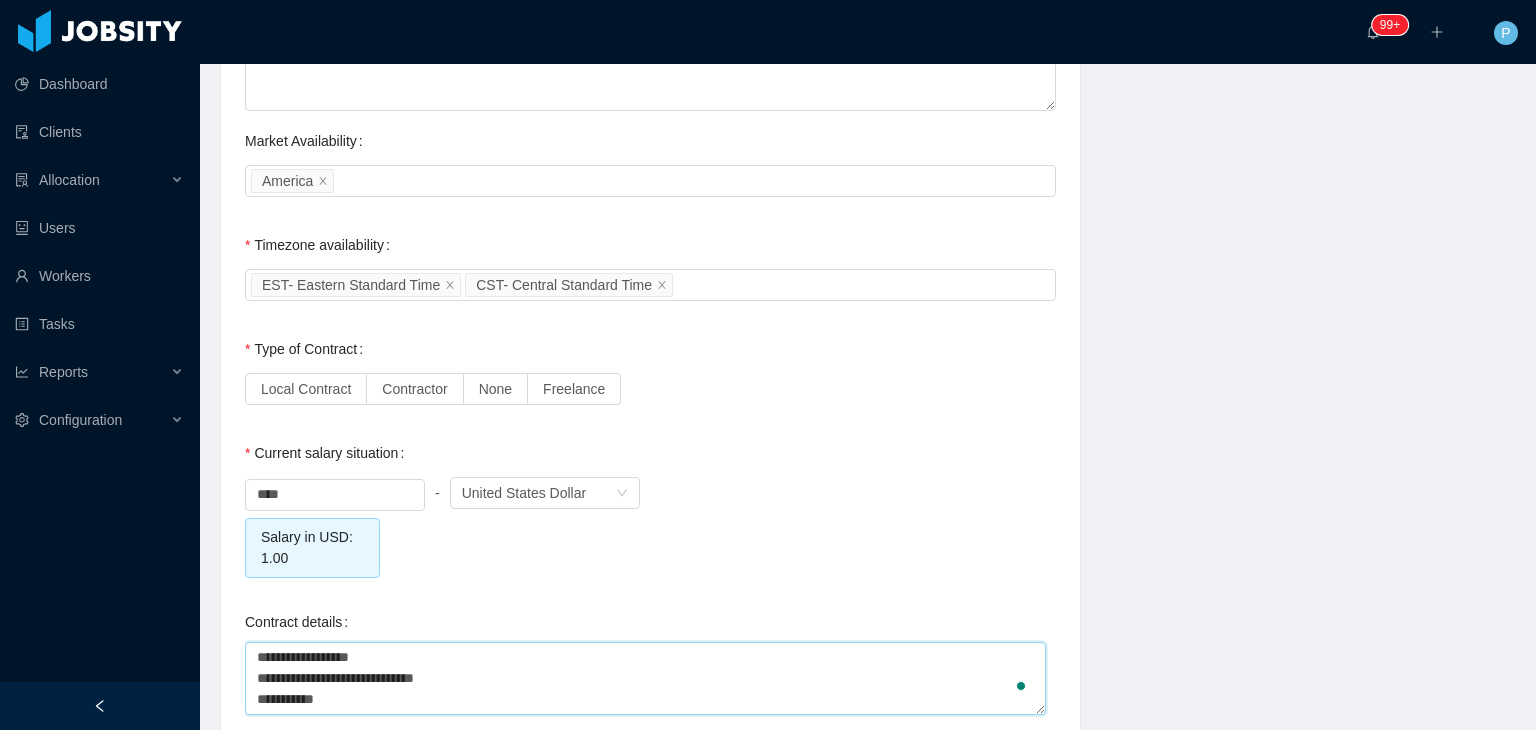 type on "**********" 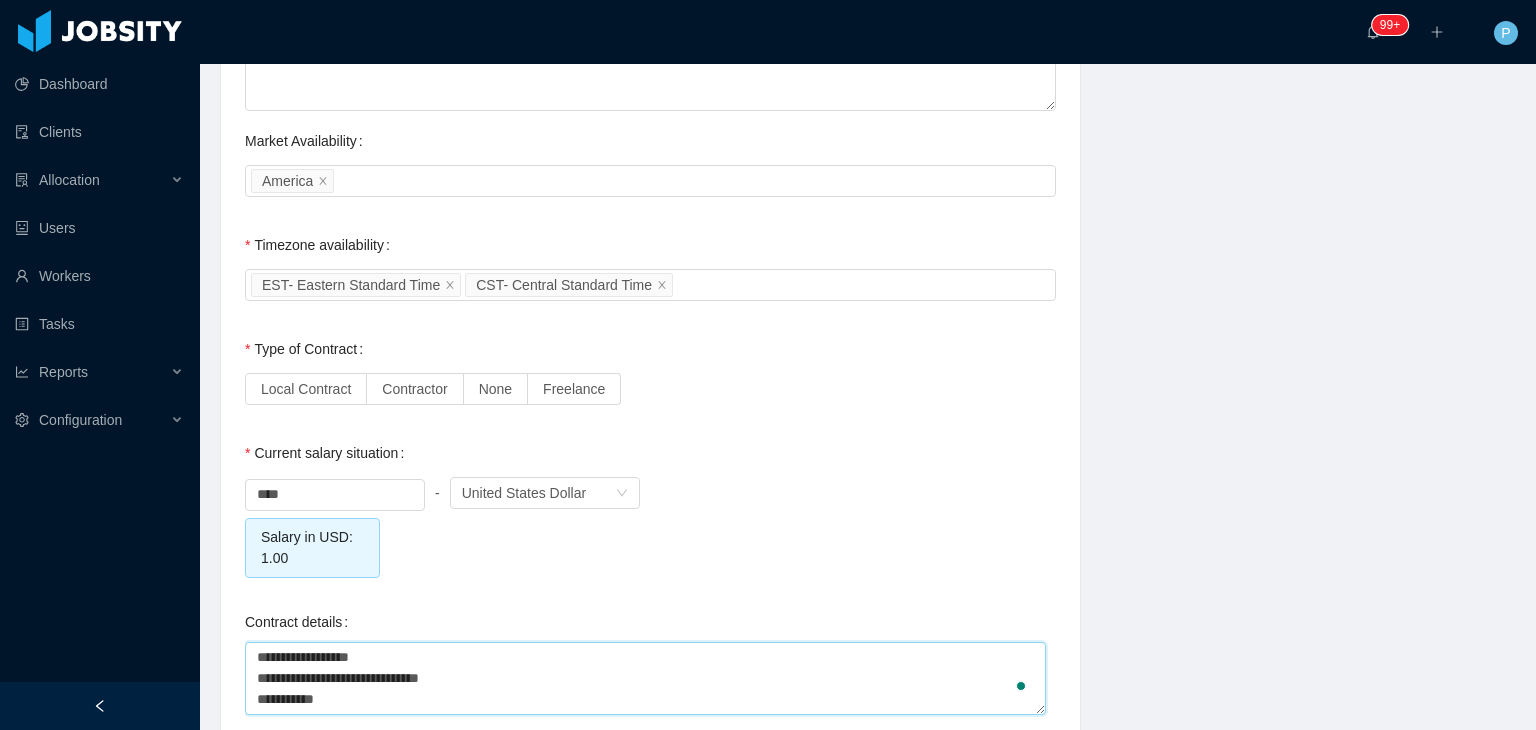 type 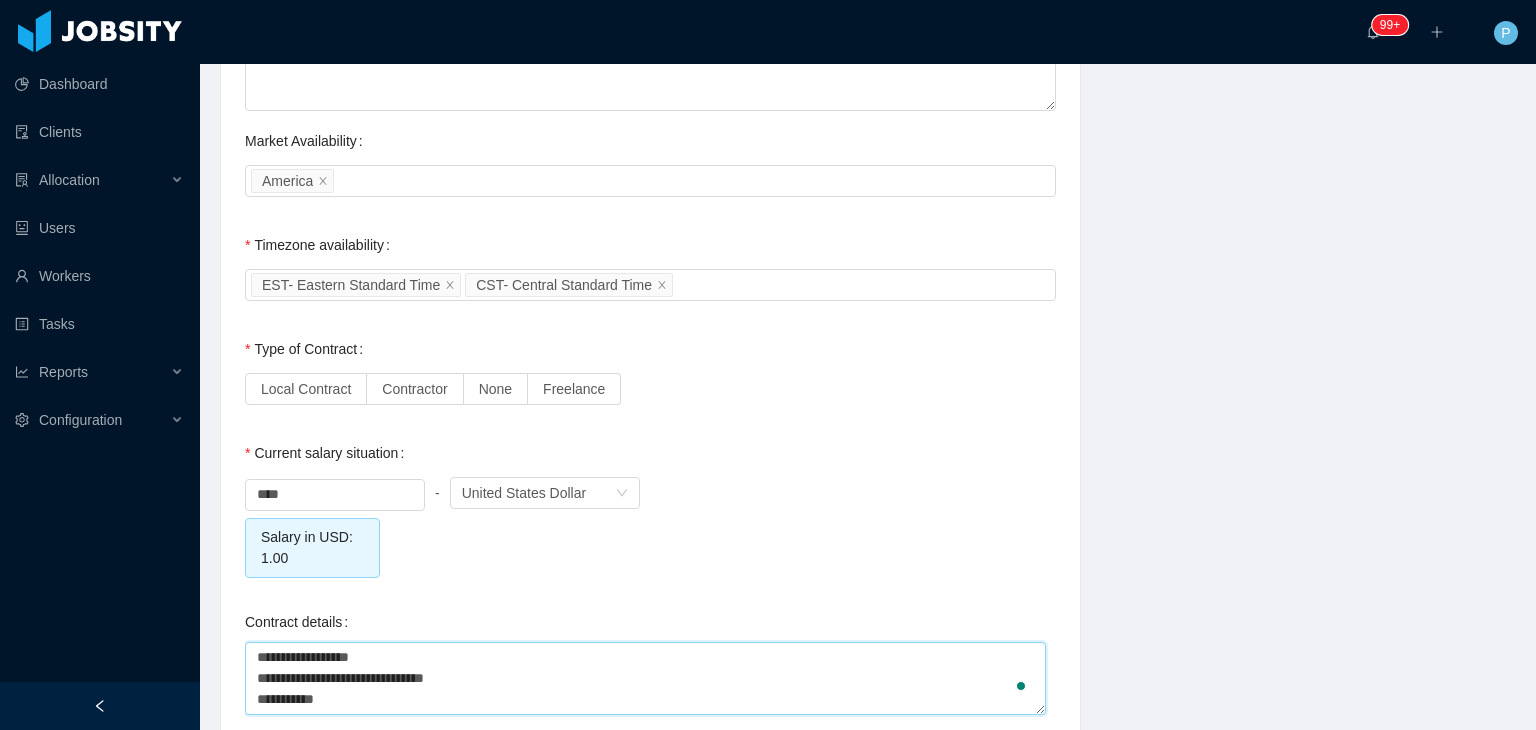 type on "**********" 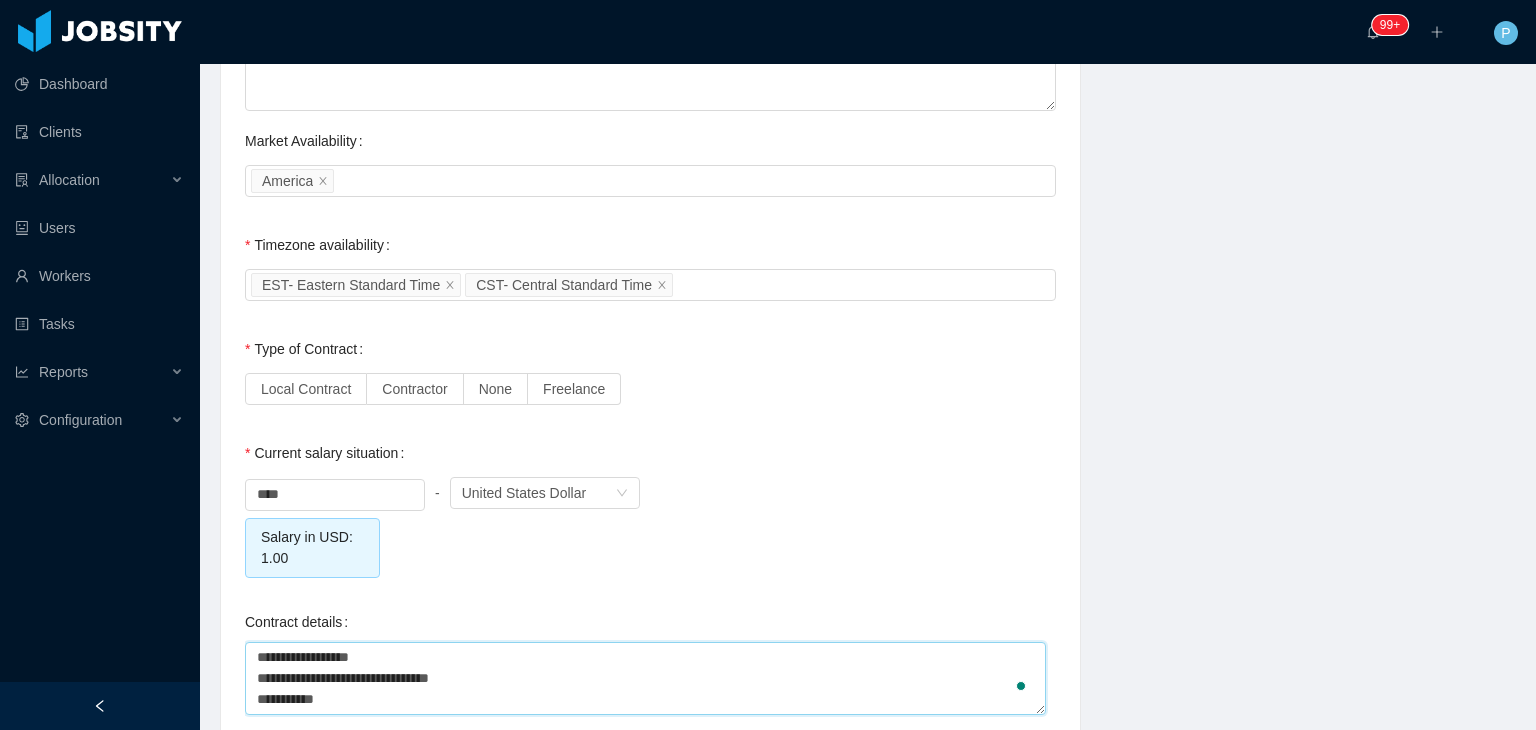 type on "**********" 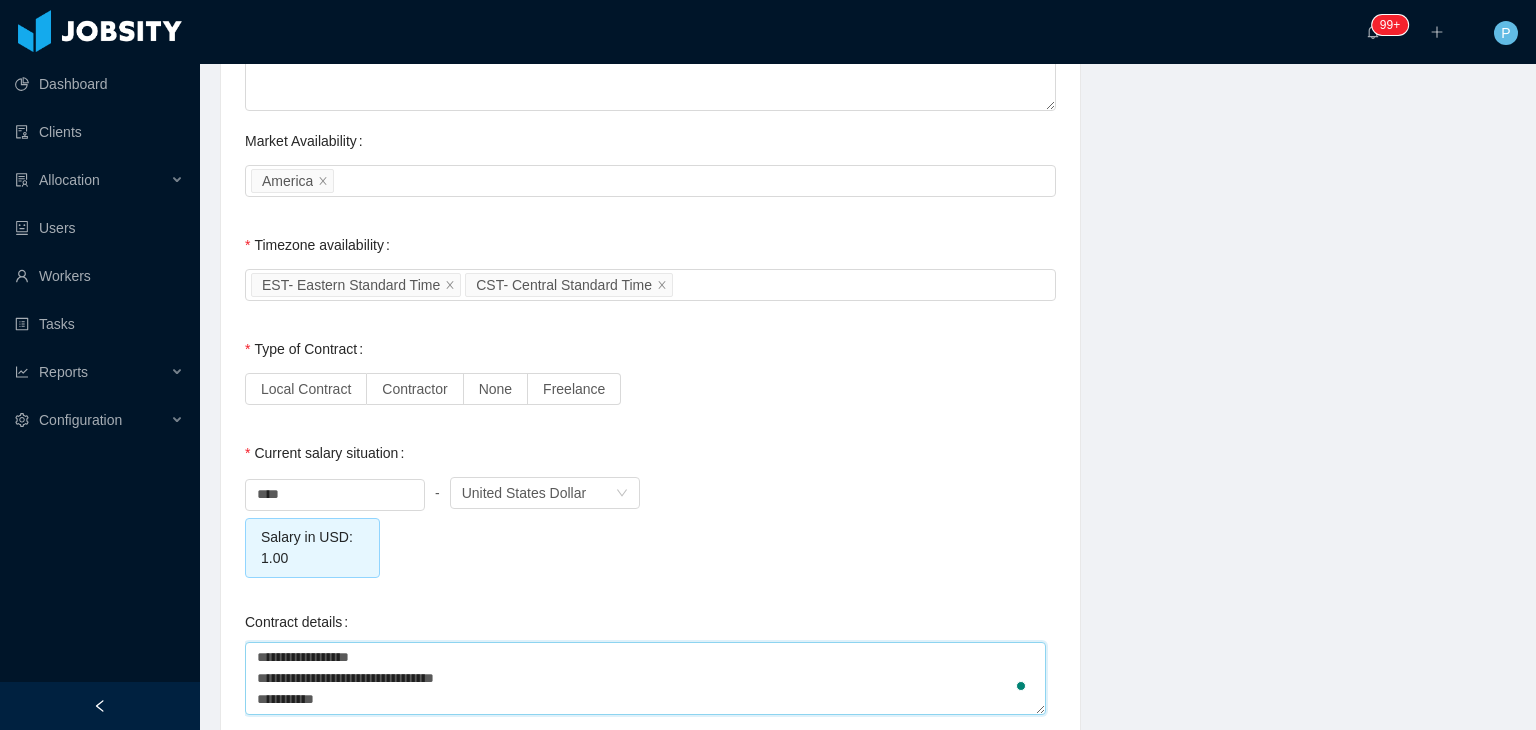 type on "**********" 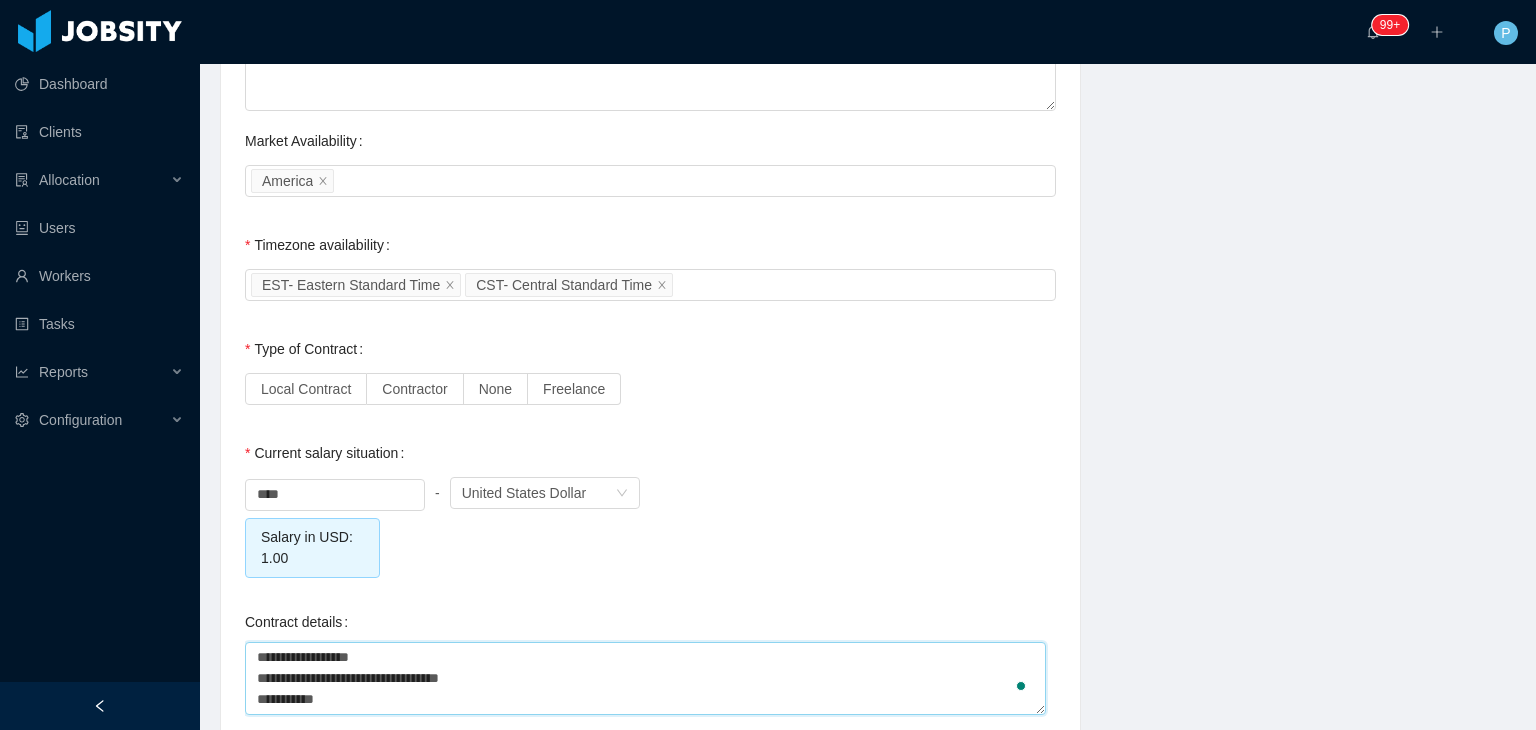 type on "**********" 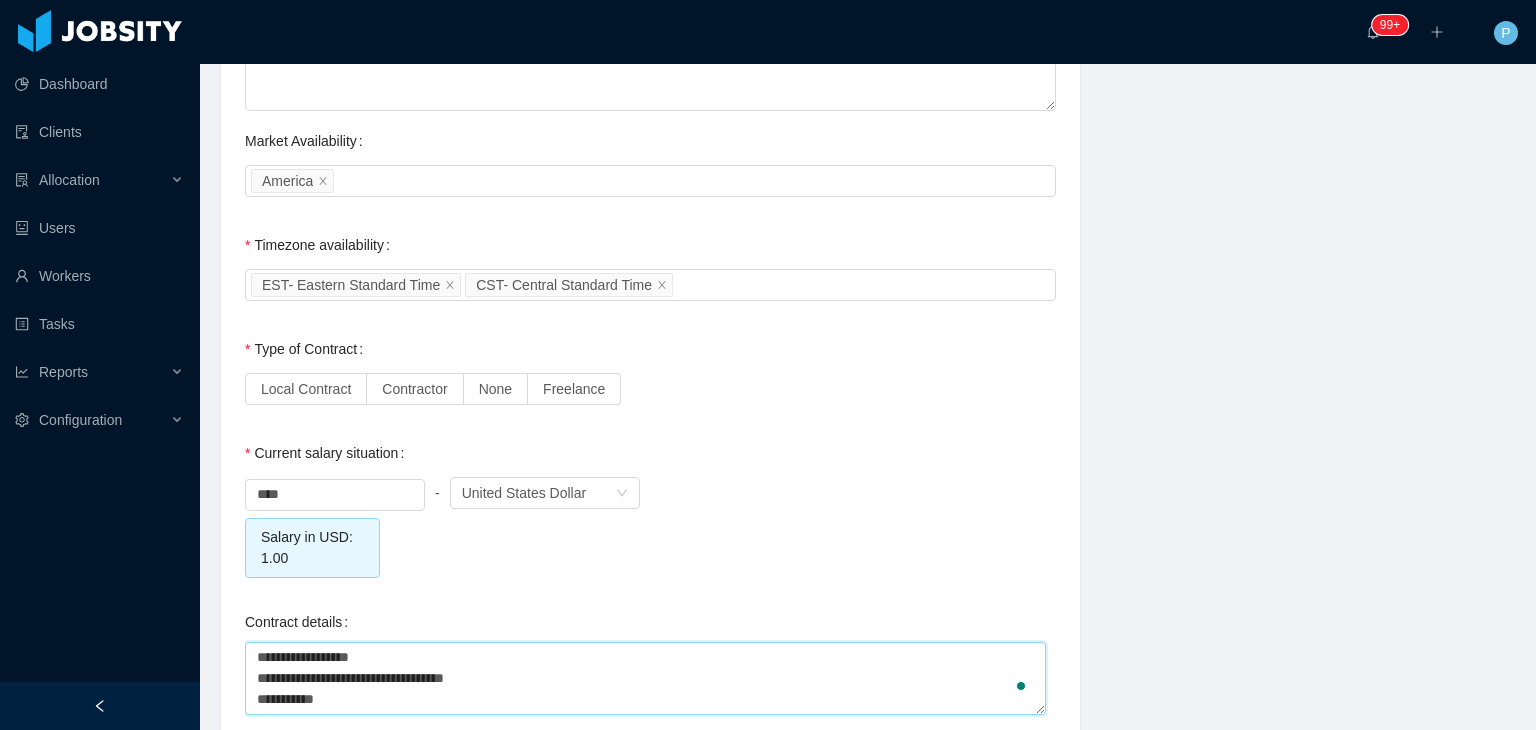 type on "**********" 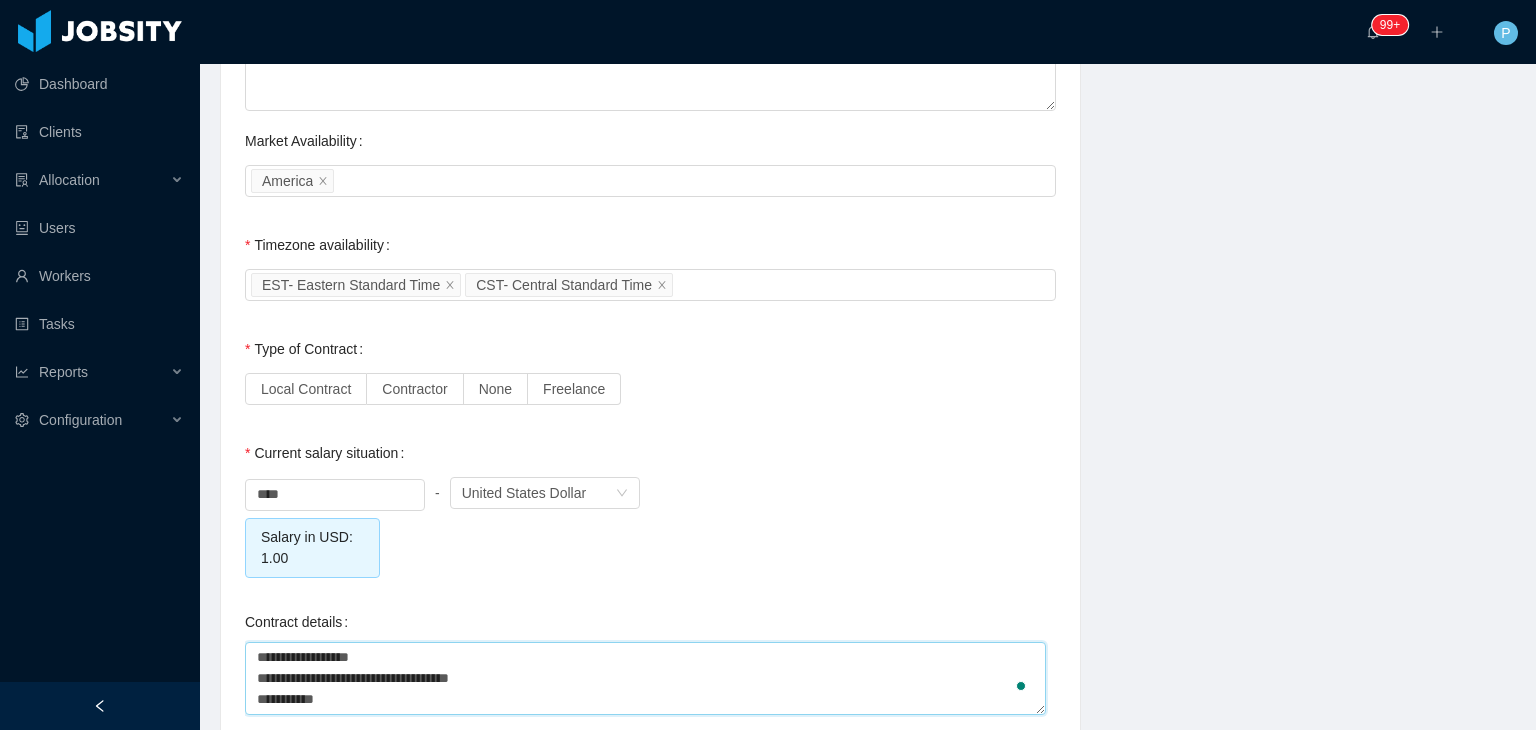 type on "**********" 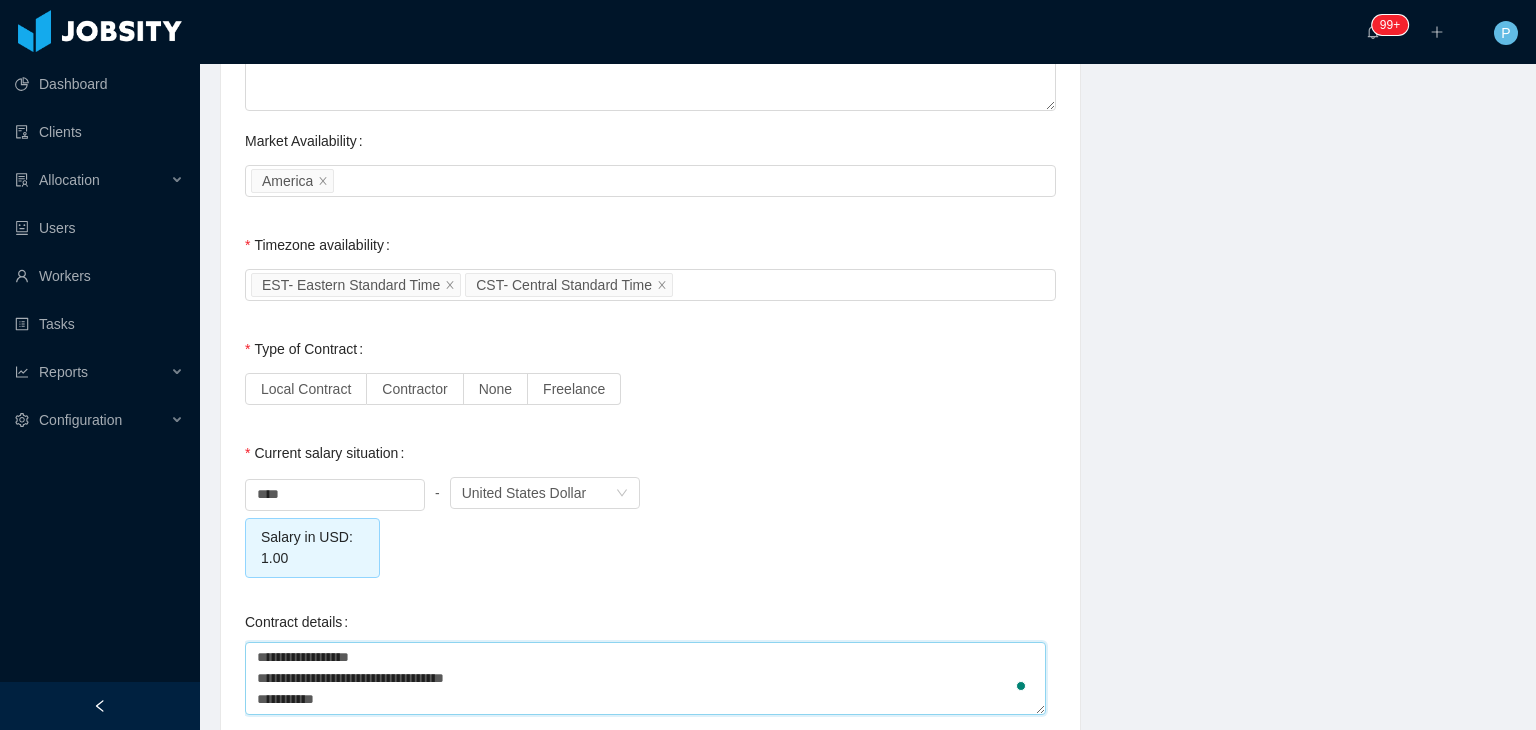 type on "**********" 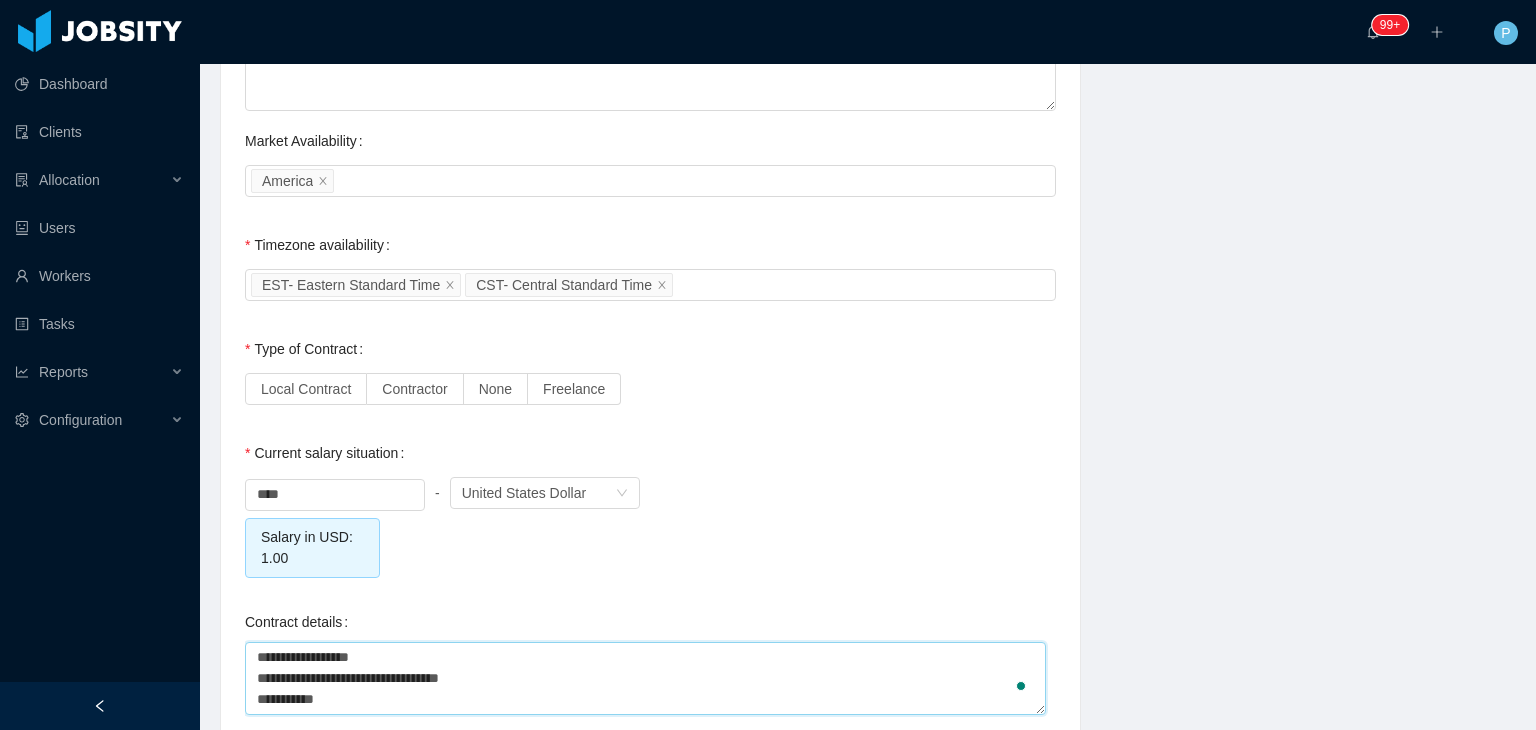 type on "**********" 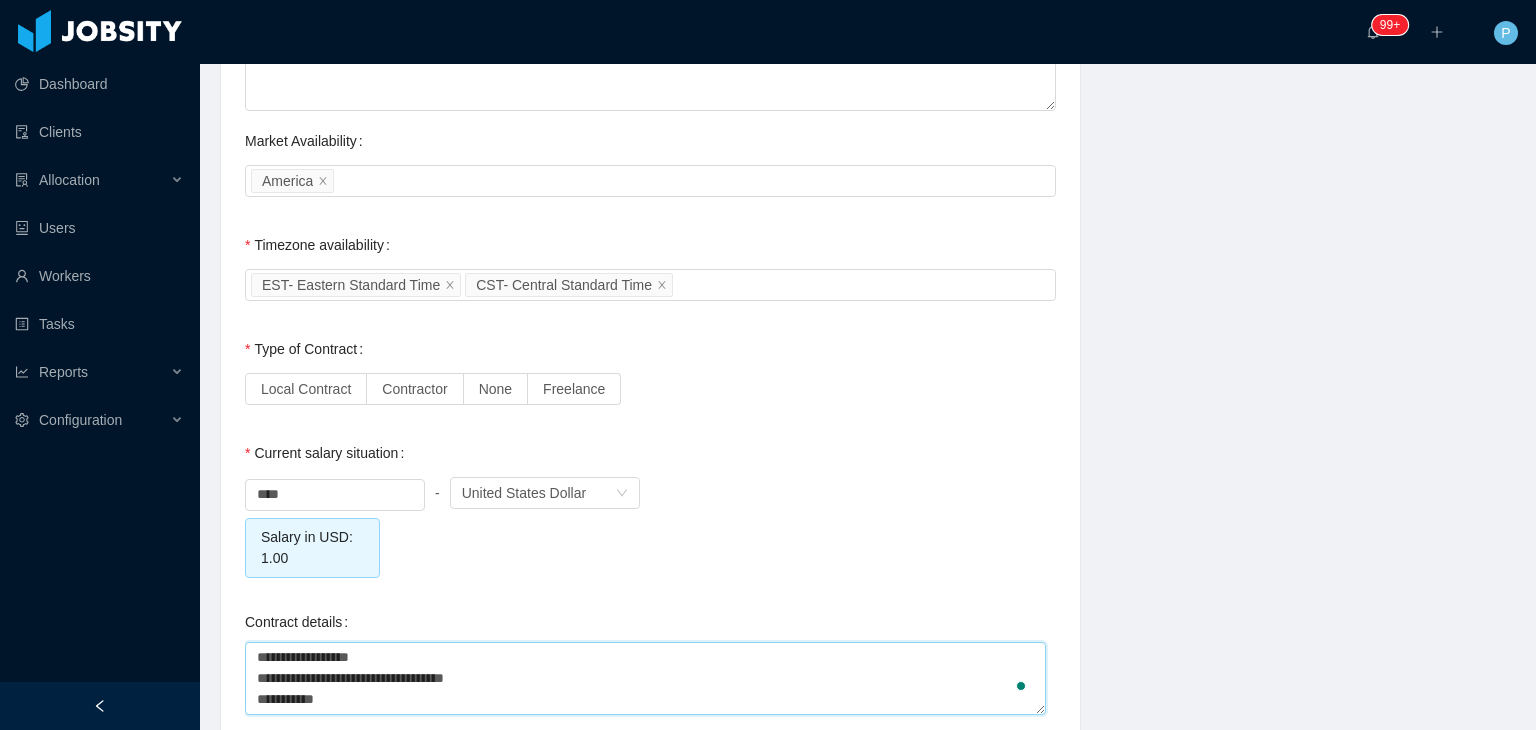 type 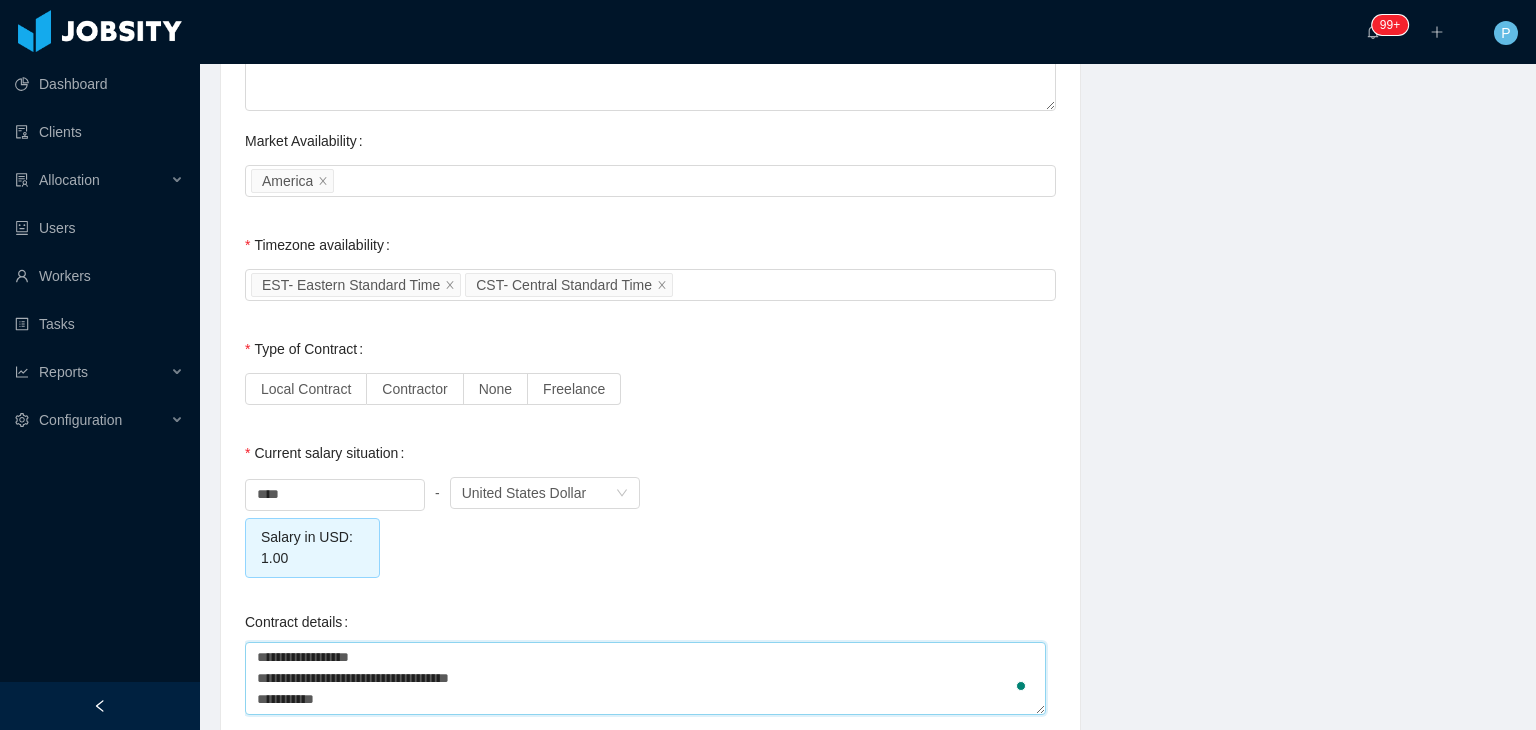 type on "**********" 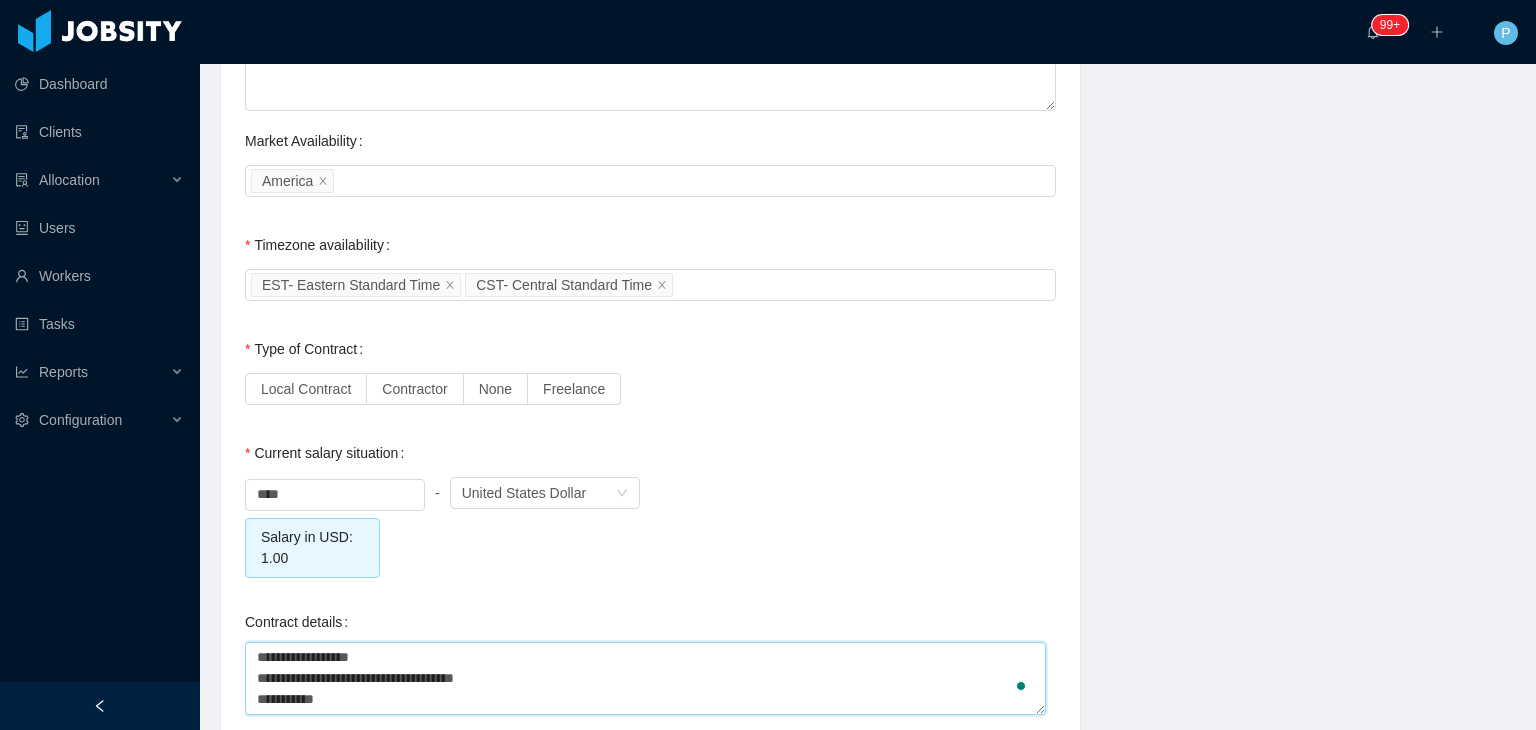 type on "**********" 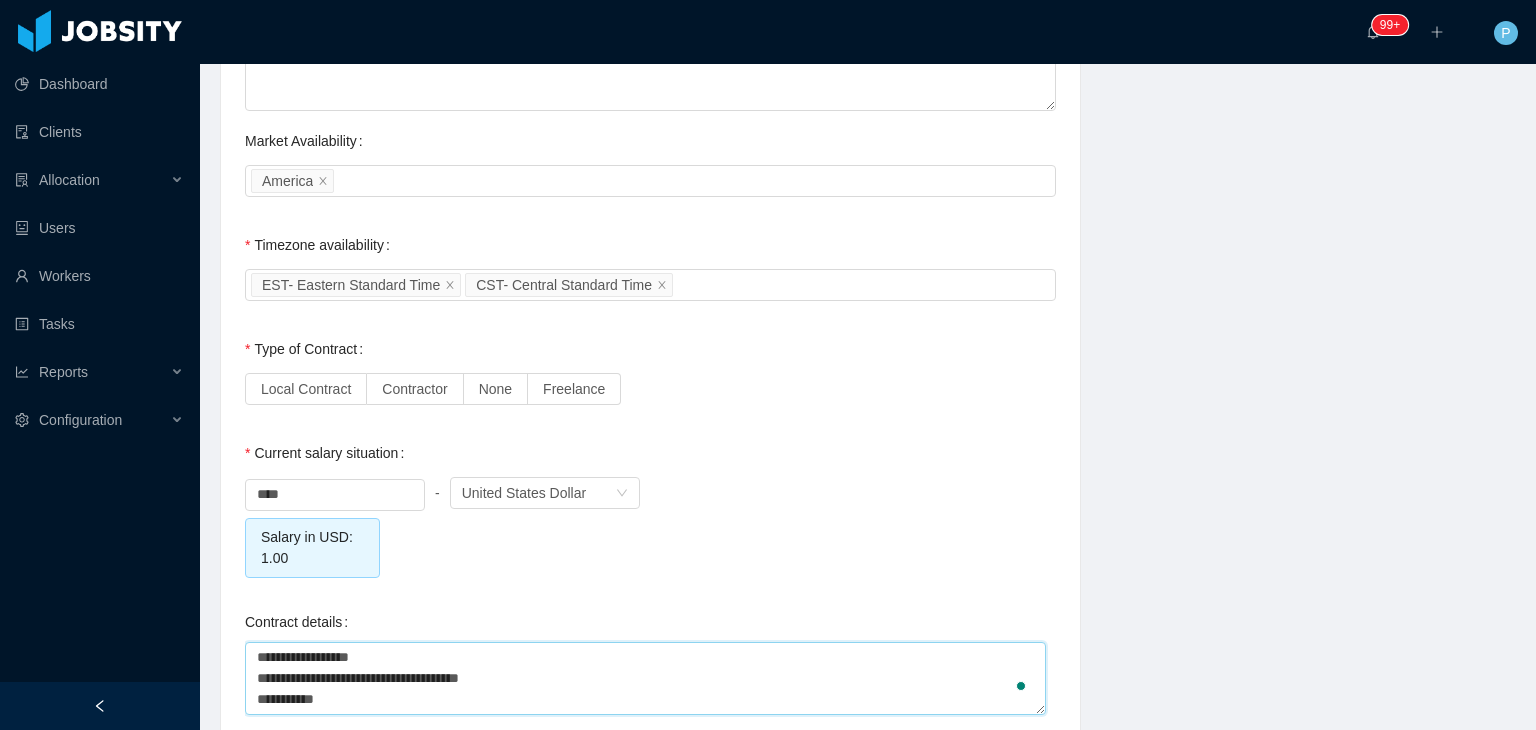 type on "**********" 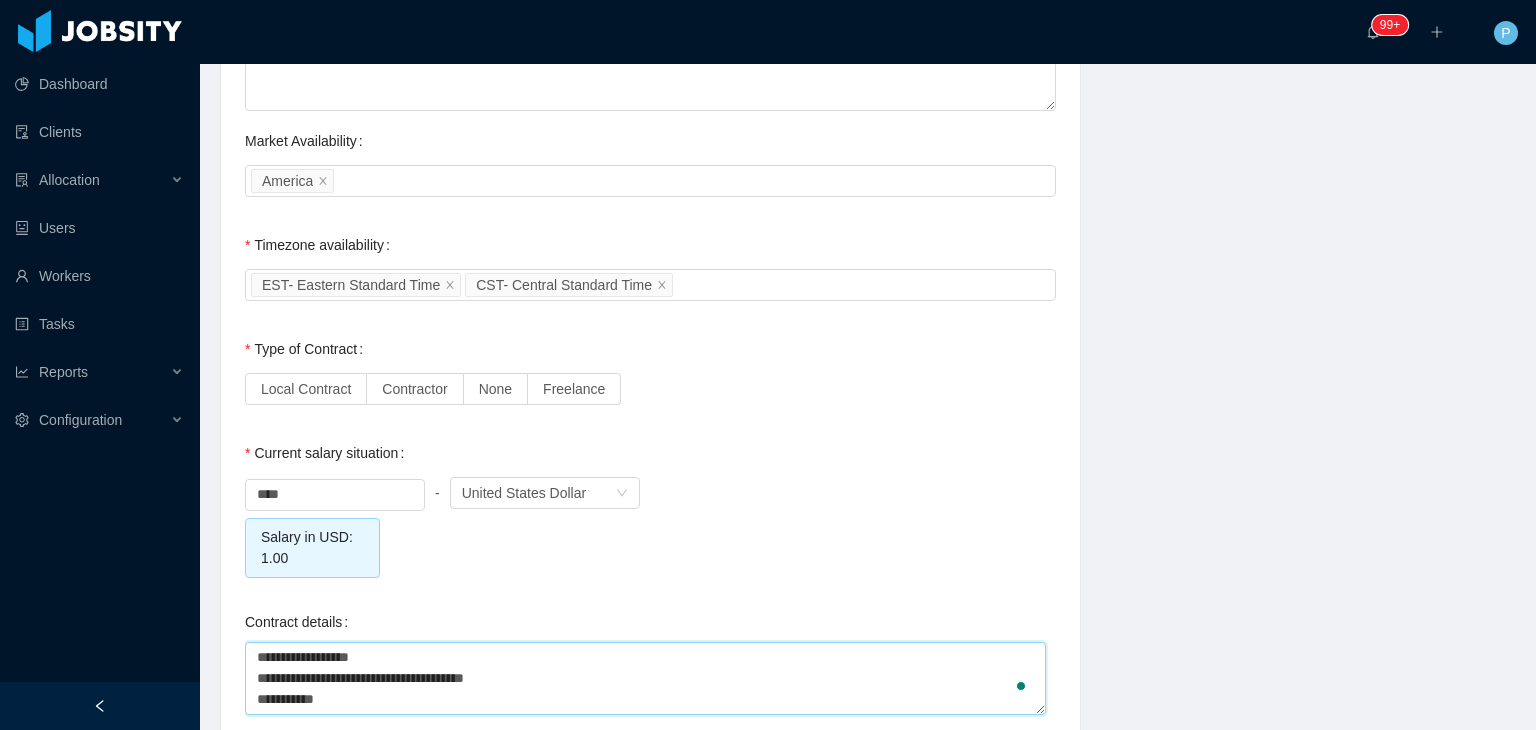 type on "**********" 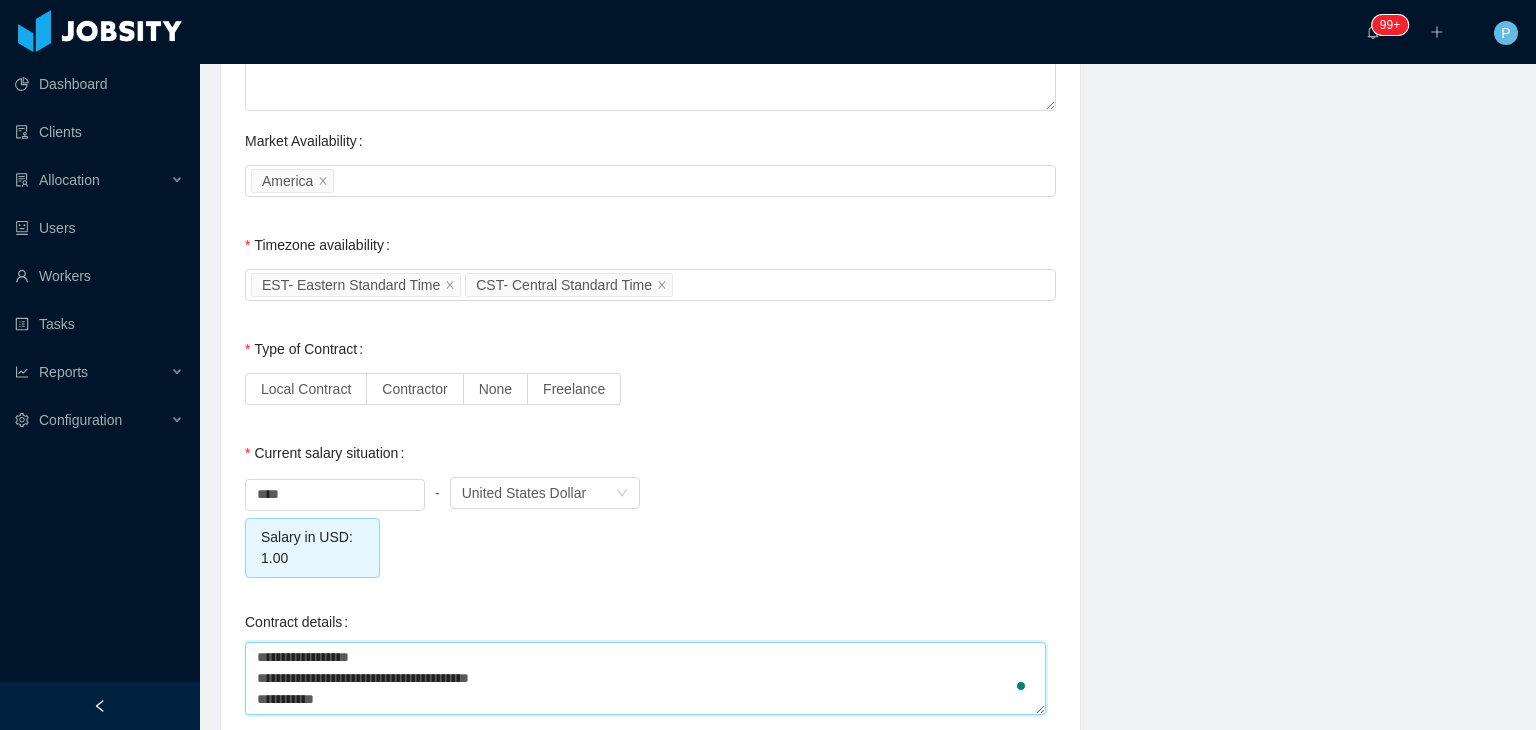 type on "**********" 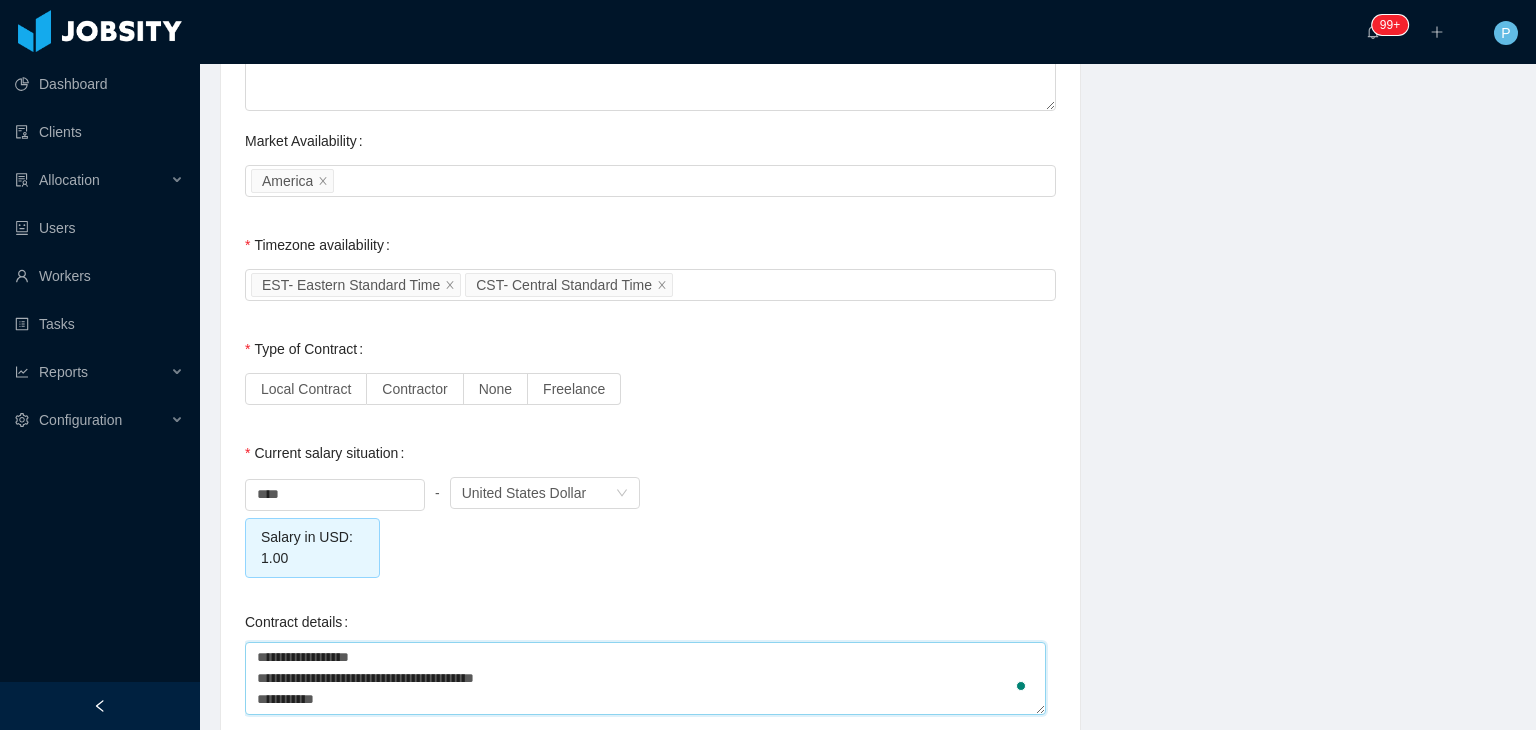 type on "**********" 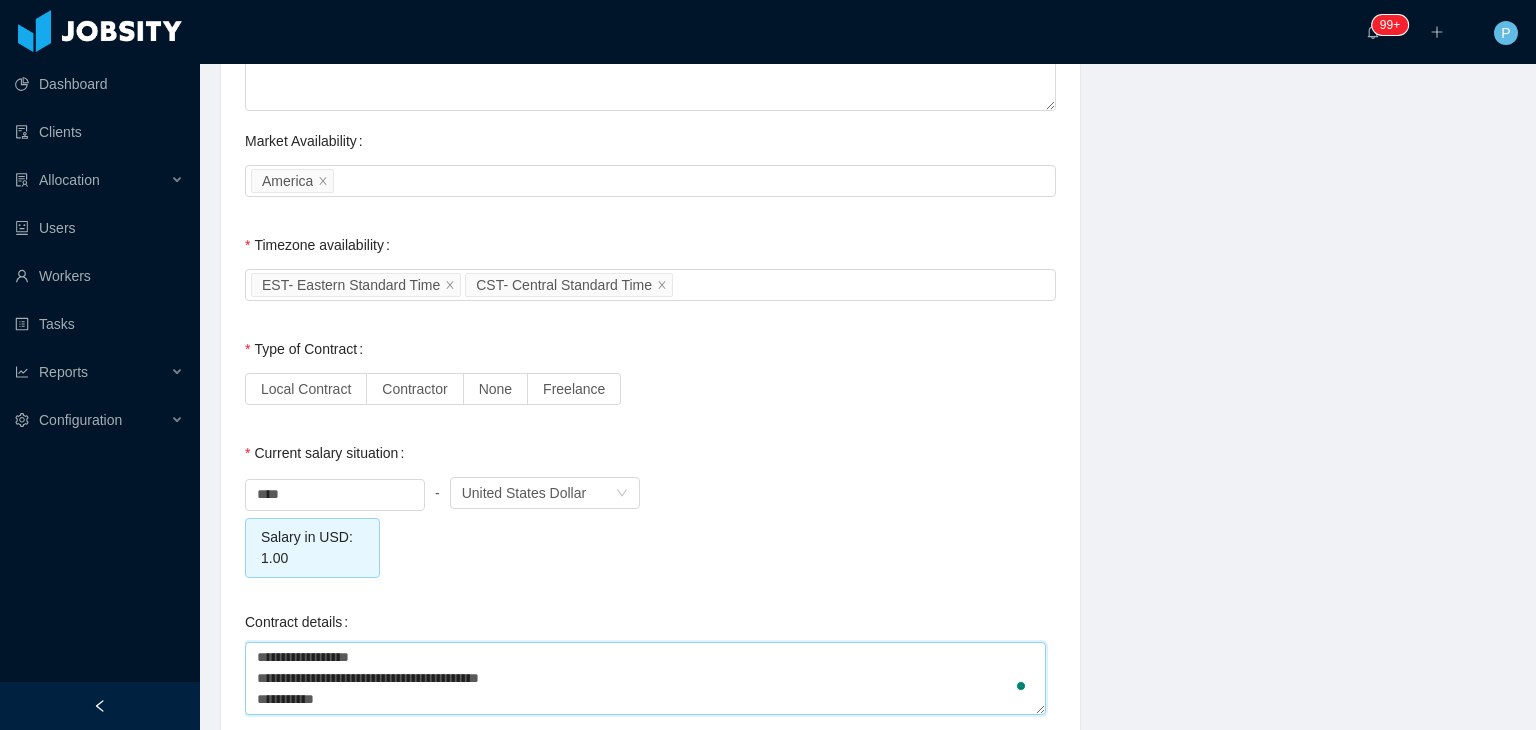 type on "**********" 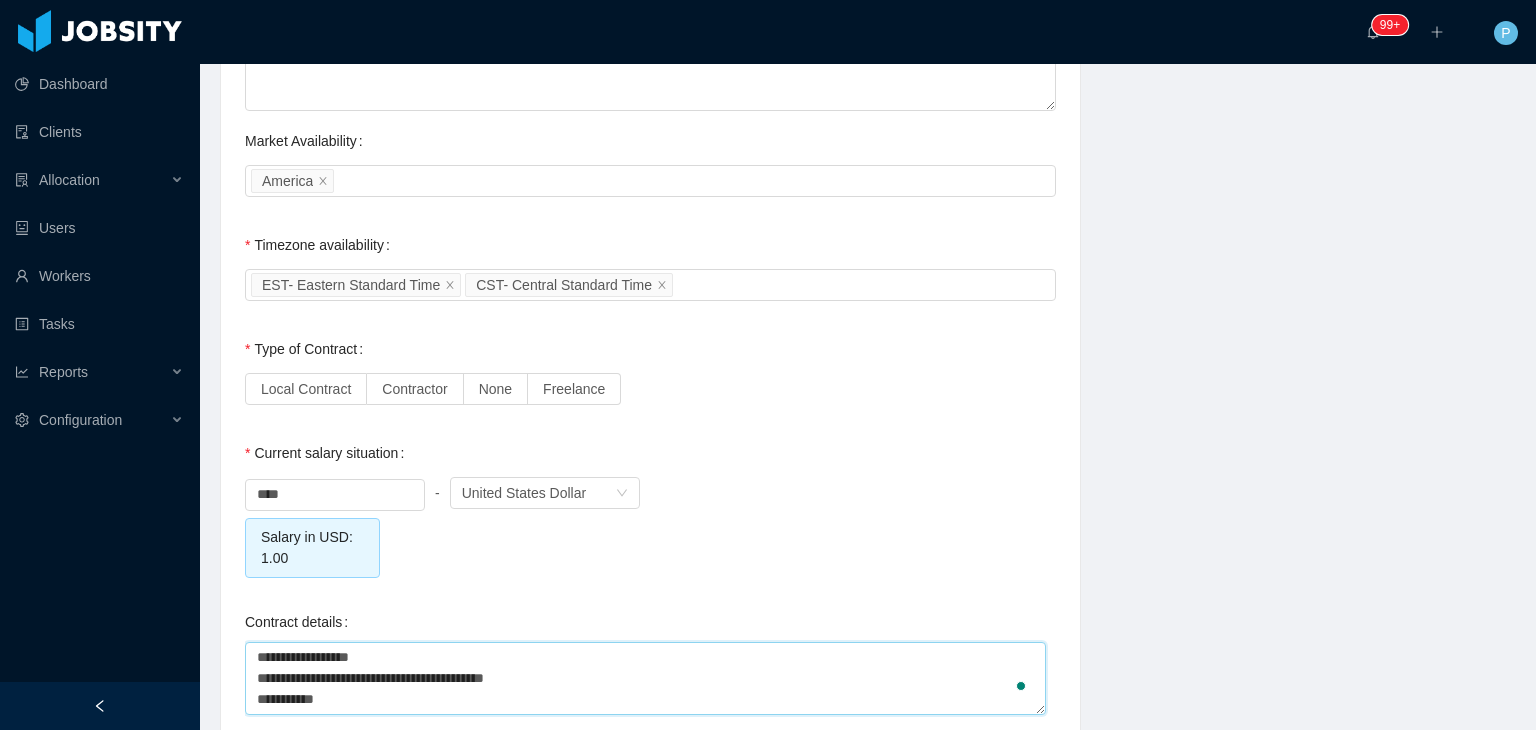 type on "**********" 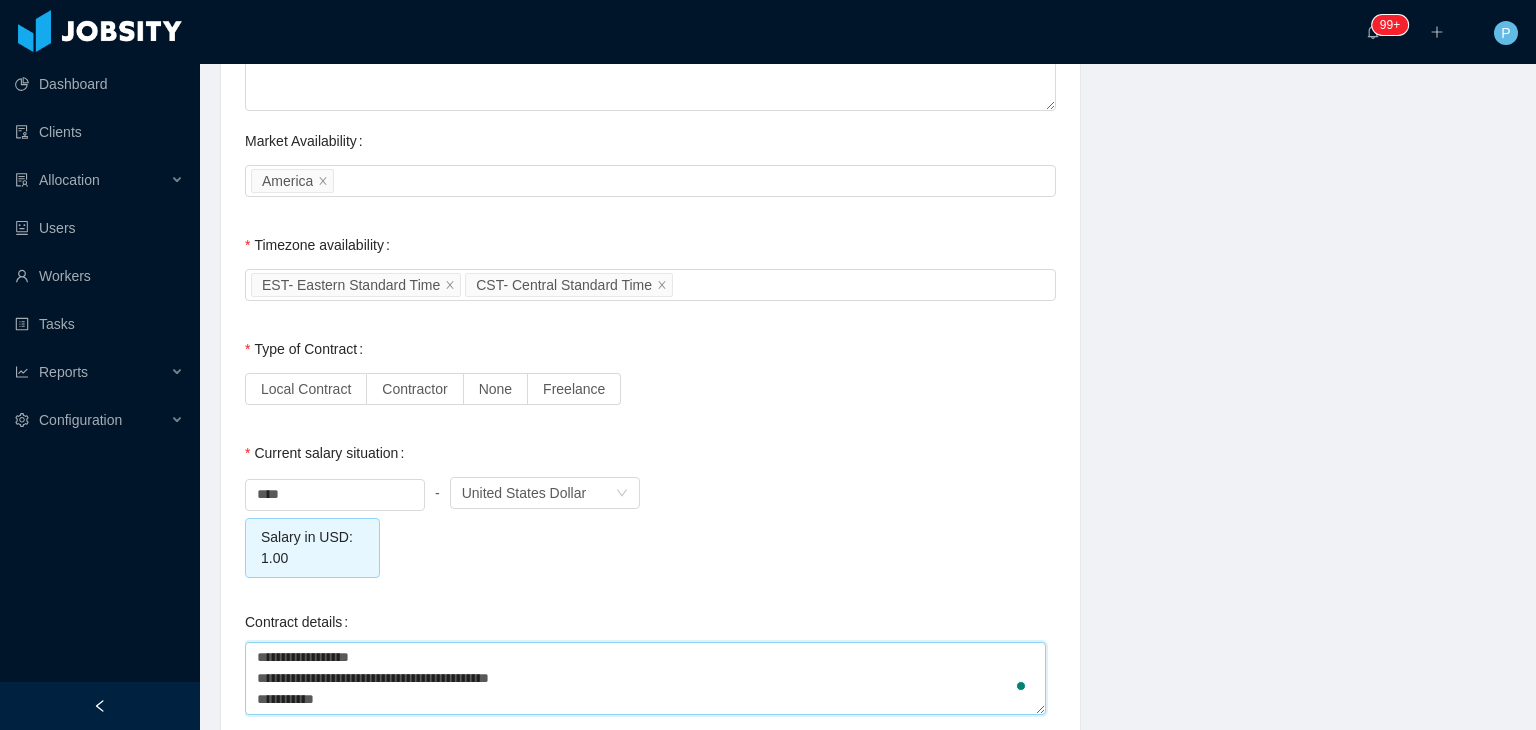 type 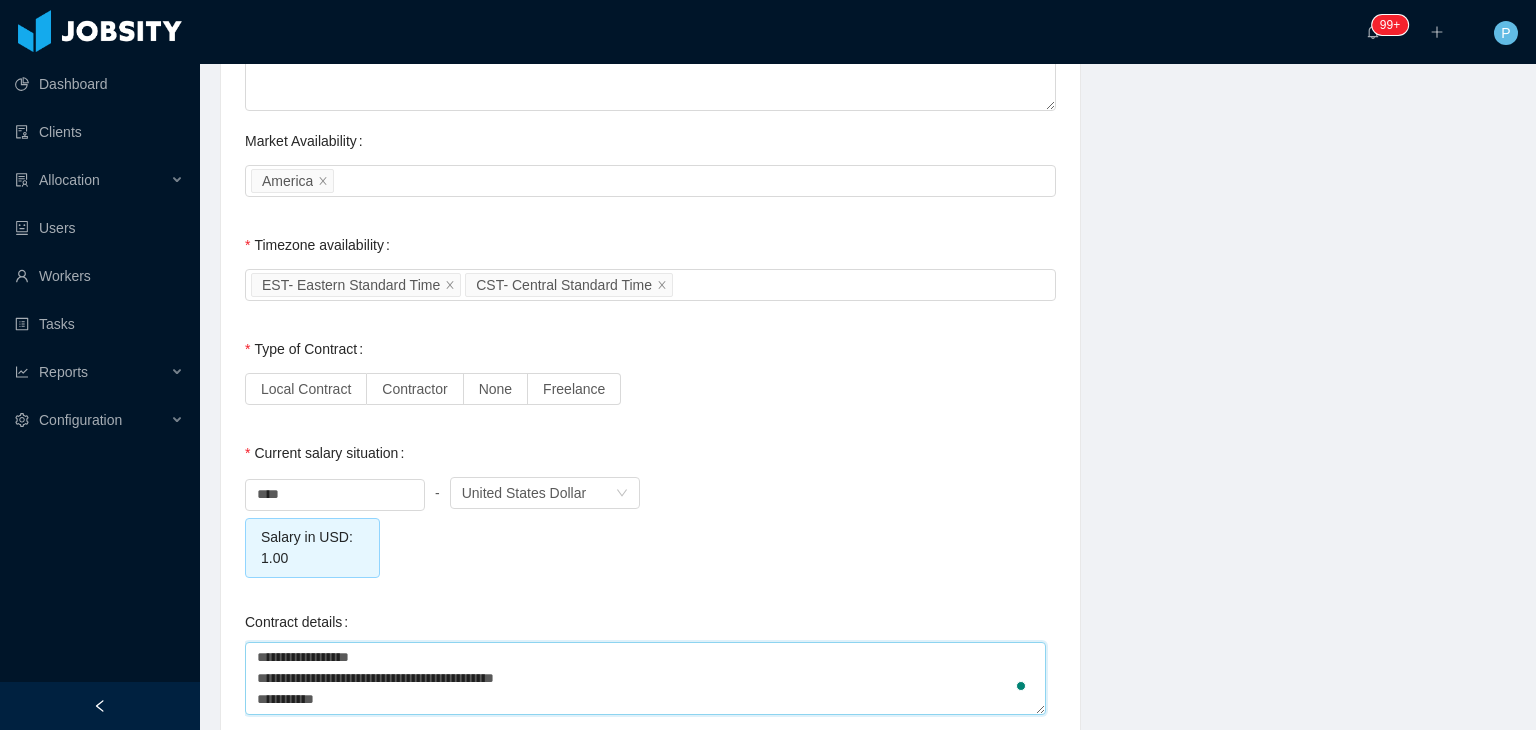 type on "**********" 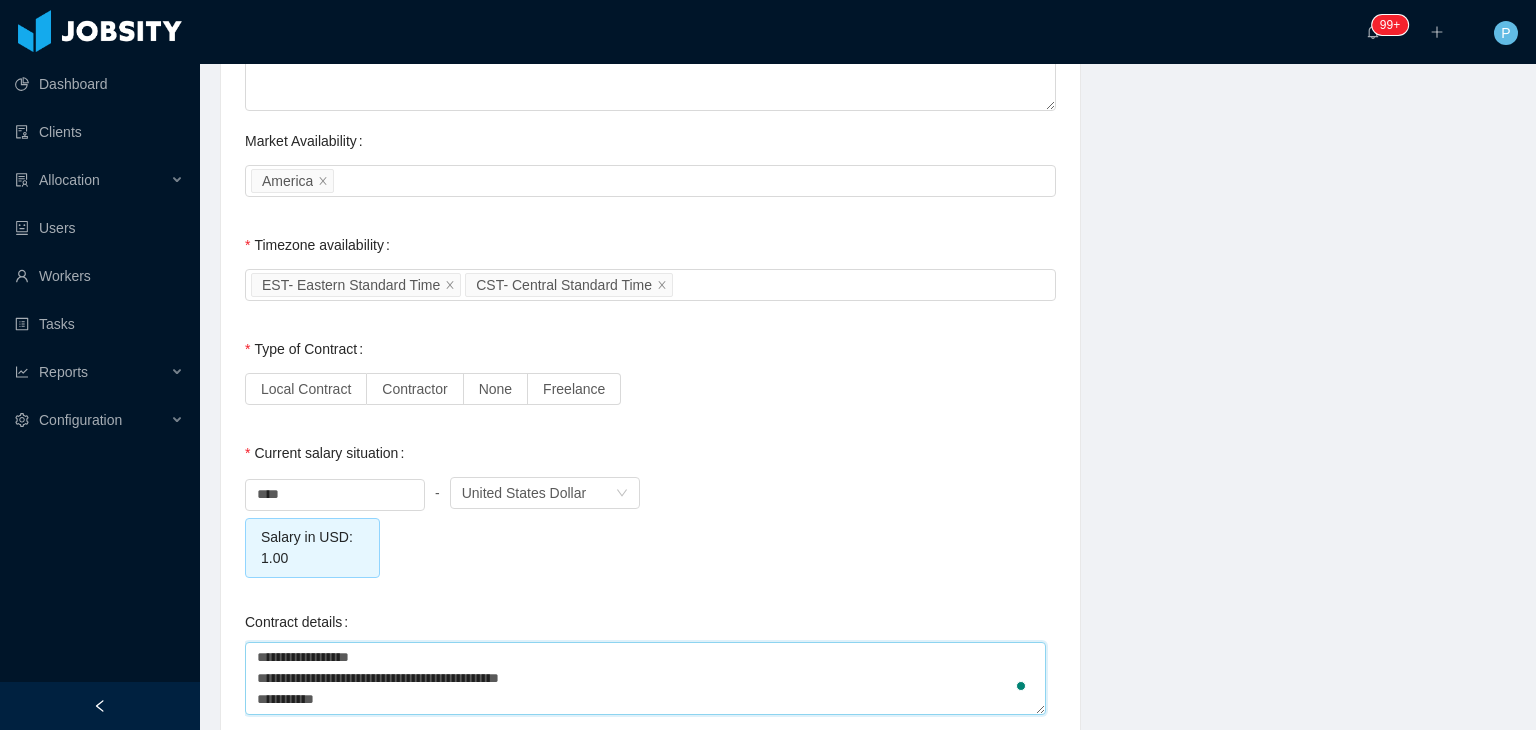 type on "**********" 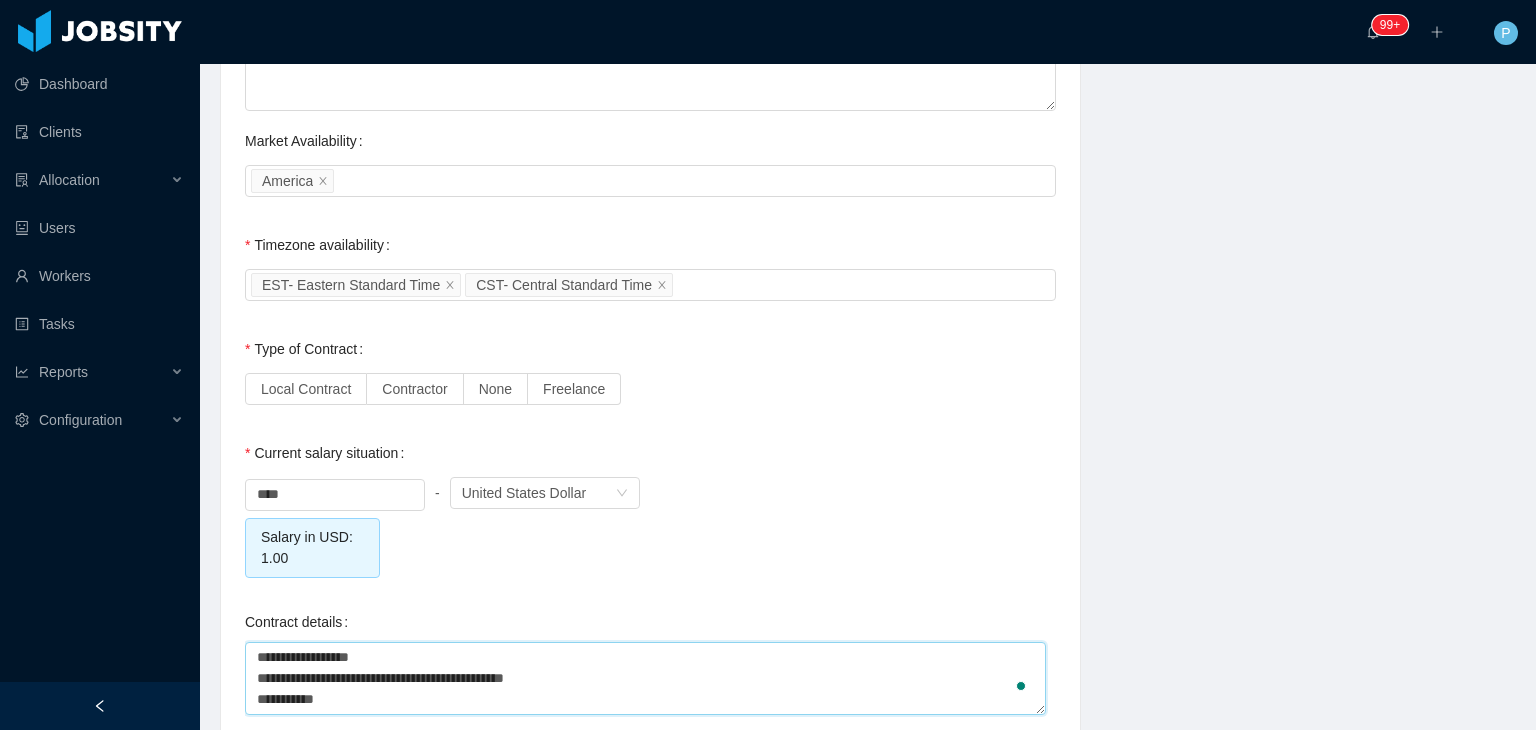 type on "**********" 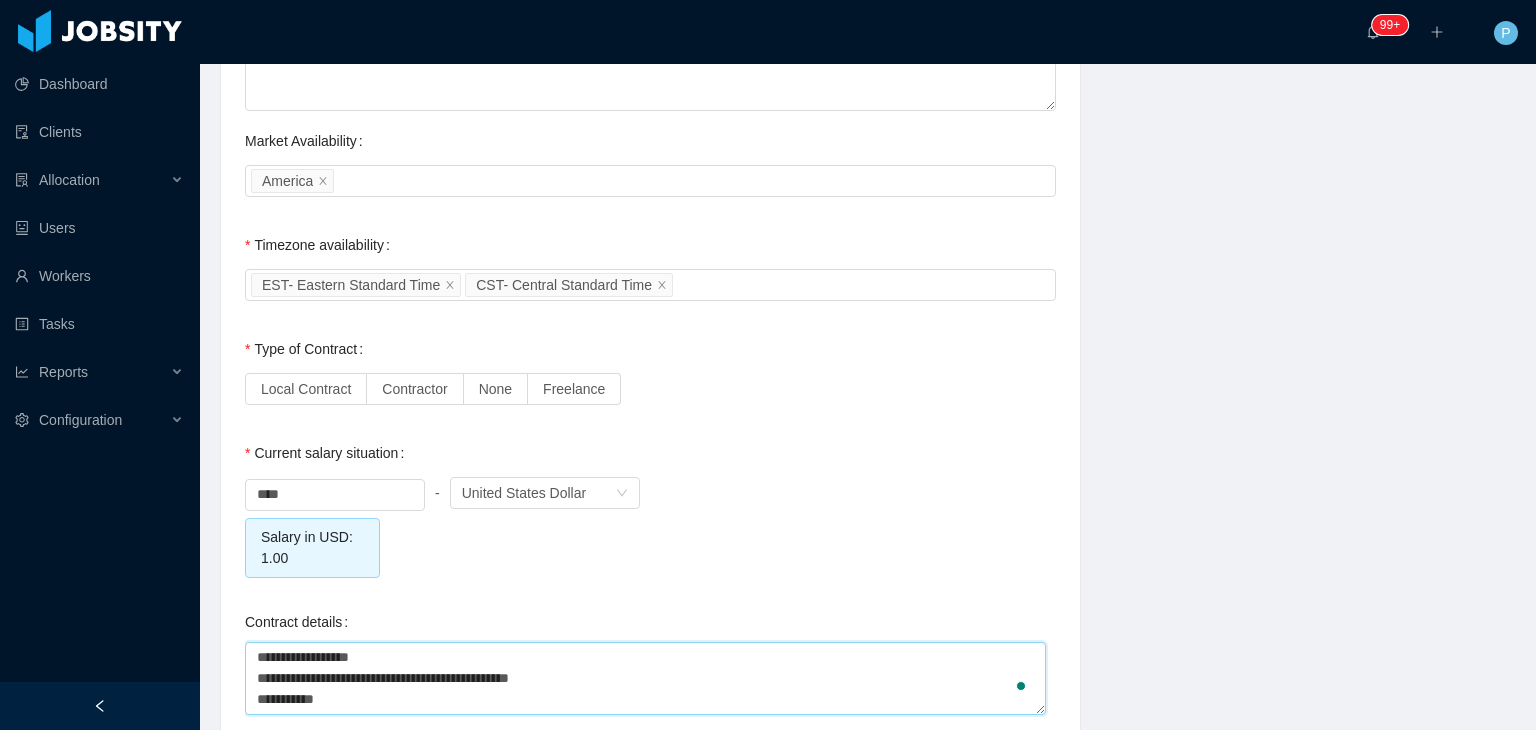type 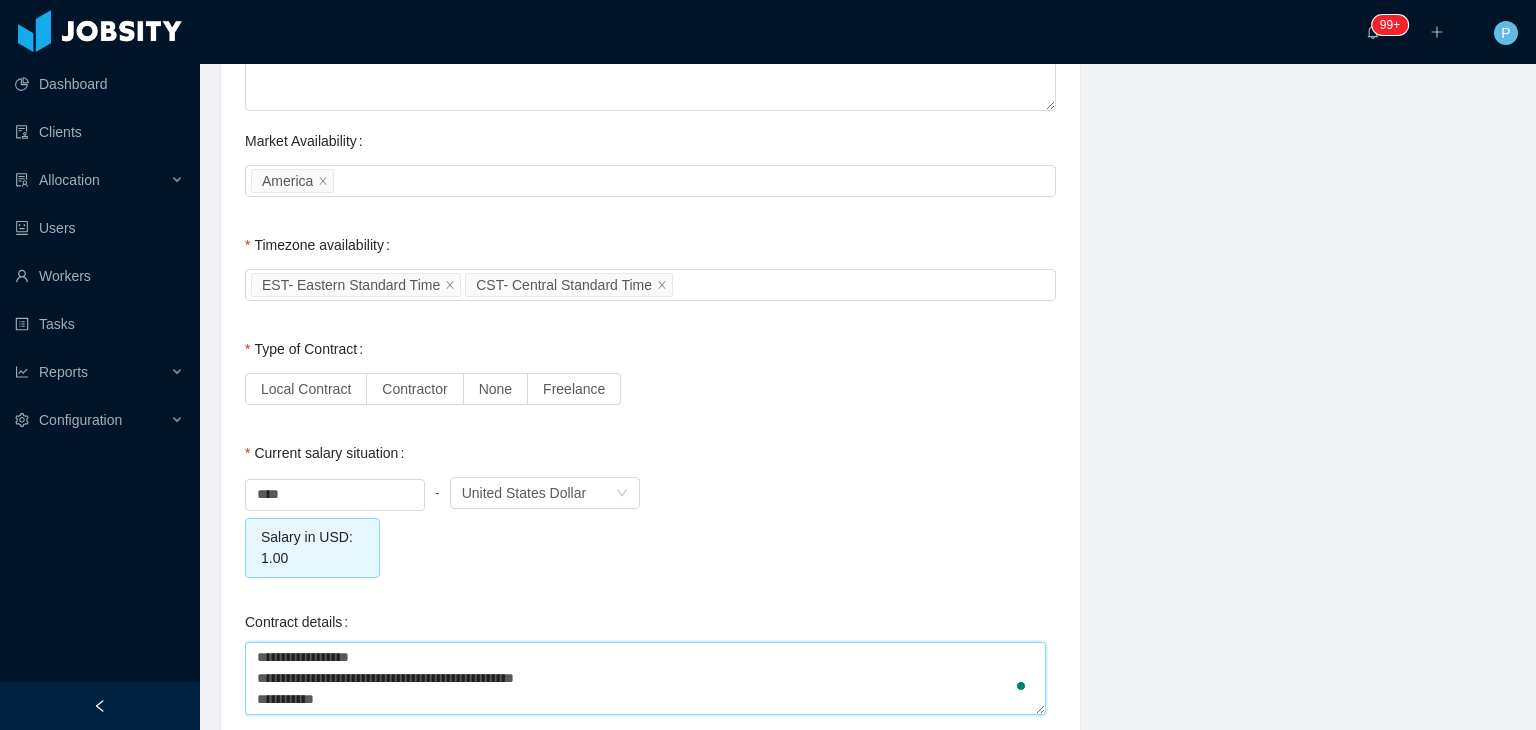 type on "**********" 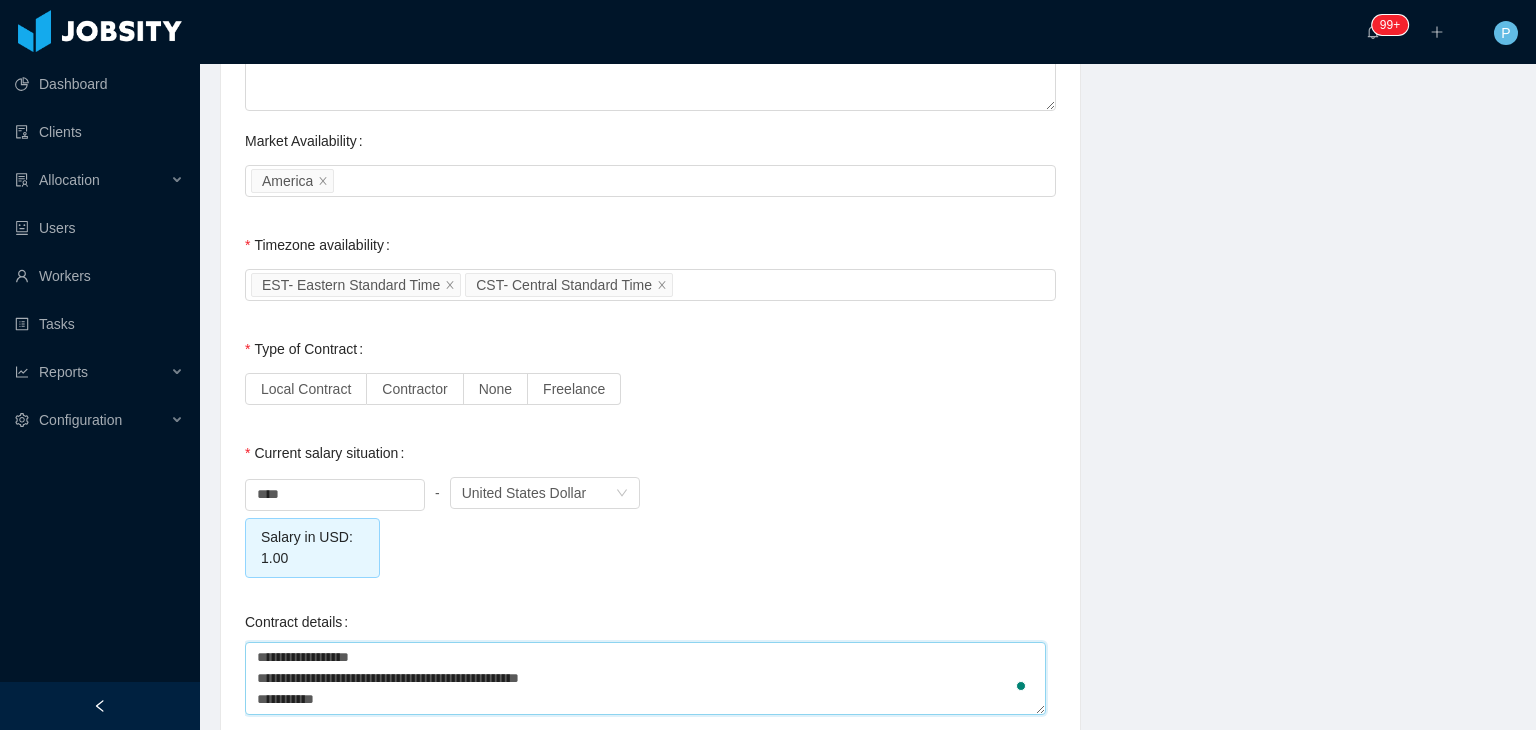 type on "**********" 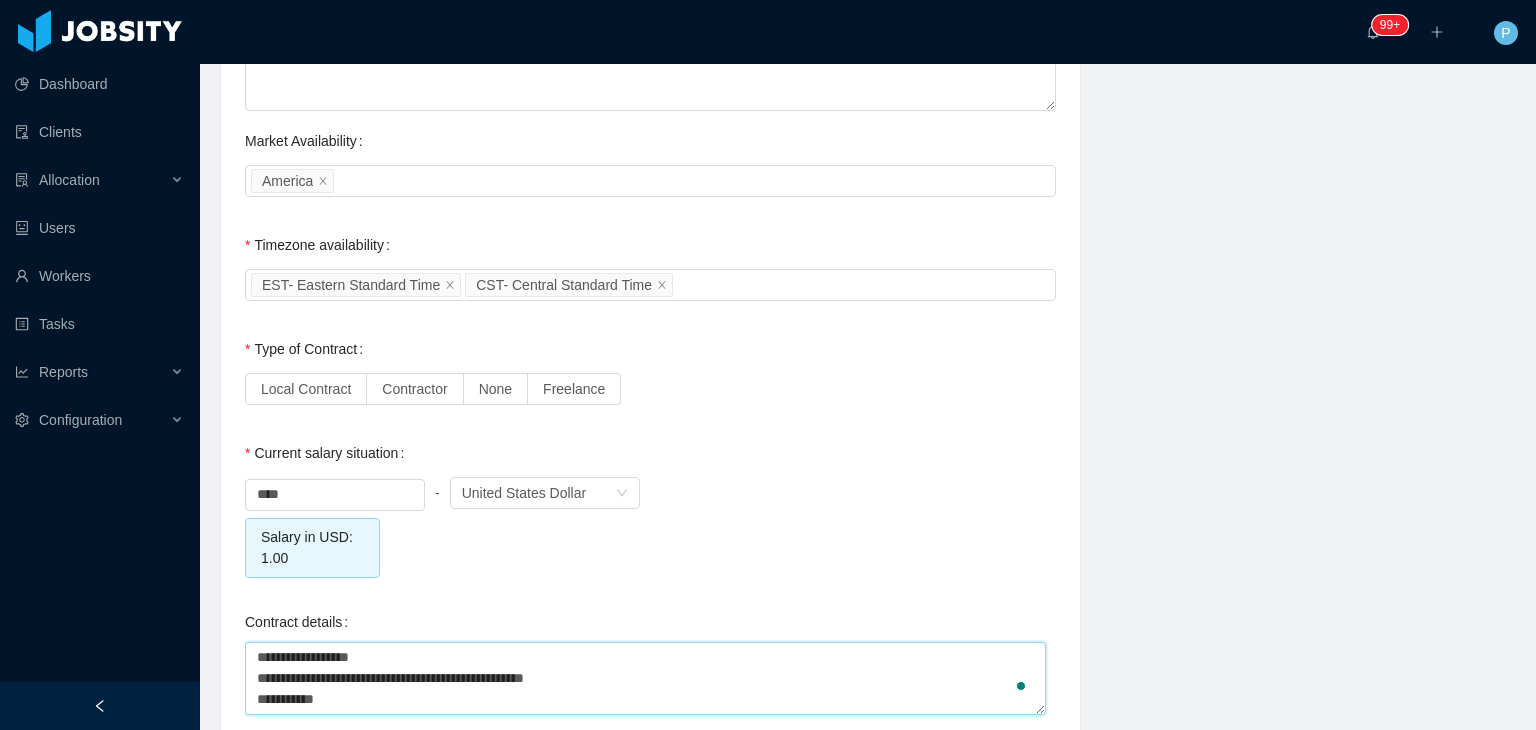 type on "**********" 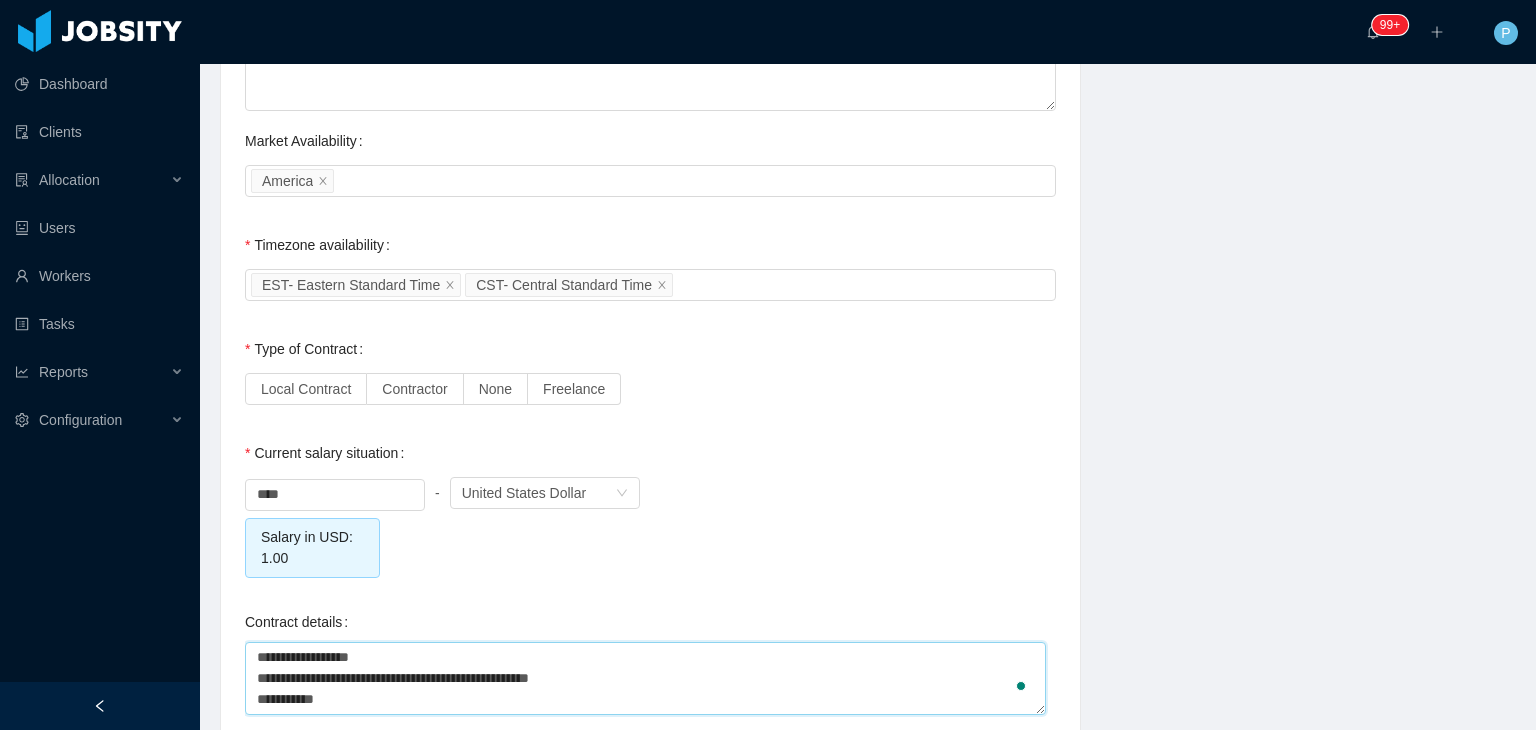 type on "**********" 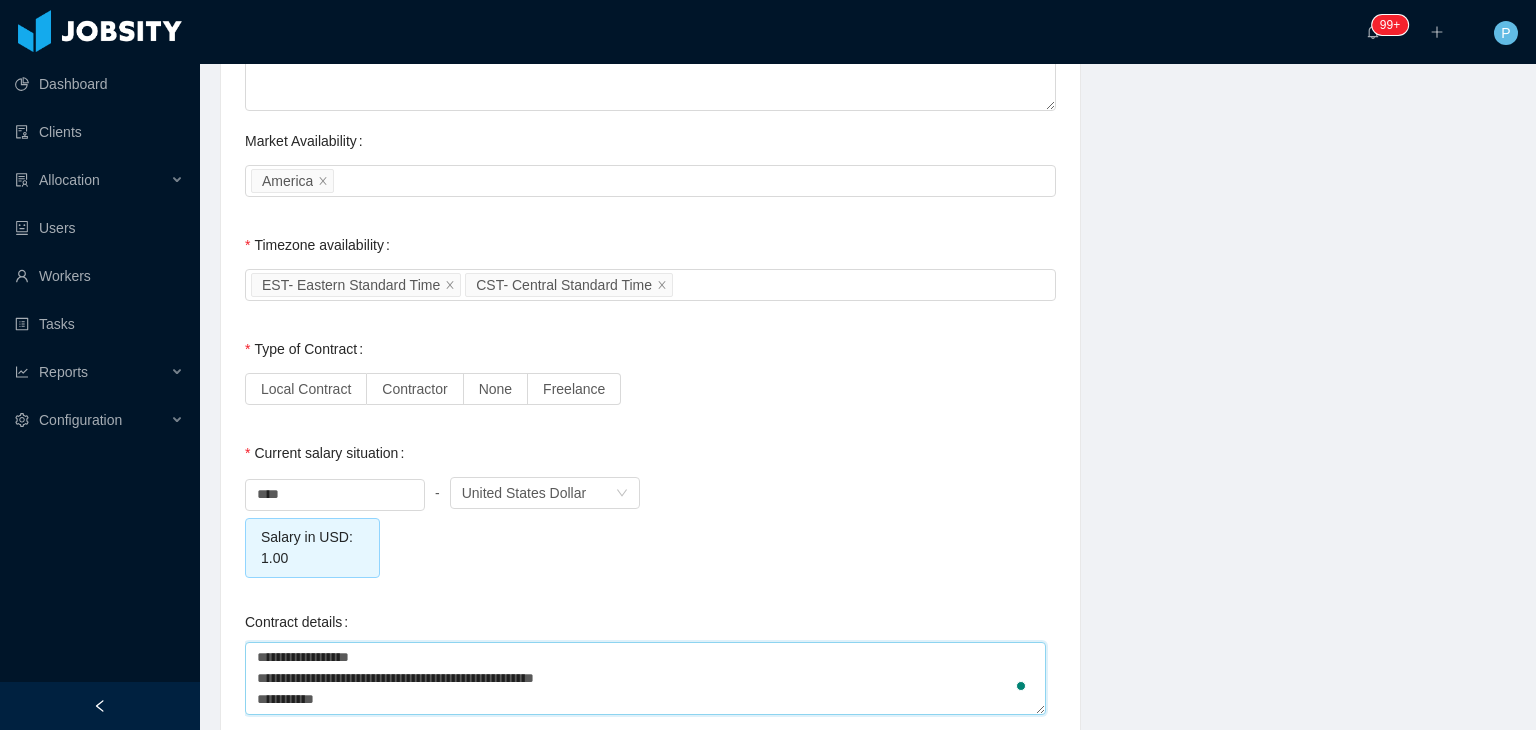 type on "**********" 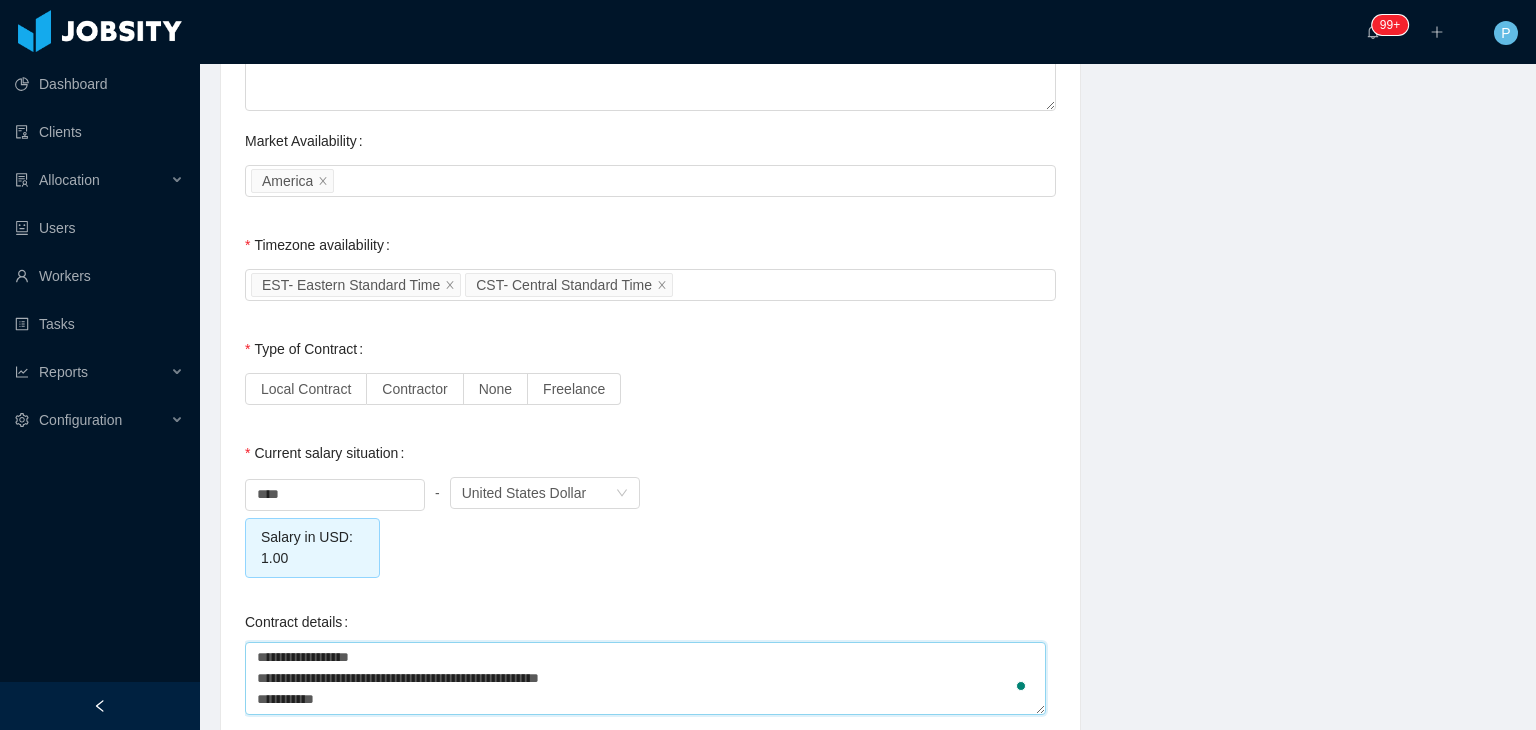 type on "**********" 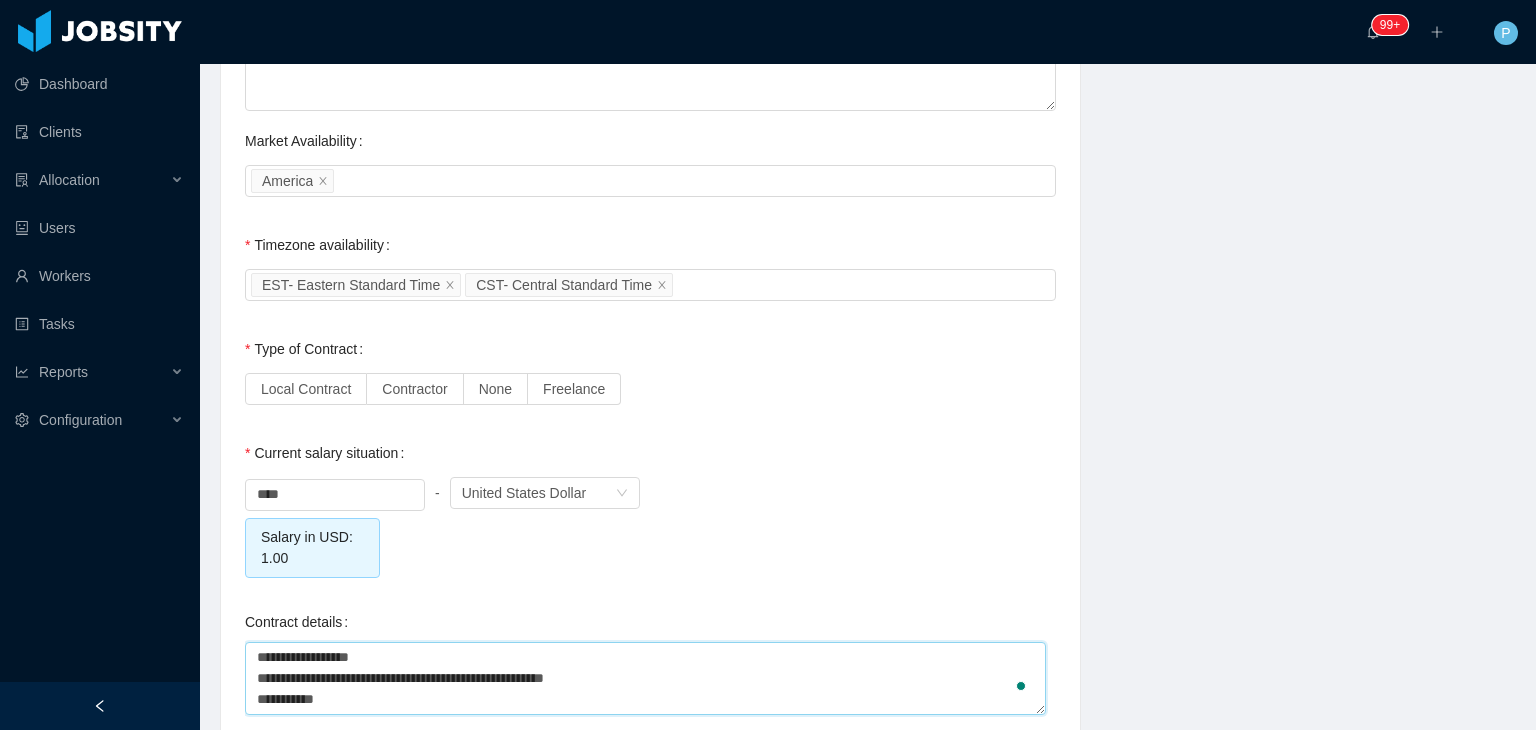type 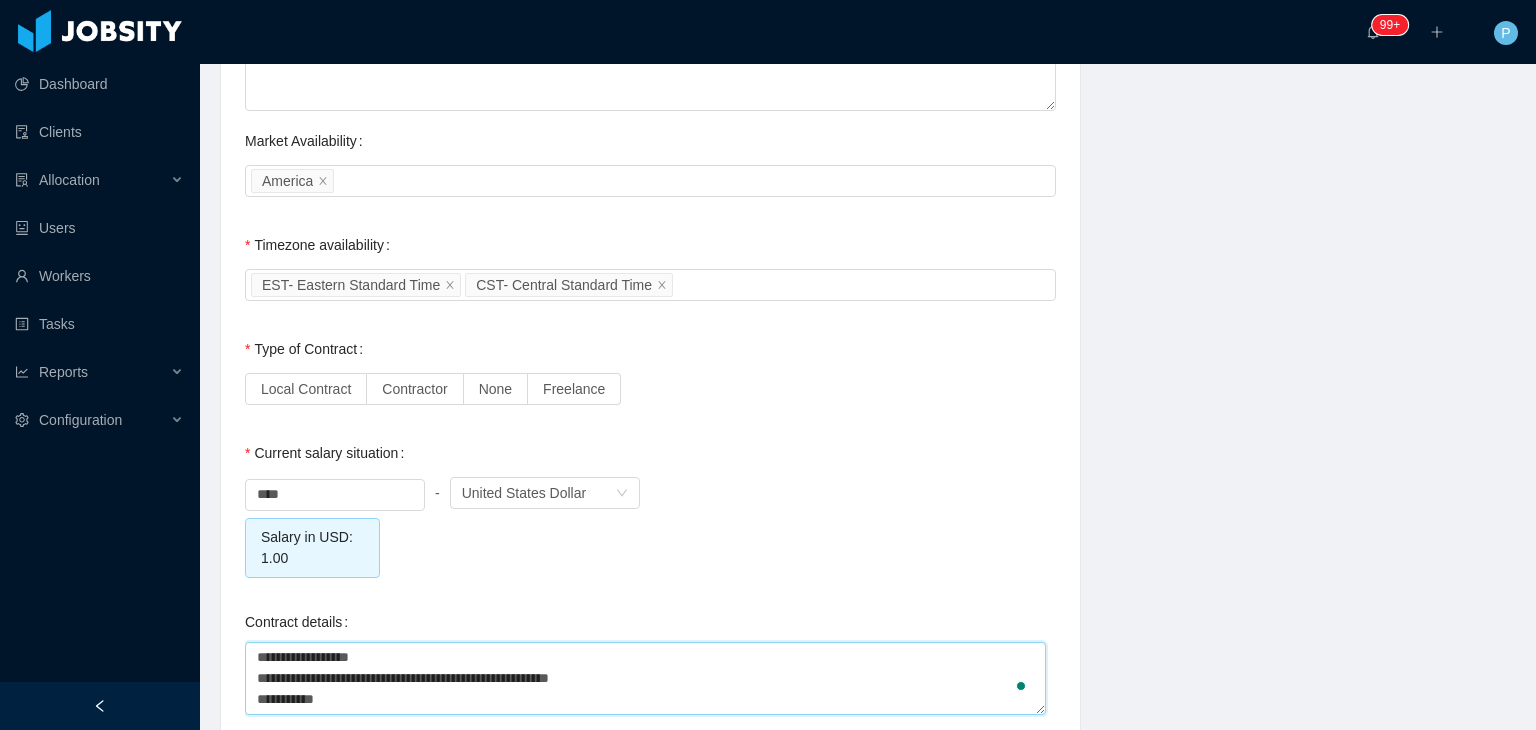 type on "**********" 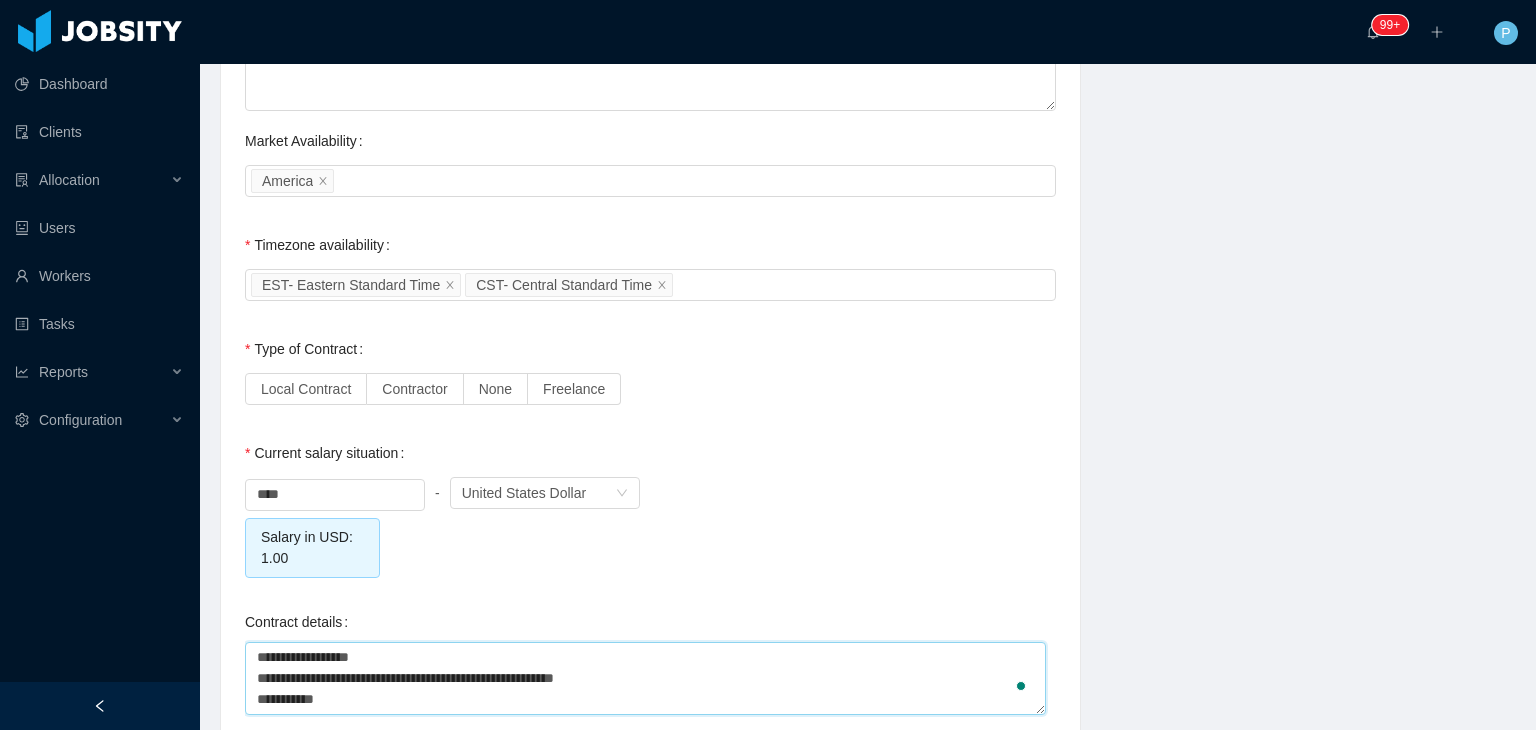 type on "**********" 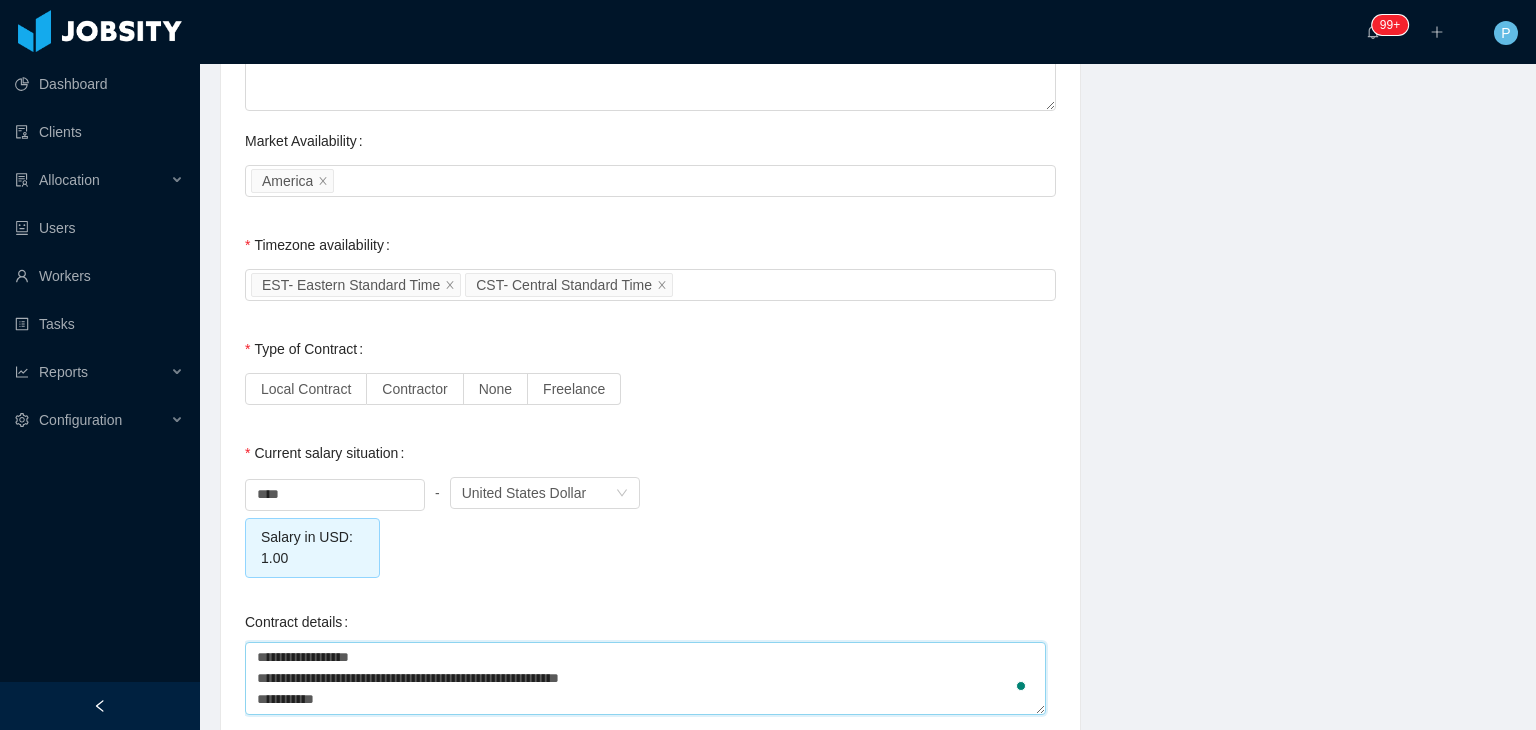 type on "**********" 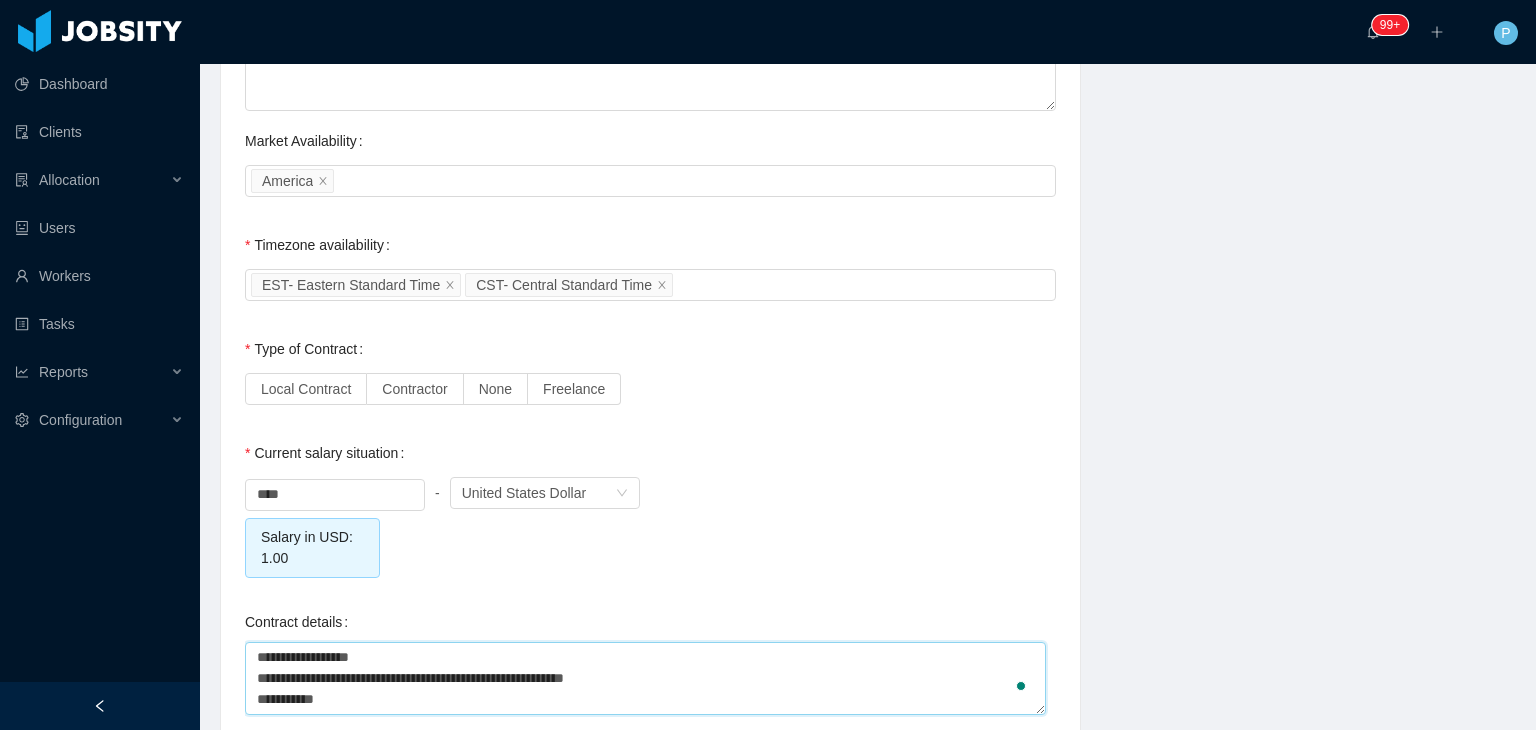 type on "**********" 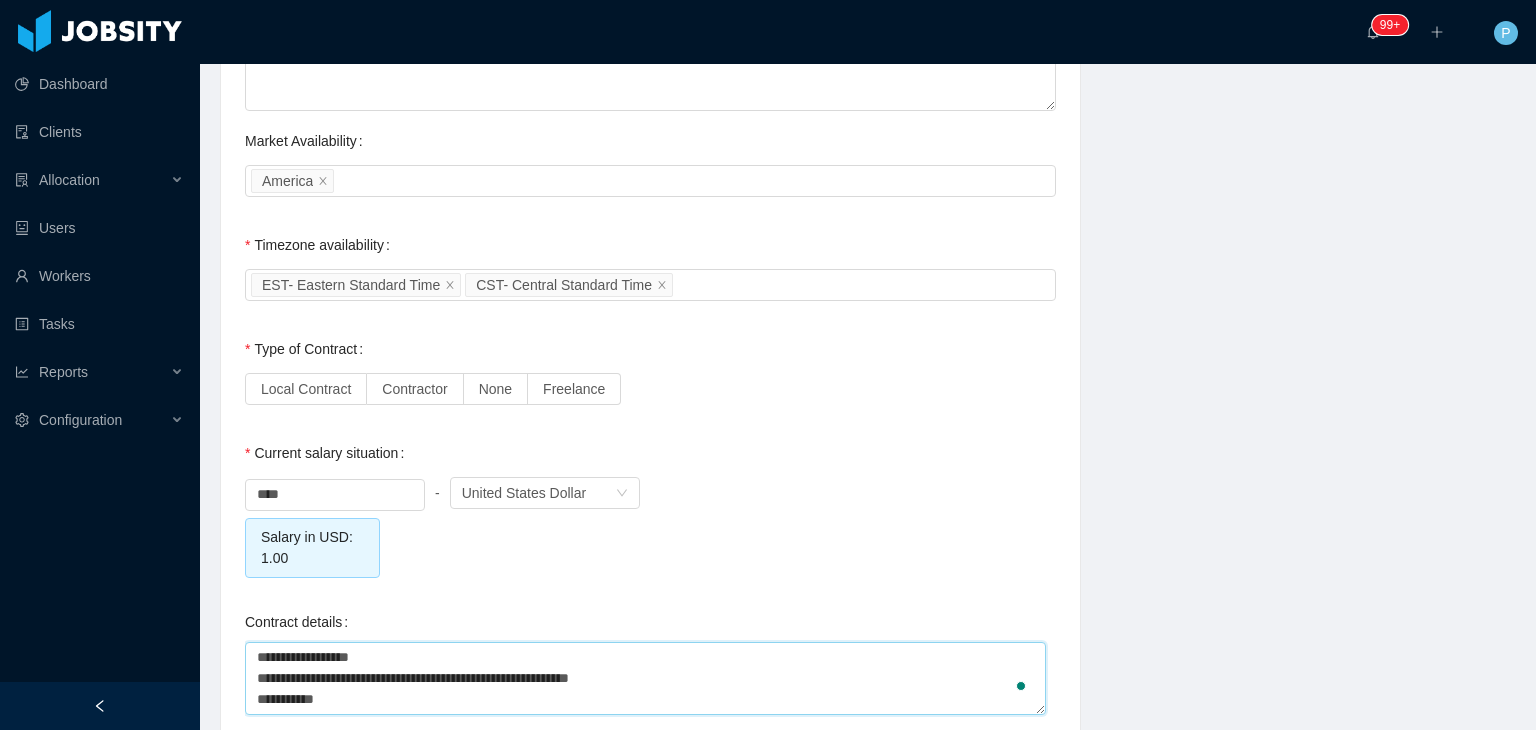 type on "**********" 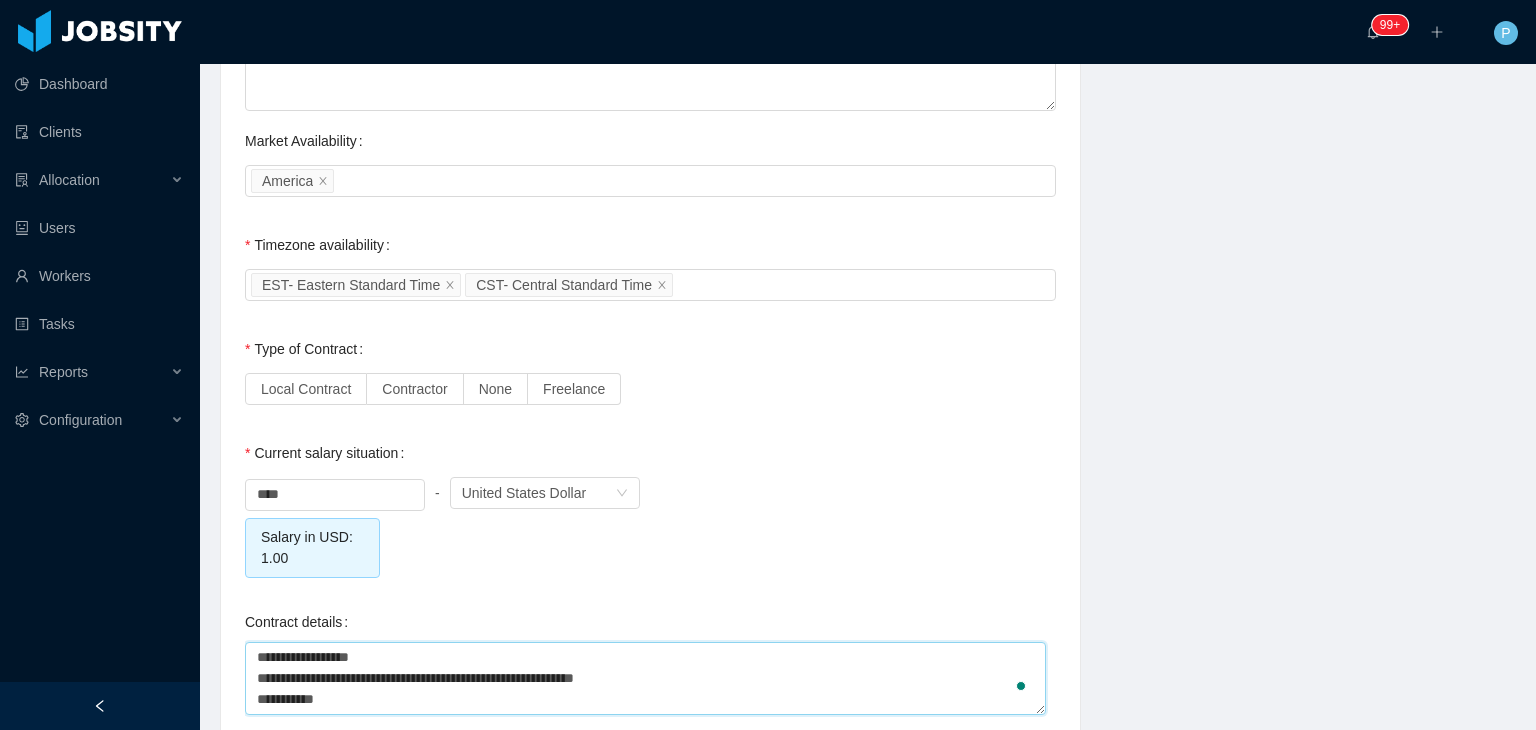type on "**********" 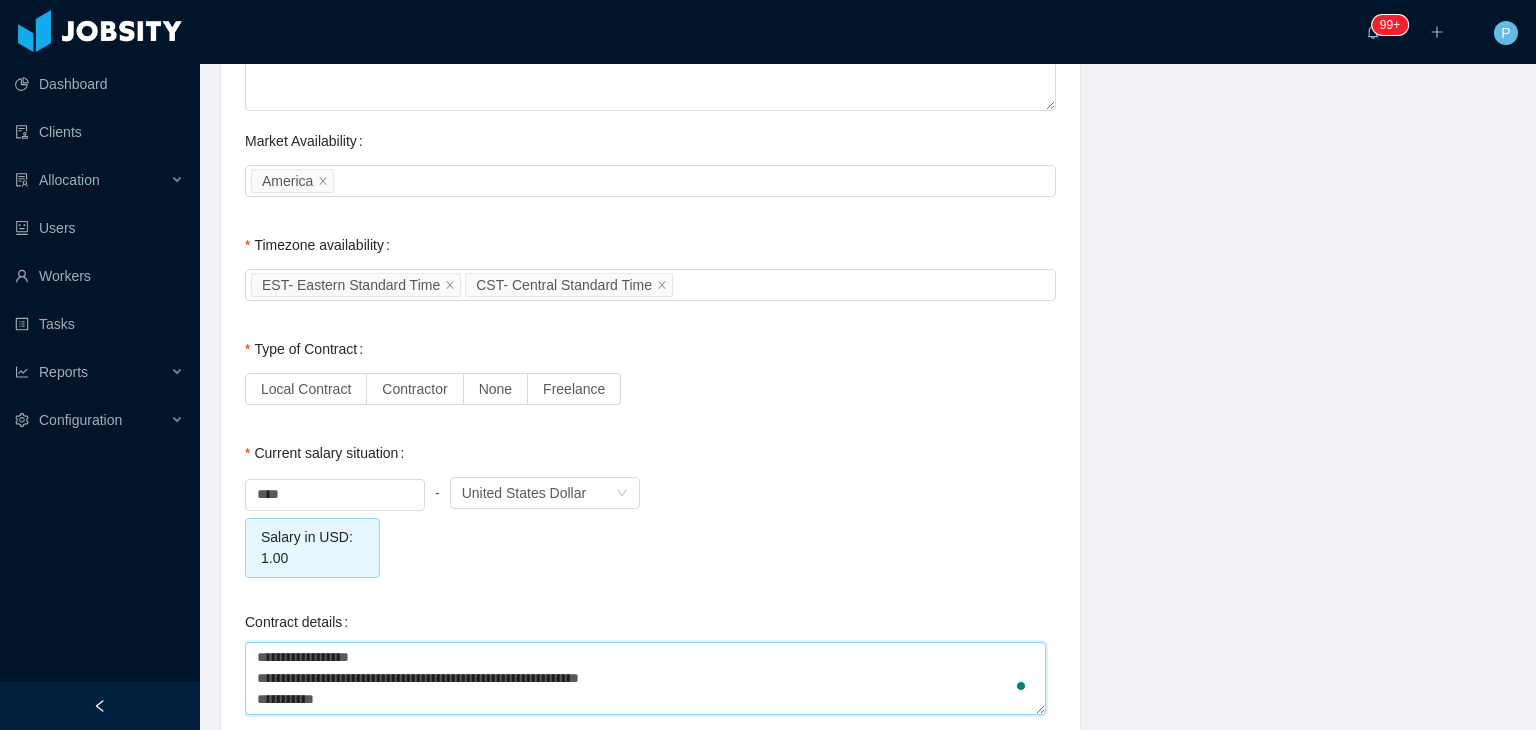 type on "**********" 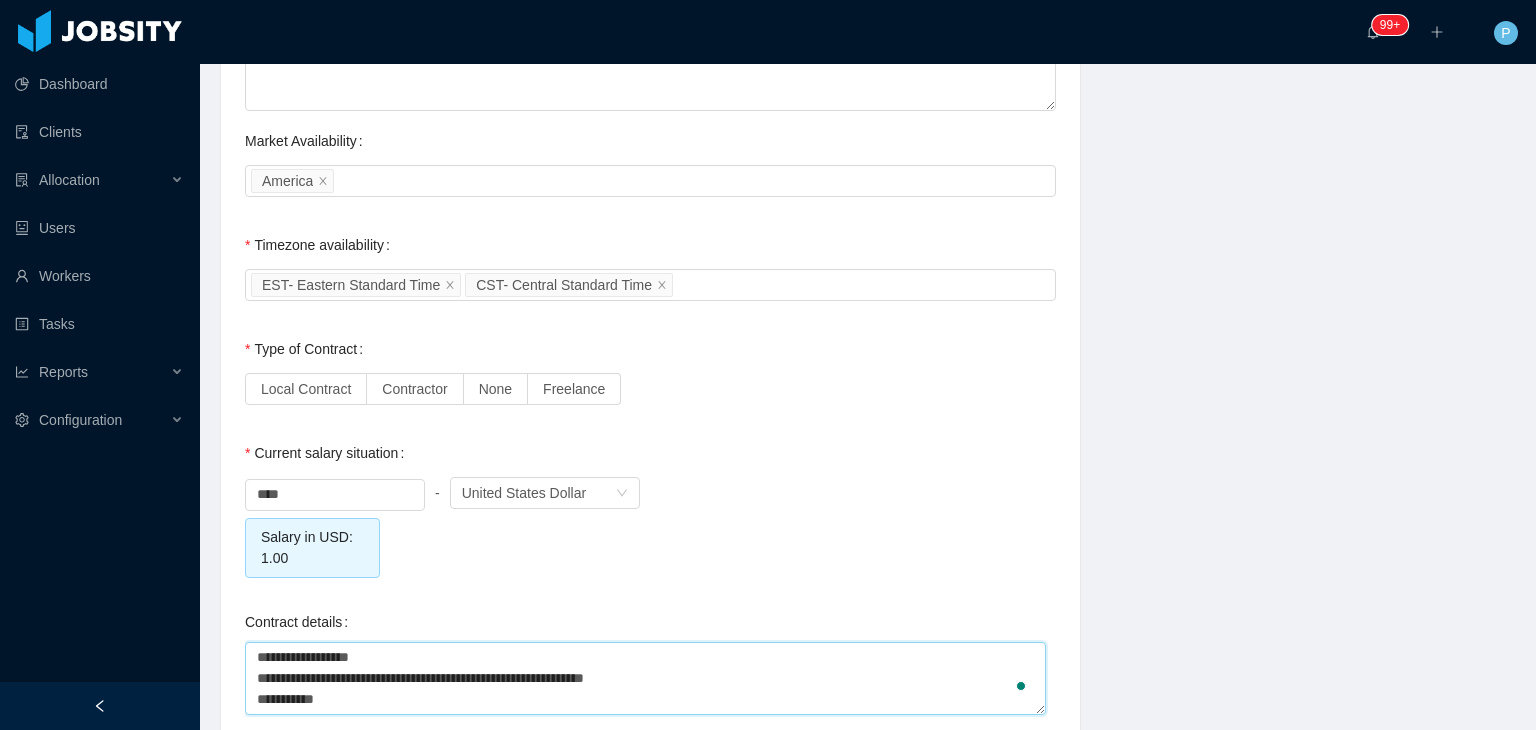 type 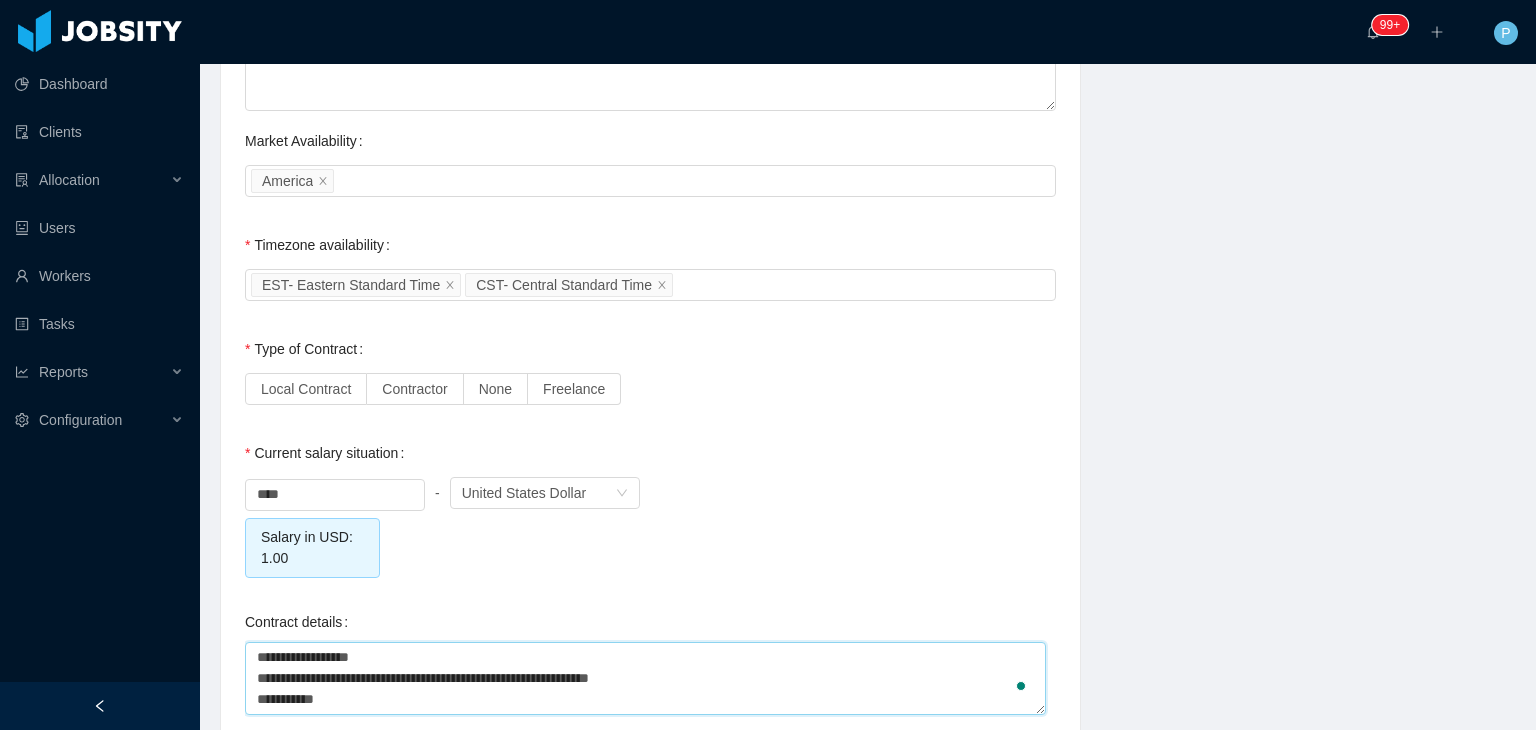 type on "**********" 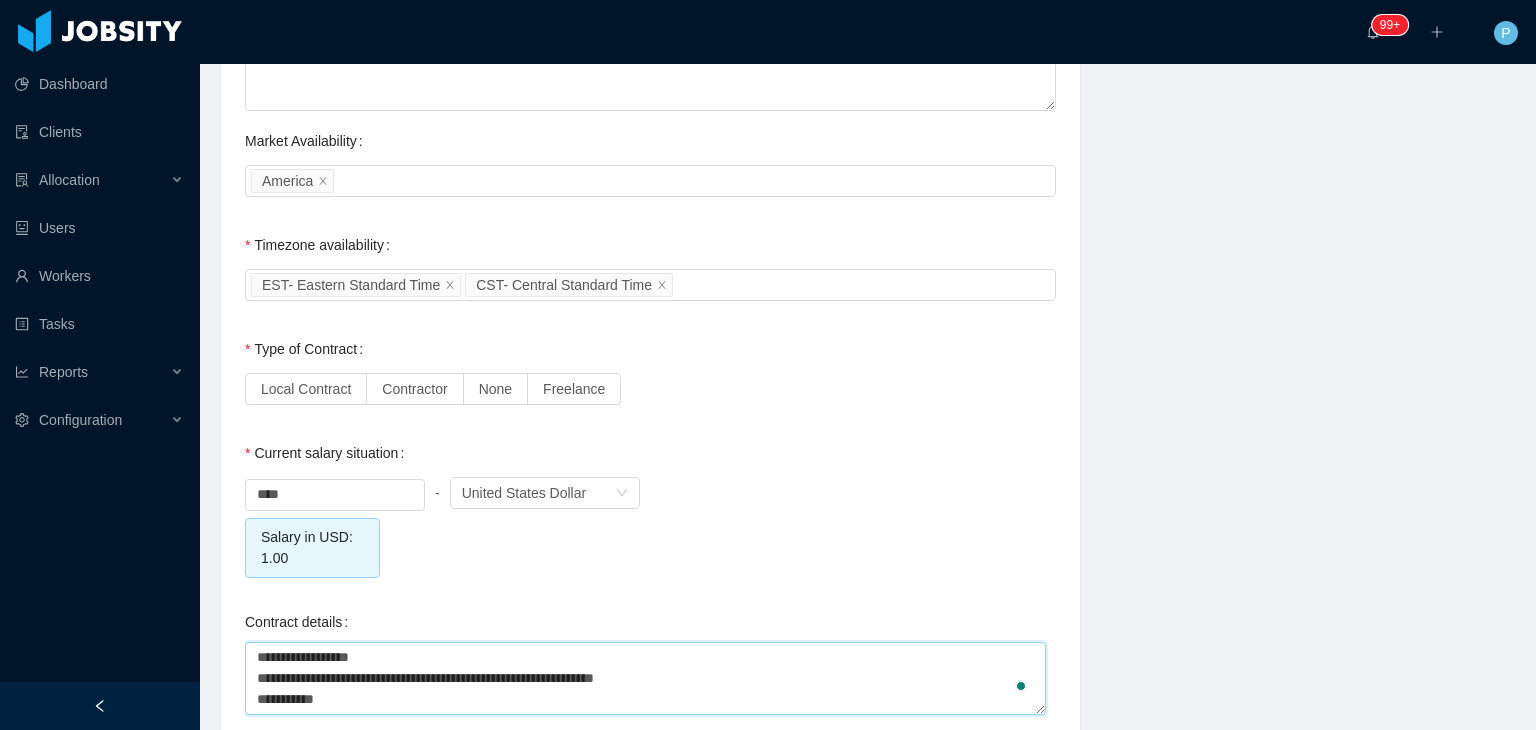 type 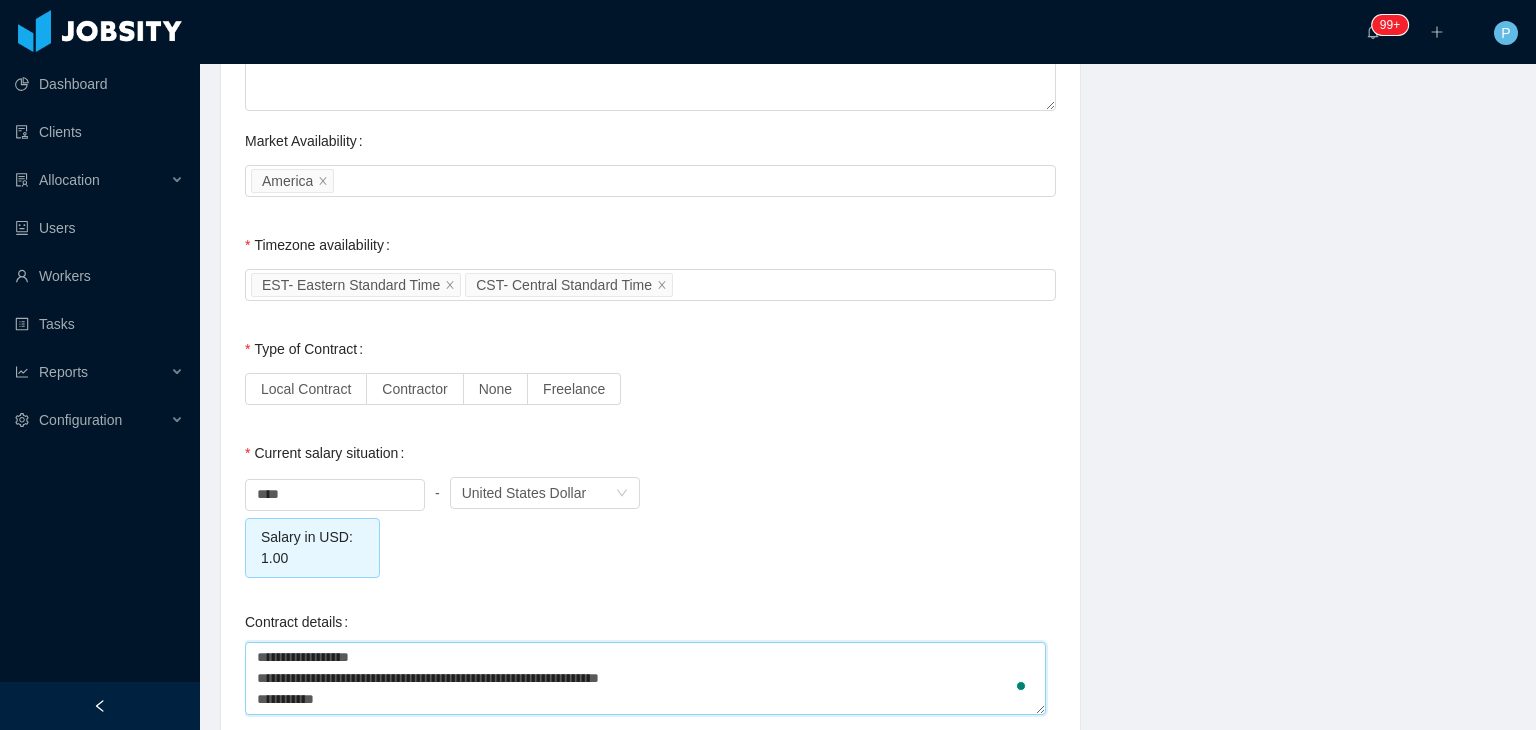 type on "**********" 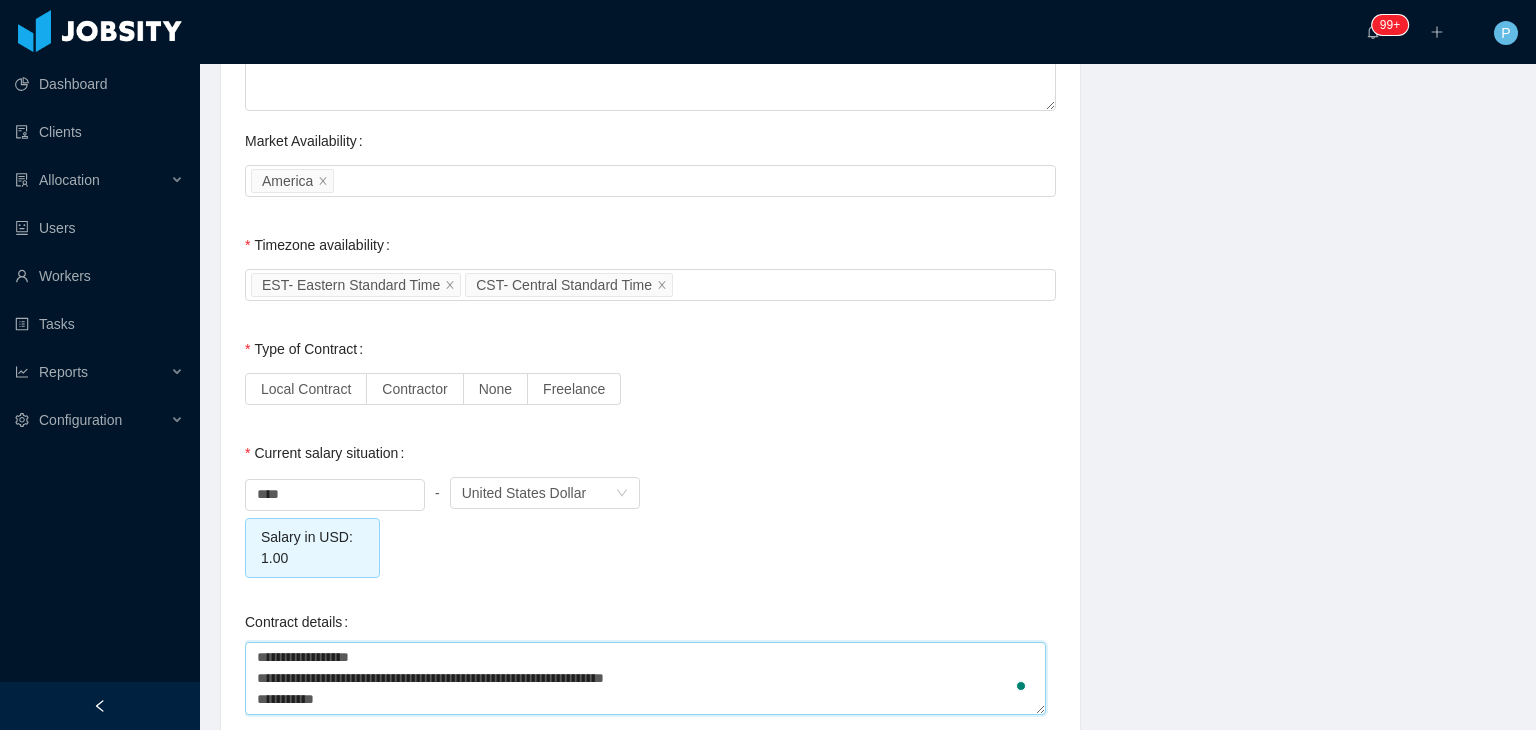 type on "**********" 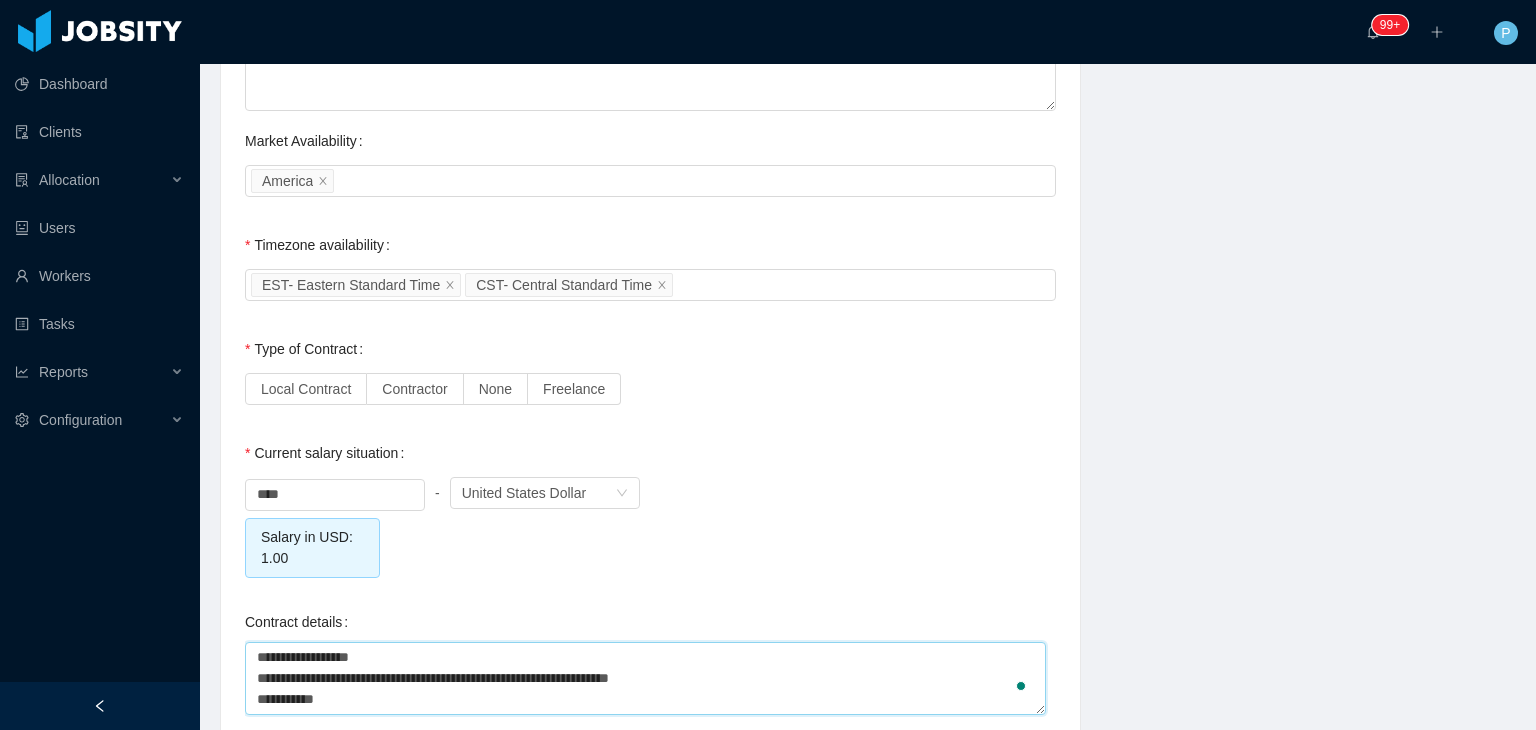 type on "**********" 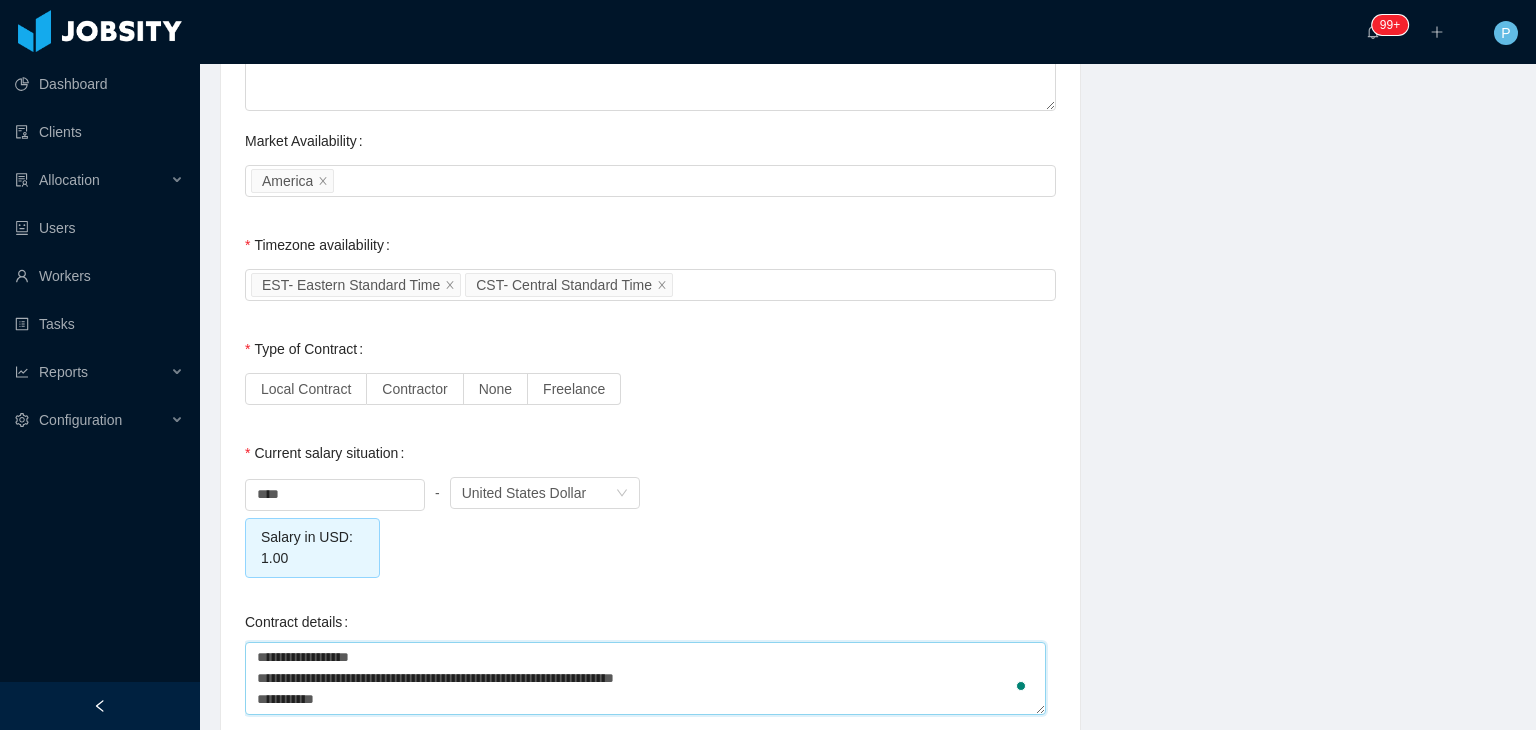 type on "**********" 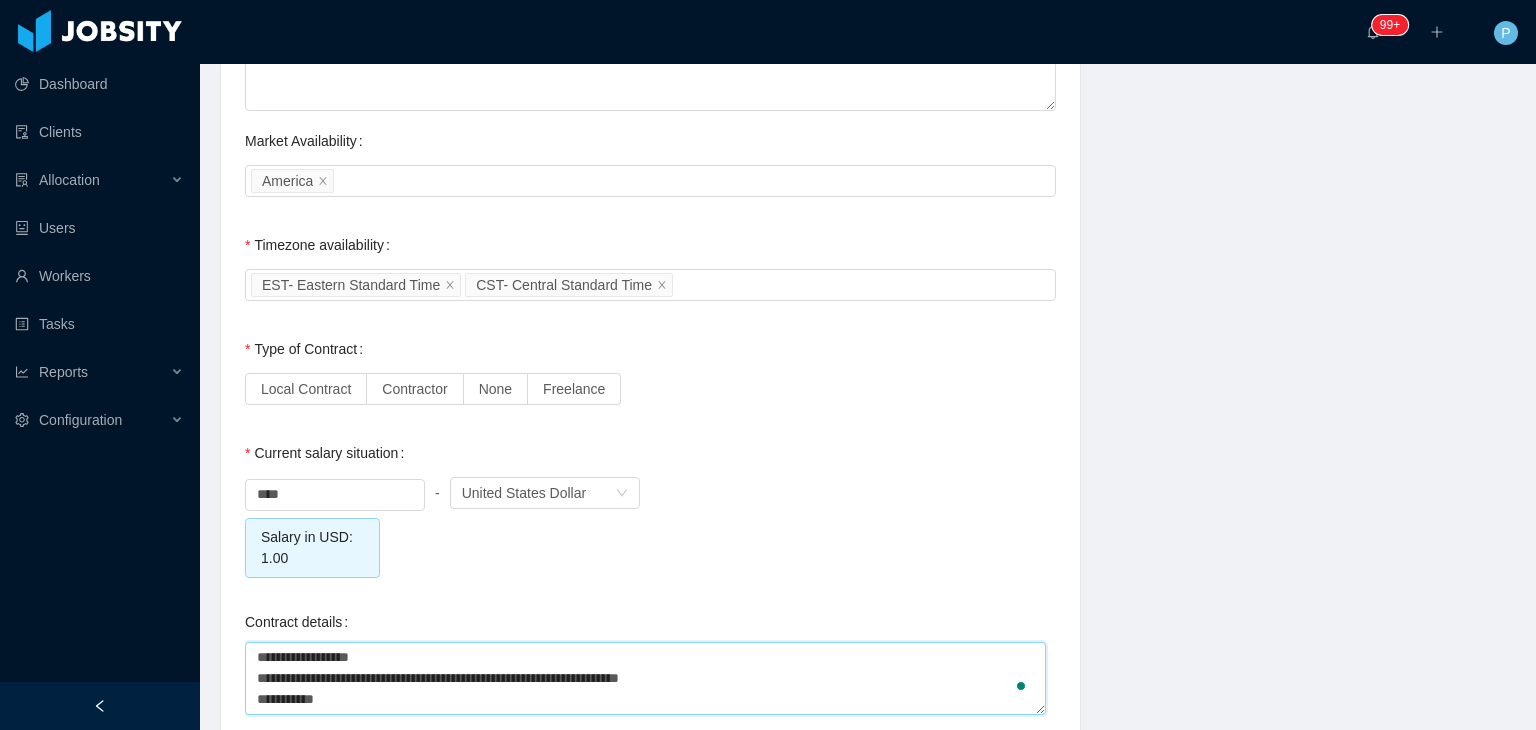 type on "**********" 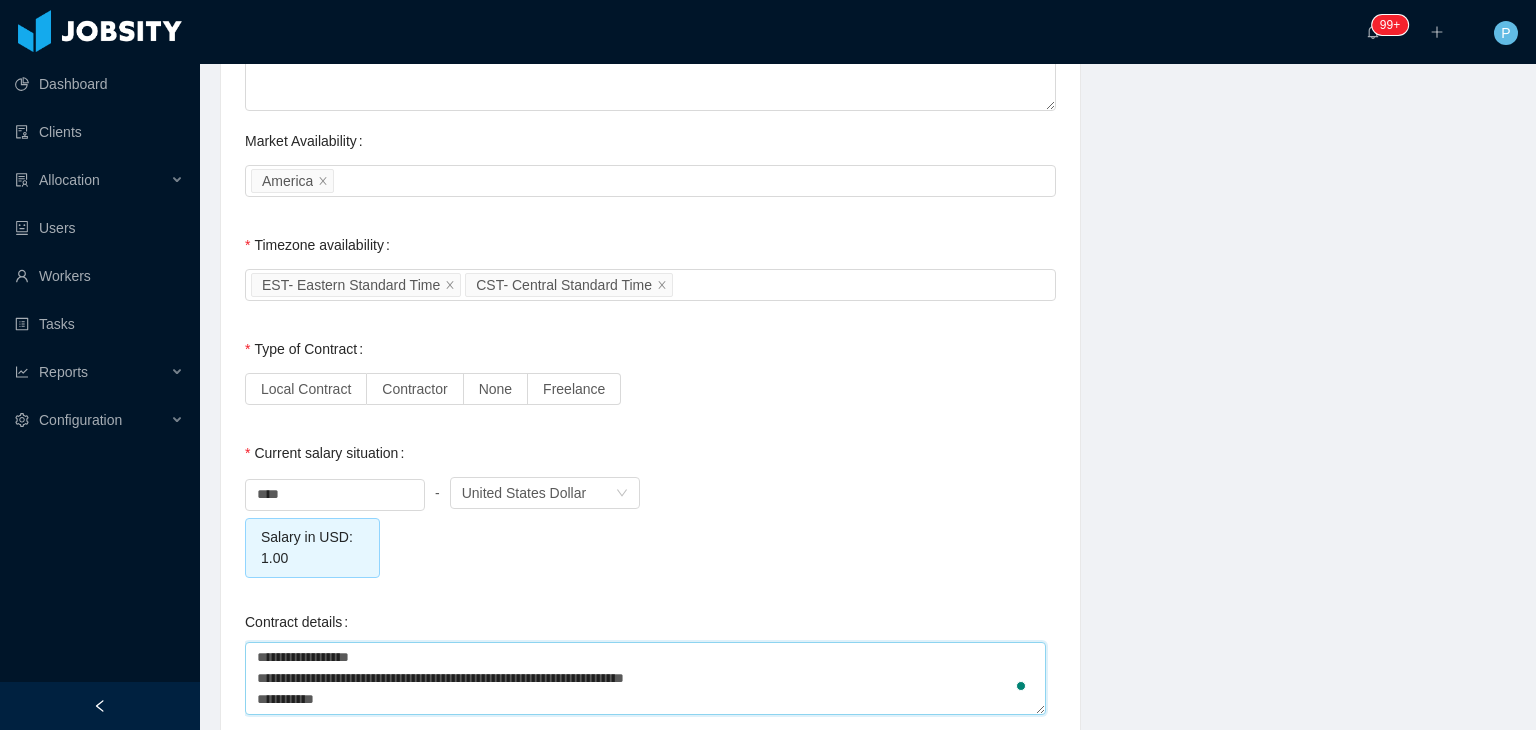 type on "**********" 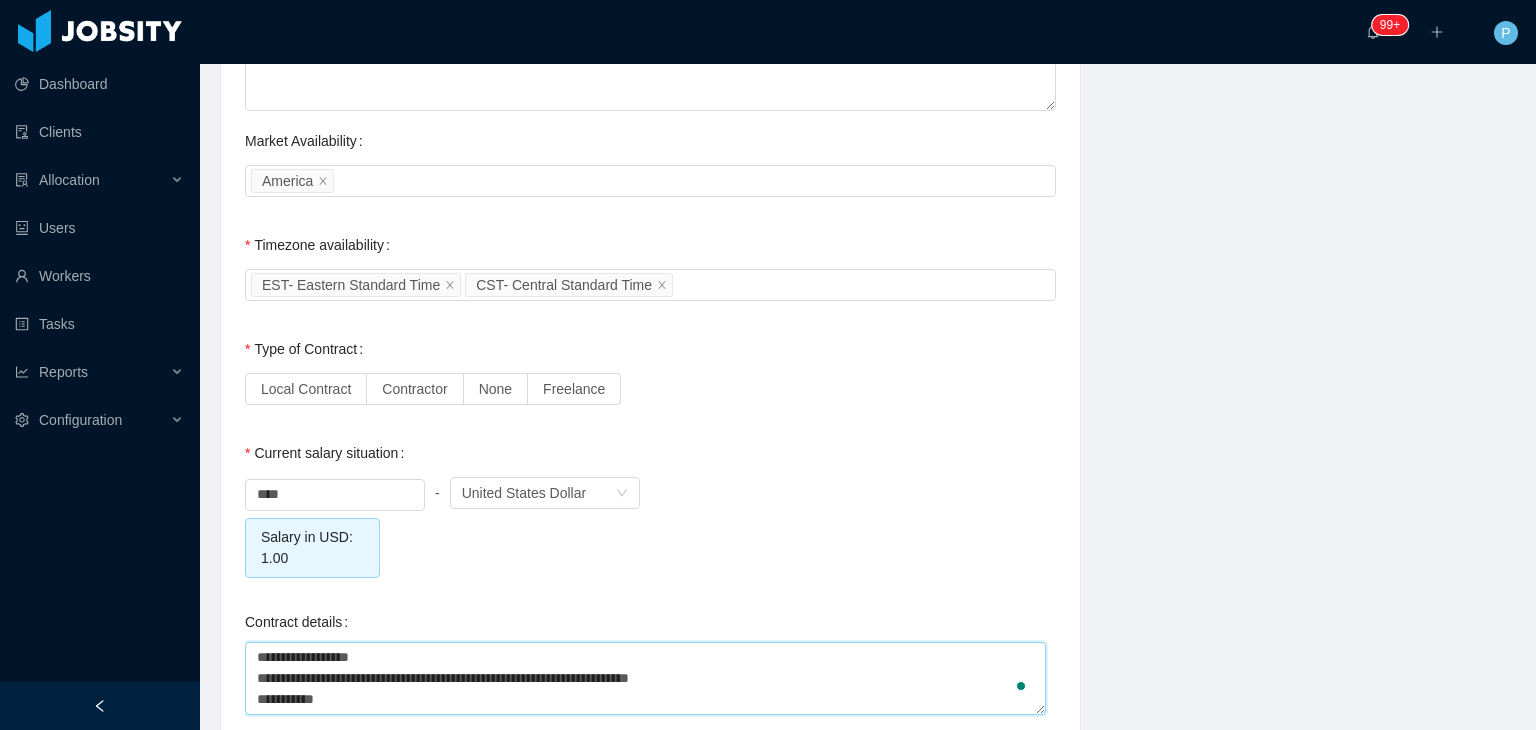 type on "**********" 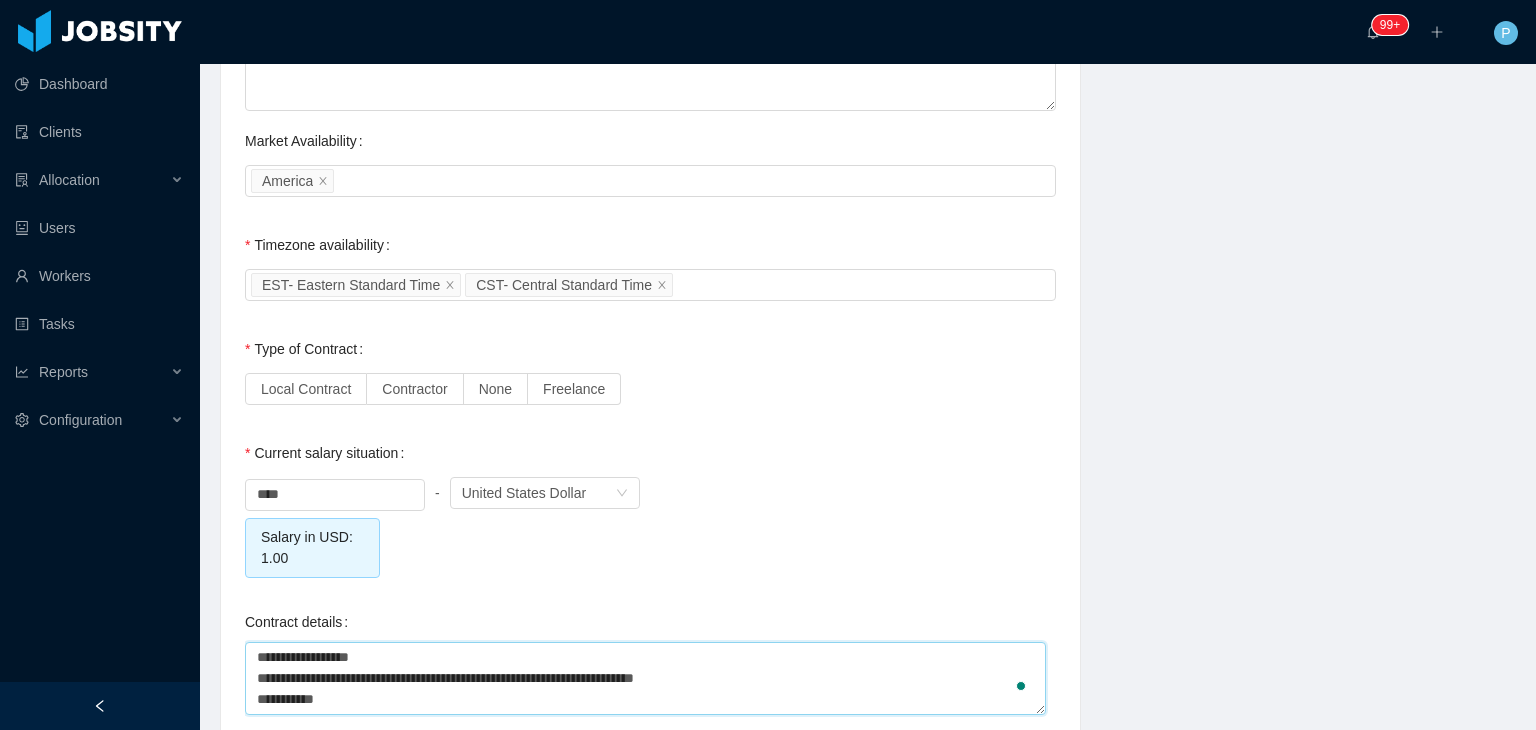 type 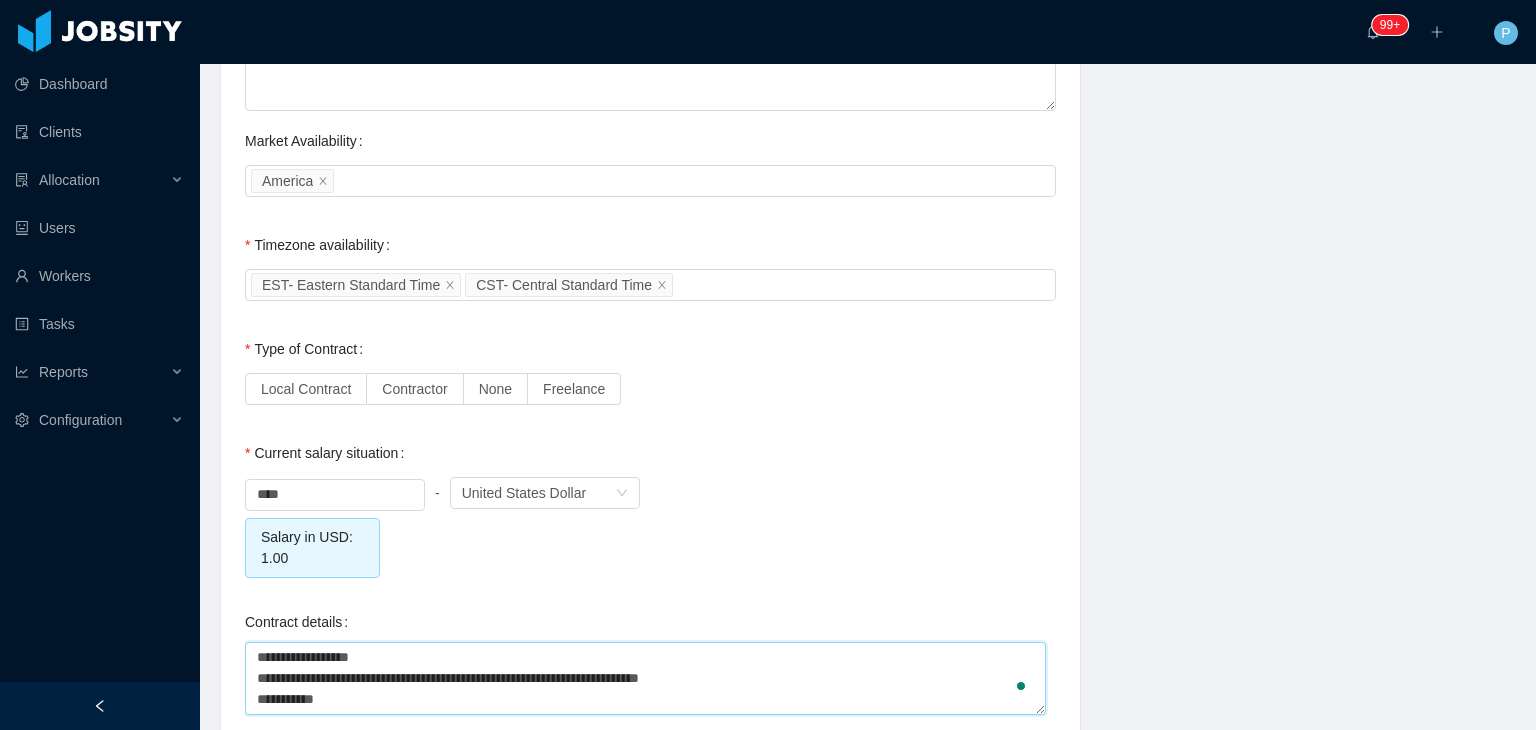 type on "**********" 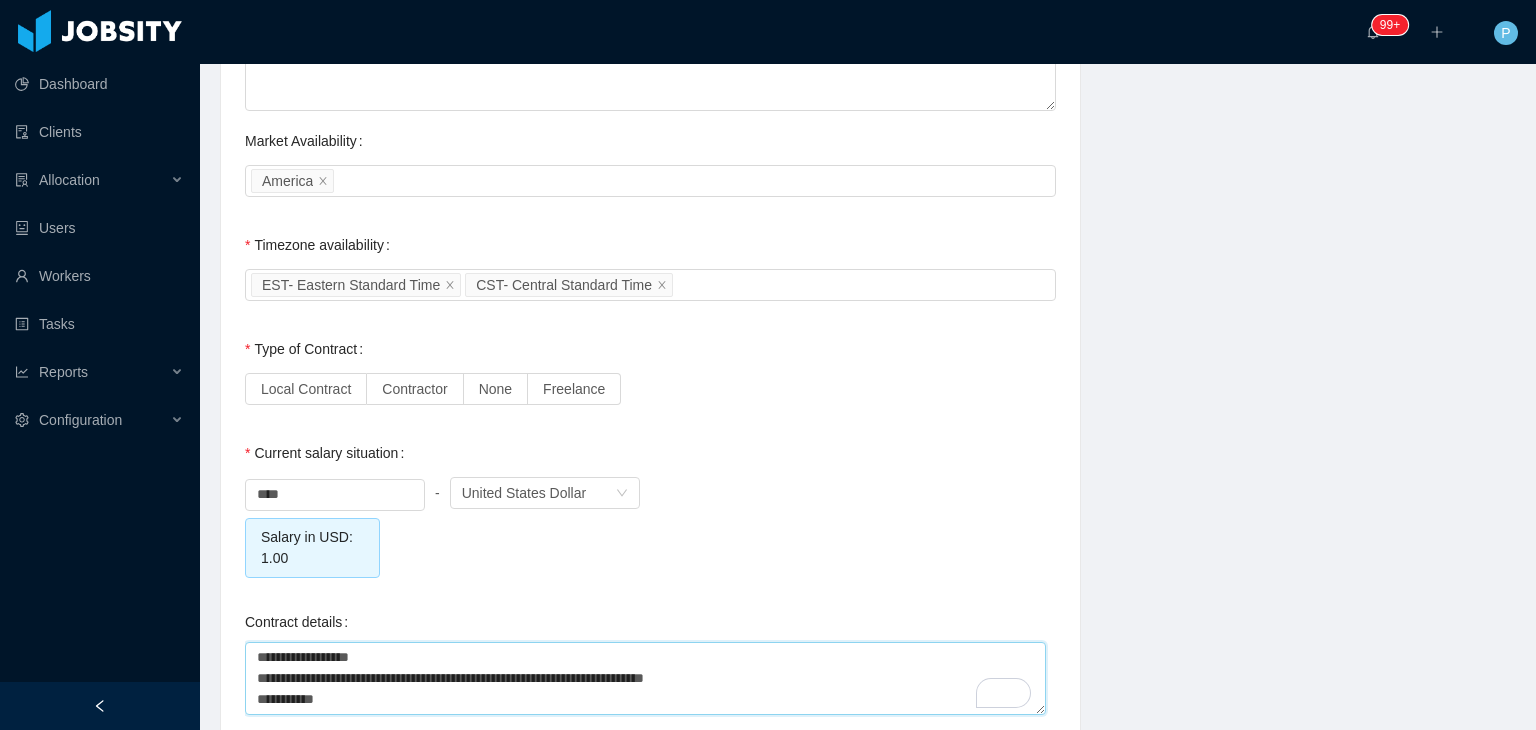 click on "**********" at bounding box center [645, 678] 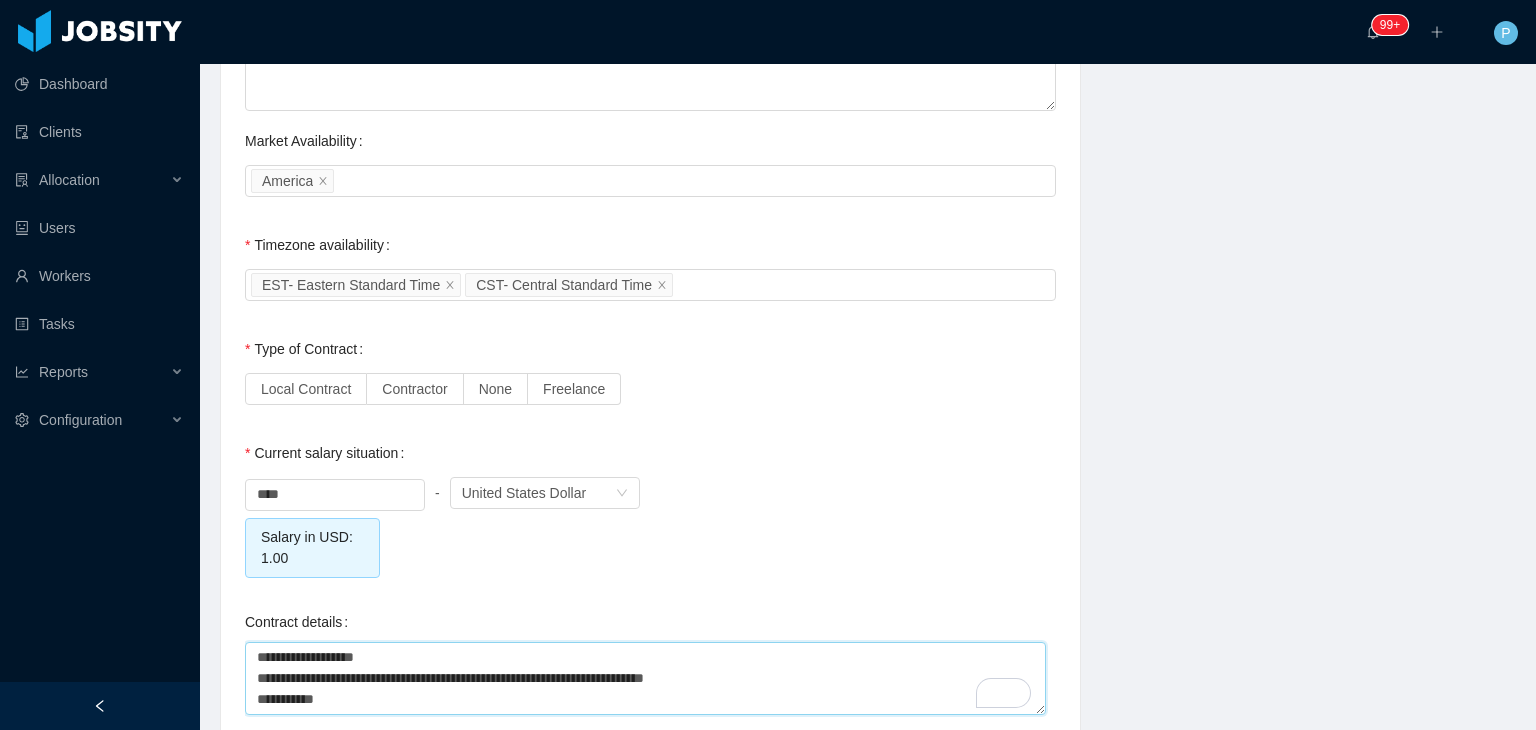 type on "**********" 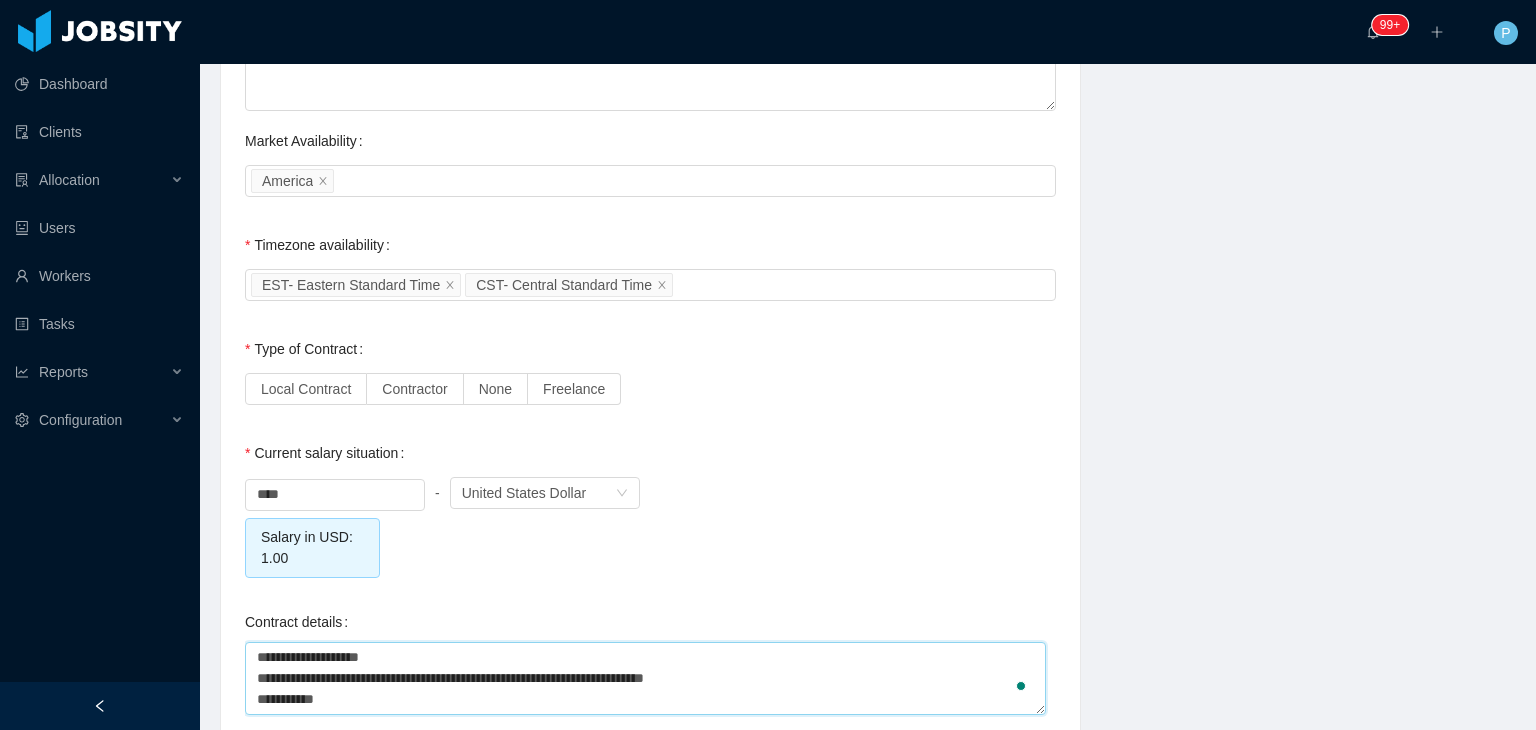 type on "**********" 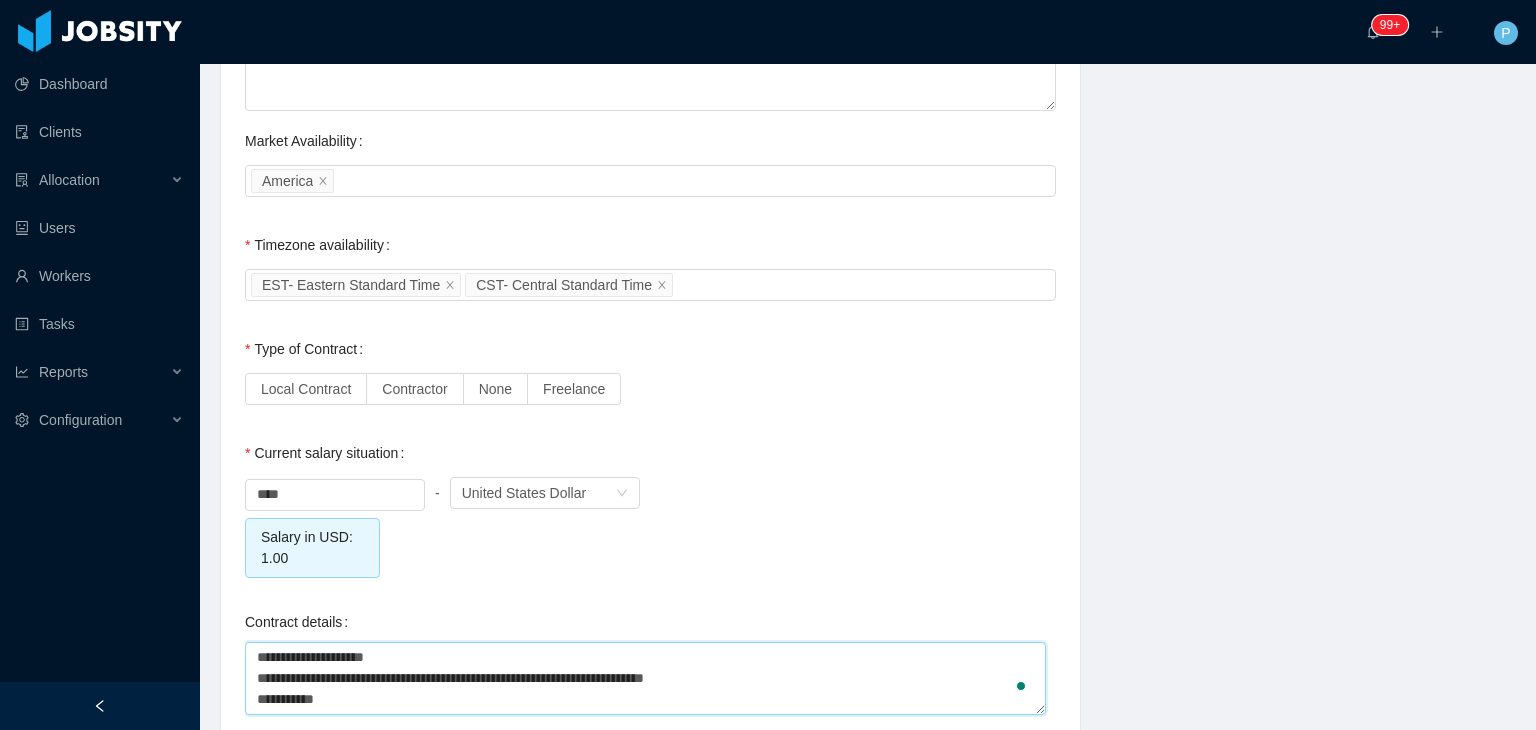 type on "**********" 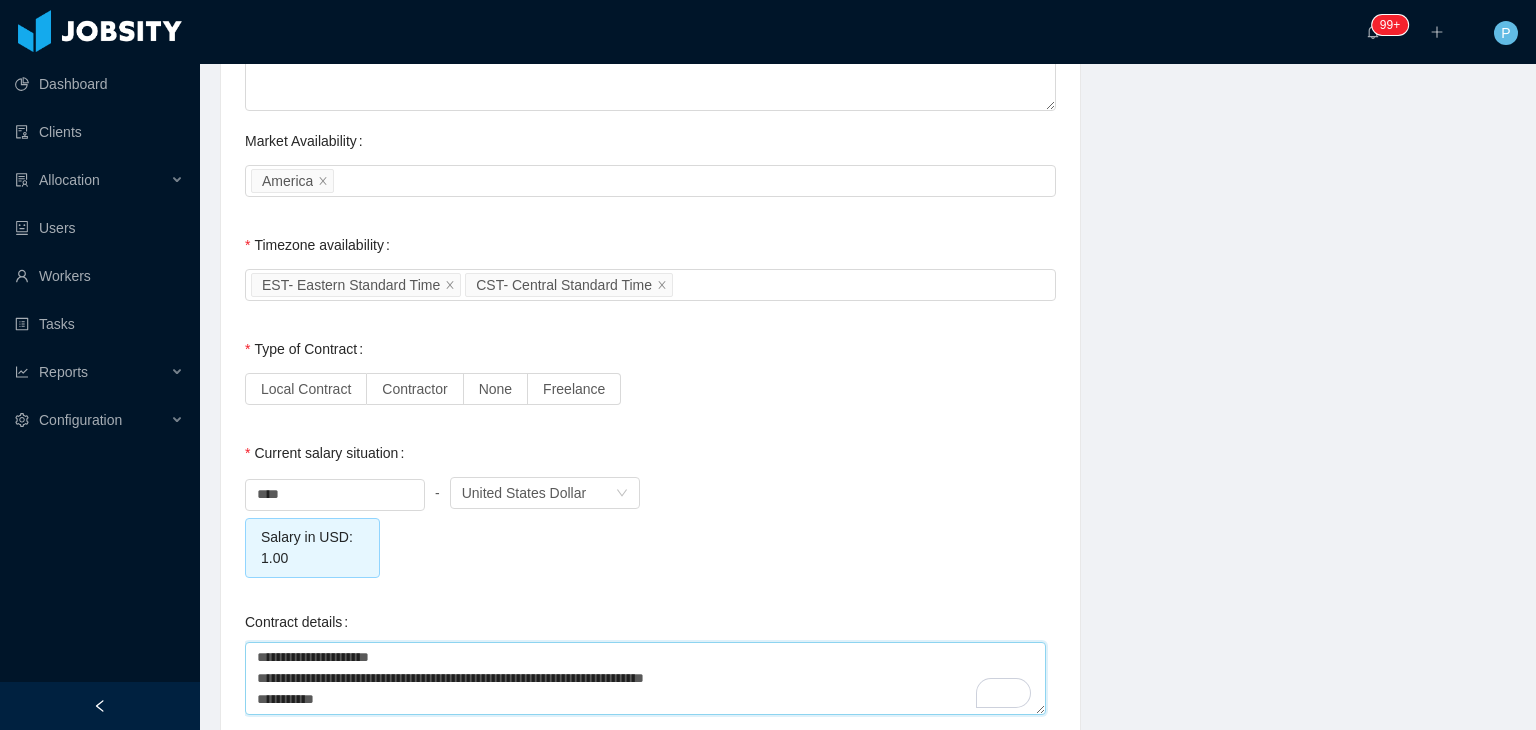 click on "**********" at bounding box center [645, 678] 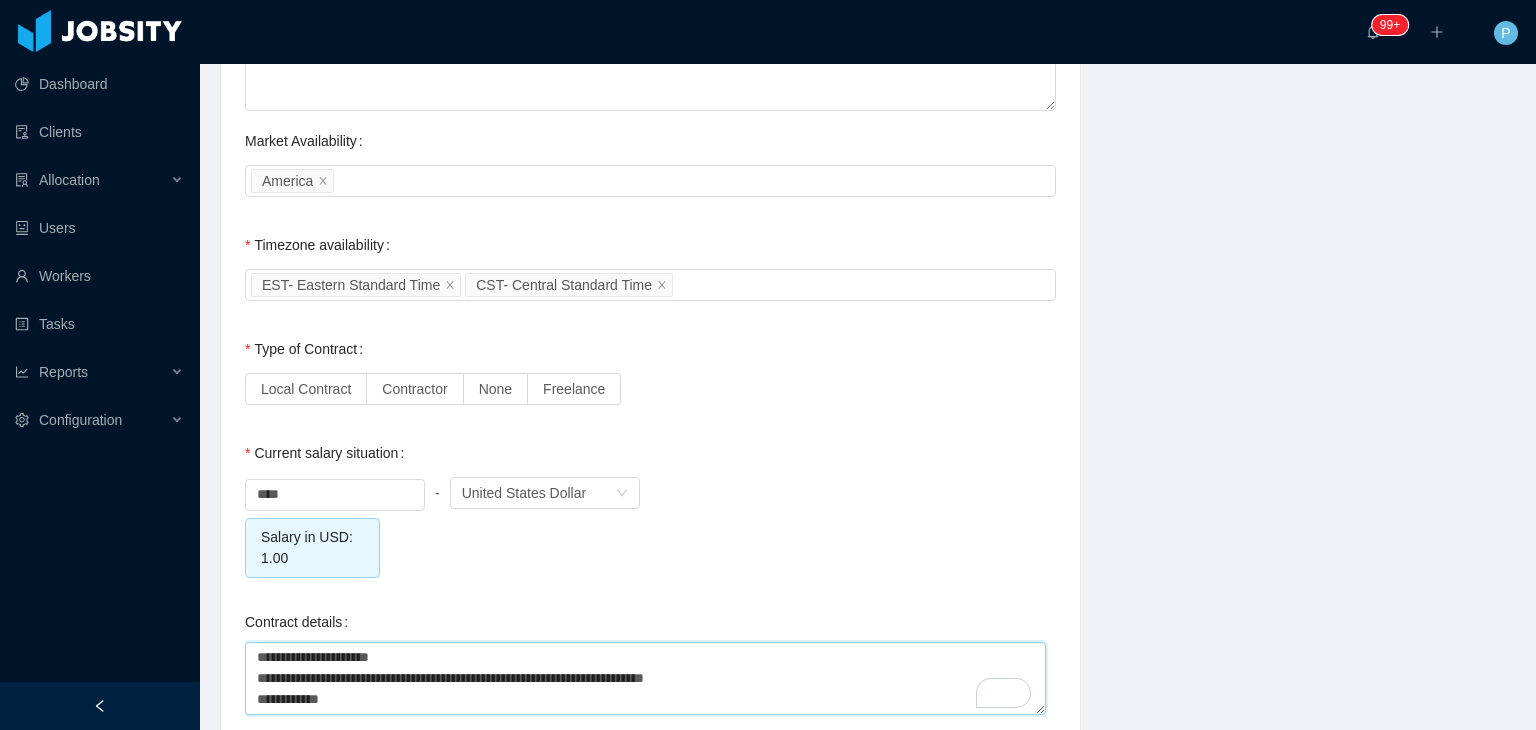 type on "**********" 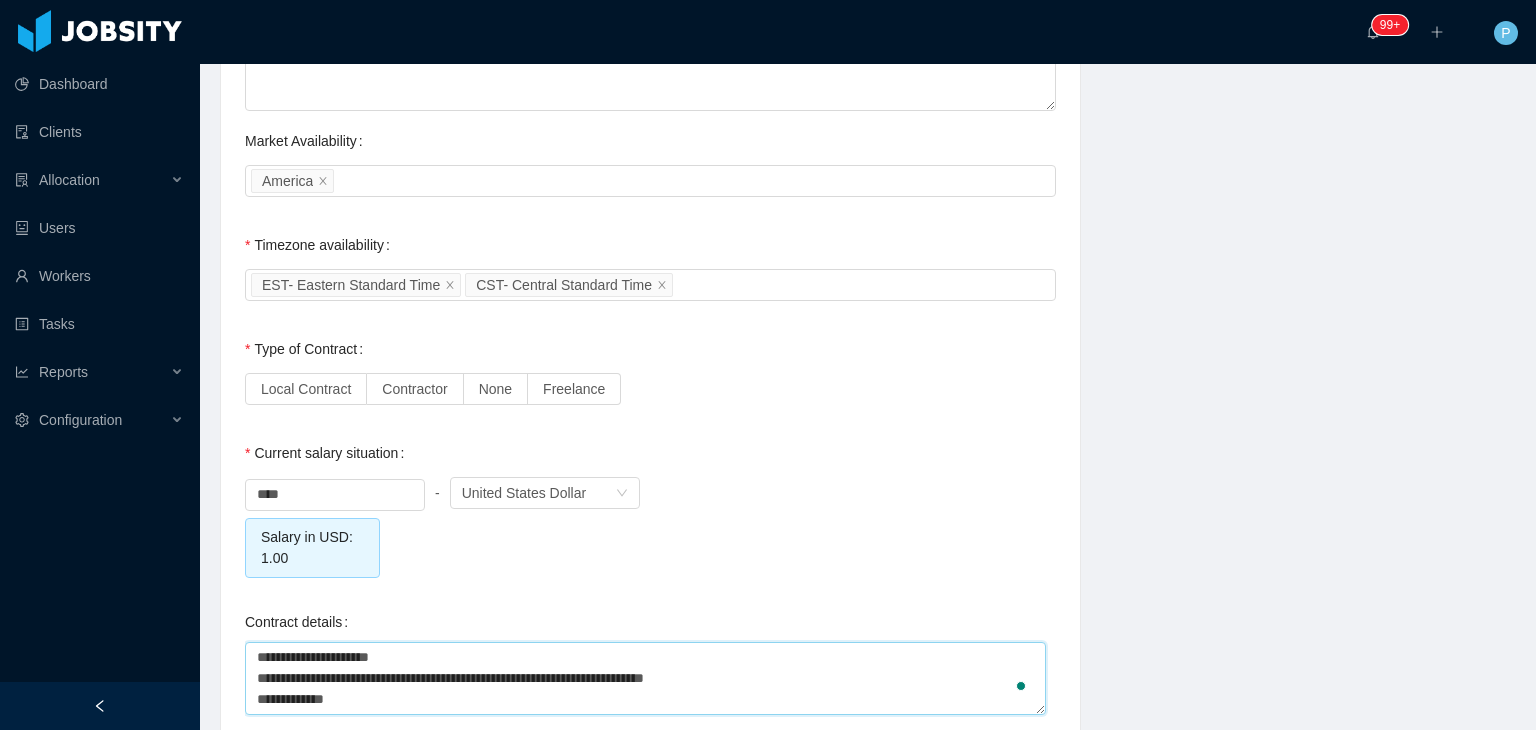 type on "**********" 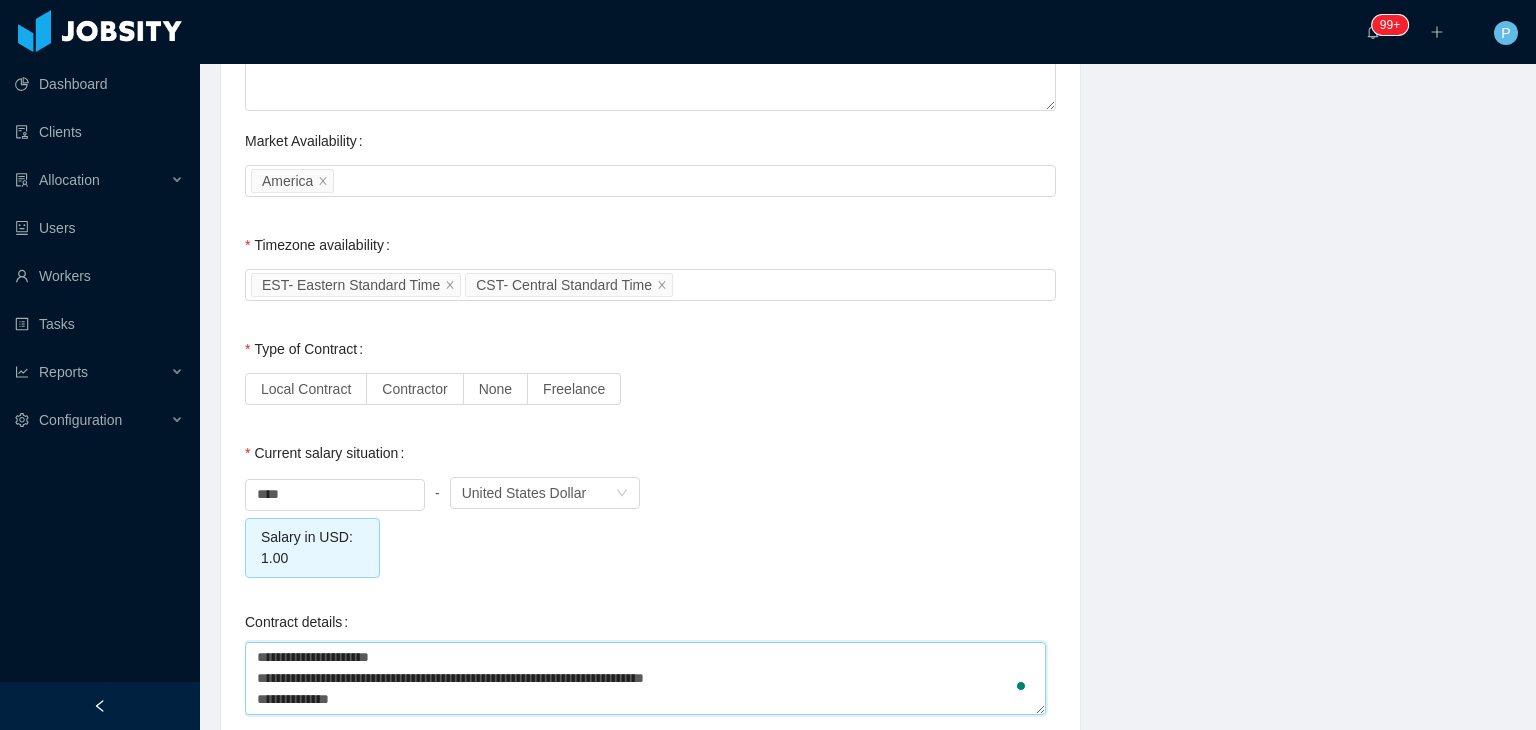 type on "**********" 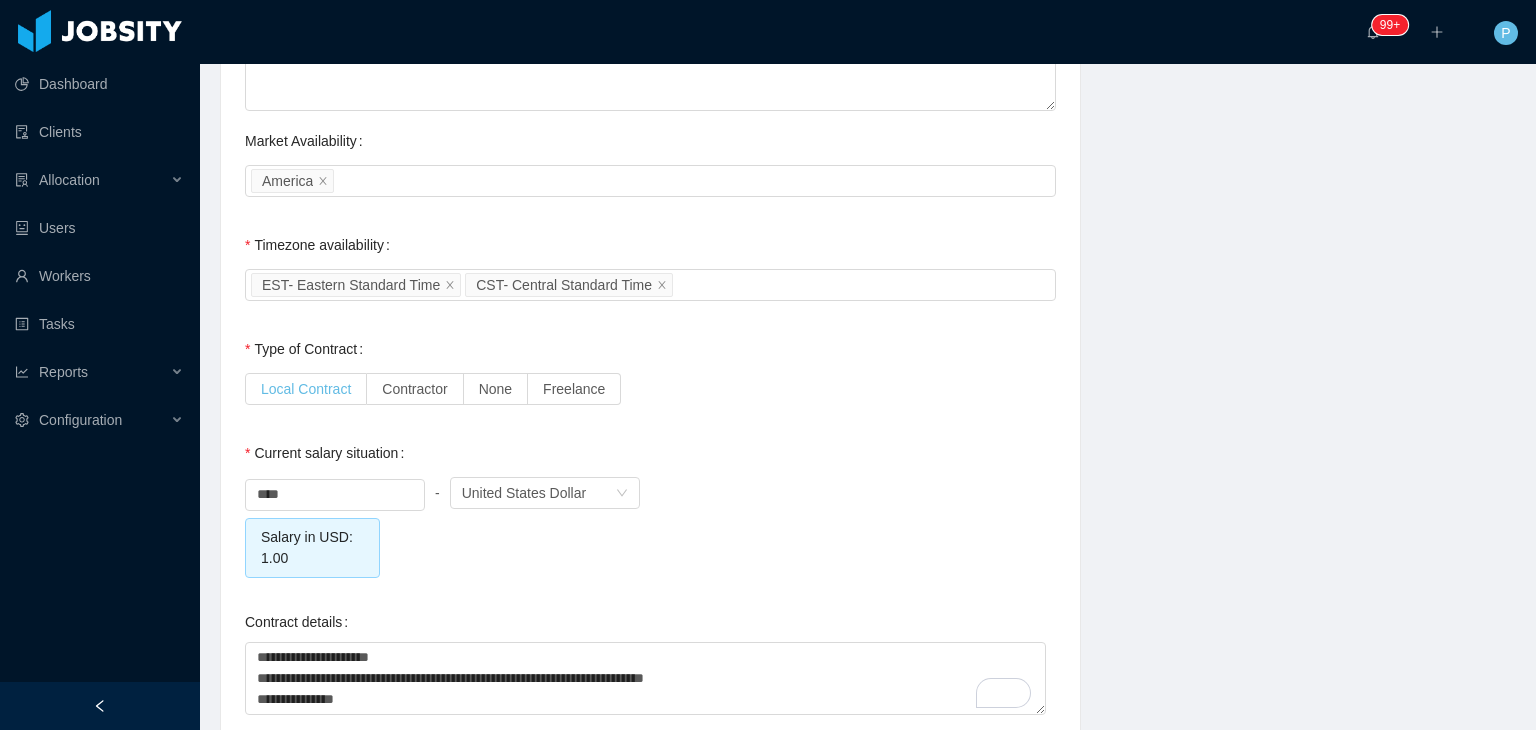 click on "Local Contract" at bounding box center (306, 389) 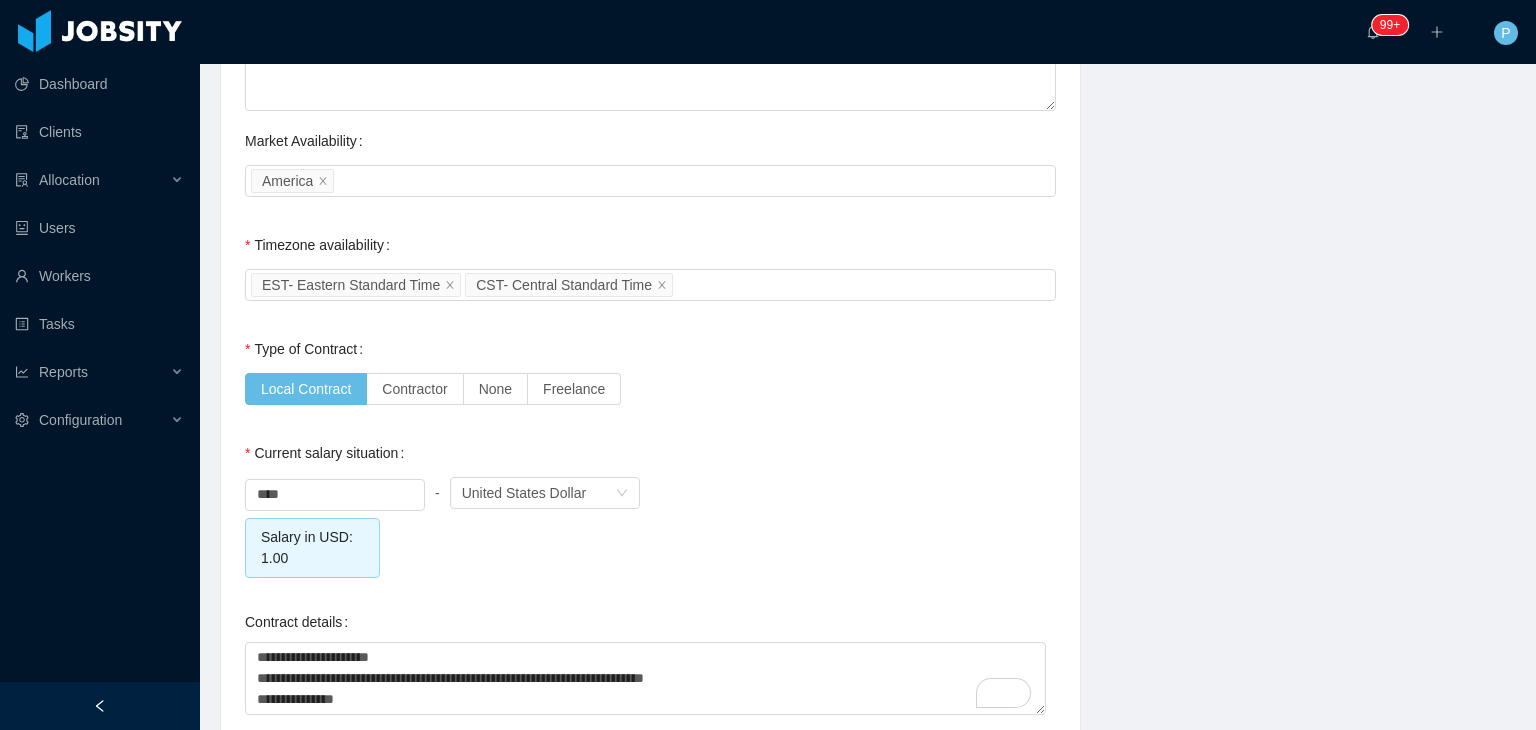 click on "**** - Currency United States Dollar   Salary in USD: 1.00" at bounding box center [650, 525] 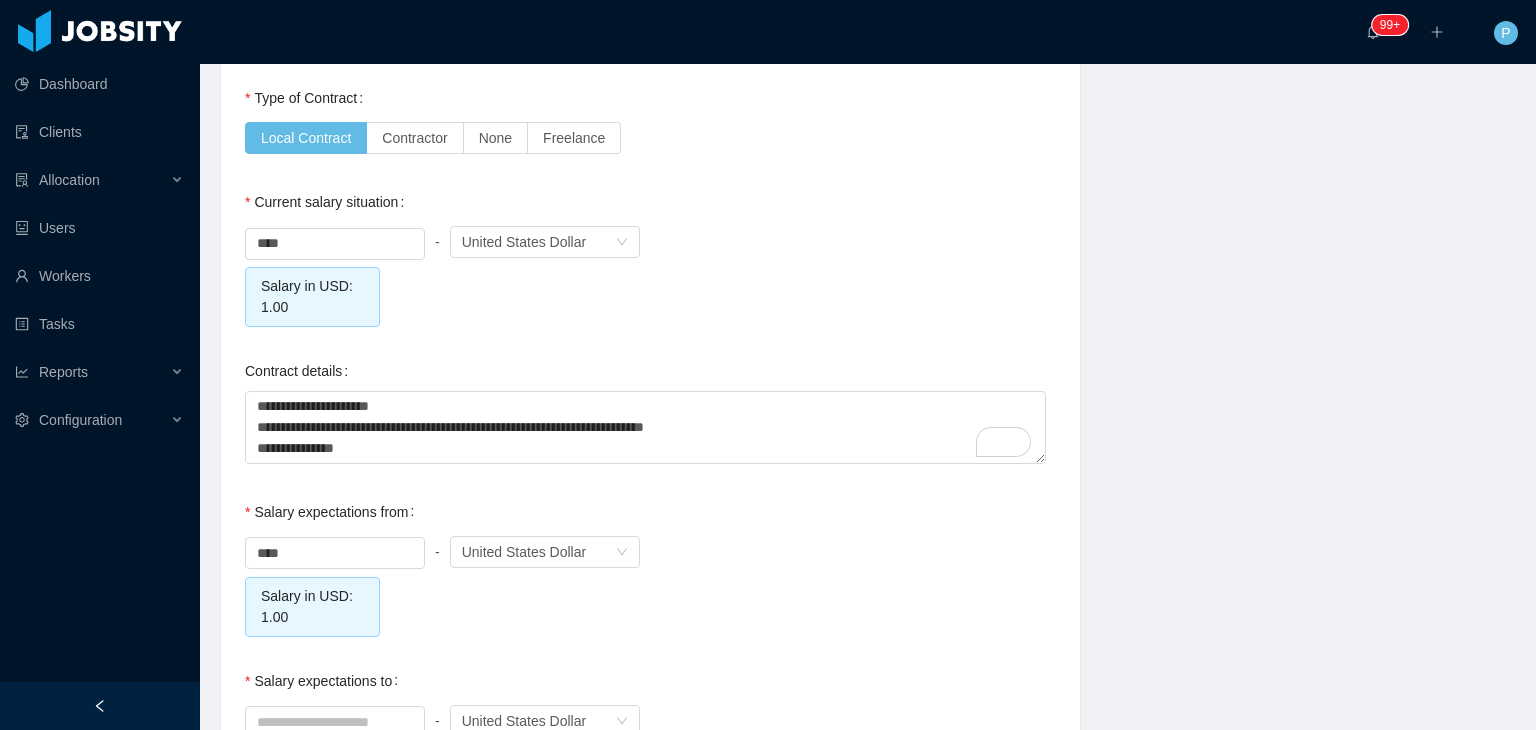 scroll, scrollTop: 2040, scrollLeft: 0, axis: vertical 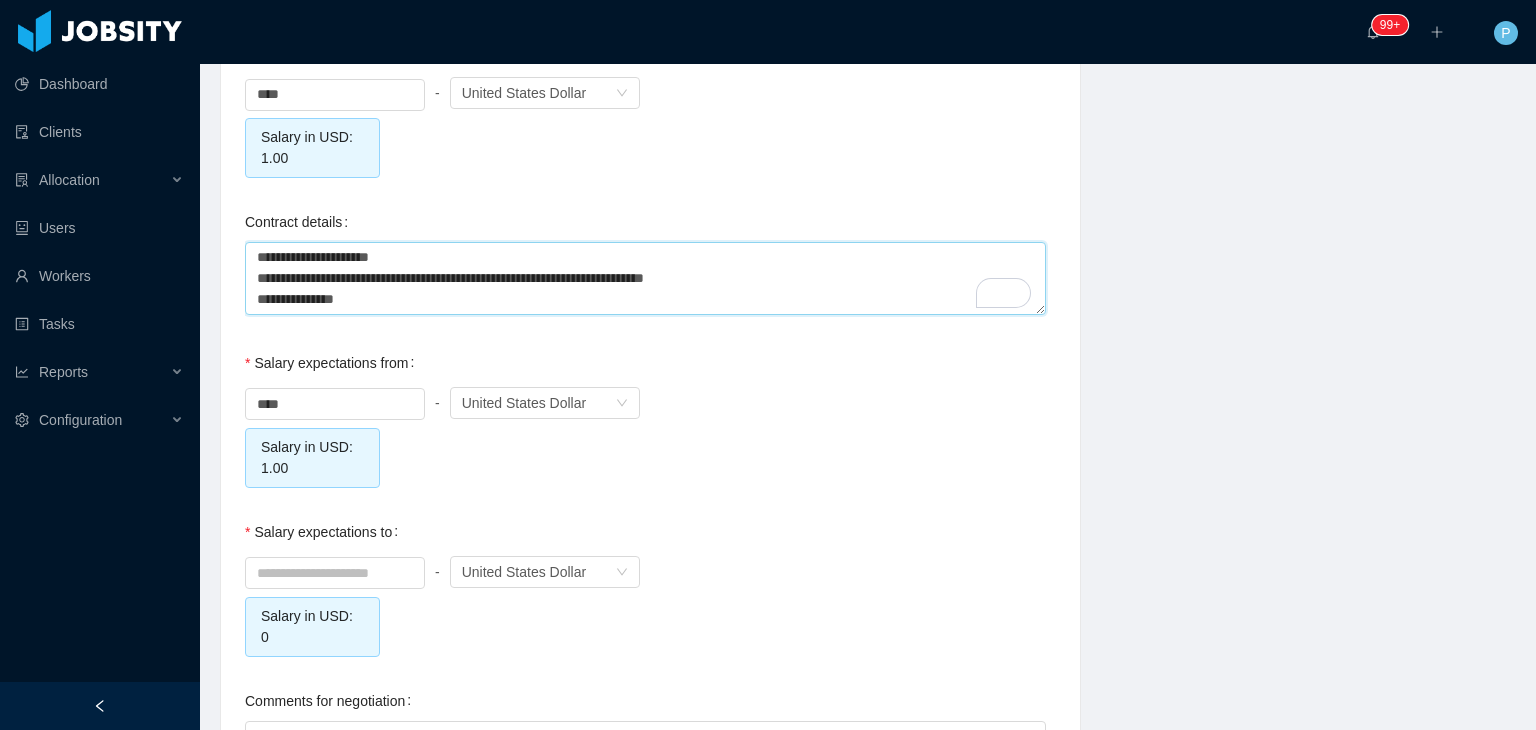 click on "**********" at bounding box center (645, 278) 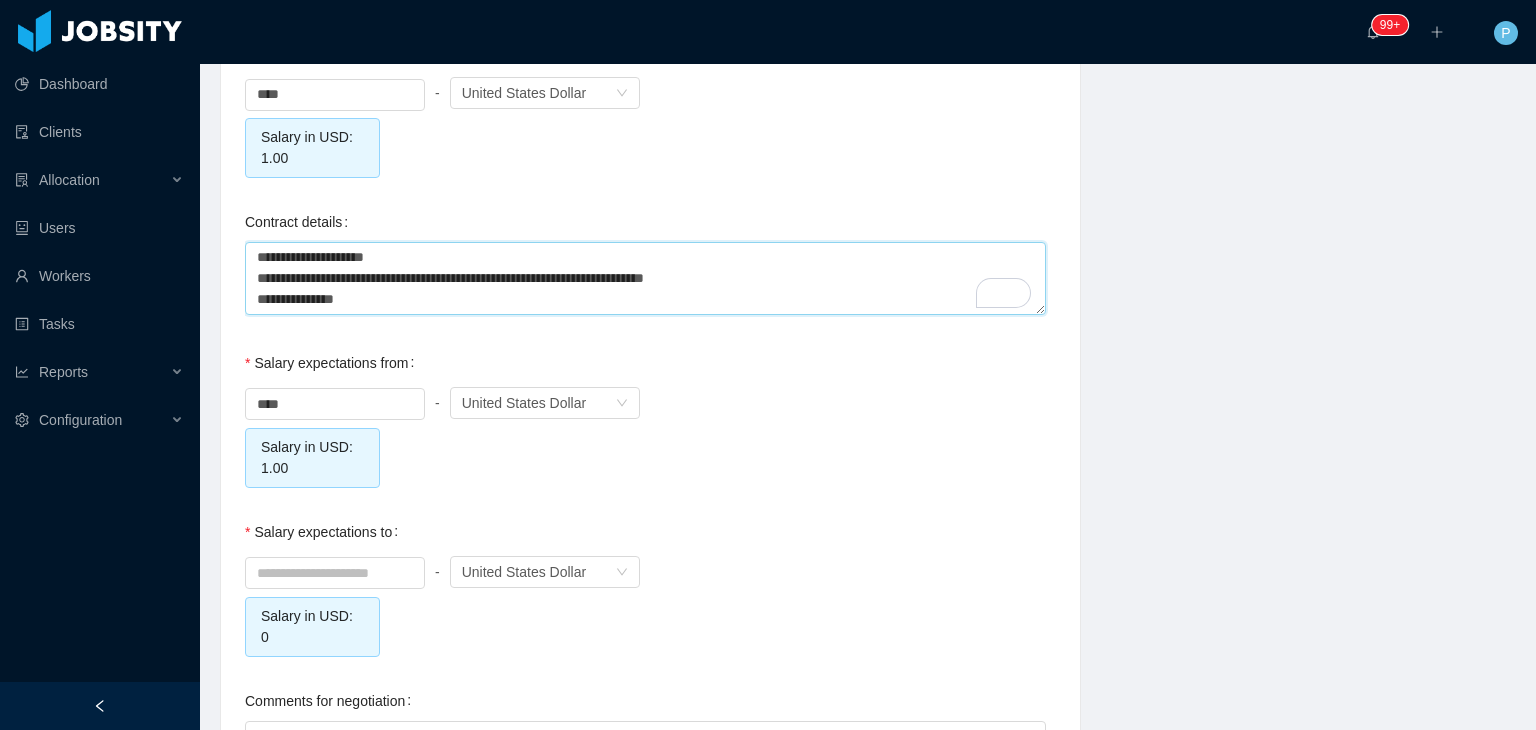 type on "**********" 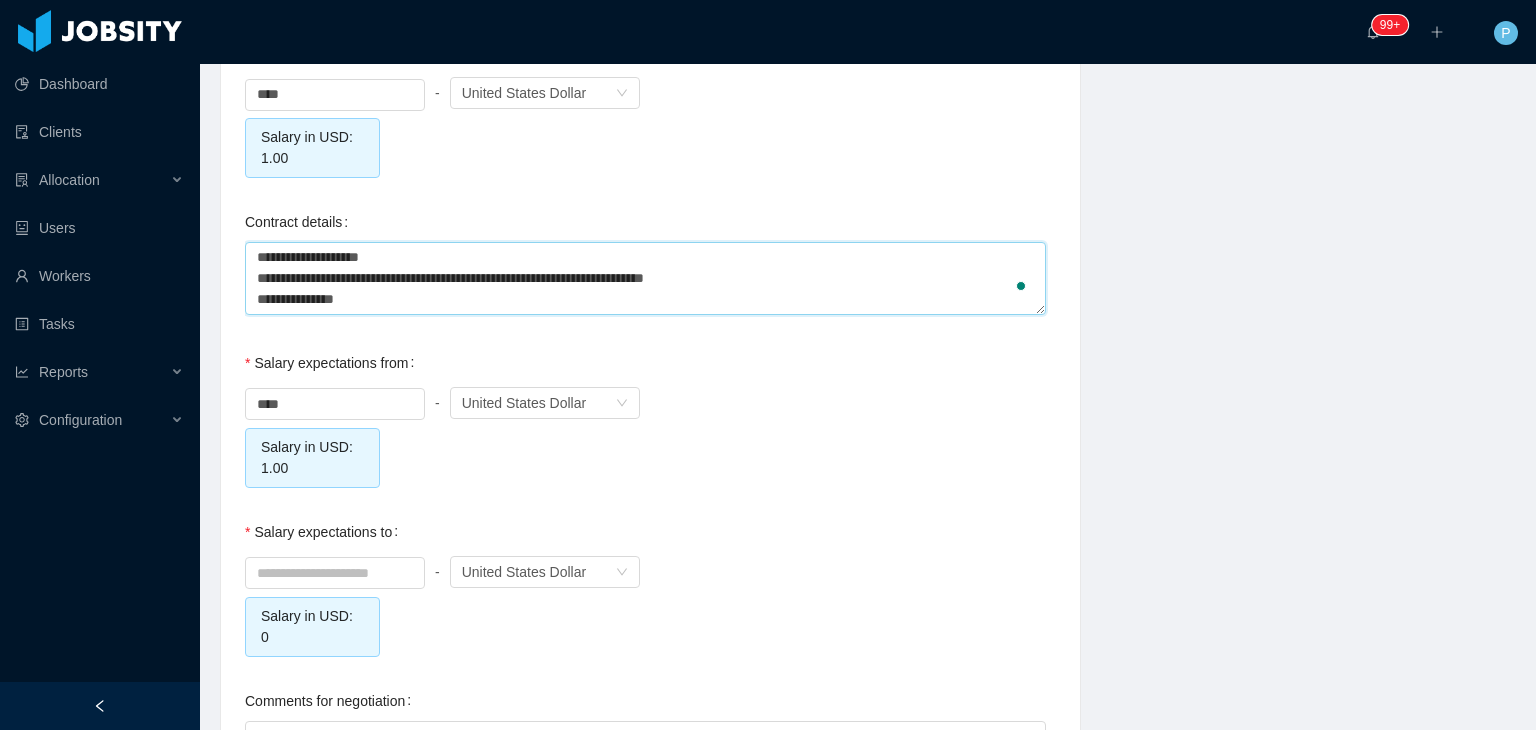 type on "**********" 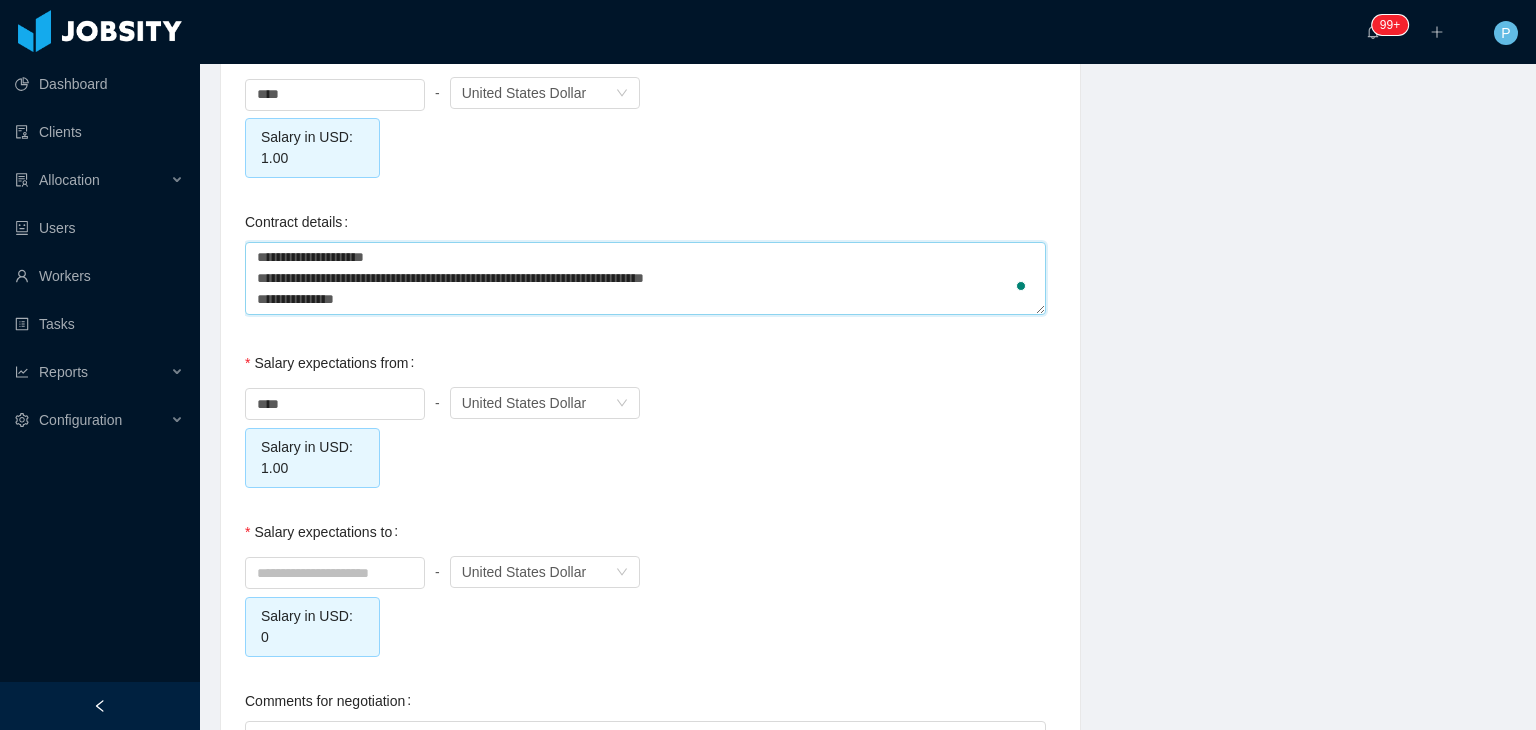 type on "**********" 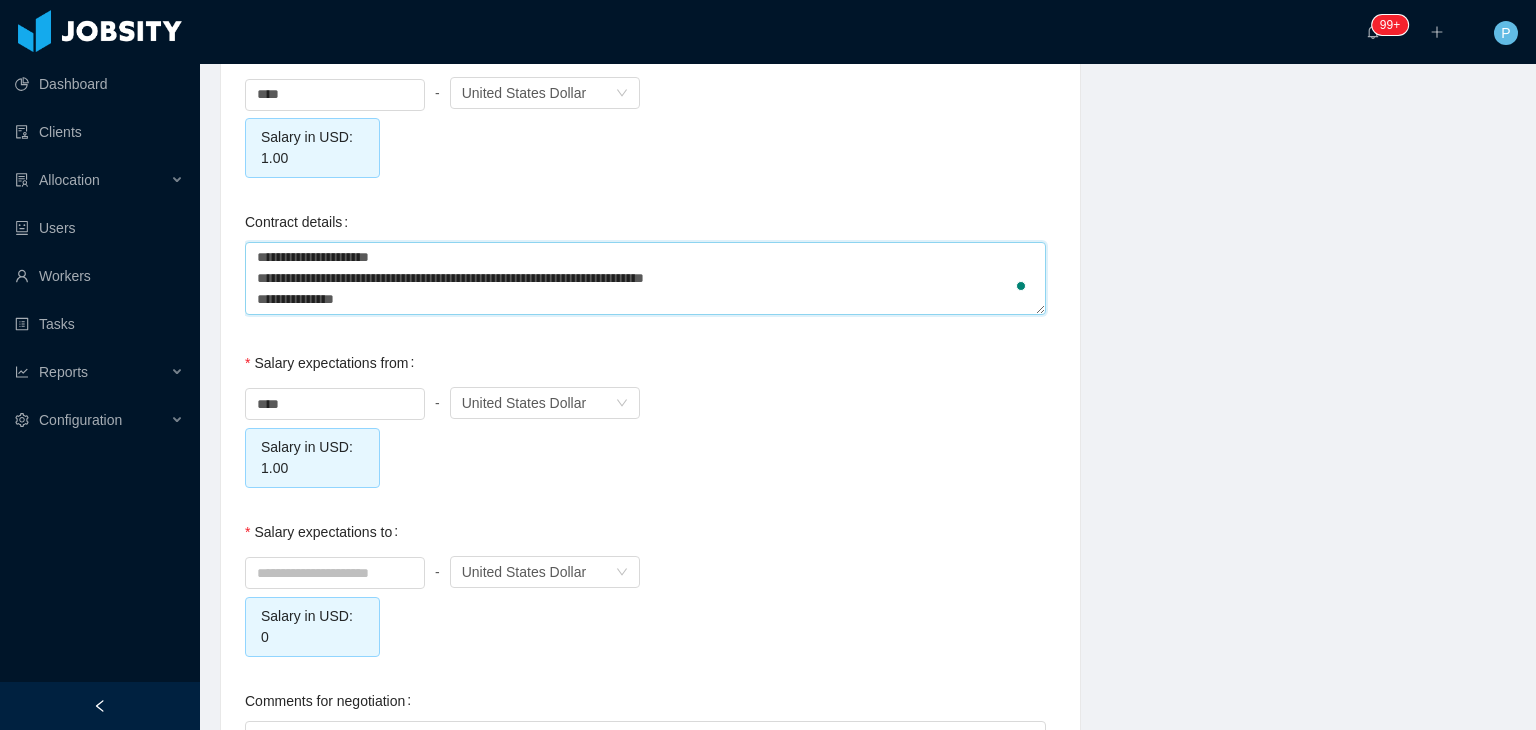 type on "**********" 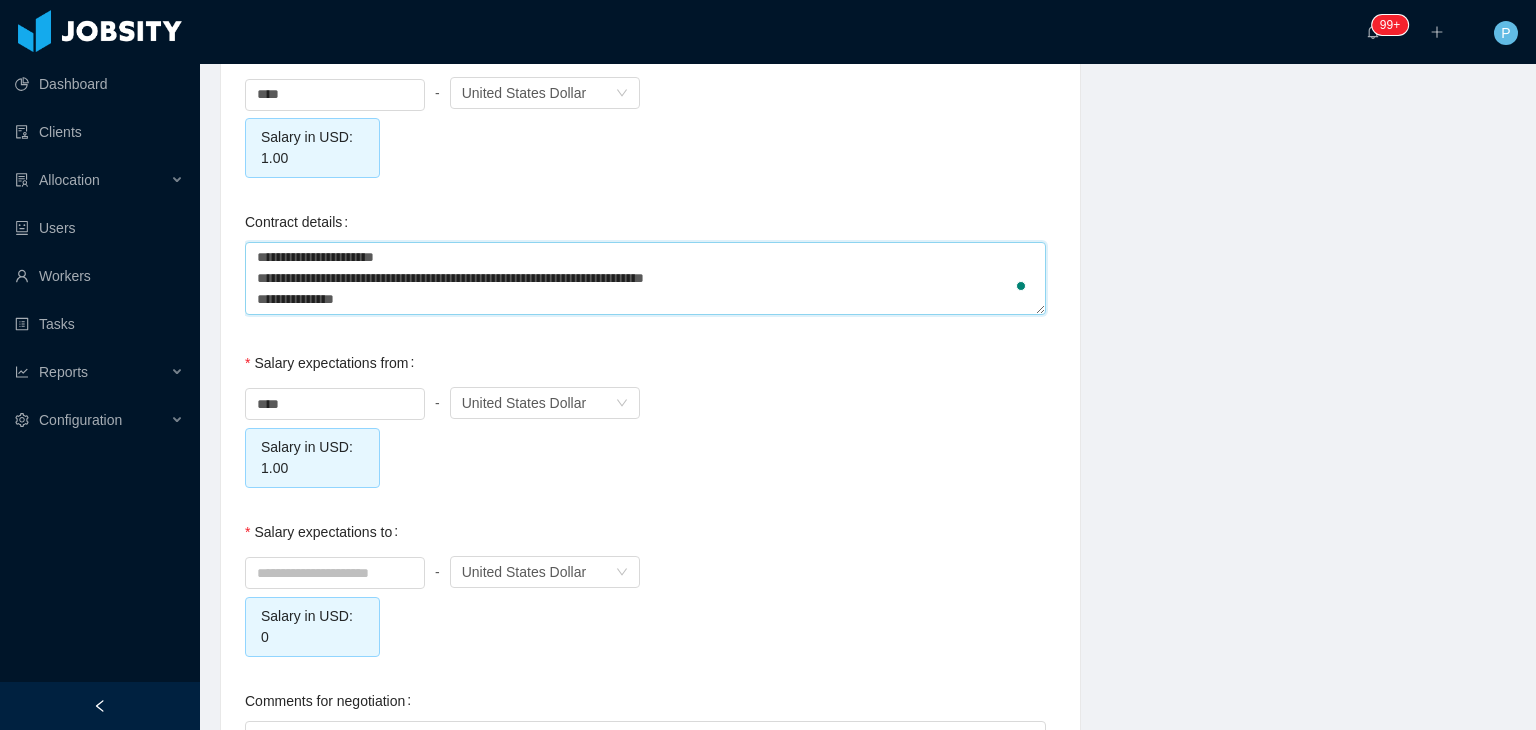 type on "**********" 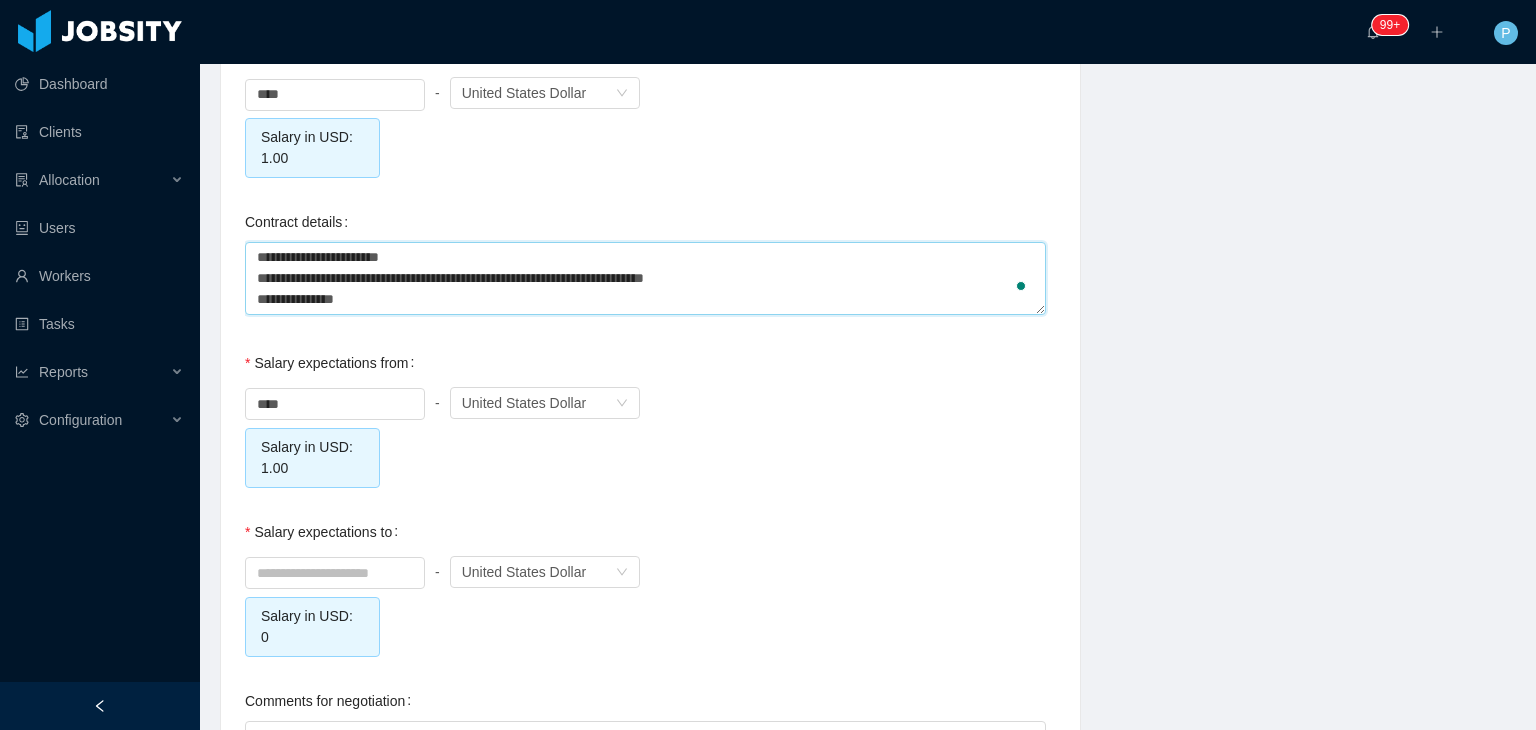 type on "**********" 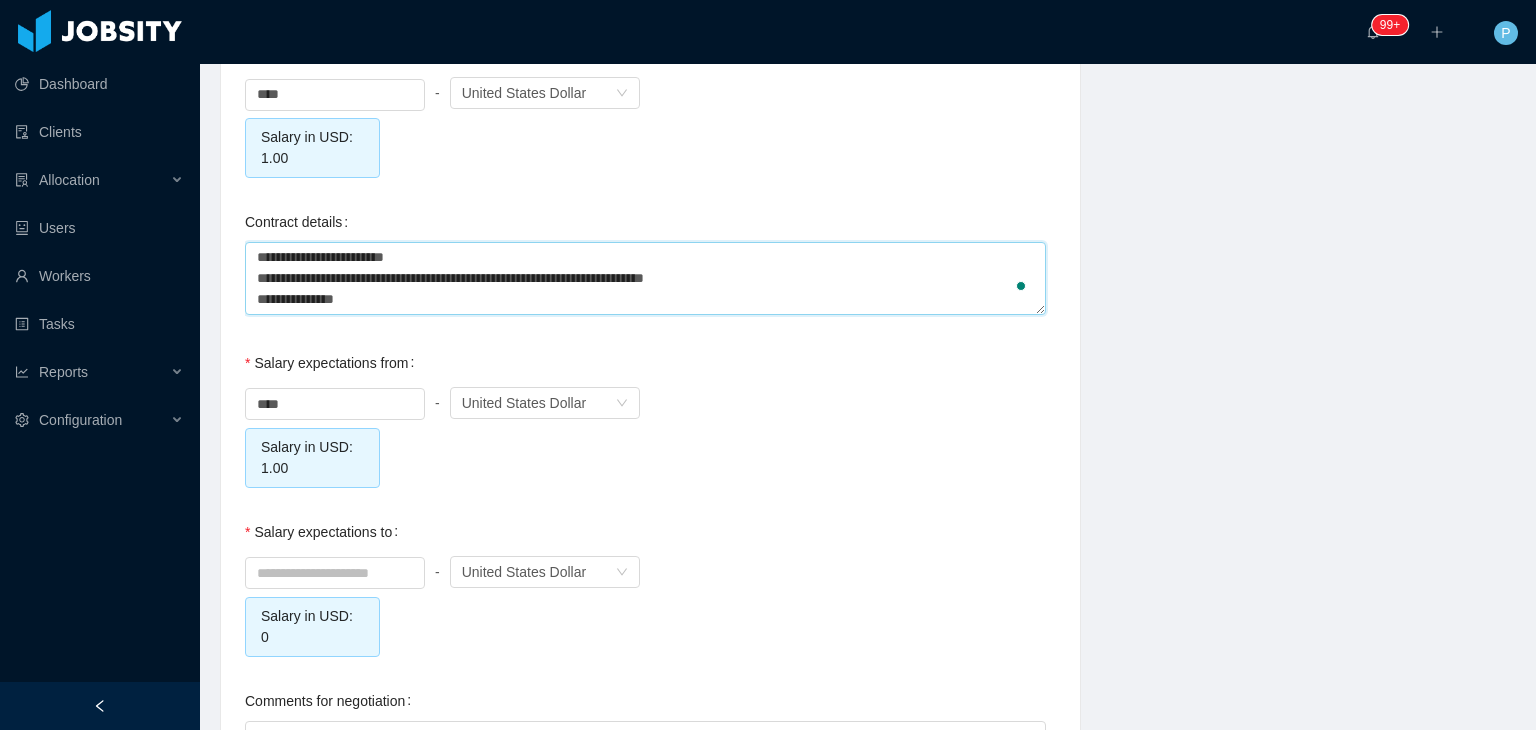 type on "**********" 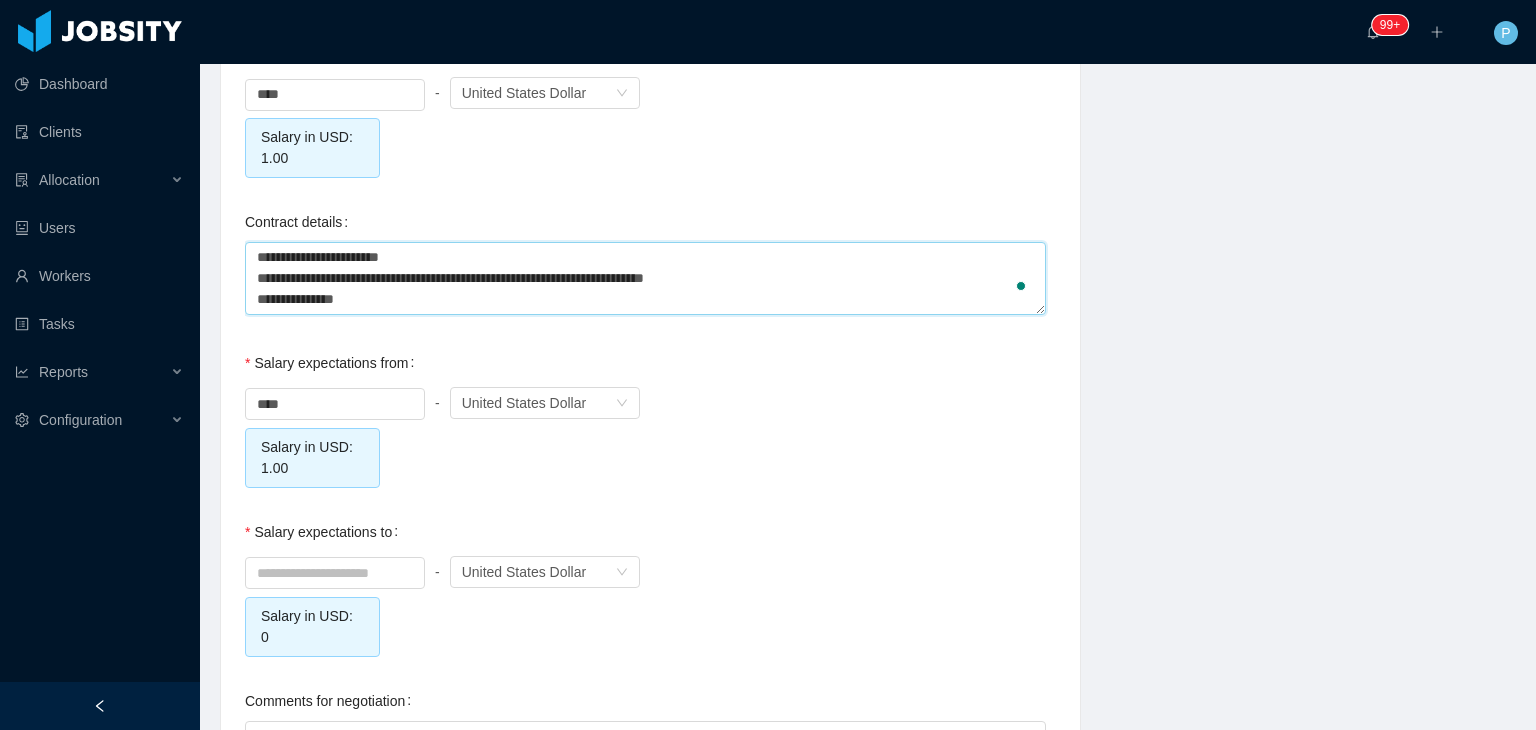 type on "**********" 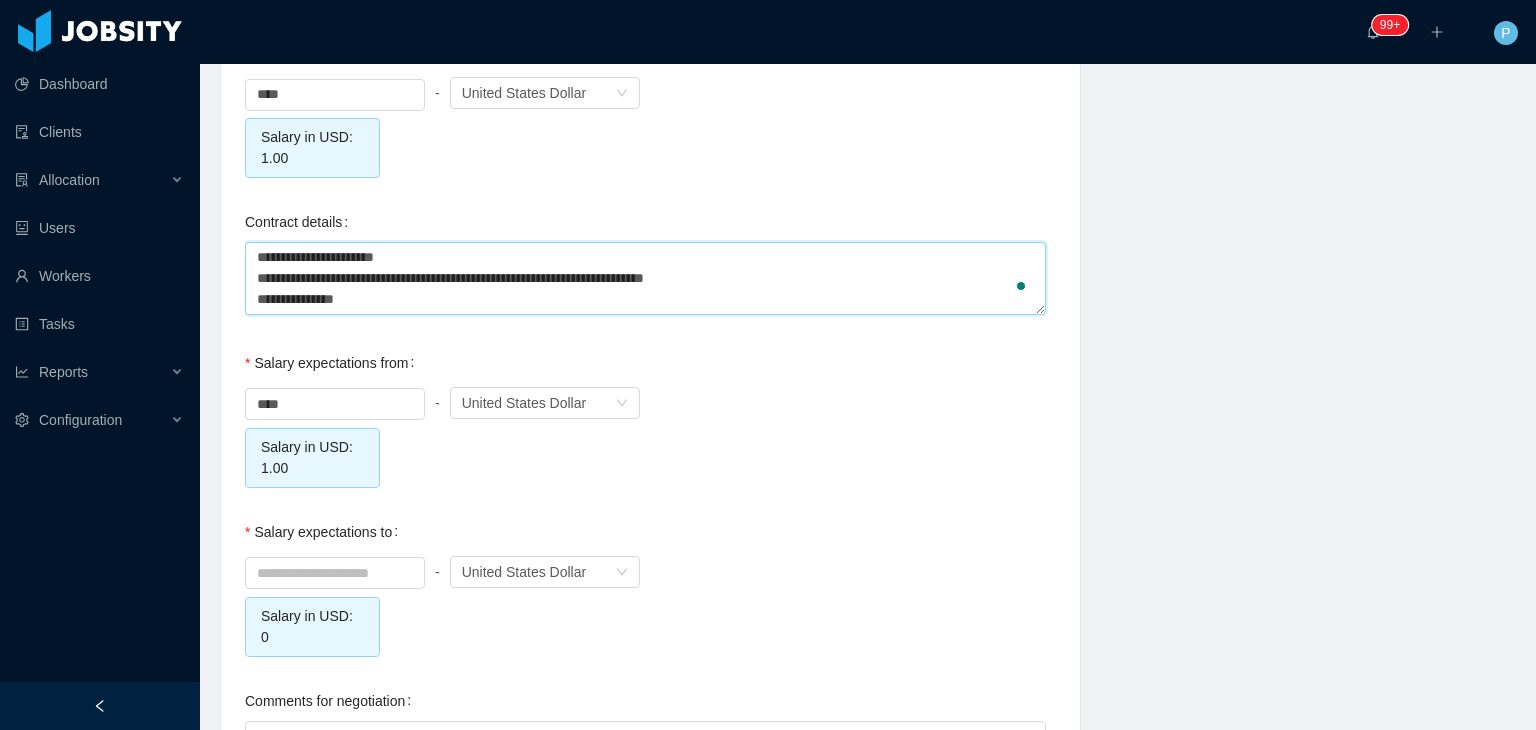 type on "**********" 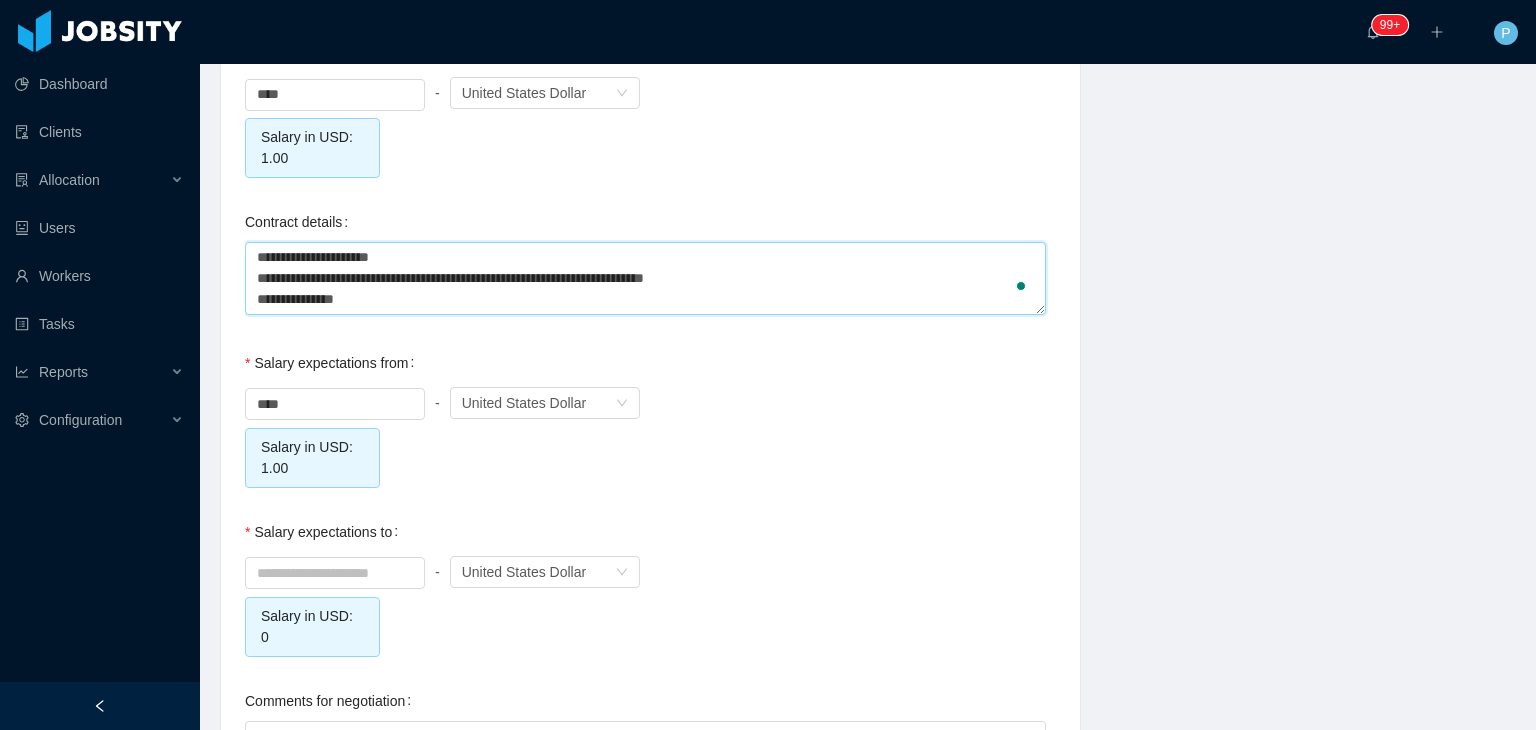 type on "**********" 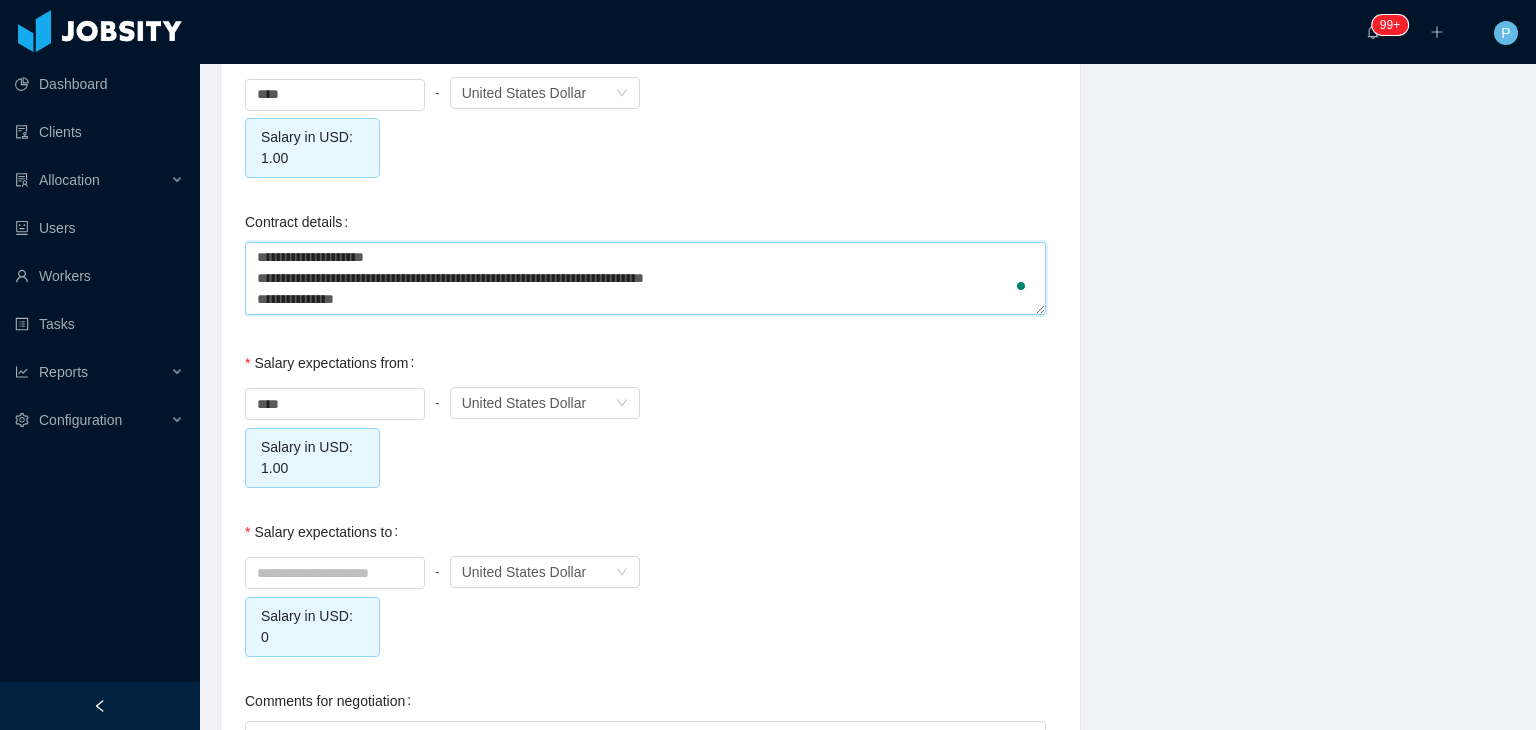 type on "**********" 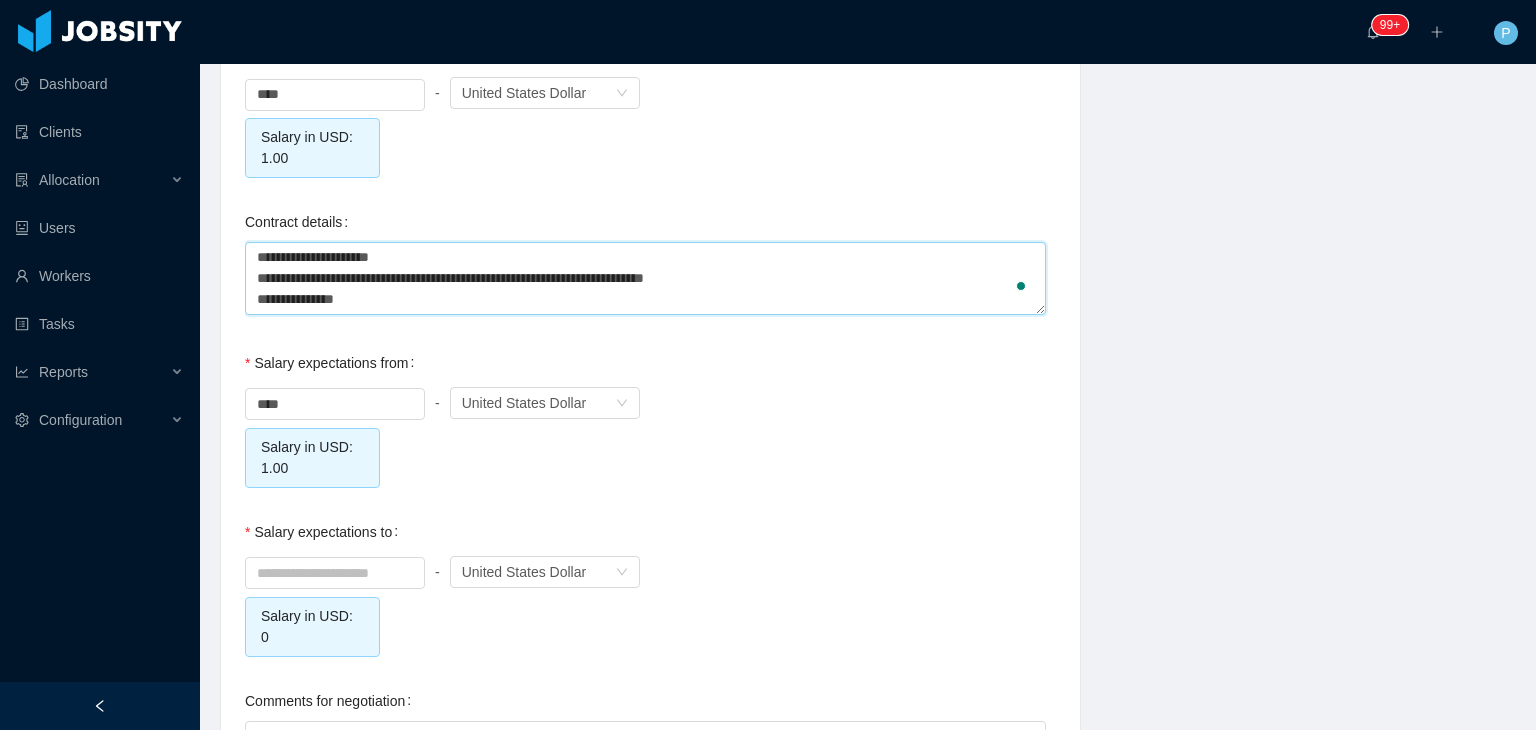 type on "**********" 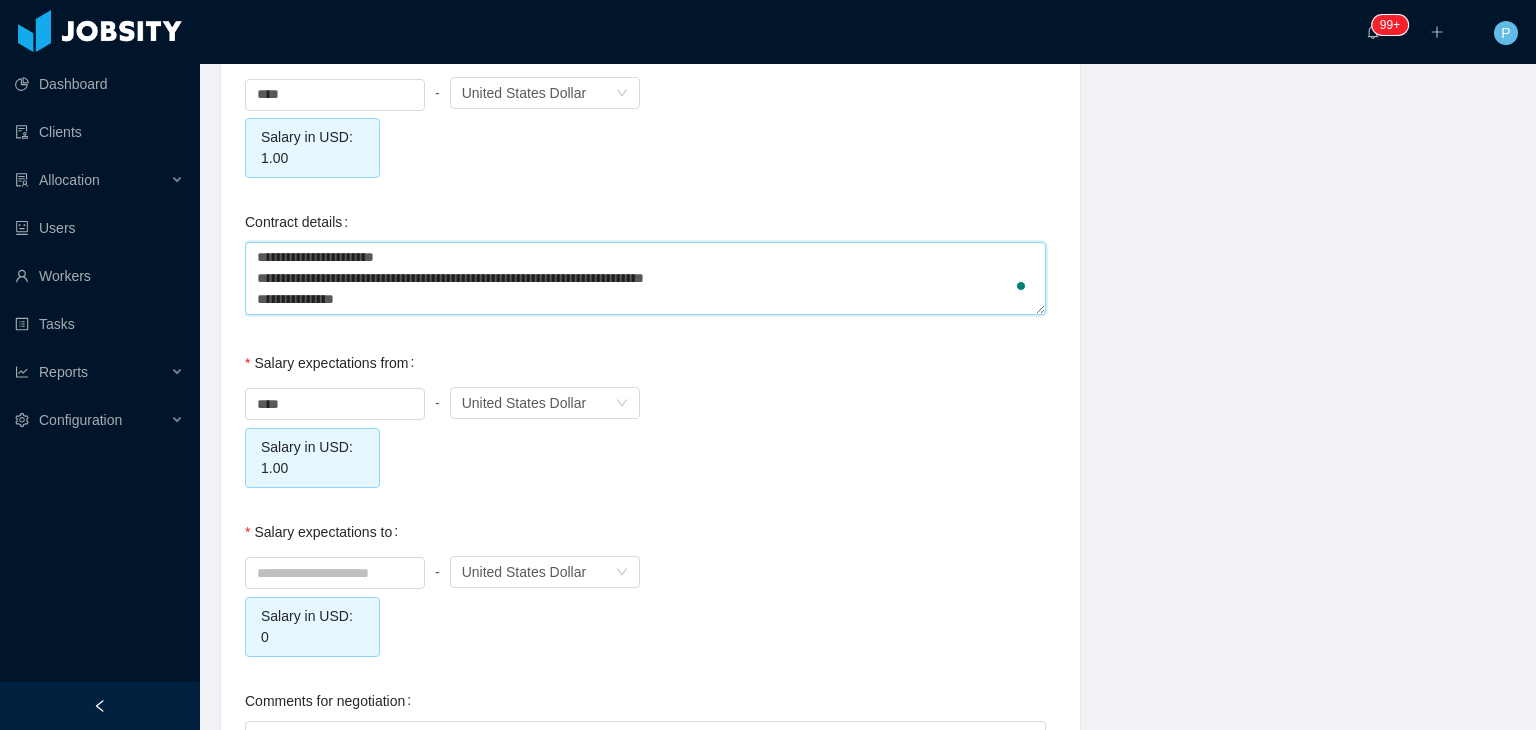 type on "**********" 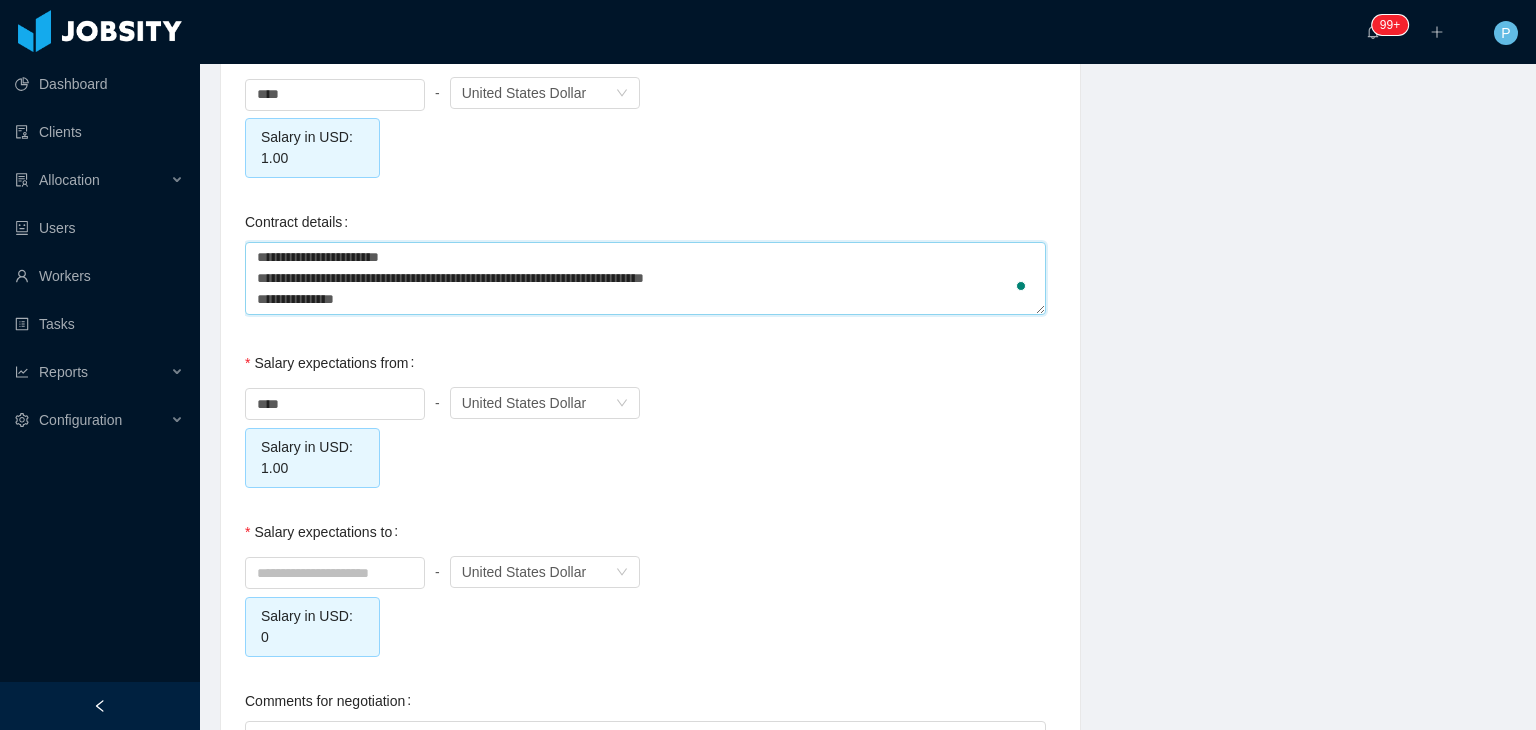type on "**********" 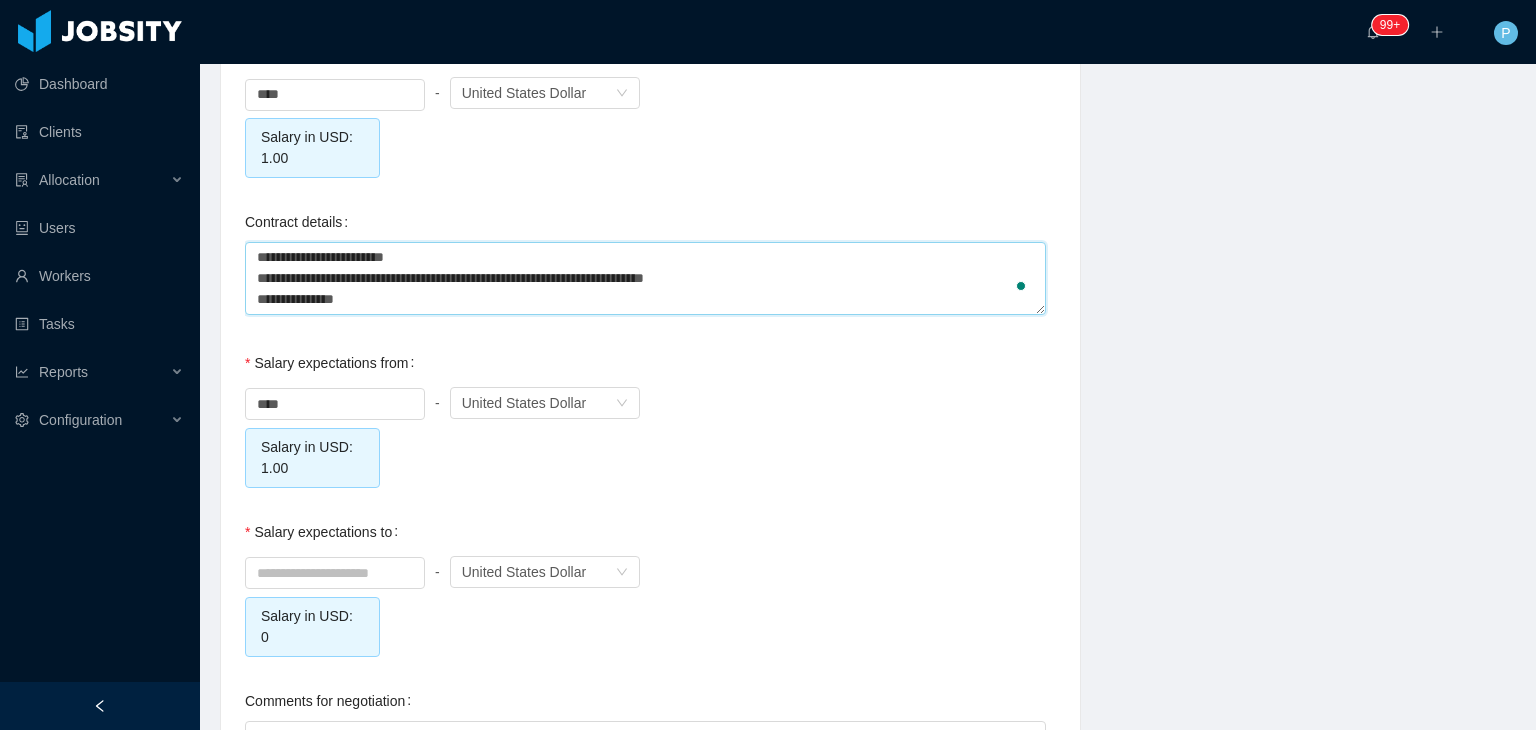 type 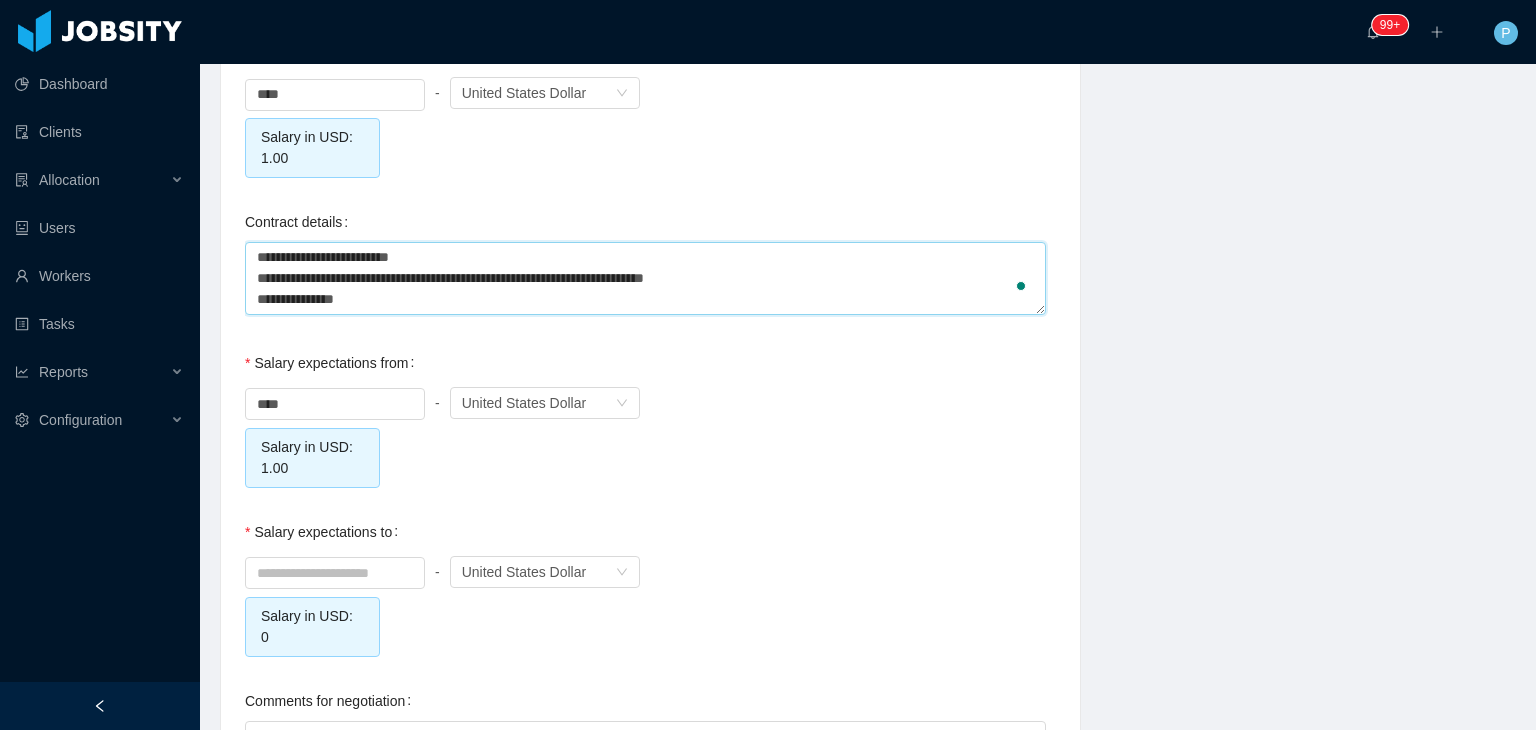 type 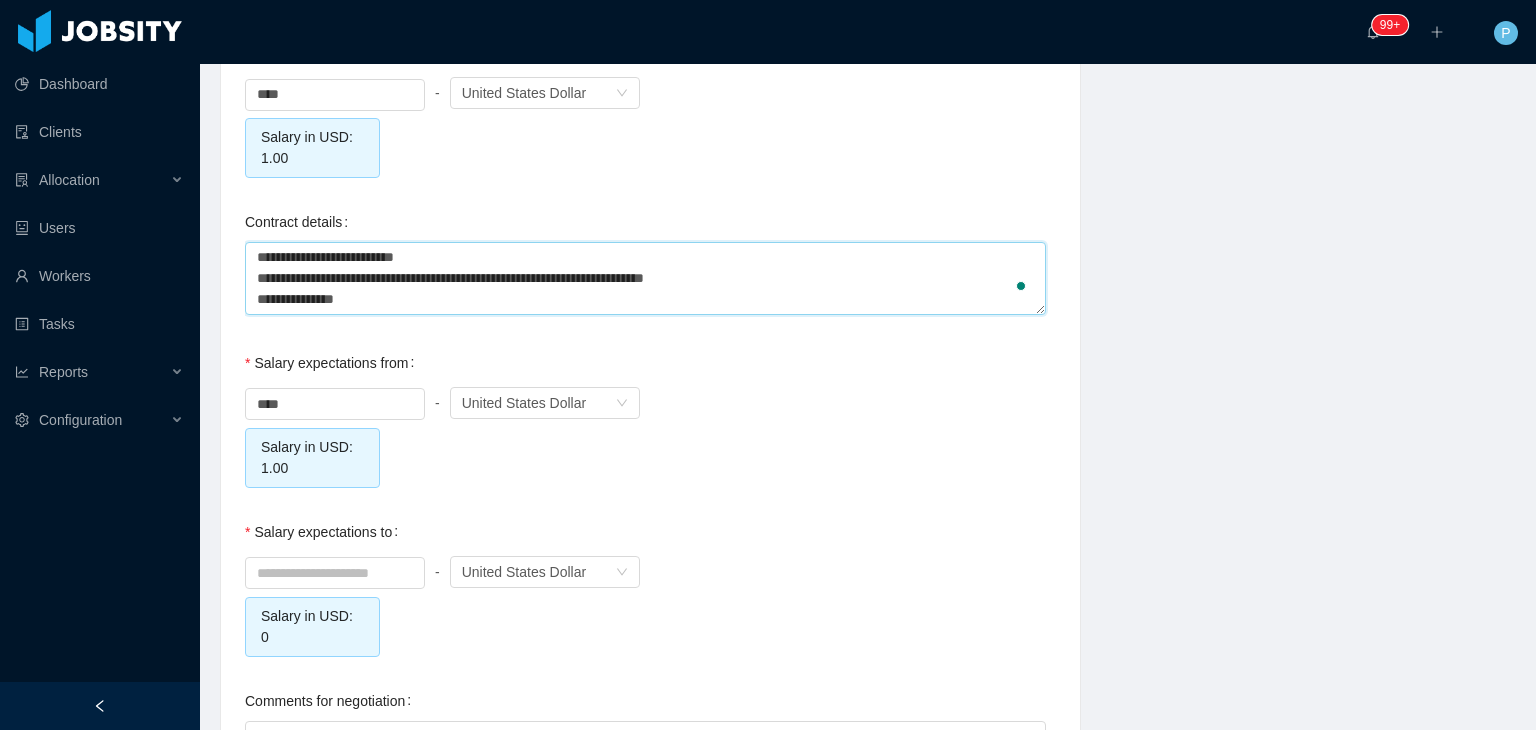 type on "**********" 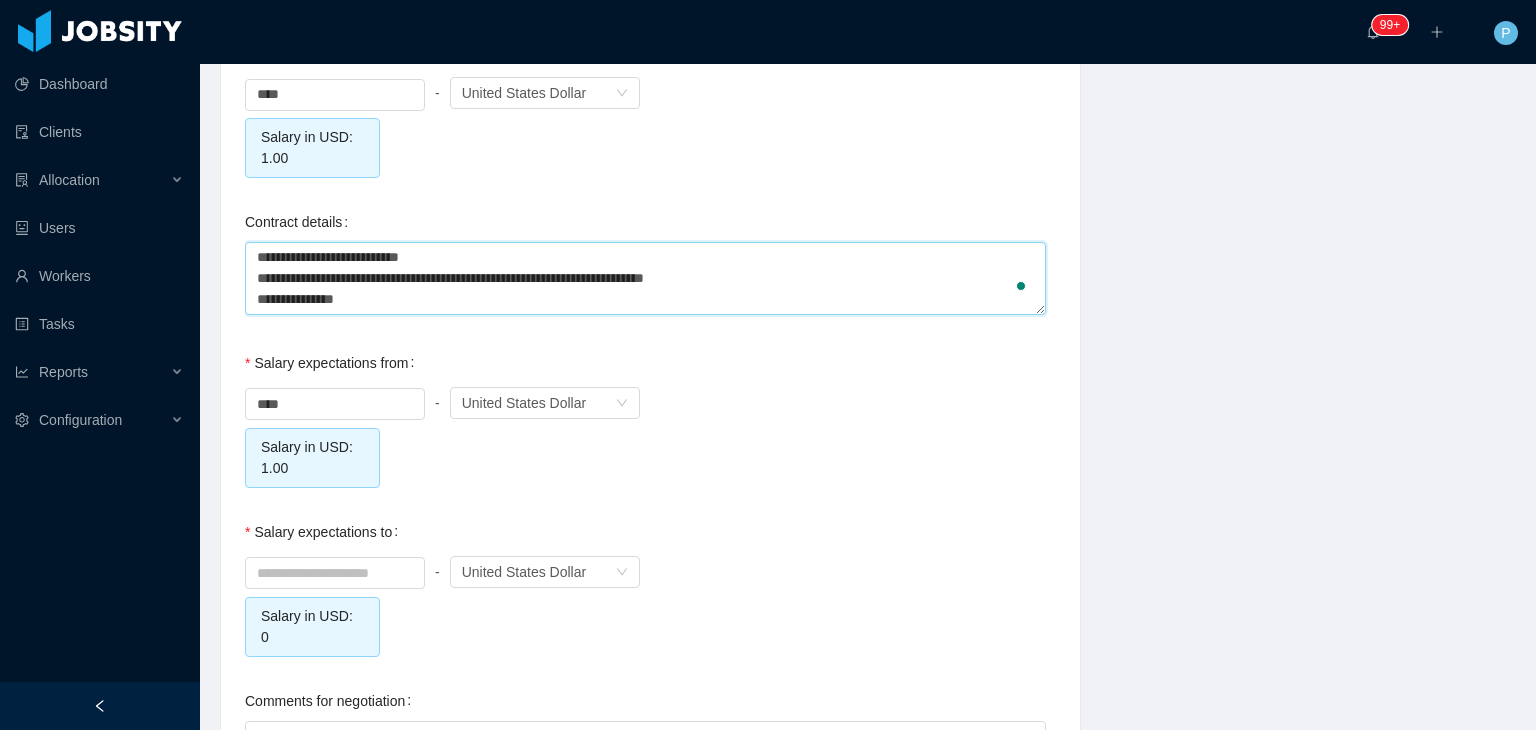 type 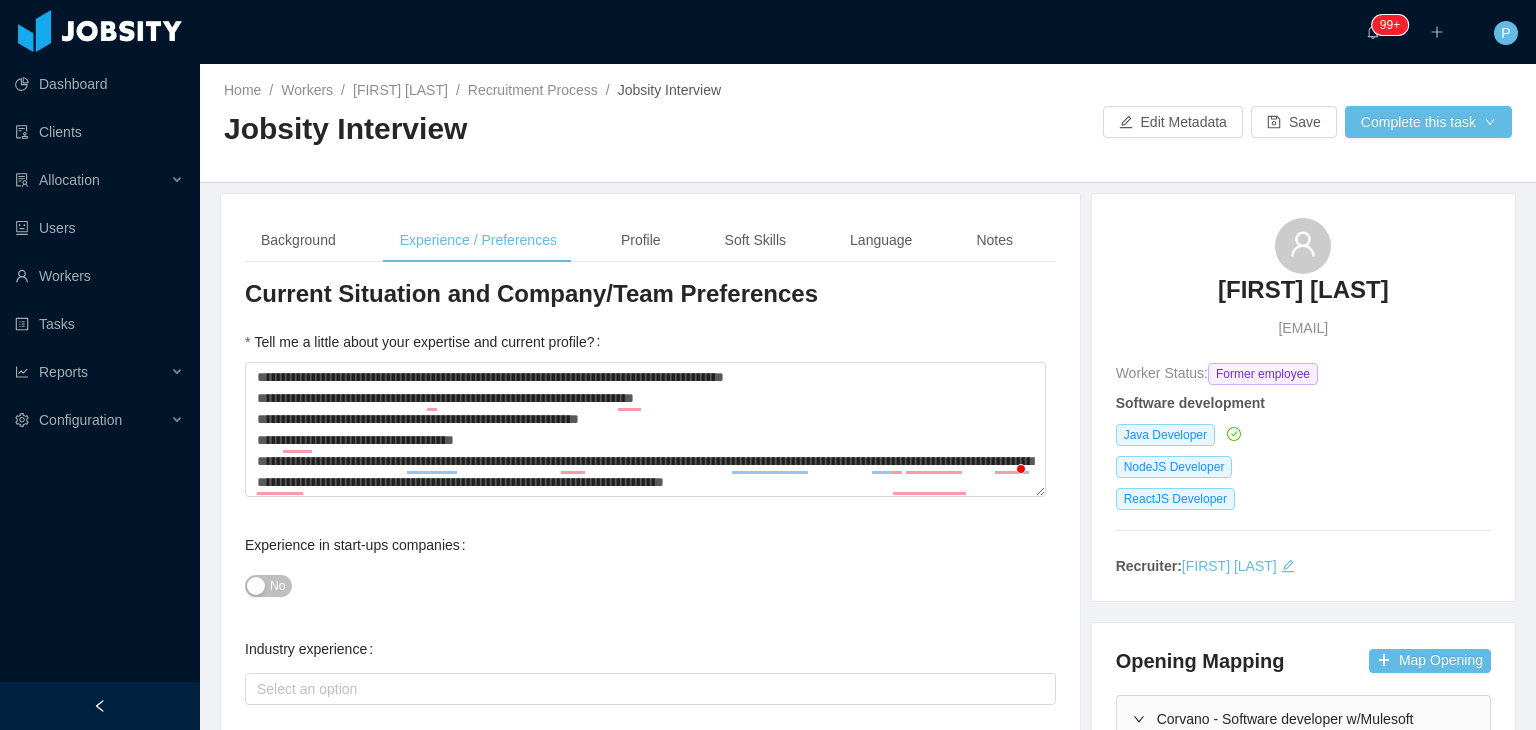 scroll, scrollTop: 0, scrollLeft: 0, axis: both 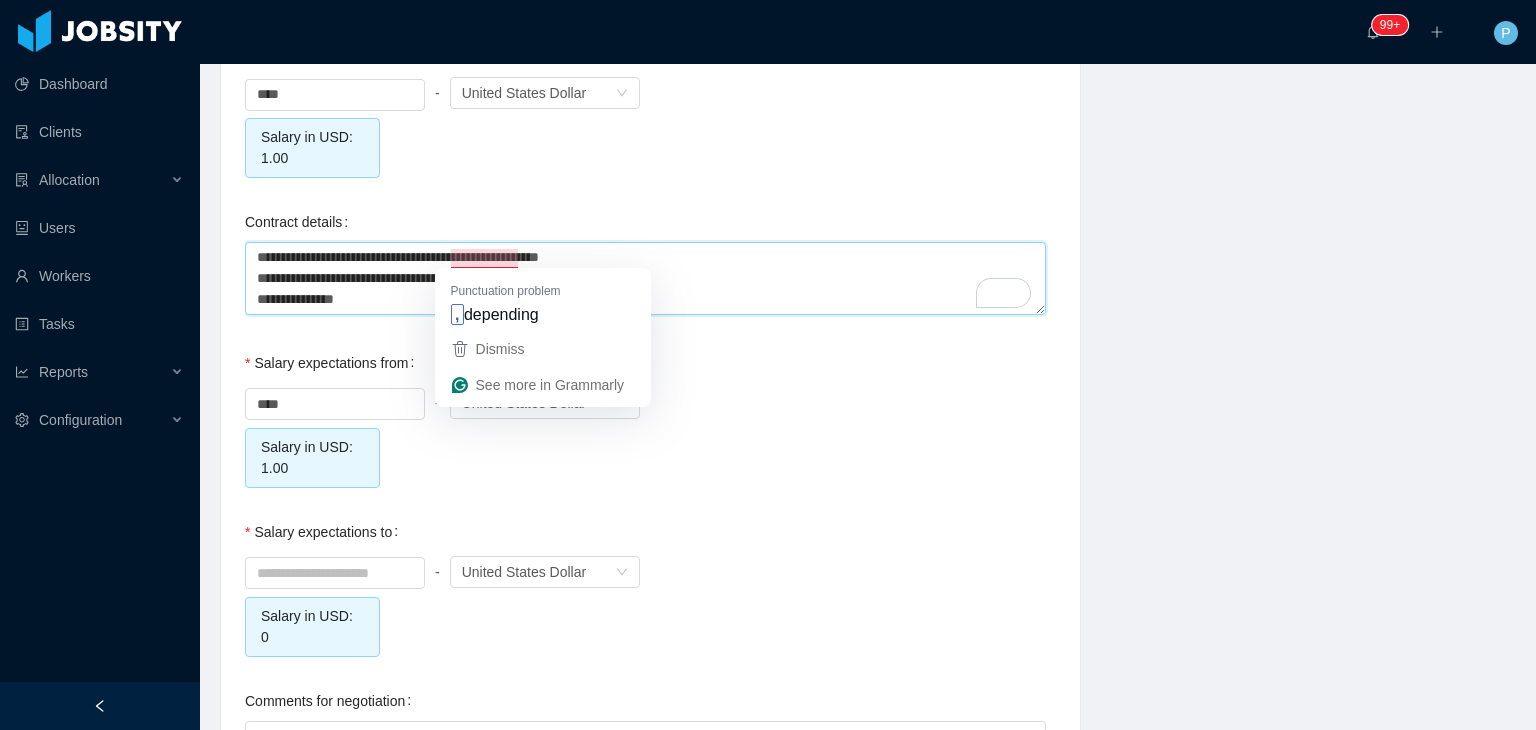 click on "**********" at bounding box center (645, 278) 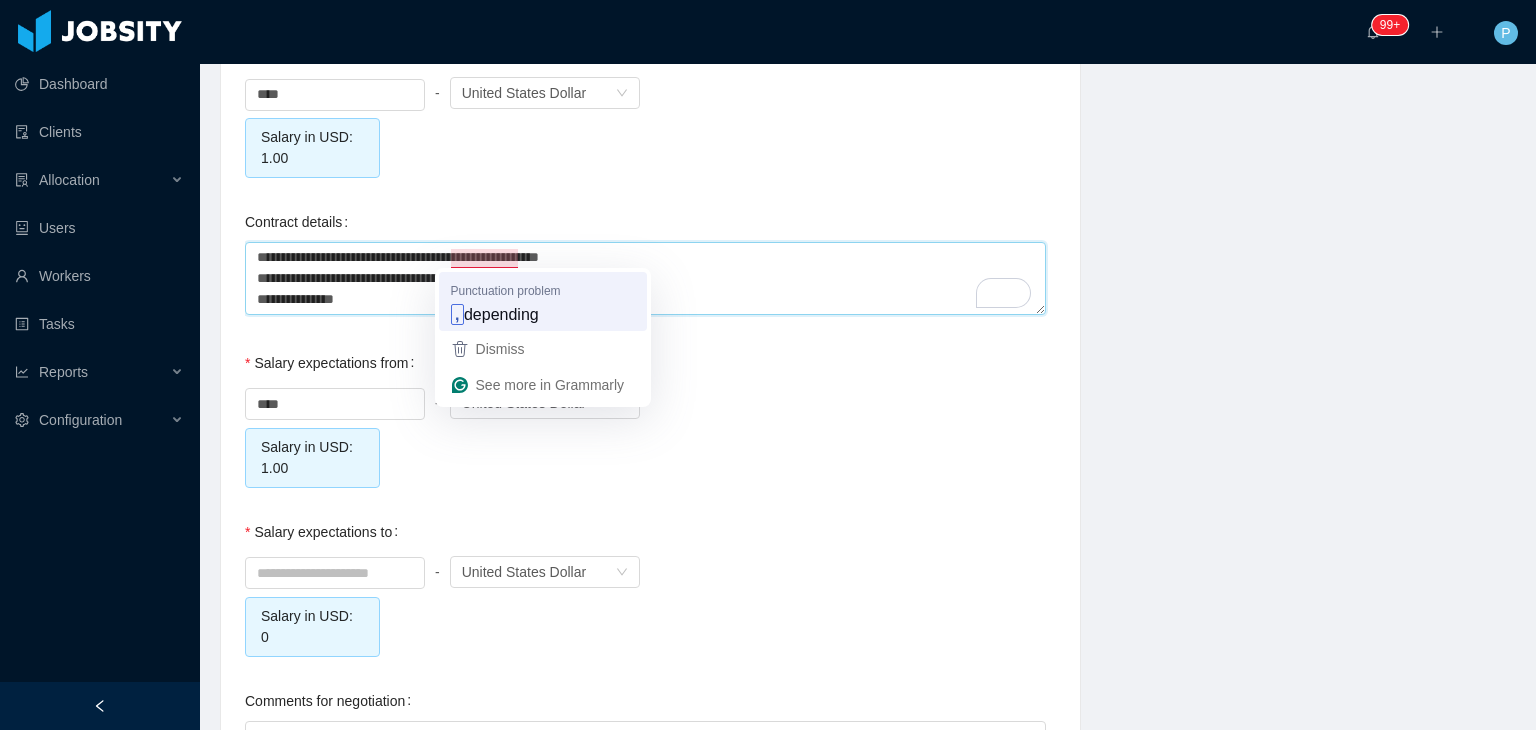 type on "**********" 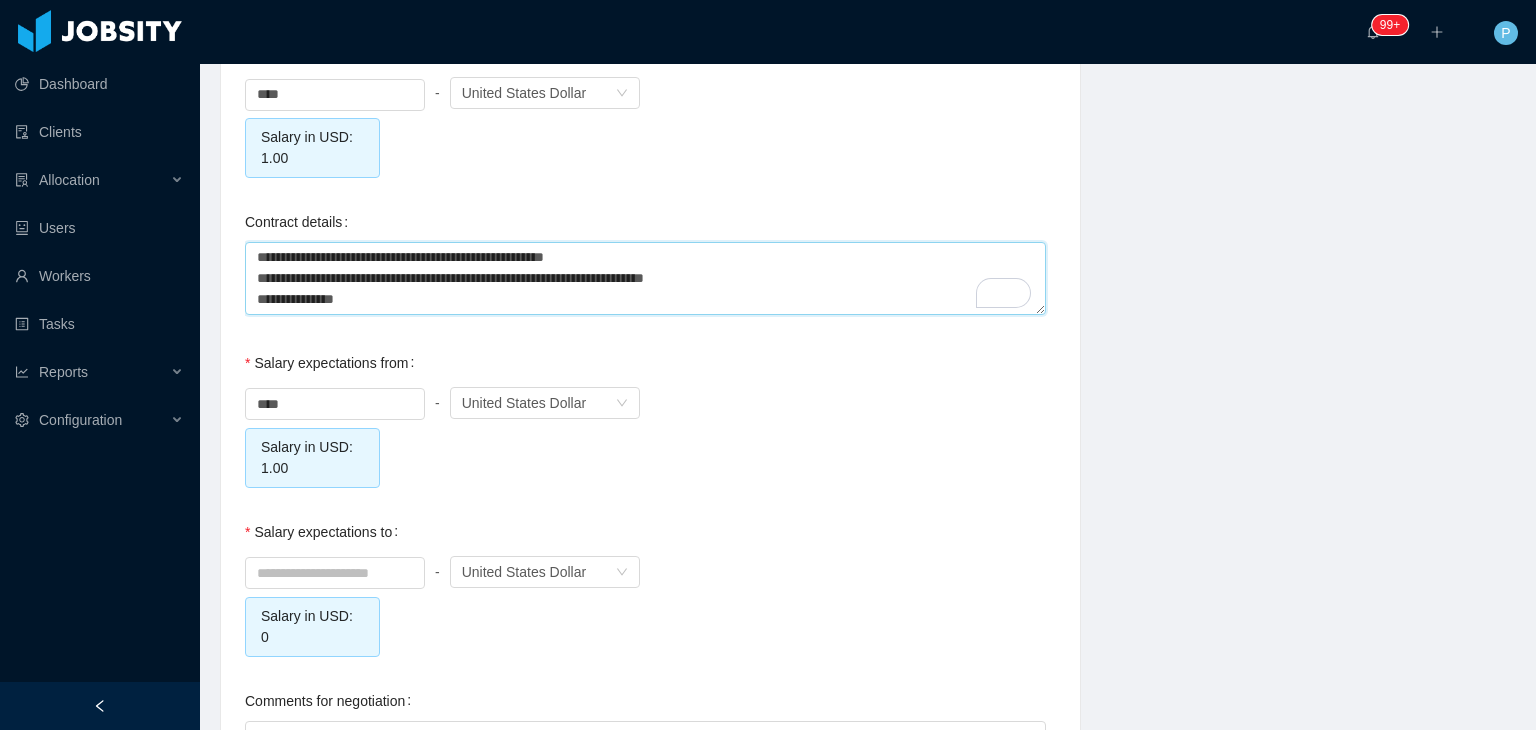 type on "**********" 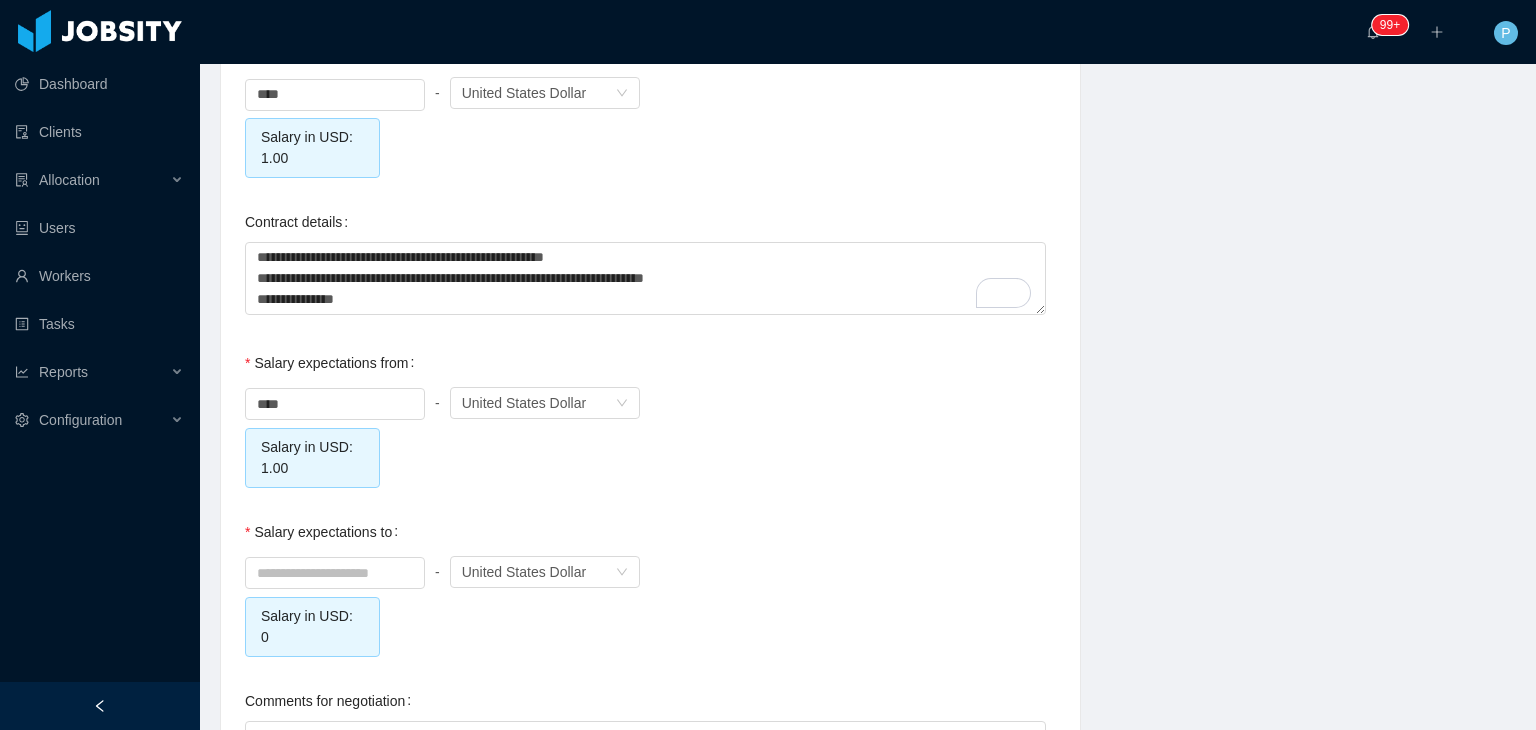 click on "**********" at bounding box center [650, -470] 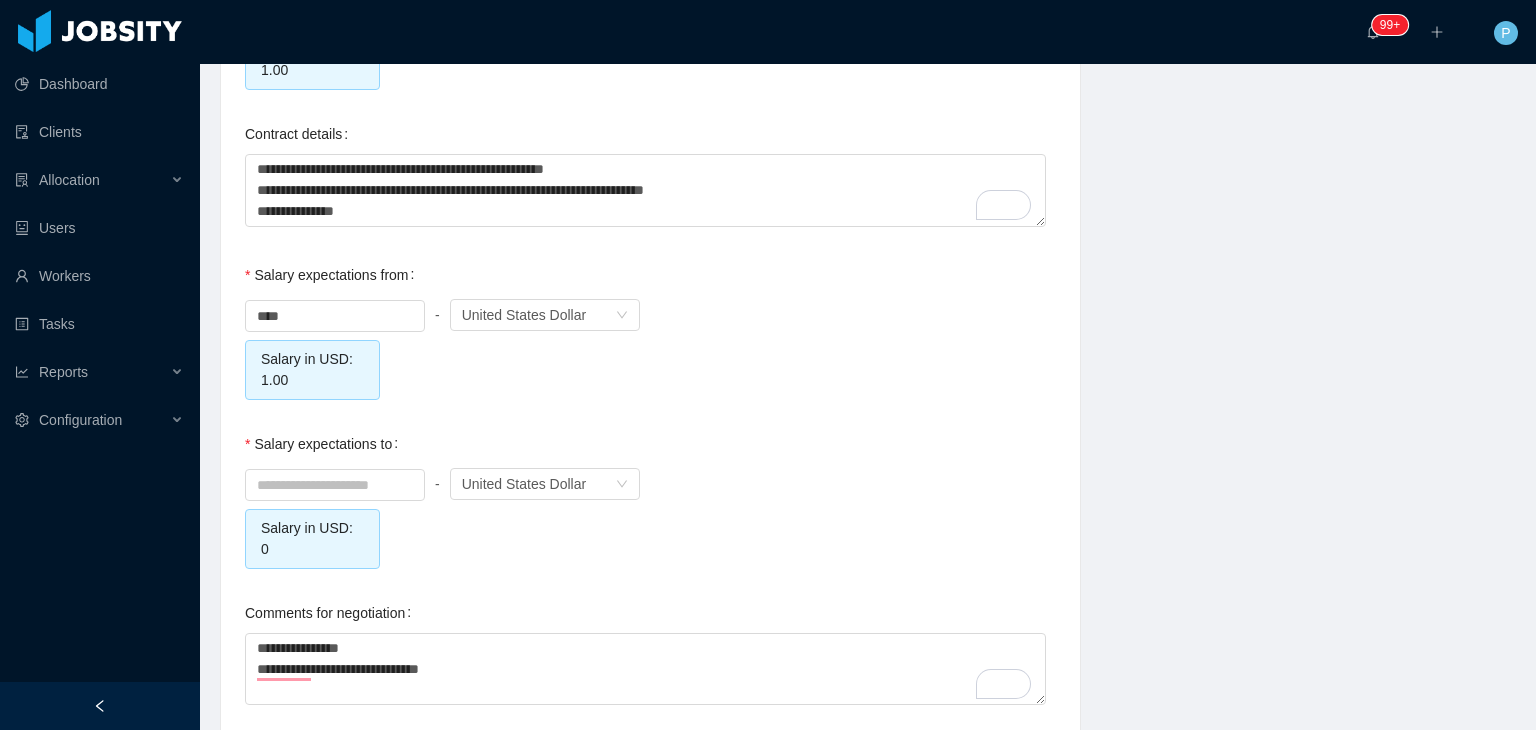 scroll, scrollTop: 2200, scrollLeft: 0, axis: vertical 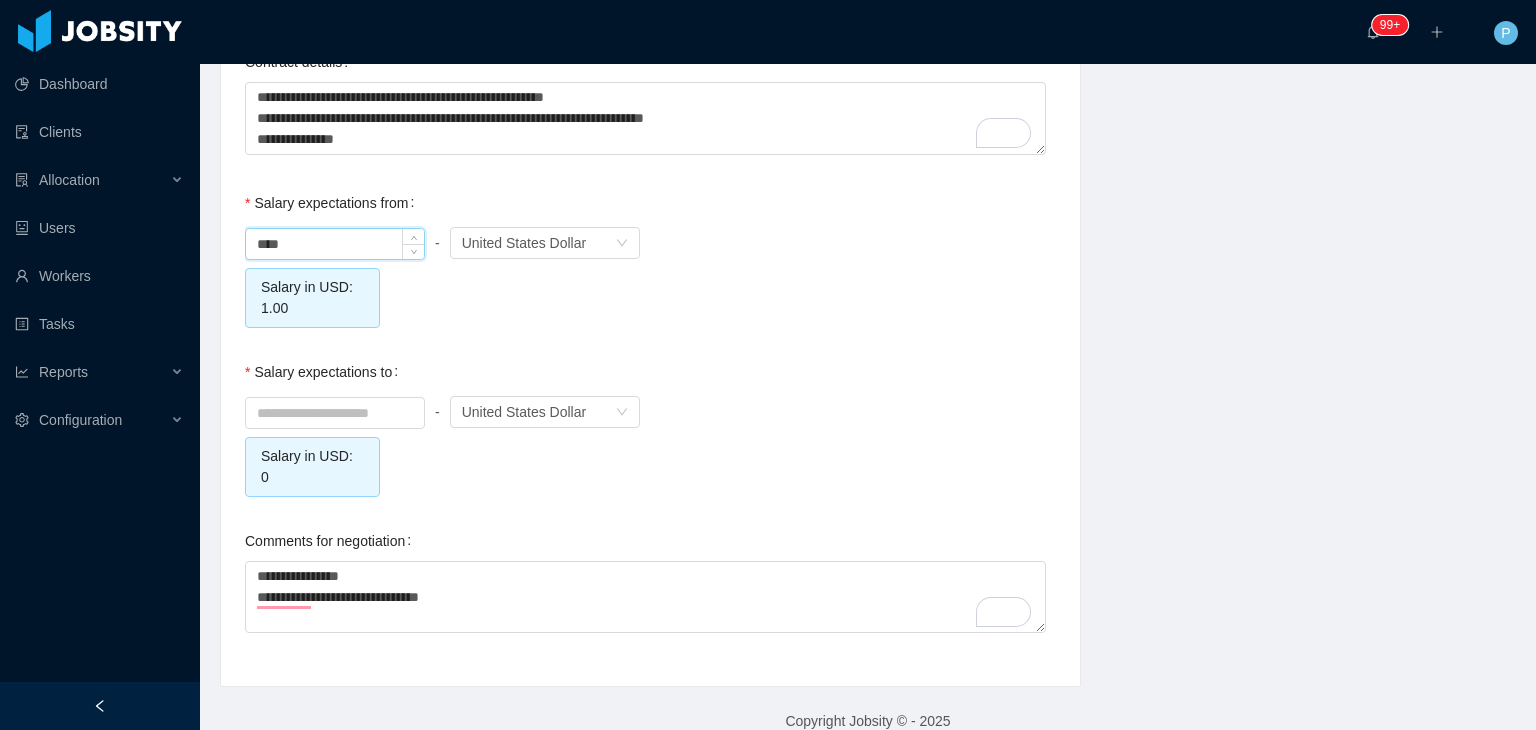 click on "****" at bounding box center (335, 244) 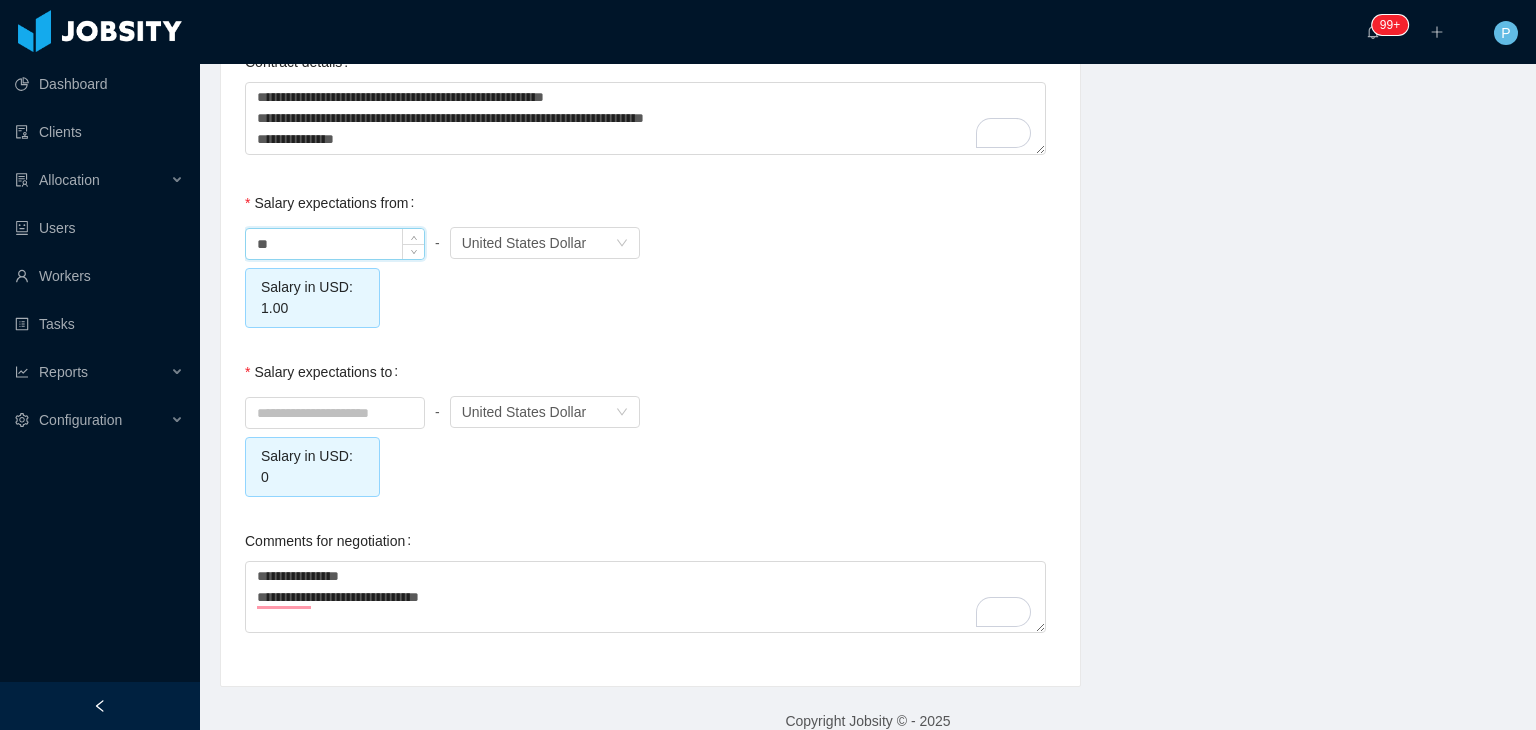 type on "*" 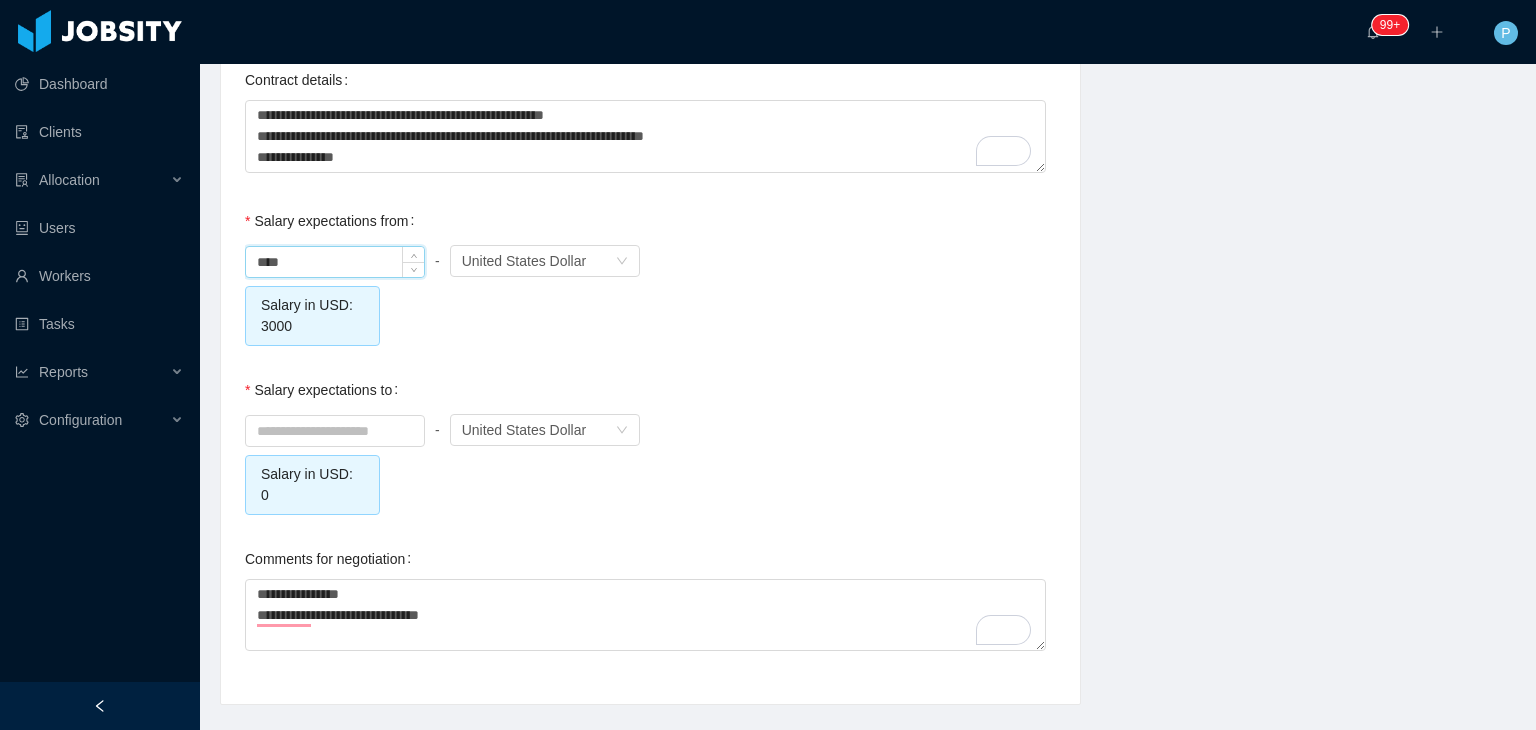 scroll, scrollTop: 2200, scrollLeft: 0, axis: vertical 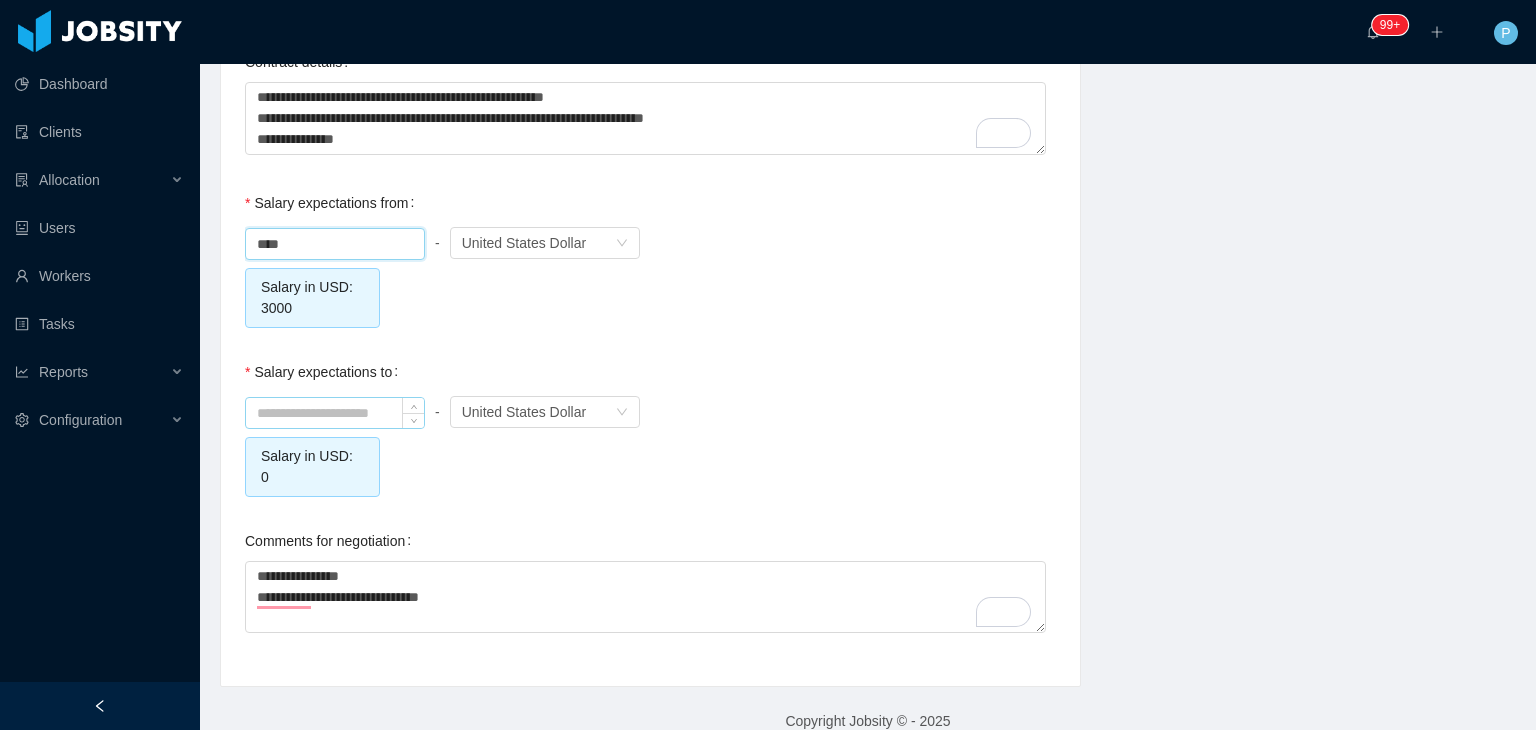 type on "*******" 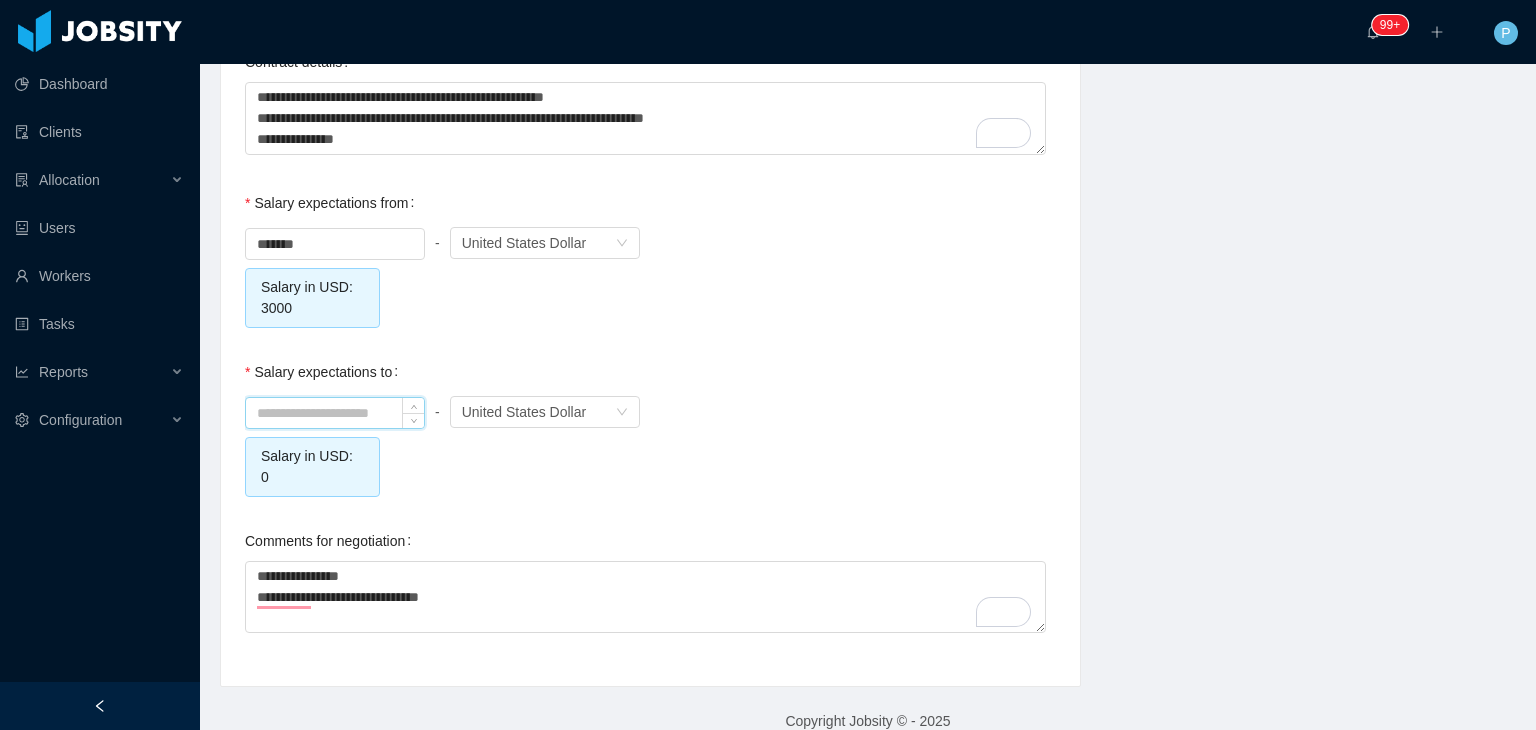 click at bounding box center (335, 413) 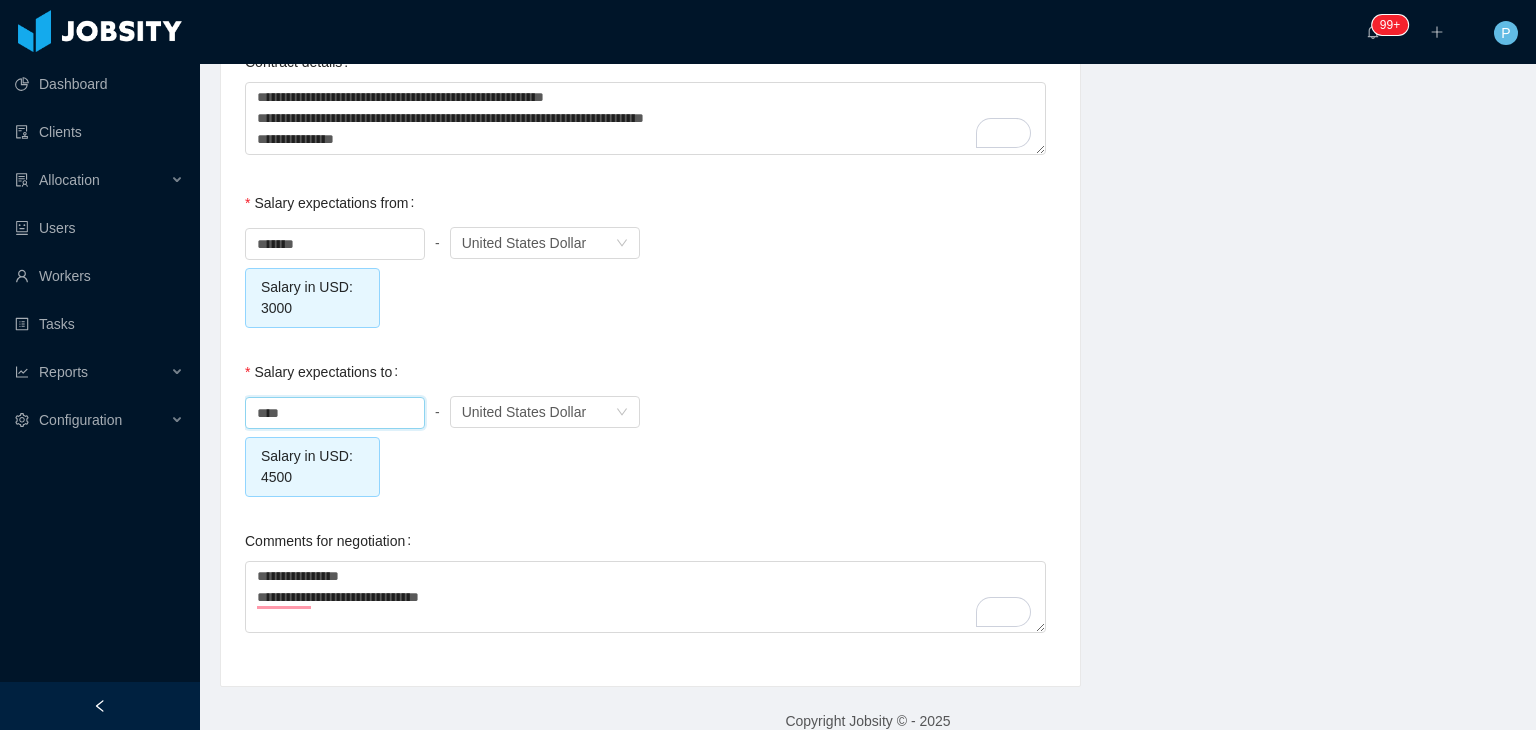 type on "*******" 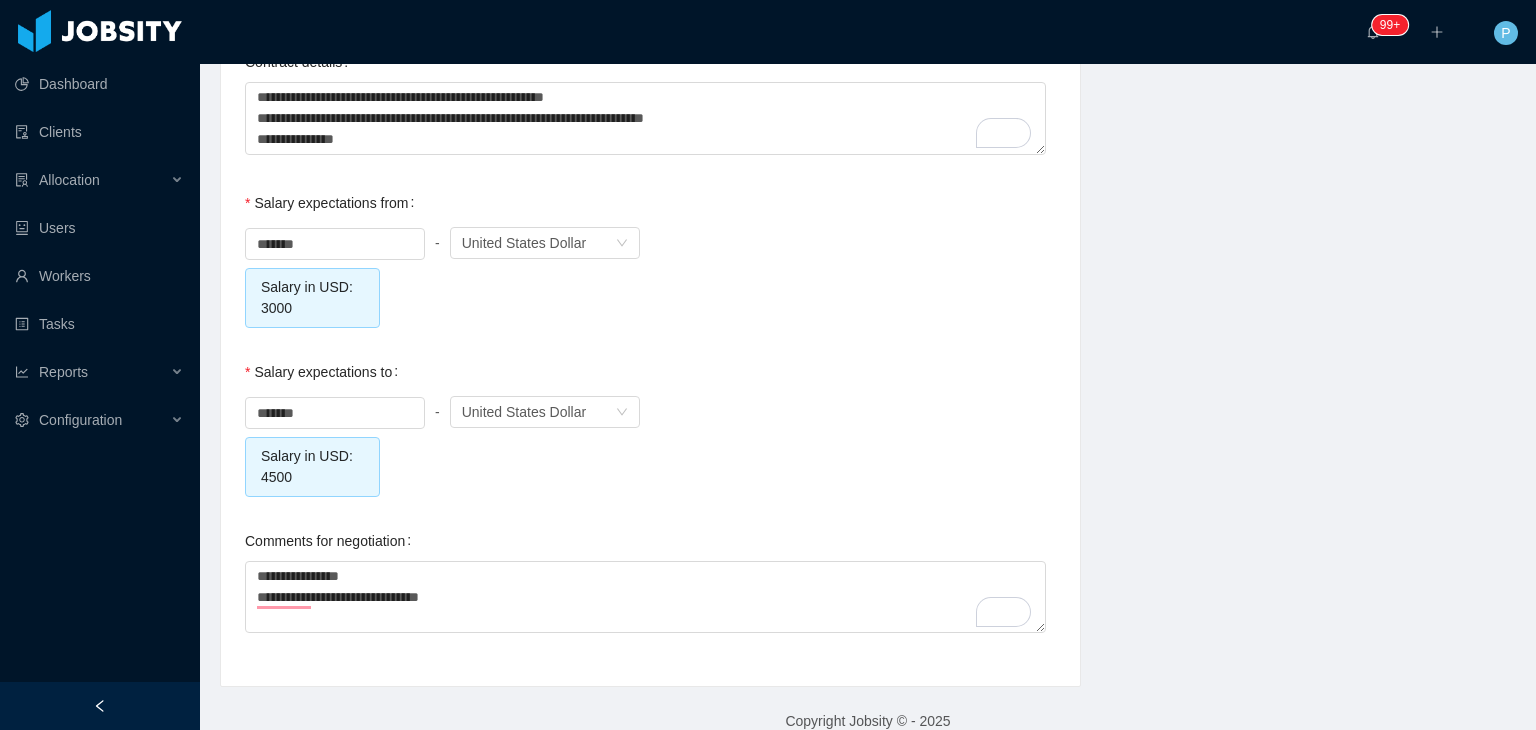 click on "Salary expectations to ******* - Currency United States Dollar   Salary in USD: 4500" at bounding box center [650, 424] 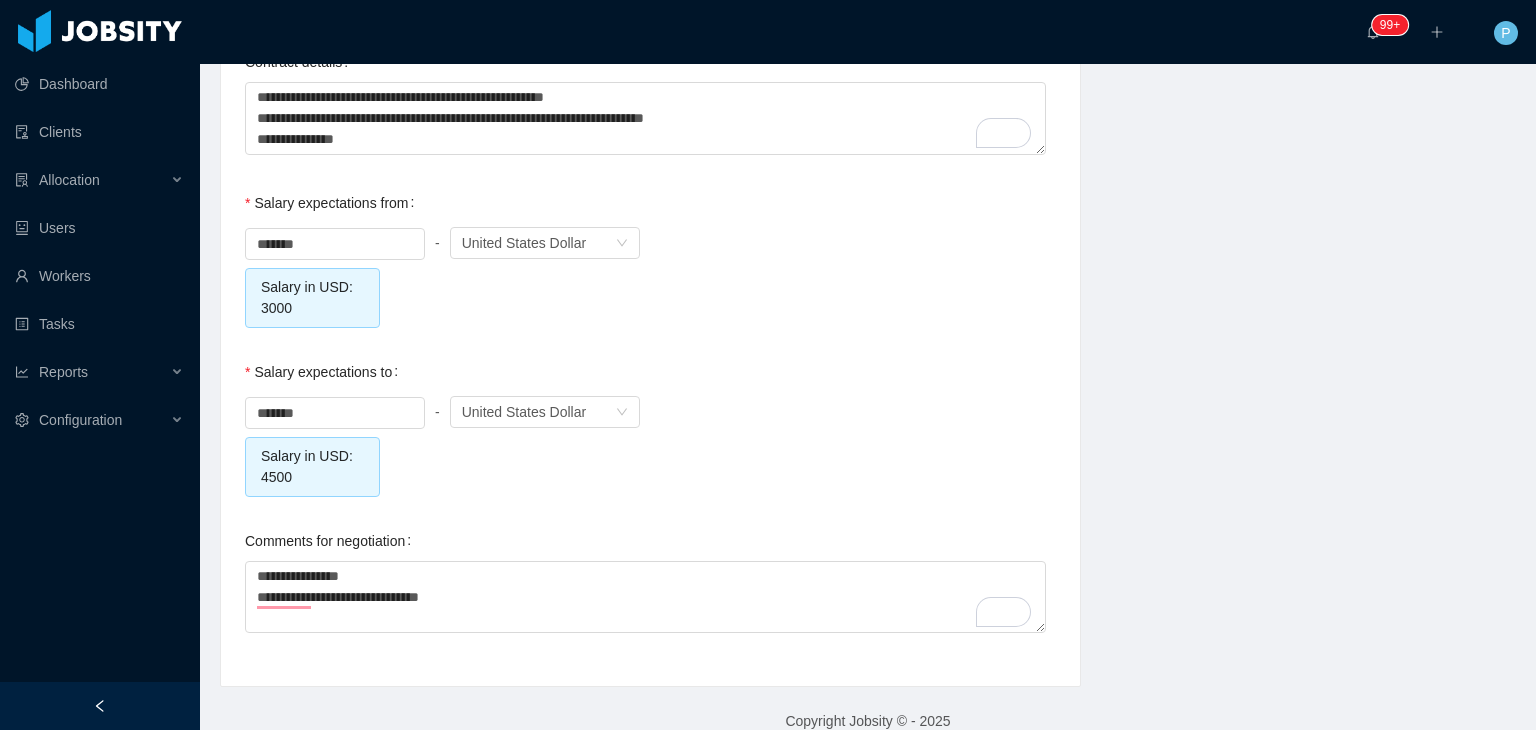 click on "******* - Currency United States Dollar   Salary in USD: 3000" at bounding box center (650, 275) 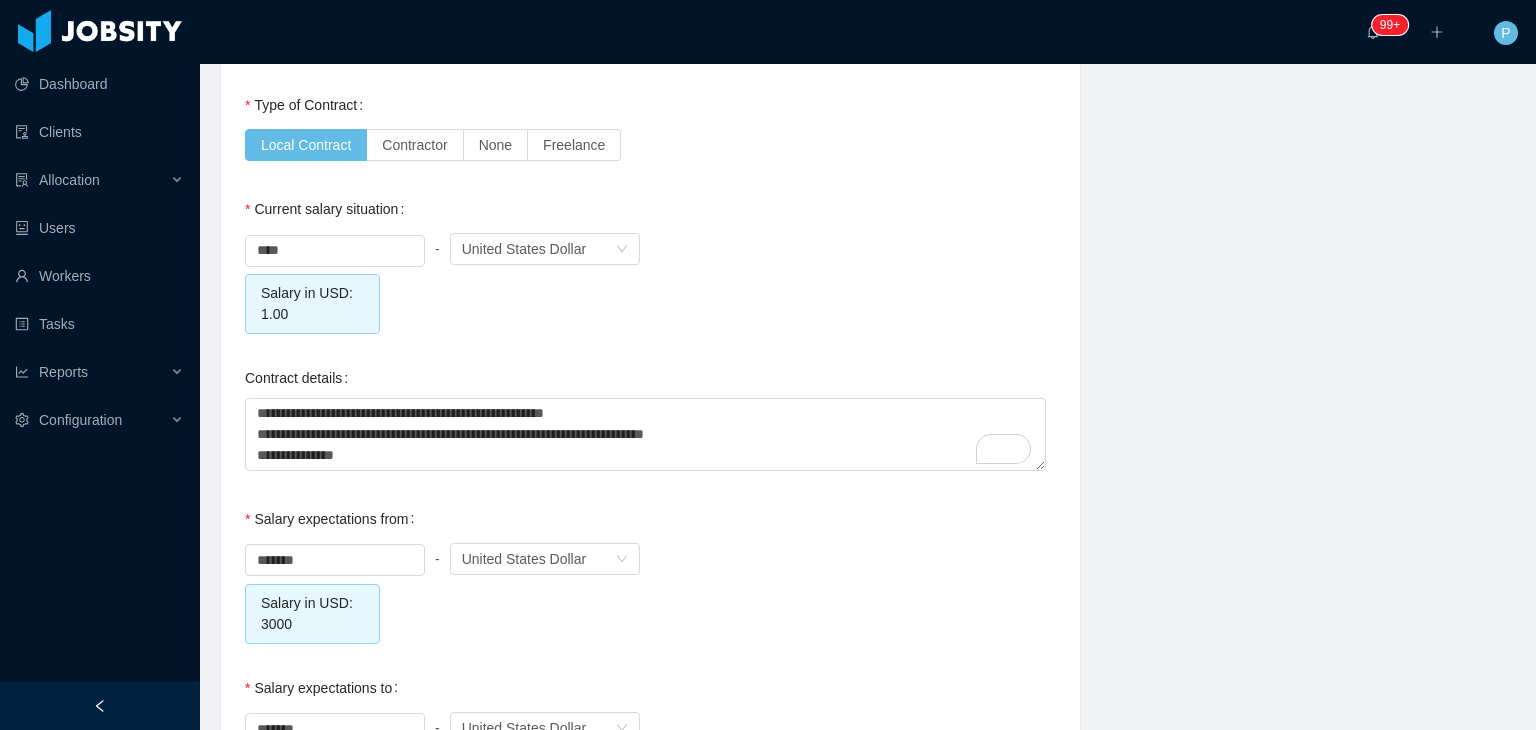 scroll, scrollTop: 1880, scrollLeft: 0, axis: vertical 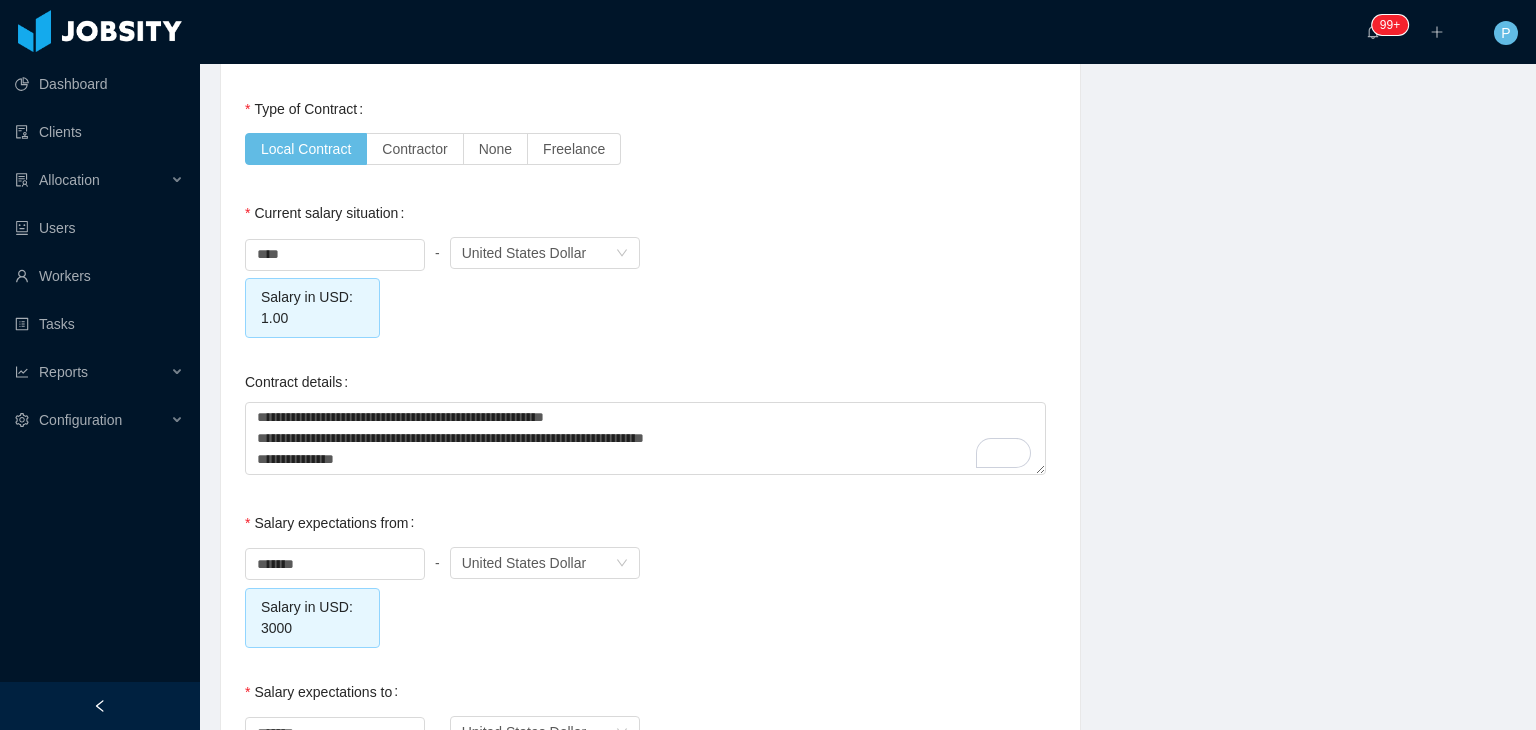 click on "**** - Currency United States Dollar   Salary in USD: 1.00" at bounding box center (650, 285) 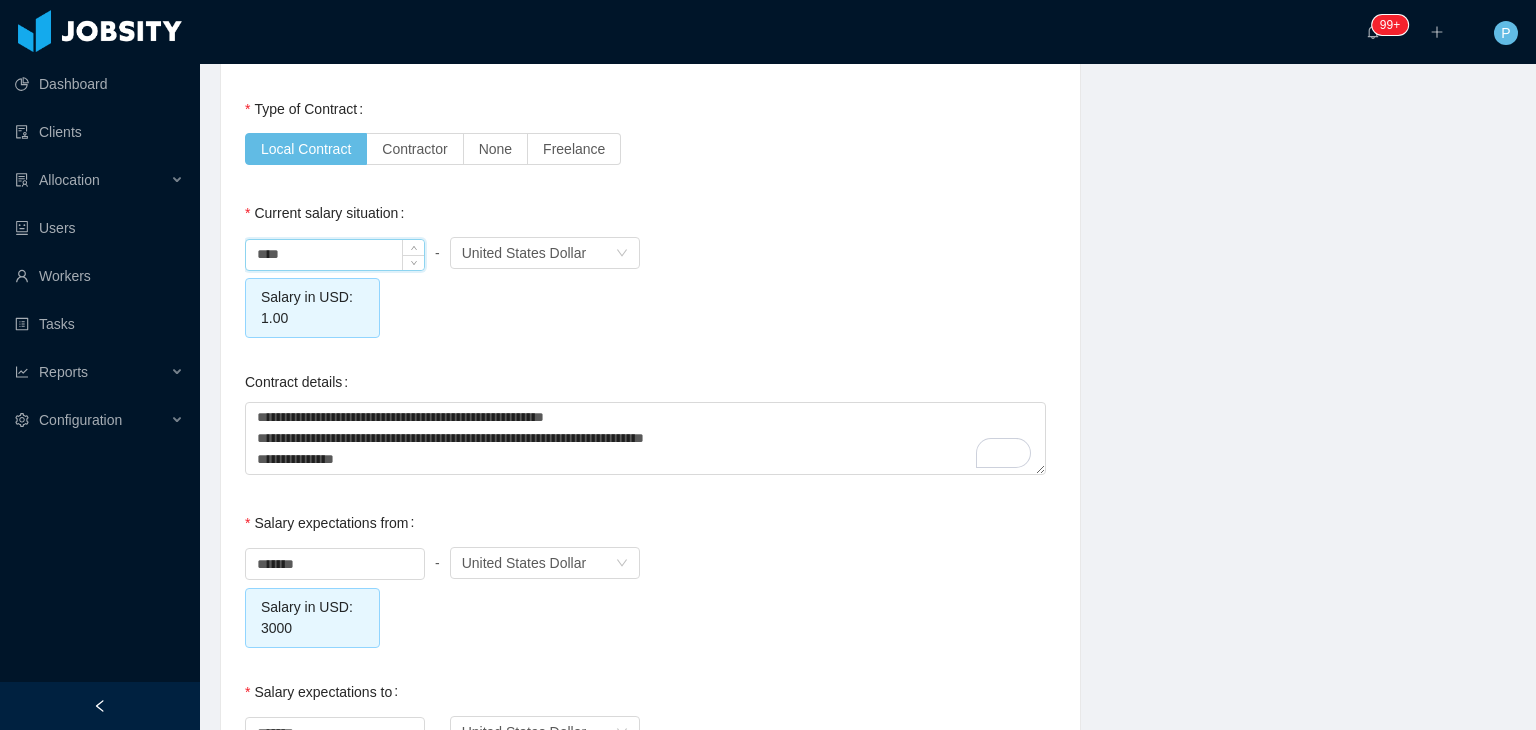 click on "****" at bounding box center [335, 255] 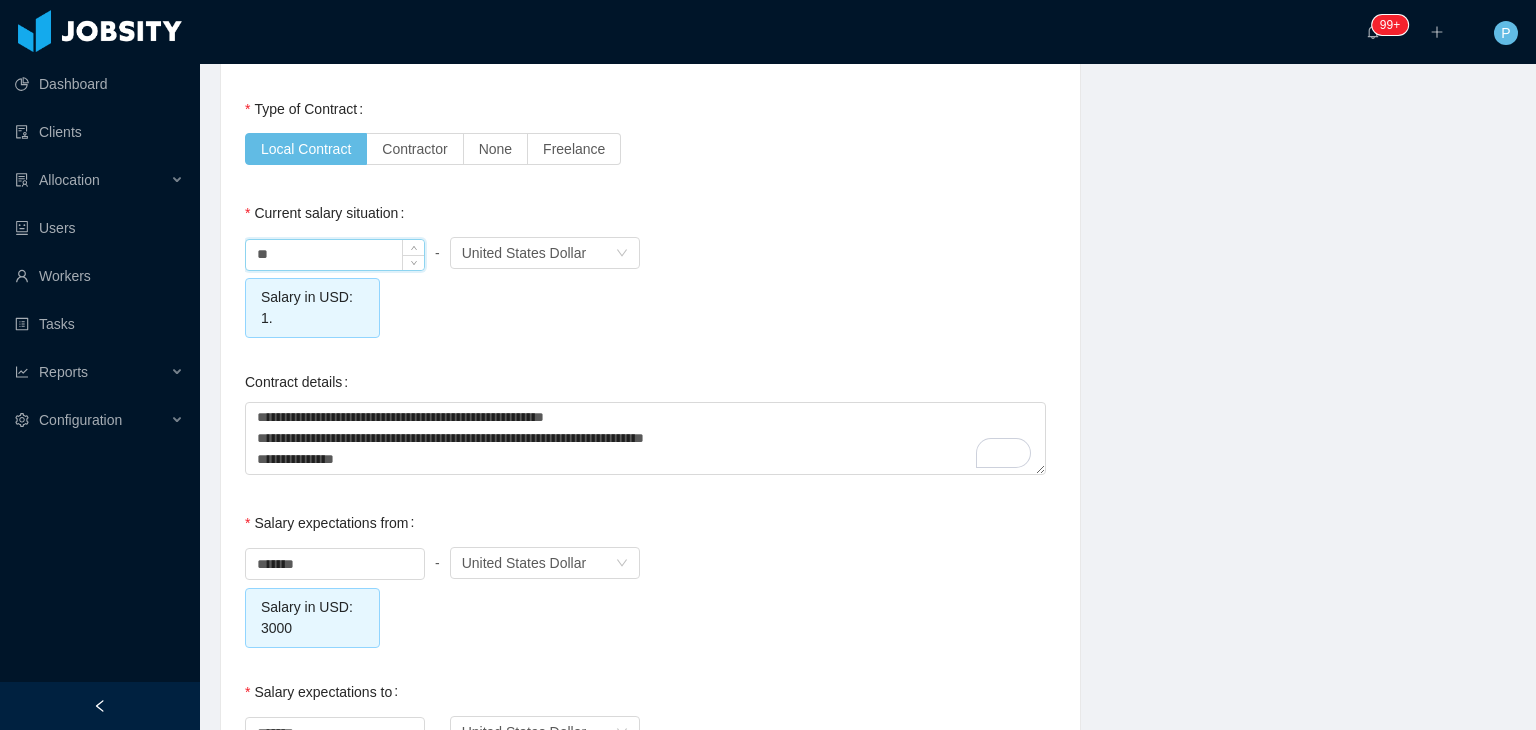 type on "*" 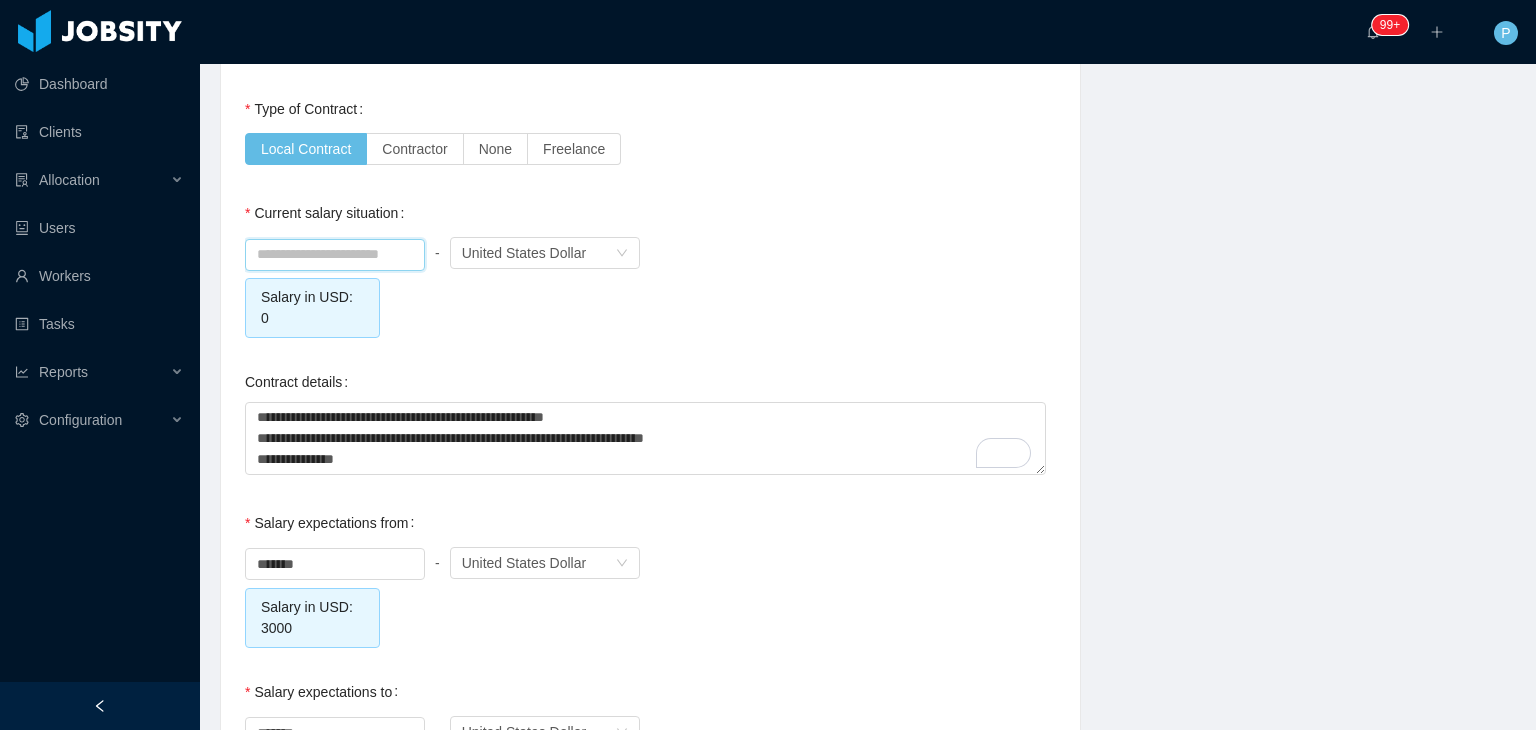 type 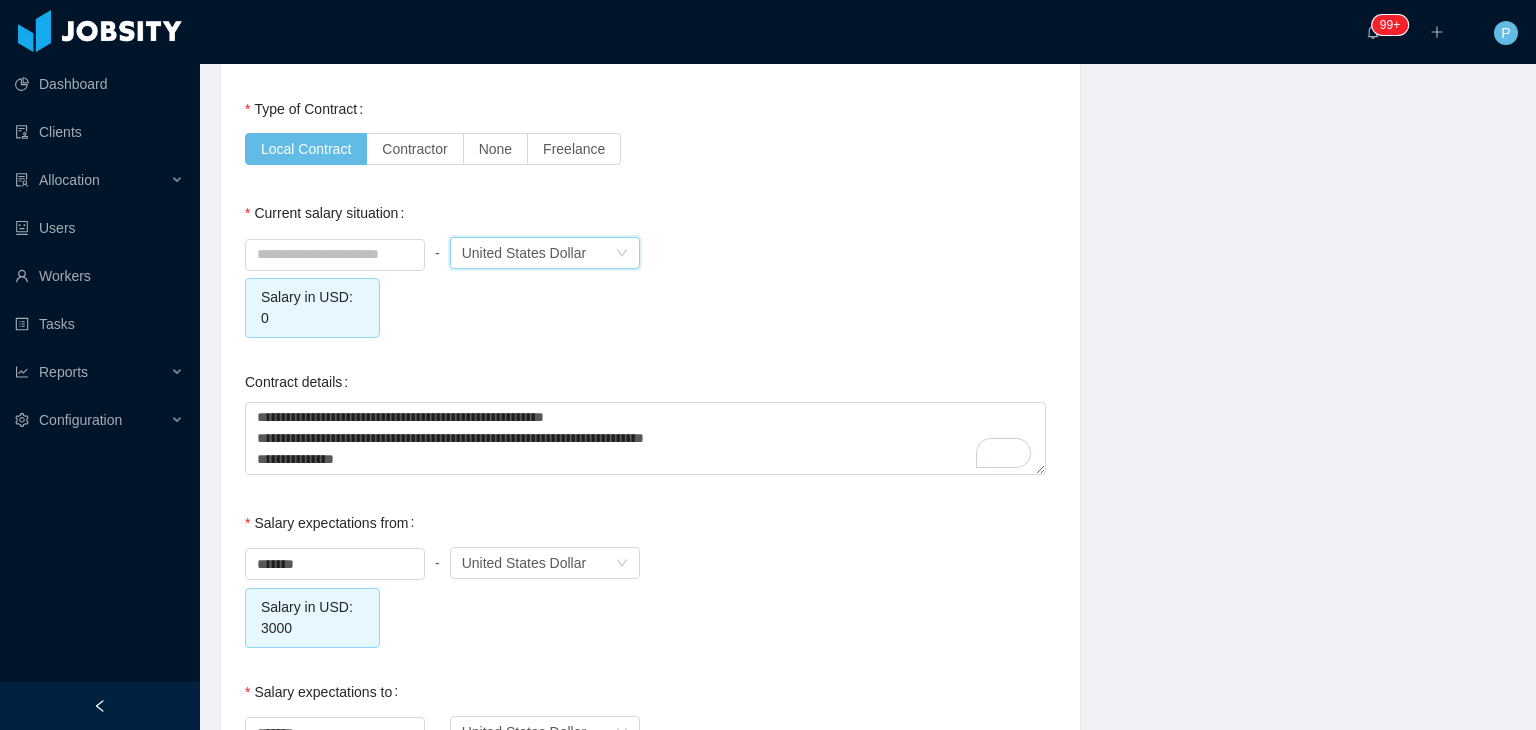 click on "United States Dollar" at bounding box center [524, 253] 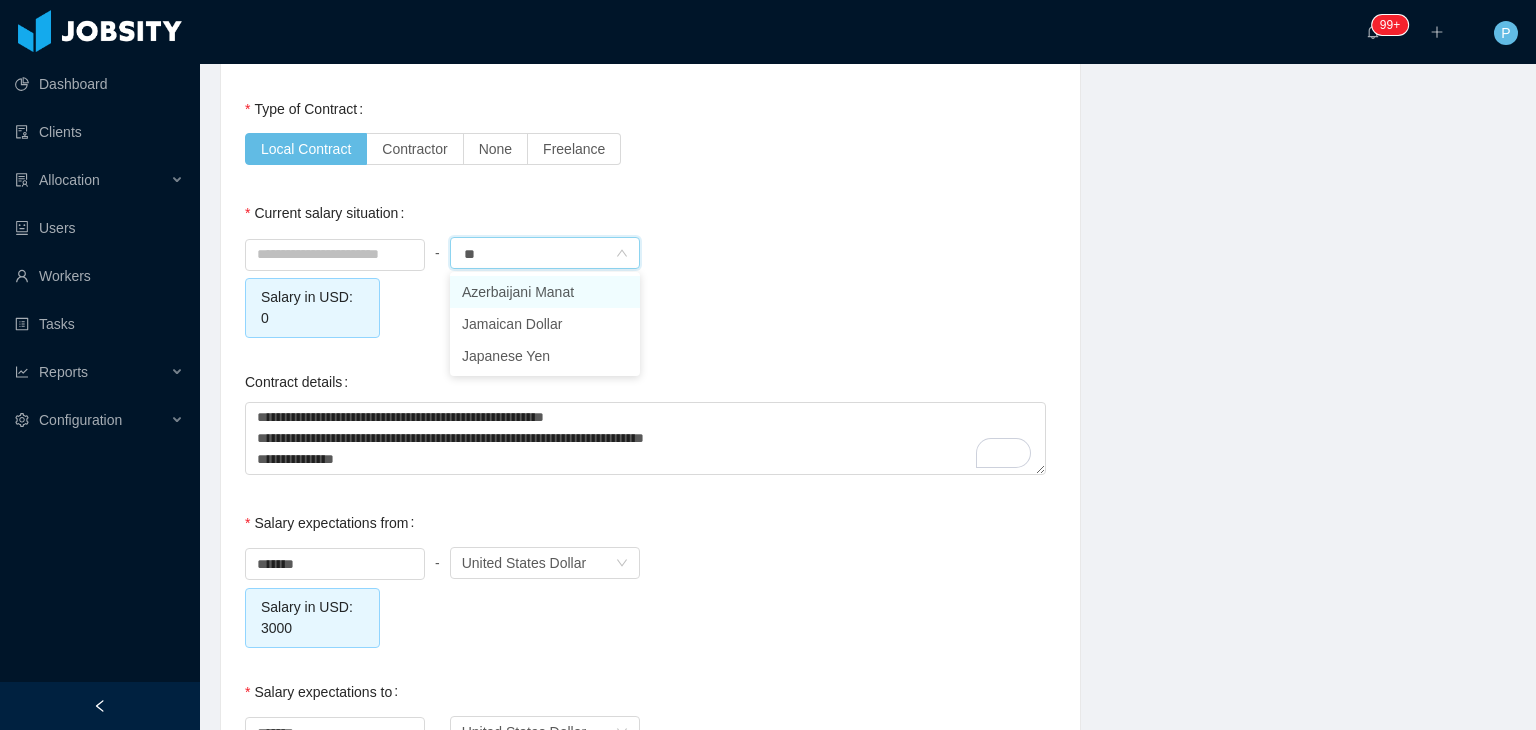 type on "***" 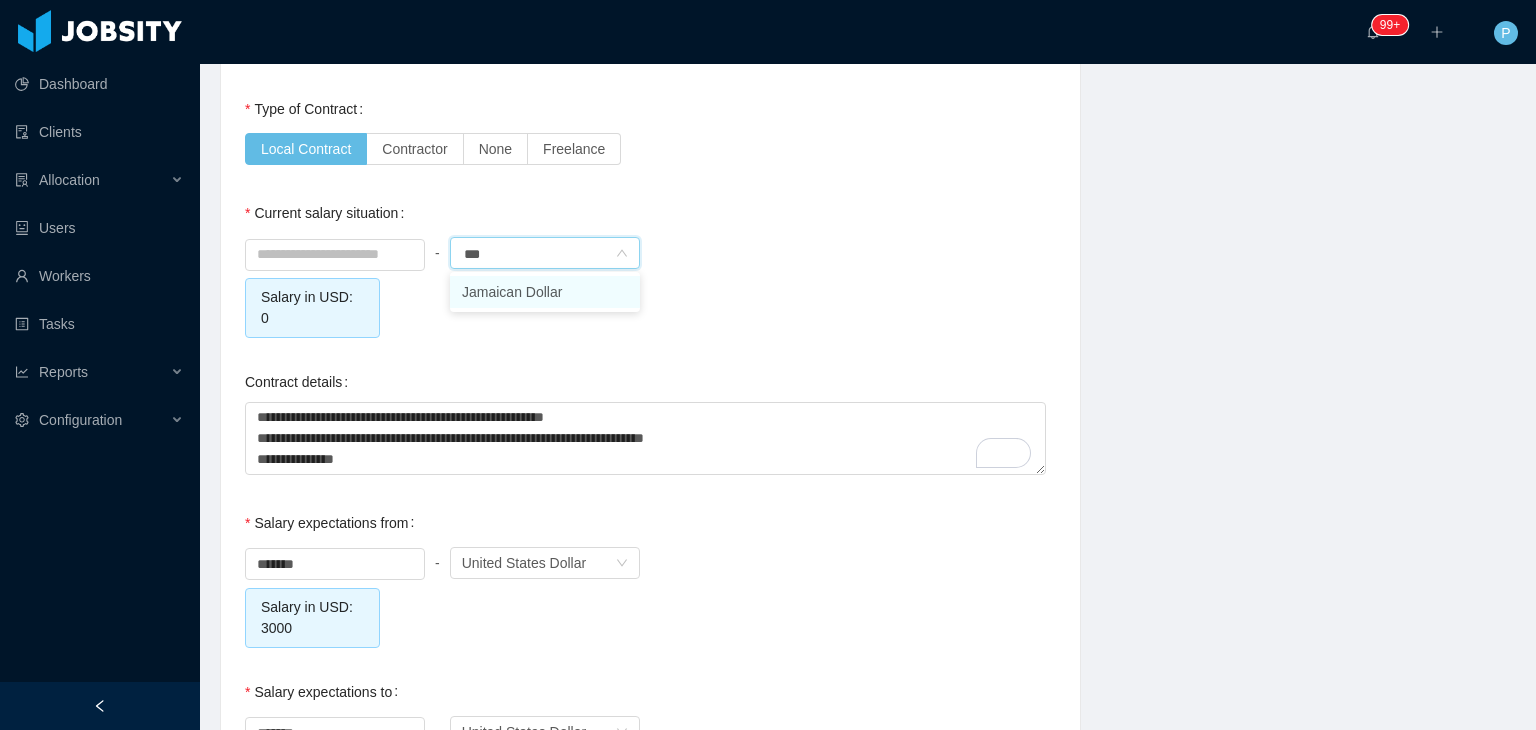 click on "Jamaican Dollar" at bounding box center [545, 292] 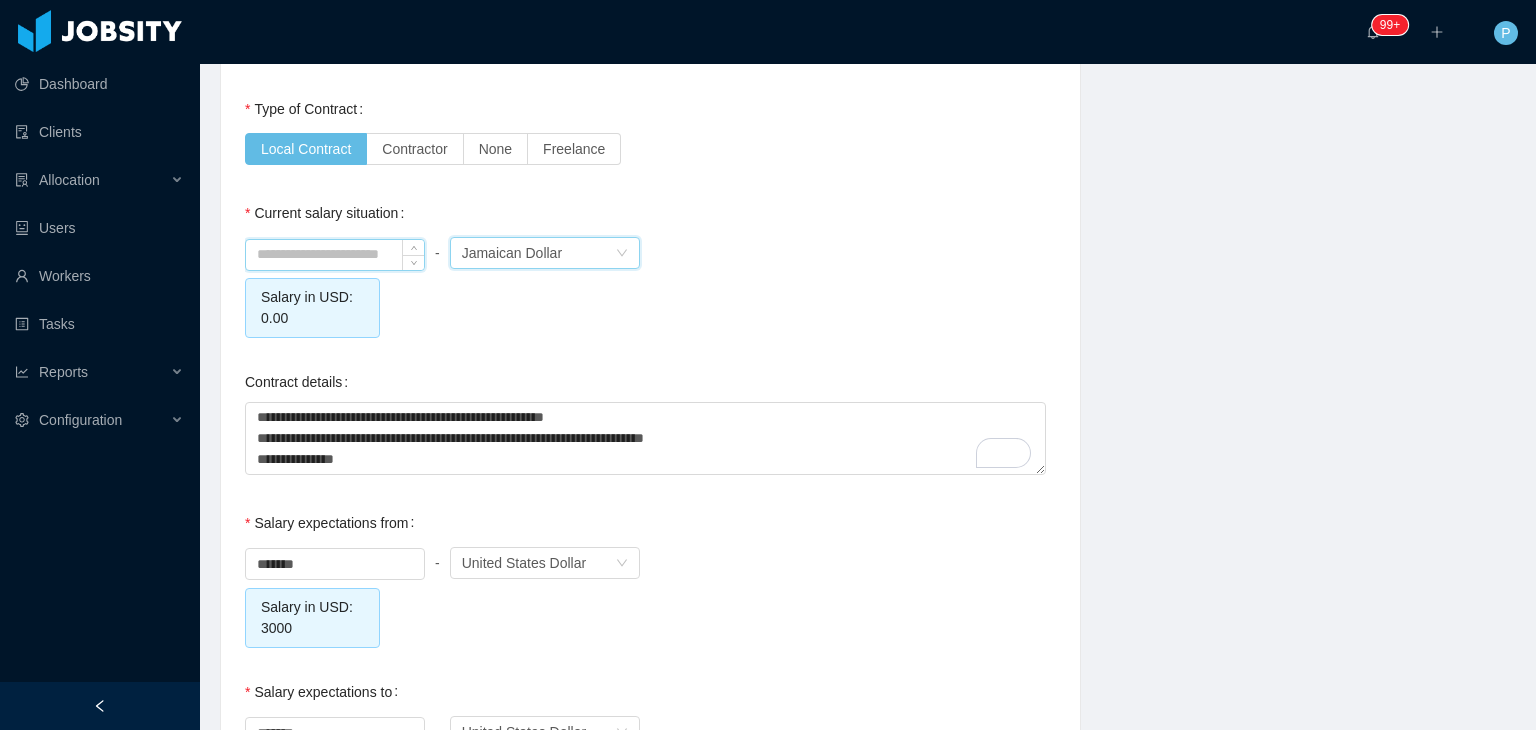 click at bounding box center (335, 255) 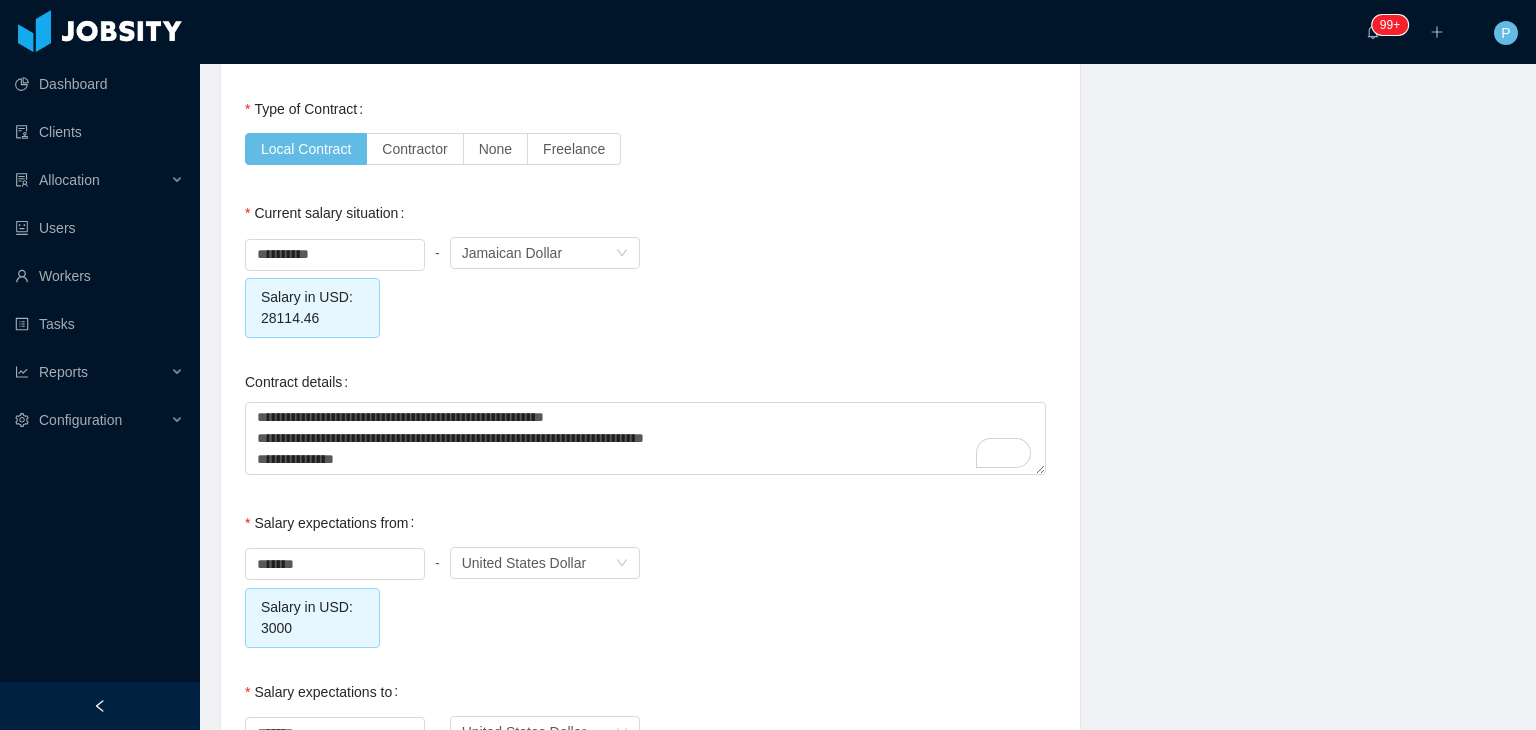 click on "**********" at bounding box center [650, 265] 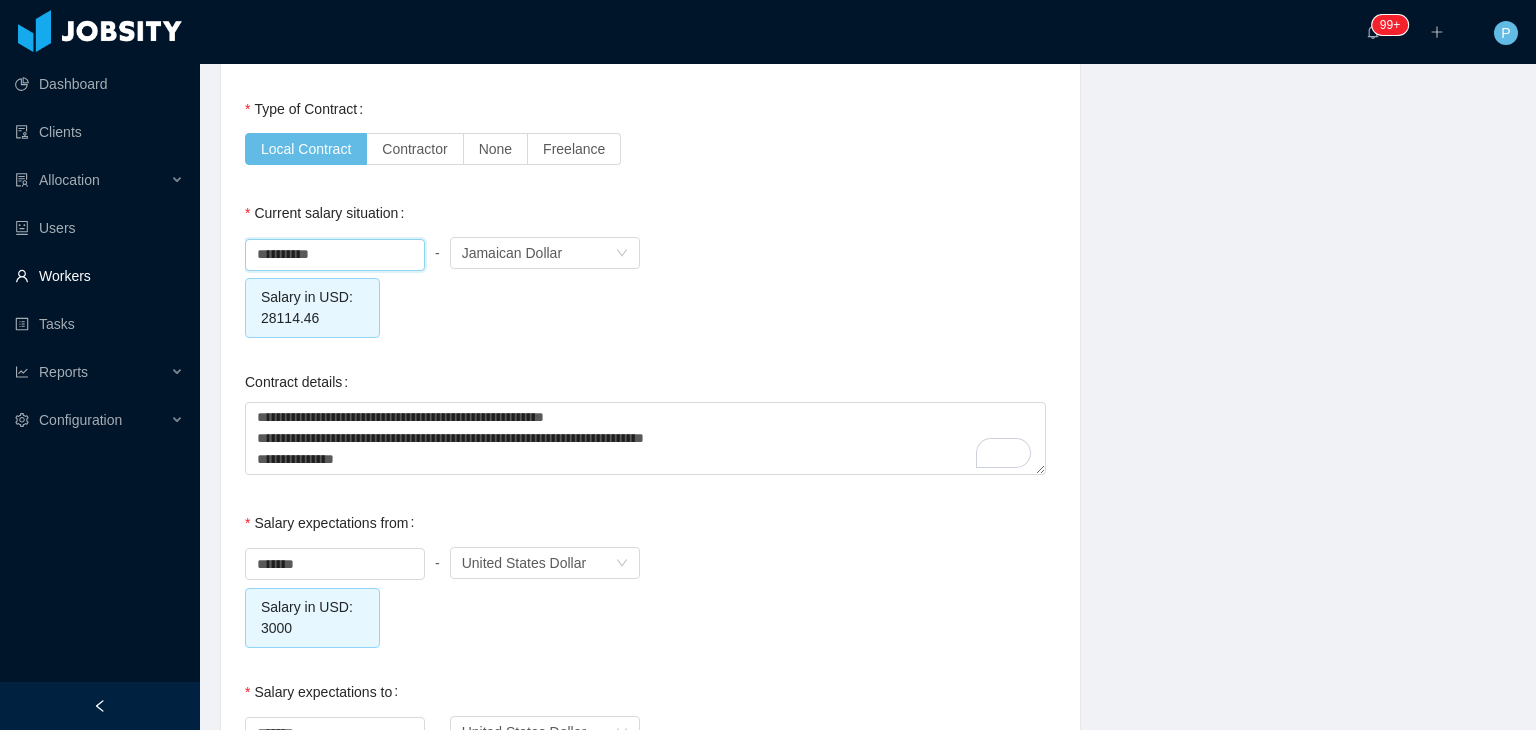 drag, startPoint x: 332, startPoint y: 253, endPoint x: 185, endPoint y: 256, distance: 147.03061 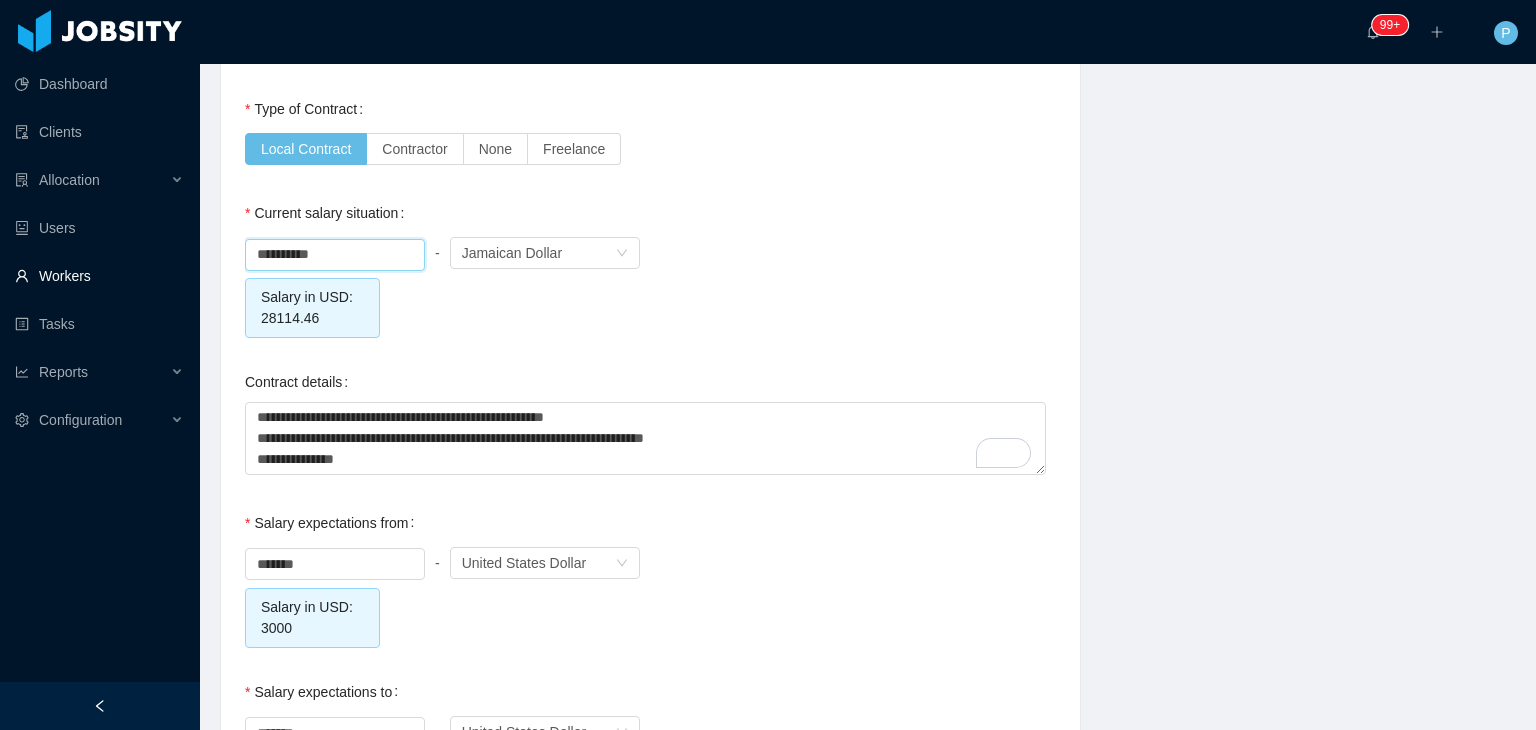 click on "**********" at bounding box center [768, 365] 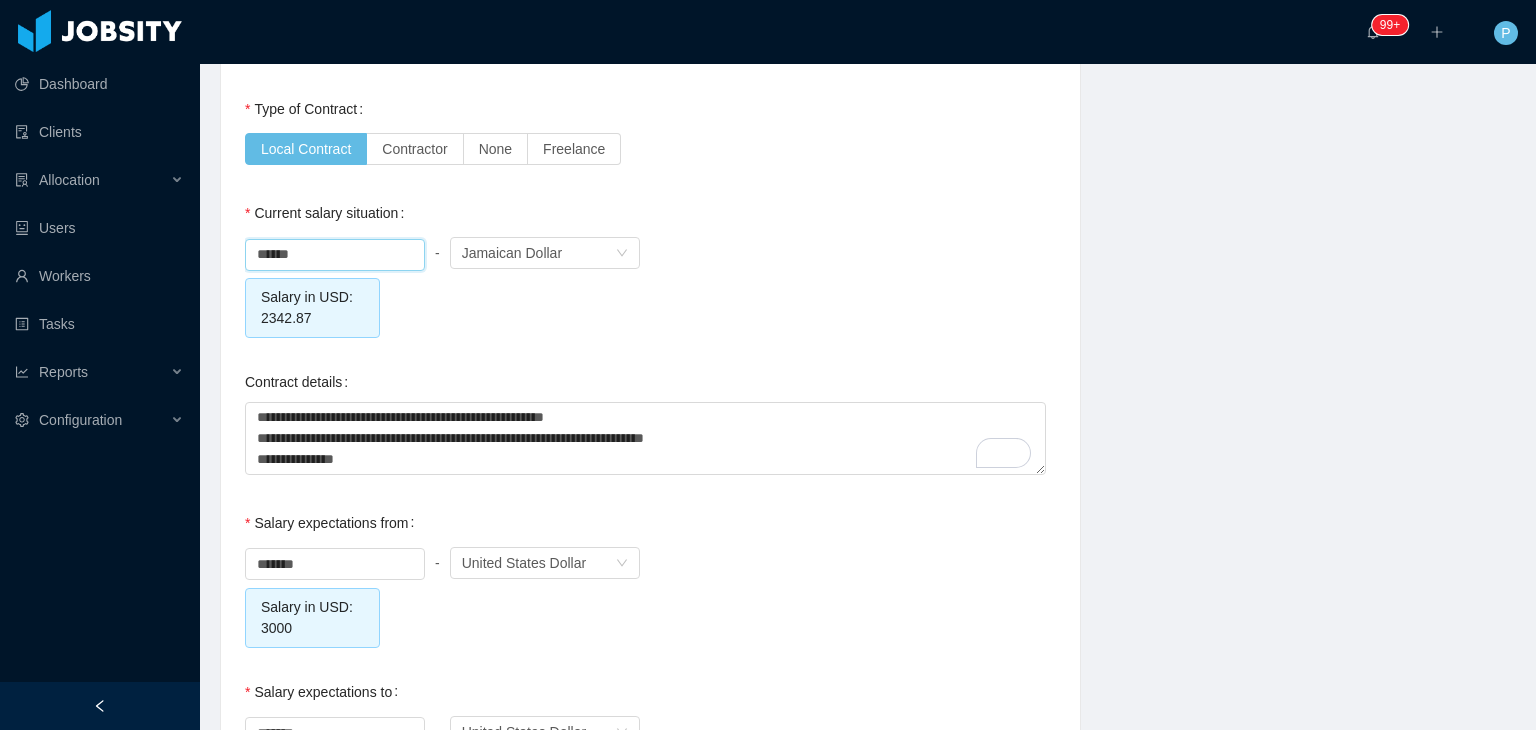 type on "*********" 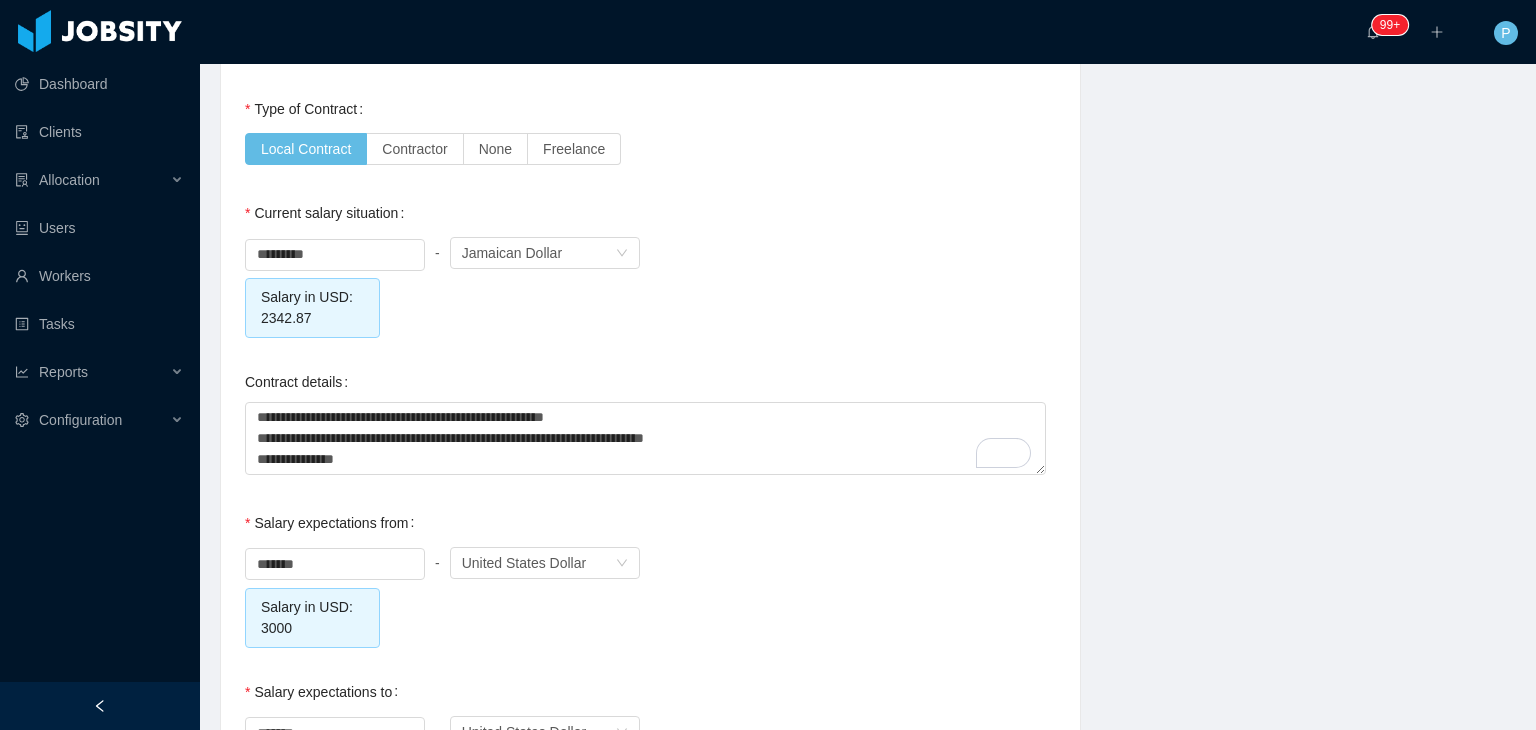 click on "********* - Currency Jamaican Dollar   Salary in USD: 2342.87" at bounding box center [650, 285] 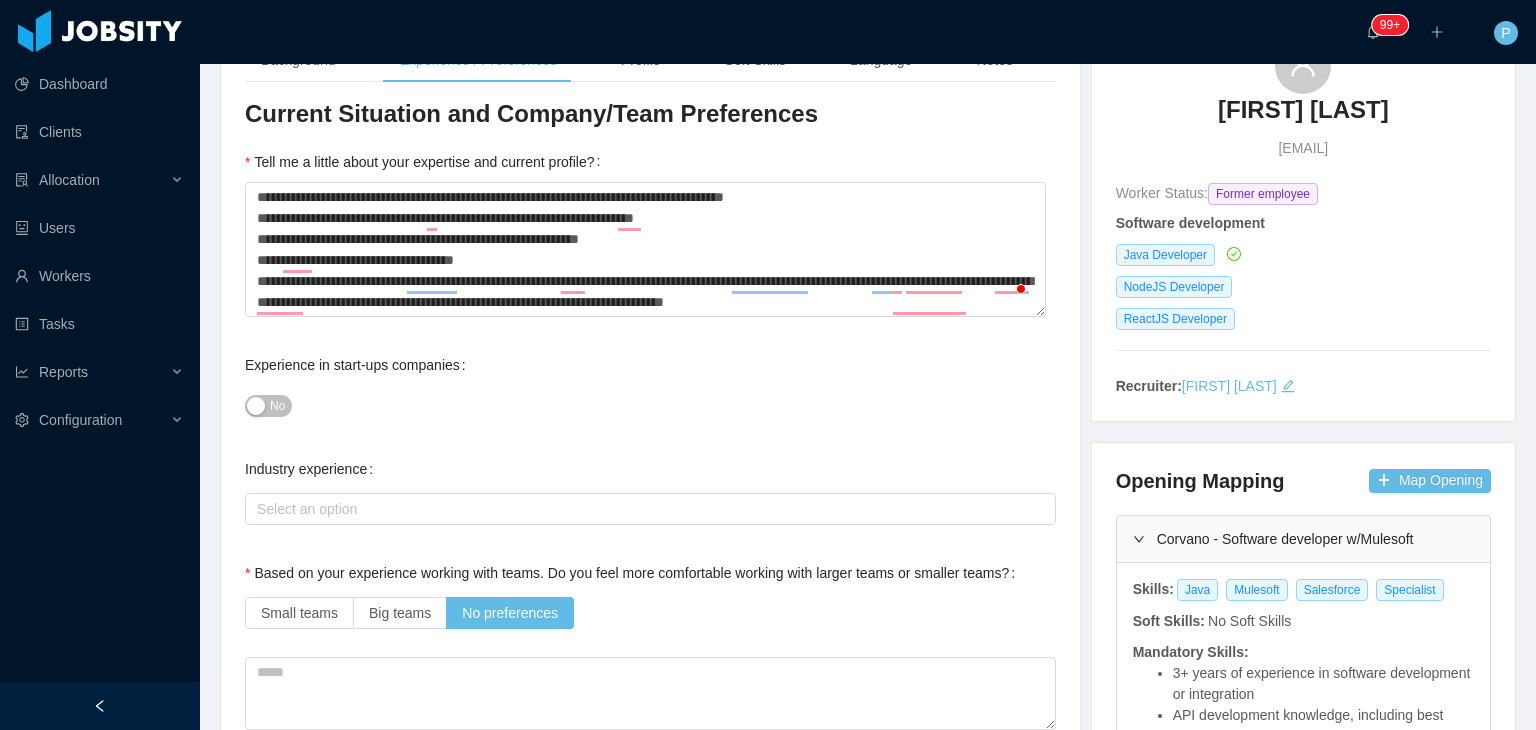scroll, scrollTop: 1880, scrollLeft: 0, axis: vertical 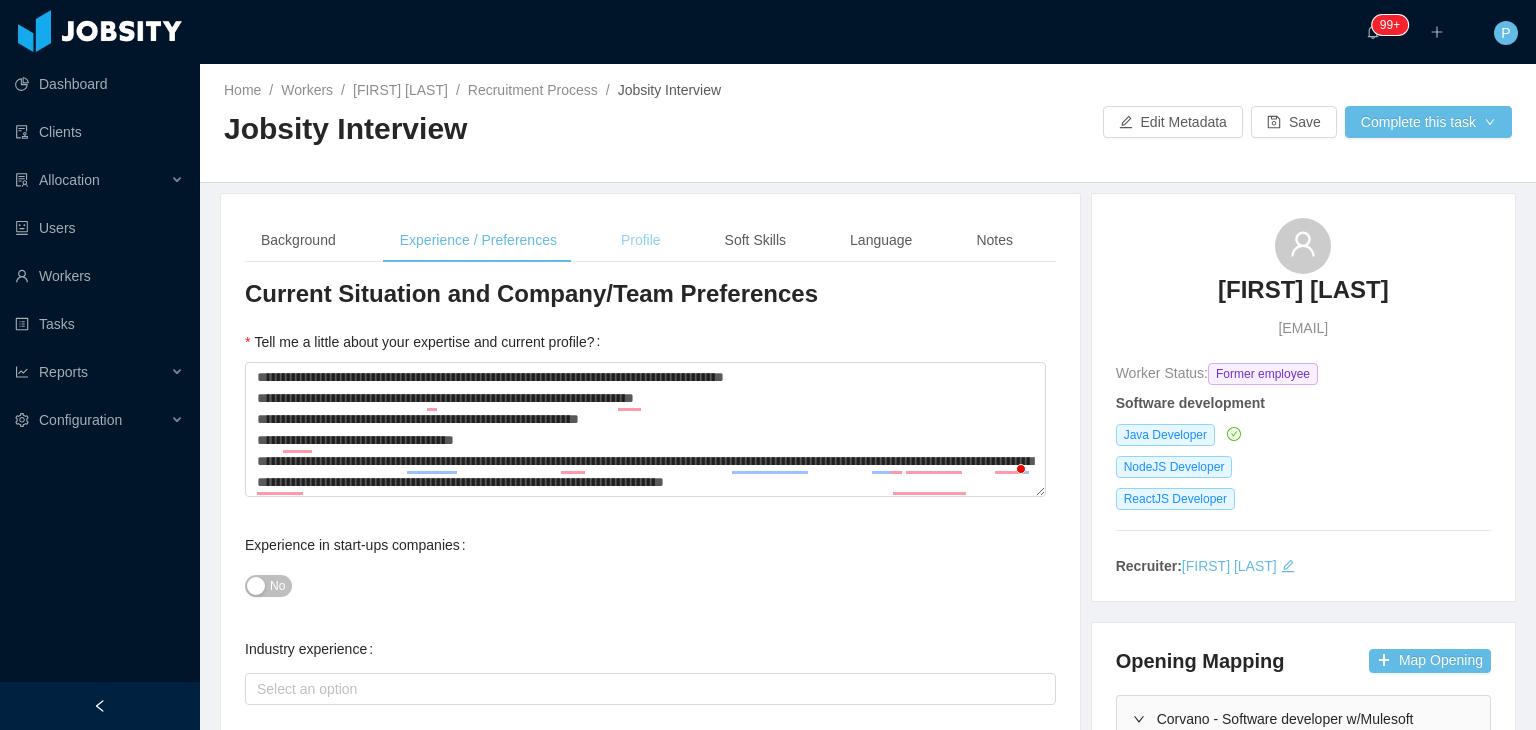 click on "Profile" at bounding box center (641, 240) 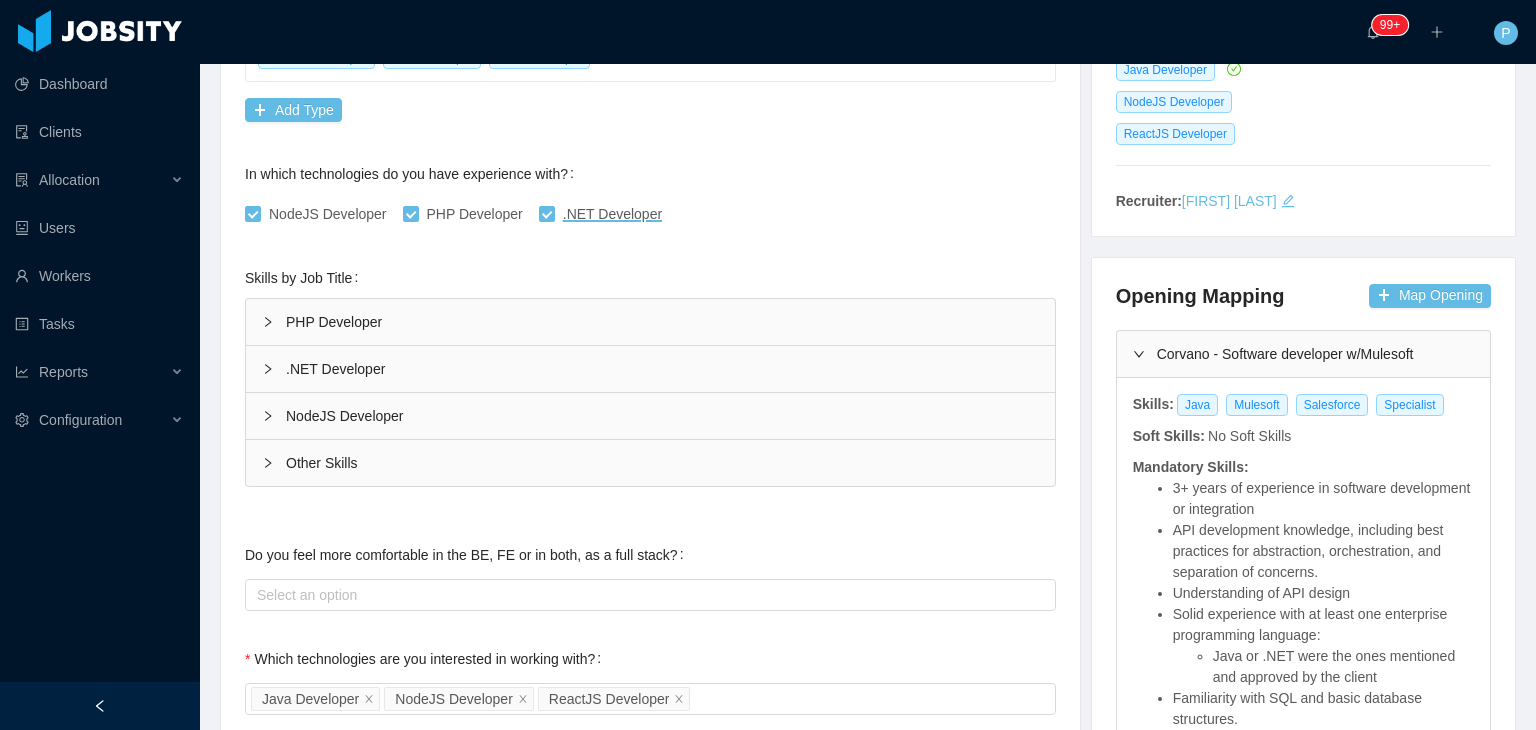 scroll, scrollTop: 368, scrollLeft: 0, axis: vertical 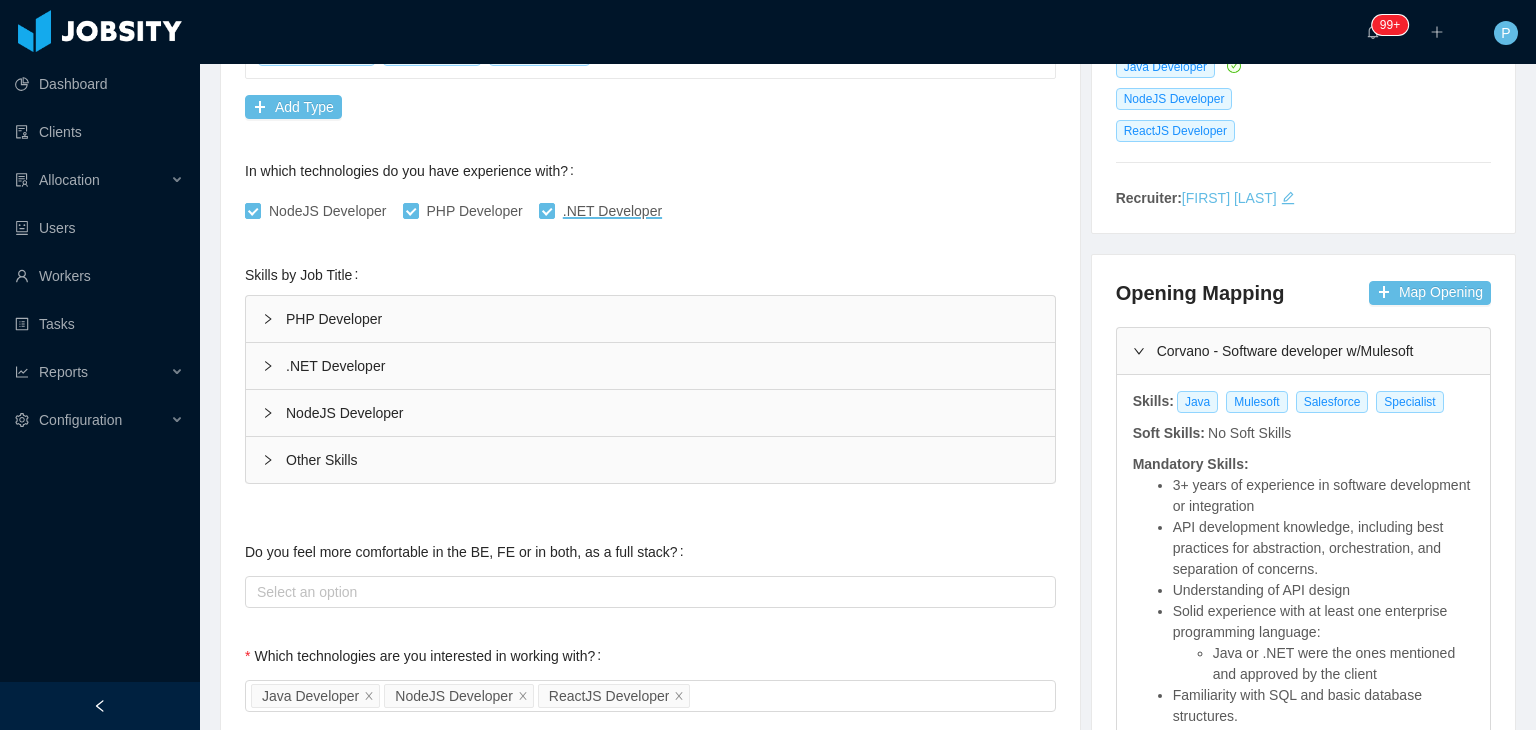 click on "Skills by Job Title PHP Developer PHP and Common Libraries Software Development Infrastructure Databases Skill Level Years experiences Skill Chronology PHP Select one No Data * Select one No chronology info Laravel Select one No Data * Select one No chronology info Symfony Select one No Data * Select one No chronology info Zend Select one No Data * Select one No chronology info Composer Select one No Data * Select one No chronology info PHPUnit Select one No Data * Select one No chronology info Skill Level Years experiences Skill Chronology Git Select one Medium * Select one No chronology info SVN Select one No Data * Select one No chronology info TDD Select one No Data * Select one No chronology info Scrum Select one Medium * Select one No chronology info Kanban Select one Medium * Select one No chronology info Skill Level Years experiences Skill Chronology REST Select one Medium * Select one No chronology info AWS Select one No Data * Select one No chronology info Google Cloud Select one No Data * Azure * *" at bounding box center [650, 381] 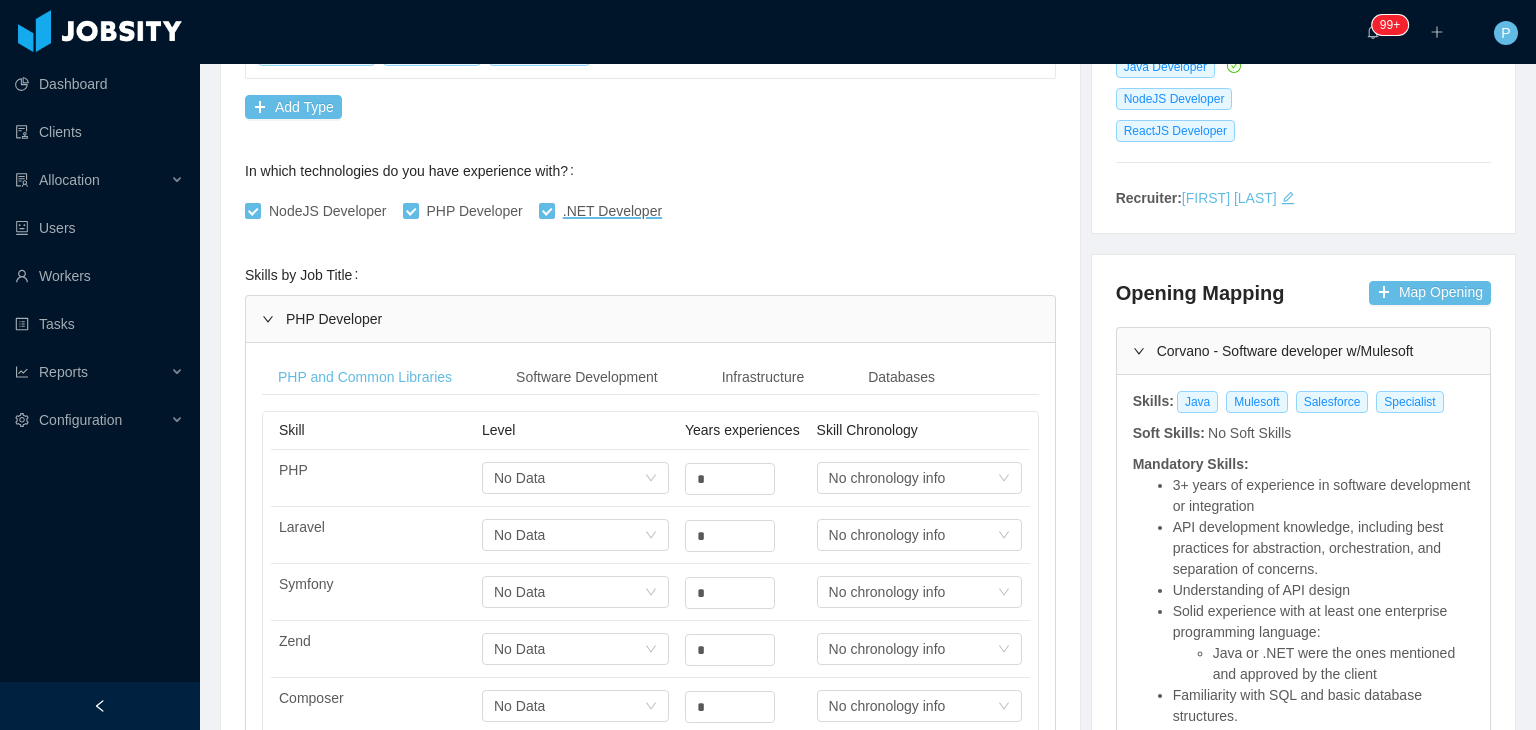 click on "Skills by Job Title PHP Developer PHP and Common Libraries Software Development Infrastructure Databases Skill Level Years experiences Skill Chronology PHP Select one No Data * Select one No chronology info Laravel Select one No Data * Select one No chronology info Symfony Select one No Data * Select one No chronology info Zend Select one No Data * Select one No chronology info Composer Select one No Data * Select one No chronology info PHPUnit Select one No Data * Select one No chronology info Skill Level Years experiences Skill Chronology Git Select one Medium * Select one No chronology info SVN Select one No Data * Select one No chronology info TDD Select one No Data * Select one No chronology info Scrum Select one Medium * Select one No chronology info Kanban Select one Medium * Select one No chronology info Skill Level Years experiences Skill Chronology REST Select one Medium * Select one No chronology info AWS Select one No Data * Select one No chronology info Google Cloud Select one No Data * Azure * *" at bounding box center (650, 614) 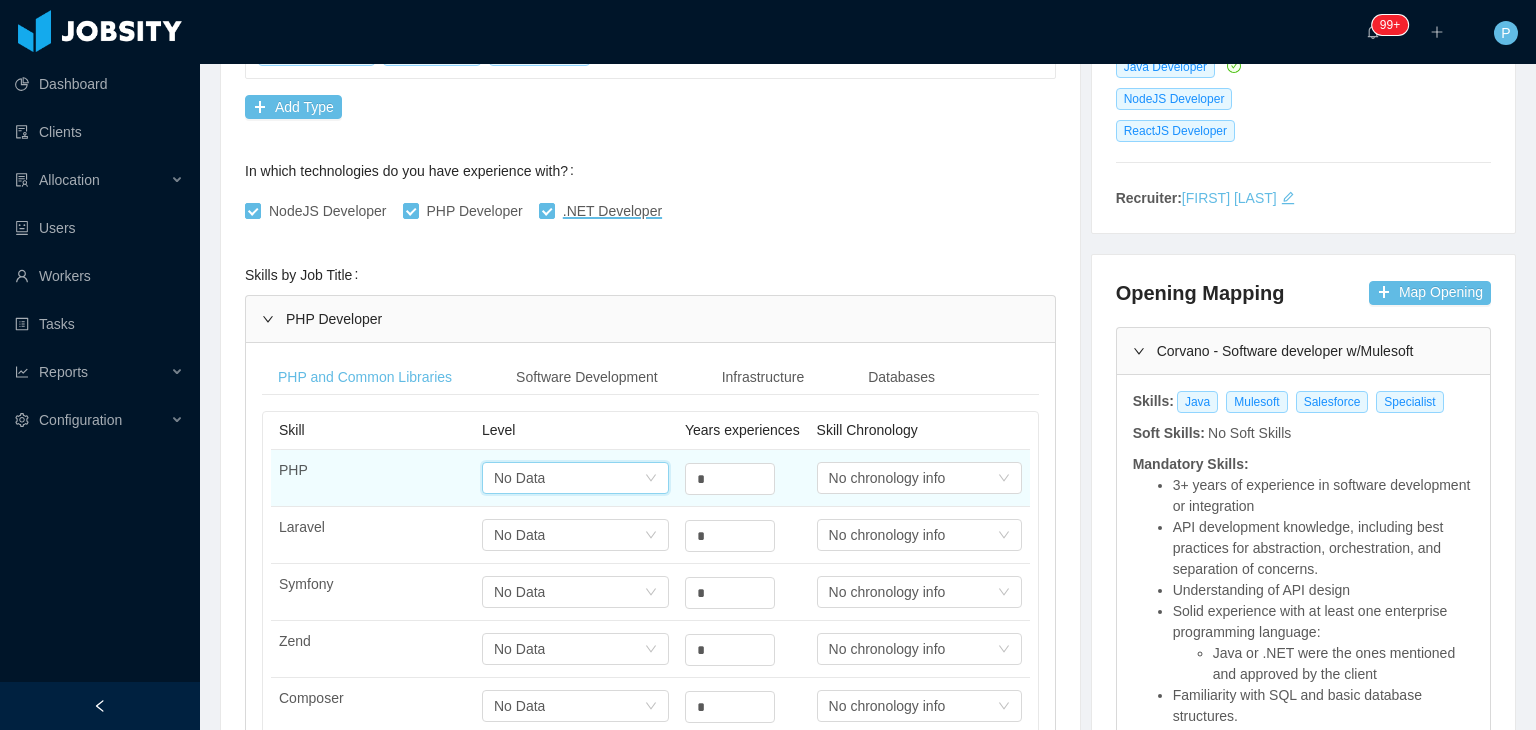 click on "Select one No Data" at bounding box center (569, 478) 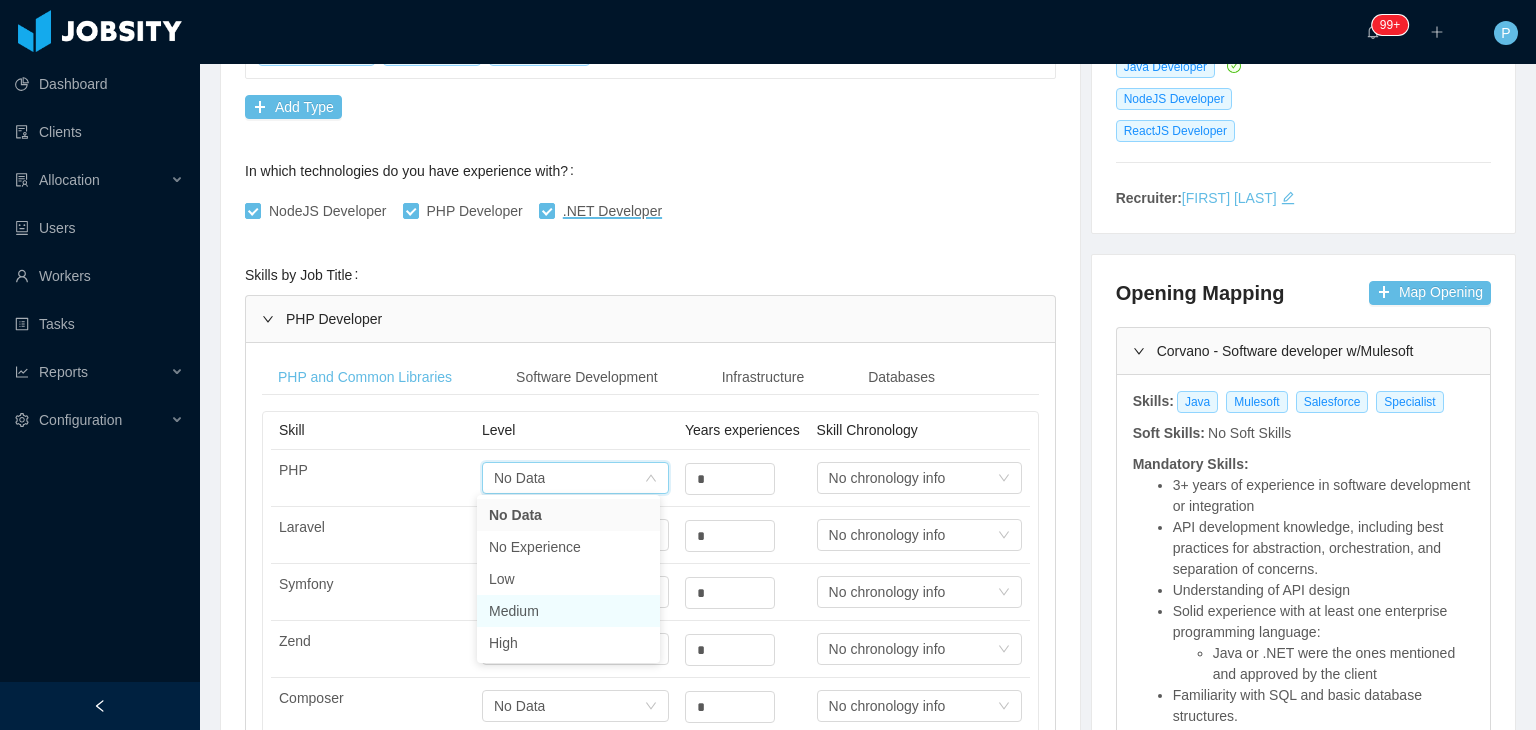 click on "Medium" at bounding box center (568, 611) 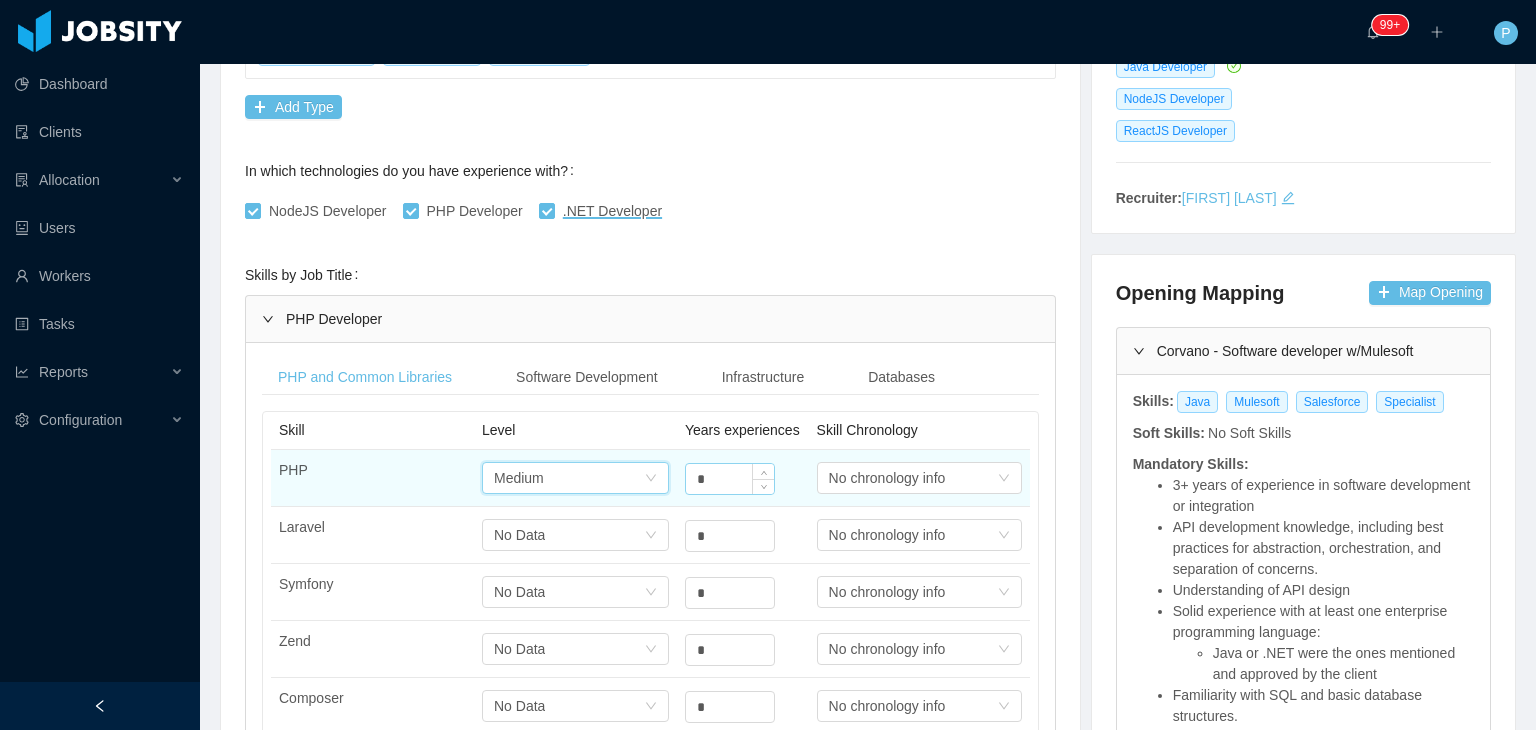 click on "*" at bounding box center (730, 479) 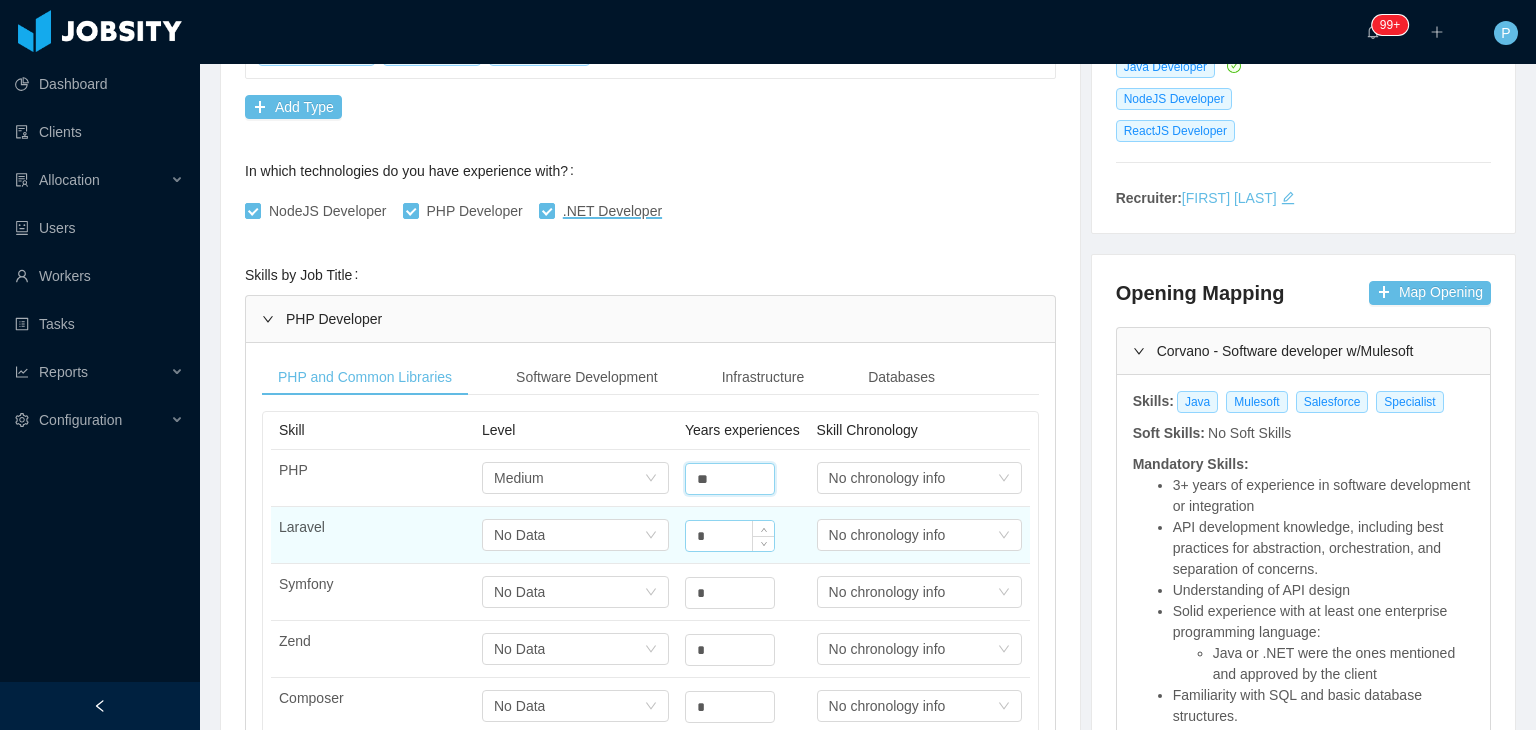 click on "*" at bounding box center [730, 479] 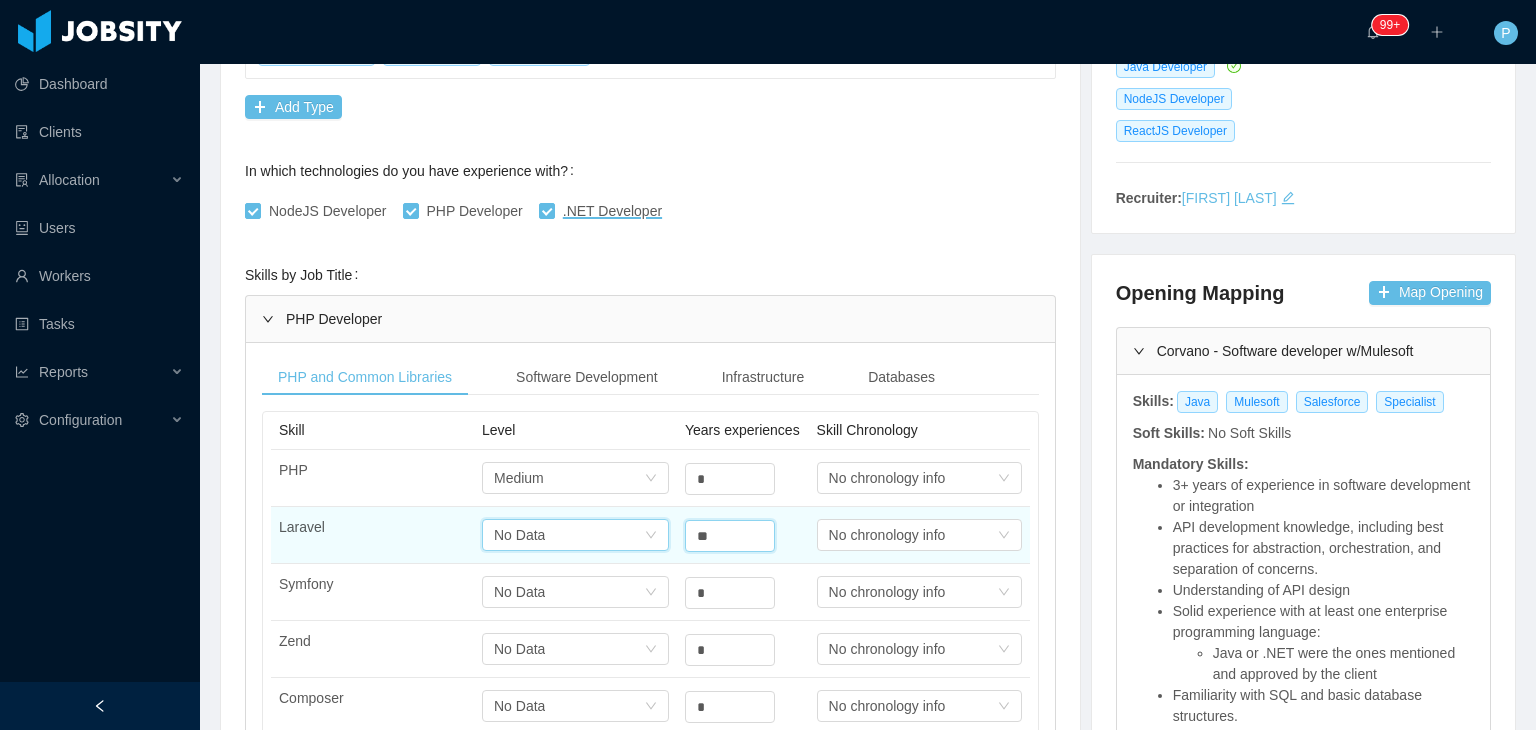 click on "Select one No Data" at bounding box center (575, 478) 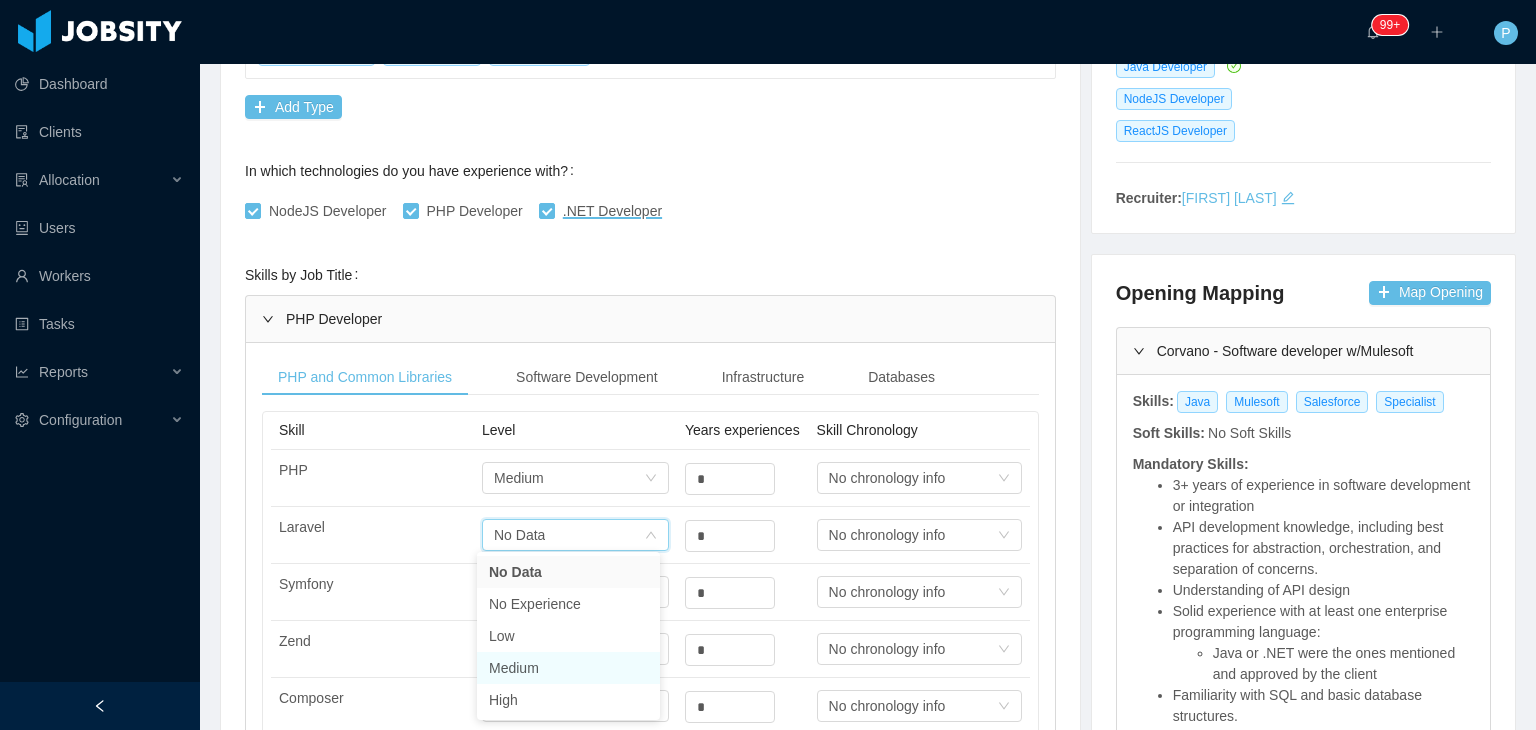 click on "Medium" at bounding box center (568, 668) 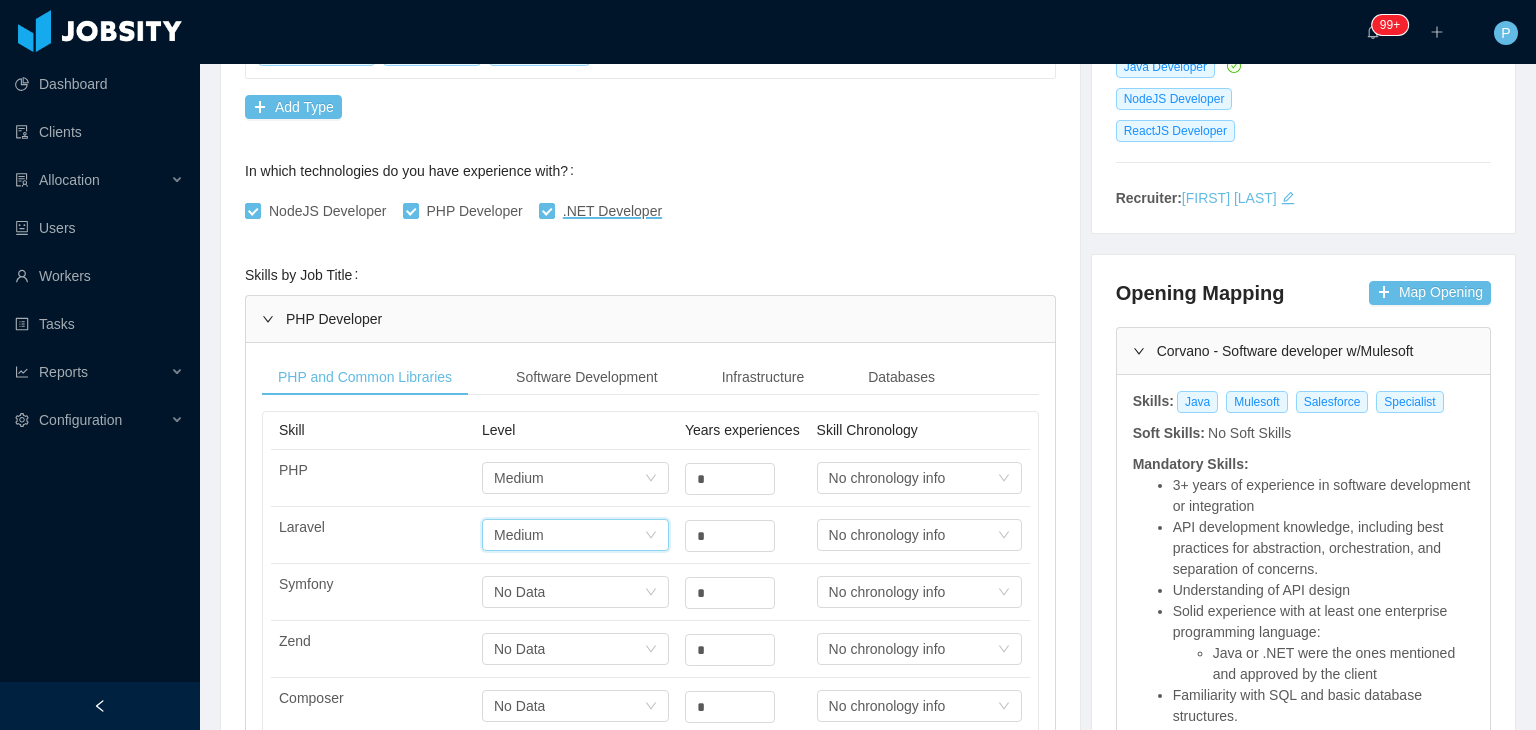click on "Background Experience / Preferences Profile Soft Skills Language Notes General Background What have you heard about Jobsity? Billable Billable Gender Female Male Non binary Location Country [COUNTRY] City [CITY] Marital Status Marital Status Number of Children Nationality Country Education Degree Institution Actions Bachelor’s Degree, Computer Science University of Technology, [COUNTRY] Edit Remove + Add Overall Years of Experience Date of Birth Current Situation and Company/Team Preferences Tell me a little about your expertise and current profile? Experience in start-ups companies No Industry experience Select an option Based on your experience working with teams. Do you feel more comfortable working with larger teams or smaller teams? Small teams Big teams No preferences Based on your experience working with teams. Do you feel more comfortable working with more structured teams or less structured teams? Little structure More structure No preferences" at bounding box center (650, 850) 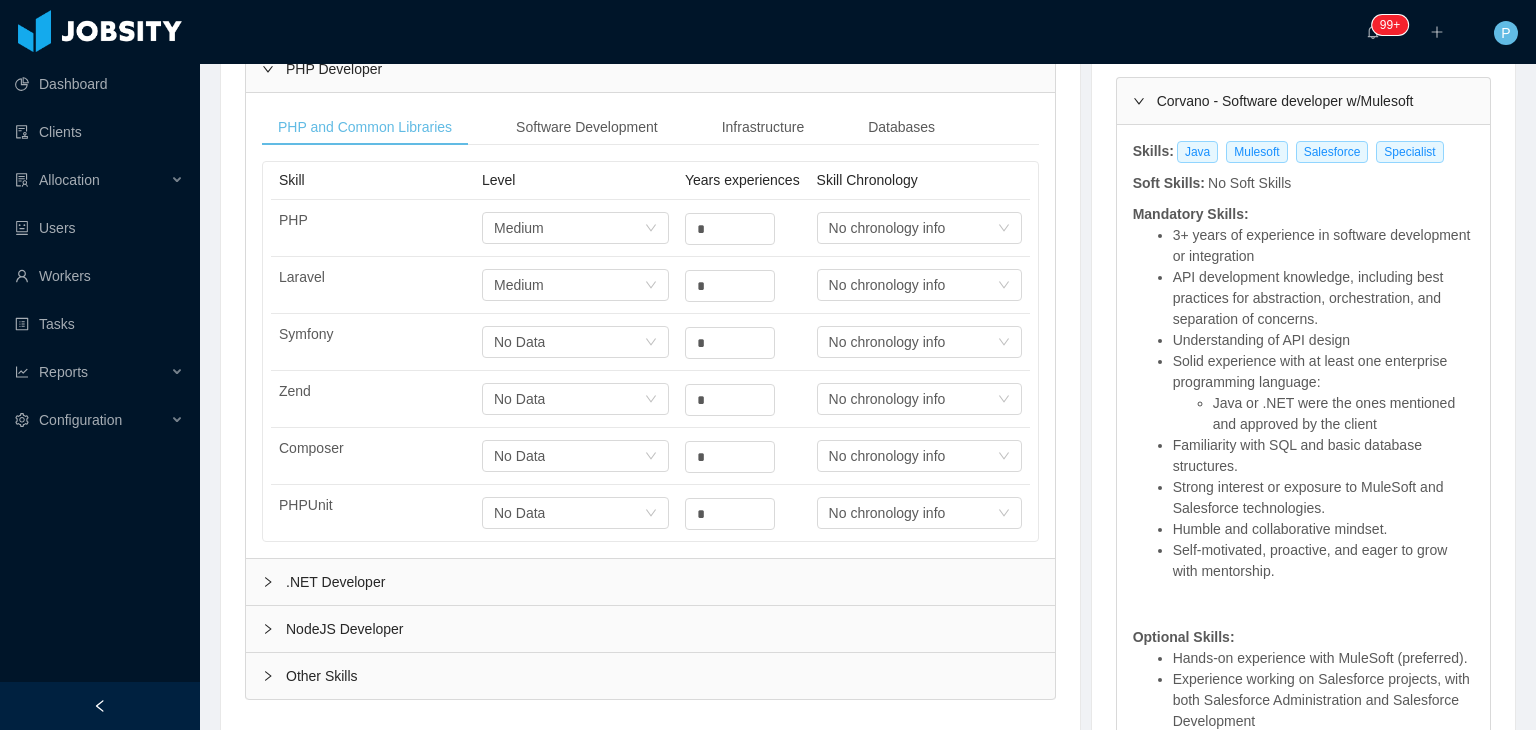 scroll, scrollTop: 648, scrollLeft: 0, axis: vertical 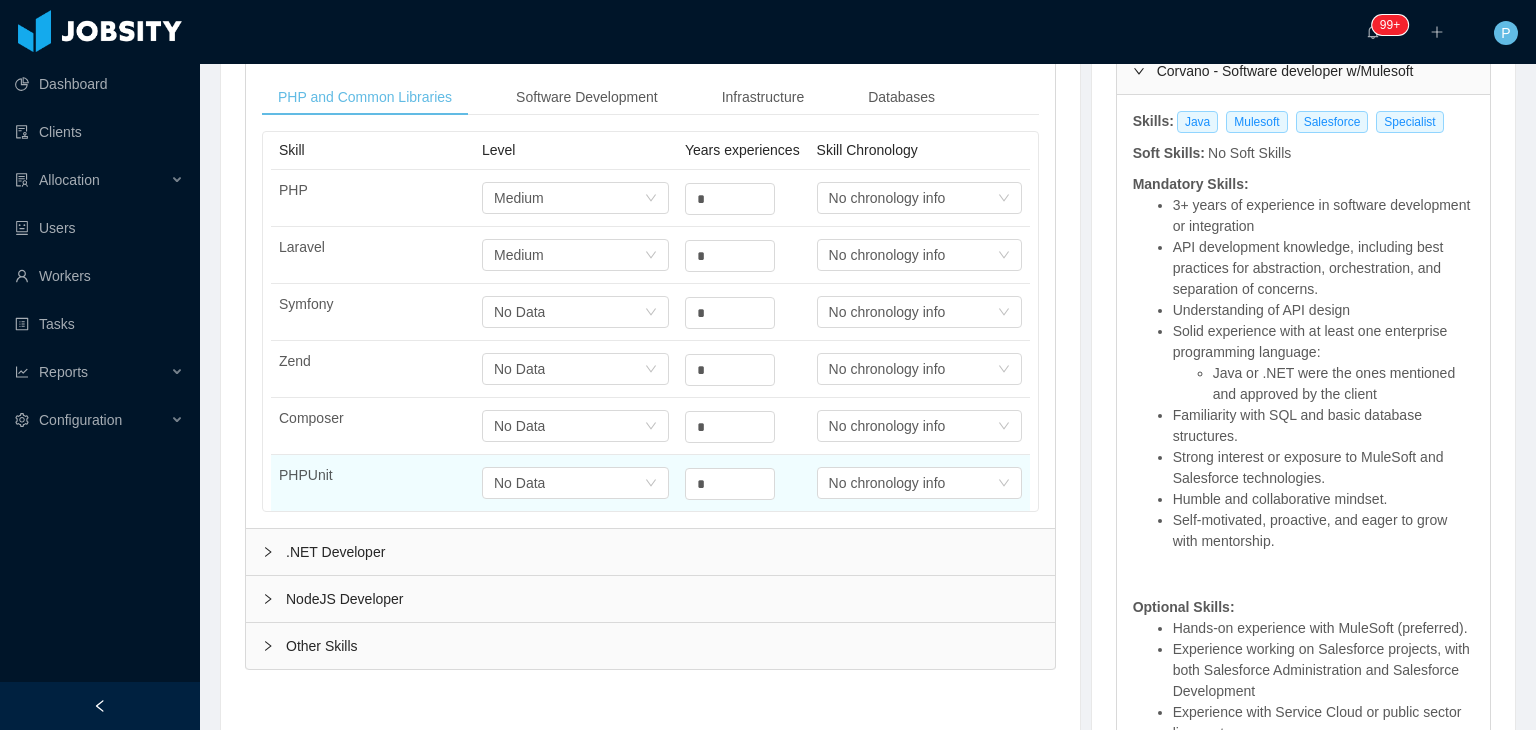click on "Select one No Data" at bounding box center [575, 483] 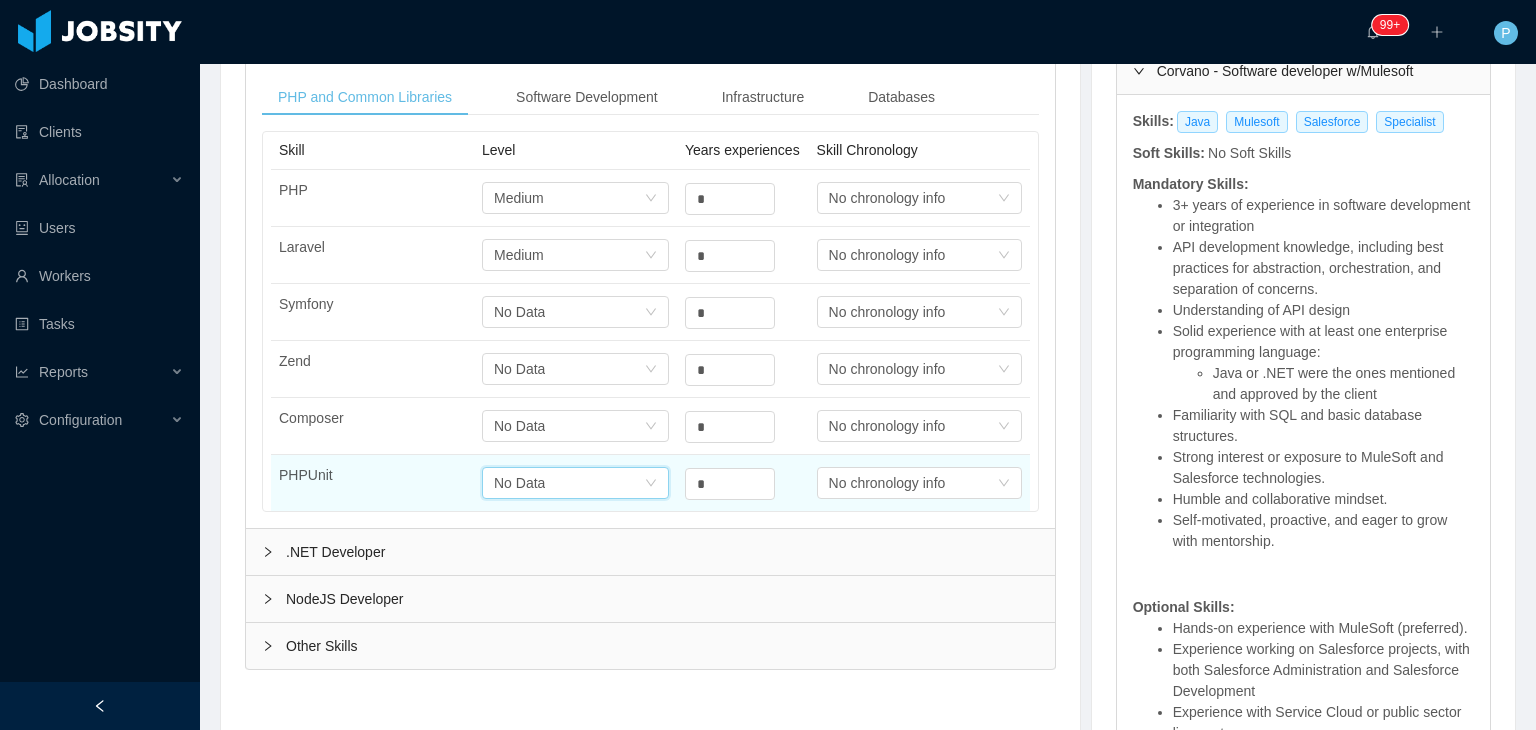 click on "Select one No Data" at bounding box center [569, 483] 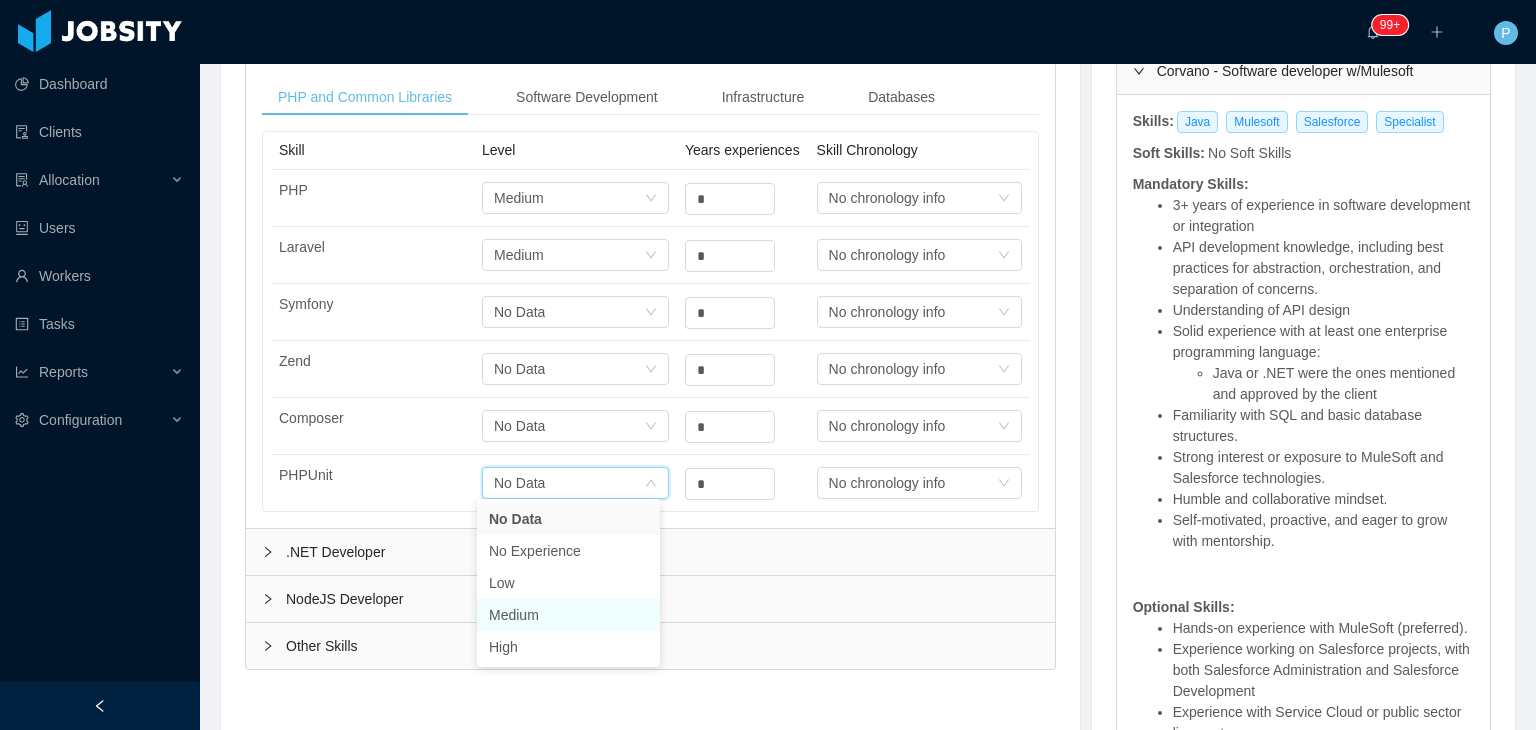 click on "Medium" at bounding box center (568, 615) 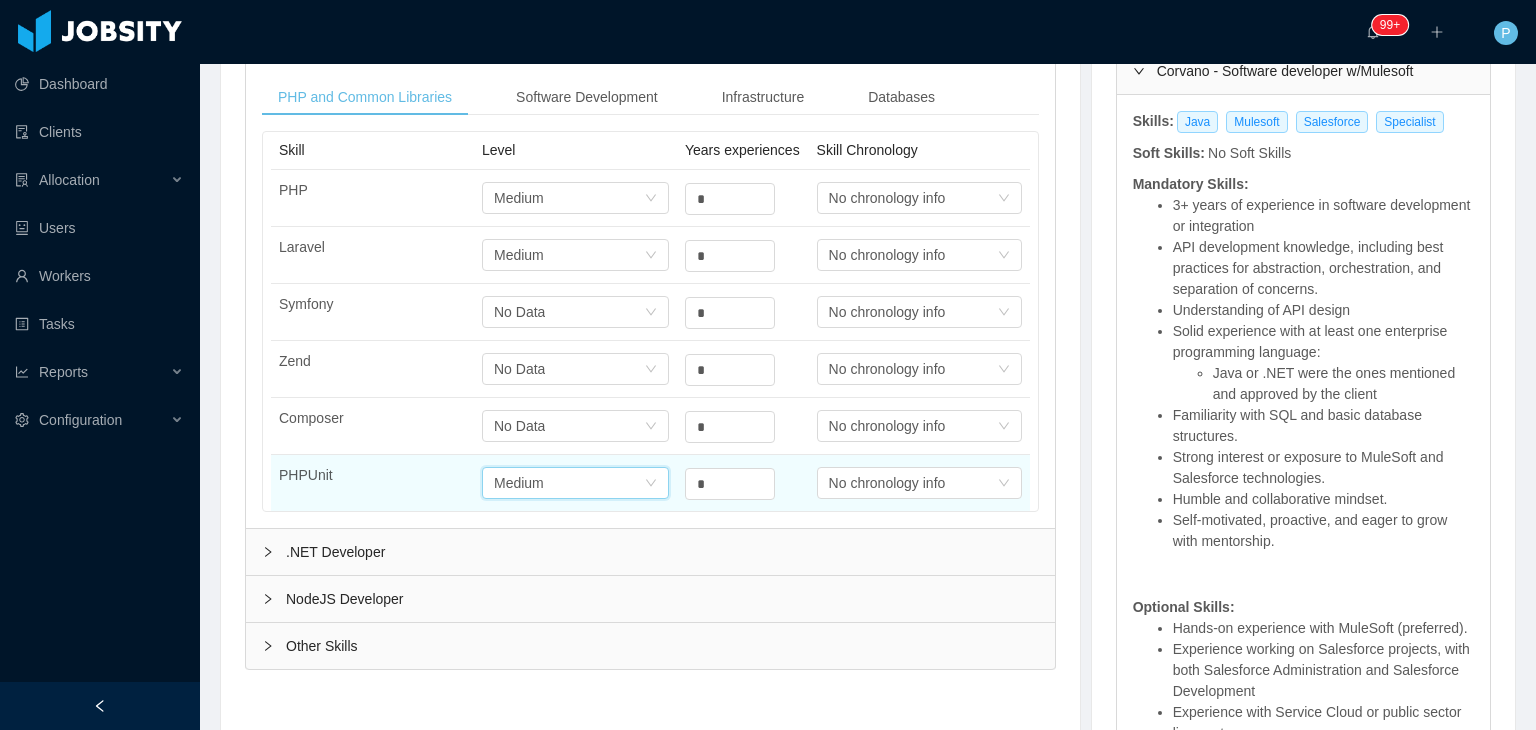 click on "Select one Medium" at bounding box center (569, 483) 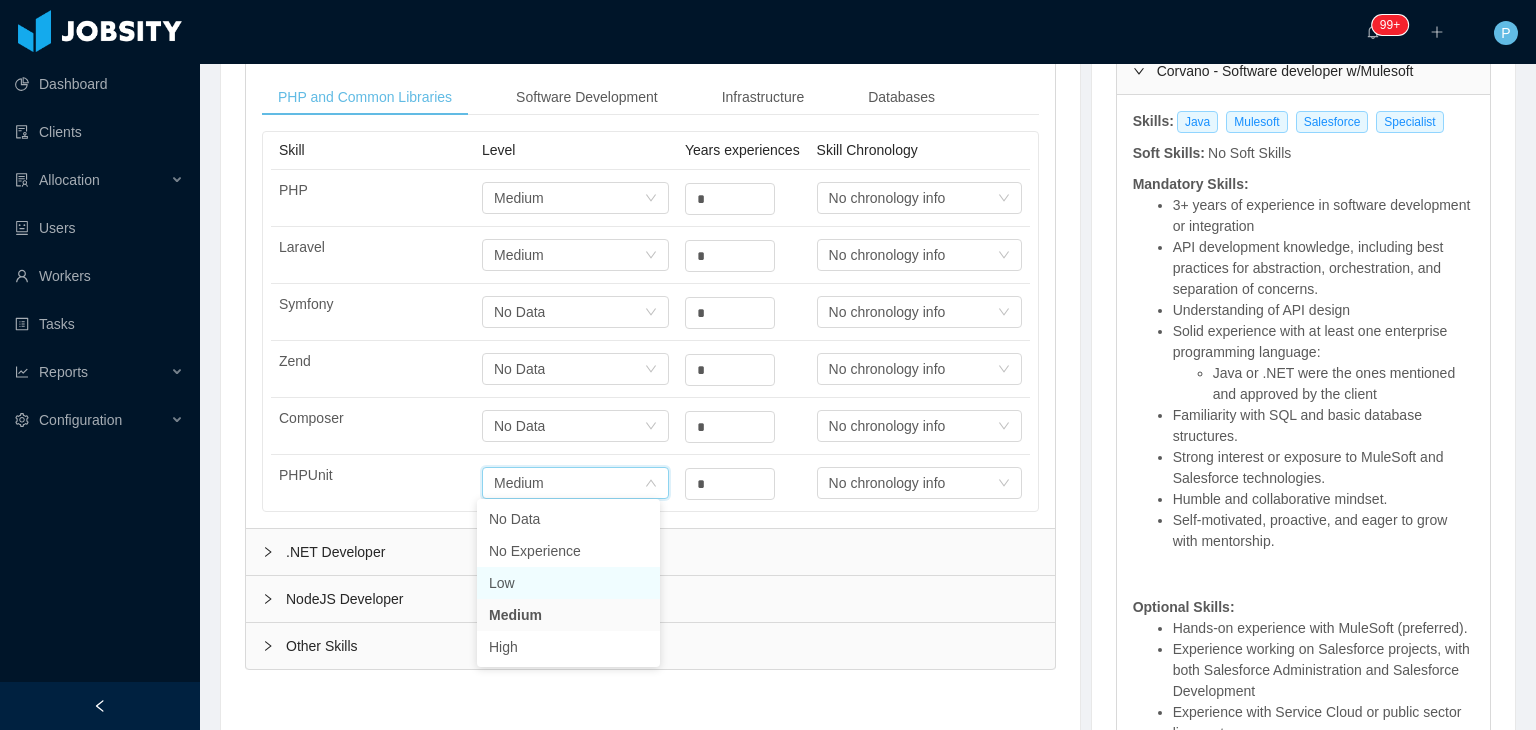 click on "Low" at bounding box center (568, 583) 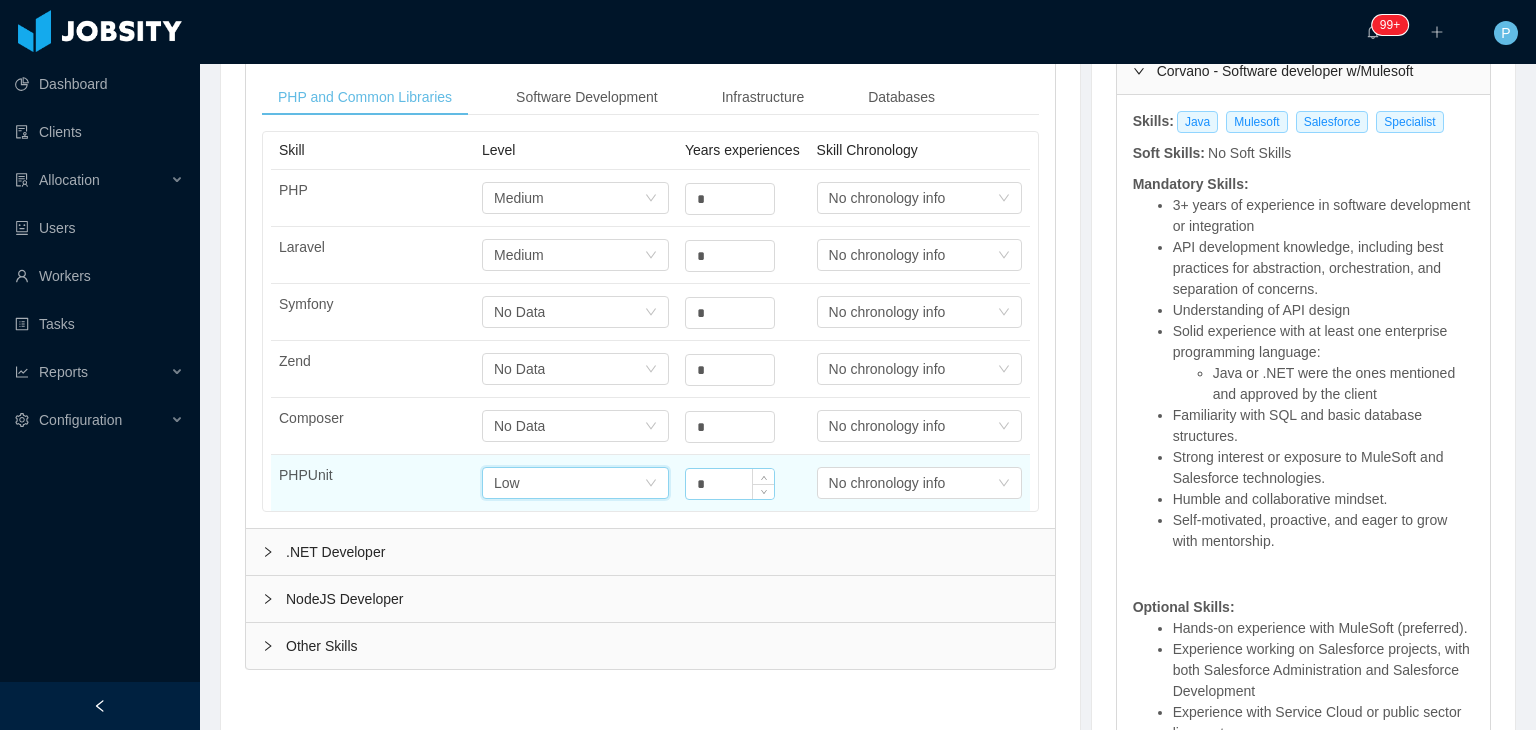 click on "*" at bounding box center (730, 199) 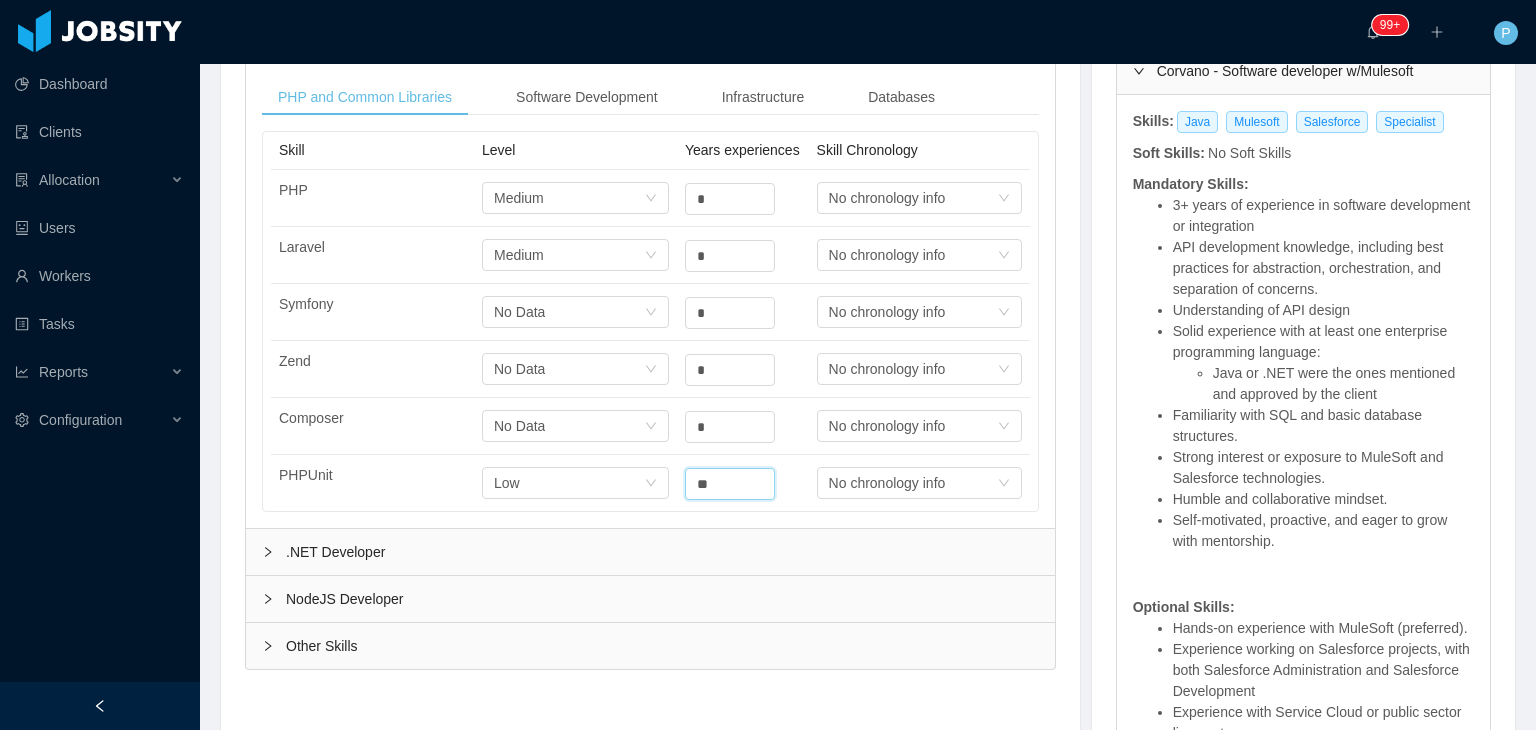 click on "PHP and Common Libraries Software Development Infrastructure Databases Skill Level Years experiences Skill Chronology PHP Select one Medium * Select one No chronology info Laravel Select one Medium * Select one No chronology info Symfony Select one No Data * Select one No chronology info Zend Select one No Data * Select one No chronology info Composer Select one No Data * Select one No chronology info PHPUnit Select one Low ** Select one No chronology info Skill Level Years experiences Skill Chronology Git Select one Medium * Select one No chronology info SVN Select one No Data * Select one No chronology info TDD Select one No Data * Select one No chronology info Scrum Select one Medium * Select one No chronology info Kanban Select one Medium * Select one No chronology info Skill Level Years experiences Skill Chronology REST Select one Medium * Select one No chronology info AWS Select one No Data * Select one No chronology info Google Cloud Select one No Data * Select one No chronology info Azure Select one *" at bounding box center [650, 295] 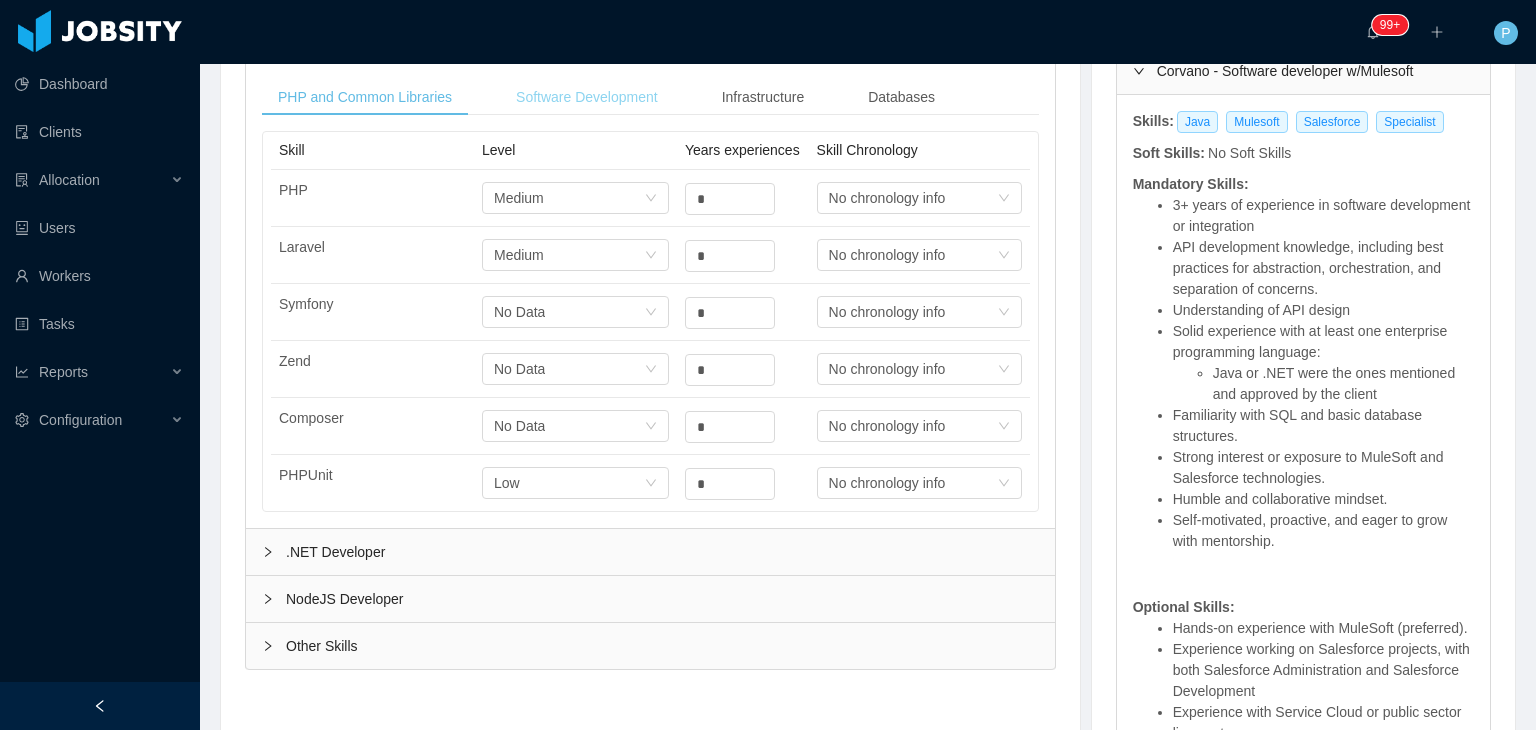 click on "Software Development" at bounding box center [587, 97] 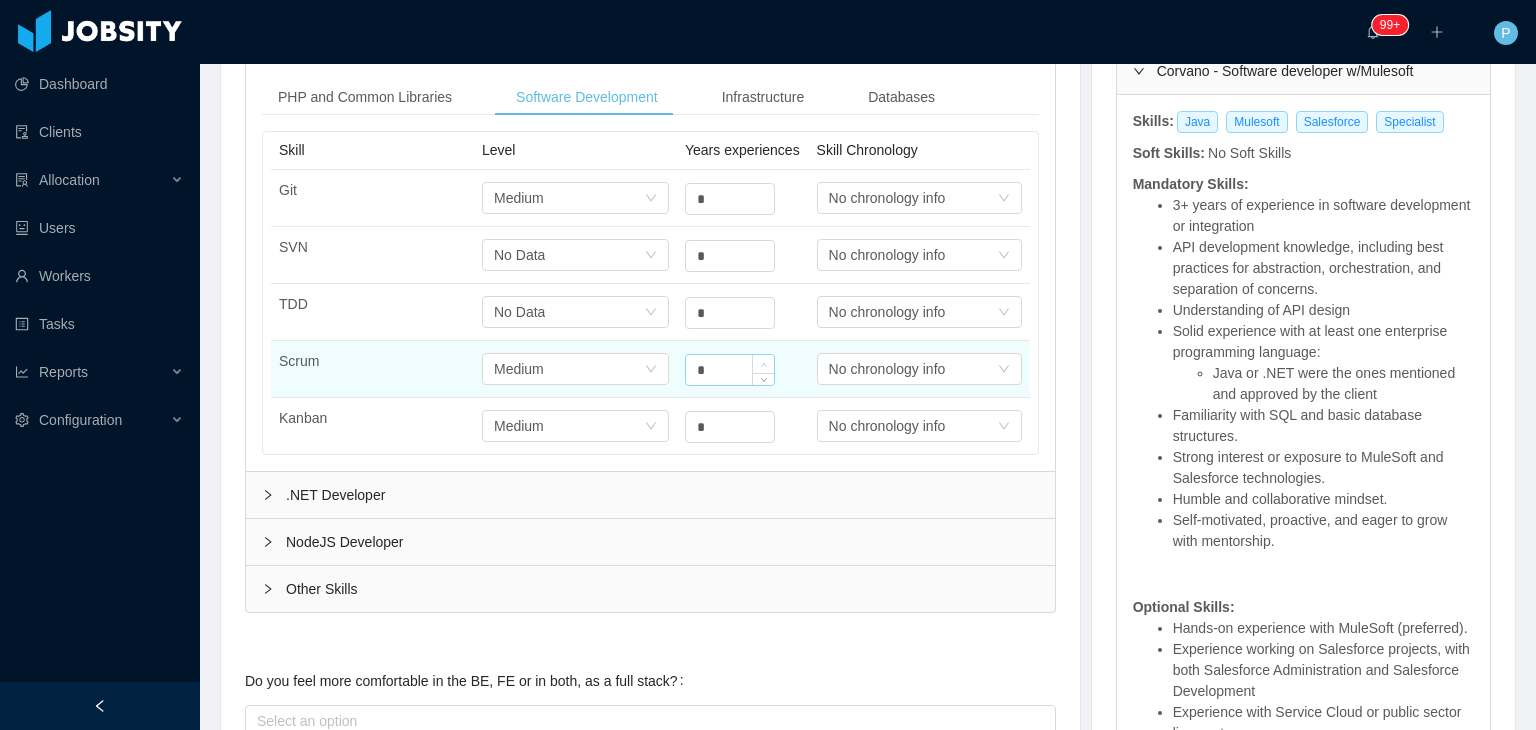type on "*" 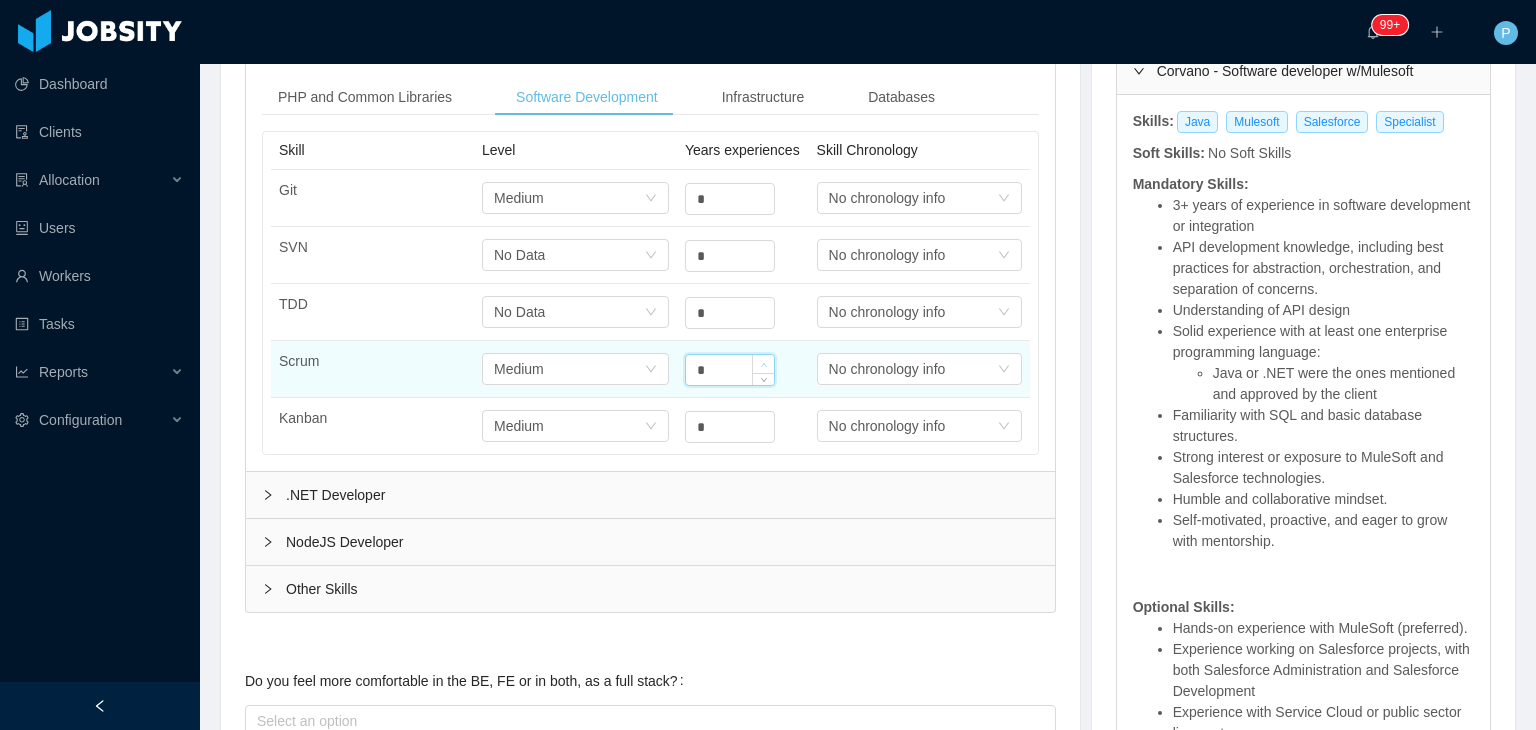 click 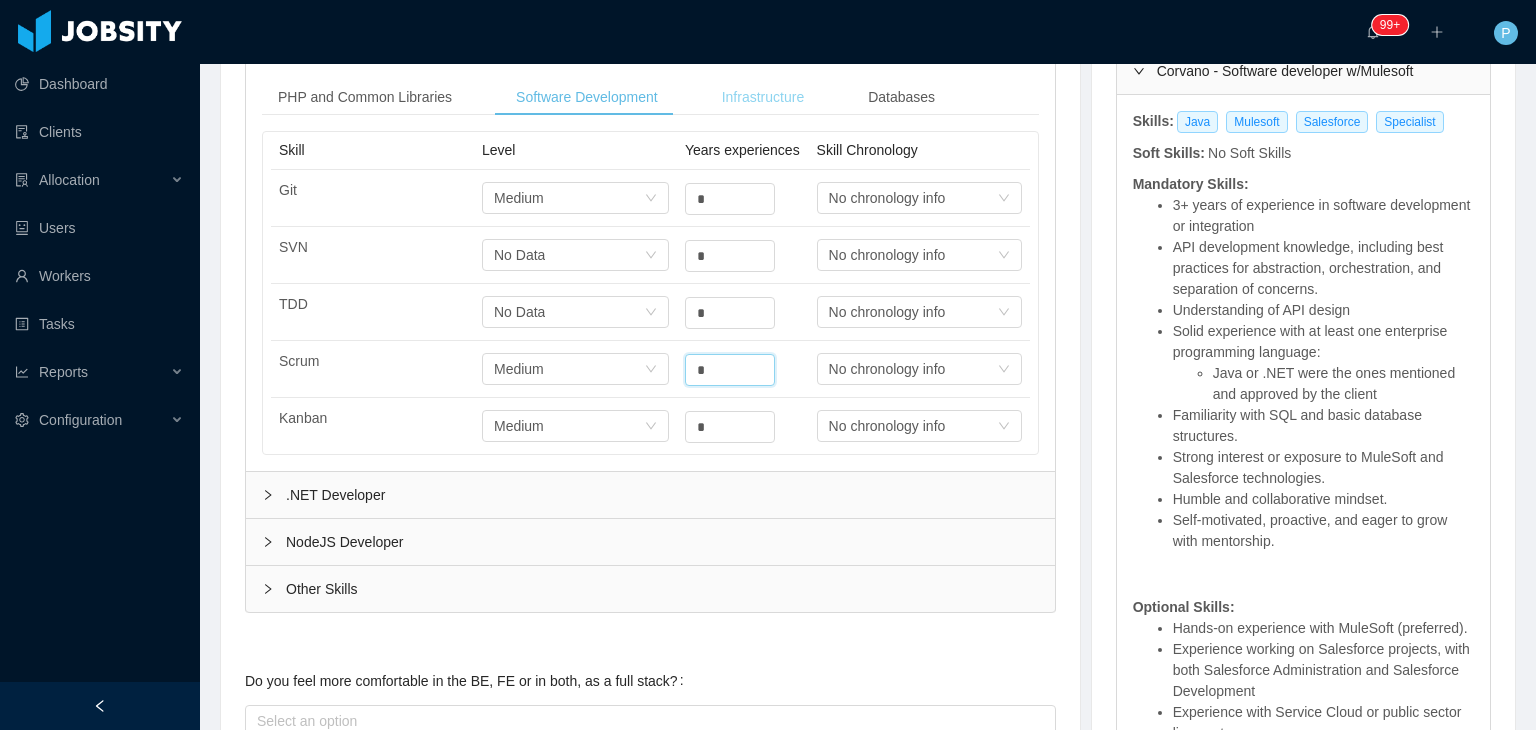 click on "Infrastructure" at bounding box center [763, 97] 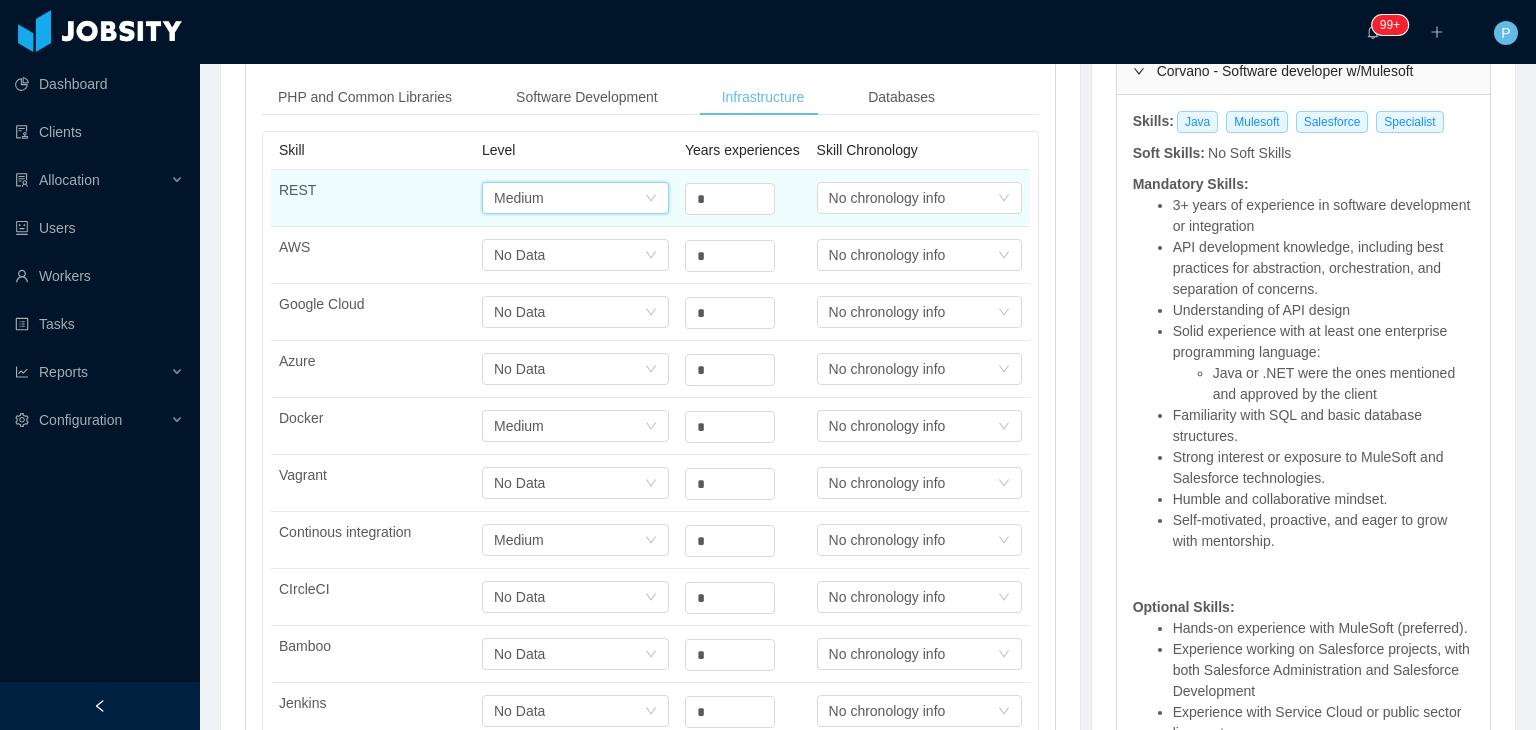 click on "Select one Medium" at bounding box center [569, 198] 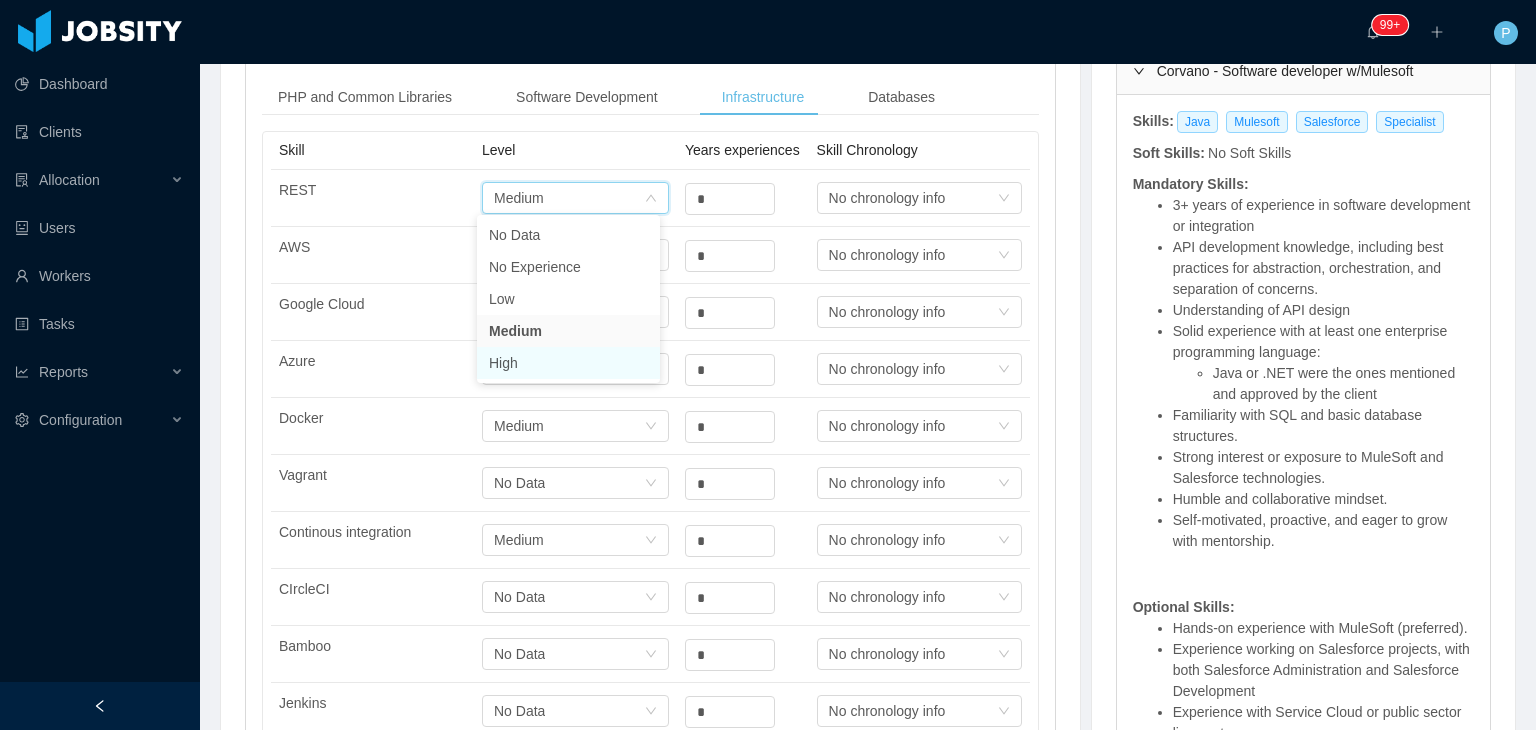click on "High" at bounding box center (568, 363) 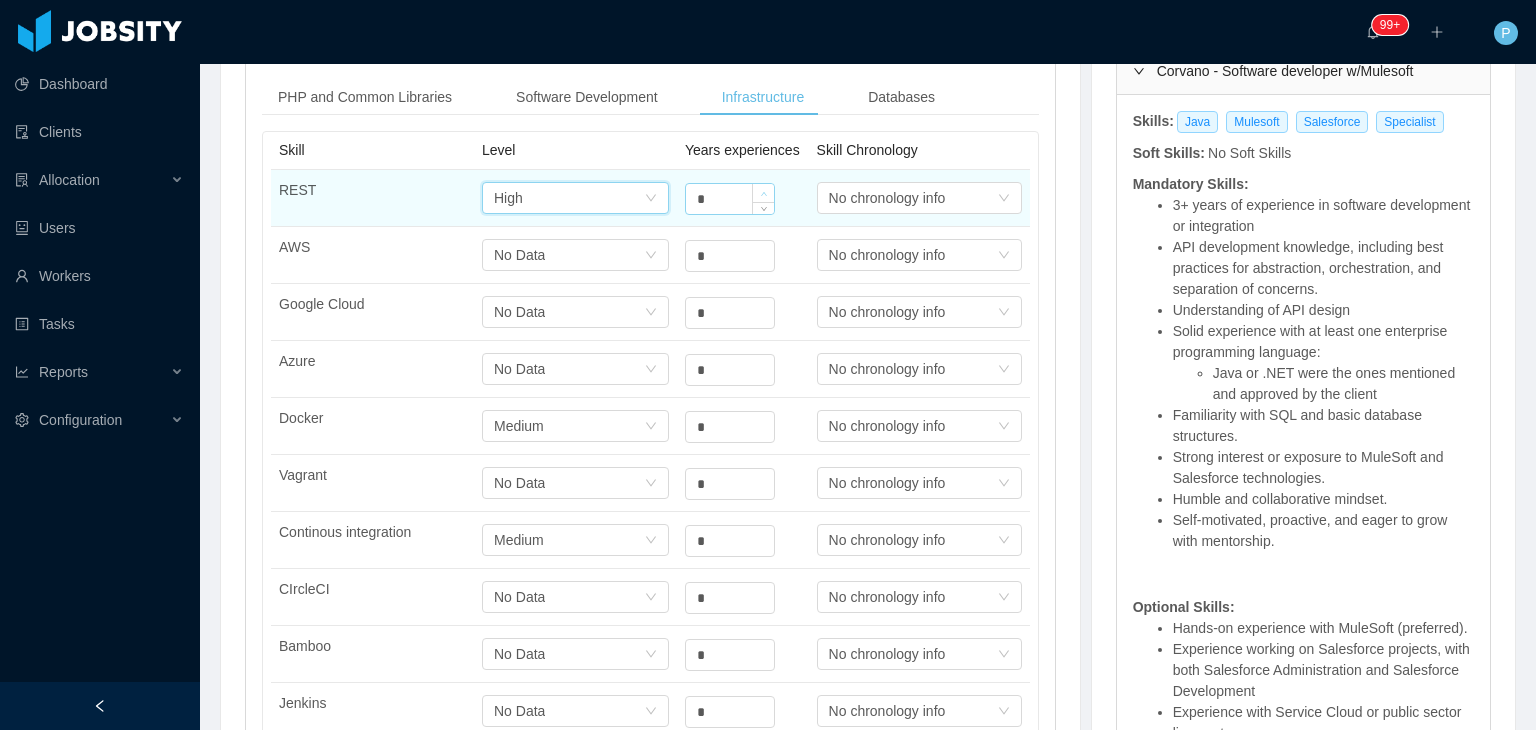 click 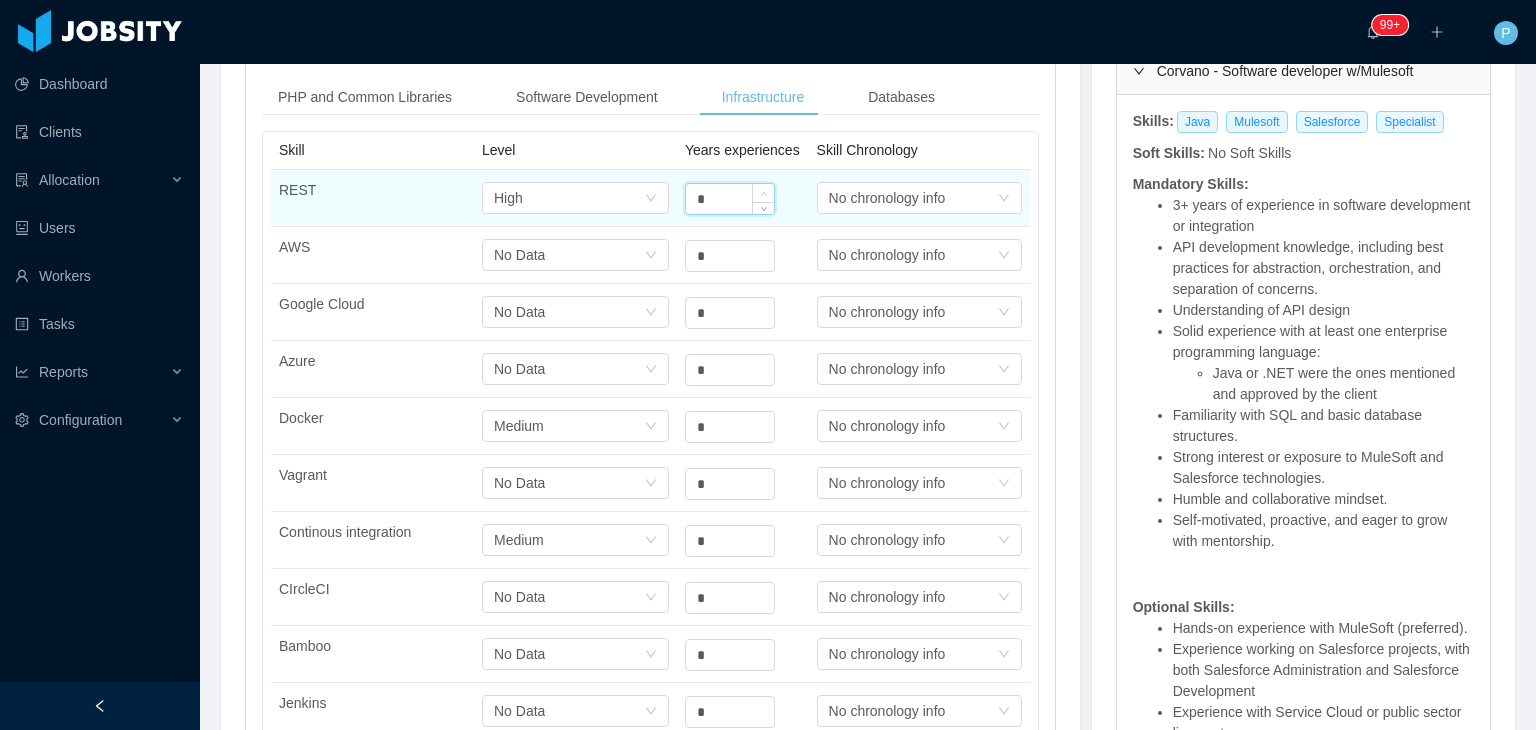 type on "*" 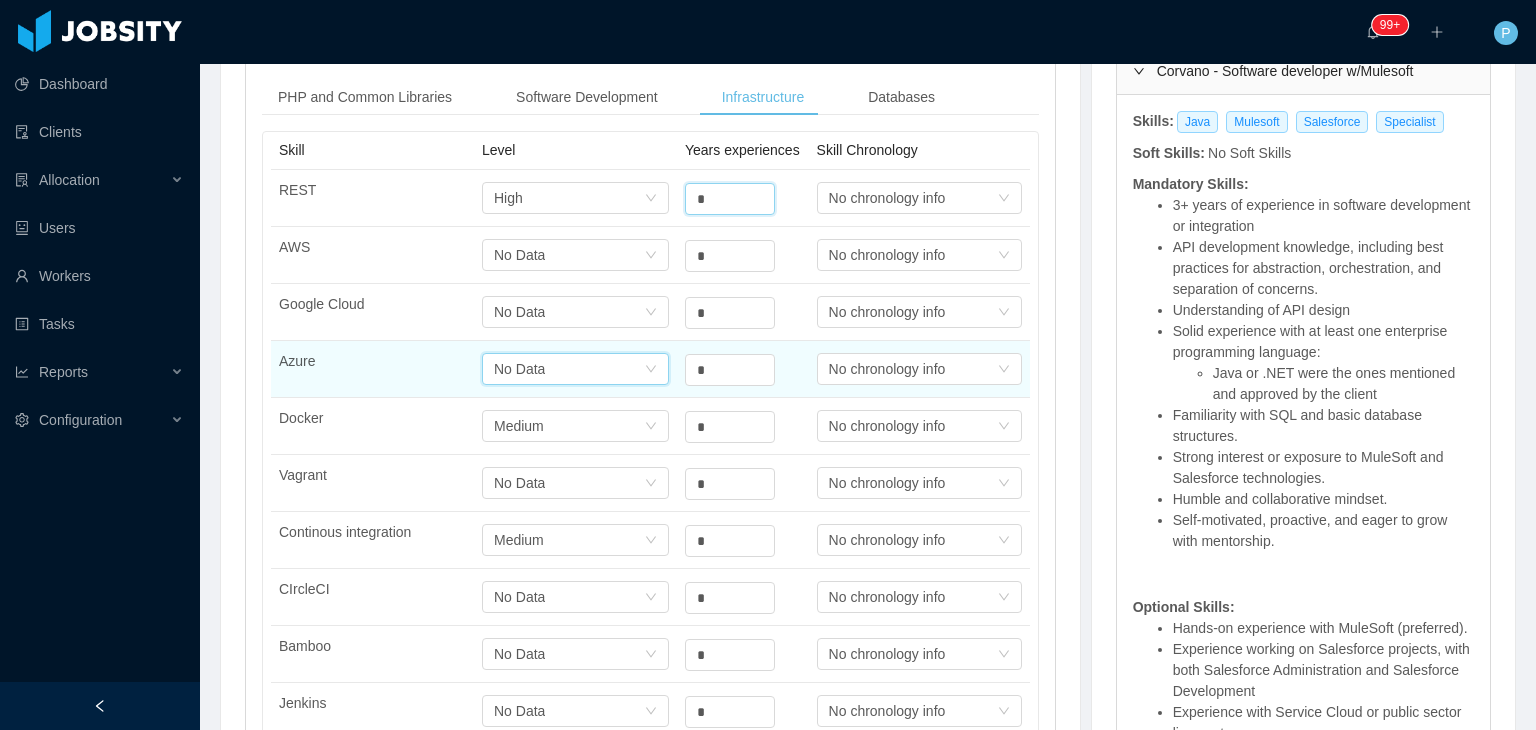 click on "No Data" at bounding box center [508, 198] 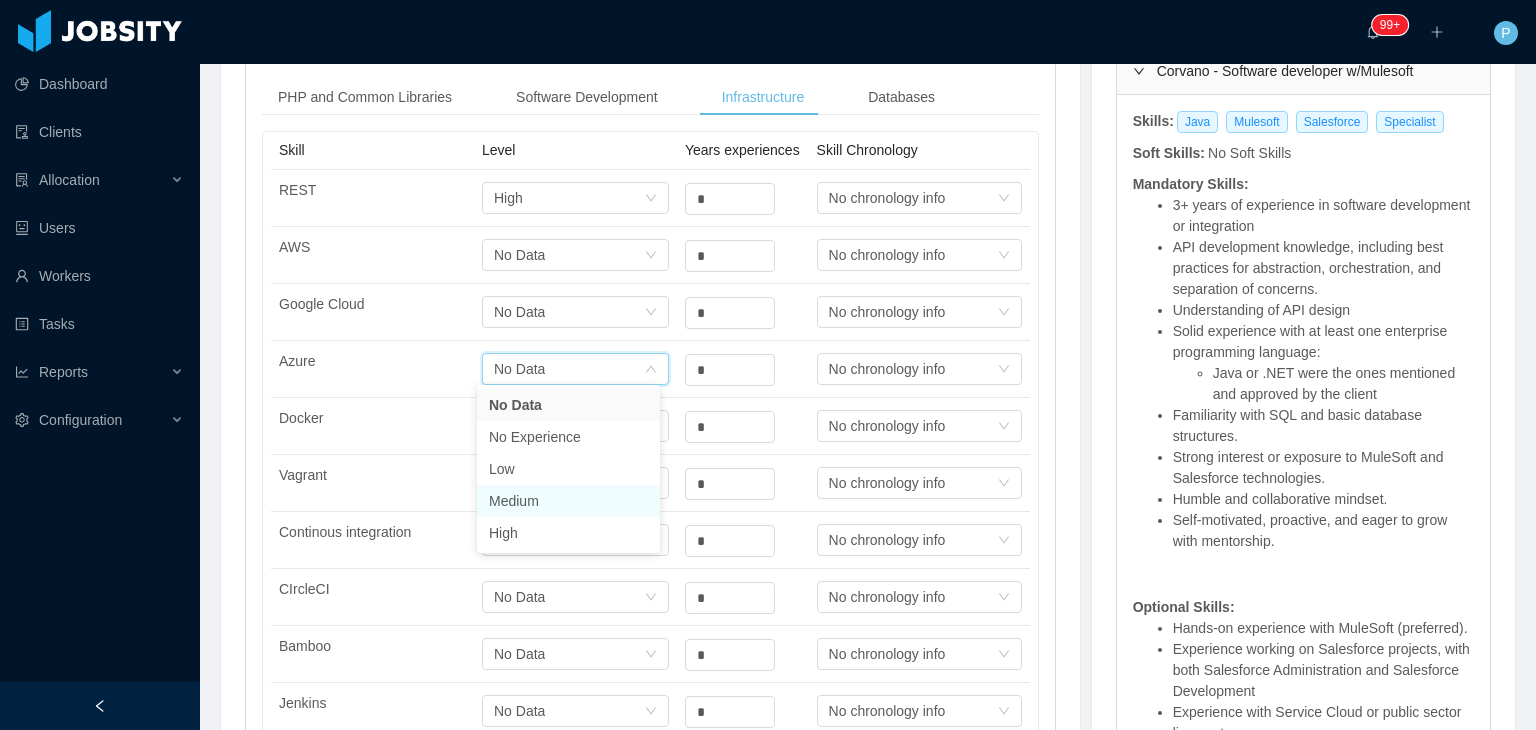 click on "Medium" at bounding box center [568, 501] 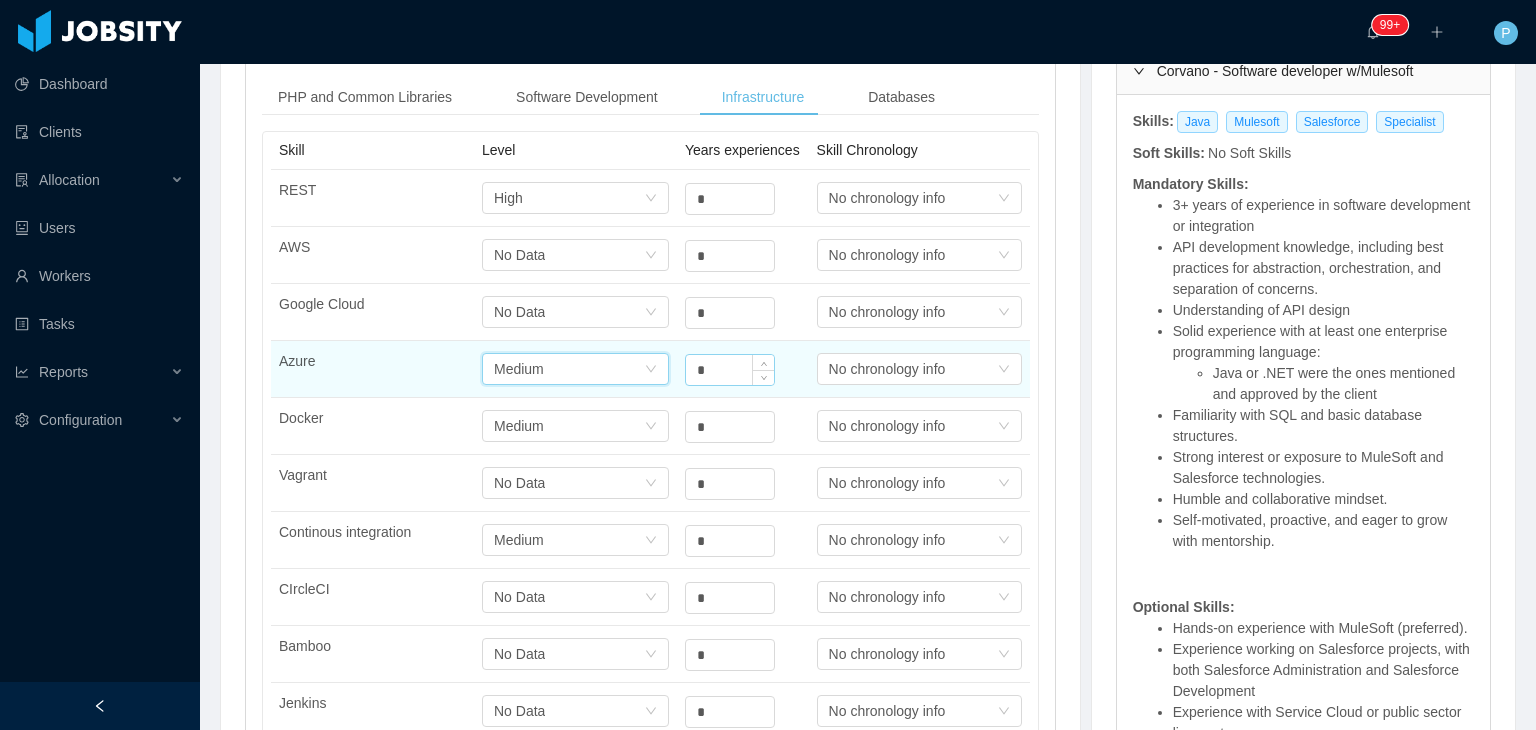 click on "*" at bounding box center [730, 199] 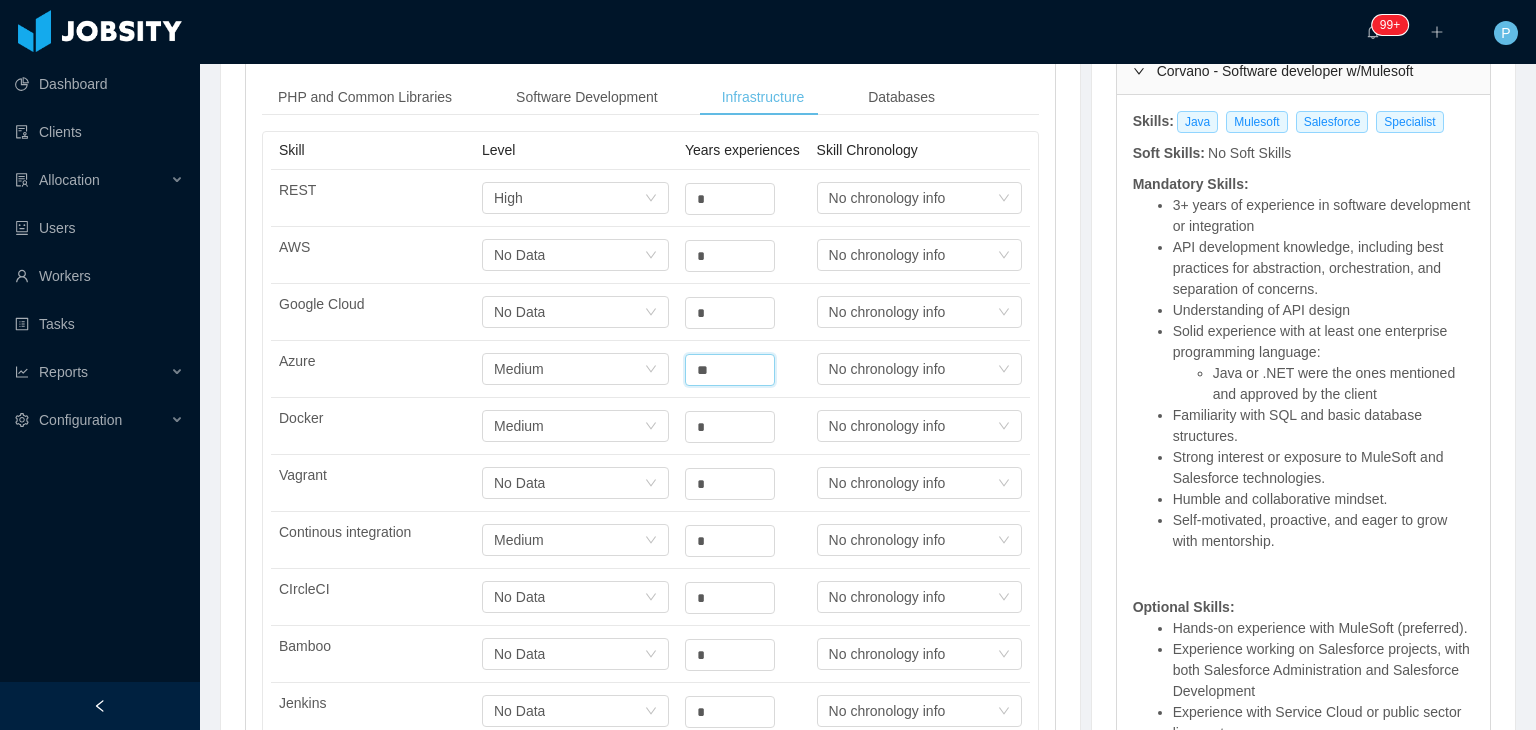 click on "Background Experience / Preferences Profile Soft Skills Language Notes General Background What have you heard about Jobsity? Billable Billable Gender Female Male Non binary Location Country [COUNTRY] City [CITY] Marital Status Marital Status Number of Children Nationality Country Education Degree Institution Actions Bachelor’s Degree, Computer Science University of Technology, [COUNTRY] Edit Remove + Add Overall Years of Experience Date of Birth Current Situation and Company/Team Preferences Tell me a little about your expertise and current profile? Experience in start-ups companies No Industry experience Select an option Based on your experience working with teams. Do you feel more comfortable working with larger teams or smaller teams? Small teams Big teams No preferences Based on your experience working with teams. Do you feel more comfortable working with more structured teams or less structured teams? Little structure More structure No preferences" at bounding box center (650, 684) 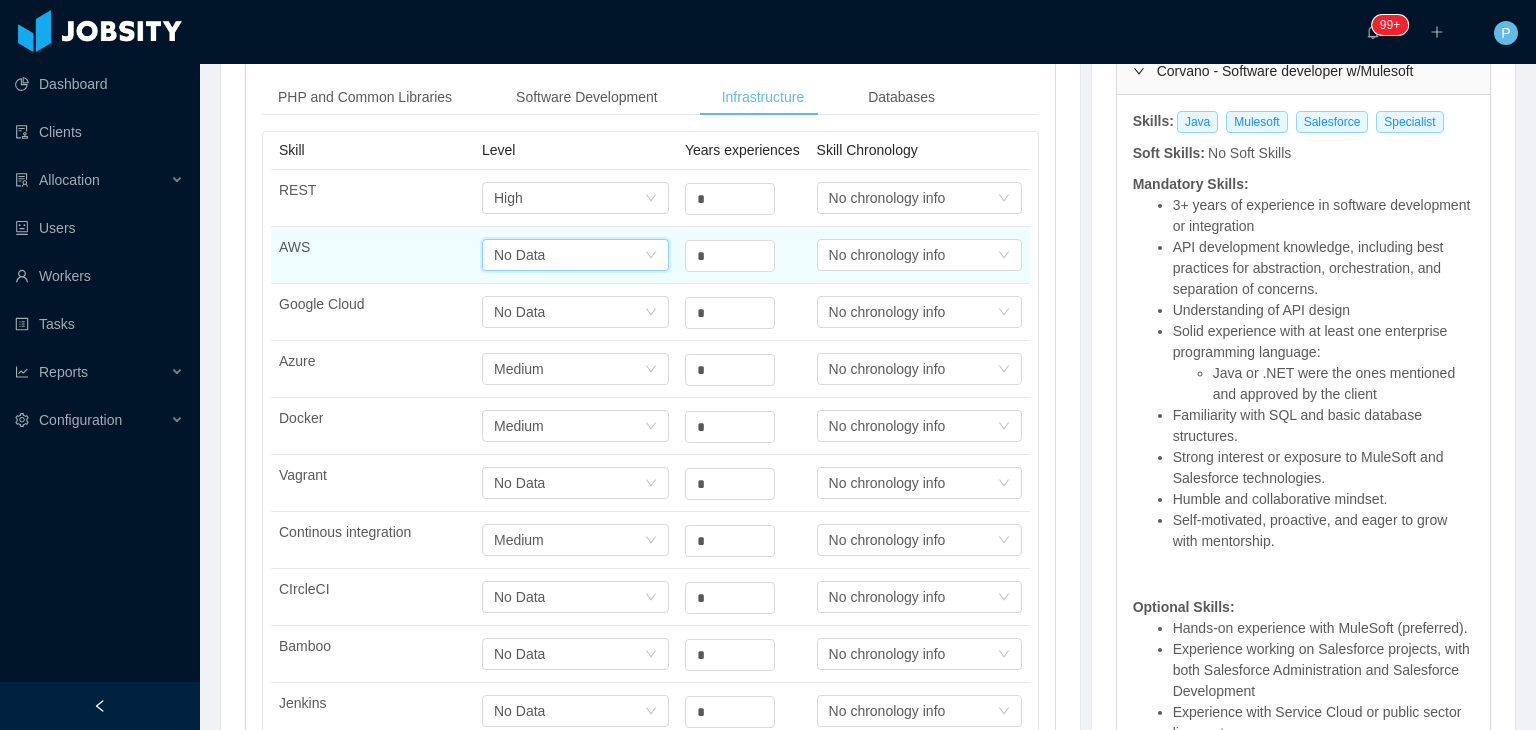 click on "Select one No Data" at bounding box center [569, 255] 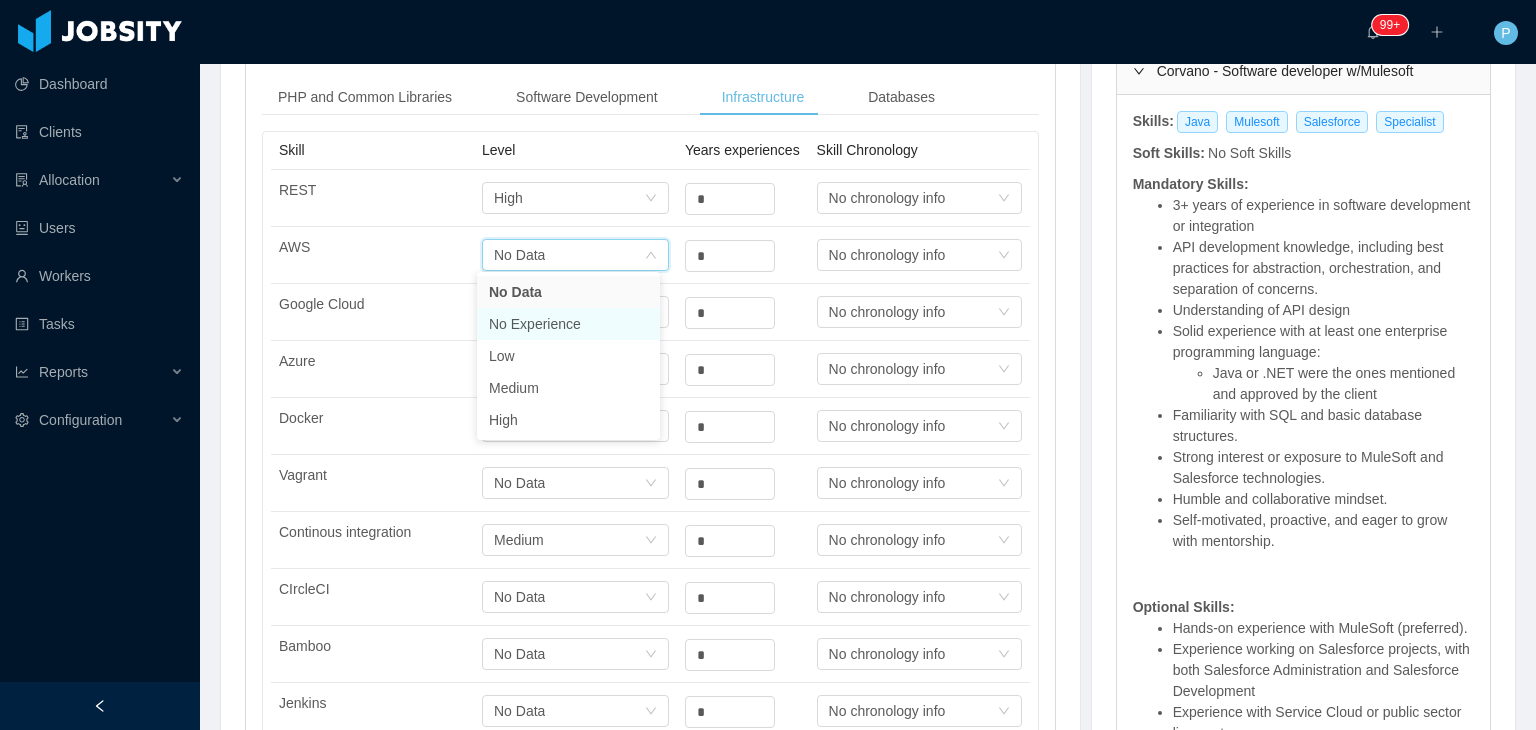click on "No Experience" at bounding box center [568, 324] 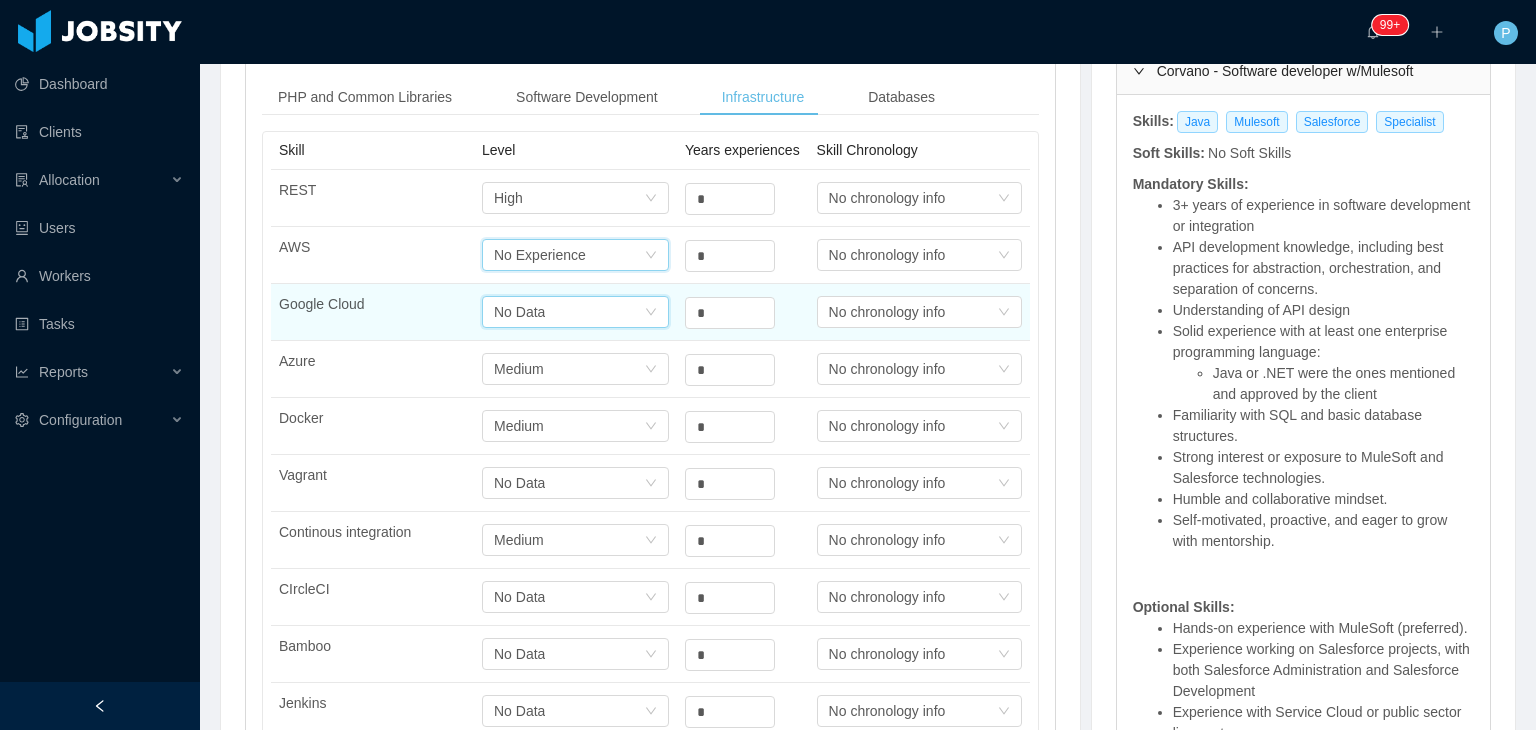 click on "Select one No Data" at bounding box center (569, 198) 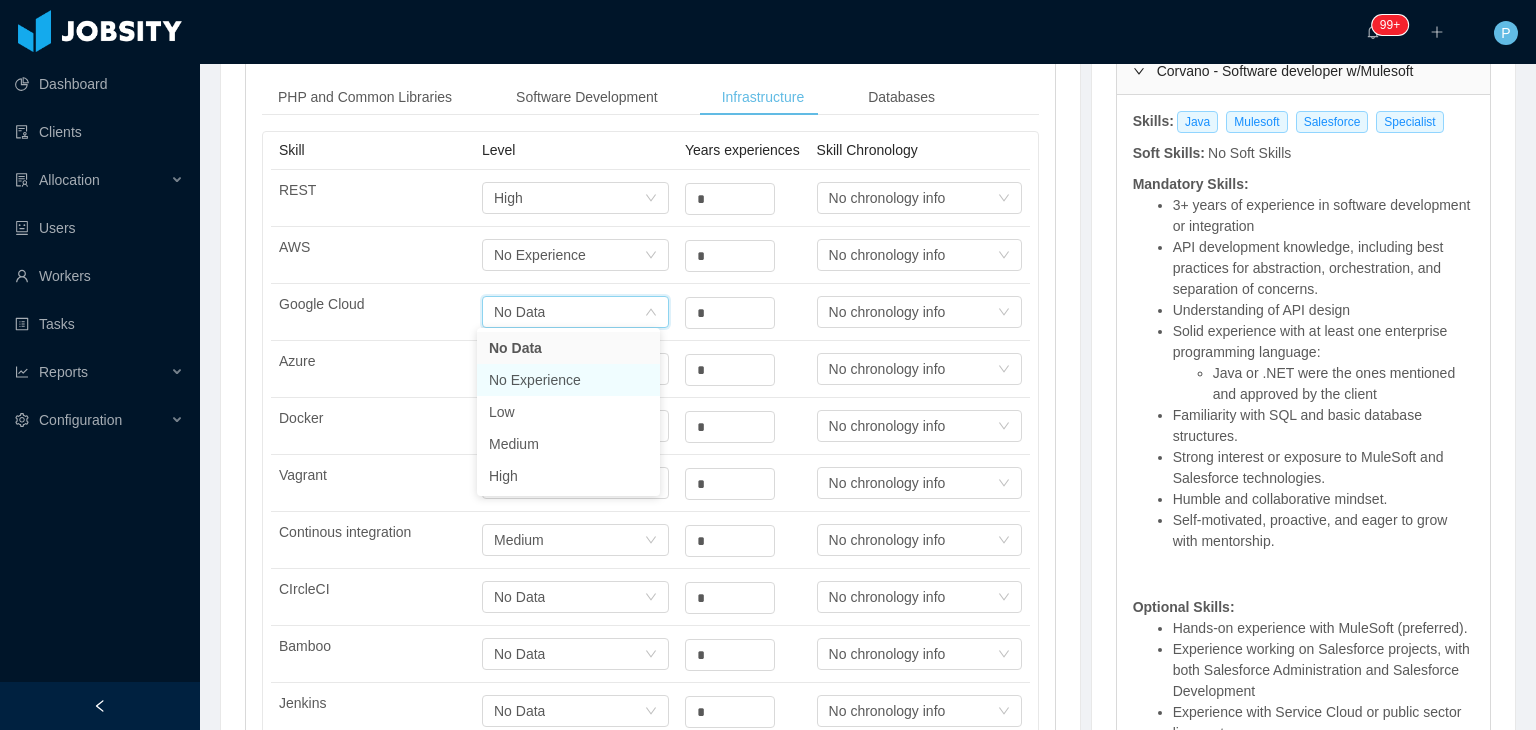 click on "No Experience" at bounding box center [568, 380] 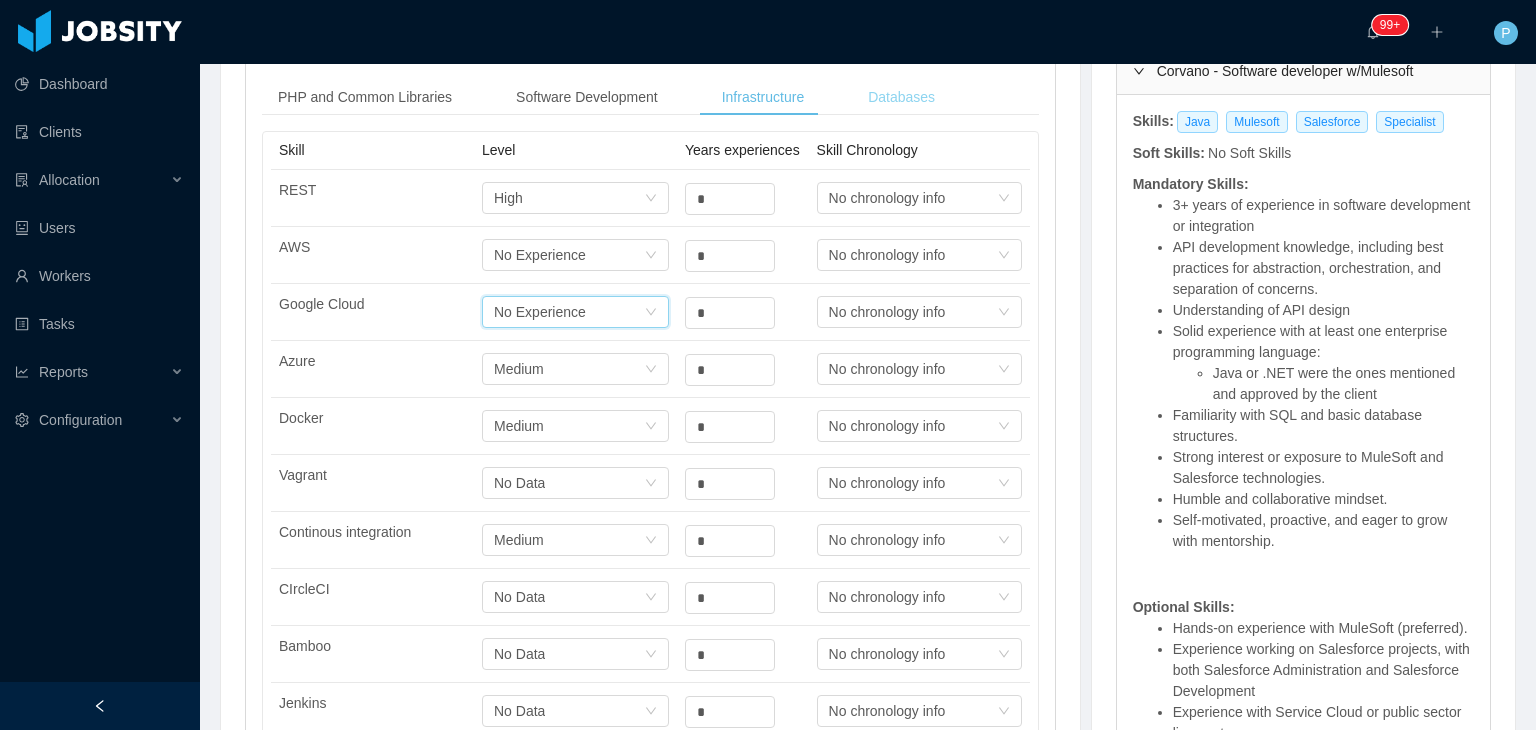 click on "Databases" at bounding box center (901, 97) 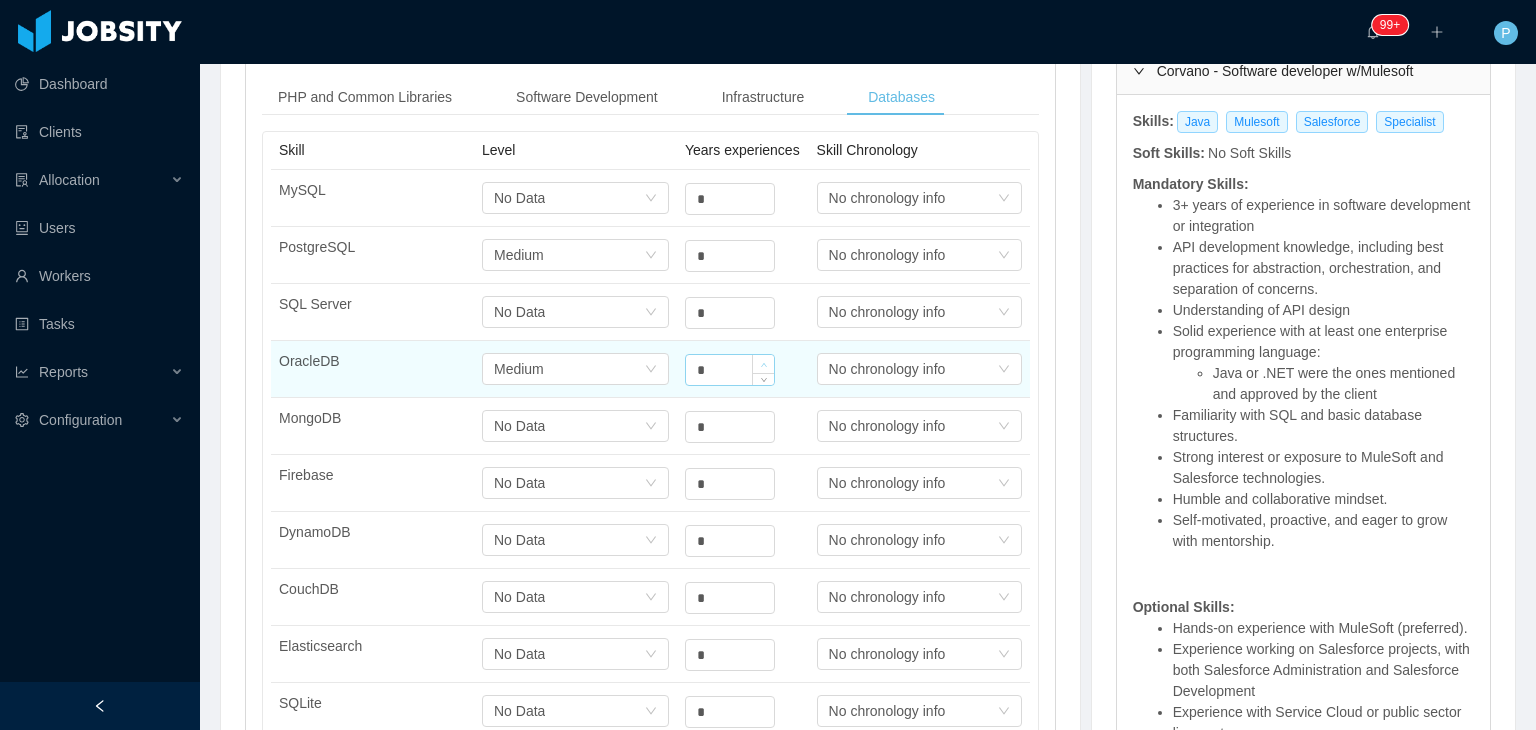 click 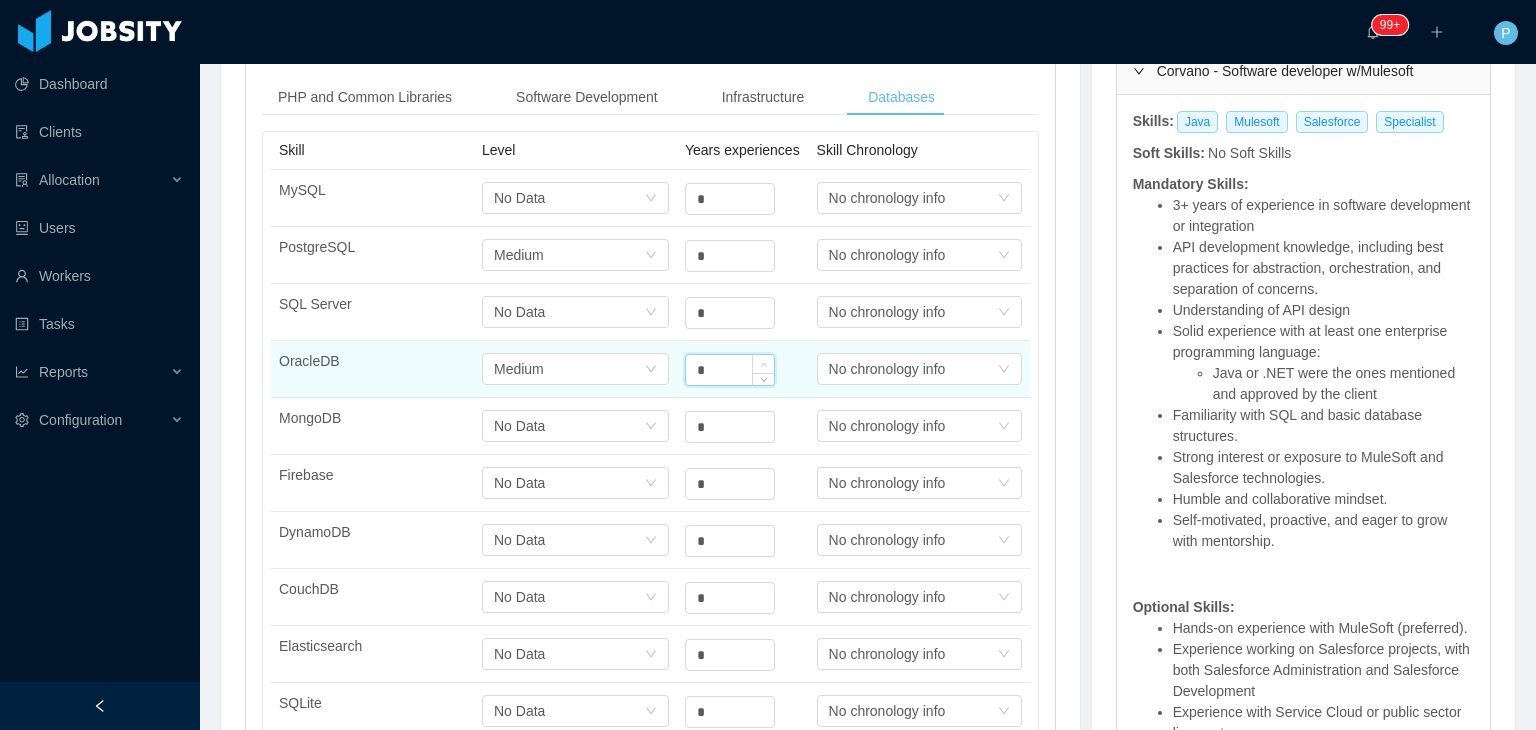 type on "*" 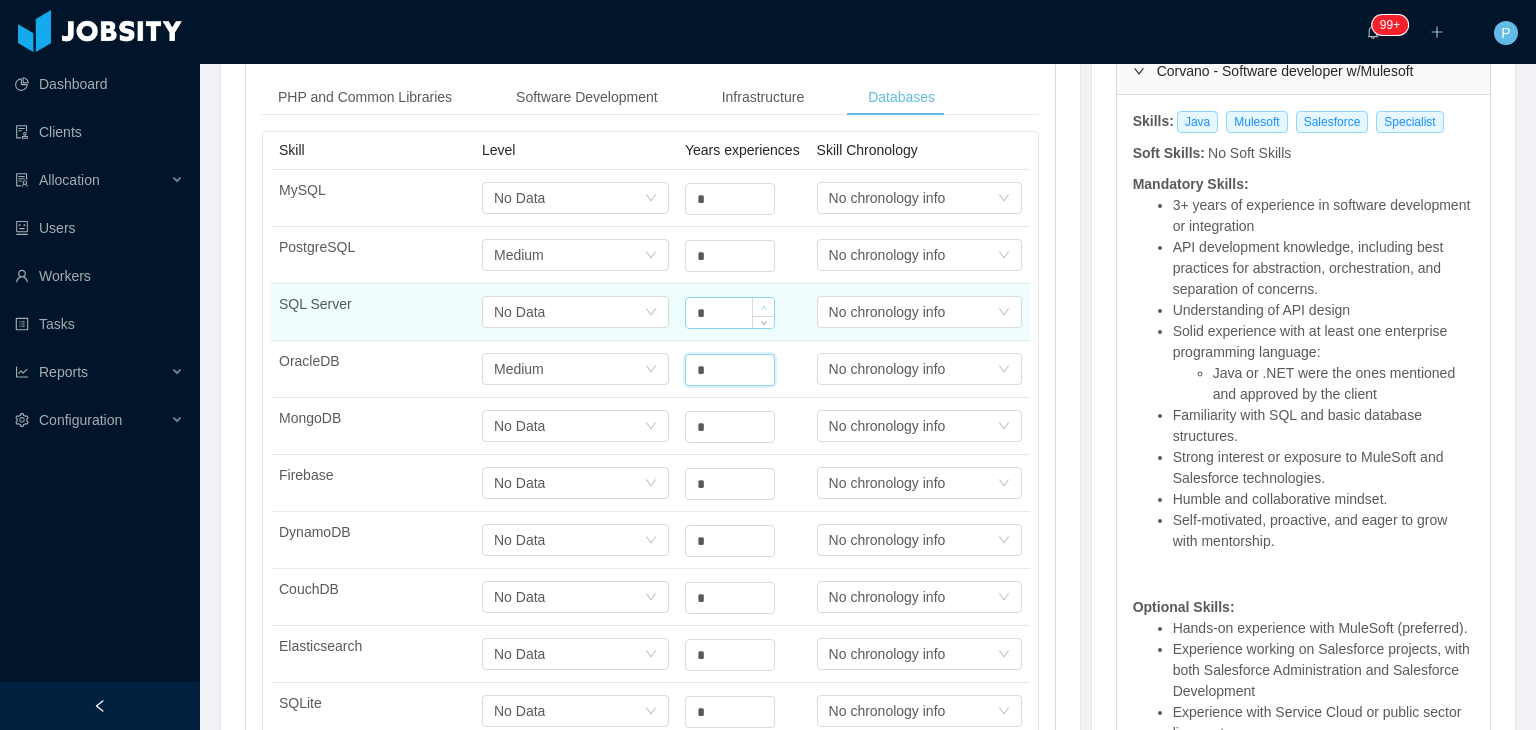 click 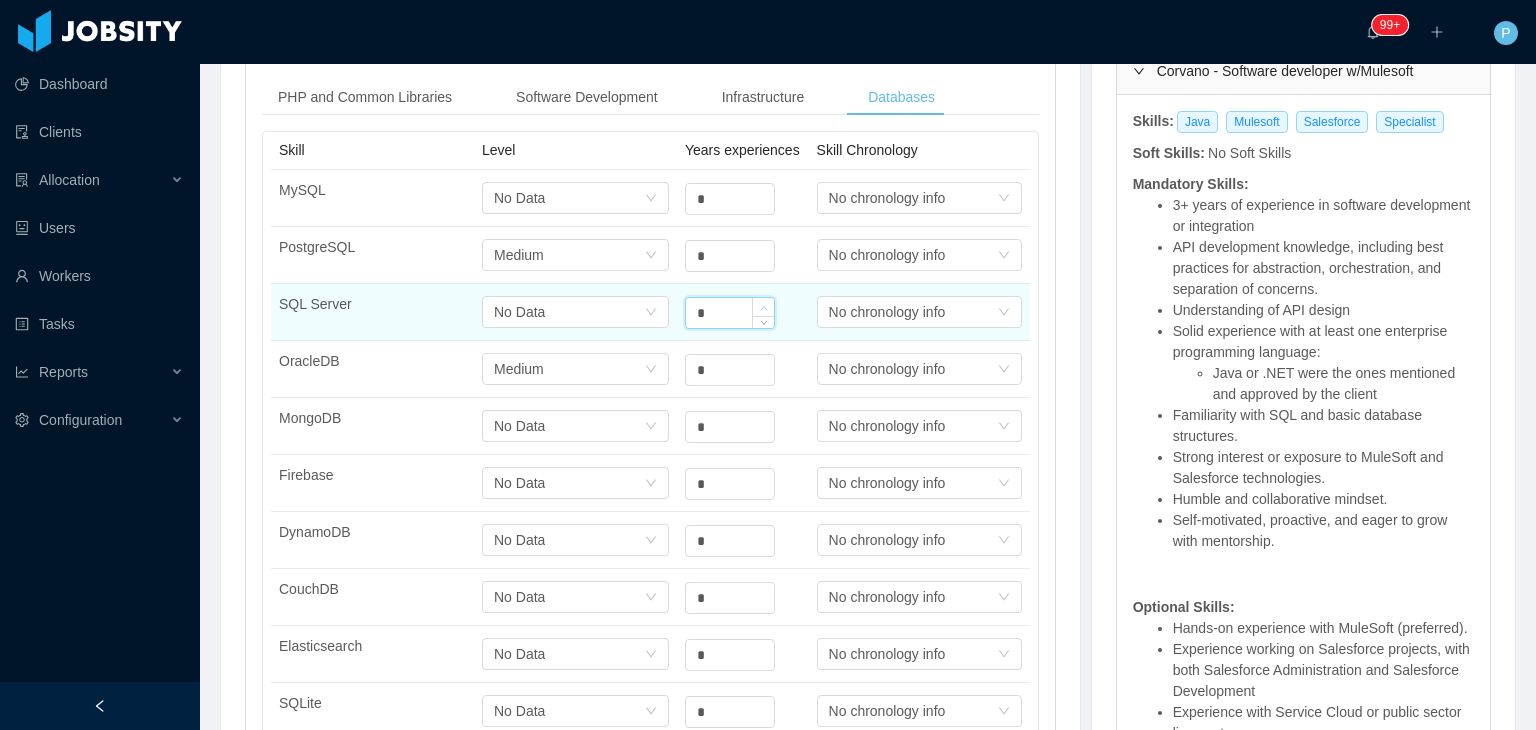 click 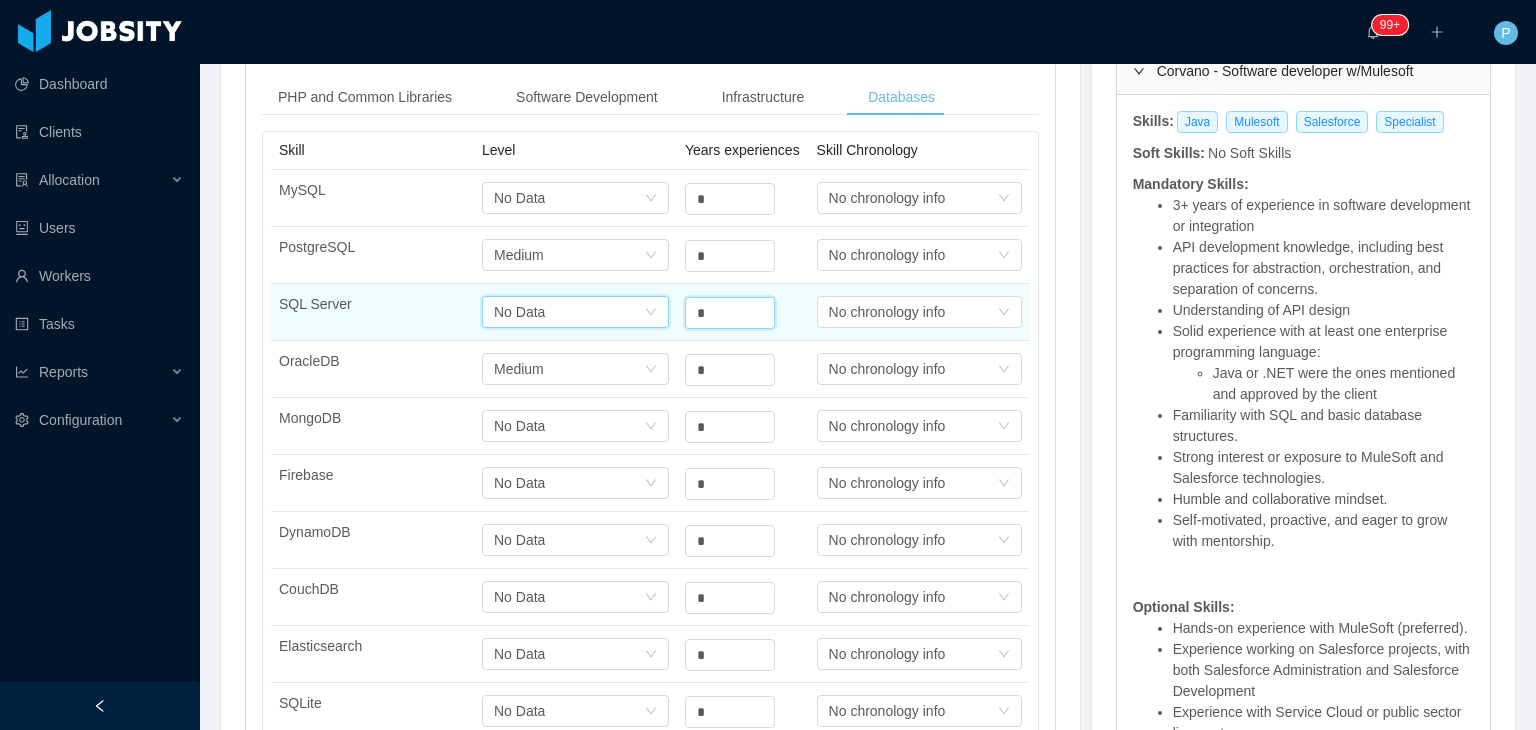 click on "Select one No Data" at bounding box center (569, 198) 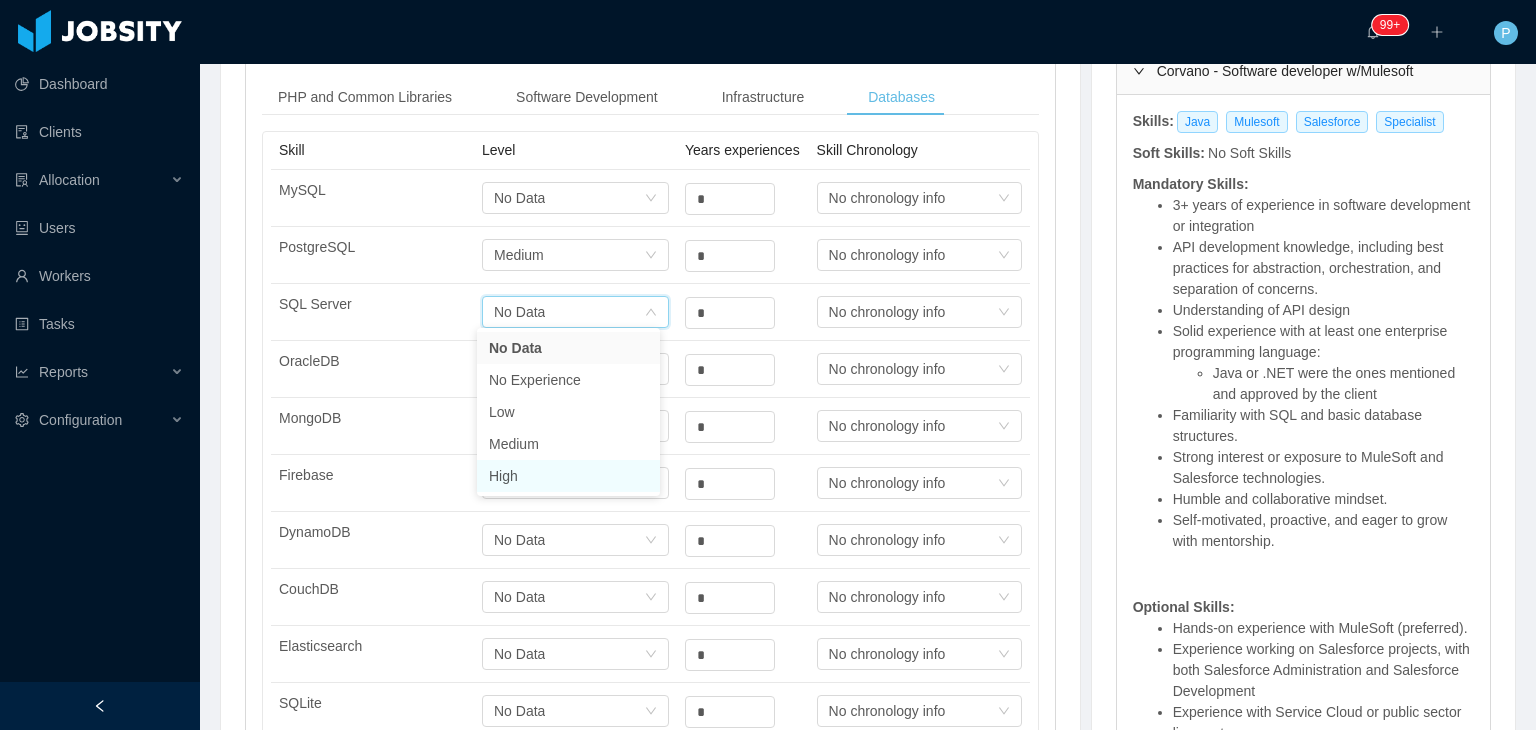 click on "High" at bounding box center (568, 476) 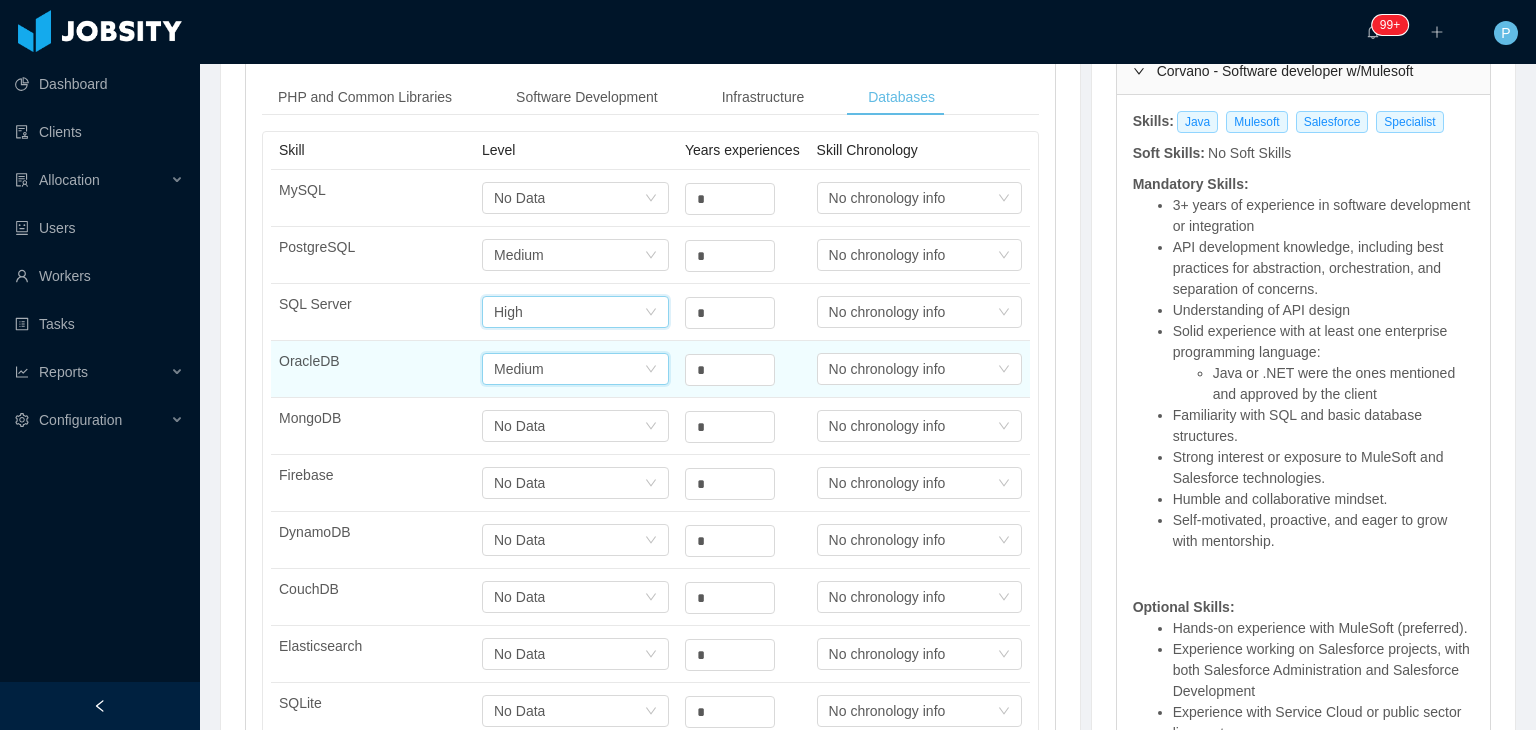 click on "Select one Medium" at bounding box center [569, 198] 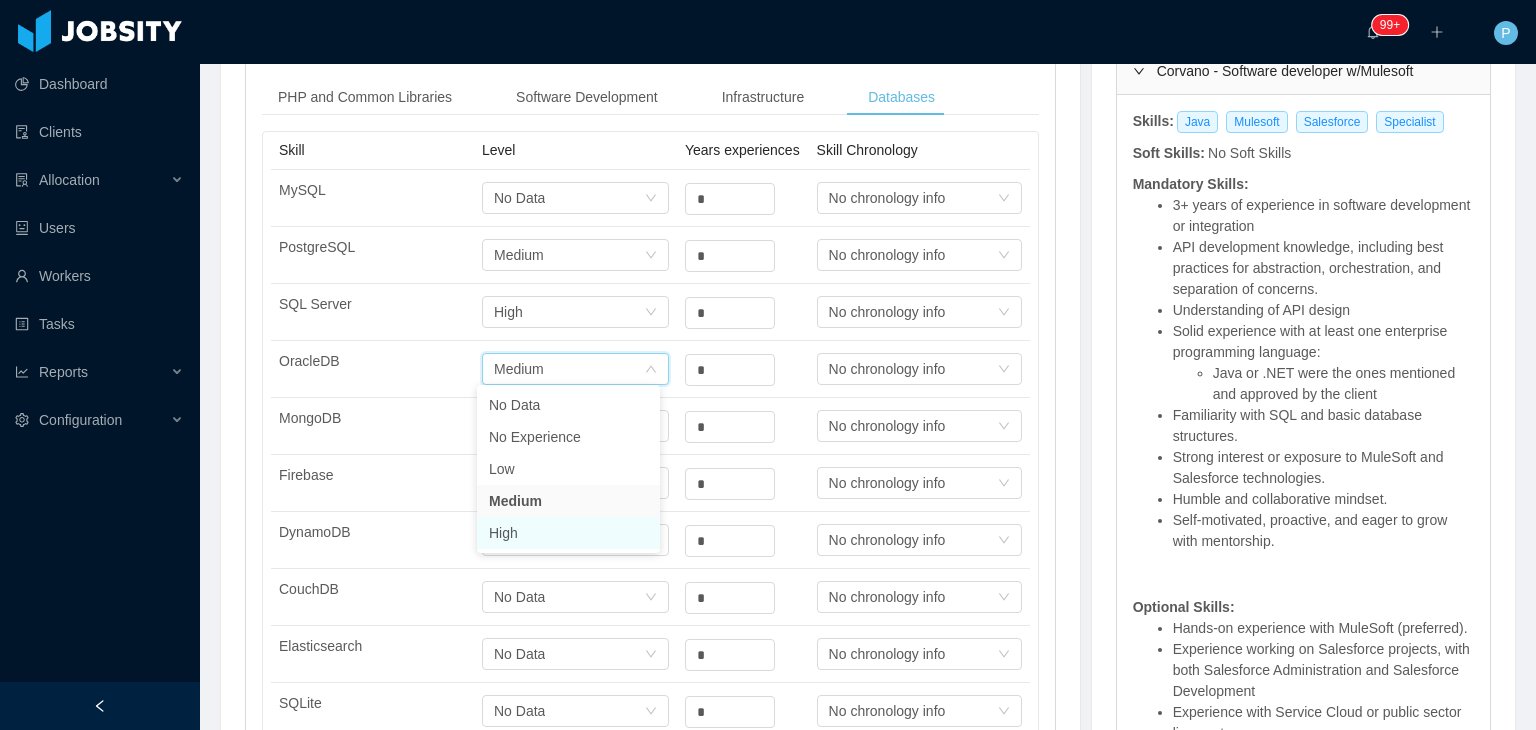click on "High" at bounding box center (568, 533) 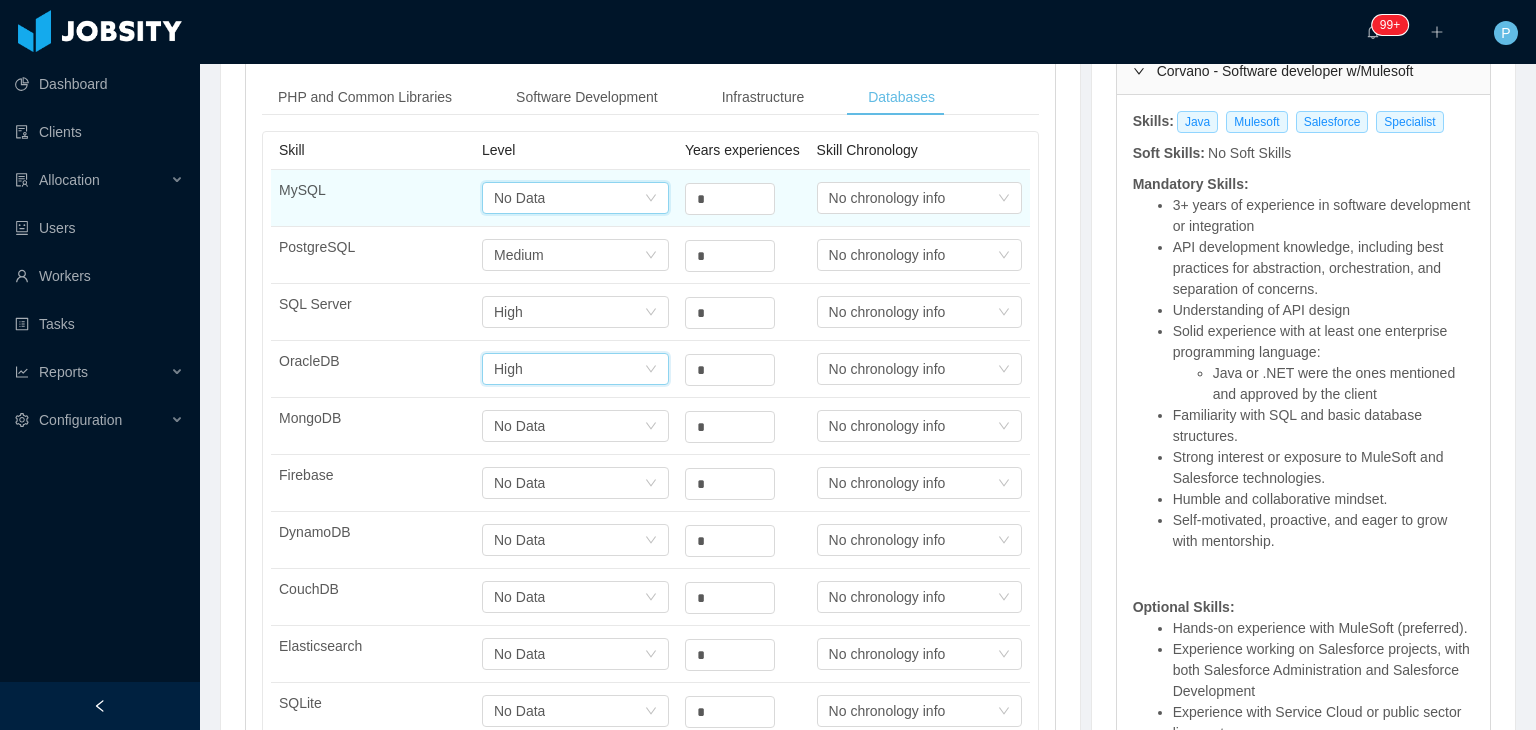 click on "Select one No Data" at bounding box center (569, 198) 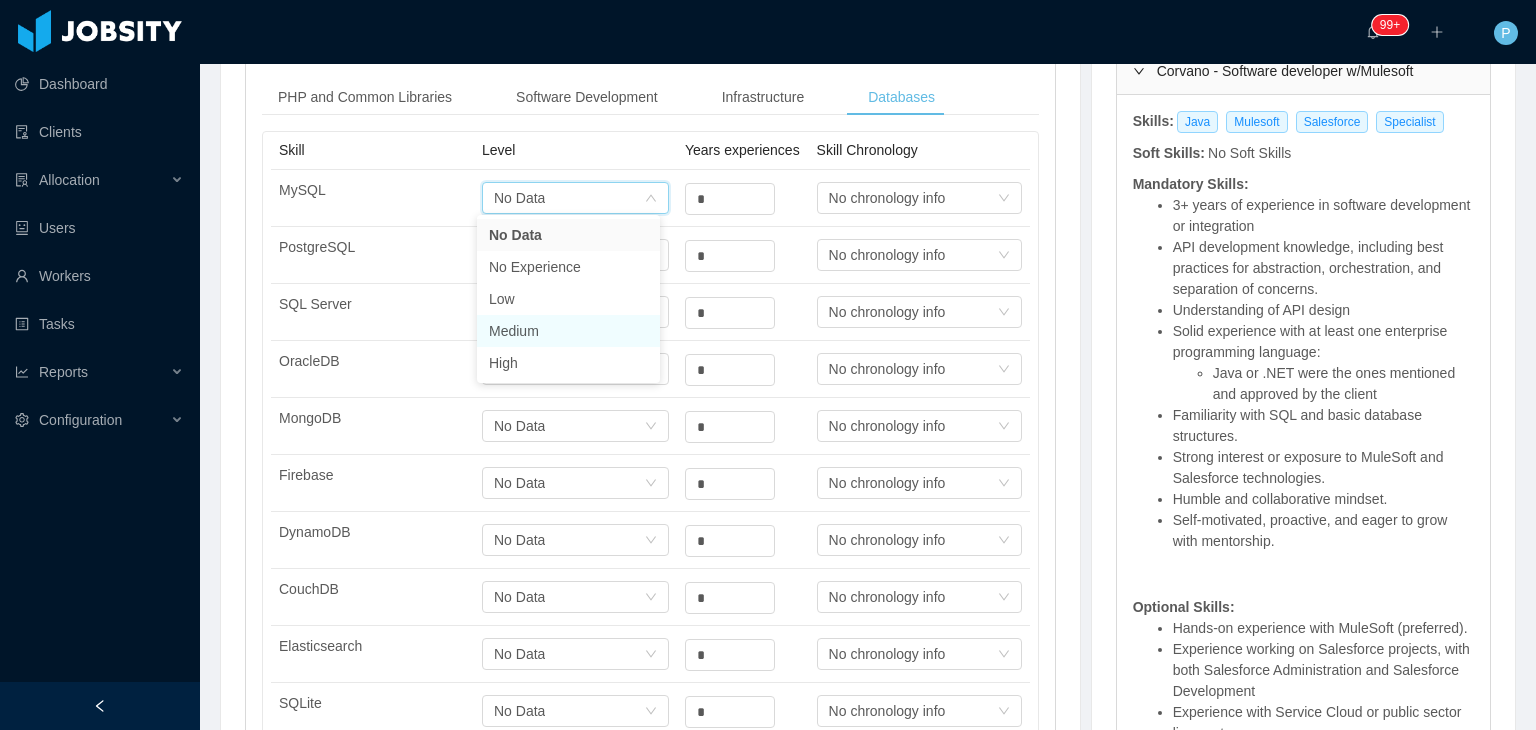 click on "Medium" at bounding box center (568, 331) 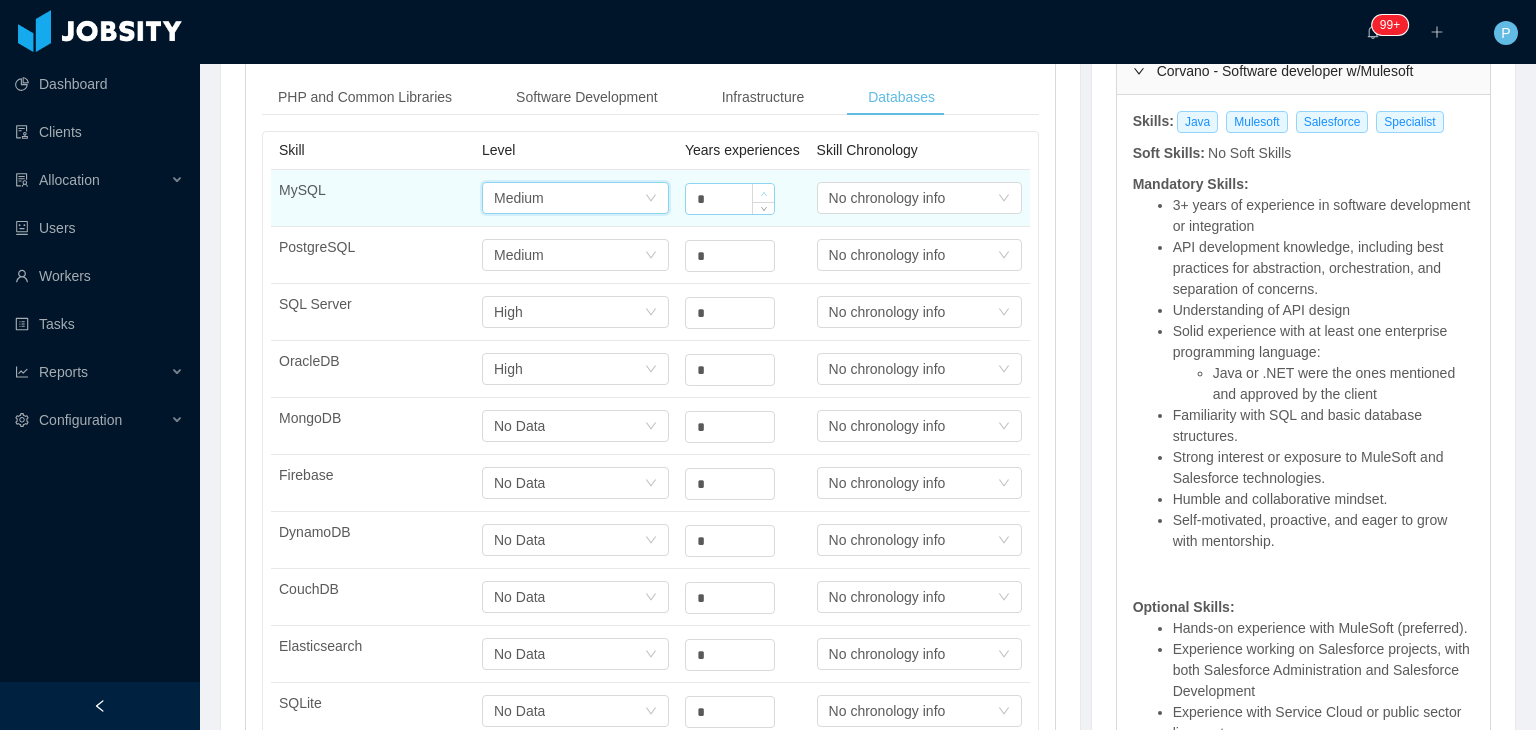 type on "*" 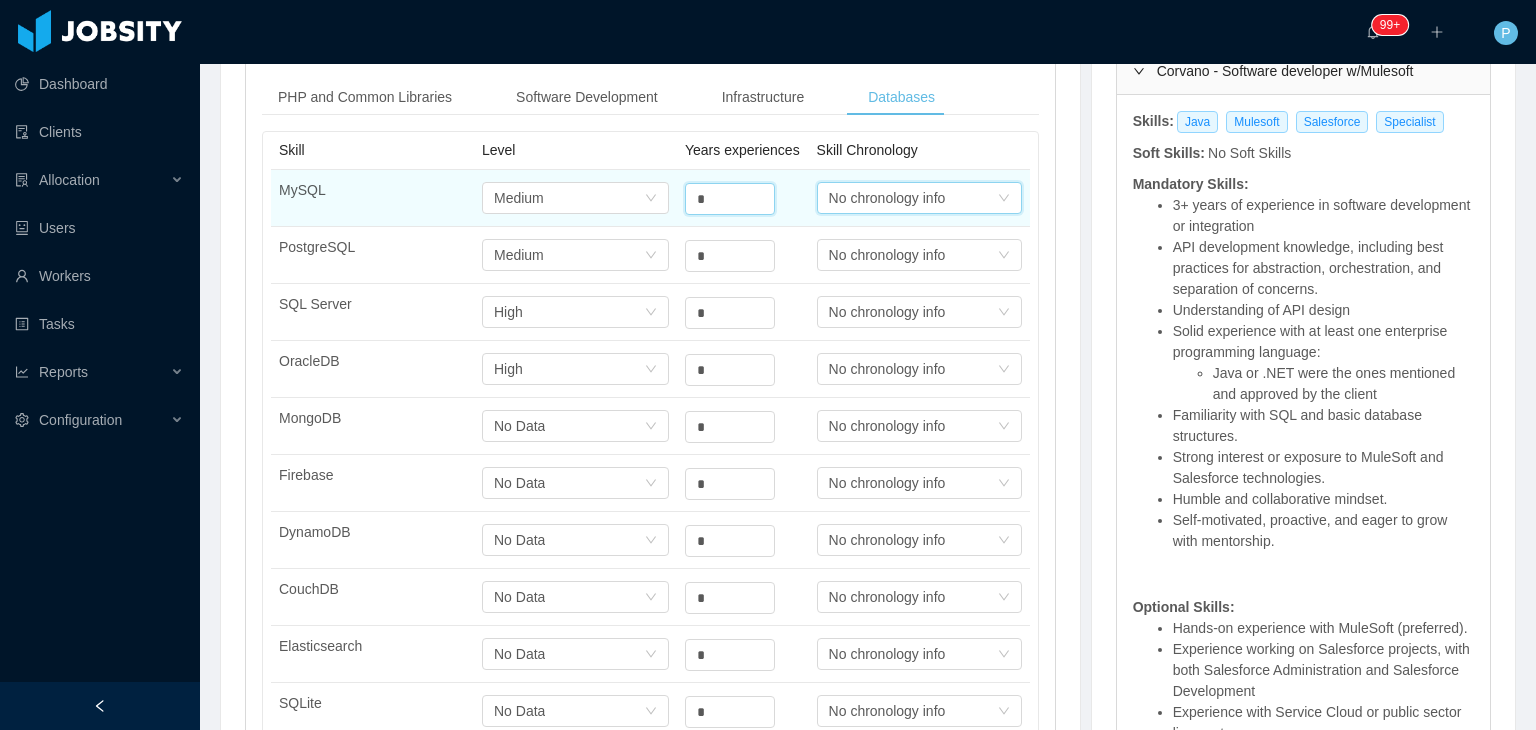 click on "No chronology info" at bounding box center [887, 198] 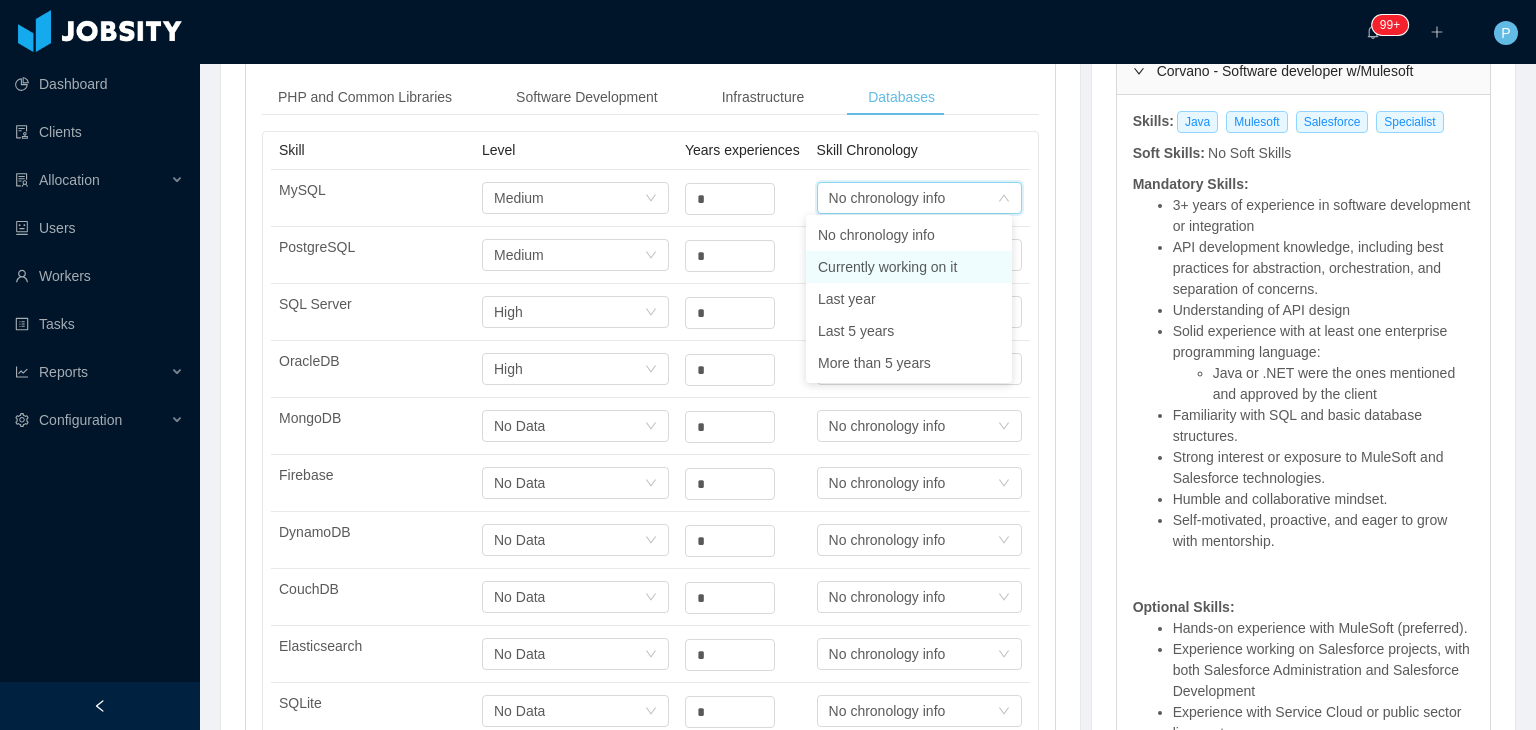 click on "Currently working on it" at bounding box center (909, 267) 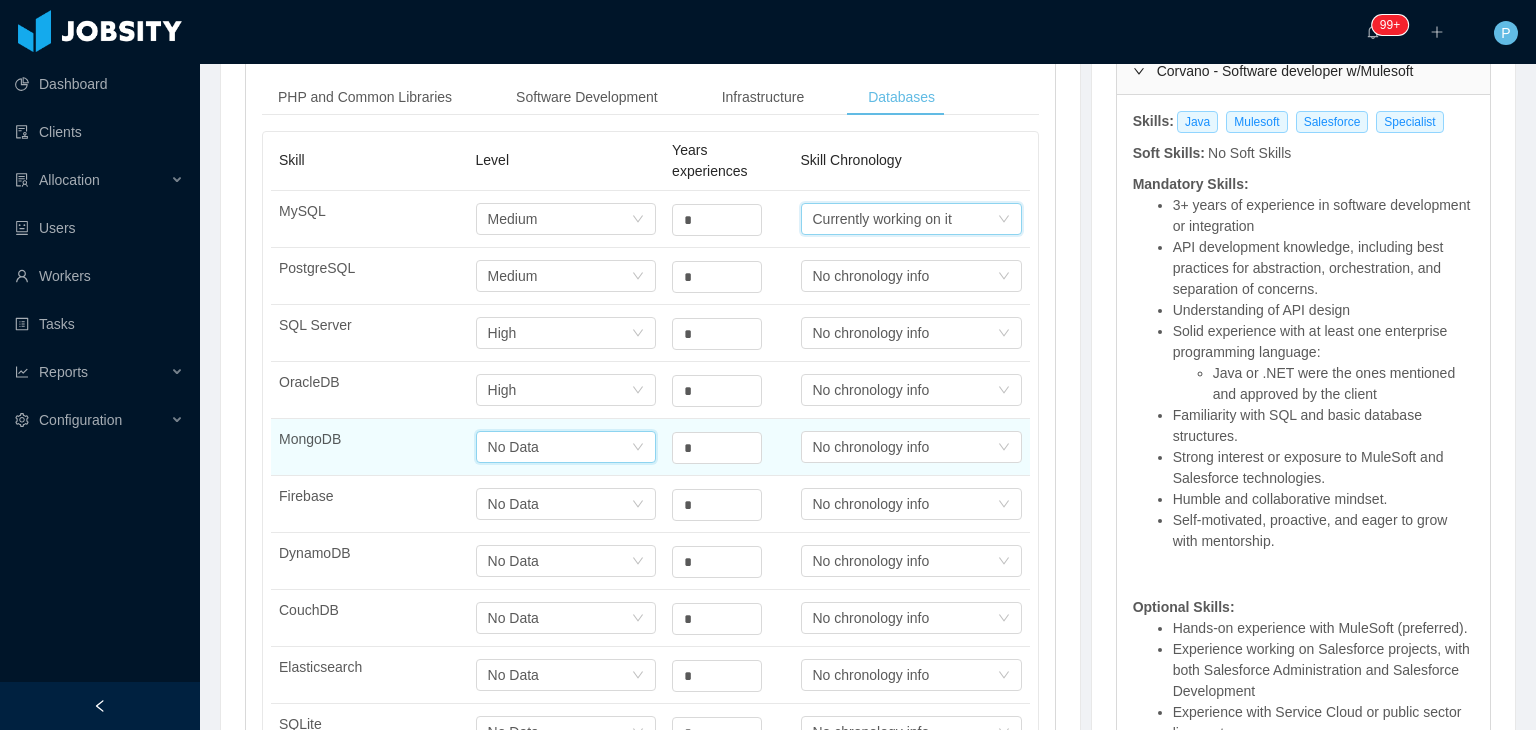 click on "No Data" at bounding box center (513, 219) 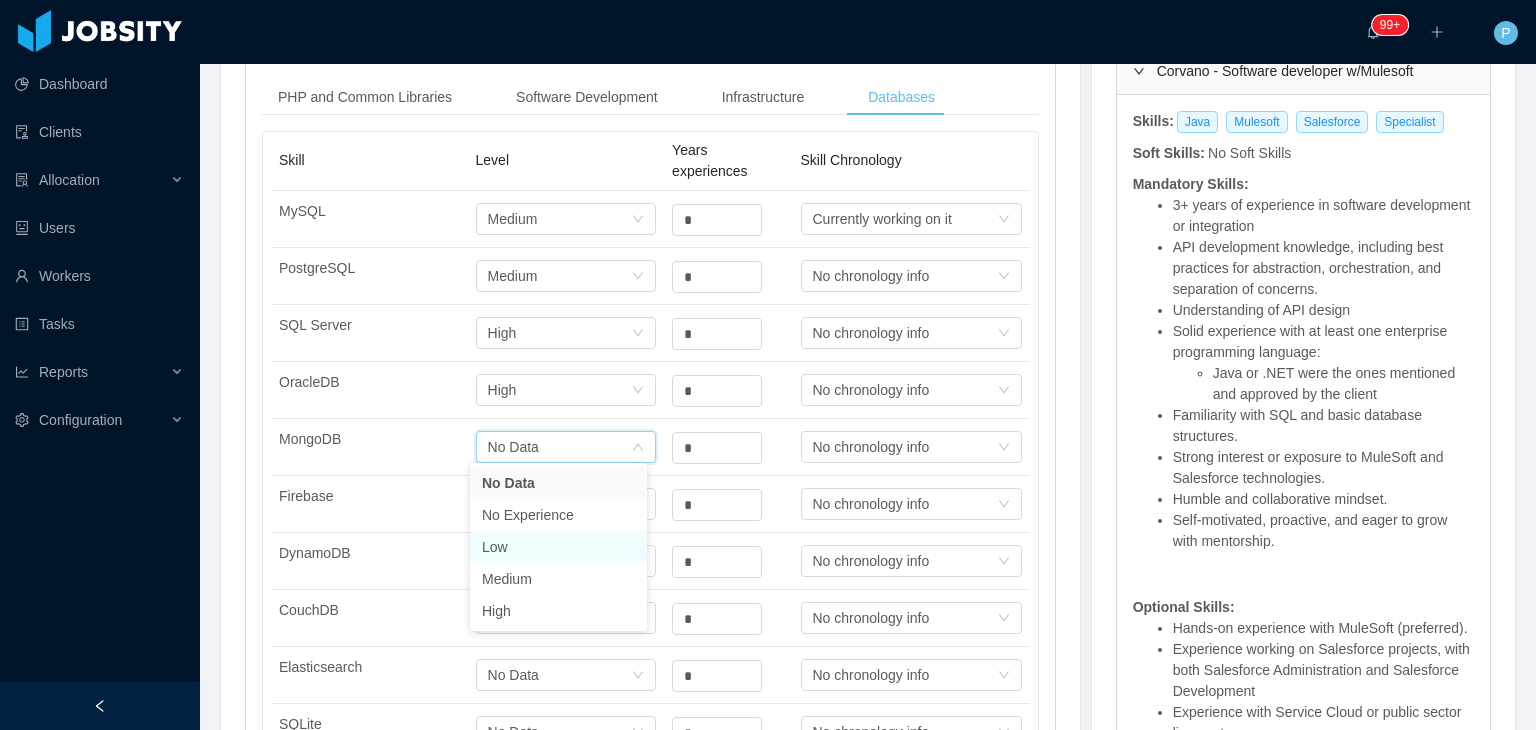 click on "Low" at bounding box center [558, 547] 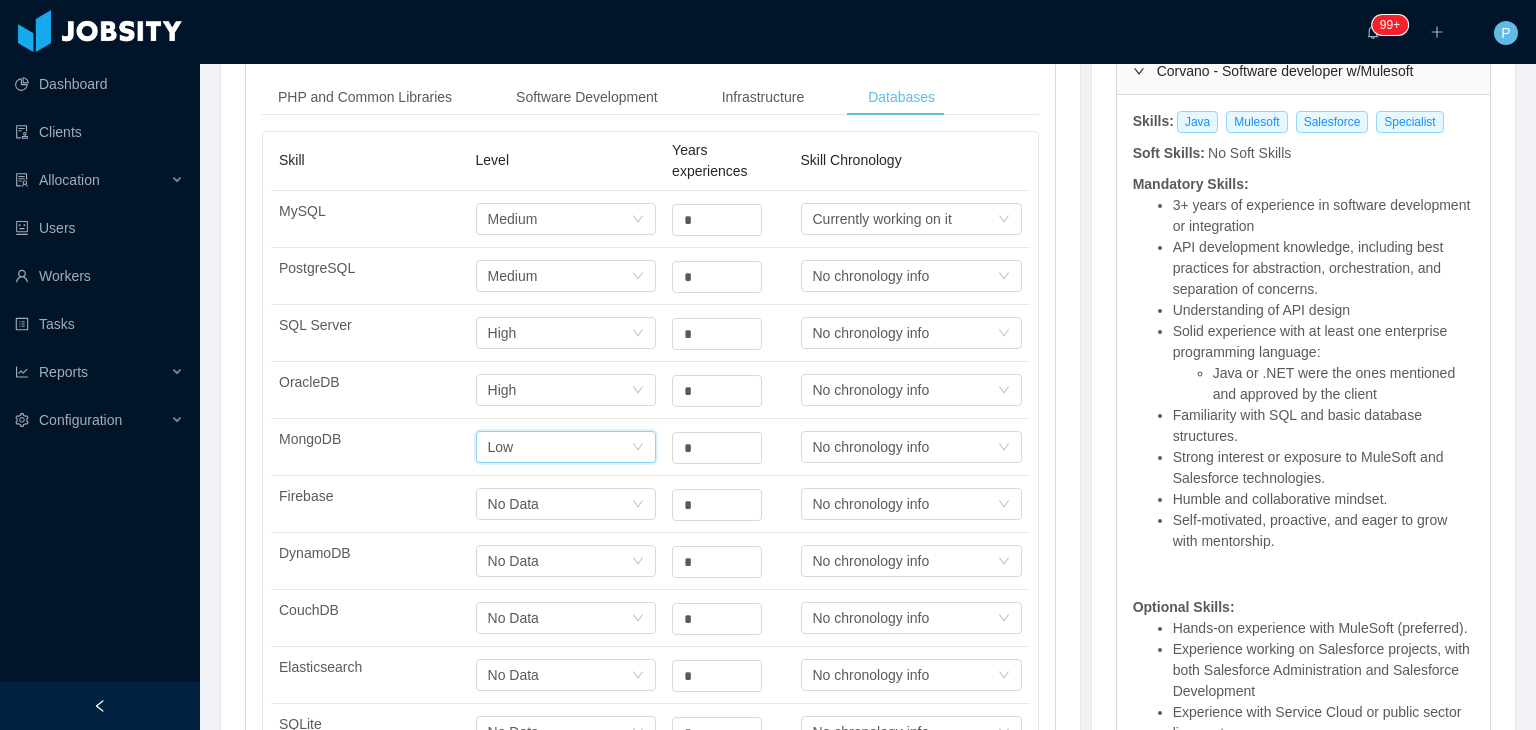 click on "**********" at bounding box center (650, 694) 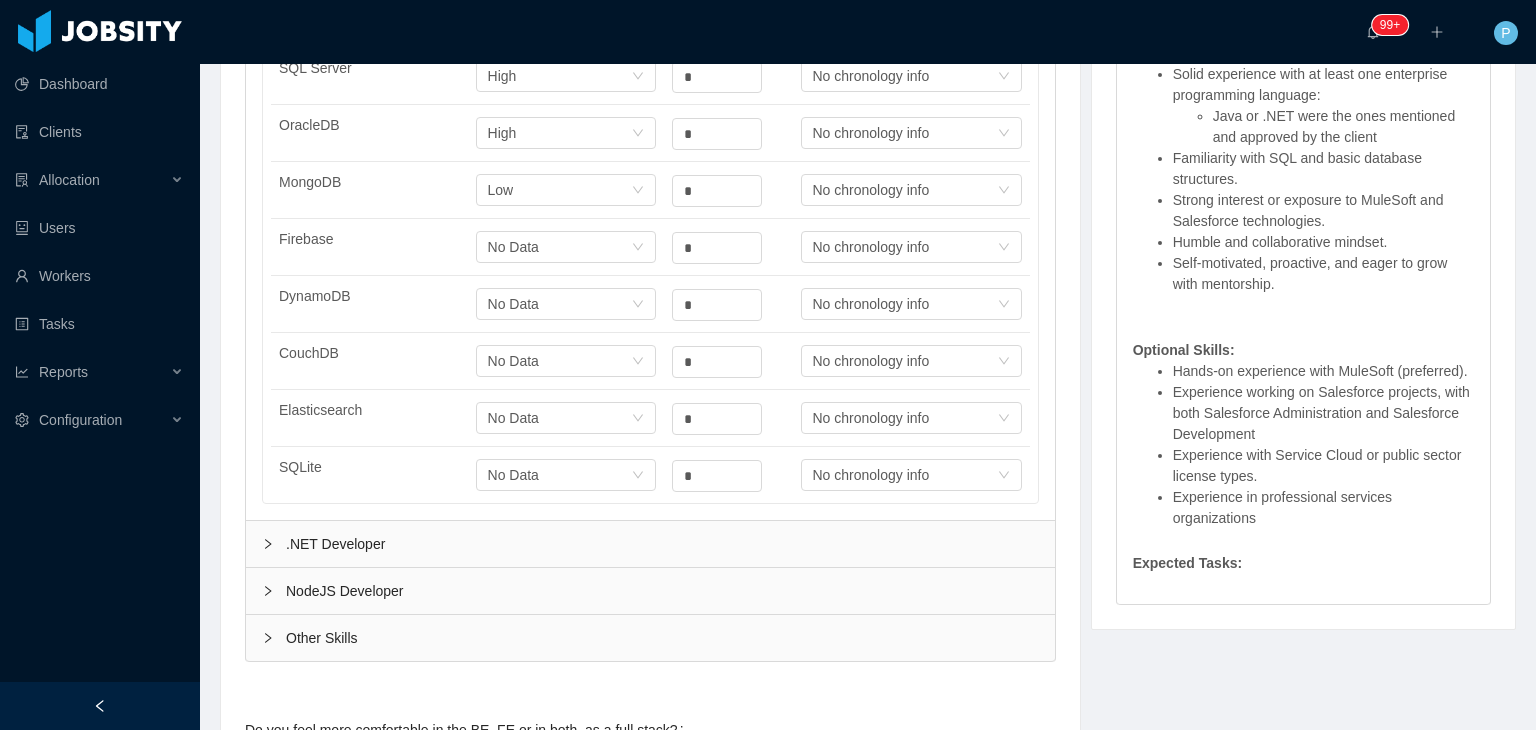scroll, scrollTop: 1128, scrollLeft: 0, axis: vertical 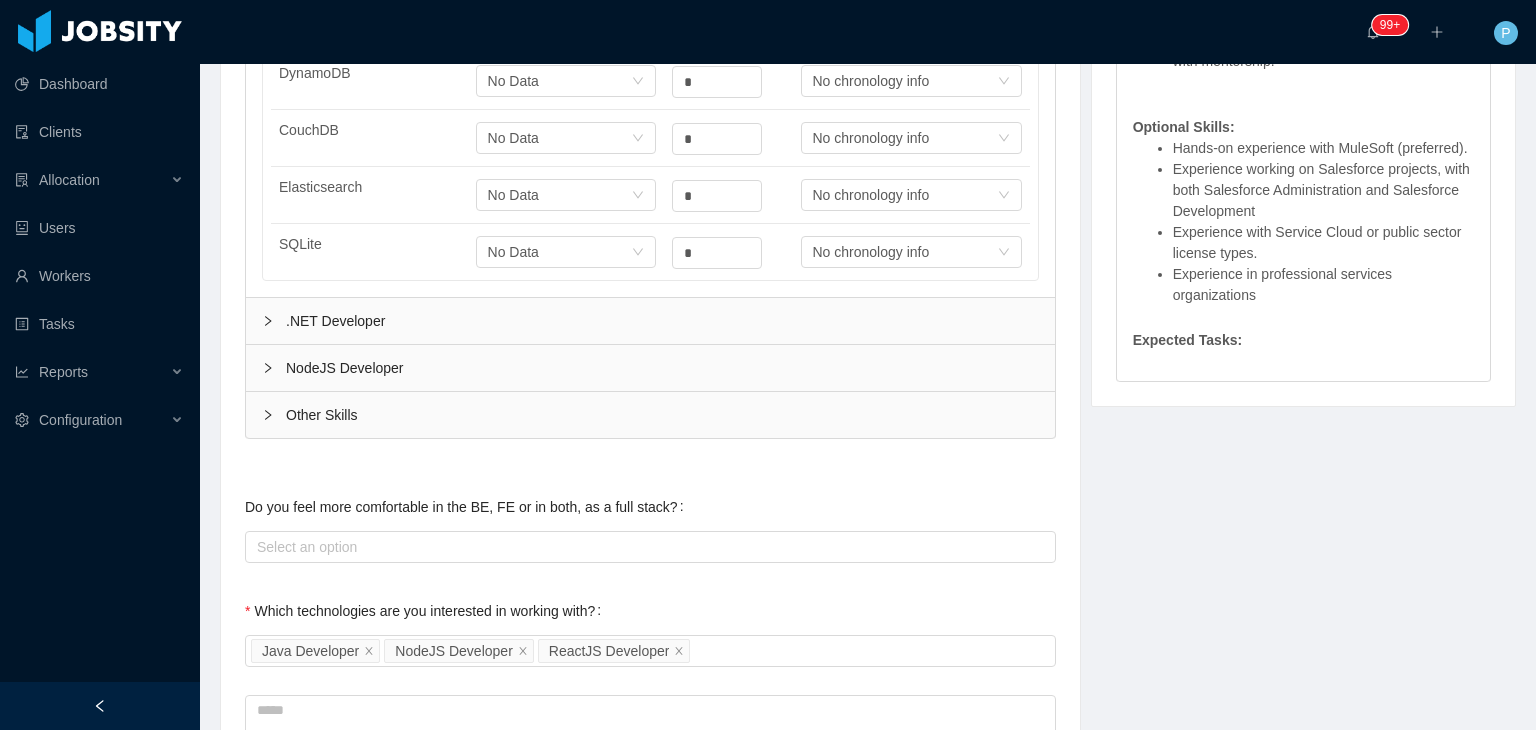 click on ".NET Developer" at bounding box center (650, 321) 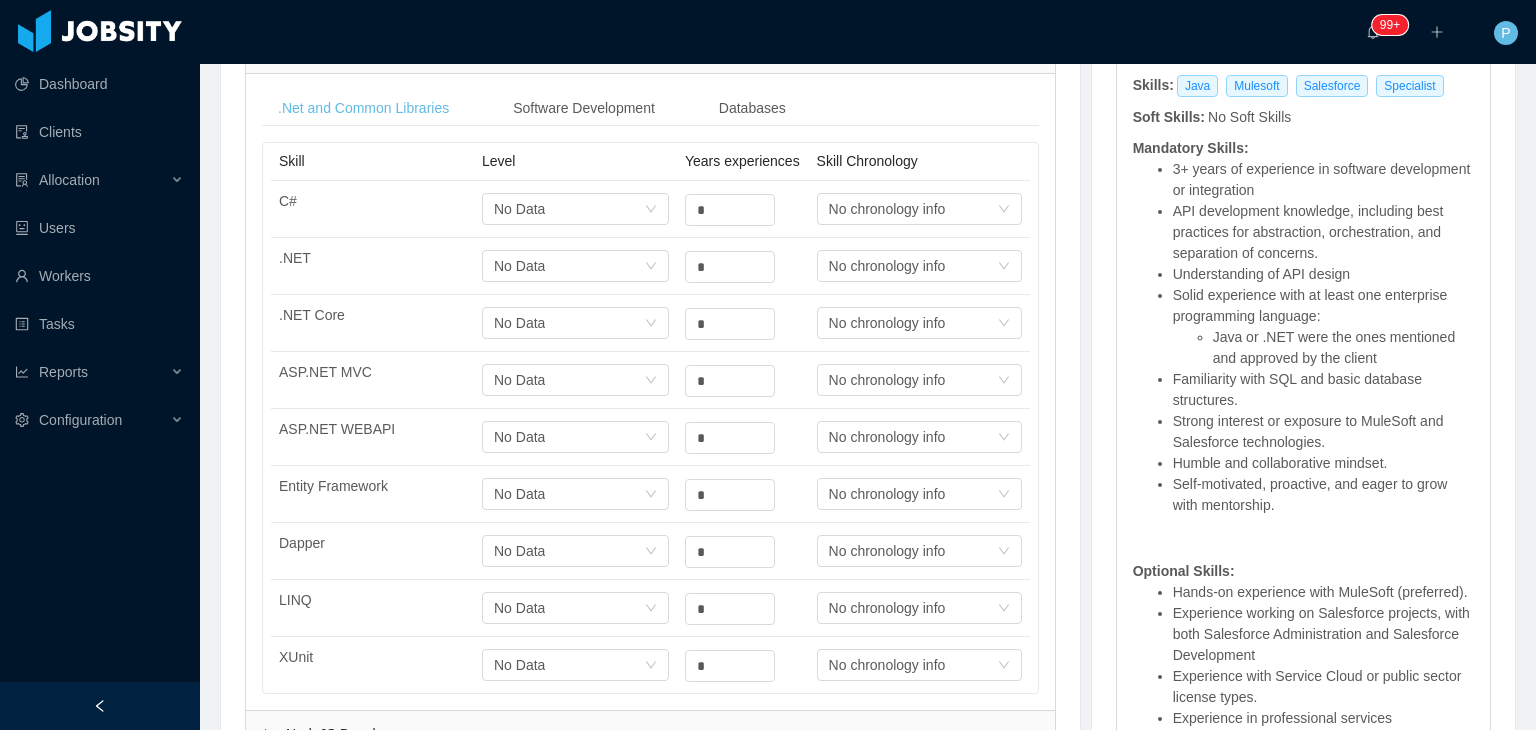 scroll, scrollTop: 729, scrollLeft: 0, axis: vertical 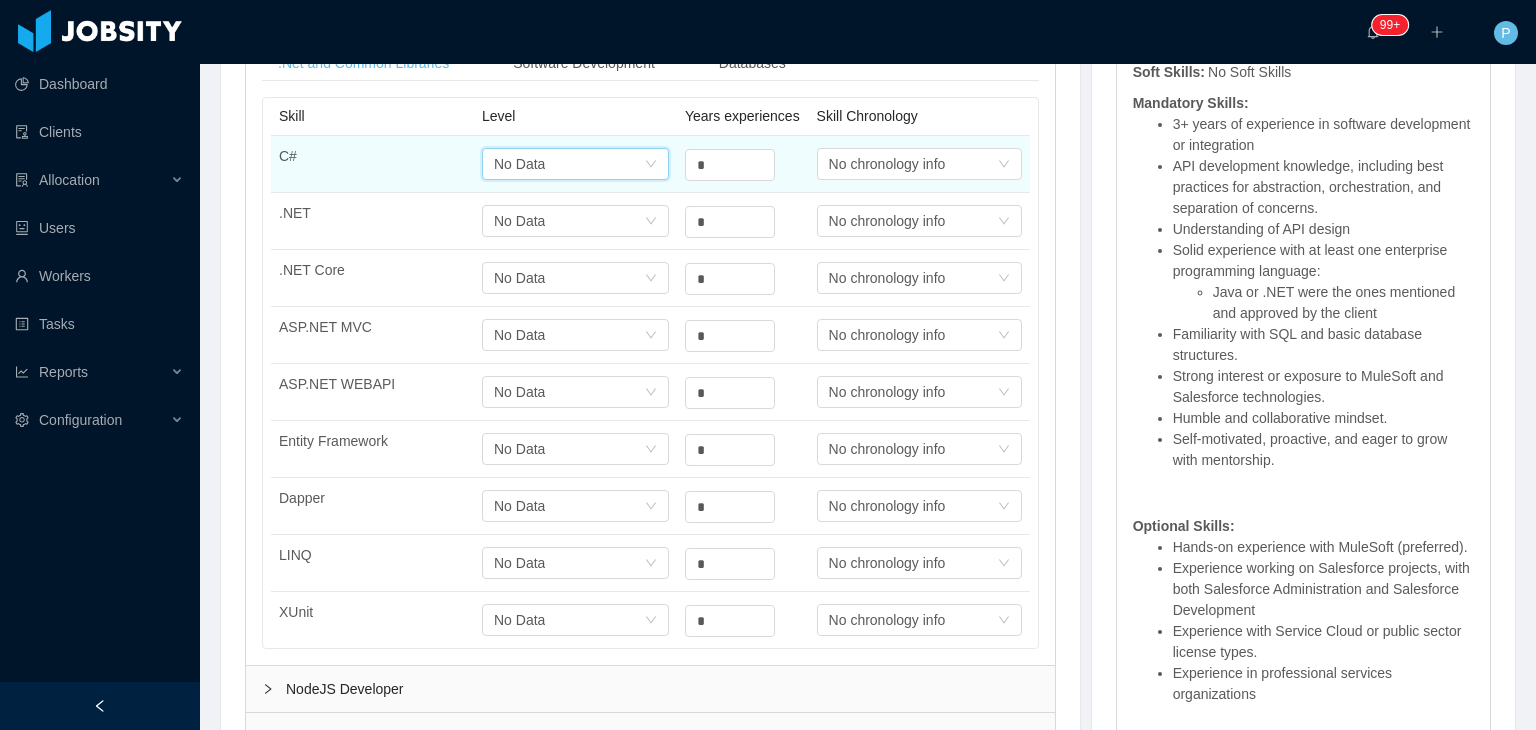click on "Select one No Data" at bounding box center (569, 164) 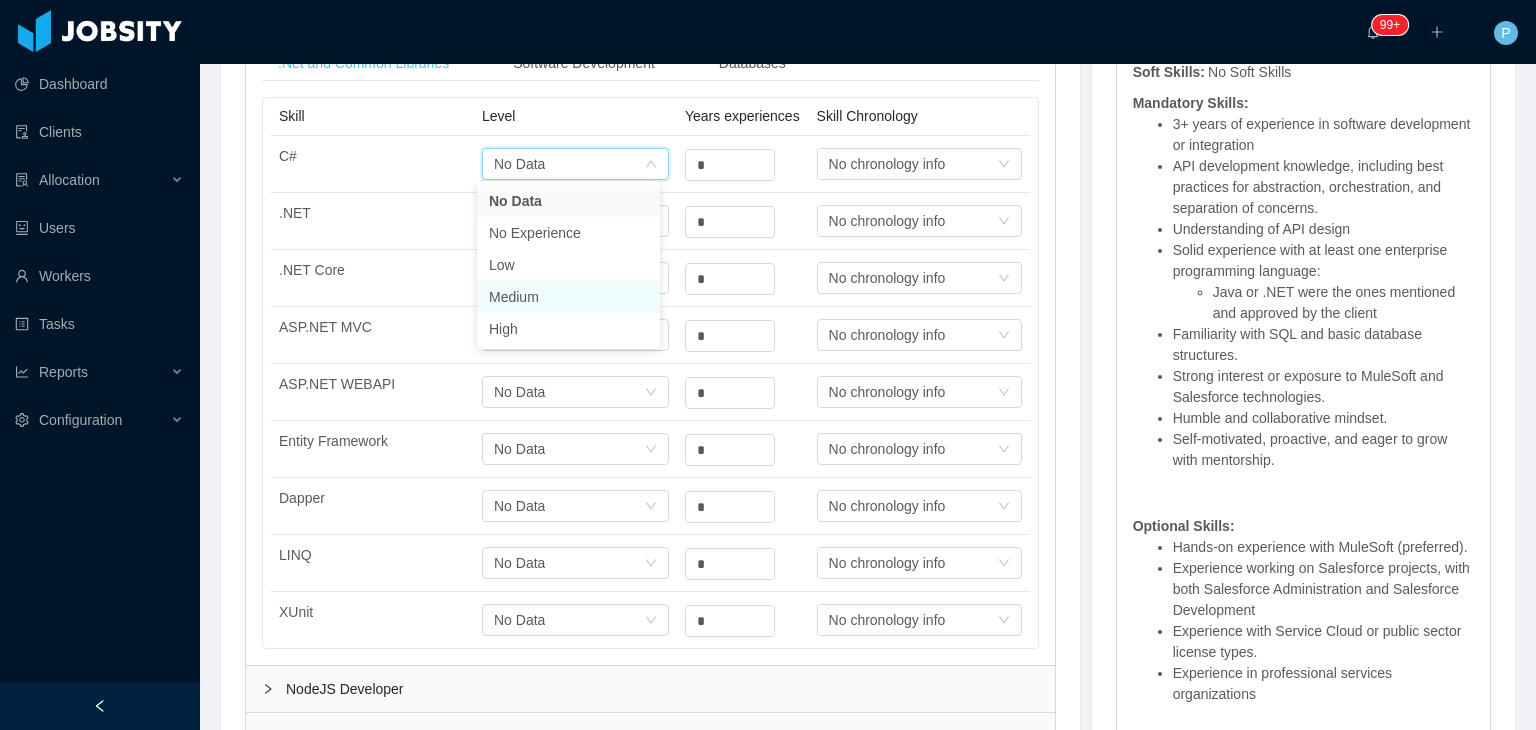 click on "Medium" at bounding box center (568, 297) 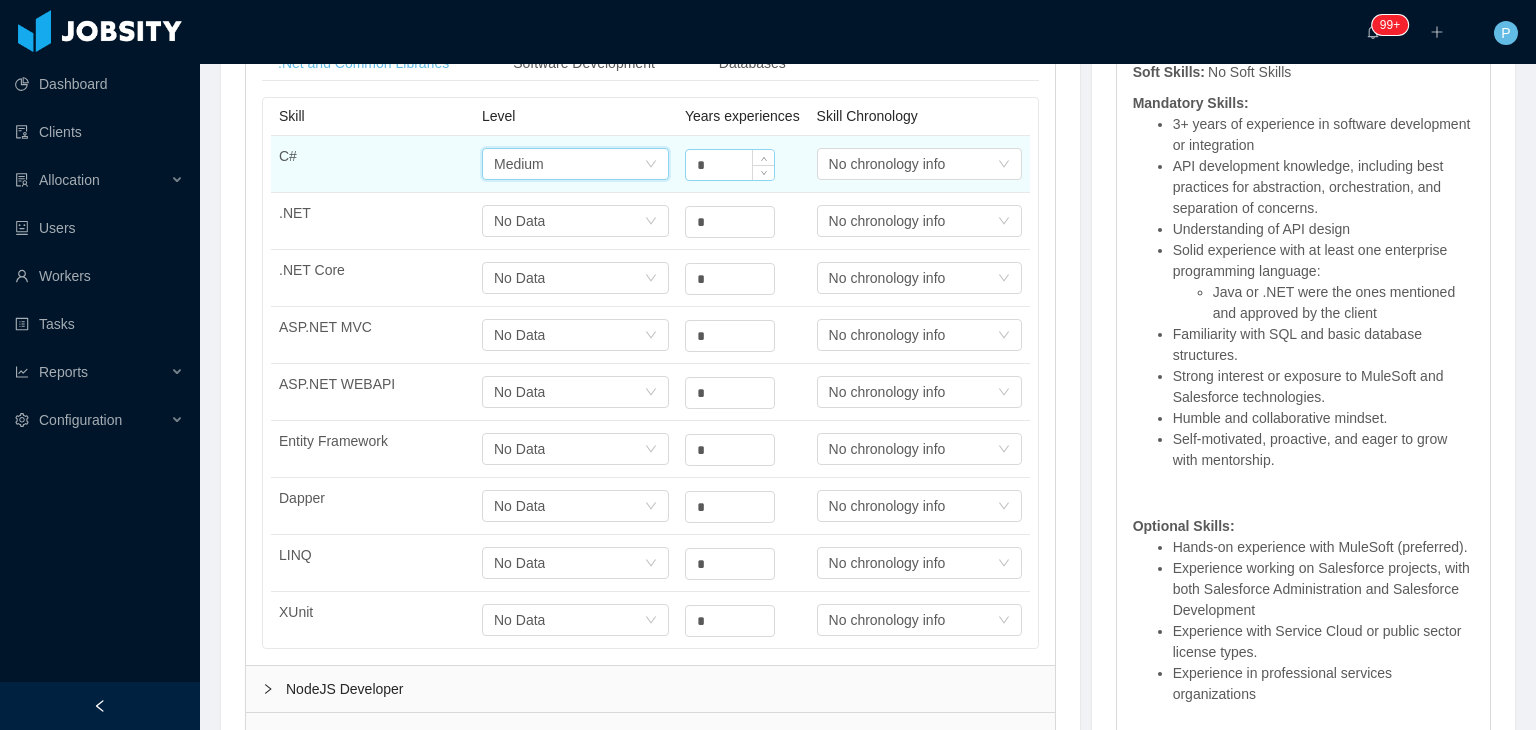 click on "*" at bounding box center (730, 165) 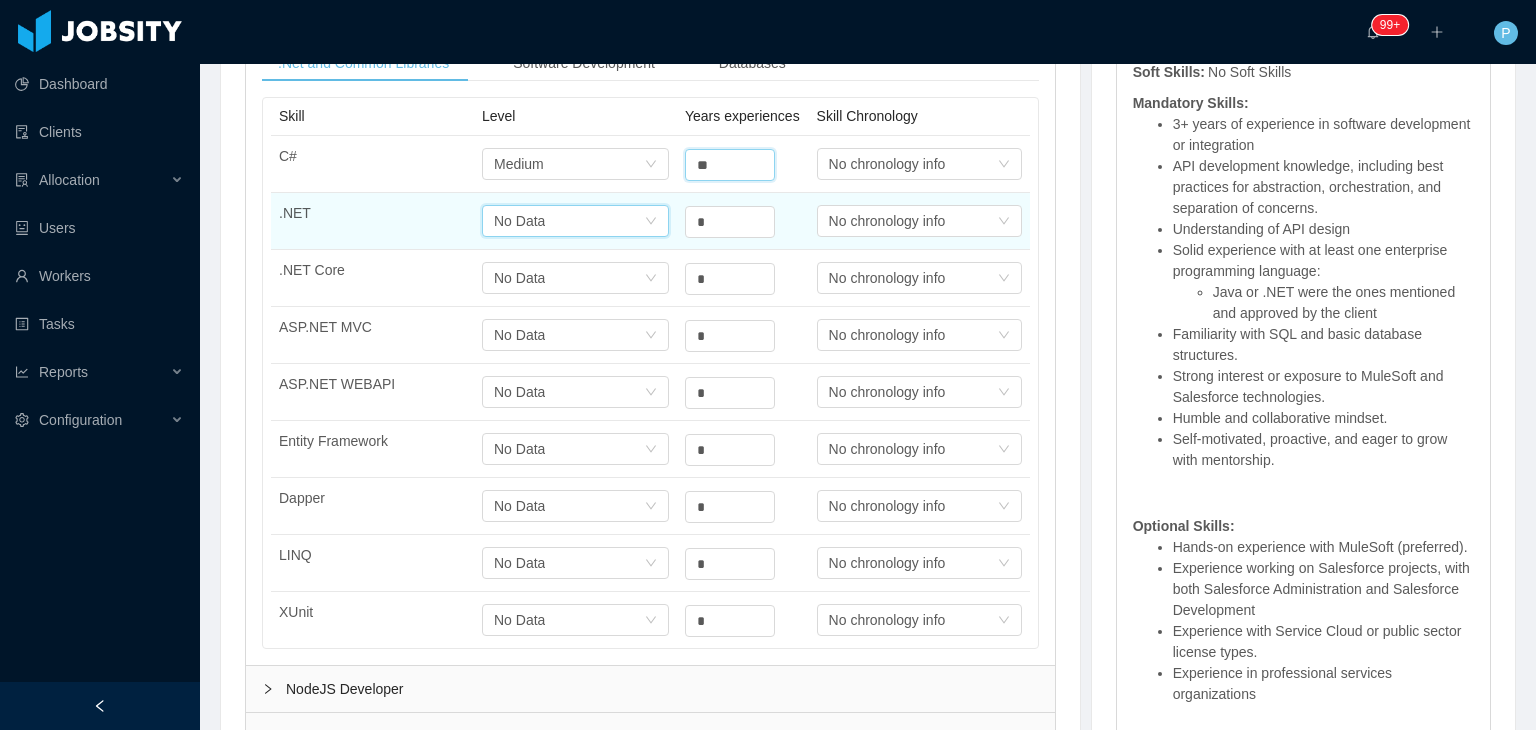 click on "Select one No Data" at bounding box center (569, 164) 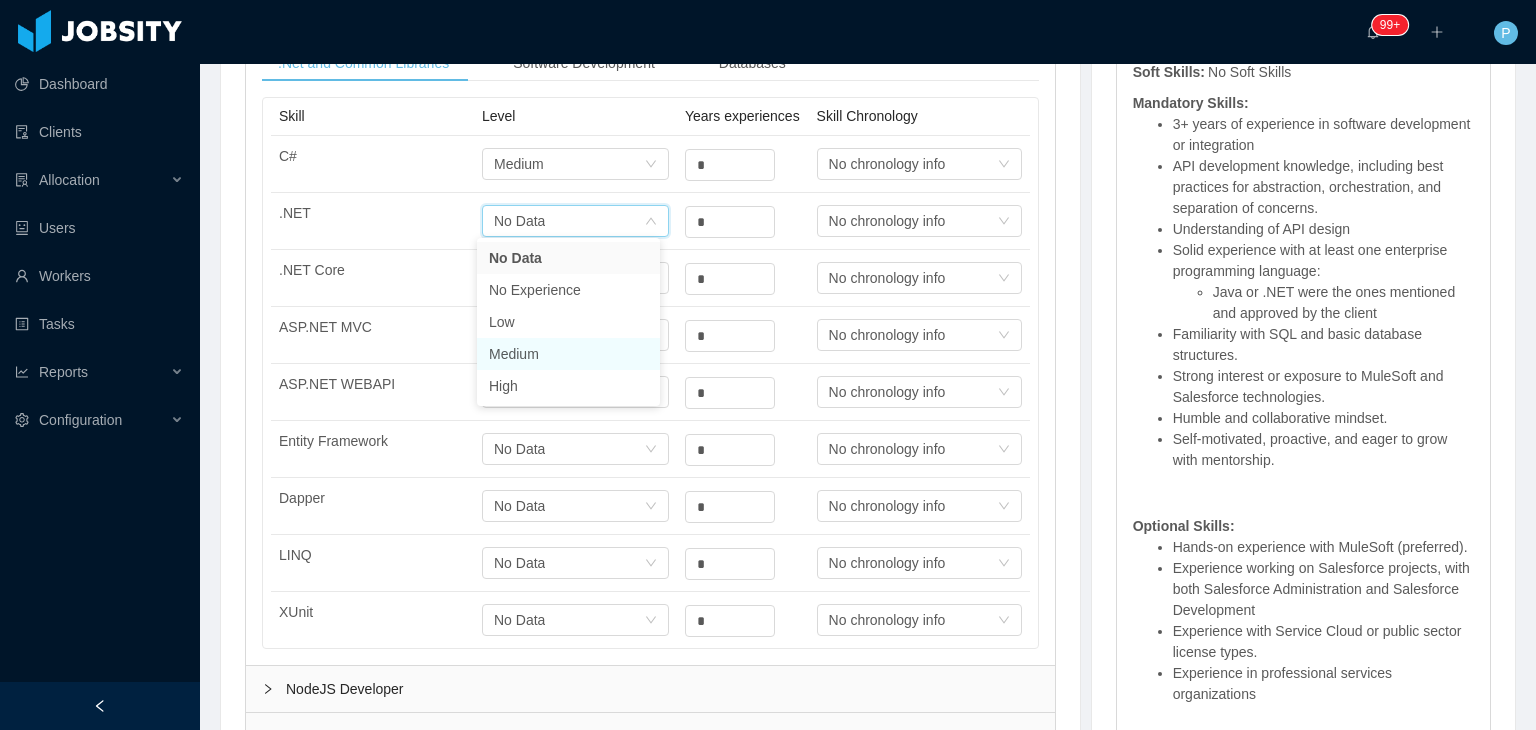 click on "Medium" at bounding box center [568, 354] 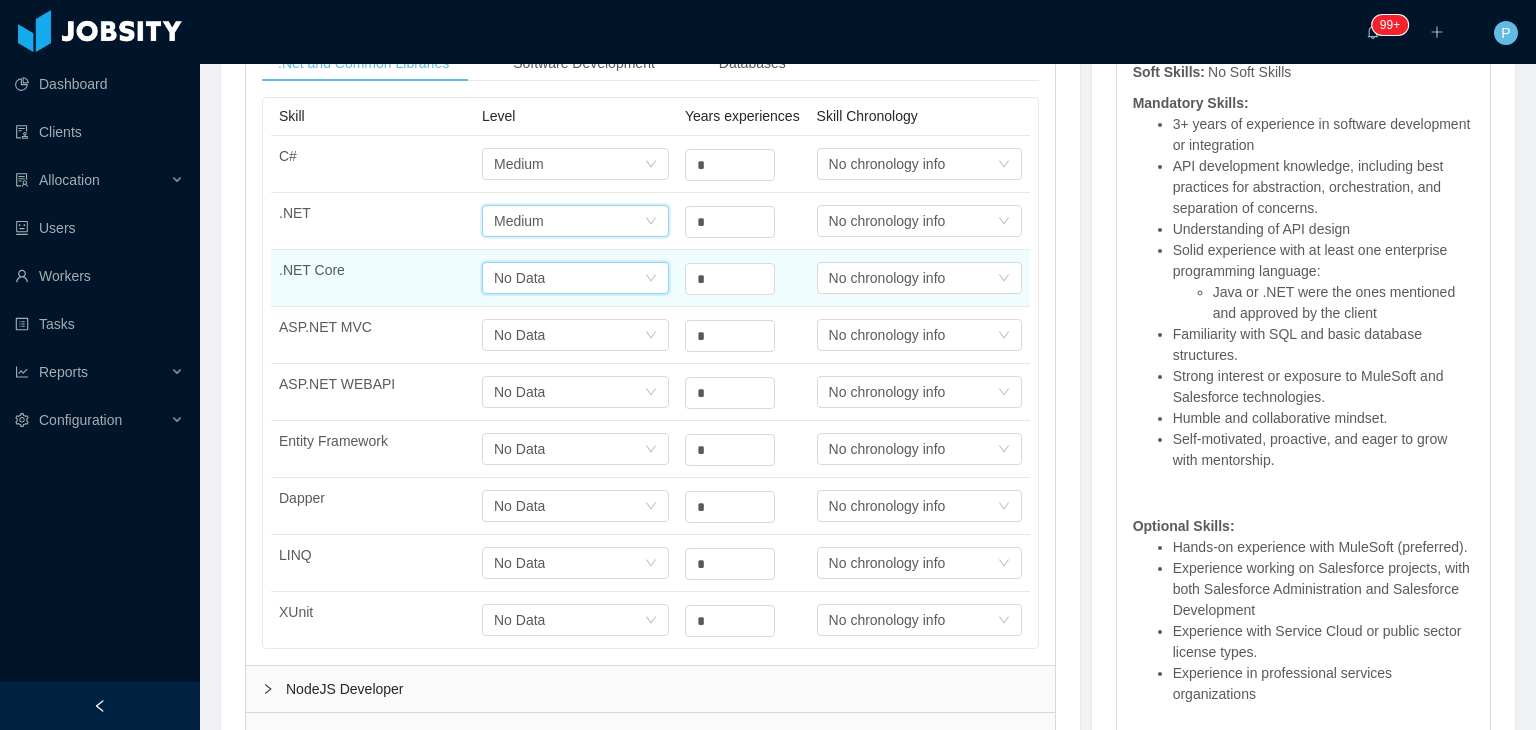 click on "Select one No Data" at bounding box center [569, 164] 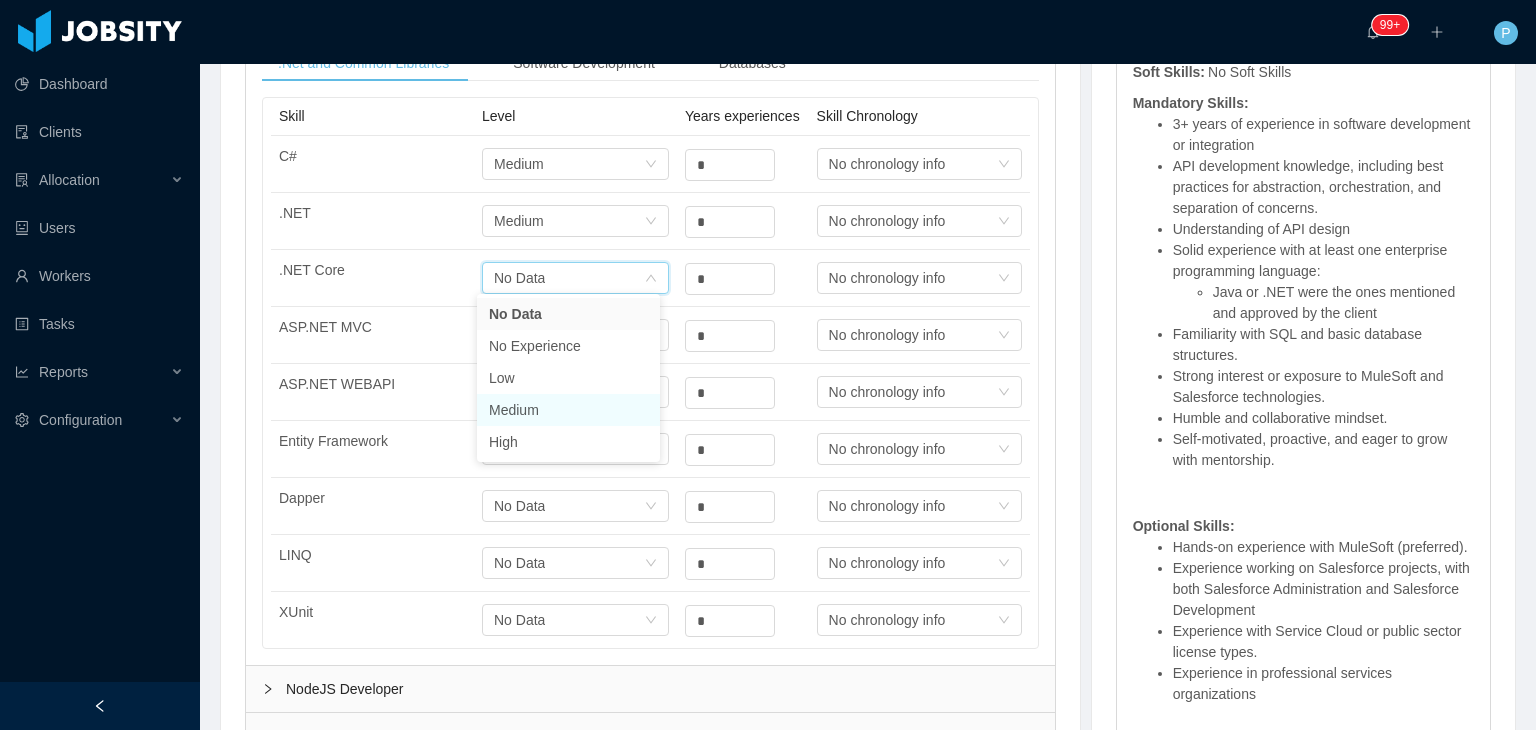 click on "Medium" at bounding box center (568, 410) 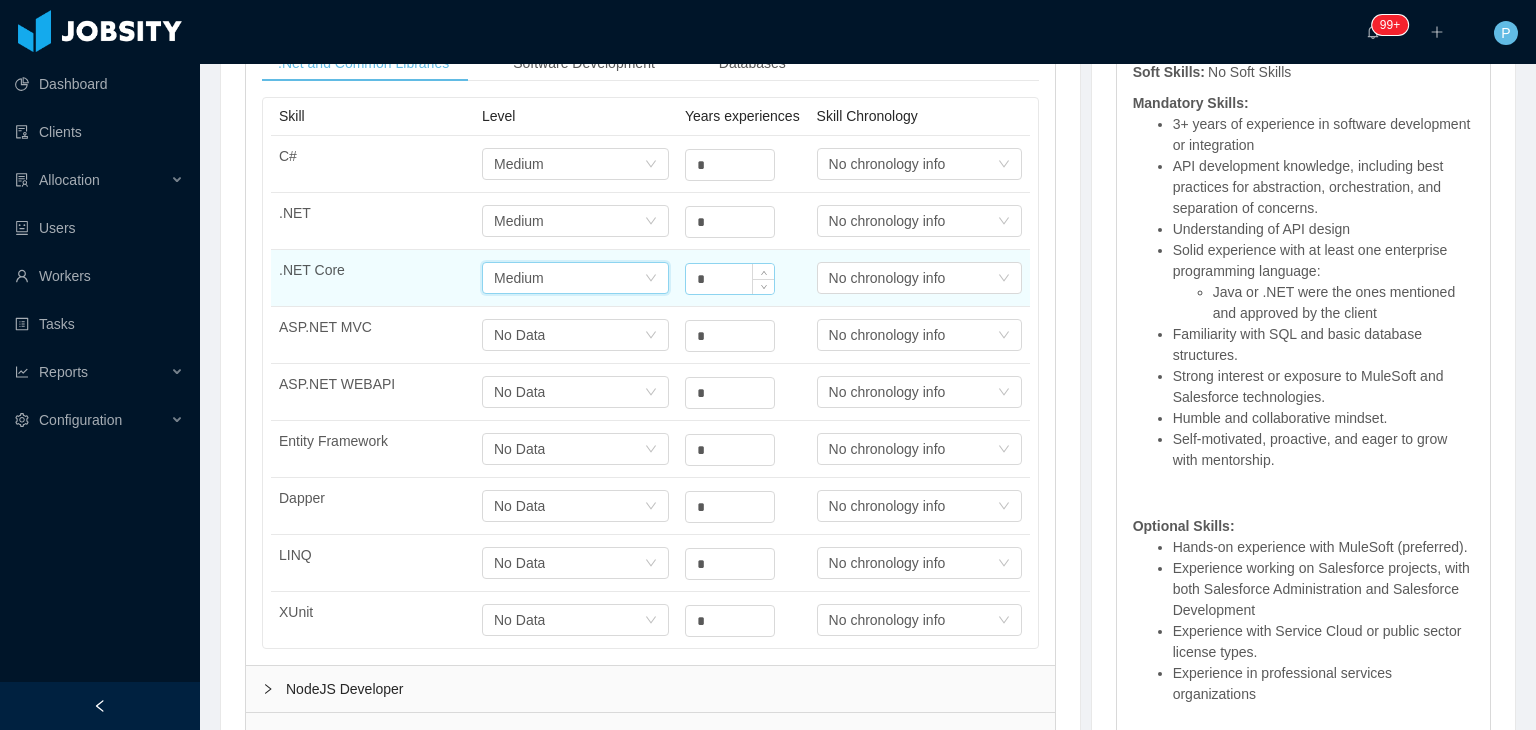 click on "*" at bounding box center [730, 165] 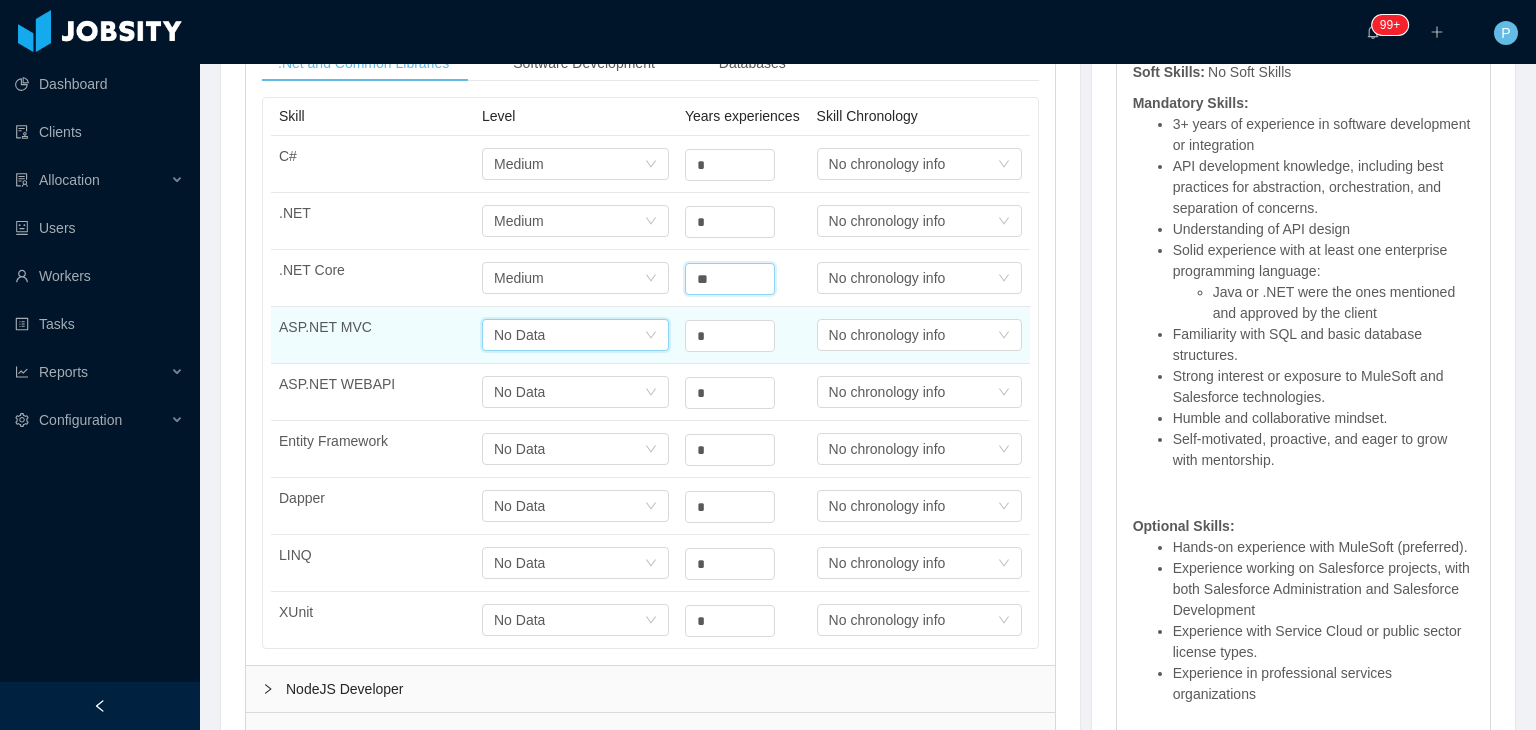 click on "Select one No Data" at bounding box center [569, 164] 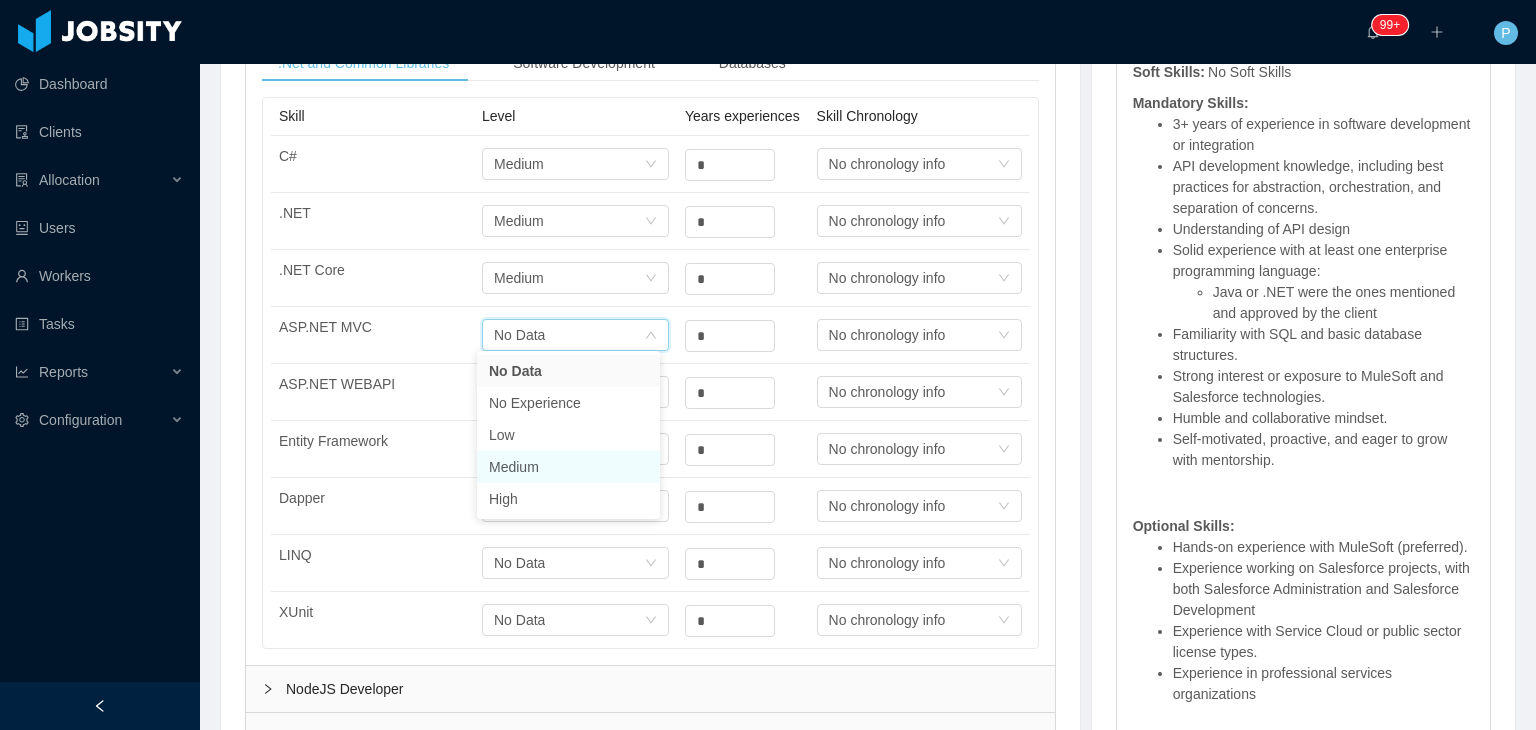 click on "Medium" at bounding box center (568, 467) 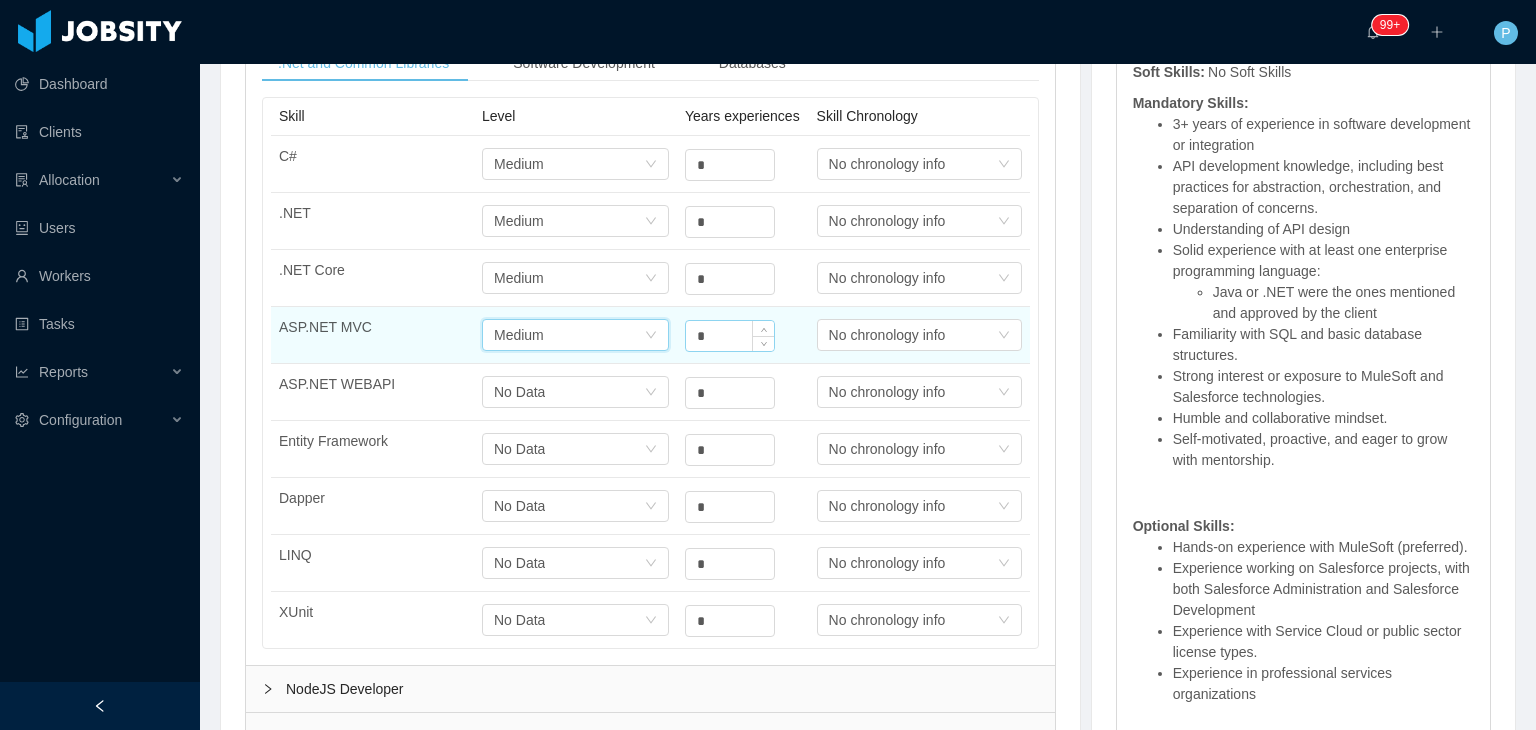 click on "*" at bounding box center [730, 165] 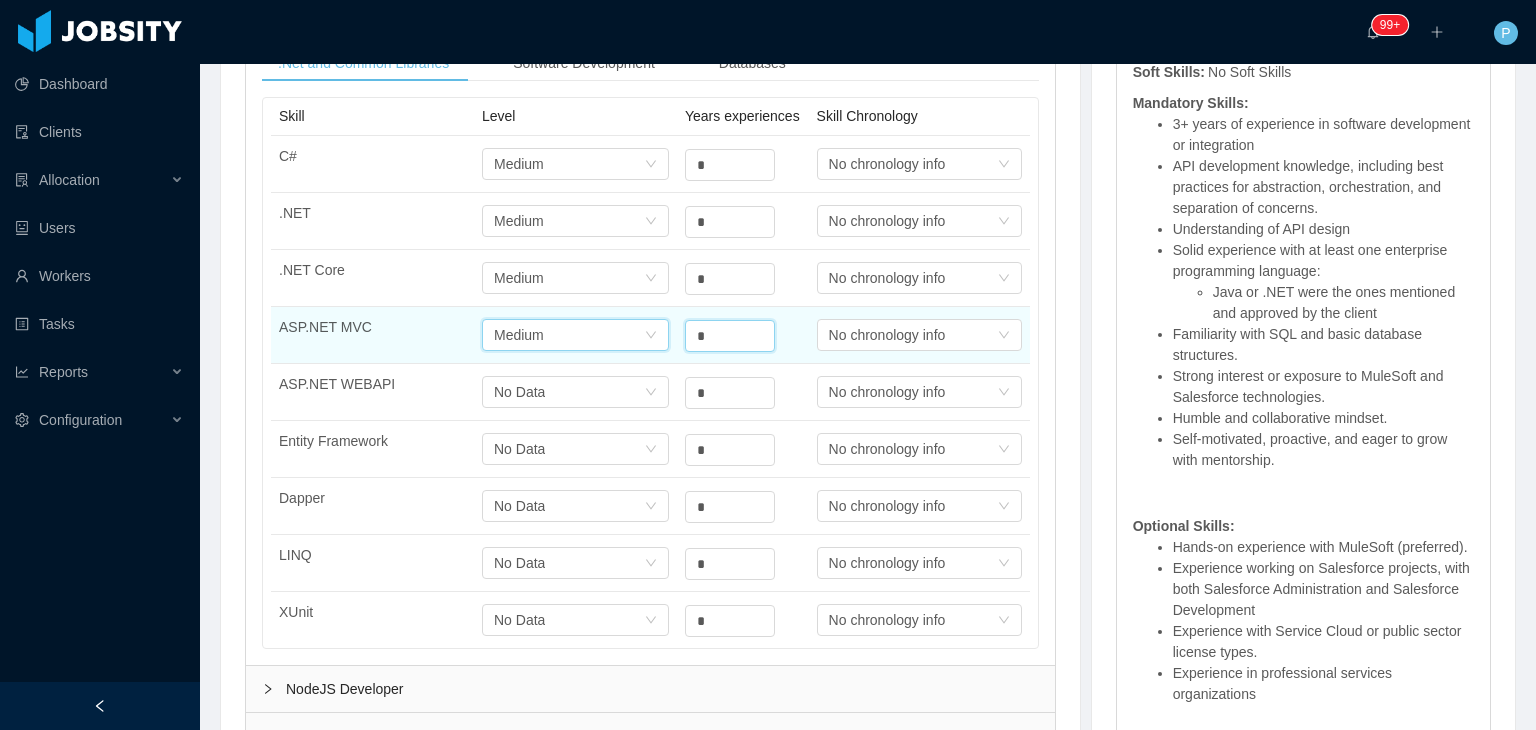 click on "Select one Medium" at bounding box center (569, 164) 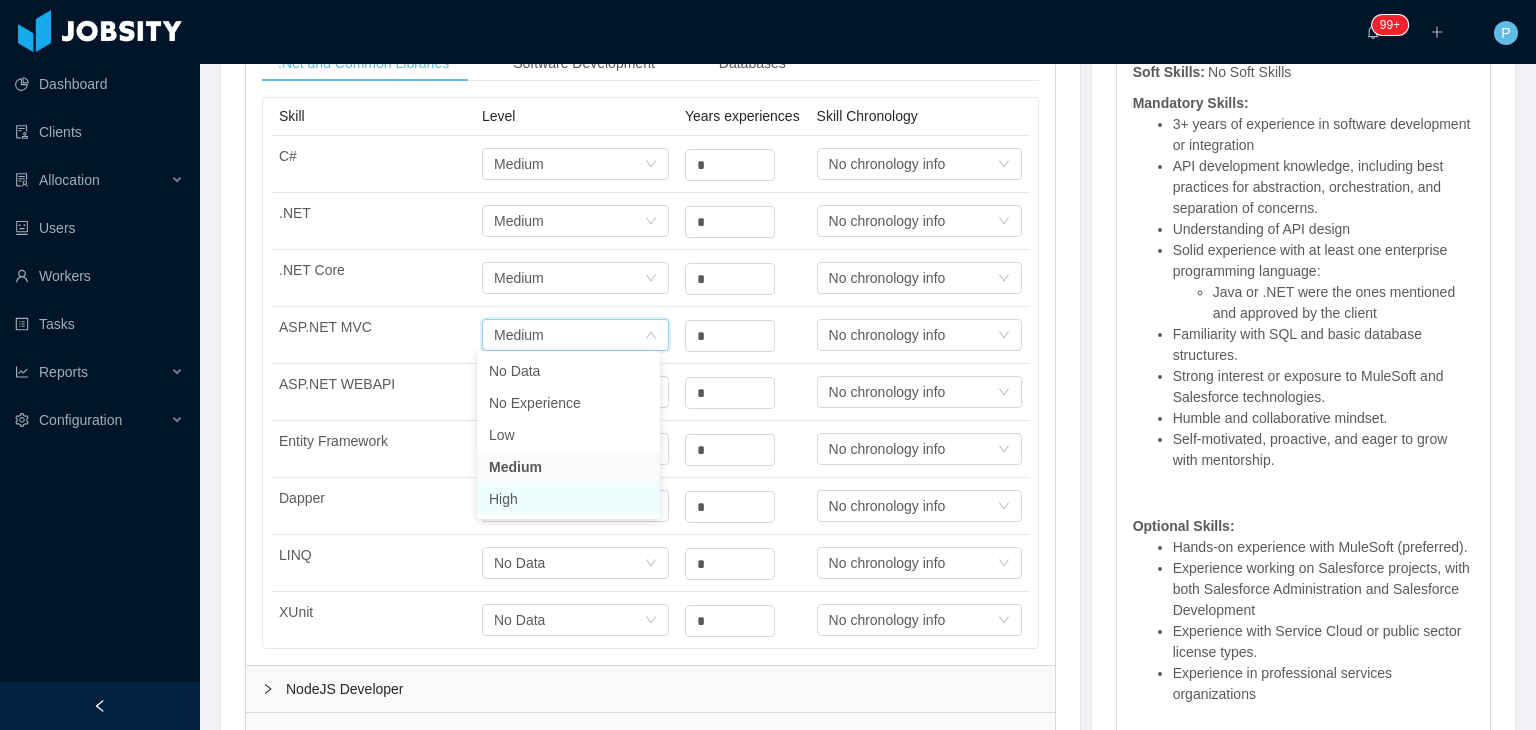 click on "High" at bounding box center (568, 499) 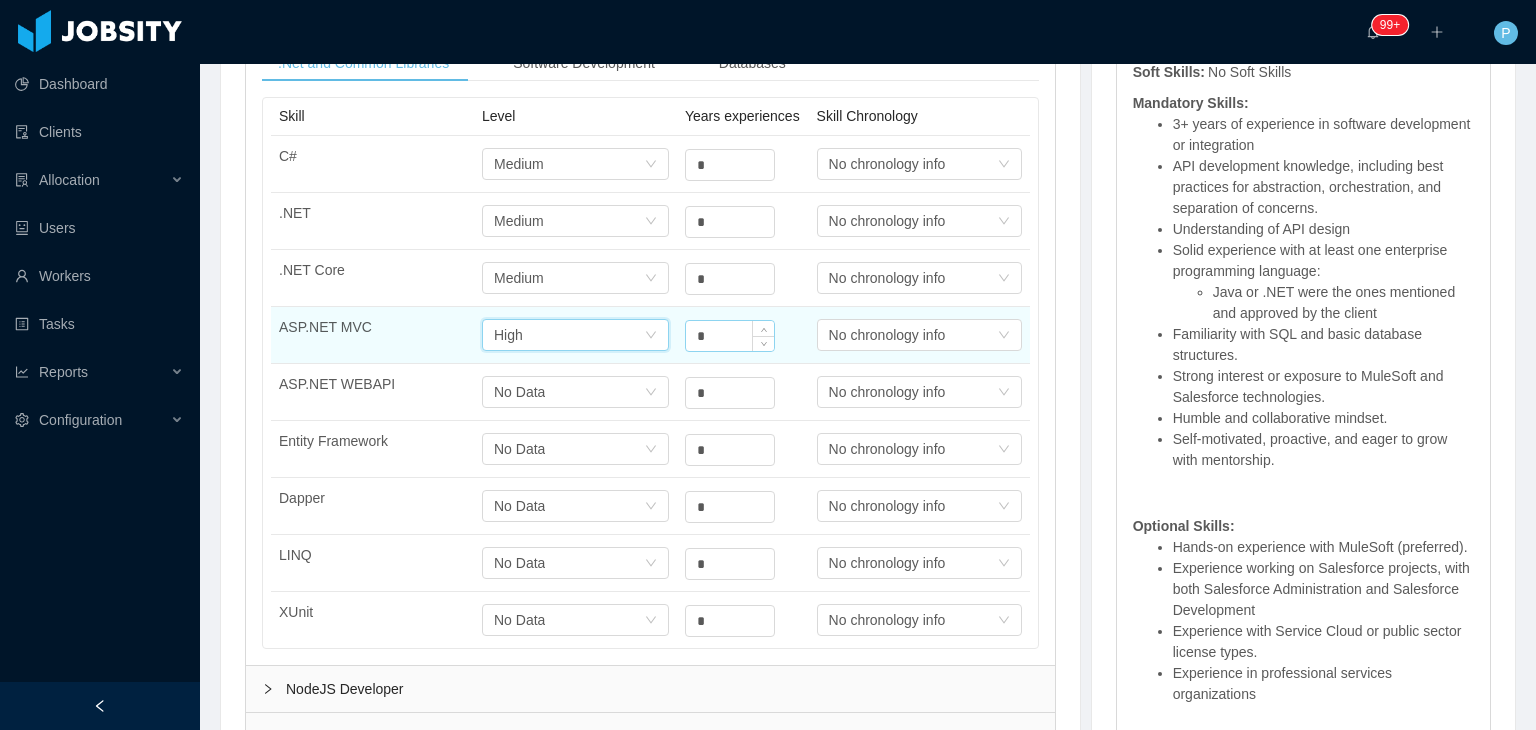 click on "*" at bounding box center (730, 165) 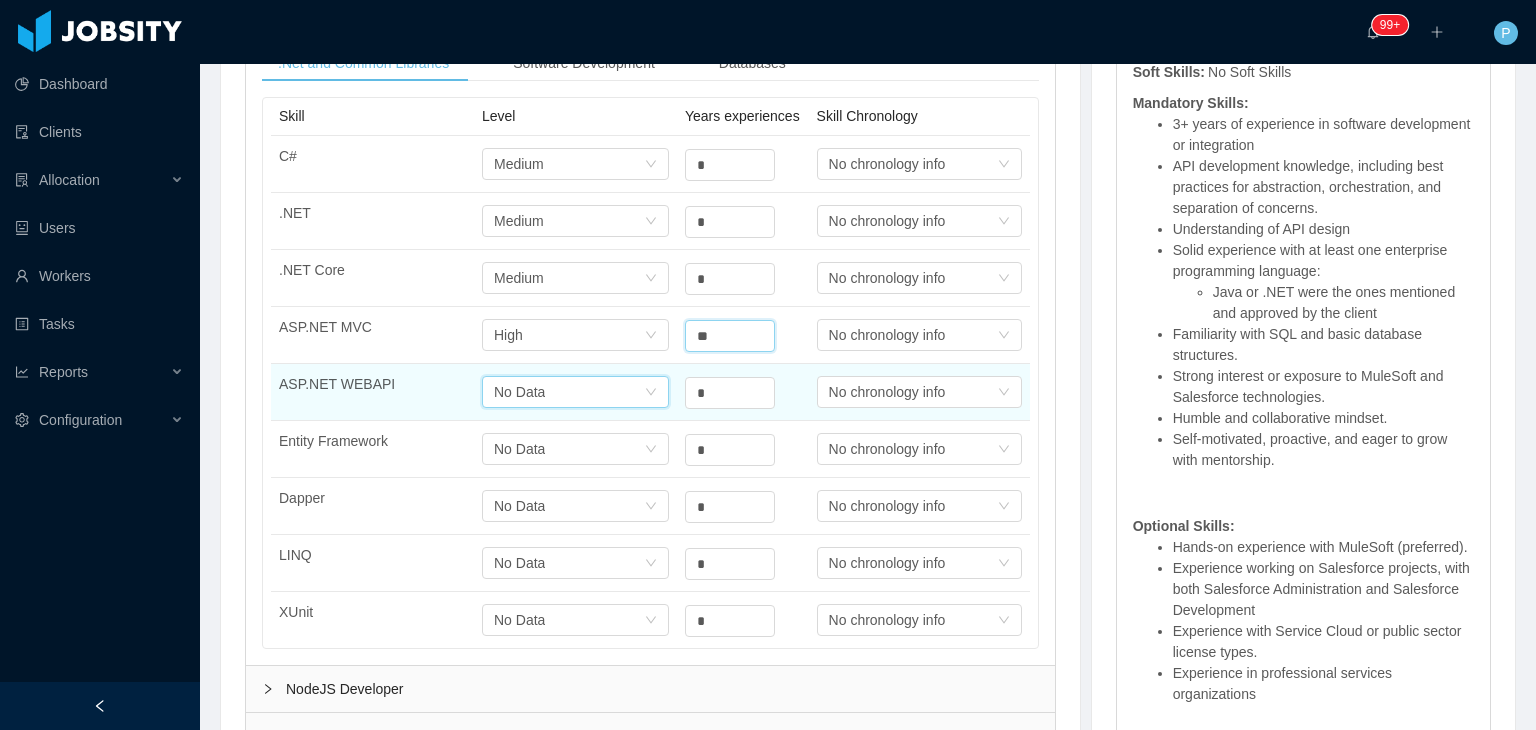 click on "Select one No Data" at bounding box center [569, 164] 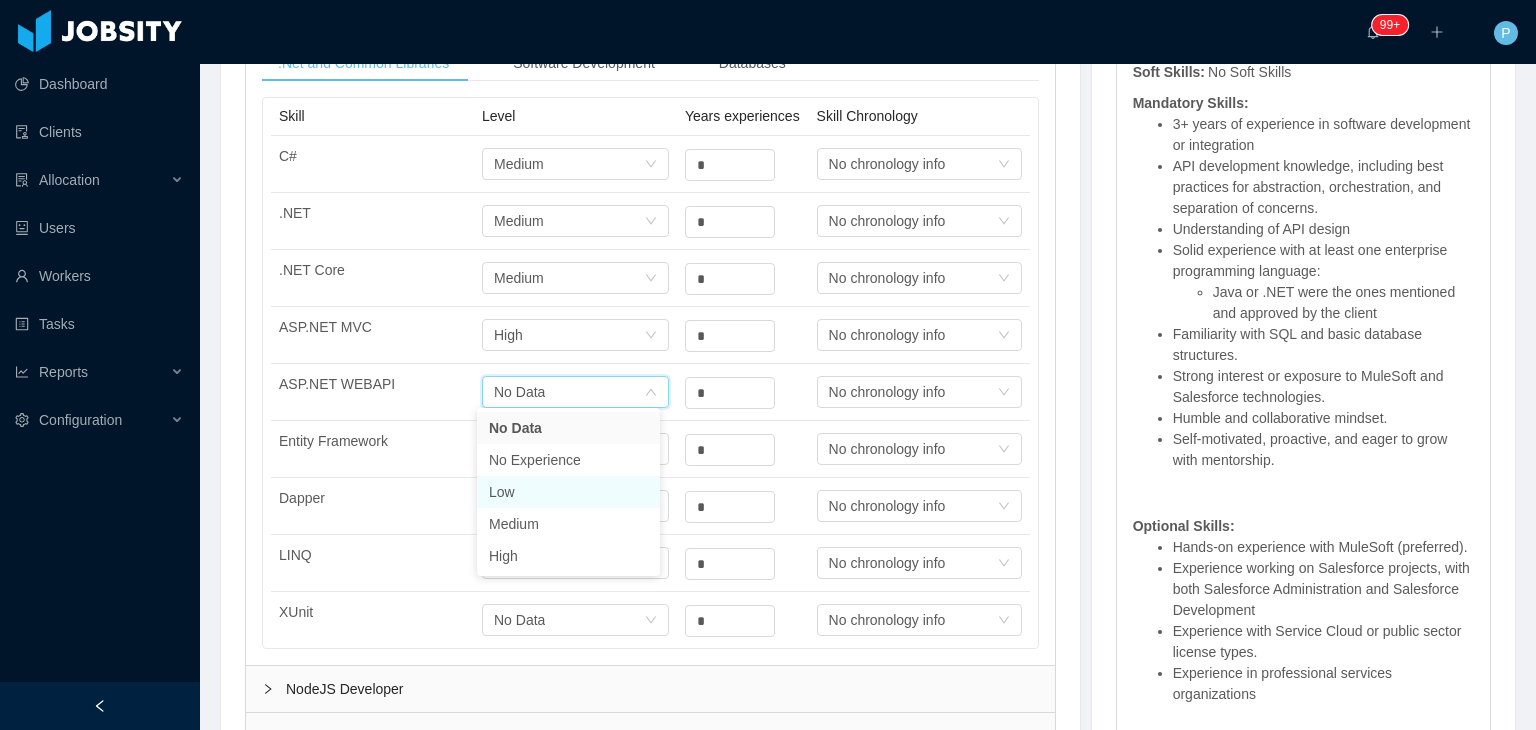 click on "Low" at bounding box center [568, 492] 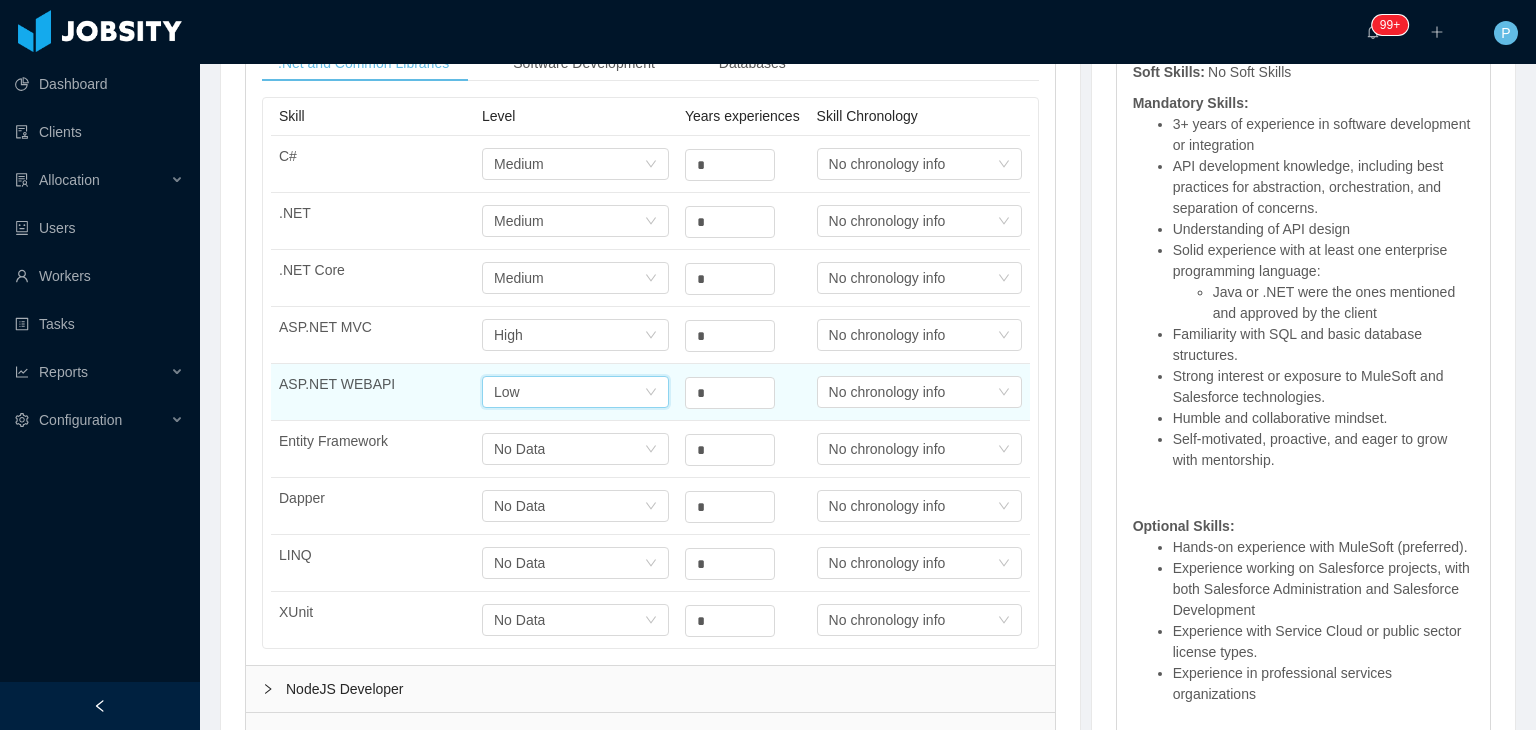 click on "Select one Low" at bounding box center [569, 392] 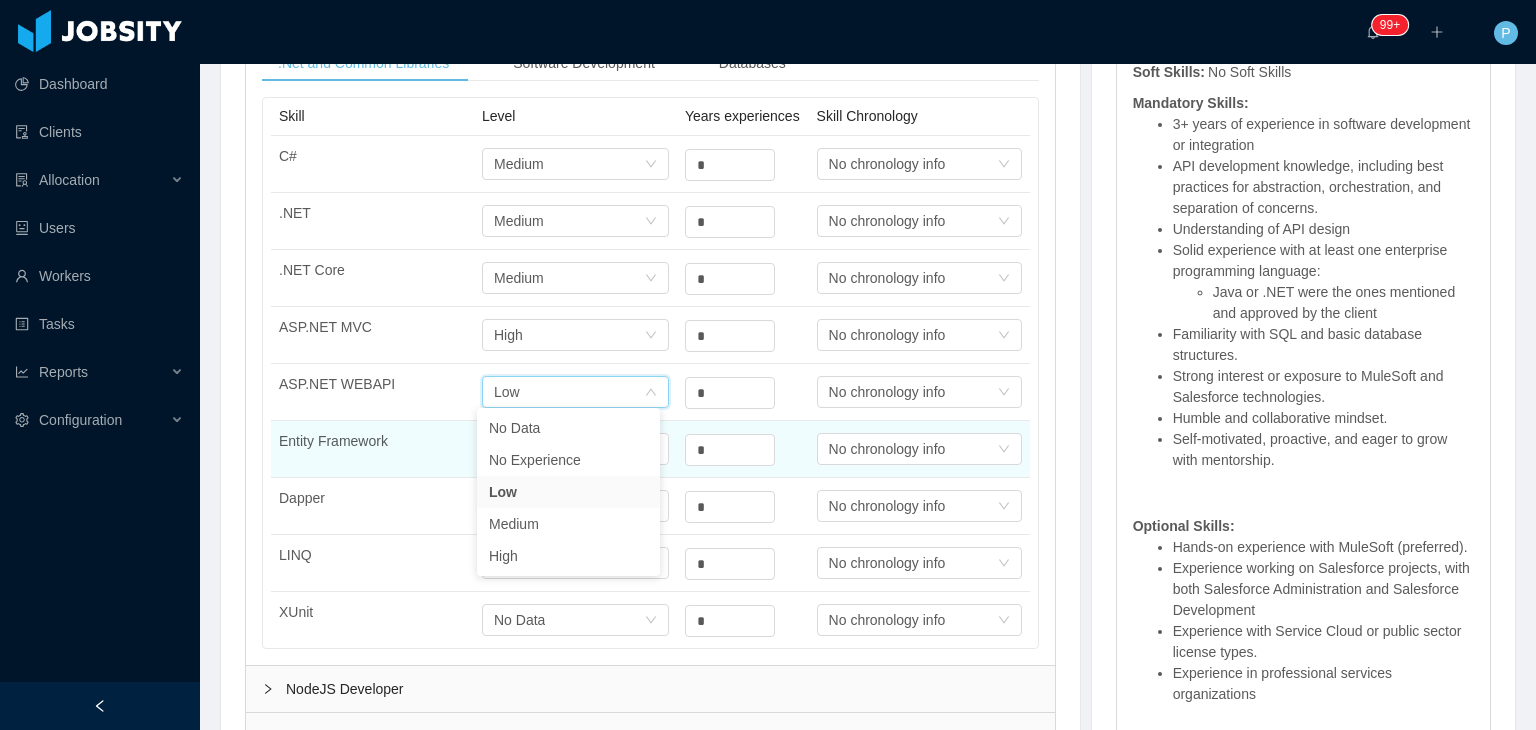 click on "Entity Framework" at bounding box center (372, 441) 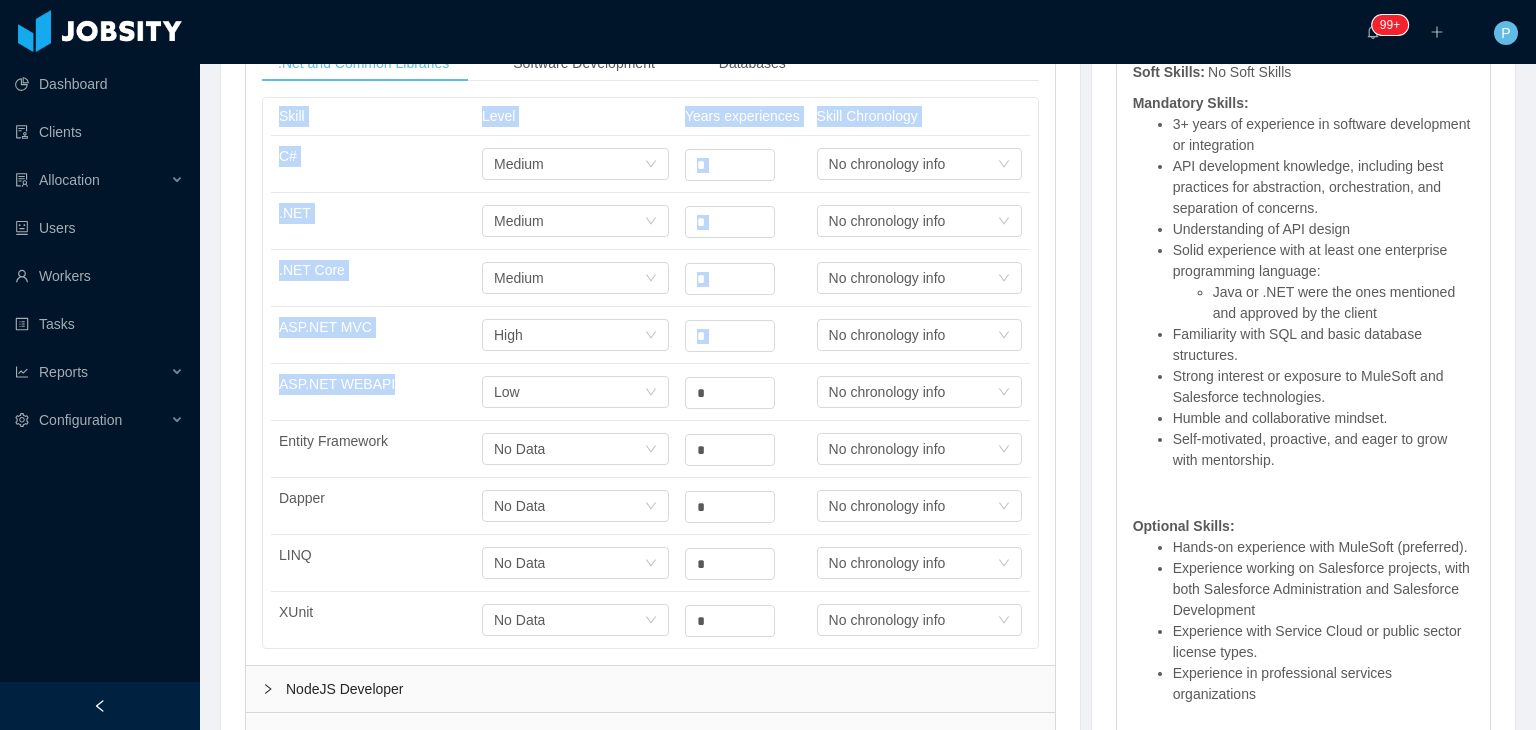 drag, startPoint x: 392, startPoint y: 389, endPoint x: 268, endPoint y: 376, distance: 124.67959 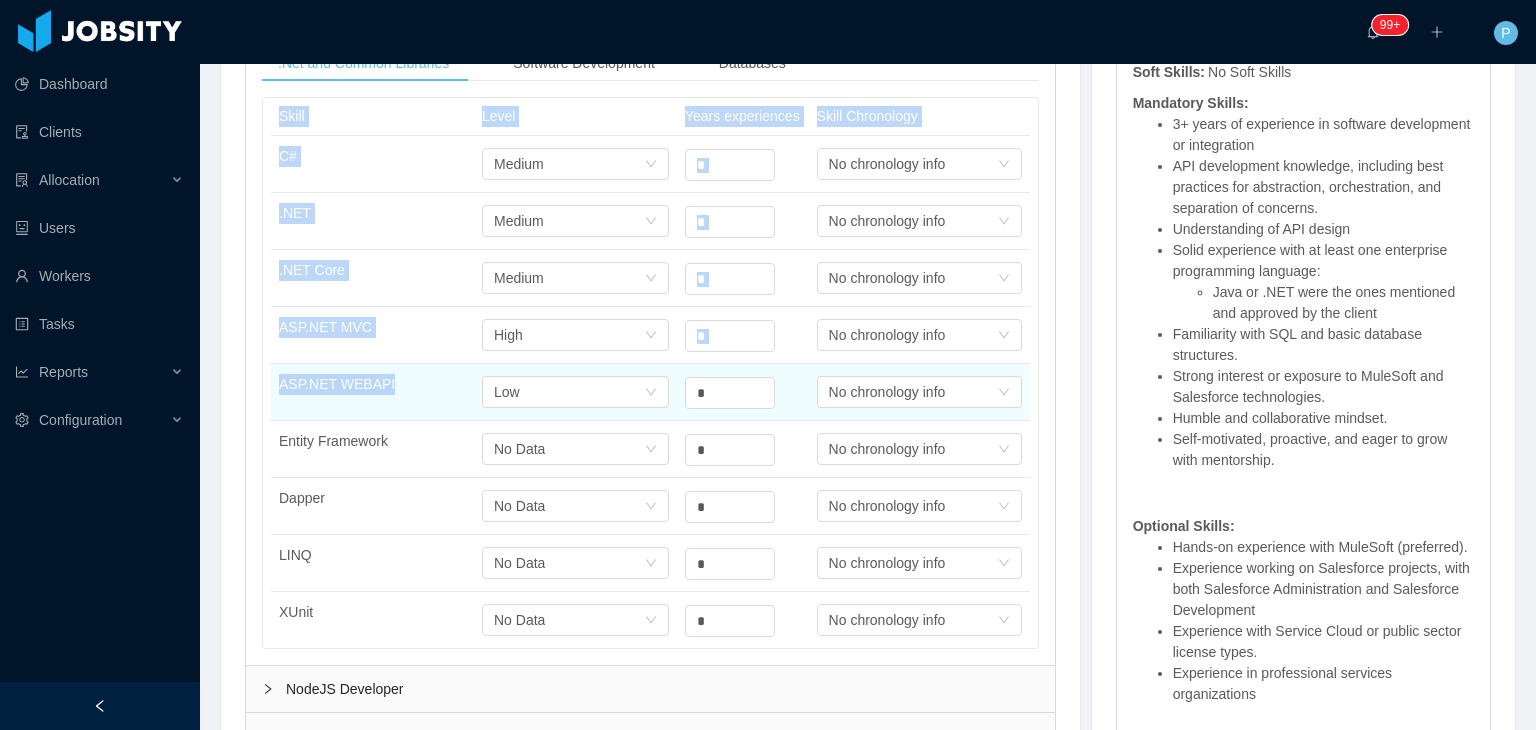 click on "ASP.NET WEBAPI" at bounding box center [372, 384] 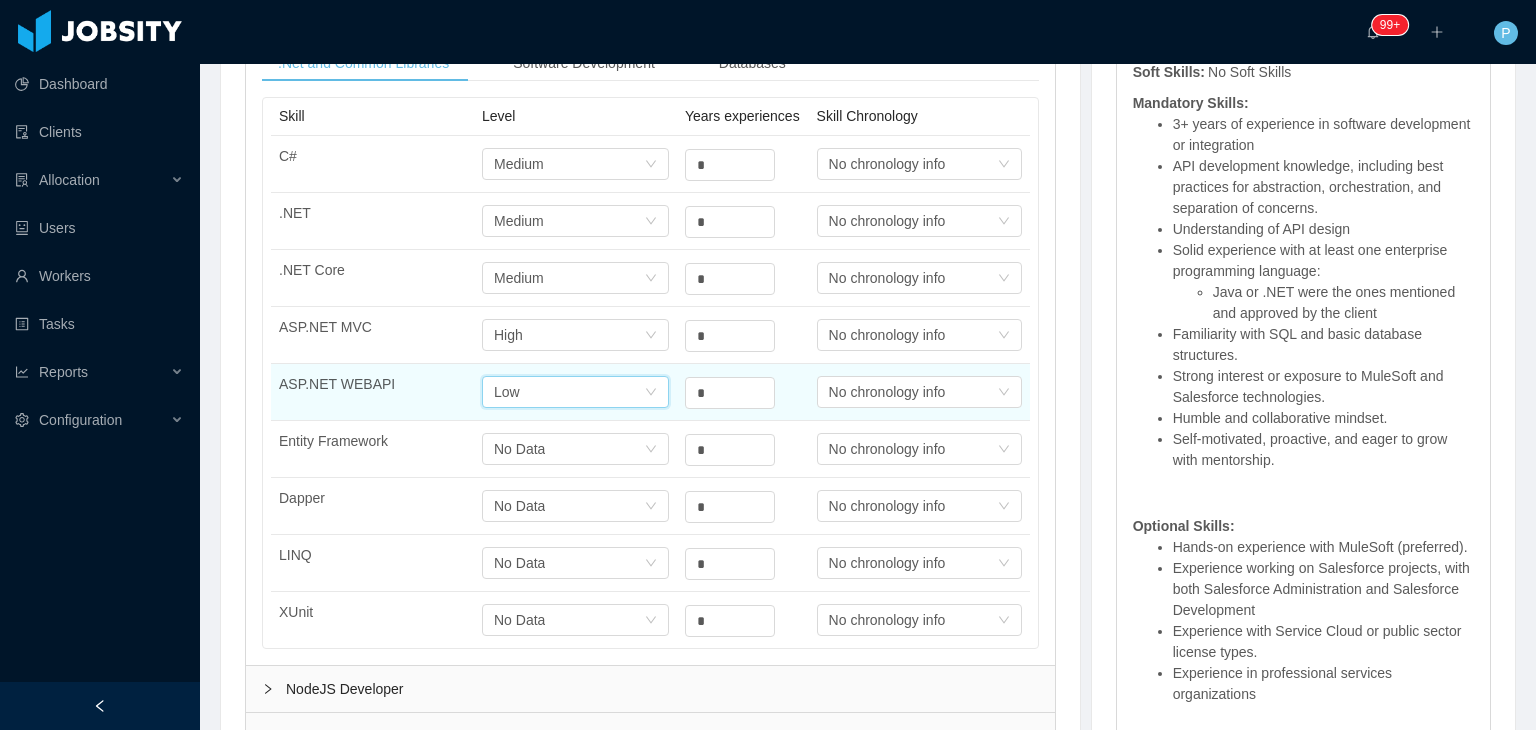 click on "Select one Low" at bounding box center (569, 392) 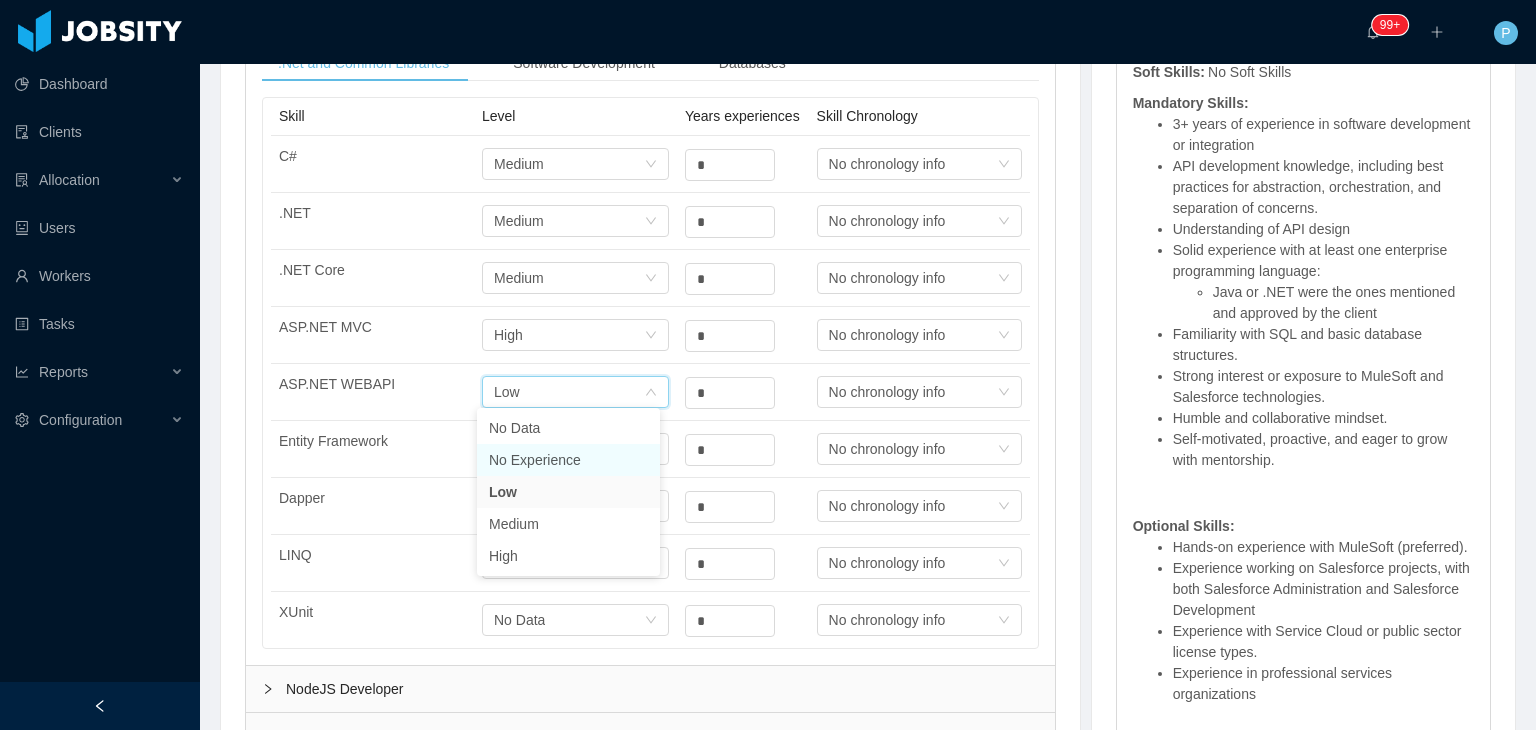 click on "No Experience" at bounding box center (568, 460) 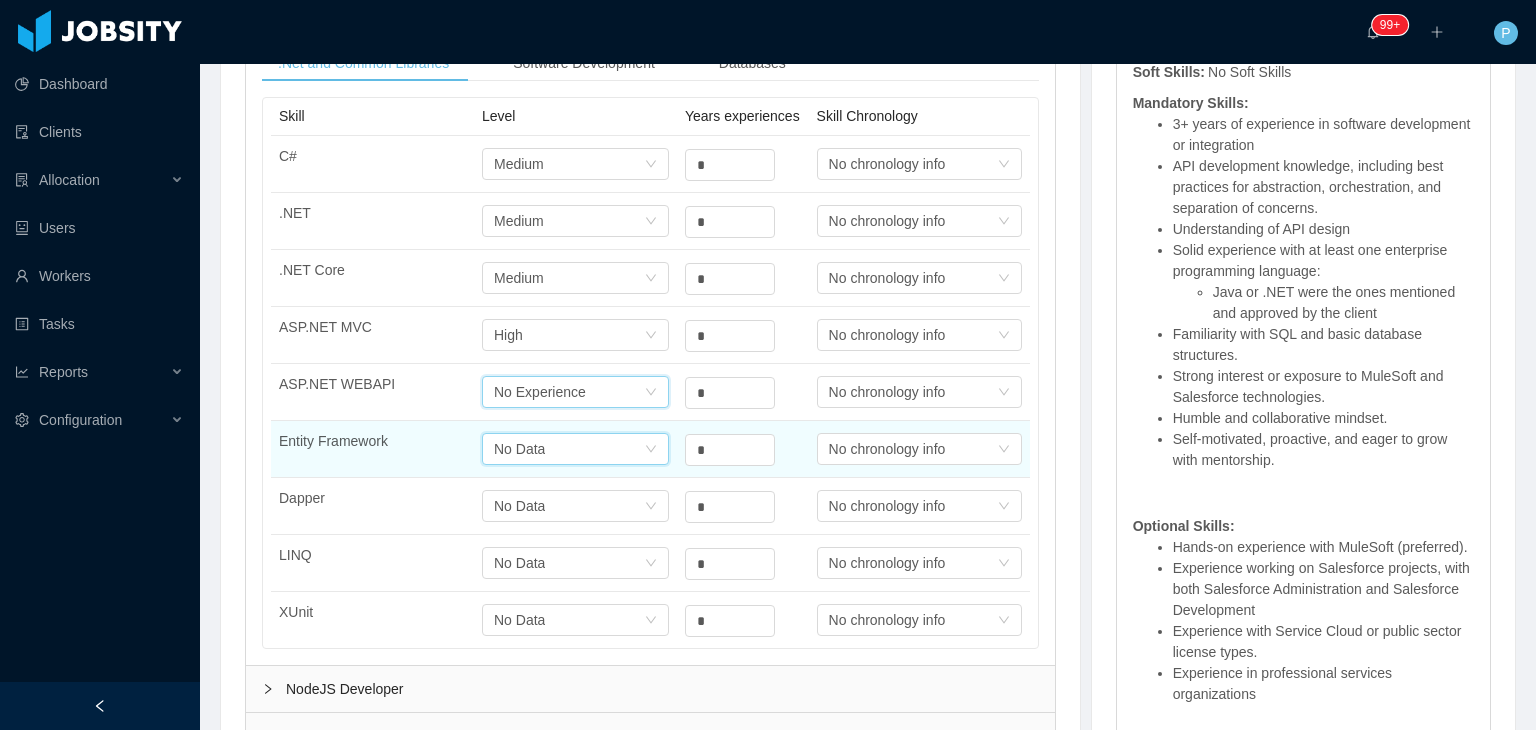 click on "Select one No Data" at bounding box center (569, 164) 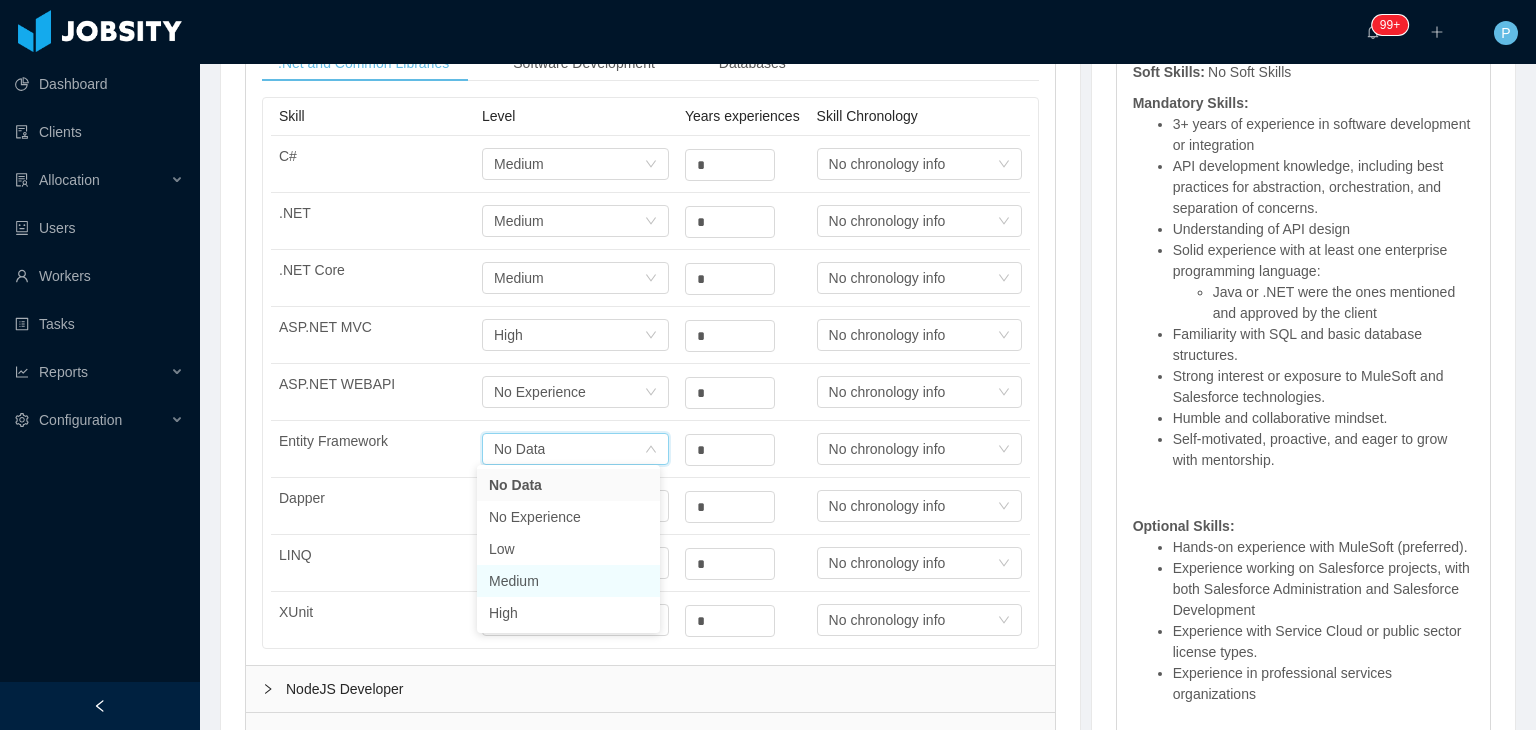 click on "Medium" at bounding box center (568, 581) 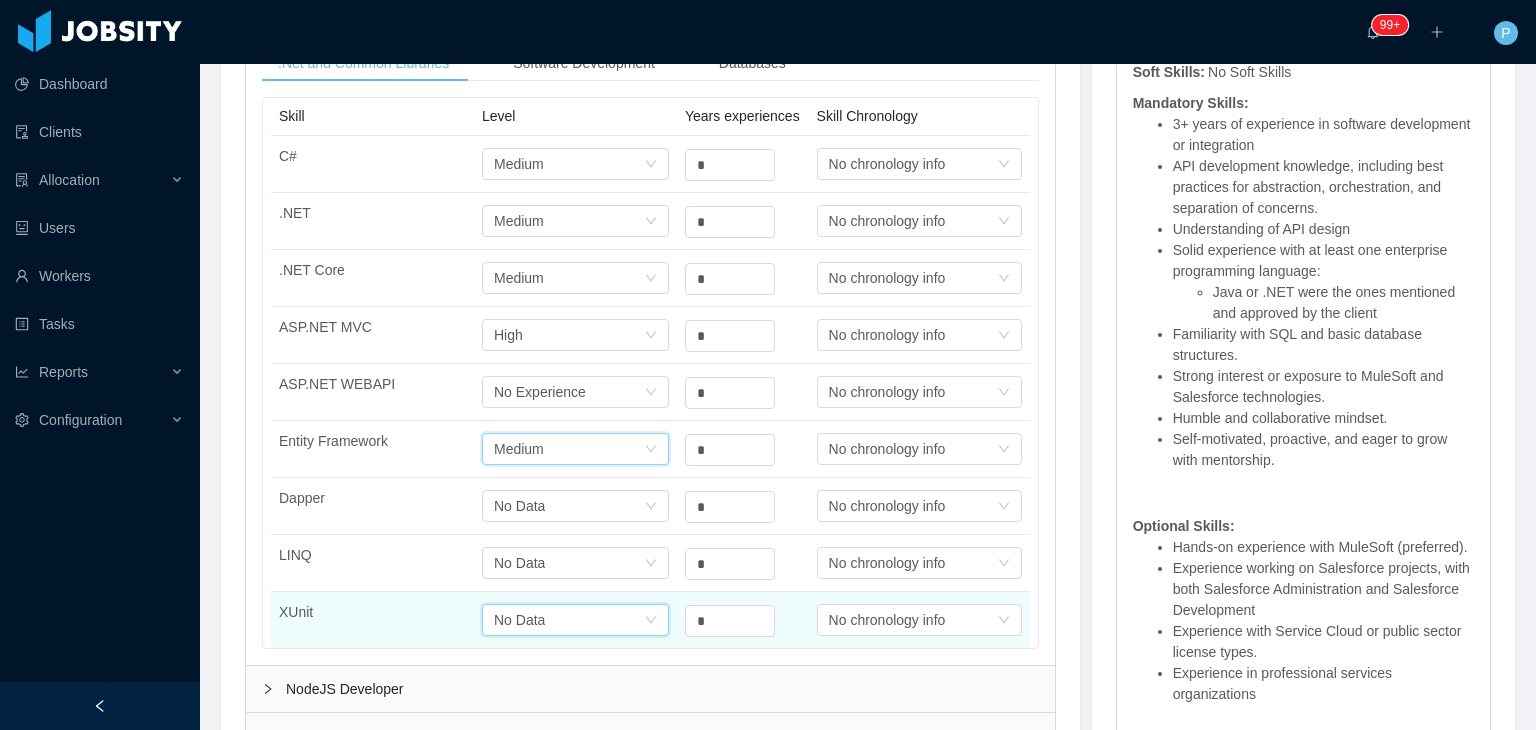 click on "Select one No Data" at bounding box center (569, 164) 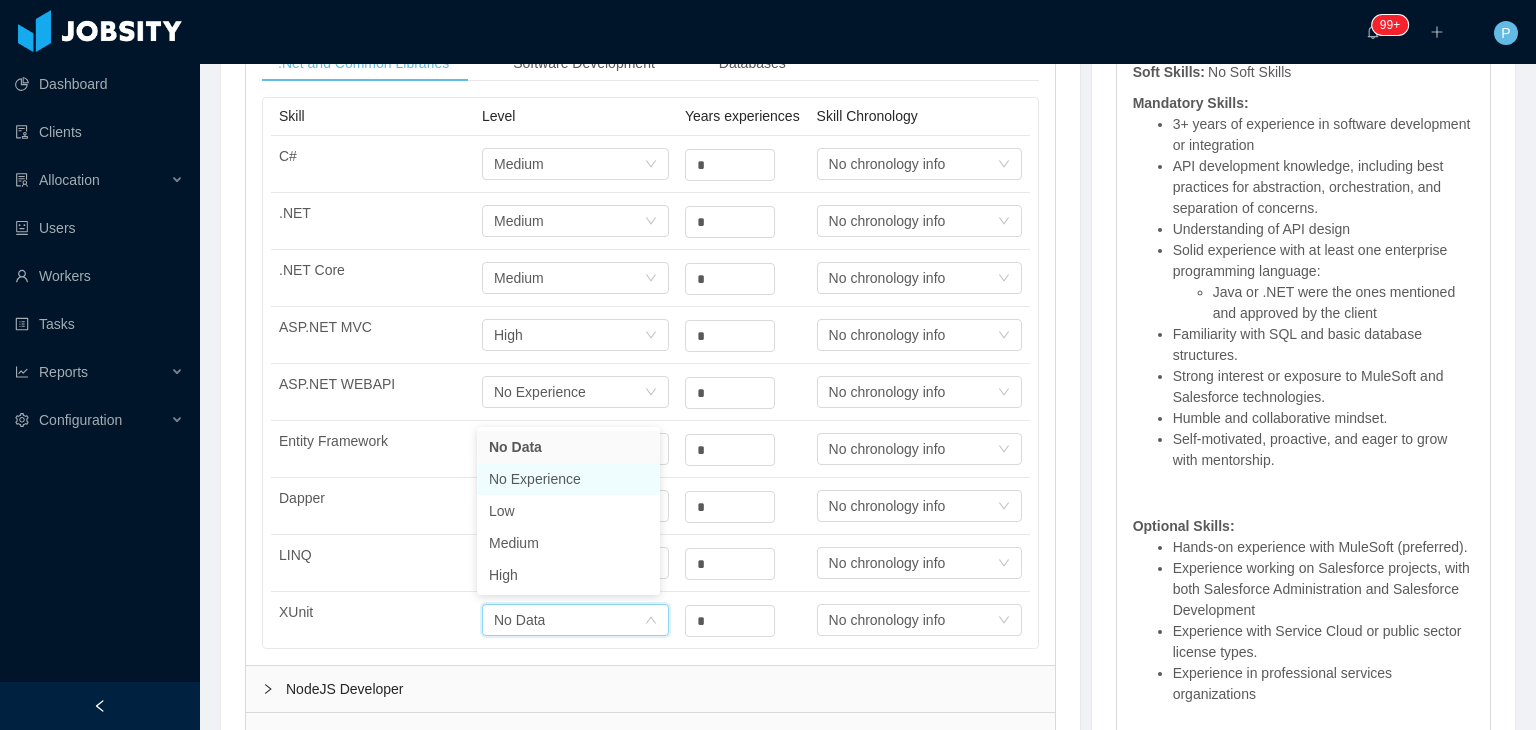 click on "No Experience" at bounding box center (568, 479) 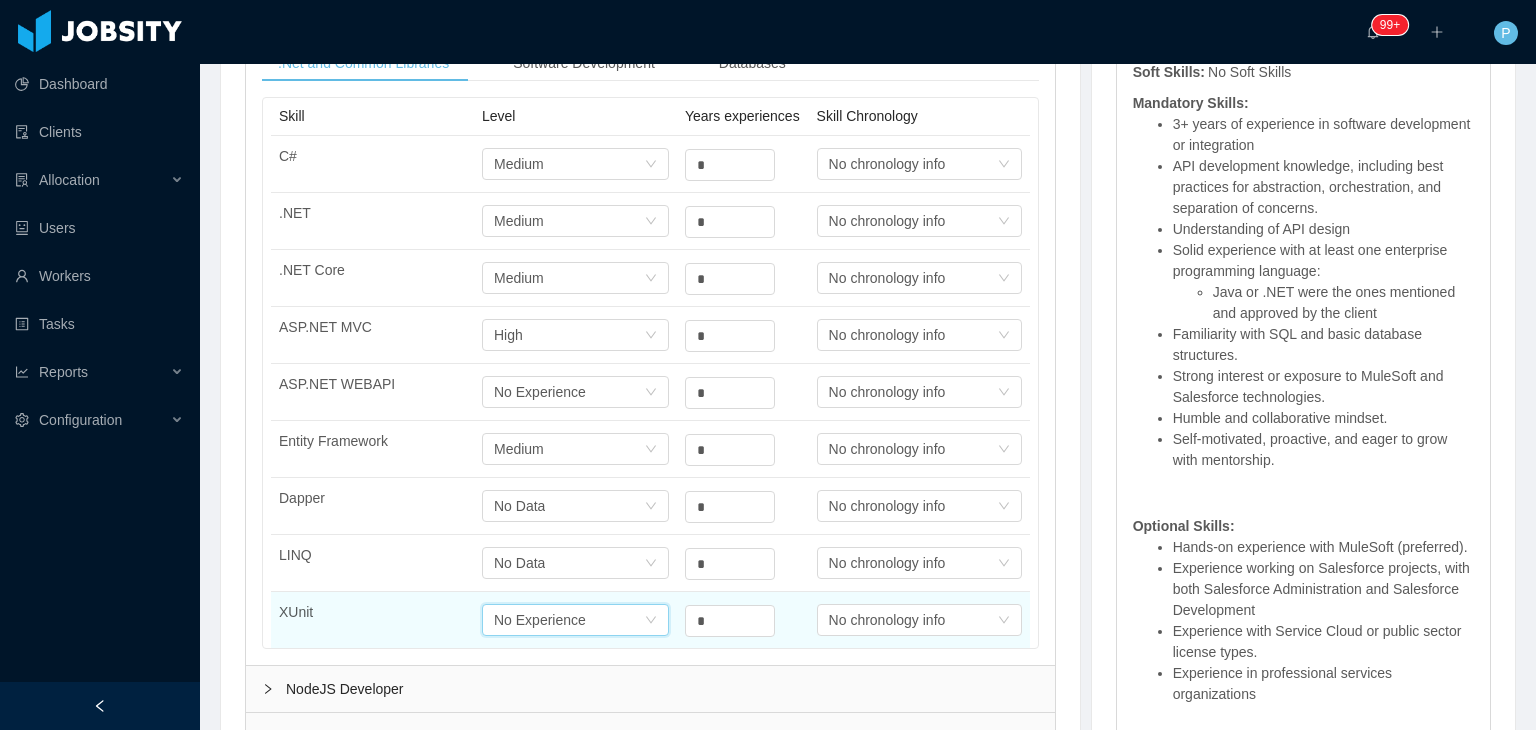click on "No Experience" at bounding box center [540, 620] 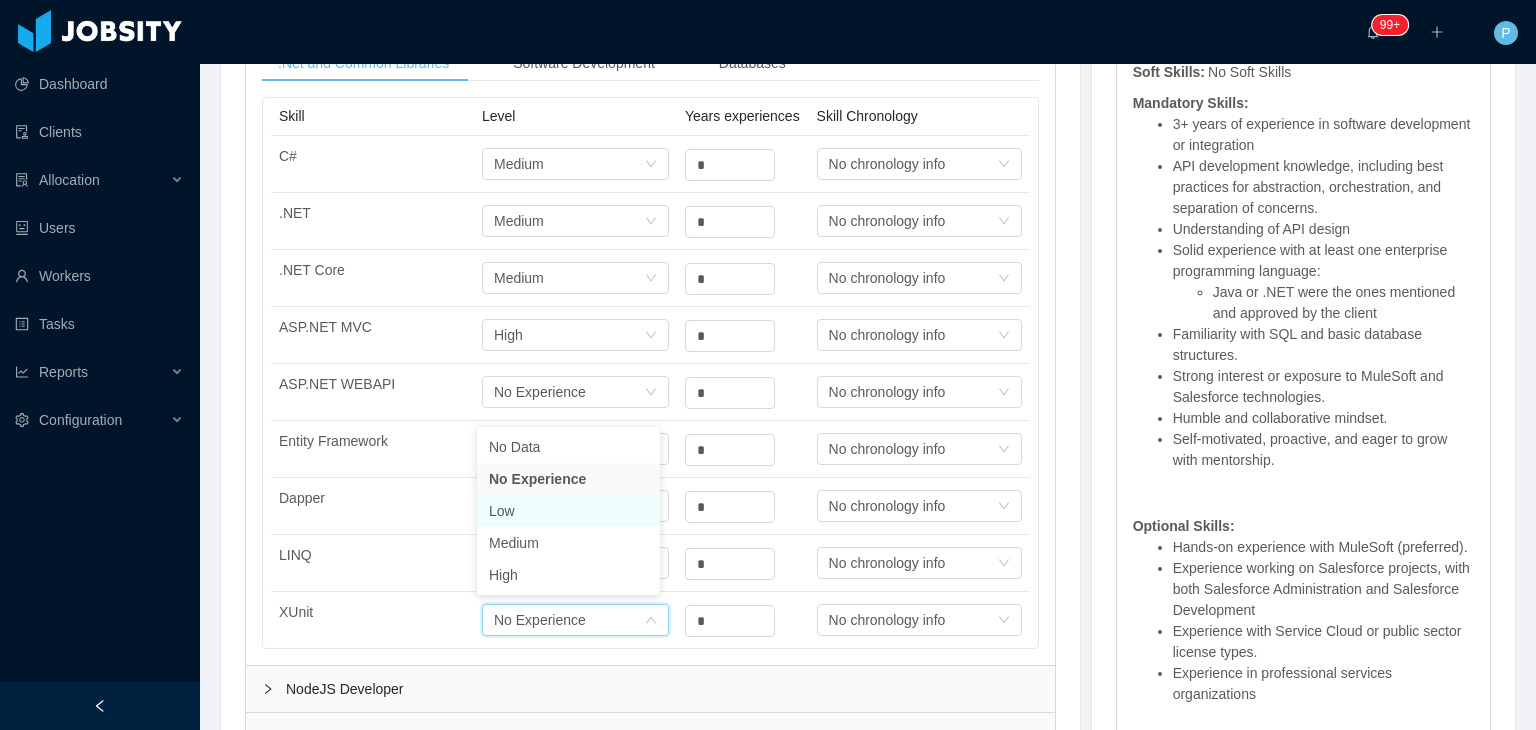 click on "Low" at bounding box center (568, 511) 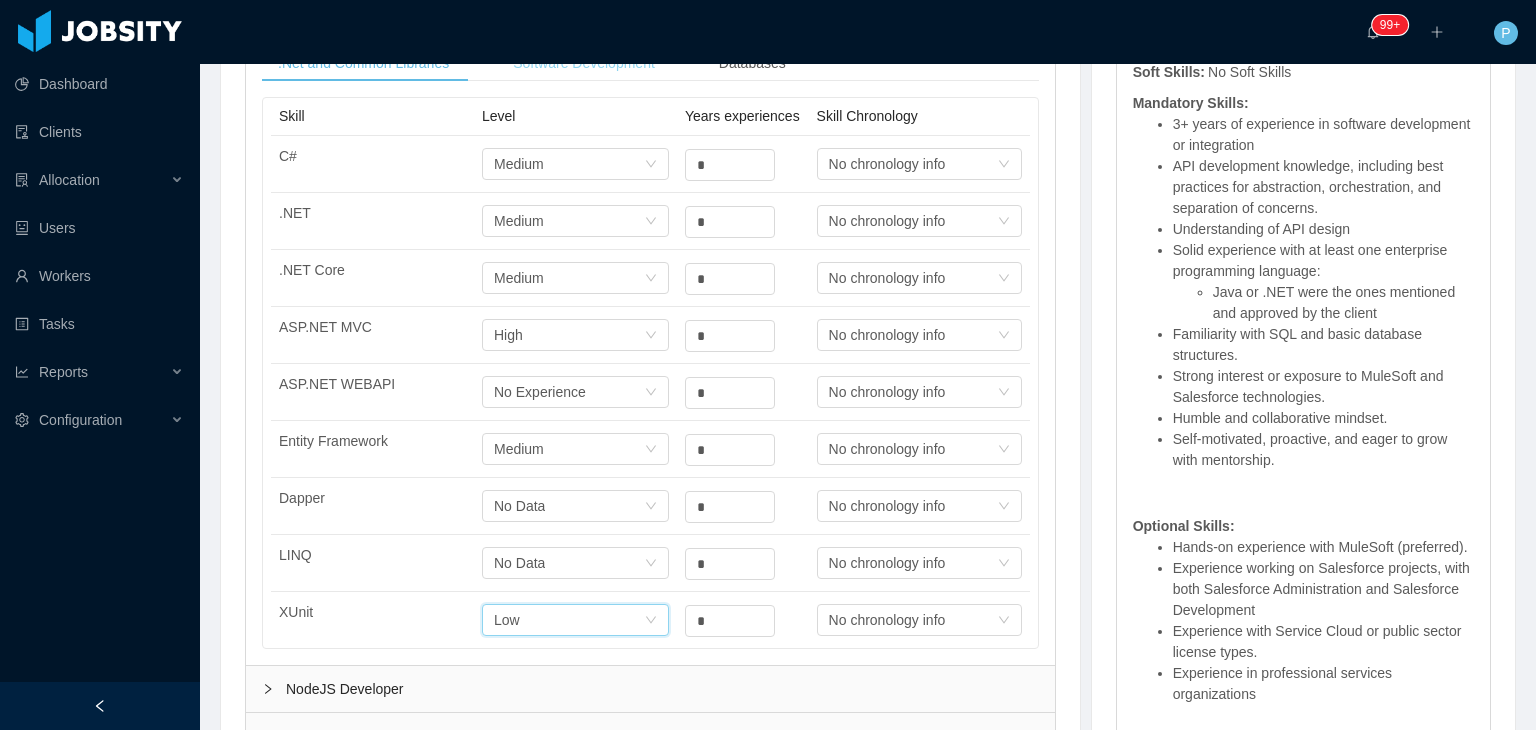 click on "Software Development" at bounding box center (584, 63) 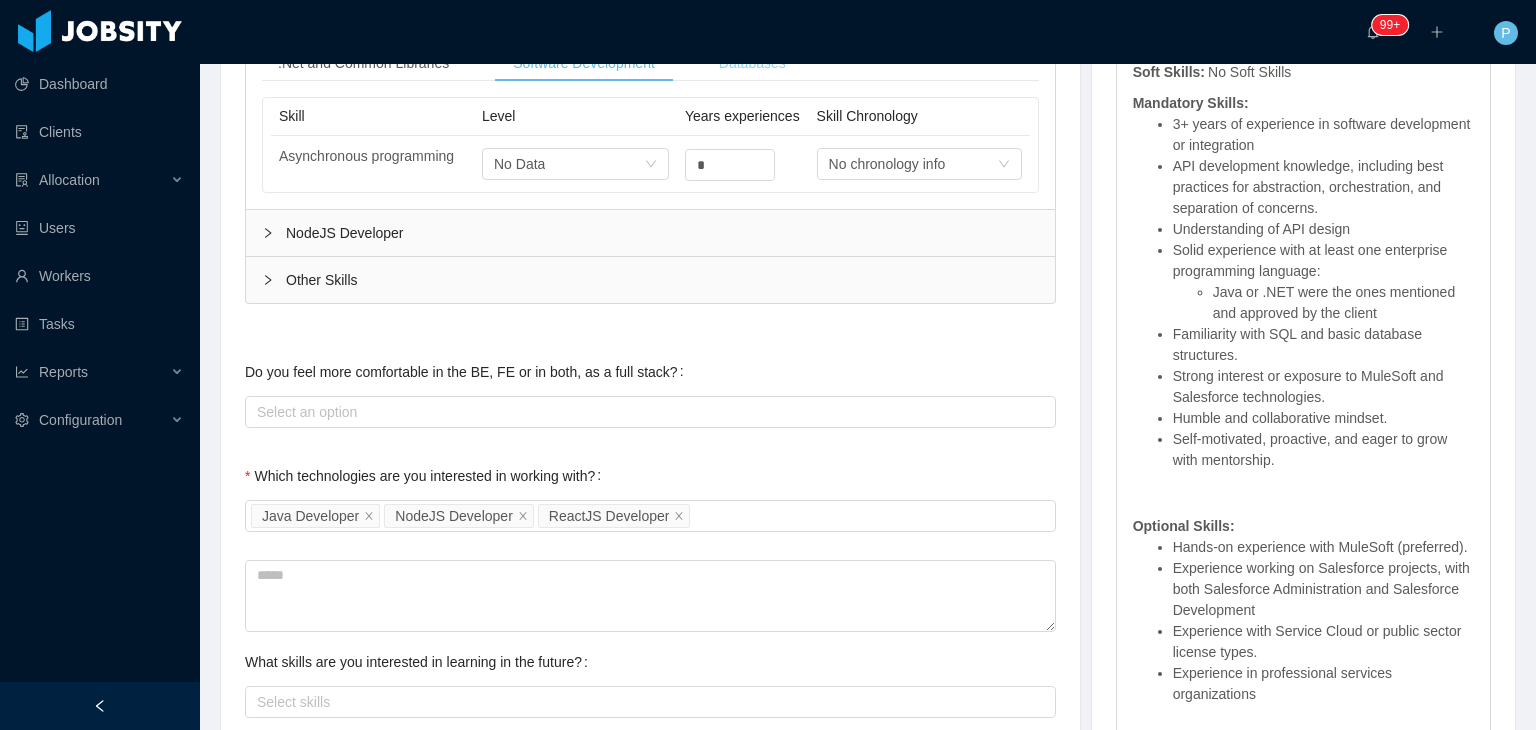 click on "Databases" at bounding box center [752, 63] 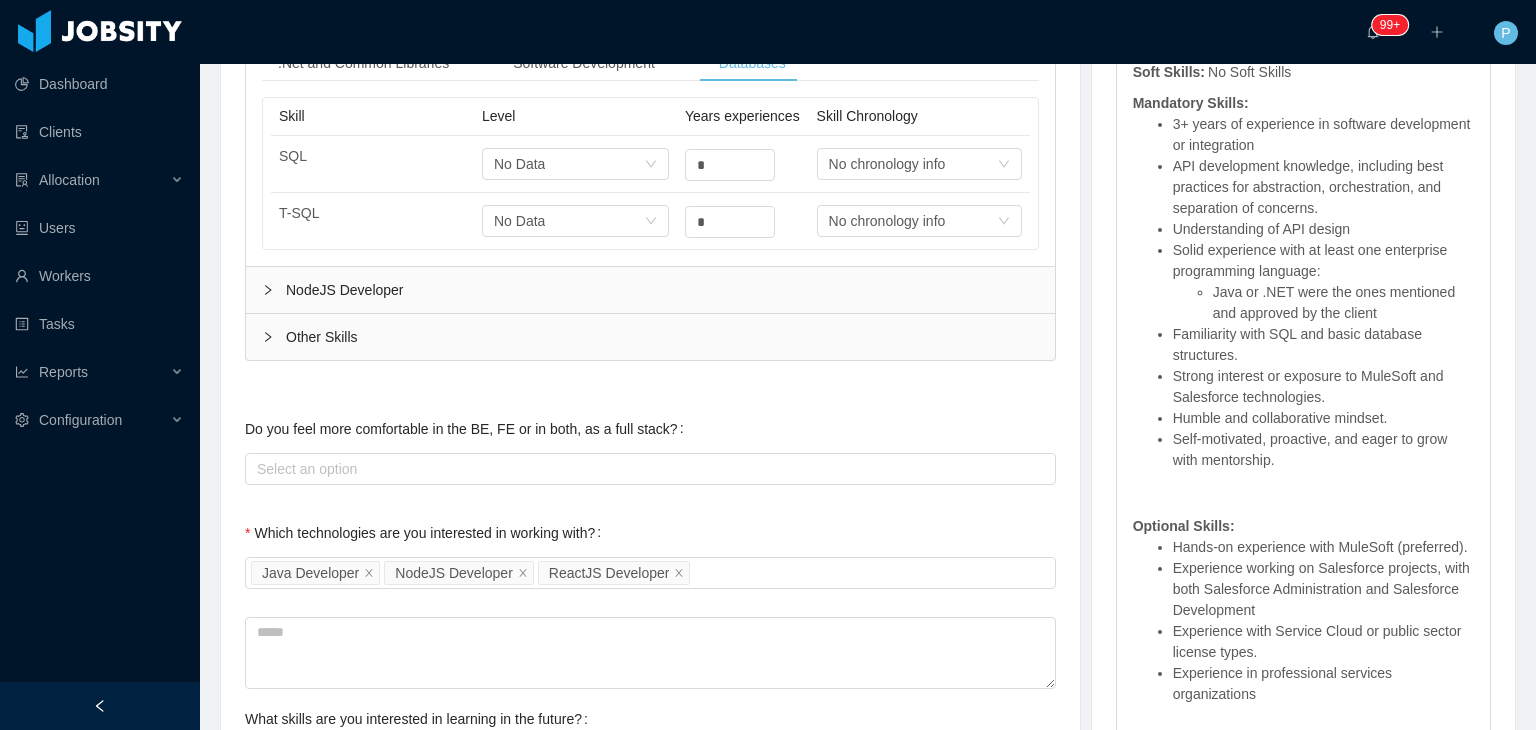click on "NodeJS Developer" at bounding box center (650, 290) 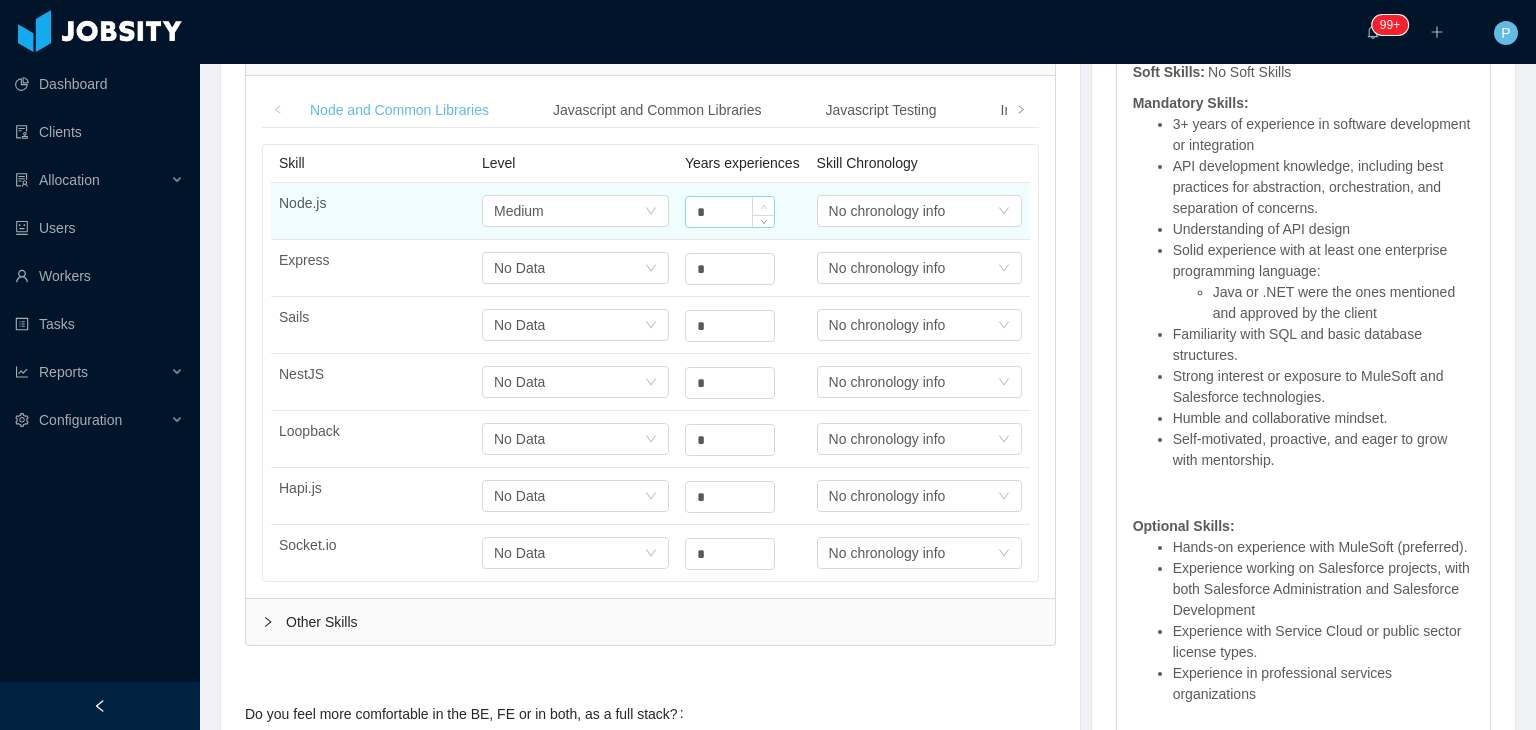 type on "*" 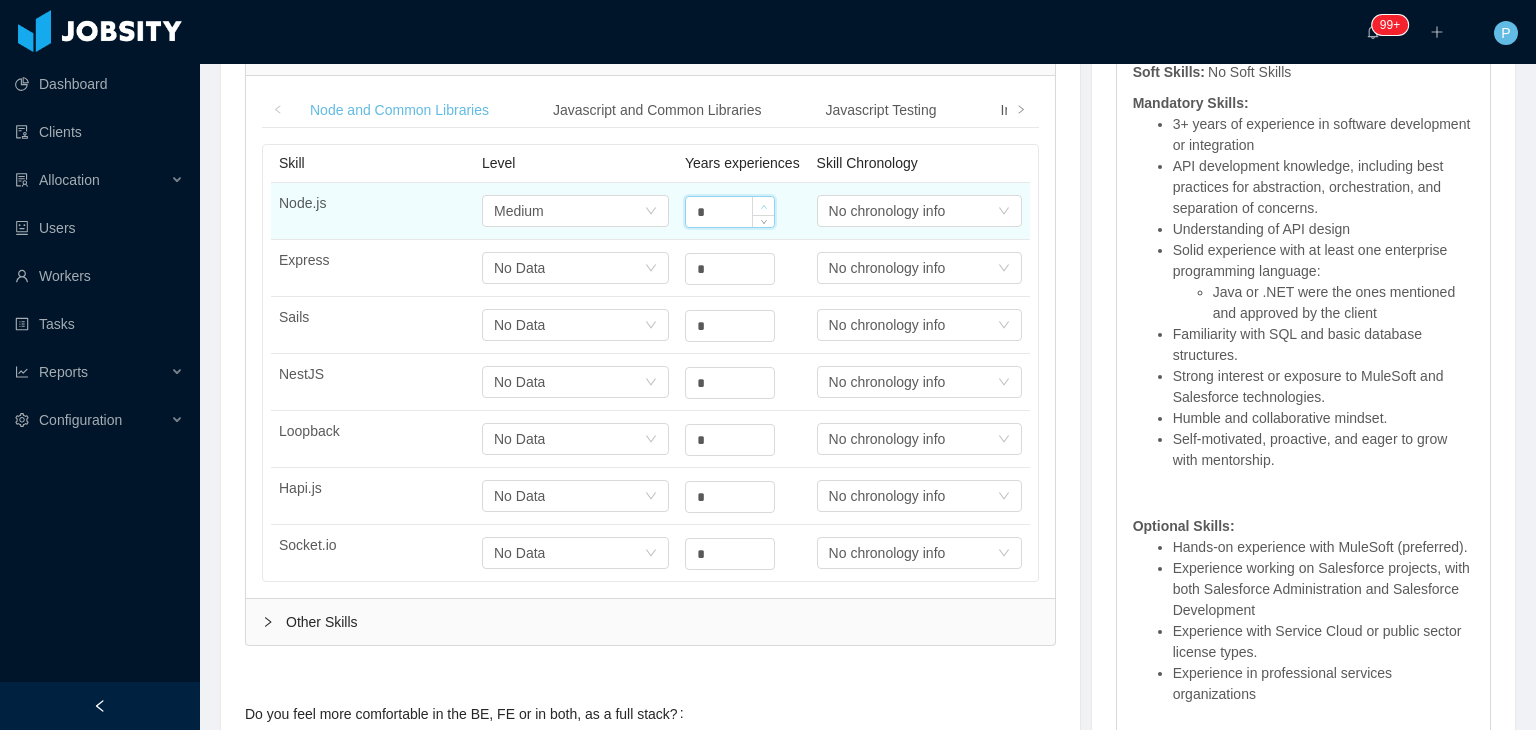 click at bounding box center (763, 206) 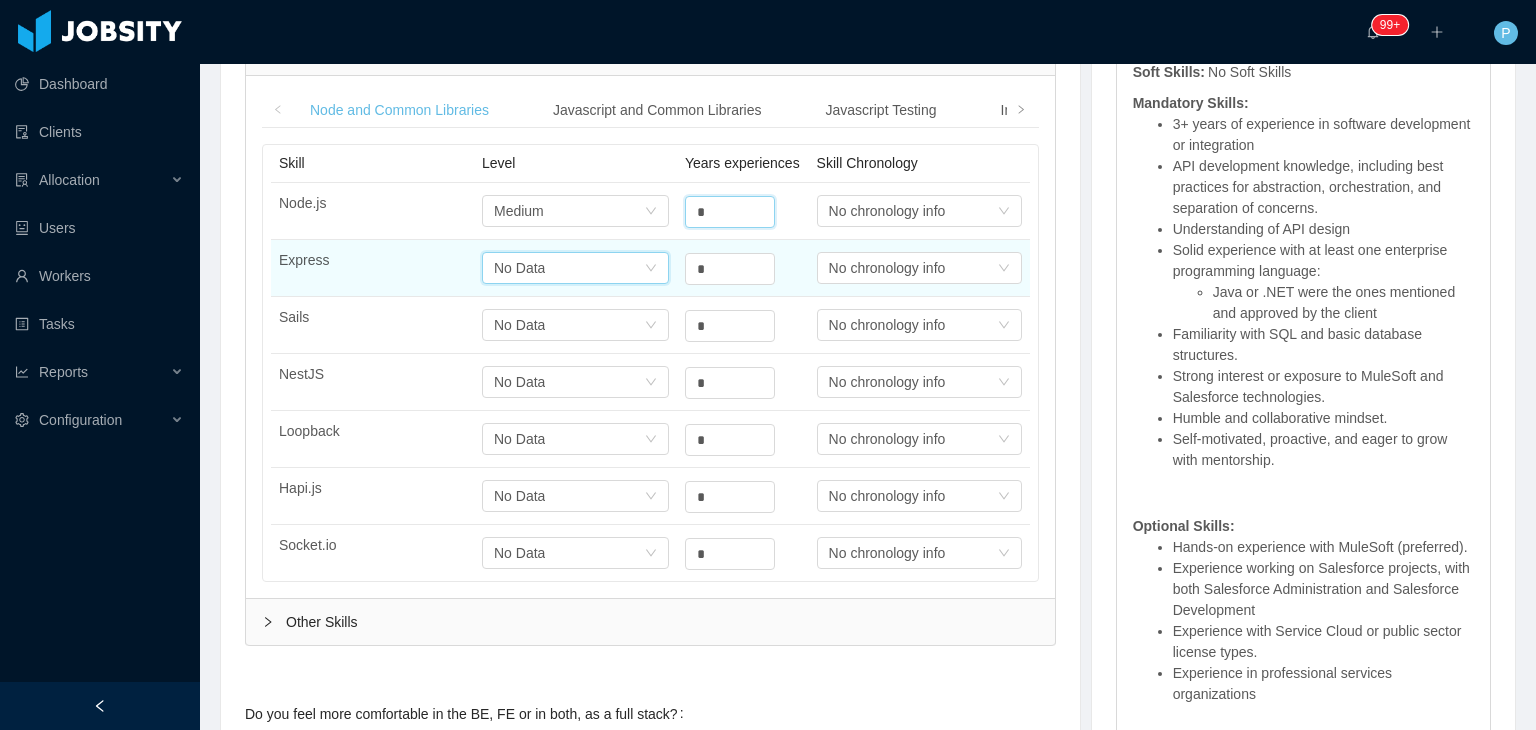 click on "Select one No Data" at bounding box center (569, 211) 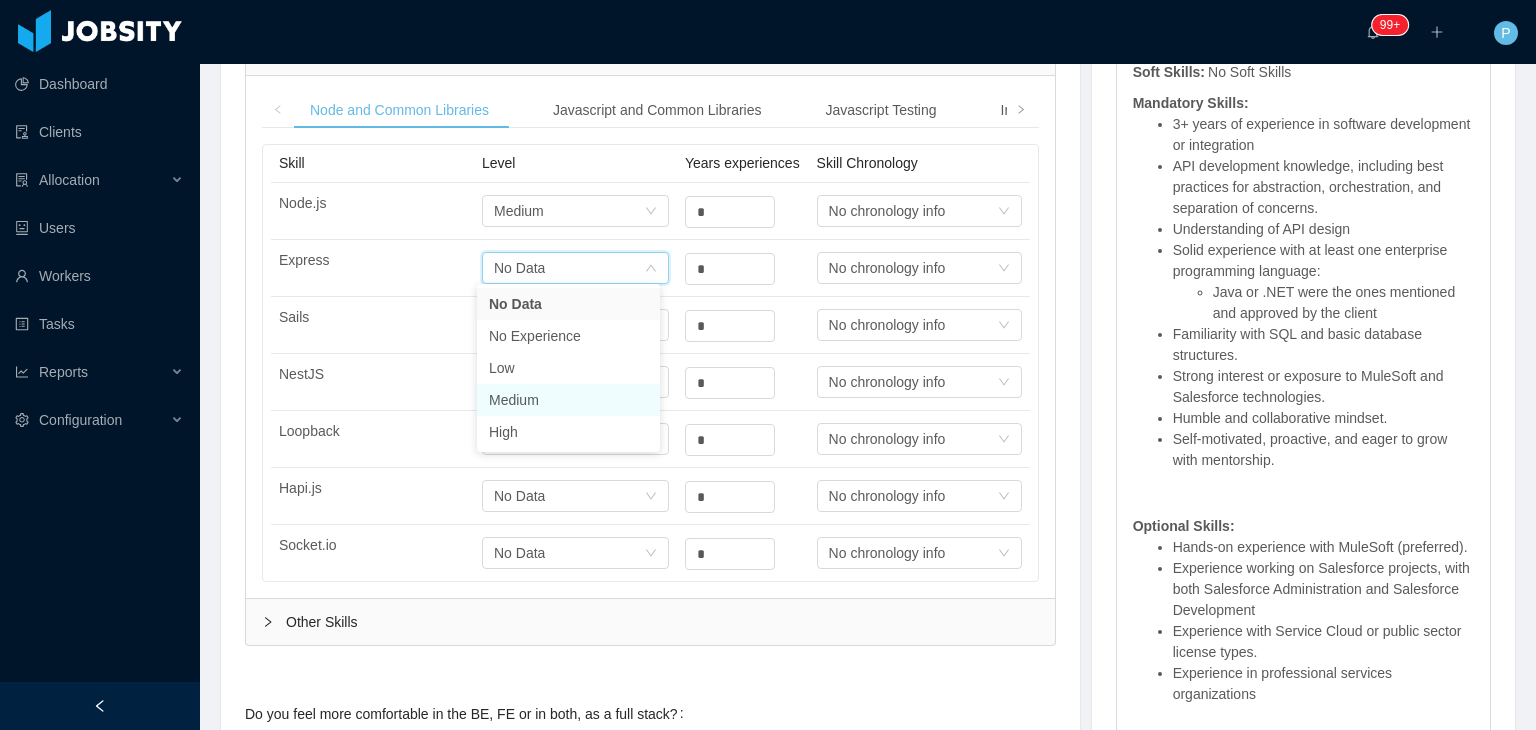 click on "Medium" at bounding box center [568, 400] 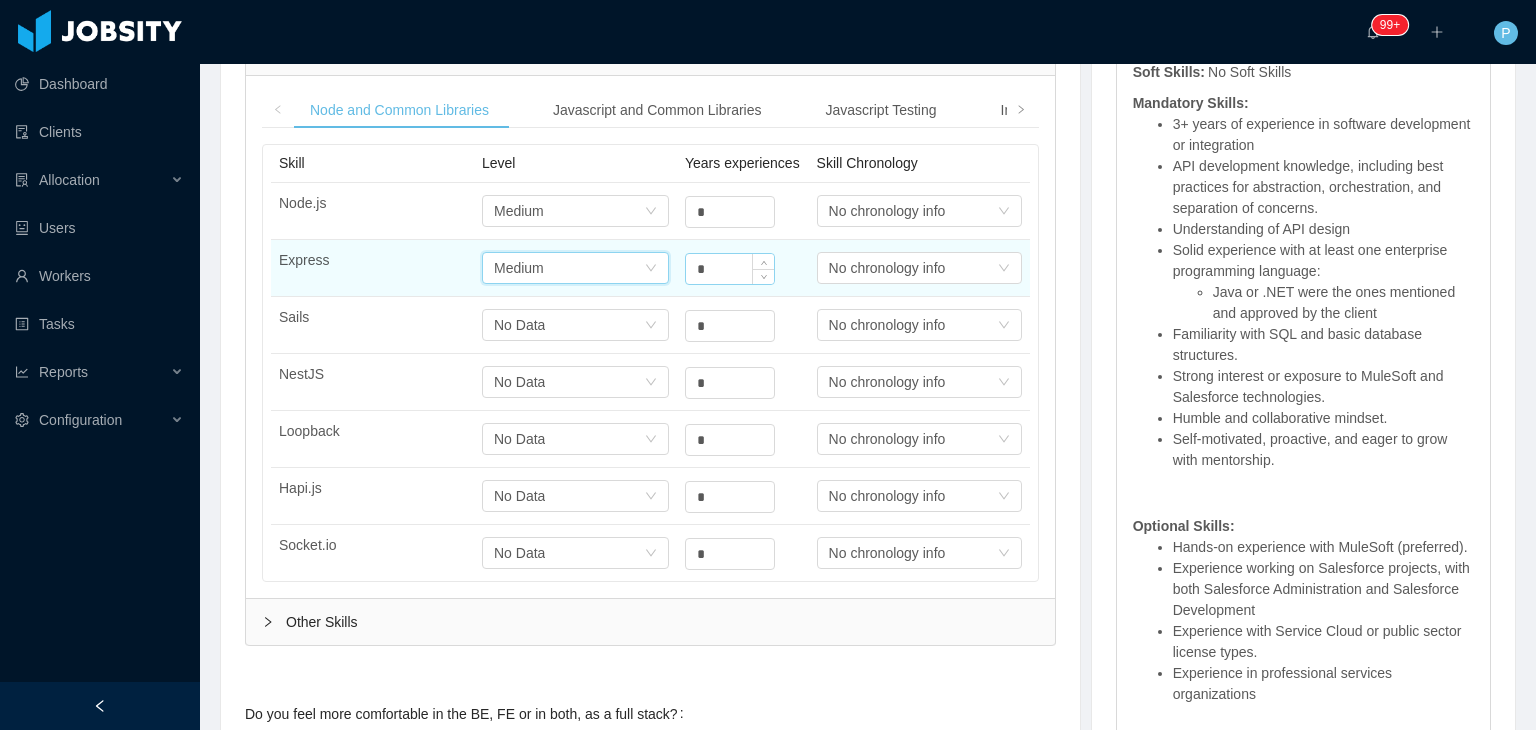 click on "*" at bounding box center [730, 212] 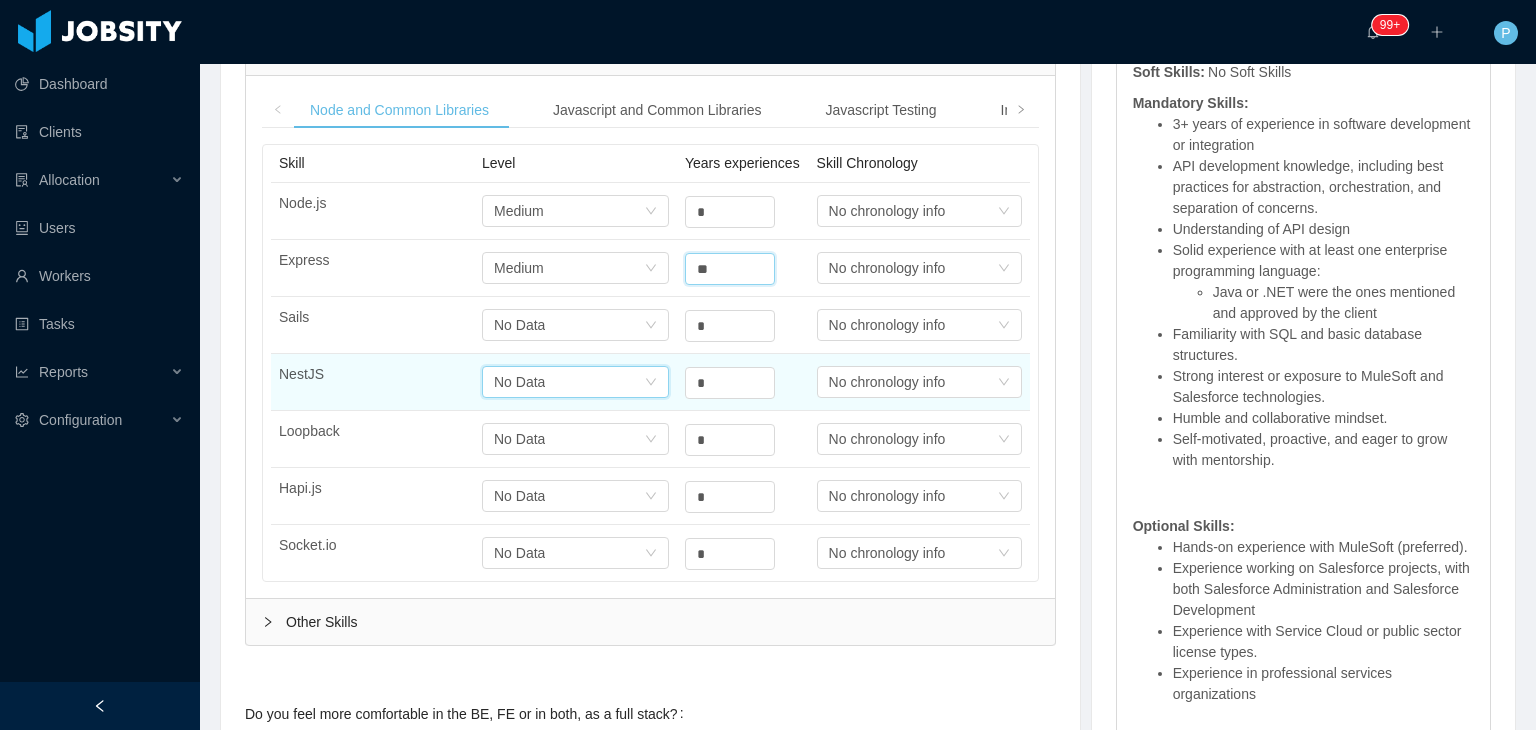 click on "Select one No Data" at bounding box center (569, 211) 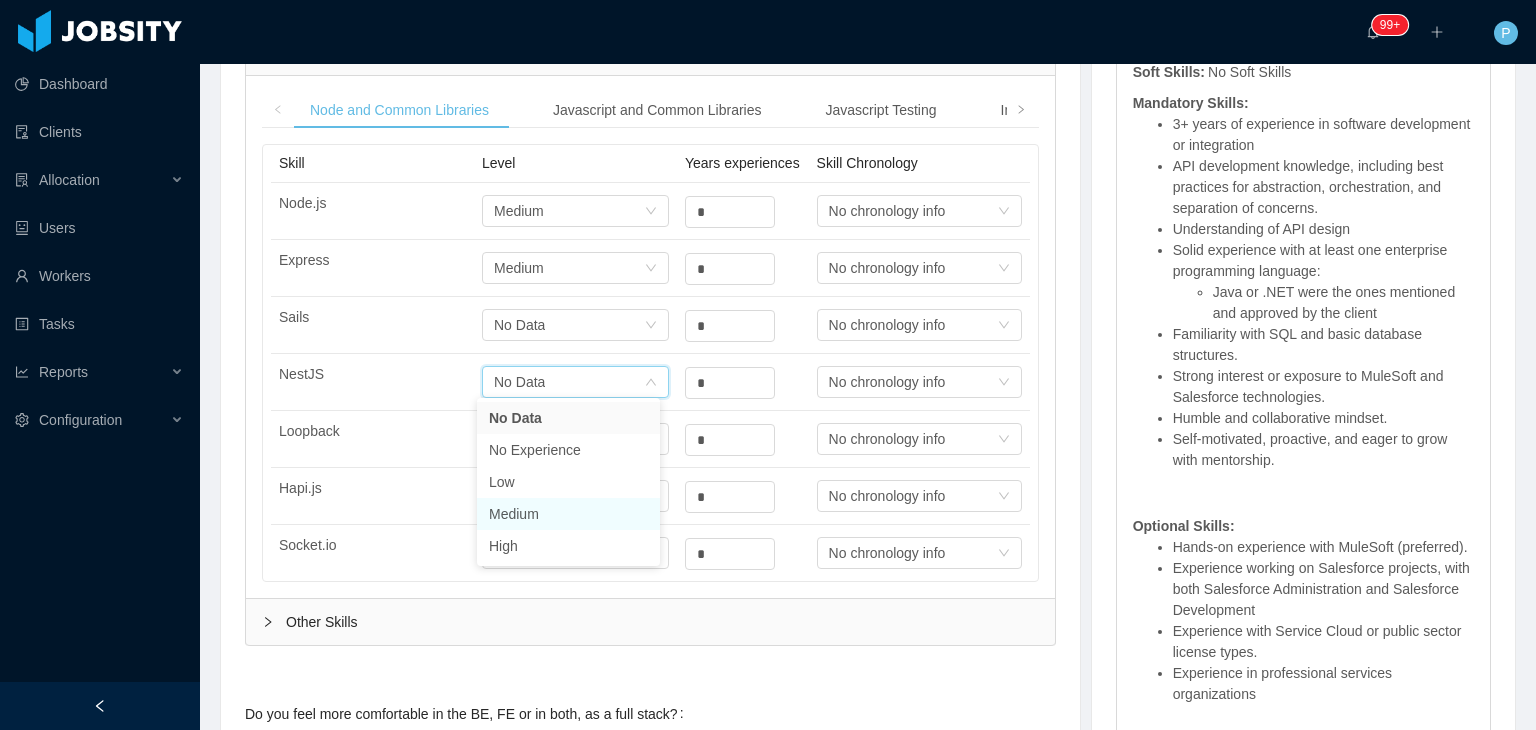 click on "Medium" at bounding box center [568, 514] 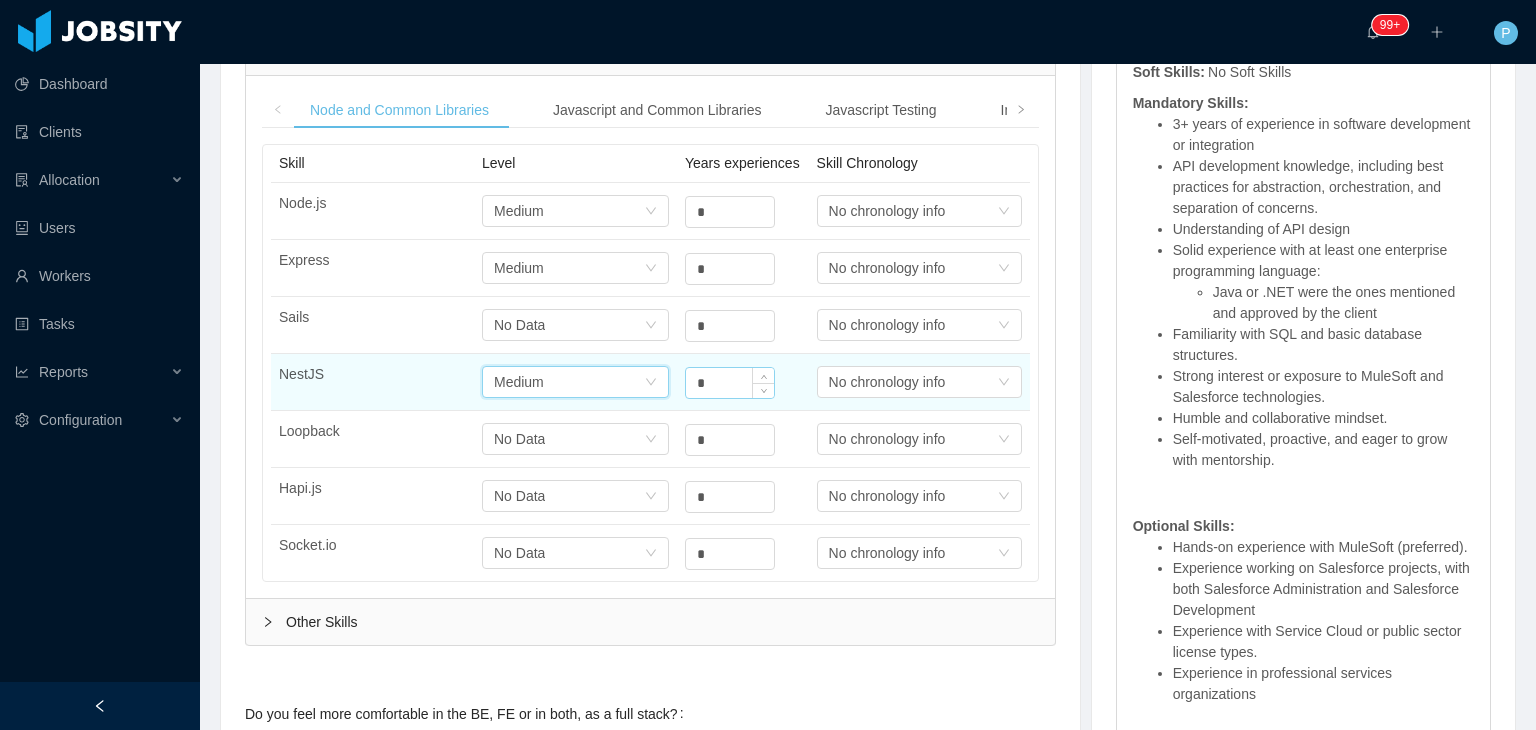 click on "*" at bounding box center (730, 212) 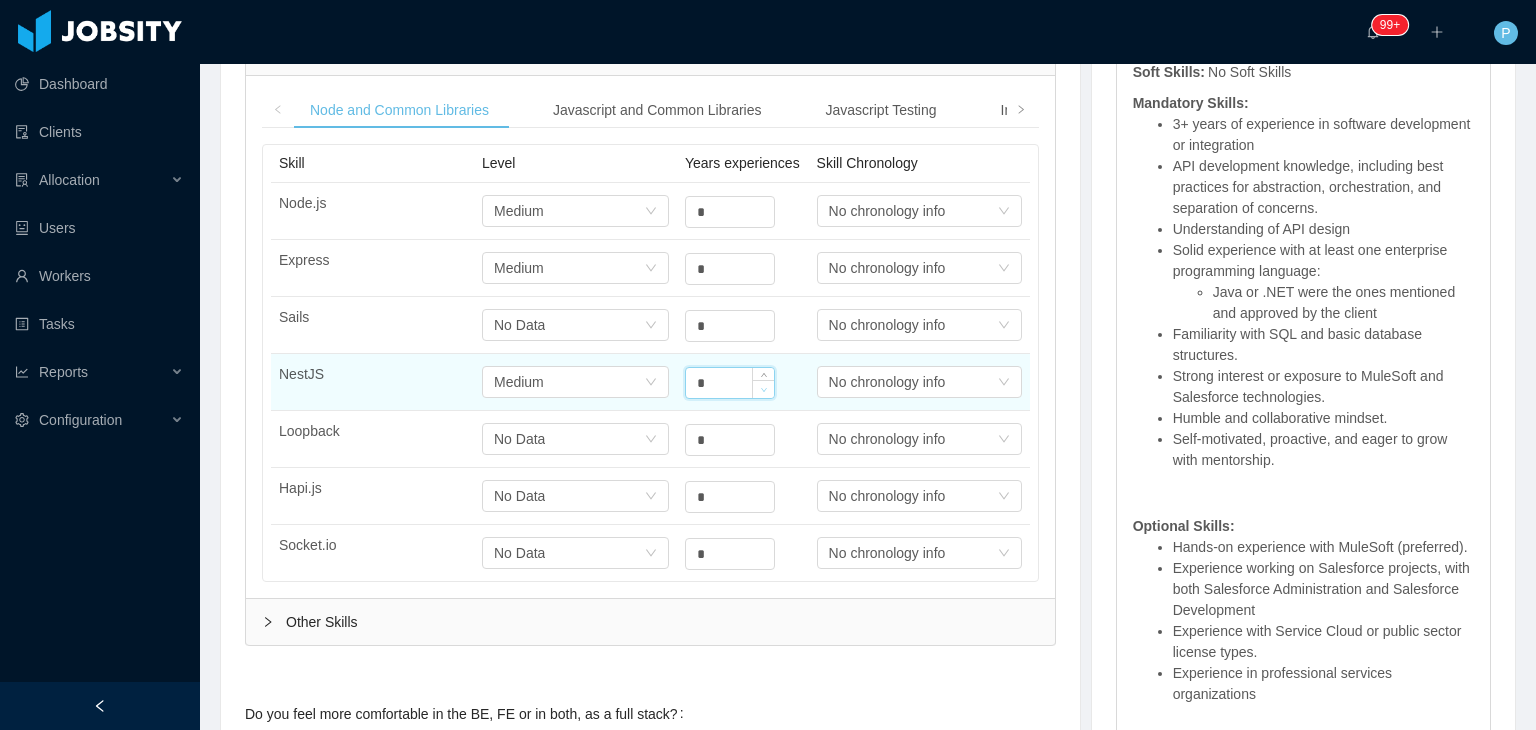 click at bounding box center (763, 389) 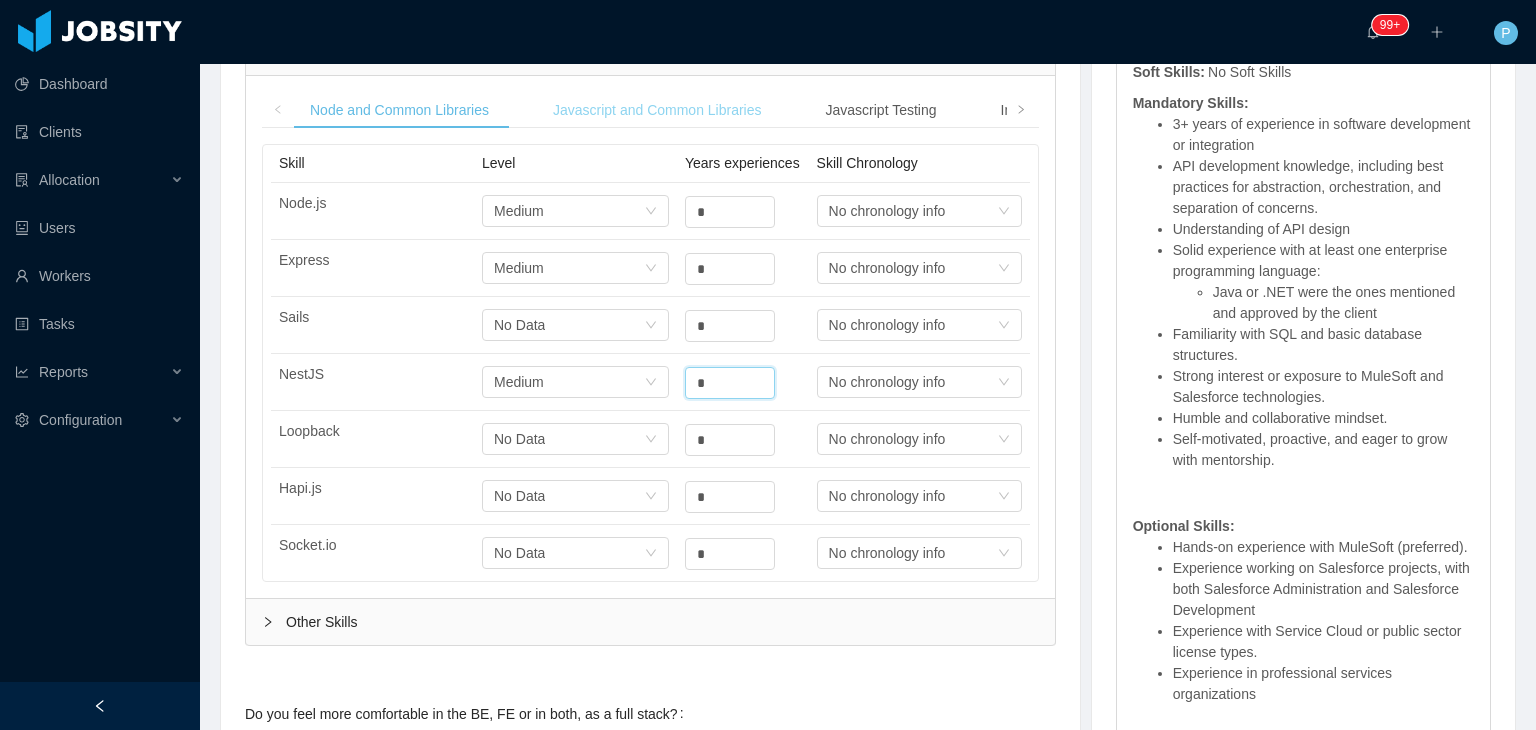 type on "*" 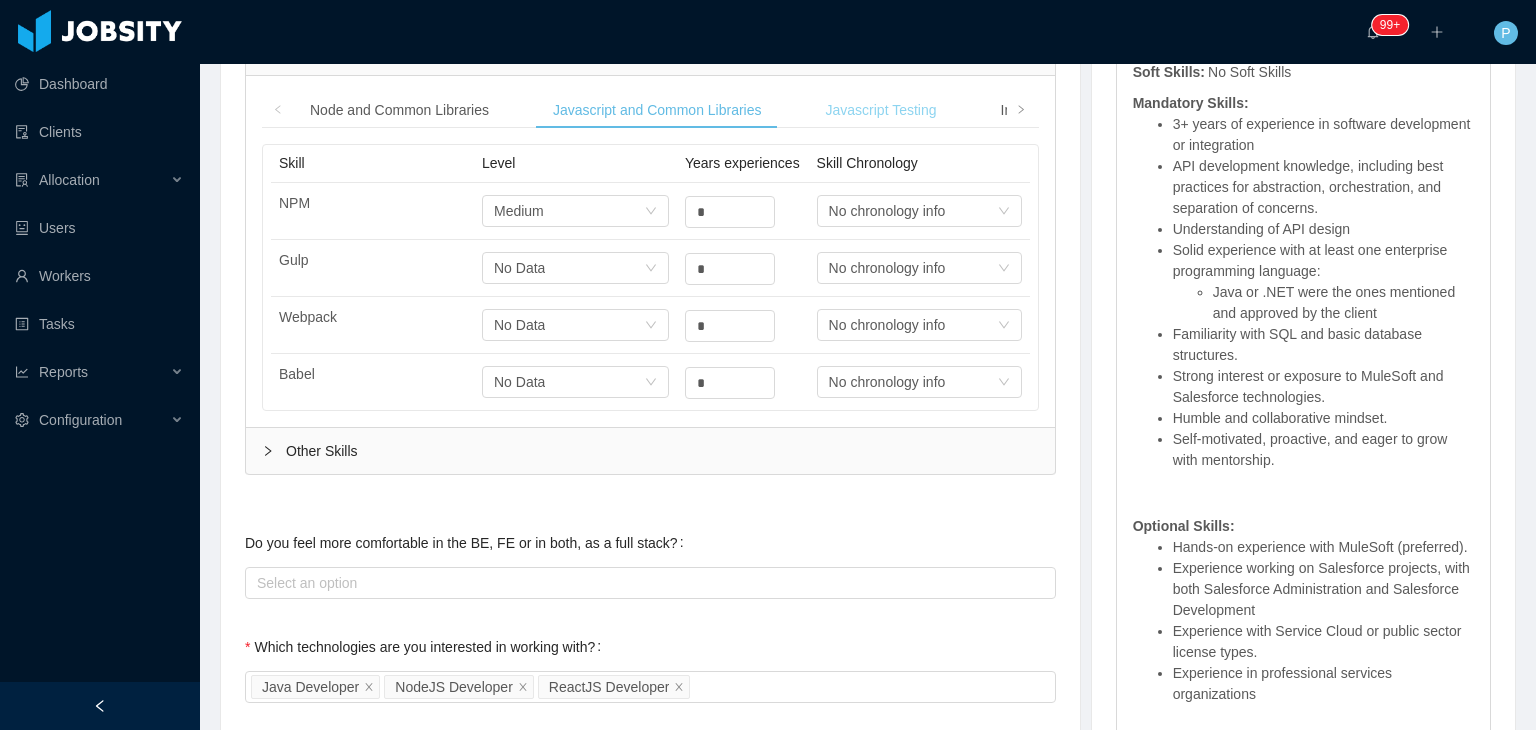 click on "Javascript Testing" at bounding box center (881, 110) 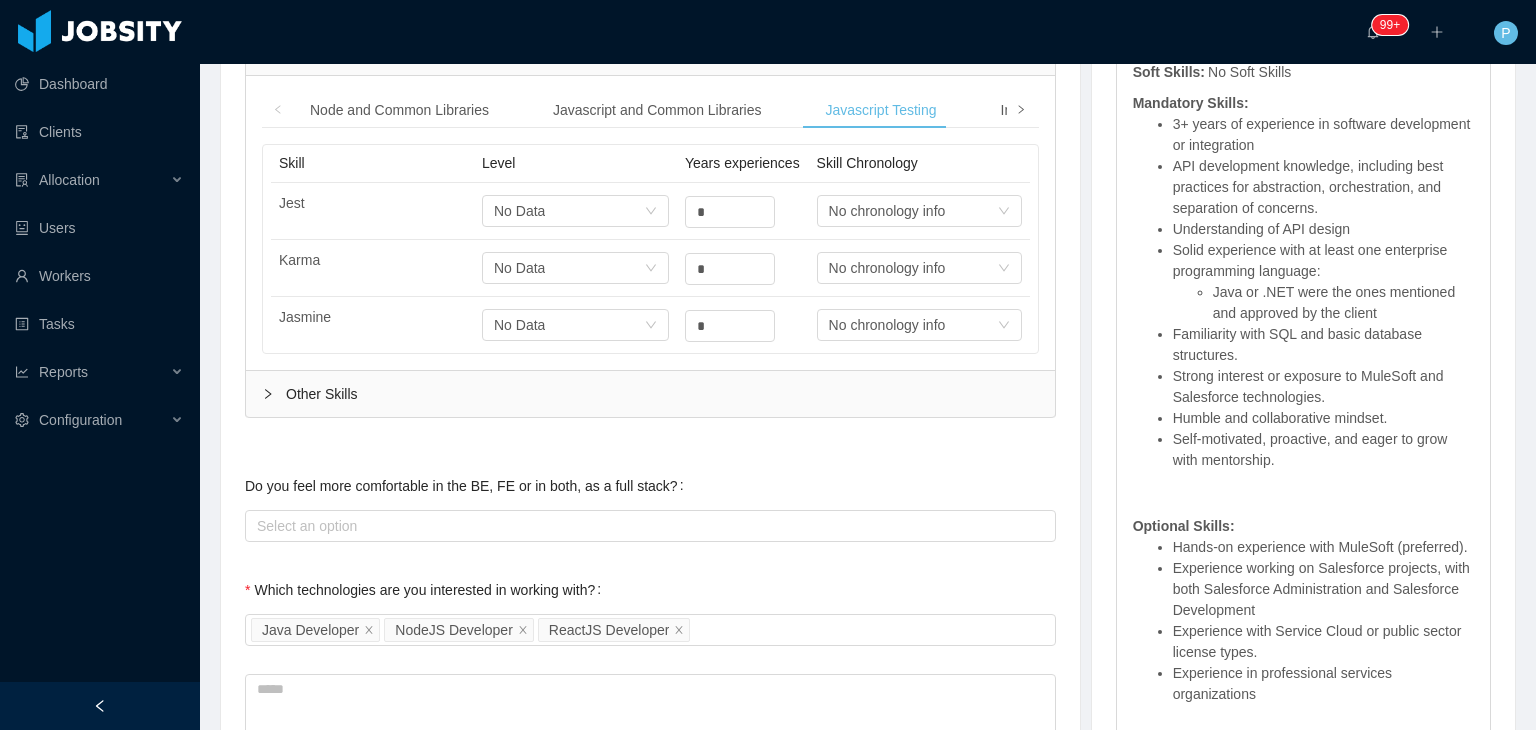 click 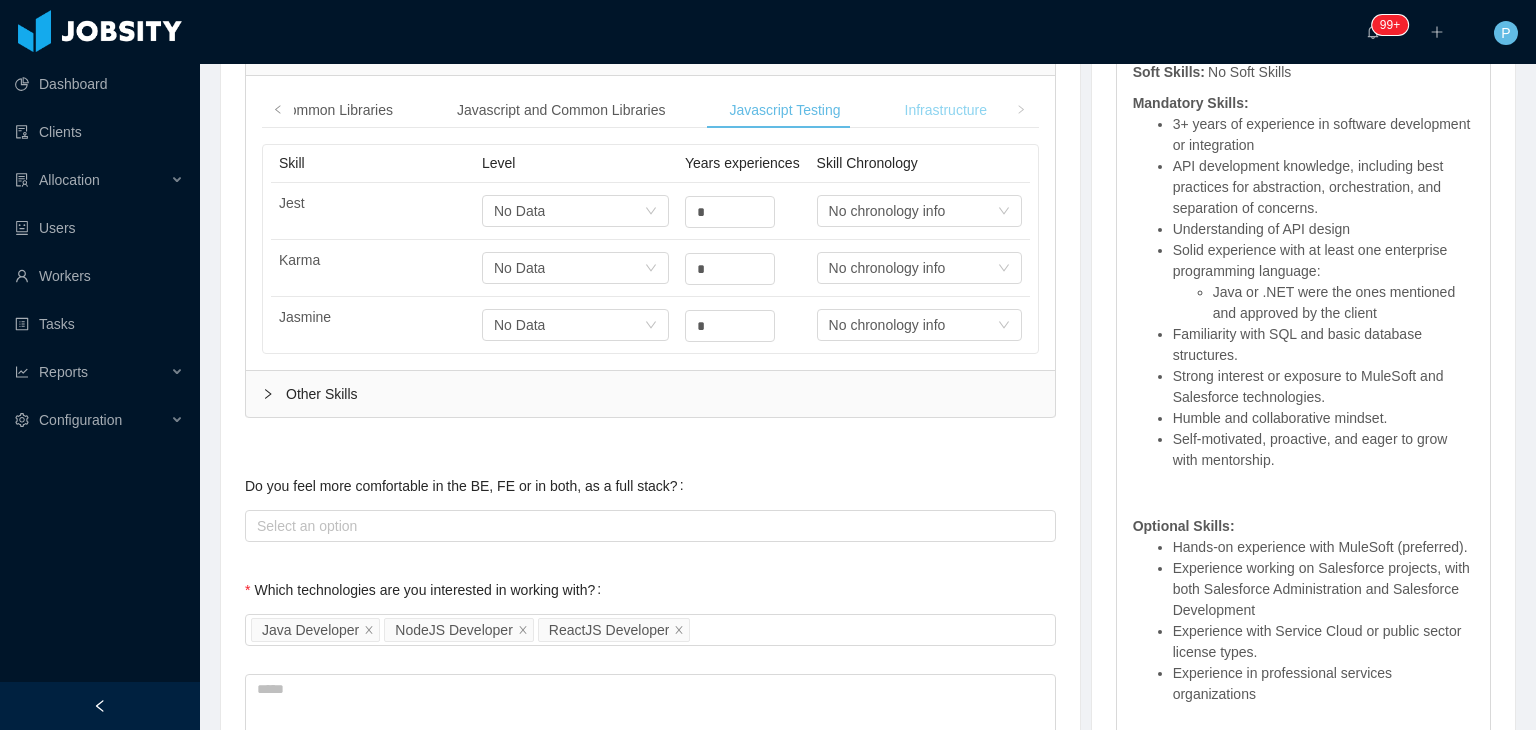 click on "Infrastructure" at bounding box center [946, 110] 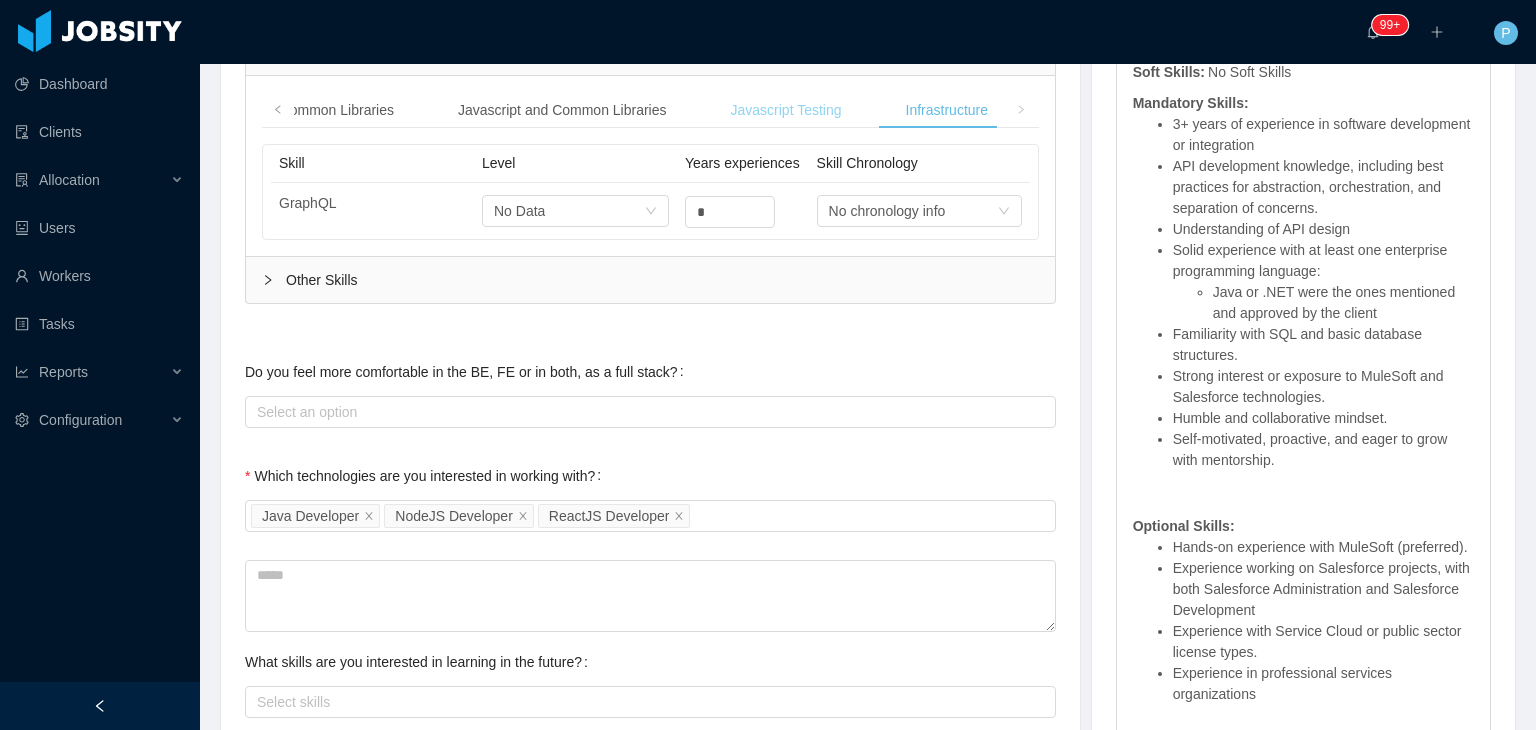 click on "Javascript Testing" at bounding box center [786, 110] 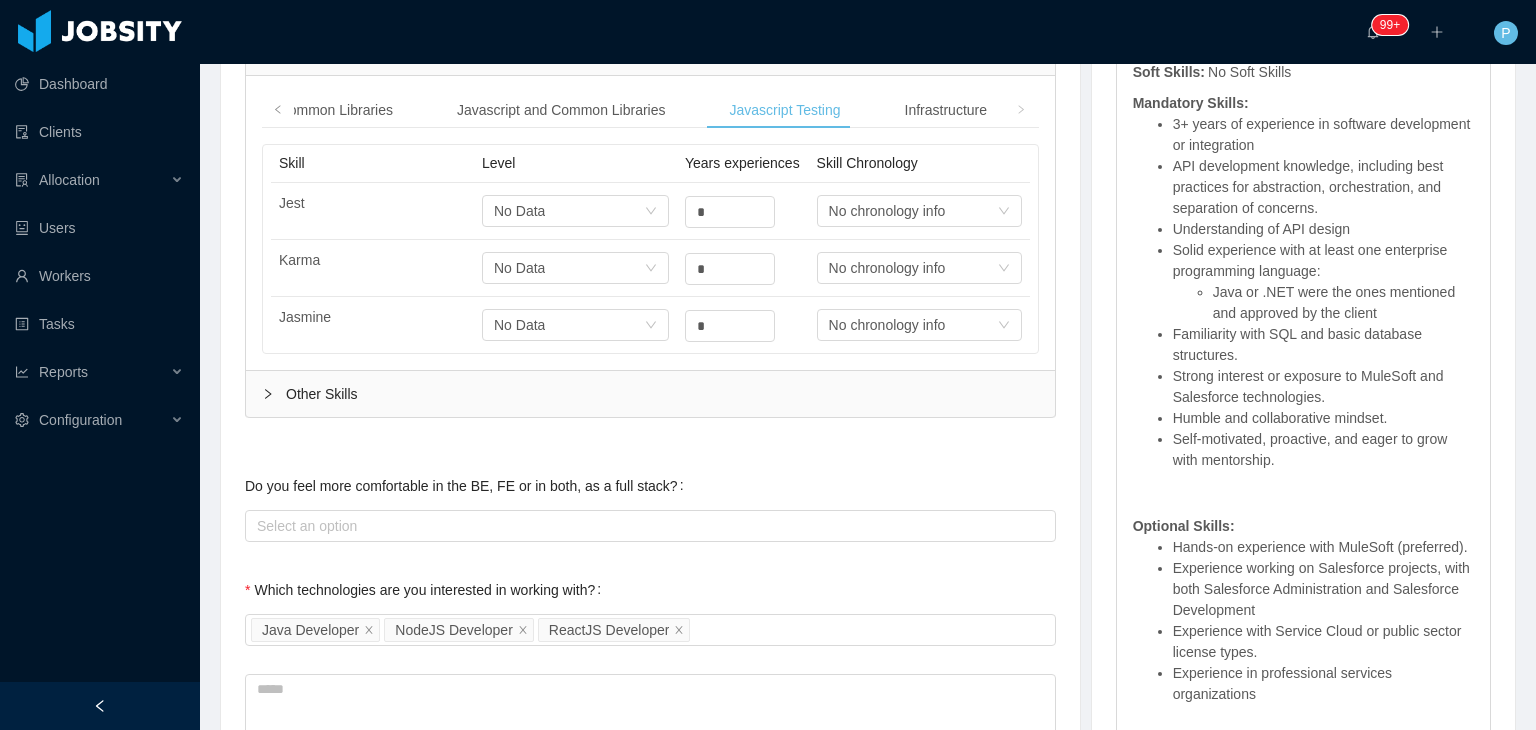 click on "Other Skills" at bounding box center (650, 394) 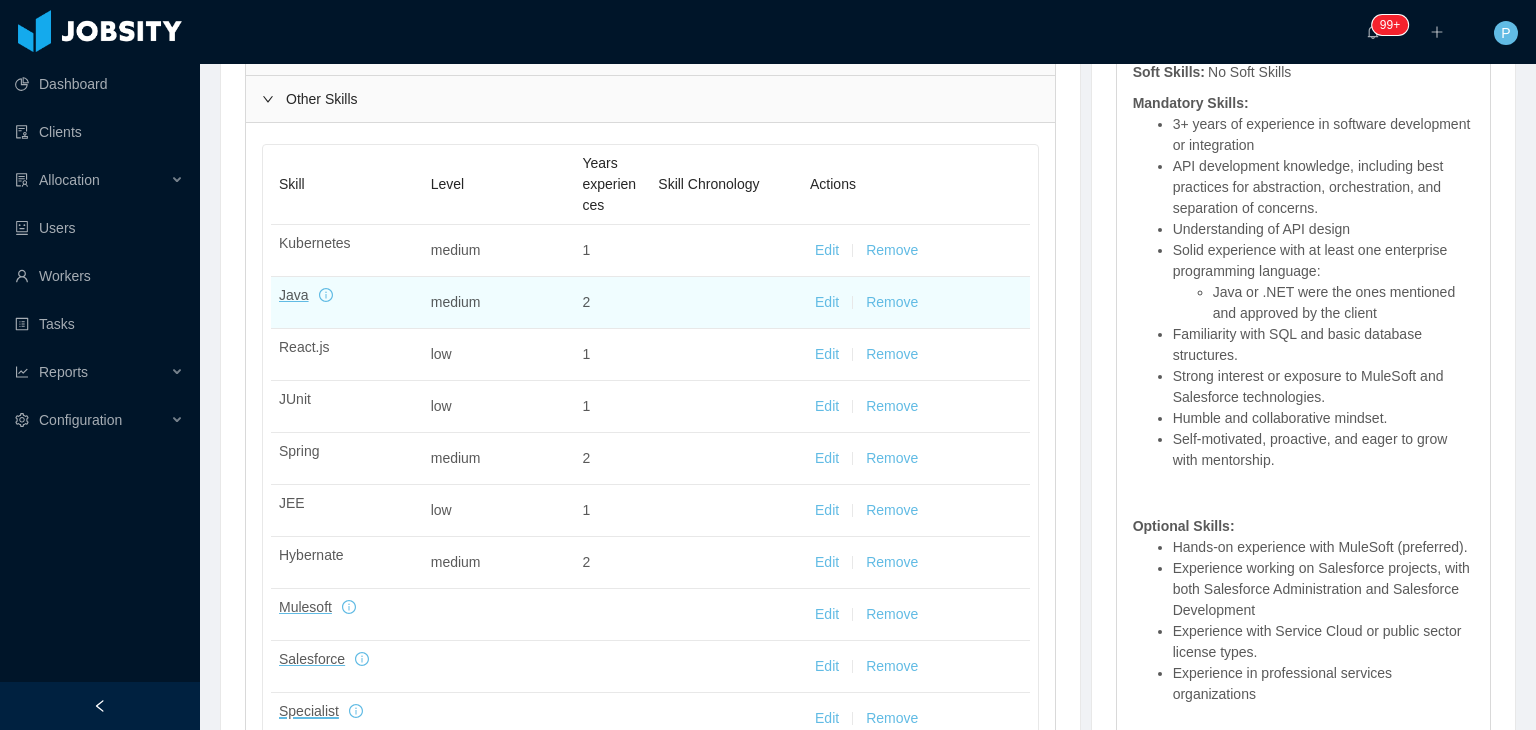 click on "Edit" at bounding box center (827, 302) 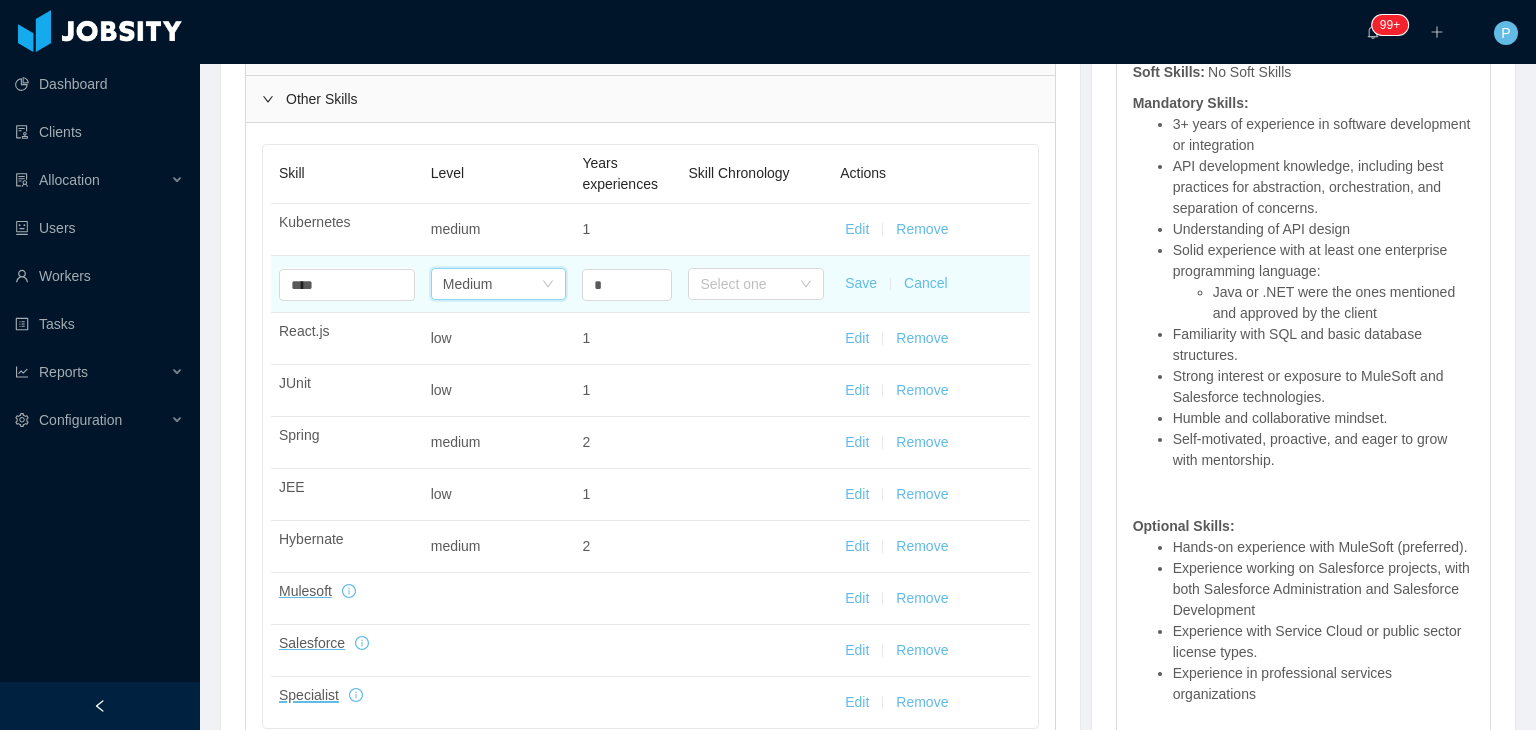 click on "Select one Medium" at bounding box center (492, 284) 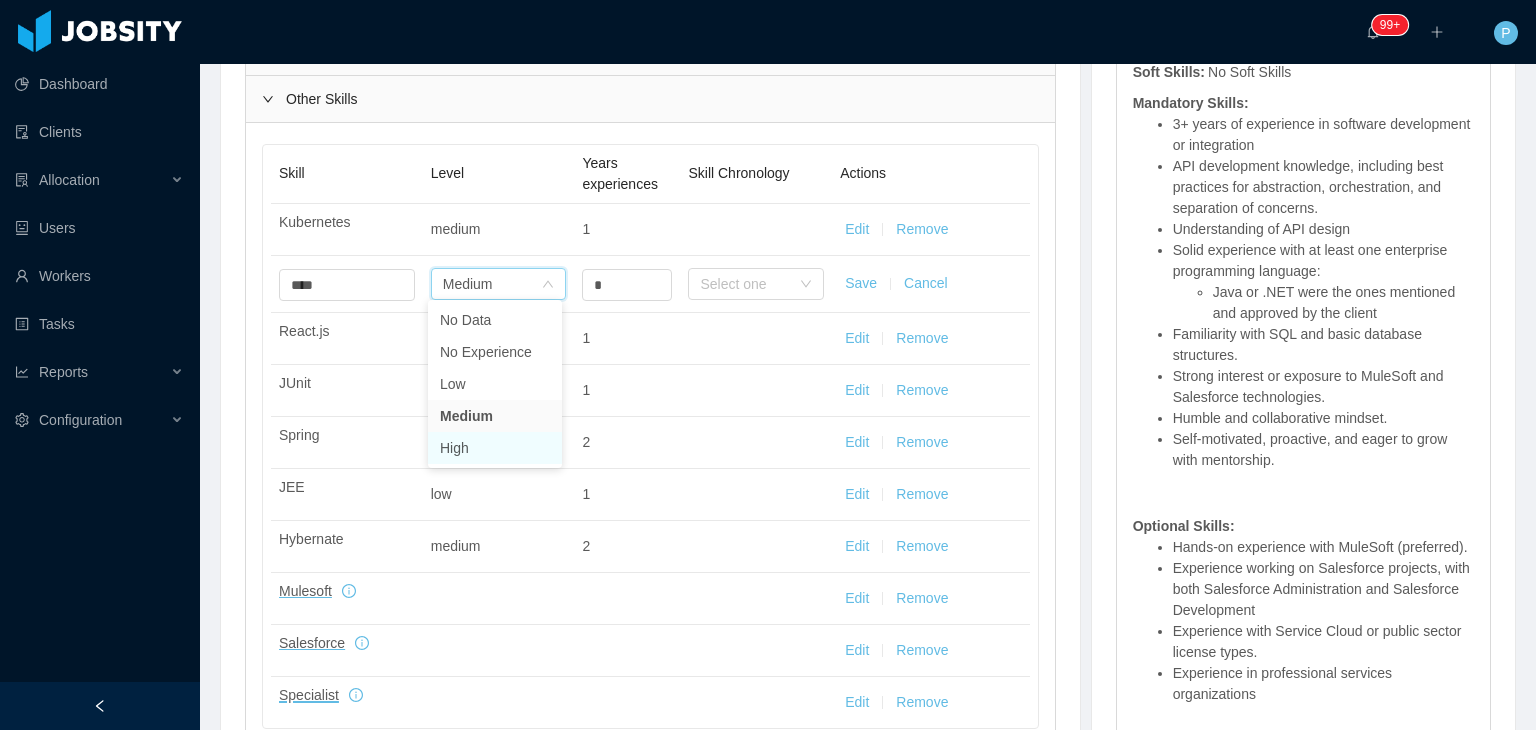 click on "High" at bounding box center [495, 448] 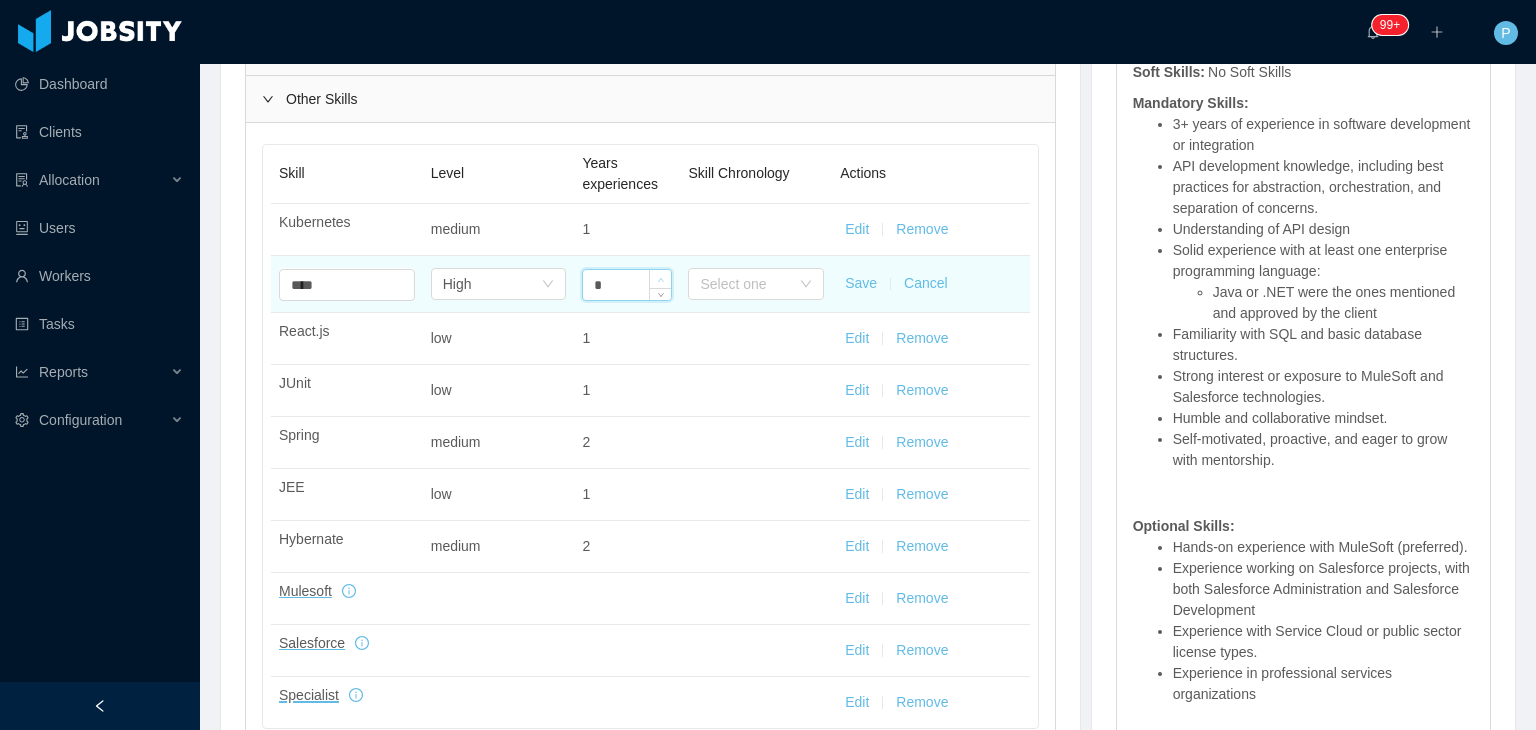 click 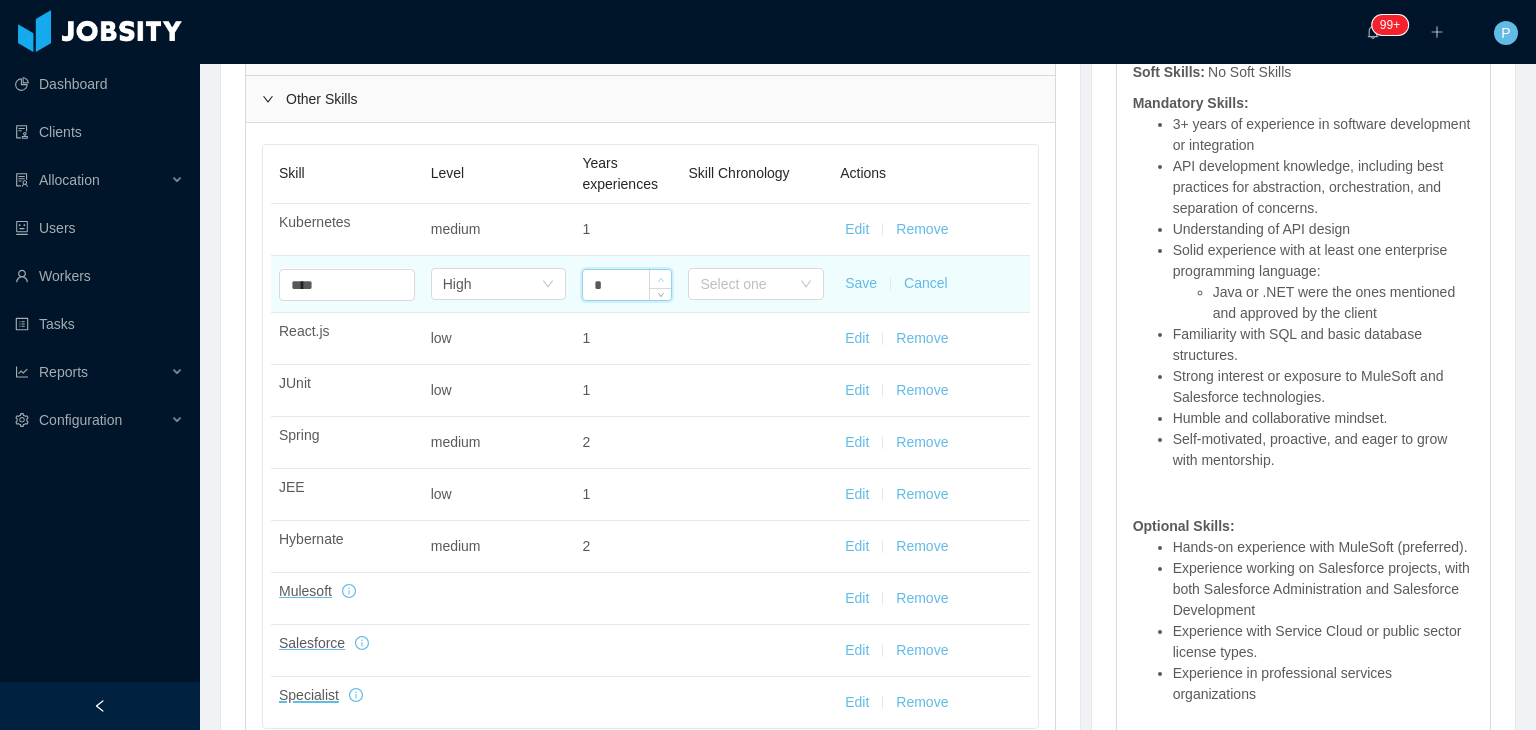 click at bounding box center (660, 279) 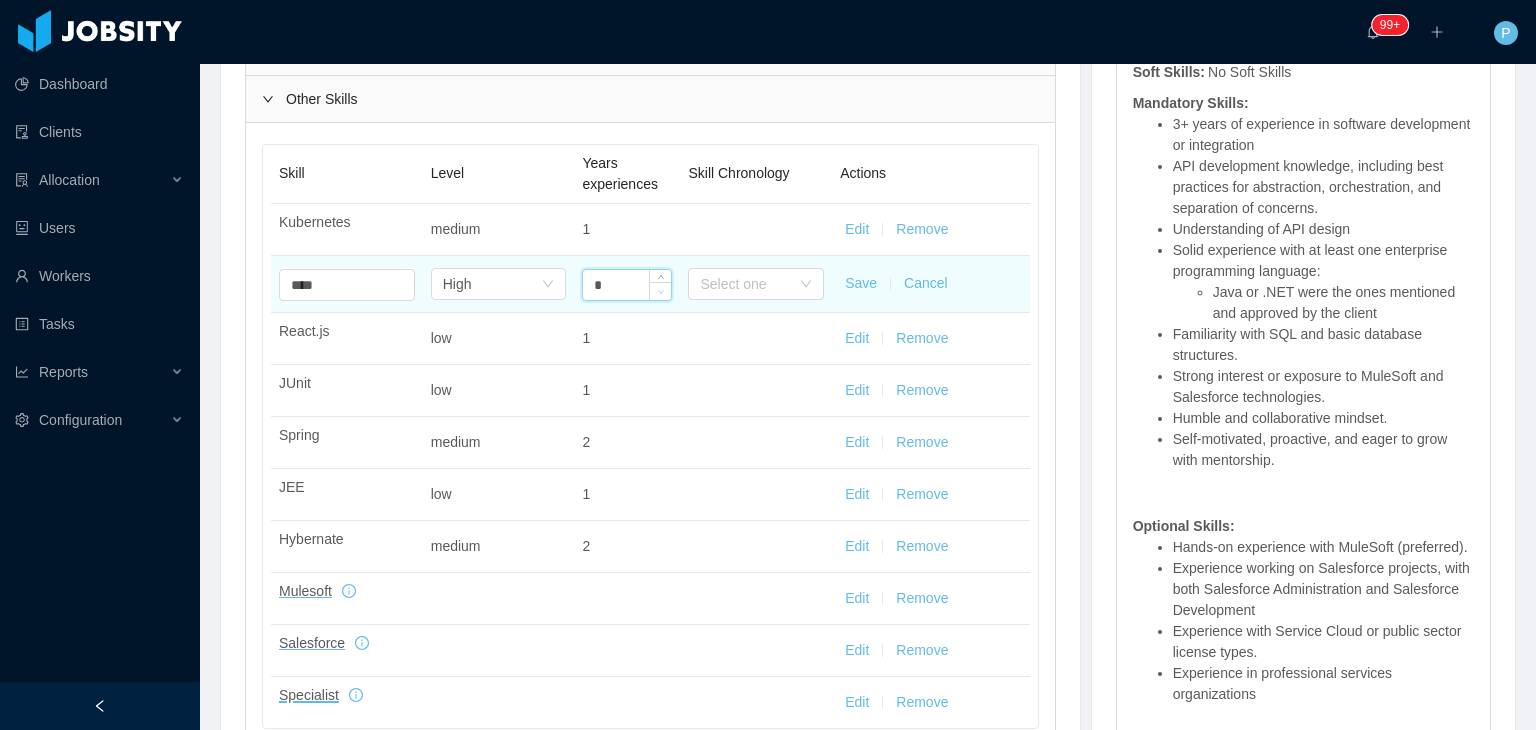 click 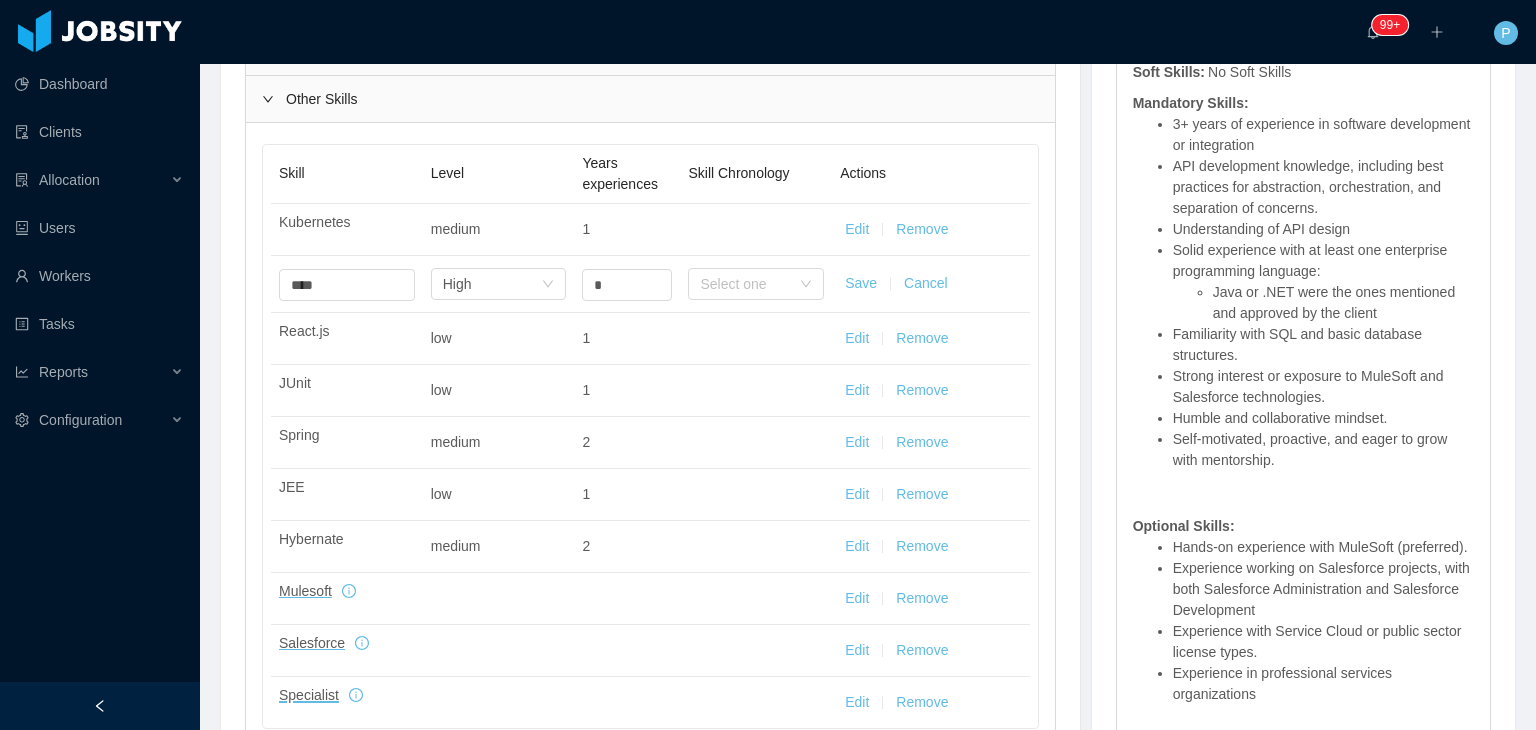 click on "Save" at bounding box center [861, 283] 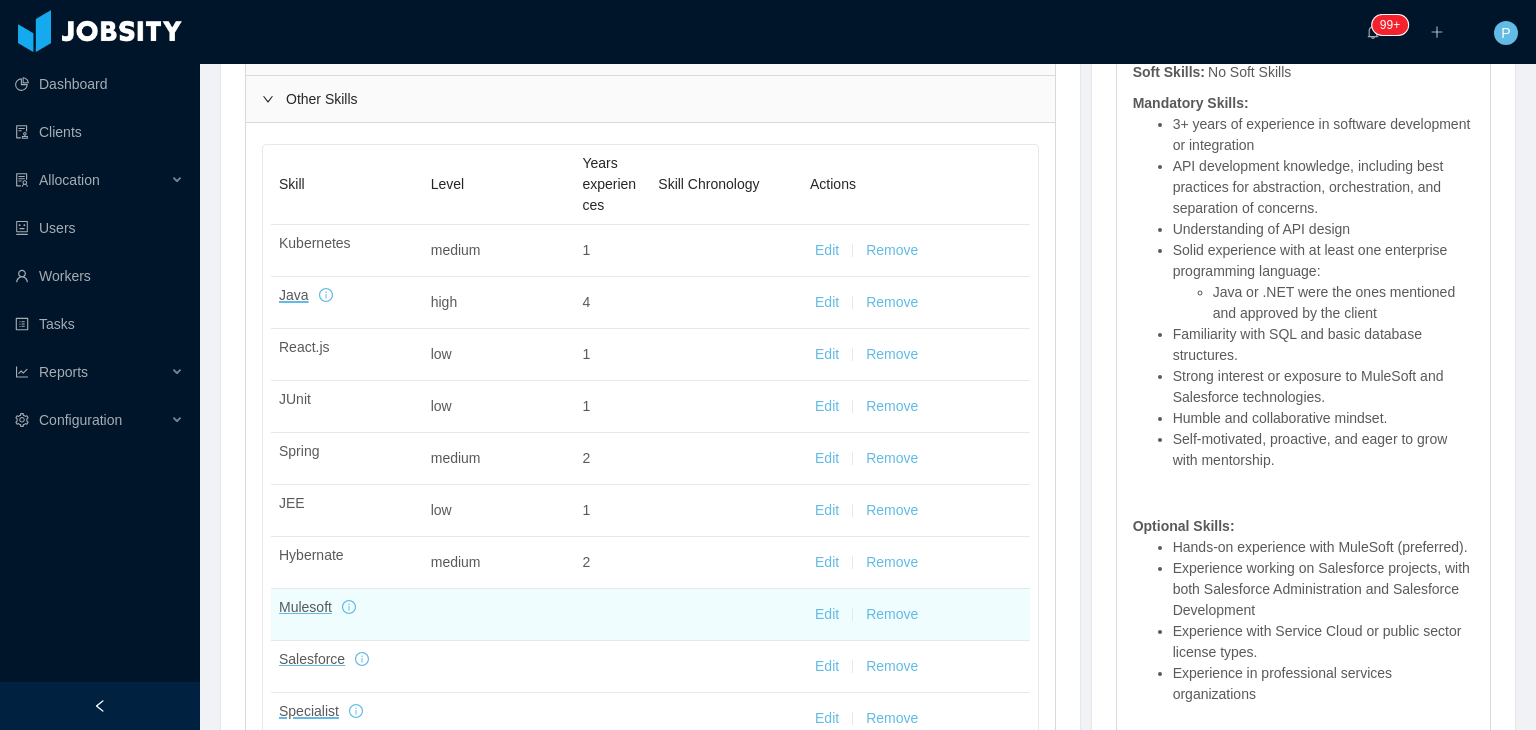 click on "Edit" at bounding box center (827, 614) 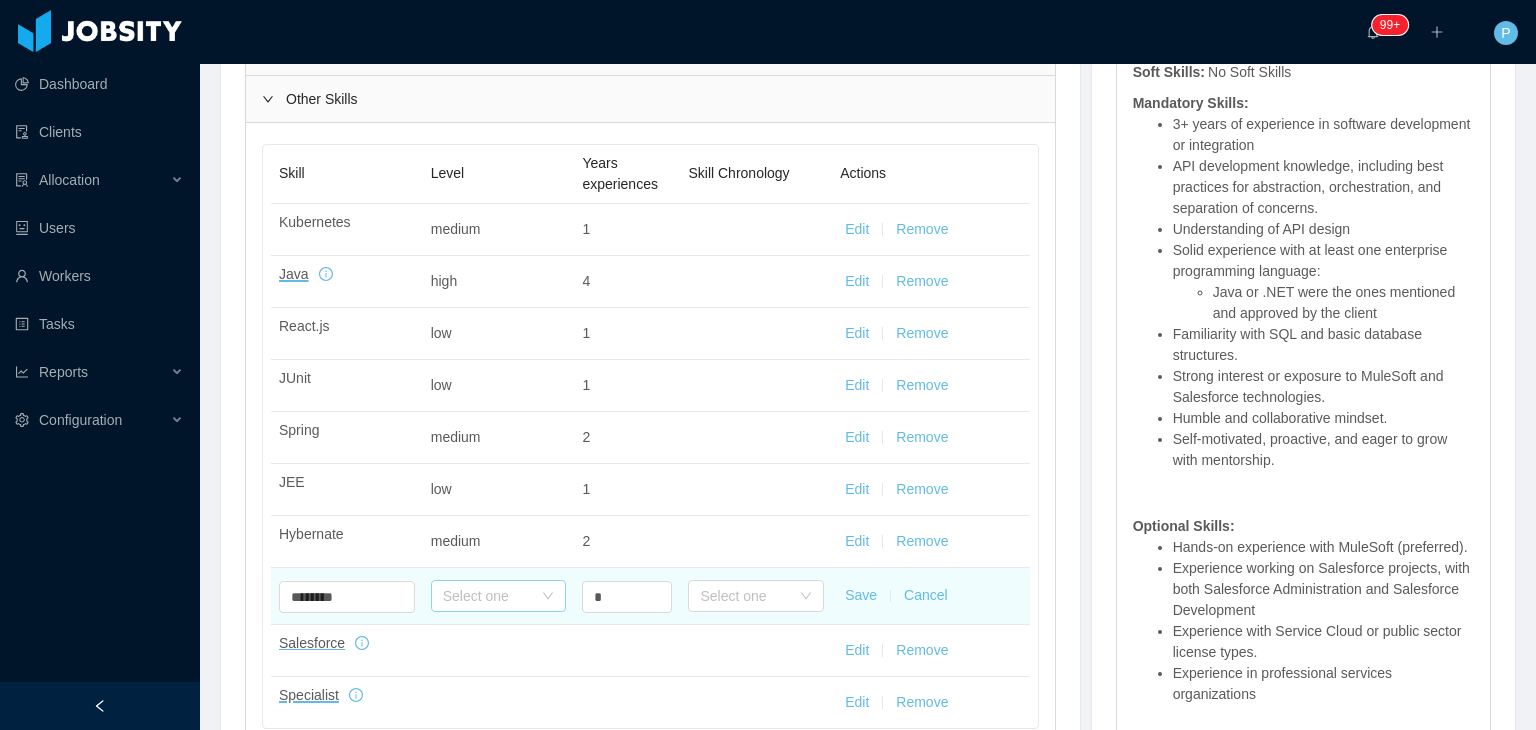 click on "Select one" at bounding box center (488, 596) 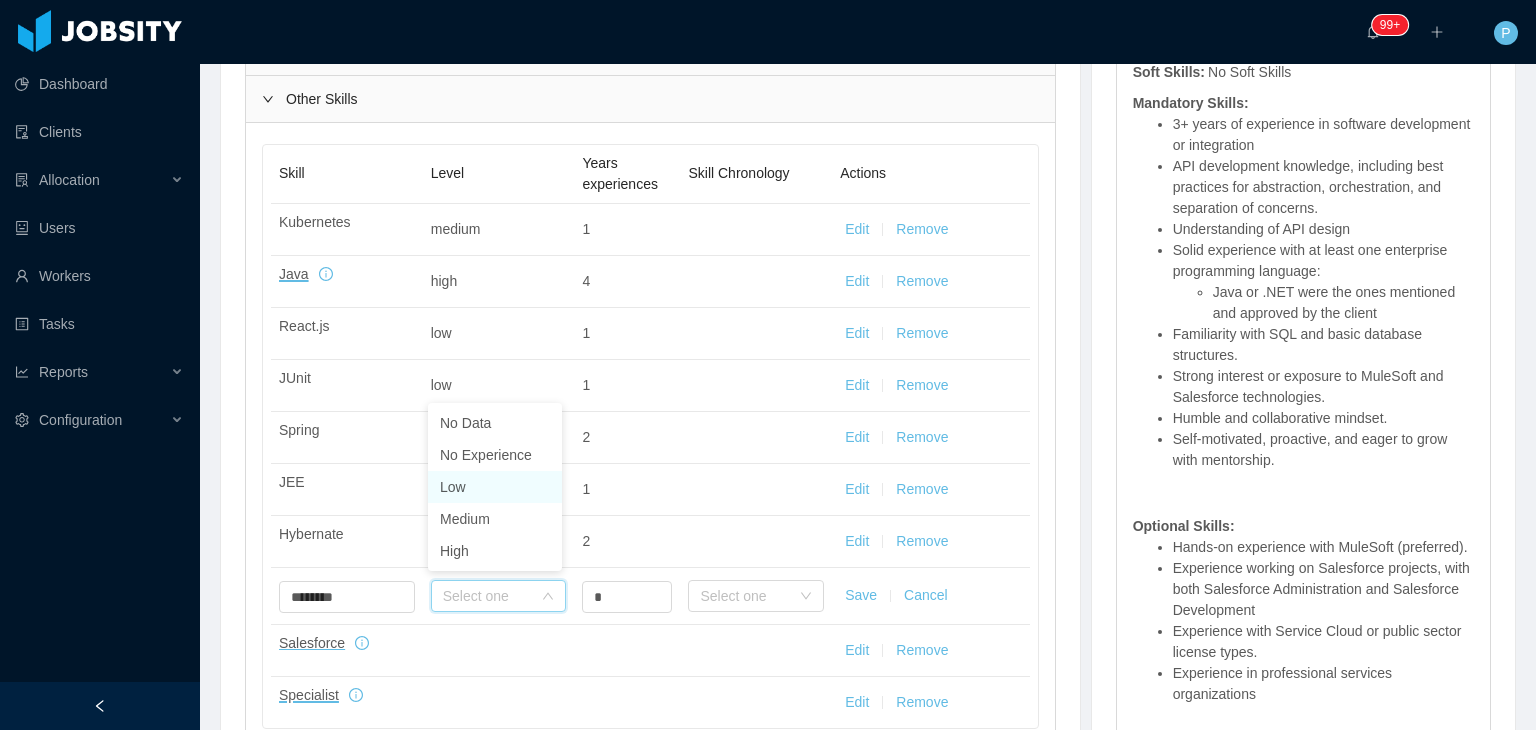 click on "Low" at bounding box center [495, 487] 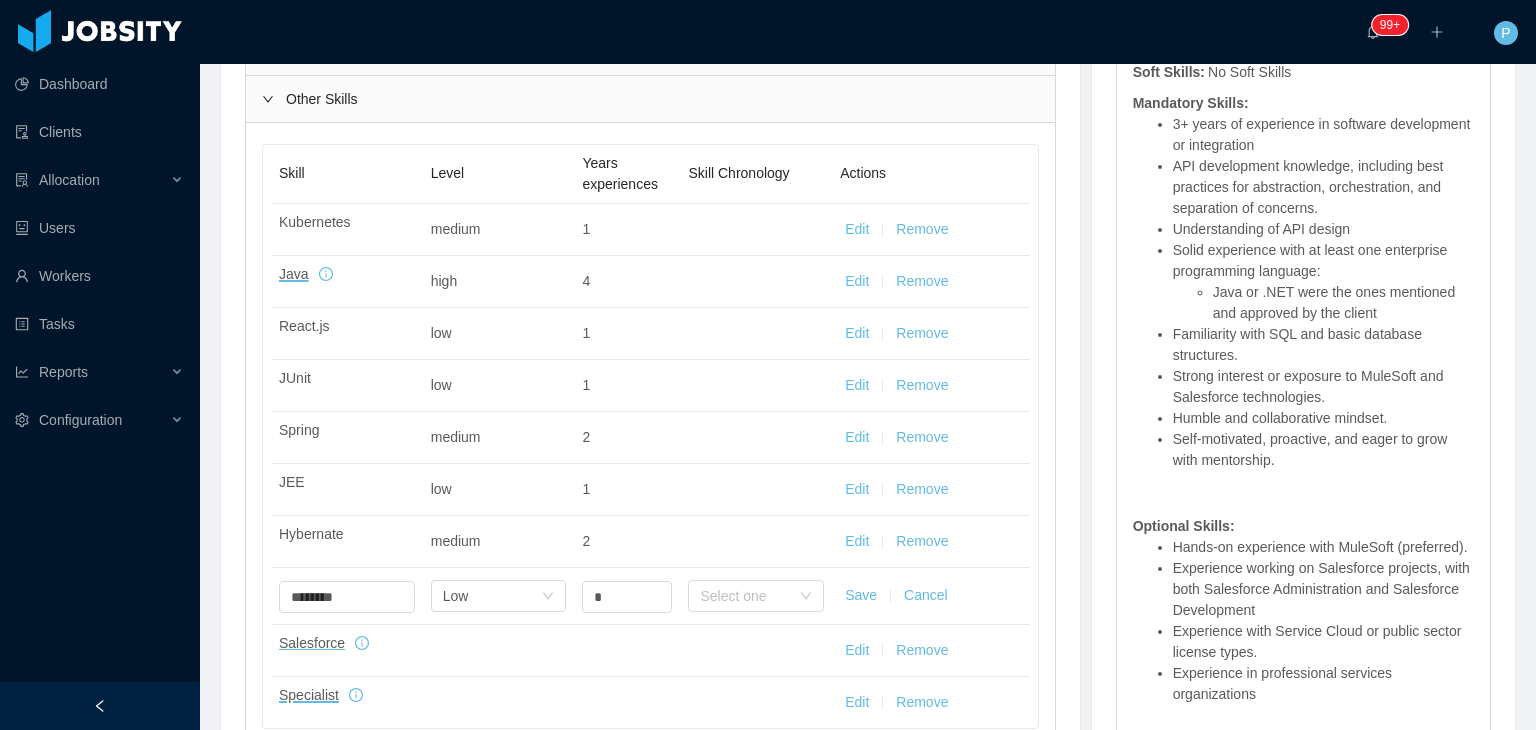 click on "Save" at bounding box center (861, 595) 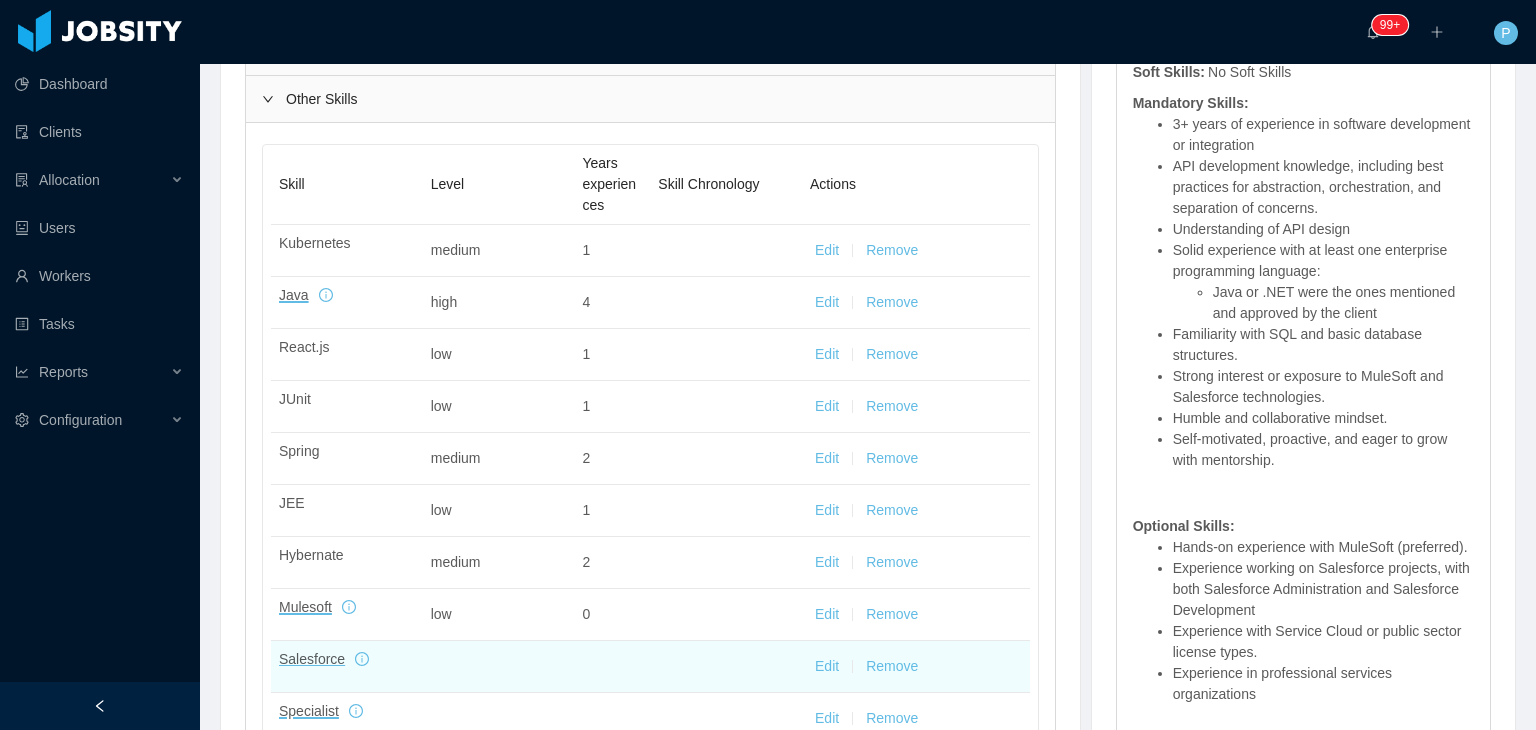 click on "Edit" at bounding box center [827, 666] 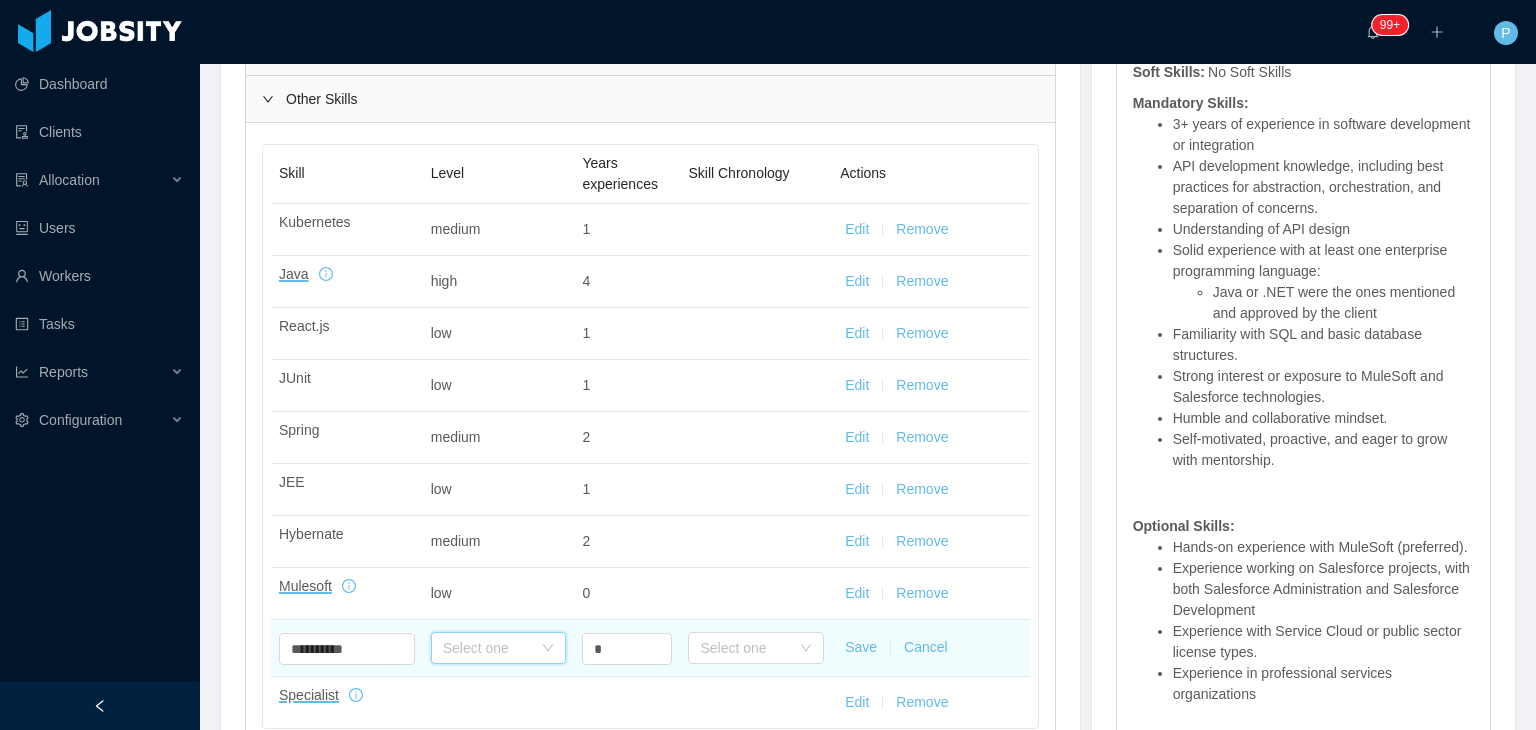 click on "Select one" at bounding box center (492, 648) 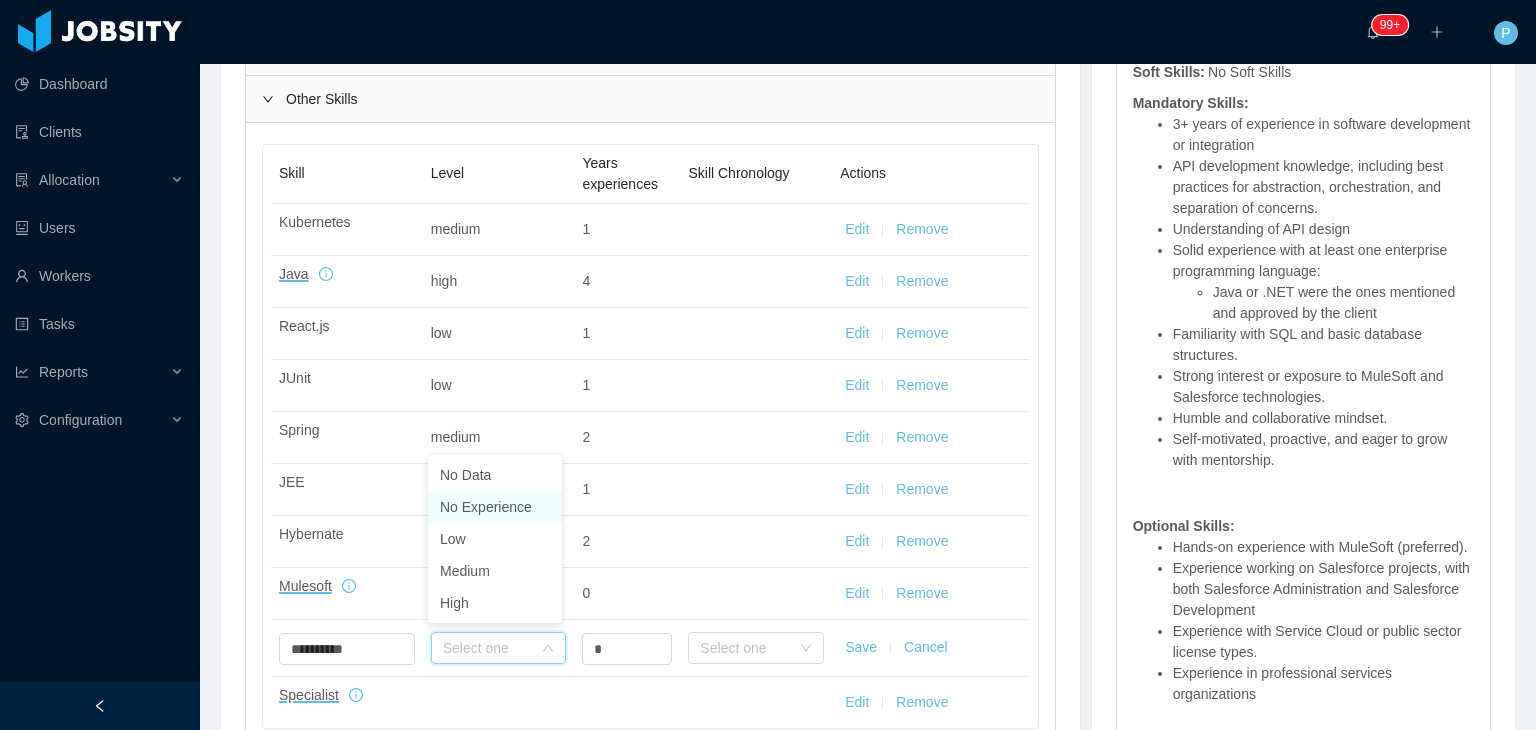 click on "No Experience" at bounding box center (495, 507) 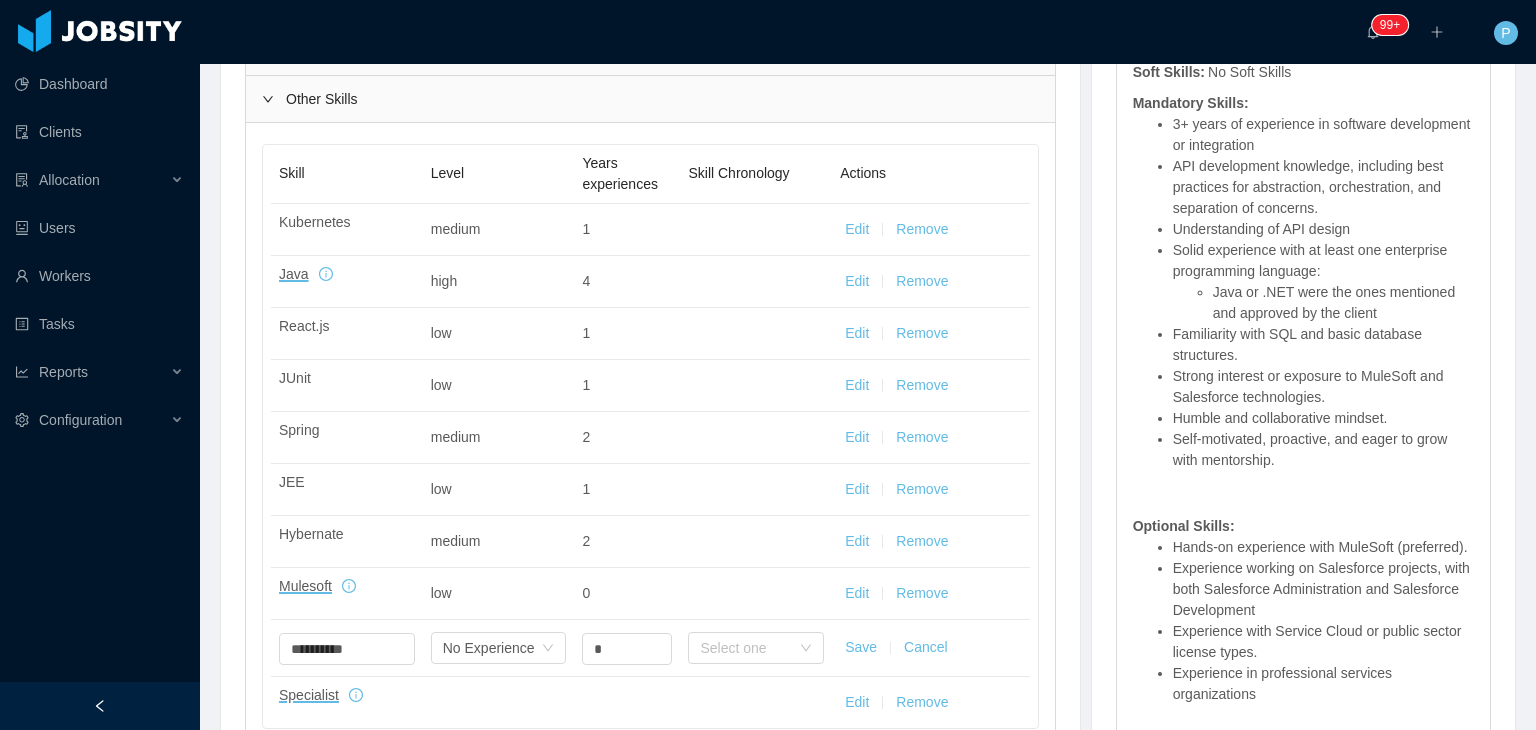 click on "**********" at bounding box center [650, 588] 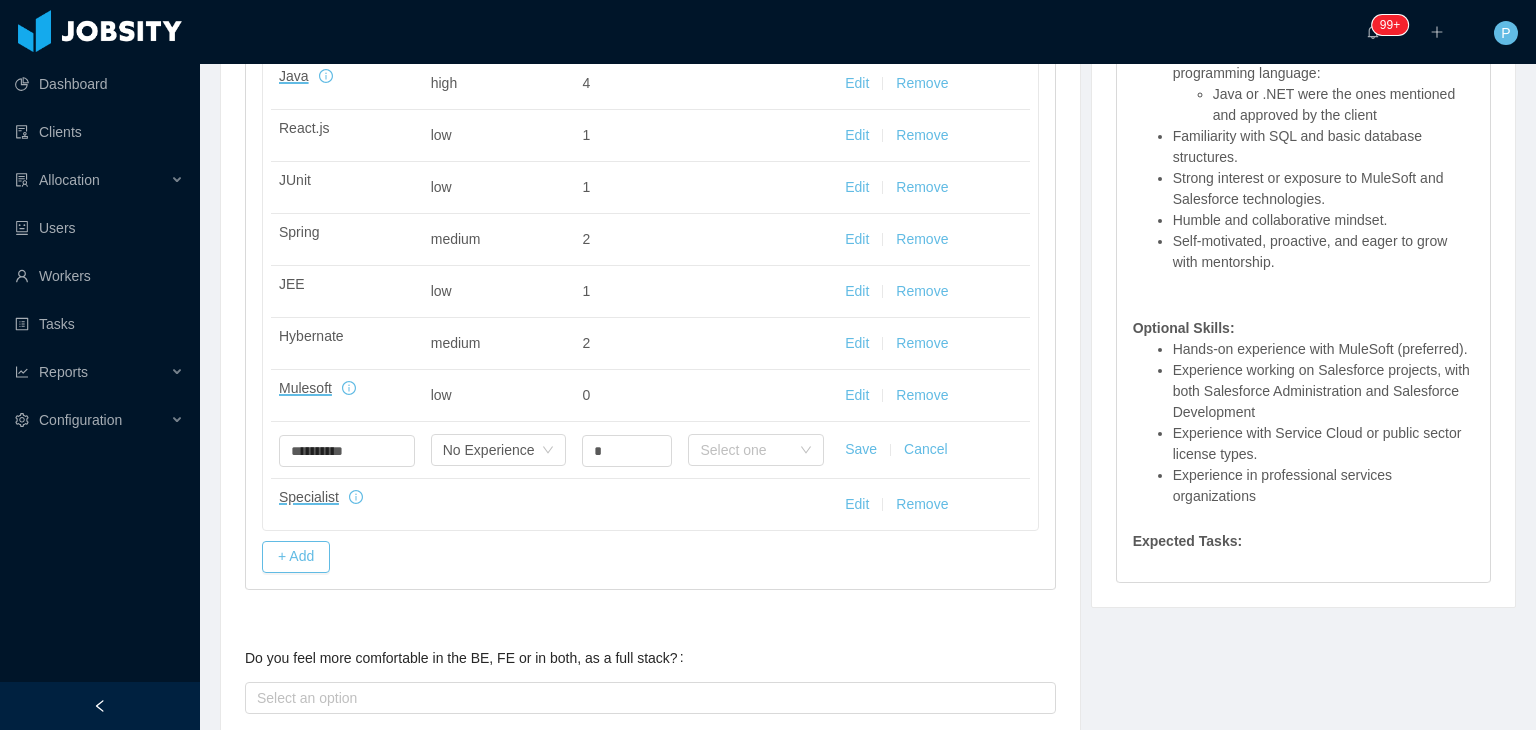 scroll, scrollTop: 929, scrollLeft: 0, axis: vertical 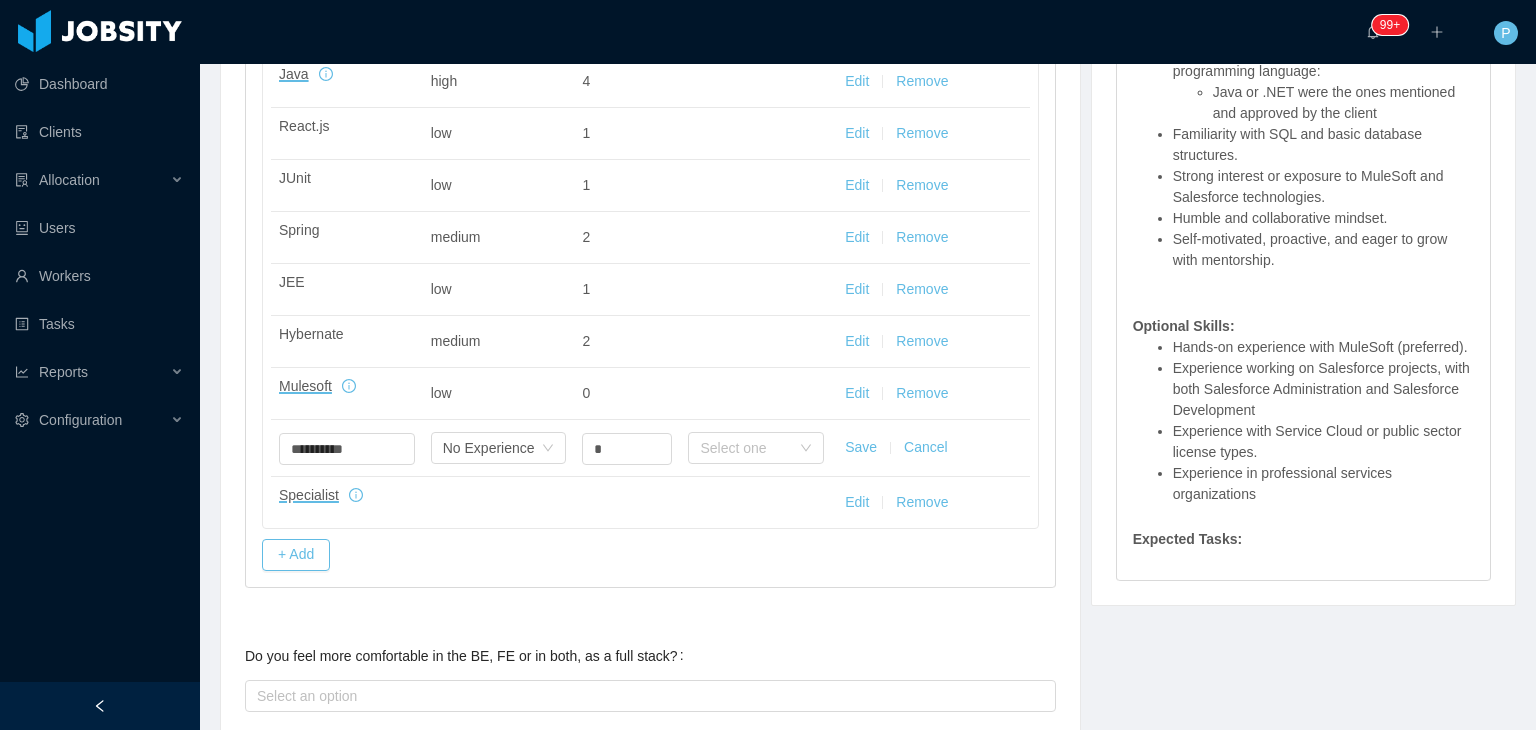 click on "Technical Profile and Role Preference Which technologies have you been most involved and committed to? Software development Remove Edit NodeJS Developer PHP Developer .NET Developer Add Type In which technologies do you have experience with? NodeJS Developer PHP Developer .NET Developer Skills by Job Title PHP Developer PHP and Common Libraries Software Development Infrastructure Databases Skill Level Years experiences Skill Chronology PHP Select one Medium * Select one No chronology info Laravel Select one Medium * Select one No chronology info Symfony Select one No Data * Select one No chronology info Zend Select one No Data * Select one No chronology info Composer Select one No Data * Select one No chronology info PHPUnit Select one Low * Select one No chronology info Skill Level Years experiences Skill Chronology Git Select one Medium * Select one No chronology info SVN Select one No Data * Select one No chronology info TDD Select one No Data * Select one No chronology info Scrum Select one Medium * * * *" at bounding box center [650, 418] 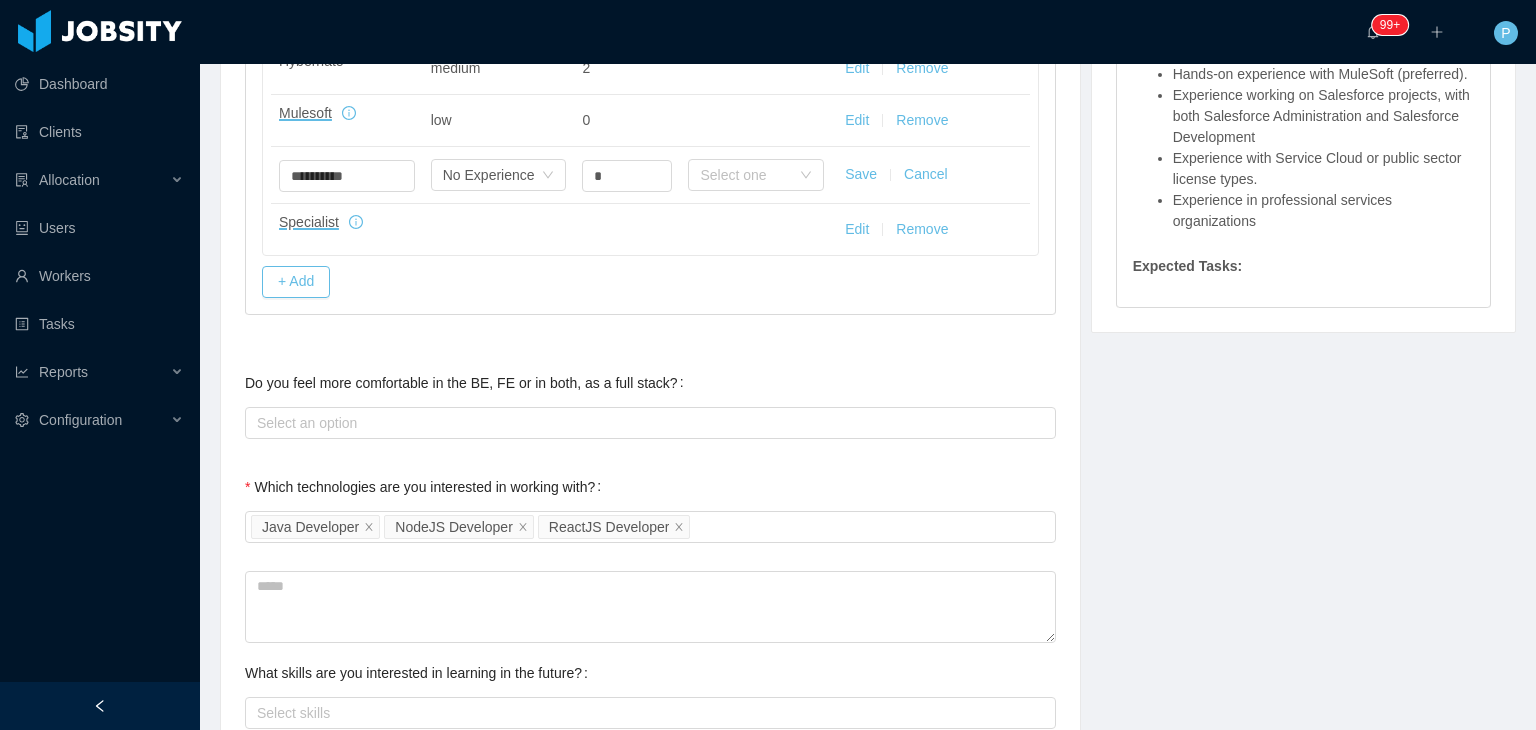 scroll, scrollTop: 1409, scrollLeft: 0, axis: vertical 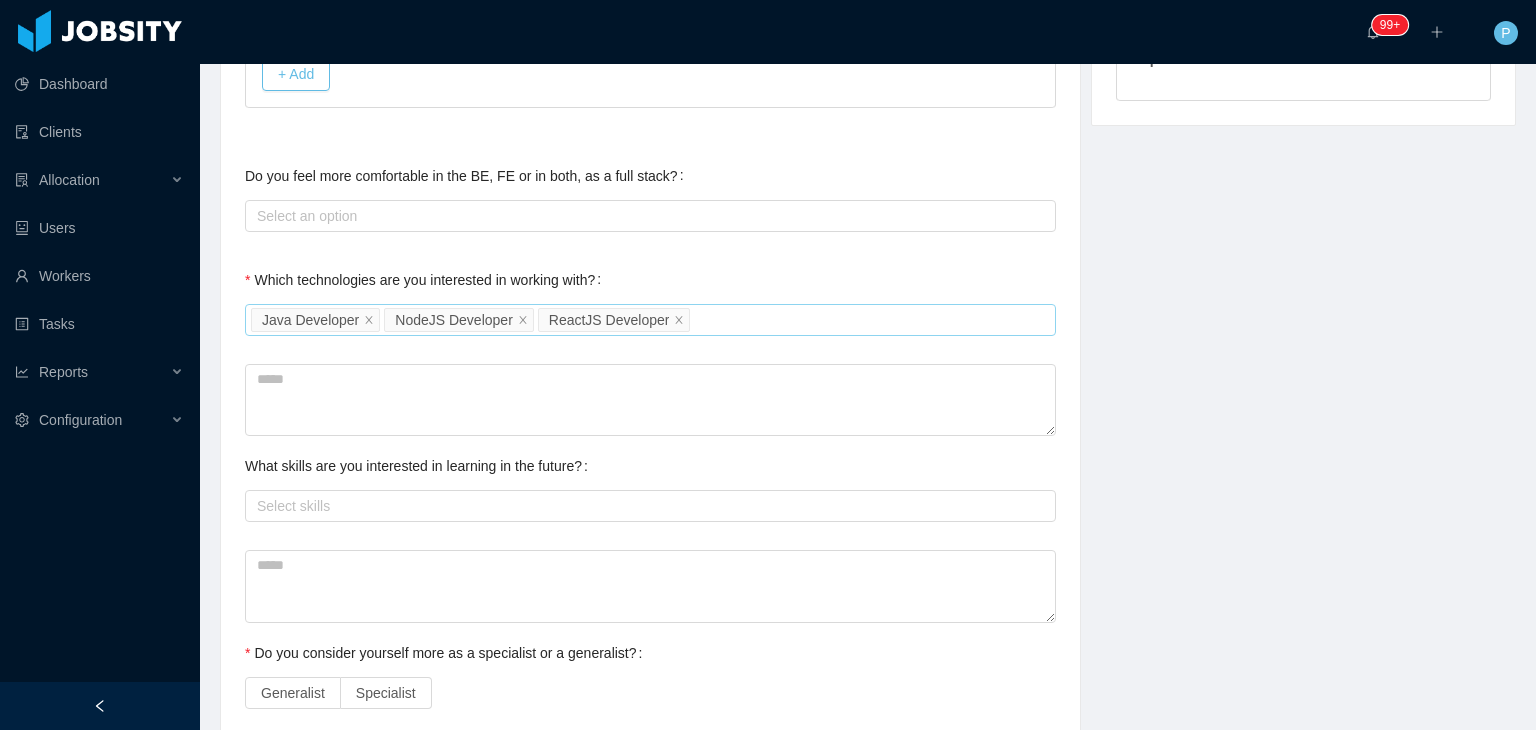 click on "Select Job Titles Java Developer NodeJS Developer ReactJS Developer" at bounding box center [647, 320] 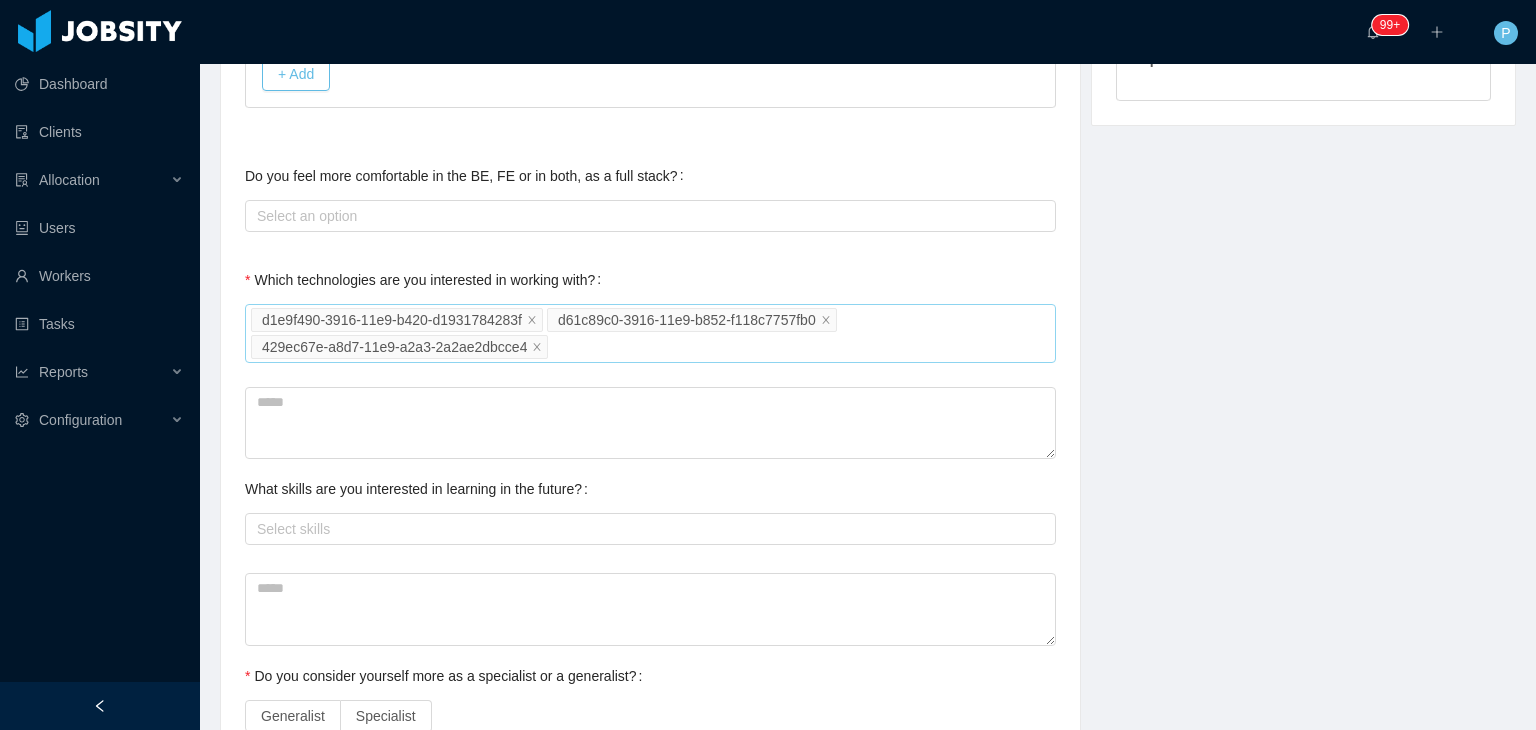 click on "Select Job Titles d1e9f490-3916-11e9-b420-d1931784283f d61c89c0-3916-11e9-b852-f118c7757fb0 429ec67e-a8d7-11e9-a2a3-2a2ae2dbcce4" at bounding box center [650, 333] 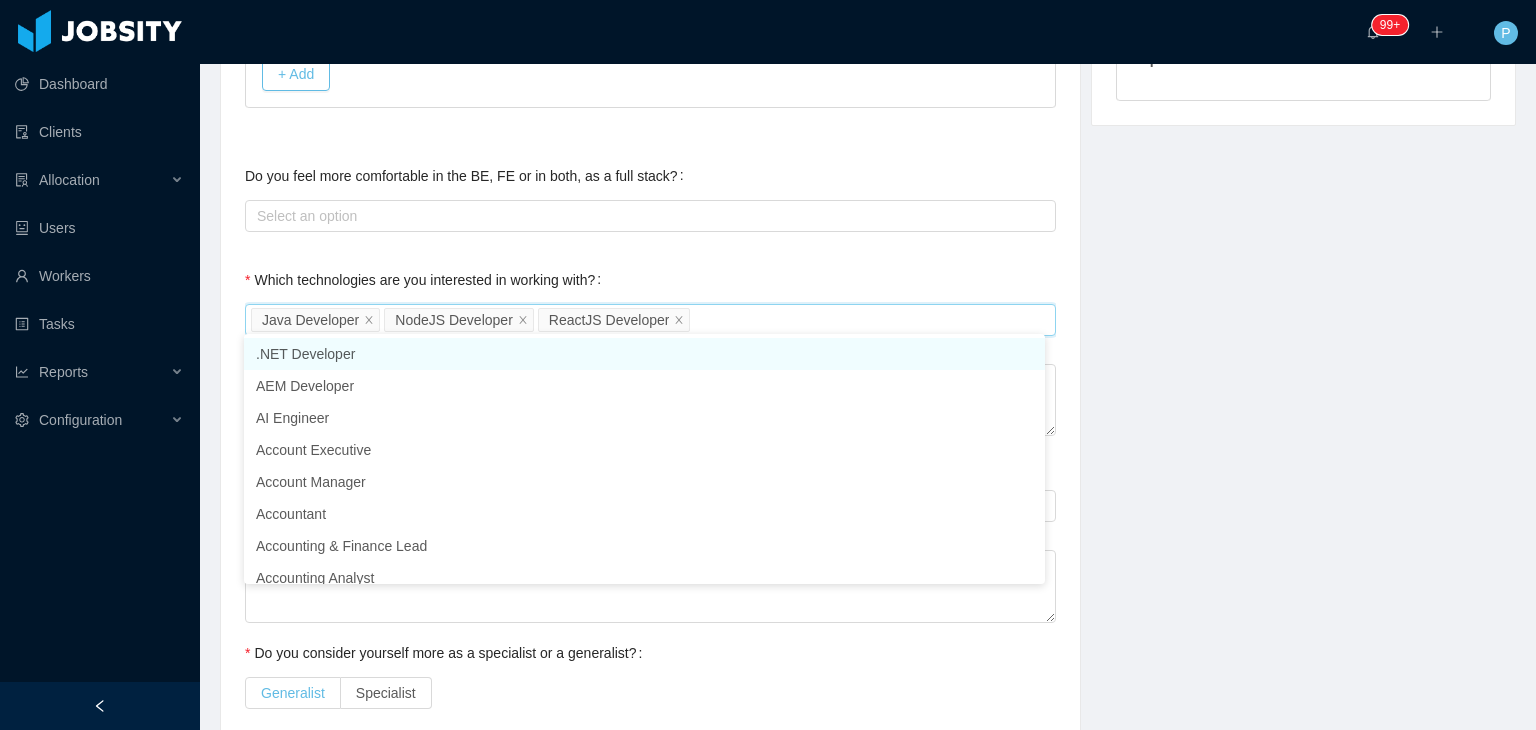click on "Generalist" at bounding box center (293, 693) 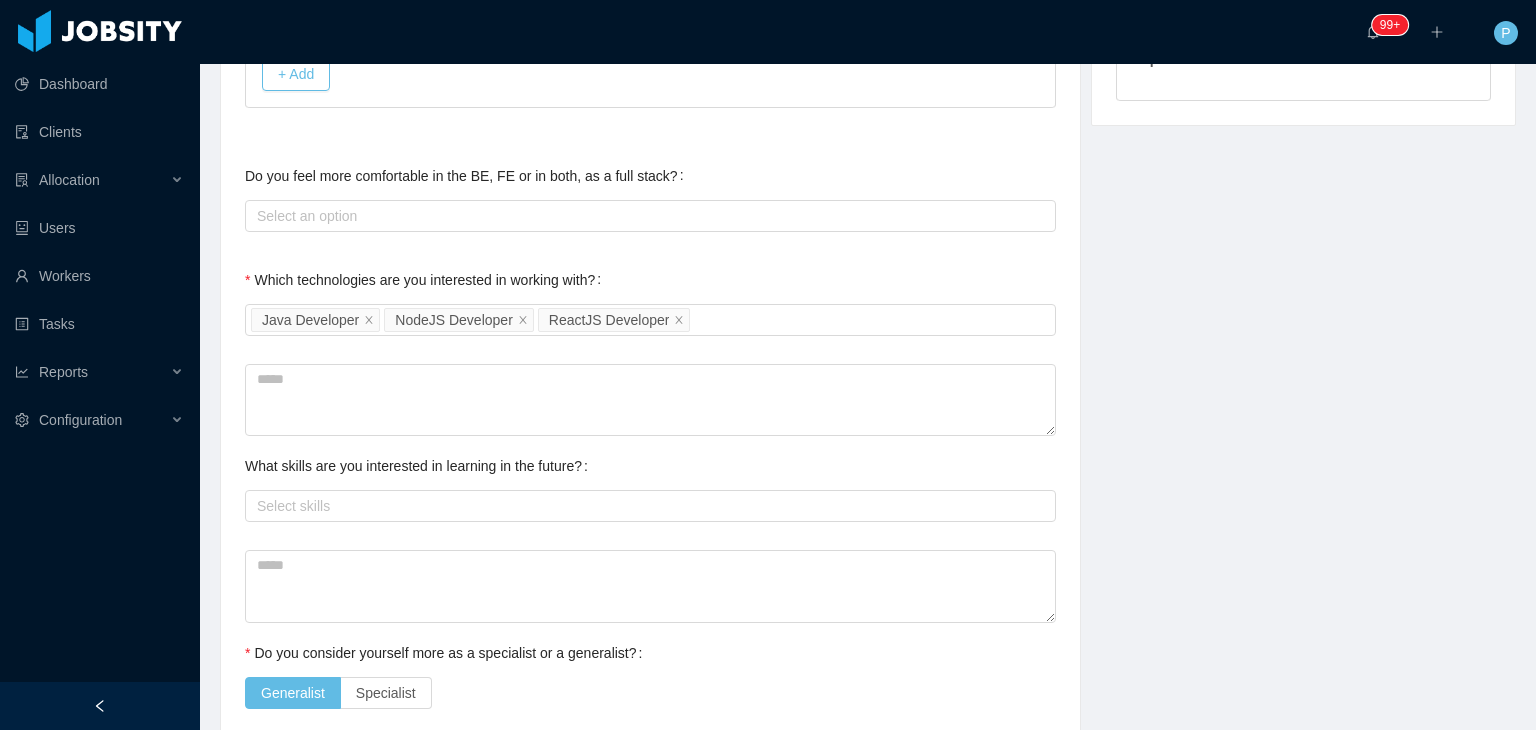 click on "**********" at bounding box center [650, -92] 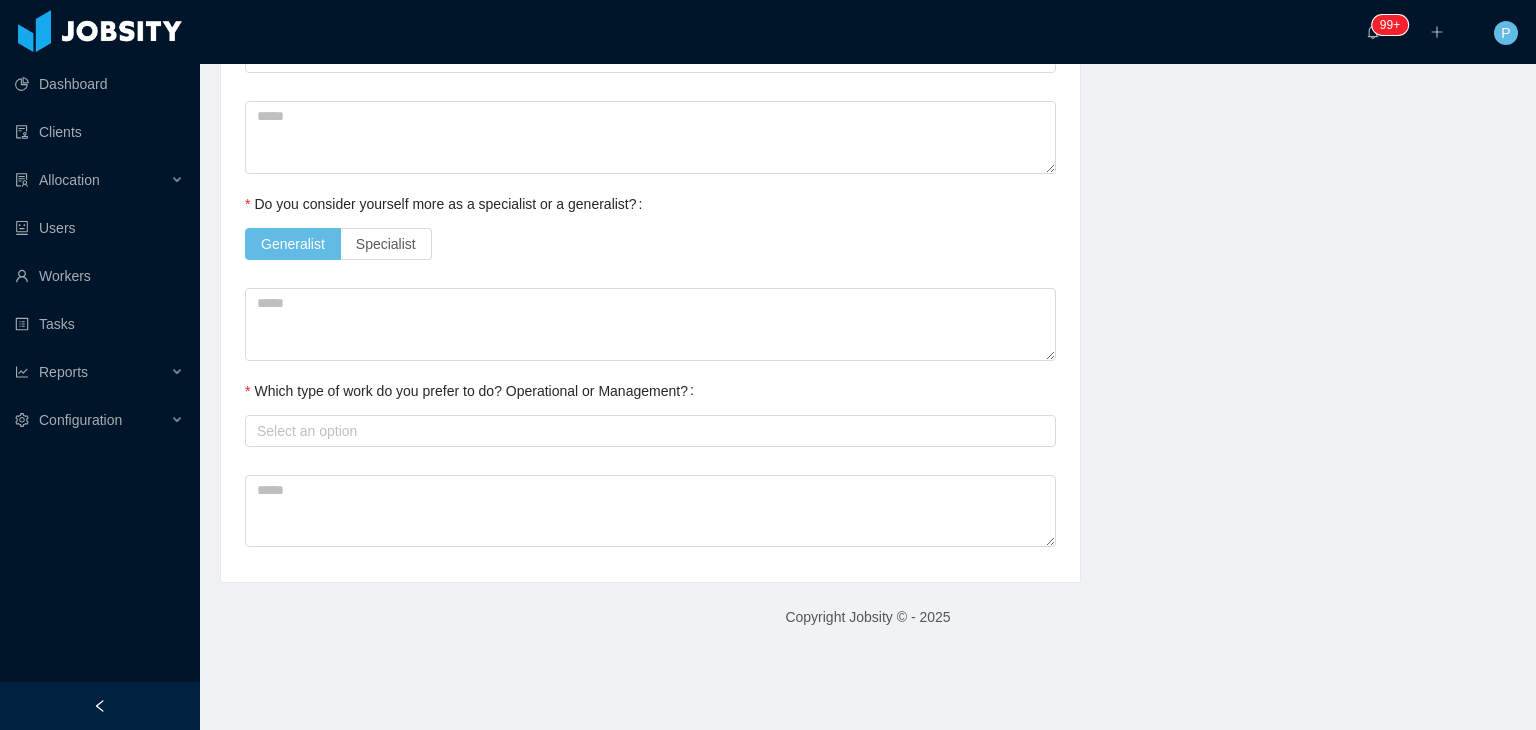 scroll, scrollTop: 1889, scrollLeft: 0, axis: vertical 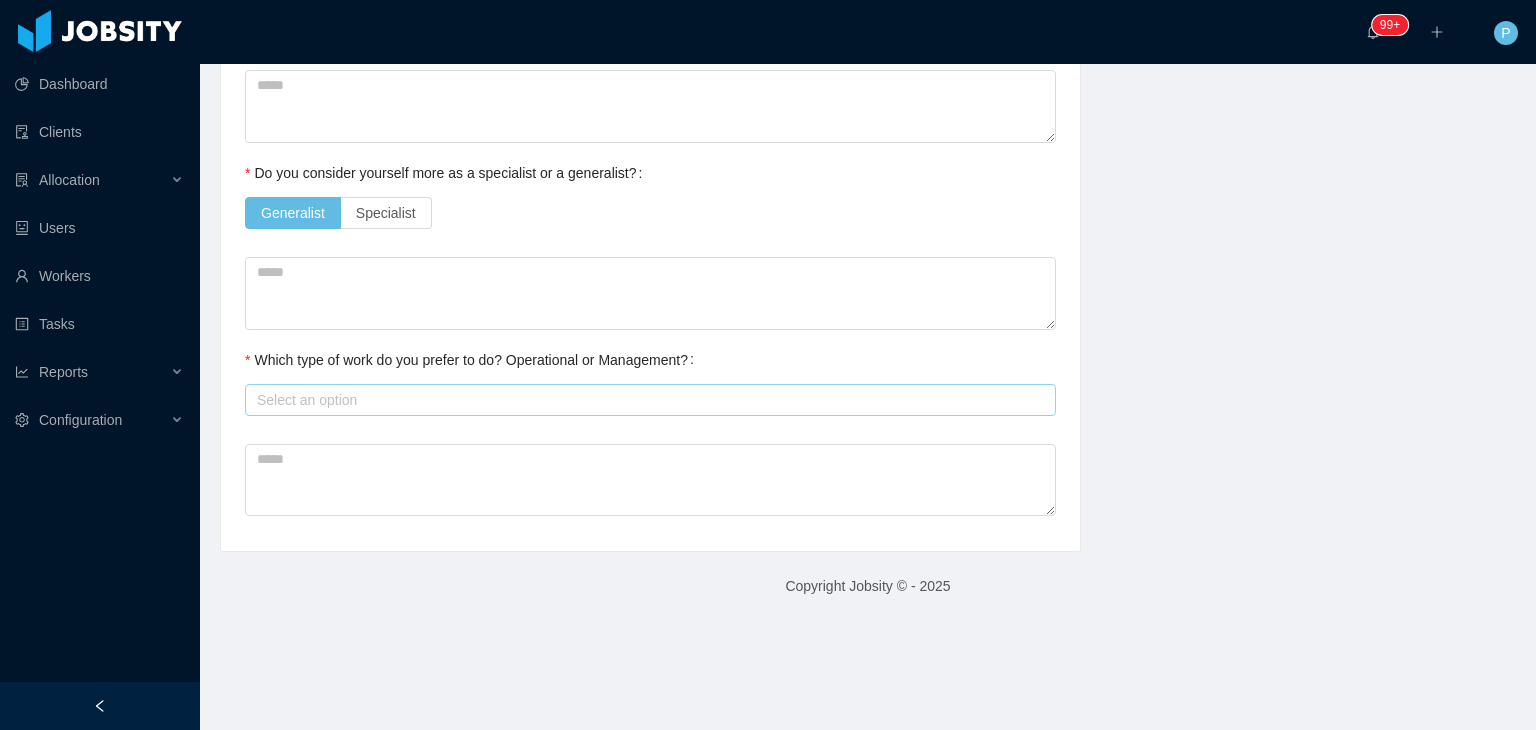 click on "Select an option" at bounding box center (646, 400) 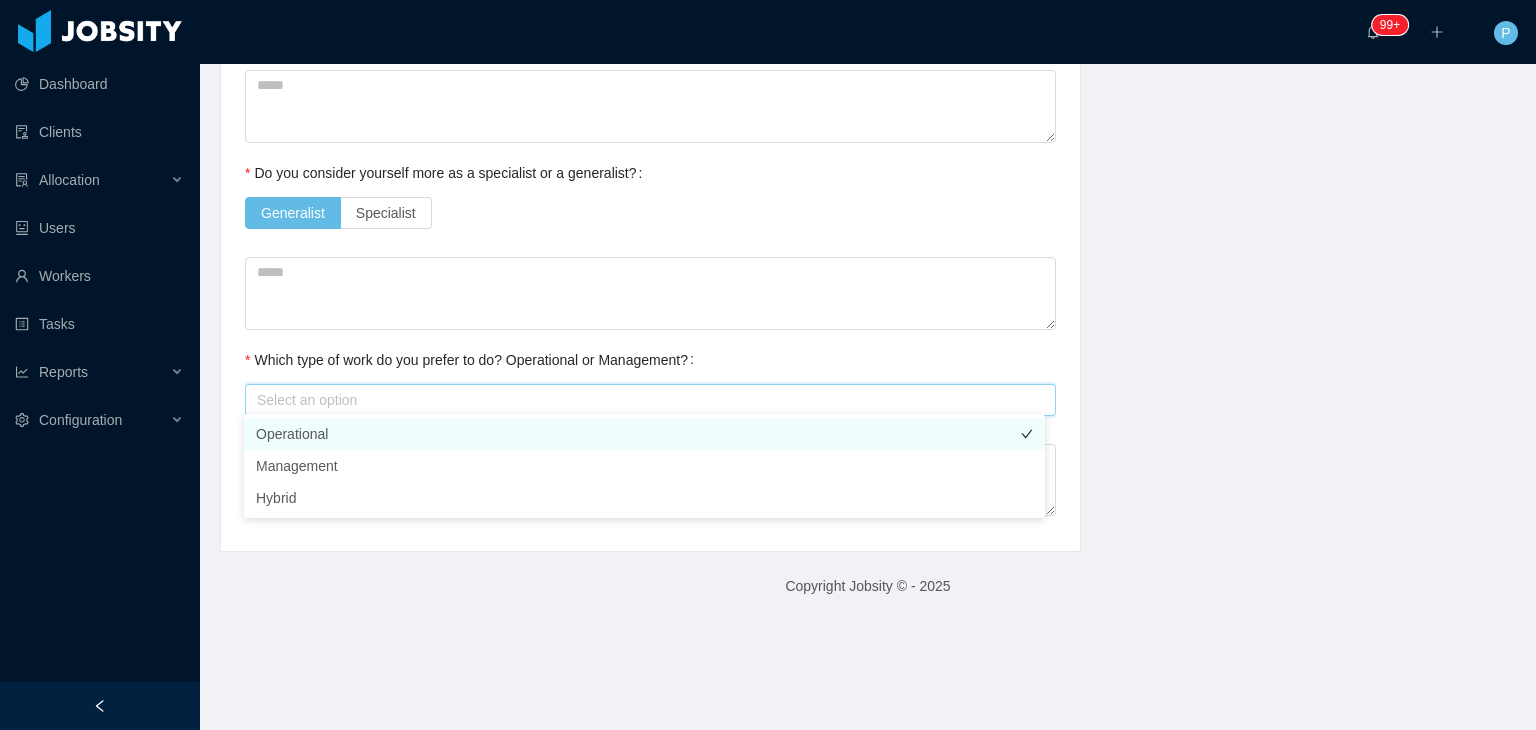 click on "Operational" at bounding box center (644, 434) 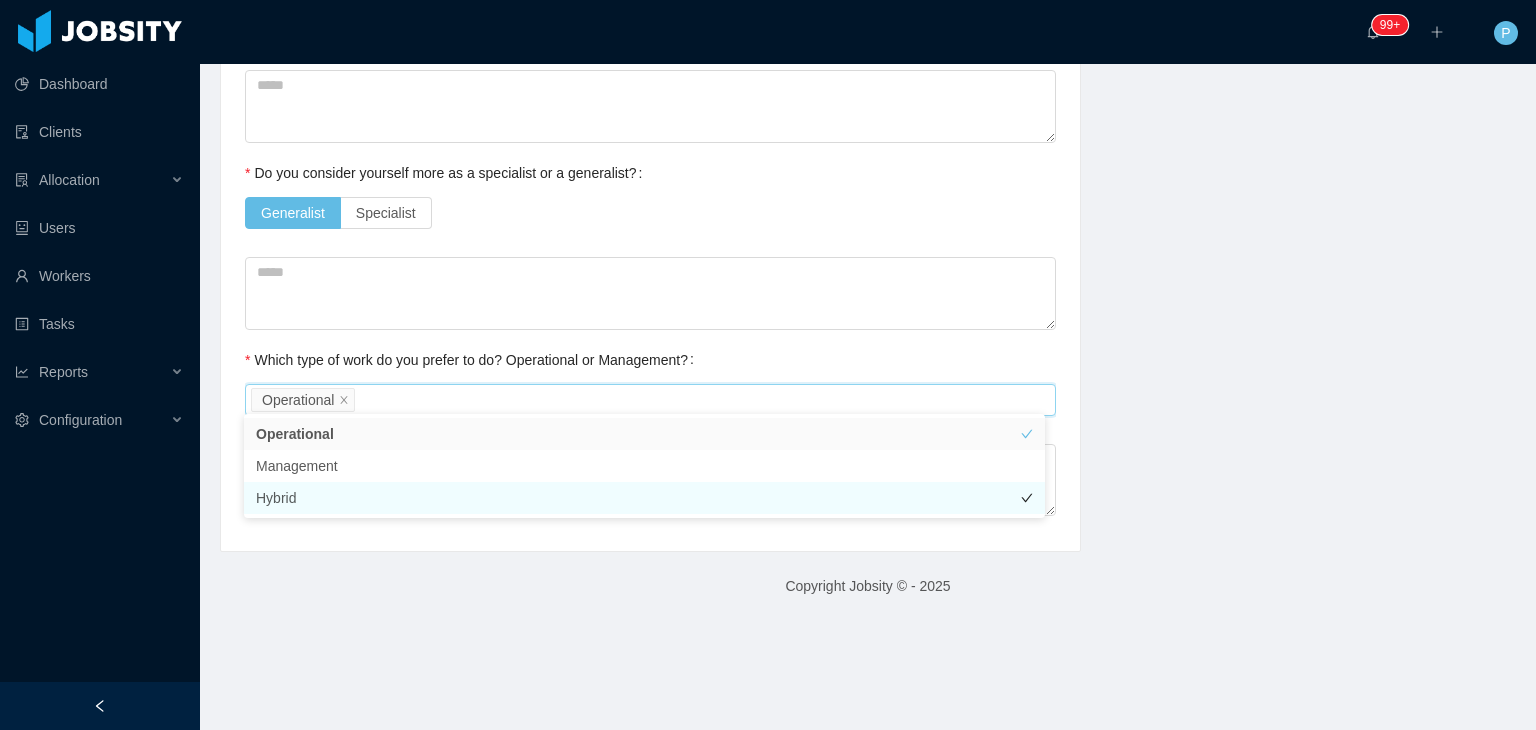 click on "Hybrid" at bounding box center (644, 498) 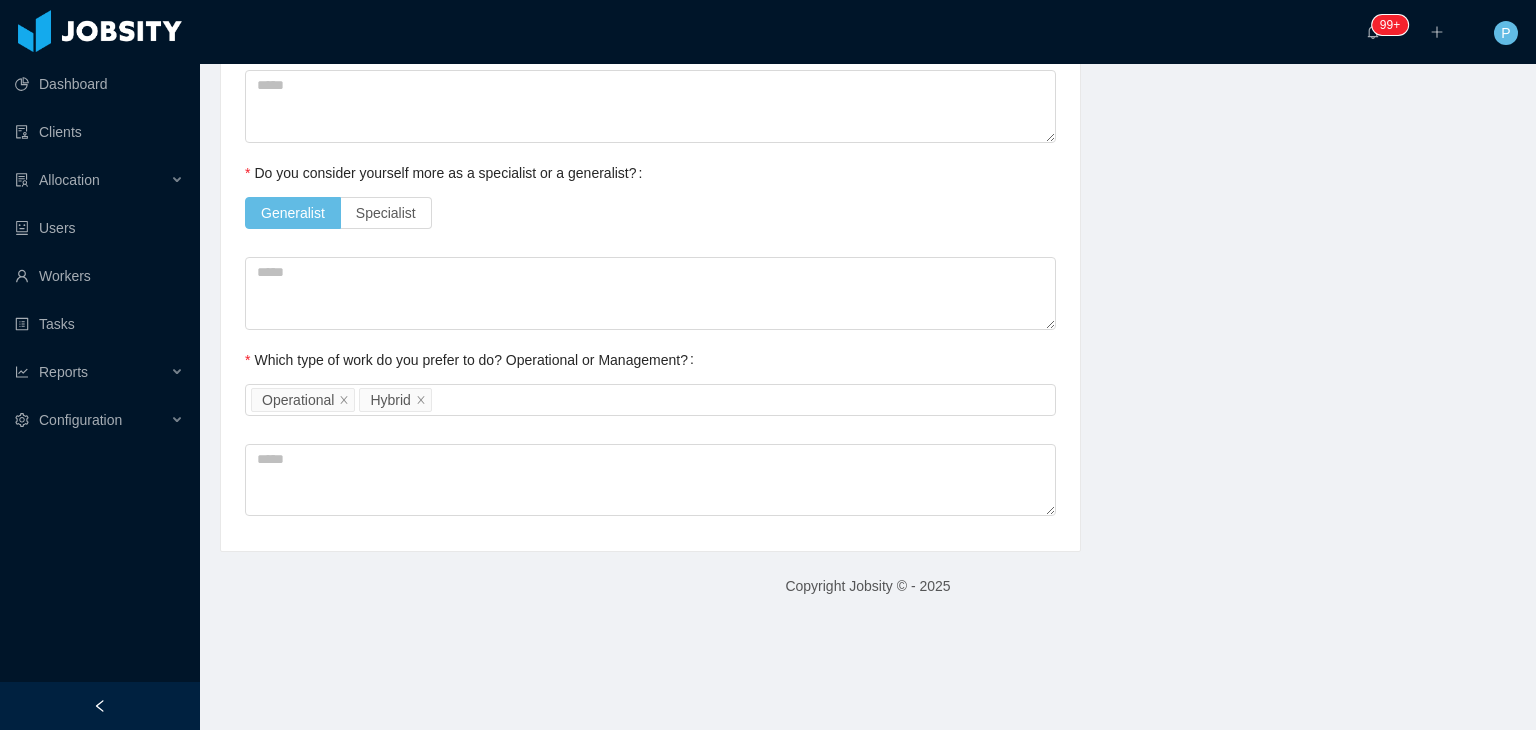 click on "Copyright Jobsity © - 2025" at bounding box center [868, 586] 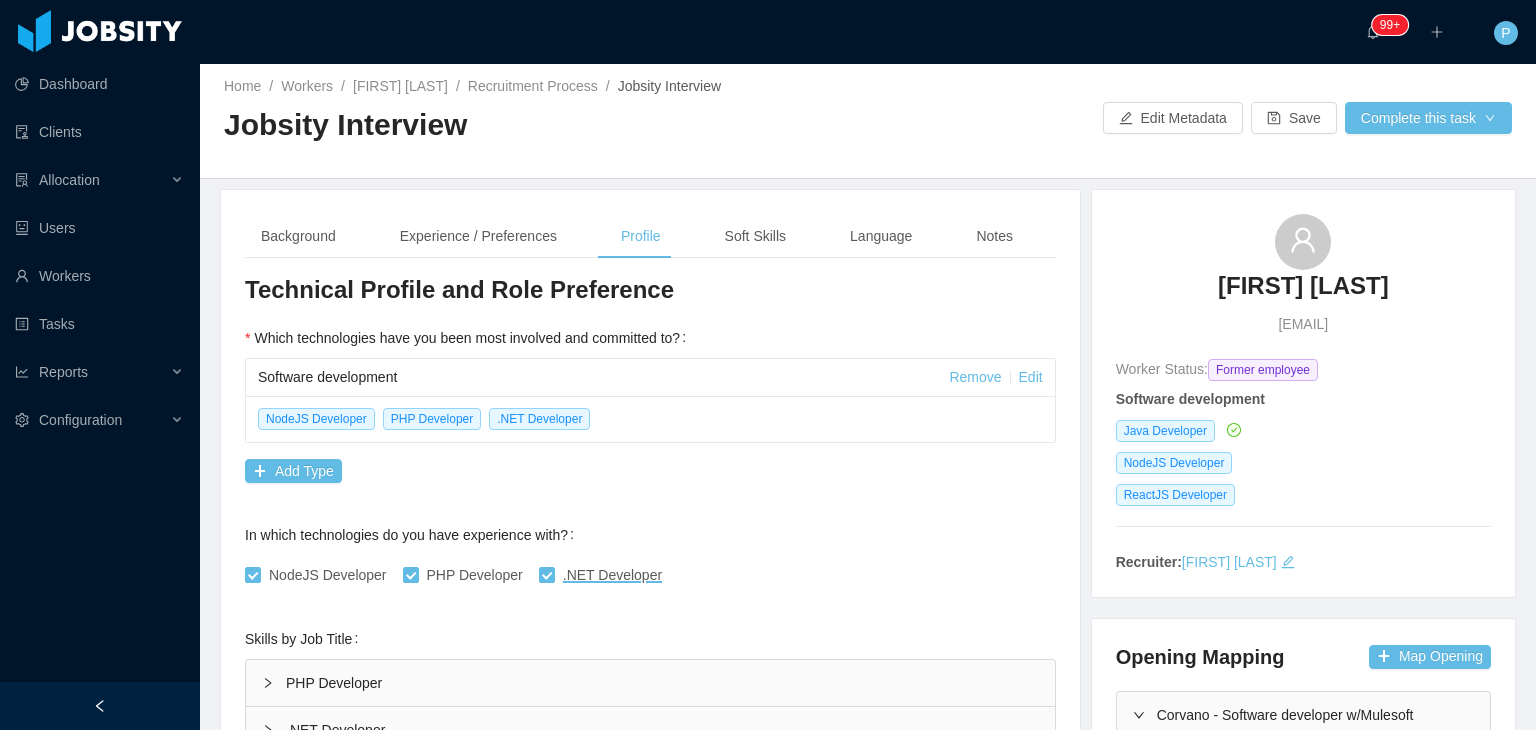 scroll, scrollTop: 0, scrollLeft: 0, axis: both 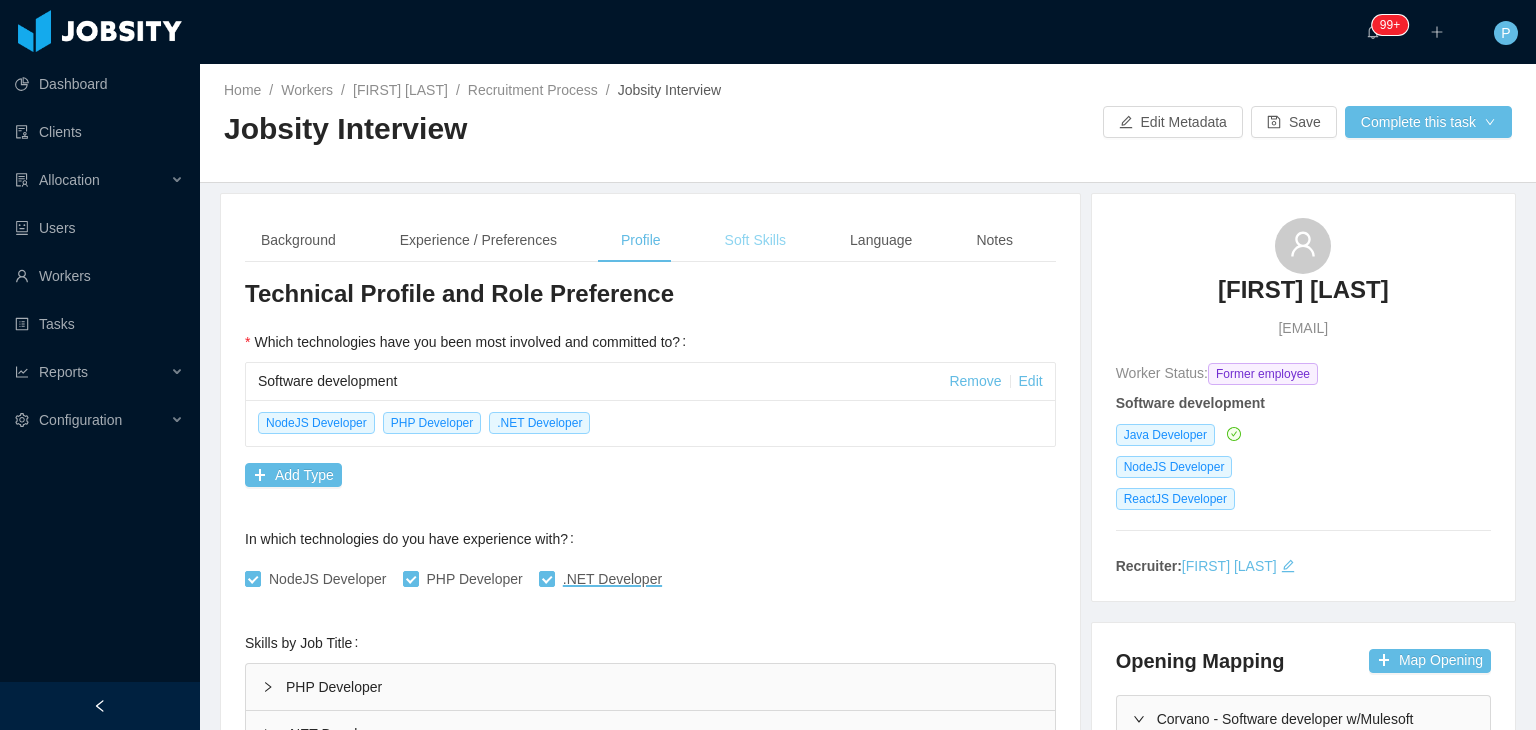 click on "Soft Skills" at bounding box center [755, 240] 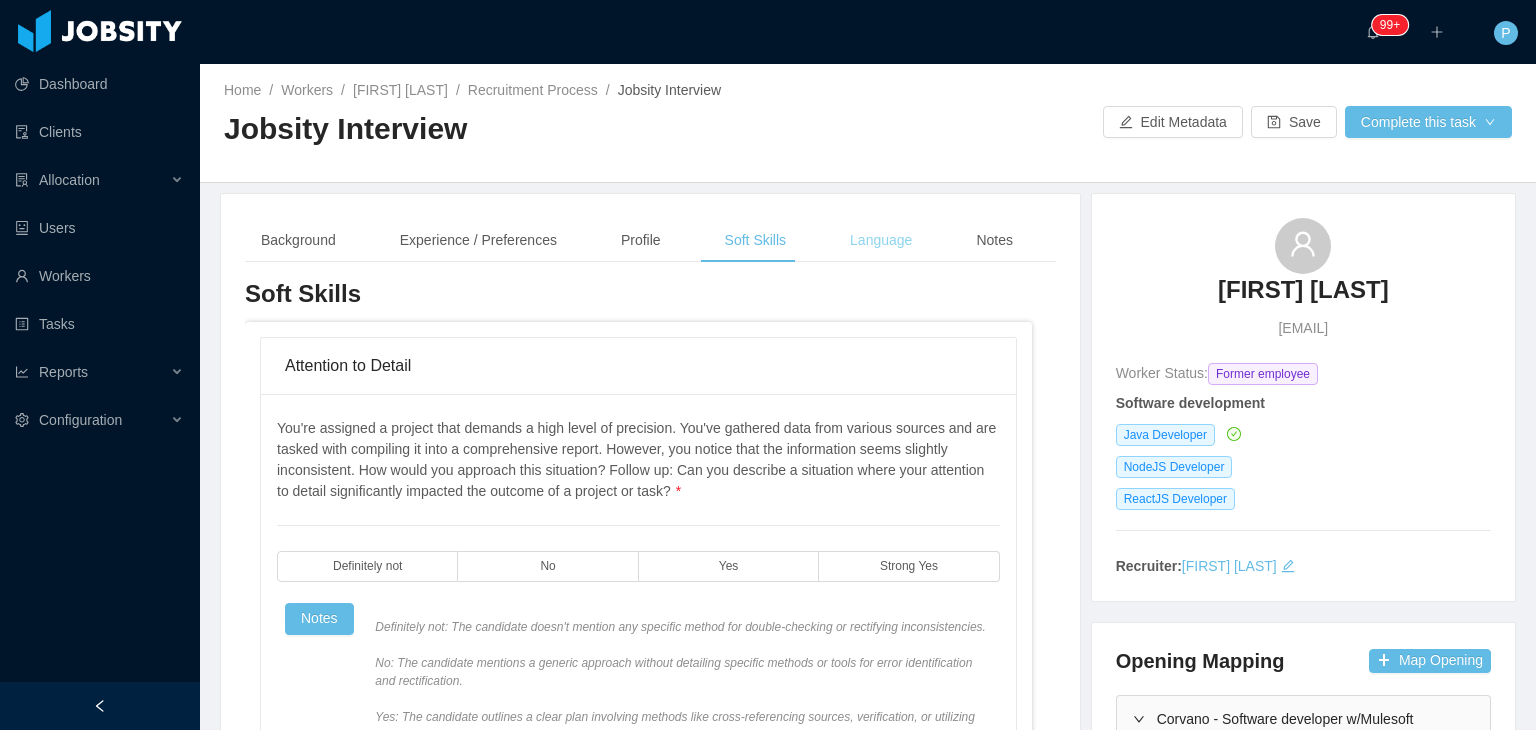 click on "Language" at bounding box center [881, 240] 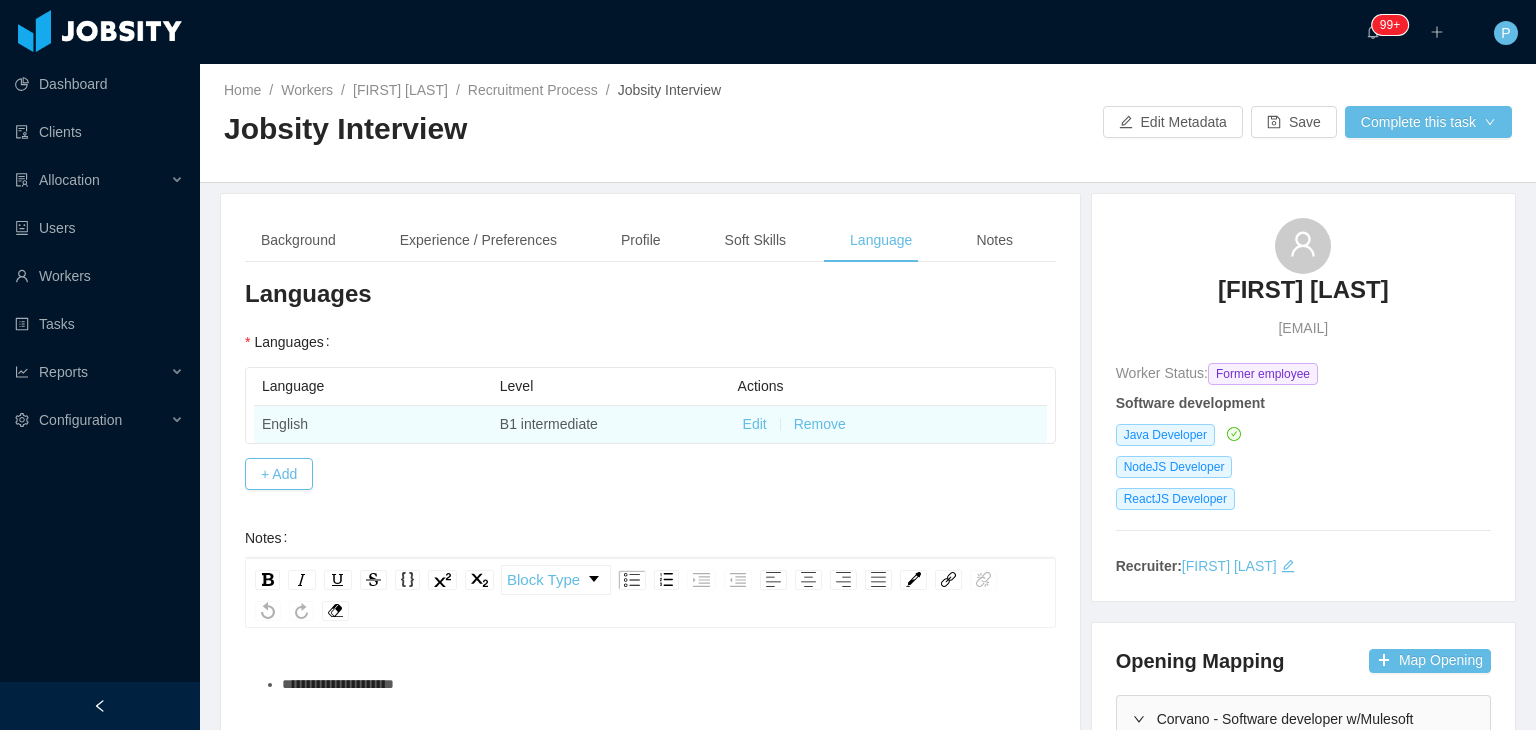 click on "Edit" at bounding box center (755, 424) 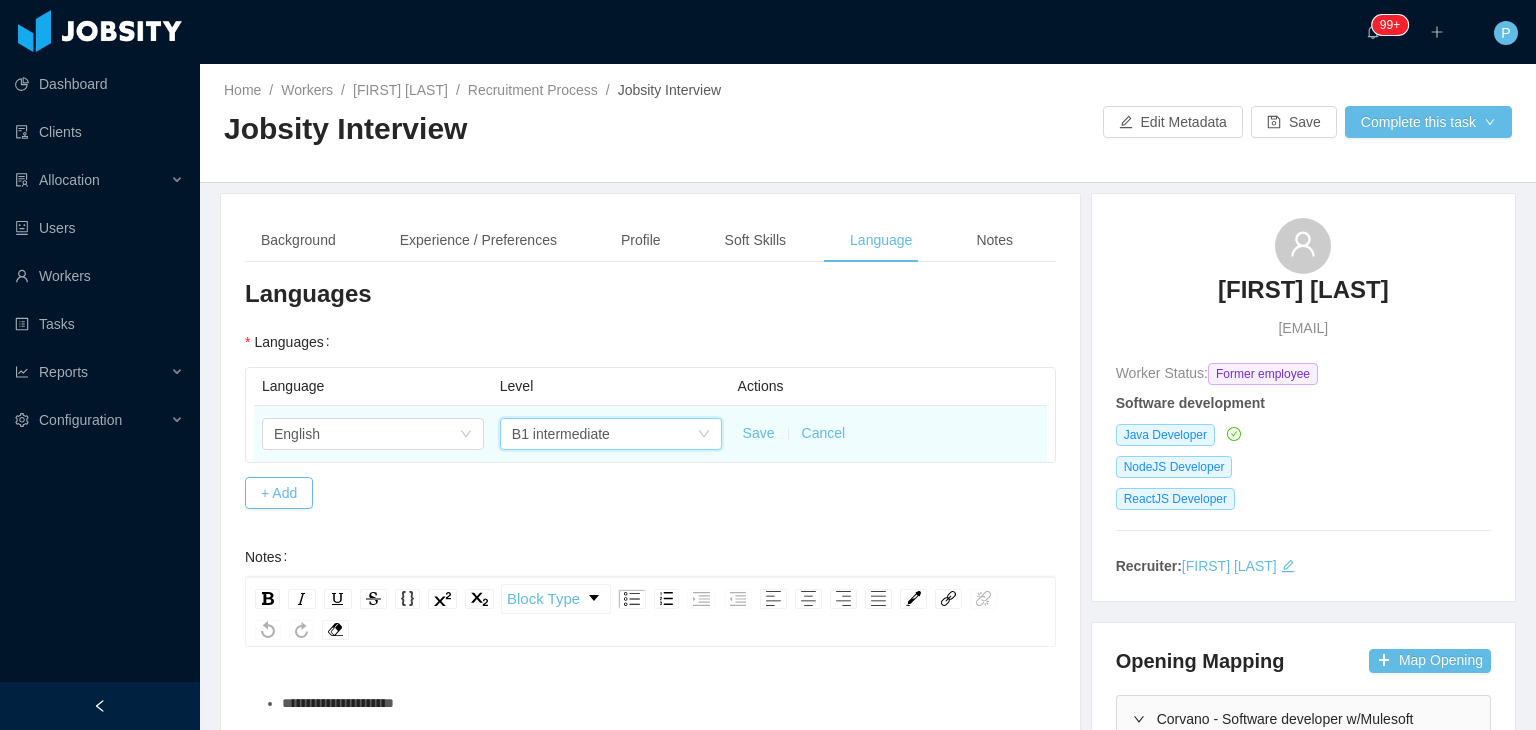 click on "B1 intermediate" at bounding box center [604, 434] 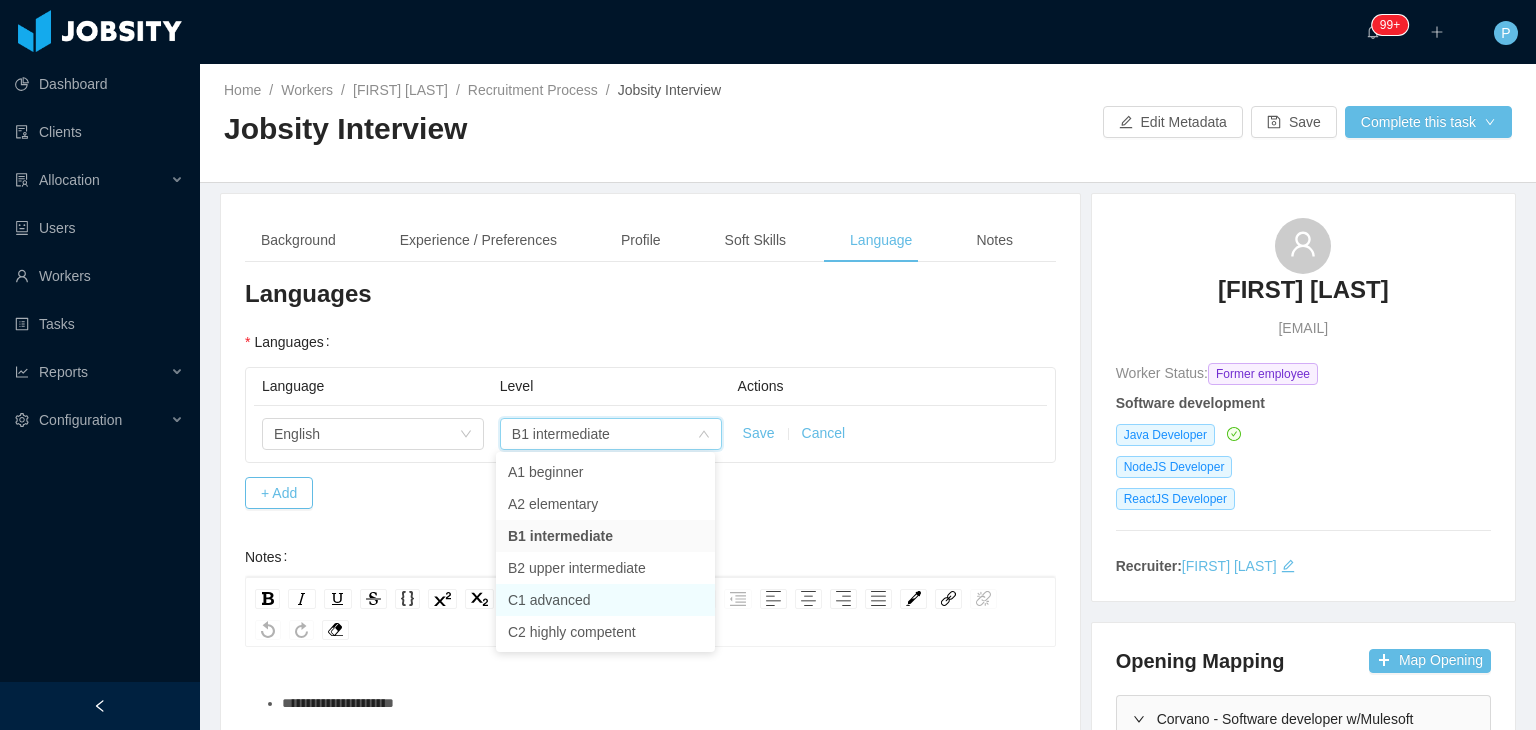 click on "C1 advanced" at bounding box center [605, 600] 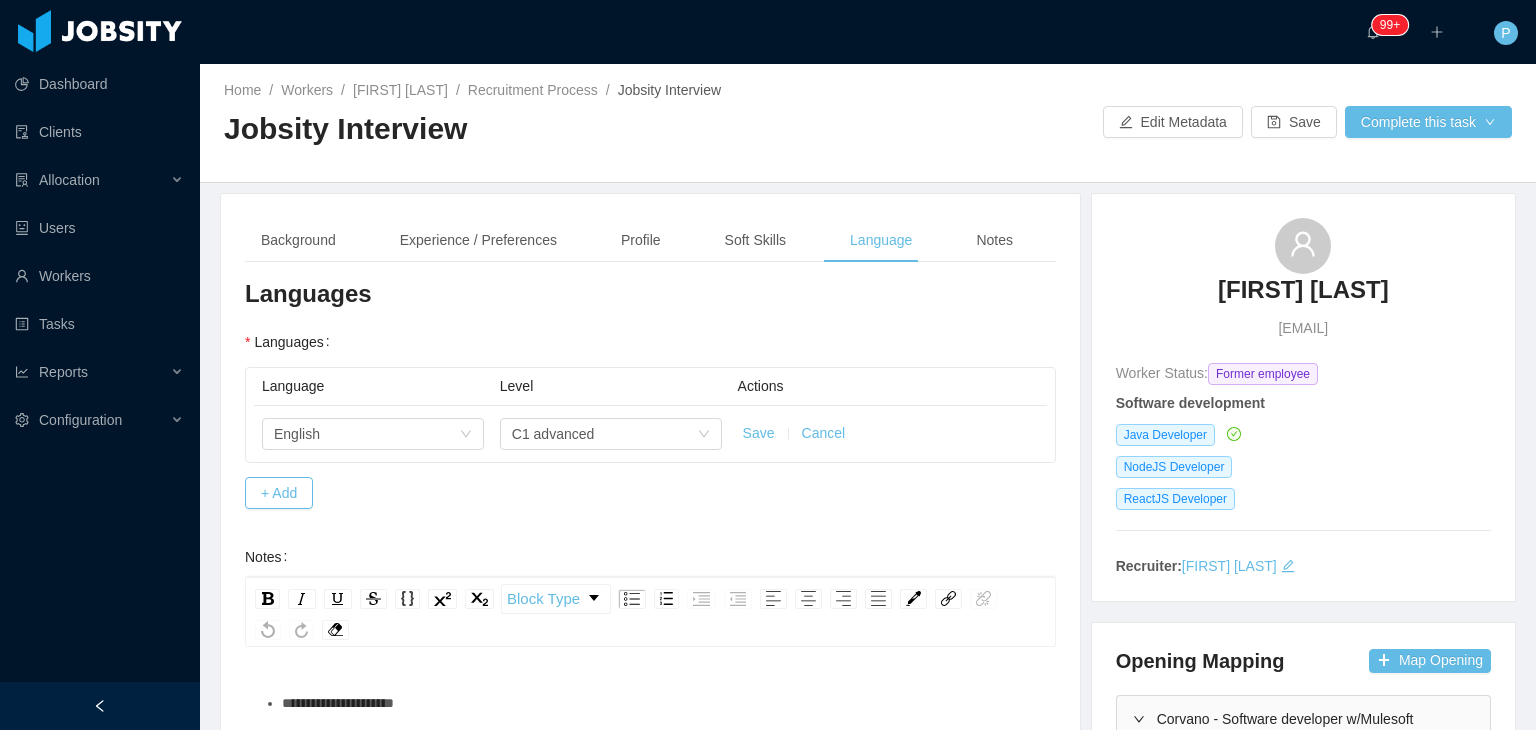 click on "Save" at bounding box center (759, 433) 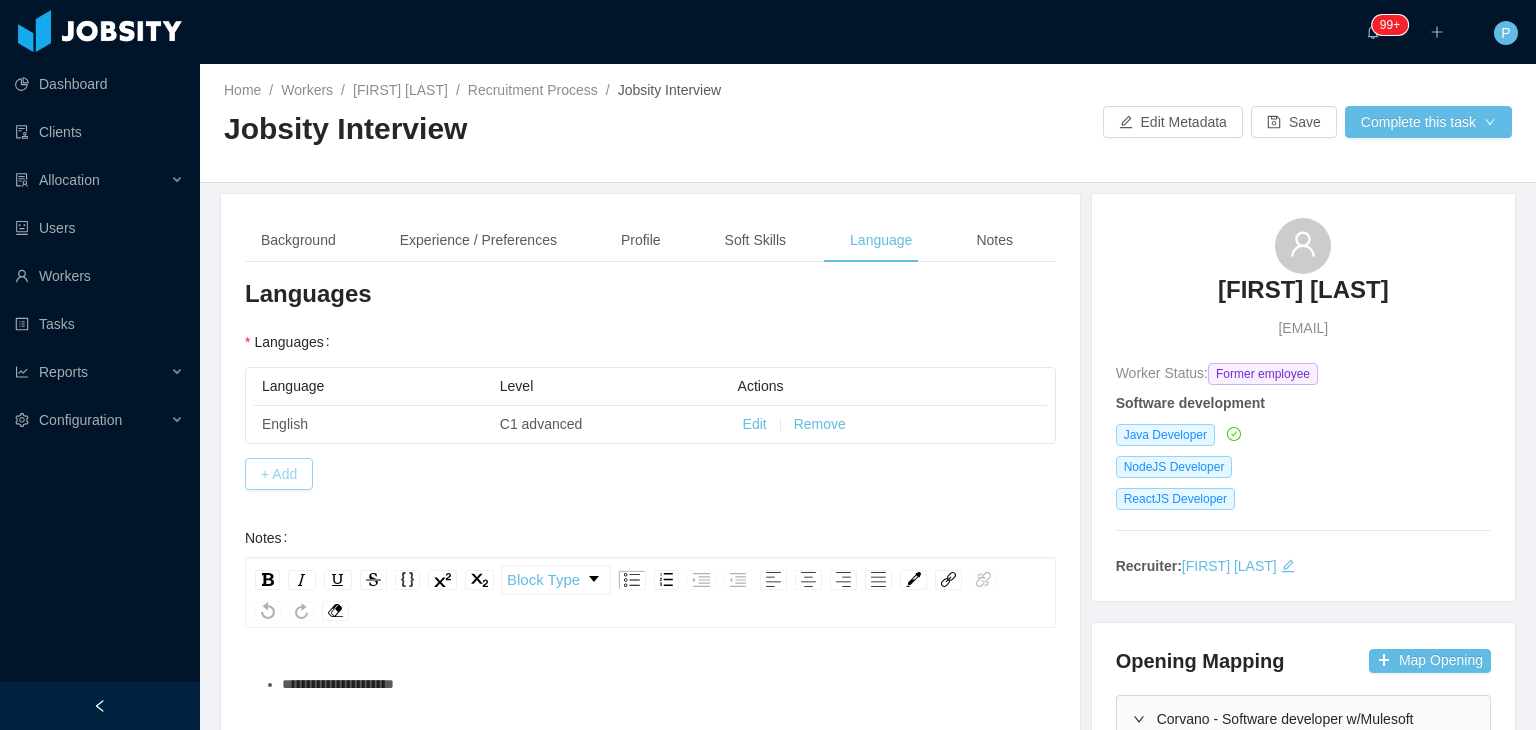 click on "+ Add" at bounding box center (279, 474) 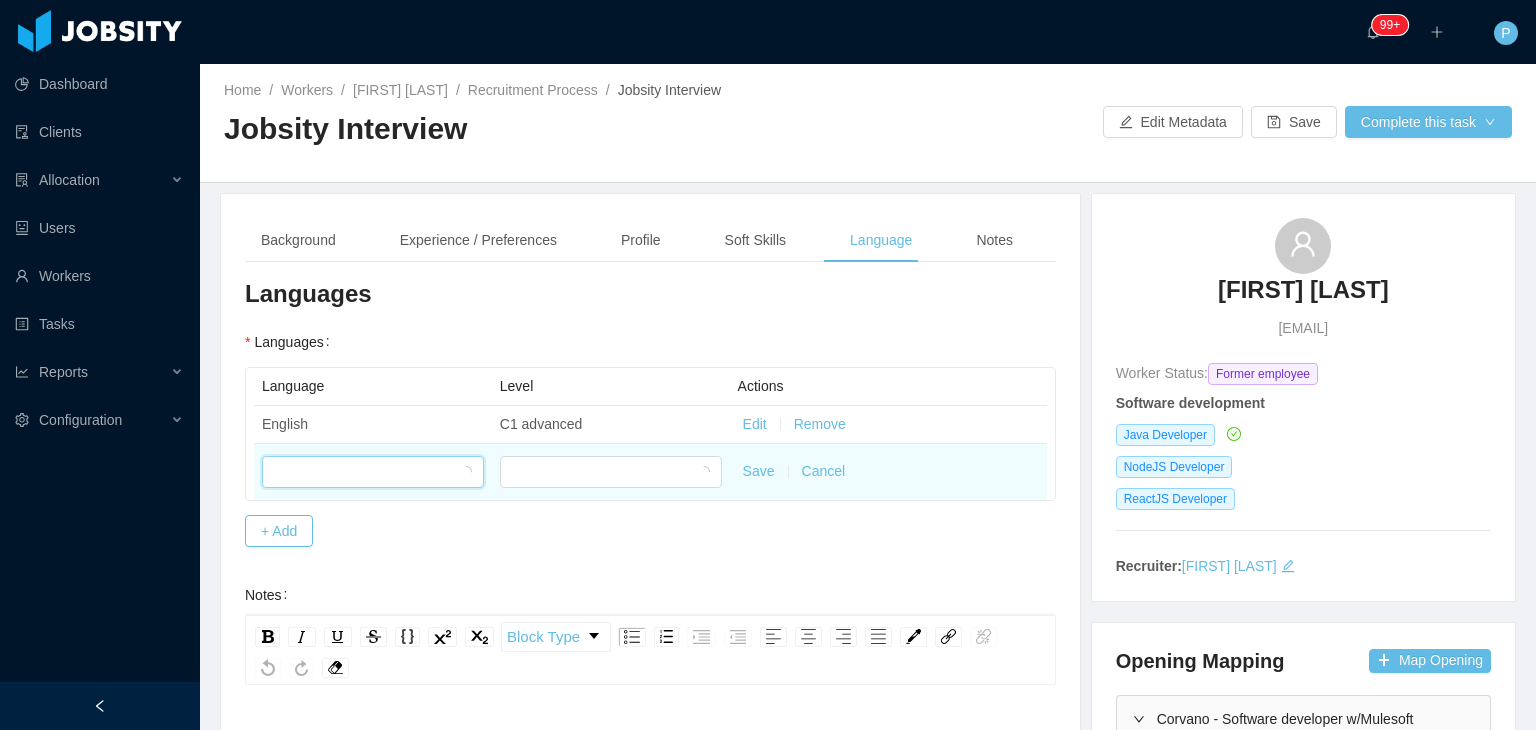 click at bounding box center [366, 472] 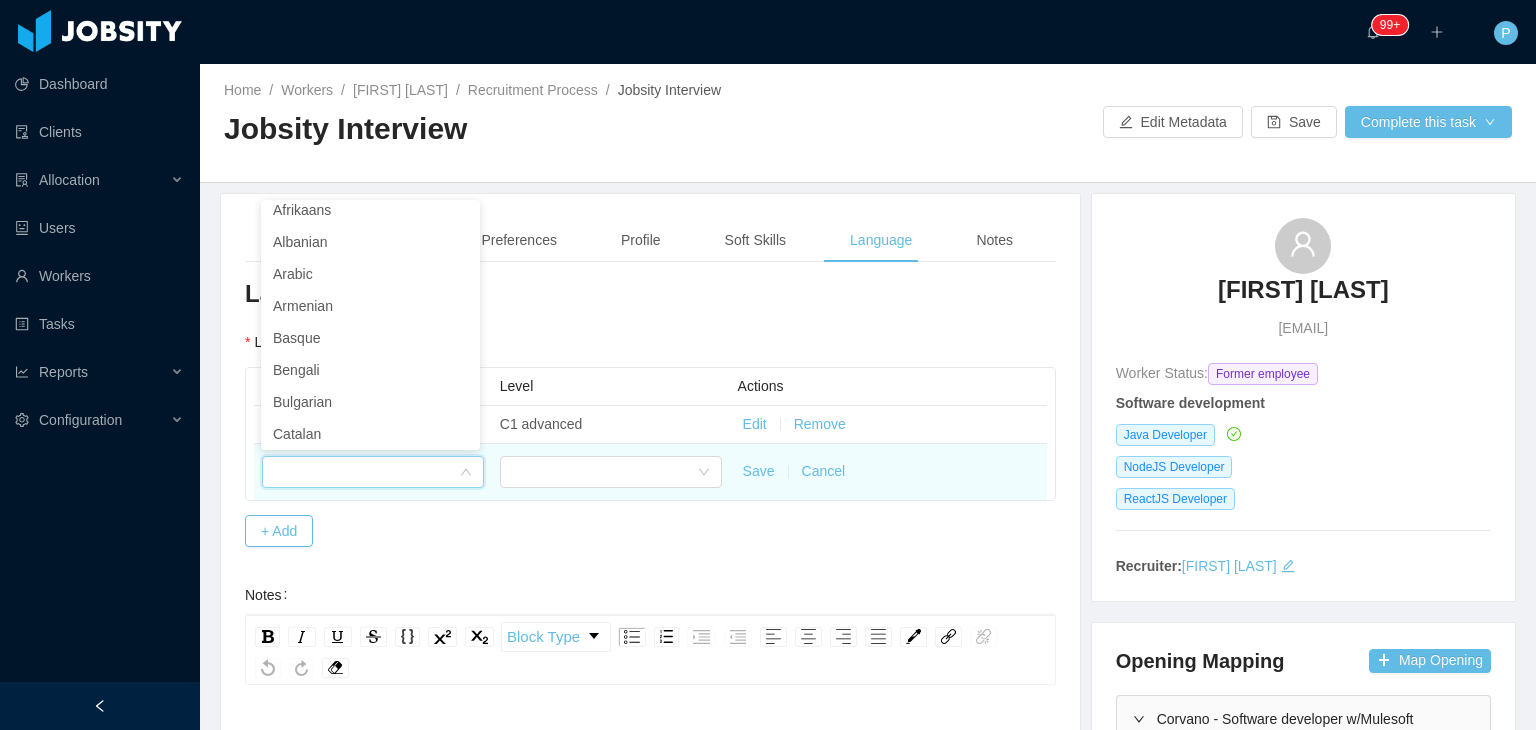scroll, scrollTop: 4, scrollLeft: 0, axis: vertical 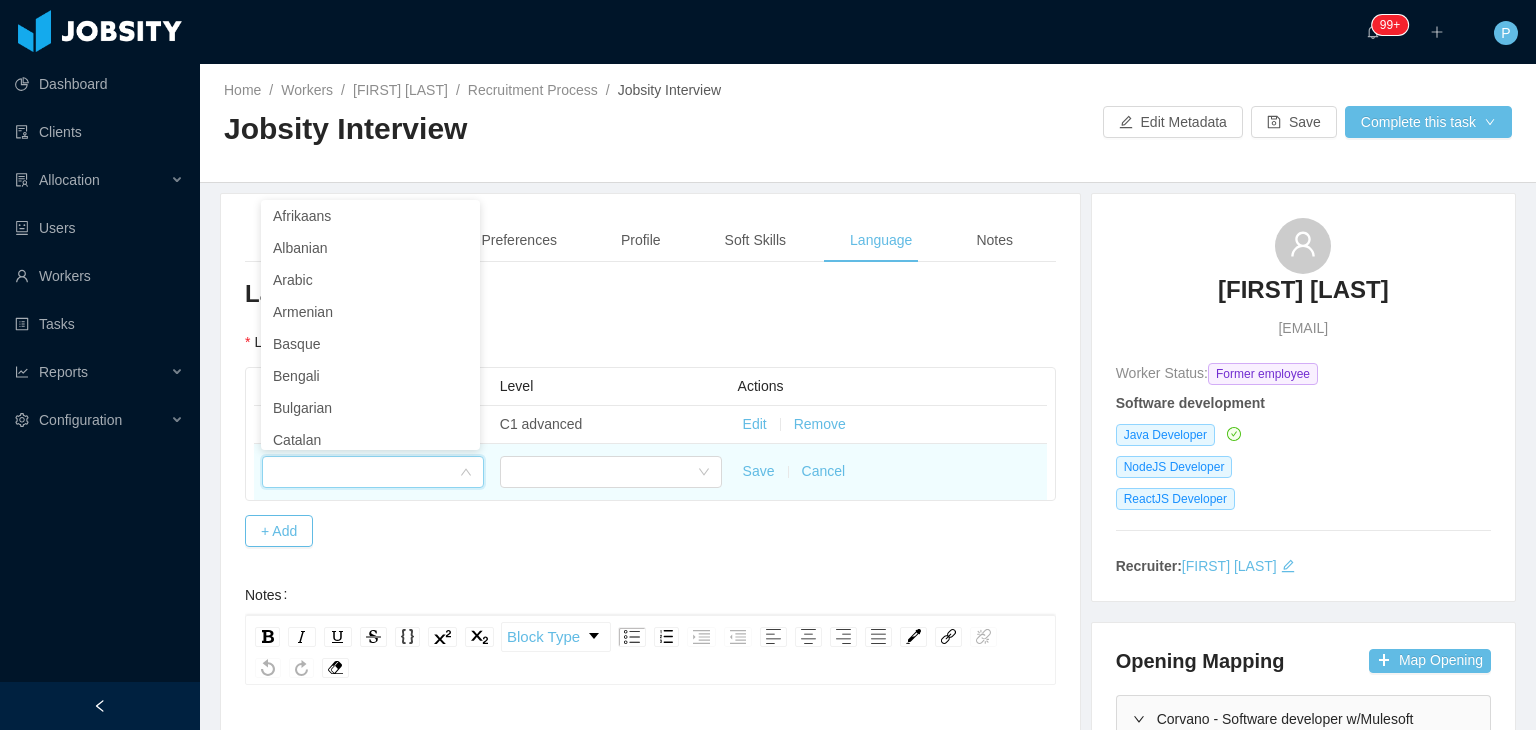 click on "Cancel" at bounding box center (824, 471) 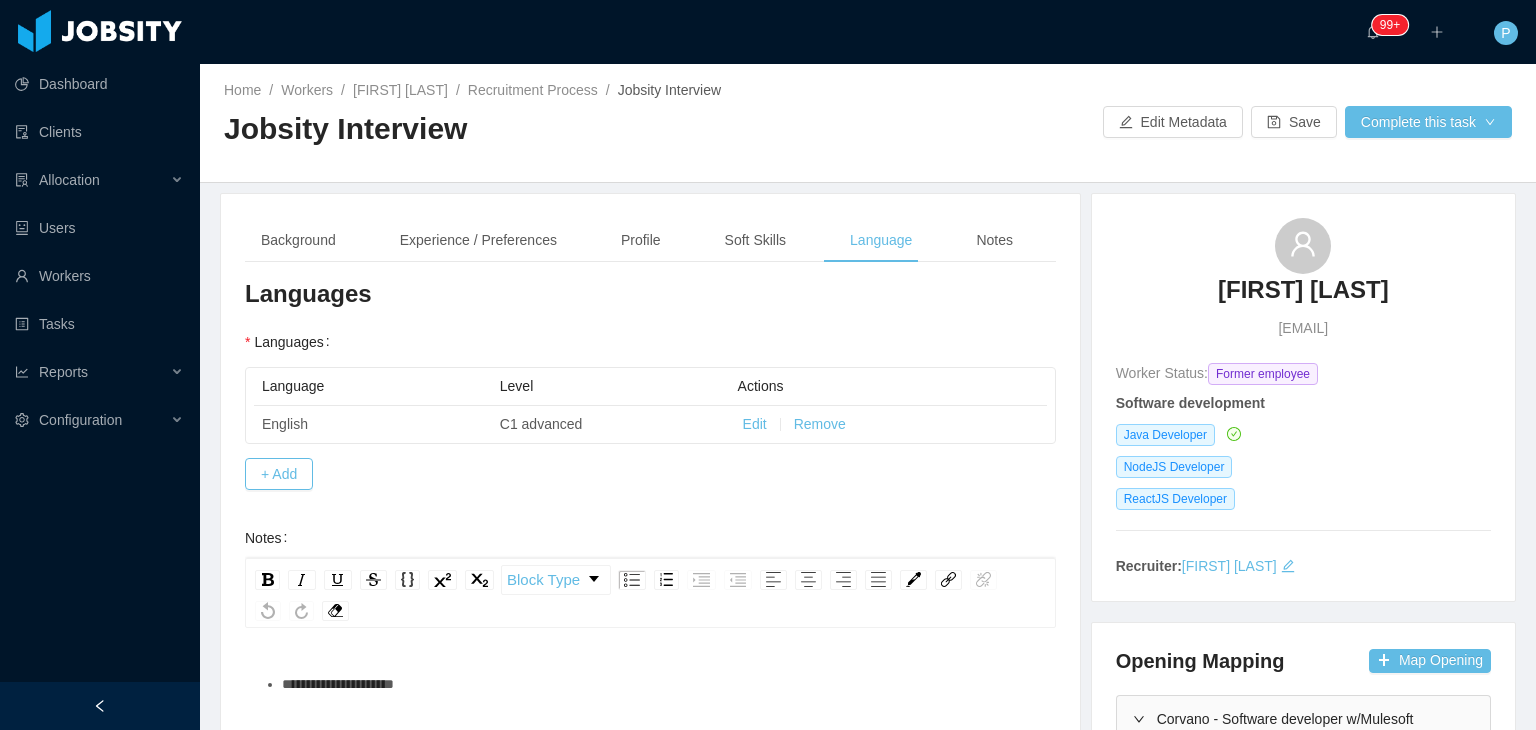 click on "**********" at bounding box center (650, 750) 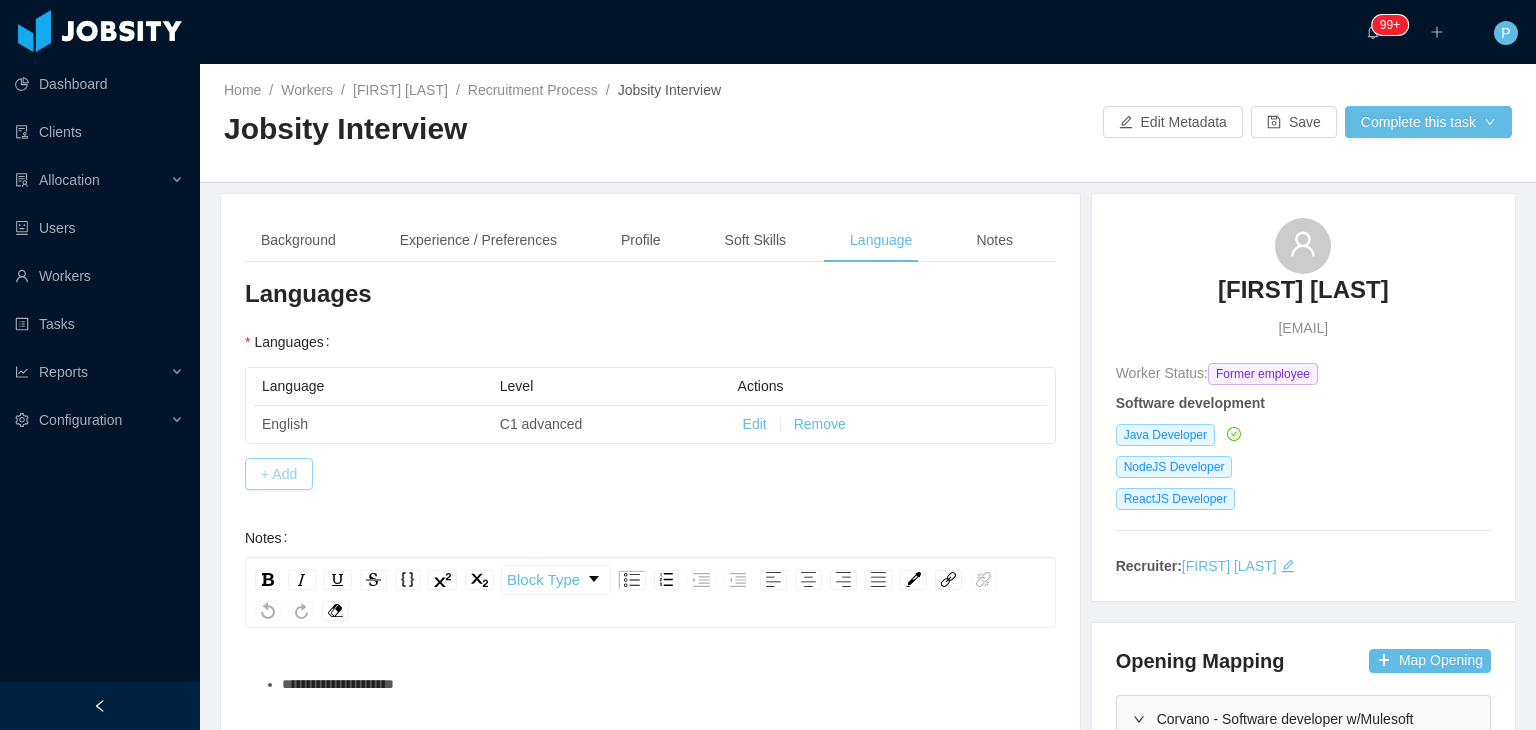 click on "+ Add" at bounding box center (279, 474) 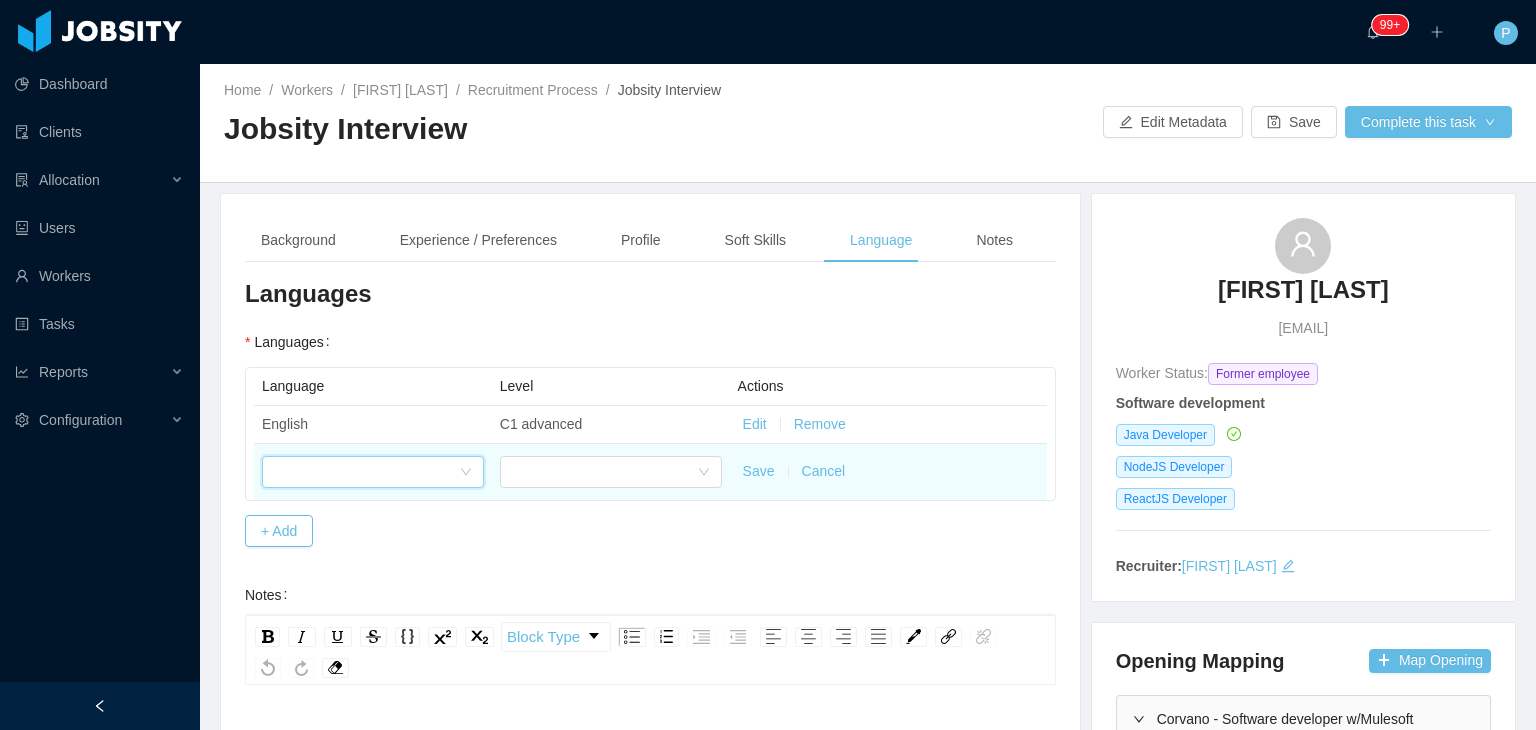 click at bounding box center (366, 472) 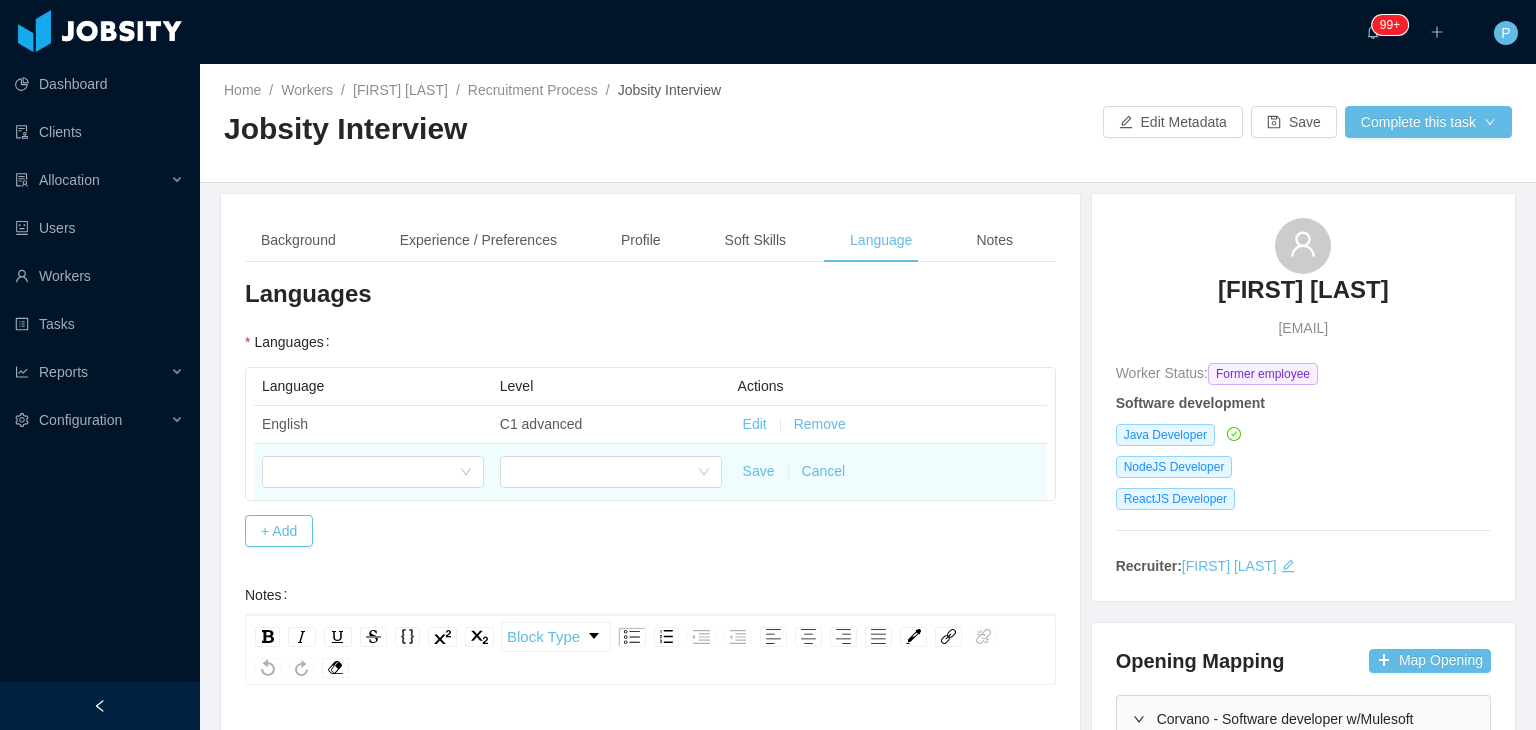 click on "Cancel" at bounding box center [824, 471] 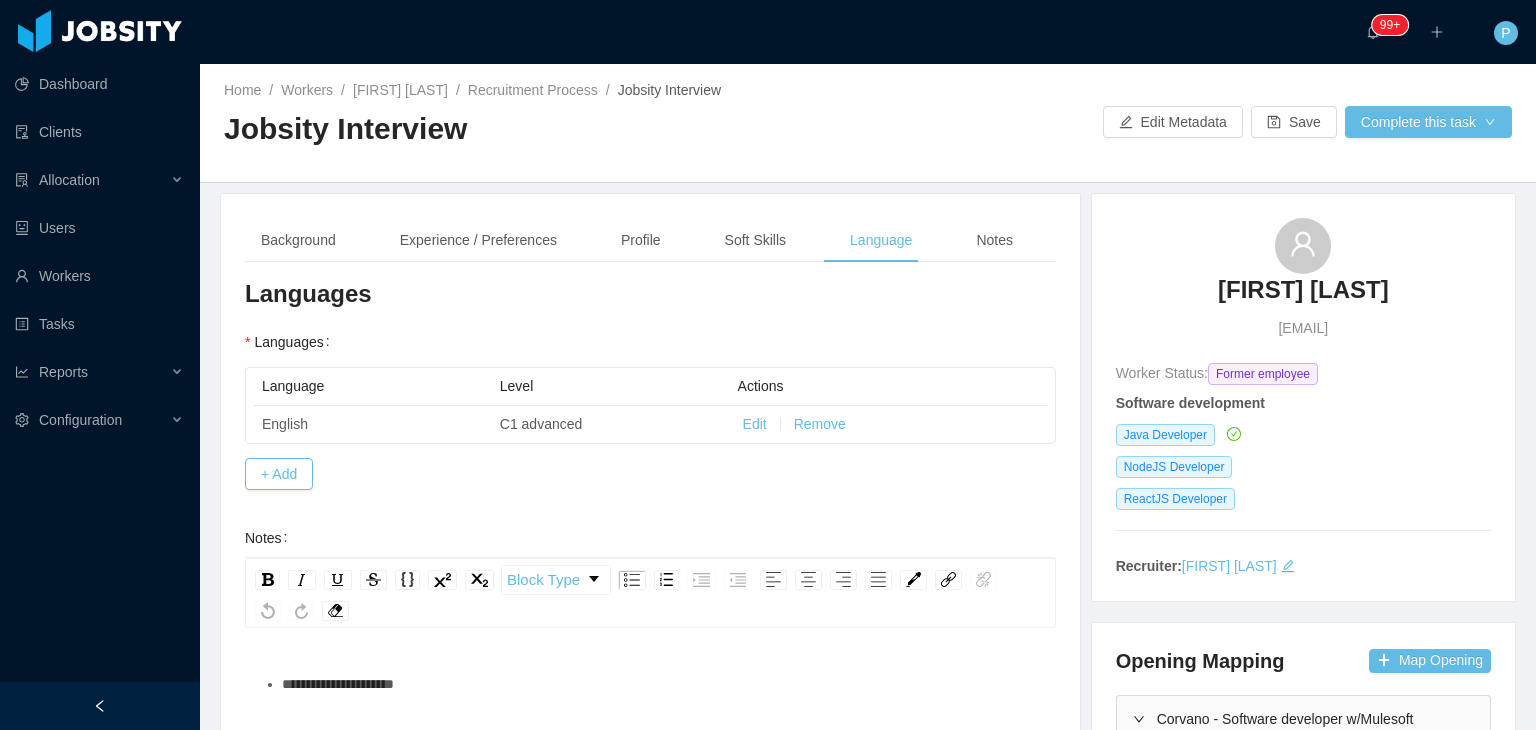 click on "Edit" at bounding box center (755, 424) 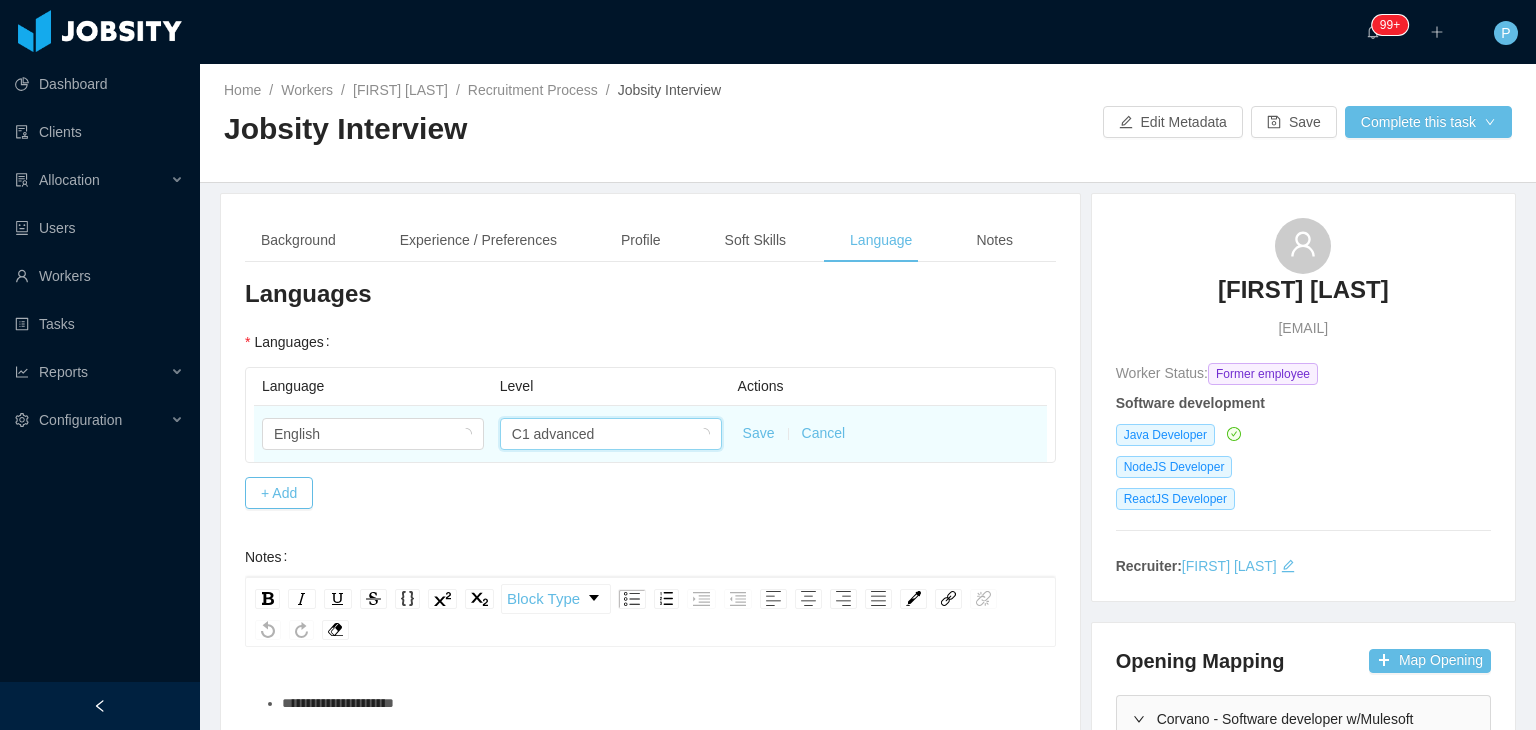 click on "C1 advanced" at bounding box center (604, 434) 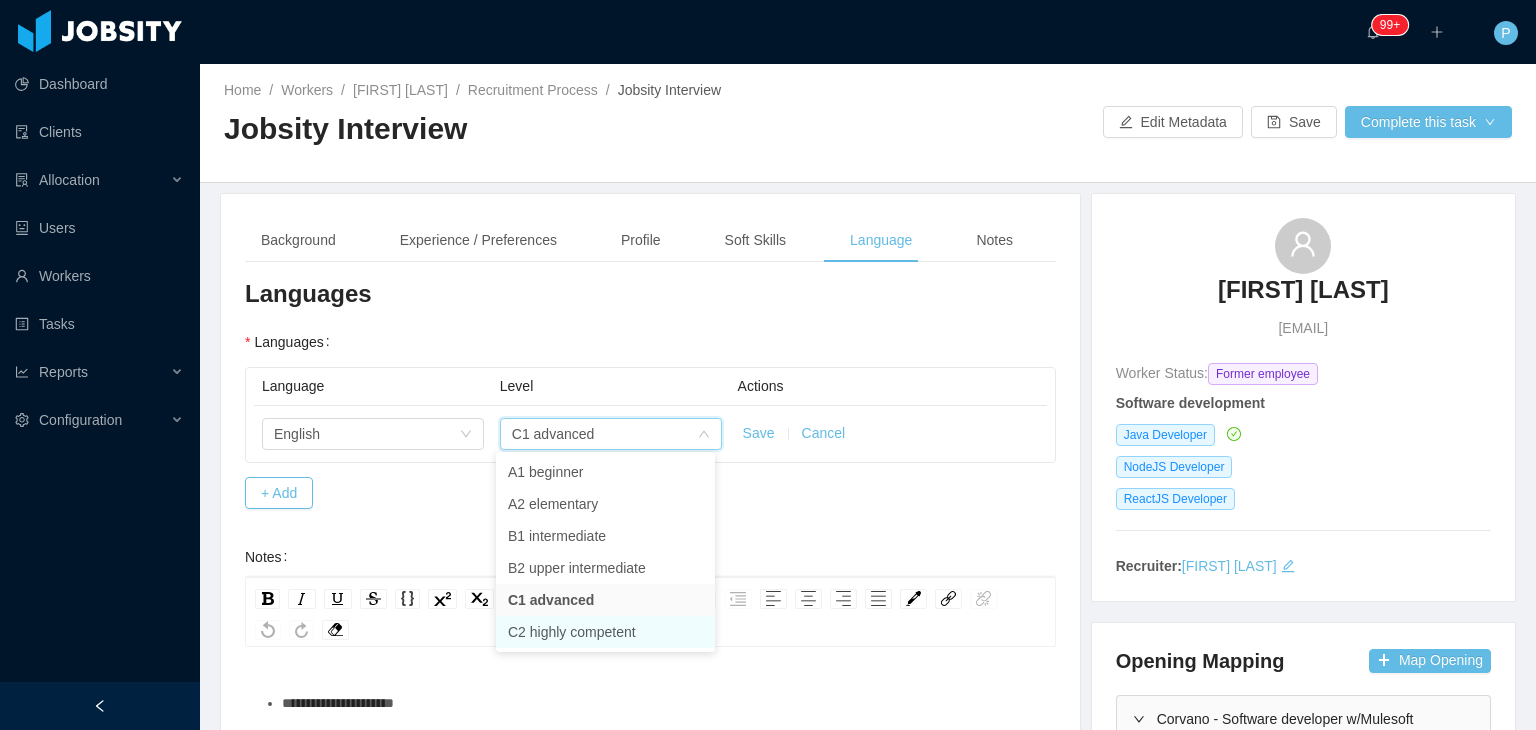 click on "C2 highly competent" at bounding box center (605, 632) 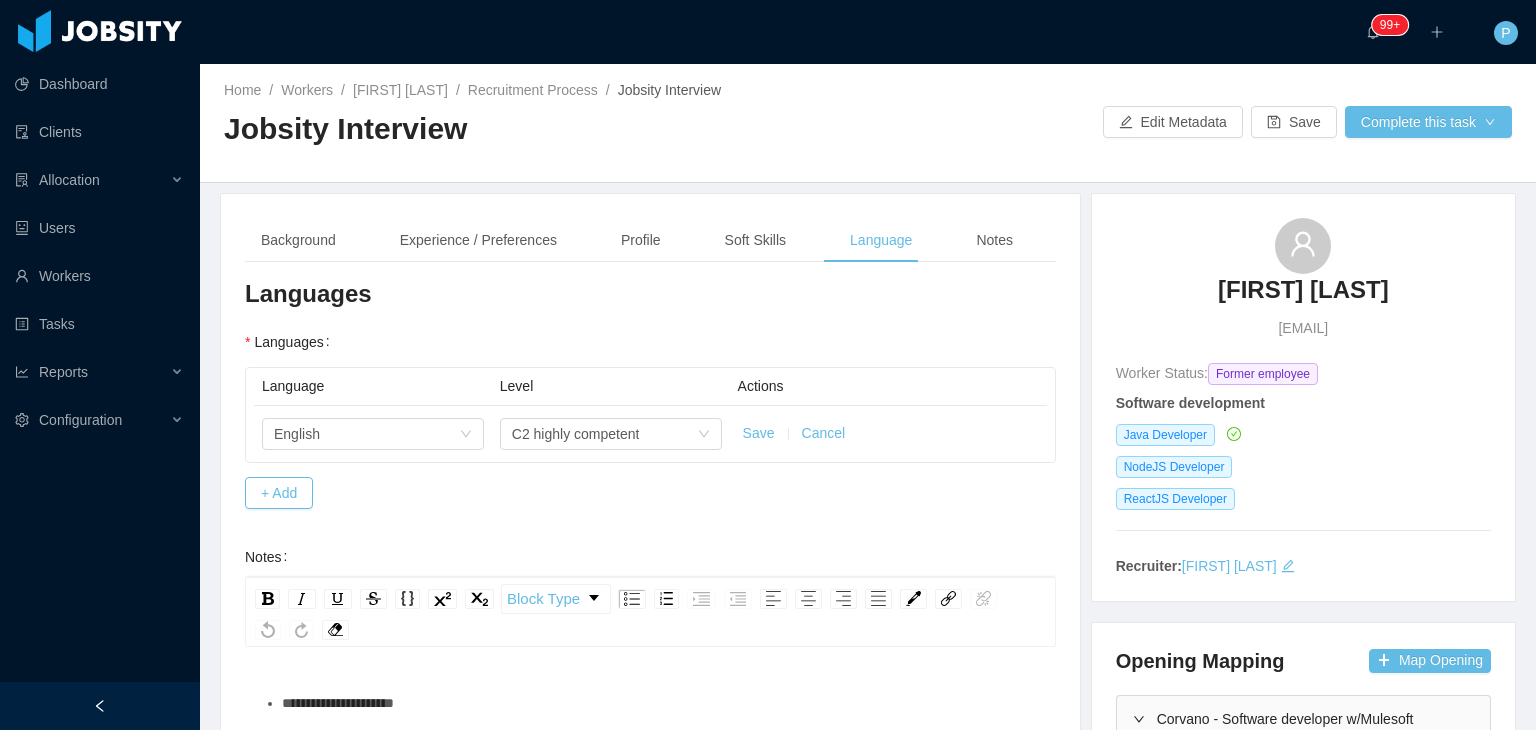 click on "Save" at bounding box center [759, 433] 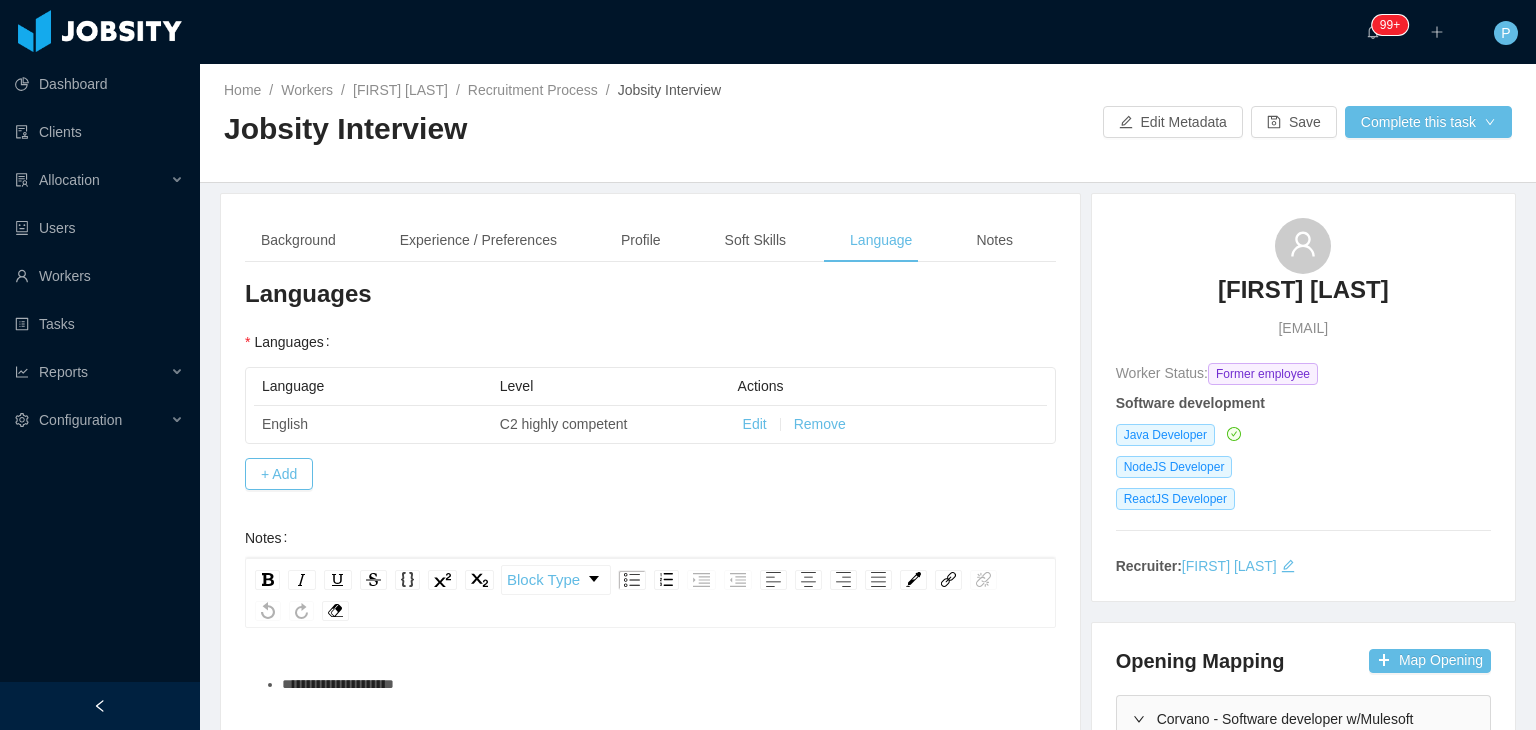 click on "**********" at bounding box center (650, 750) 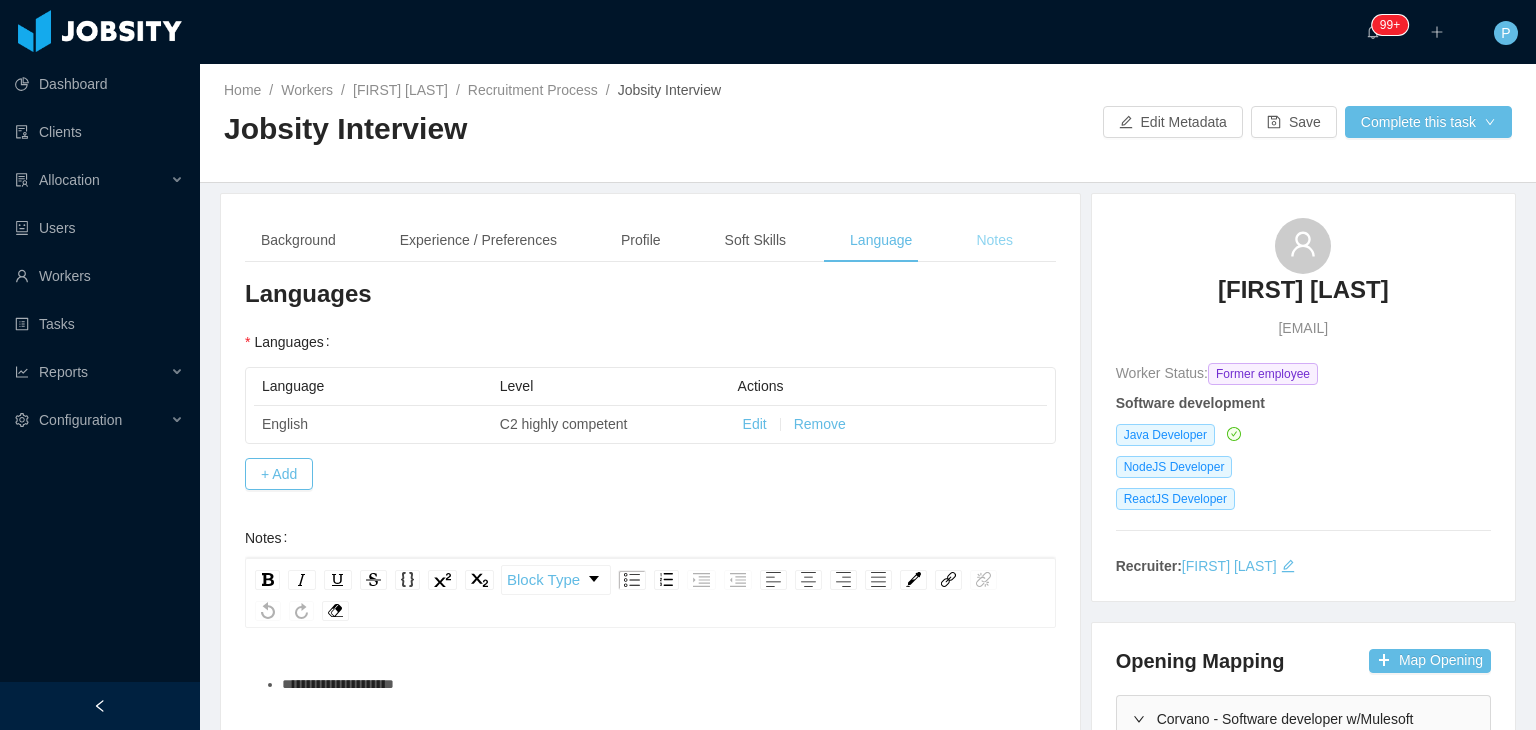click on "Notes" at bounding box center (994, 240) 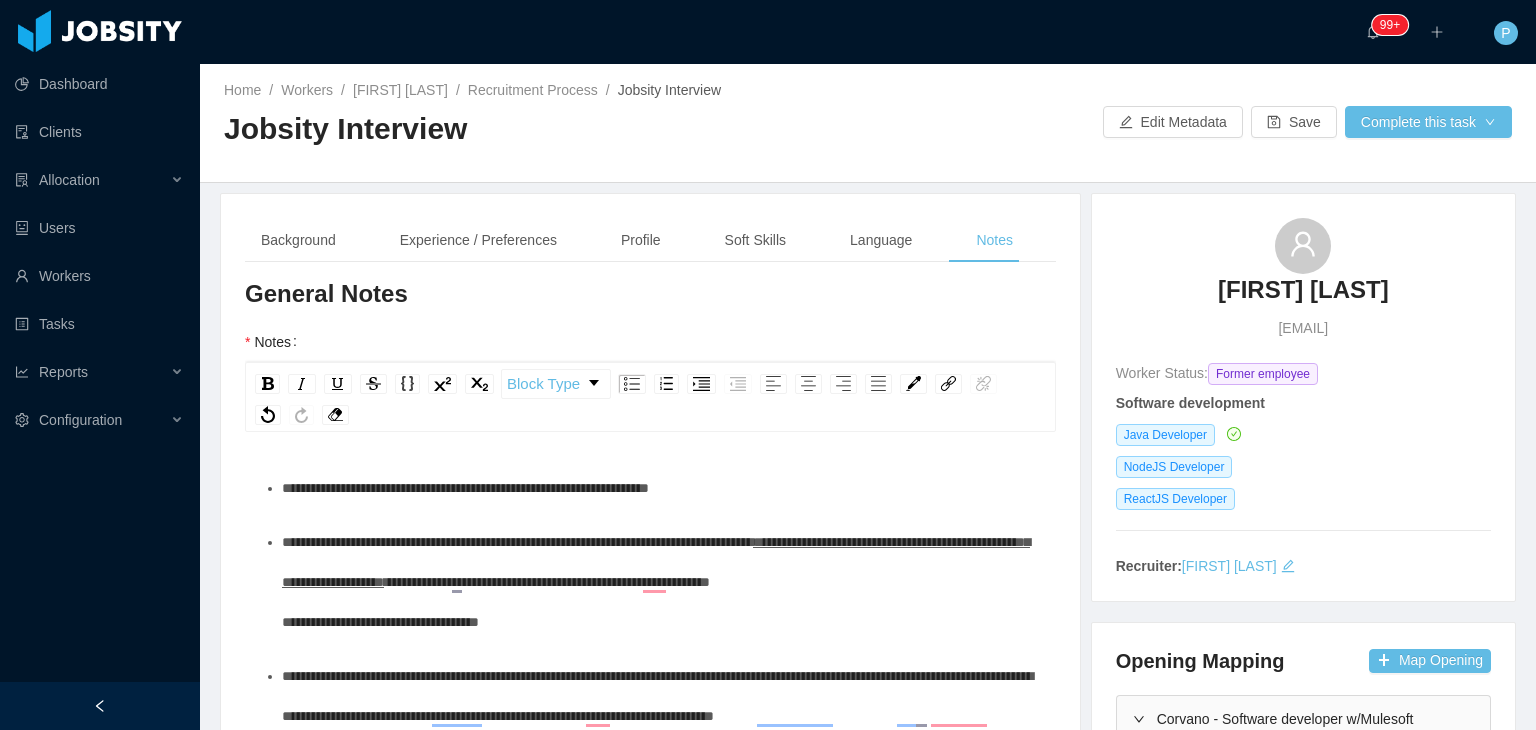 scroll, scrollTop: 153, scrollLeft: 0, axis: vertical 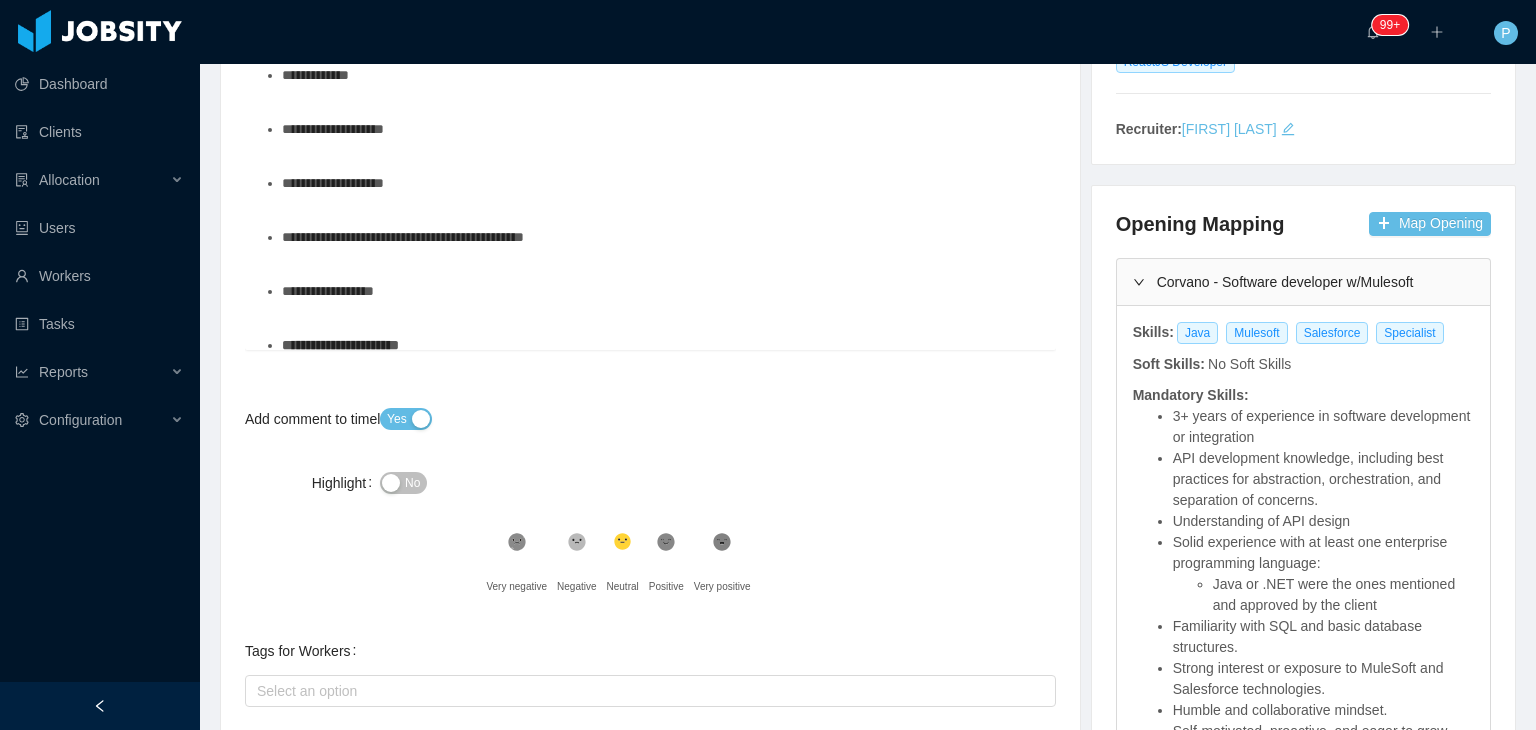 click on "**********" at bounding box center (661, 75) 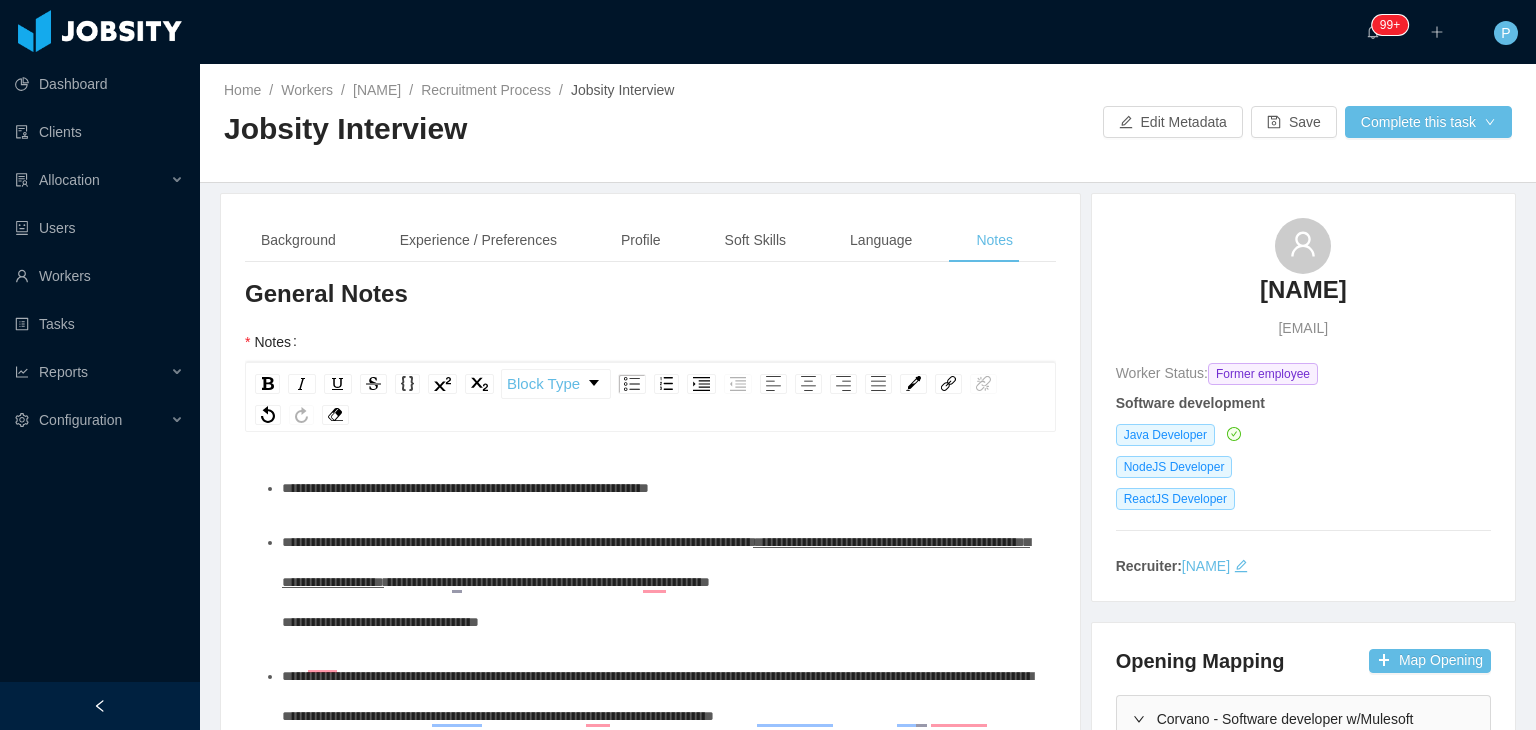 scroll, scrollTop: 0, scrollLeft: 0, axis: both 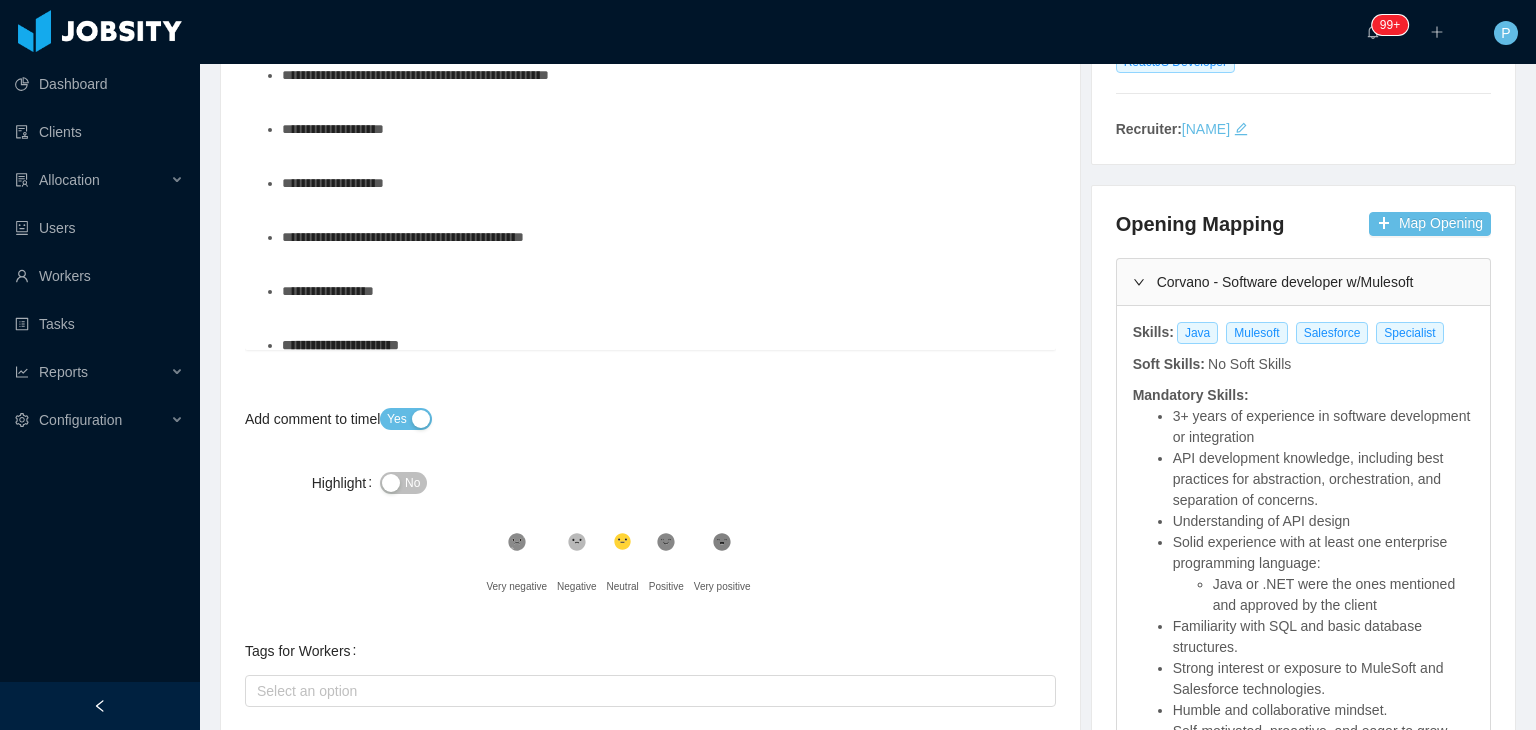 type 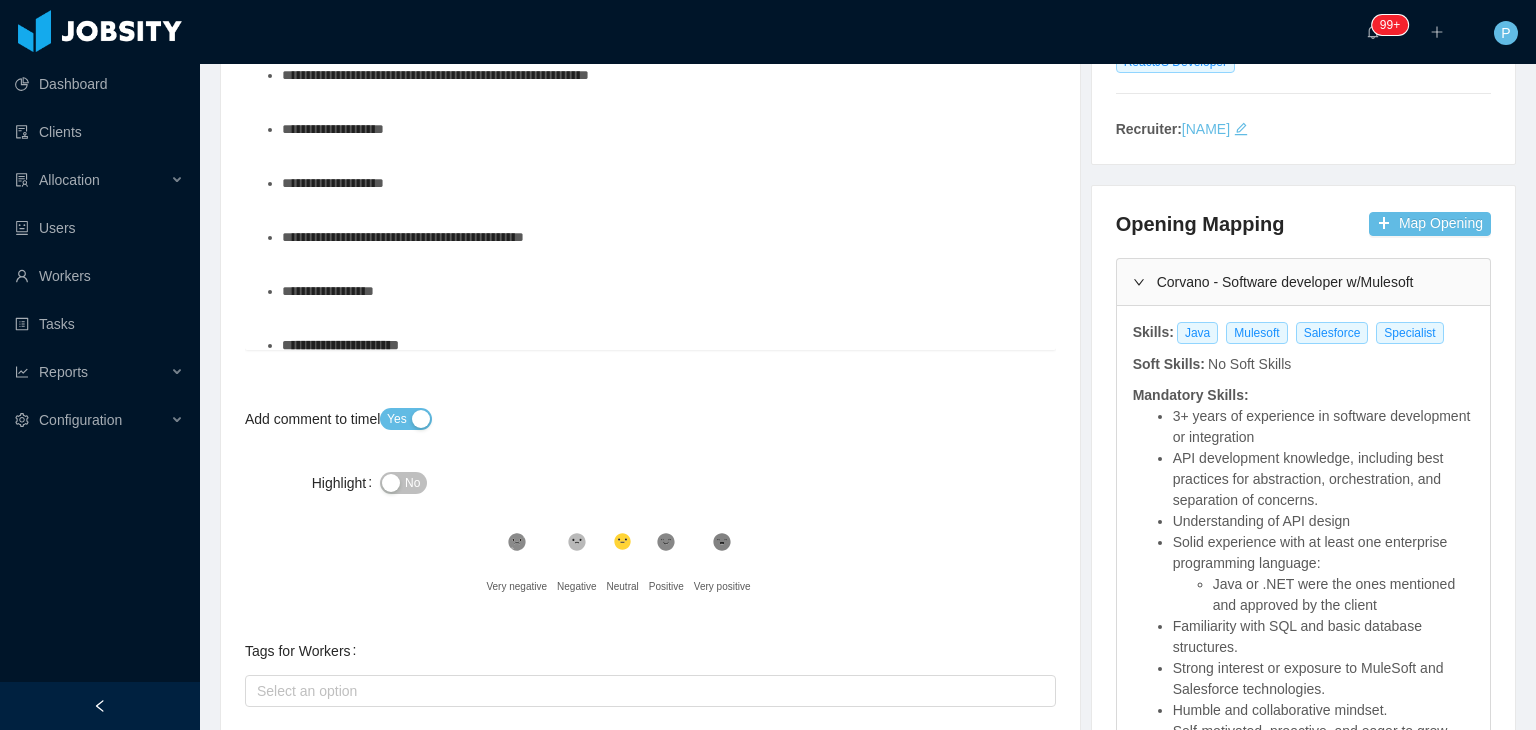 click on "**********" at bounding box center (651, 169) 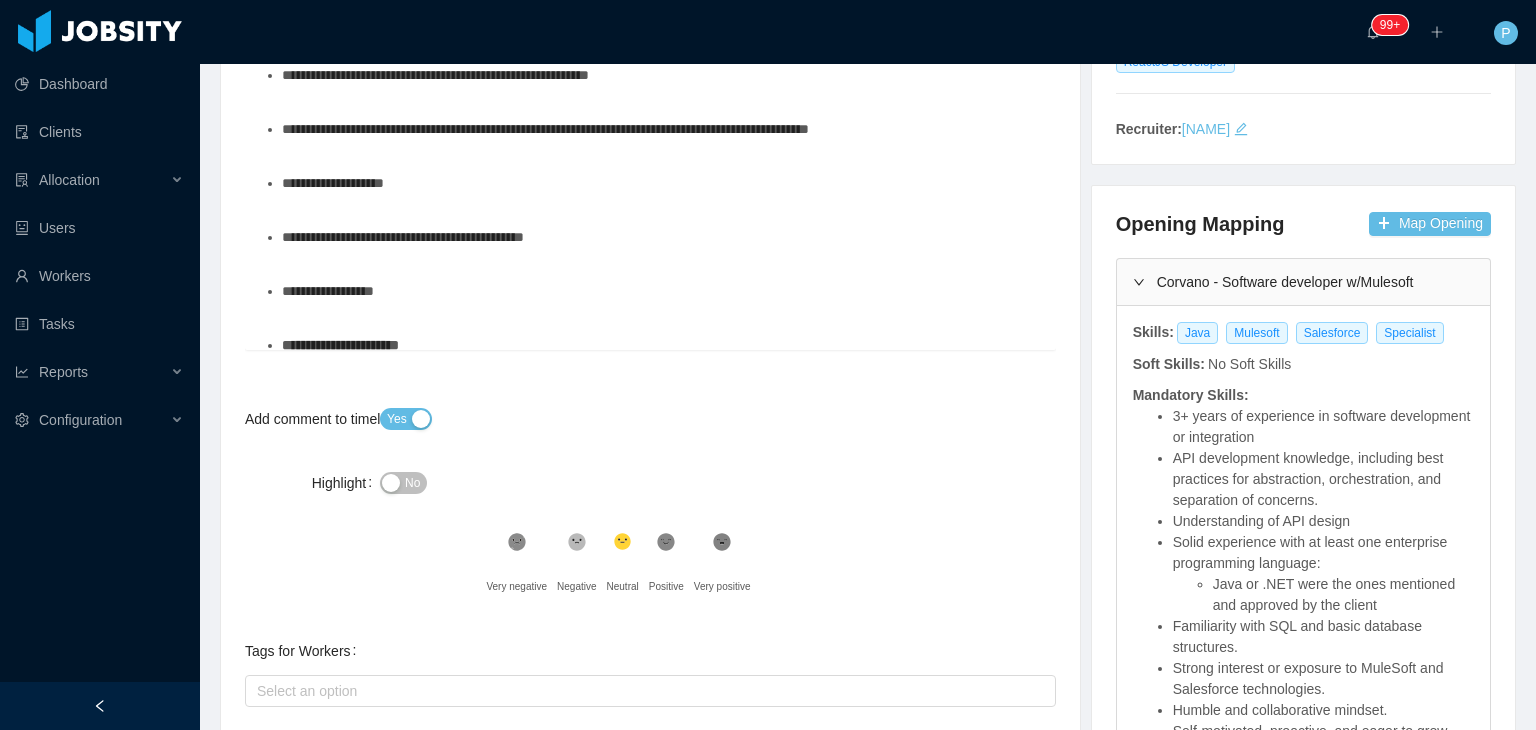 click on "**********" at bounding box center (661, 183) 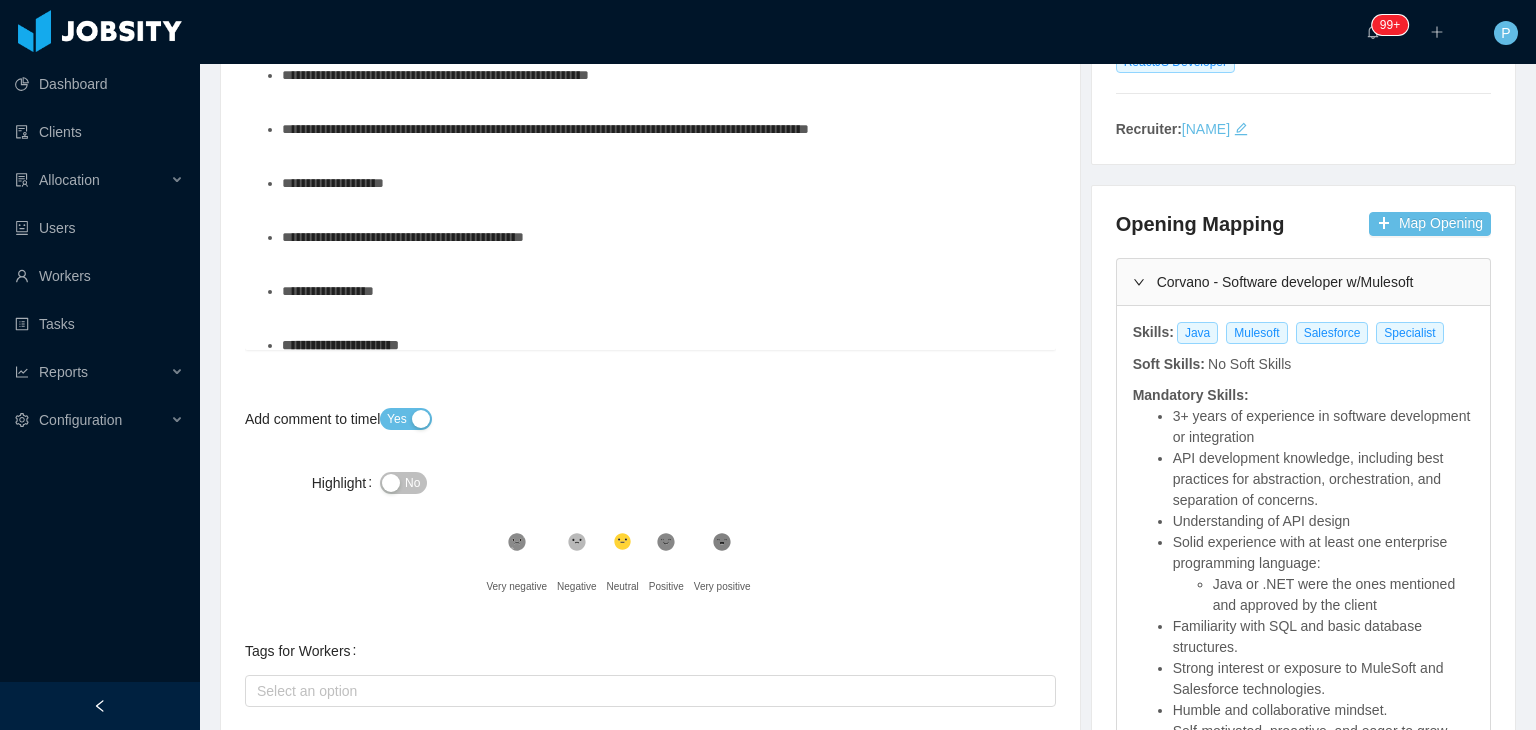 drag, startPoint x: 440, startPoint y: 265, endPoint x: 280, endPoint y: 261, distance: 160.04999 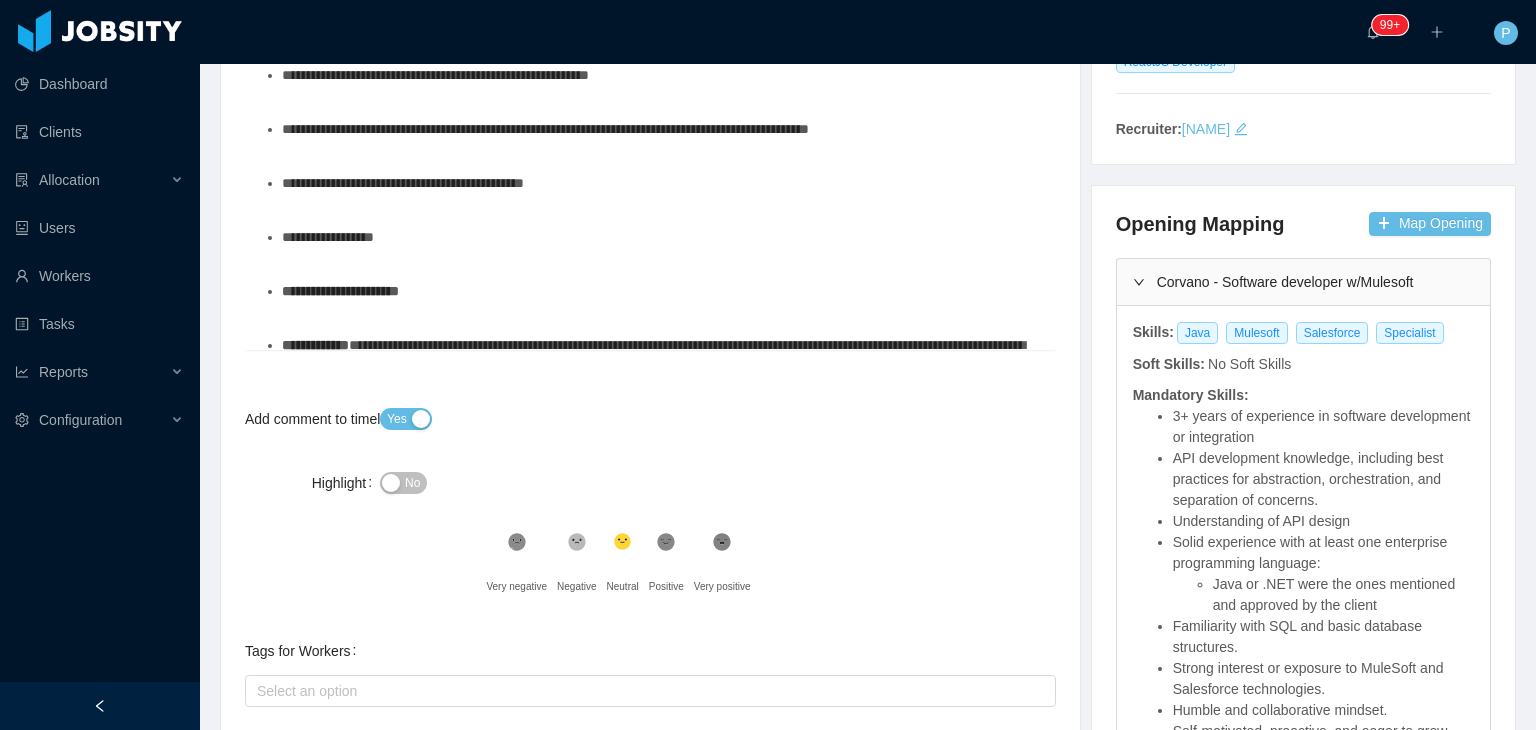 click on "**********" at bounding box center (403, 183) 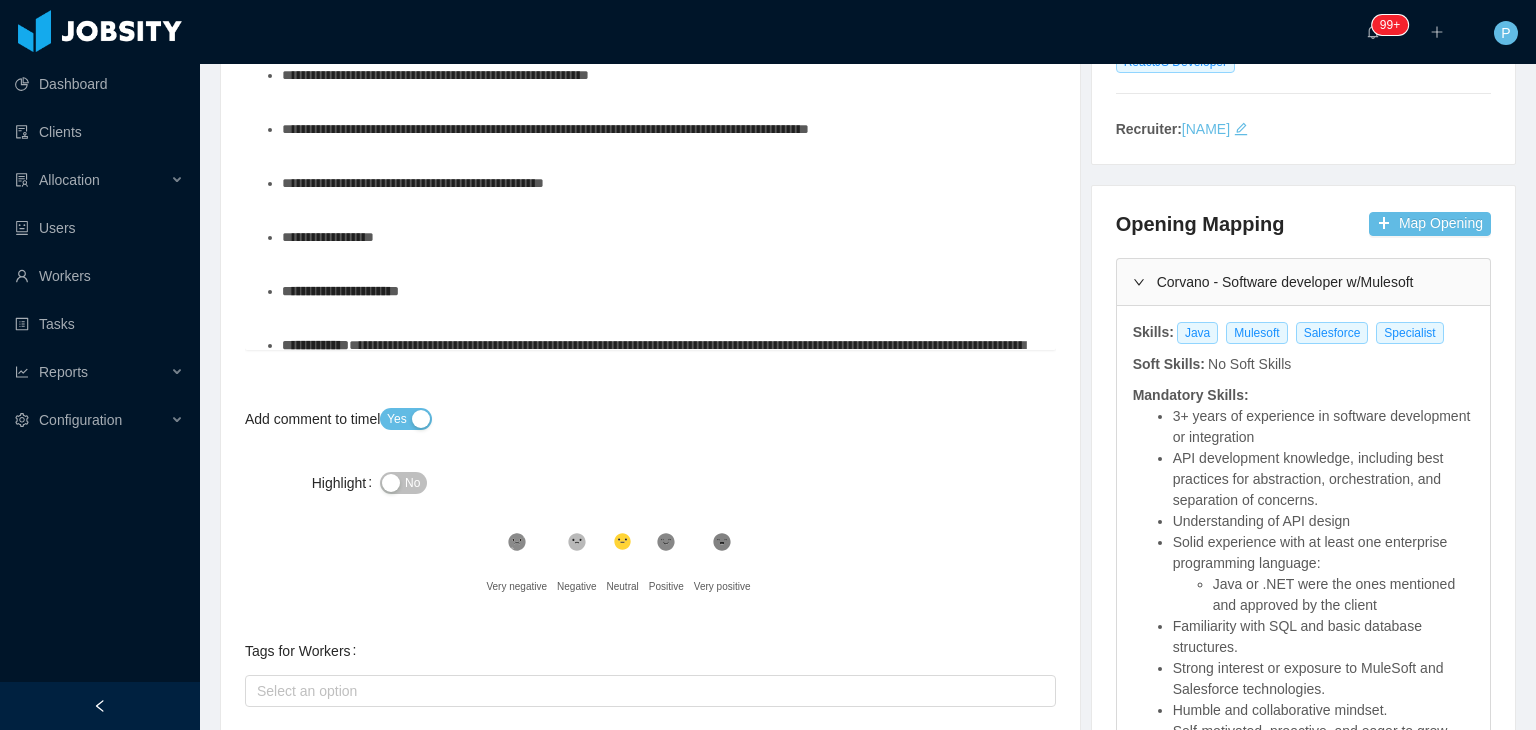click on "**********" at bounding box center [661, 183] 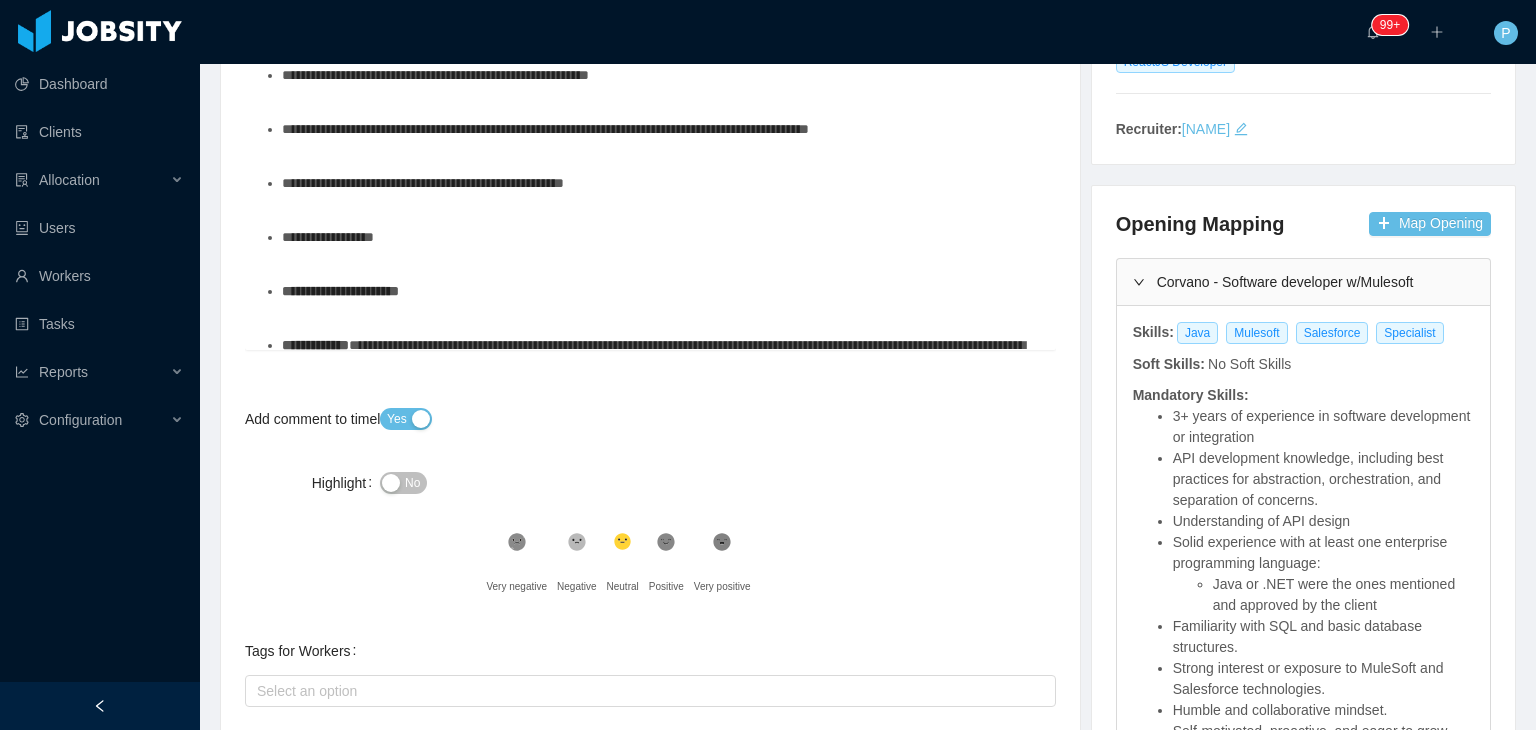 click on "**********" at bounding box center [661, 237] 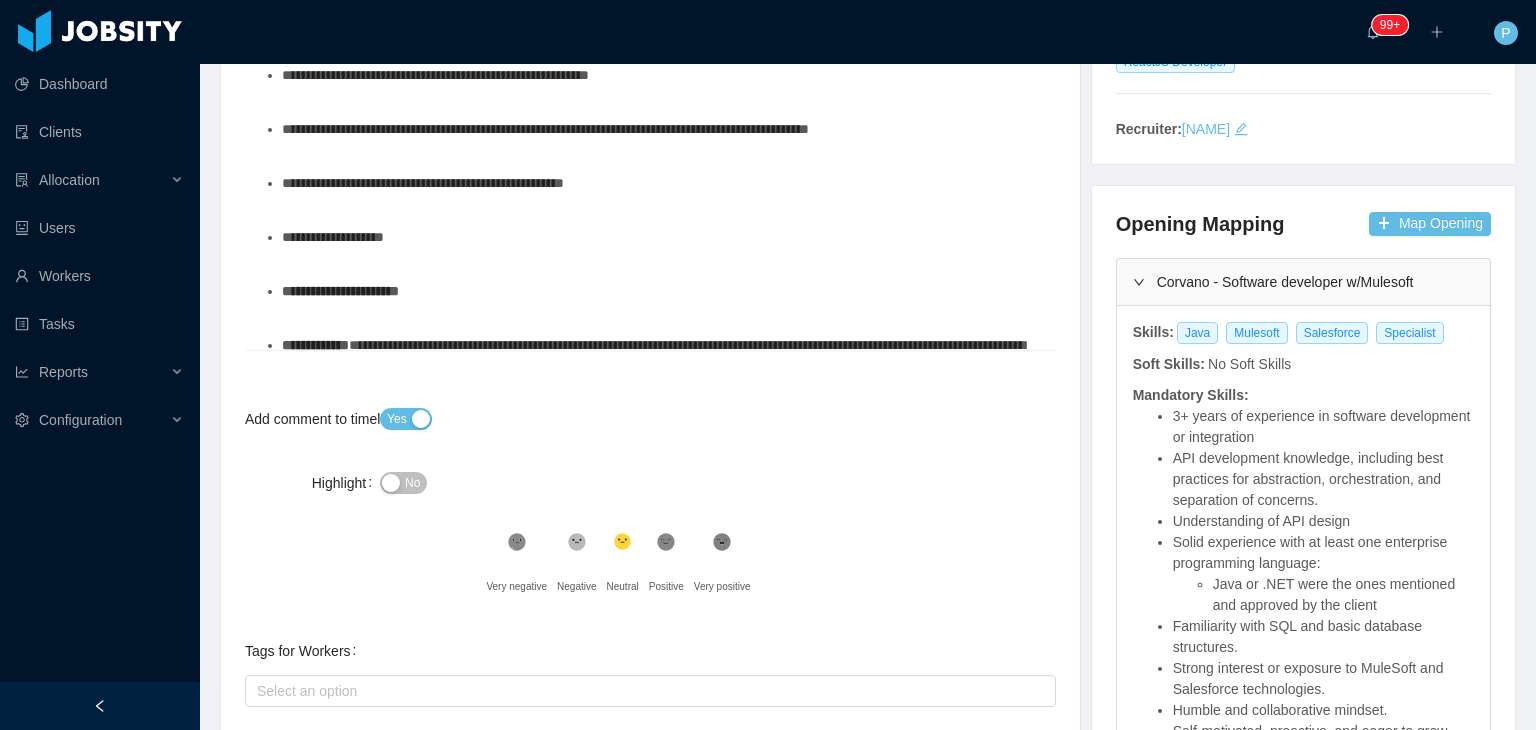scroll, scrollTop: 272, scrollLeft: 0, axis: vertical 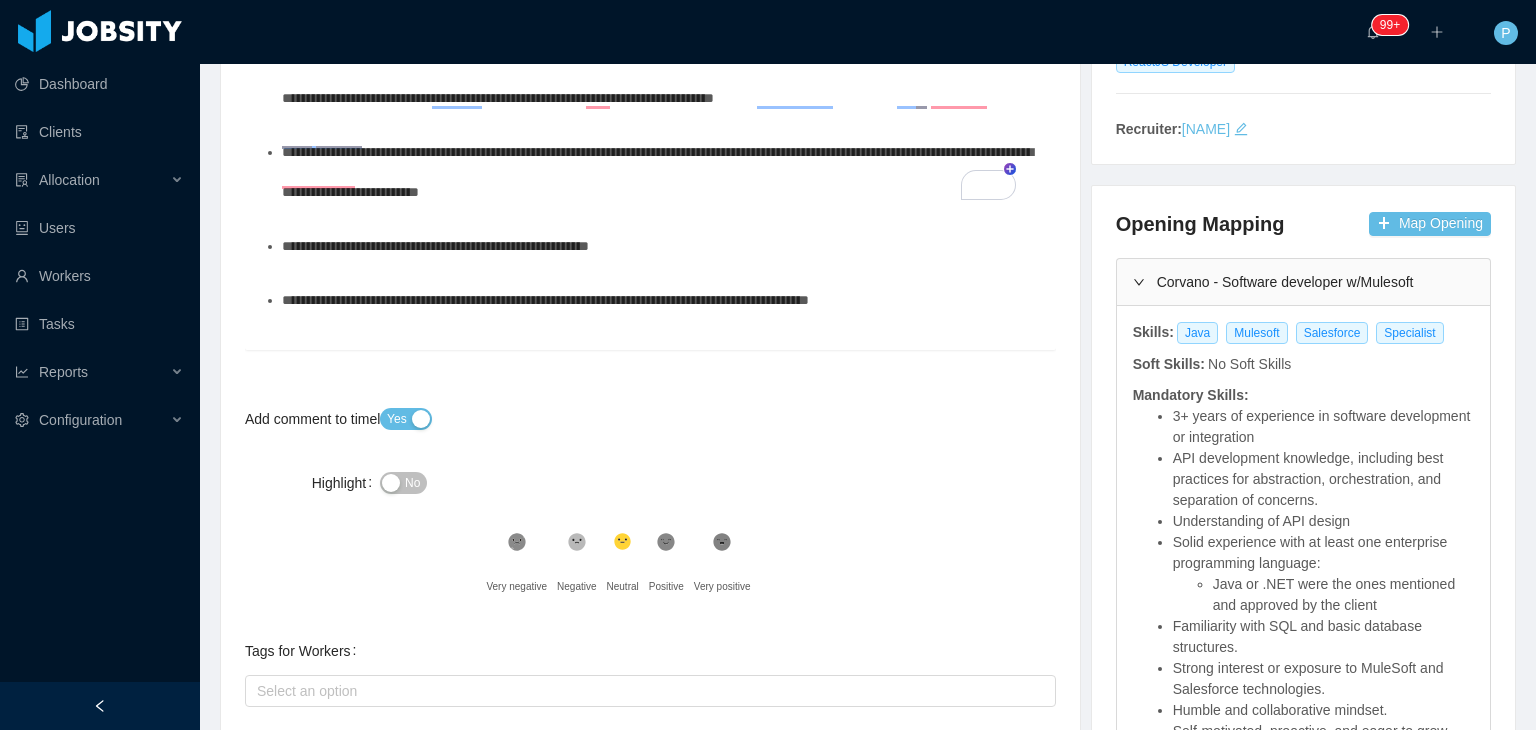 click on "**********" at bounding box center (661, 246) 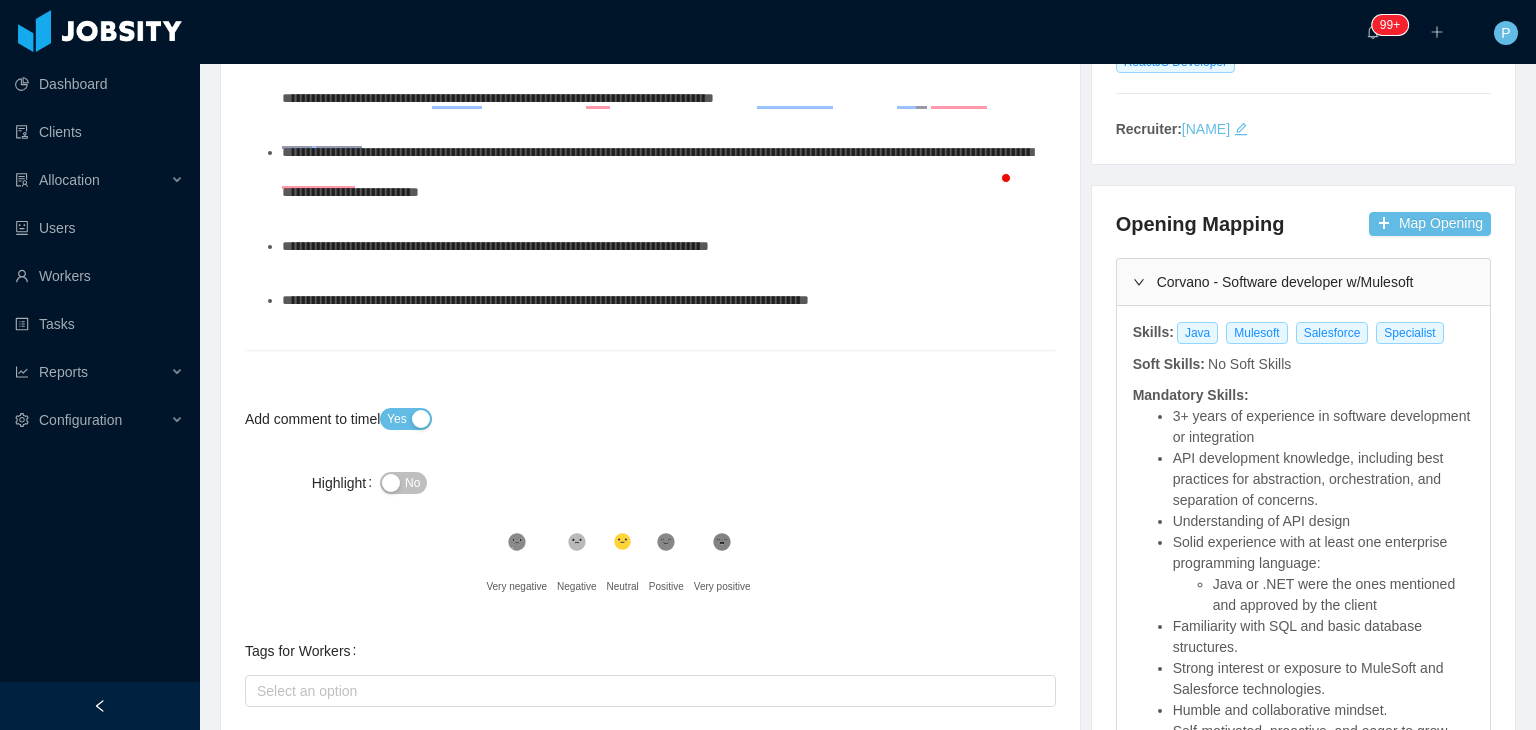 scroll, scrollTop: 5, scrollLeft: 0, axis: vertical 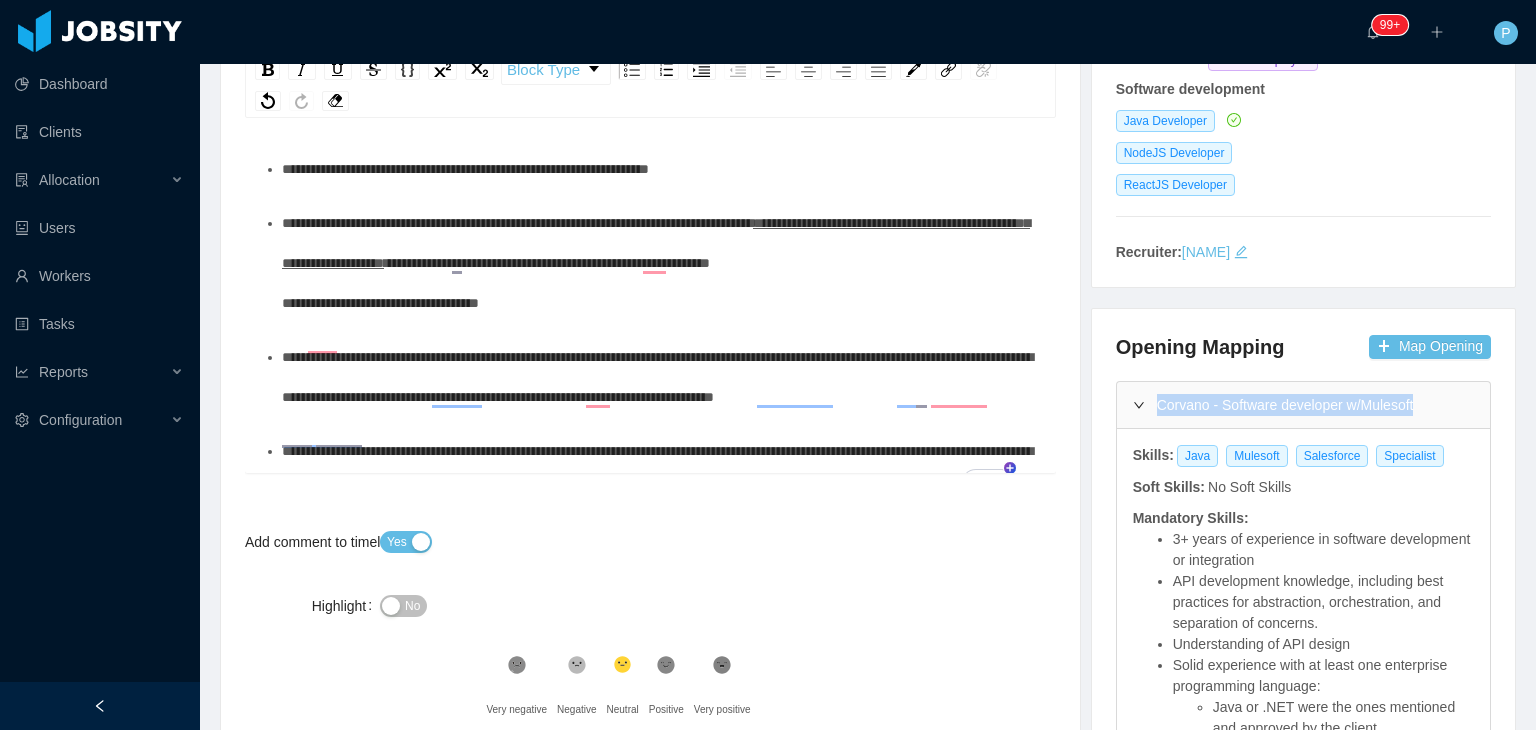 drag, startPoint x: 1418, startPoint y: 405, endPoint x: 1146, endPoint y: 411, distance: 272.06616 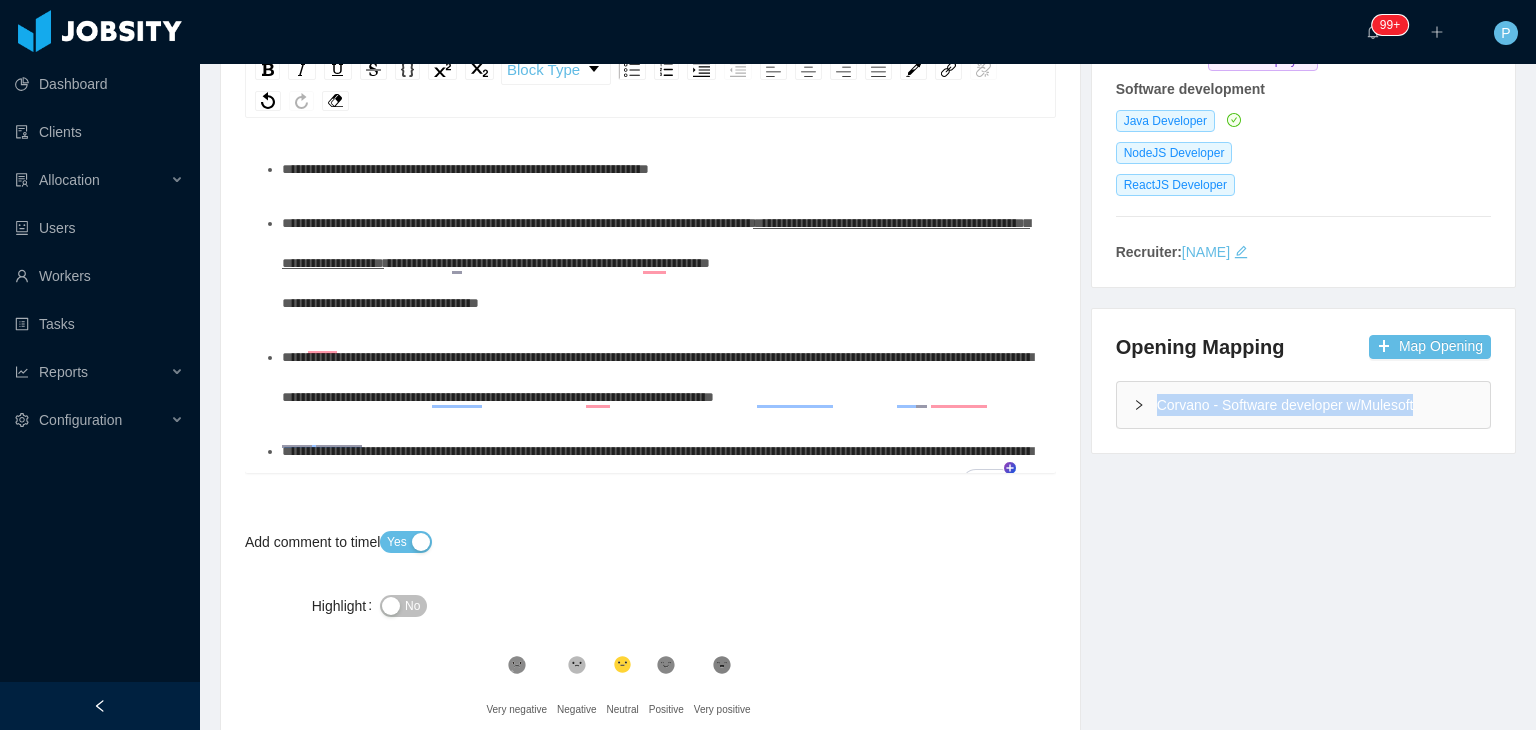 copy on "Corvano - Software developer w/Mulesoft" 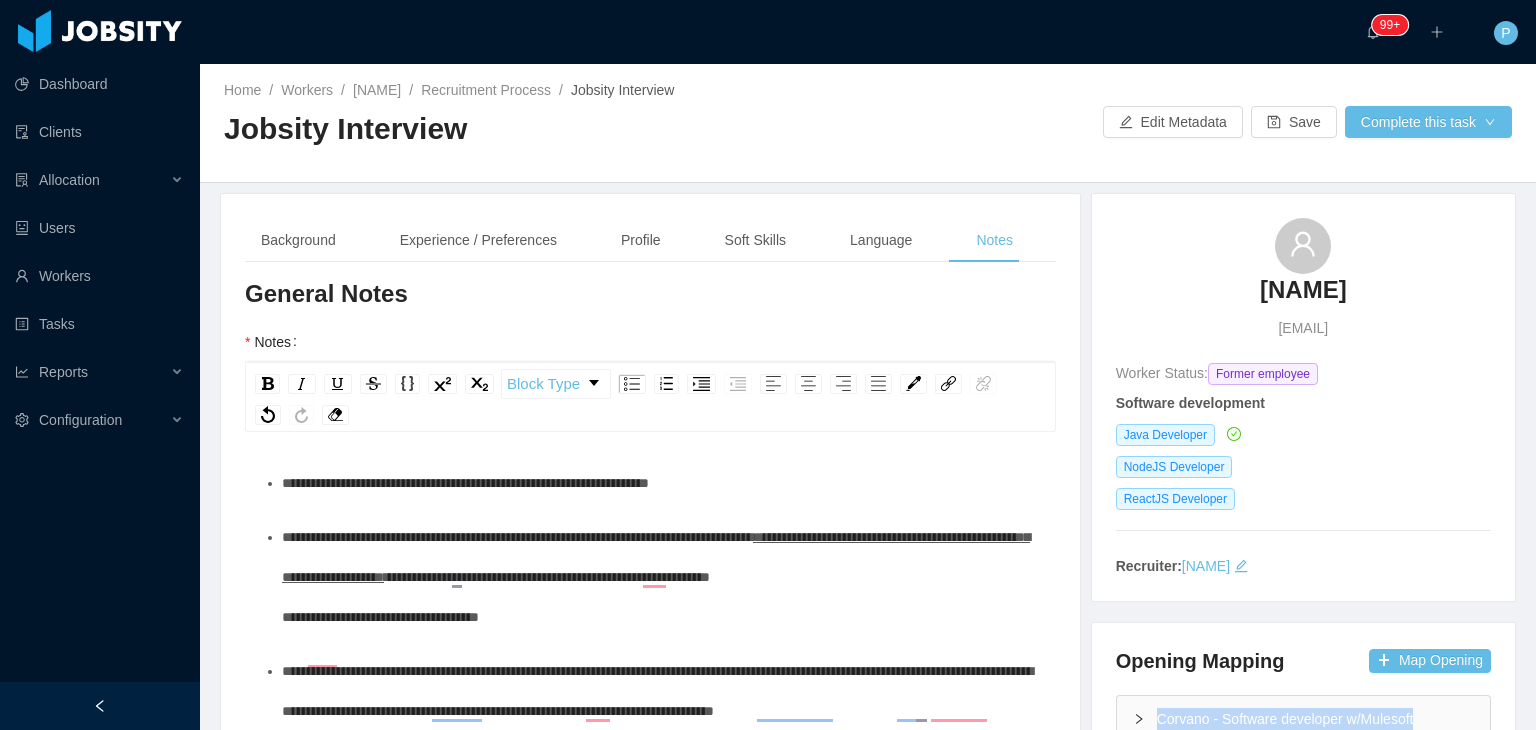click on "**********" at bounding box center [465, 483] 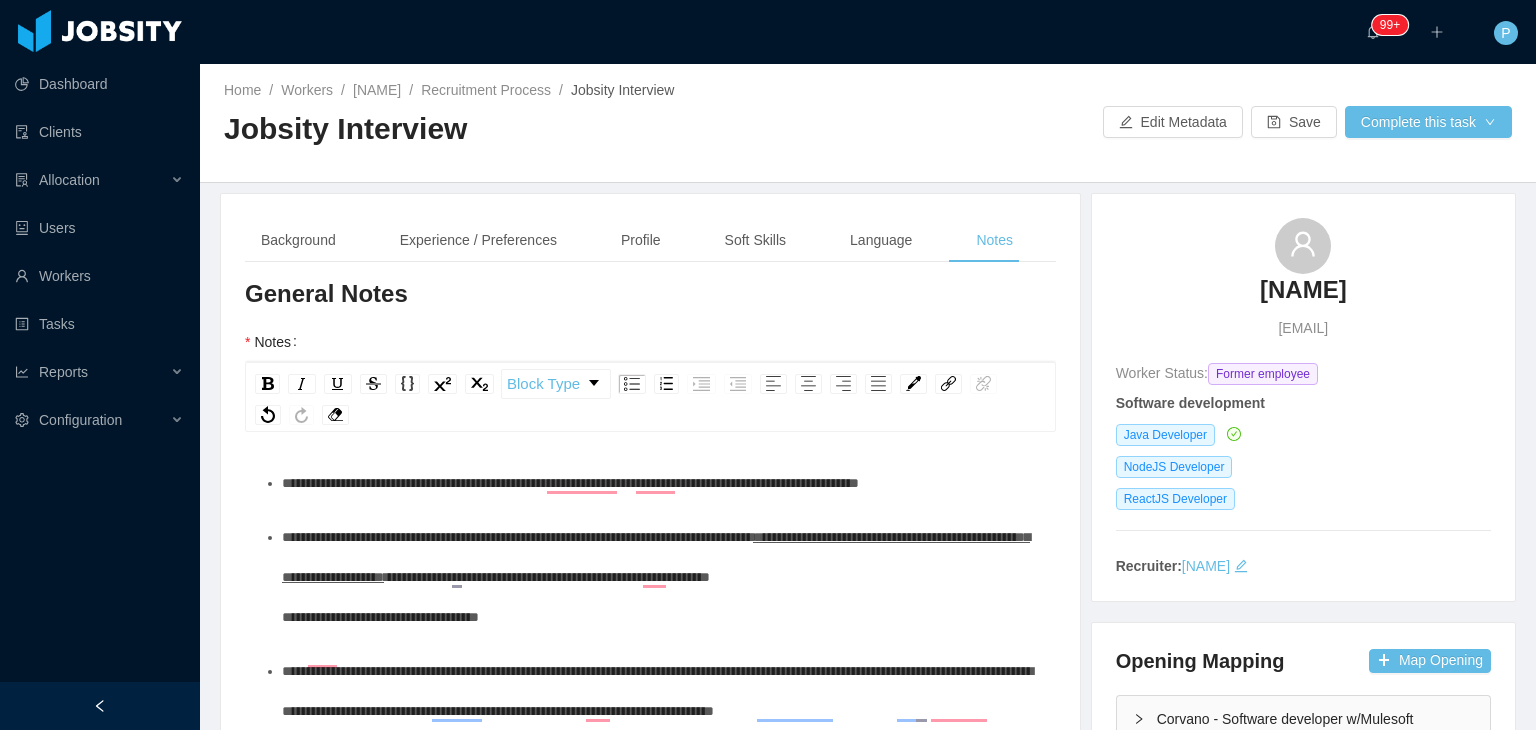 scroll, scrollTop: 111, scrollLeft: 0, axis: vertical 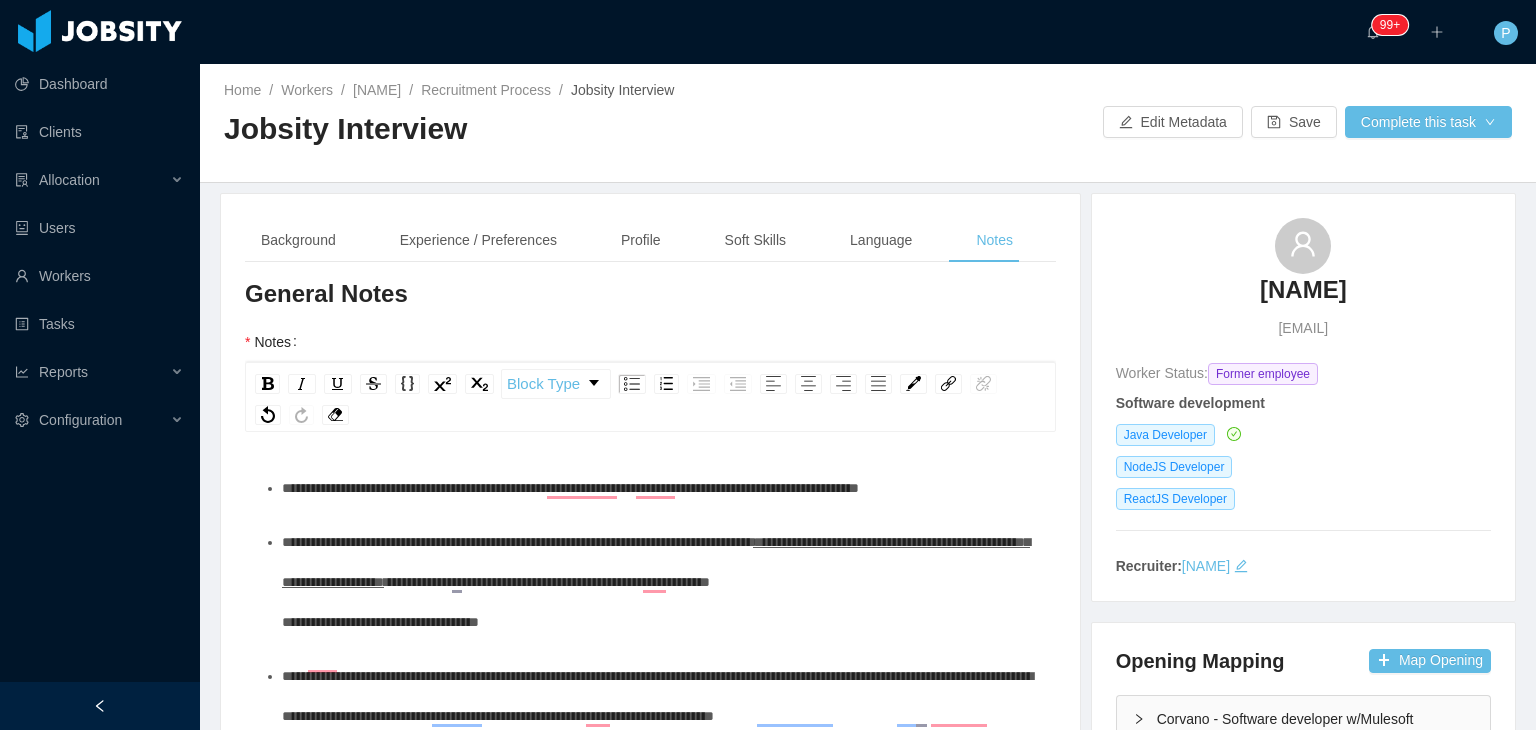 click on "**********" at bounding box center [661, 582] 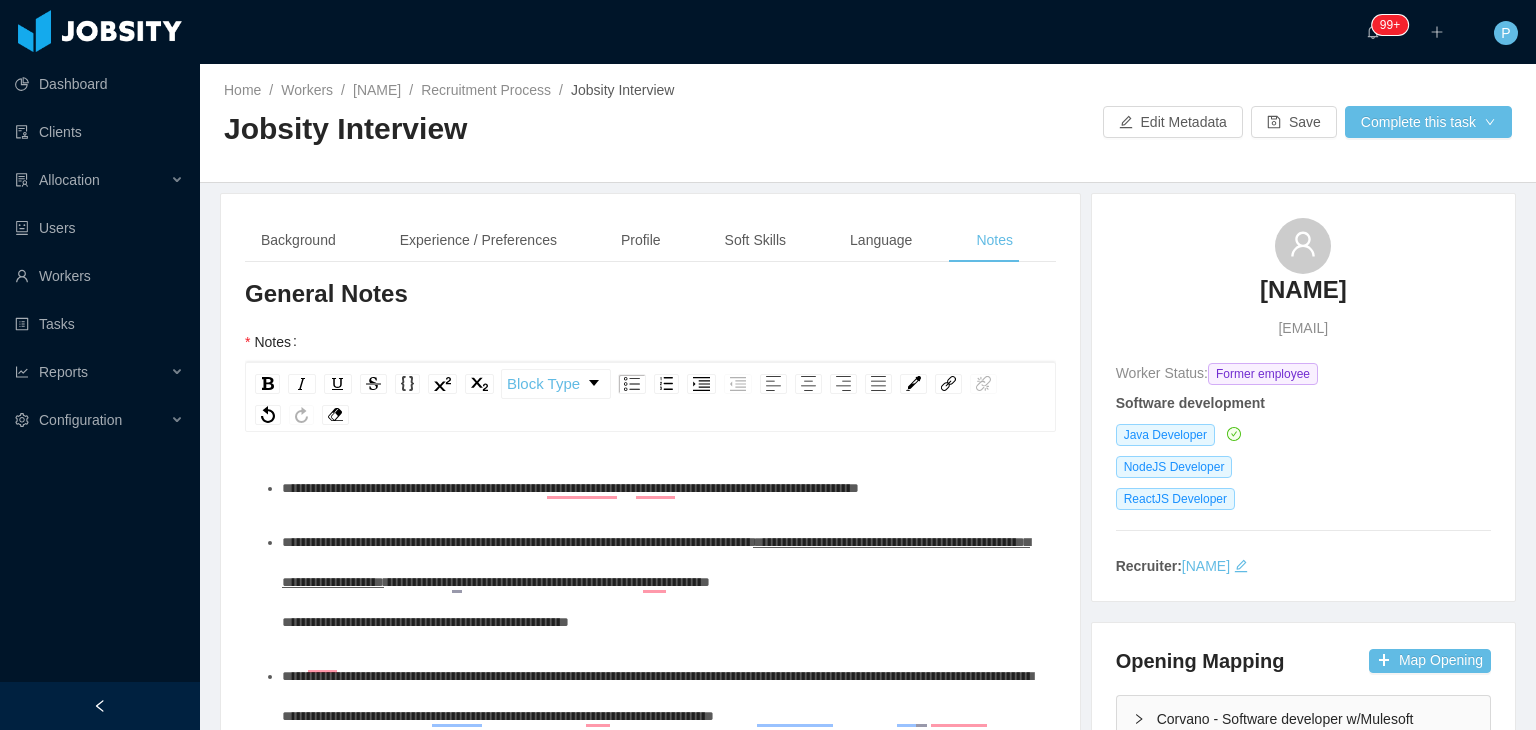 click on "**********" at bounding box center [661, 488] 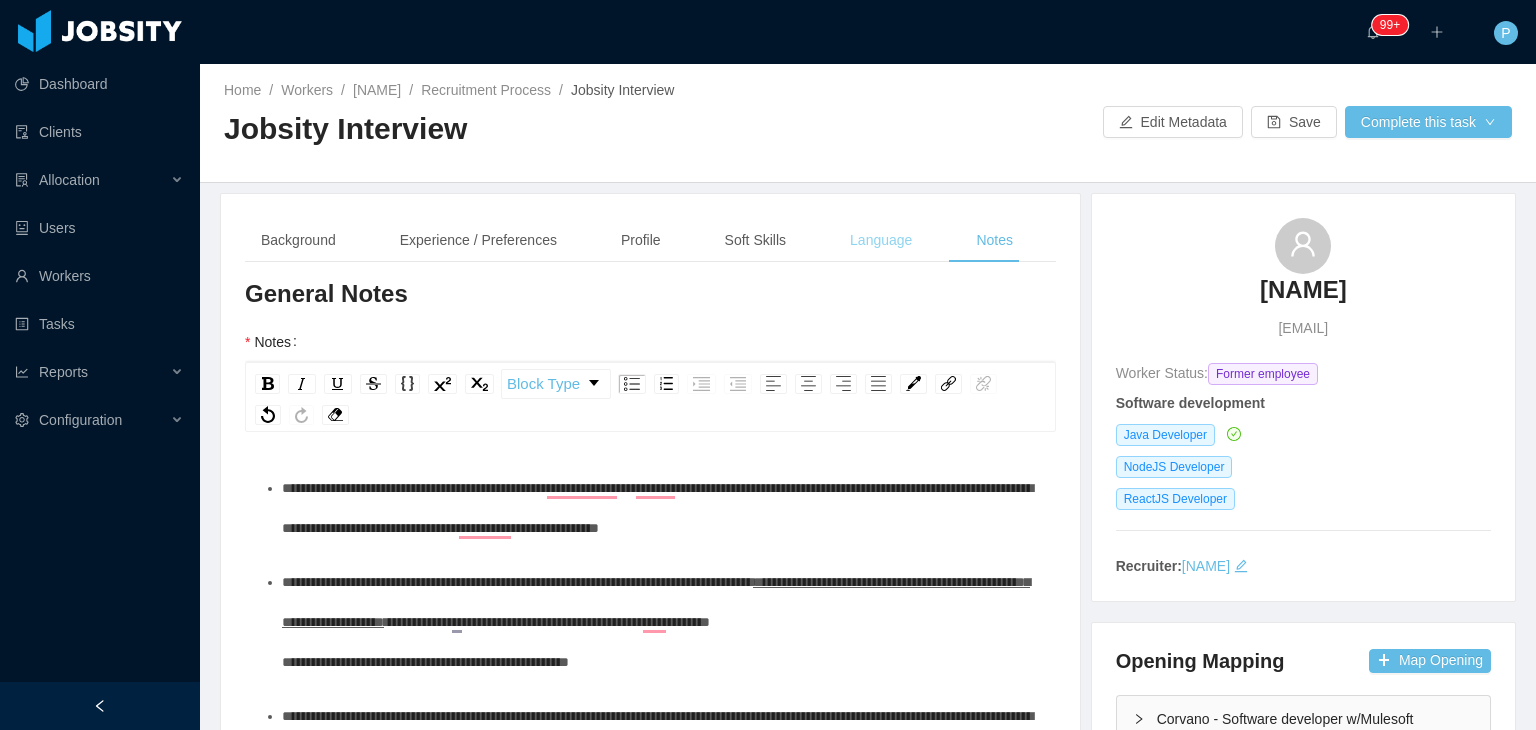 click on "Language" at bounding box center (881, 240) 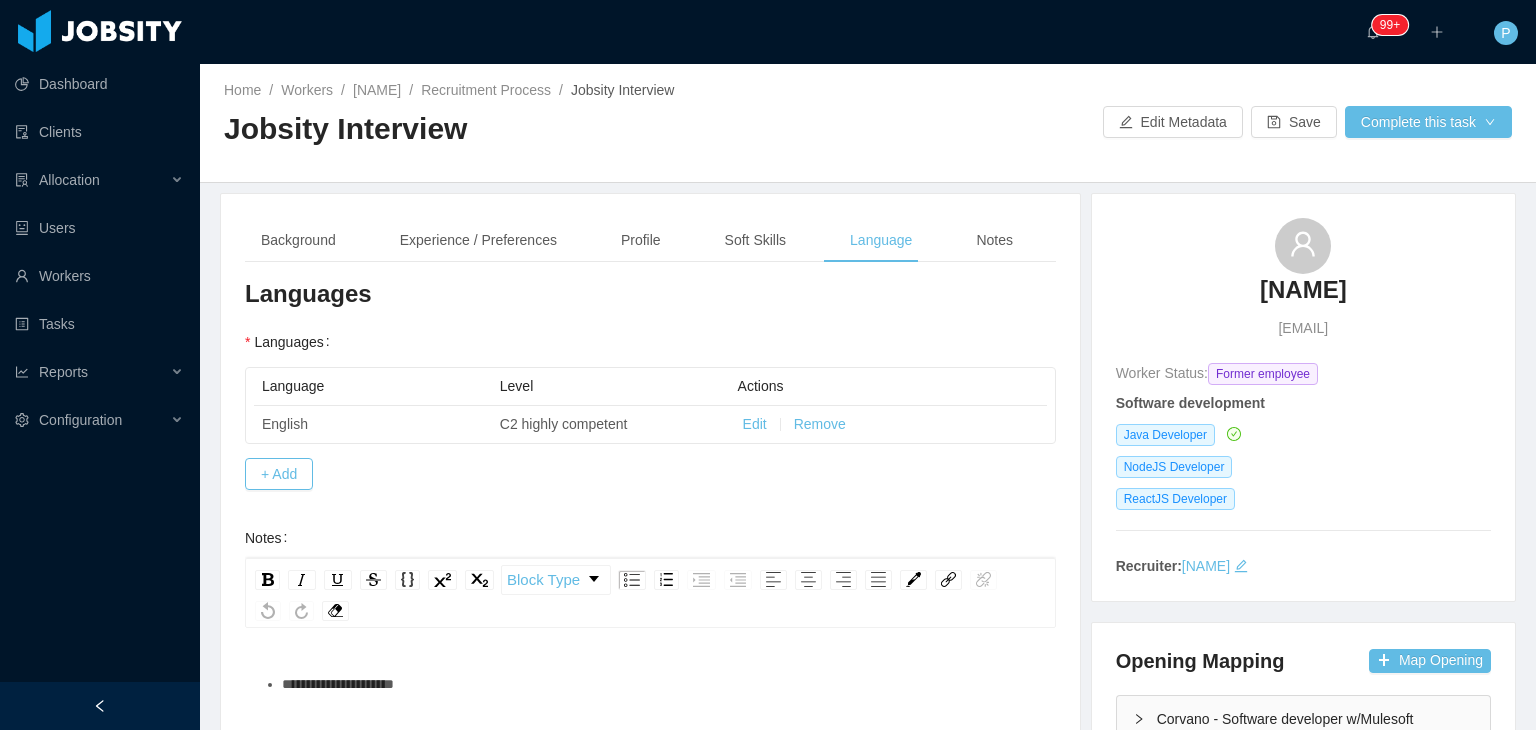 scroll, scrollTop: 228, scrollLeft: 0, axis: vertical 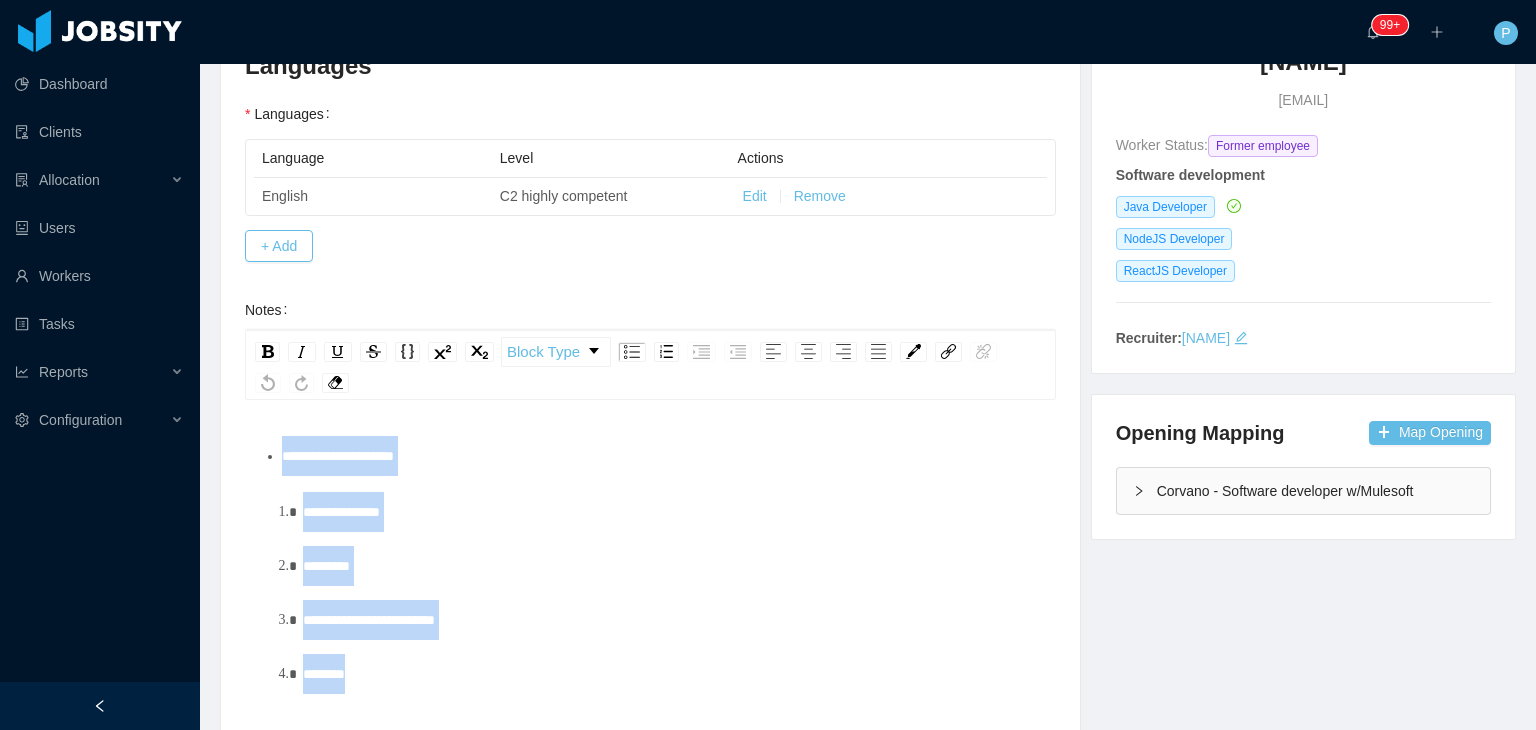 drag, startPoint x: 328, startPoint y: 618, endPoint x: 281, endPoint y: 466, distance: 159.1006 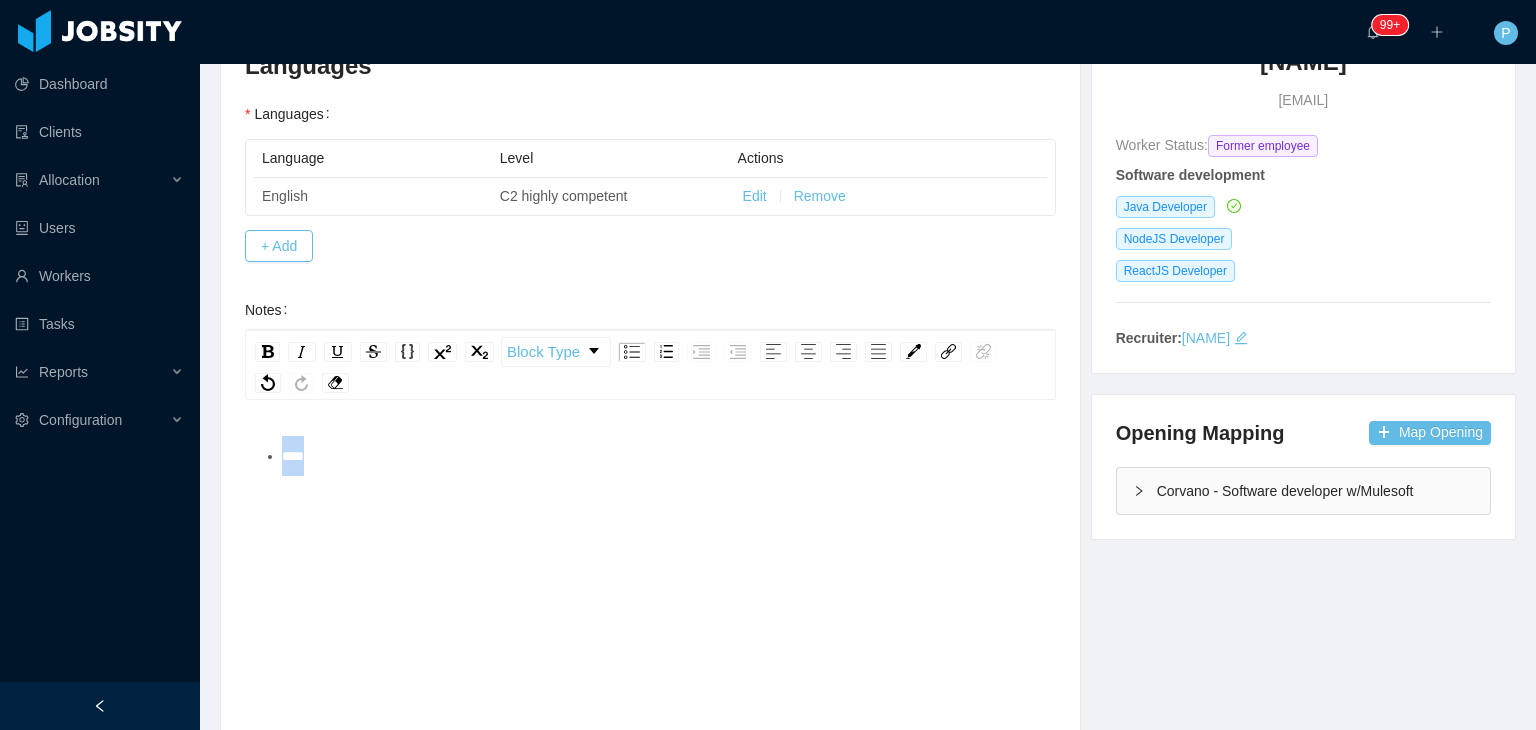 type 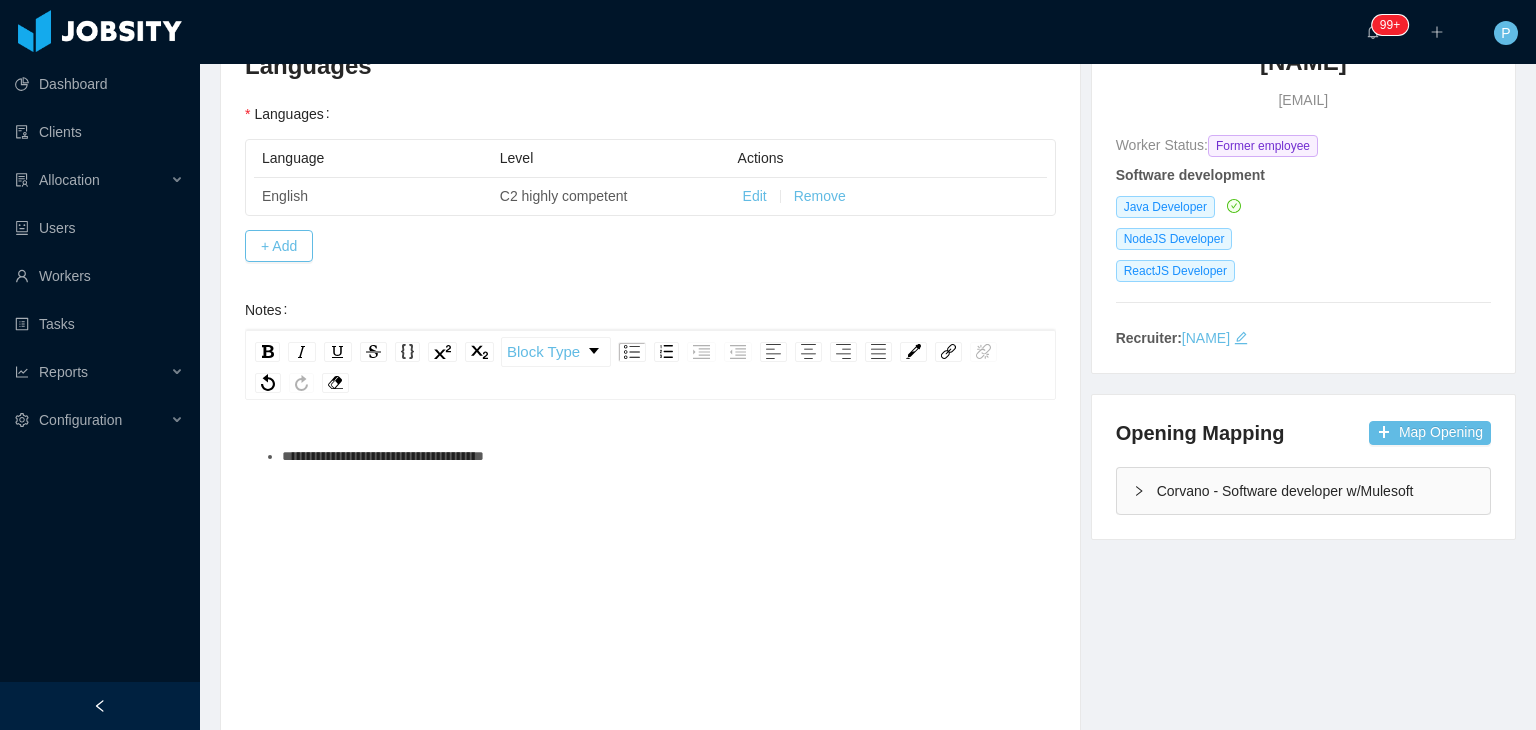 scroll, scrollTop: 18, scrollLeft: 0, axis: vertical 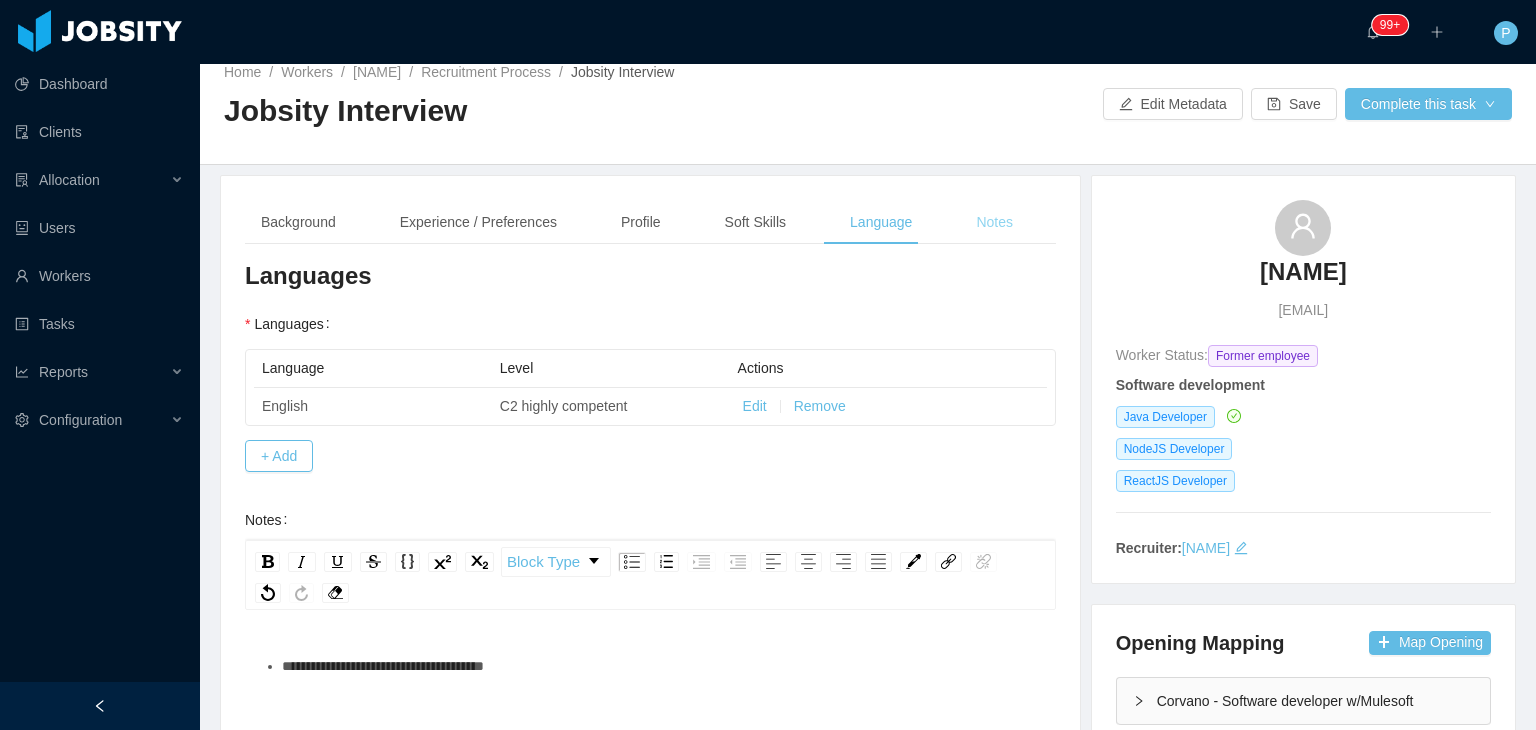 click on "Notes" at bounding box center (994, 222) 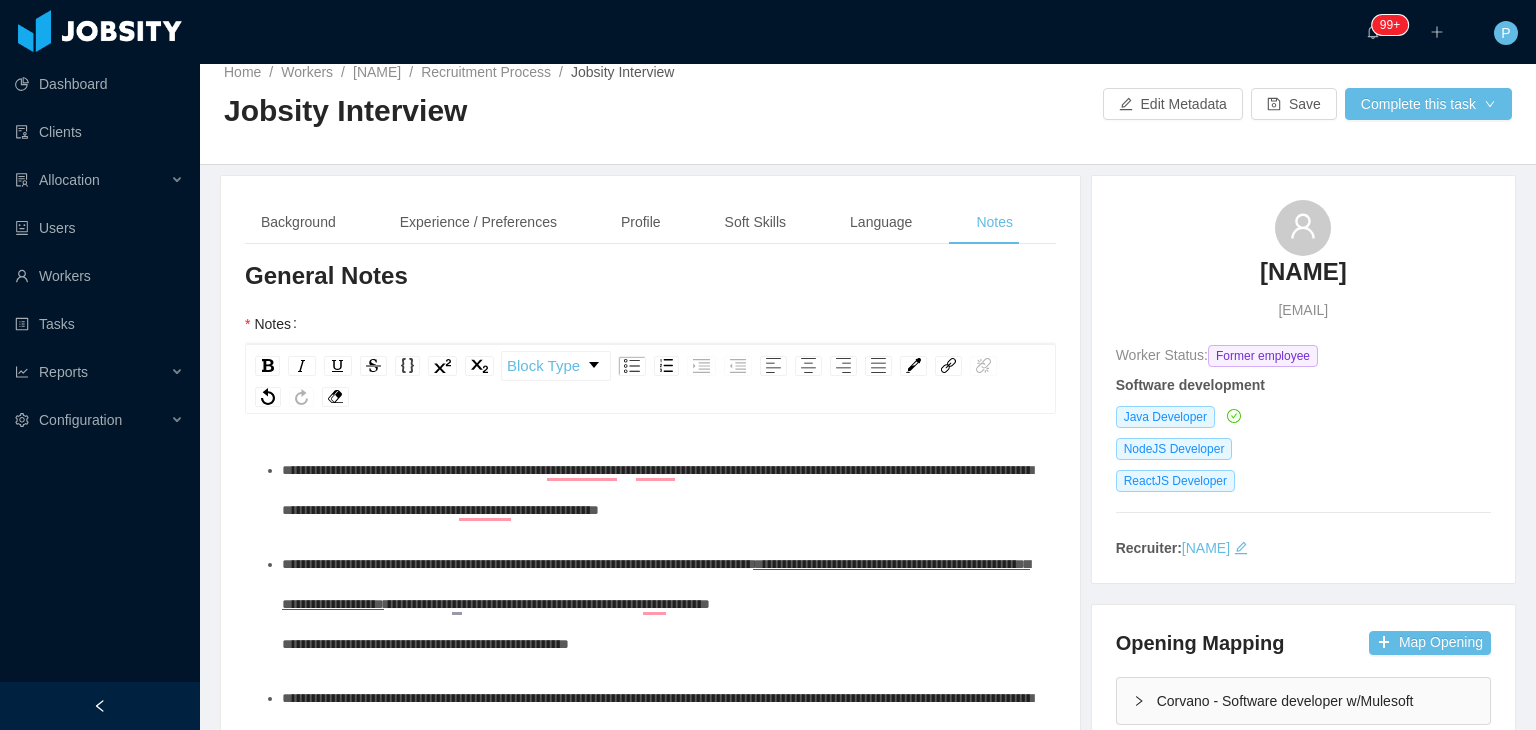 scroll, scrollTop: 40, scrollLeft: 0, axis: vertical 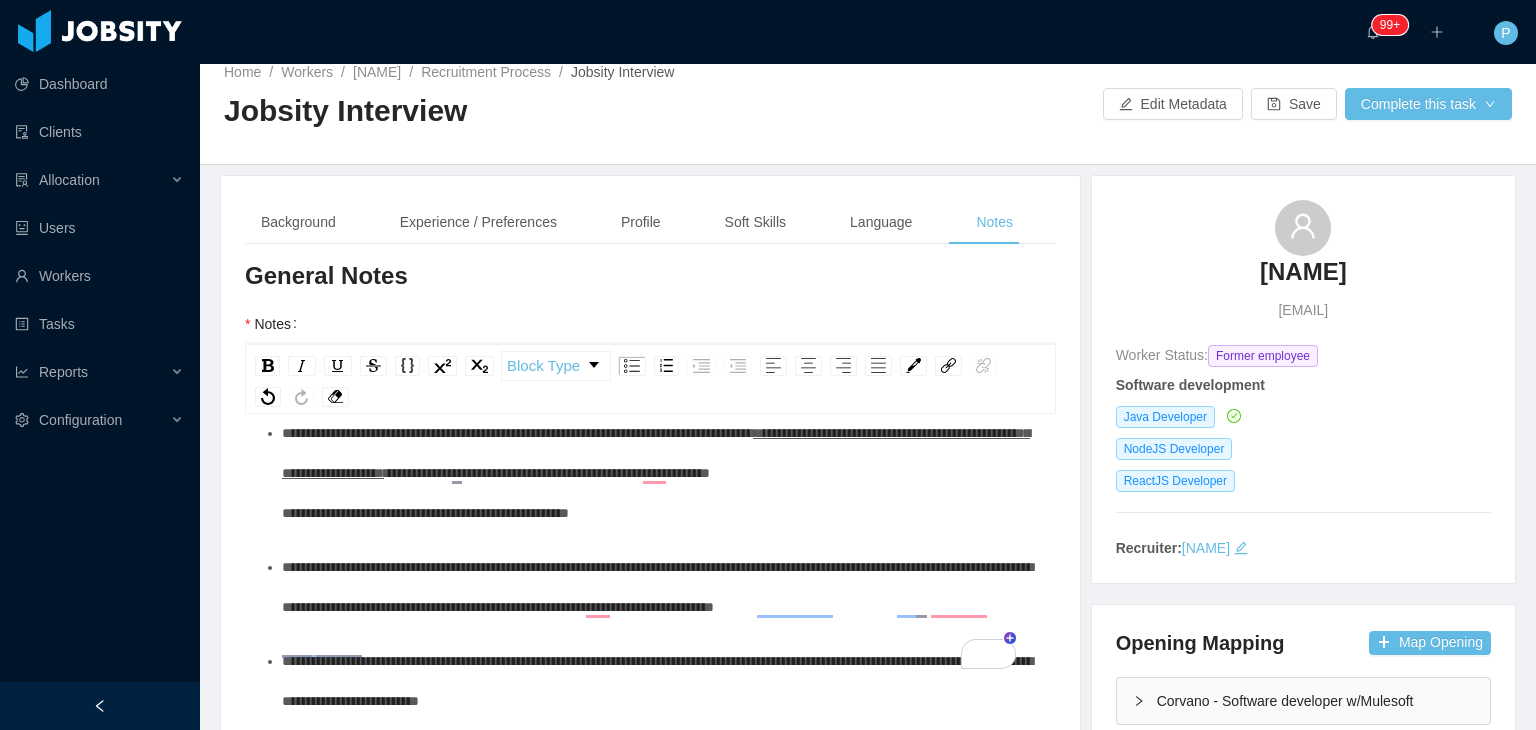 click on "**********" at bounding box center [496, 493] 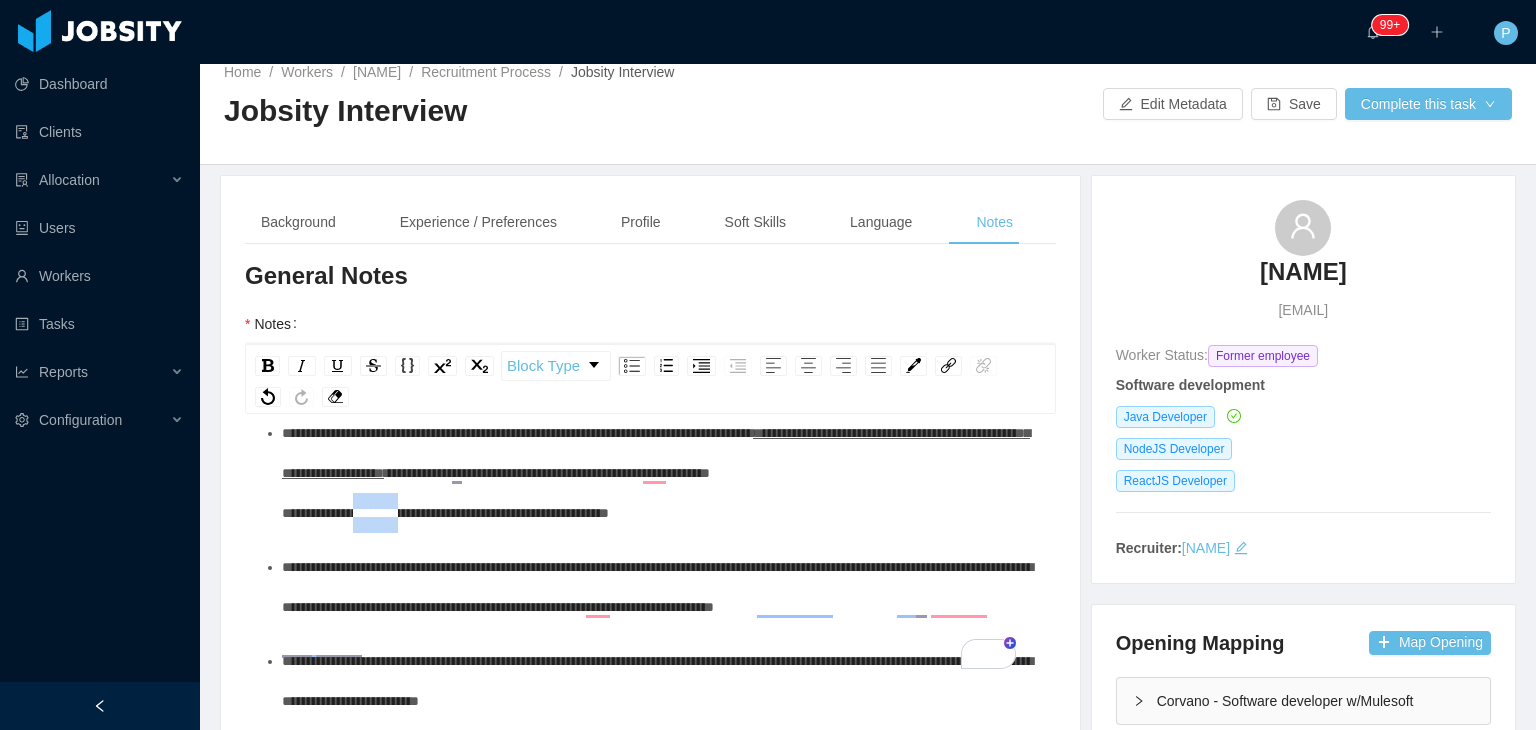drag, startPoint x: 364, startPoint y: 553, endPoint x: 423, endPoint y: 548, distance: 59.211487 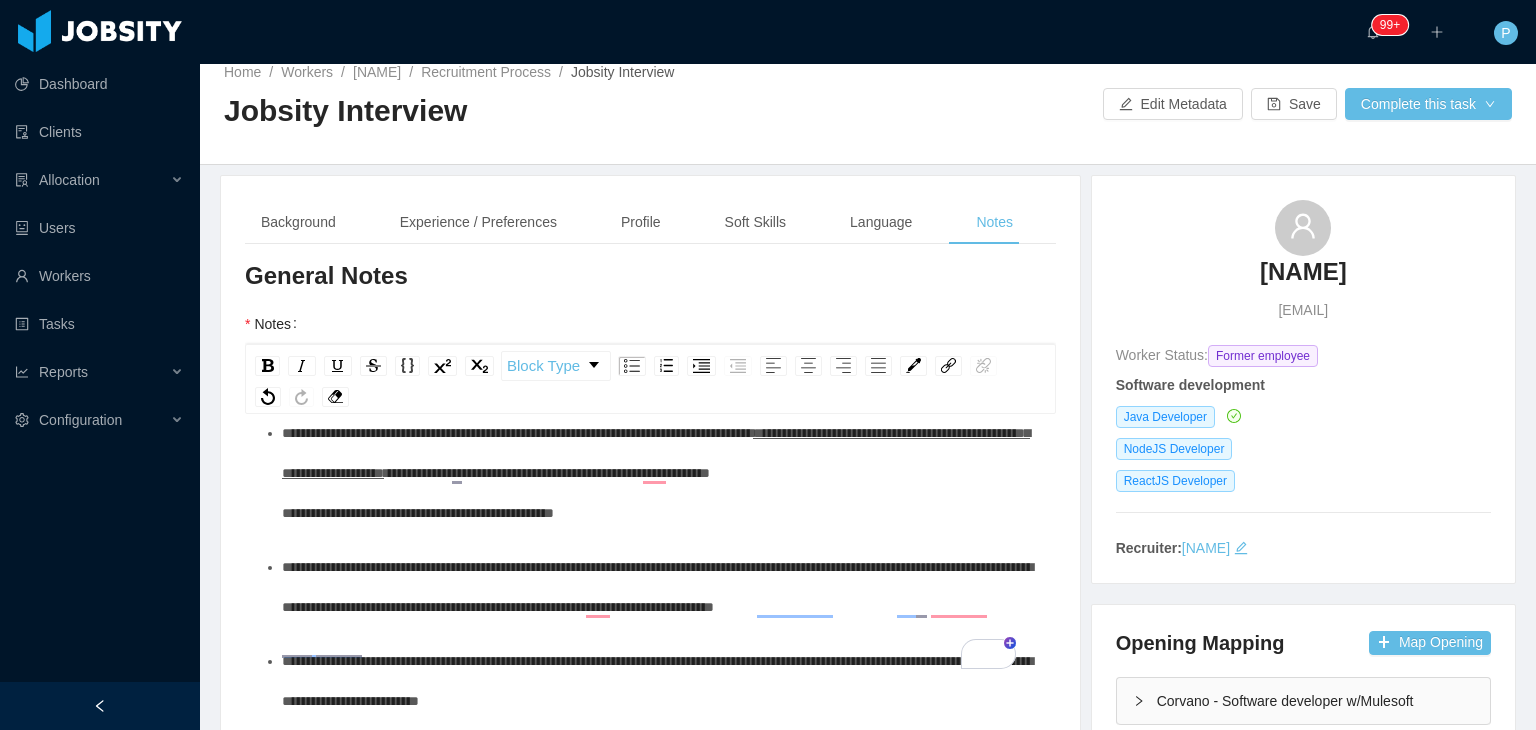 scroll, scrollTop: 0, scrollLeft: 0, axis: both 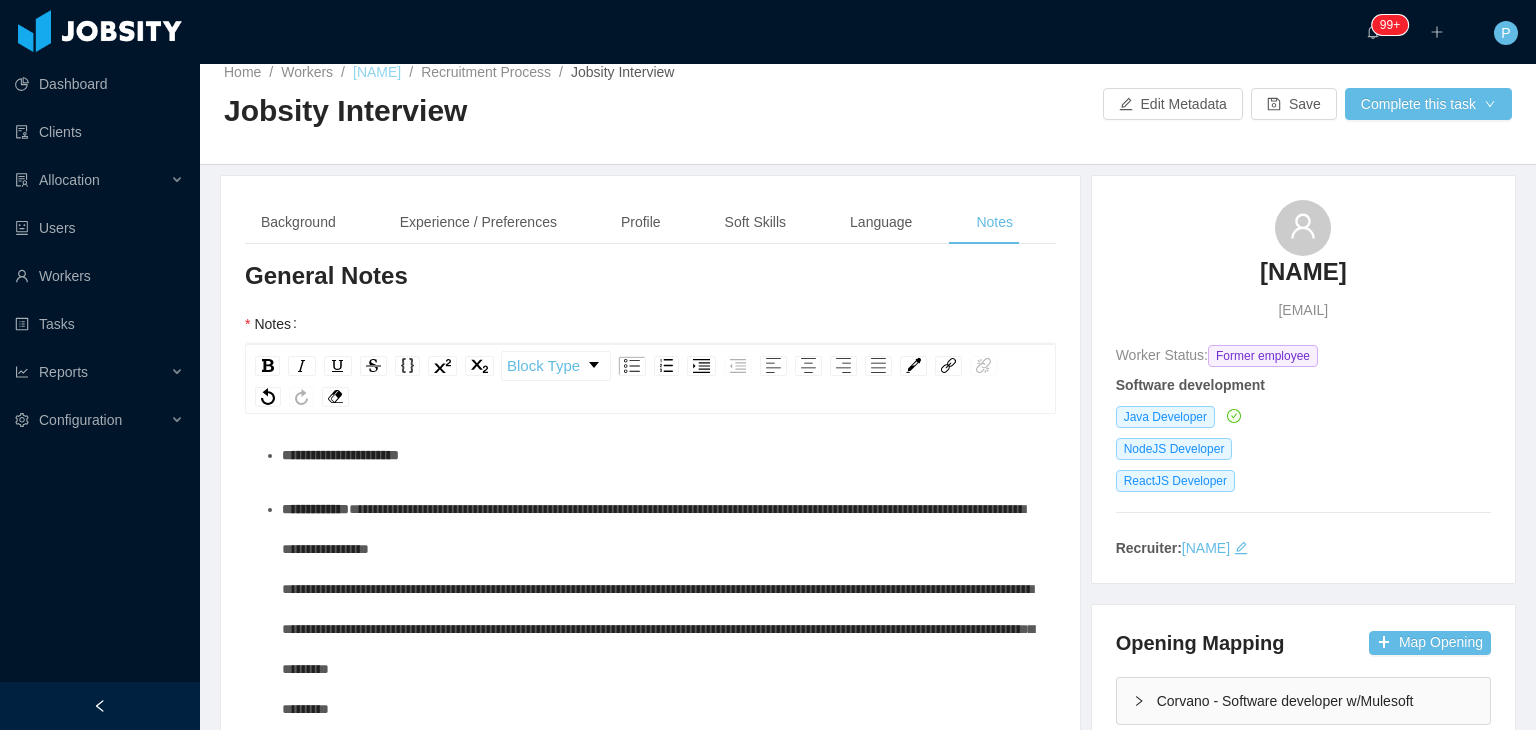 click on "[NAME]" at bounding box center [377, 72] 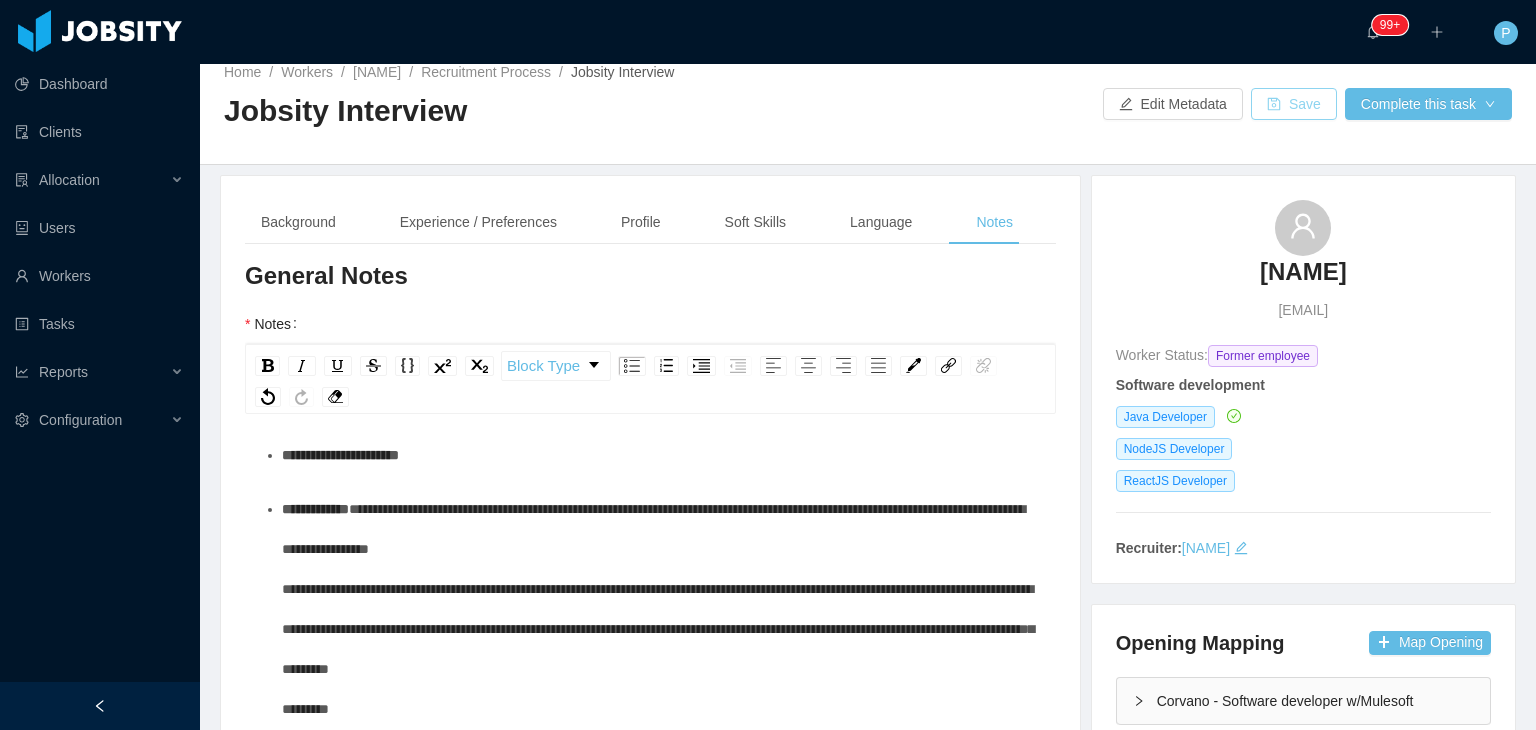 click on "Save" at bounding box center (1294, 104) 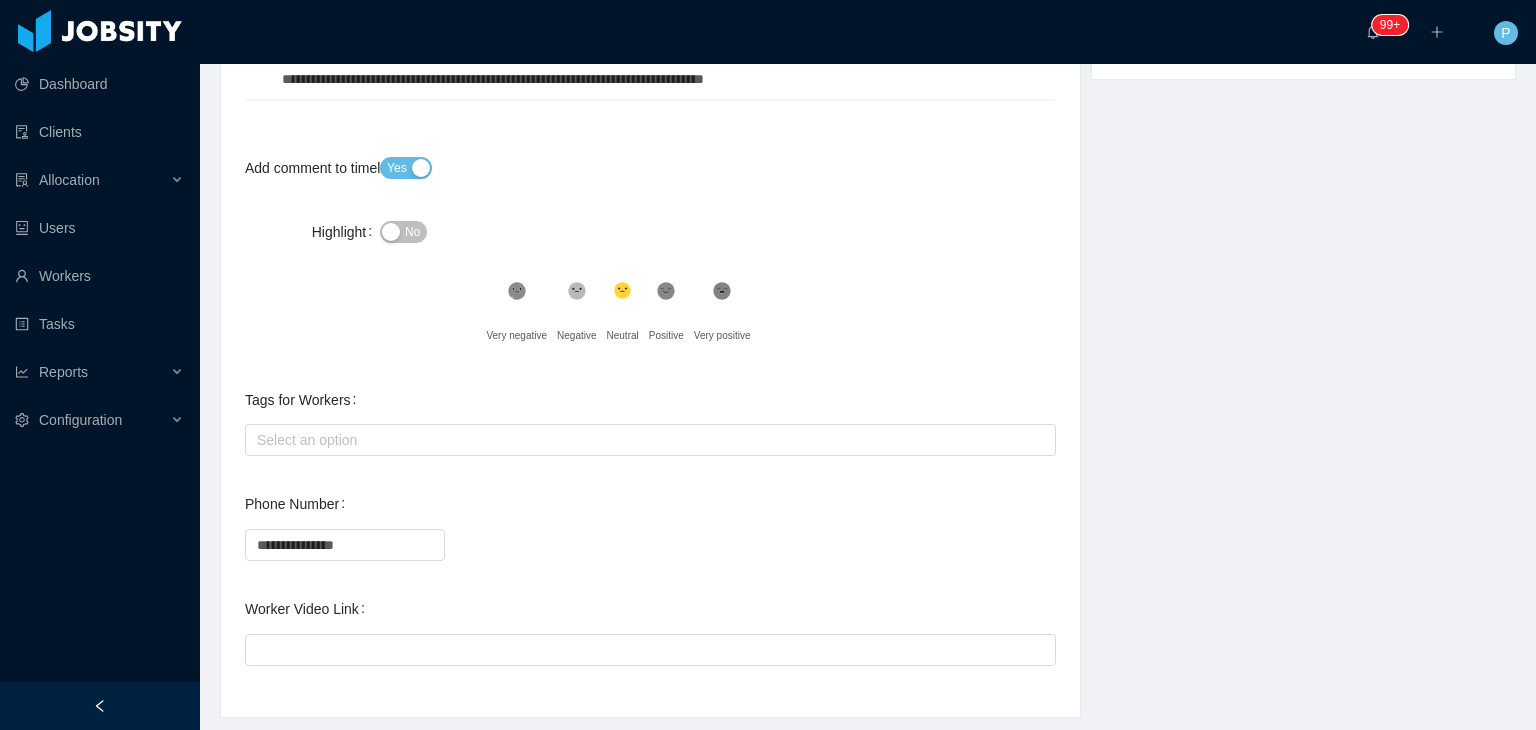 scroll, scrollTop: 709, scrollLeft: 0, axis: vertical 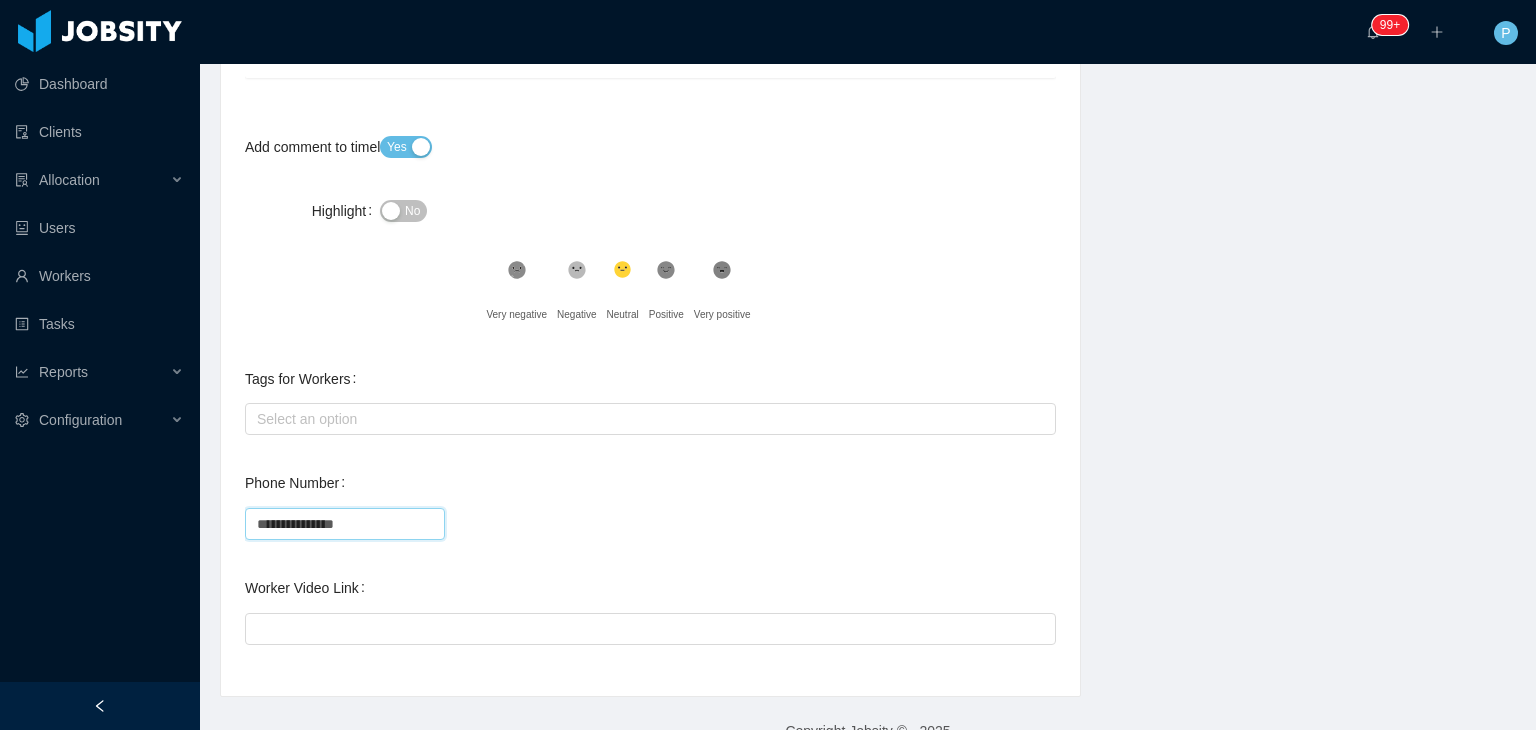 drag, startPoint x: 376, startPoint y: 518, endPoint x: 246, endPoint y: 515, distance: 130.0346 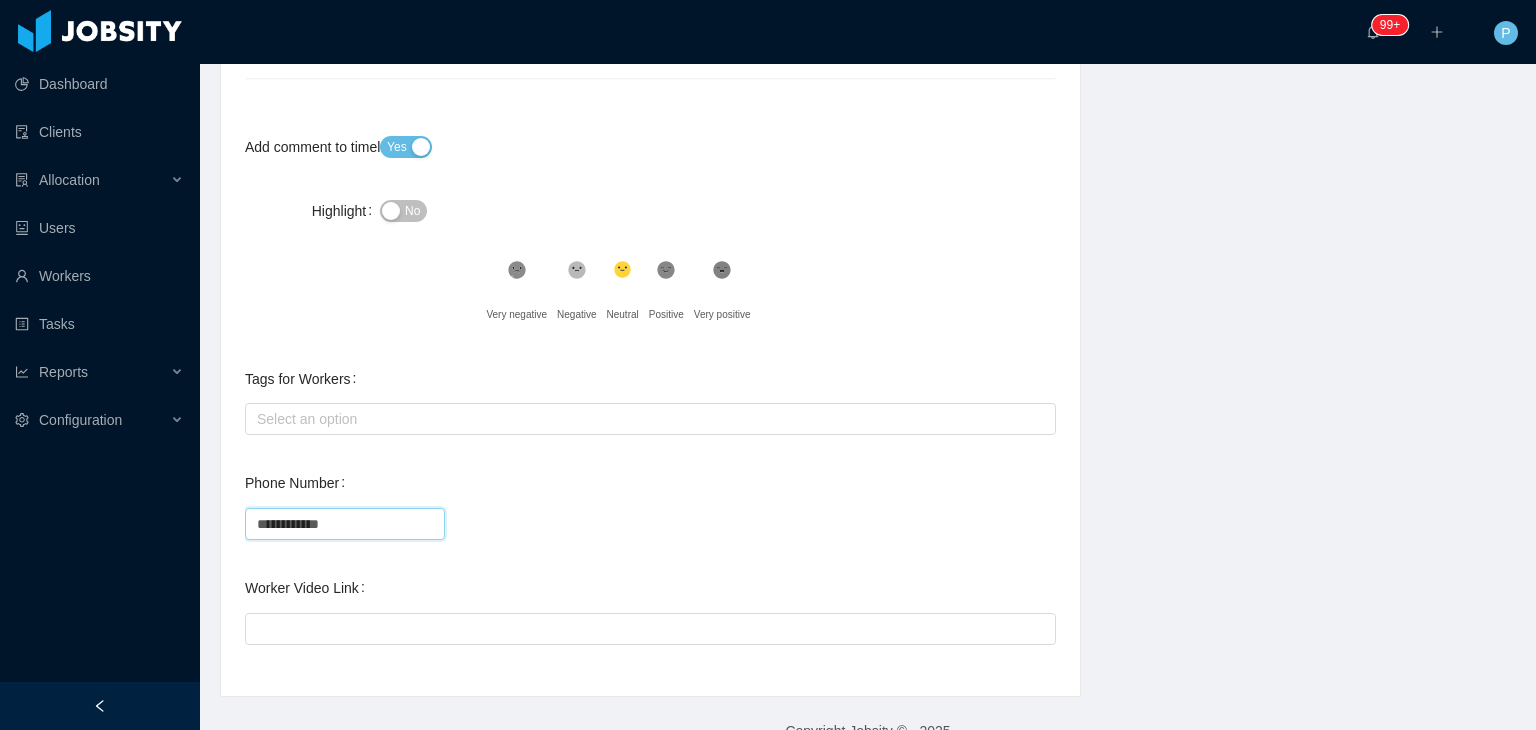 type on "**********" 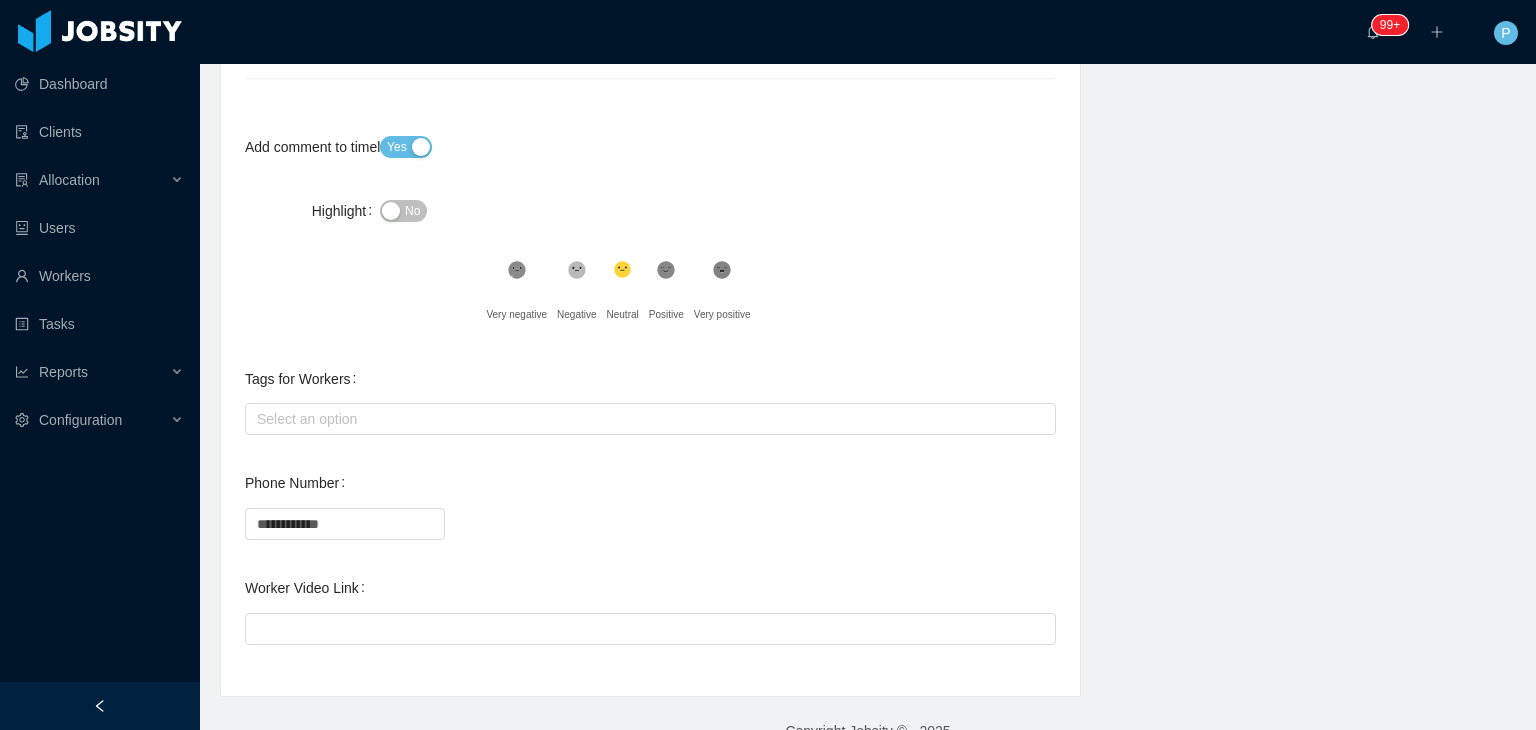 click on "**********" at bounding box center [650, 523] 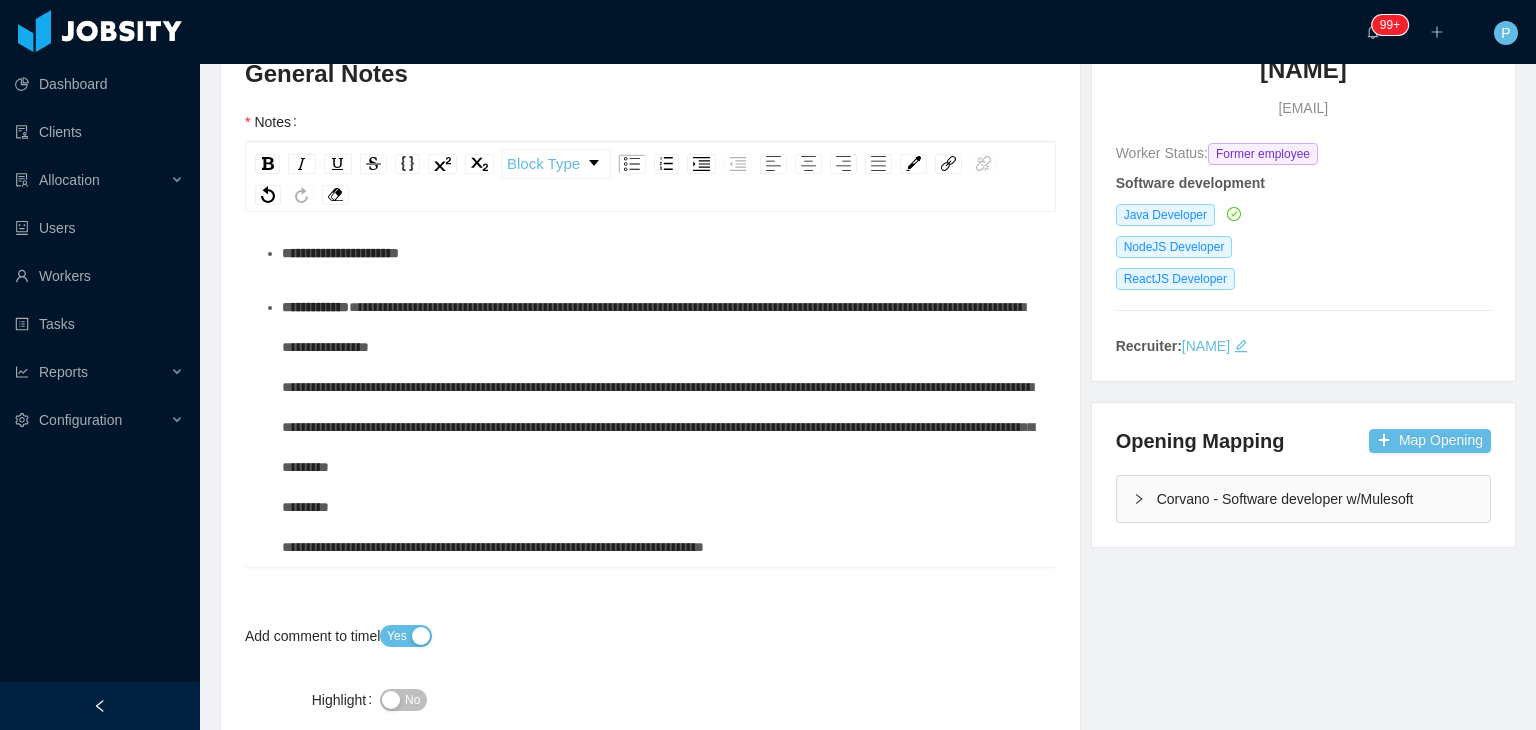 scroll, scrollTop: 0, scrollLeft: 0, axis: both 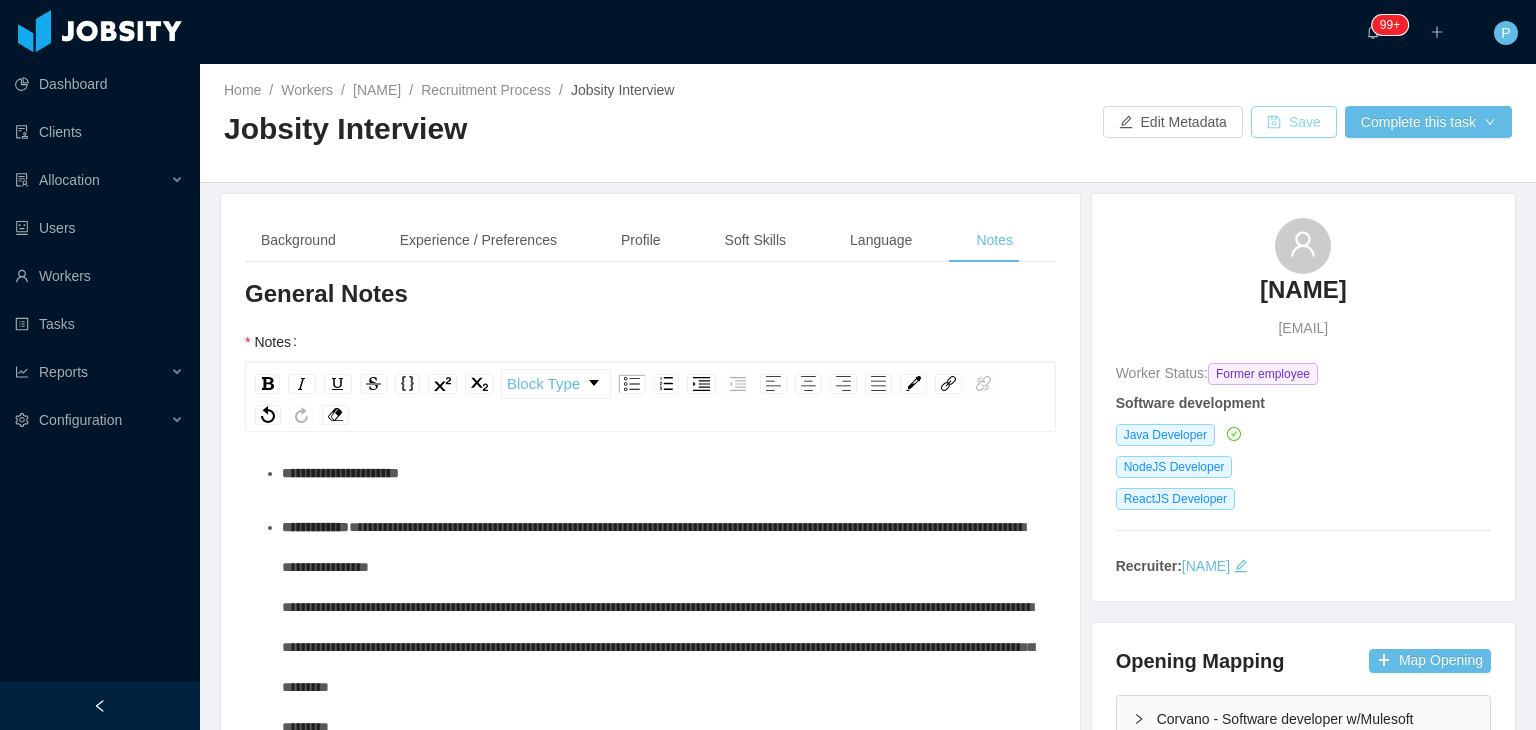 click on "Save" at bounding box center [1294, 122] 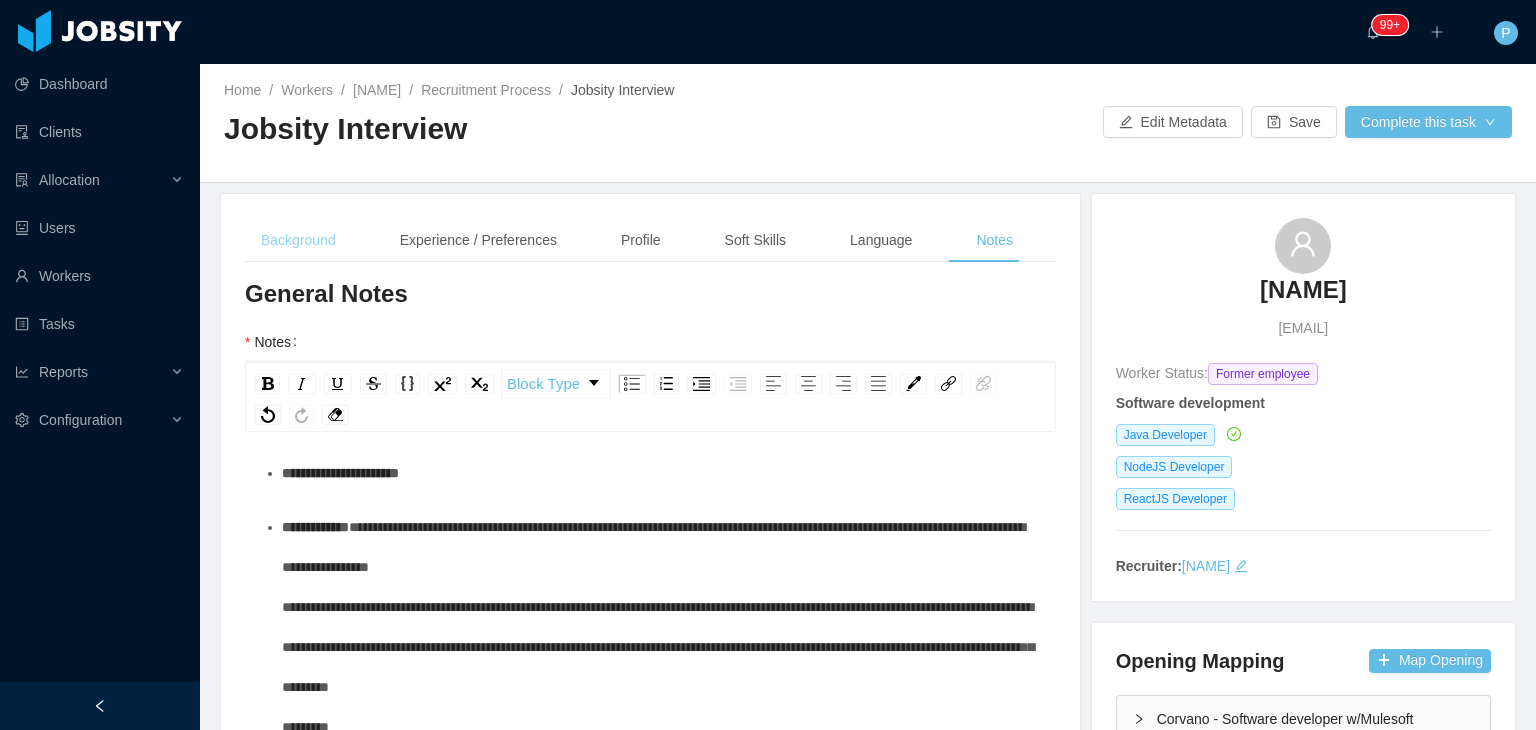 click on "Background" at bounding box center (298, 240) 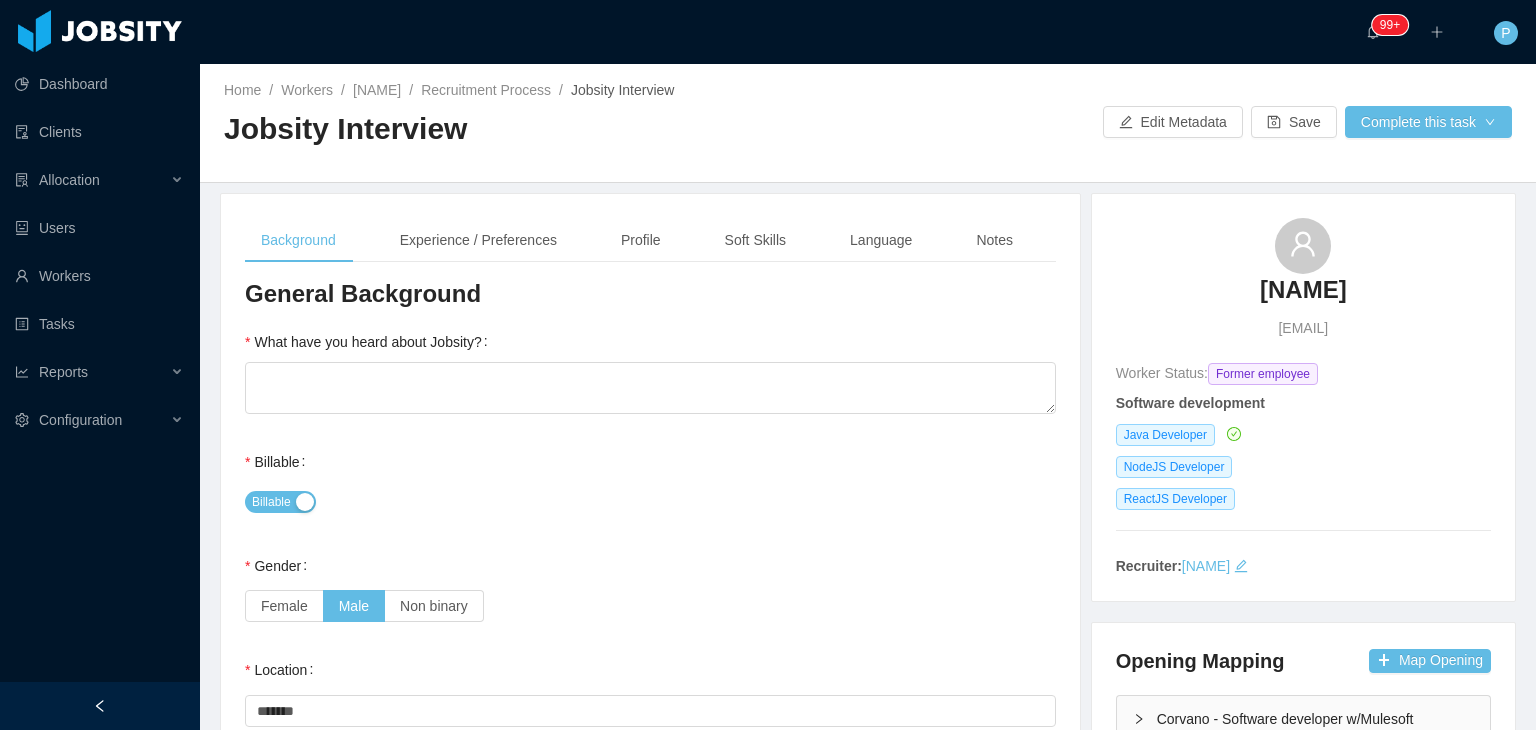 click on "Background Experience / Preferences Profile Soft Skills Language Notes General Background What have you heard about Jobsity? Billable Billable Gender Female Male Non binary Location Country [COUNTRY] City [CITY] Marital Status Marital Status Number of Children Nationality Country Education Degree Institution Actions Bachelor’s Degree, Computer Science University of Technology, [COUNTRY] Edit Remove + Add Overall Years of Experience Date of Birth Current Situation and Company/Team Preferences Tell me a little about your expertise and current profile? Experience in start-ups companies No Industry experience Select an option Based on your experience working with teams. Do you feel more comfortable working with larger teams or smaller teams? Small teams Big teams No preferences Based on your experience working with teams. Do you feel more comfortable working with more structured teams or less structured teams? Little structure More structure No preferences" at bounding box center [650, 877] 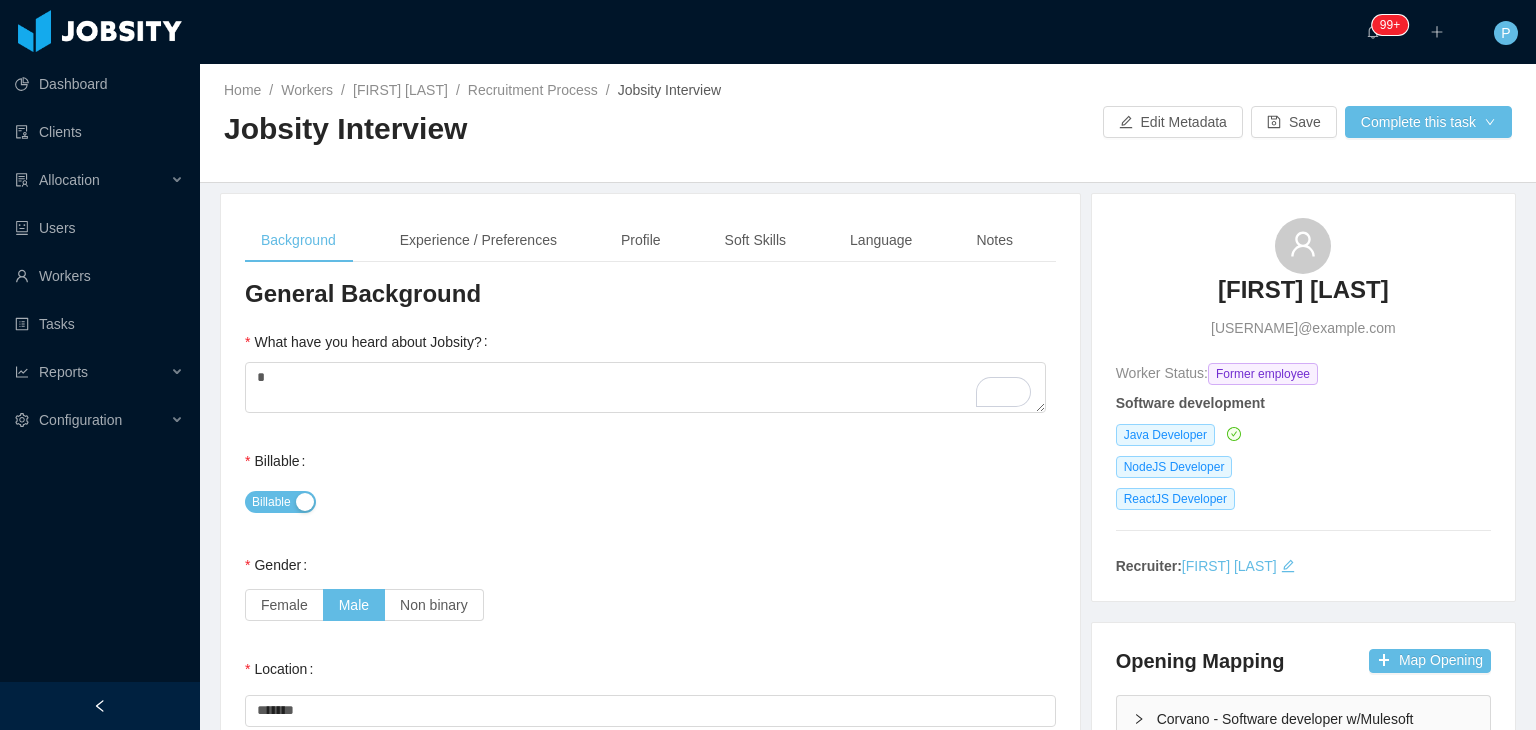 scroll, scrollTop: 0, scrollLeft: 0, axis: both 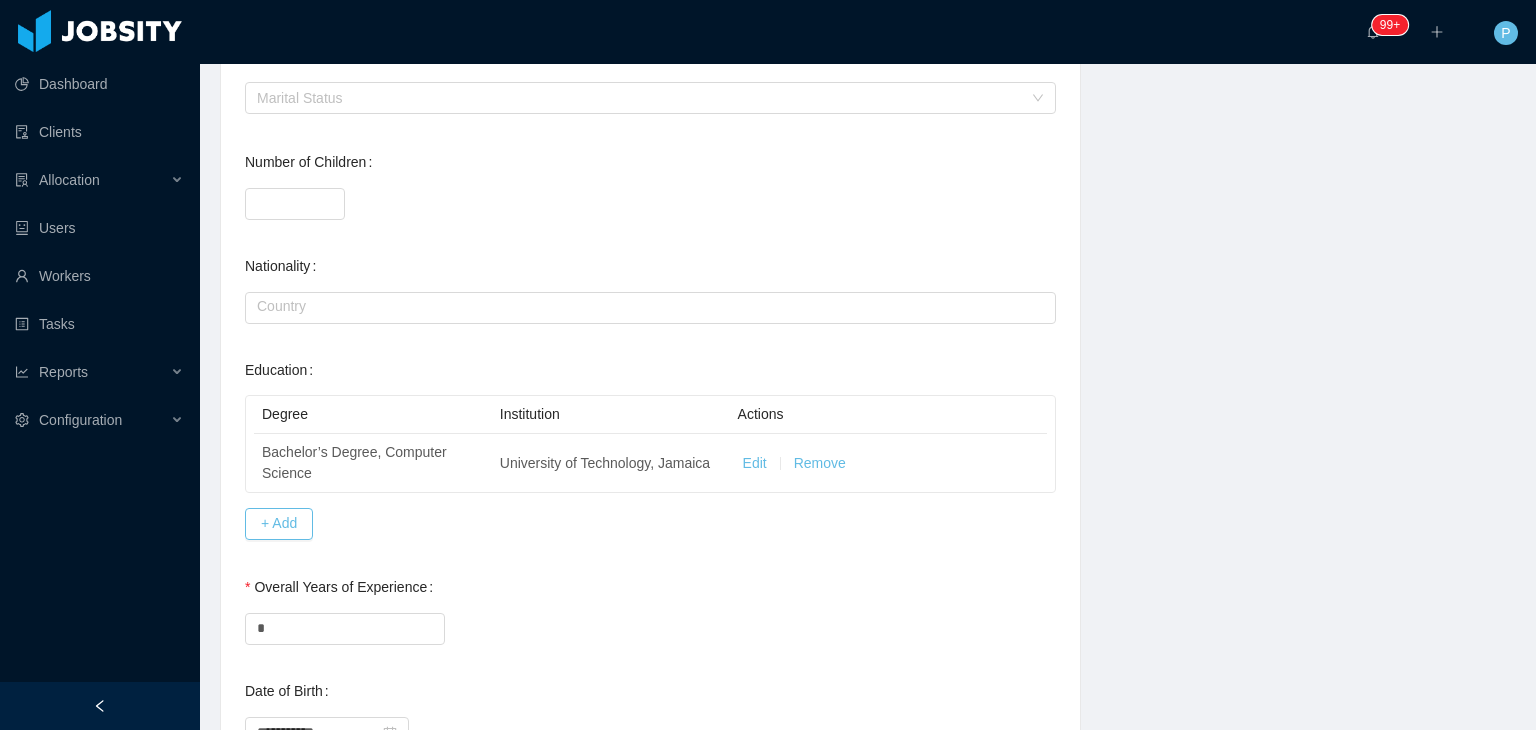 type on "*" 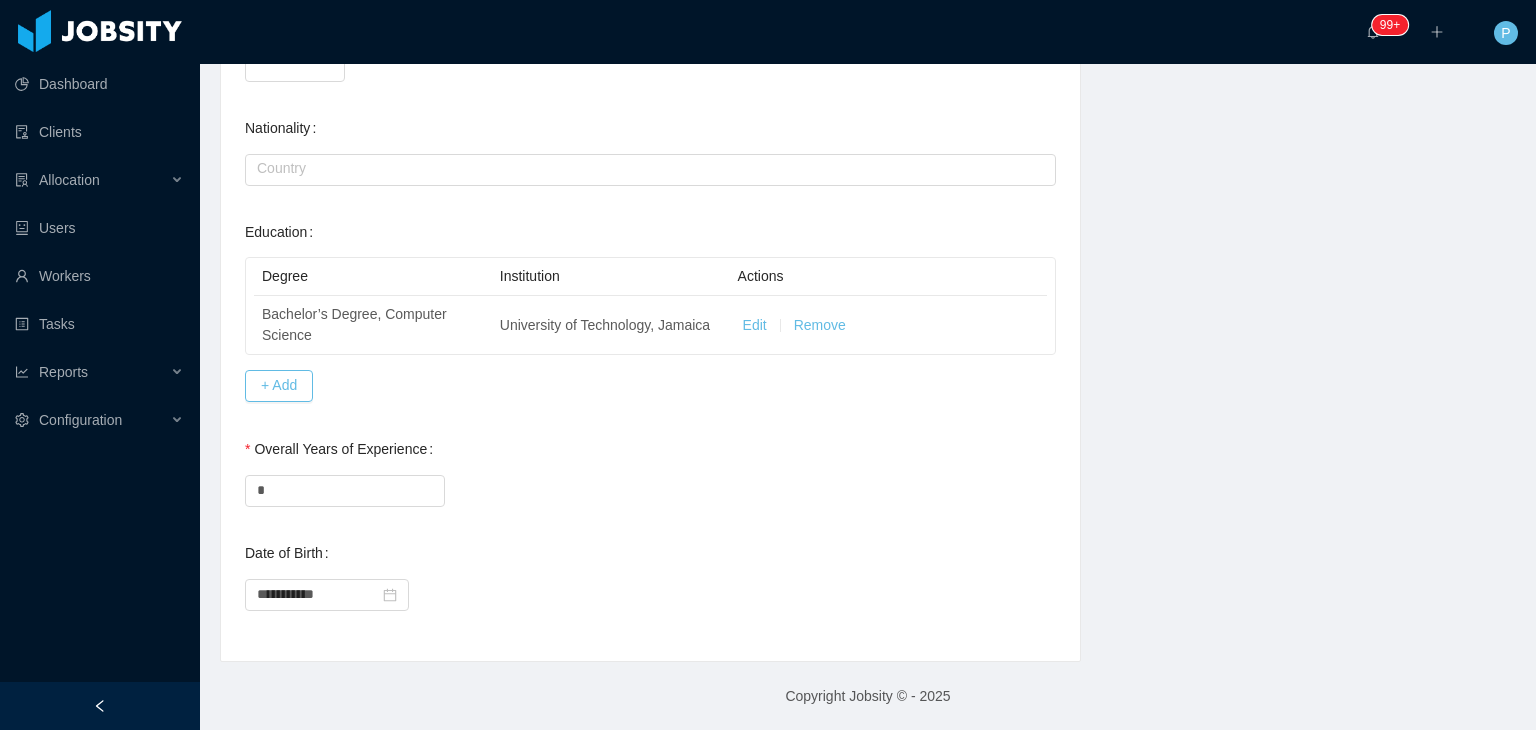 scroll, scrollTop: 0, scrollLeft: 0, axis: both 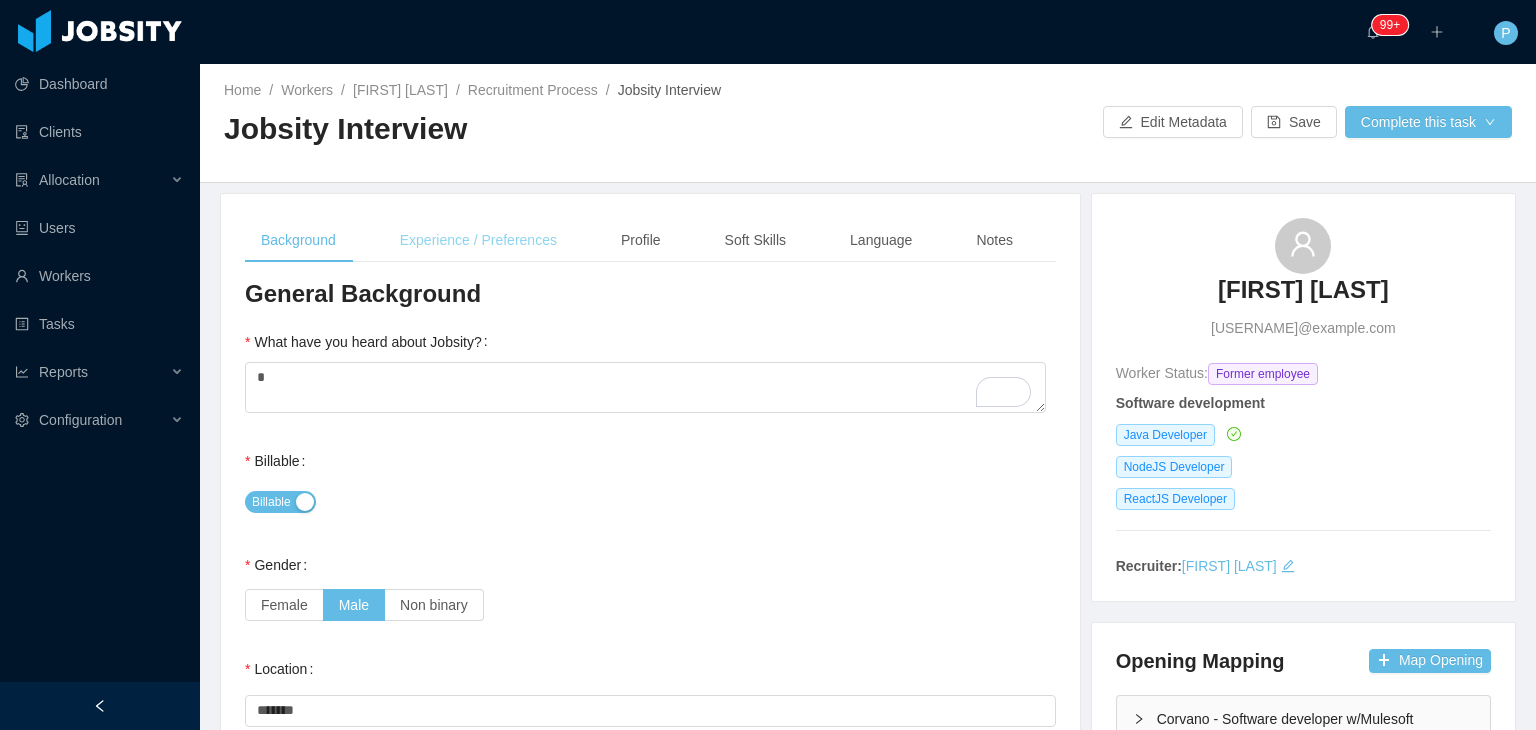 click on "Experience / Preferences" at bounding box center (478, 240) 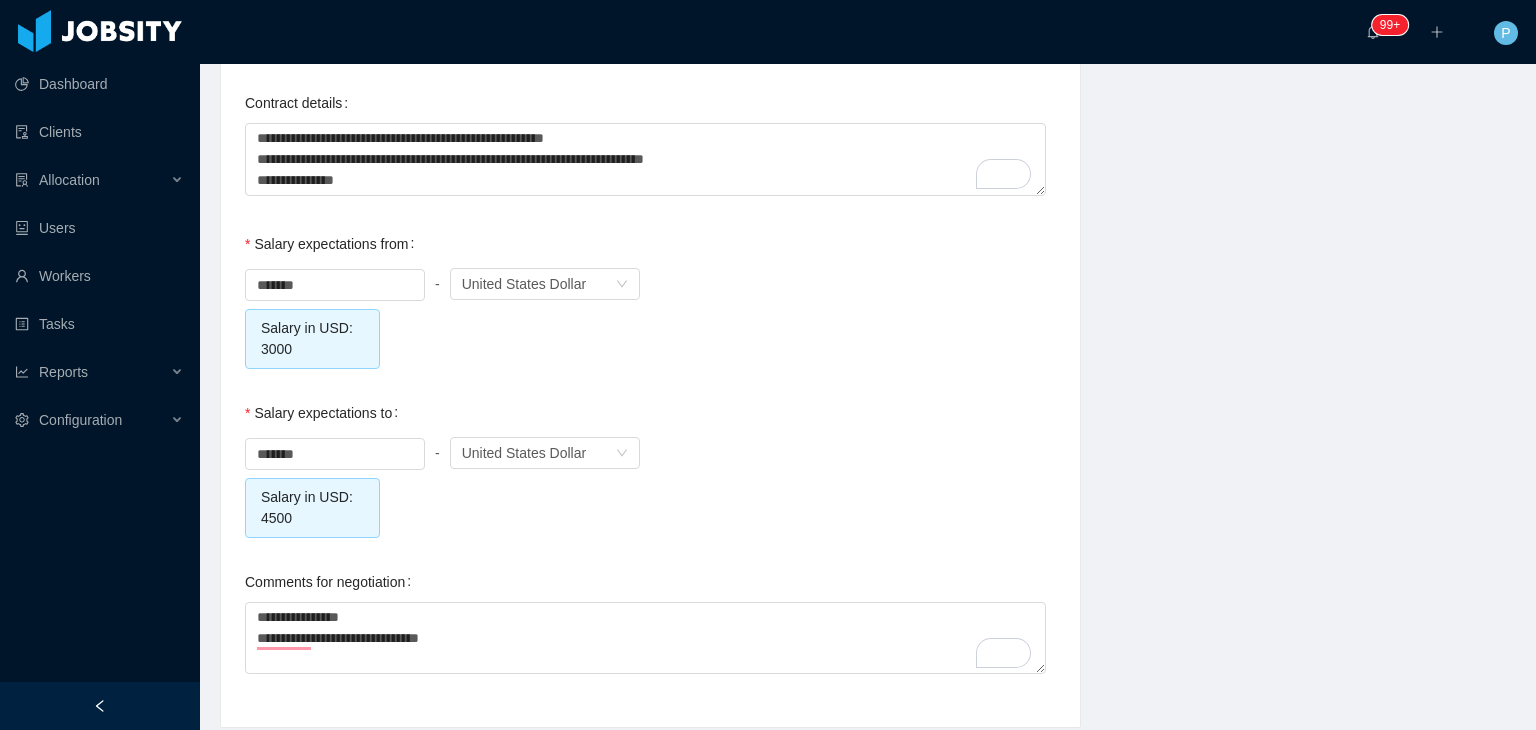 scroll, scrollTop: 2224, scrollLeft: 0, axis: vertical 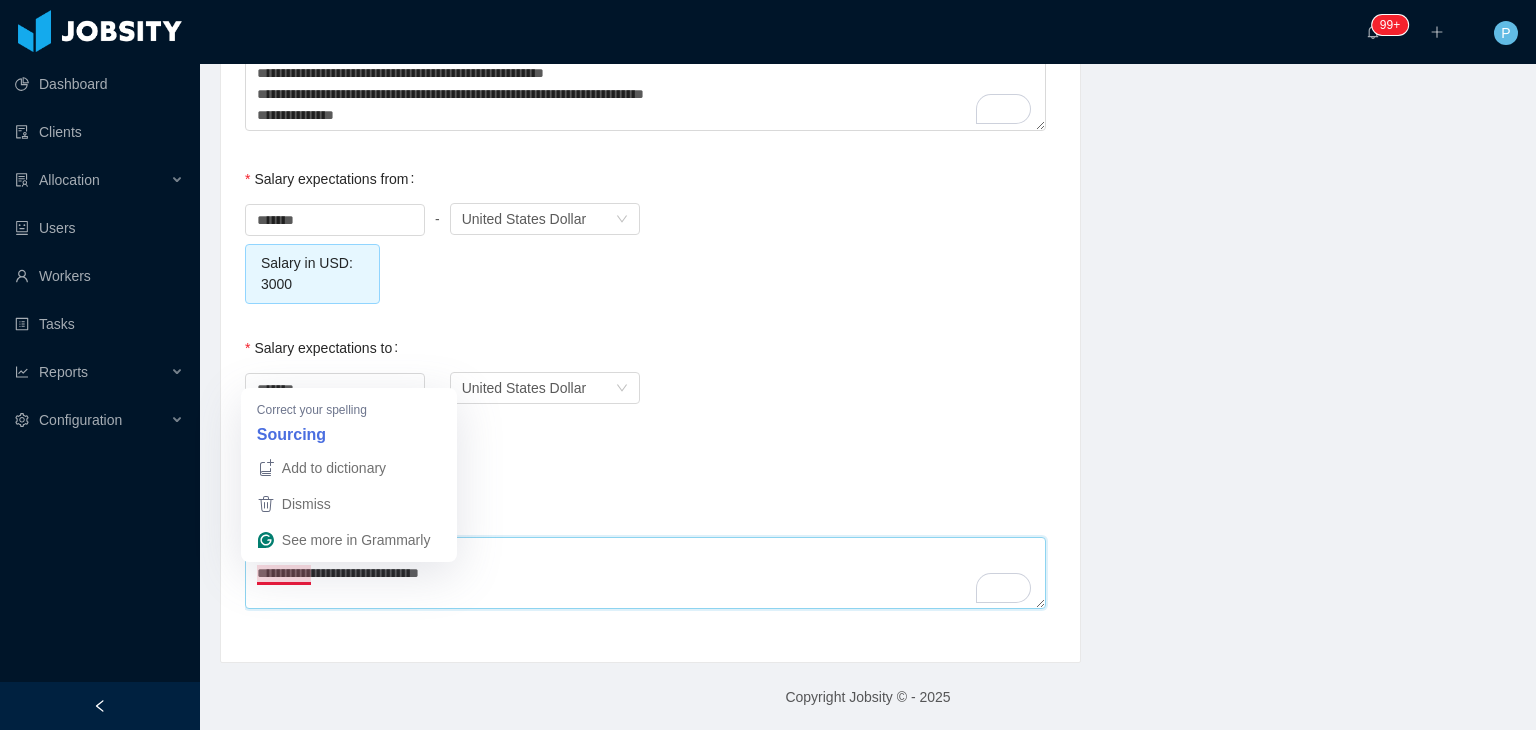 click on "**********" at bounding box center [645, 573] 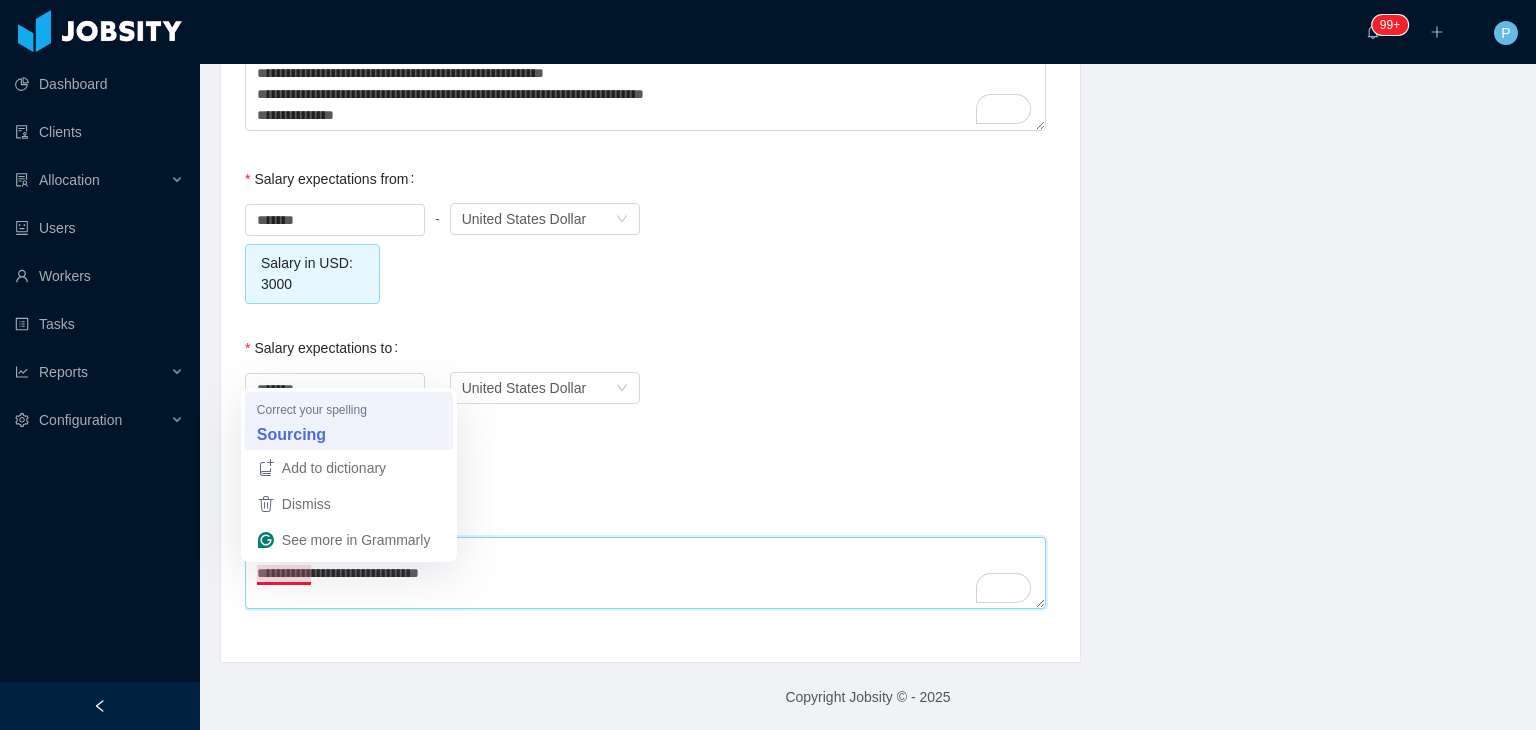 type on "**********" 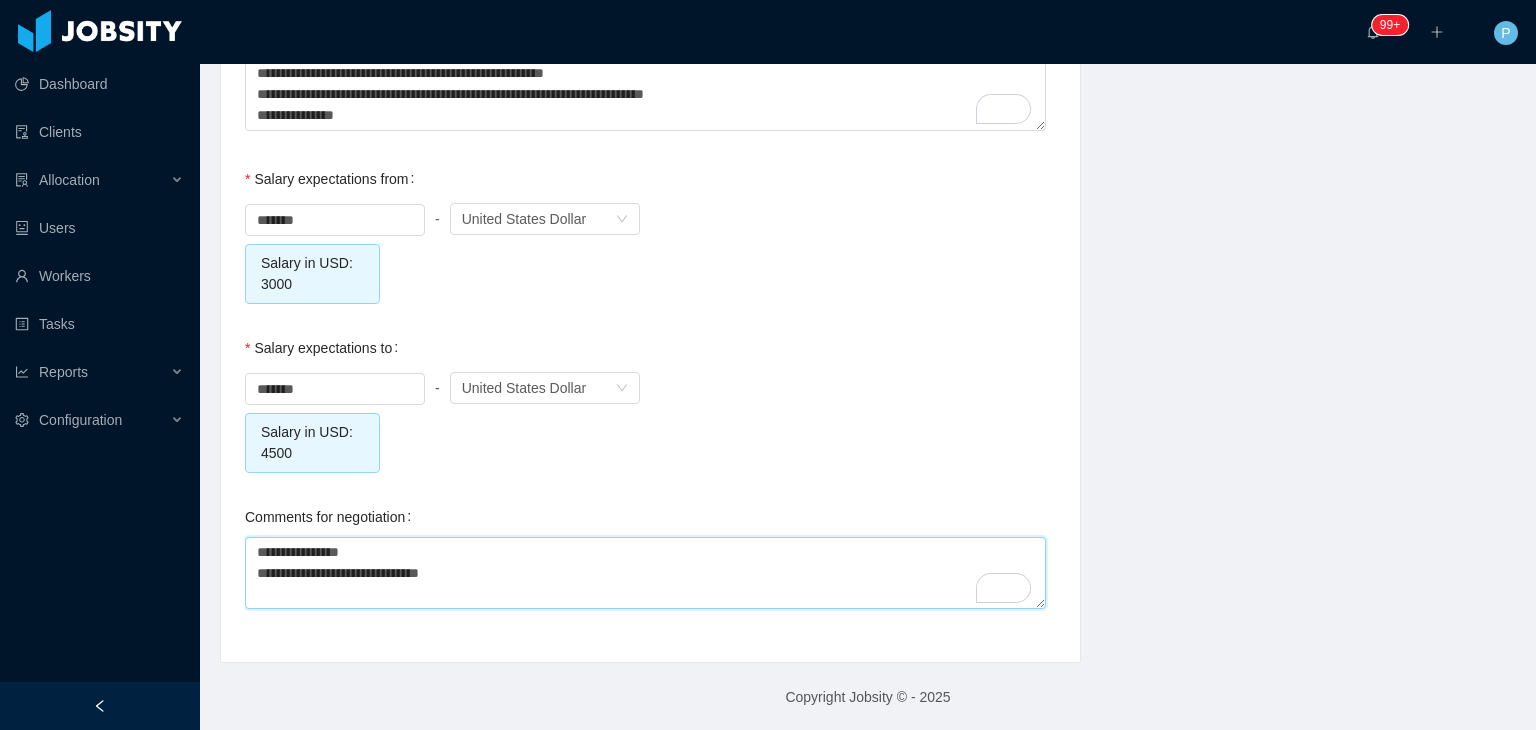 click on "**********" at bounding box center [645, 573] 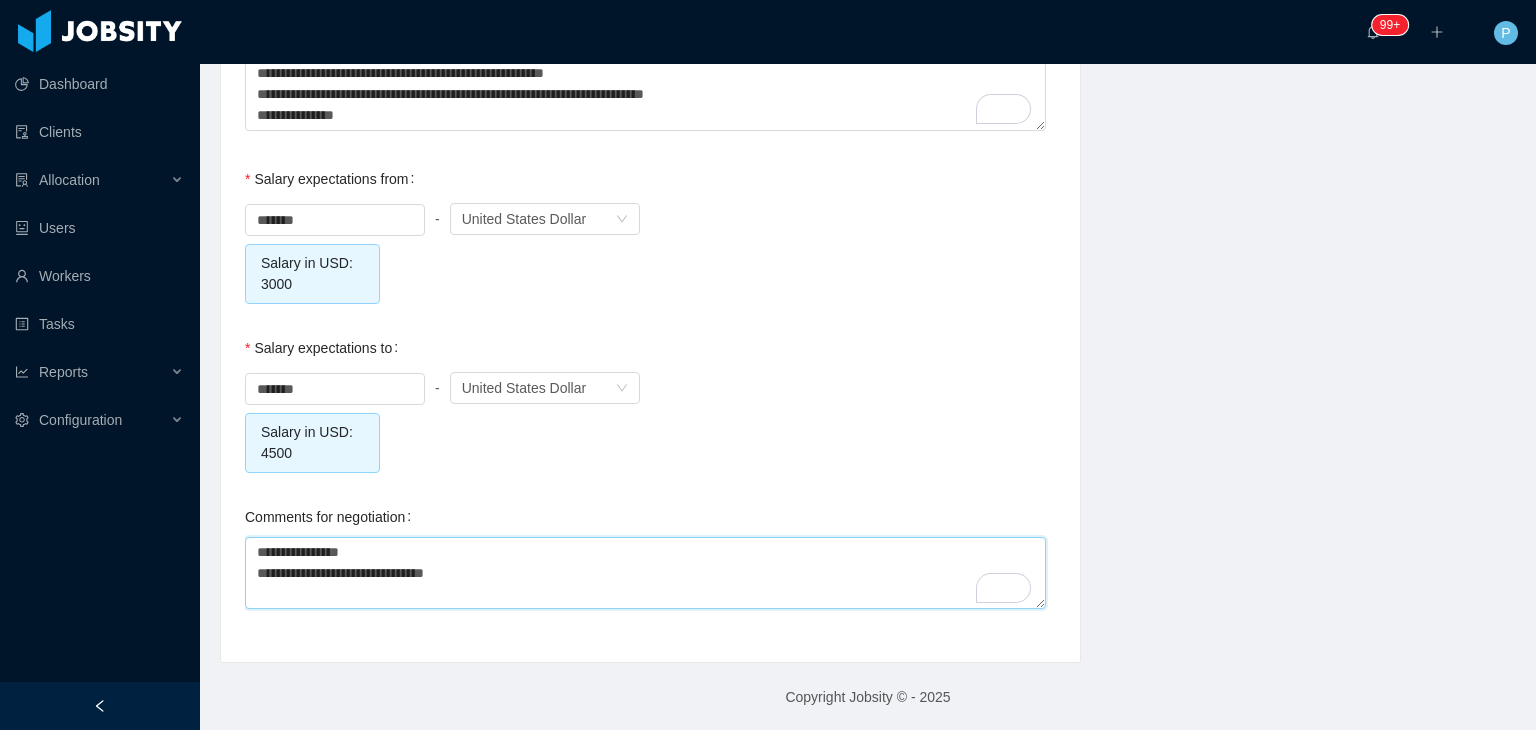 type on "**********" 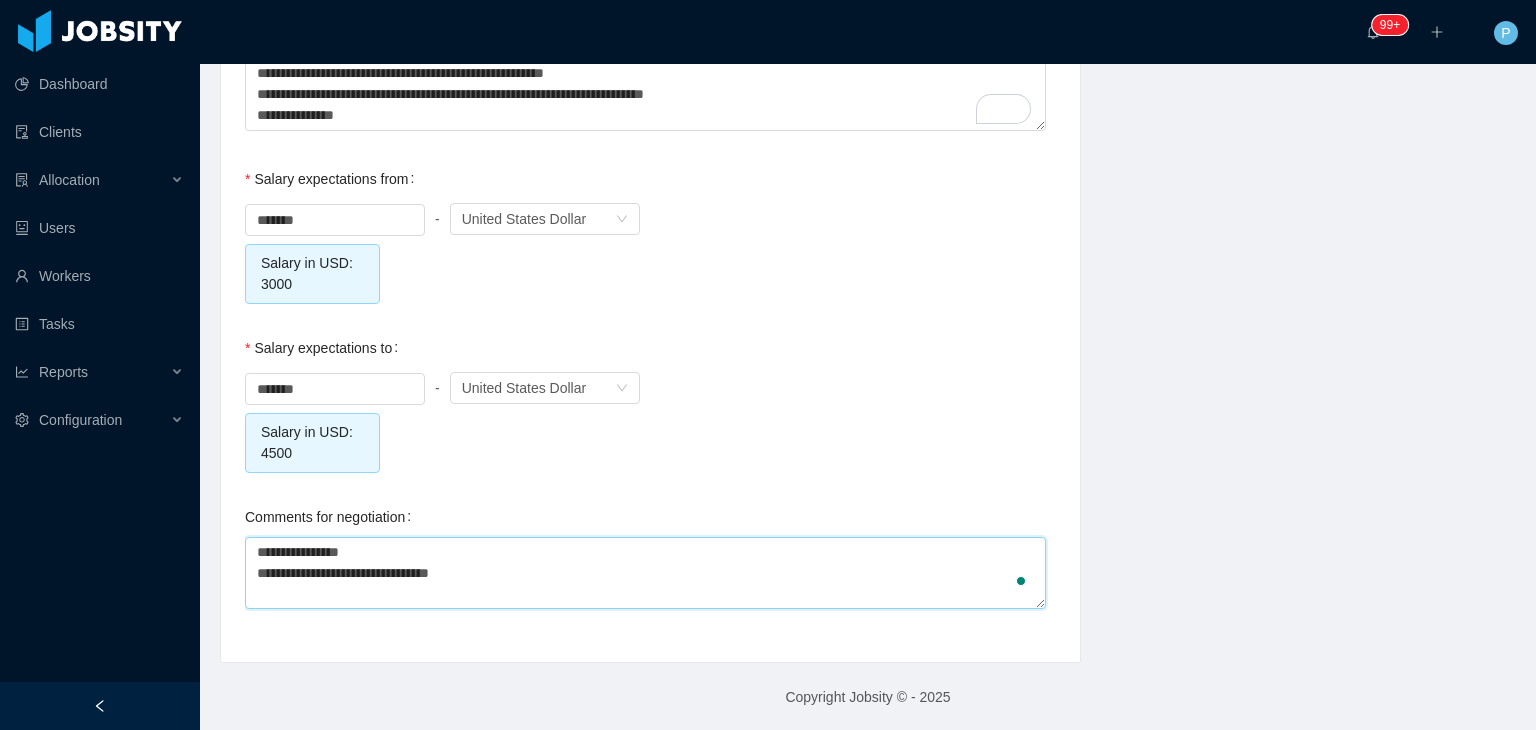 type on "**********" 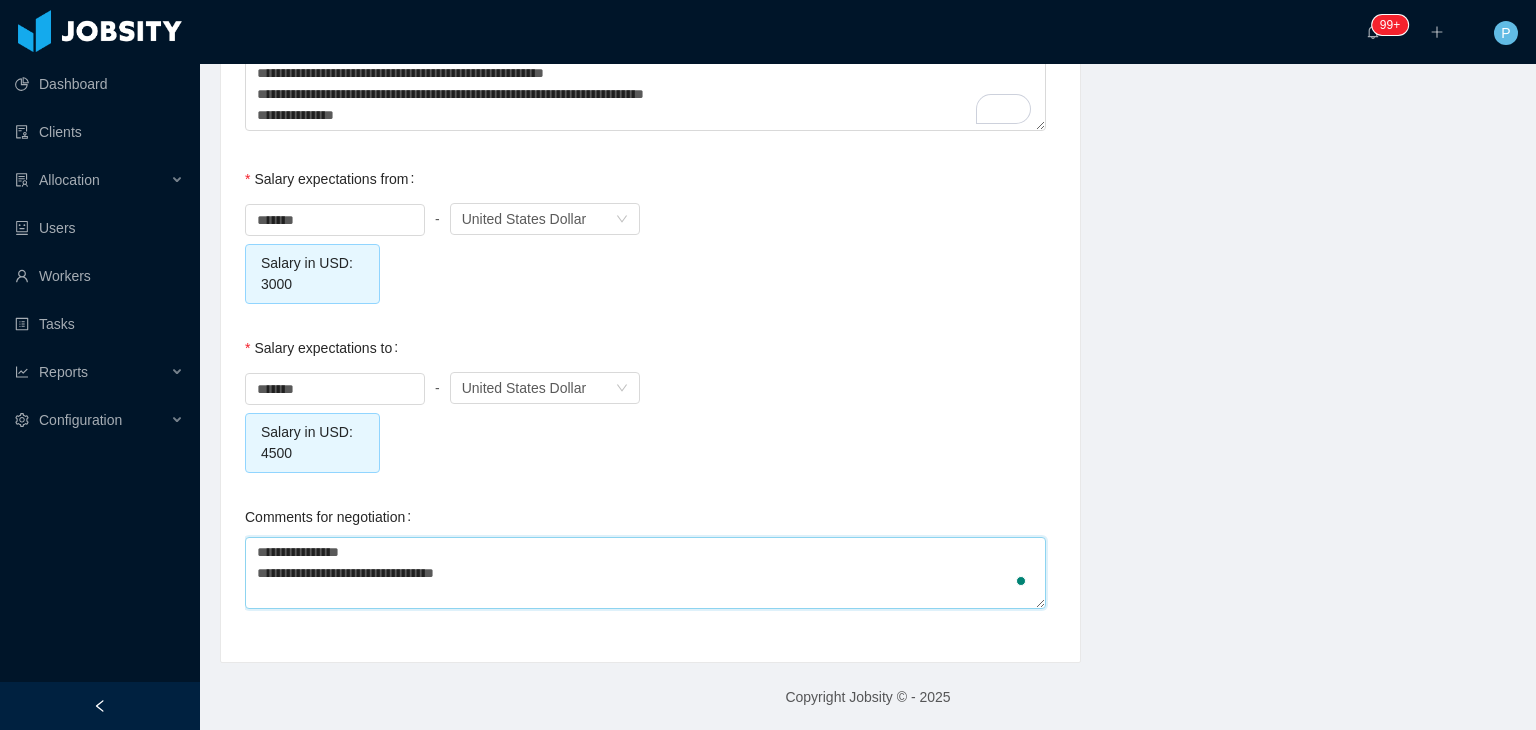 type on "**********" 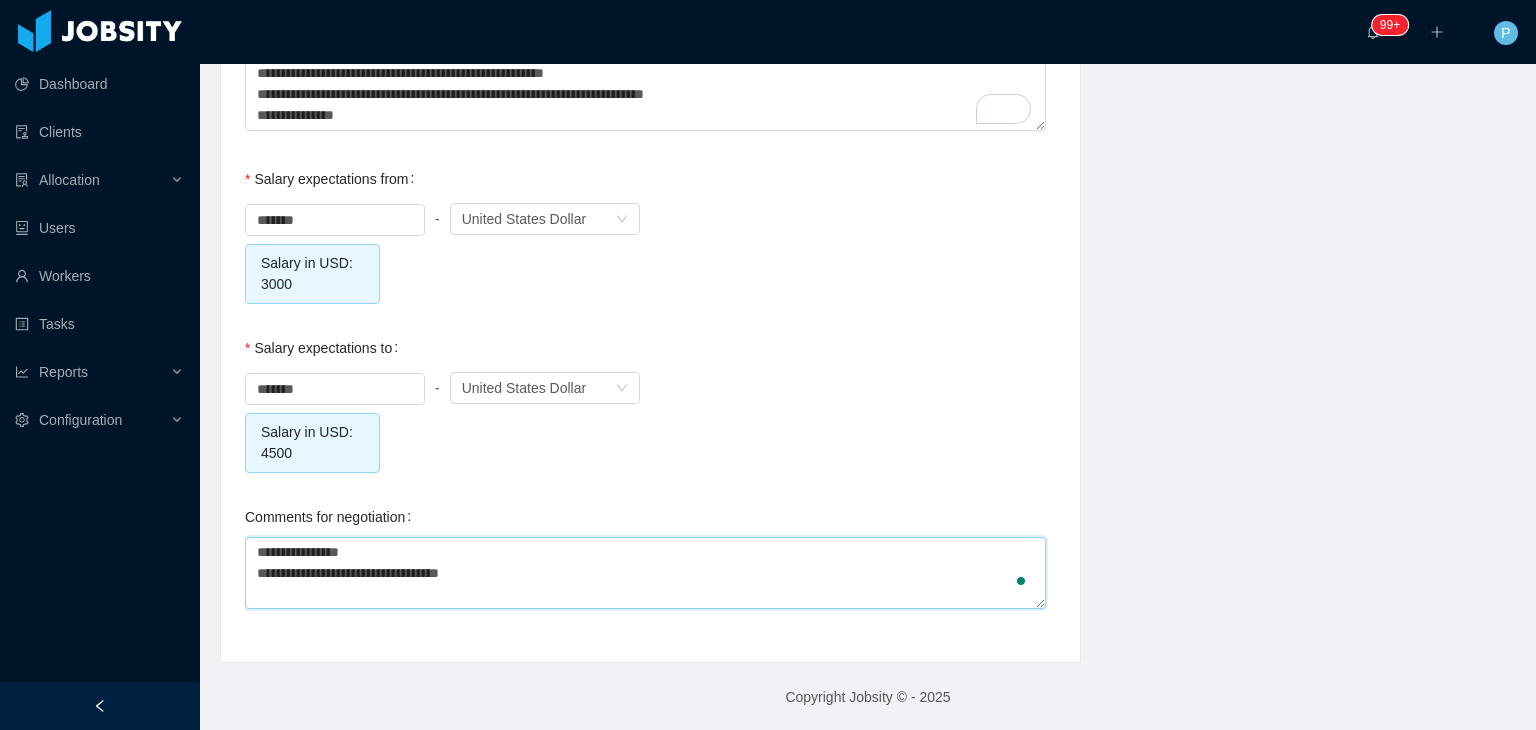 type on "**********" 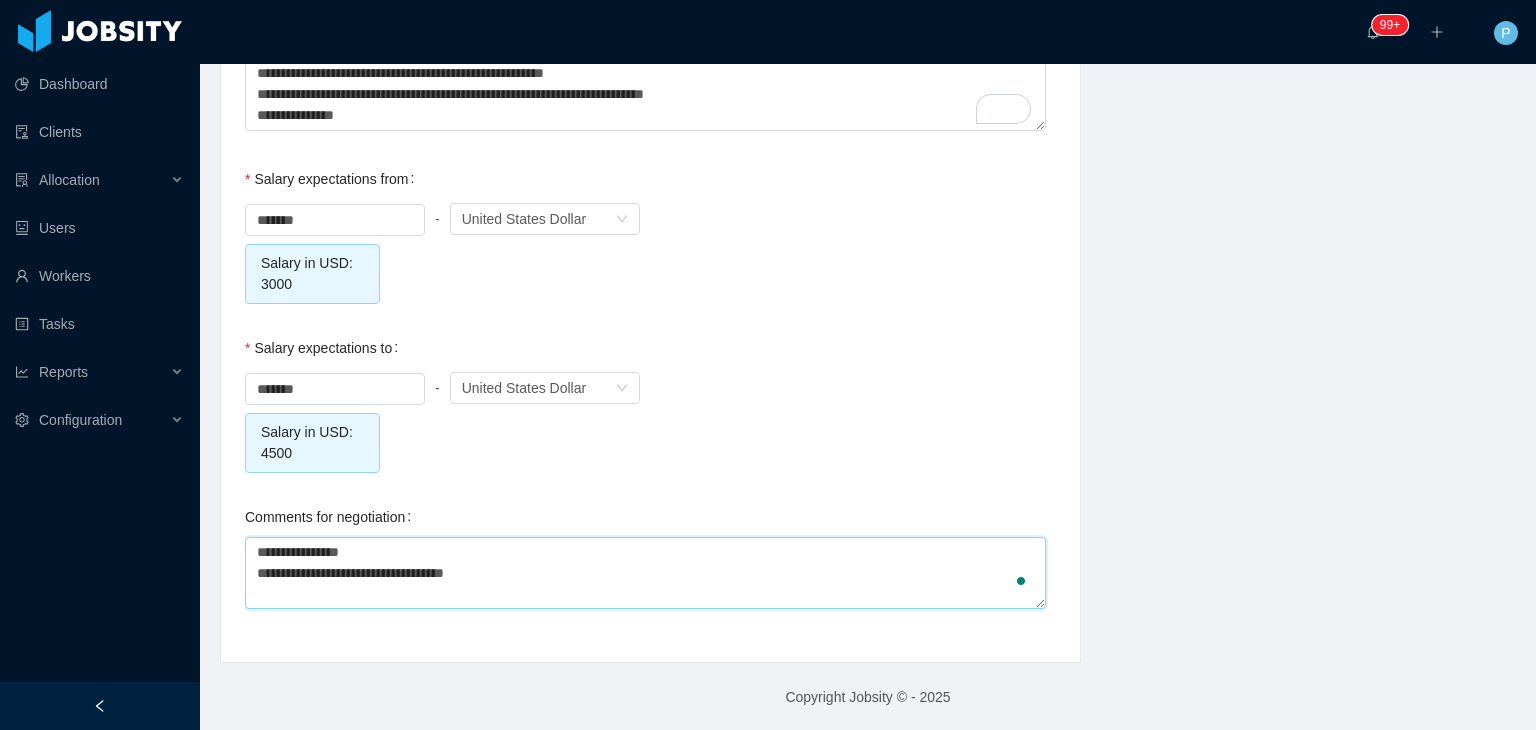 type on "**********" 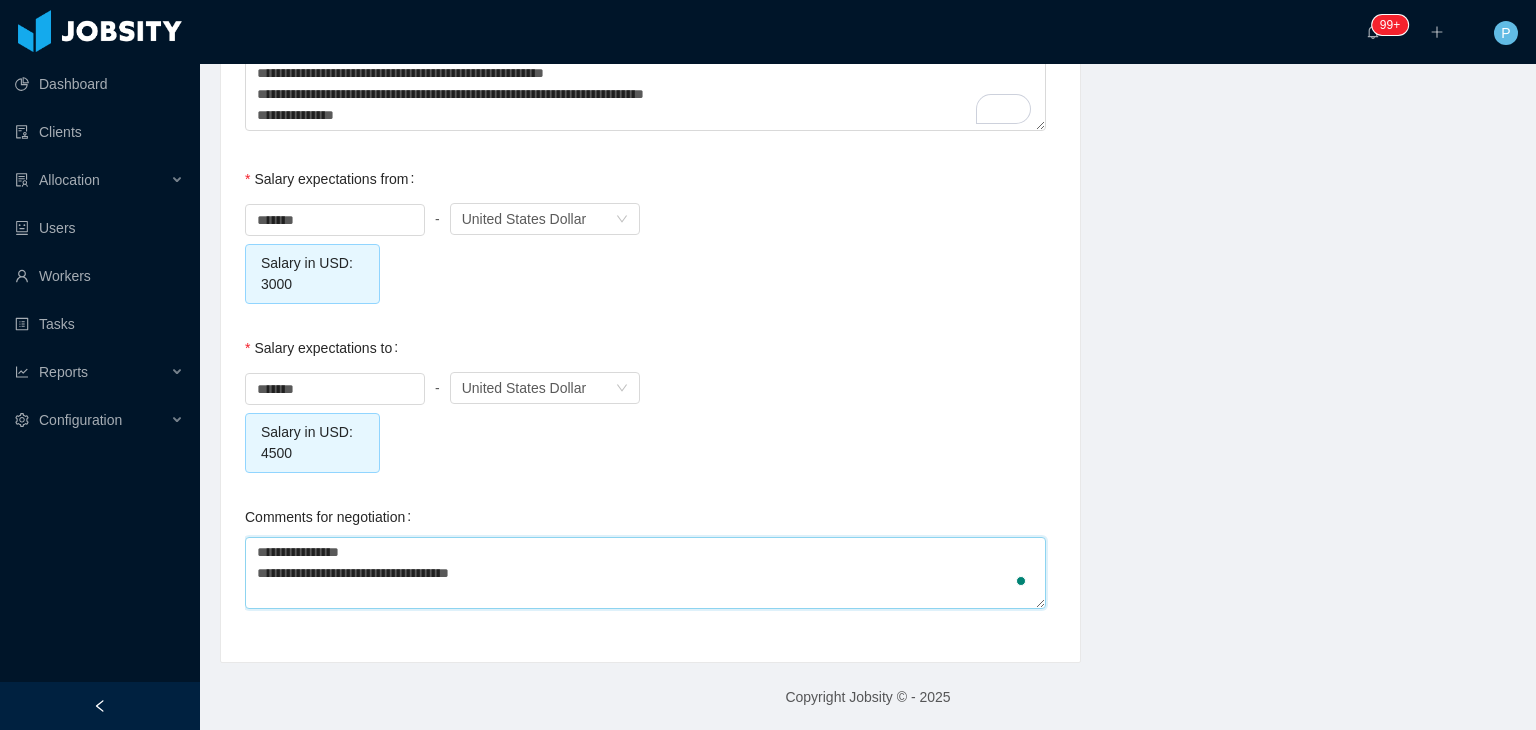 type on "**********" 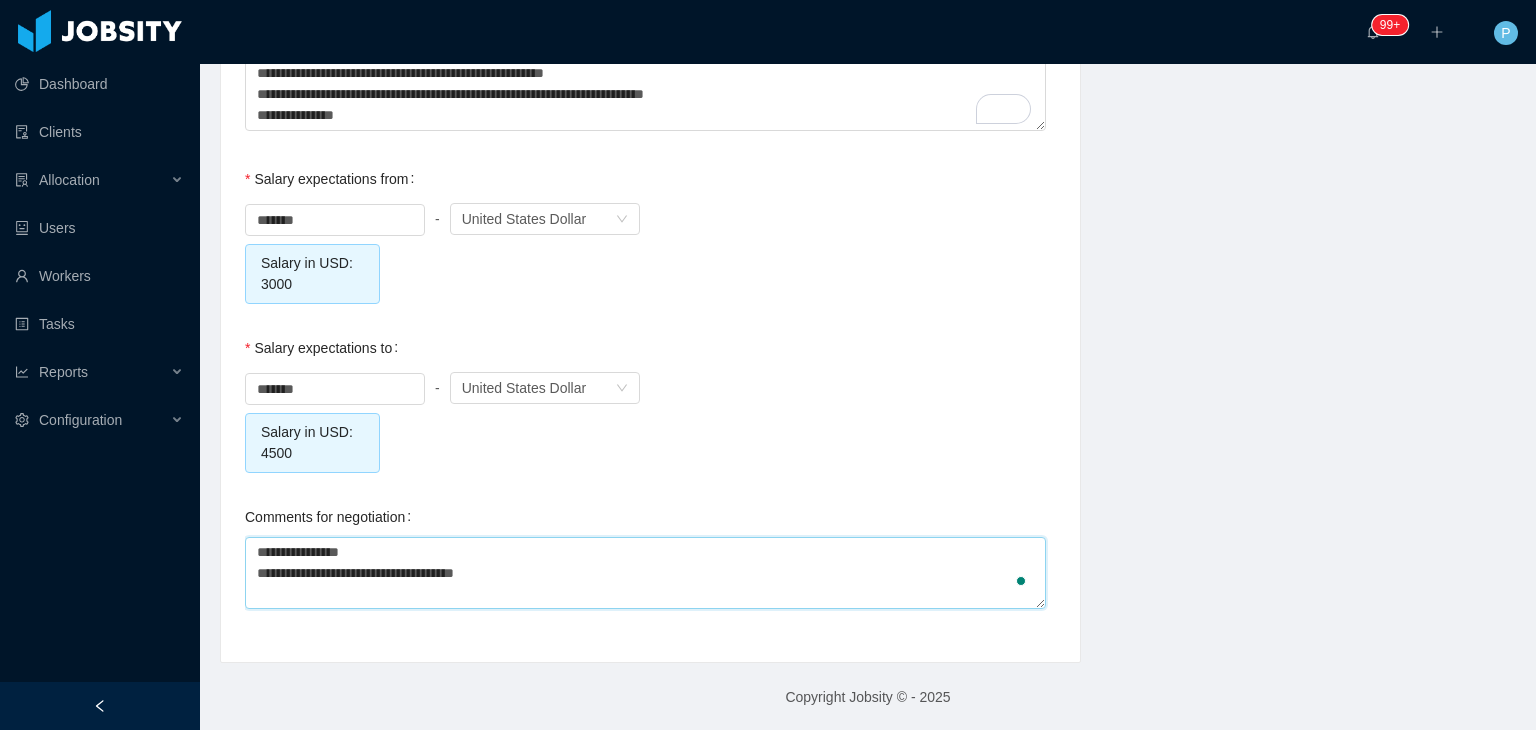 type on "**********" 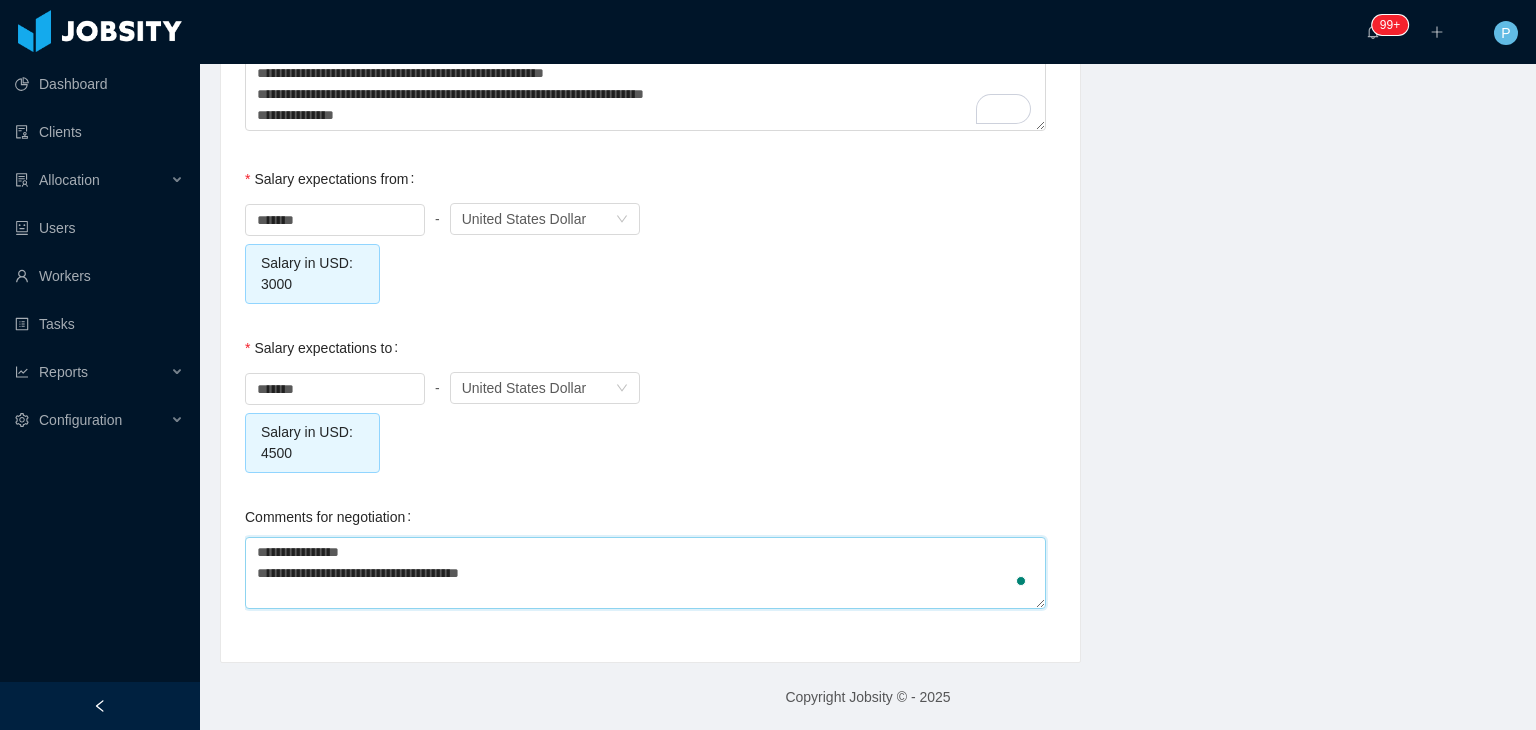 type on "**********" 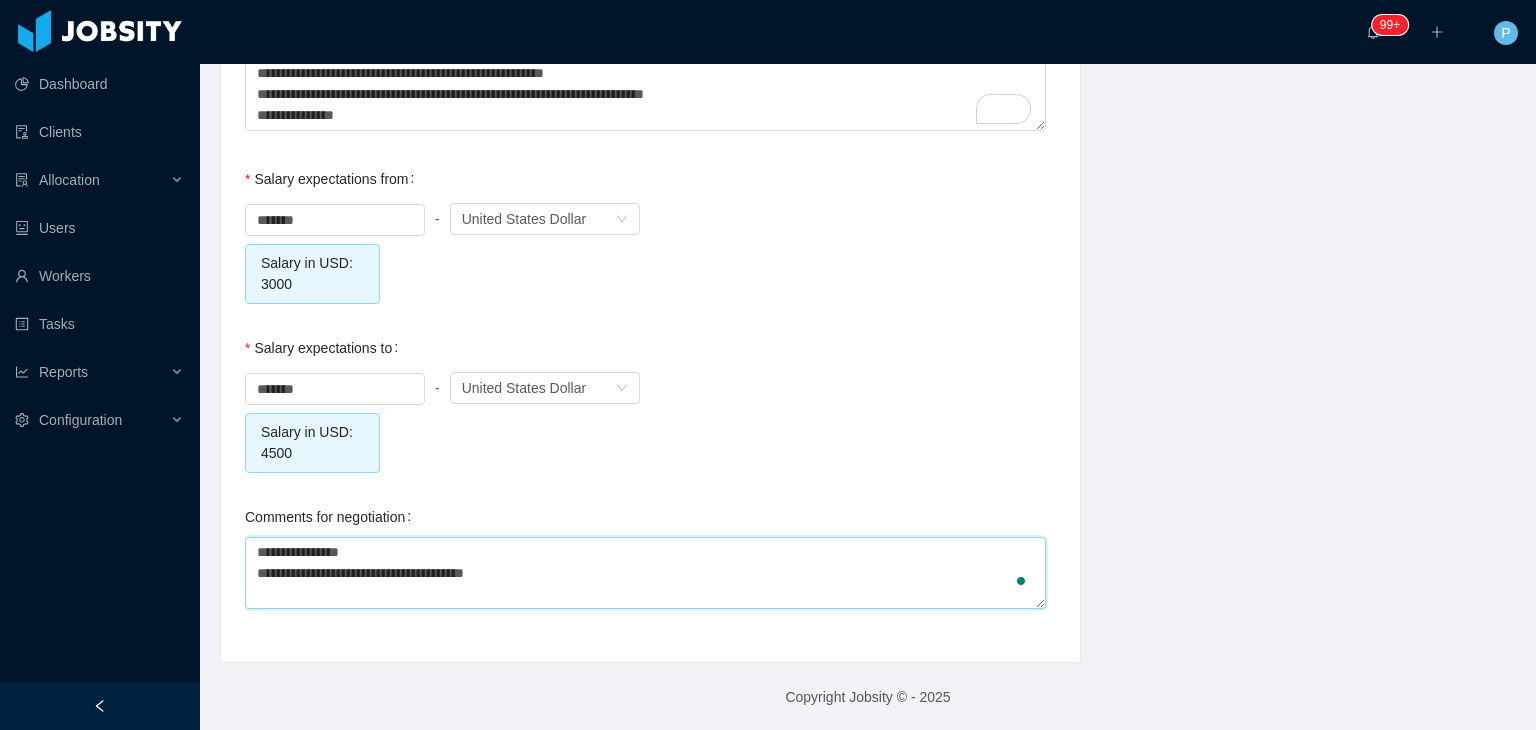 type on "**********" 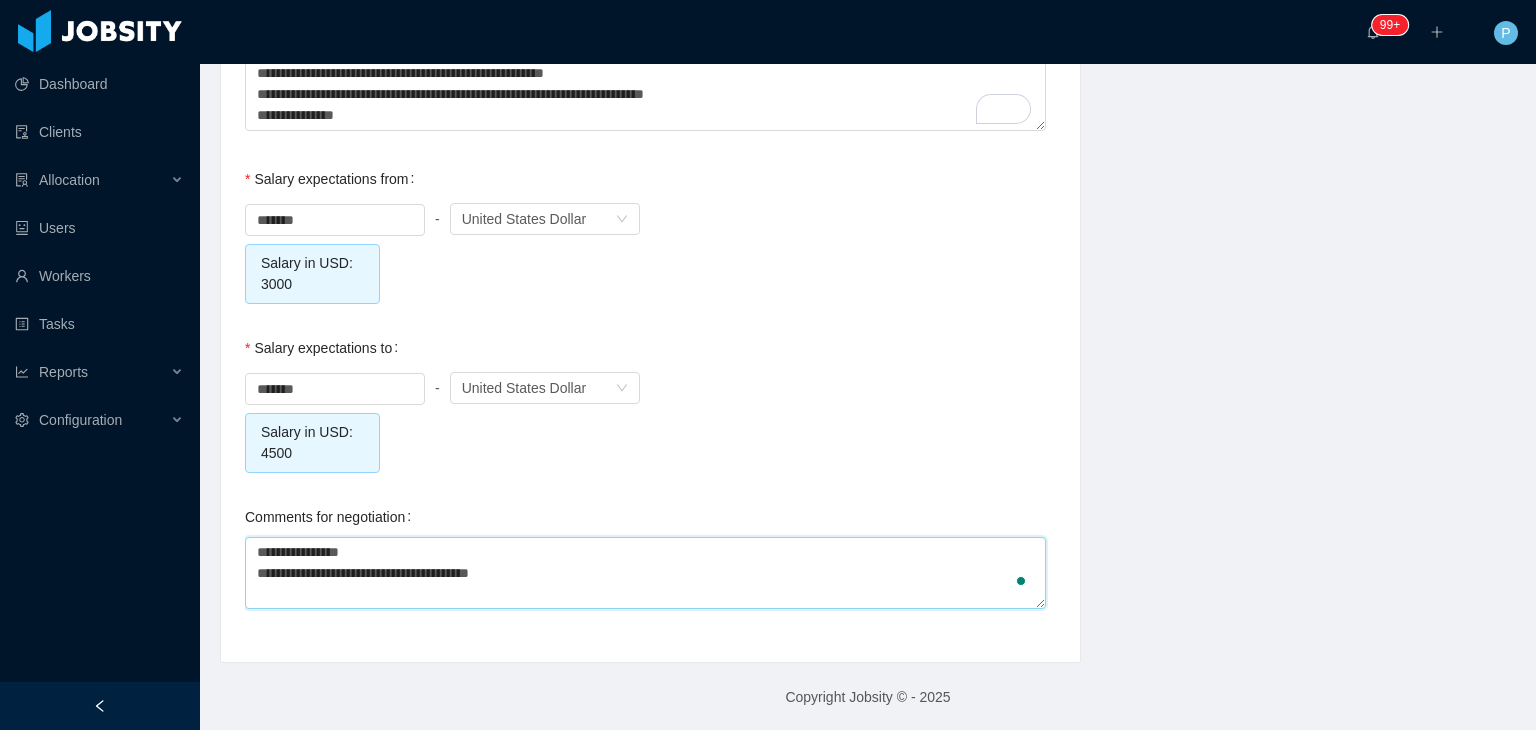 type on "**********" 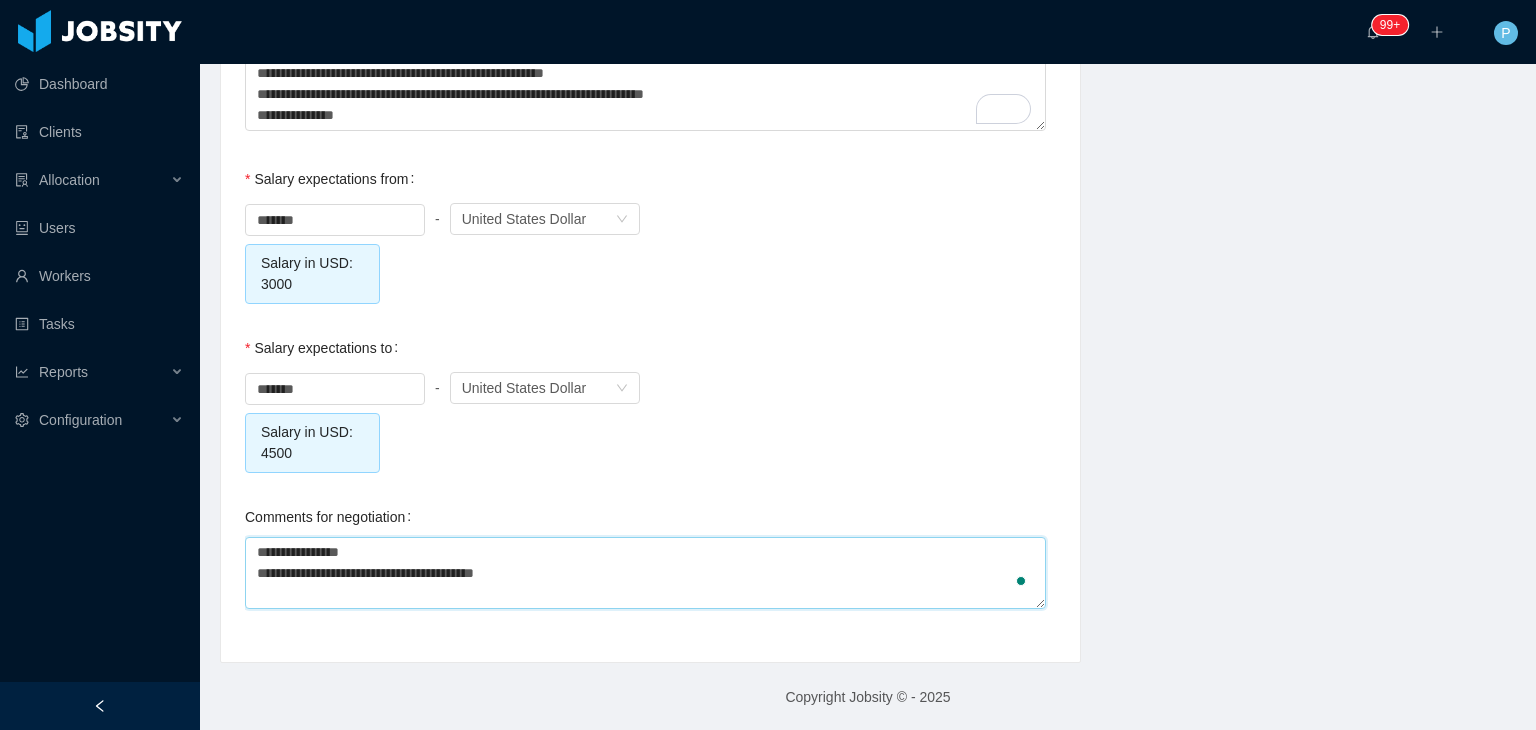 type on "**********" 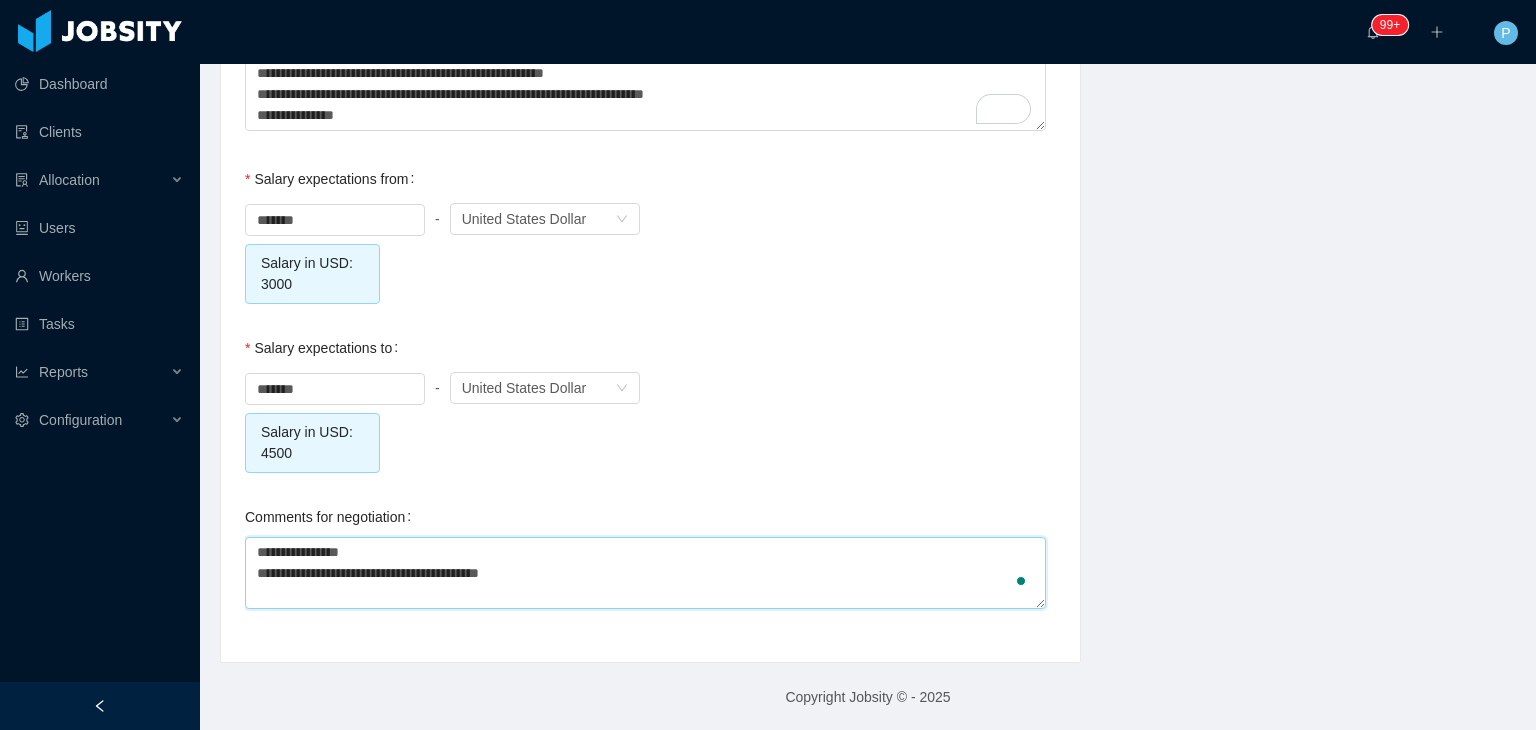 type on "**********" 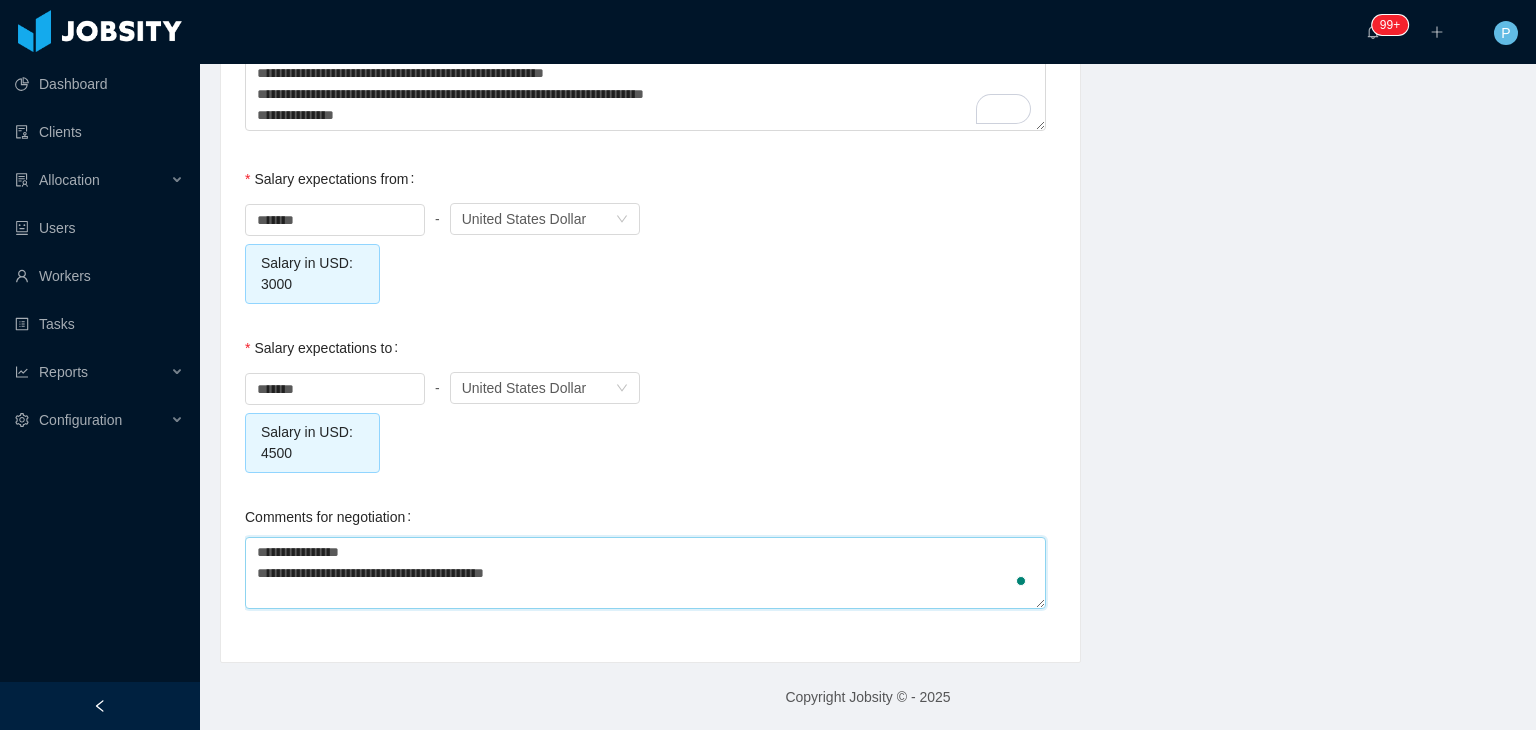 type on "**********" 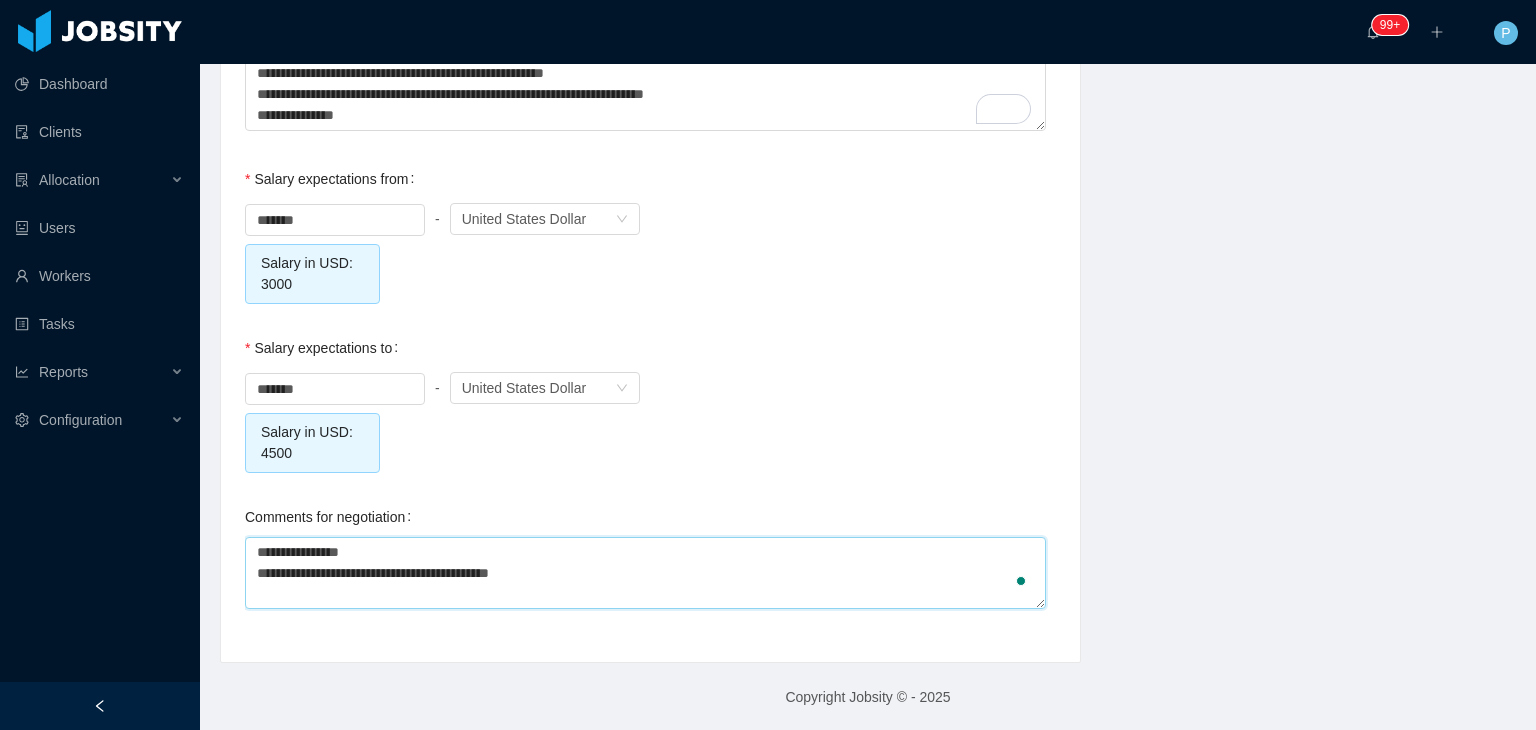 type 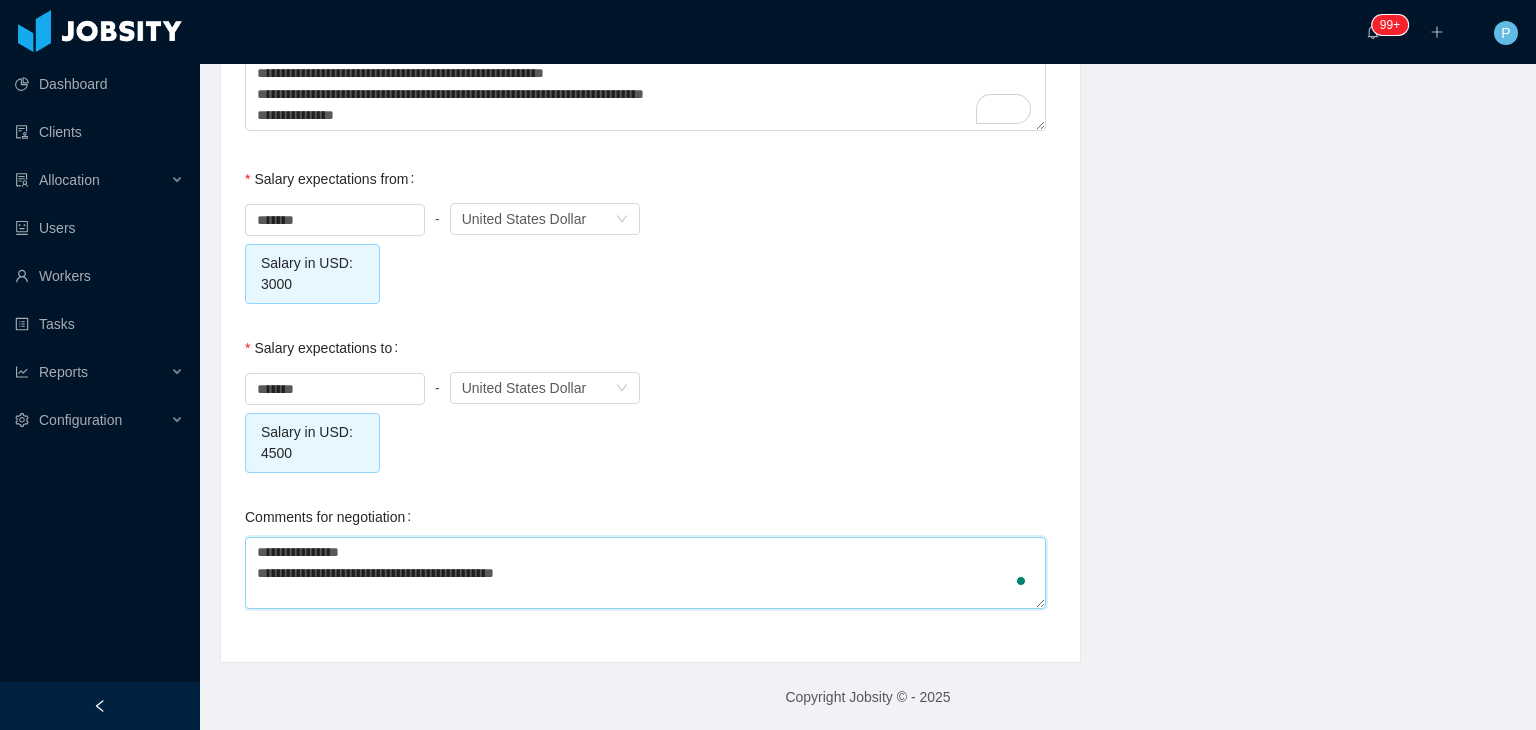type on "**********" 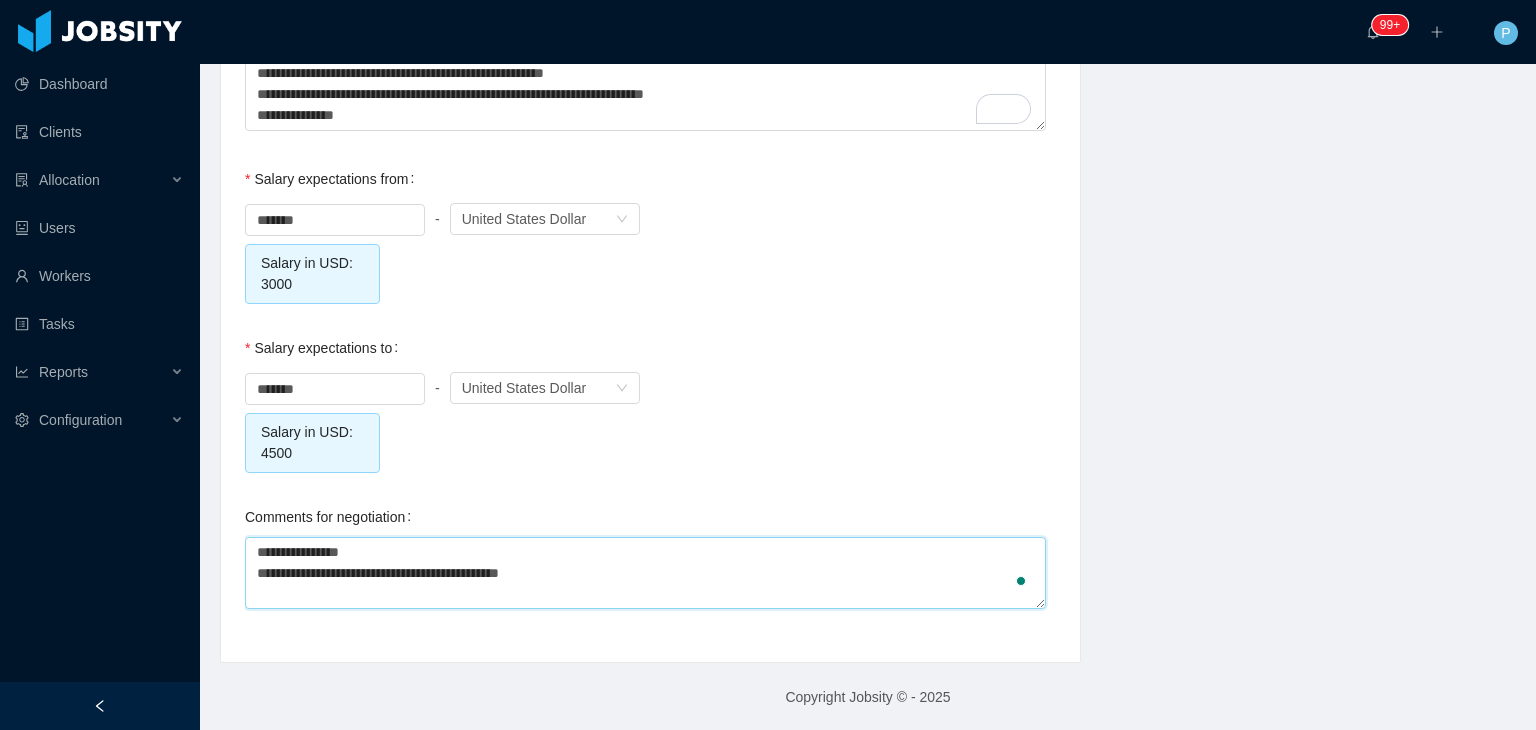 type on "**********" 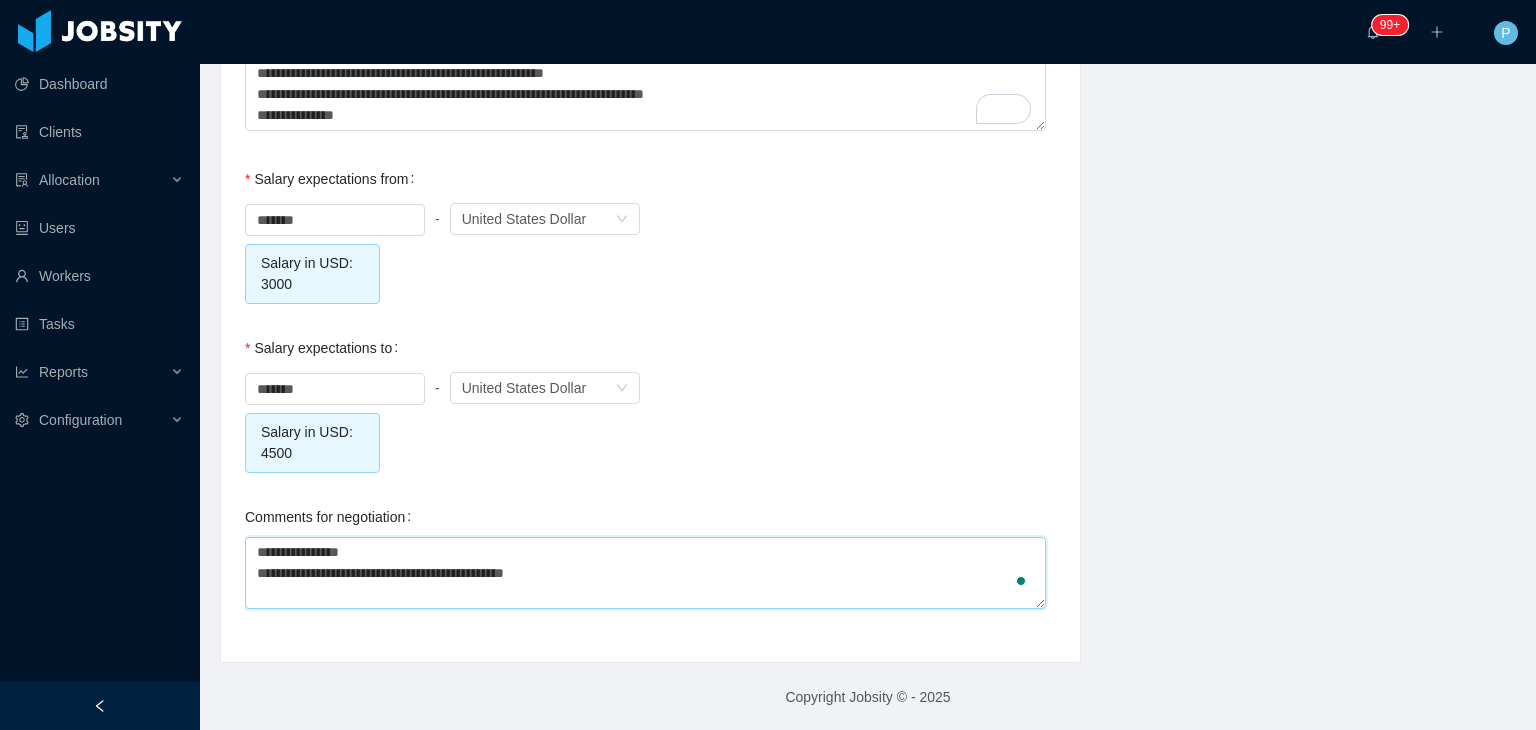 type on "**********" 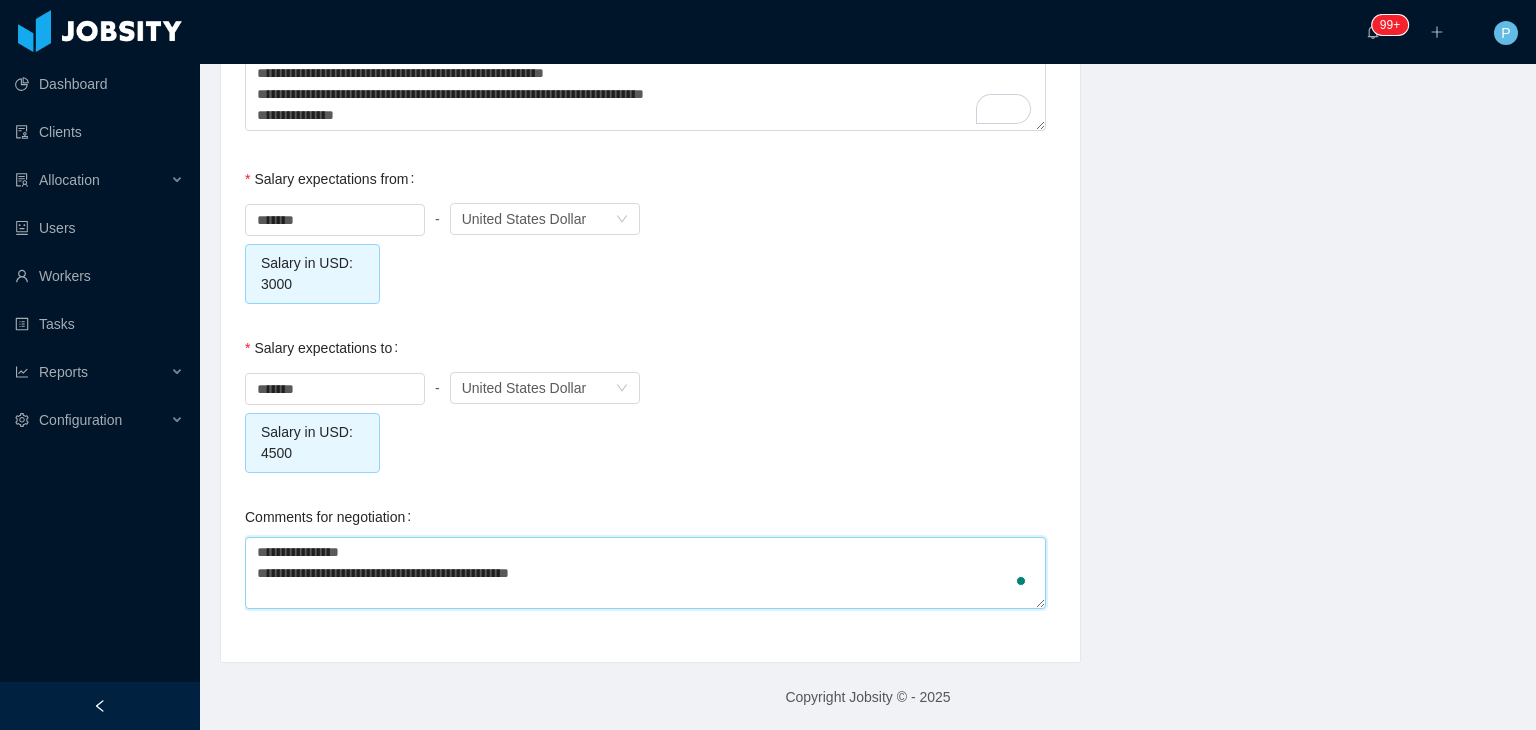 type on "**********" 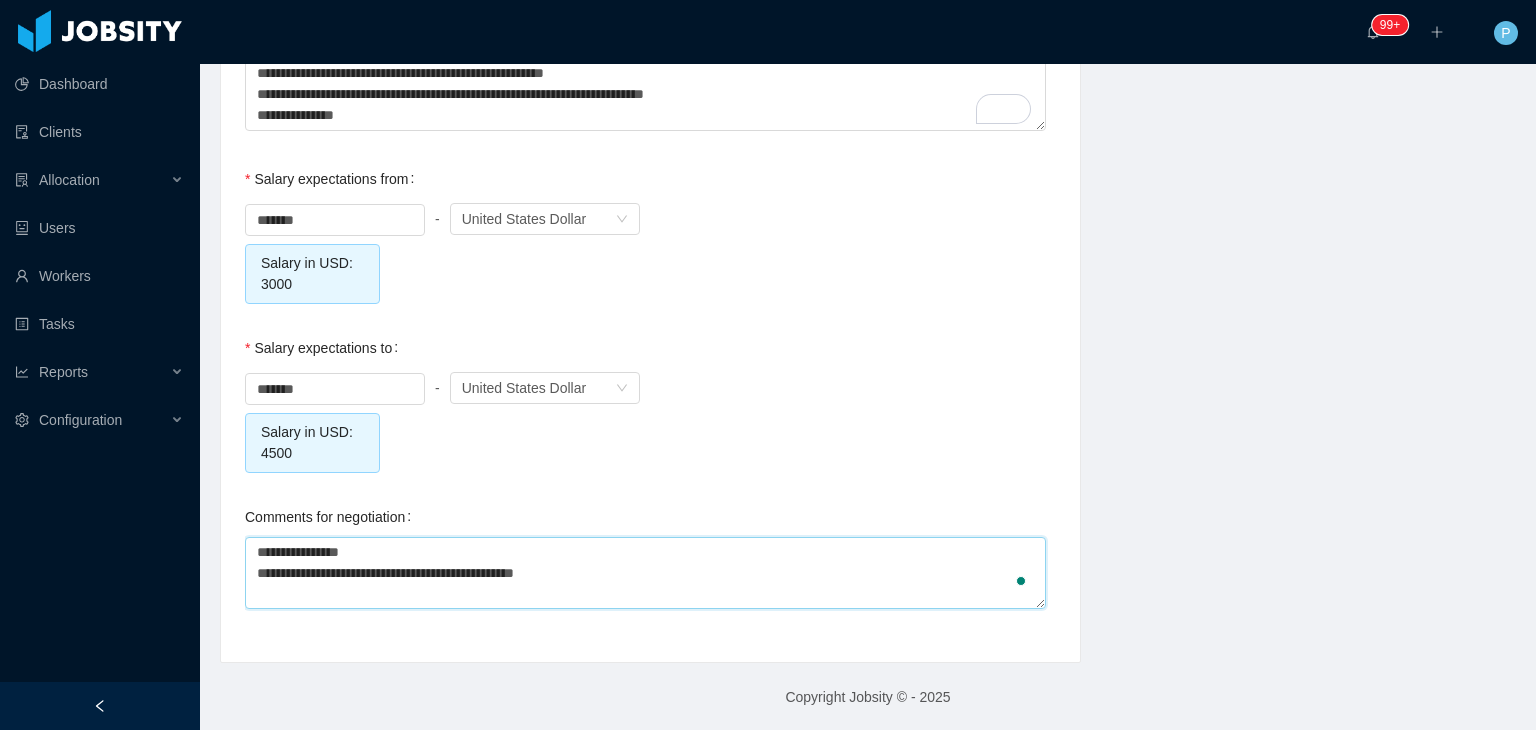 type 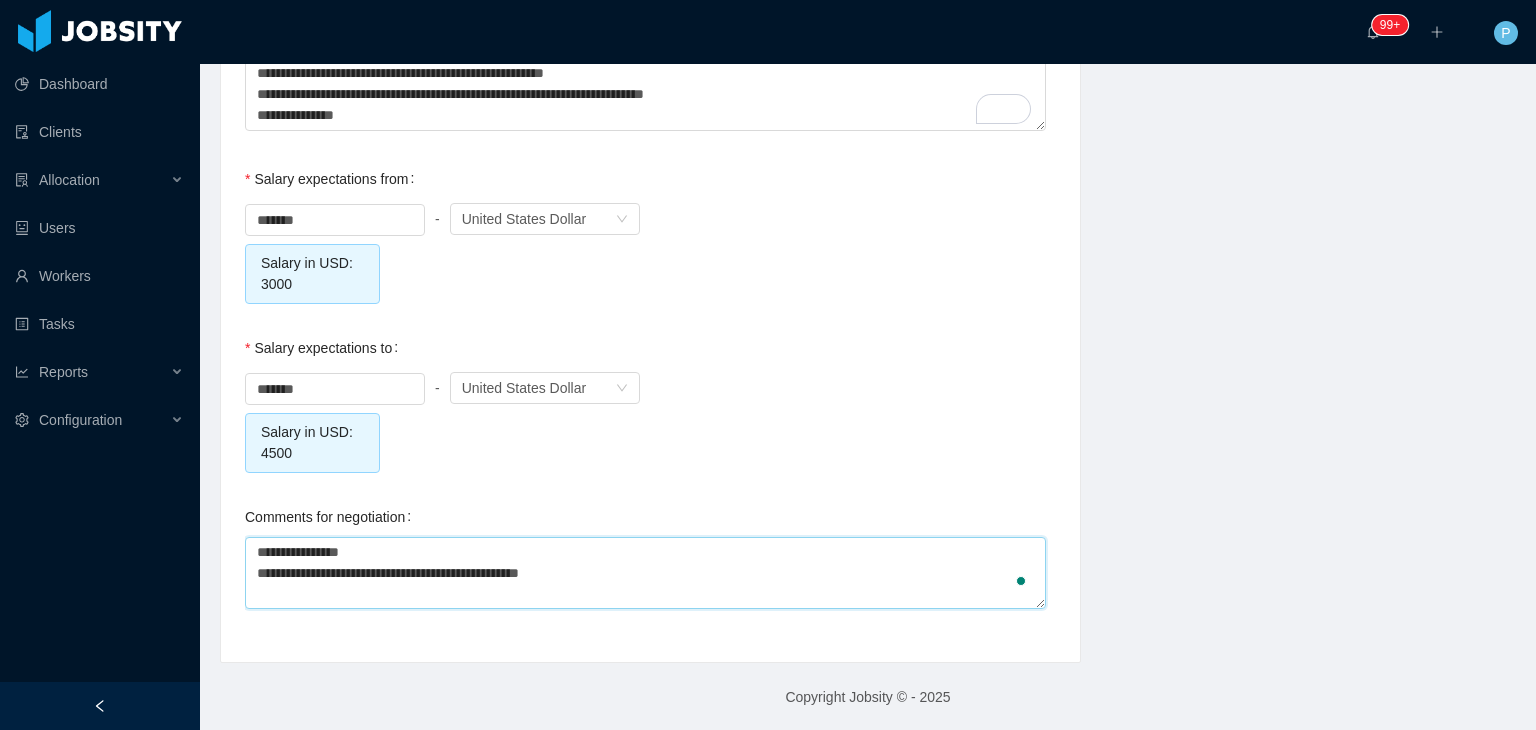 type on "**********" 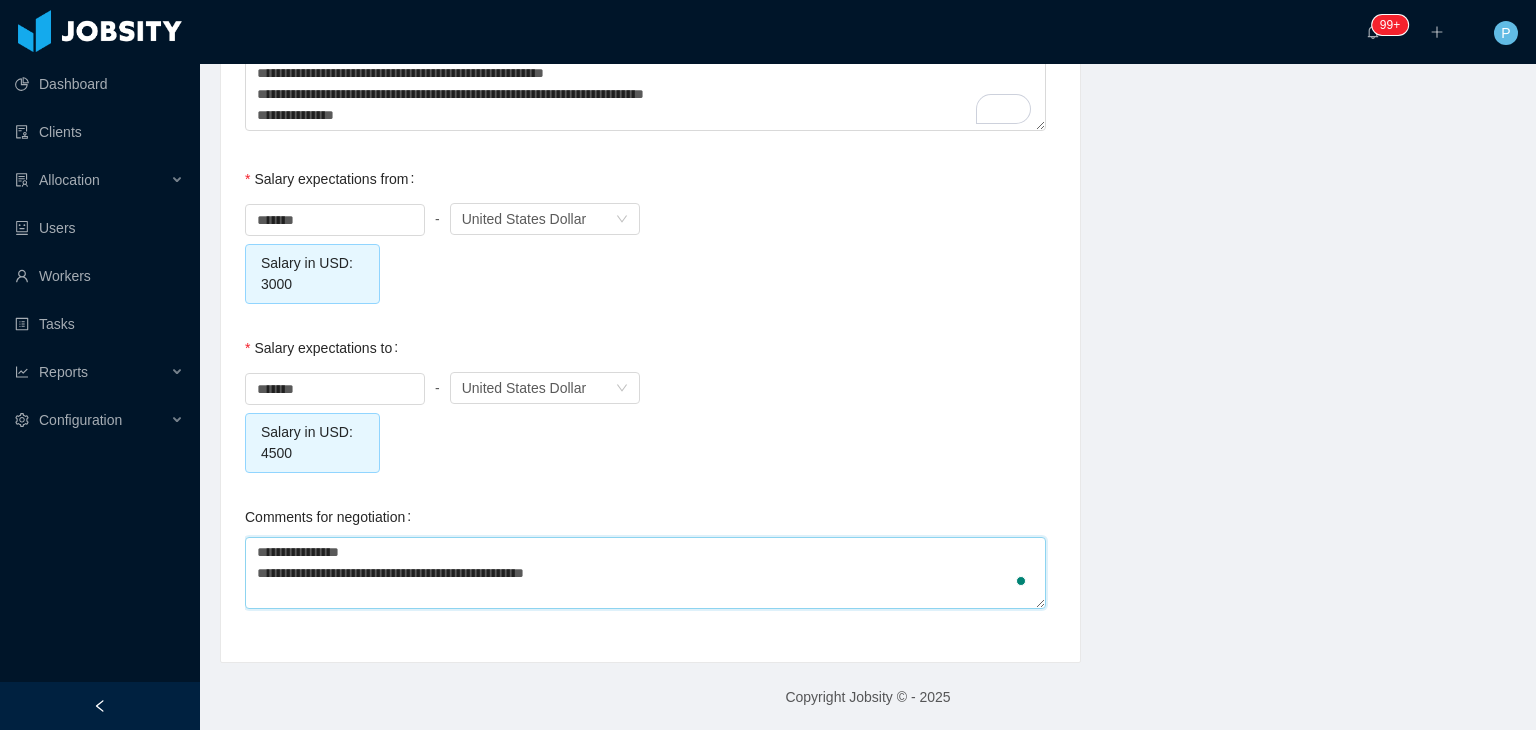 type on "**********" 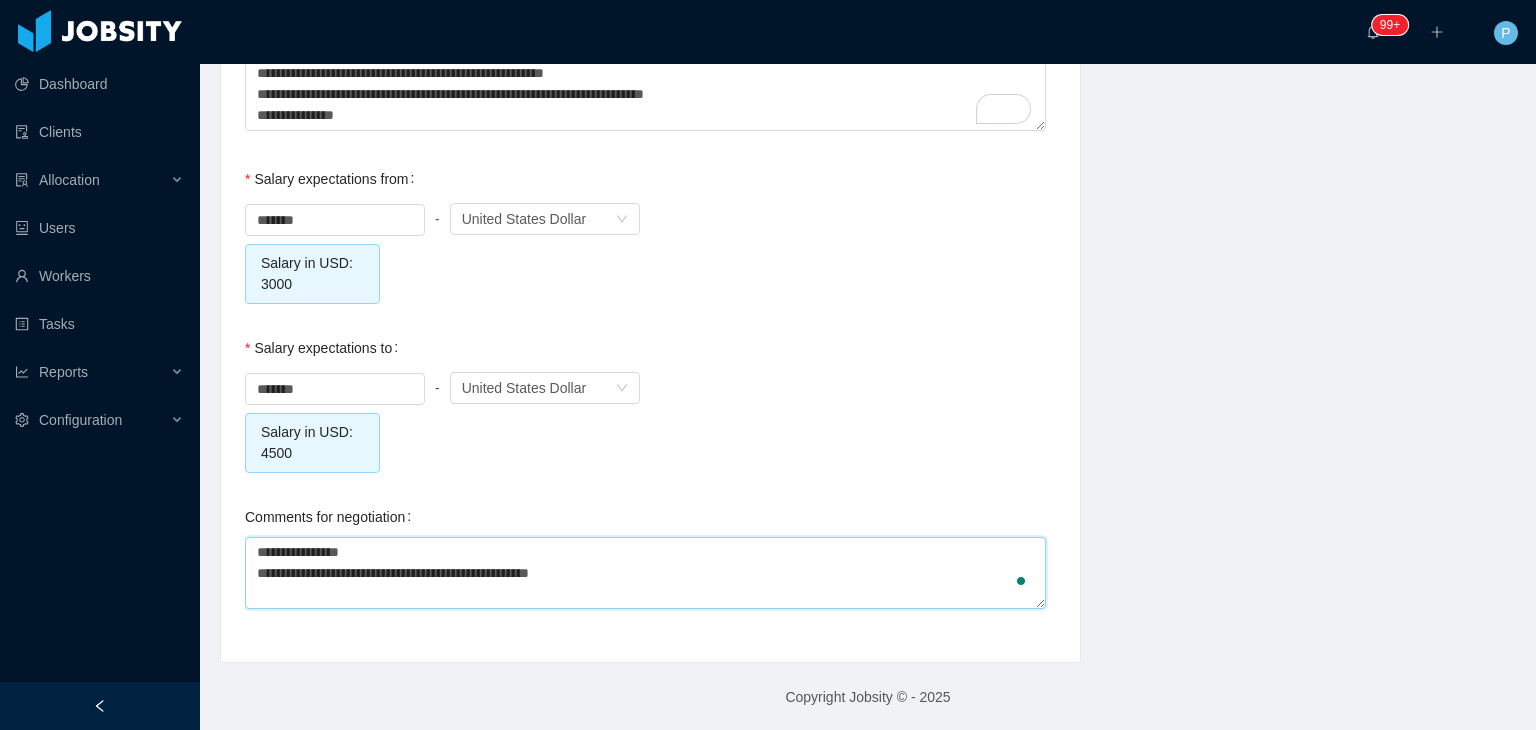 type on "**********" 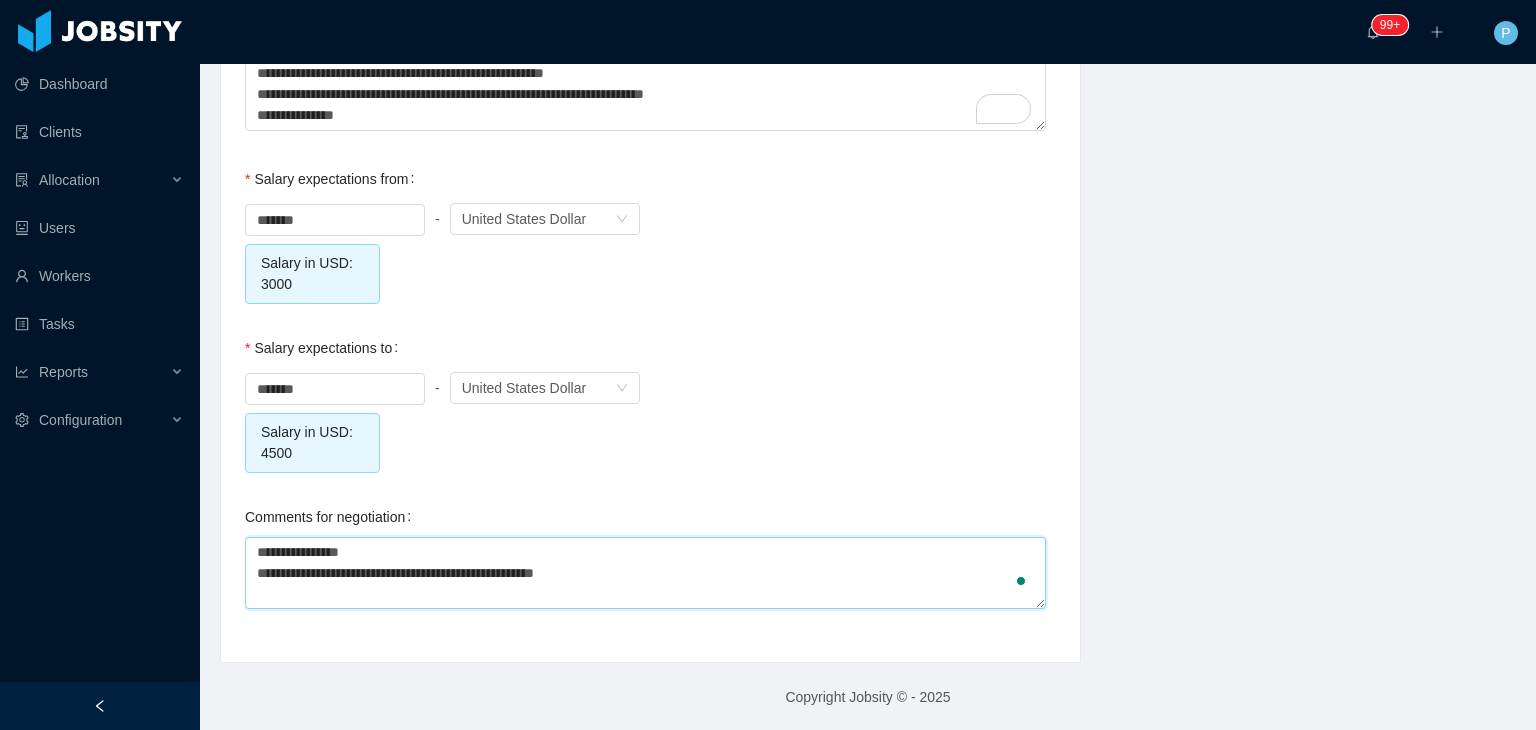 type on "**********" 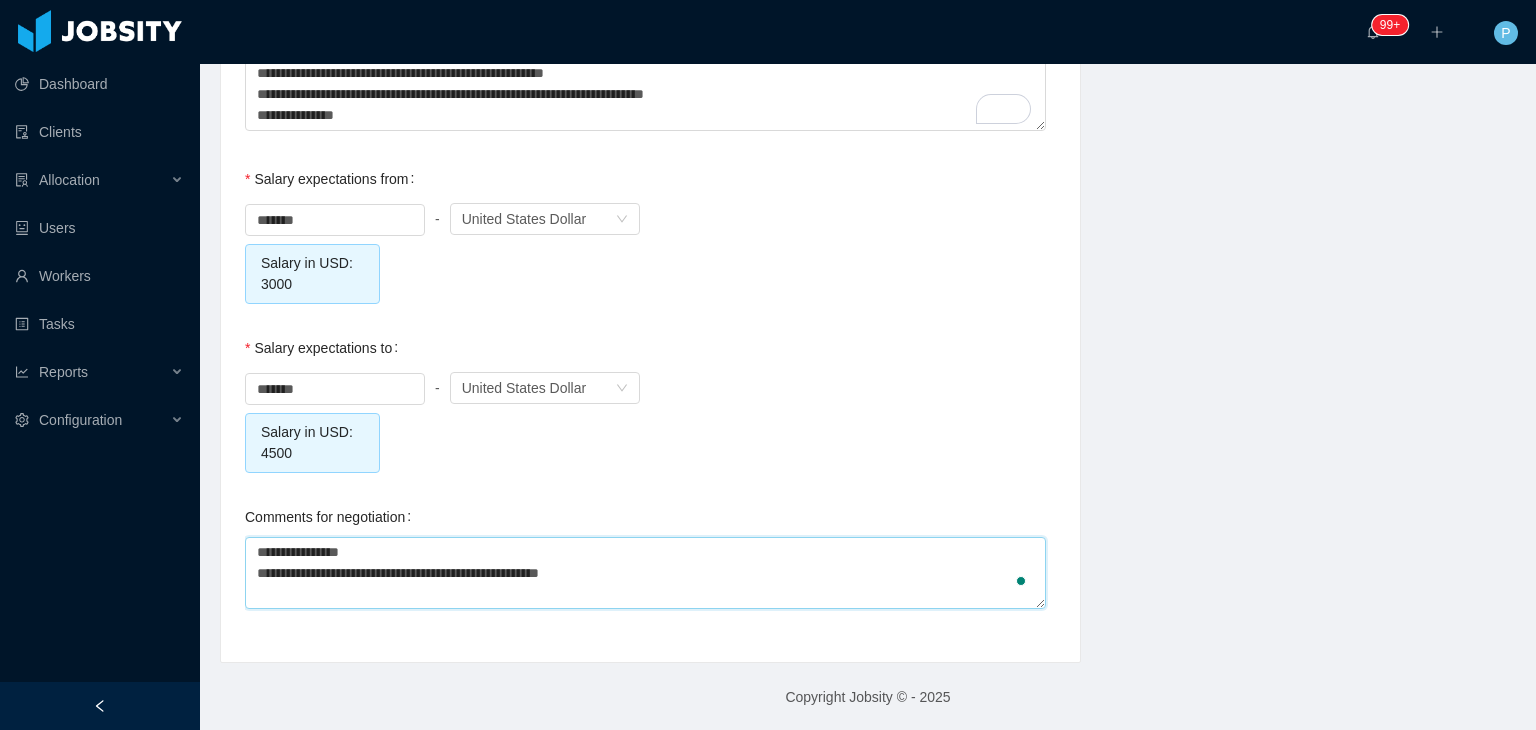 type on "**********" 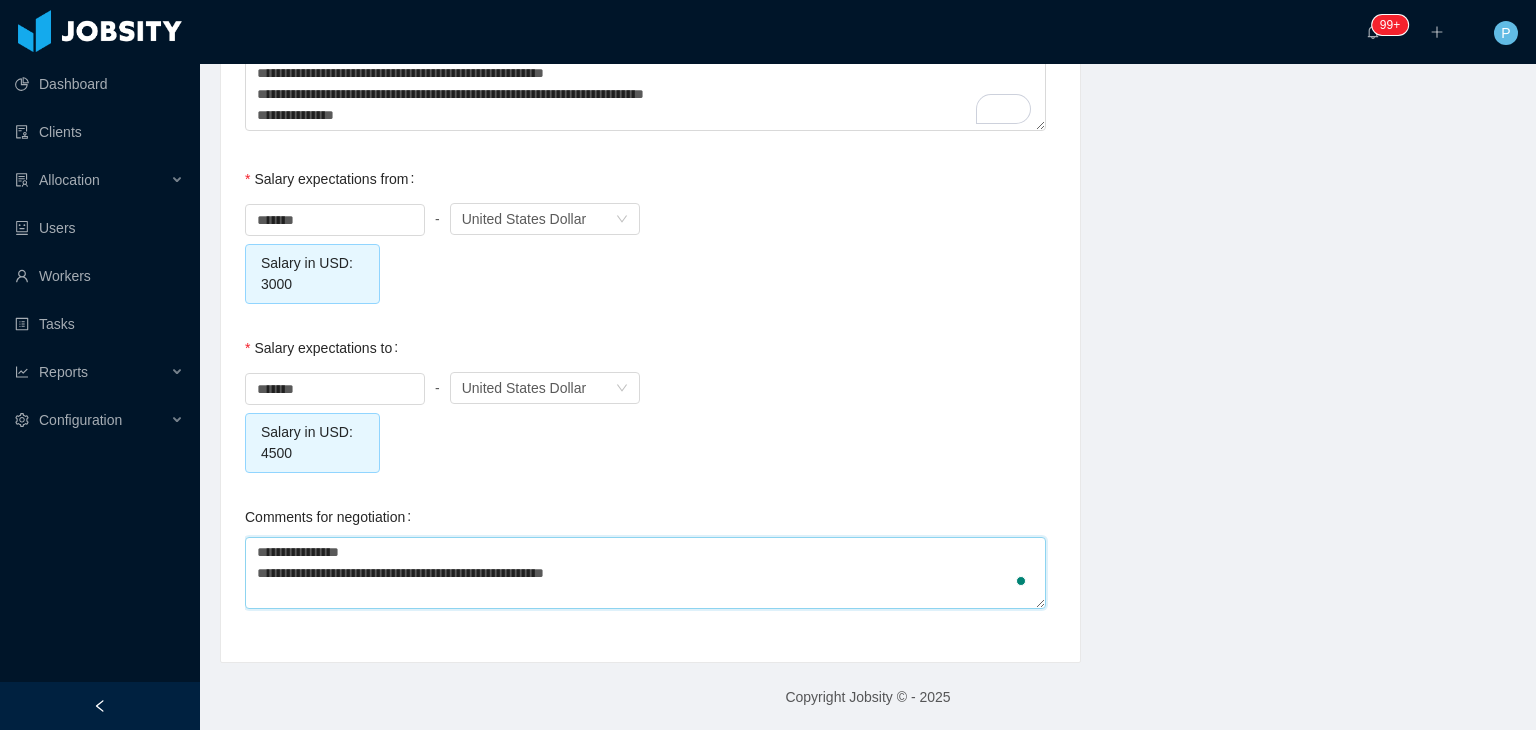 type on "**********" 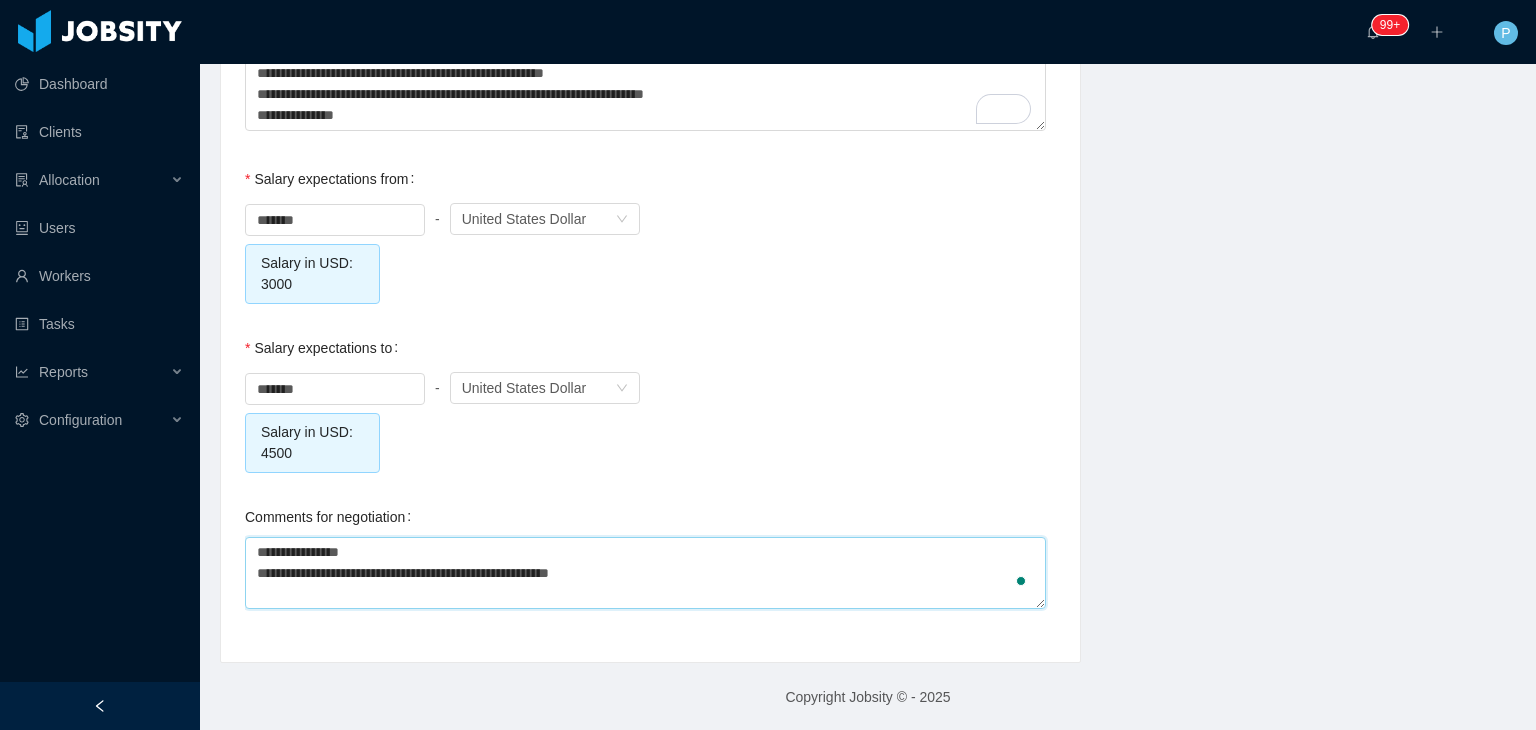 type on "**********" 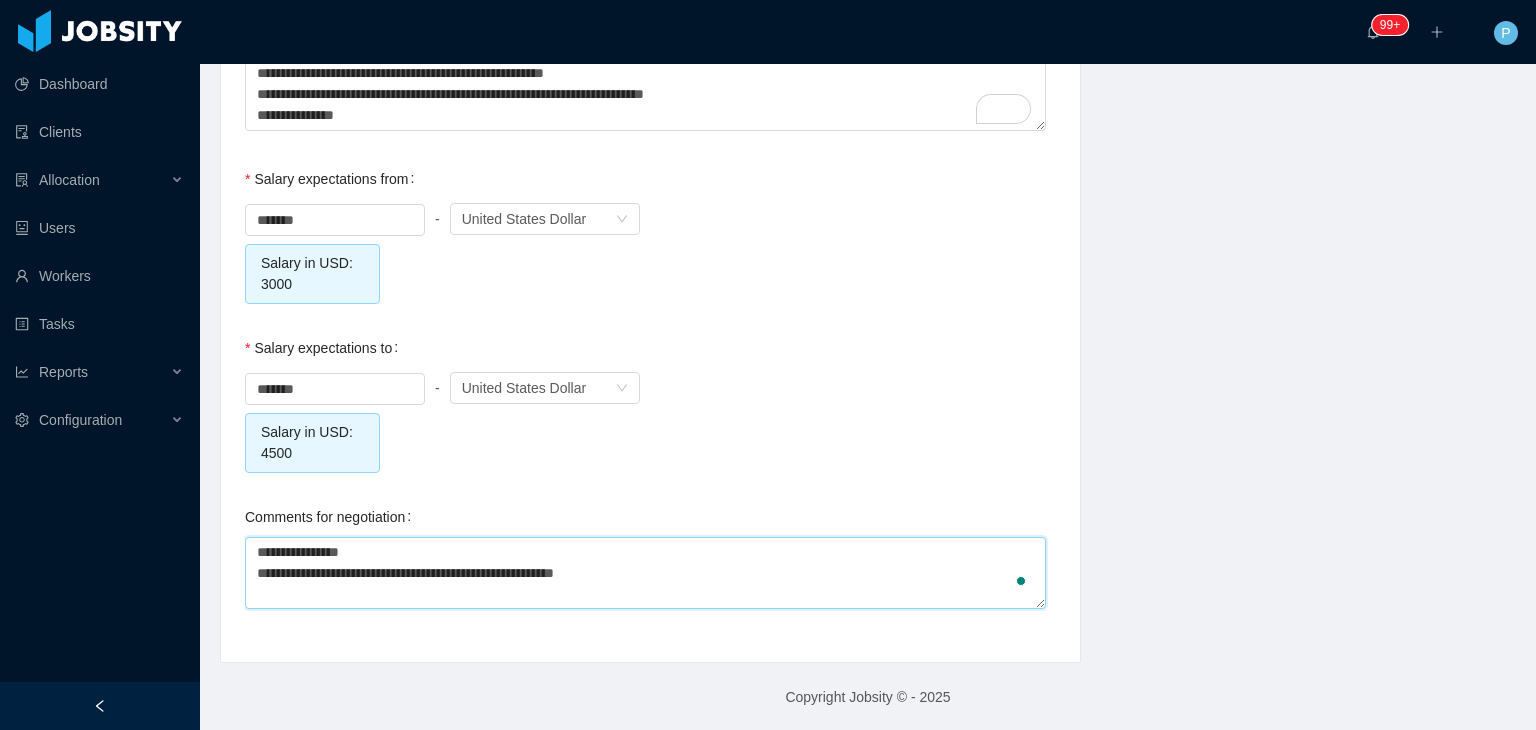 type on "**********" 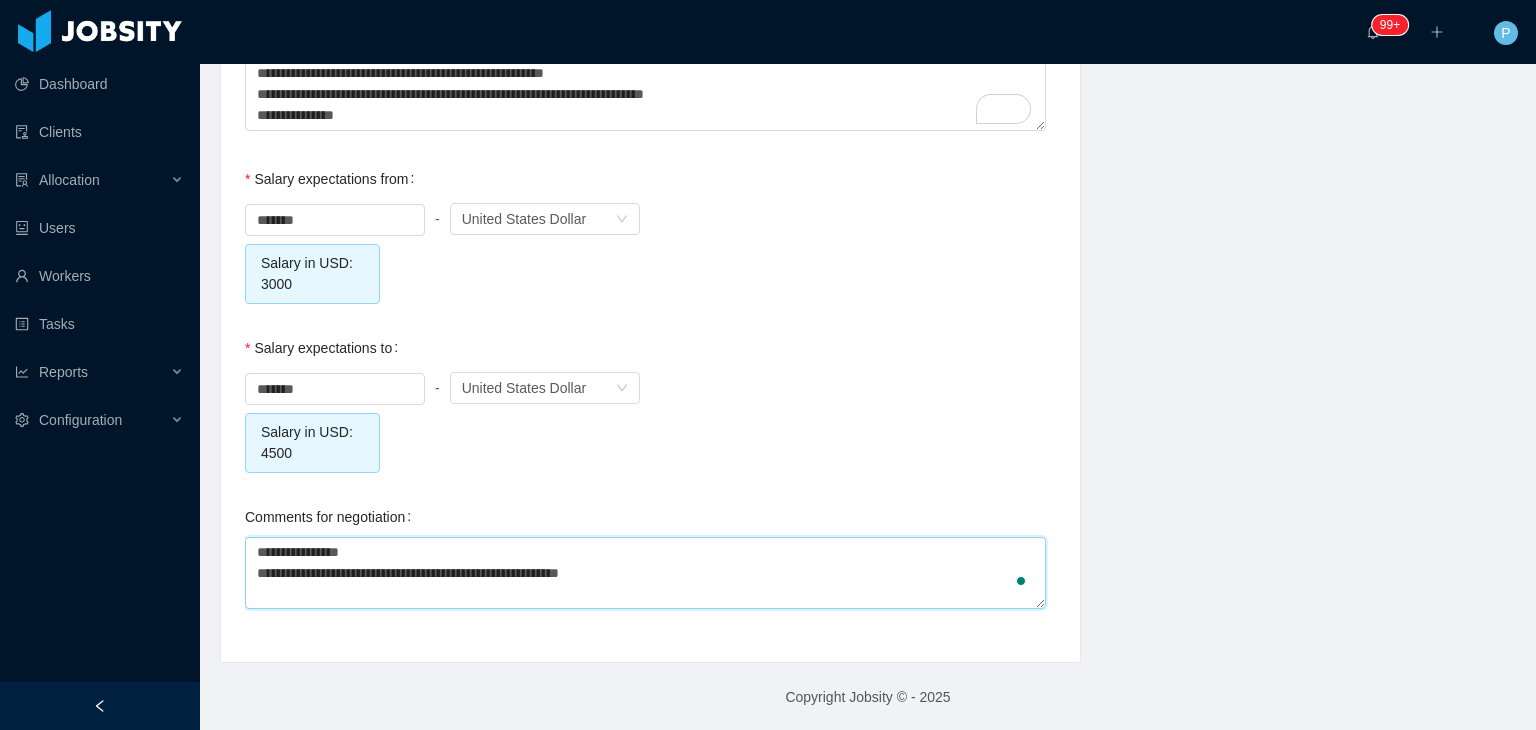 type on "**********" 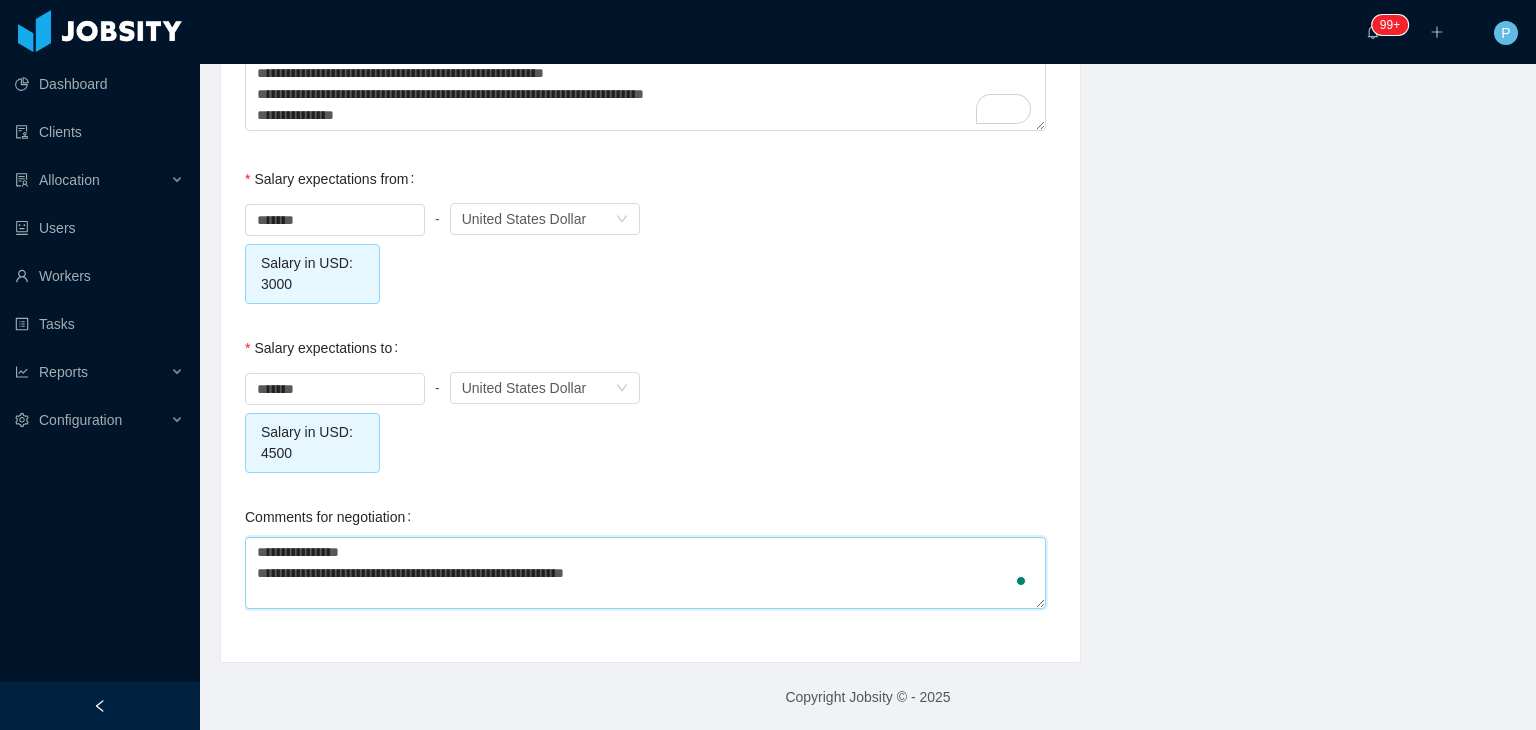 type on "**********" 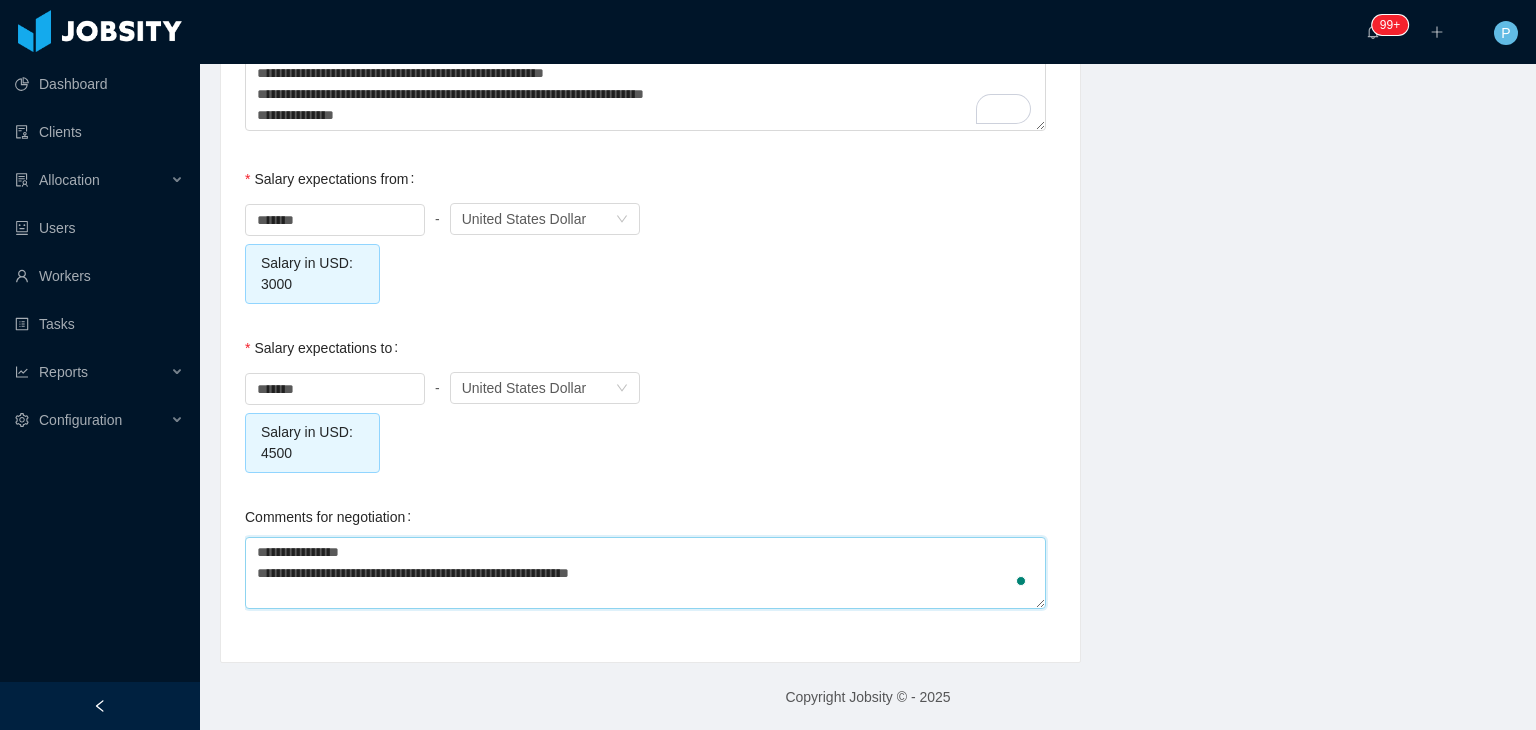 type on "**********" 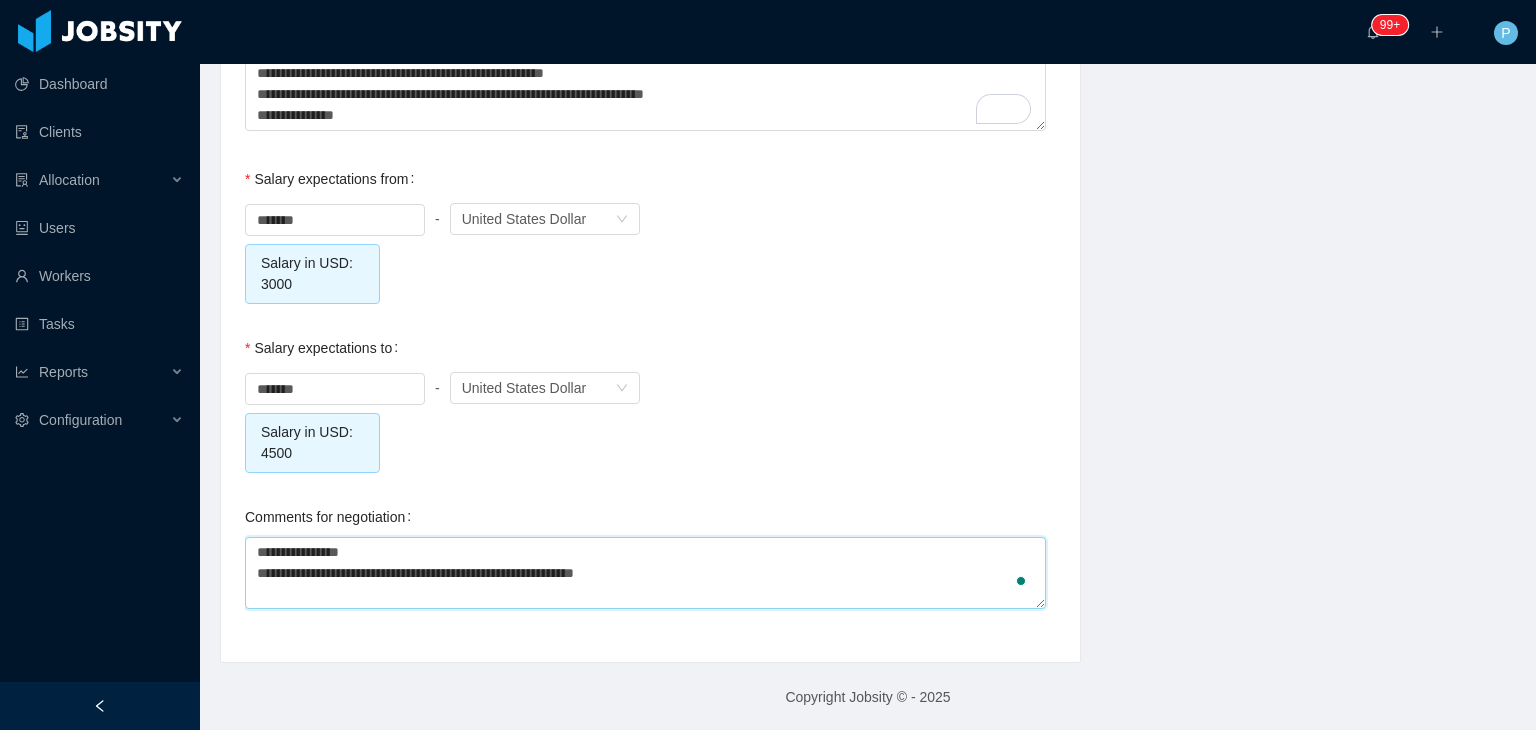 type on "**********" 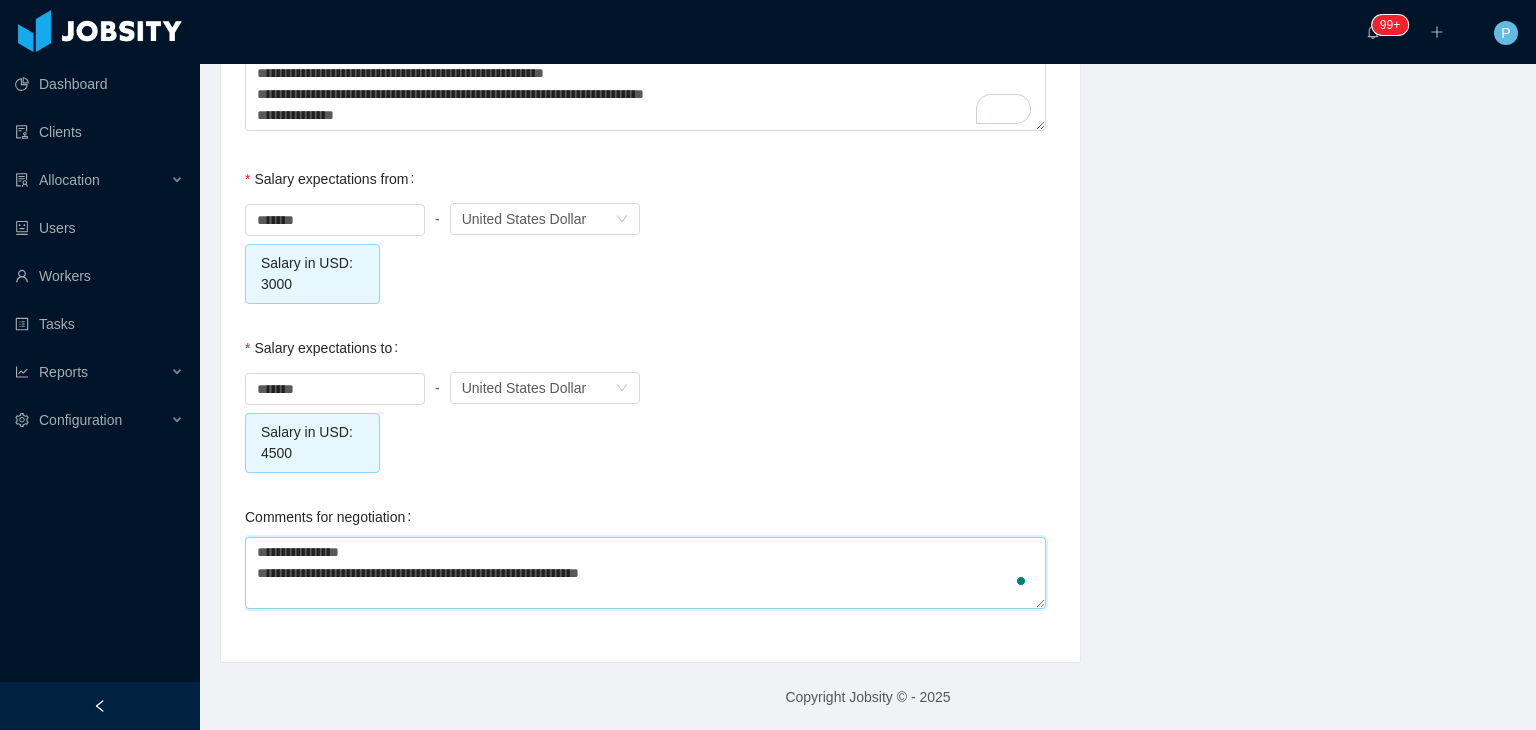 type on "**********" 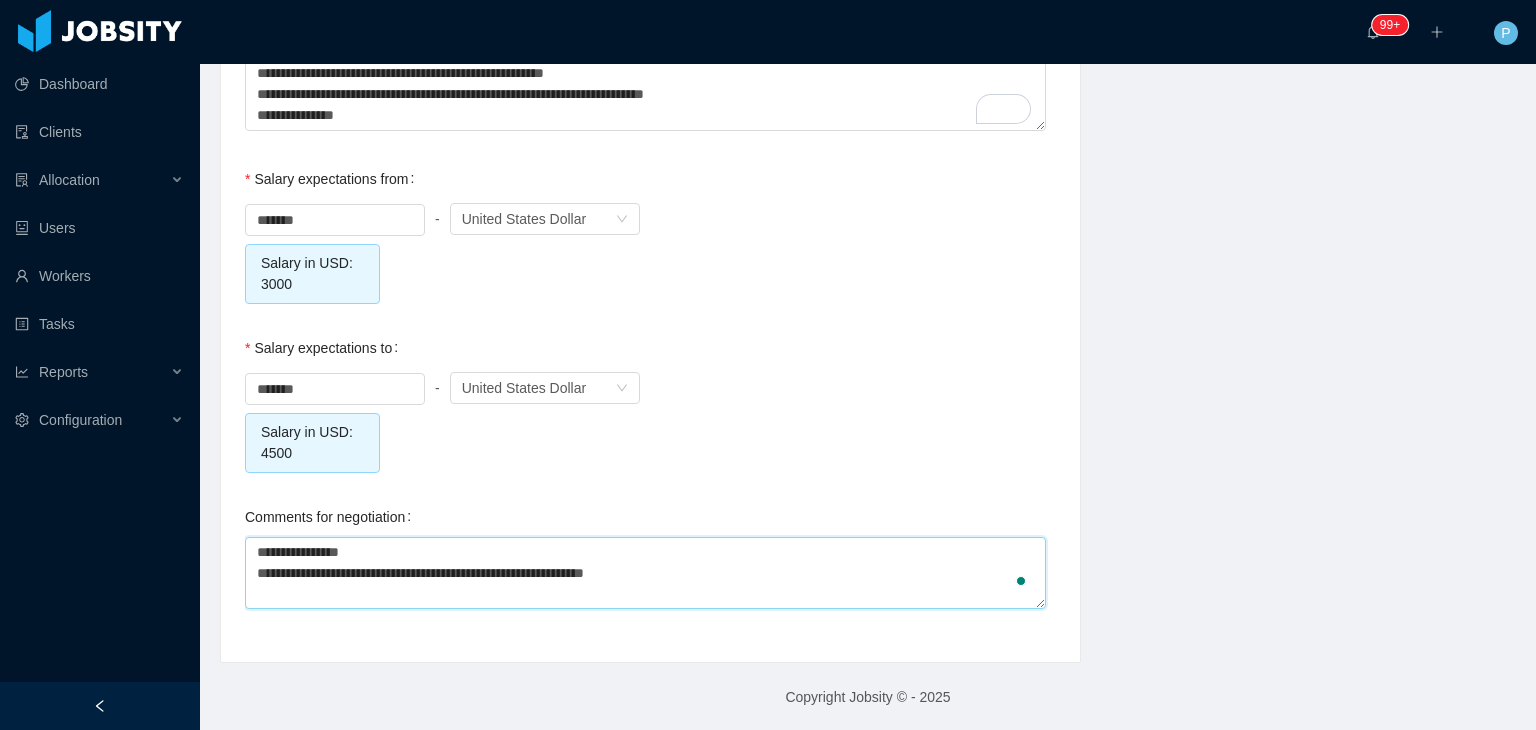 type on "**********" 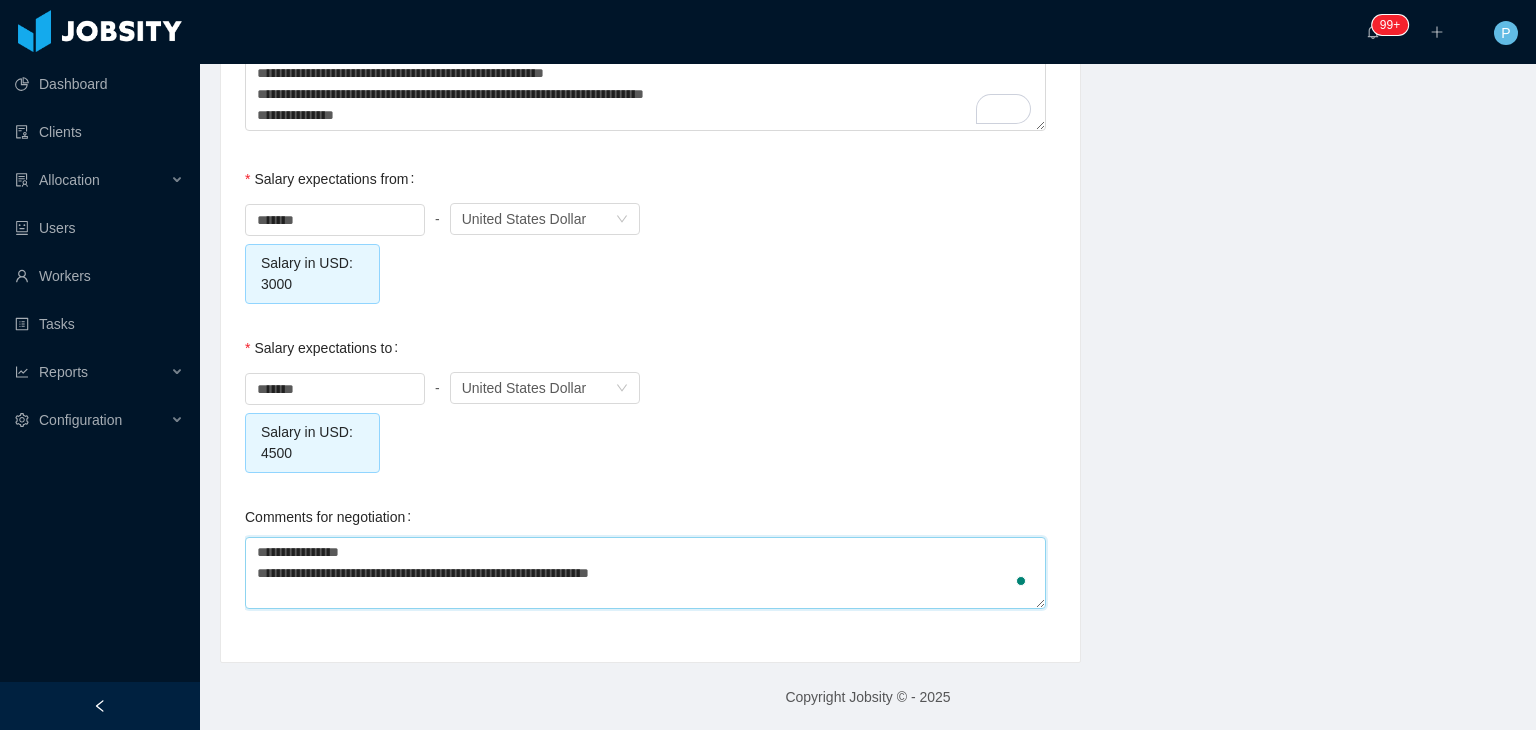 type on "**********" 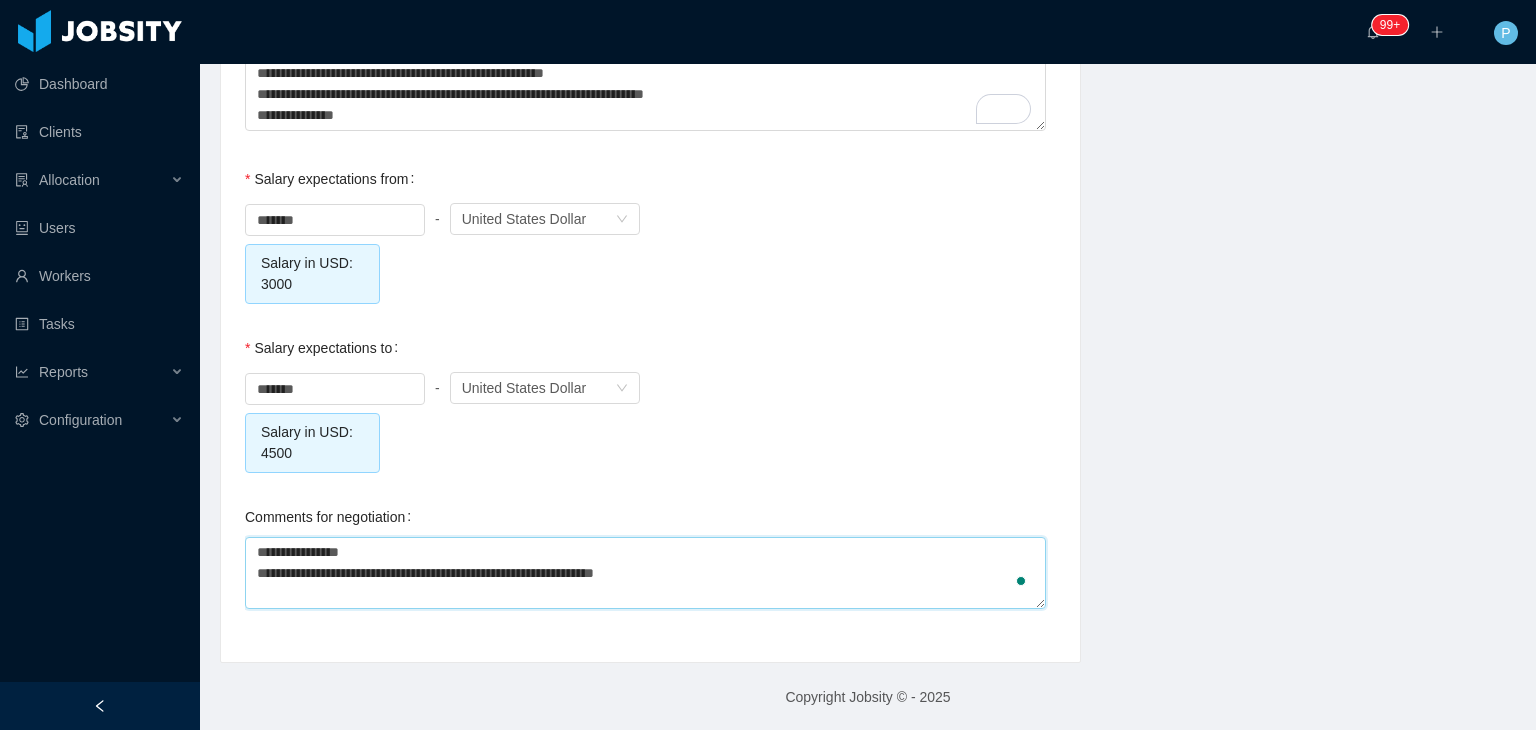 type on "**********" 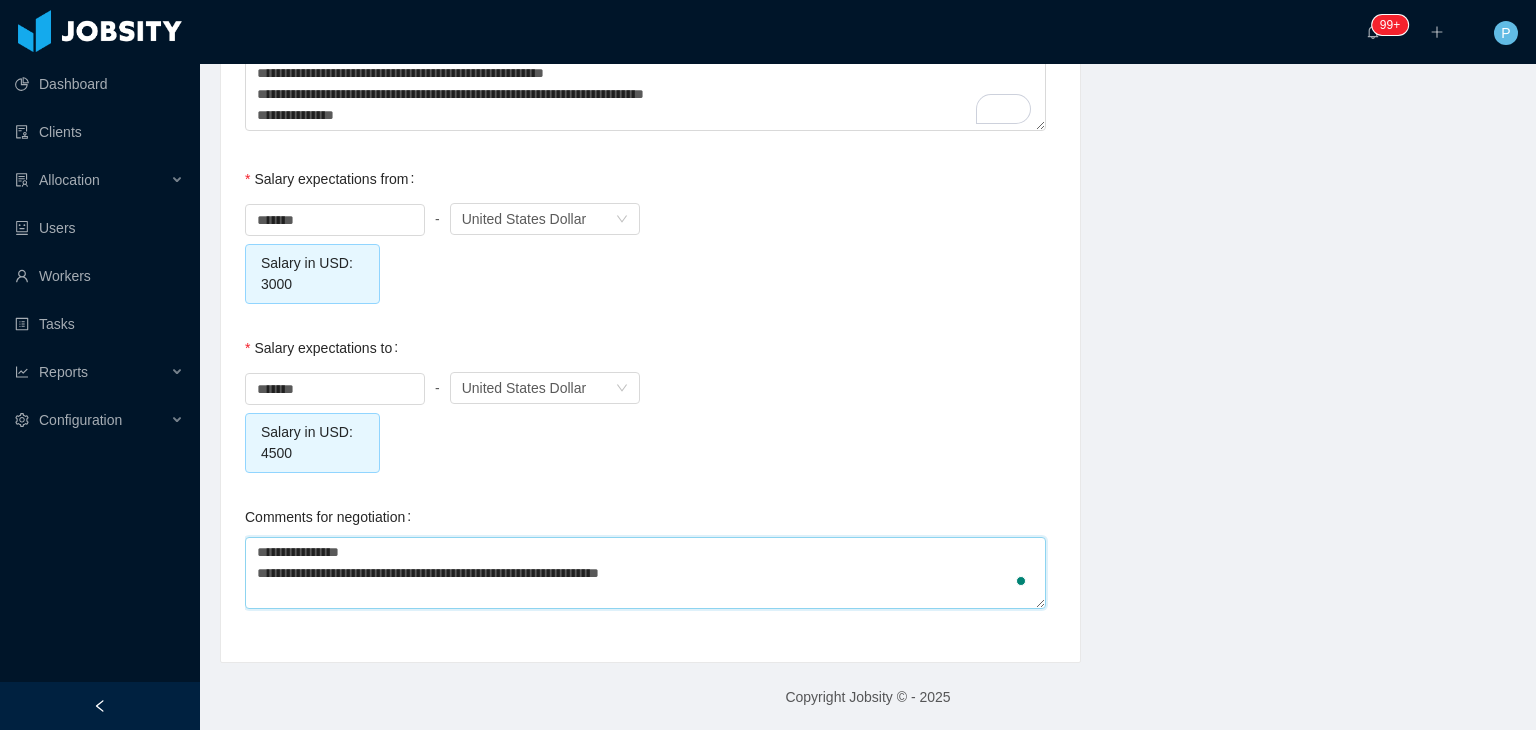 type on "**********" 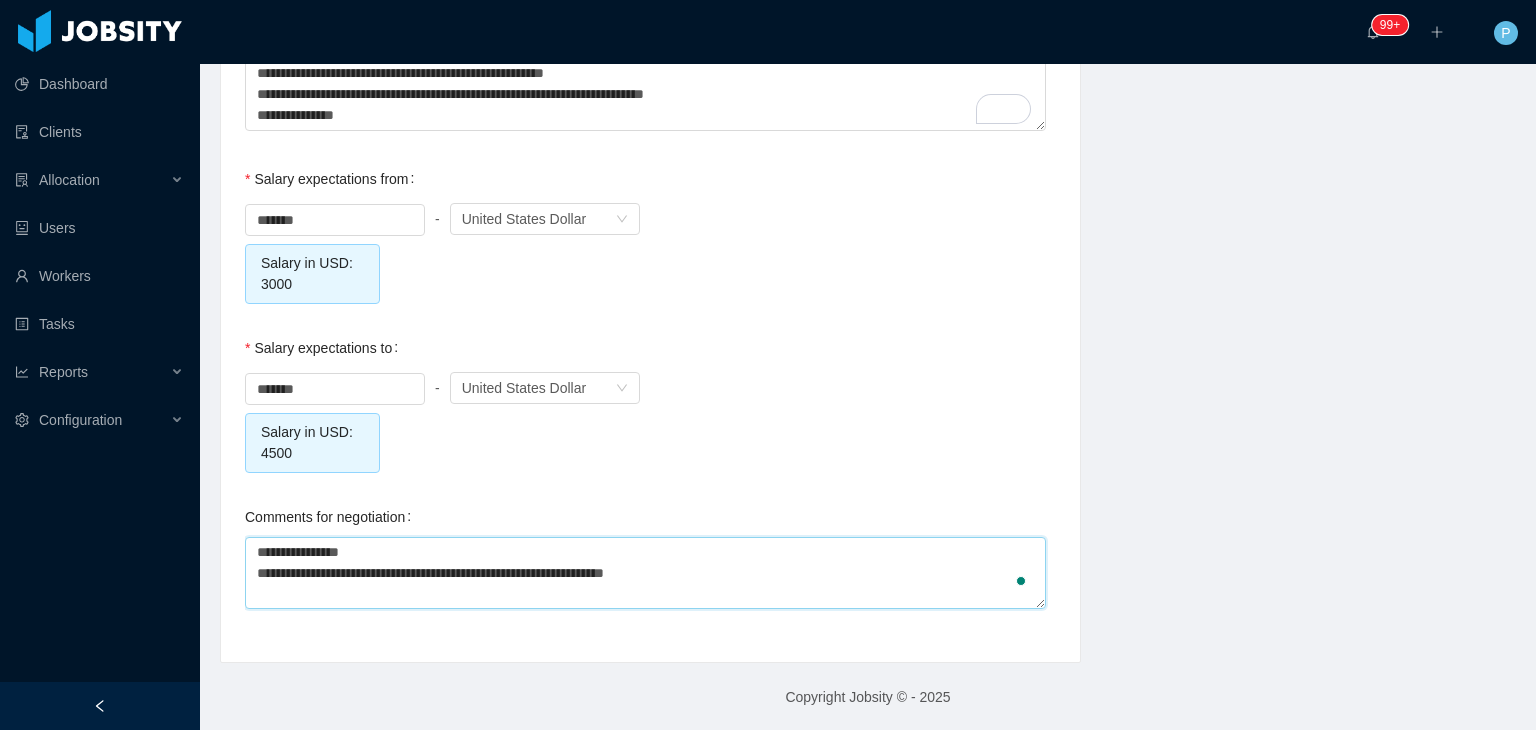type 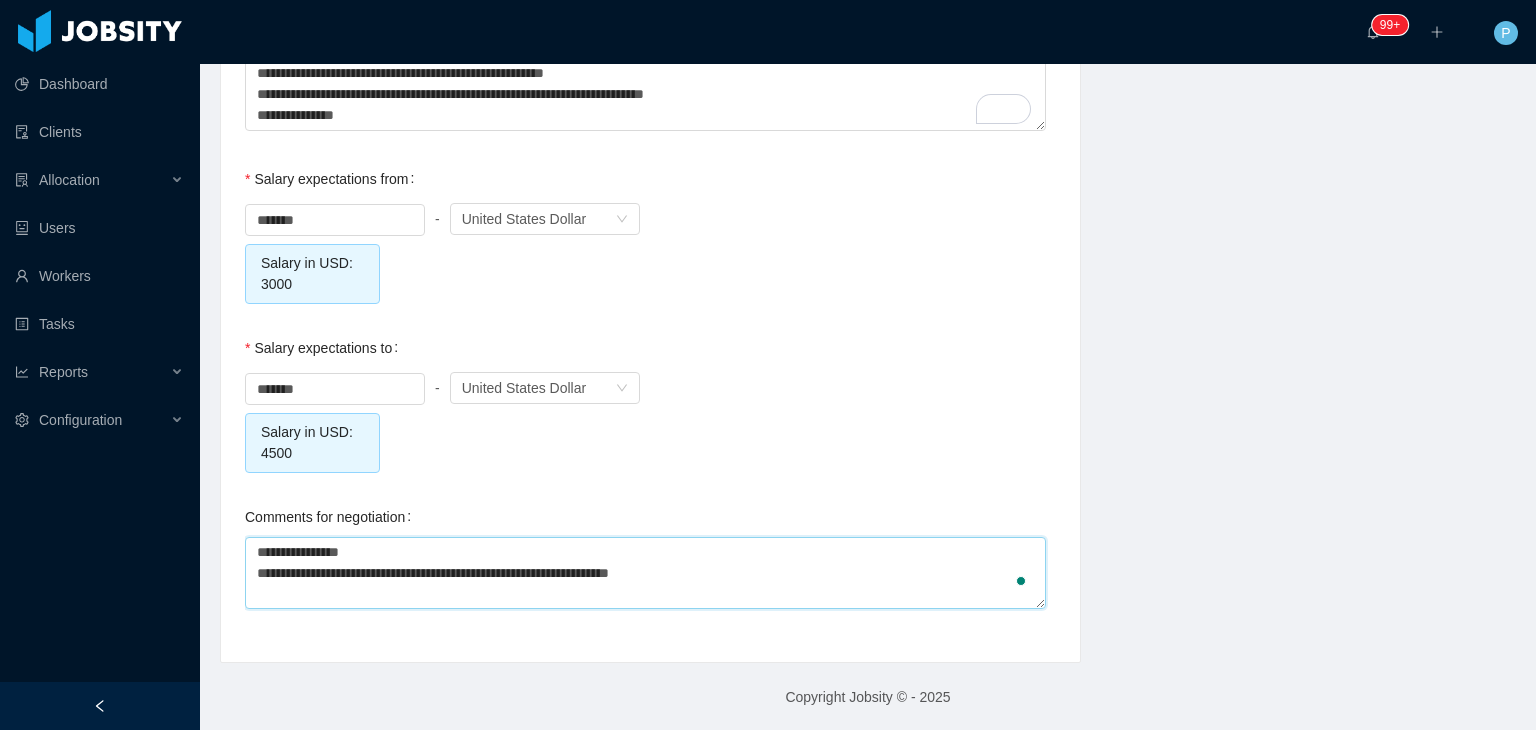 type on "**********" 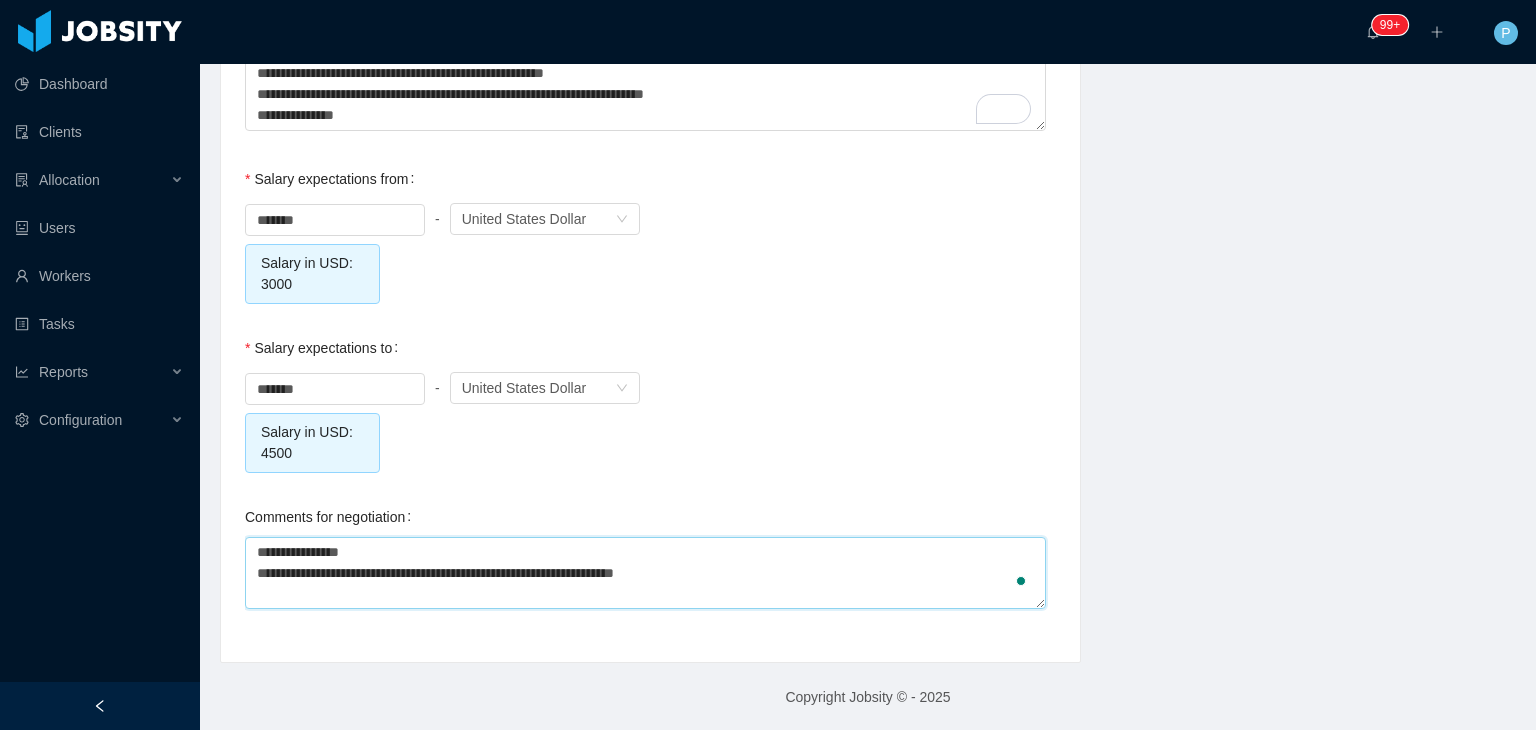 type on "**********" 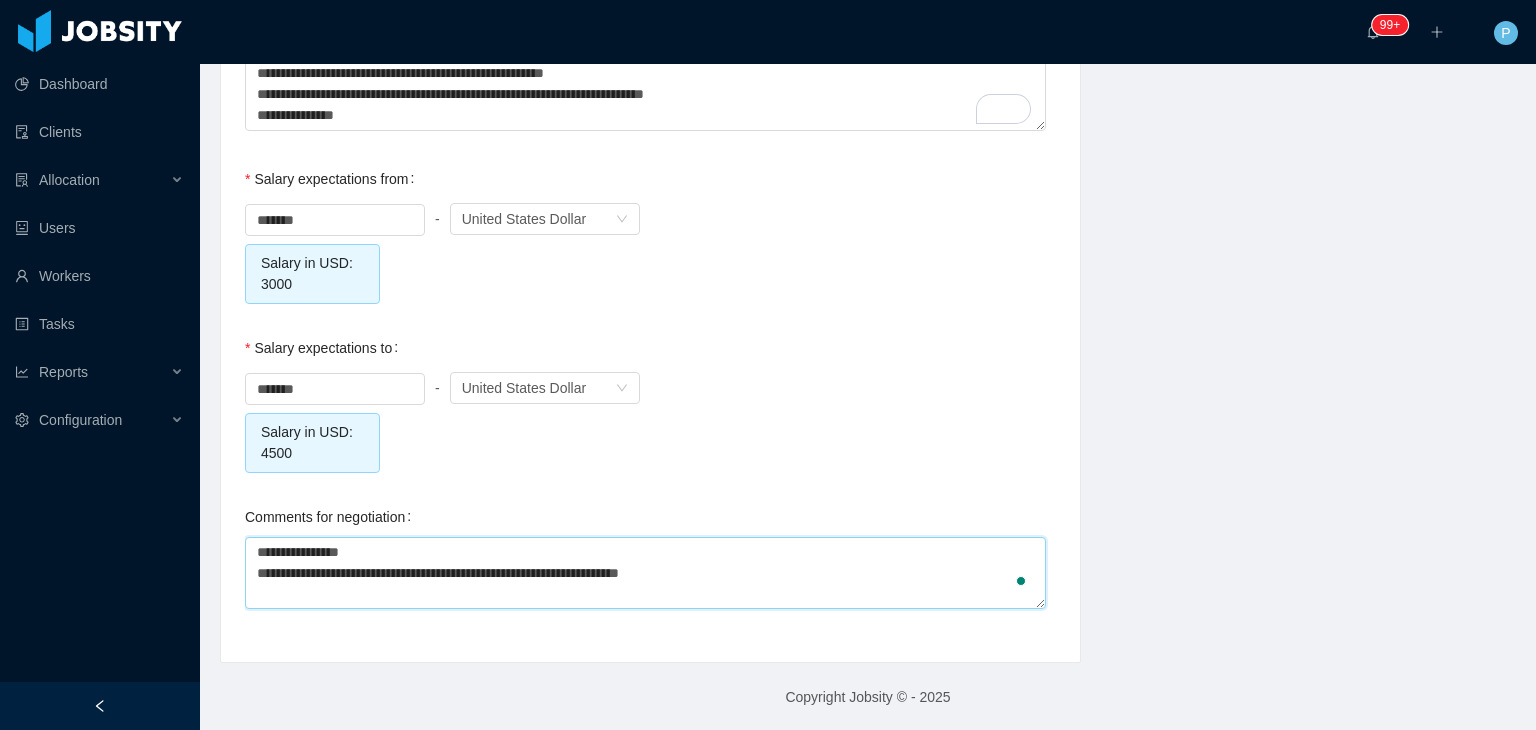 type on "**********" 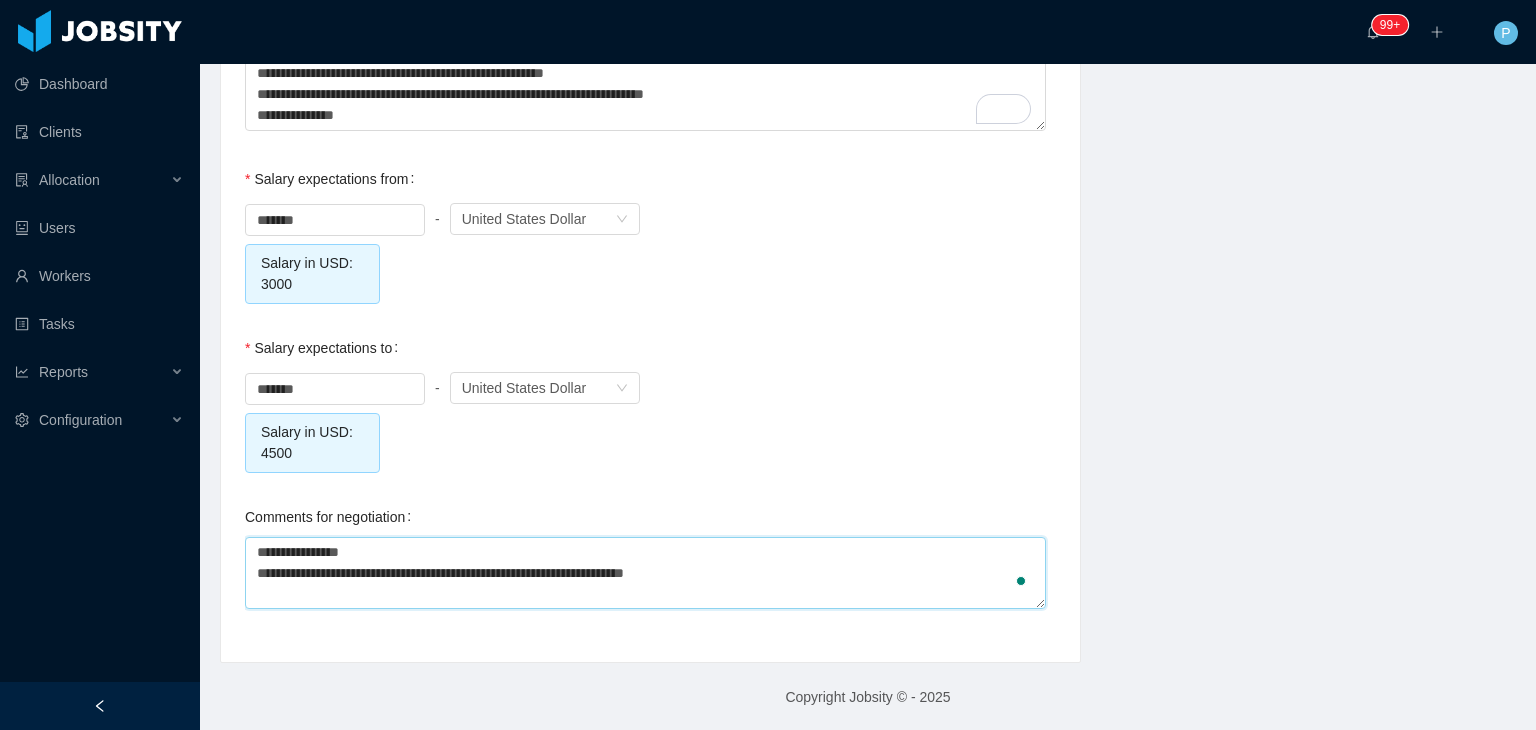 type on "**********" 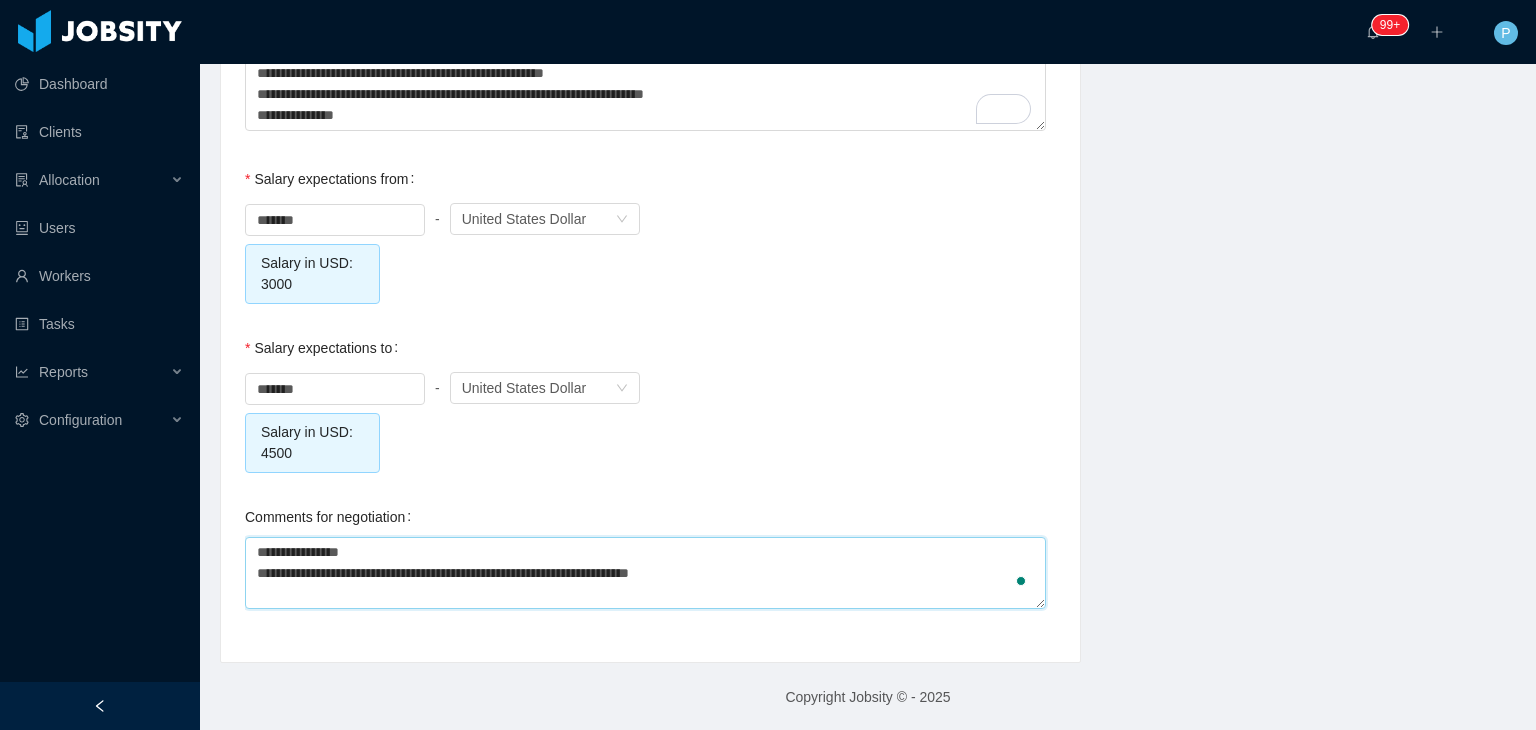 type 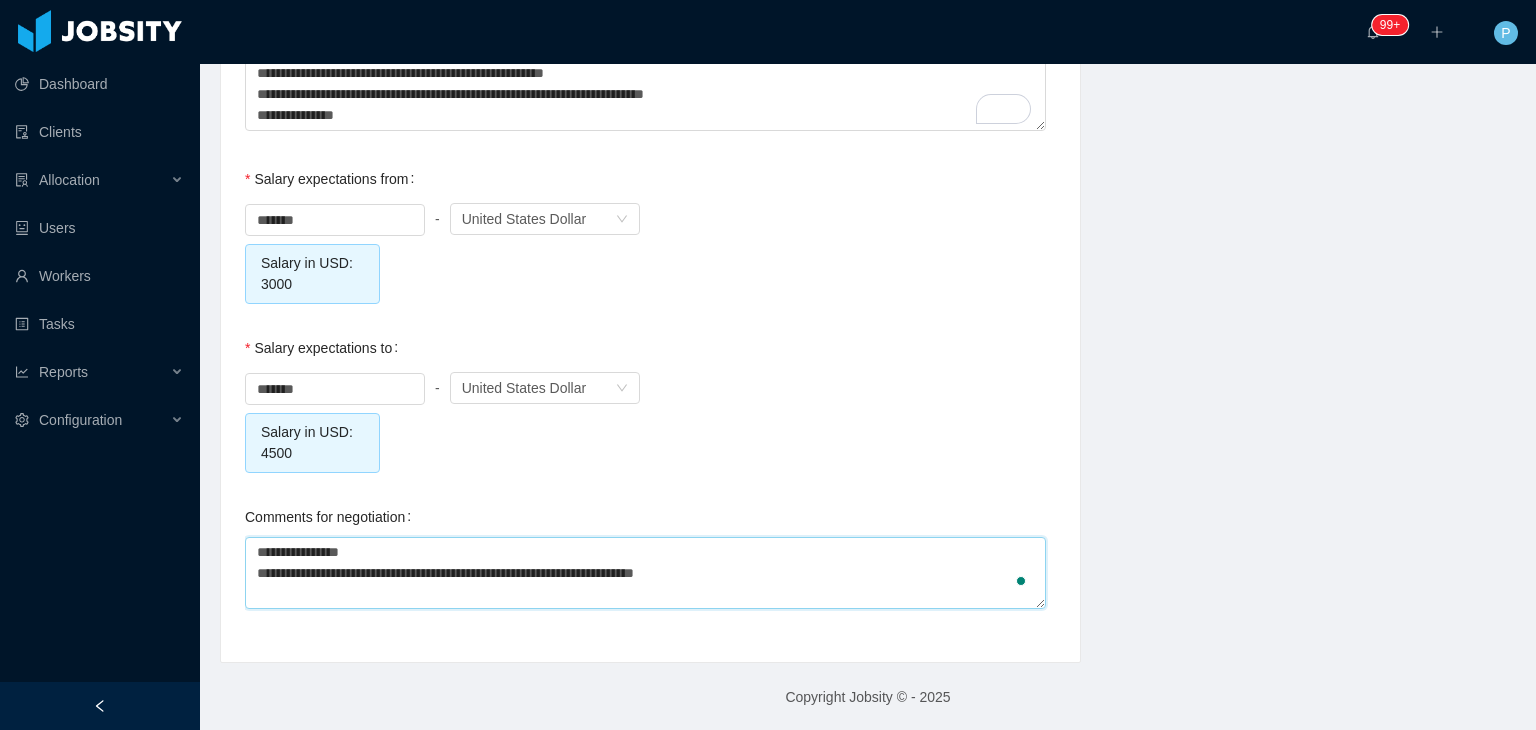 type on "**********" 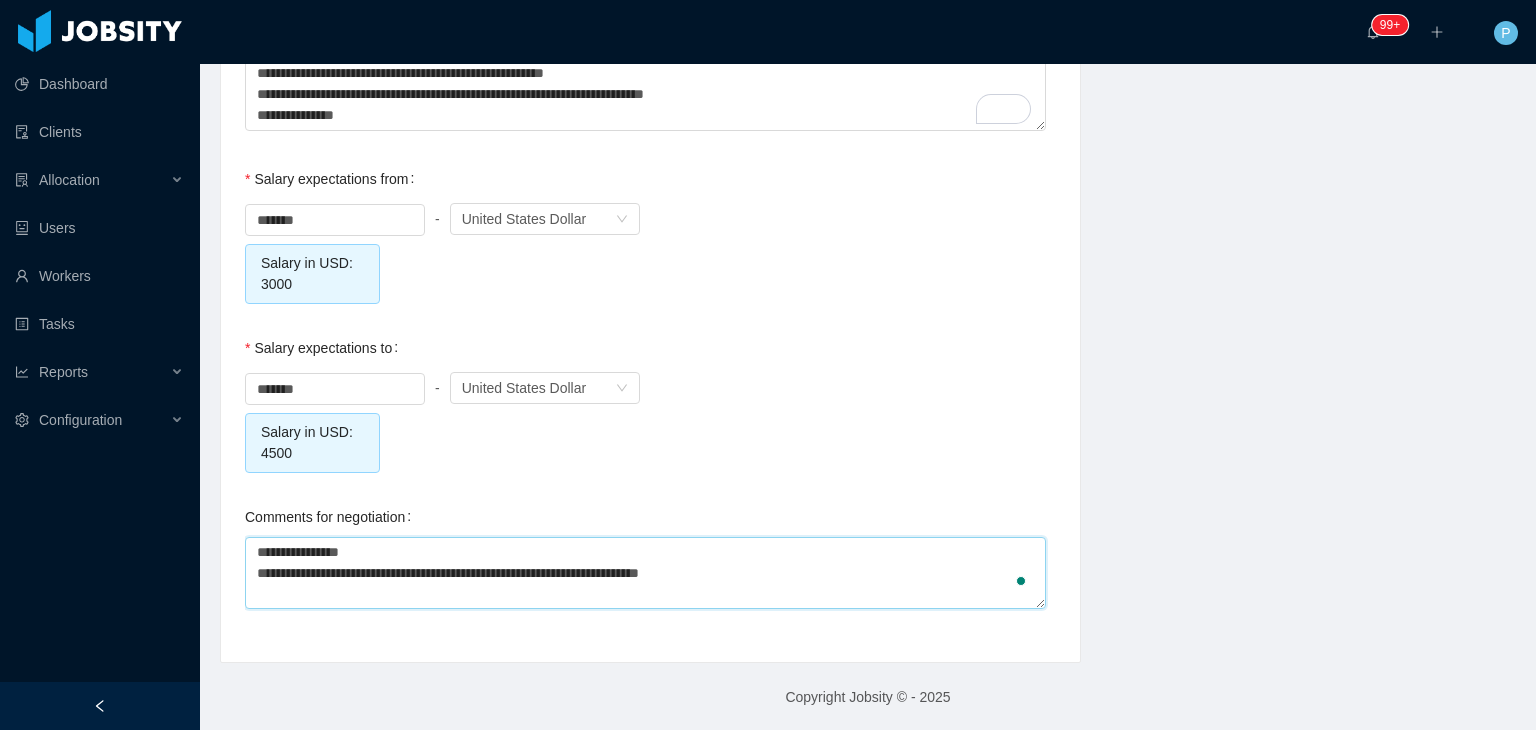 type on "**********" 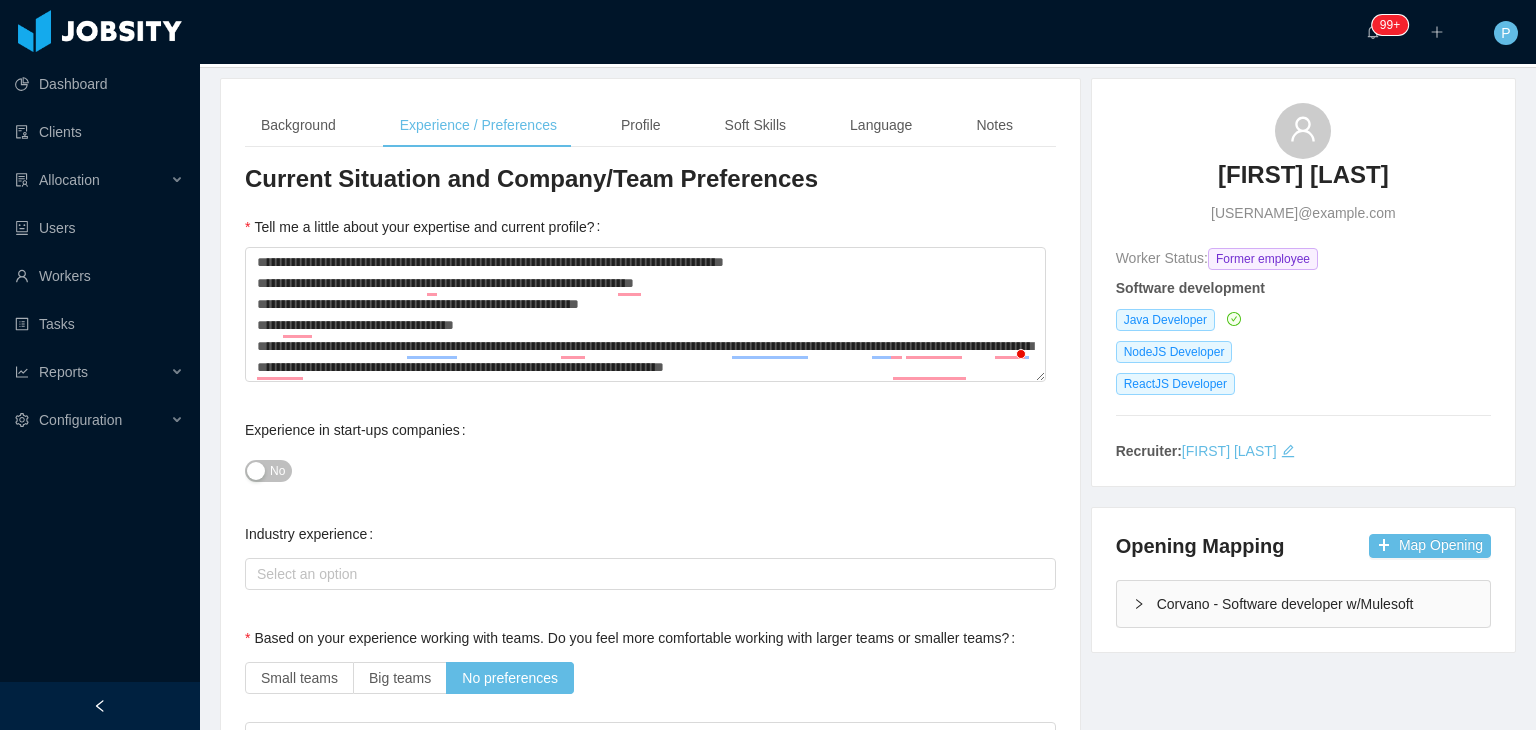 scroll, scrollTop: 0, scrollLeft: 0, axis: both 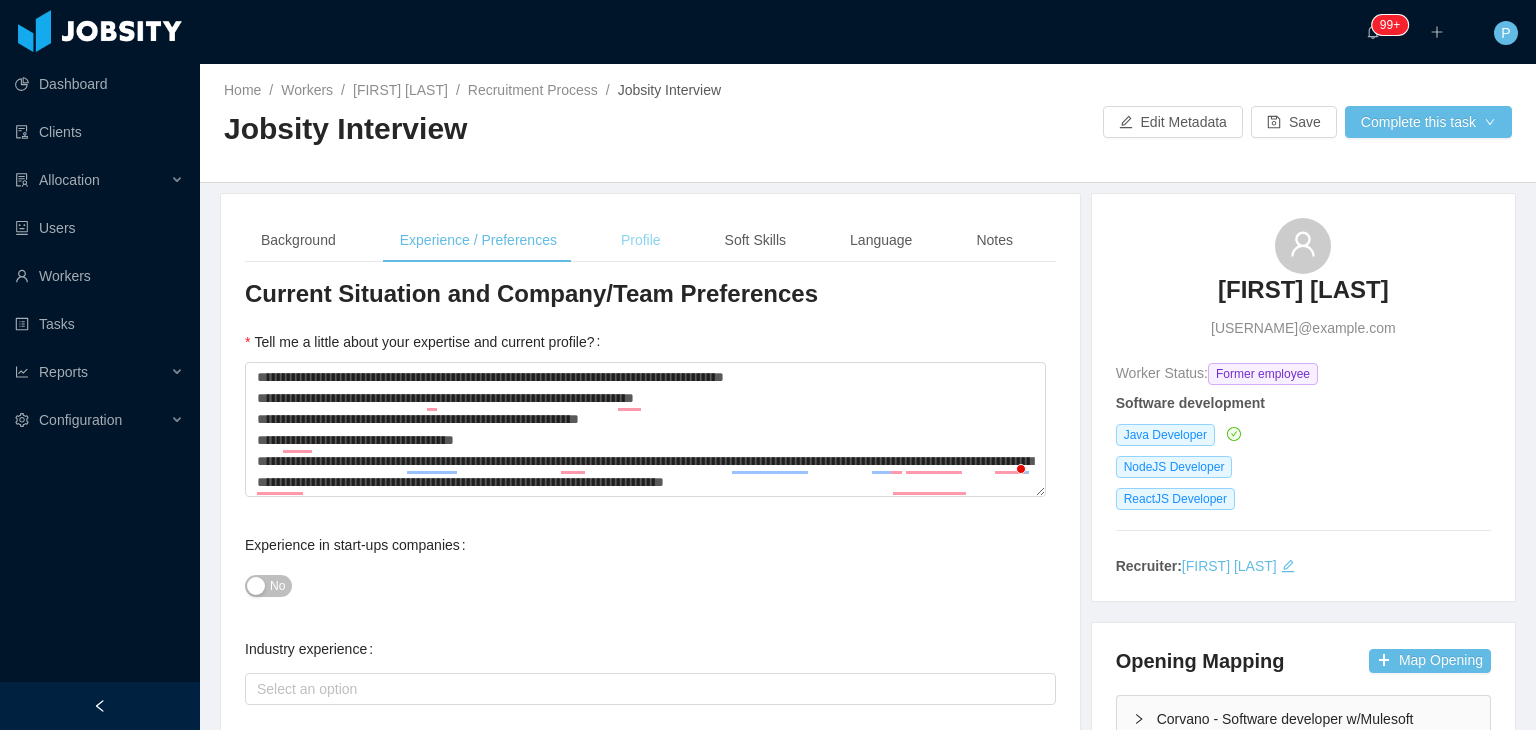 type on "**********" 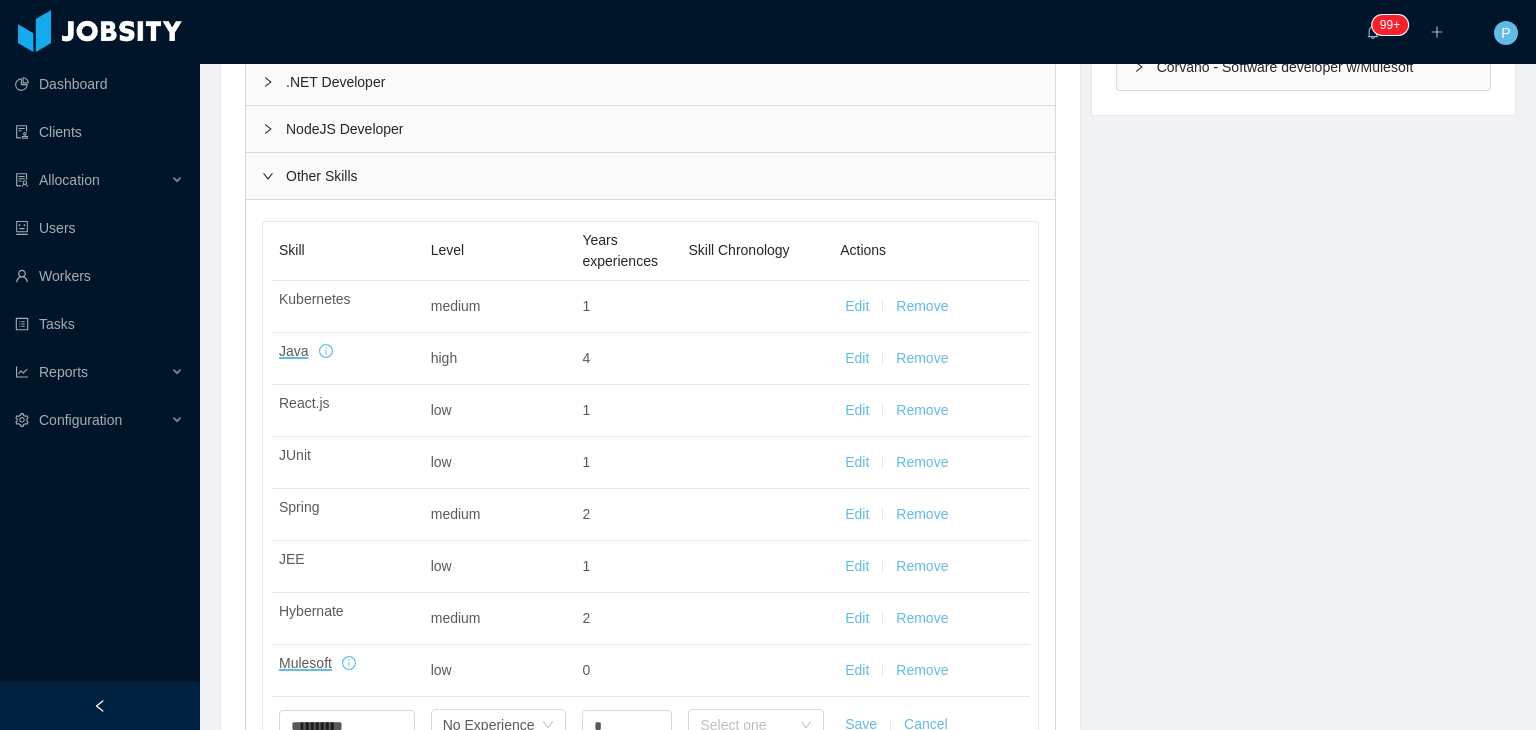 scroll, scrollTop: 0, scrollLeft: 0, axis: both 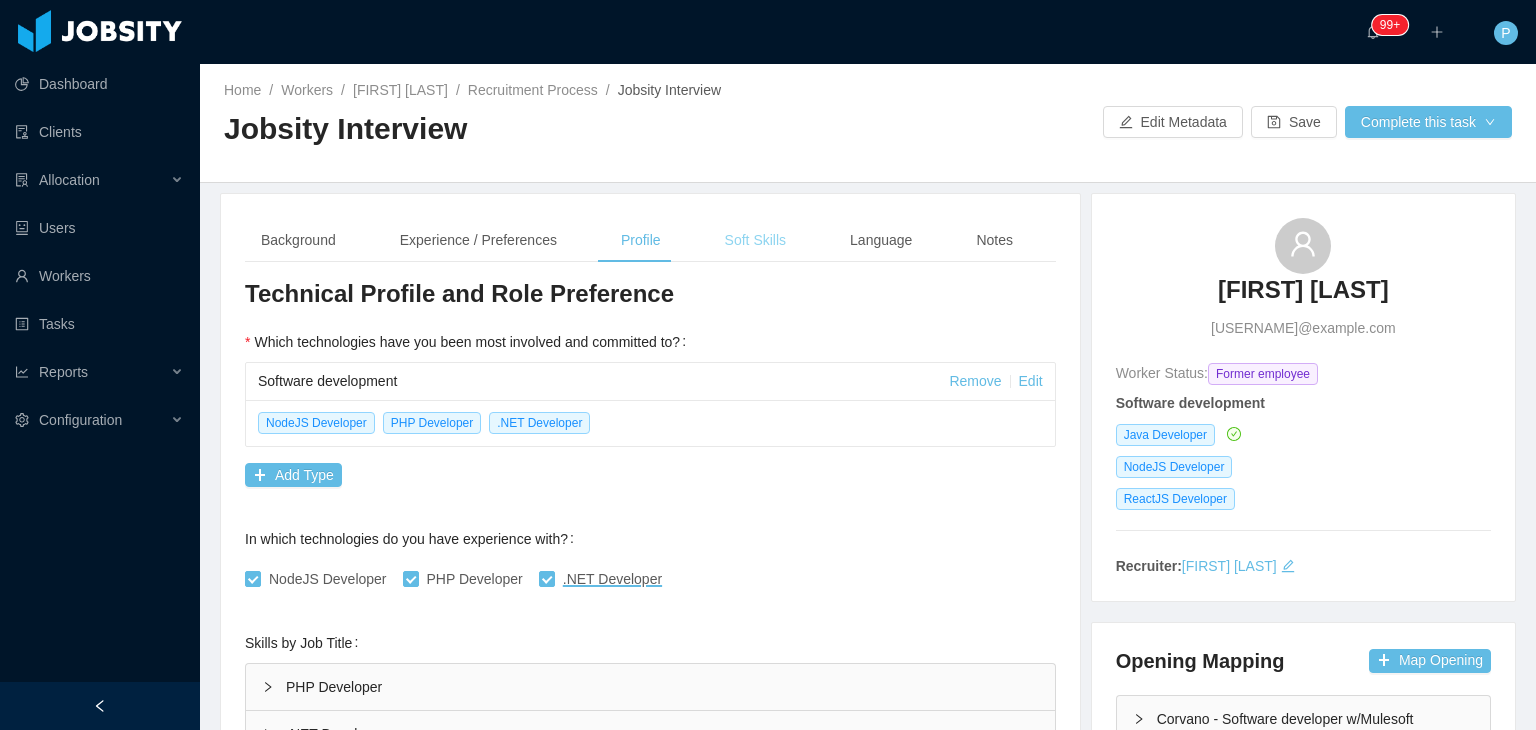 click on "Soft Skills" at bounding box center (755, 240) 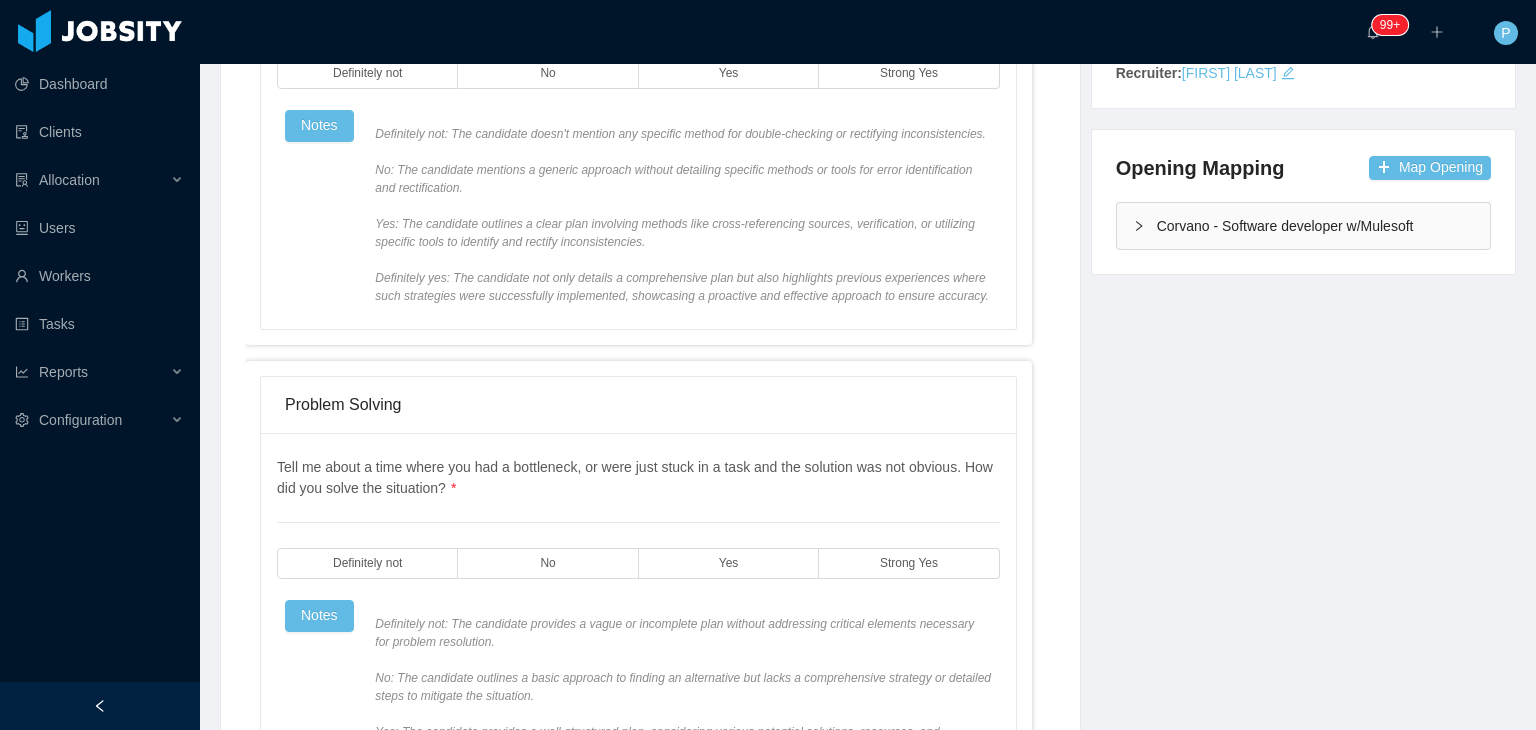 scroll, scrollTop: 369, scrollLeft: 0, axis: vertical 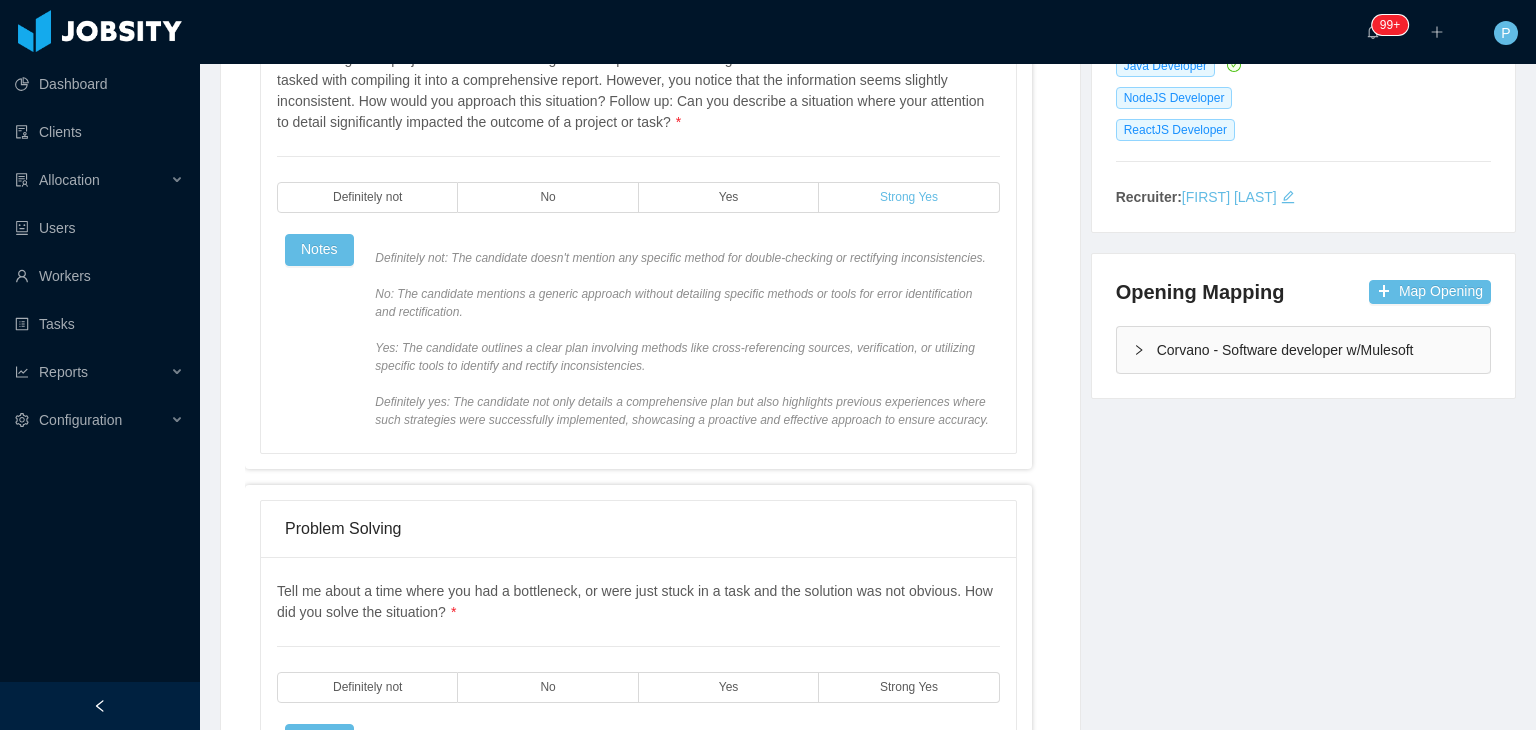 click on "Strong Yes" at bounding box center [909, 197] 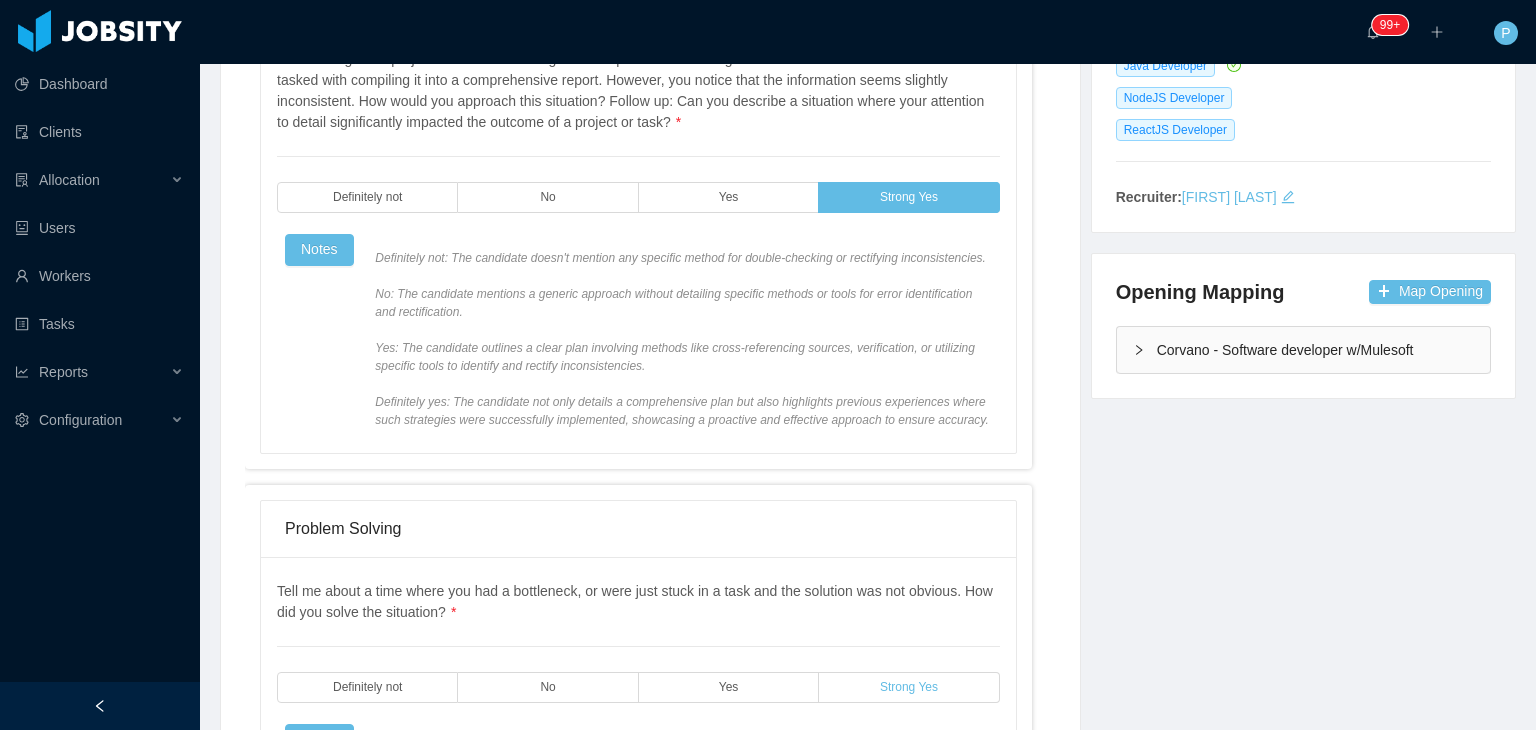 click on "Strong Yes" at bounding box center [909, 687] 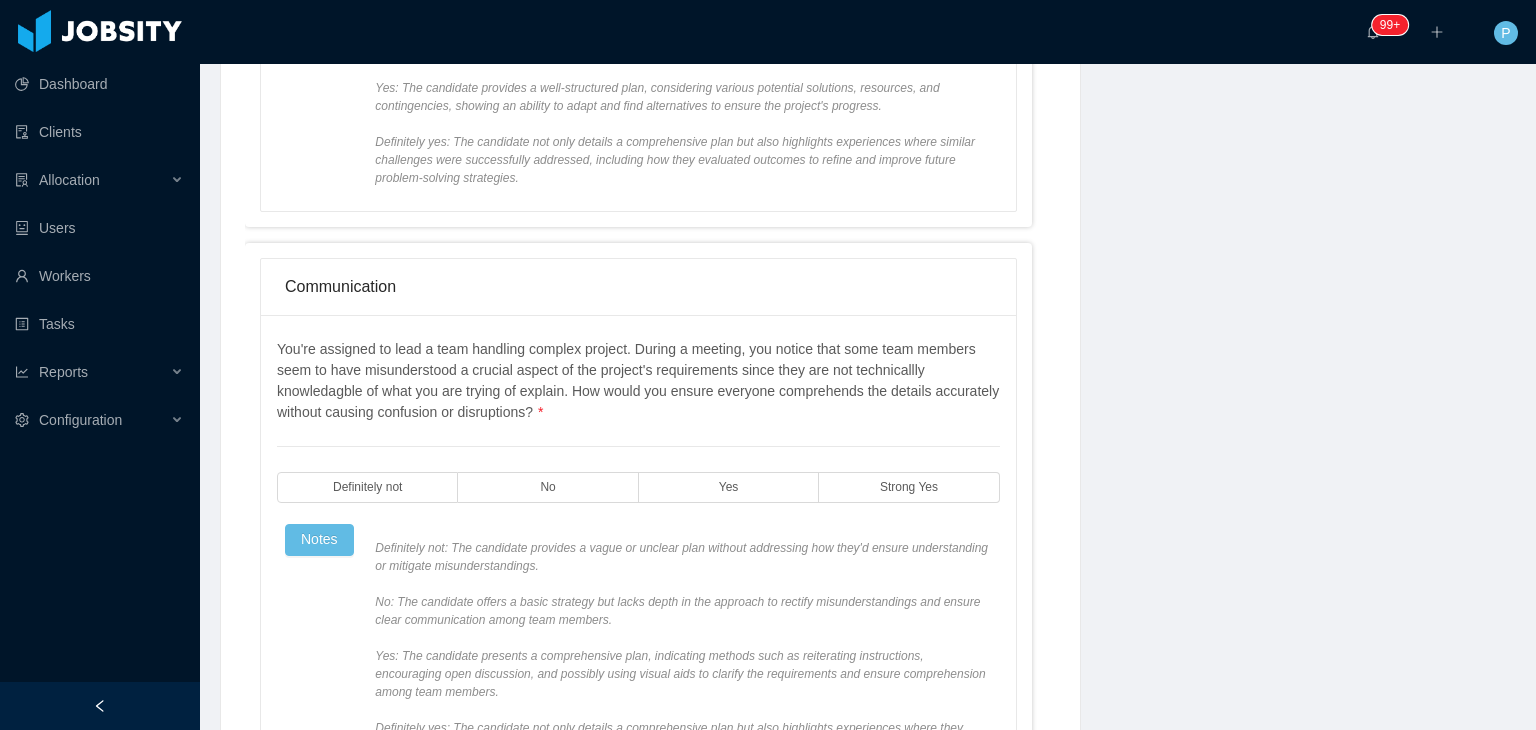 scroll, scrollTop: 1186, scrollLeft: 0, axis: vertical 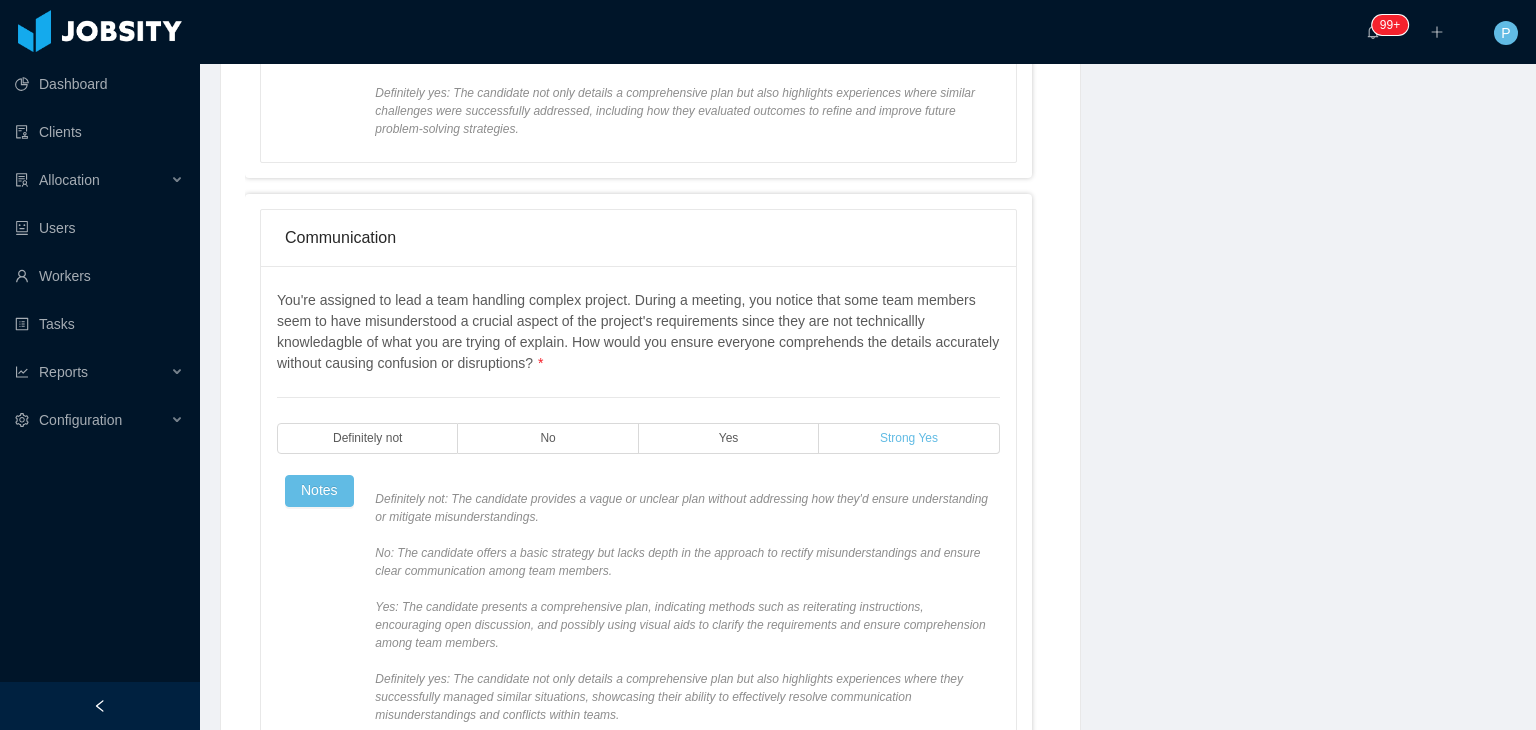 click on "Strong Yes" at bounding box center [909, 438] 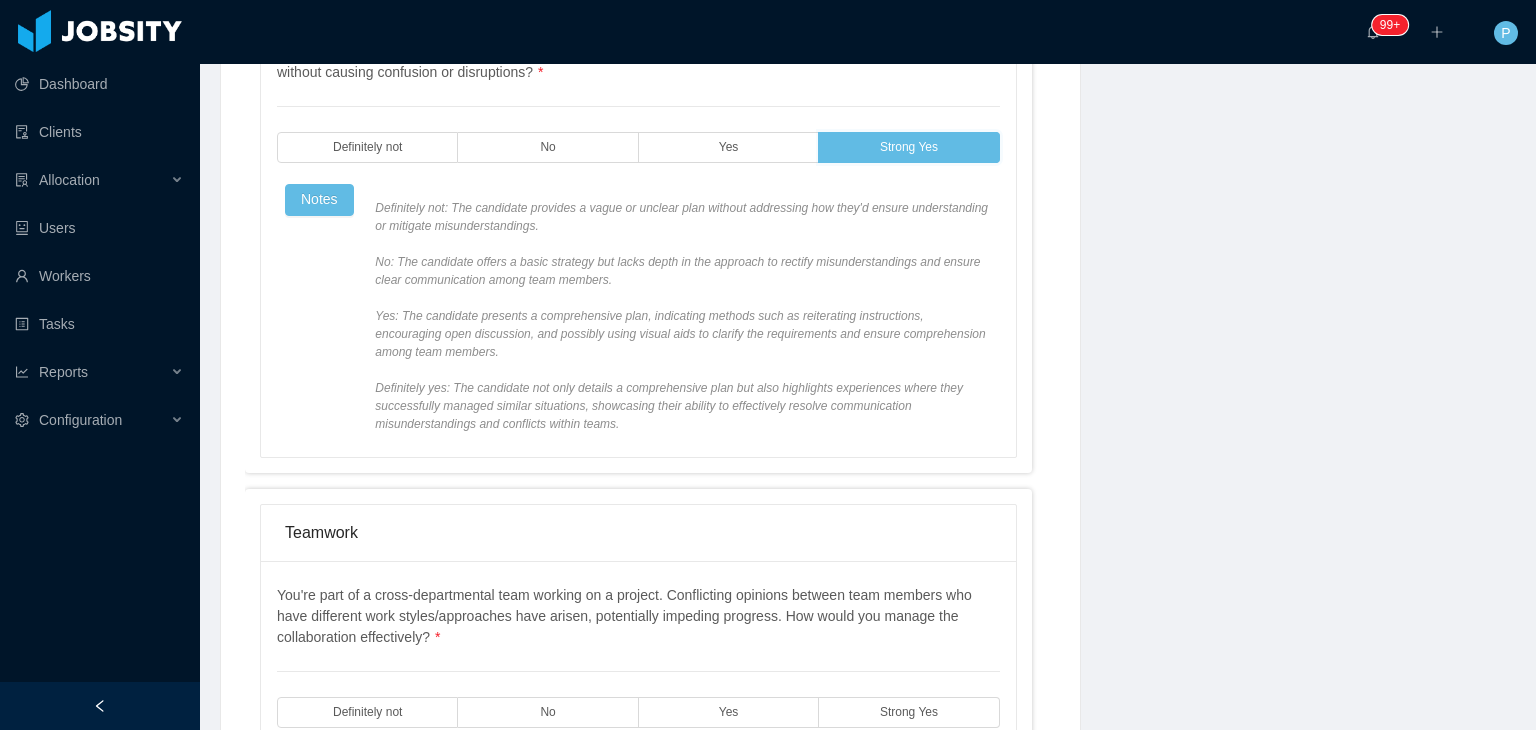 scroll, scrollTop: 1576, scrollLeft: 0, axis: vertical 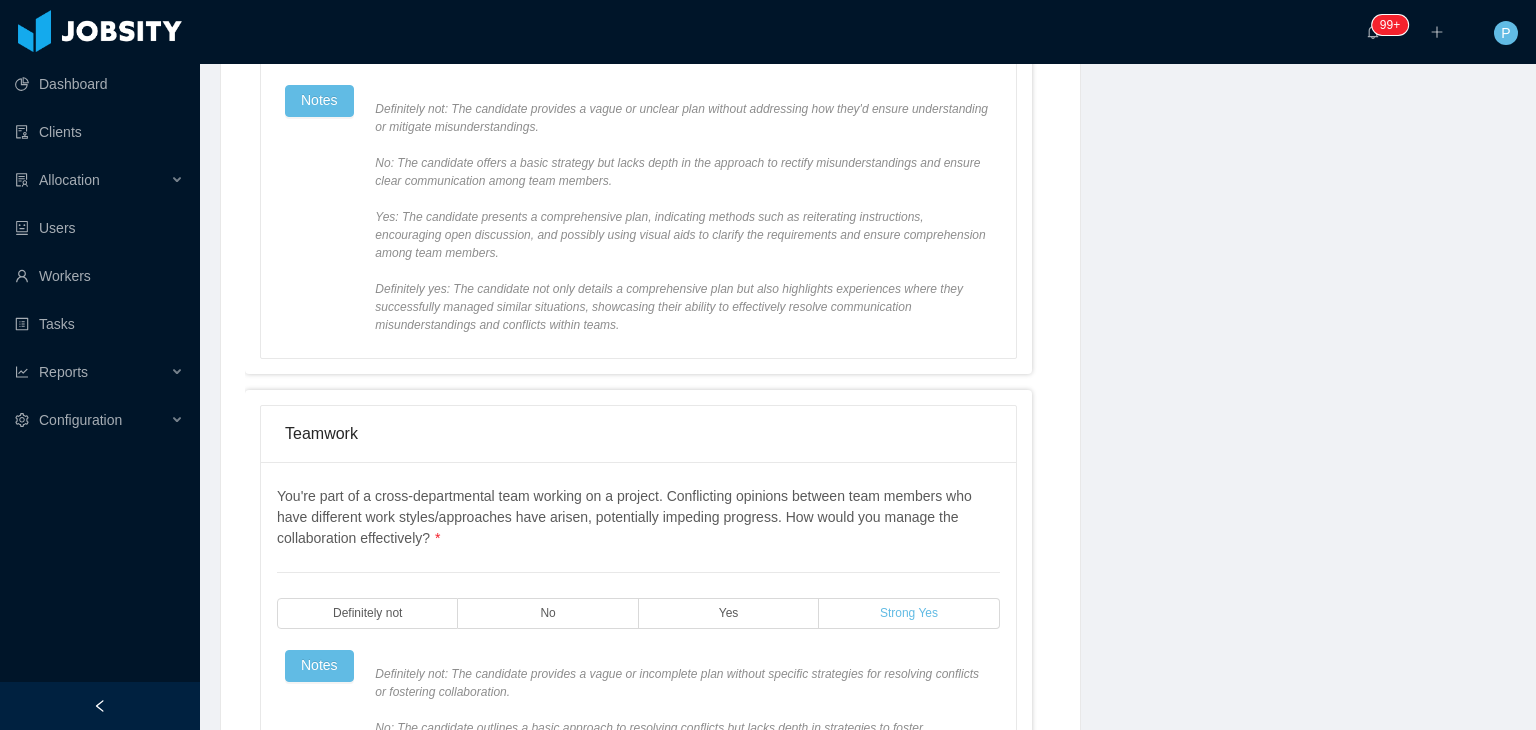 click on "Strong Yes" at bounding box center [909, 613] 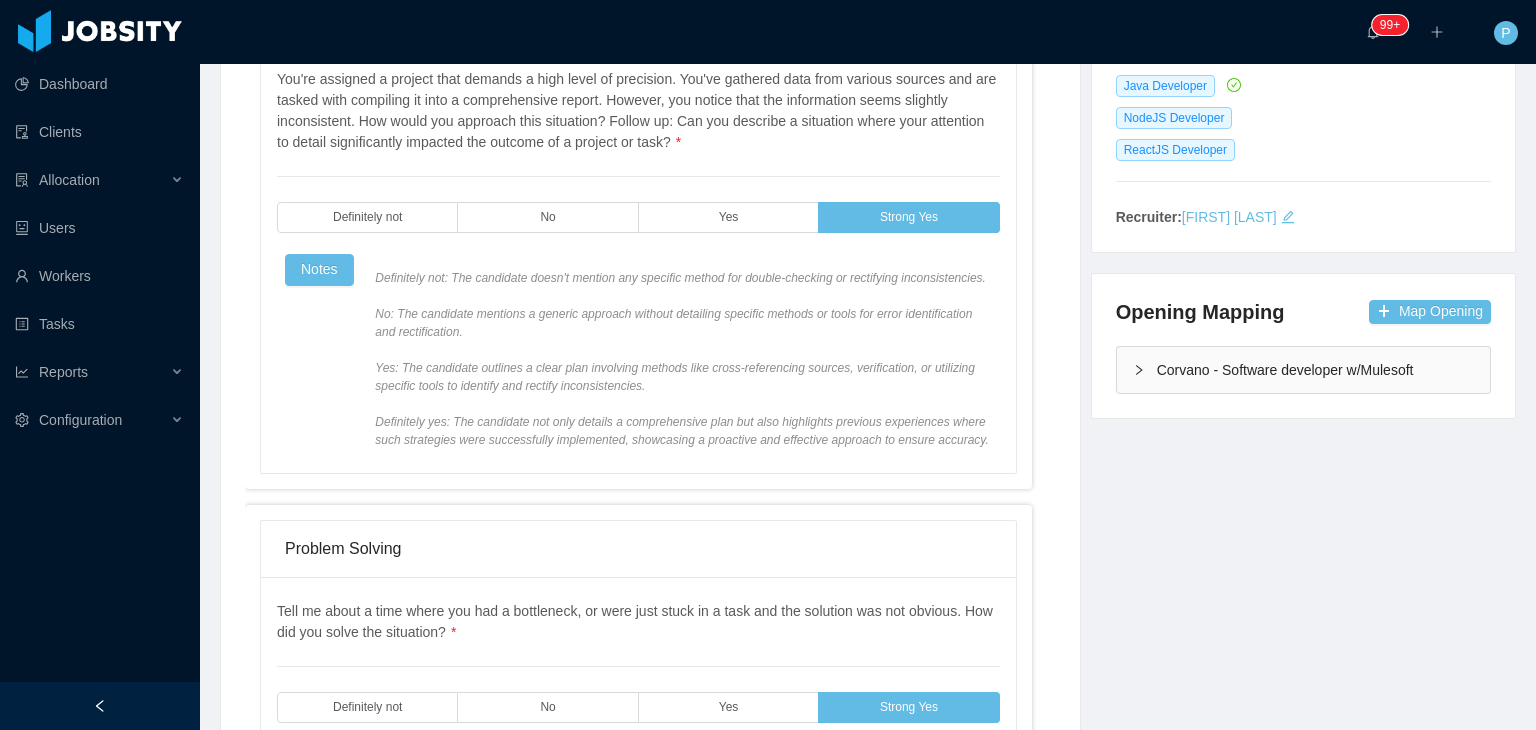 scroll, scrollTop: 0, scrollLeft: 0, axis: both 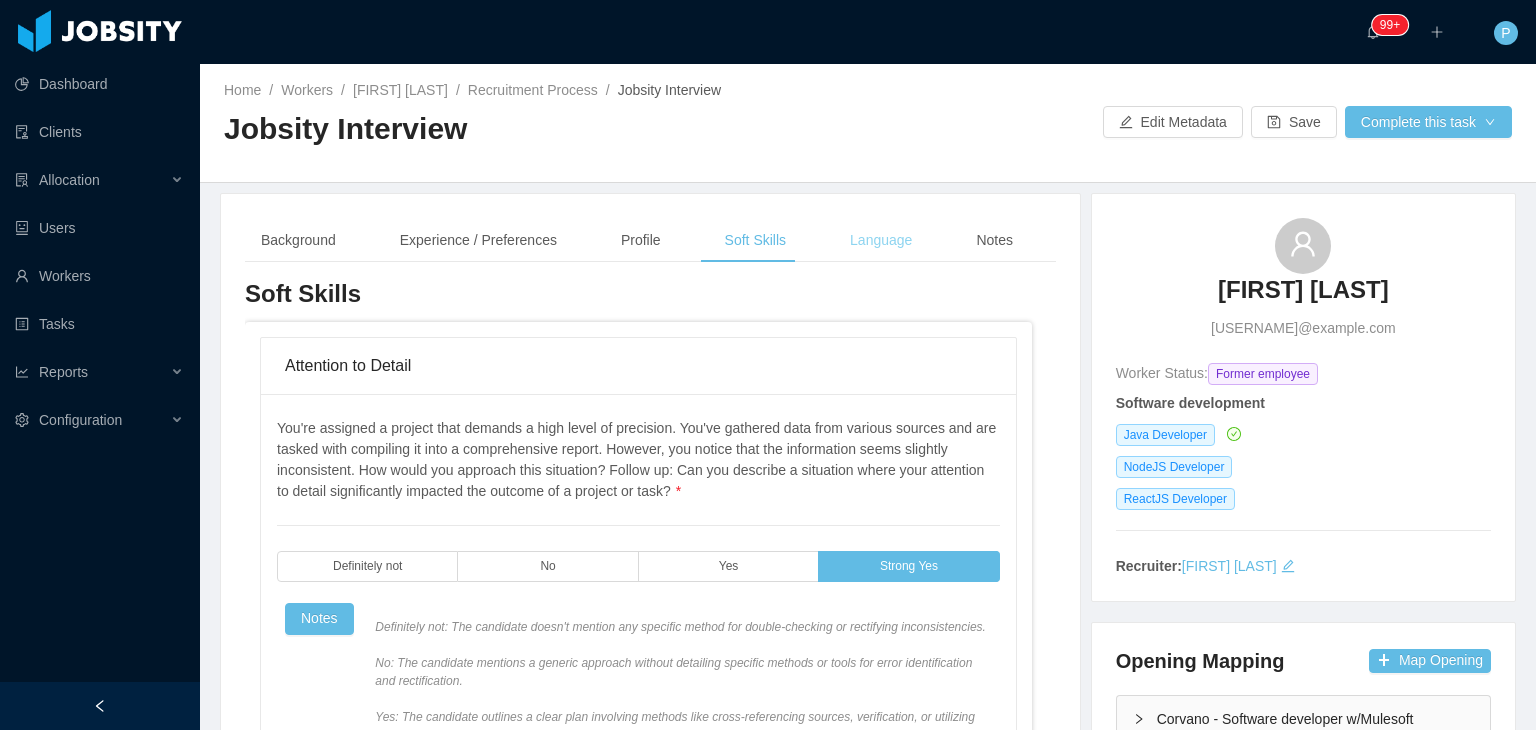click on "Language" at bounding box center [881, 240] 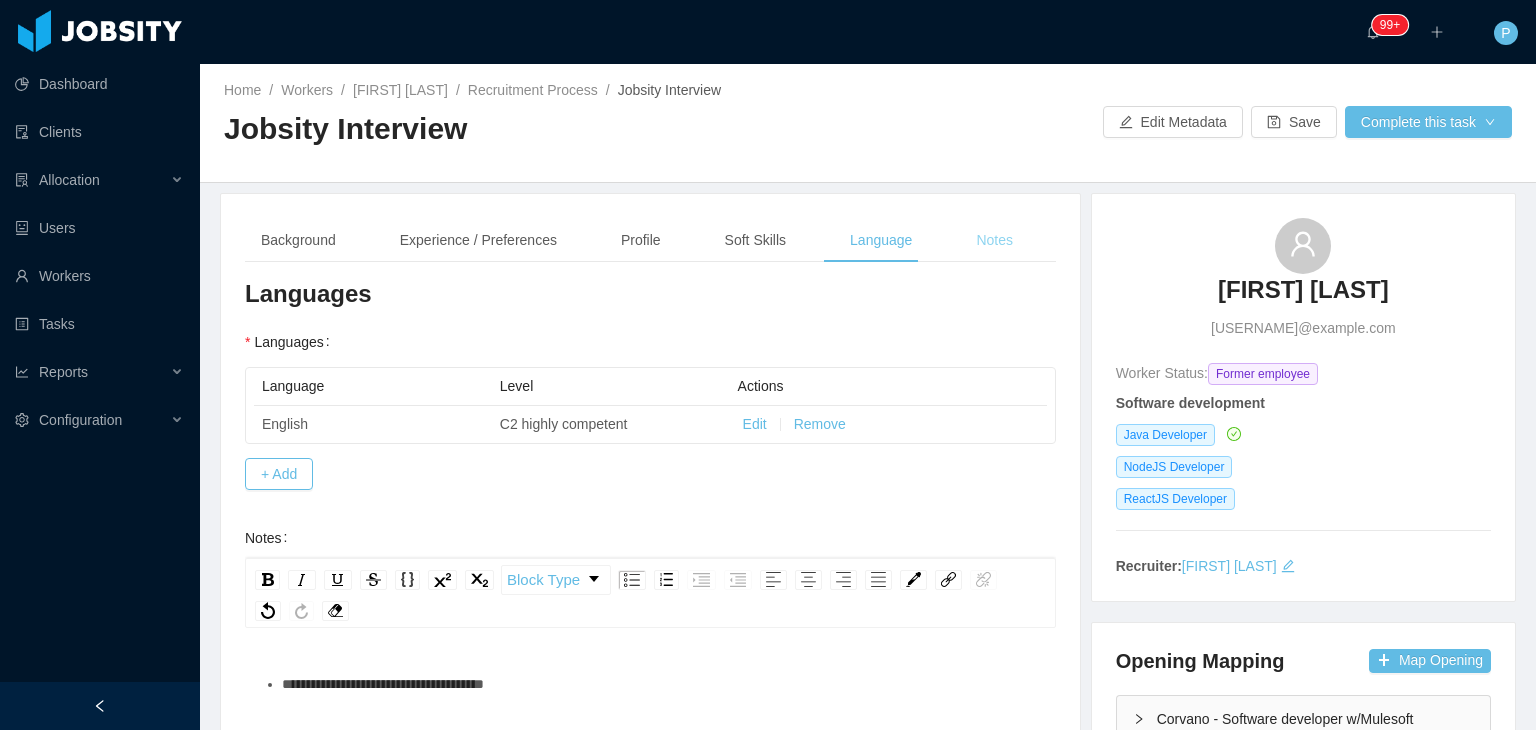 click on "Notes" at bounding box center [994, 240] 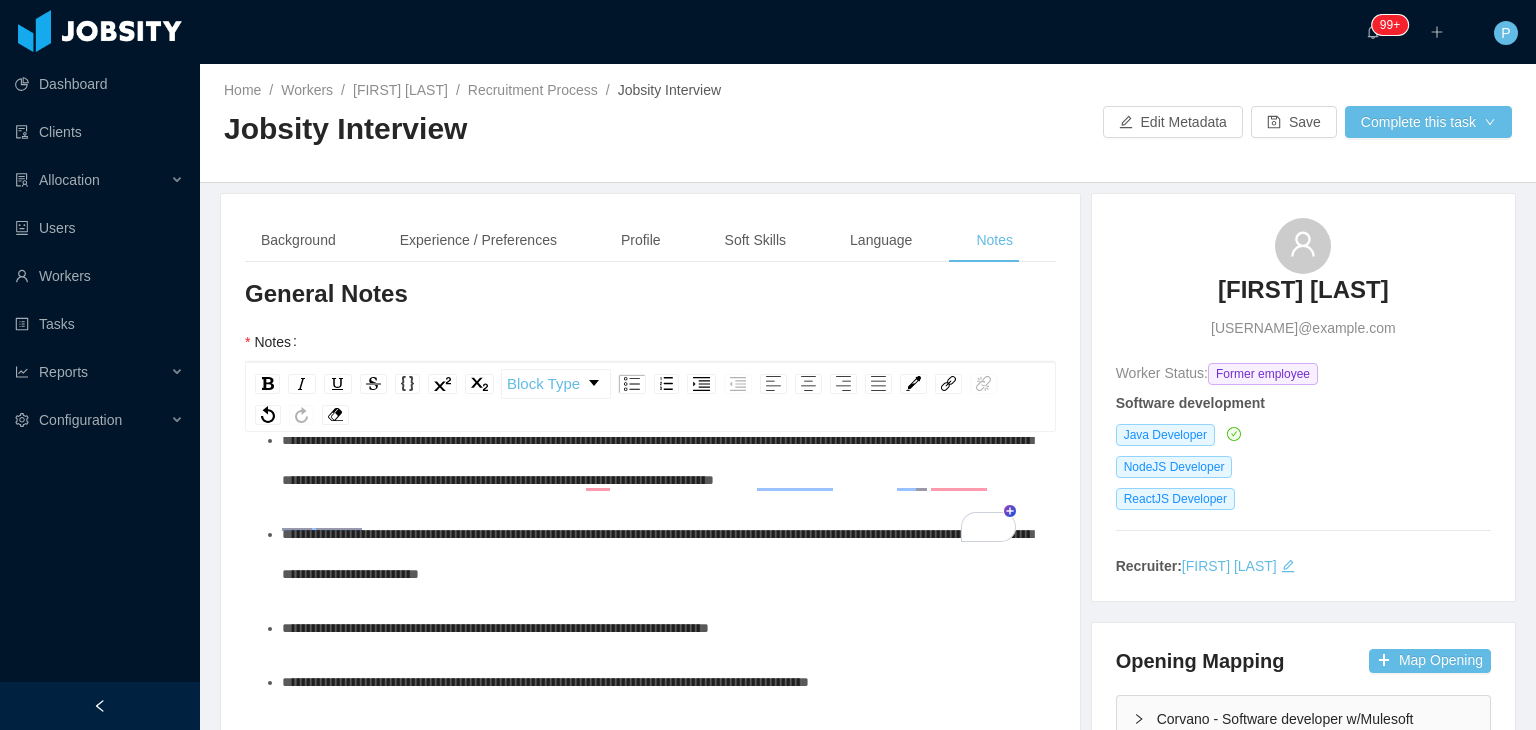 scroll, scrollTop: 0, scrollLeft: 0, axis: both 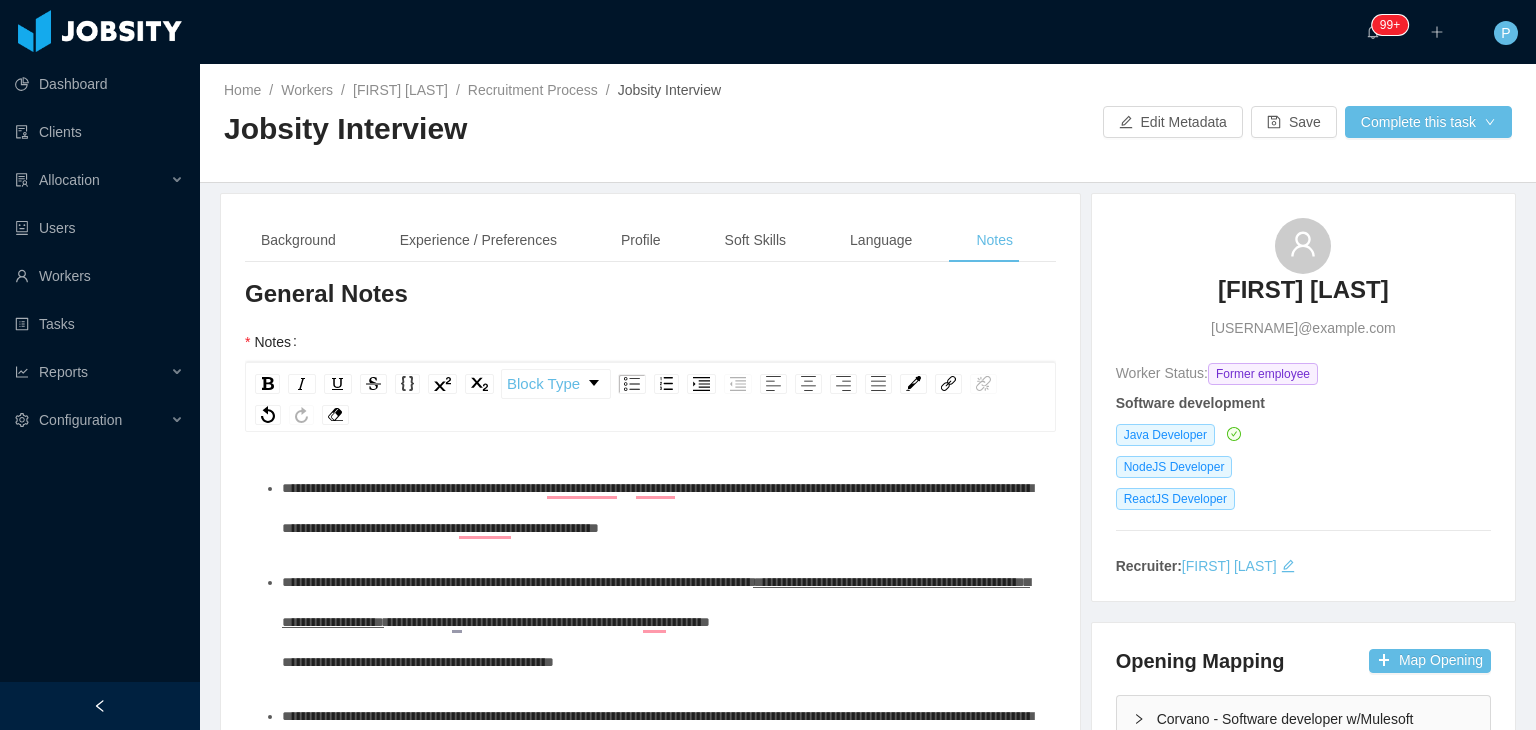 click on "**********" at bounding box center [661, 508] 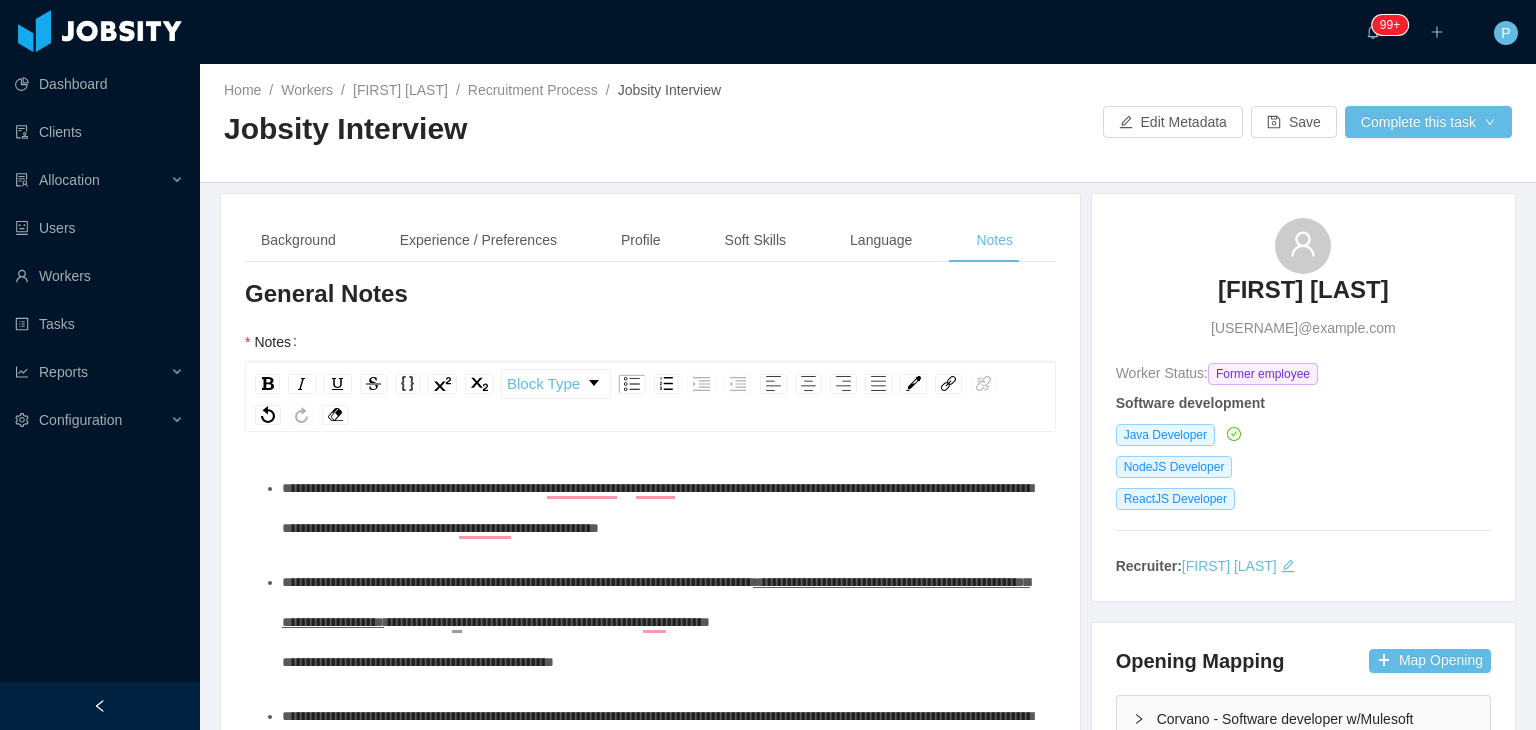type 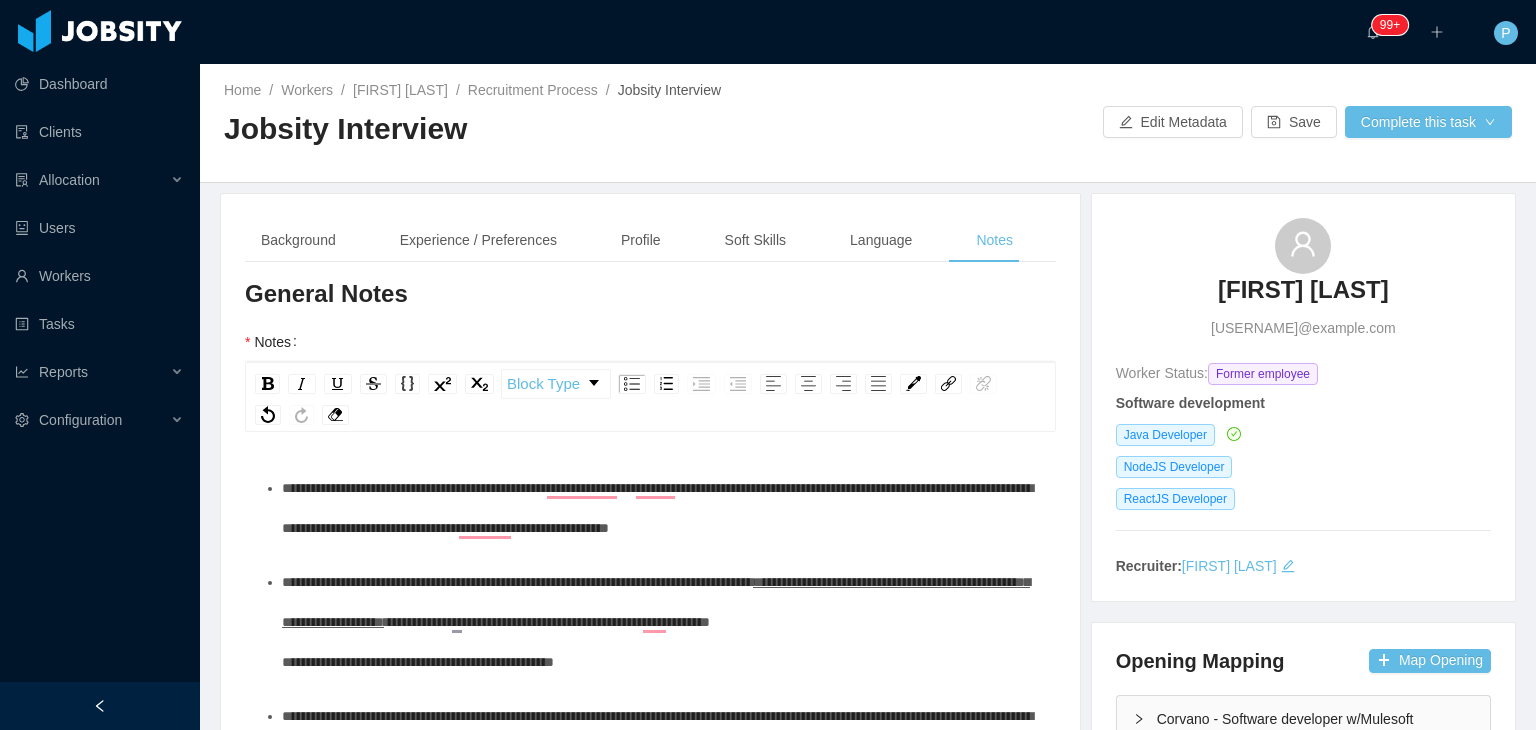 click on "**********" at bounding box center (661, 622) 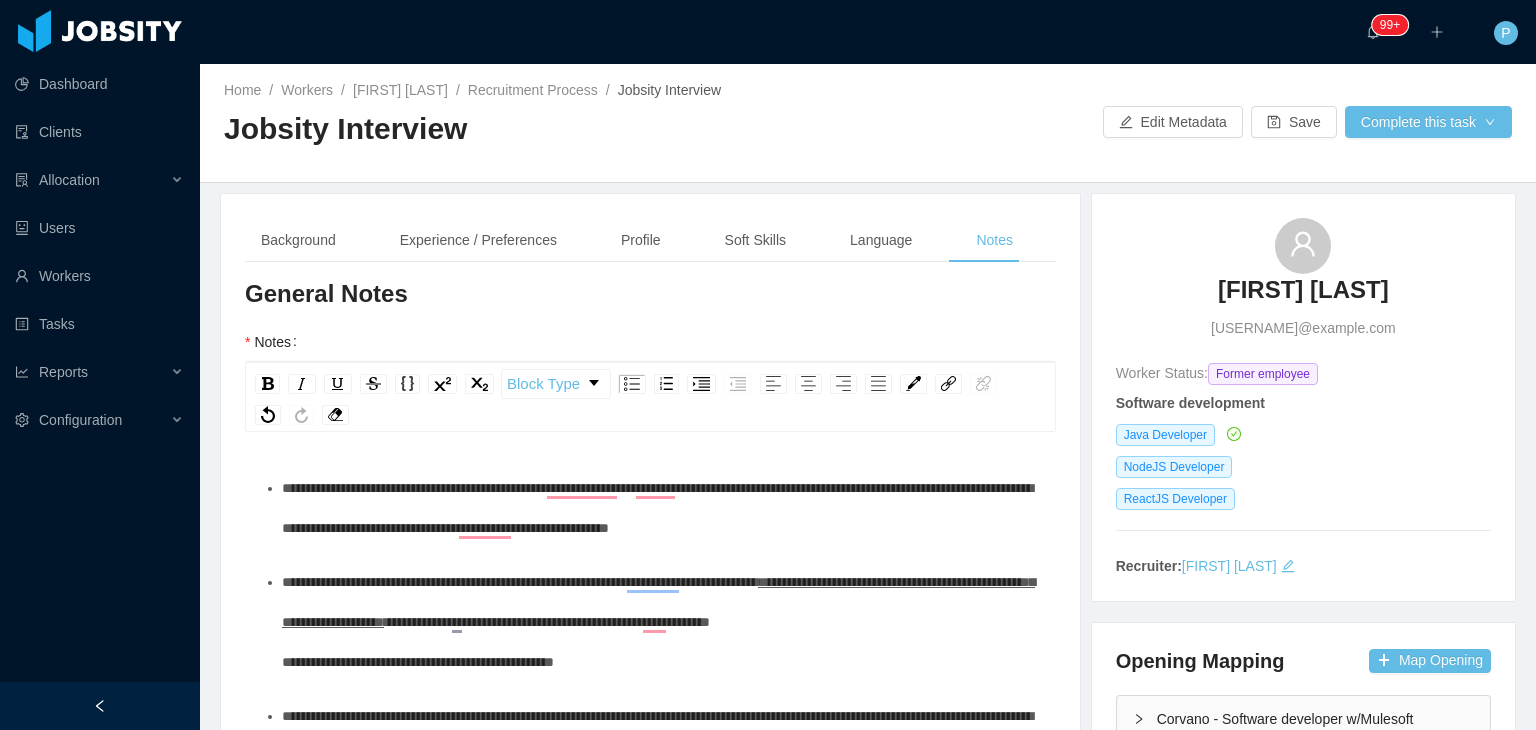 click on "**********" at bounding box center (661, 622) 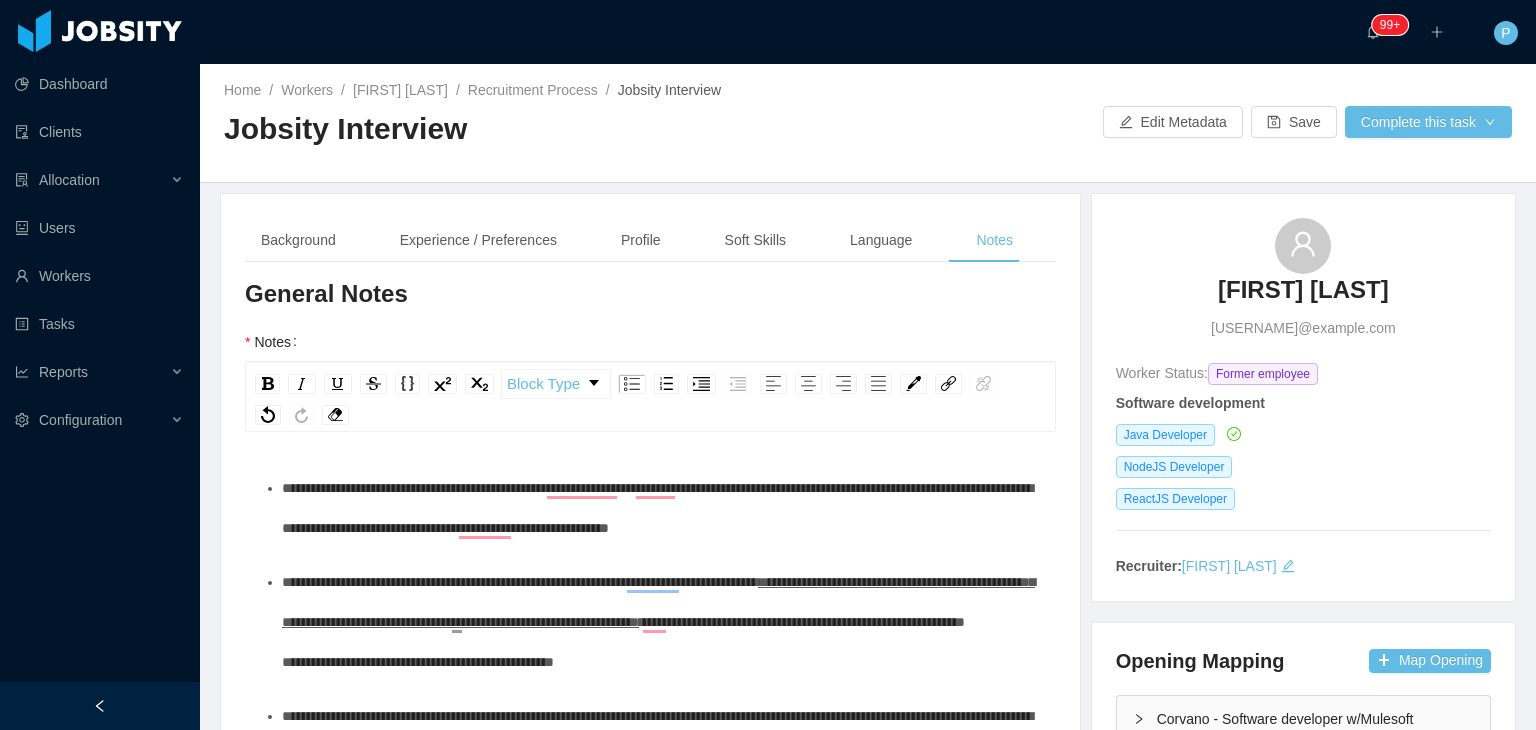 scroll, scrollTop: 56, scrollLeft: 0, axis: vertical 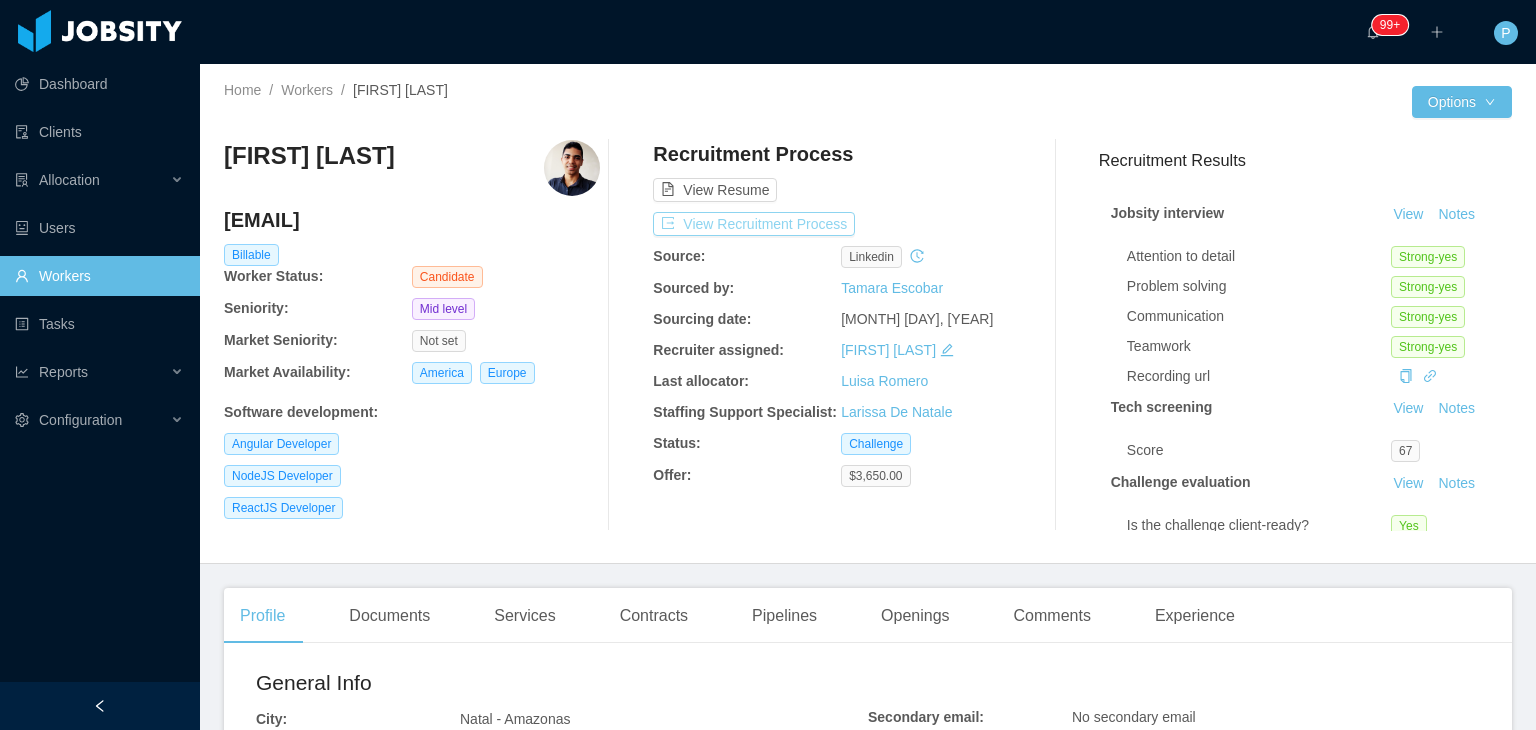 click on "View Recruitment Process" at bounding box center [754, 224] 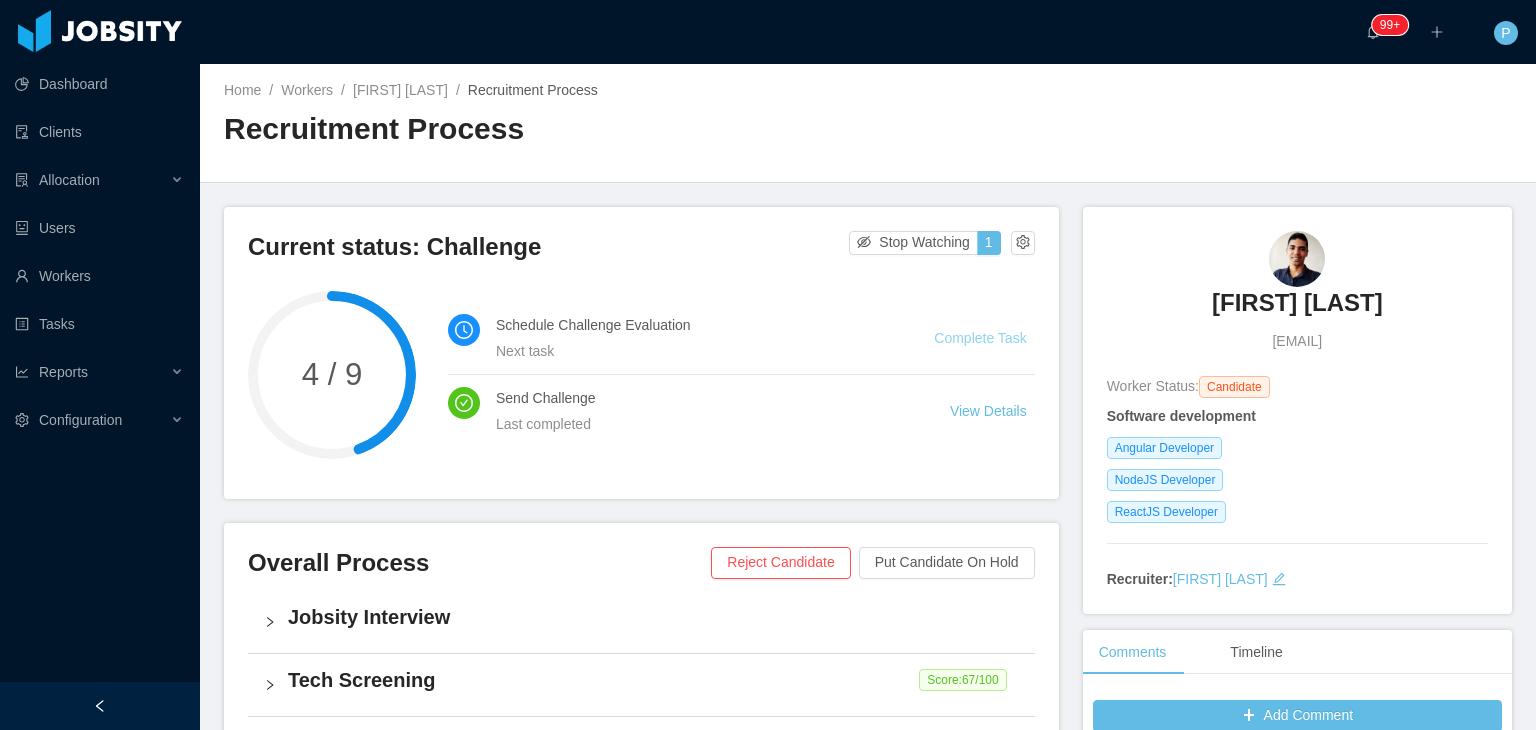 click on "Complete Task" at bounding box center [980, 338] 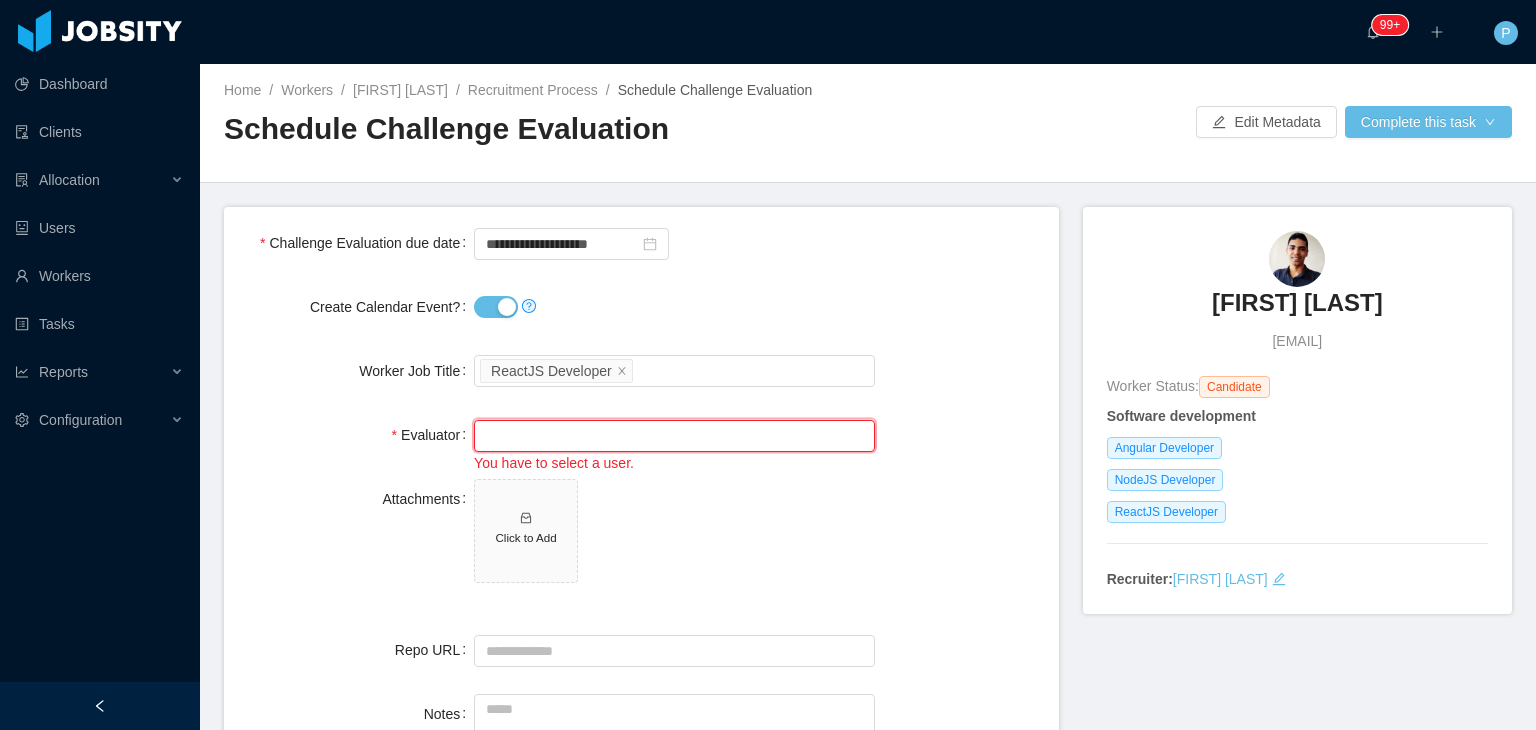click at bounding box center (674, 436) 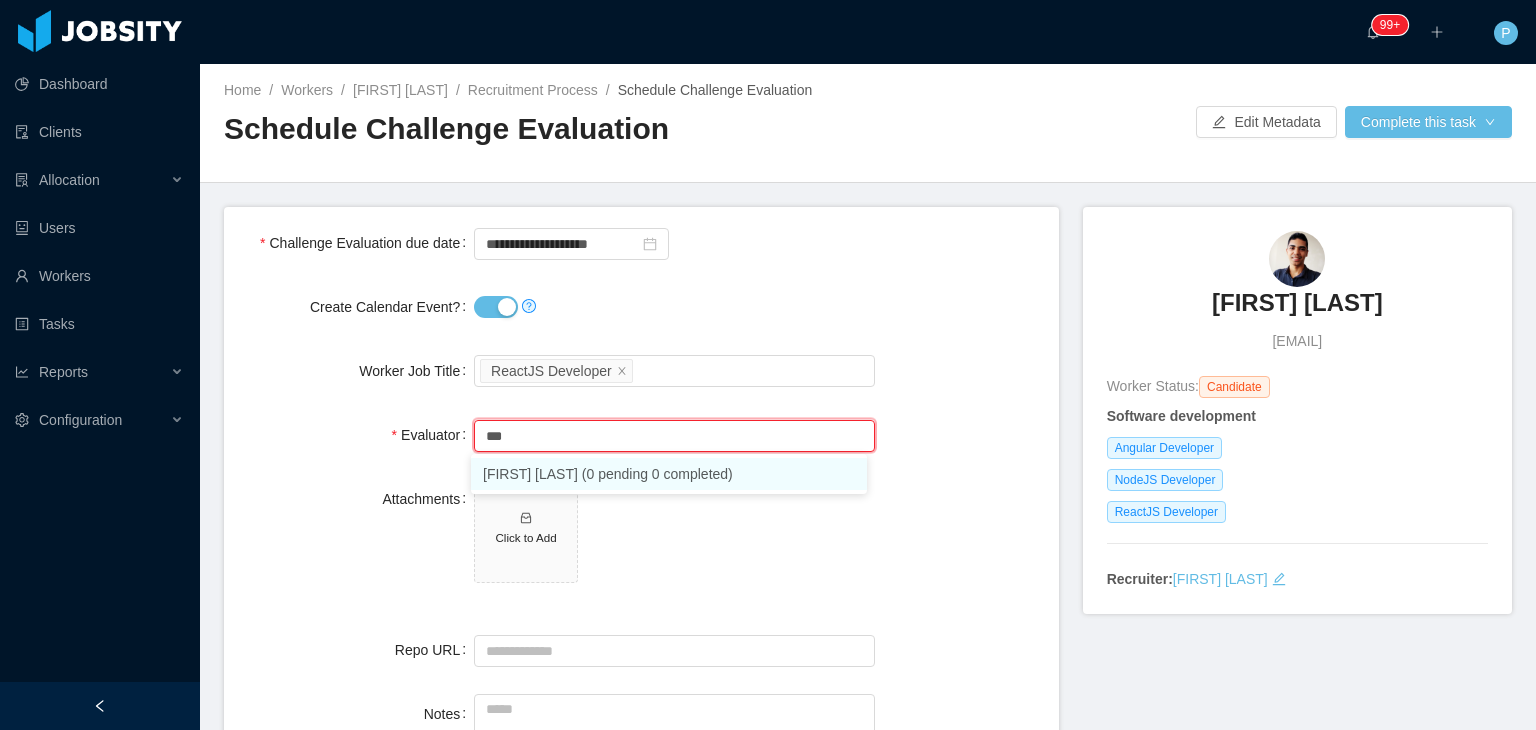 click on "[FIRST] [LAST] (0 pending 0 completed)" at bounding box center (669, 474) 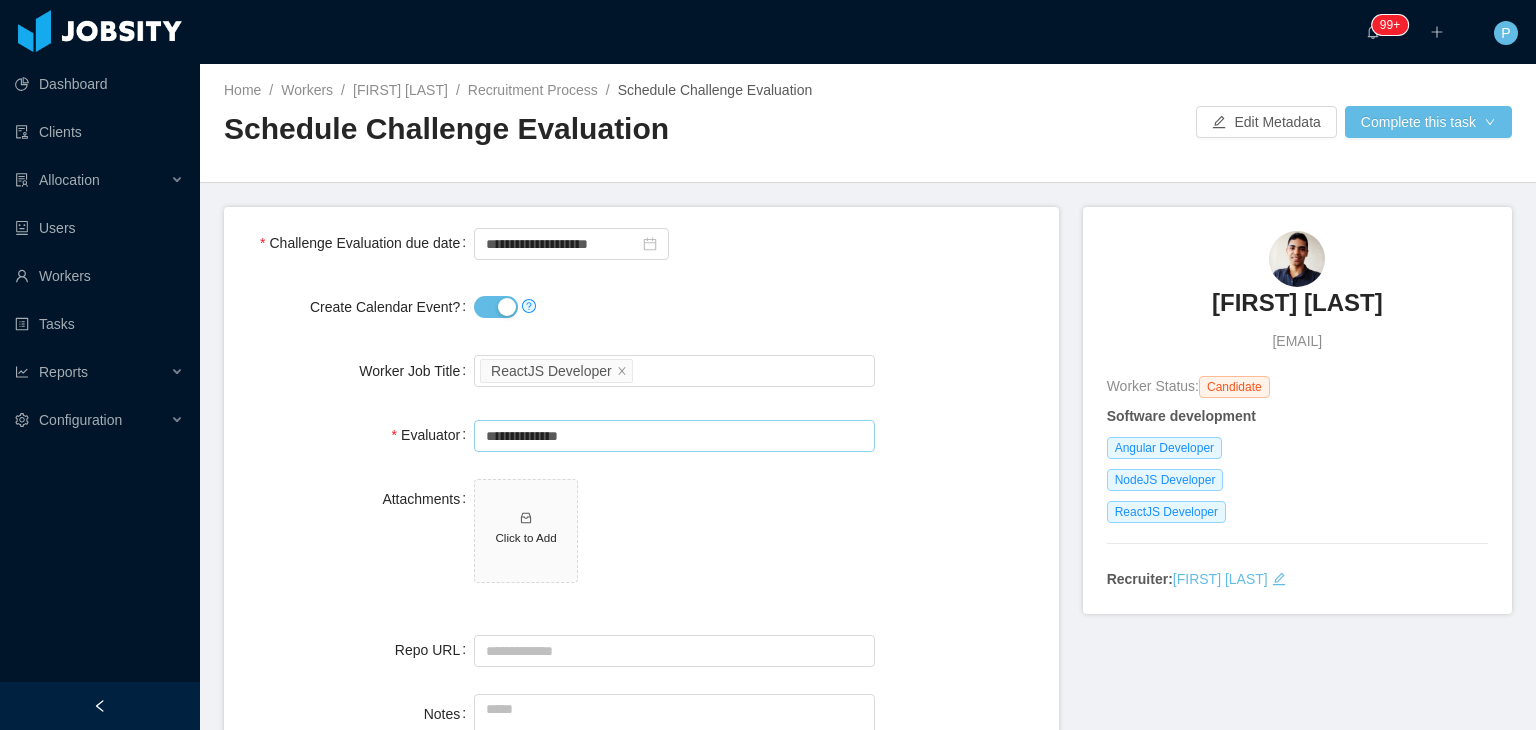 type on "**********" 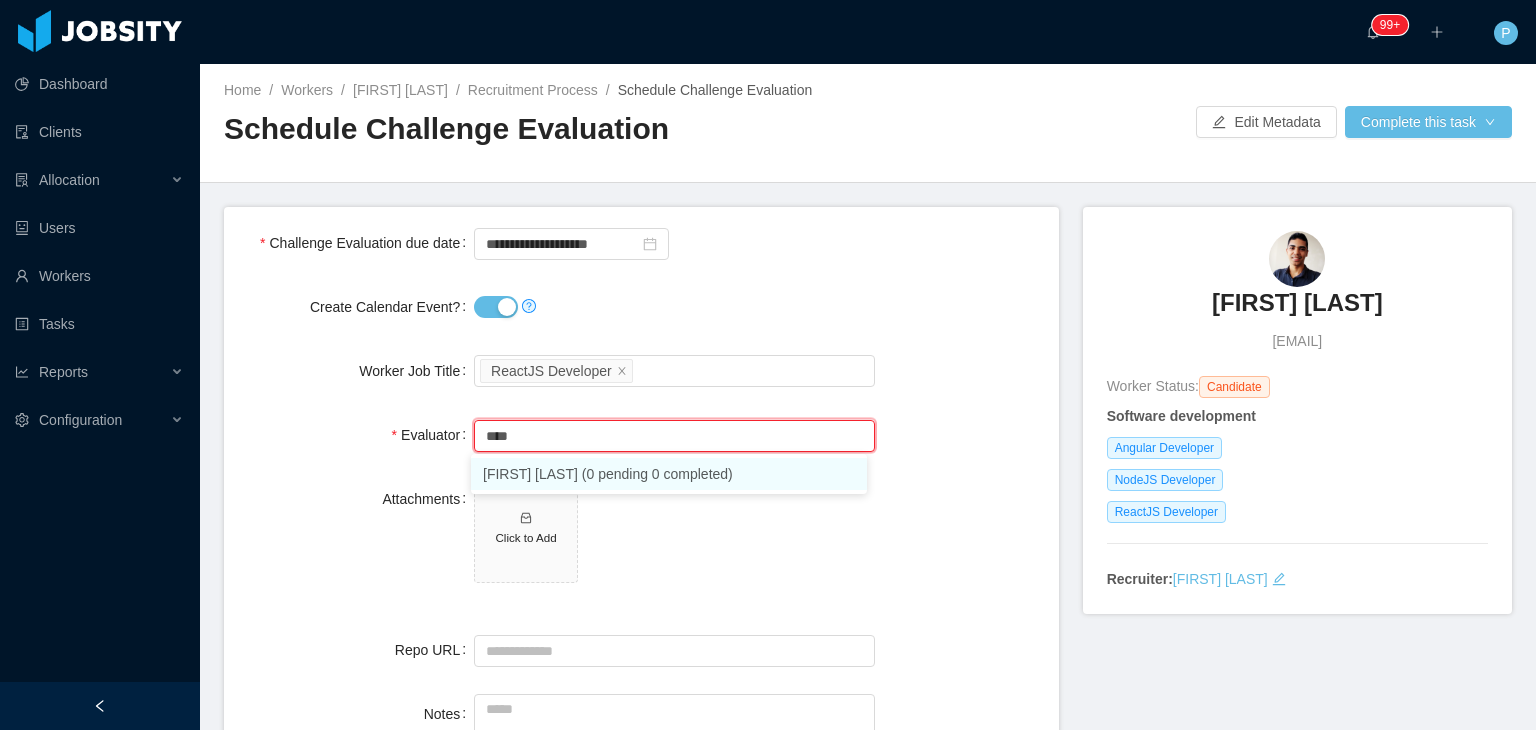 click on "[FIRST] [LAST] (0 pending 0 completed)" at bounding box center (669, 474) 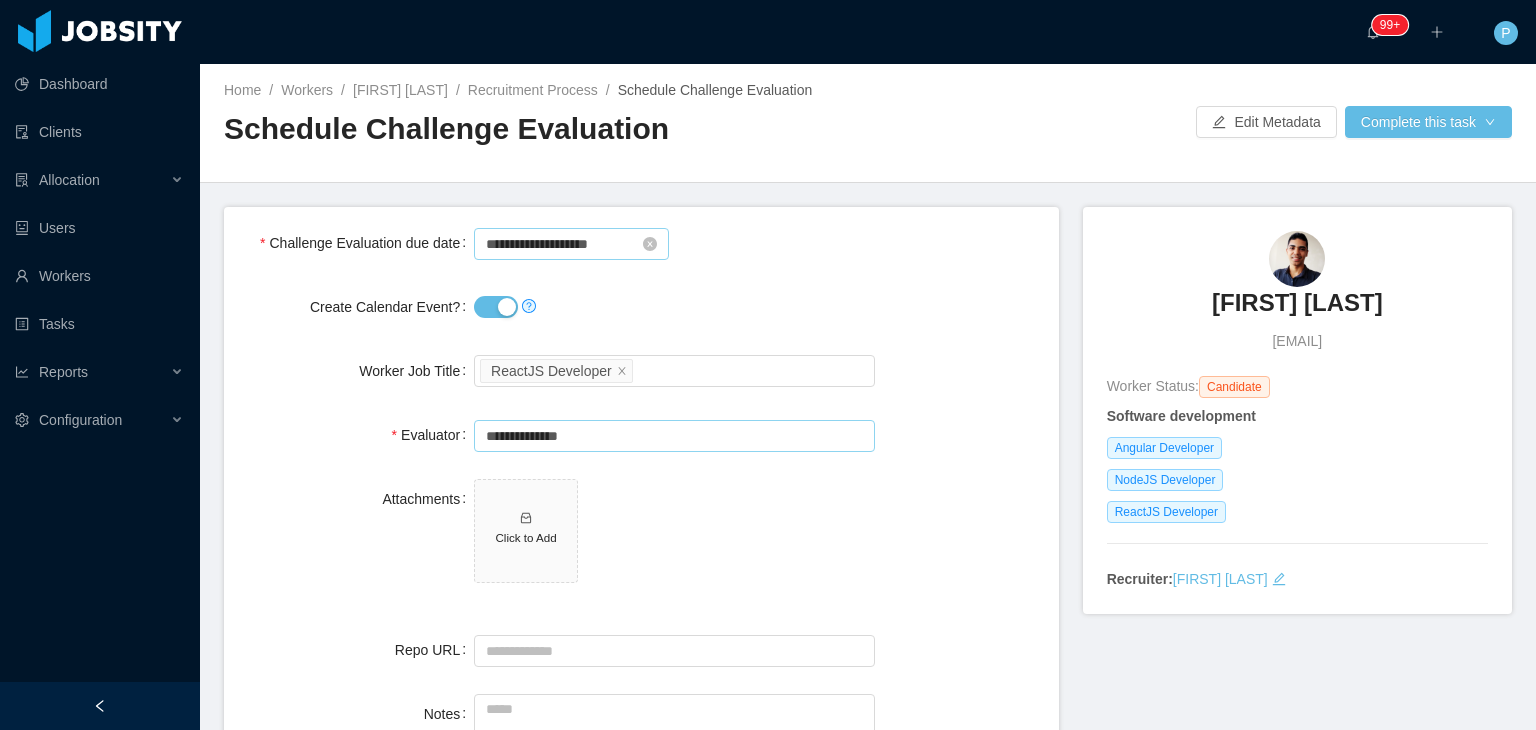 type on "**********" 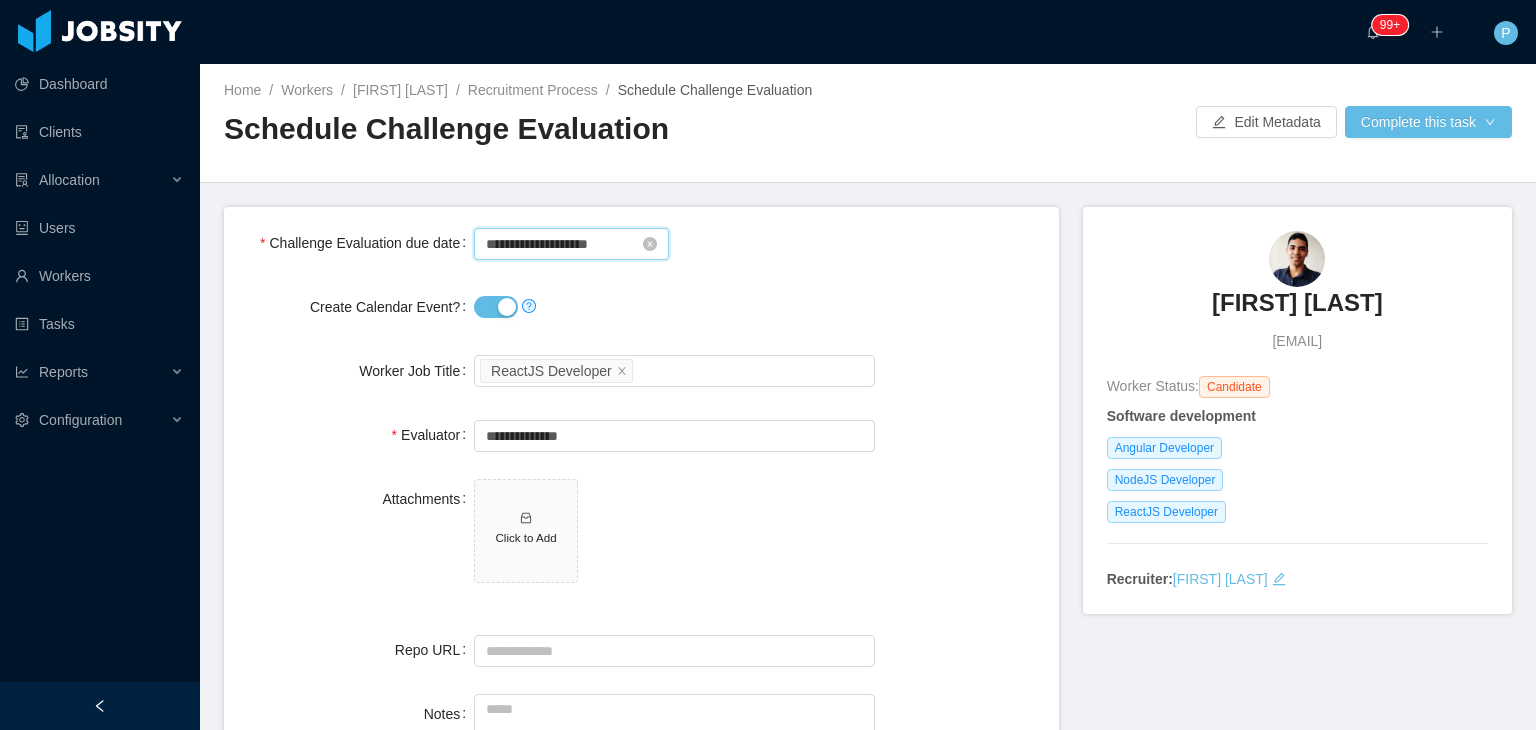 click on "**********" at bounding box center (571, 244) 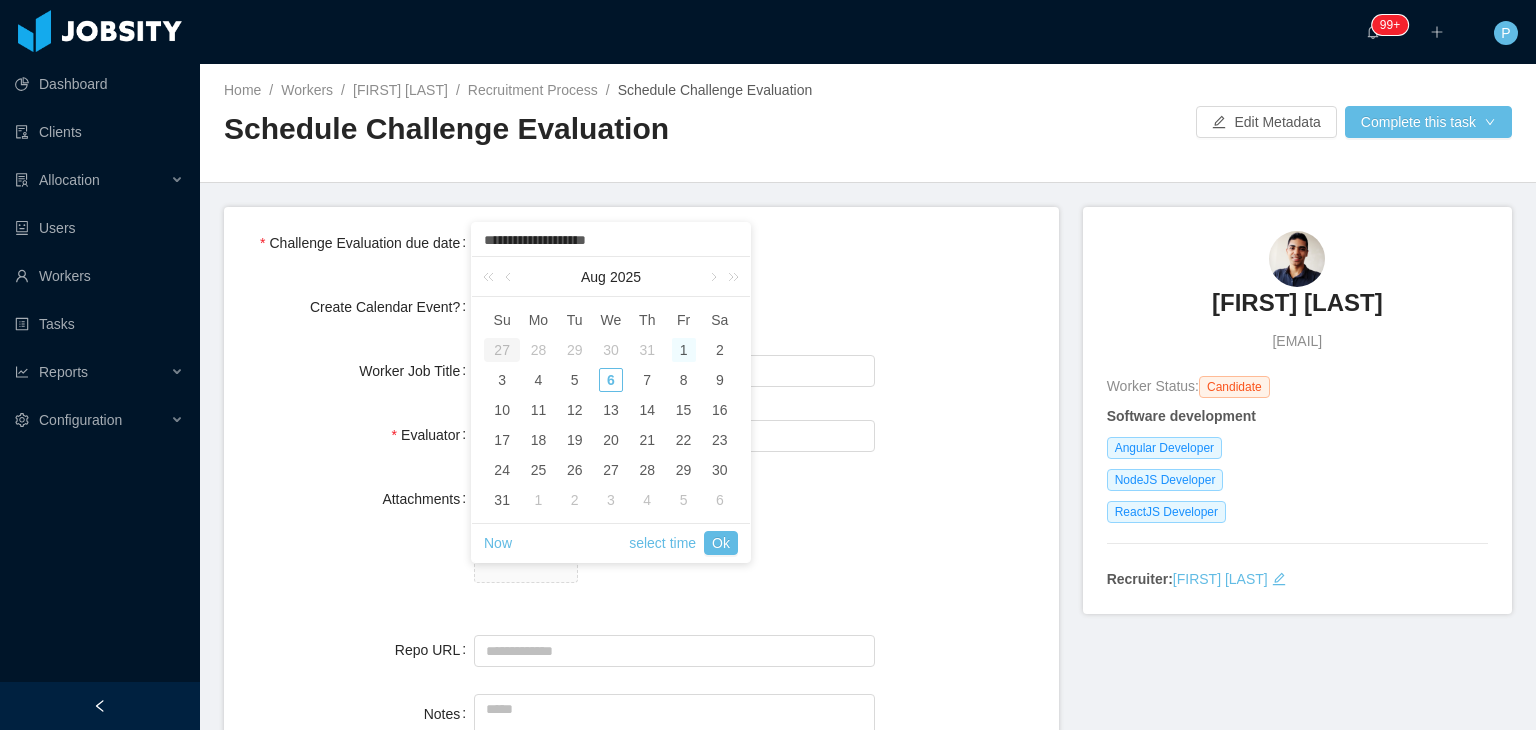 click on "7" at bounding box center (647, 380) 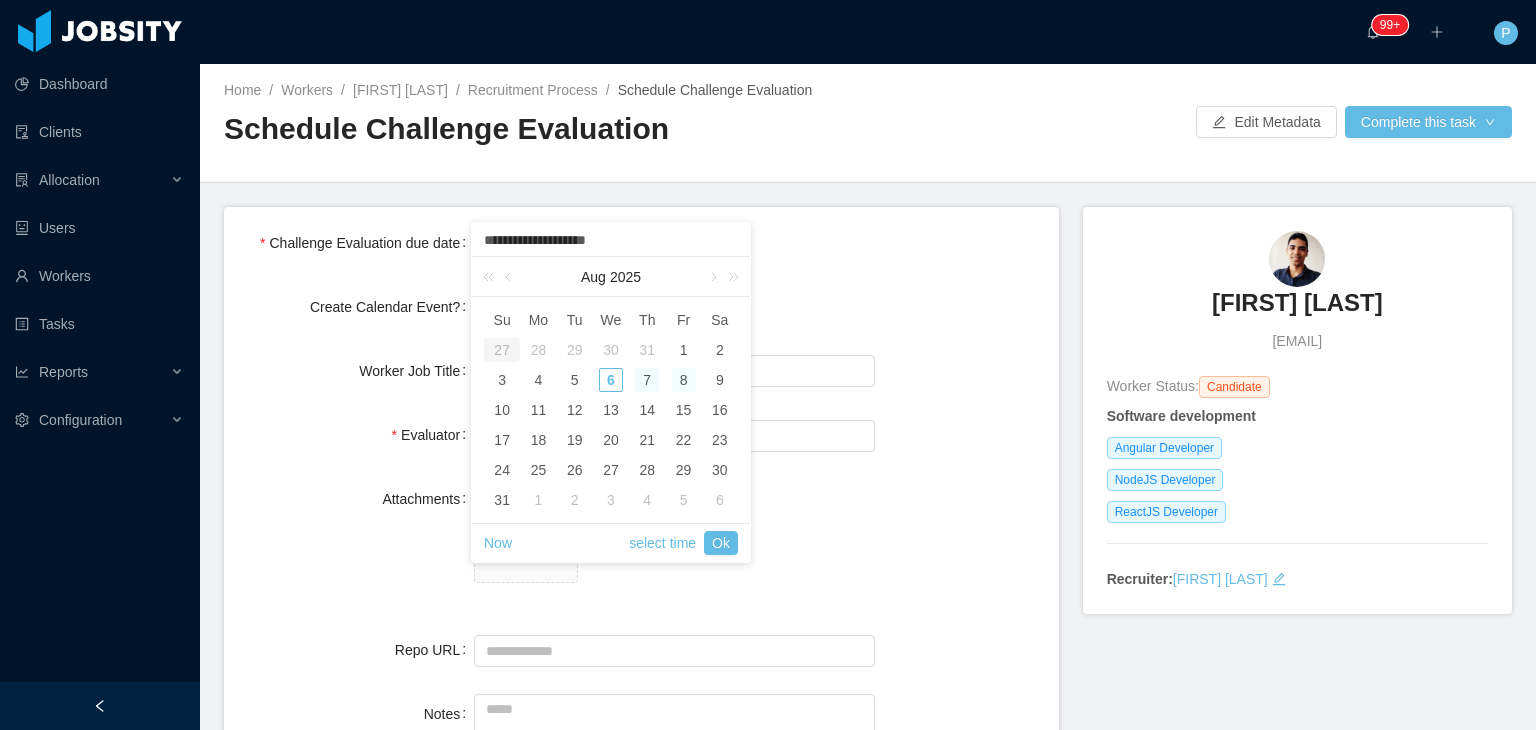 click on "8" at bounding box center [684, 380] 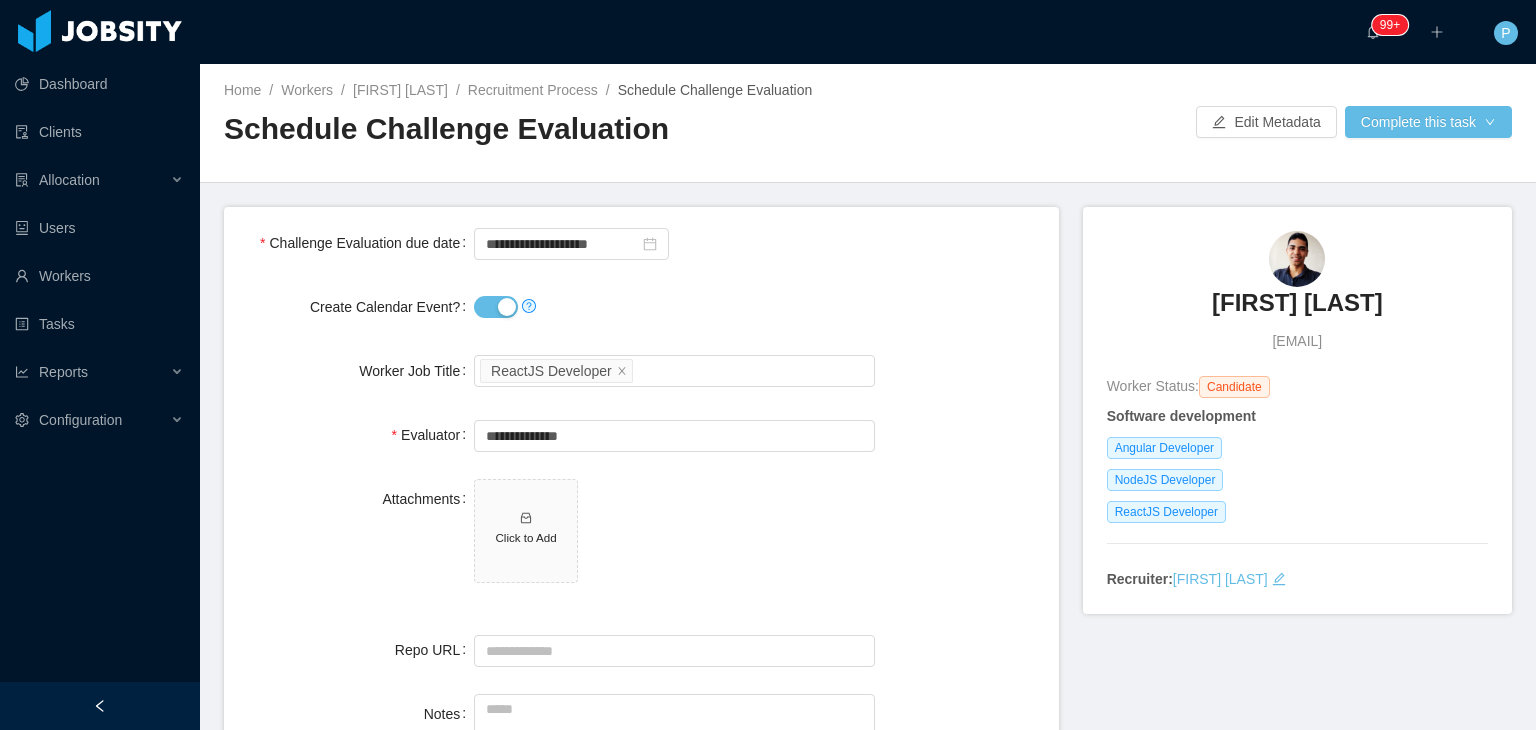 click on "Click to Add" at bounding box center (674, 535) 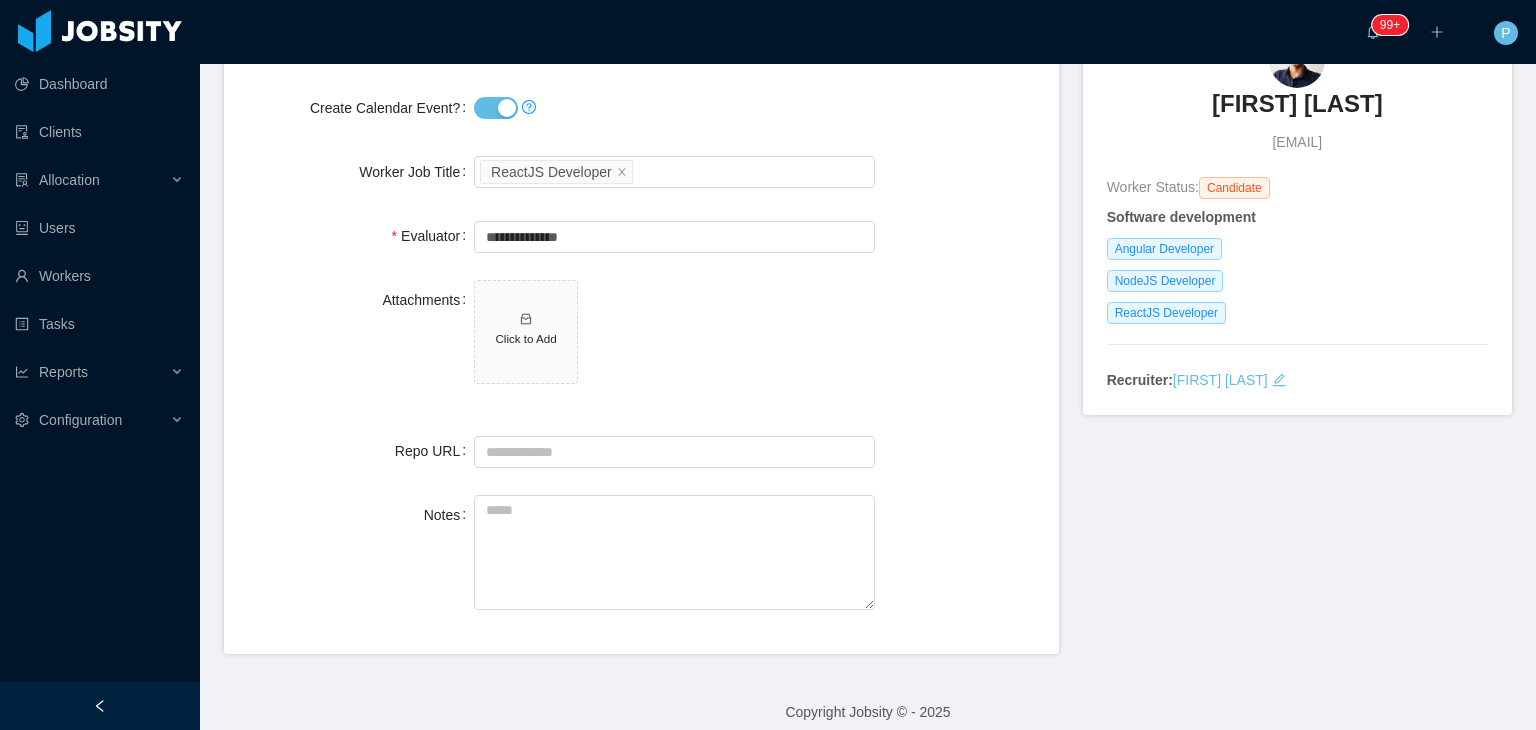 scroll, scrollTop: 214, scrollLeft: 0, axis: vertical 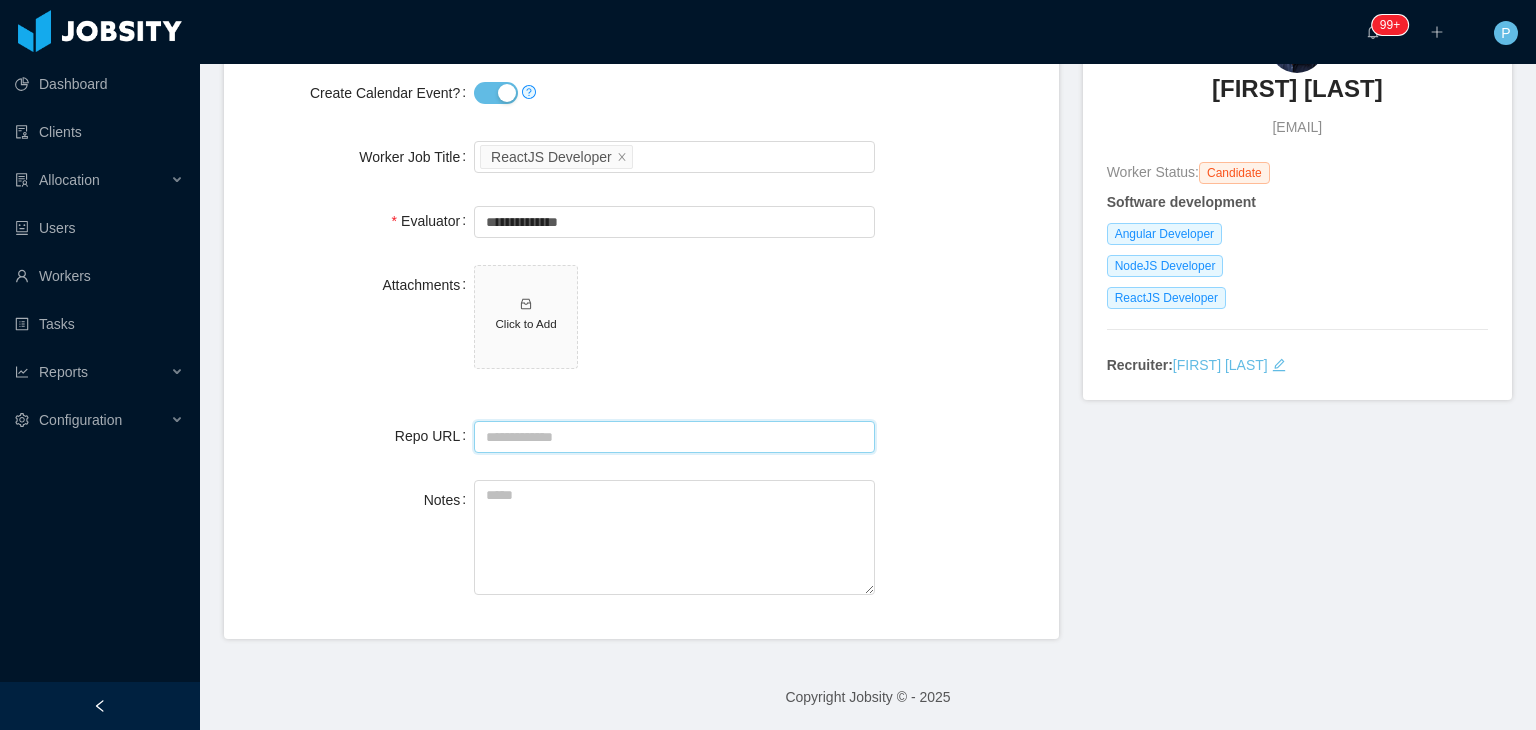 click on "Repo URL" at bounding box center (674, 437) 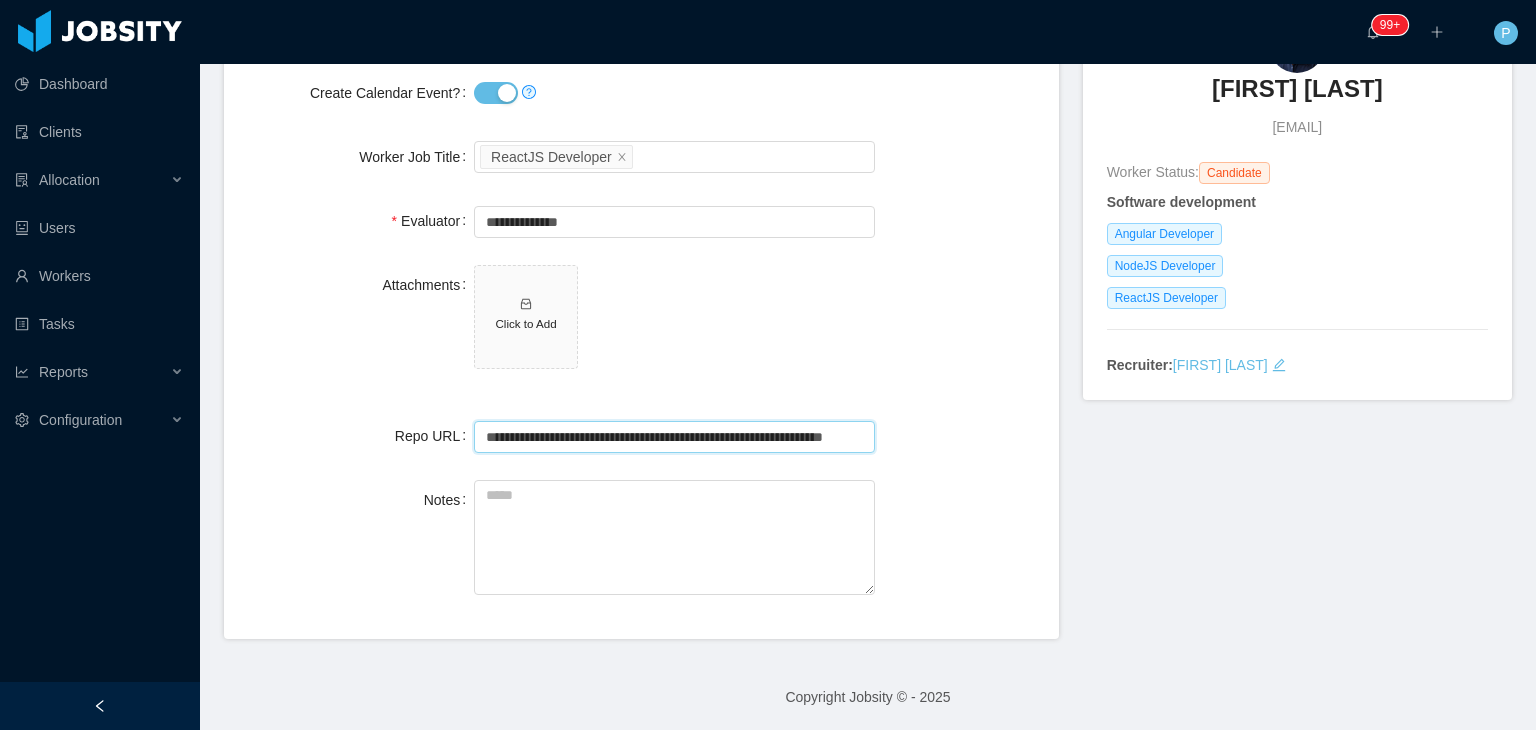 scroll, scrollTop: 0, scrollLeft: 52, axis: horizontal 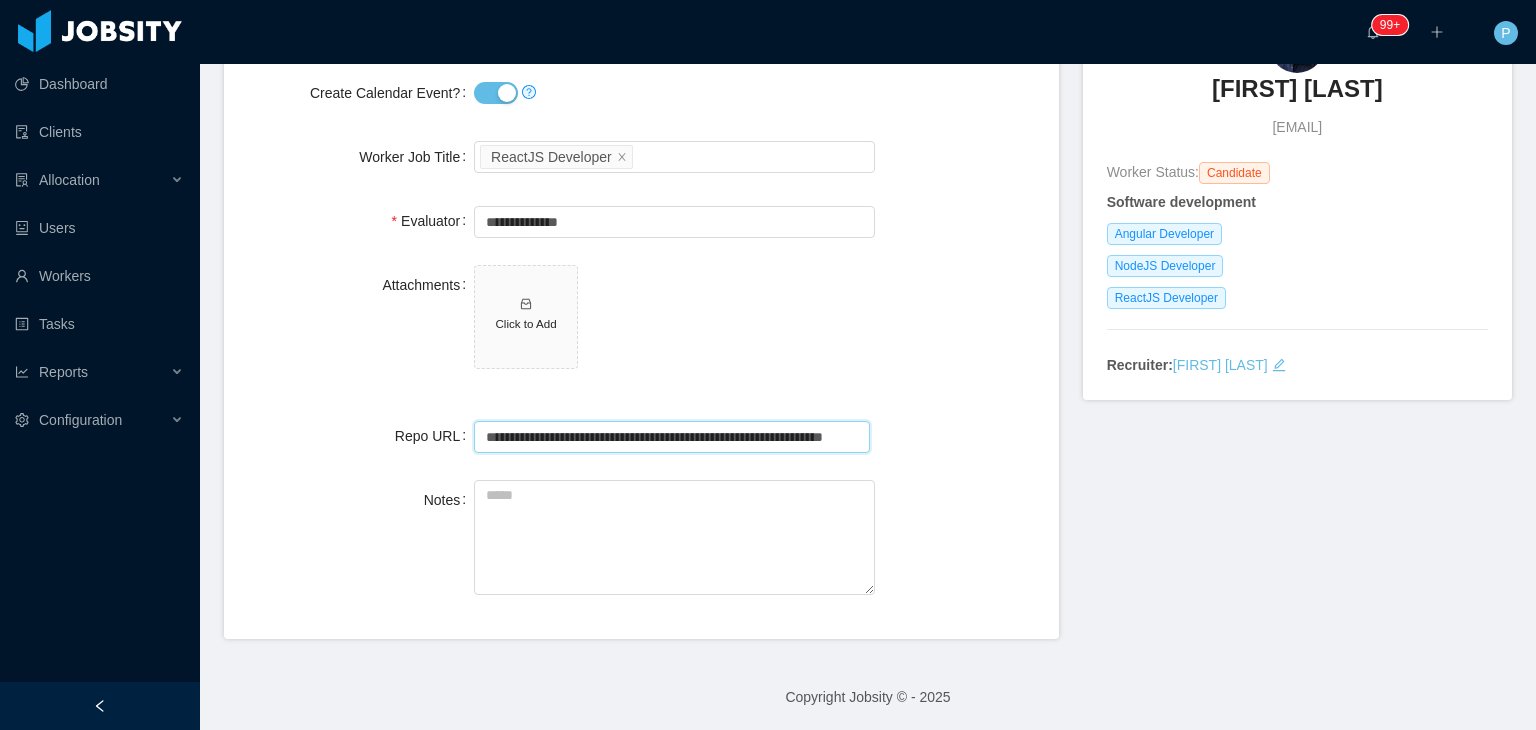 type on "**********" 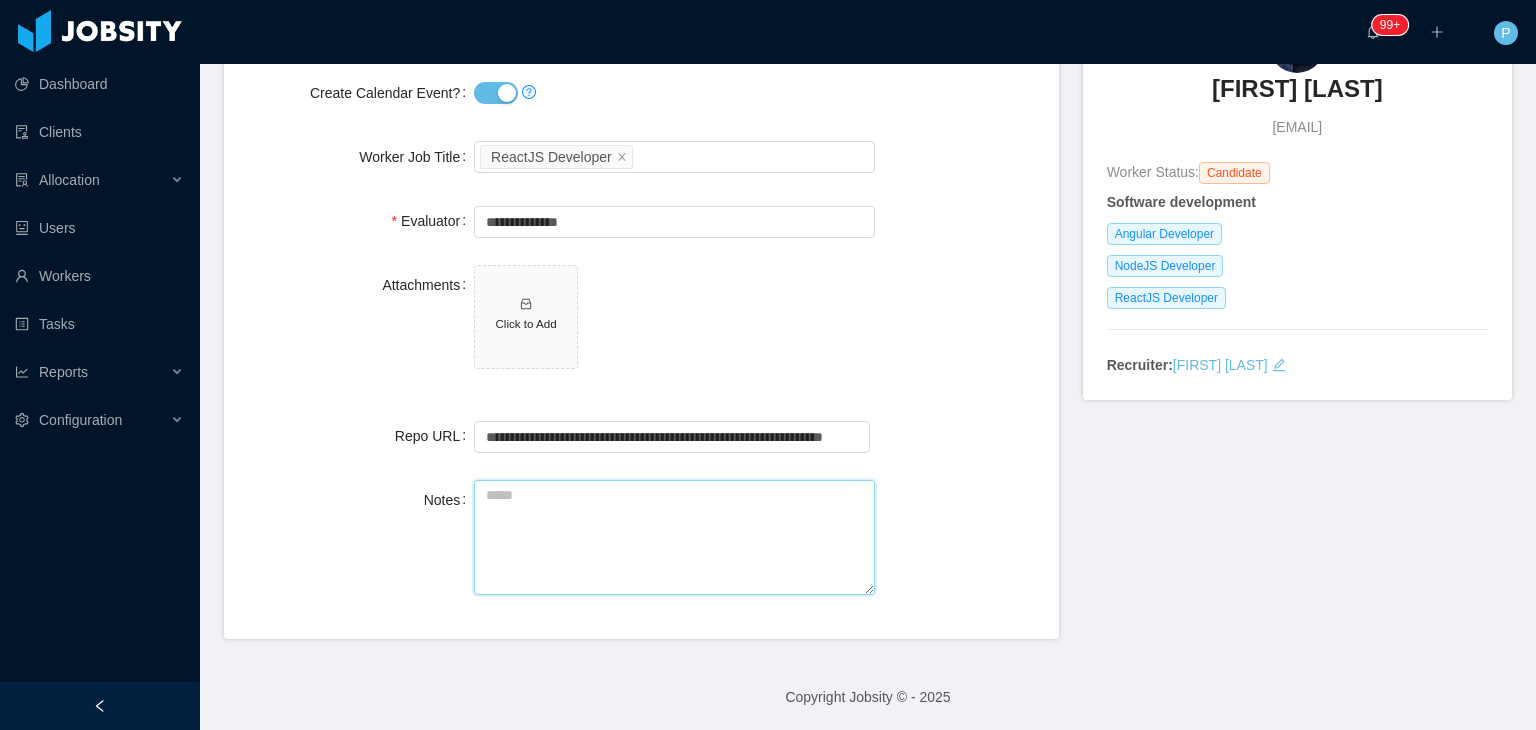 click on "Notes" at bounding box center [674, 537] 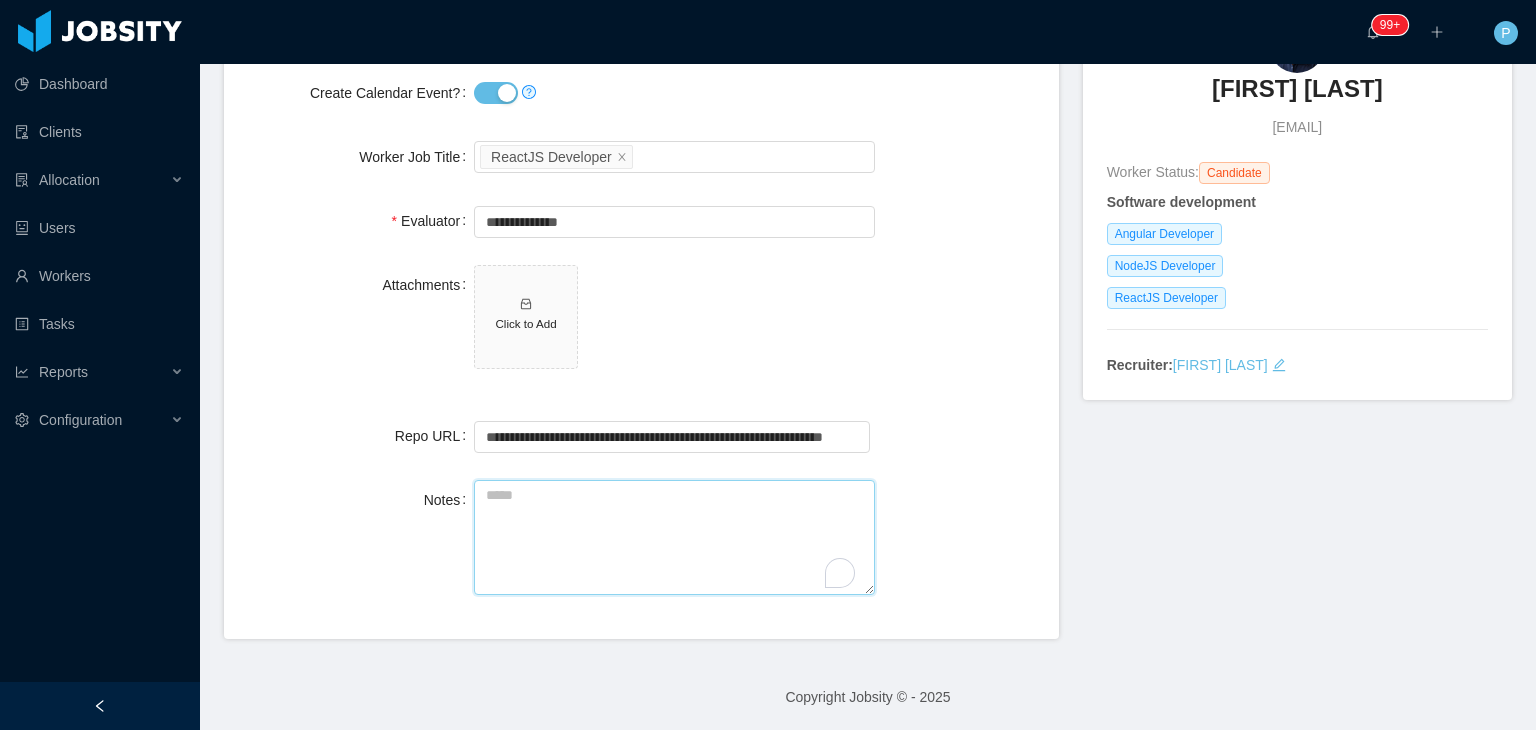 paste on "**********" 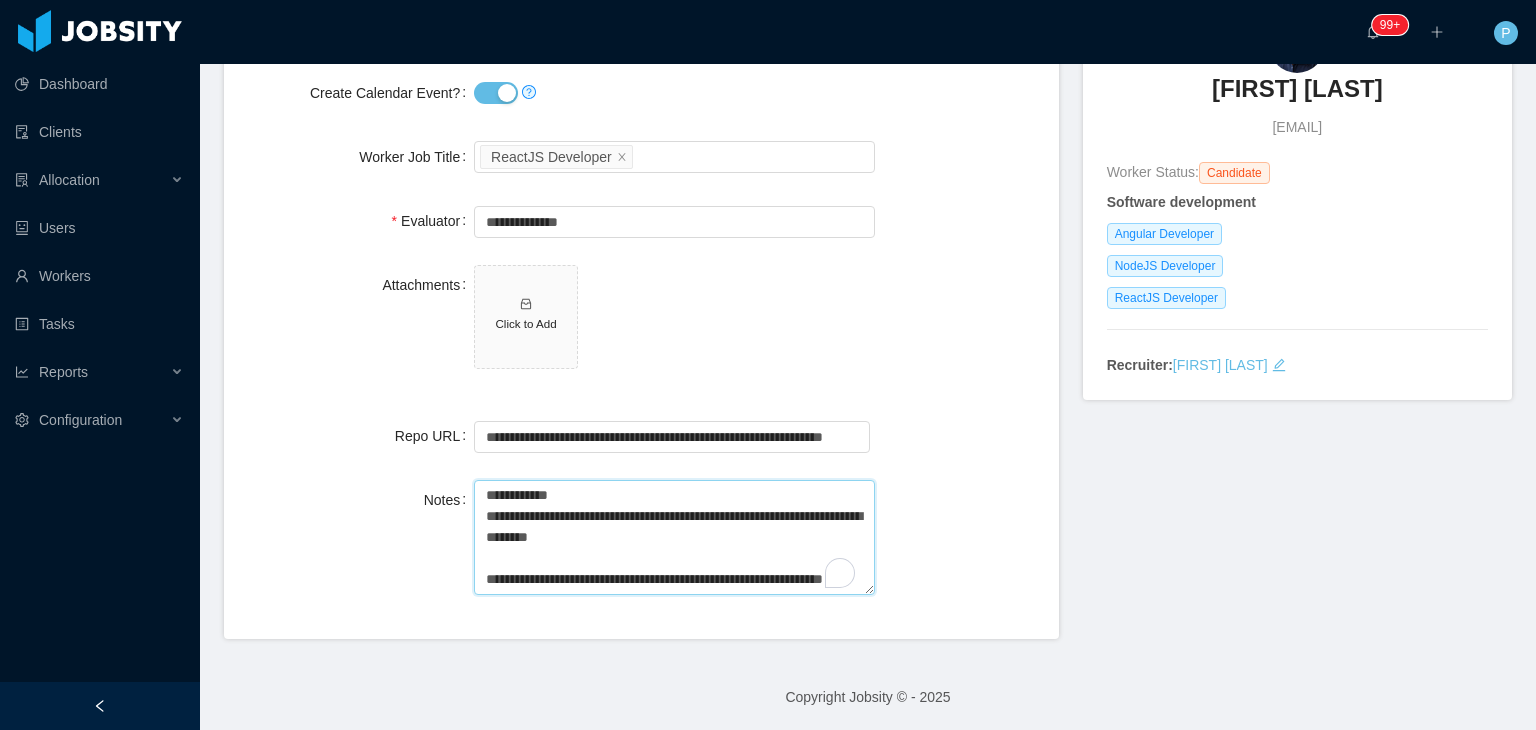 scroll, scrollTop: 16, scrollLeft: 0, axis: vertical 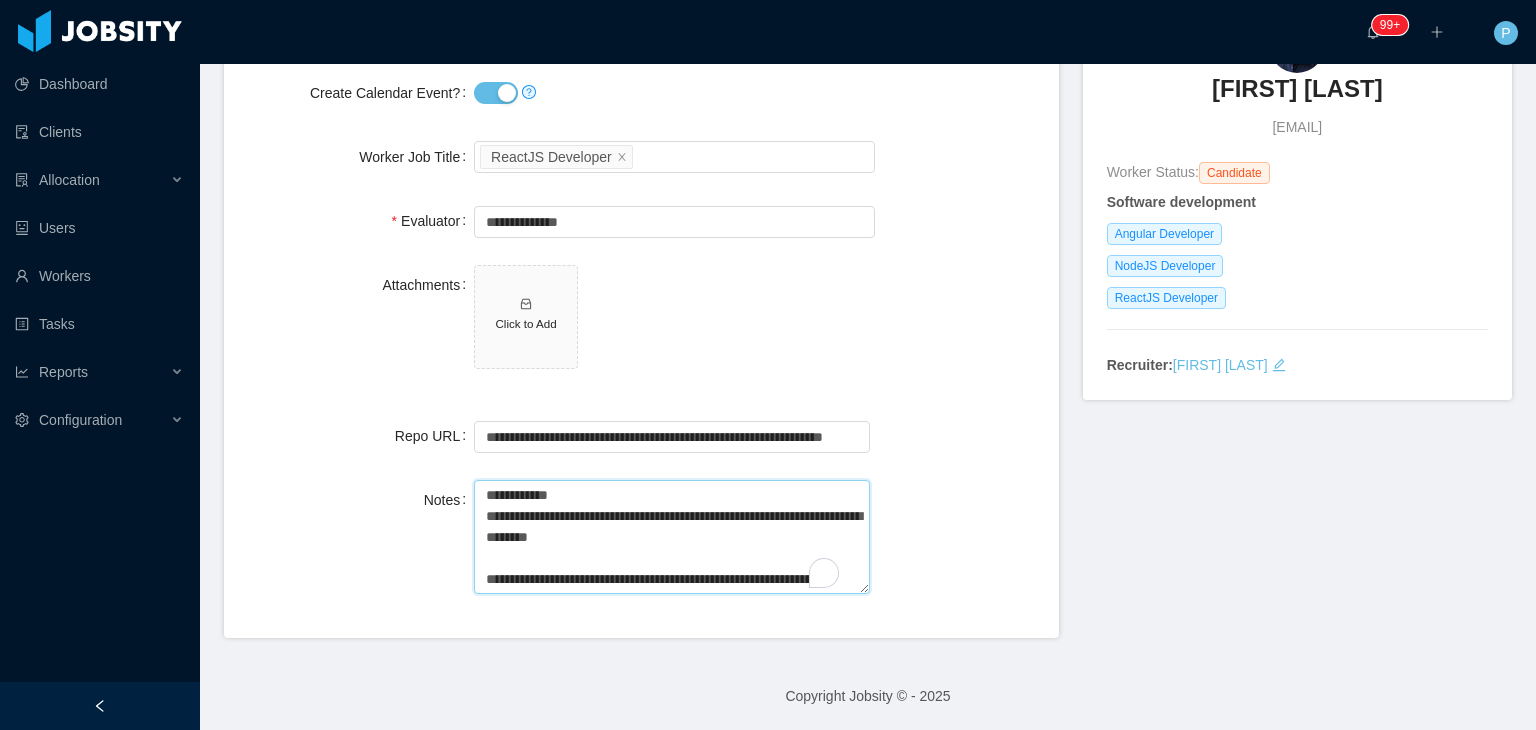 type on "**********" 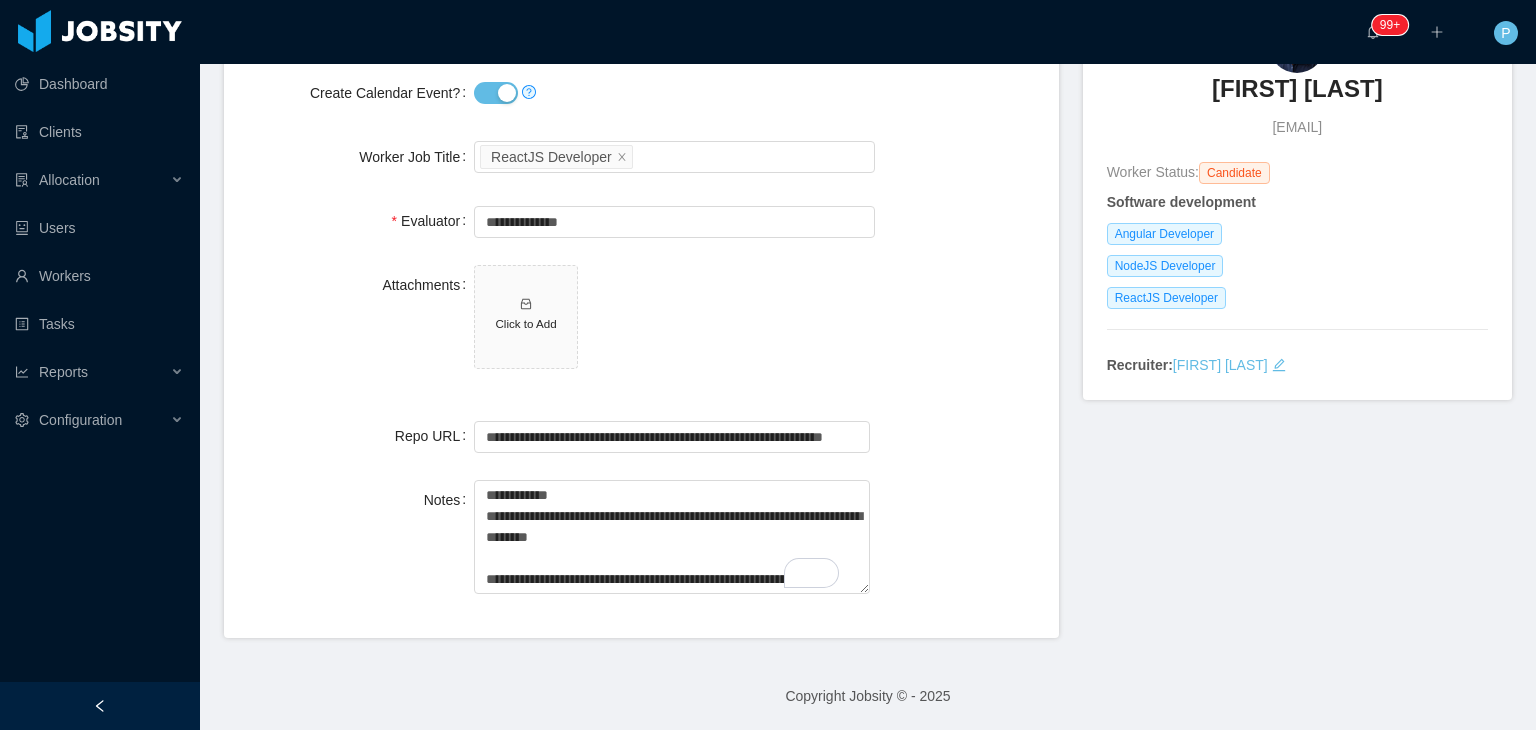 click on "**********" at bounding box center [641, 539] 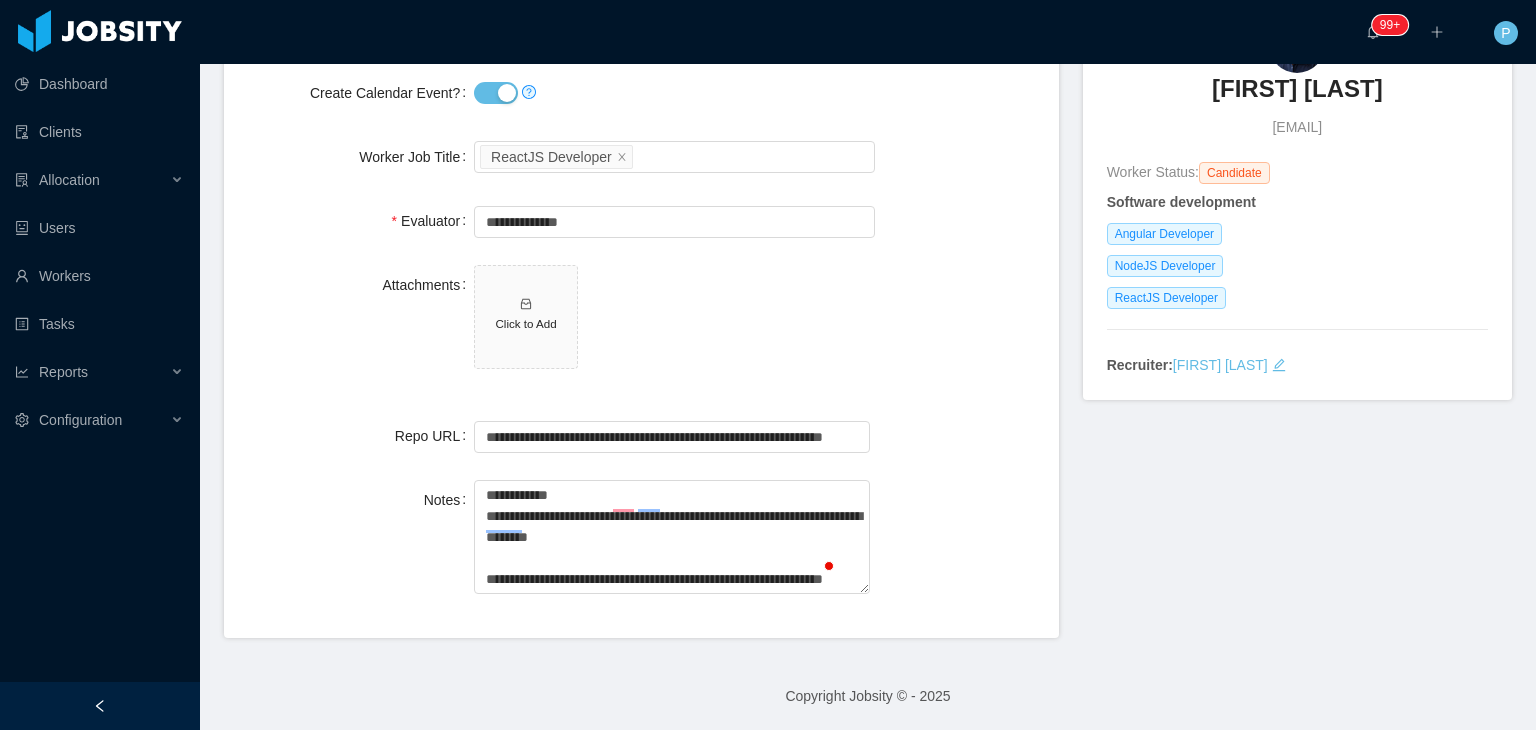 scroll, scrollTop: 0, scrollLeft: 0, axis: both 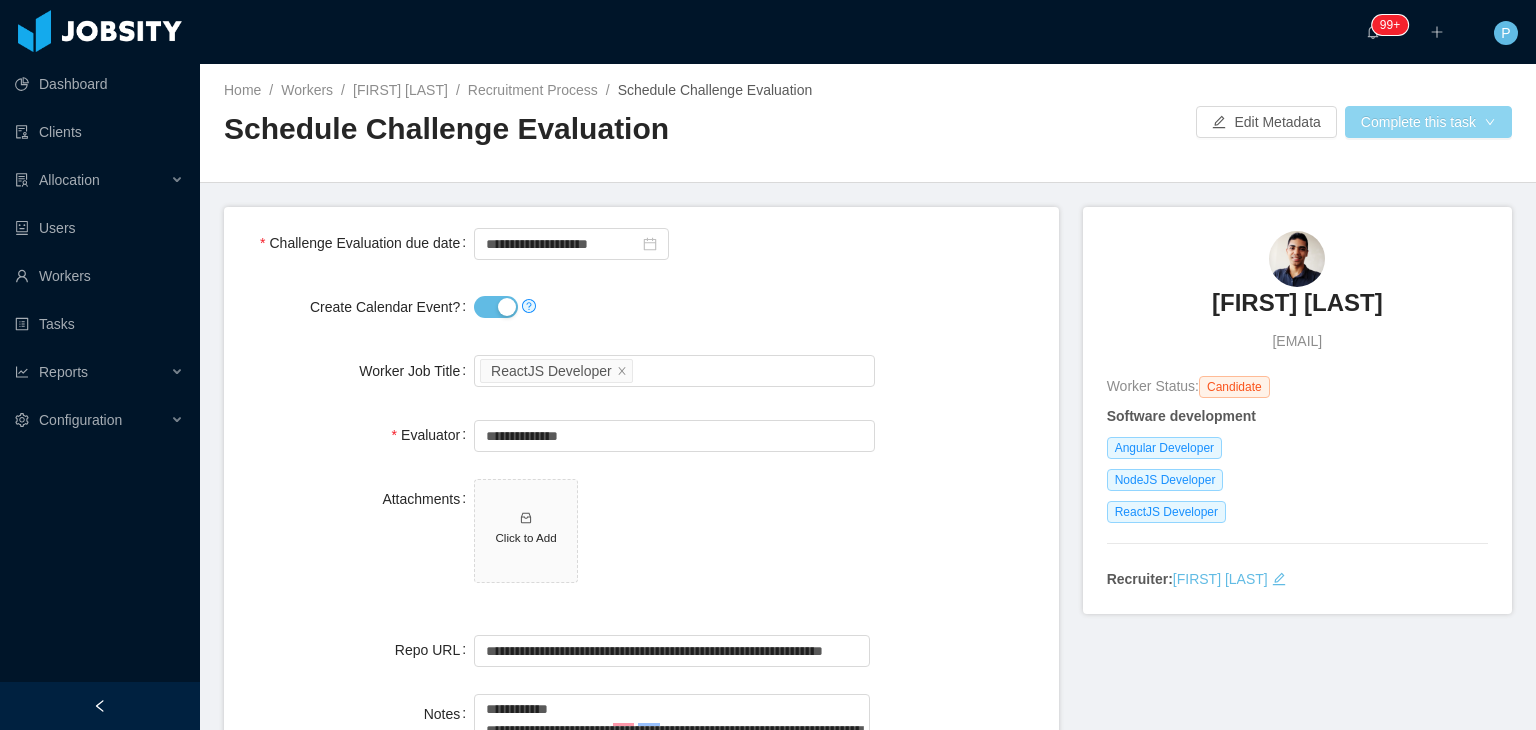 click on "Complete this task" at bounding box center (1428, 122) 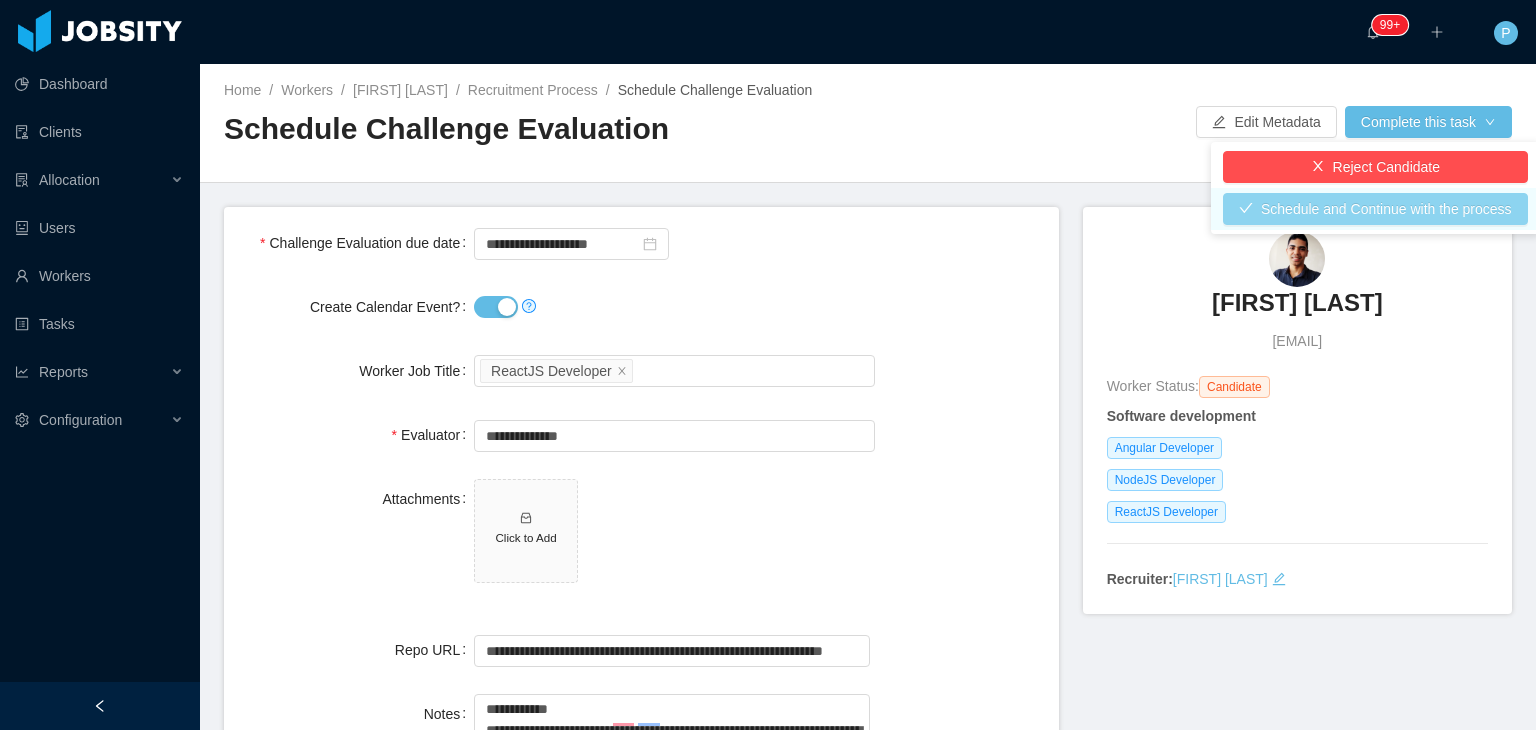click on "Schedule and Continue with the process" at bounding box center [1375, 209] 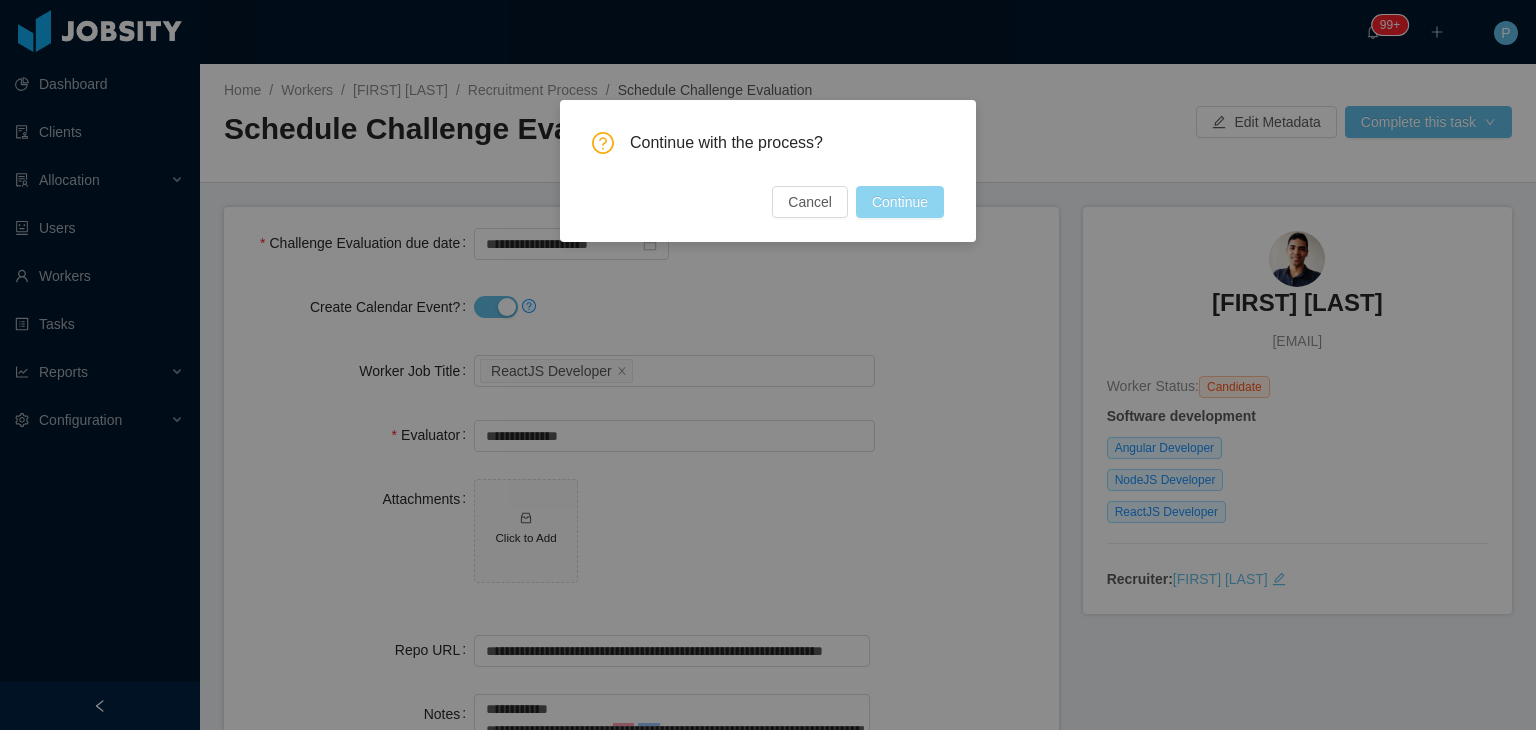 click on "Continue" at bounding box center (900, 202) 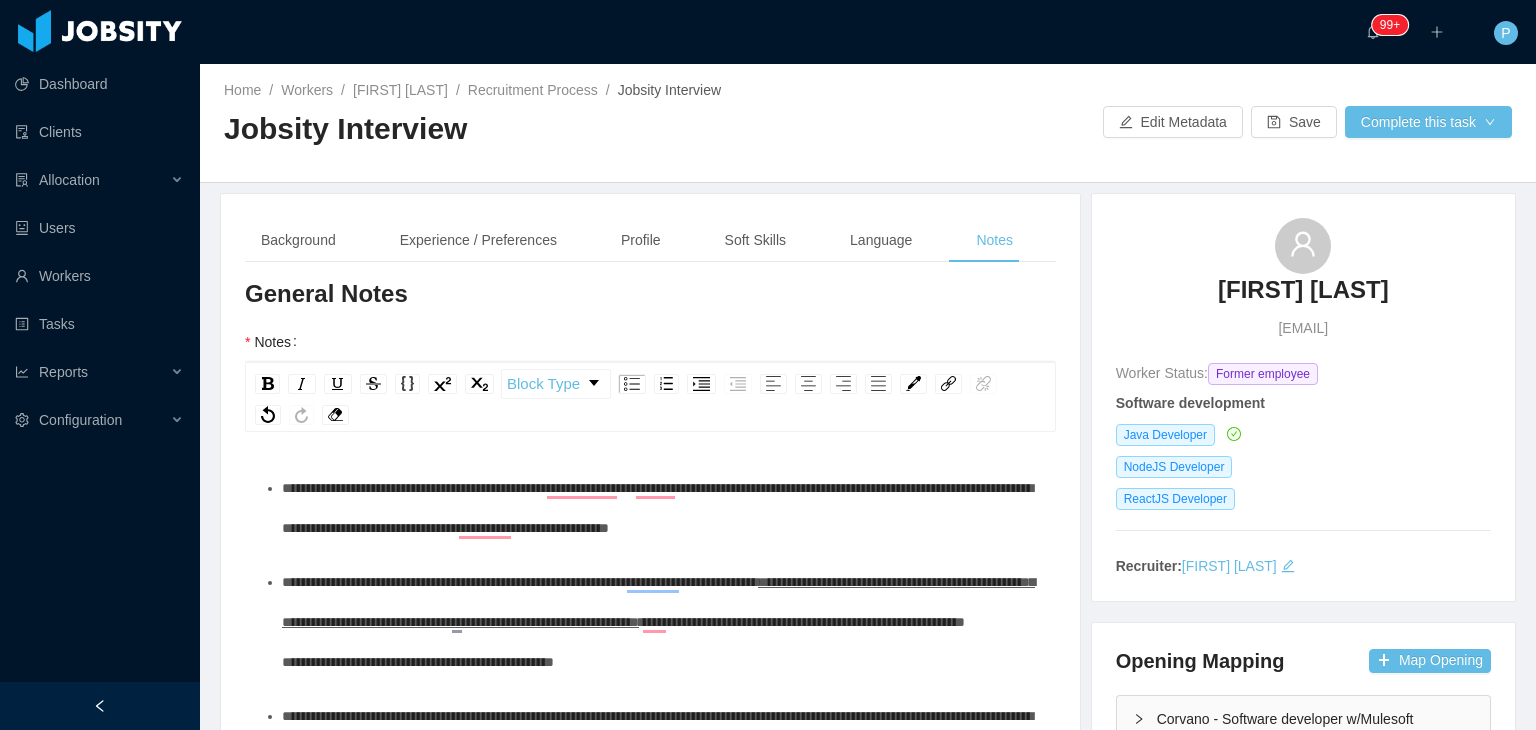 scroll, scrollTop: 0, scrollLeft: 0, axis: both 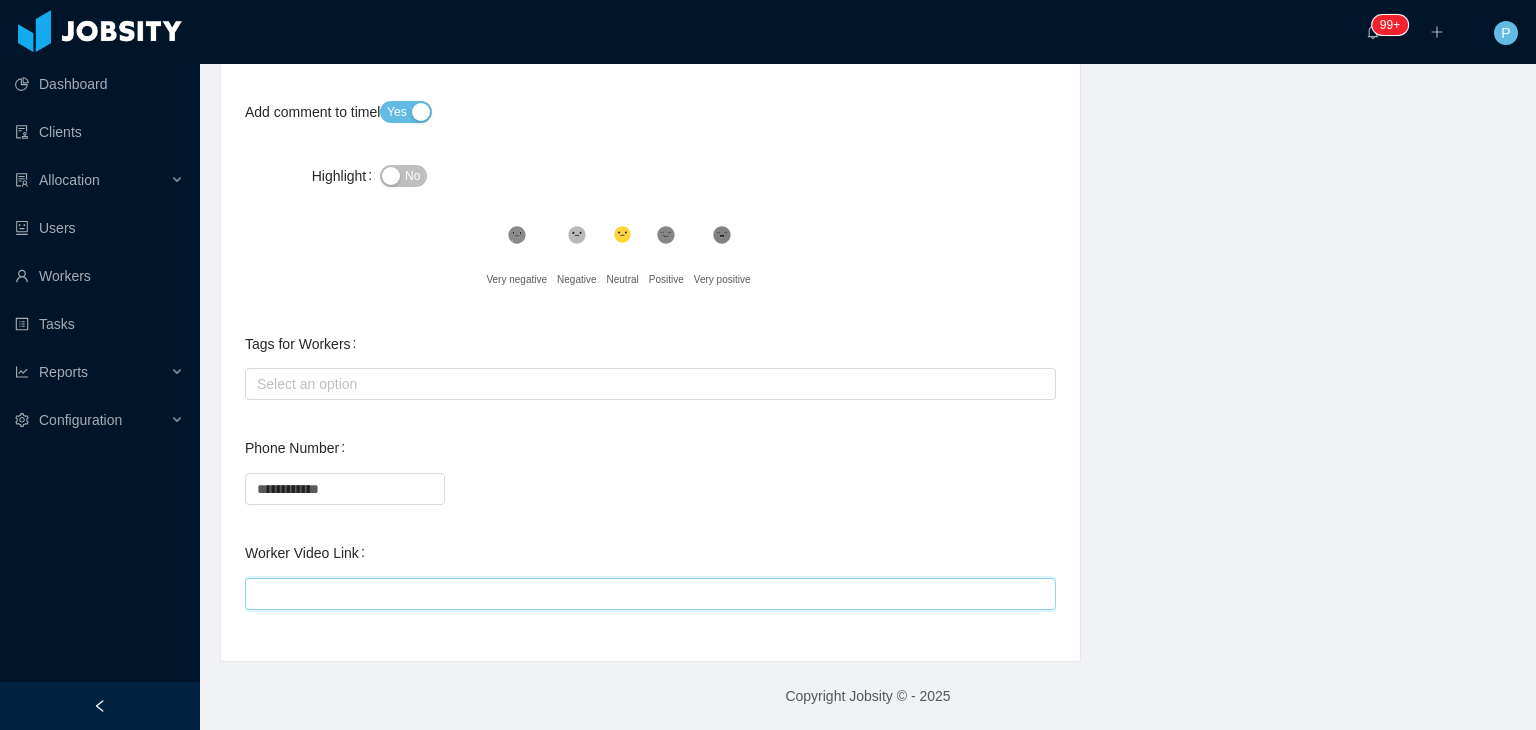 click on "Worker Video Link" at bounding box center [650, 594] 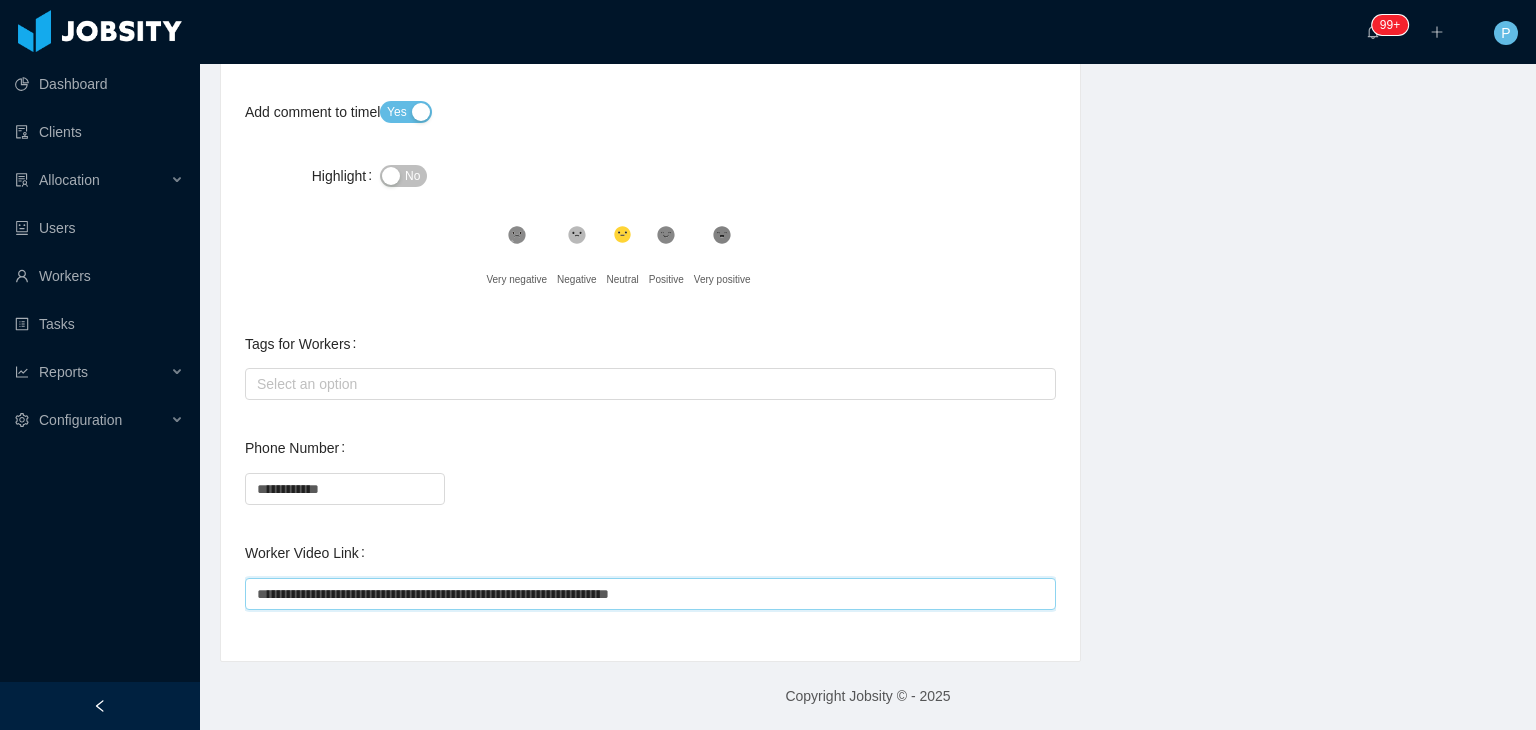 type on "**********" 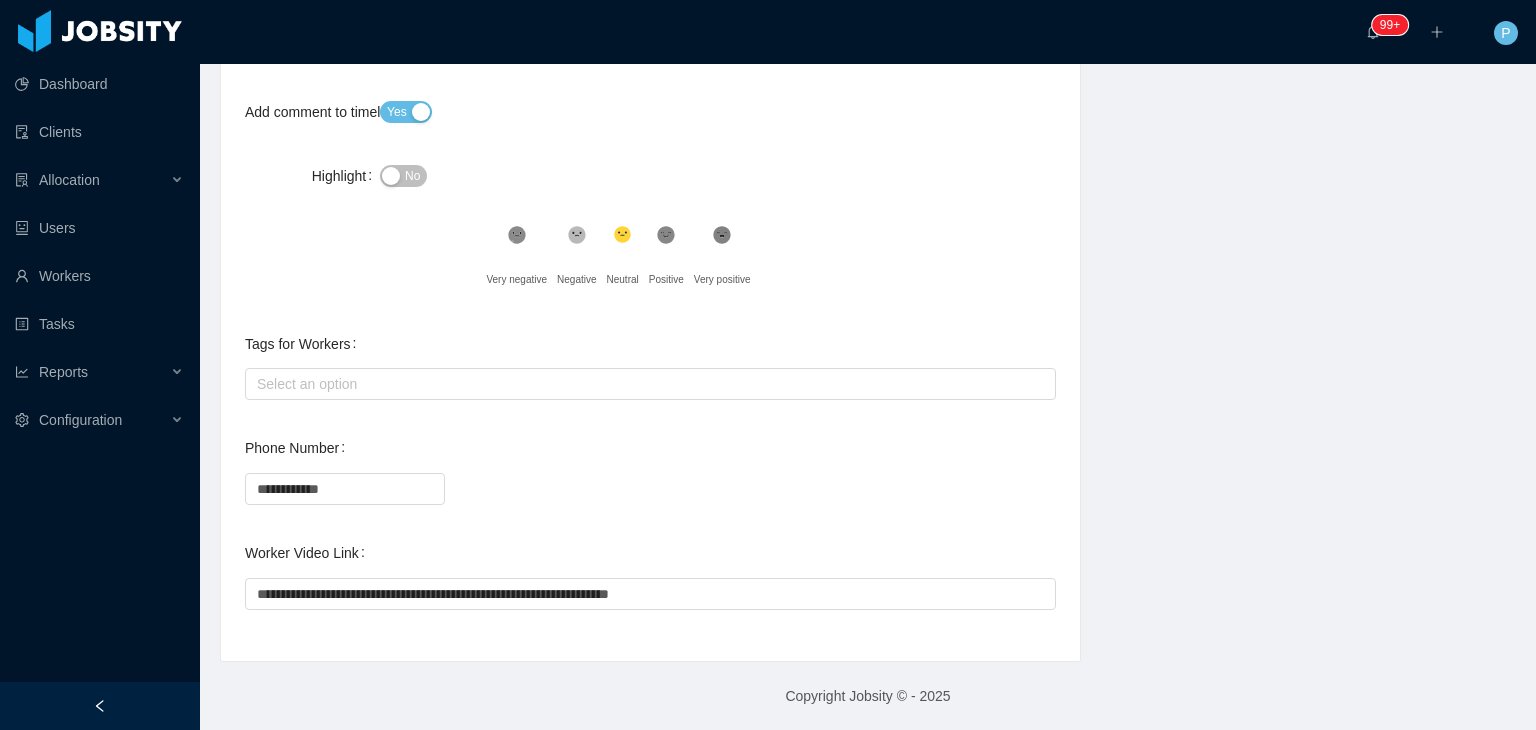 click on "**********" at bounding box center [650, 488] 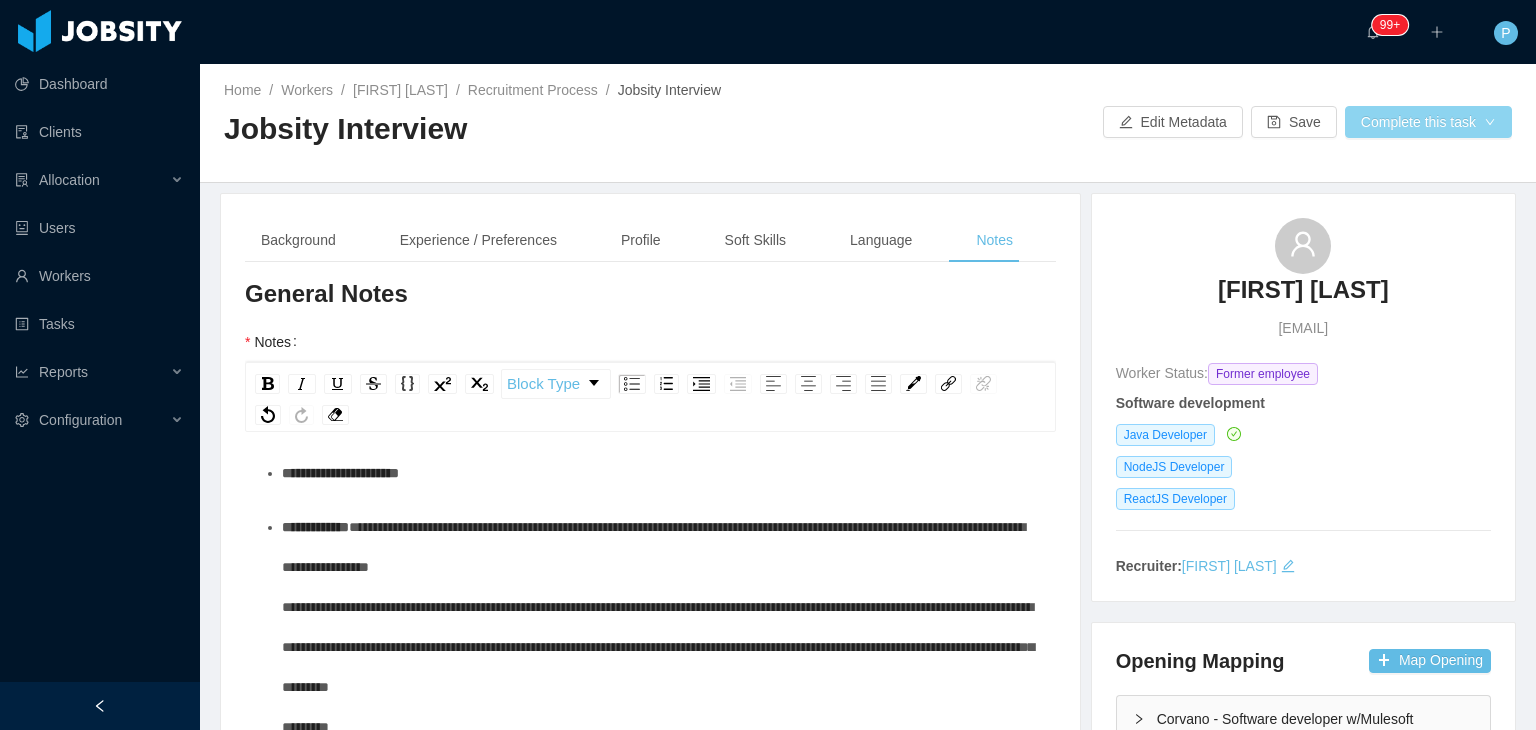 click on "Complete this task" at bounding box center [1428, 122] 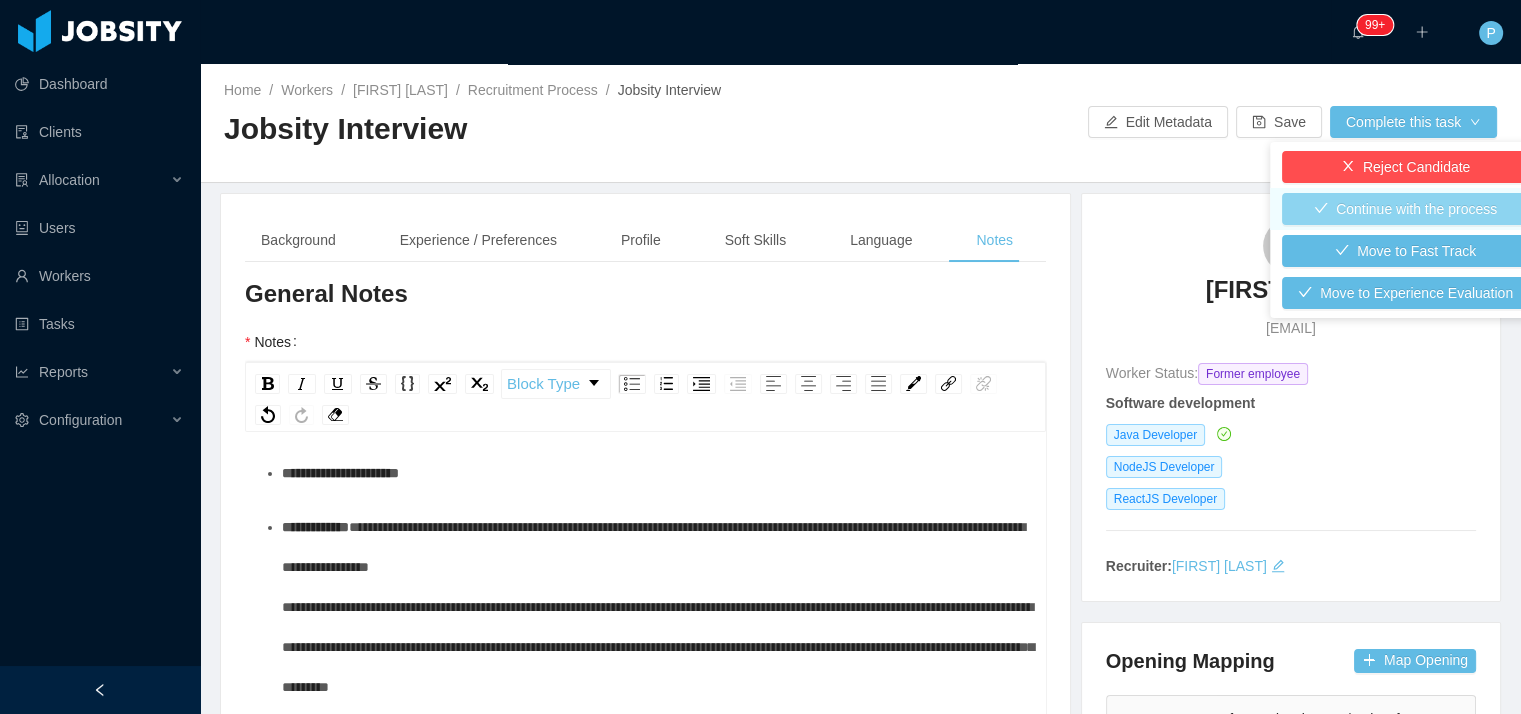 click on "Continue with the process" at bounding box center [1405, 209] 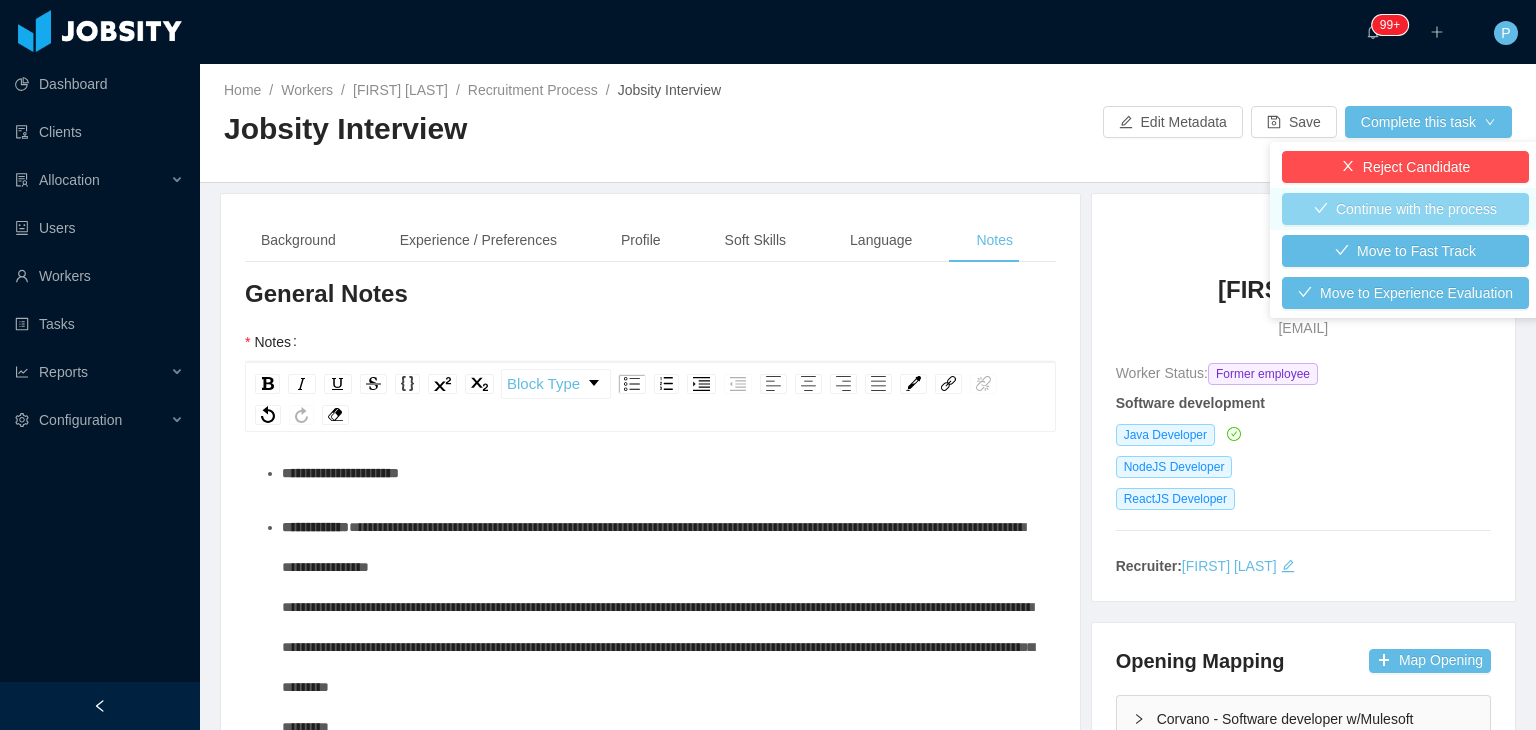 type 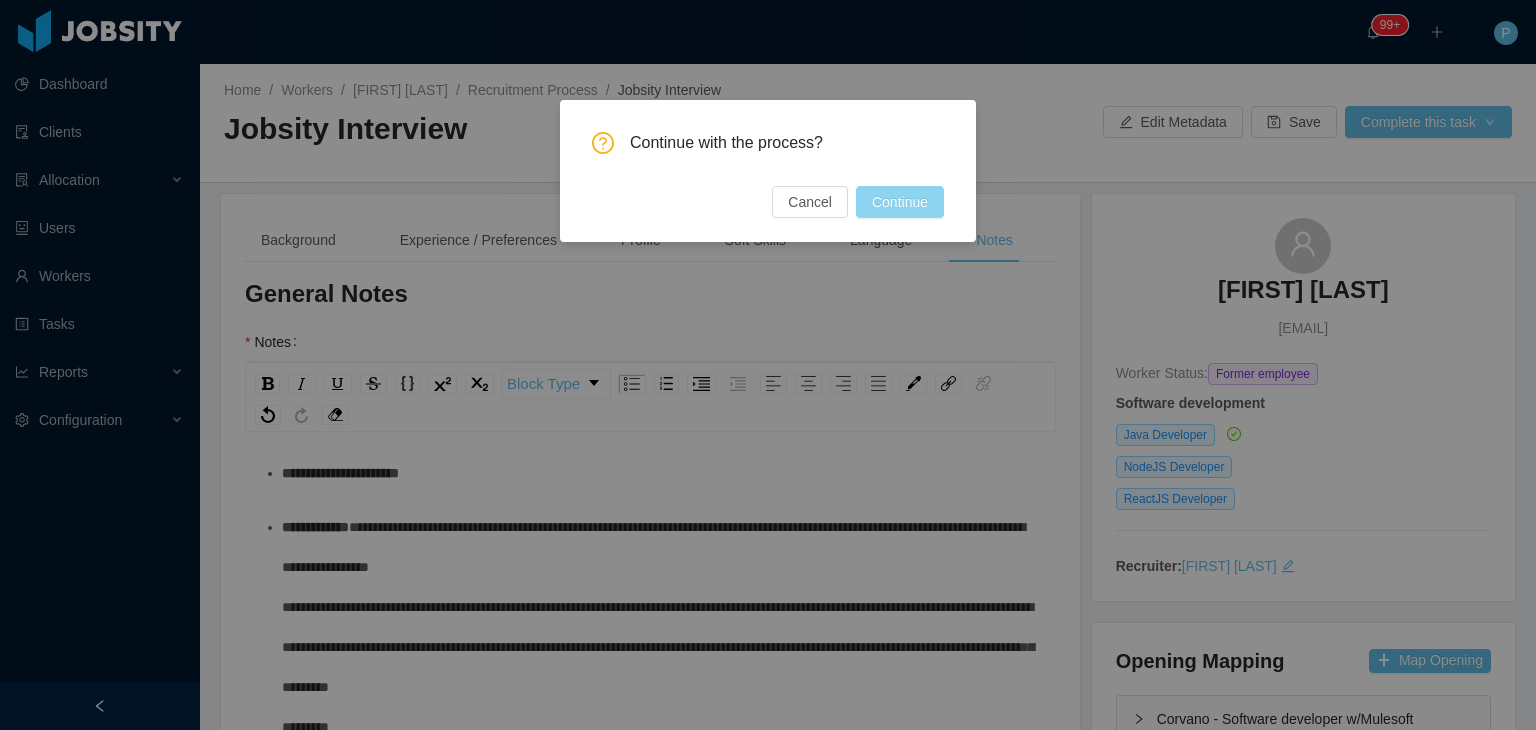 click on "Continue" at bounding box center [900, 202] 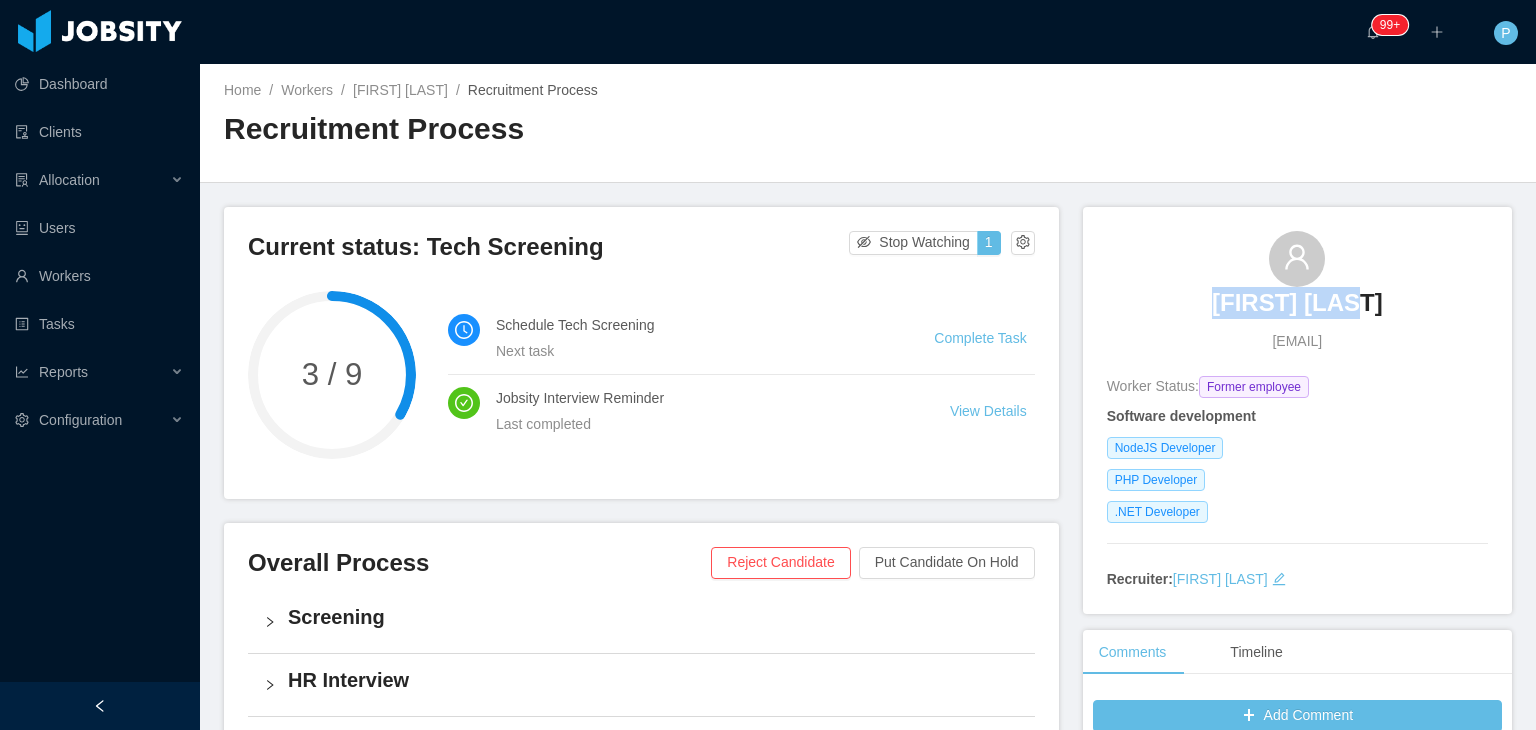 drag, startPoint x: 1367, startPoint y: 305, endPoint x: 1209, endPoint y: 315, distance: 158.31615 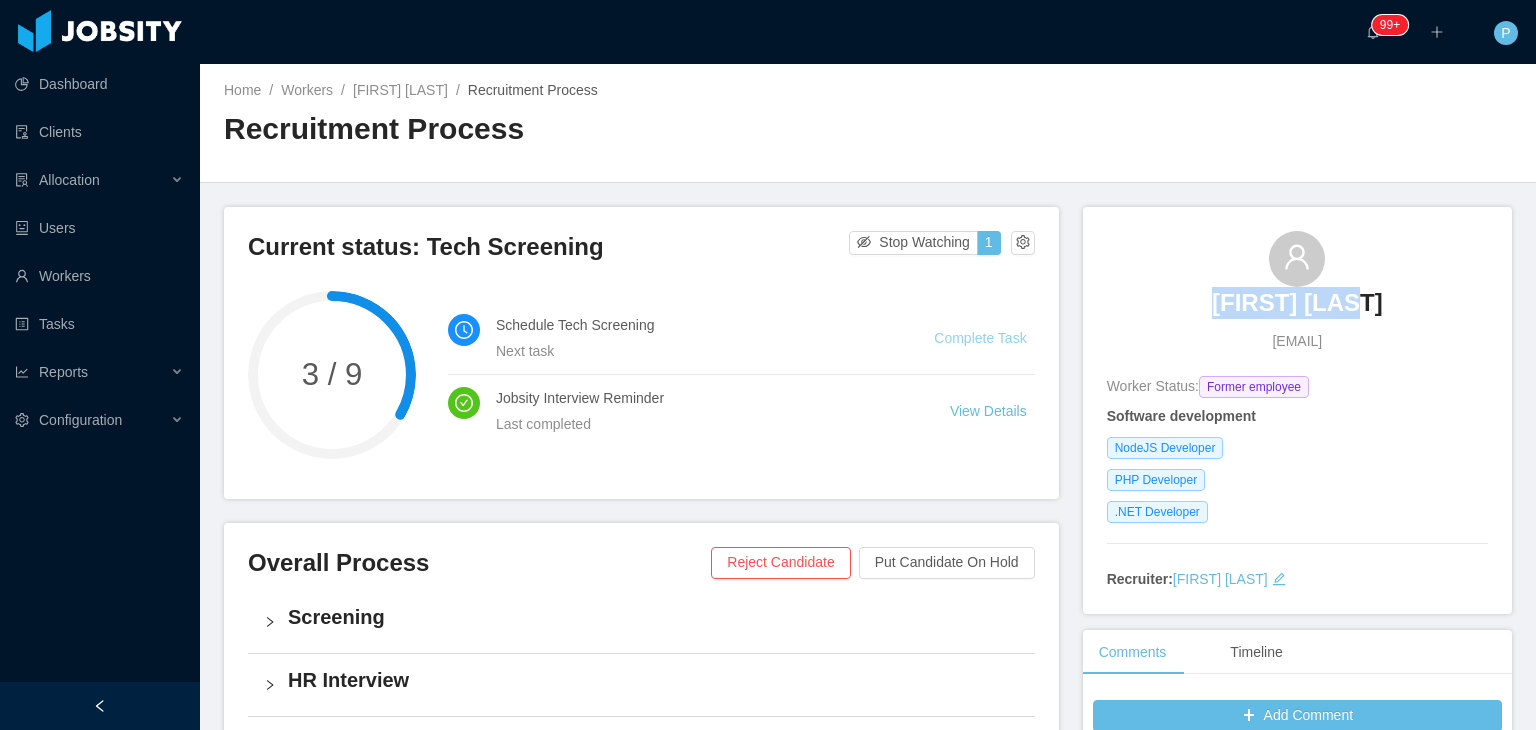 click on "Complete Task" at bounding box center (980, 338) 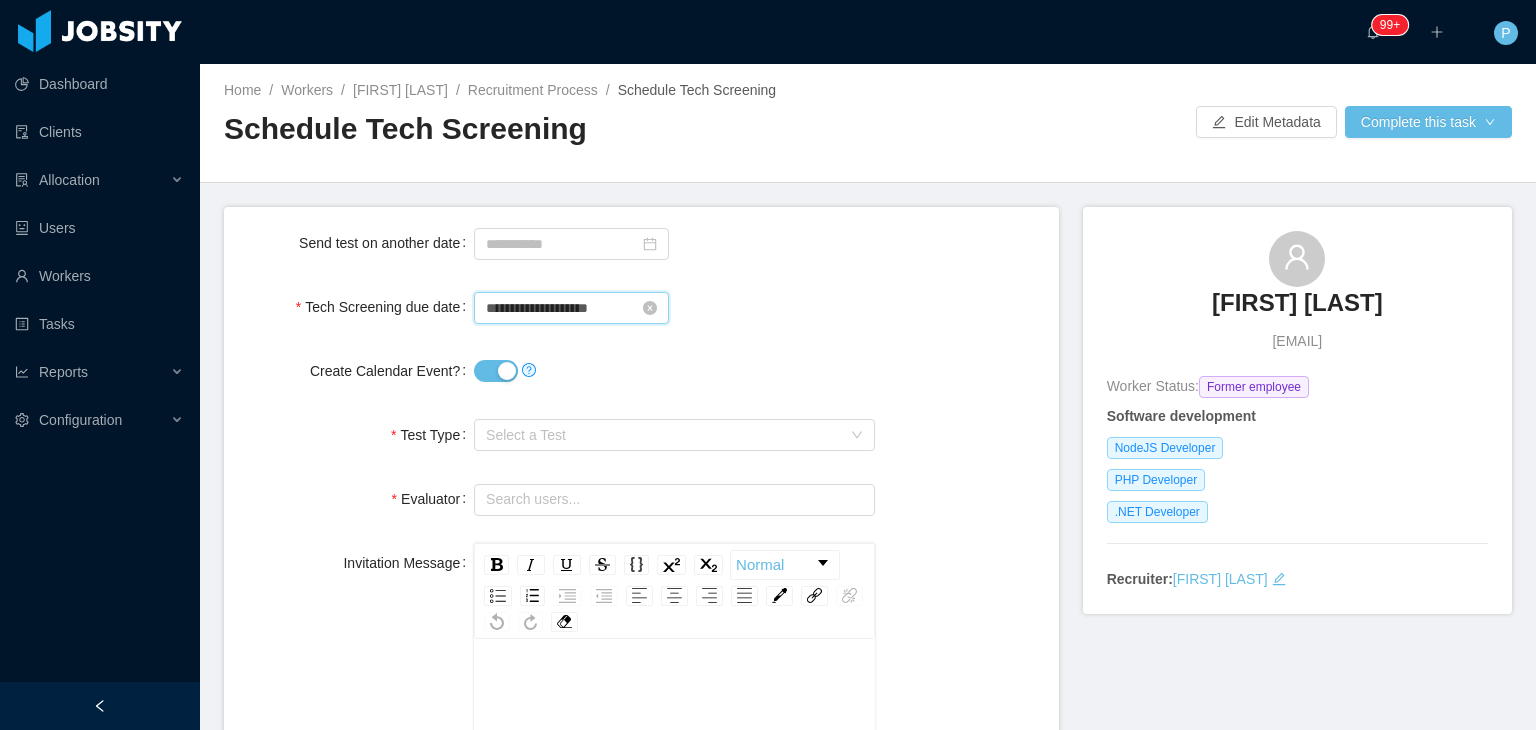 click on "**********" at bounding box center [571, 308] 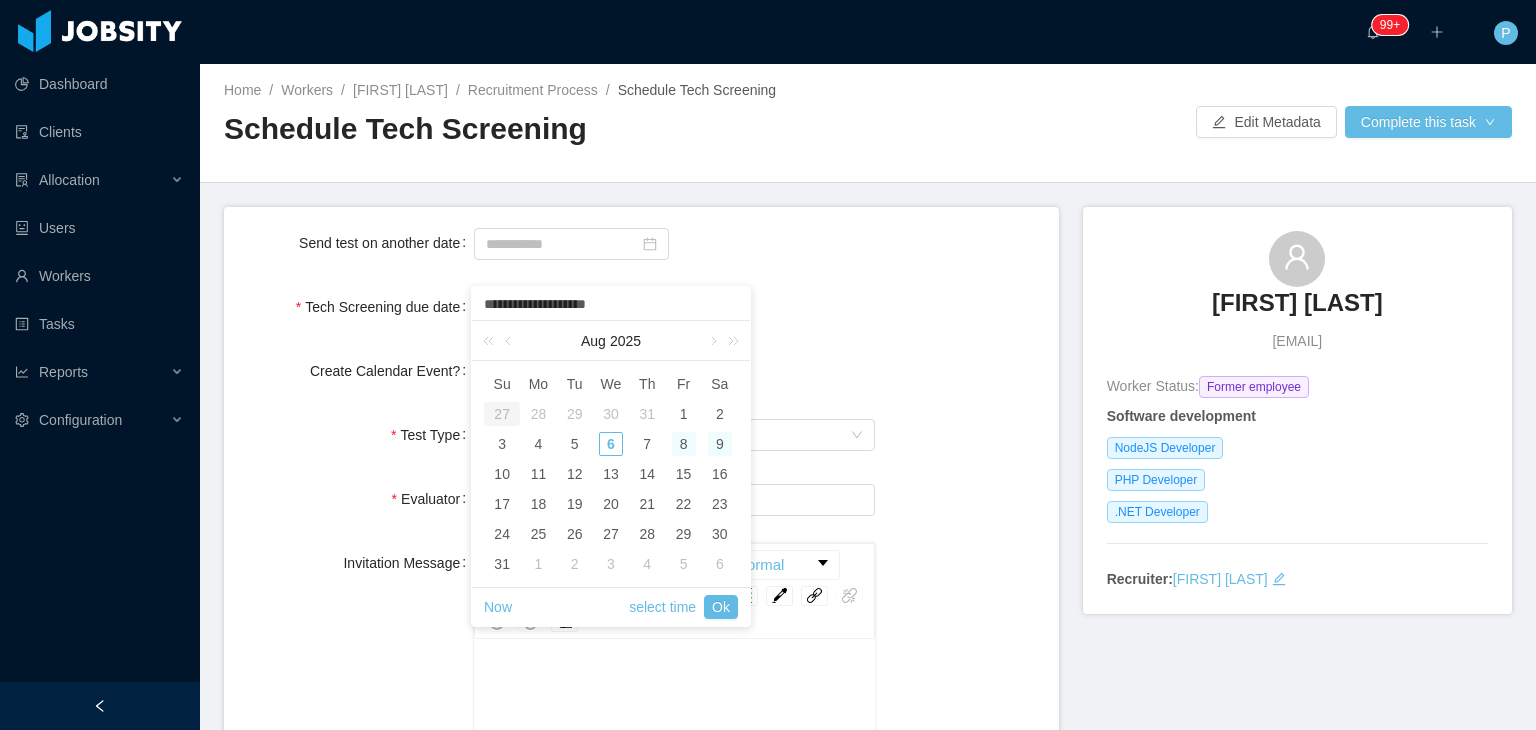 click on "9" at bounding box center [720, 444] 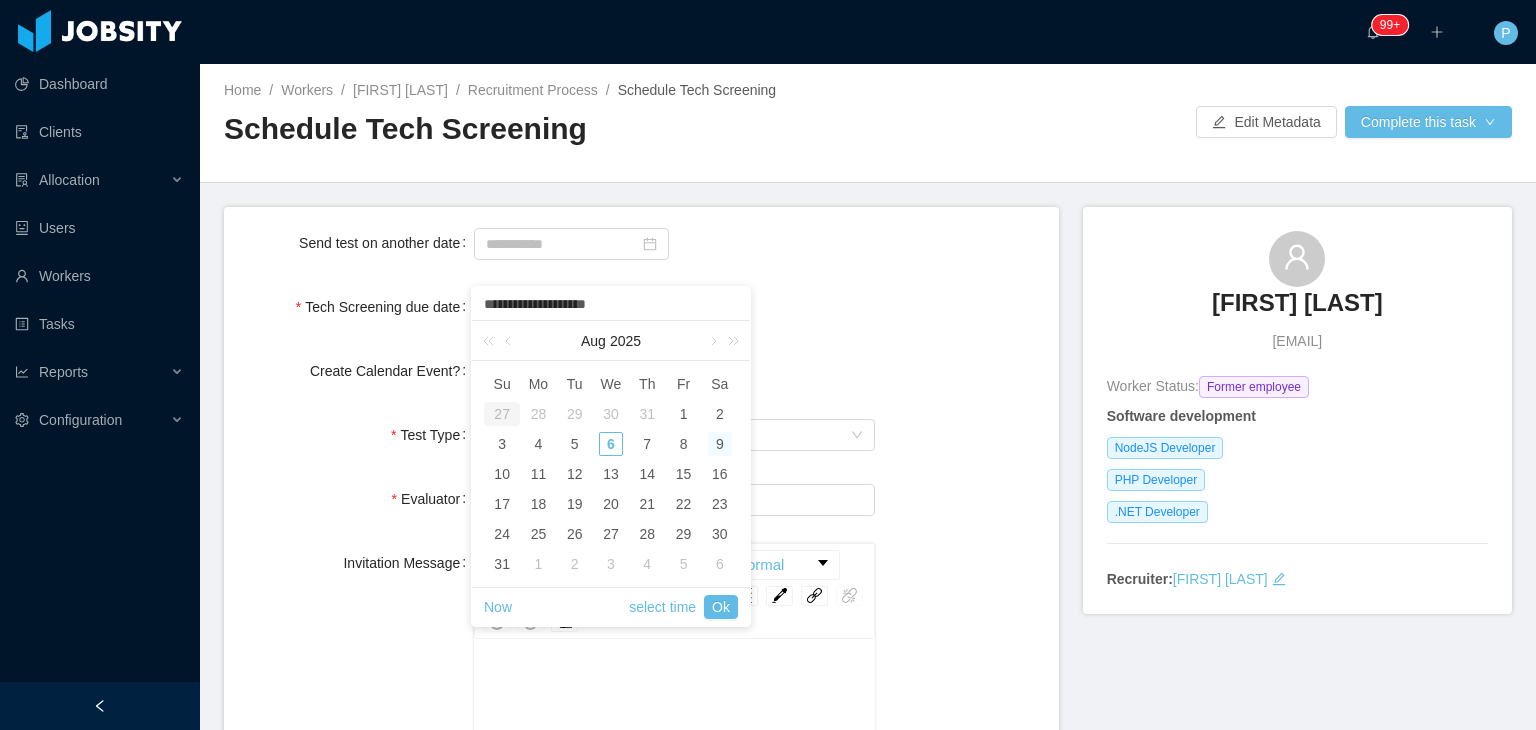 click on "**********" at bounding box center (611, 305) 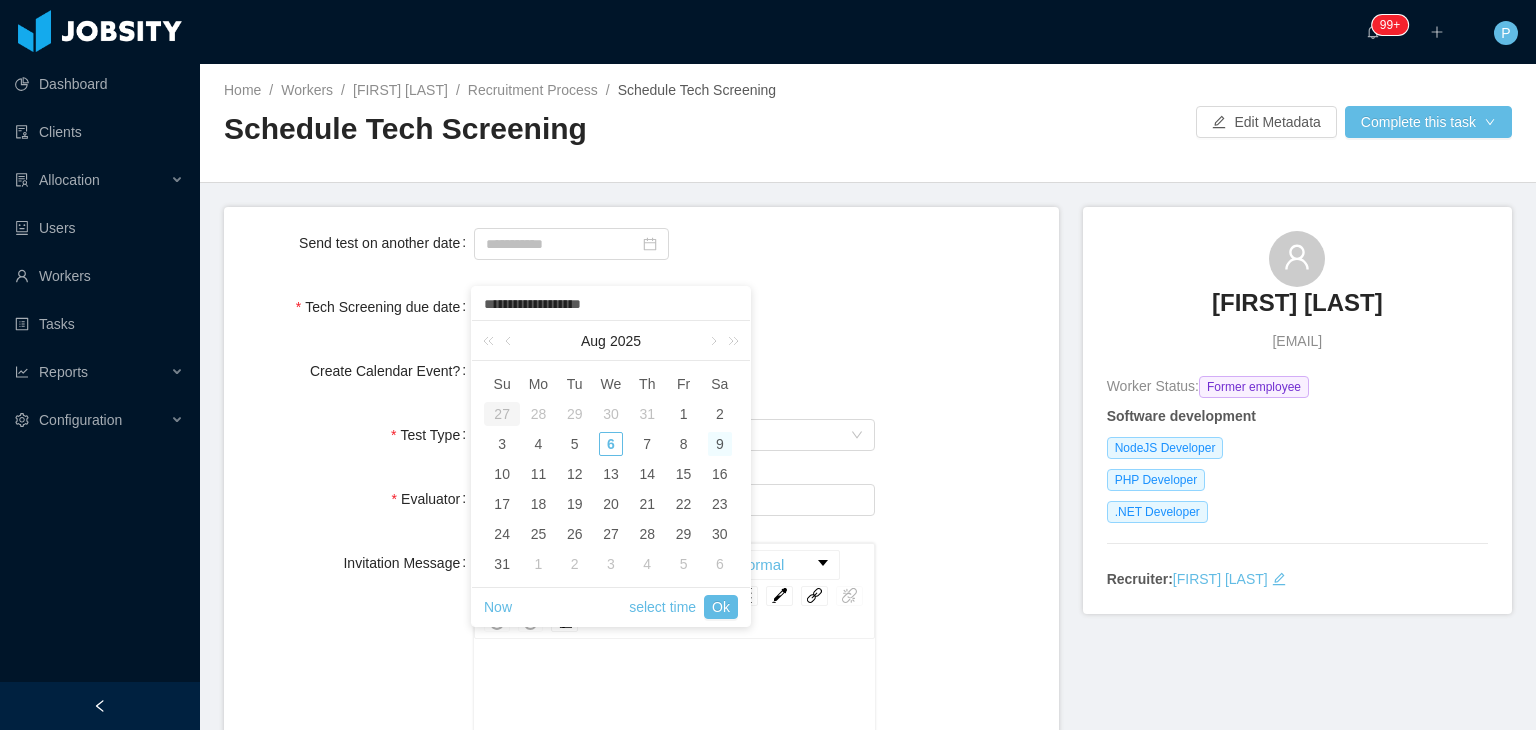 type on "**********" 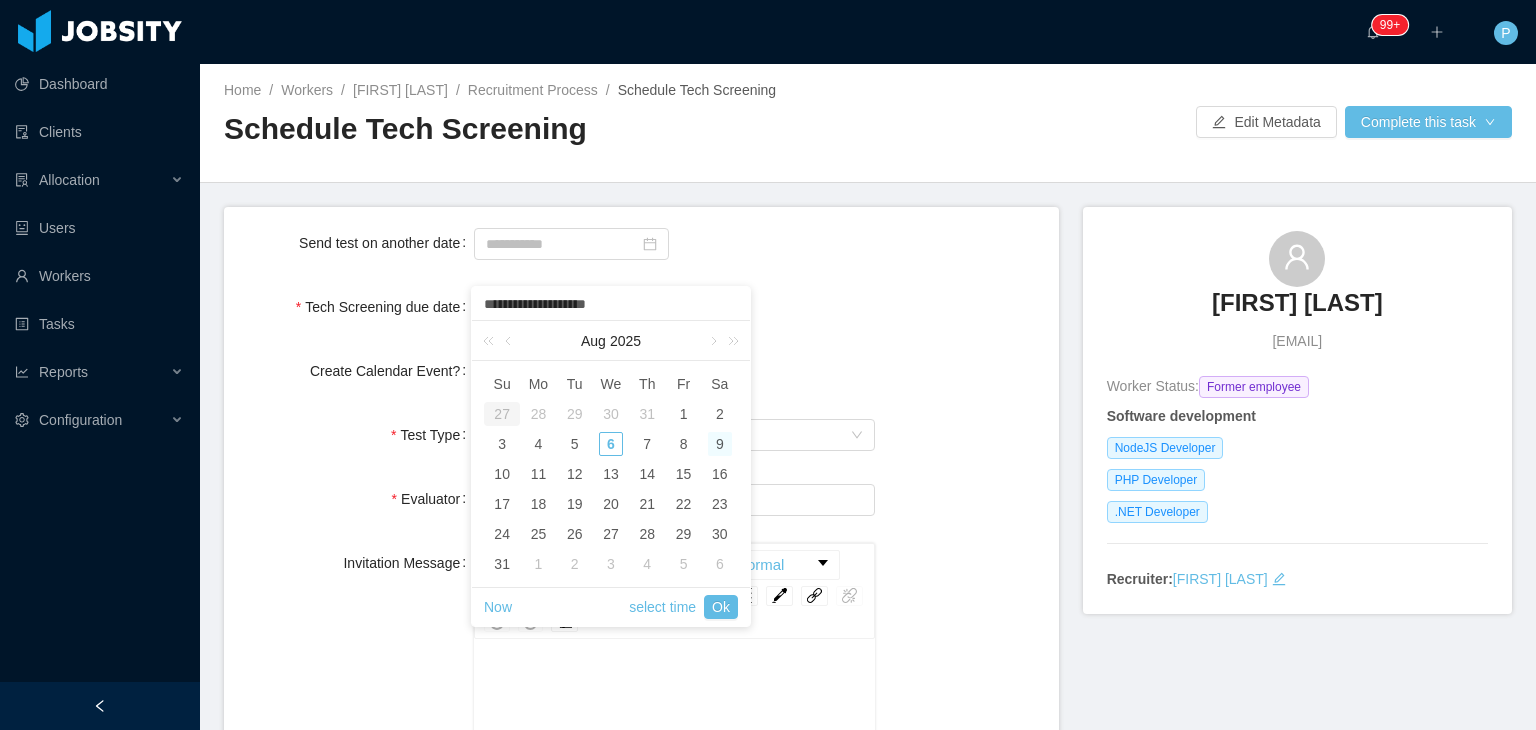 type on "**********" 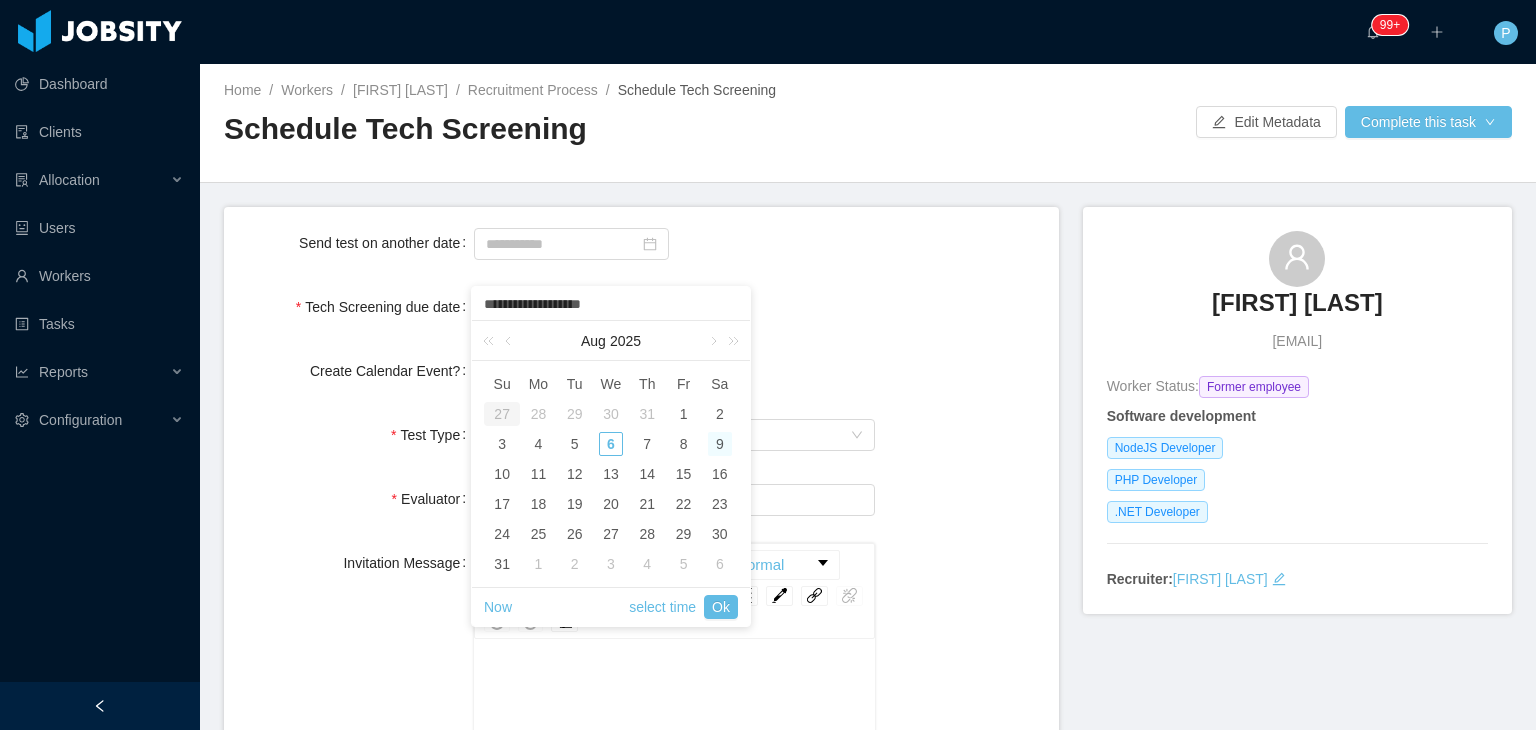 type on "**********" 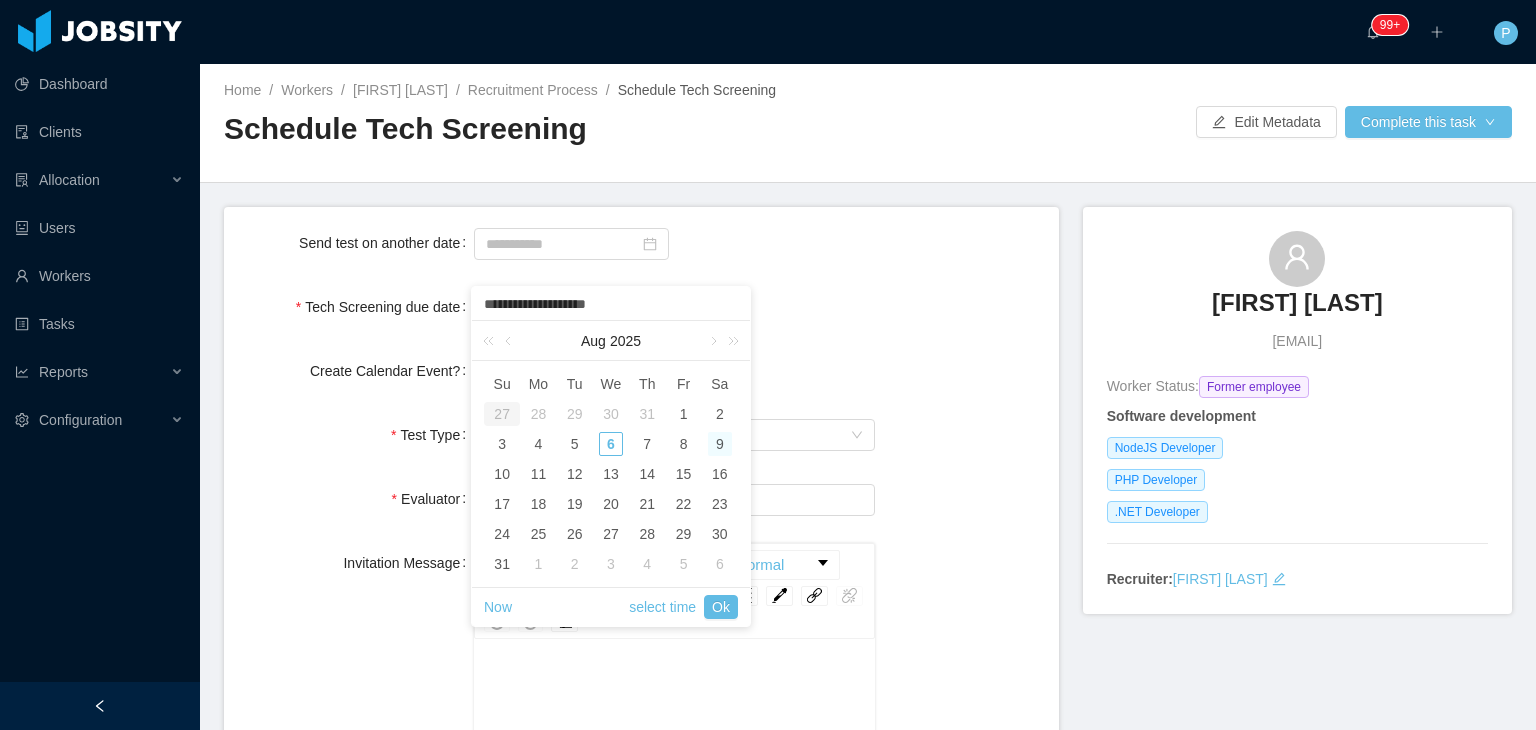 type on "**********" 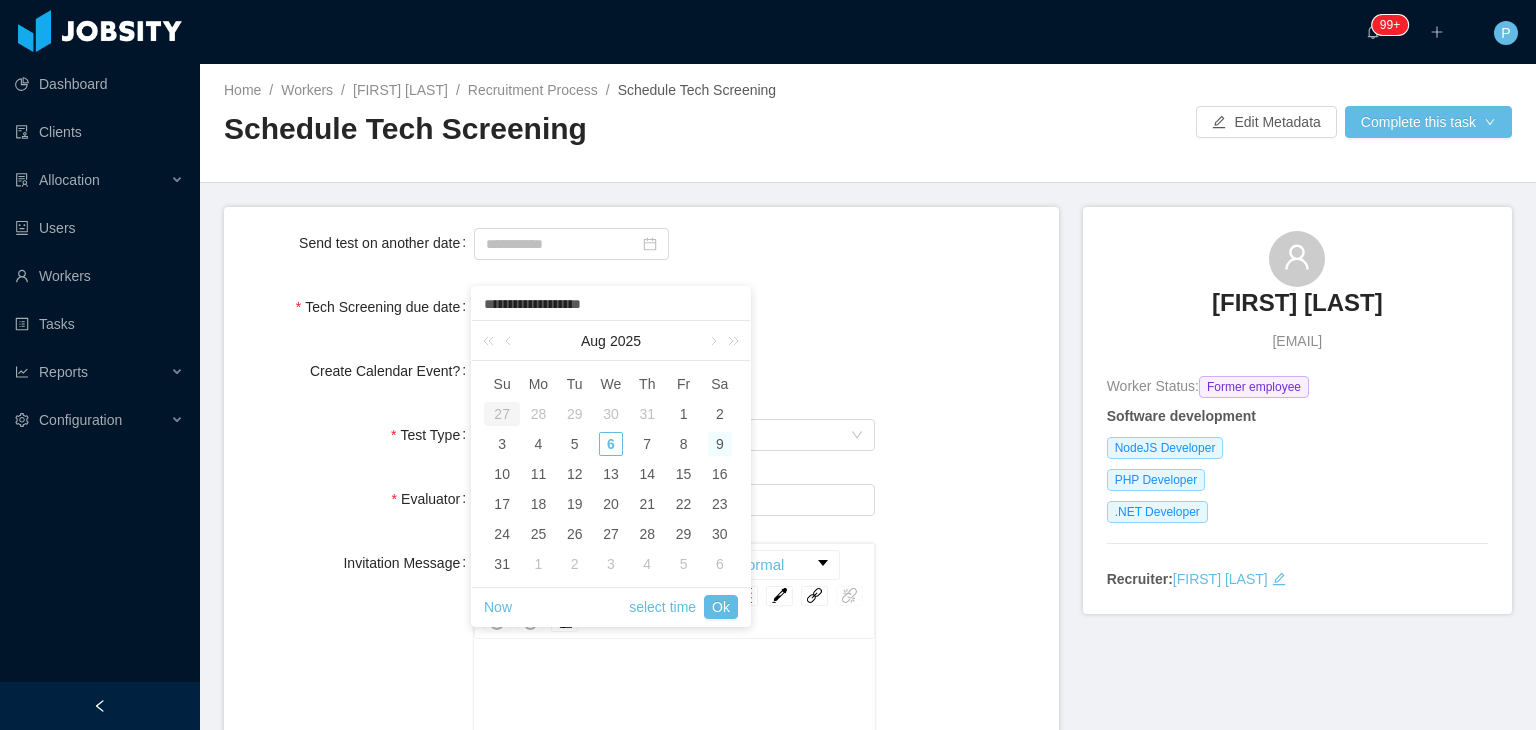 type on "**********" 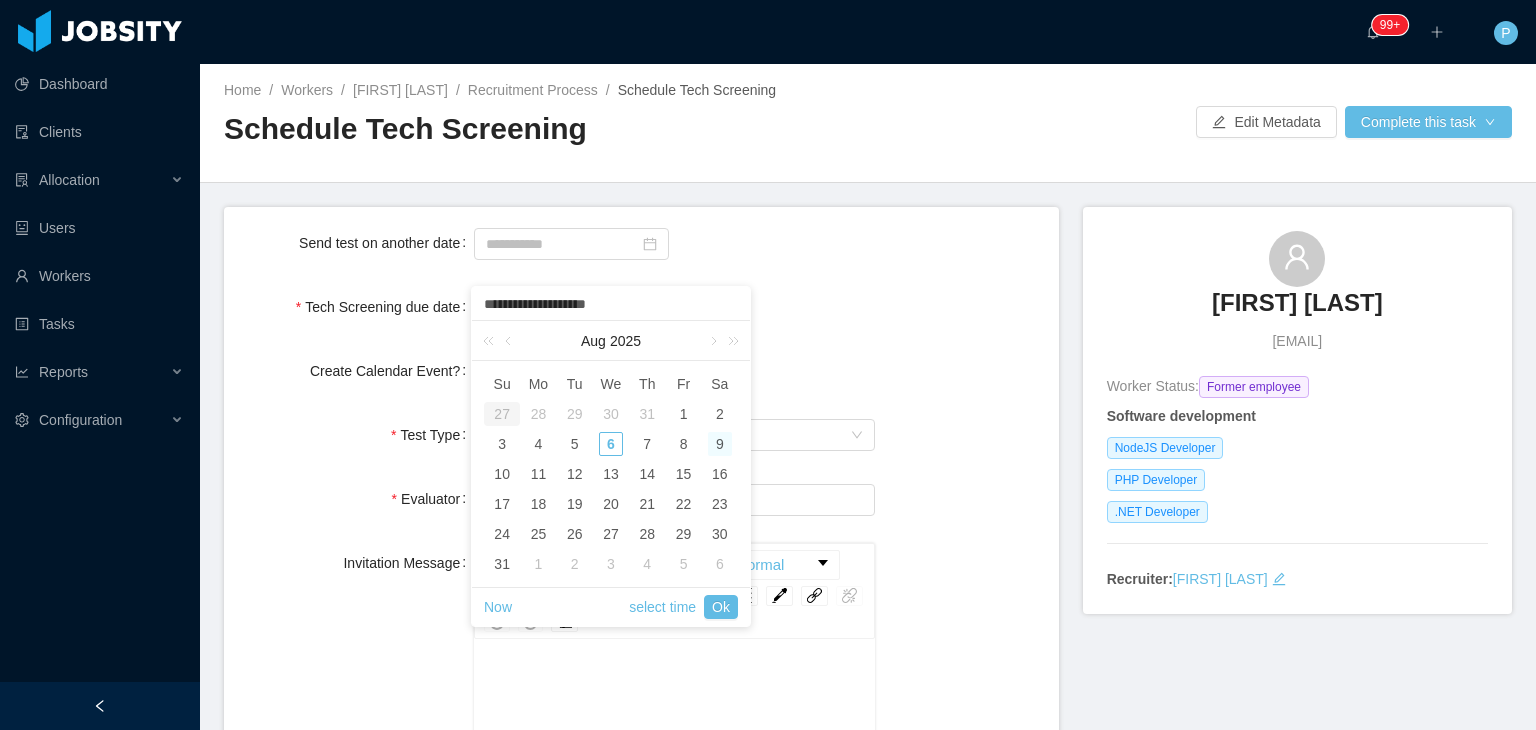 type on "**********" 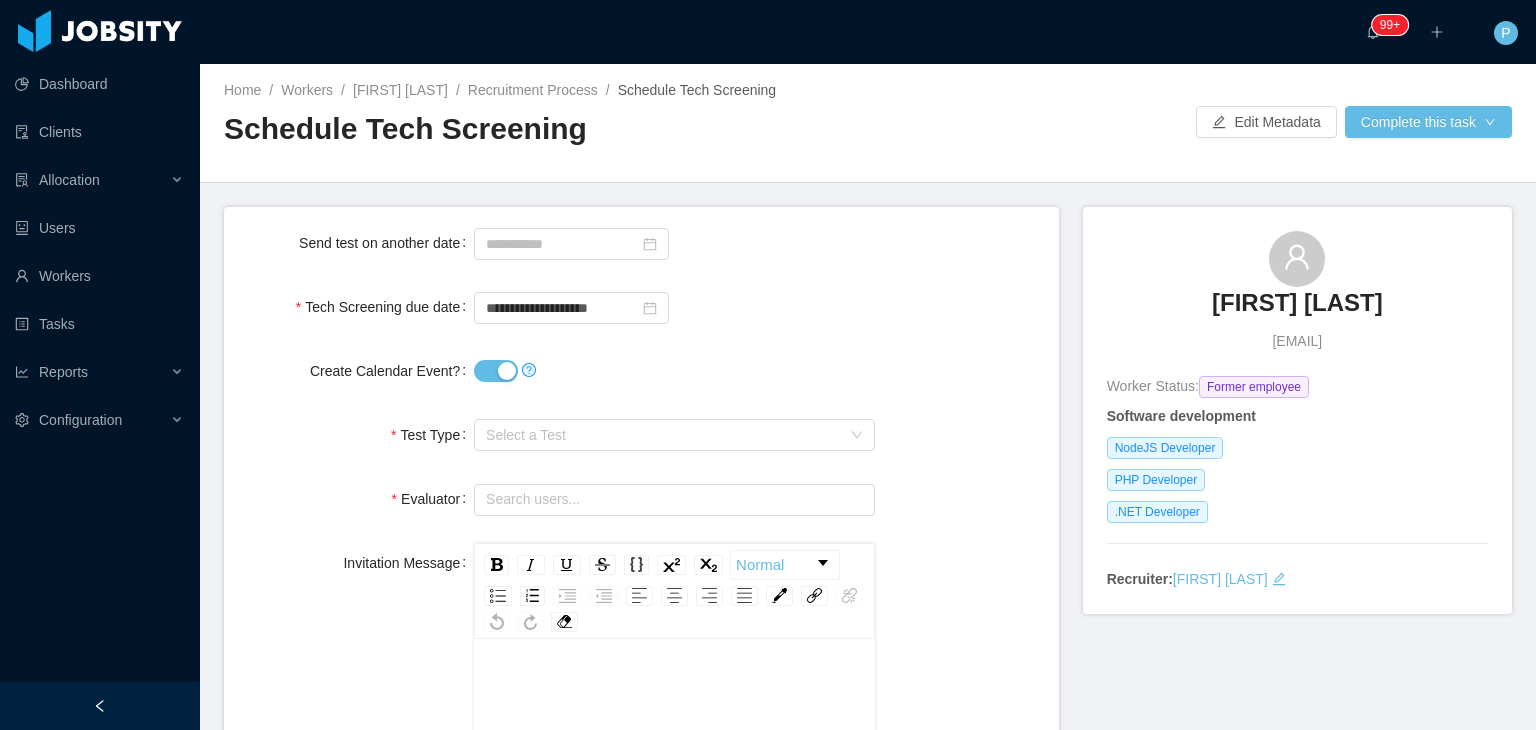 click on "**********" at bounding box center [641, 912] 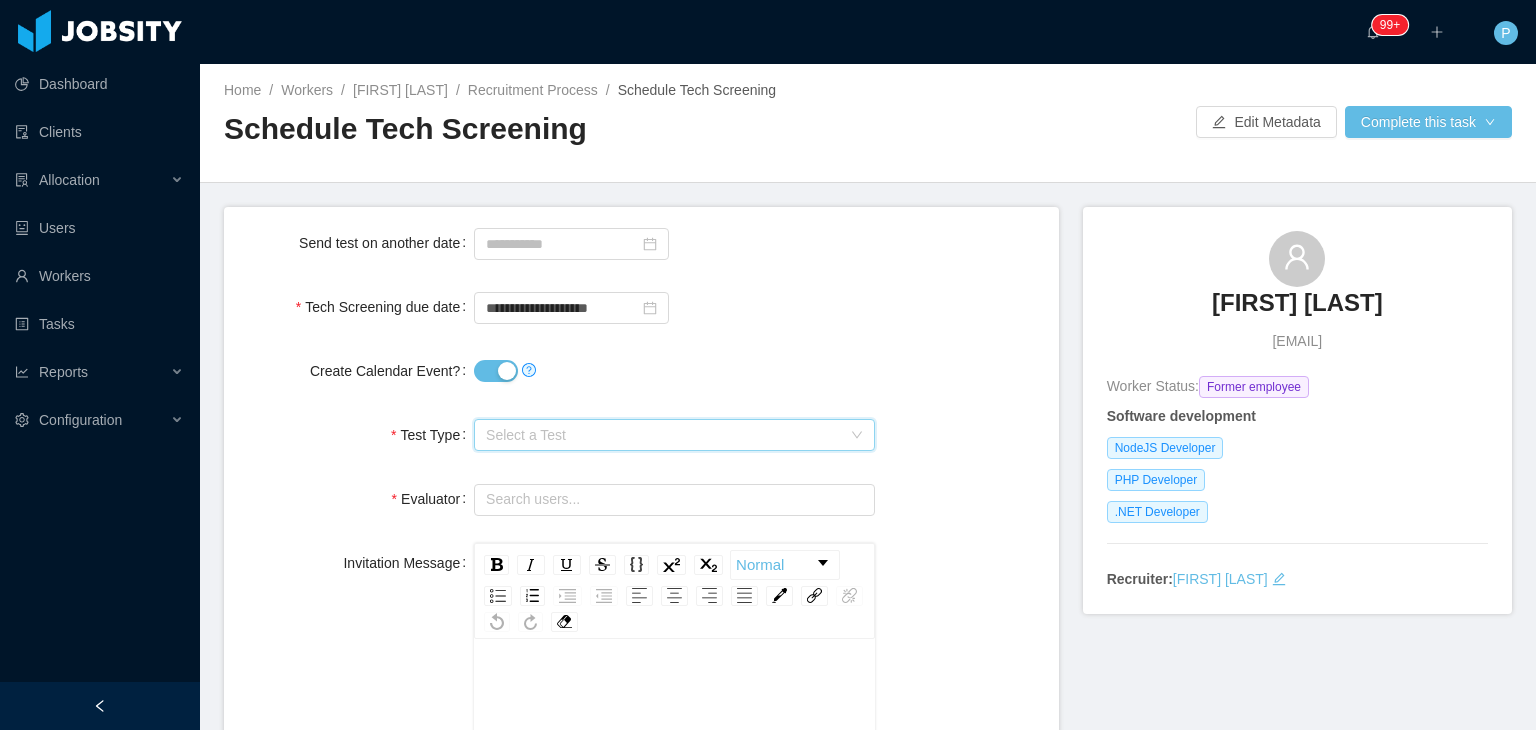 click on "Select a Test" at bounding box center [663, 435] 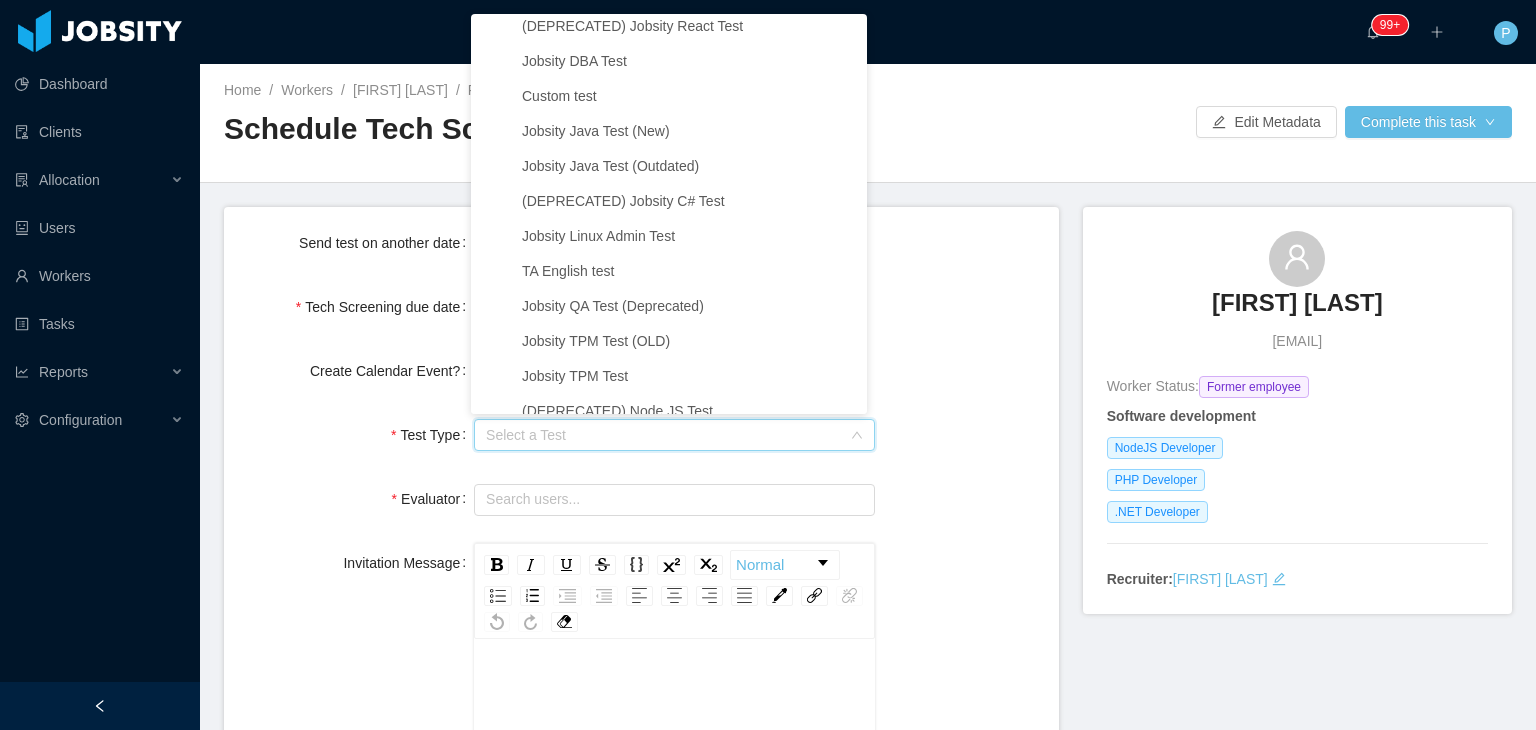 scroll, scrollTop: 874, scrollLeft: 0, axis: vertical 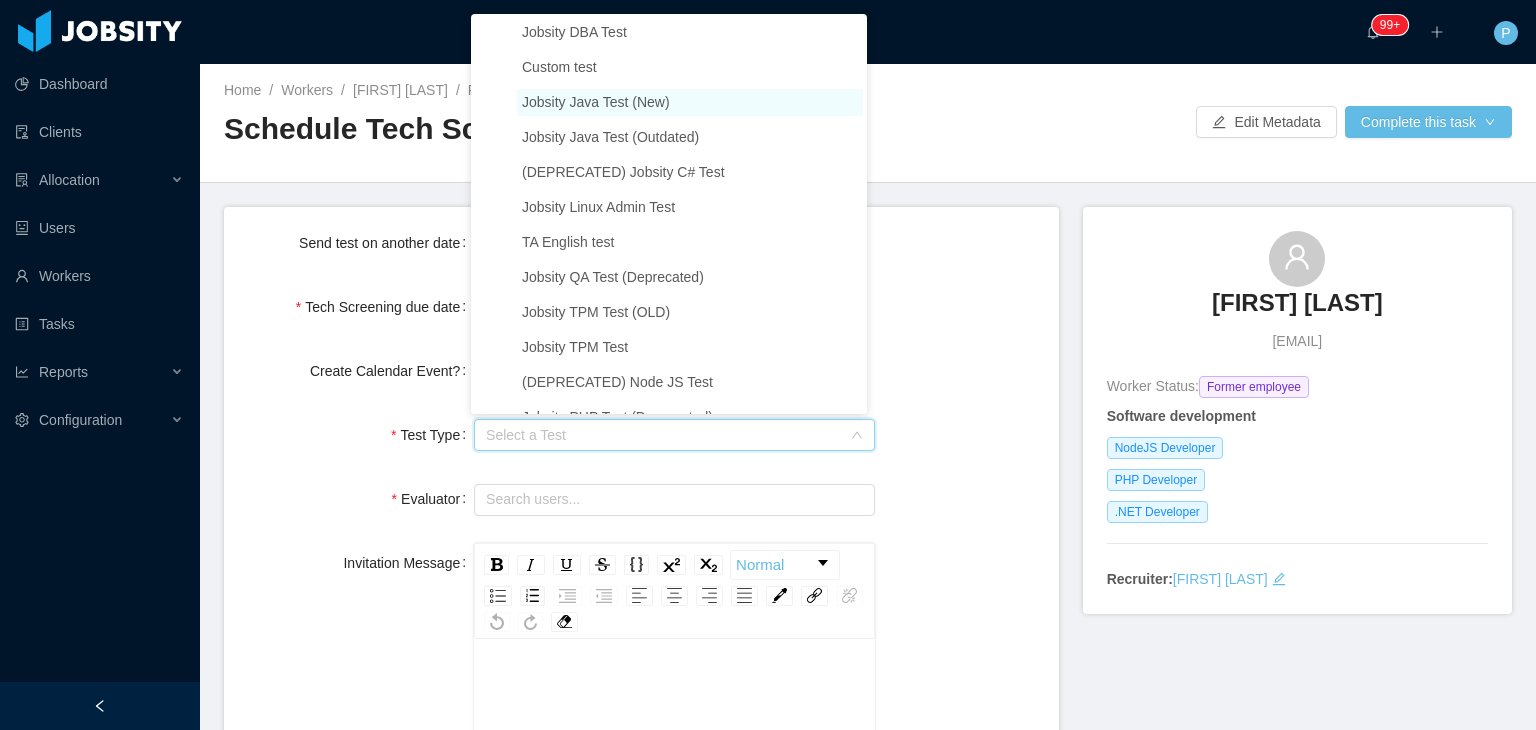 click on "Jobsity Java Test (New)" at bounding box center (596, 102) 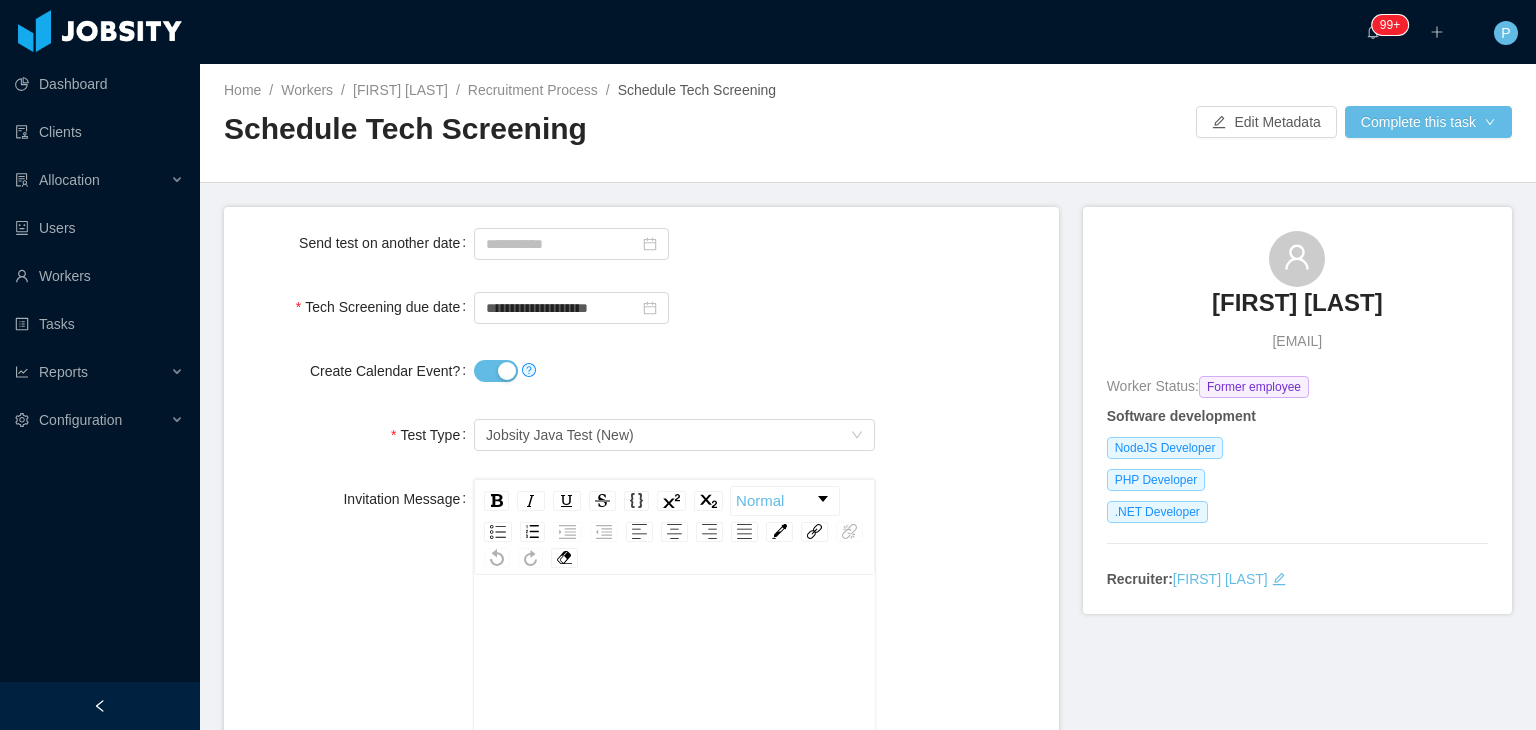 click at bounding box center (674, 371) 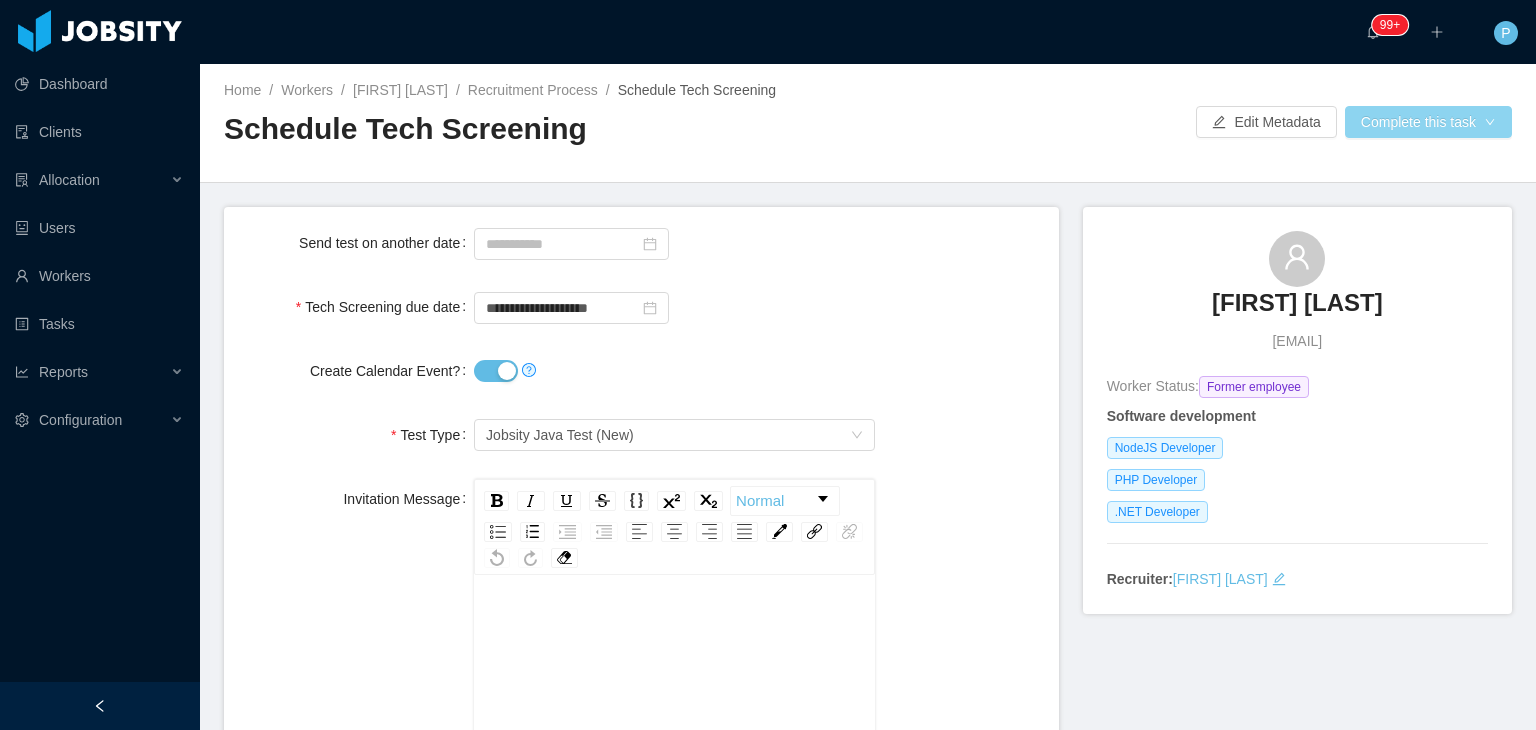 click on "Complete this task" at bounding box center (1428, 122) 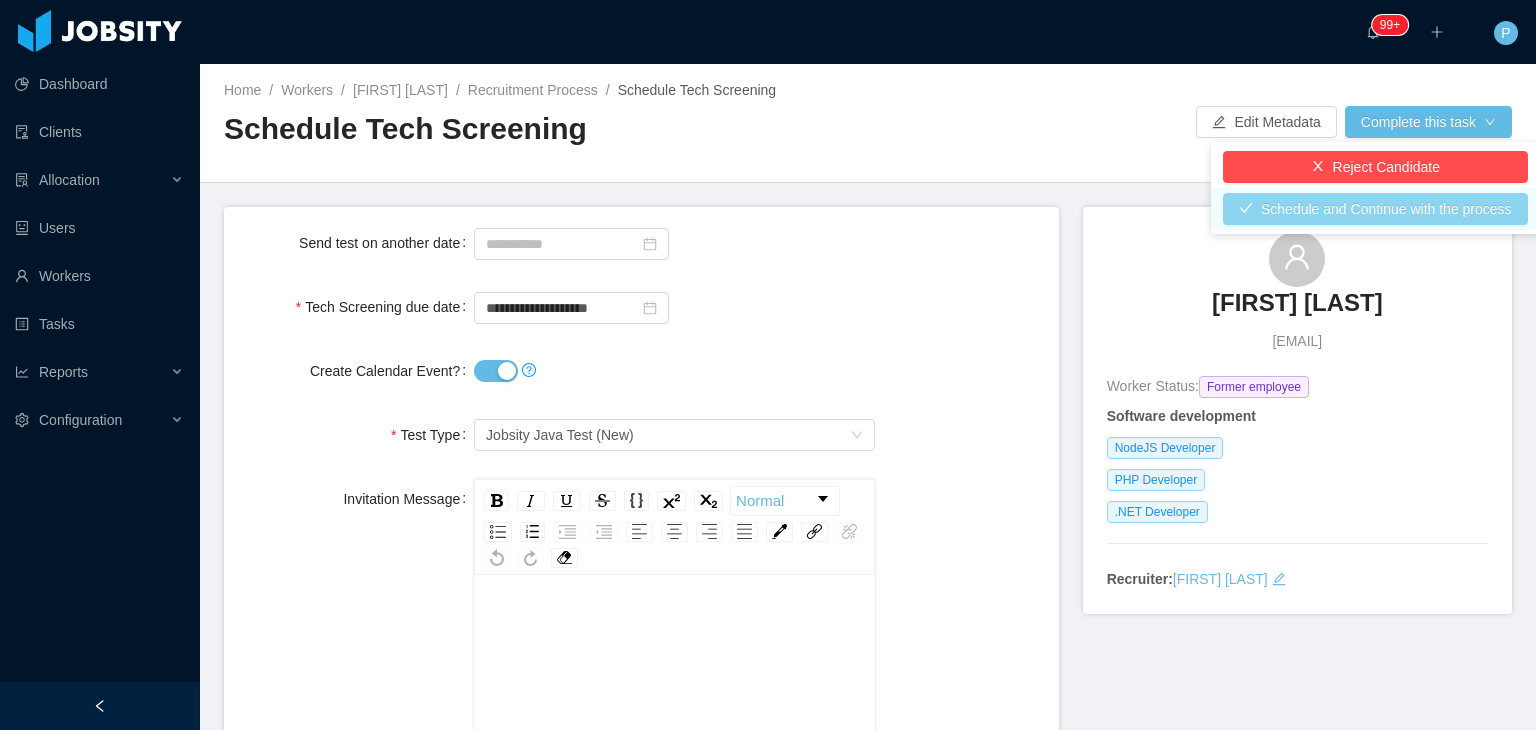 click on "Schedule and Continue with the process" at bounding box center [1375, 209] 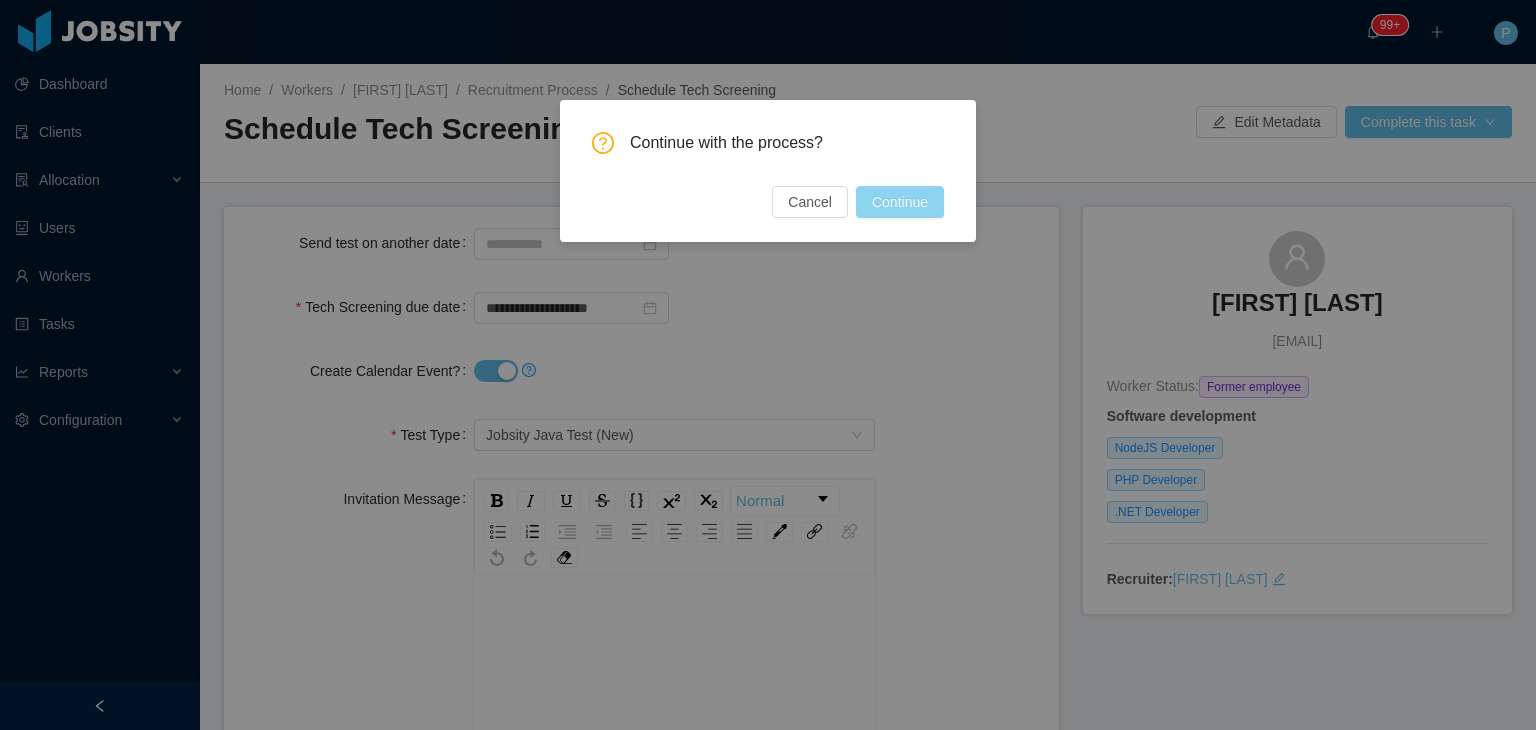 click on "Continue" at bounding box center [900, 202] 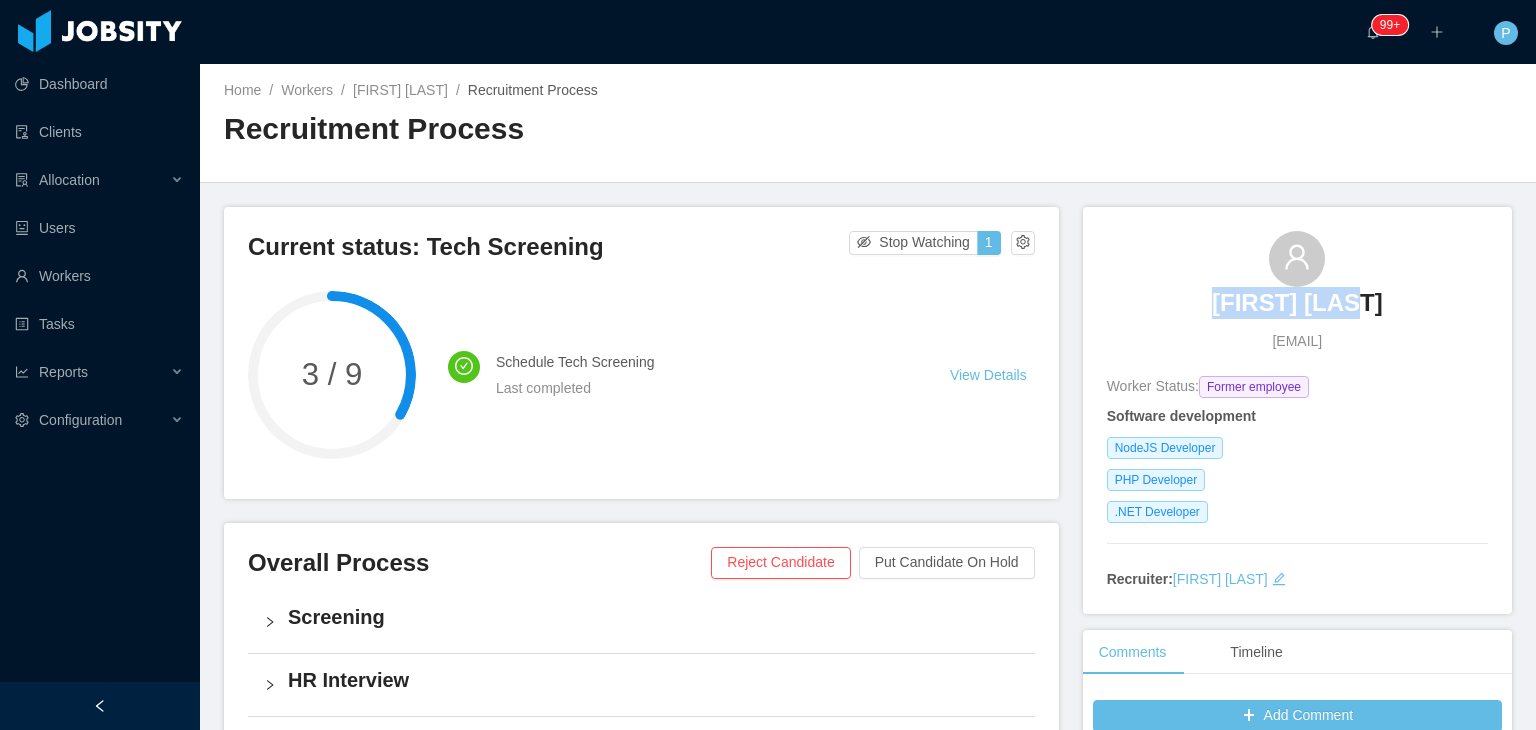 drag, startPoint x: 1375, startPoint y: 306, endPoint x: 1209, endPoint y: 317, distance: 166.36406 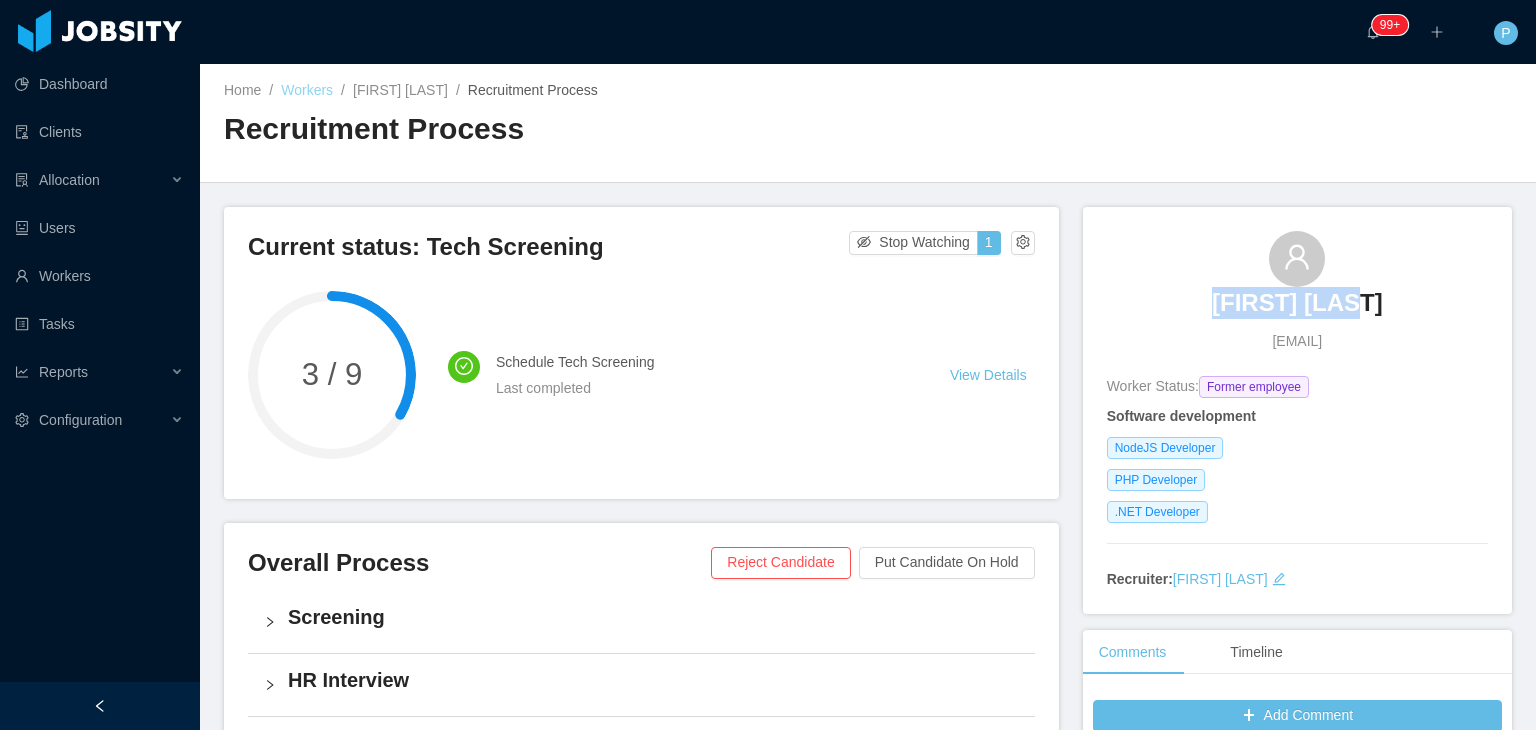 click on "Workers" at bounding box center [307, 90] 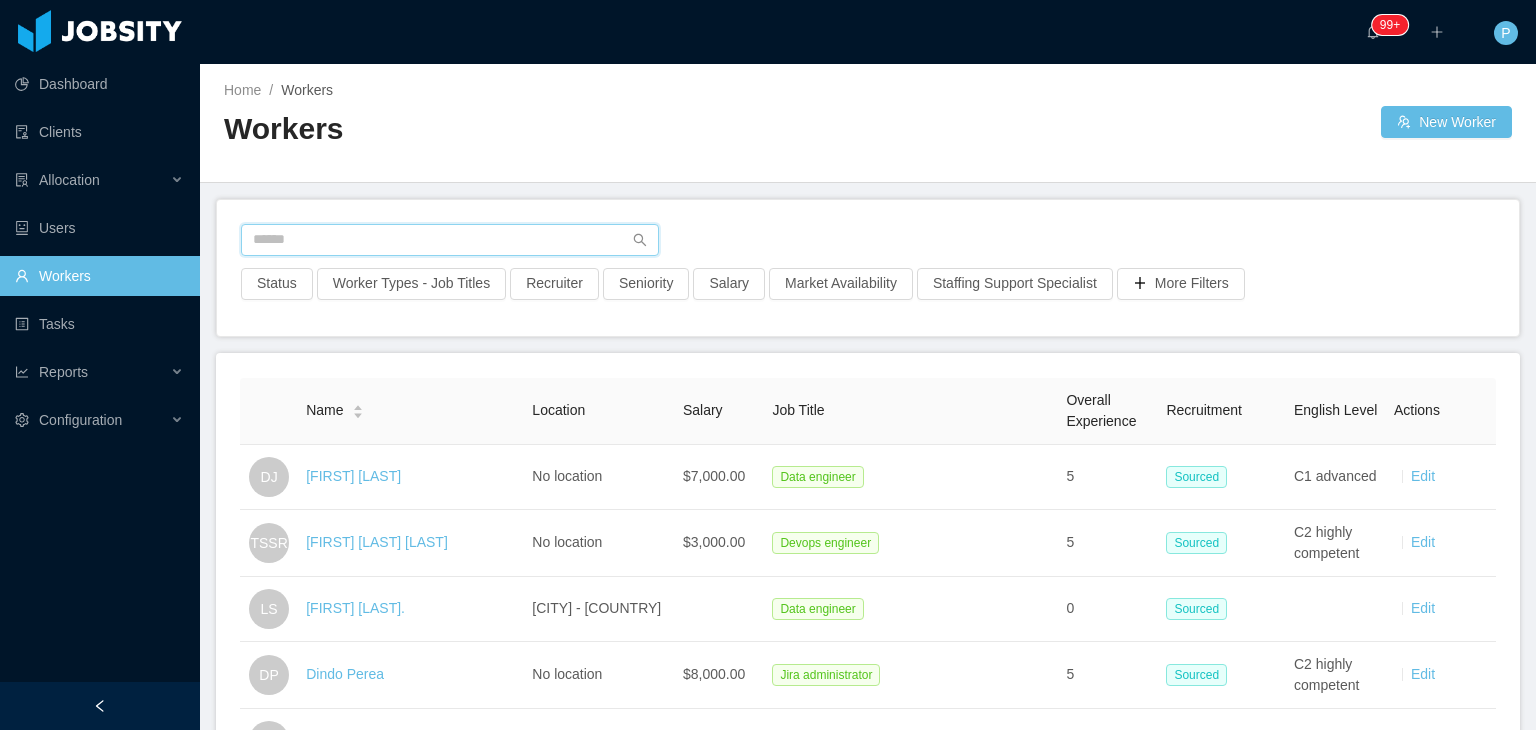 click at bounding box center (450, 240) 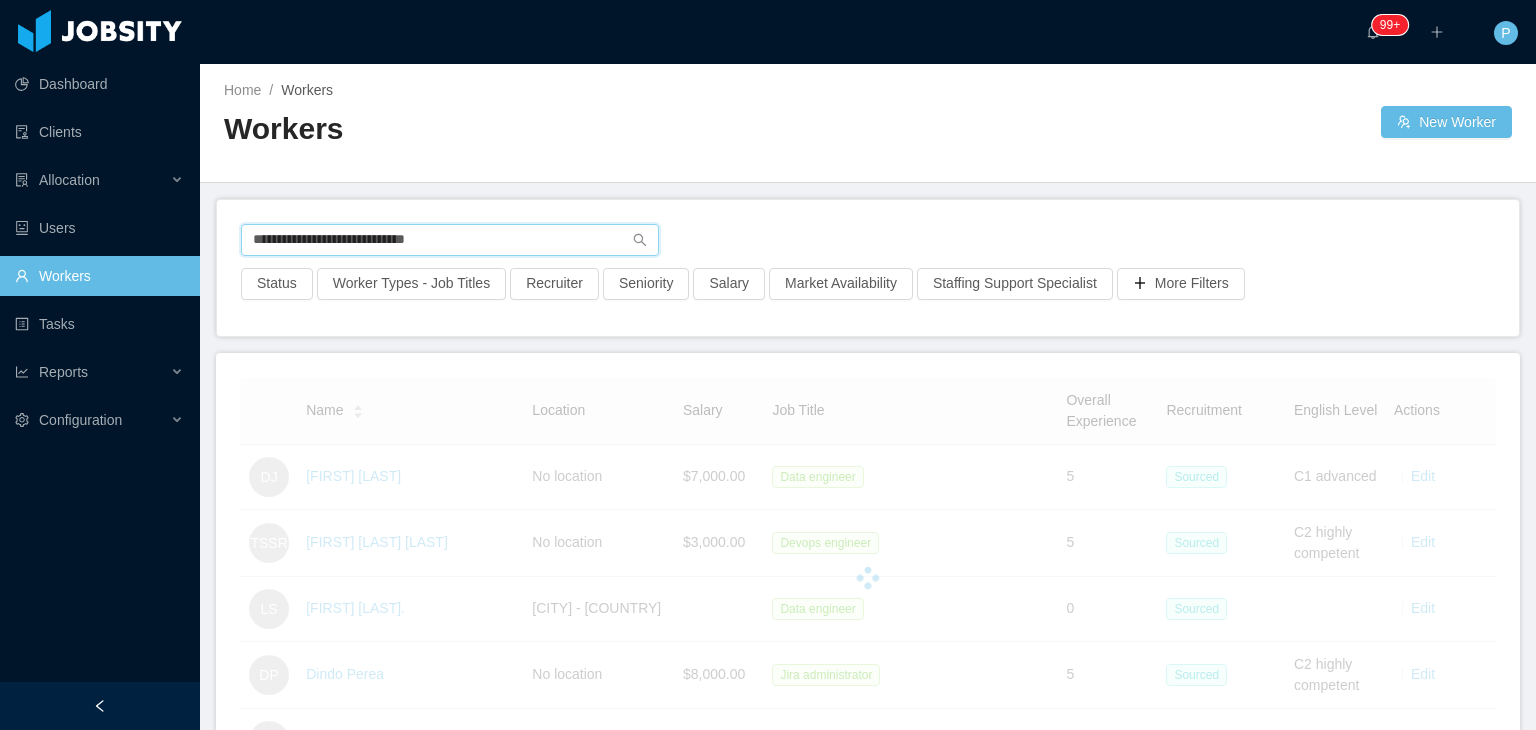 type on "**********" 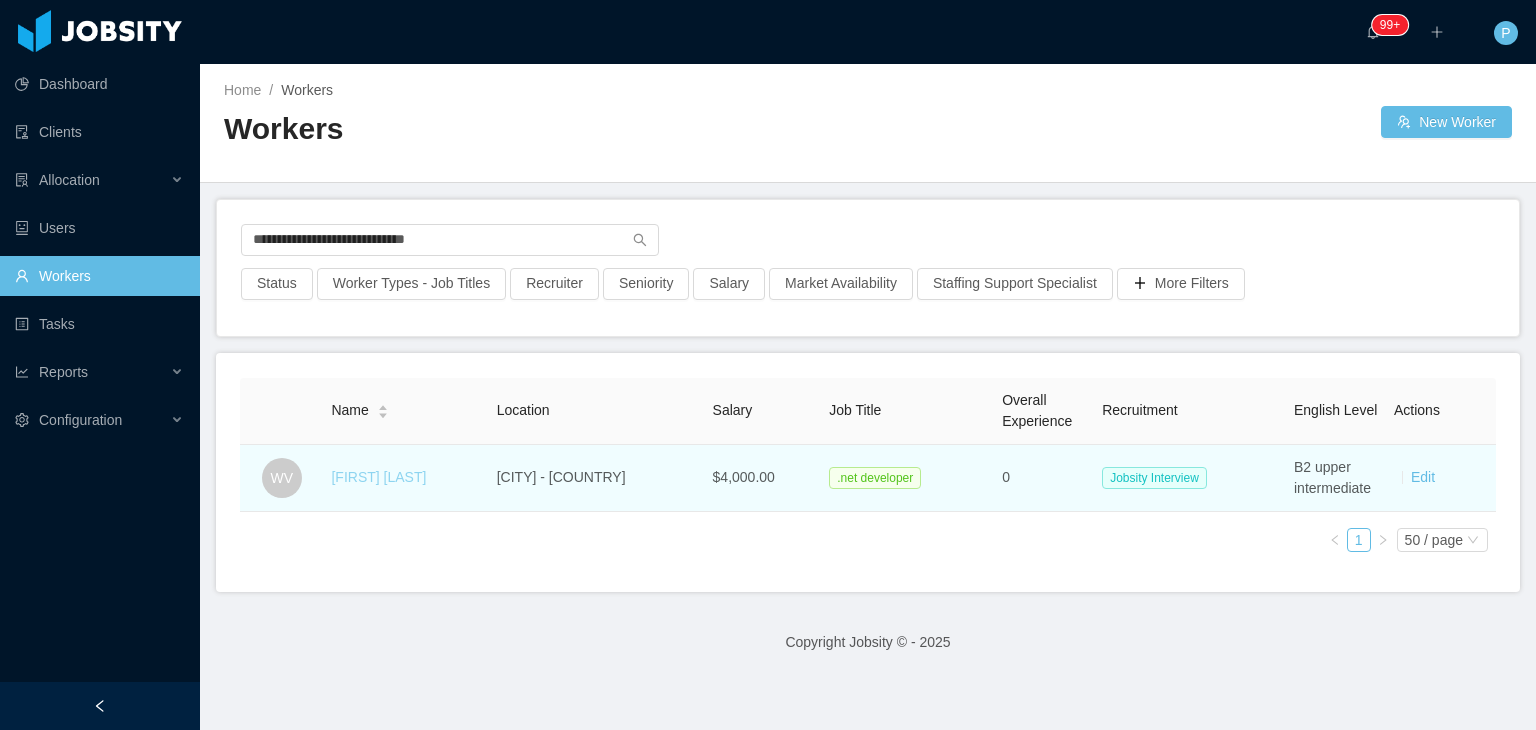 click on "Walterli Valadares" at bounding box center [378, 477] 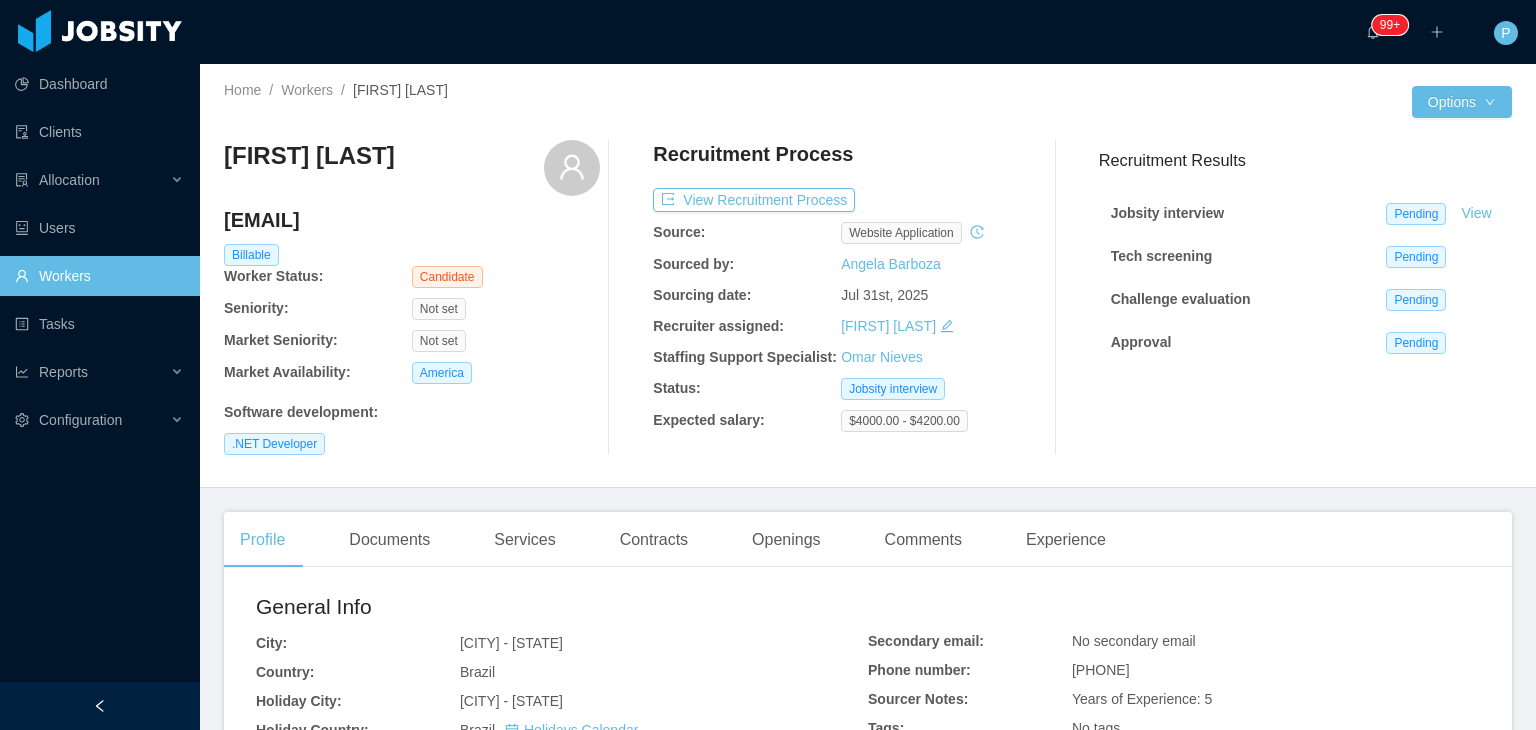 click on "Walterli Valadares walterli.valadares@outlook.com  Billable  Worker Status: Candidate Seniority:  Not set  Market Seniority:  Not set  Market Availability: America Software development : .NET Developer" at bounding box center (412, 297) 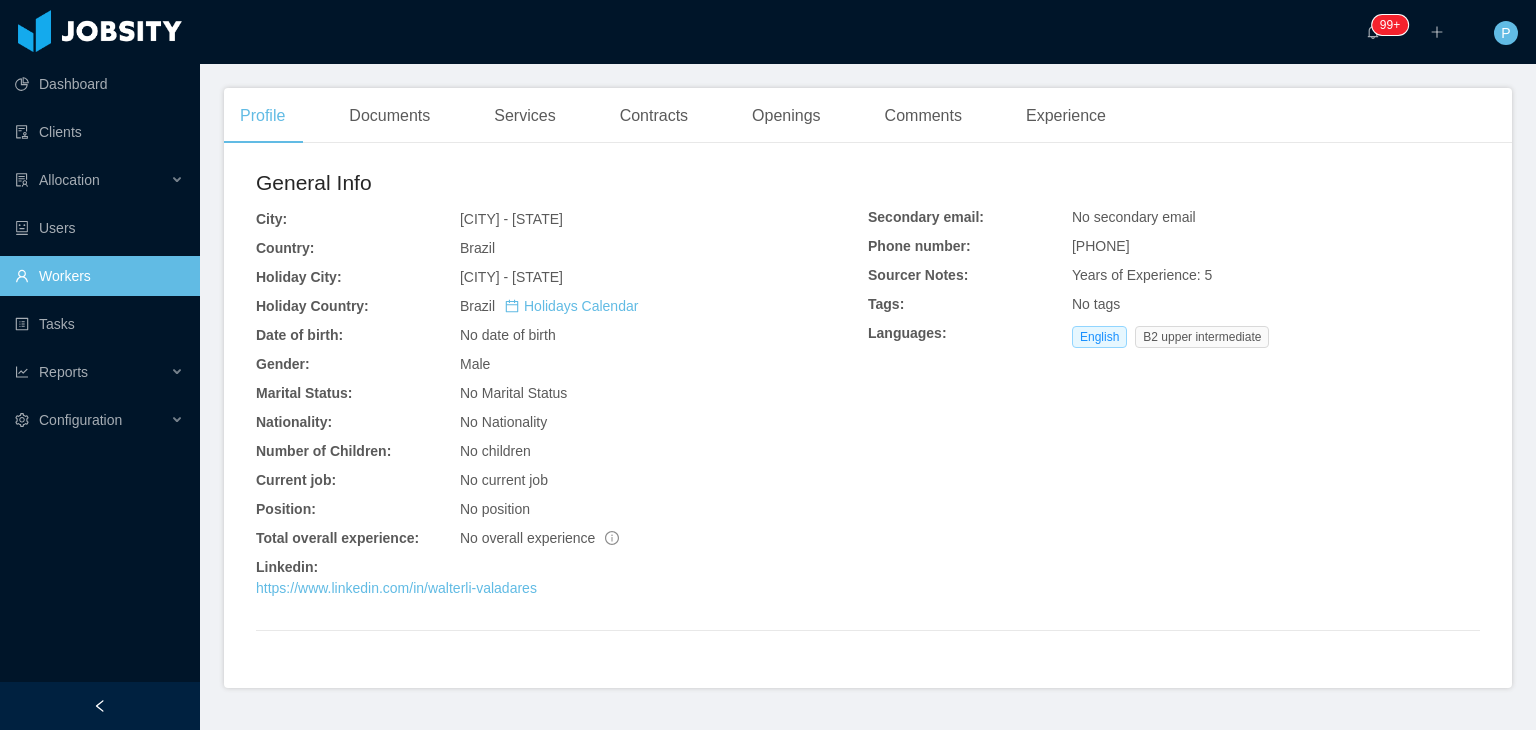 scroll, scrollTop: 476, scrollLeft: 0, axis: vertical 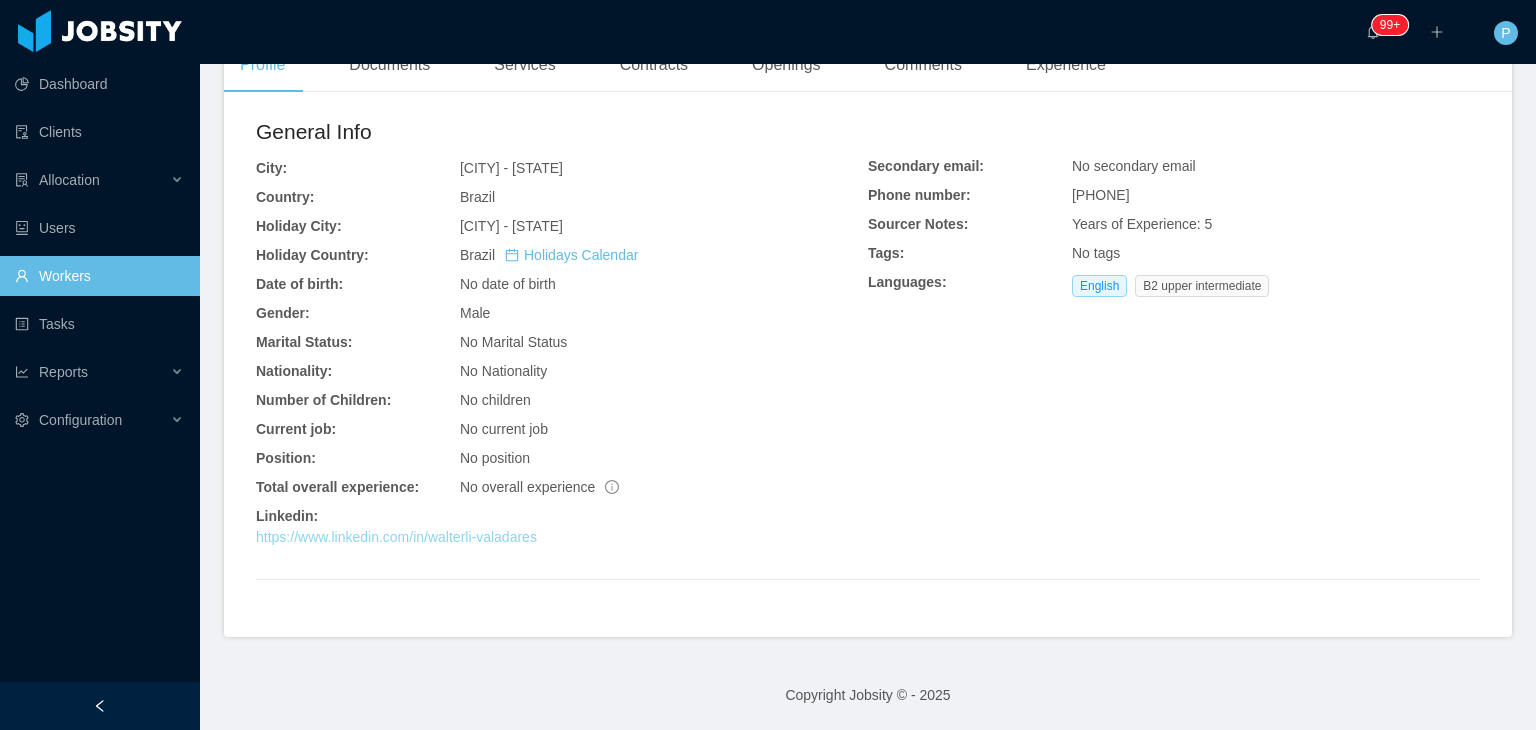 click on "https://www.linkedin.com/in/walterli-valadares" at bounding box center [396, 537] 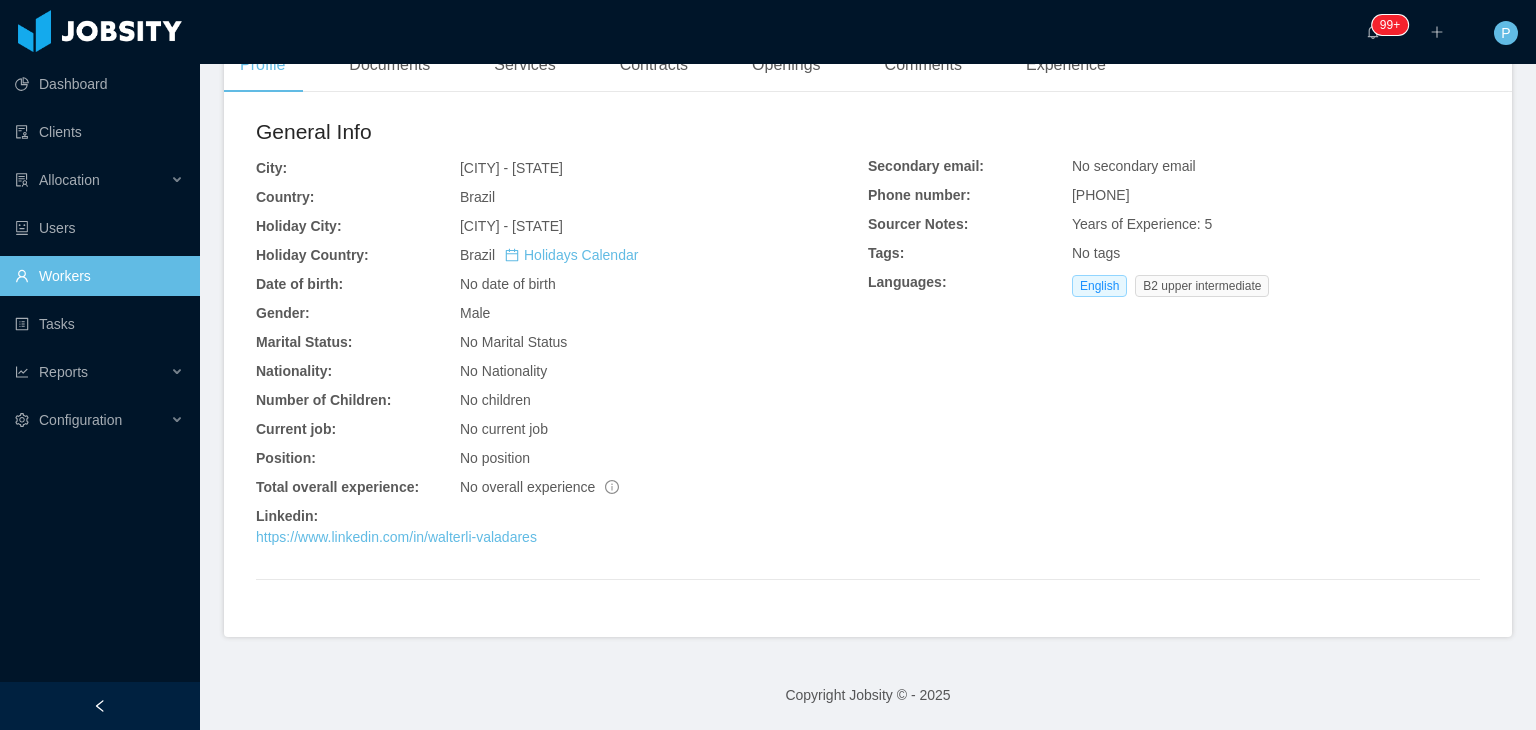 click on "General Info" at bounding box center [562, 132] 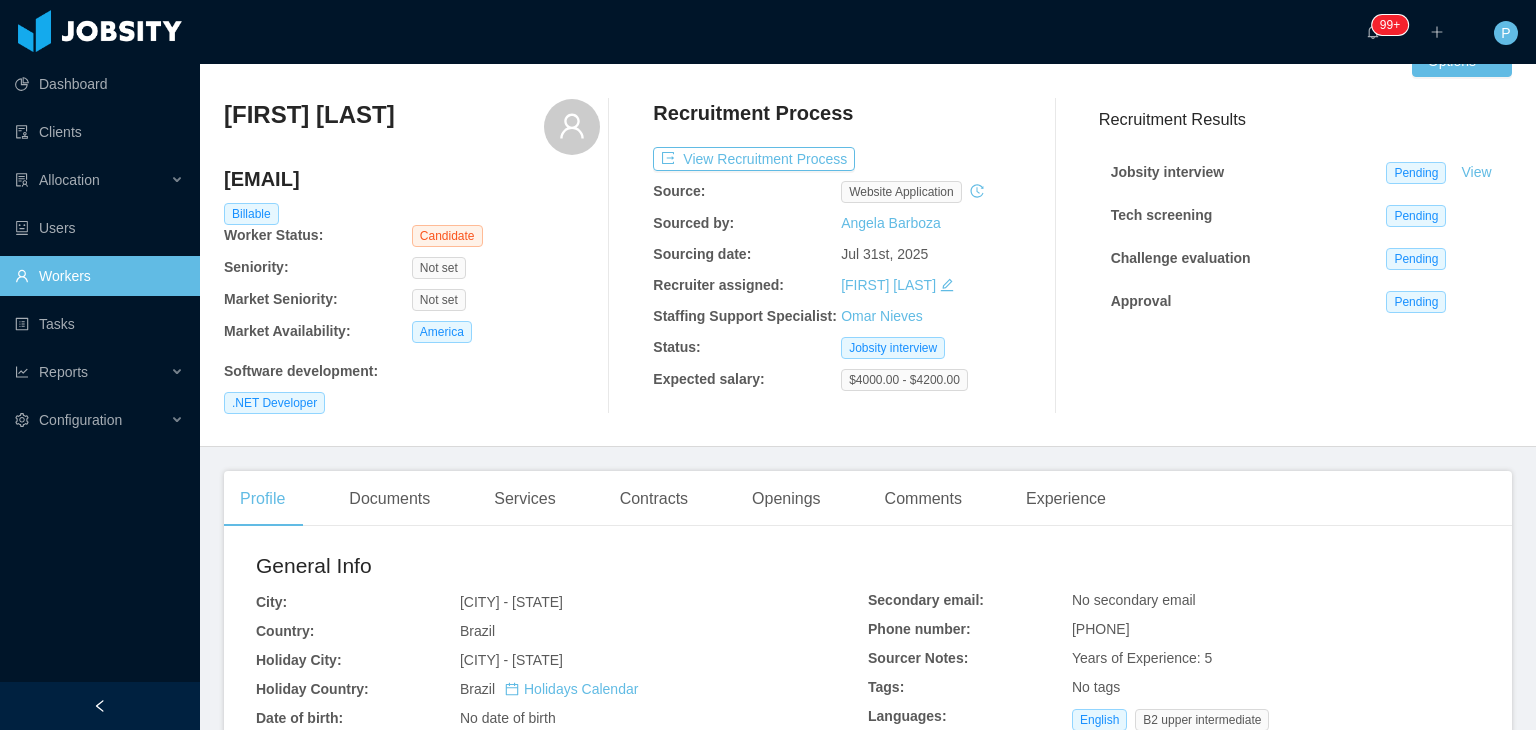 scroll, scrollTop: 0, scrollLeft: 0, axis: both 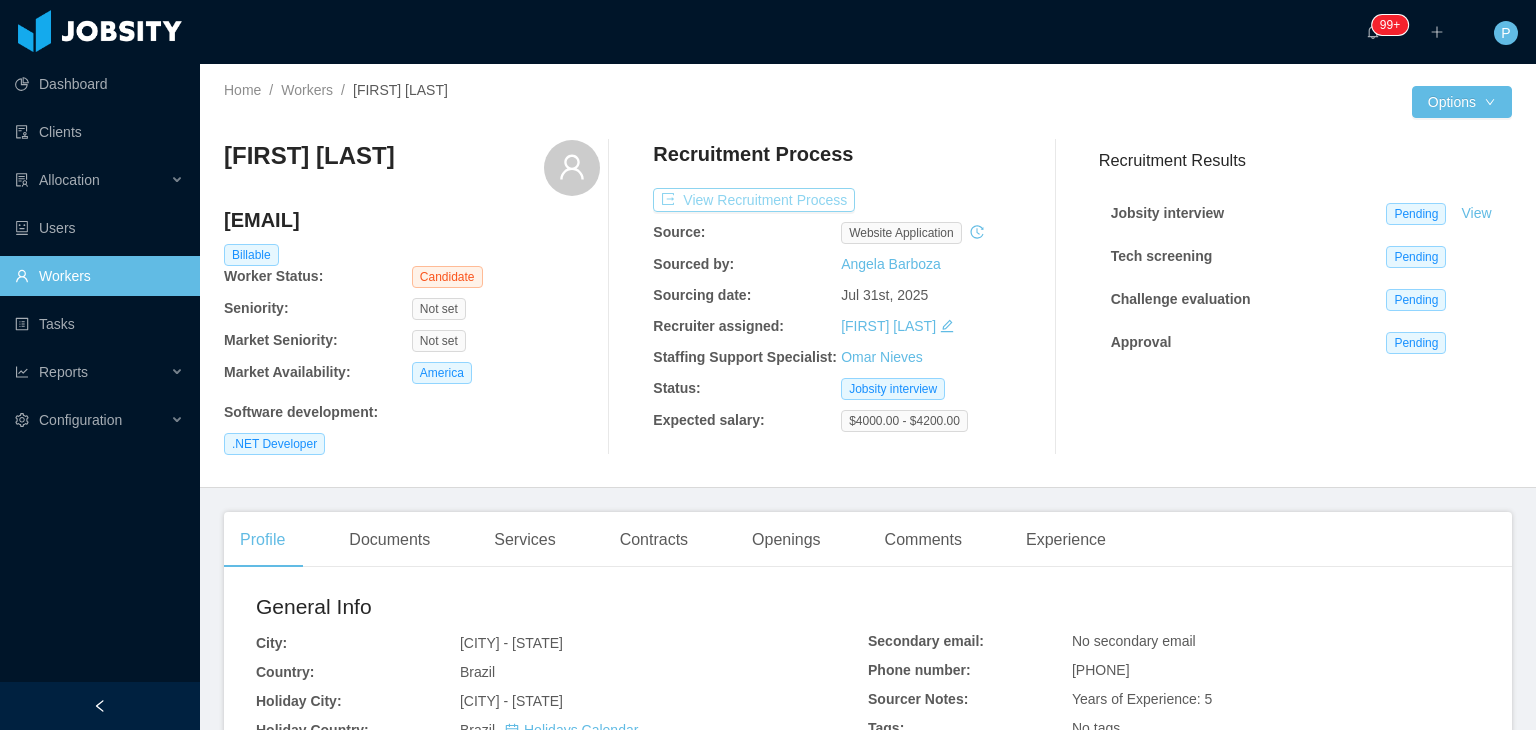 click on "View Recruitment Process" at bounding box center (754, 200) 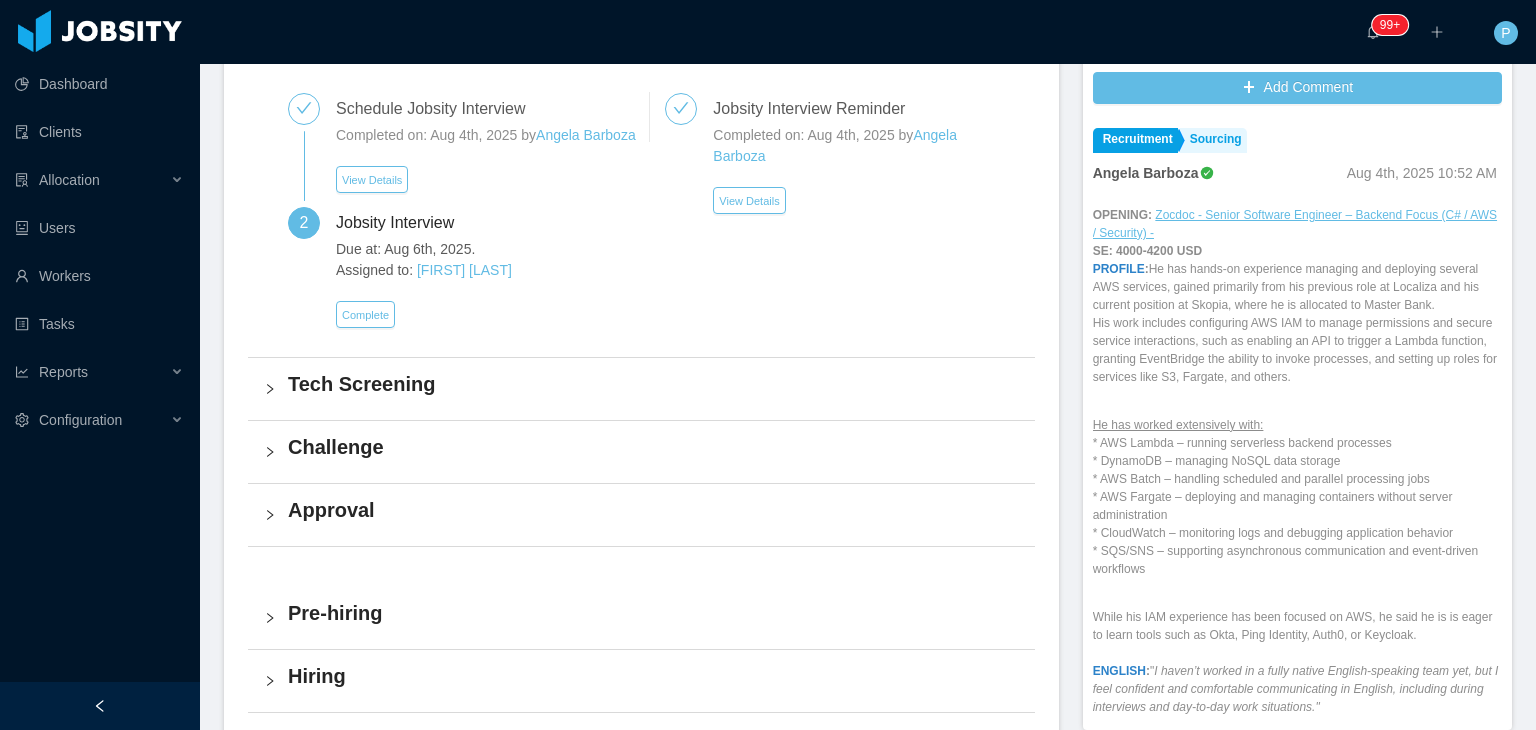 scroll, scrollTop: 508, scrollLeft: 0, axis: vertical 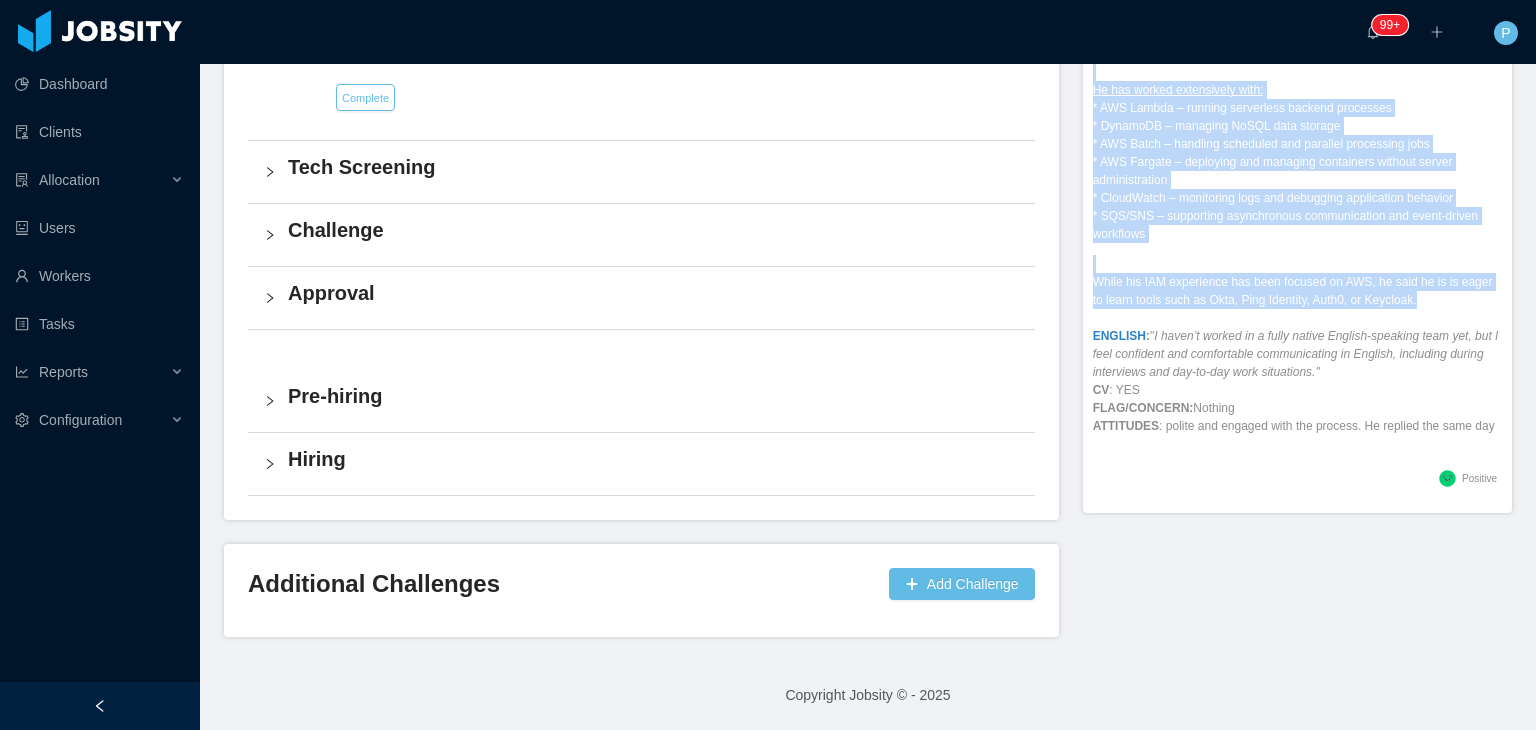 drag, startPoint x: 1101, startPoint y: 309, endPoint x: 1441, endPoint y: 271, distance: 342.11694 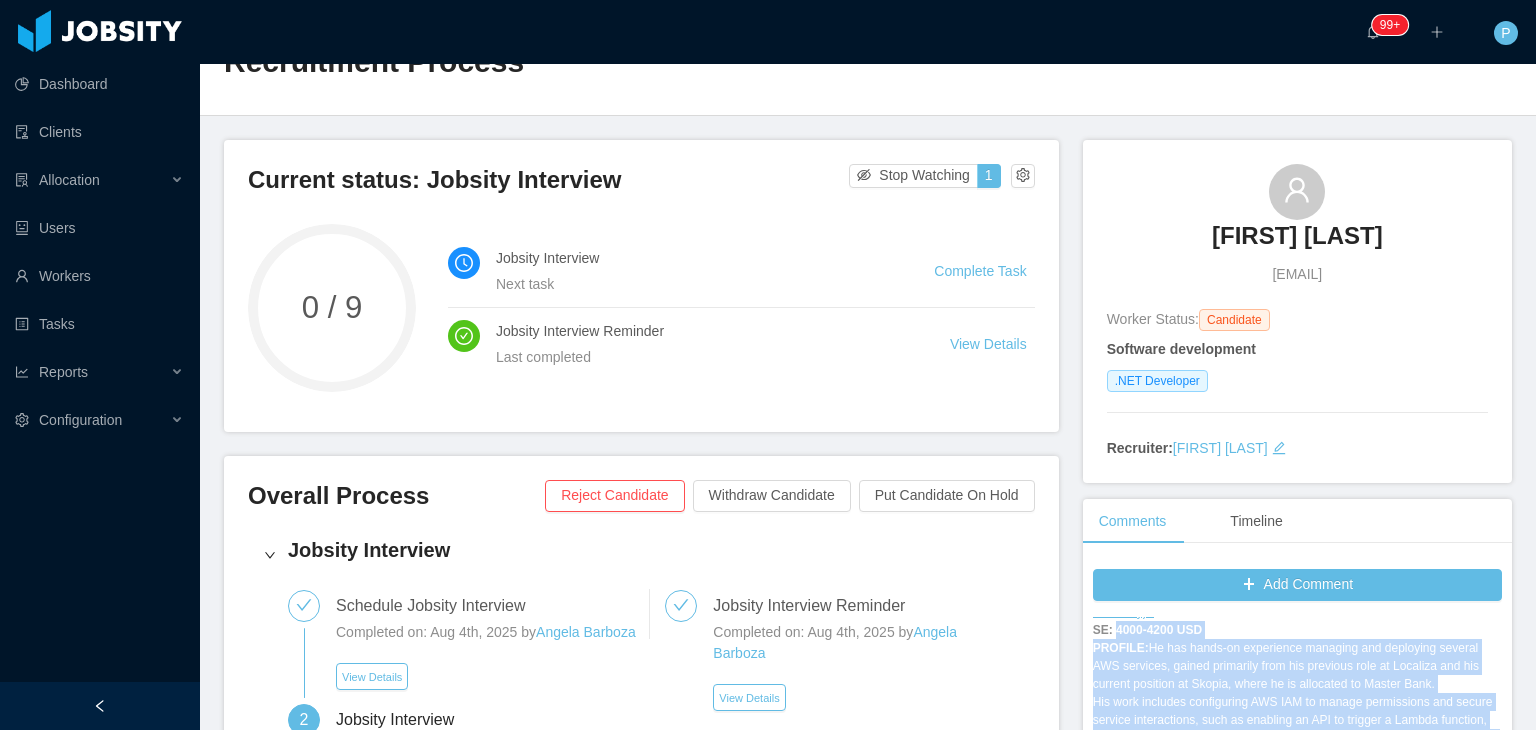 scroll, scrollTop: 0, scrollLeft: 0, axis: both 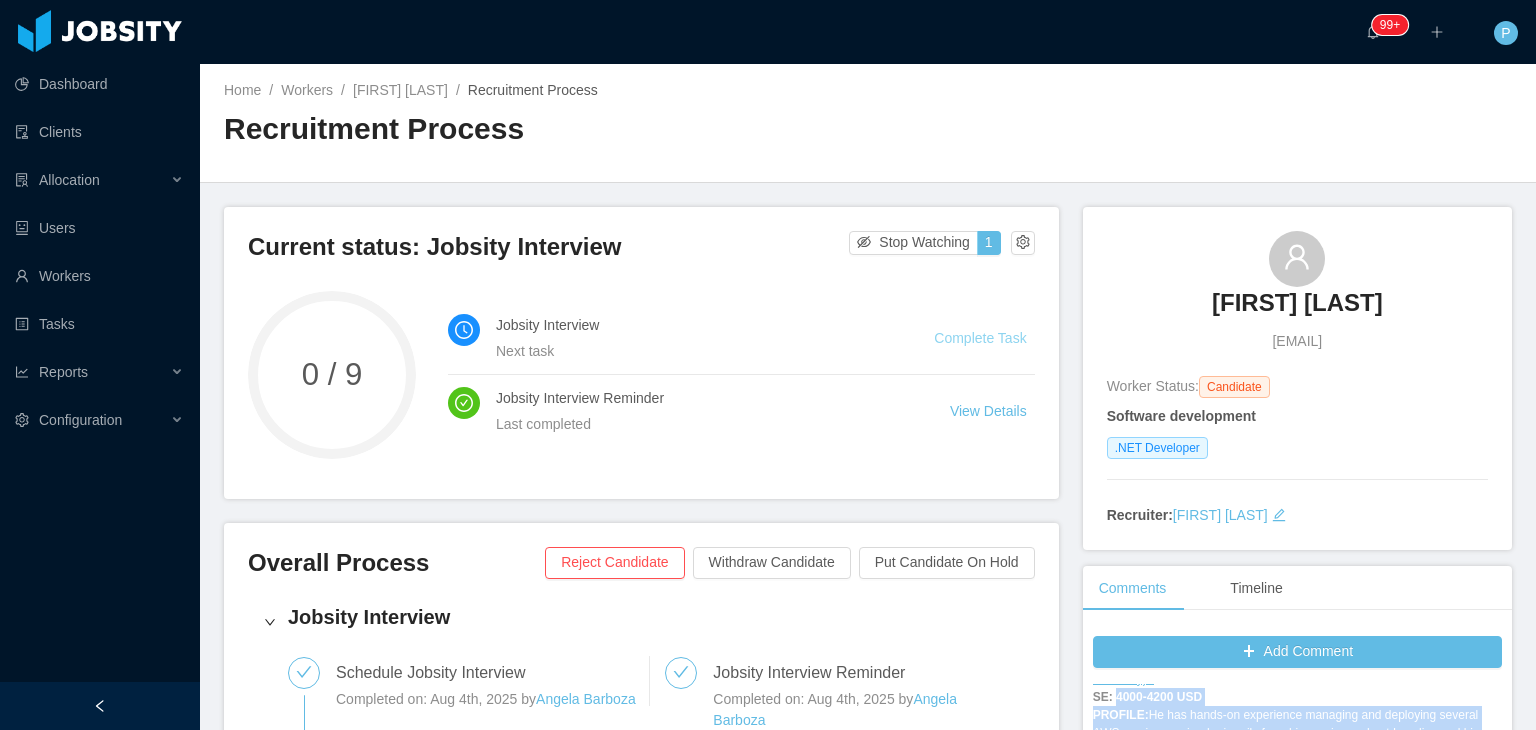 click on "Complete Task" at bounding box center (980, 338) 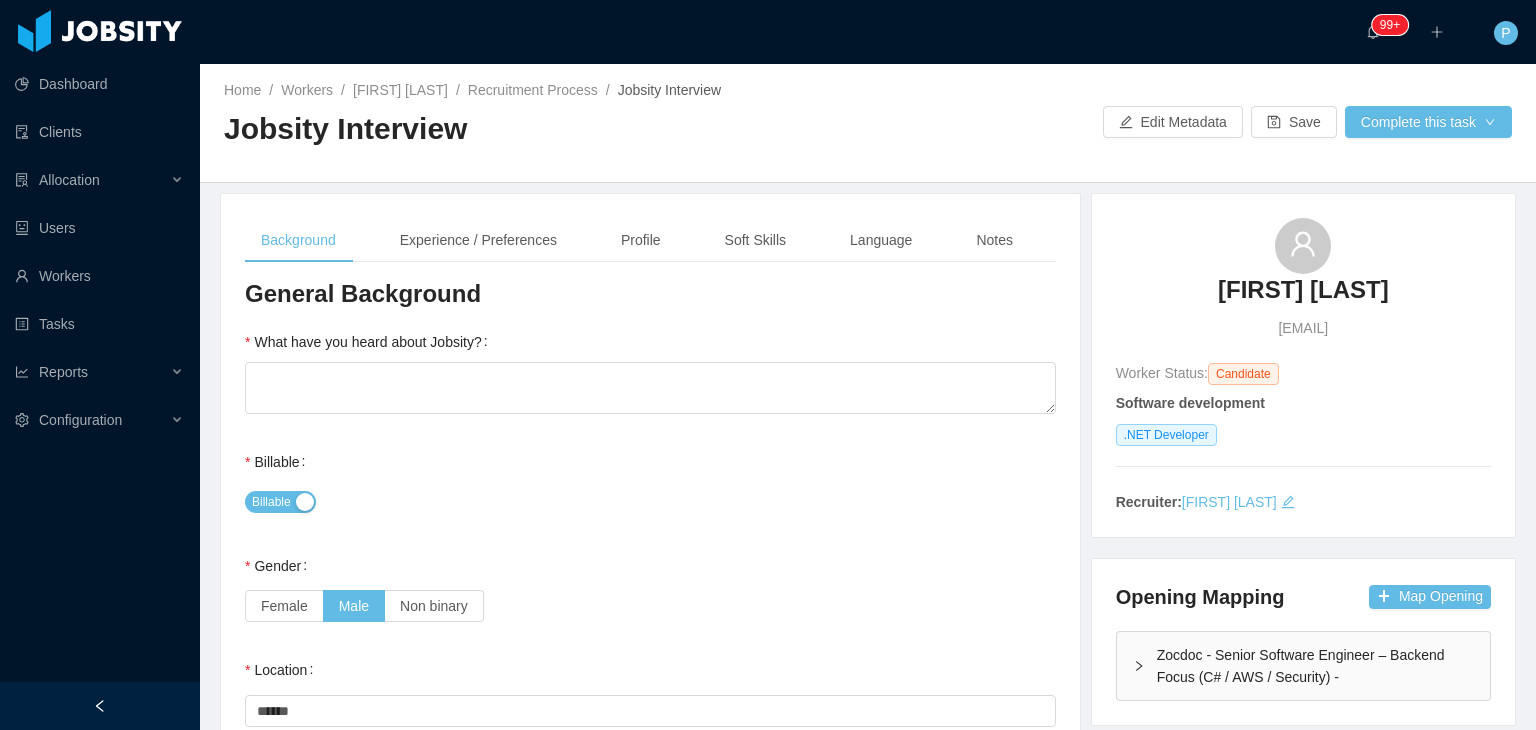 type 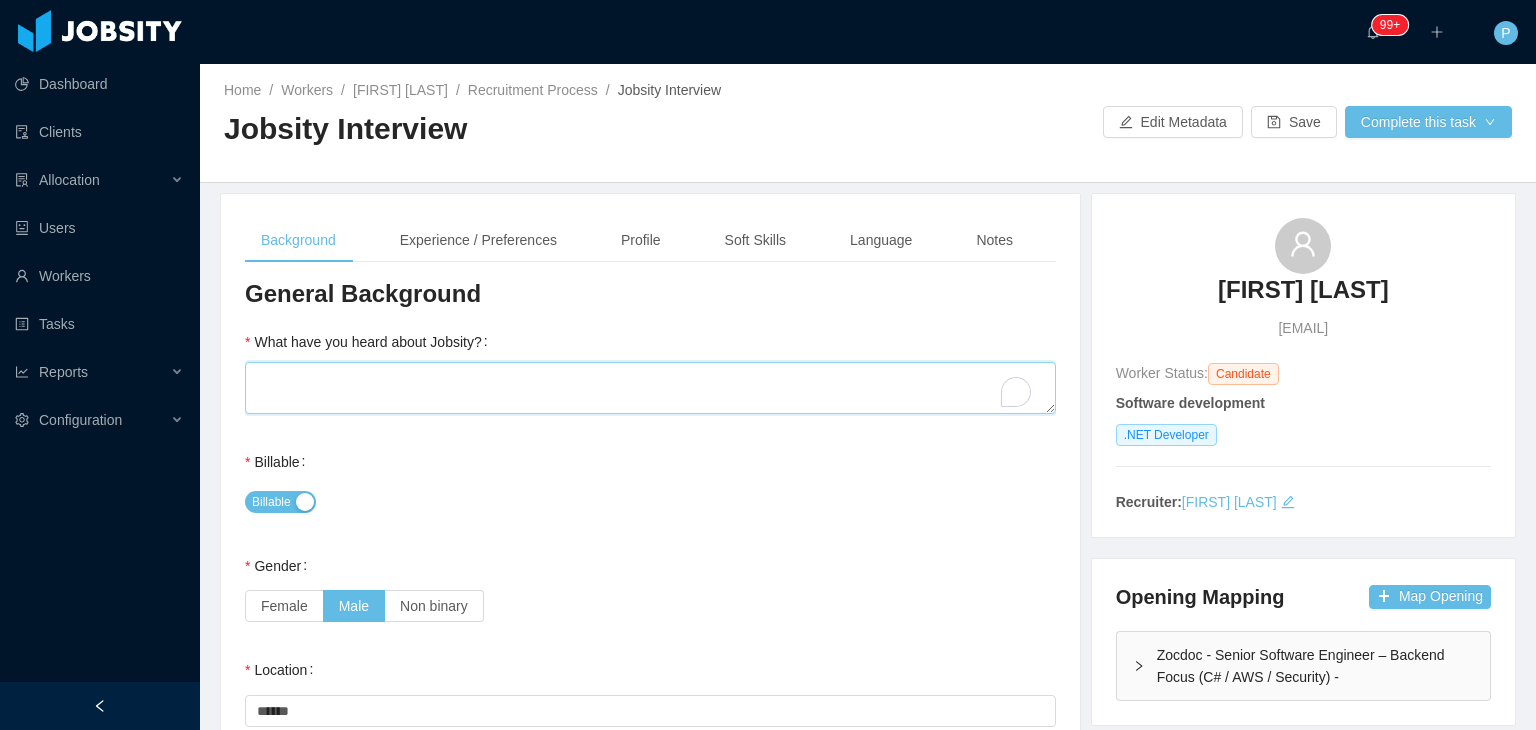 click on "What have you heard about Jobsity?" at bounding box center (650, 388) 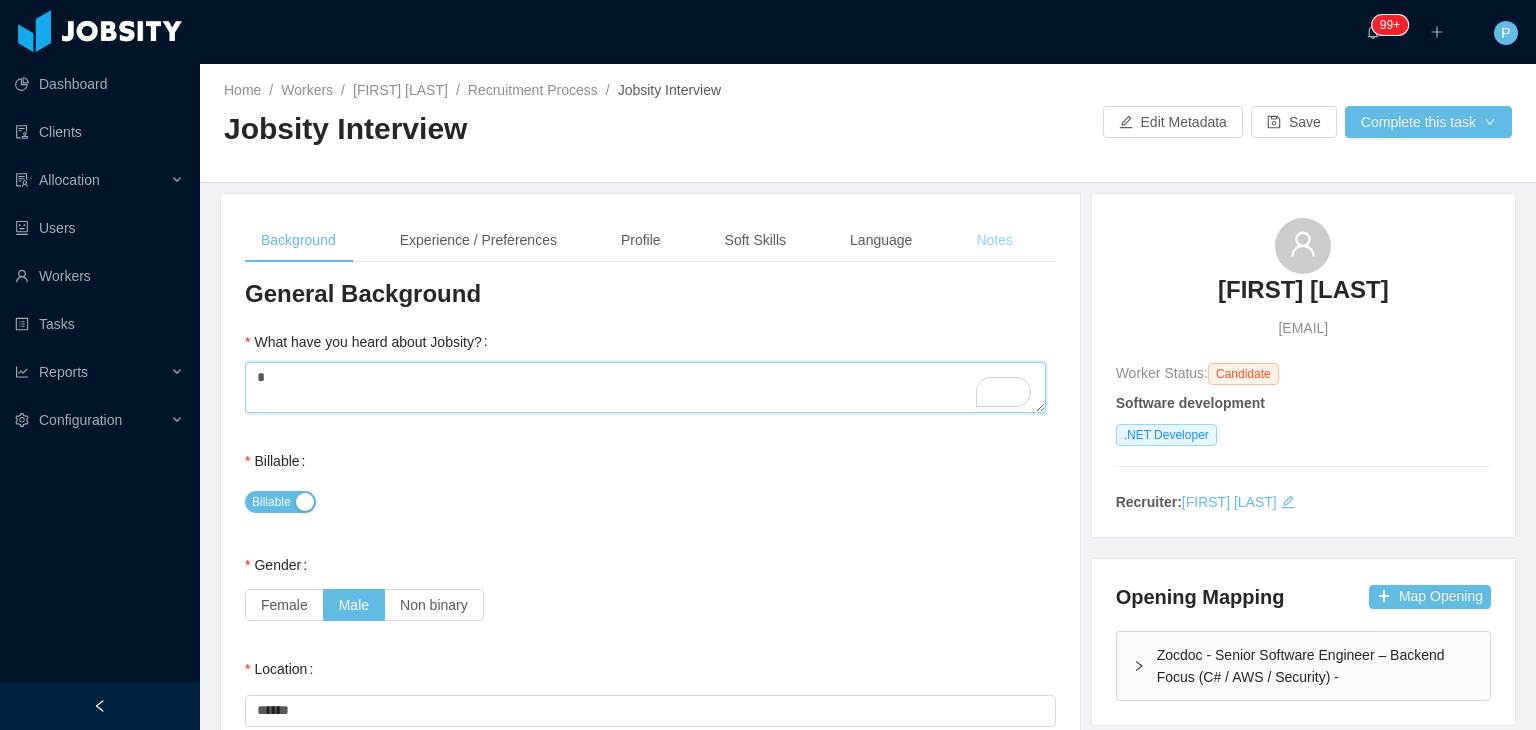 type on "*" 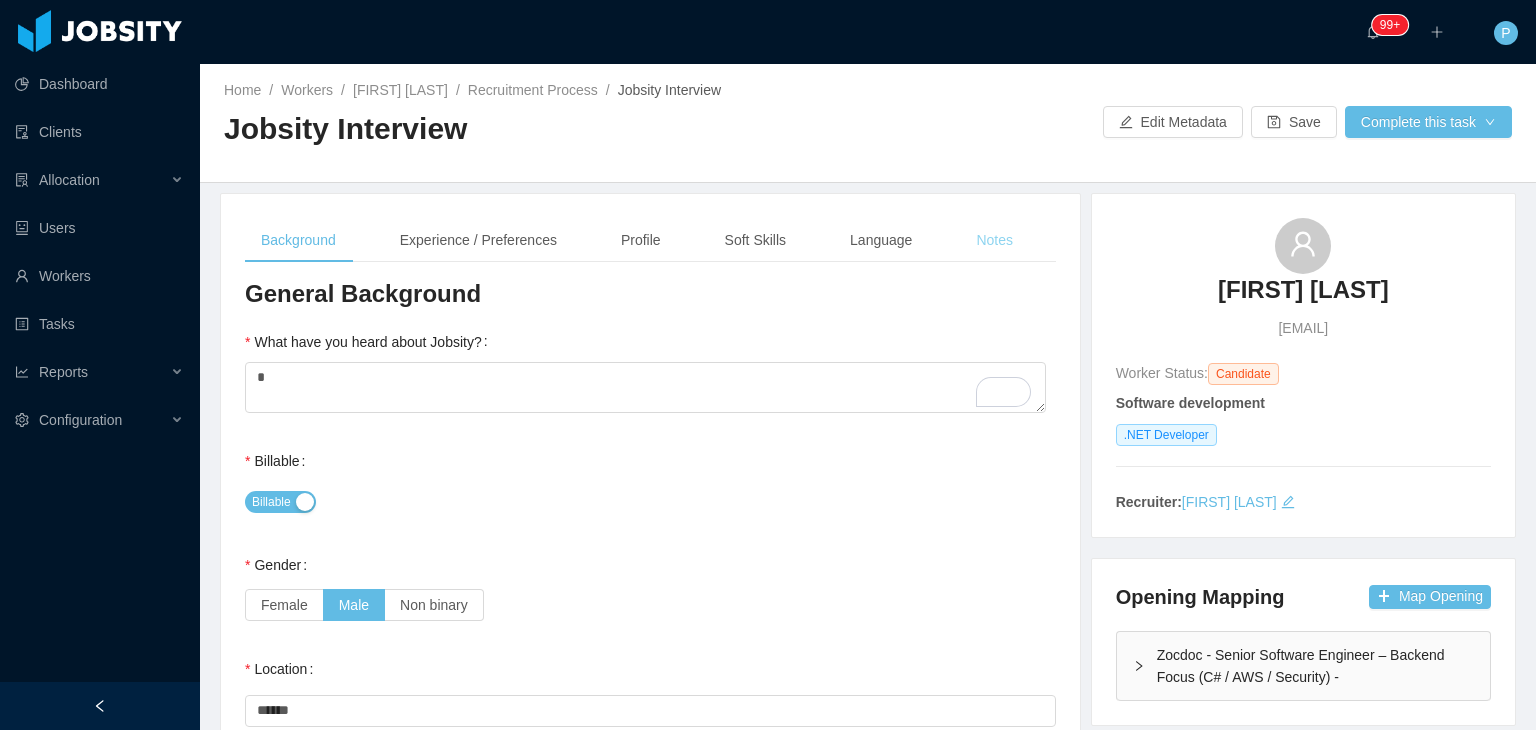 click on "Notes" at bounding box center [994, 240] 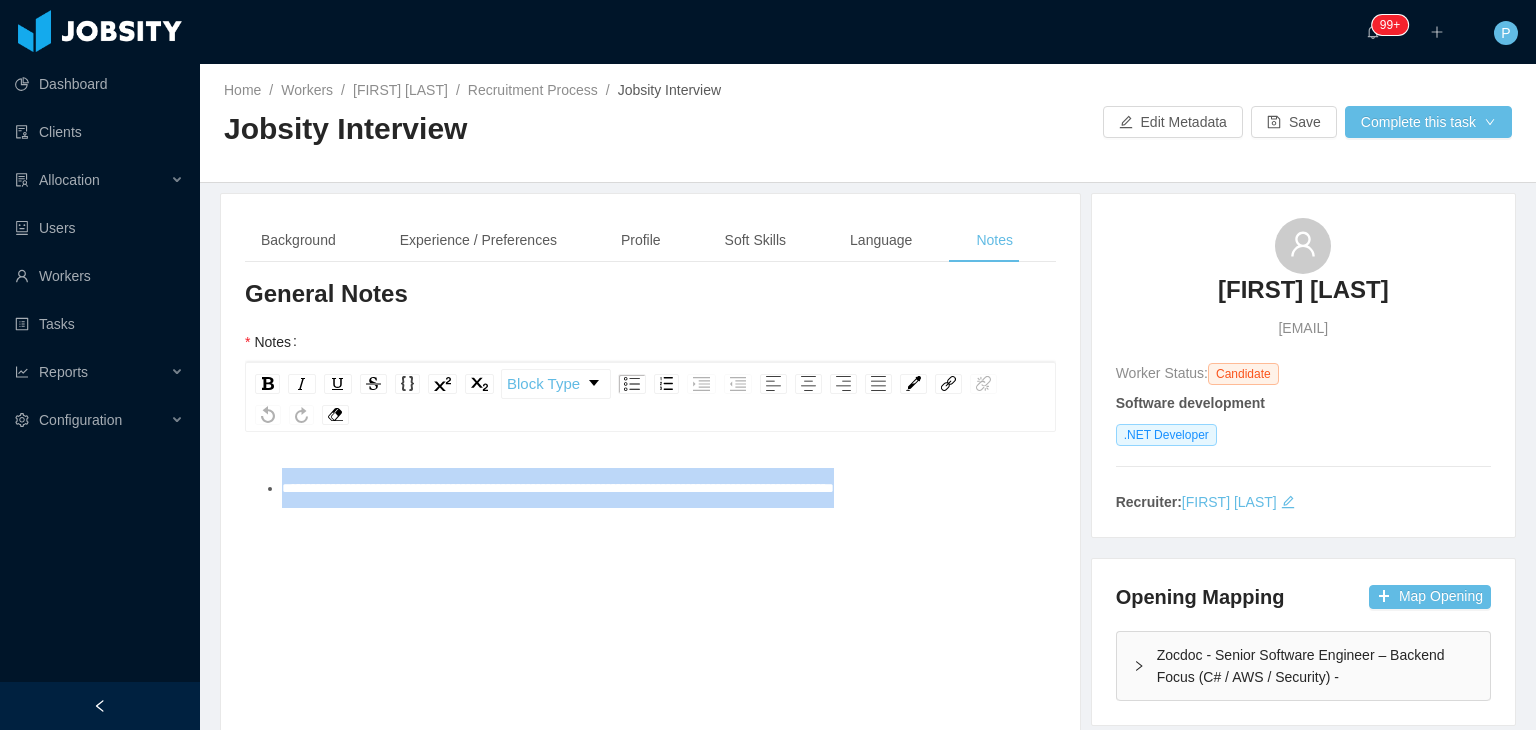 drag, startPoint x: 988, startPoint y: 500, endPoint x: 259, endPoint y: 493, distance: 729.0336 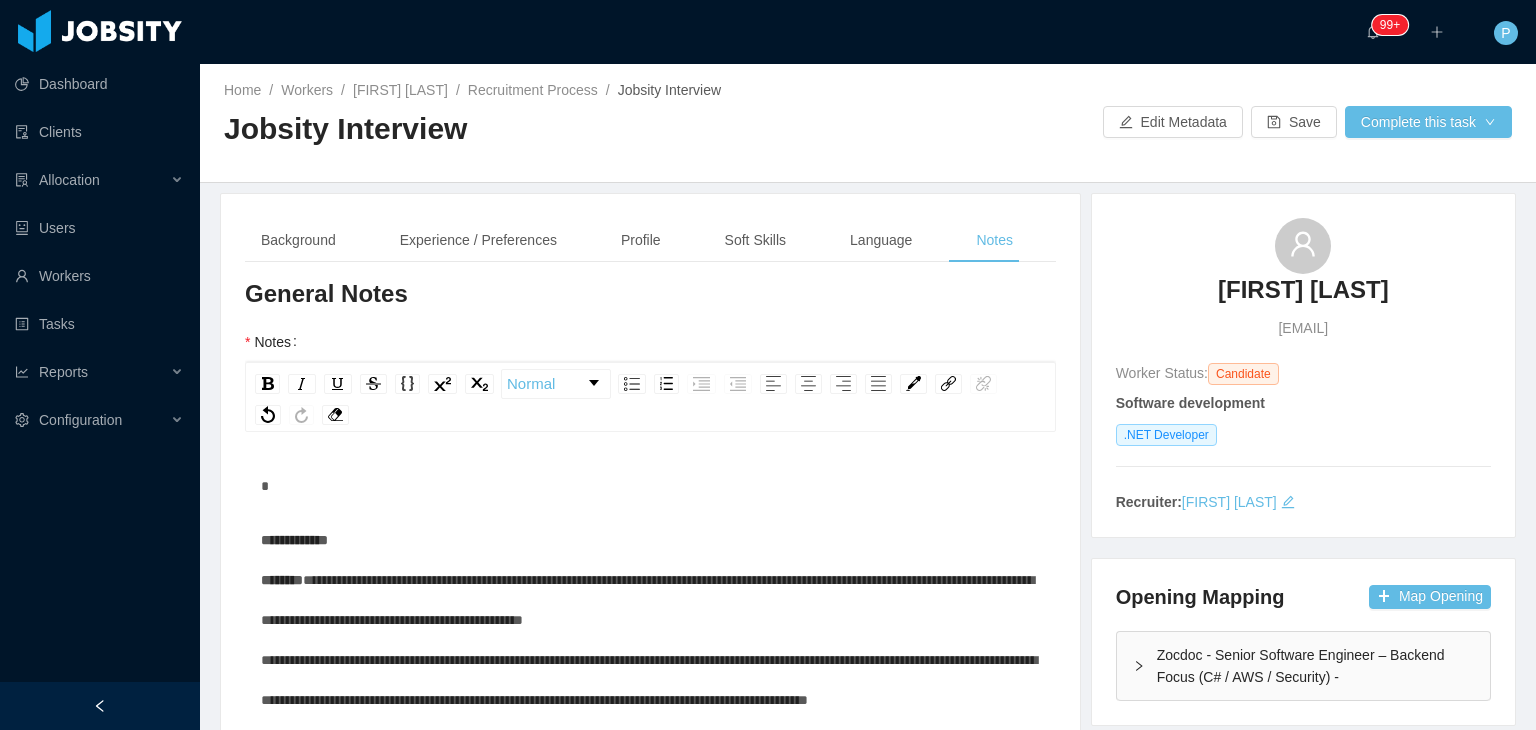 scroll, scrollTop: 342, scrollLeft: 0, axis: vertical 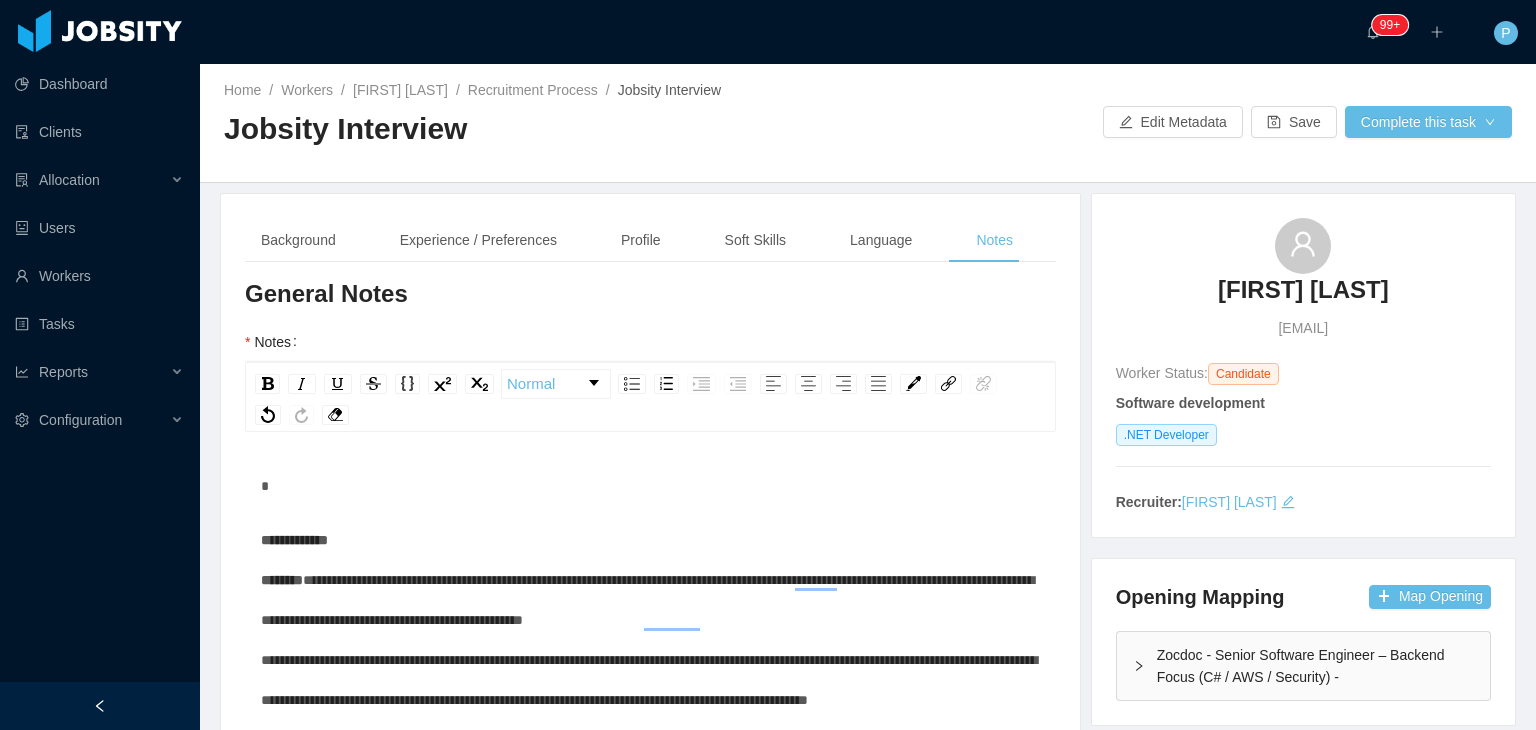 click at bounding box center (651, 486) 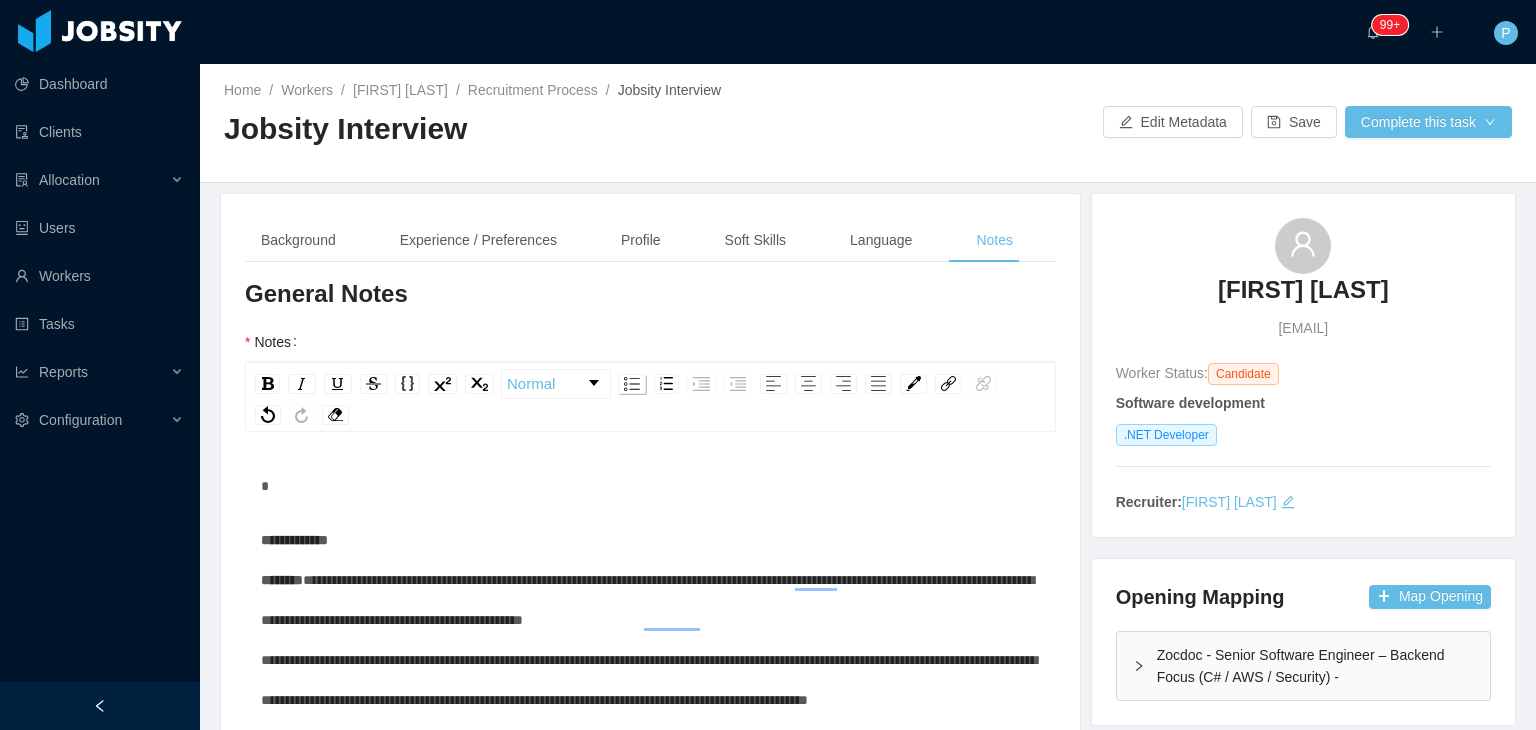 click at bounding box center [632, 384] 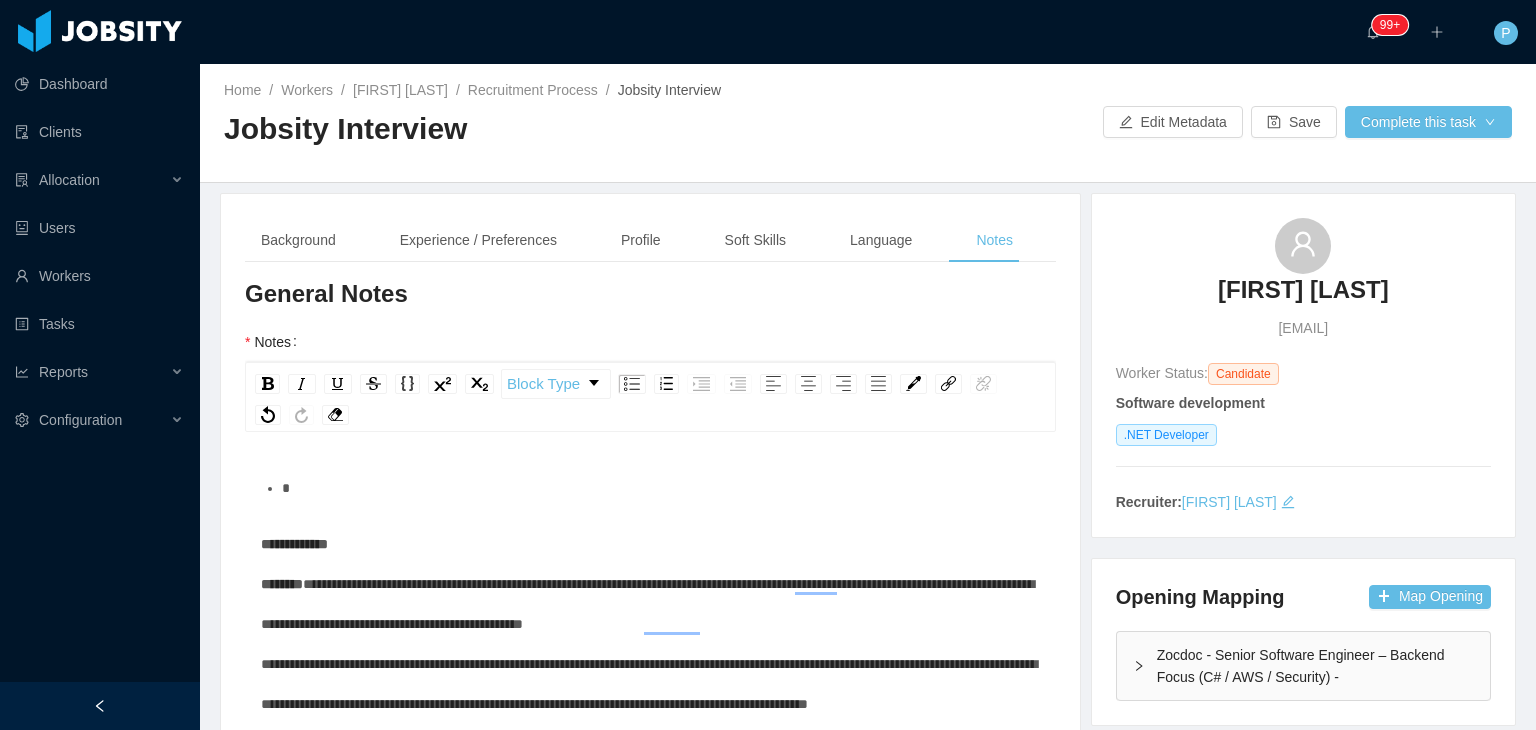 scroll, scrollTop: 0, scrollLeft: 0, axis: both 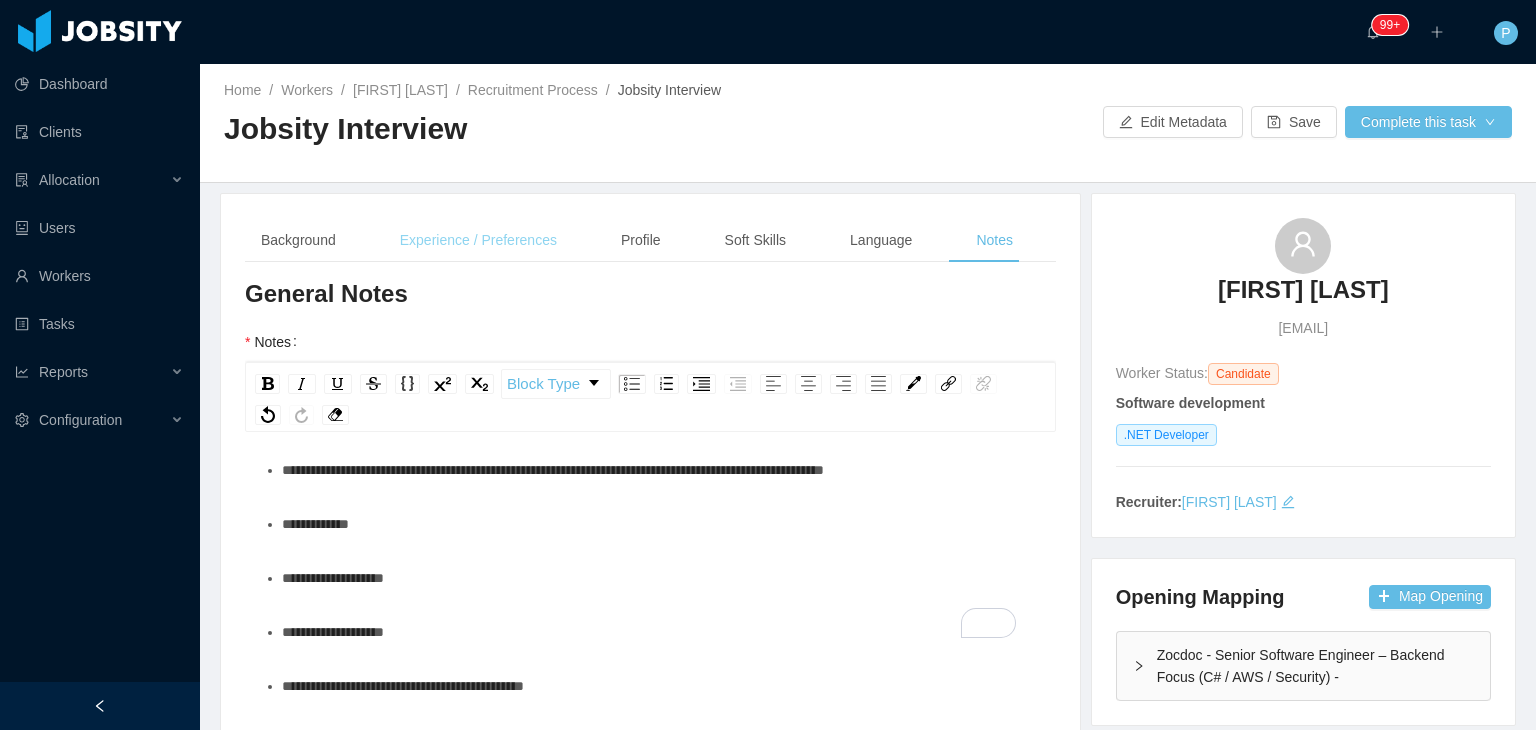 click on "Experience / Preferences" at bounding box center [478, 240] 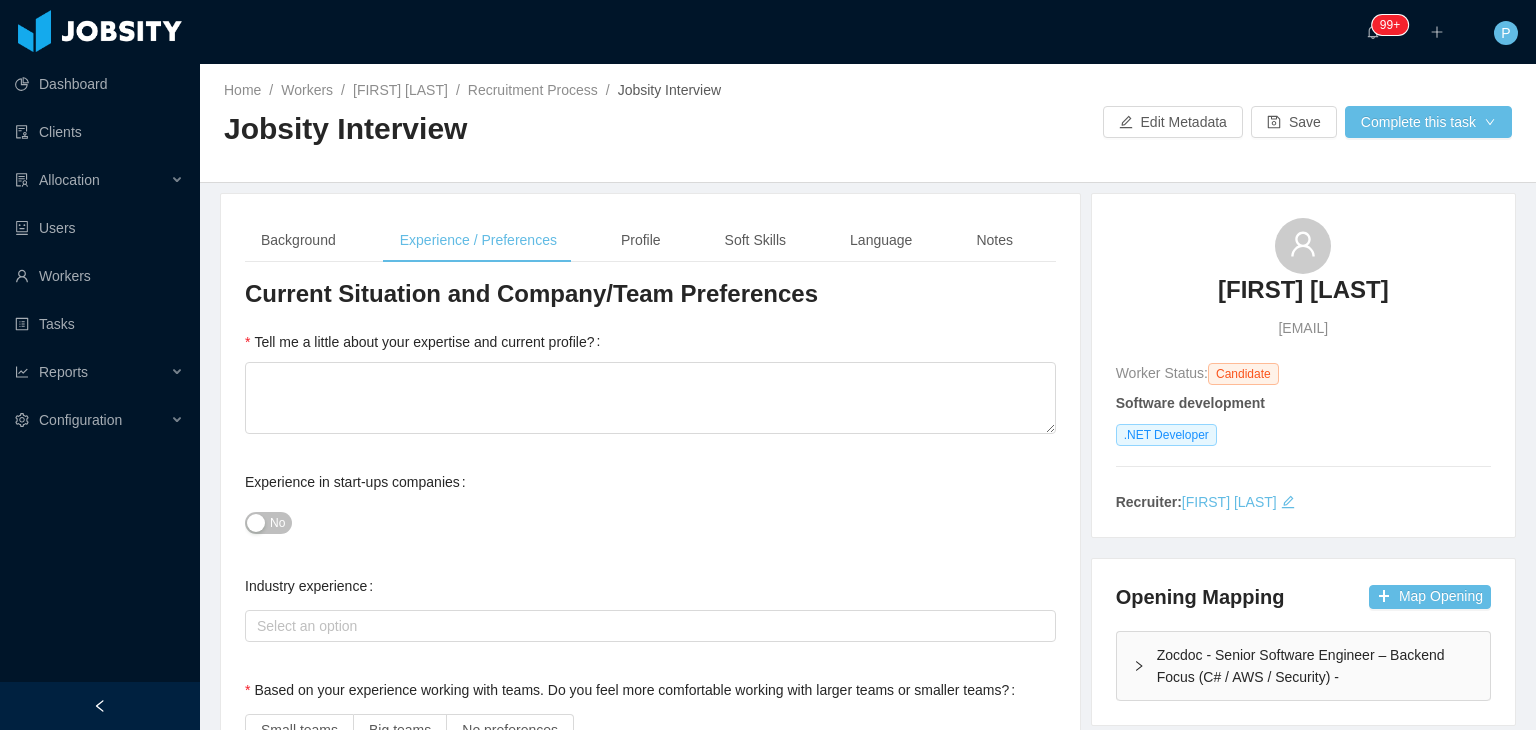 scroll, scrollTop: 1255, scrollLeft: 0, axis: vertical 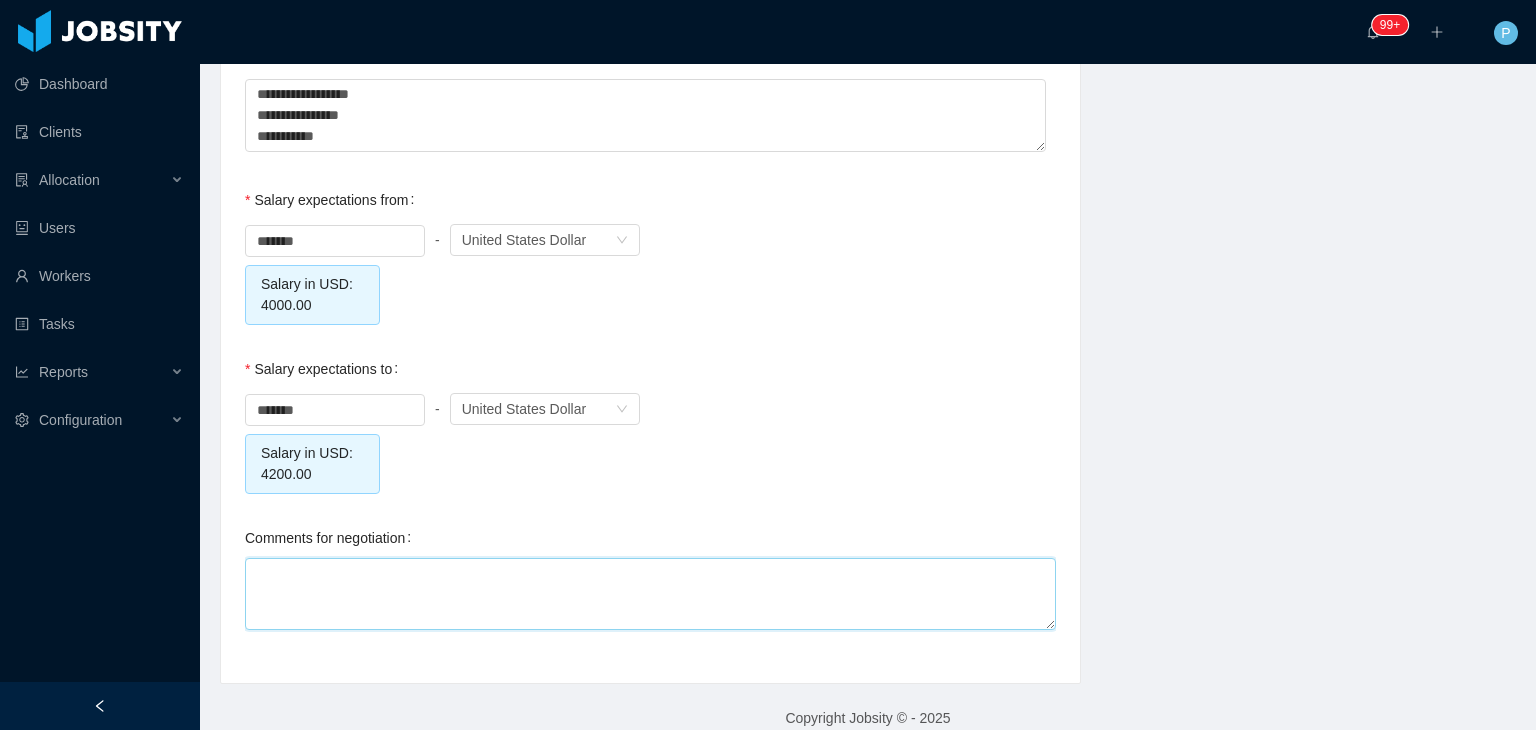 click on "Comments for negotiation" at bounding box center (650, 594) 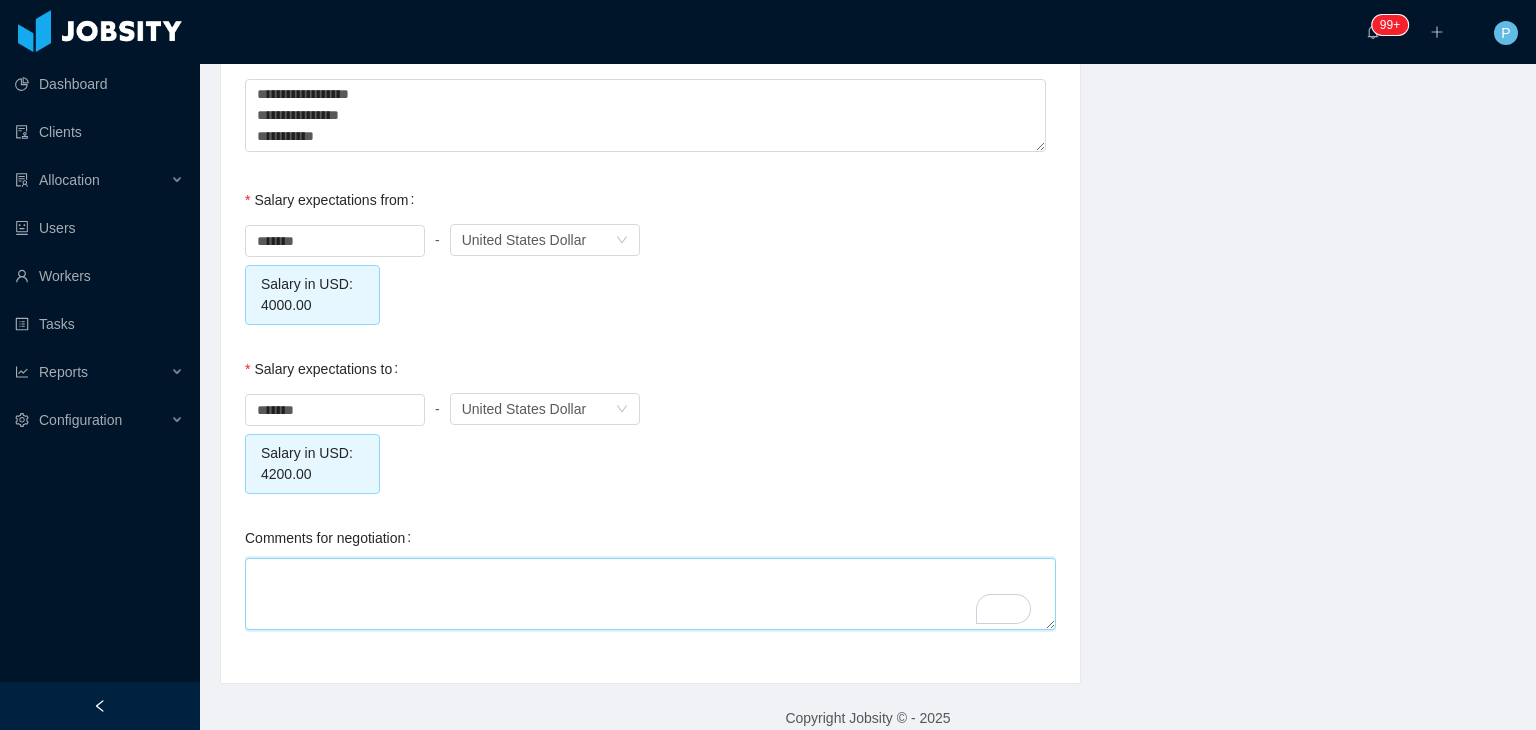 type 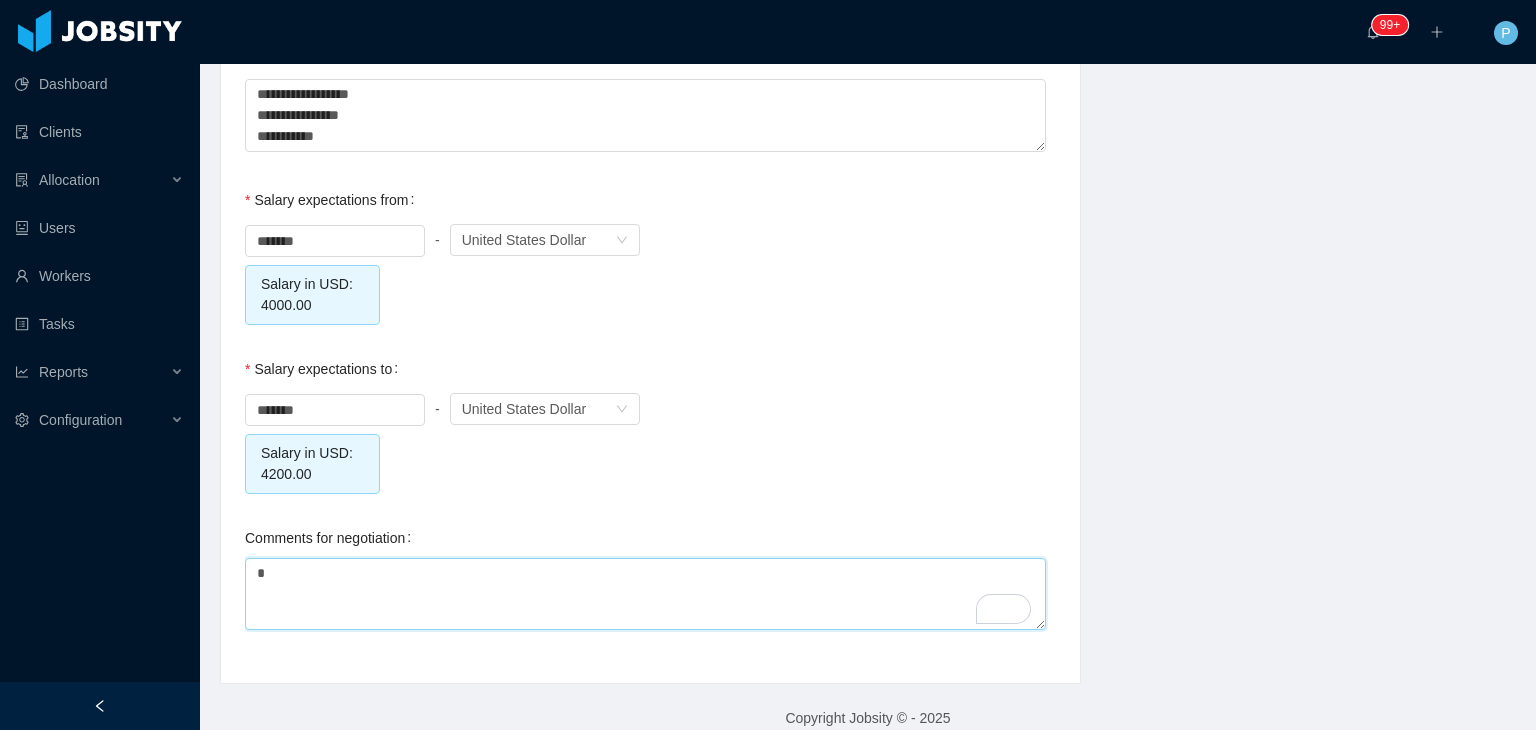type 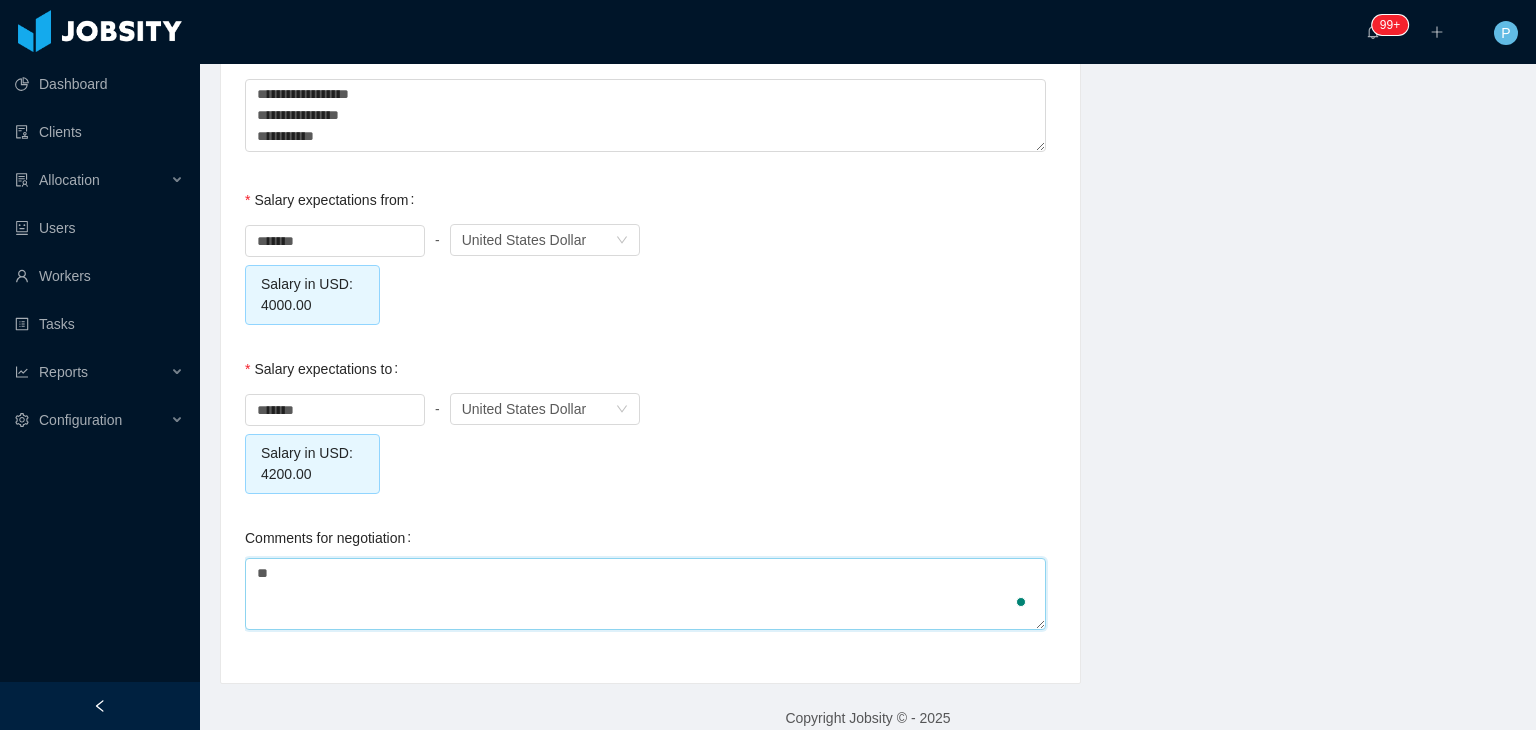 type 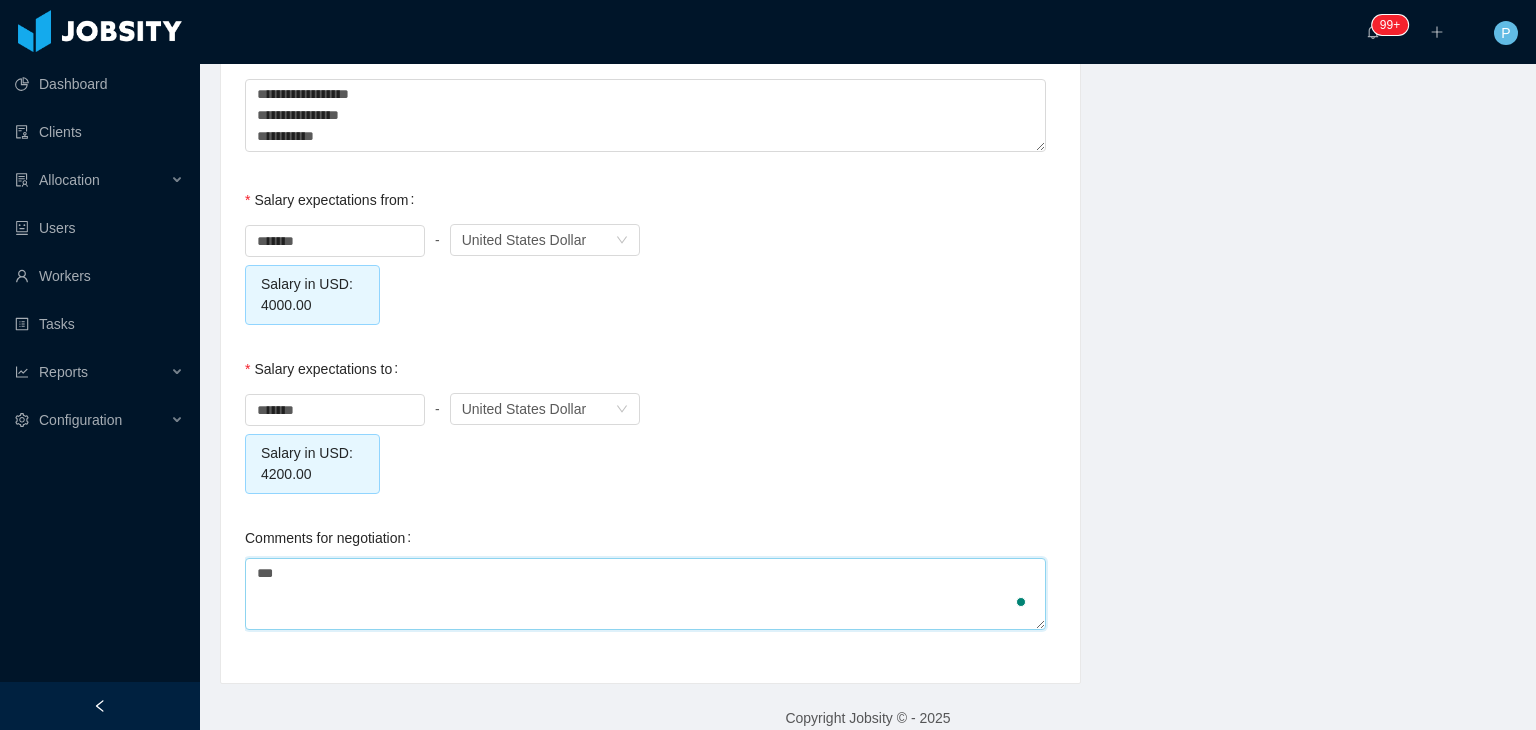 type 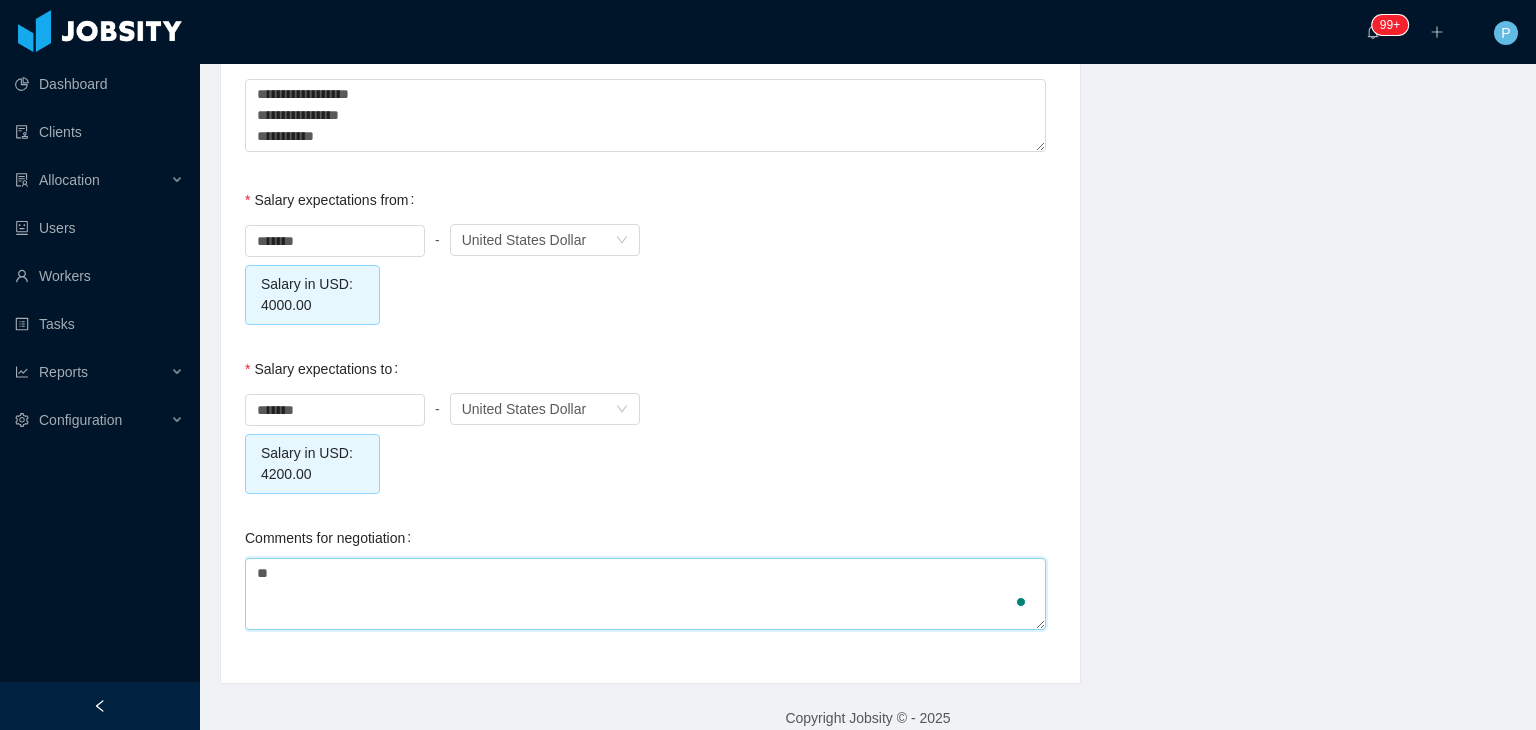 type 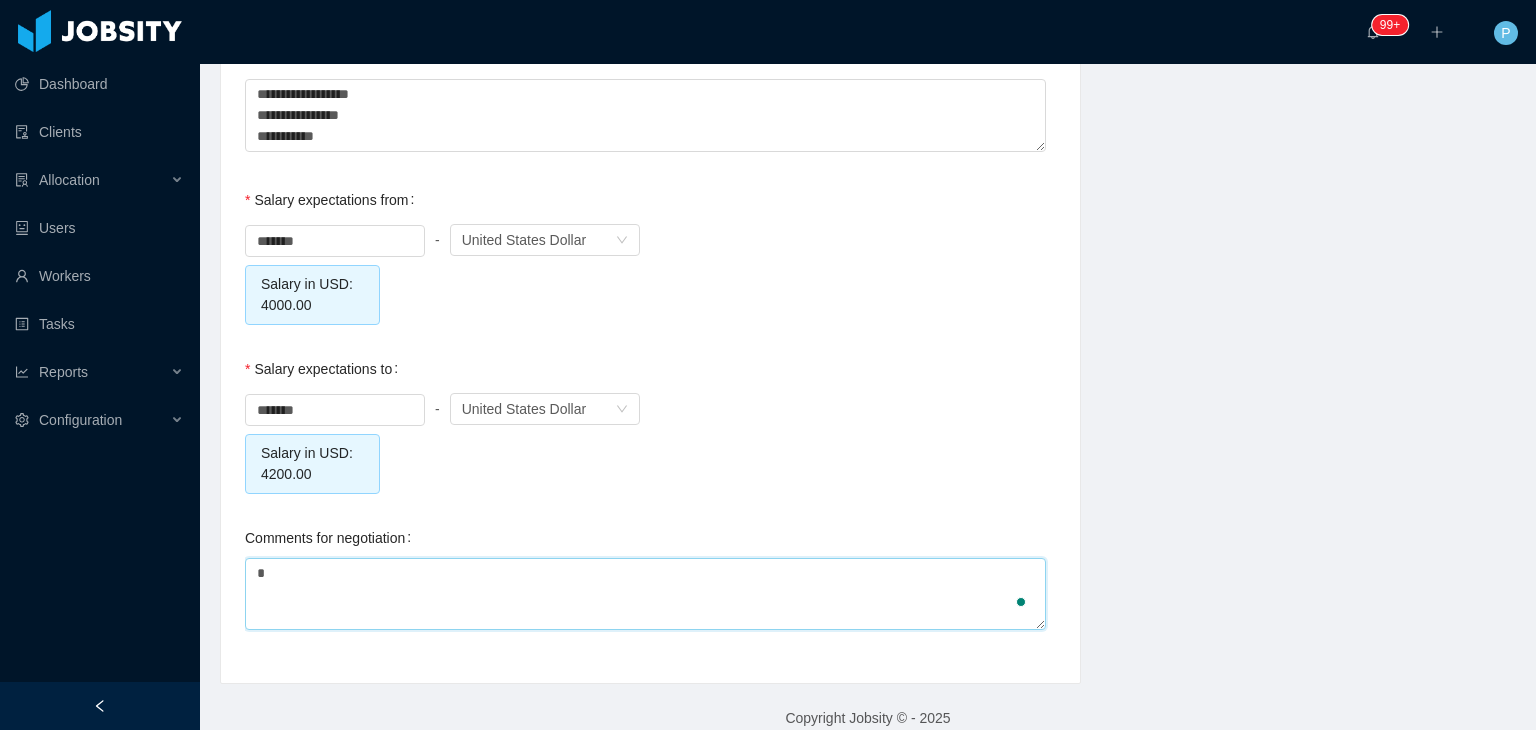 type 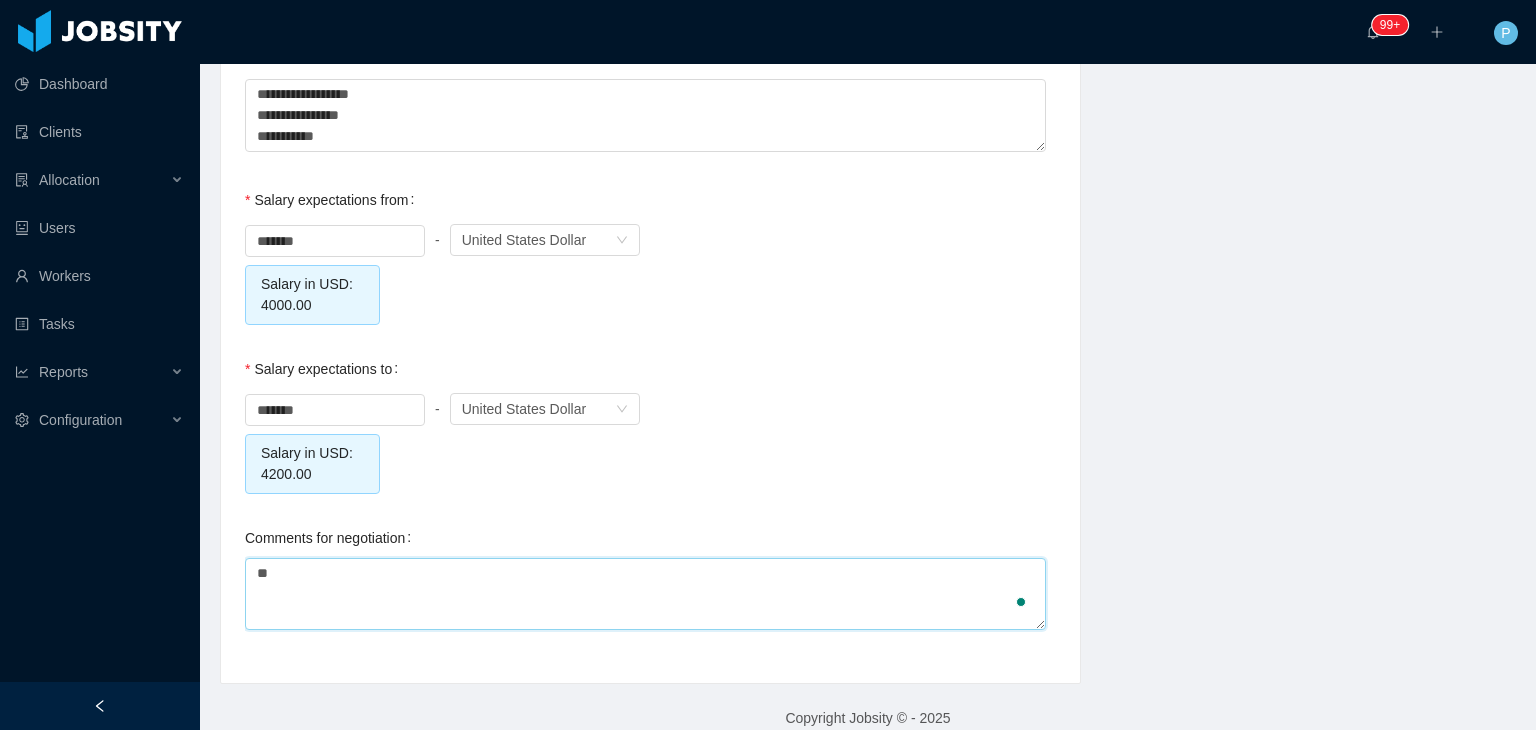 type 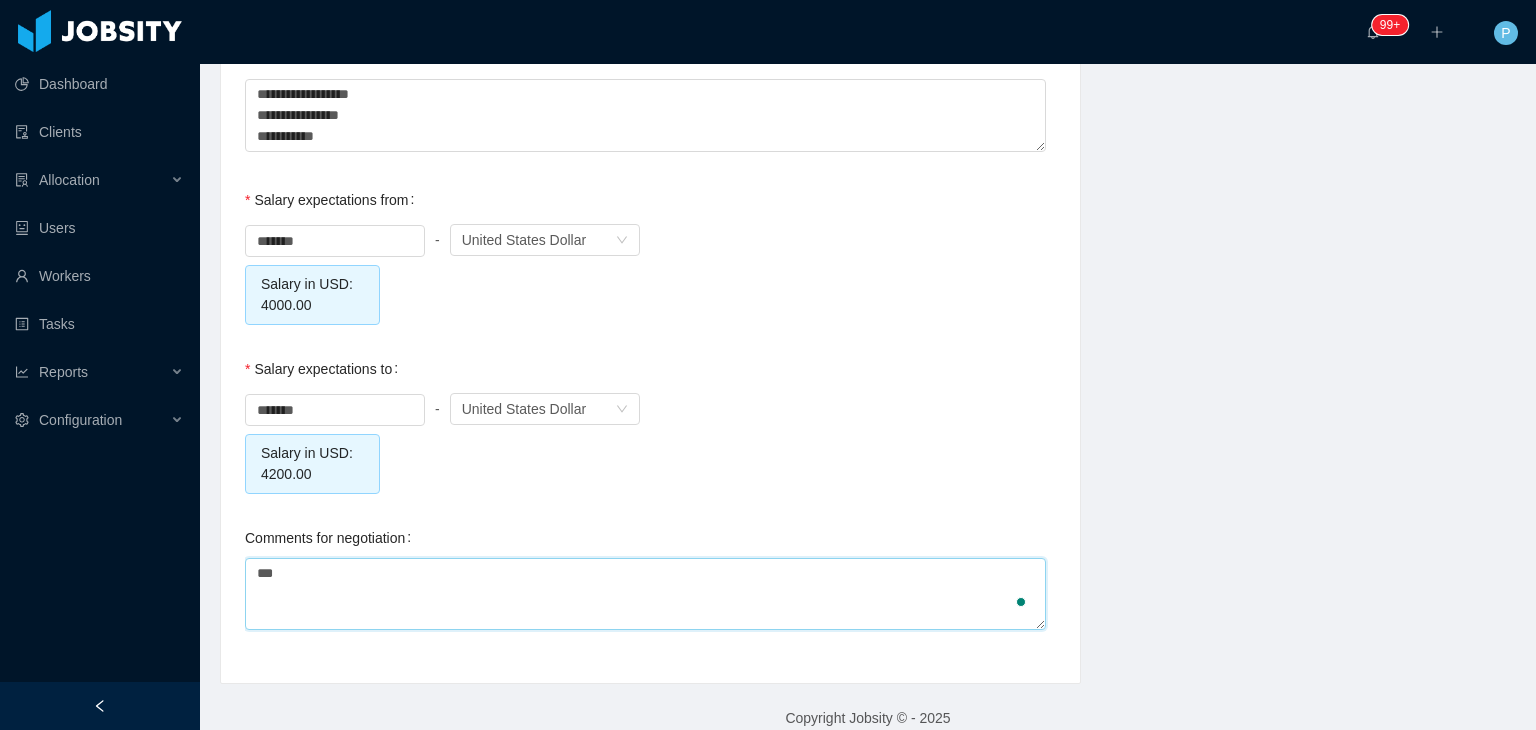 type 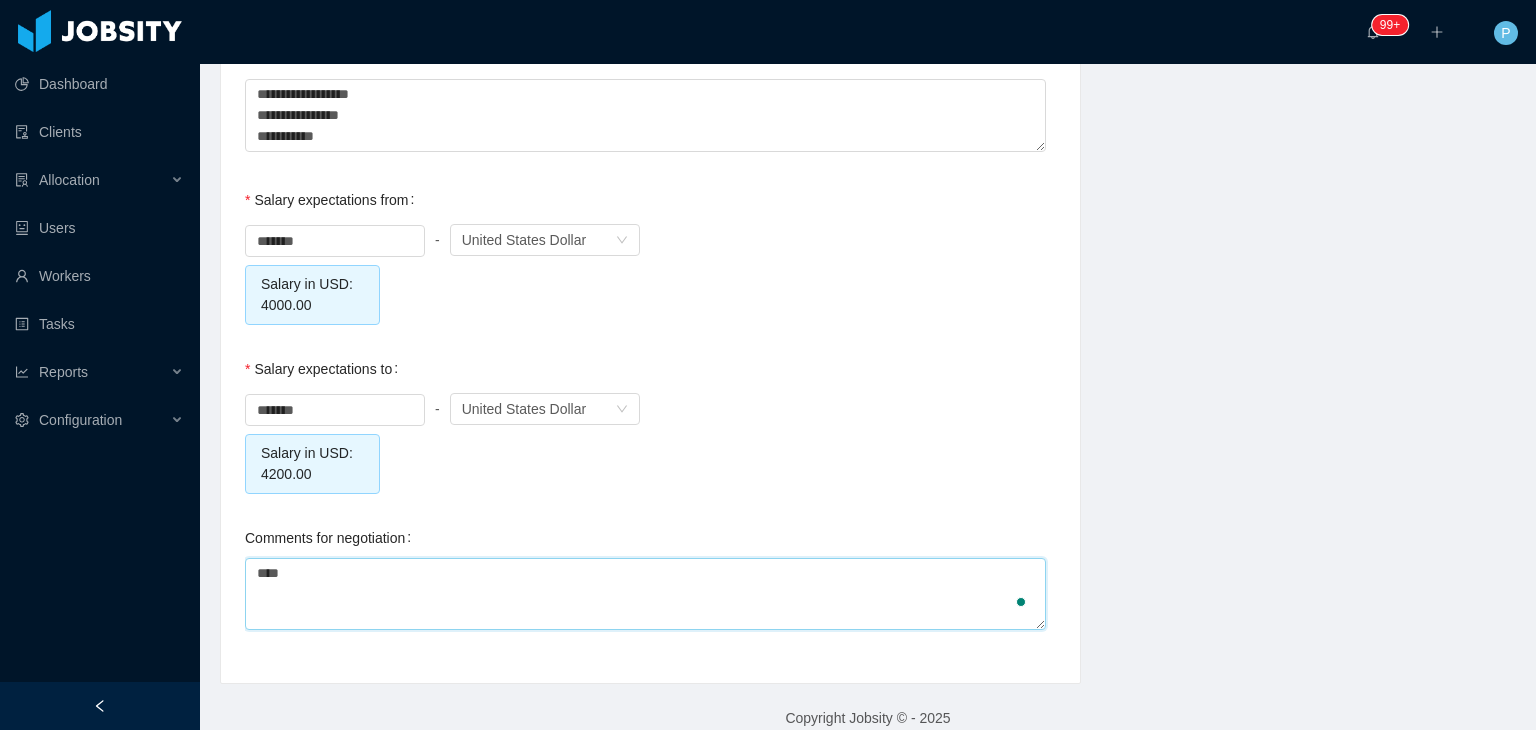 type 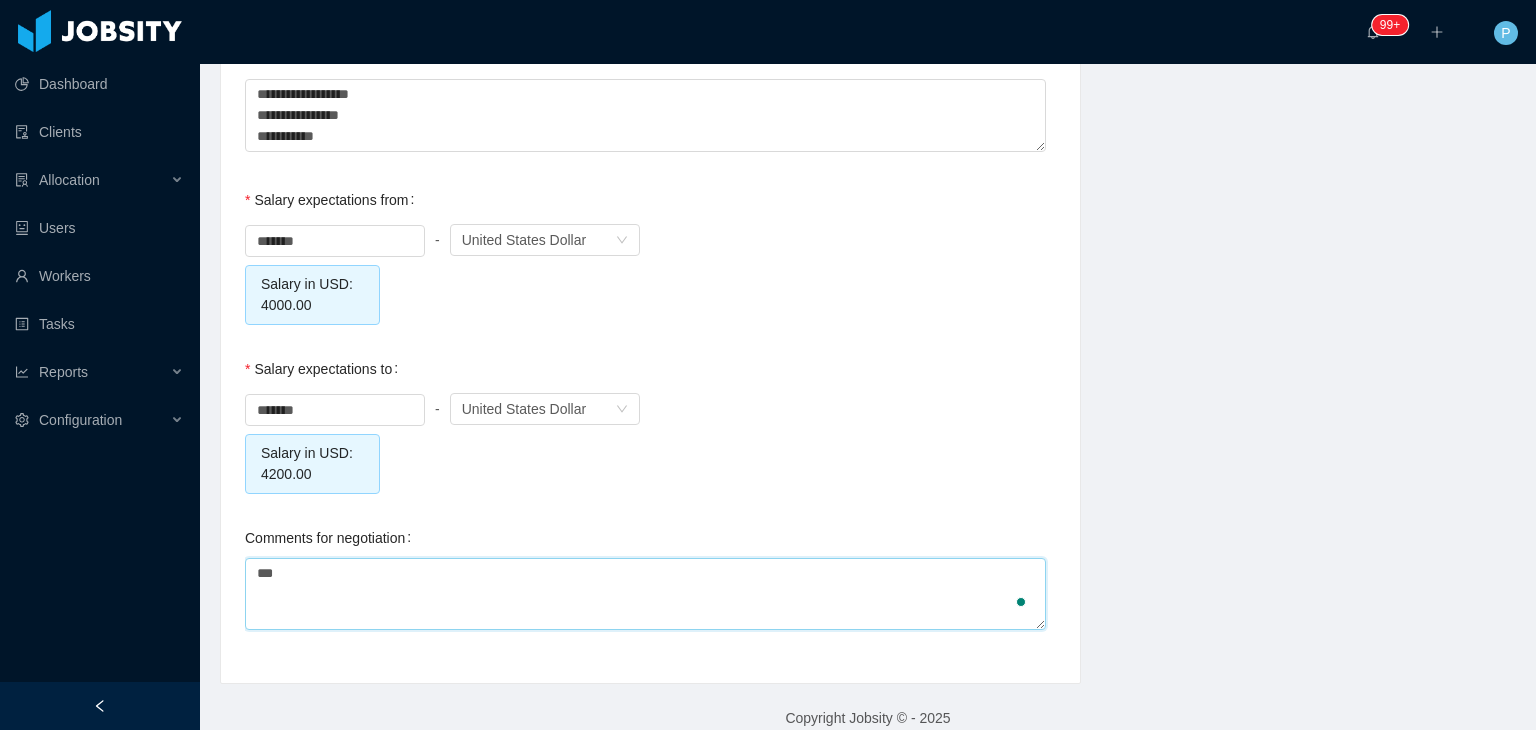 type 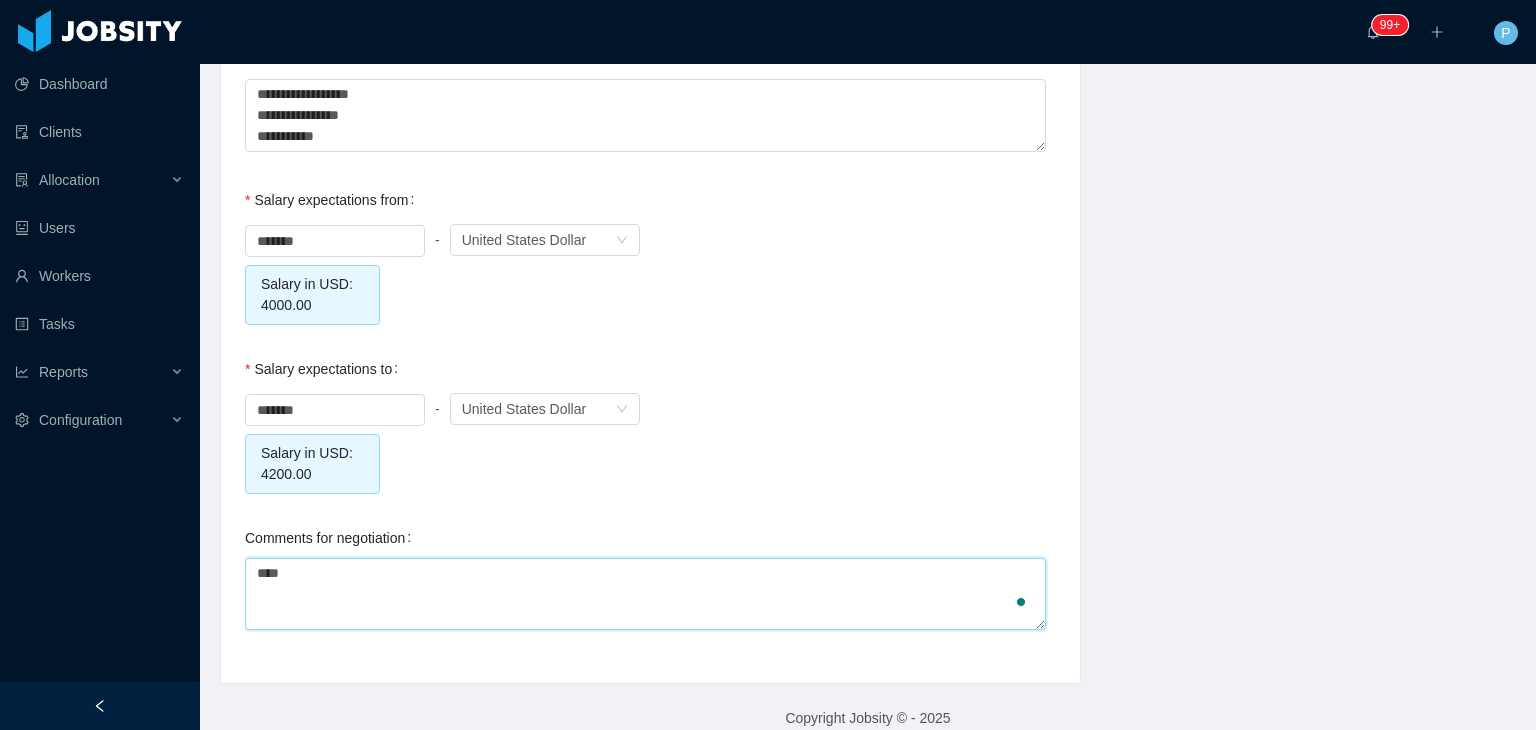 type 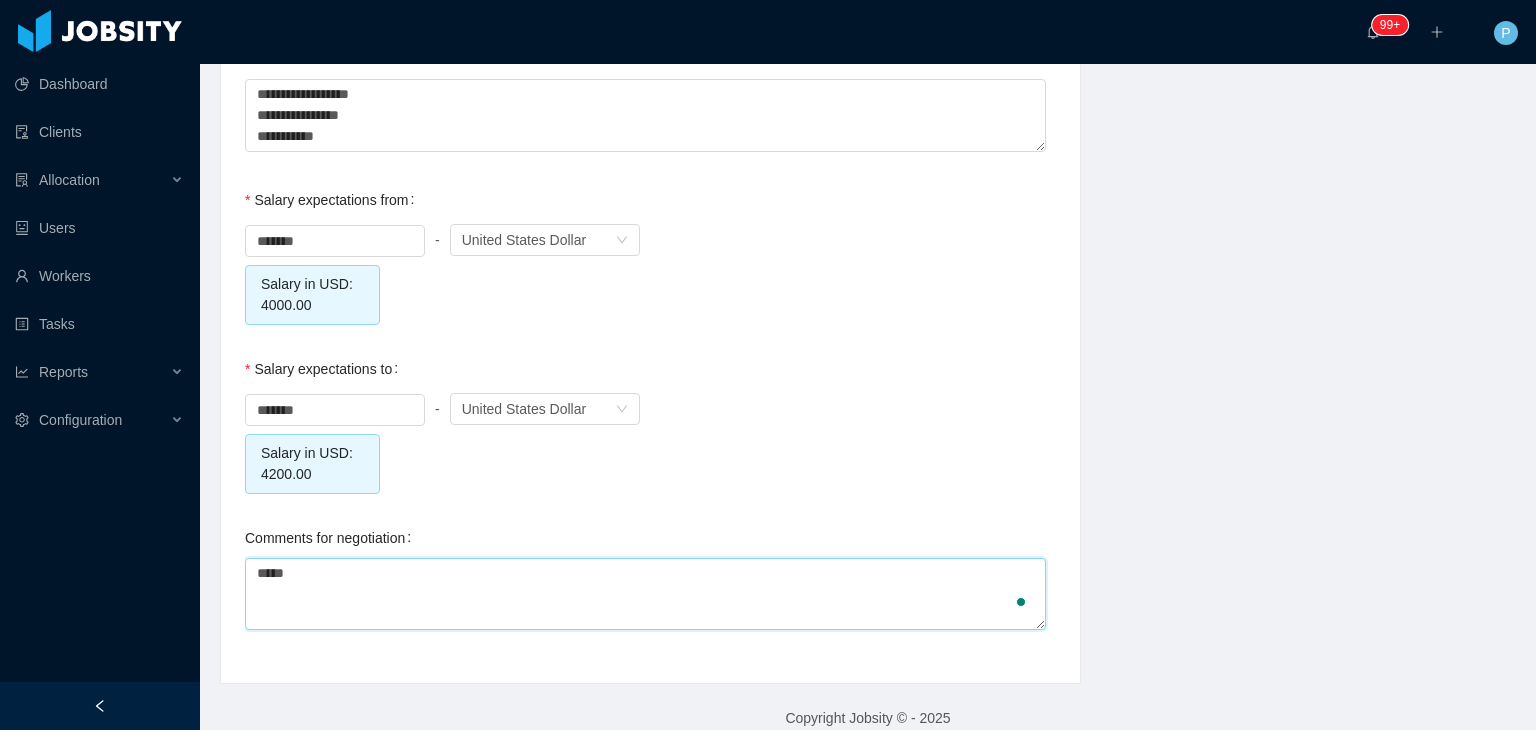 type 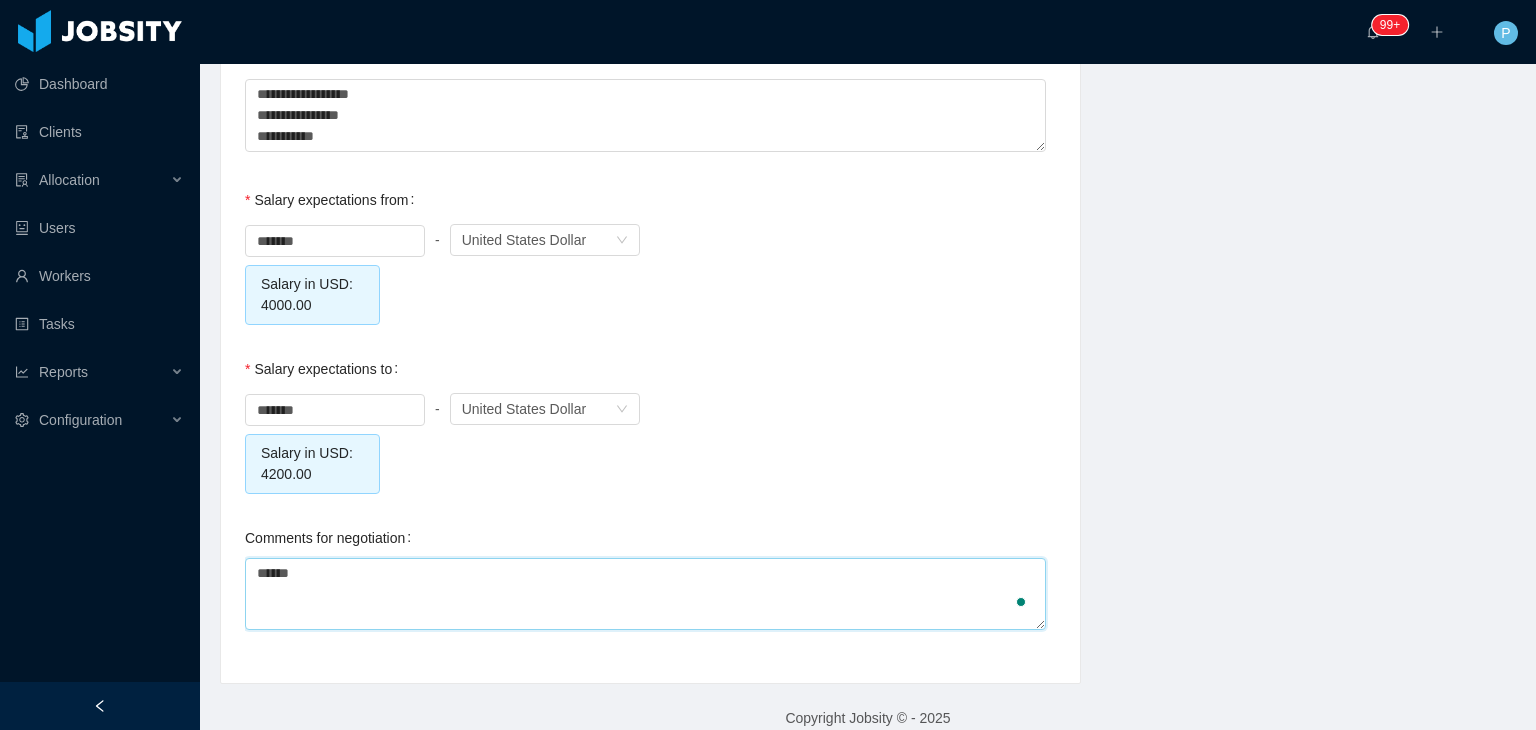 type 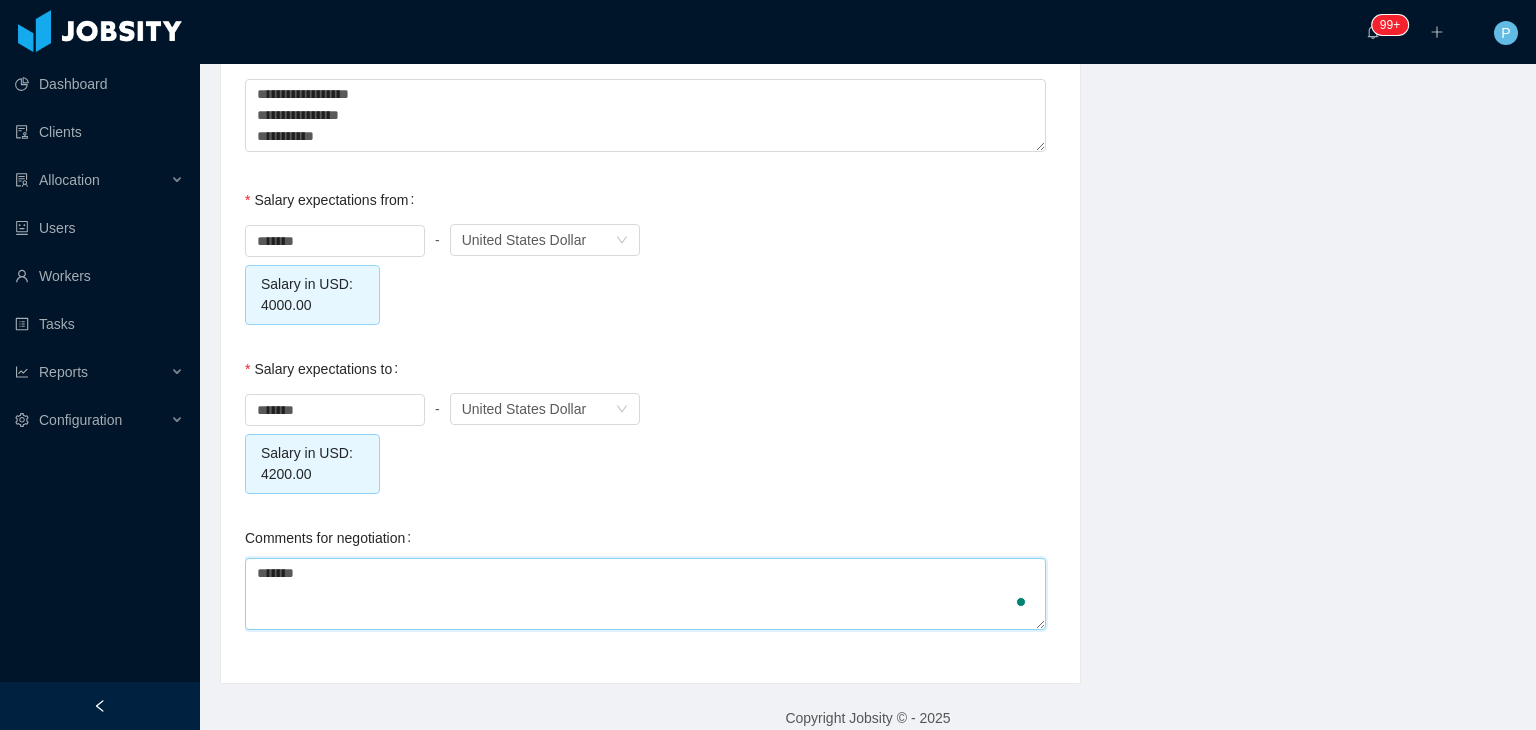 type 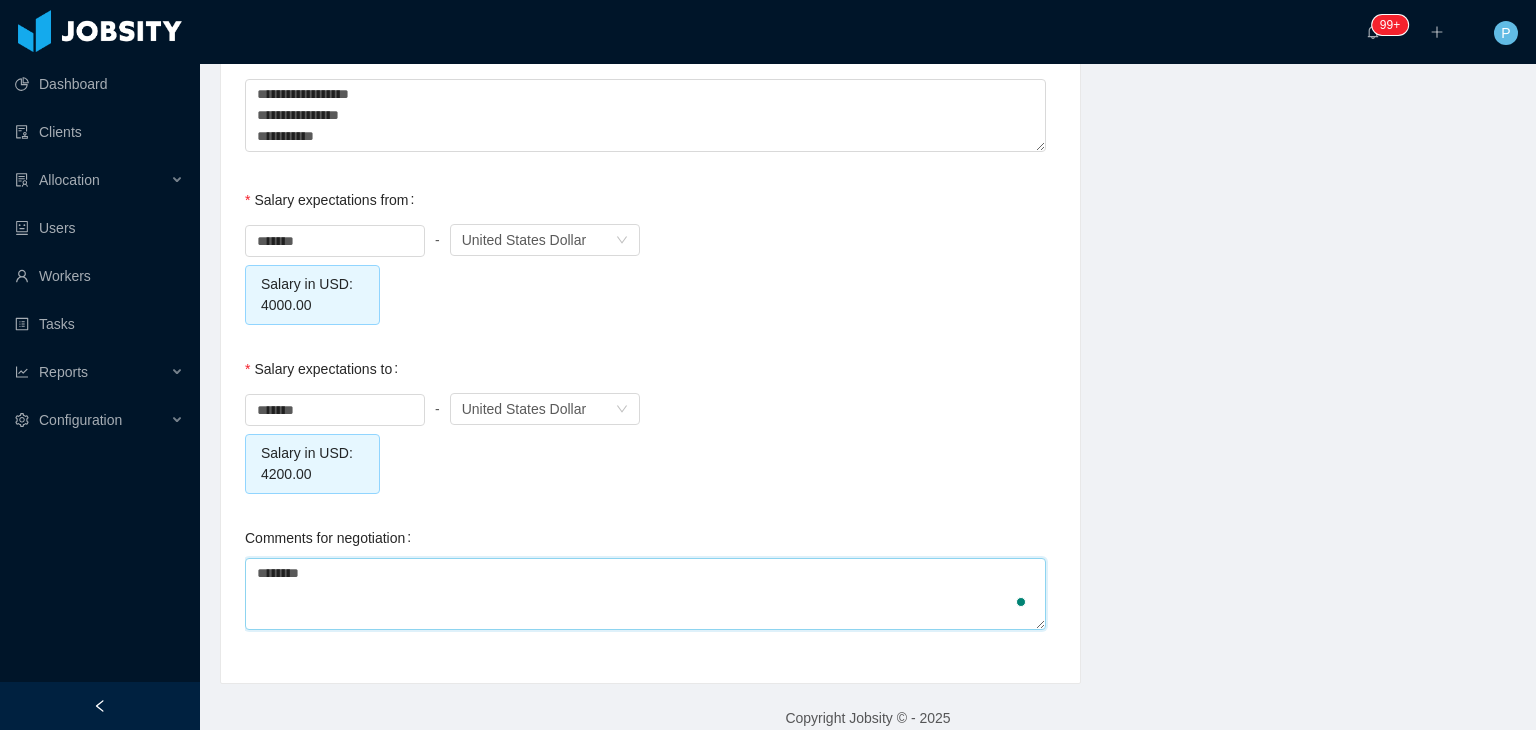 type 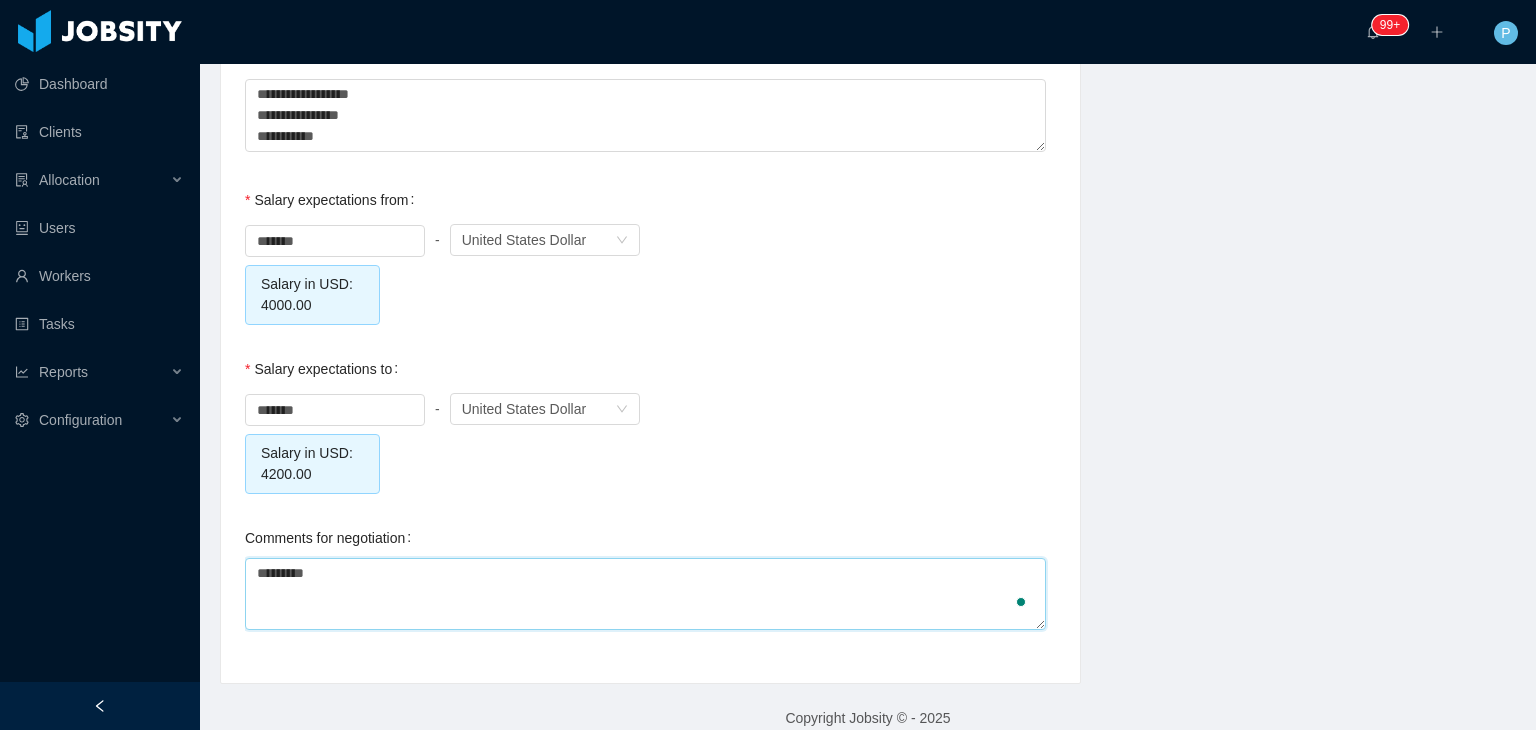 type 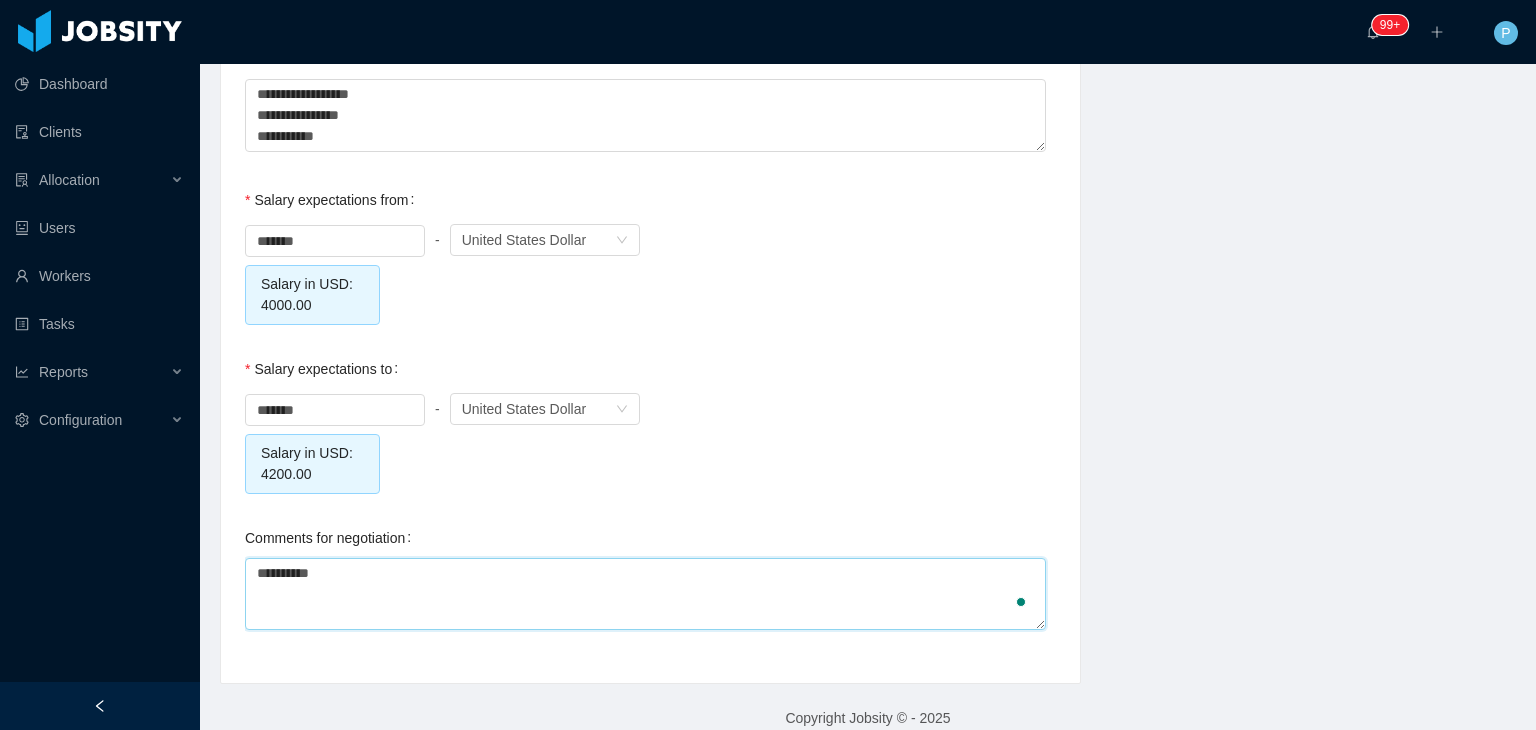 type on "**********" 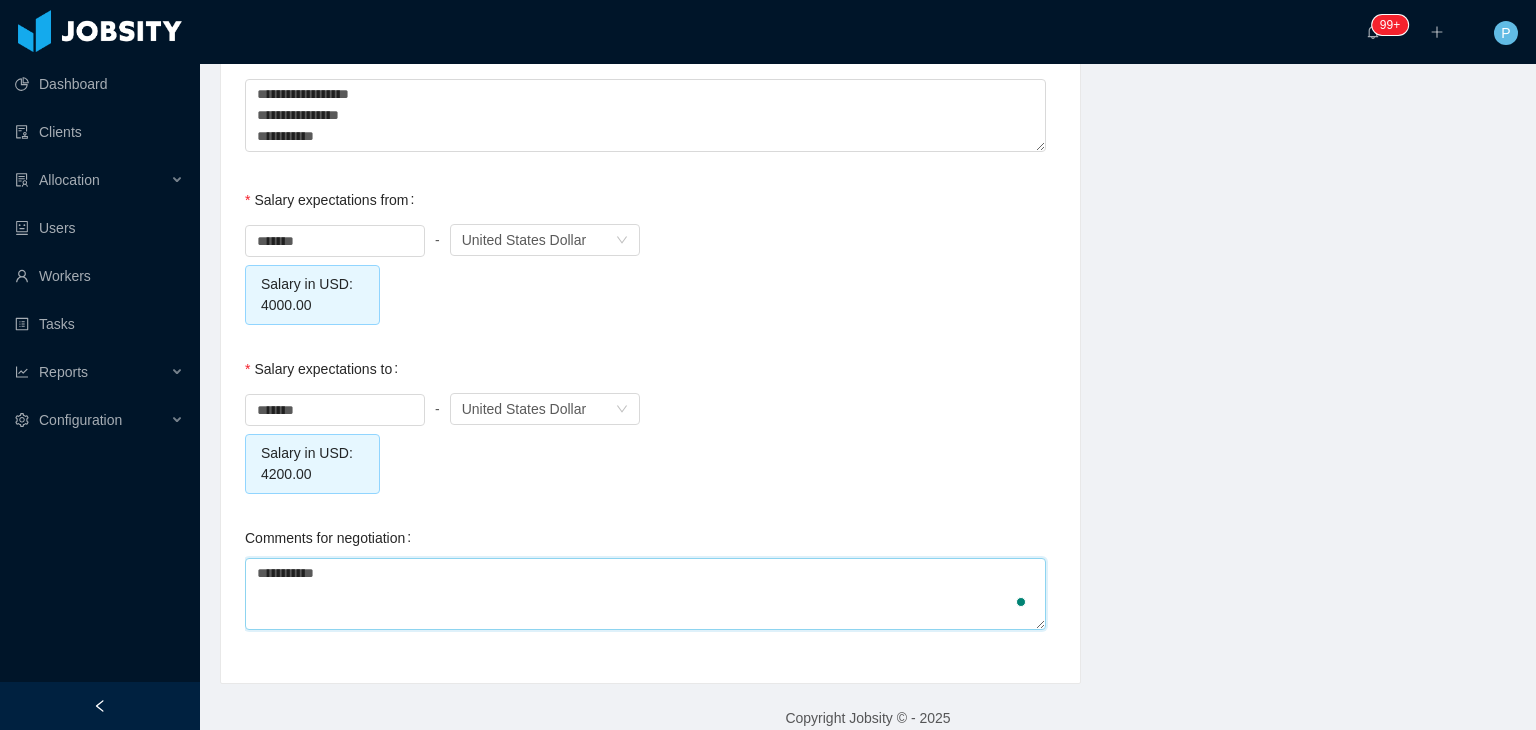 type 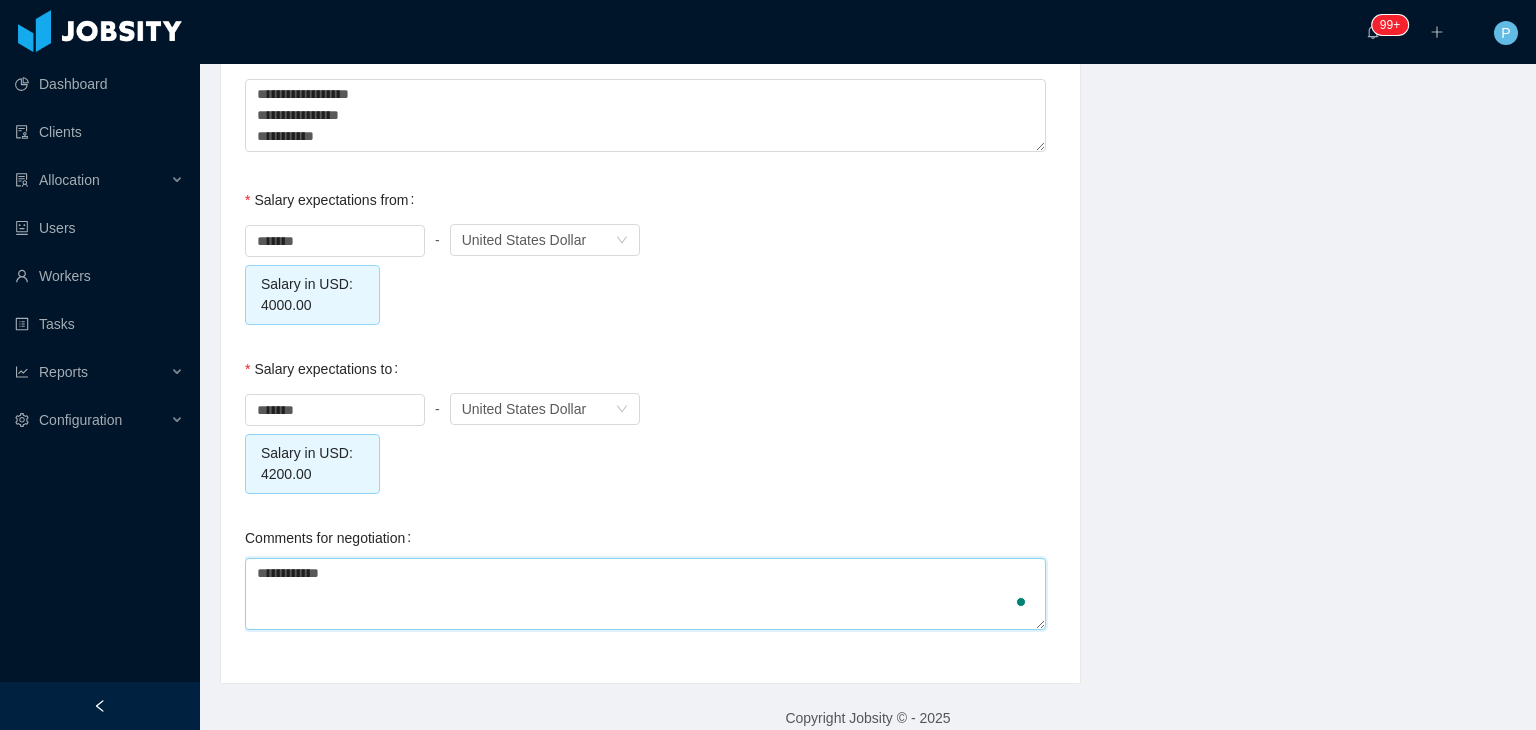 type 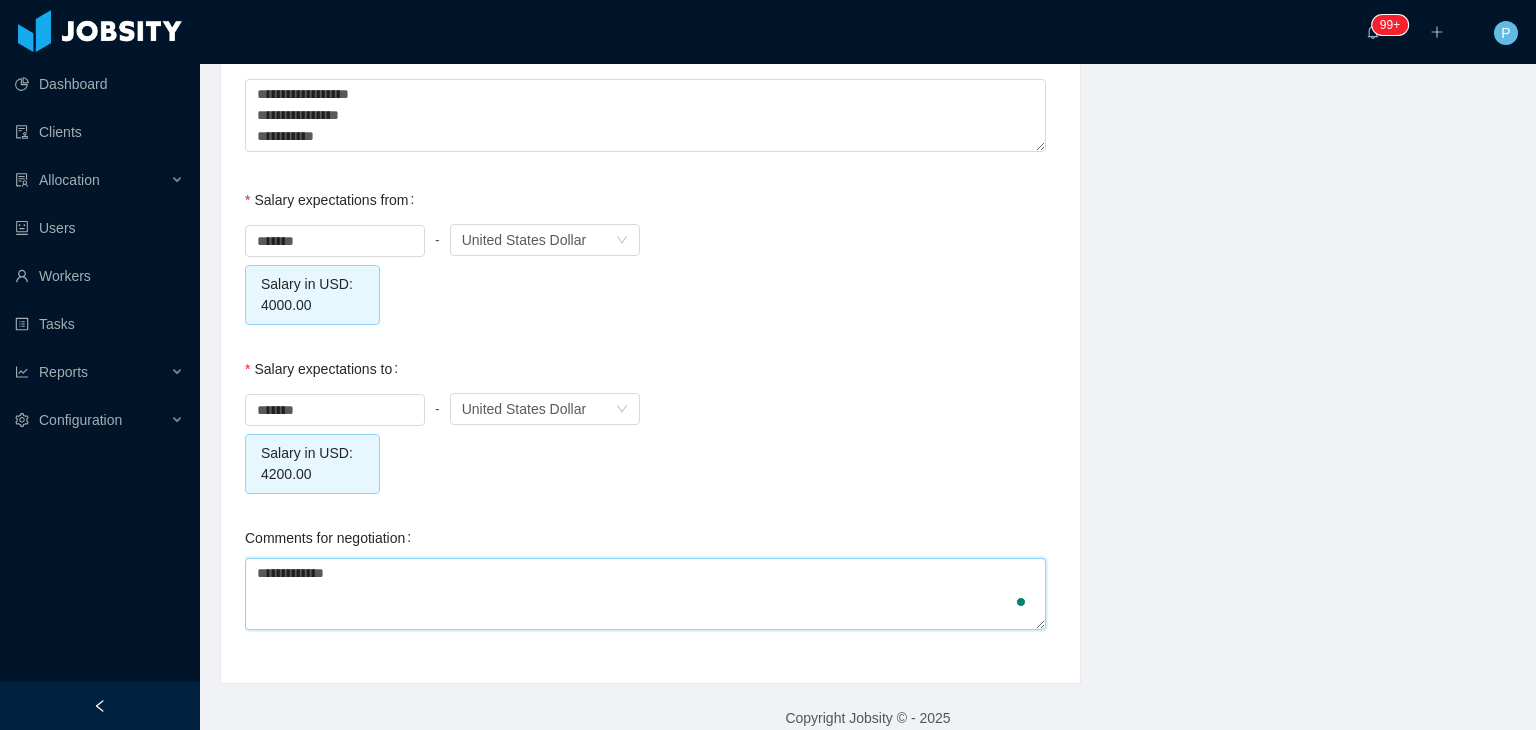 type 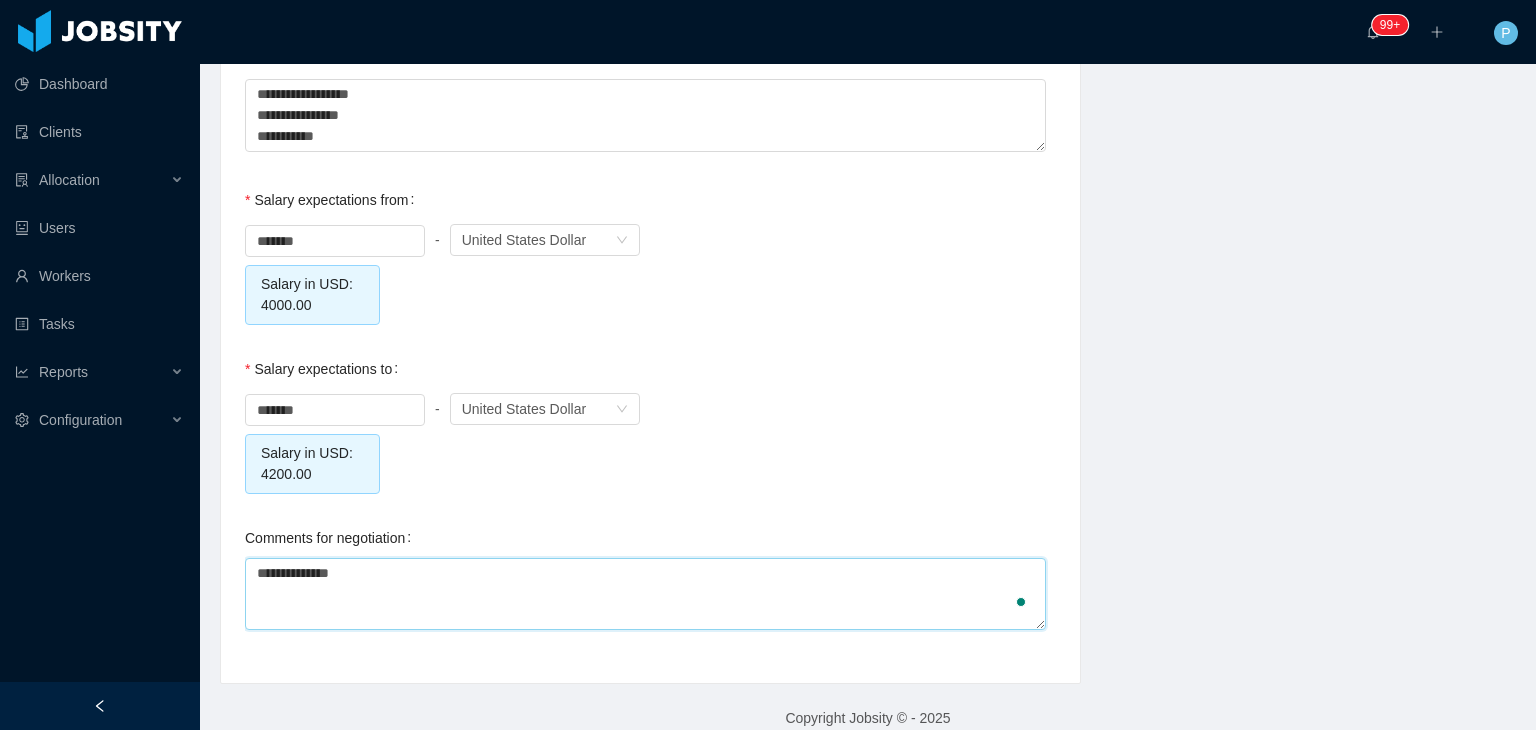 type 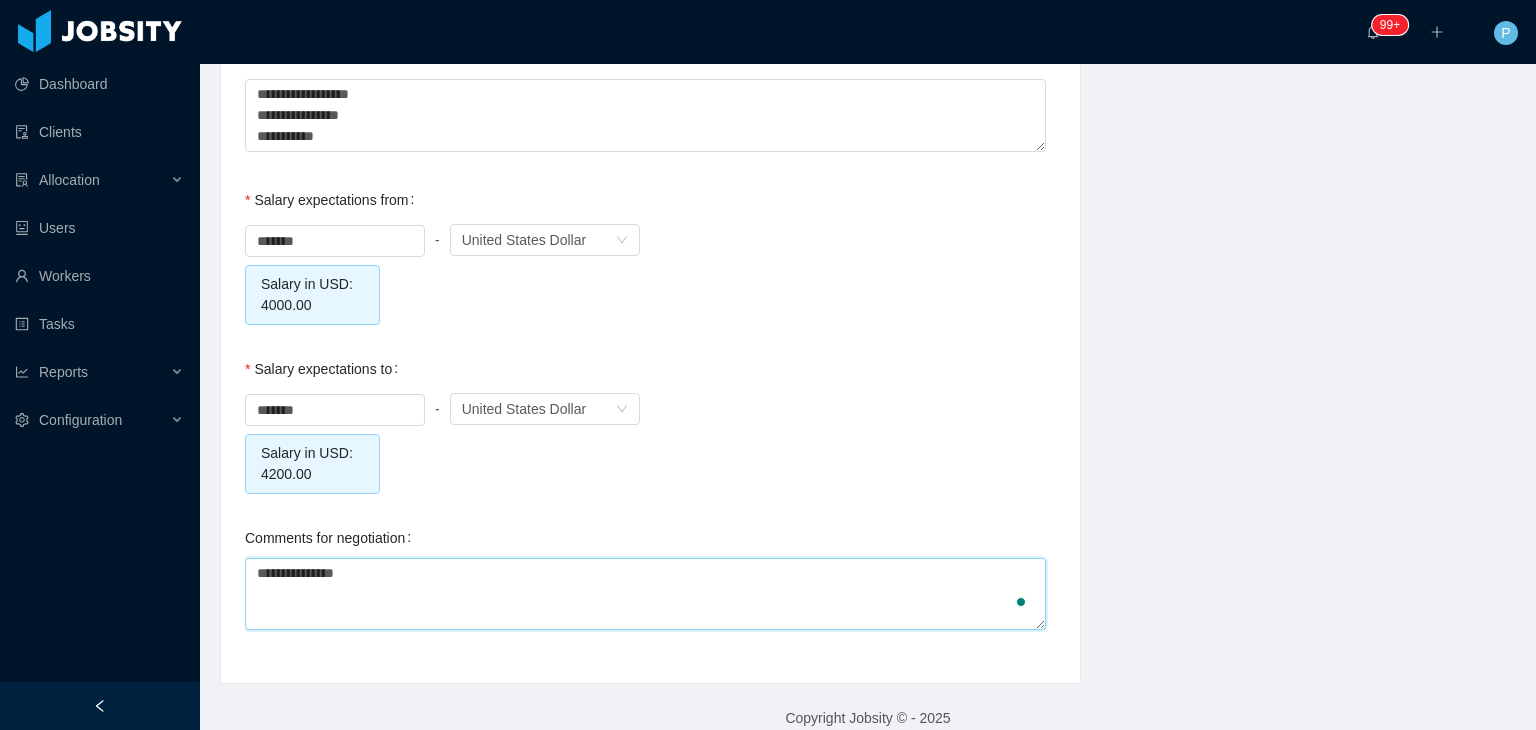type 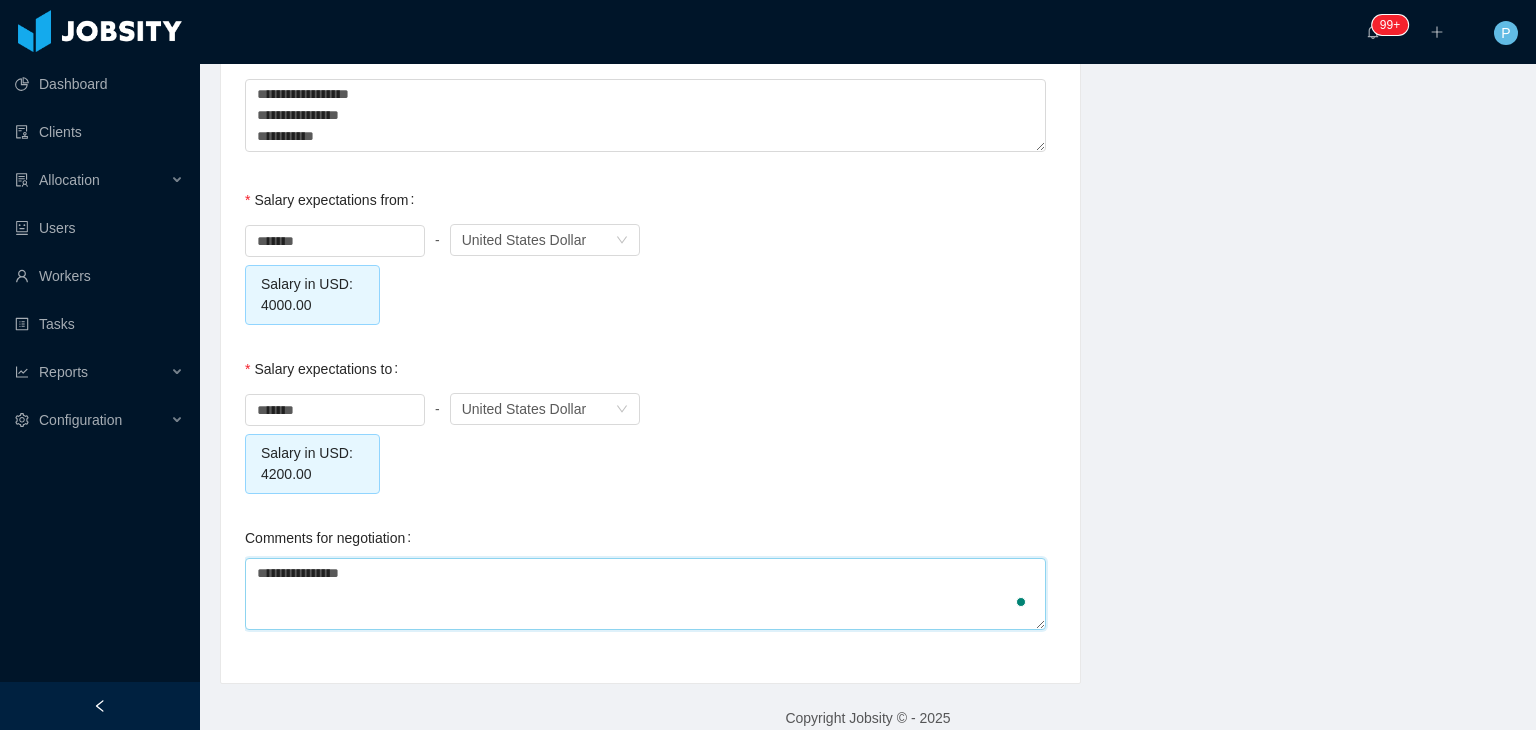 type 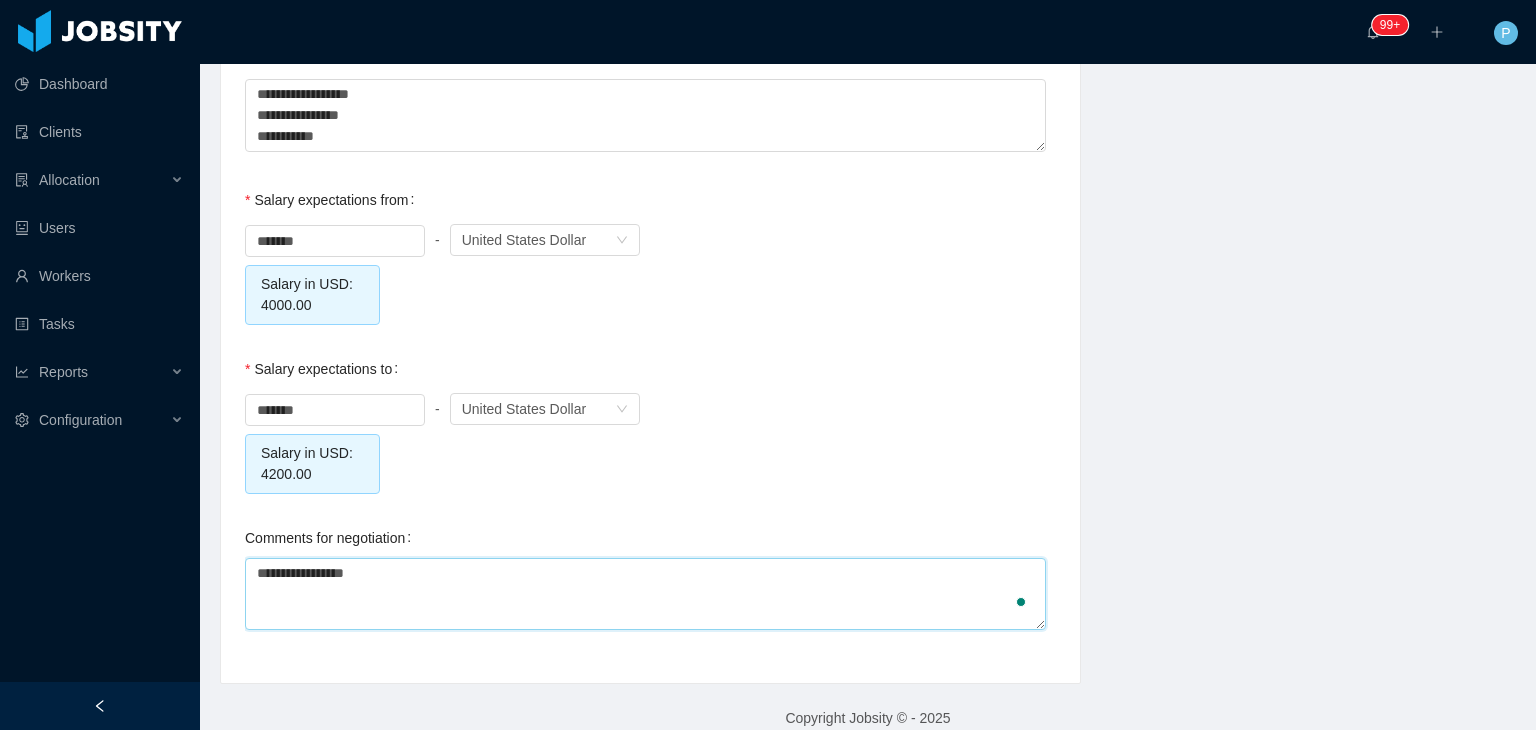 type 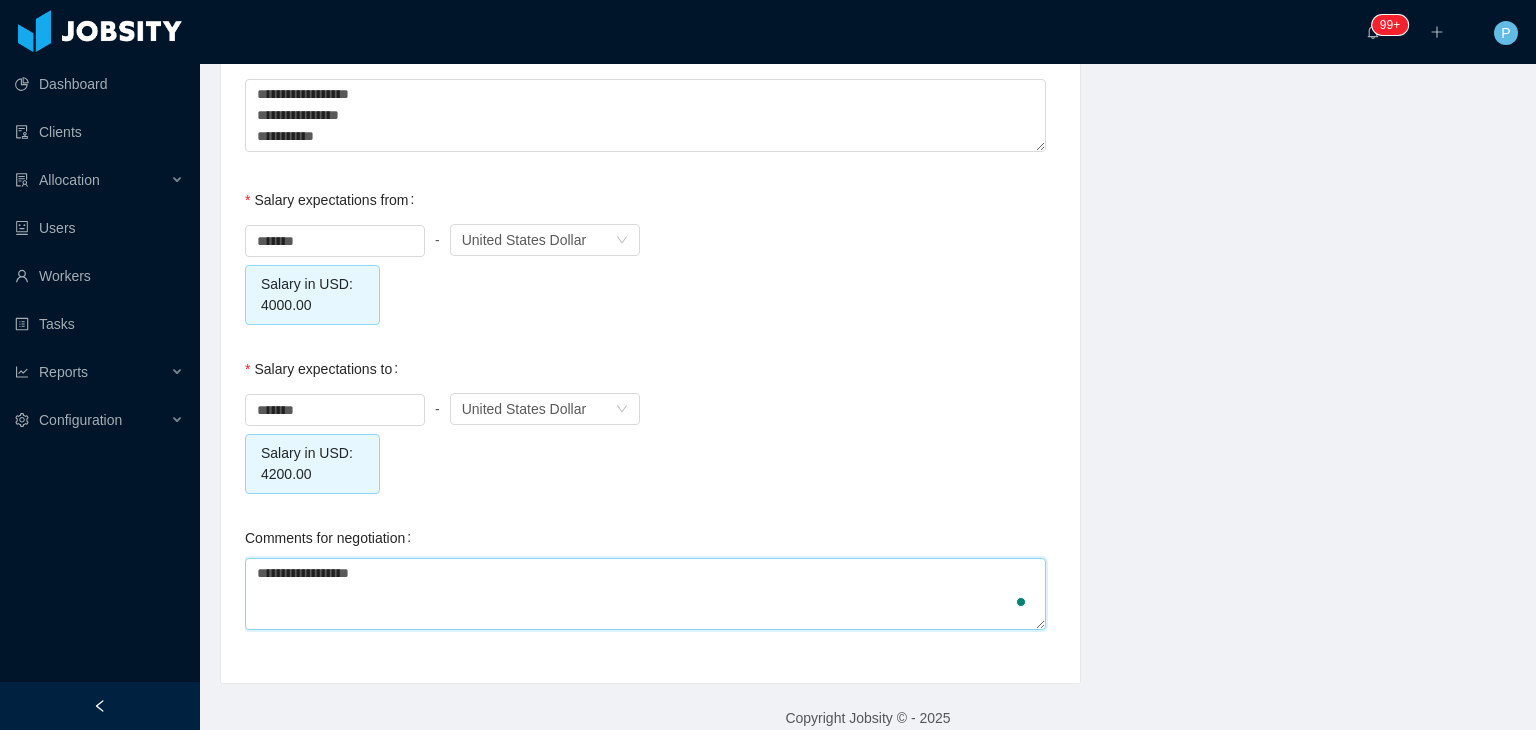 type 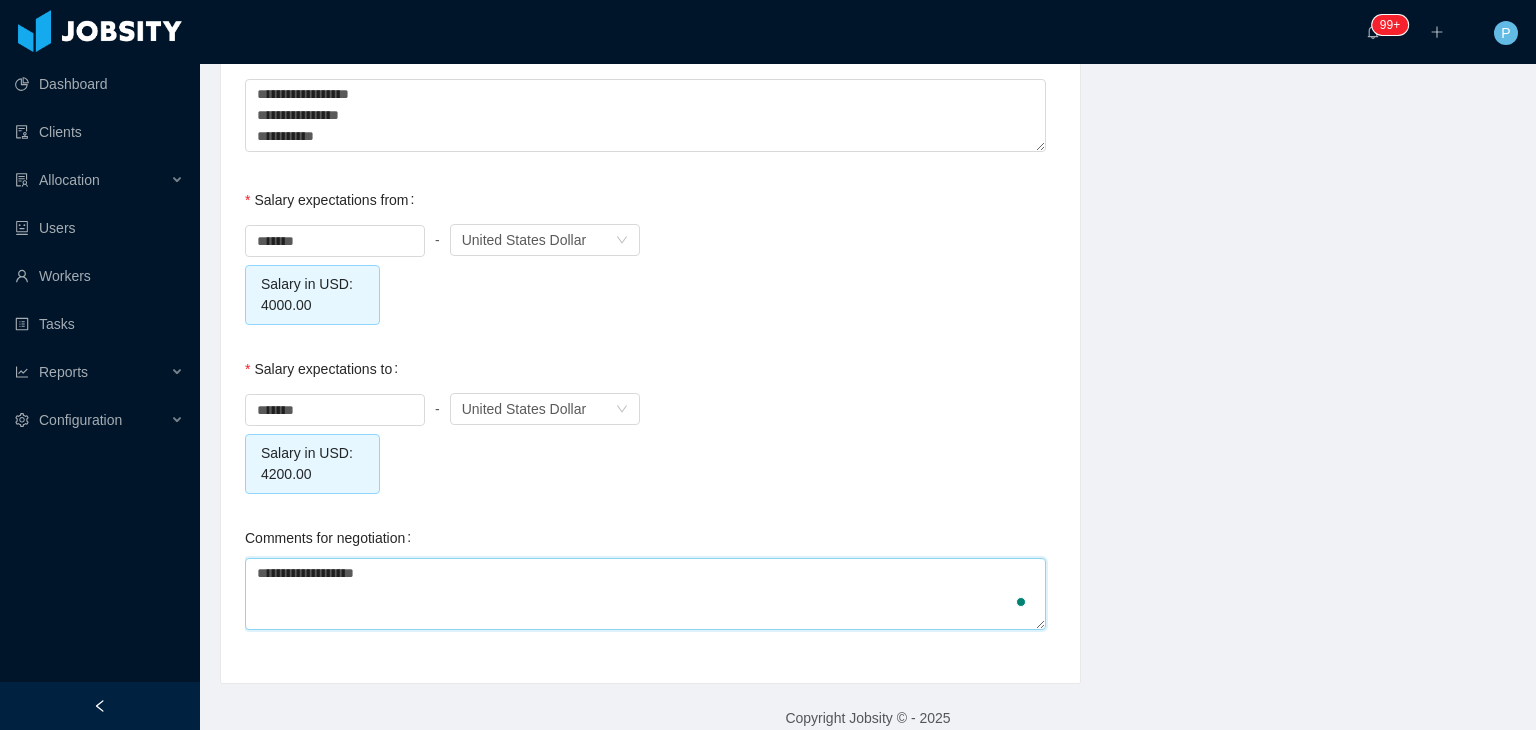 type 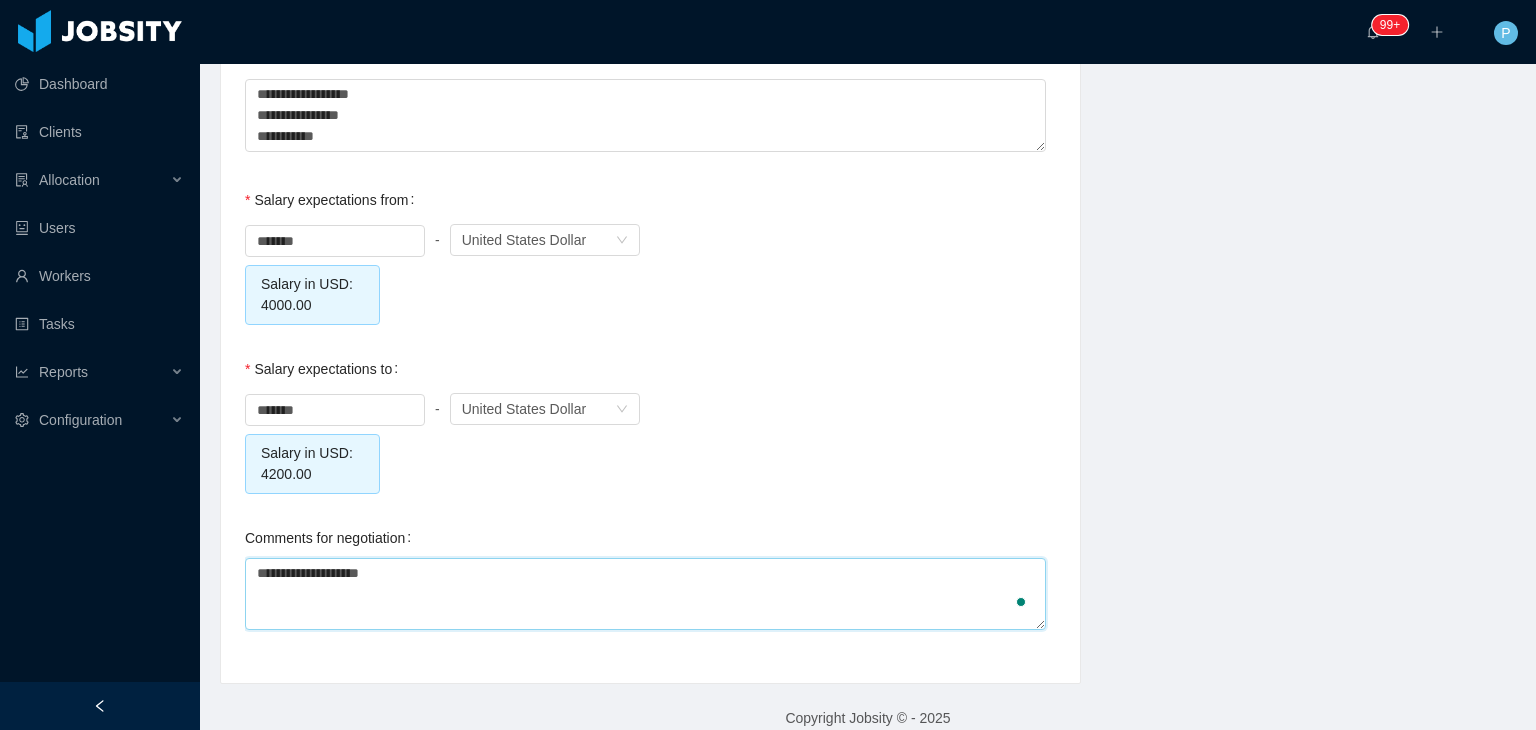 type 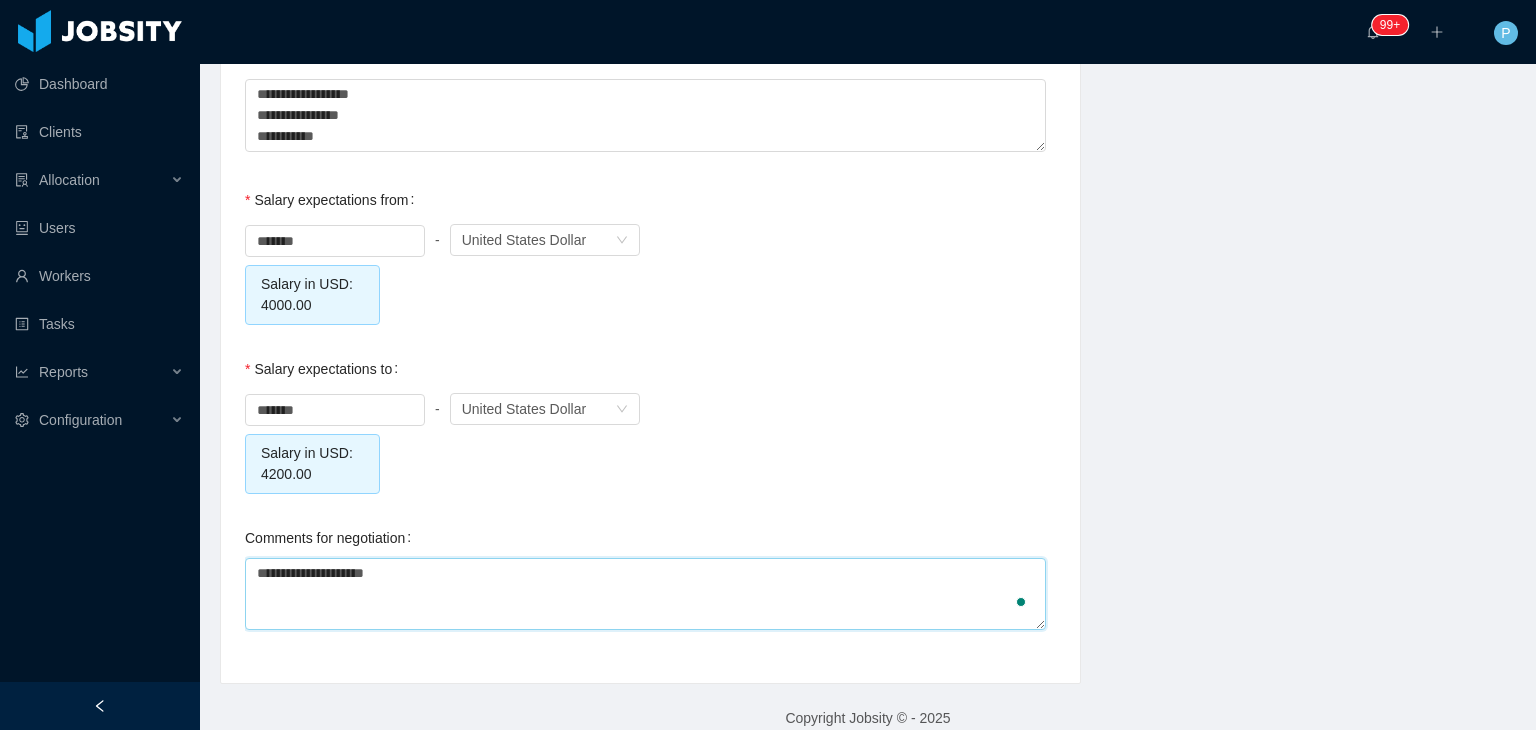 type 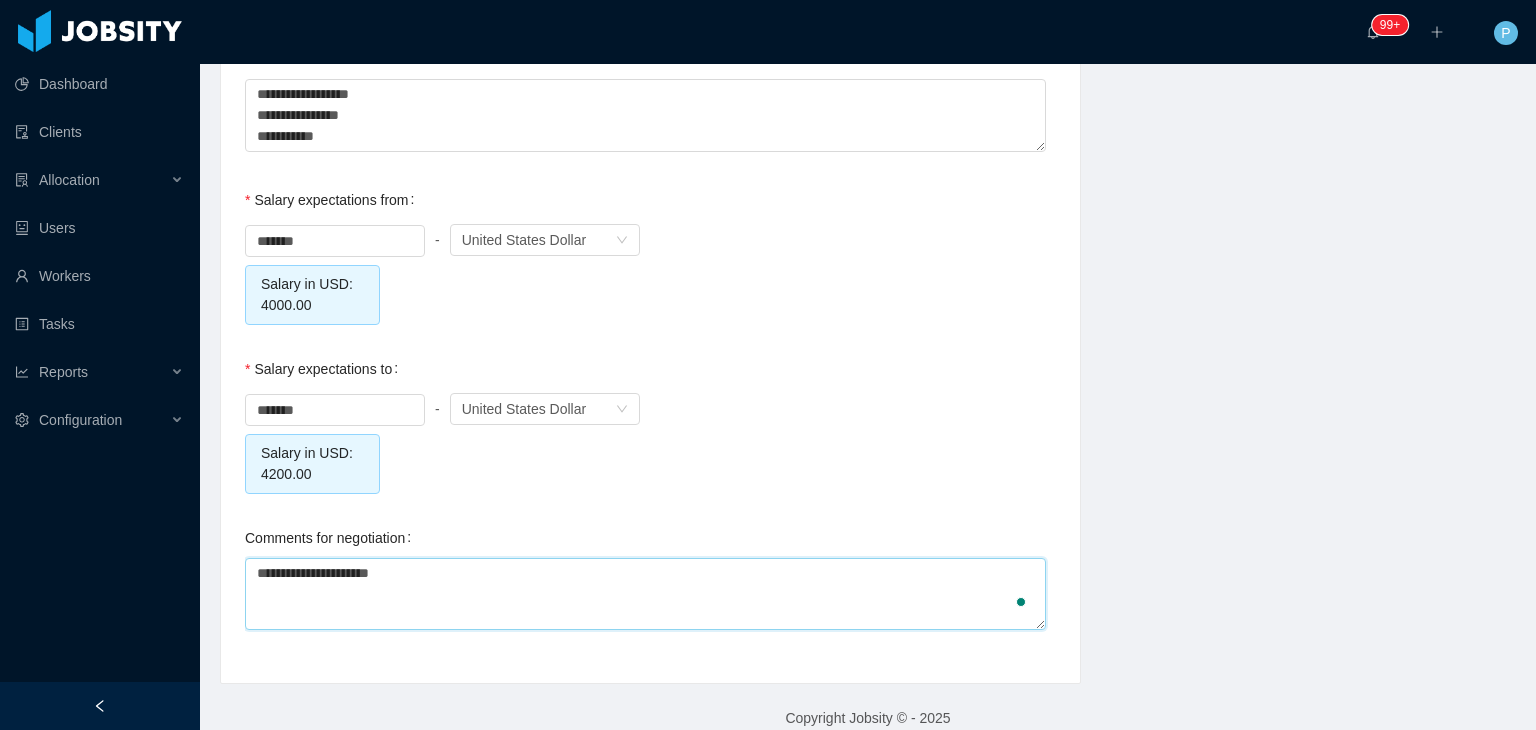 type 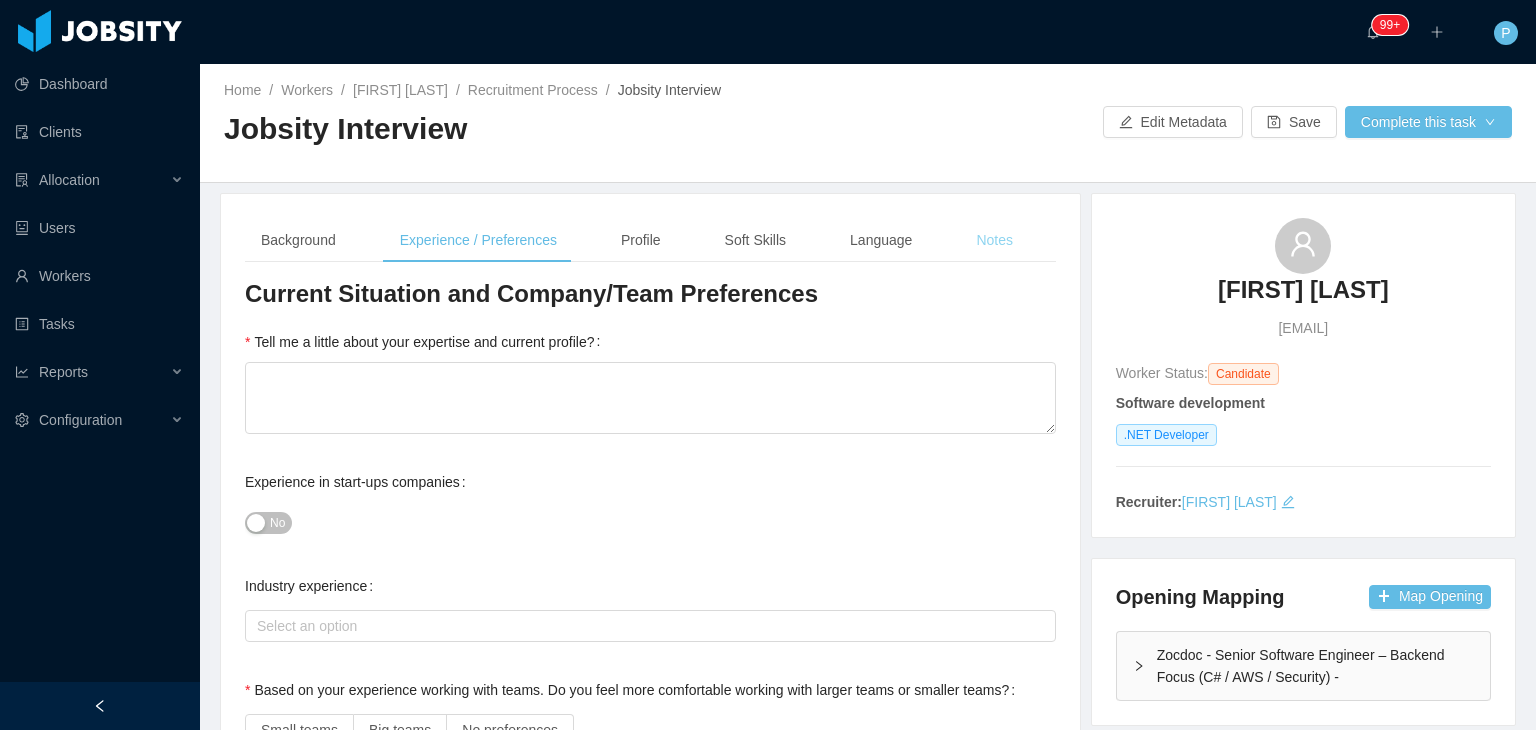 type on "**********" 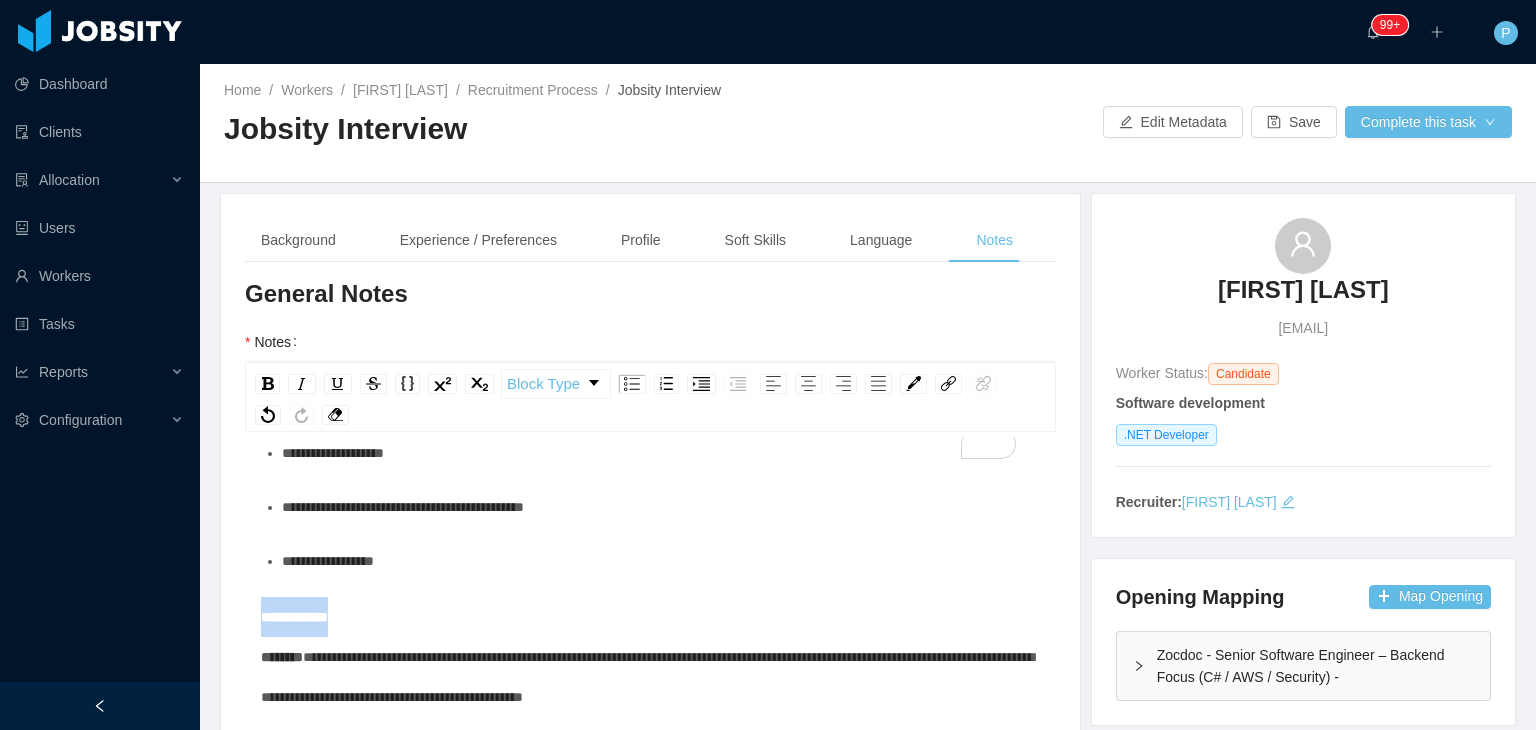 drag, startPoint x: 373, startPoint y: 613, endPoint x: 241, endPoint y: 619, distance: 132.13629 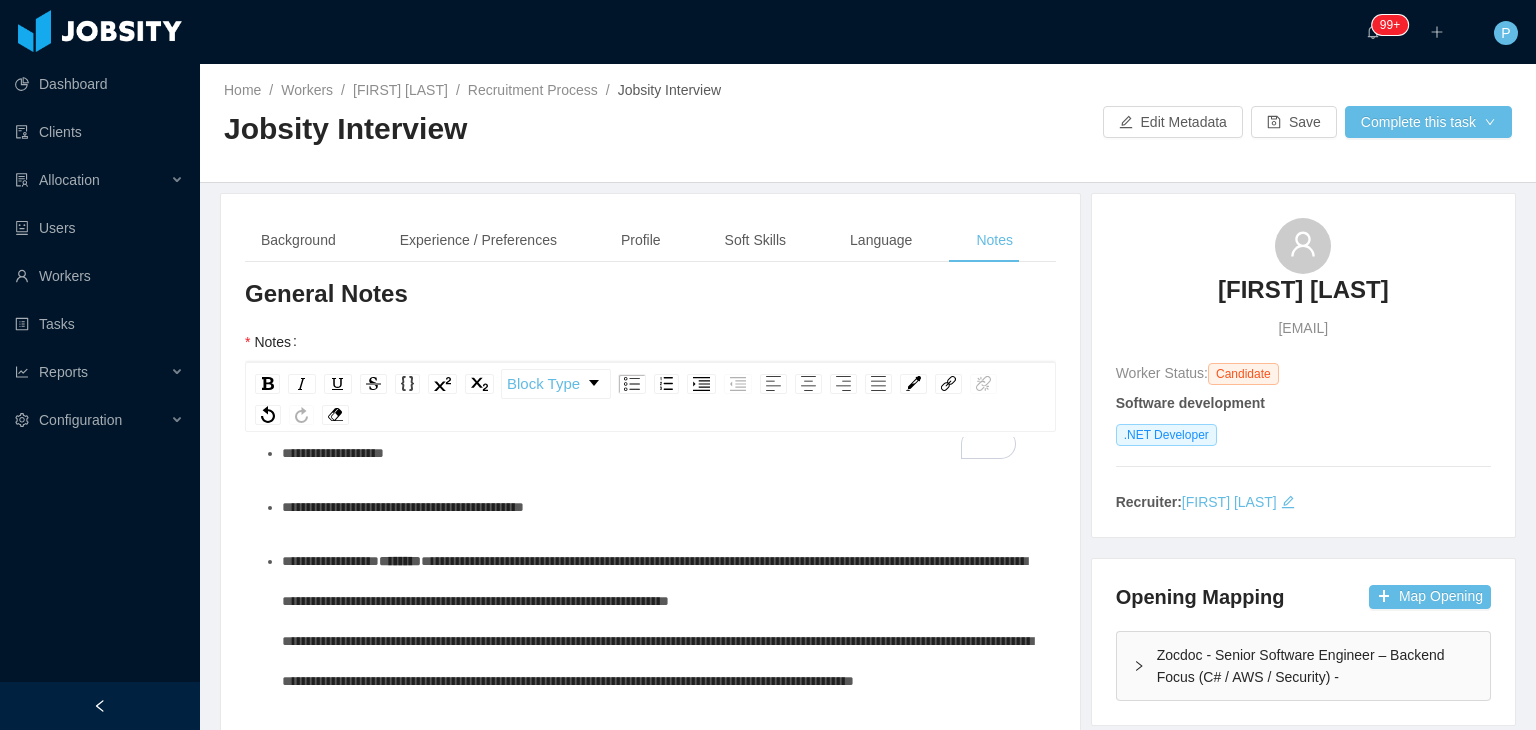 drag, startPoint x: 1028, startPoint y: 592, endPoint x: 1029, endPoint y: 625, distance: 33.01515 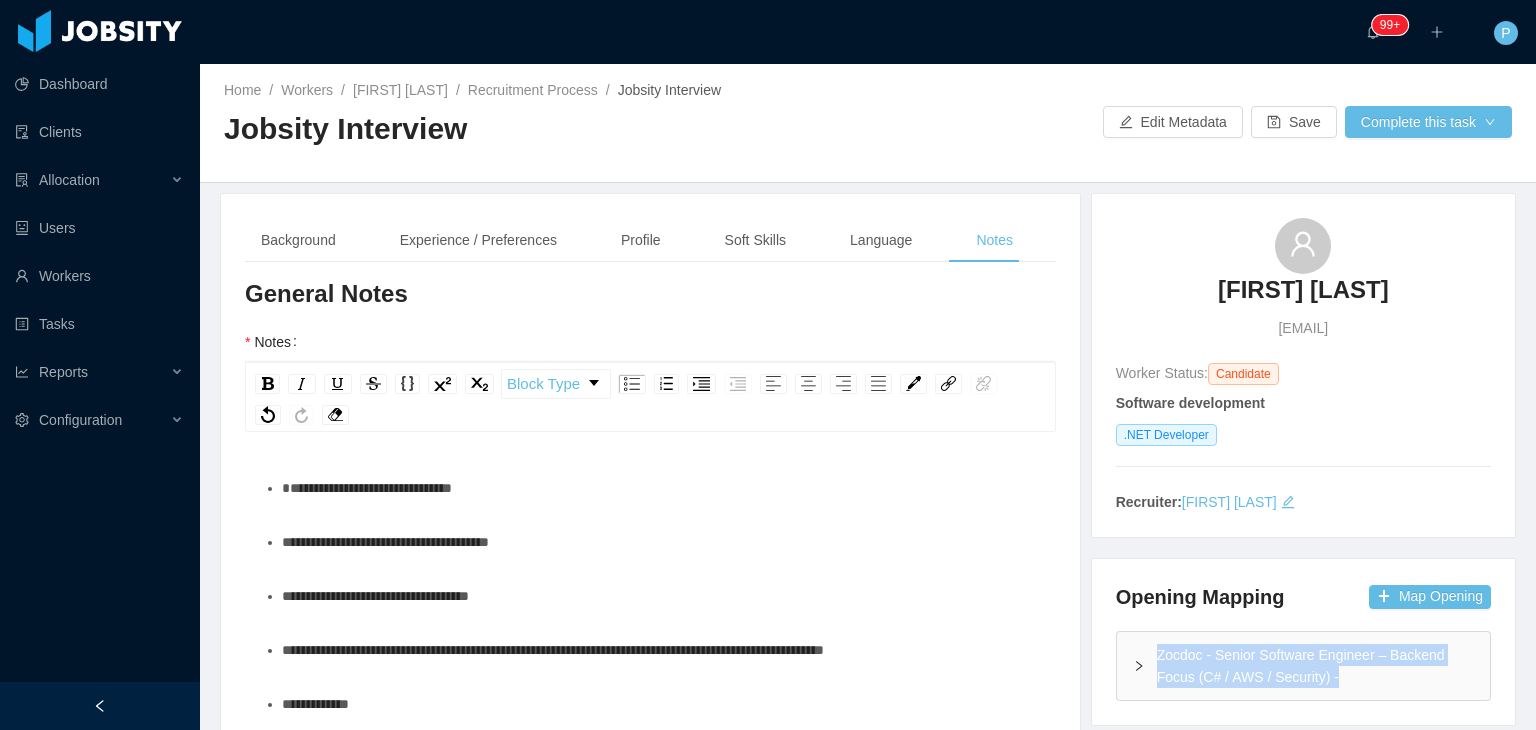 drag, startPoint x: 1339, startPoint y: 681, endPoint x: 1139, endPoint y: 659, distance: 201.20636 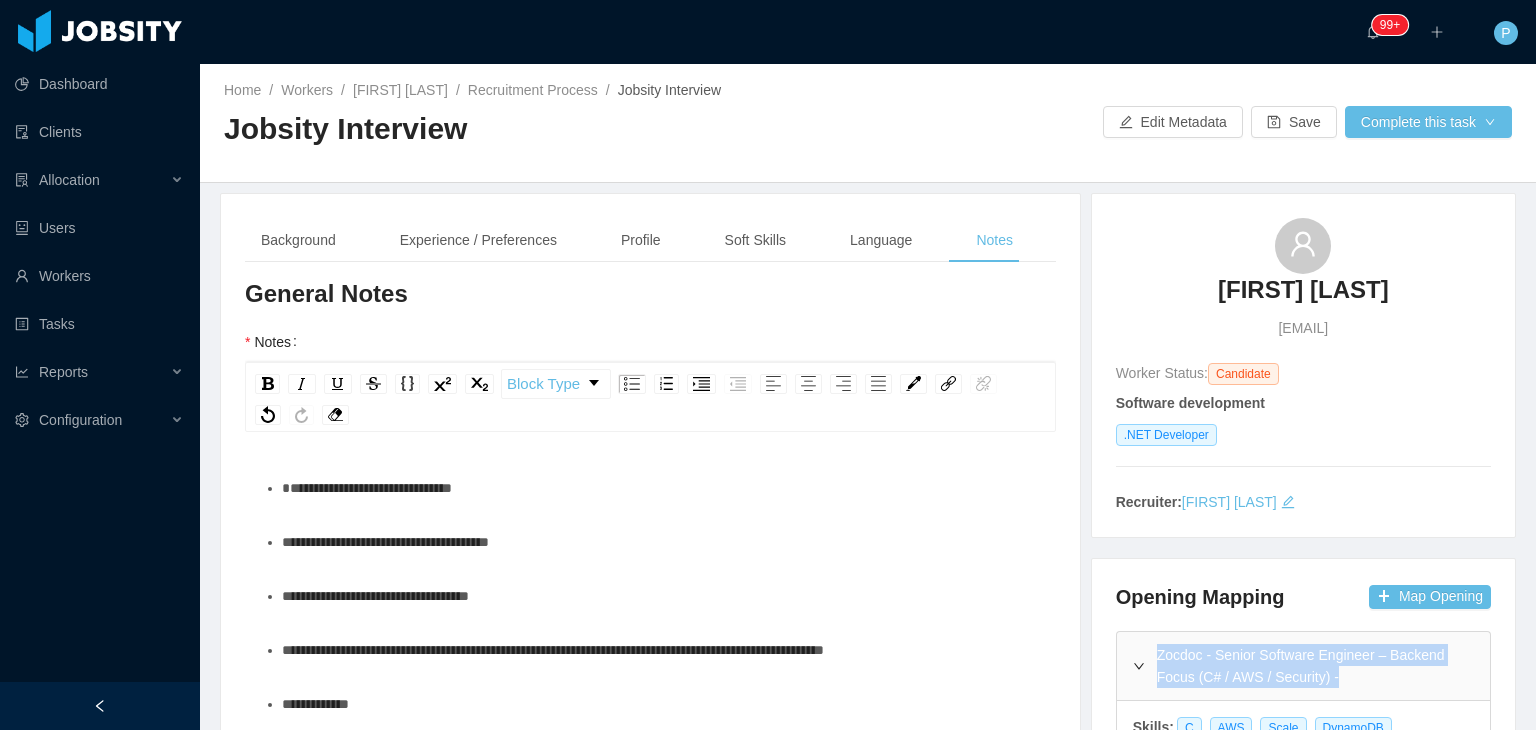 copy on "Zocdoc - Senior Software Engineer – Backend Focus (C# / AWS / Security) -" 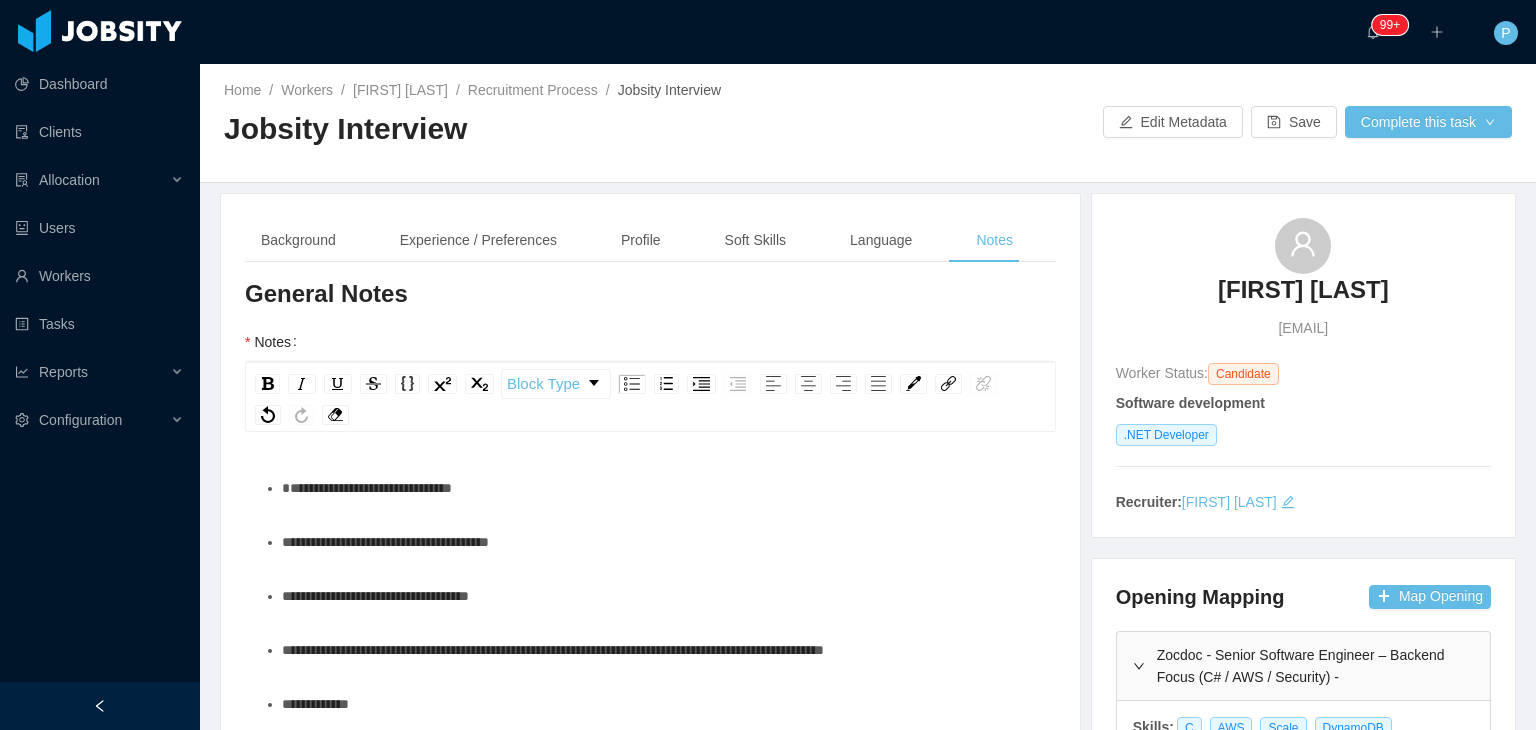 click on "**********" at bounding box center [367, 488] 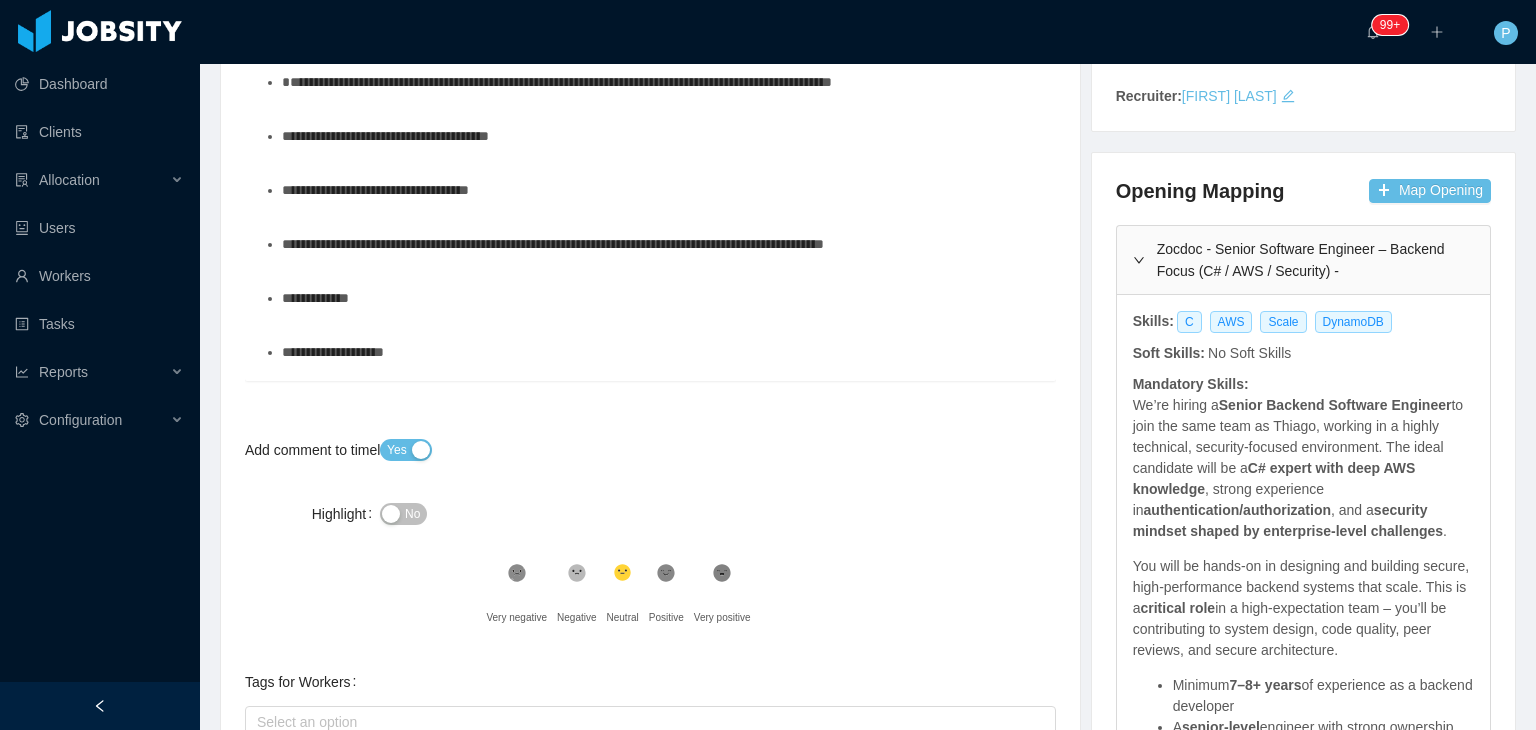 scroll, scrollTop: 404, scrollLeft: 0, axis: vertical 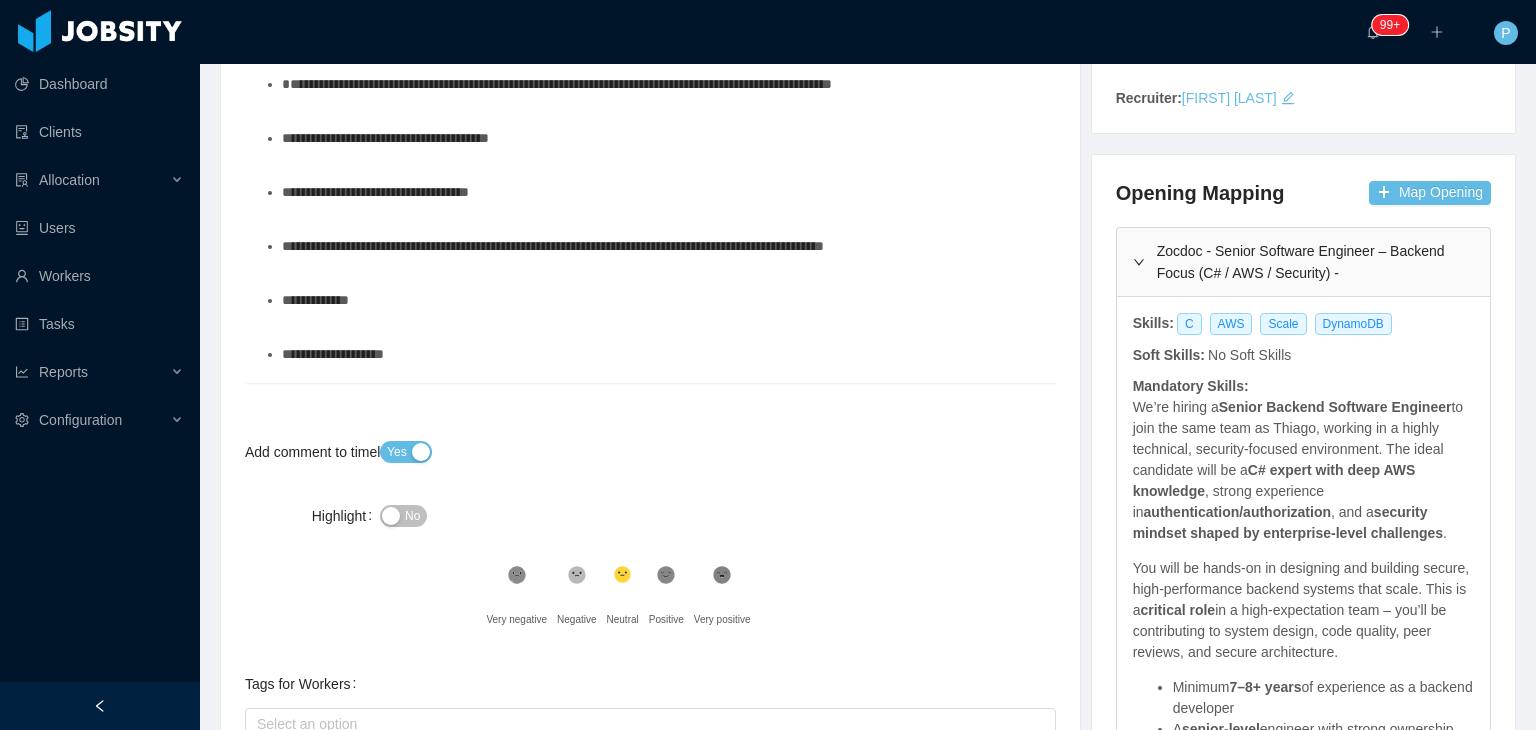 click on "**********" at bounding box center [661, 192] 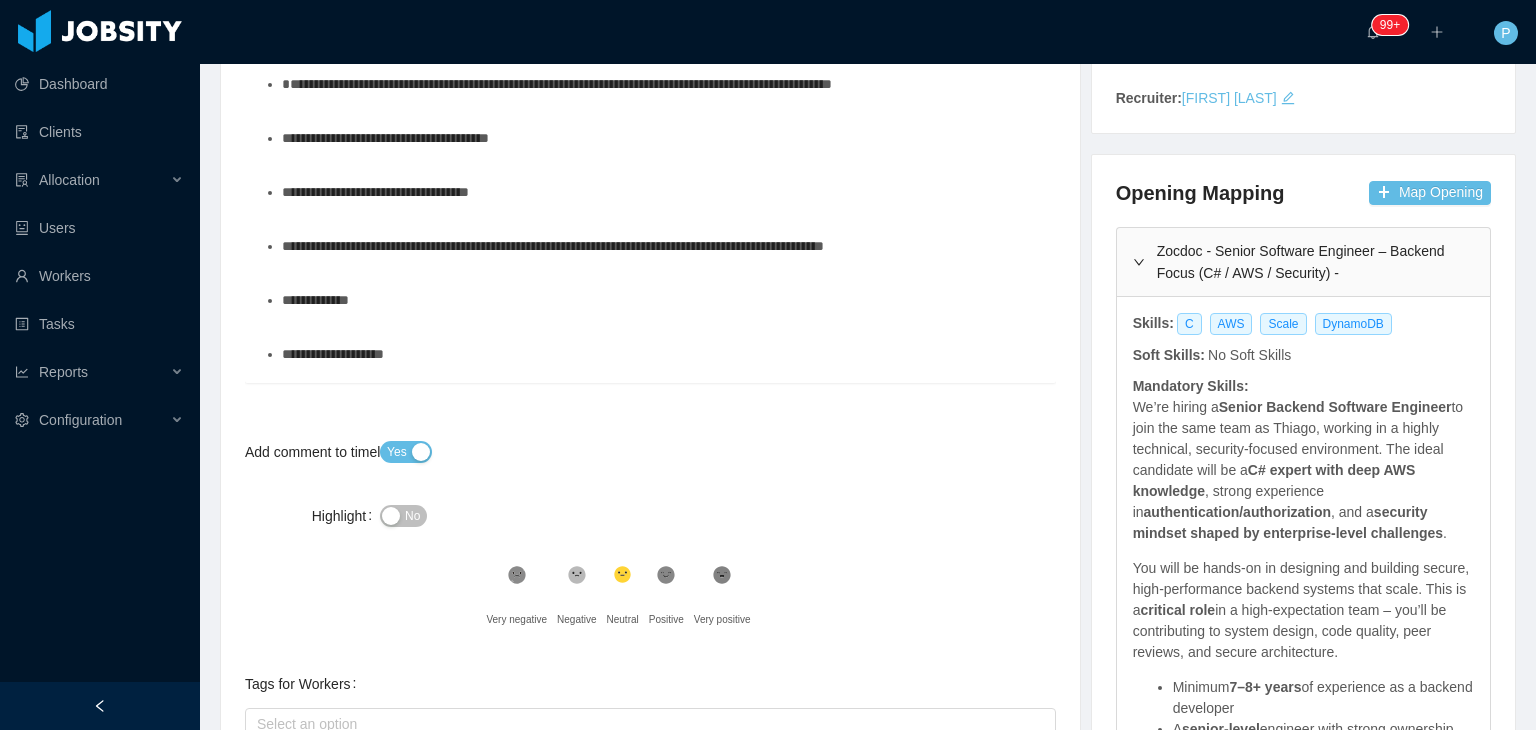 click on "**********" at bounding box center [650, 395] 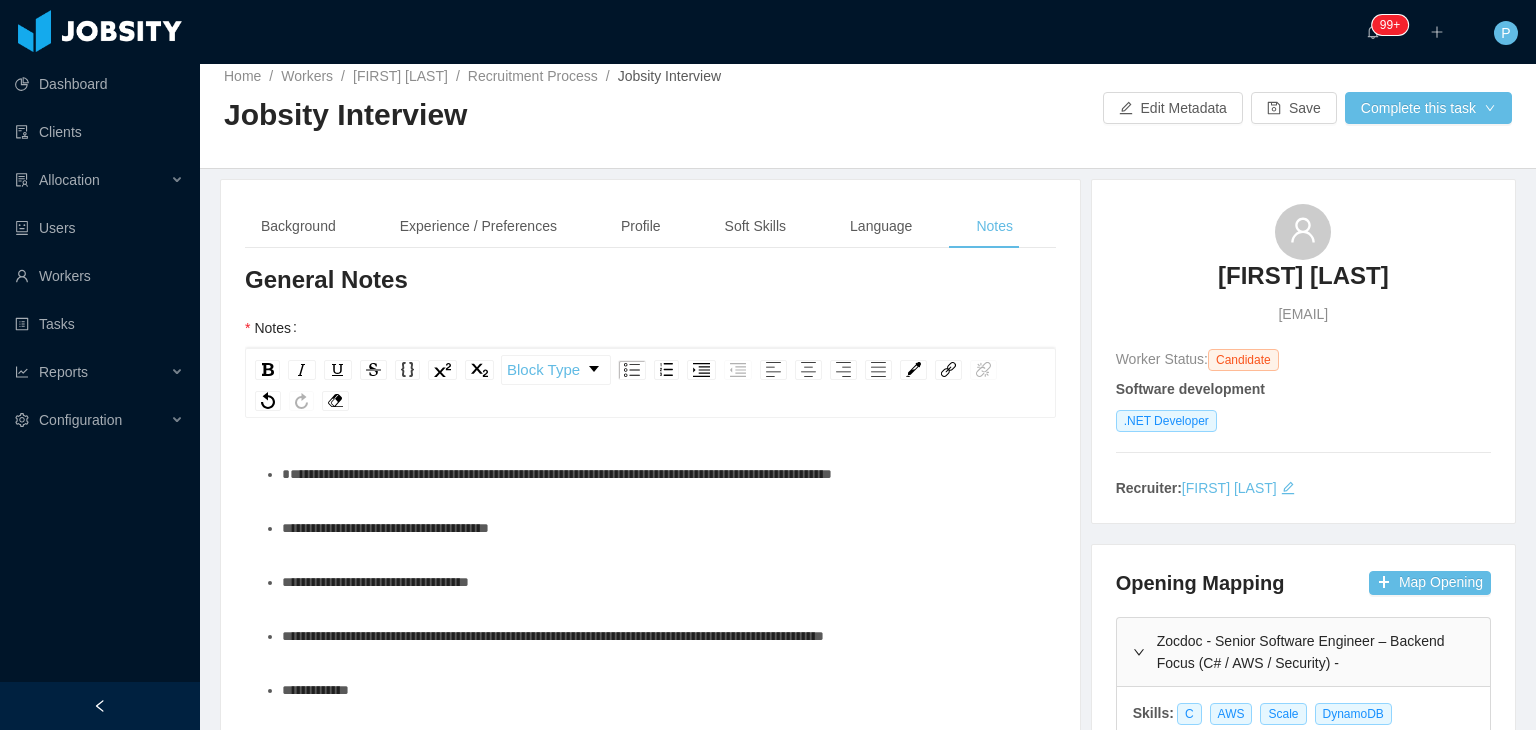scroll, scrollTop: 0, scrollLeft: 0, axis: both 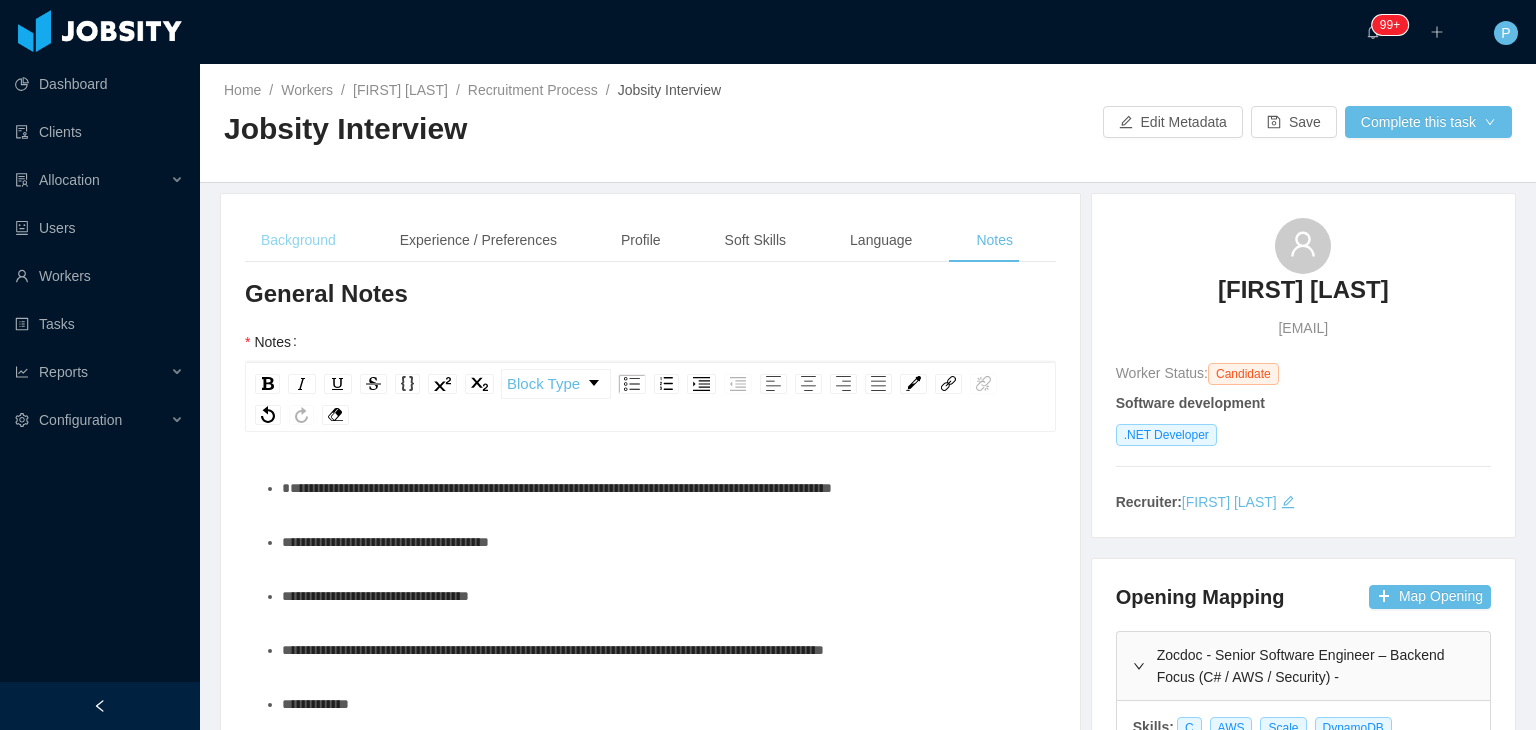 click on "Background" at bounding box center (298, 240) 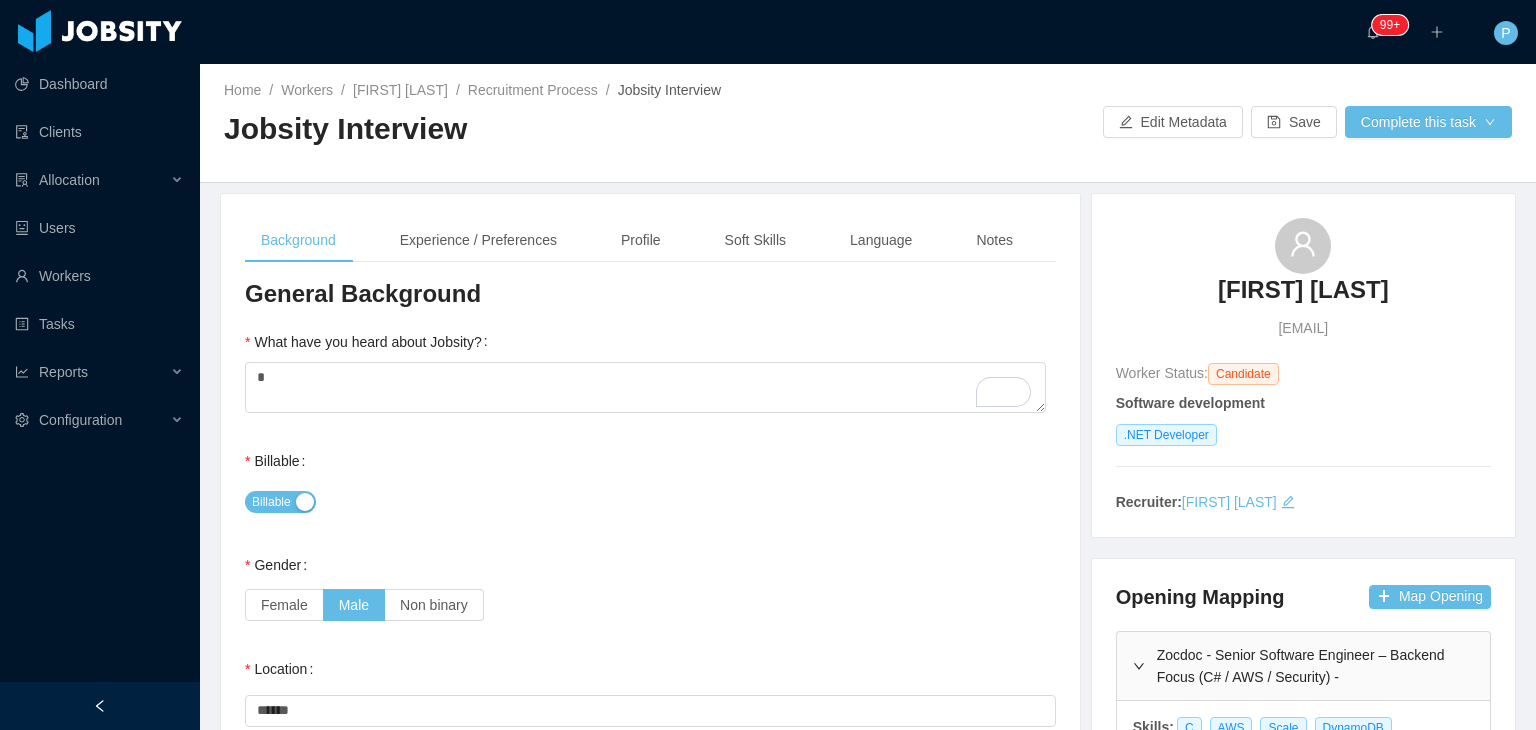 click on "**********" at bounding box center [650, 850] 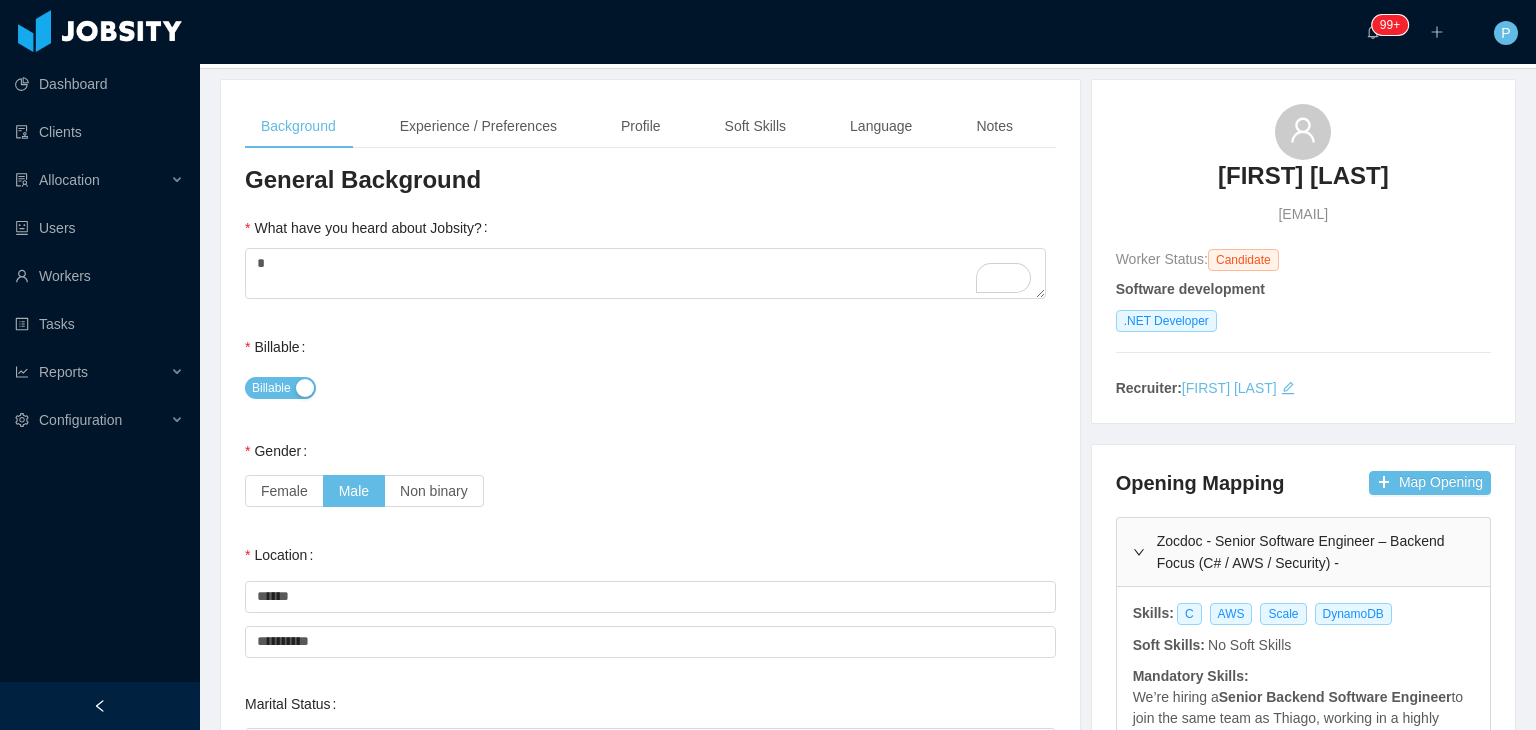 scroll, scrollTop: 160, scrollLeft: 0, axis: vertical 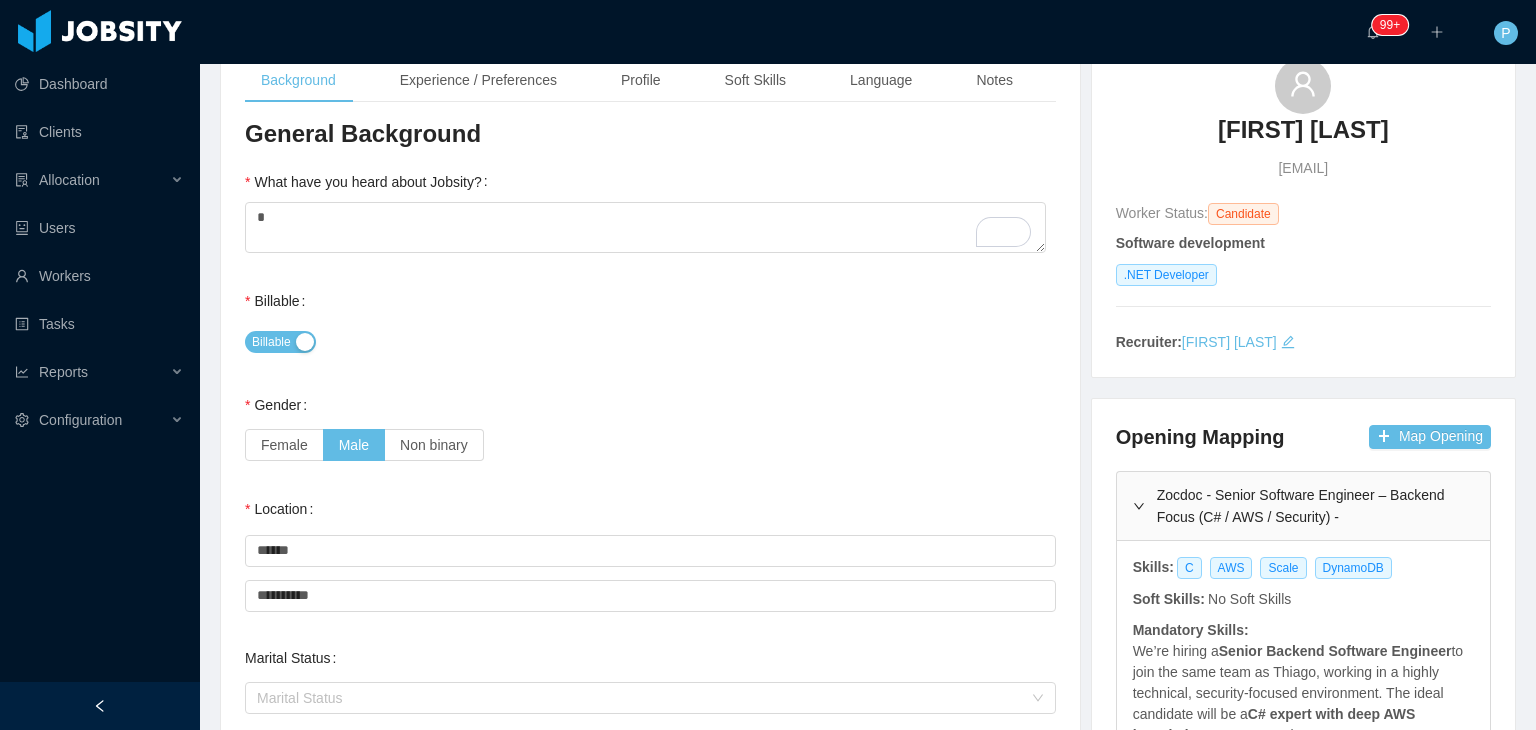 click on "Billable" at bounding box center (650, 341) 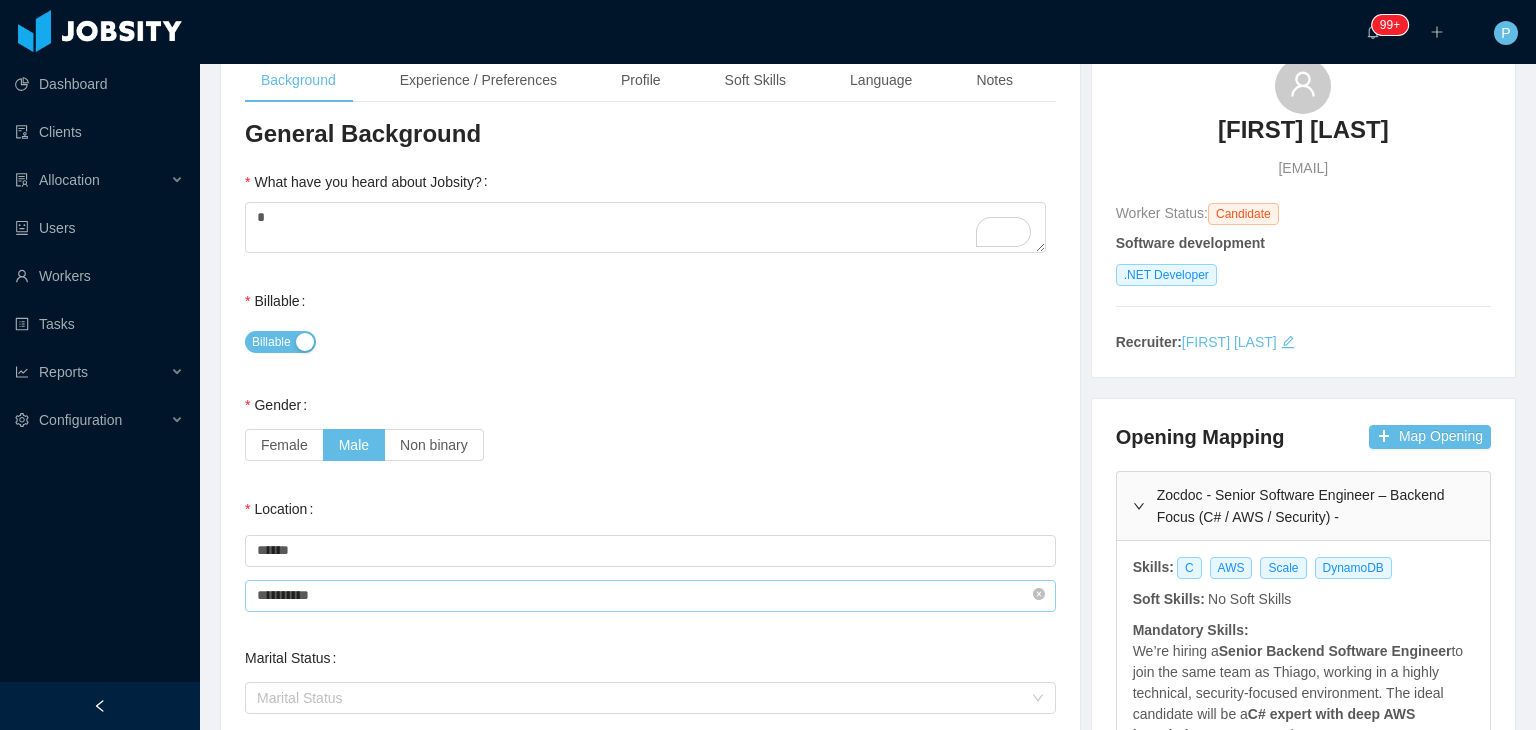 click on "**********" at bounding box center [650, 596] 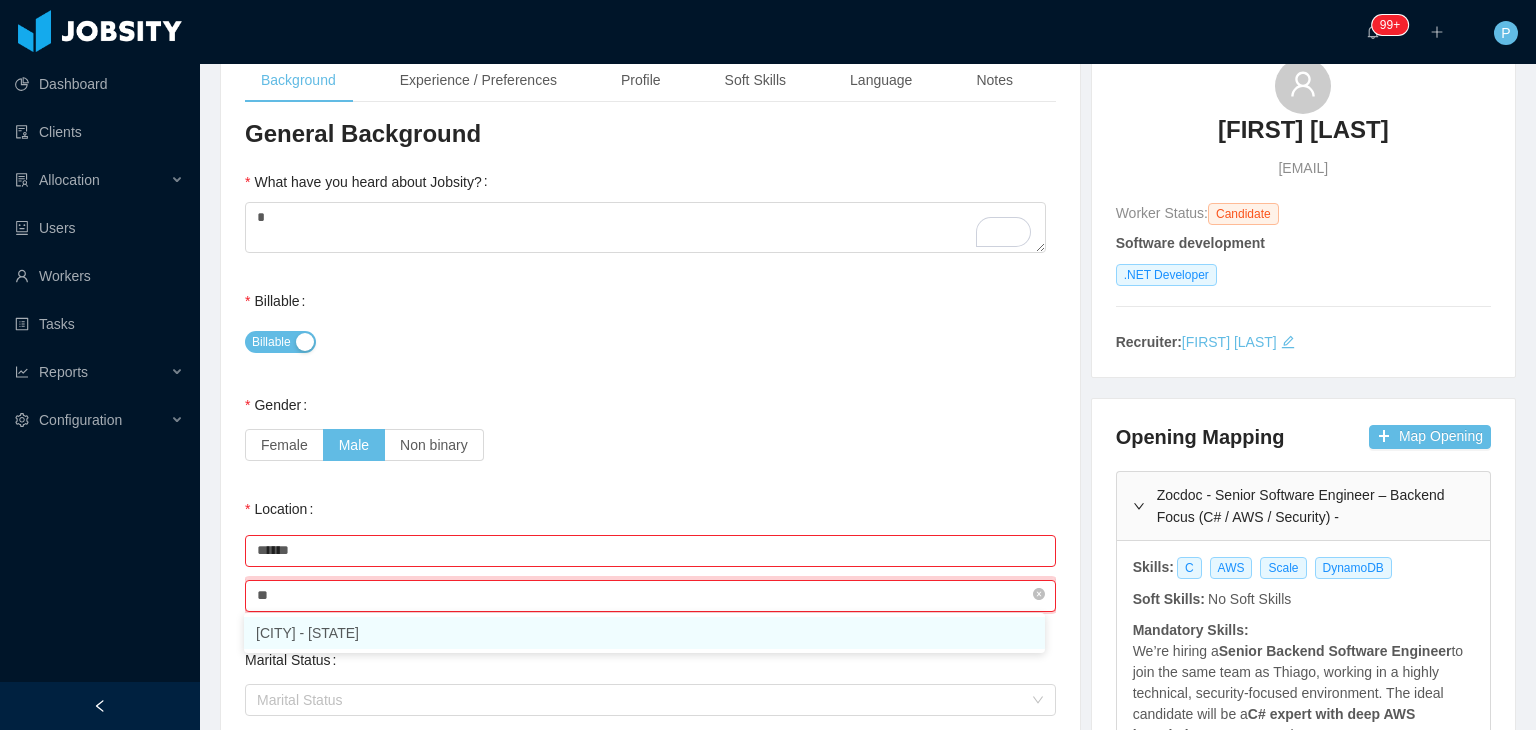 type on "*" 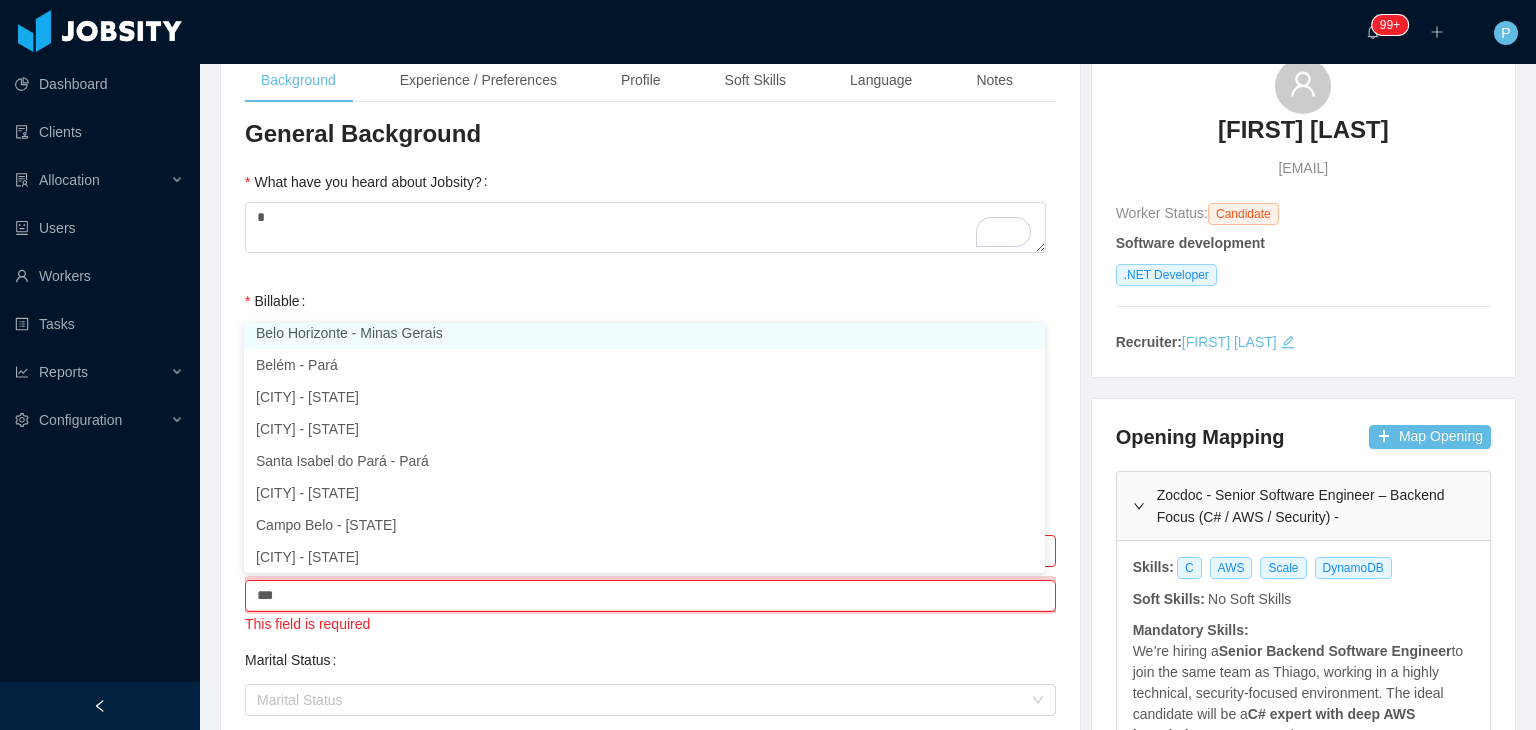 scroll, scrollTop: 4, scrollLeft: 0, axis: vertical 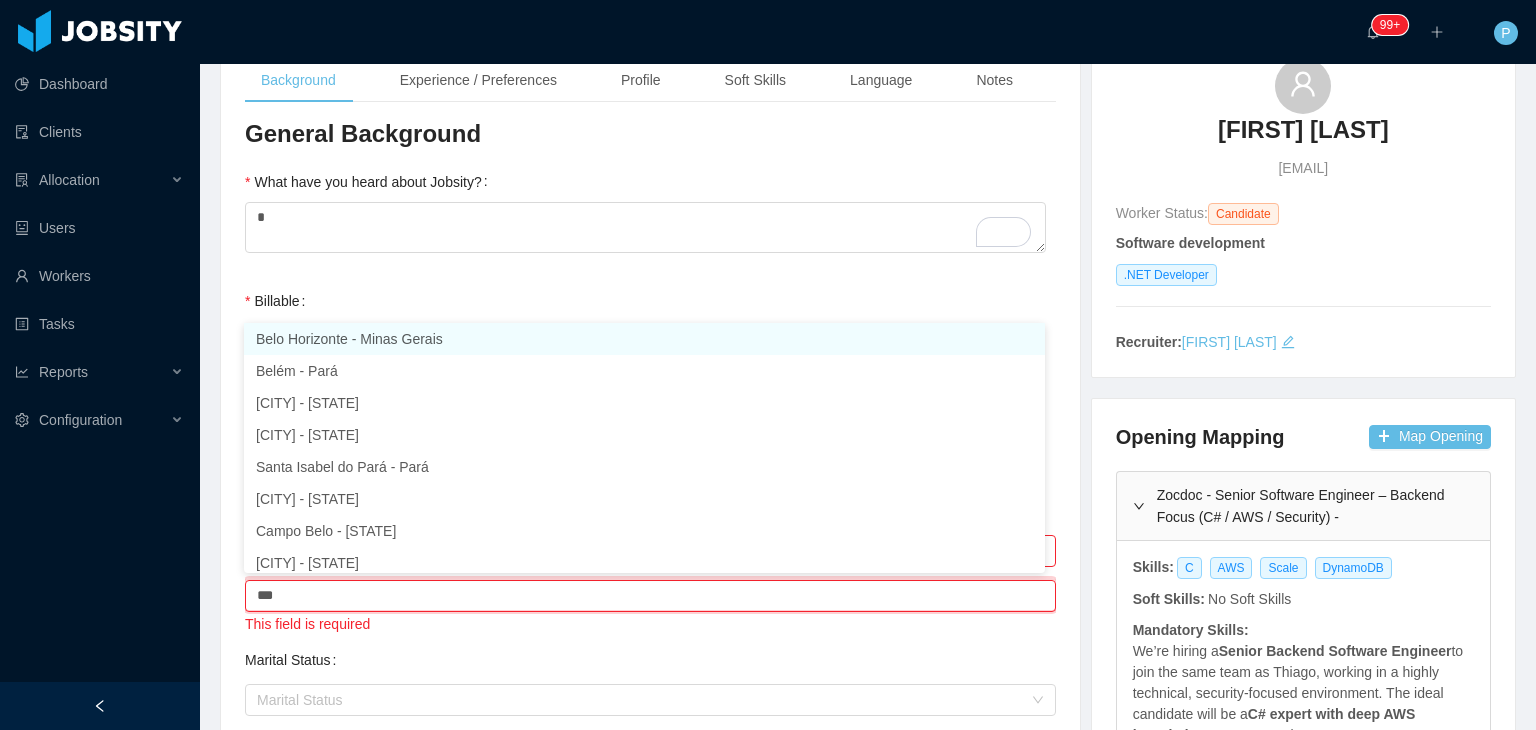 click on "Belo Horizonte - Minas Gerais" at bounding box center [644, 339] 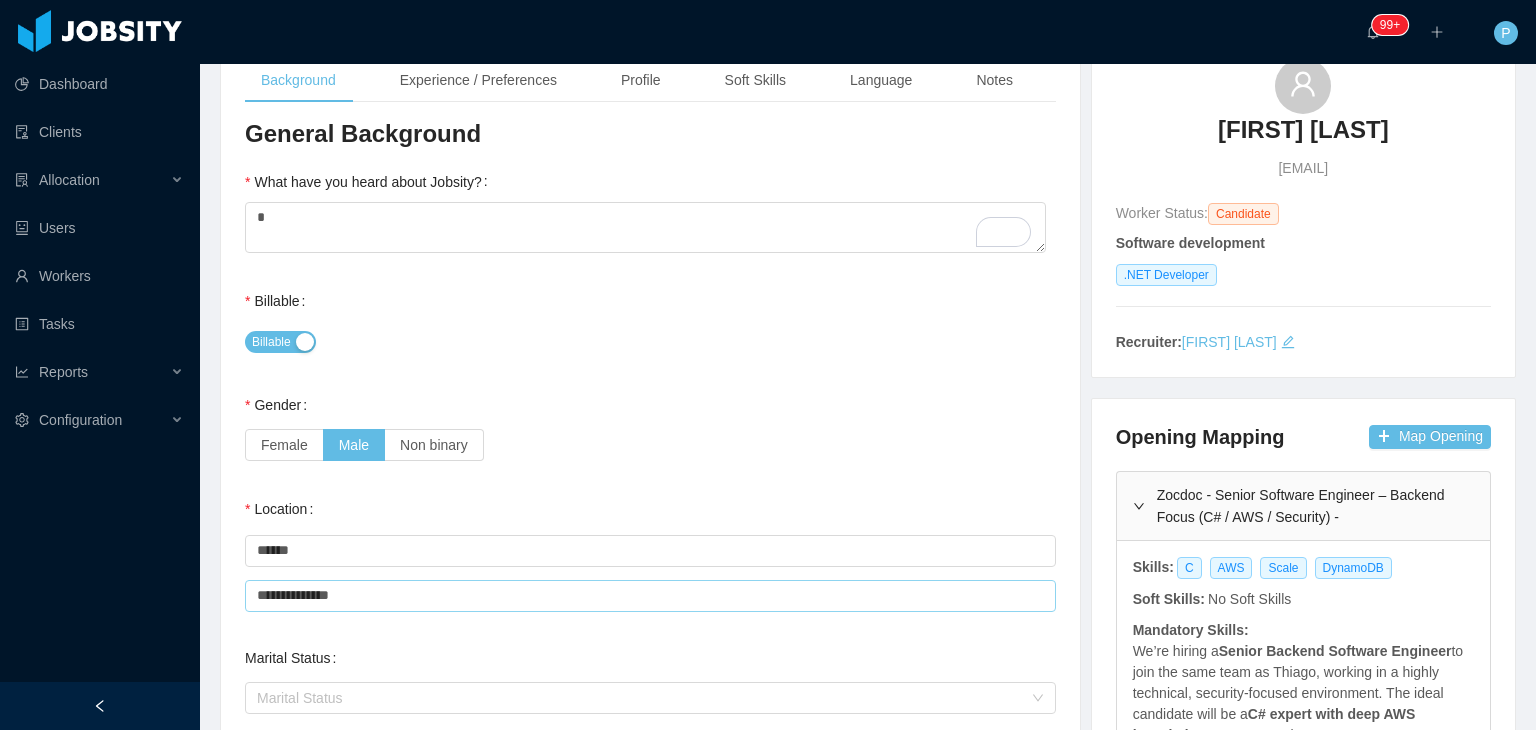 type on "**********" 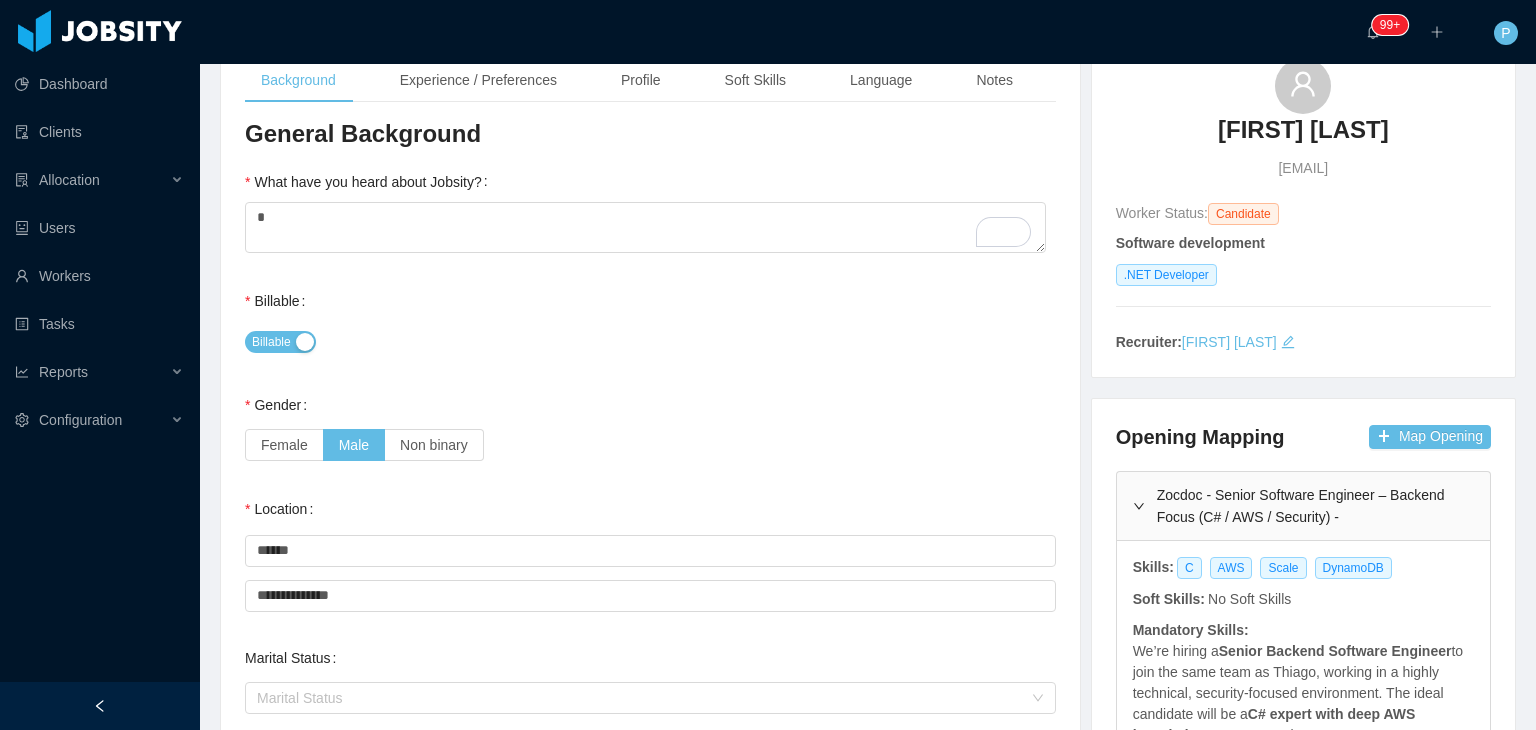 click on "Billable" at bounding box center [650, 341] 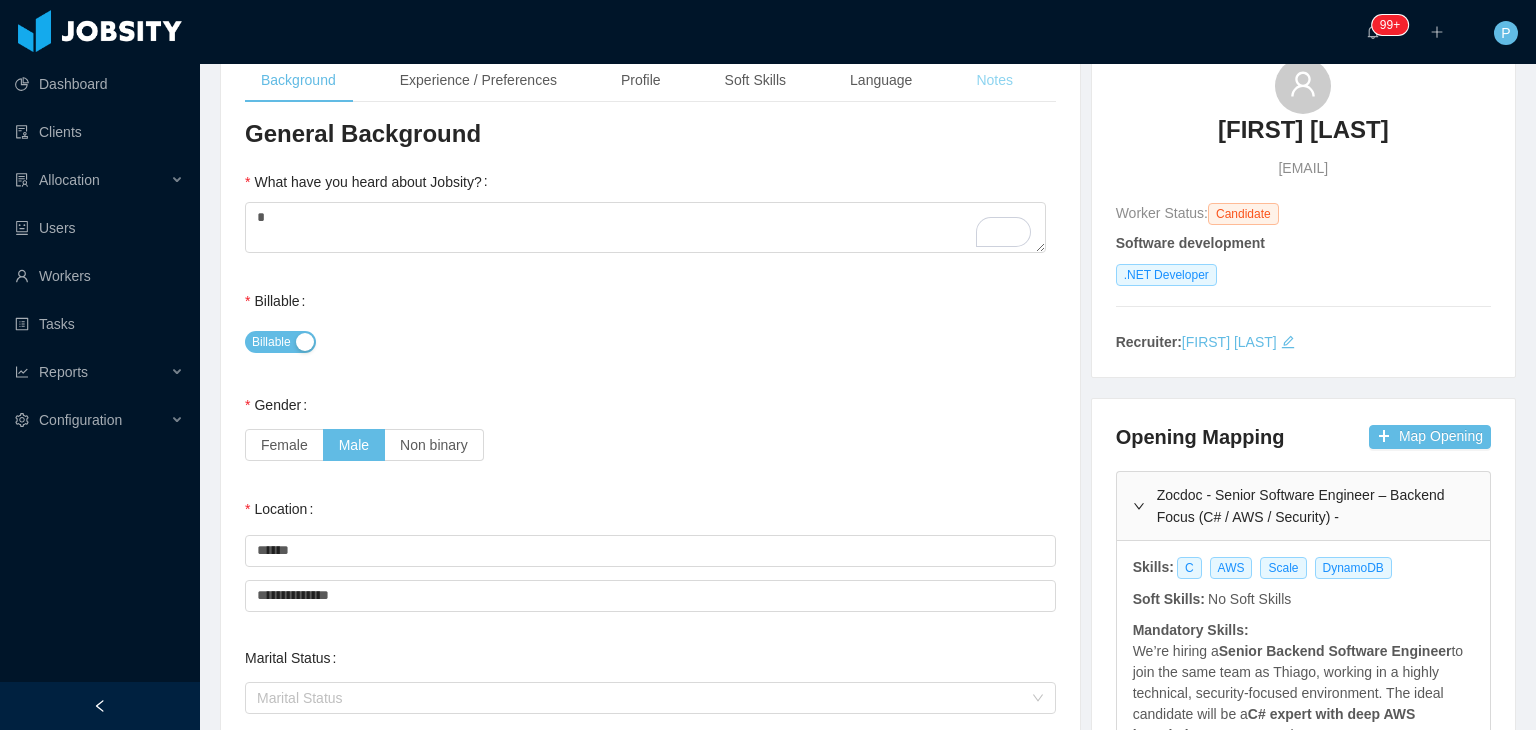 click on "Notes" at bounding box center (994, 80) 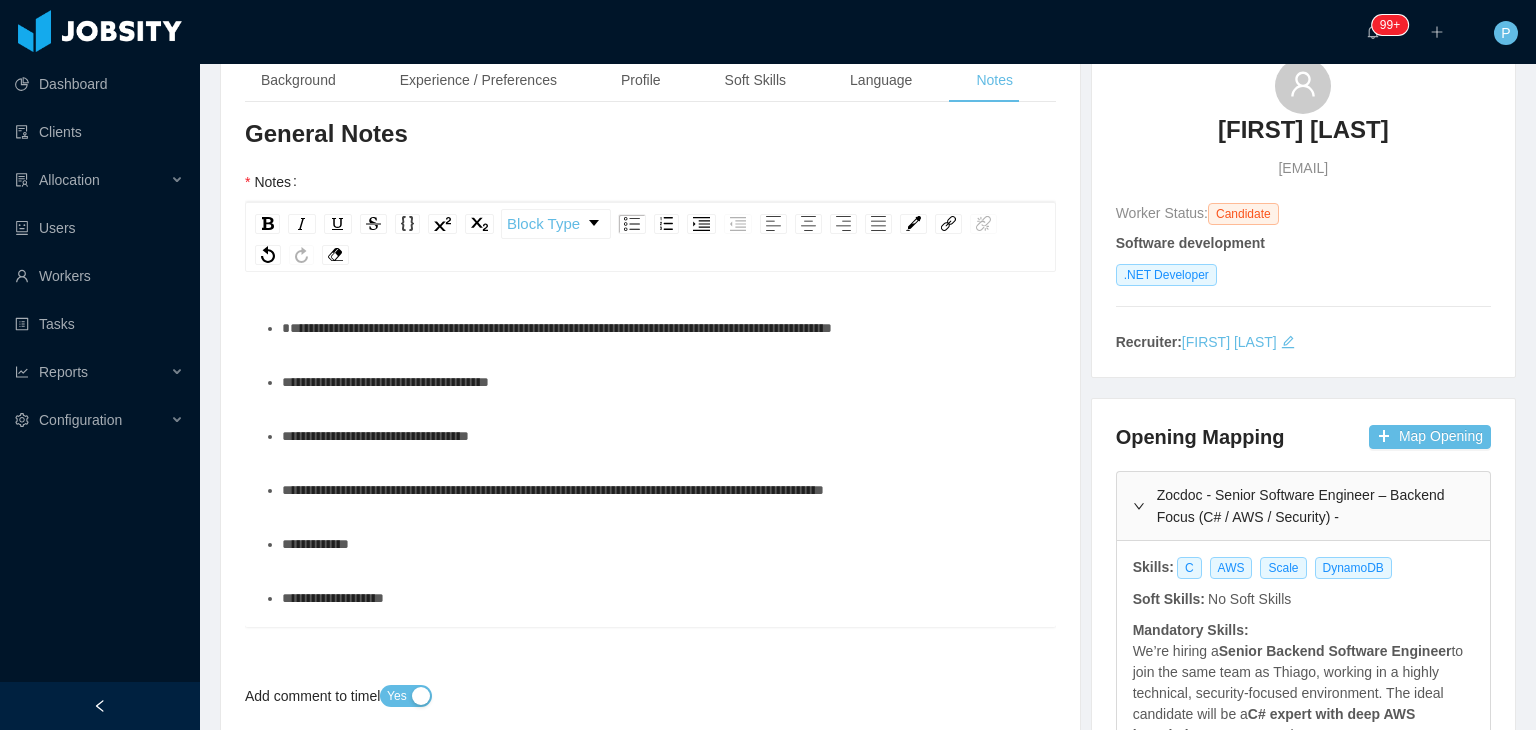 click on "**********" at bounding box center [661, 382] 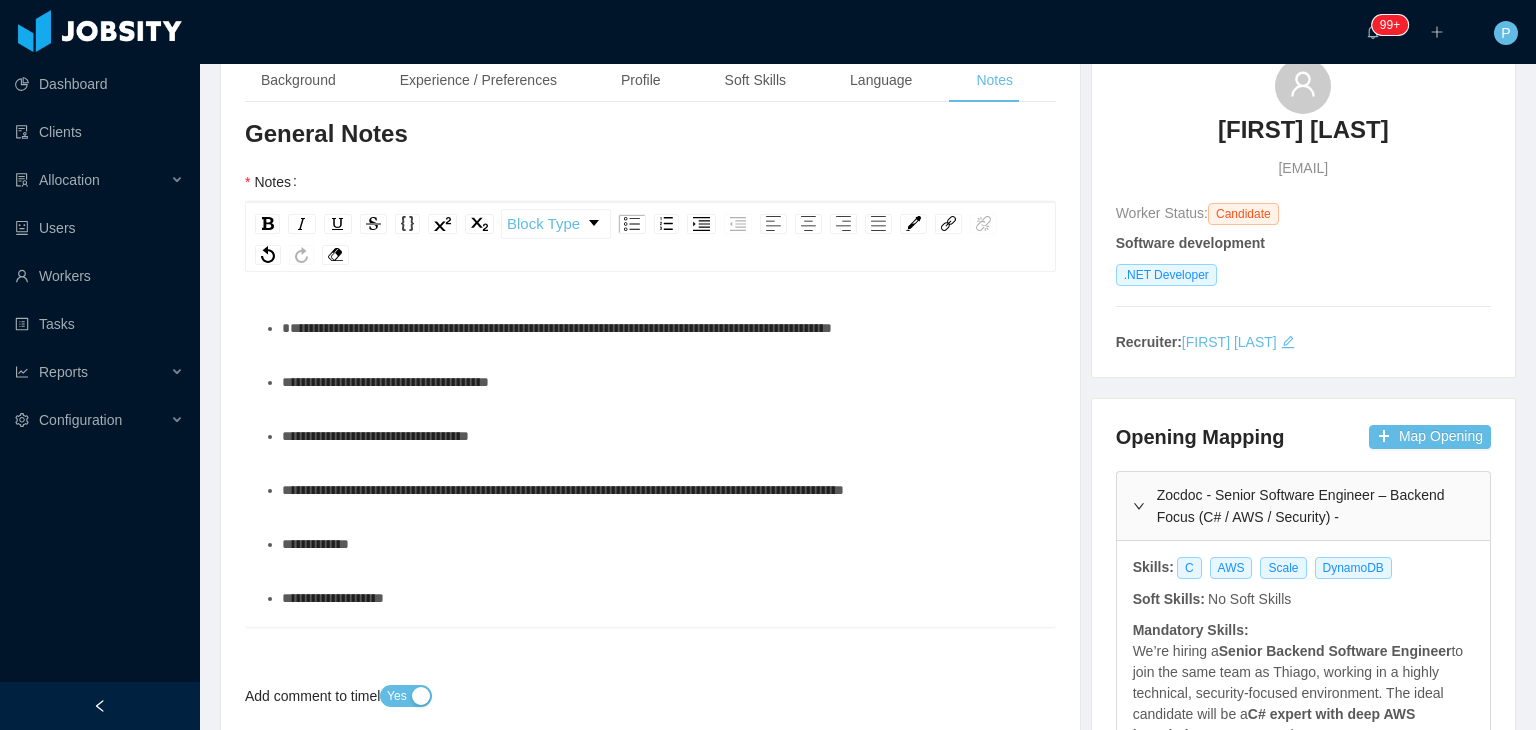 click on "**********" at bounding box center (375, 436) 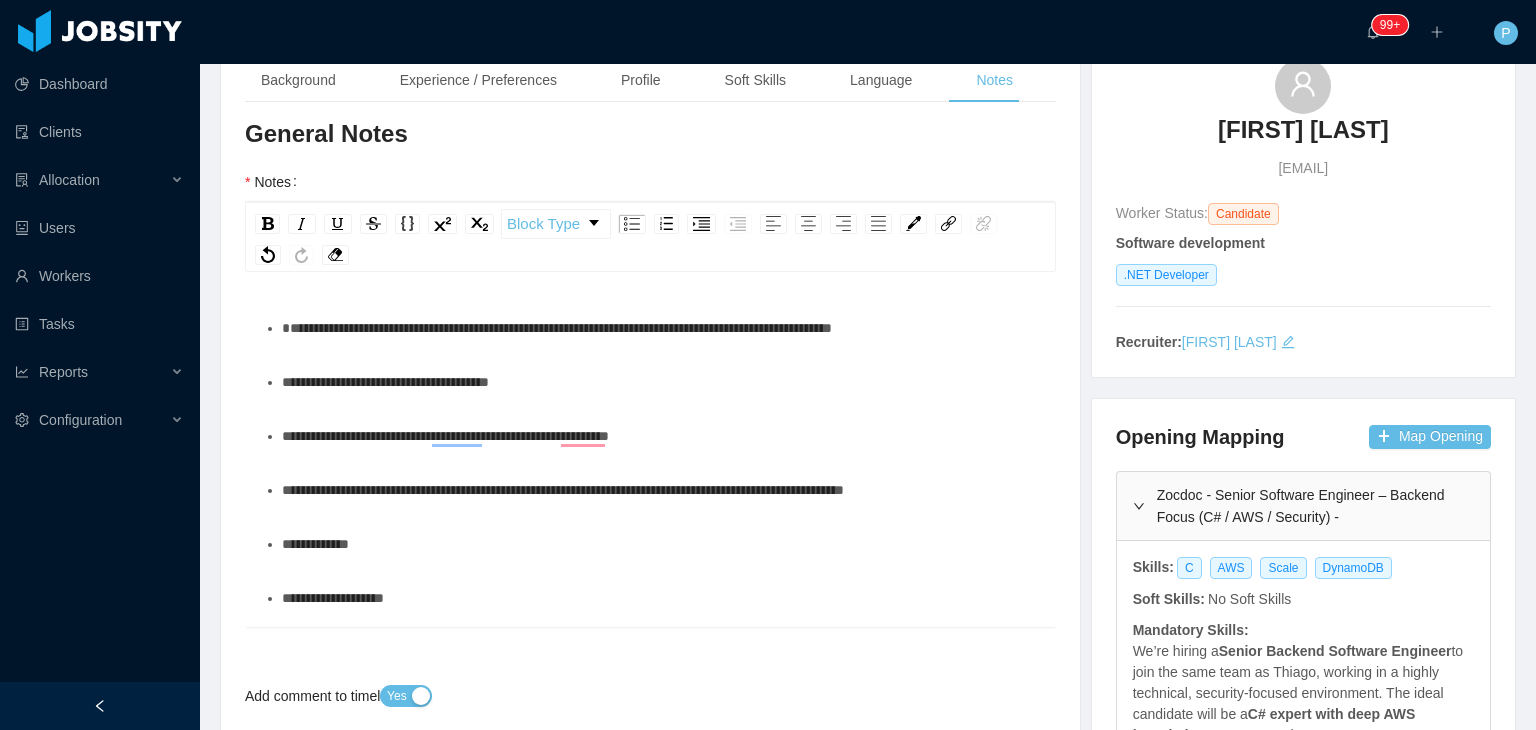 click on "**********" at bounding box center [563, 490] 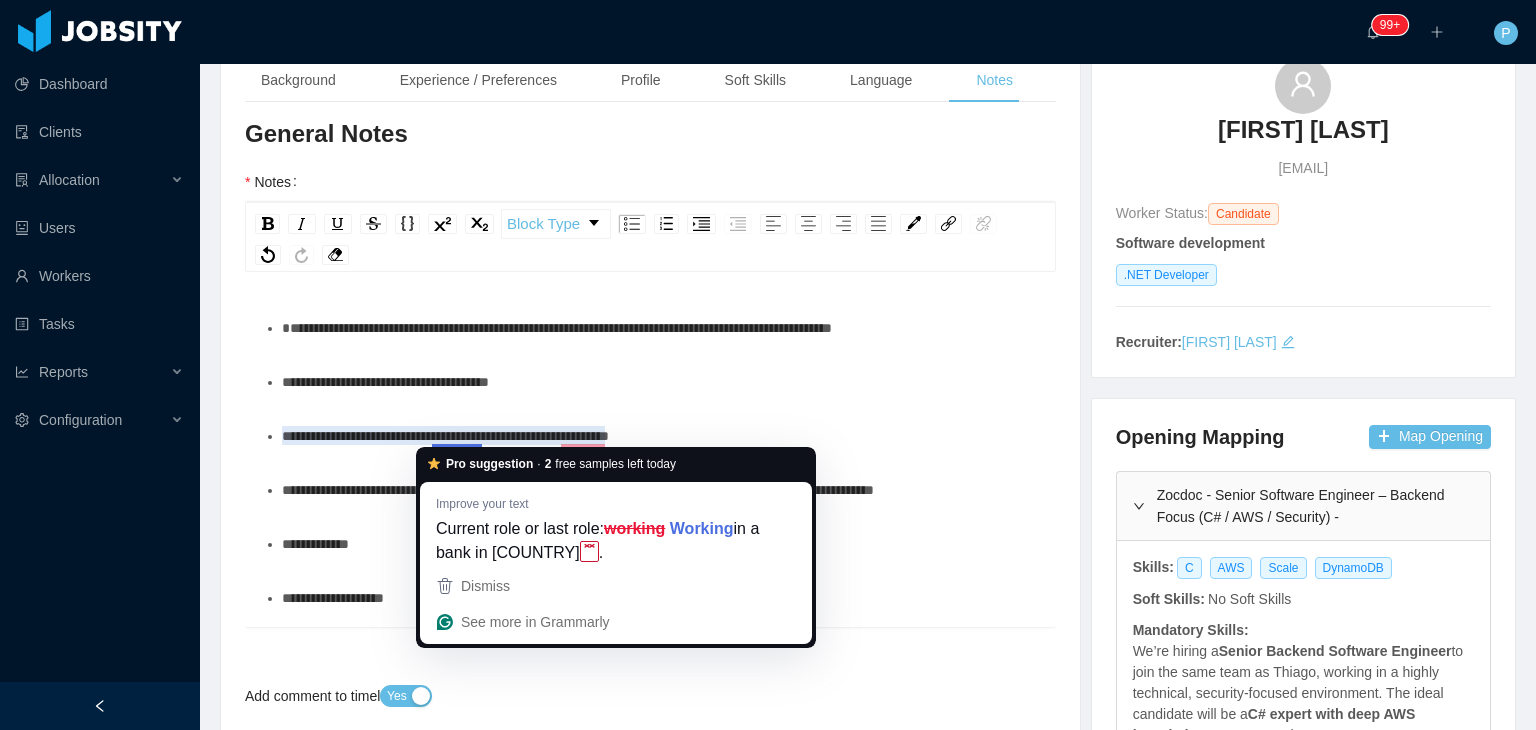 click on "**********" at bounding box center (445, 436) 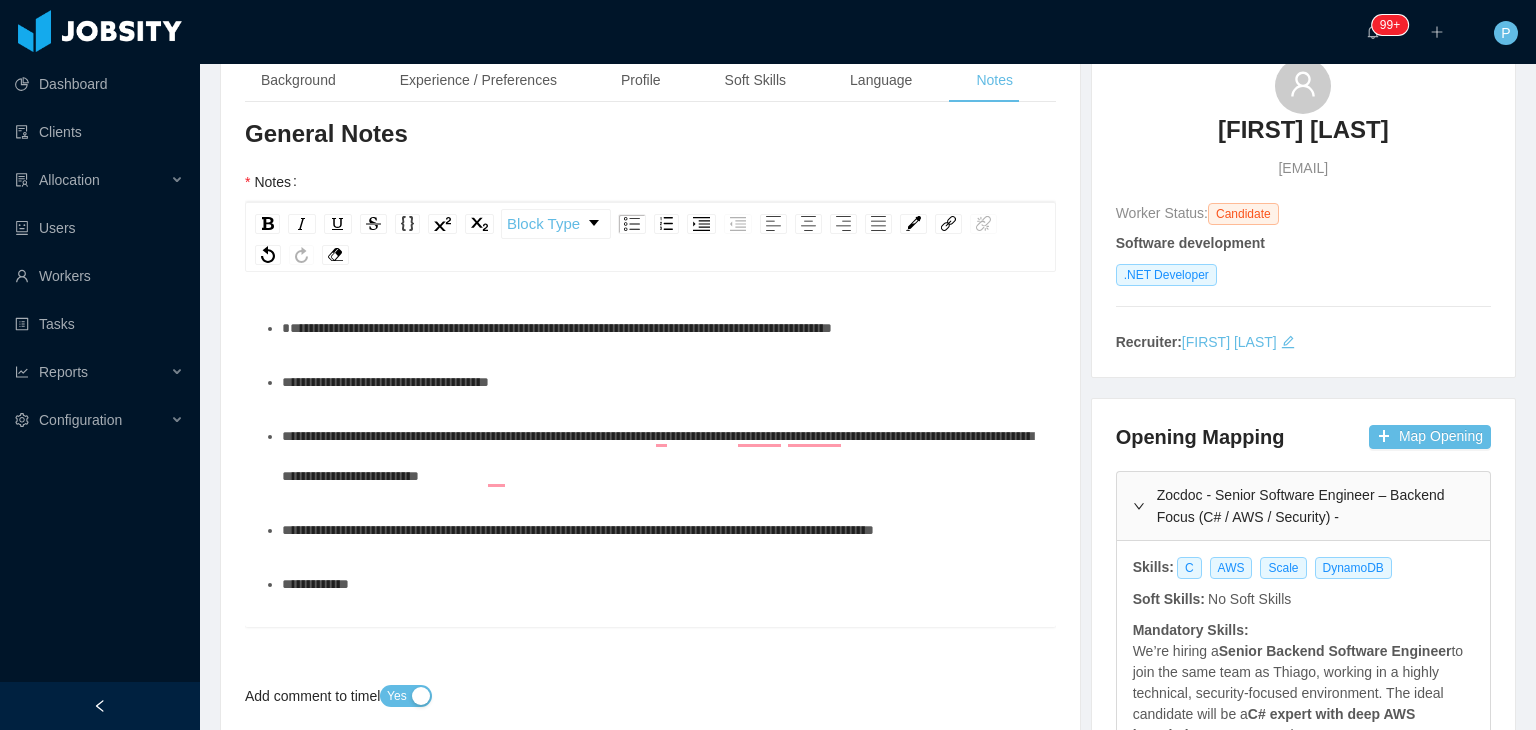 click on "**********" at bounding box center [661, 382] 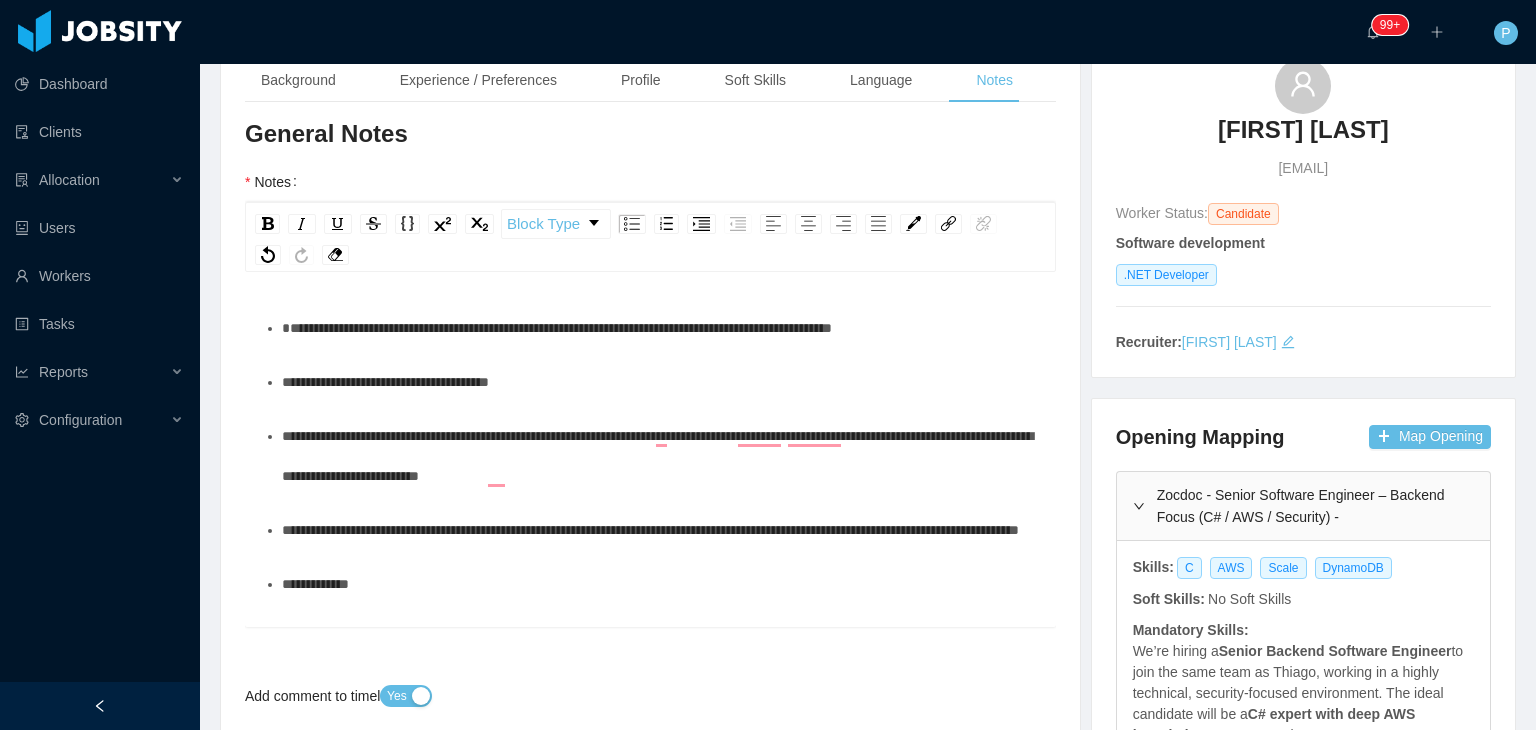 click on "**********" at bounding box center [661, 382] 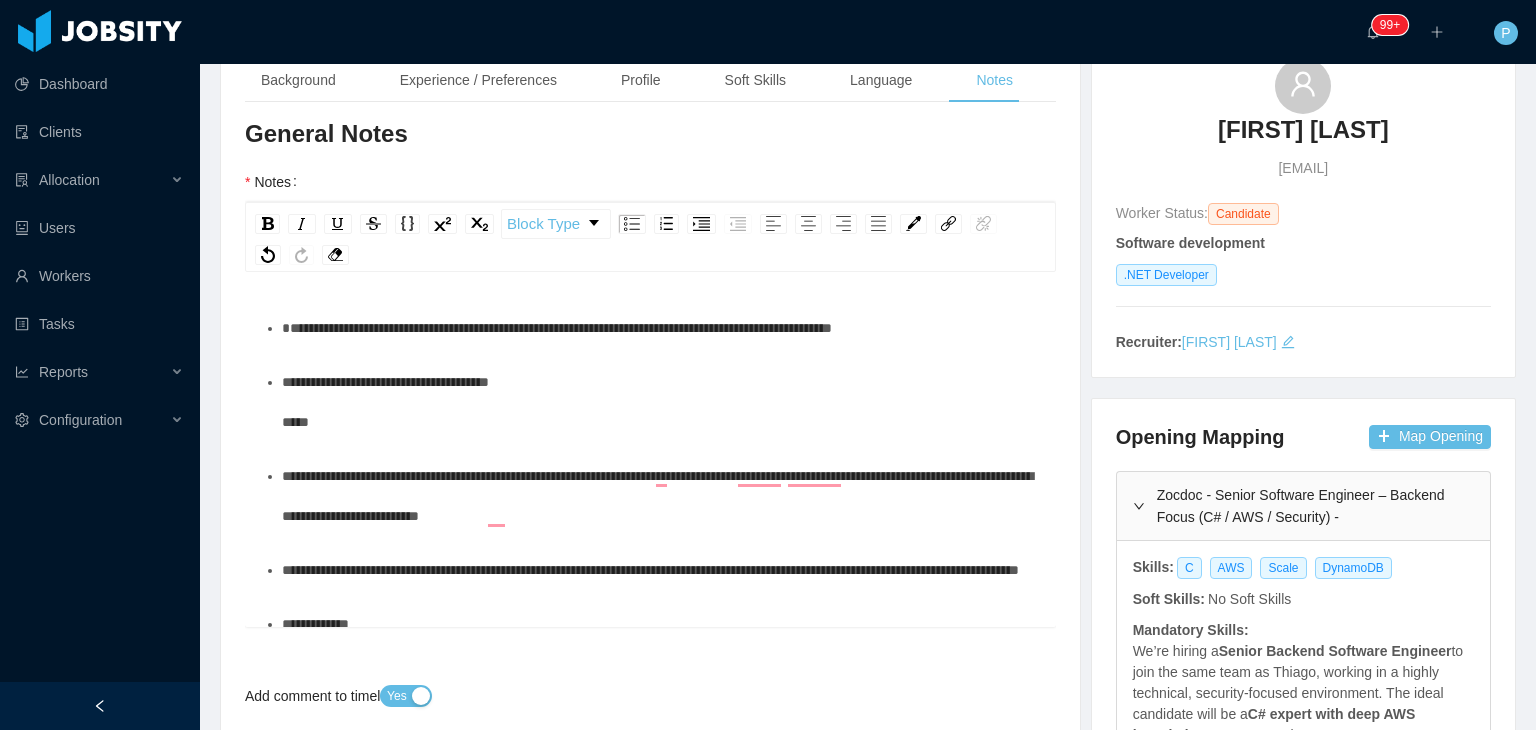click on "**********" at bounding box center (661, 402) 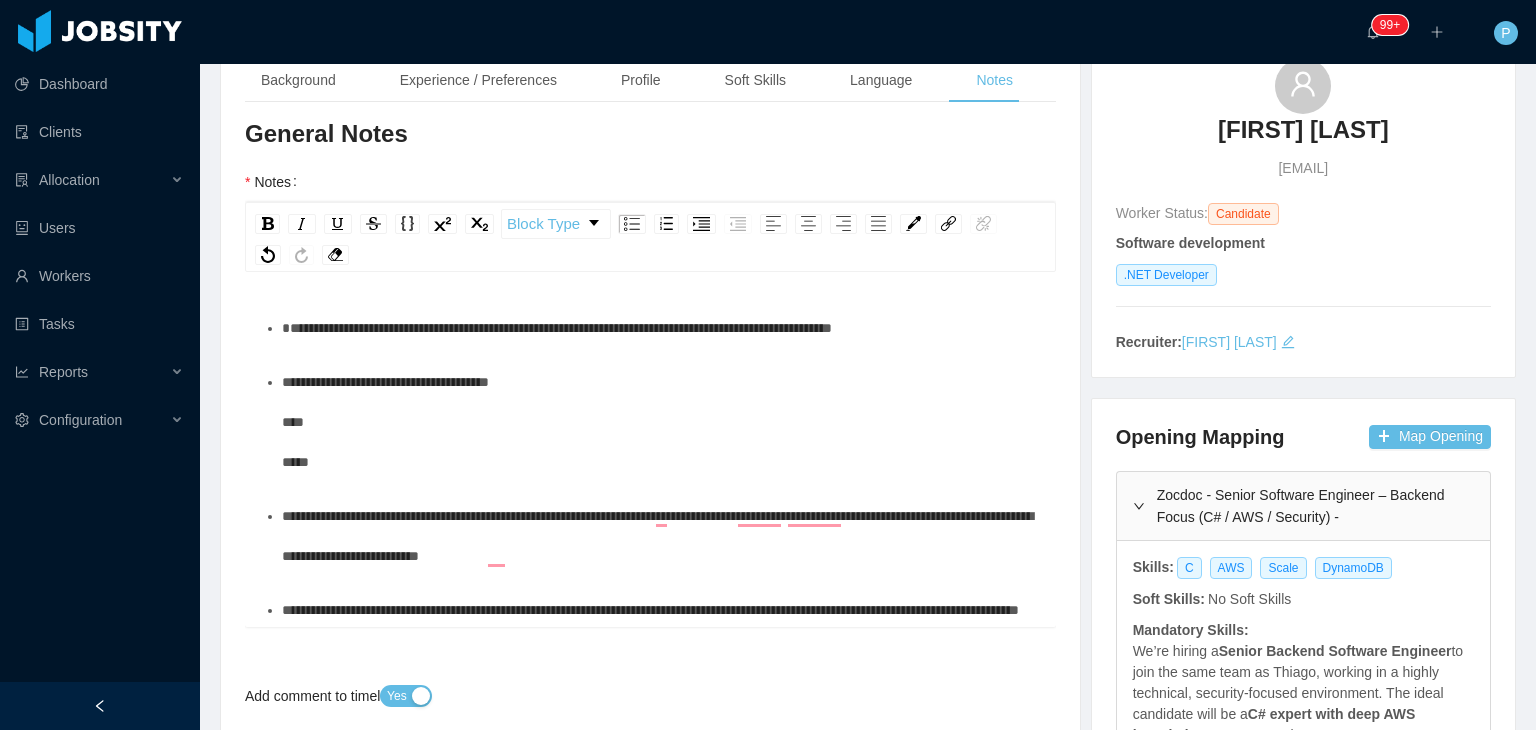 click on "**********" at bounding box center [661, 422] 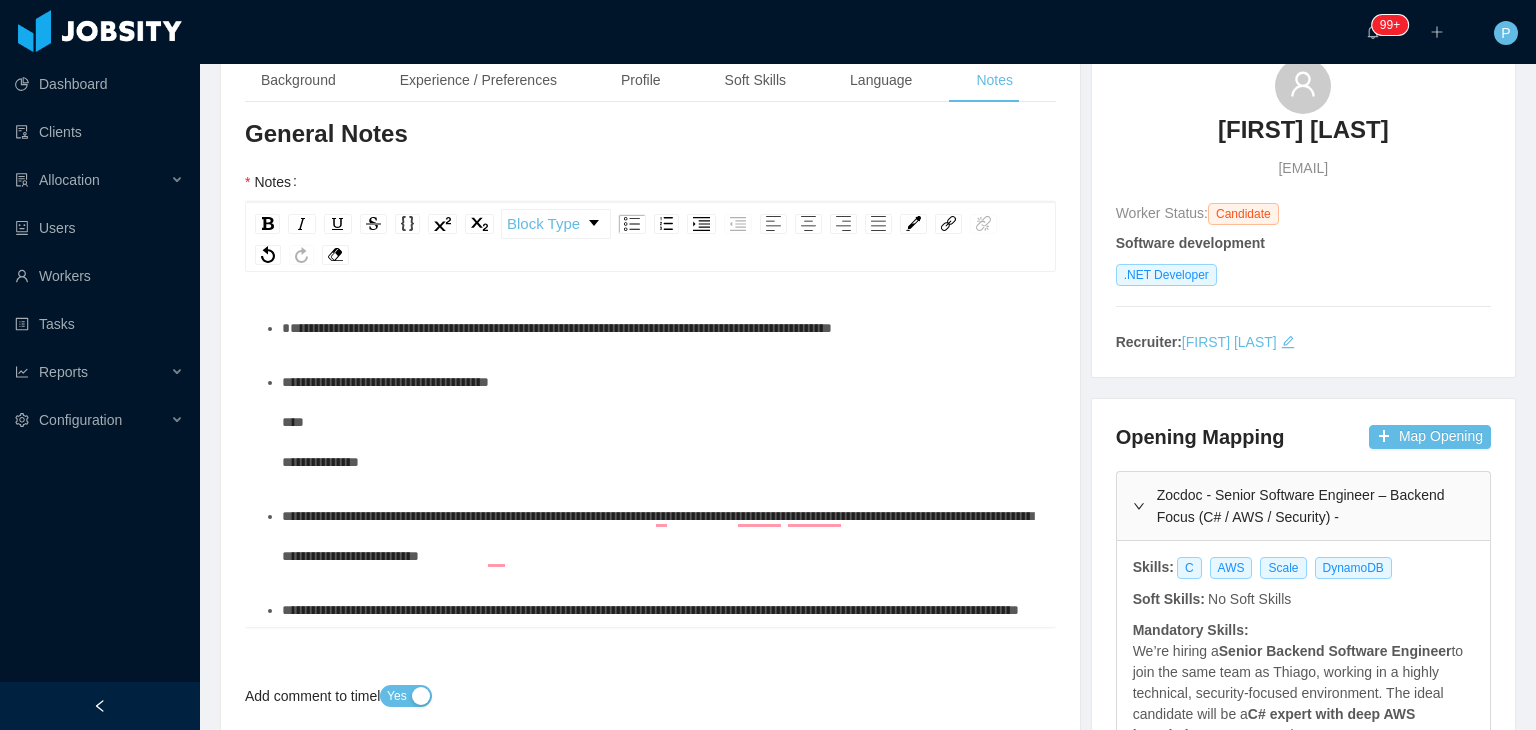 click on "**********" at bounding box center [661, 536] 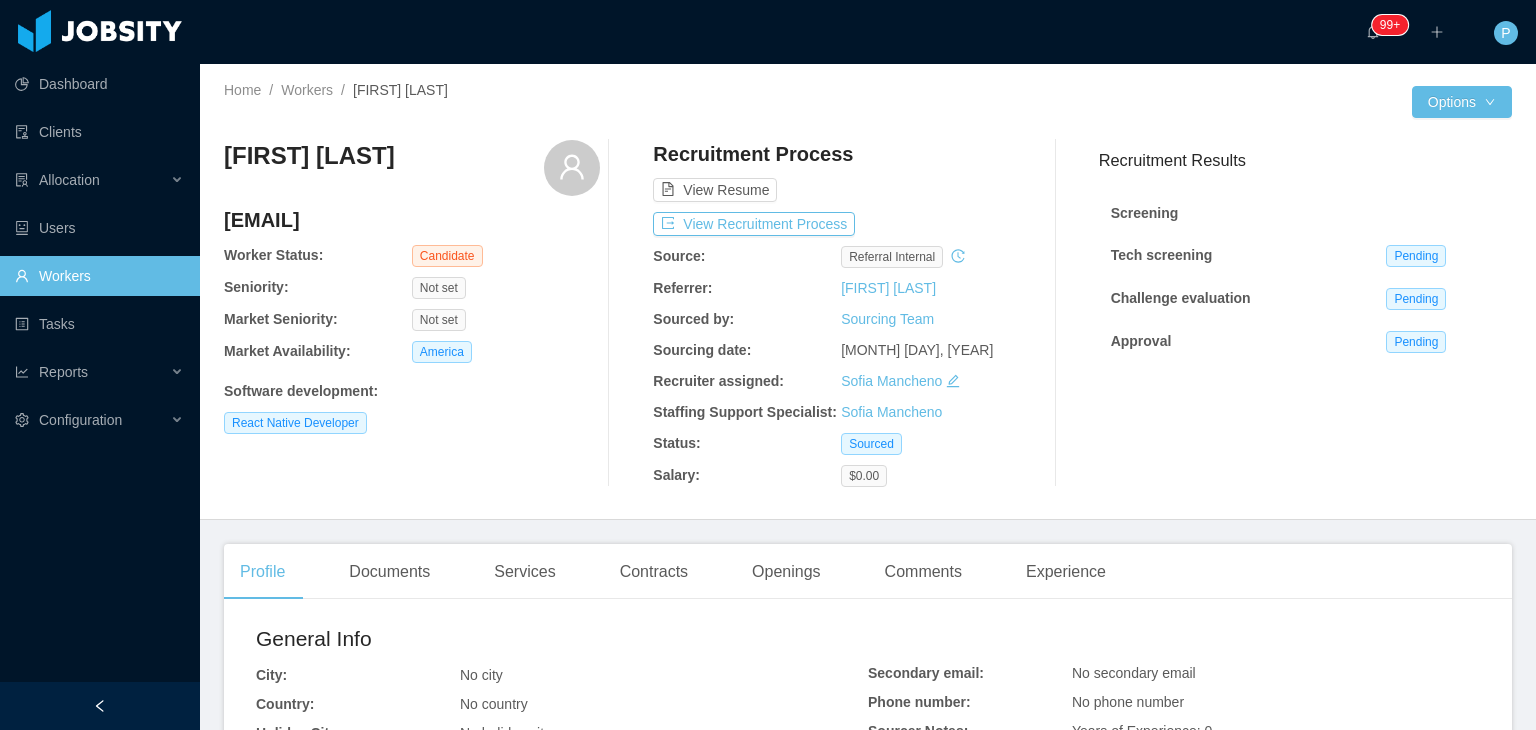 scroll, scrollTop: 0, scrollLeft: 0, axis: both 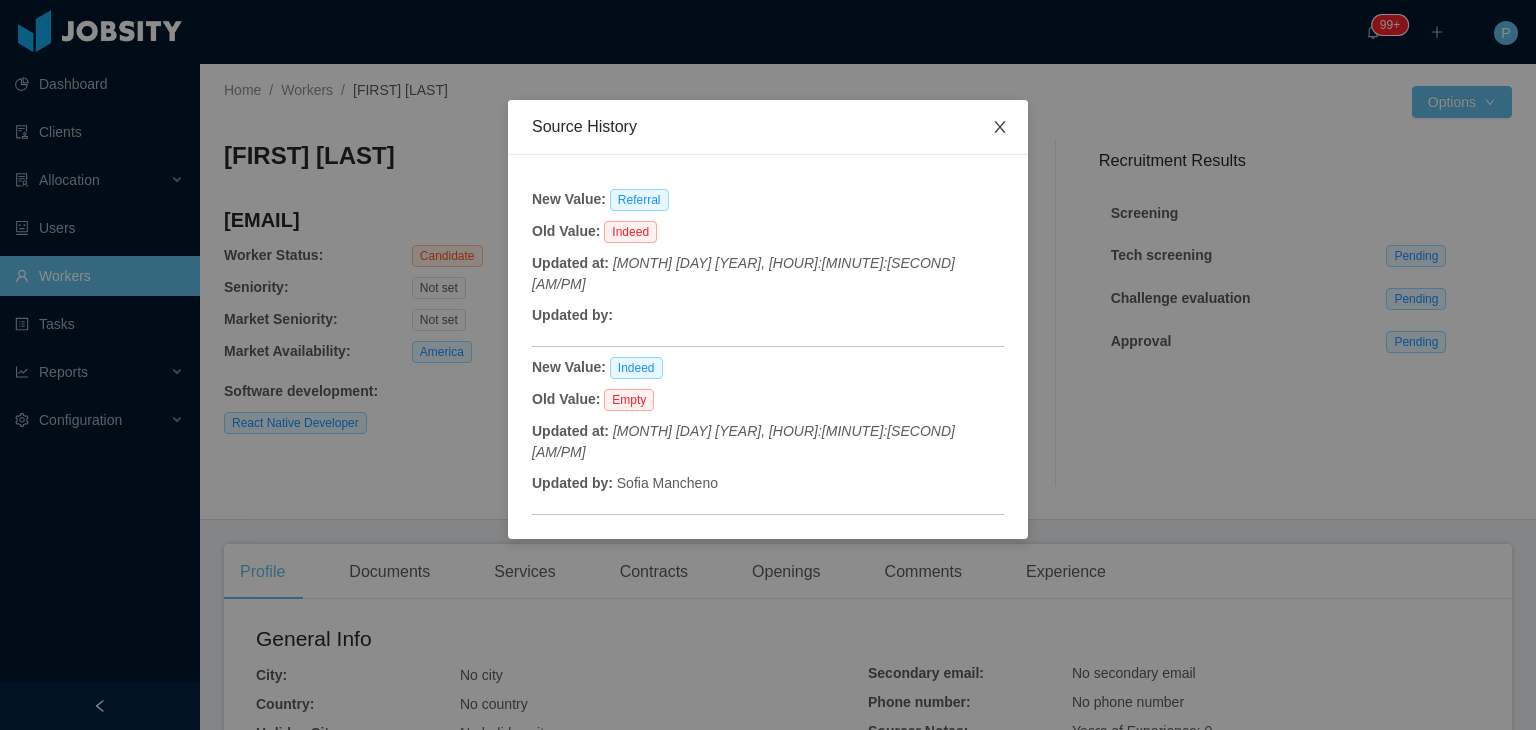 click at bounding box center [1000, 128] 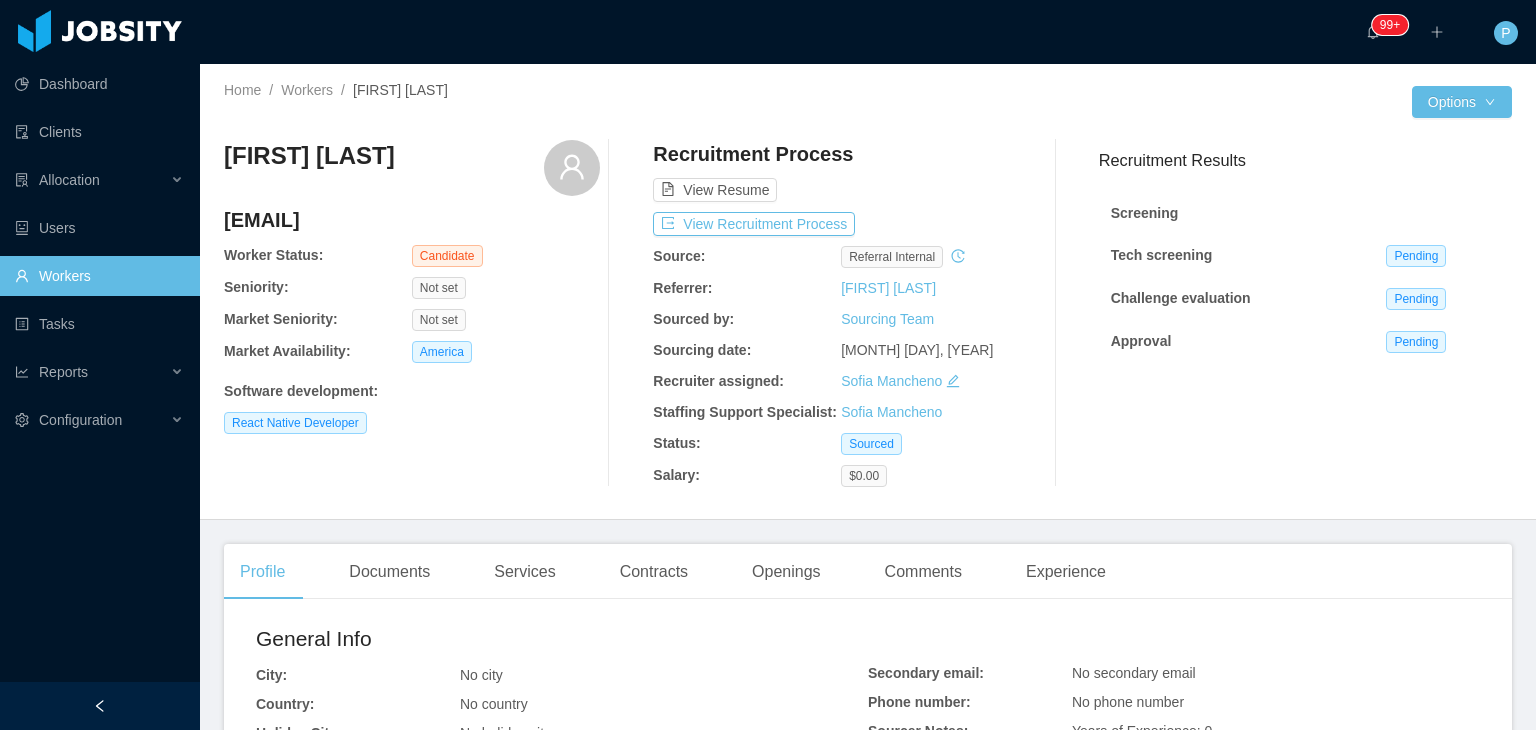 click on "Jean Paul ingjeanpaulrojas@gmail.com Worker Status: Candidate Seniority:  Not set  Market Seniority:  Not set  Market Availability: America Software development : React Native Developer" at bounding box center [412, 313] 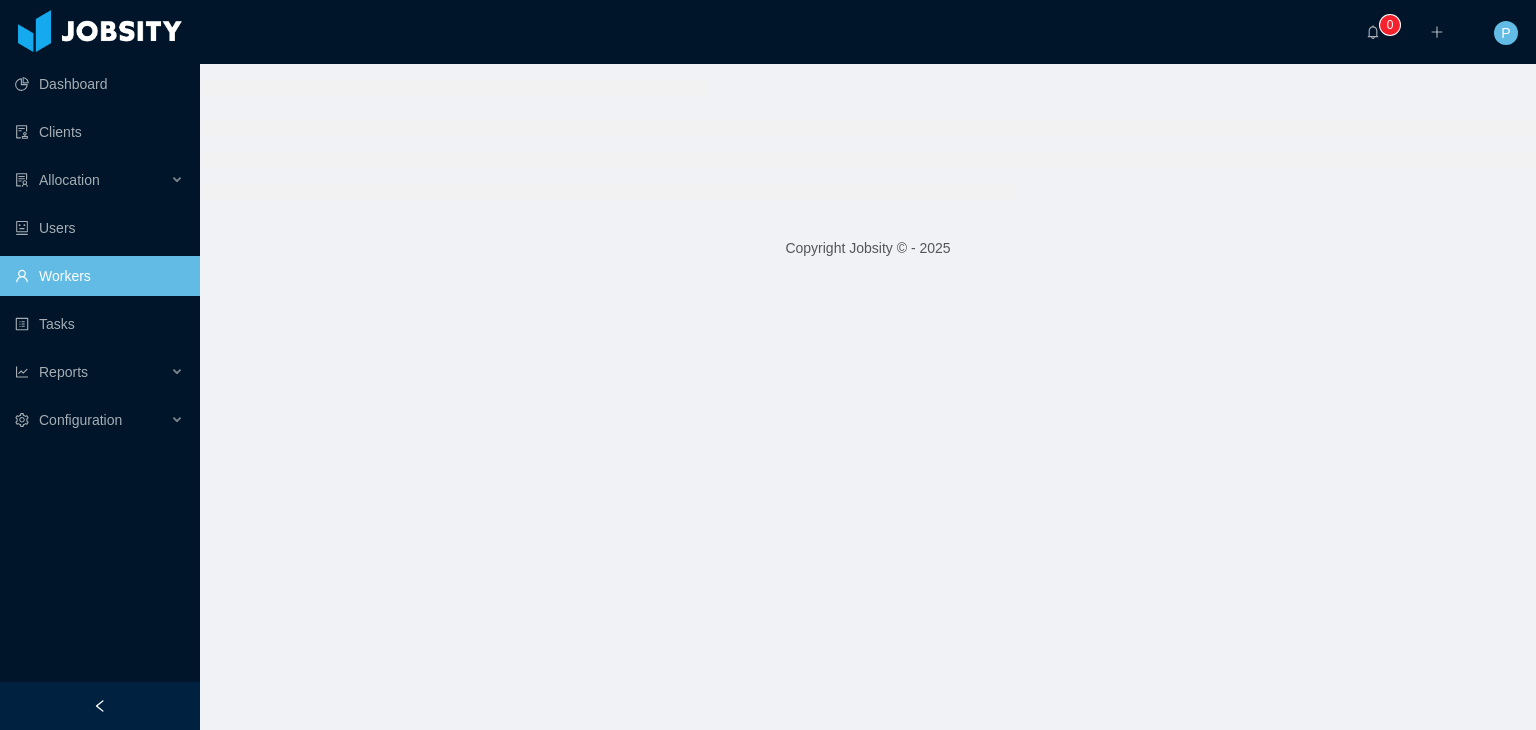 scroll, scrollTop: 0, scrollLeft: 0, axis: both 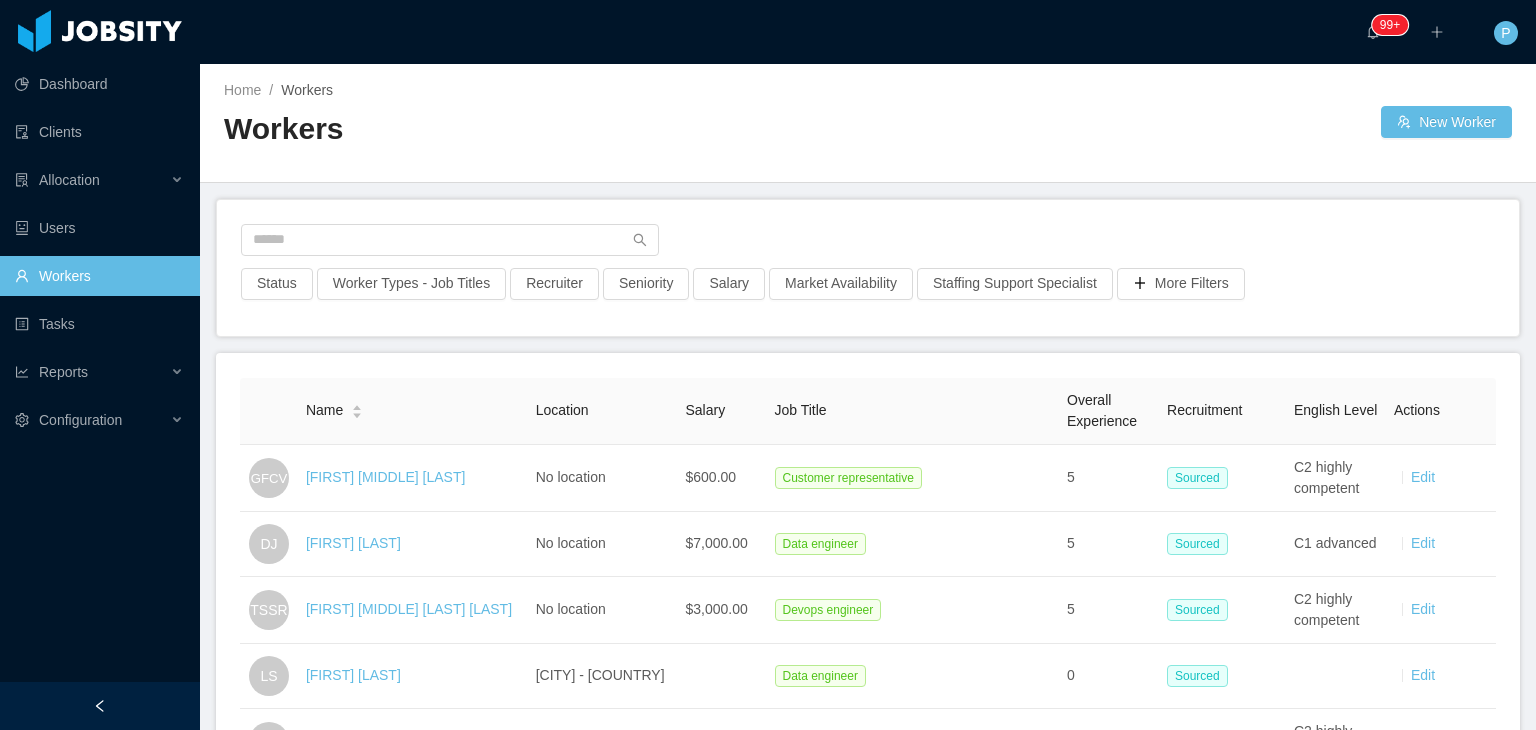 click on "Status Worker Types - Job Titles Recruiter Seniority Salary   Market Availability Staffing Support Specialist More Filters" at bounding box center (868, 268) 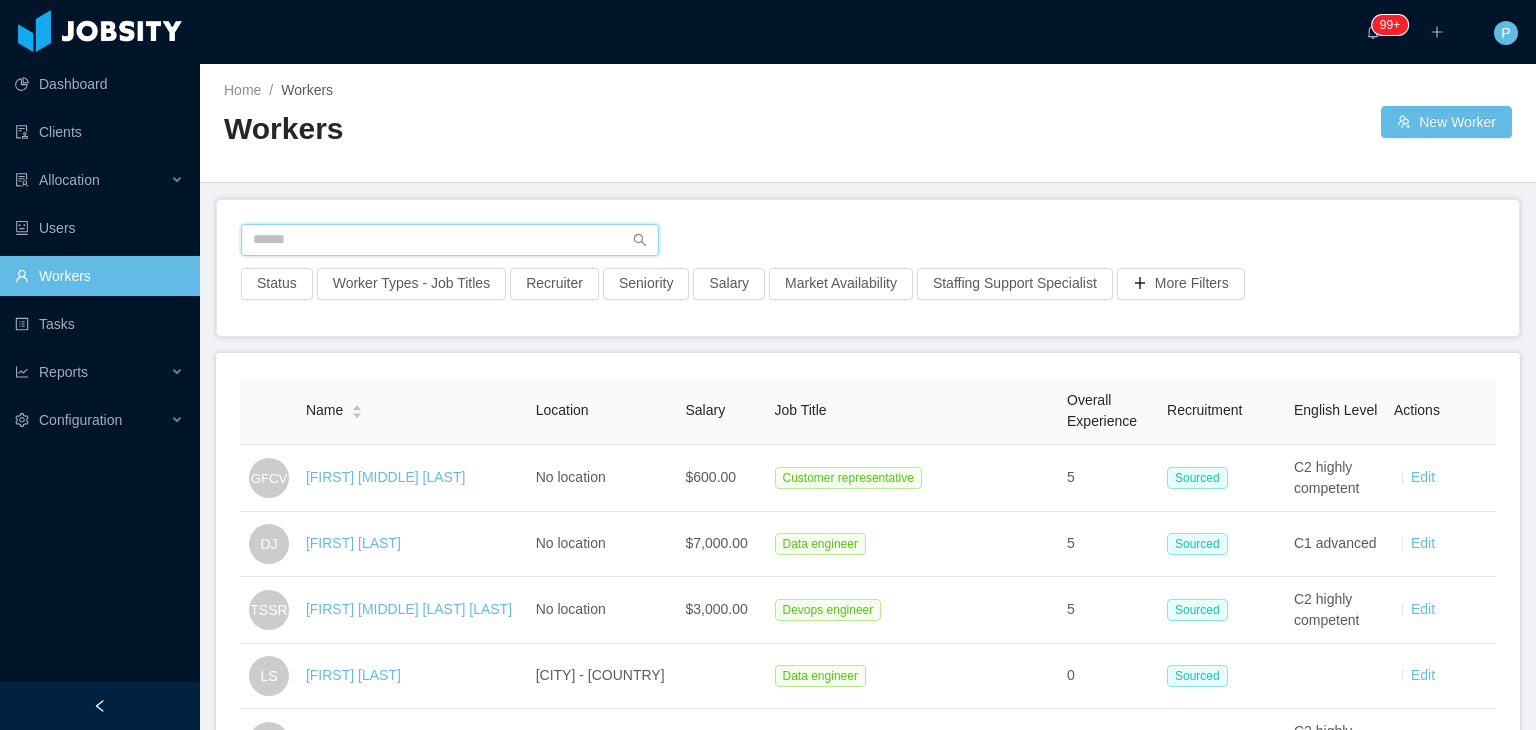 click at bounding box center [450, 240] 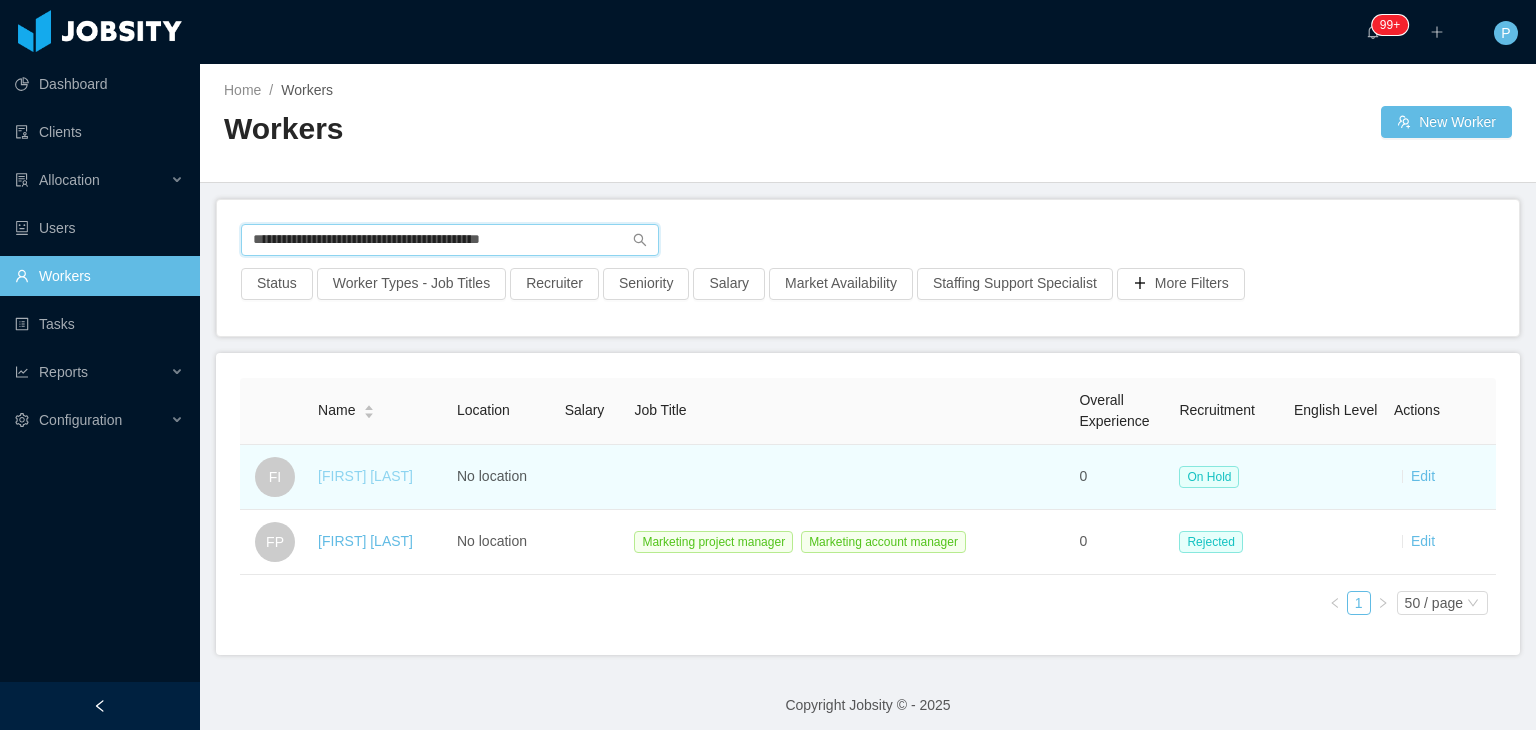 type on "**********" 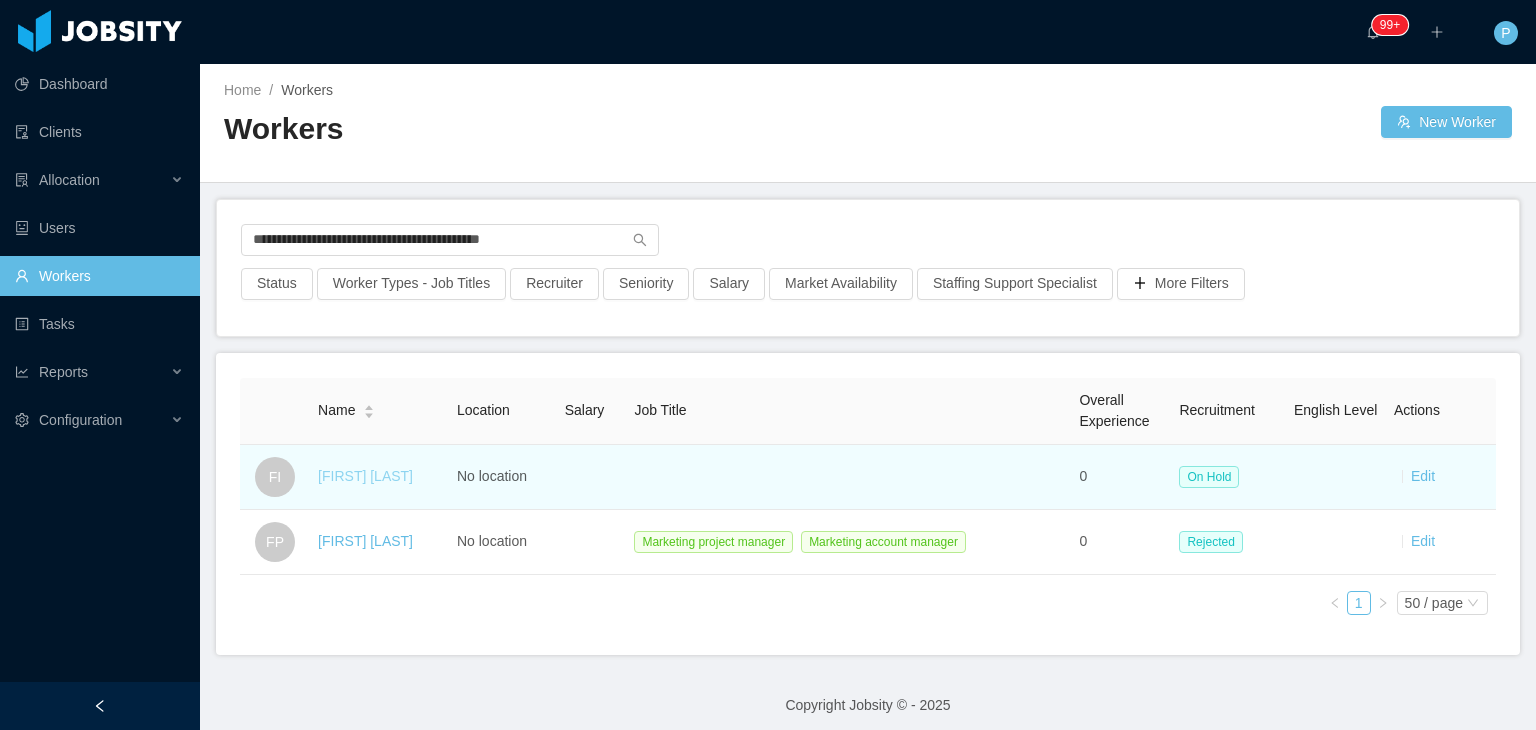 click on "Filippo Ippolito" at bounding box center [365, 476] 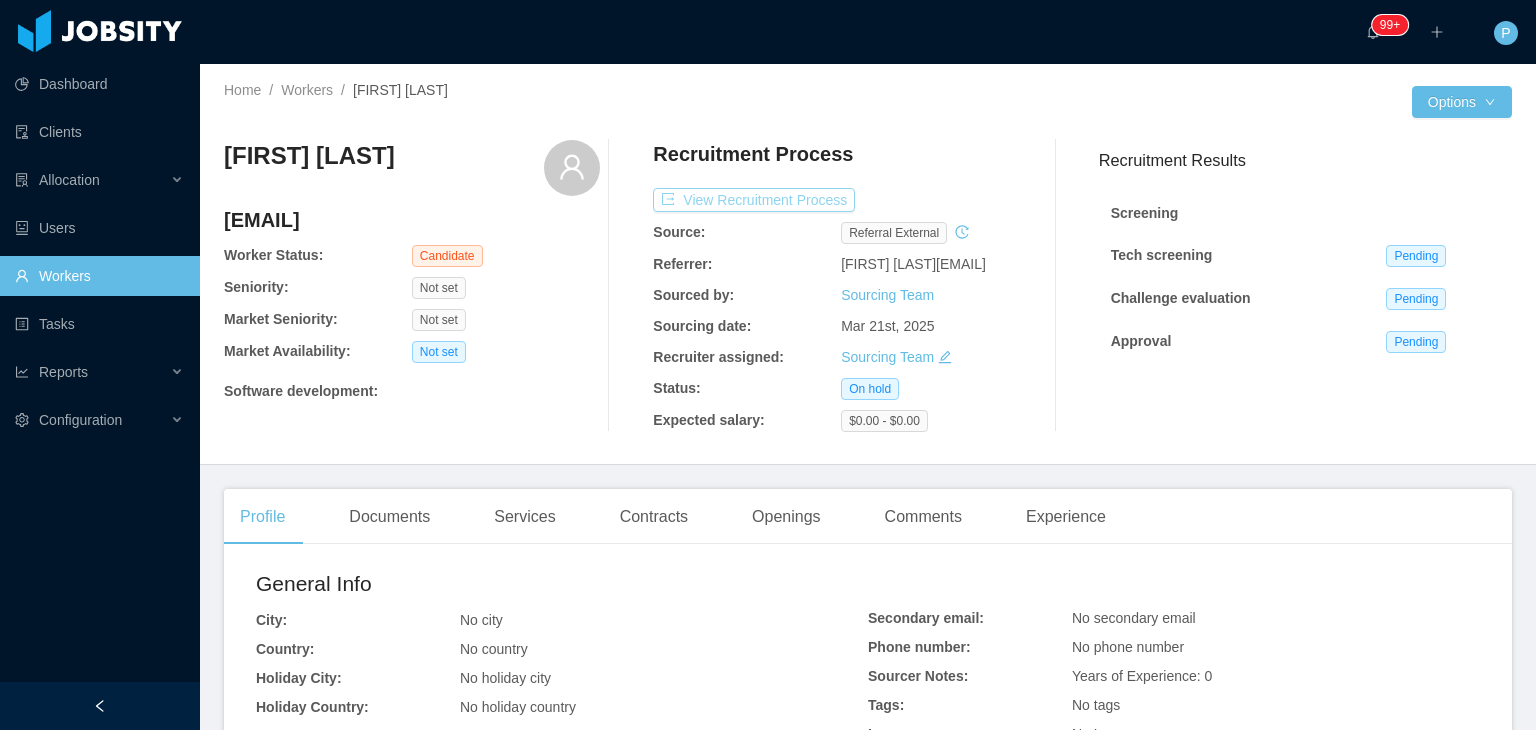 click on "View Recruitment Process" at bounding box center (754, 200) 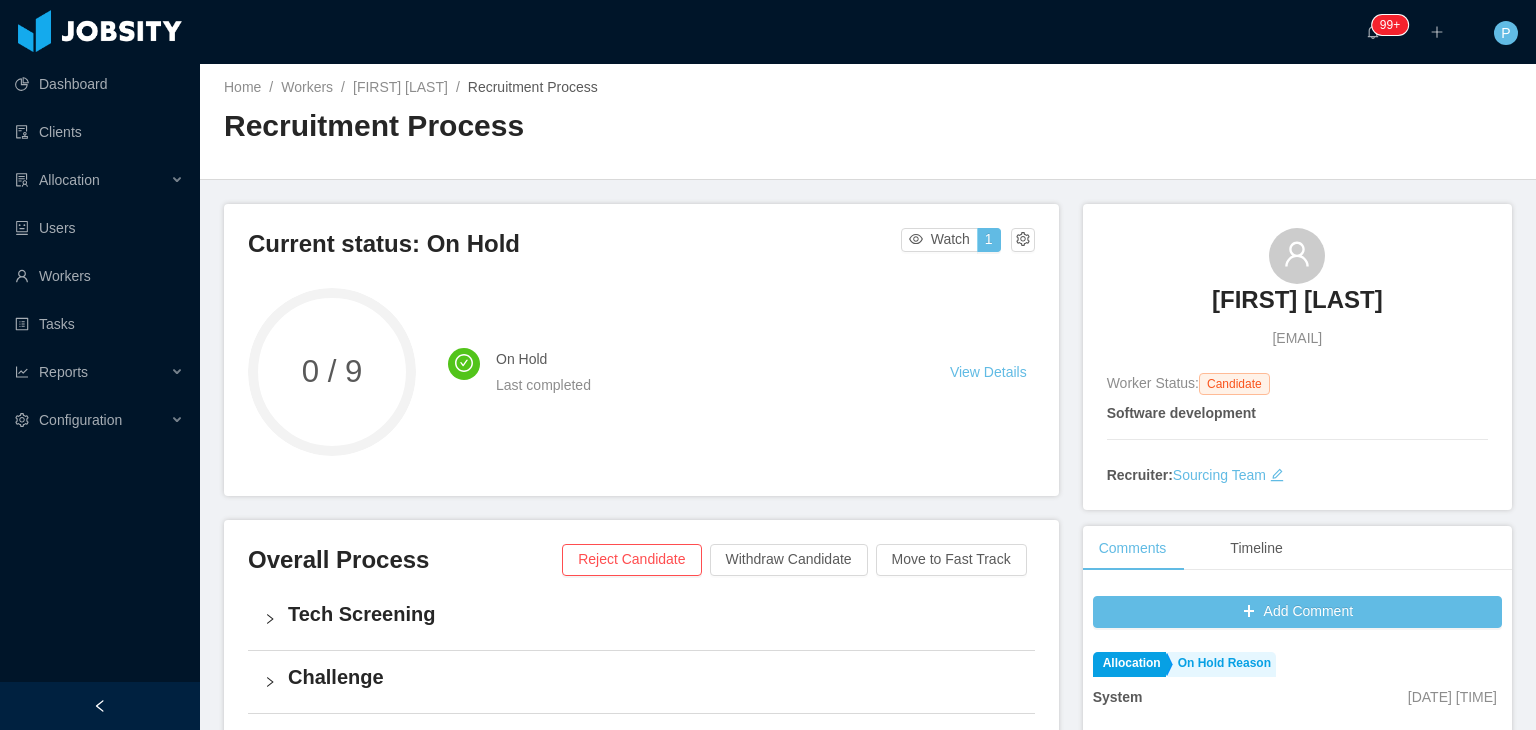 scroll, scrollTop: 0, scrollLeft: 0, axis: both 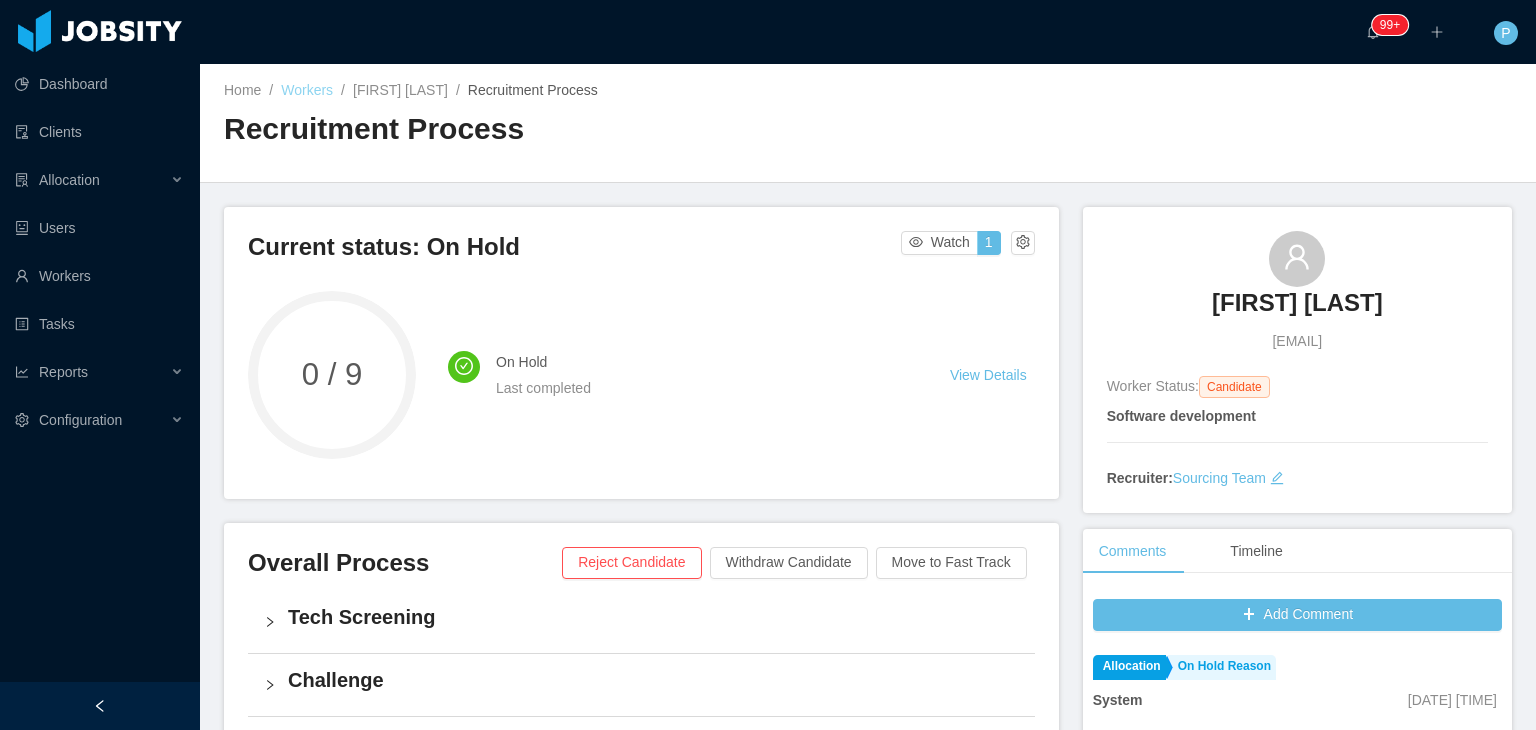 click on "Workers" at bounding box center (307, 90) 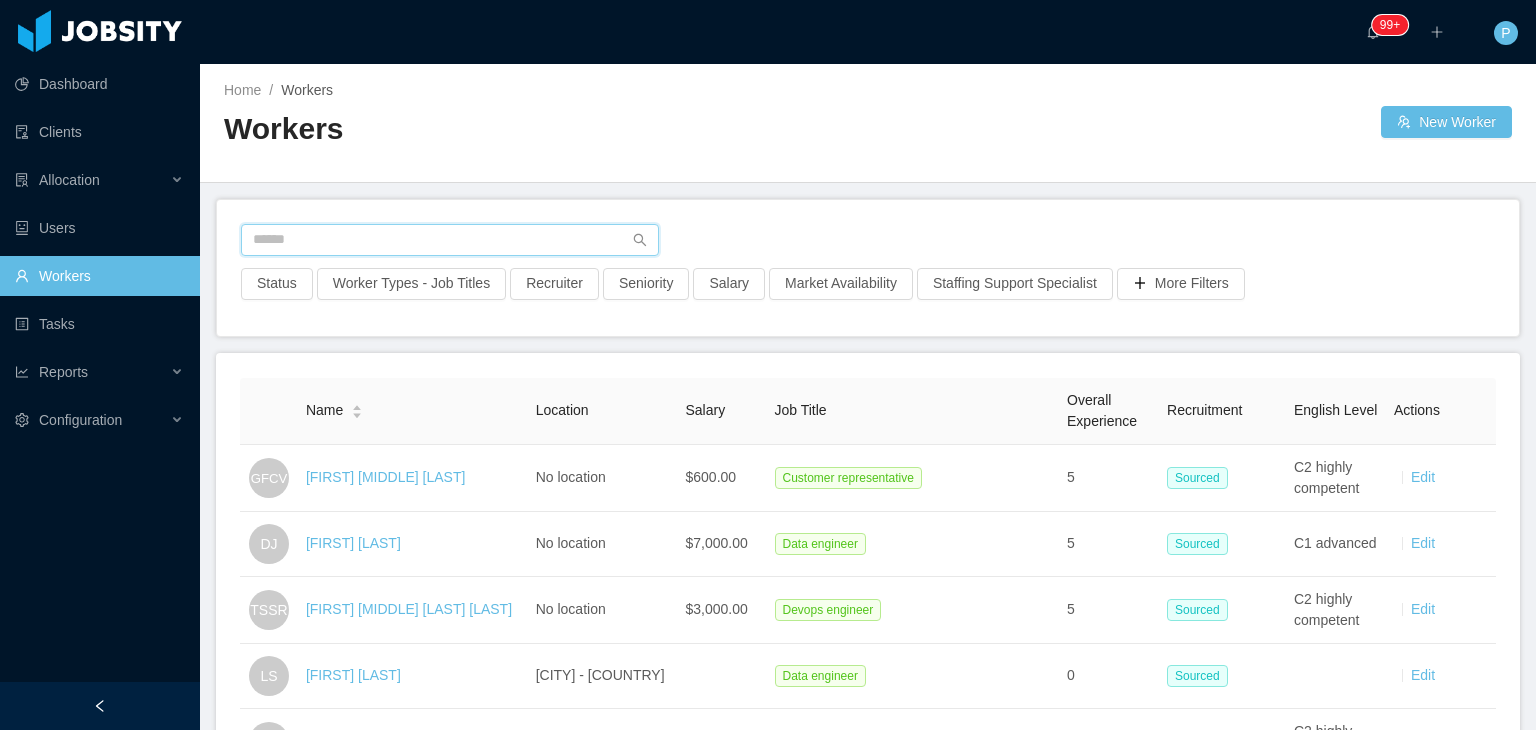 click at bounding box center (450, 240) 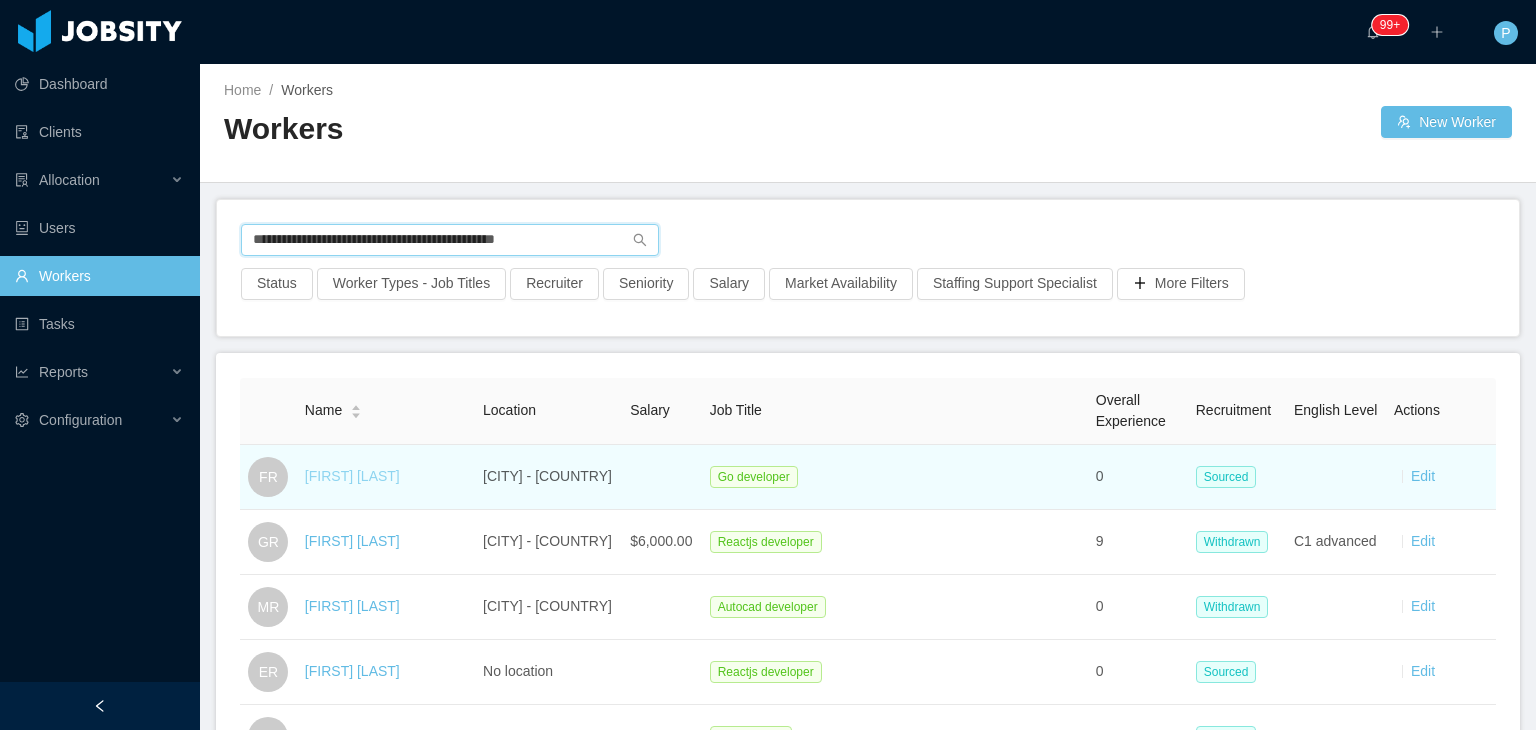 type on "**********" 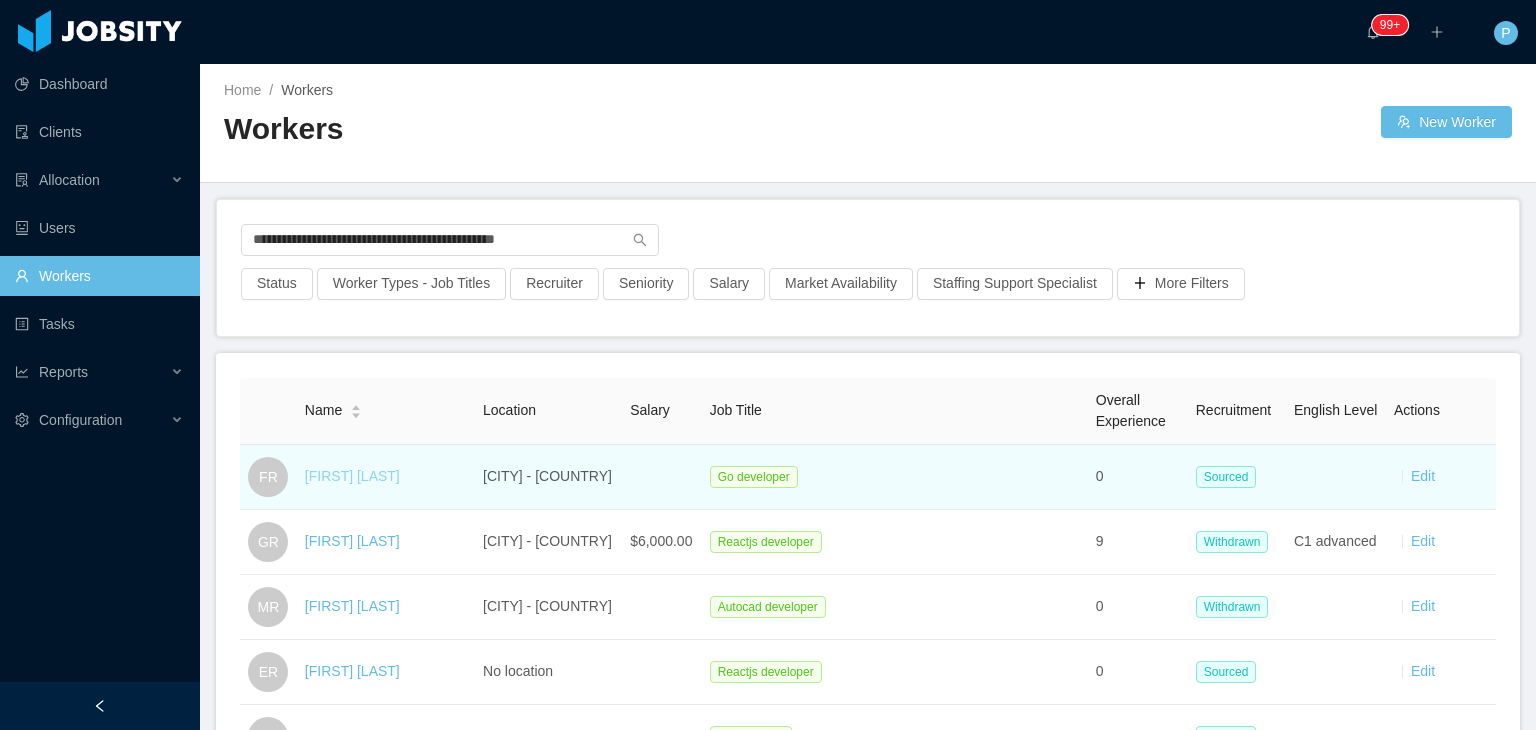 click on "Fabio Rosetto" at bounding box center [352, 476] 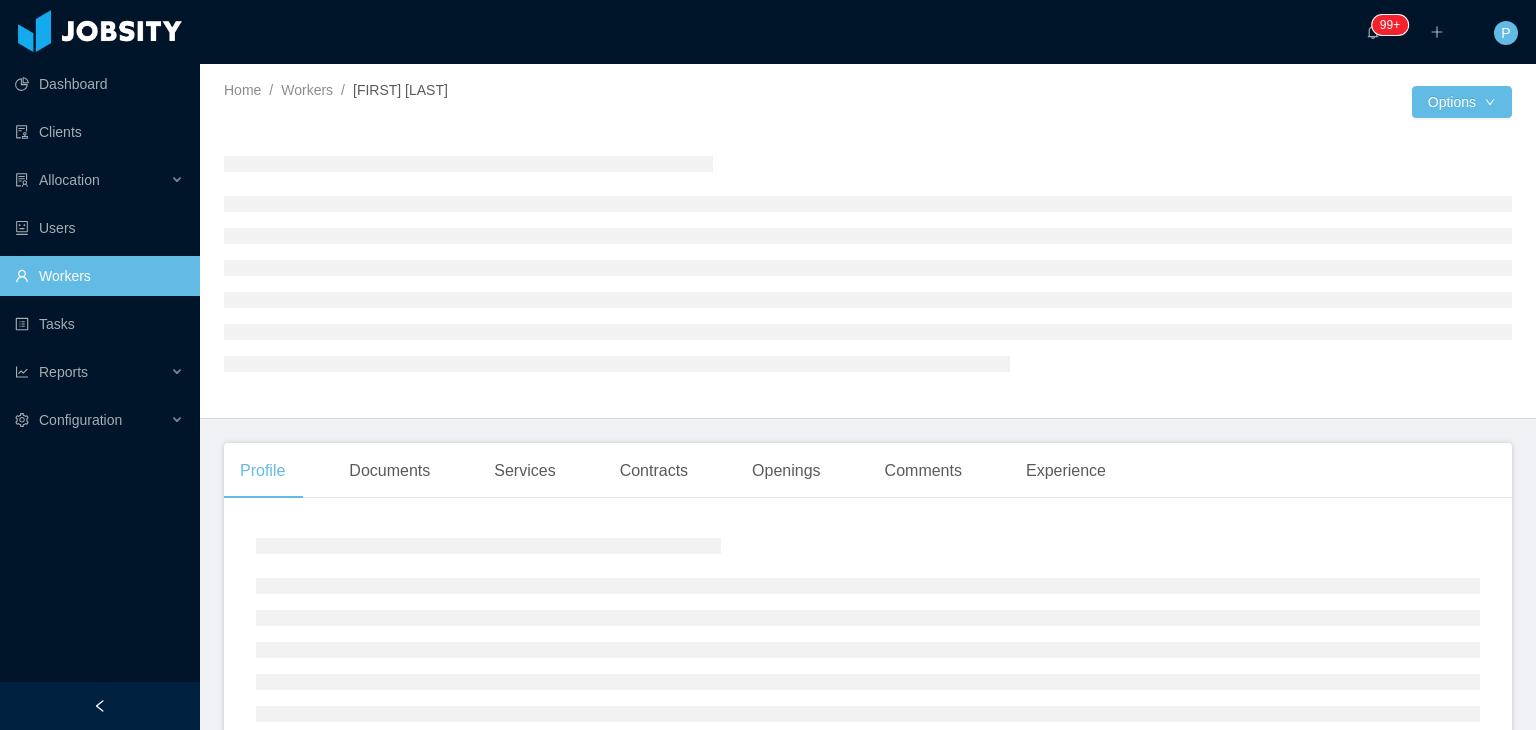 click at bounding box center (1140, 102) 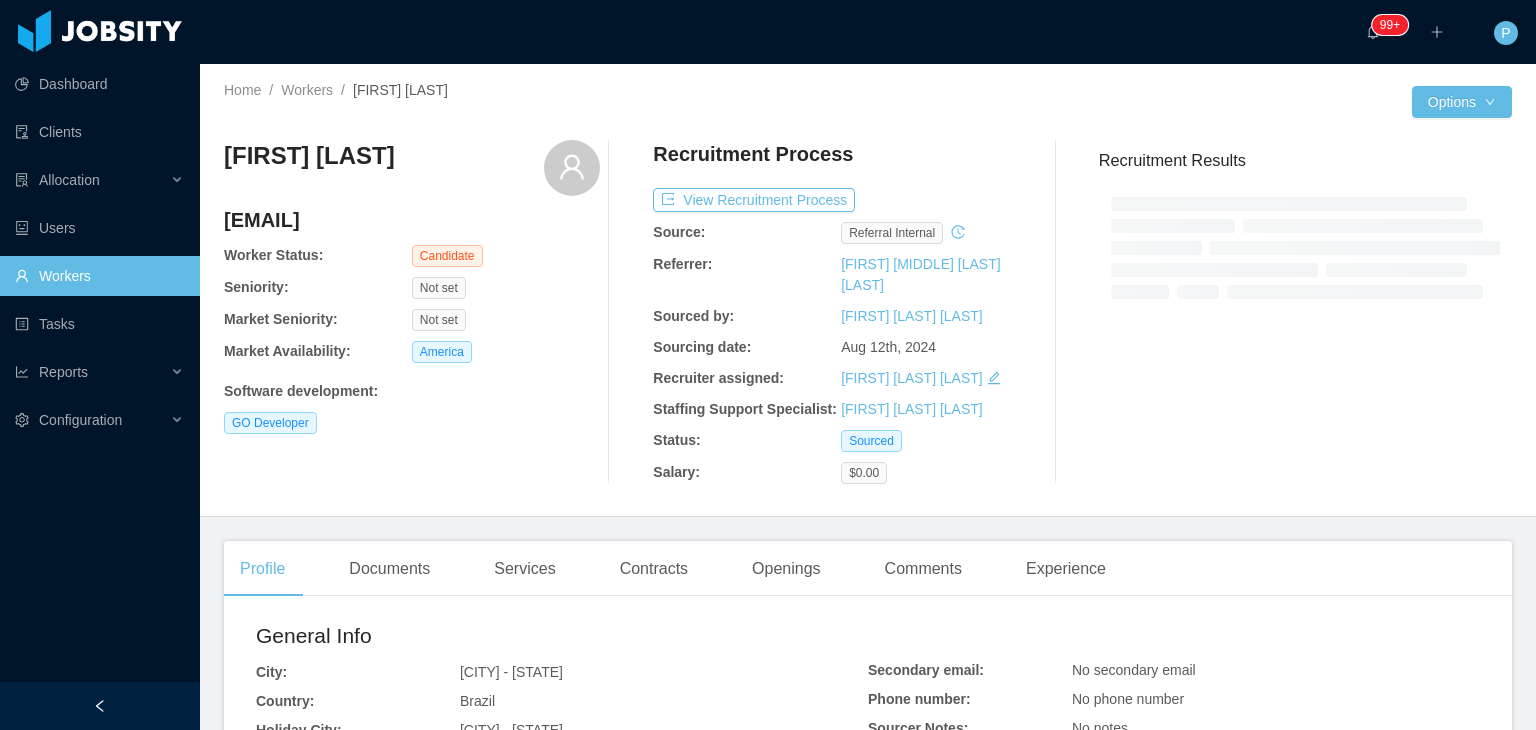 click at bounding box center (1140, 102) 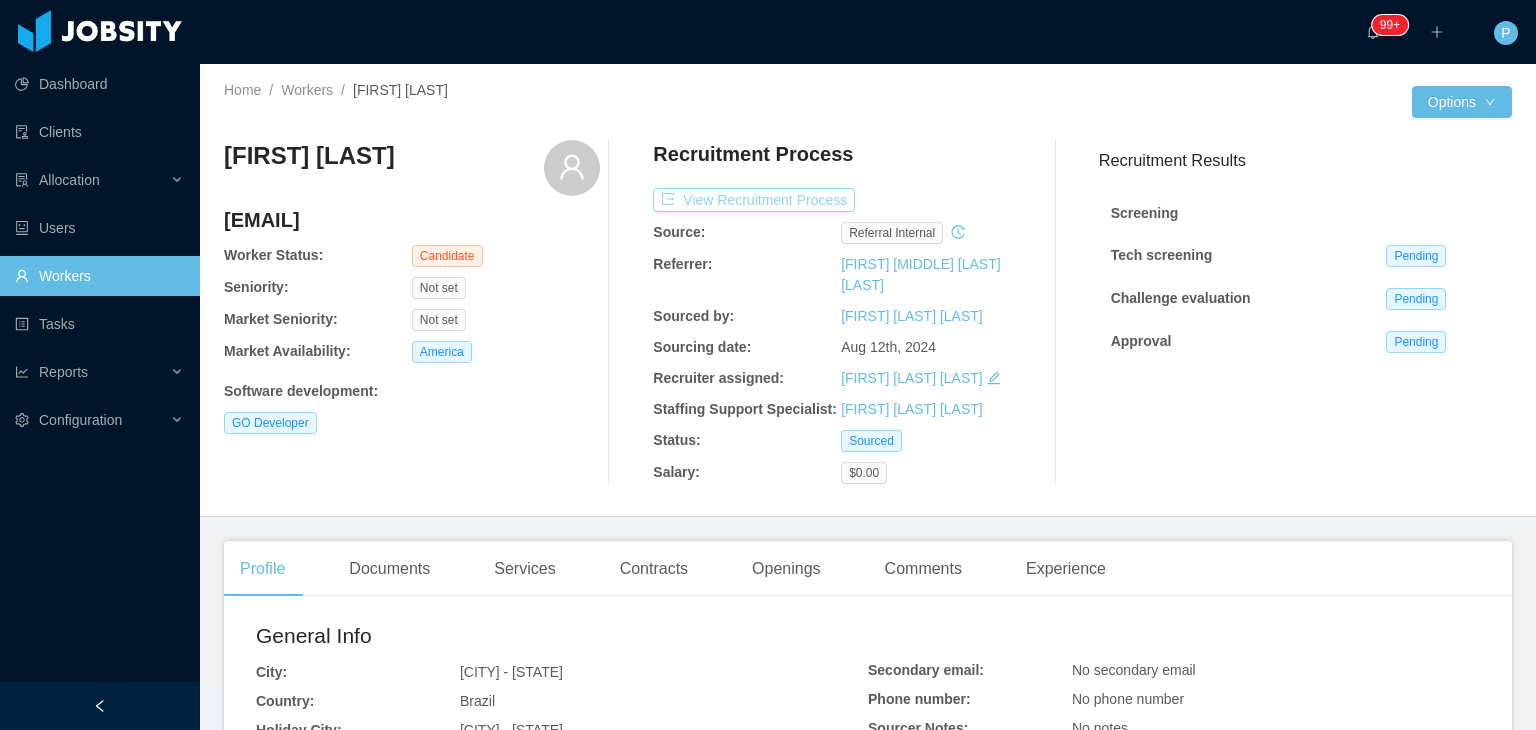 click on "View Recruitment Process" at bounding box center [754, 200] 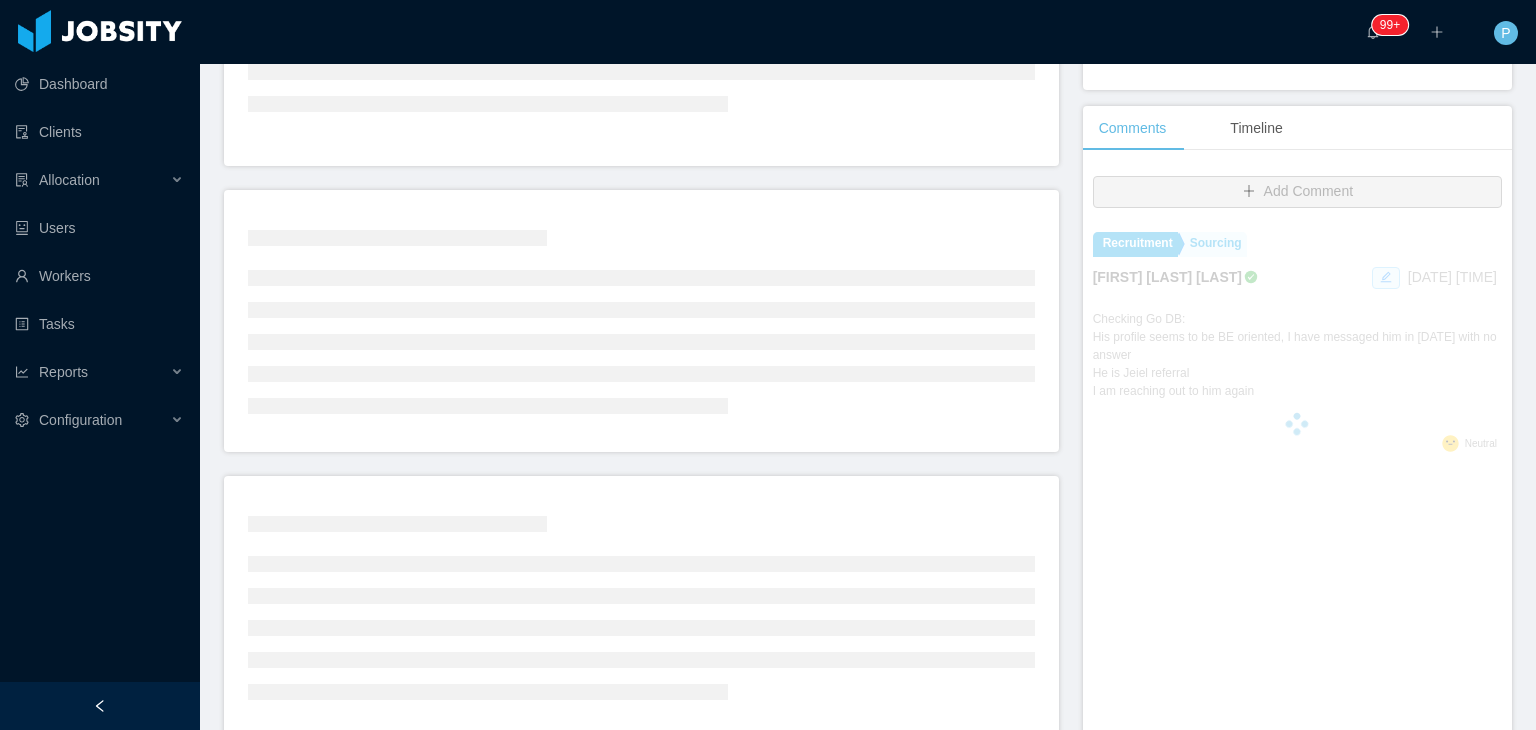 scroll, scrollTop: 388, scrollLeft: 0, axis: vertical 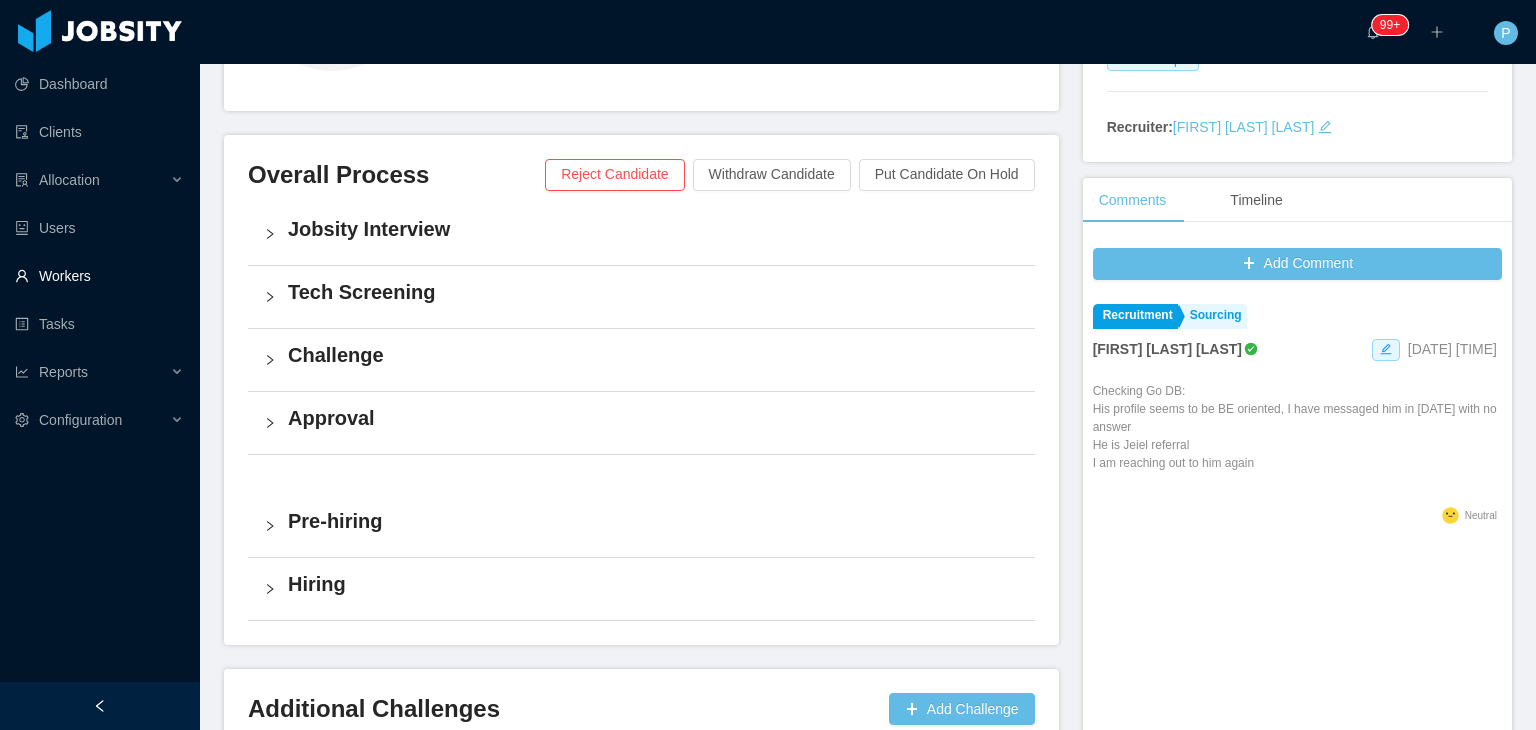click on "Workers" at bounding box center [99, 276] 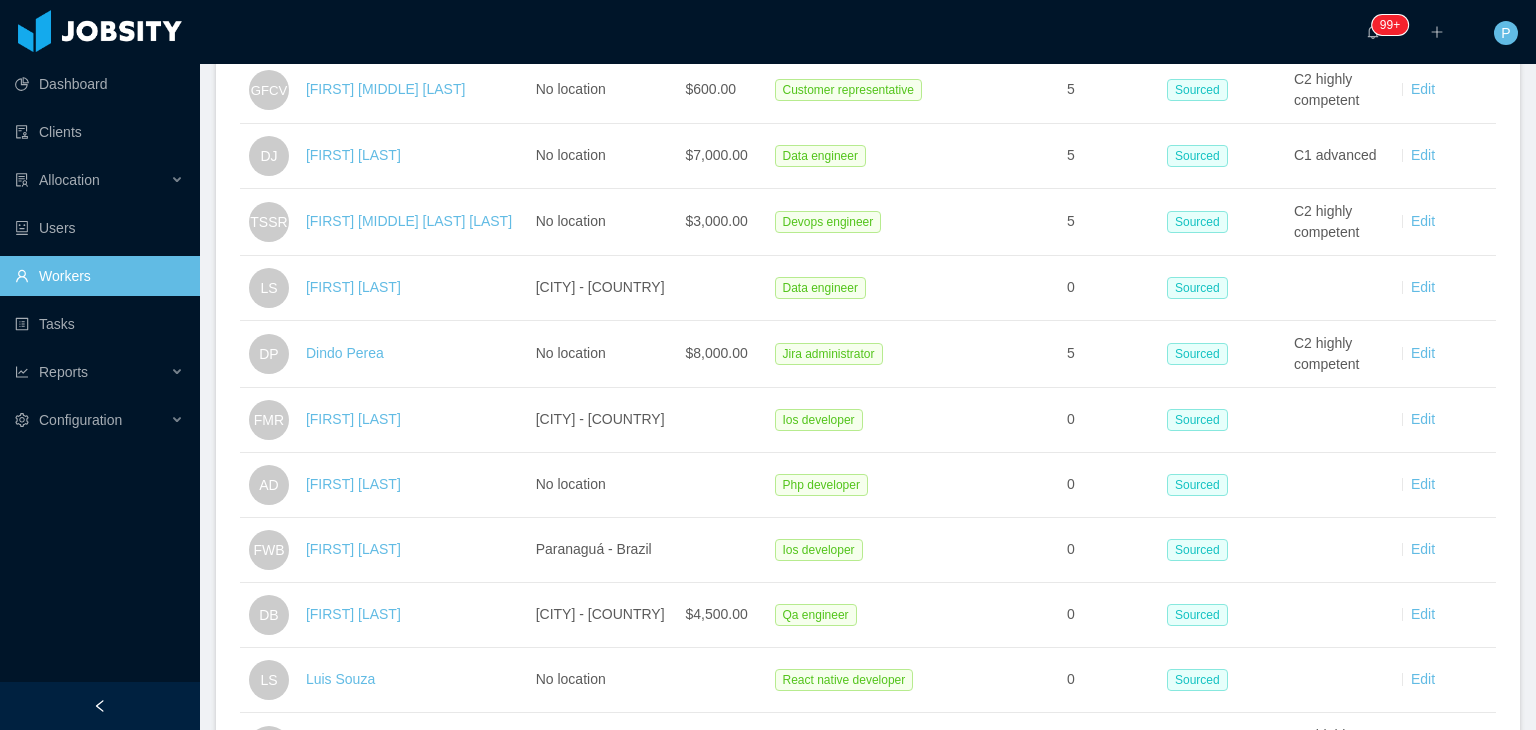 scroll, scrollTop: 0, scrollLeft: 0, axis: both 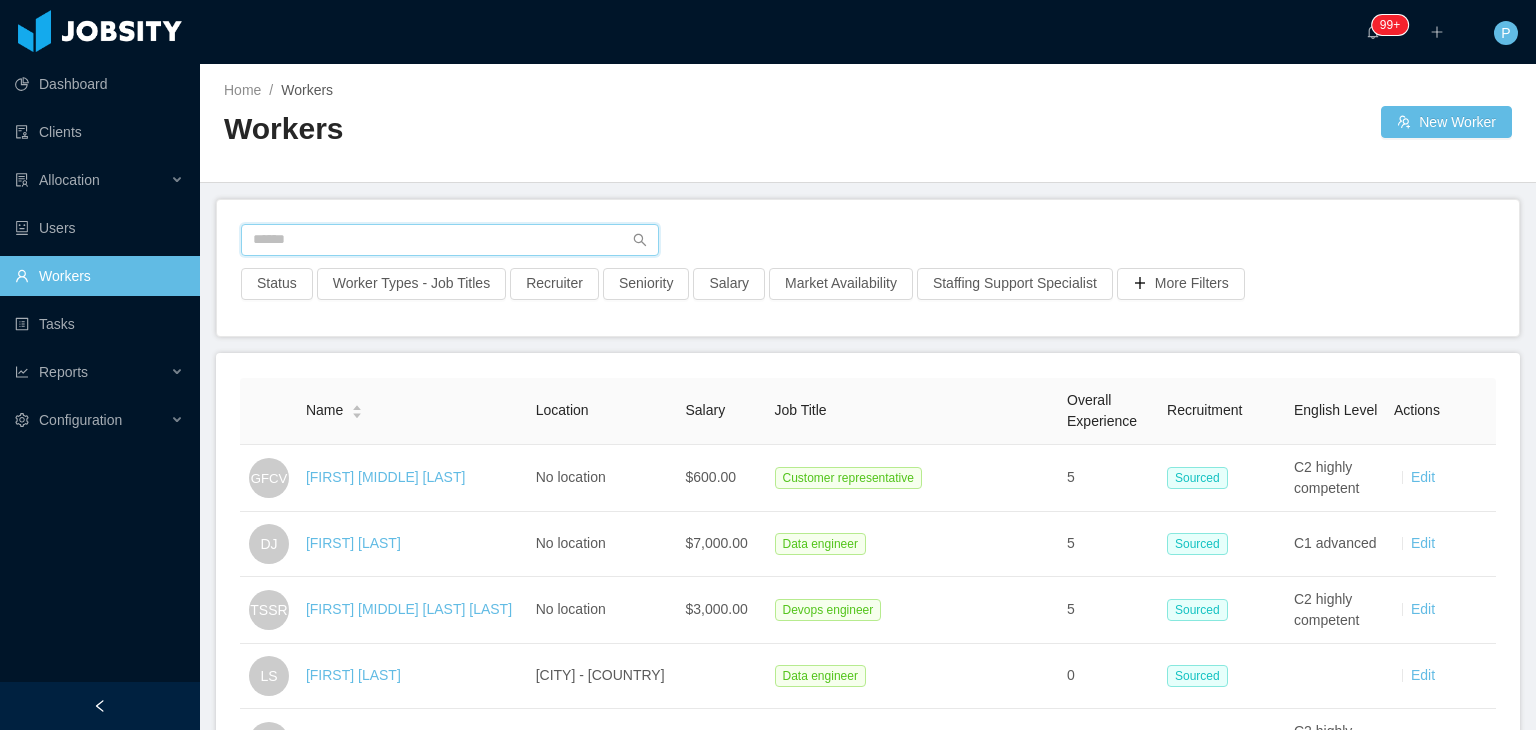 click at bounding box center [450, 240] 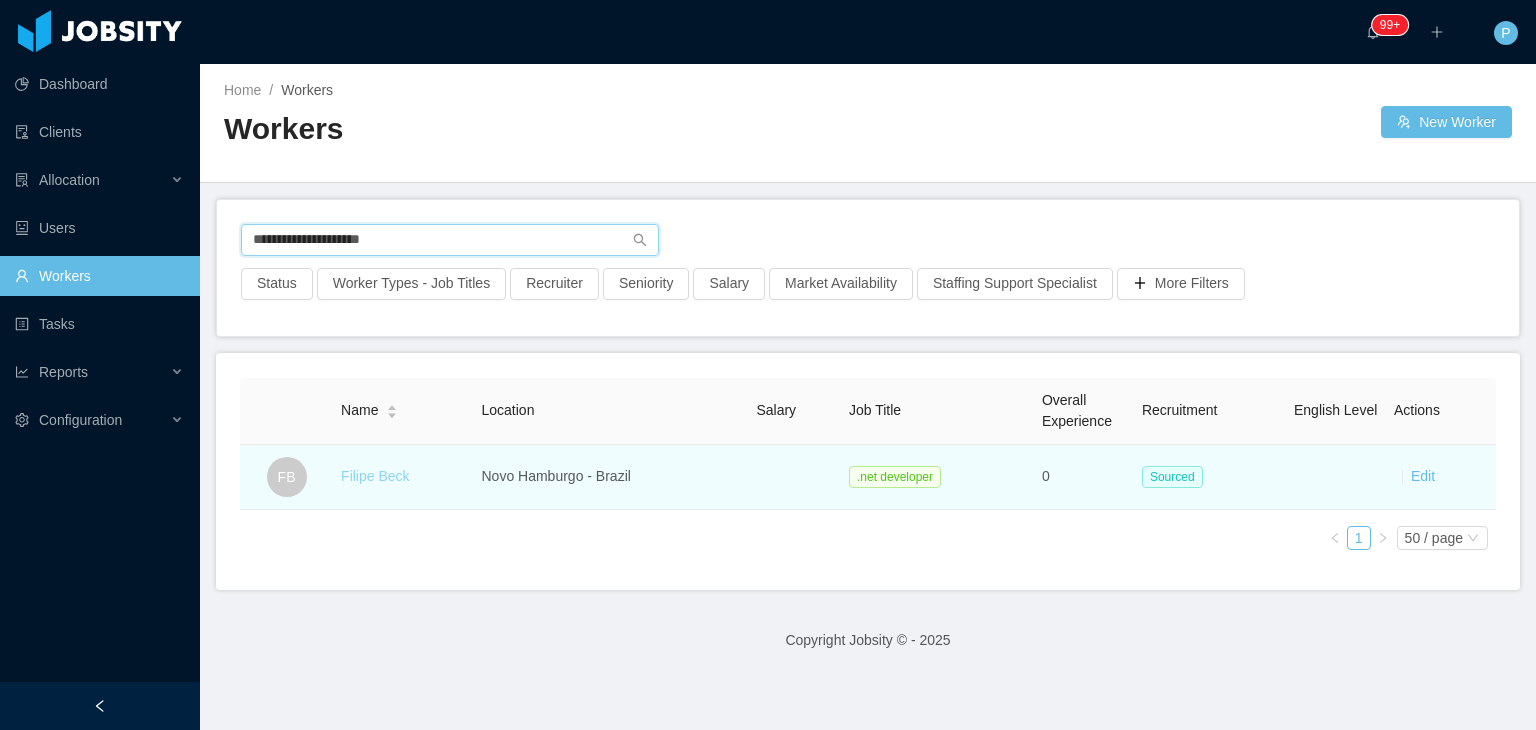 type on "**********" 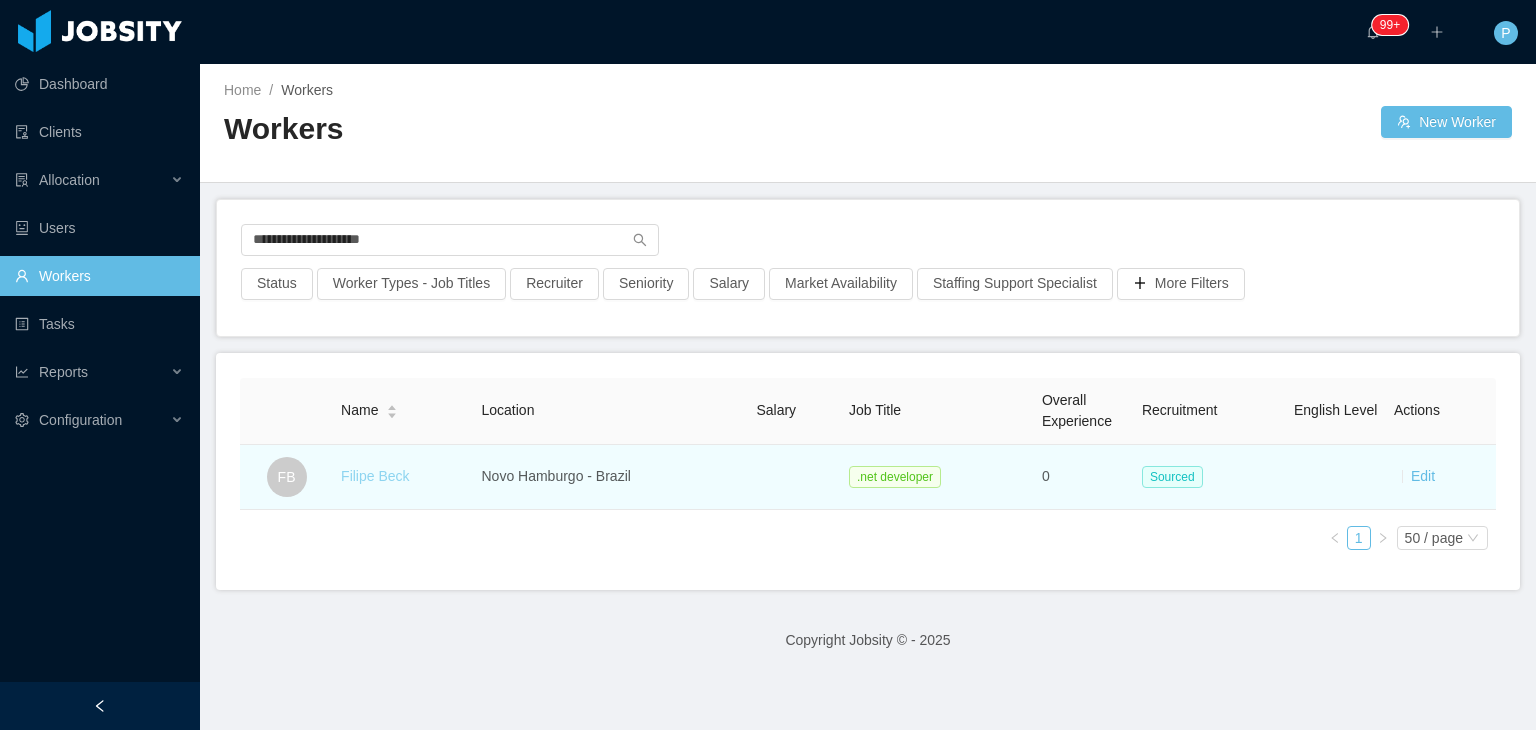 click on "Filipe Beck" at bounding box center (375, 476) 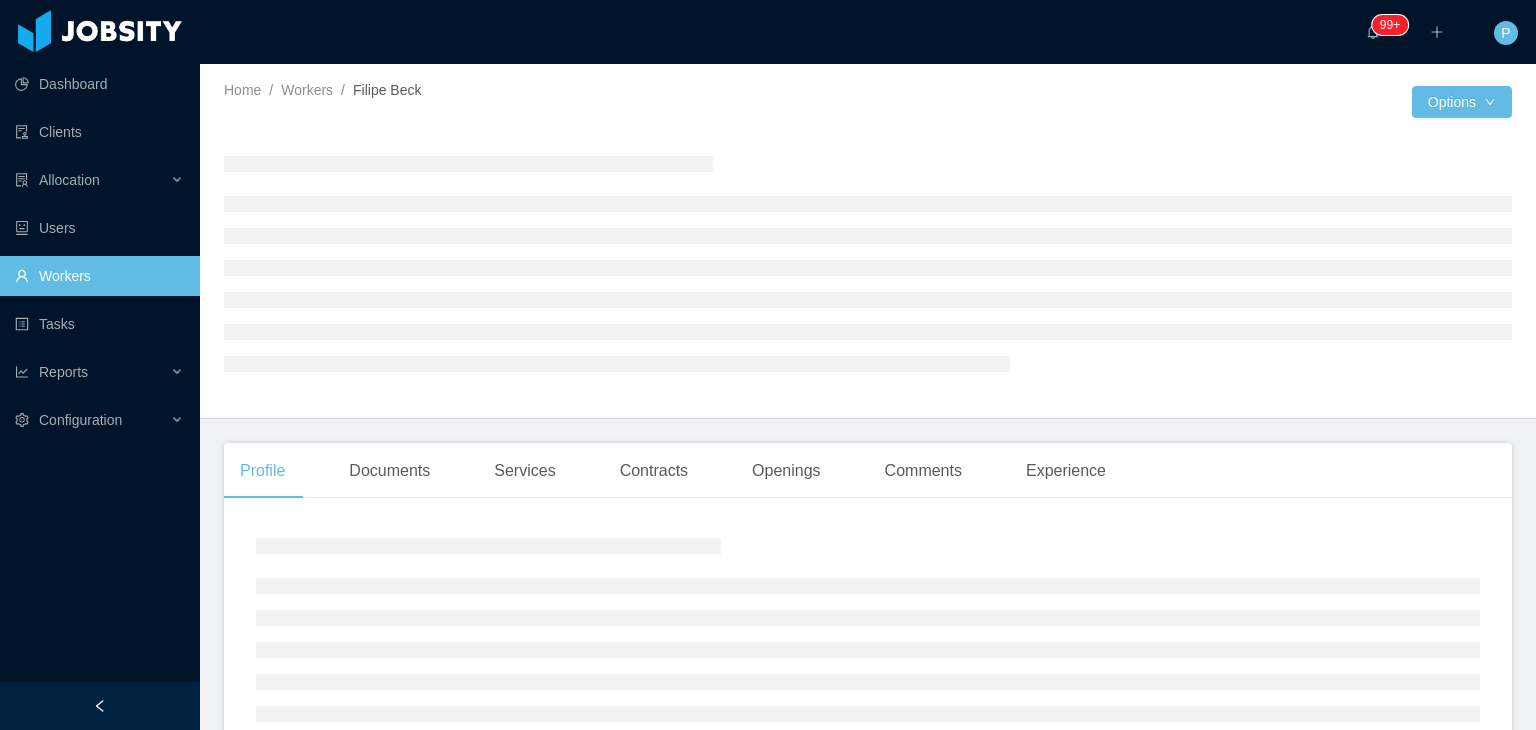 click at bounding box center (1140, 102) 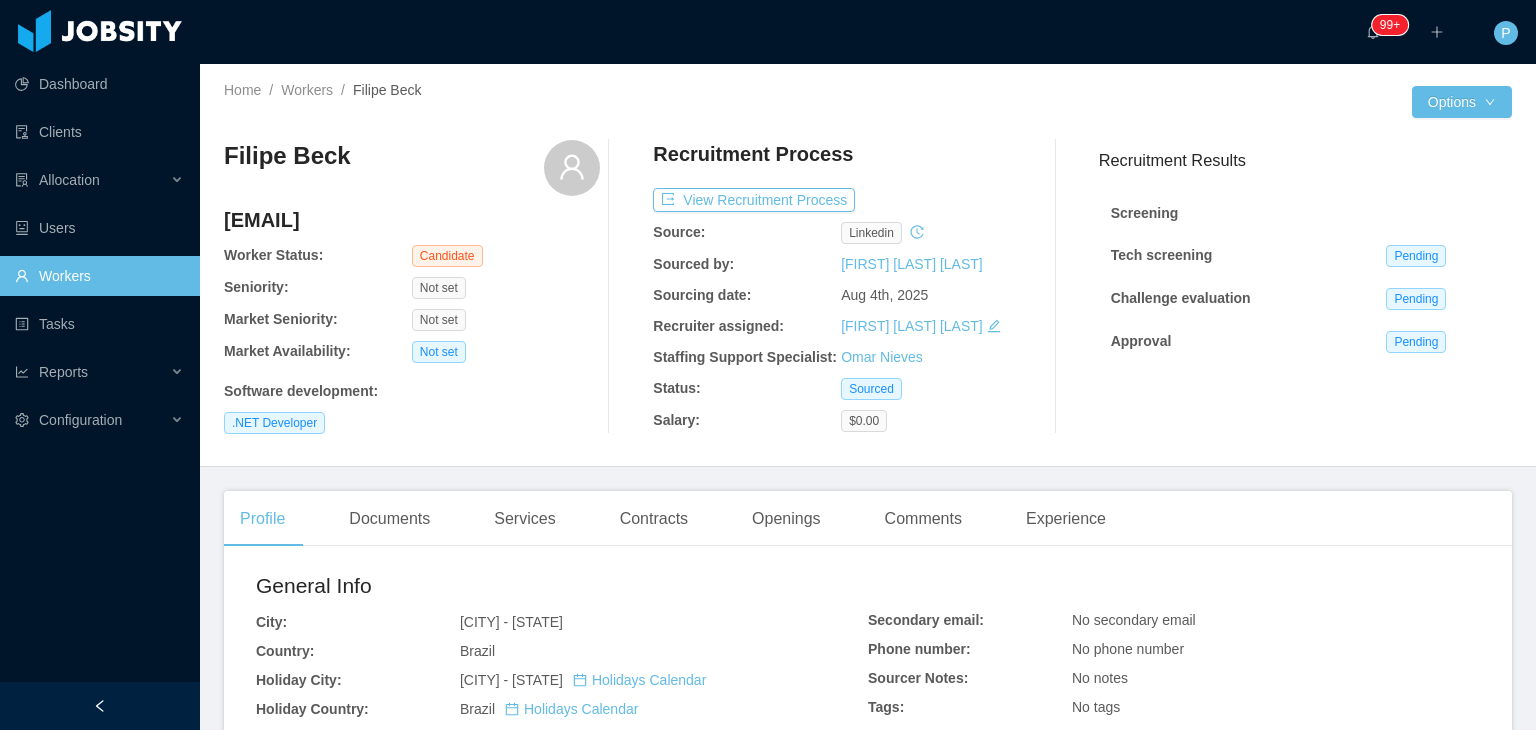 click on ".NET Developer" at bounding box center (412, 423) 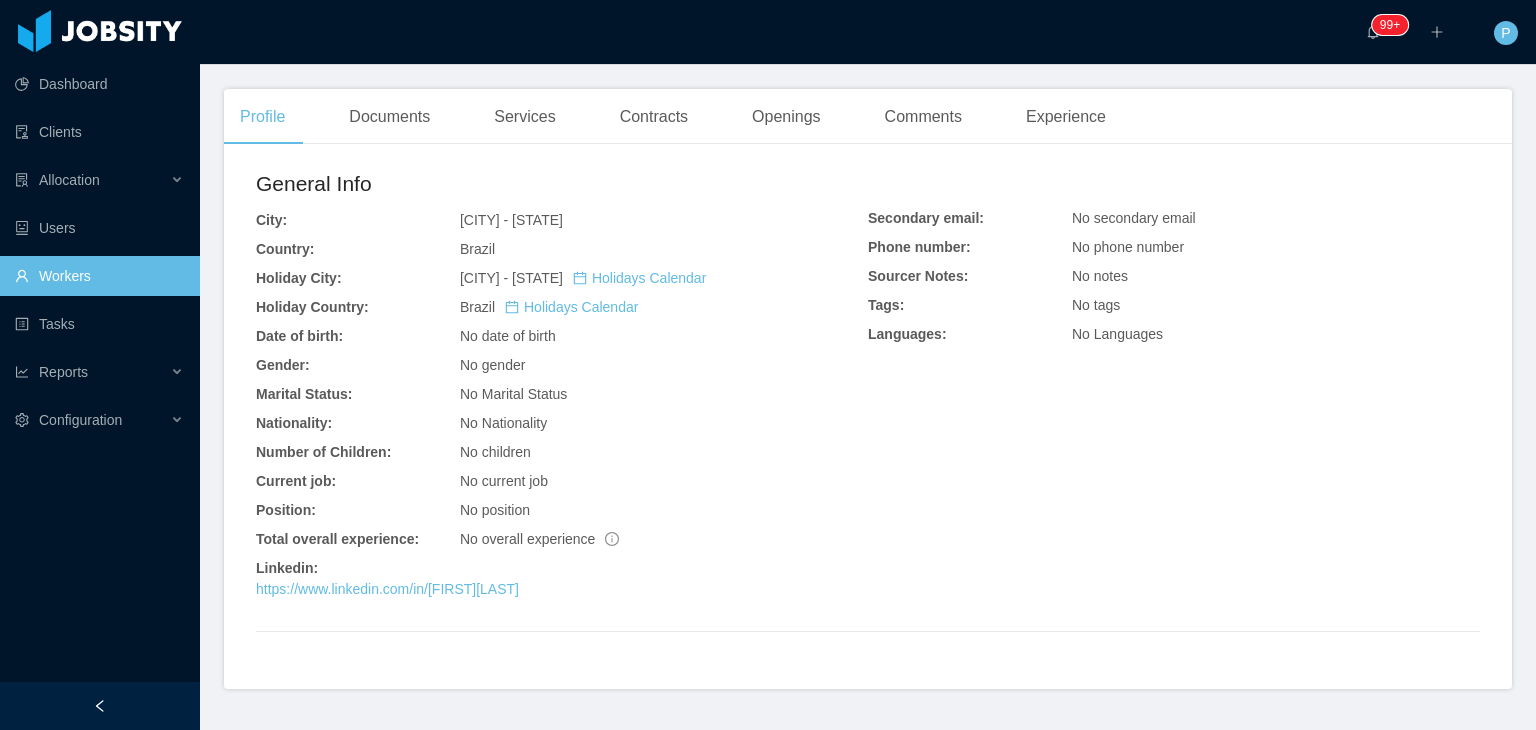 scroll, scrollTop: 455, scrollLeft: 0, axis: vertical 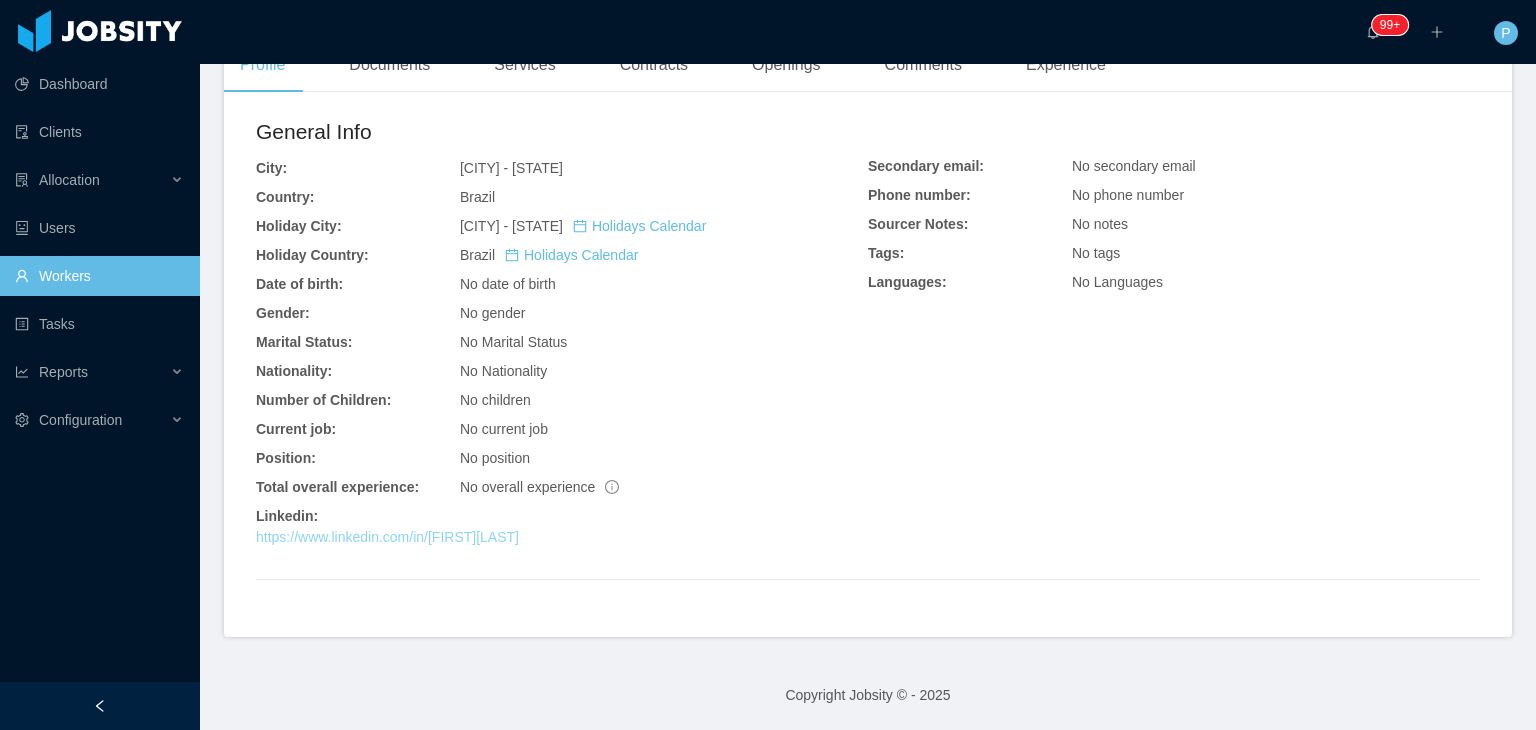 click on "https://www.linkedin.com/in/filipebeck" at bounding box center [387, 537] 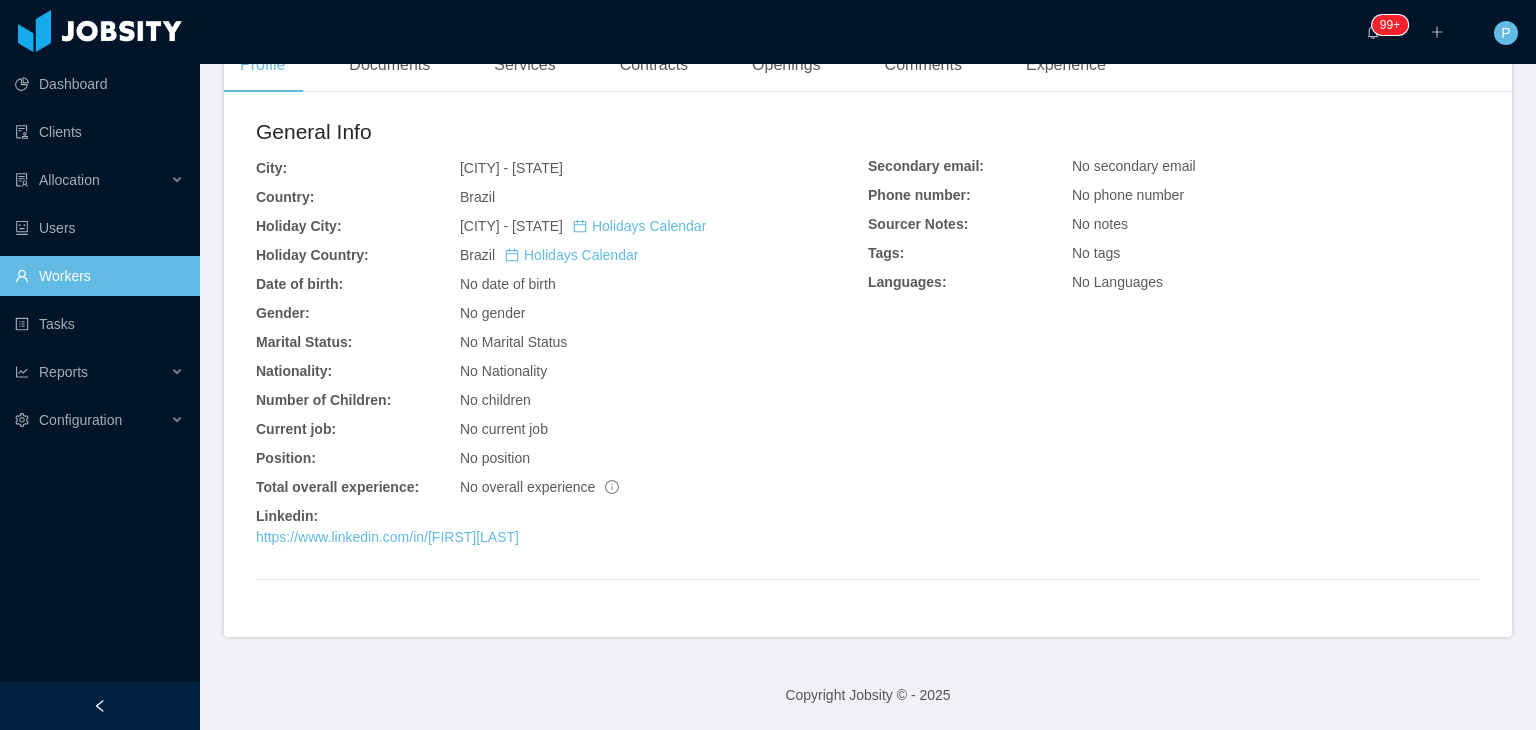 scroll, scrollTop: 0, scrollLeft: 0, axis: both 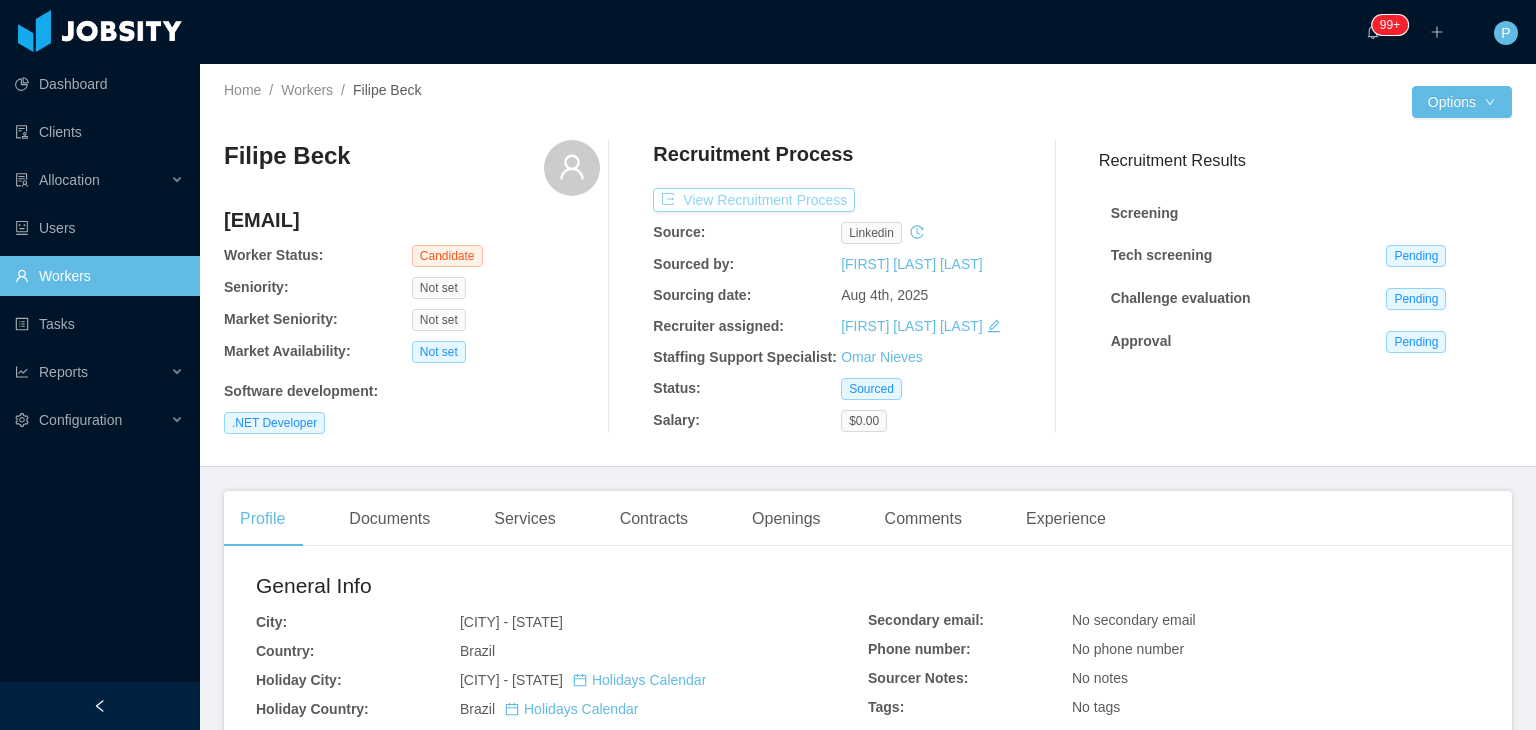 click on "View Recruitment Process" at bounding box center (754, 200) 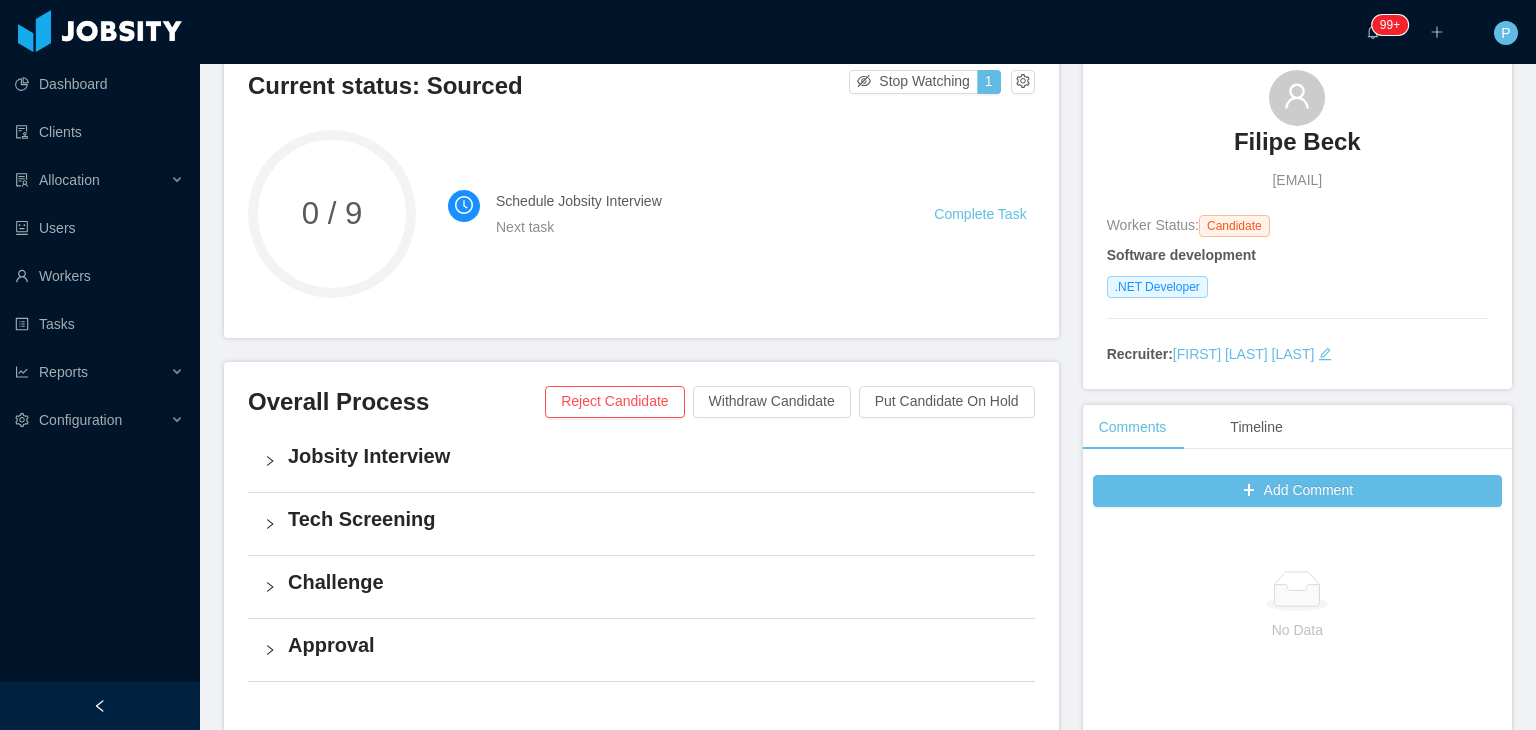 scroll, scrollTop: 174, scrollLeft: 0, axis: vertical 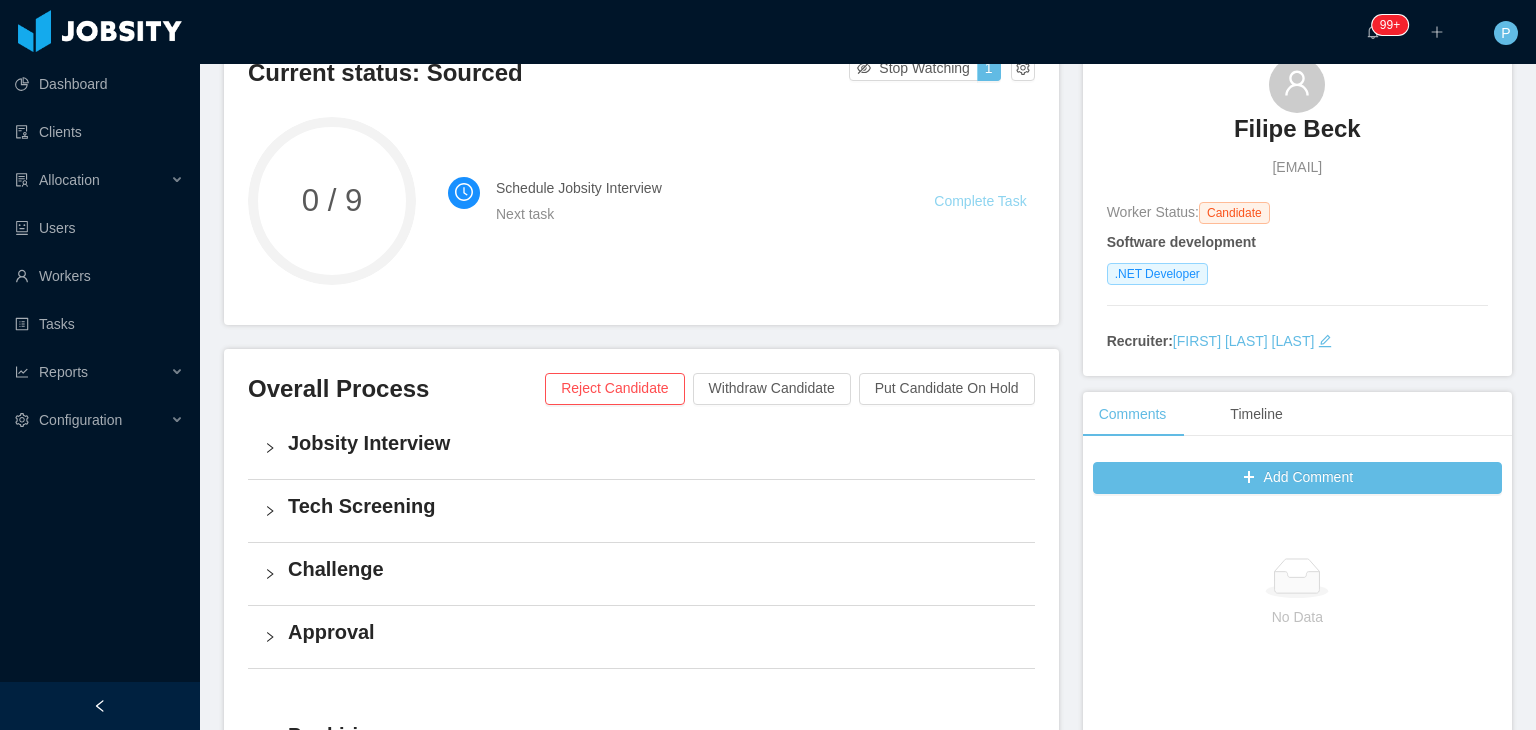 click on "Complete Task" at bounding box center (980, 201) 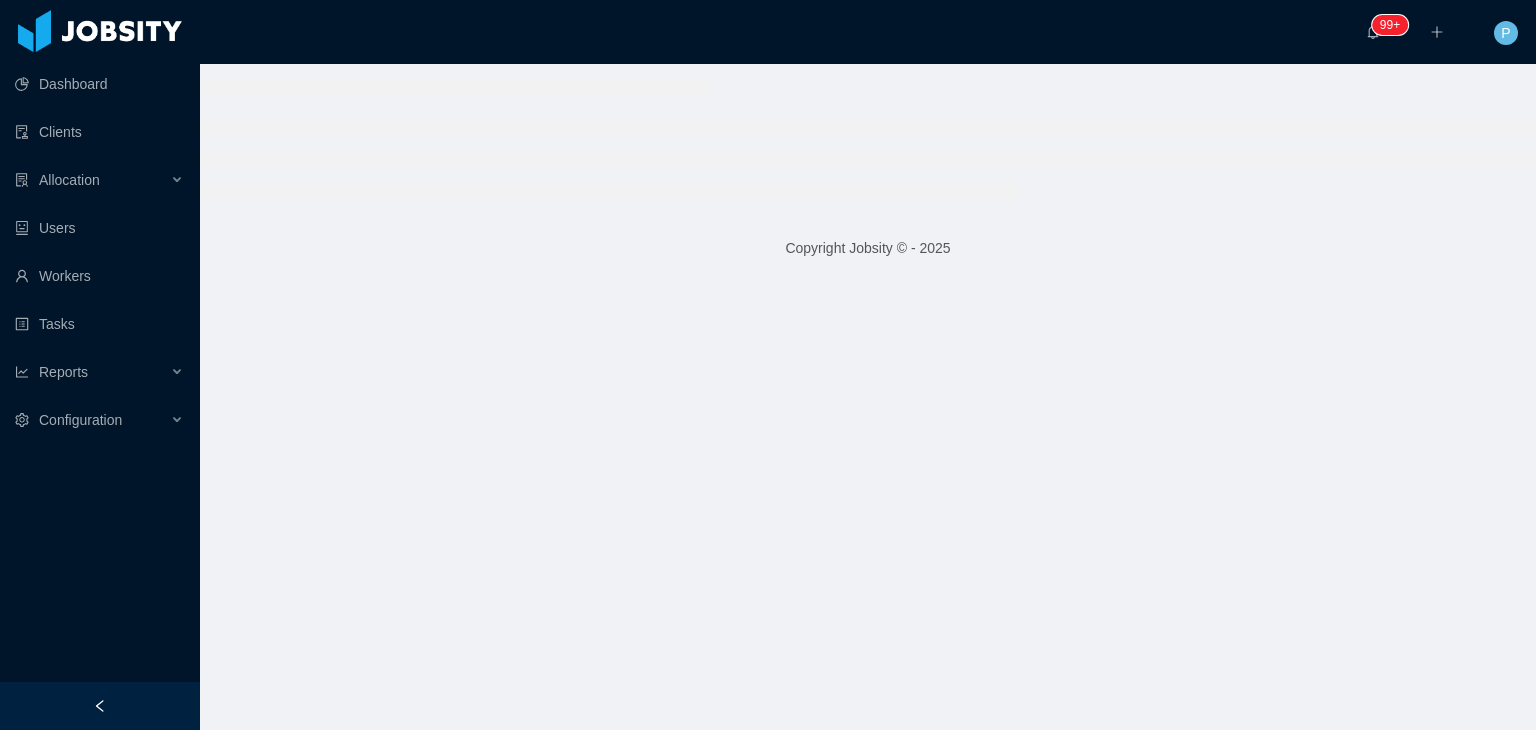 scroll, scrollTop: 0, scrollLeft: 0, axis: both 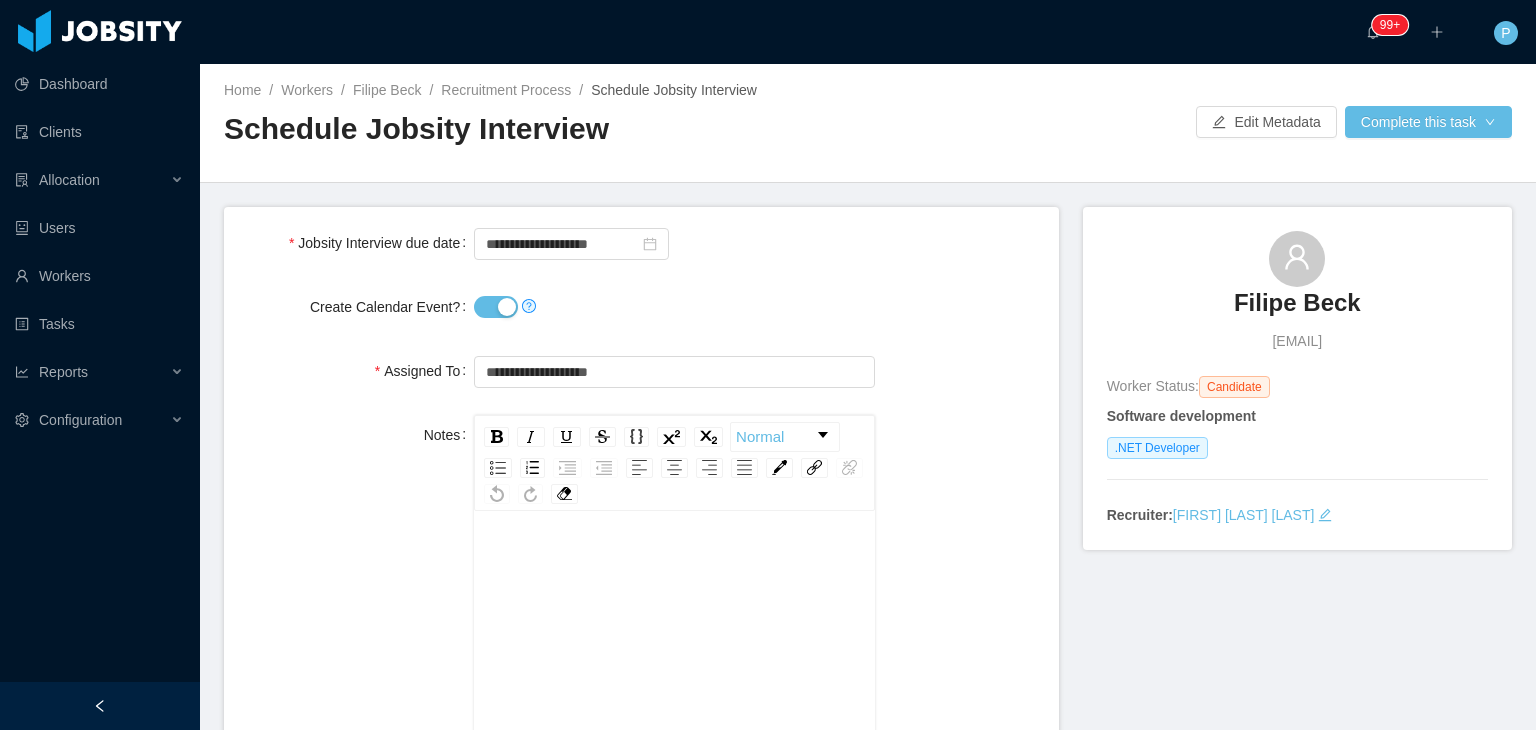 click on "Create Calendar Event?" at bounding box center (496, 307) 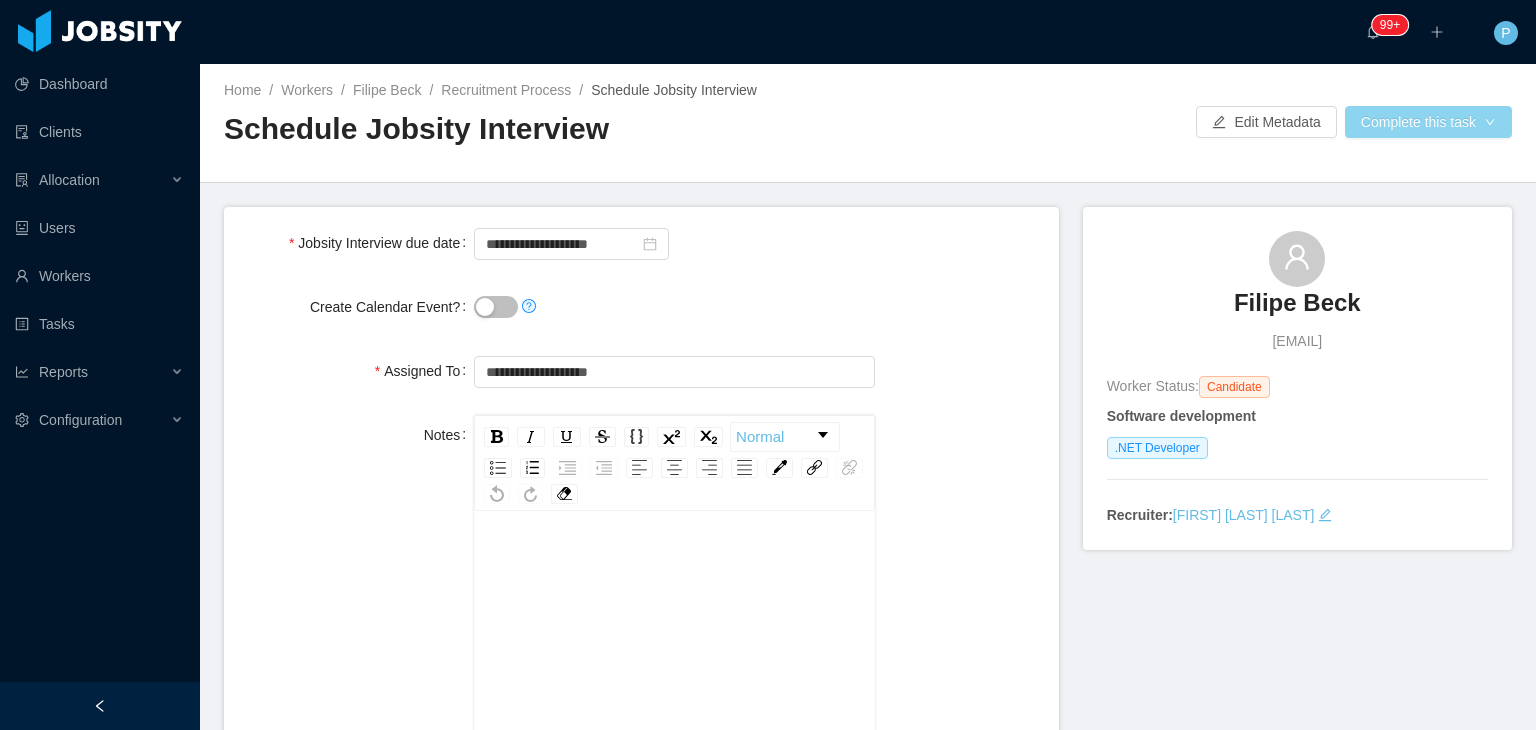 click on "Complete this task" at bounding box center (1428, 122) 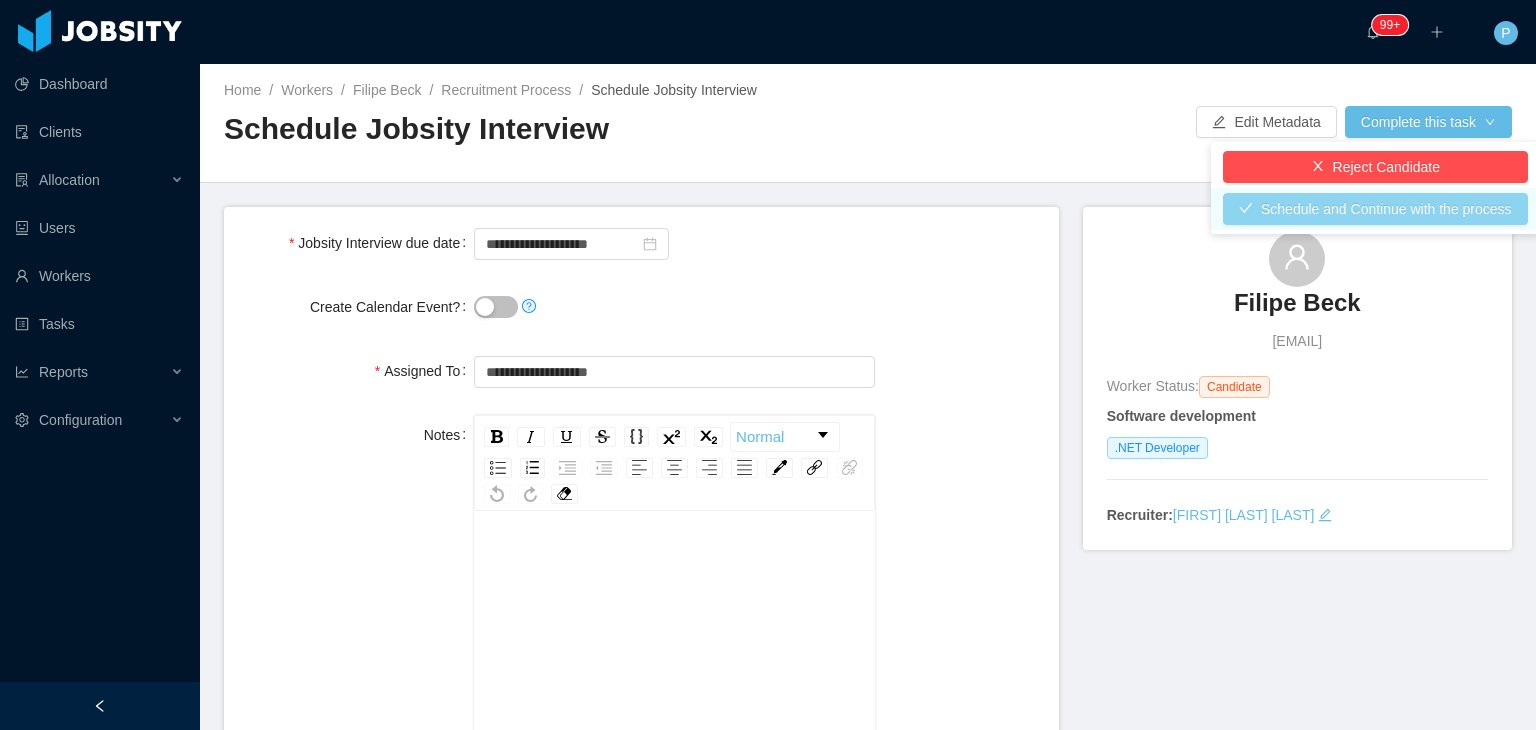 click on "Schedule and Continue with the process" at bounding box center [1375, 209] 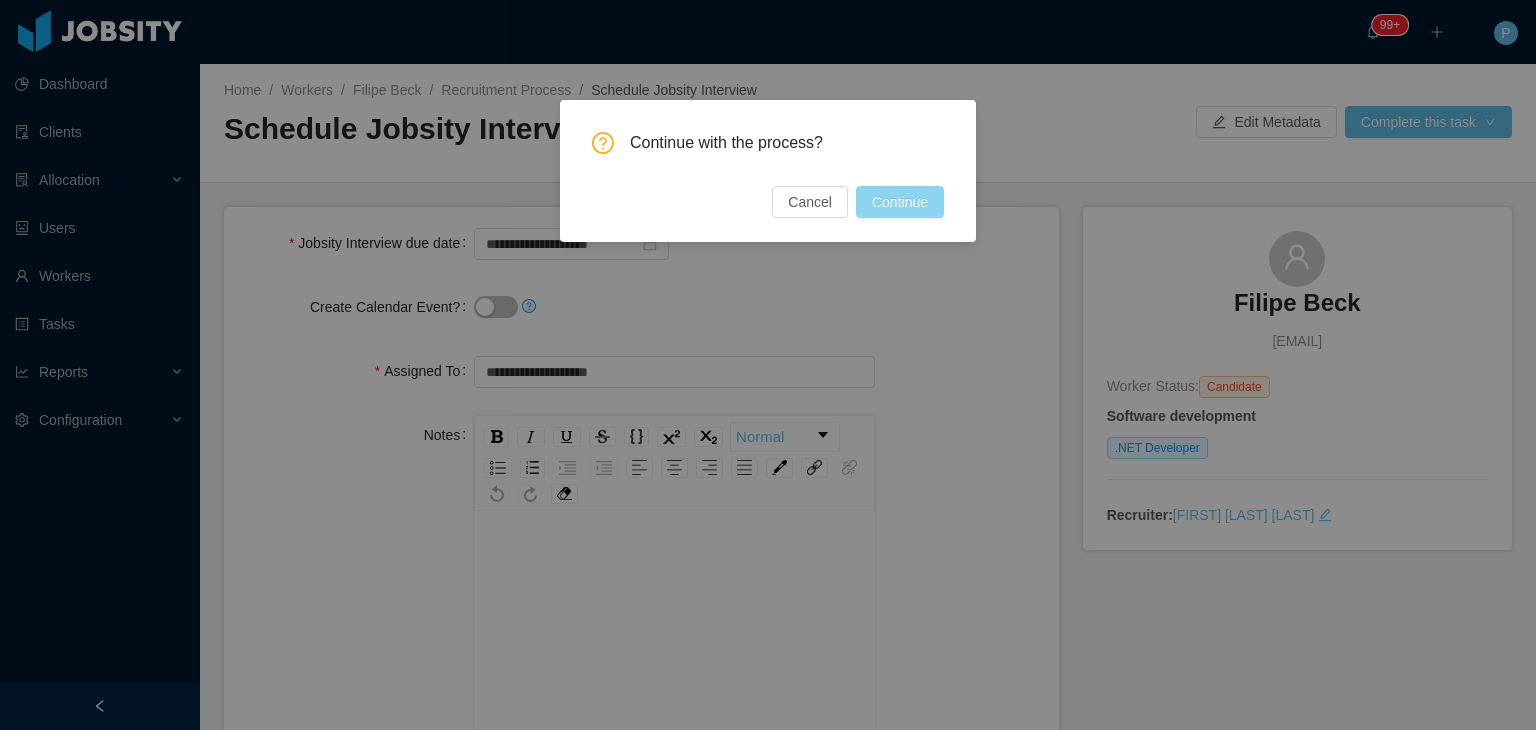 click on "Continue" at bounding box center (900, 202) 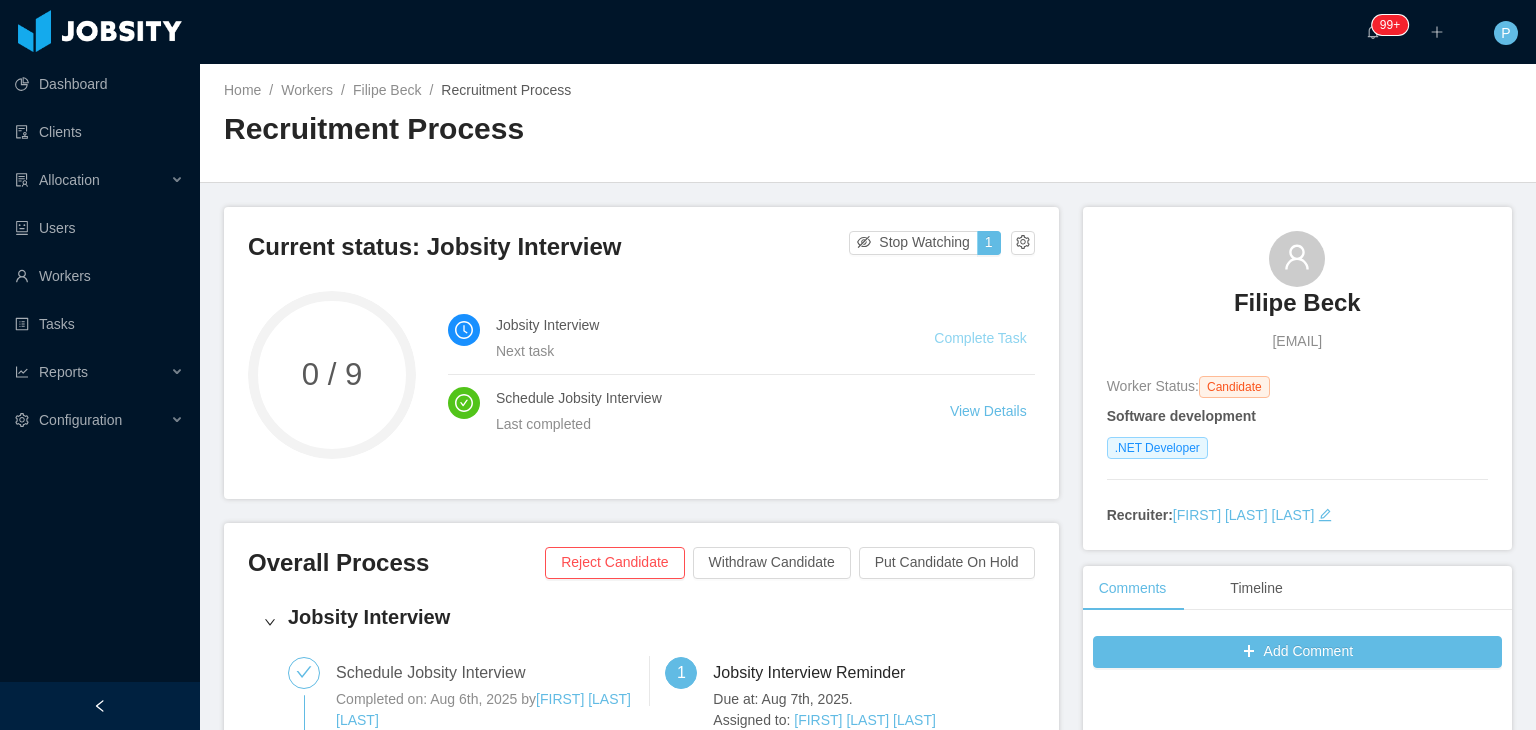 click on "Complete Task" at bounding box center [980, 338] 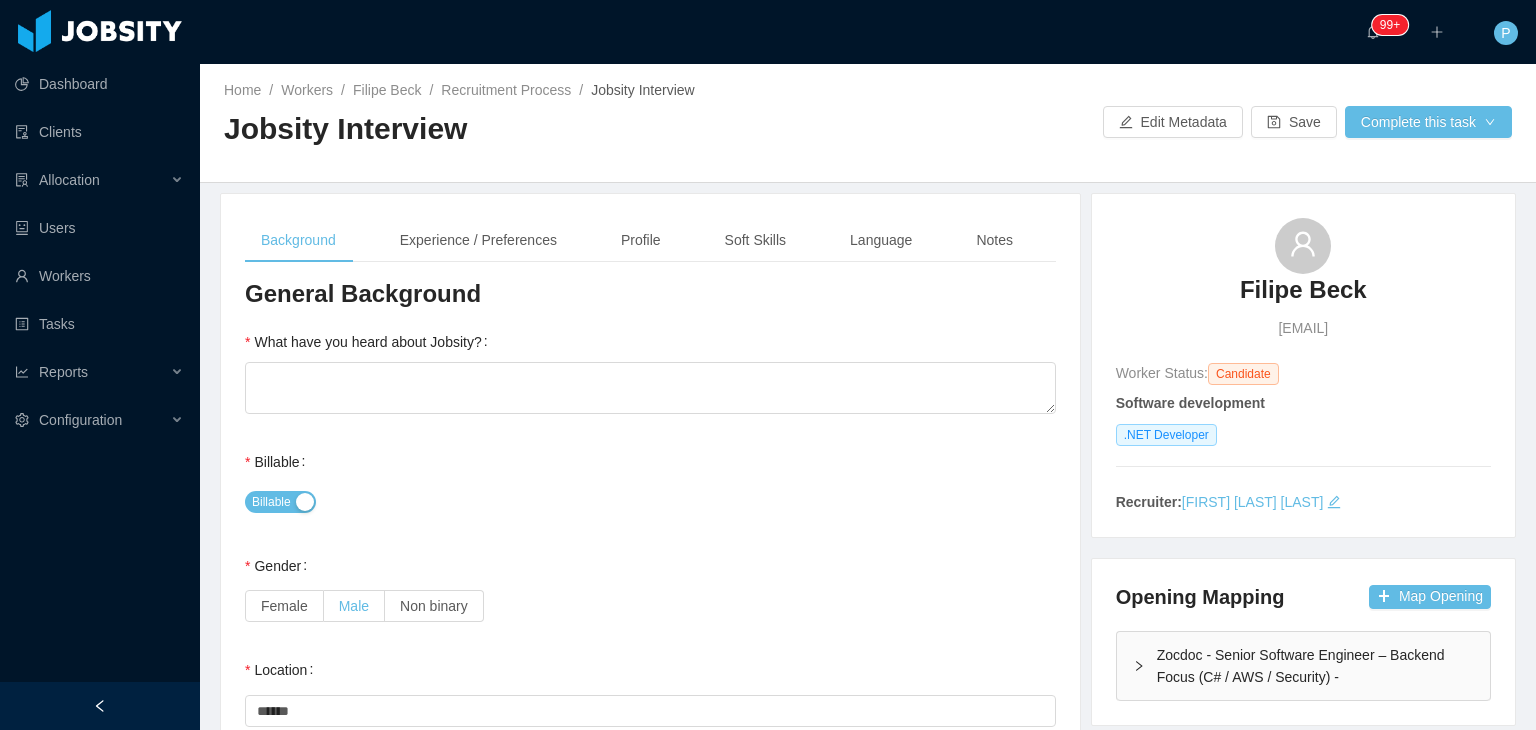 click on "Male" at bounding box center [354, 606] 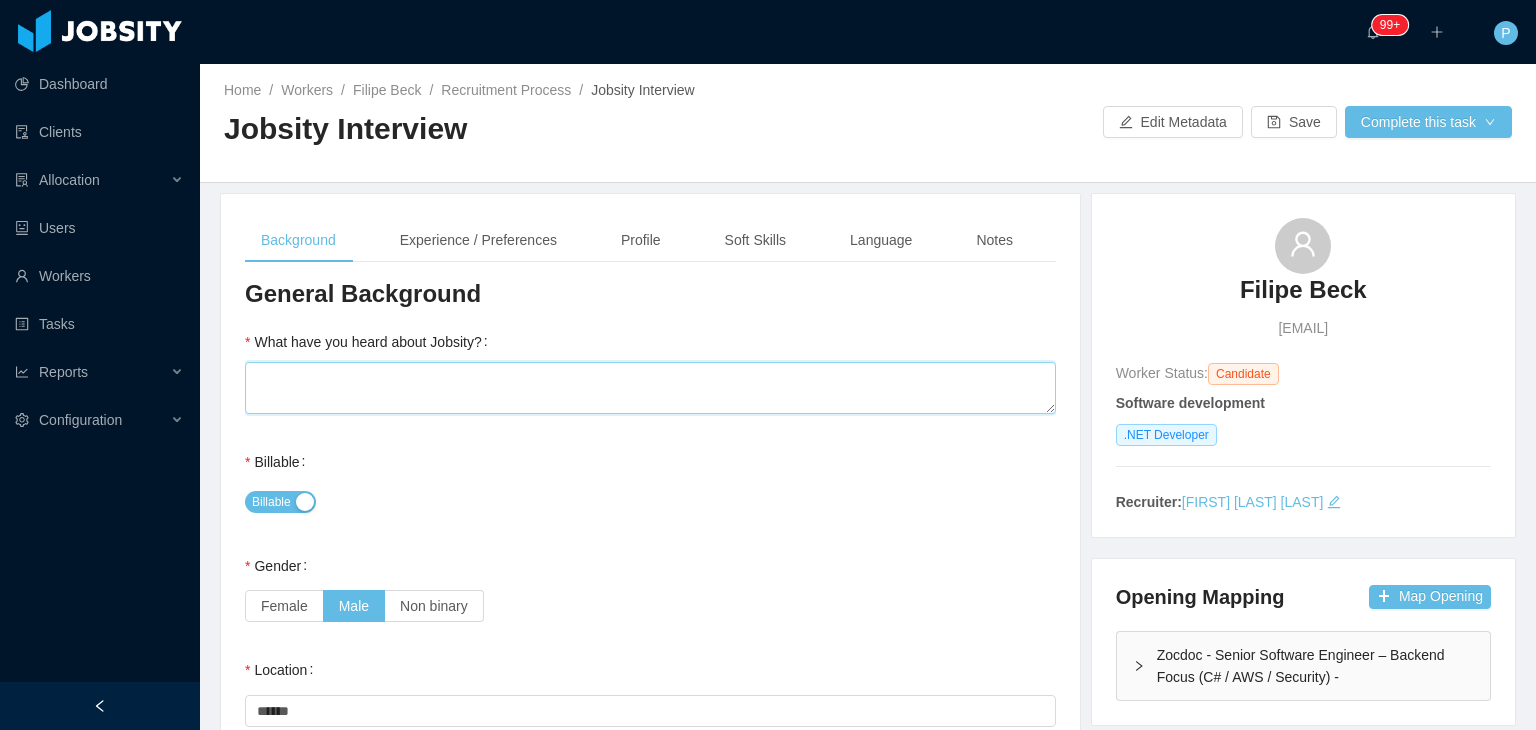 click on "What have you heard about Jobsity?" at bounding box center [650, 388] 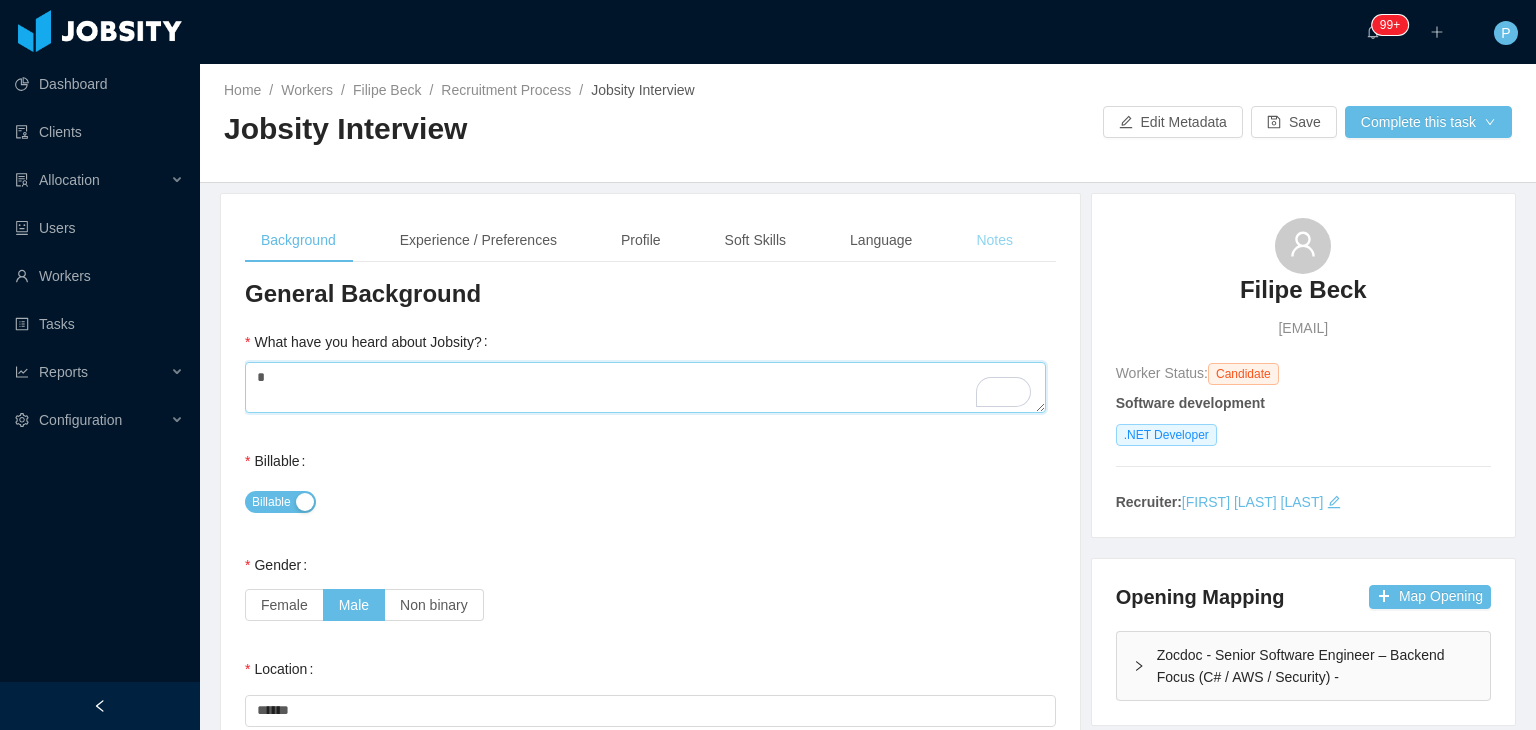 type on "*" 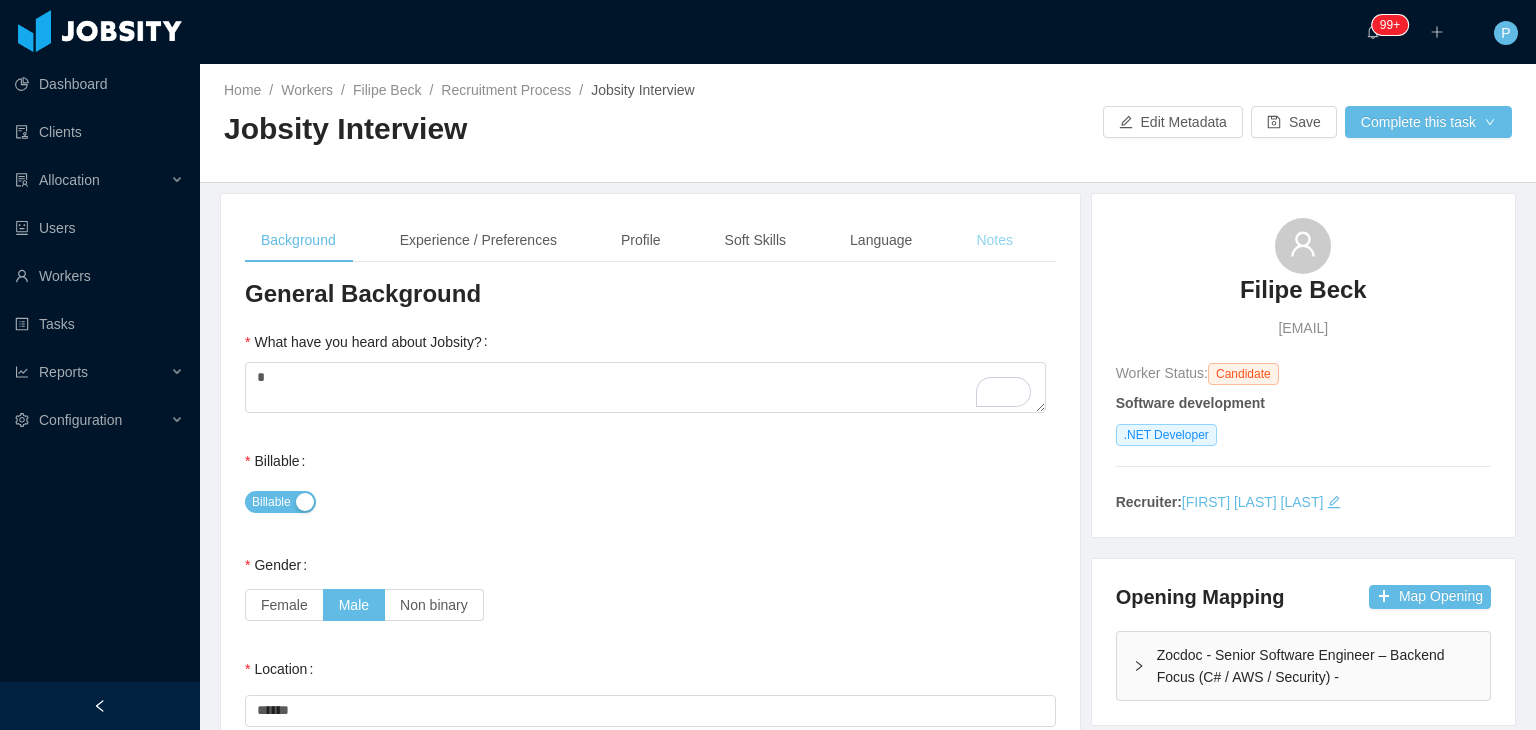 click on "Notes" at bounding box center (994, 240) 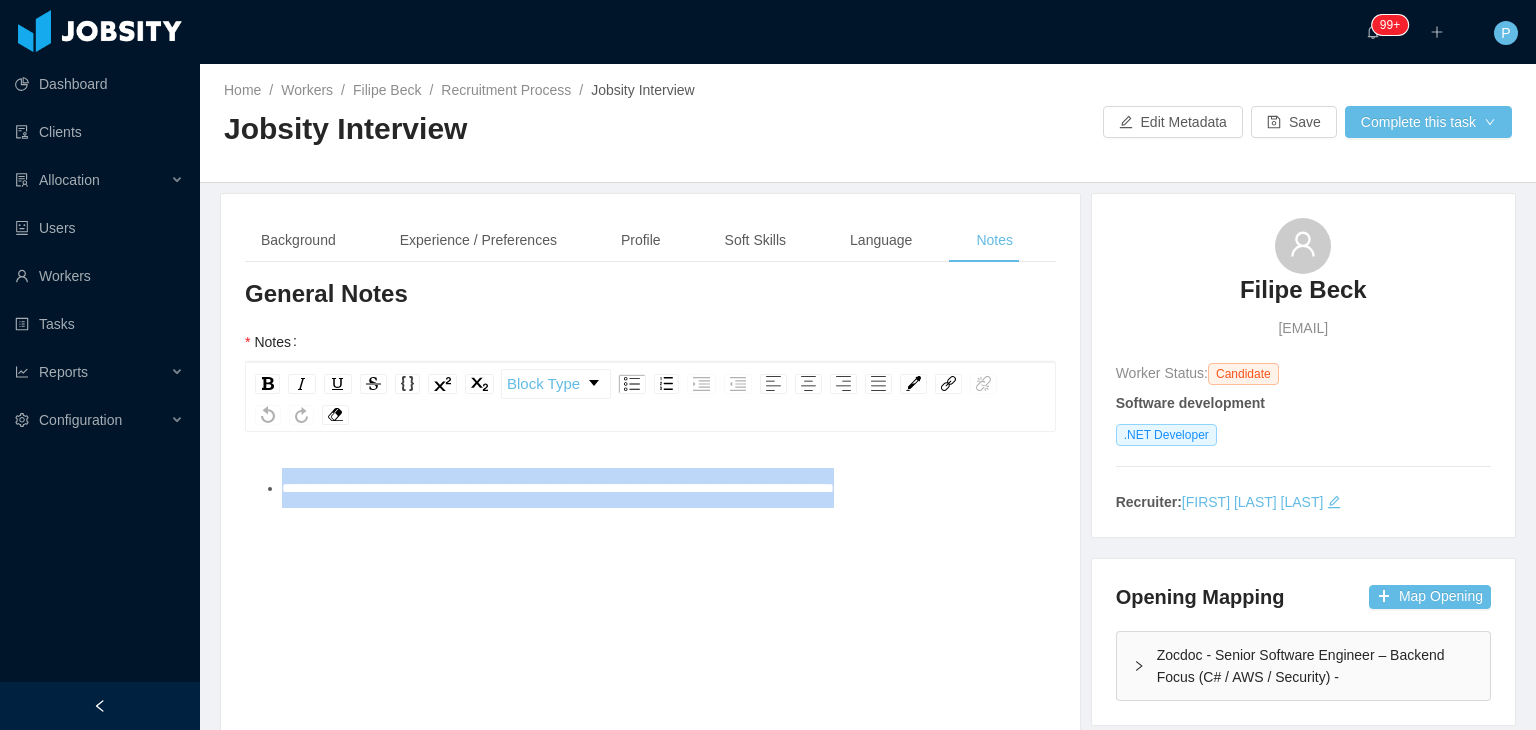 drag, startPoint x: 974, startPoint y: 488, endPoint x: 307, endPoint y: 462, distance: 667.50653 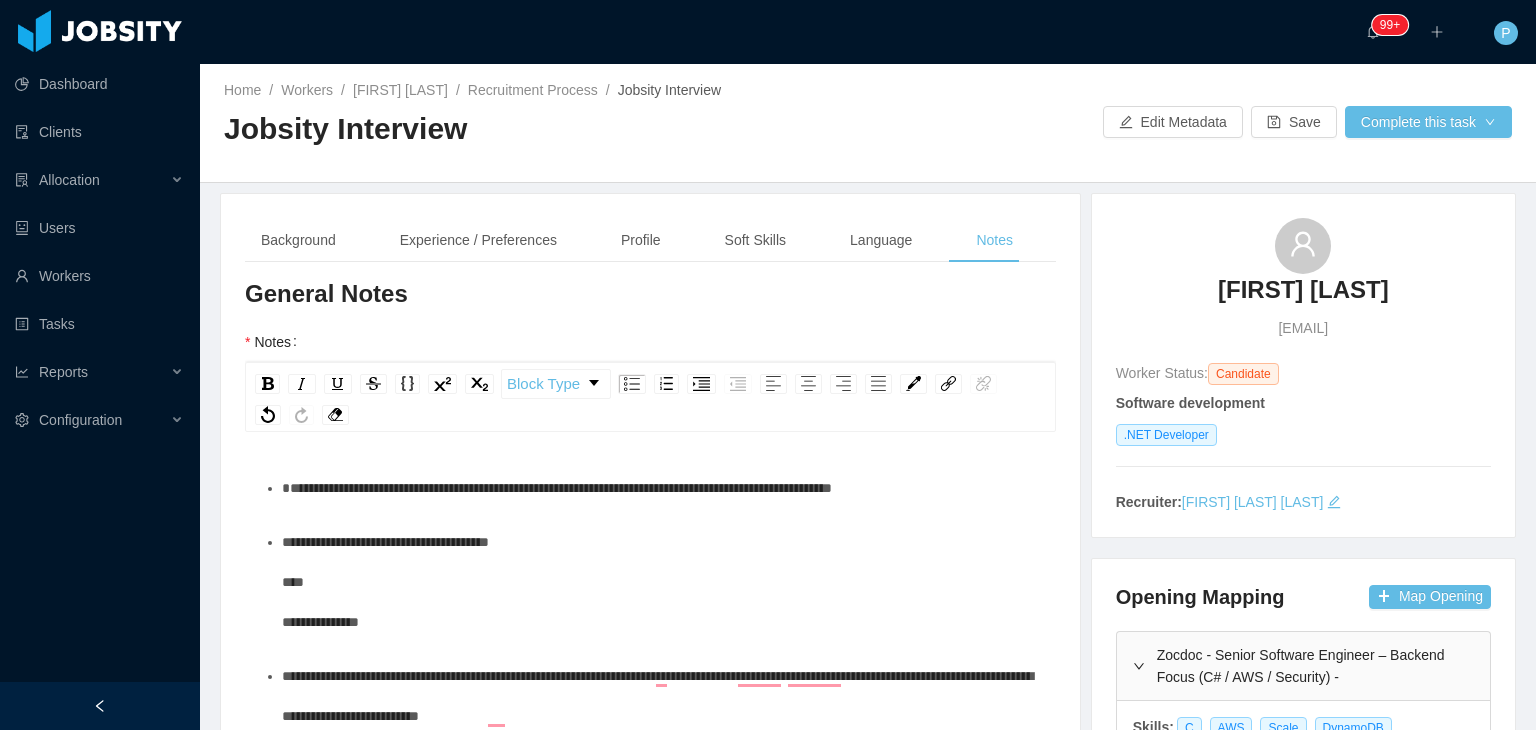 type 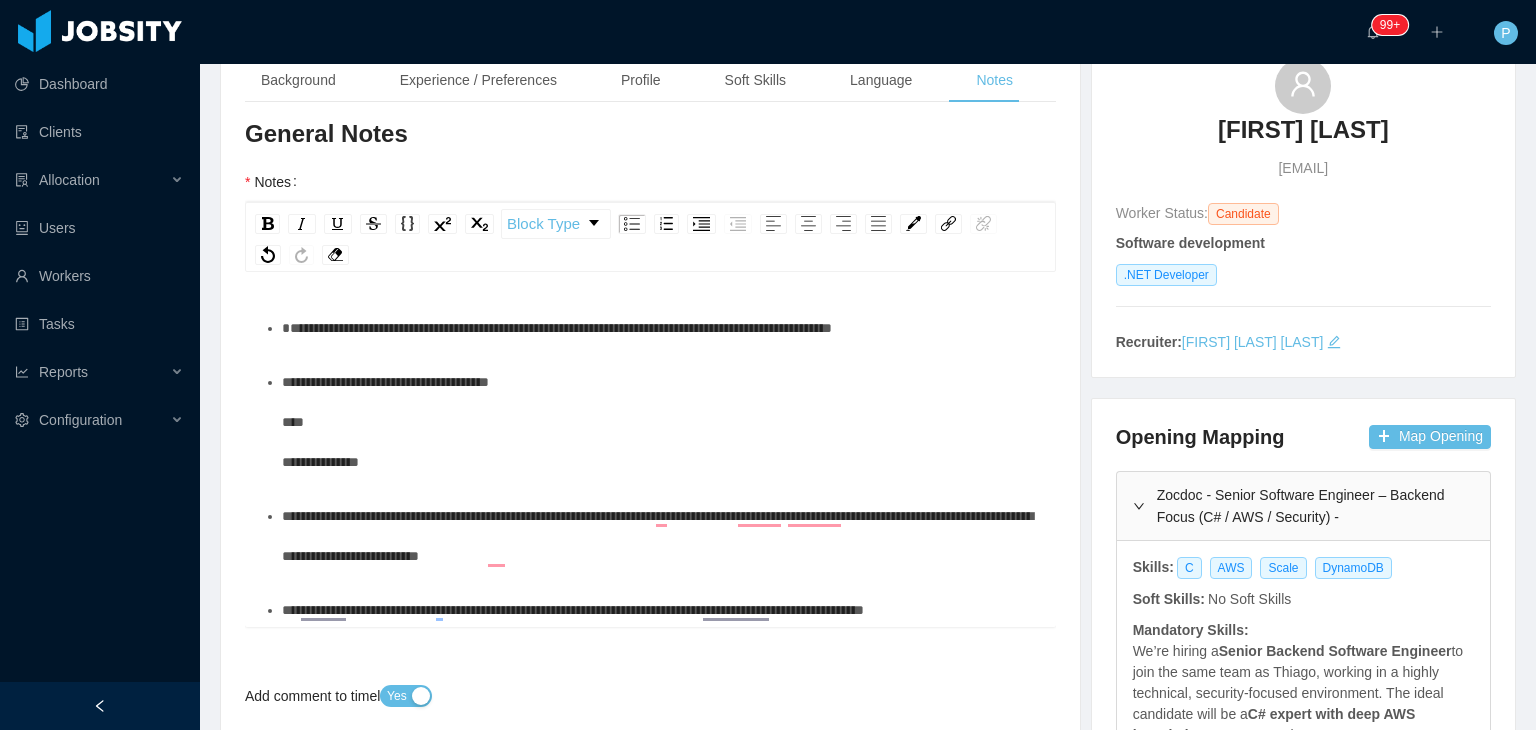 scroll, scrollTop: 32, scrollLeft: 0, axis: vertical 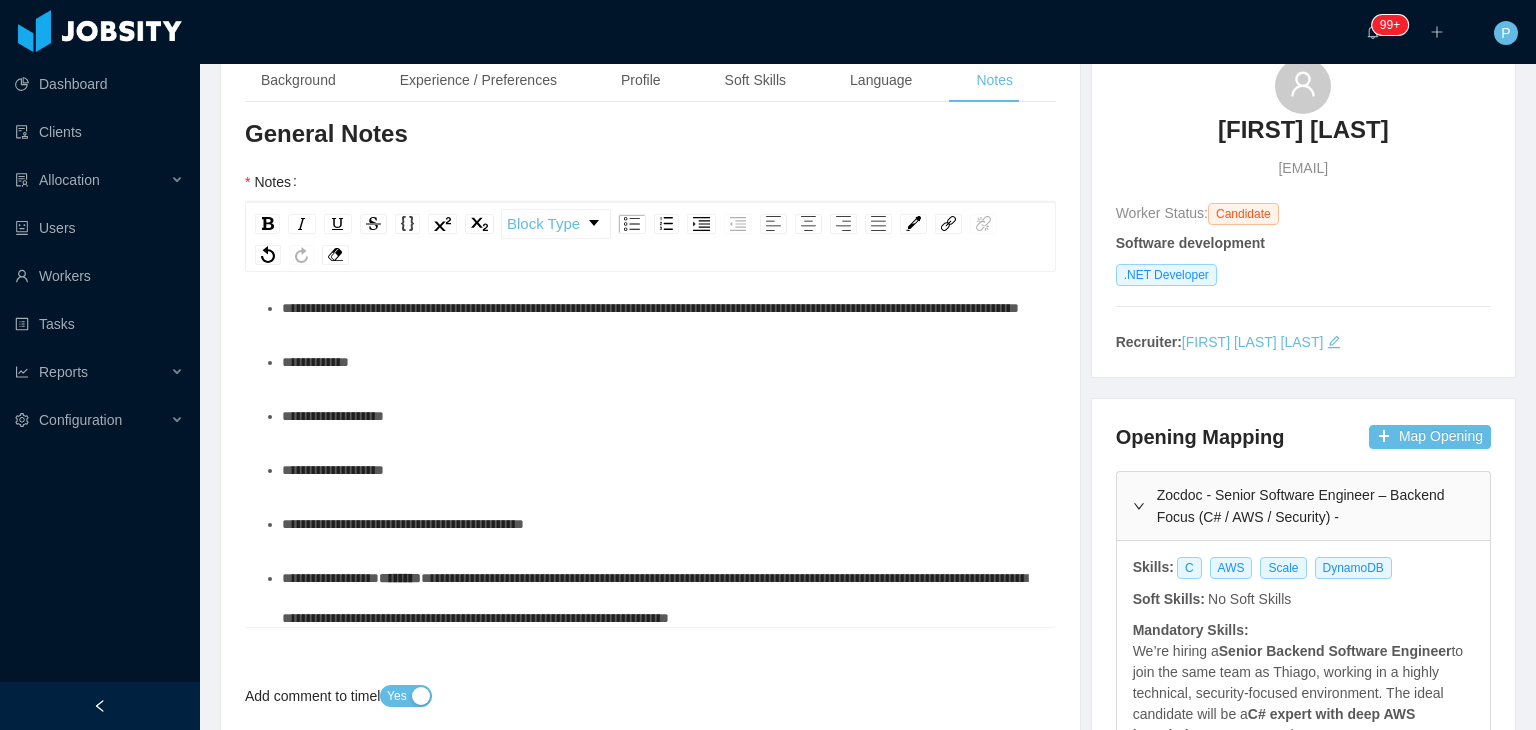 click on "**********" at bounding box center [661, 416] 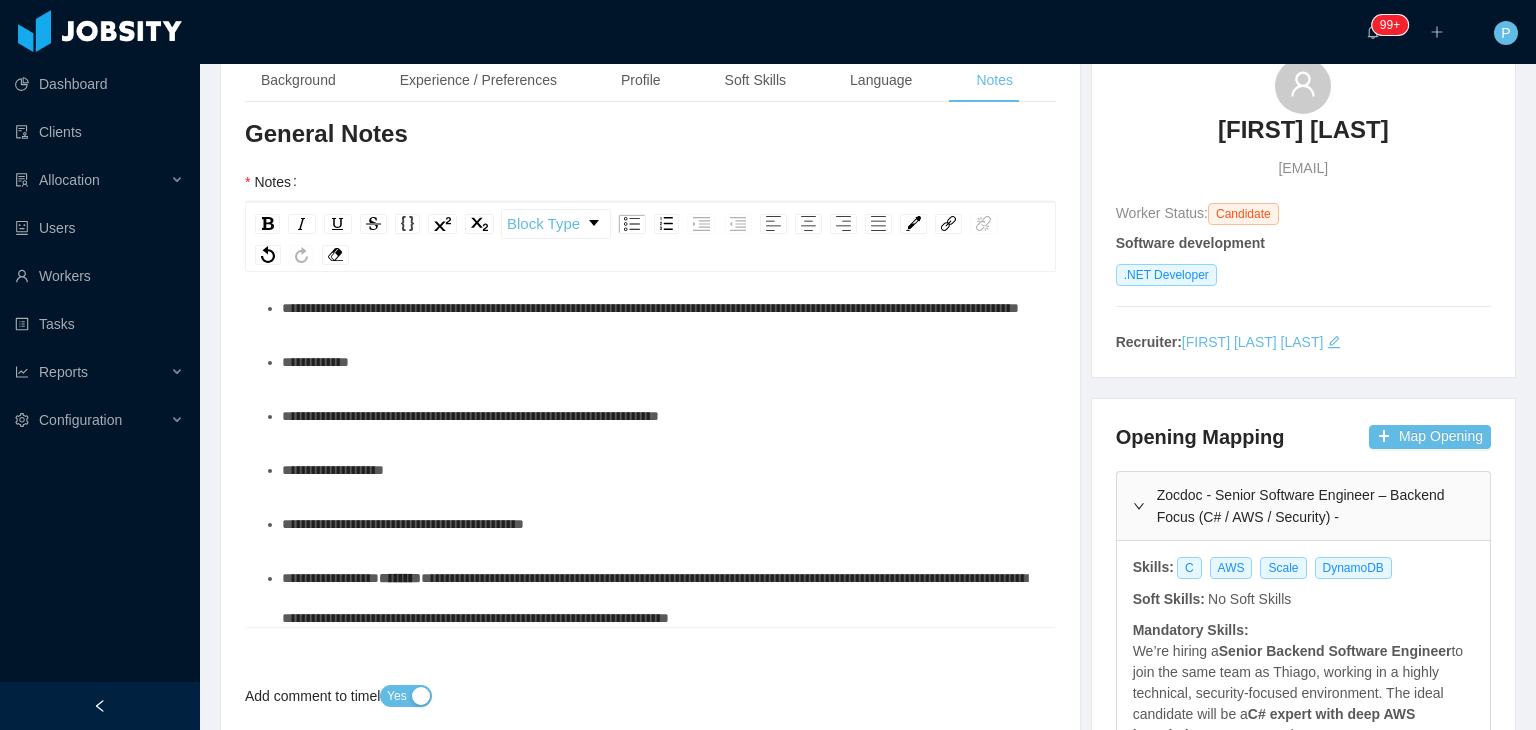 scroll, scrollTop: 40, scrollLeft: 0, axis: vertical 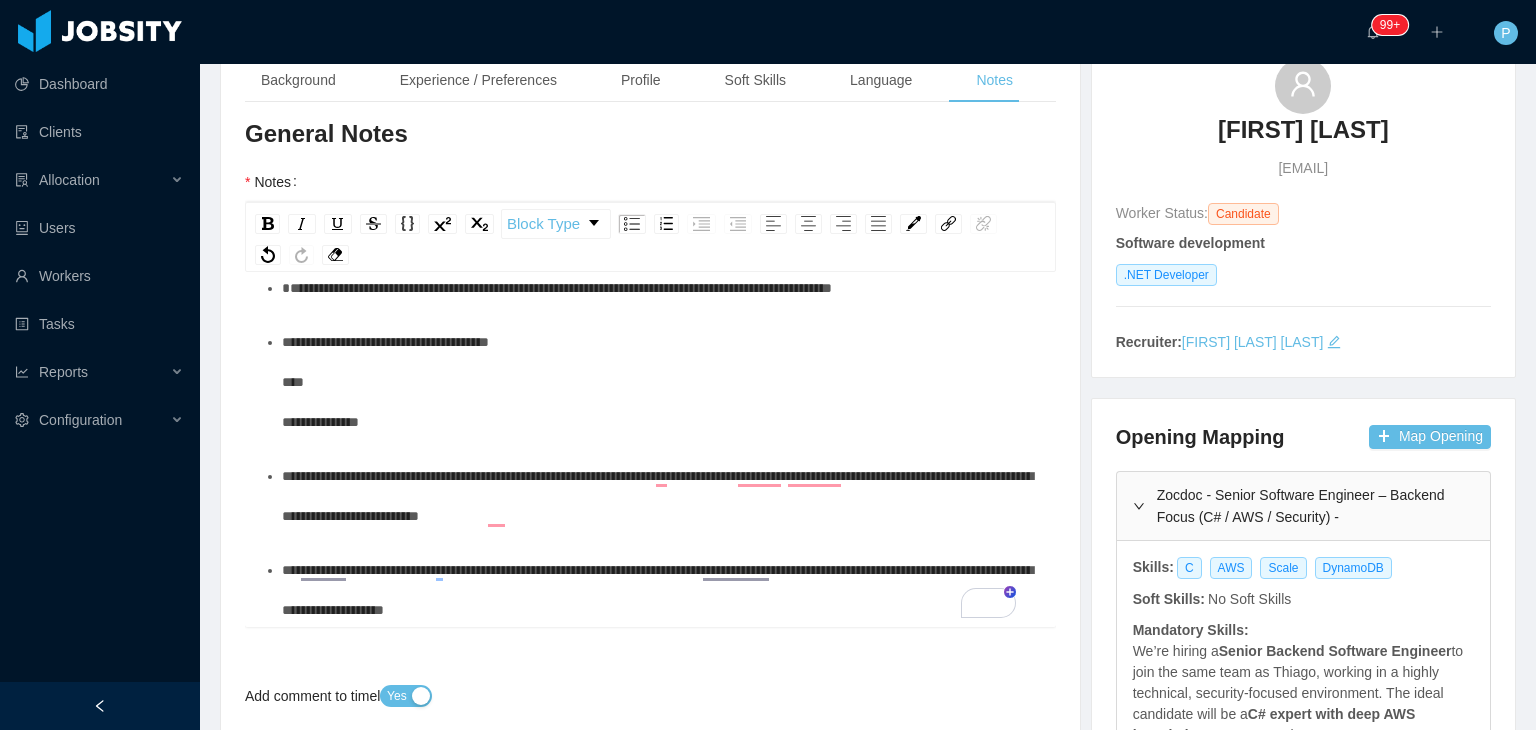 click on "**********" at bounding box center [661, 382] 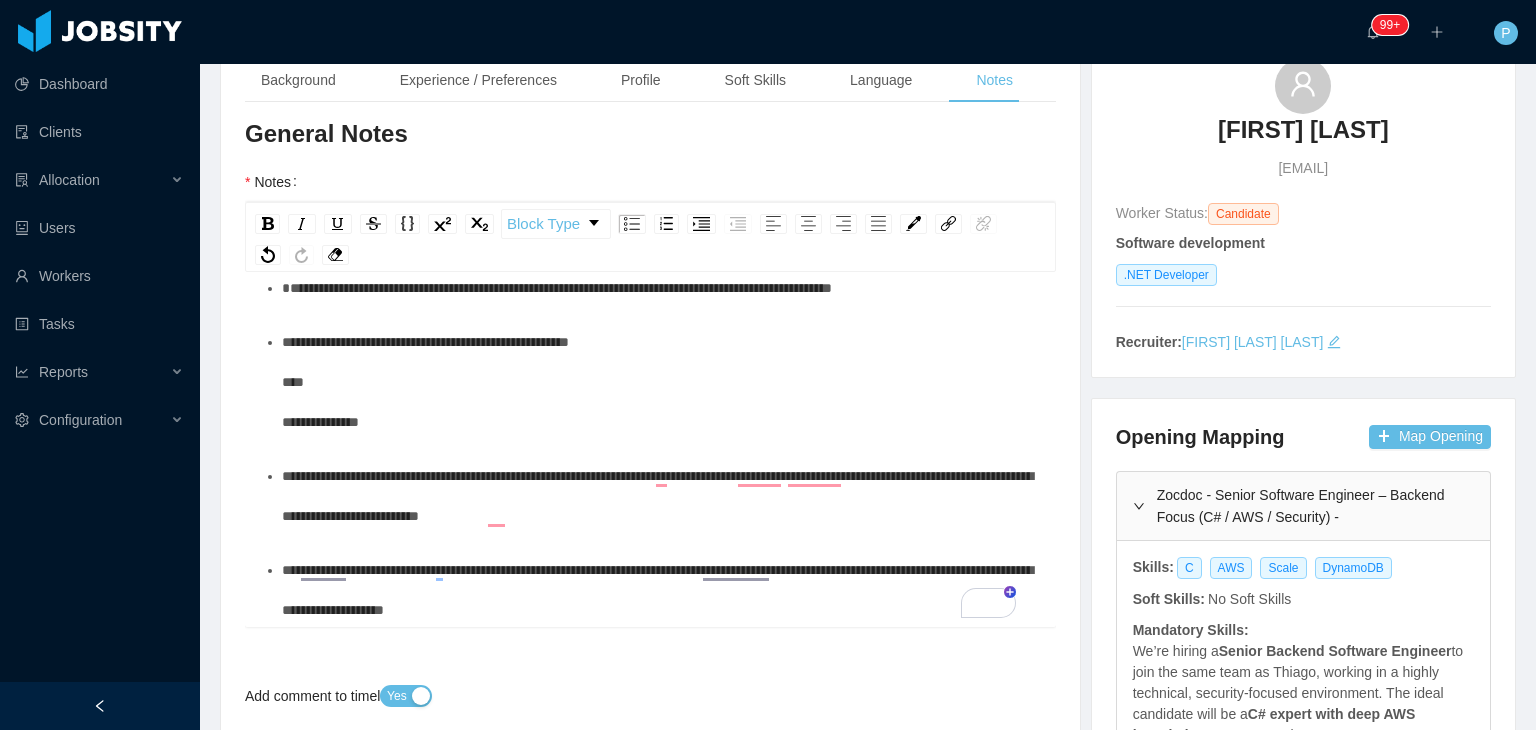 click on "**********" at bounding box center [661, 382] 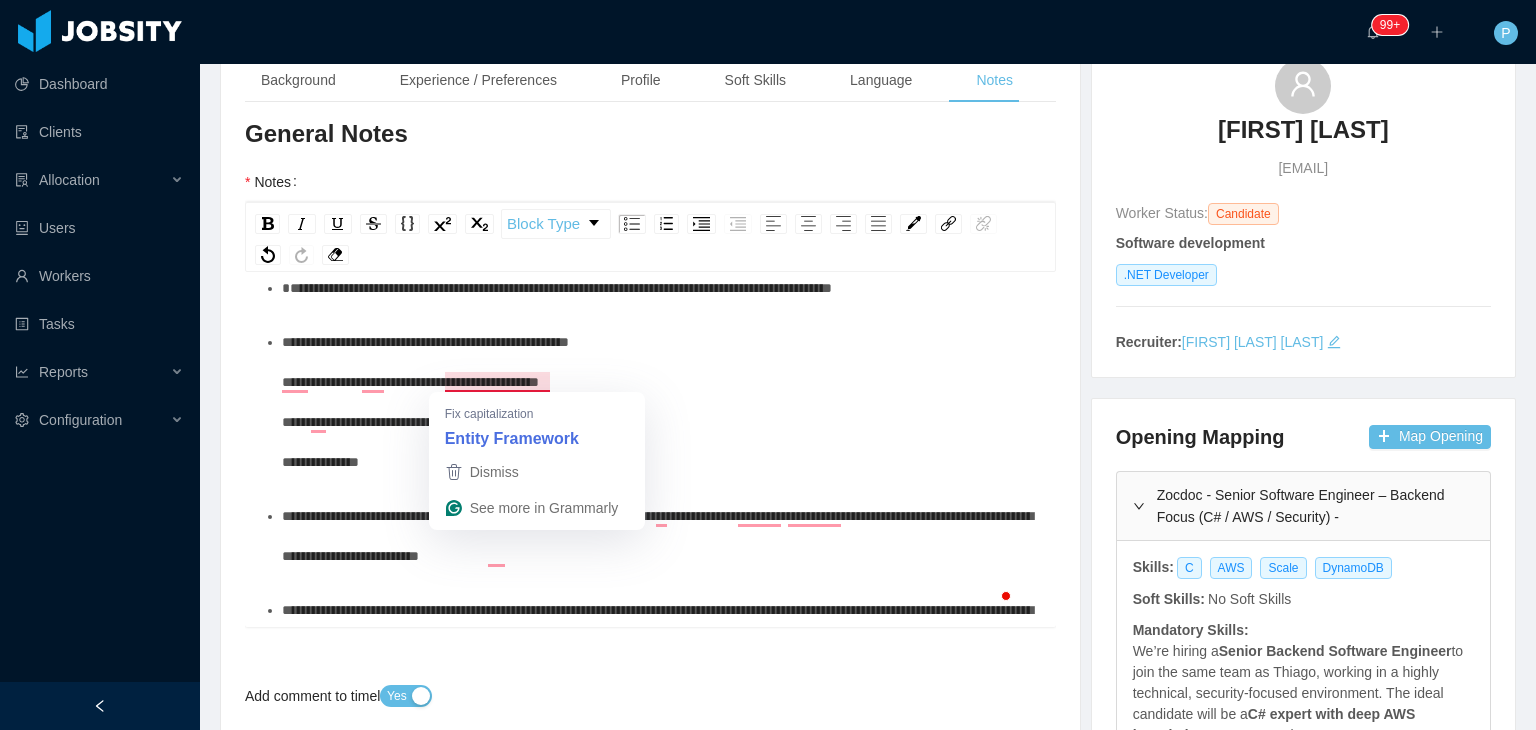 click on "**********" at bounding box center (425, 402) 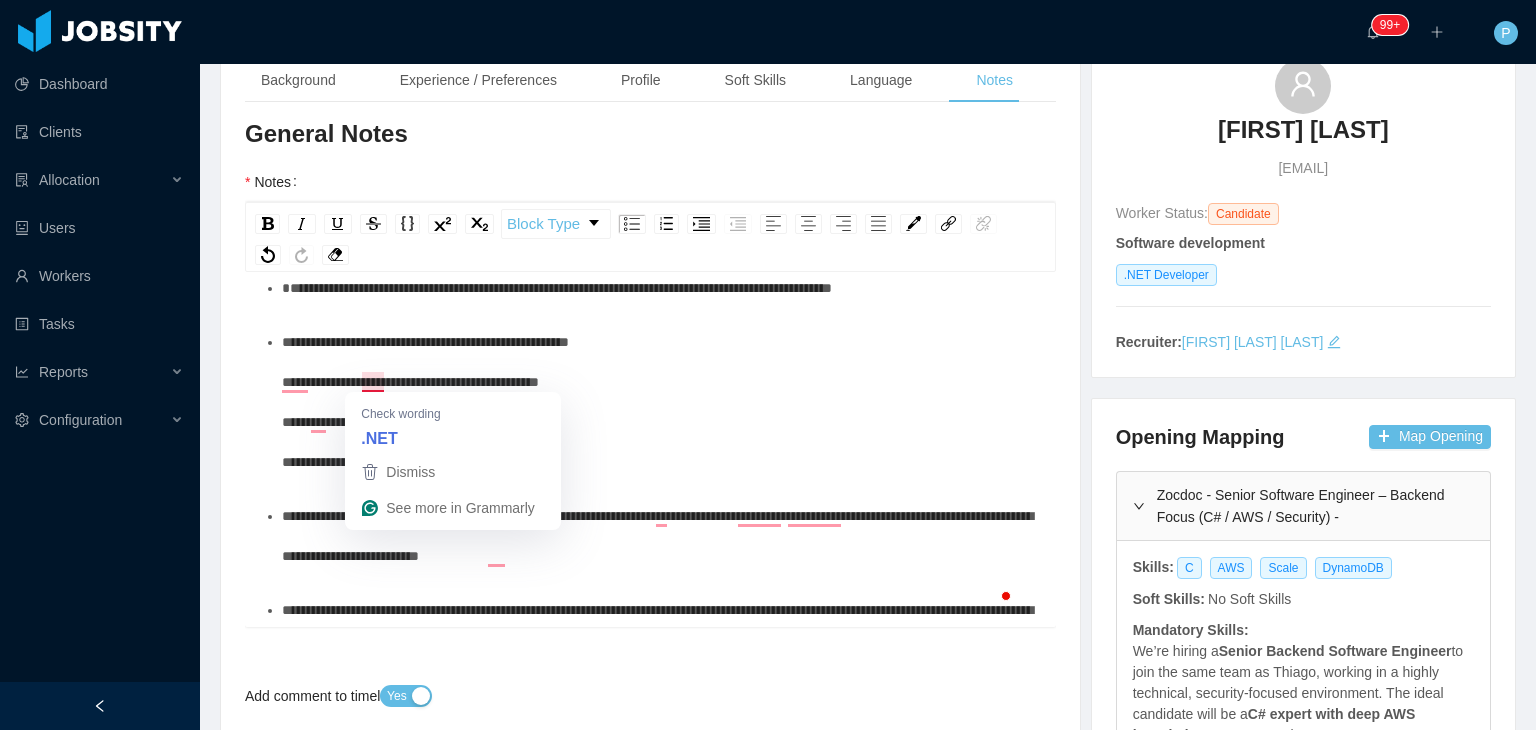 click on "**********" at bounding box center (425, 402) 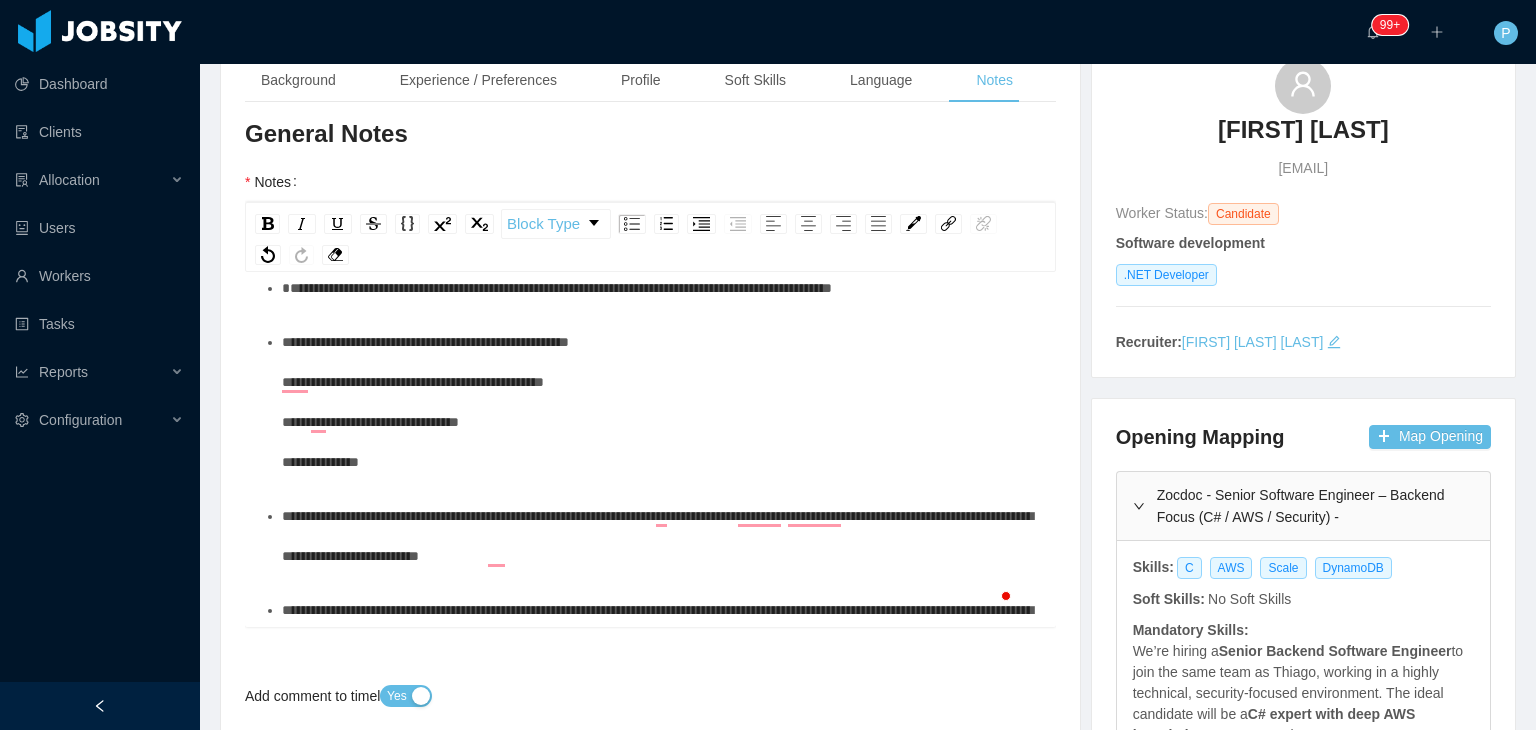 click on "**********" at bounding box center (661, 402) 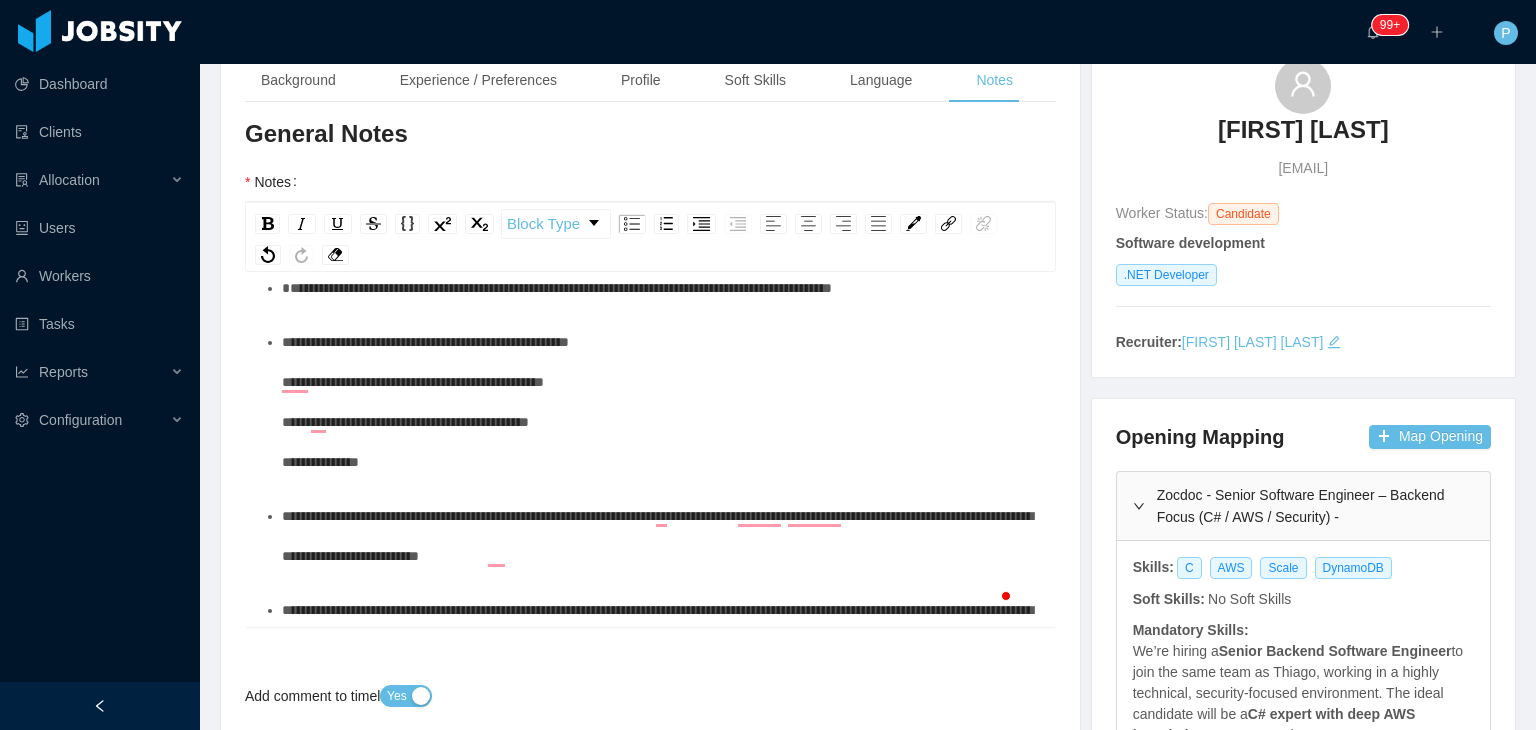click on "**********" at bounding box center (661, 402) 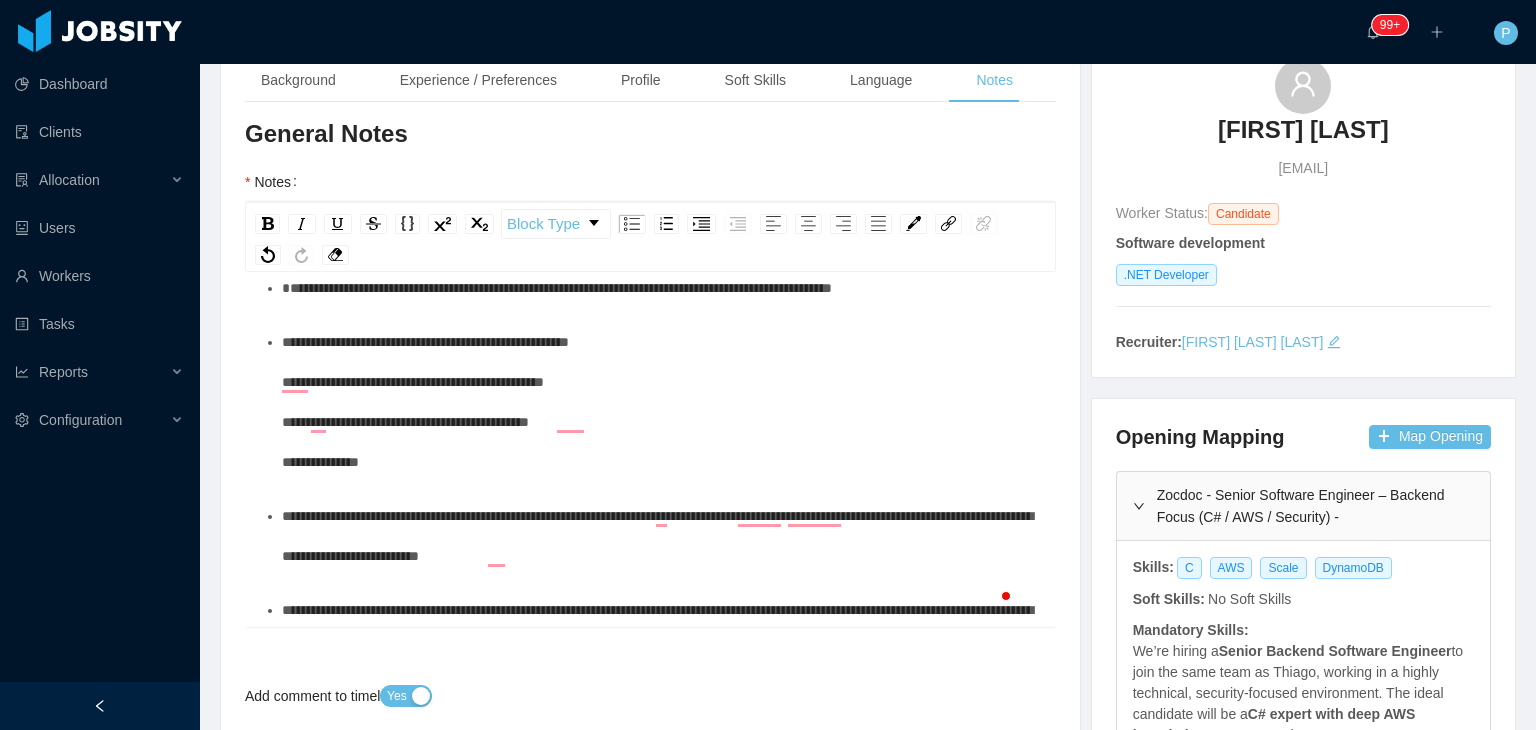 click on "**********" at bounding box center [661, 402] 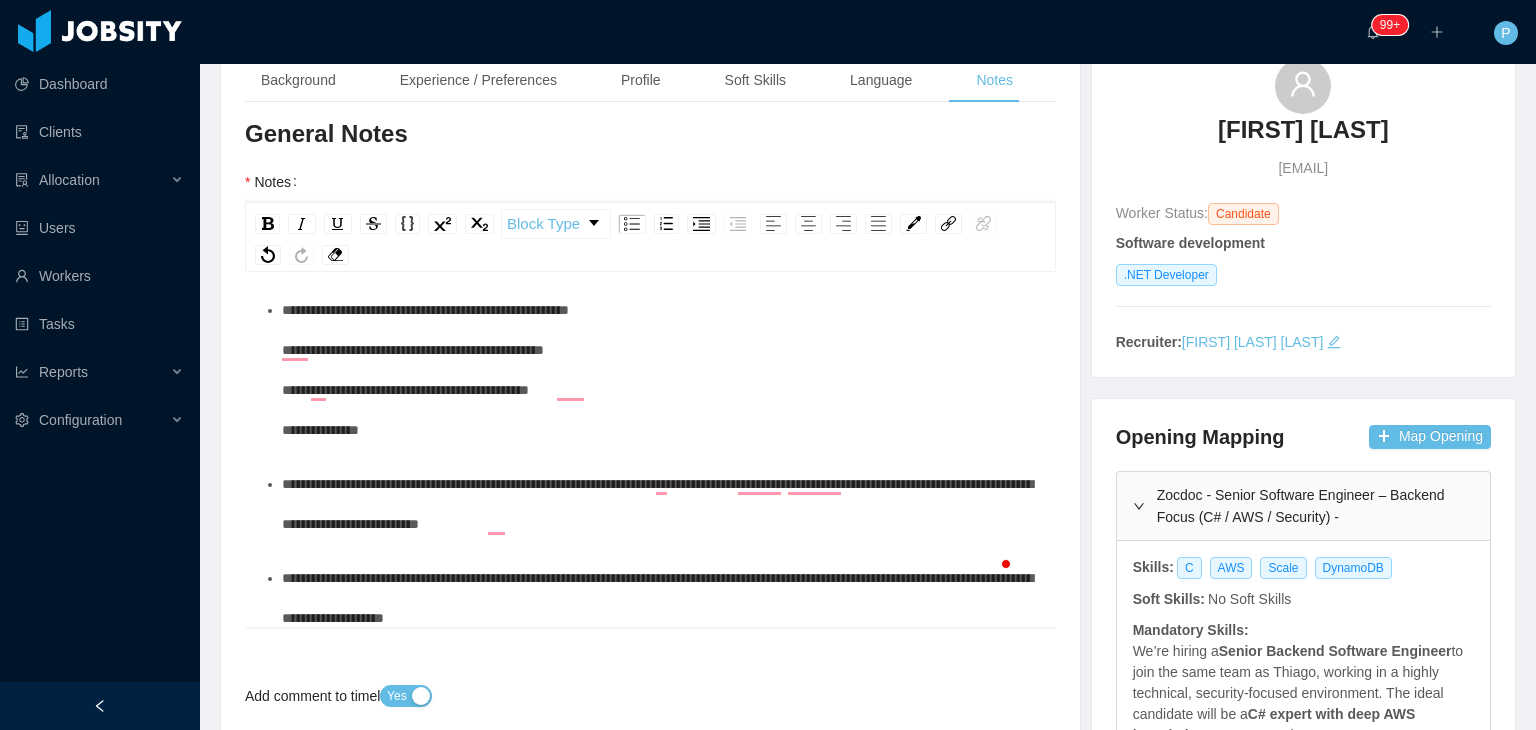 scroll, scrollTop: 126, scrollLeft: 0, axis: vertical 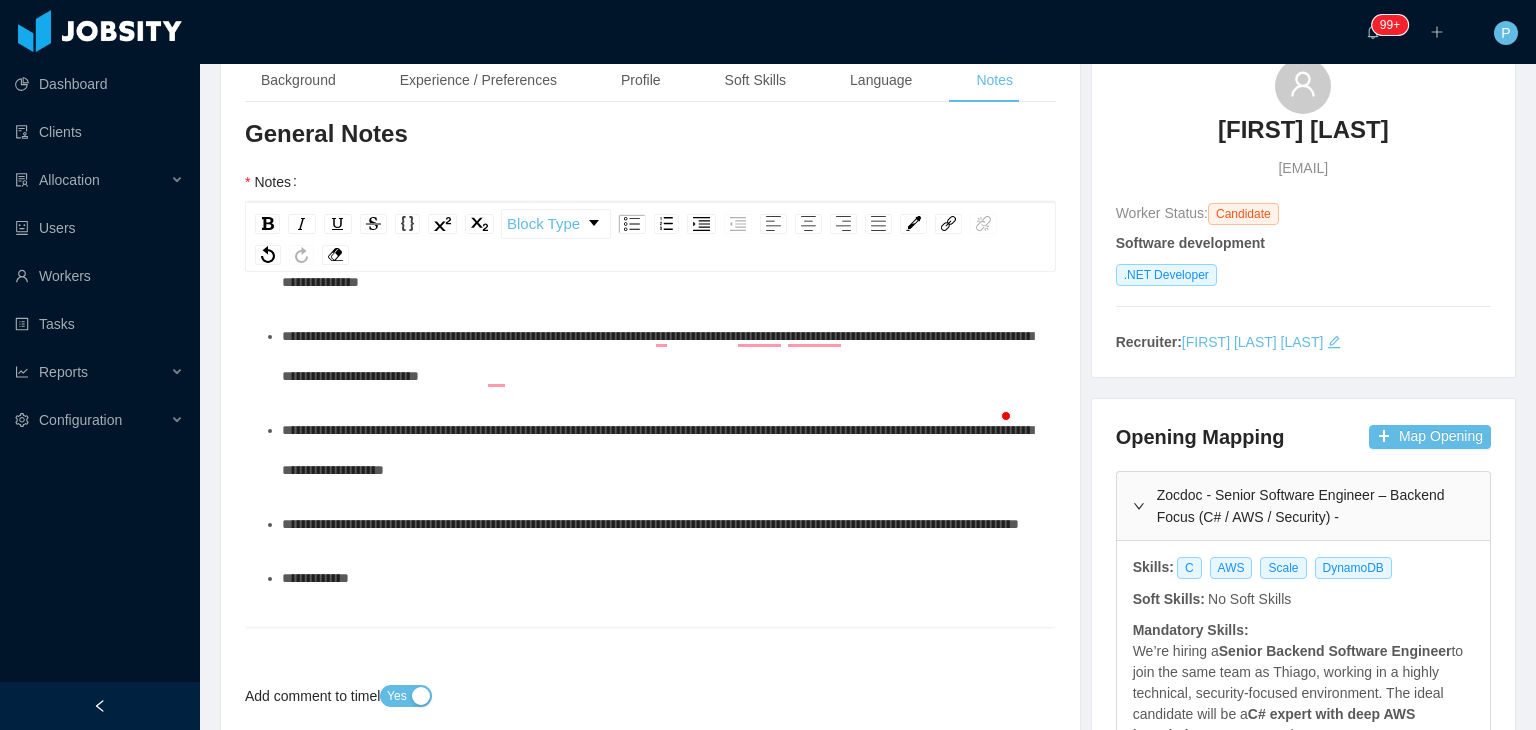 click on "**********" at bounding box center [650, 524] 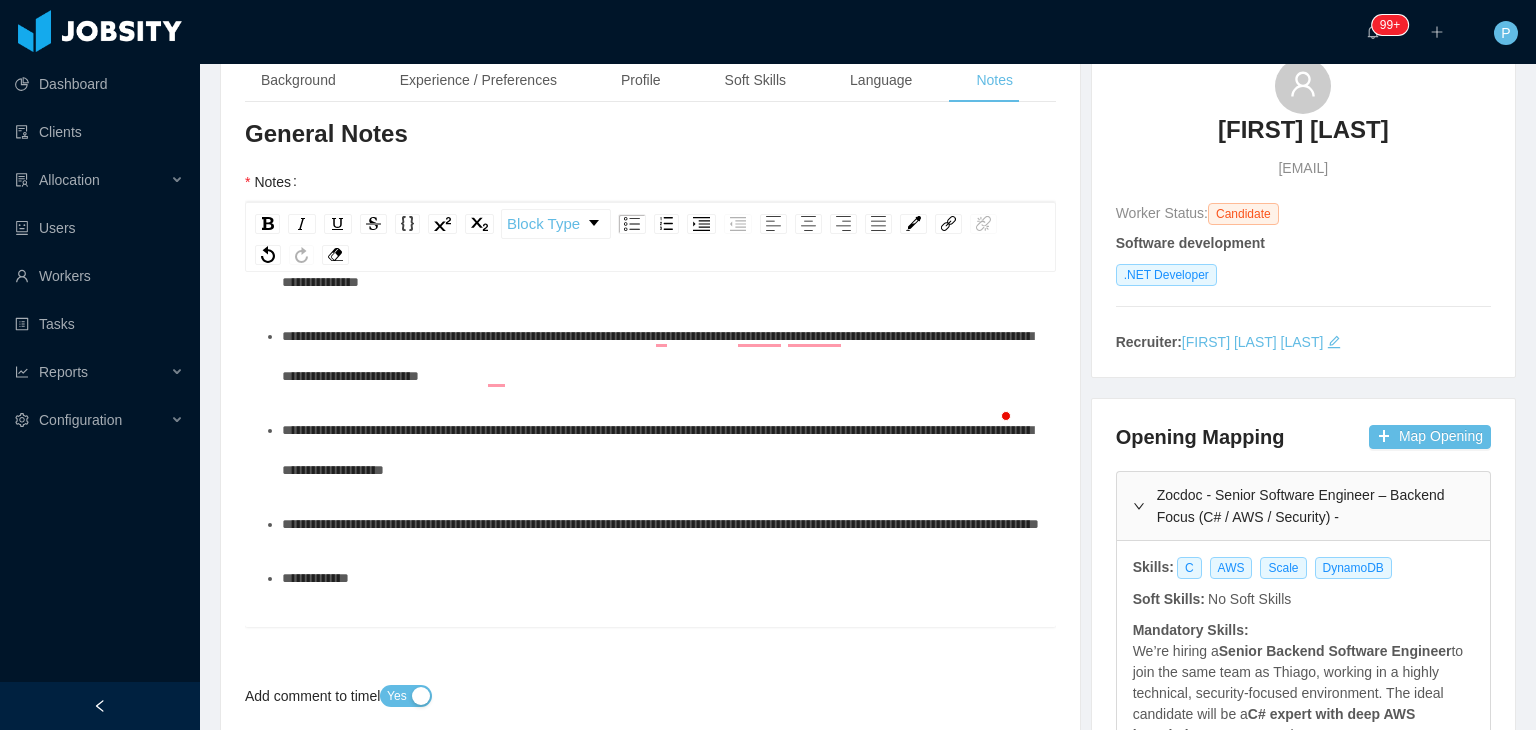 scroll, scrollTop: 0, scrollLeft: 0, axis: both 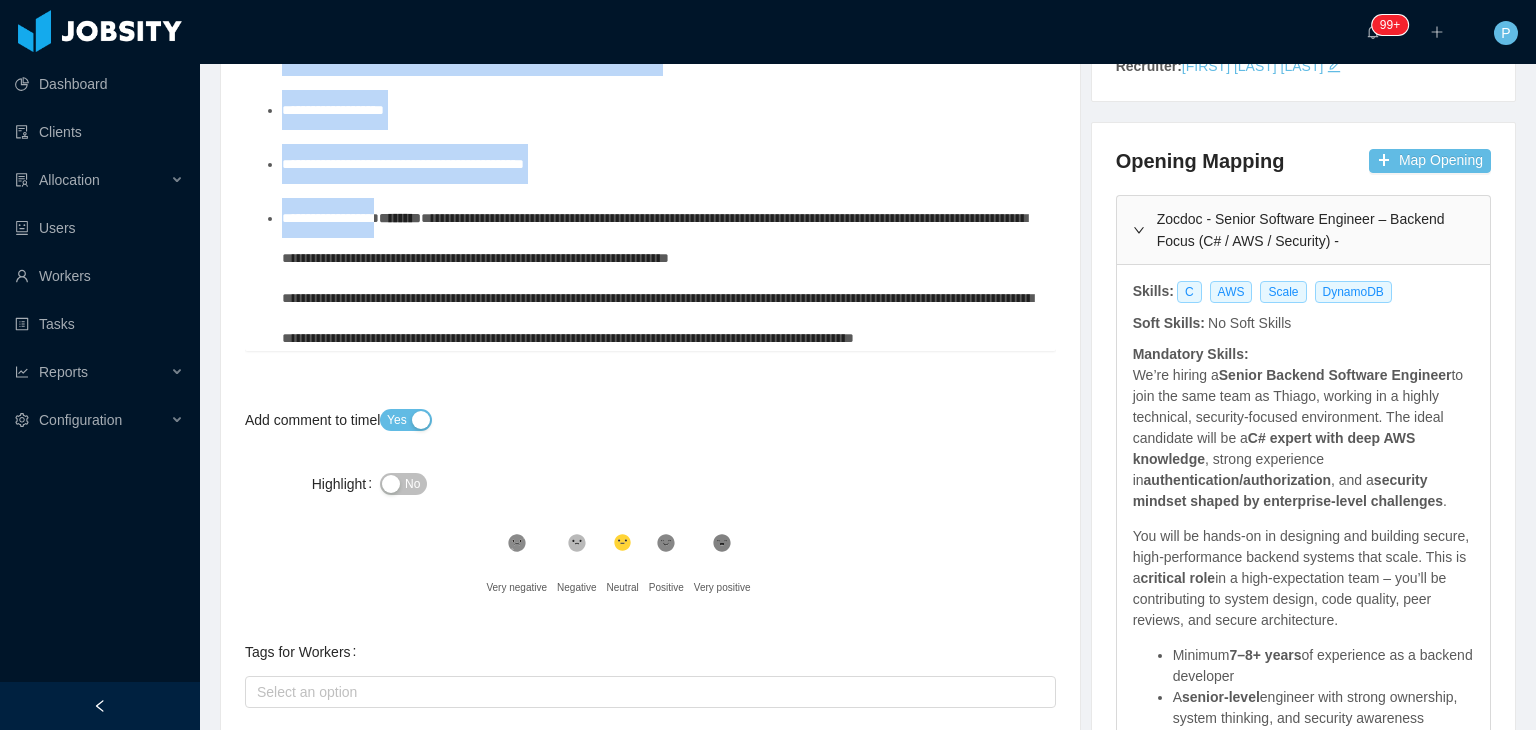drag, startPoint x: 285, startPoint y: 322, endPoint x: 742, endPoint y: 250, distance: 462.637 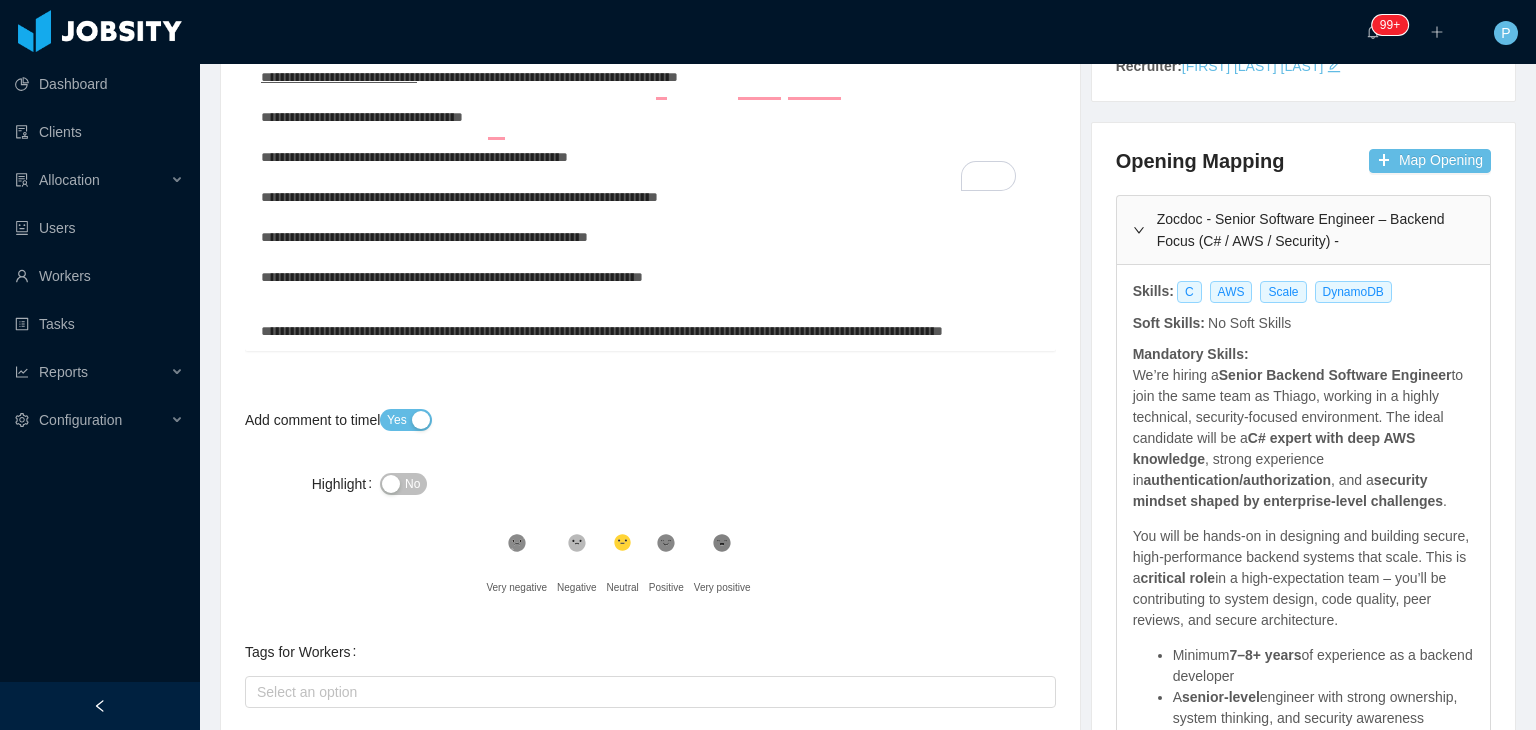 scroll, scrollTop: 310, scrollLeft: 0, axis: vertical 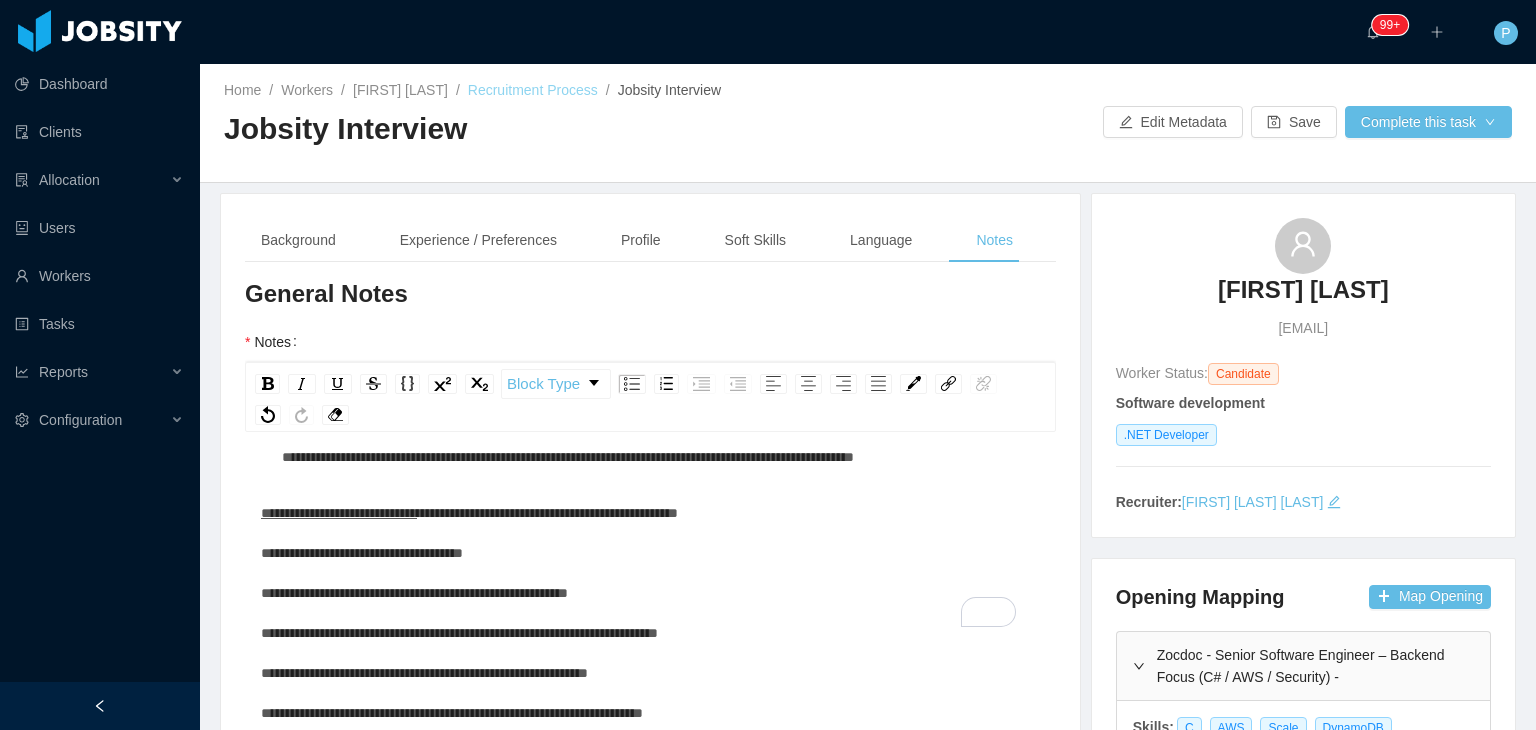 click on "Recruitment Process" at bounding box center [533, 90] 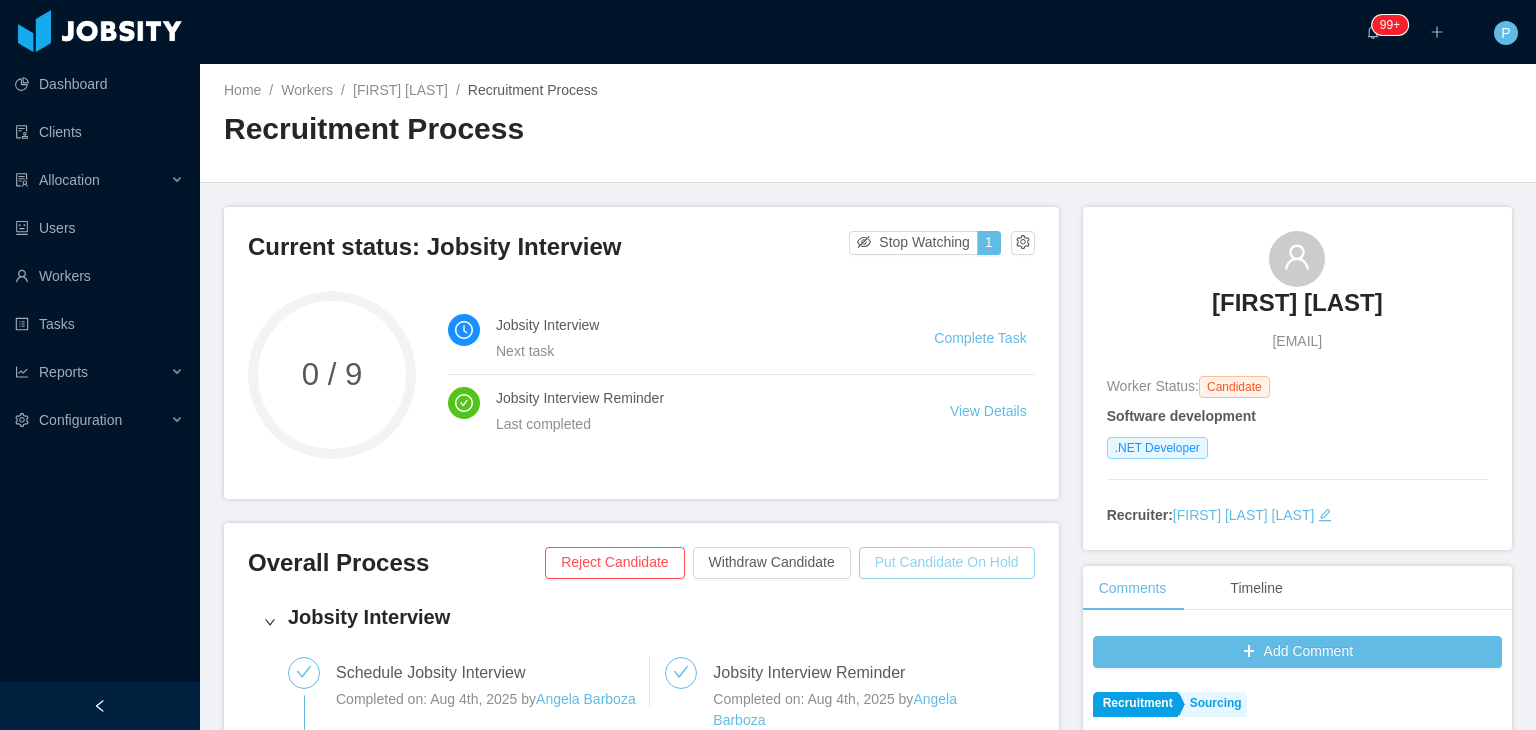 click on "Put Candidate On Hold" at bounding box center [947, 563] 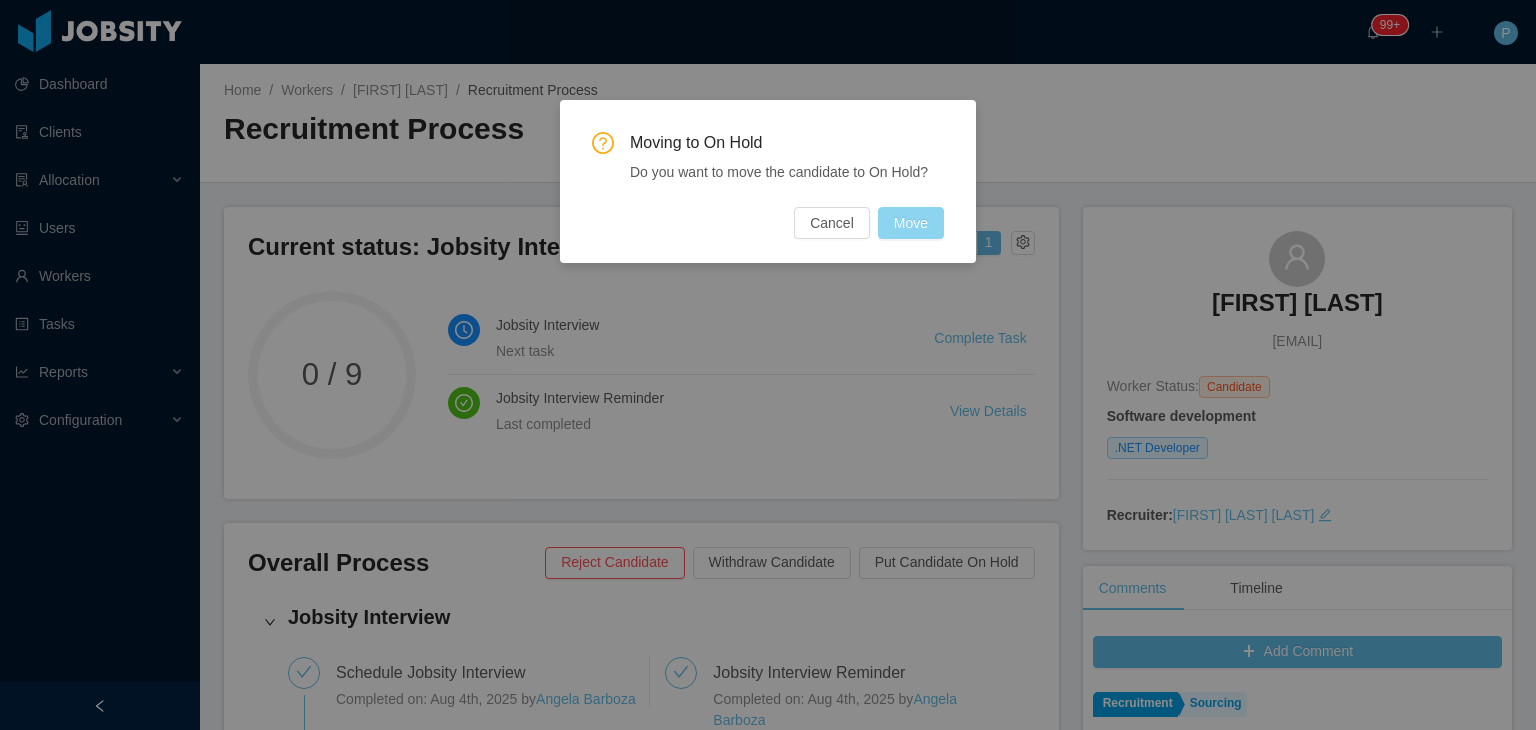 click on "Move" at bounding box center (911, 223) 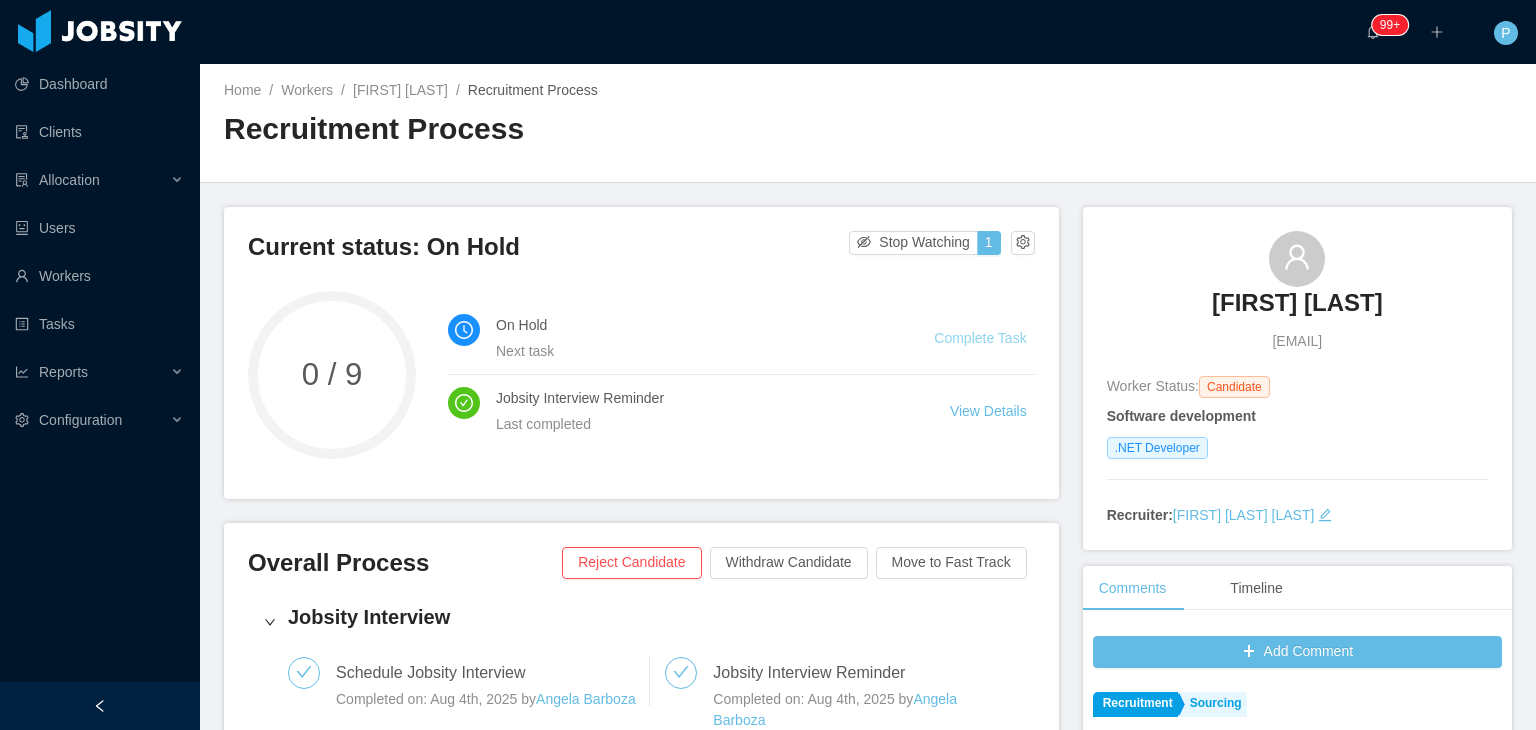 click on "Complete Task" at bounding box center [980, 338] 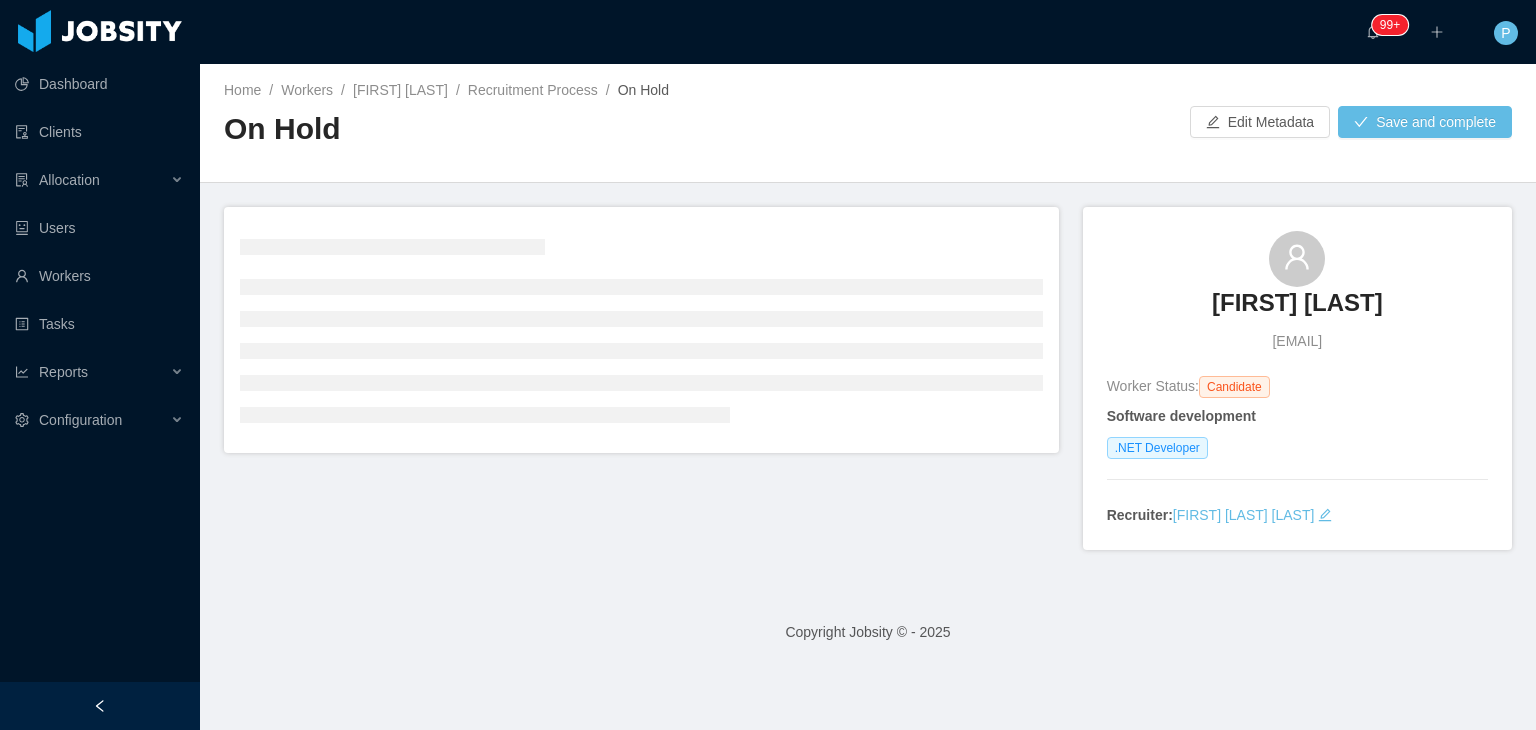 type 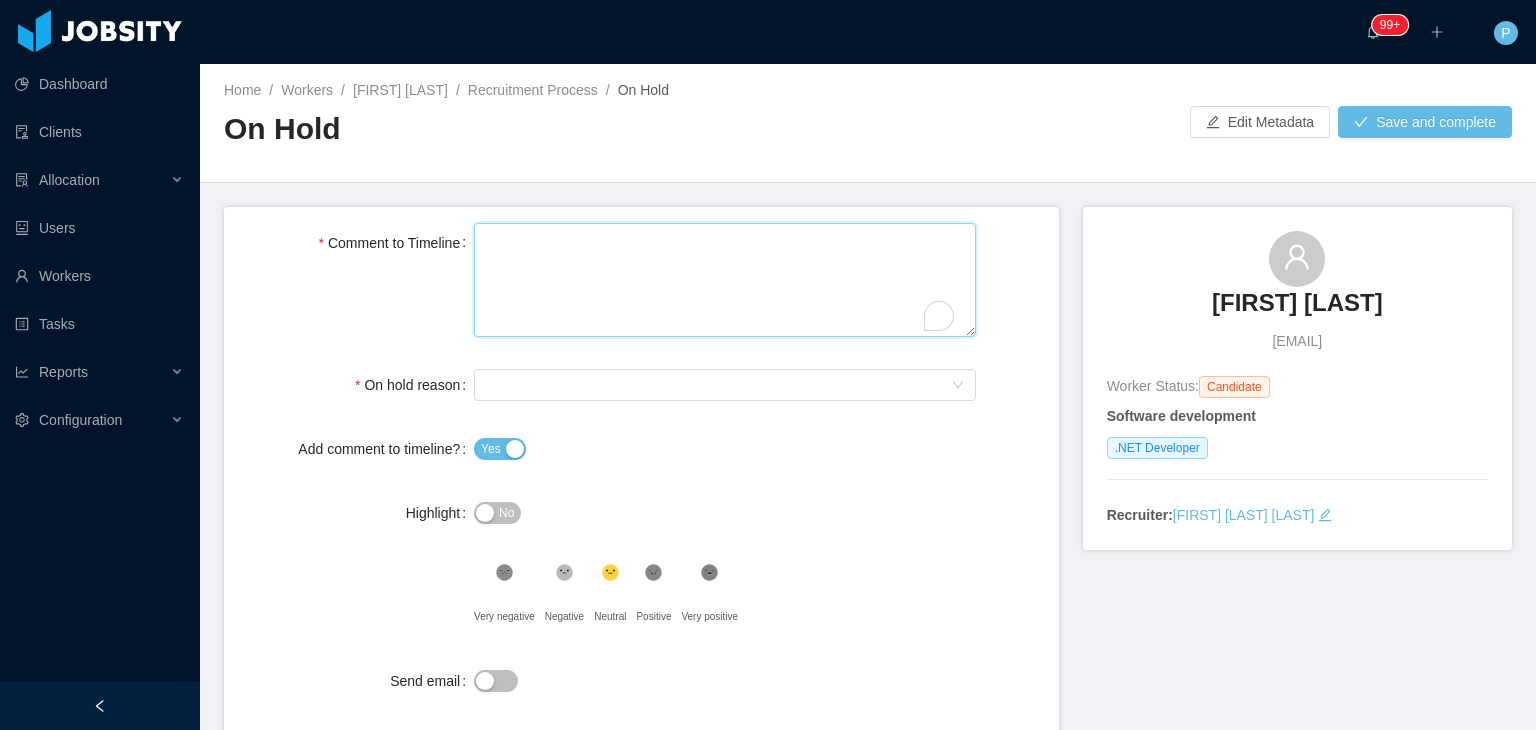 click on "Comment to Timeline" at bounding box center [725, 280] 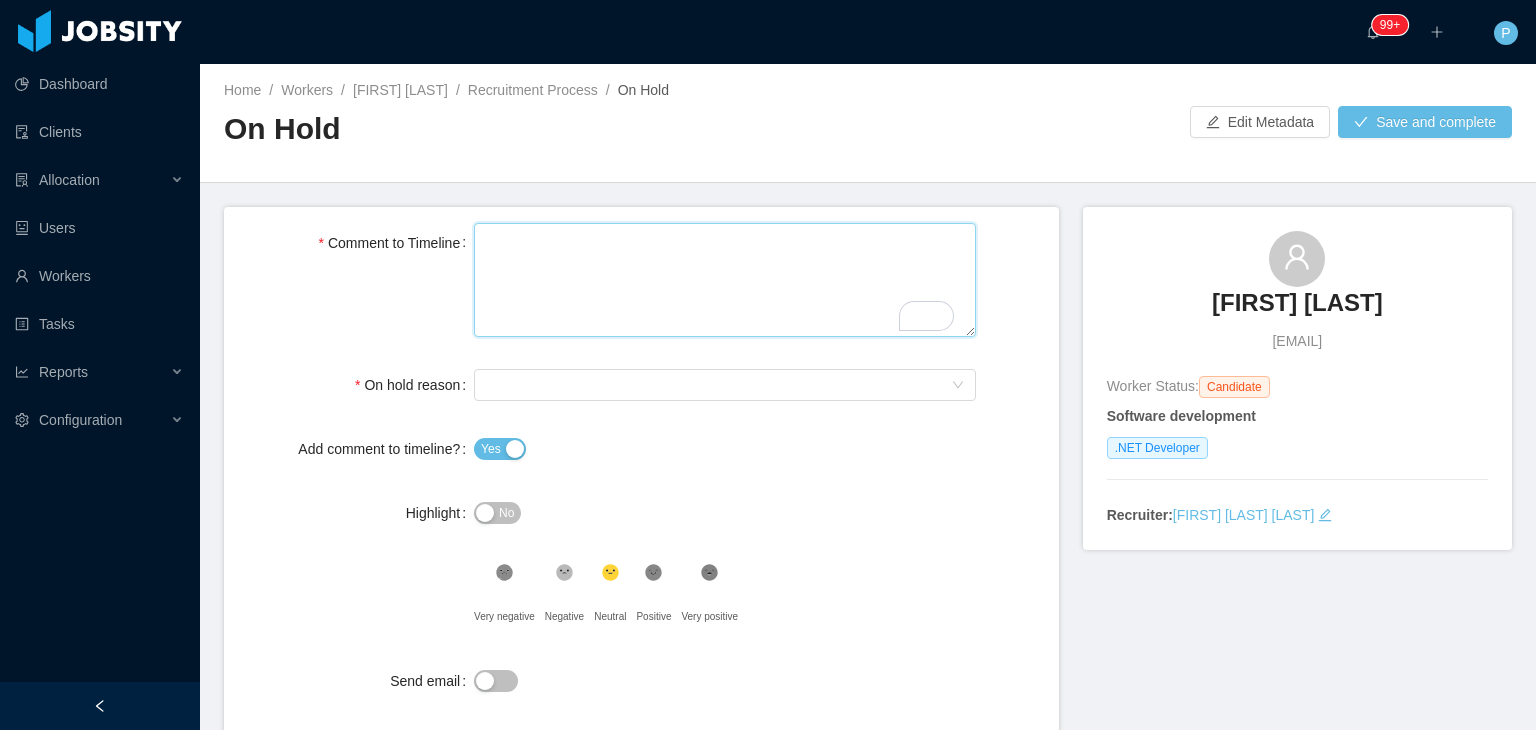 paste on "**********" 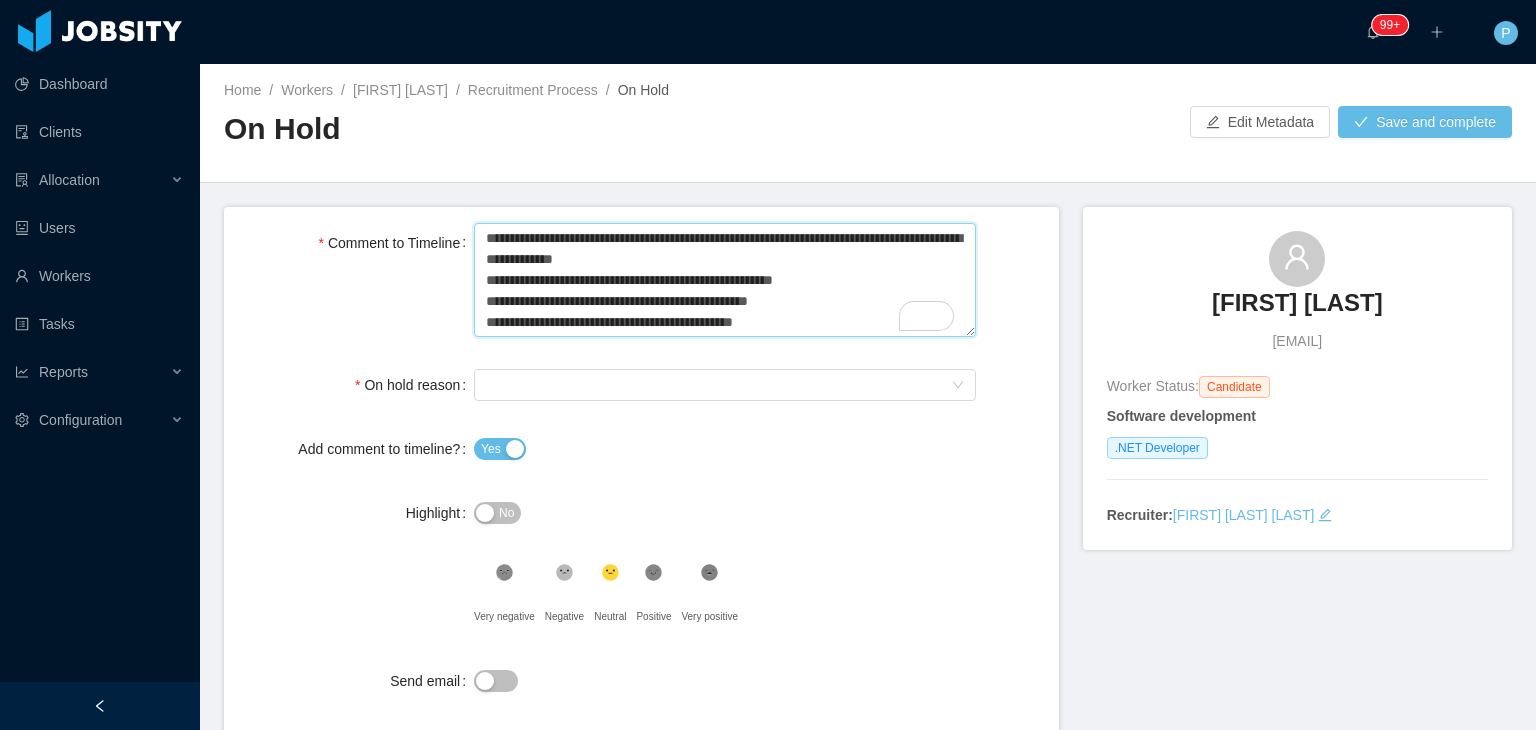 type 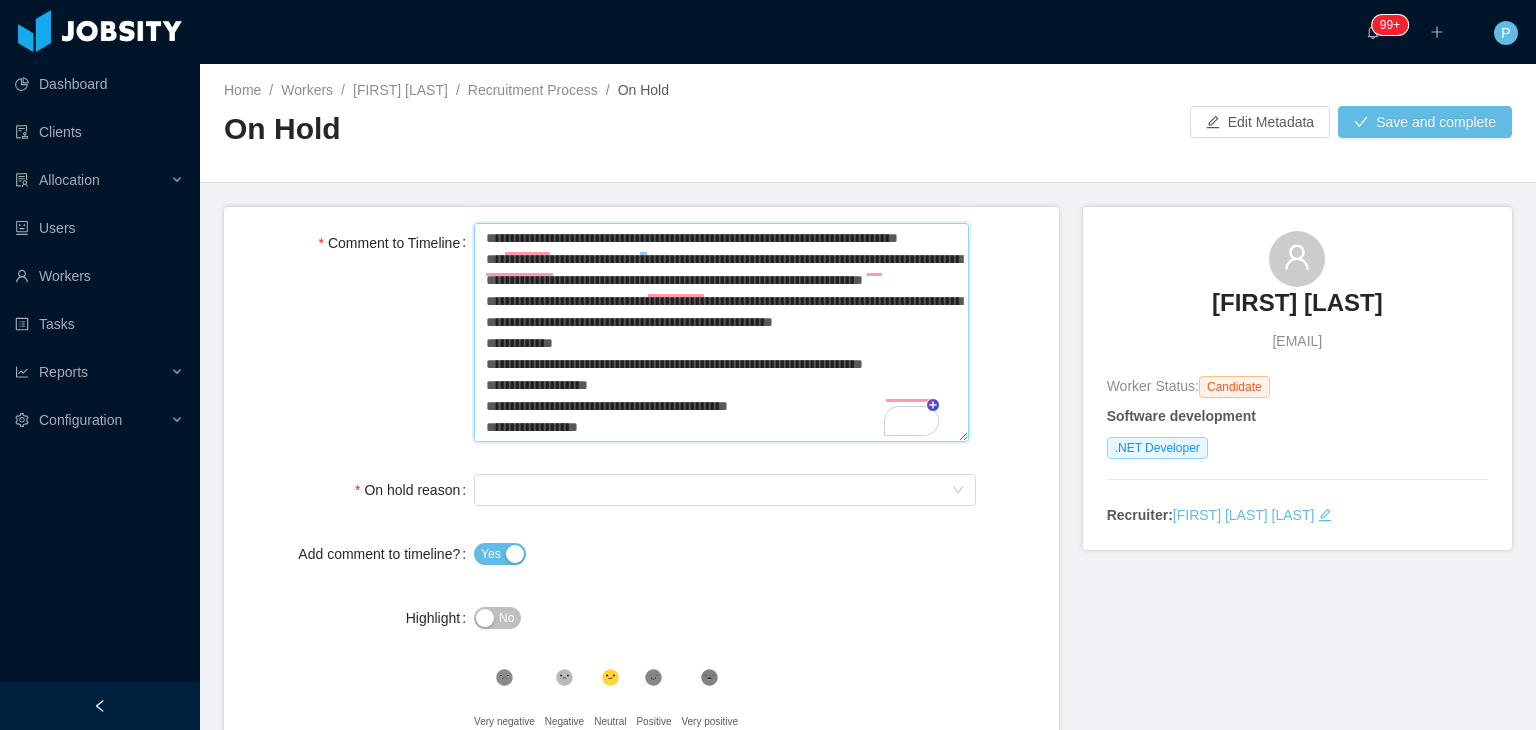 scroll, scrollTop: 0, scrollLeft: 0, axis: both 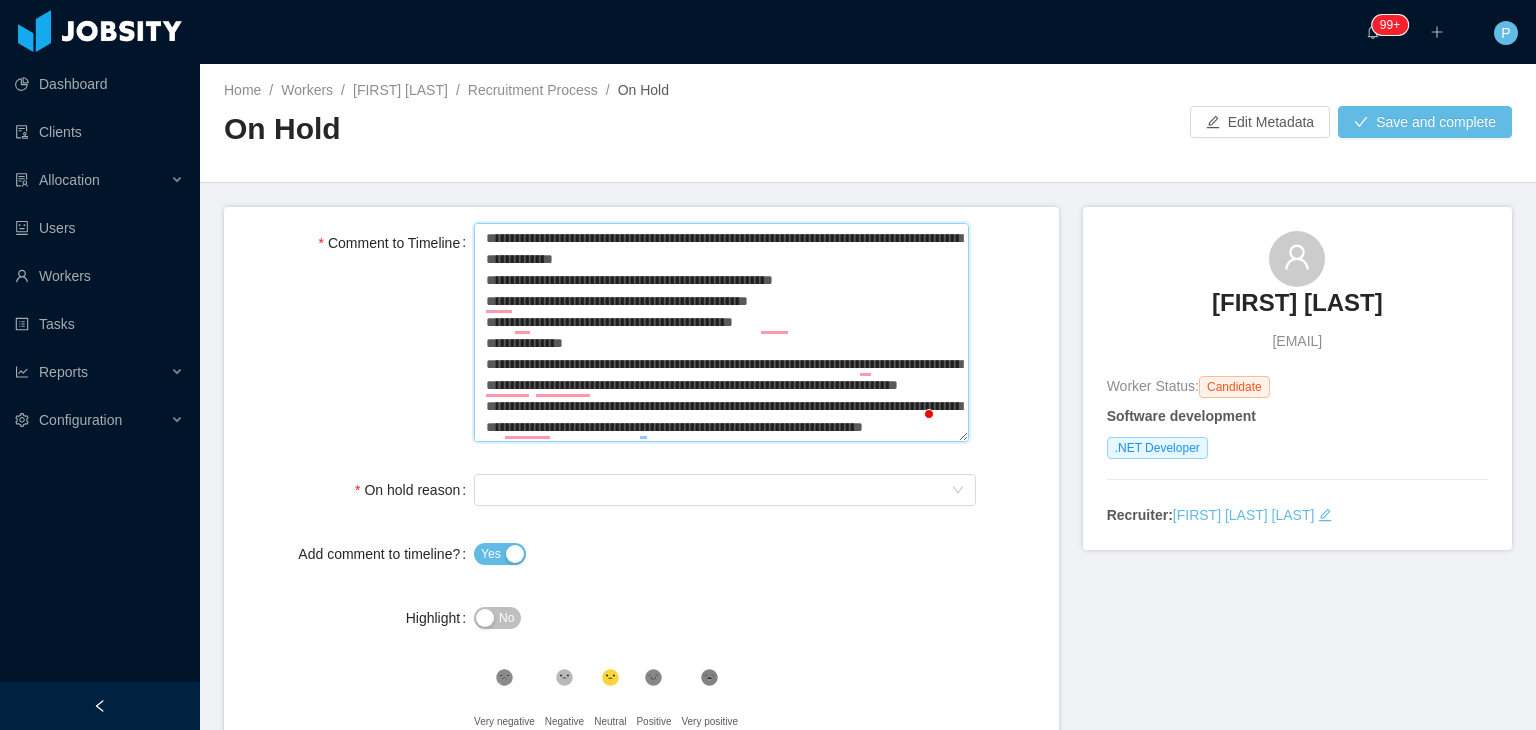click on "**********" at bounding box center (641, 335) 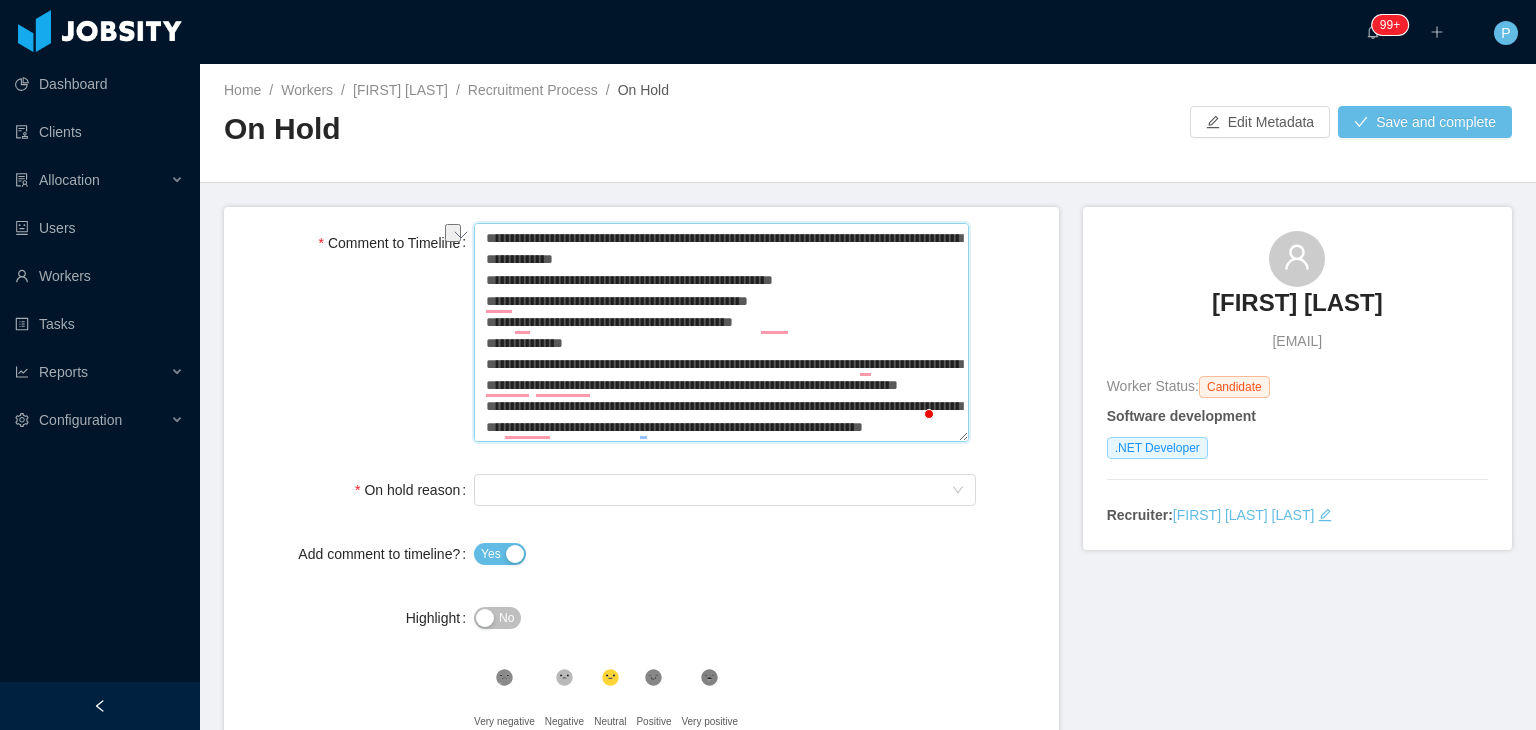 type on "**********" 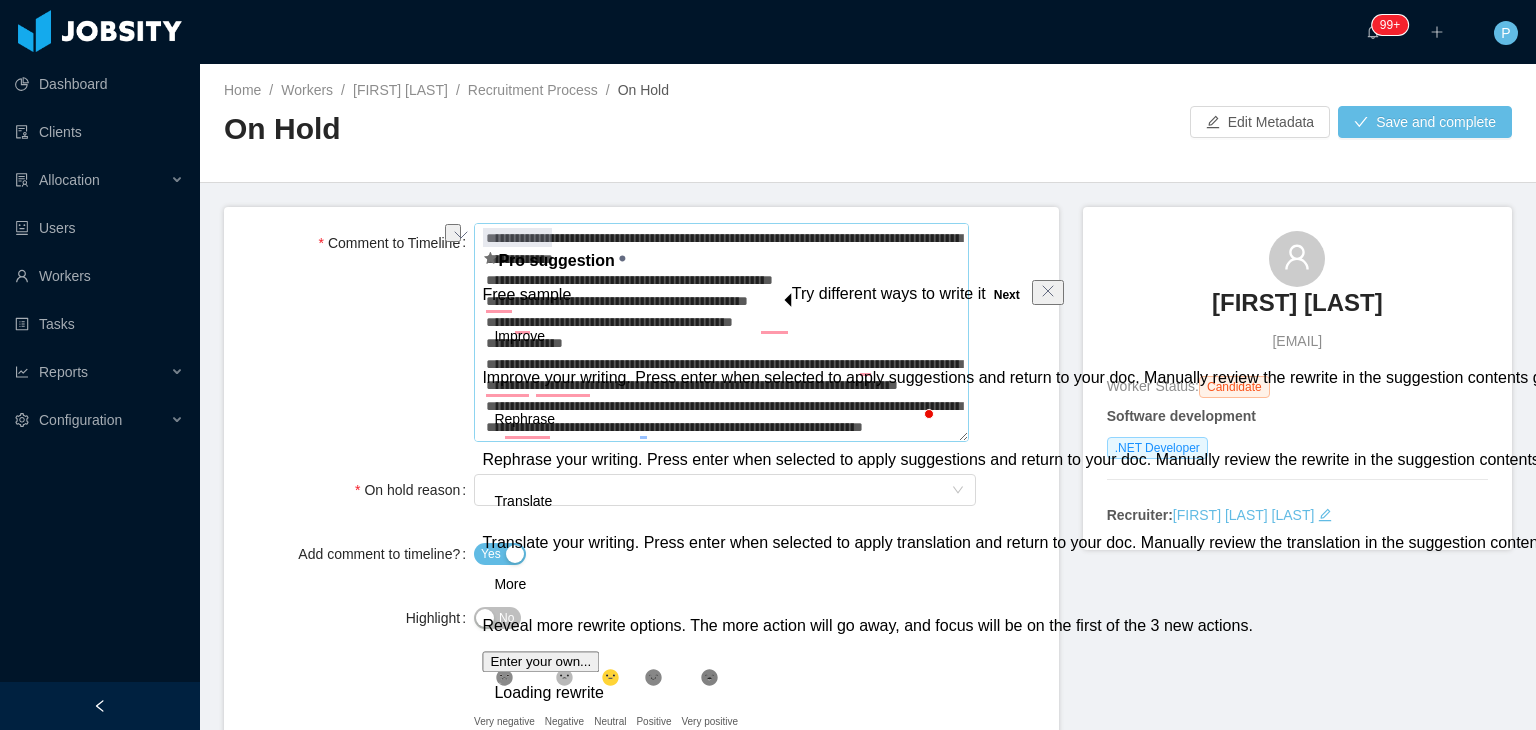 type 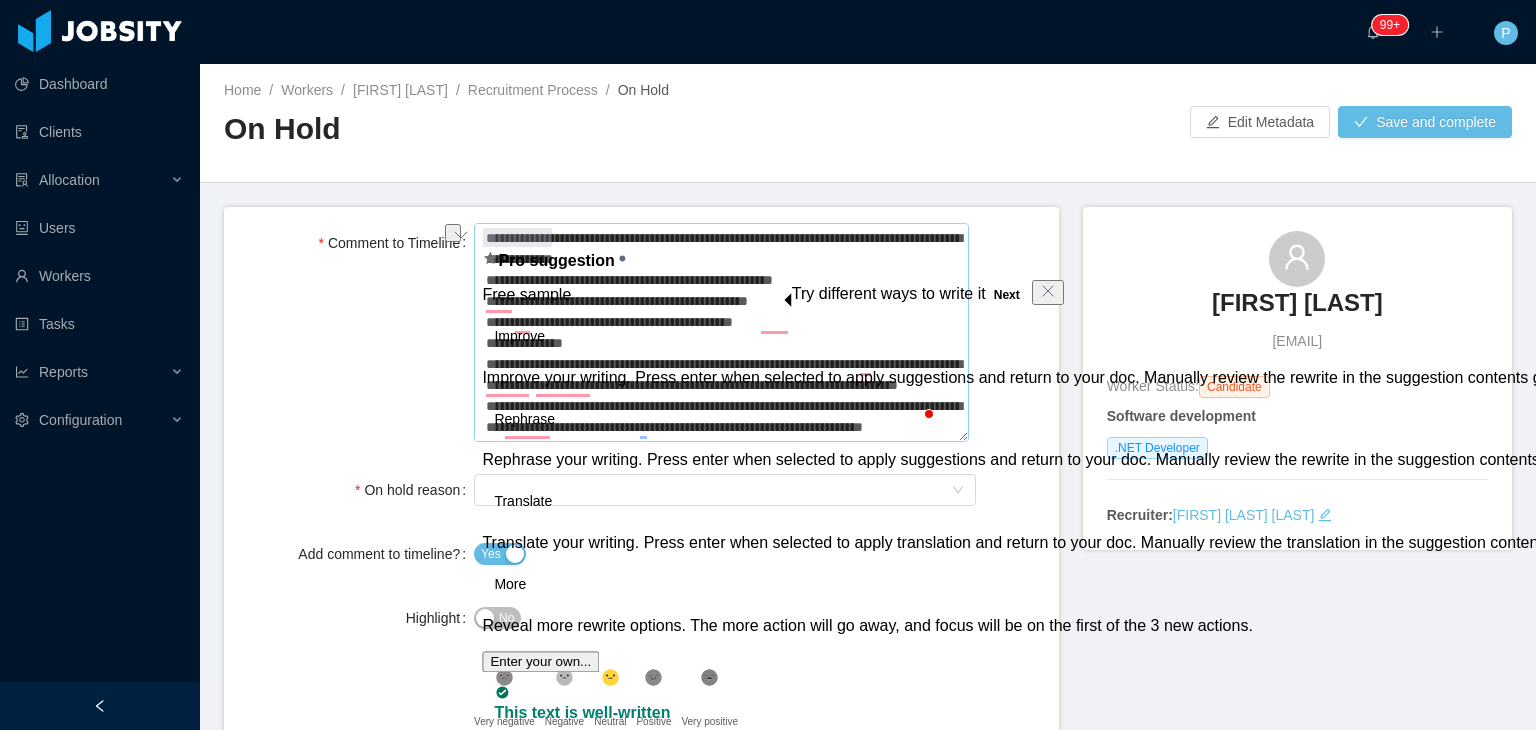 click at bounding box center [453, 233] 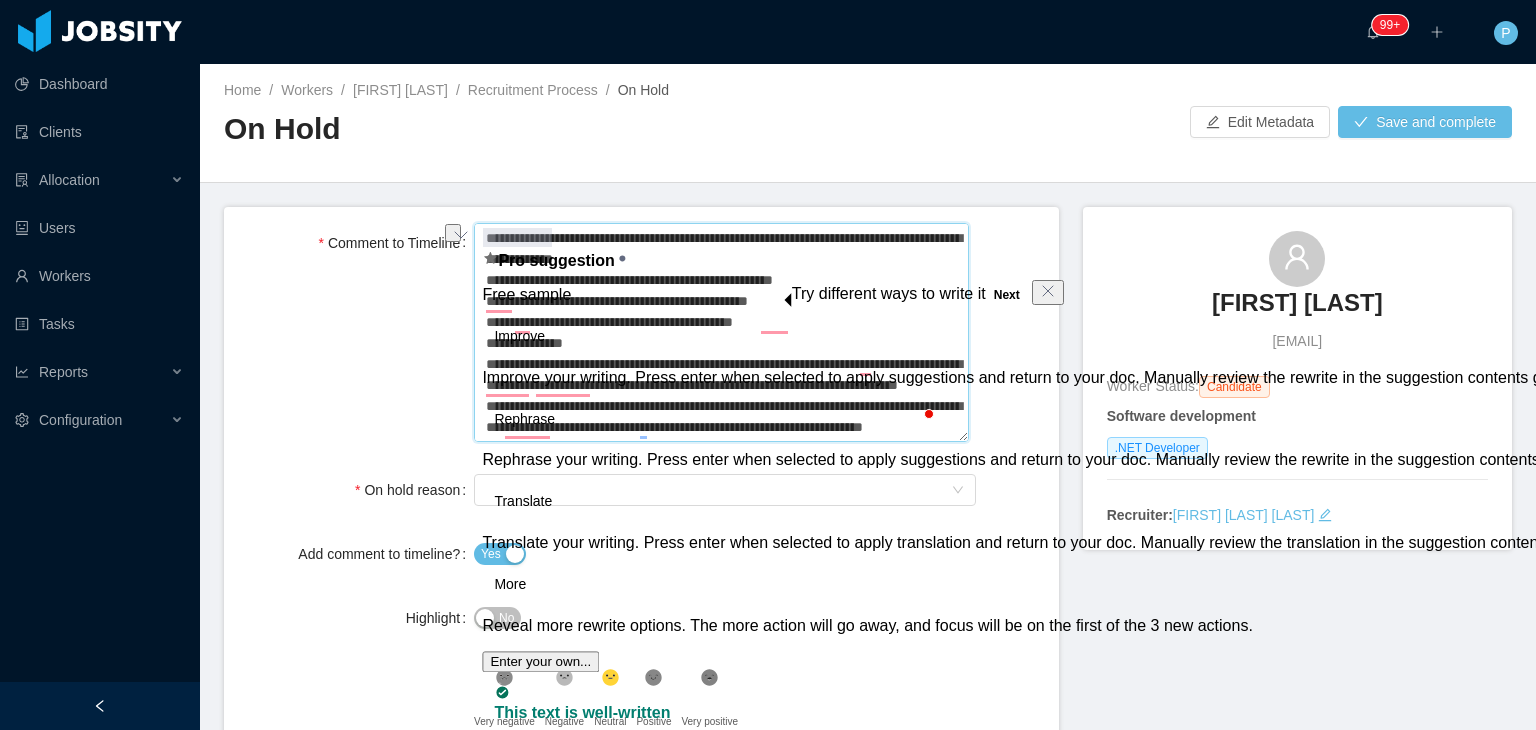 click on "**********" at bounding box center (721, 333) 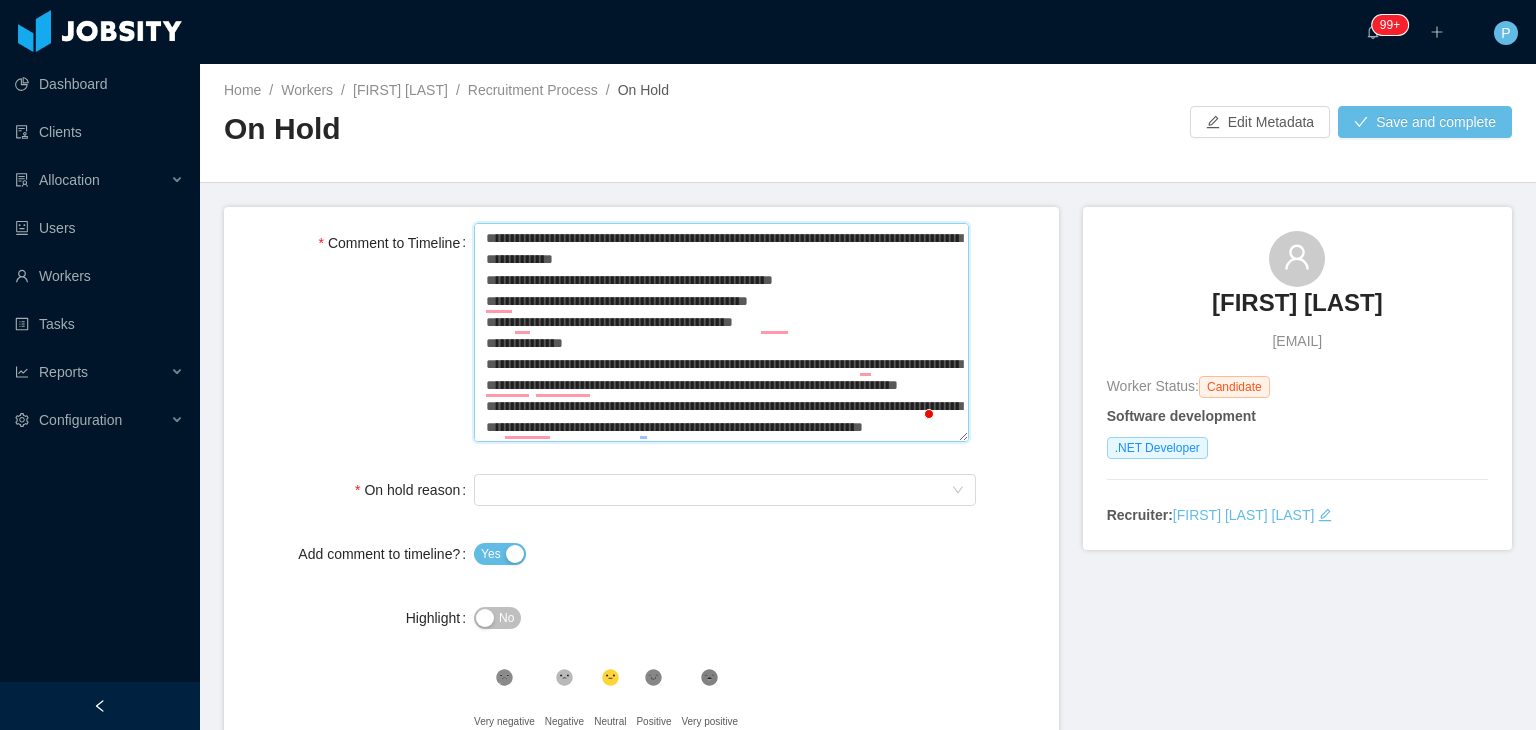click on "**********" at bounding box center [721, 333] 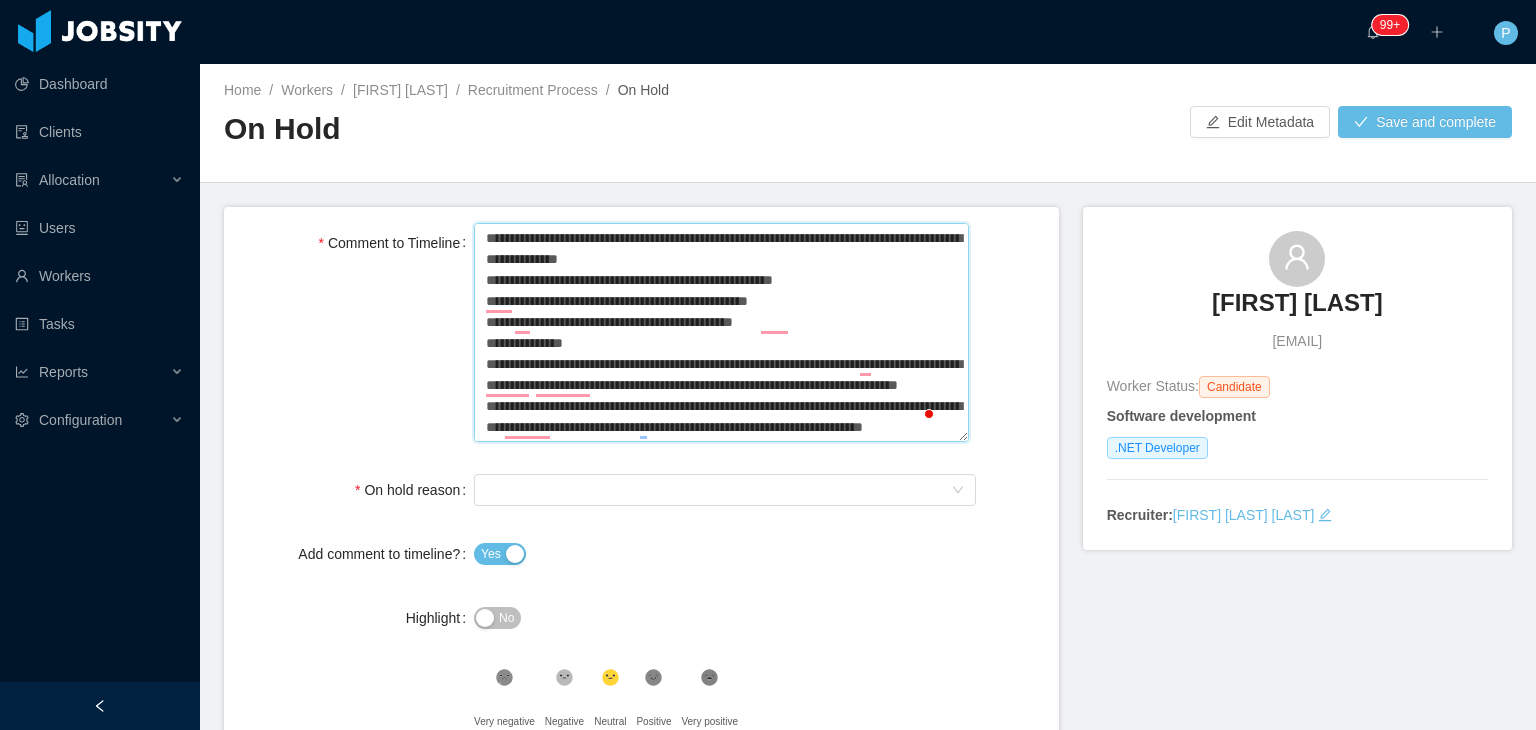 type 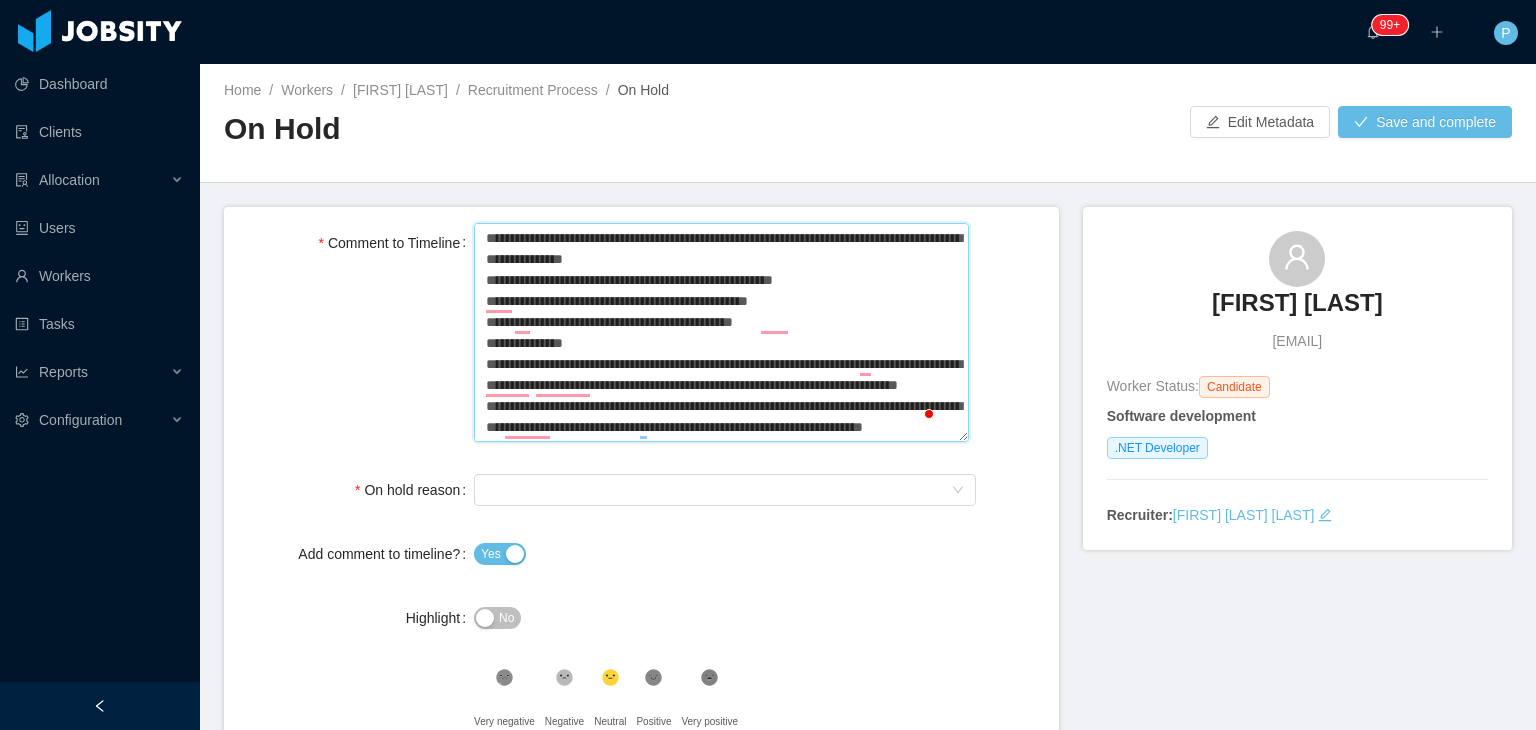 type 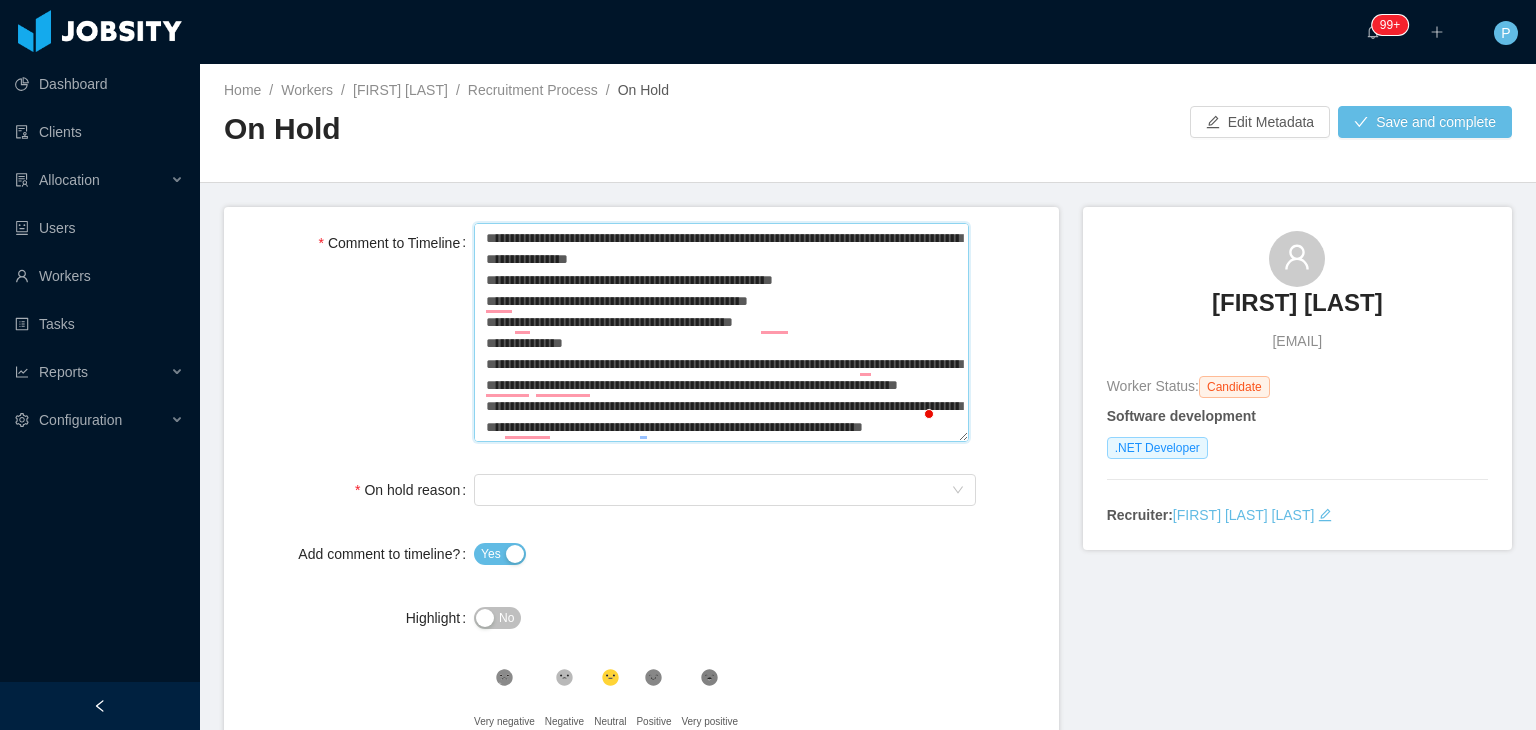 type 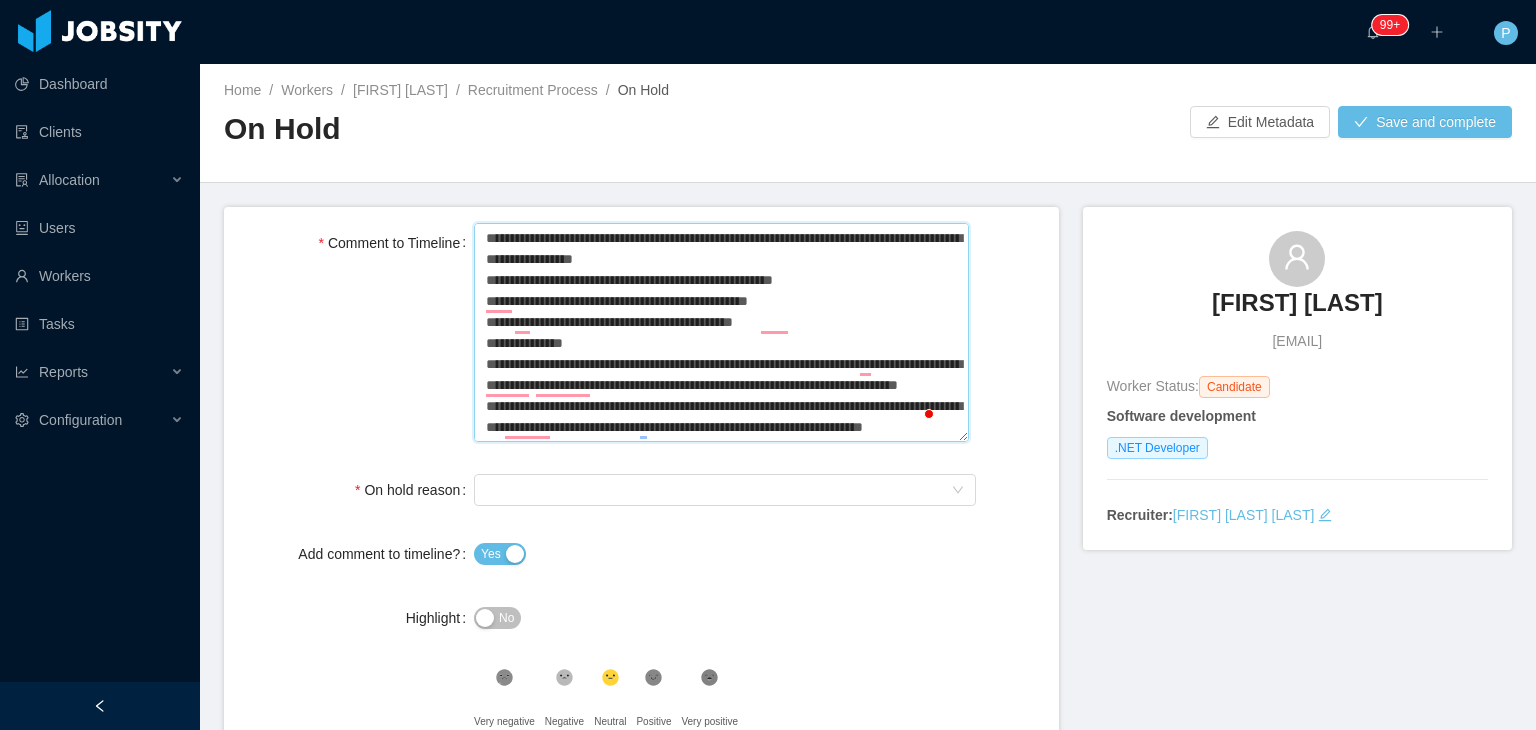 type on "**********" 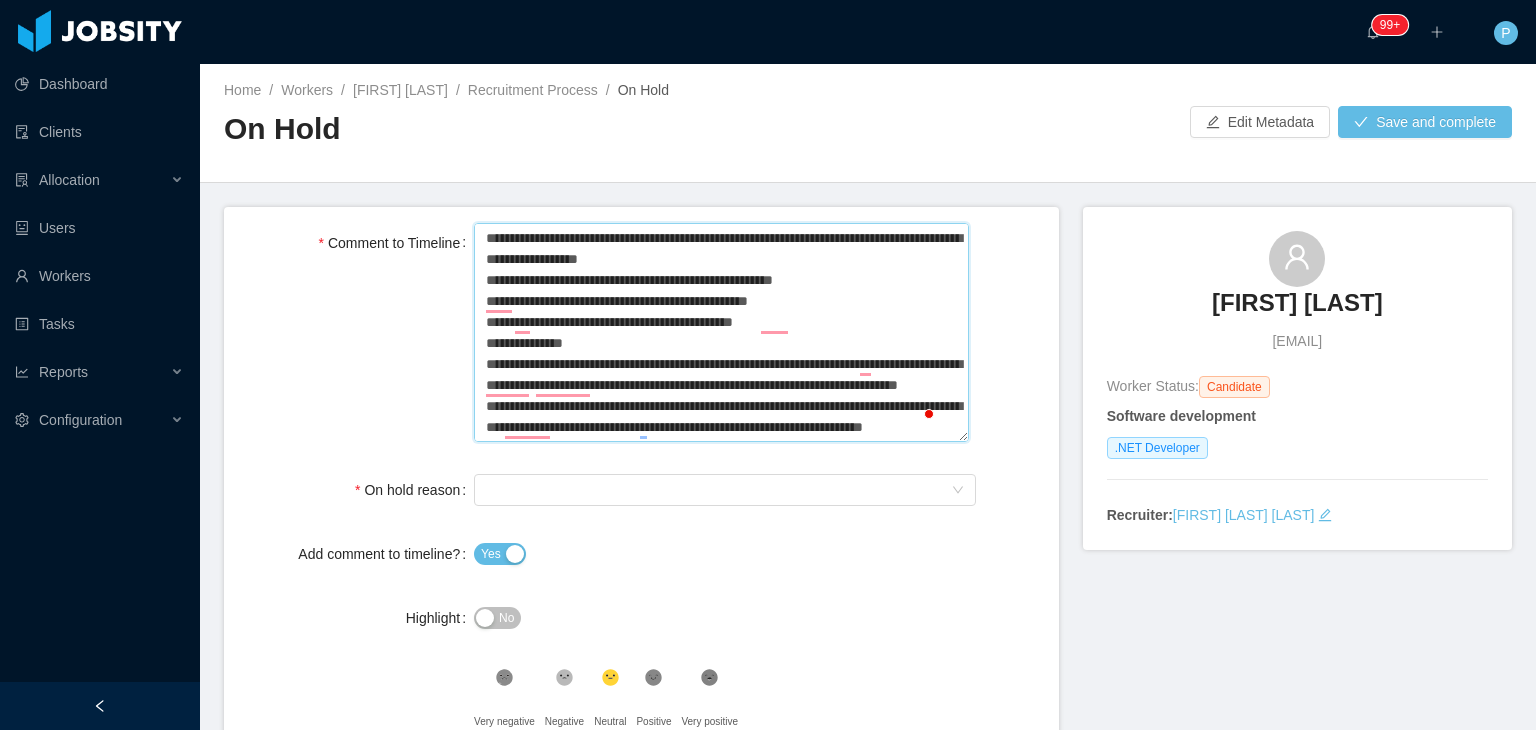 type 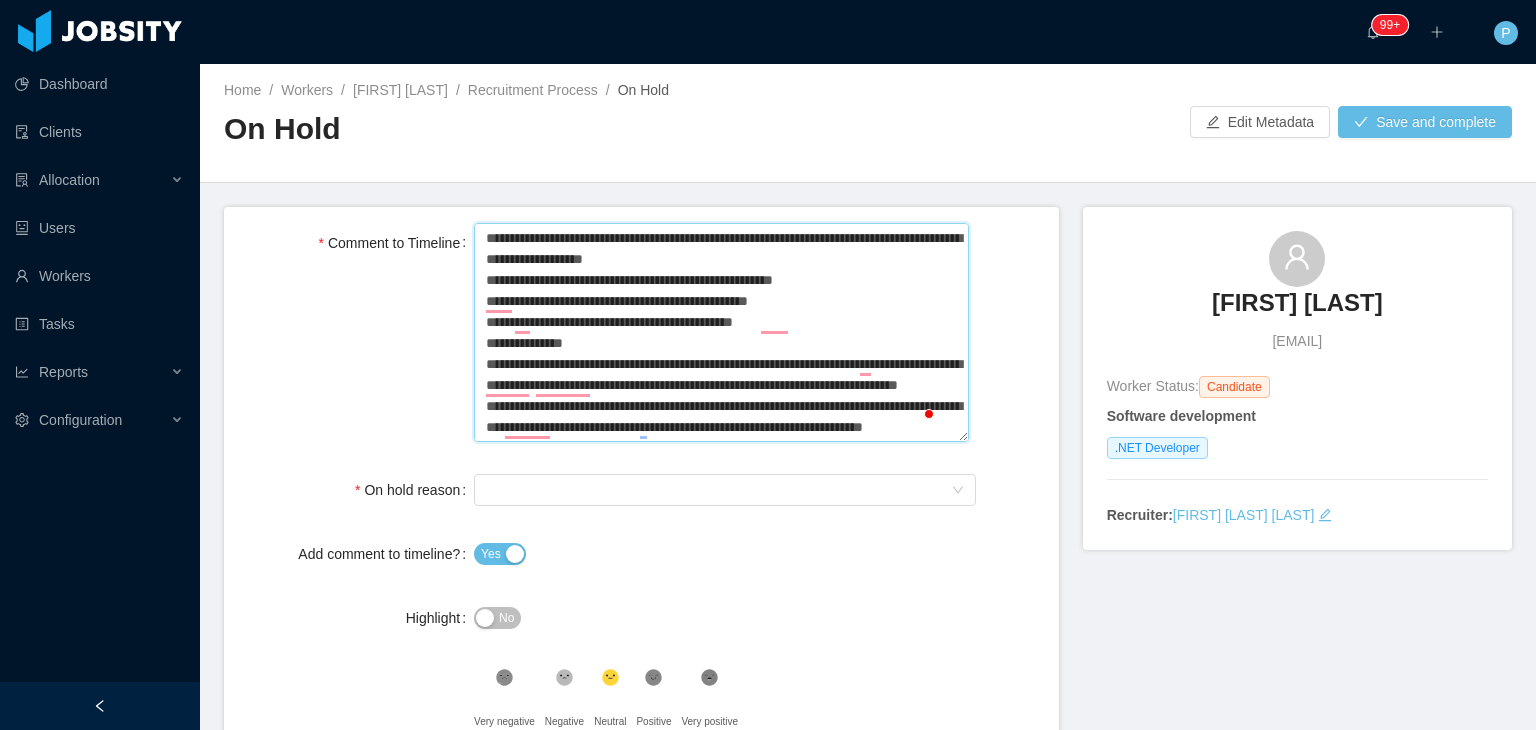 type 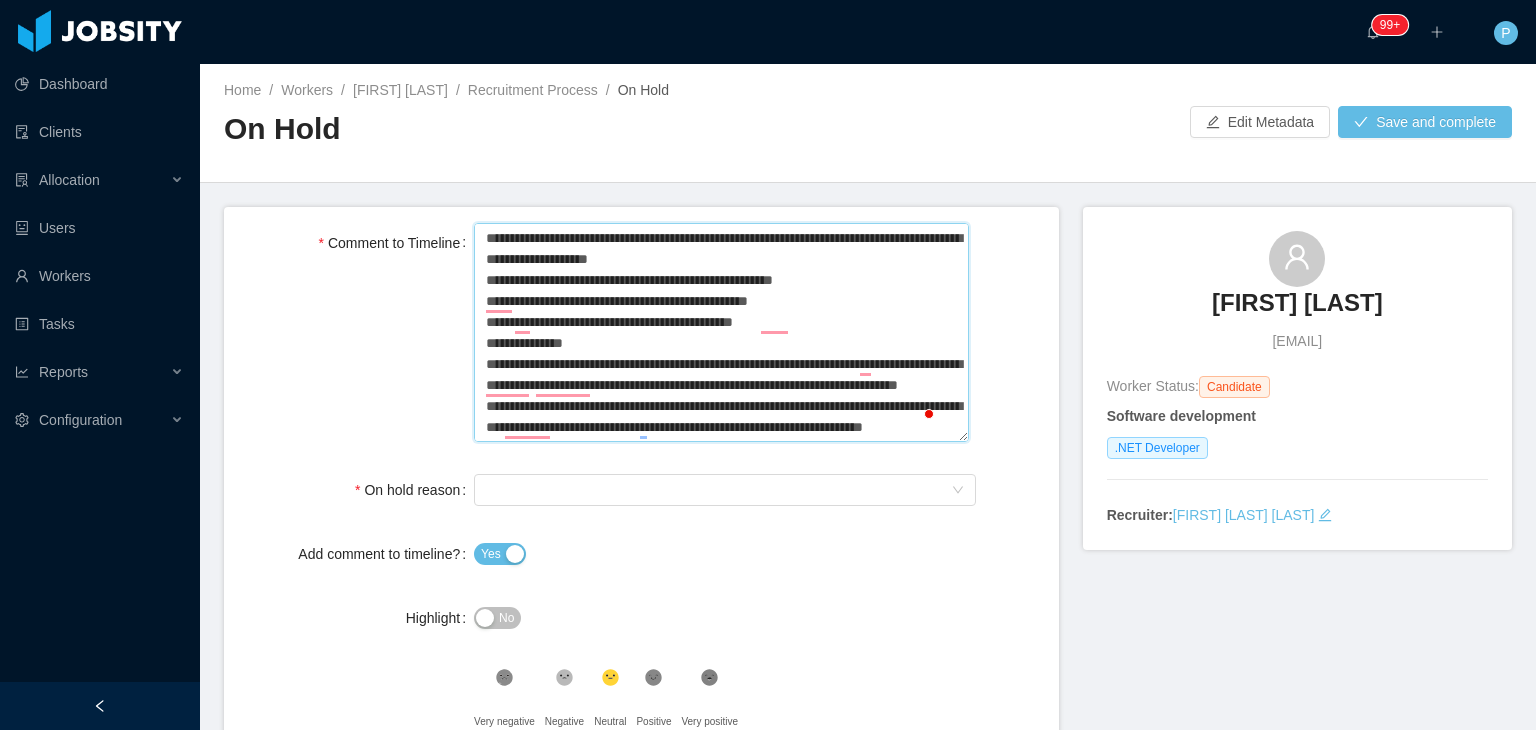 type 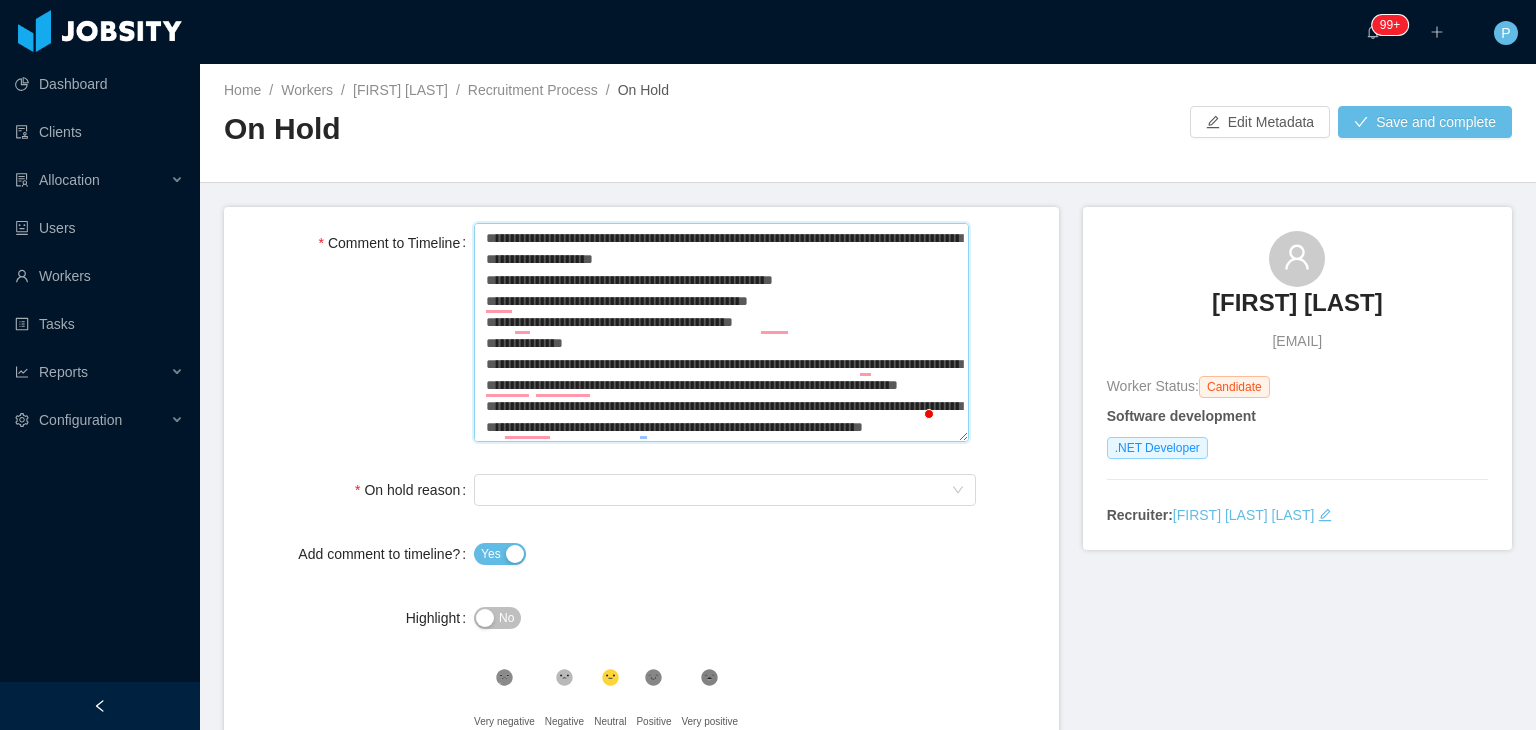 type 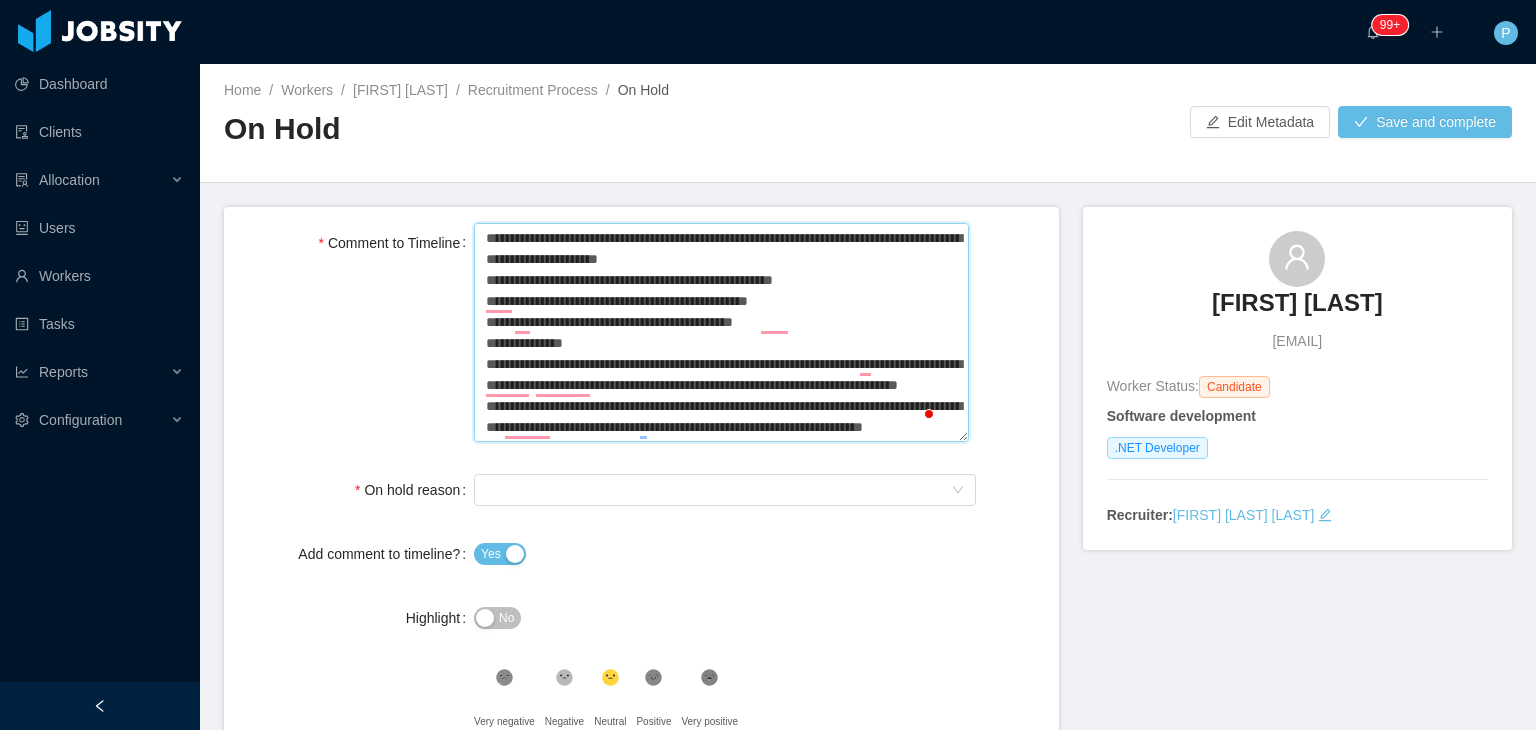 type 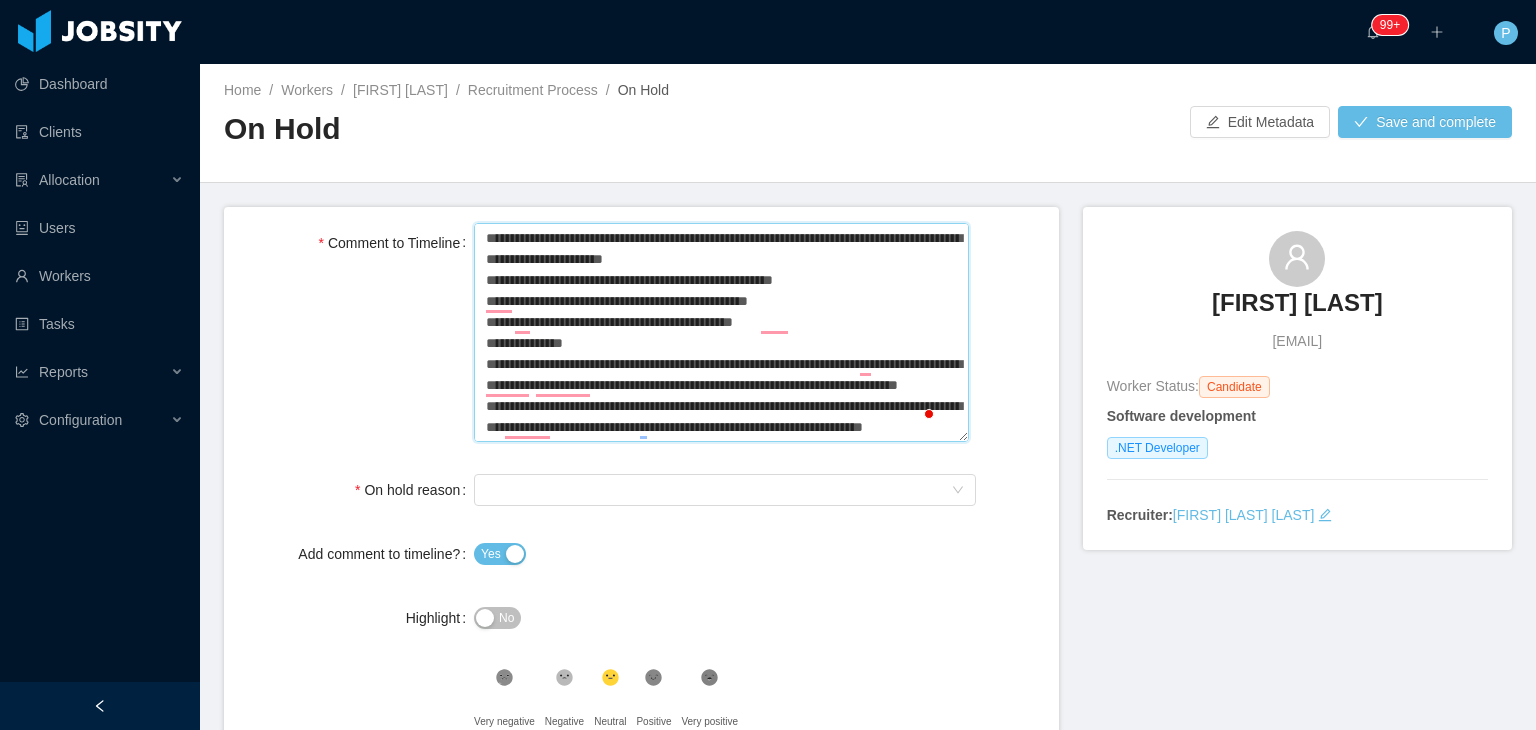 type 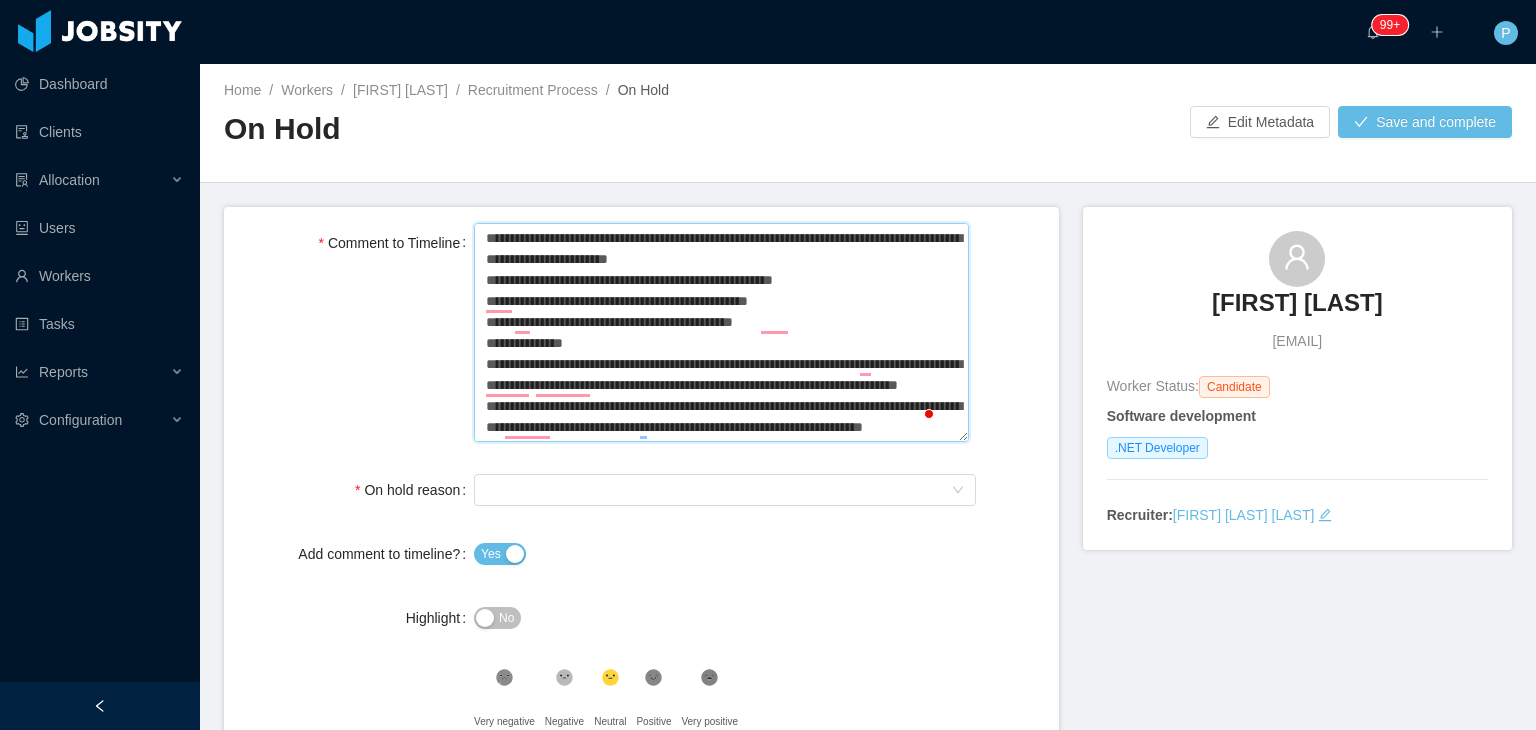 type 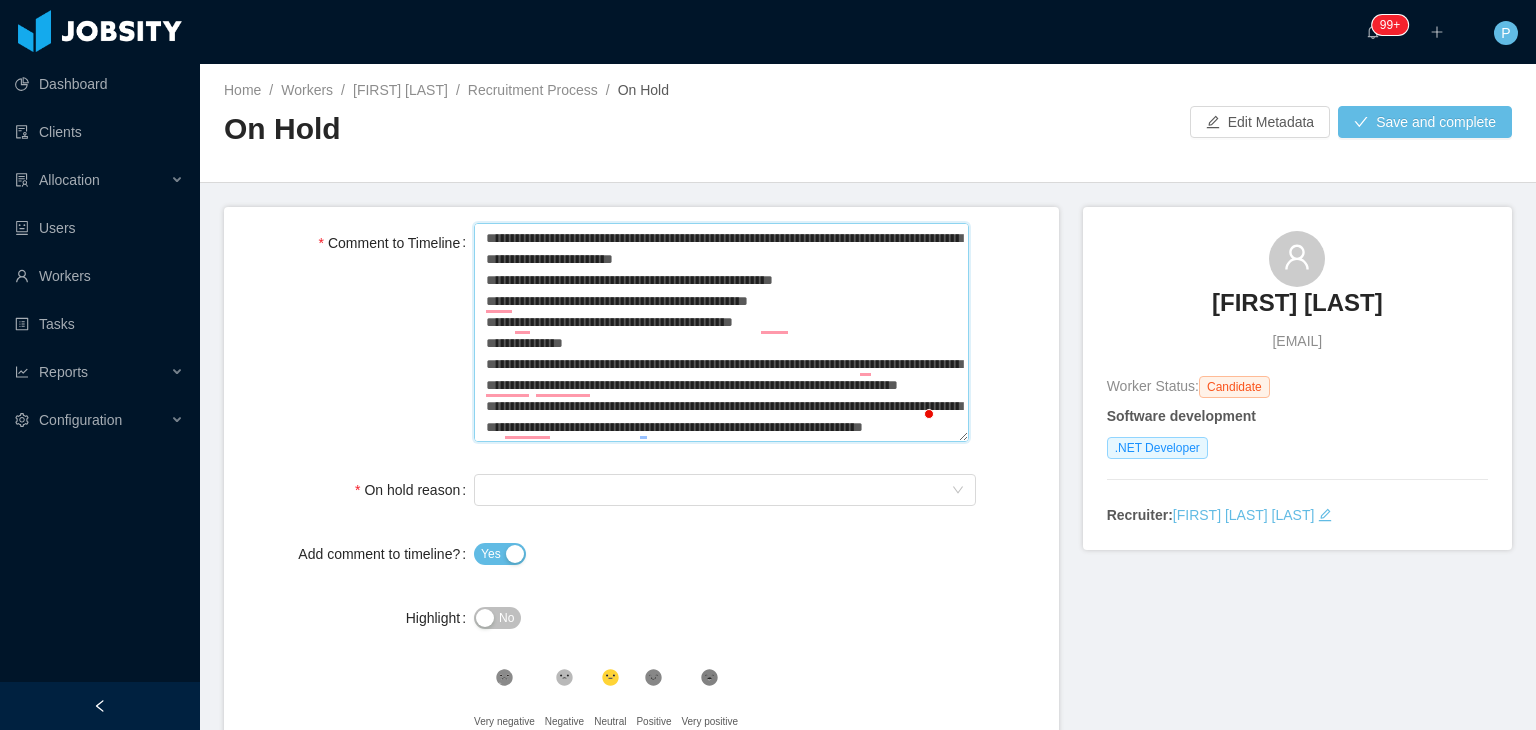 type 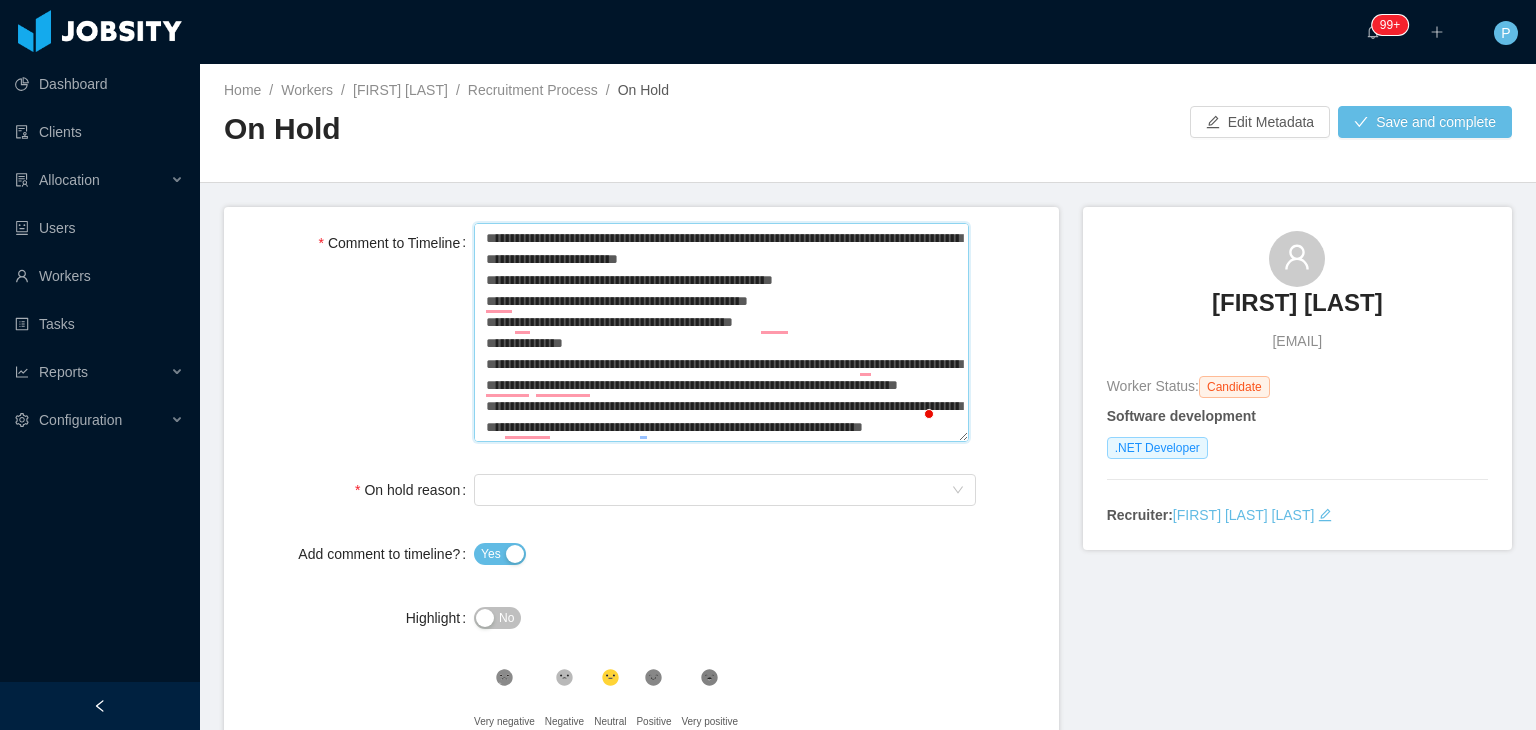 type 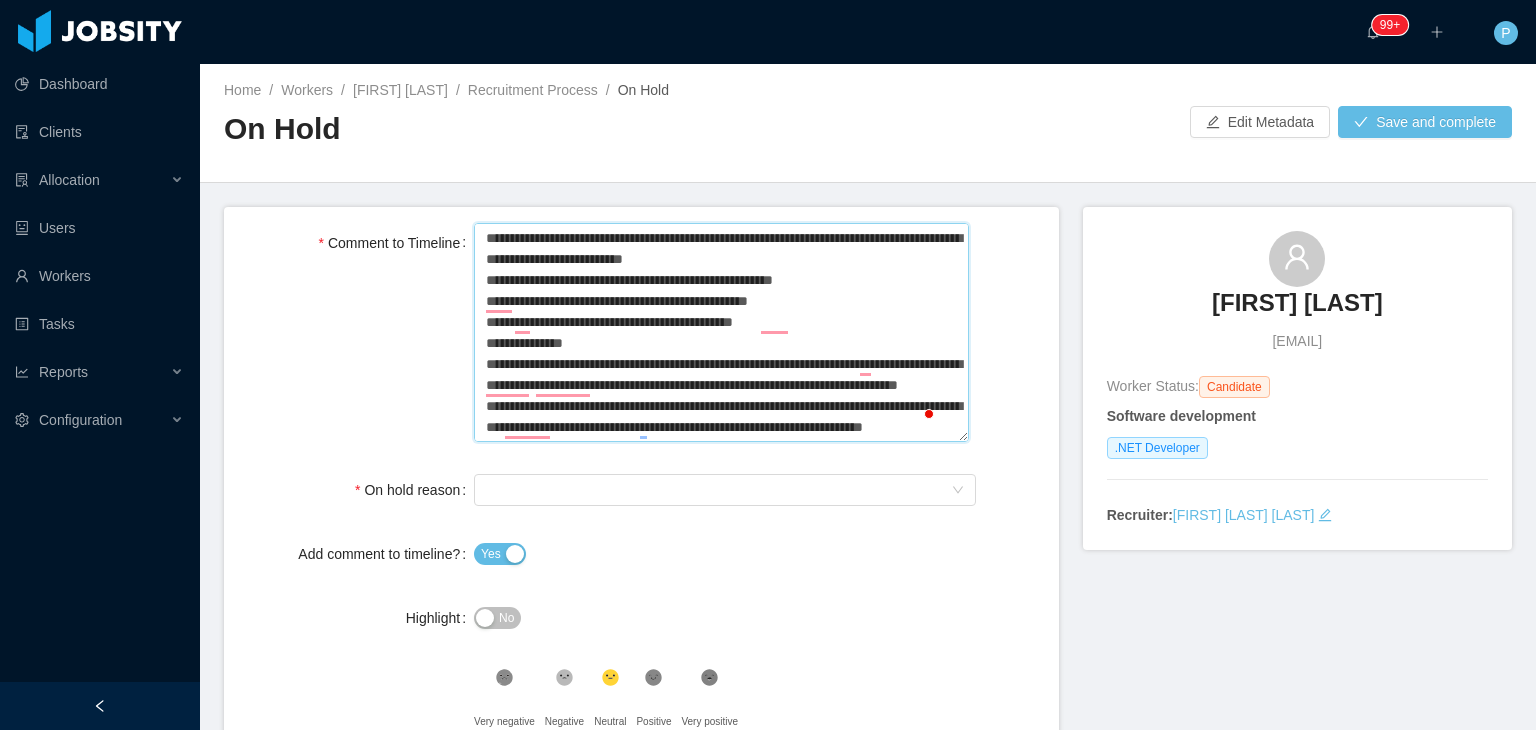 type 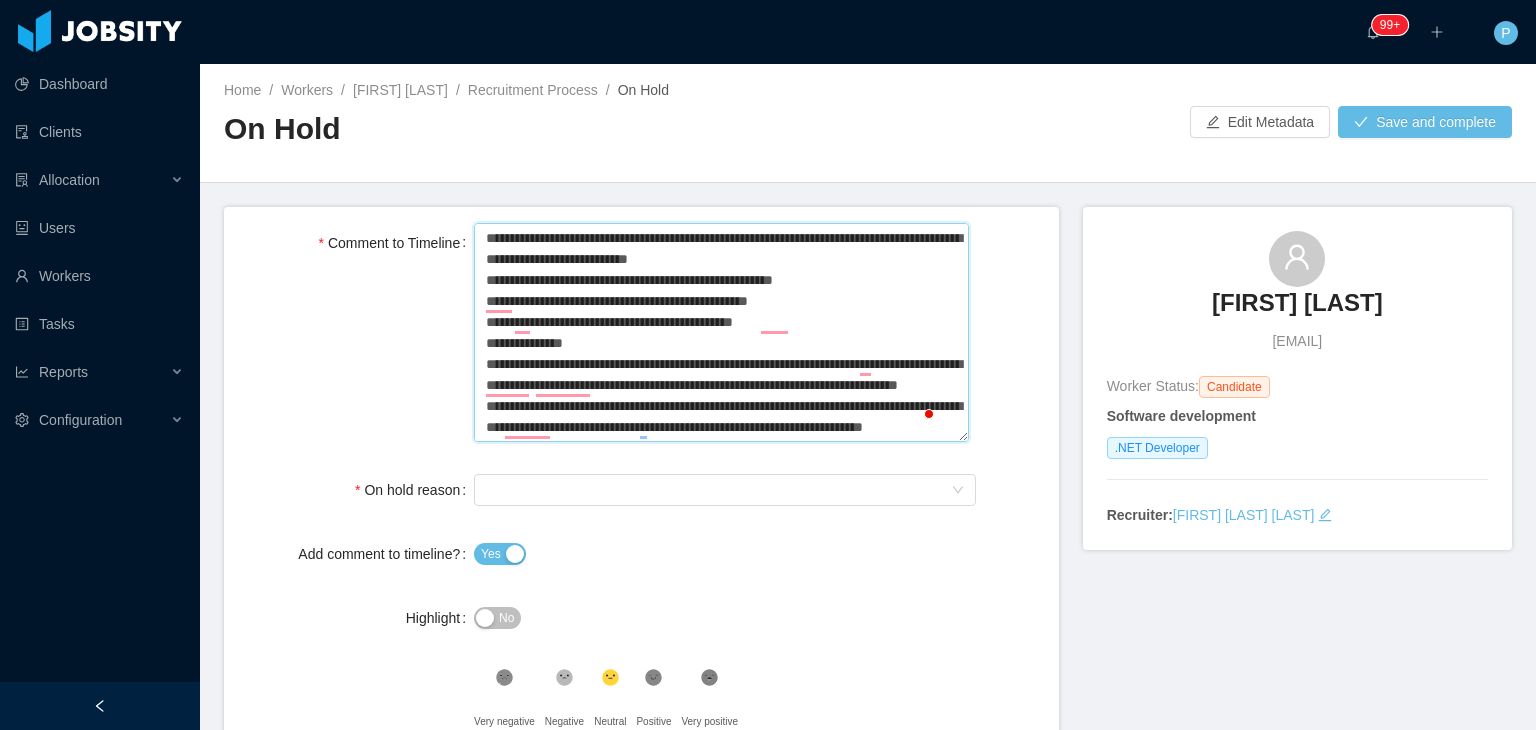 type 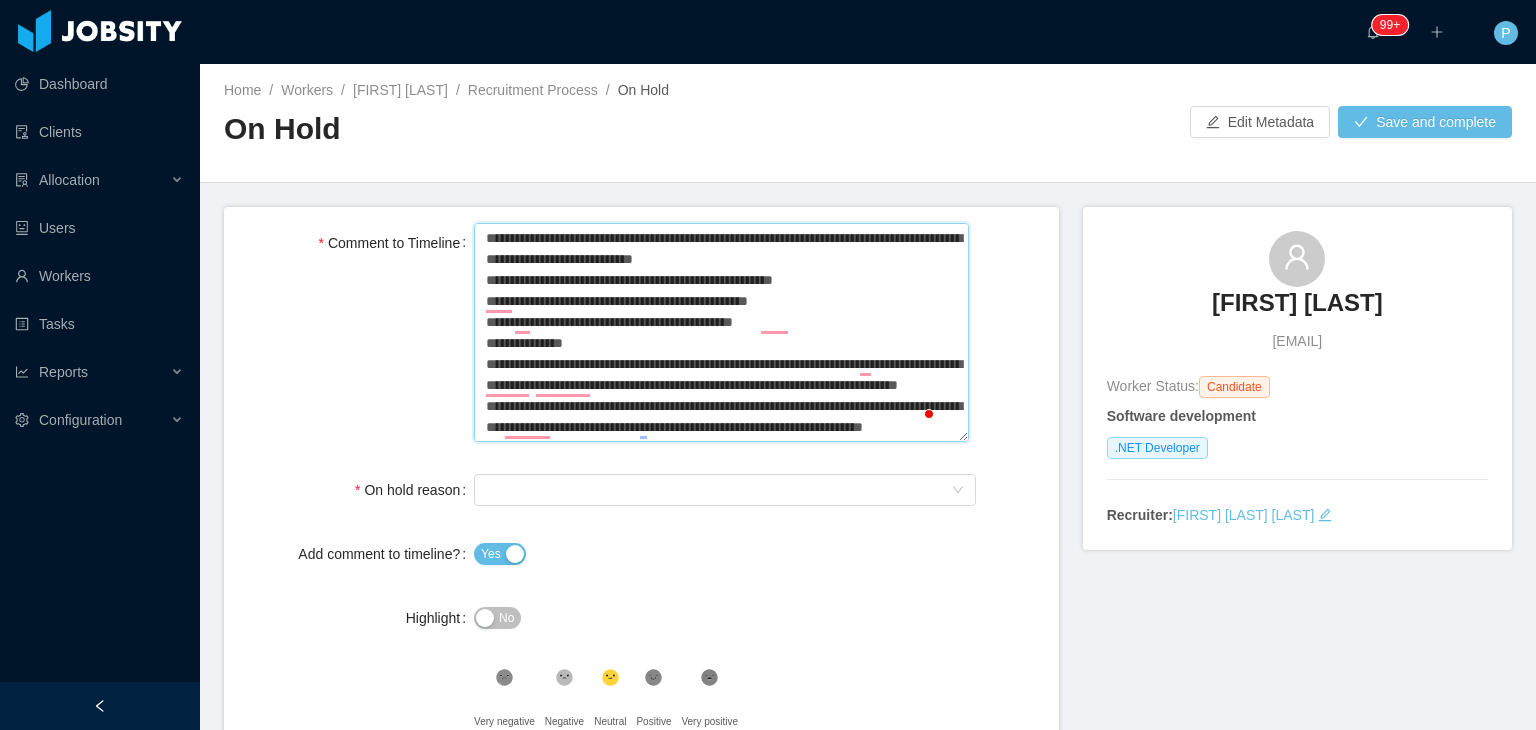 type 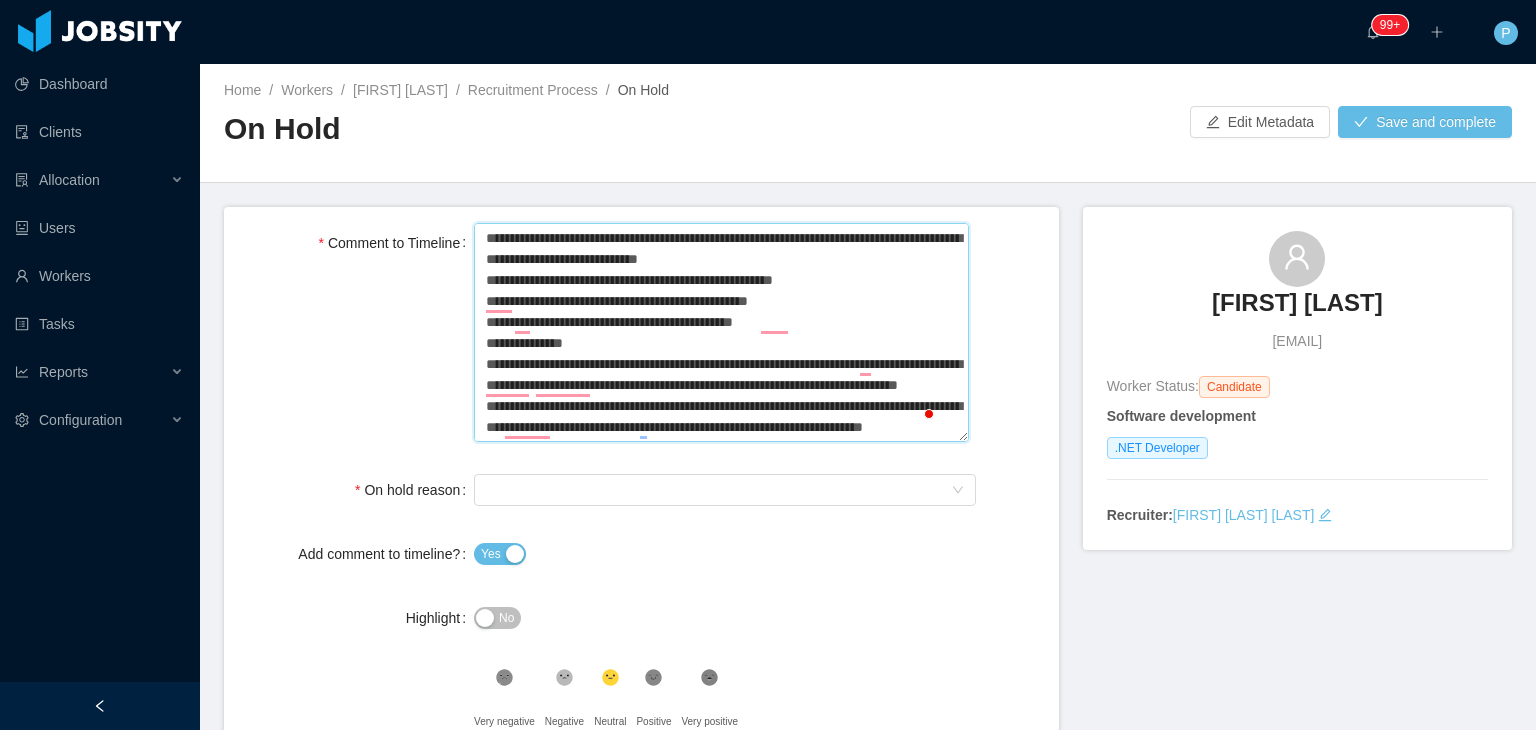 type 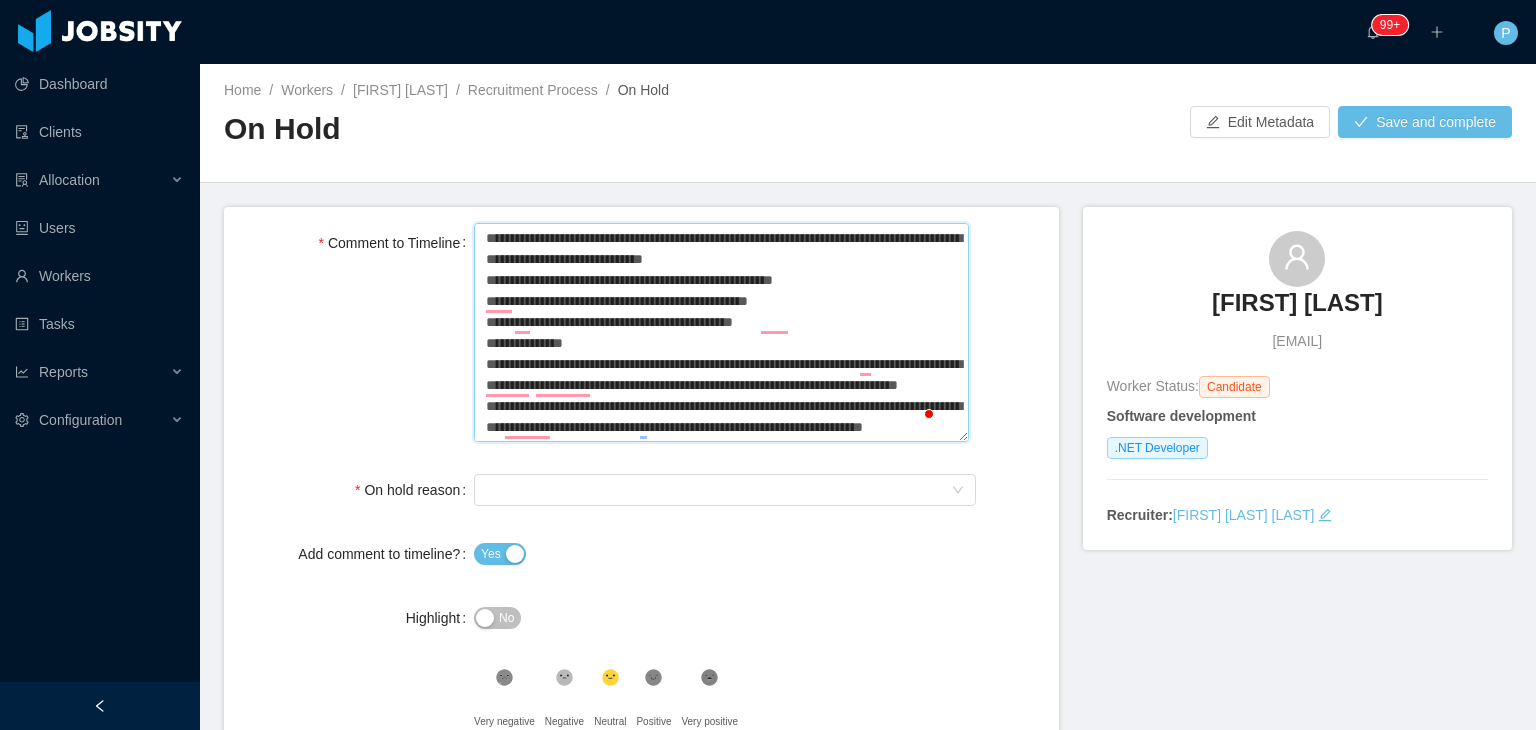 type 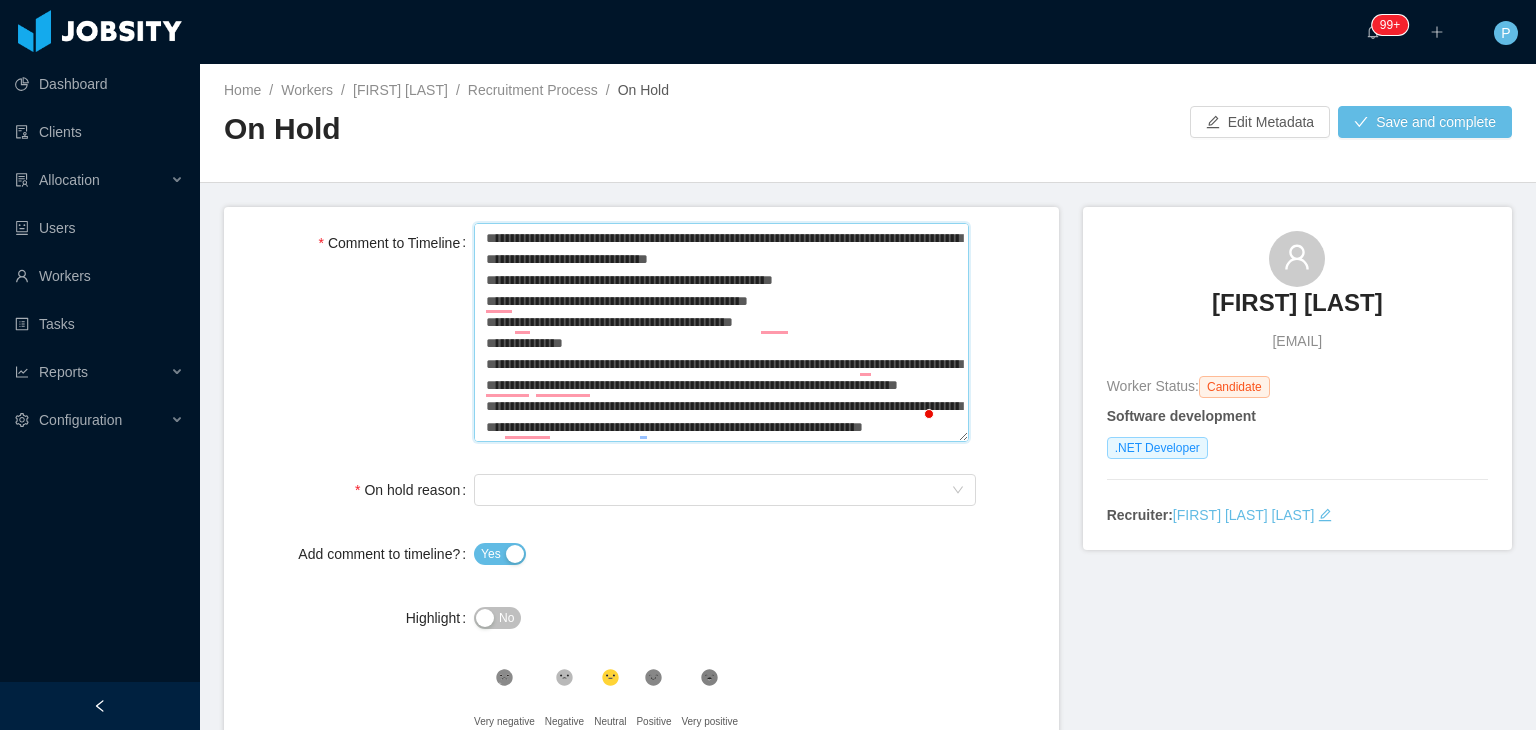 type 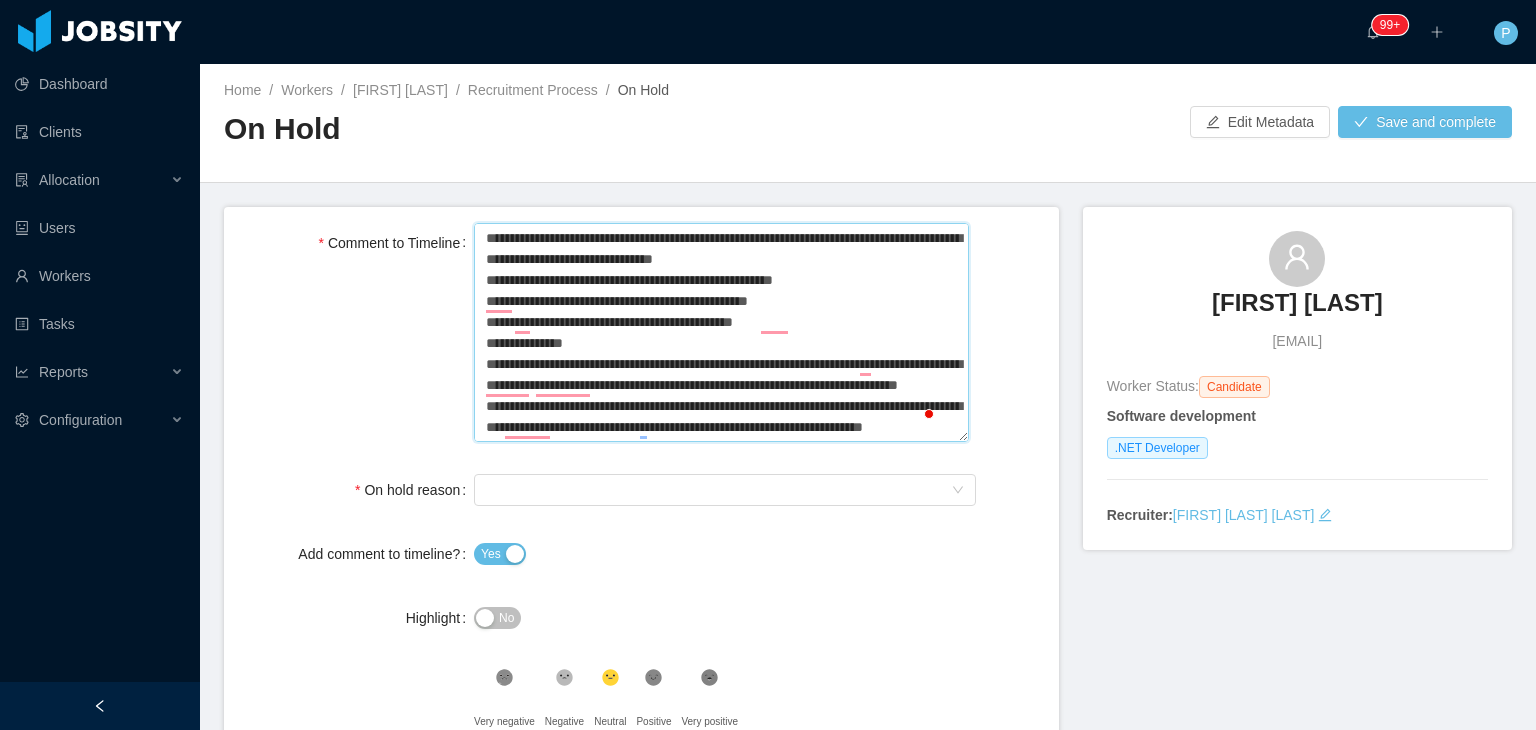 type 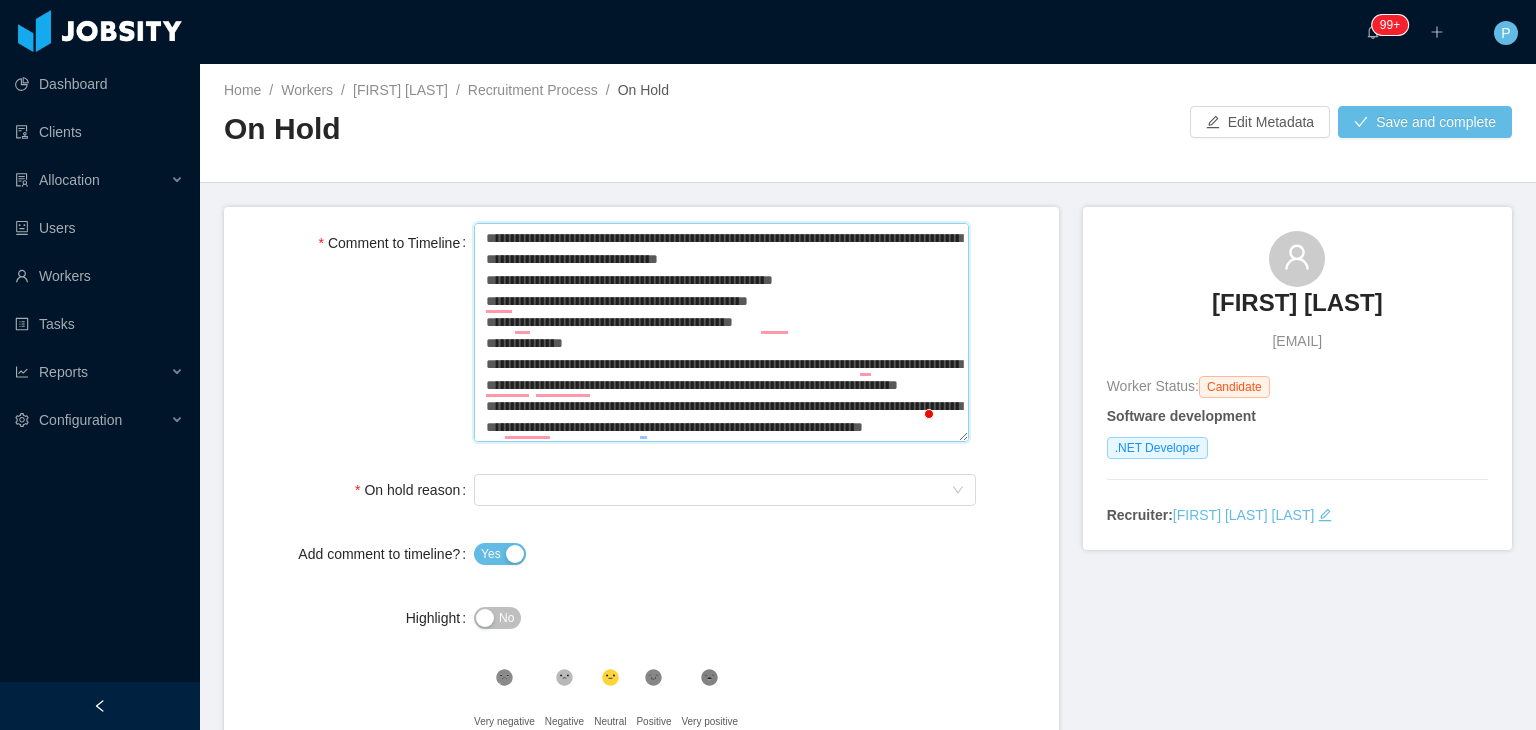 type 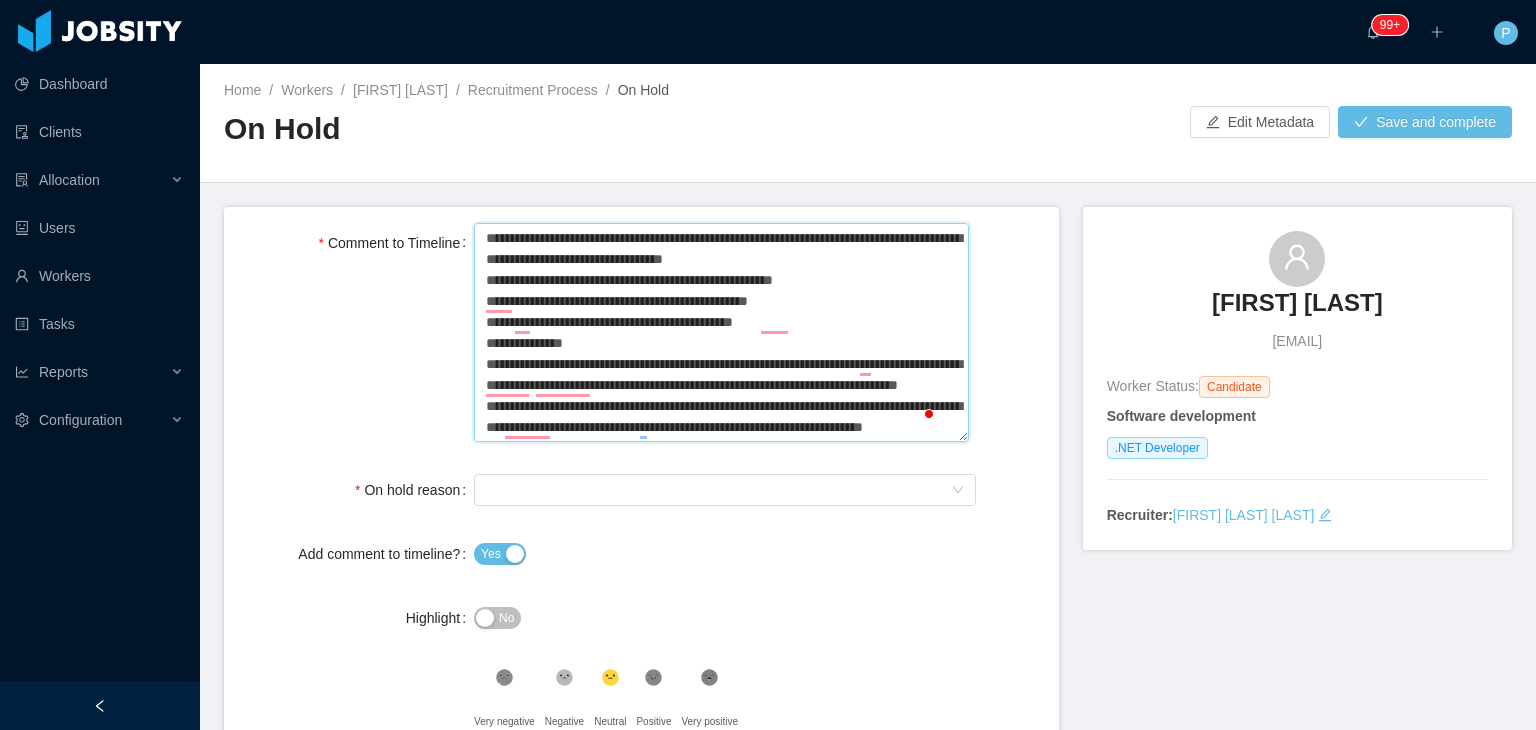 type 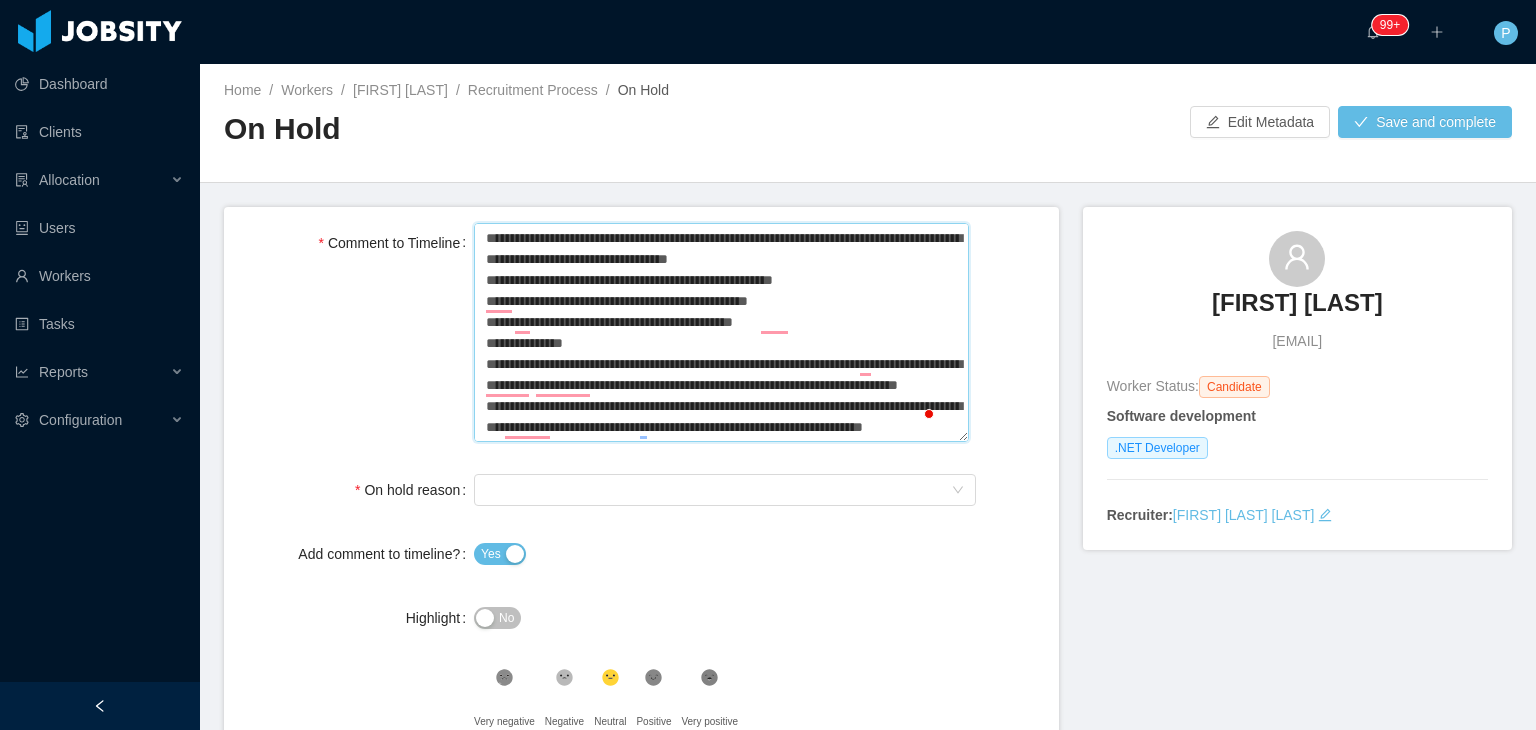type 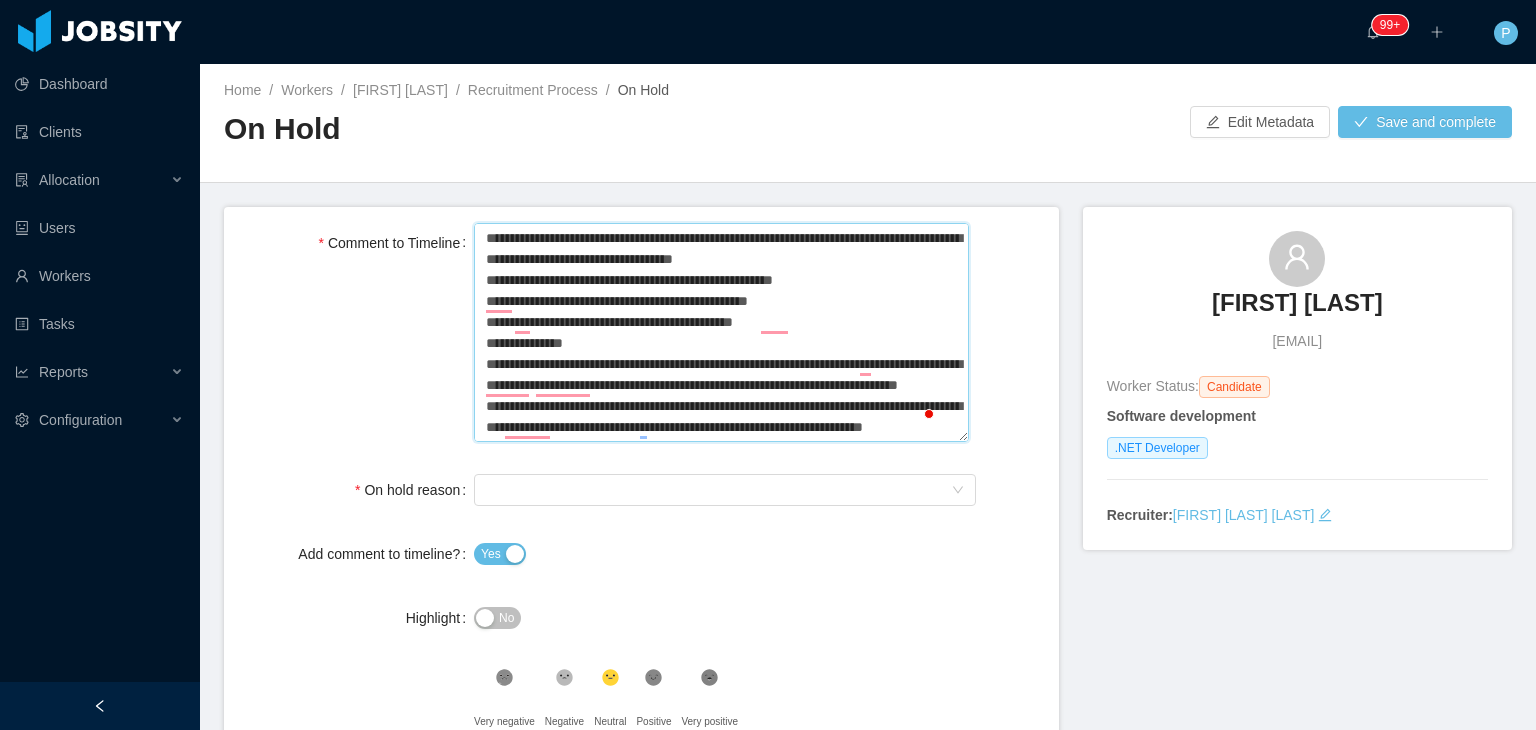 type 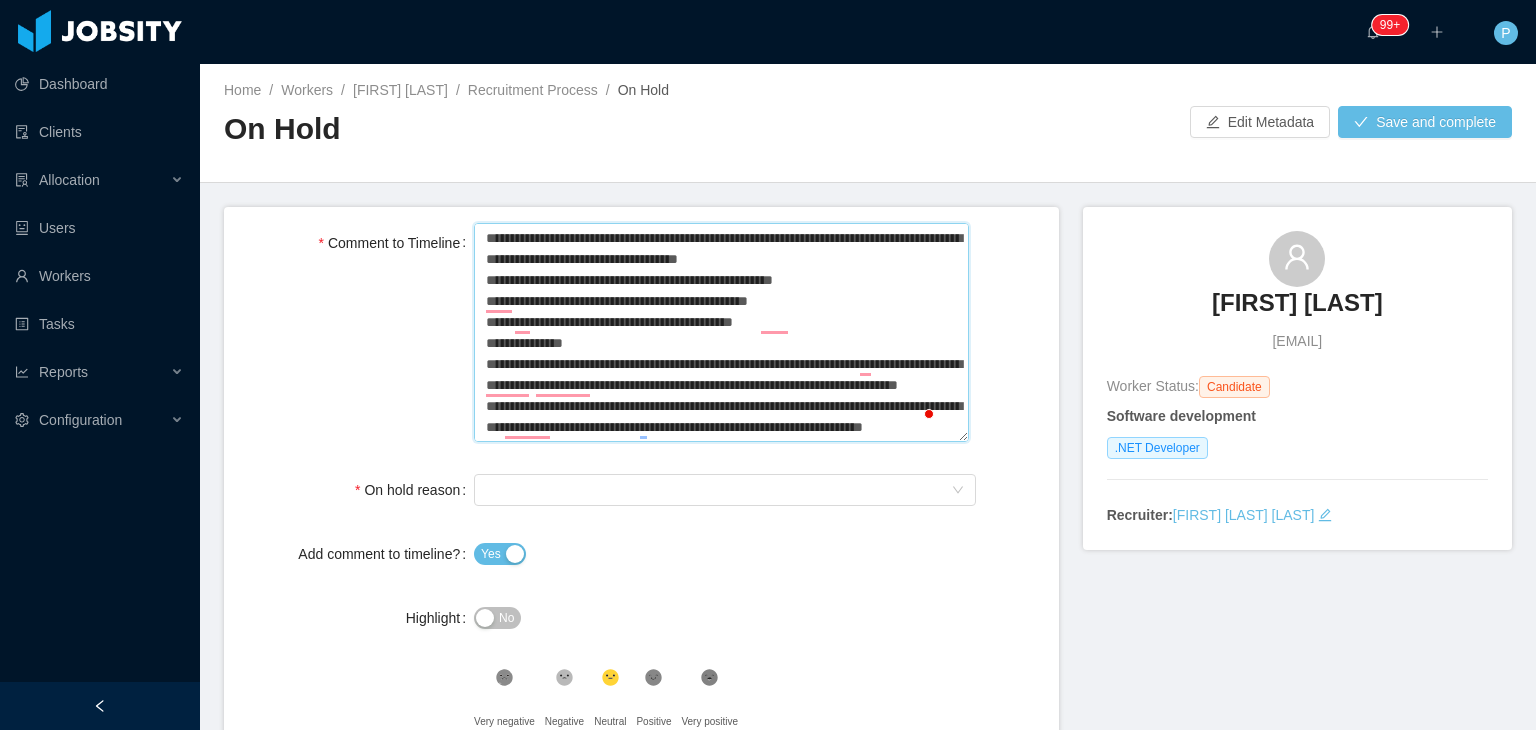type 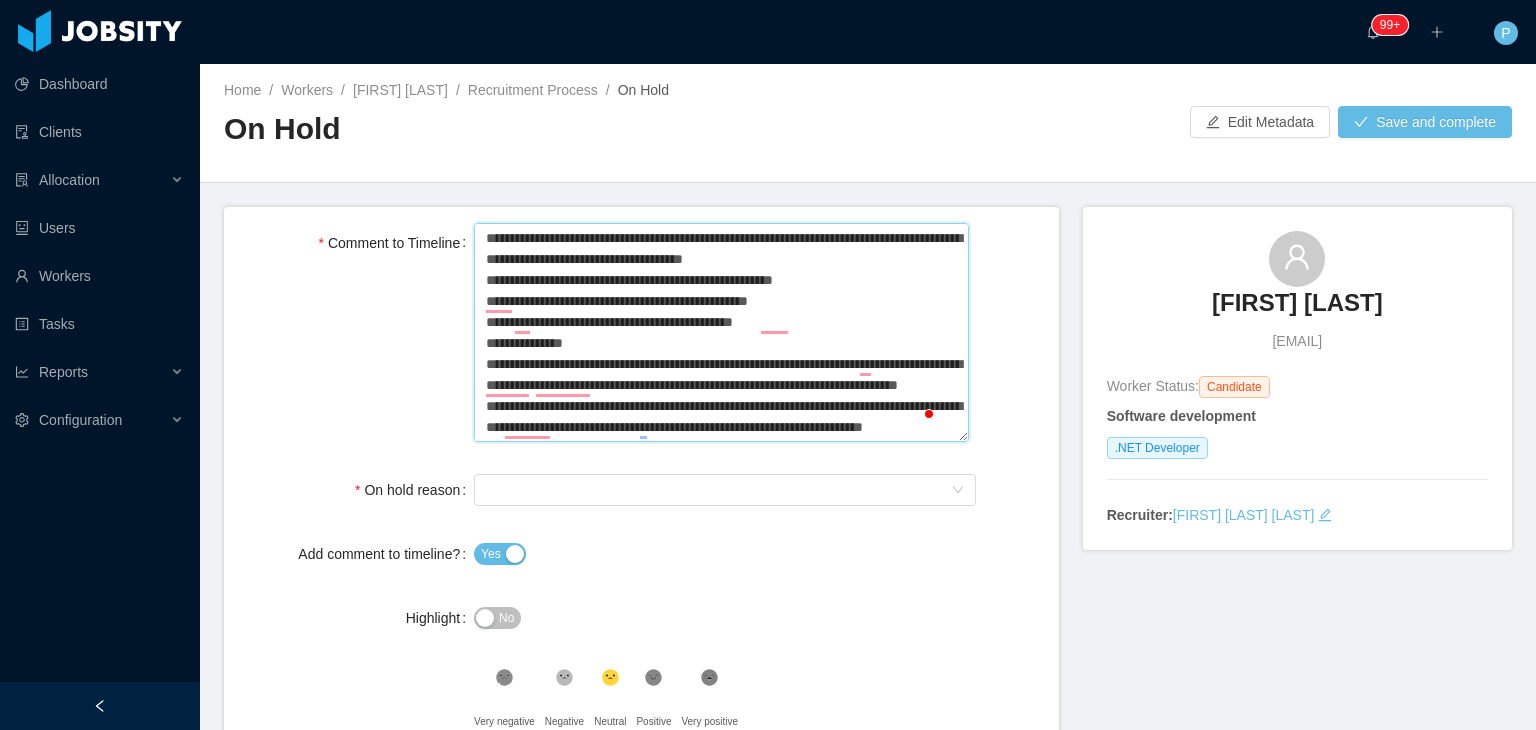 type 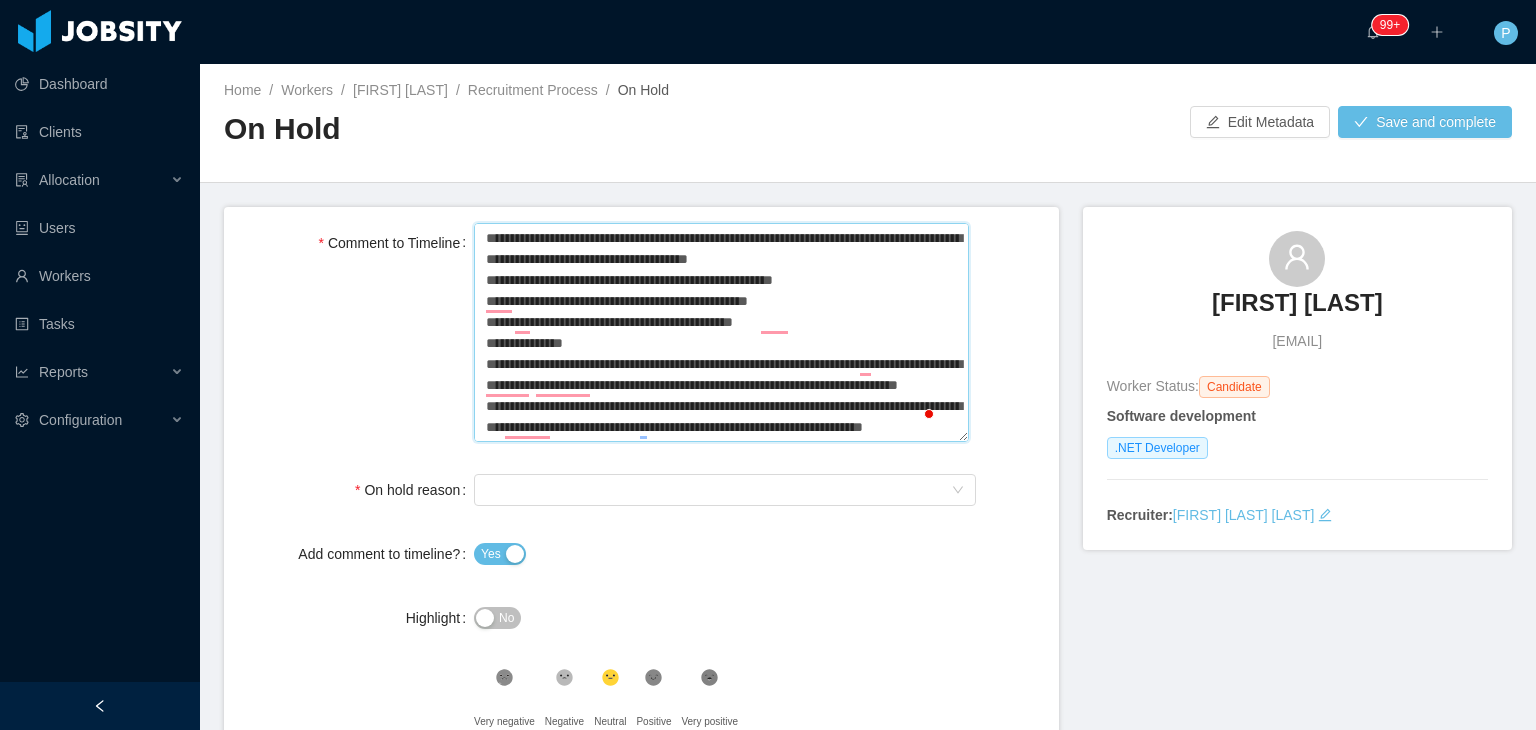 type 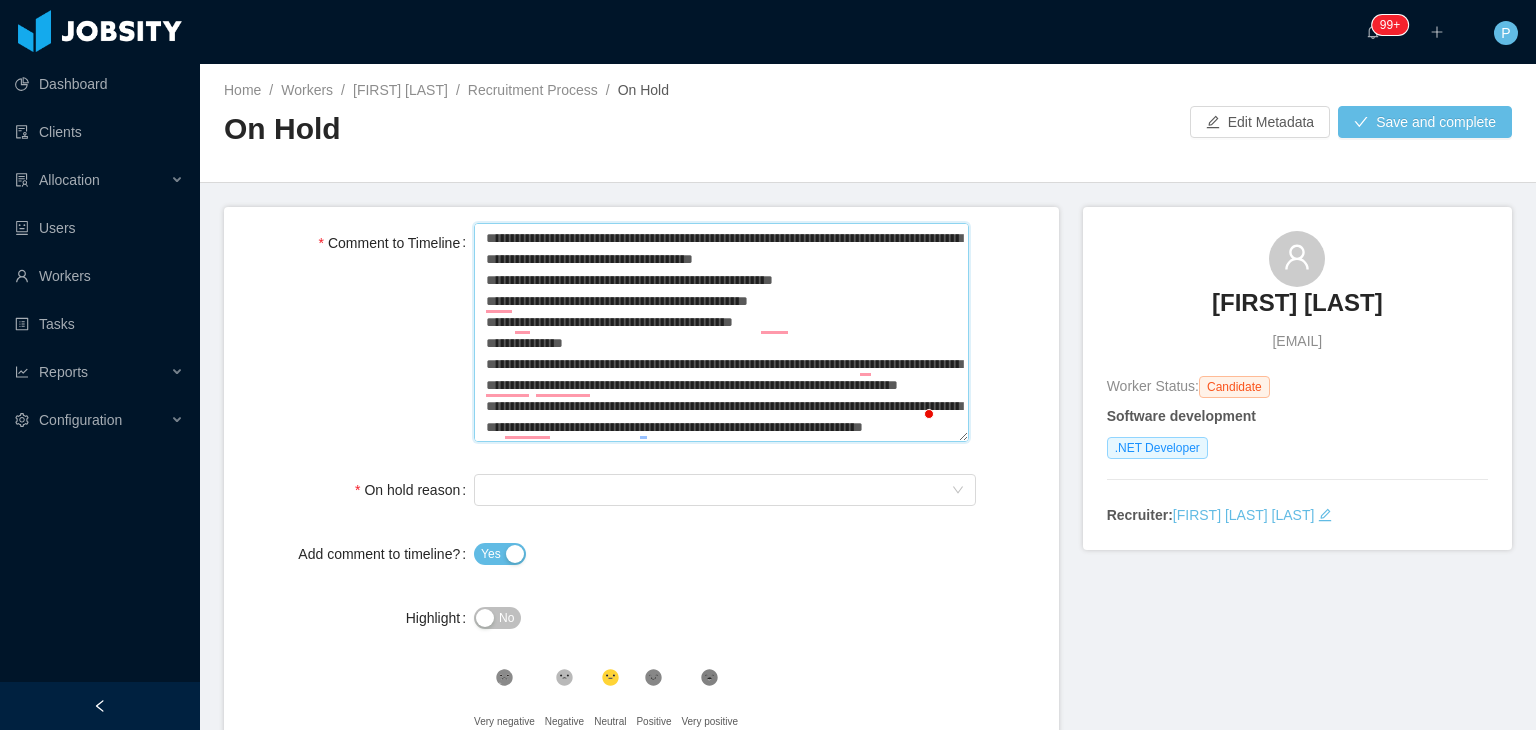 type 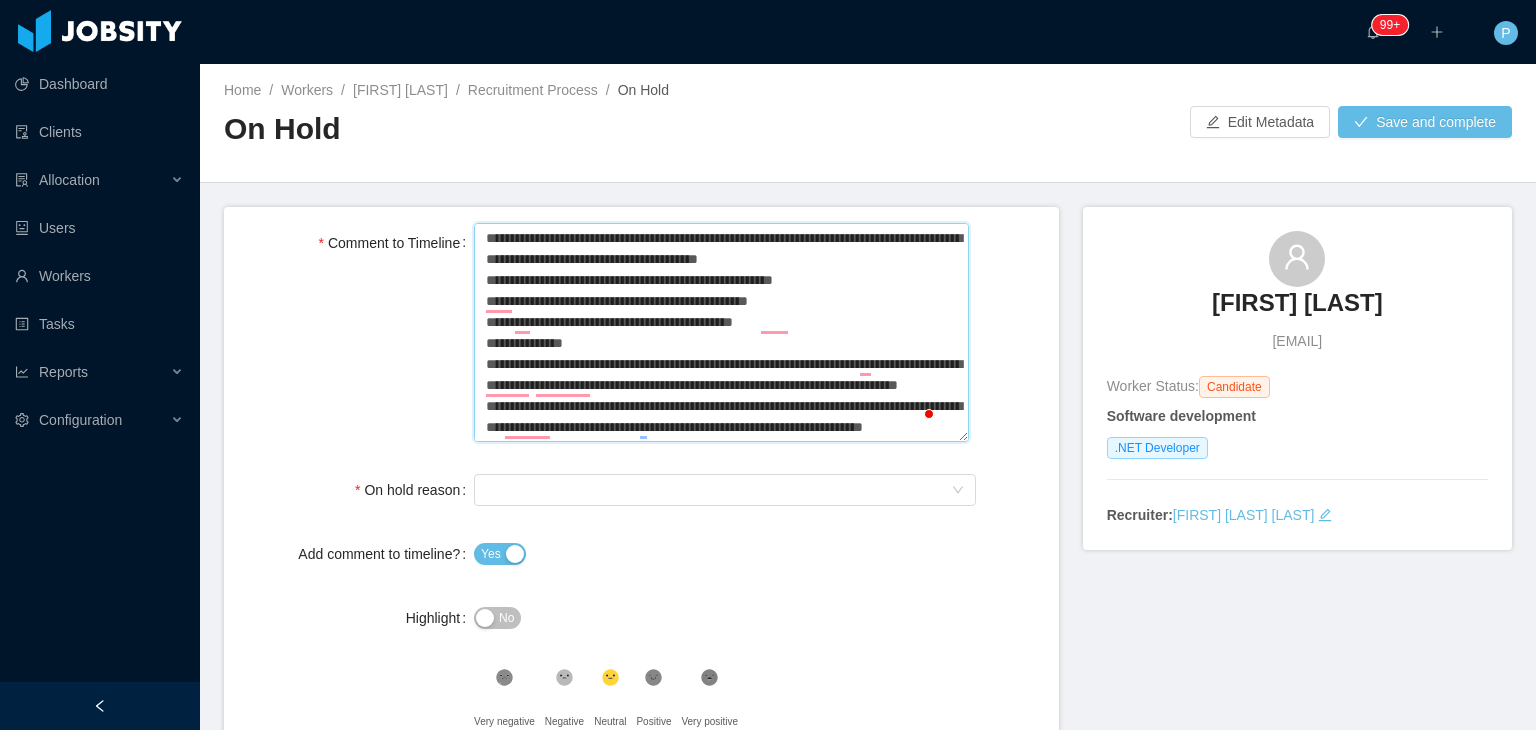 type 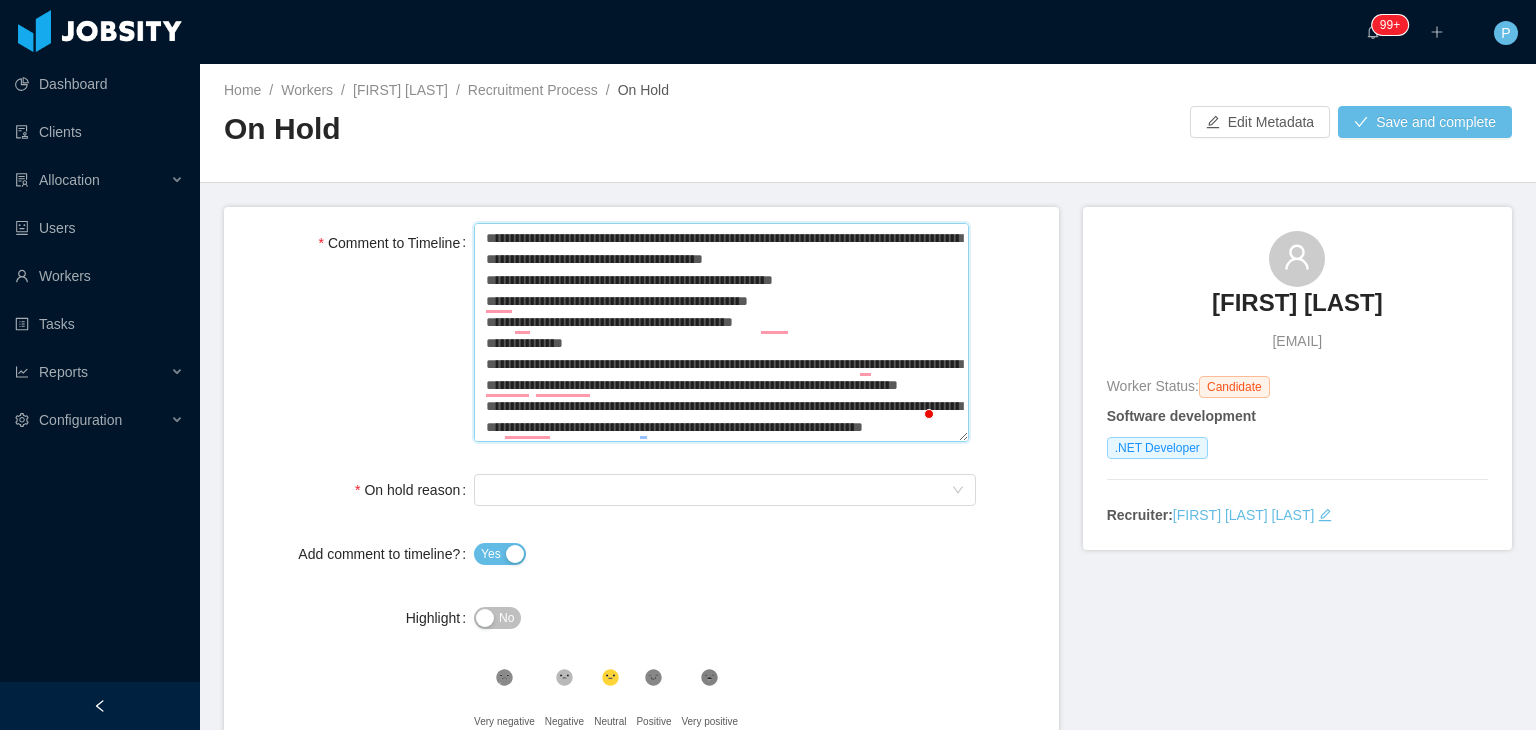 type 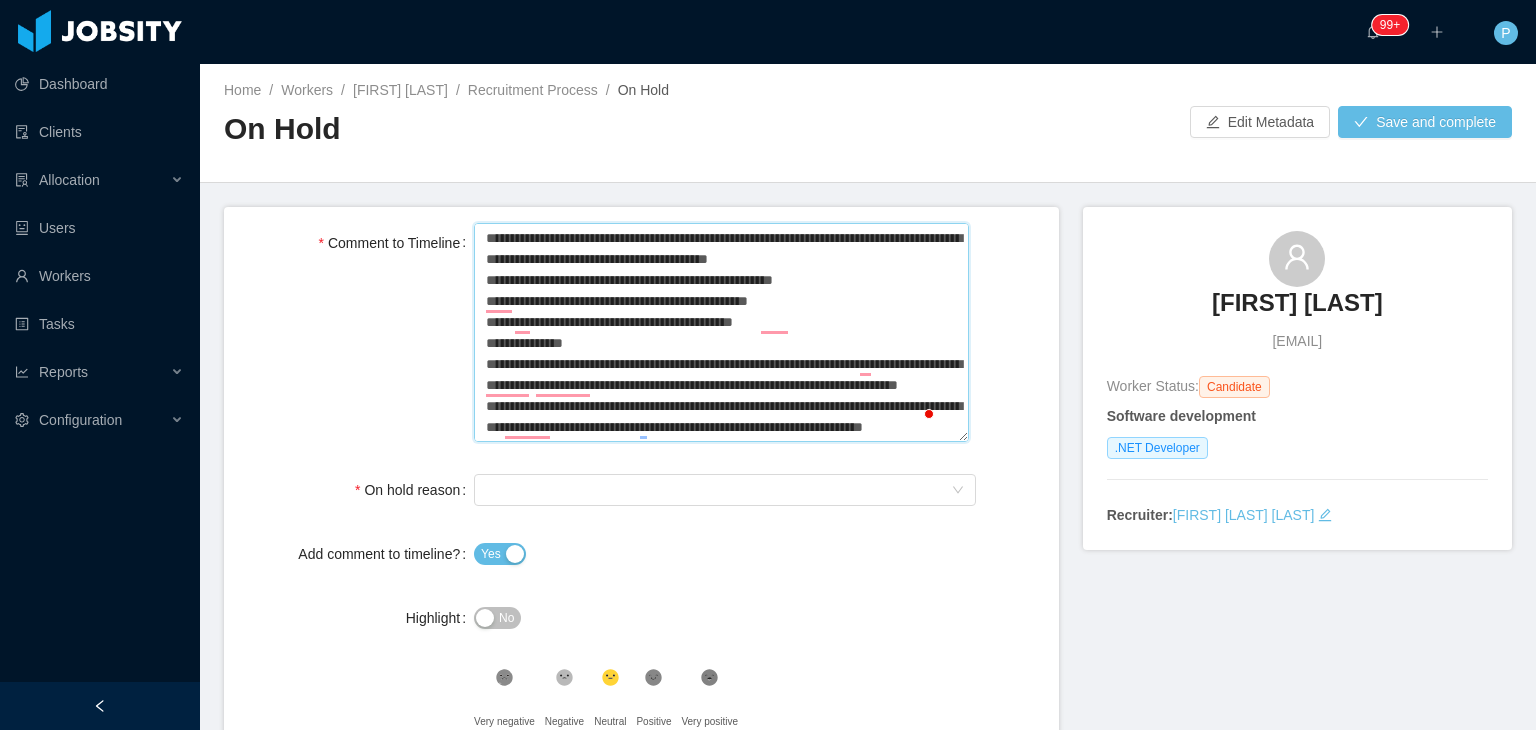 type 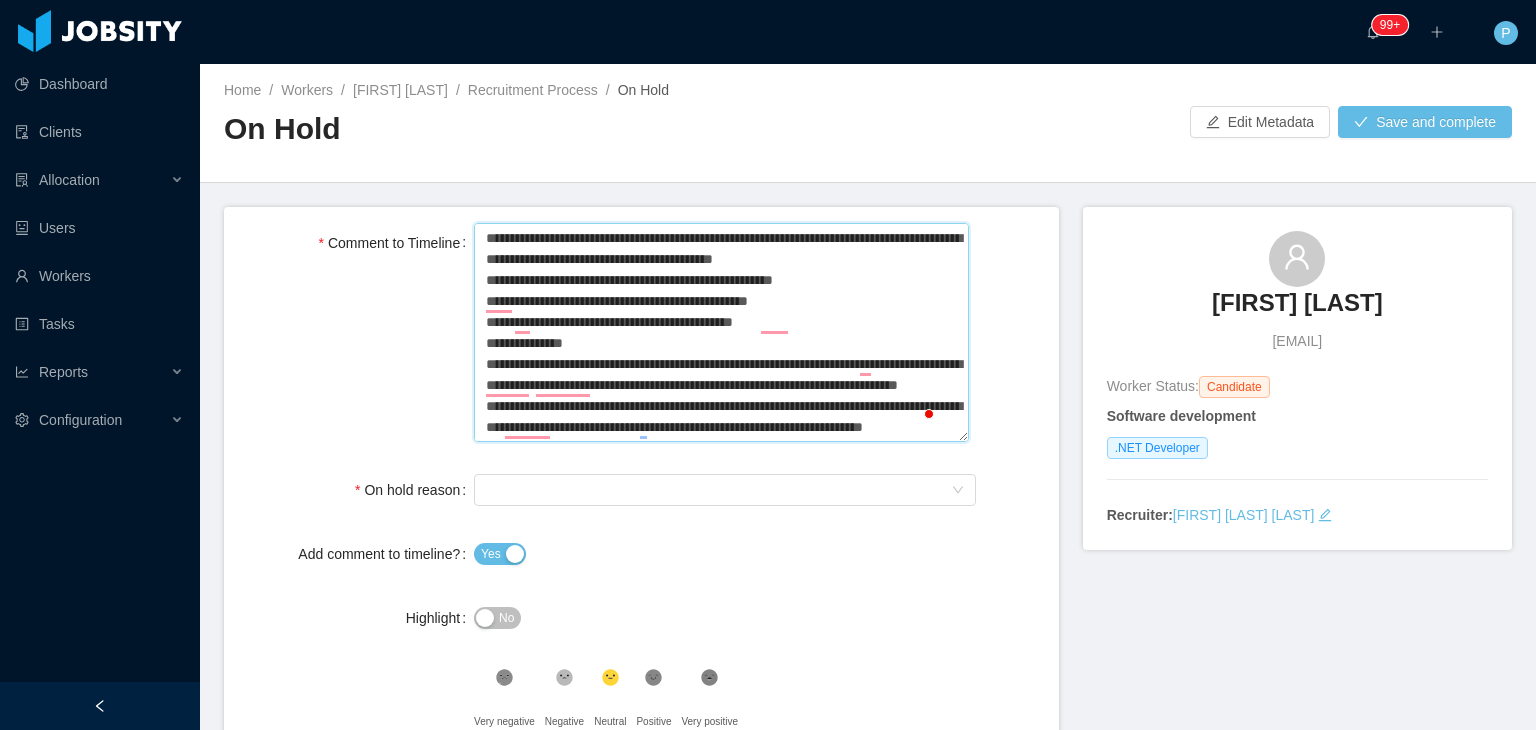type 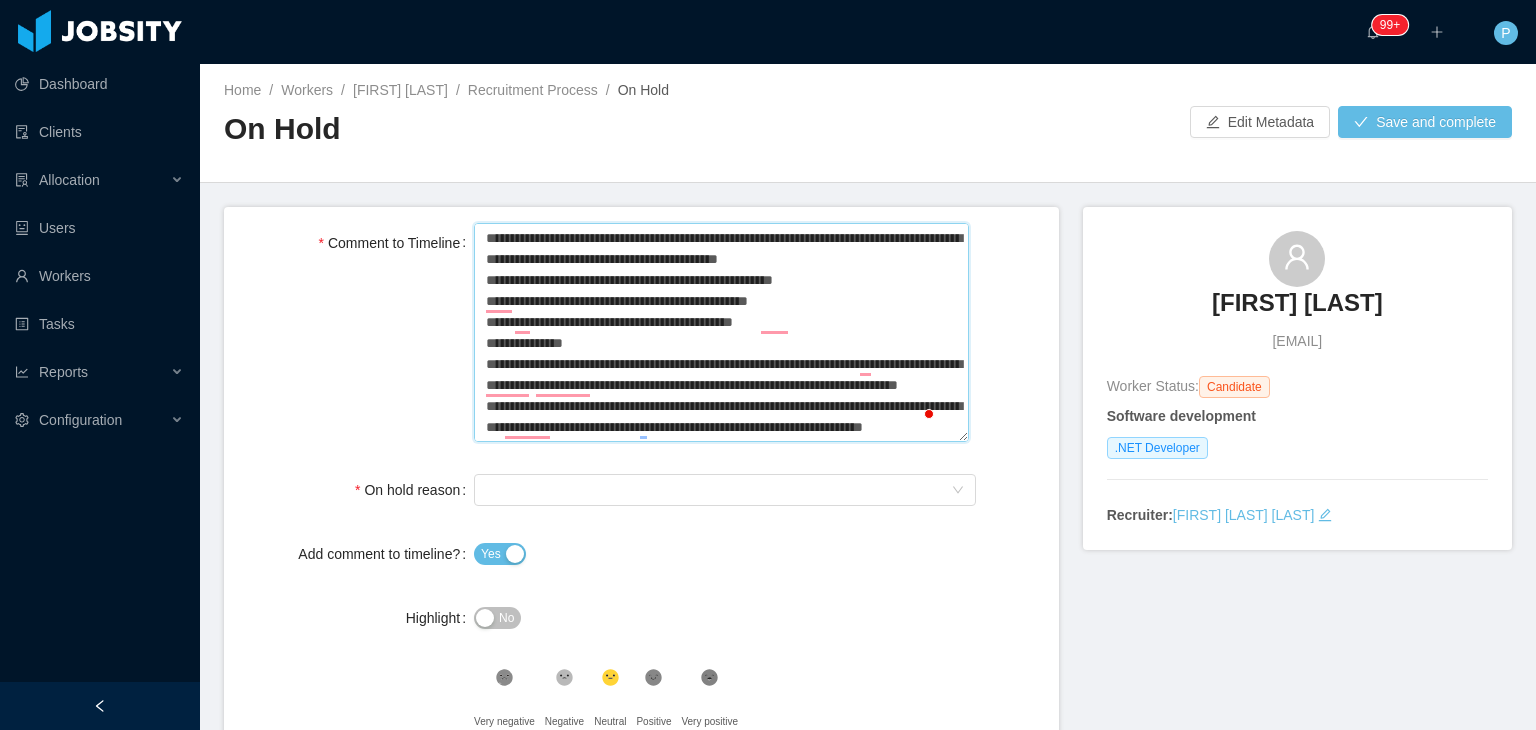 type 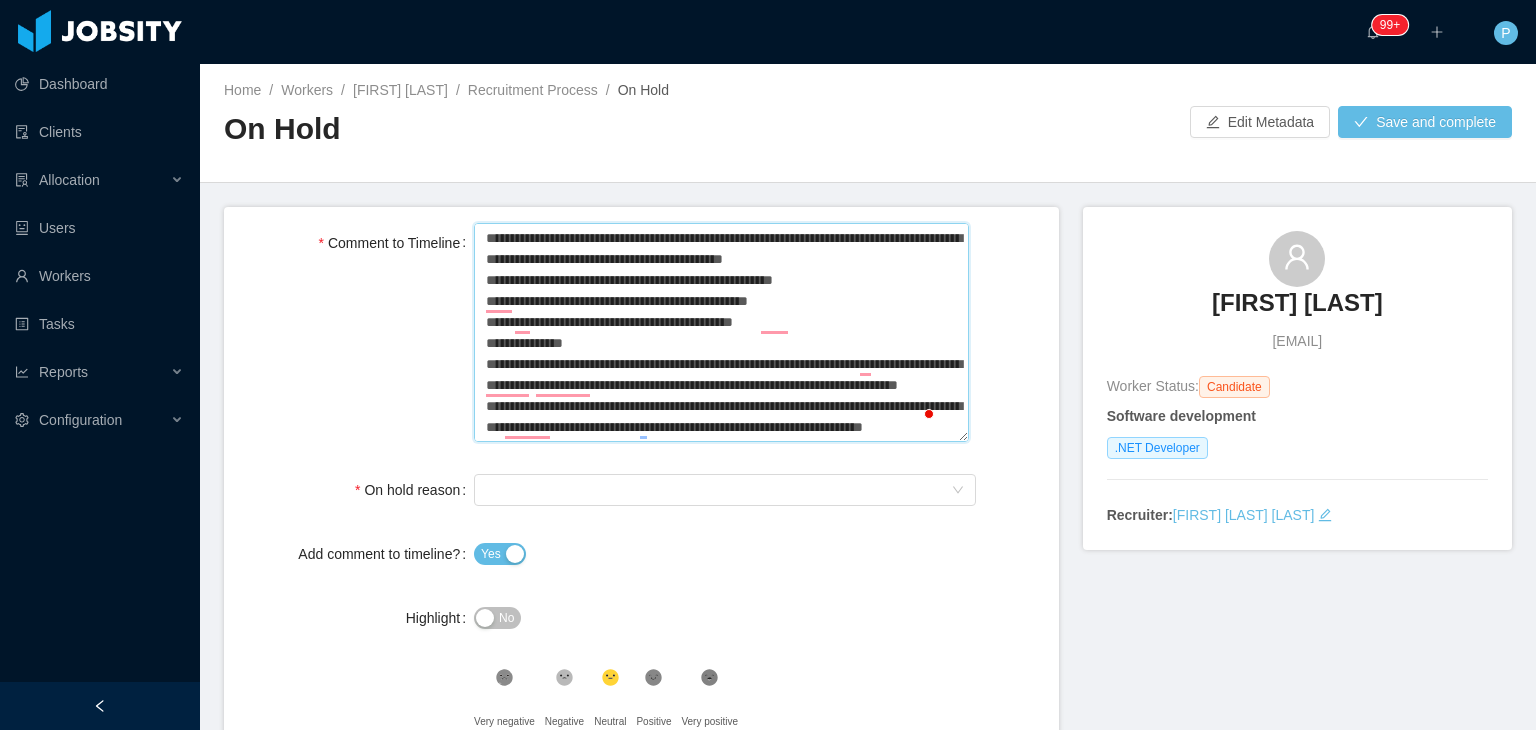 type 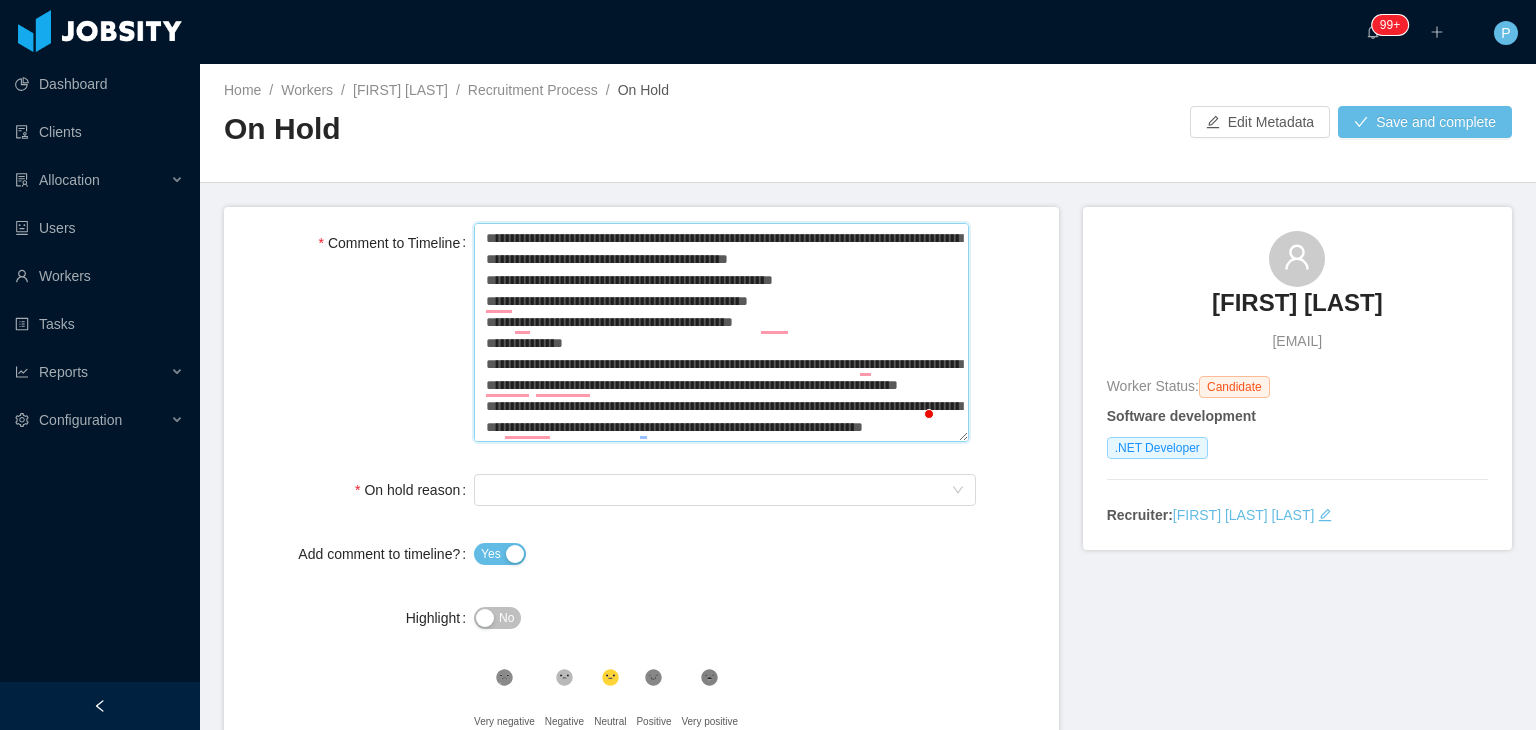 type 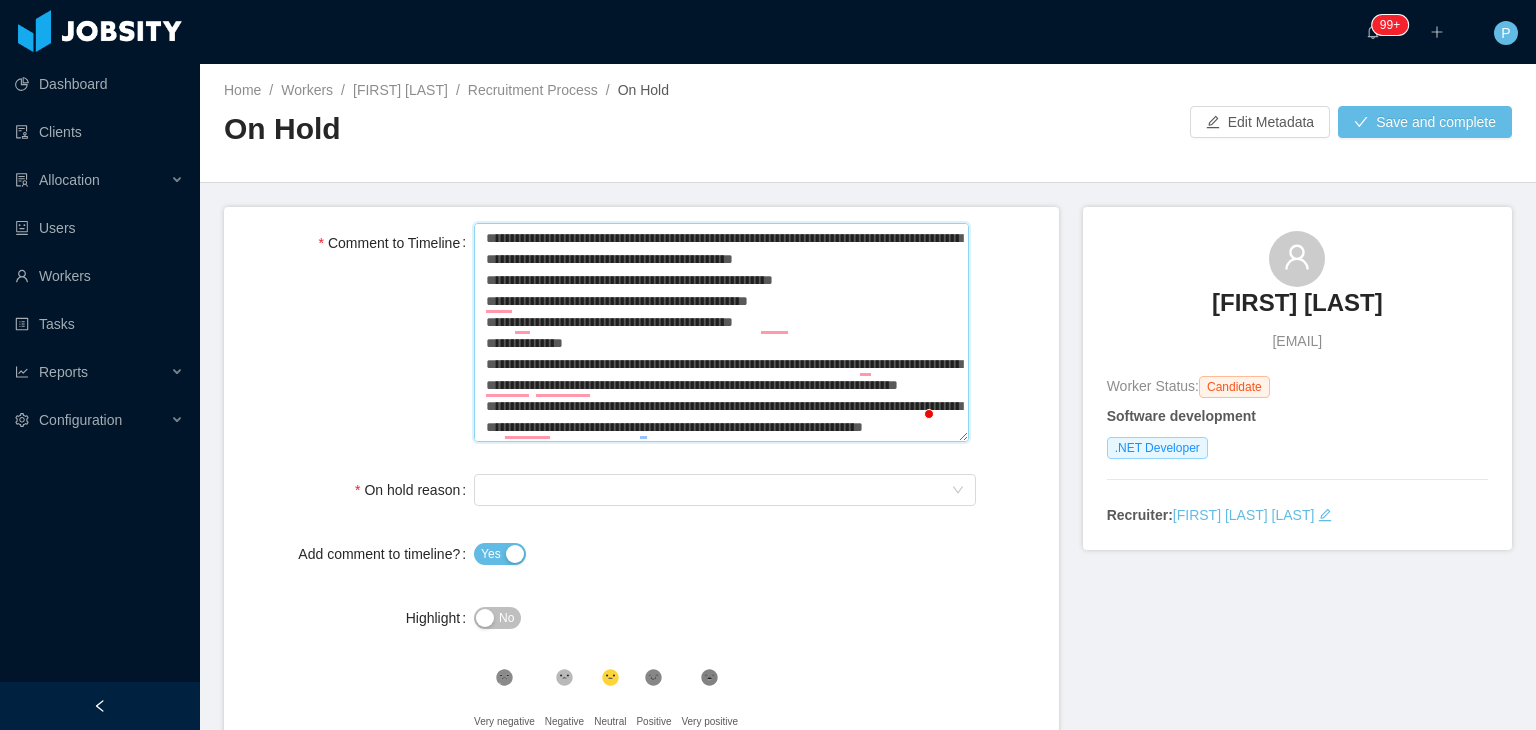 type 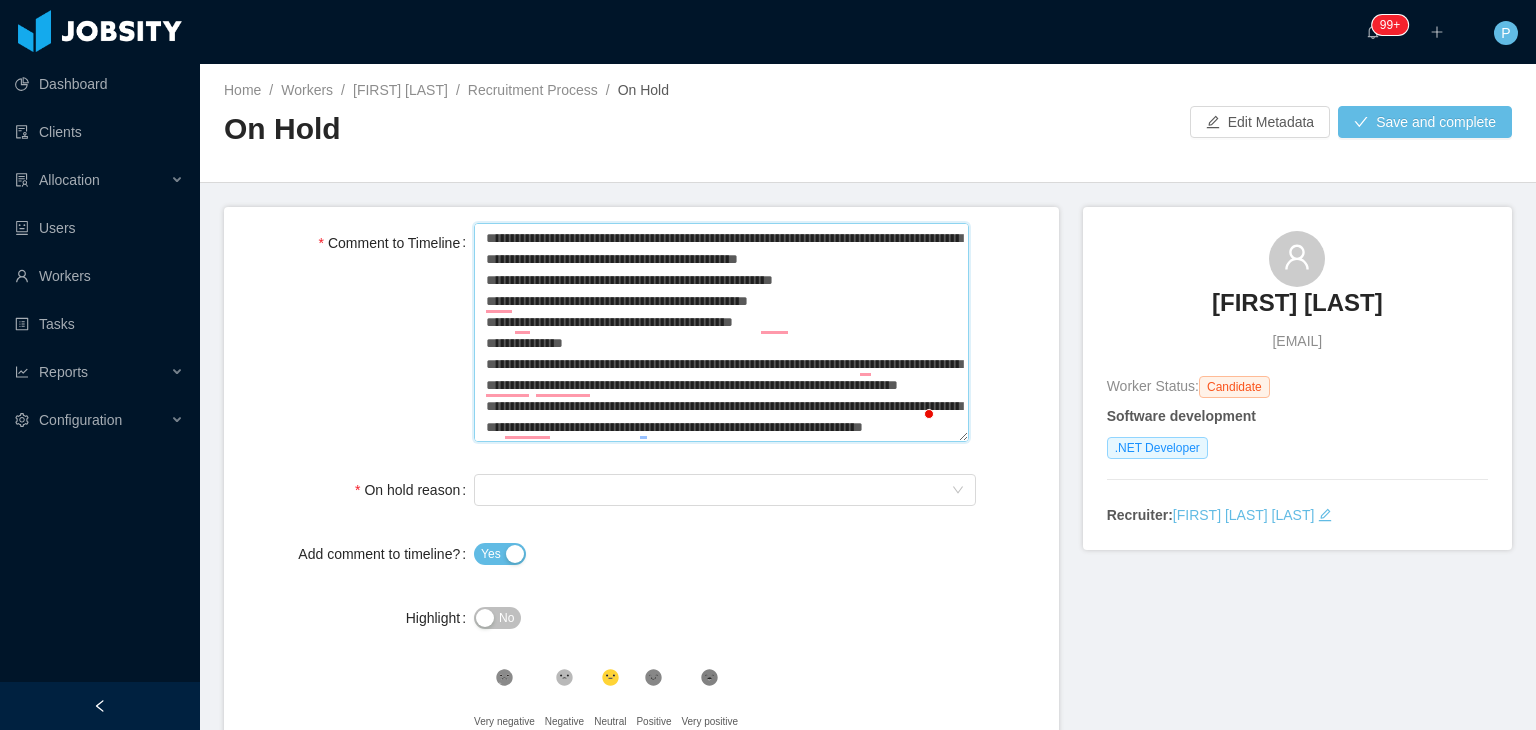type 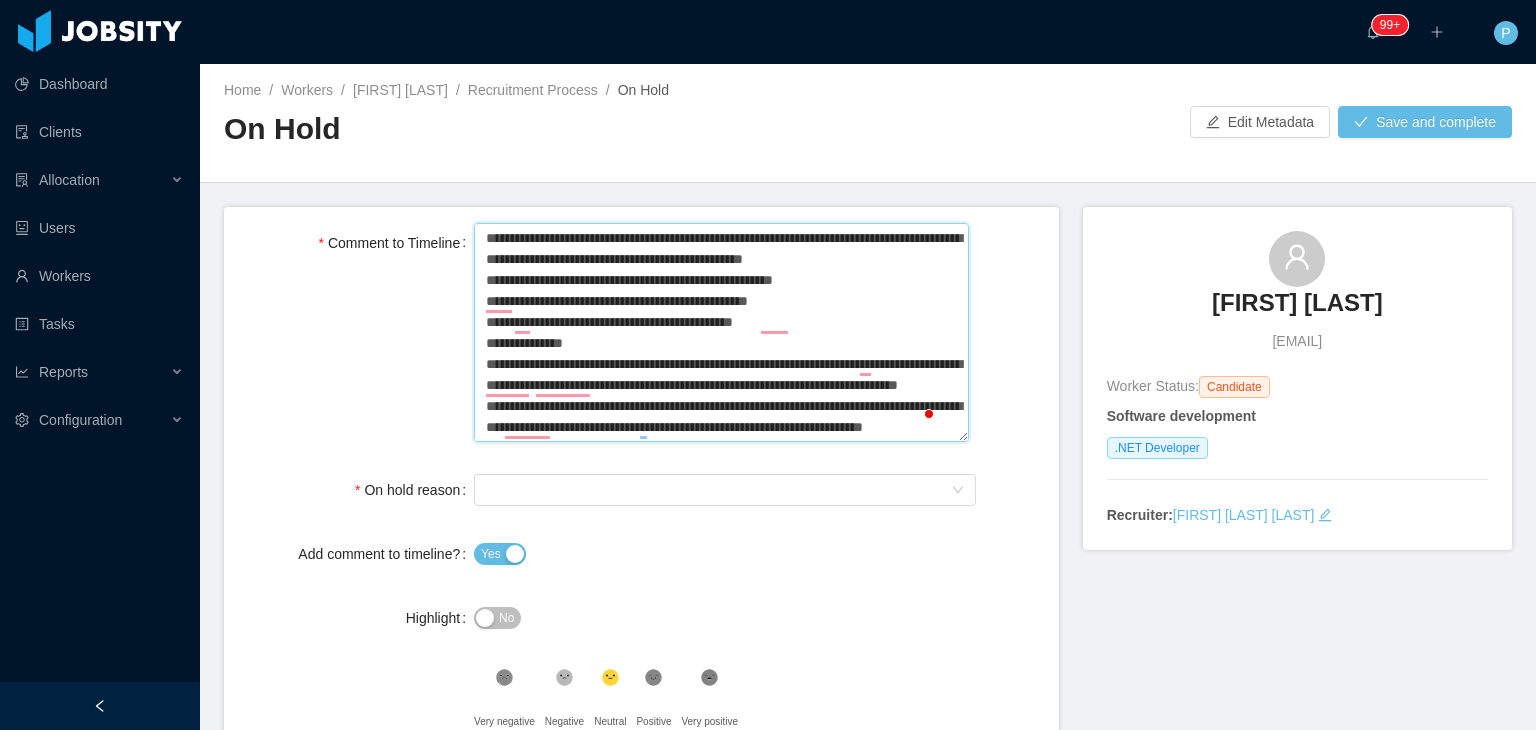 type 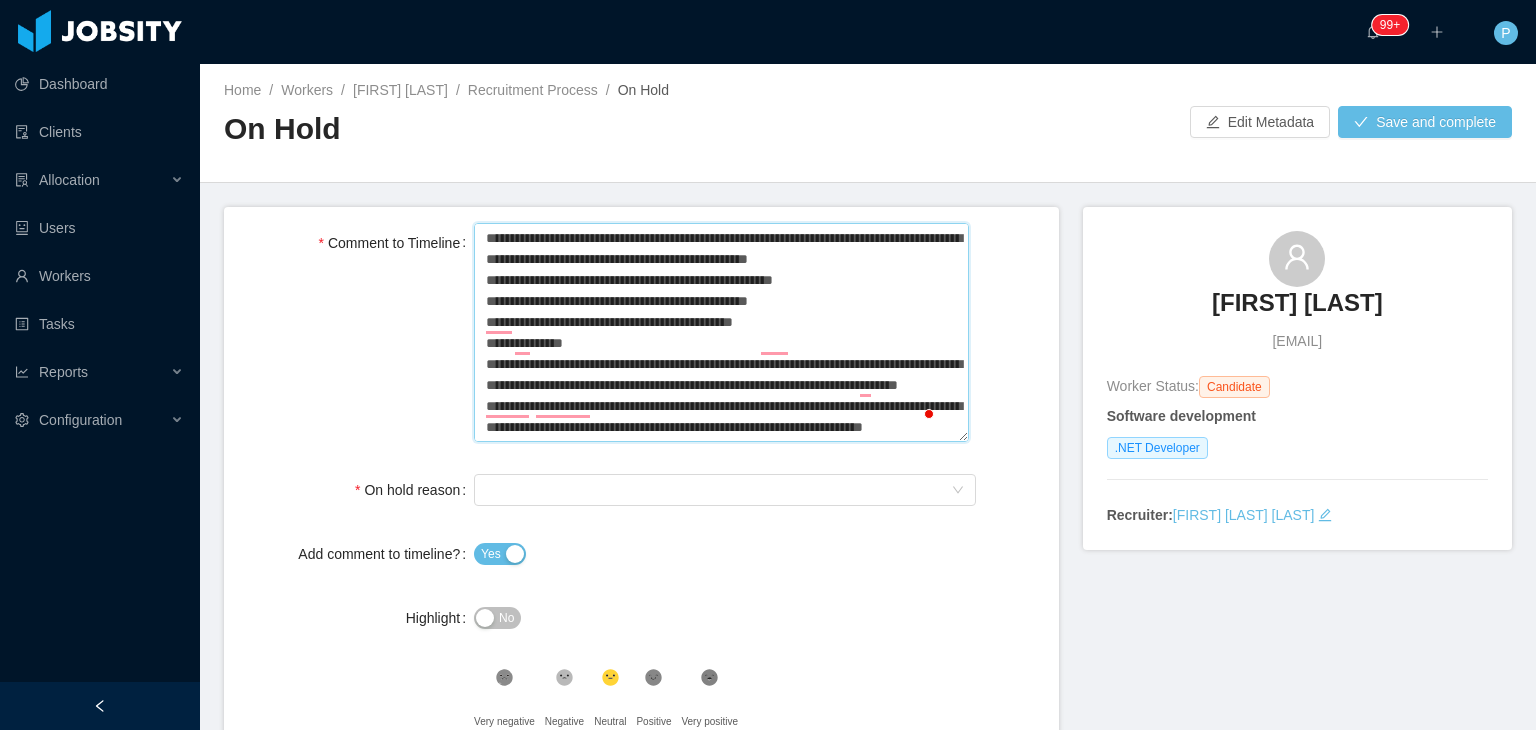 type 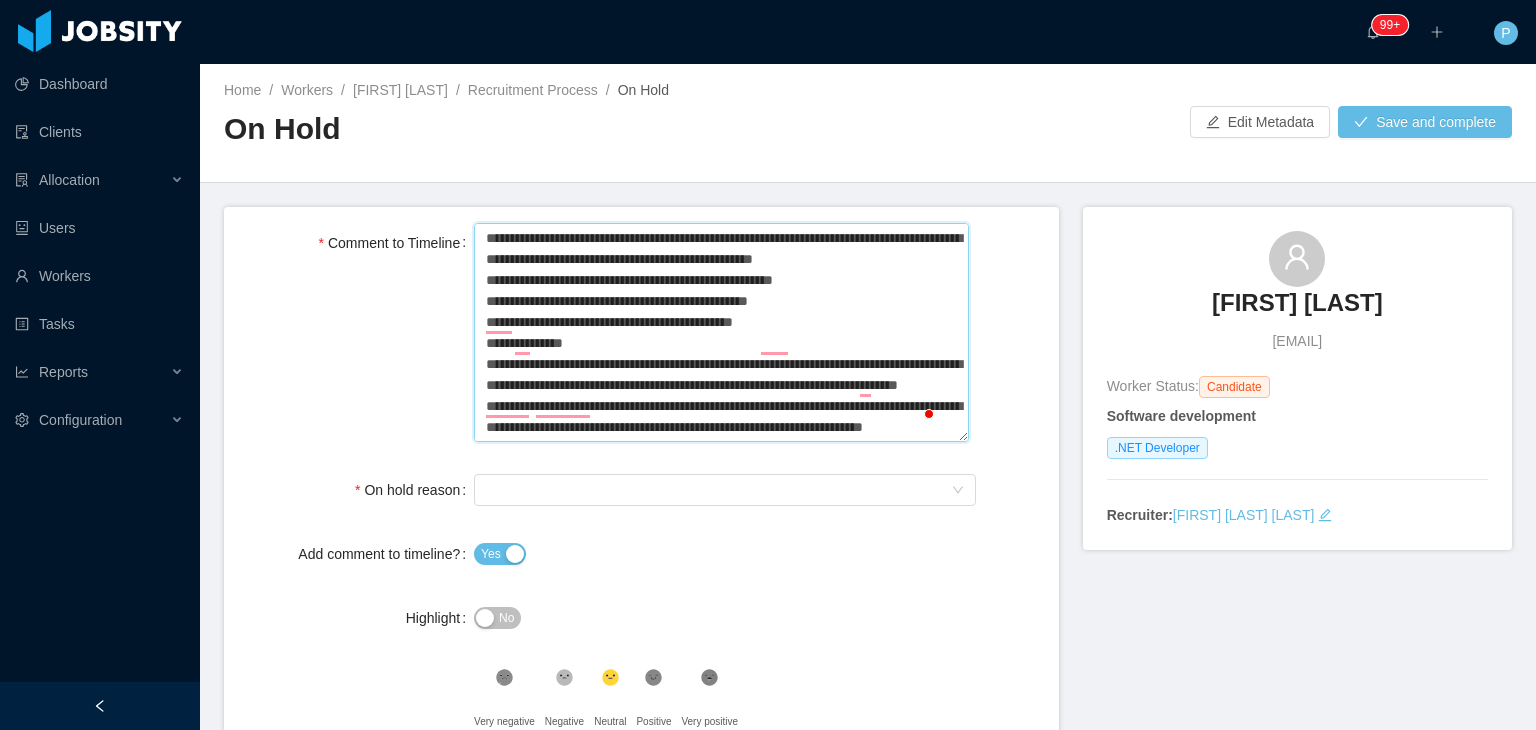 type 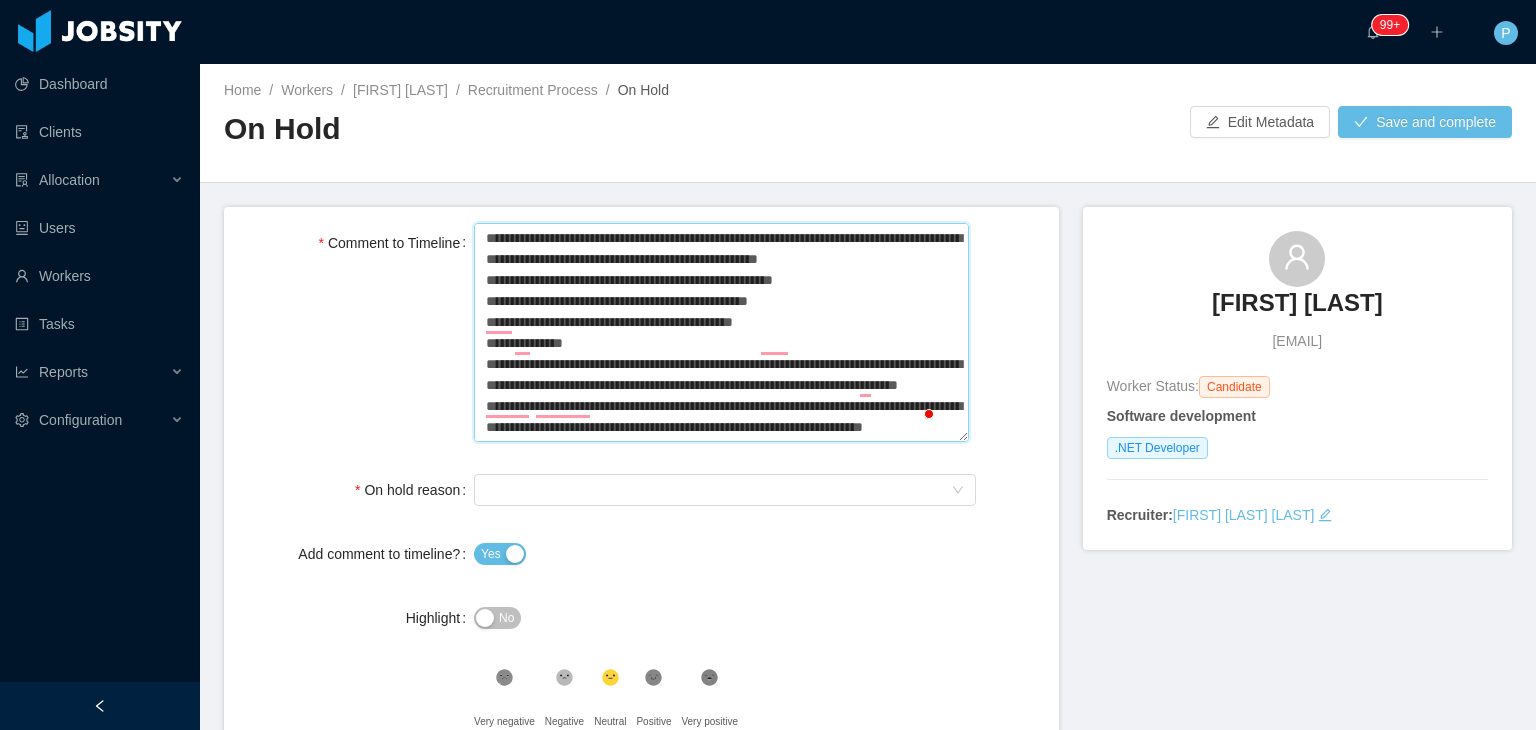 type 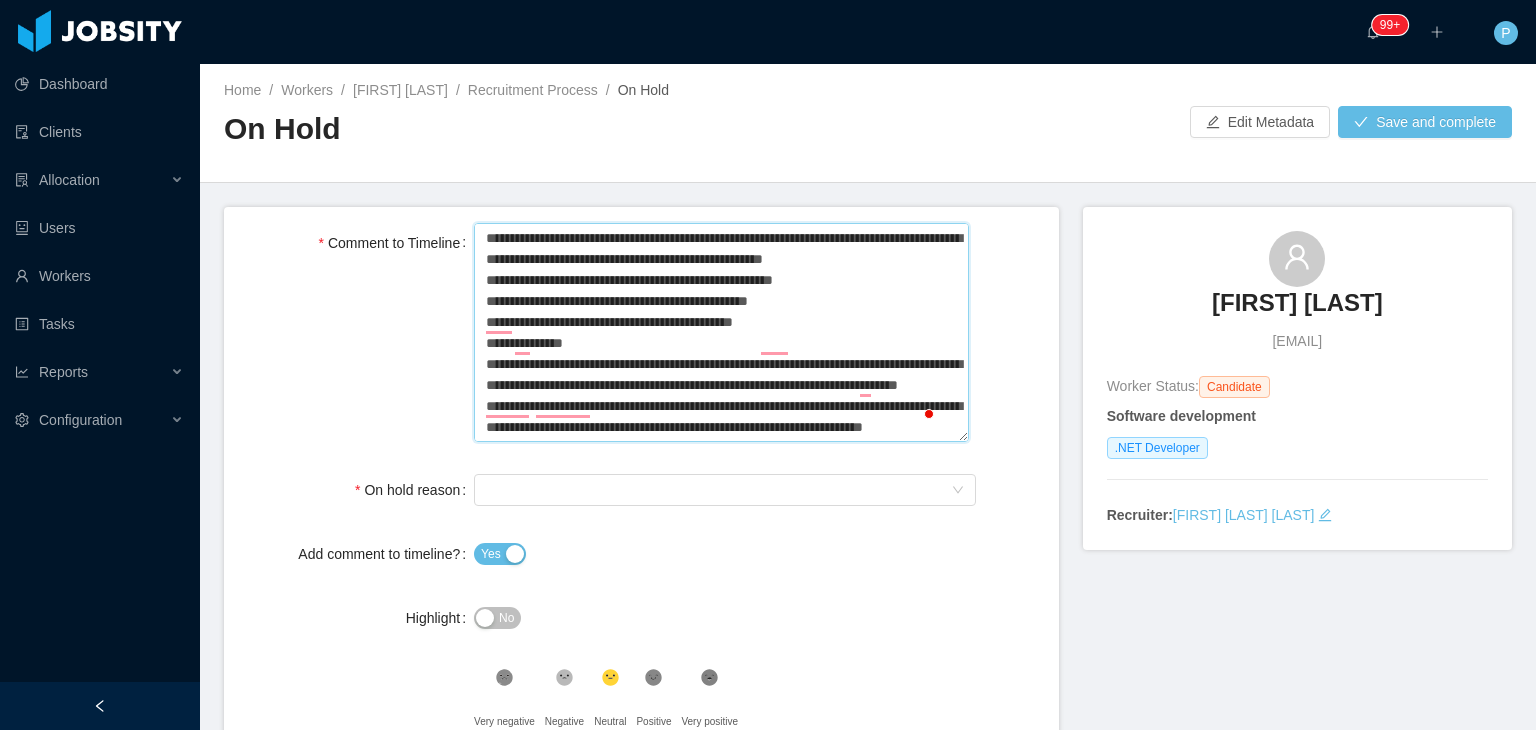 type 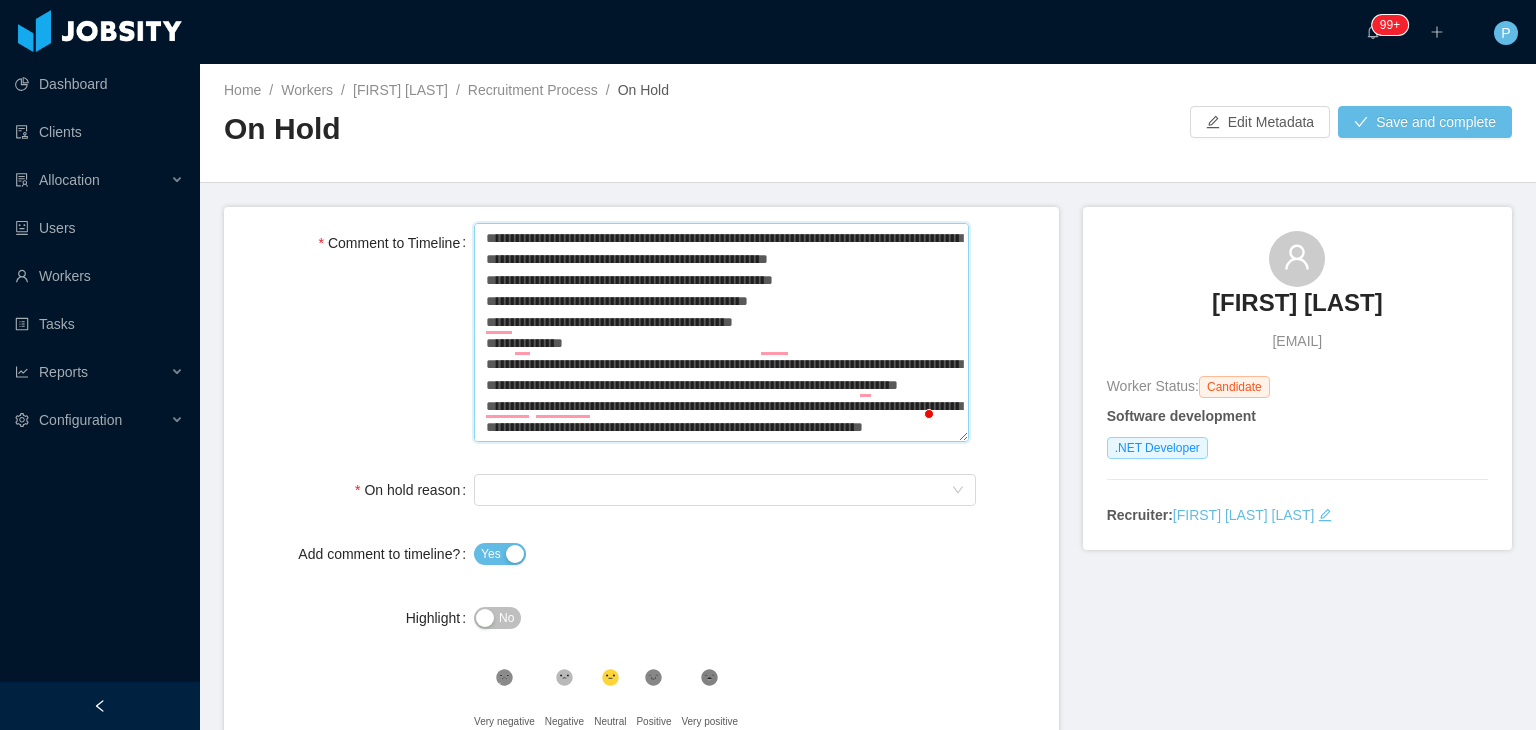 type on "**********" 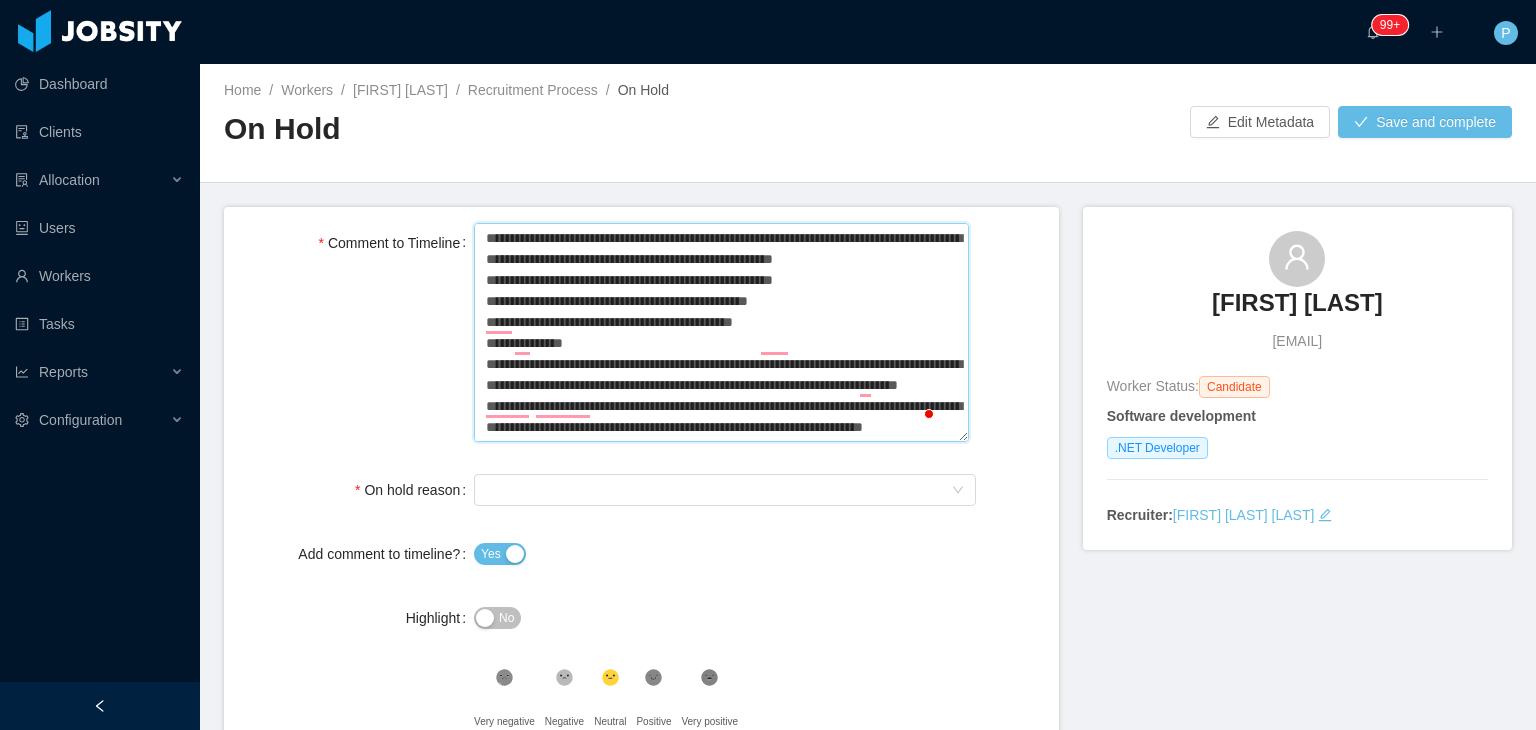type 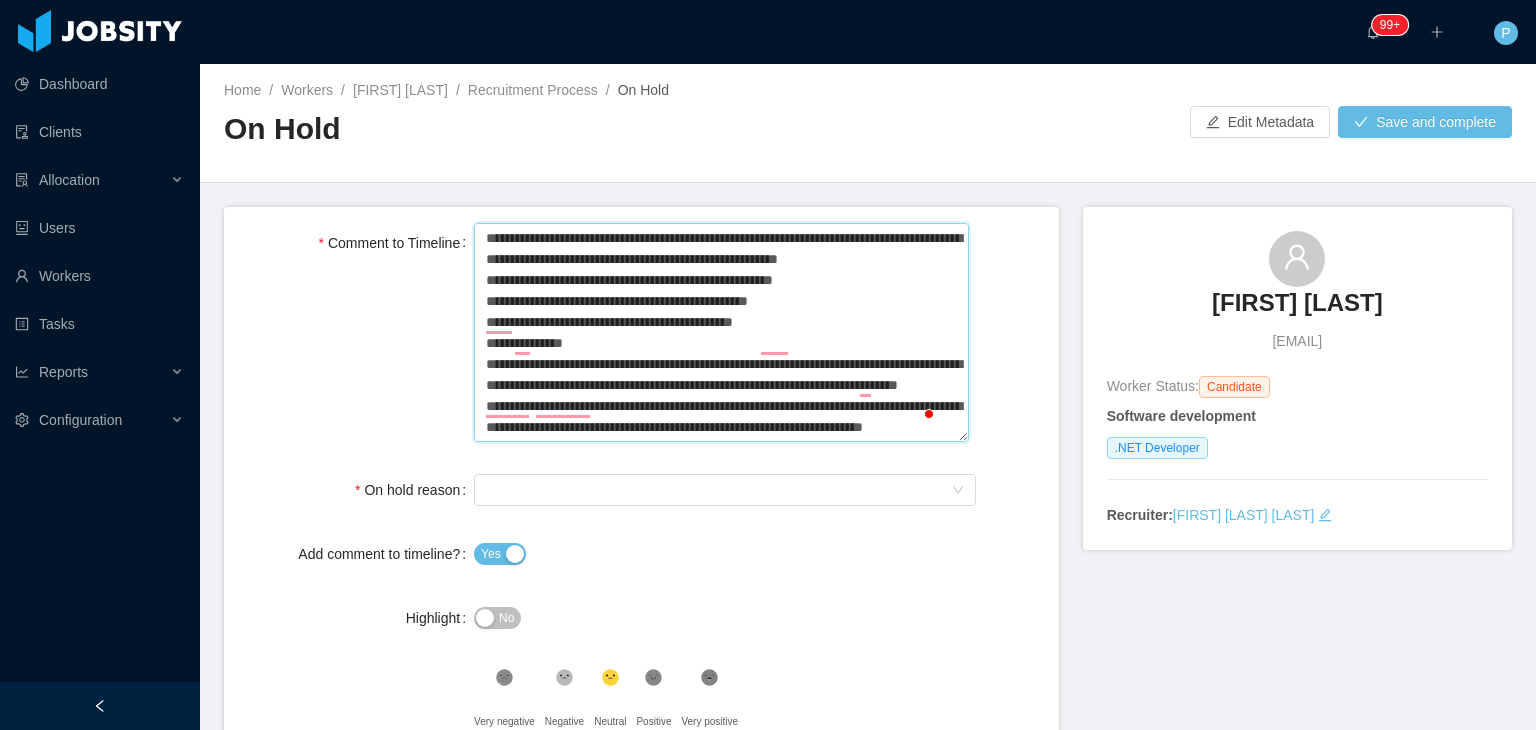 type 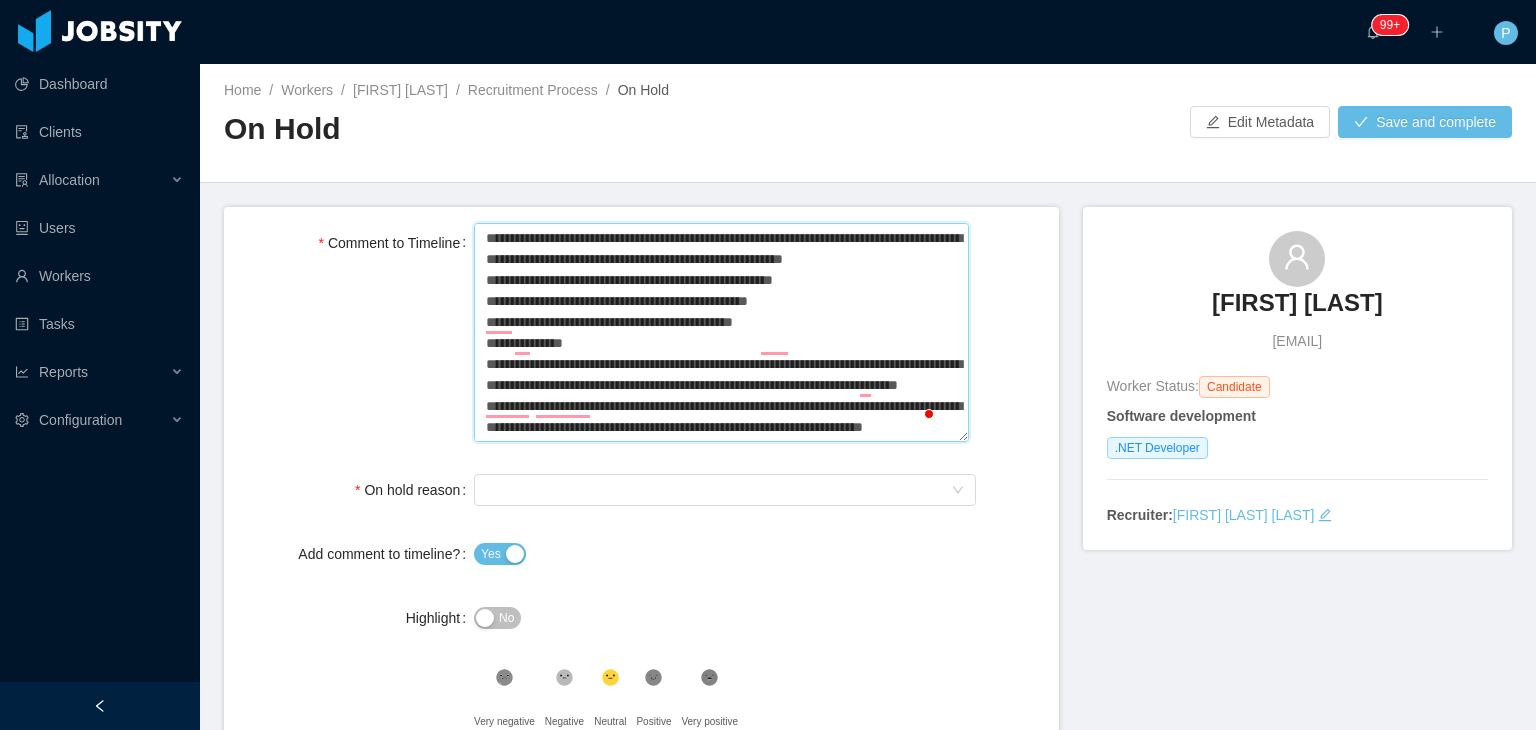 type 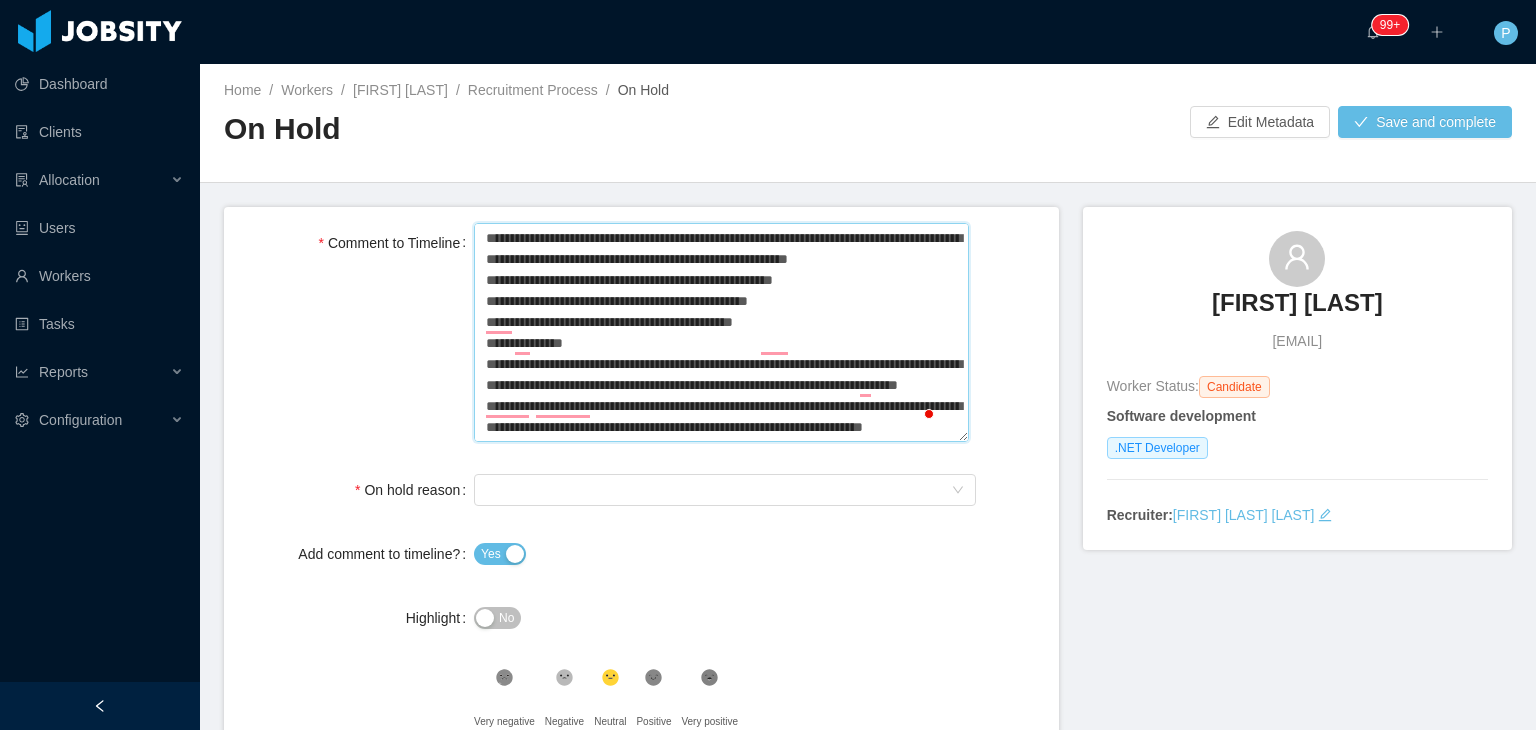 type on "**********" 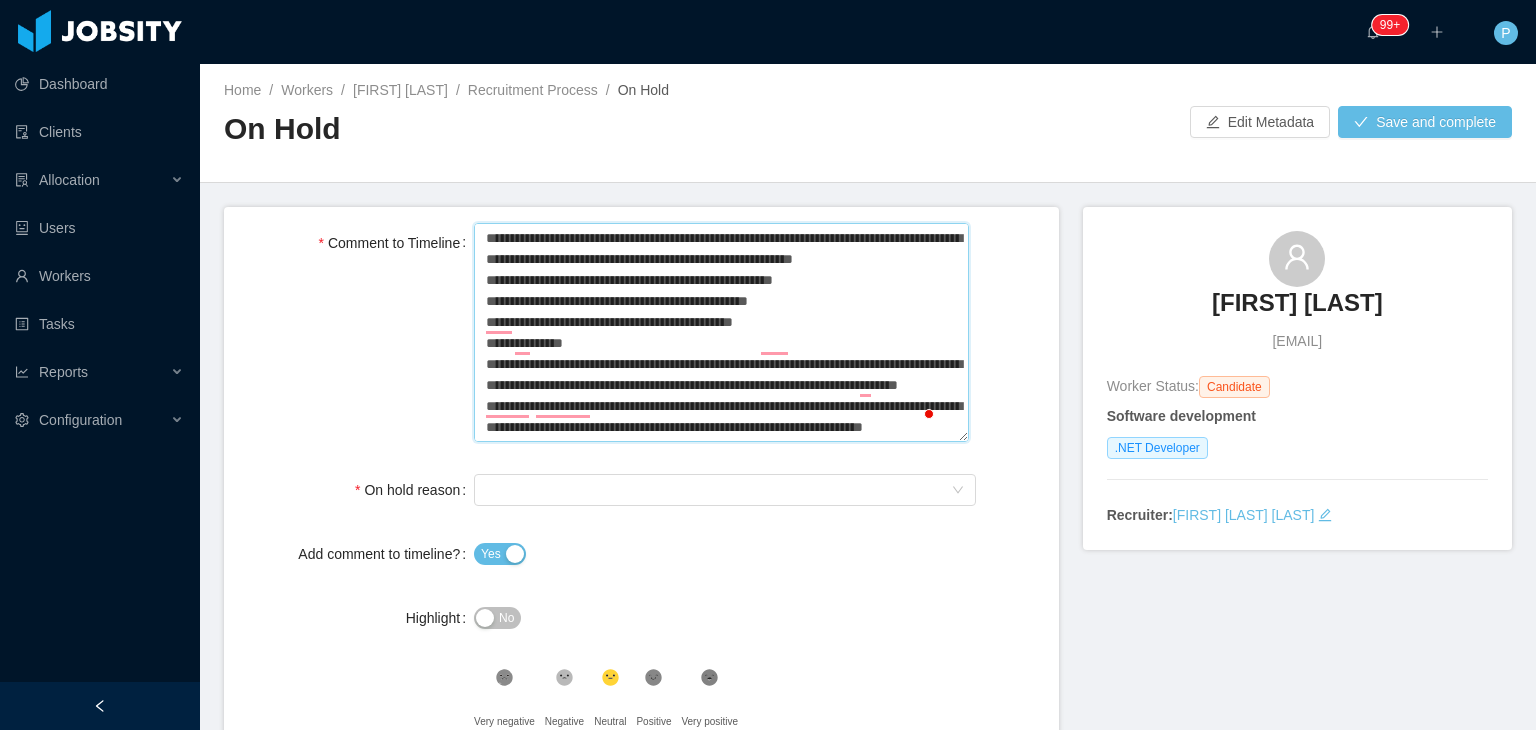 type 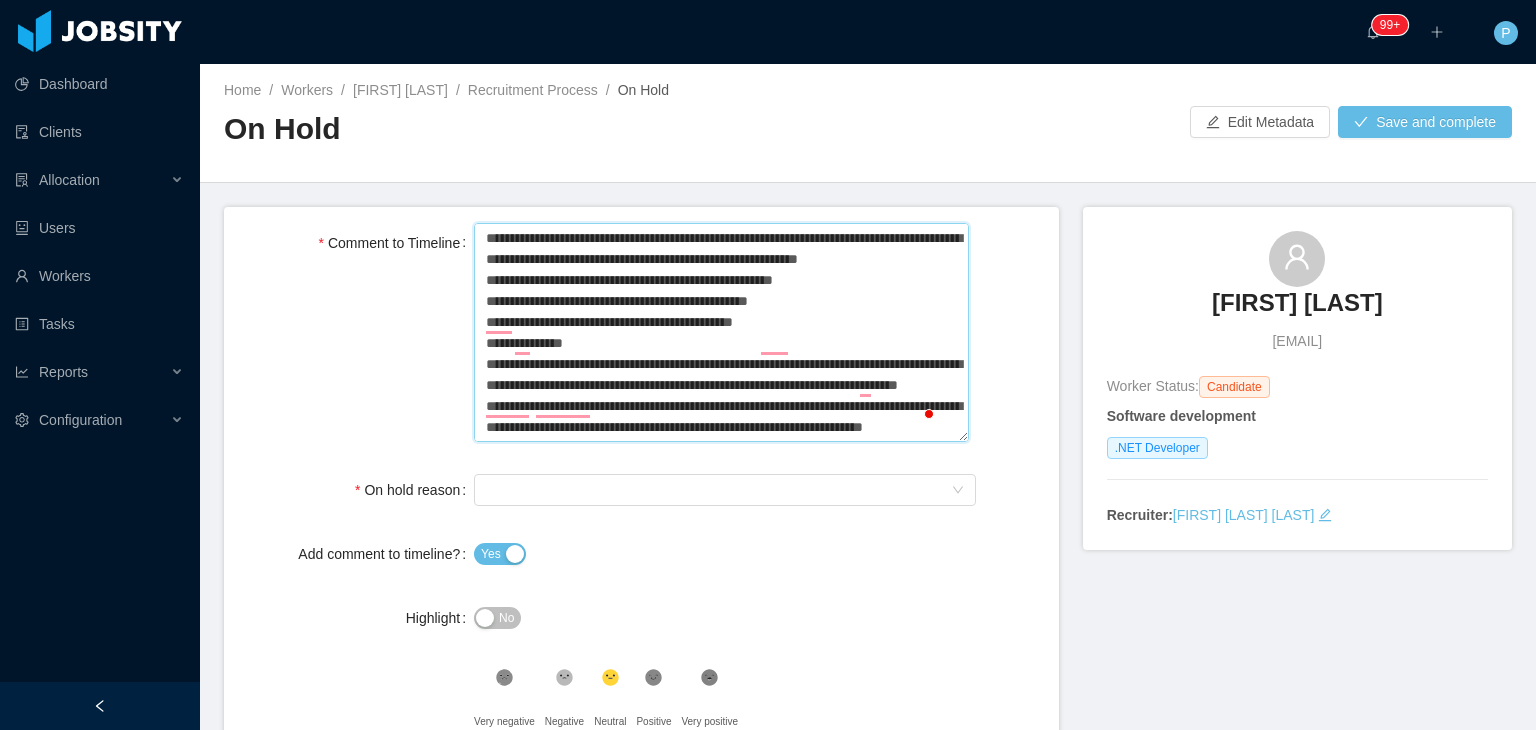 type 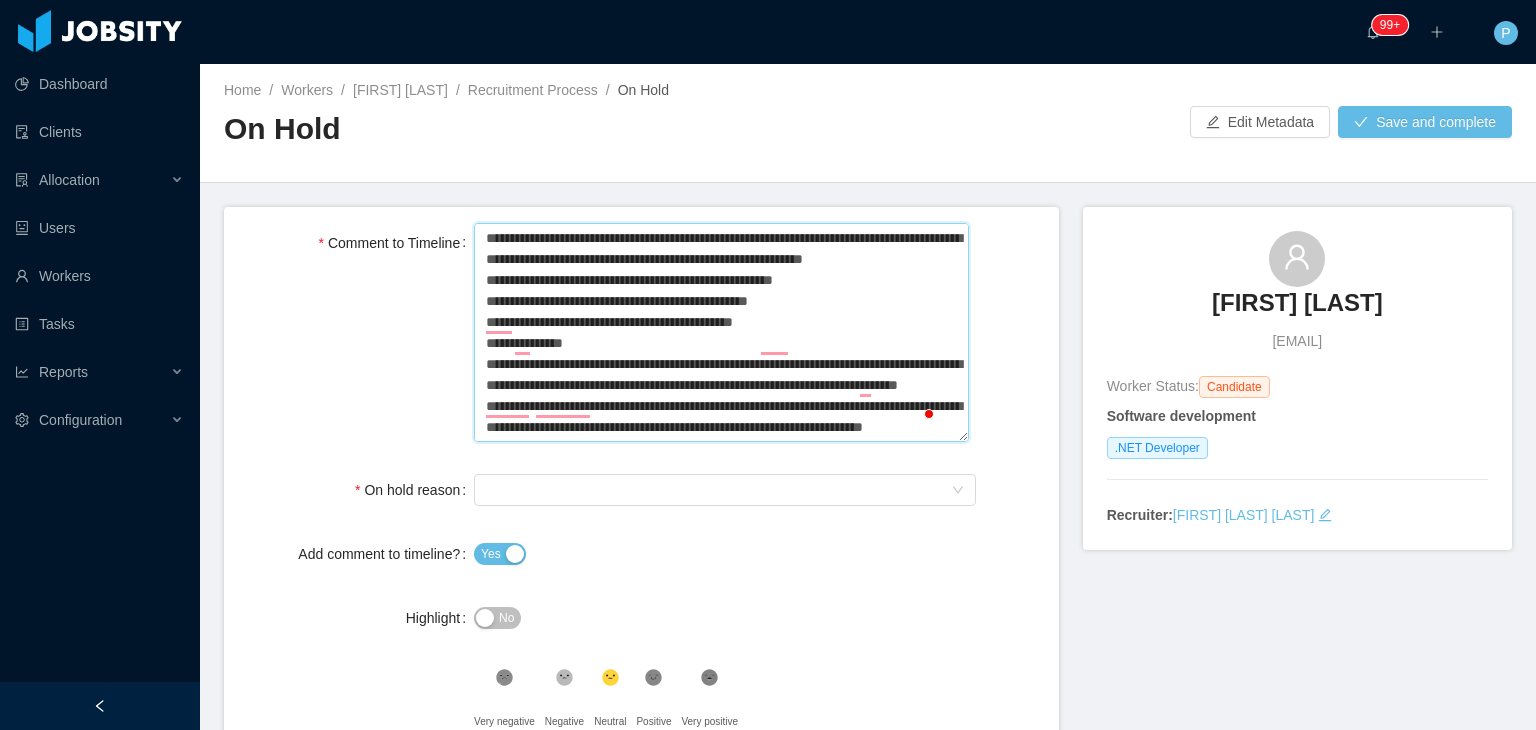 type 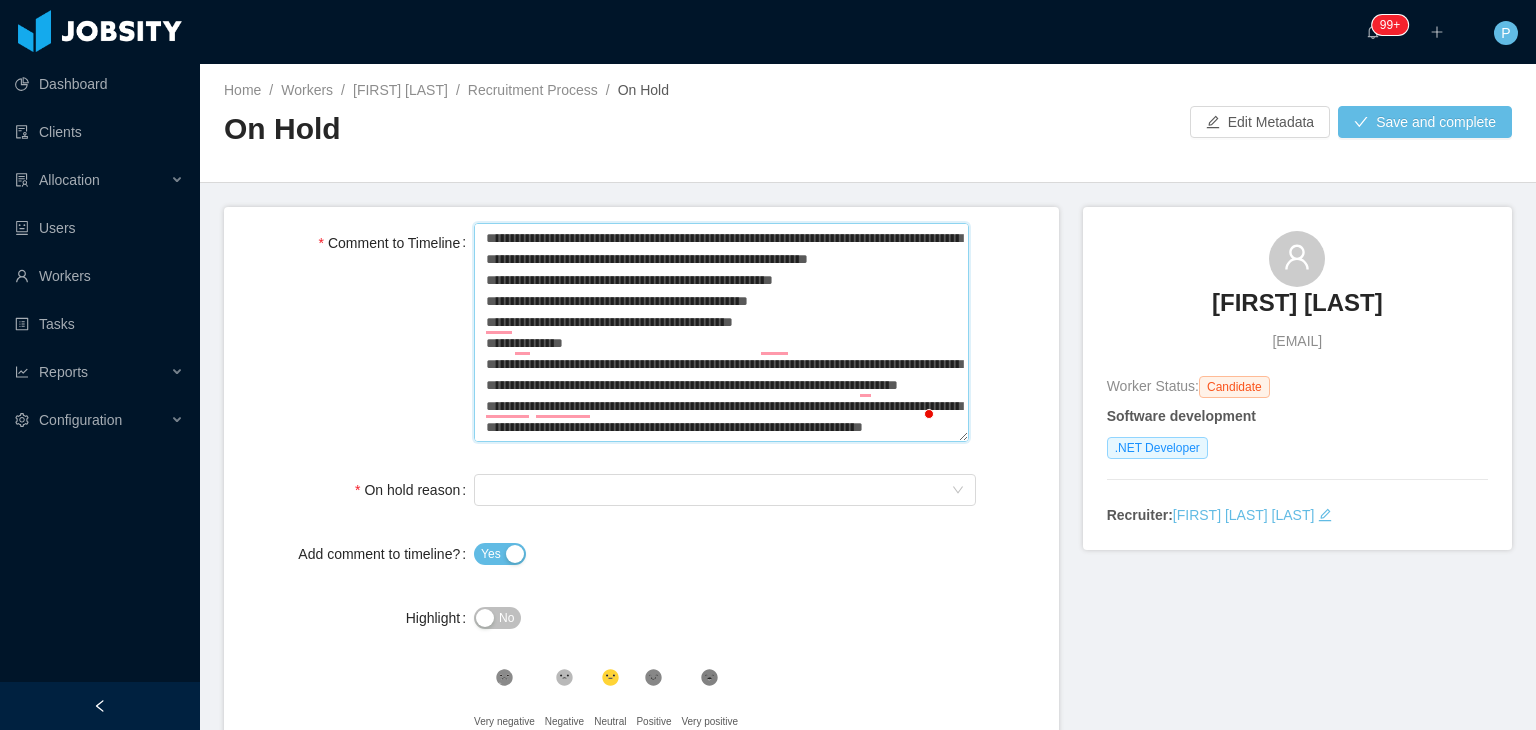 type 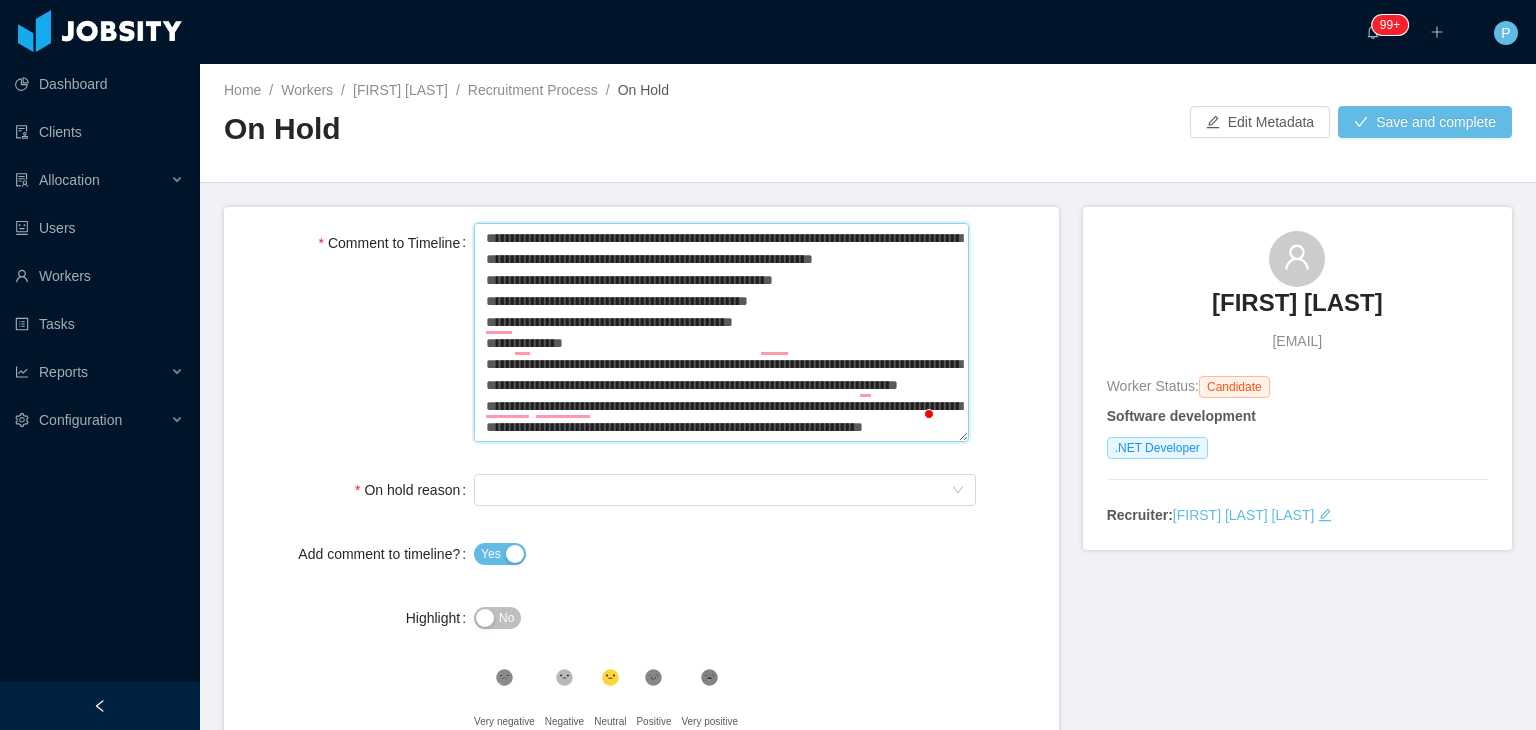 type 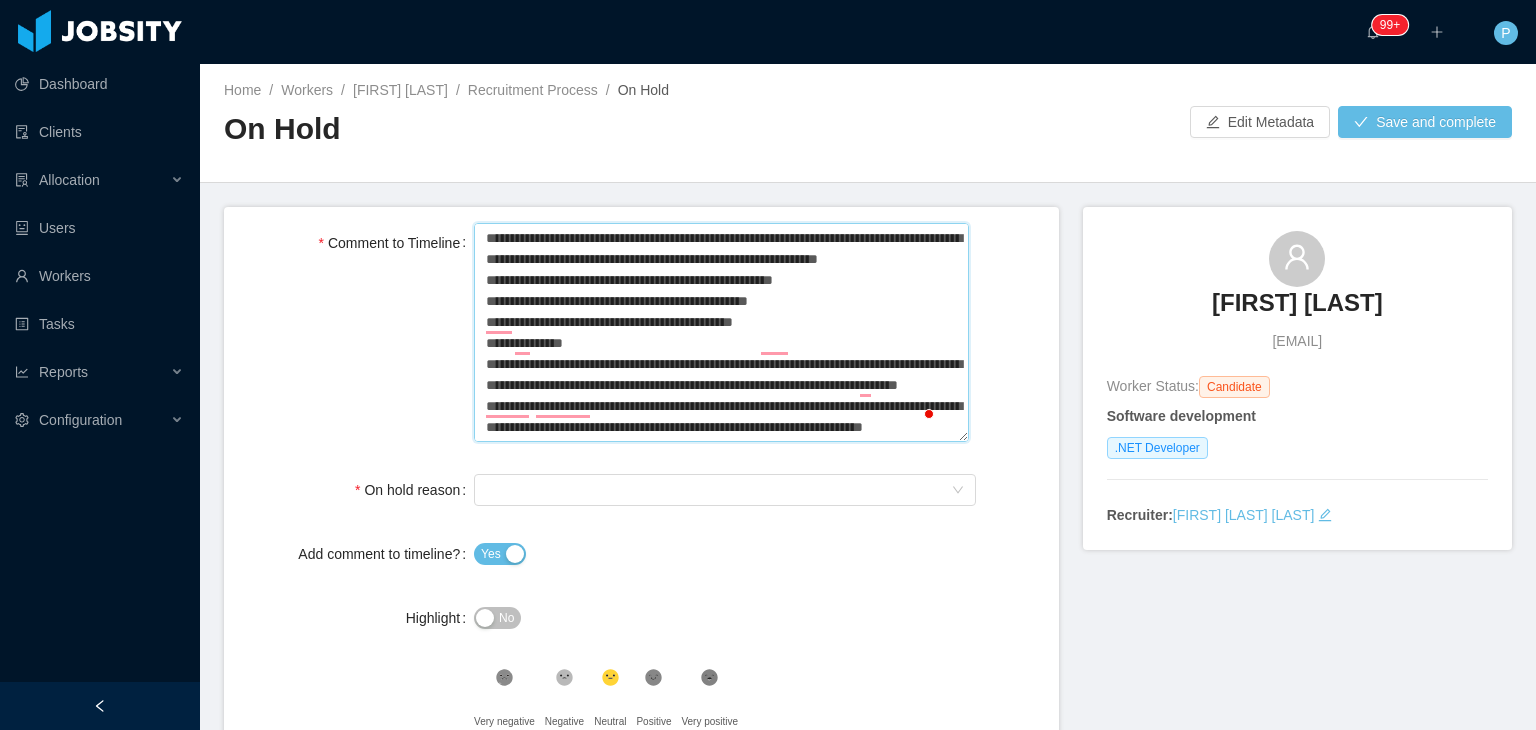 type 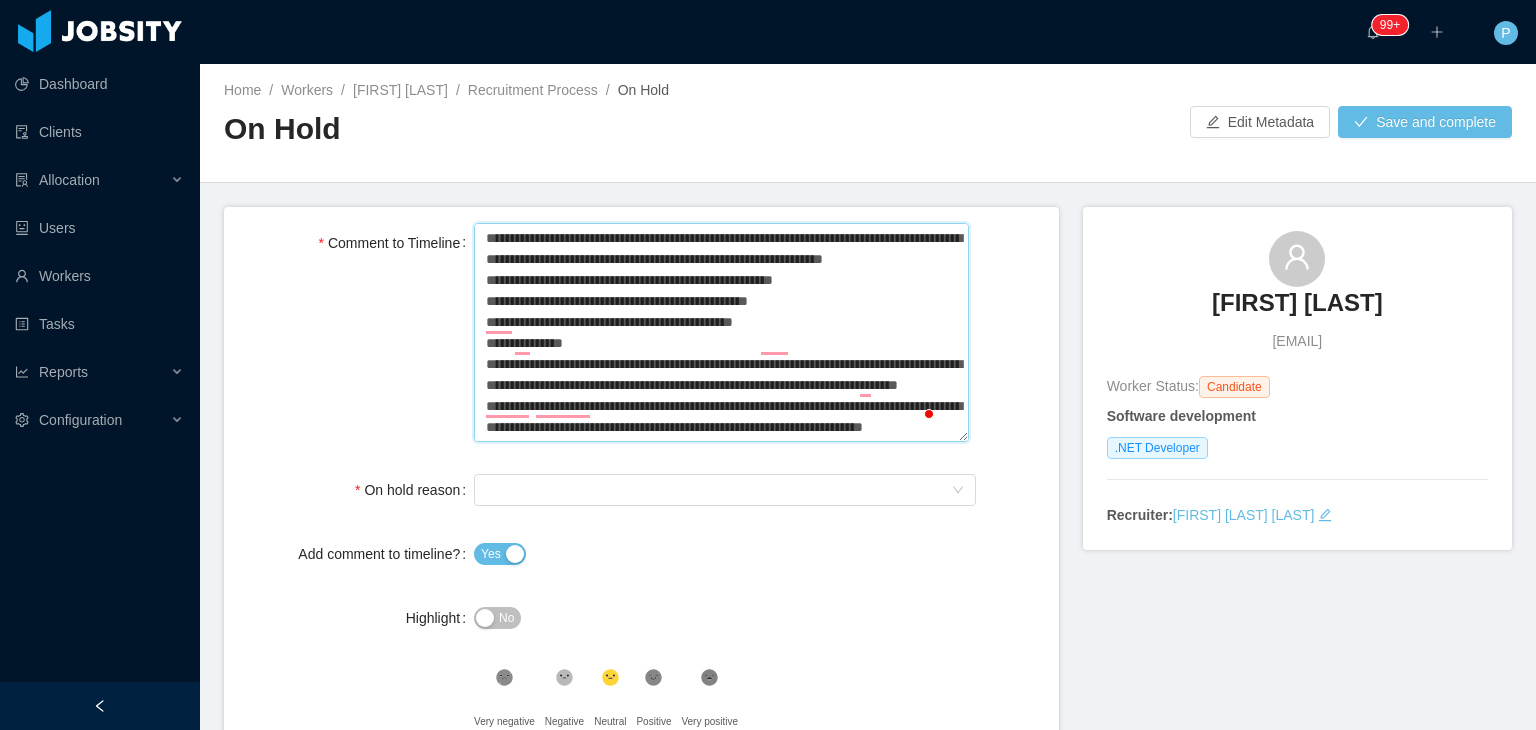 type 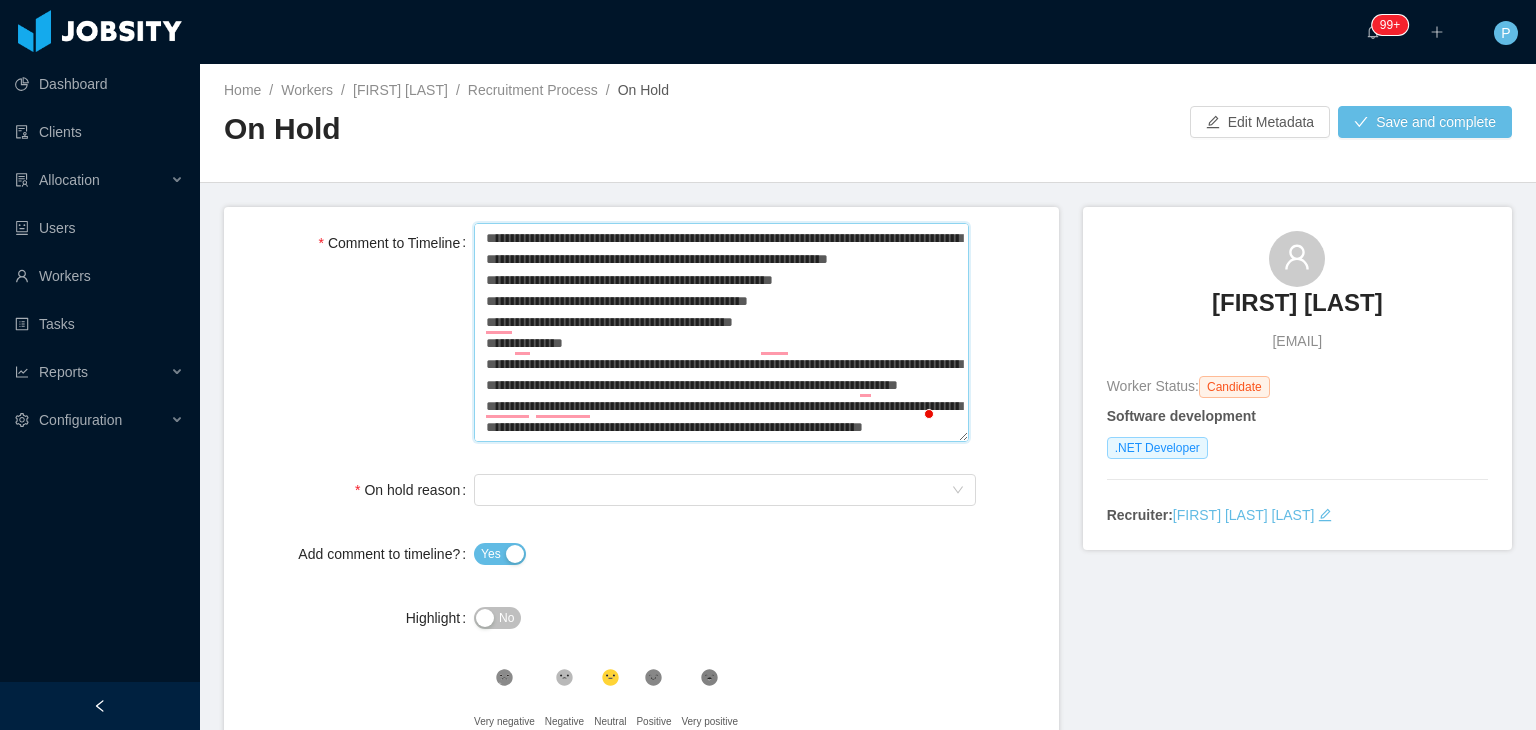 type 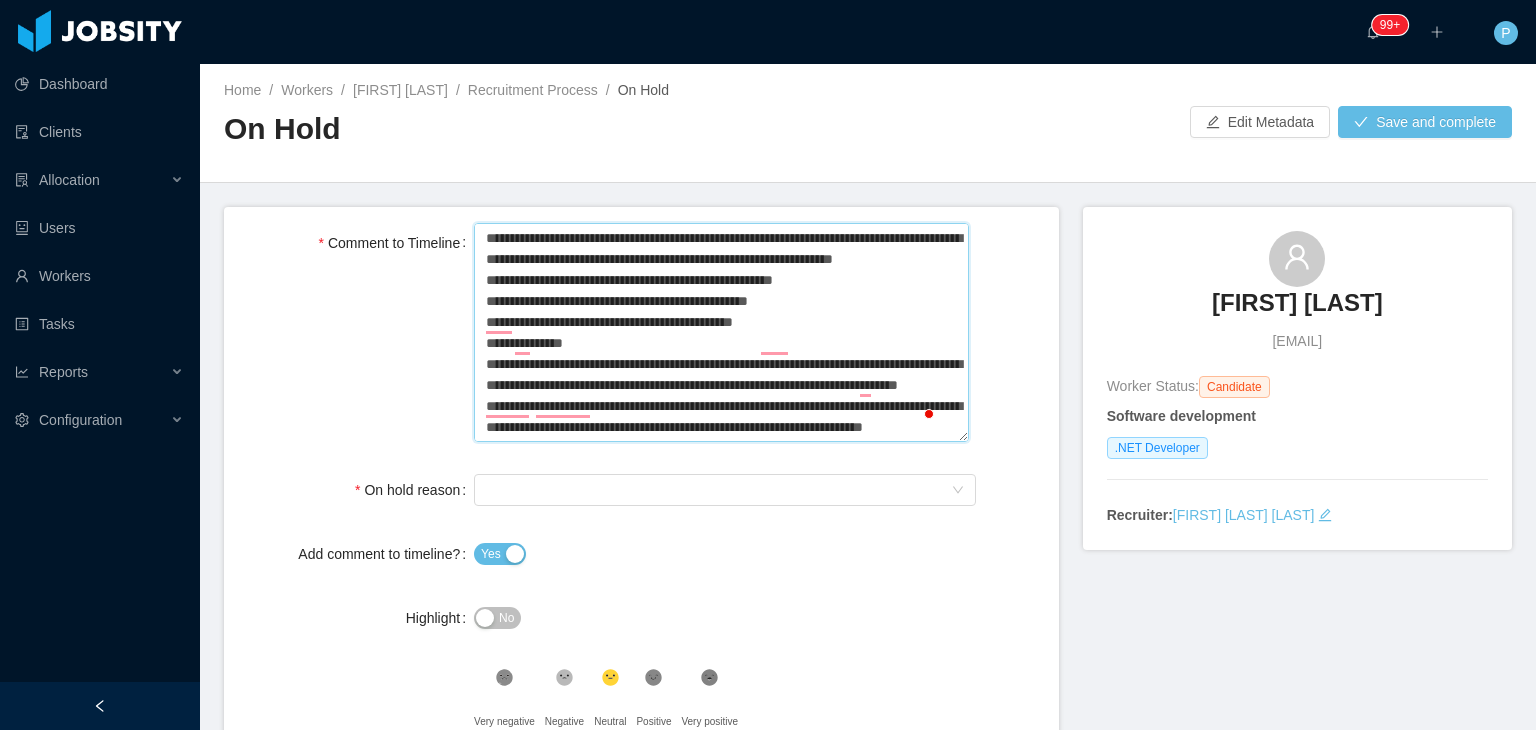 type 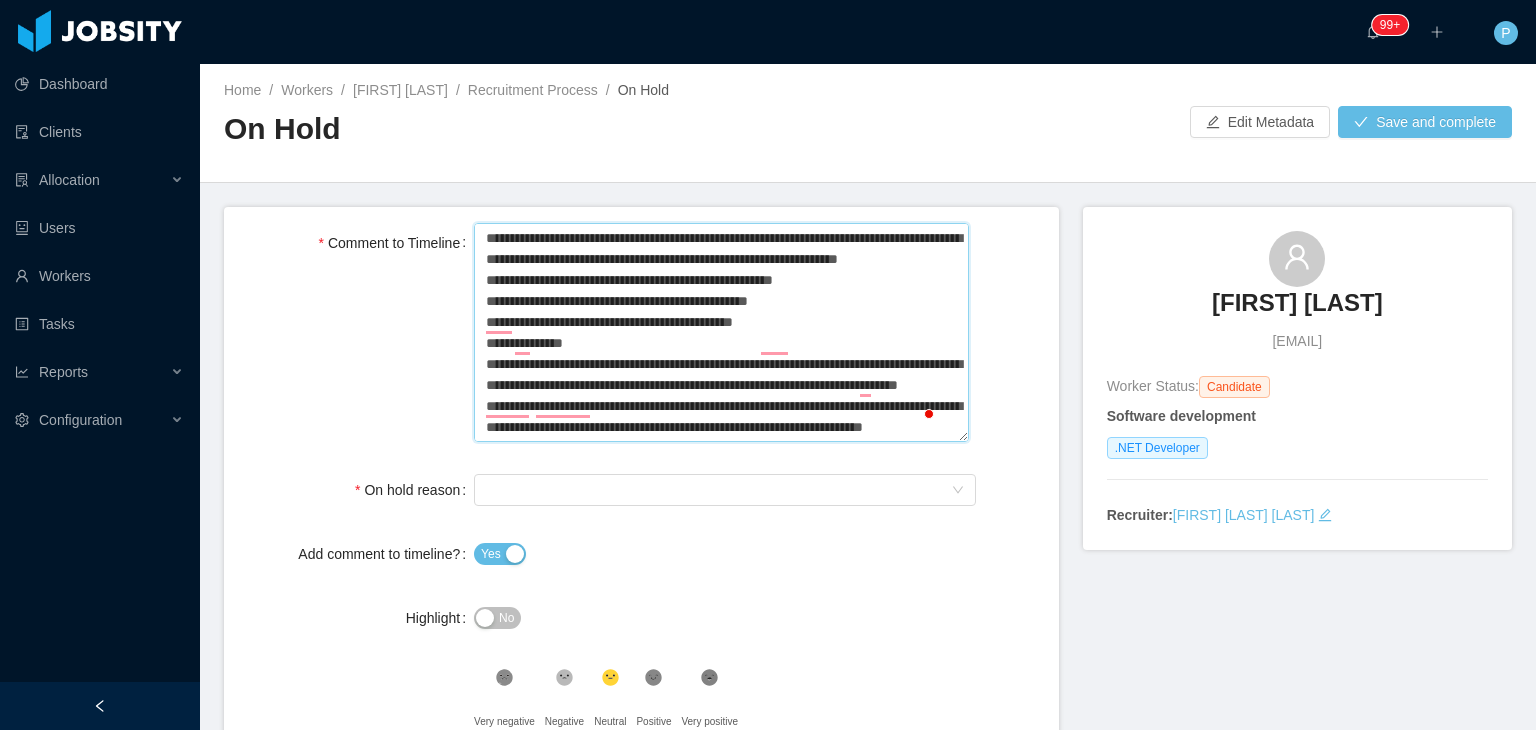 type 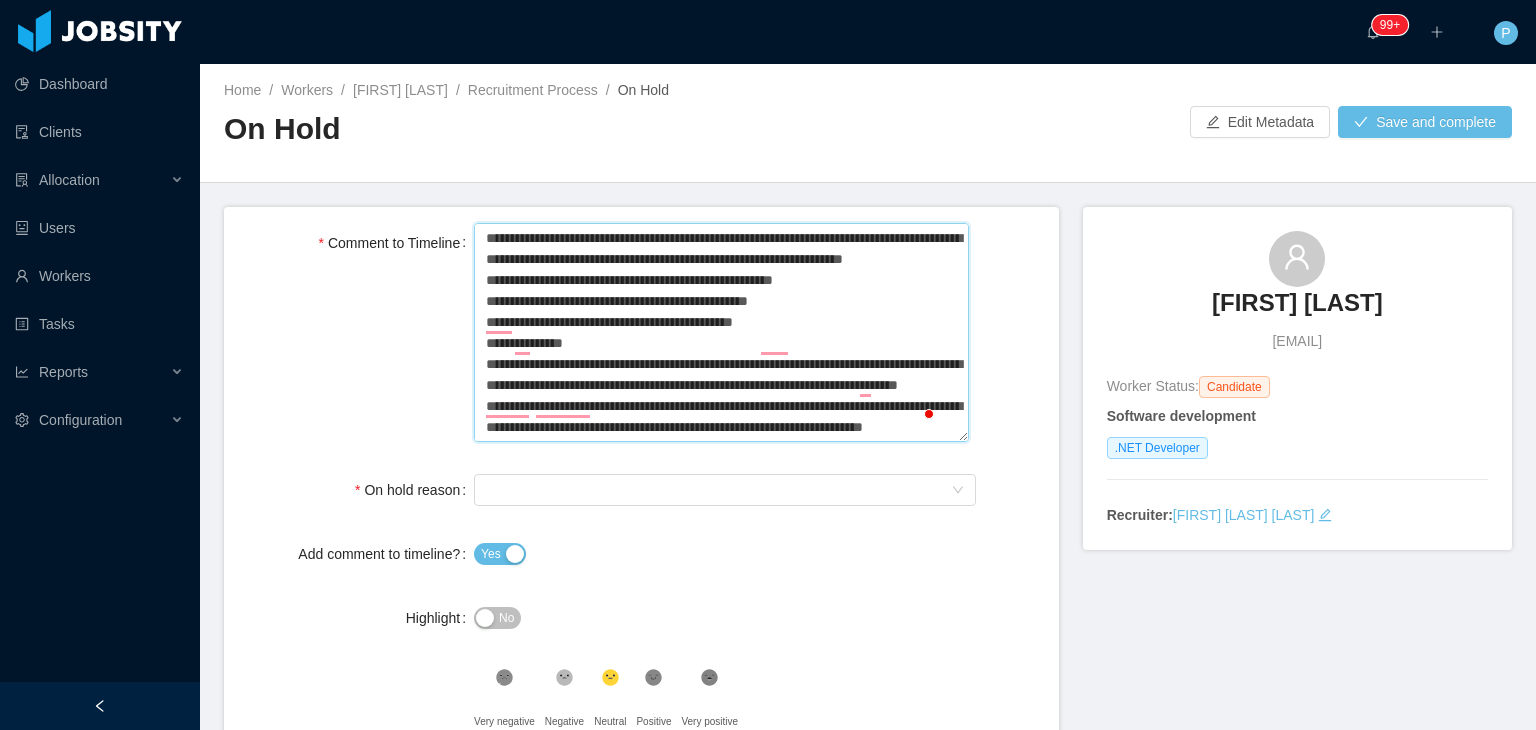 type 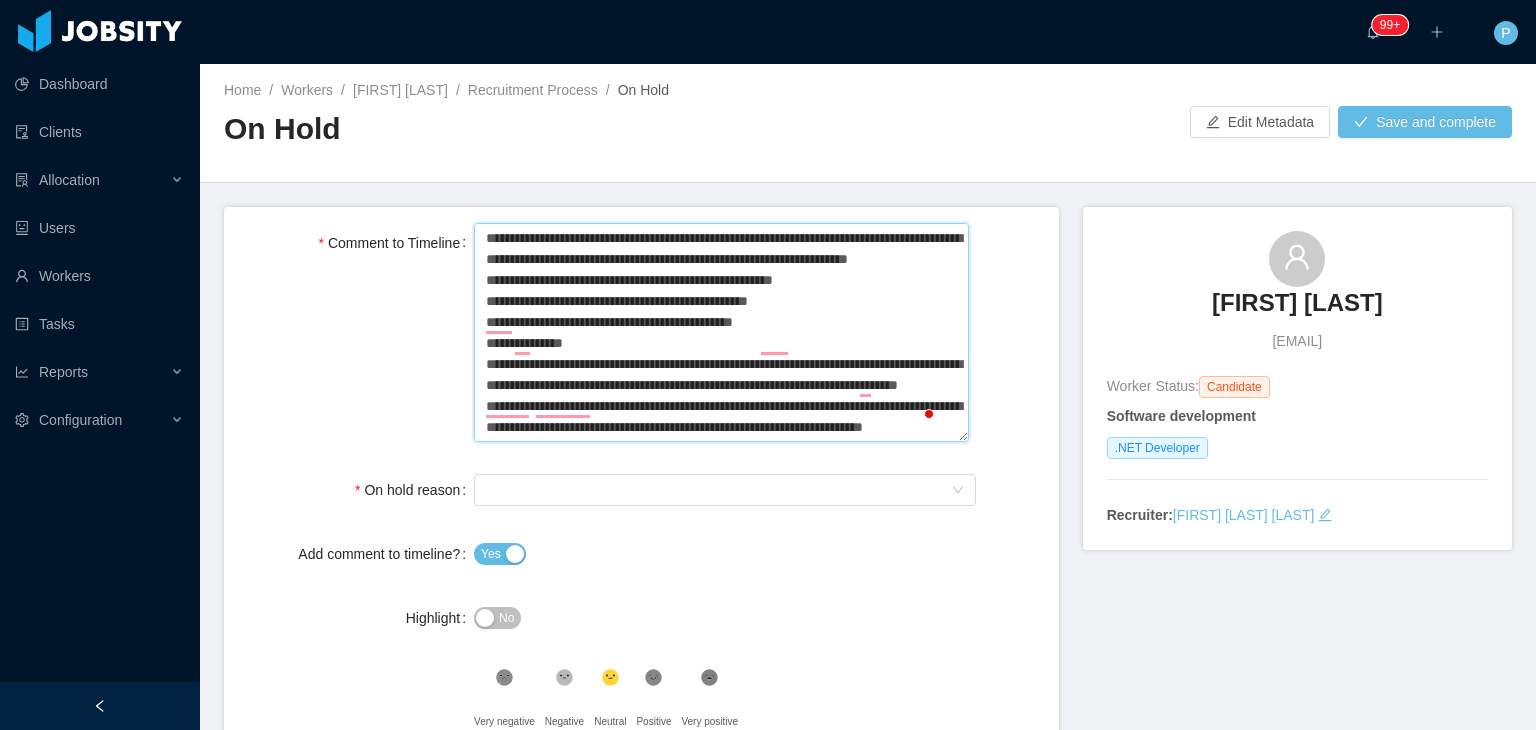 type 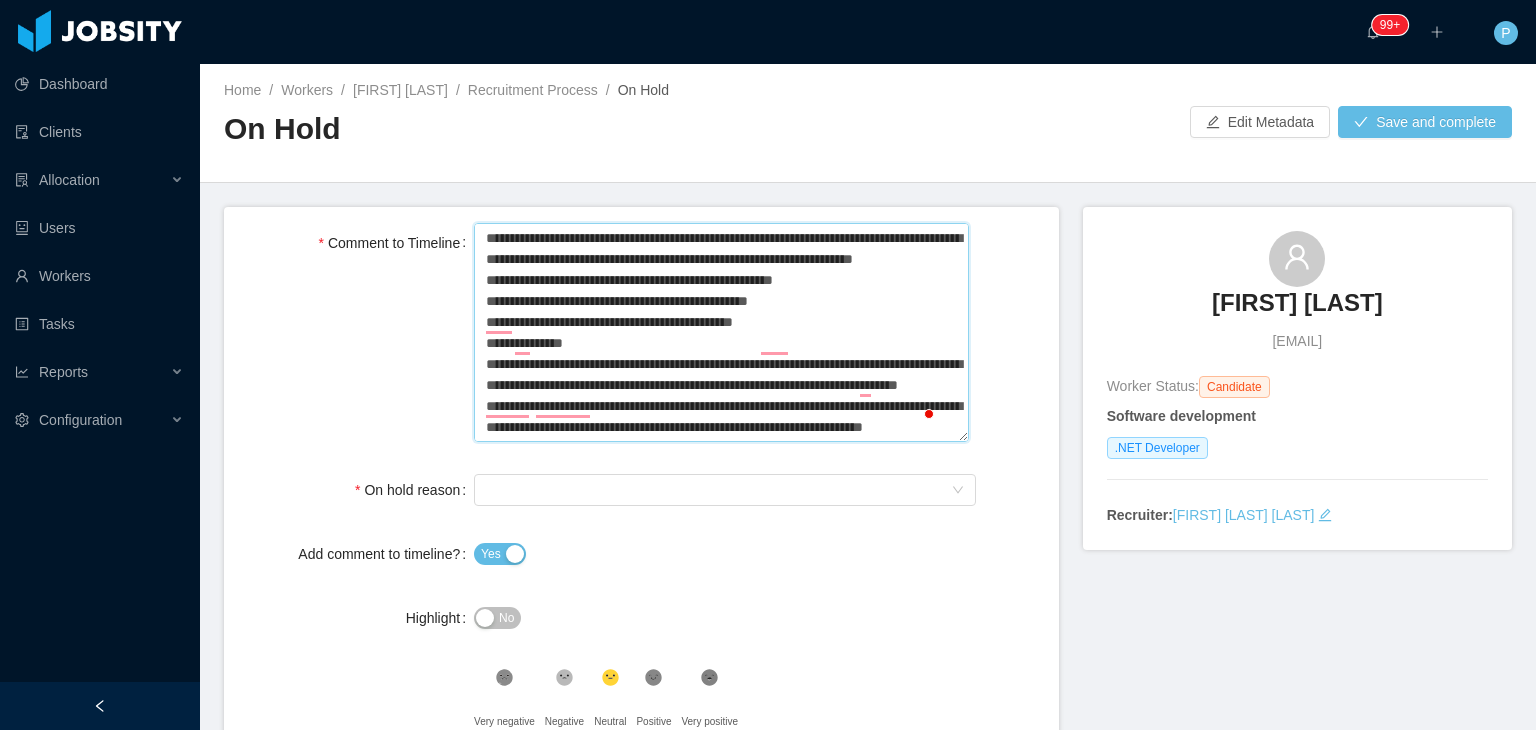 type 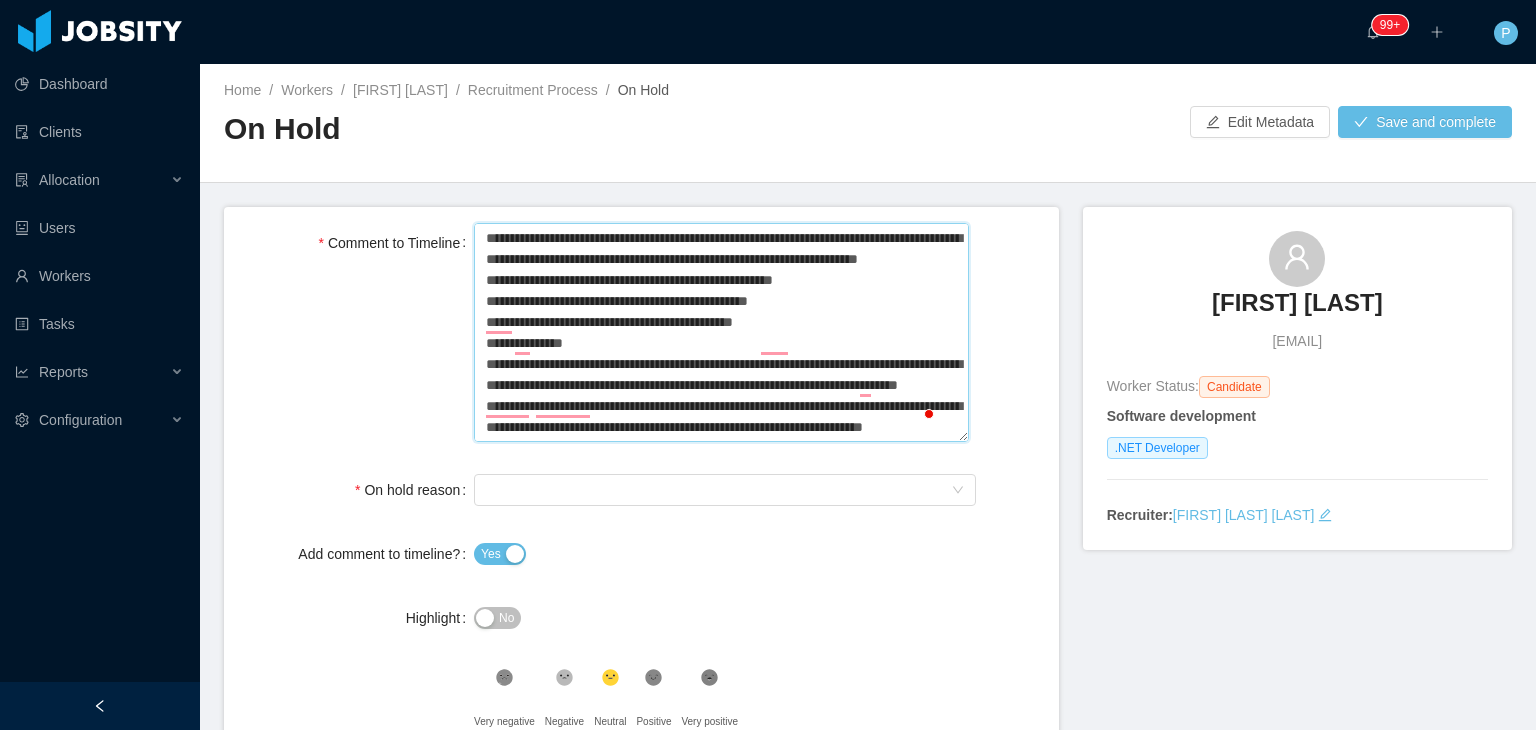 type 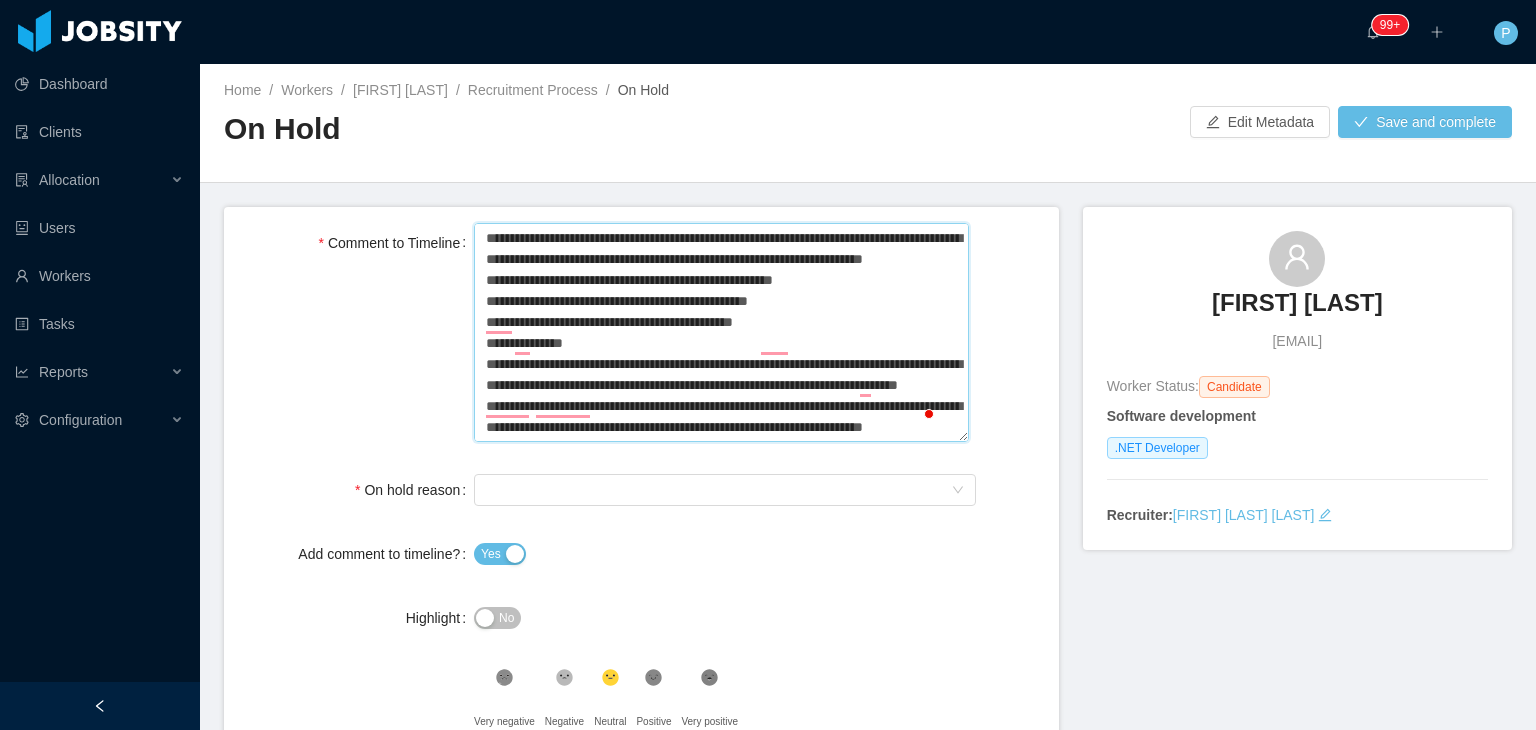 type 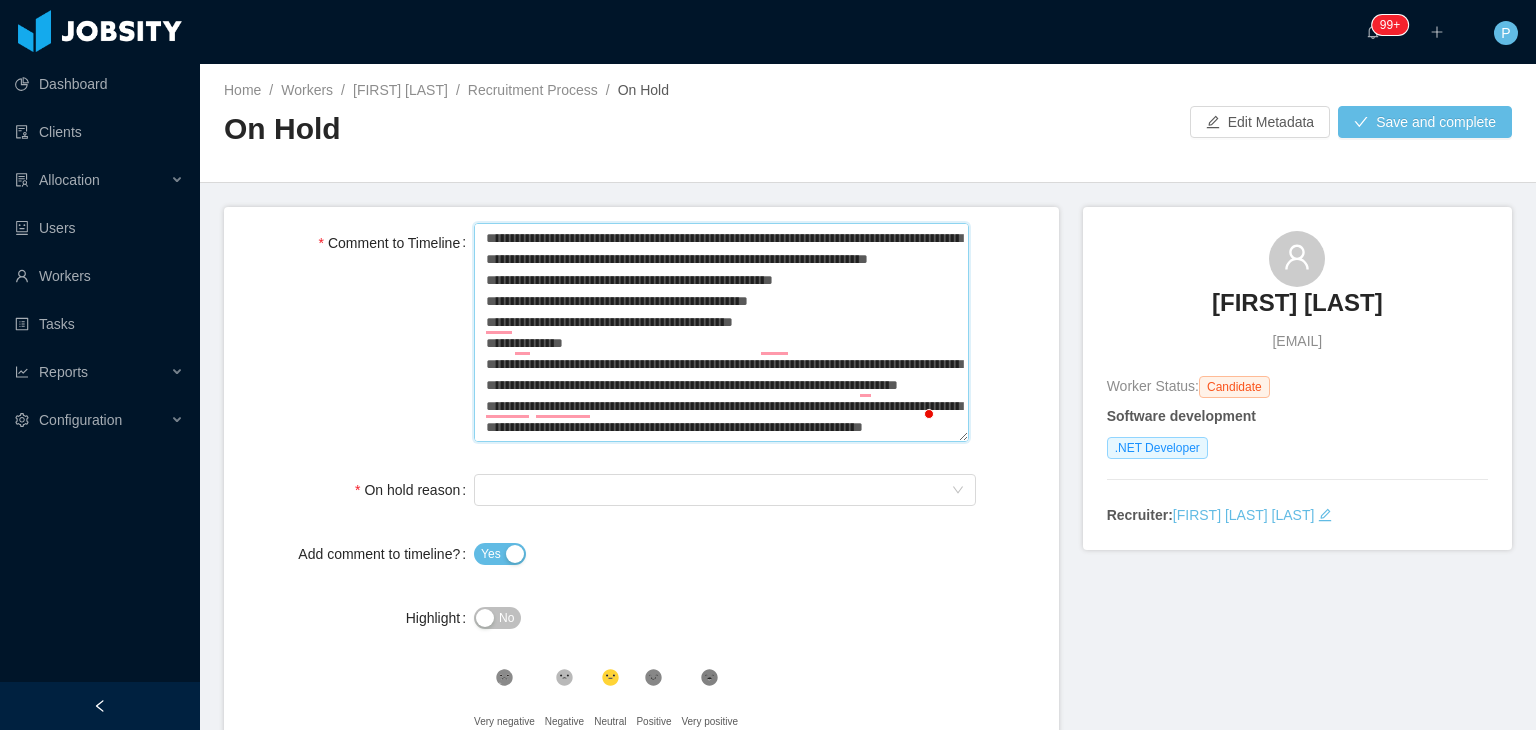 type 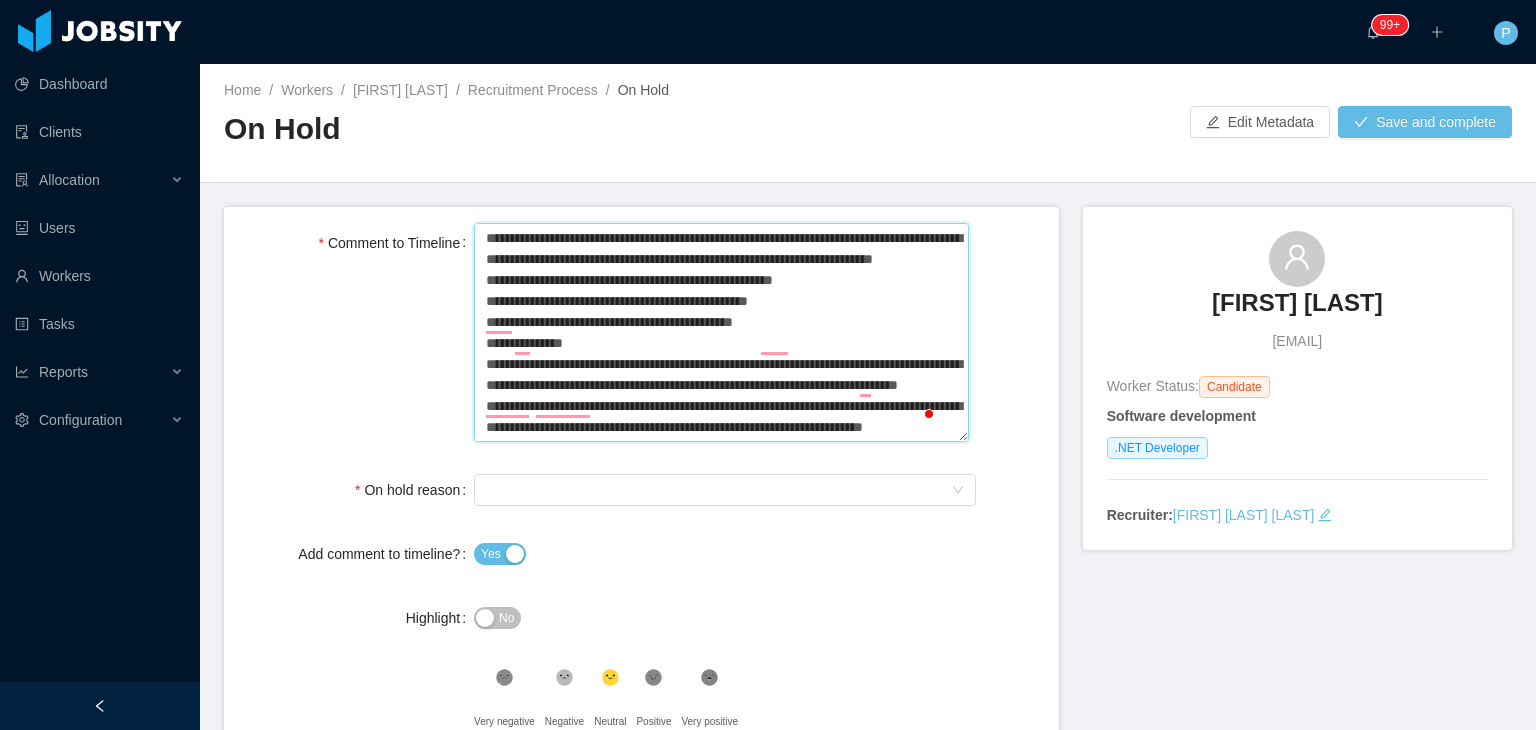 type 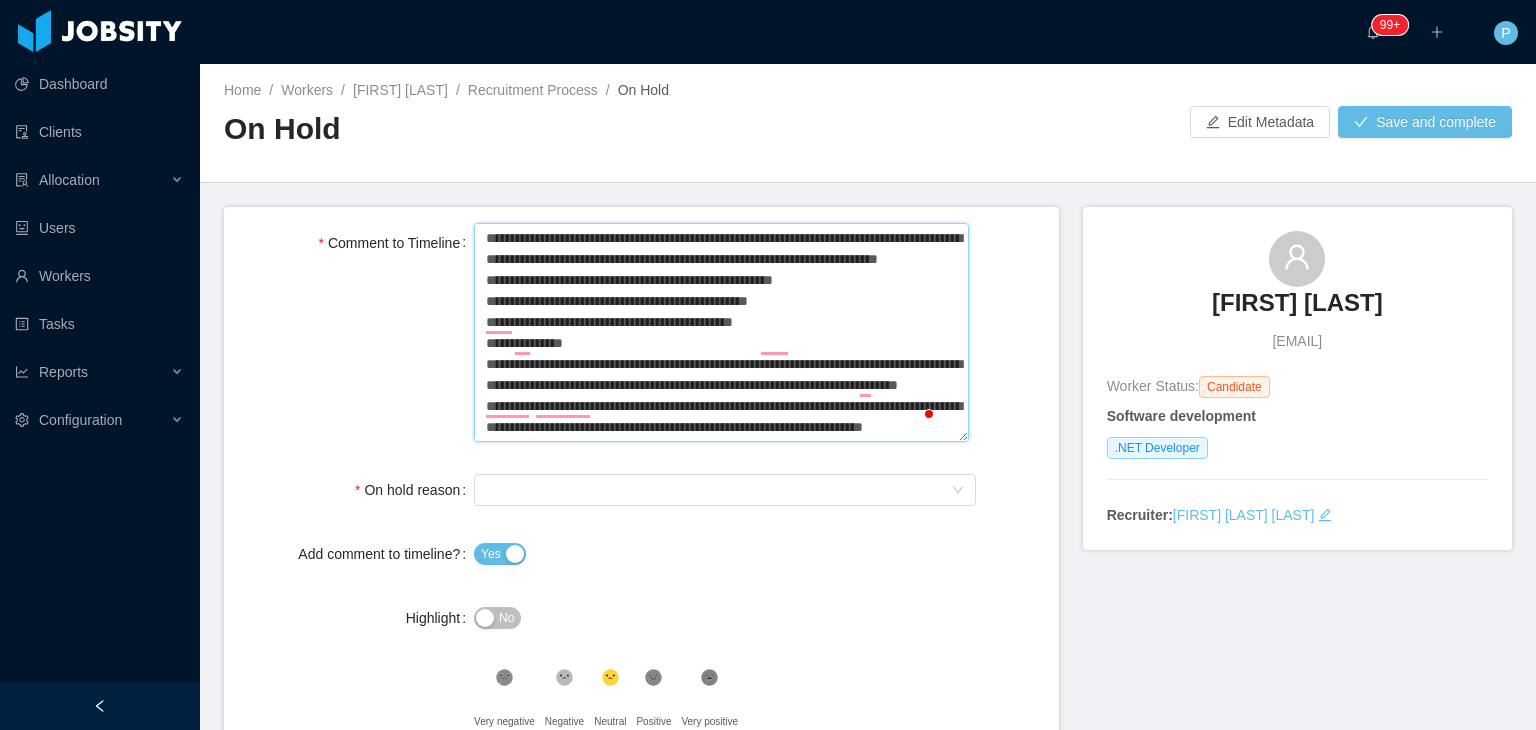 type 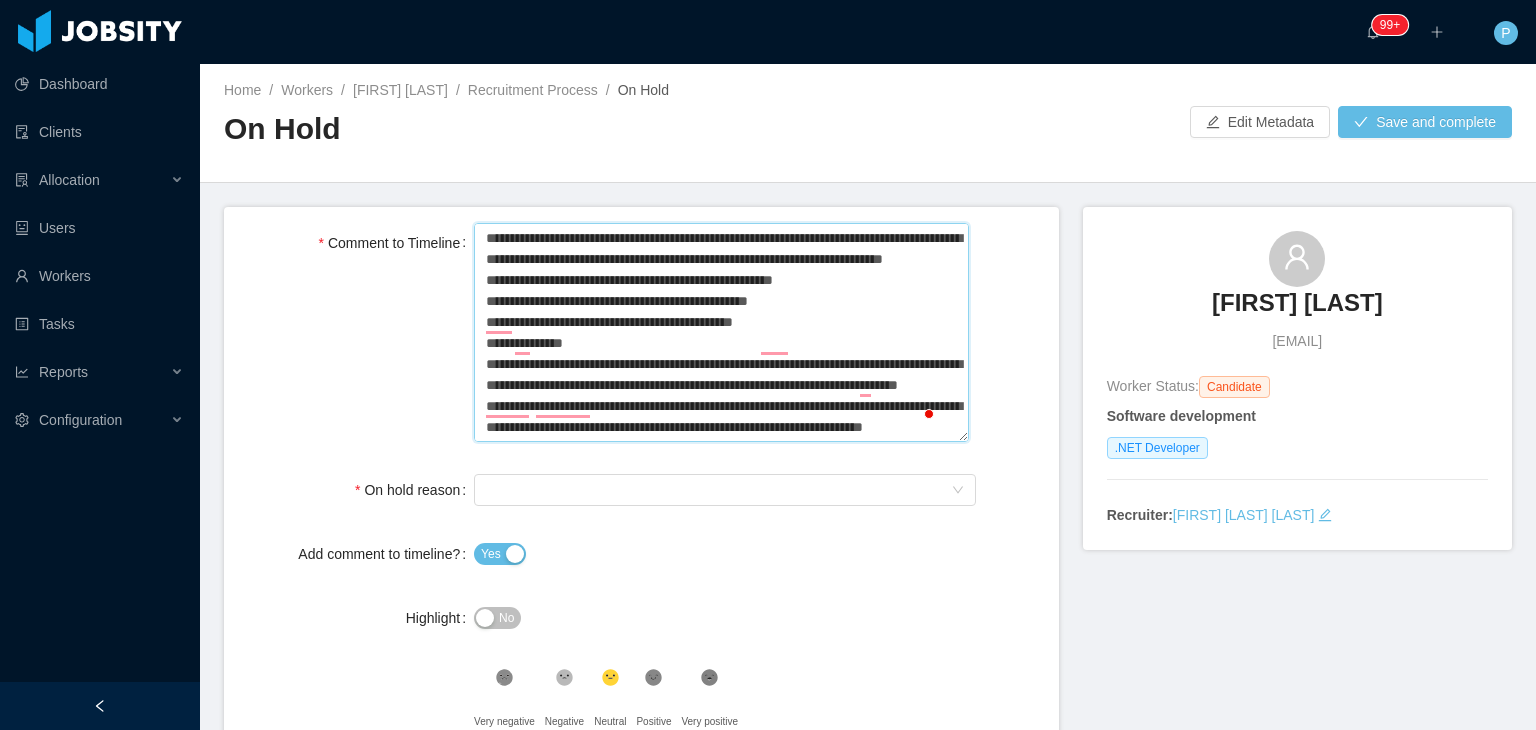 type 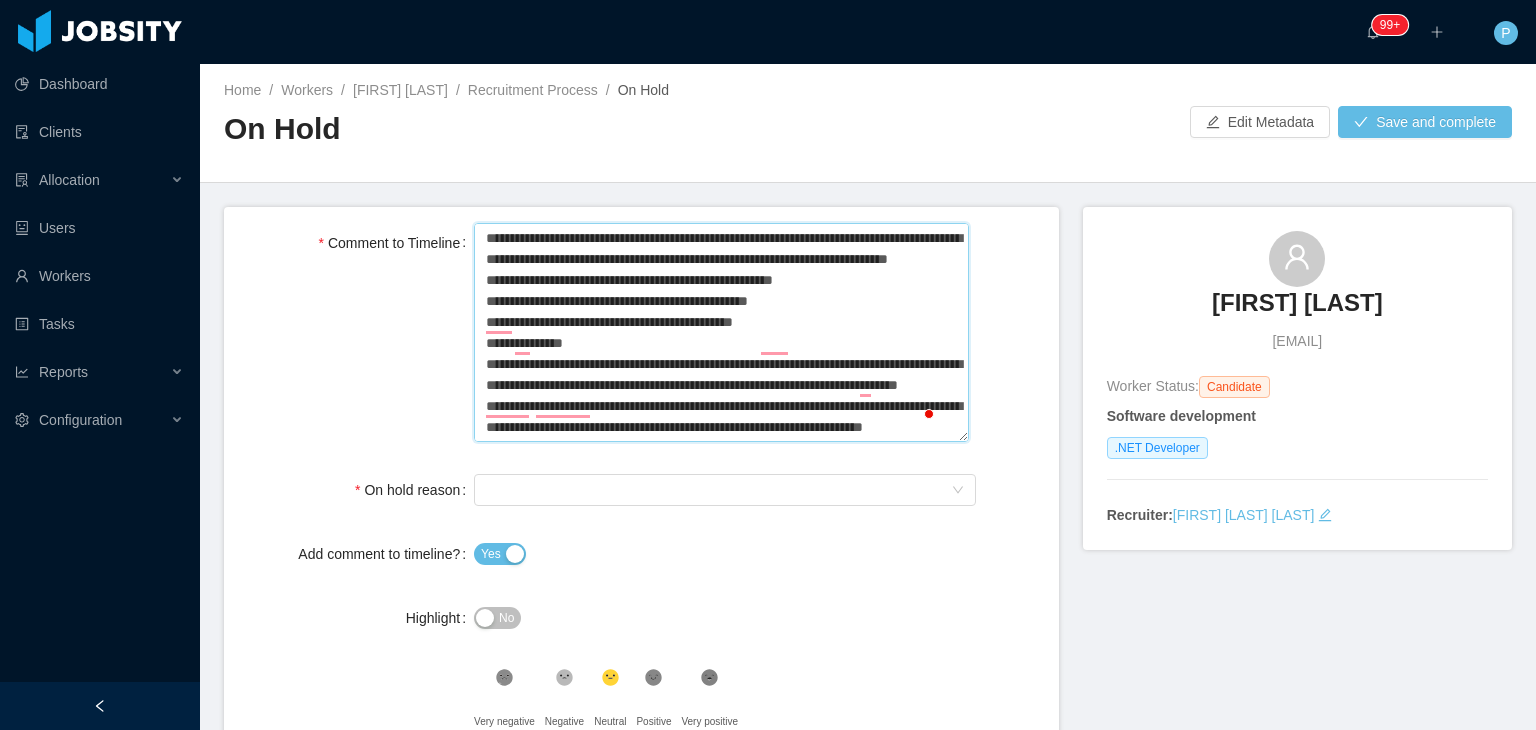 type 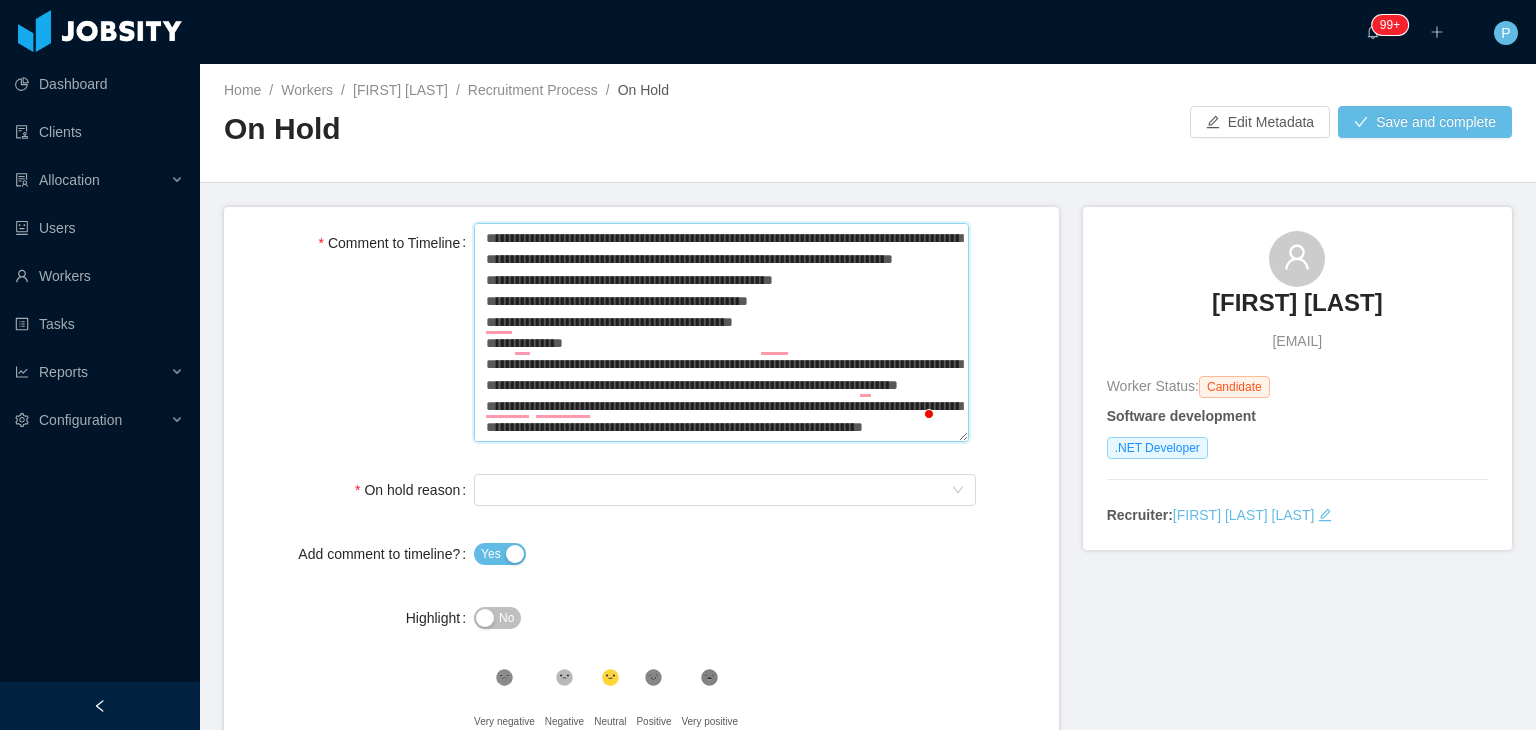 type 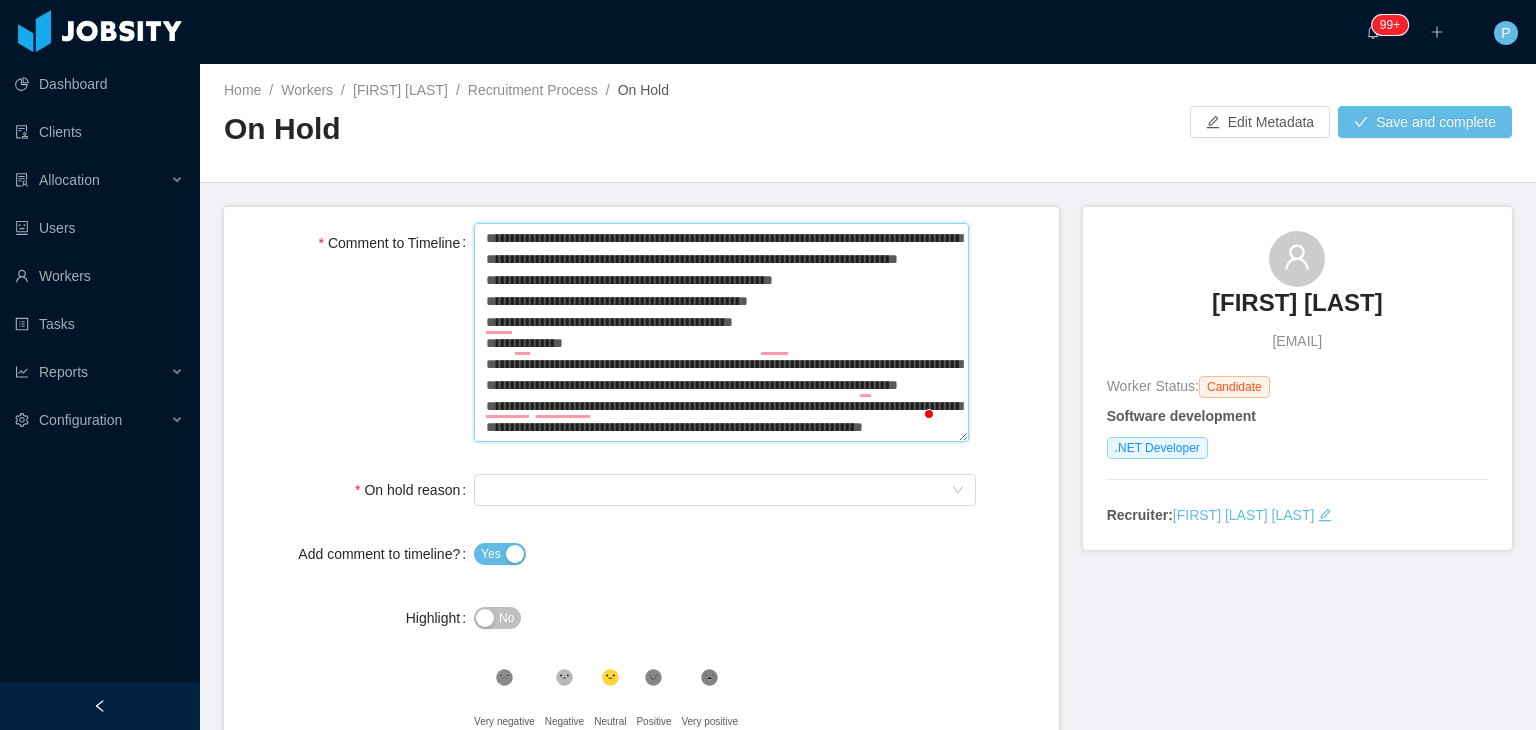 type 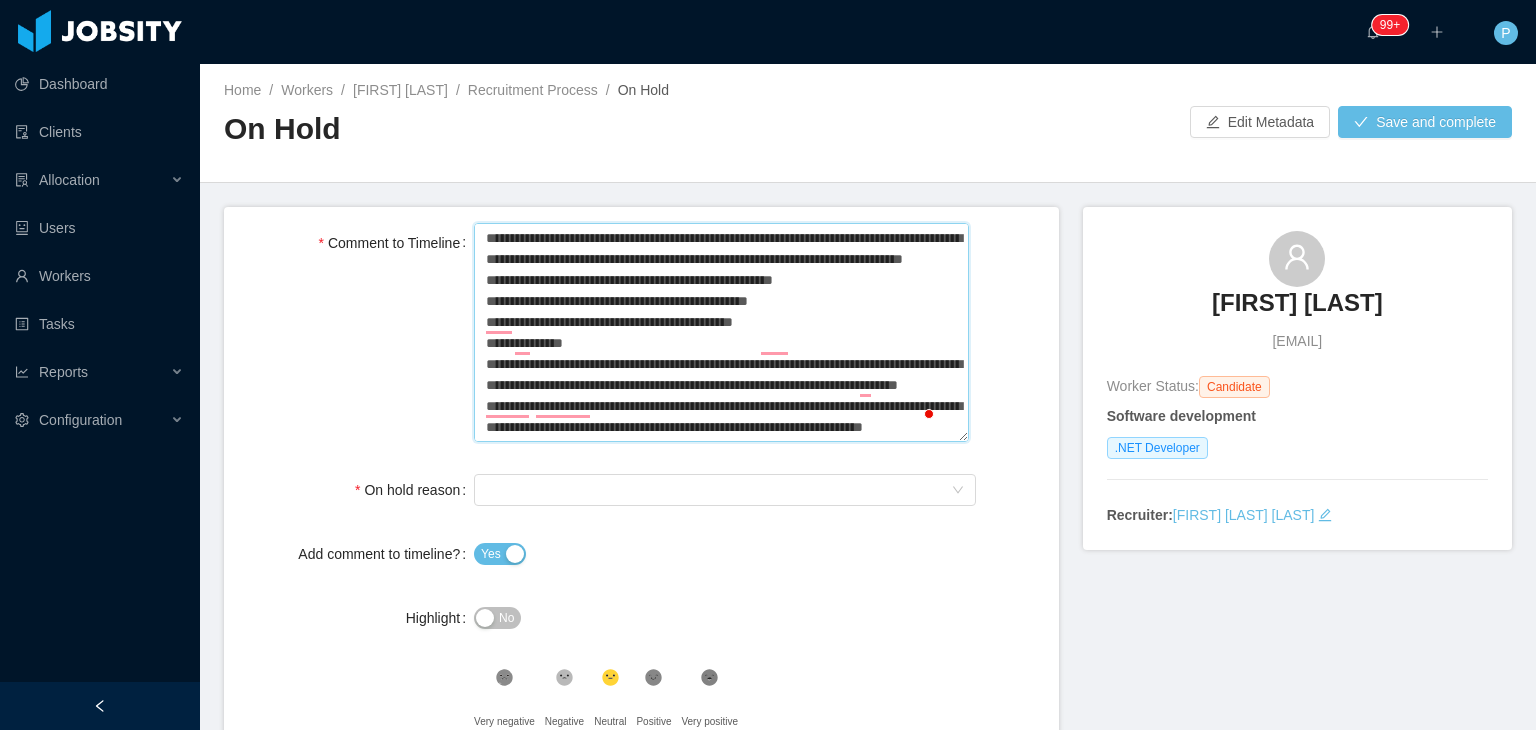 type 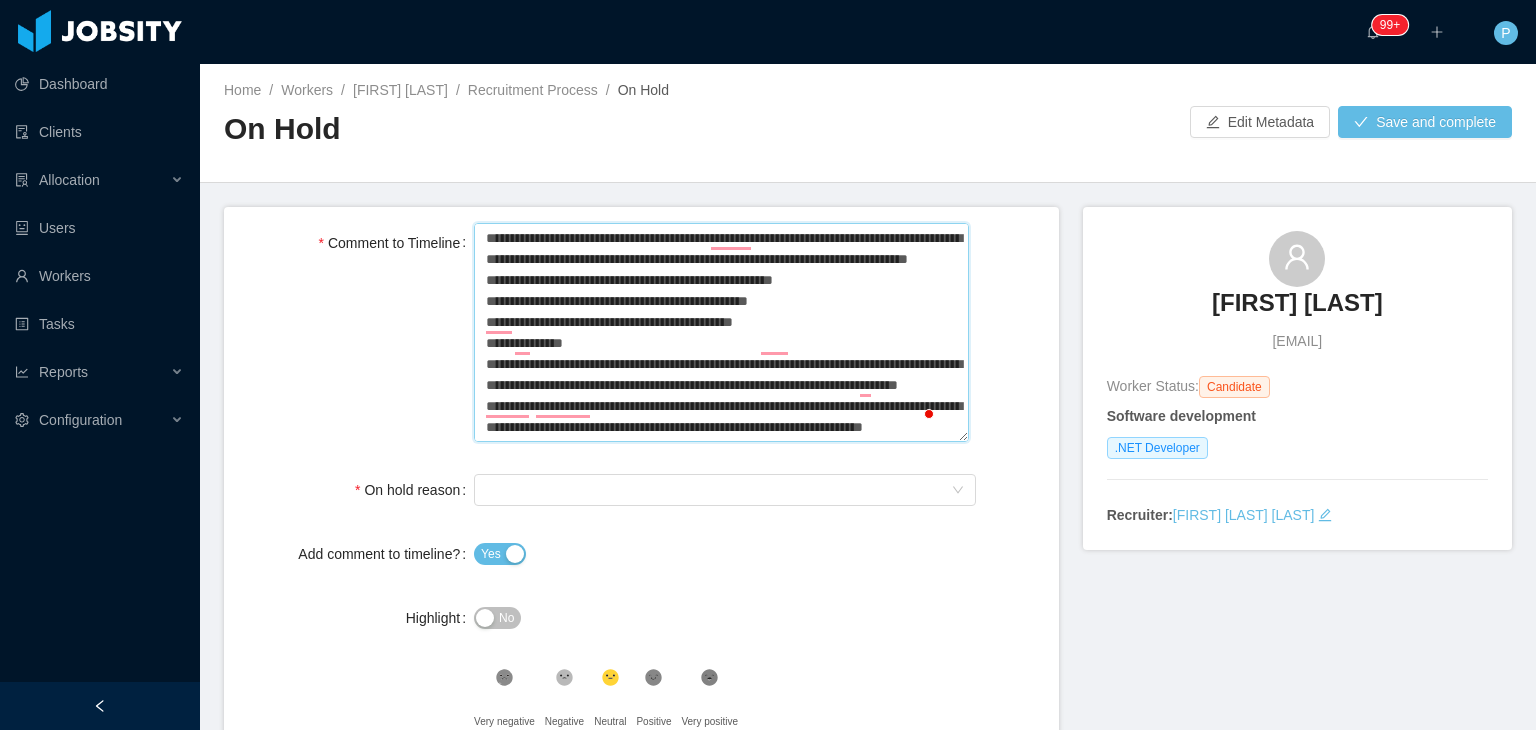 type 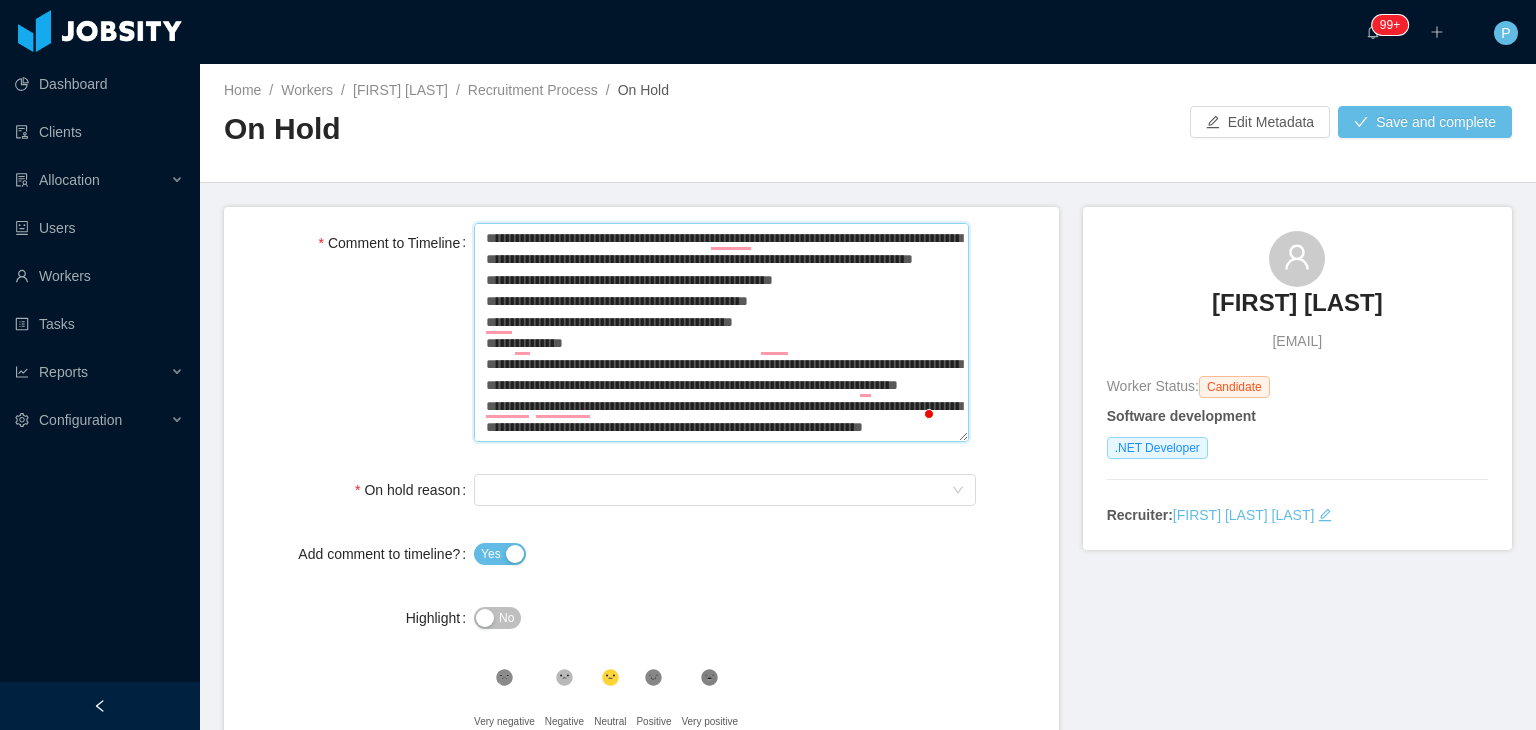type 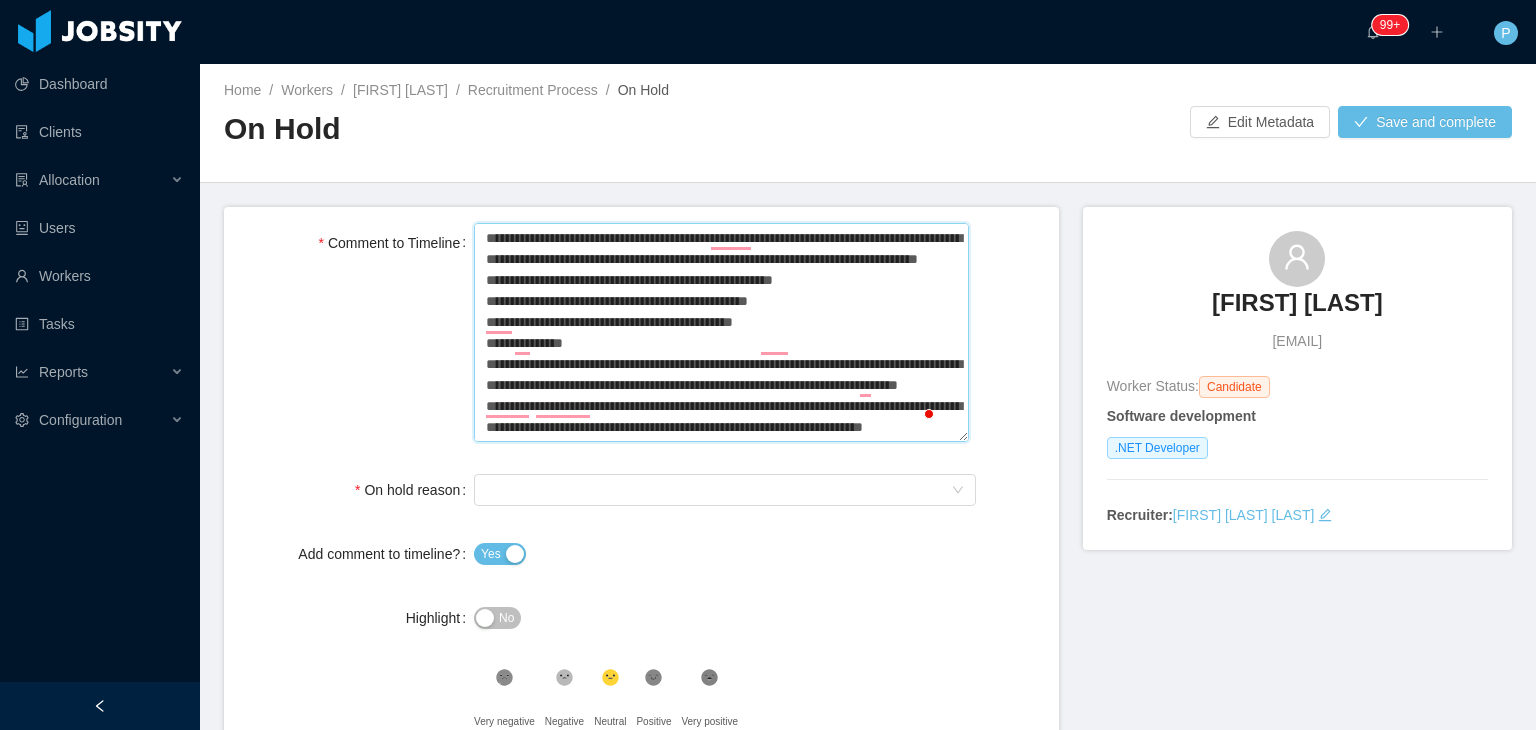 type 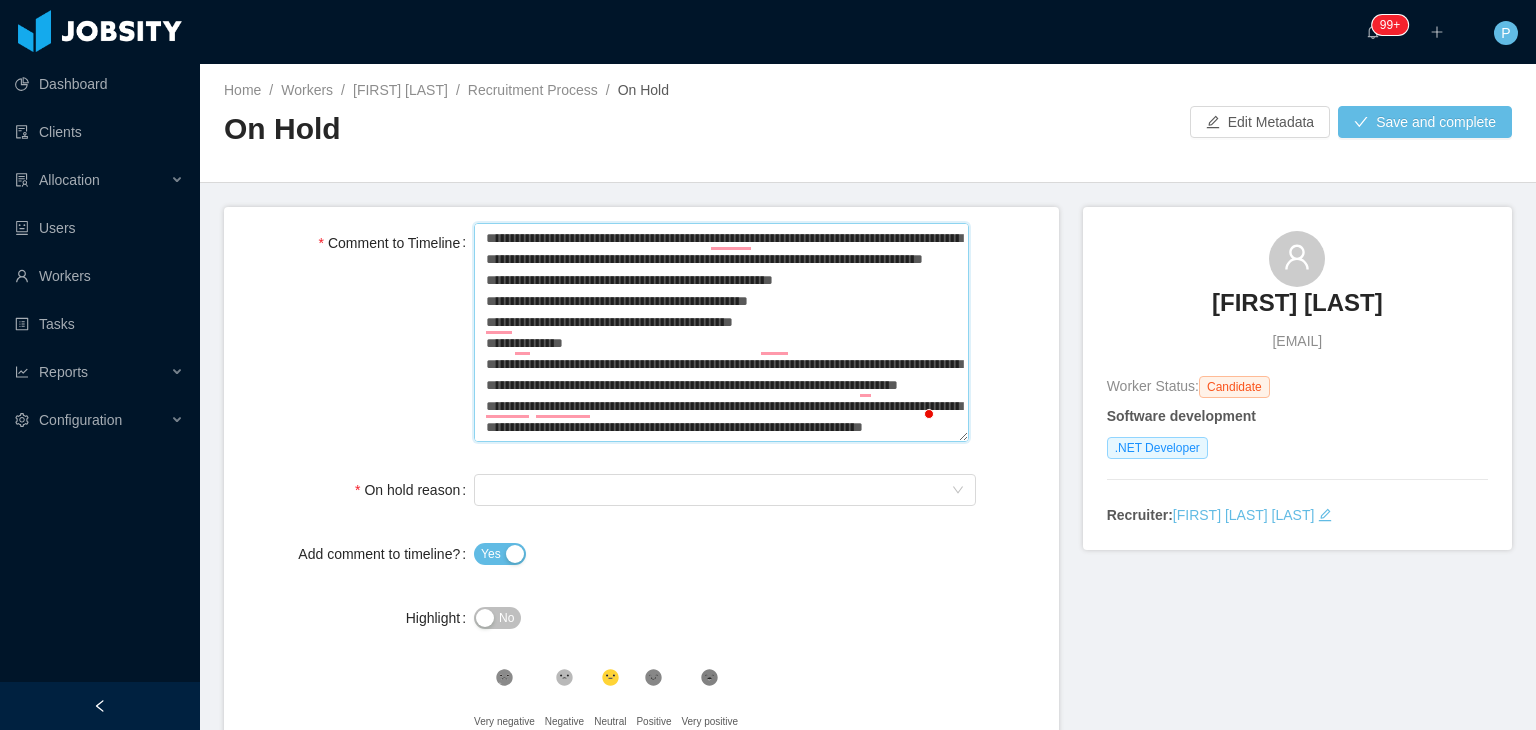 type 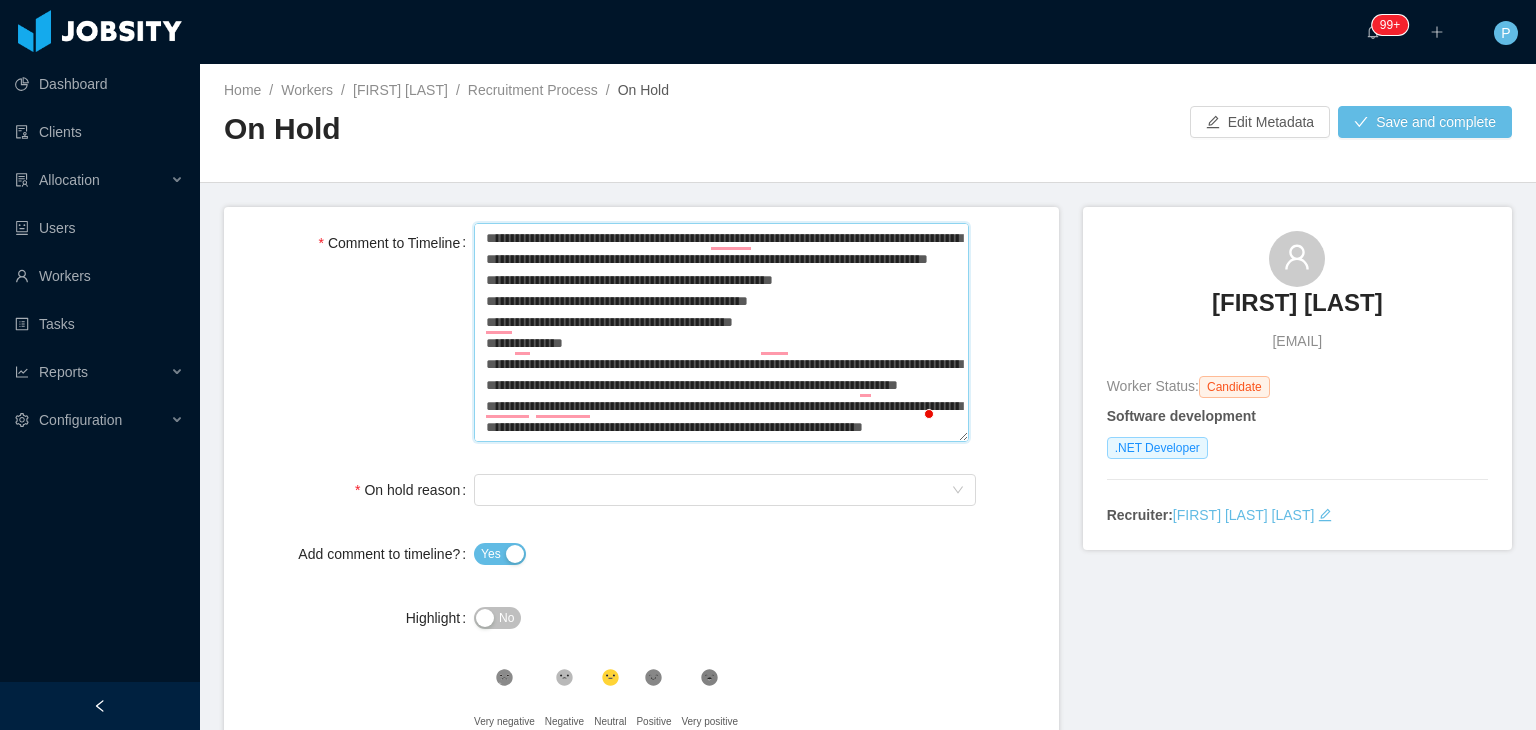 type 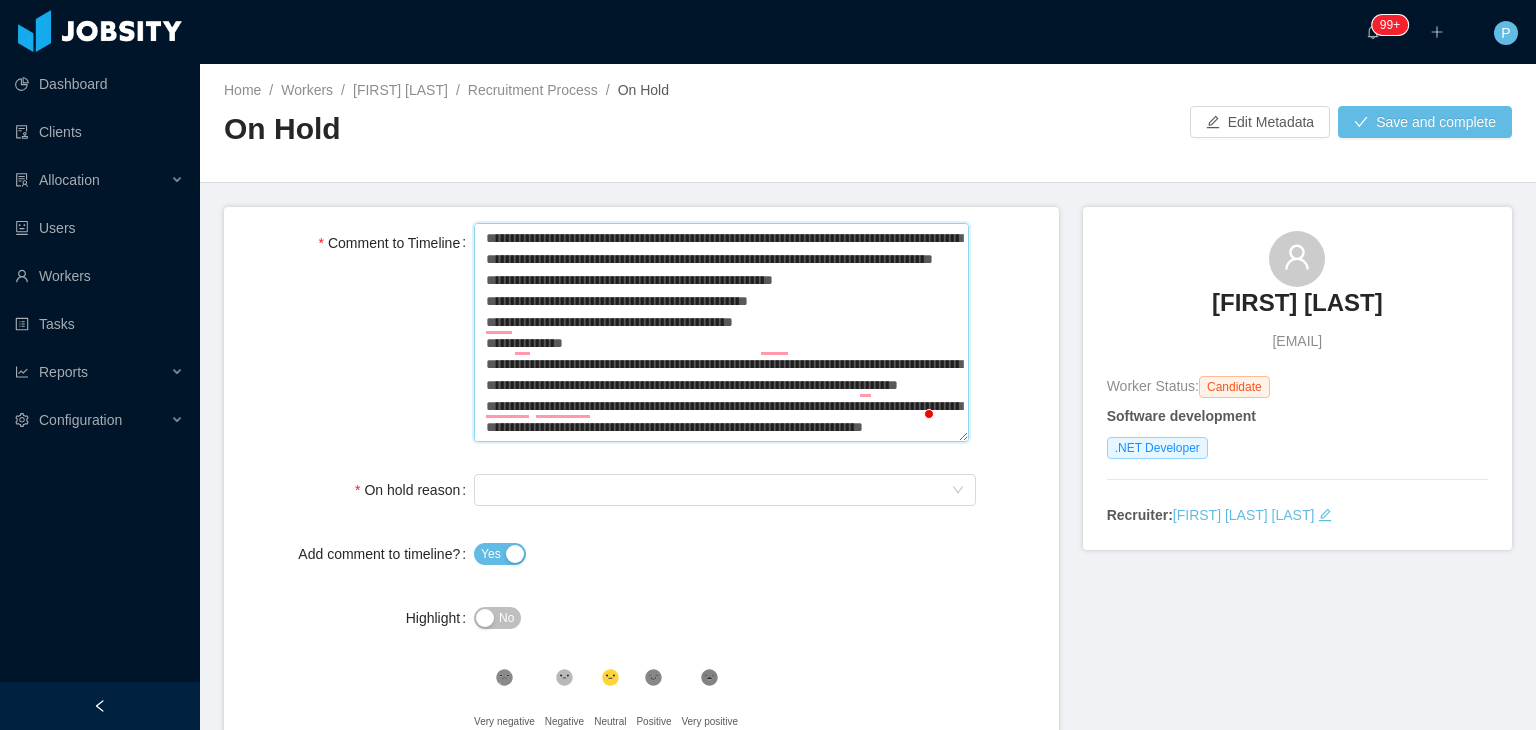 type 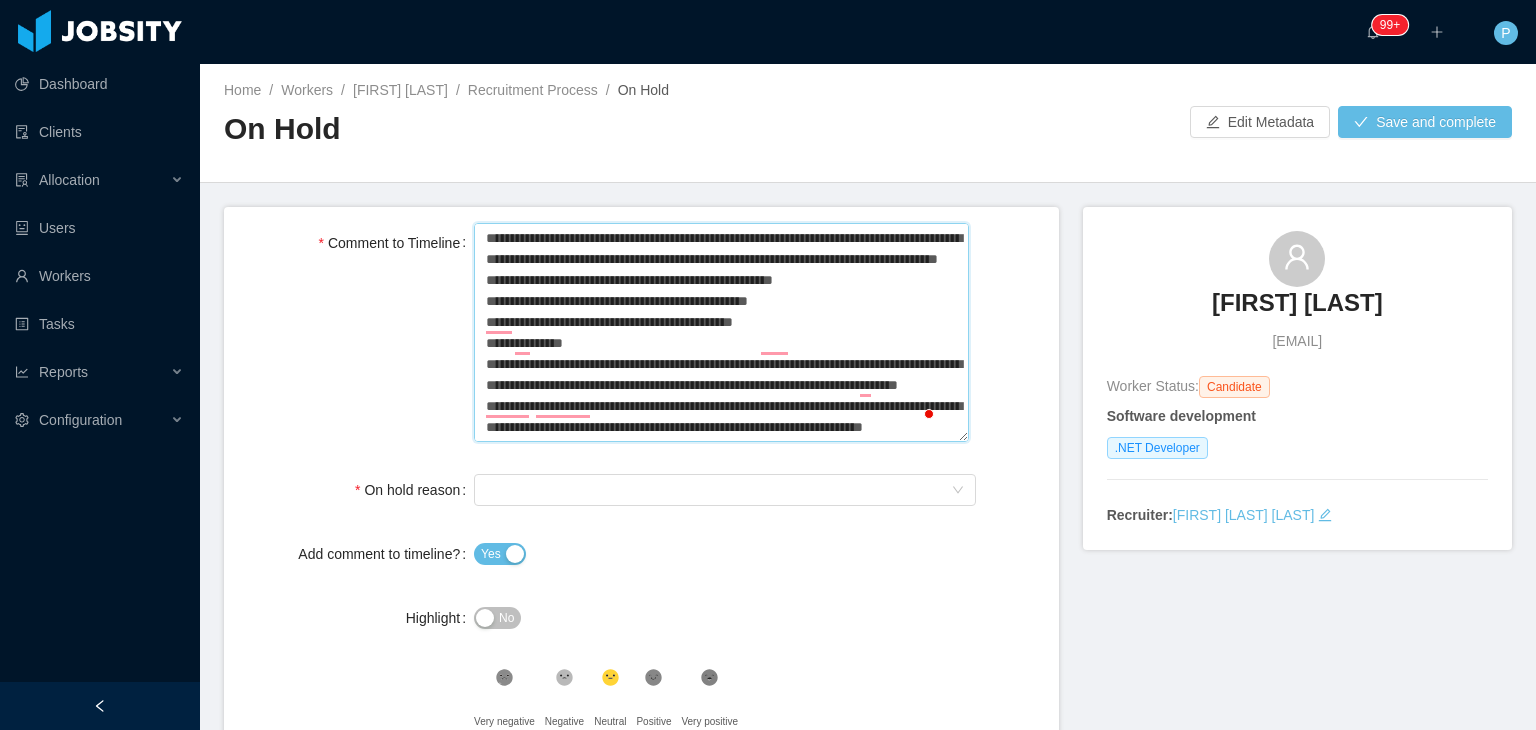 type 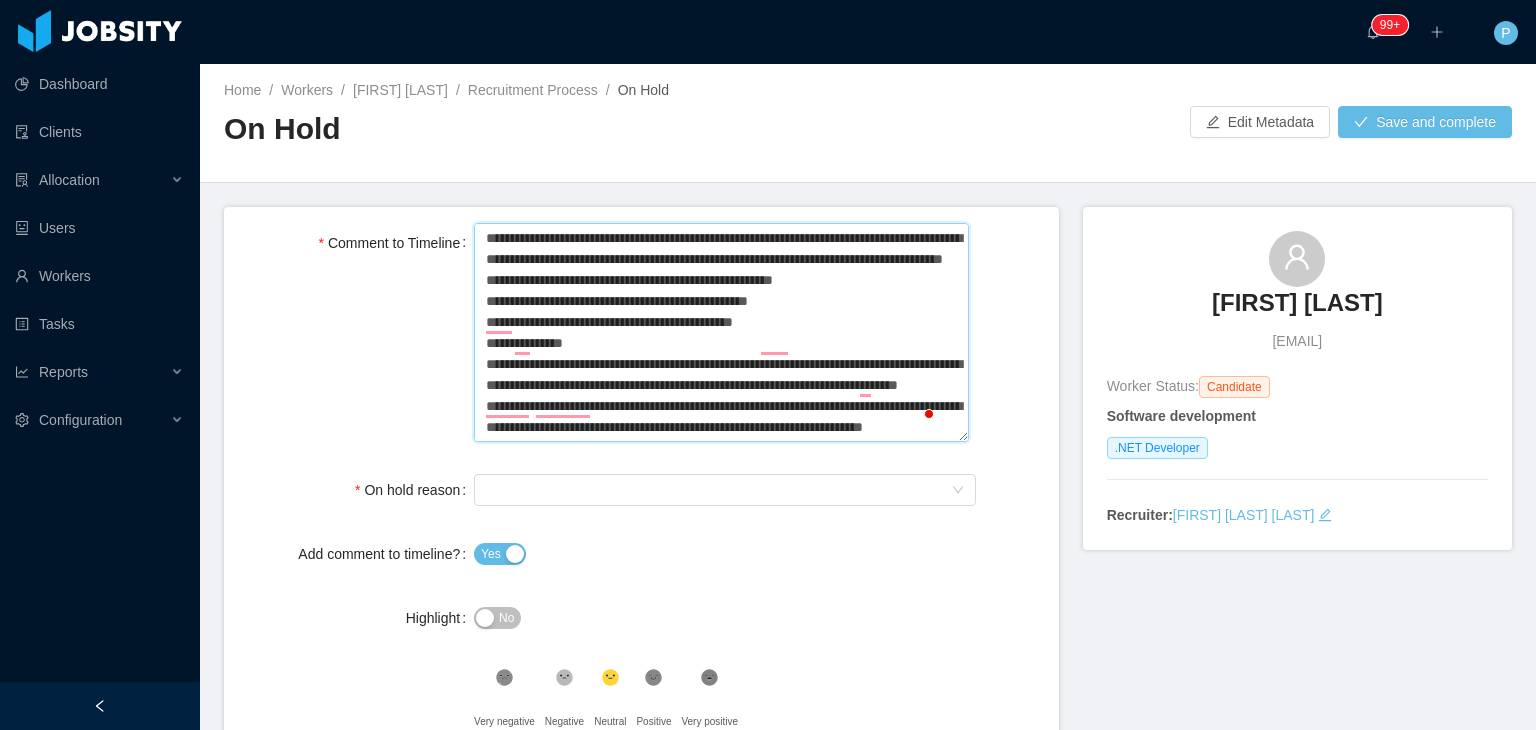 type 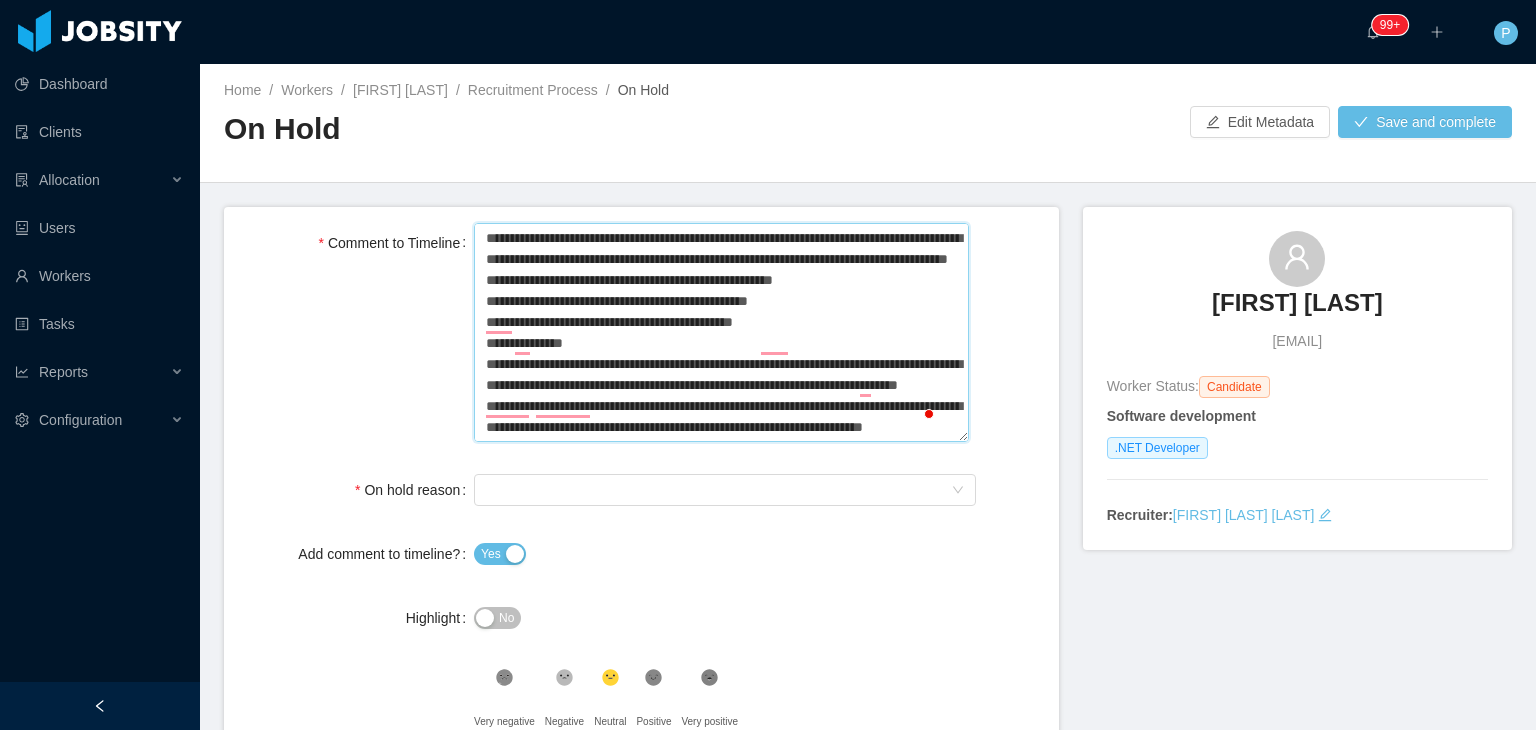 type 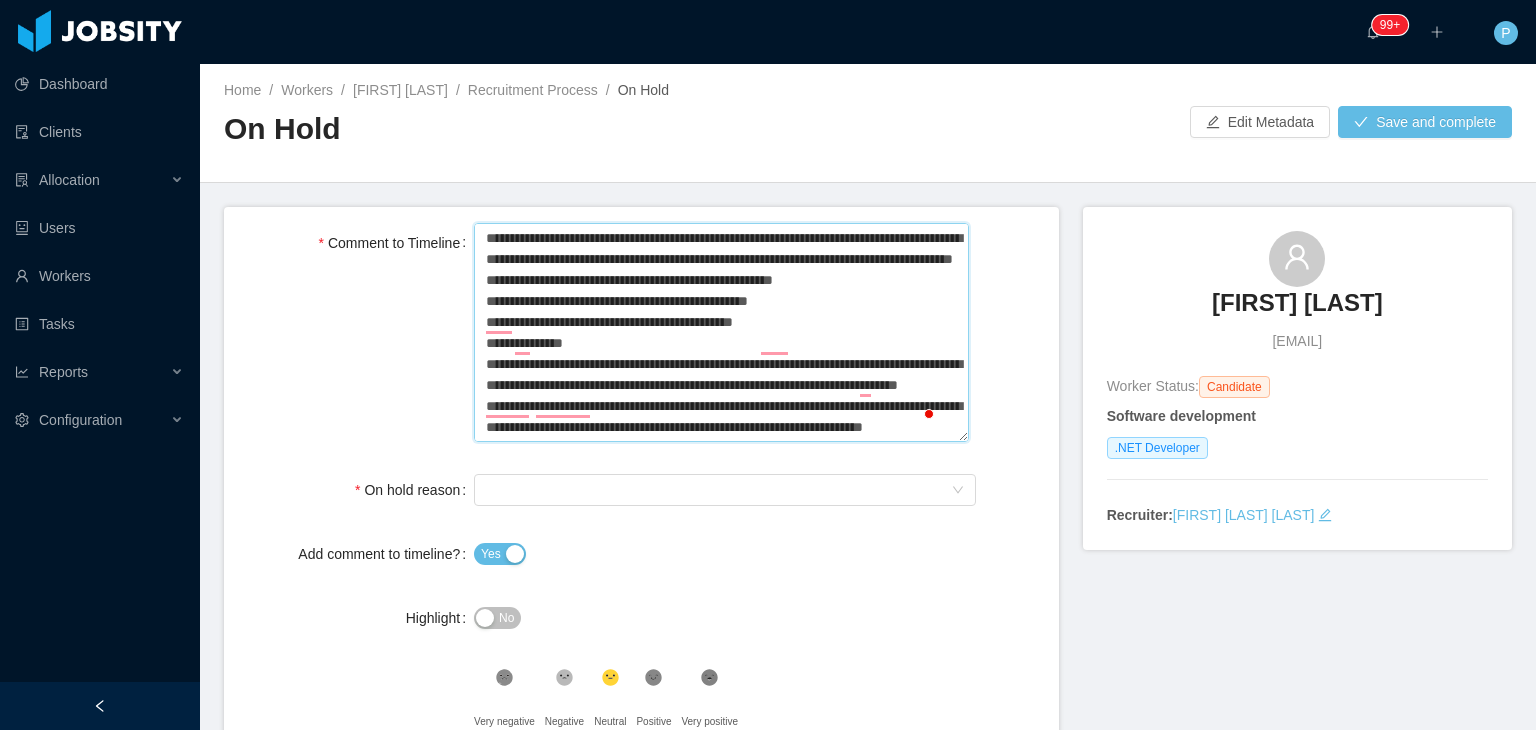 type 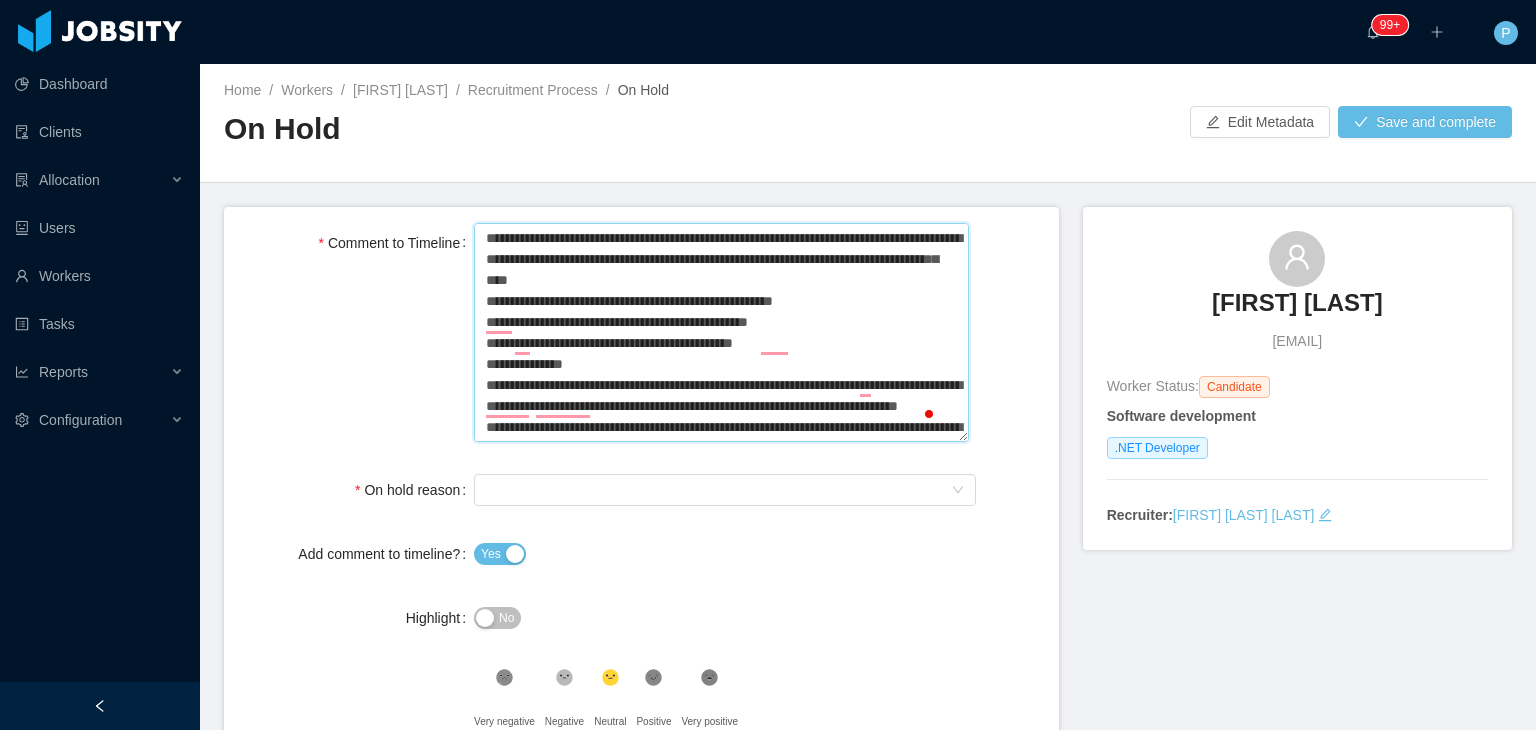 type 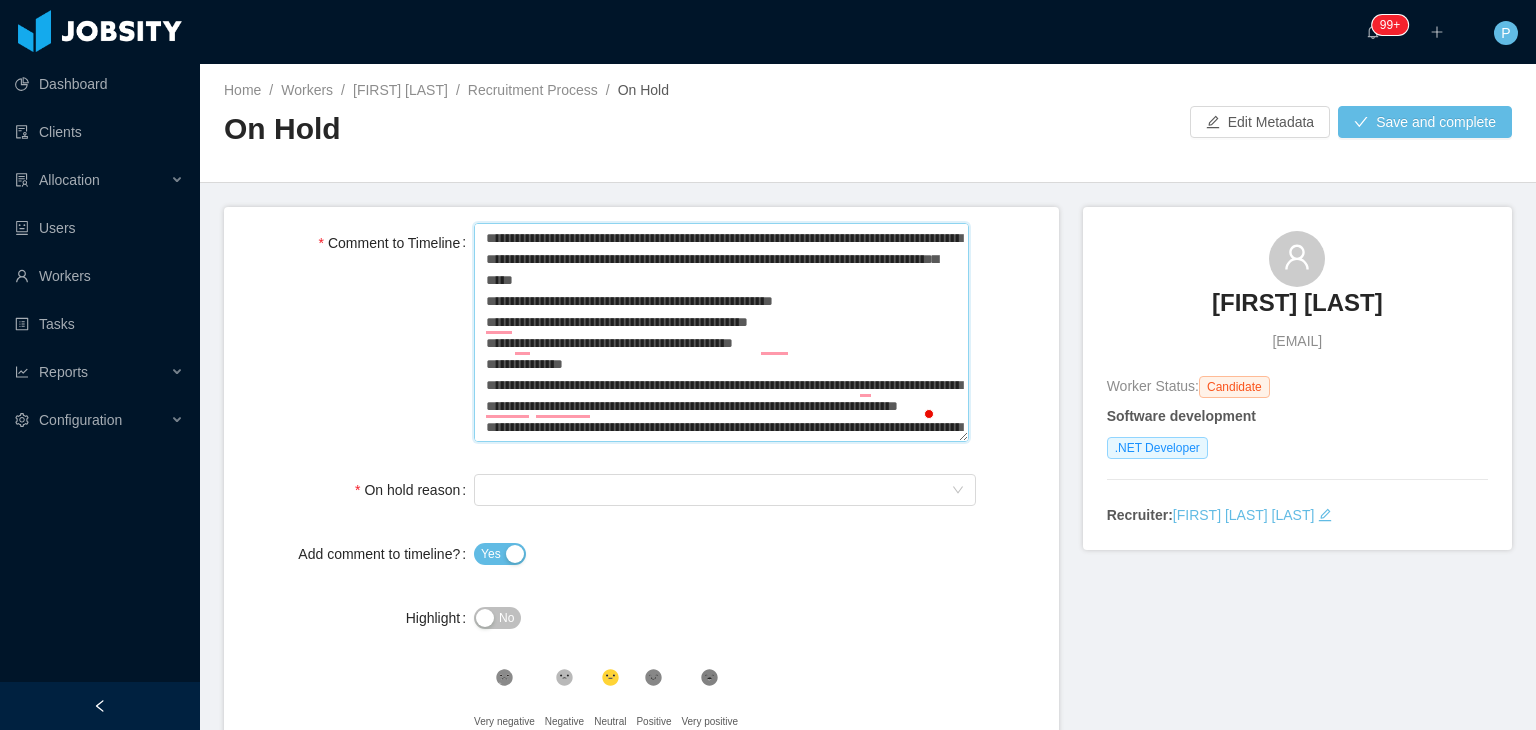 type on "**********" 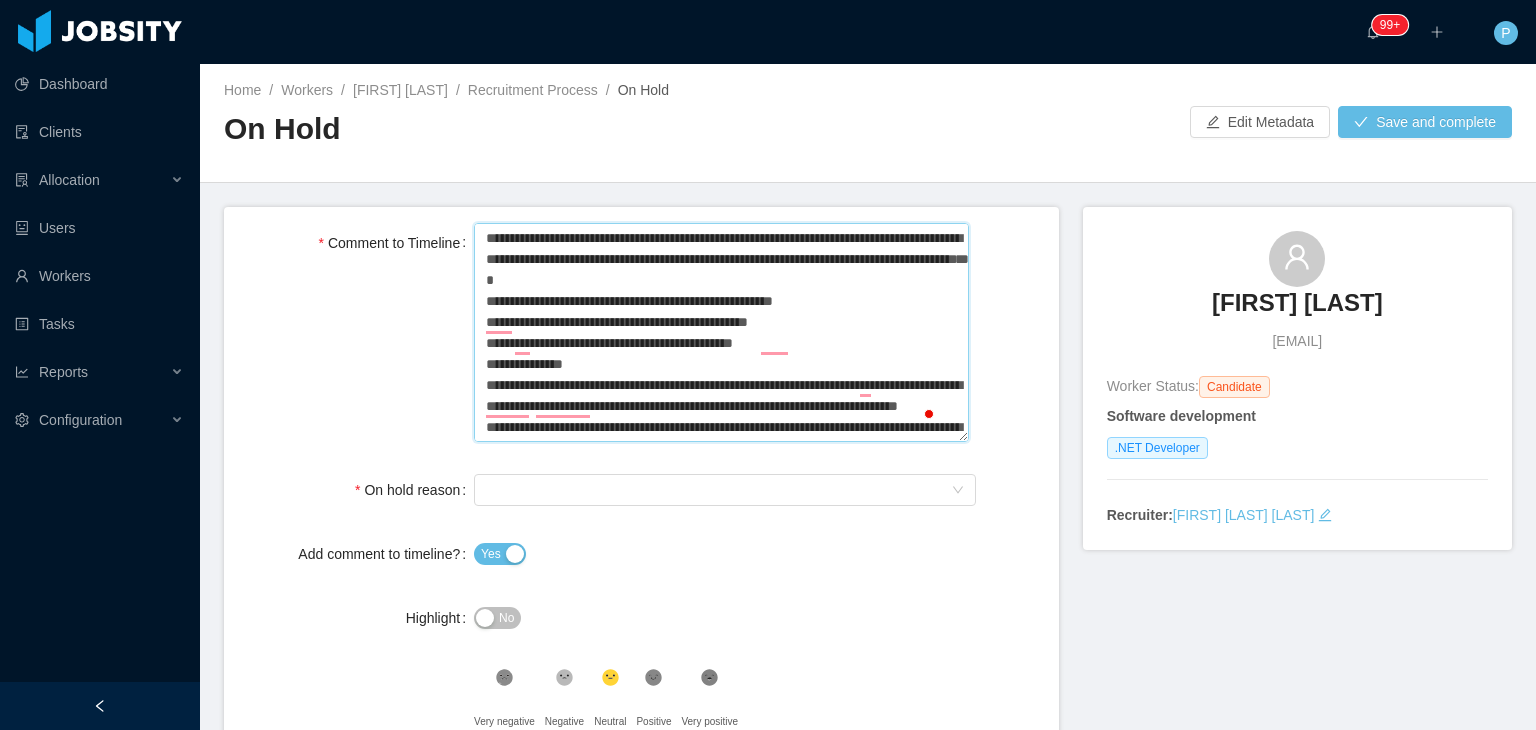 type 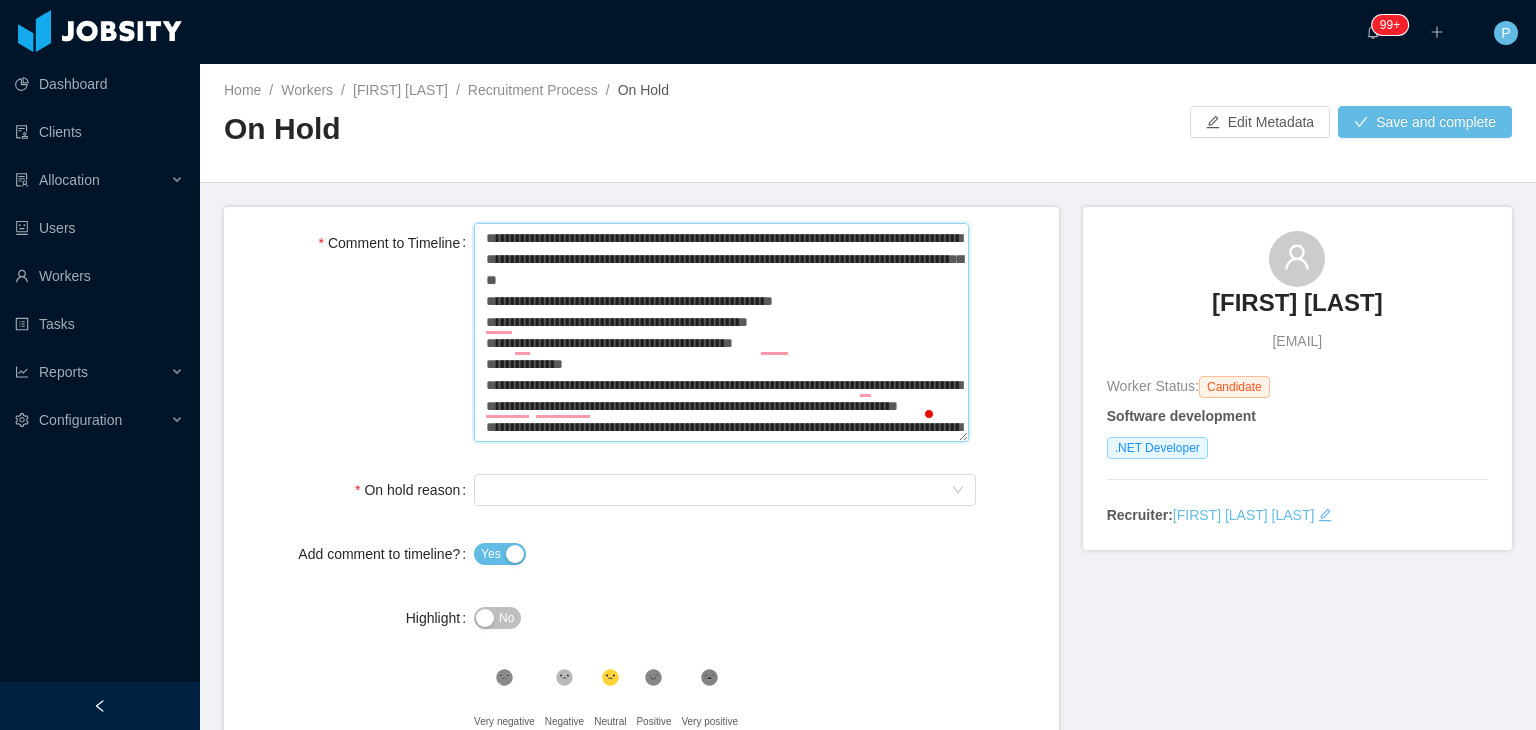 type 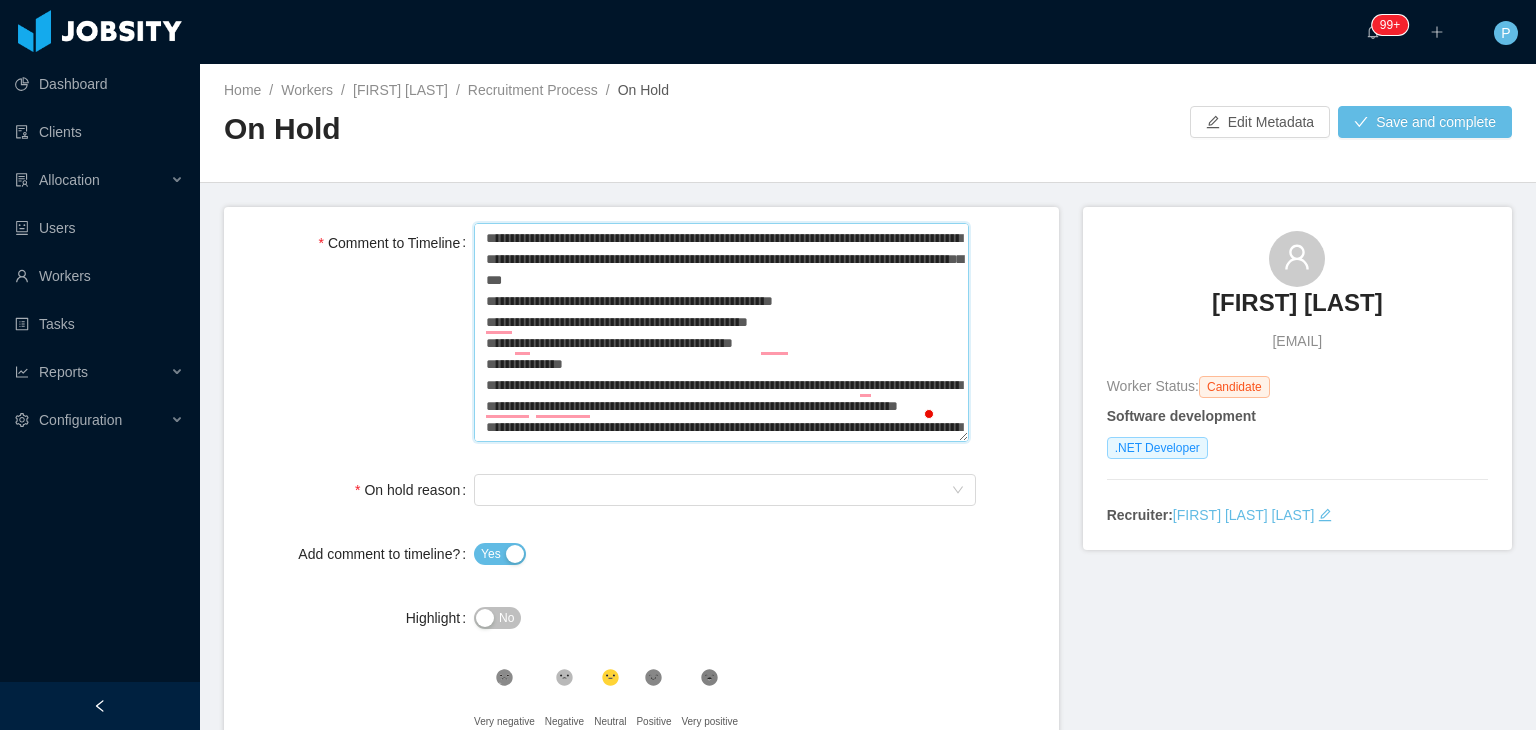 type 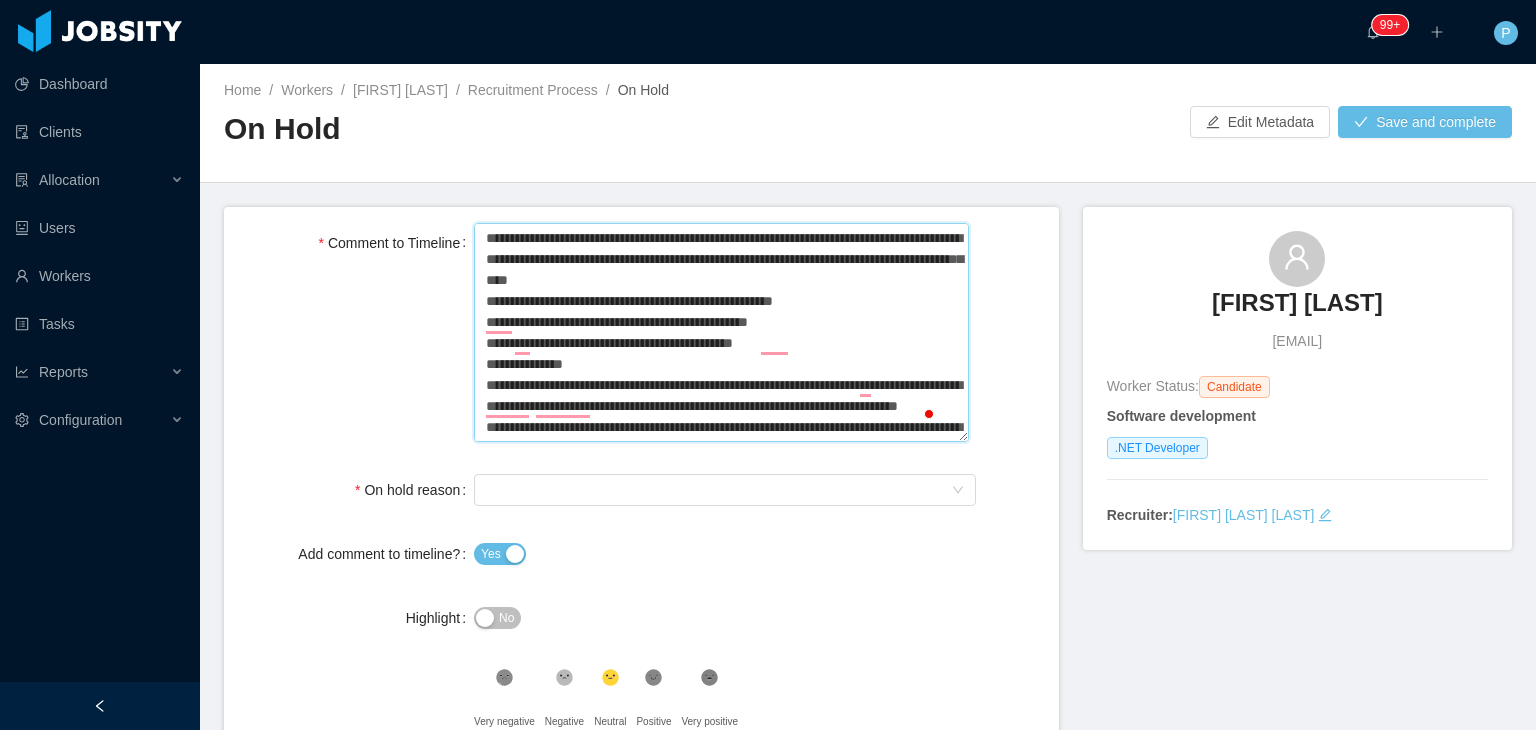 type 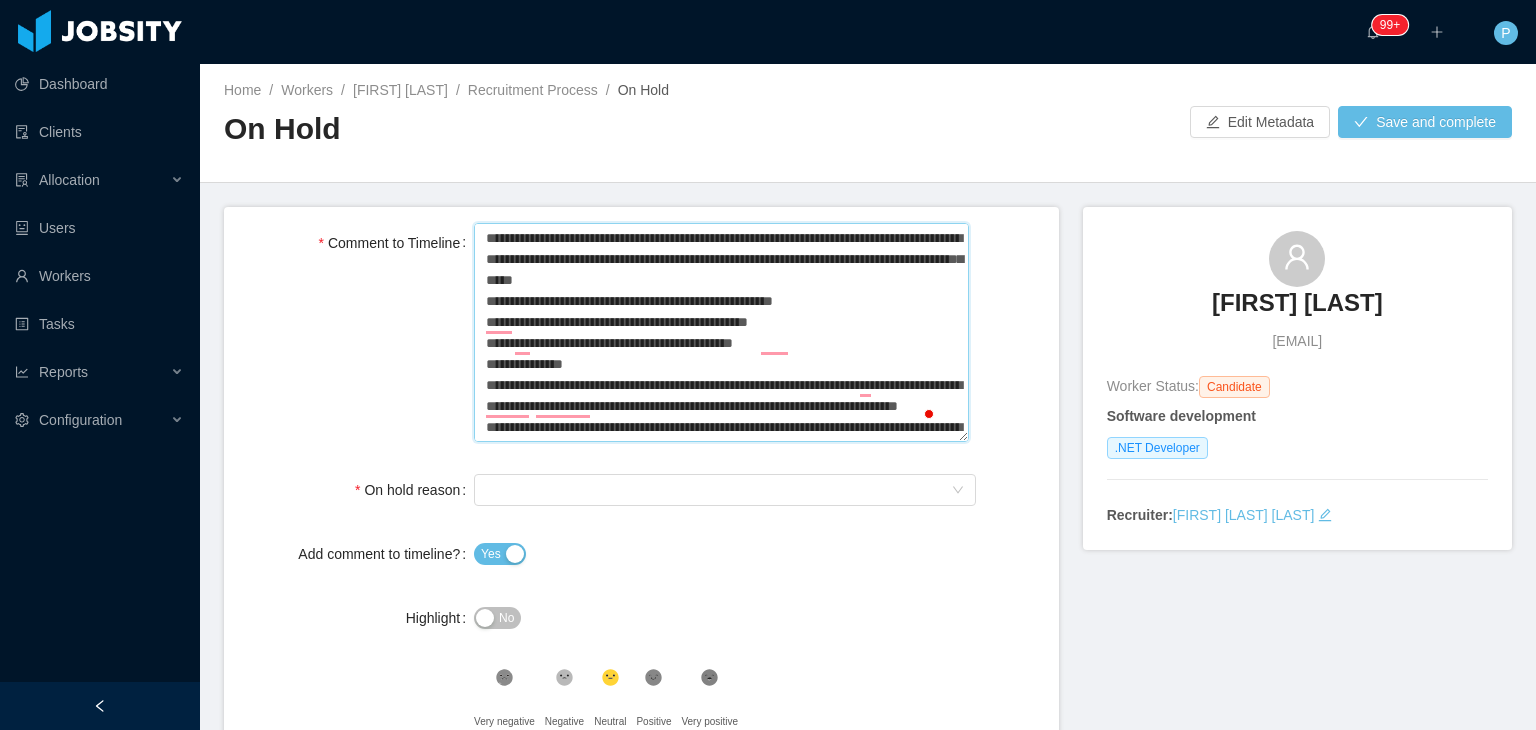 type 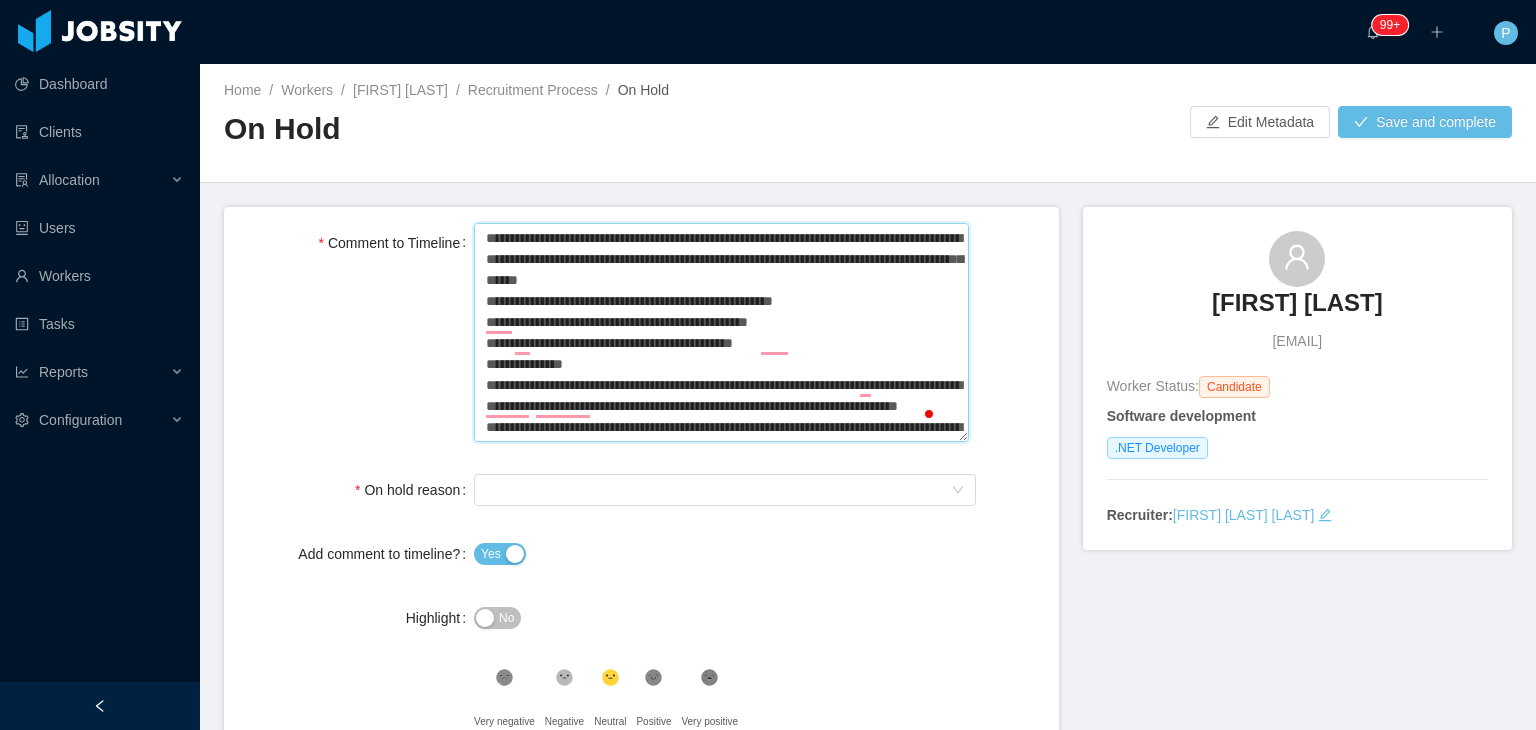 type 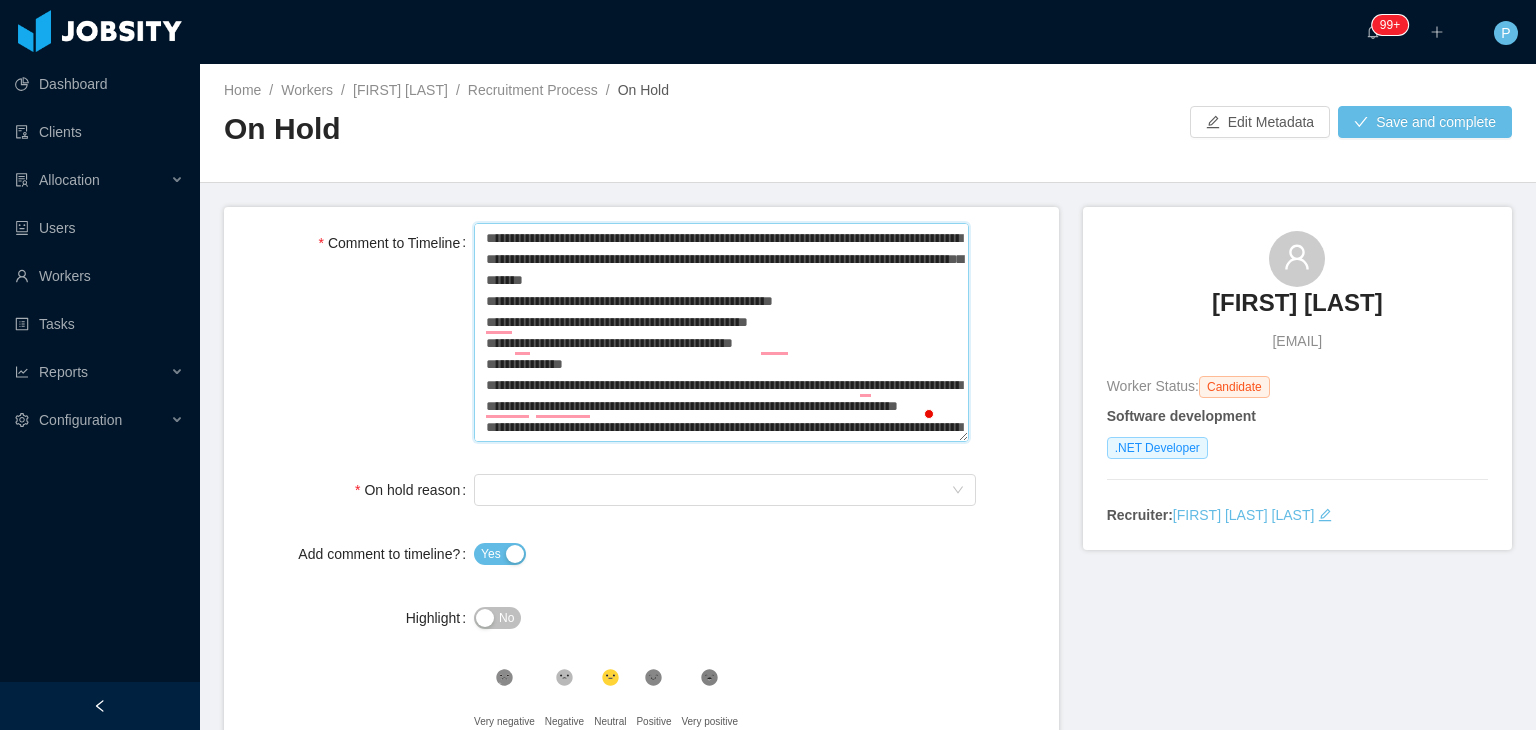 type 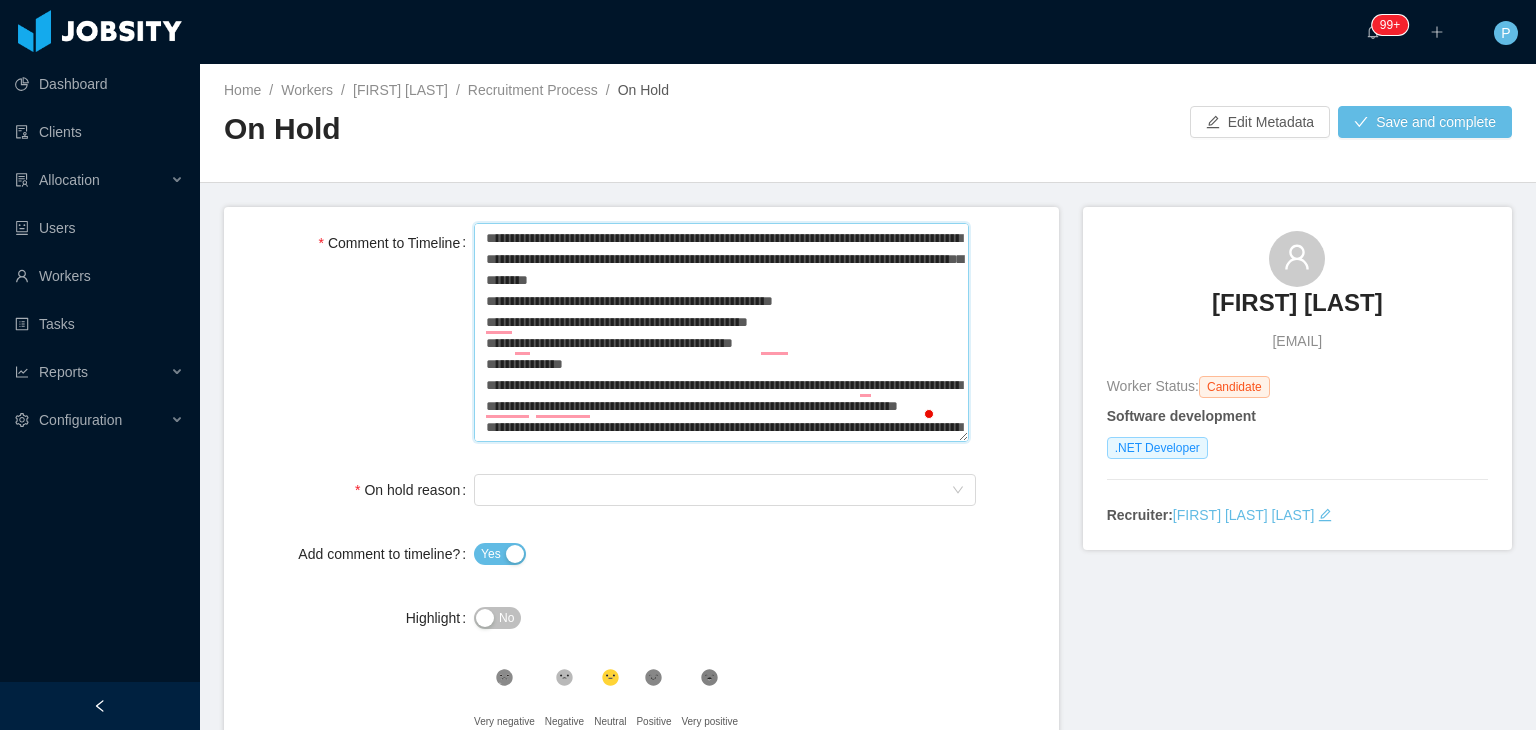 type 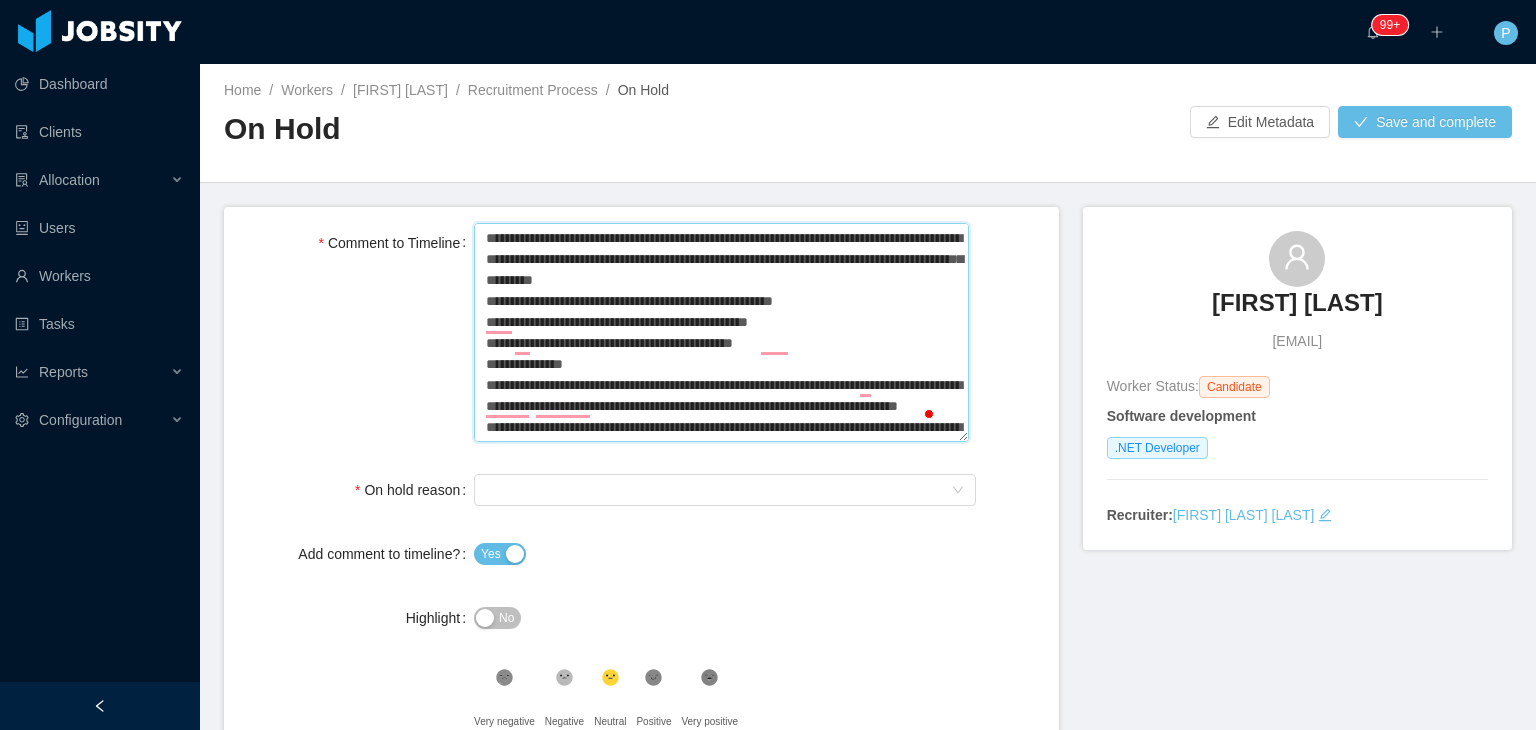 type 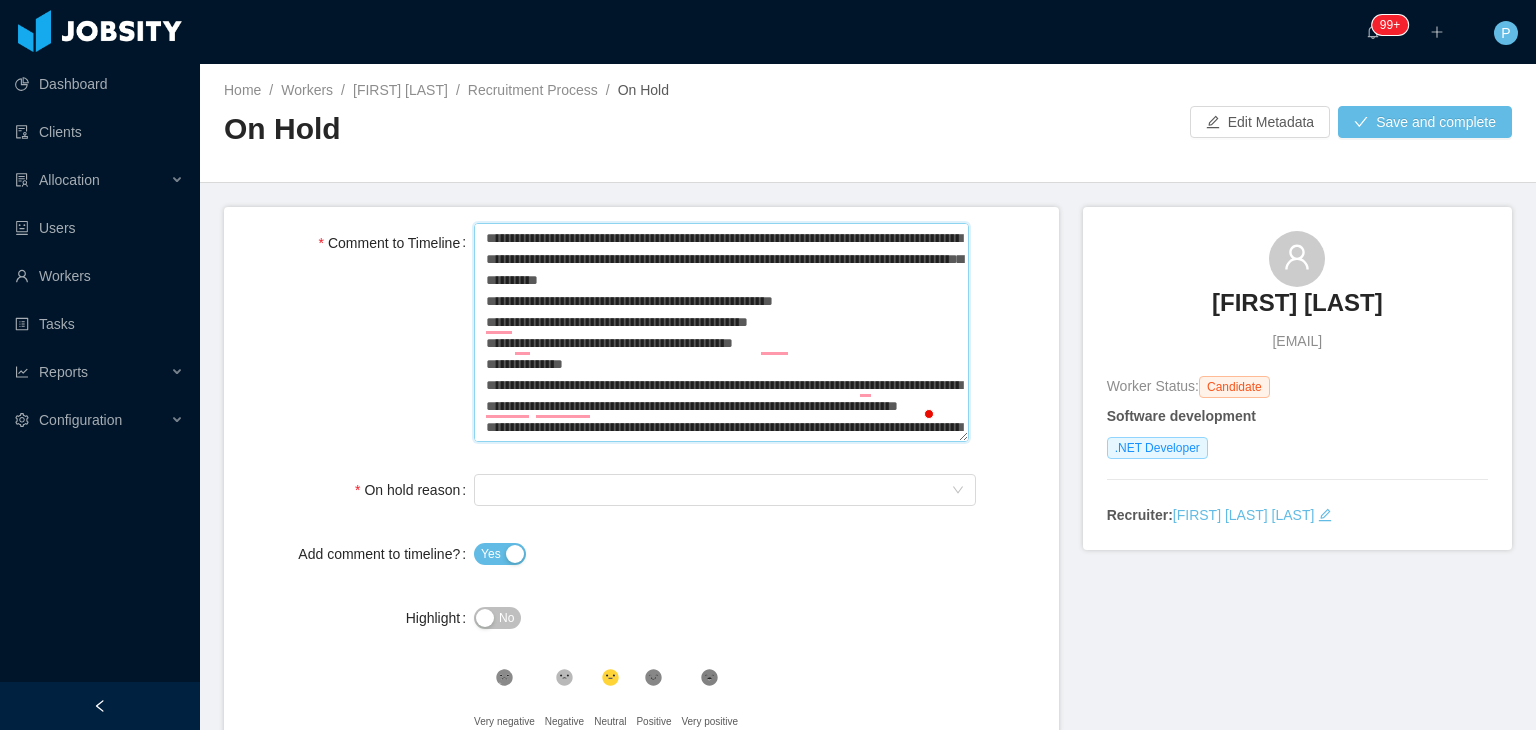 type 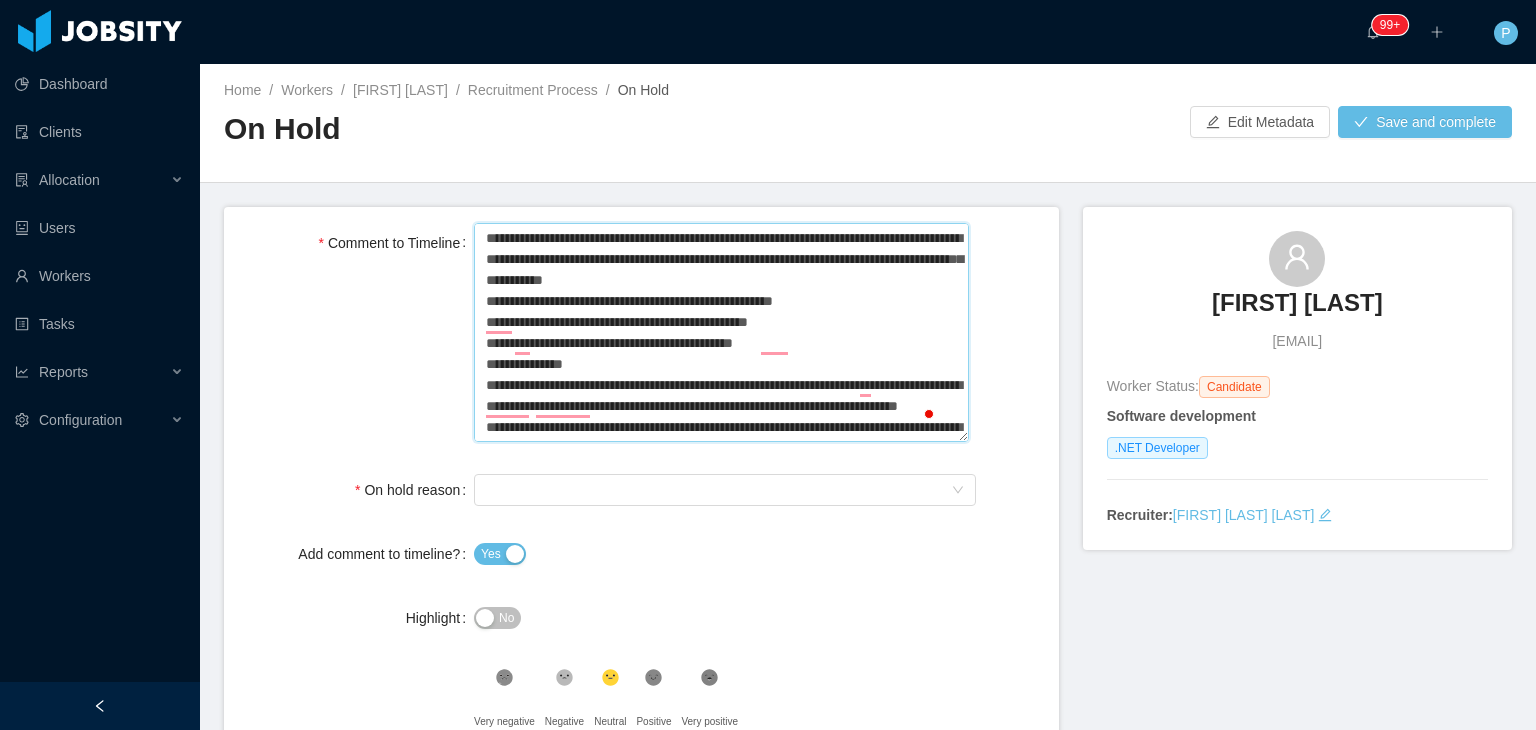 type 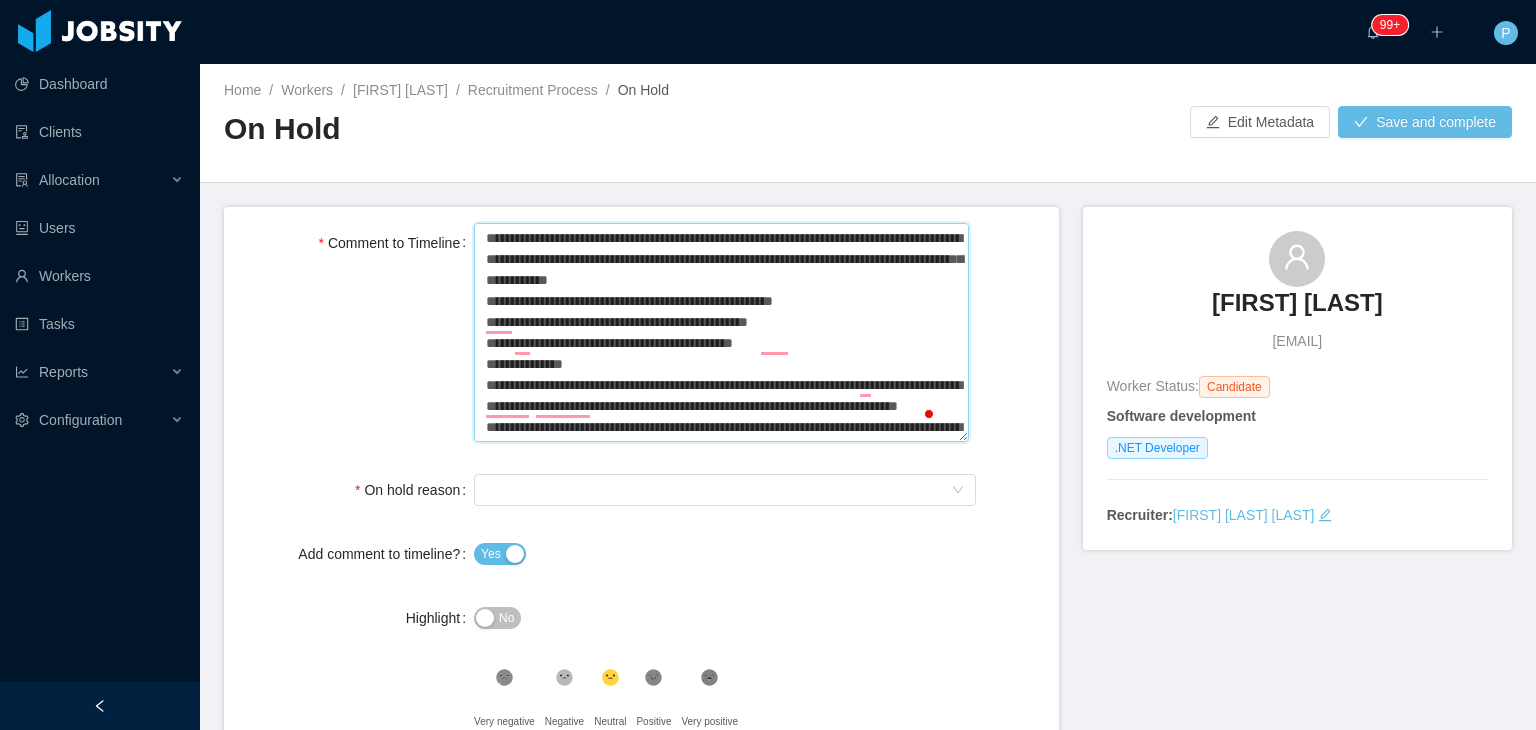 type 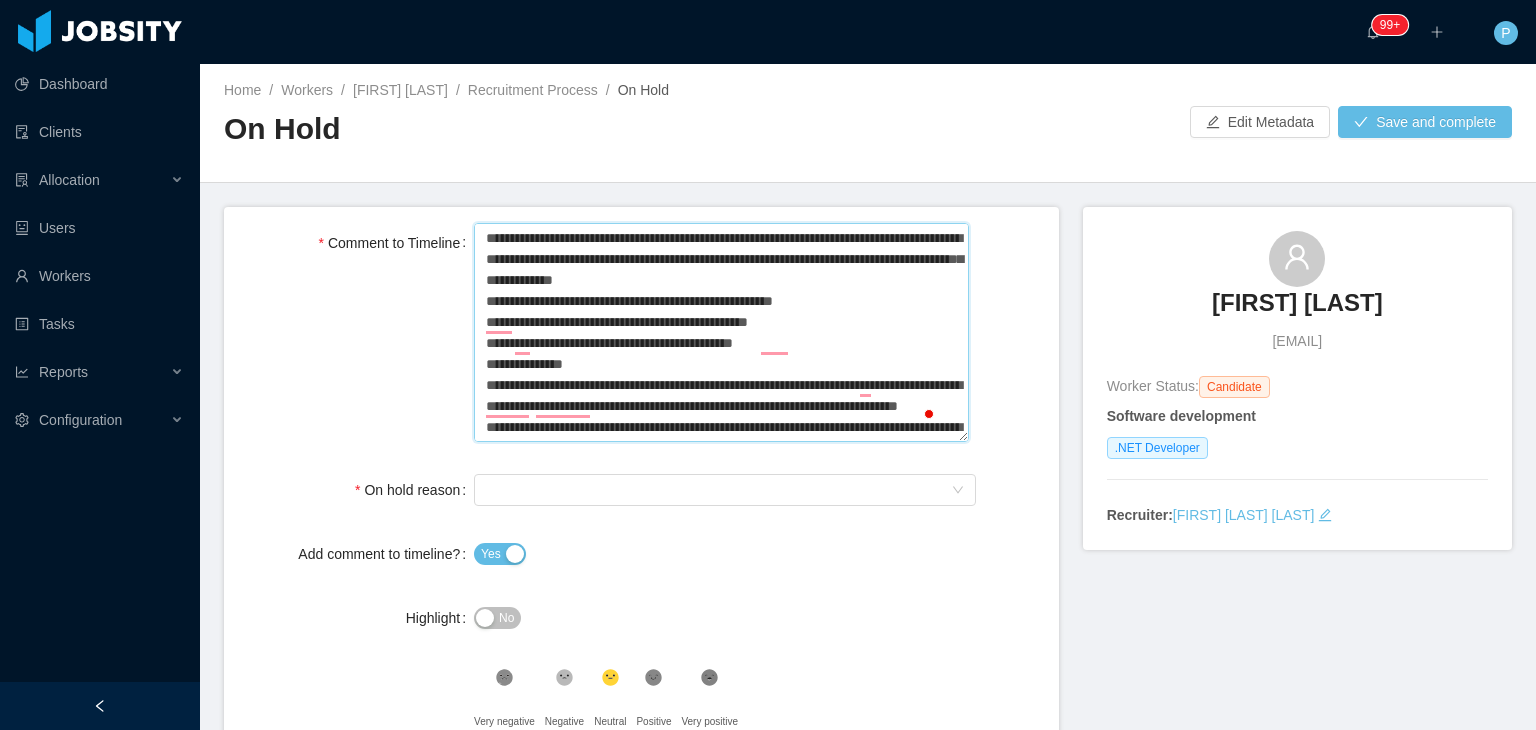 type 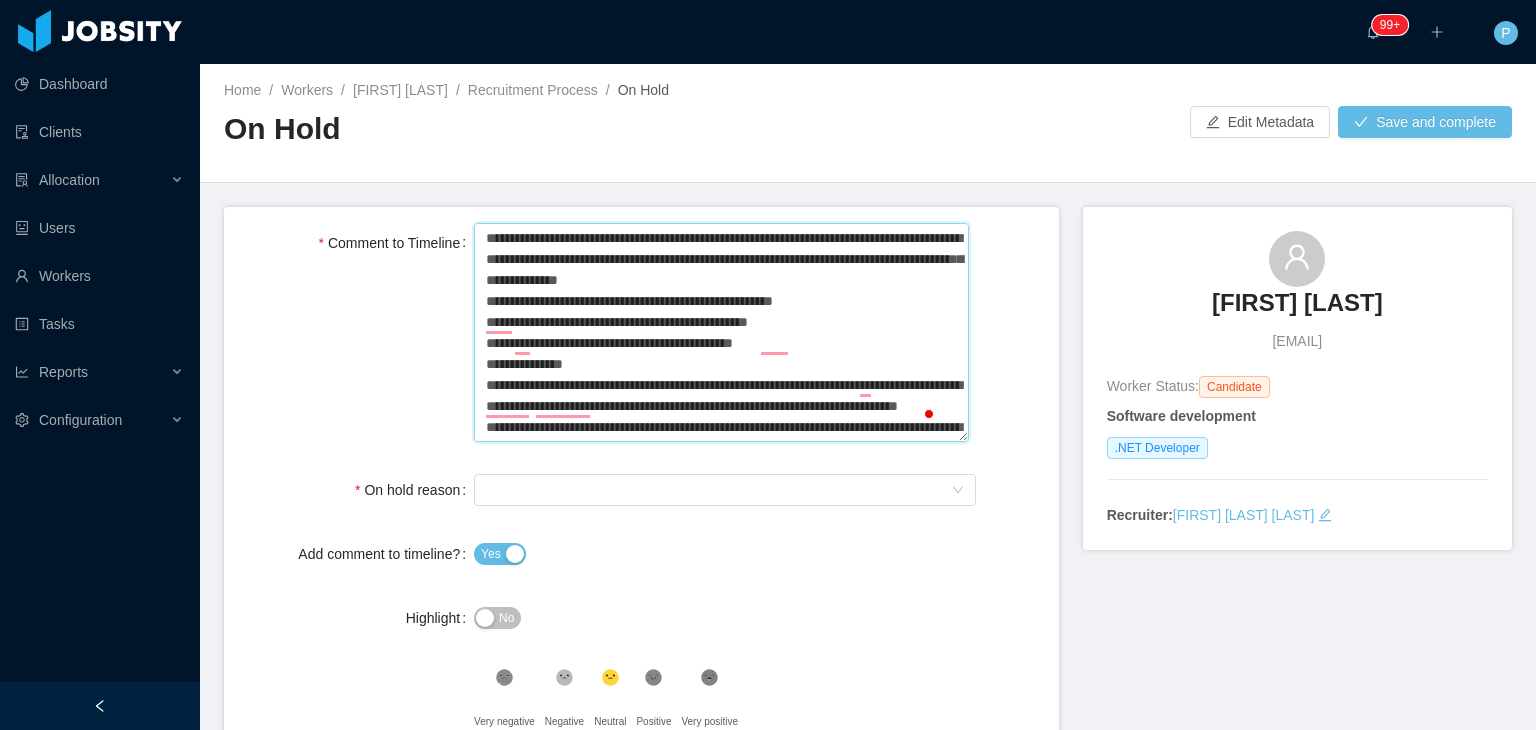 type 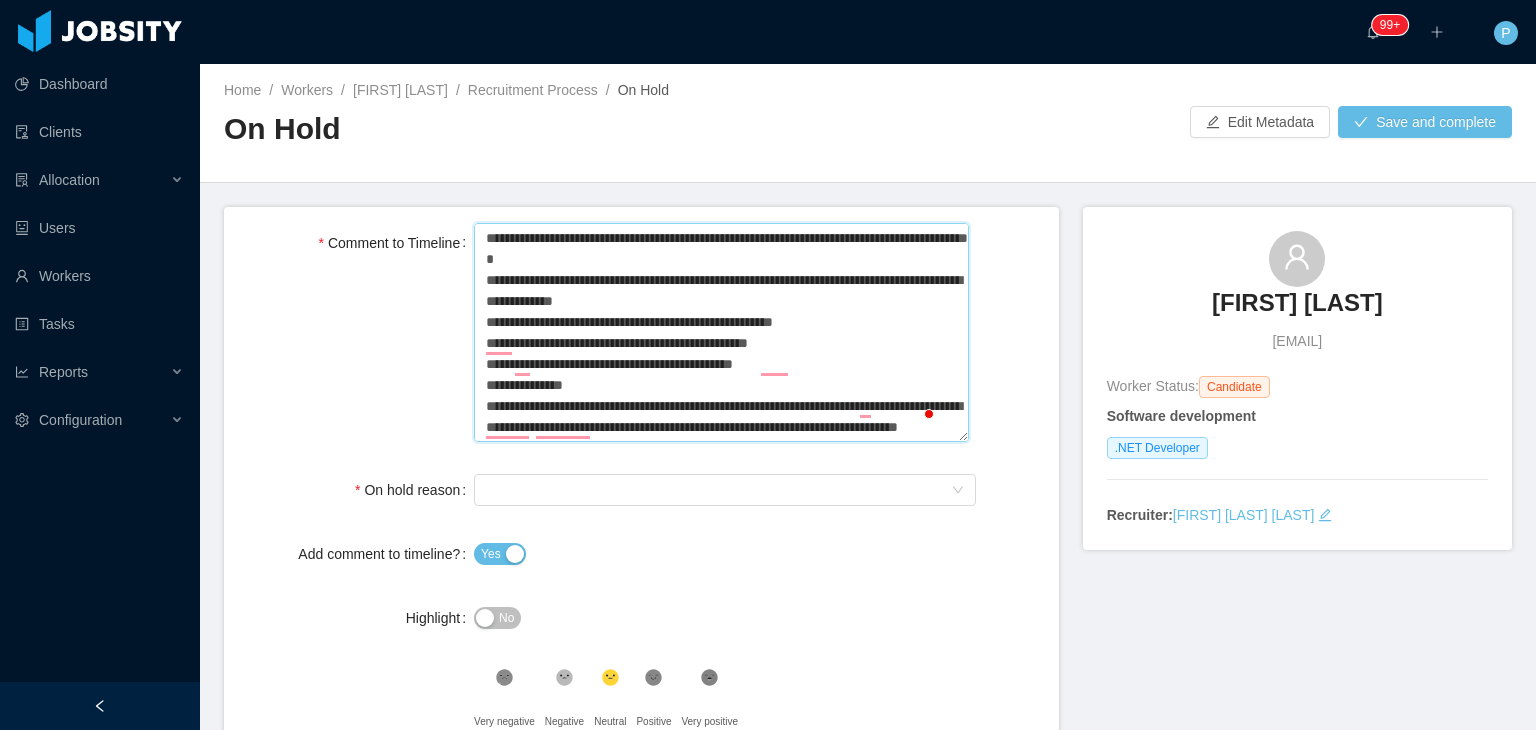 type 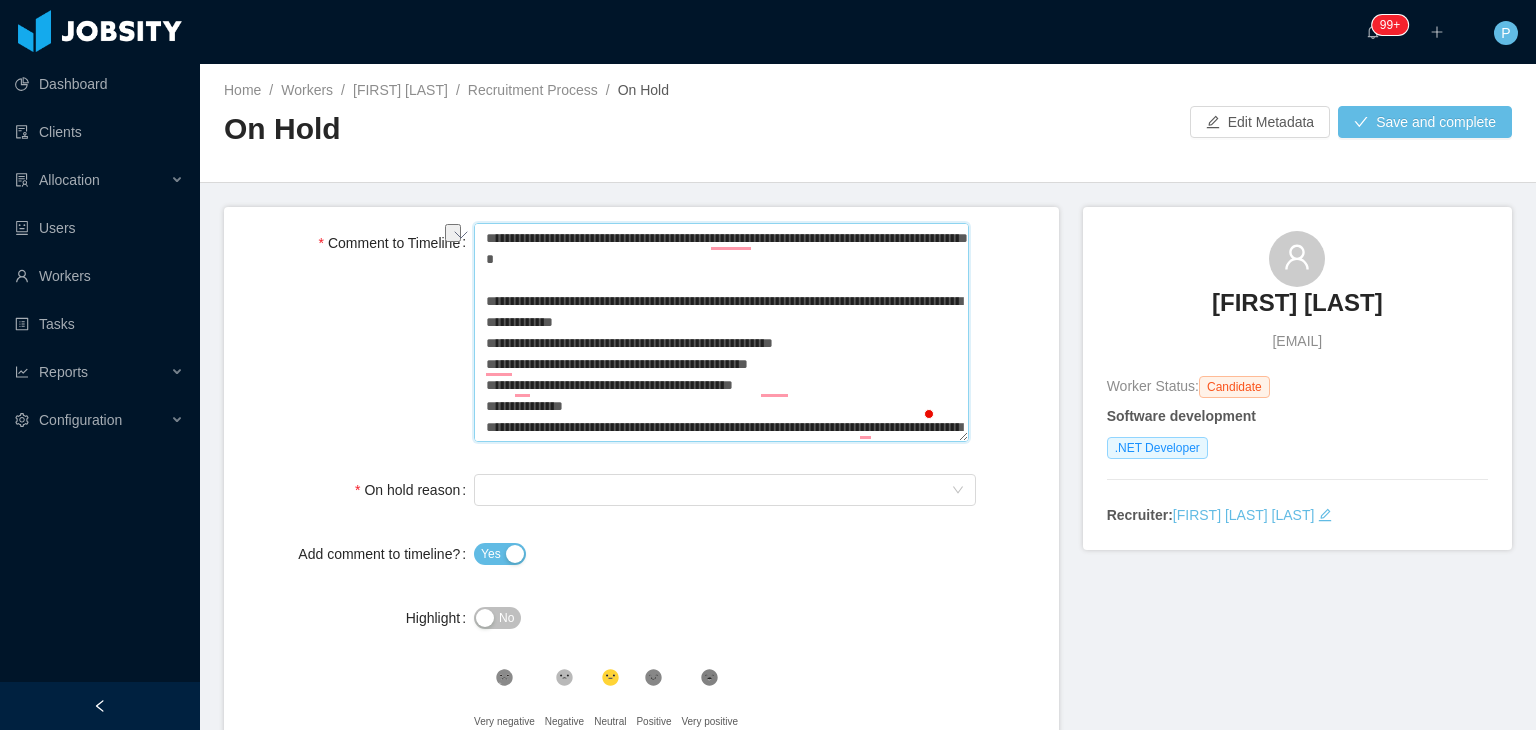 drag, startPoint x: 596, startPoint y: 329, endPoint x: 720, endPoint y: 315, distance: 124.78782 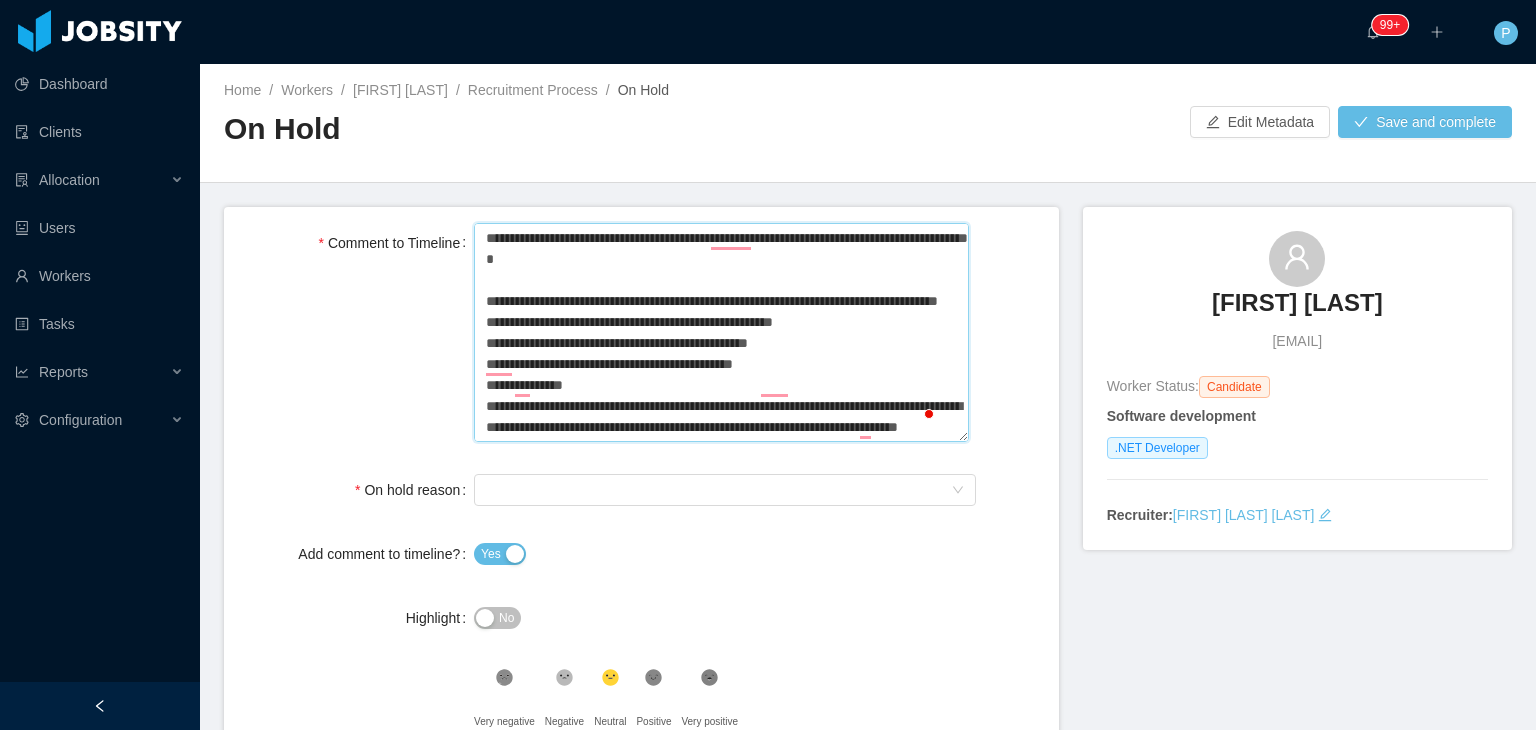 type 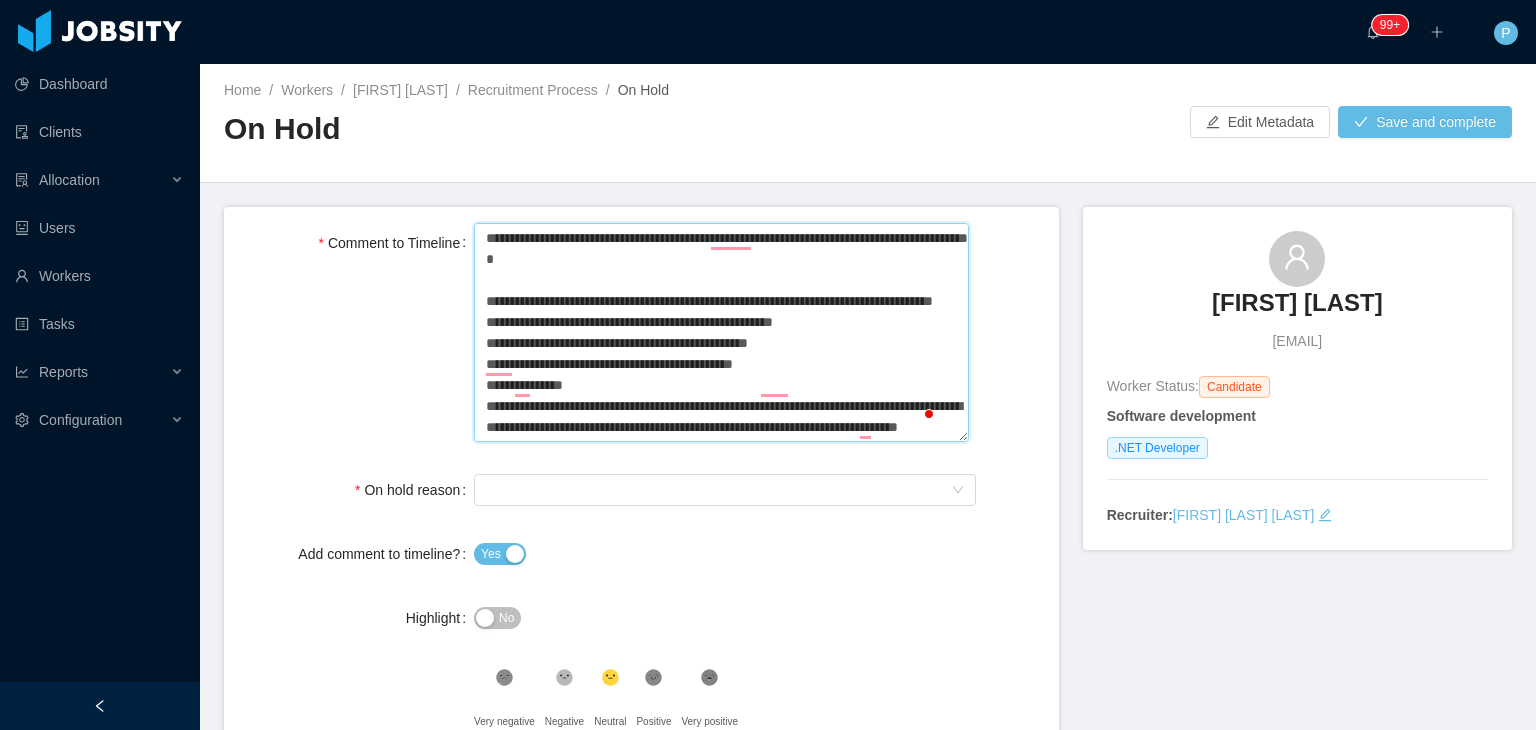 drag, startPoint x: 547, startPoint y: 298, endPoint x: 484, endPoint y: 301, distance: 63.07139 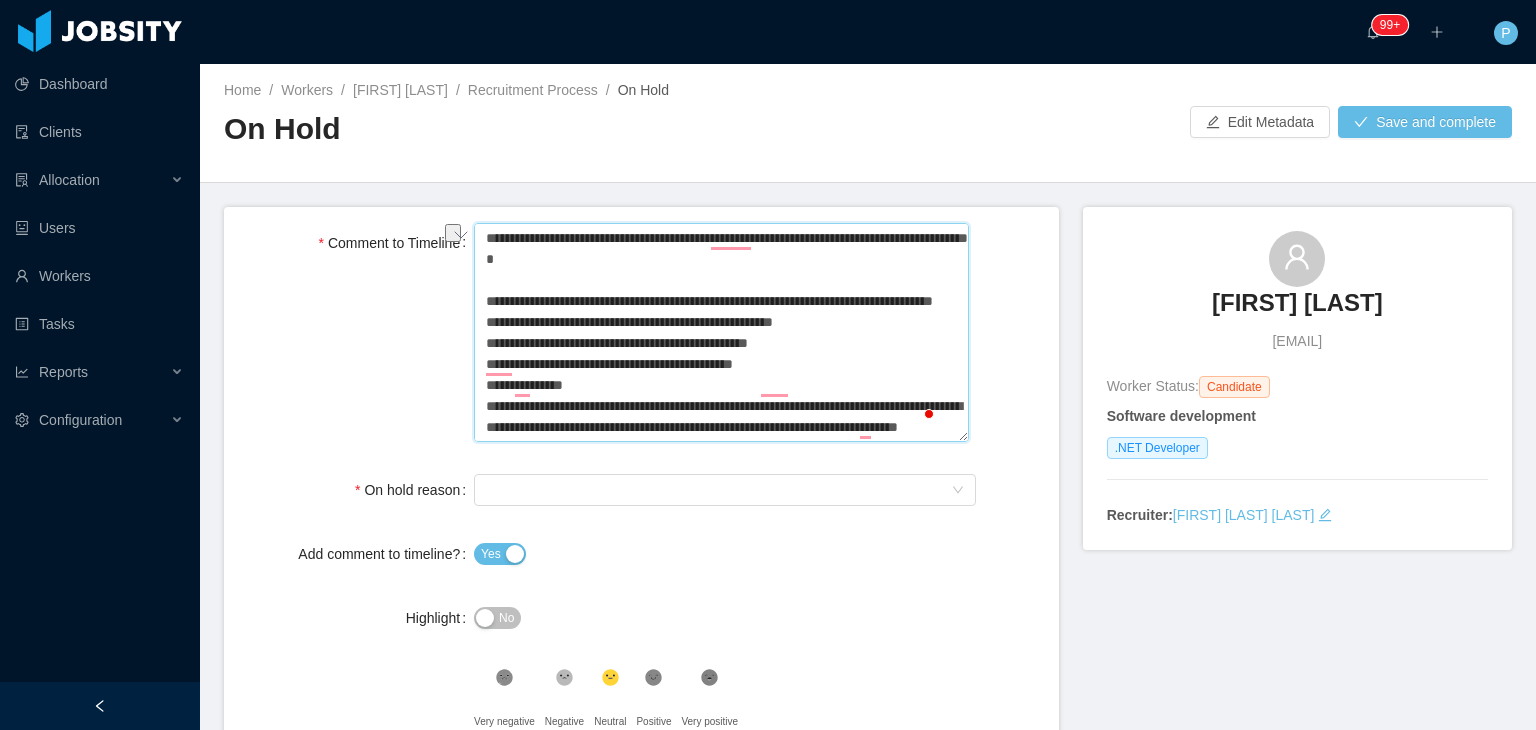 type 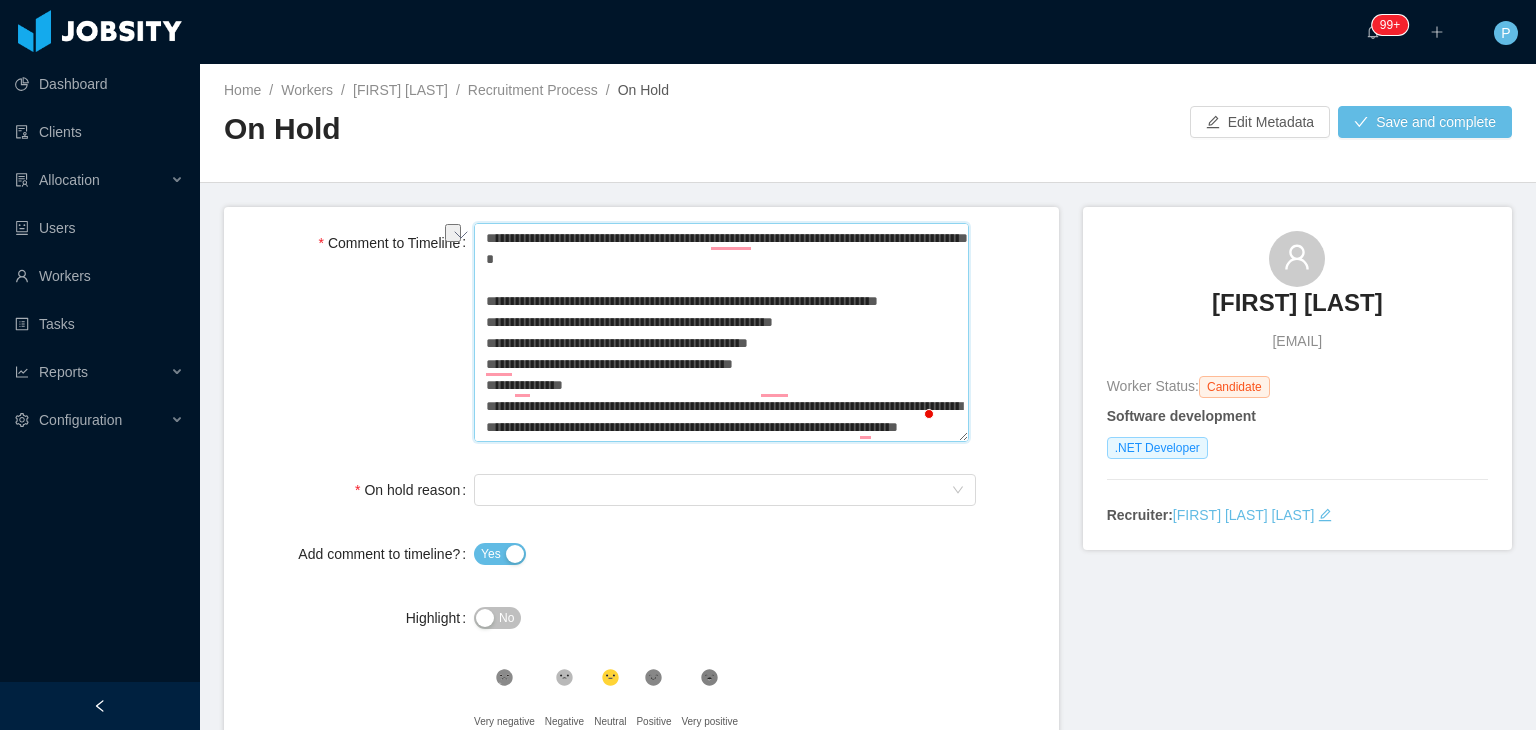 type 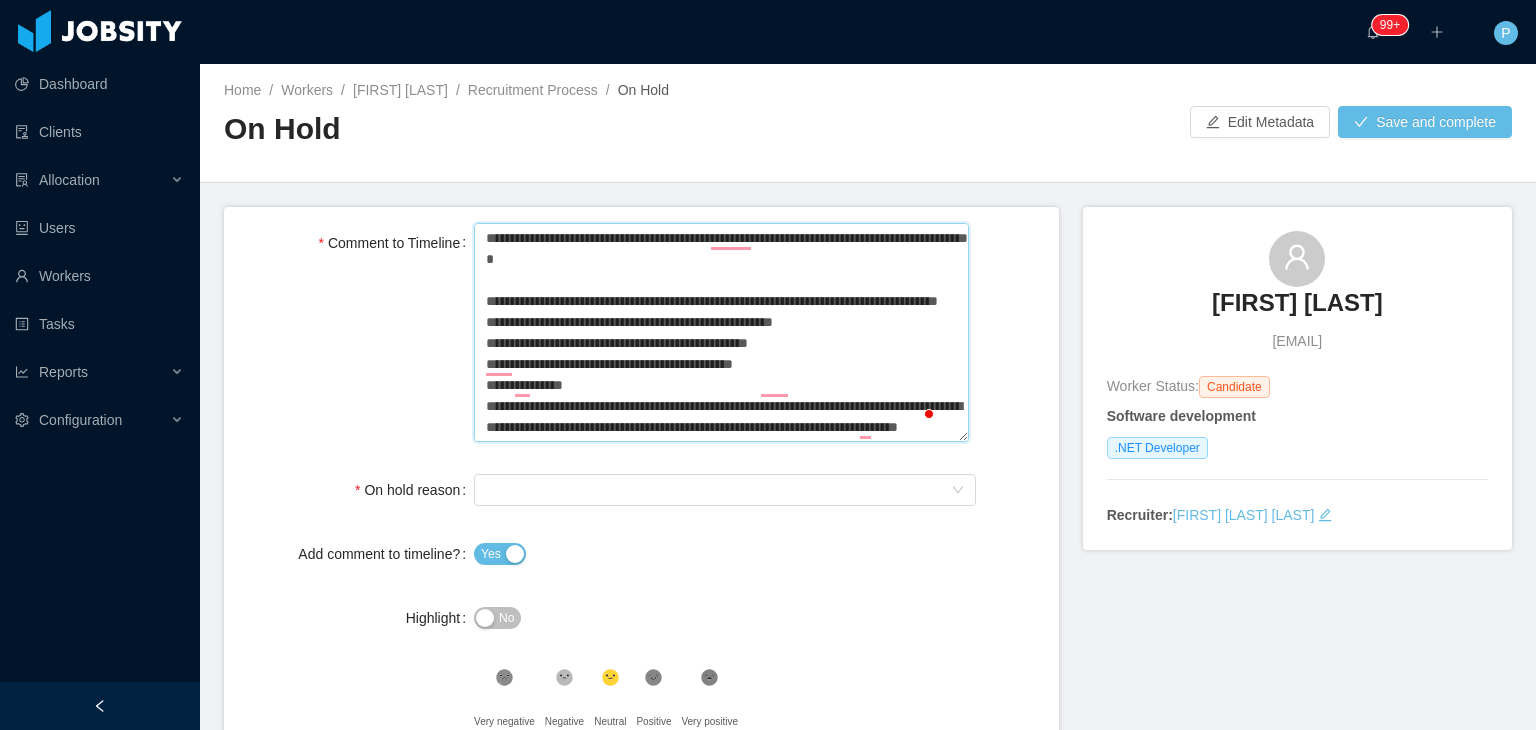 click on "Comment to Timeline" at bounding box center (721, 333) 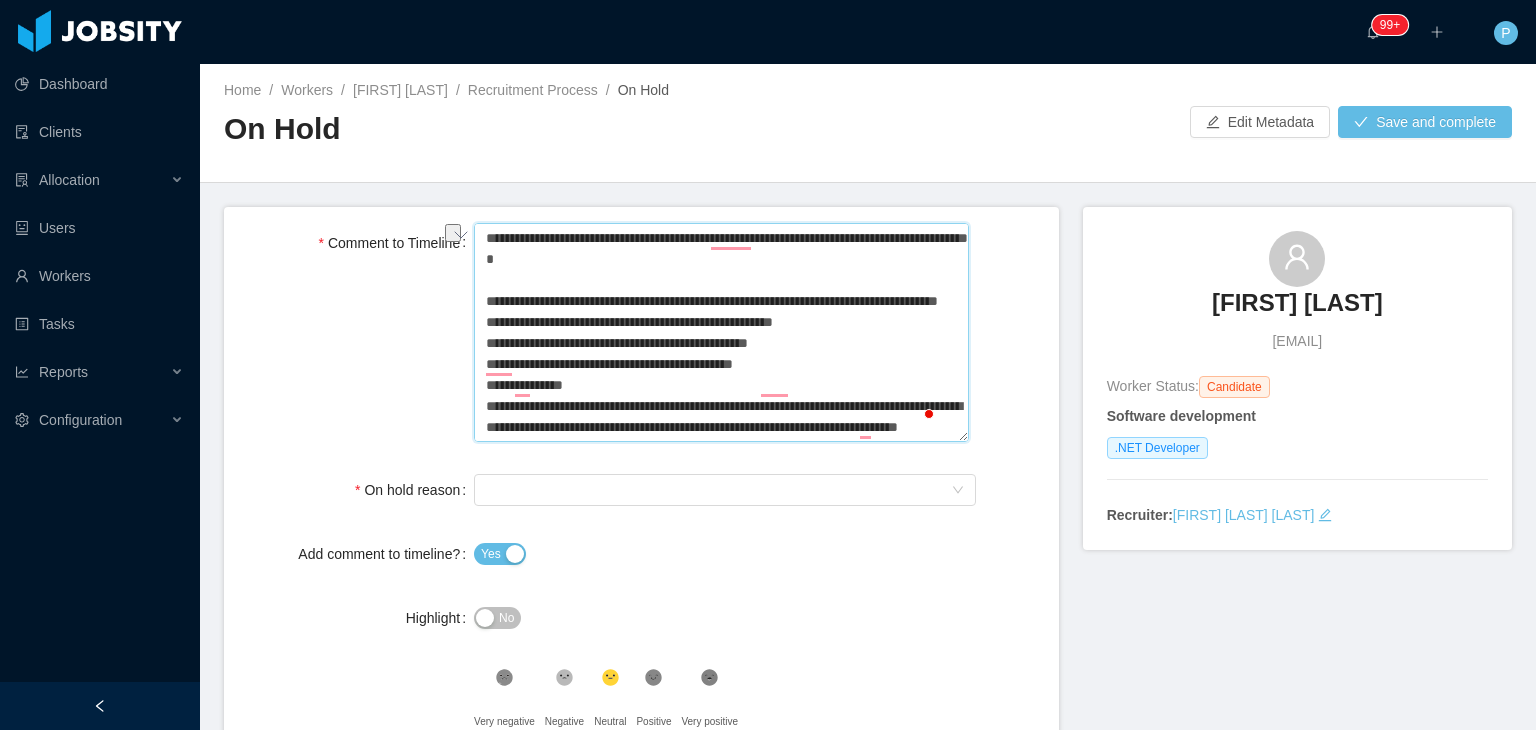 drag, startPoint x: 572, startPoint y: 347, endPoint x: 724, endPoint y: 344, distance: 152.0296 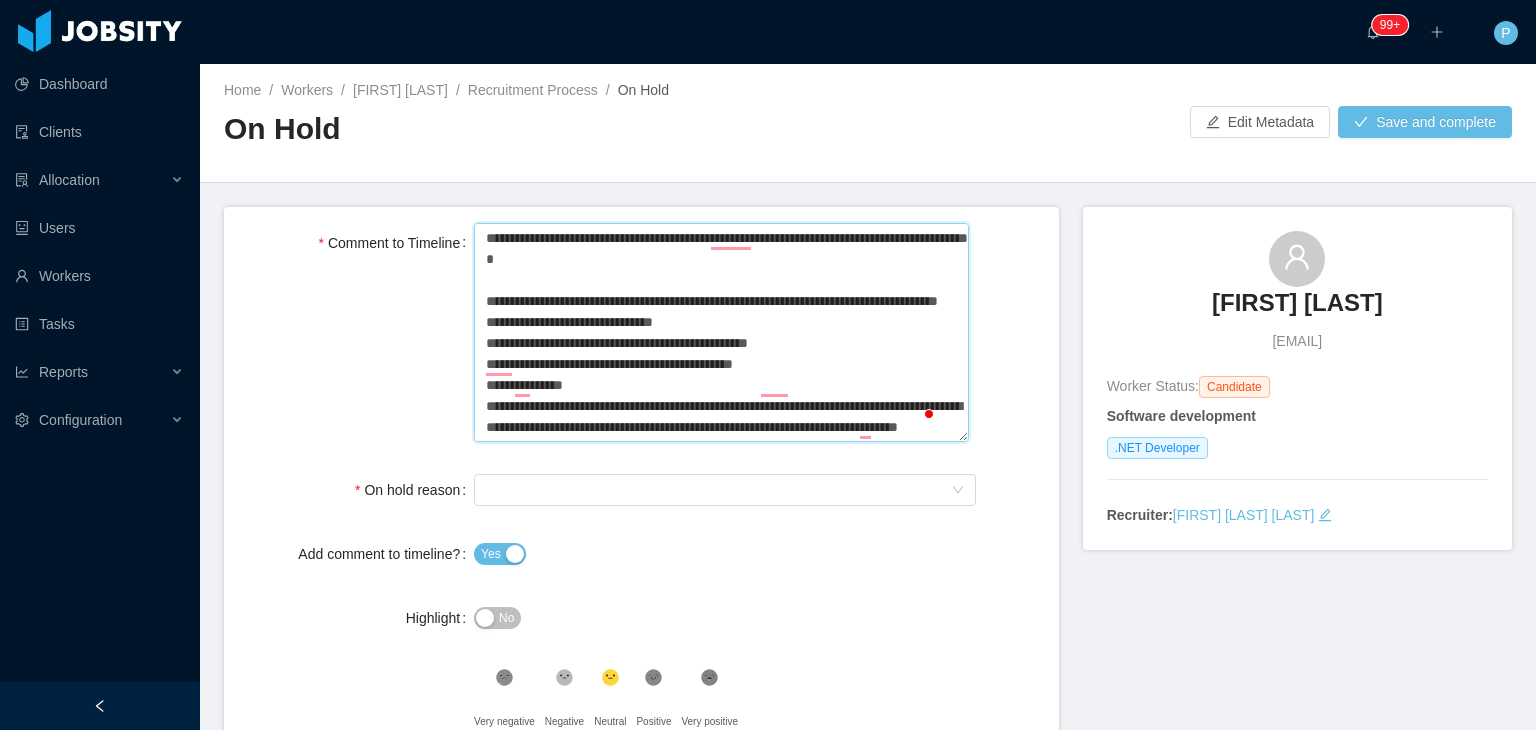 scroll, scrollTop: 16, scrollLeft: 0, axis: vertical 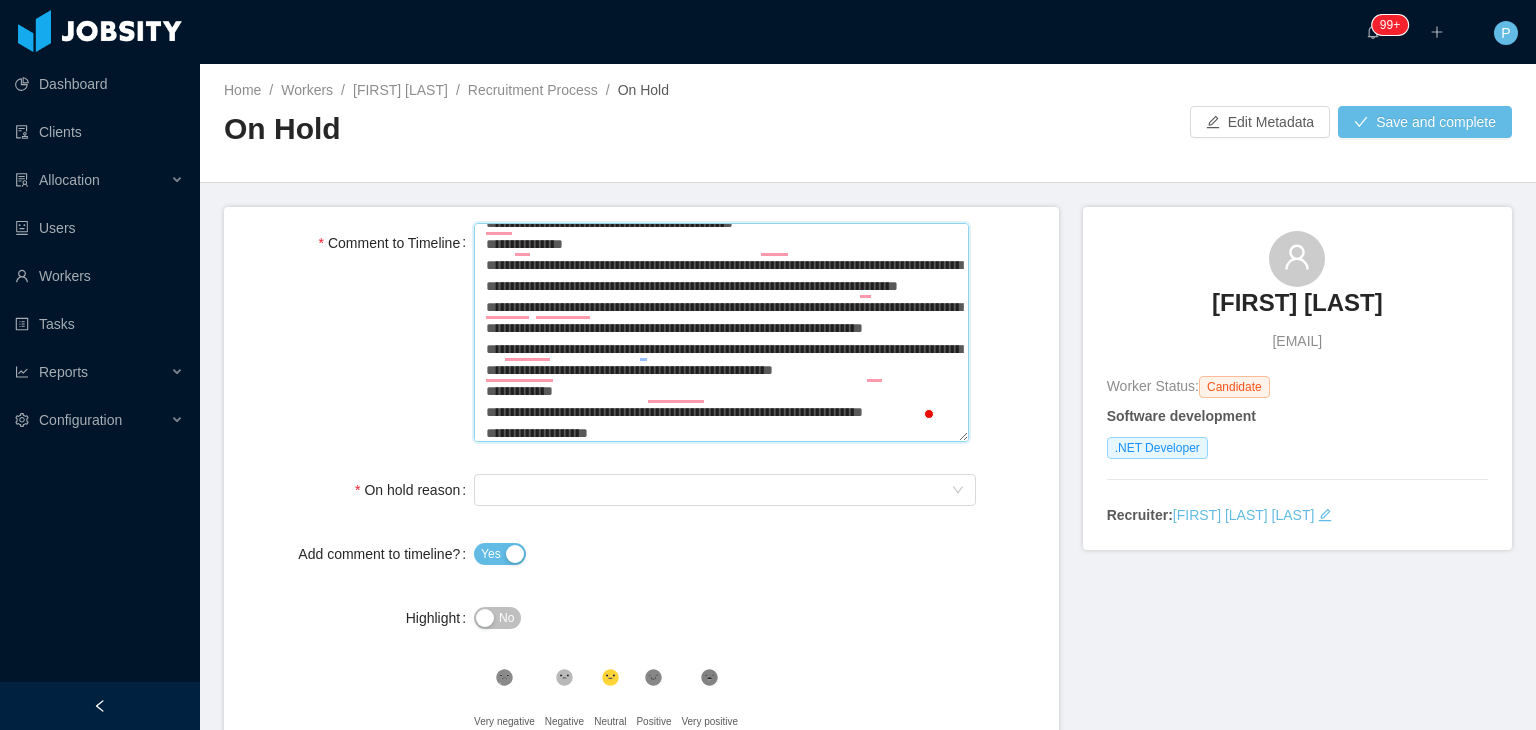click on "**********" at bounding box center (721, 333) 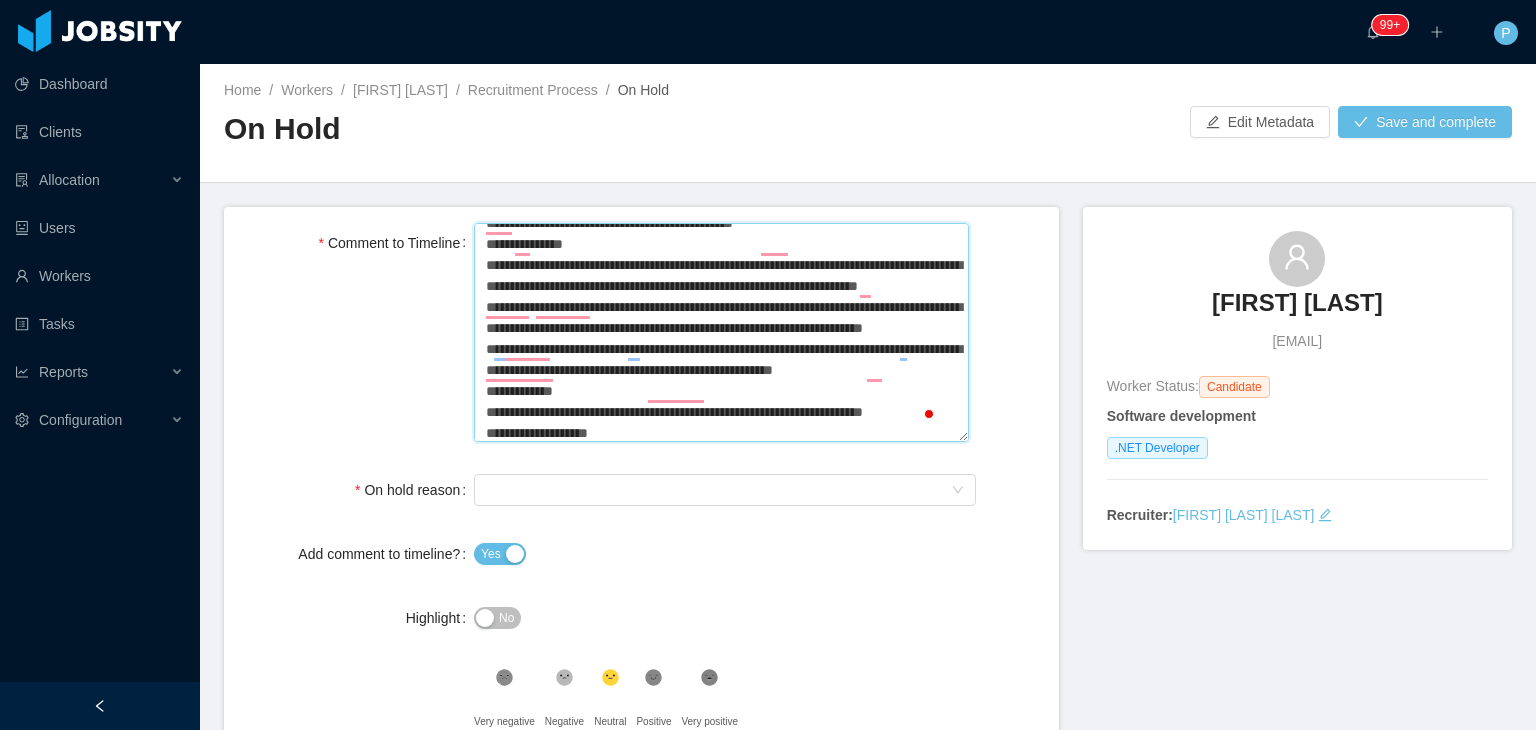 drag, startPoint x: 487, startPoint y: 349, endPoint x: 712, endPoint y: 394, distance: 229.45587 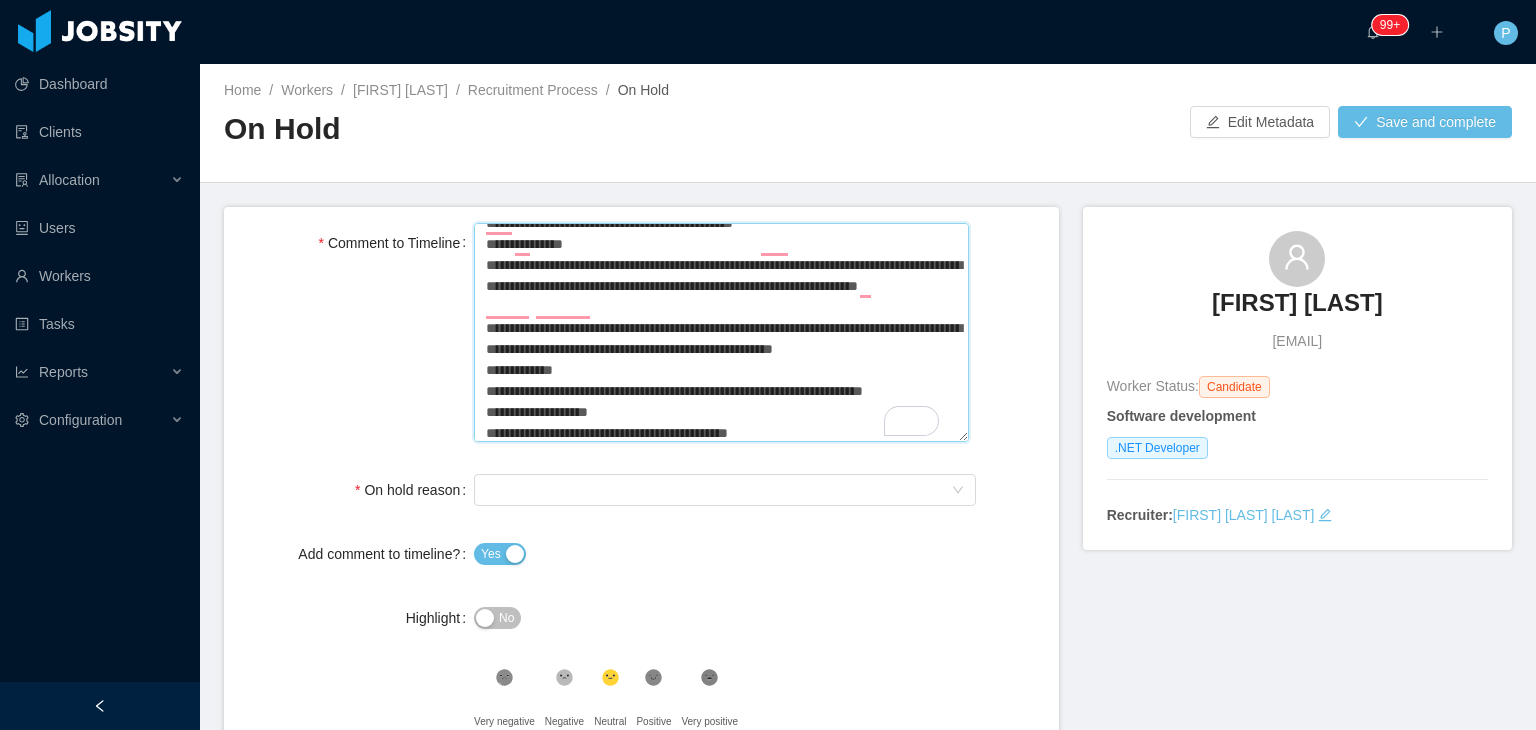 drag, startPoint x: 553, startPoint y: 367, endPoint x: 532, endPoint y: 386, distance: 28.319605 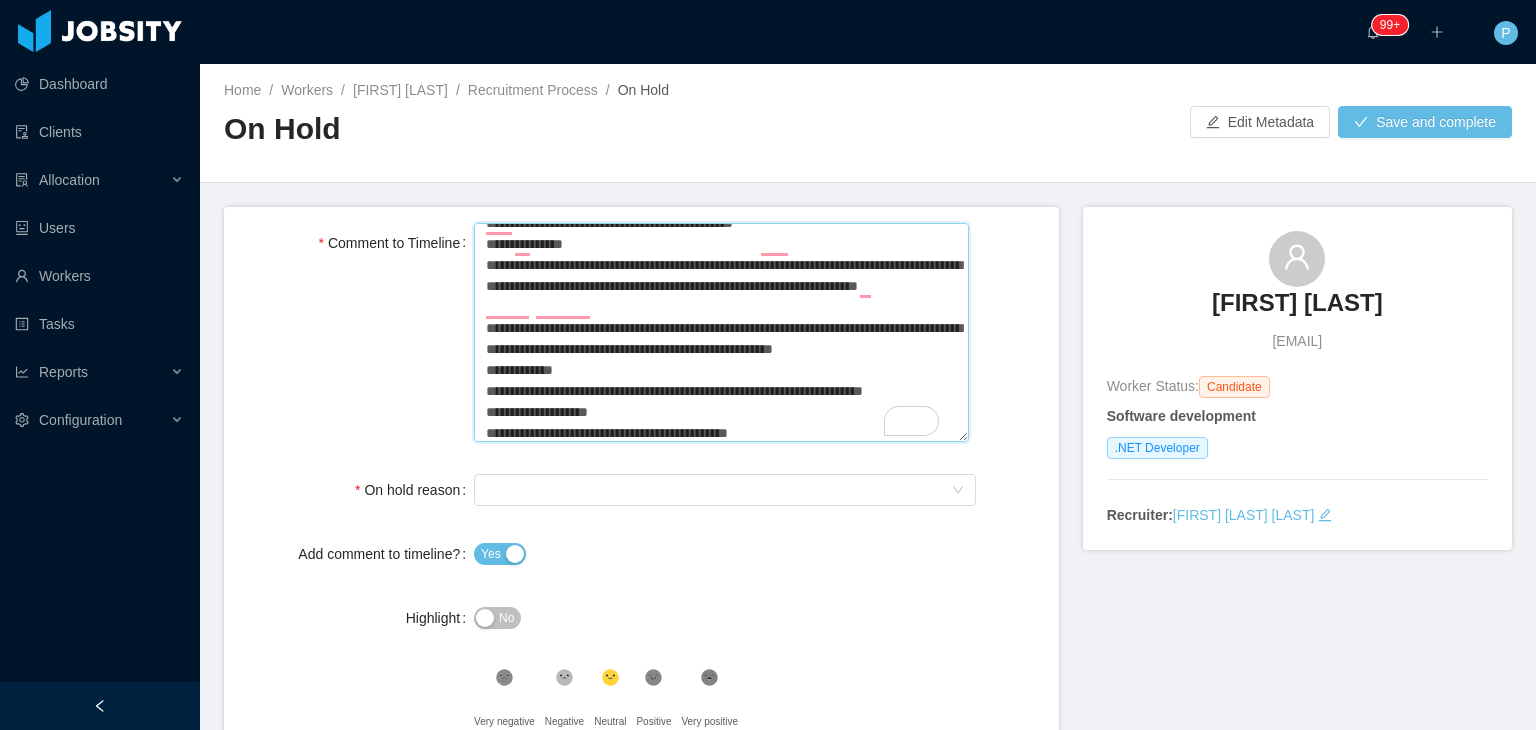 click on "**********" at bounding box center (721, 333) 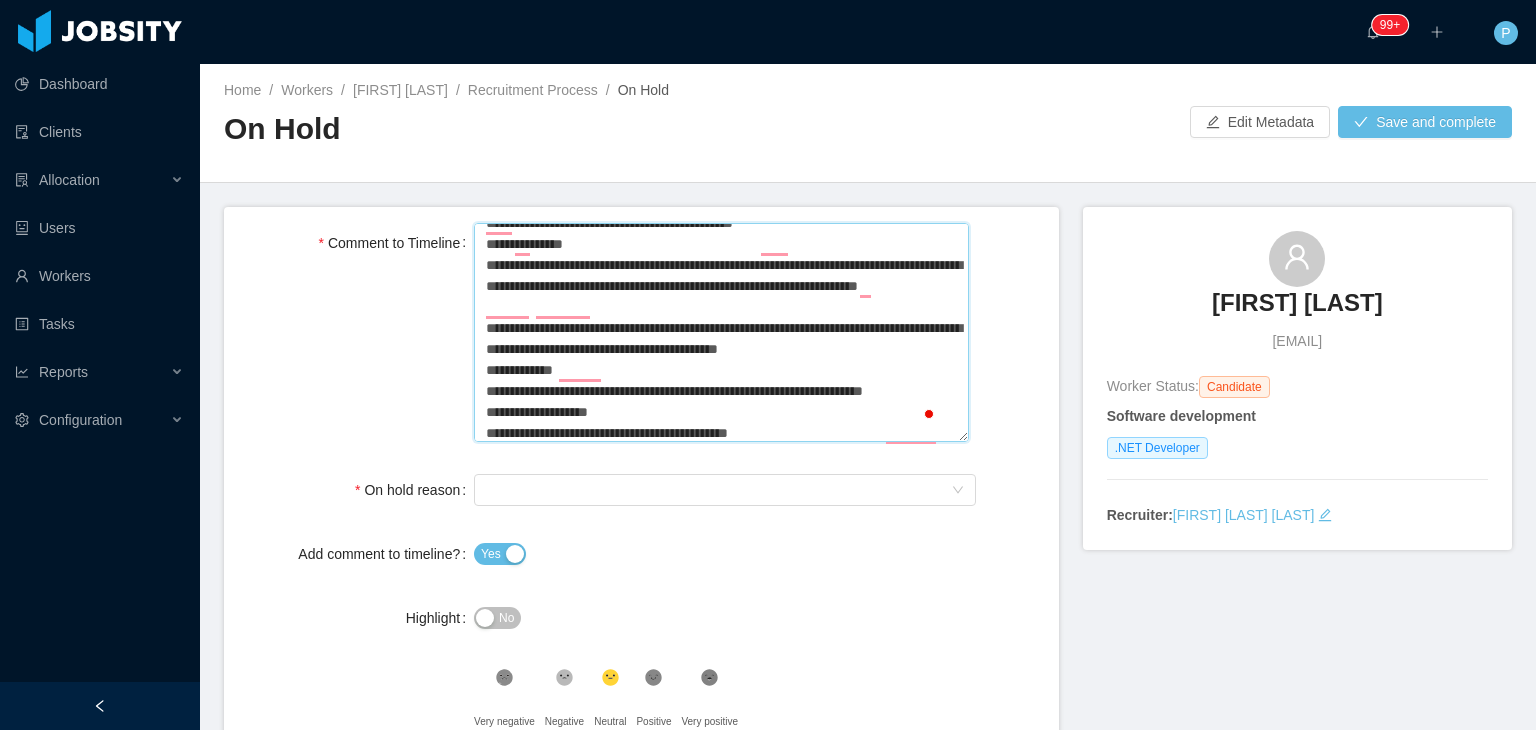 drag, startPoint x: 724, startPoint y: 365, endPoint x: 887, endPoint y: 370, distance: 163.07668 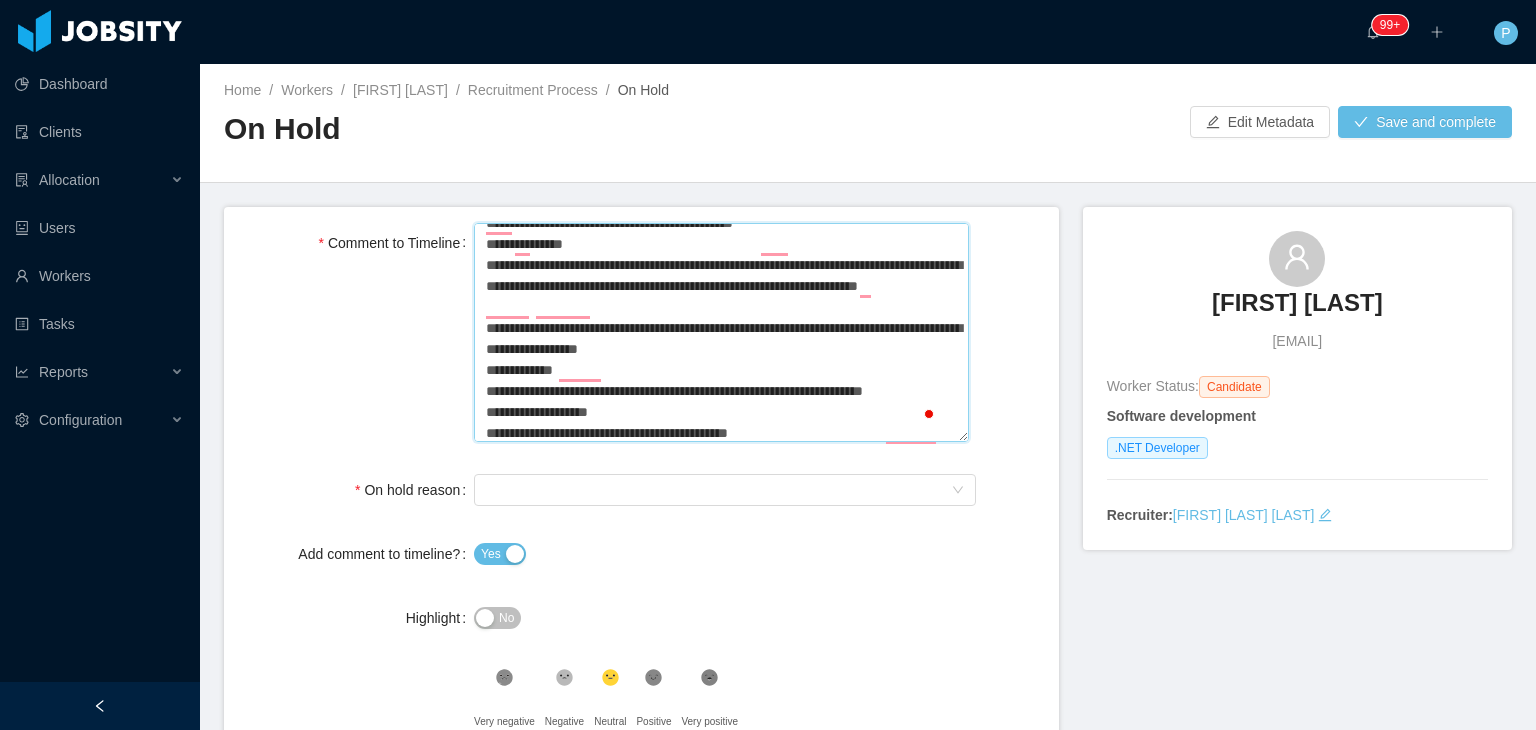 drag, startPoint x: 744, startPoint y: 396, endPoint x: 580, endPoint y: 396, distance: 164 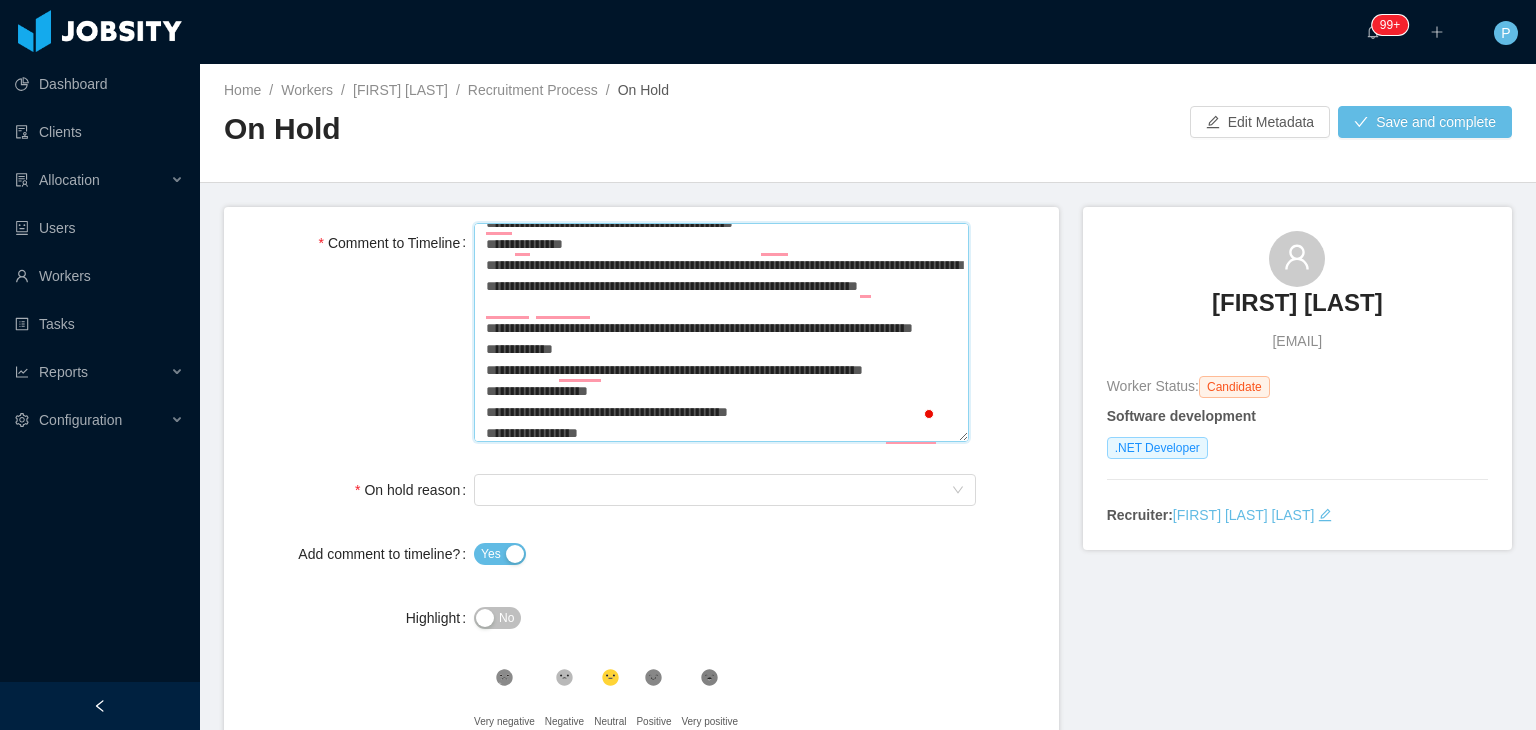 drag, startPoint x: 543, startPoint y: 405, endPoint x: 488, endPoint y: 409, distance: 55.145264 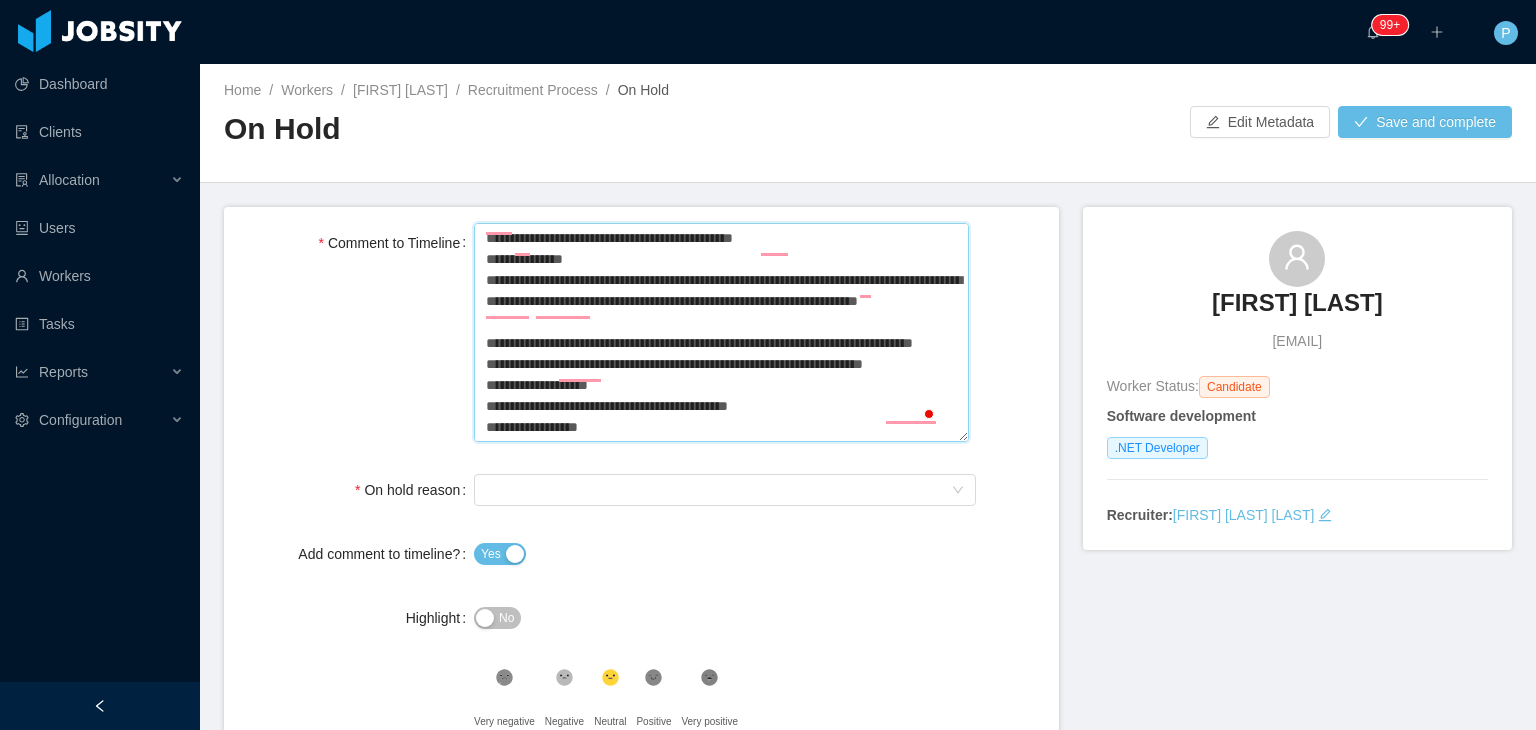 scroll, scrollTop: 188, scrollLeft: 0, axis: vertical 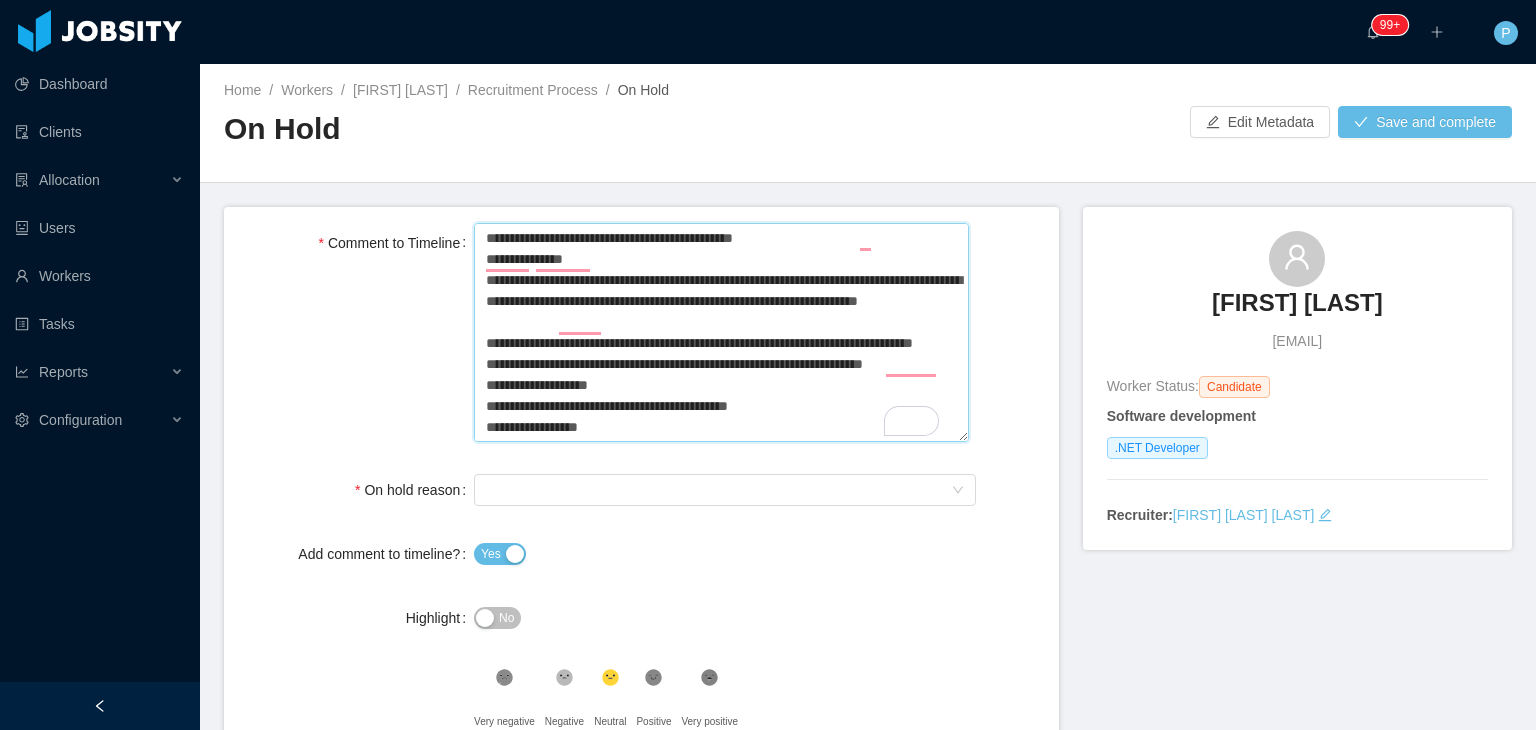 drag, startPoint x: 621, startPoint y: 432, endPoint x: 481, endPoint y: 393, distance: 145.33066 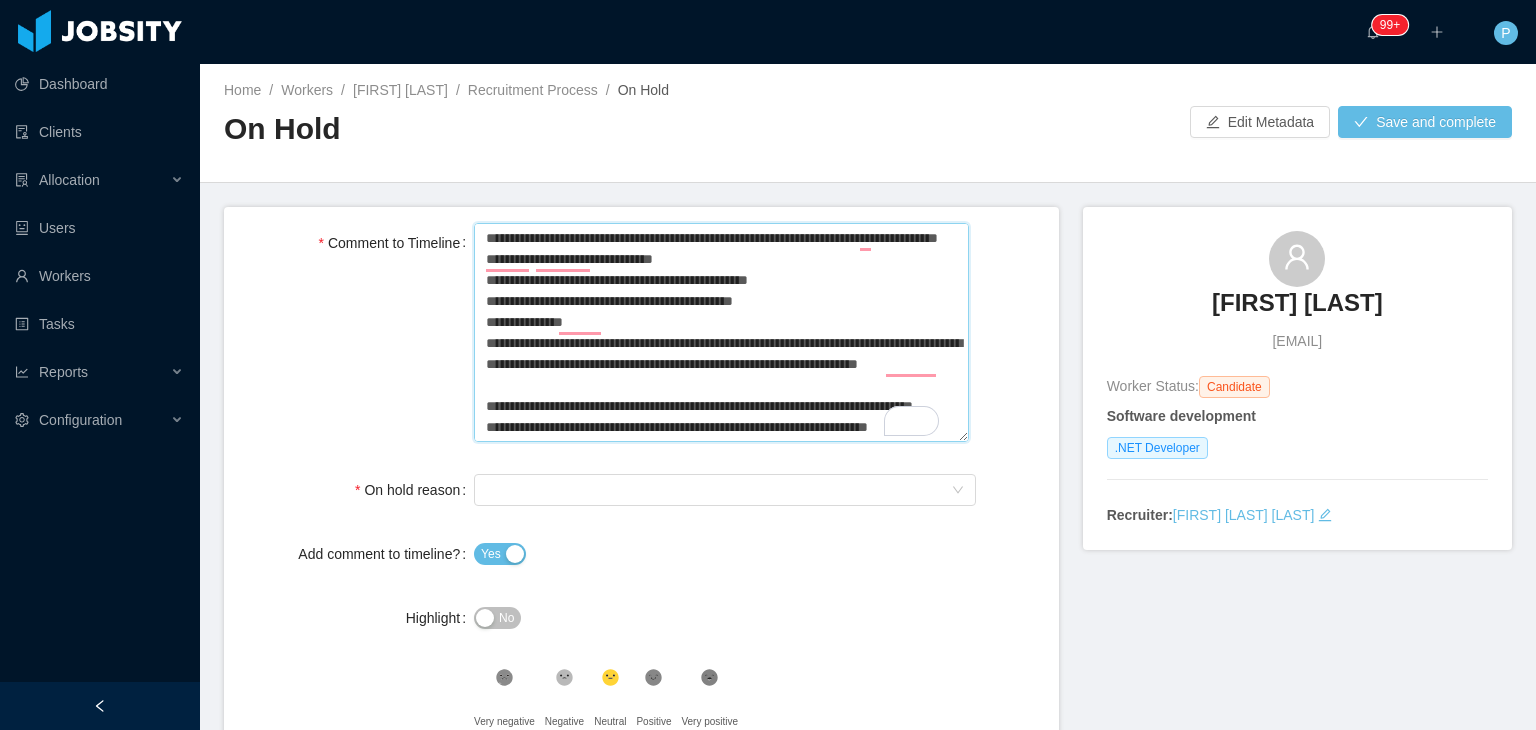 scroll, scrollTop: 146, scrollLeft: 0, axis: vertical 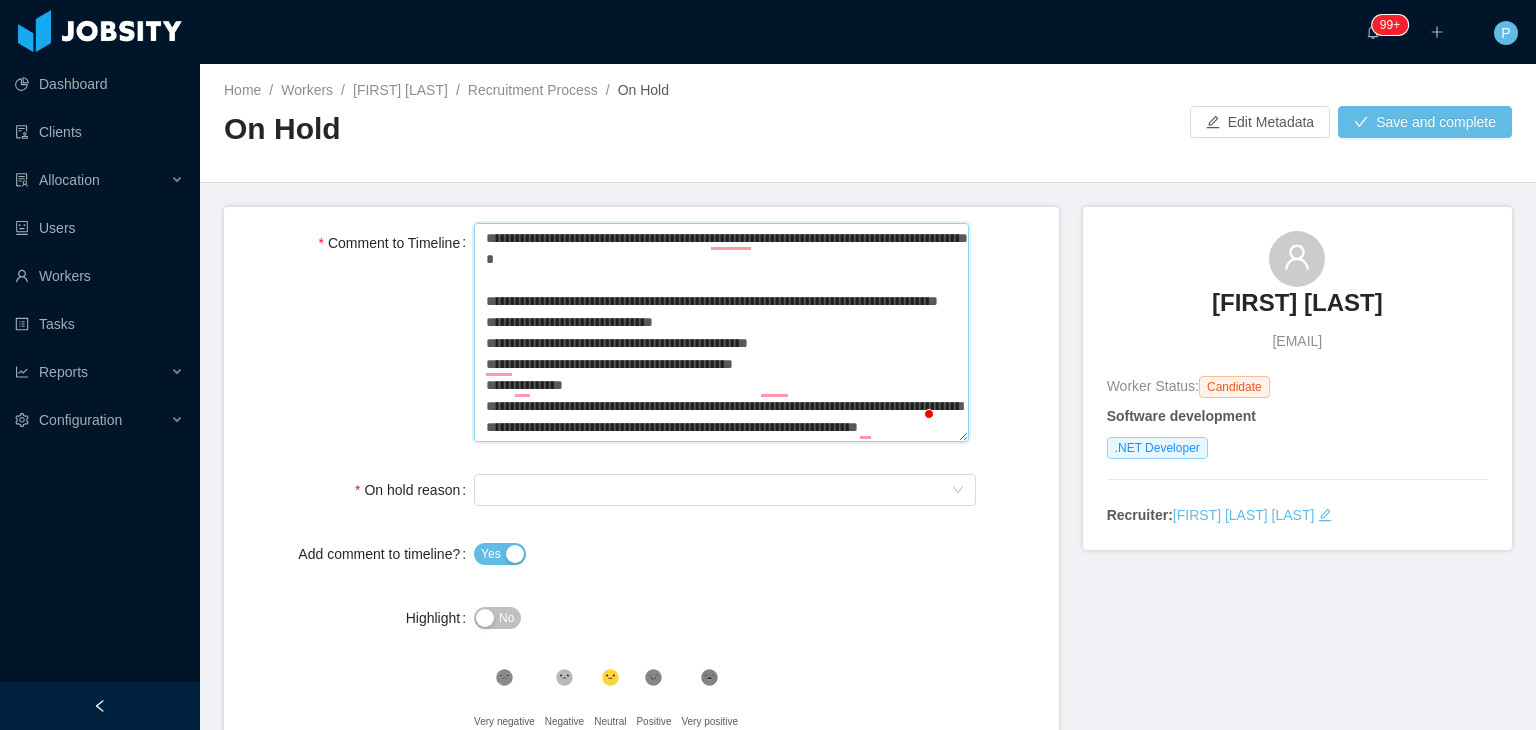 click on "**********" at bounding box center [721, 333] 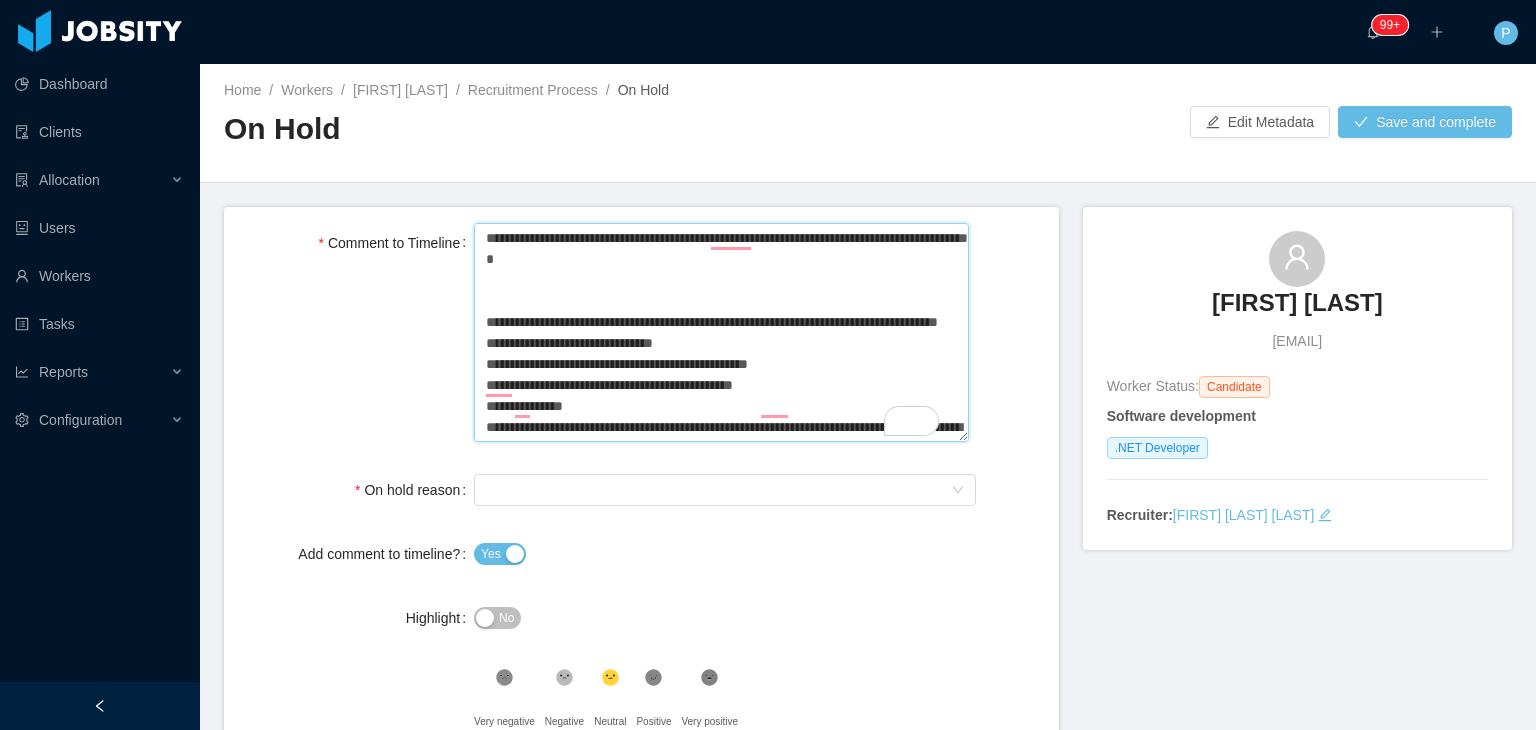 paste on "**********" 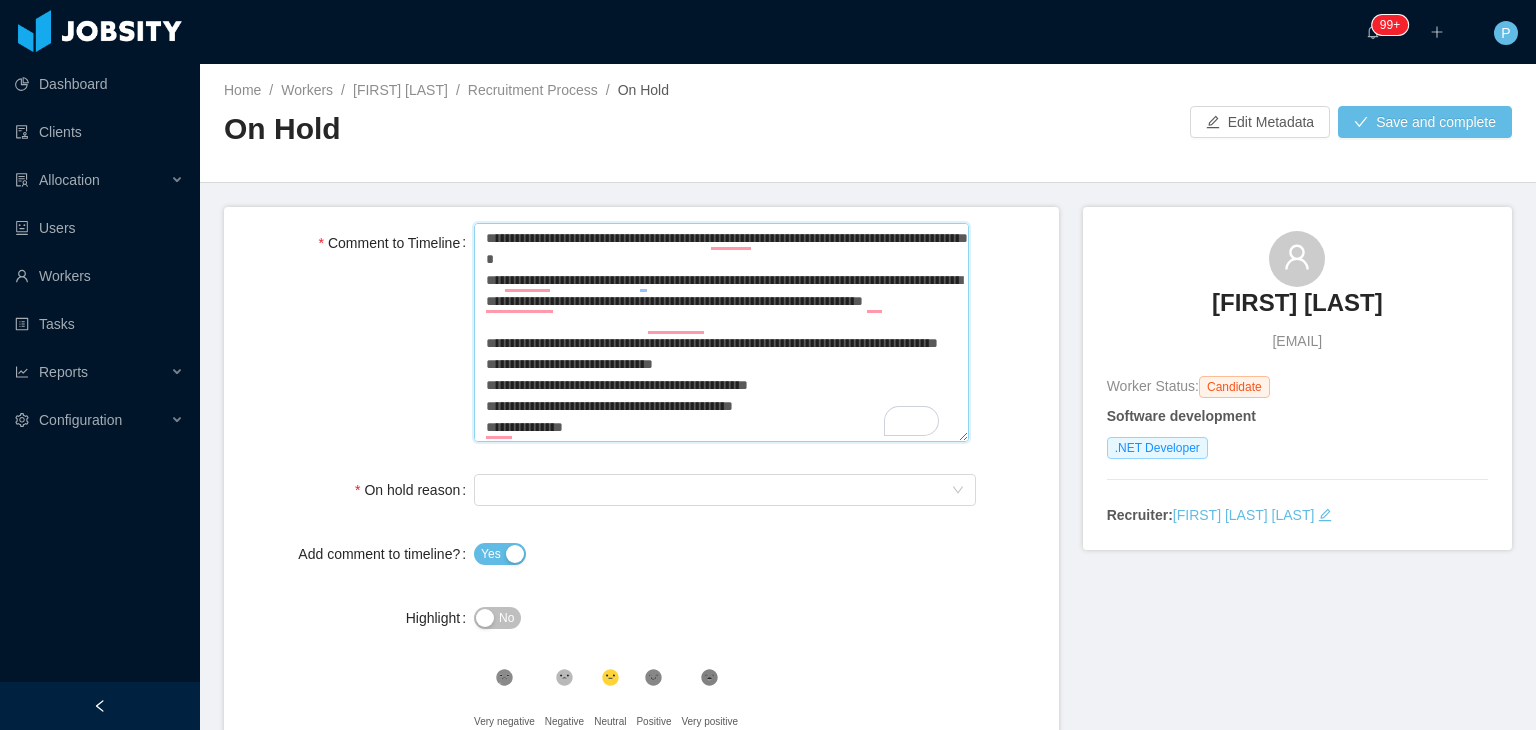 click on "**********" at bounding box center [721, 333] 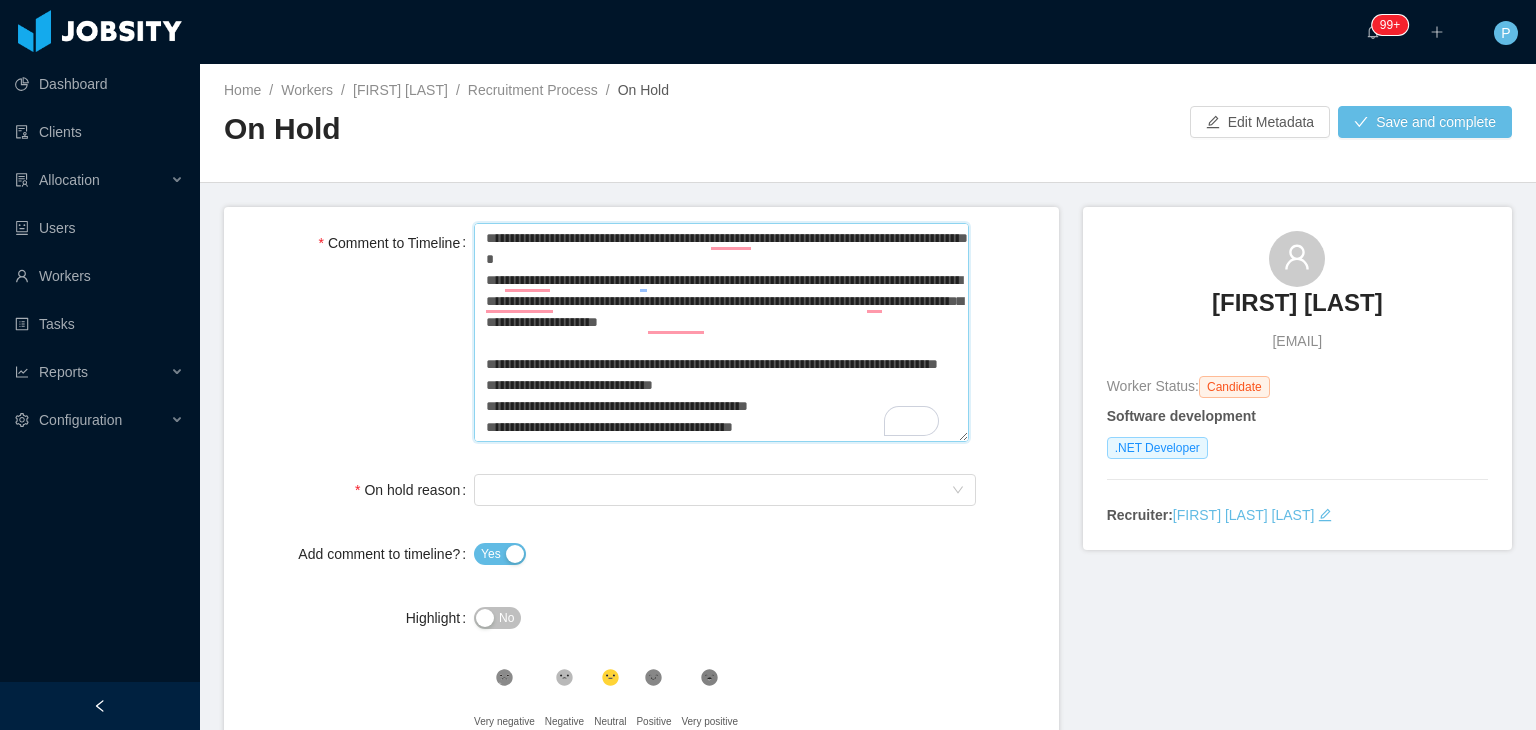click on "**********" at bounding box center (721, 333) 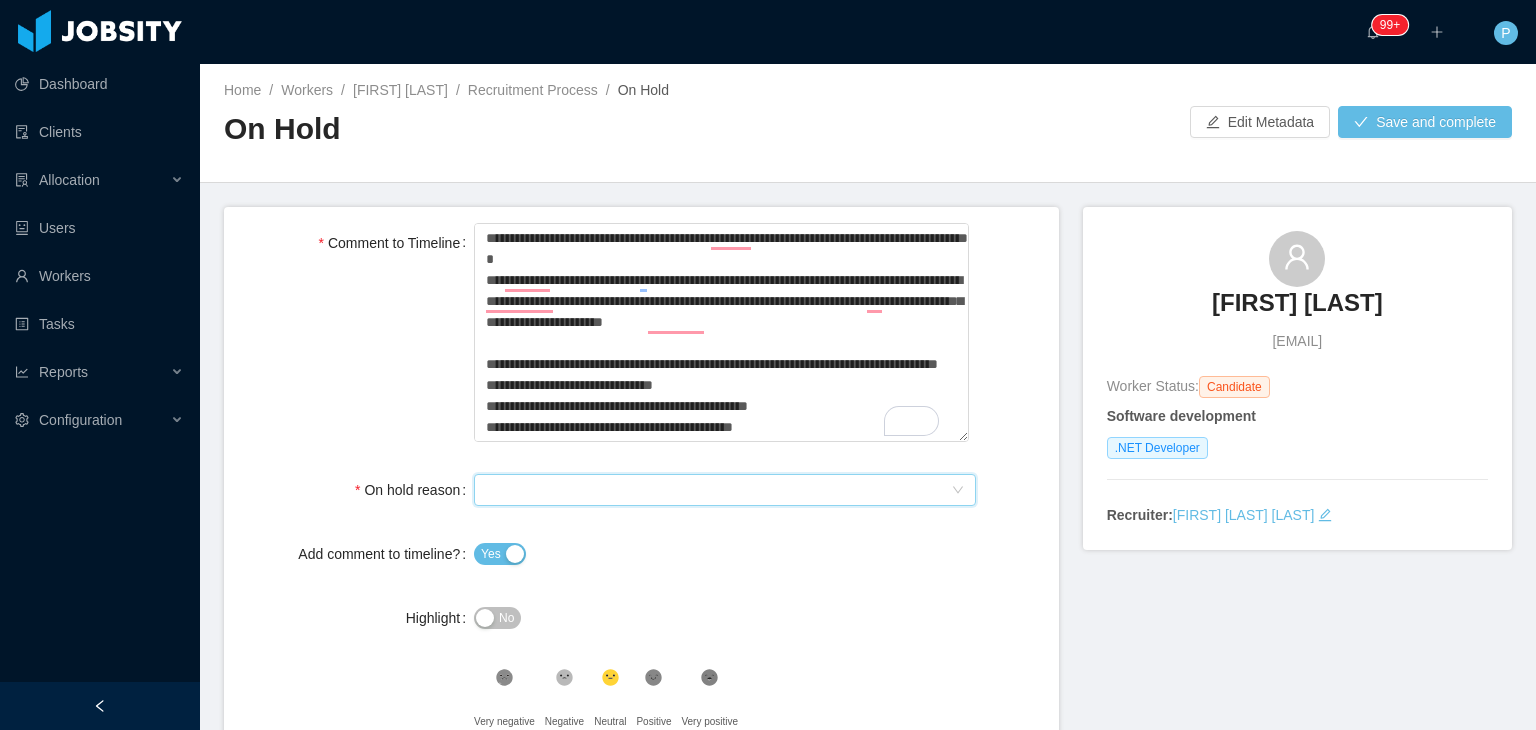 click on "Select On Hold reason" at bounding box center [718, 490] 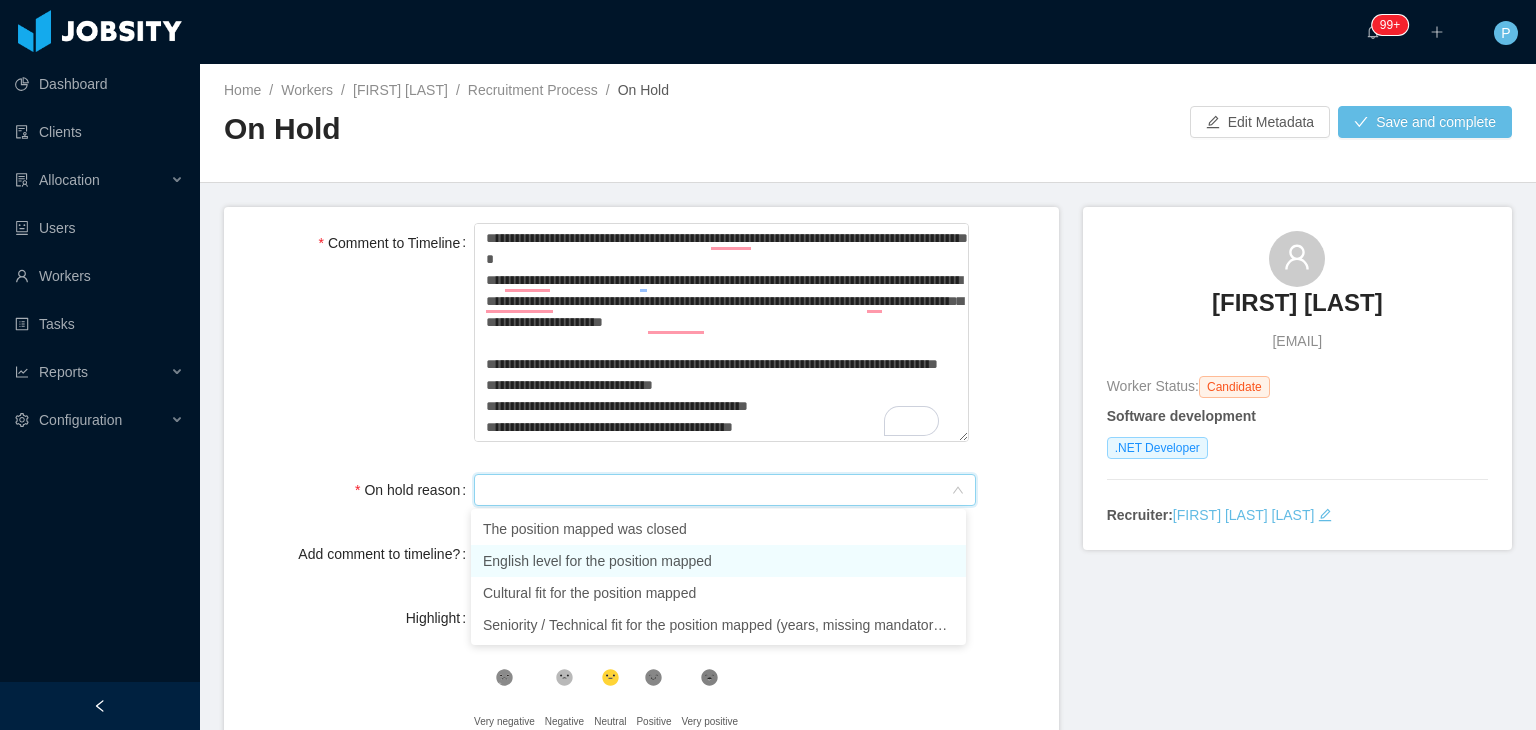 click on "English level for the position mapped" at bounding box center (718, 561) 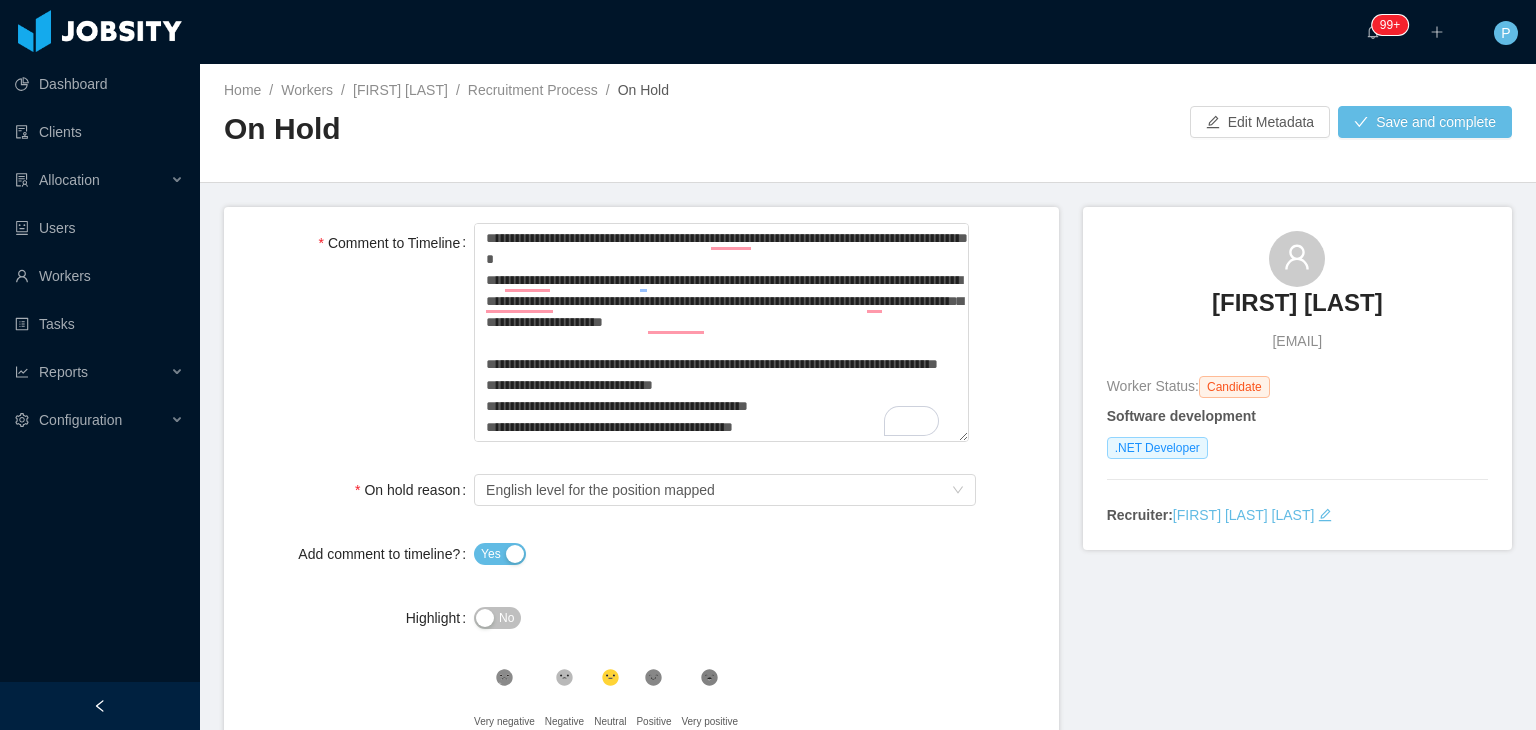 click on "No" at bounding box center (506, 618) 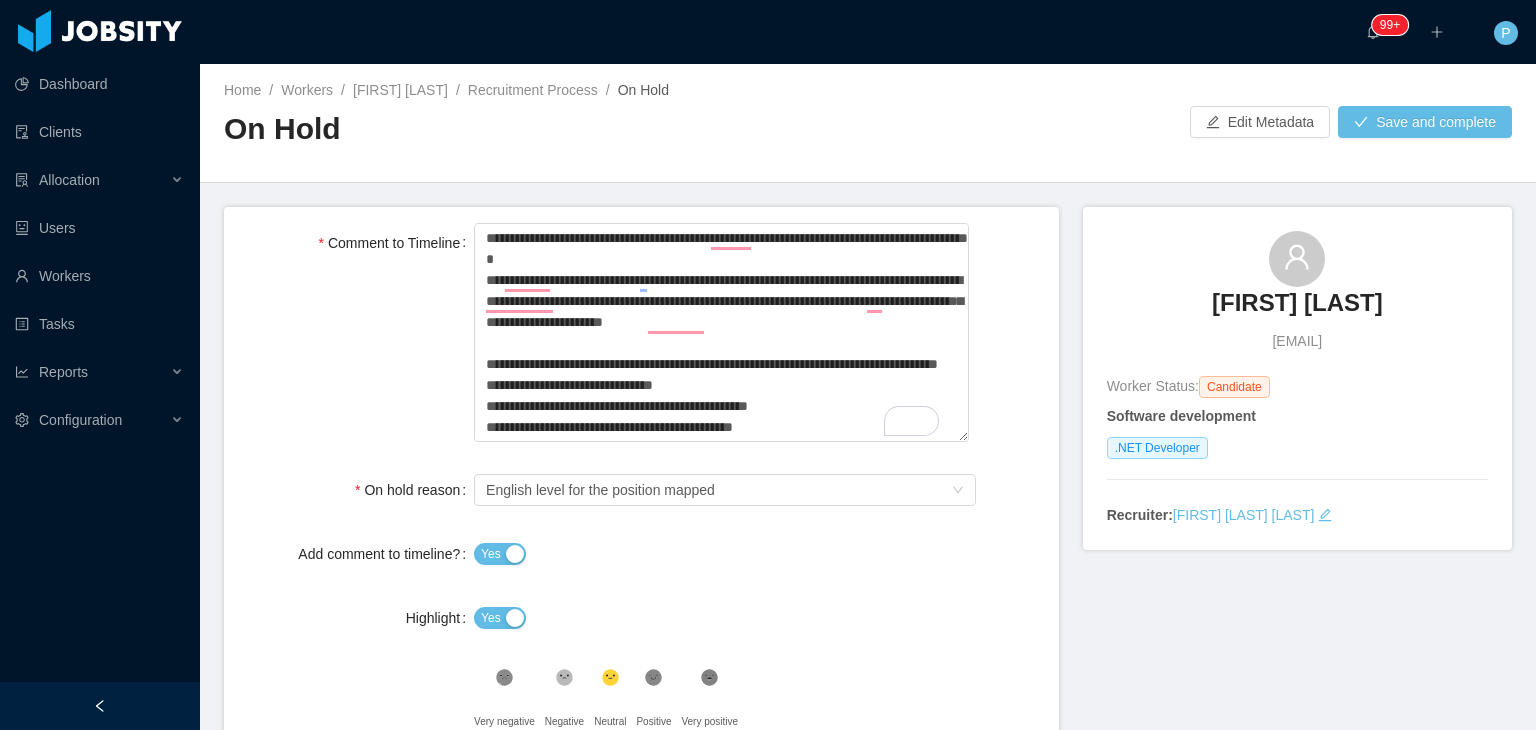 click on "**********" at bounding box center (641, 527) 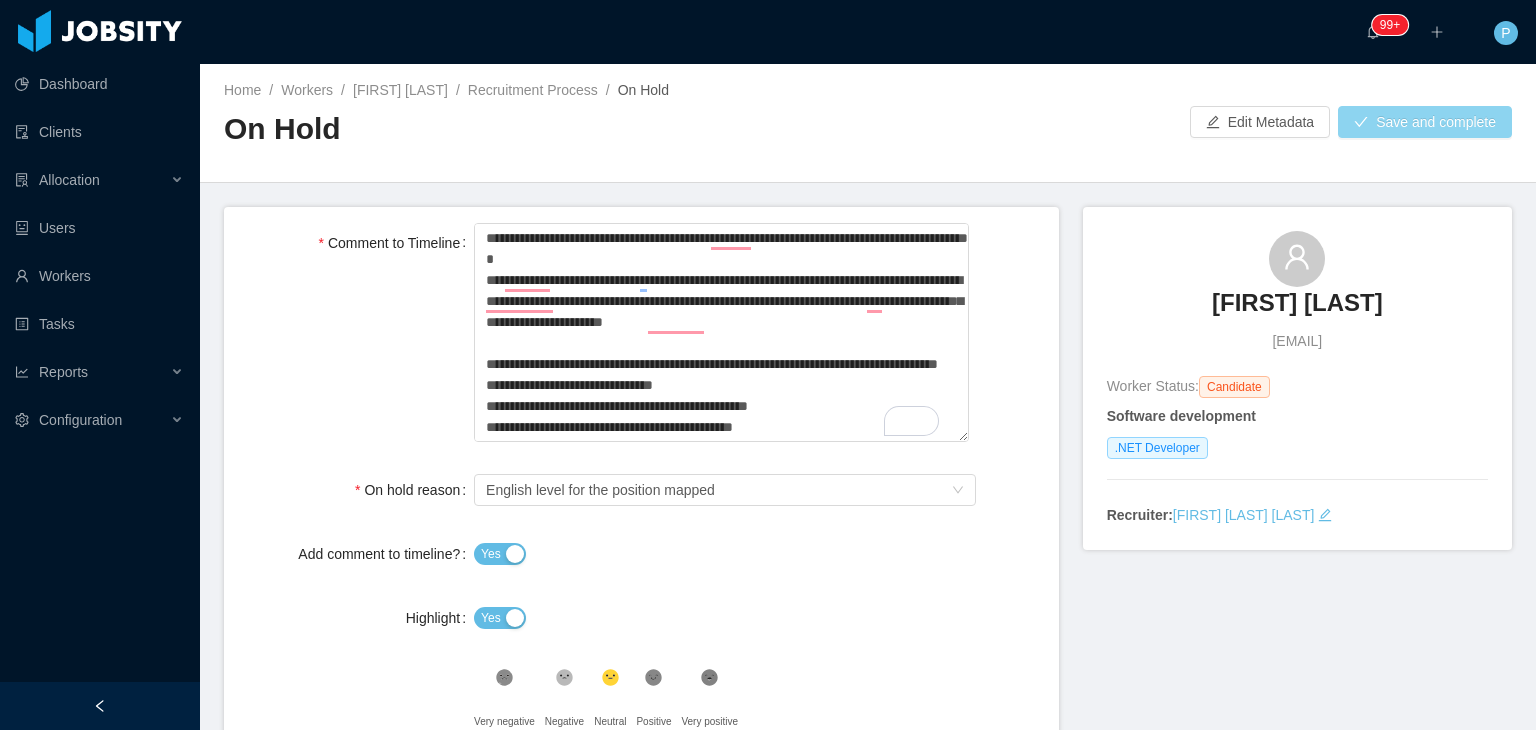 click on "Save and complete" at bounding box center (1425, 122) 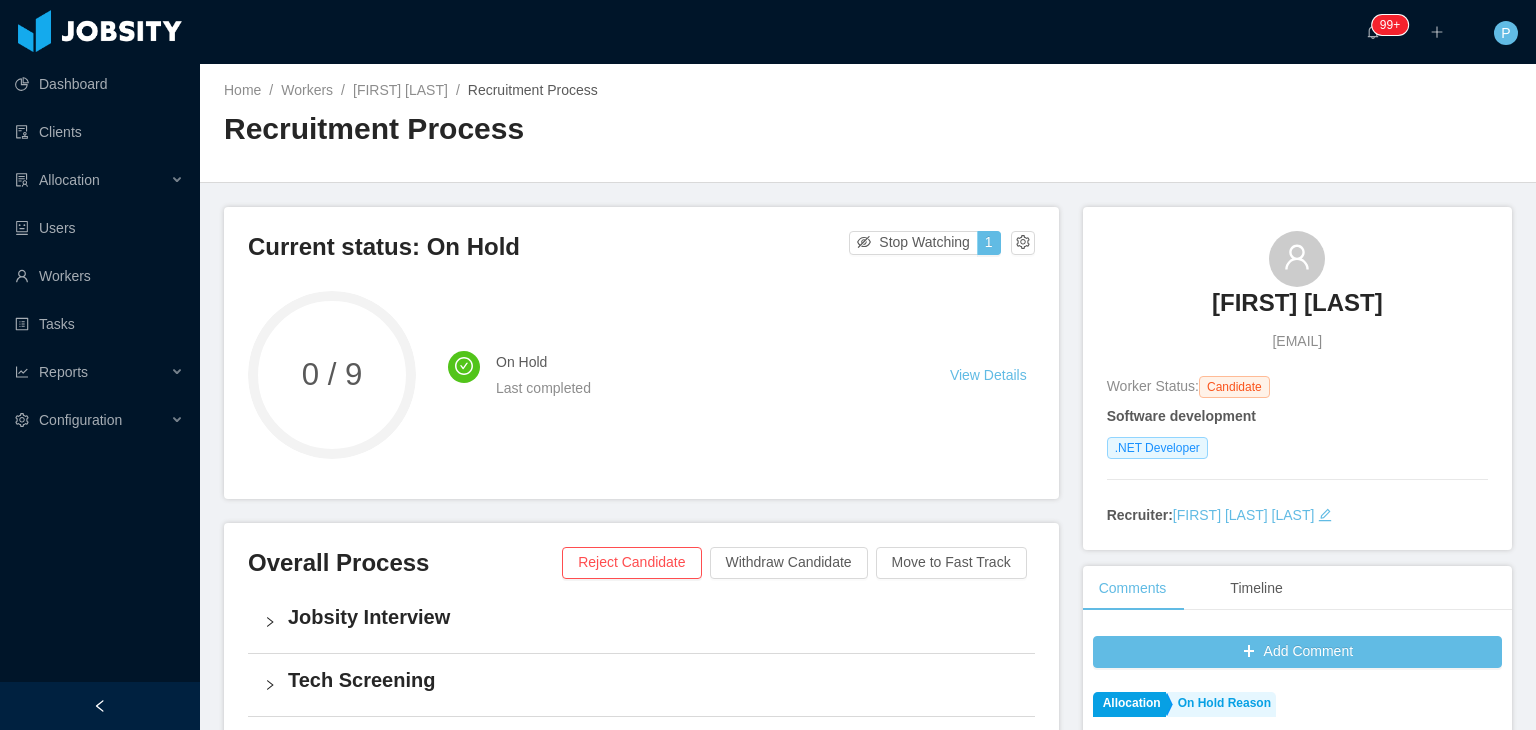 drag, startPoint x: 1392, startPoint y: 305, endPoint x: 1190, endPoint y: 313, distance: 202.15836 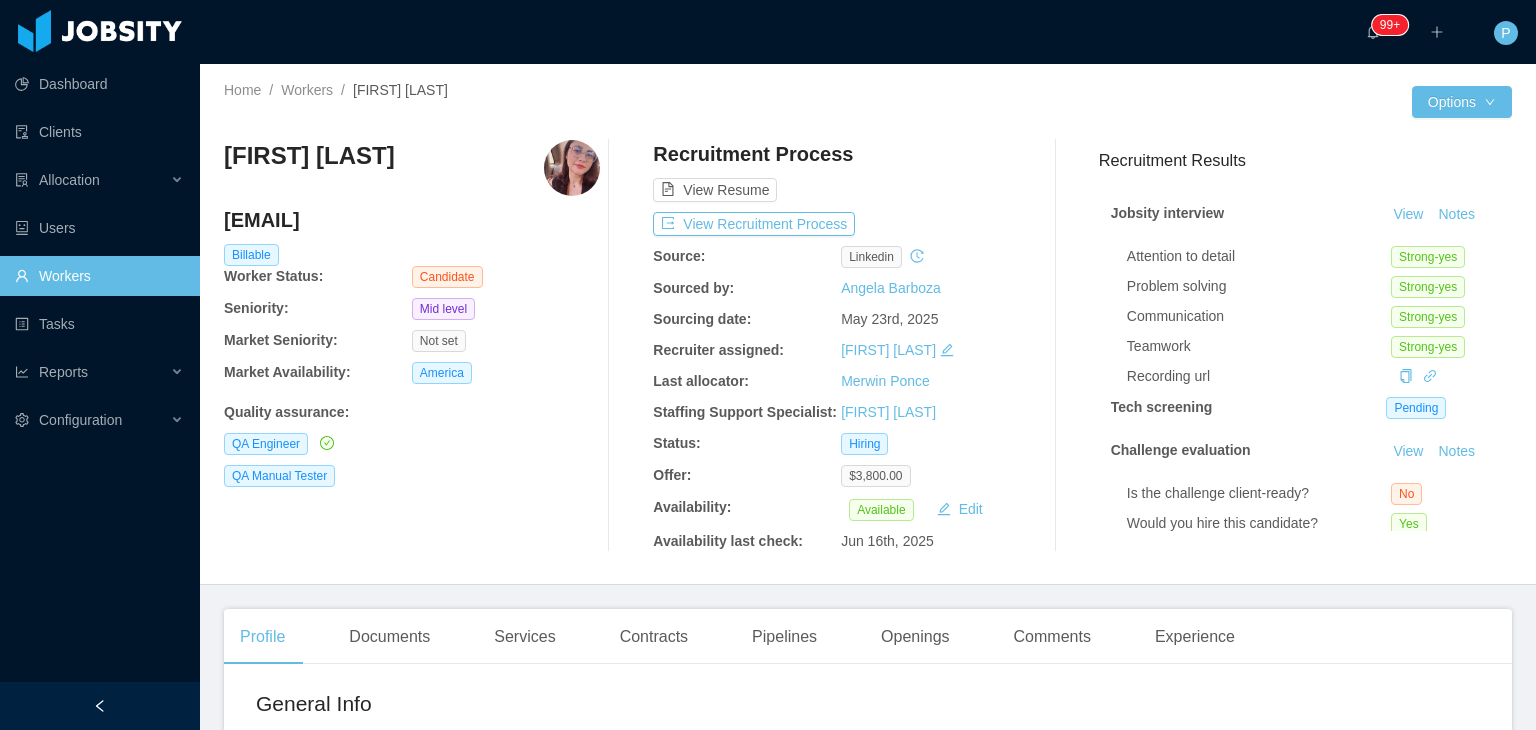 scroll, scrollTop: 0, scrollLeft: 0, axis: both 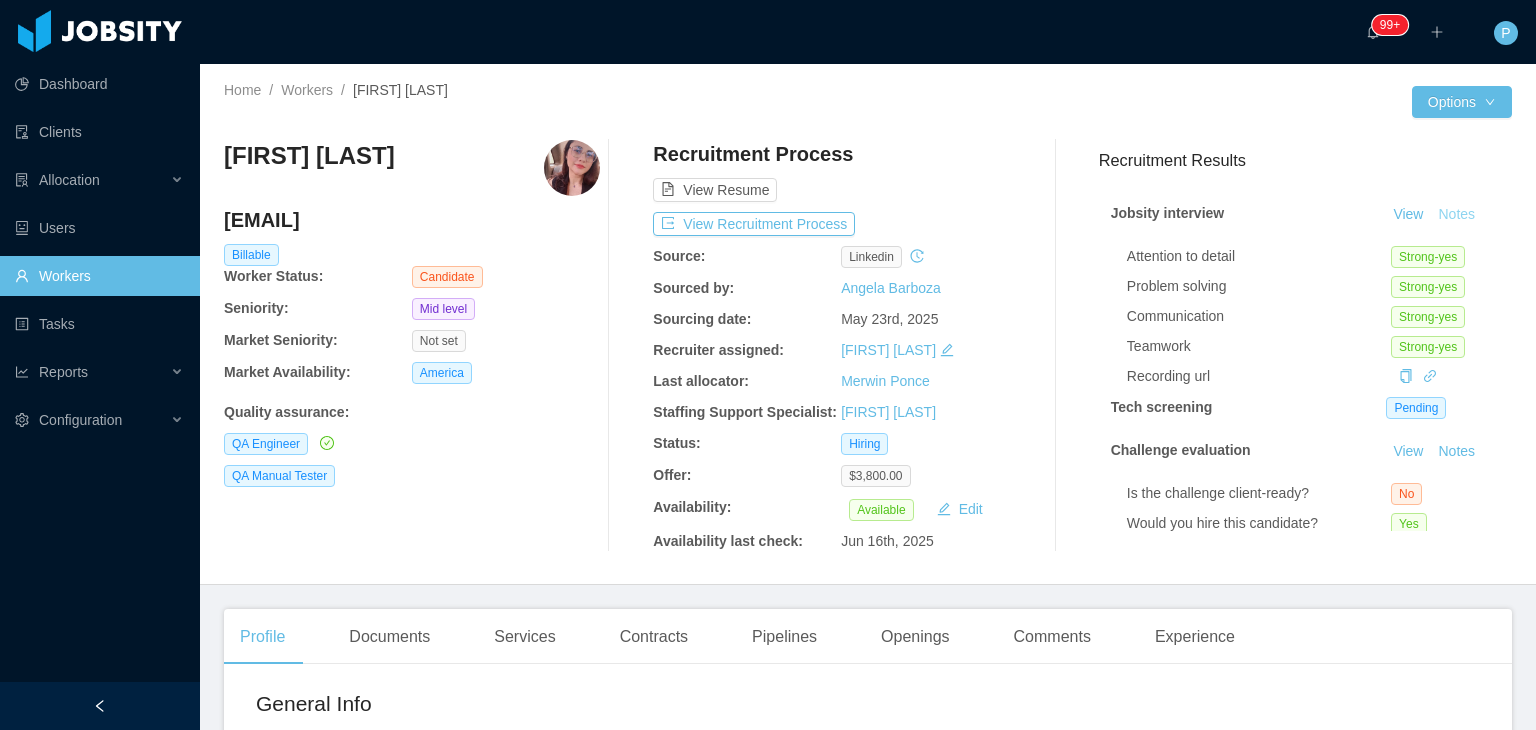 click on "Notes" at bounding box center (1456, 215) 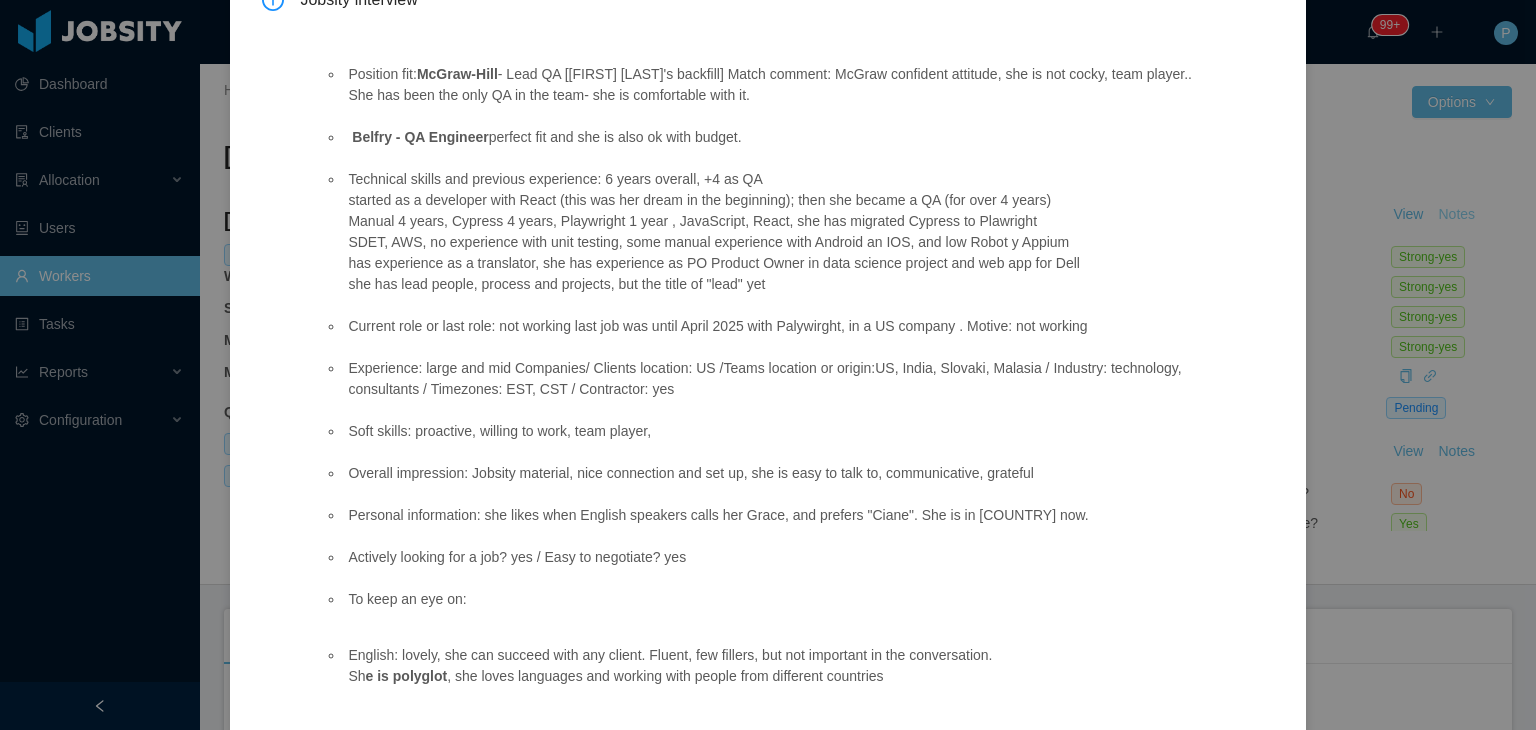type 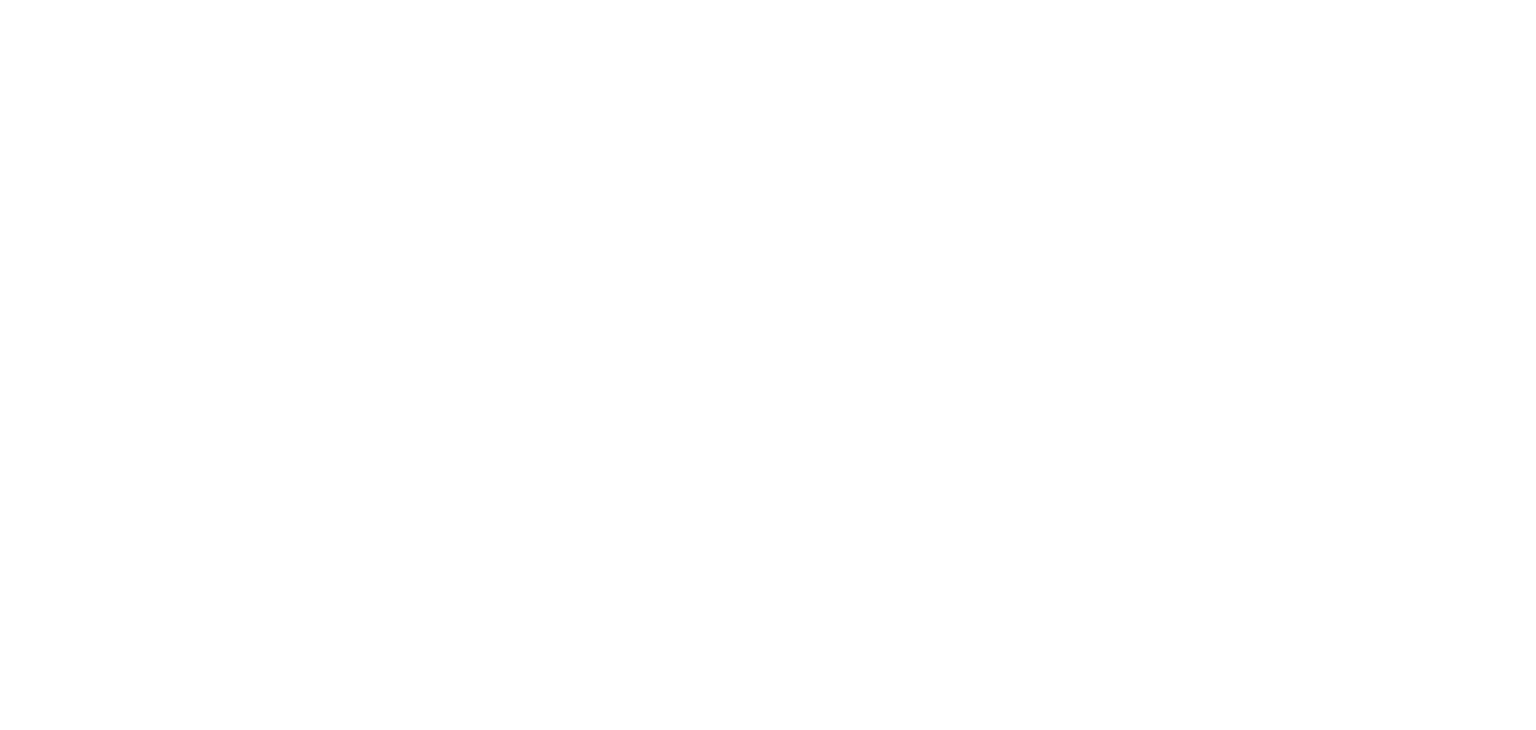 scroll, scrollTop: 0, scrollLeft: 0, axis: both 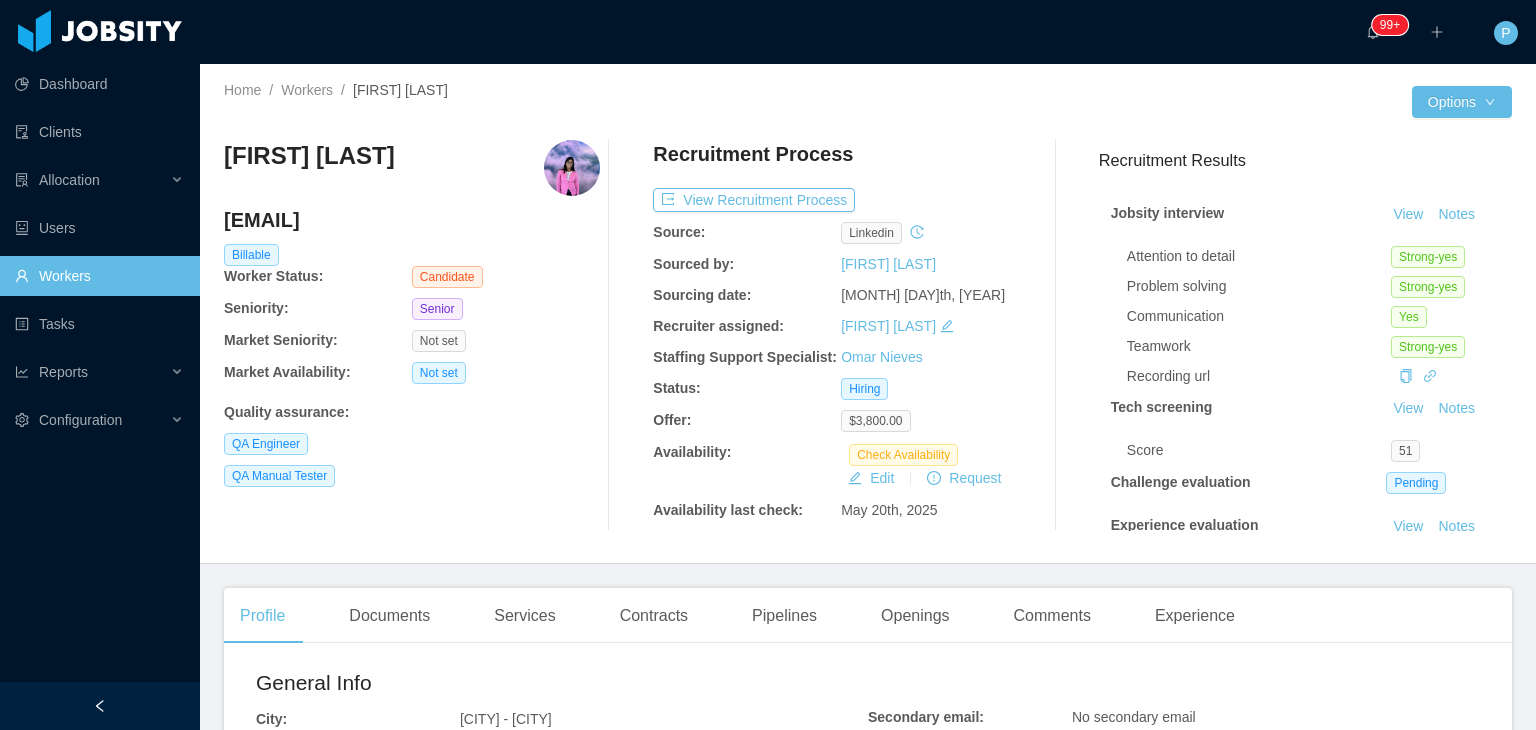 click on "[FIRST] [LAST] [EMAIL]  Billable  Worker Status: Candidate Seniority:   Senior   Market Seniority:  Not set  Market Availability: Not set Quality assurance : QA Engineer QA Manual Tester Recruitment Process View Recruitment Process  Source: linkedin Sourced by: [FIRST] [LAST] Sourcing date: [MONTH] [DAY]th, [YEAR] Recruiter assigned: [FIRST] [LAST]   Staffing Support Specialist: [FIRST] [LAST] Status: Hiring Offer: $3,800.00 Availability: Check Availability Edit Request Availability last check: [MONTH] [DAY]th, [YEAR] Recruitment Results Jobsity interview
View Notes Attention to detail Strong-yes Problem solving Strong-yes Communication Yes Teamwork Strong-yes Recording url Tech screening
View Notes Score 51 Challenge evaluation
Pending Experience evaluation
View Notes Approval
View Notes Approved Yes" at bounding box center [868, 335] 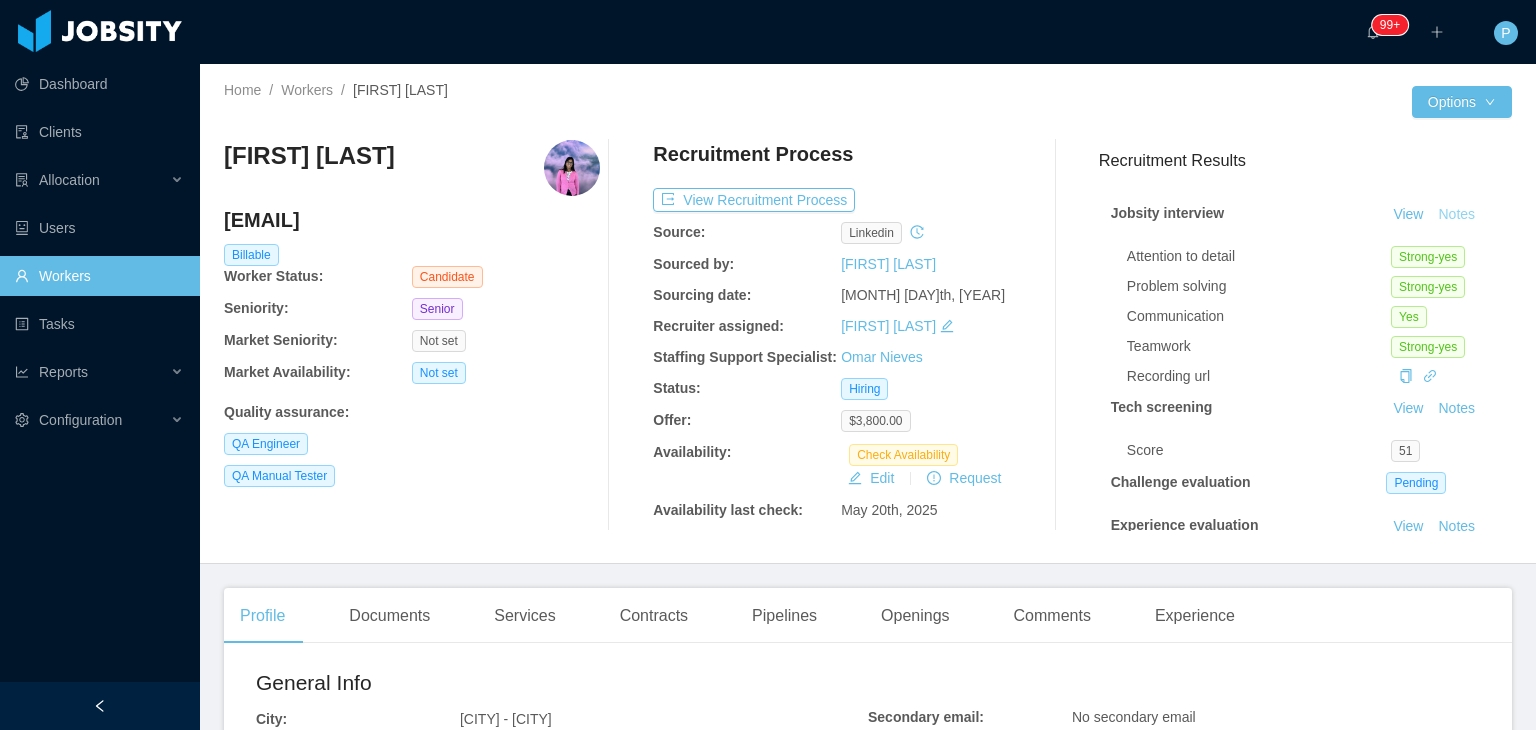 click on "Notes" at bounding box center (1456, 215) 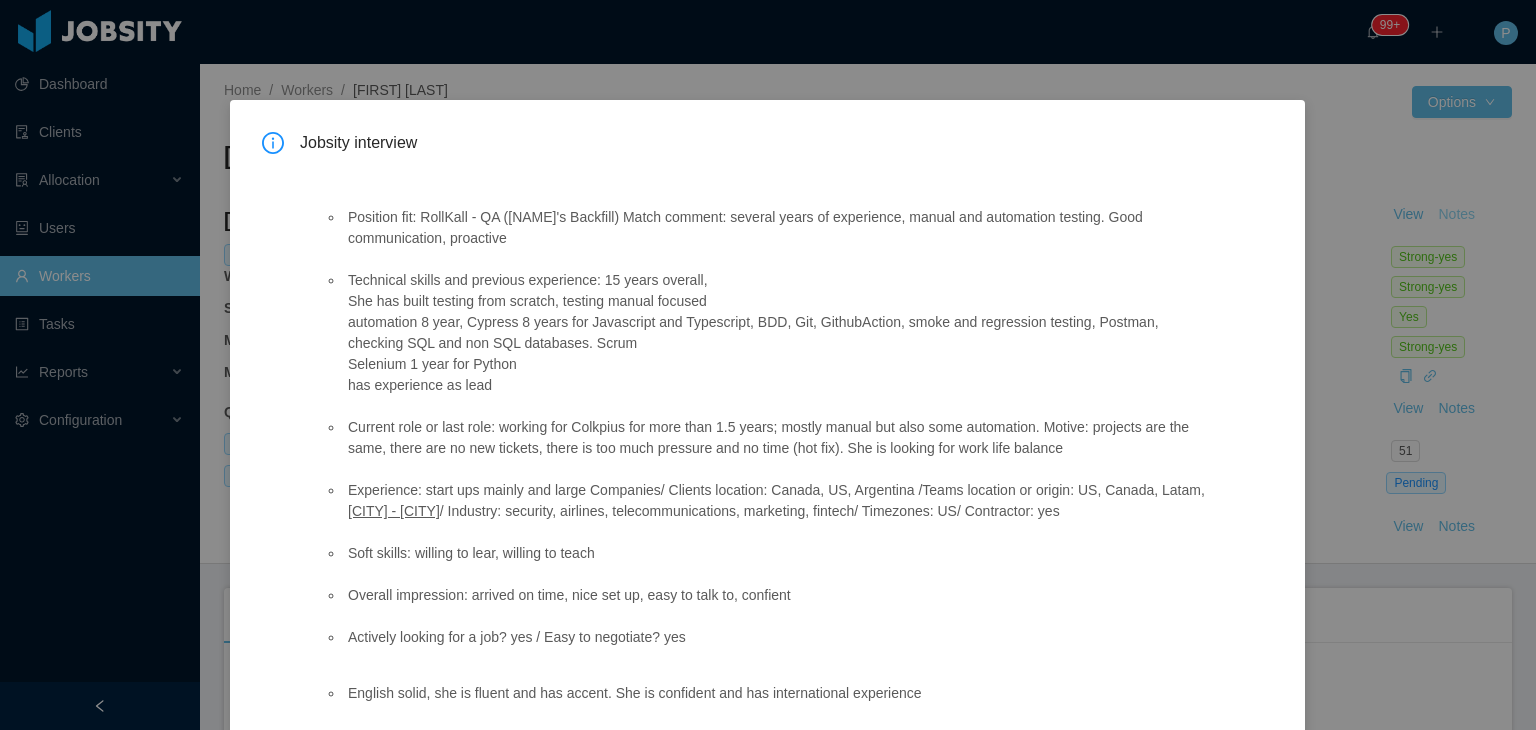 scroll, scrollTop: 16, scrollLeft: 0, axis: vertical 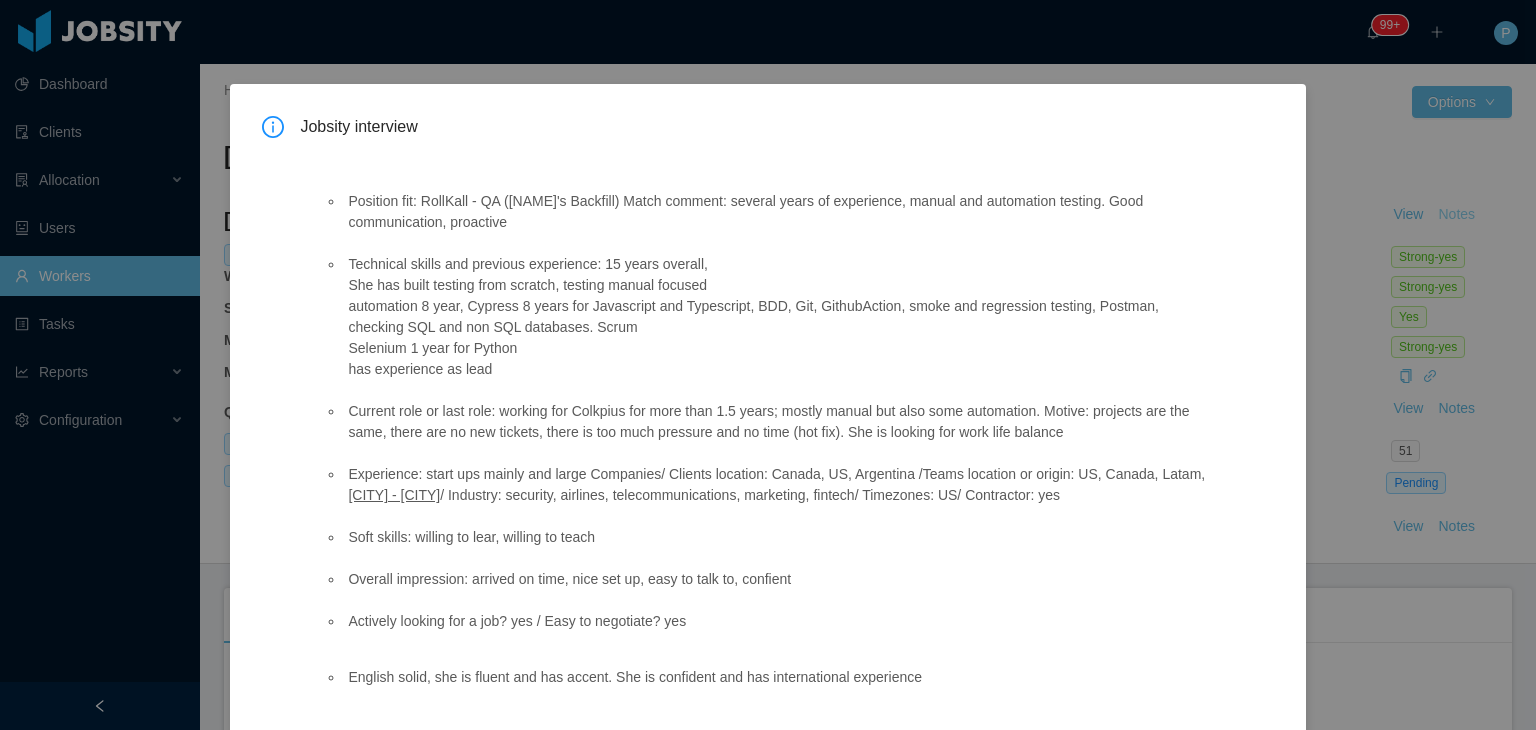 type 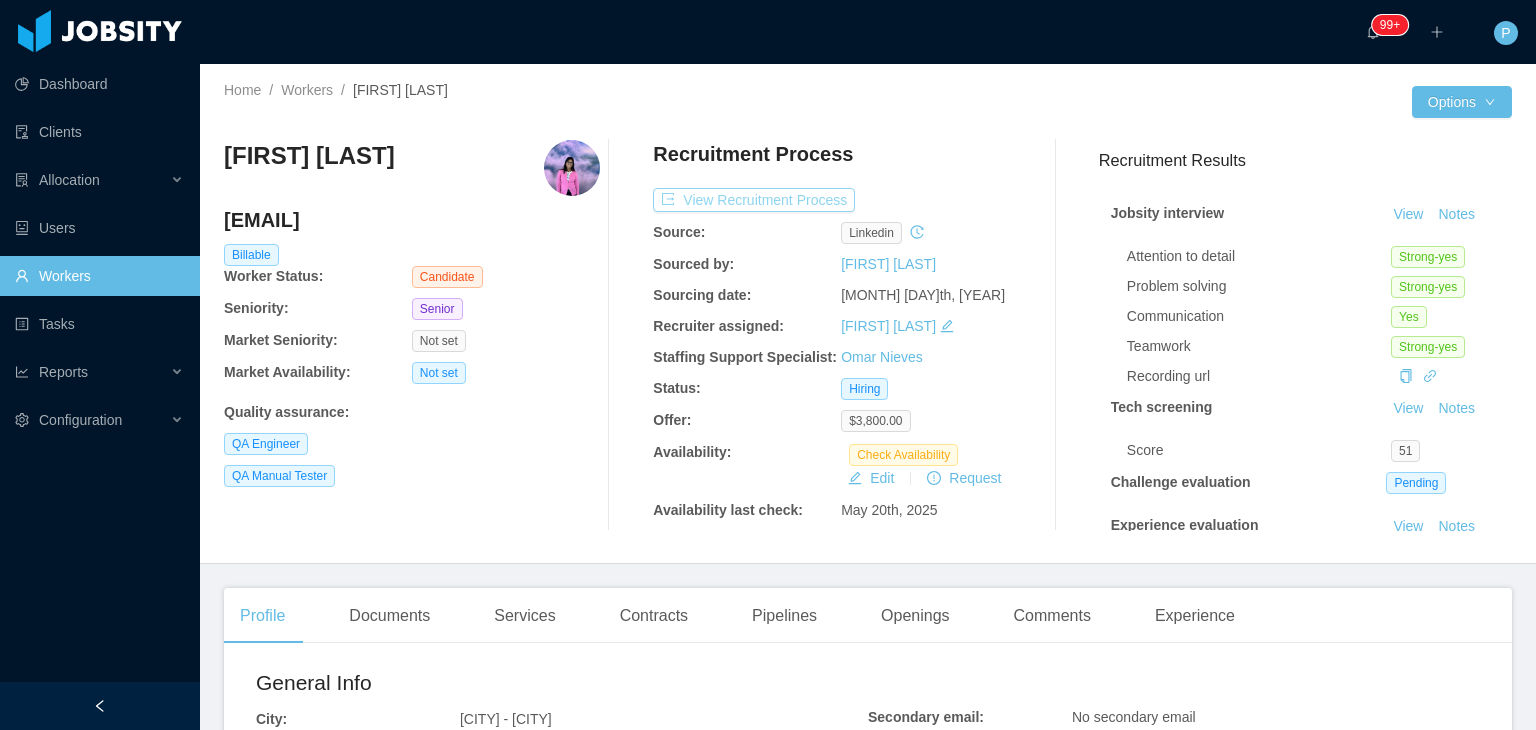 click on "View Recruitment Process" at bounding box center [754, 200] 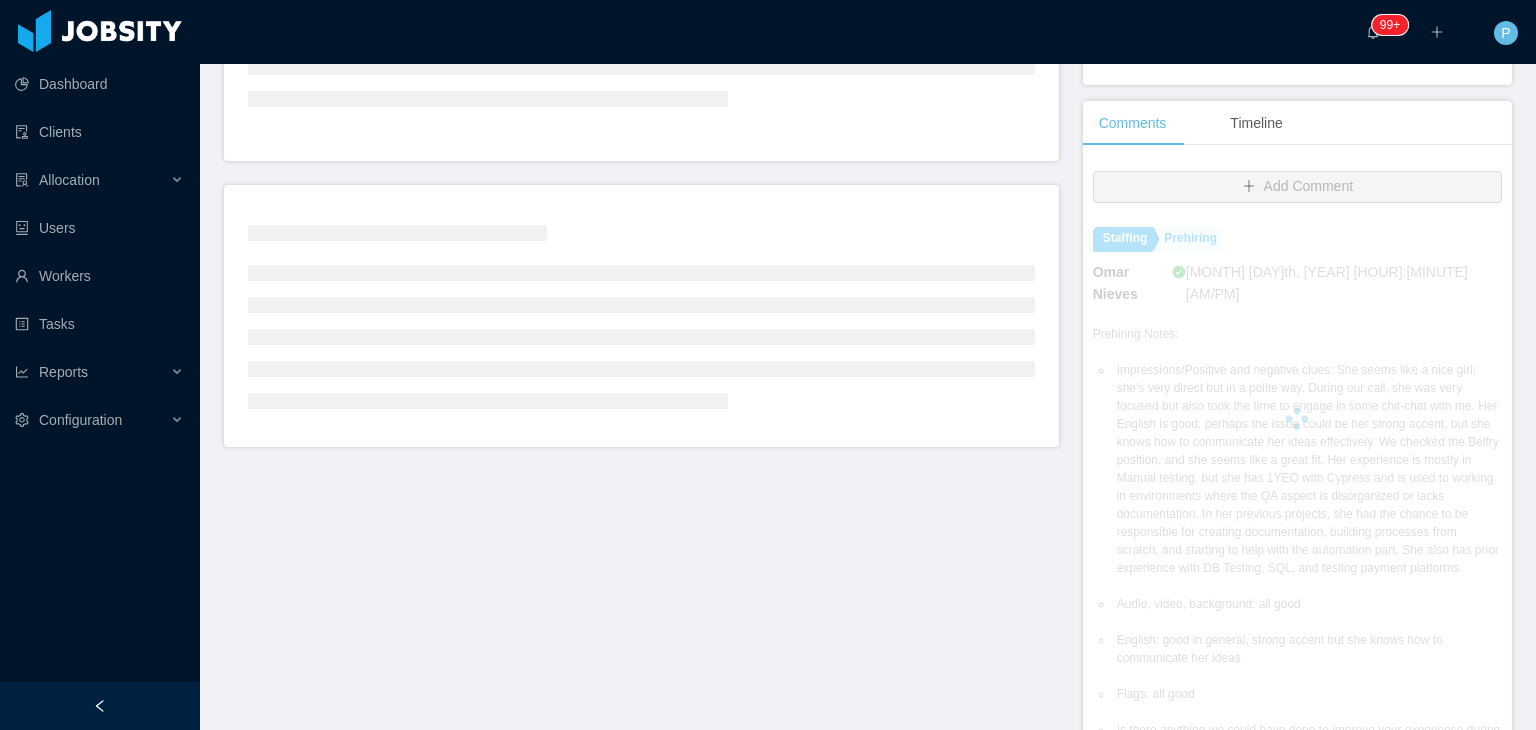 scroll, scrollTop: 445, scrollLeft: 0, axis: vertical 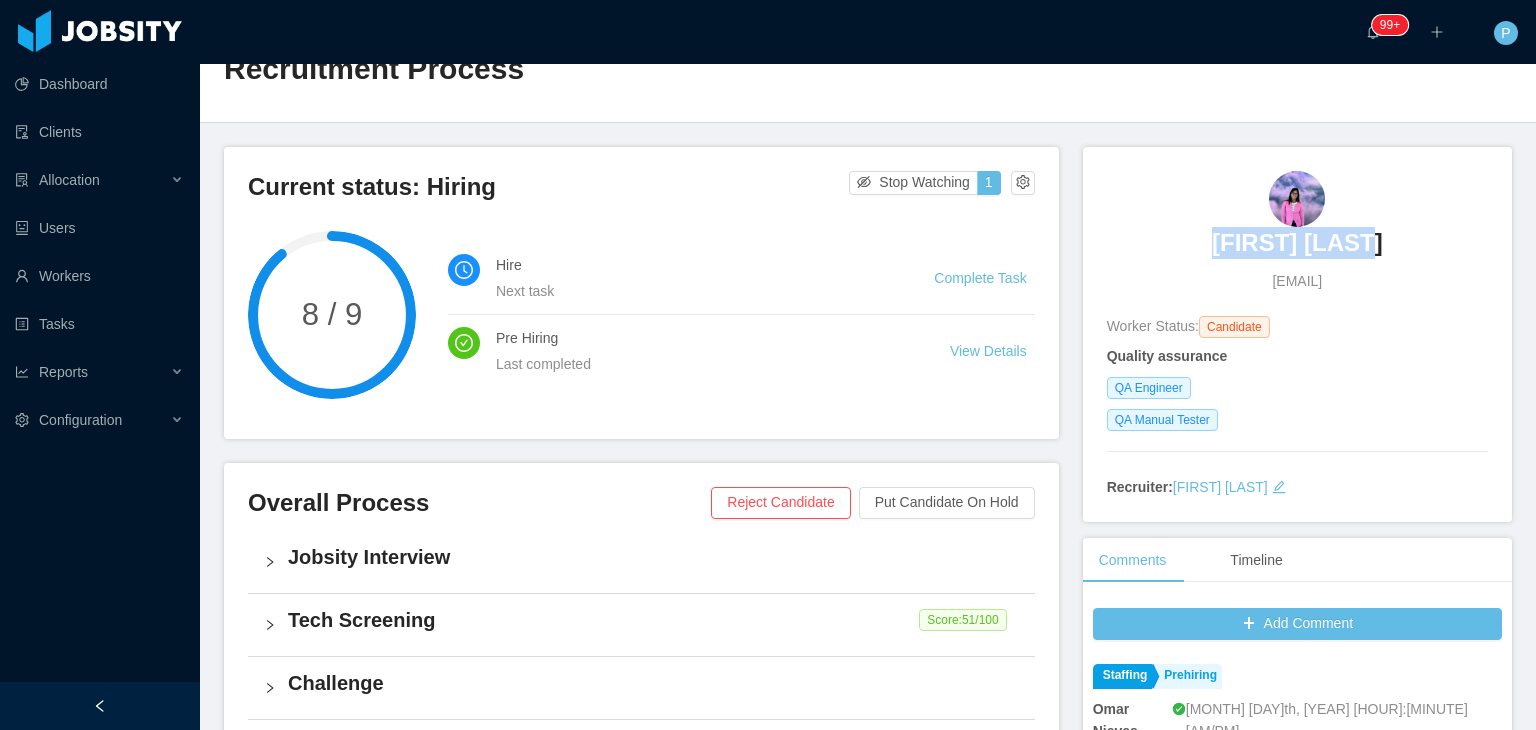 drag, startPoint x: 1384, startPoint y: 242, endPoint x: 1203, endPoint y: 249, distance: 181.13531 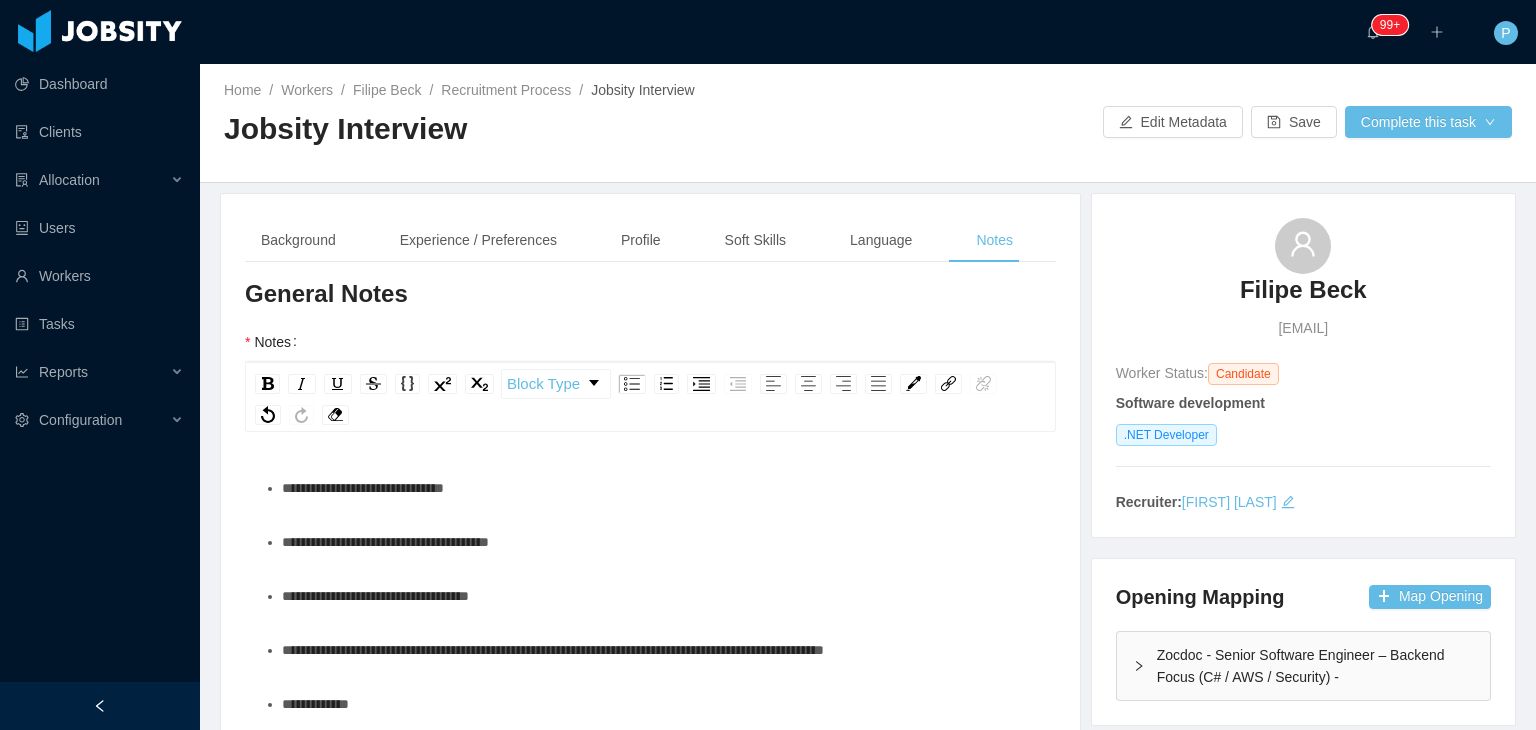 scroll, scrollTop: 0, scrollLeft: 0, axis: both 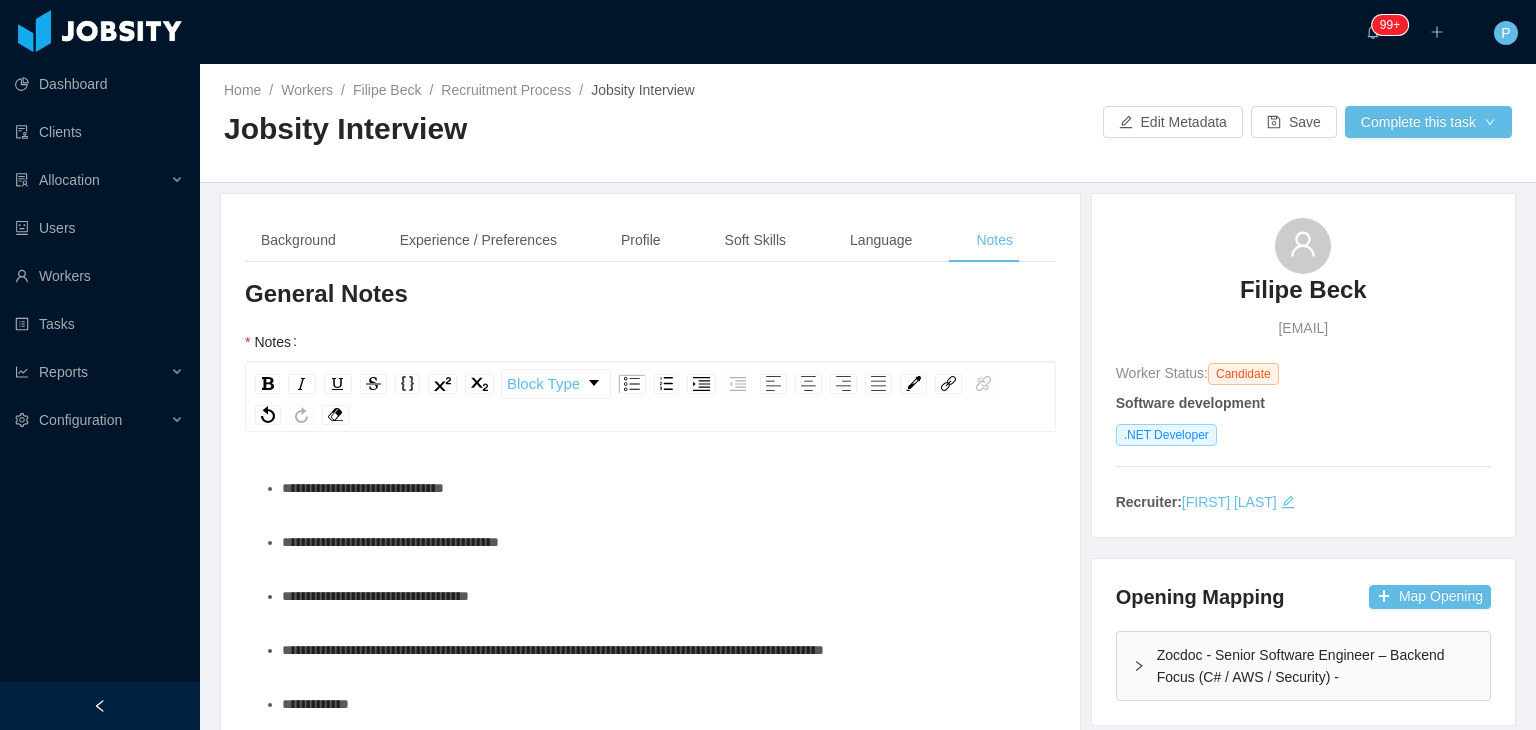 type 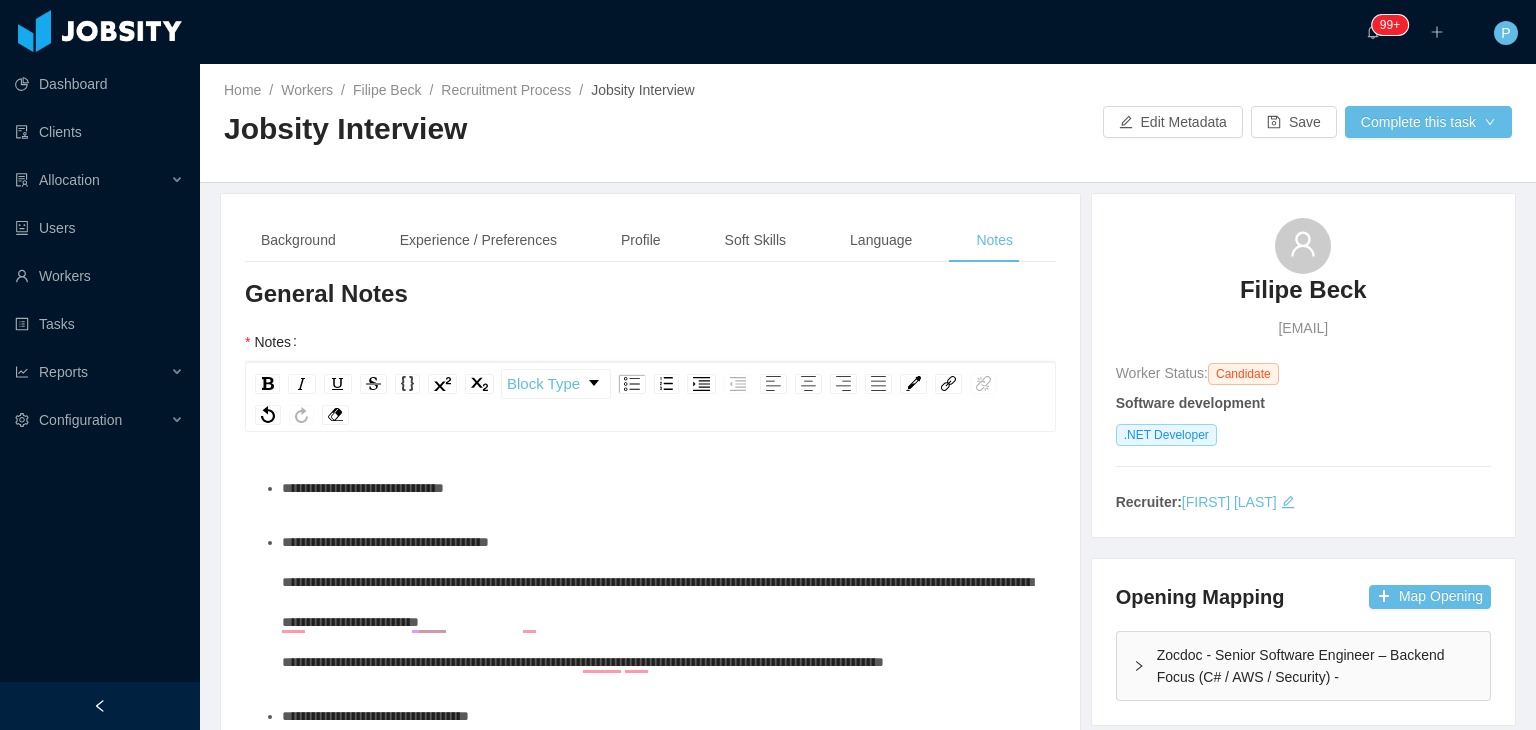 click on "**********" at bounding box center (650, 612) 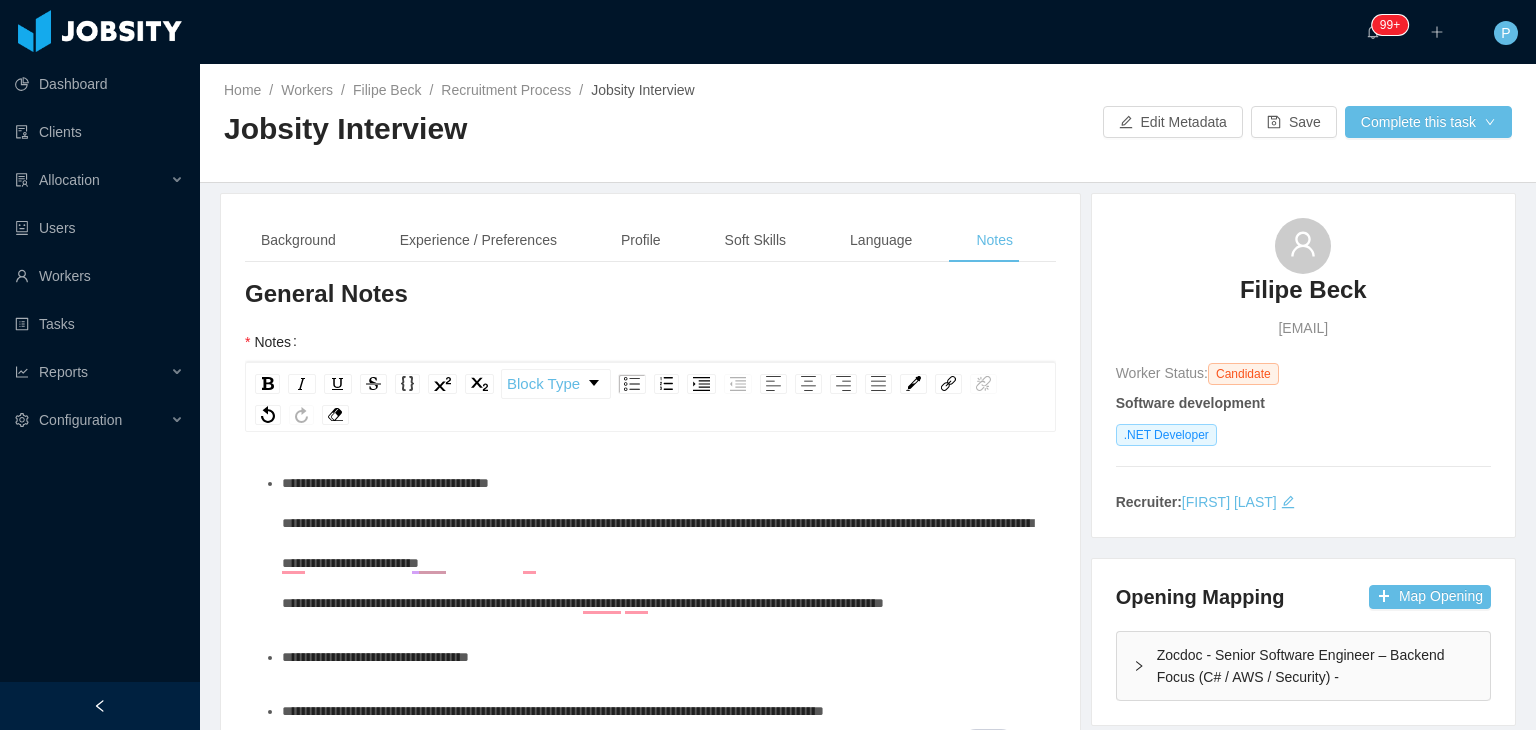scroll, scrollTop: 107, scrollLeft: 0, axis: vertical 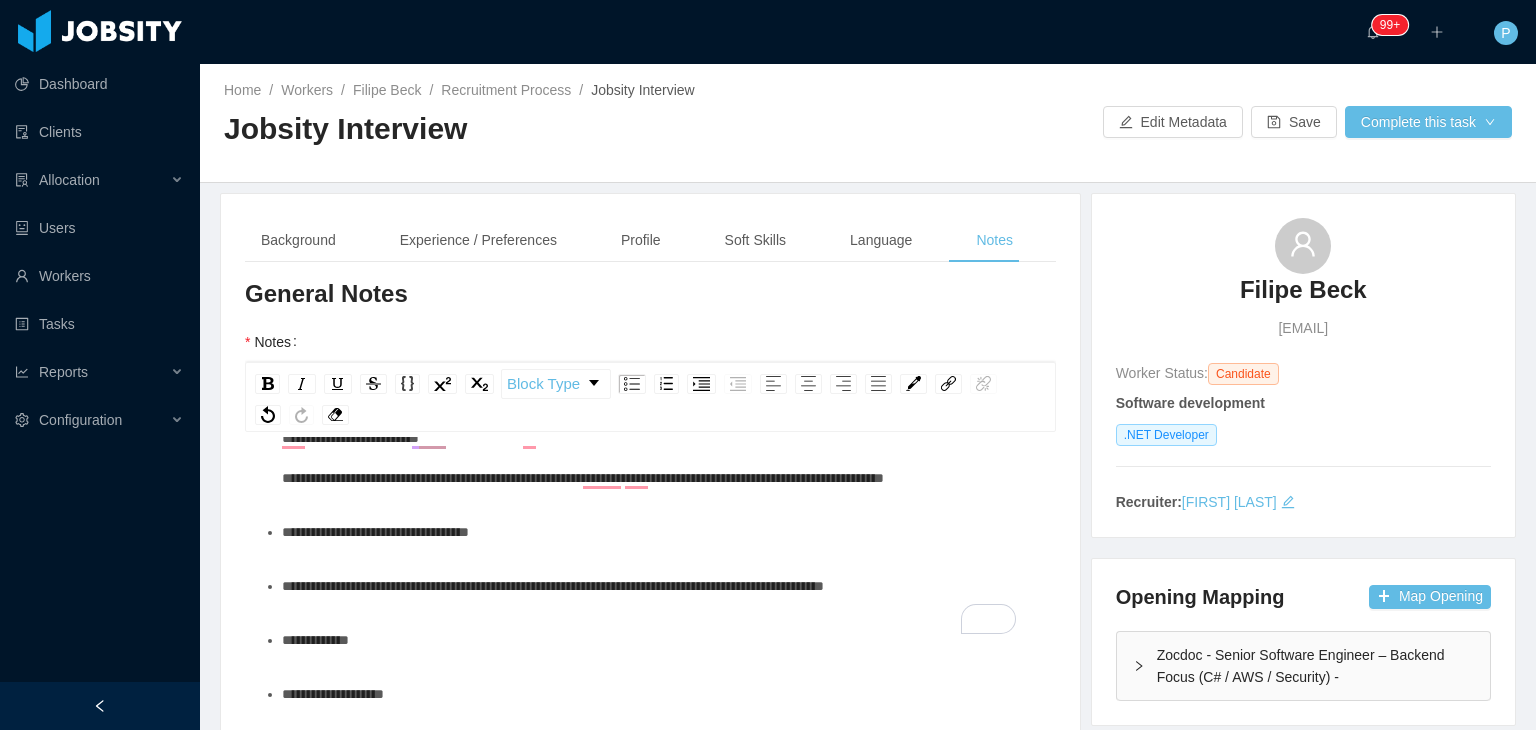 click on "**********" at bounding box center (661, 532) 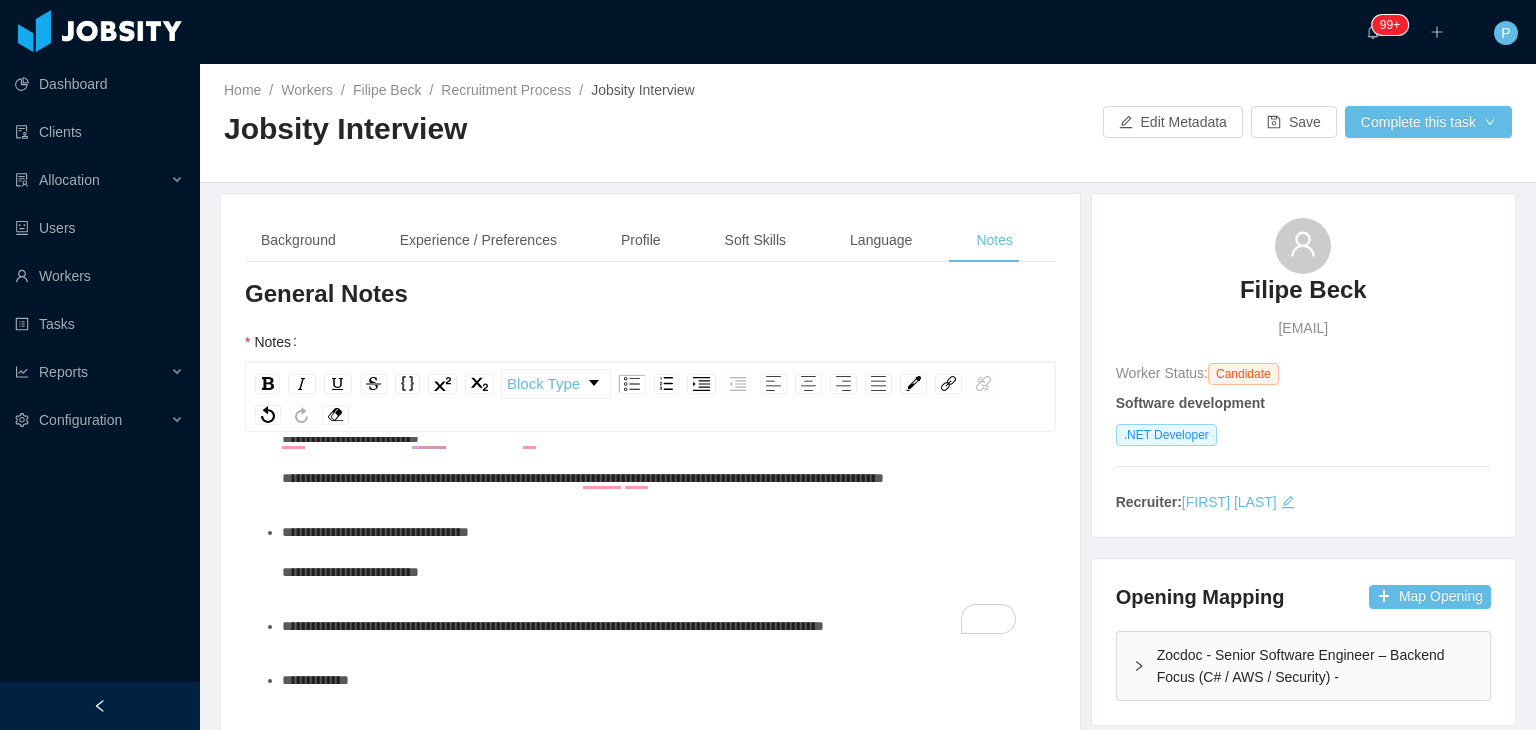 scroll, scrollTop: 92, scrollLeft: 0, axis: vertical 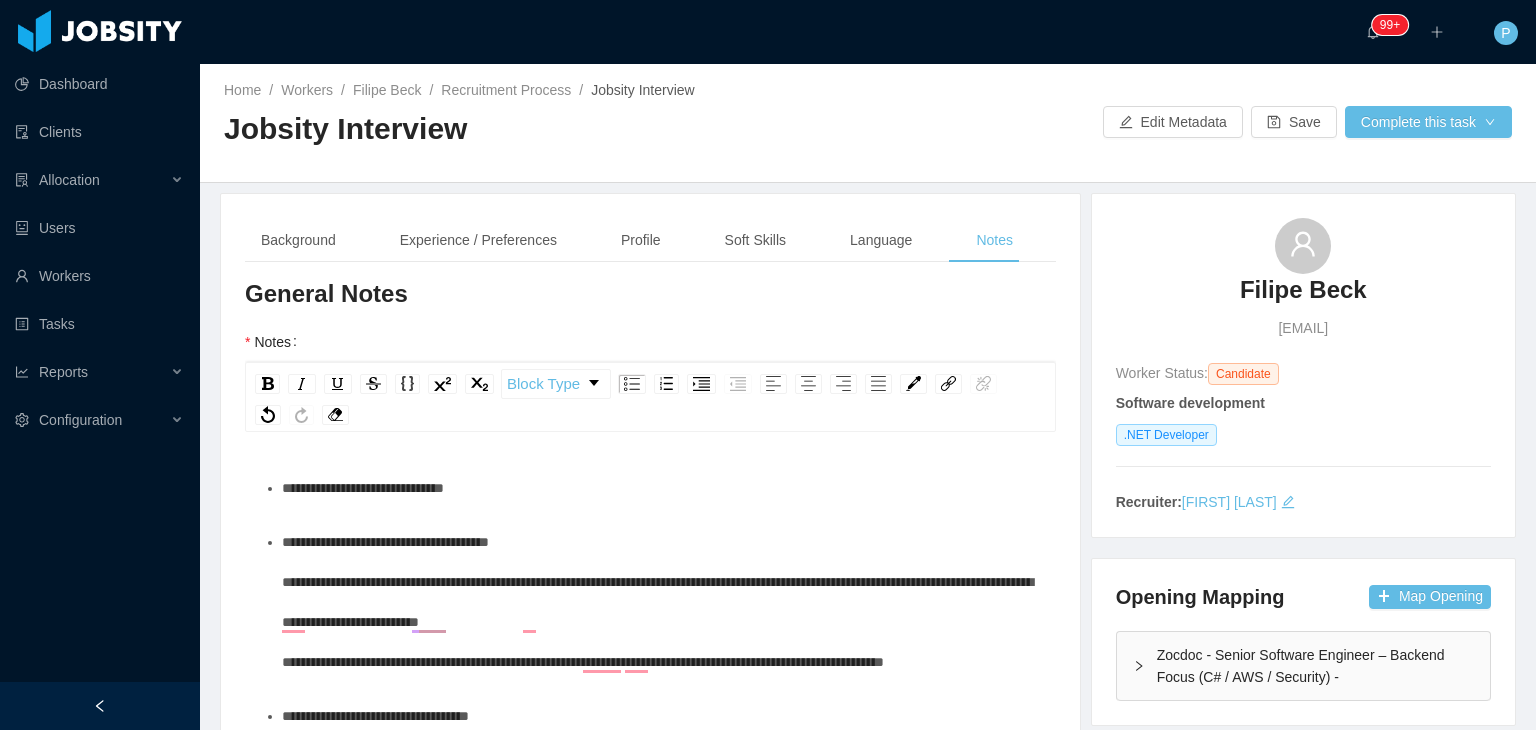 click on "**********" at bounding box center [661, 602] 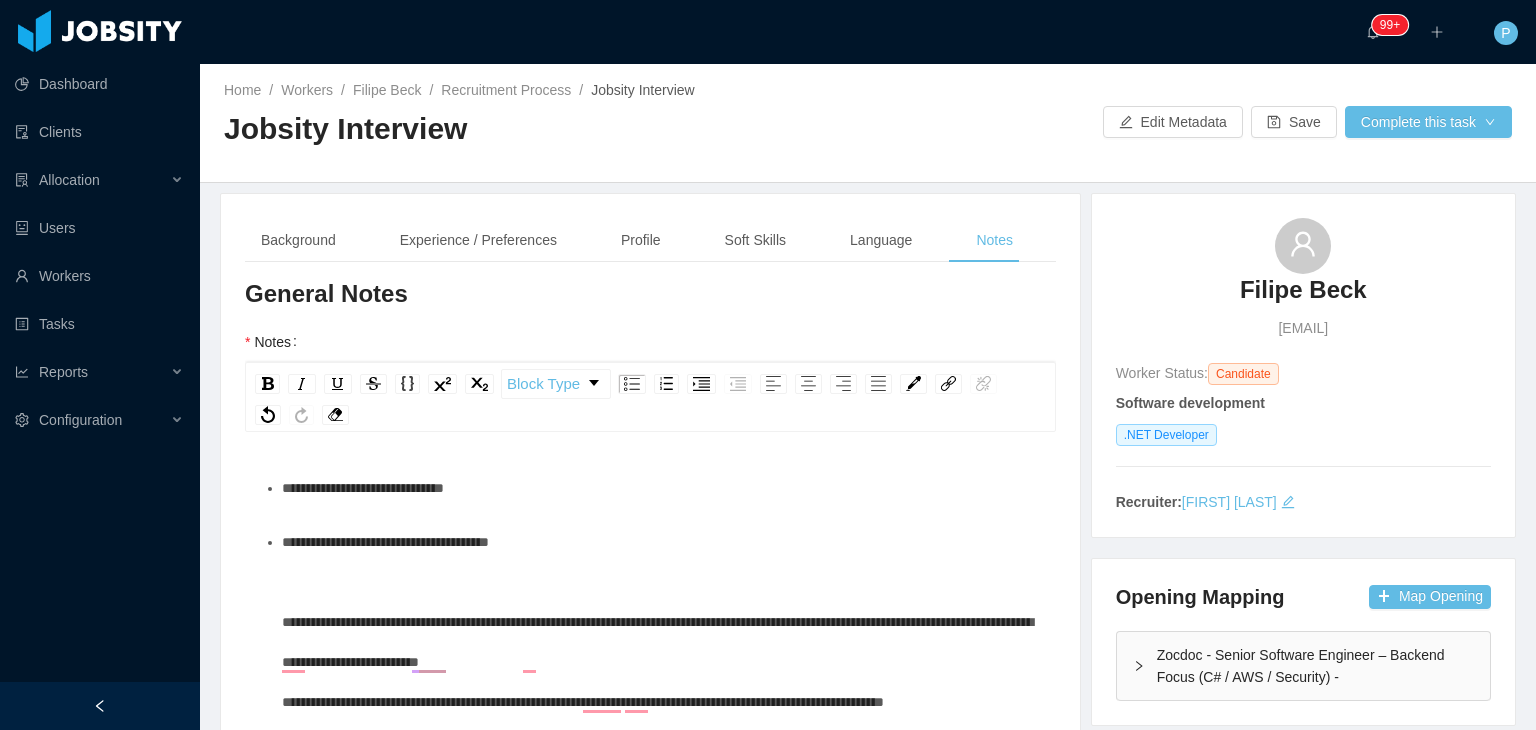 click on "**********" at bounding box center [661, 488] 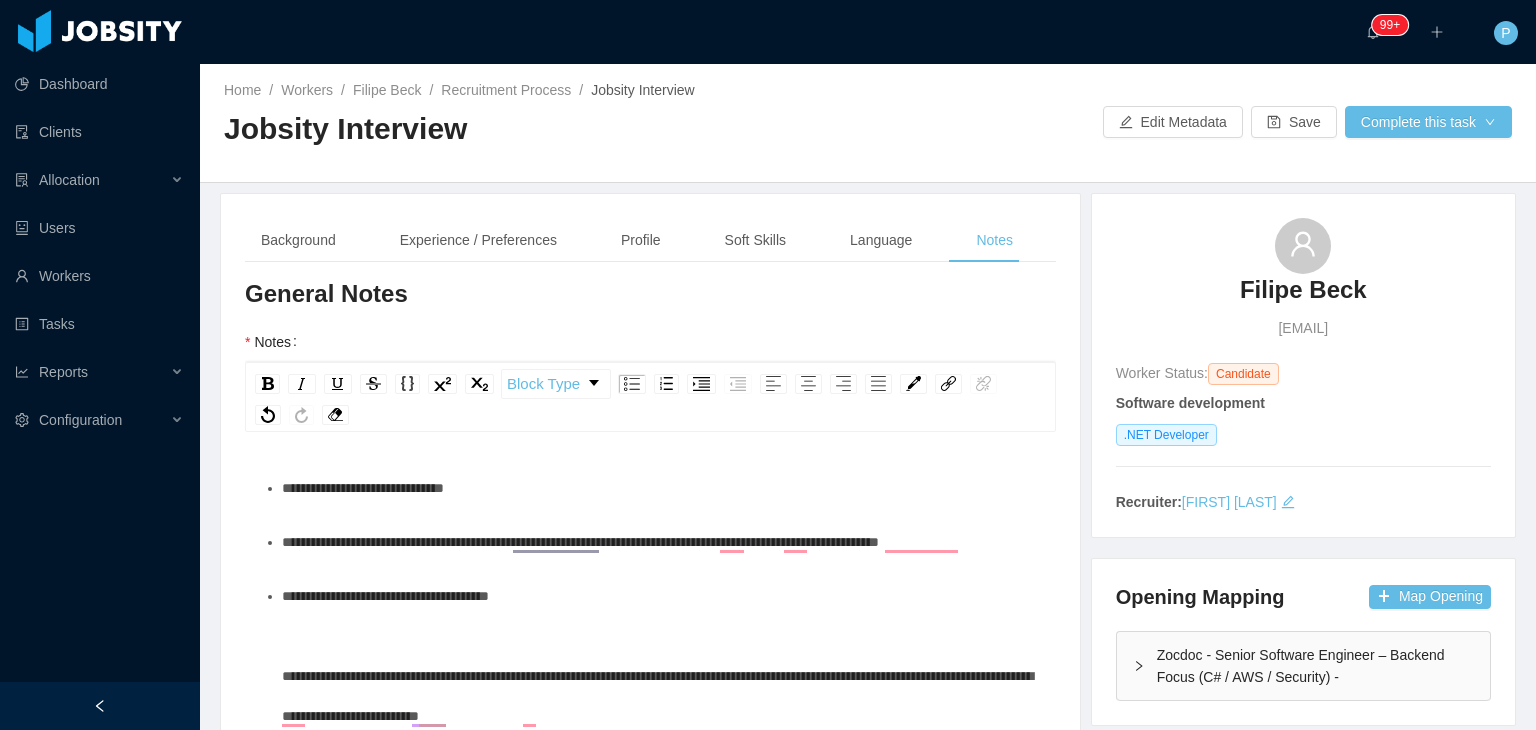 click on "**********" at bounding box center [661, 676] 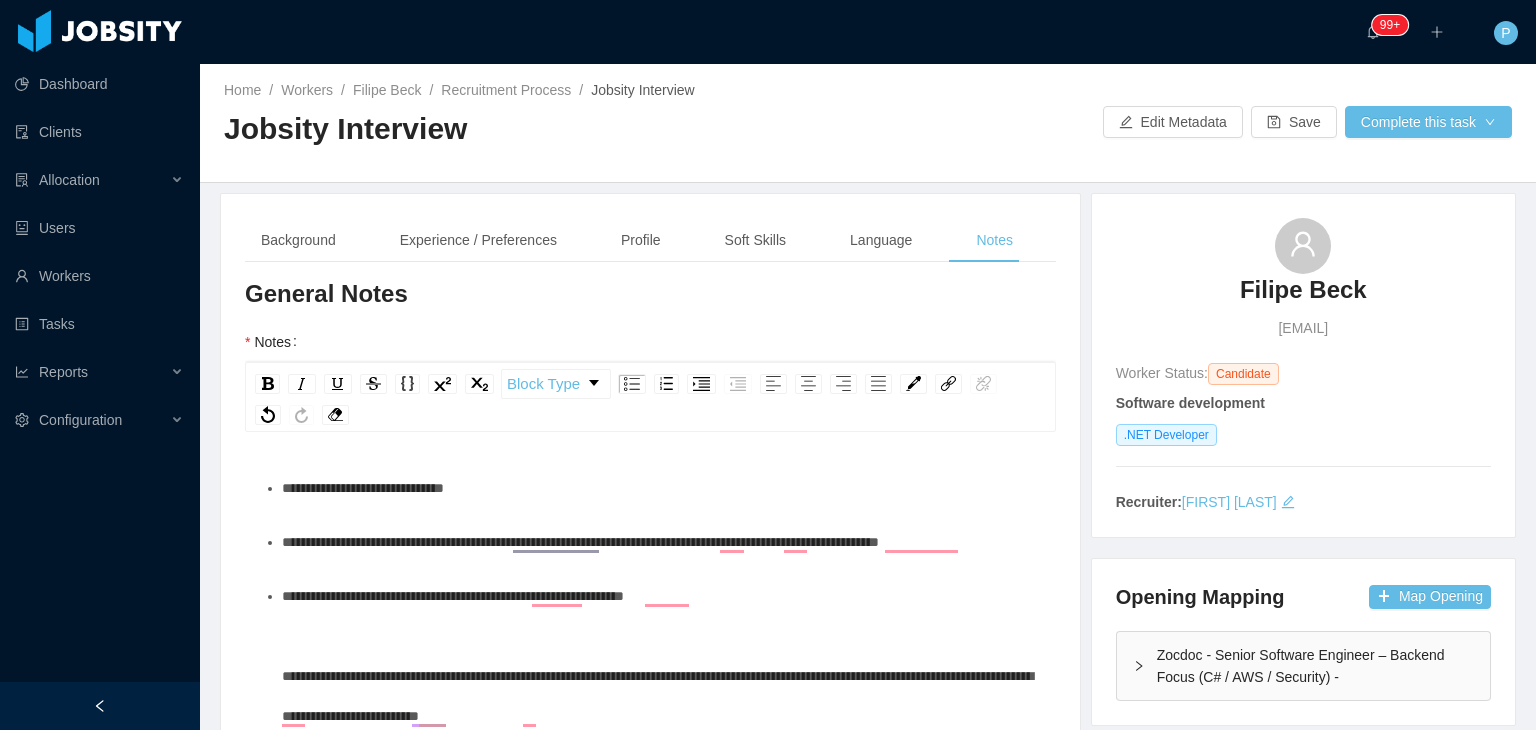 scroll, scrollTop: 76, scrollLeft: 0, axis: vertical 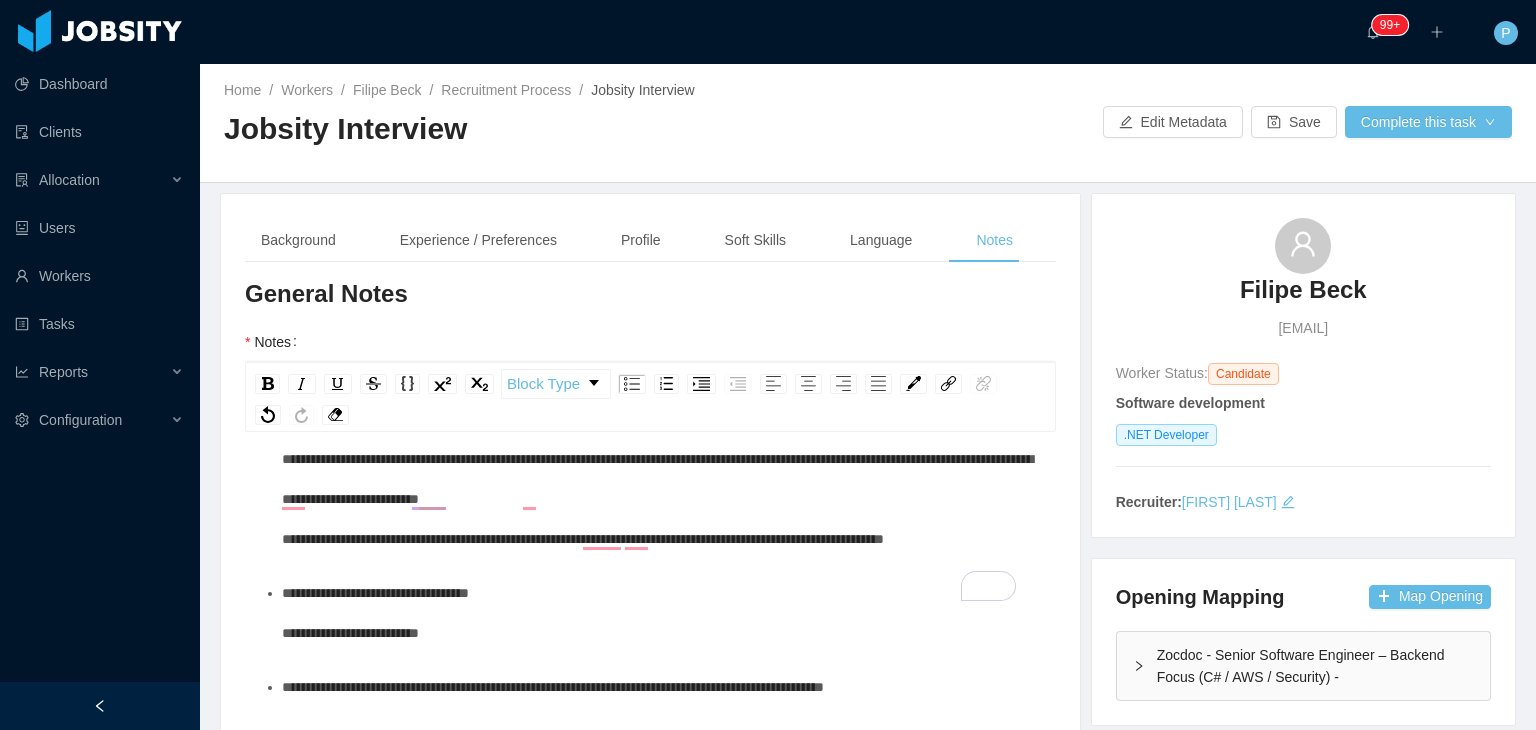 click on "**********" at bounding box center (375, 613) 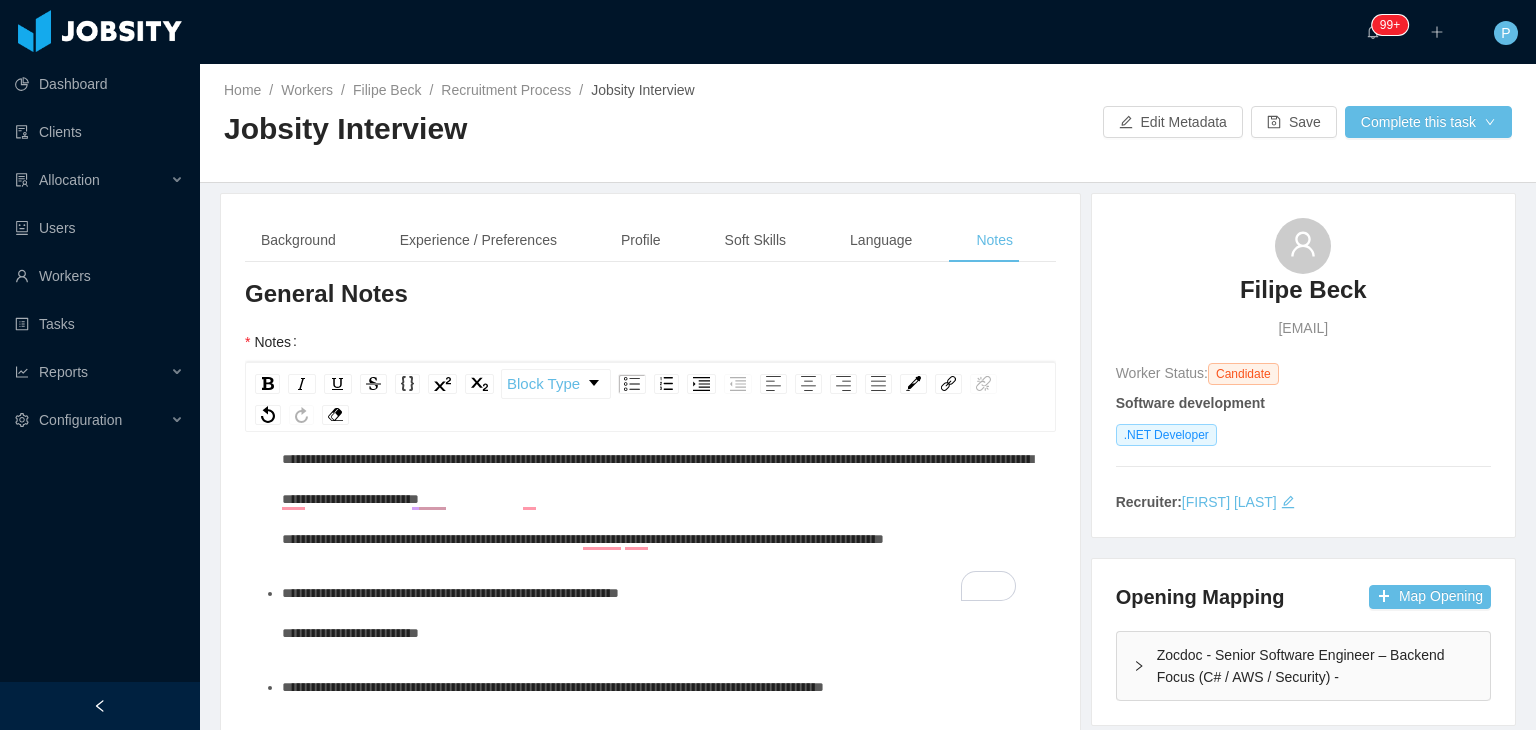 scroll, scrollTop: 96, scrollLeft: 0, axis: vertical 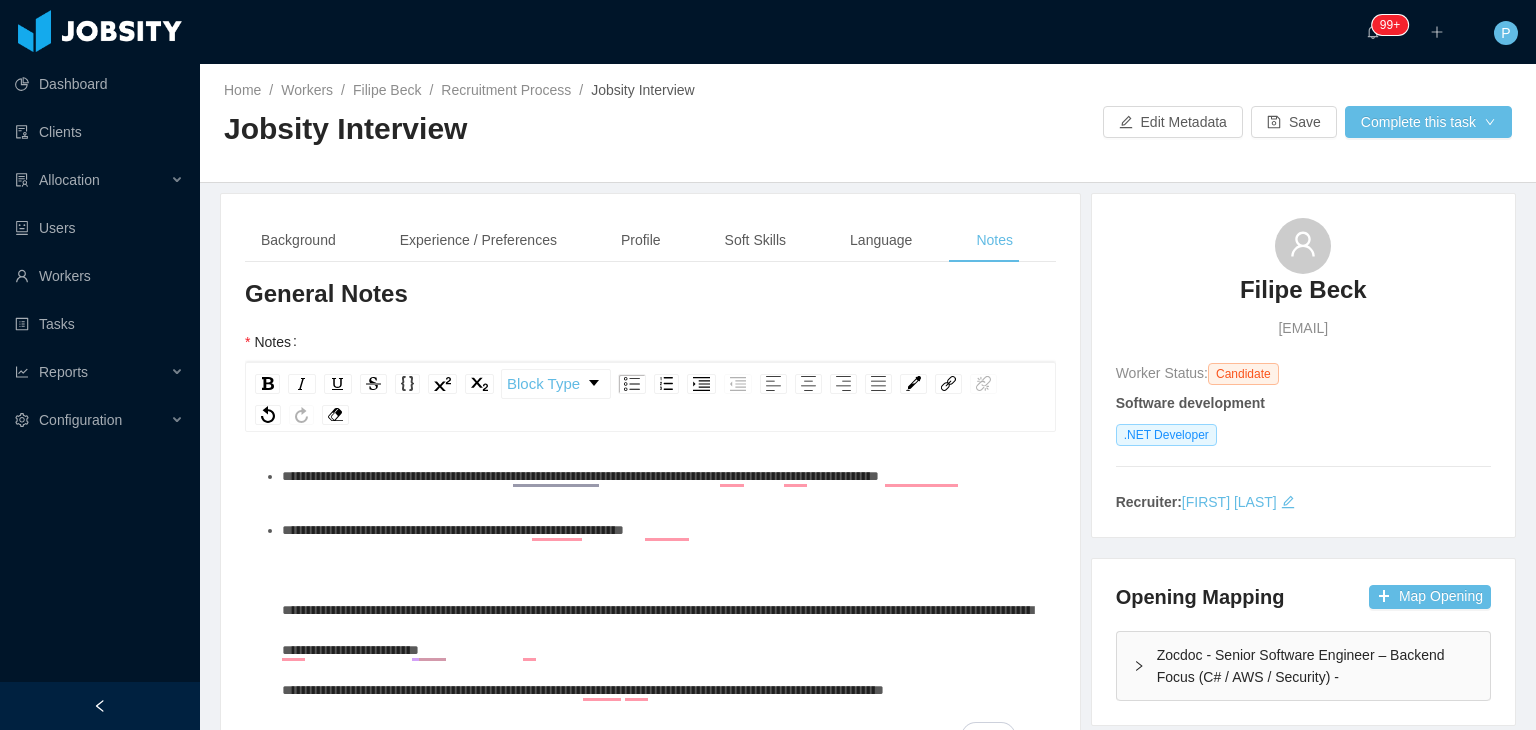 click on "**********" at bounding box center (661, 610) 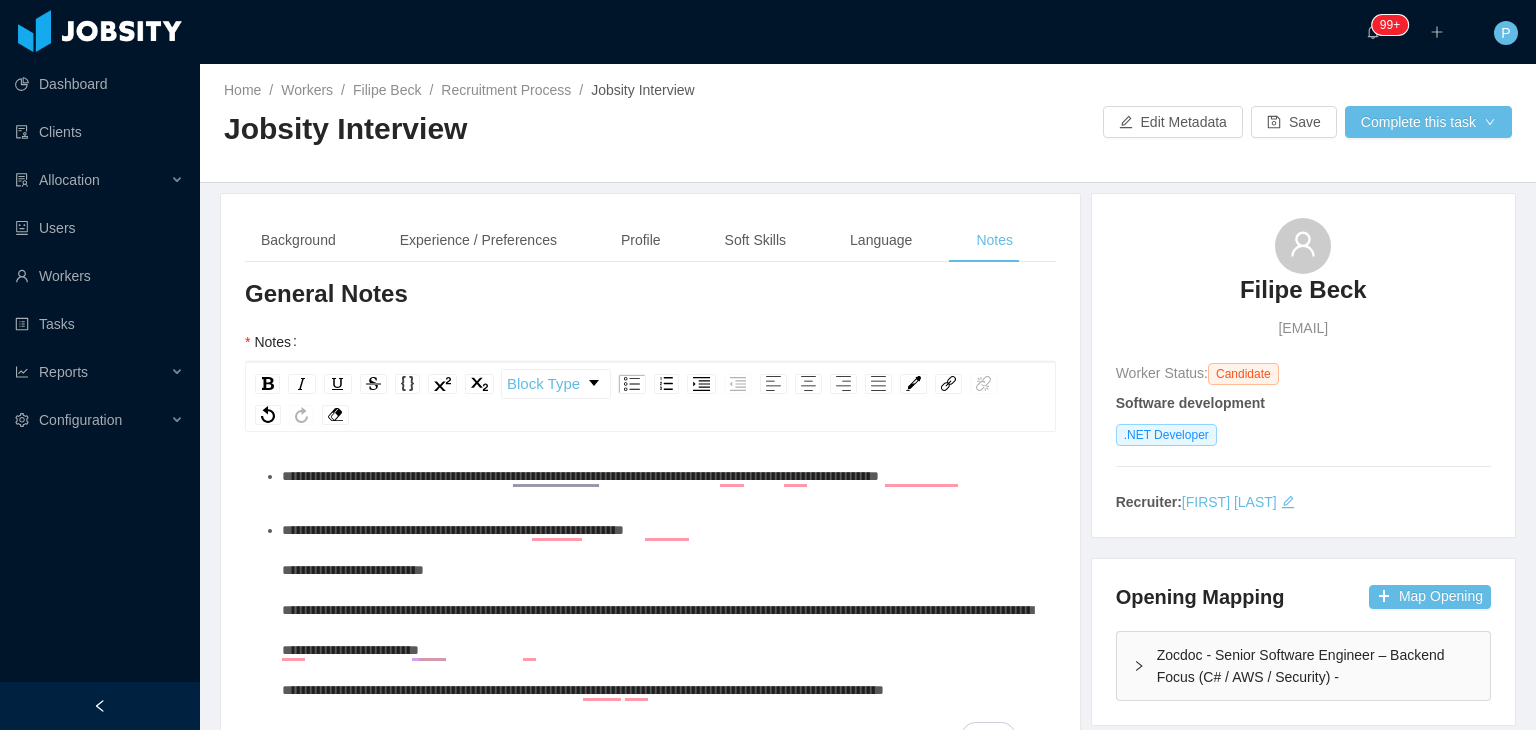 scroll, scrollTop: 115, scrollLeft: 0, axis: vertical 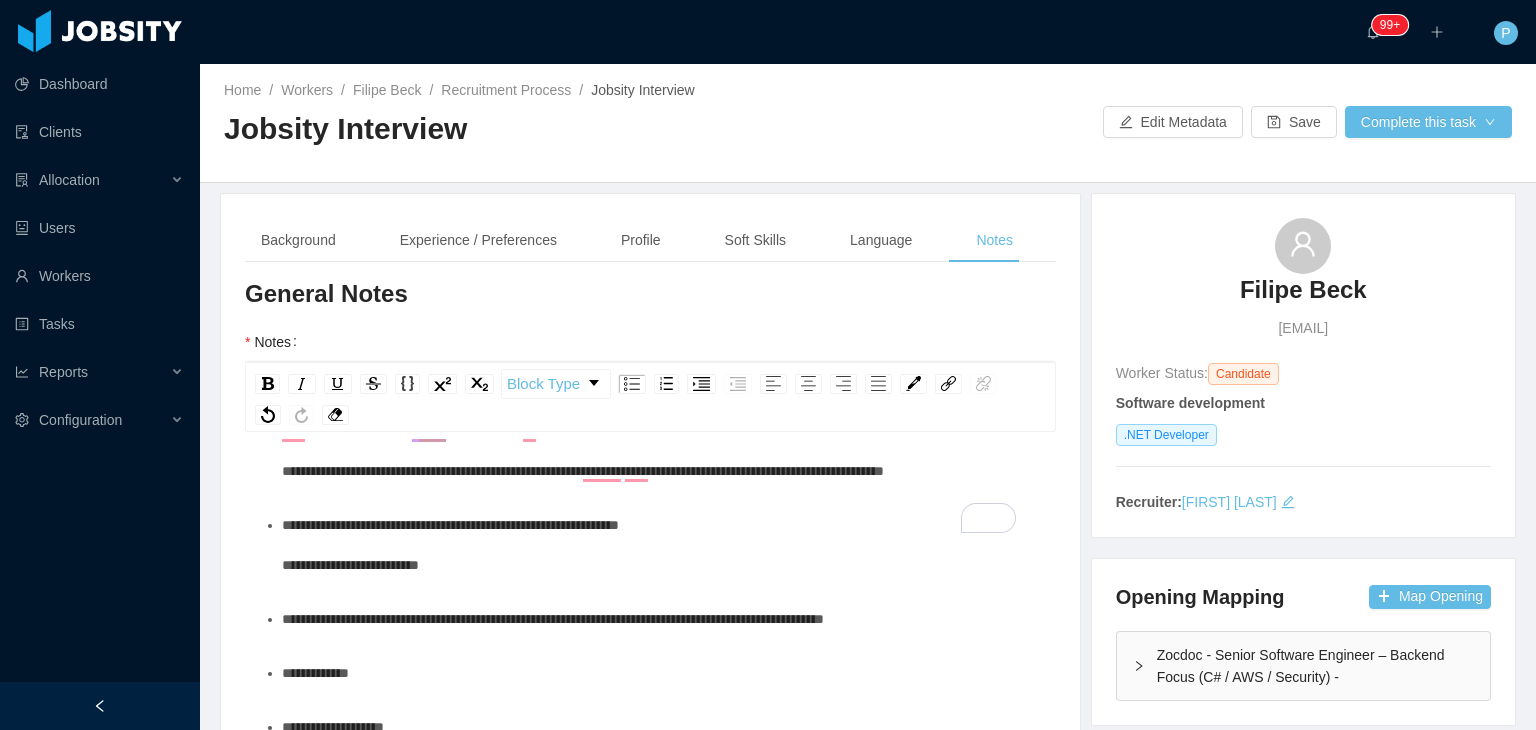 click on "**********" at bounding box center [450, 545] 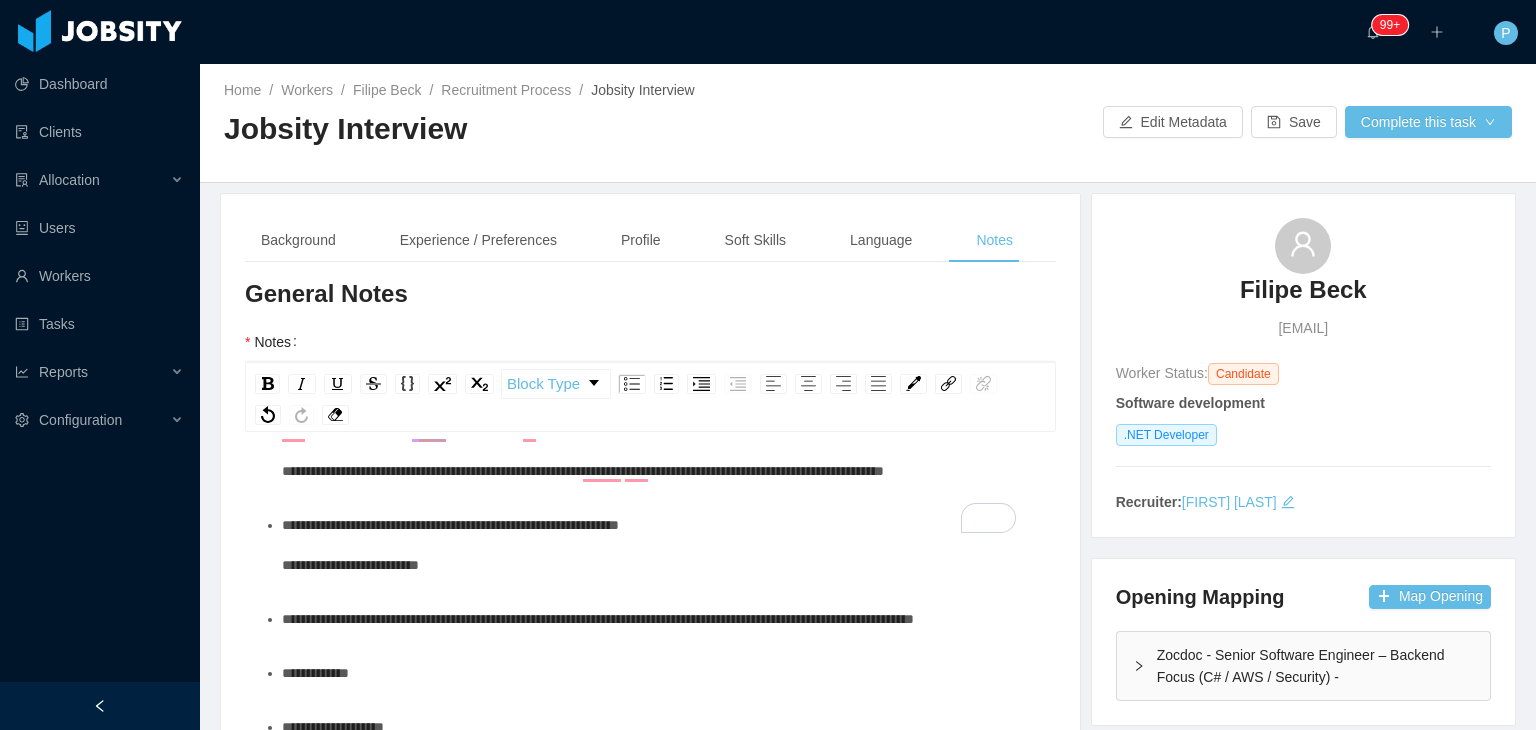 click on "**********" at bounding box center (657, 391) 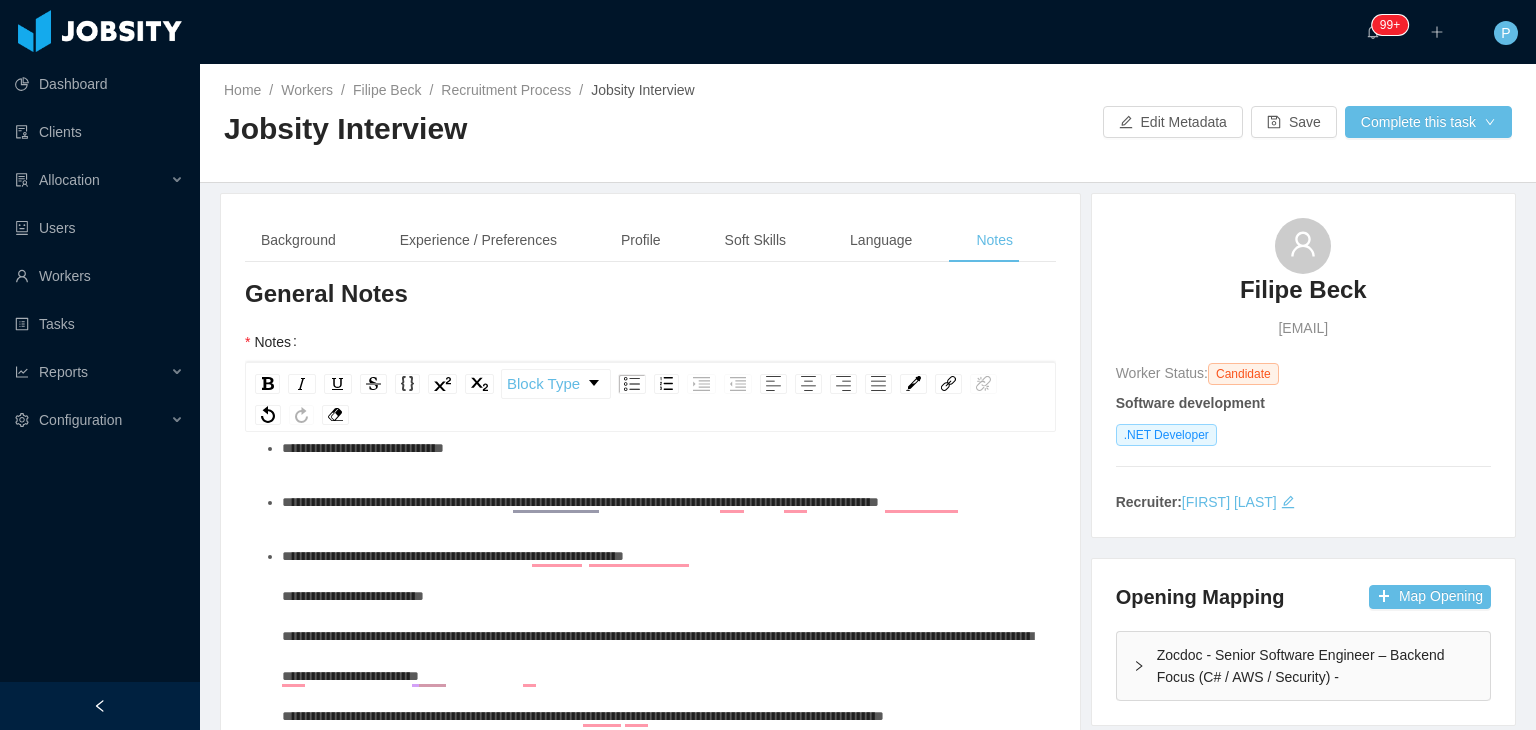 click on "**********" at bounding box center (657, 636) 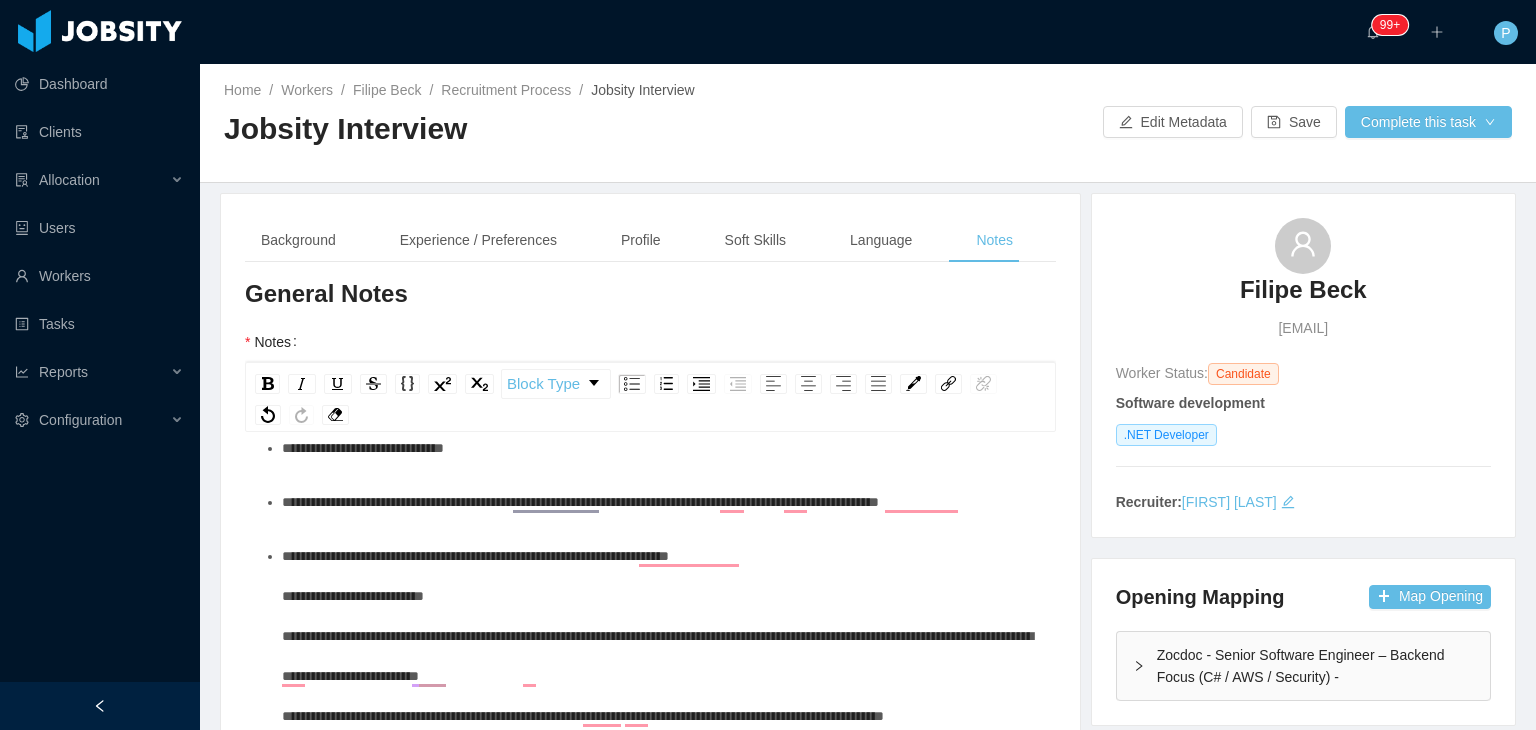 click on "**********" at bounding box center (661, 636) 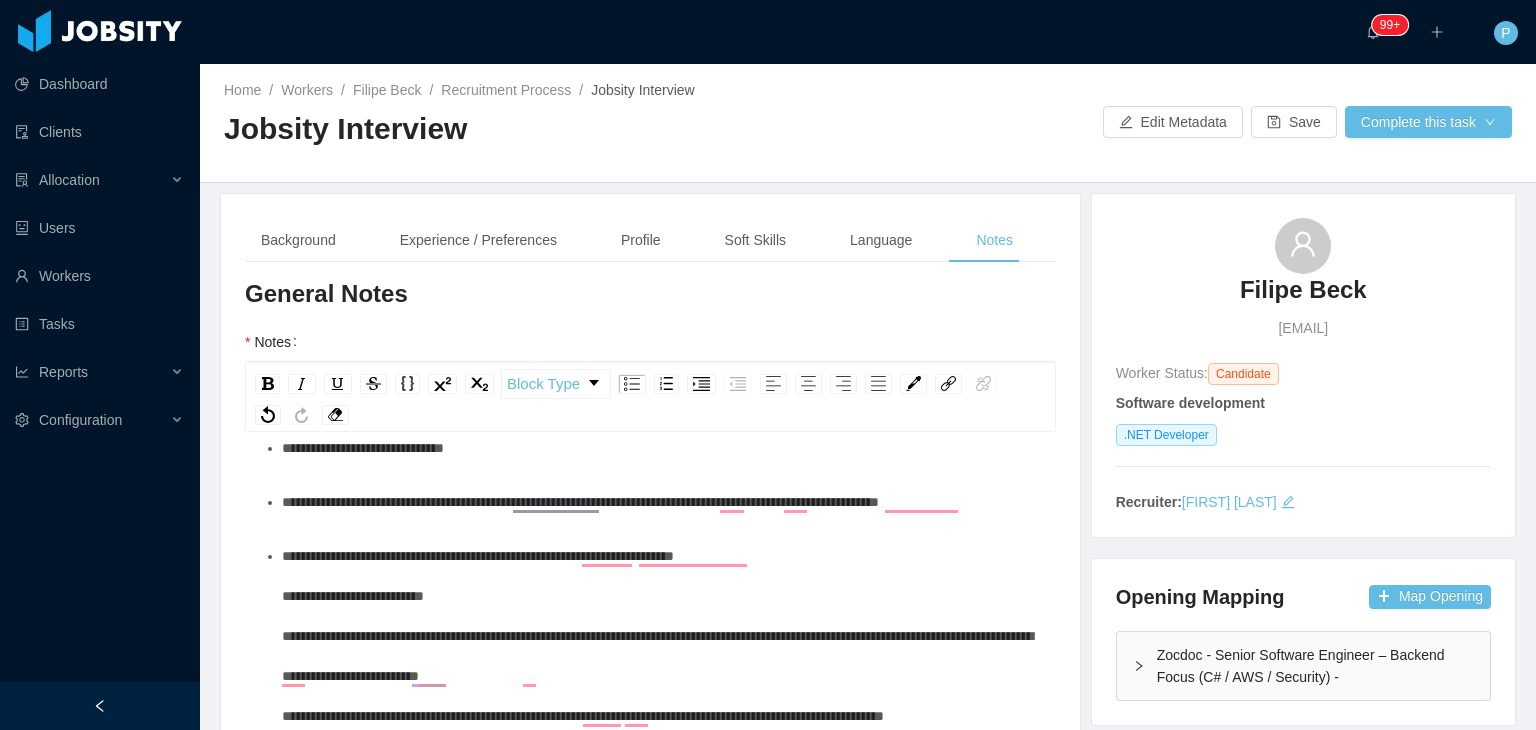 click on "**********" at bounding box center [661, 636] 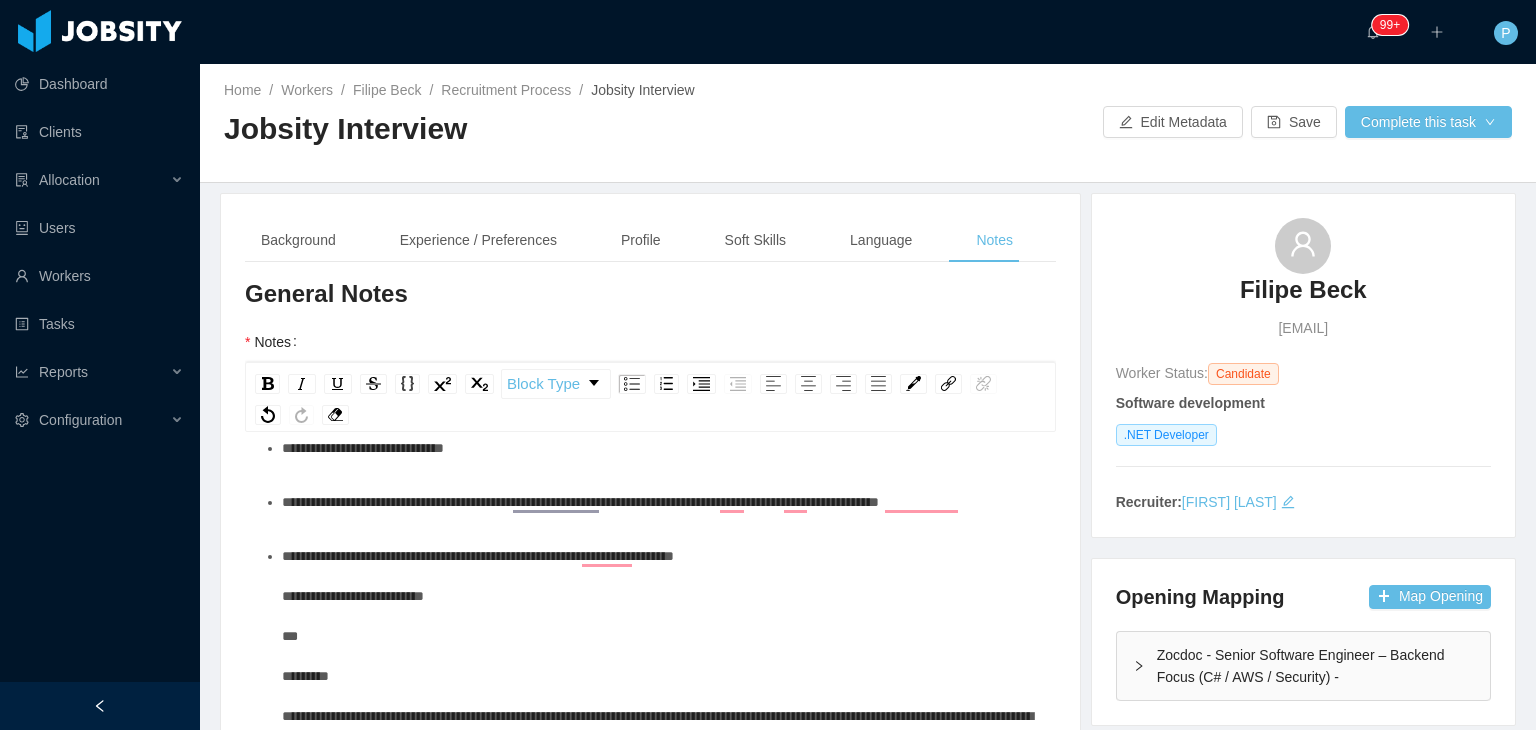 click on "**********" at bounding box center [661, 676] 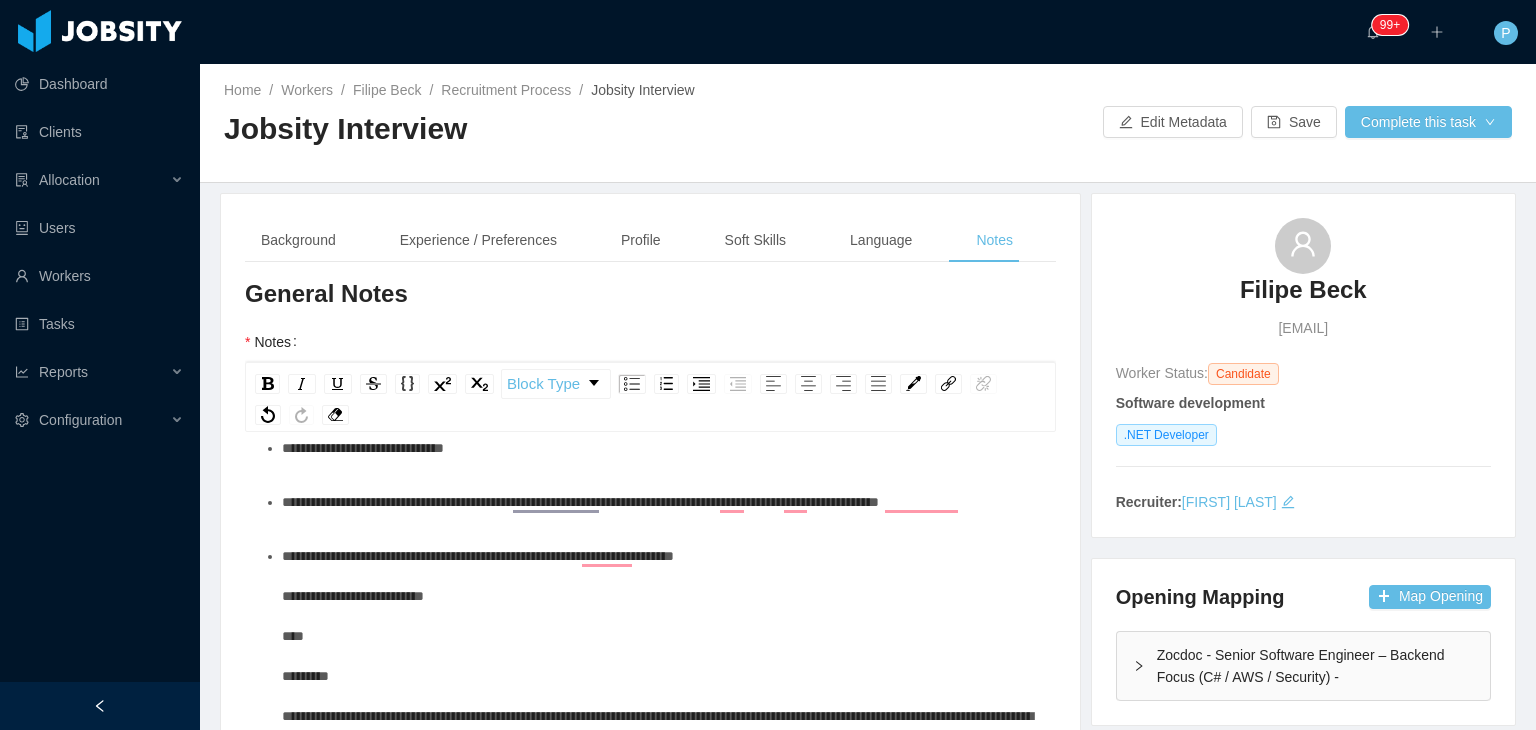 click on "**********" at bounding box center [651, 831] 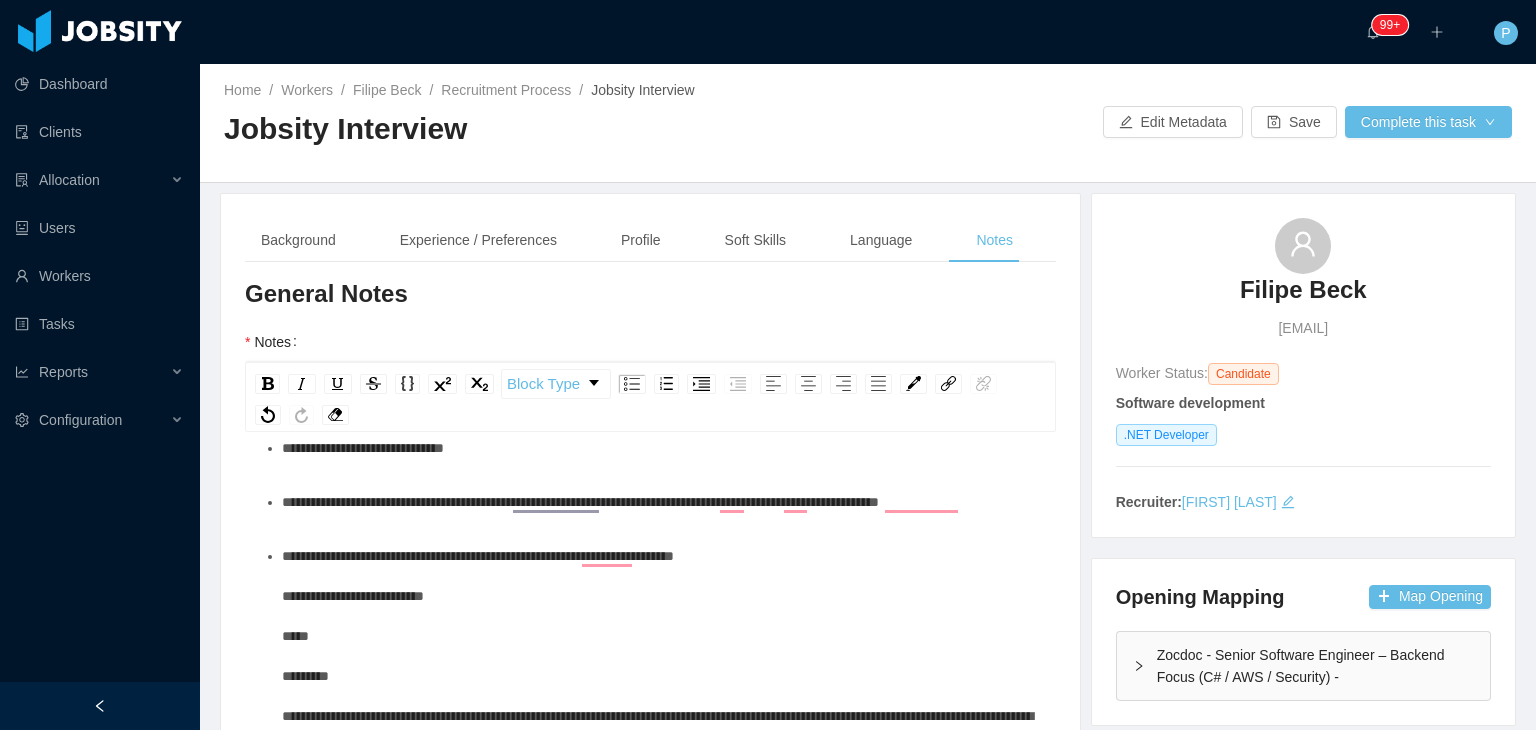 click on "**********" at bounding box center (661, 676) 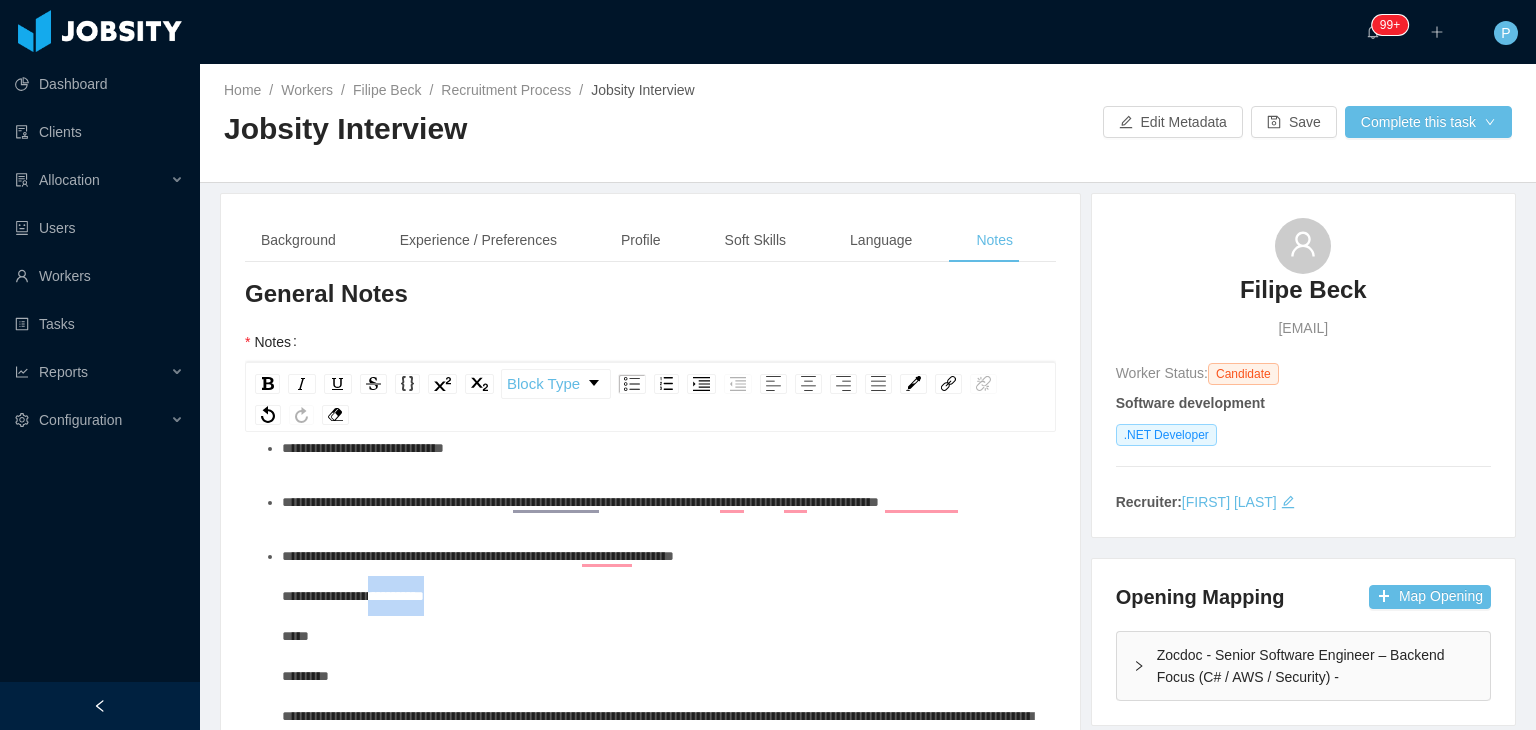 drag, startPoint x: 472, startPoint y: 588, endPoint x: 388, endPoint y: 593, distance: 84.14868 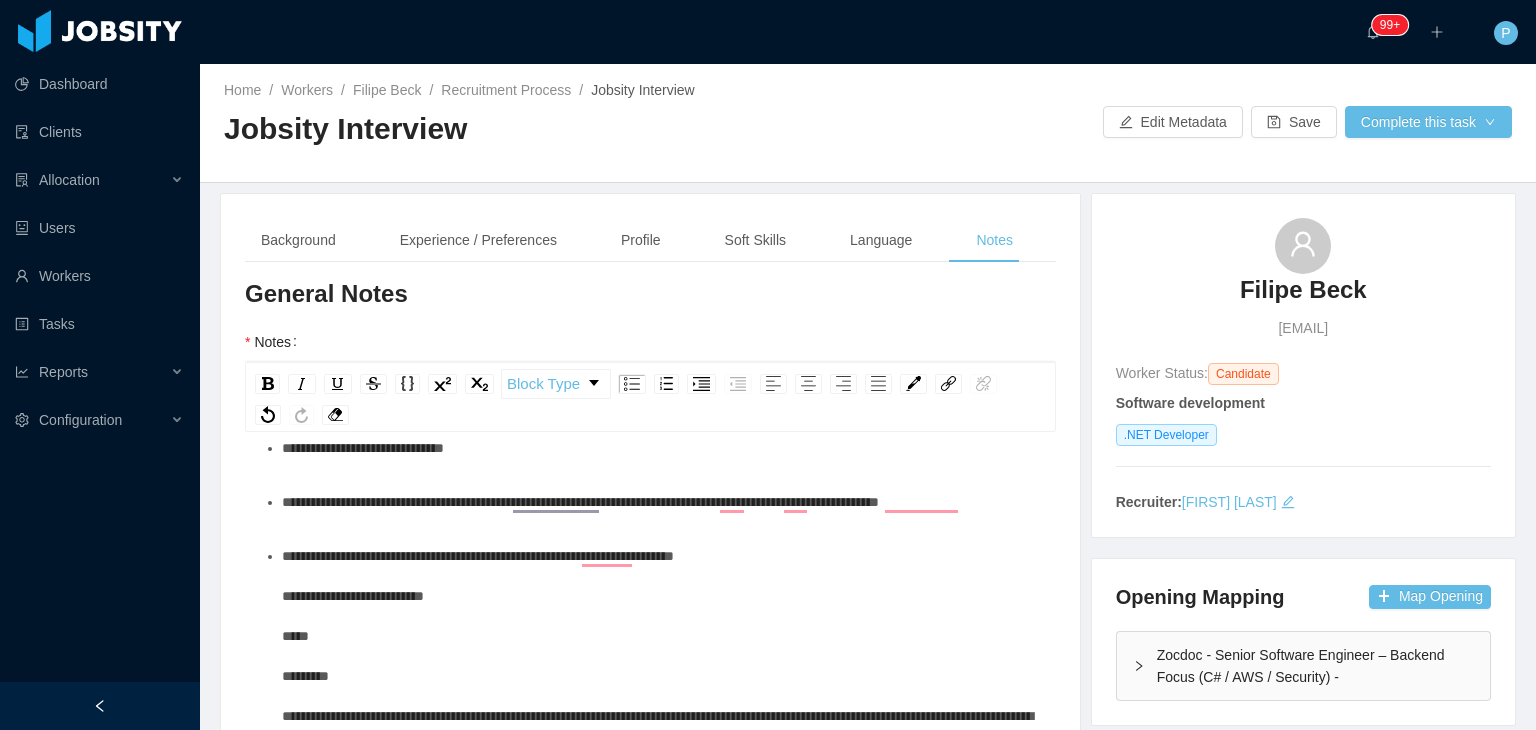 click on "**********" at bounding box center [661, 676] 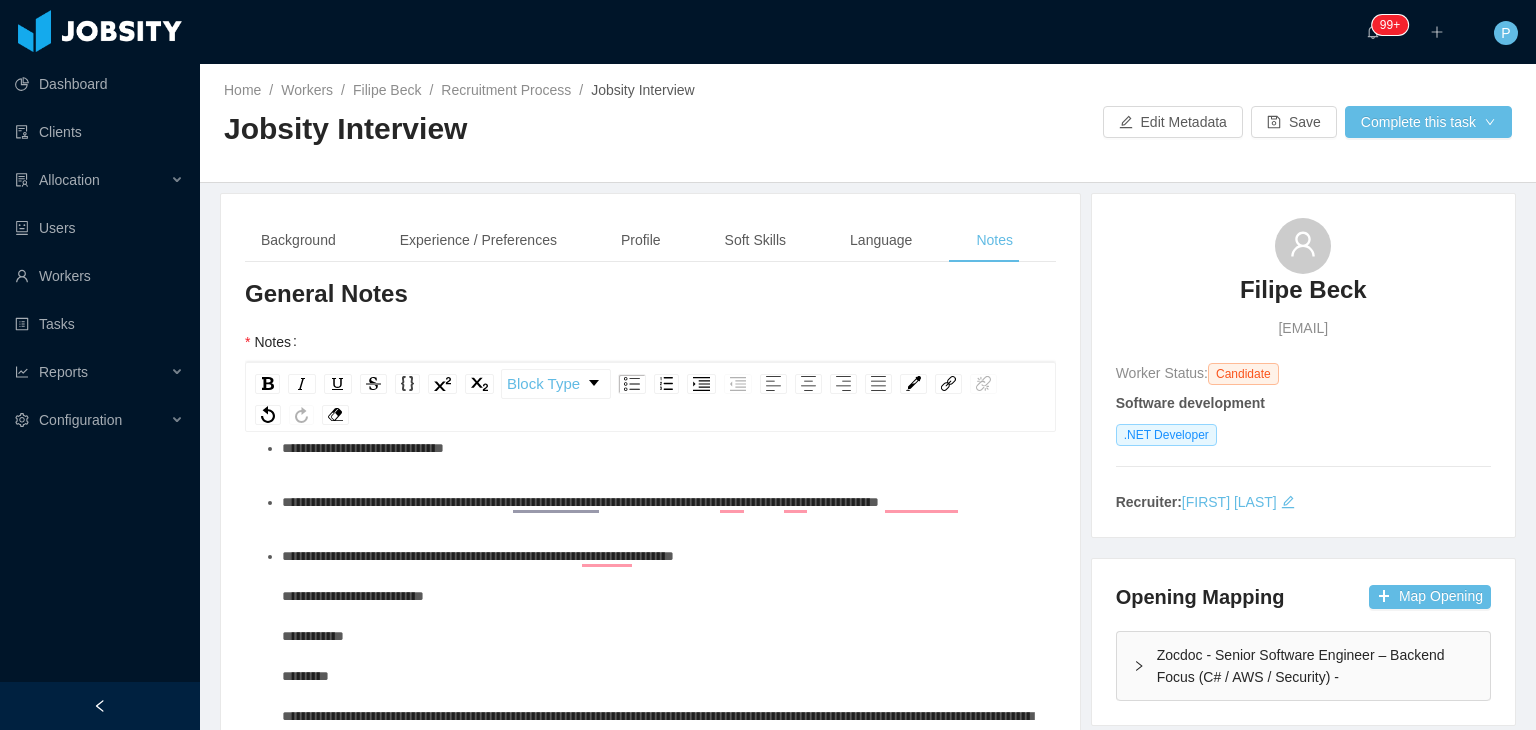 click on "**********" at bounding box center (657, 676) 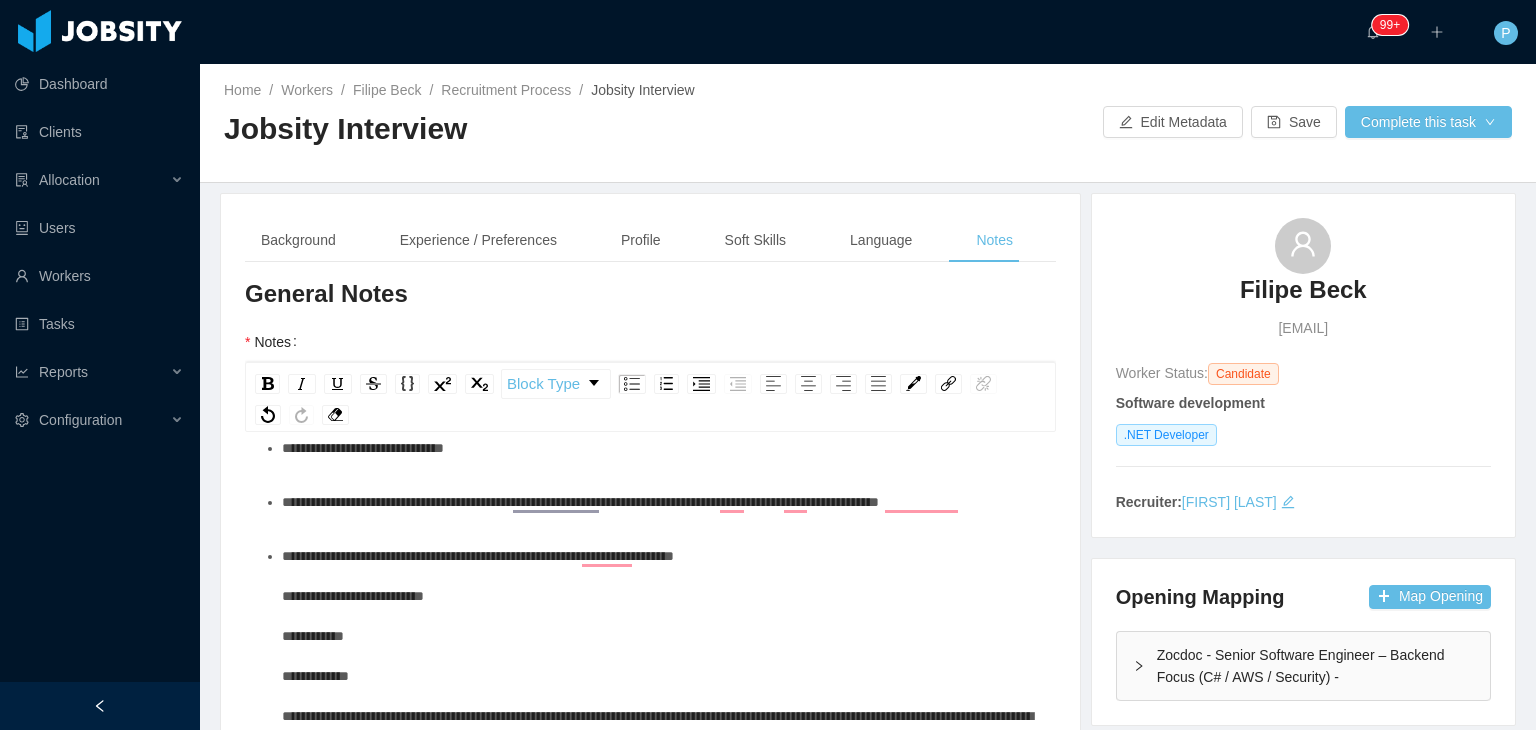 click on "**********" at bounding box center [657, 676] 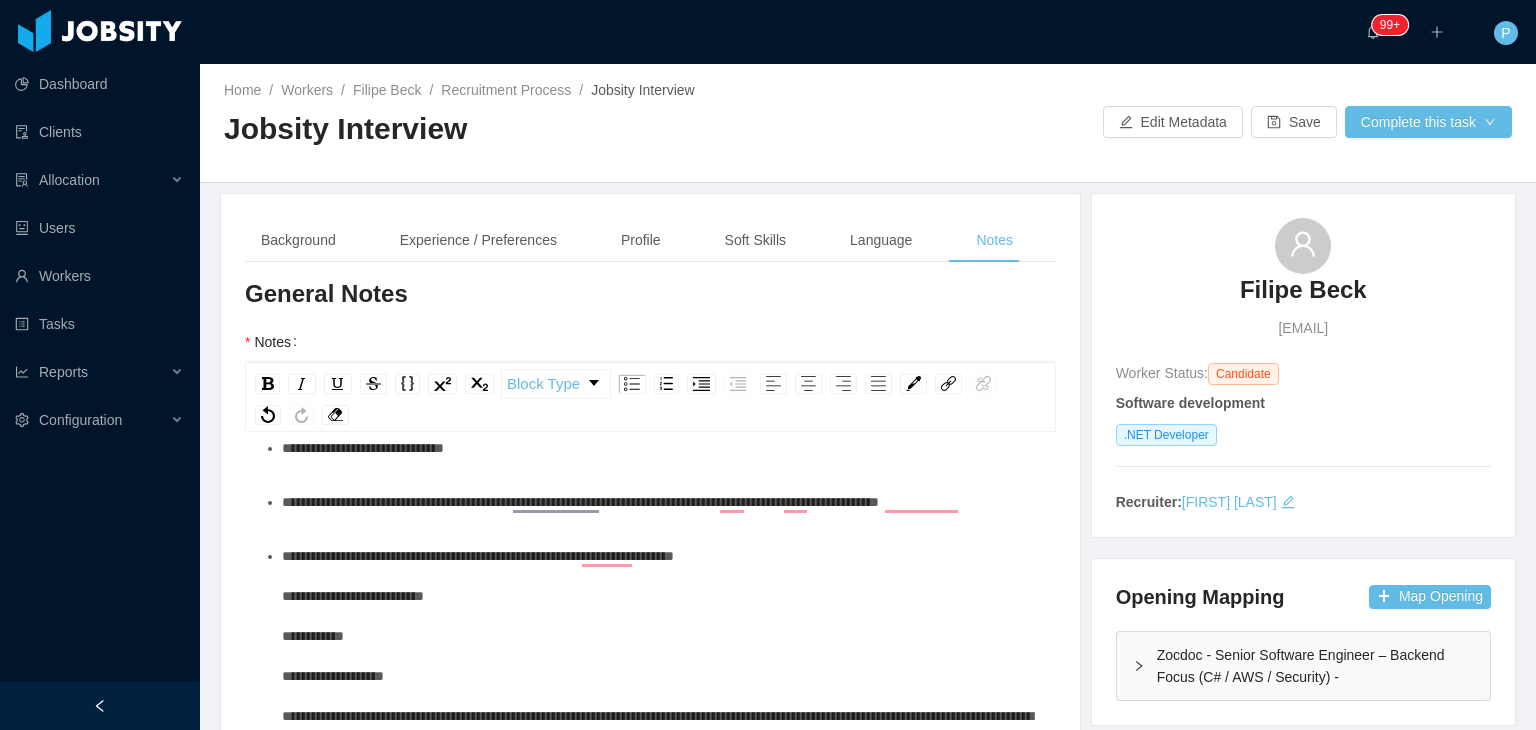click on "**********" at bounding box center (661, 676) 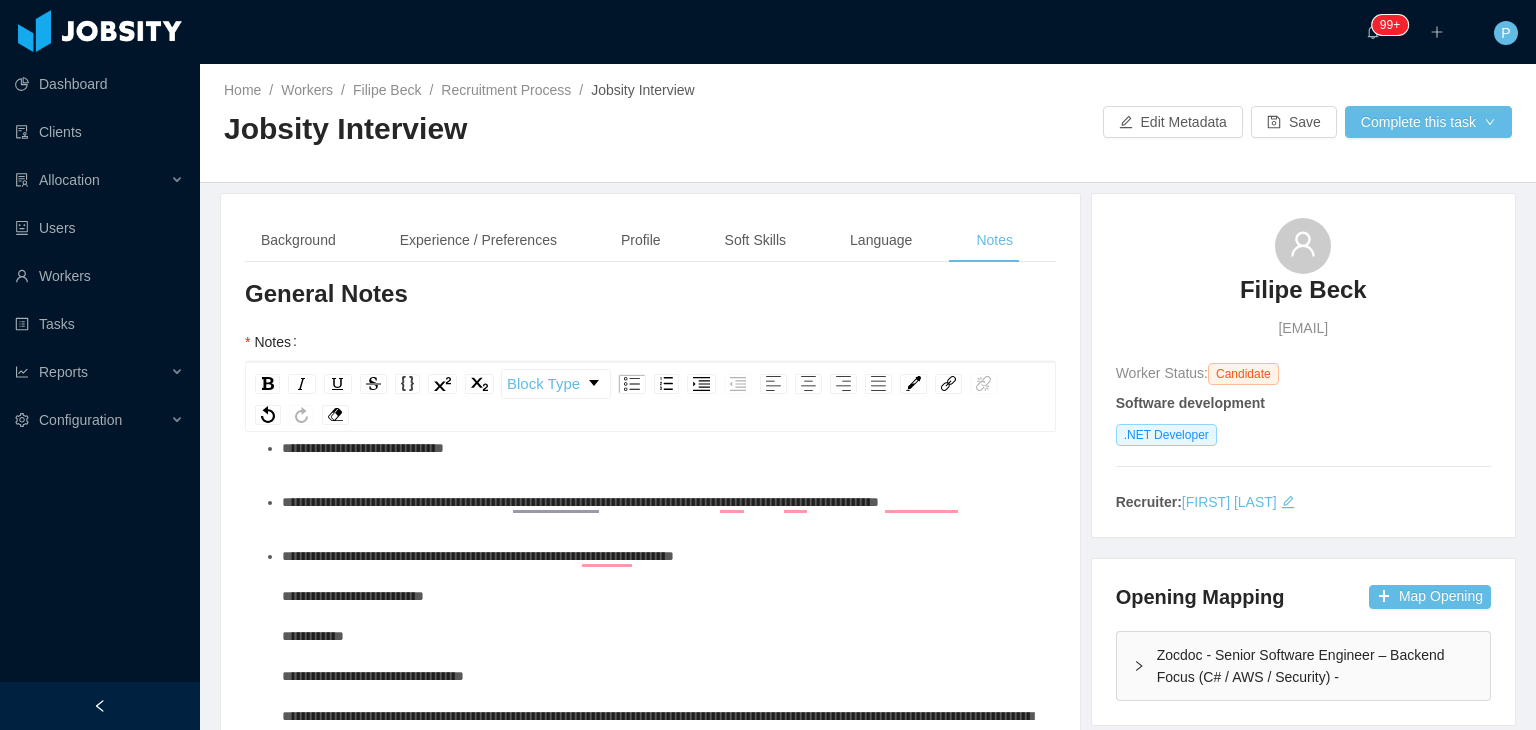 click on "**********" at bounding box center (661, 676) 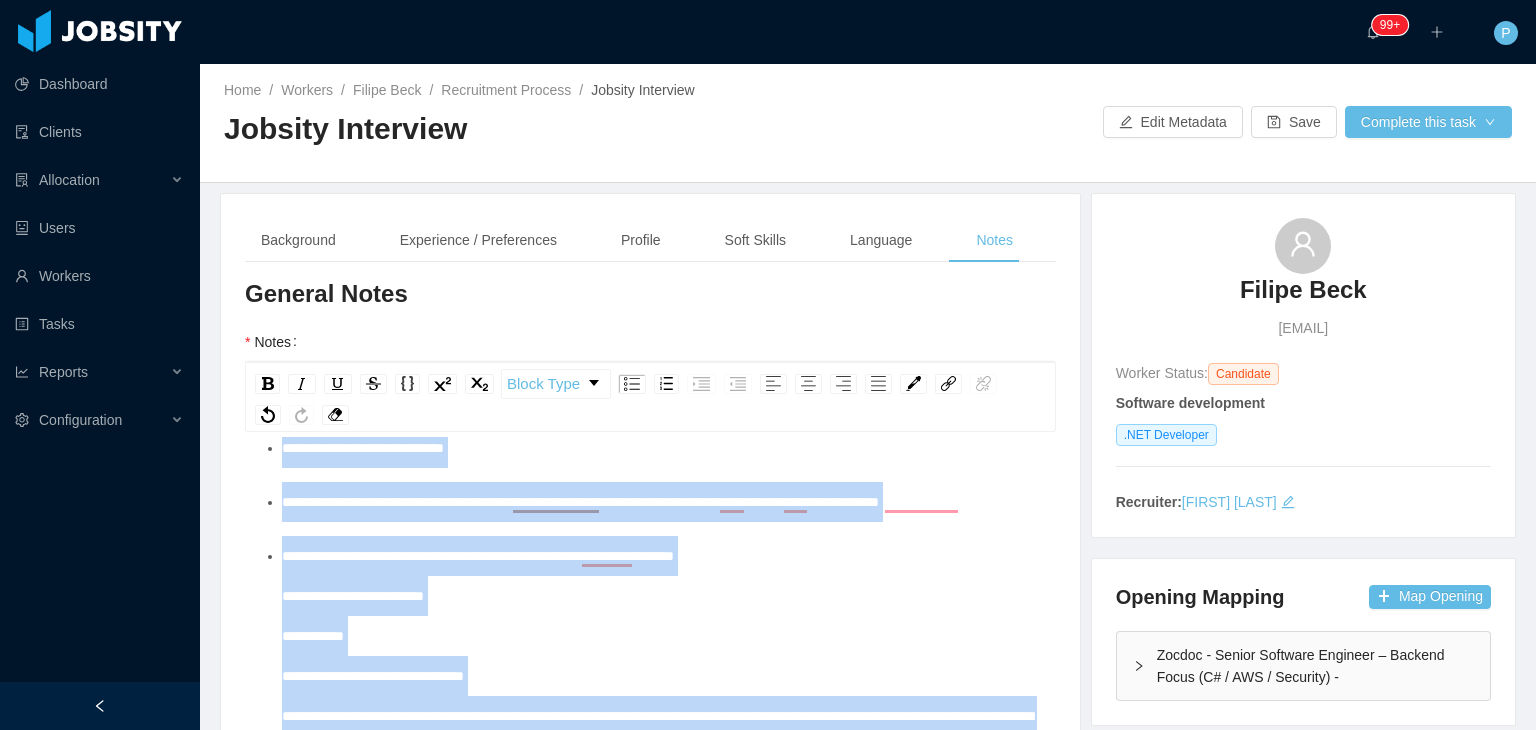 scroll, scrollTop: 56, scrollLeft: 0, axis: vertical 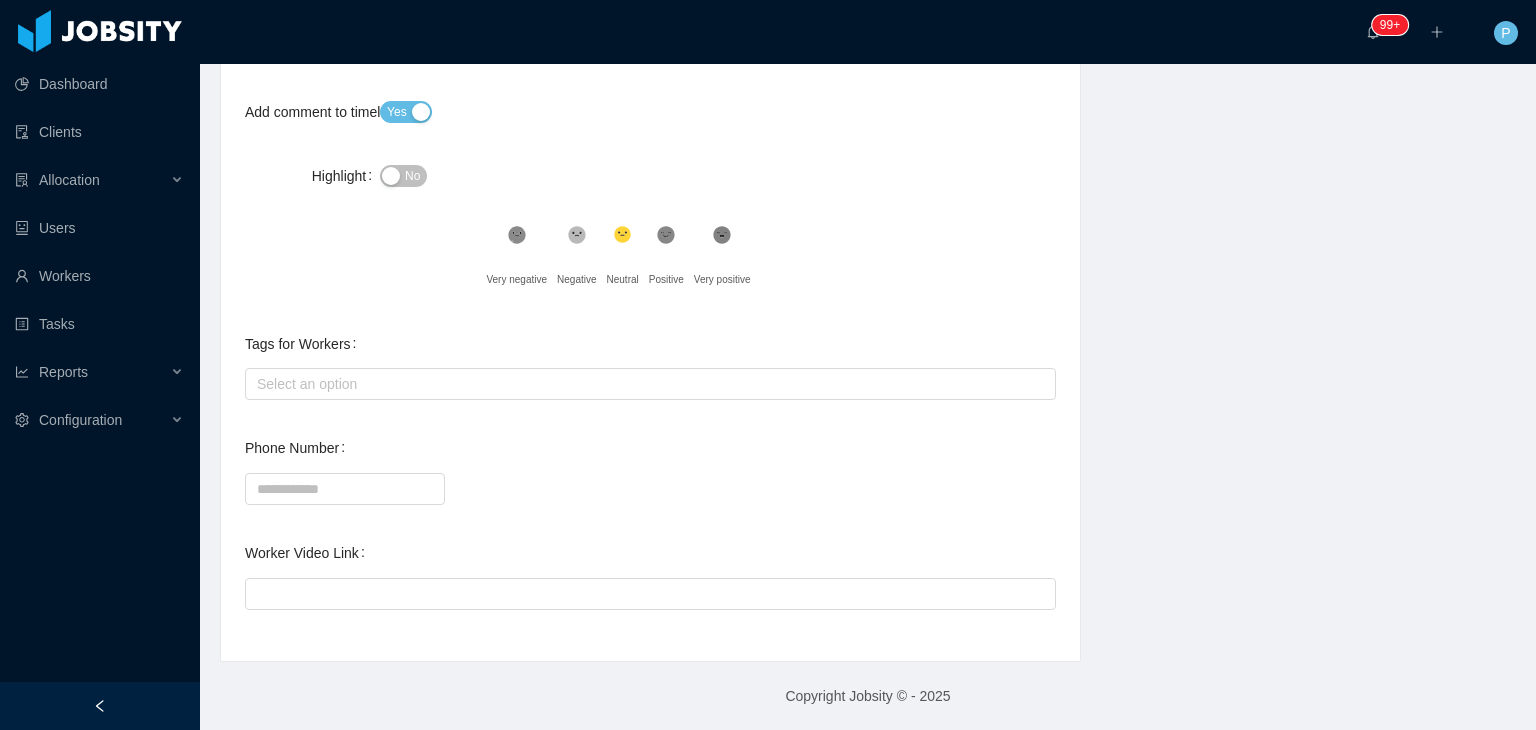 drag, startPoint x: 279, startPoint y: 449, endPoint x: 597, endPoint y: 429, distance: 318.6283 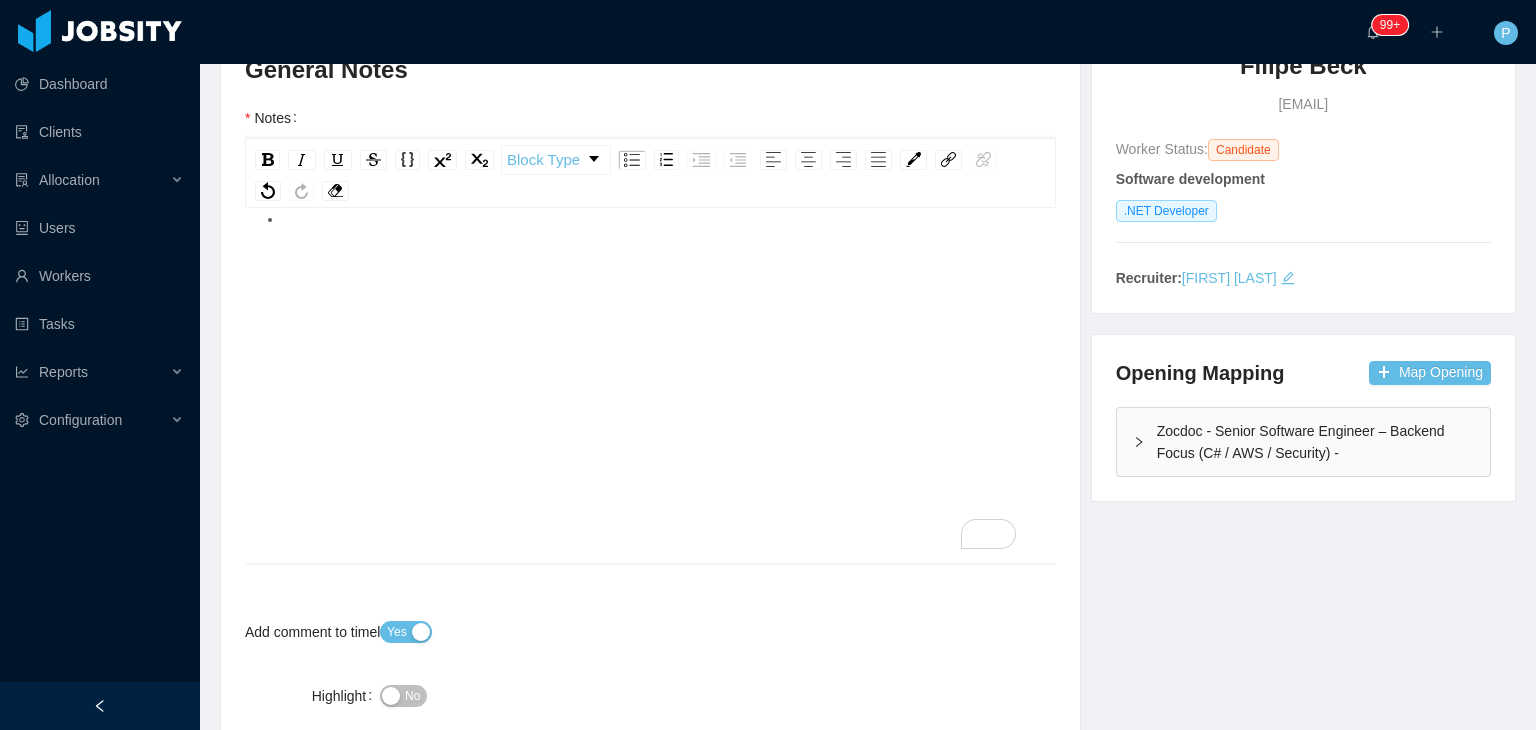 scroll, scrollTop: 0, scrollLeft: 0, axis: both 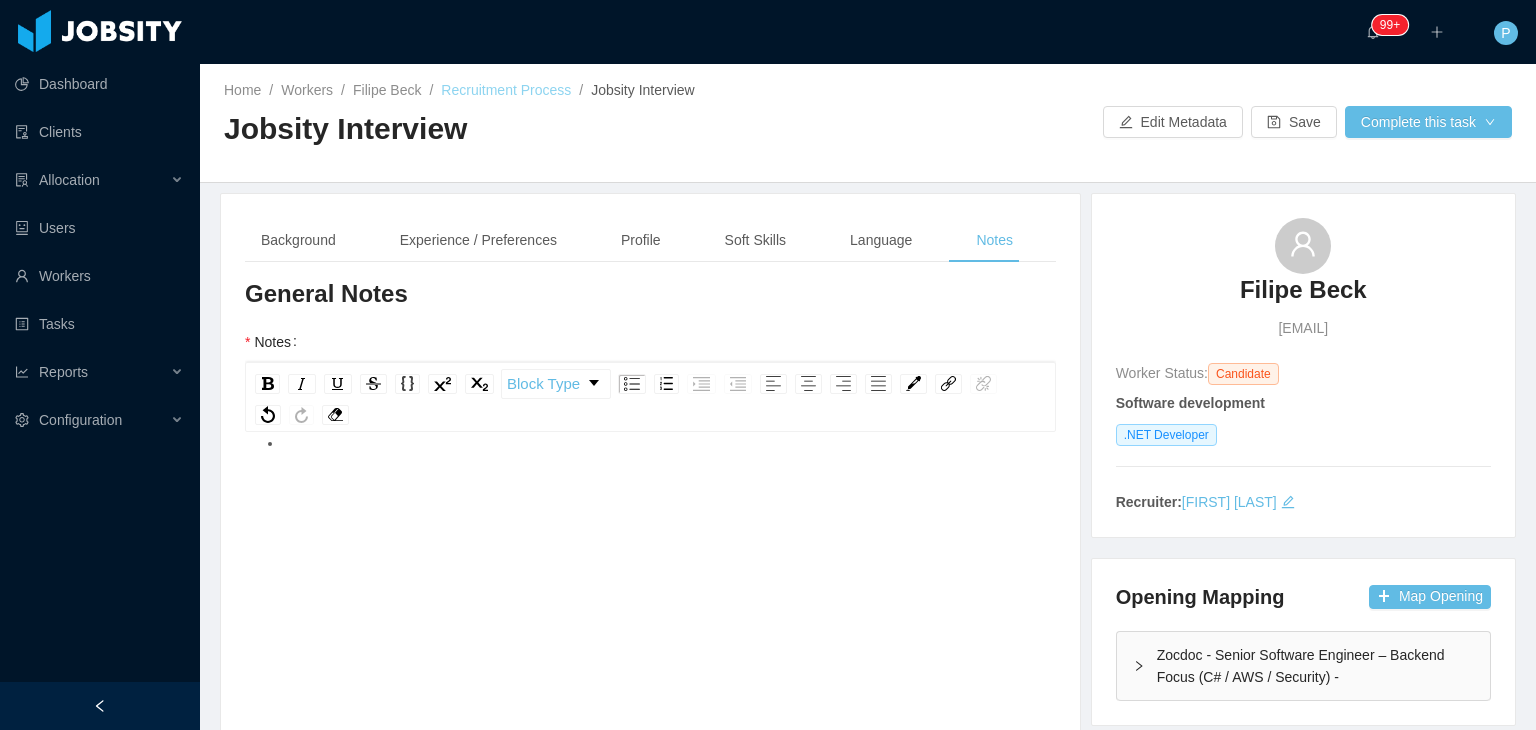 click on "Recruitment Process" at bounding box center (506, 90) 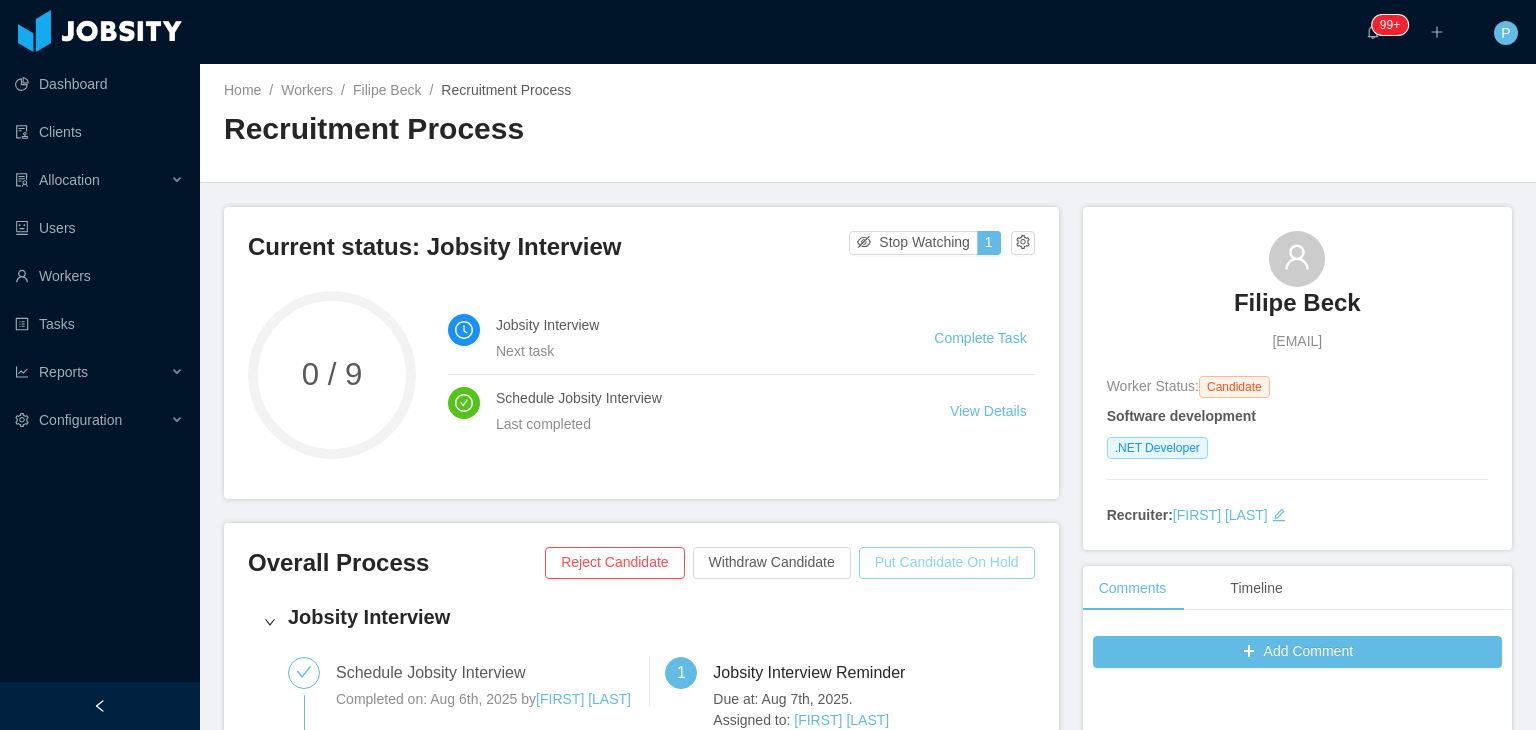 click on "Put Candidate On Hold" at bounding box center [947, 563] 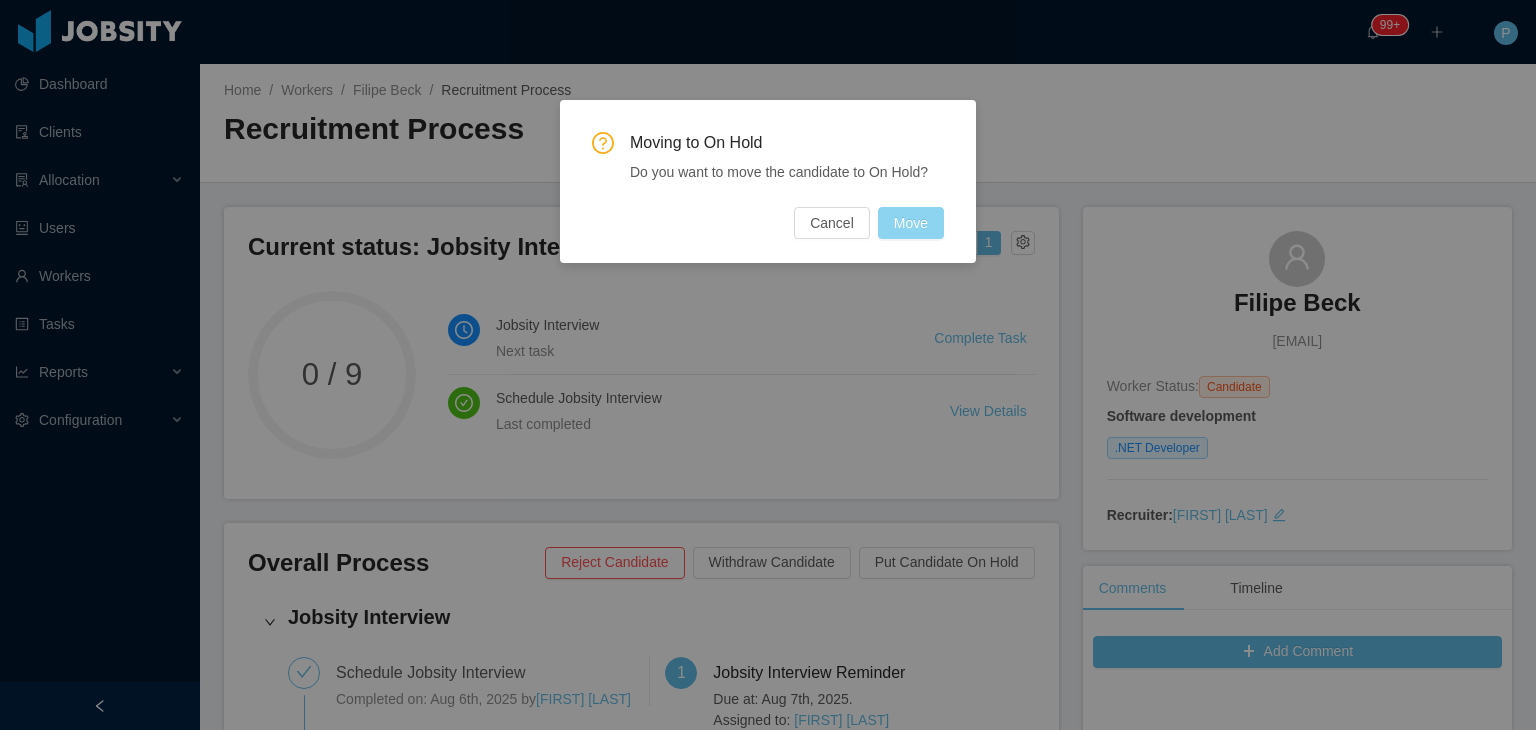 click on "Move" at bounding box center [911, 223] 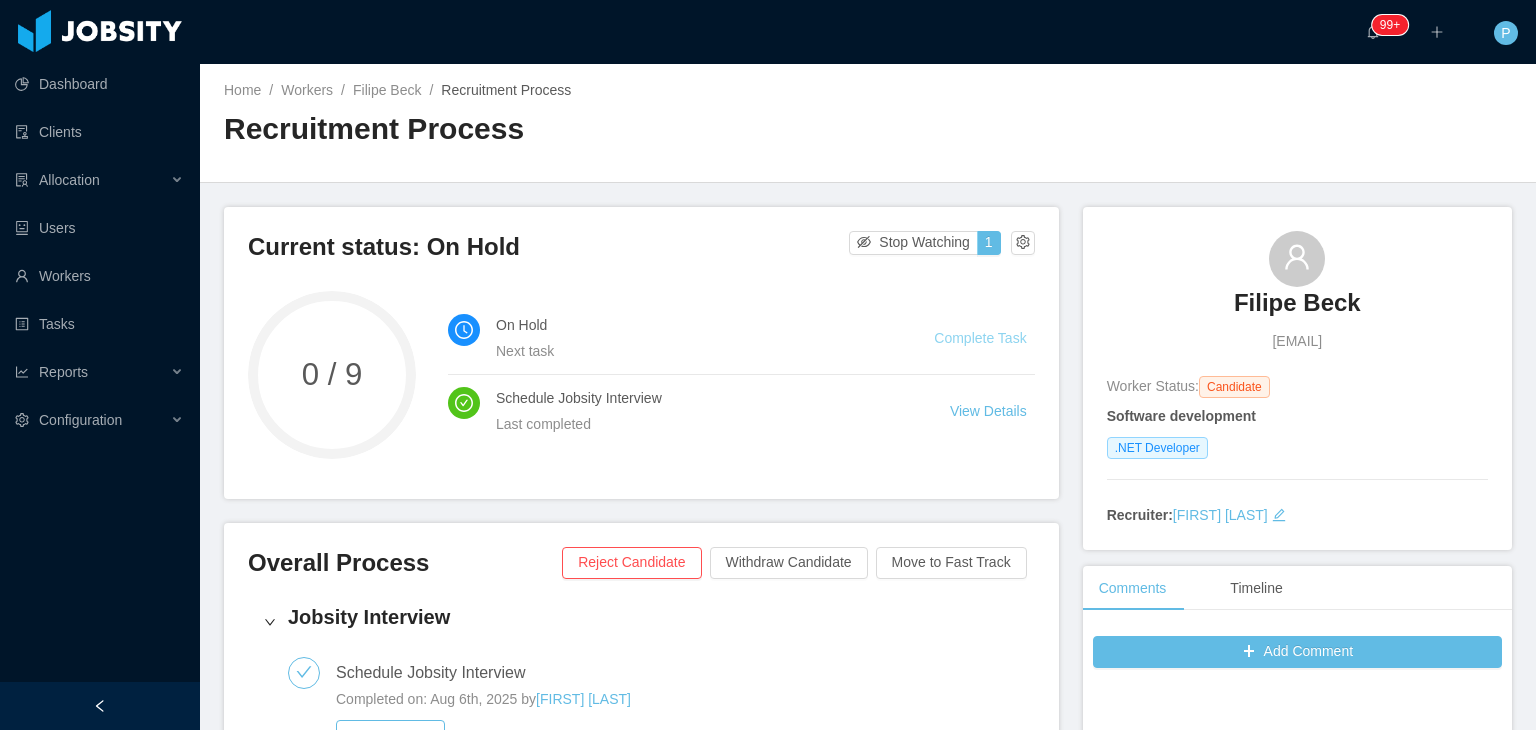 click on "Complete Task" at bounding box center (980, 338) 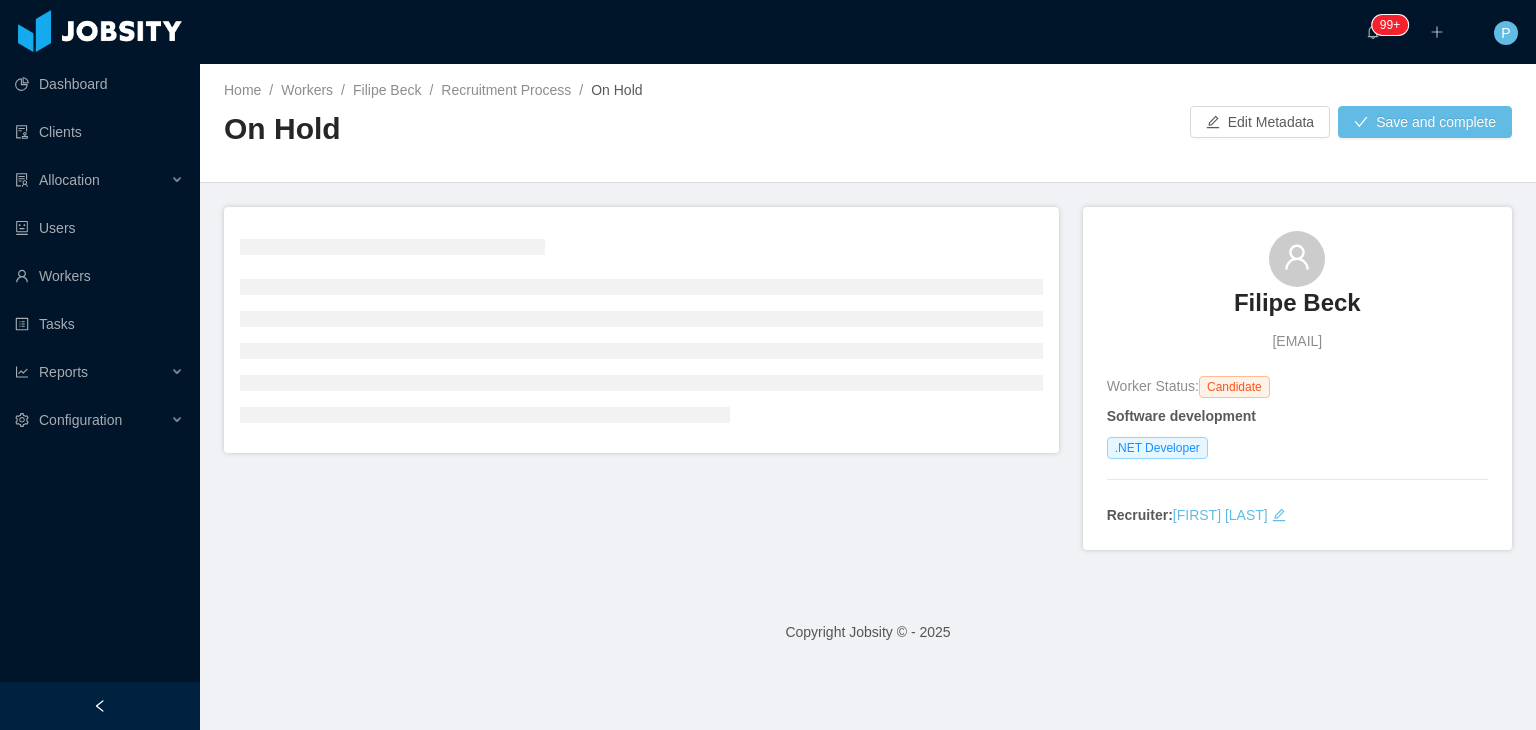 type 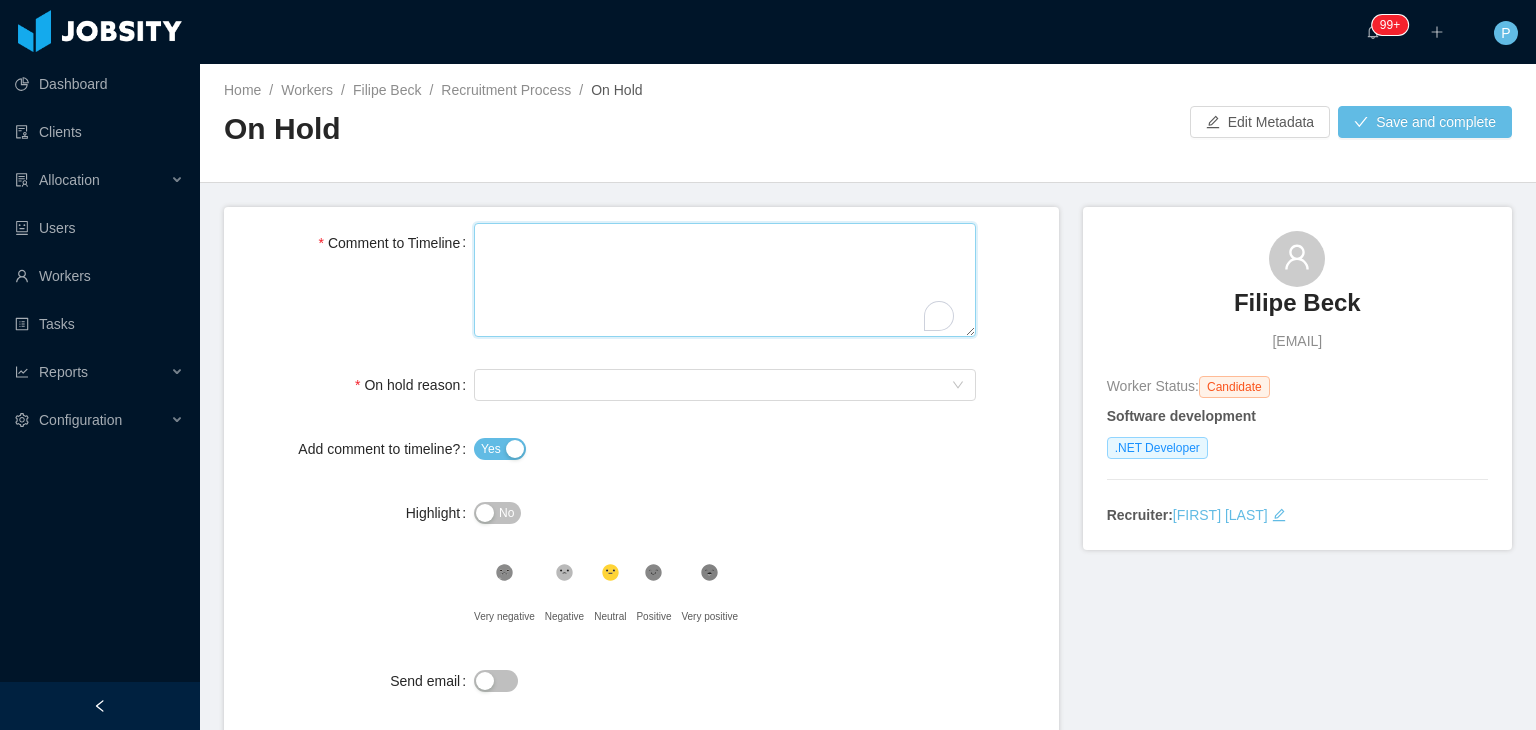 click on "Comment to Timeline" at bounding box center [725, 280] 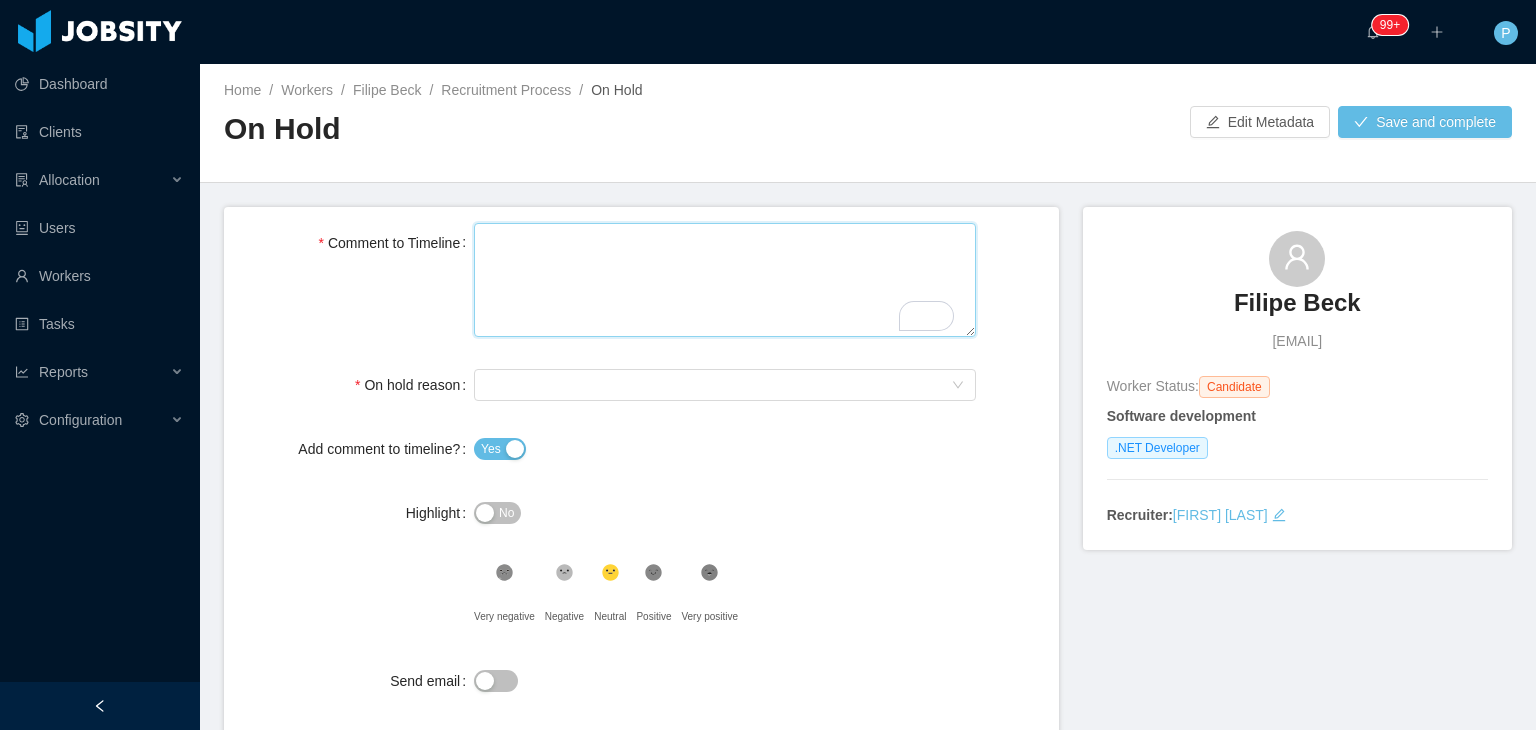 paste on "**********" 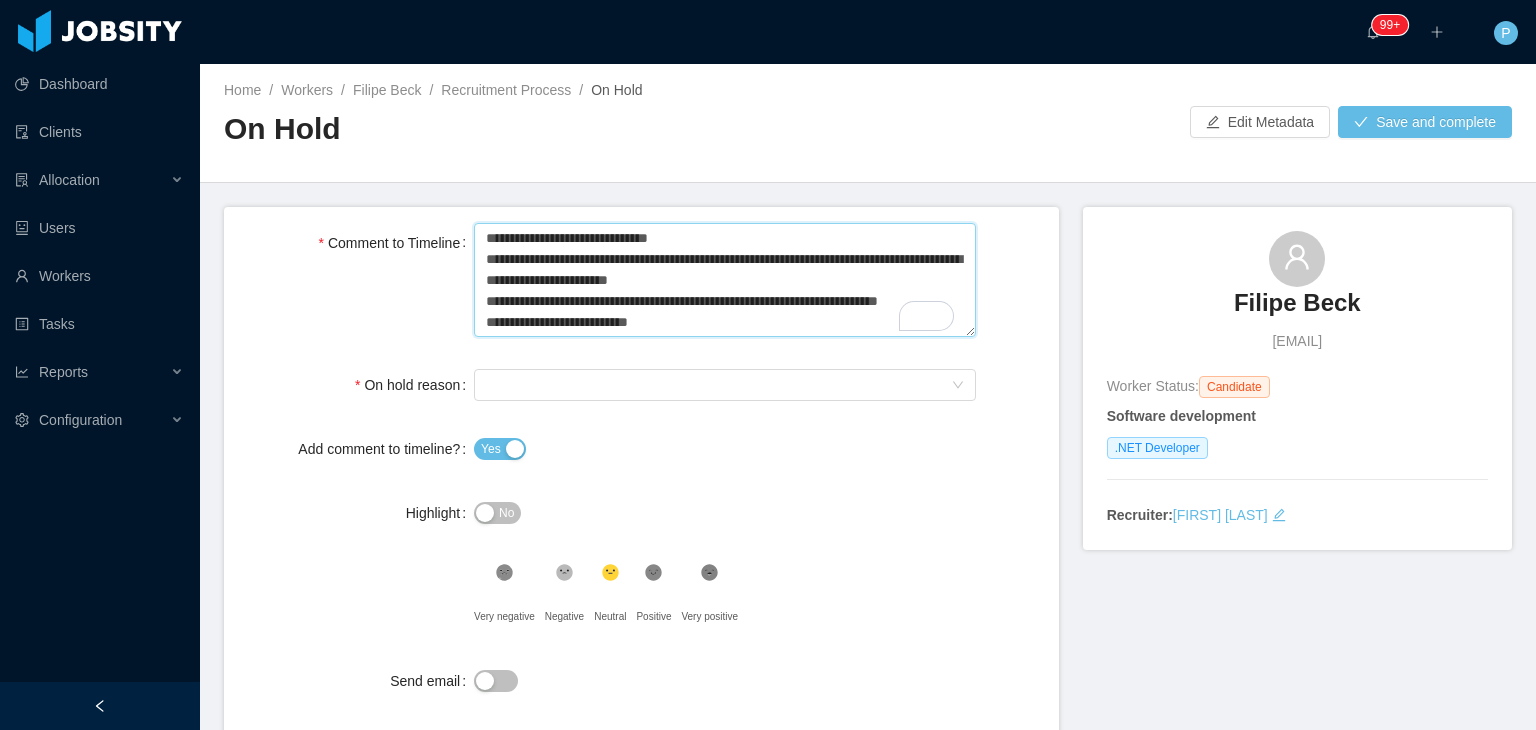 scroll, scrollTop: 246, scrollLeft: 0, axis: vertical 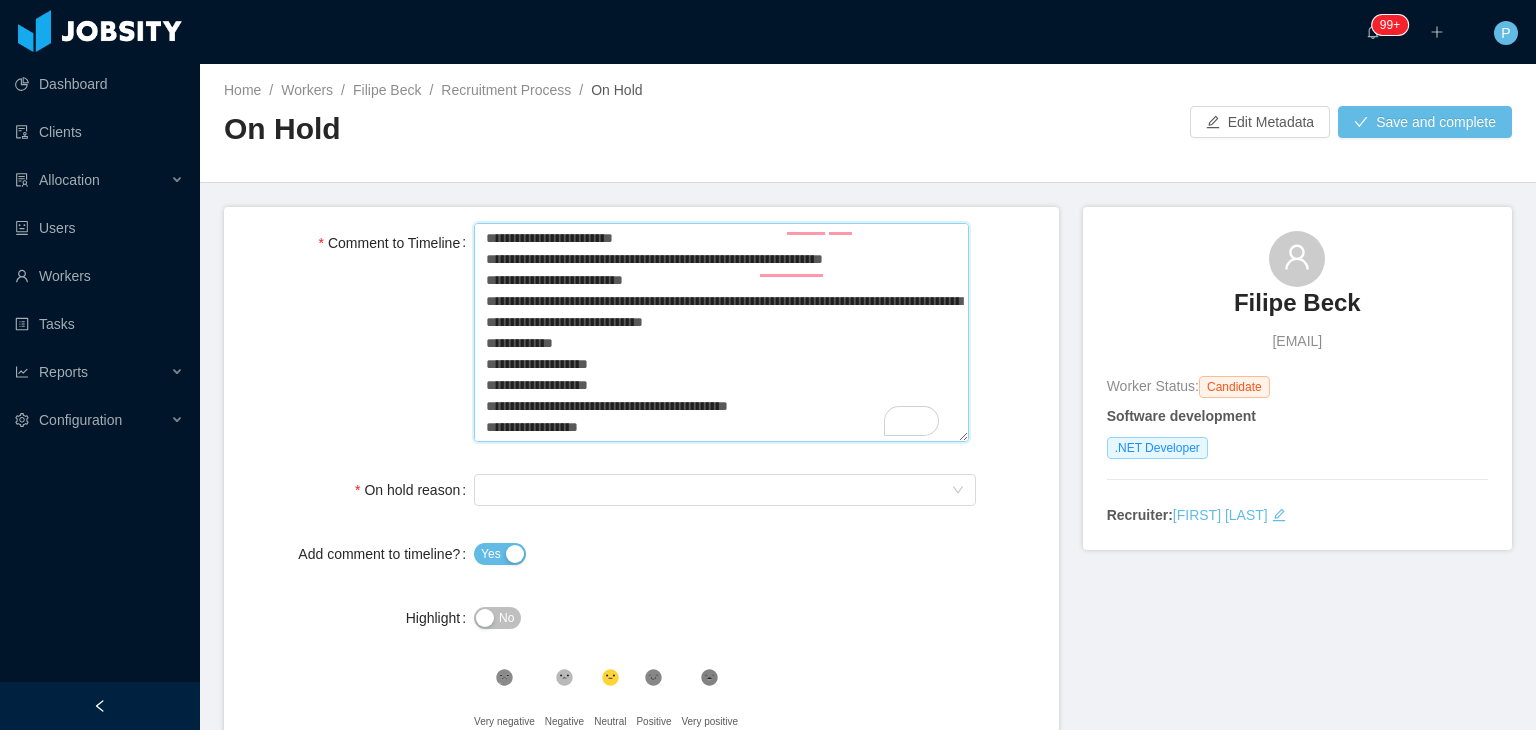 click on "**********" at bounding box center [721, 333] 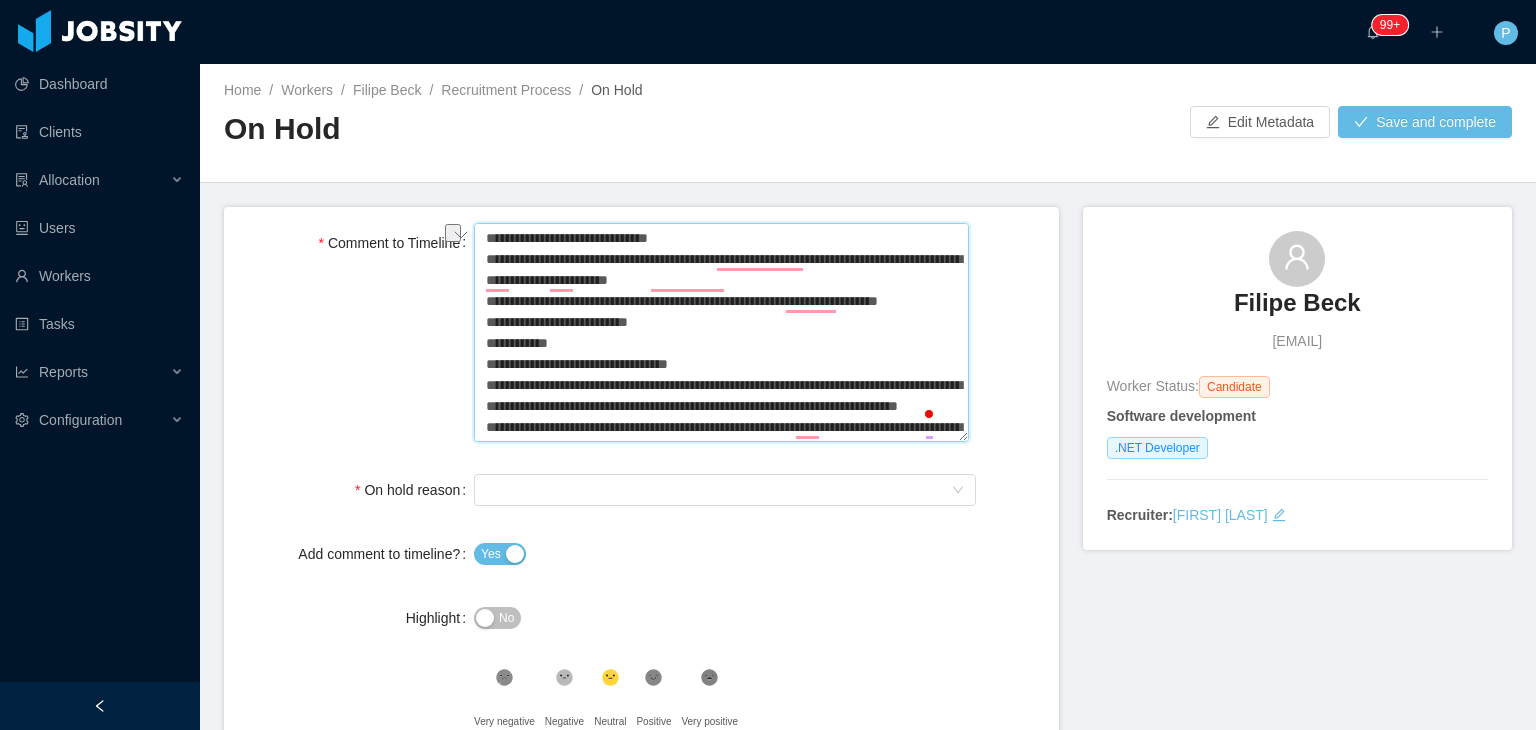 drag, startPoint x: 478, startPoint y: 245, endPoint x: 685, endPoint y: 227, distance: 207.78113 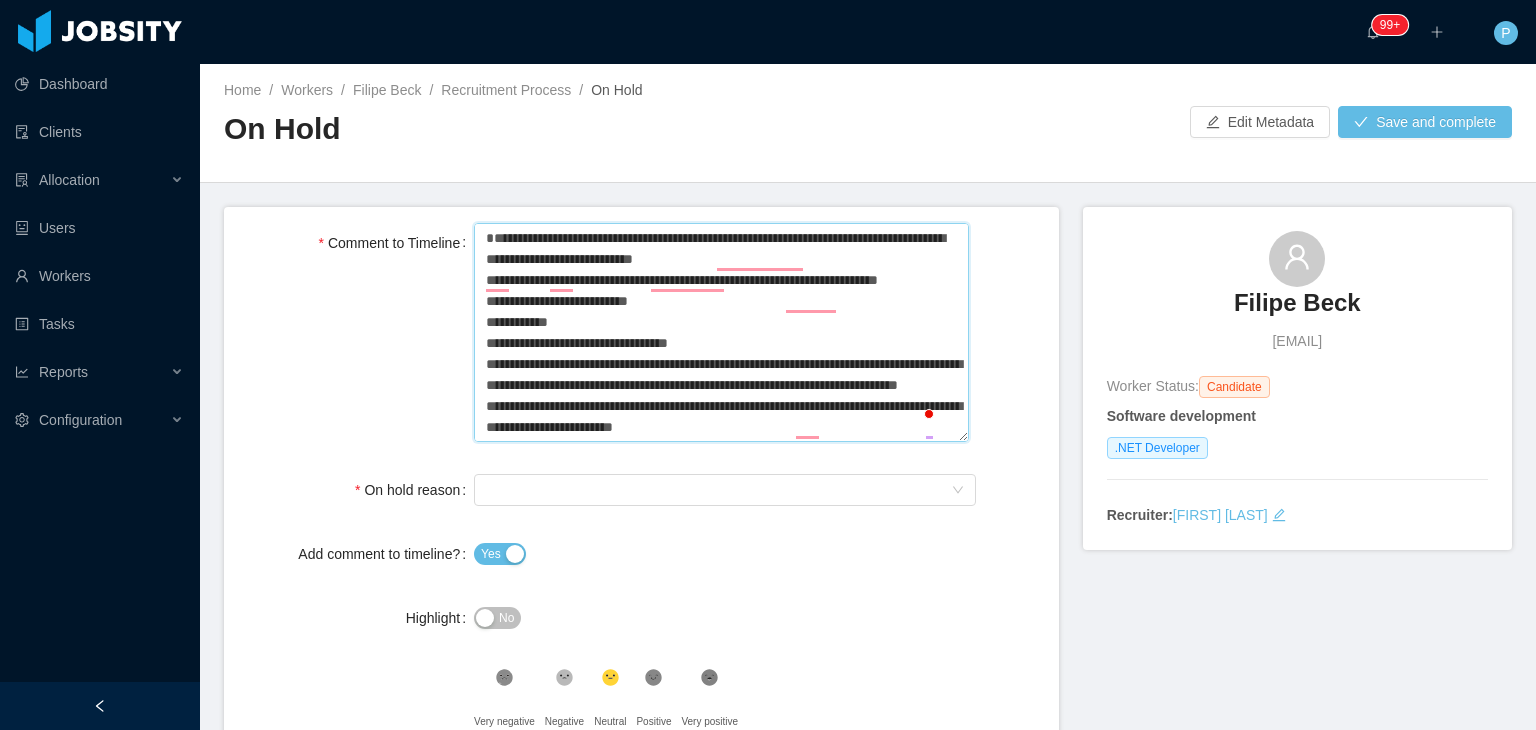 type 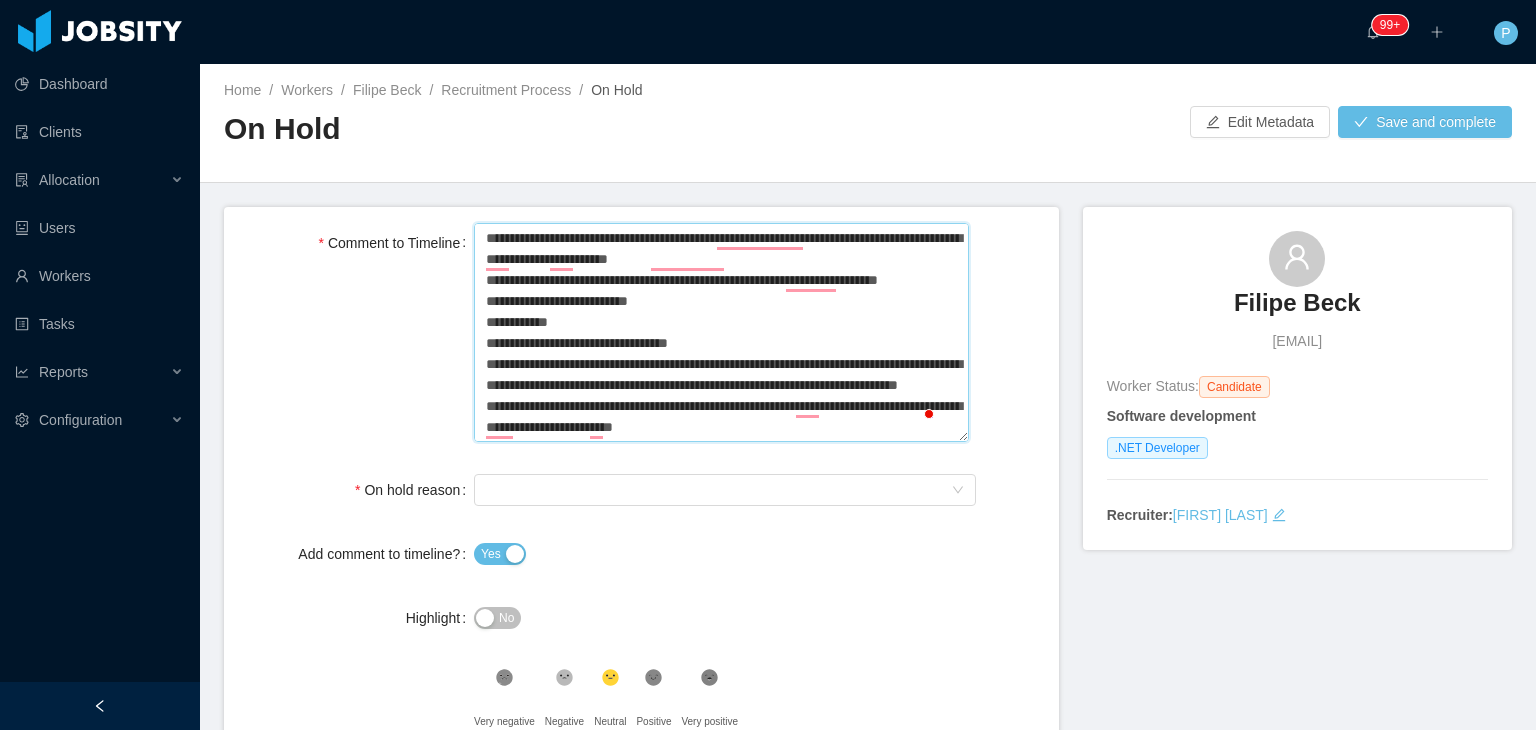 click on "**********" at bounding box center [721, 333] 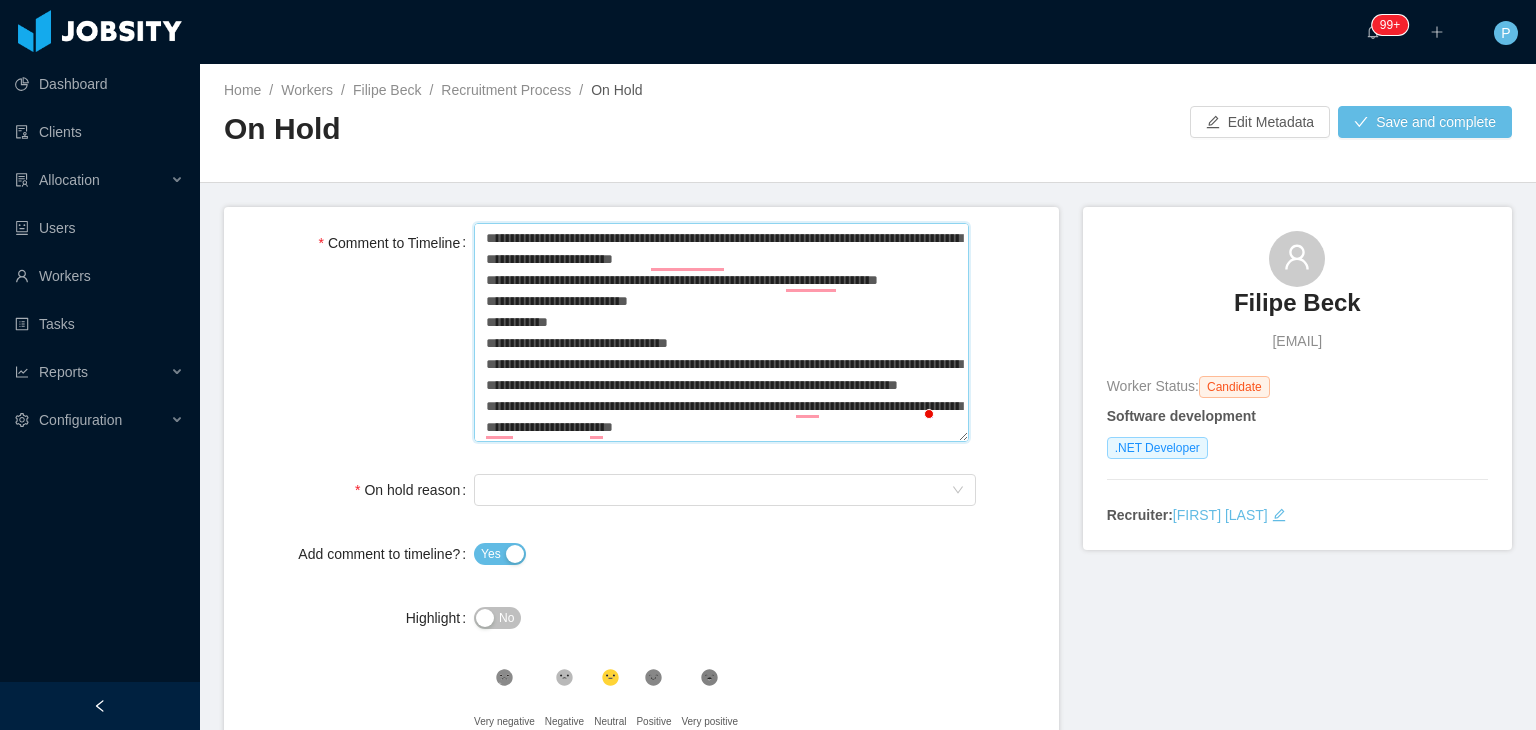 type on "**********" 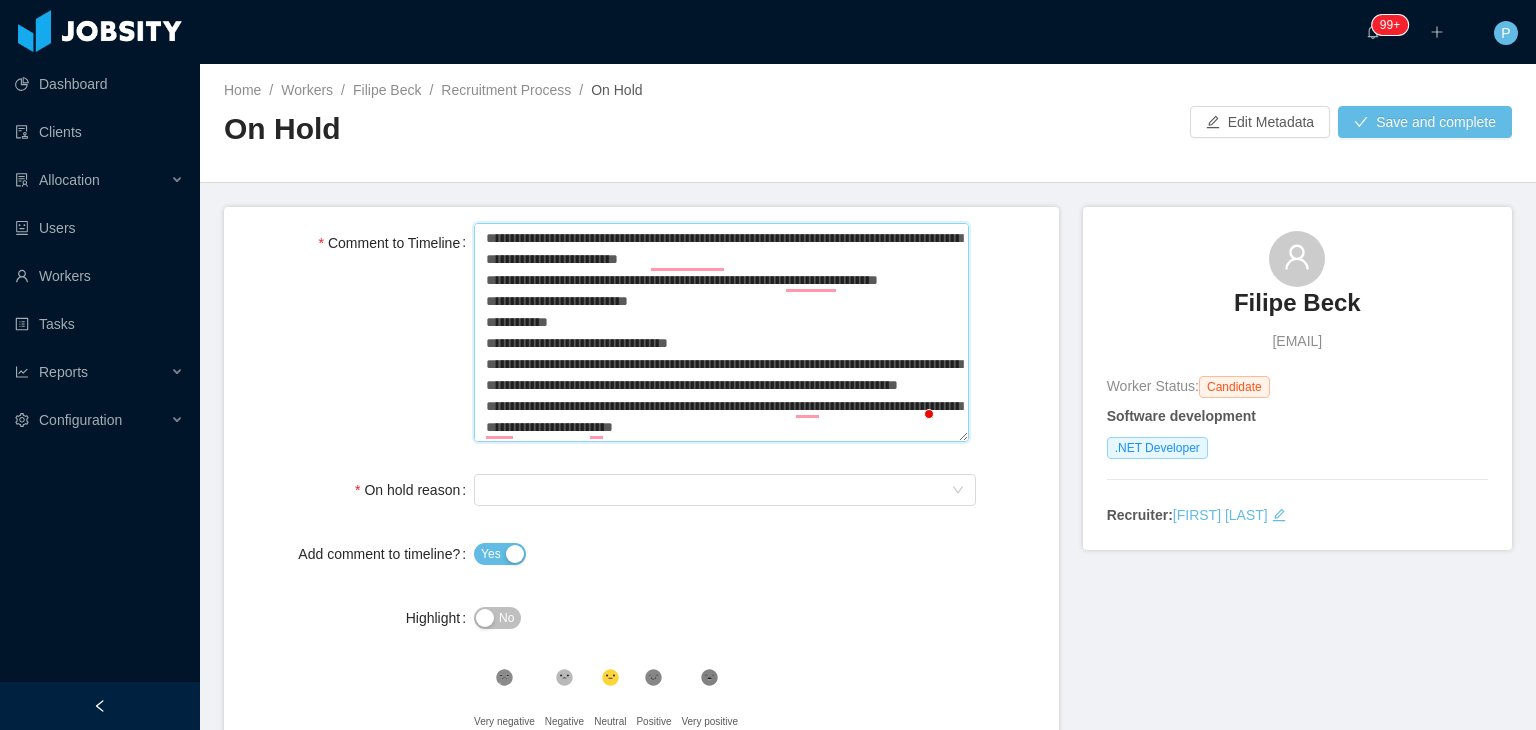 type 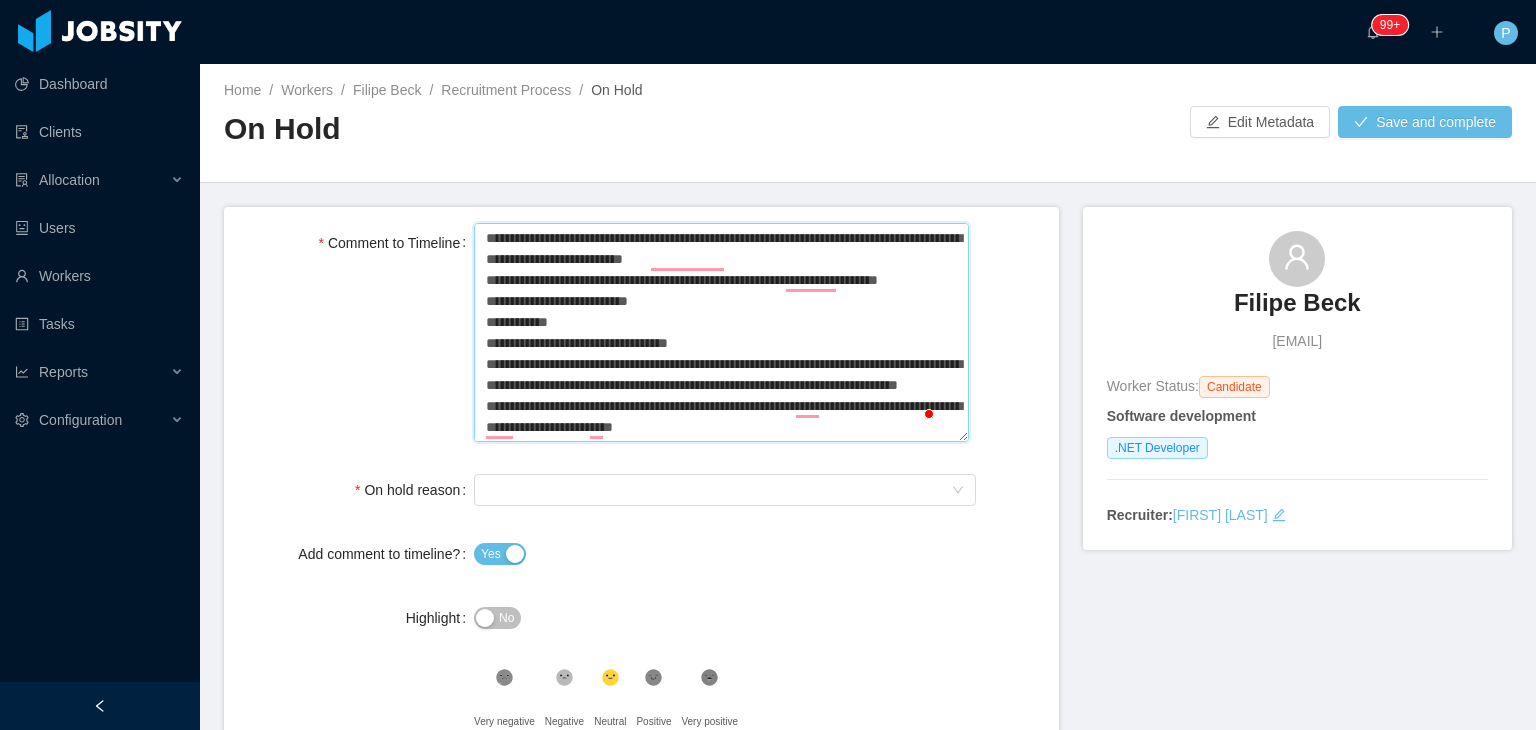 type 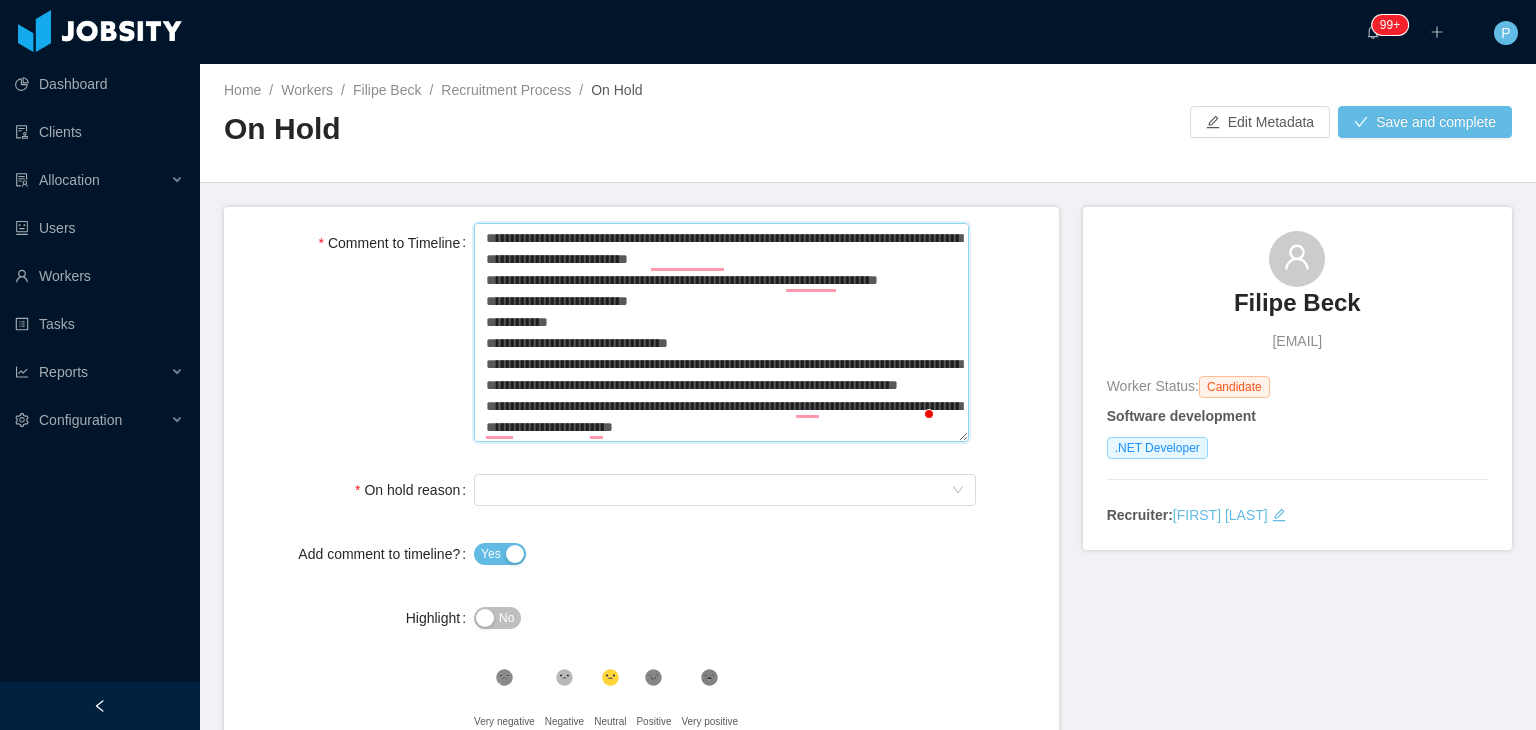 type 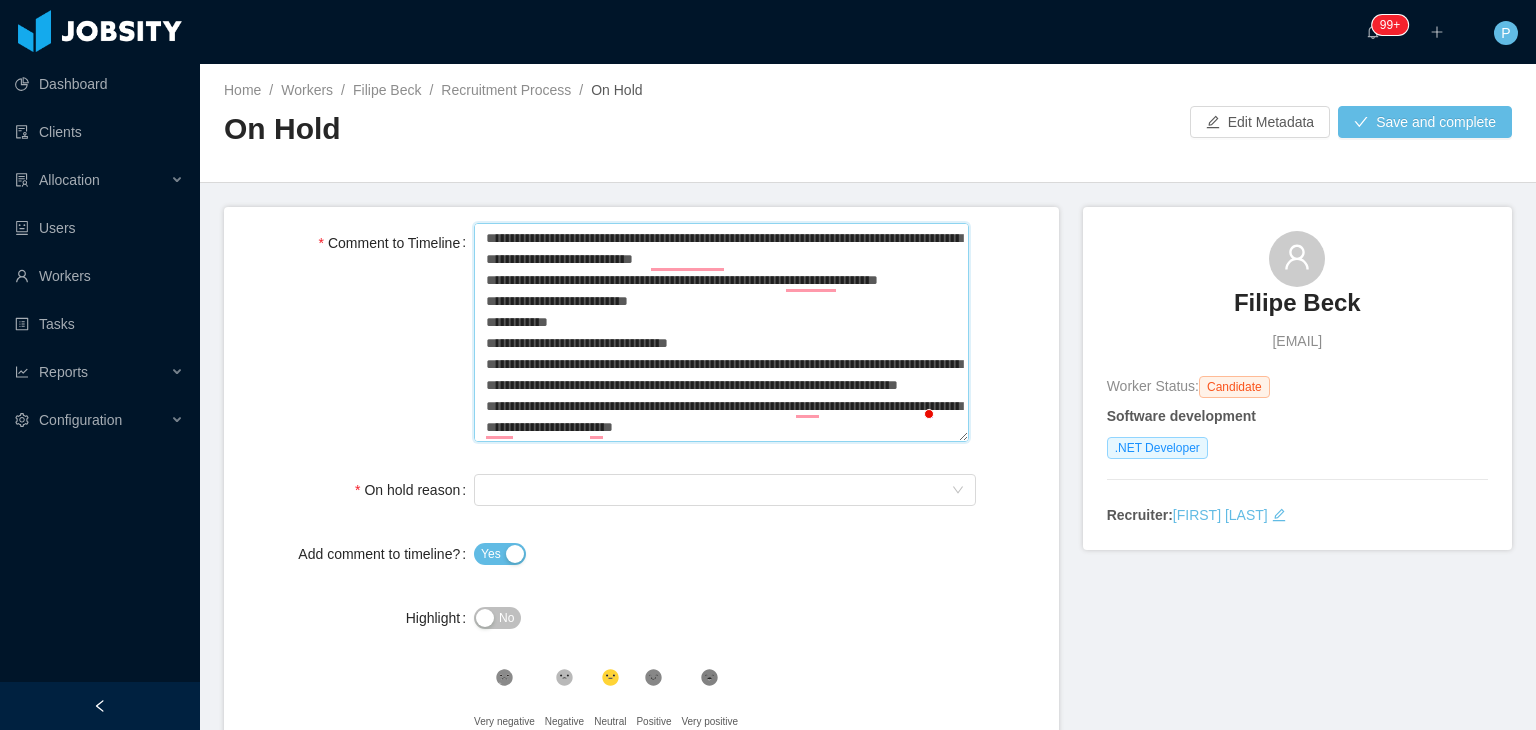 type 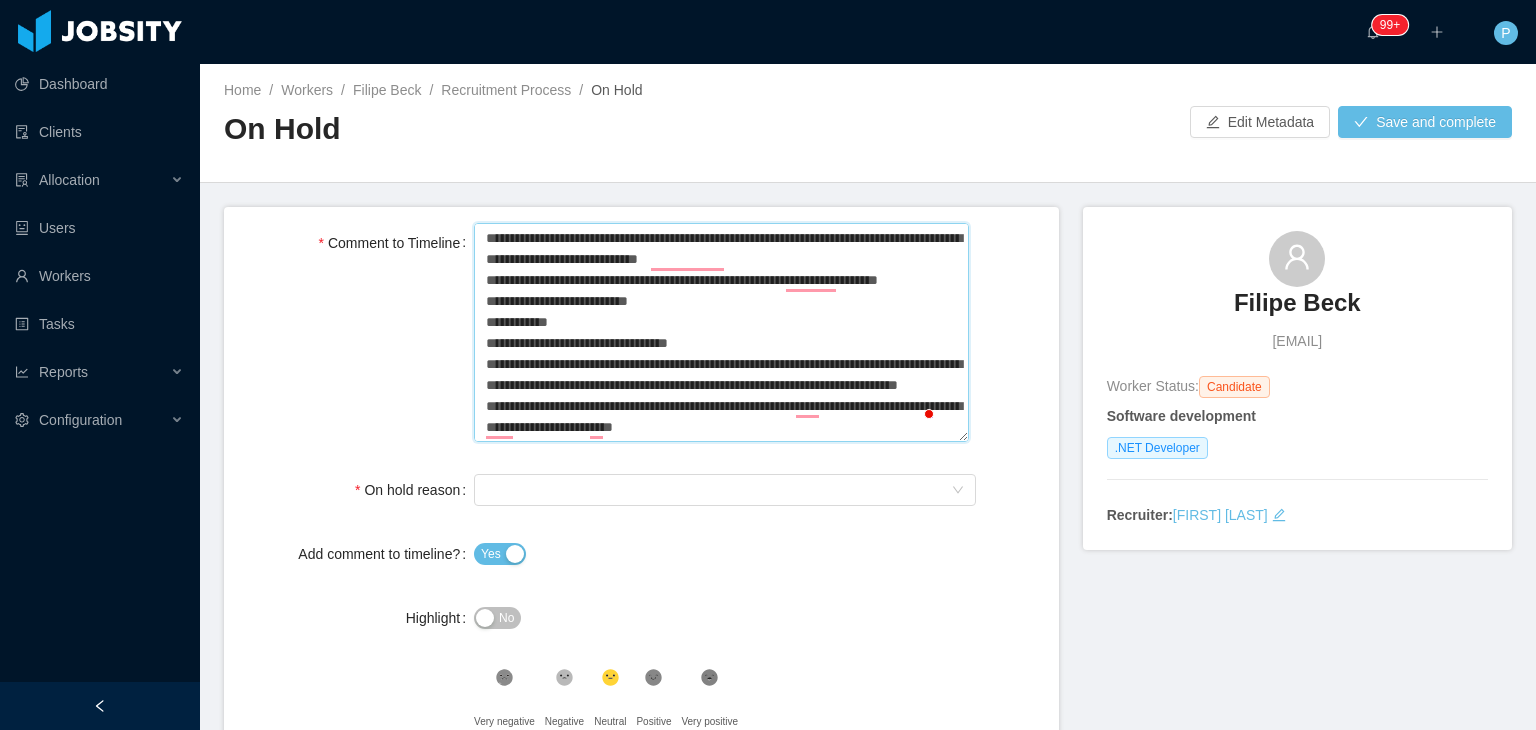 type 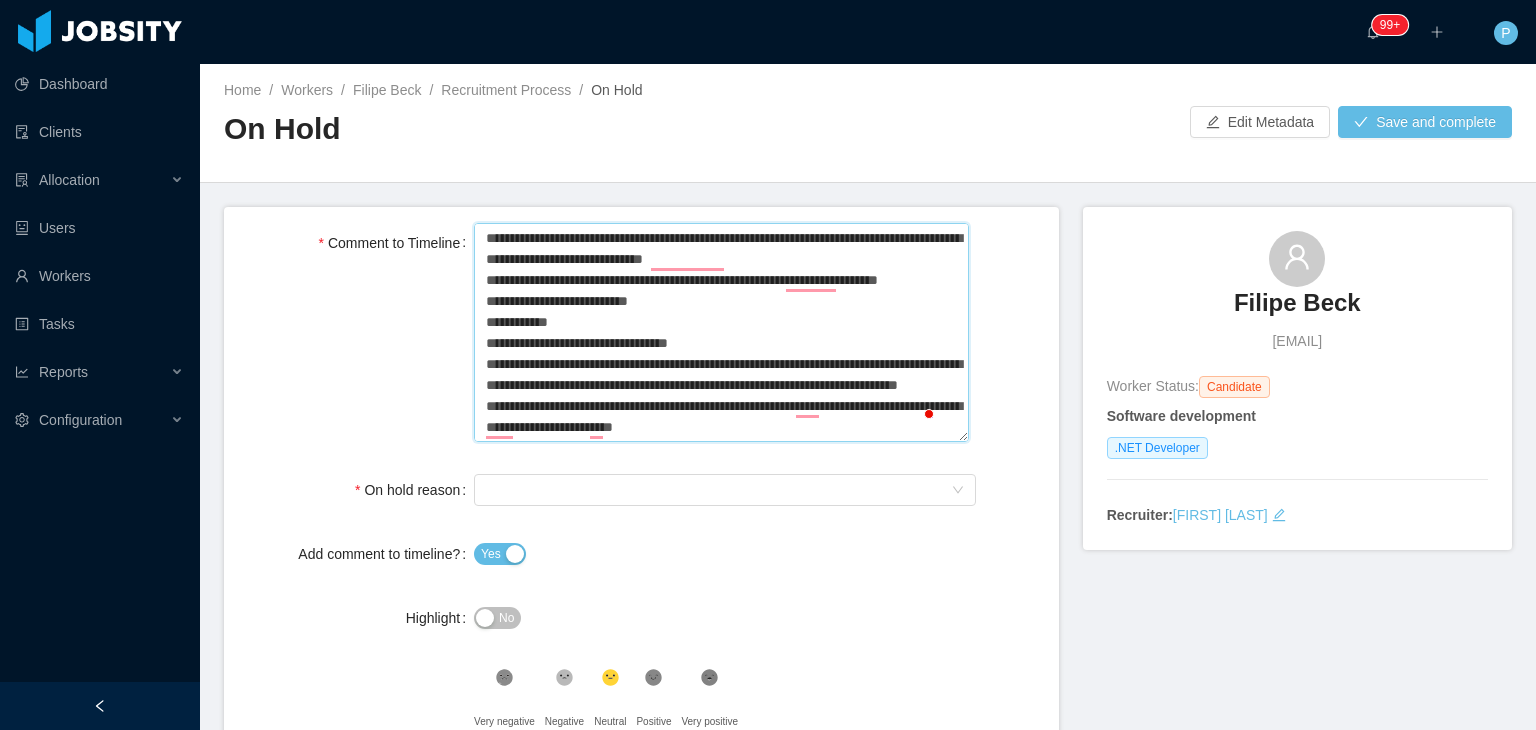 type 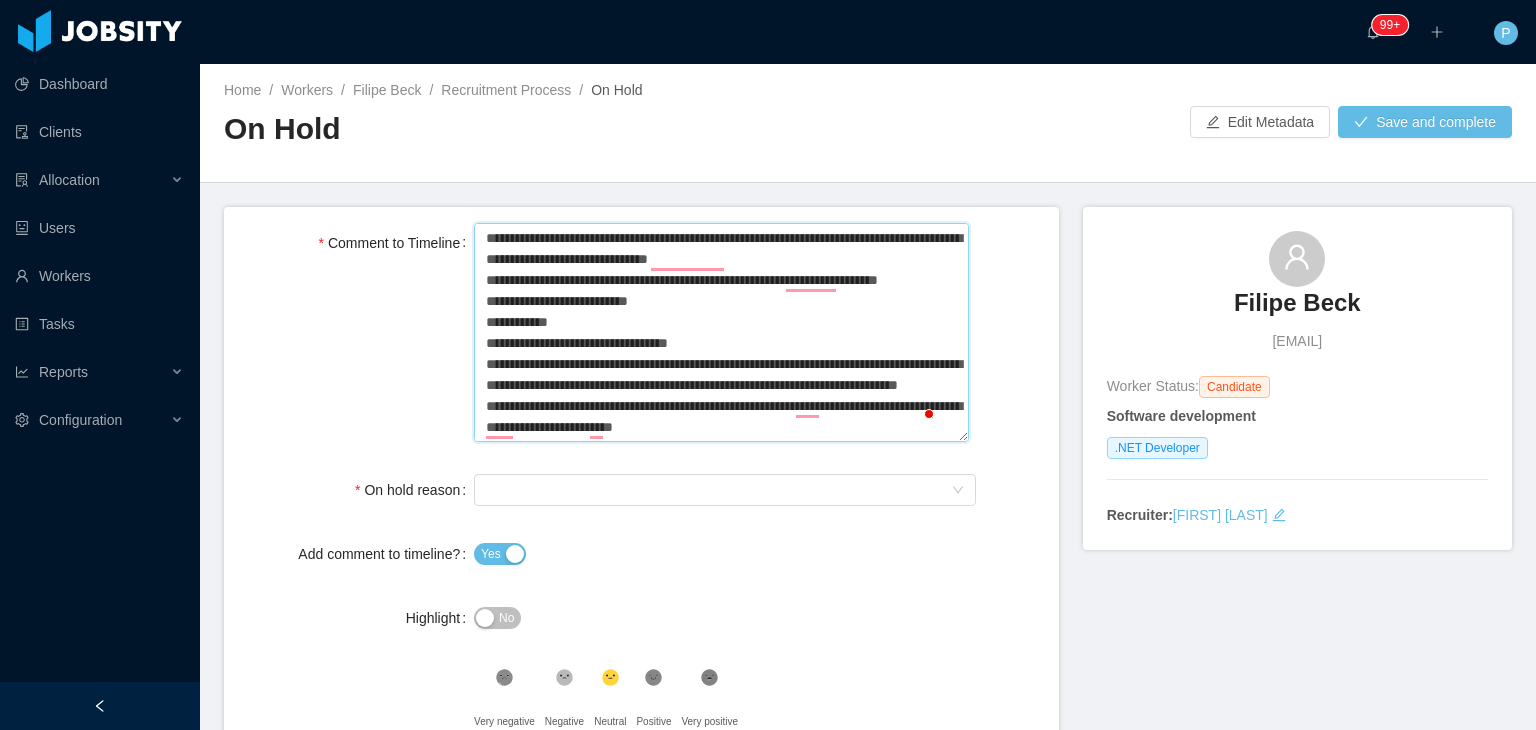 type 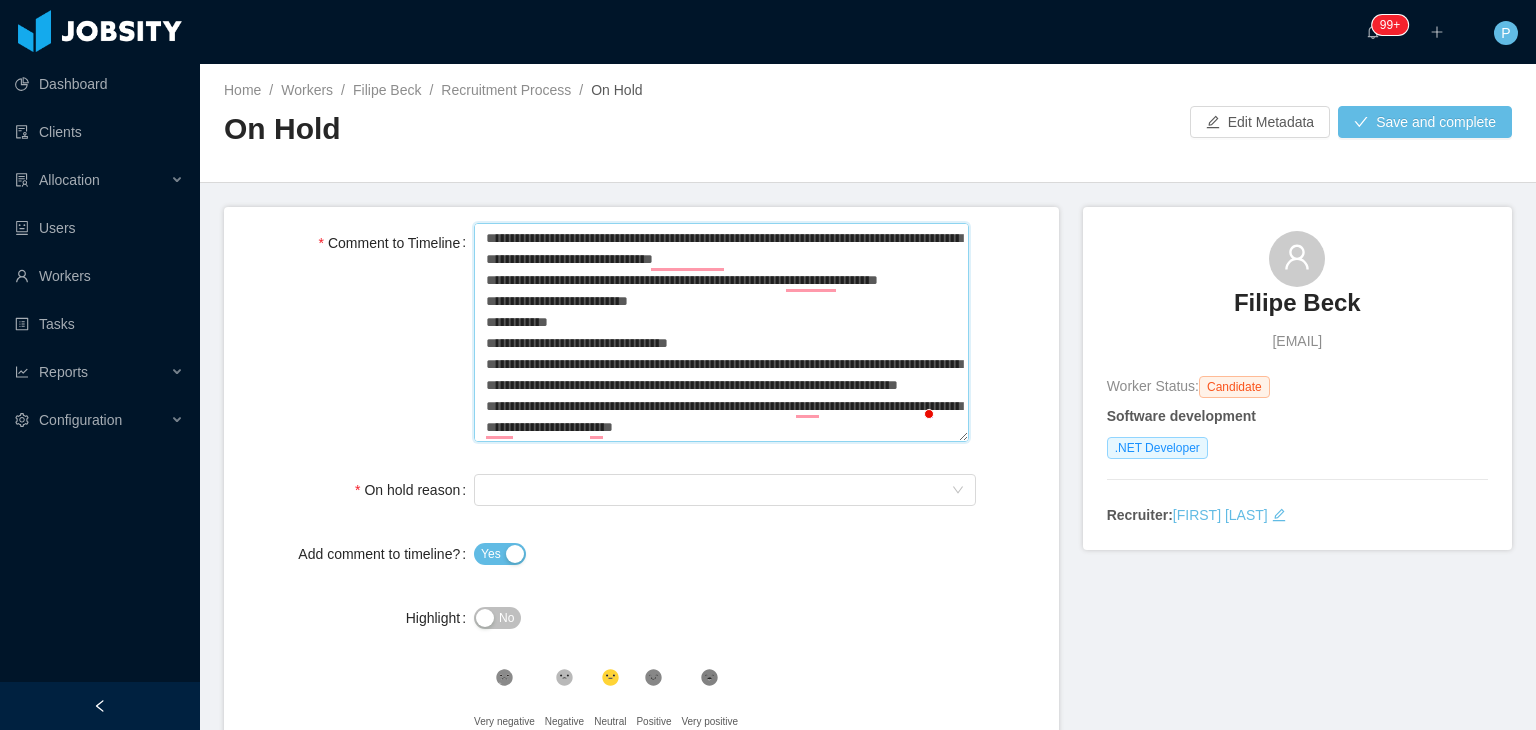 type 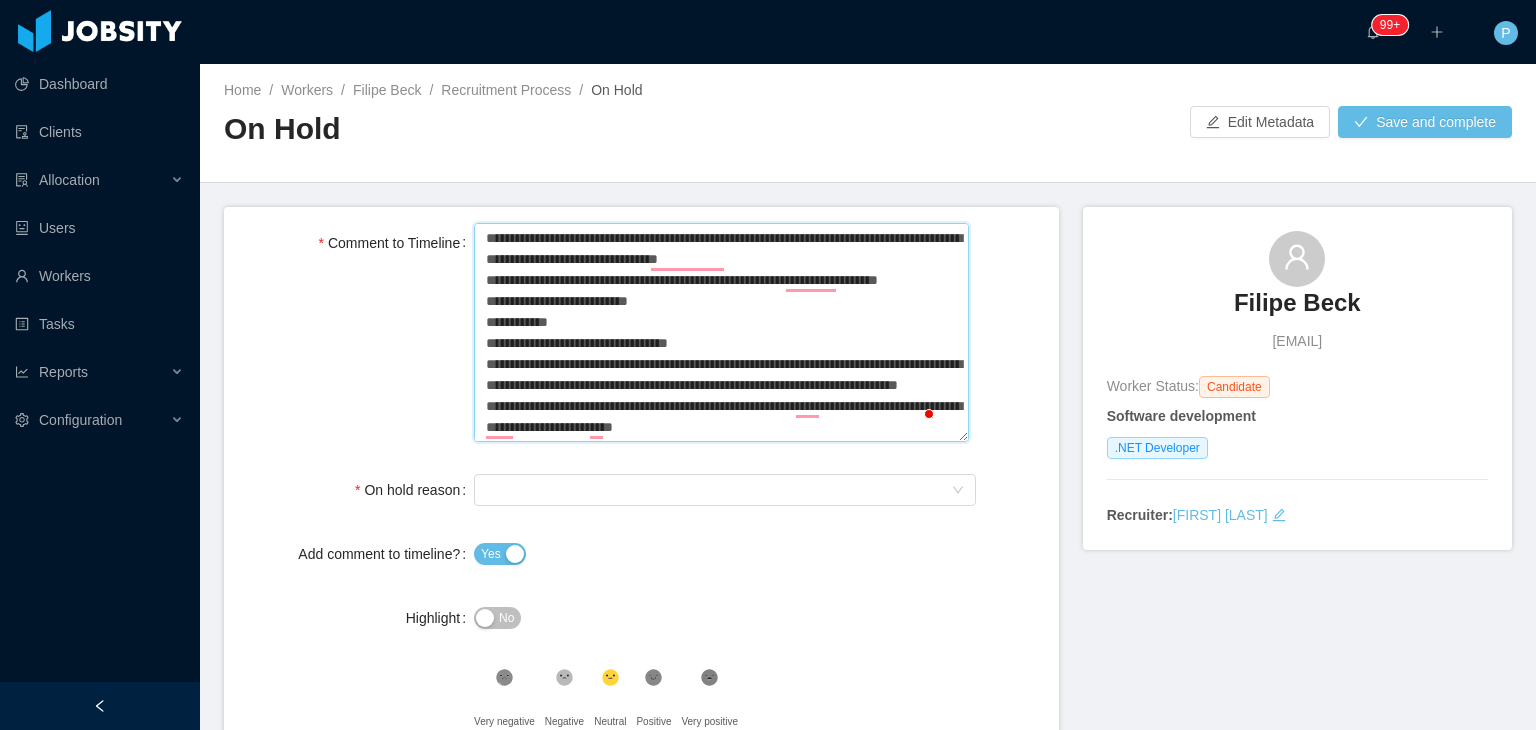 type 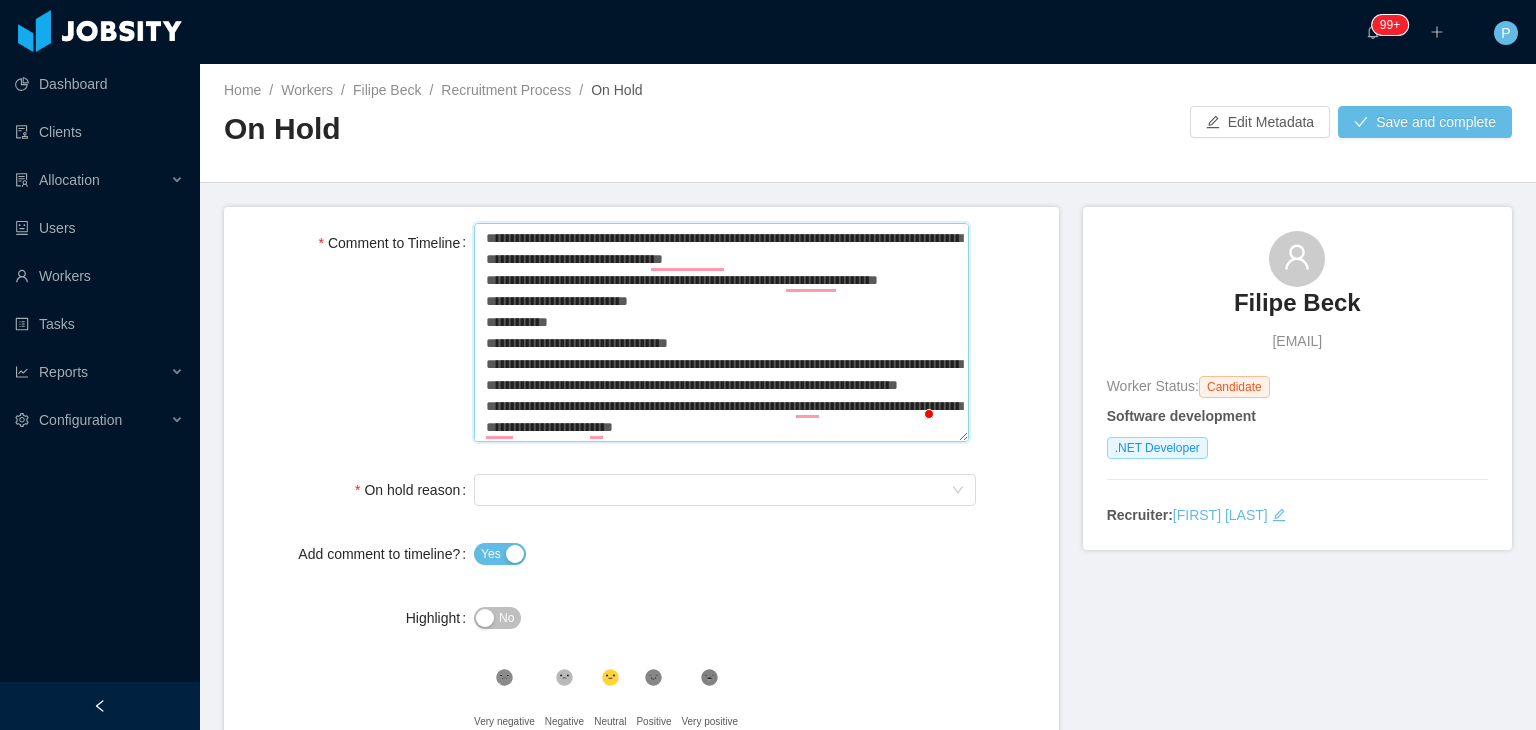 type 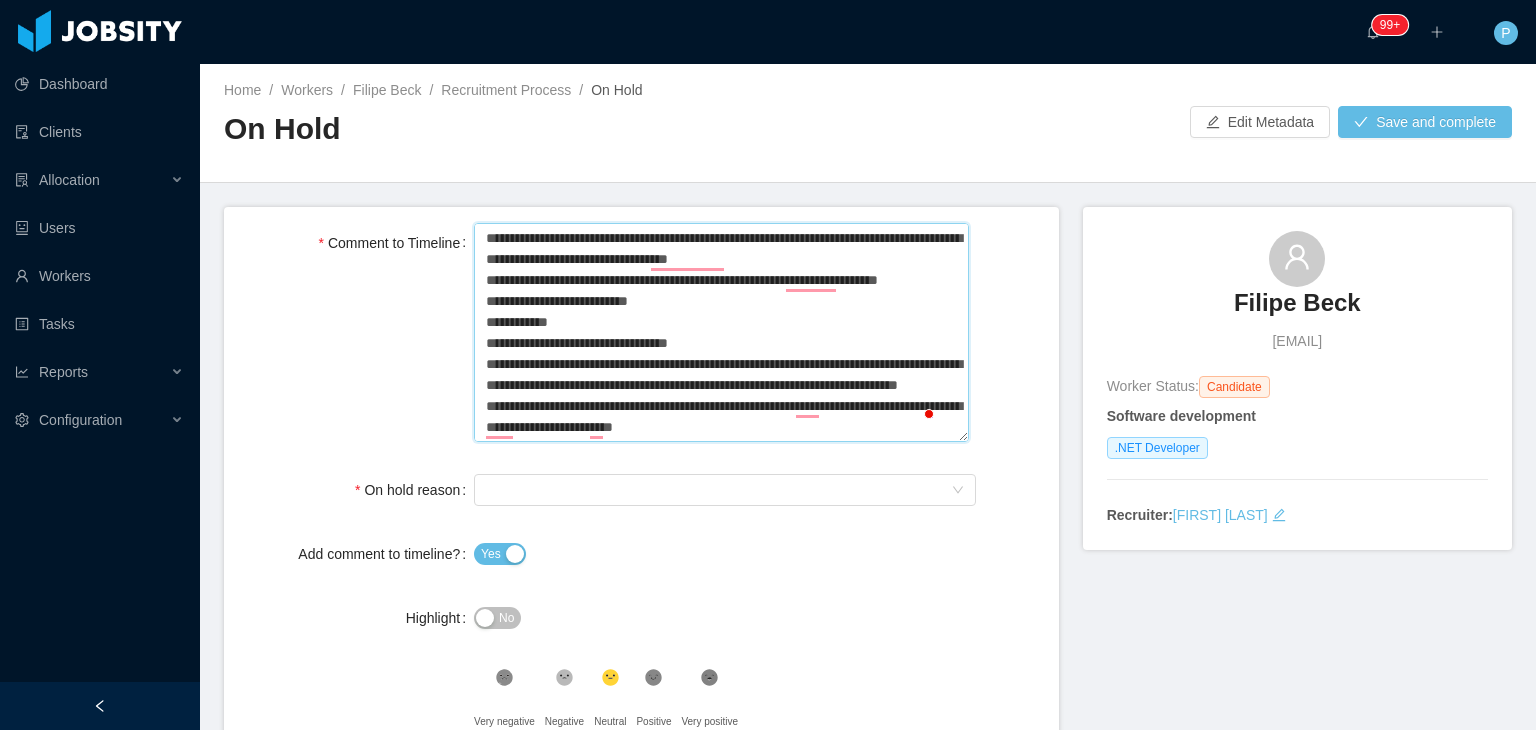 type 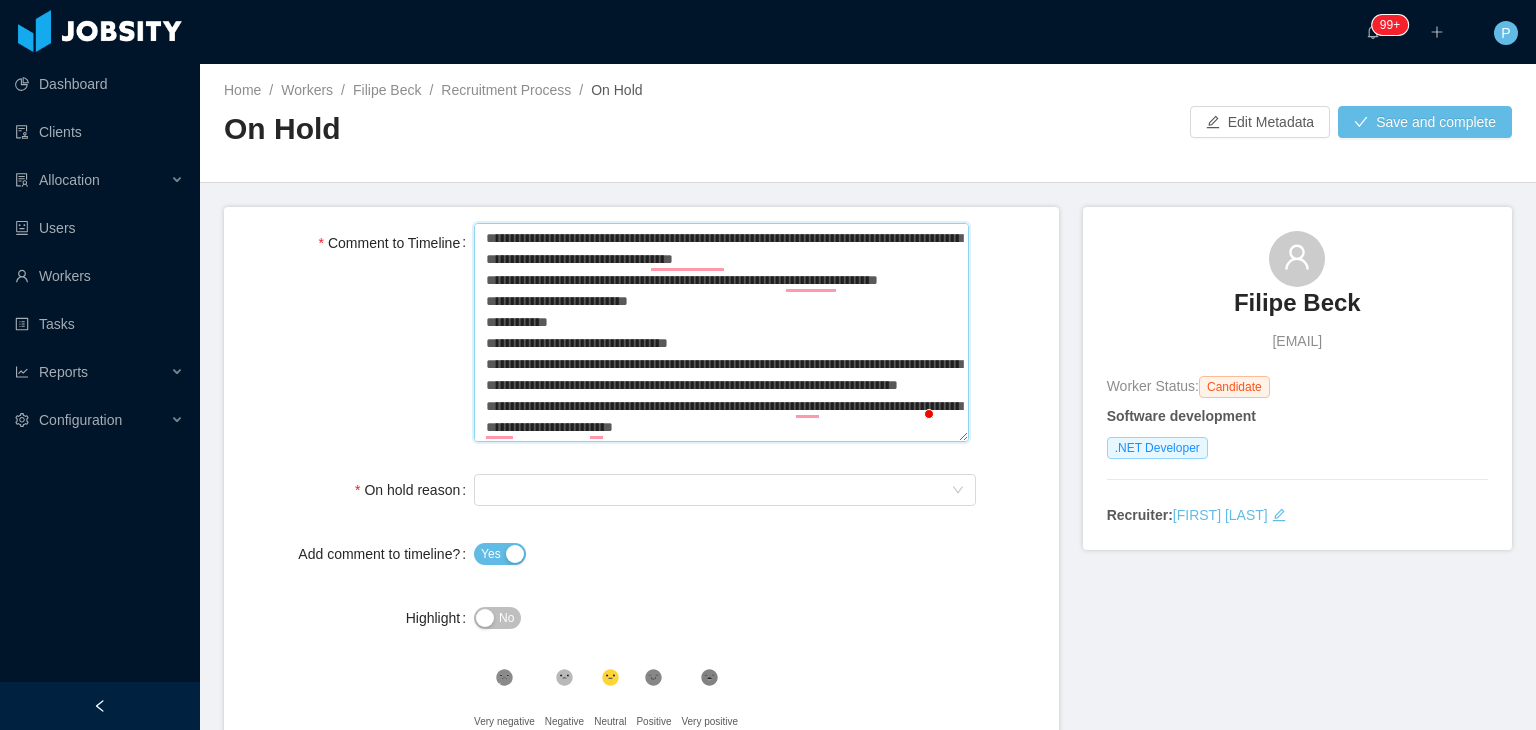 type 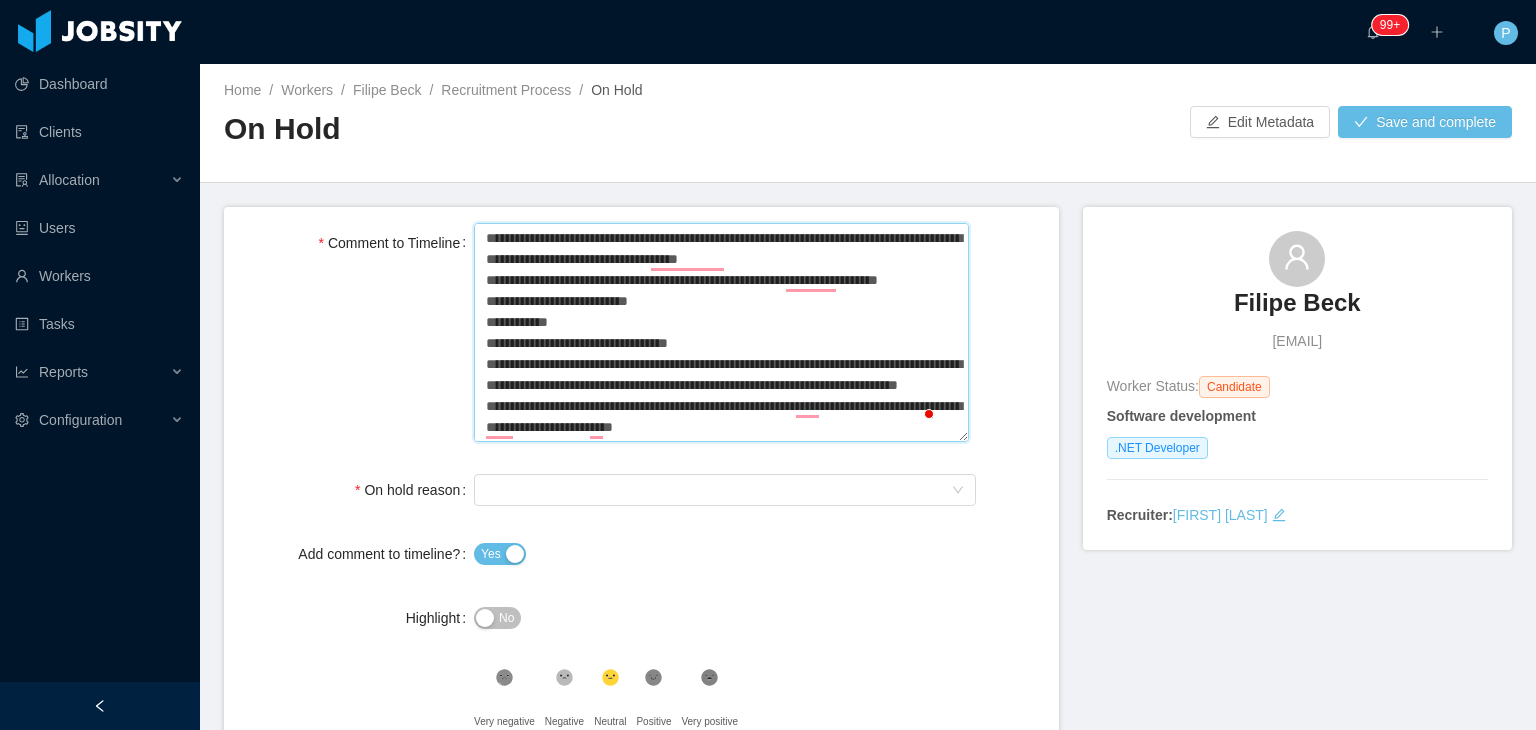 type 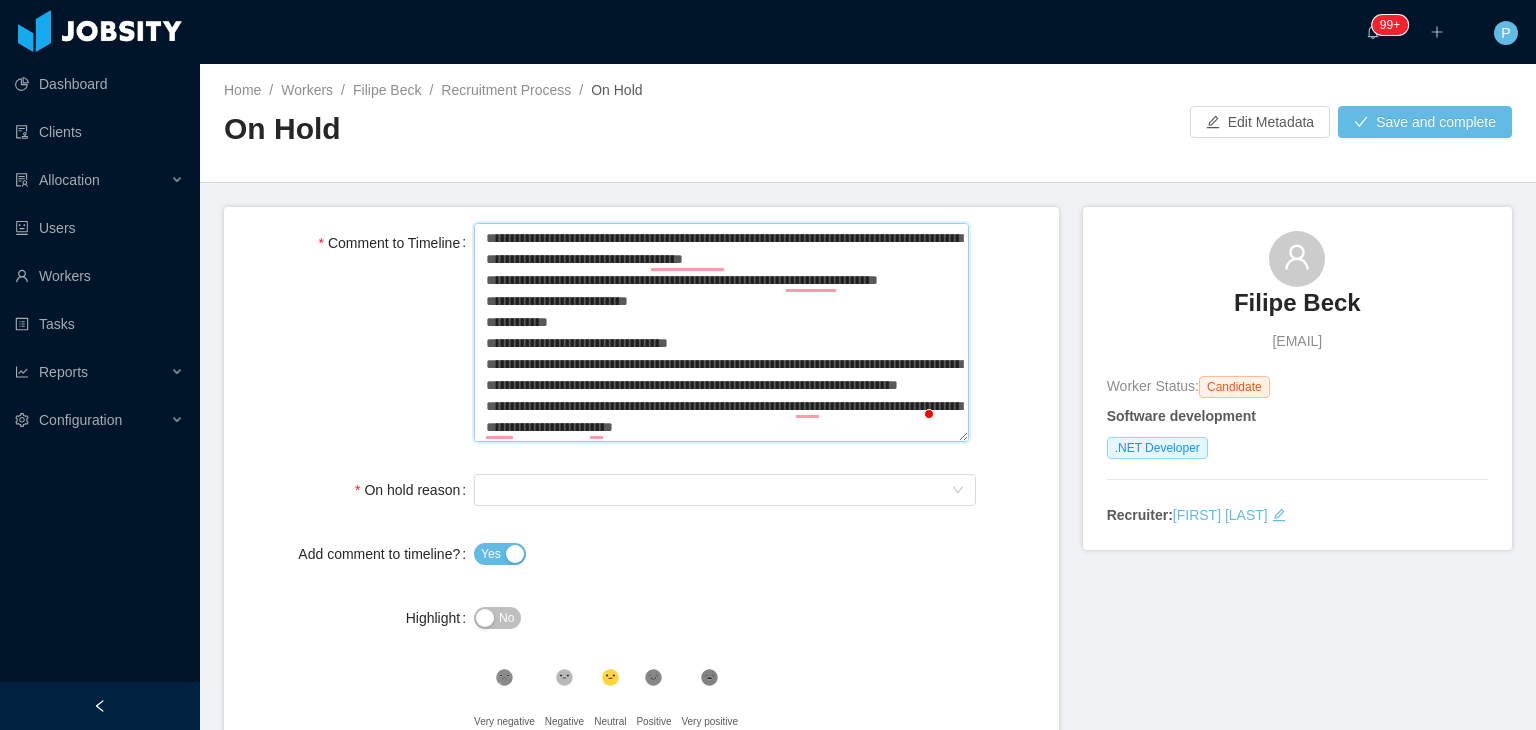 type 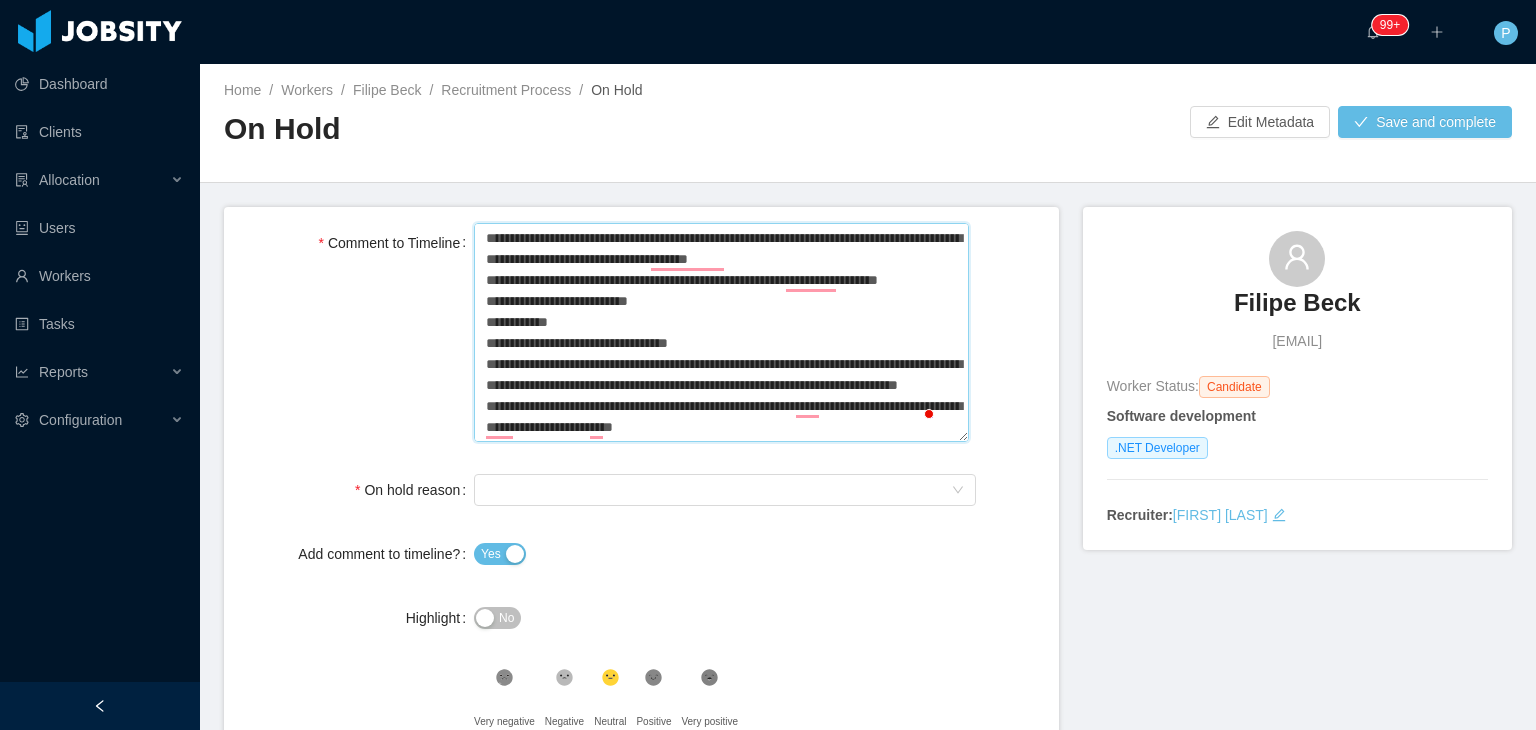type 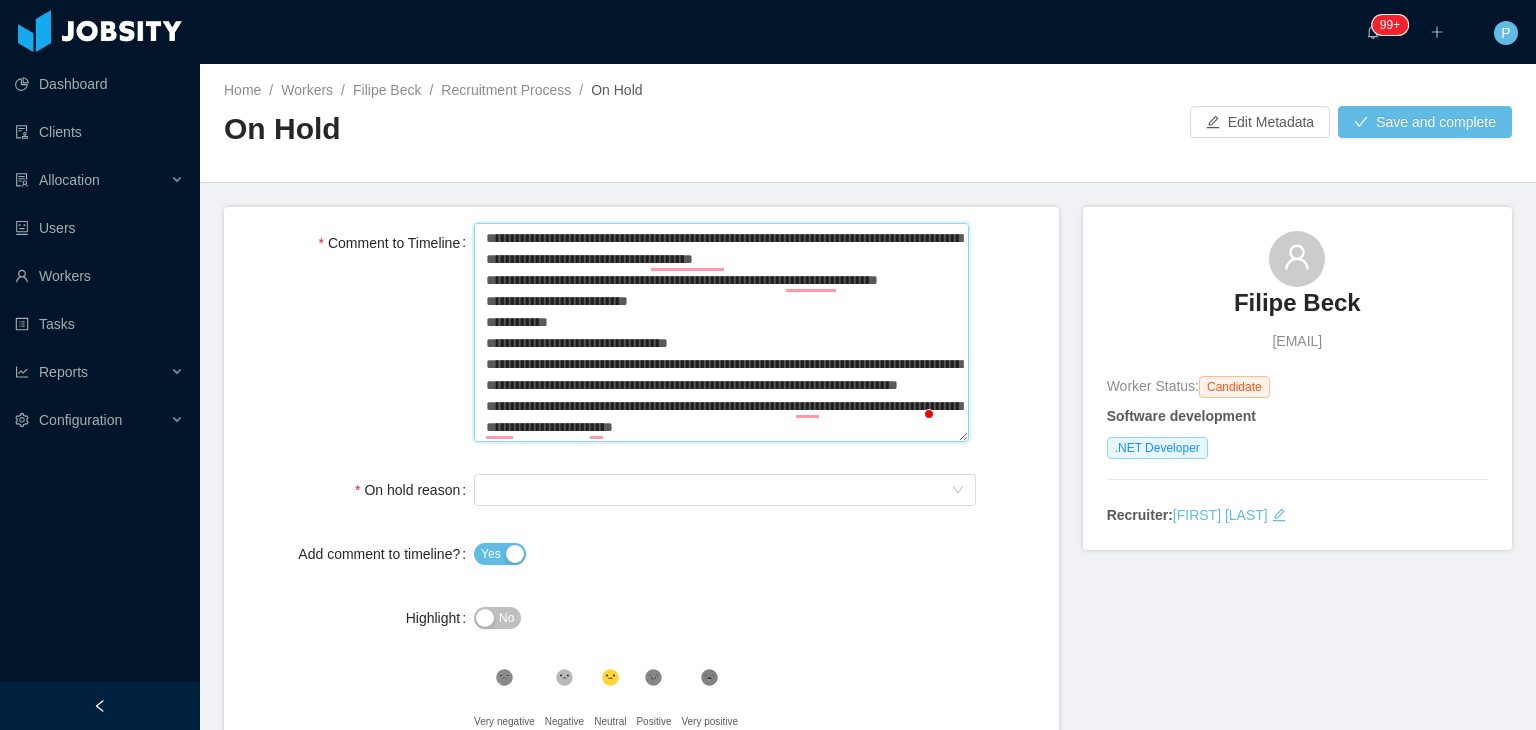 type 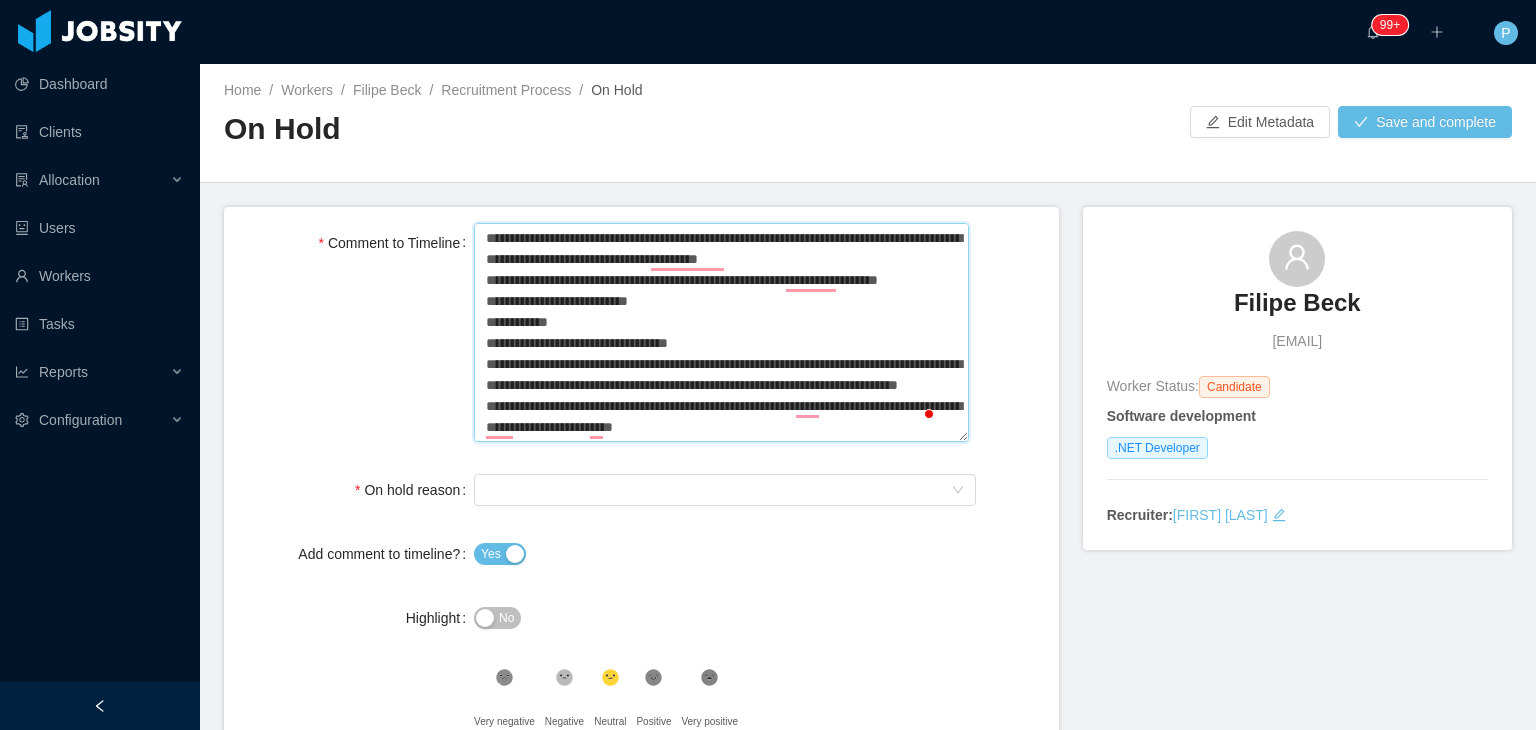 type 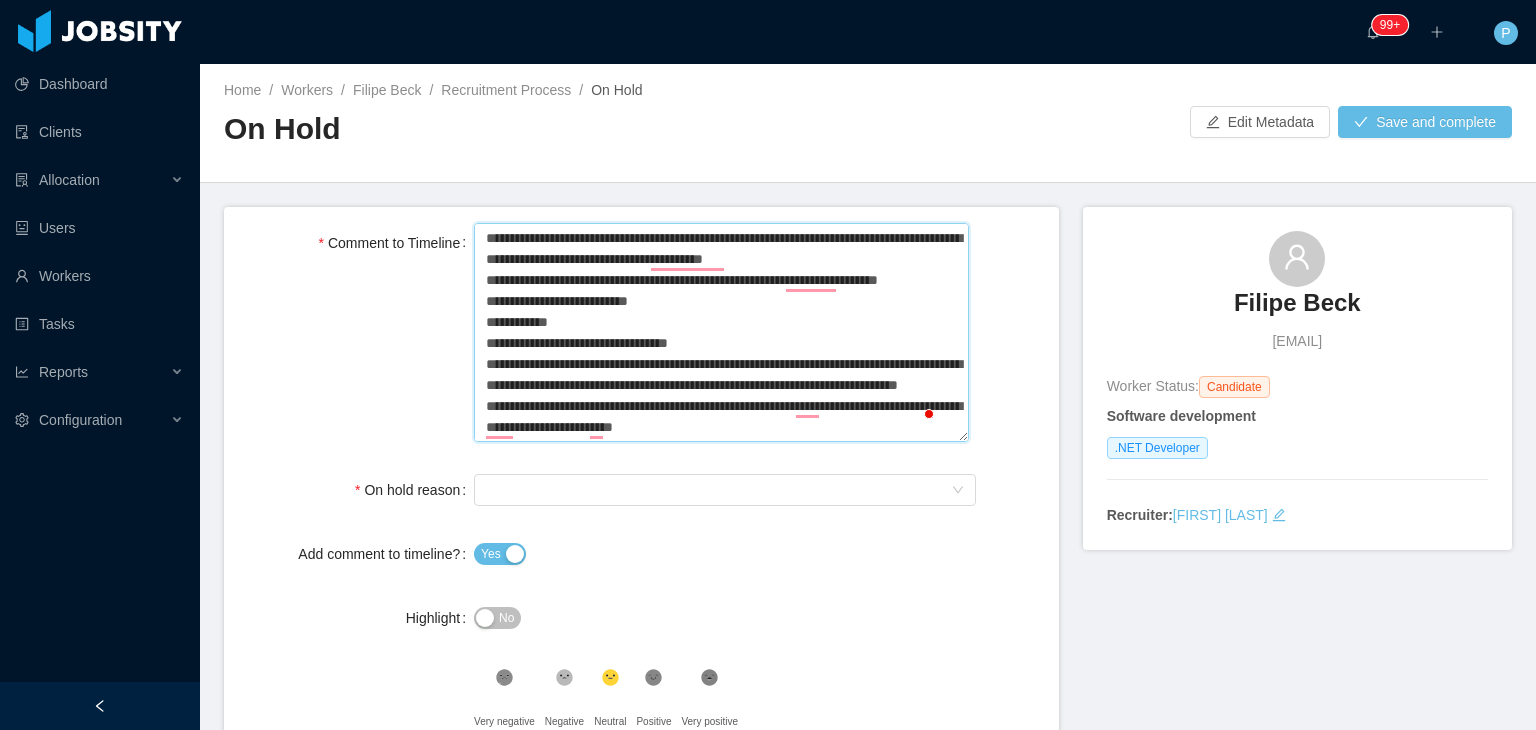 type 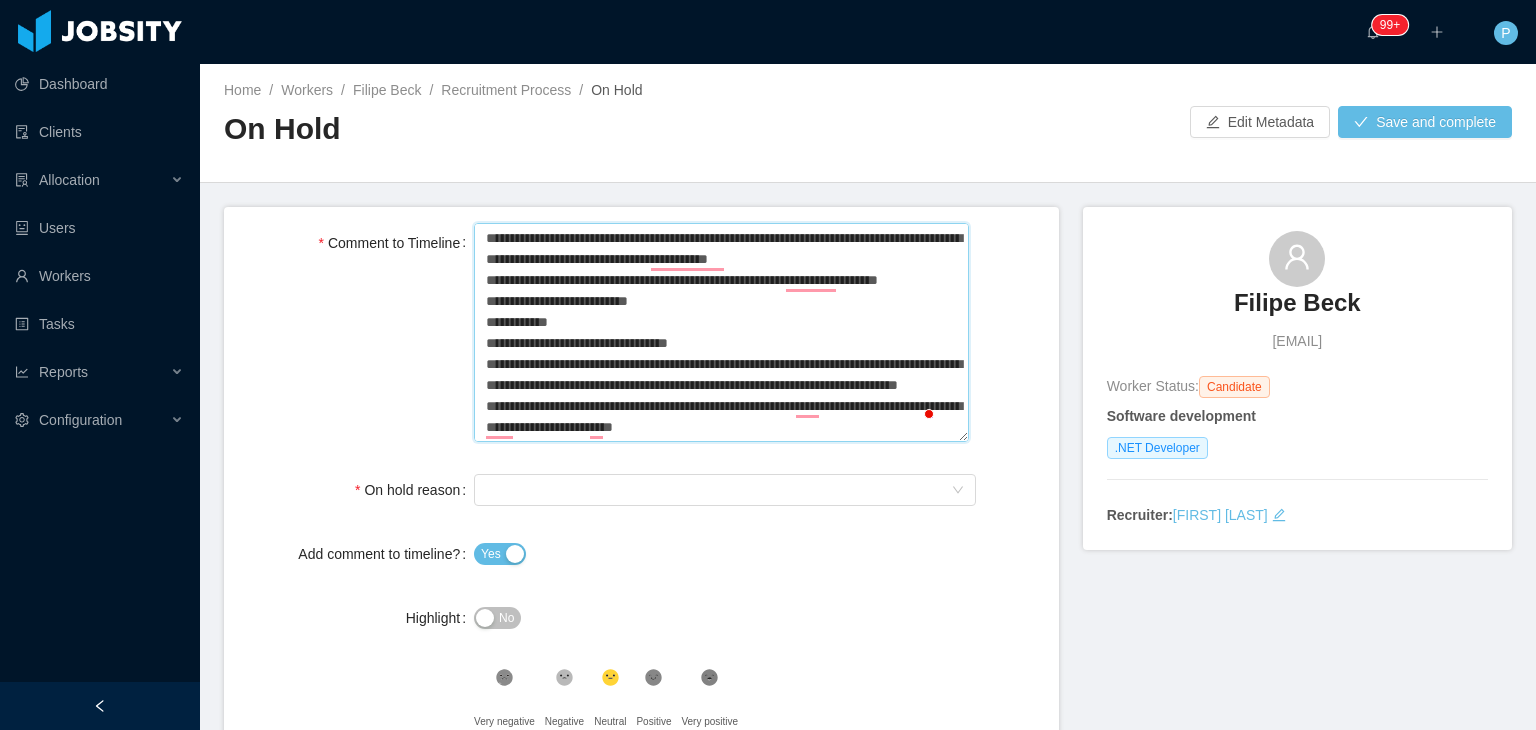 type 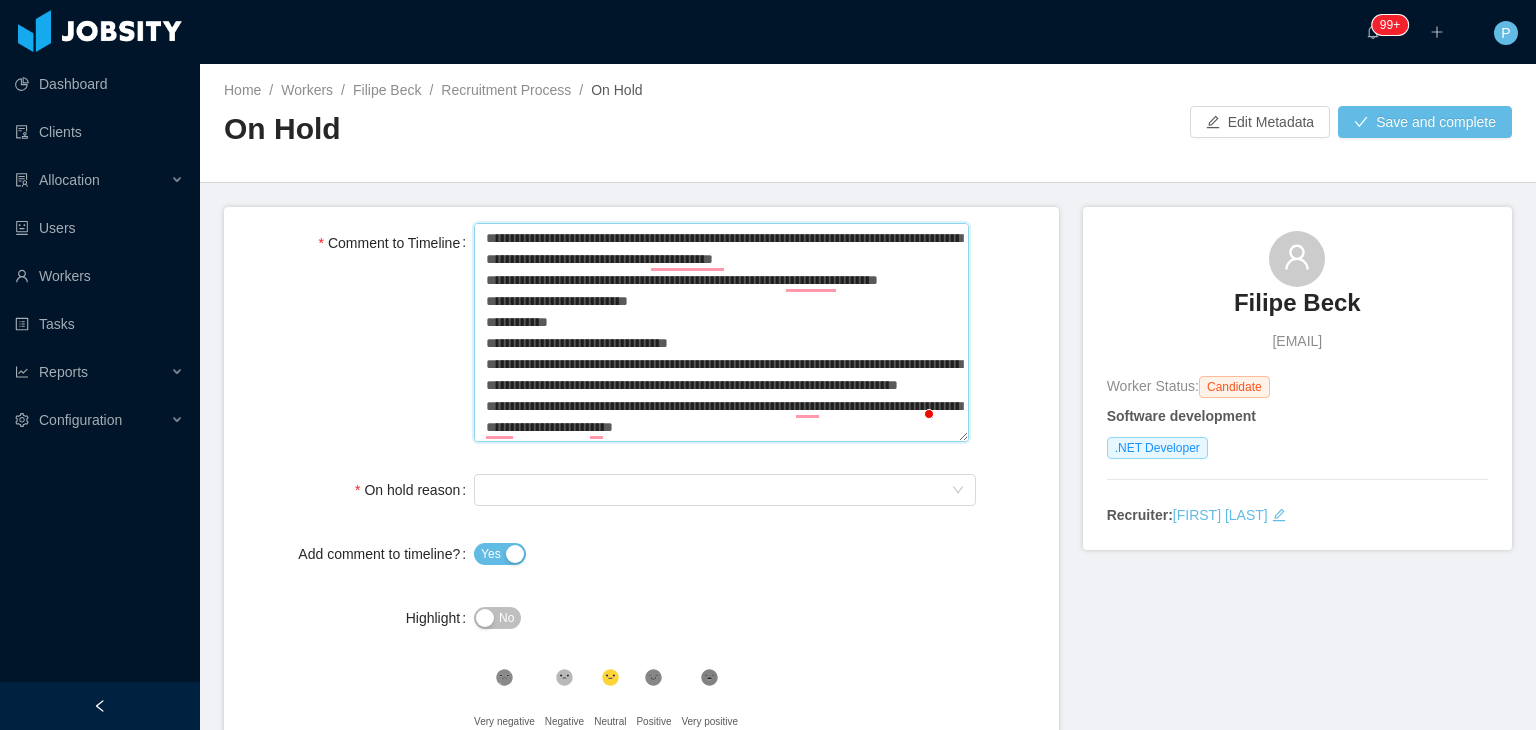 type 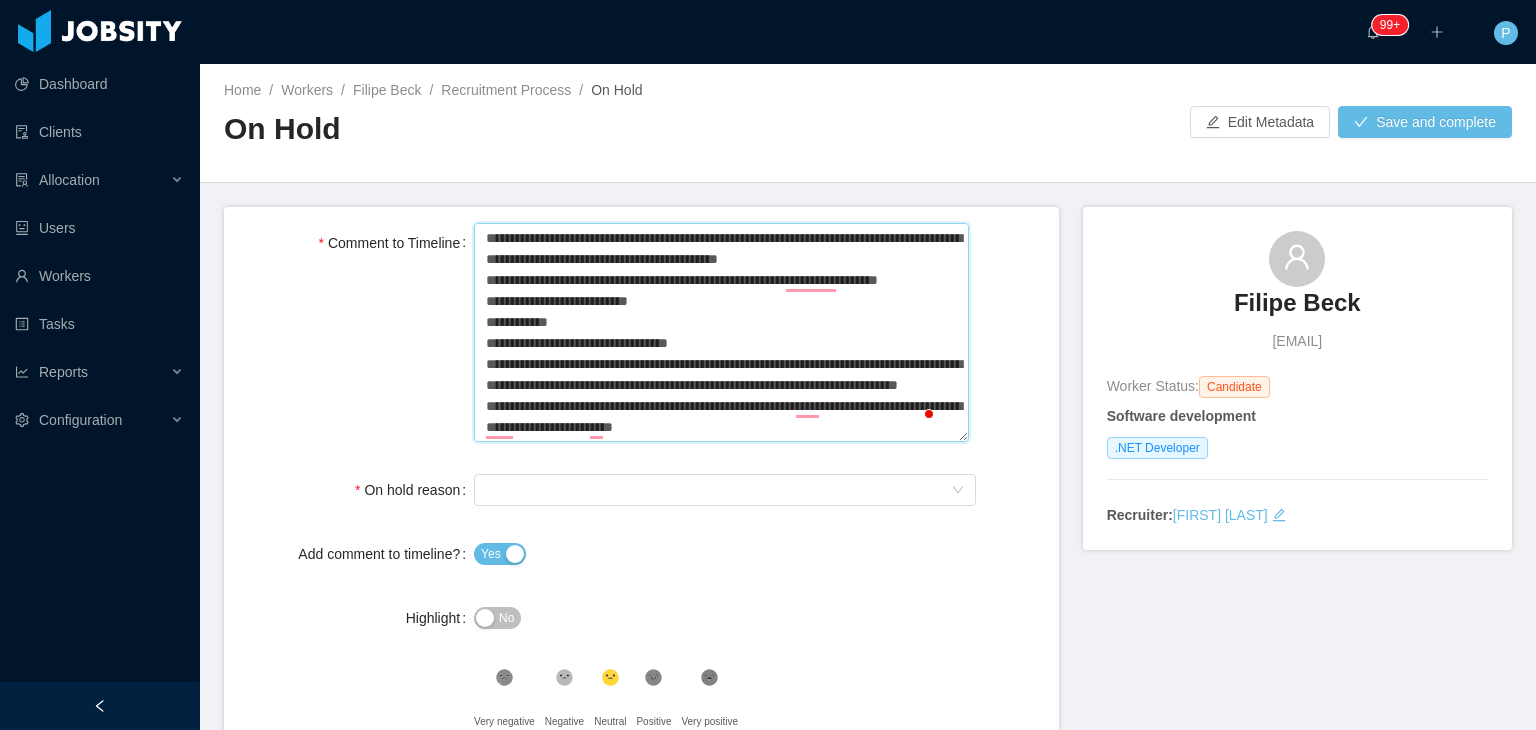 type 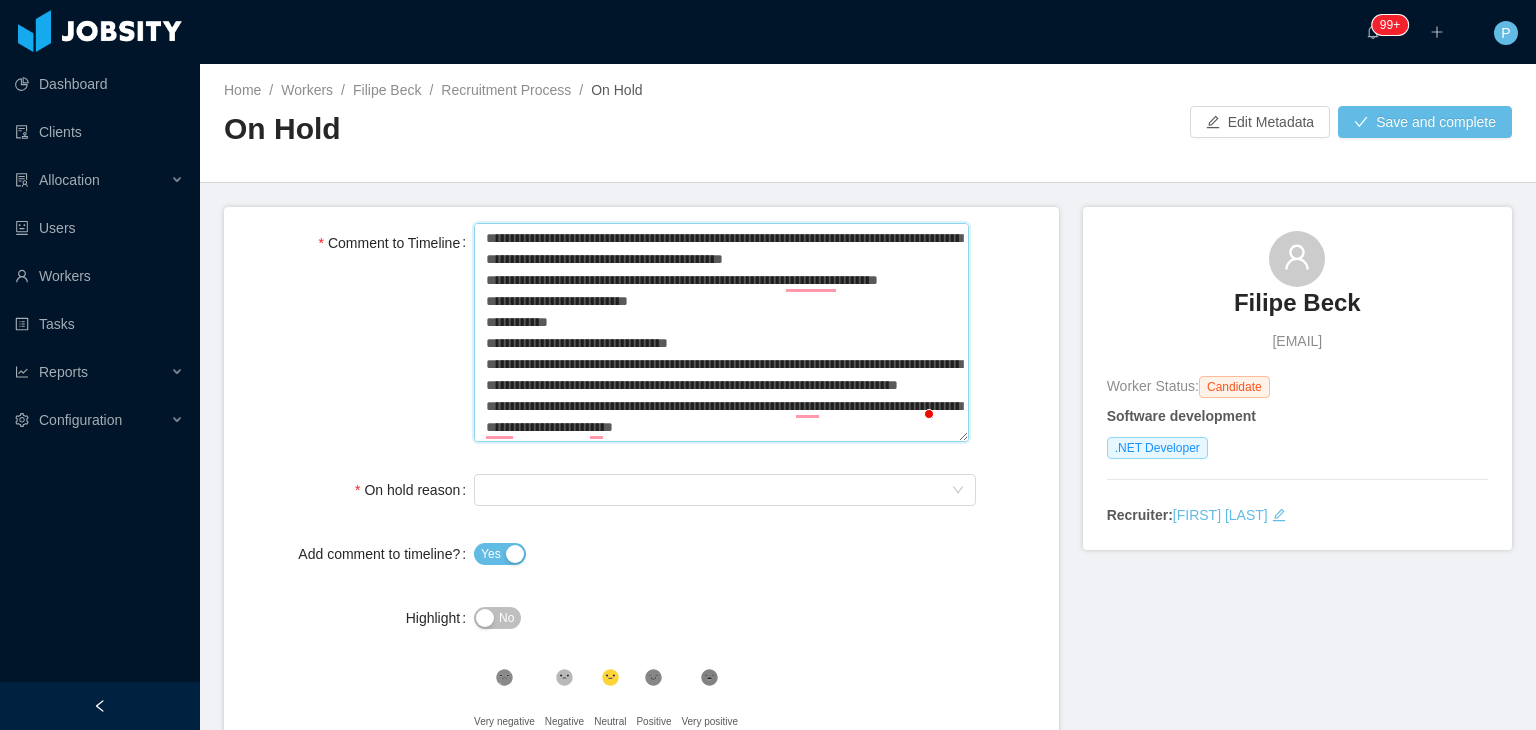 type 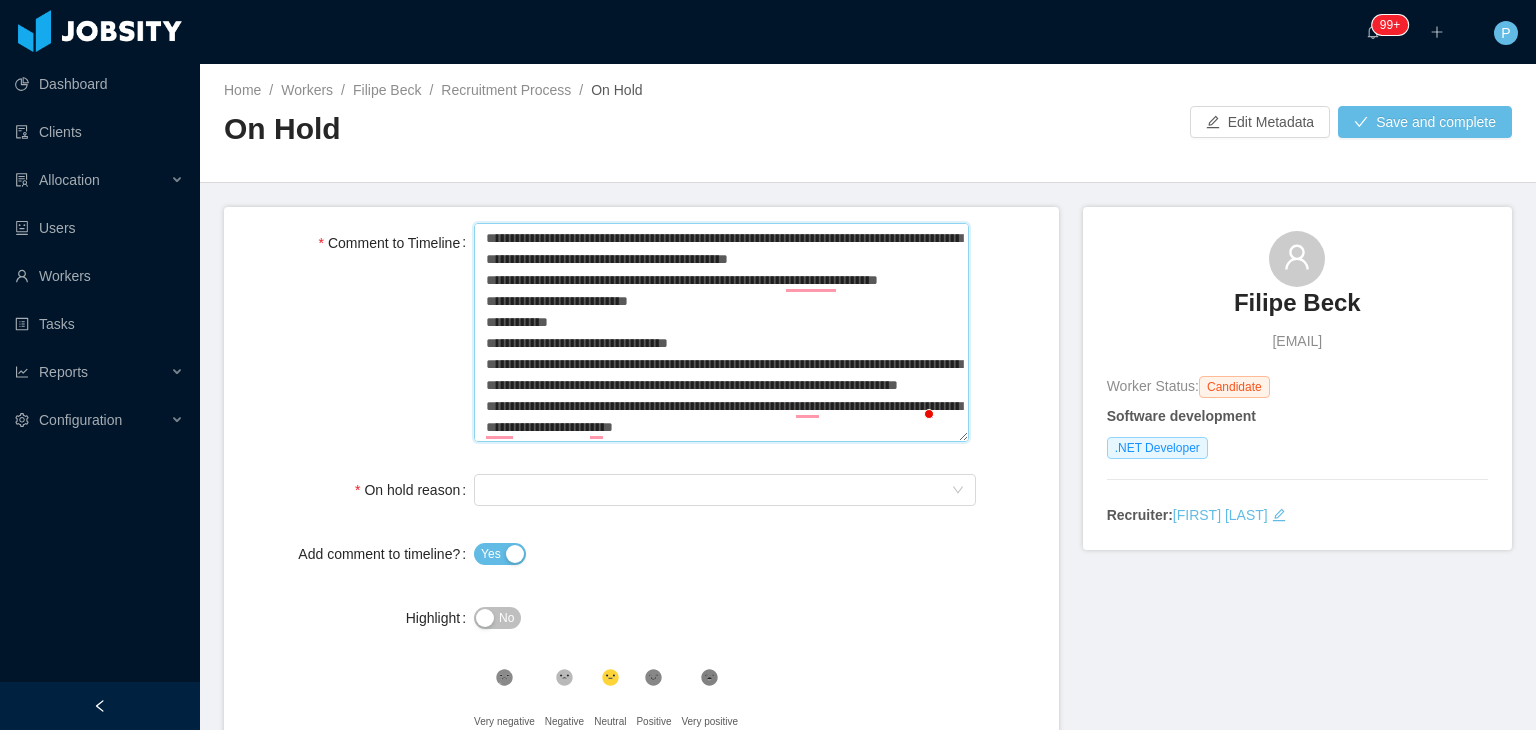 type 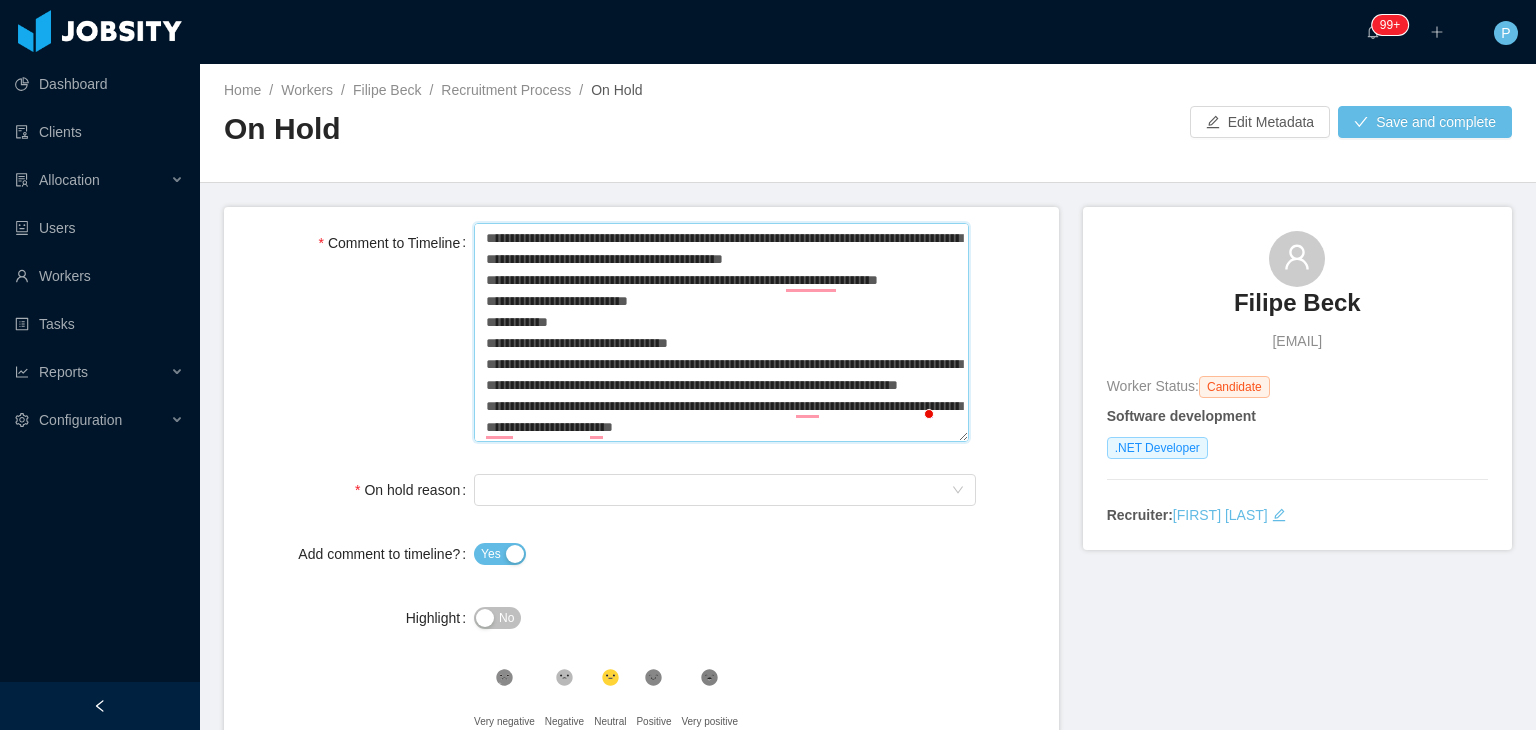 type 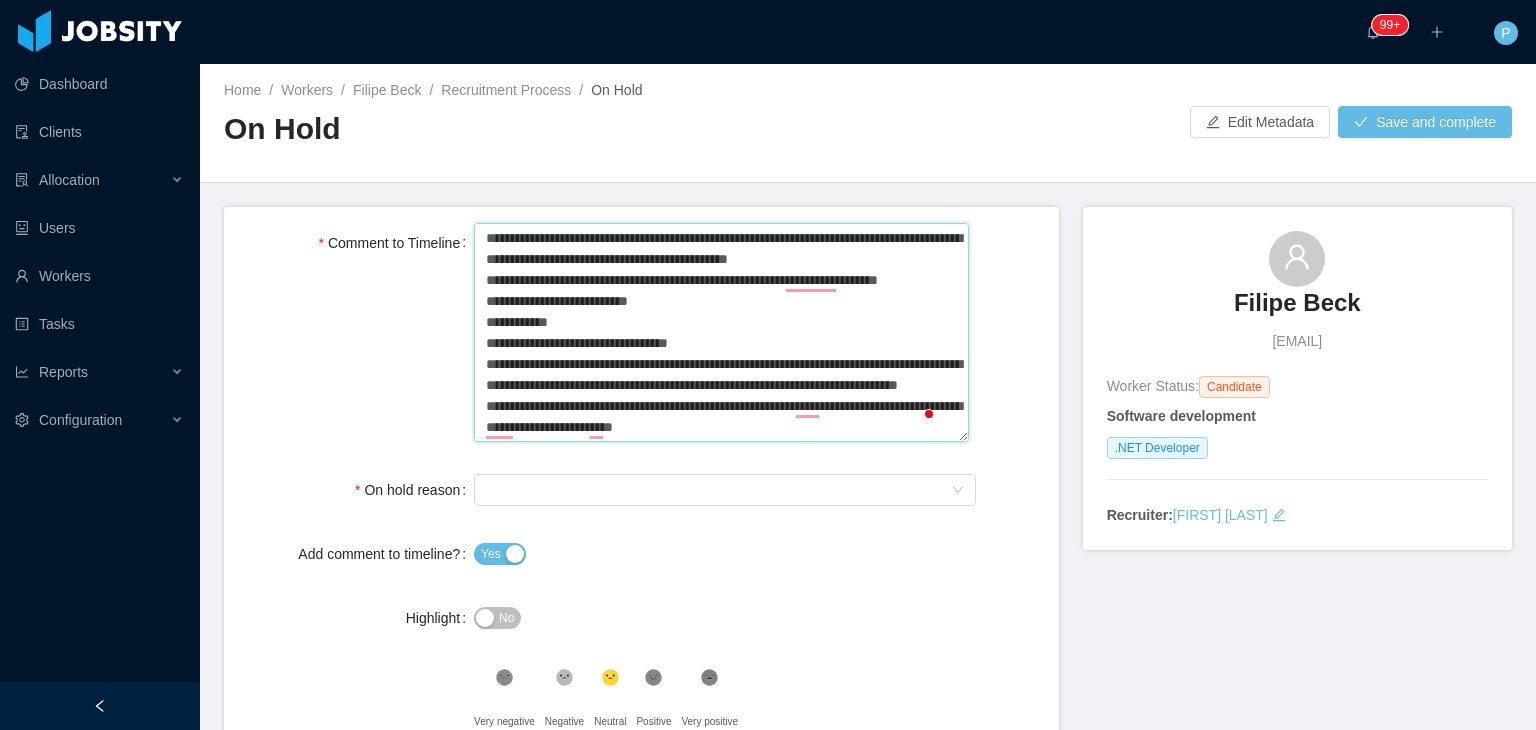 type 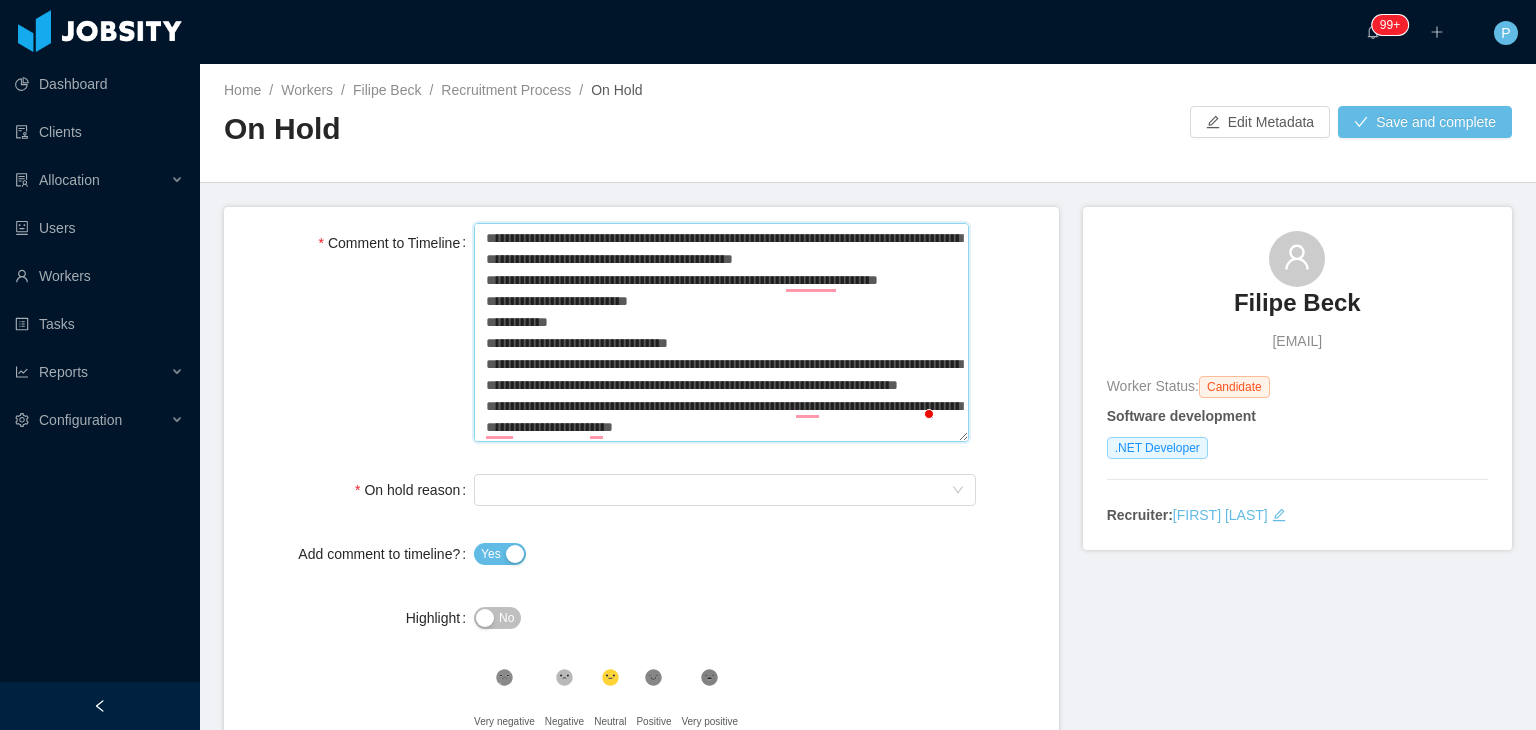 type 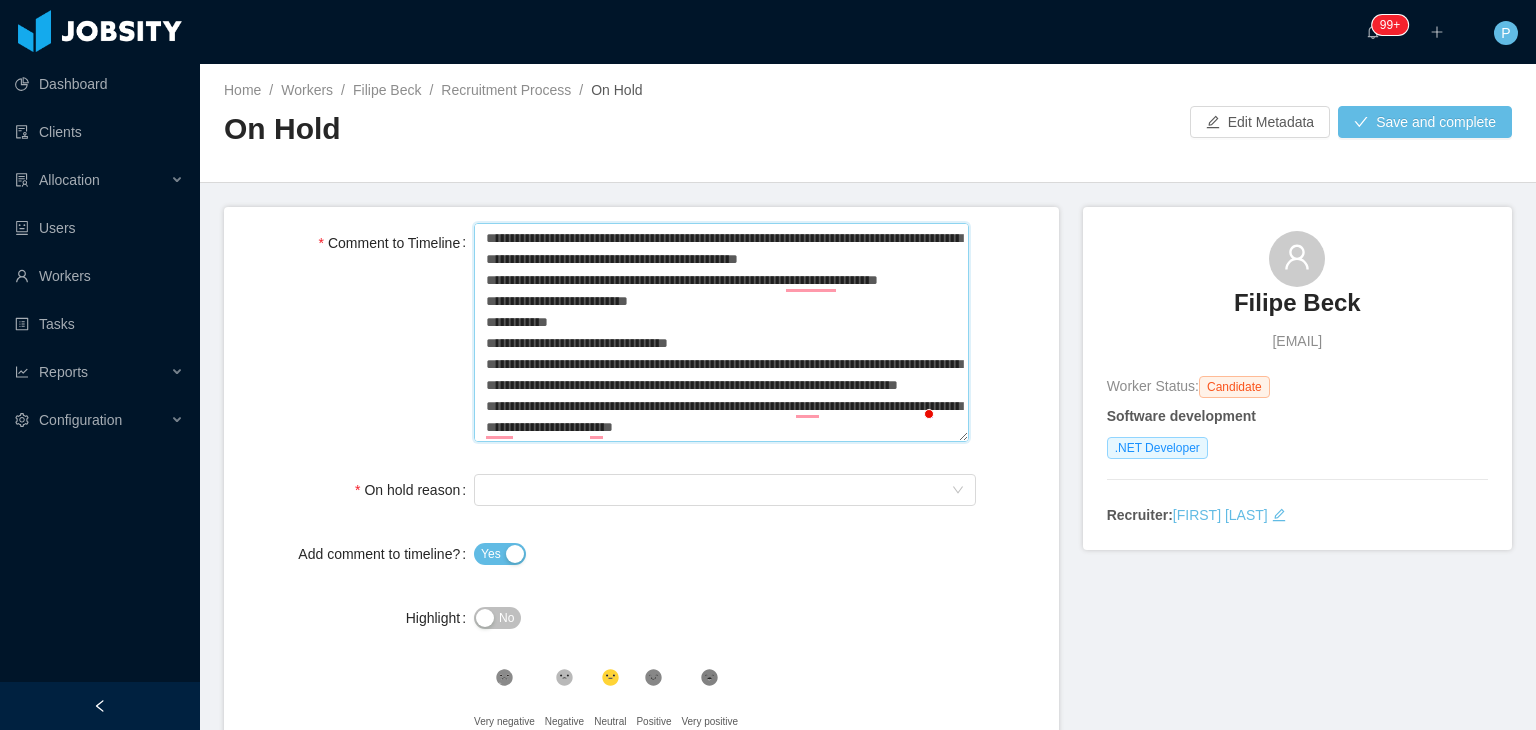 type 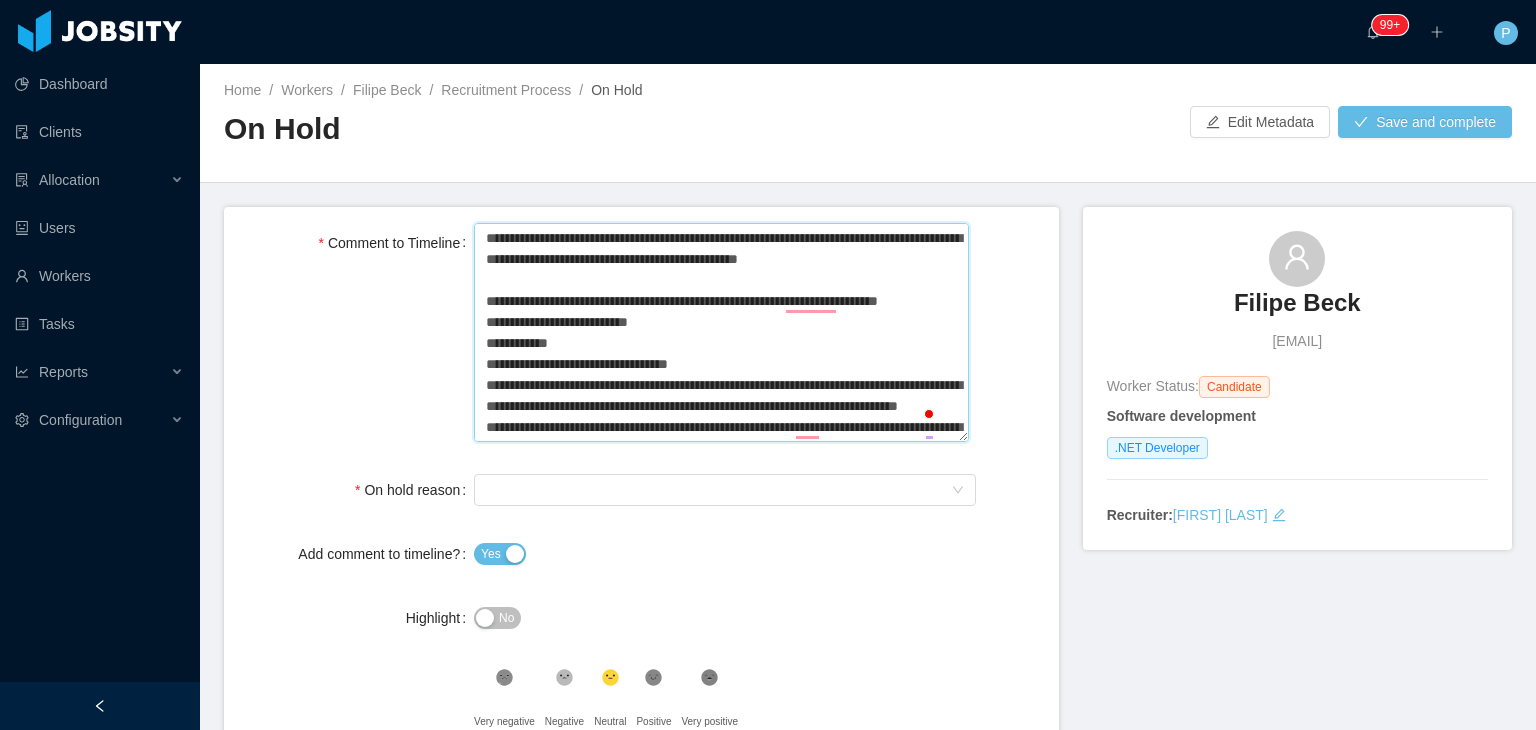 type 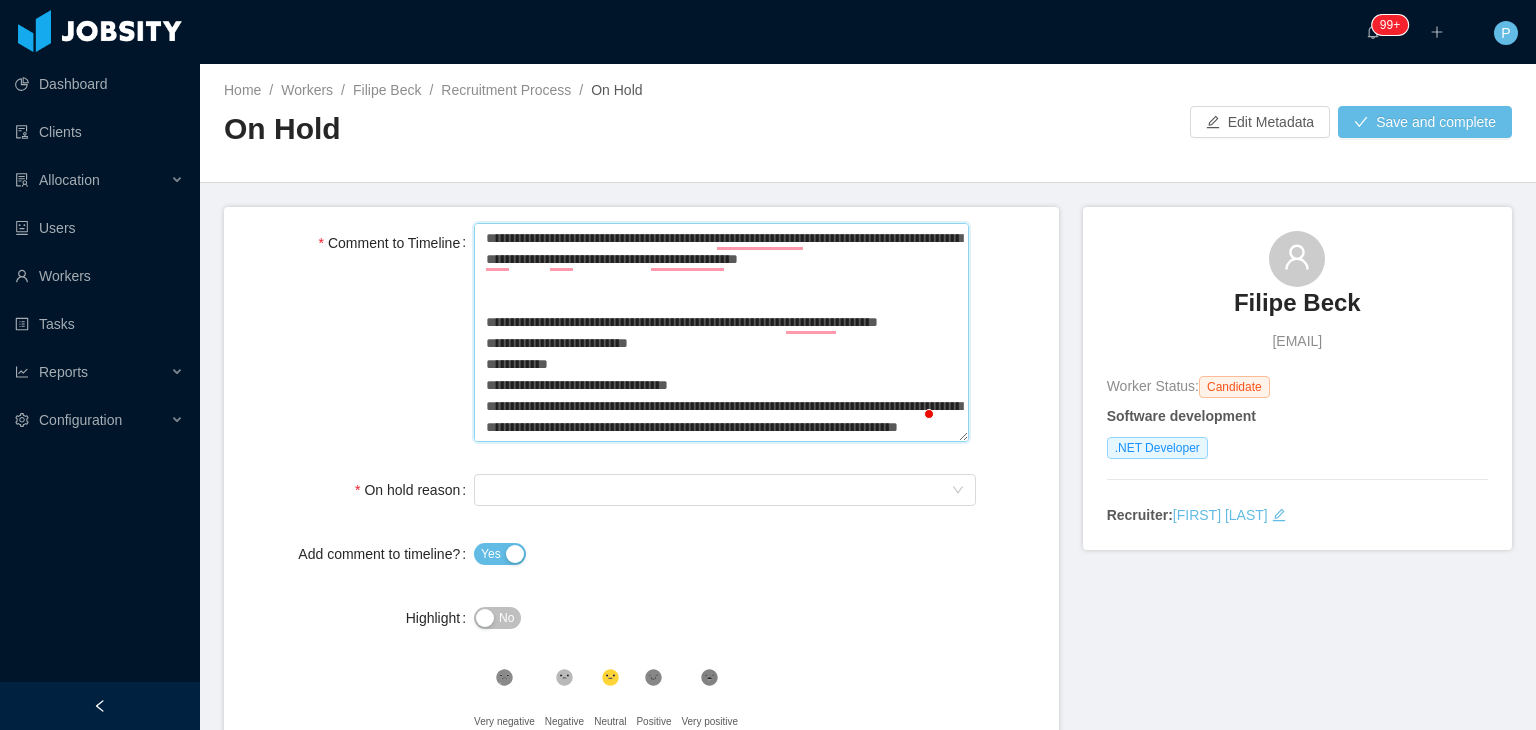 click on "**********" at bounding box center (721, 333) 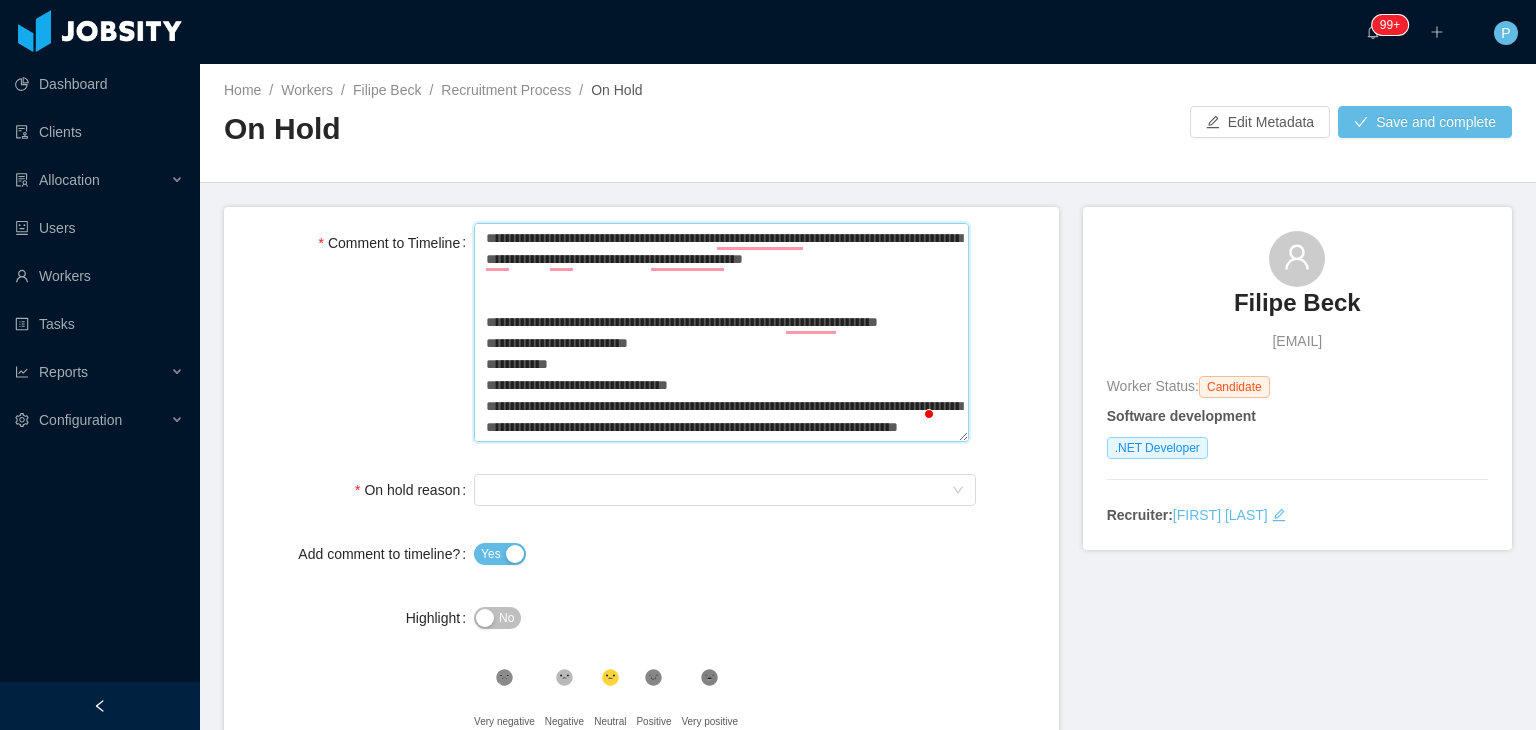type 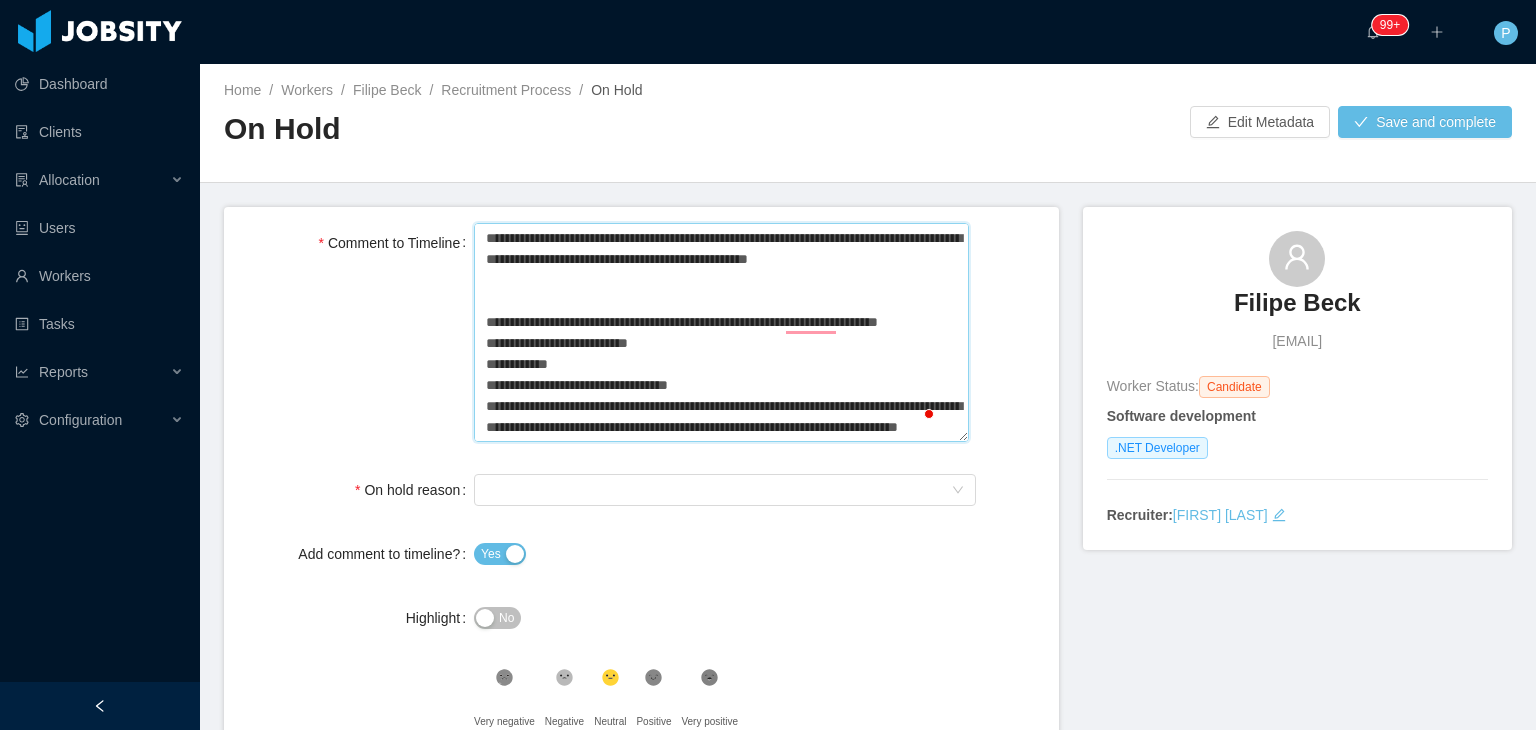 type 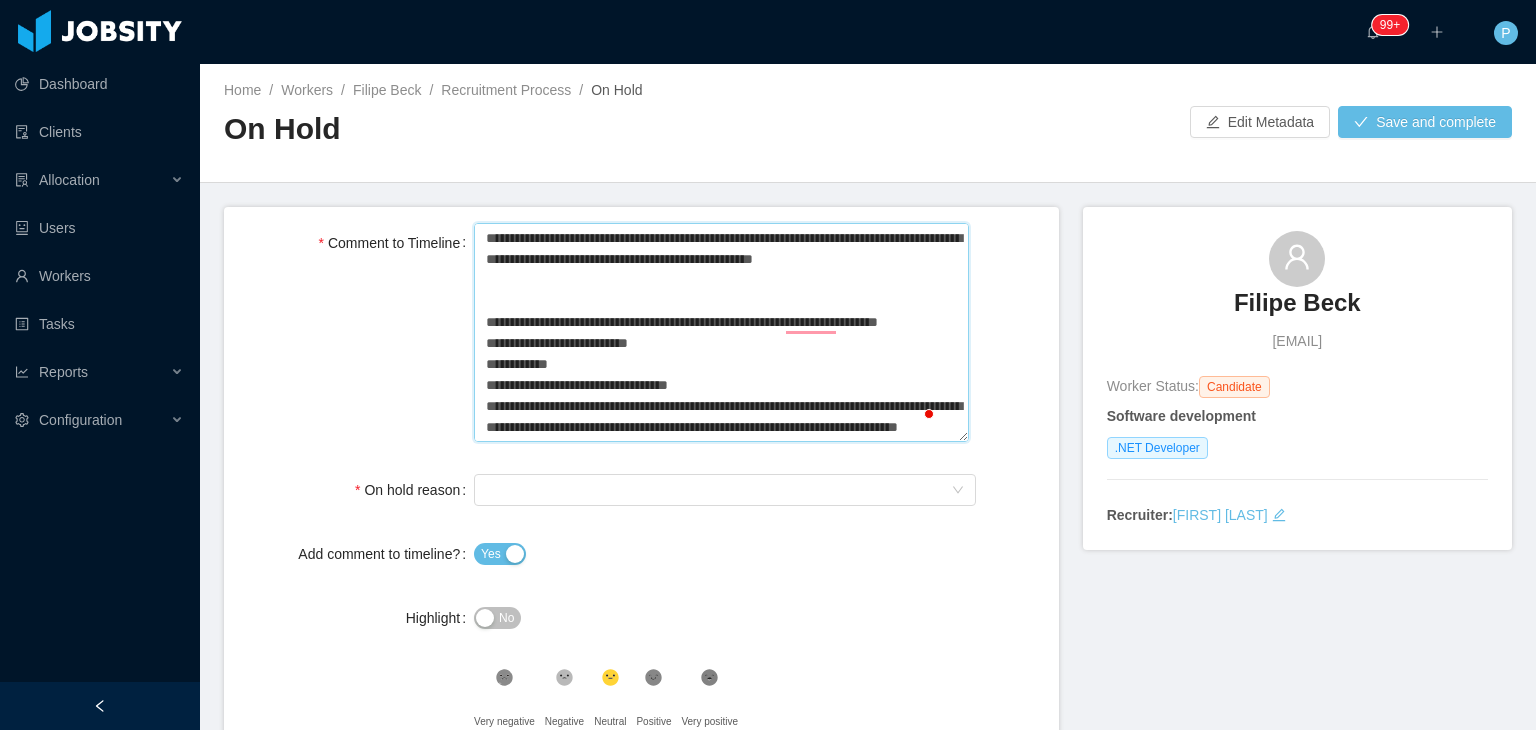 type 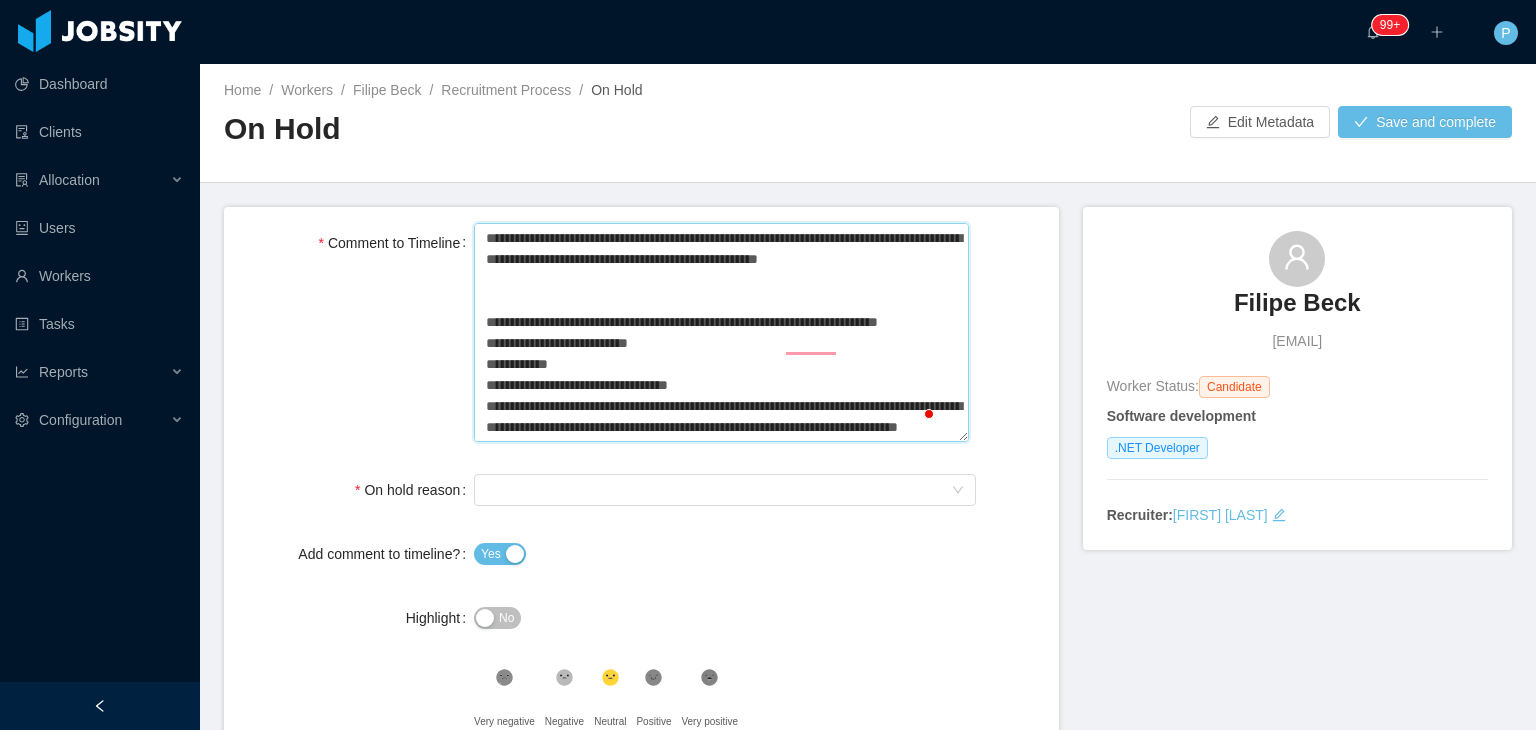 type on "**********" 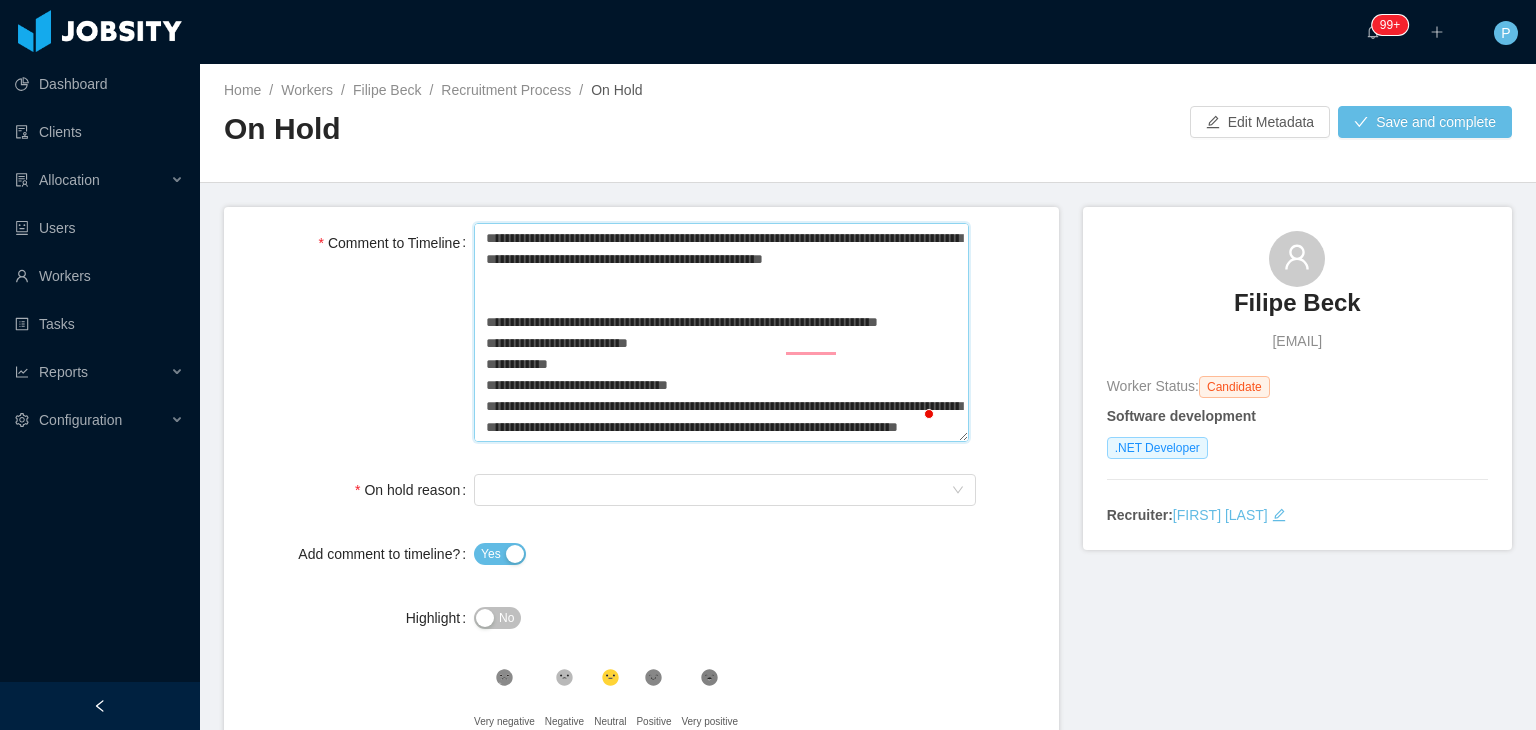 type 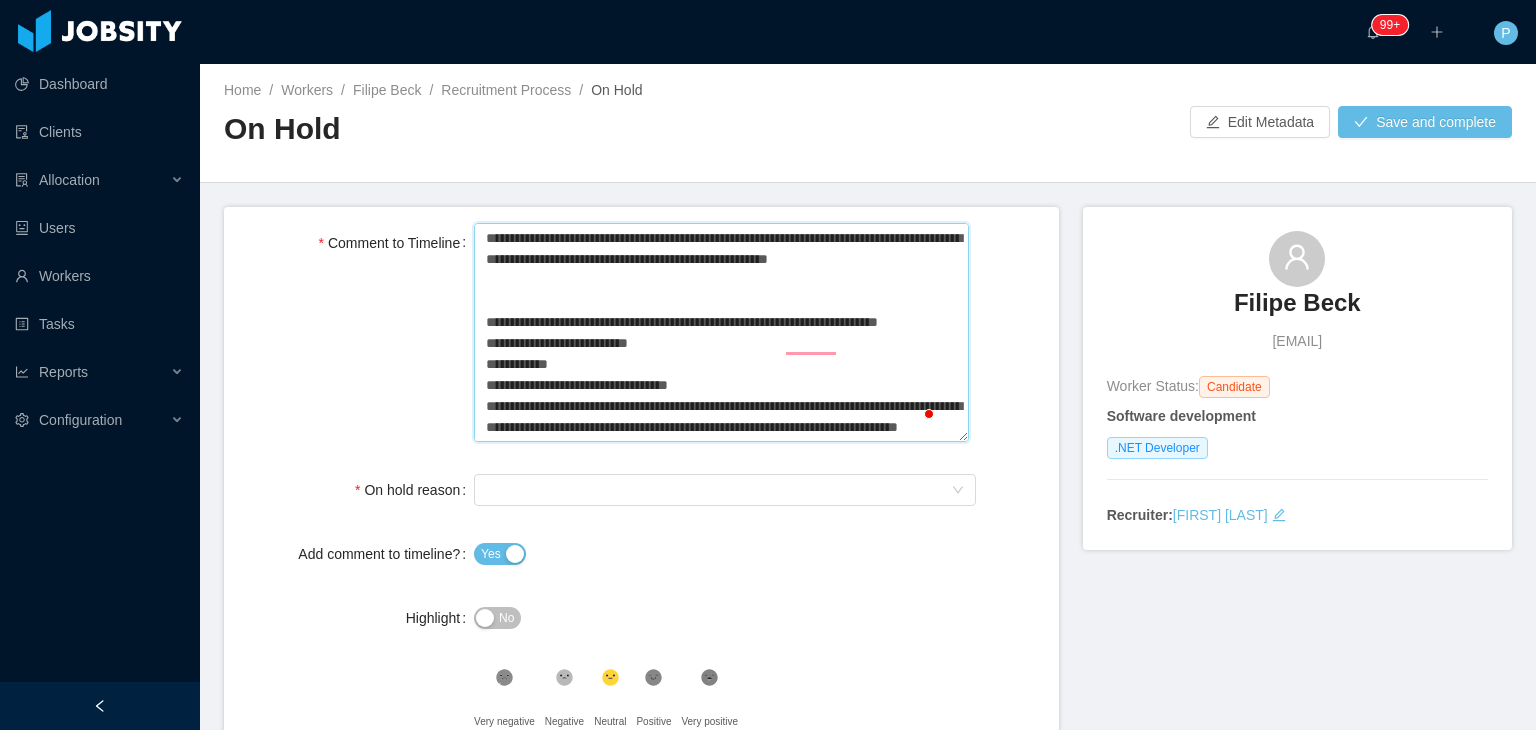 type on "**********" 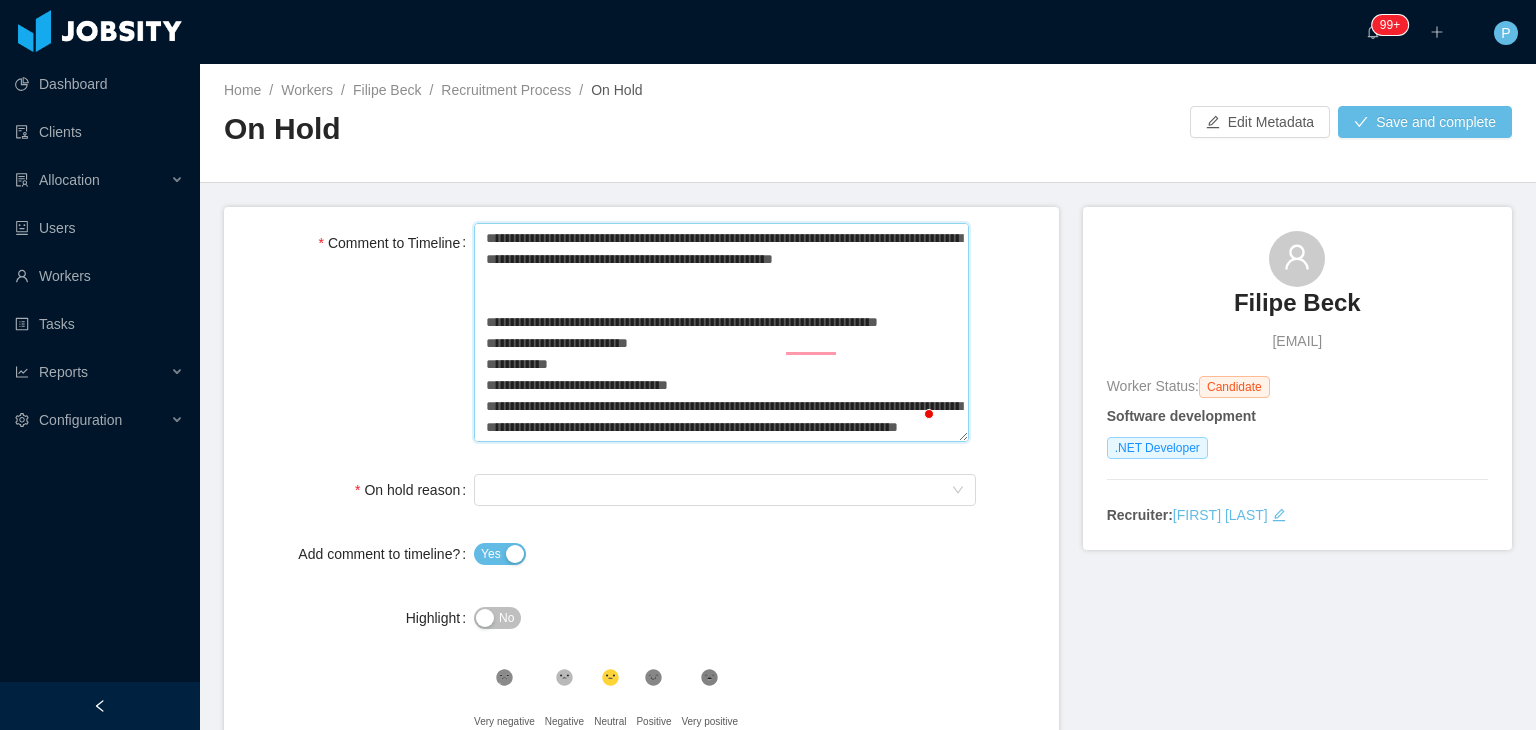 type 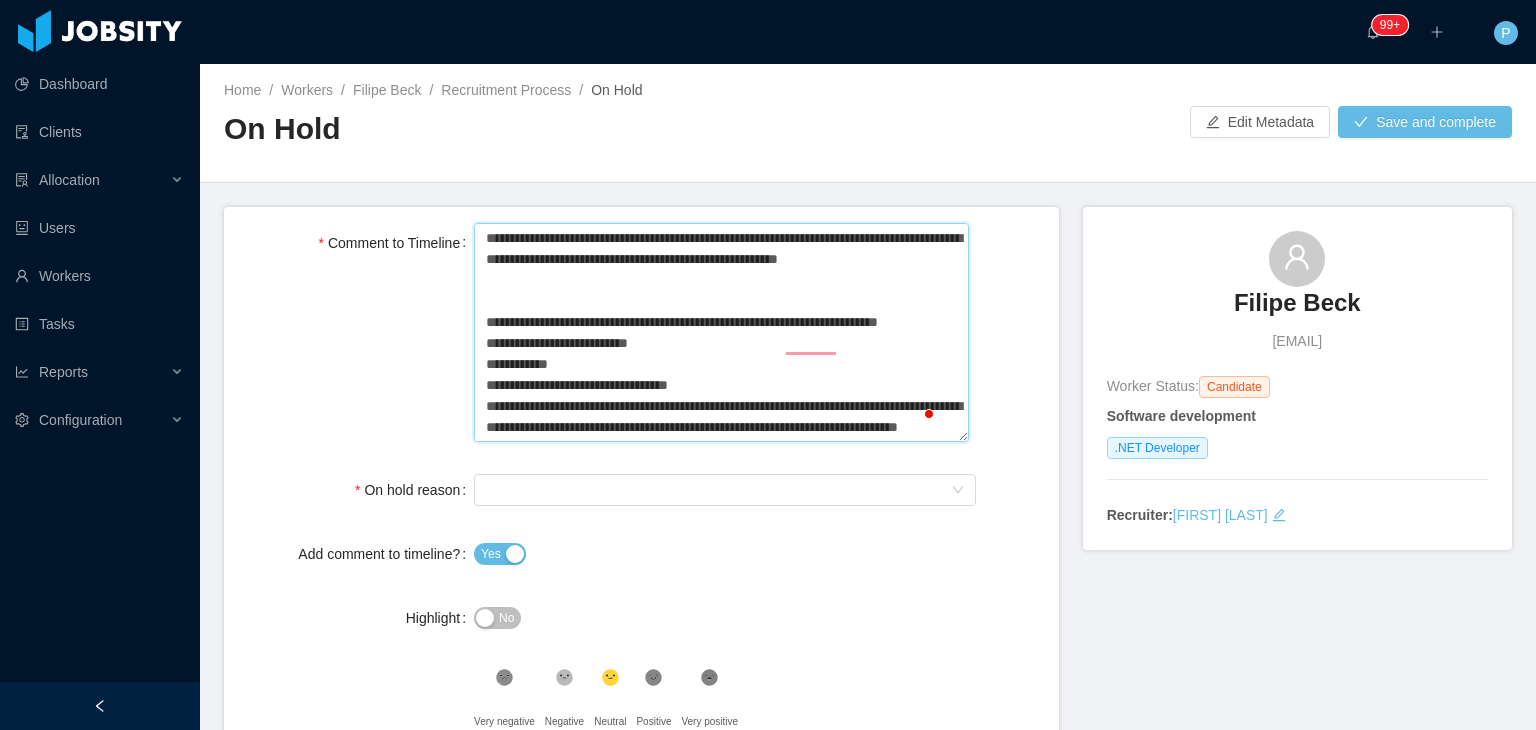 type 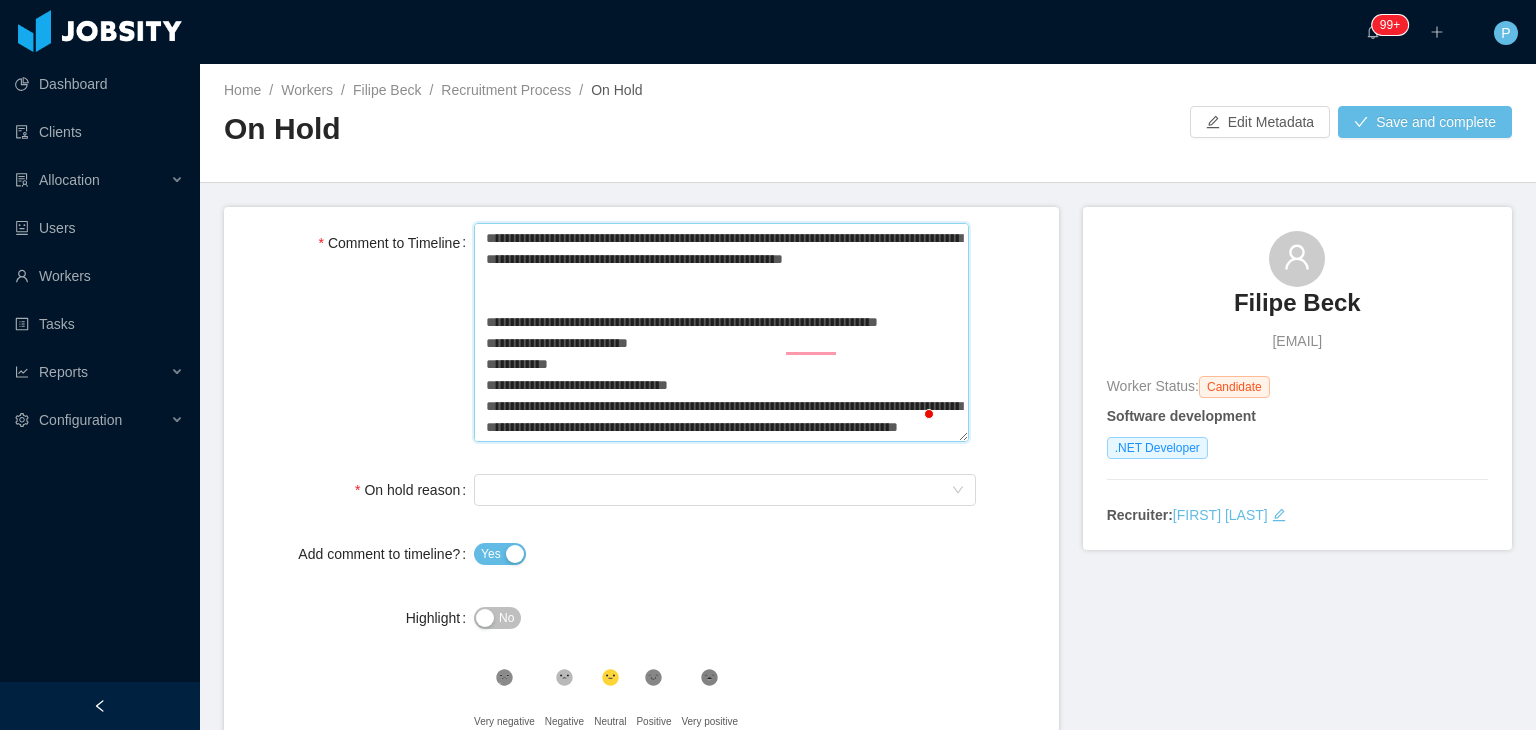 type 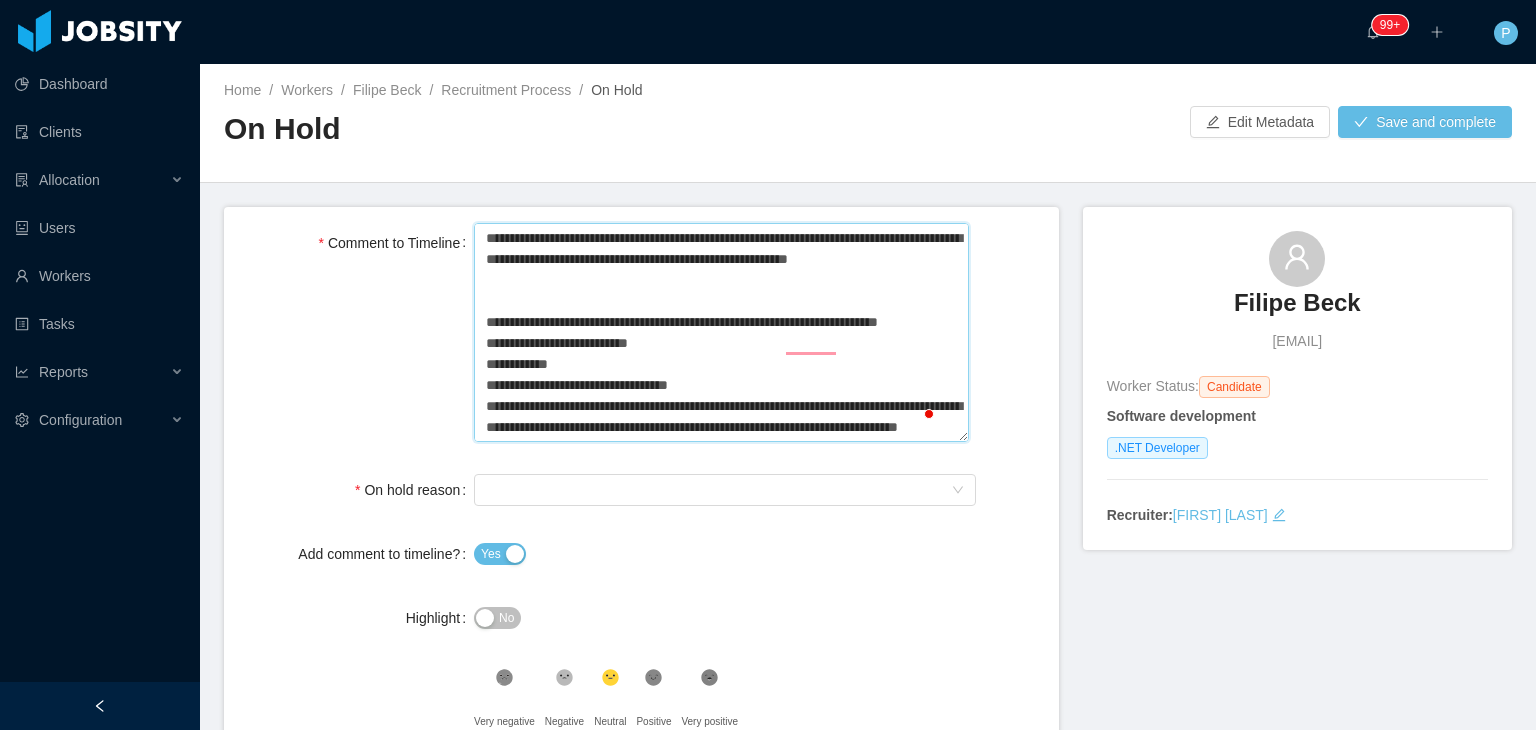 type on "**********" 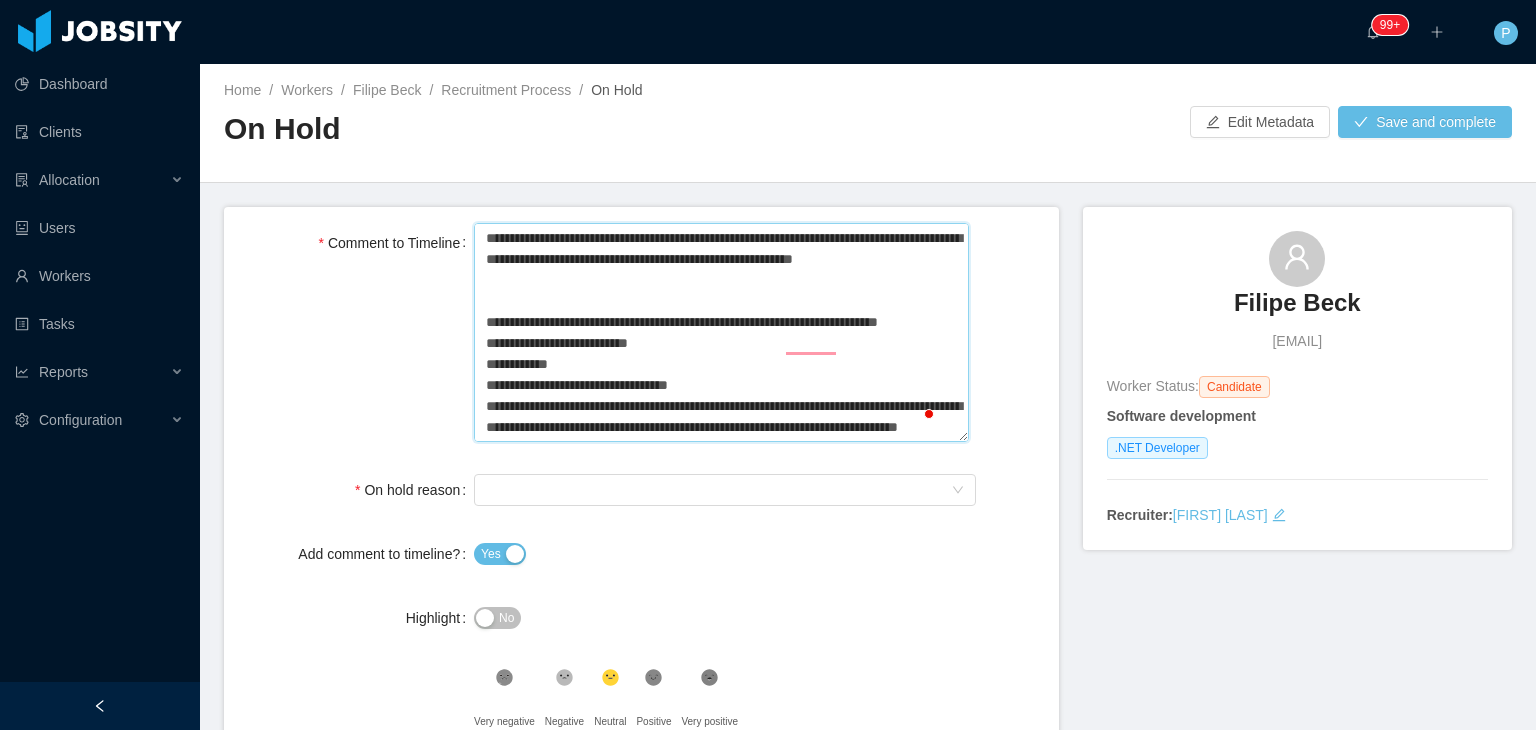 type 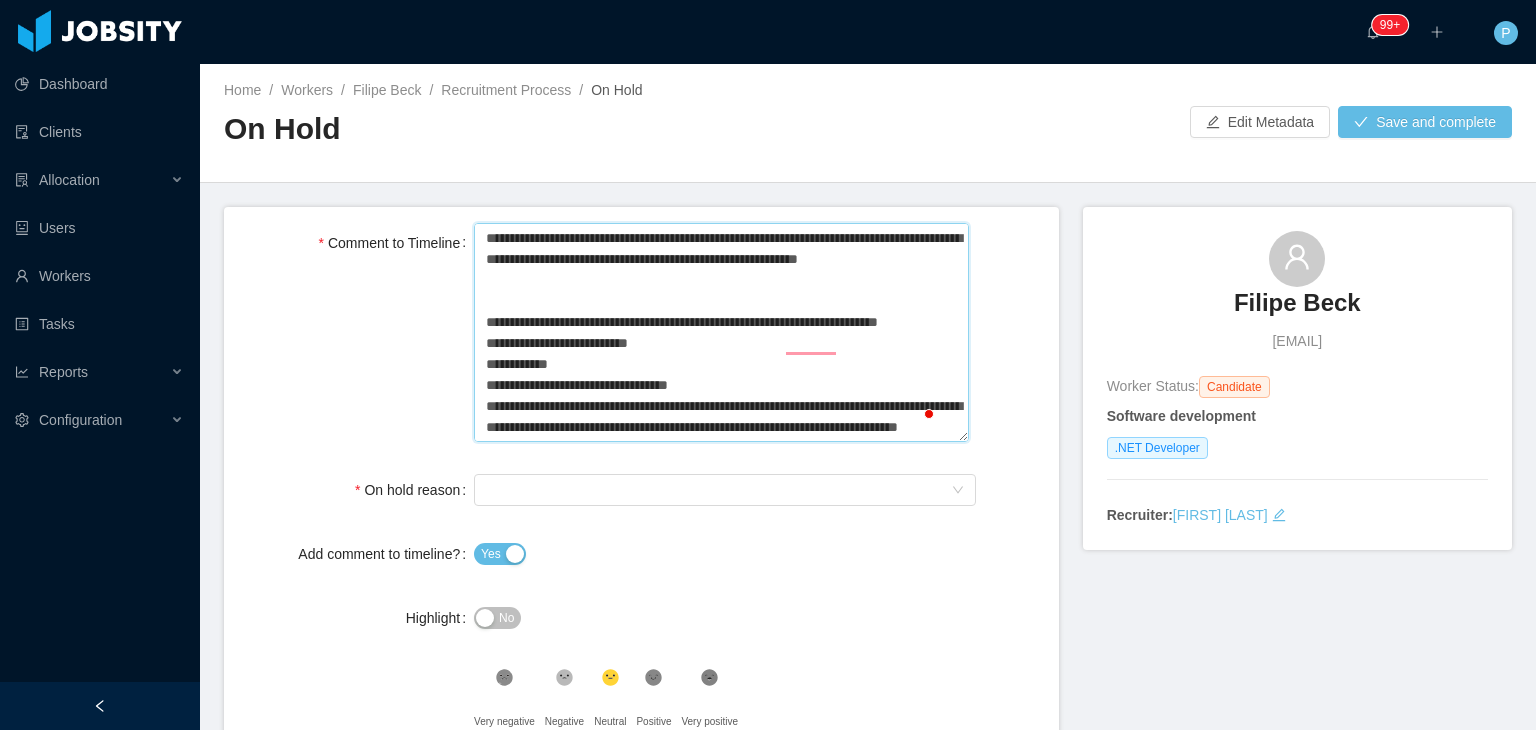 type 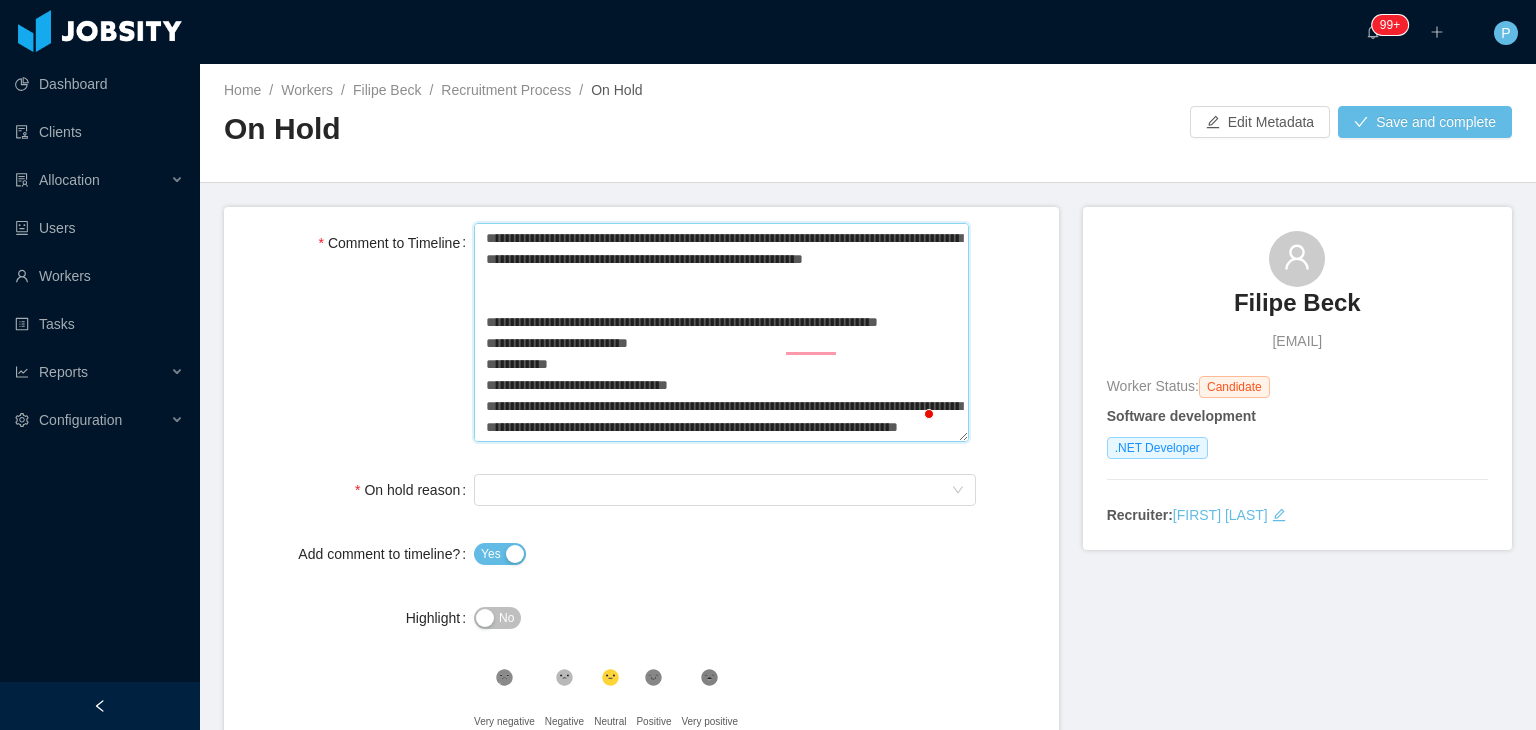 type 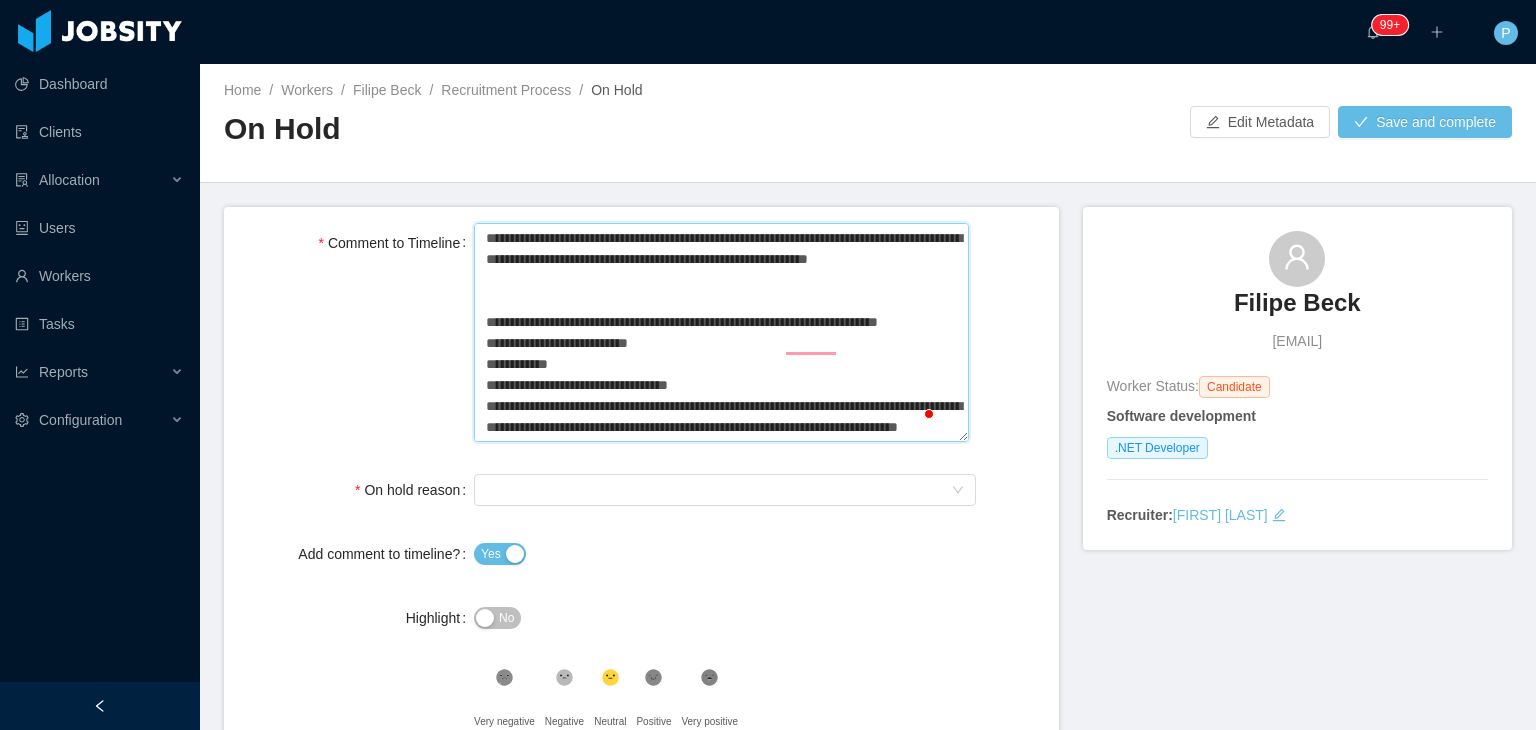 type 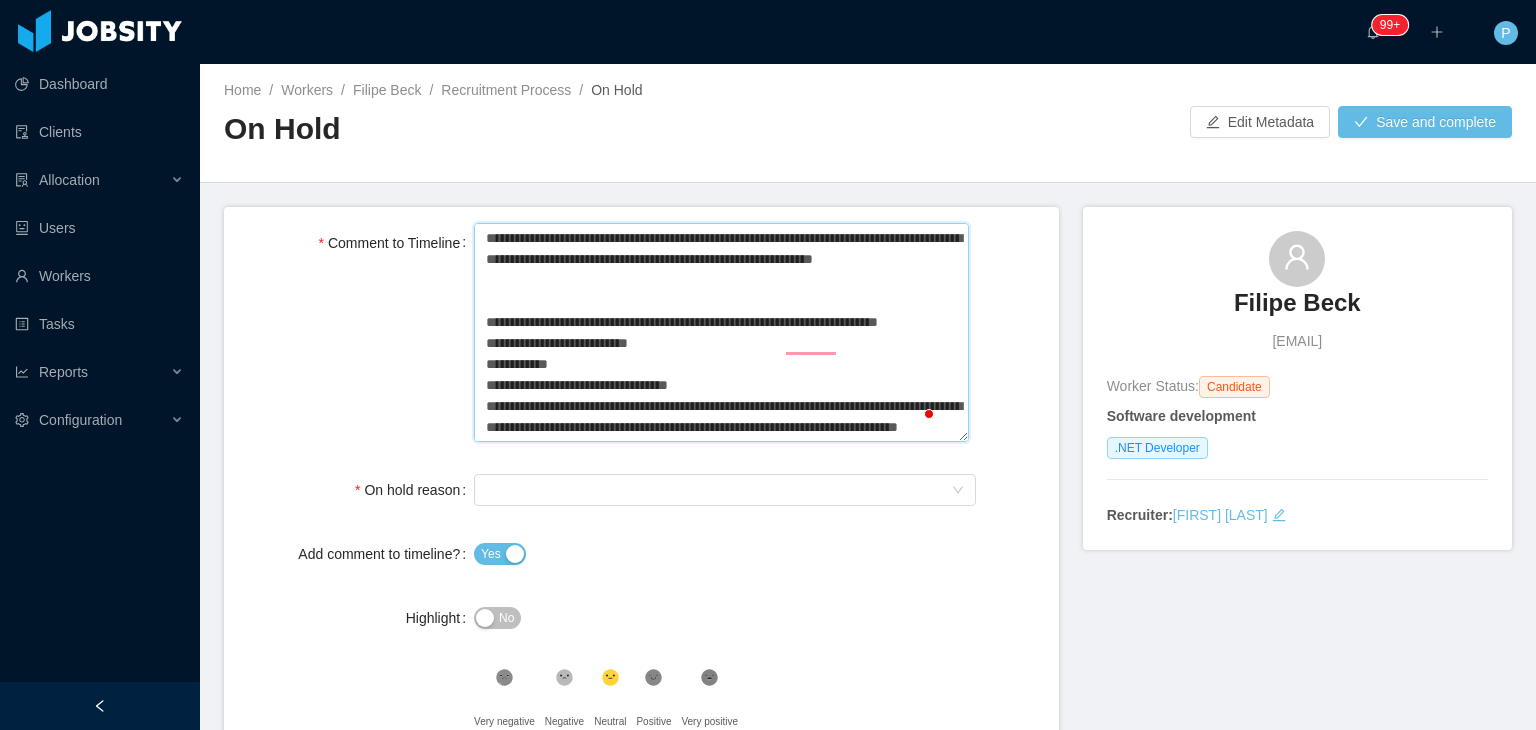 type 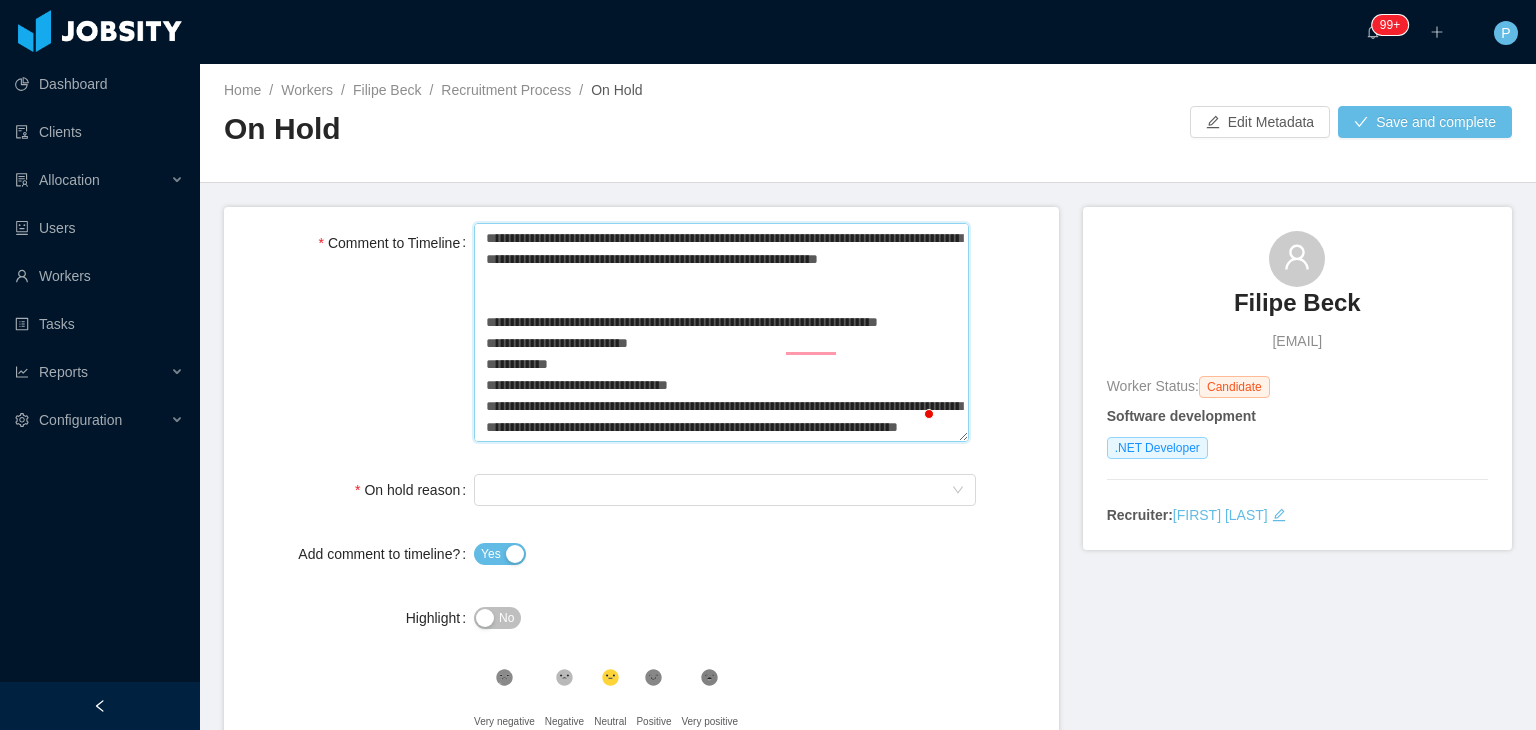 type 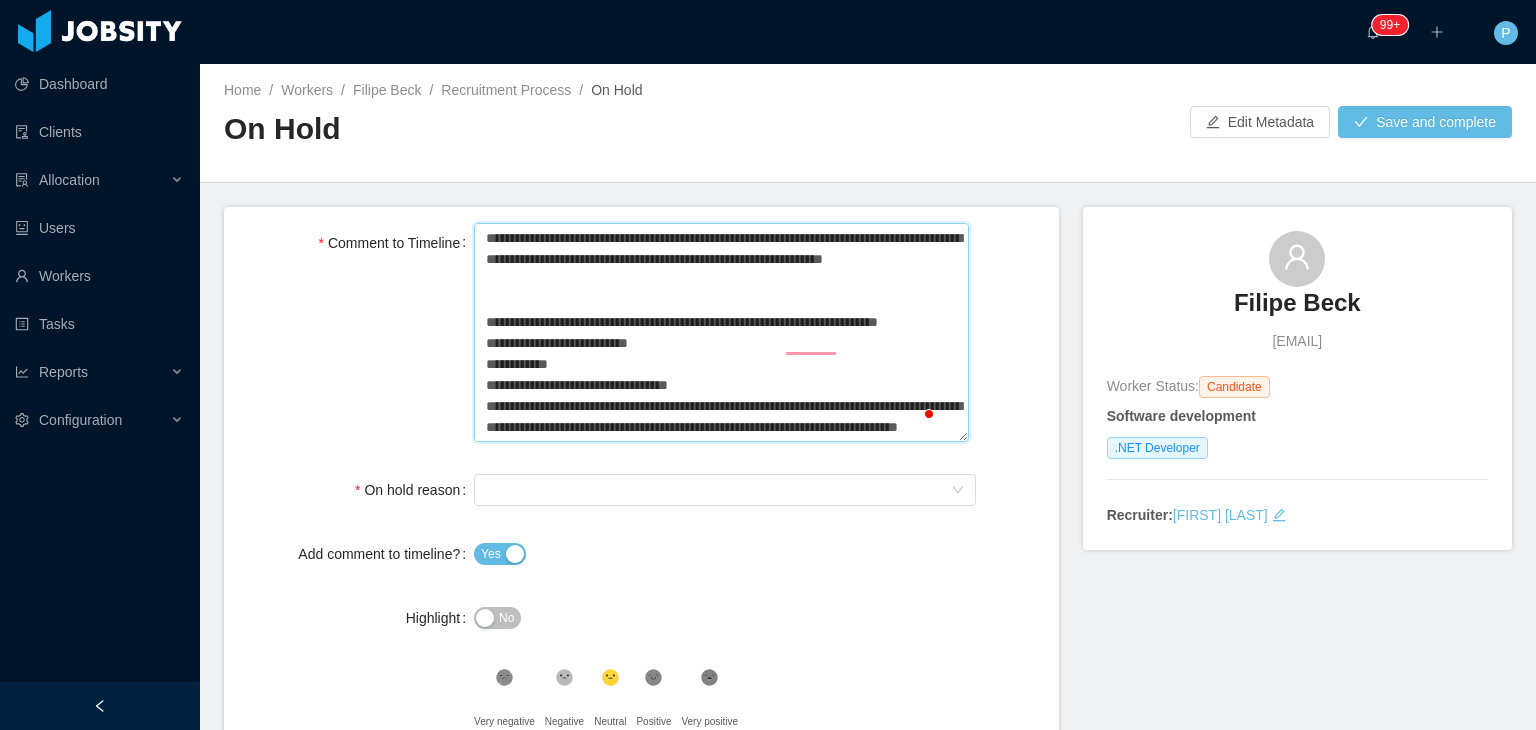 type 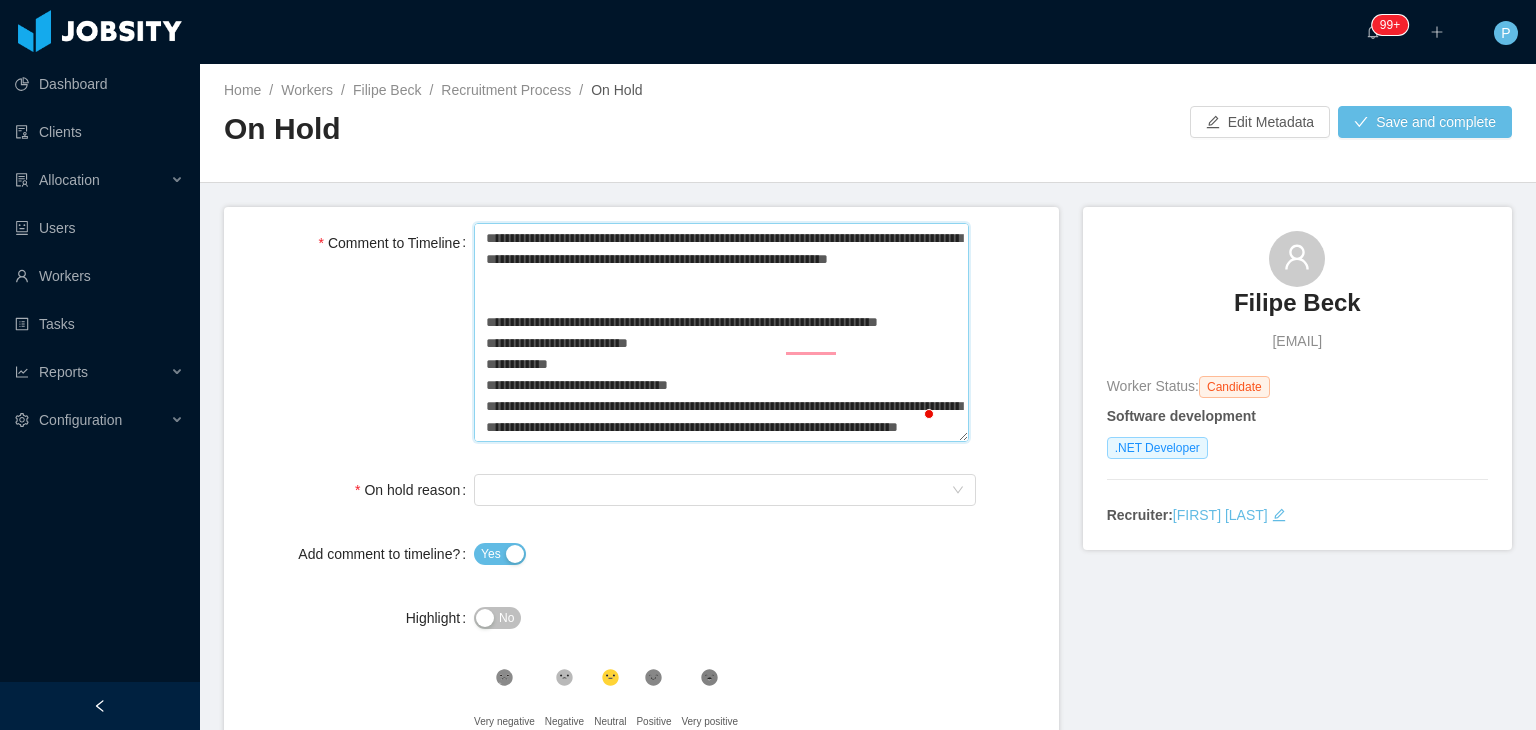 type 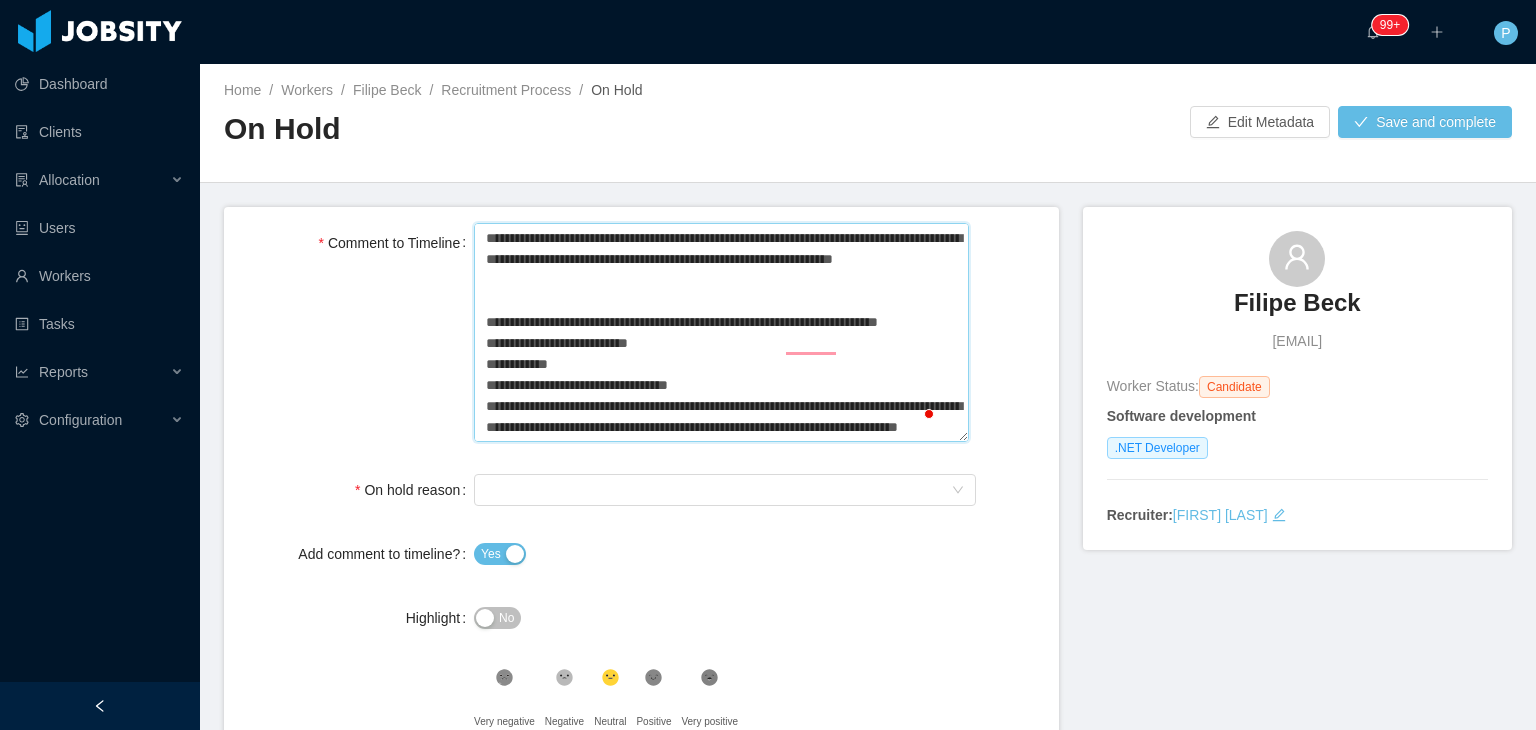 type 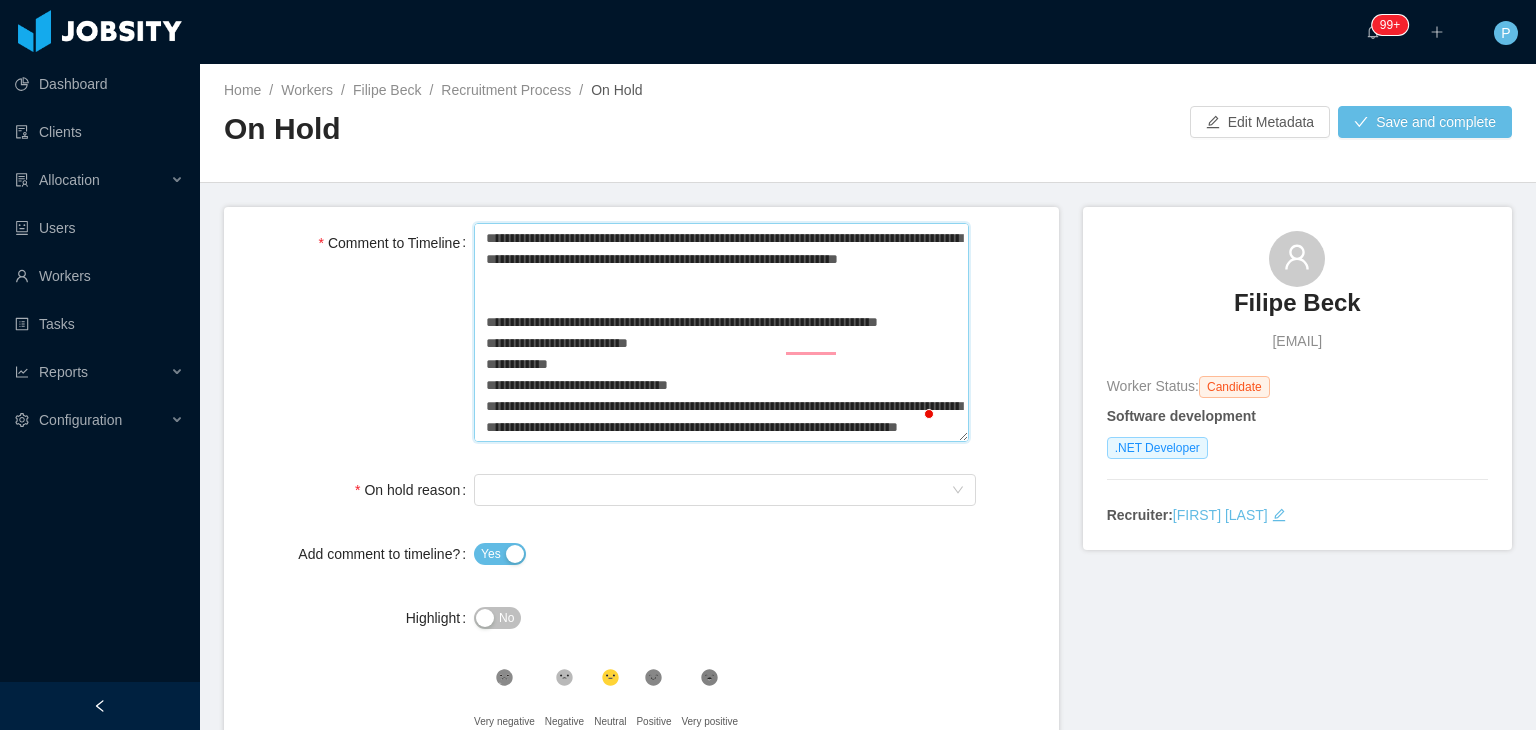 type 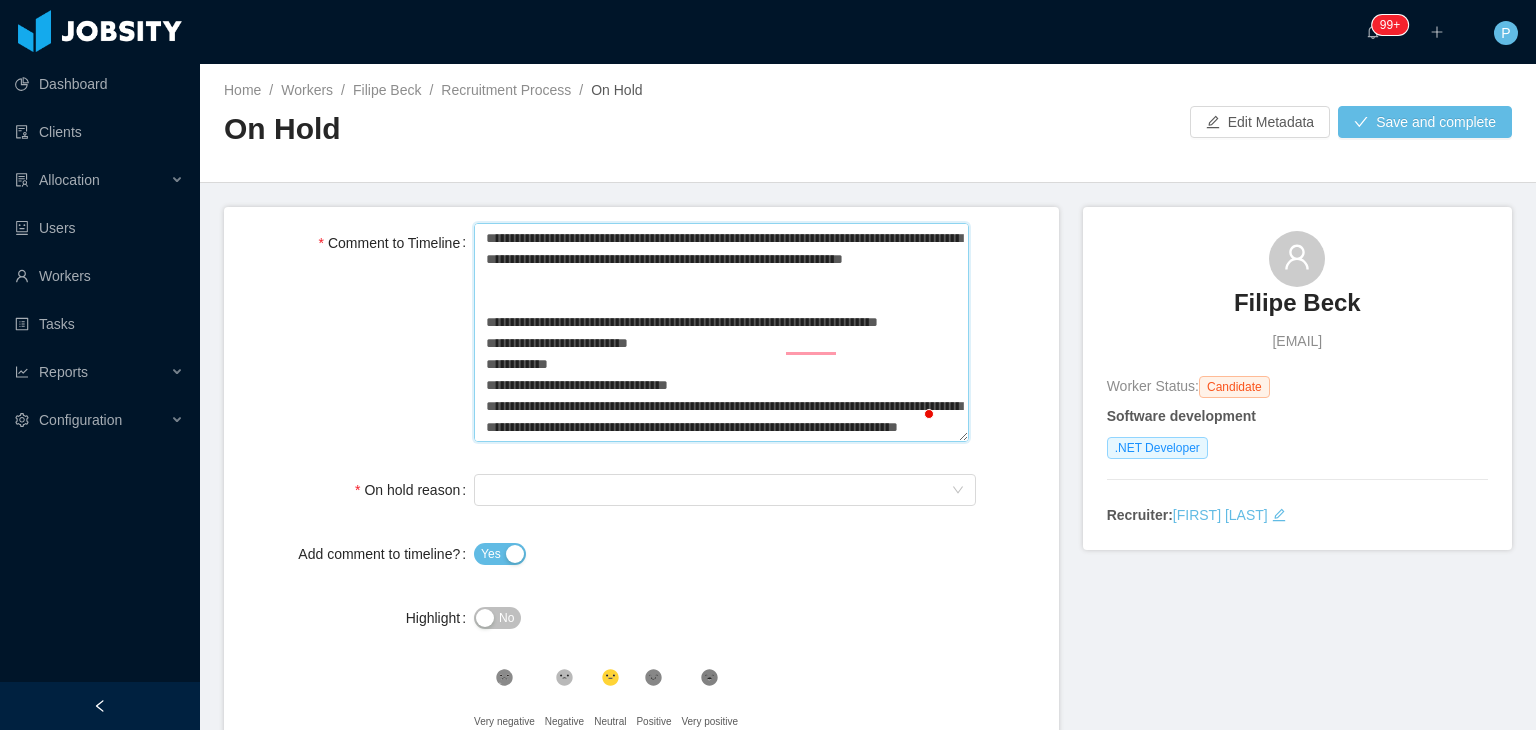 type 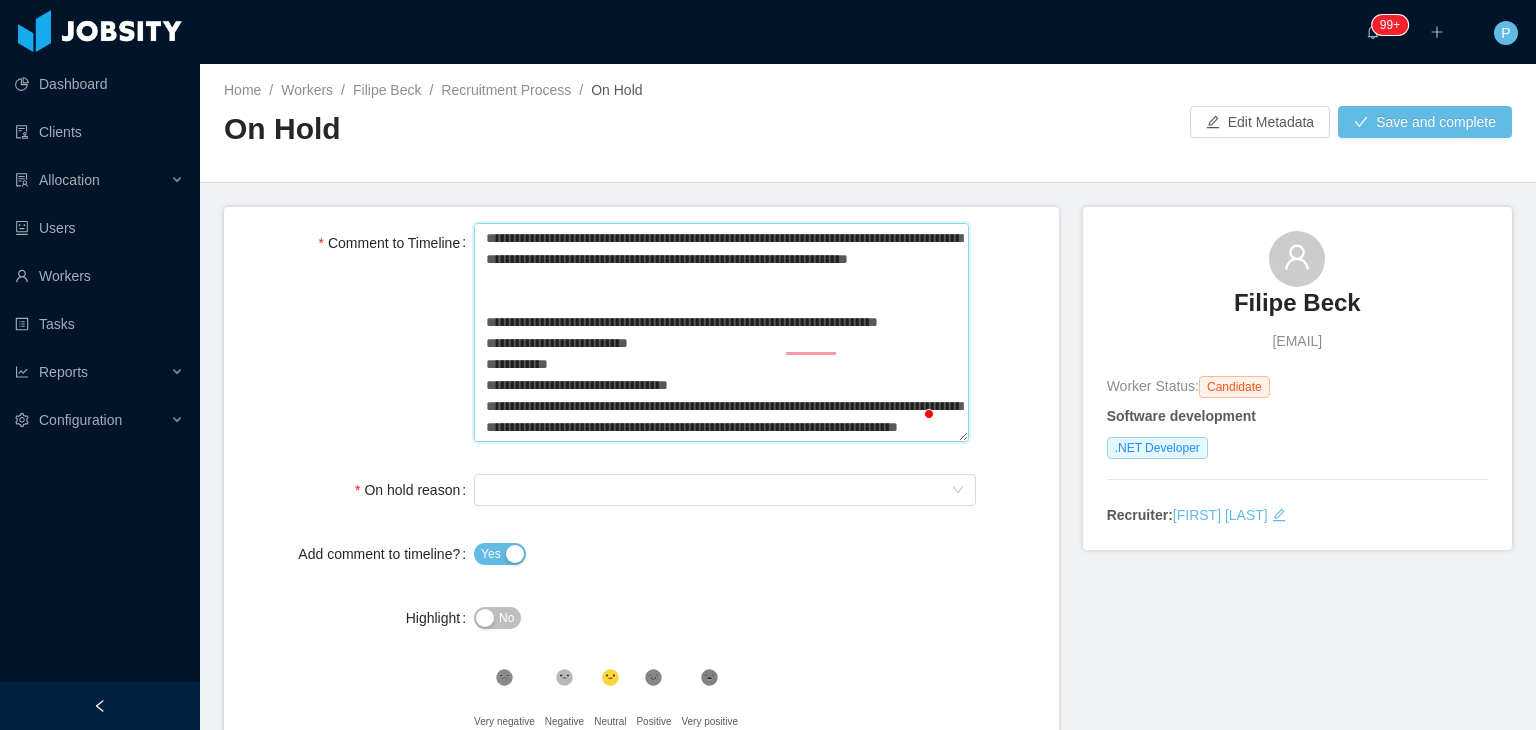 type 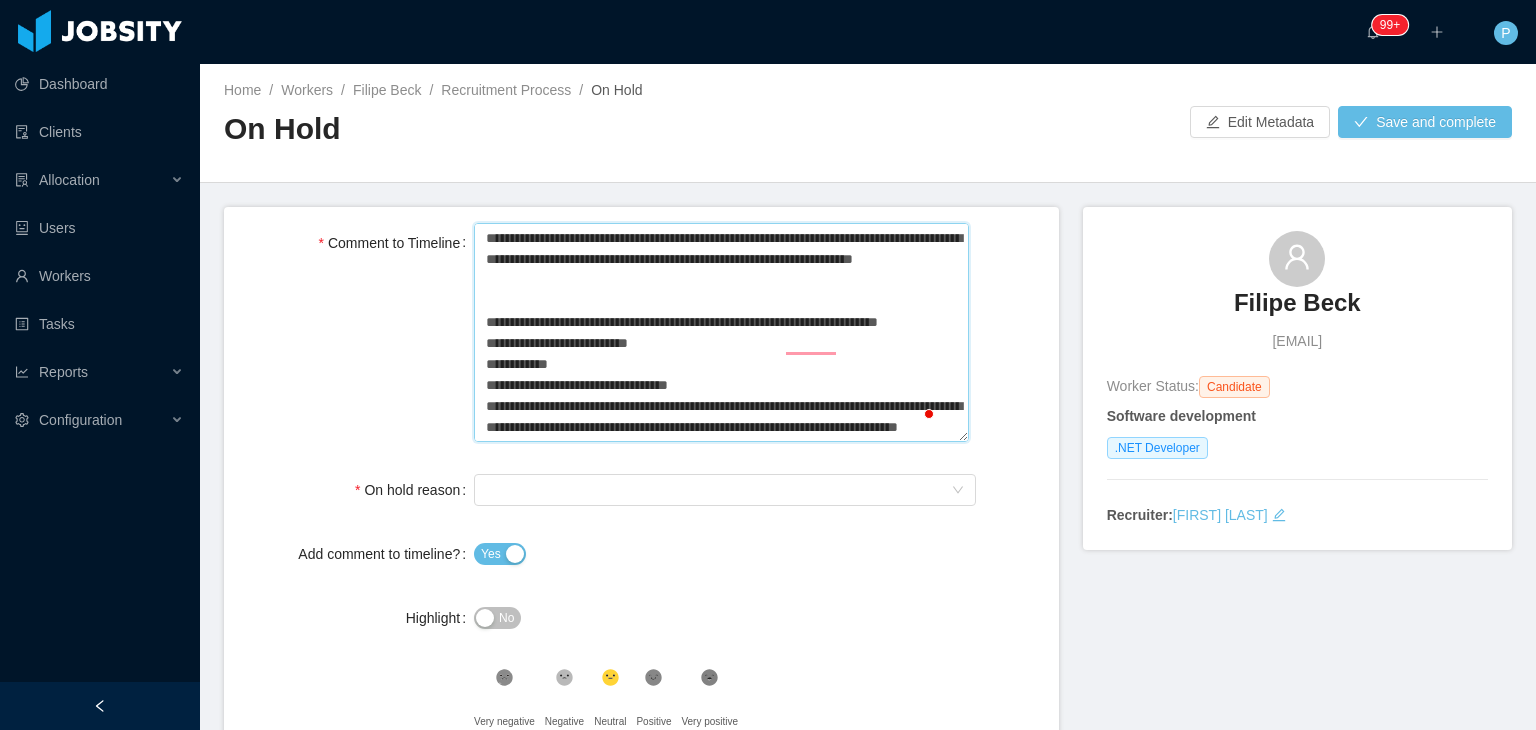 type 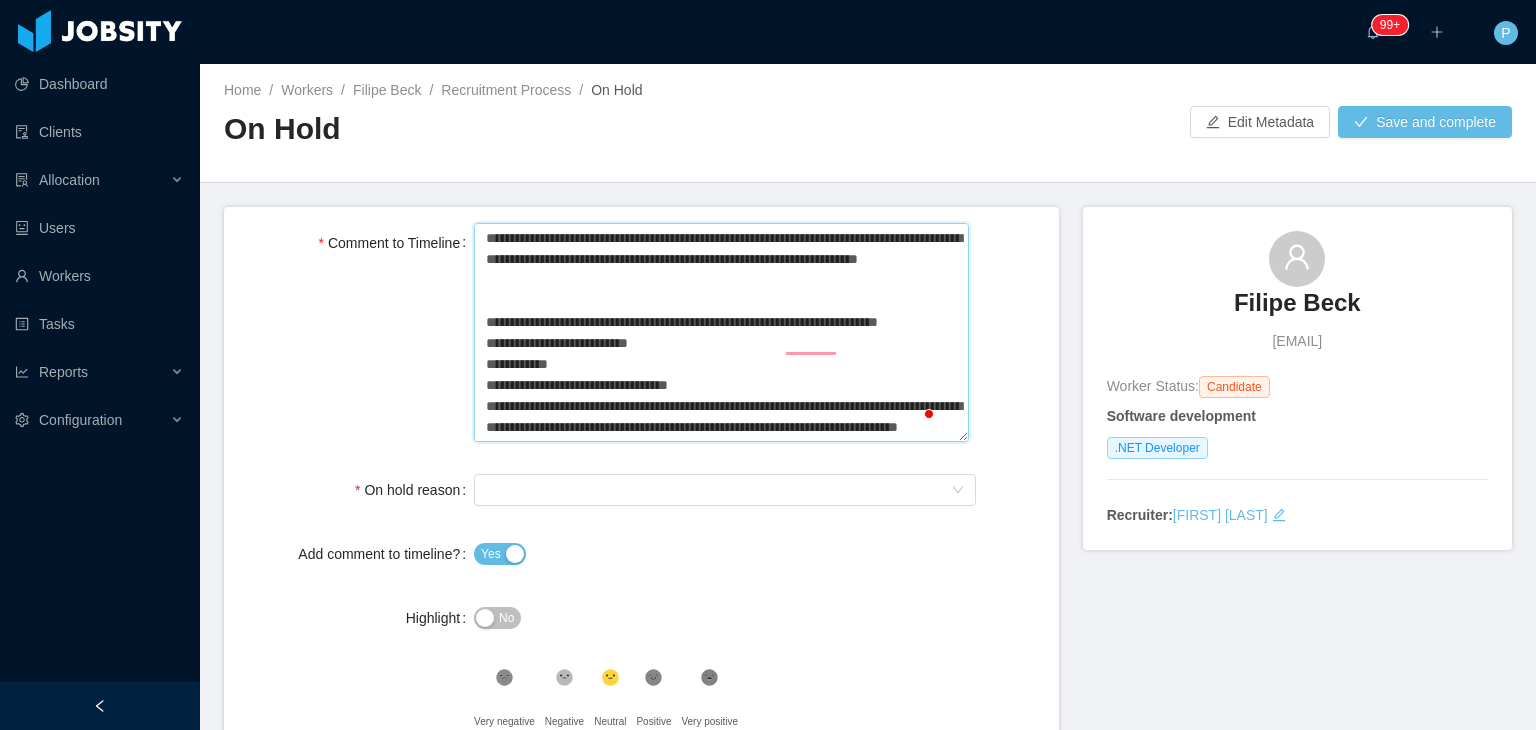 type 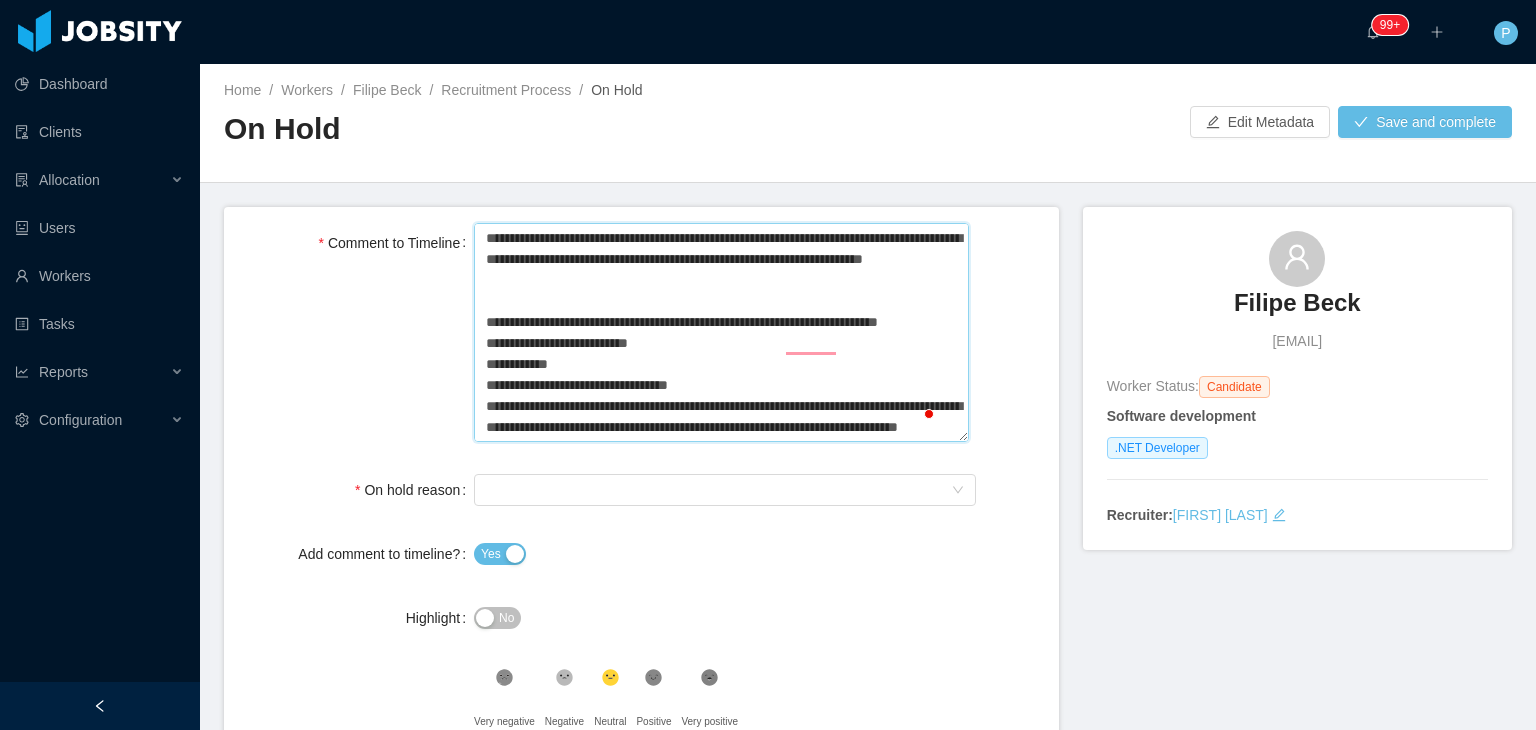 type 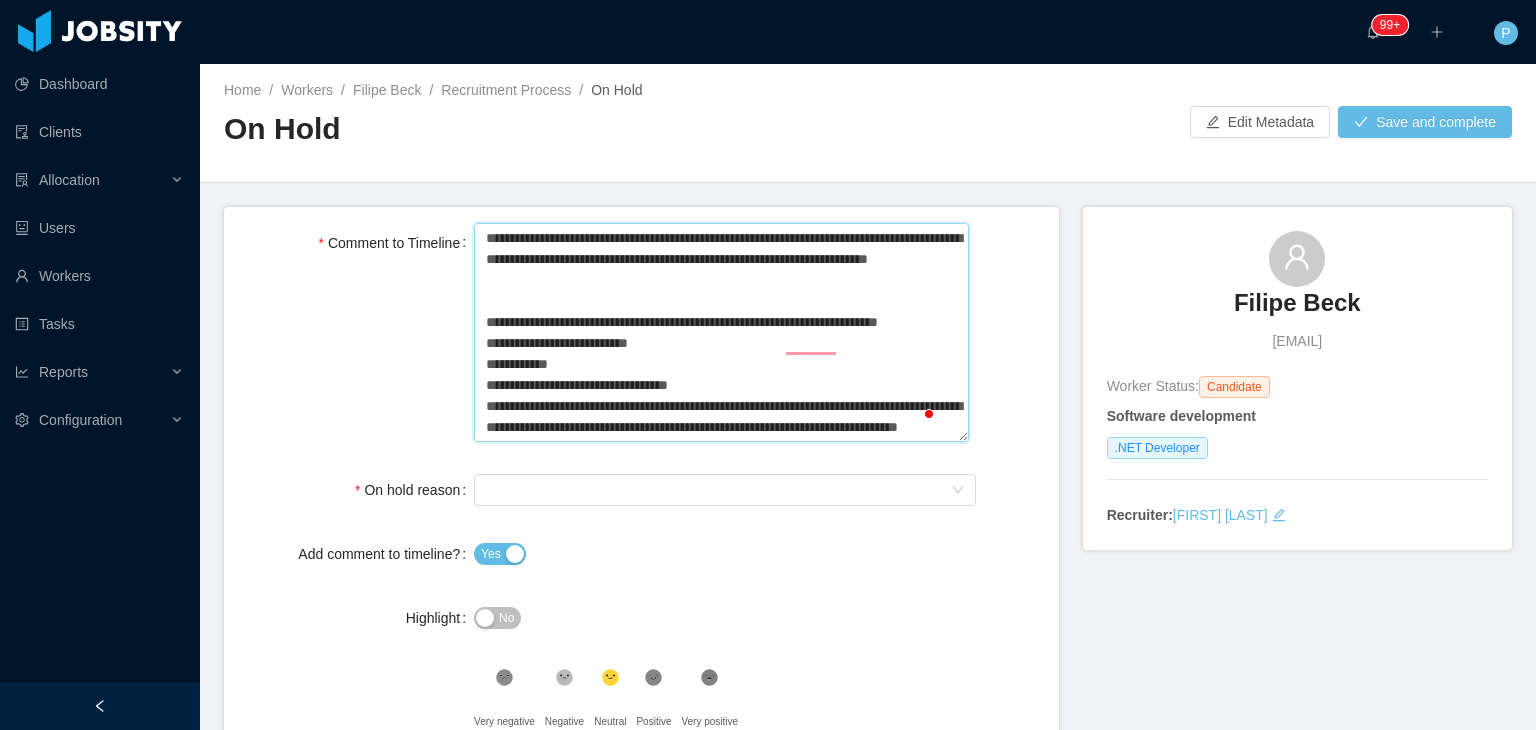 type 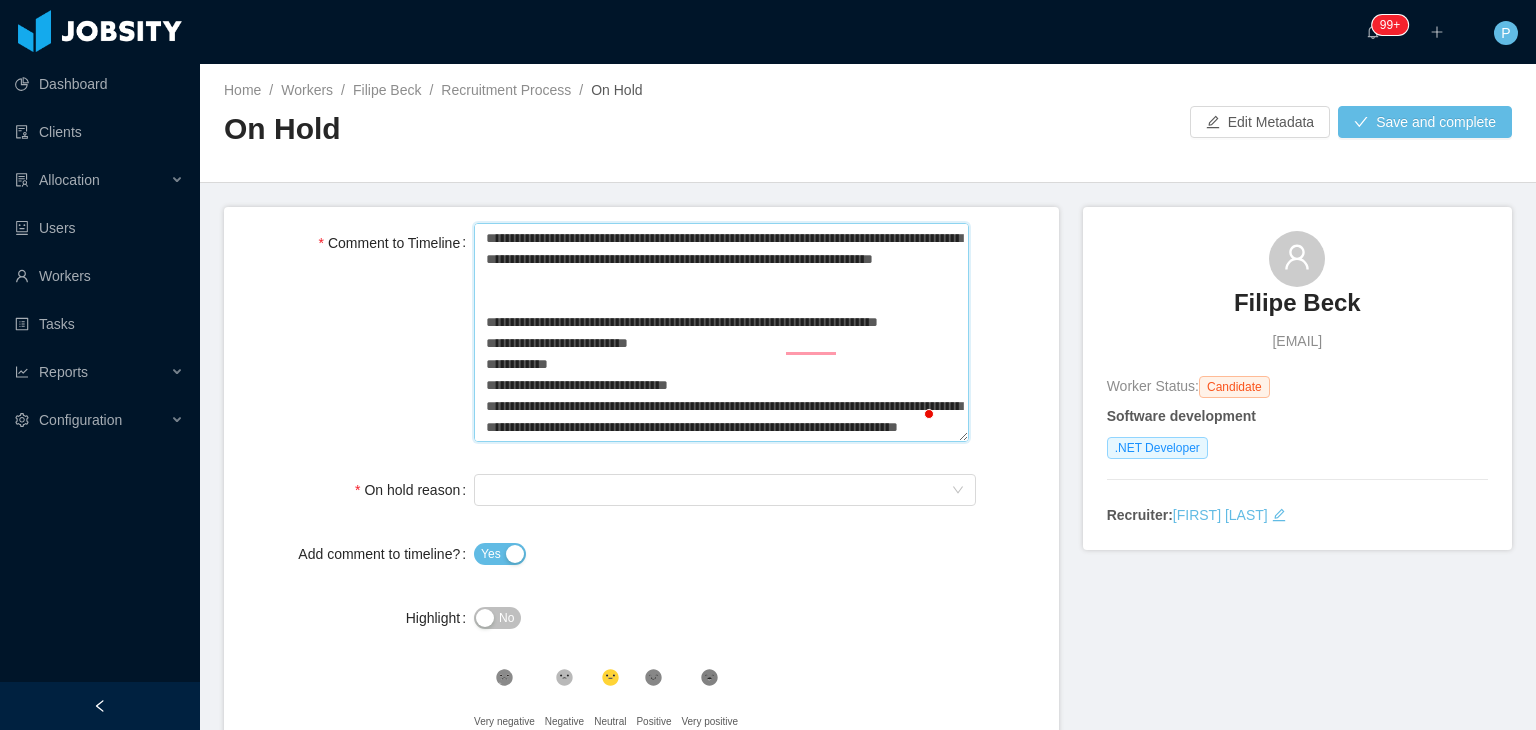type 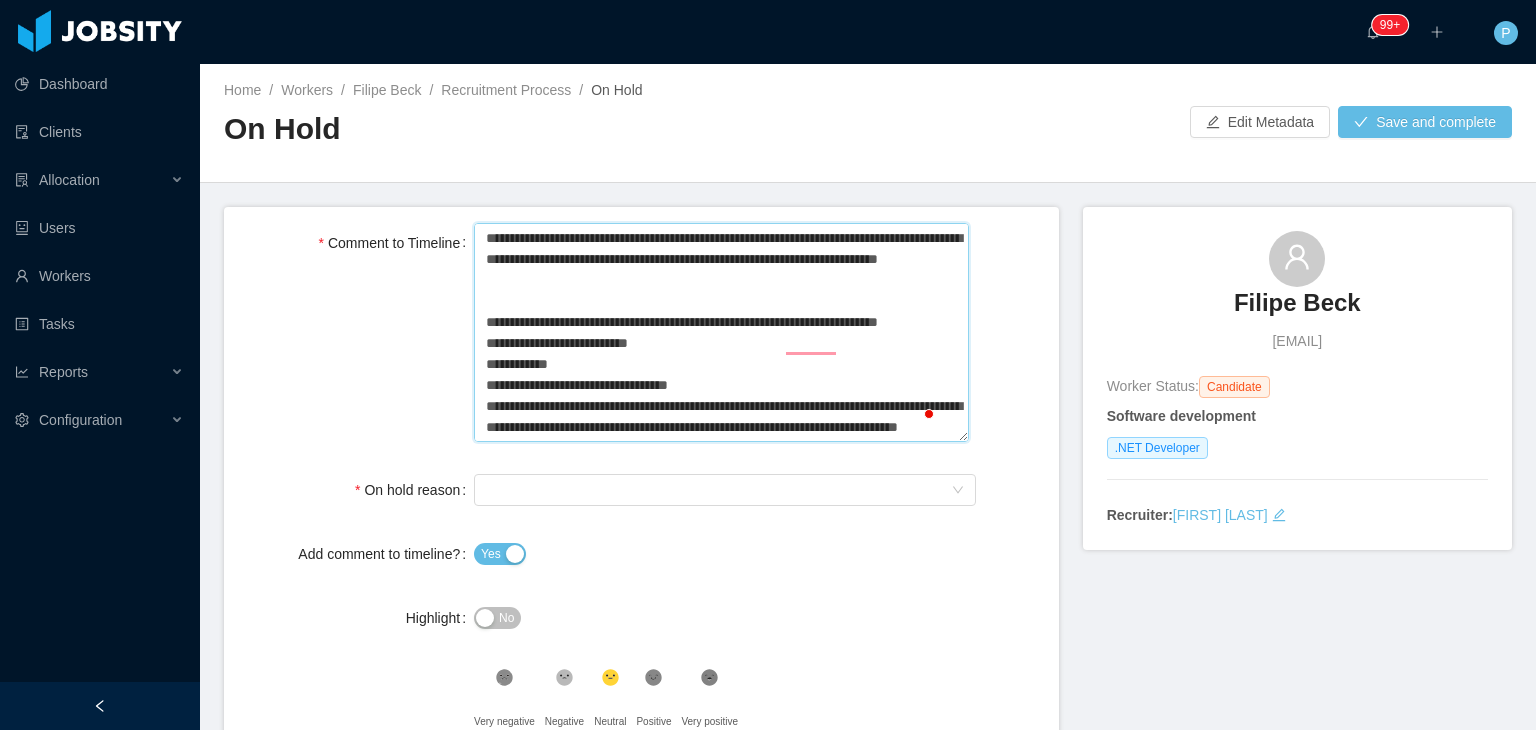 type 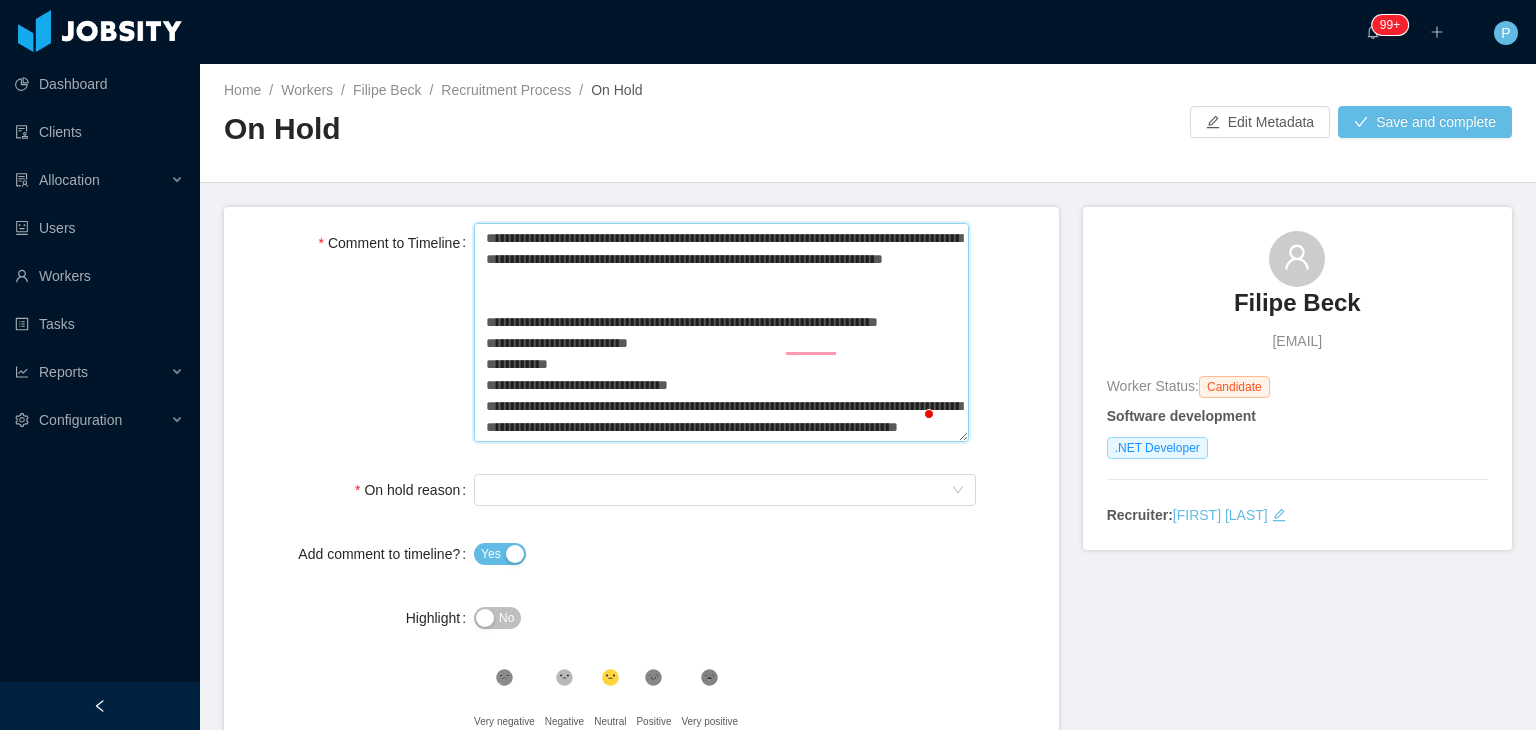 type 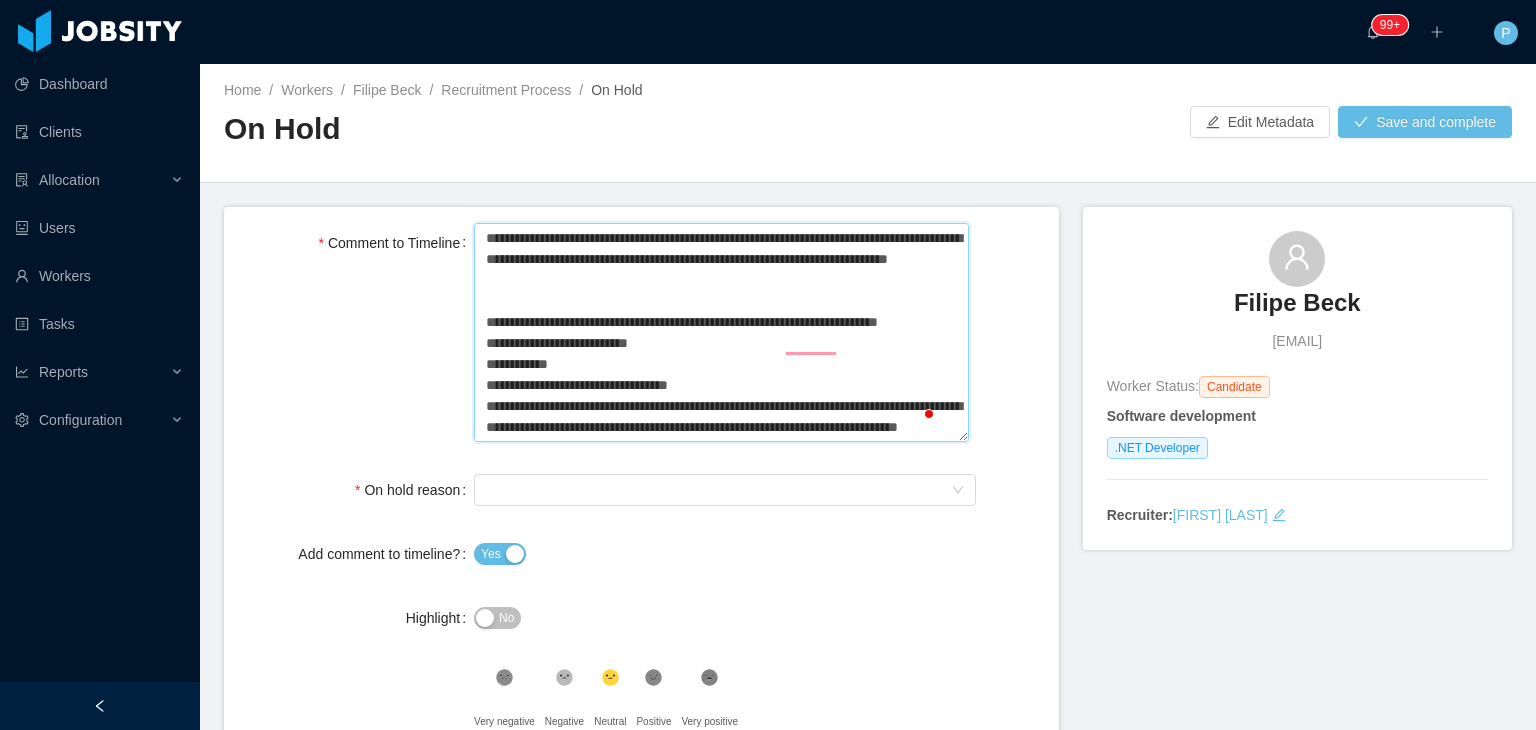 type 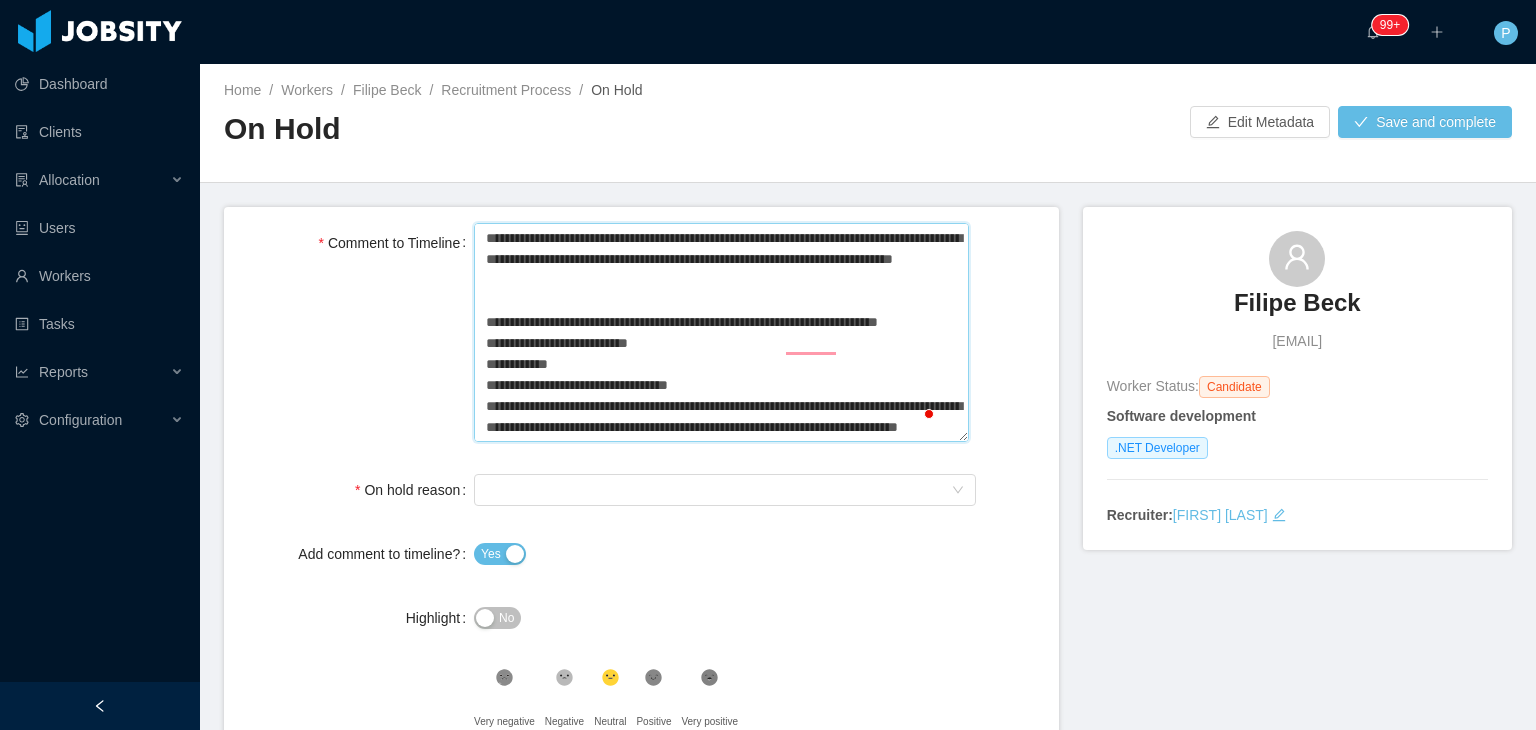 type 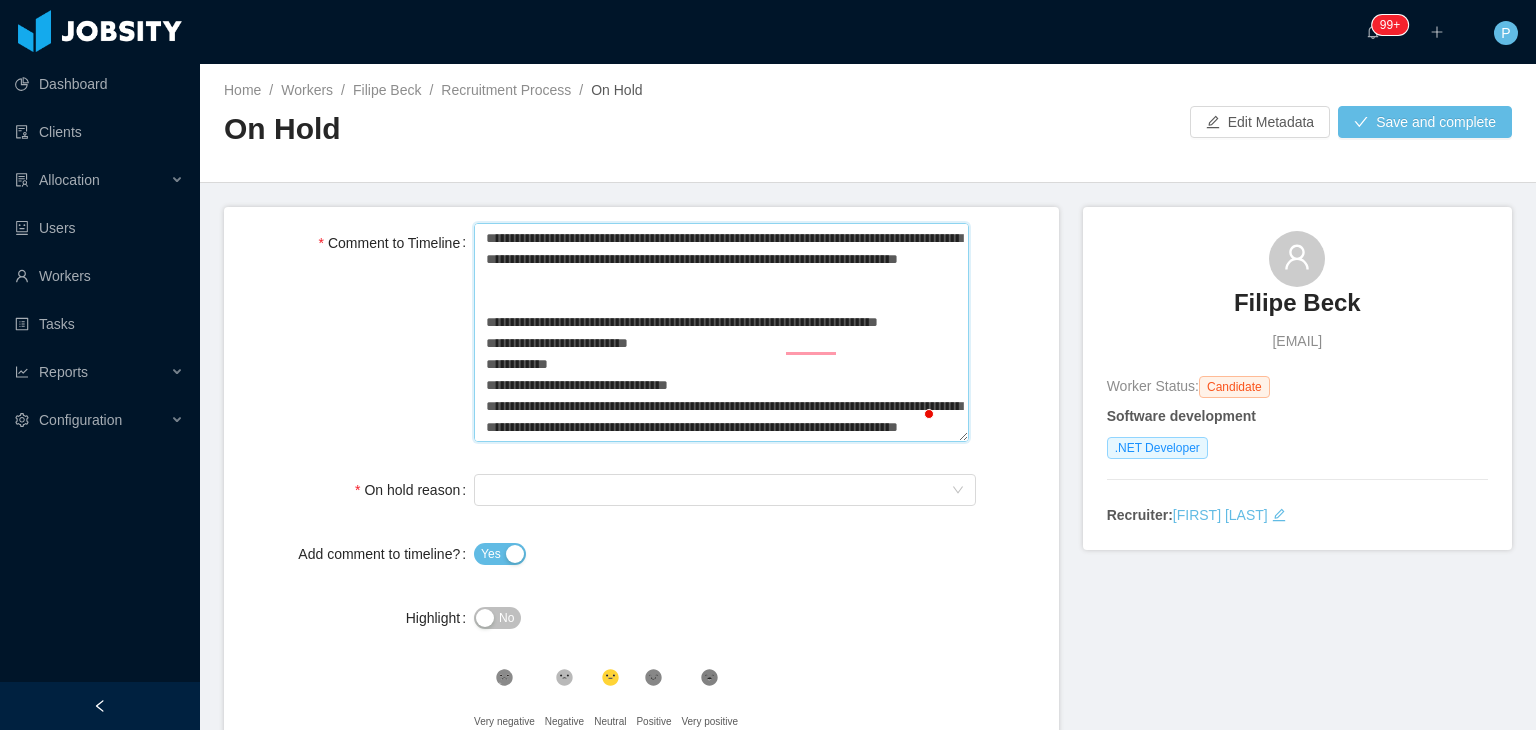type 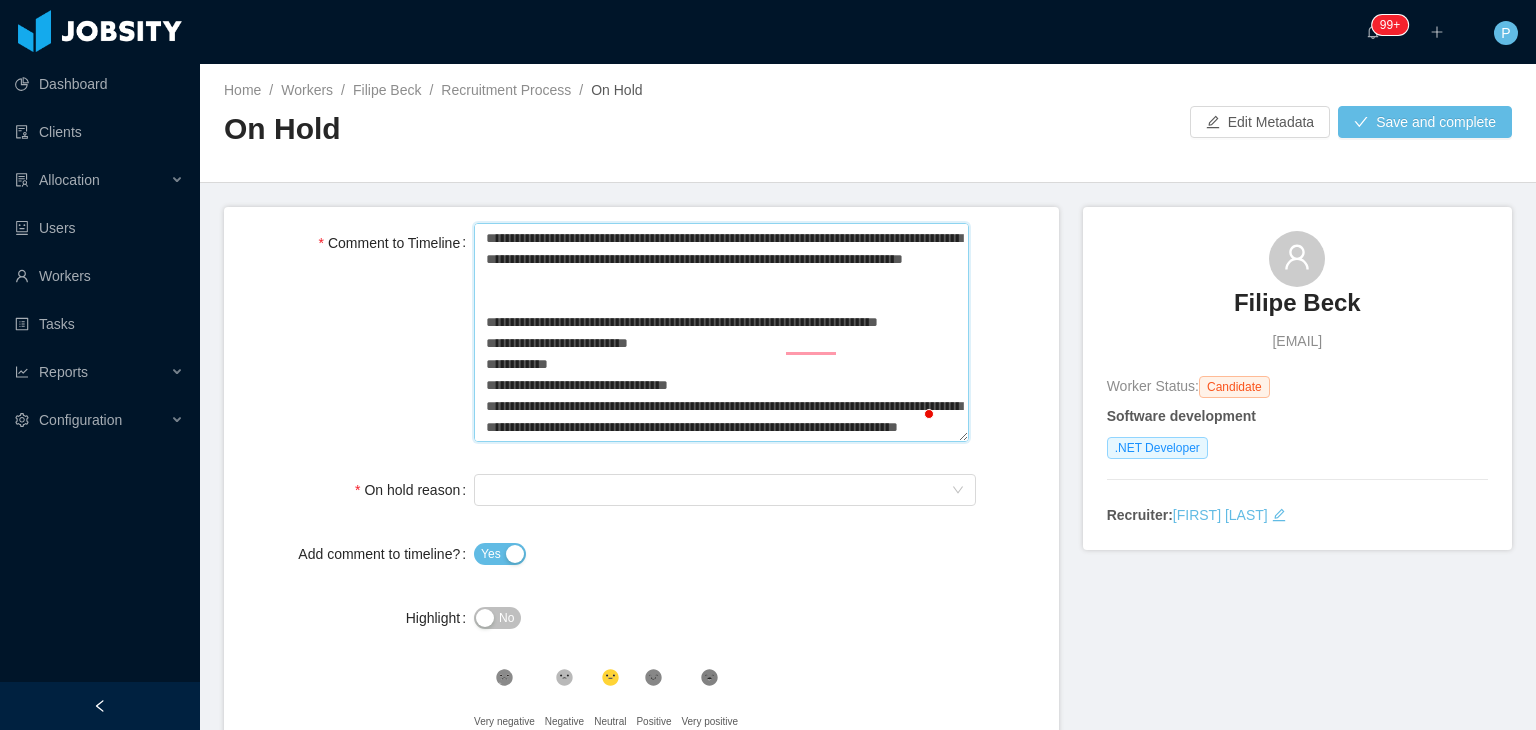 type 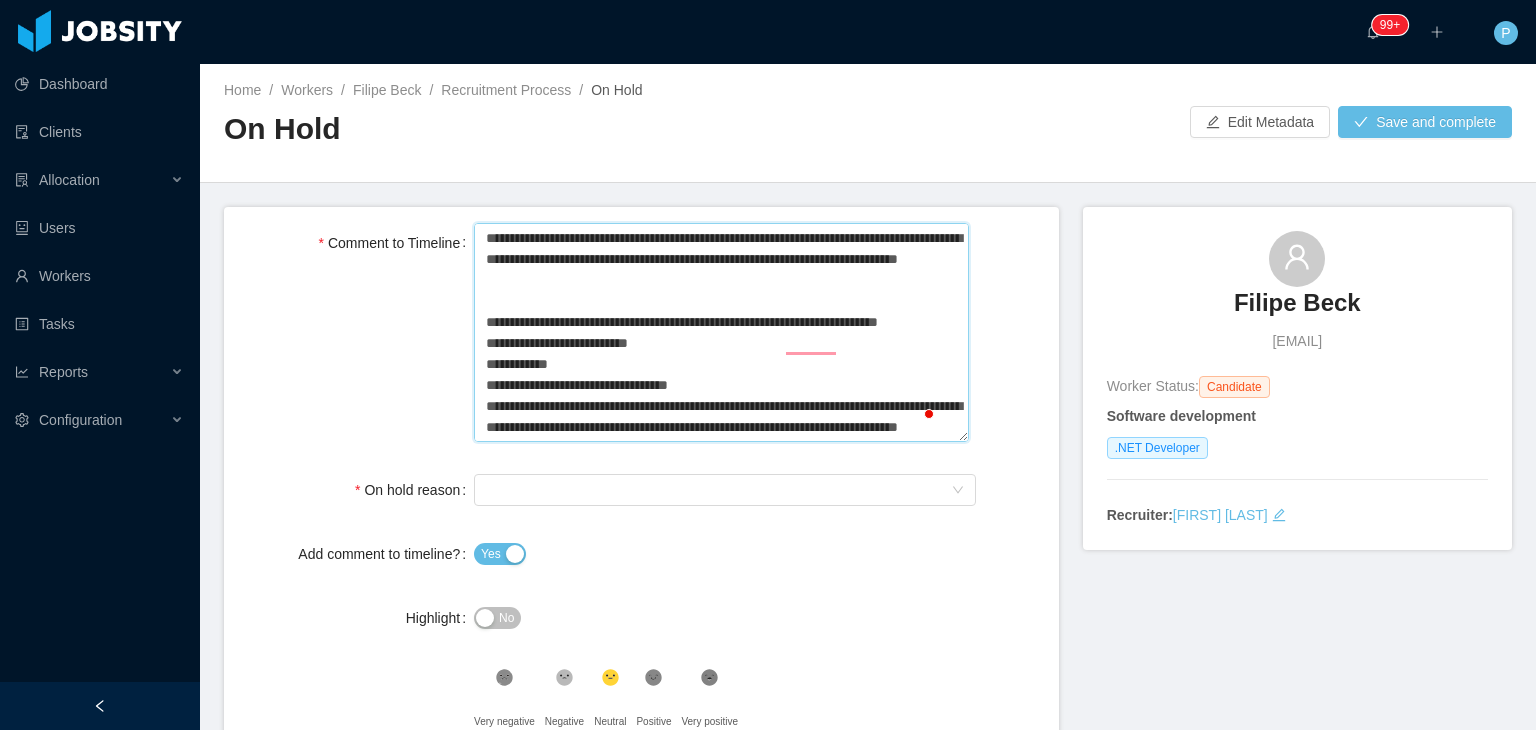type 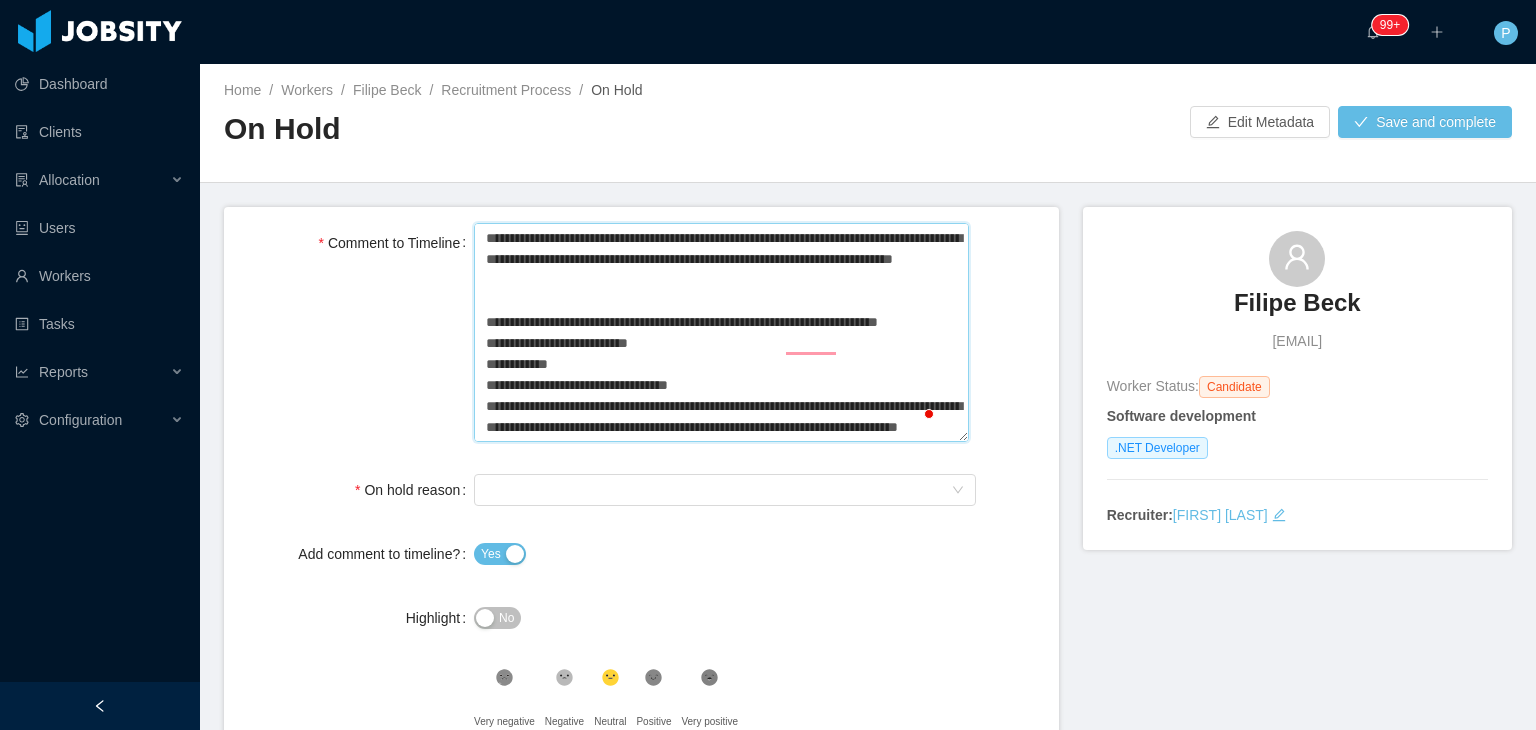 type 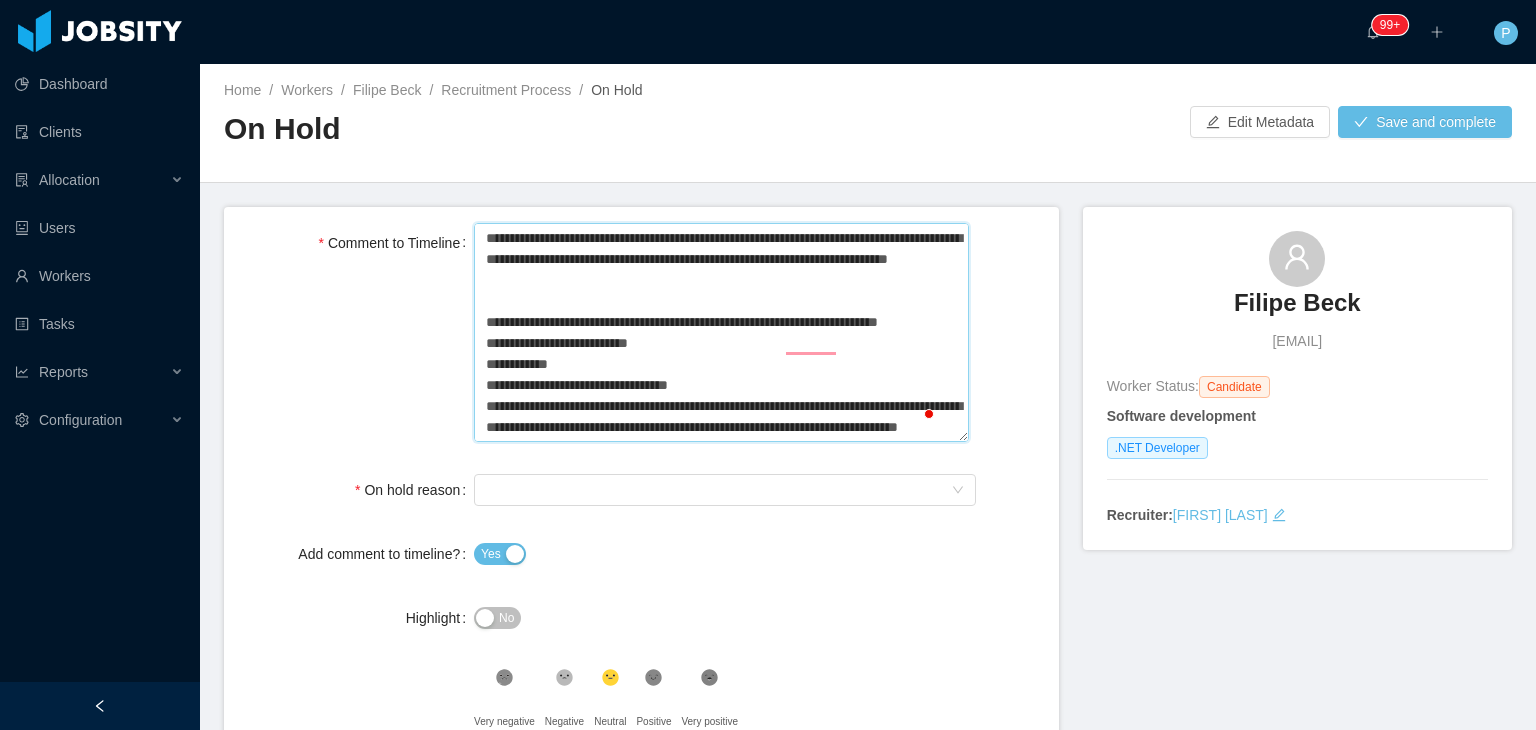 type 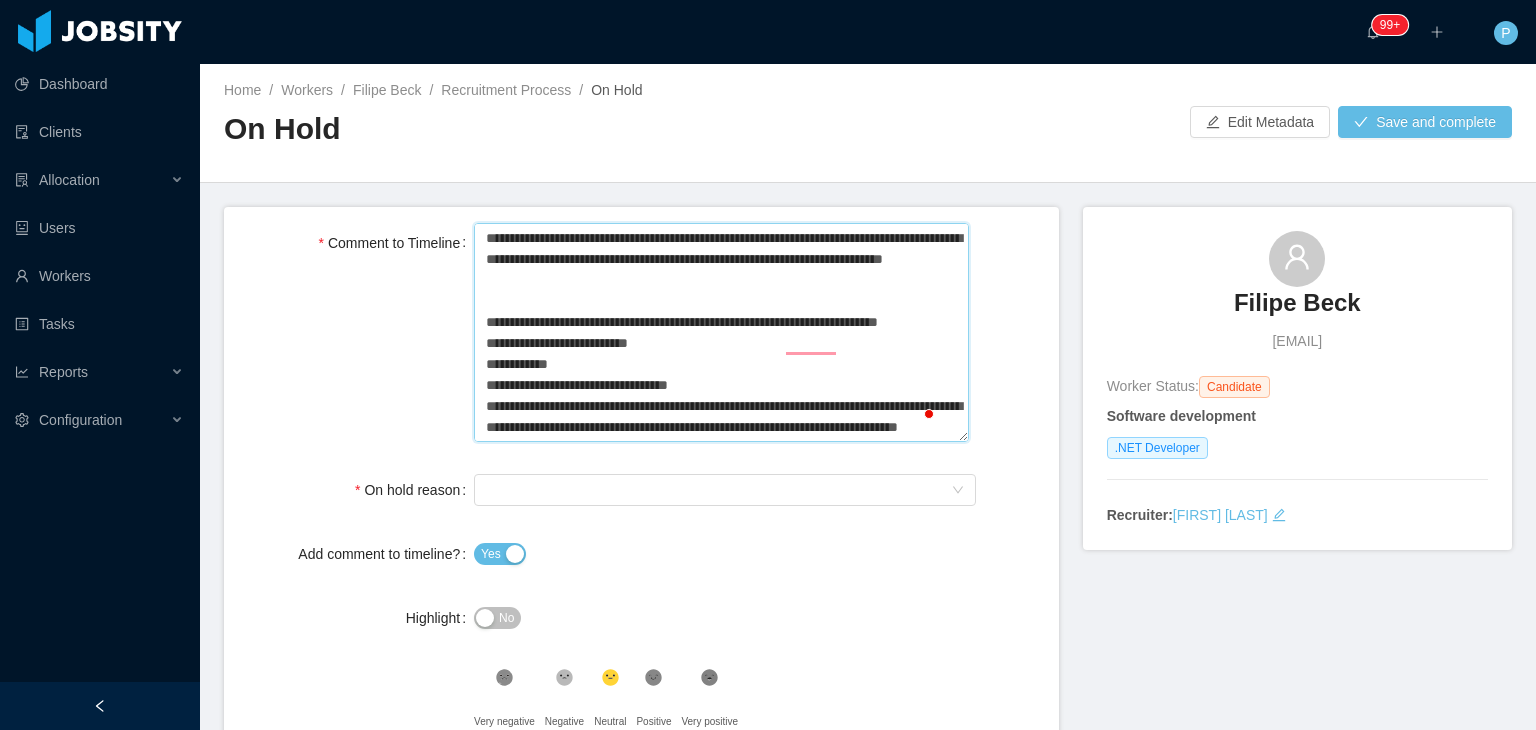 type 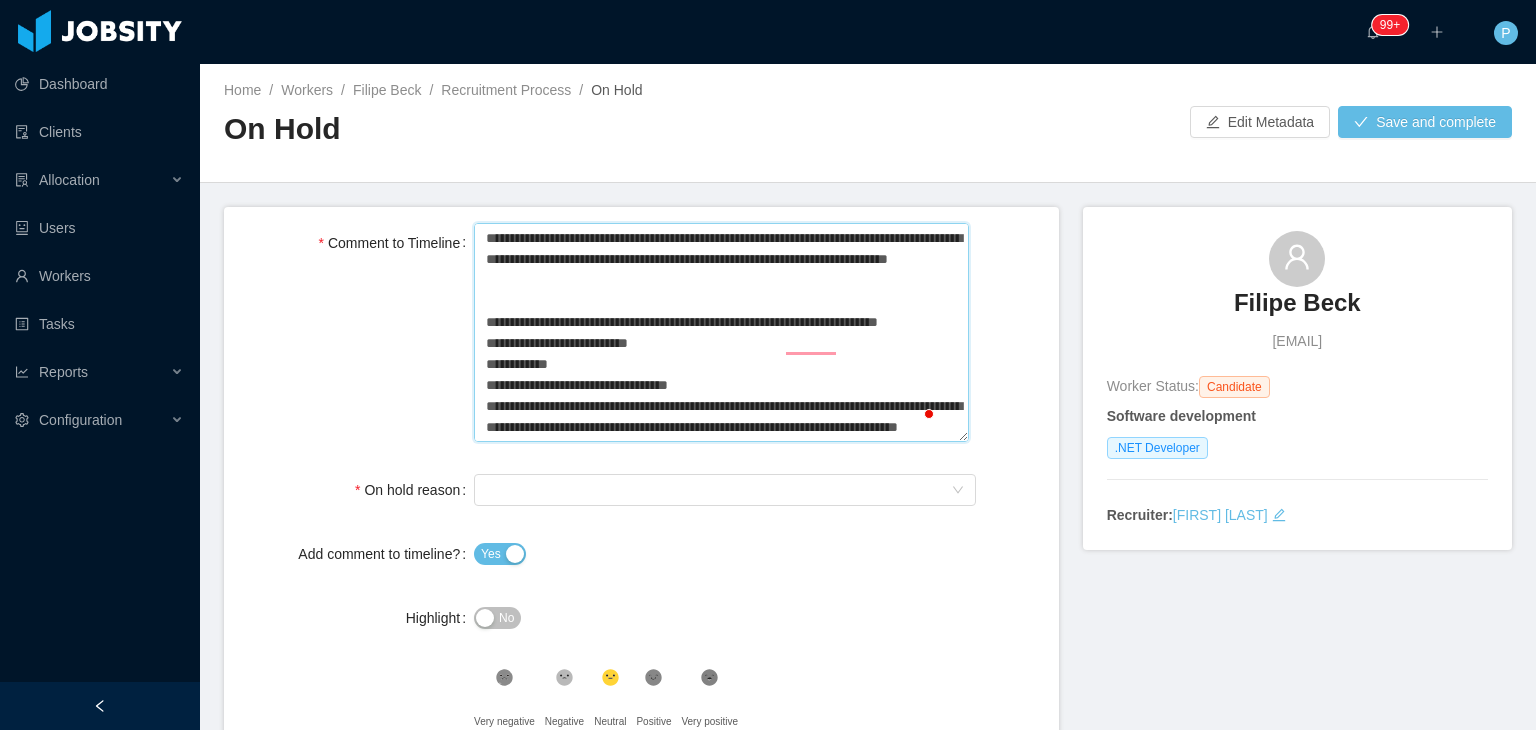 type 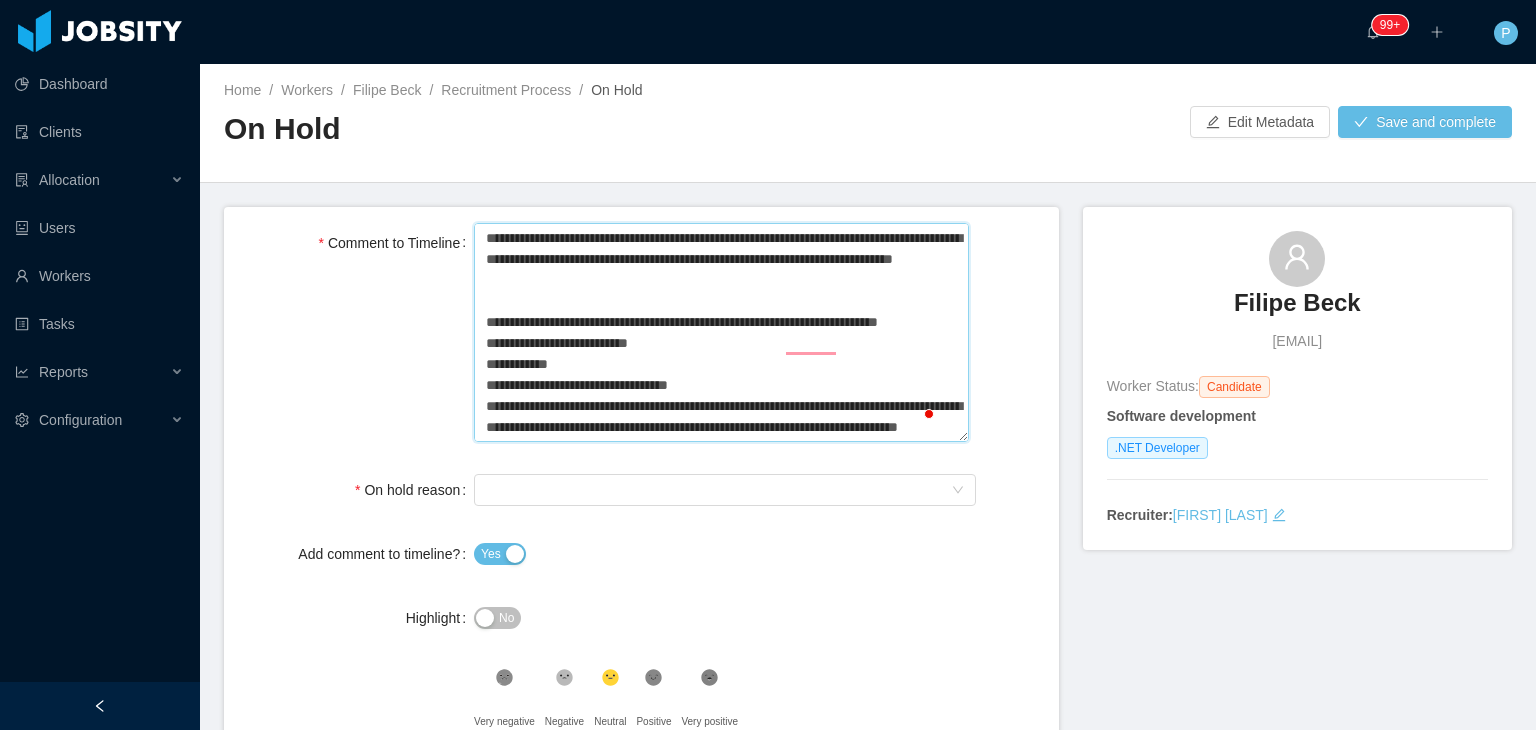 type 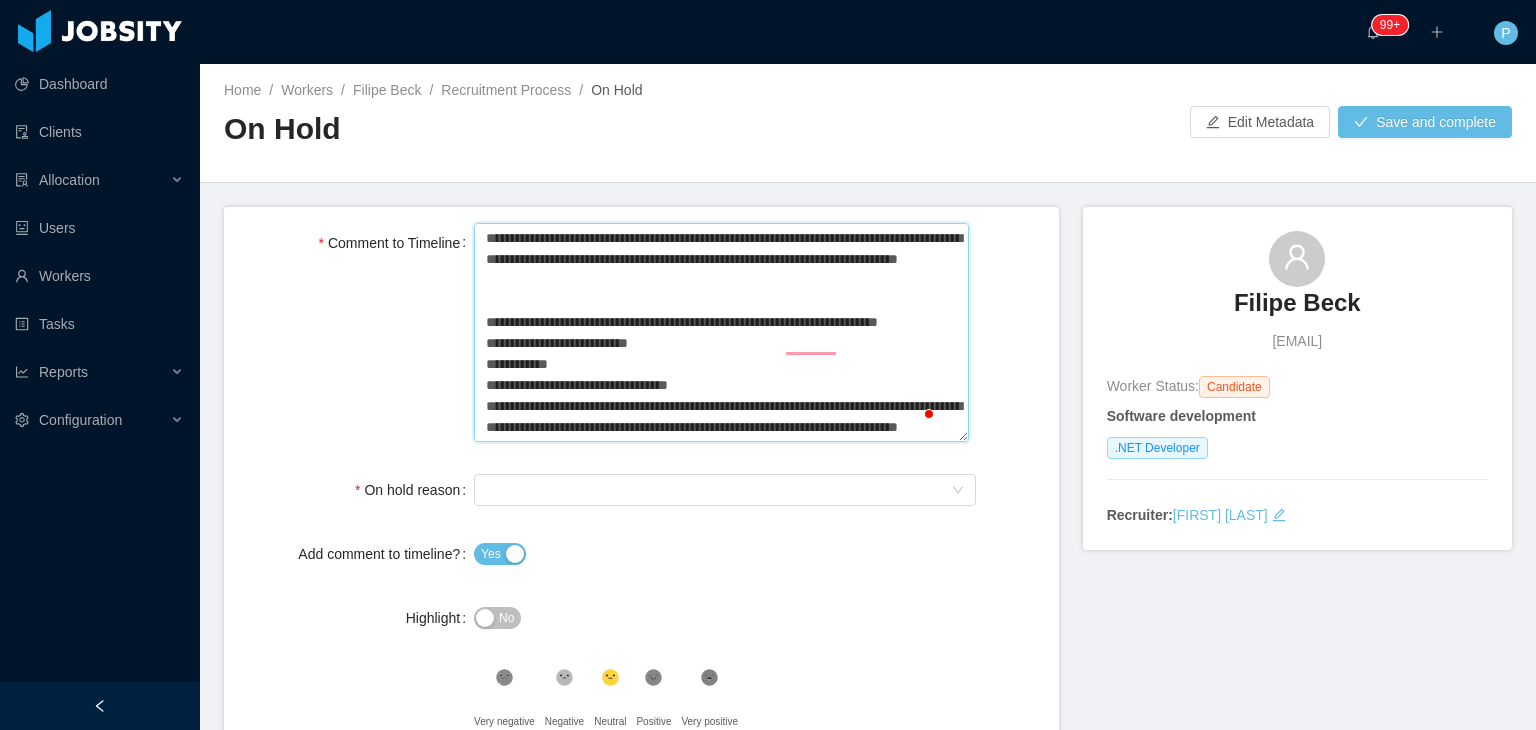 type 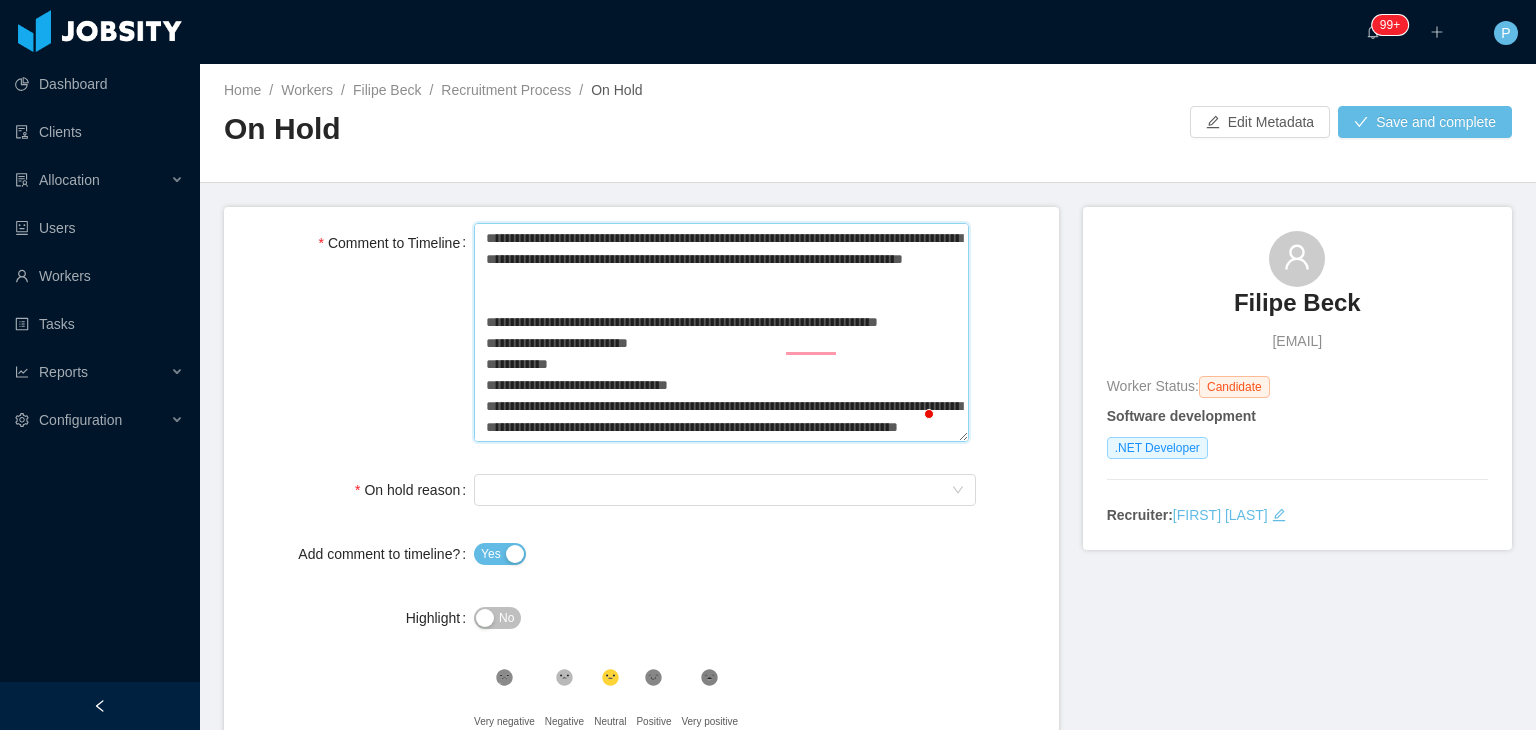 type 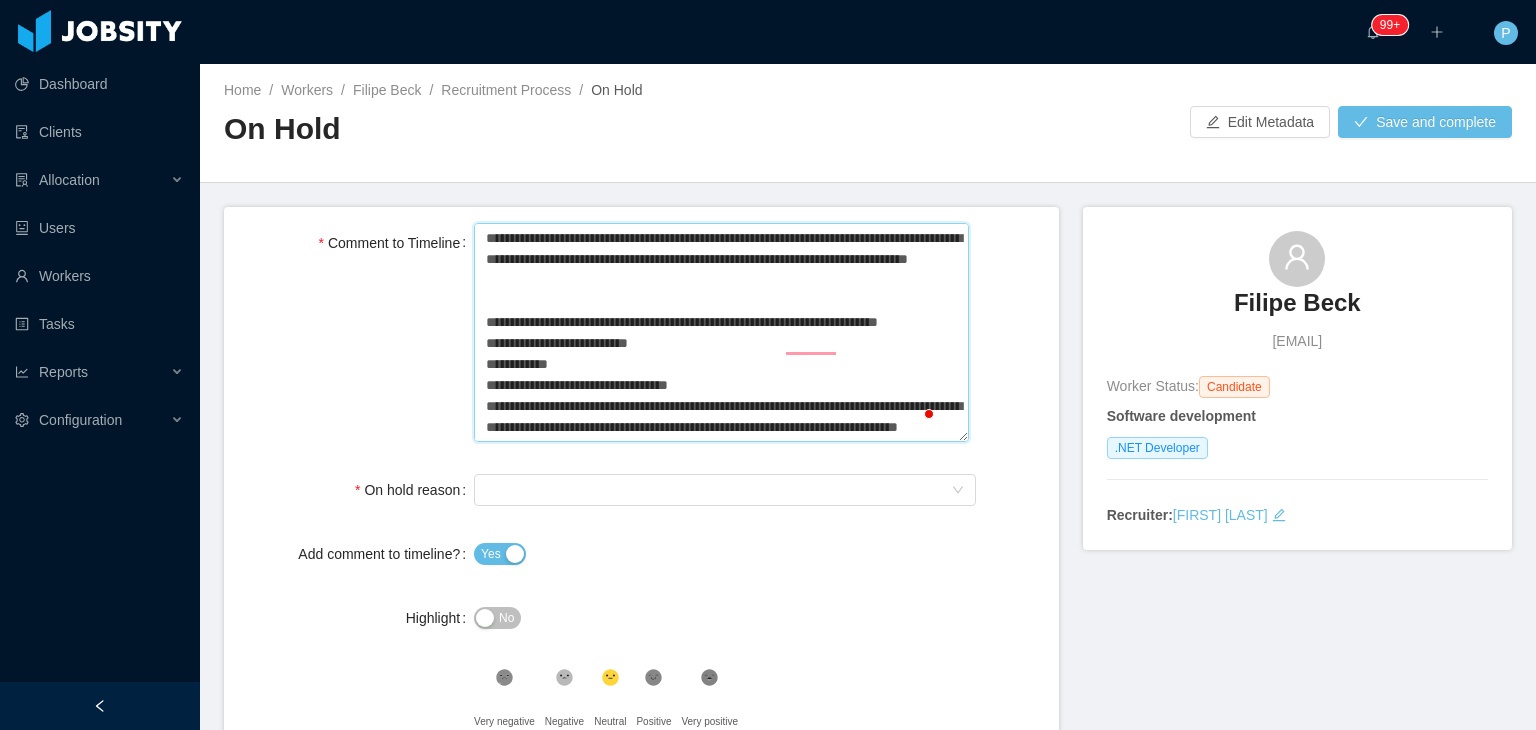 type 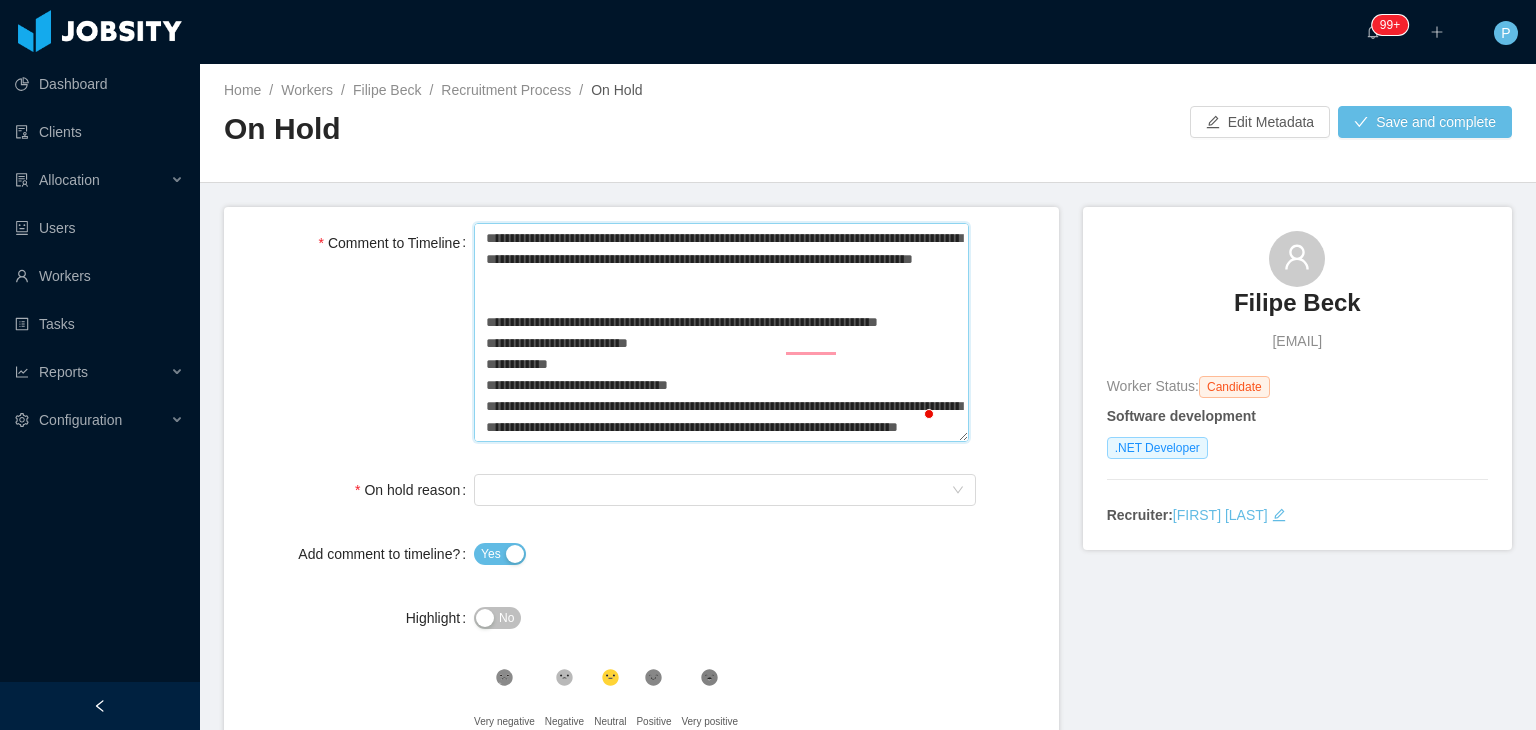 type 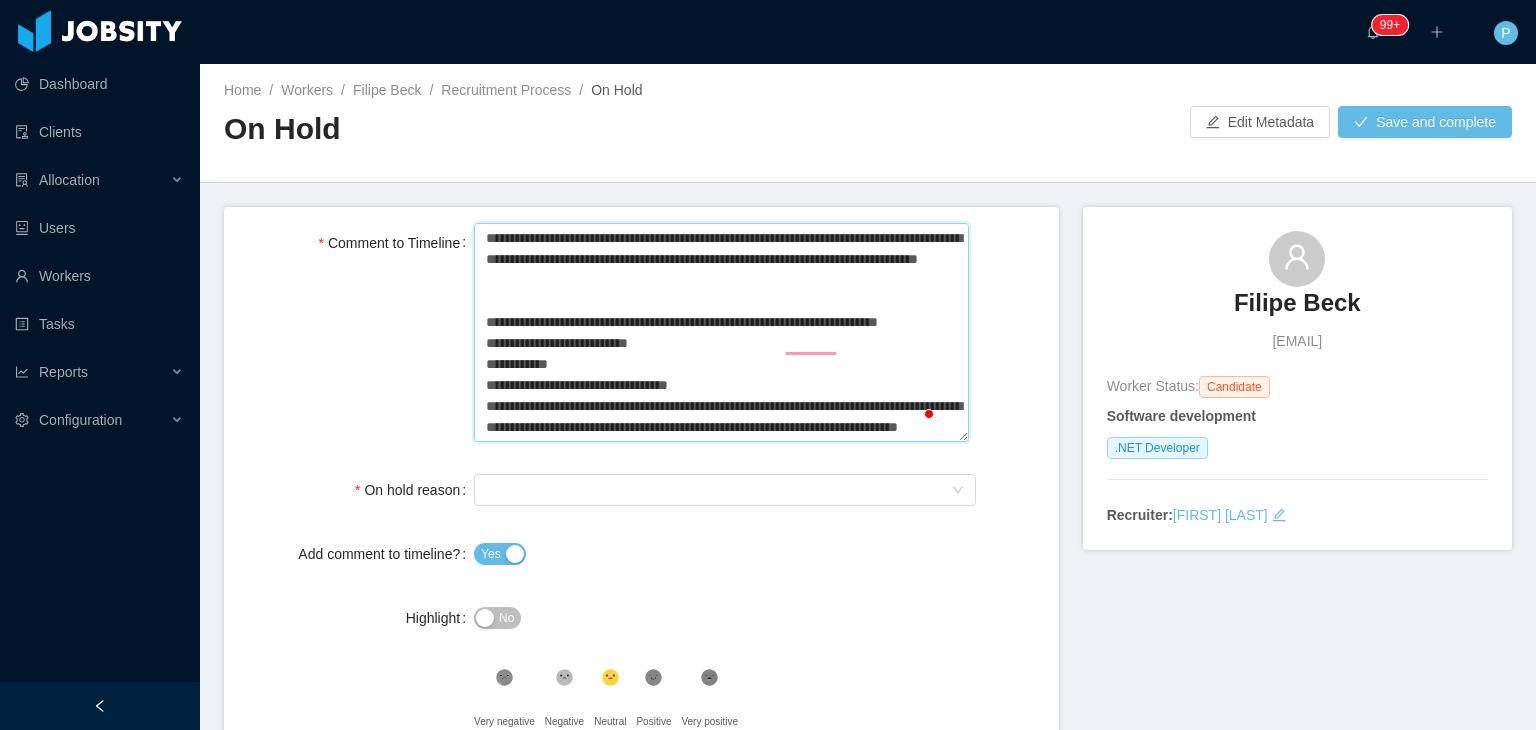 type 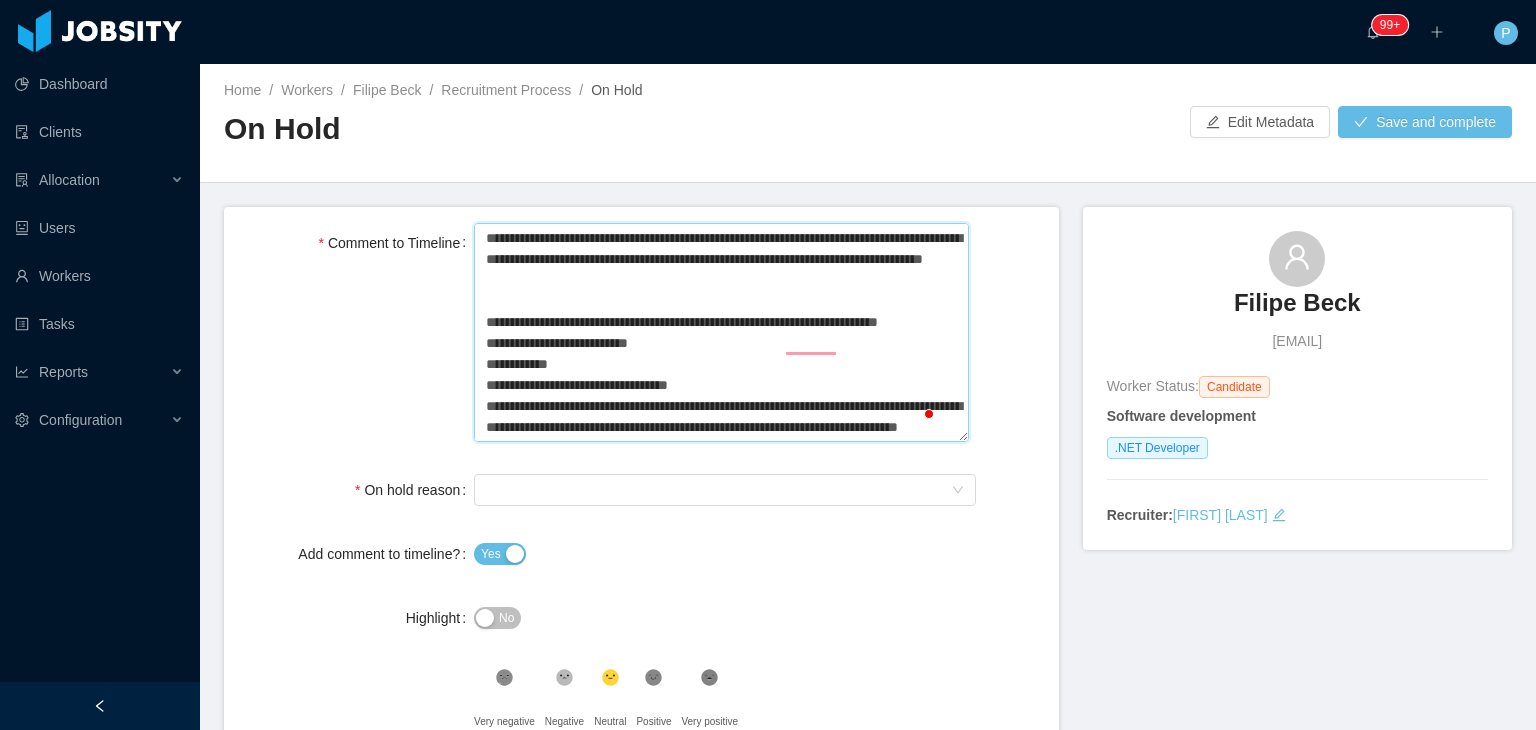 type 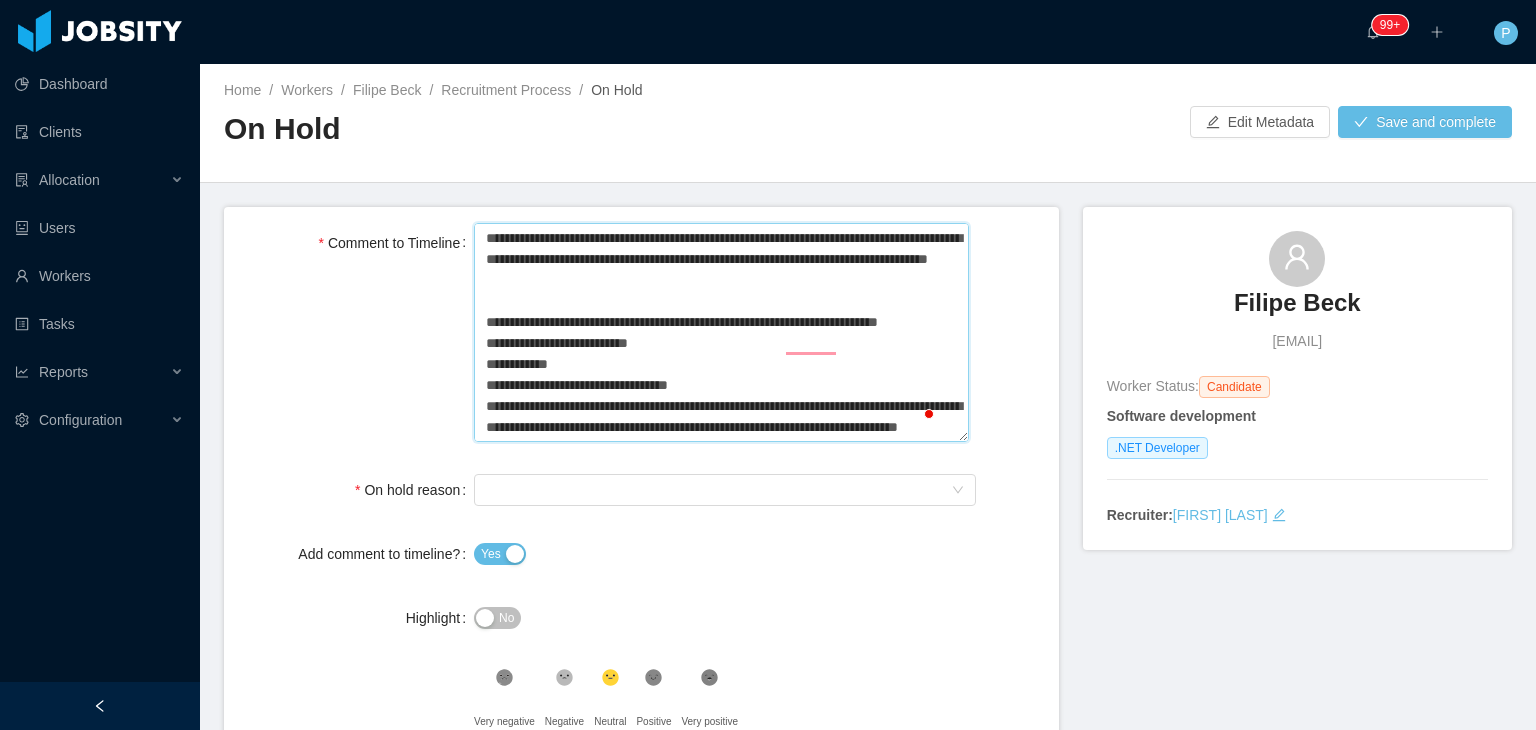 type 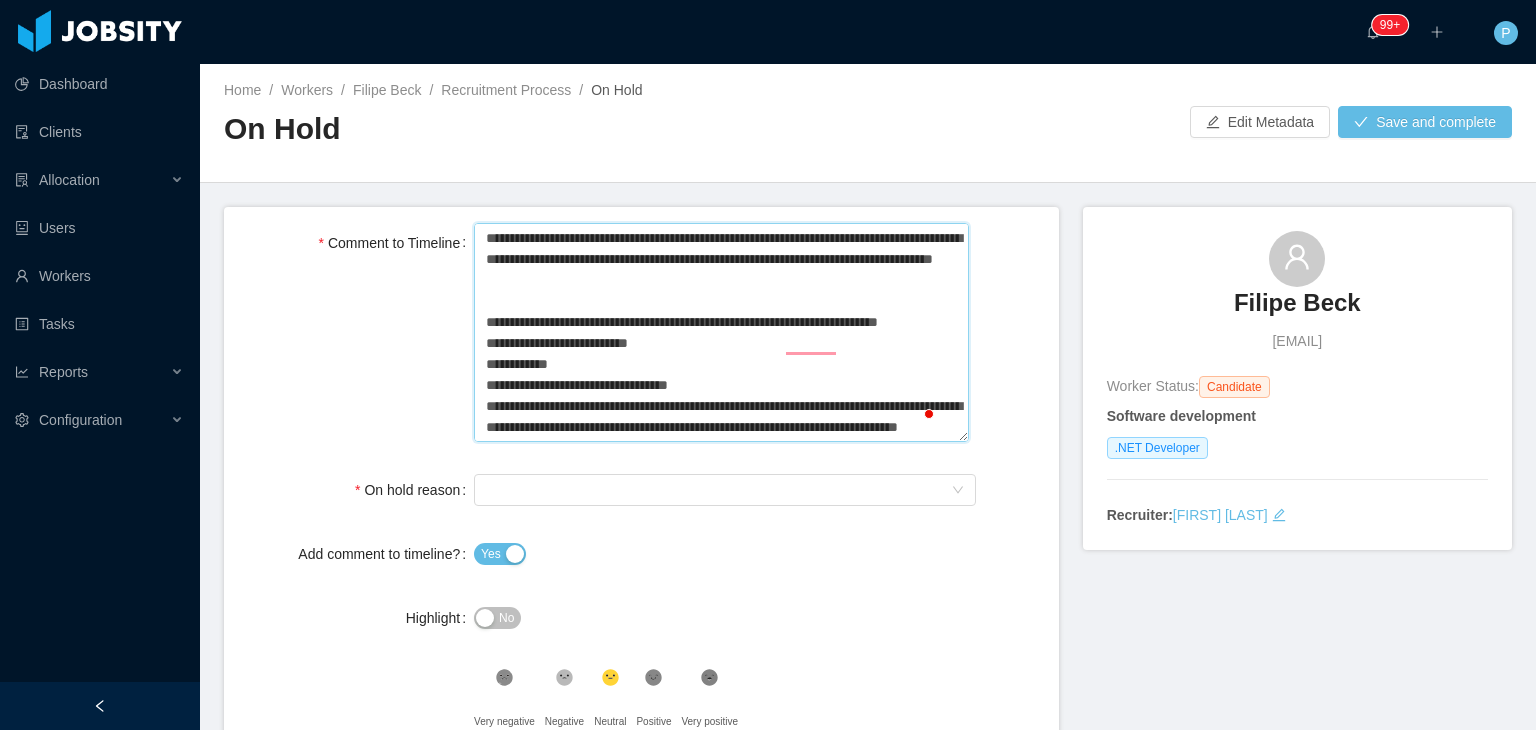 type 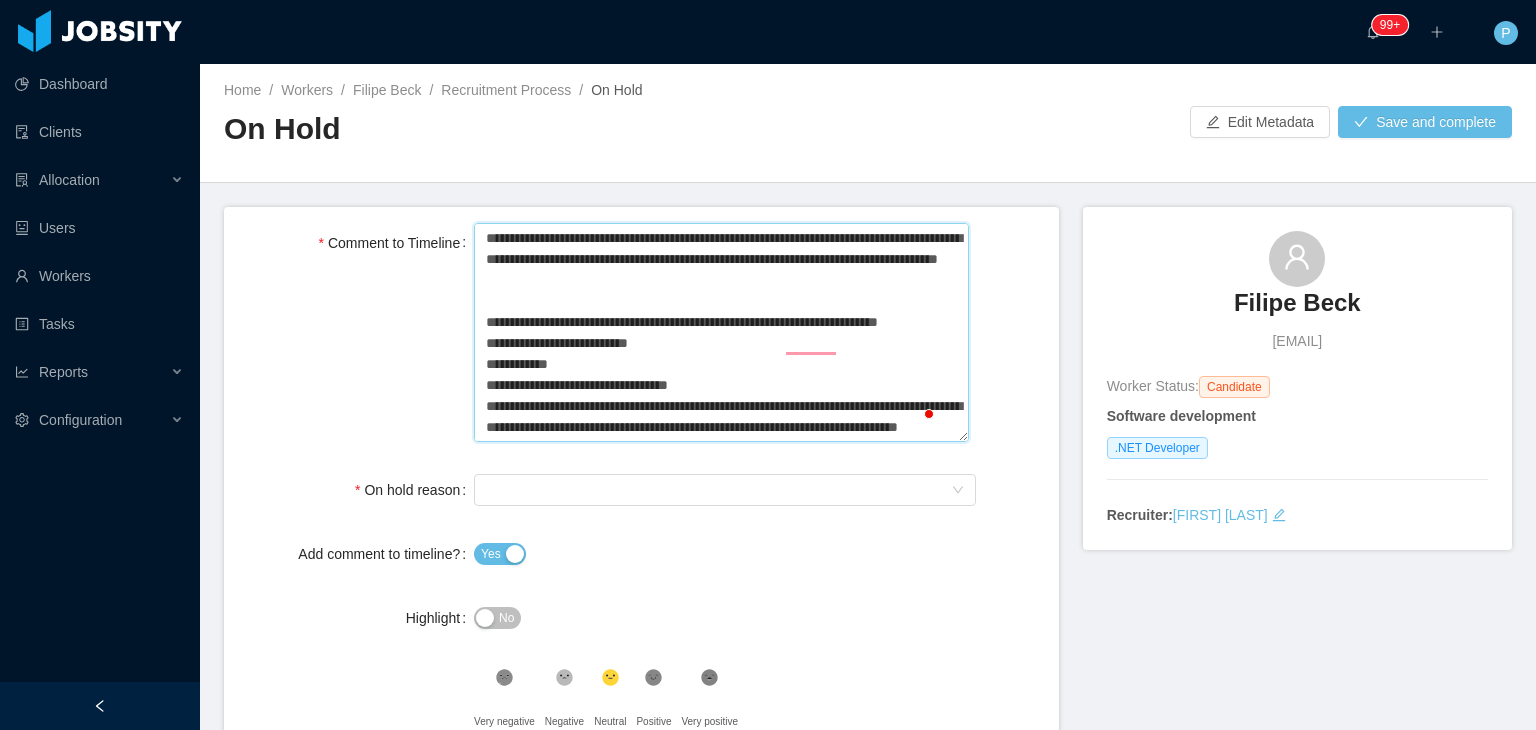 type 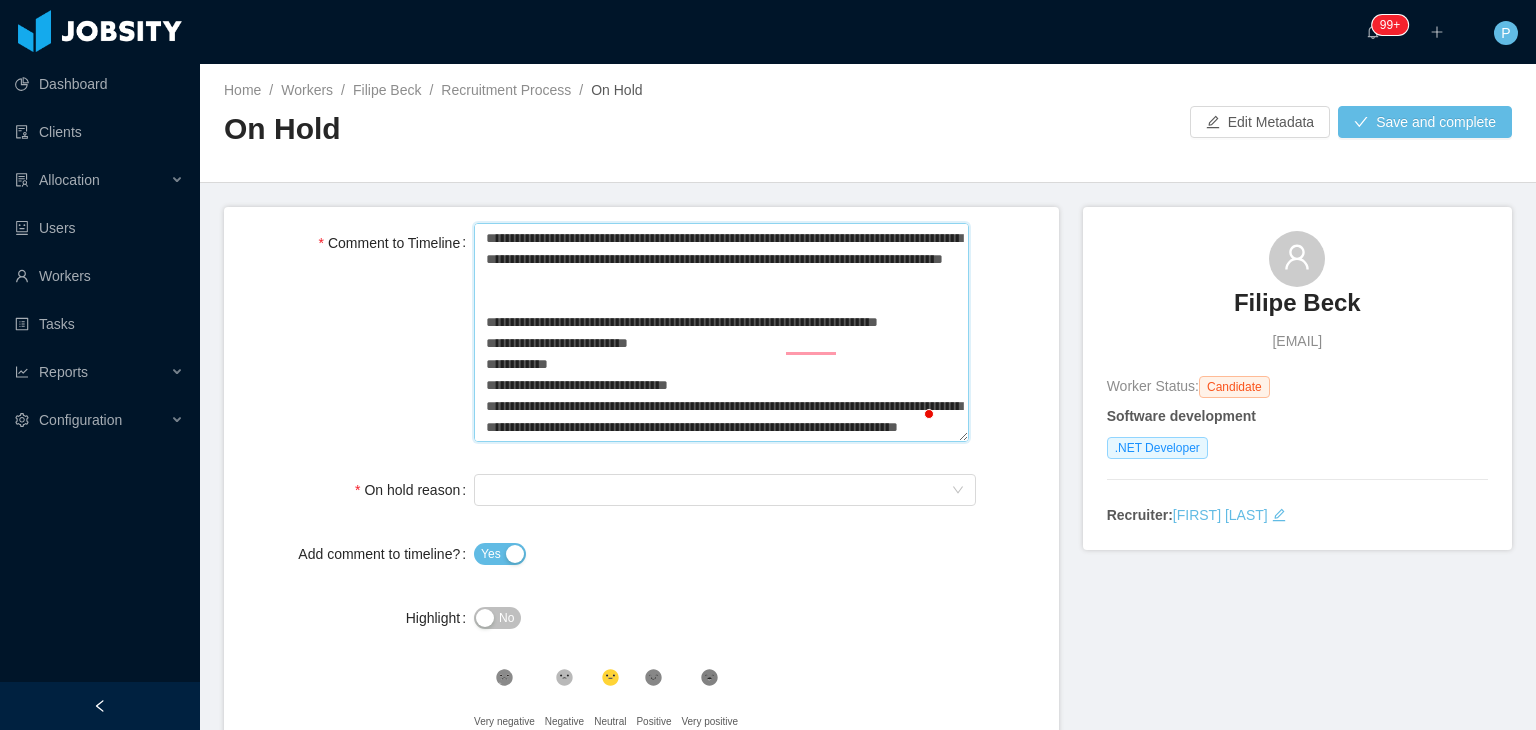 type 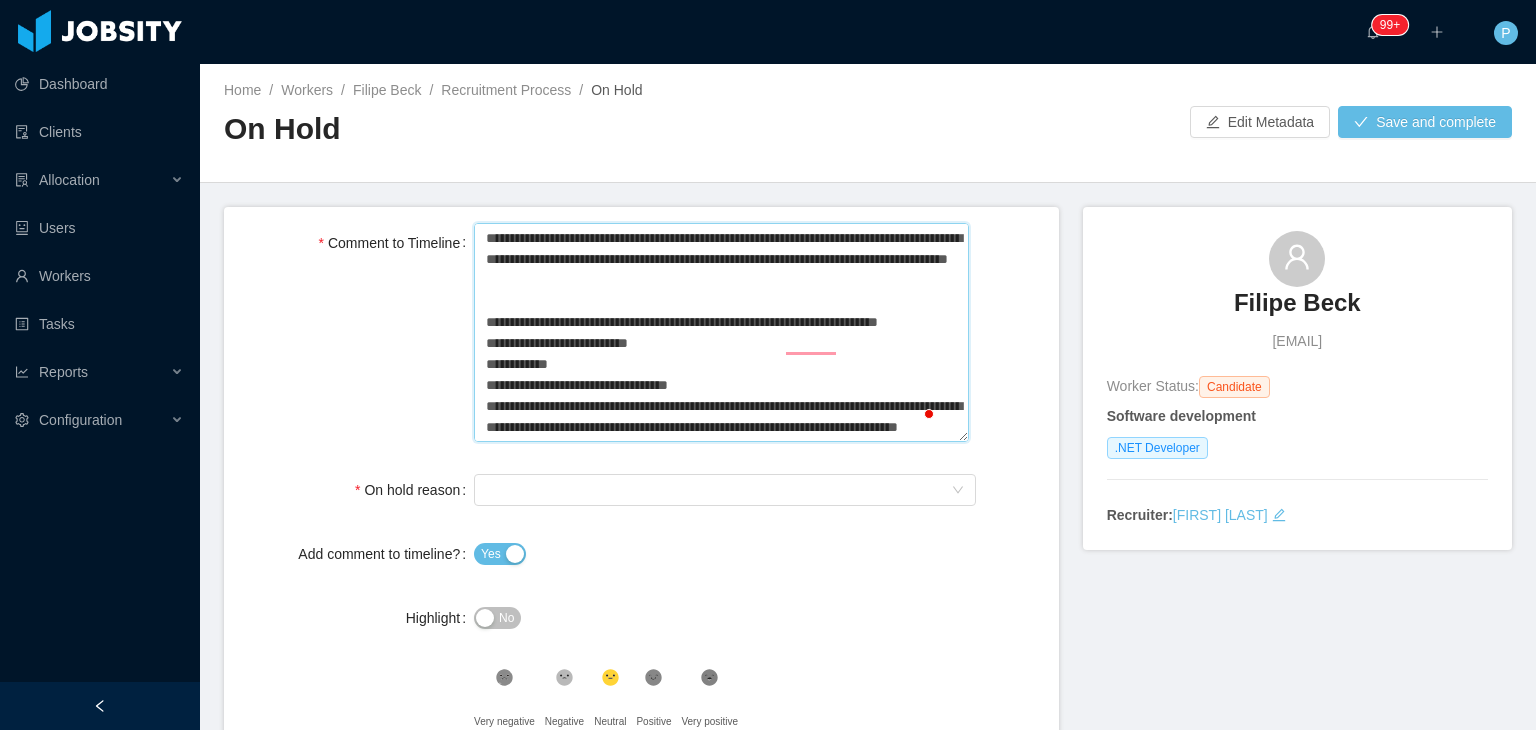 type 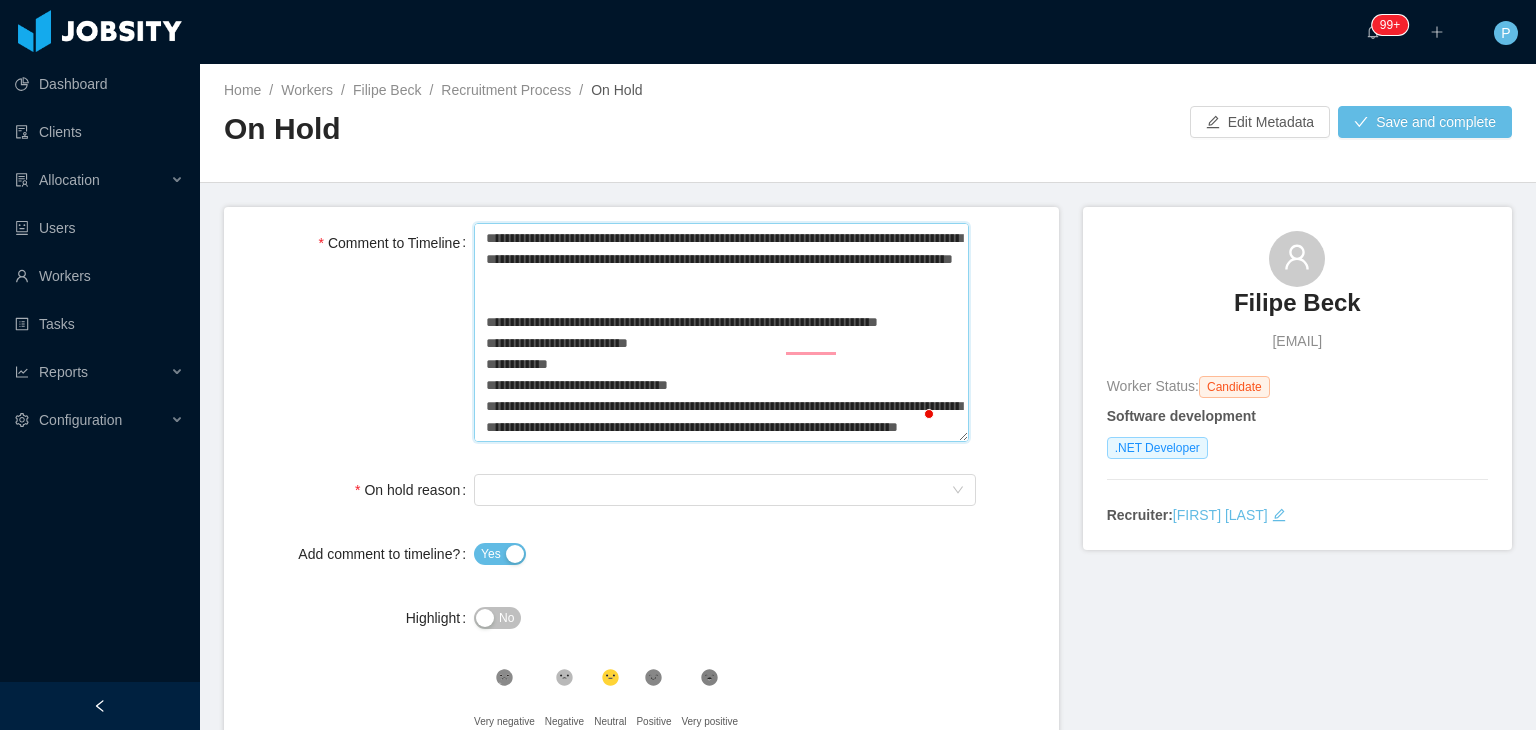 type 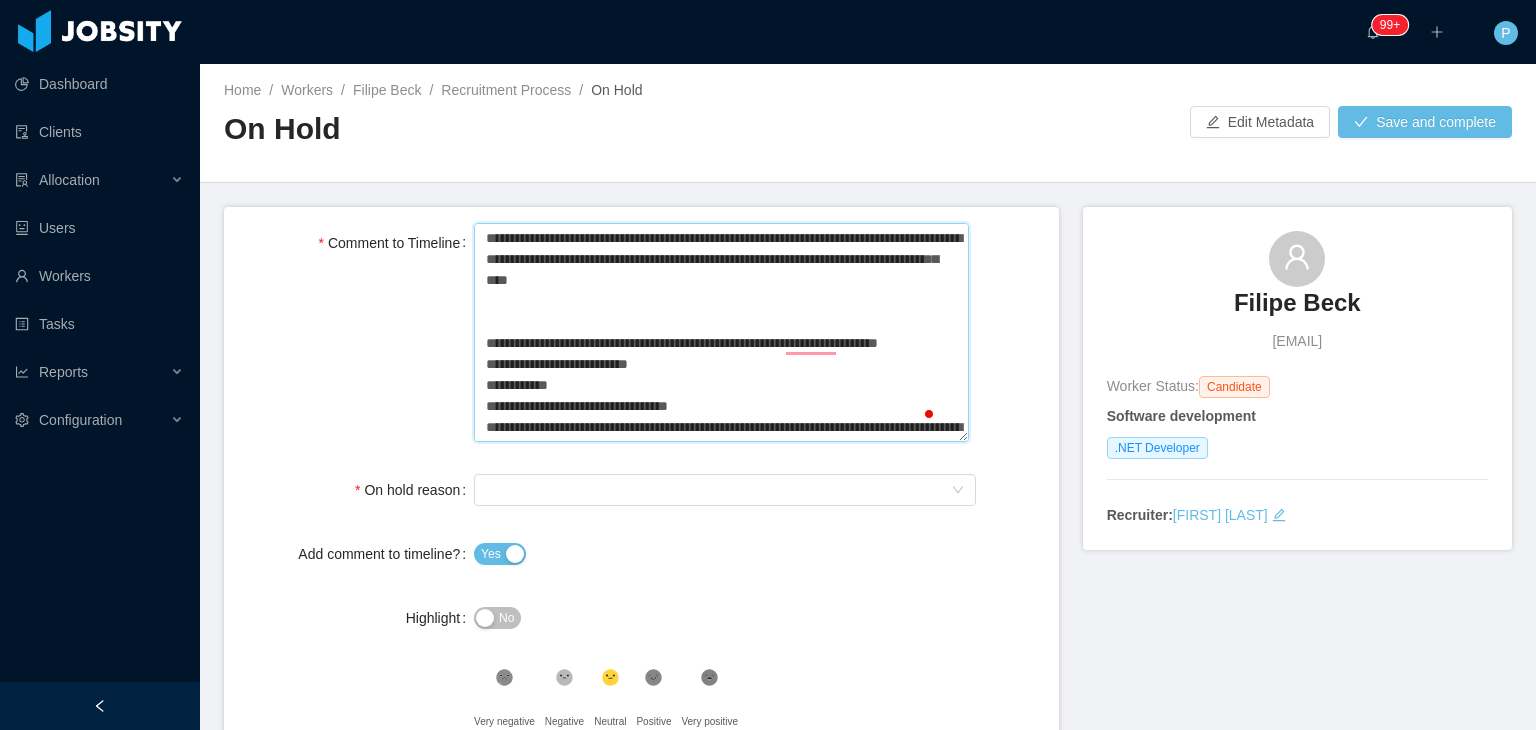 type 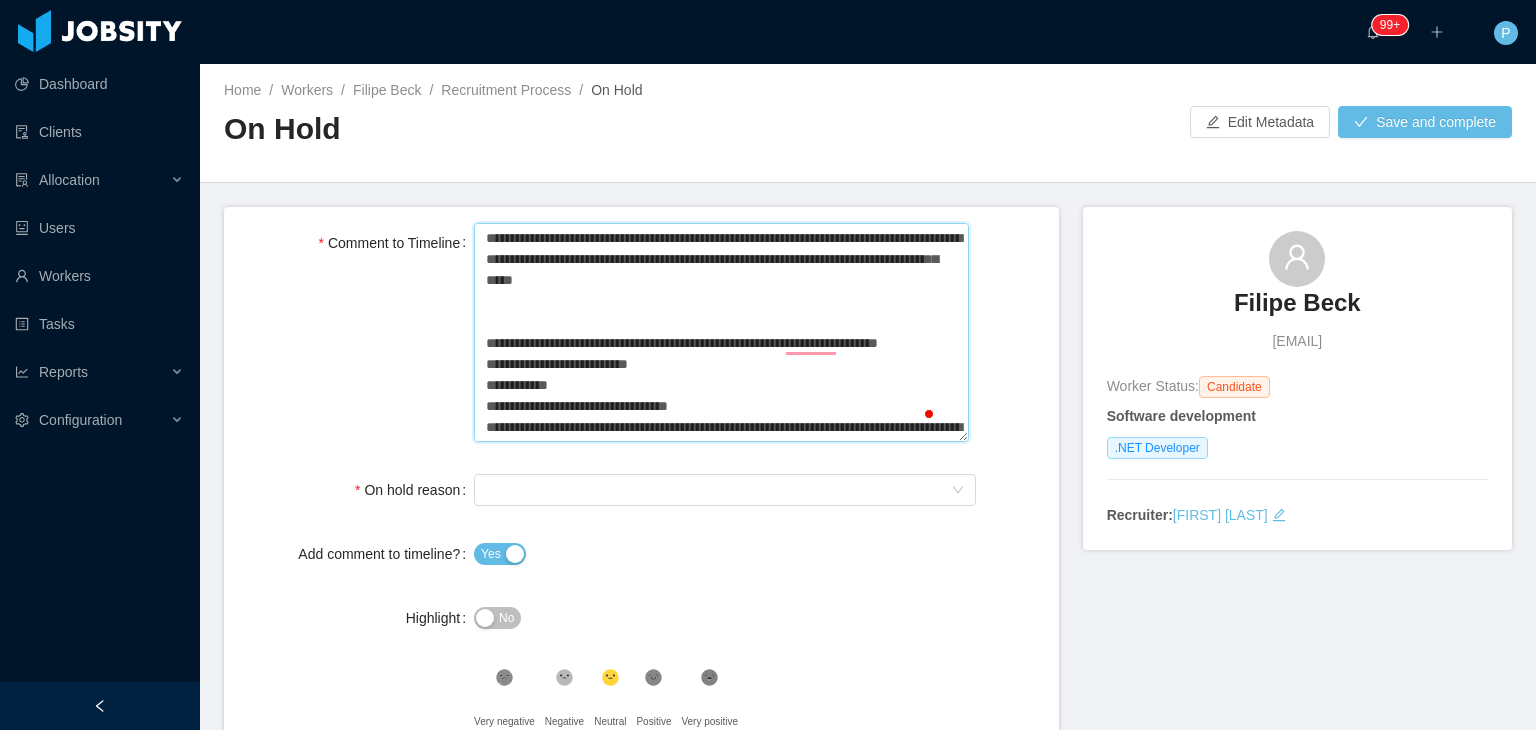 type 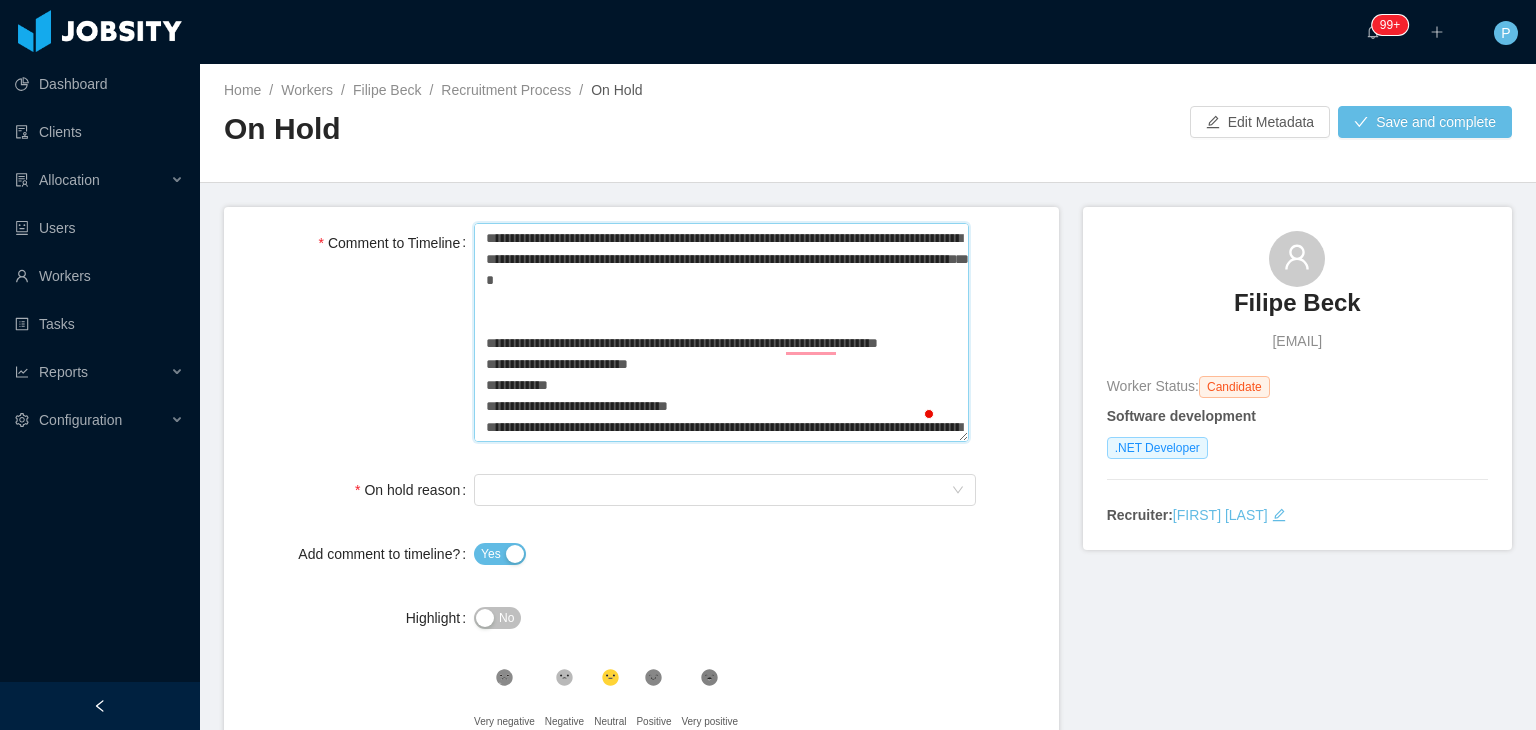 type 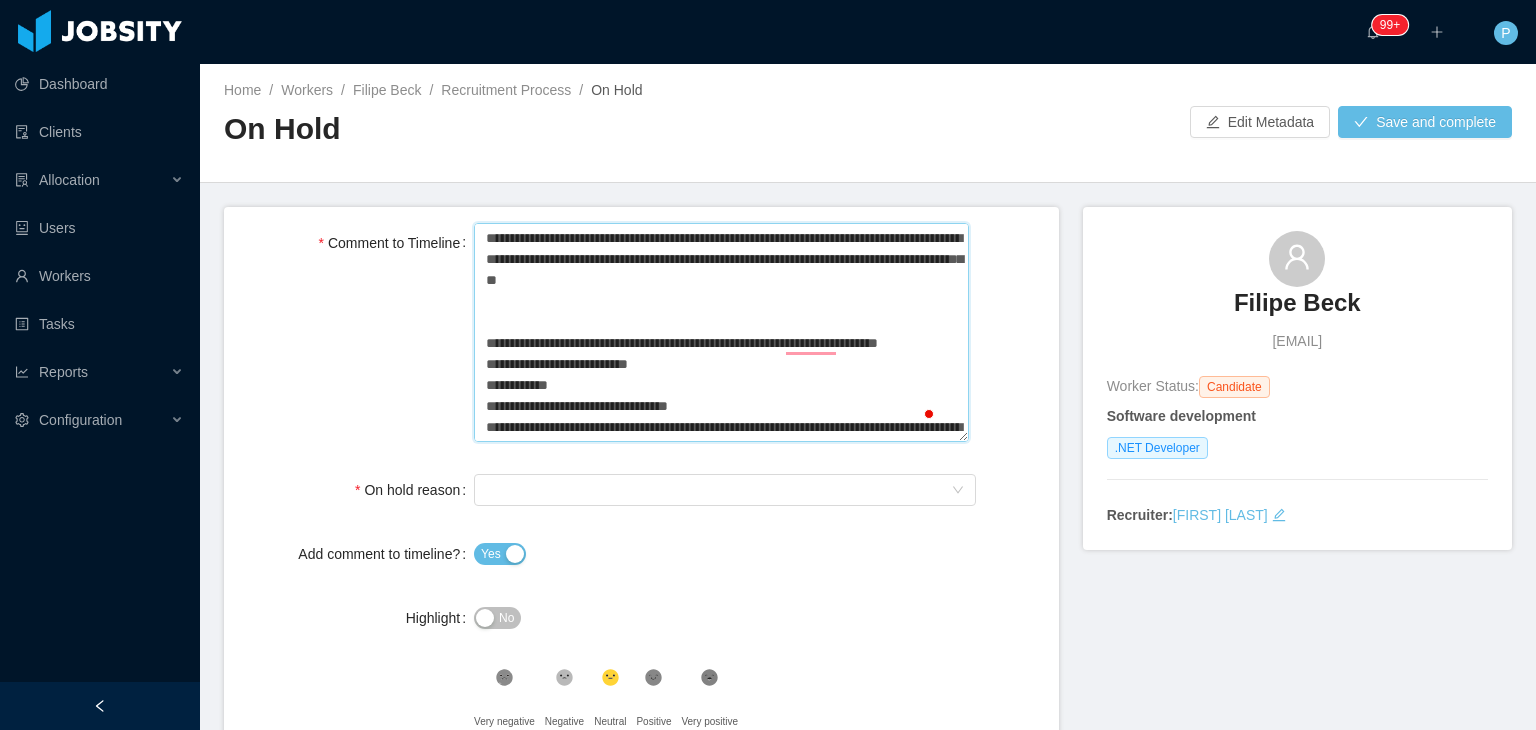 type 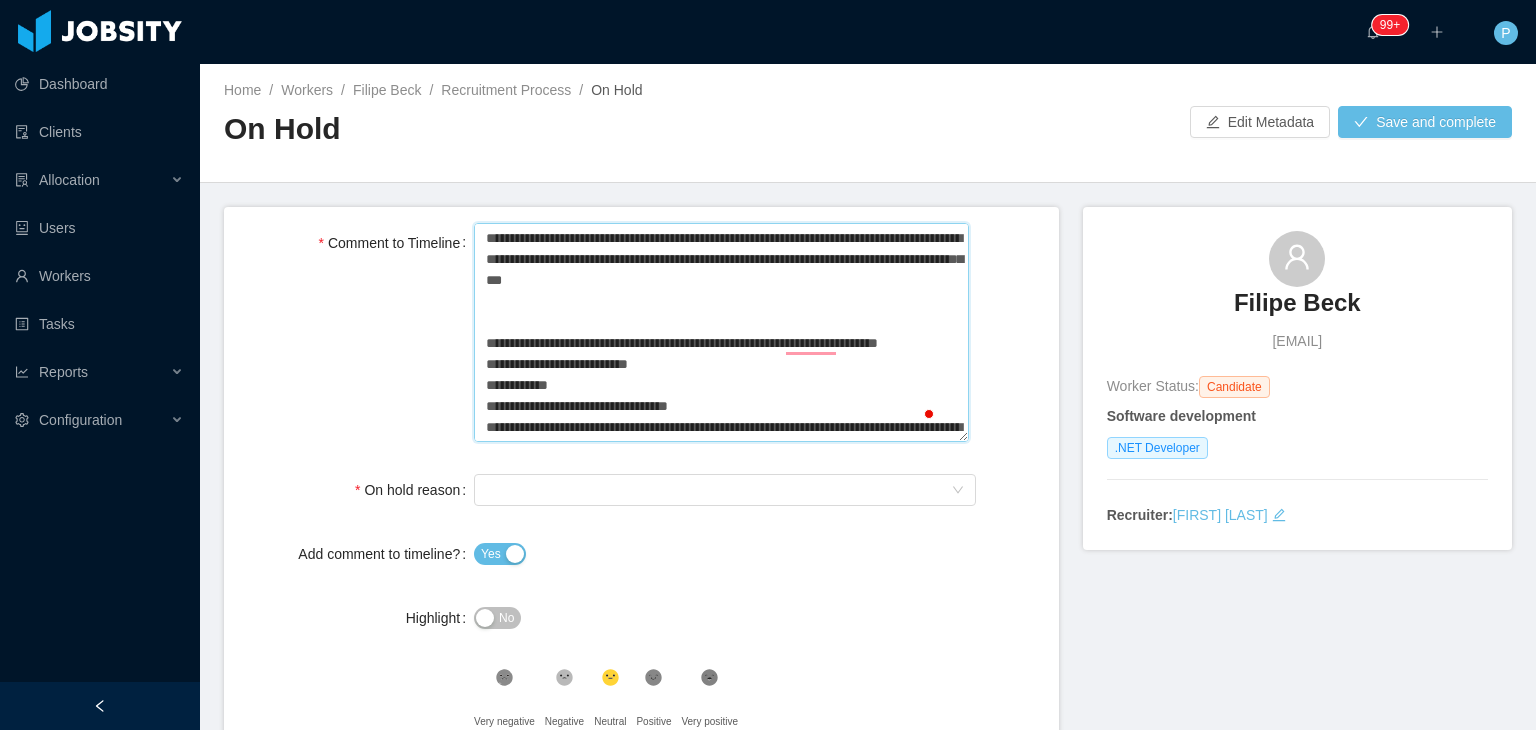 type on "**********" 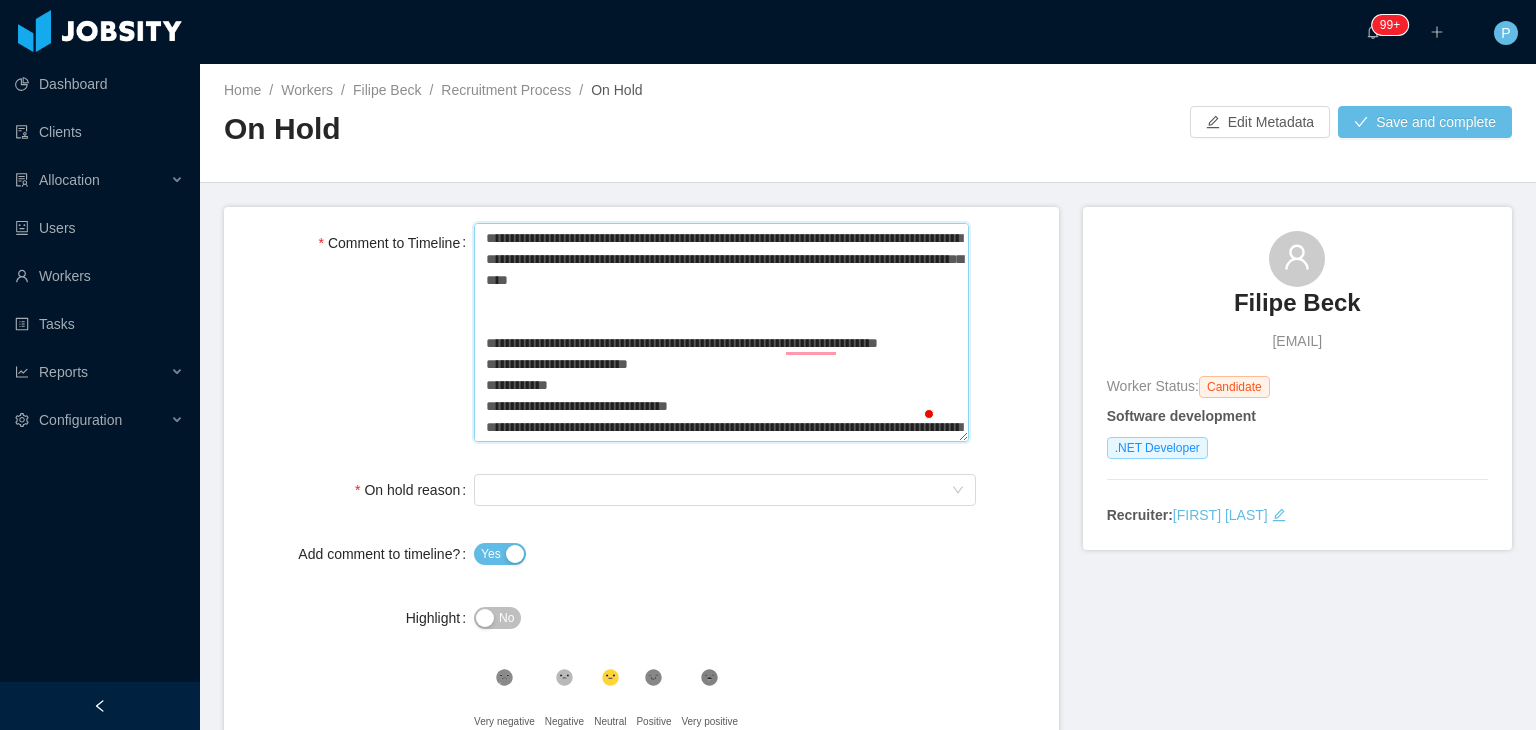 type 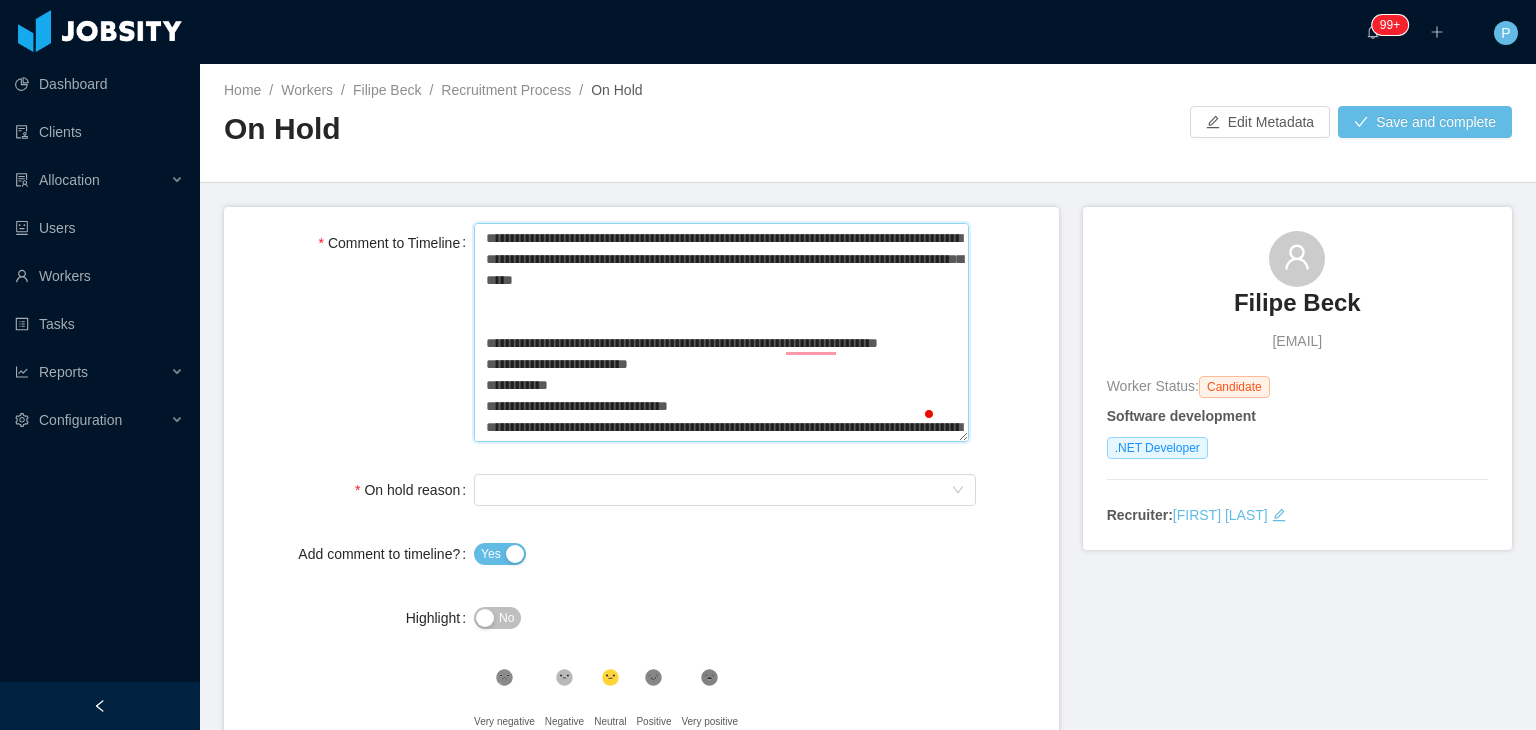 type 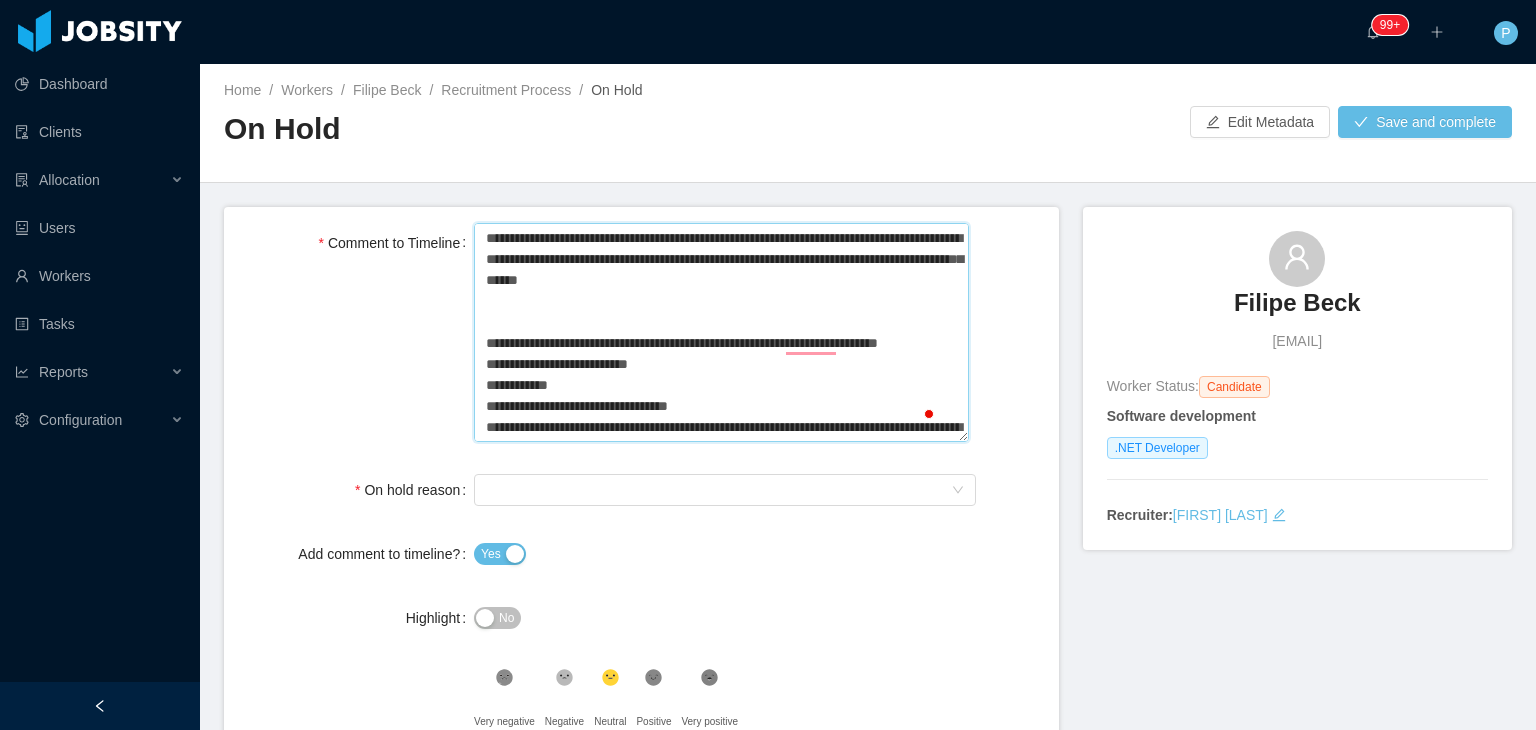 type 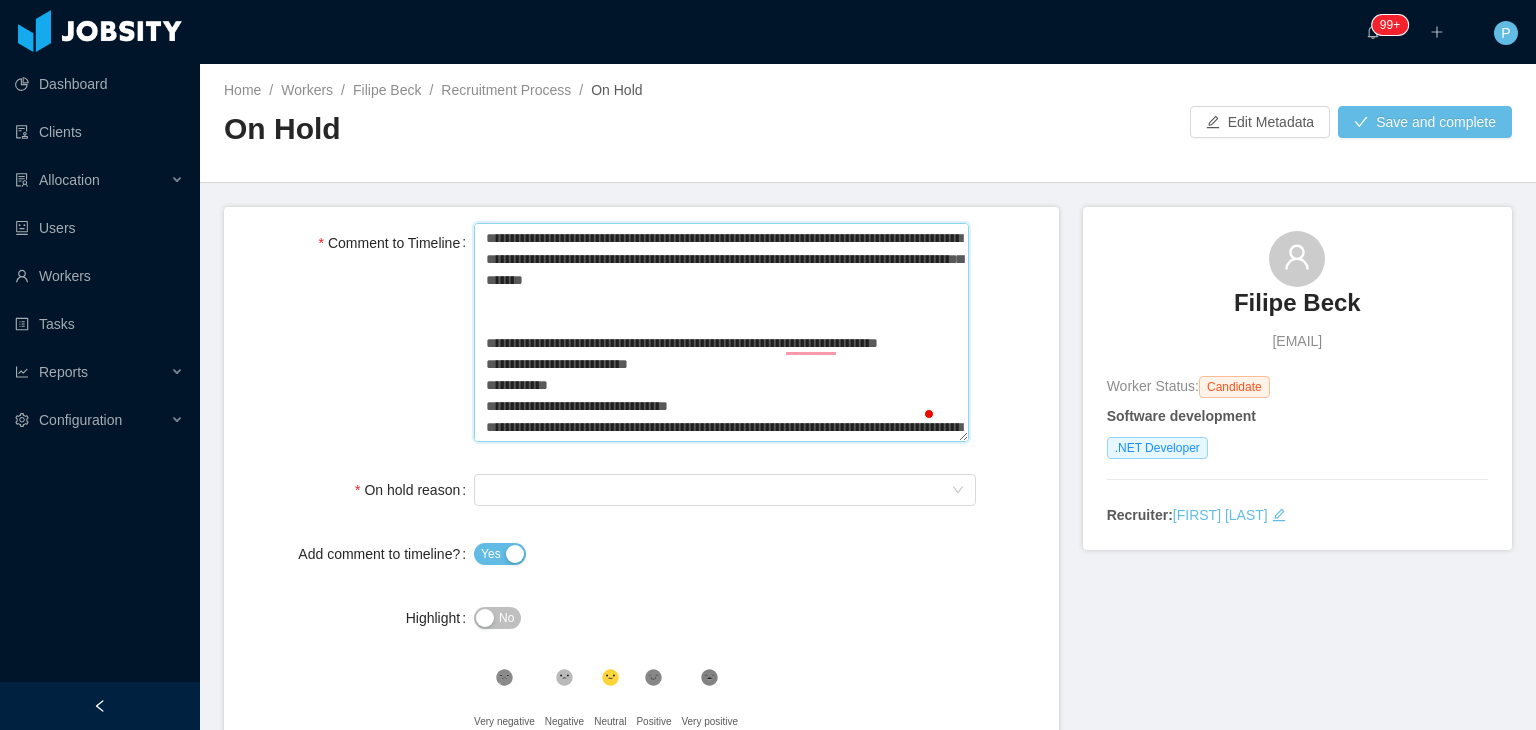 type 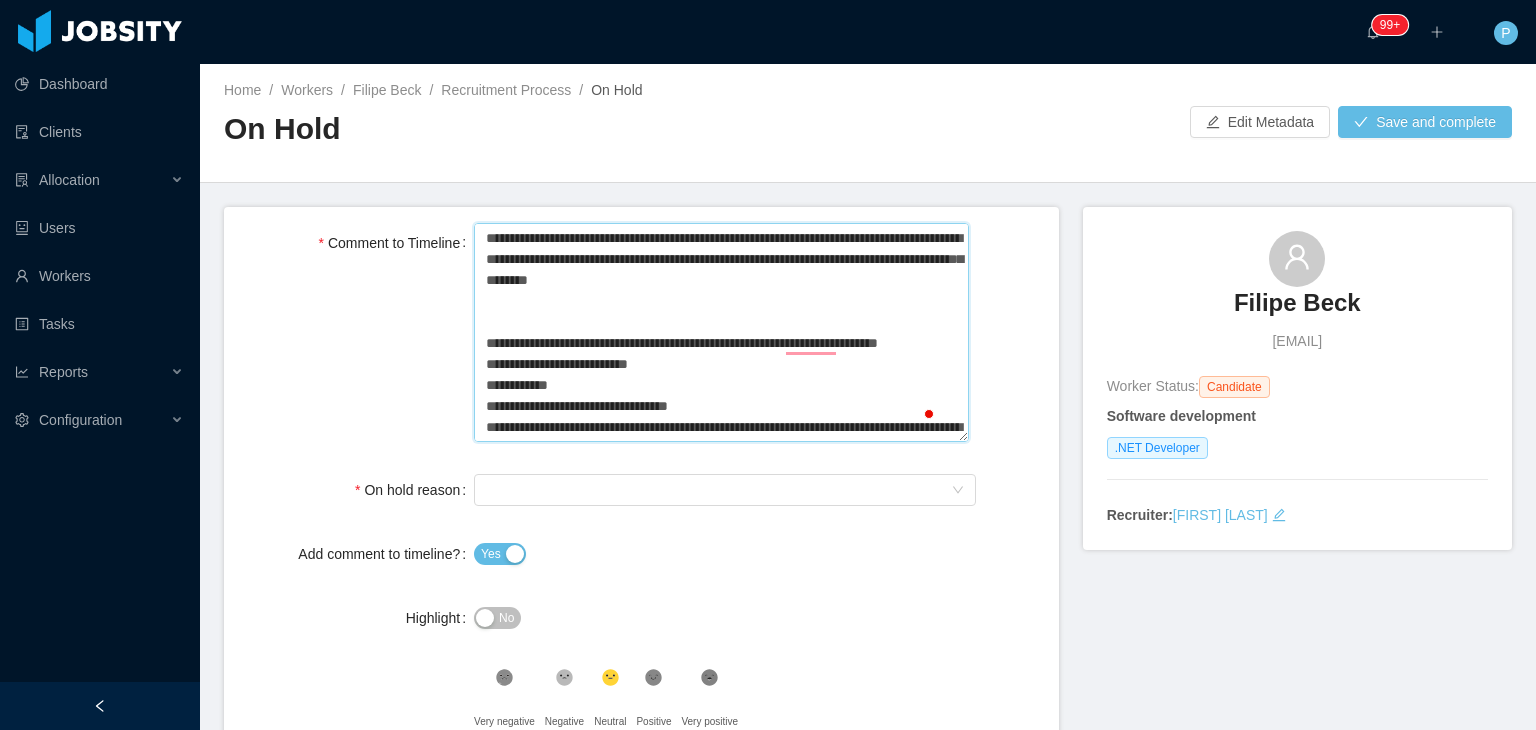 type 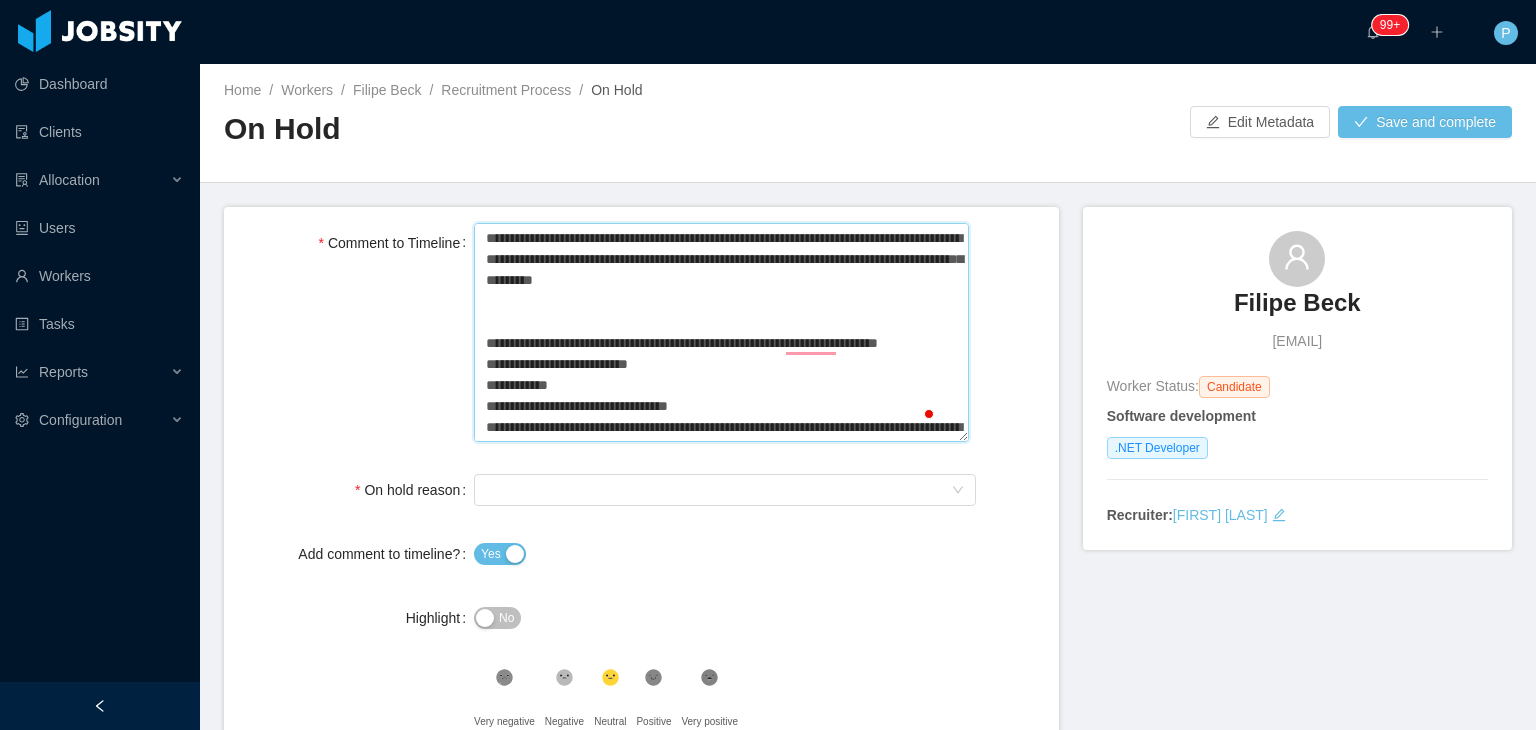 type 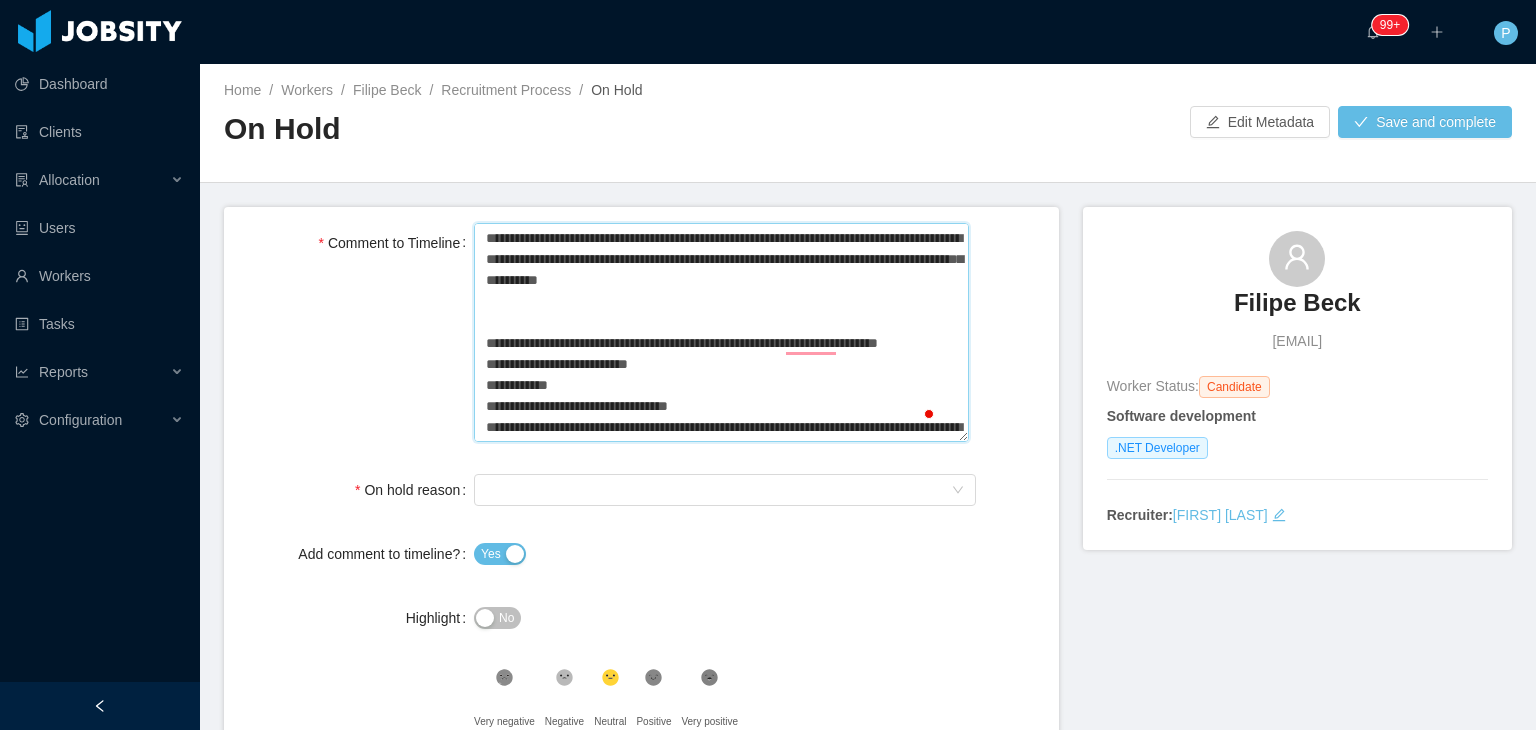 type 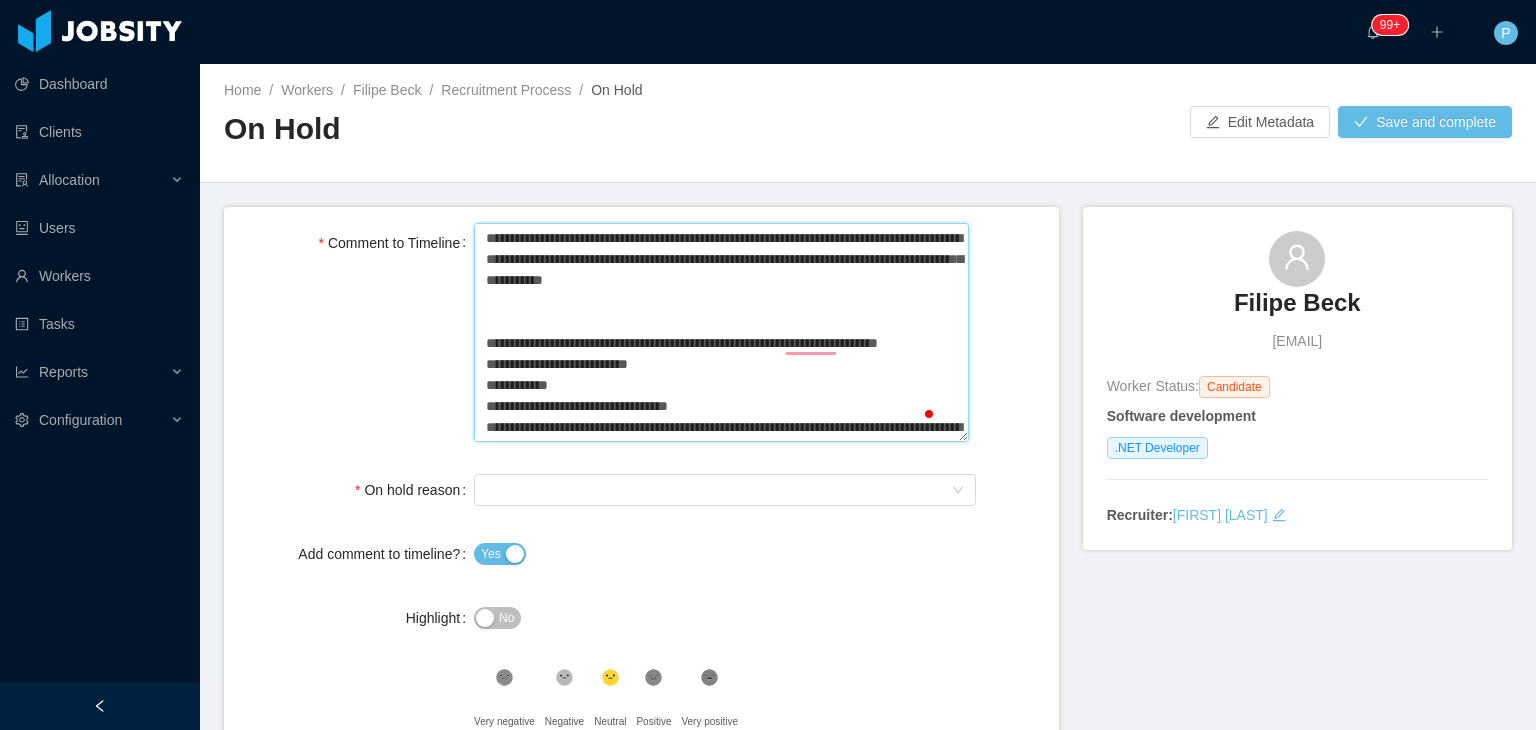 type 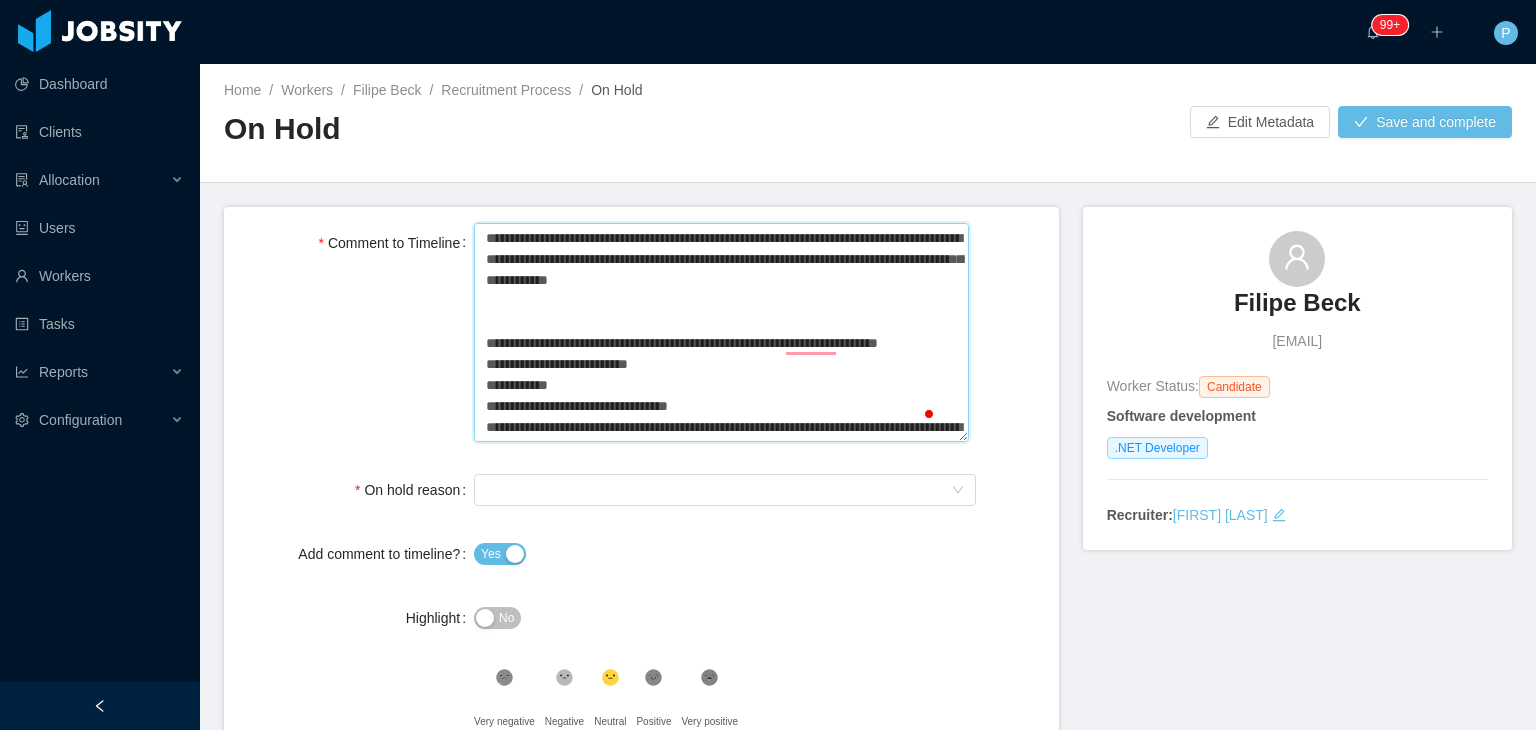 type 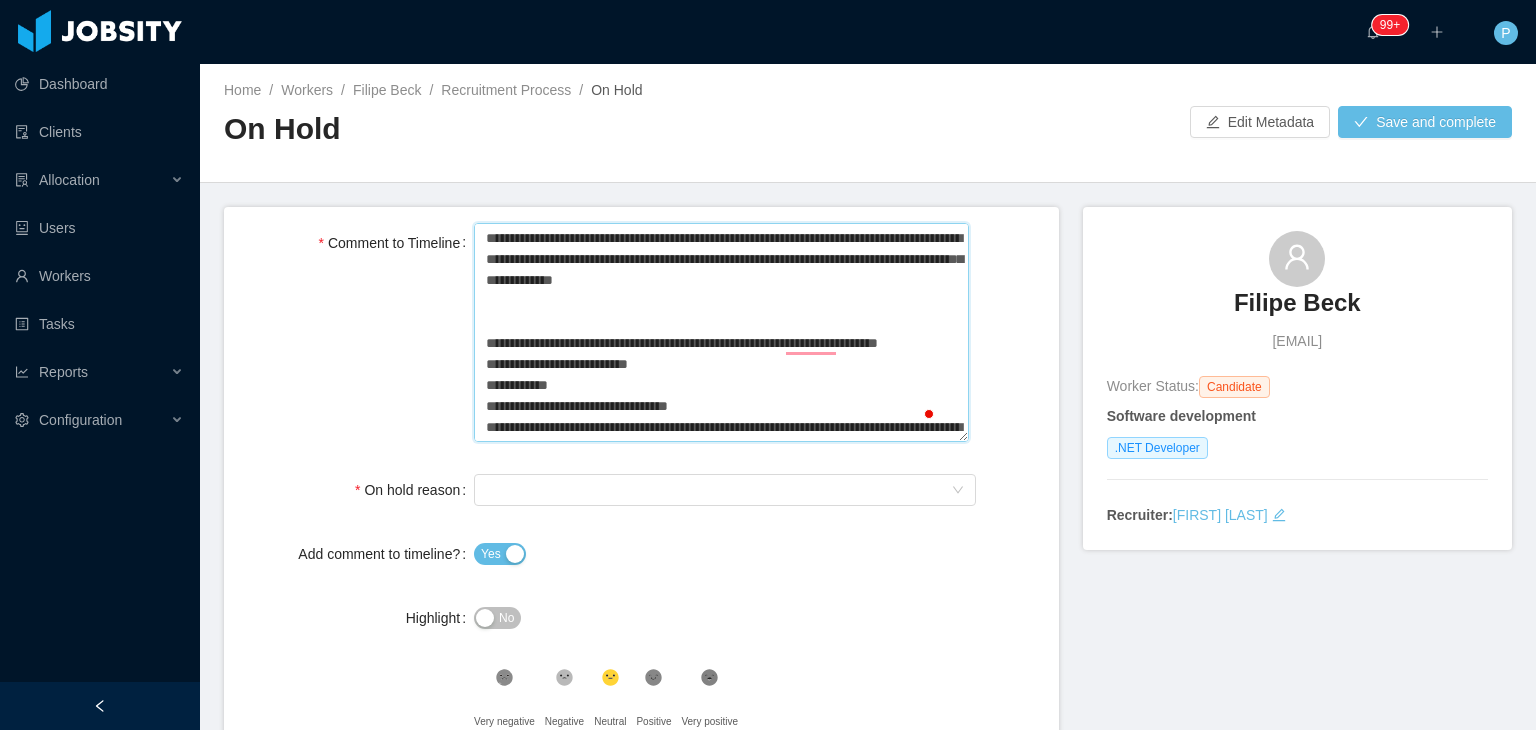 type 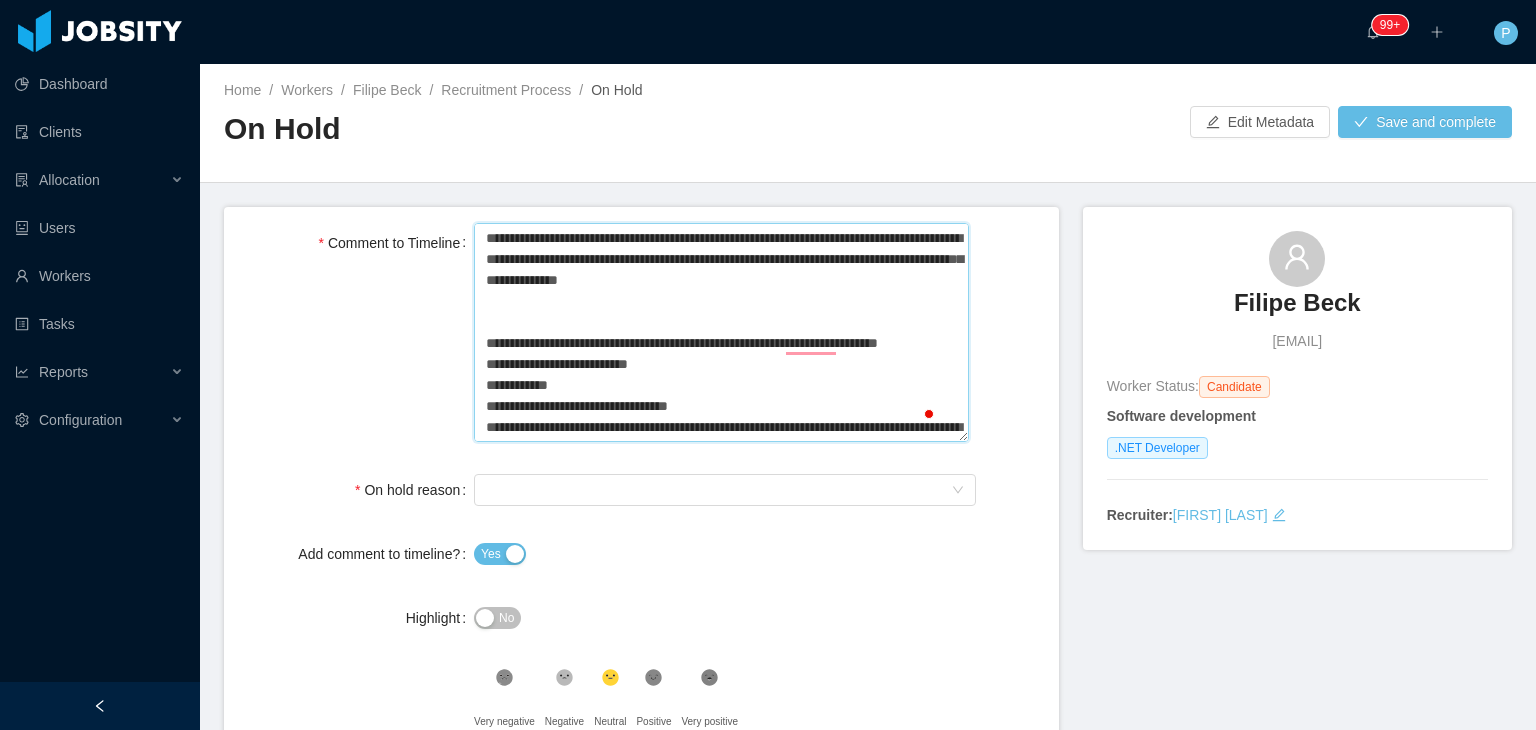 type 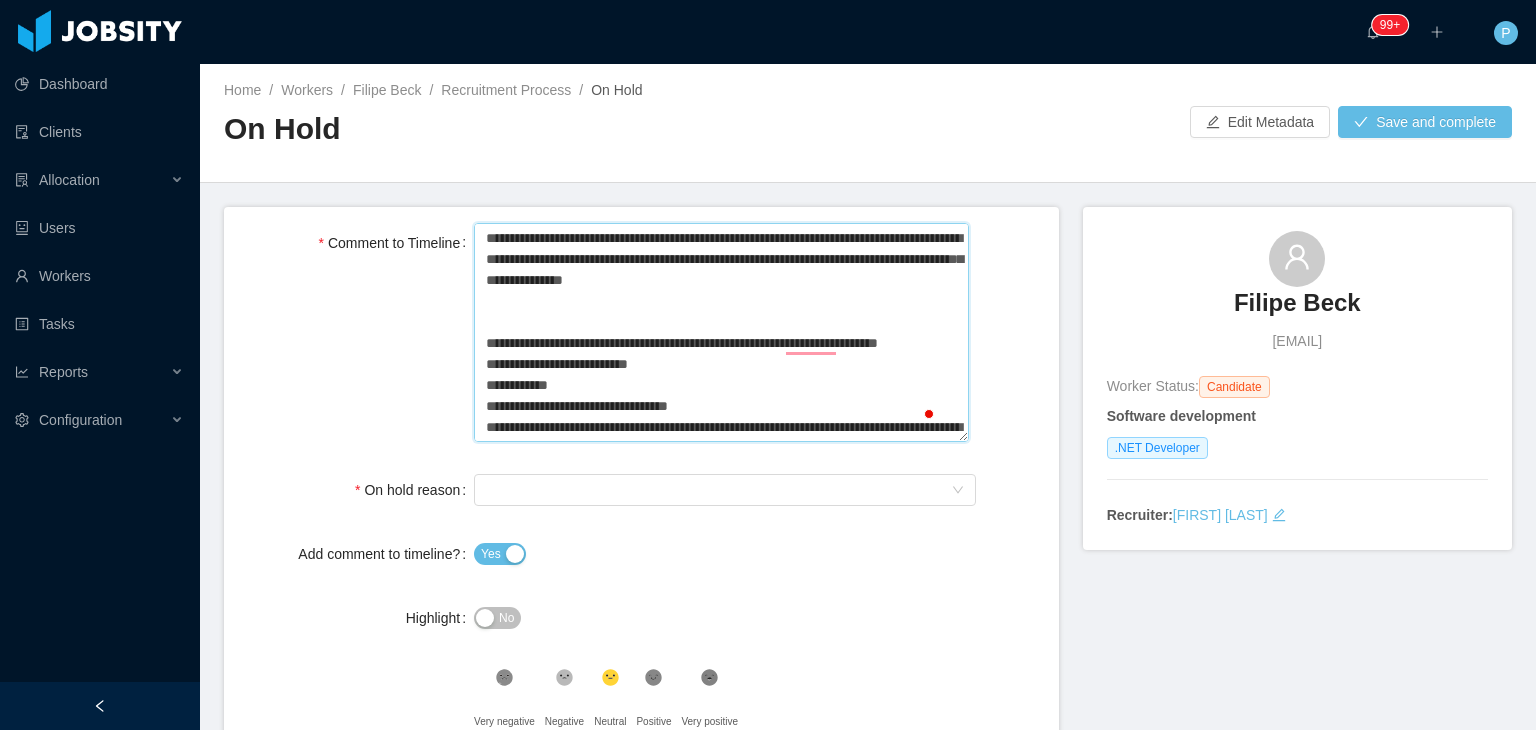 type 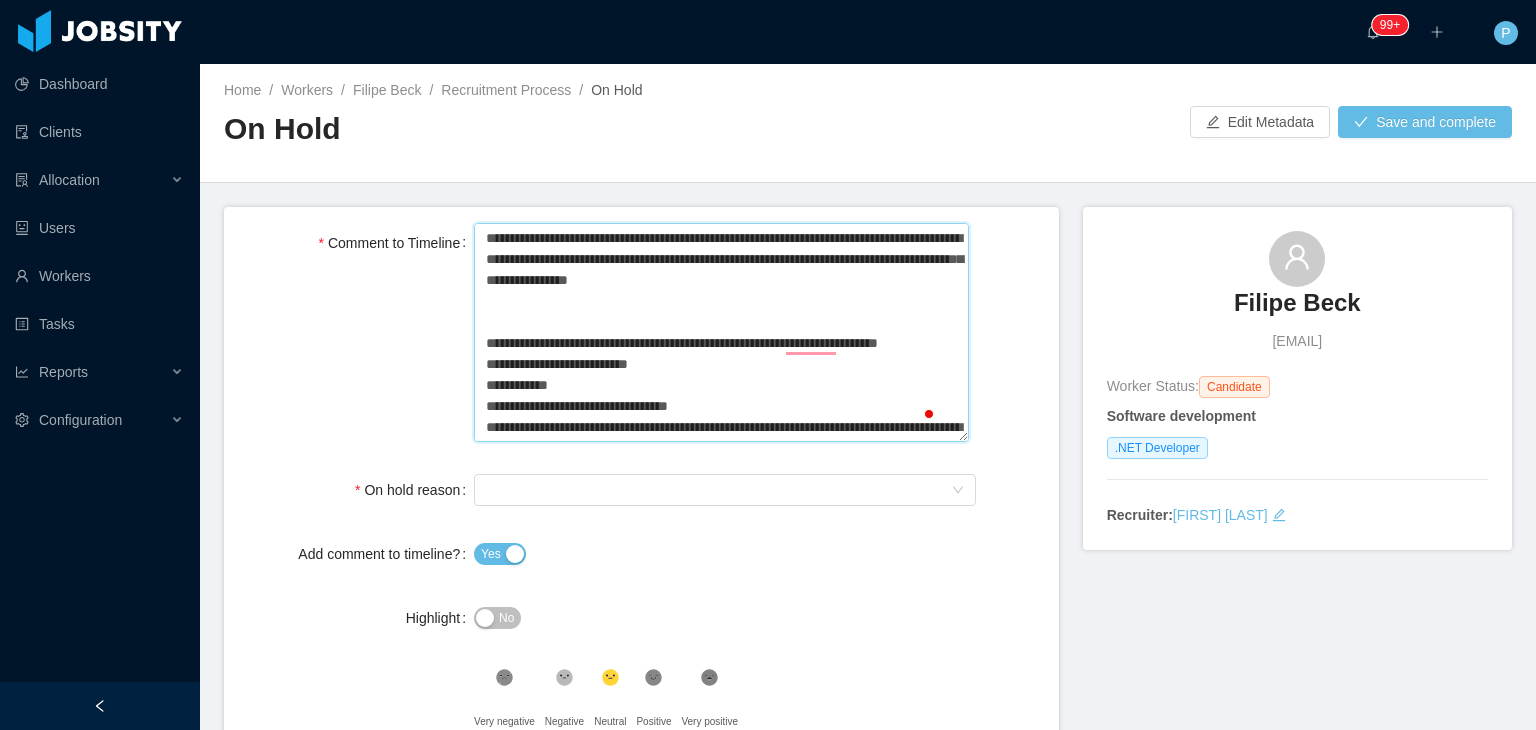 type on "**********" 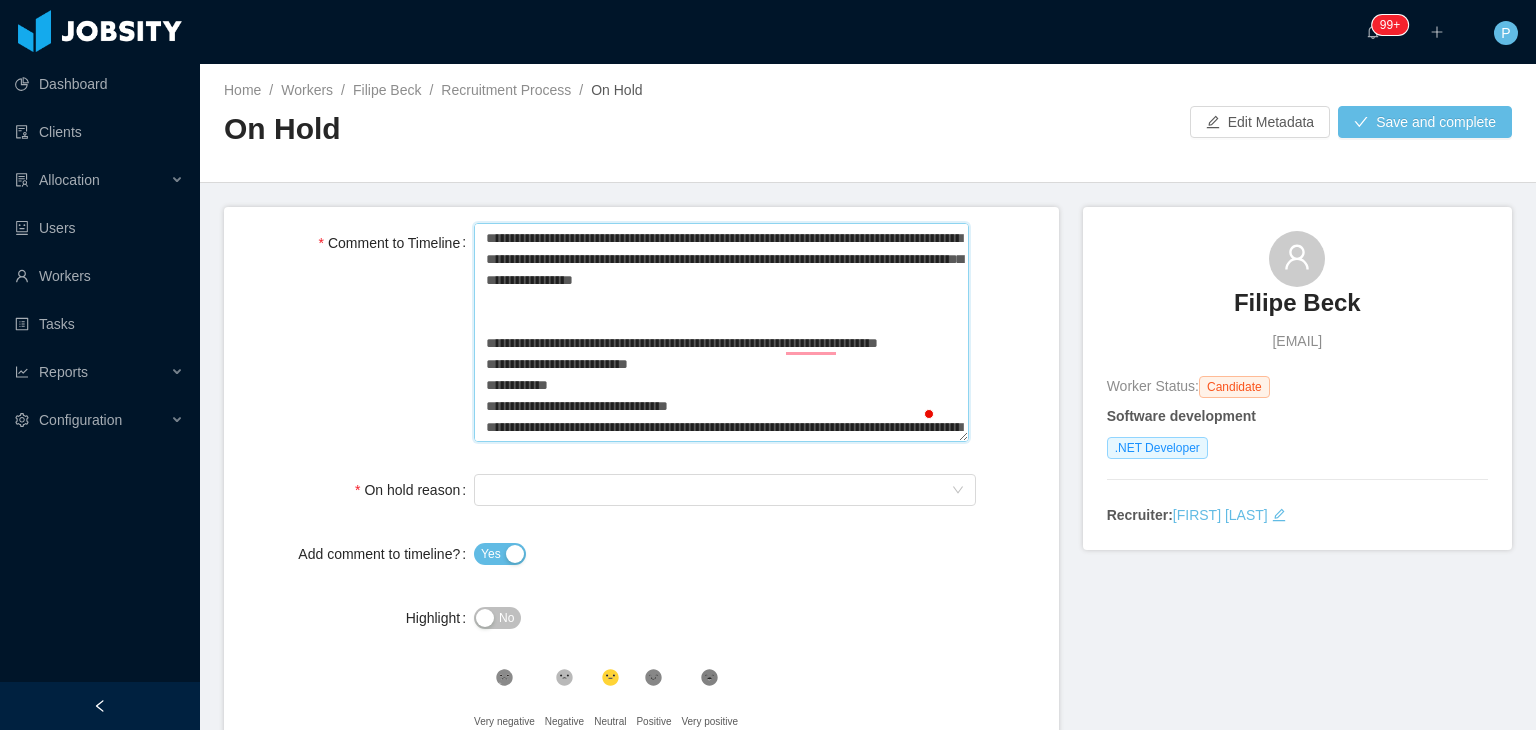 type 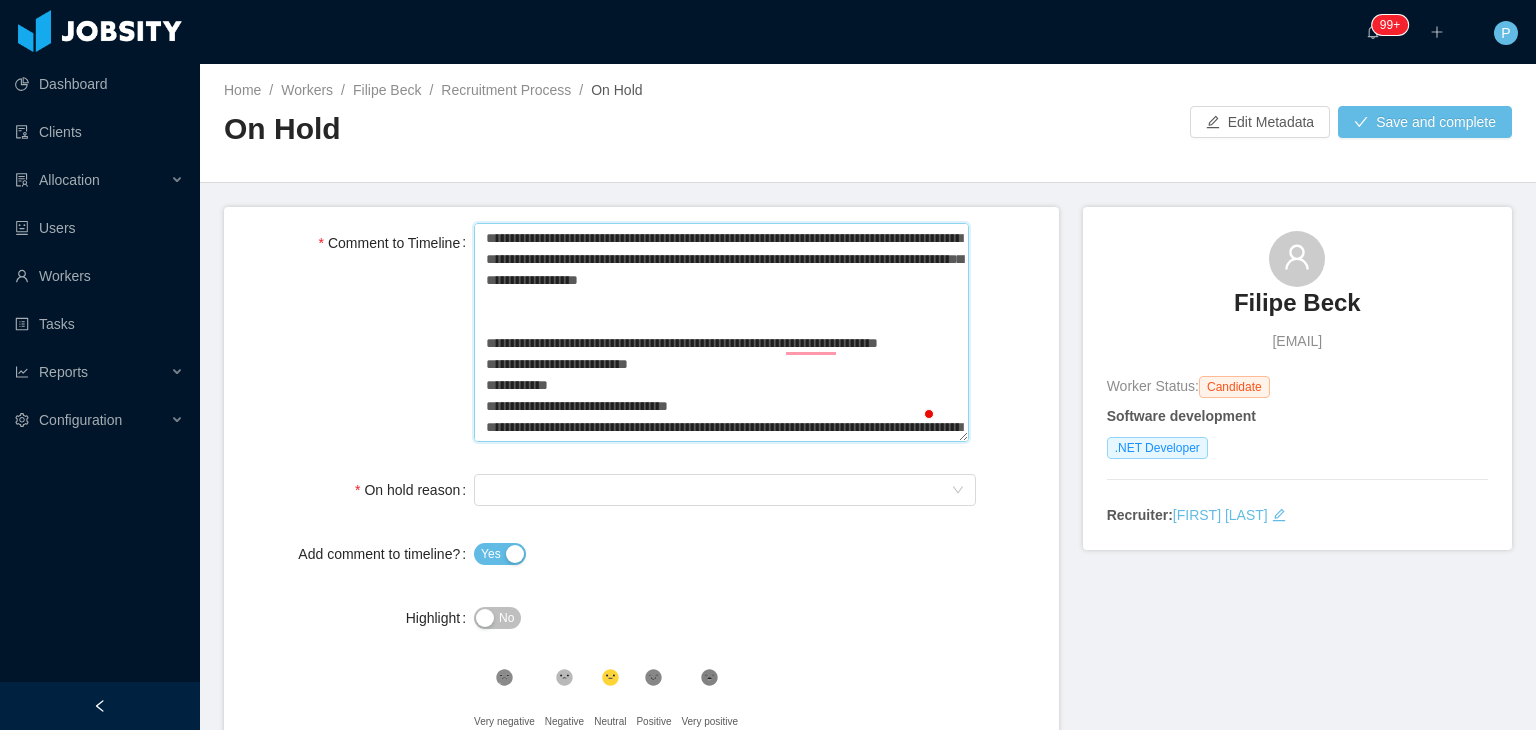 type 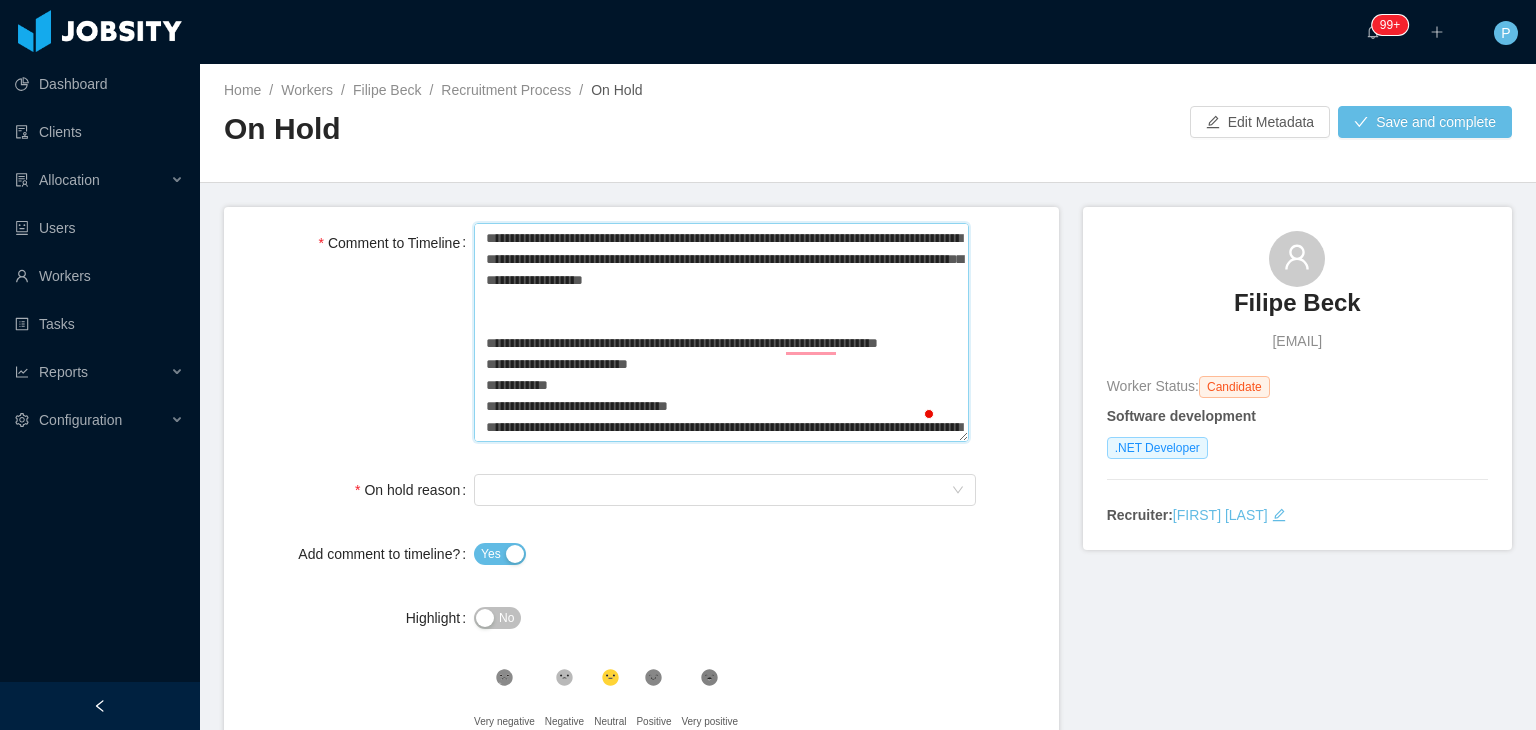 type 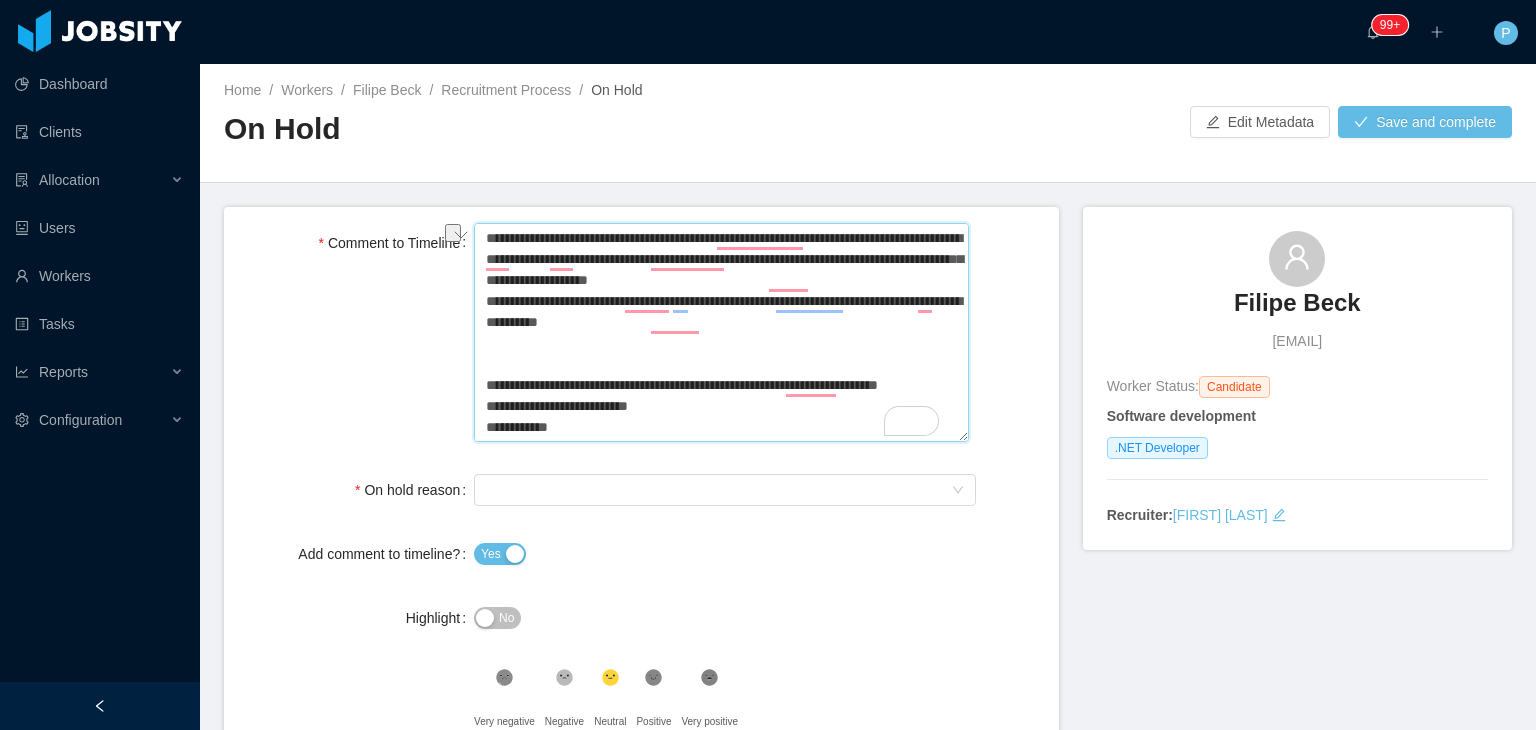 drag, startPoint x: 721, startPoint y: 389, endPoint x: 580, endPoint y: 387, distance: 141.01419 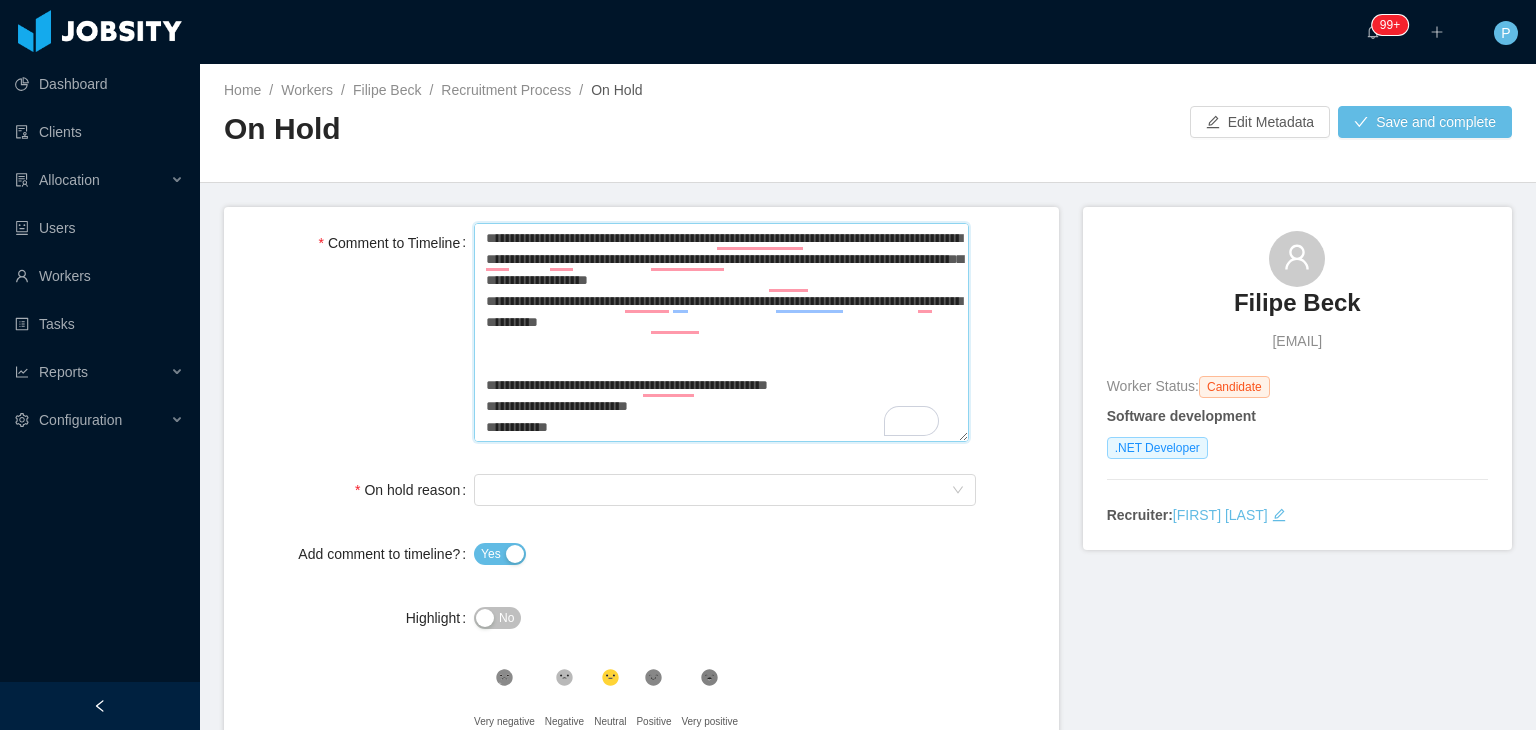 click on "Comment to Timeline" at bounding box center [721, 333] 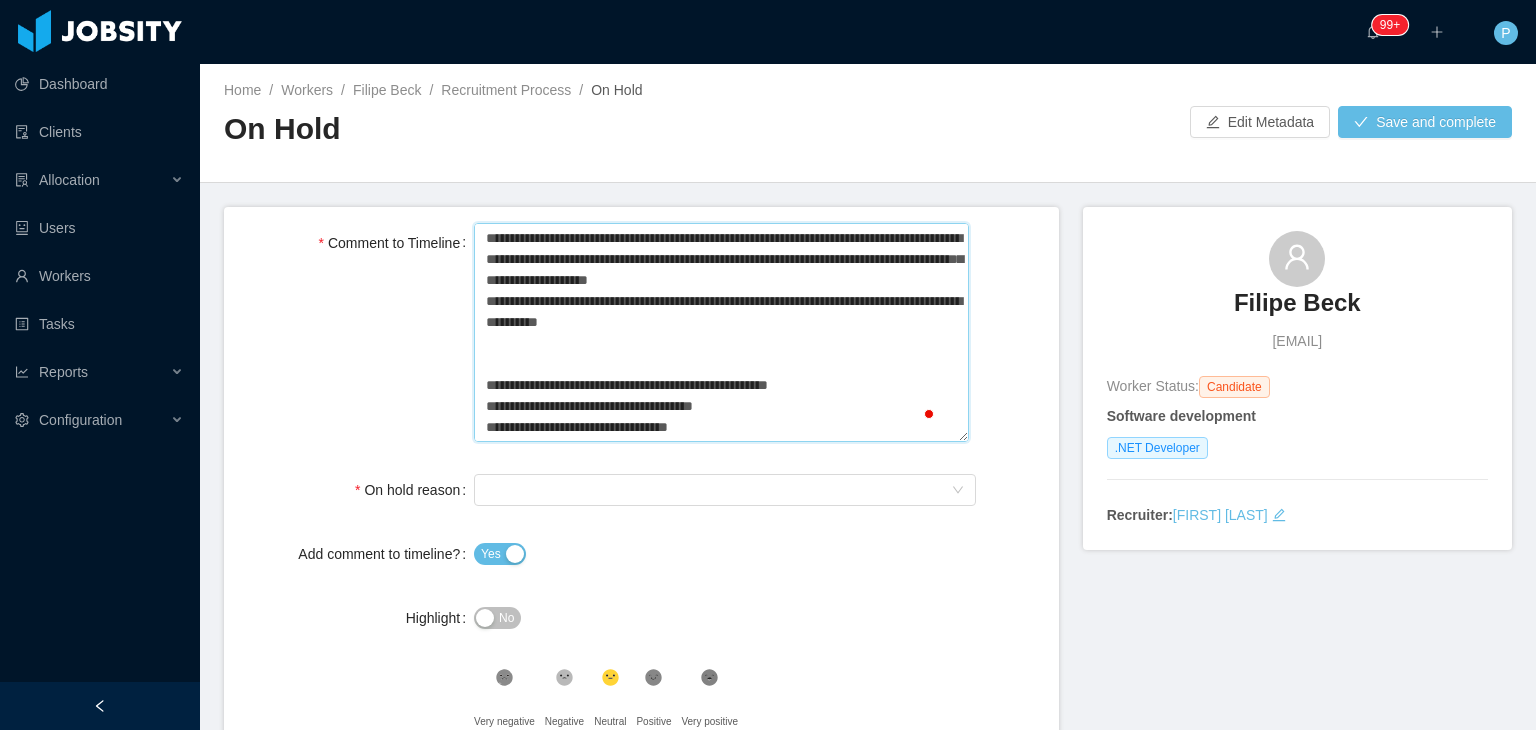 click on "Comment to Timeline" at bounding box center (721, 333) 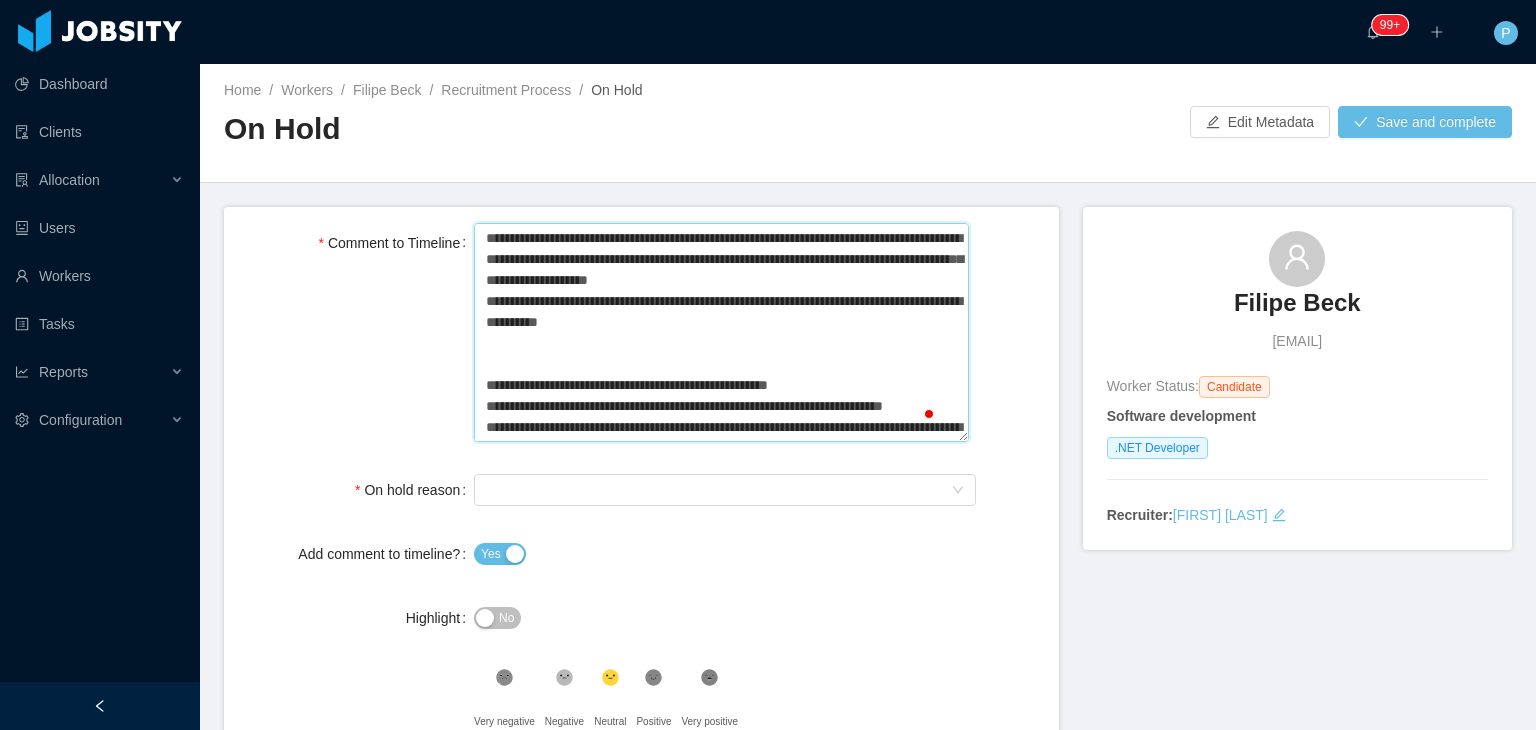scroll, scrollTop: 16, scrollLeft: 0, axis: vertical 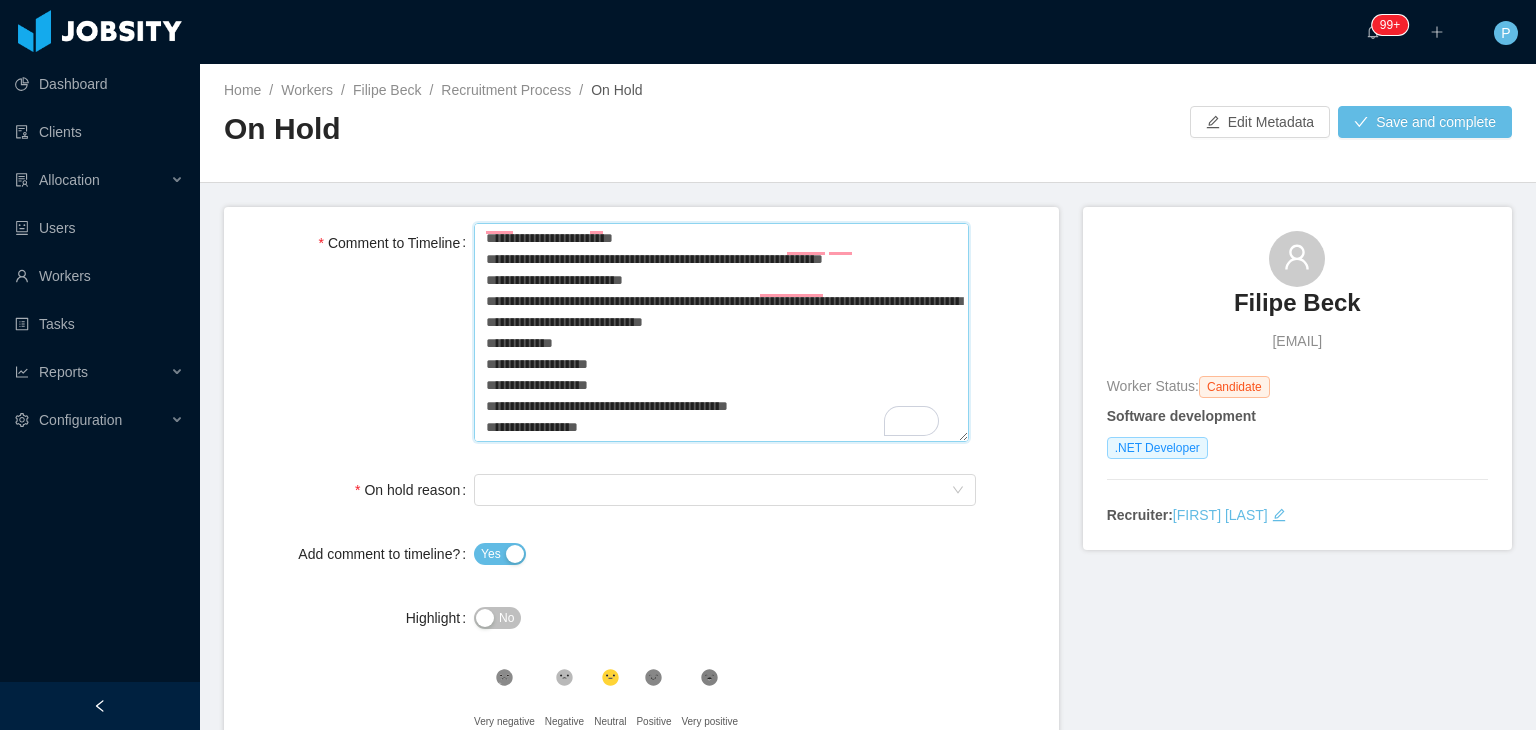 drag, startPoint x: 828, startPoint y: 285, endPoint x: 871, endPoint y: 284, distance: 43.011627 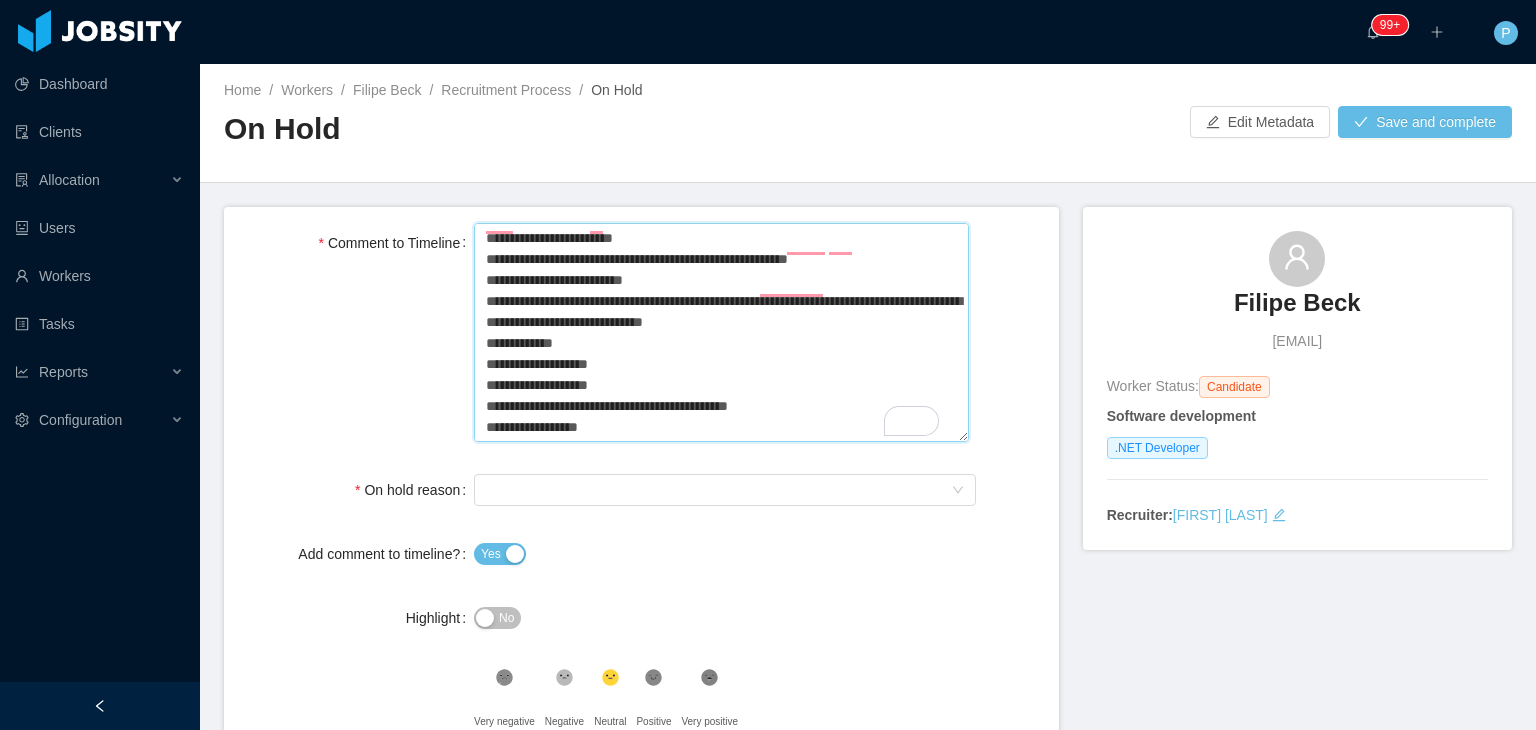 drag, startPoint x: 481, startPoint y: 329, endPoint x: 562, endPoint y: 332, distance: 81.055534 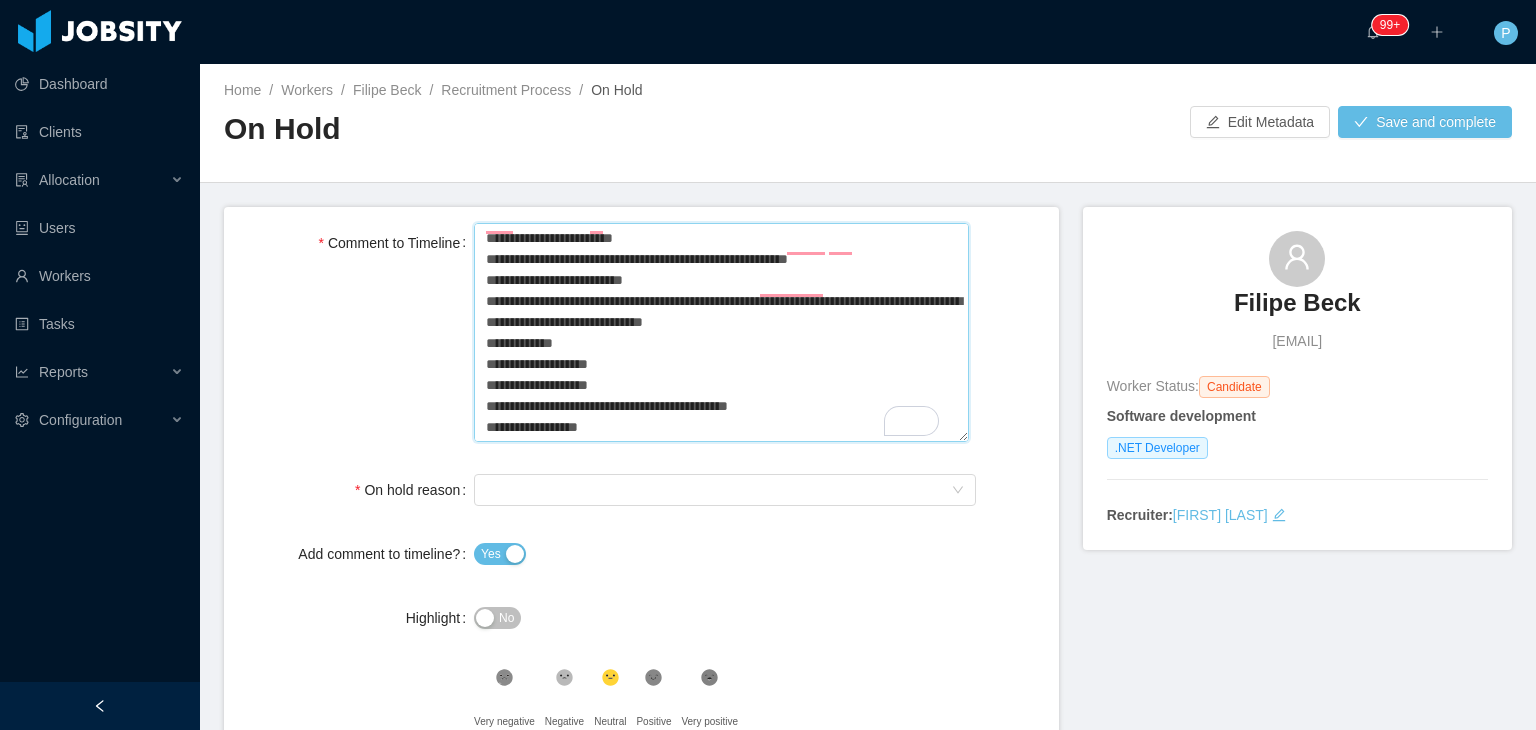 click on "Comment to Timeline" at bounding box center (721, 333) 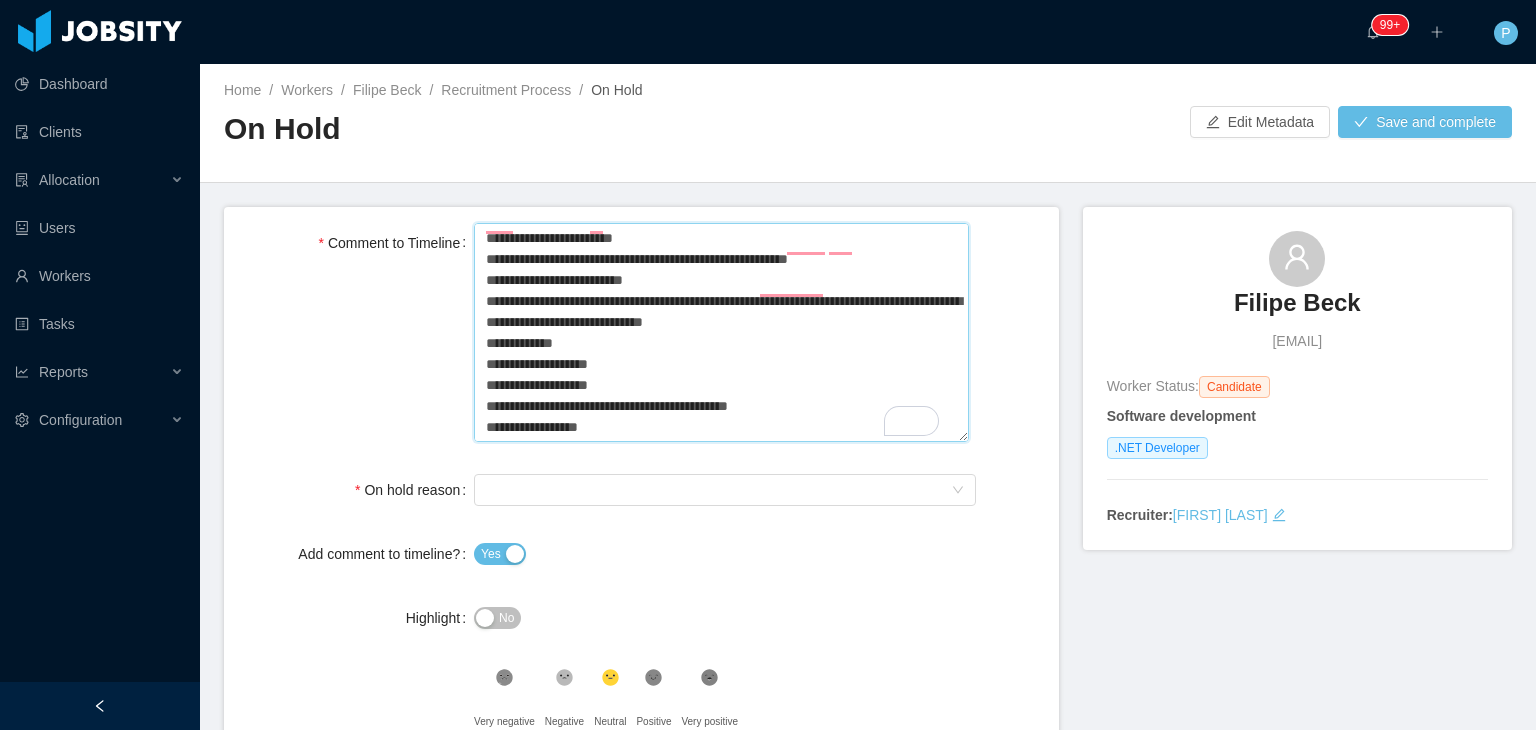 drag, startPoint x: 559, startPoint y: 329, endPoint x: 908, endPoint y: 318, distance: 349.1733 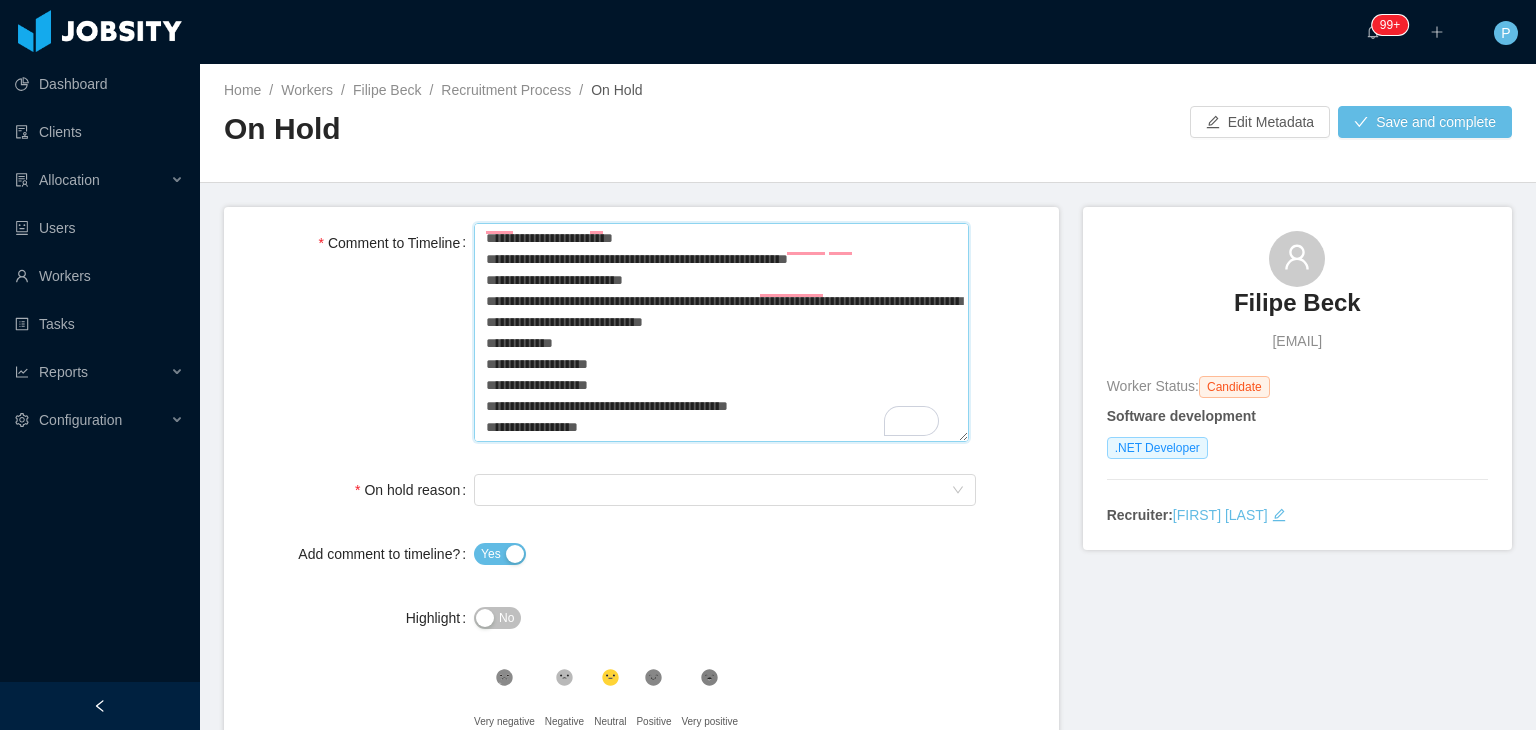 click on "Comment to Timeline" at bounding box center (721, 333) 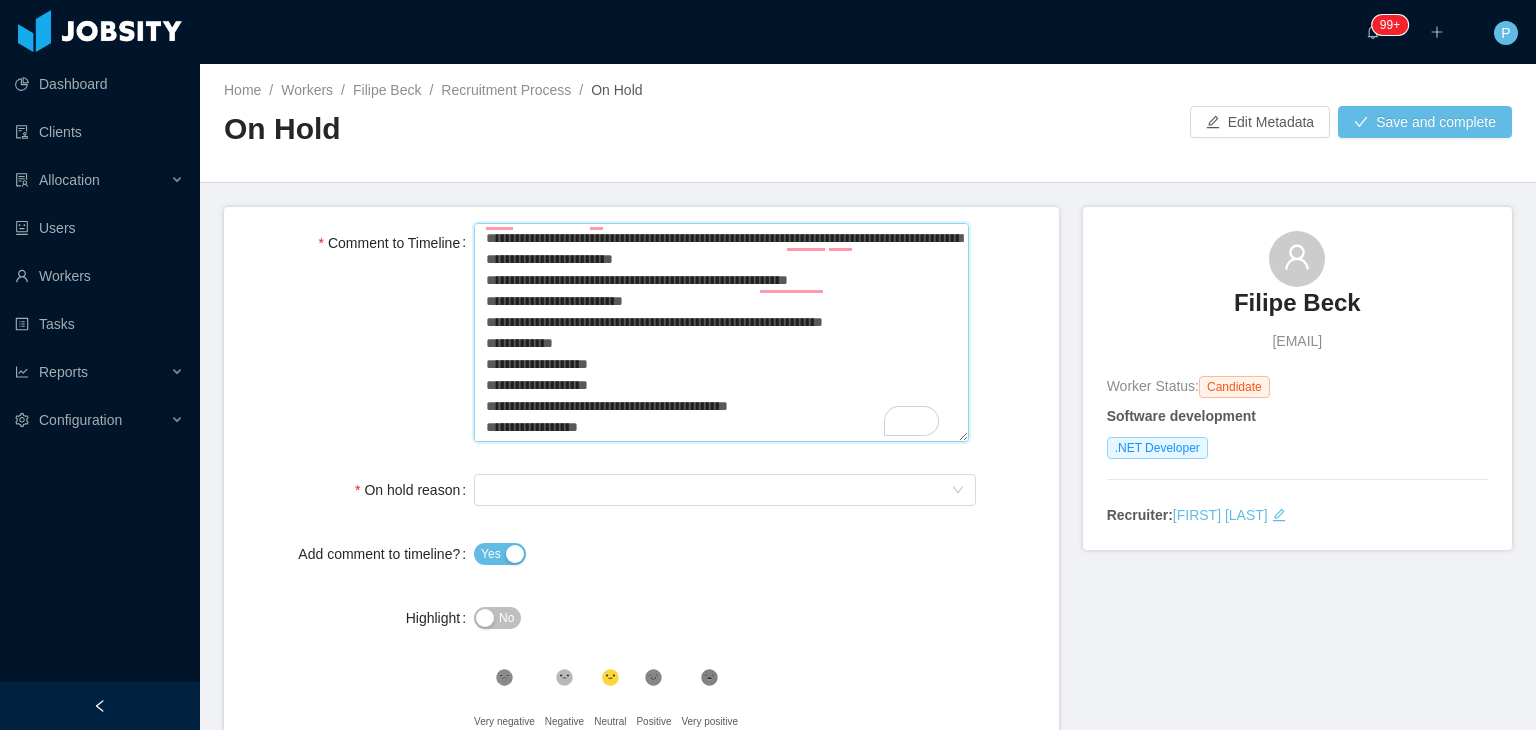 drag, startPoint x: 737, startPoint y: 325, endPoint x: 759, endPoint y: 452, distance: 128.89143 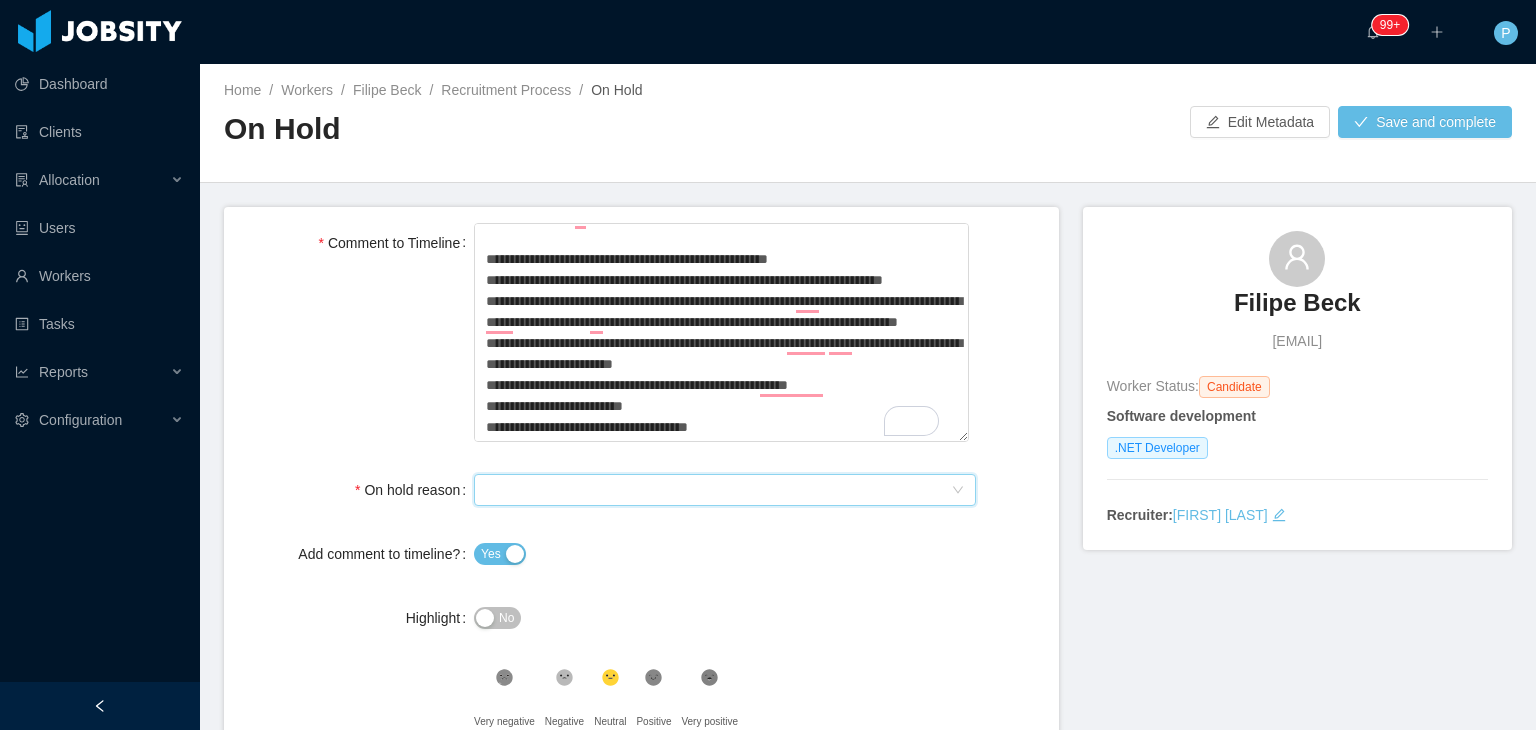 click on "Select On Hold reason" at bounding box center (718, 490) 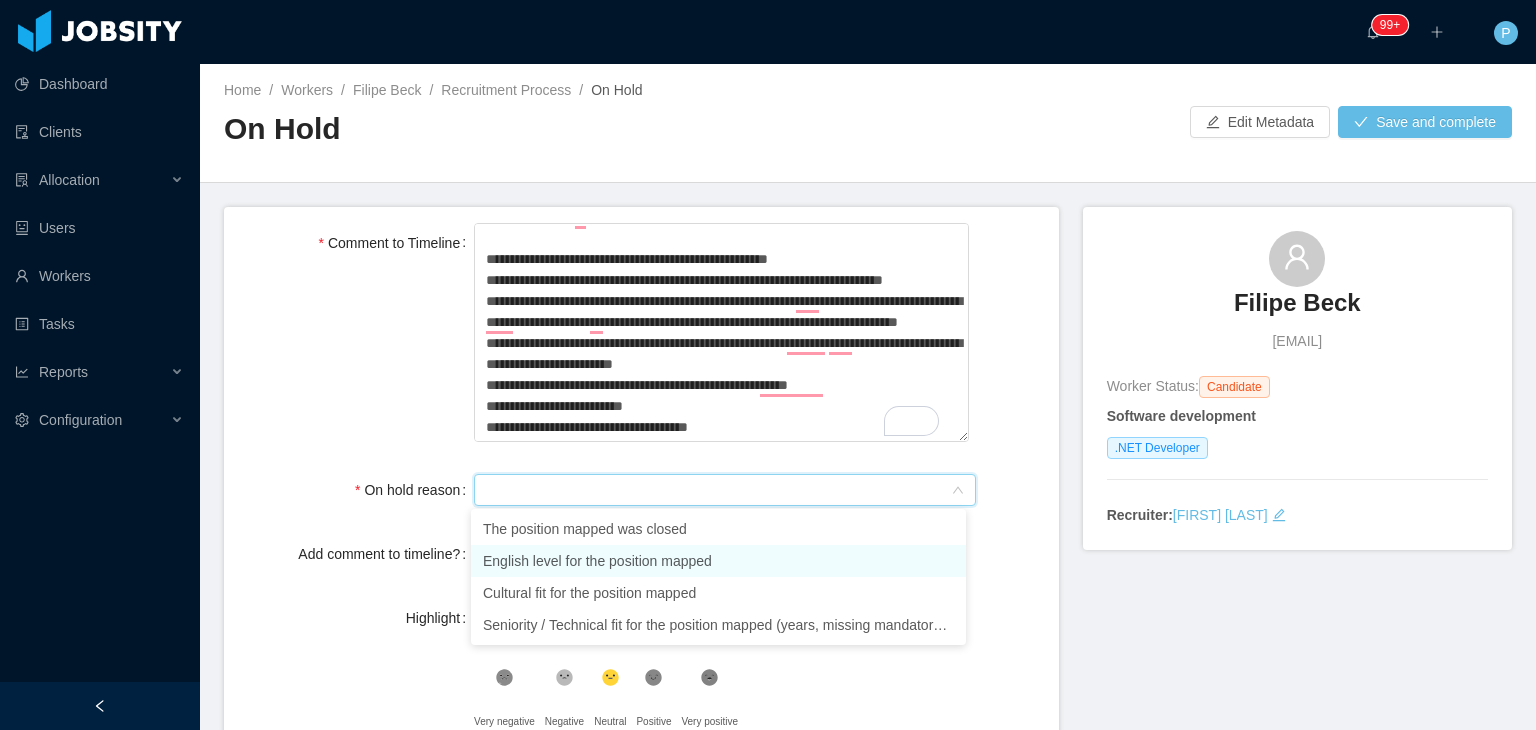 click on "English level for the position mapped" at bounding box center [718, 561] 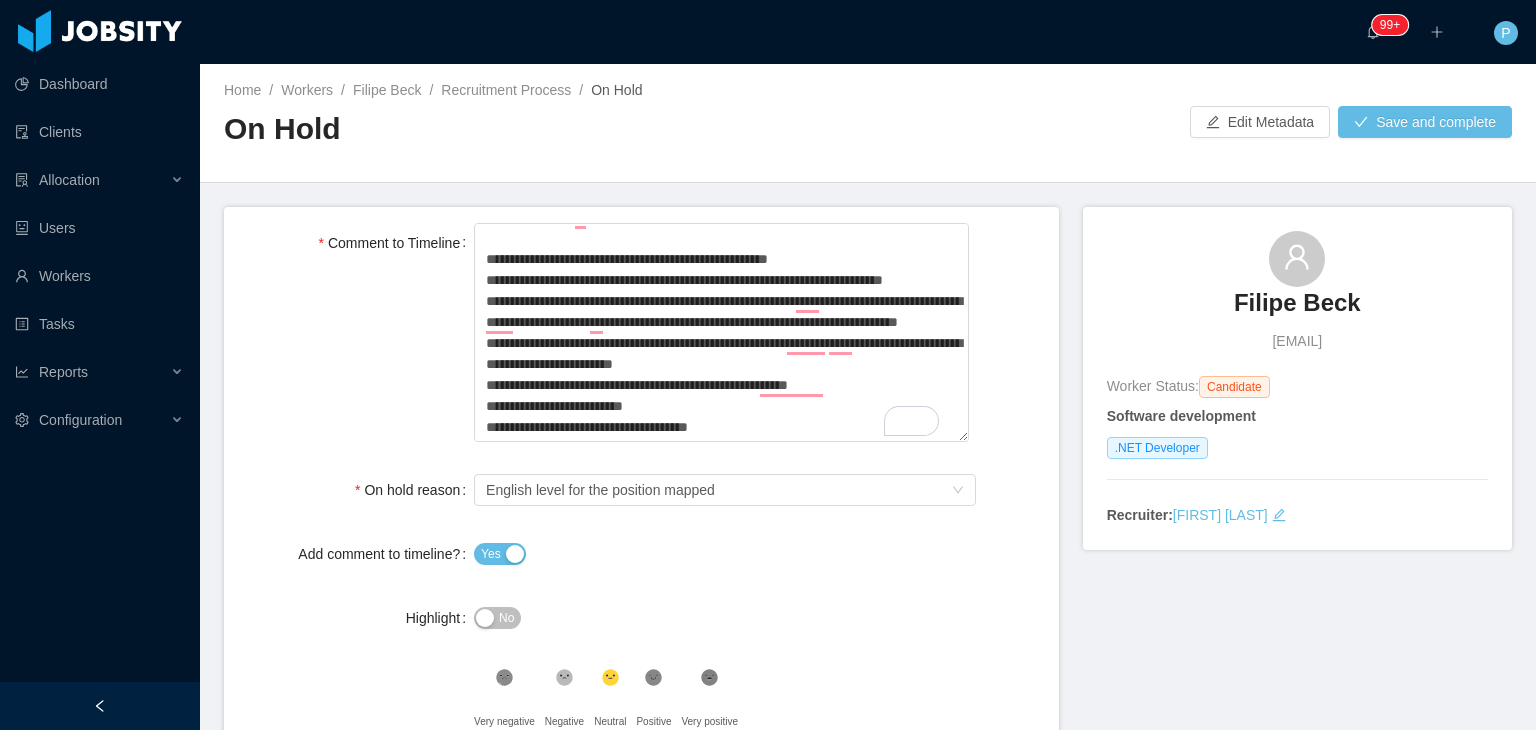 click on "No" at bounding box center (497, 618) 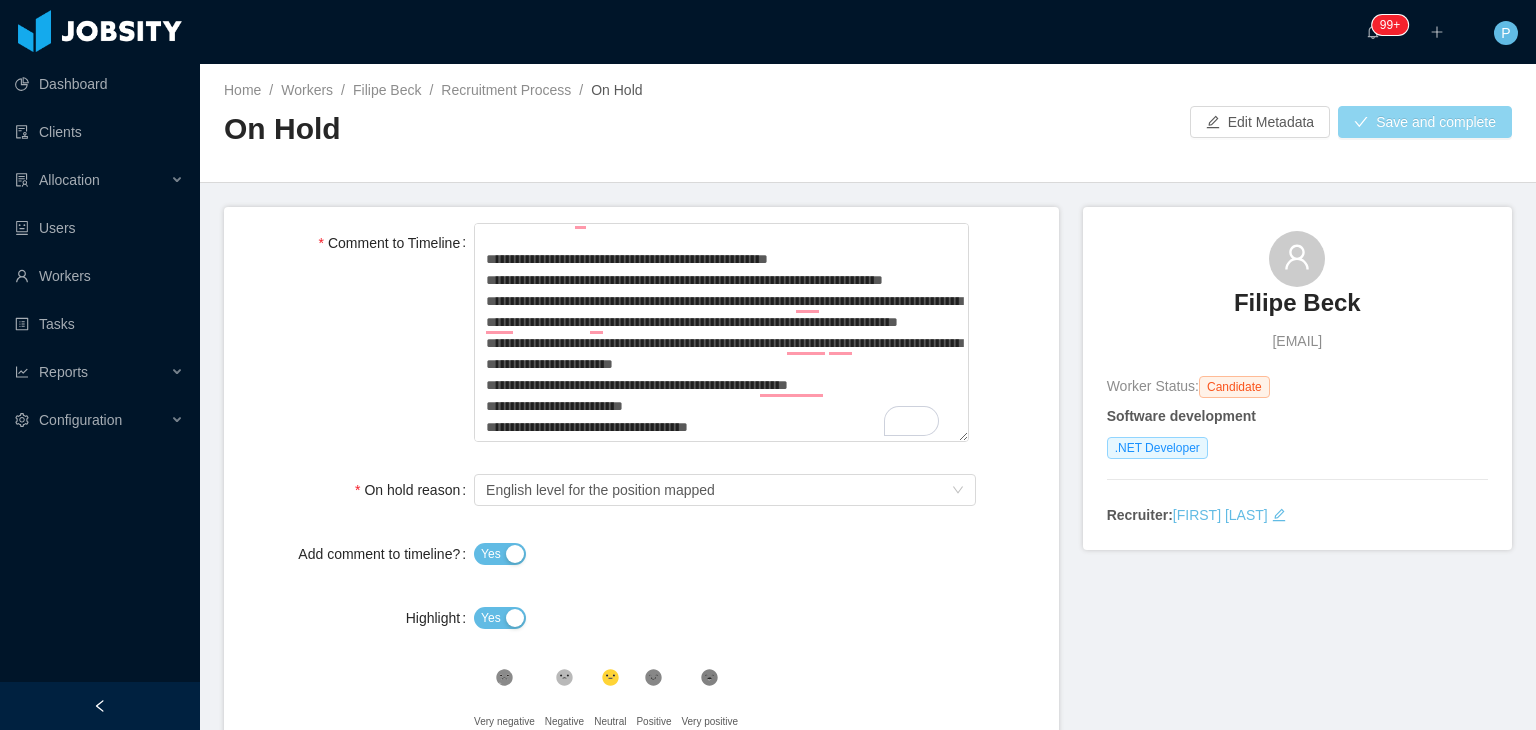 click on "Save and complete" at bounding box center [1425, 122] 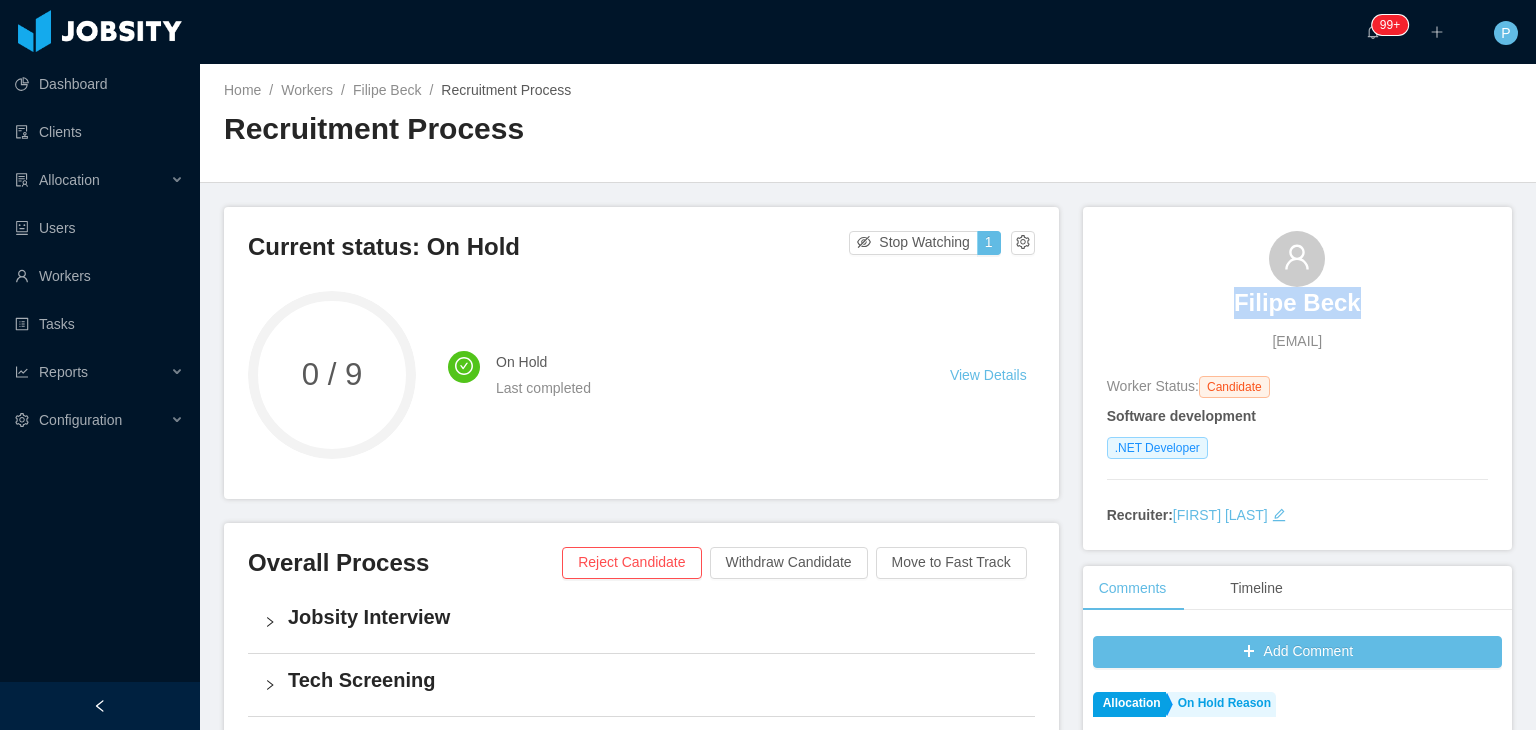 drag, startPoint x: 1351, startPoint y: 304, endPoint x: 1221, endPoint y: 311, distance: 130.18832 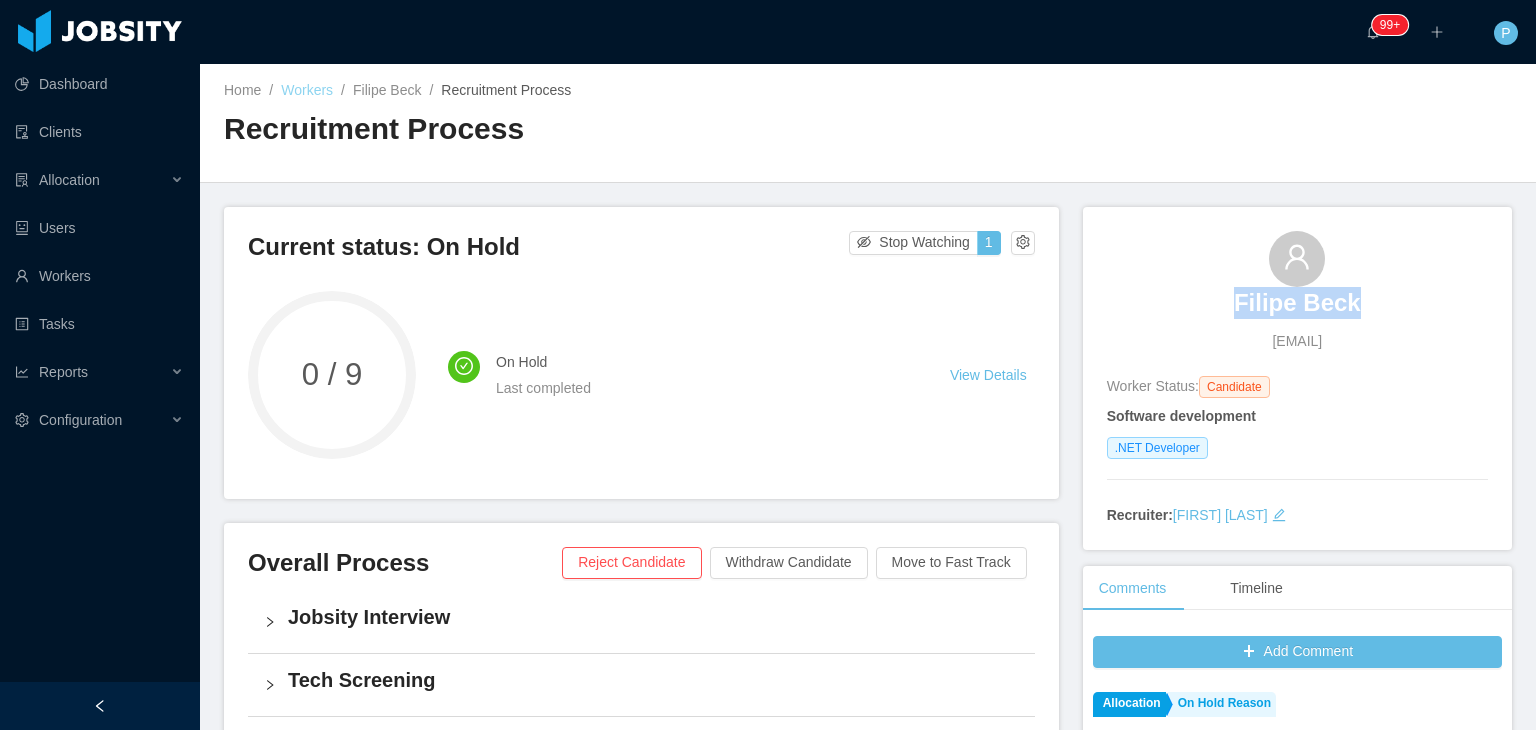 click on "Workers" at bounding box center (307, 90) 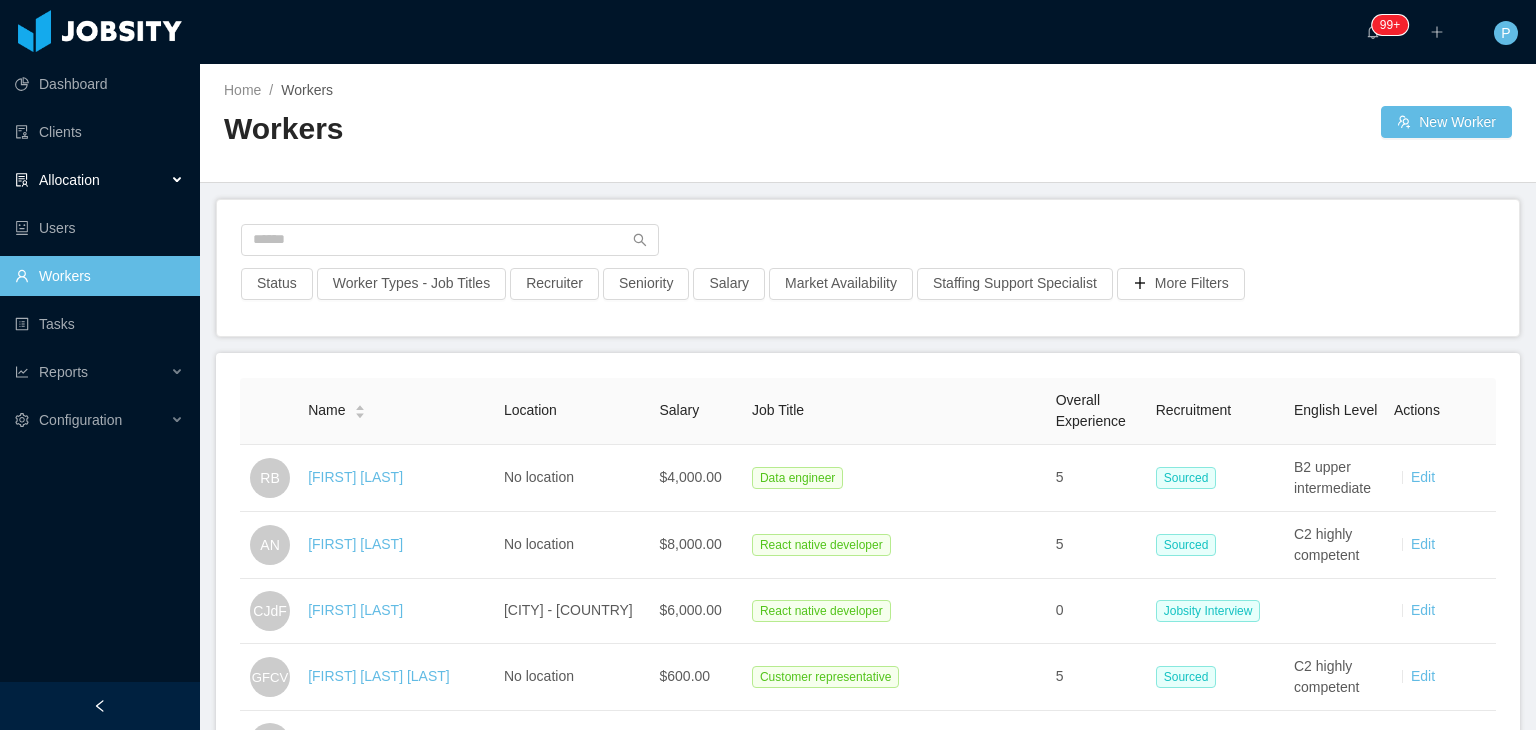 click on "Allocation" at bounding box center (100, 180) 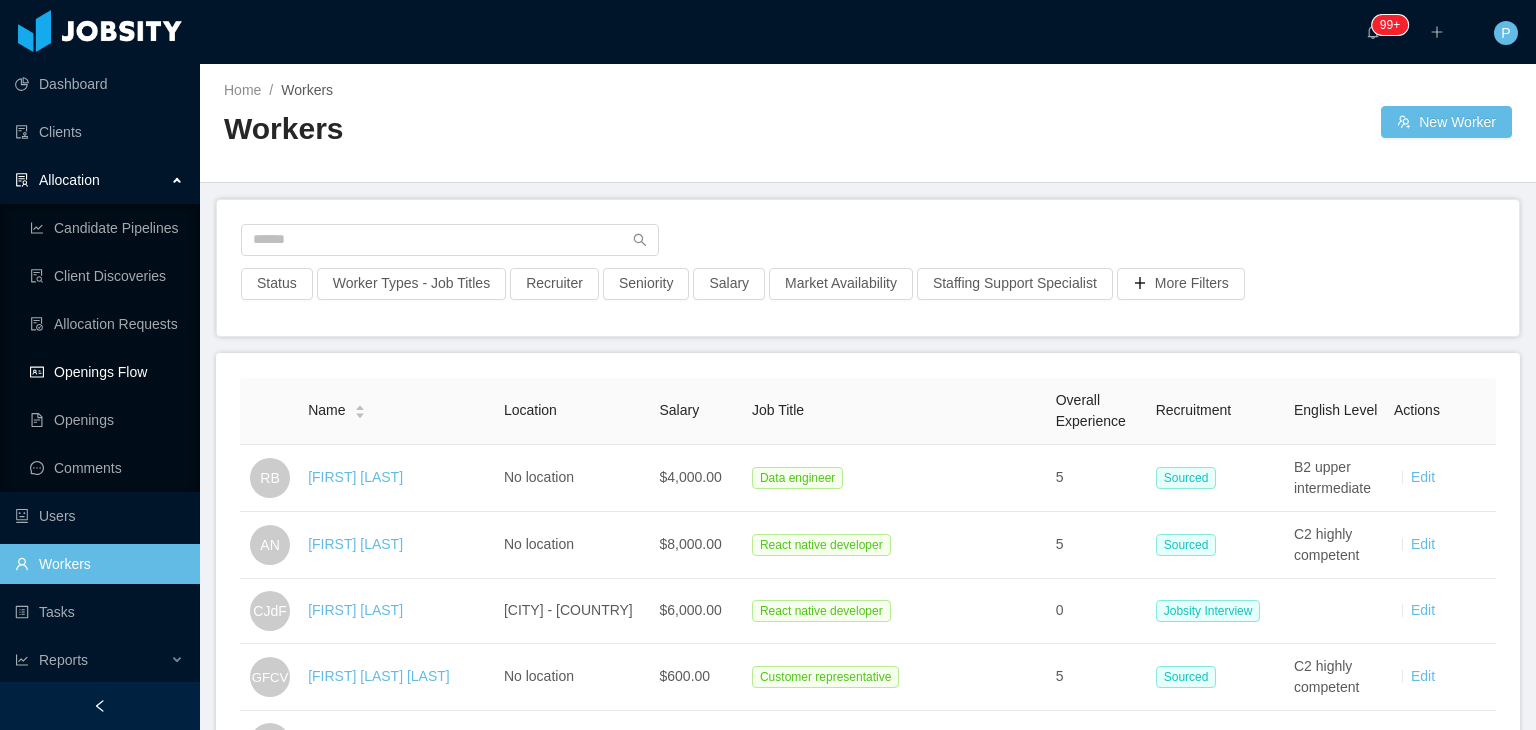 click on "Openings Flow" at bounding box center (107, 372) 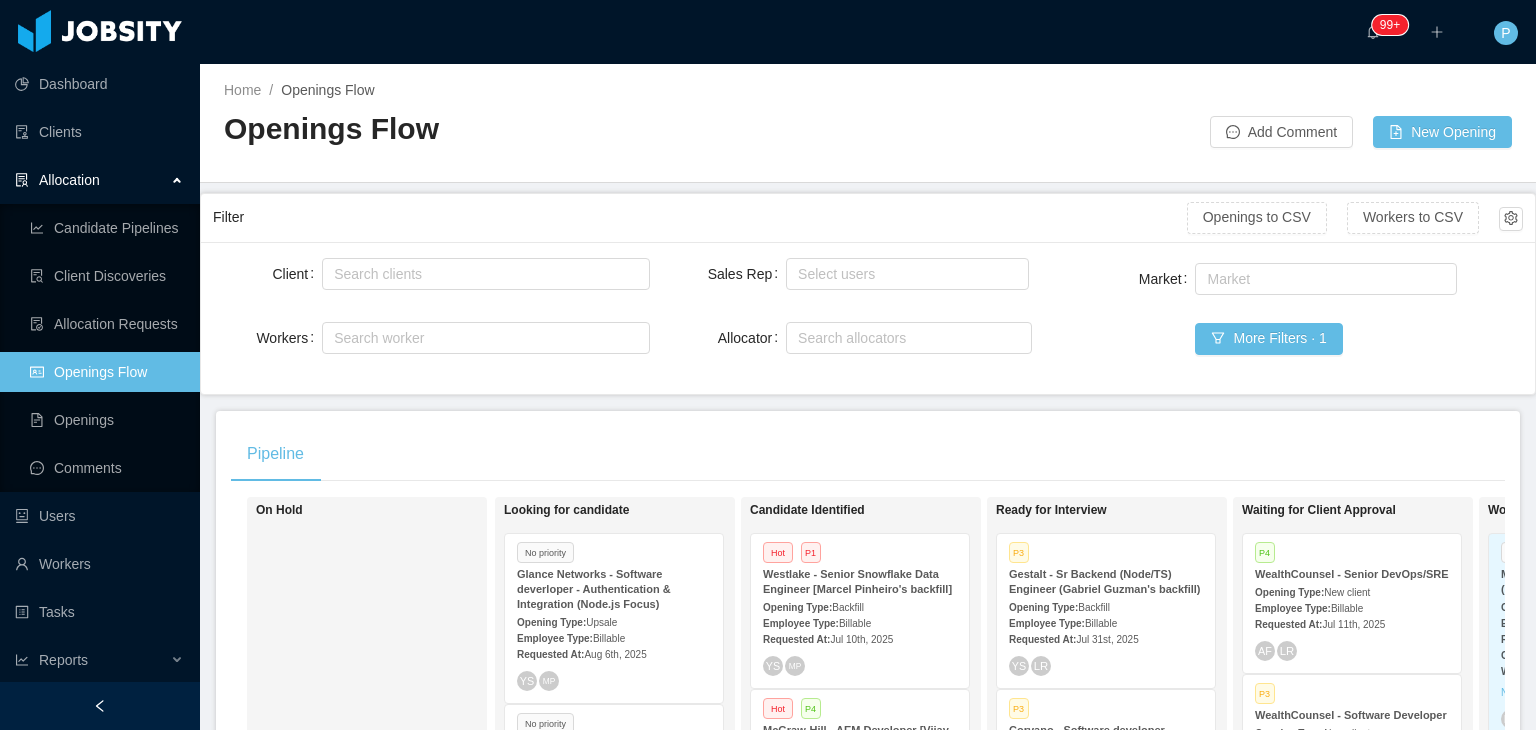 click on "Openings Flow" at bounding box center [546, 129] 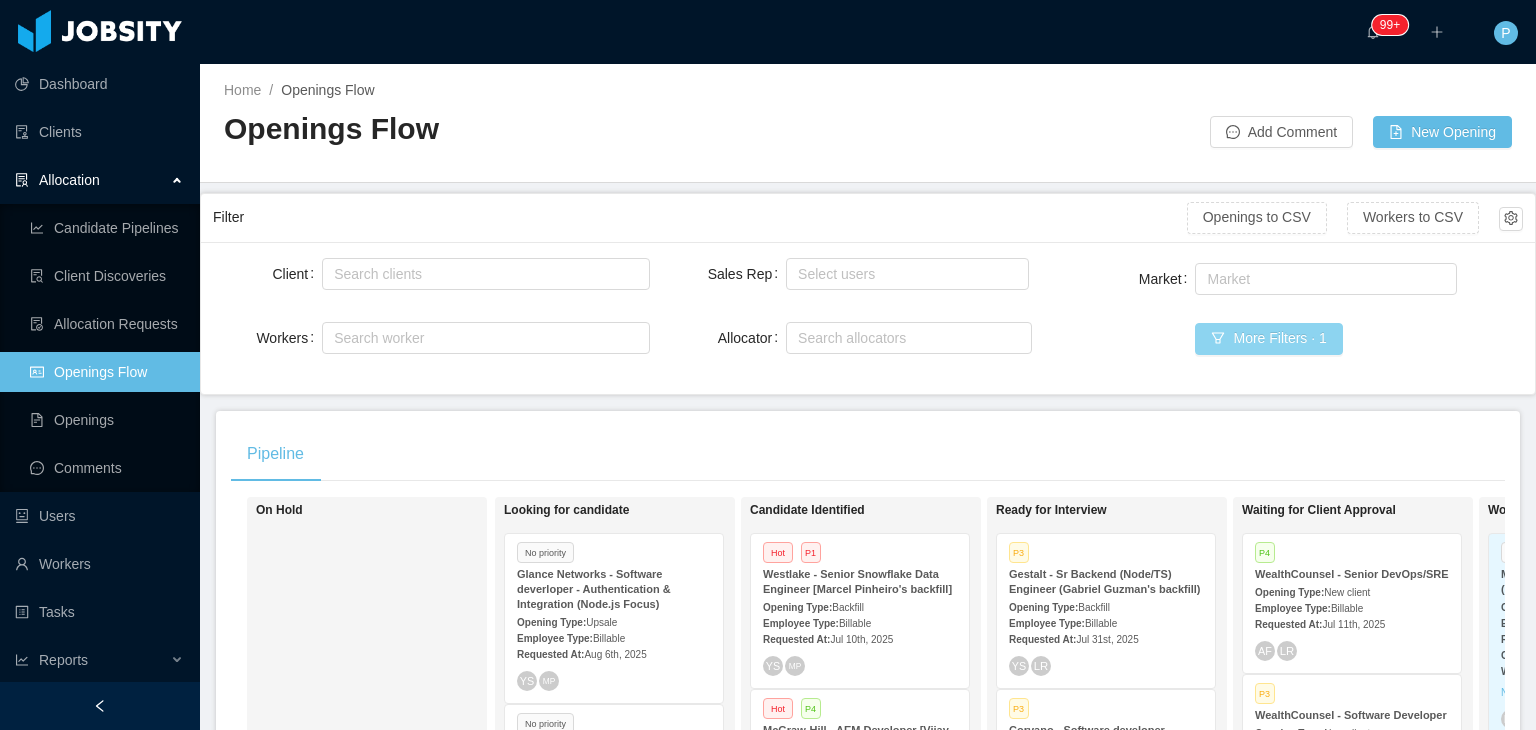 click on "More Filters · 1" at bounding box center [1268, 339] 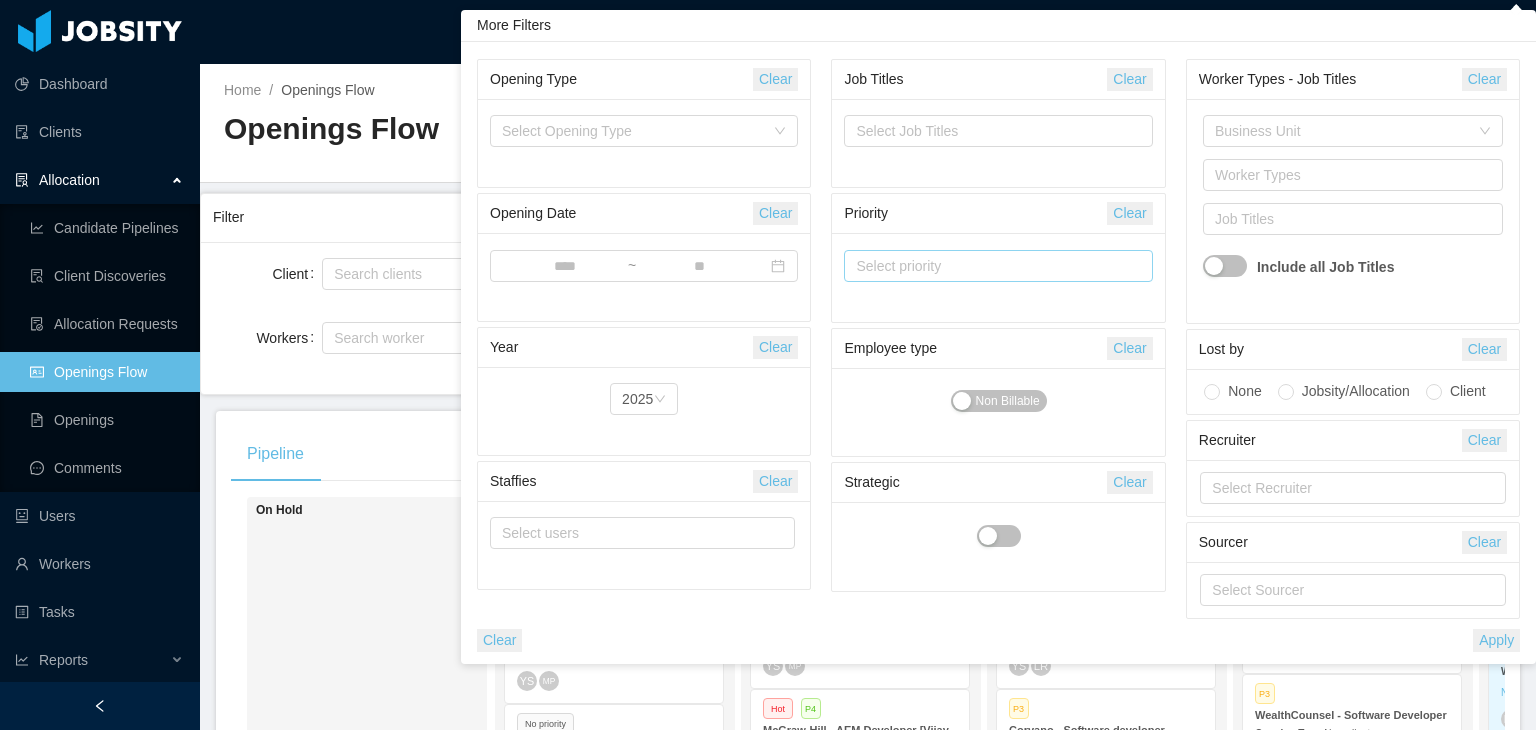 click on "Select priority" at bounding box center (989, 266) 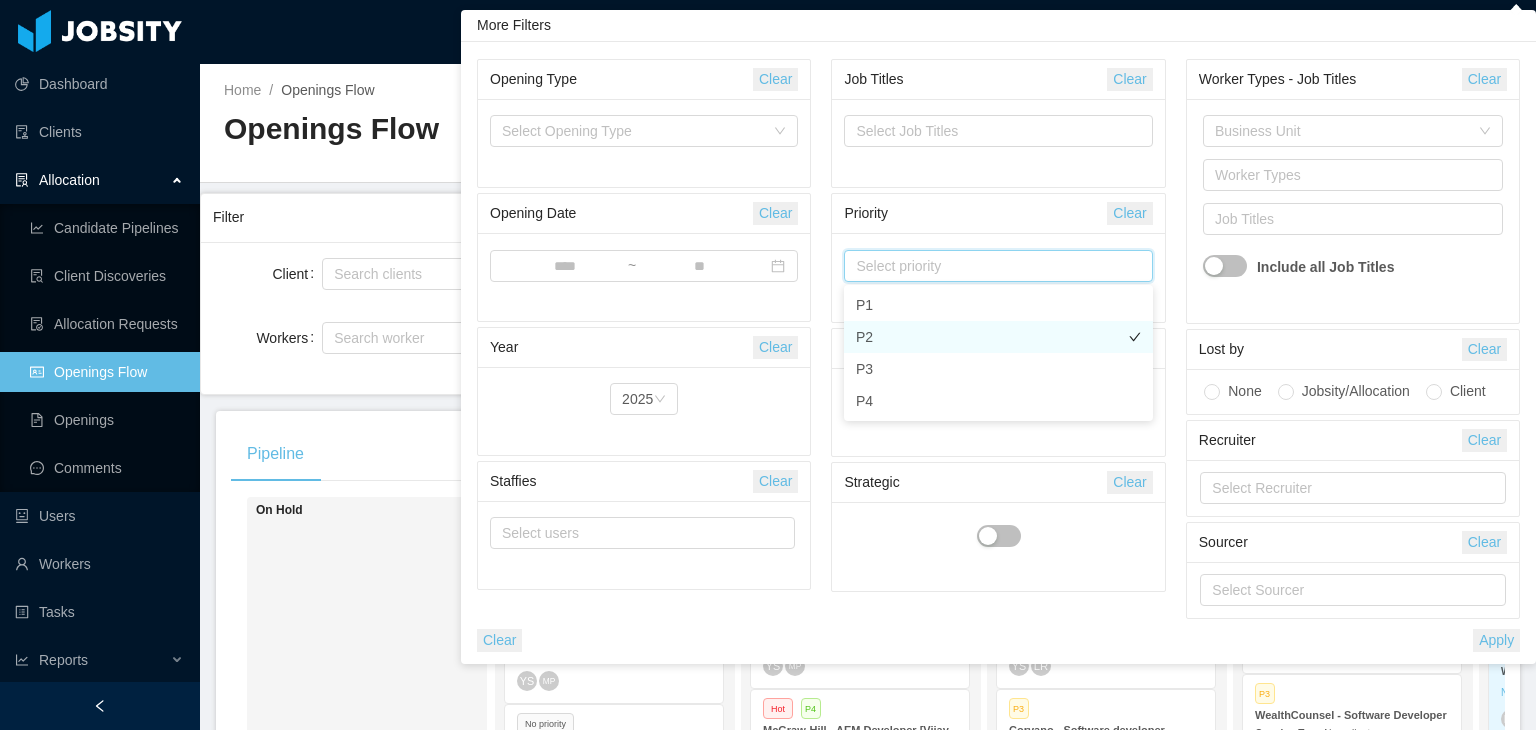 click on "P2" at bounding box center [998, 337] 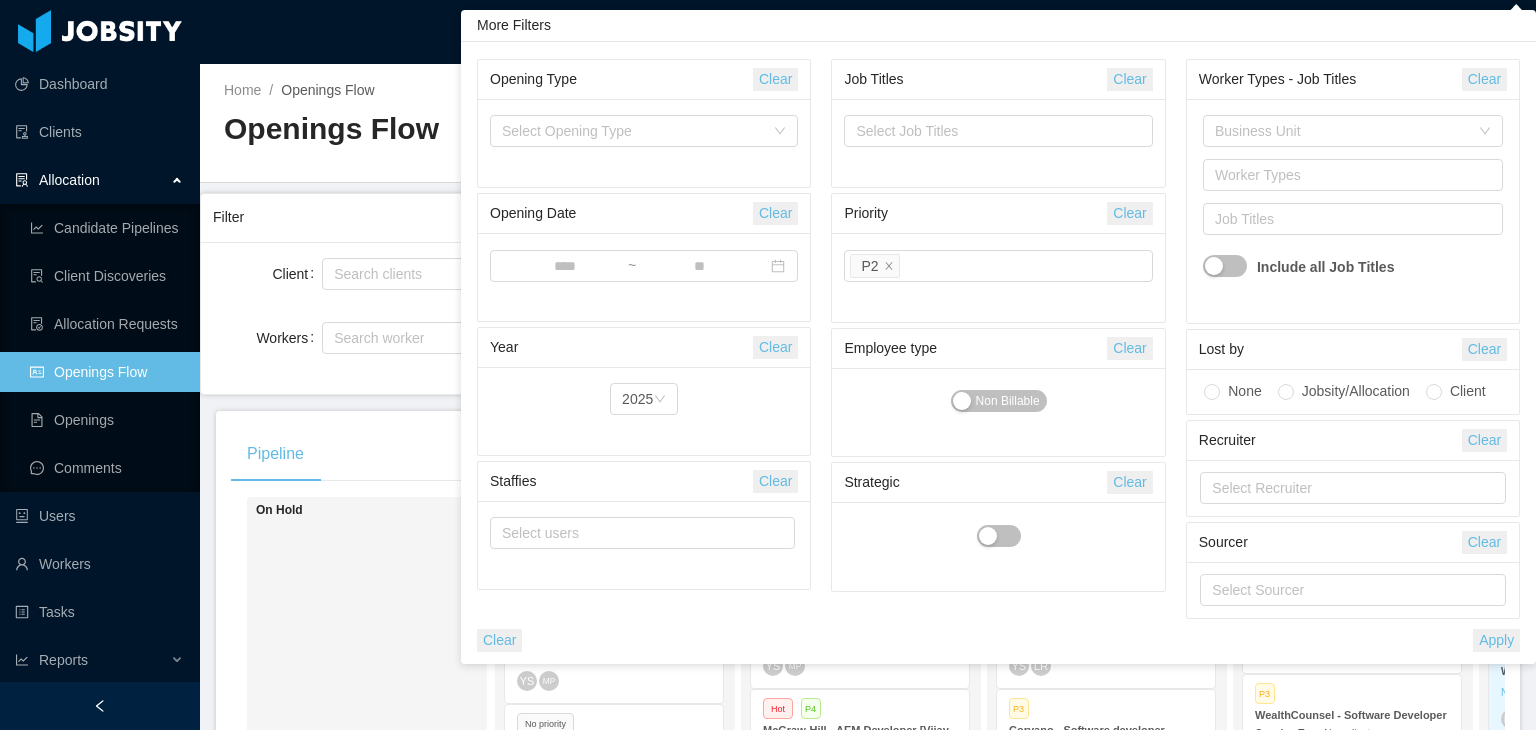 click on "Apply" at bounding box center (1496, 640) 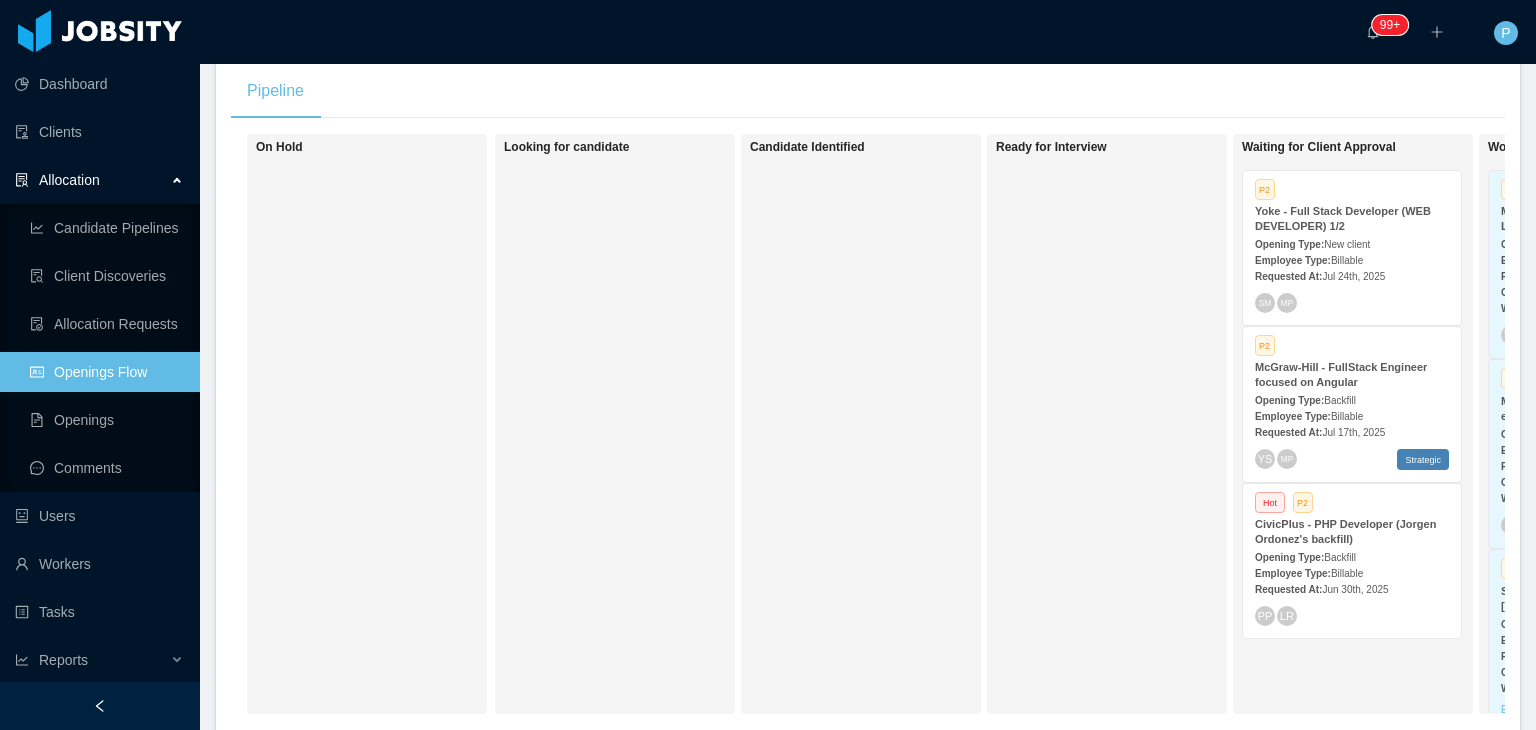 scroll, scrollTop: 364, scrollLeft: 0, axis: vertical 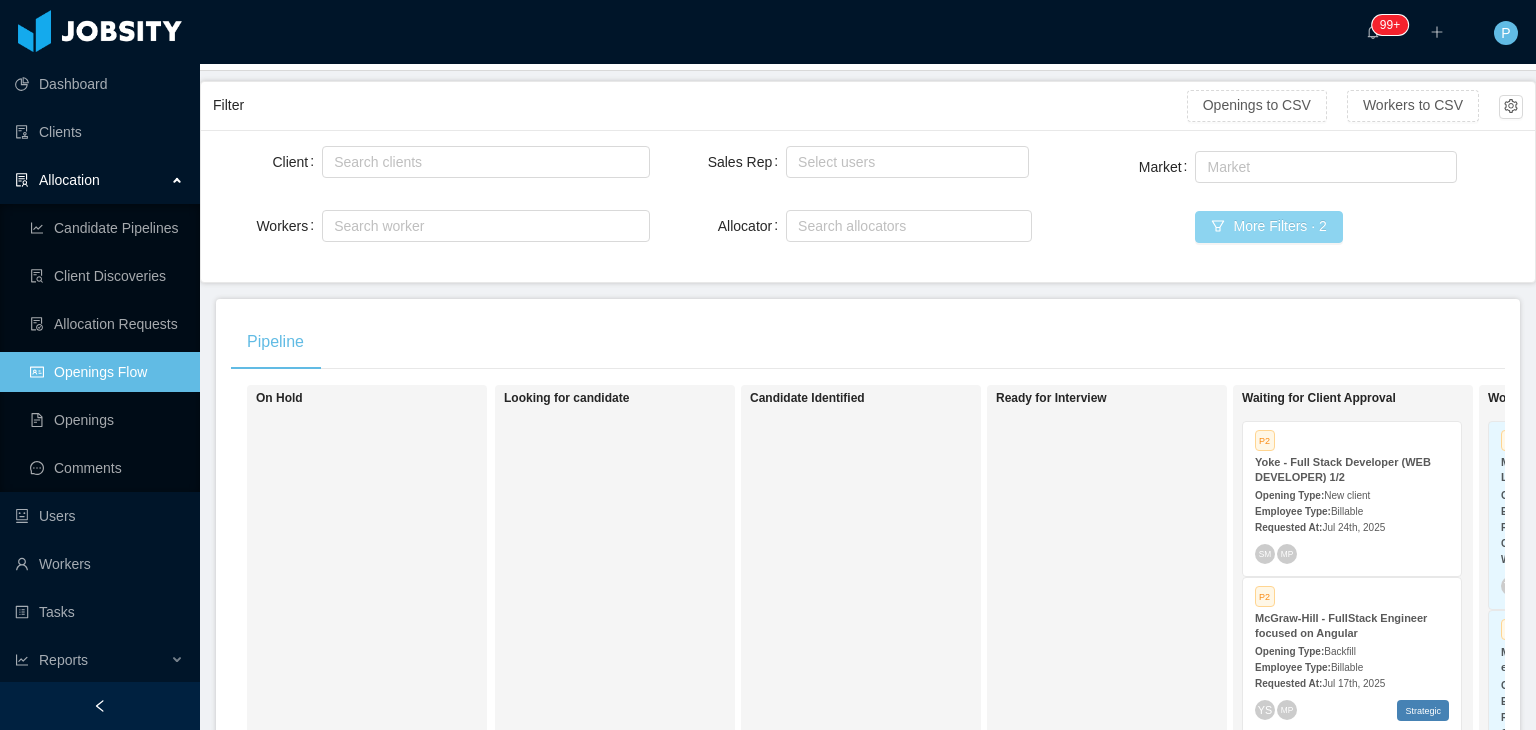 click on "More Filters · 2" at bounding box center [1268, 227] 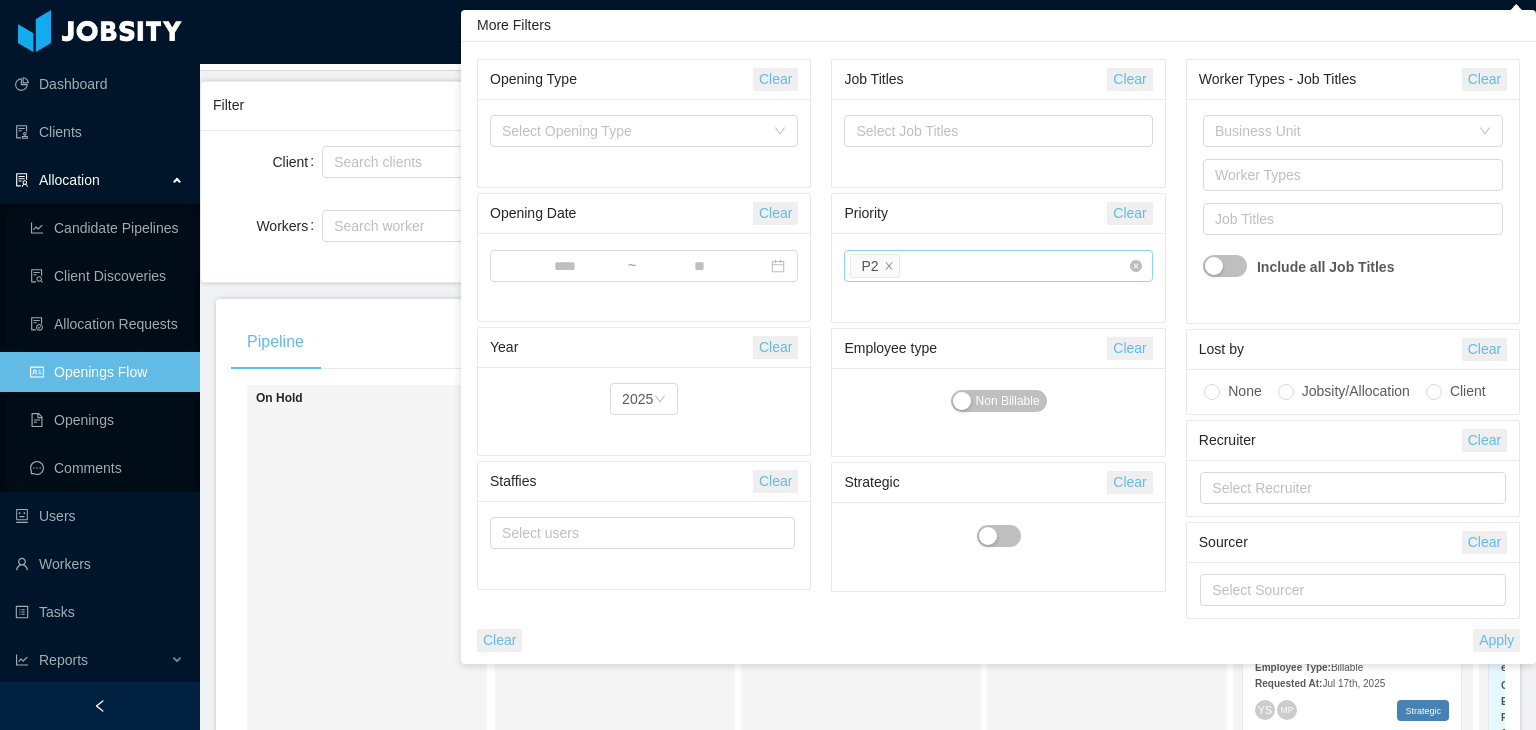 click on "Select priority P2" at bounding box center (990, 266) 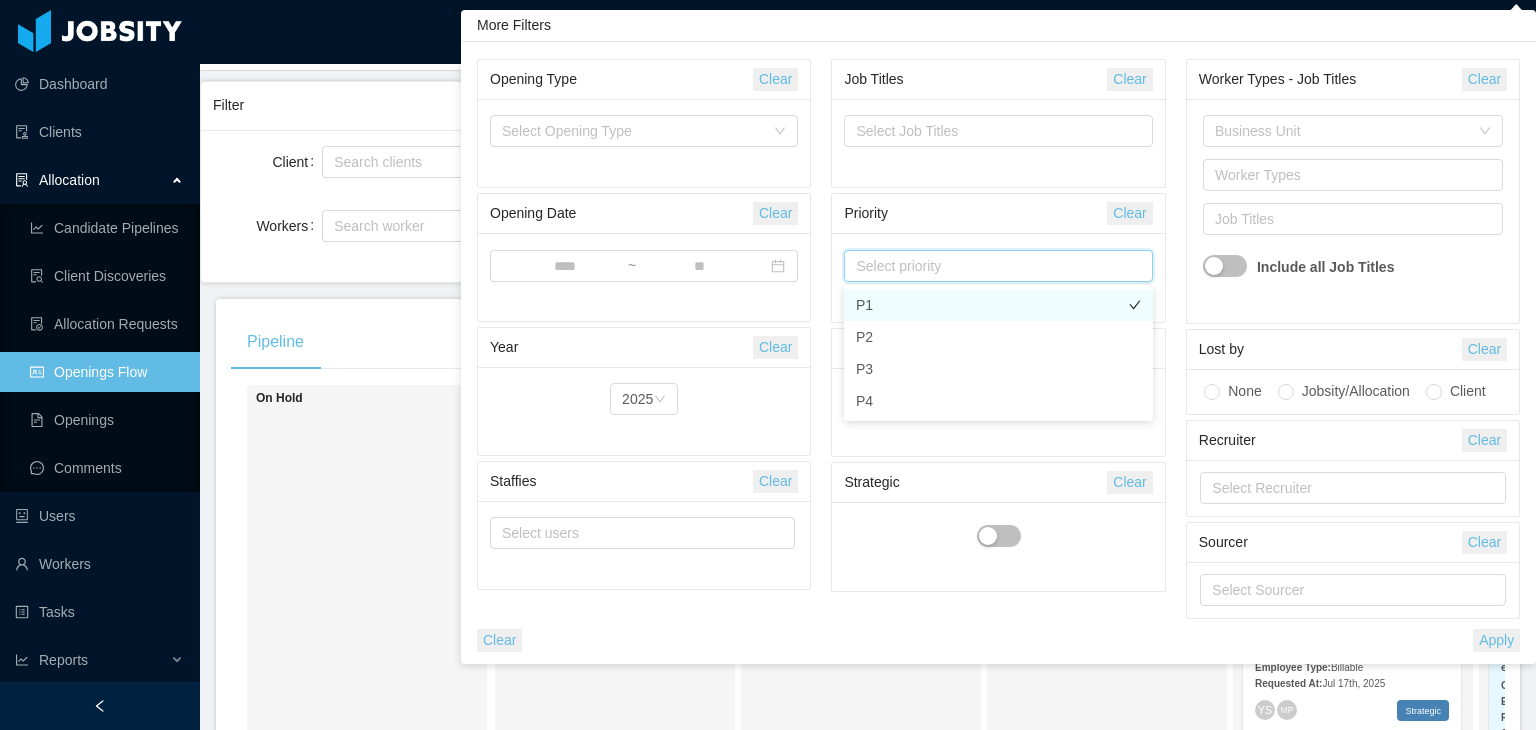 click on "P1" at bounding box center [998, 305] 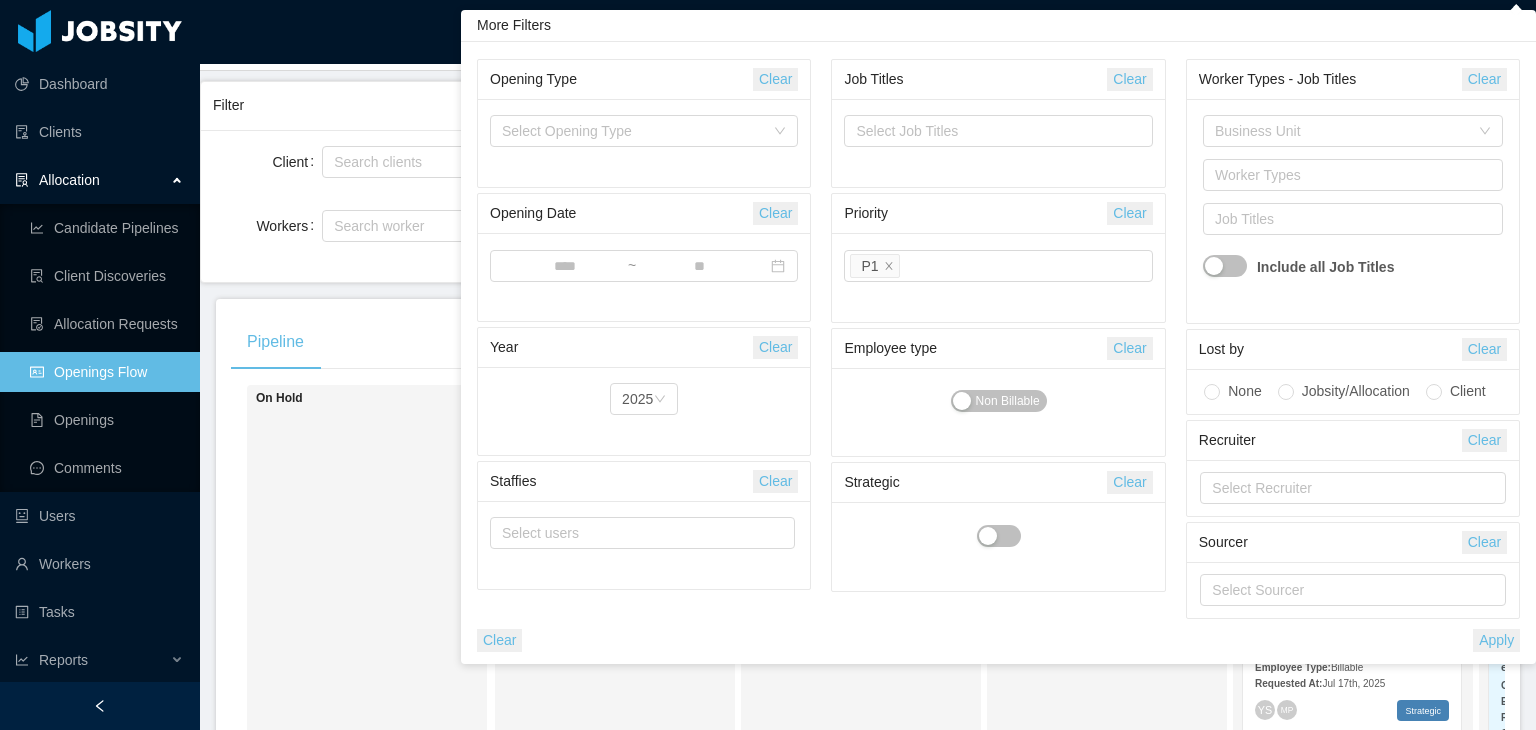 click on "Apply" at bounding box center (1496, 640) 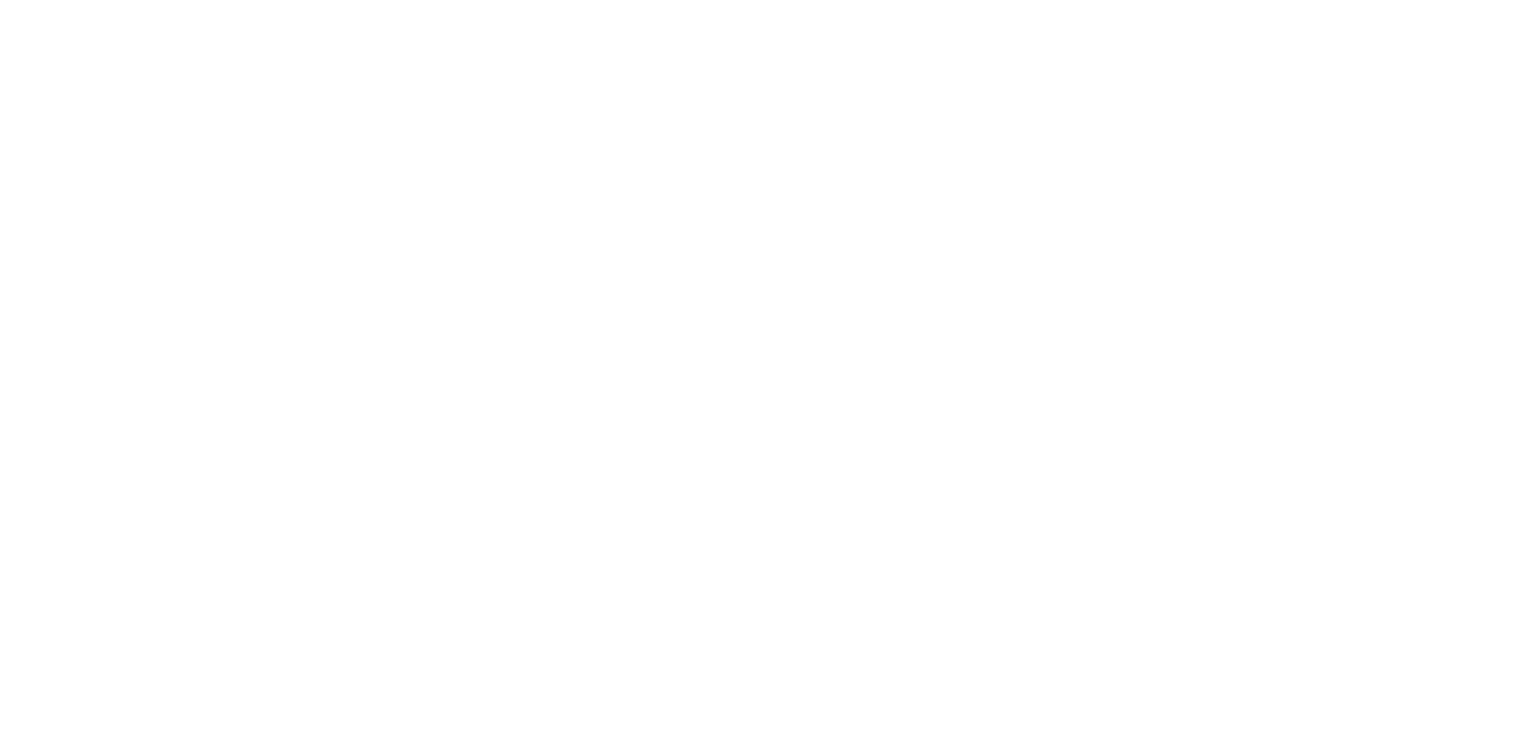scroll, scrollTop: 0, scrollLeft: 0, axis: both 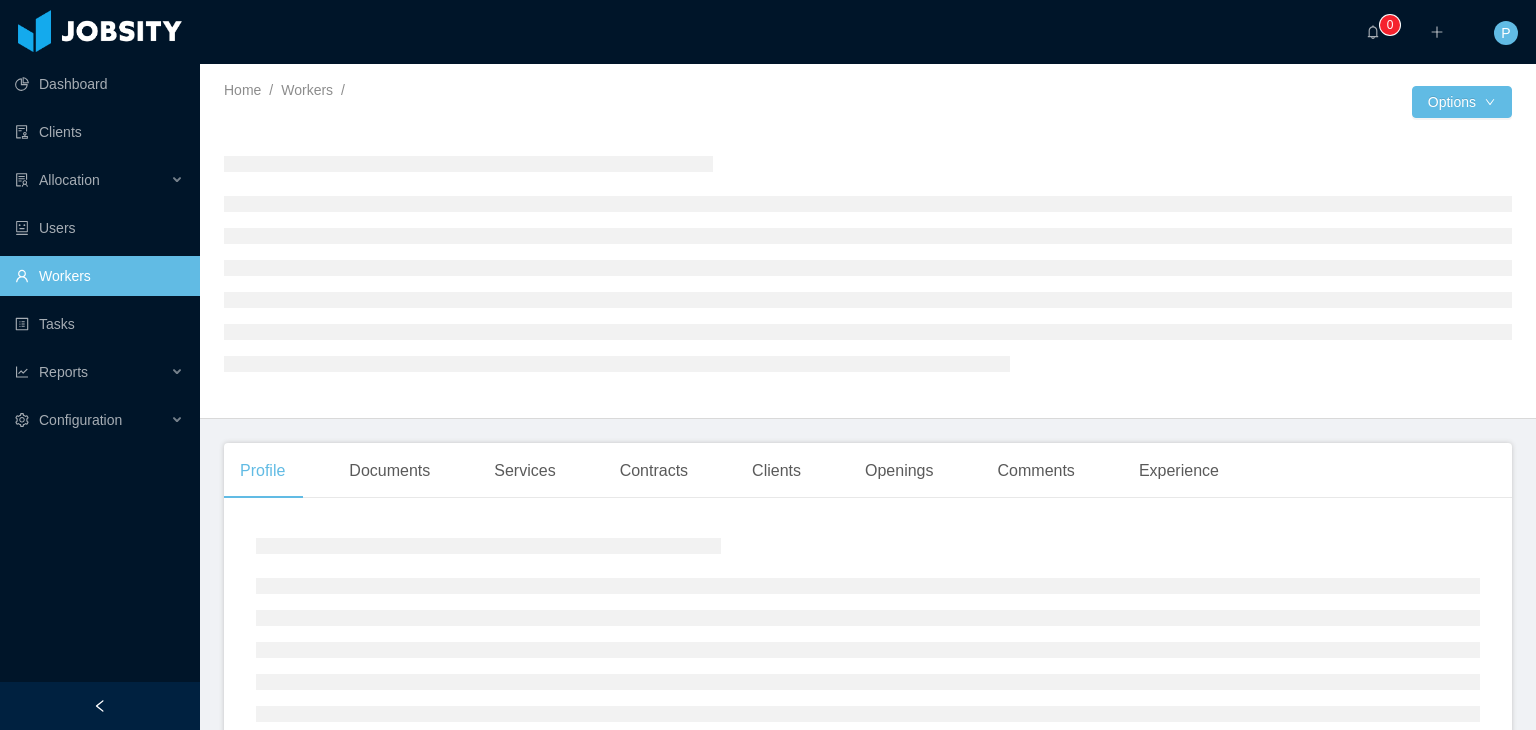 click on "Home / Workers / /   Options" at bounding box center [868, 241] 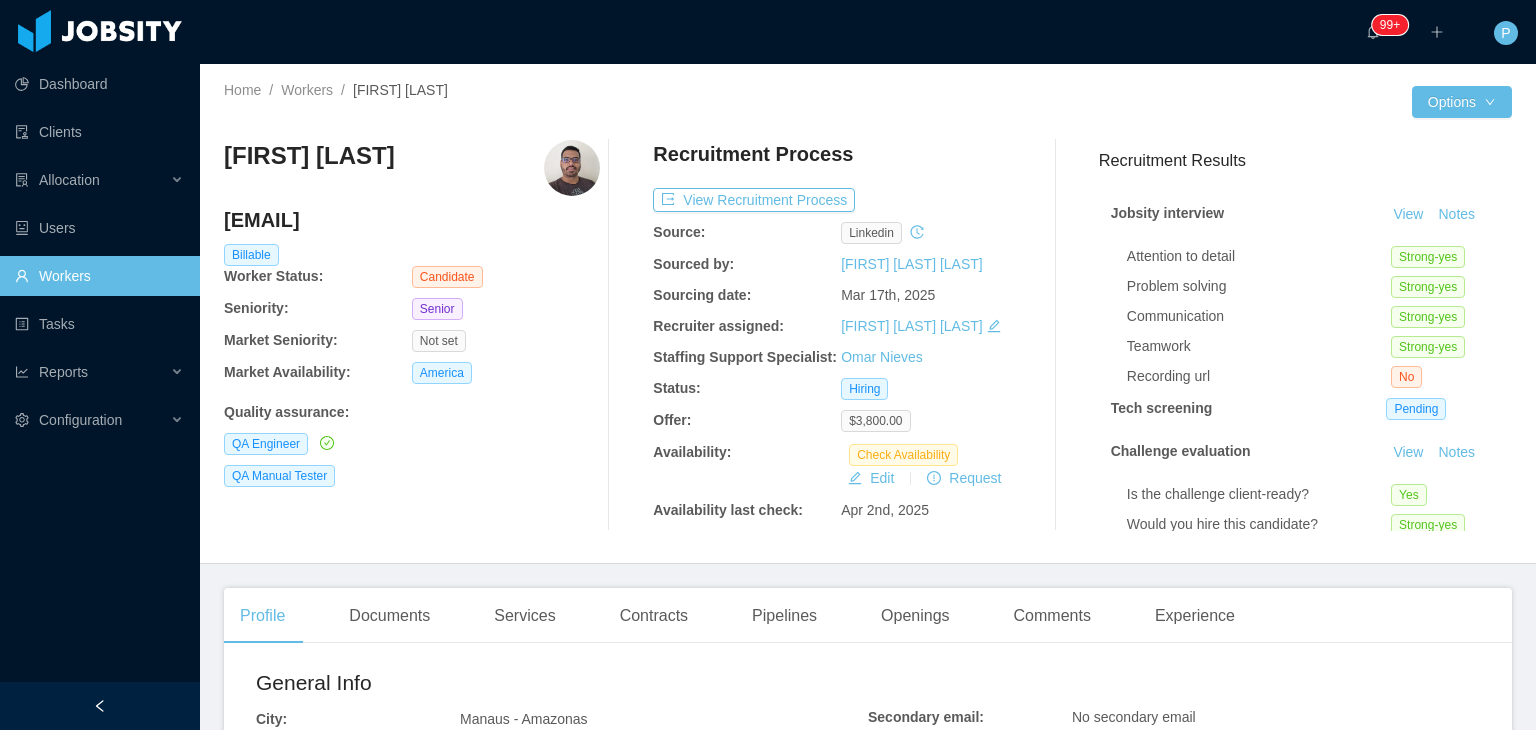 click on "Jobsity interview
View Notes Attention to detail Strong-yes Problem solving Strong-yes Communication Strong-yes Teamwork Strong-yes Recording url No Tech screening
Pending Challenge evaluation
View Notes Is the challenge client-ready? Yes Would you hire this candidate? Strong-yes Seniority suggested Senior Approval
View Notes Approved Yes" at bounding box center [1305, 417] 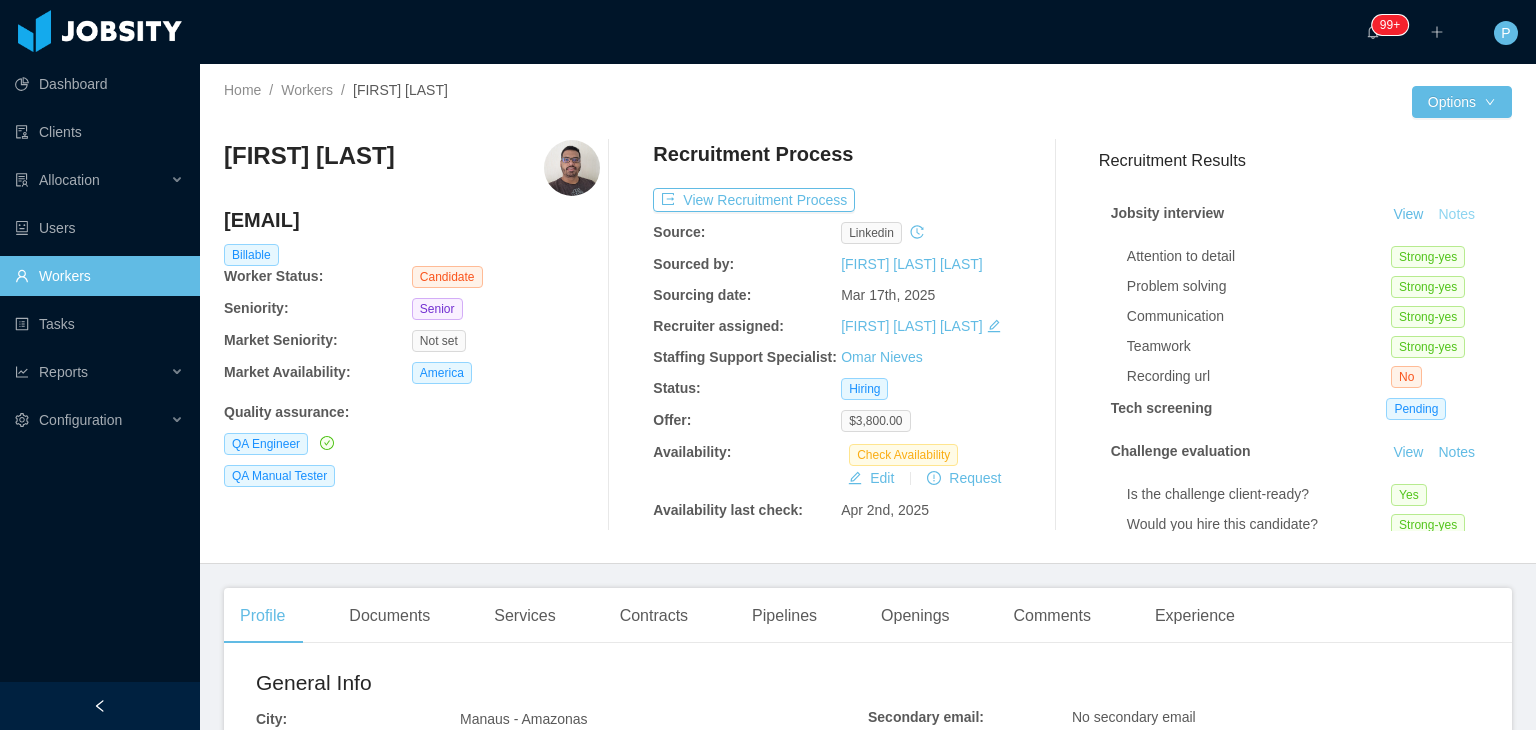 click on "Notes" at bounding box center (1456, 215) 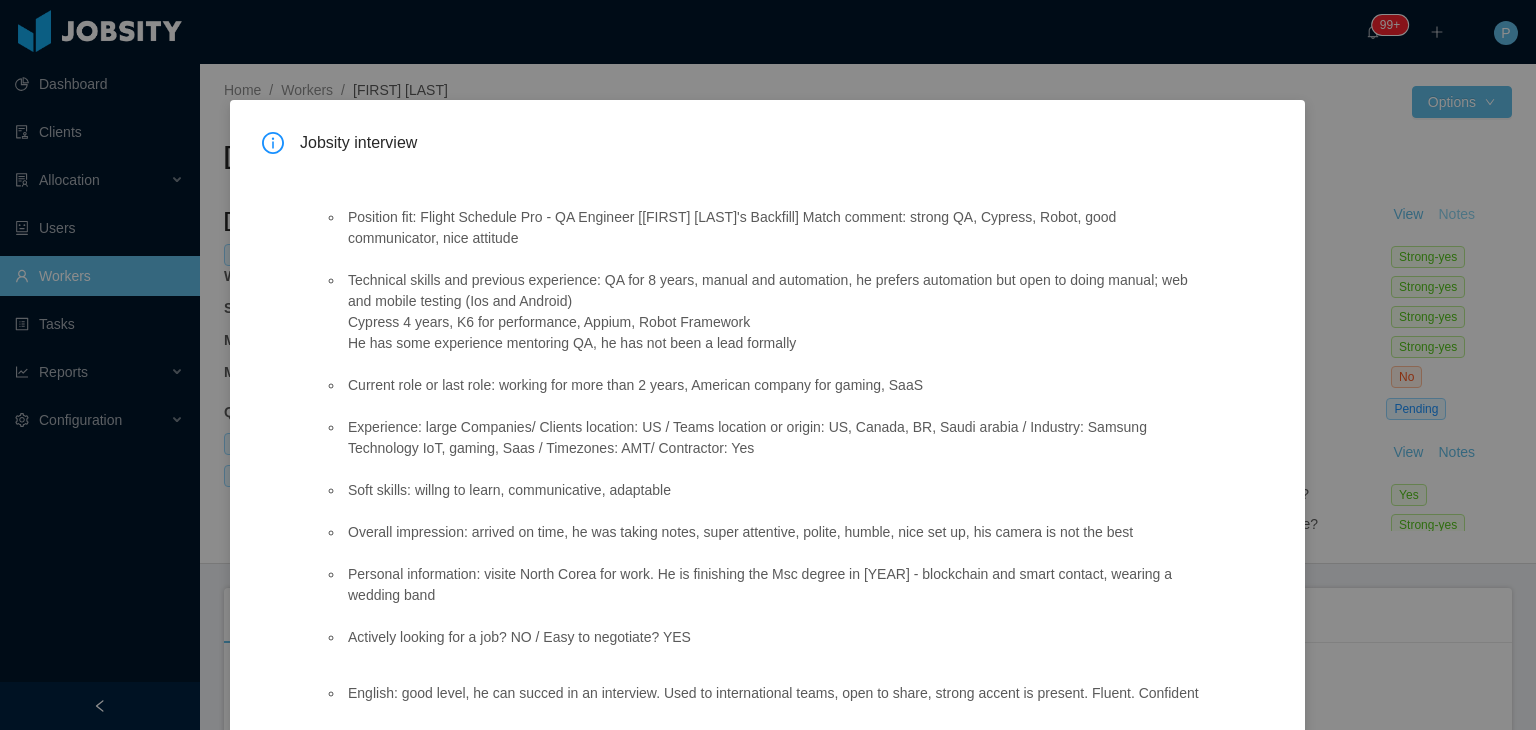 scroll, scrollTop: 16, scrollLeft: 0, axis: vertical 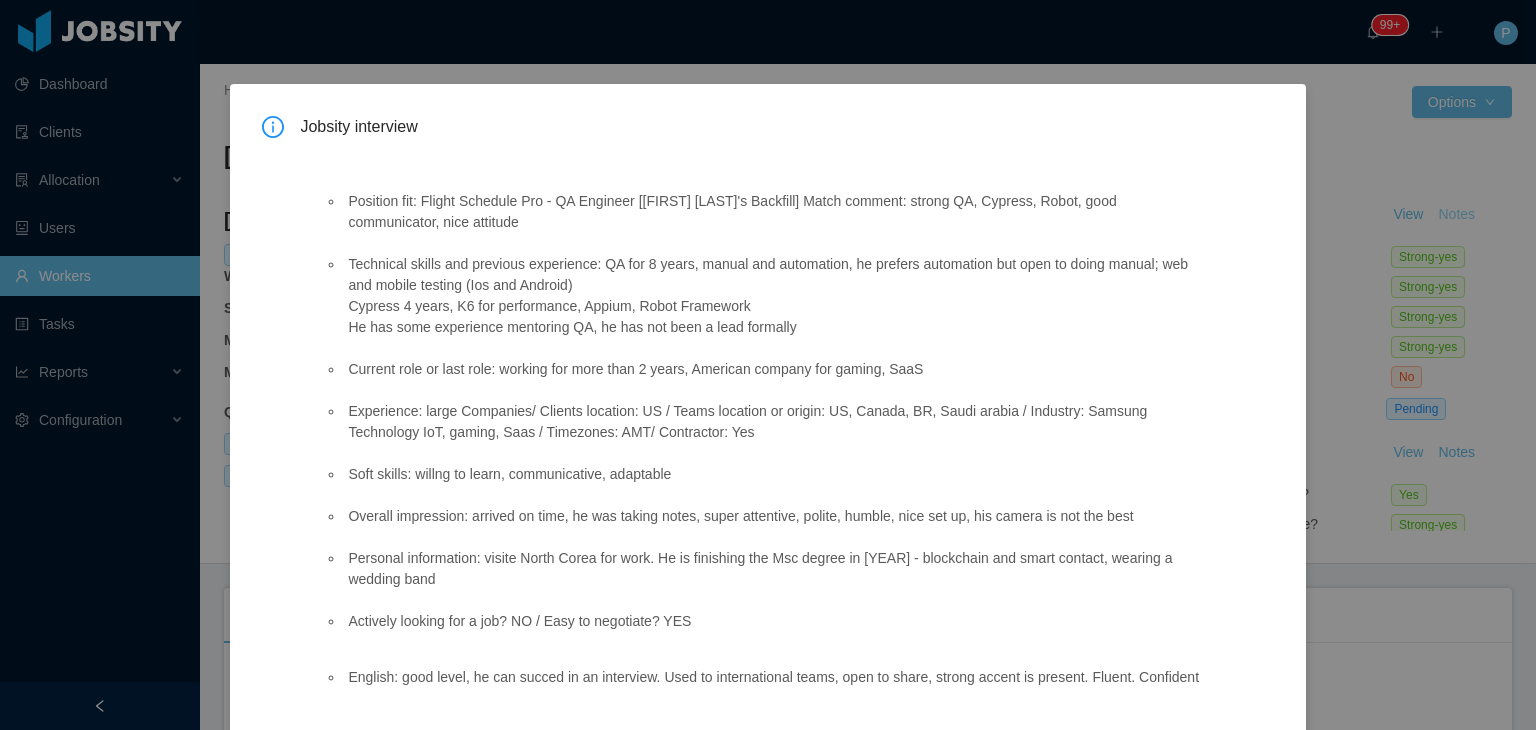 type 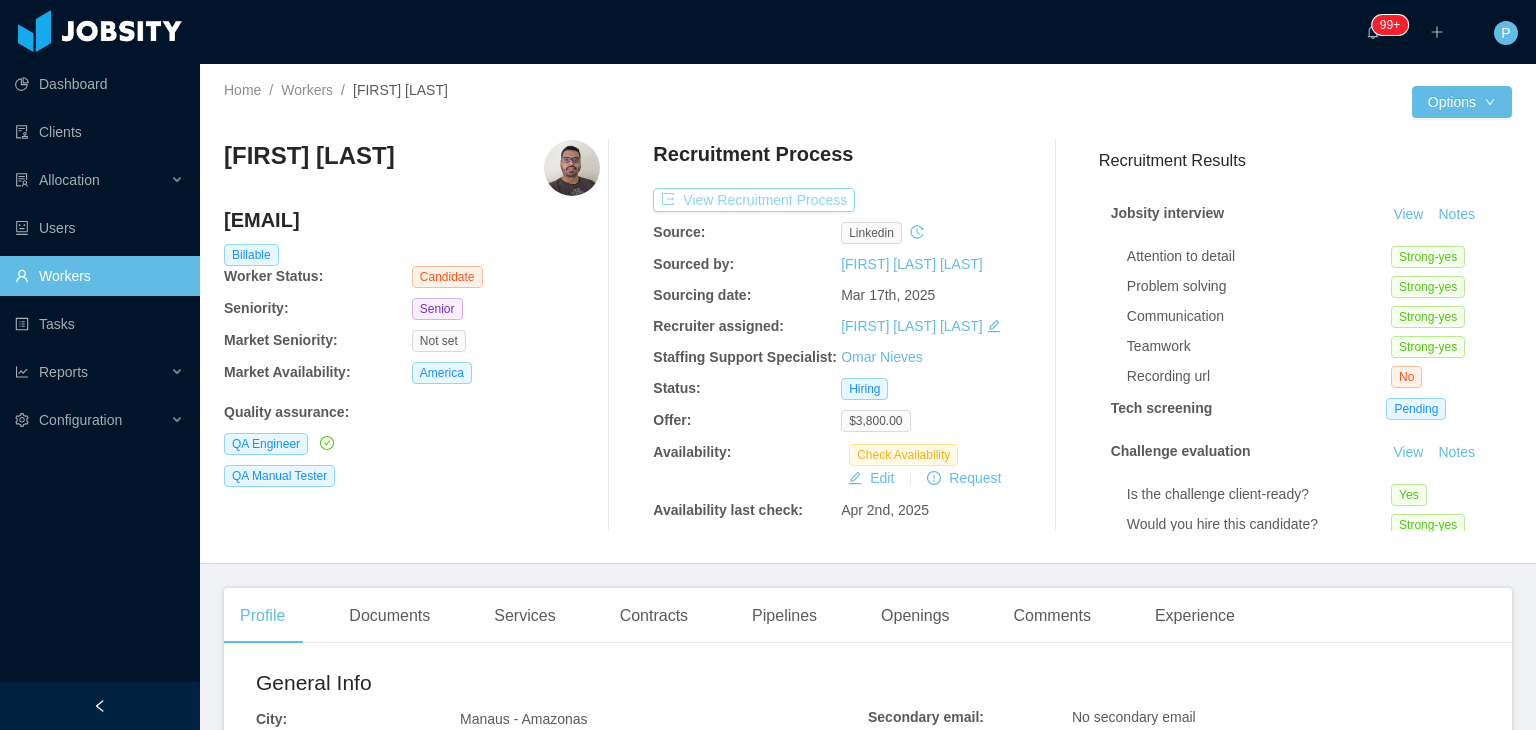 click on "View Recruitment Process" at bounding box center (754, 200) 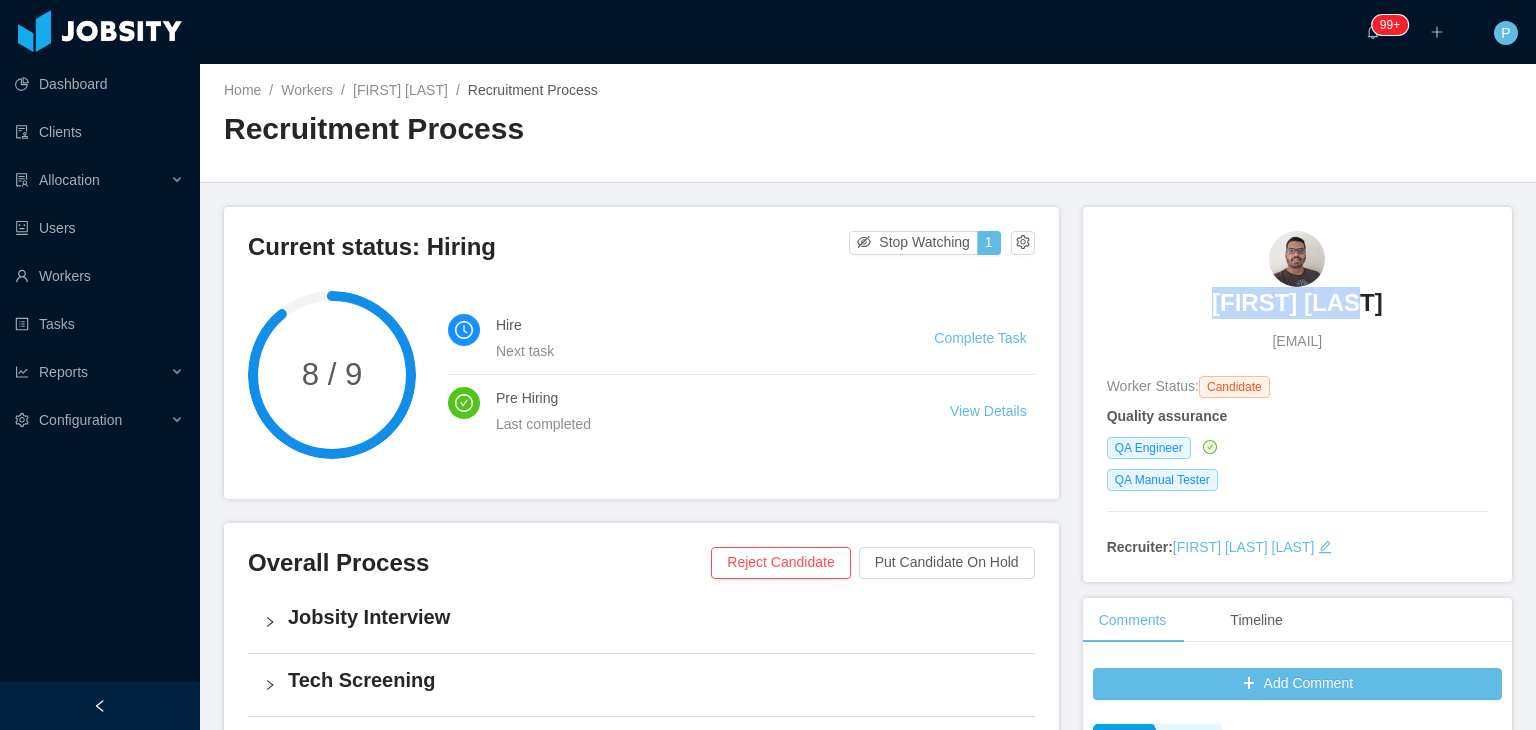 drag, startPoint x: 1361, startPoint y: 309, endPoint x: 1212, endPoint y: 309, distance: 149 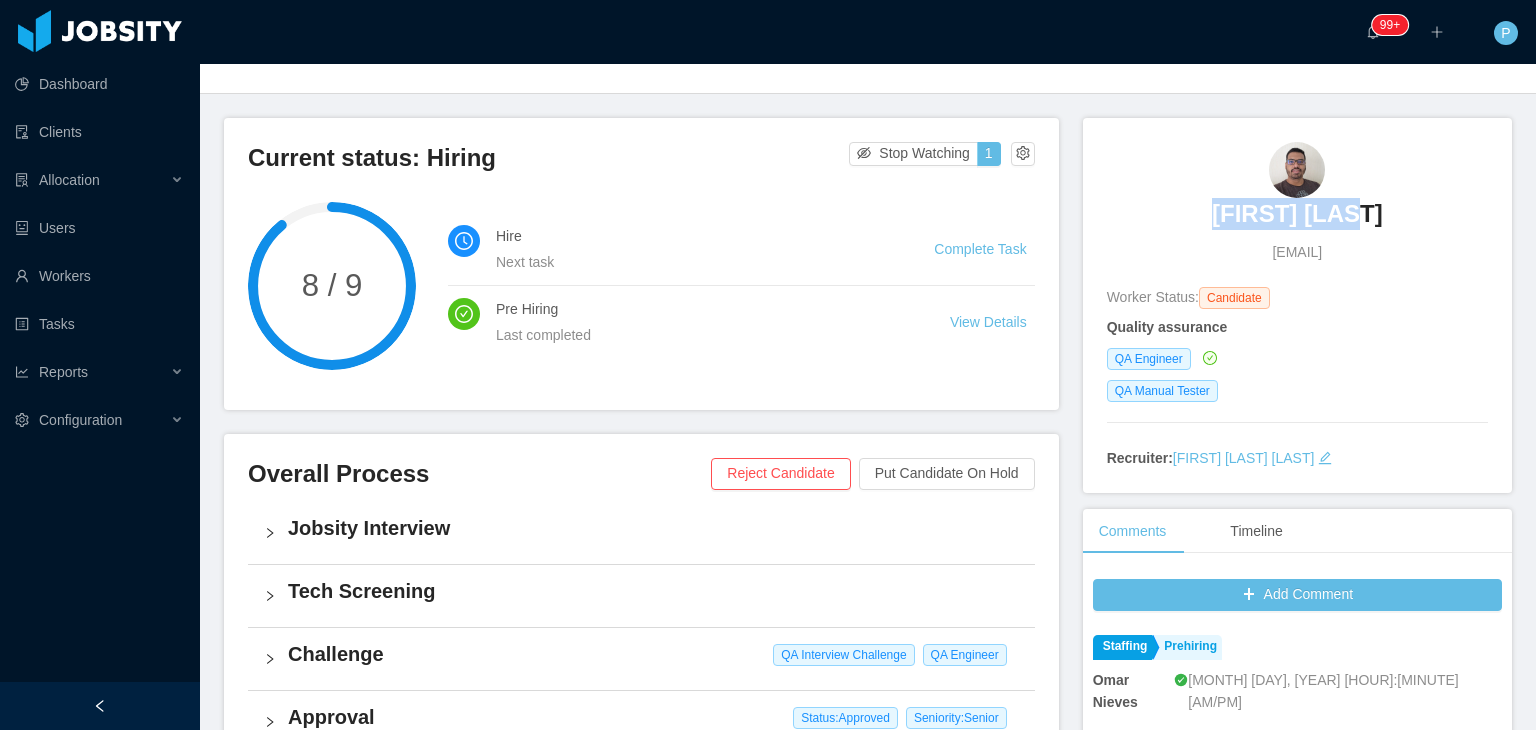 scroll, scrollTop: 88, scrollLeft: 0, axis: vertical 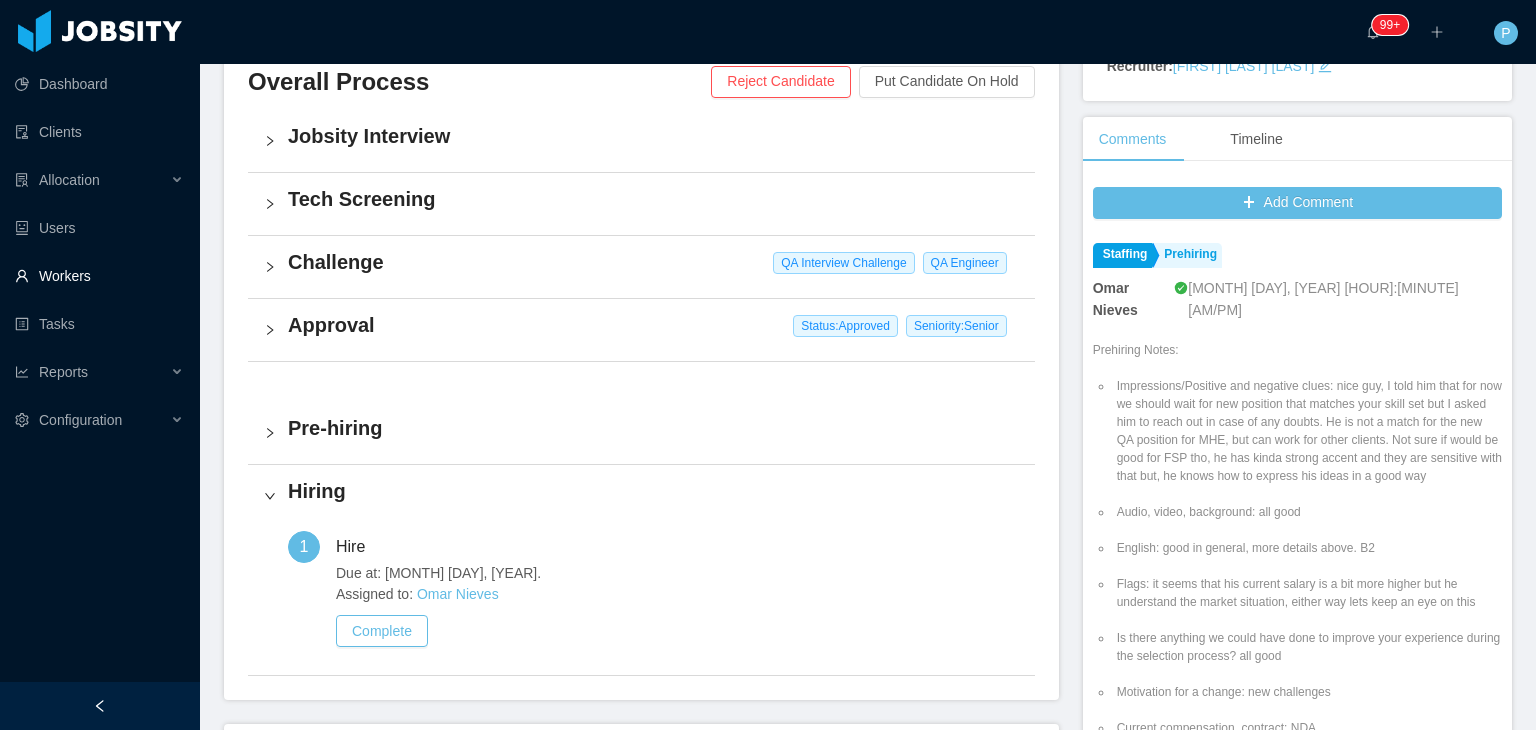 click on "Workers" at bounding box center [99, 276] 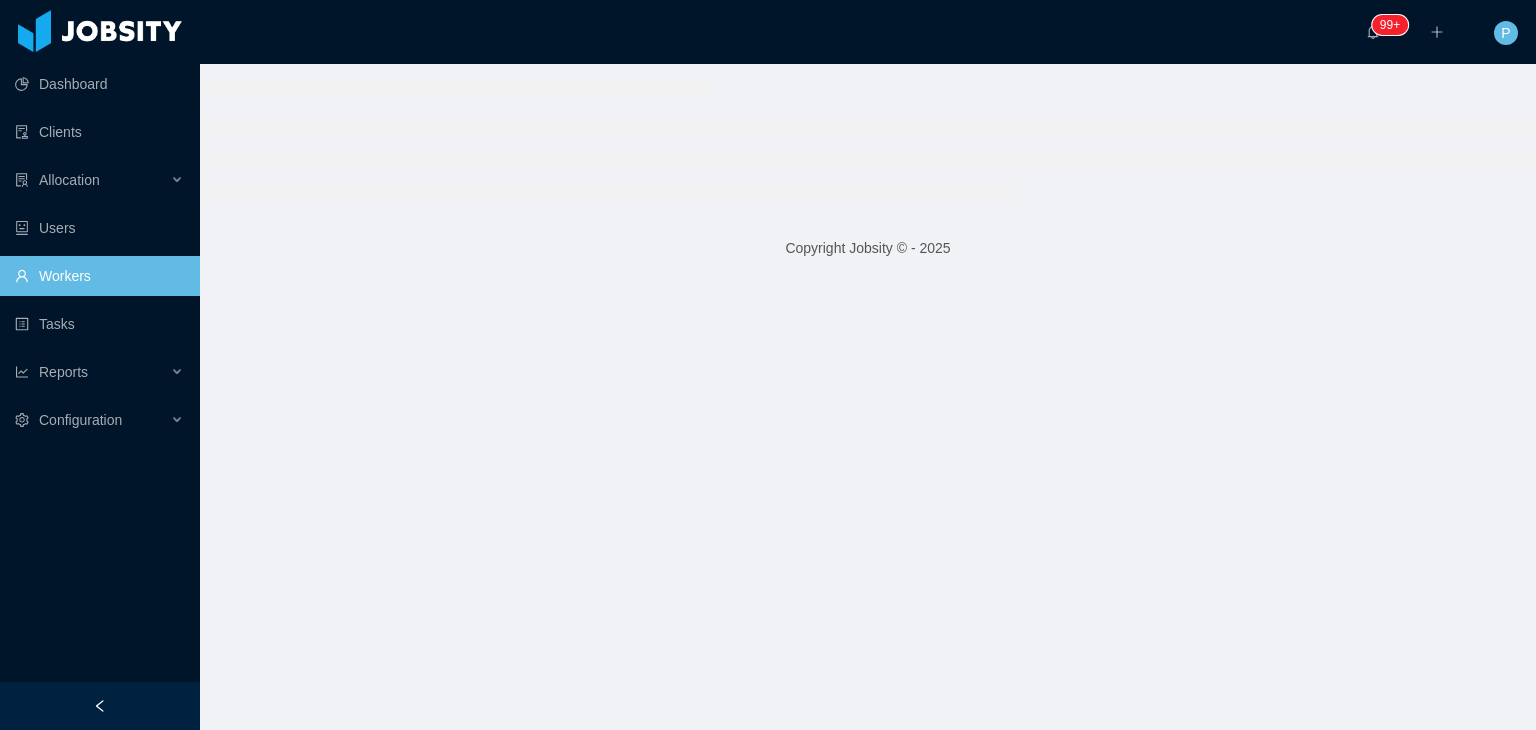 scroll, scrollTop: 0, scrollLeft: 0, axis: both 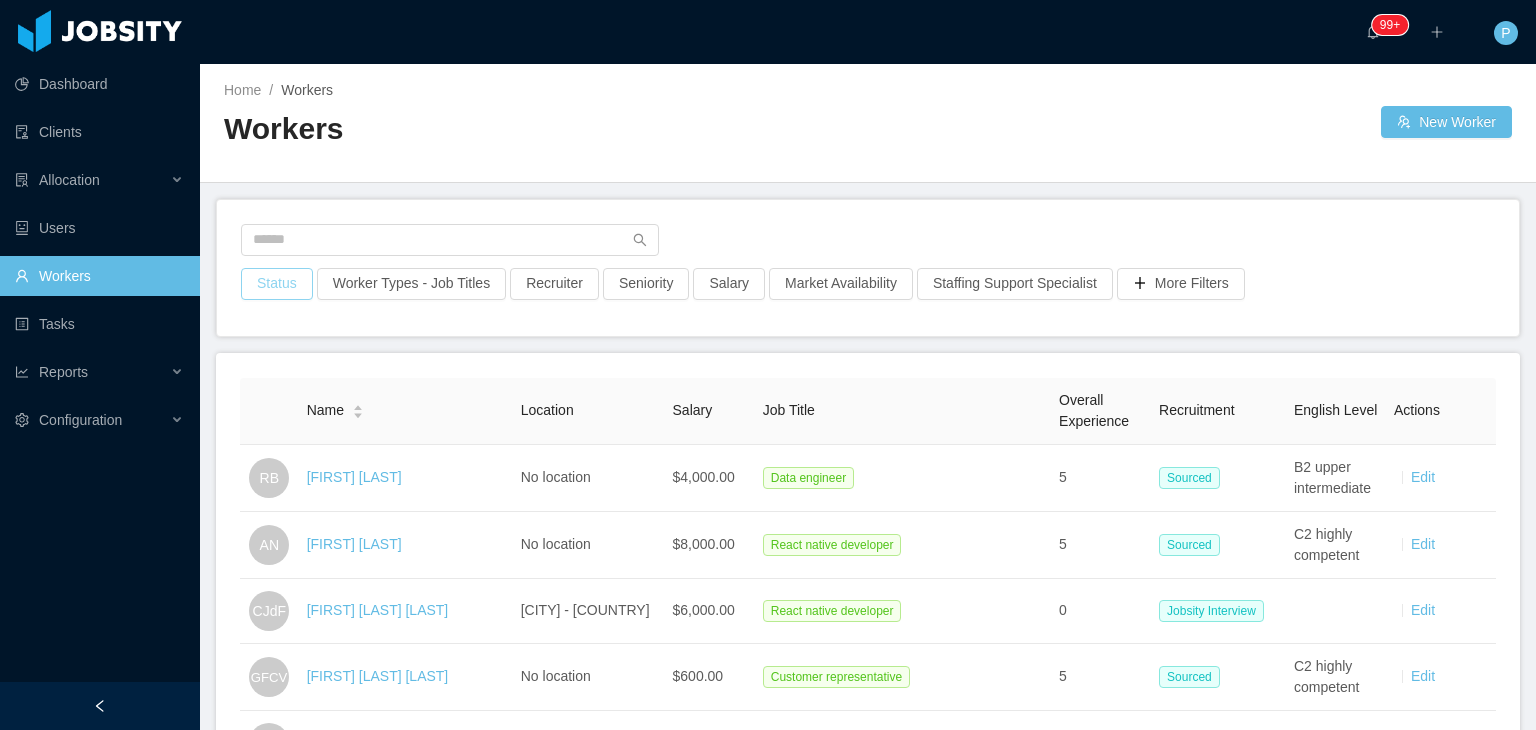 click on "Status" at bounding box center (277, 284) 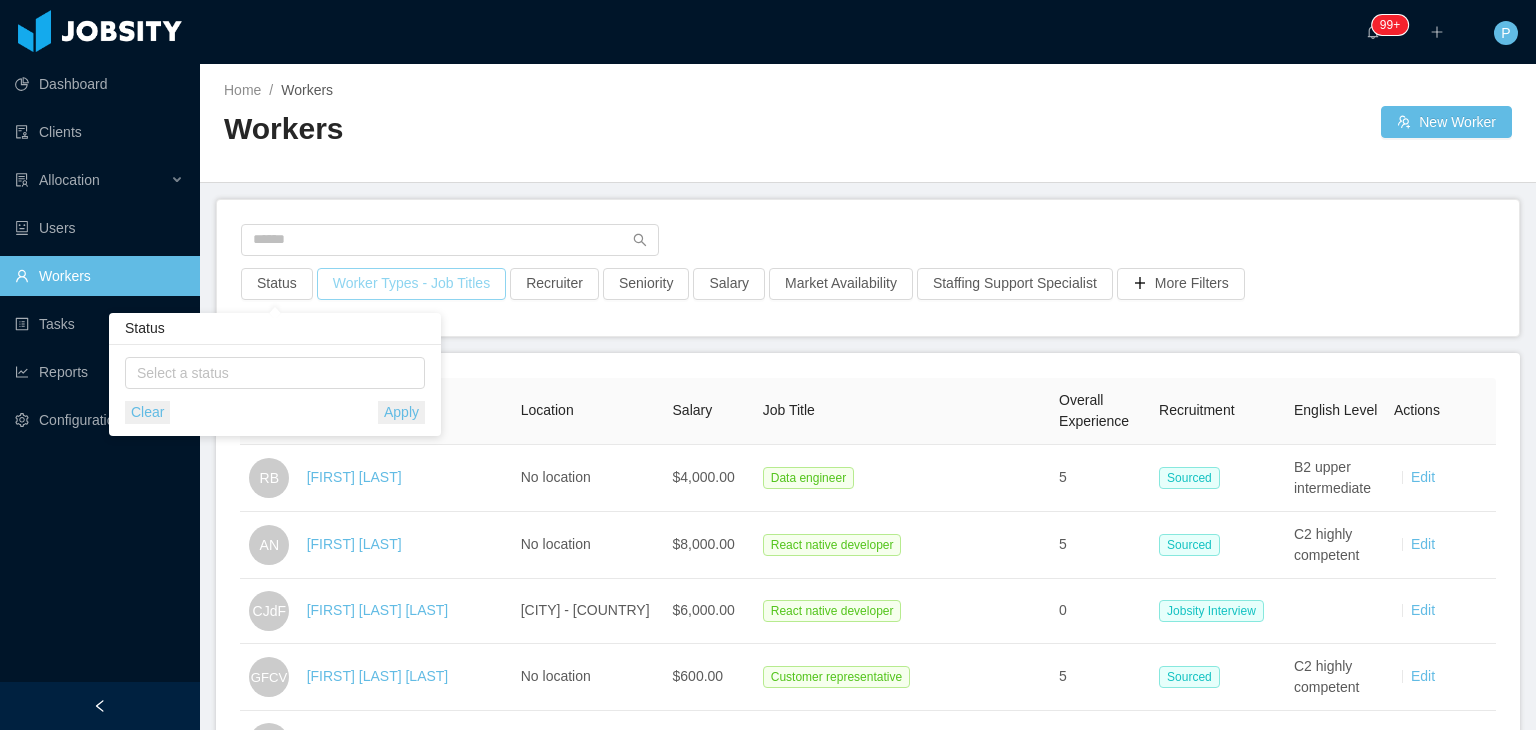 click on "Worker Types - Job Titles" at bounding box center (411, 284) 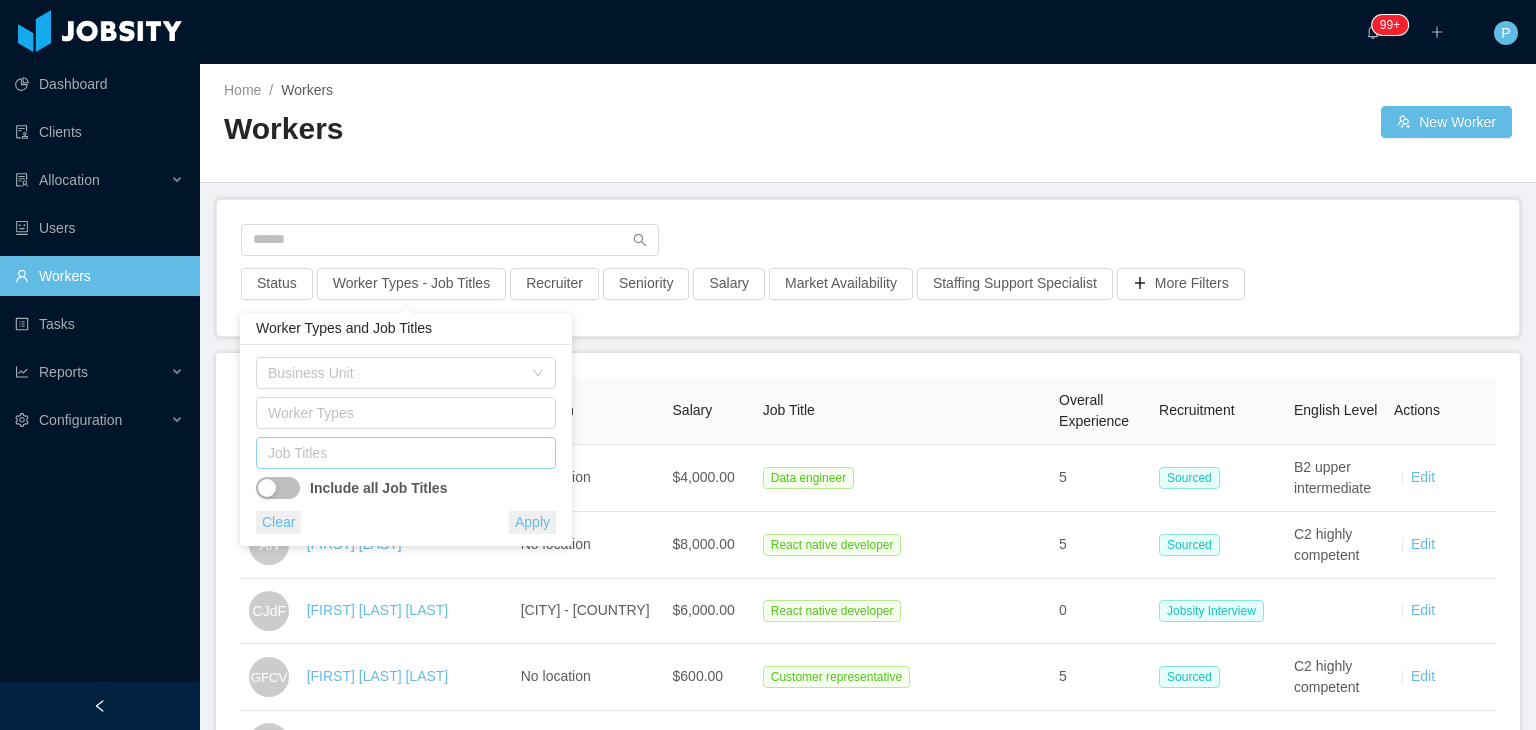 click on "Job Titles" at bounding box center [403, 453] 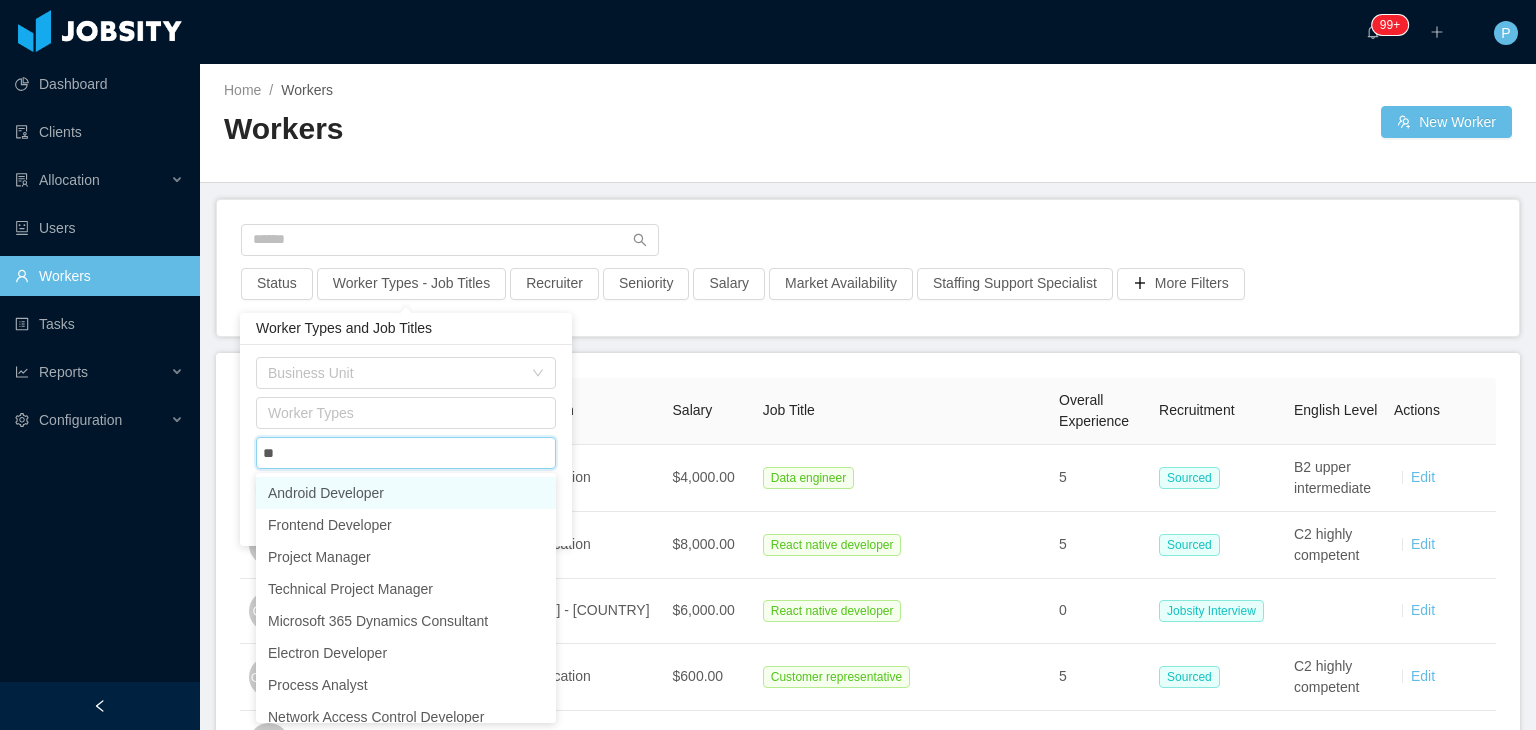 type on "*" 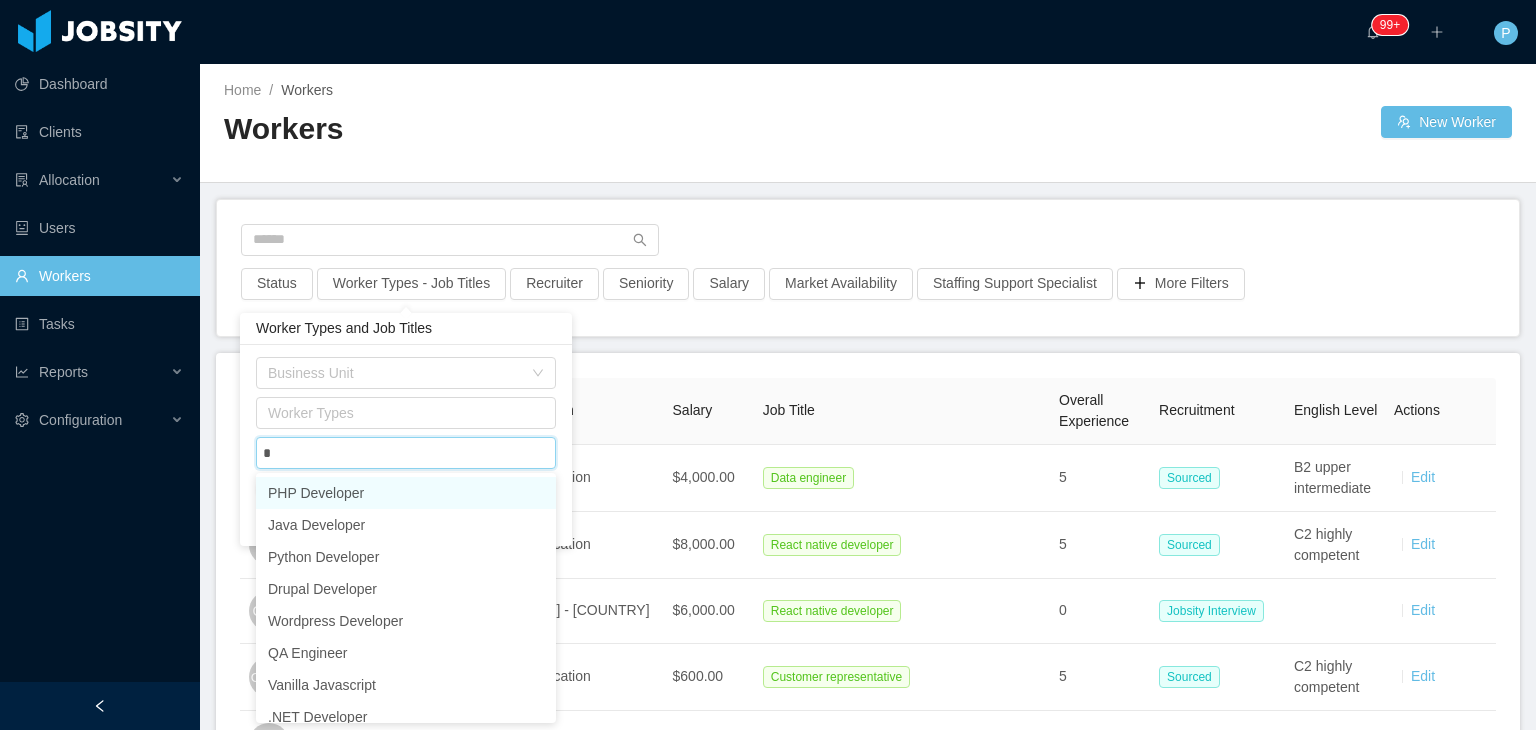 type 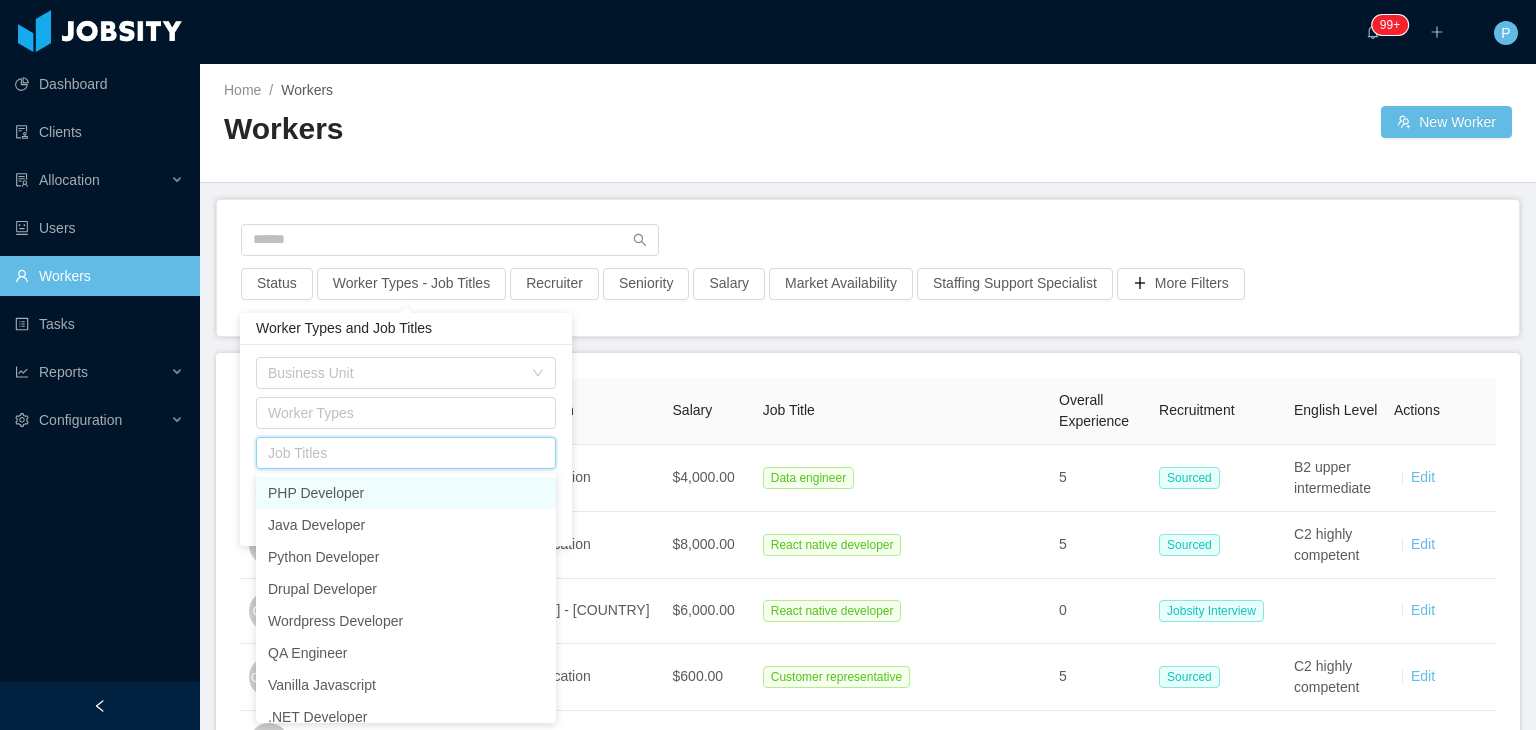 click on "Name Location Salary Job Title Overall Experience Recruitment English Level Actions RB Rommel Bojorge No location $4,000.00 Data engineer 5 Sourced B2 upper intermediate Edit AN Ahsan Naeem No location $8,000.00 React native developer 5 Sourced C2 highly competent Edit CJdF Cristopher Jonas de Faria São Paulo - Brazil $6,000.00 React native developer 0 Jobsity Interview Edit GFCV Gabriel Fernando Campos Vasquez No location $600.00 Customer representative 5 Sourced C2 highly competent Edit DJ Diego Juritz No location $7,000.00 Data engineer 5 Sourced C1 advanced Edit TSSR Thiago Suzuki Sanchez Reboto No location $3,000.00 Devops engineer 5 Sourced C2 highly competent Edit LS Lynneker S. São Paulo - Brazil Data engineer 0 Sourced Edit DP Dindo Perea No location $8,000.00 Jira administrator 5 Sourced C2 highly competent Edit FMR Felipe Marques Ramos São Paulo - Brazil Ios developer 0 Sourced Edit AD Alexandre Dunetz No location Php developer 0 Sourced Edit FWB Filipe Wolf Boeck Paranaguá - Brazil 0 Sourced" at bounding box center [868, 2089] 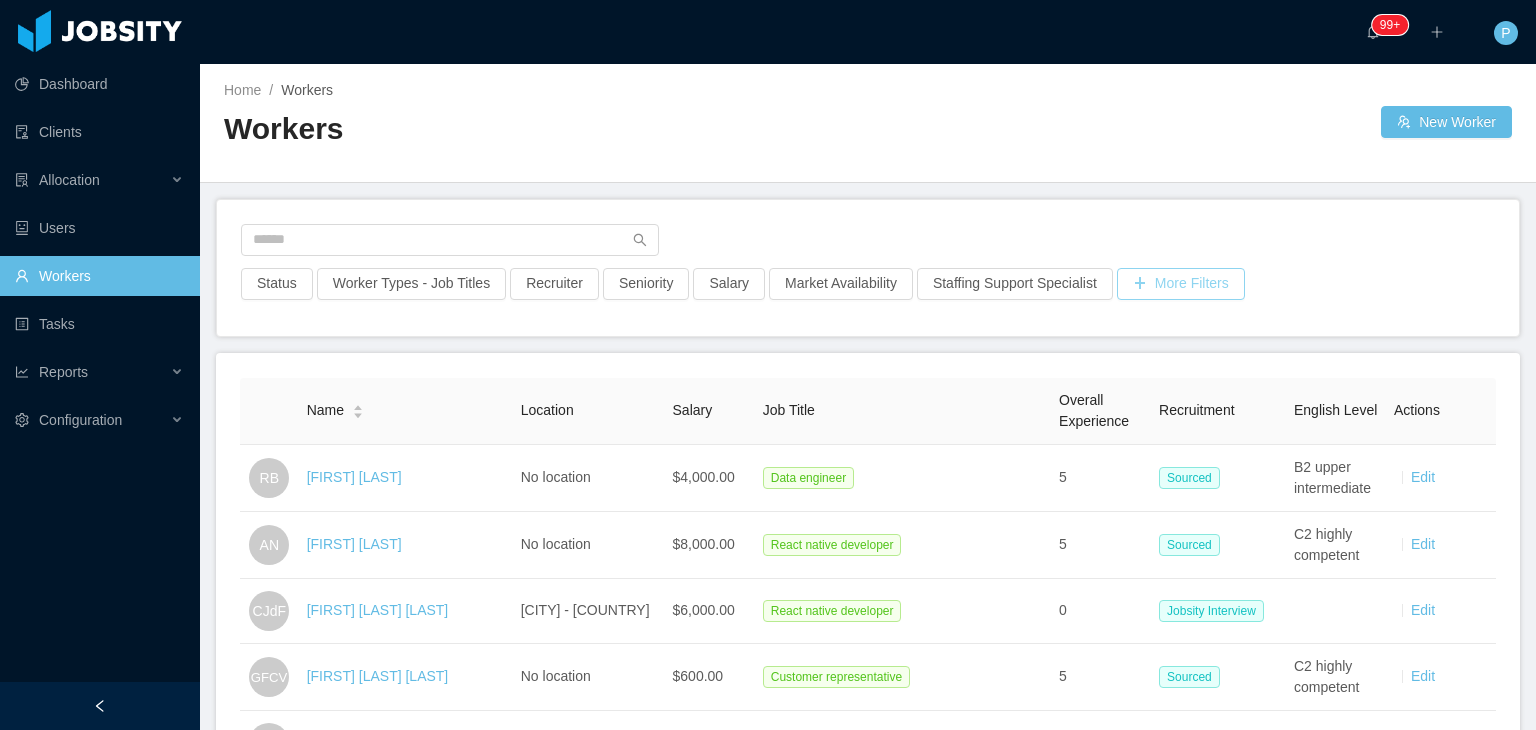 click on "More Filters" at bounding box center (1181, 284) 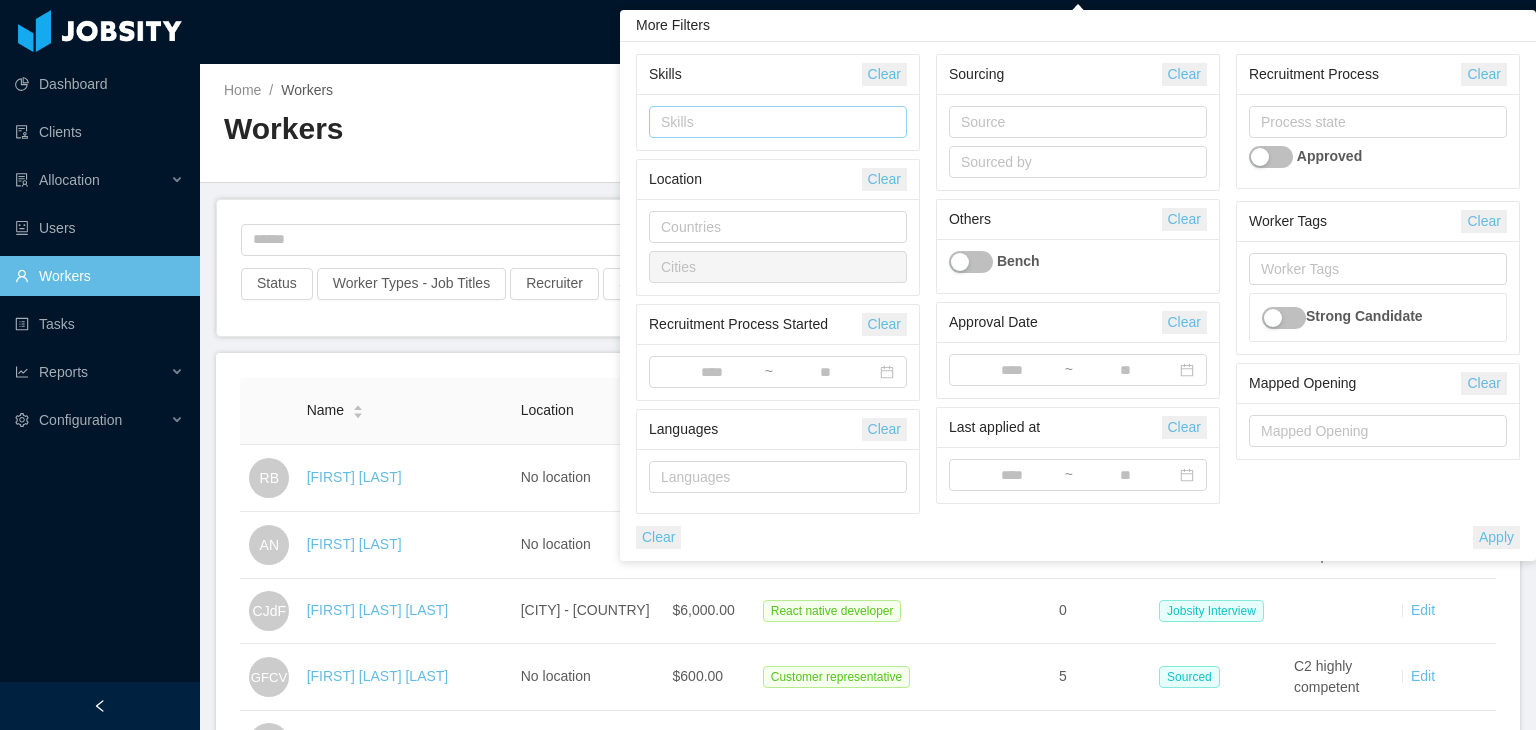 click on "Skills" at bounding box center [775, 122] 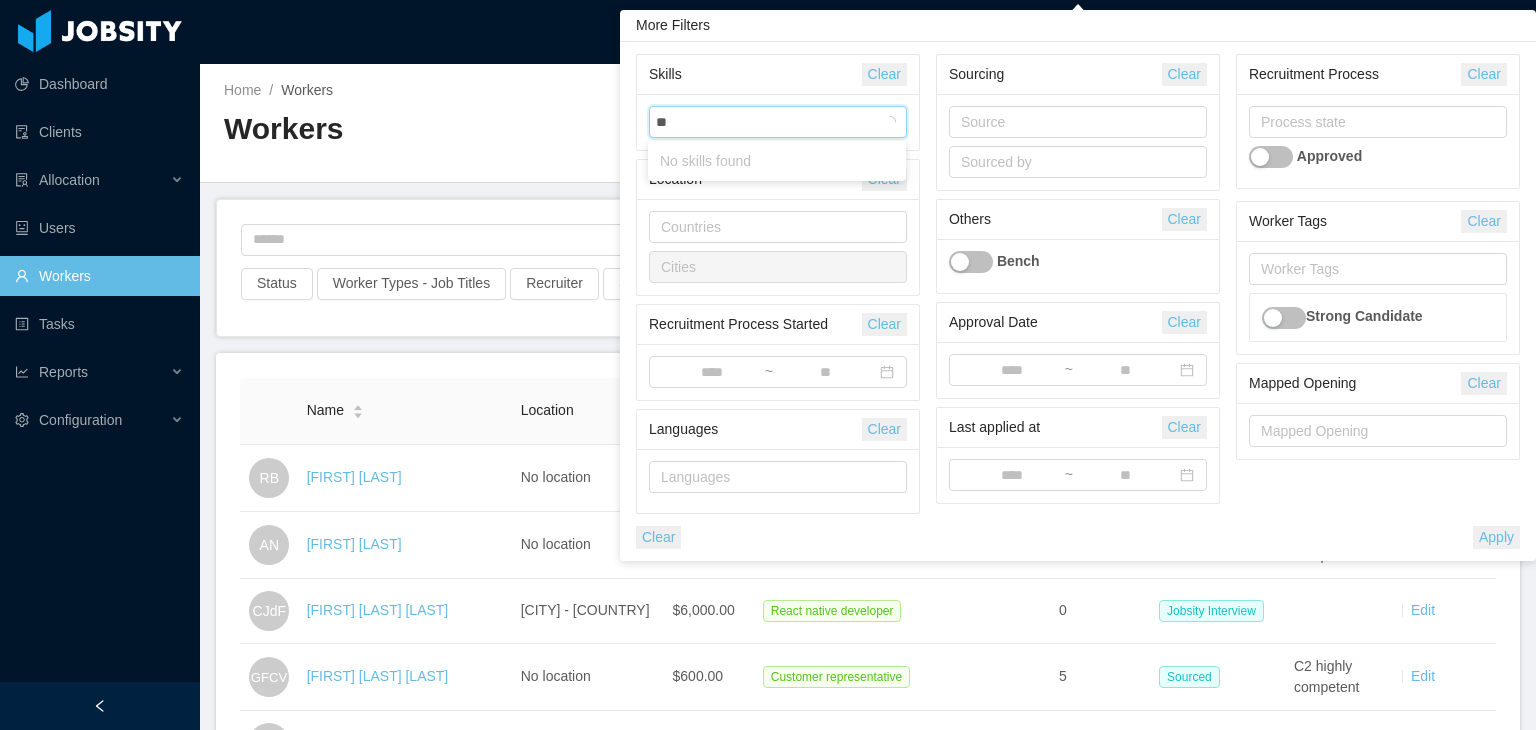 type on "***" 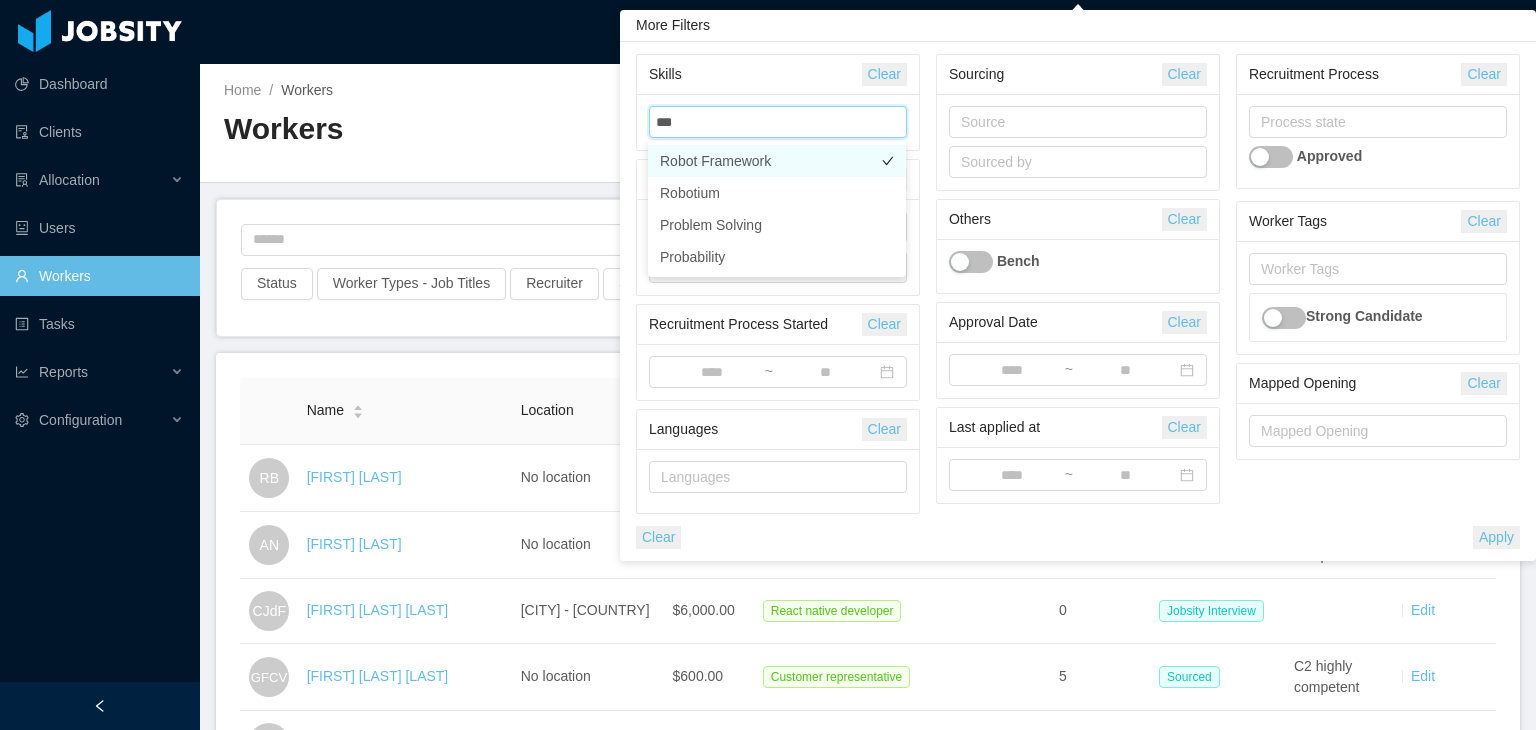 click on "Robot Framework" at bounding box center (777, 161) 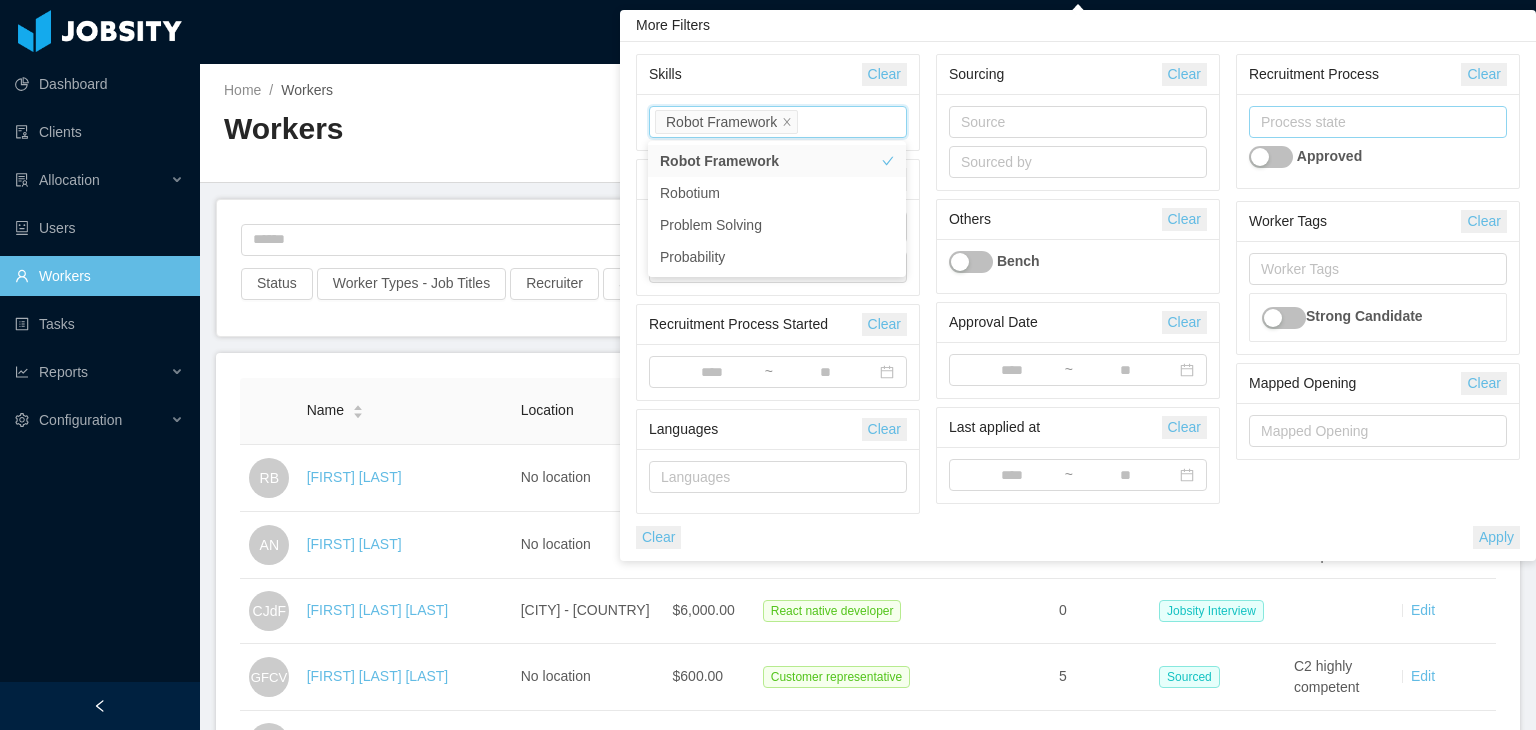 click on "Process state" at bounding box center [1373, 122] 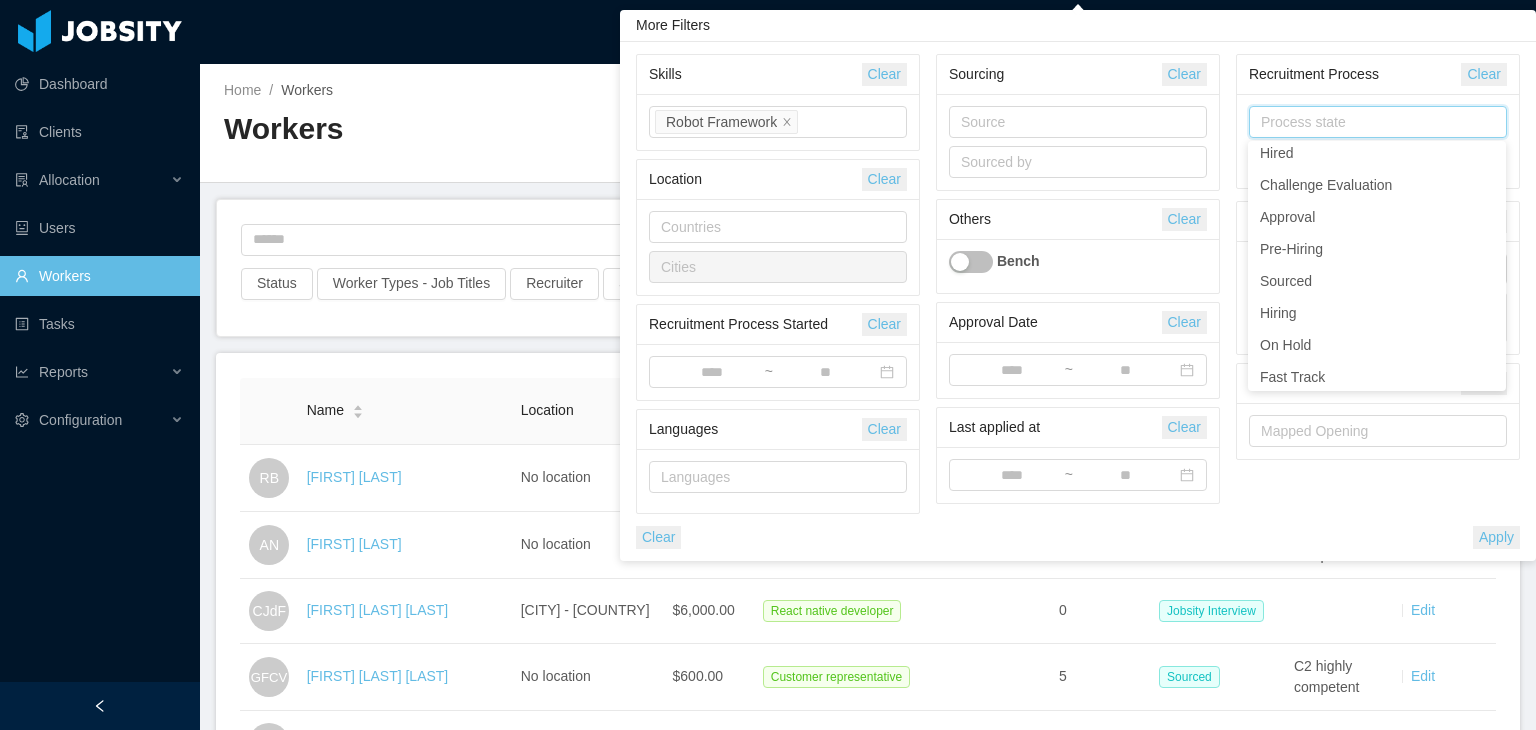 scroll, scrollTop: 240, scrollLeft: 0, axis: vertical 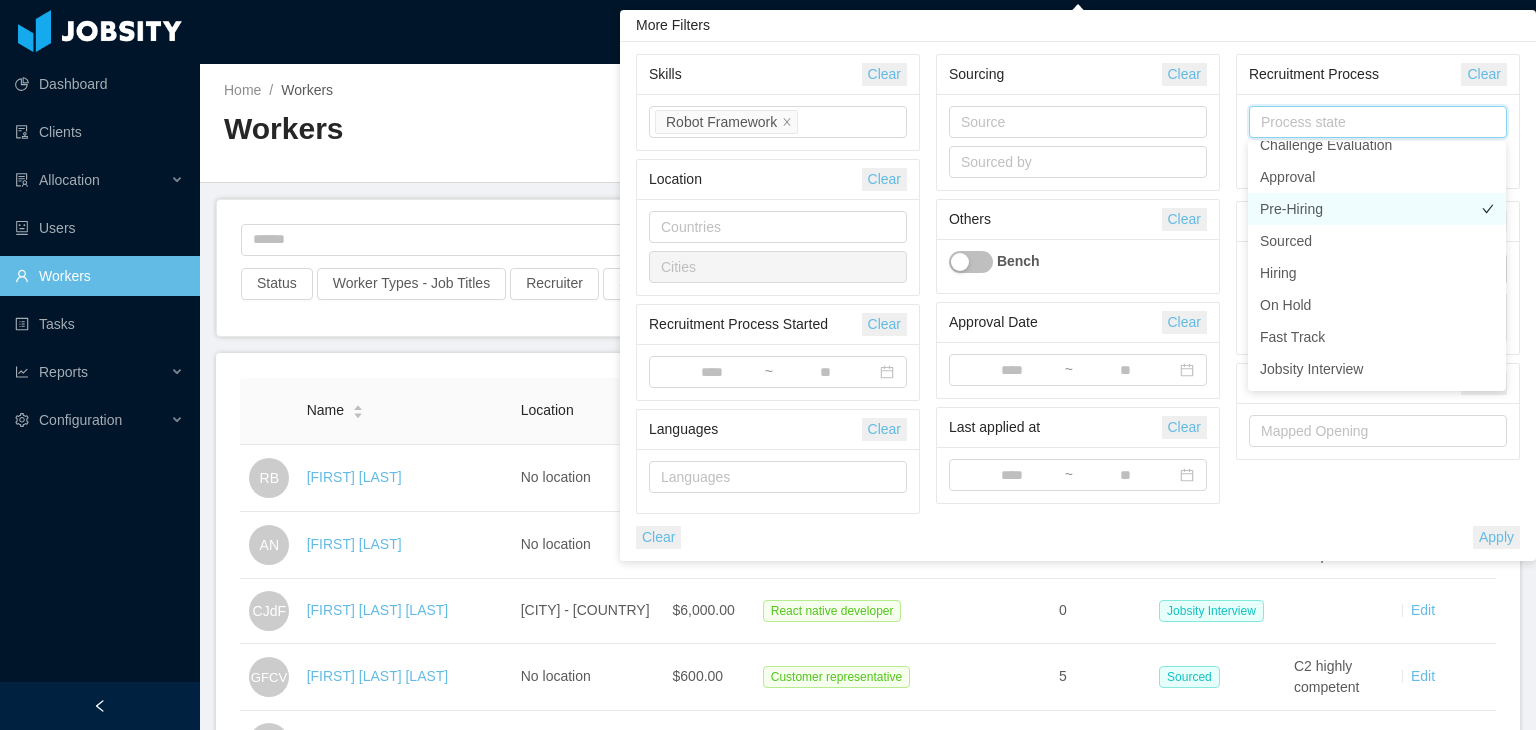 click on "Pre-Hiring" at bounding box center (1377, 209) 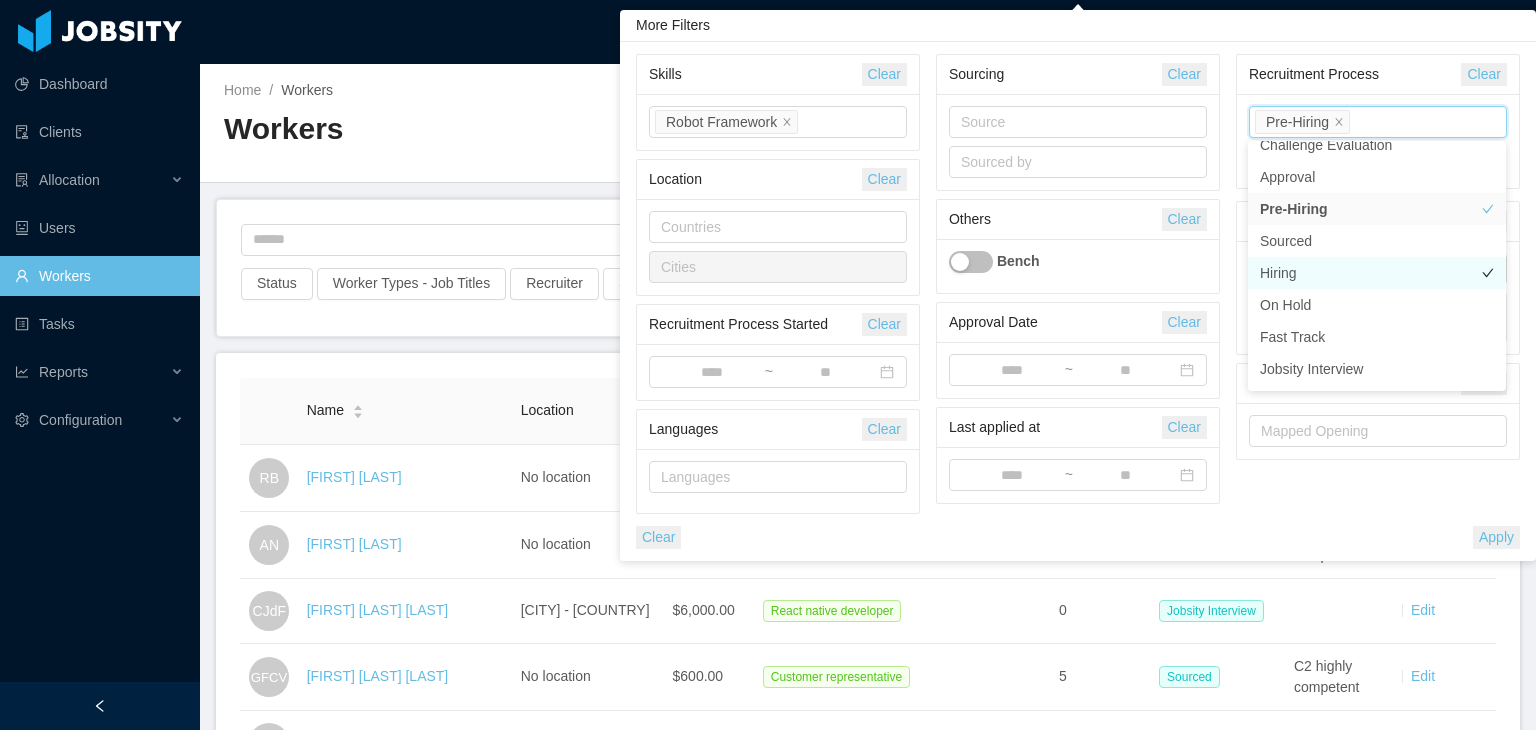 click on "Hiring" at bounding box center [1377, 273] 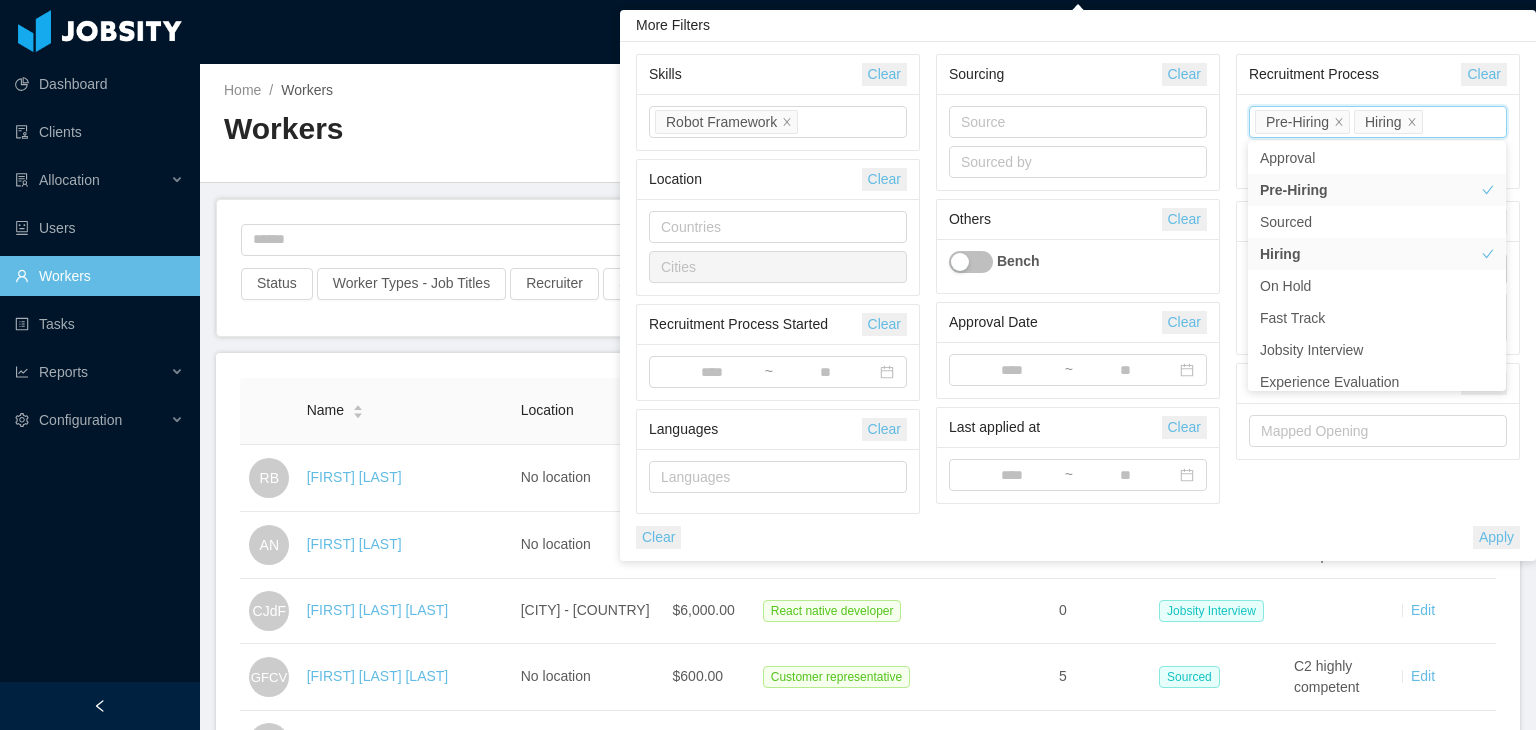 scroll, scrollTop: 269, scrollLeft: 0, axis: vertical 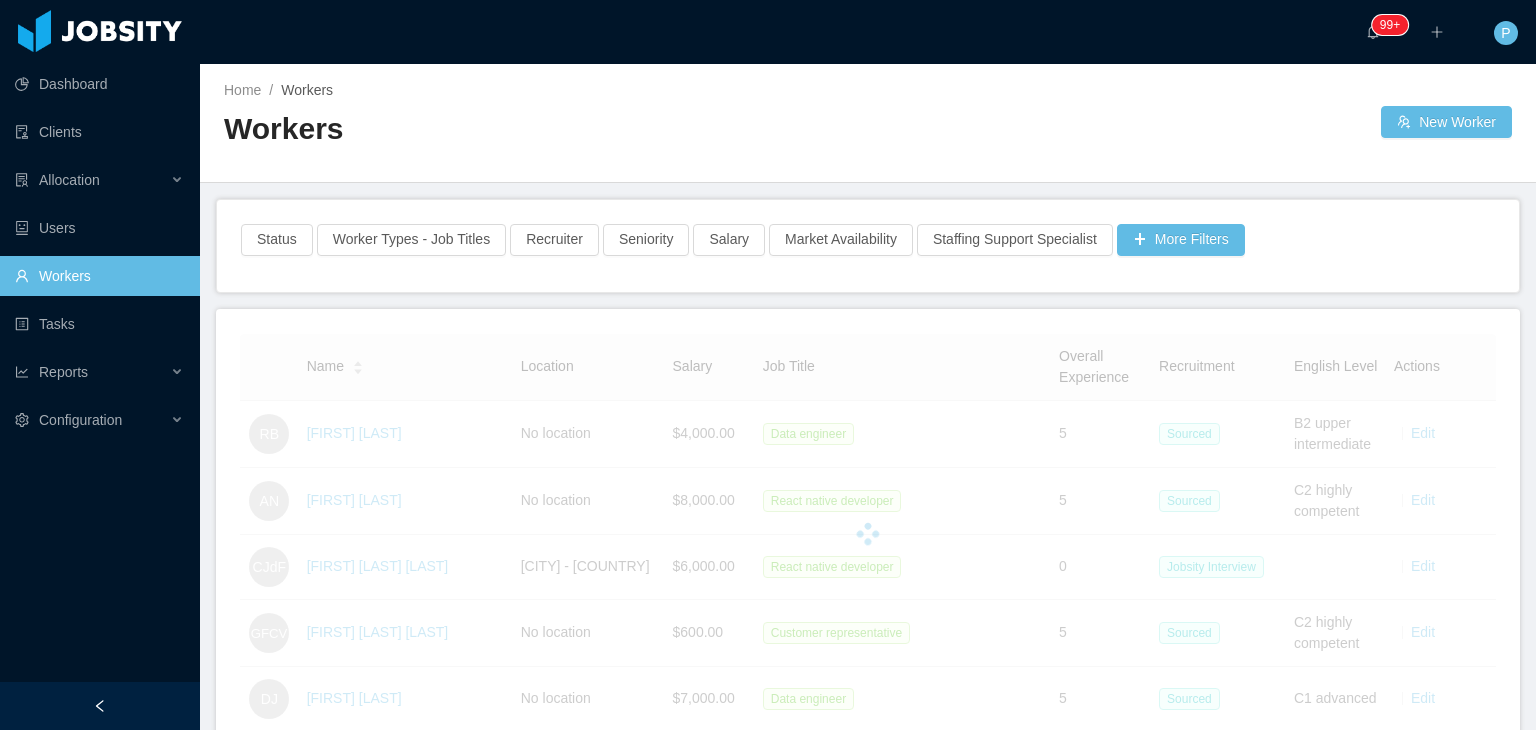 click on "Workers" at bounding box center [546, 129] 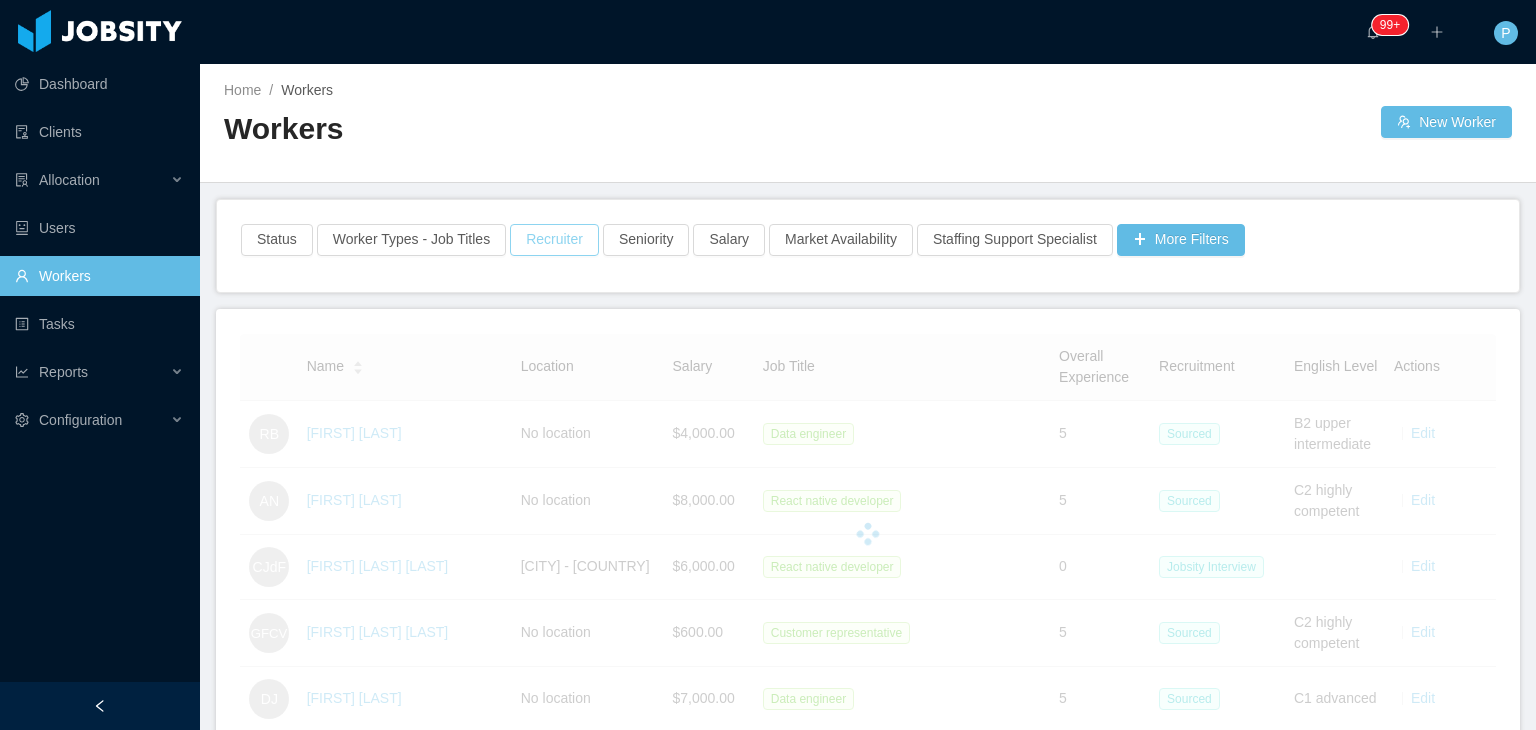 click on "Status Worker Types - Job Titles Recruiter Seniority Salary   Market Availability Staffing Support Specialist More Filters" at bounding box center [868, 246] 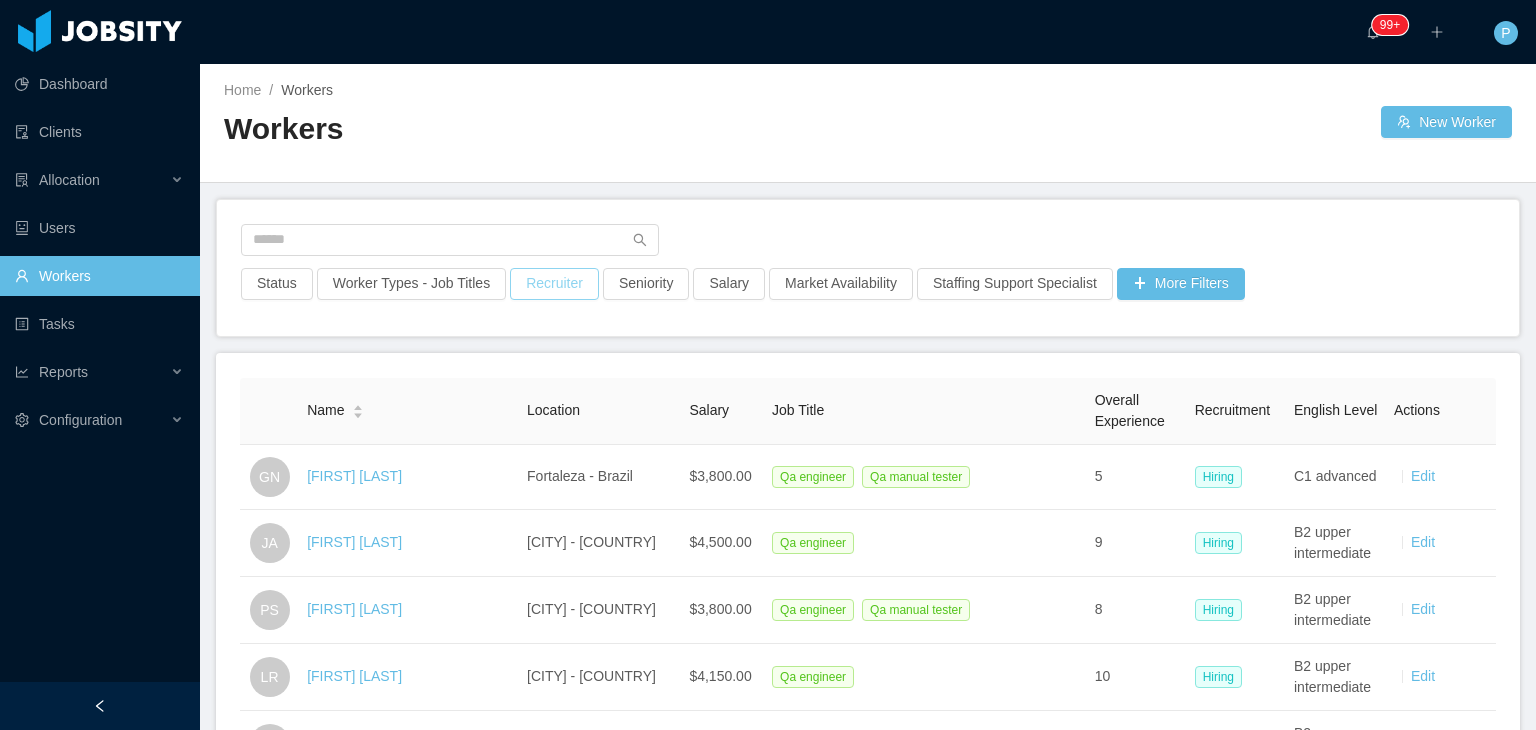 click on "Recruiter" at bounding box center (554, 284) 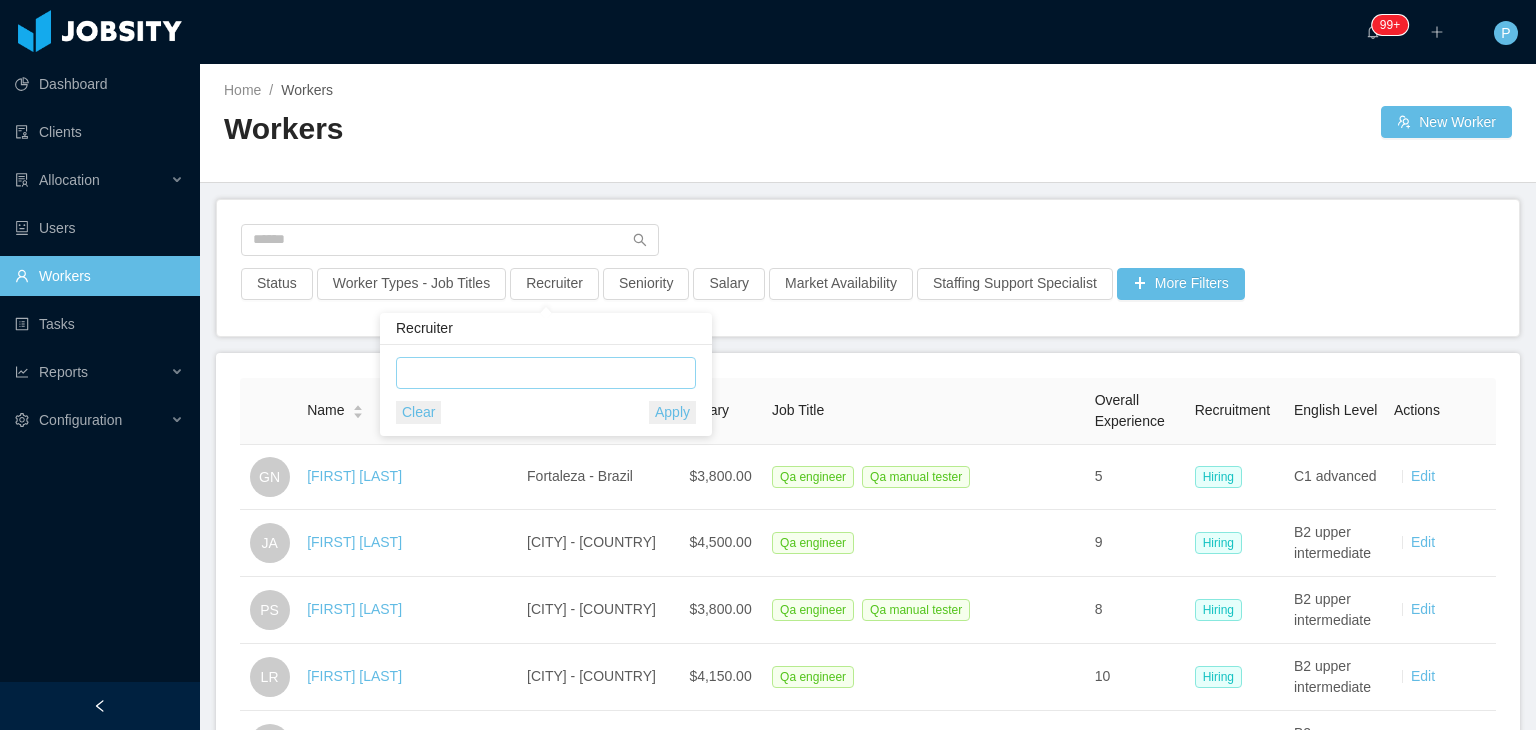 click at bounding box center (543, 373) 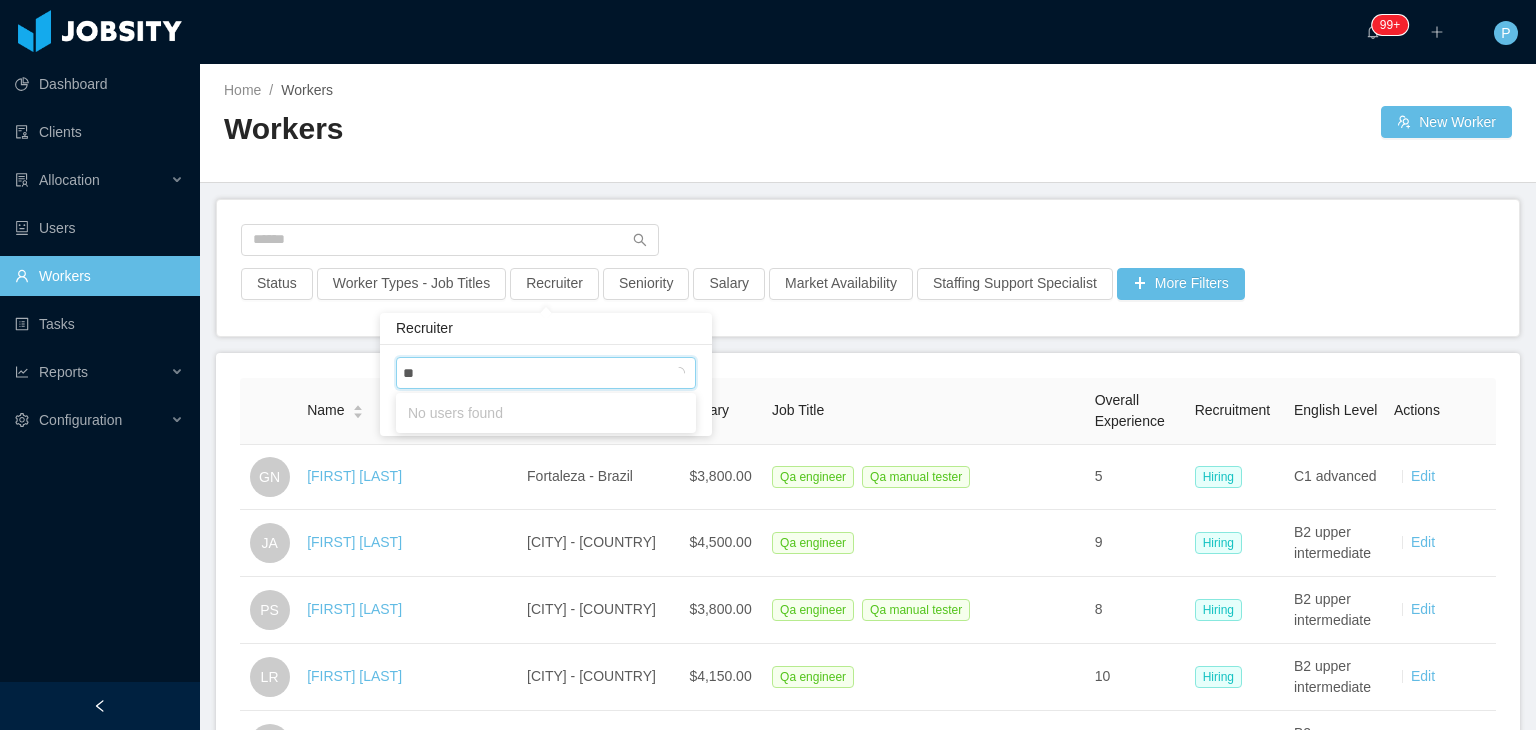 type on "***" 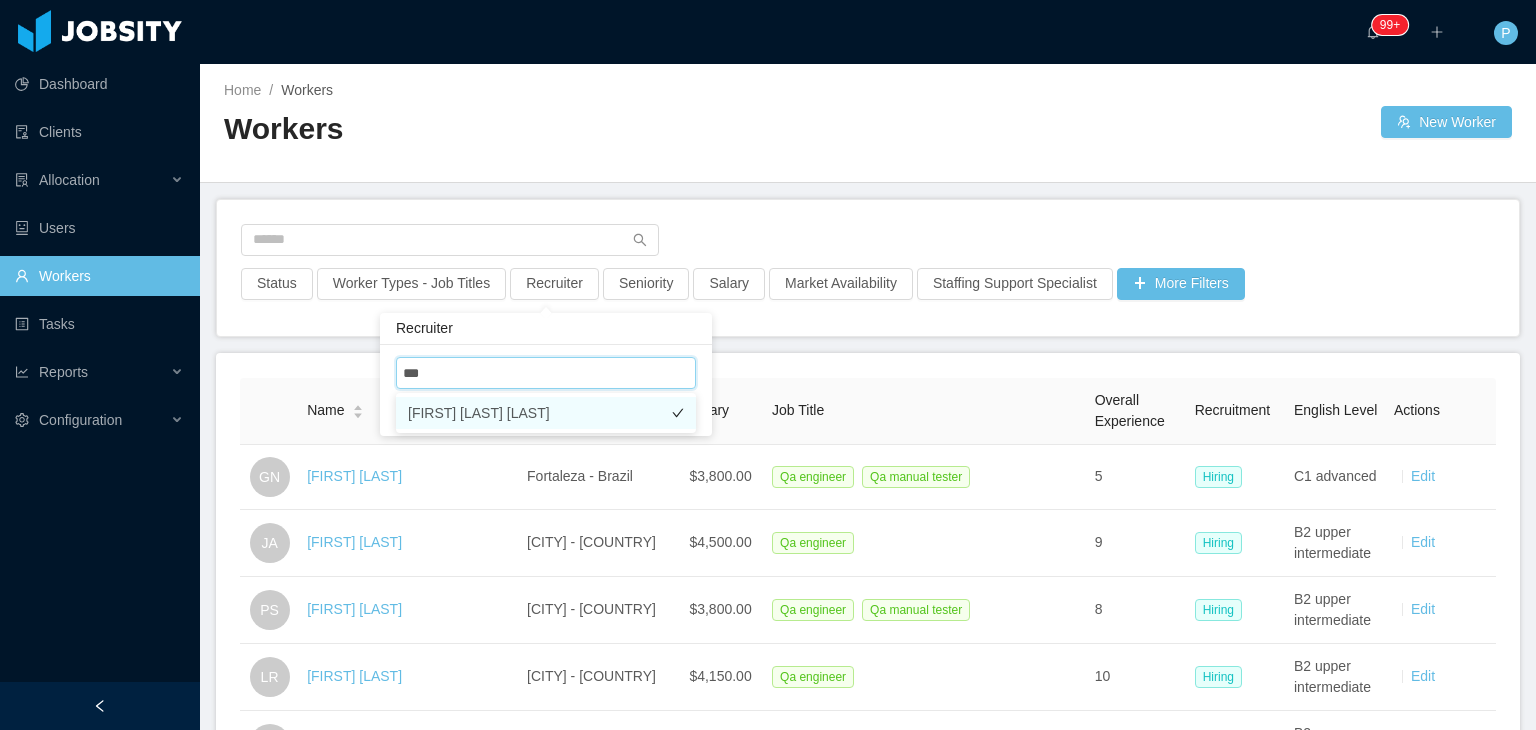 click on "[FIRST] [LAST] [LAST]" at bounding box center [546, 413] 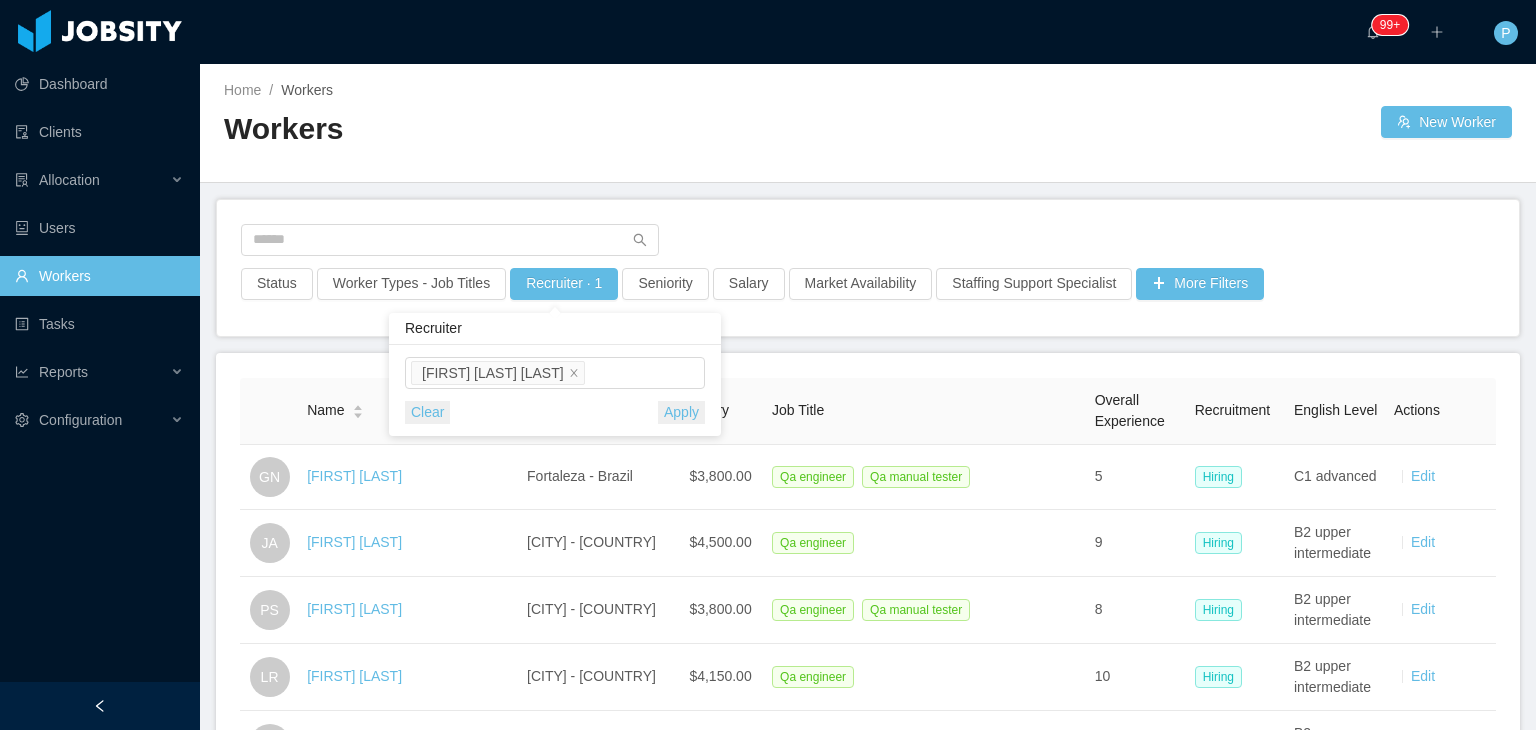 click on "Paola Cóndor Andrade   Clear Apply" at bounding box center [555, 390] 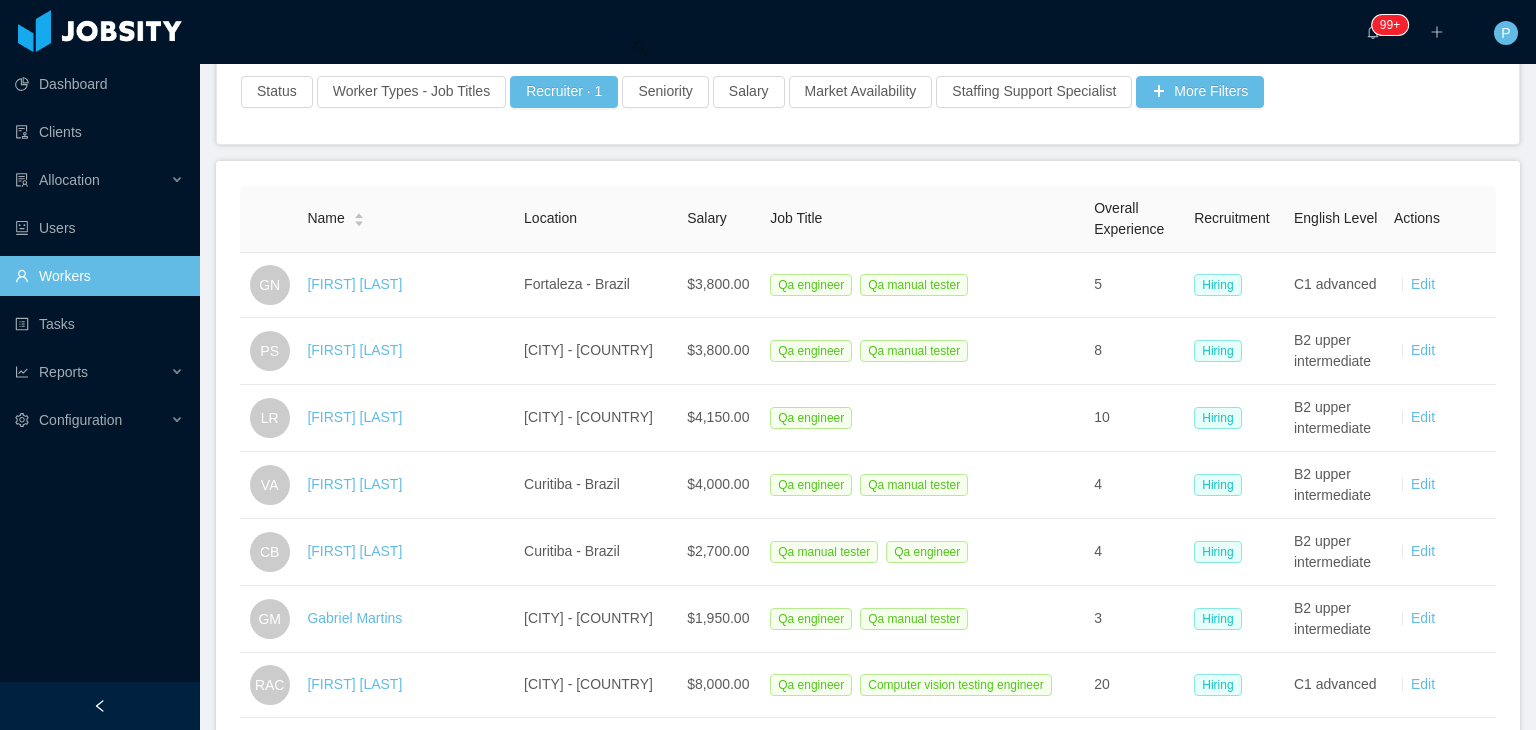 scroll, scrollTop: 195, scrollLeft: 0, axis: vertical 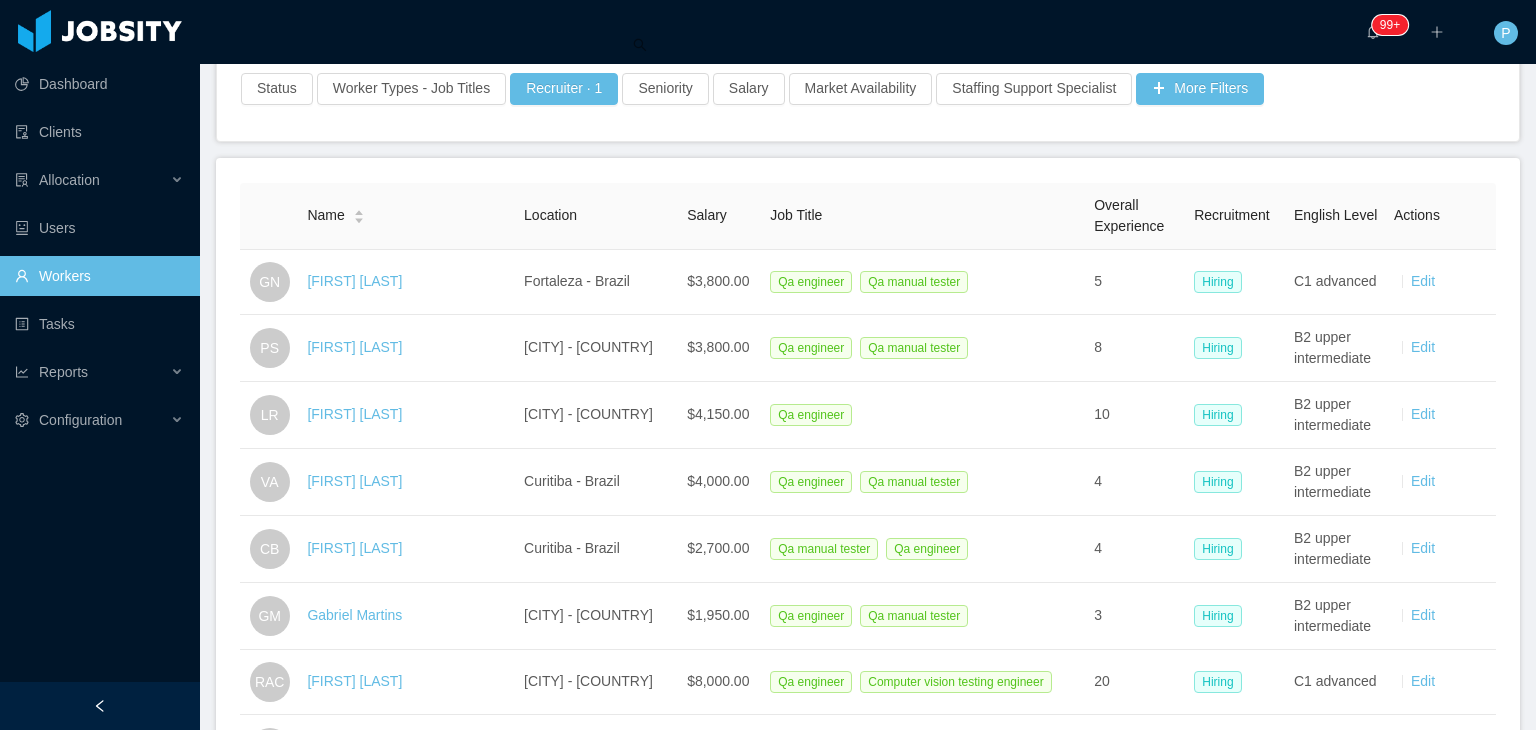 click on "Name Location Salary Job Title Overall Experience Recruitment English Level Actions GN Graciane Nobre Fortaleza - Brazil $3,800.00 Qa engineer Qa manual tester 5 Hiring C1 advanced Edit PS Paulo Santos Manaus - Brazil $3,800.00 Qa engineer Qa manual tester 8 Hiring B2 upper intermediate Edit LR Lucas Raphael São Paulo - Brazil $4,150.00 Qa engineer 10 Hiring B2 upper intermediate Edit VA Vinicius Aires Curitiba - Brazil $4,000.00 Qa engineer Qa manual tester 4 Hiring B2 upper intermediate Edit CB Camilla Bareska Curitiba - Brazil $2,700.00 Qa manual tester Qa engineer 4 Hiring B2 upper intermediate Edit GM Gabriel Martins Pouso Alegre - Brazil $1,950.00 Qa engineer Qa manual tester 3 Hiring B2 upper intermediate Edit RAC Rodrigo Alves Costa Patos de Minas - Brazil $8,000.00 Qa engineer Computer vision testing engineer 20 Hiring C1 advanced Edit EC Eduardo Cestari Sorocaba - Brazil $4,000.00 Qa engineer 10 Pre-Hiring B1 intermediate Edit YW Yan Wesley Curitiba - Brazil $5,000.00 Qa engineer Python developer" at bounding box center [868, 842] 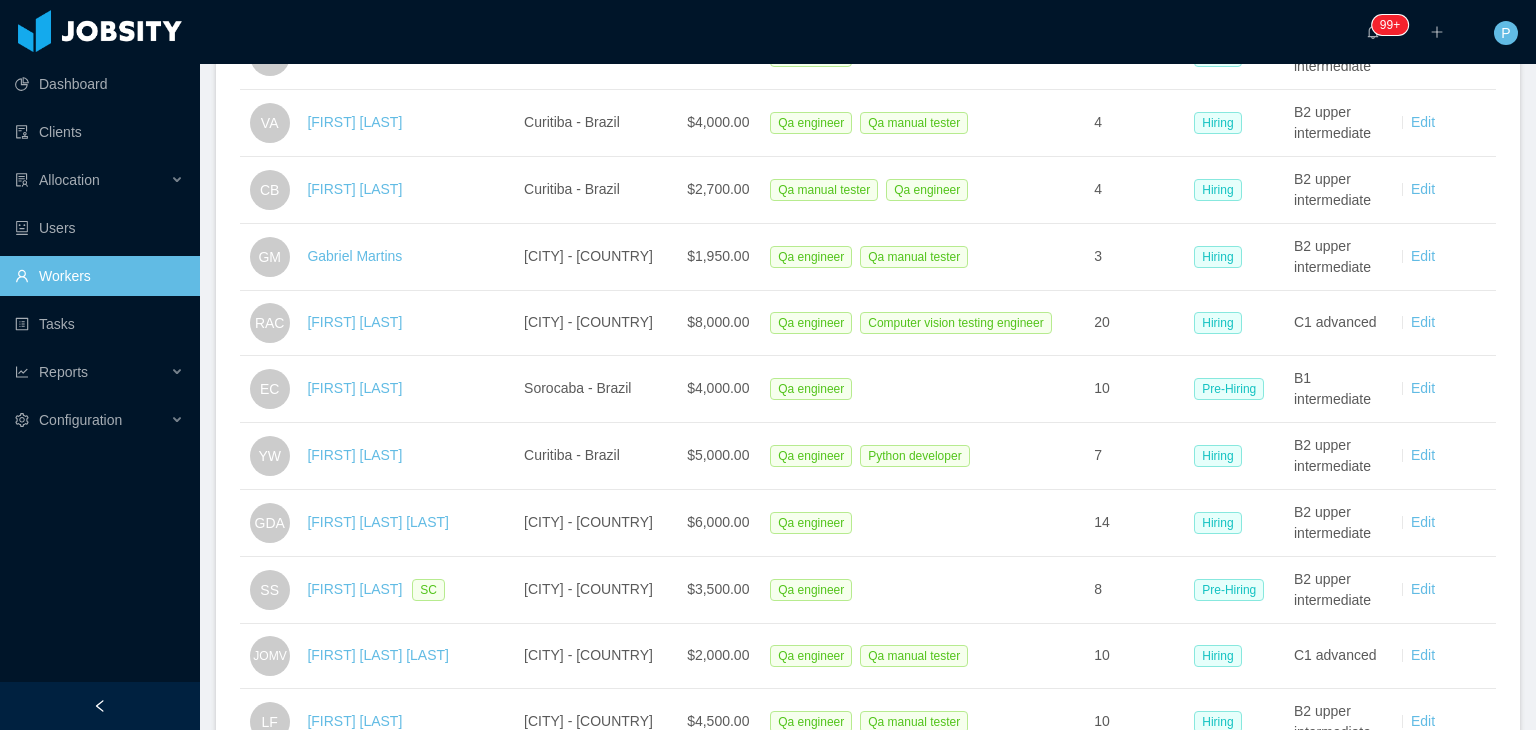 scroll, scrollTop: 556, scrollLeft: 0, axis: vertical 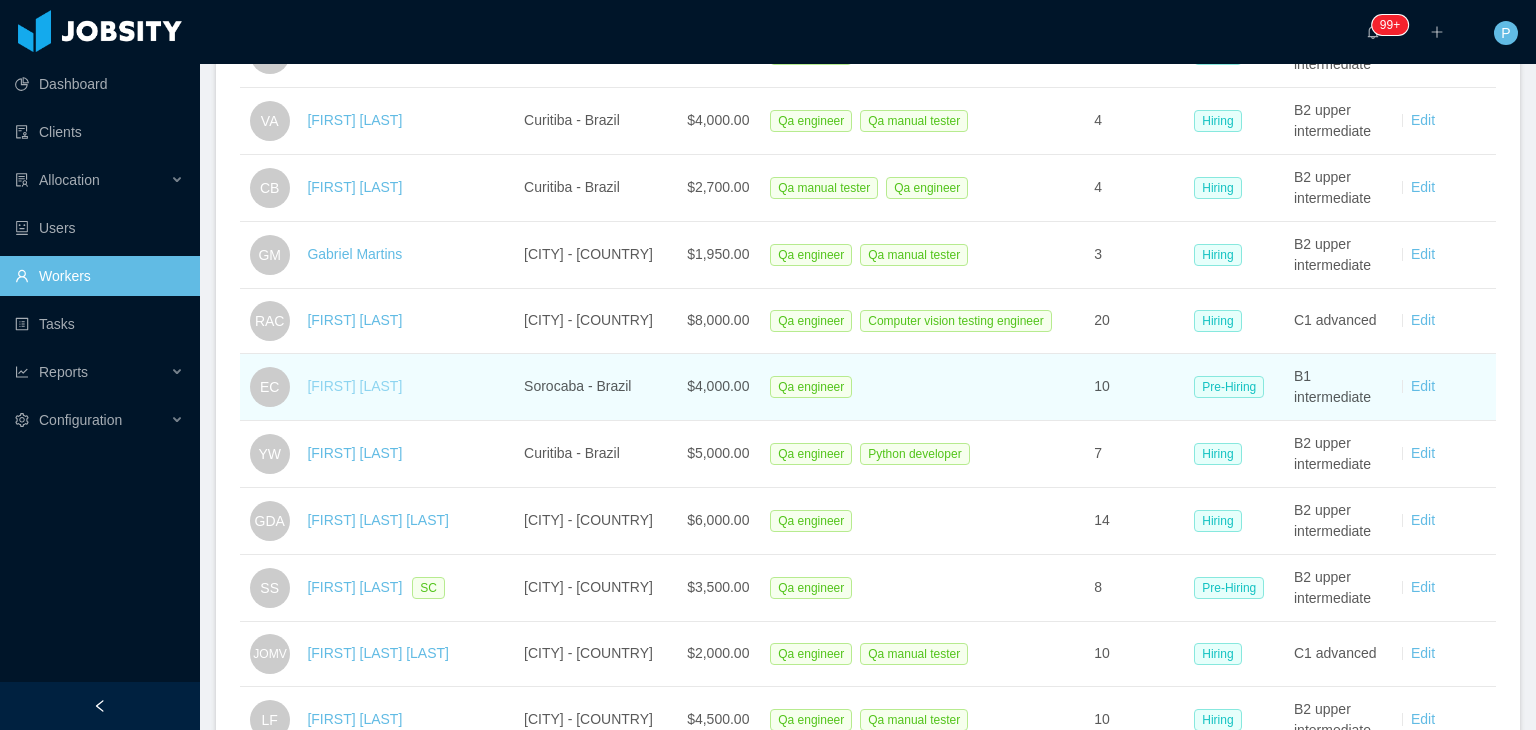 click on "Eduardo Cestari" at bounding box center [354, 386] 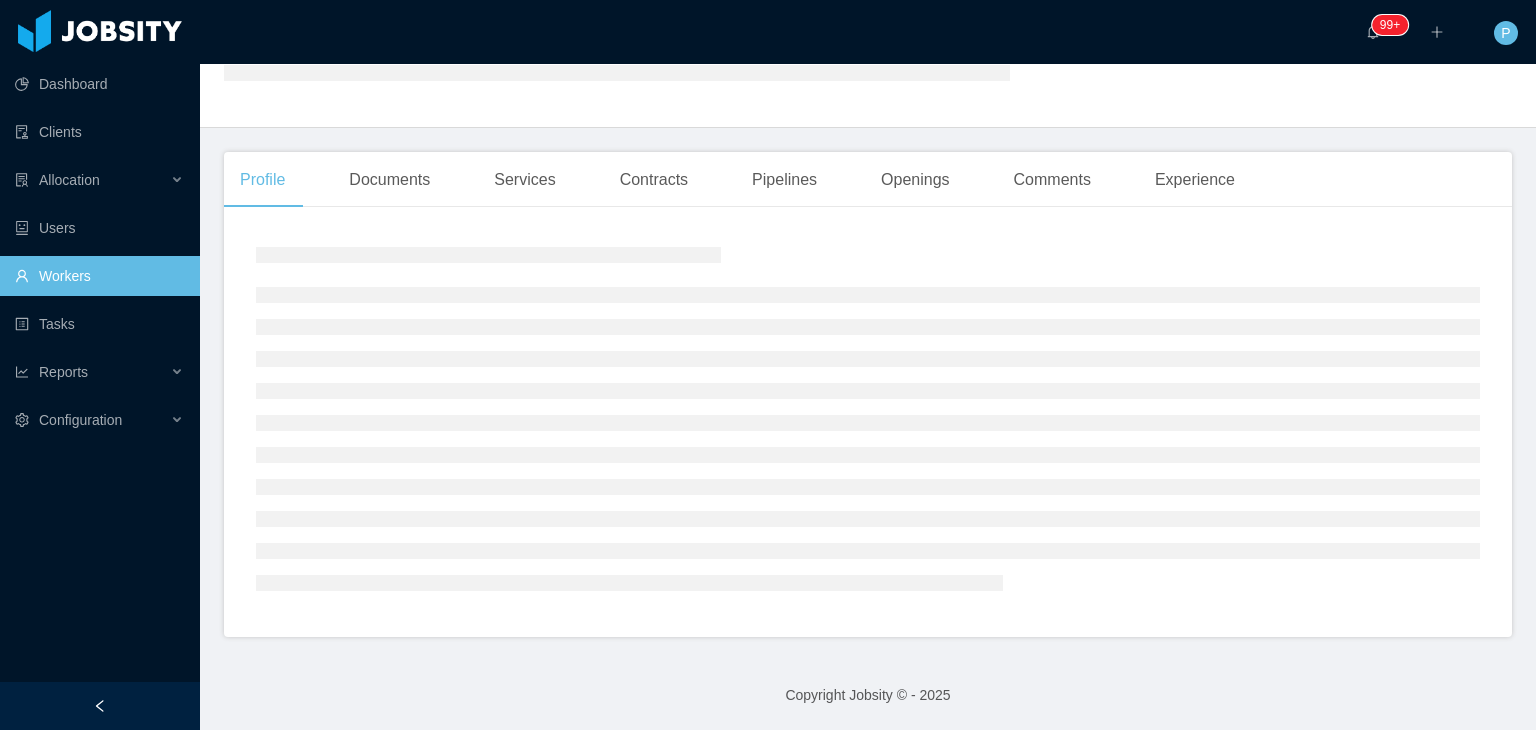 scroll, scrollTop: 556, scrollLeft: 0, axis: vertical 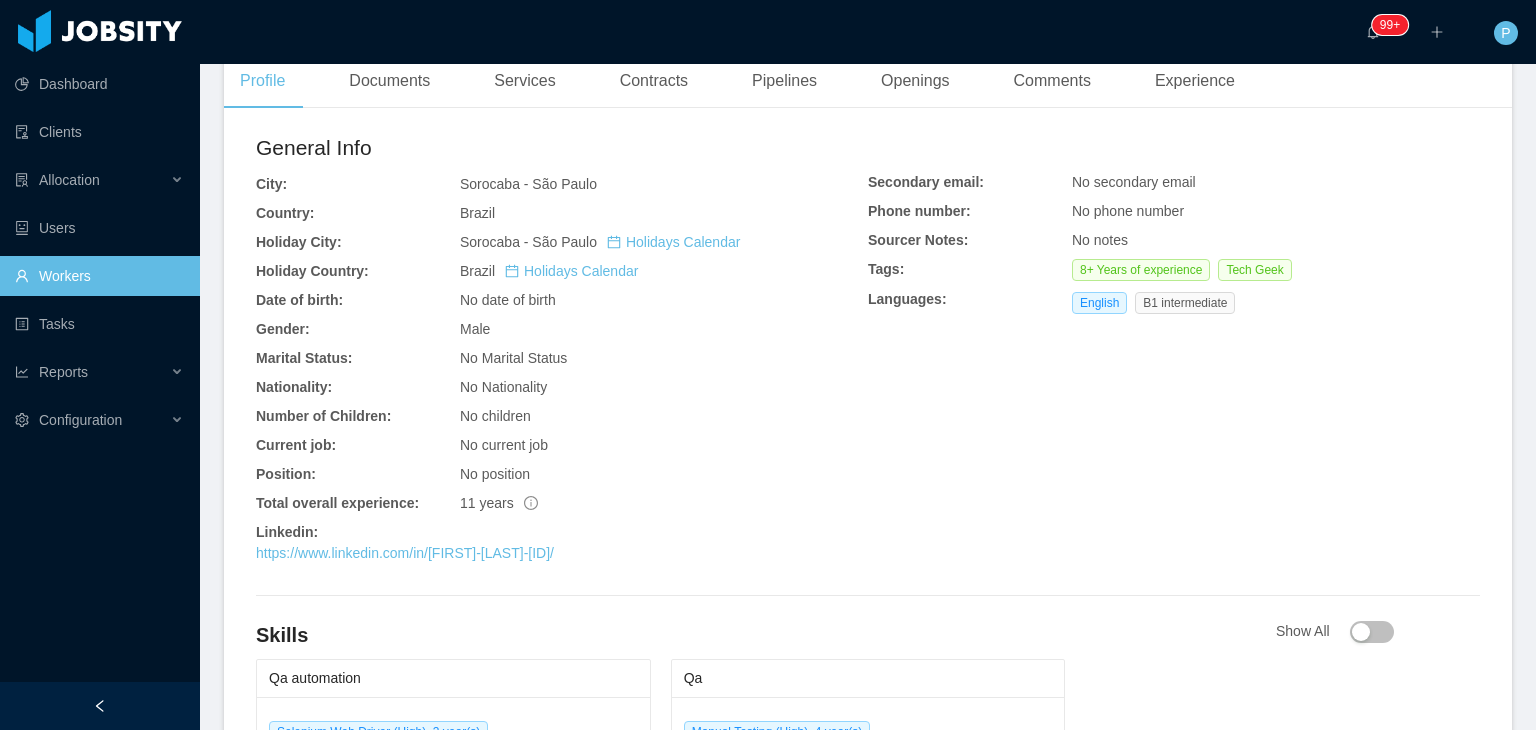 click on "No children" at bounding box center [664, 416] 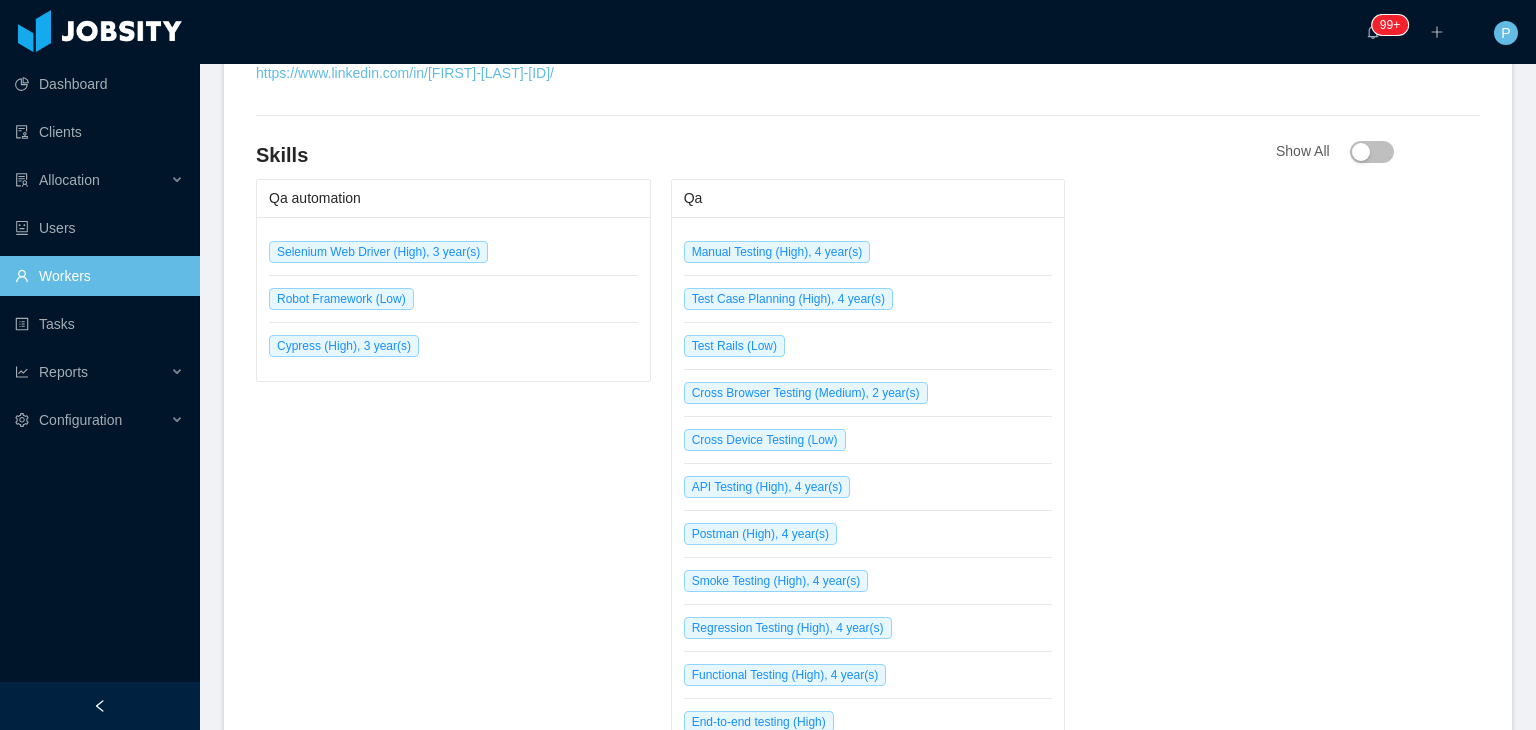scroll, scrollTop: 996, scrollLeft: 0, axis: vertical 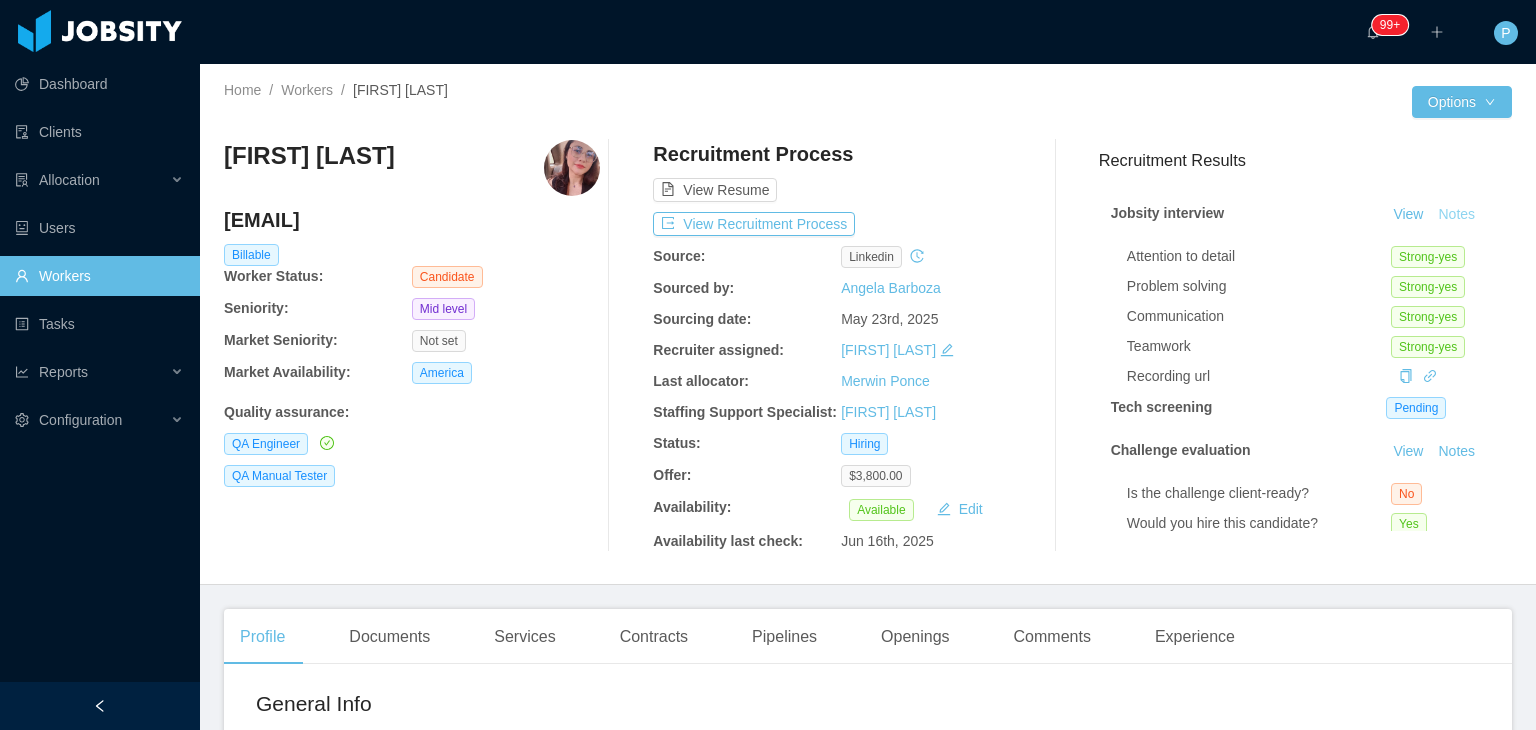 click on "Notes" at bounding box center (1456, 215) 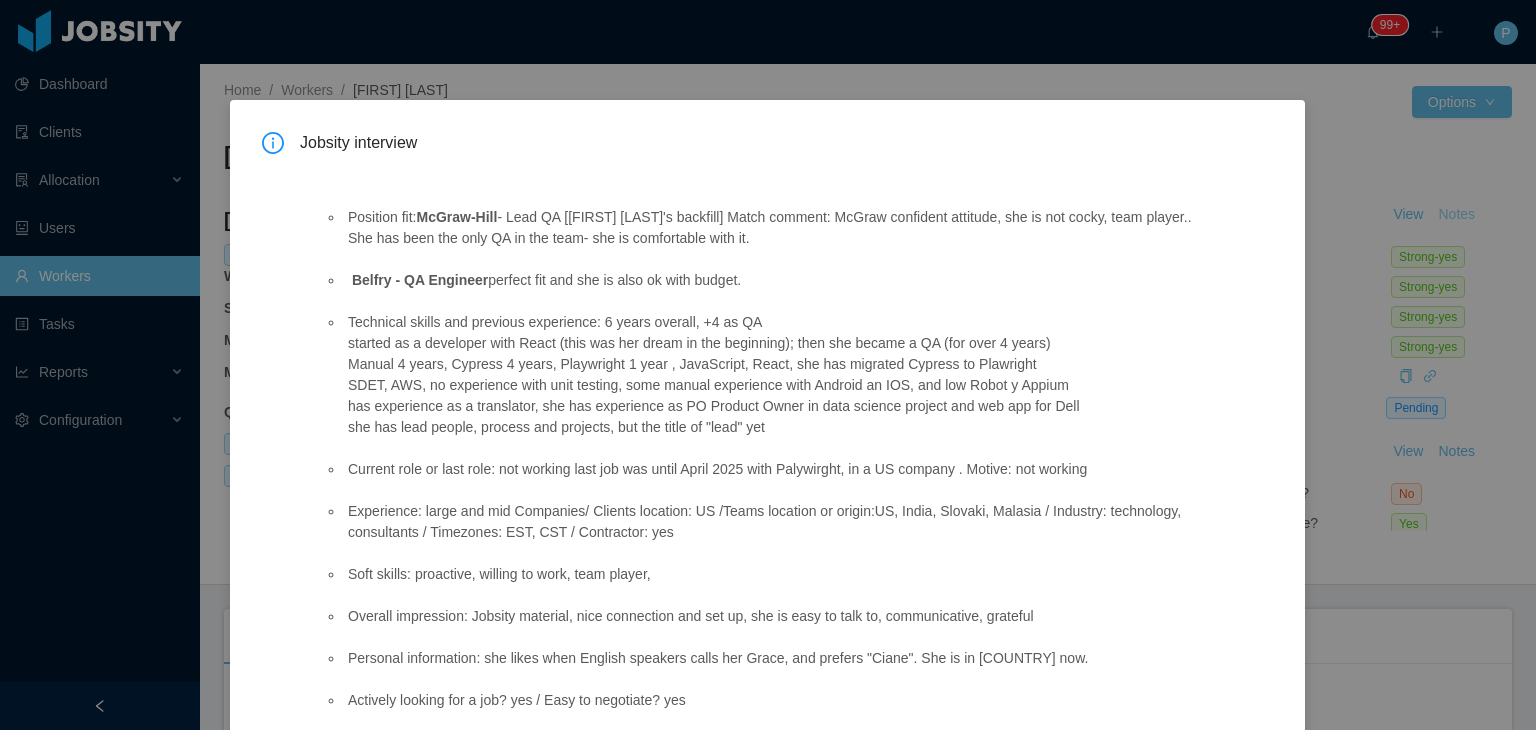 scroll, scrollTop: 143, scrollLeft: 0, axis: vertical 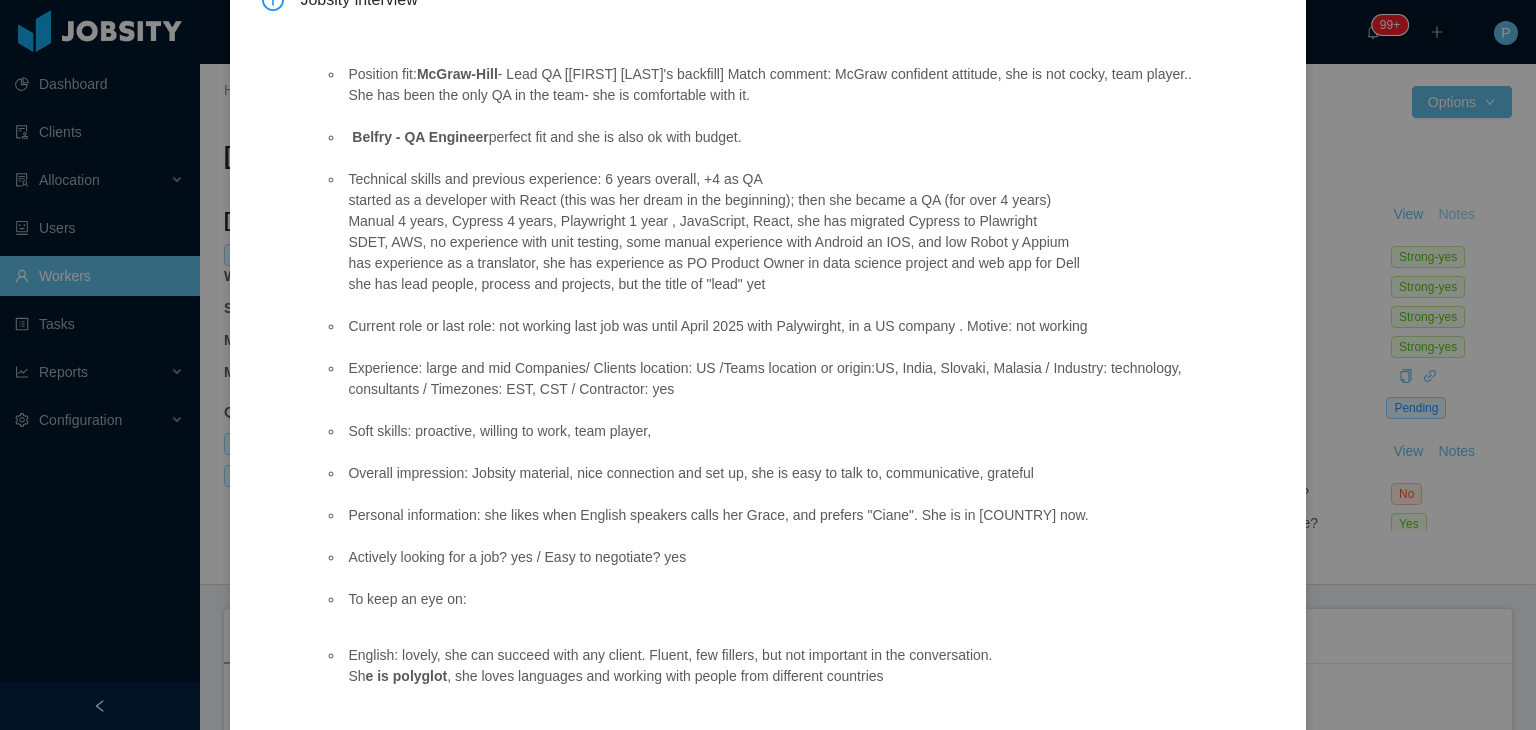 type 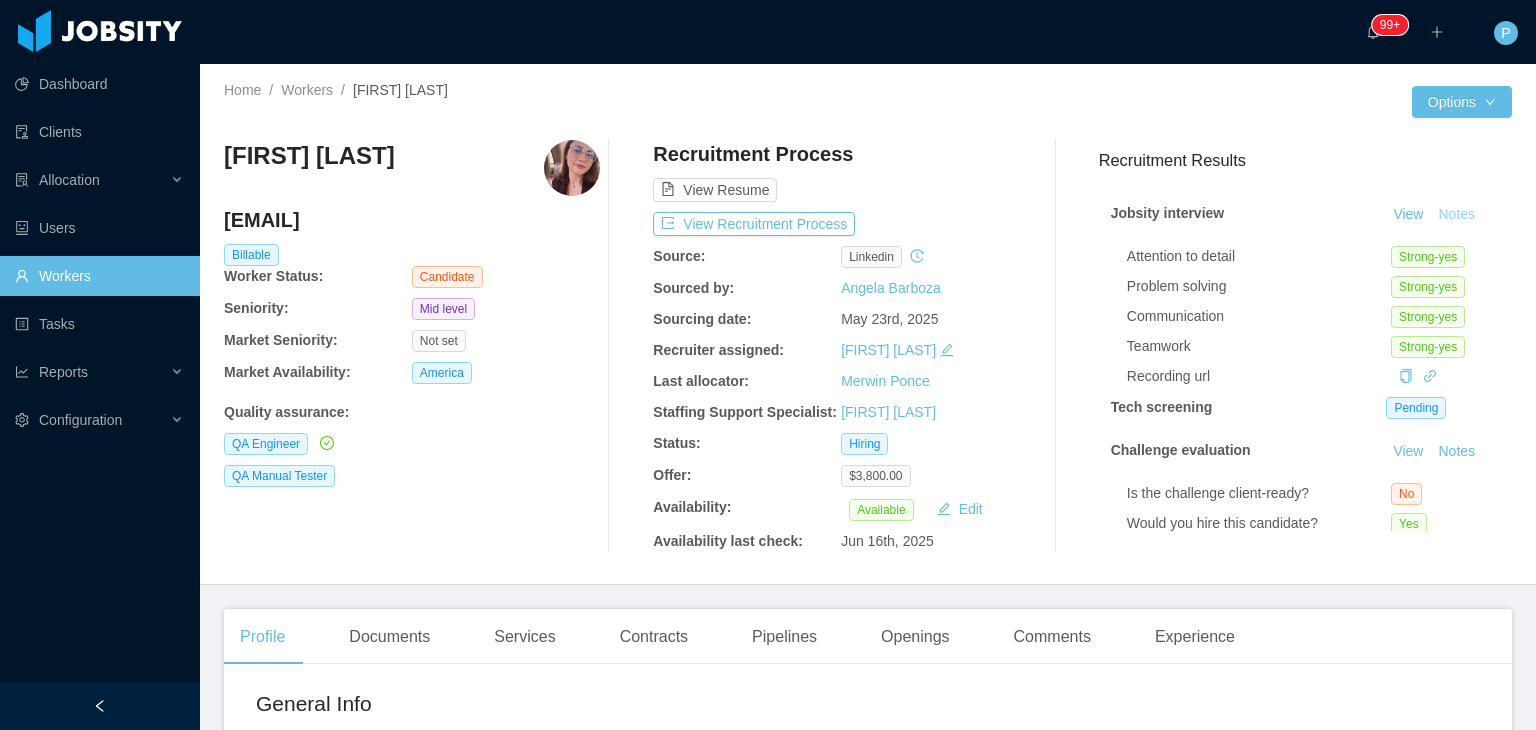type 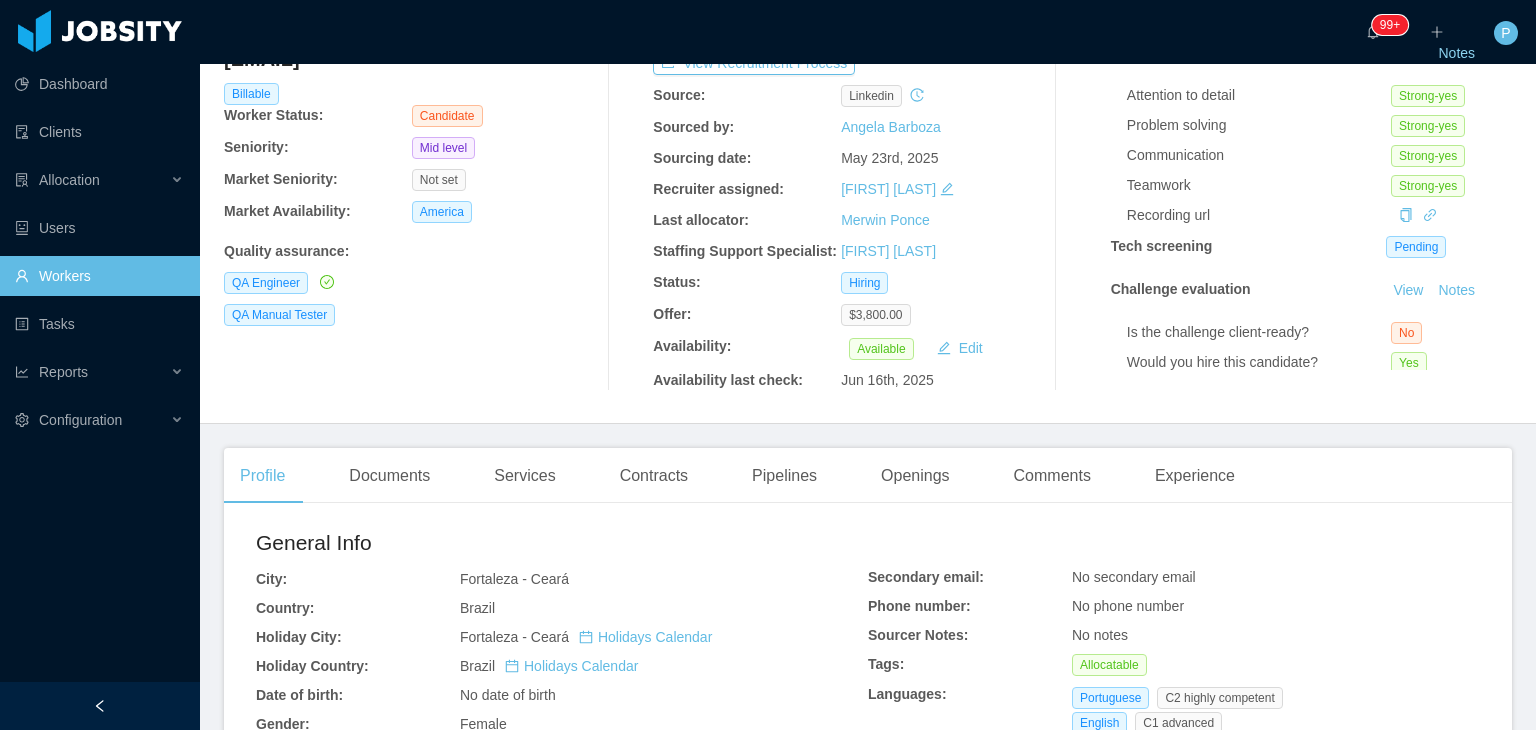 scroll, scrollTop: 0, scrollLeft: 0, axis: both 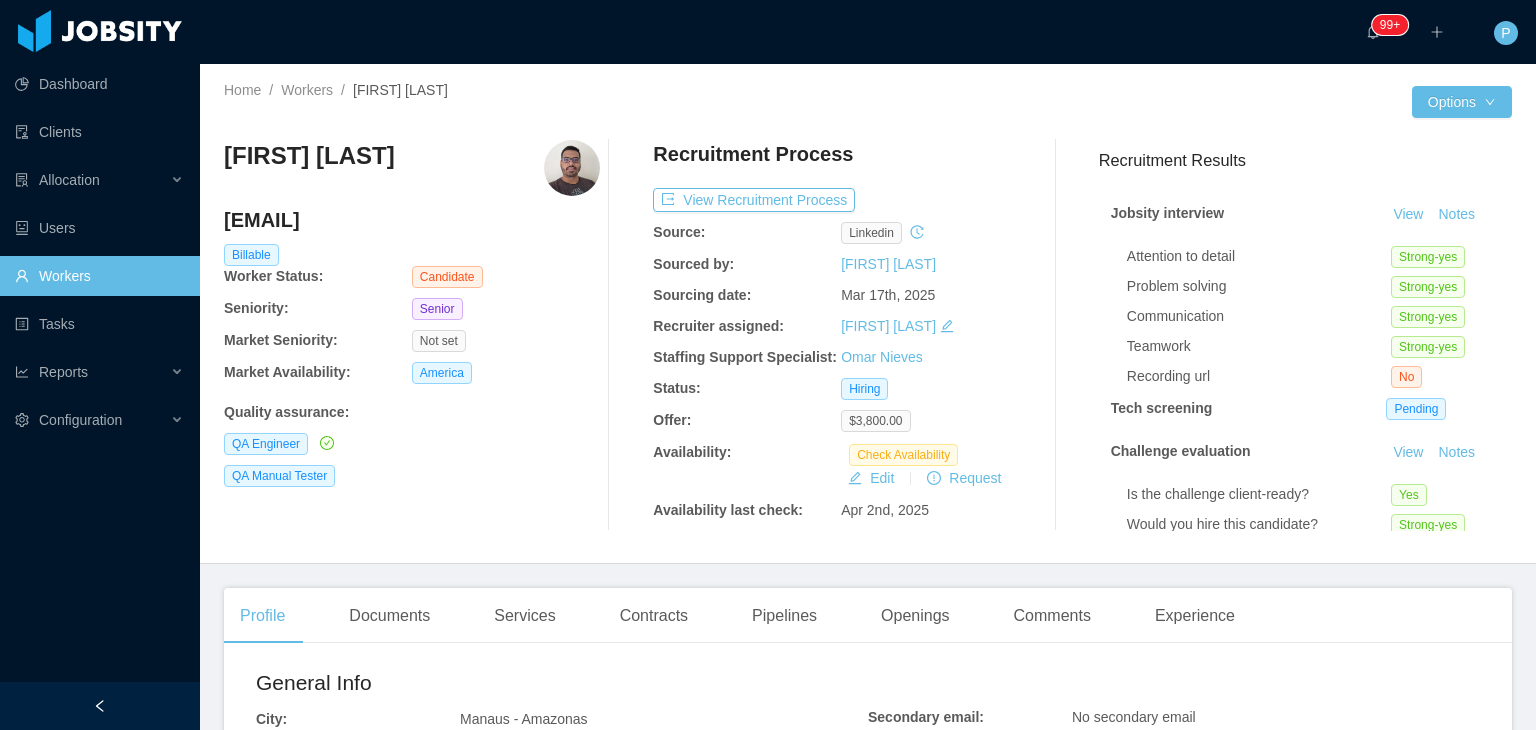 click on "Home / Workers / [FIRST] [LAST] / Options [FIRST] [LAST] [EMAIL] Billable Worker Status: Candidate Seniority: Senior Market Seniority: Not set Market Availability: America Quality assurance : QA Engineer QA Manual Tester Recruitment Process View Recruitment Process Source: linkedin Sourced by: [FIRST] [LAST] Sourcing date: [DATE] Recruiter assigned: [FIRST] [LAST] Staffing Support Specialist: [FIRST] [LAST] Status: Hiring Offer: [CURRENCY] Availability: Check Availability Edit Request Availability last check: [DATE] Recruitment Results Jobsity interview
View Notes Attention to detail Strong-yes Problem solving Strong-yes Communication Strong-yes Teamwork Strong-yes Recording url No Tech screening
Pending Challenge evaluation
View Notes Is the challenge client-ready? Yes Would you hire this candidate? Strong-yes Seniority suggested Senior Approval
View Notes Approved Yes" at bounding box center (868, 314) 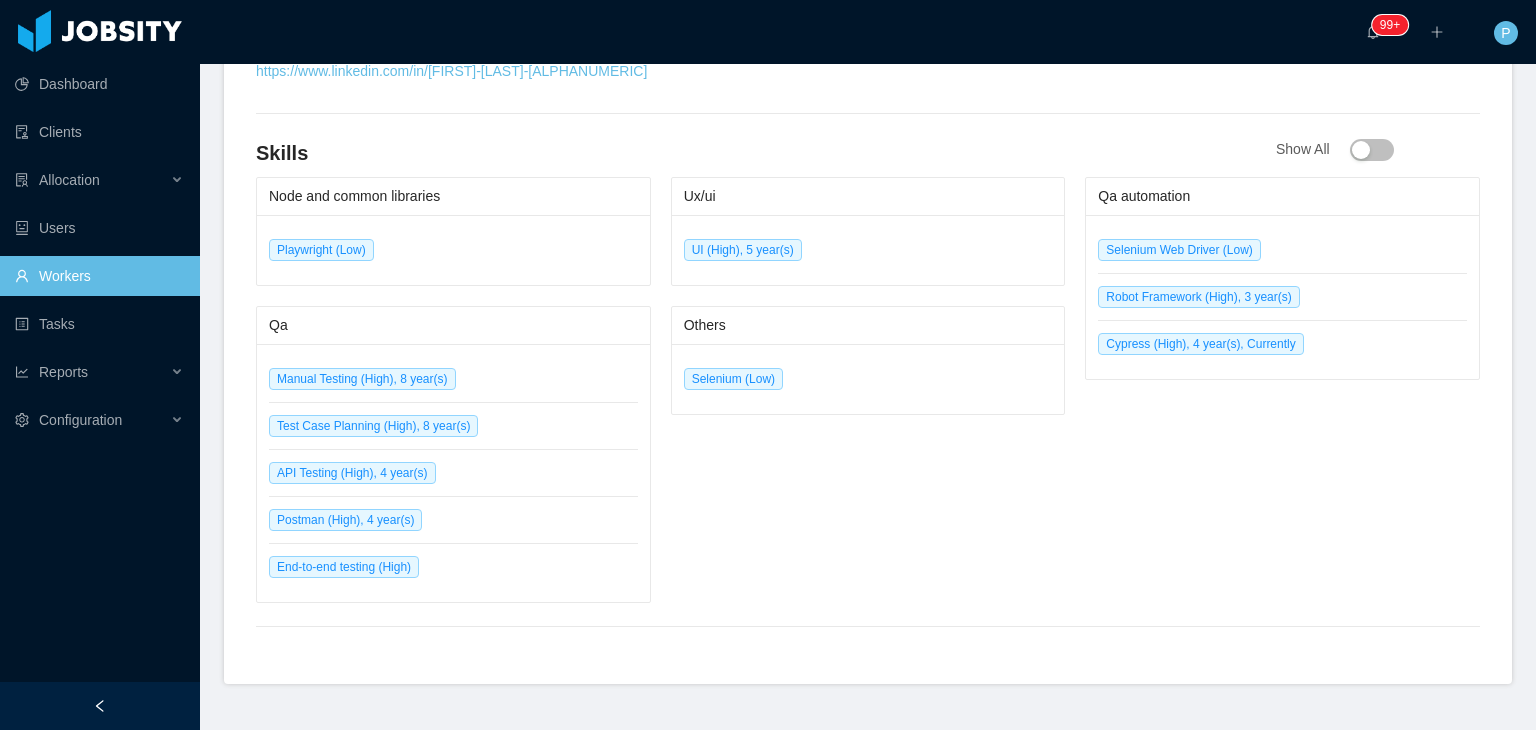scroll, scrollTop: 0, scrollLeft: 0, axis: both 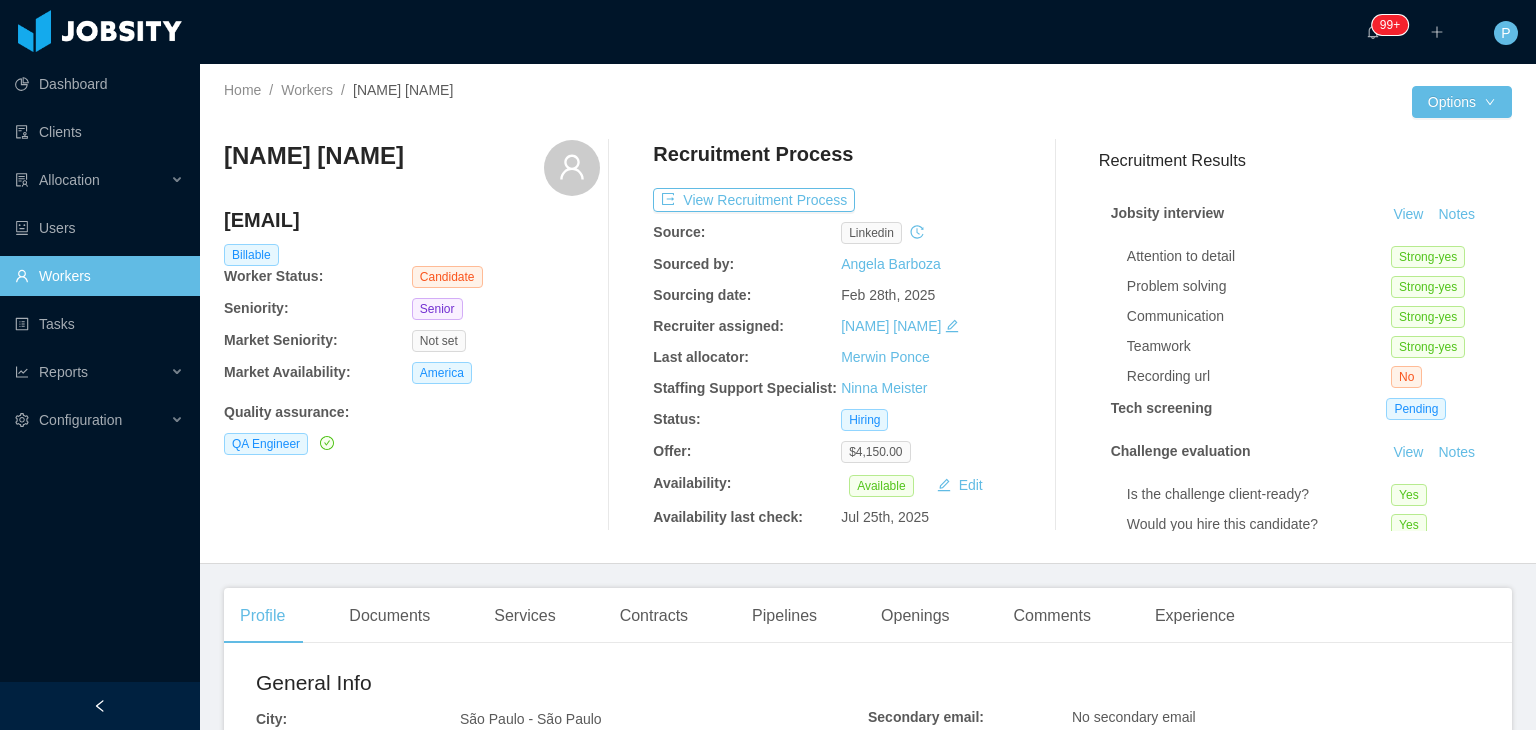 click on "Home / Workers / [NAME] [NAME] /" at bounding box center [546, 90] 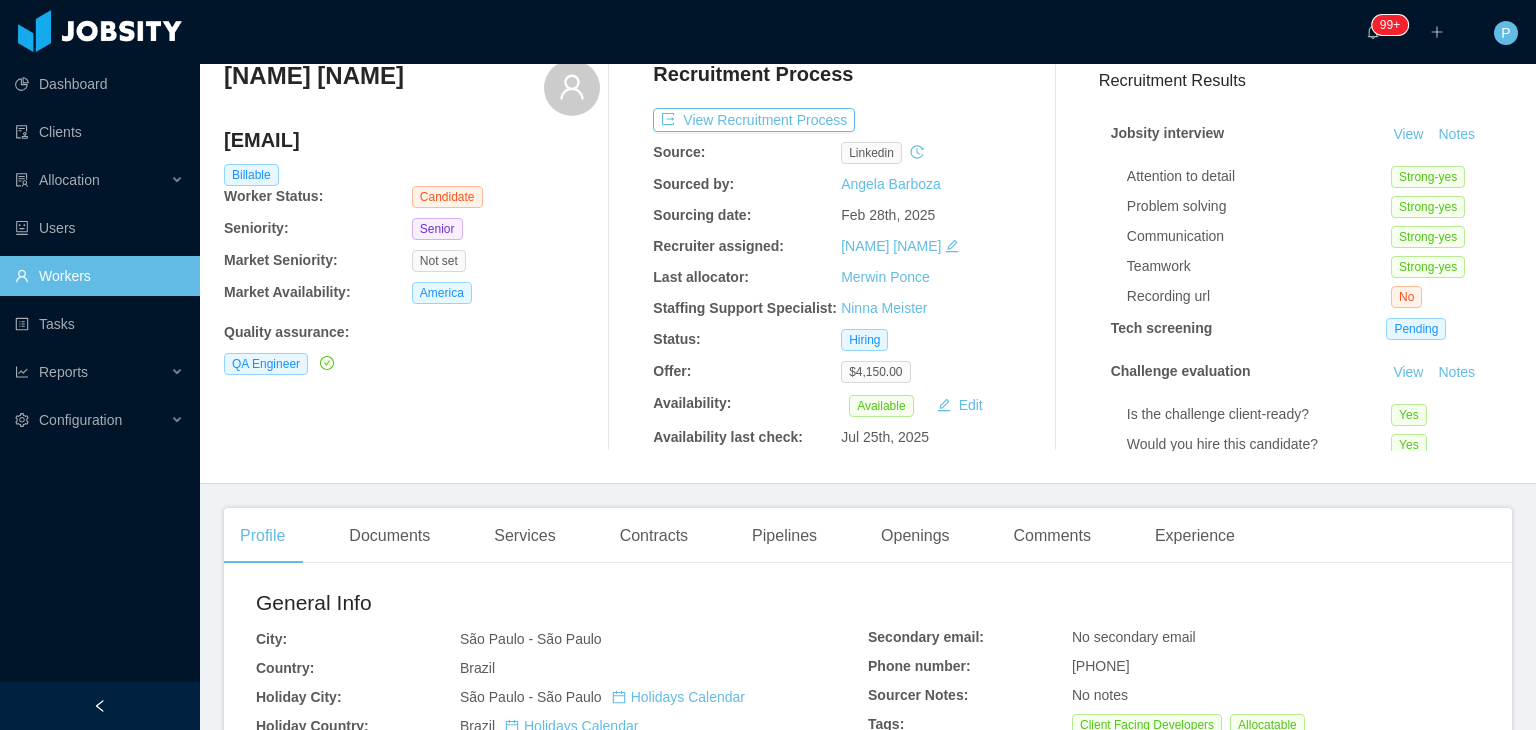 scroll, scrollTop: 80, scrollLeft: 0, axis: vertical 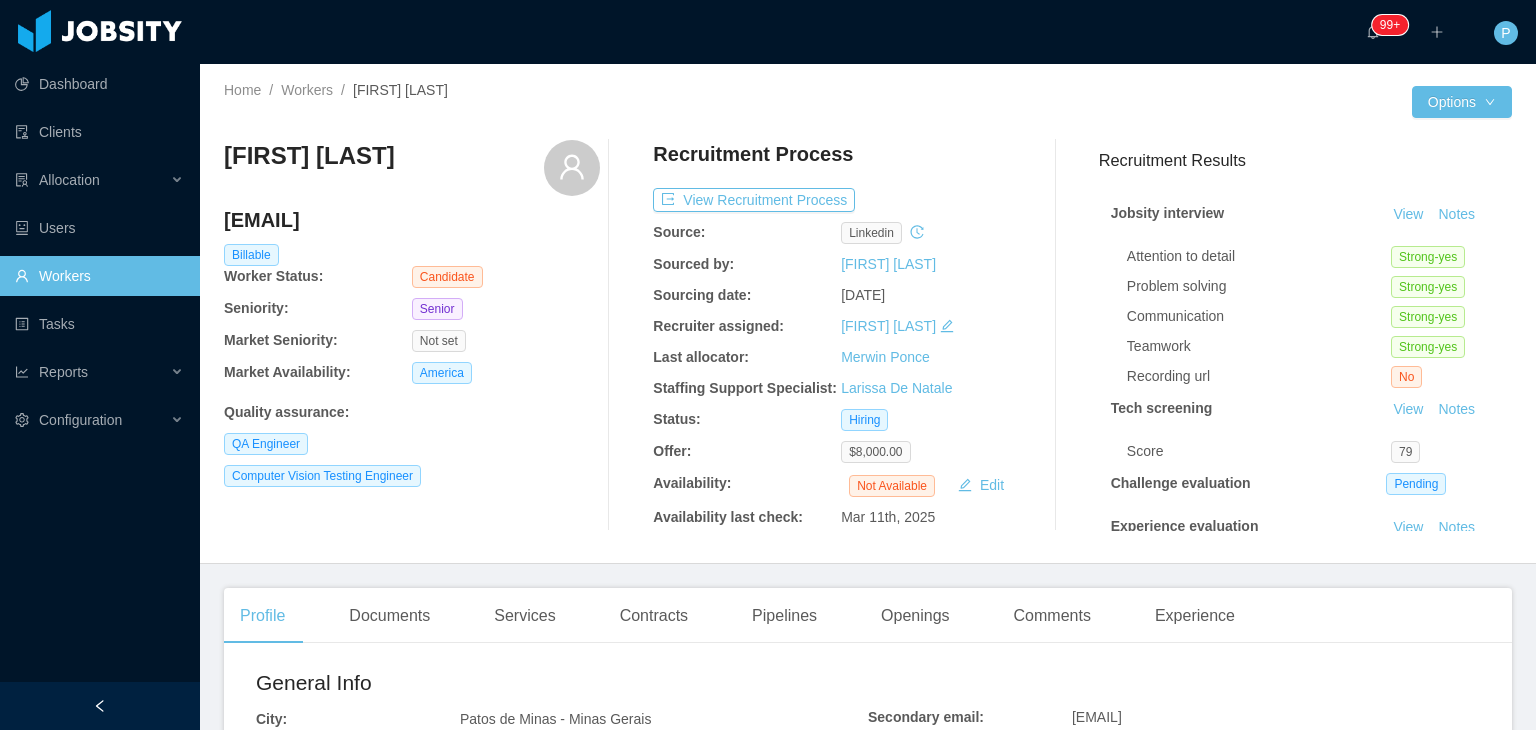 click on "··· 99+ ··· ··· P ···" at bounding box center [768, 32] 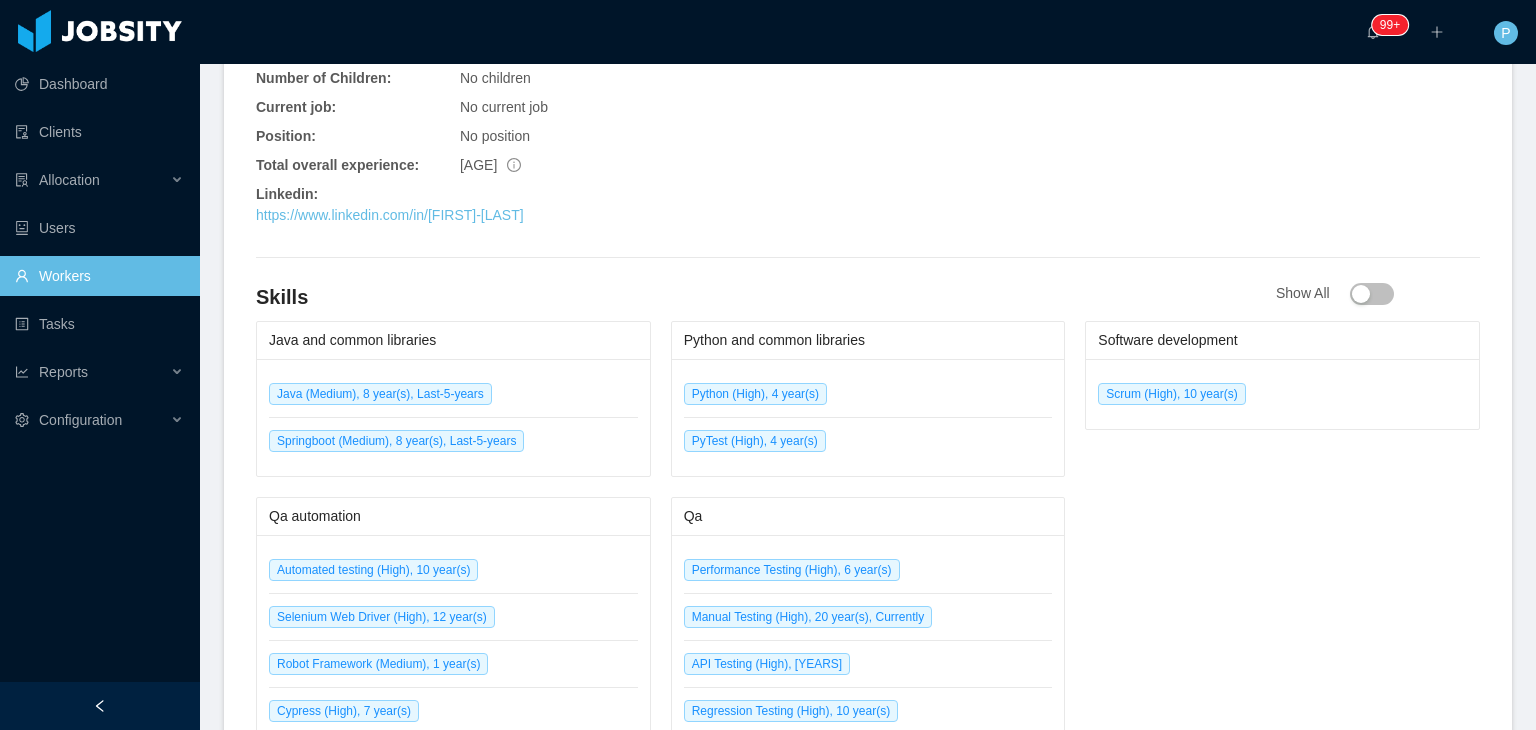 scroll, scrollTop: 960, scrollLeft: 0, axis: vertical 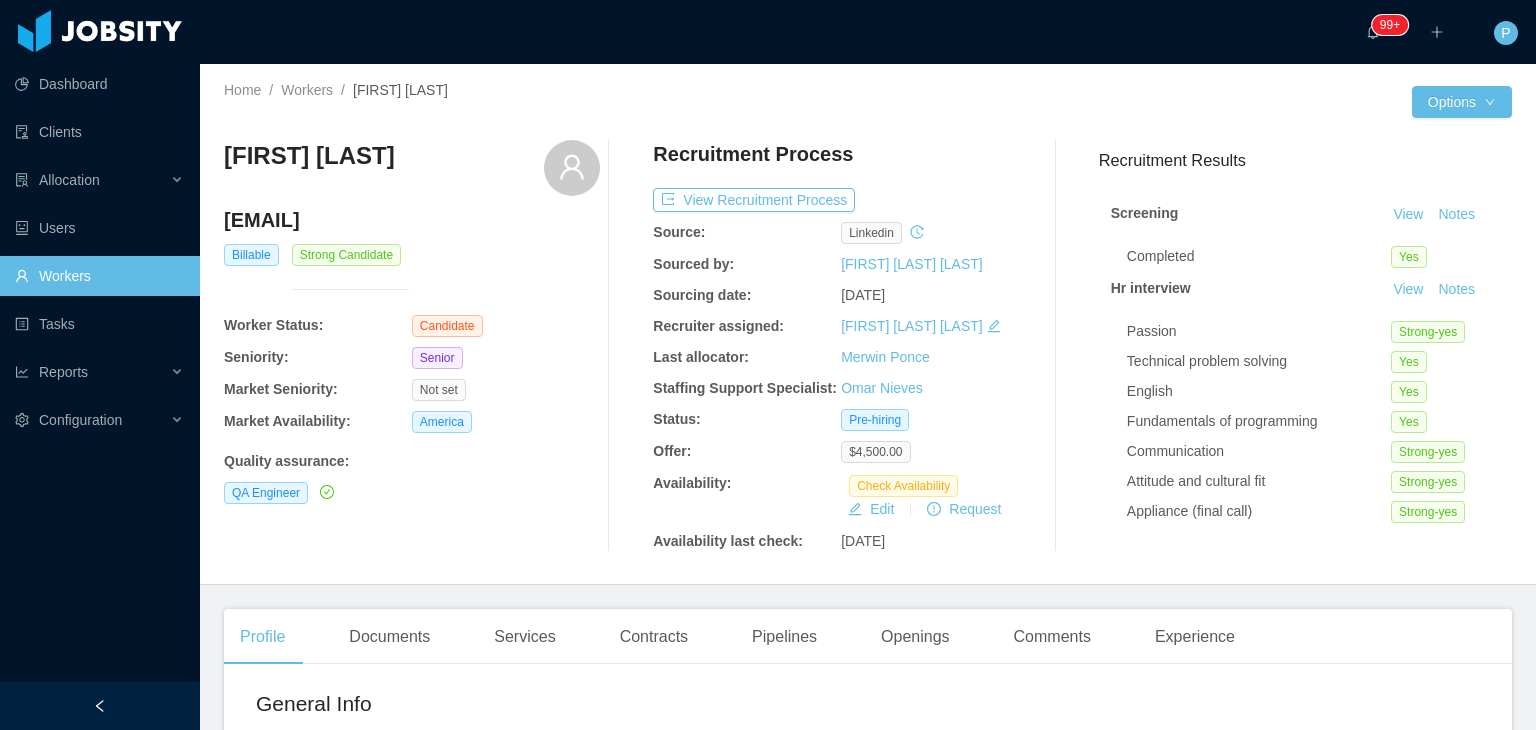 click on "[EMAIL]  Billable  Strong Candidate Worker Status: Candidate" at bounding box center (412, 271) 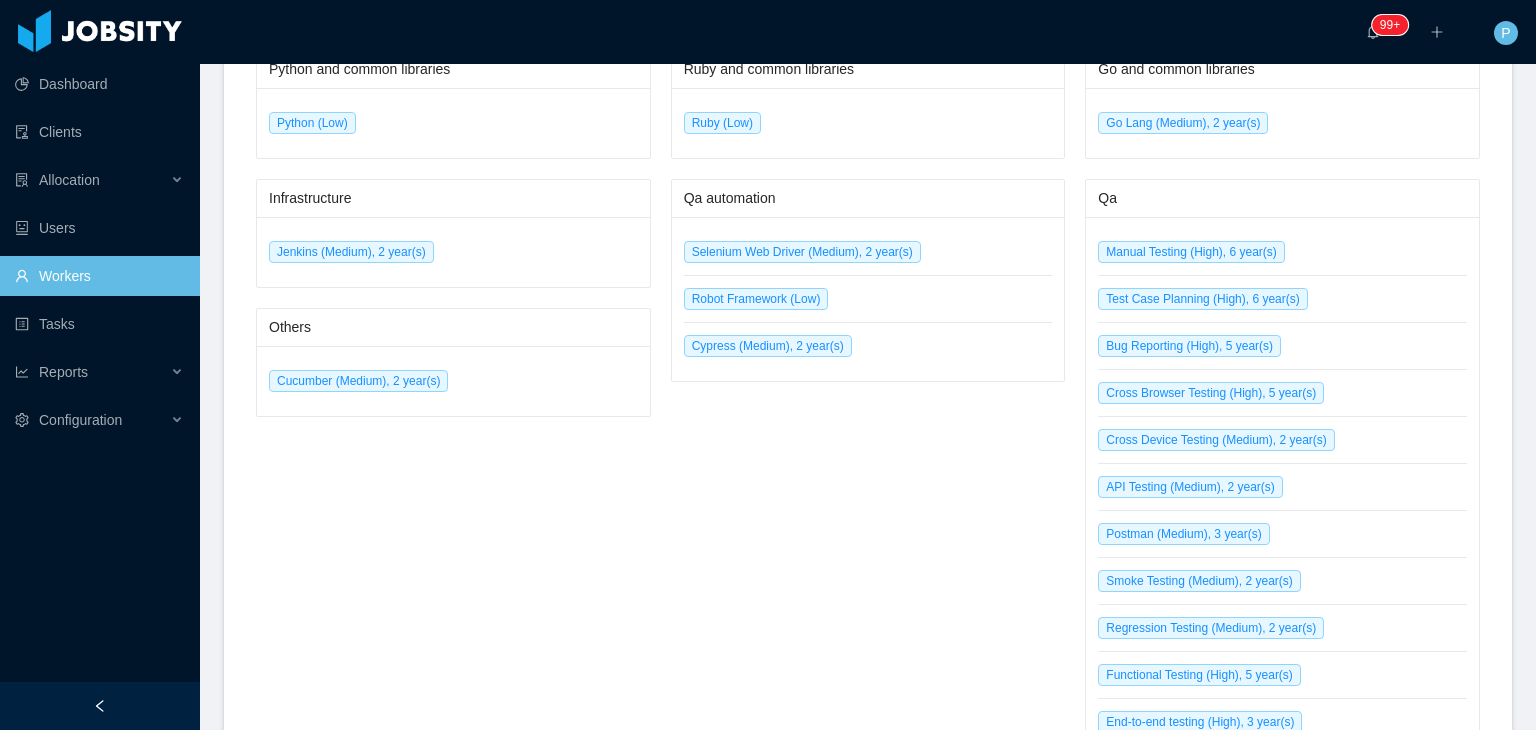 scroll, scrollTop: 1280, scrollLeft: 0, axis: vertical 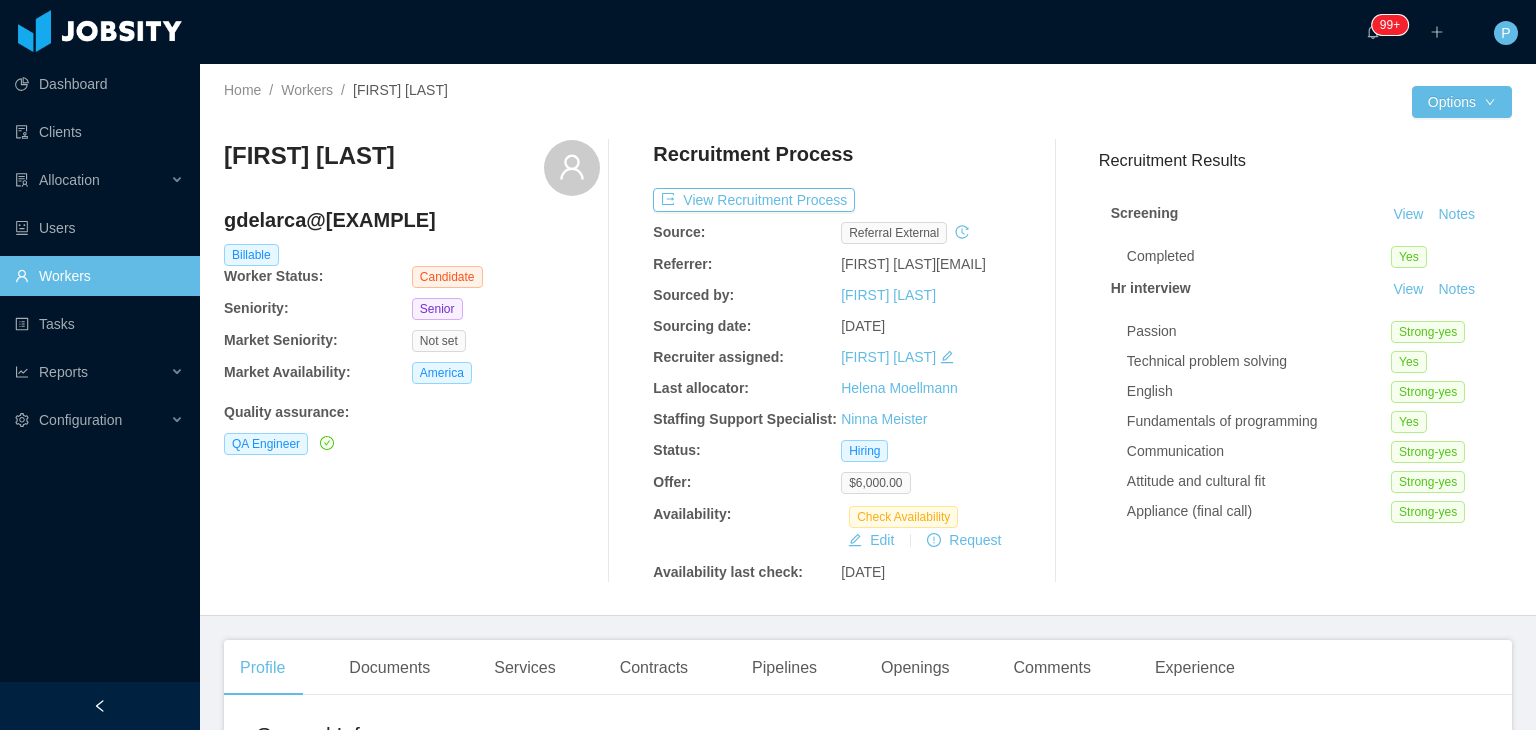 click on "Gabriel Del Arca" at bounding box center (412, 168) 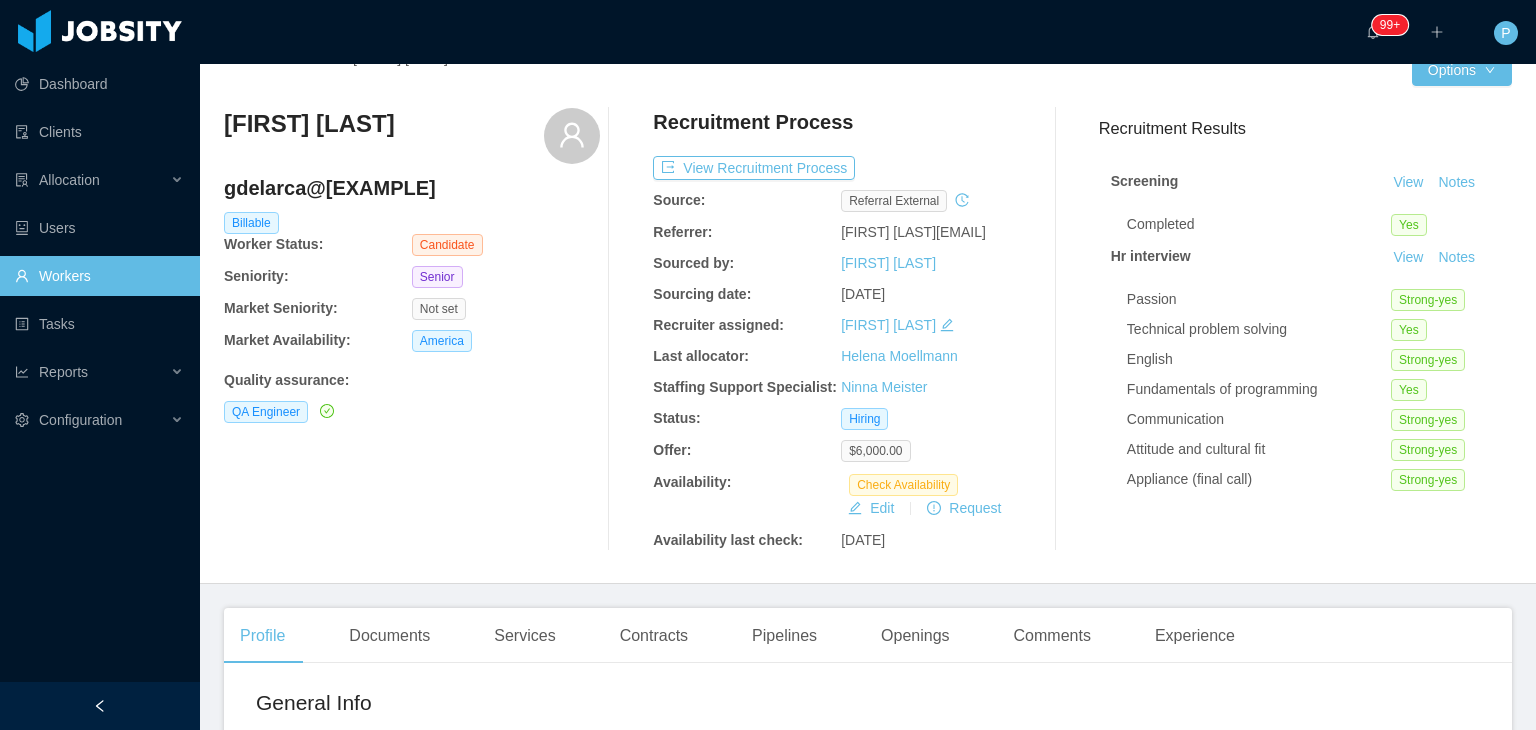 scroll, scrollTop: 0, scrollLeft: 0, axis: both 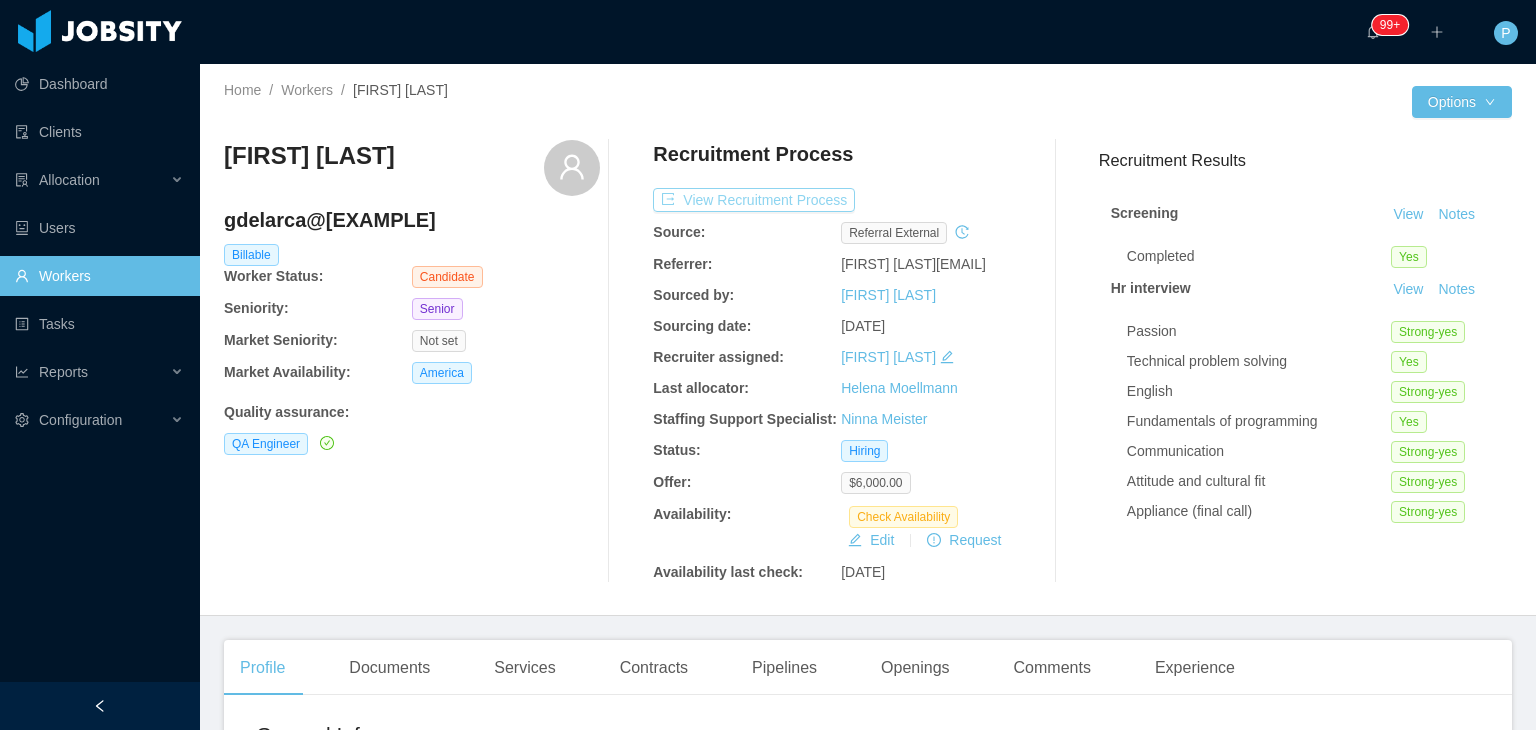 click on "View Recruitment Process" at bounding box center [754, 200] 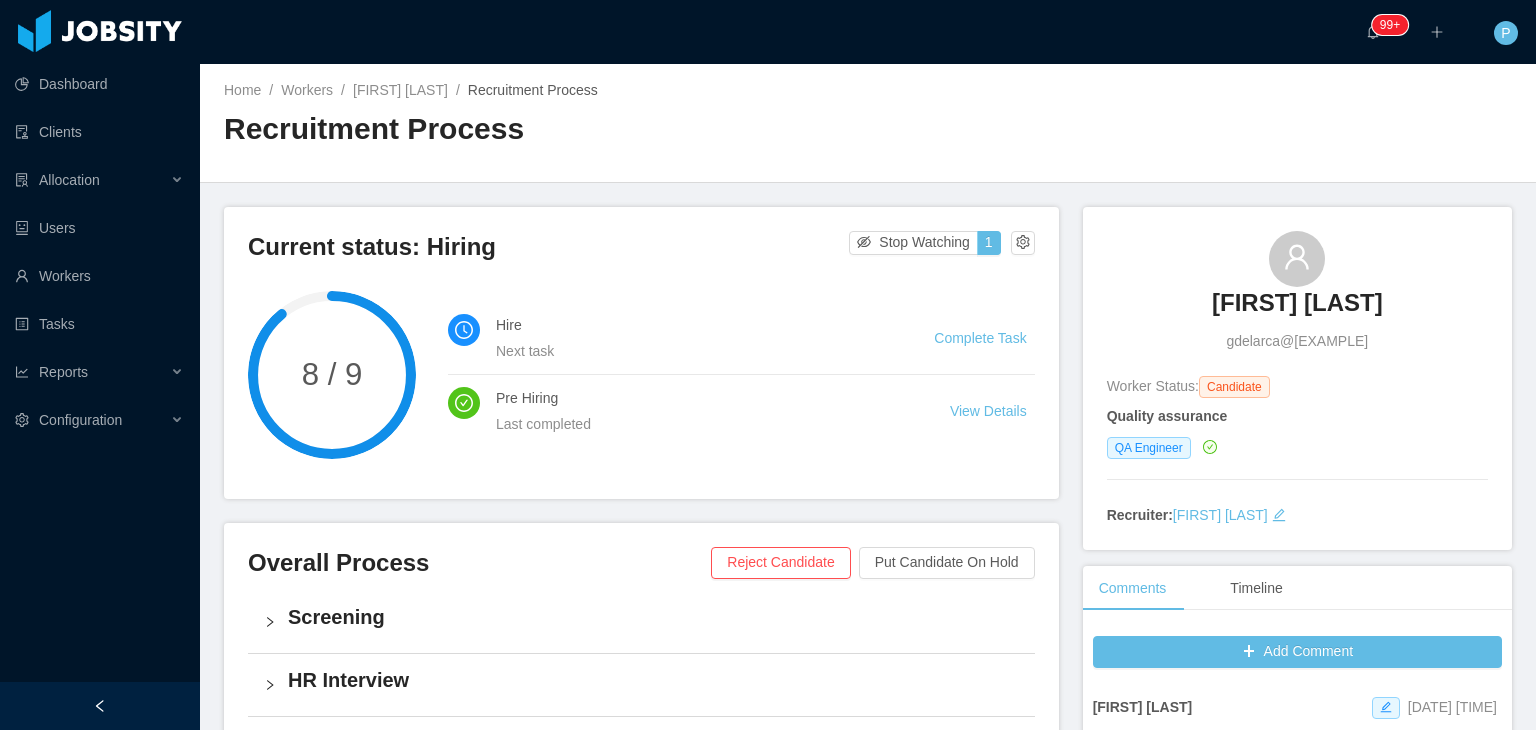 drag, startPoint x: 1384, startPoint y: 315, endPoint x: 1193, endPoint y: 308, distance: 191.12823 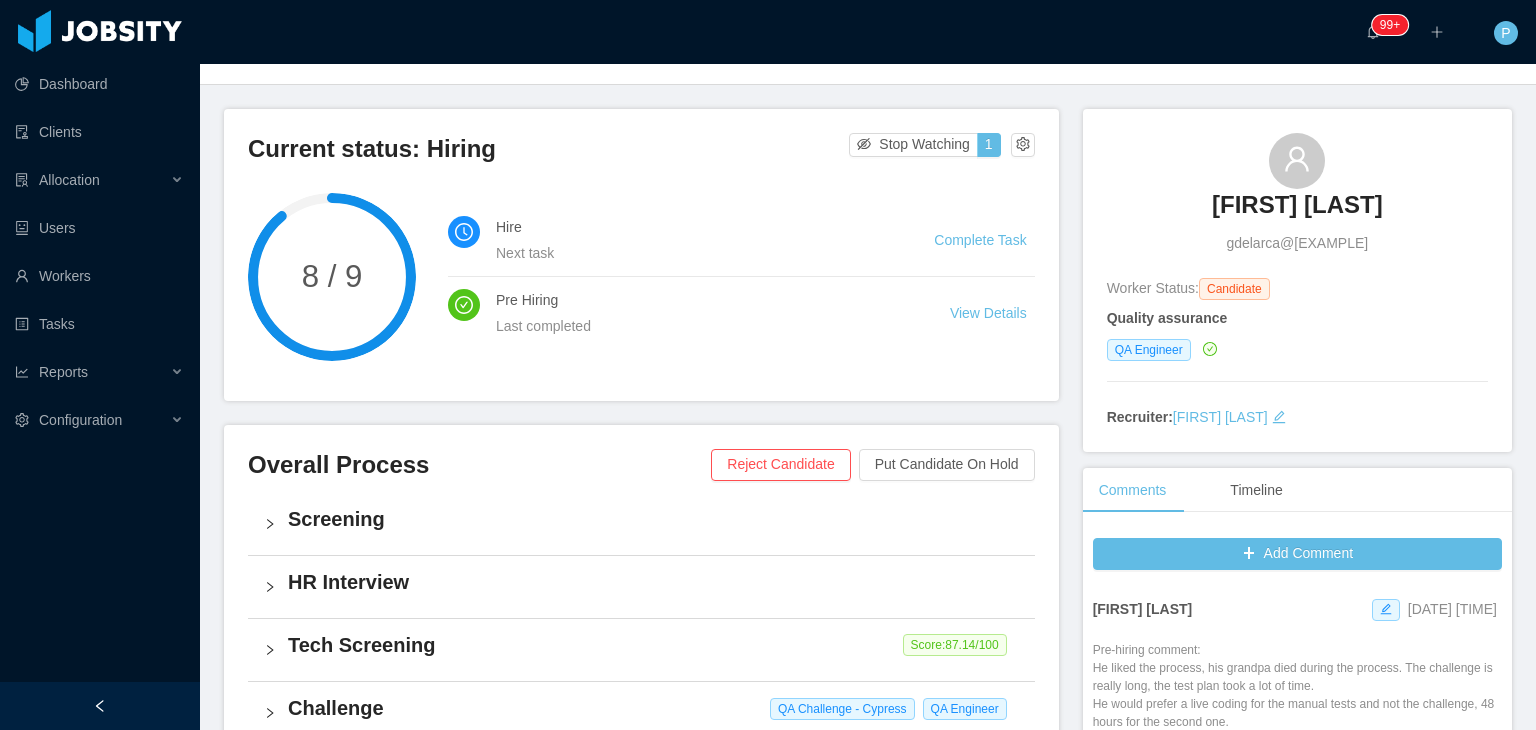 scroll, scrollTop: 0, scrollLeft: 0, axis: both 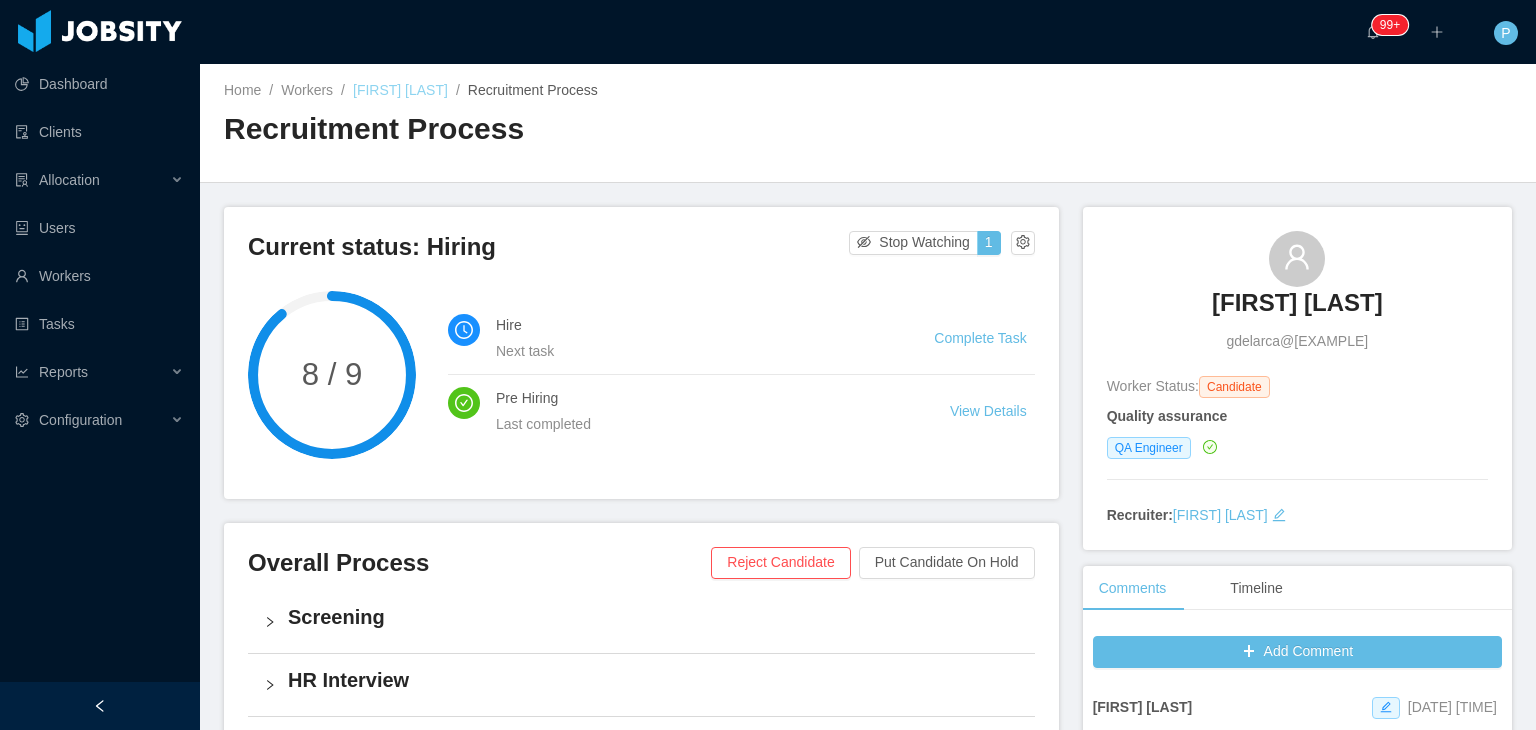 click on "Gabriel Del Arca" at bounding box center (400, 90) 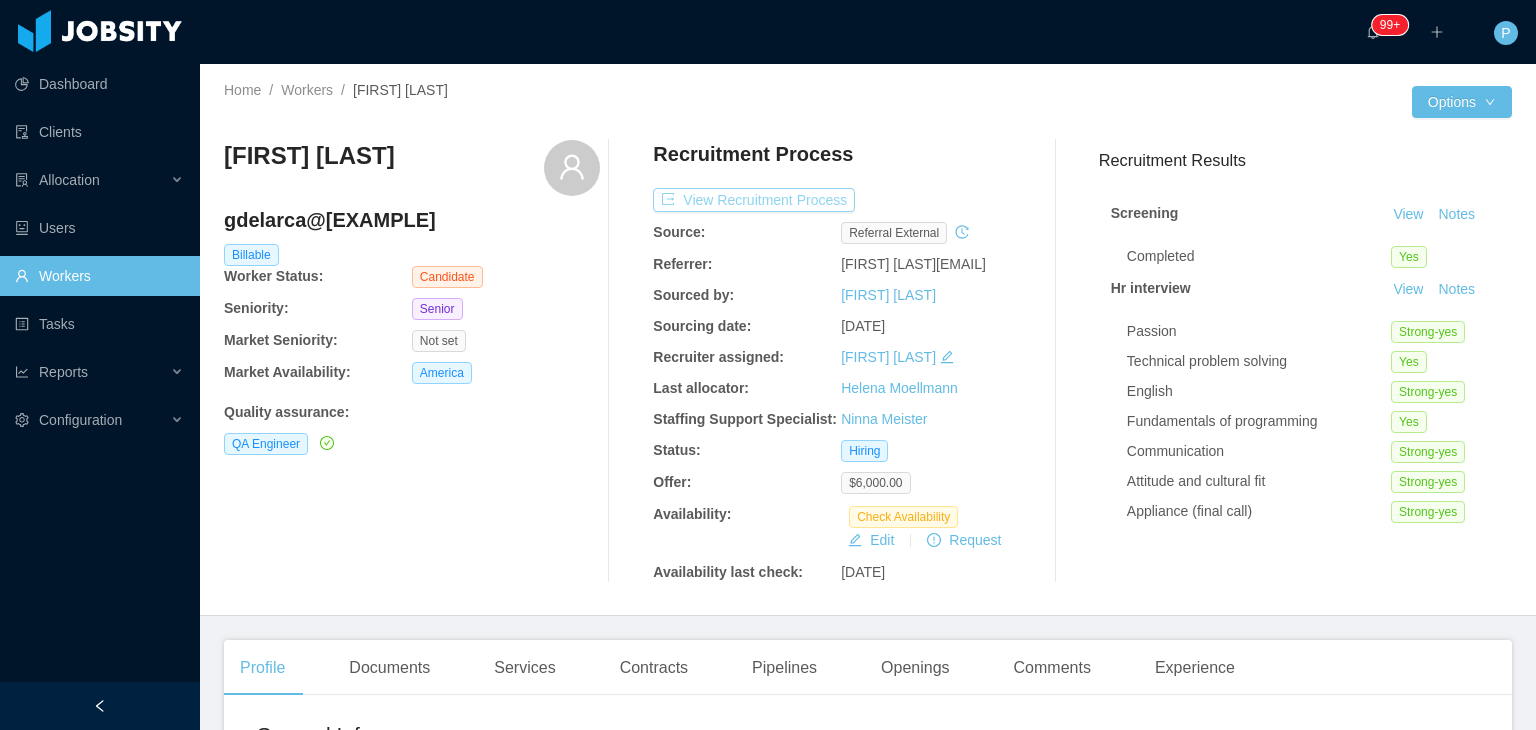 click on "View Recruitment Process" at bounding box center (754, 200) 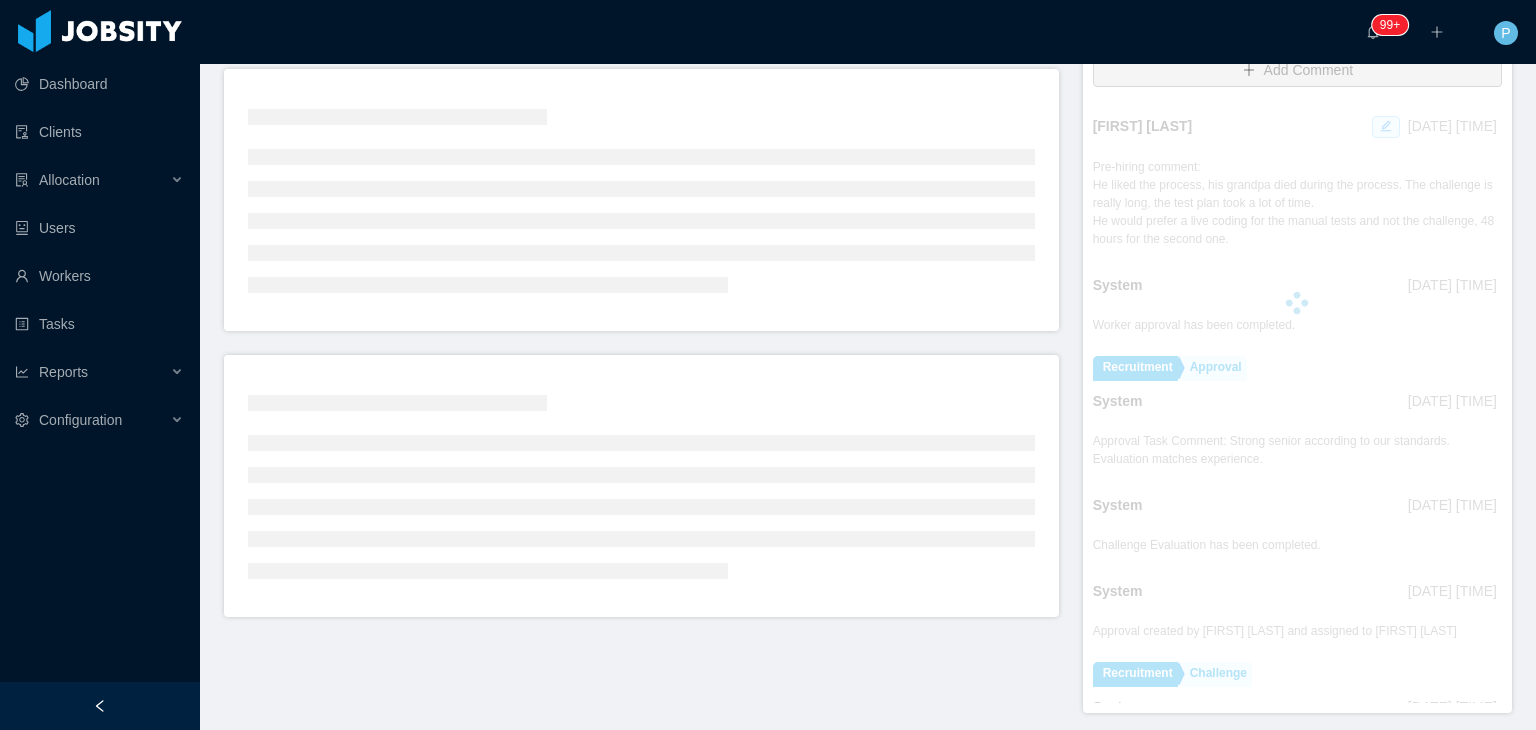 scroll, scrollTop: 514, scrollLeft: 0, axis: vertical 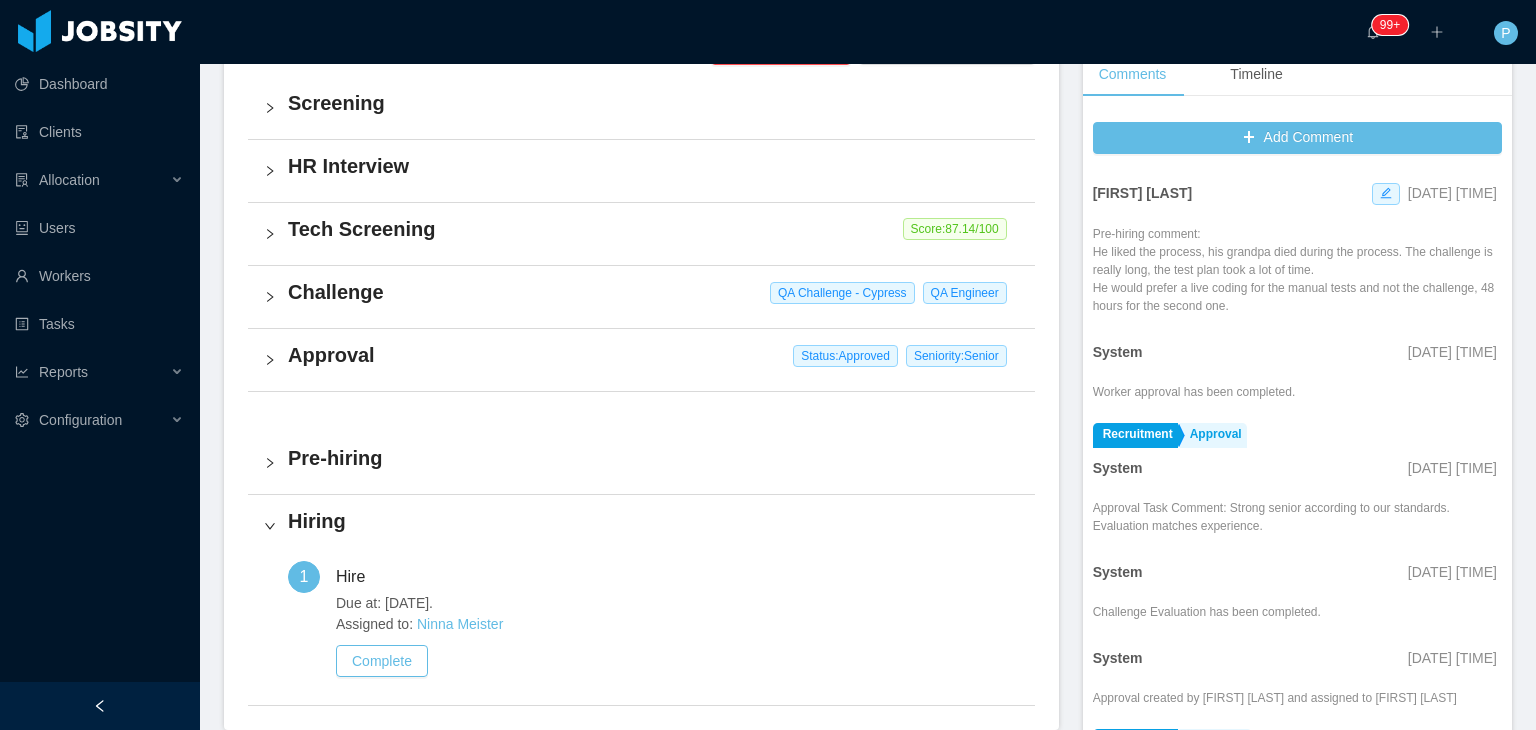 click on "Pre-hiring" at bounding box center [653, 458] 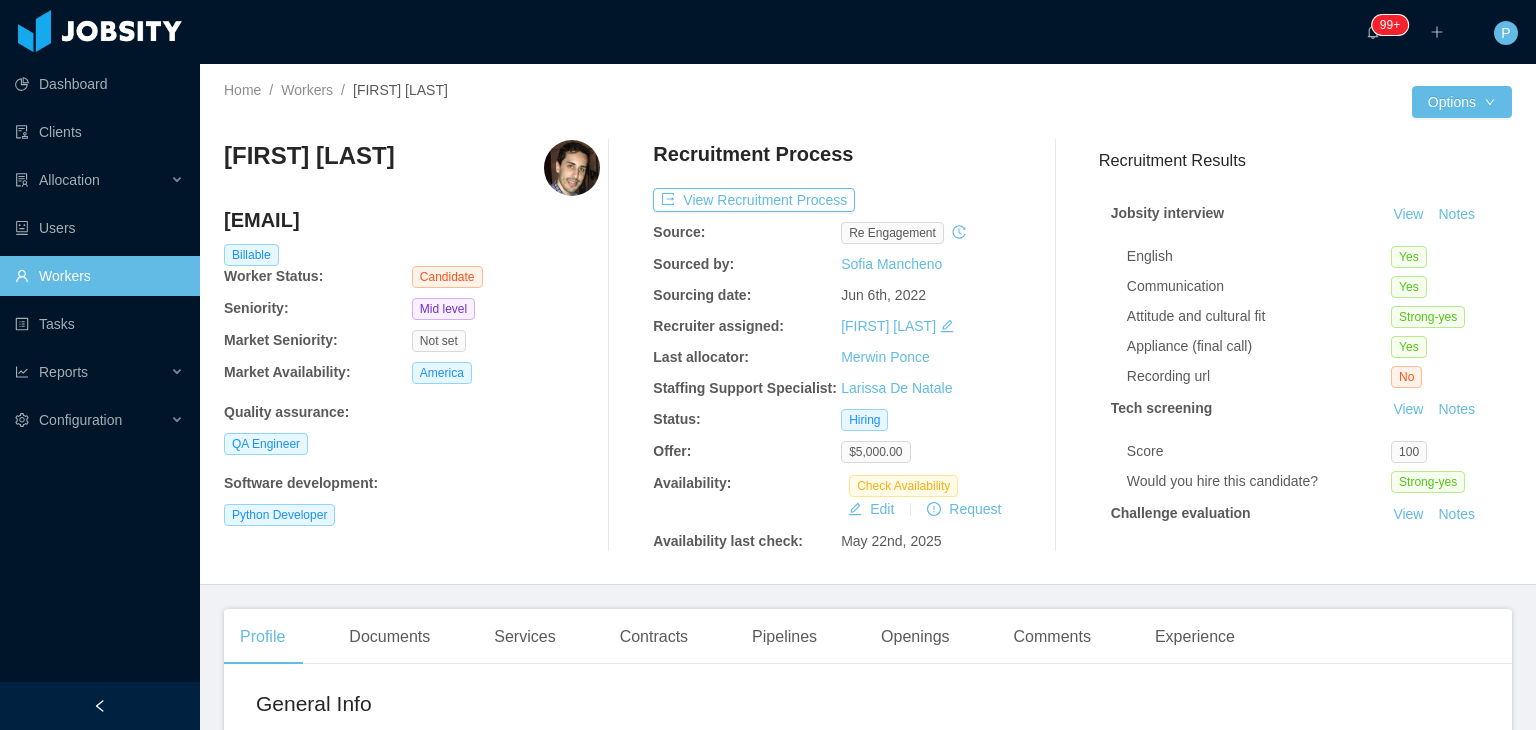 scroll, scrollTop: 0, scrollLeft: 0, axis: both 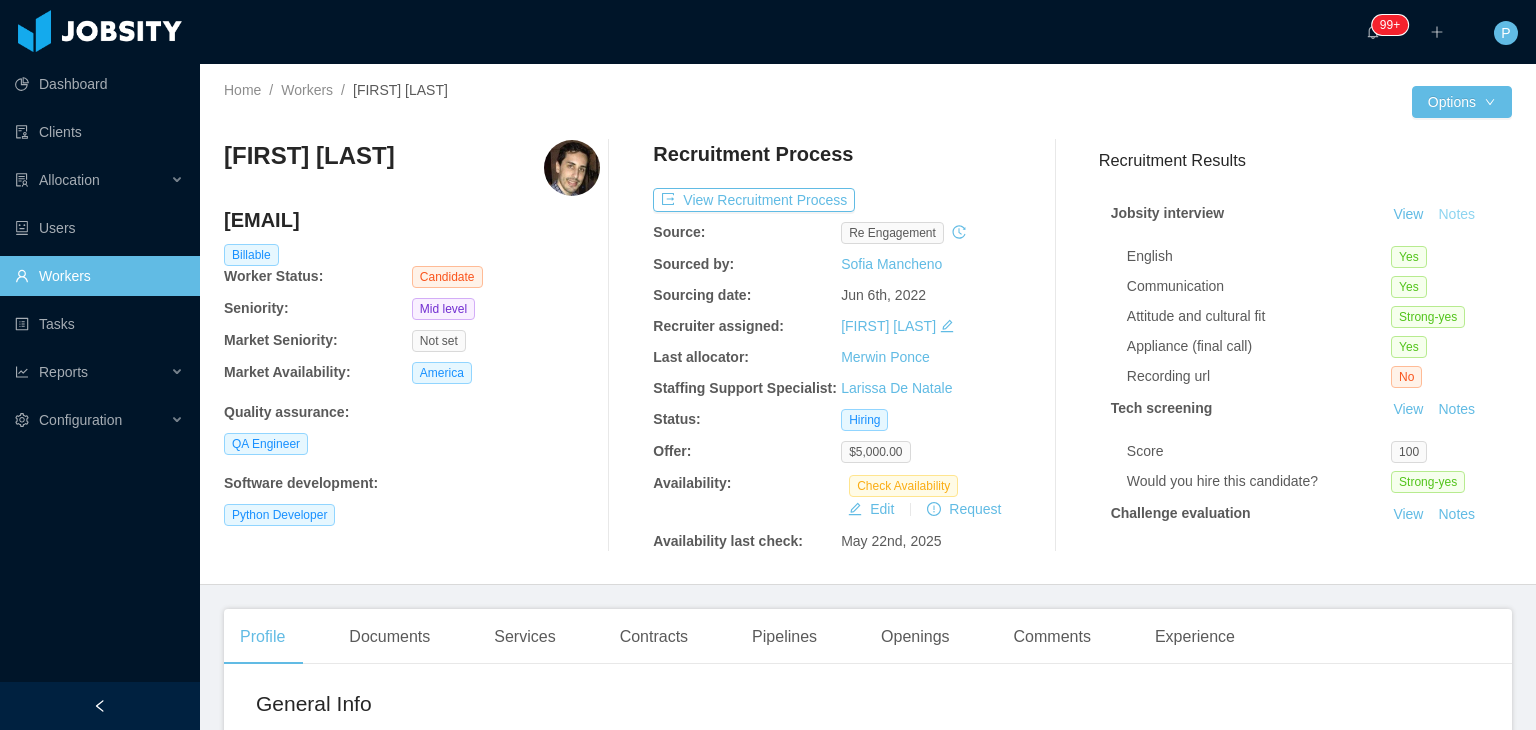 click on "Notes" at bounding box center [1456, 215] 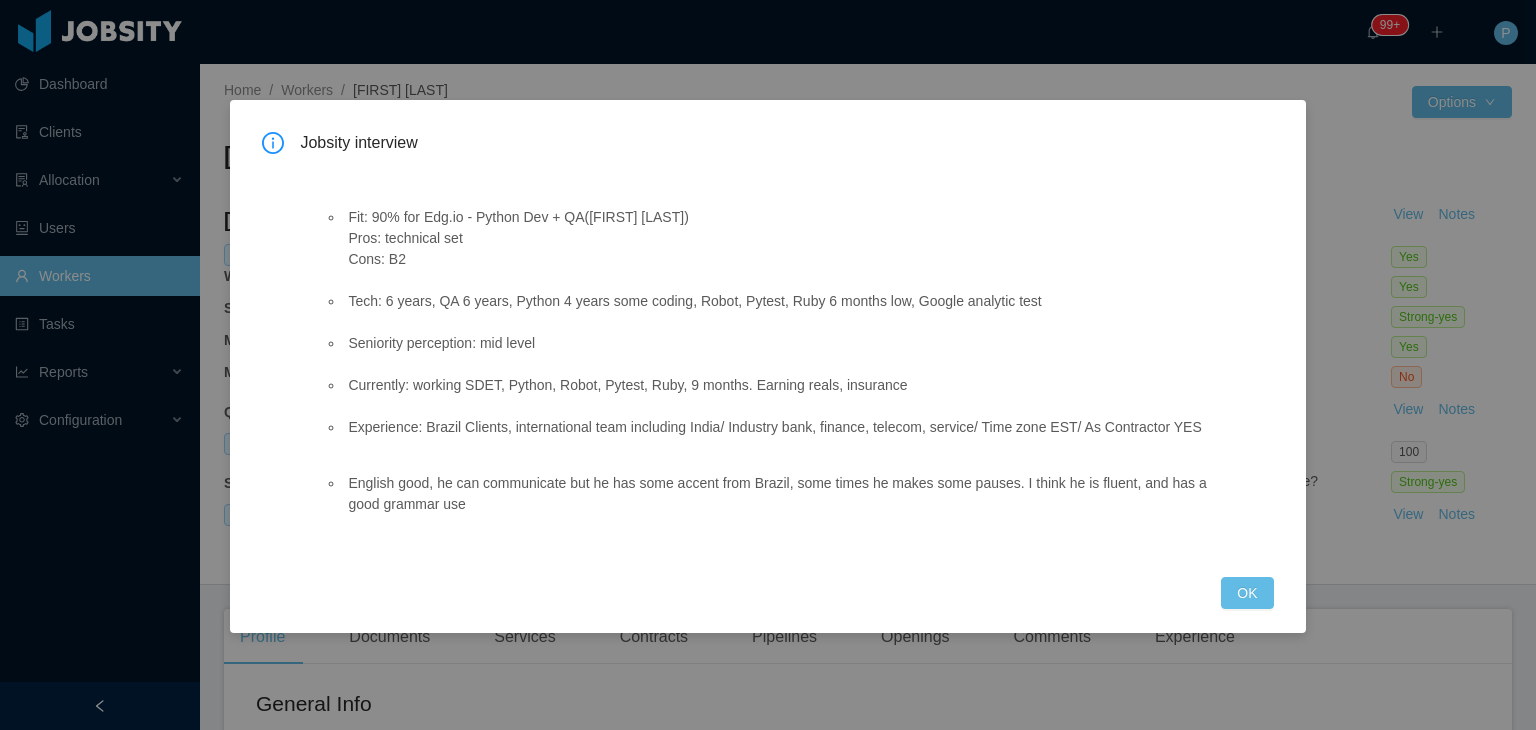 click on "Jobsity interview  Fit: 90% for  Edg.io - Python Dev + QA([FIRST] [LAST])  Pros: technical set Cons: B2 Tech: 6 years, QA 6 years, Python 4 years some coding, Robot, Pytest, Ruby 6 months low, Google analytic test Seniority perception: mid level Currently: working SDET, Python, Robot, Pytest, Ruby, 9 months. Earning reals, insurance Experience: Brazil Clients, international team including India/ Industry bank, finance, telecom, service/ Time zone EST/ As Contractor YES
English good, he can communicate but he has some accent from Brazil, some times he makes some pauses. I think he is fluent, and has a good grammar use
OK" at bounding box center [768, 365] 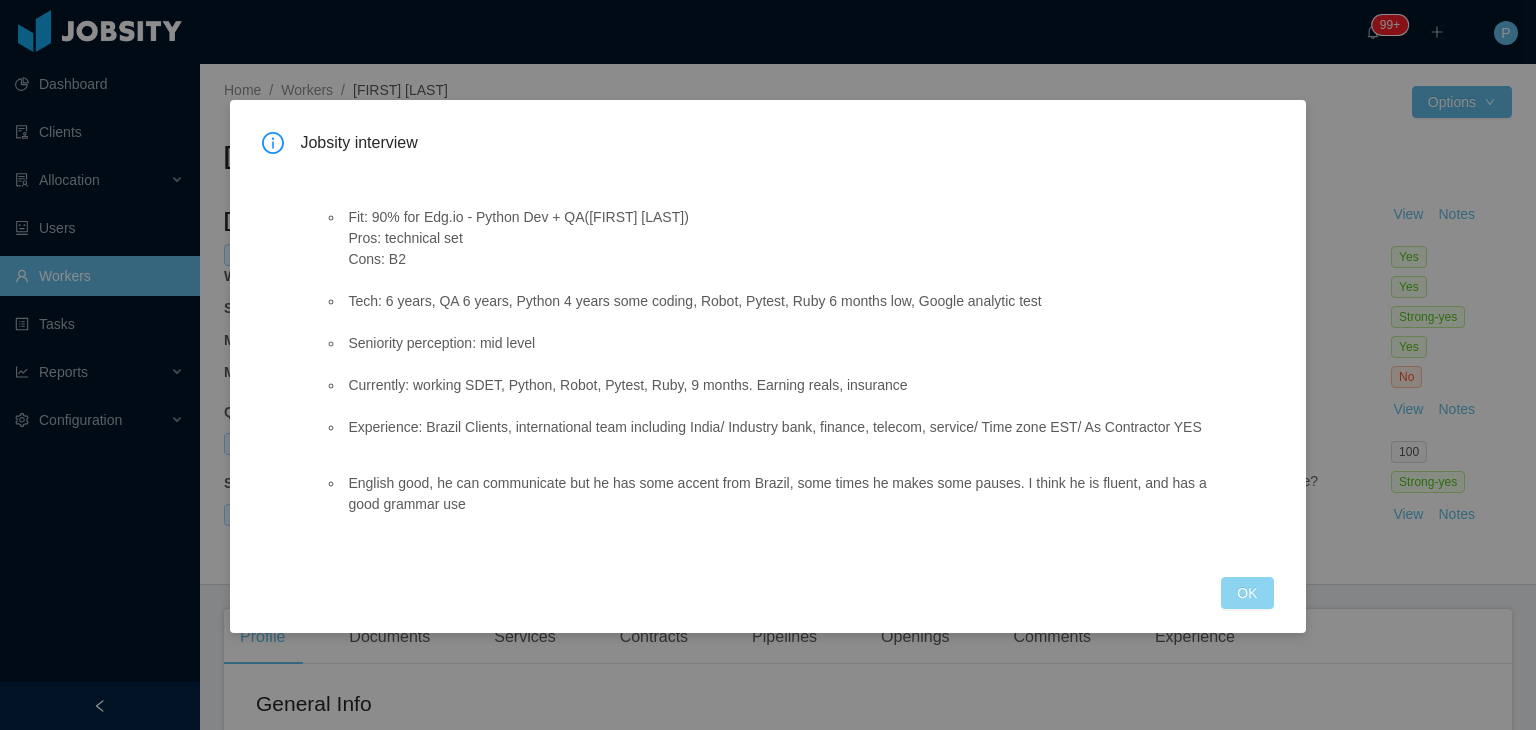 click on "OK" at bounding box center [1247, 593] 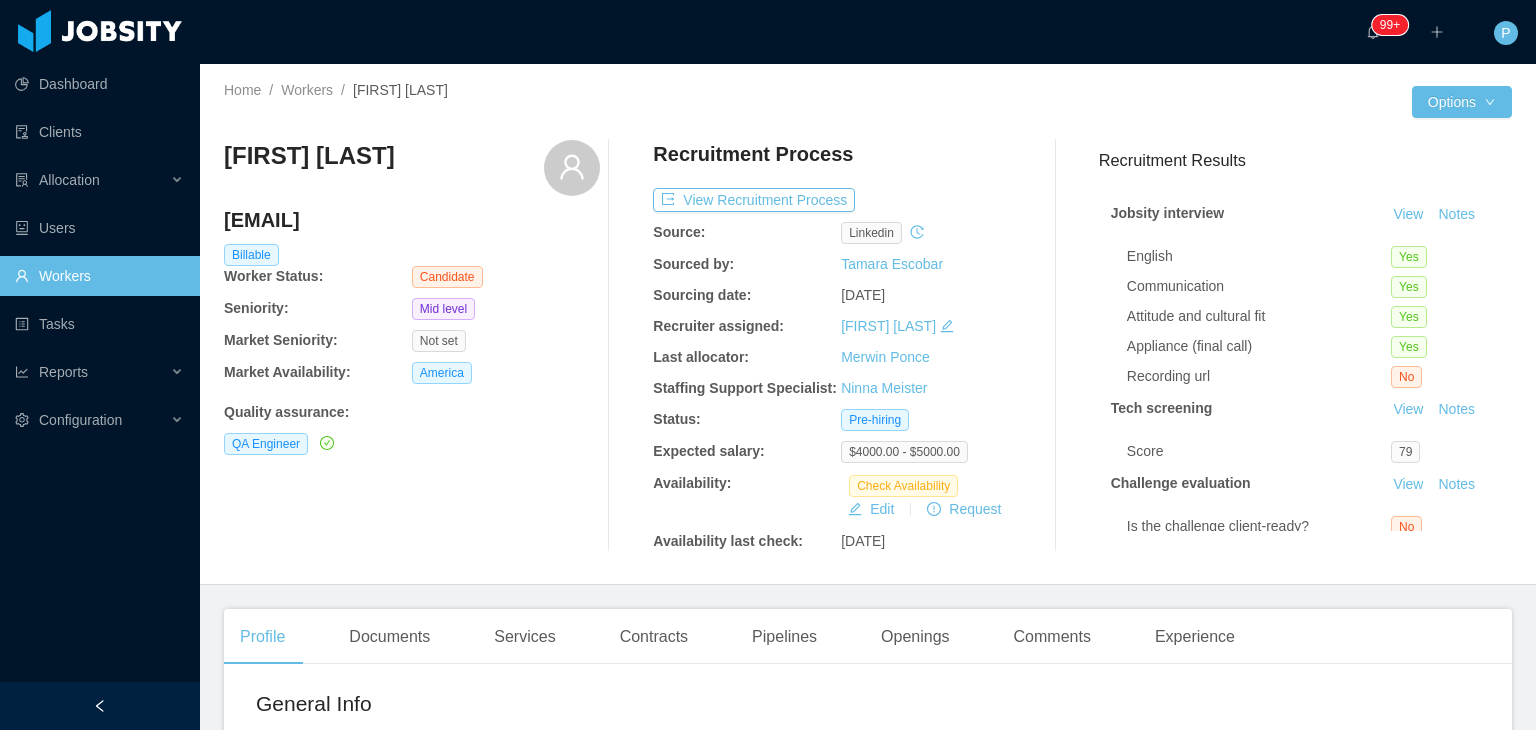 scroll, scrollTop: 0, scrollLeft: 0, axis: both 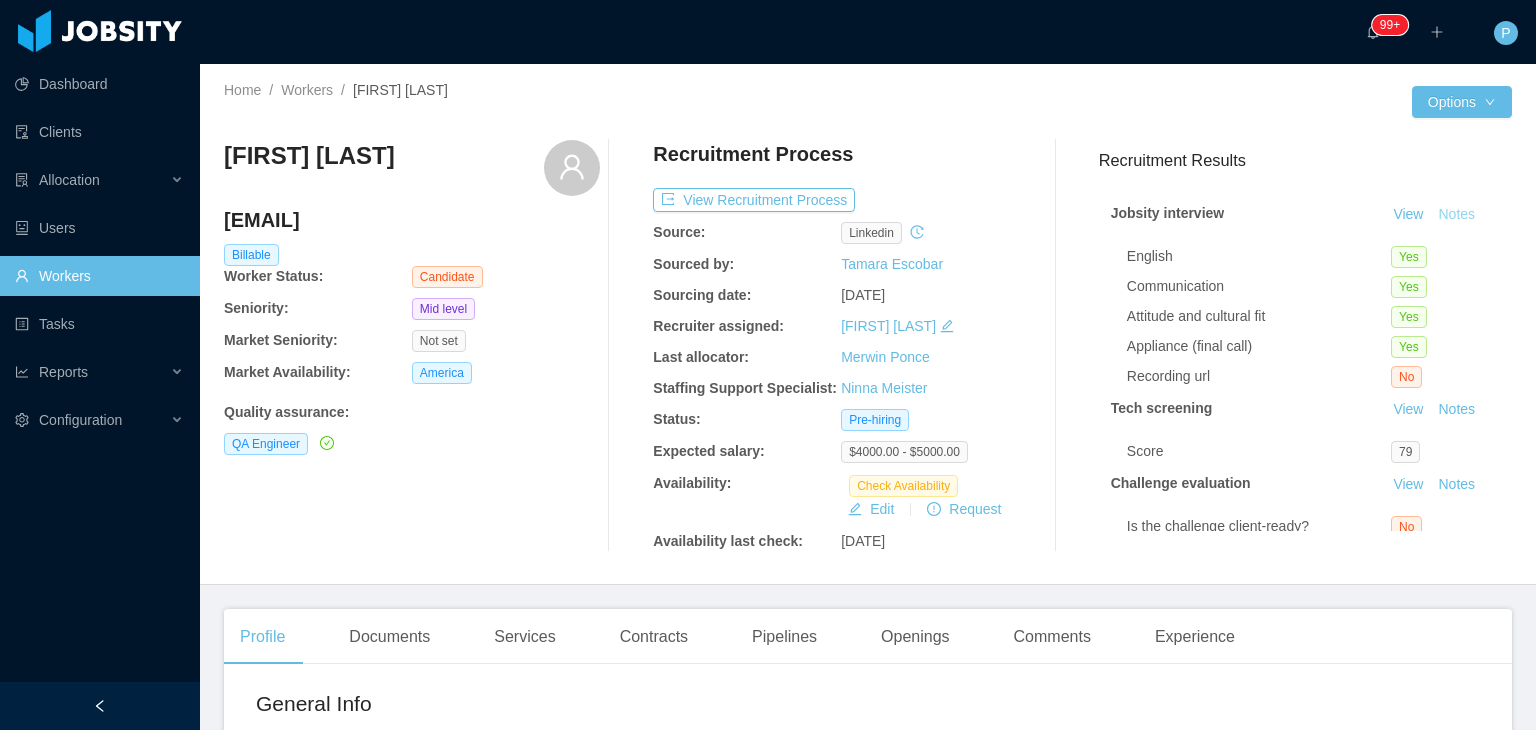 click on "Notes" at bounding box center (1456, 215) 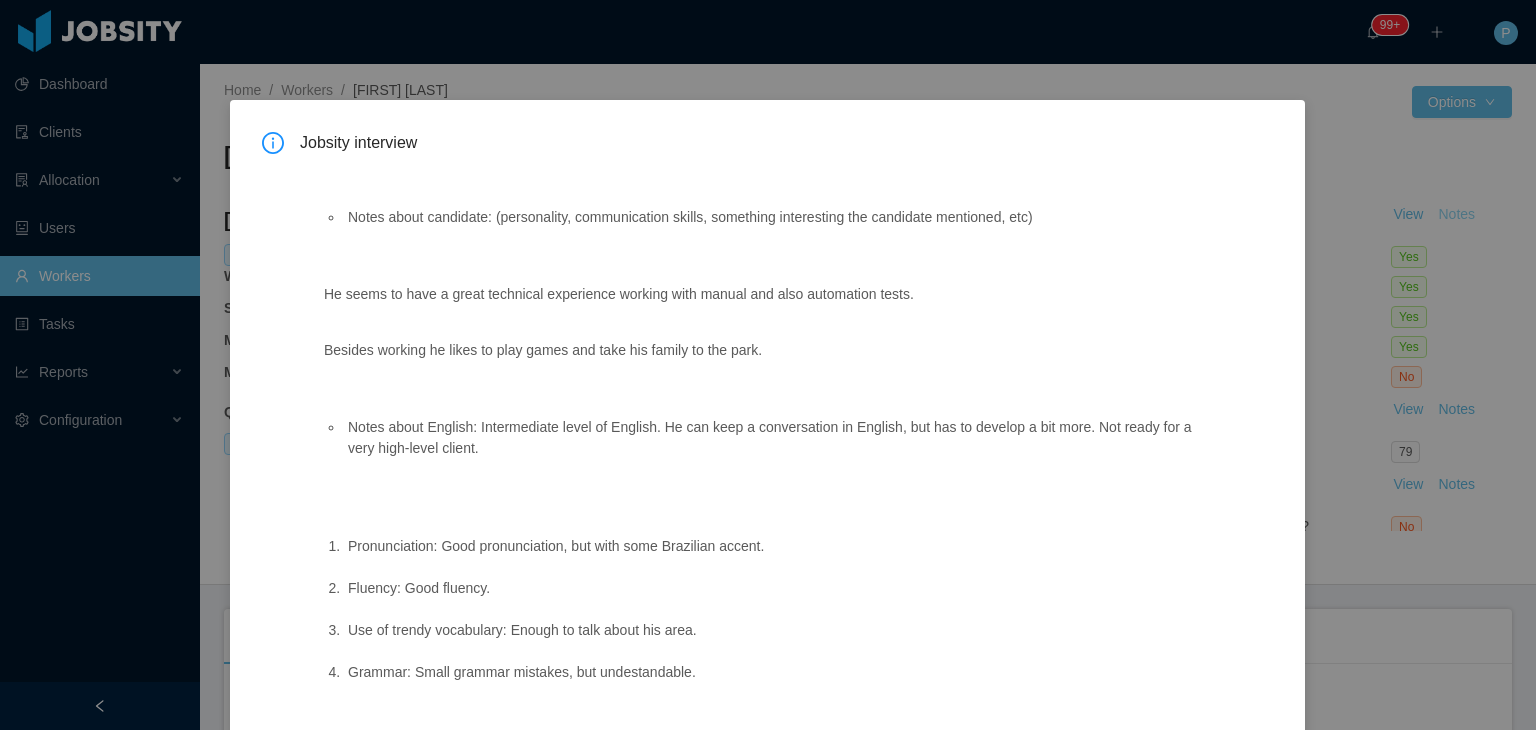 scroll, scrollTop: 16, scrollLeft: 0, axis: vertical 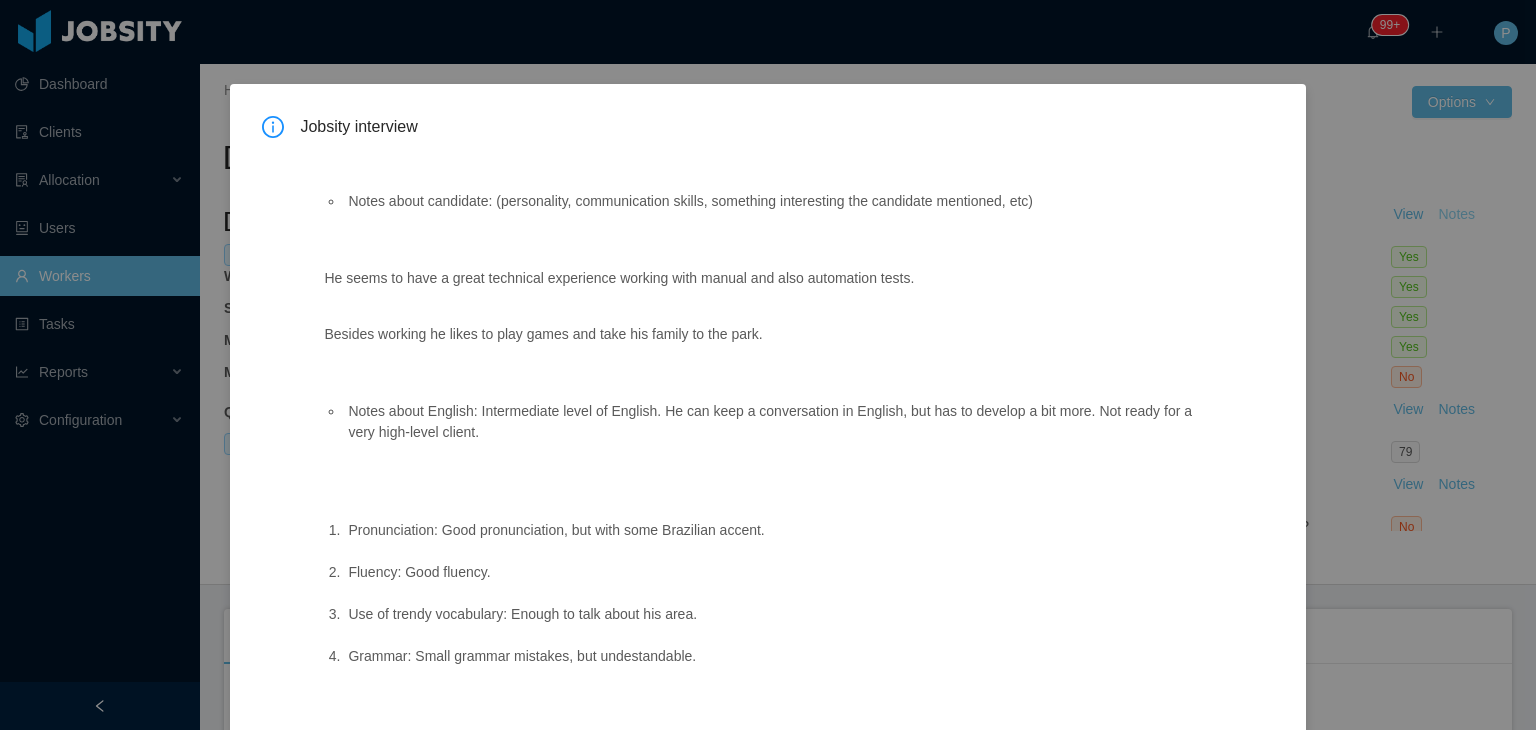 type 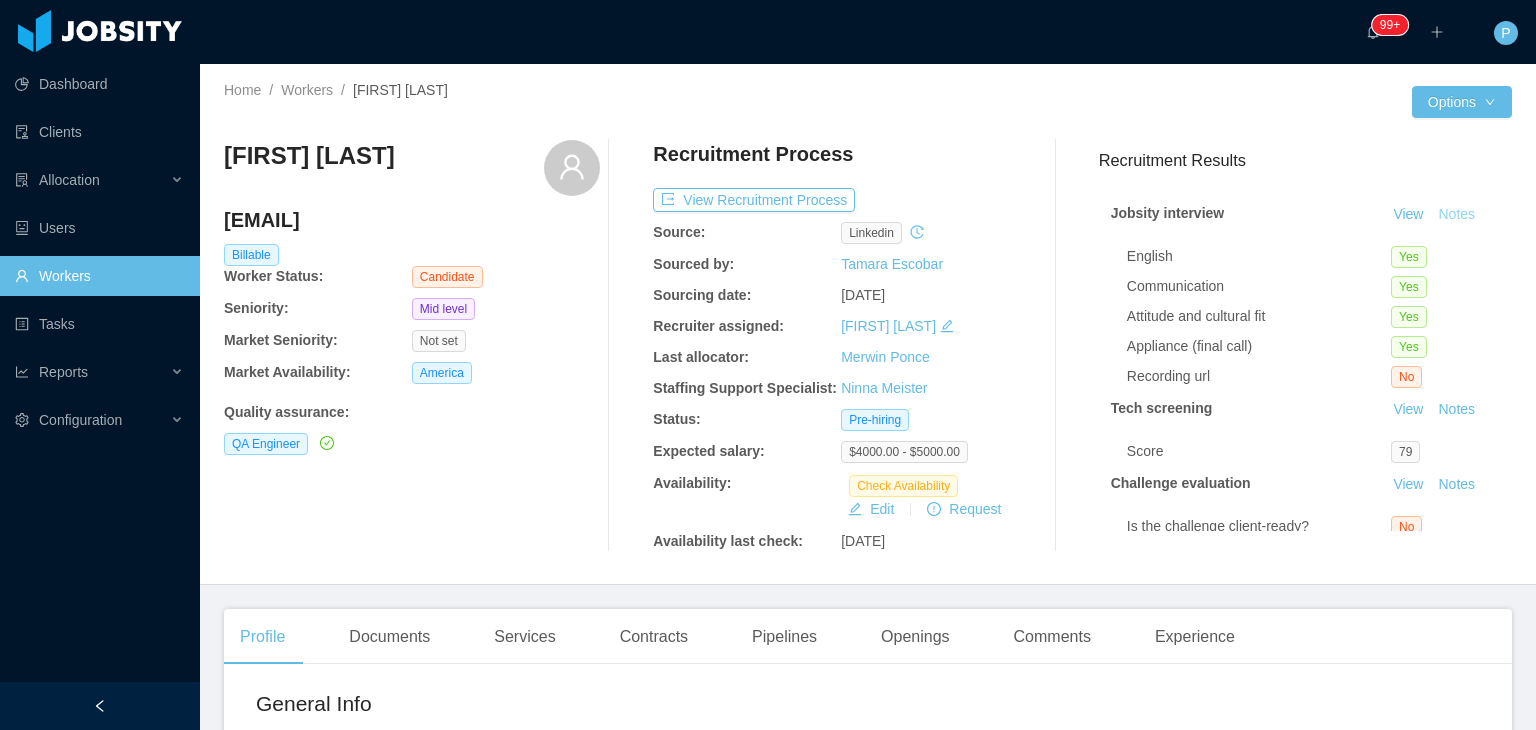type 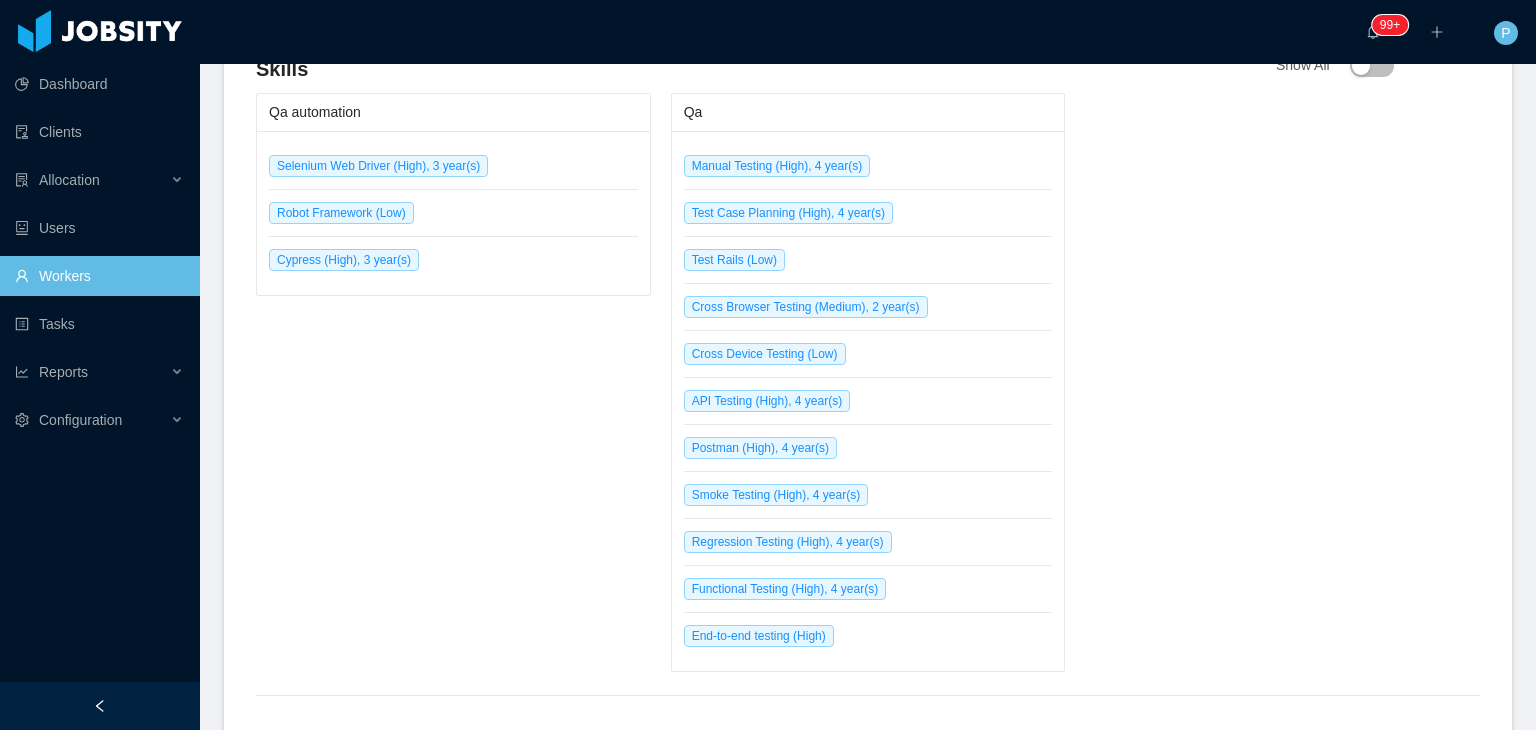 scroll, scrollTop: 1120, scrollLeft: 0, axis: vertical 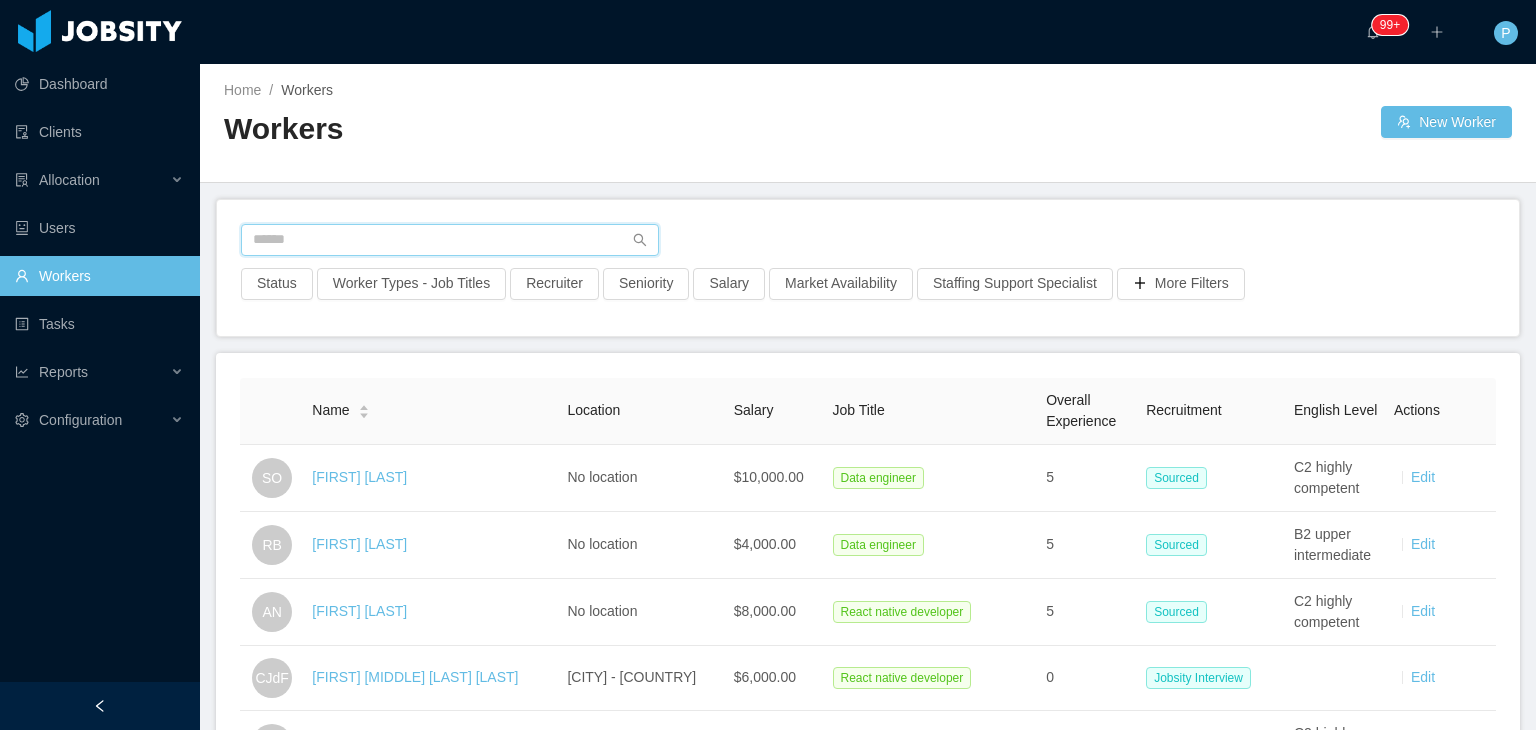 click at bounding box center (450, 240) 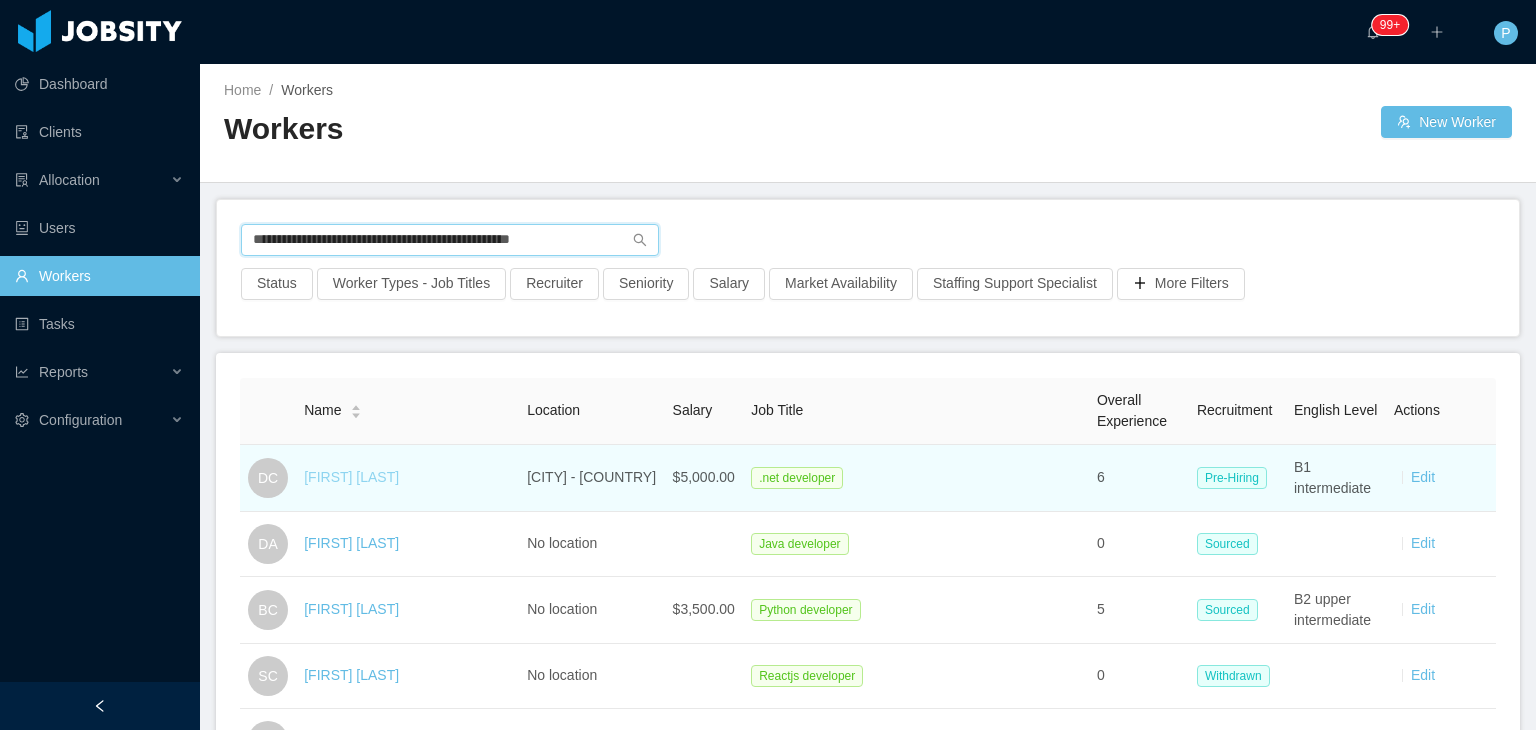 type on "**********" 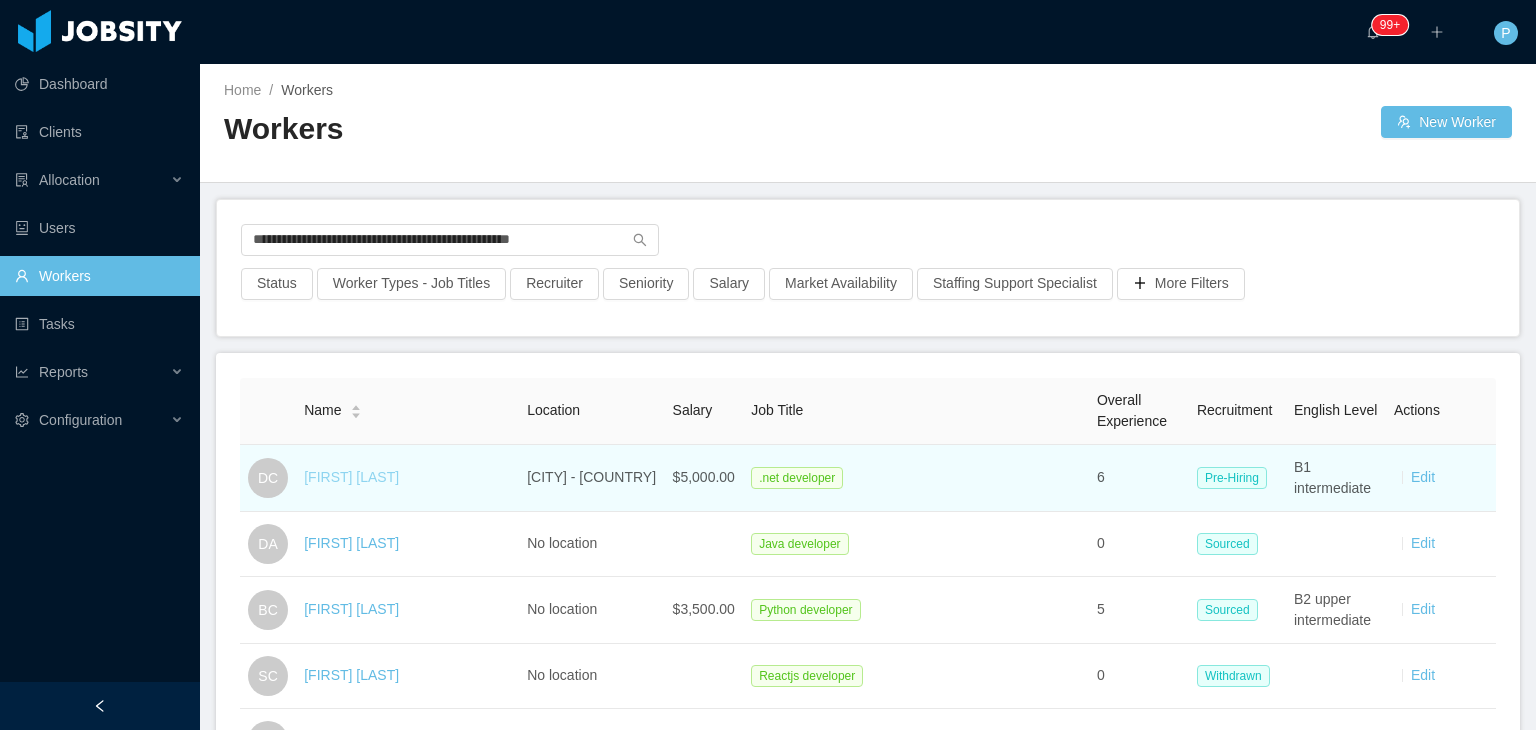 click on "[FIRST] [LAST]" at bounding box center [351, 477] 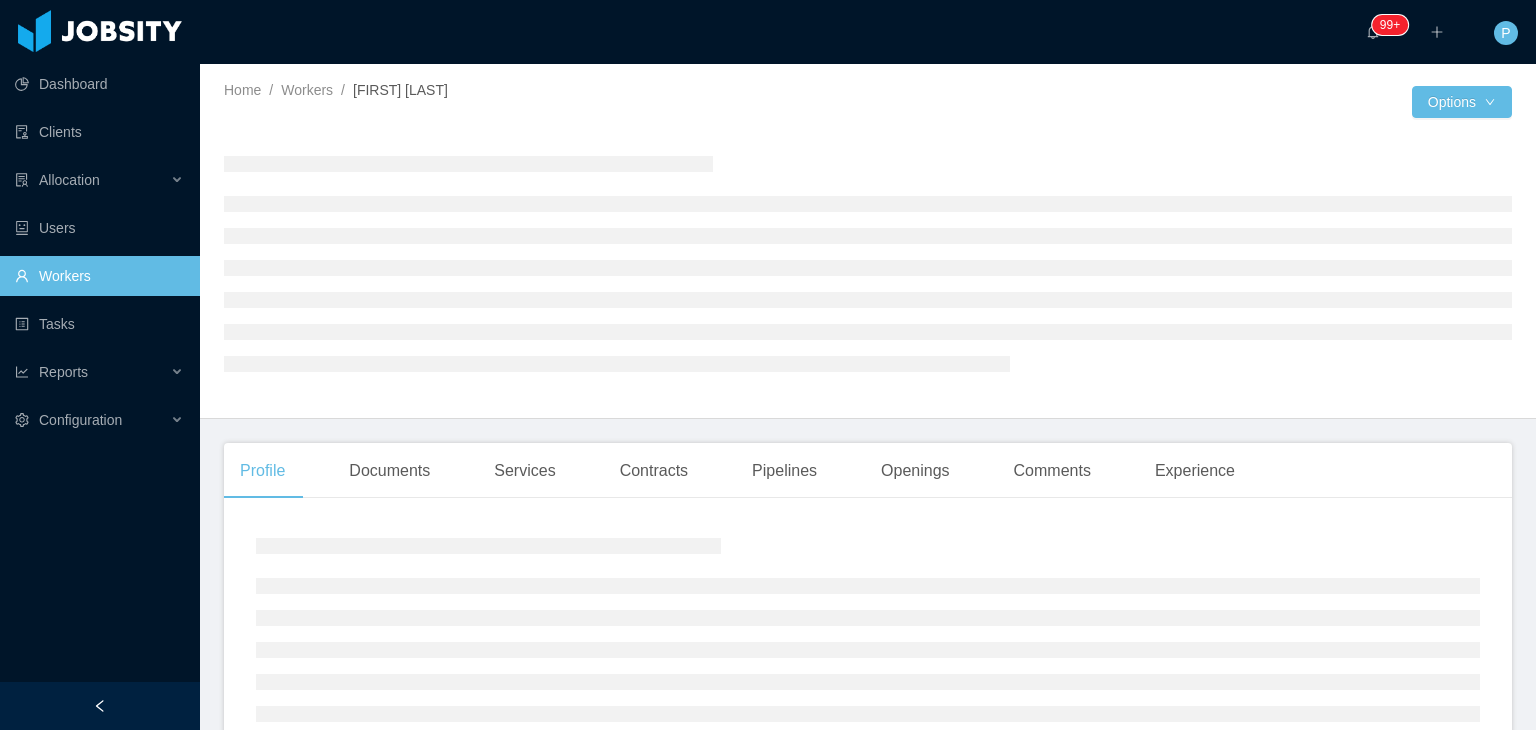 click at bounding box center (1140, 102) 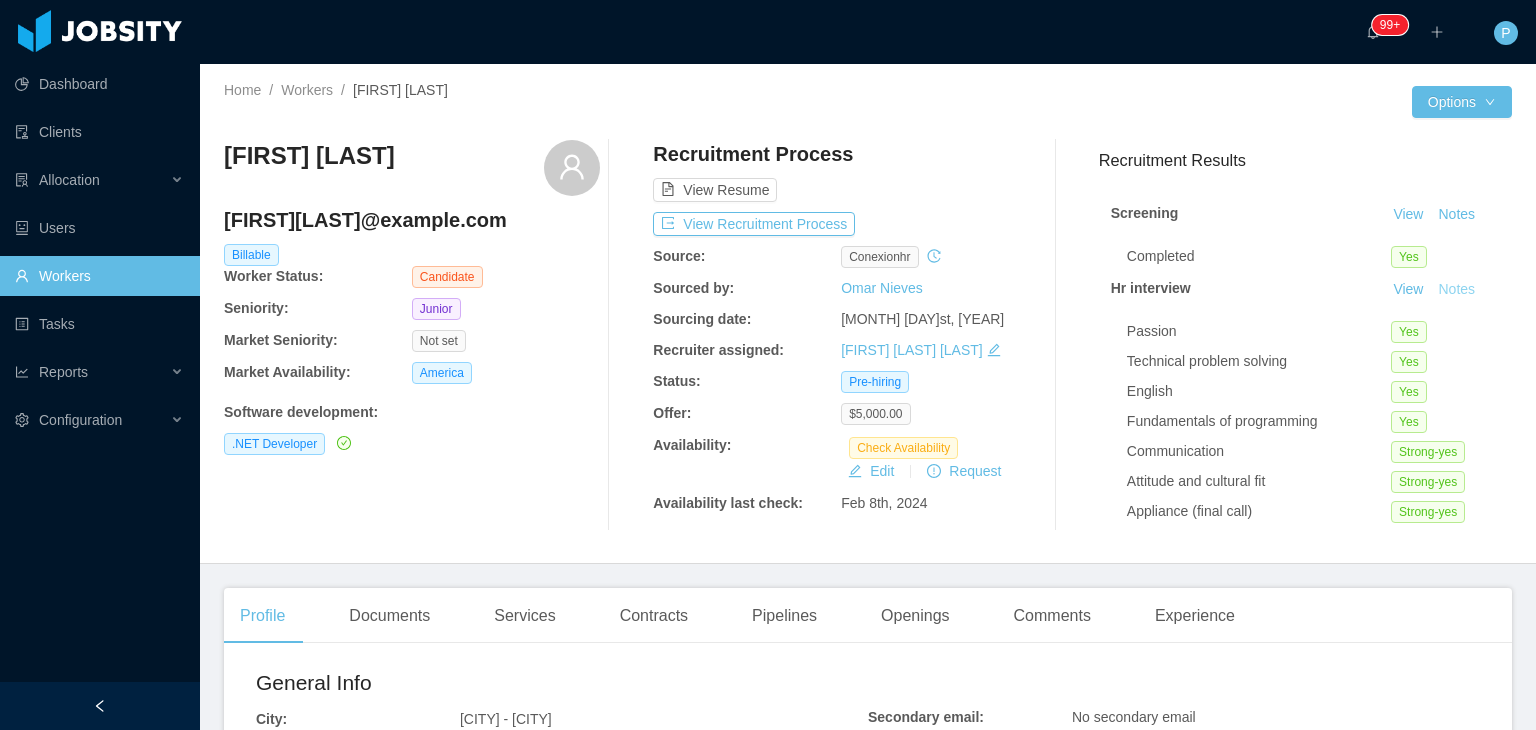 click on "Notes" at bounding box center [1456, 290] 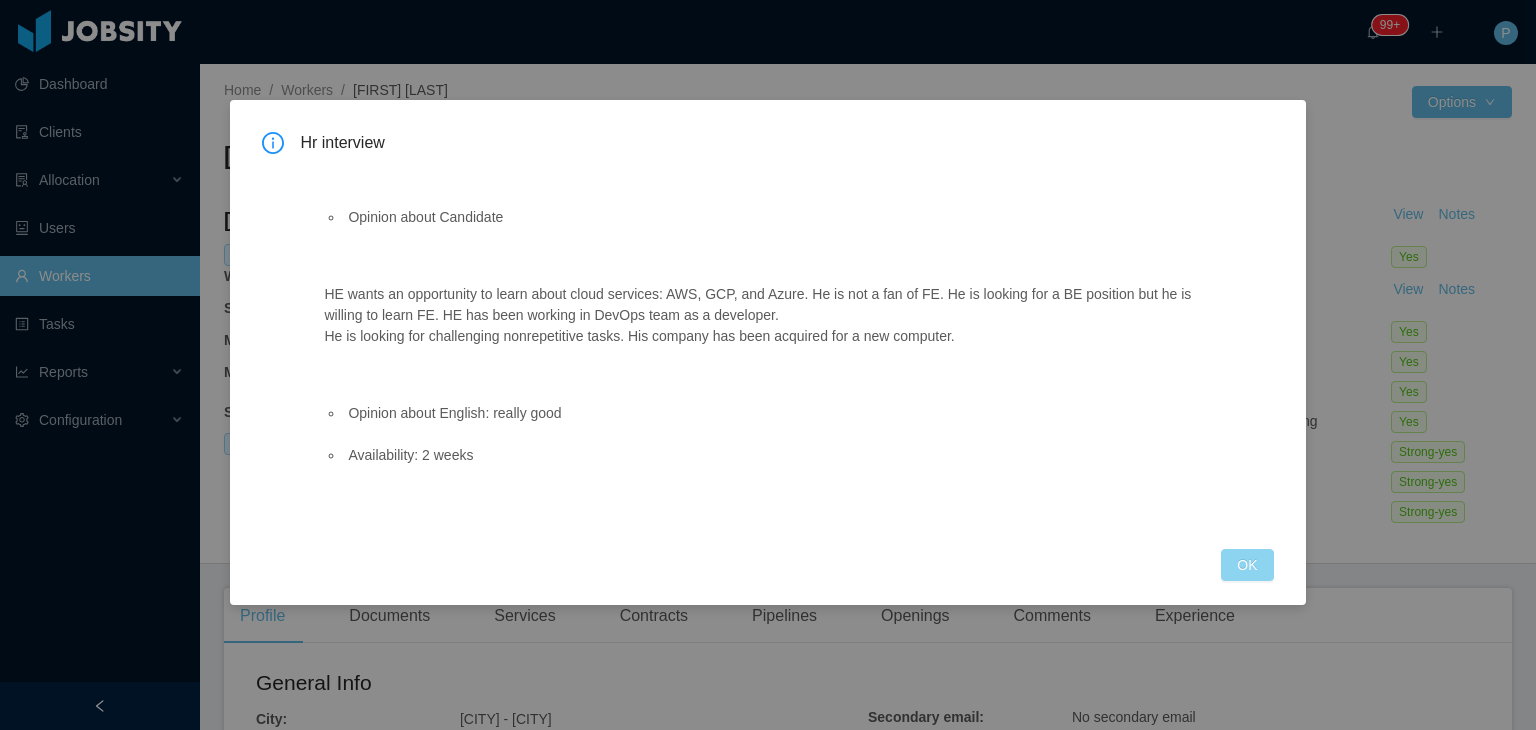 click on "OK" at bounding box center [1247, 565] 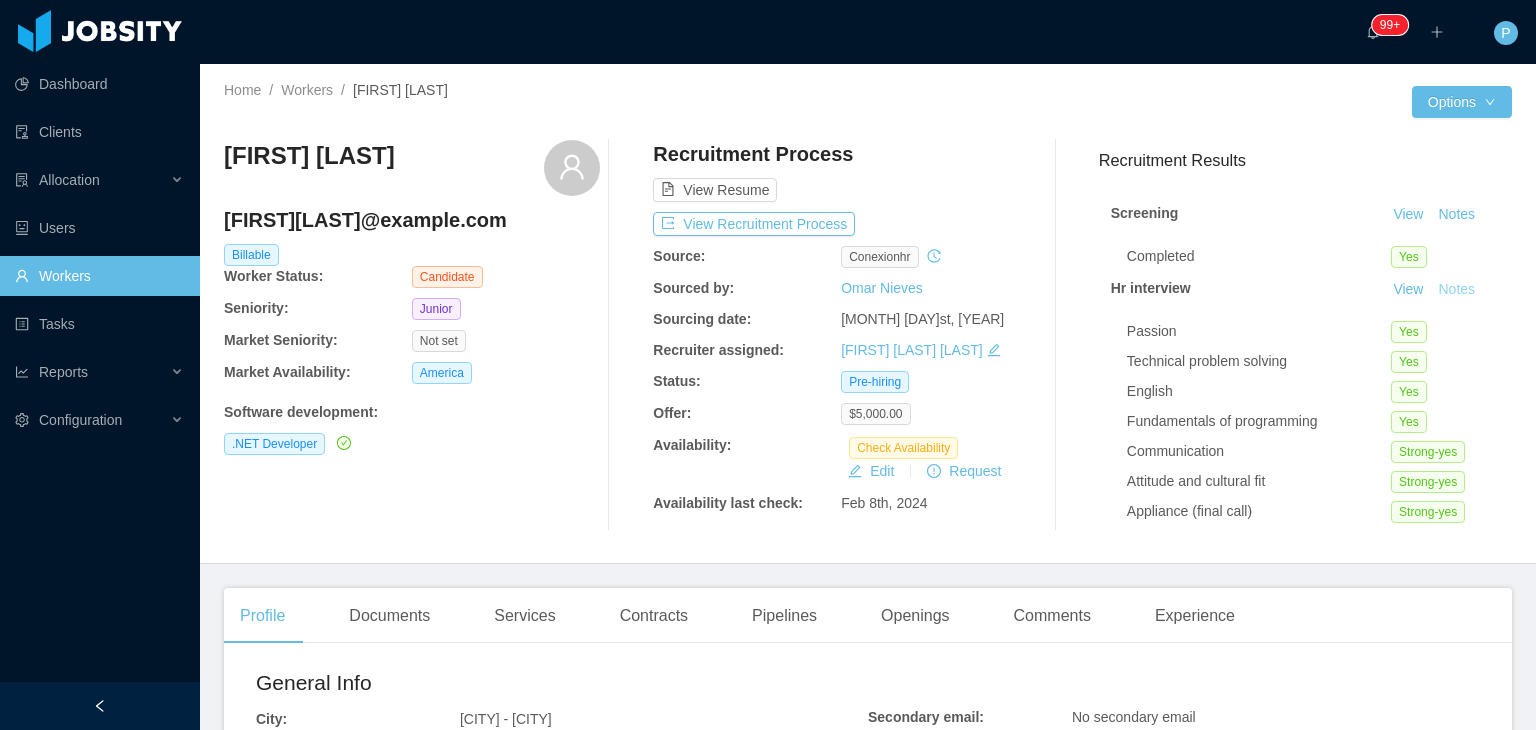 click on "Notes" at bounding box center (1456, 290) 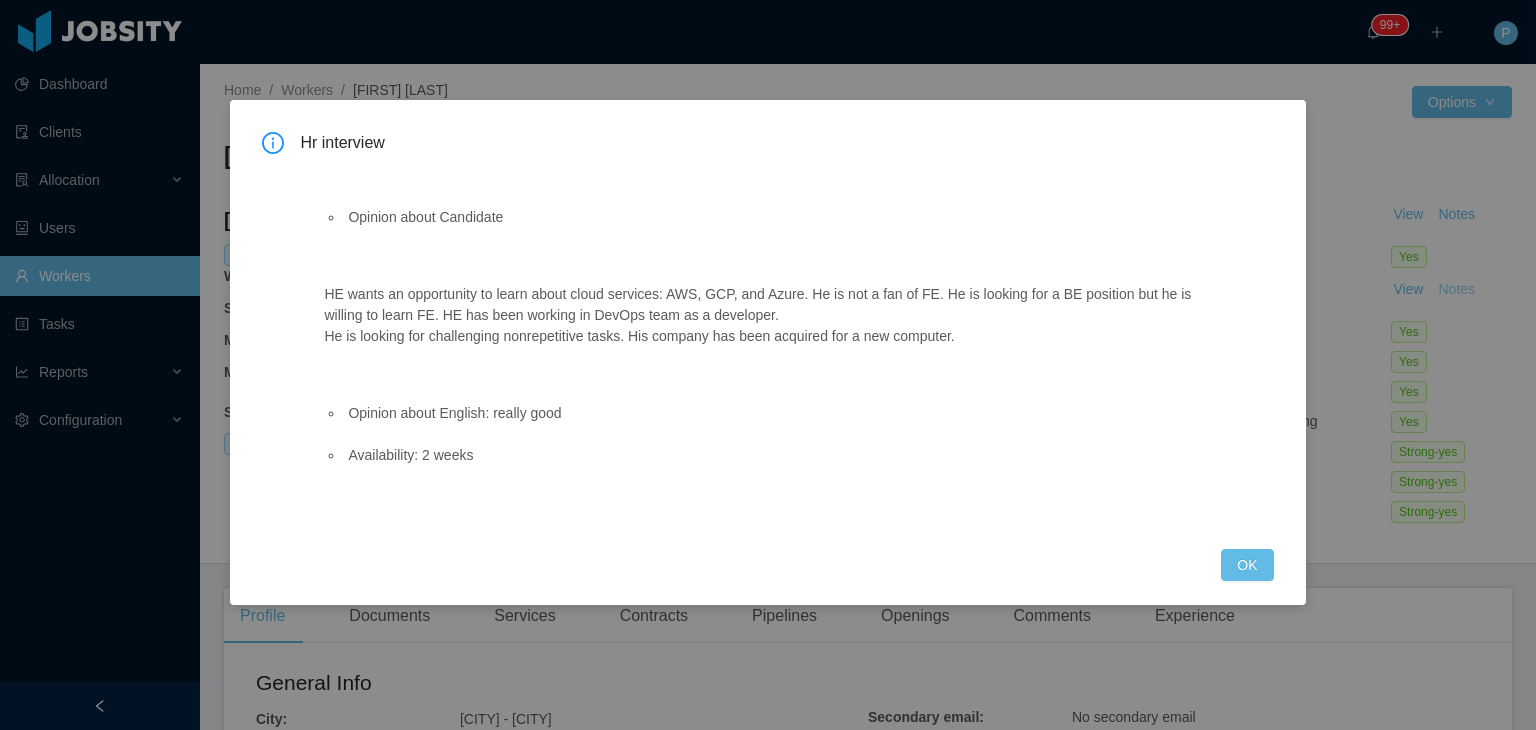 click on "Hr interview Opinion about Candidate HE wants an opportunity to learn about cloud services: AWS, GCP, and Azure. He is not a fan of FE. He is looking for a BE position but he is willing to learn FE. HE has been working in DevOps team as a developer. He is looking for challenging nonrepetitive tasks. His company has been acquired for a new computer. Opinion about English: really good Availability: 2 weeks OK" at bounding box center [768, 365] 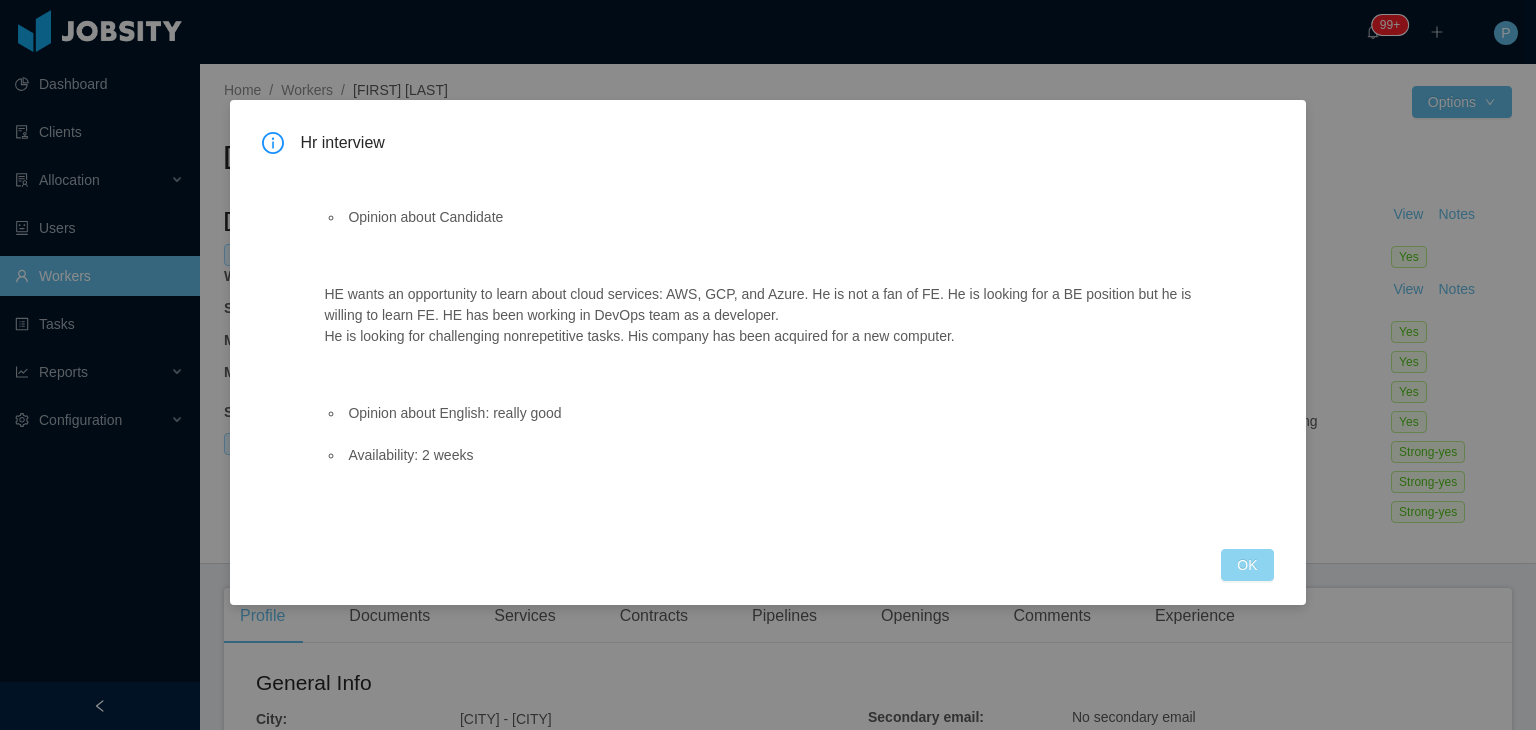 click on "OK" at bounding box center (1247, 565) 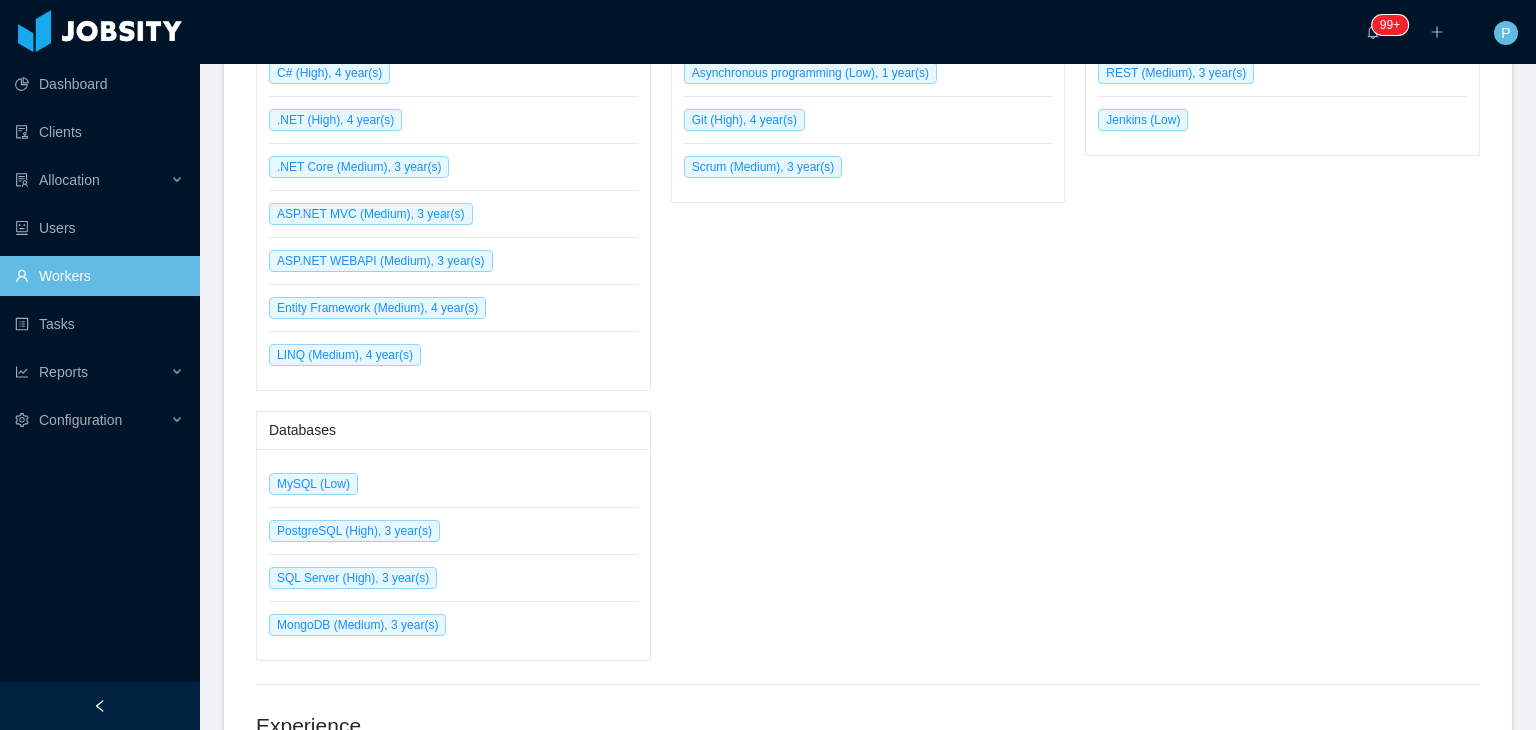 scroll, scrollTop: 0, scrollLeft: 0, axis: both 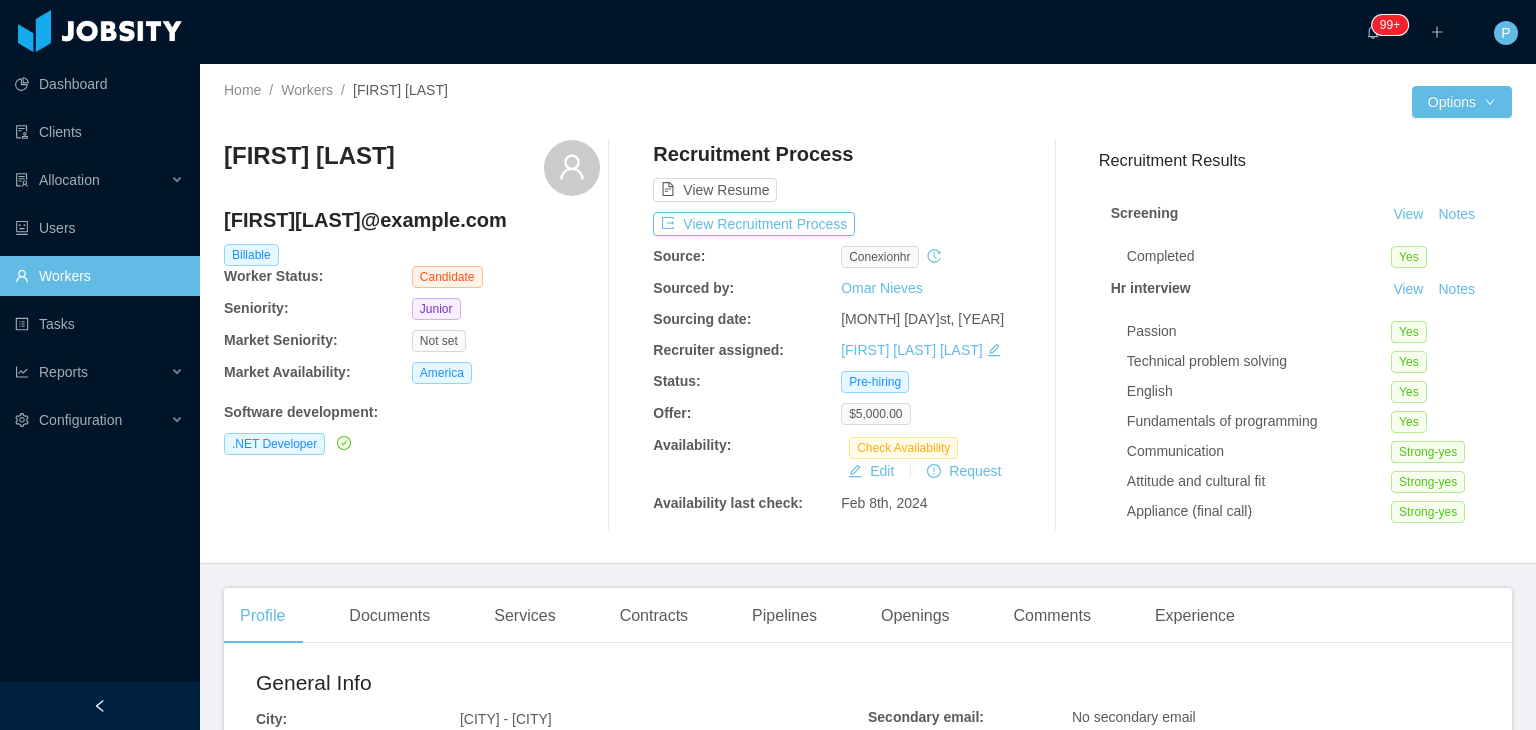 click on "View Resume" at bounding box center (841, 171) 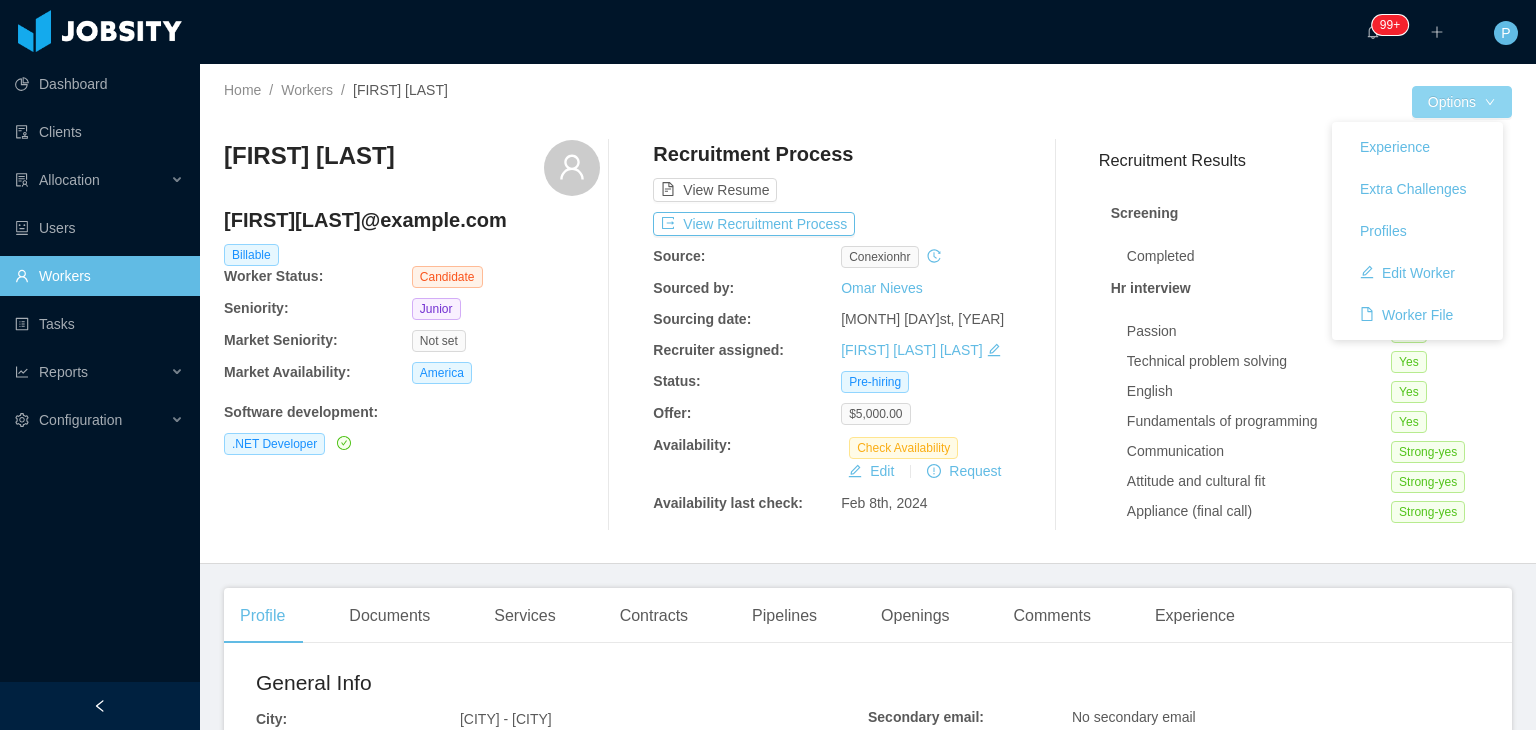 click on "Options" at bounding box center [1462, 102] 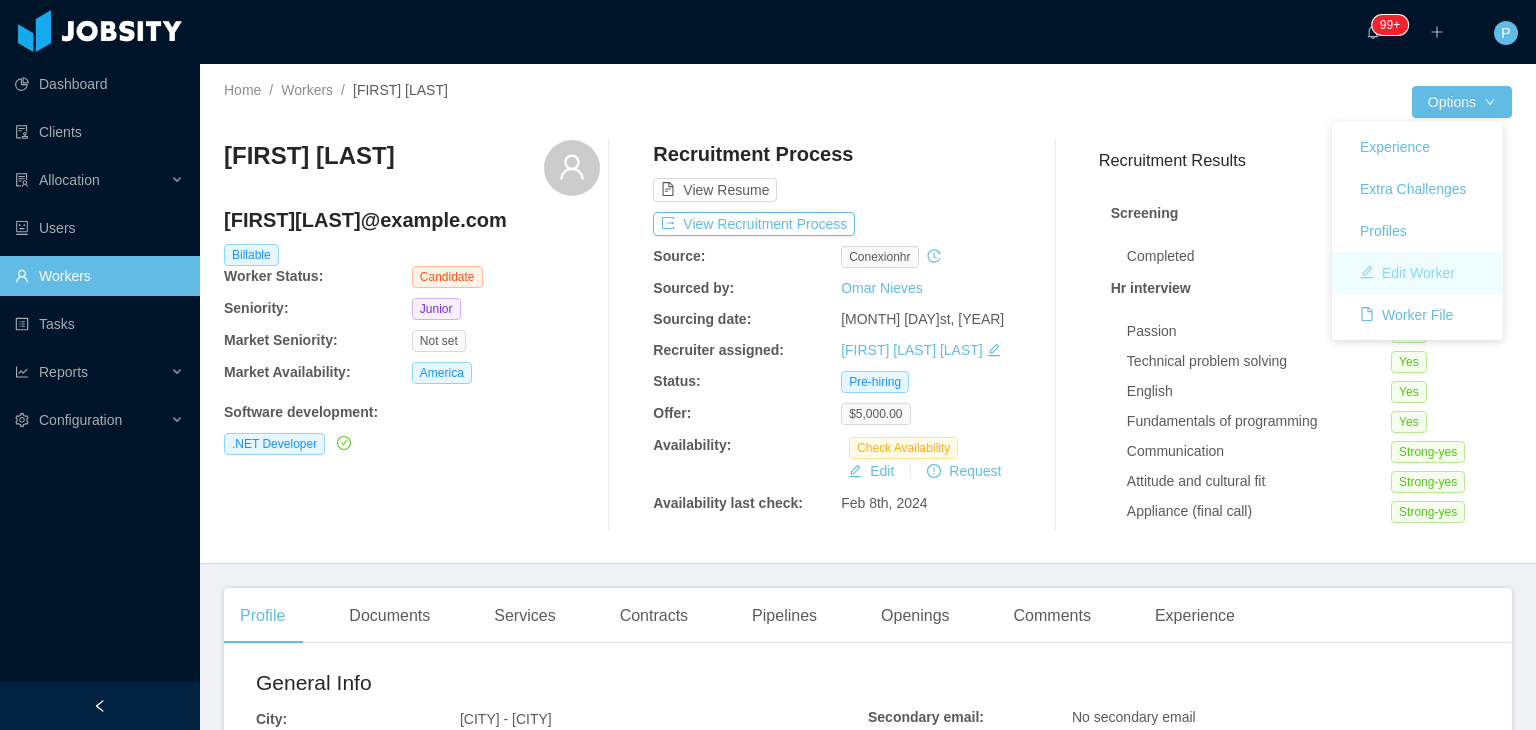 click on "Edit Worker" at bounding box center [1407, 273] 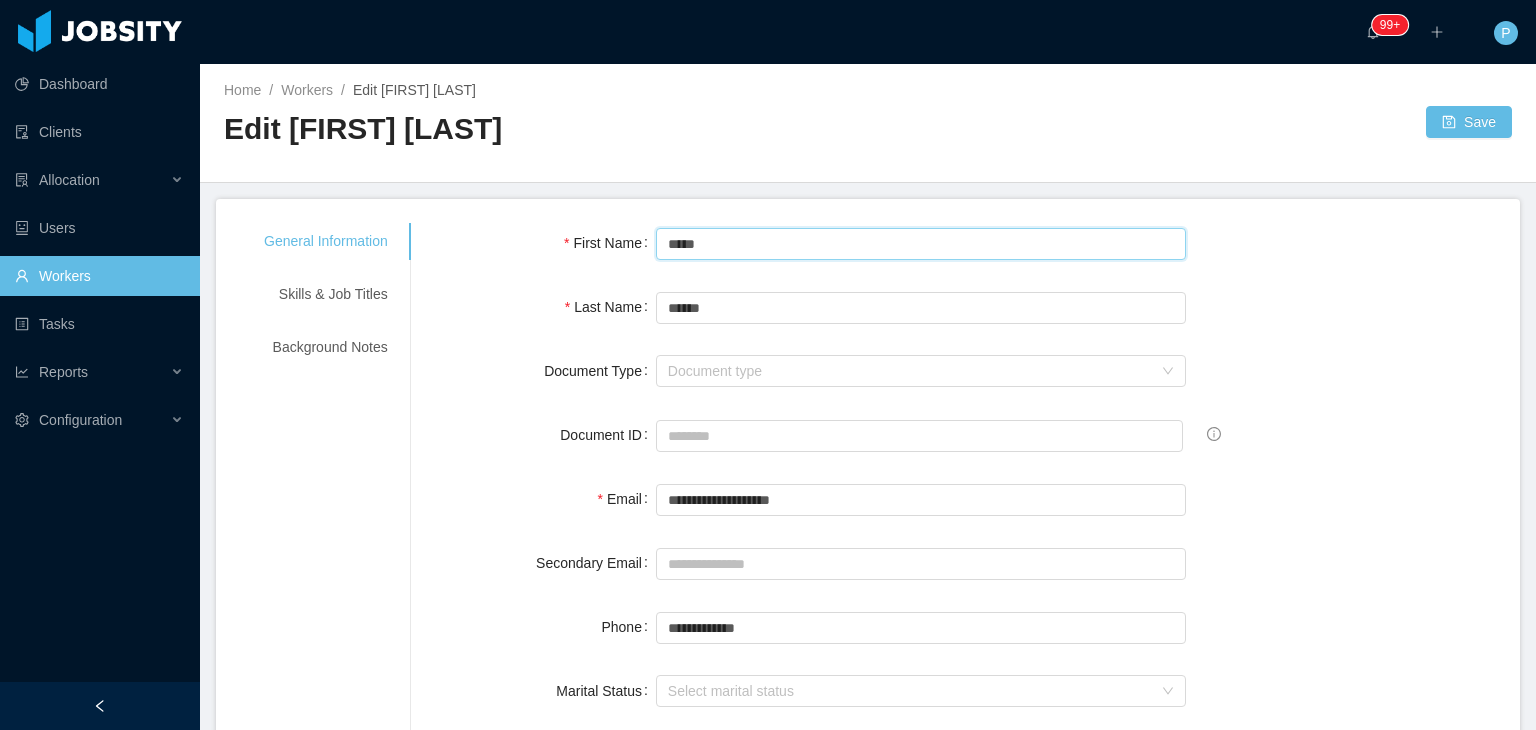 click on "*****" at bounding box center (921, 244) 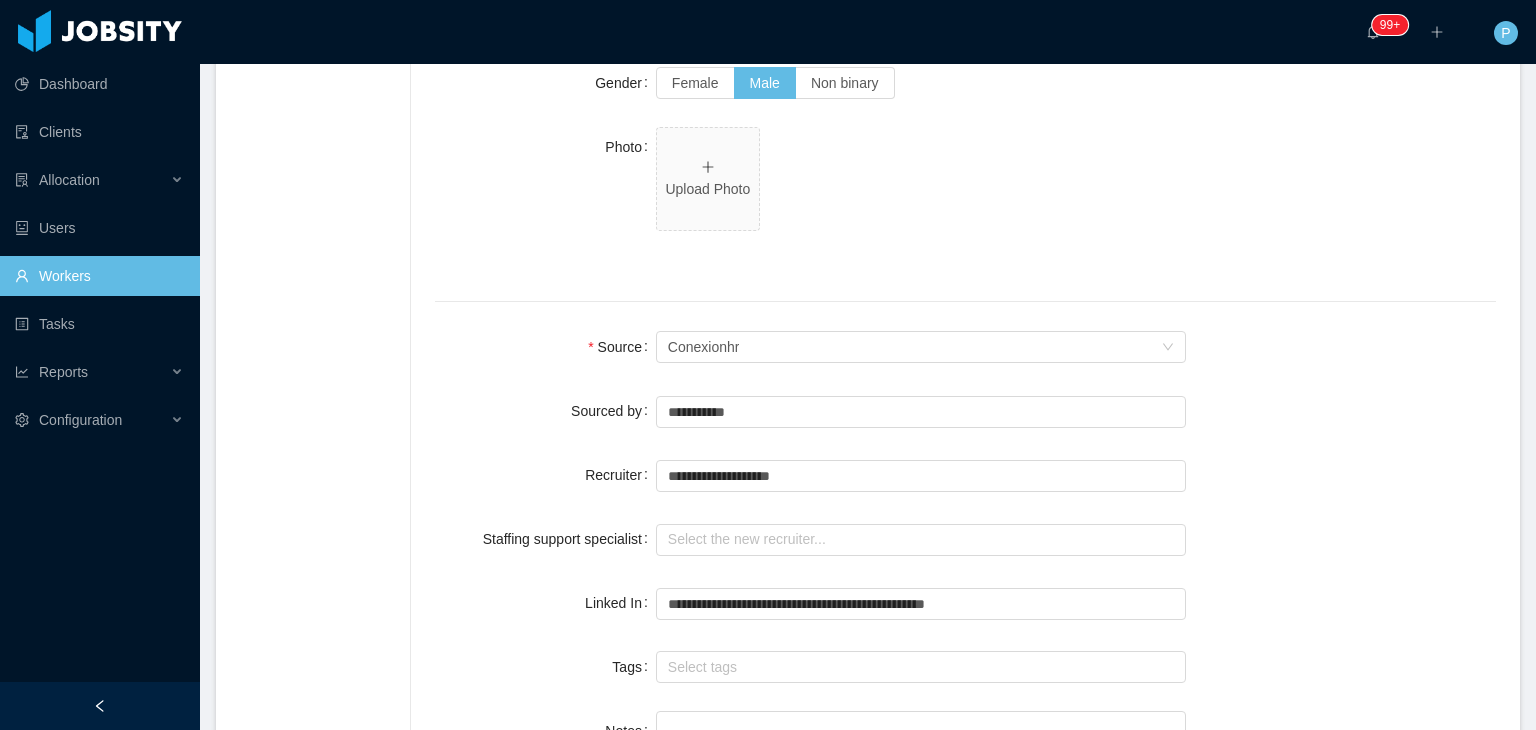 scroll, scrollTop: 1240, scrollLeft: 0, axis: vertical 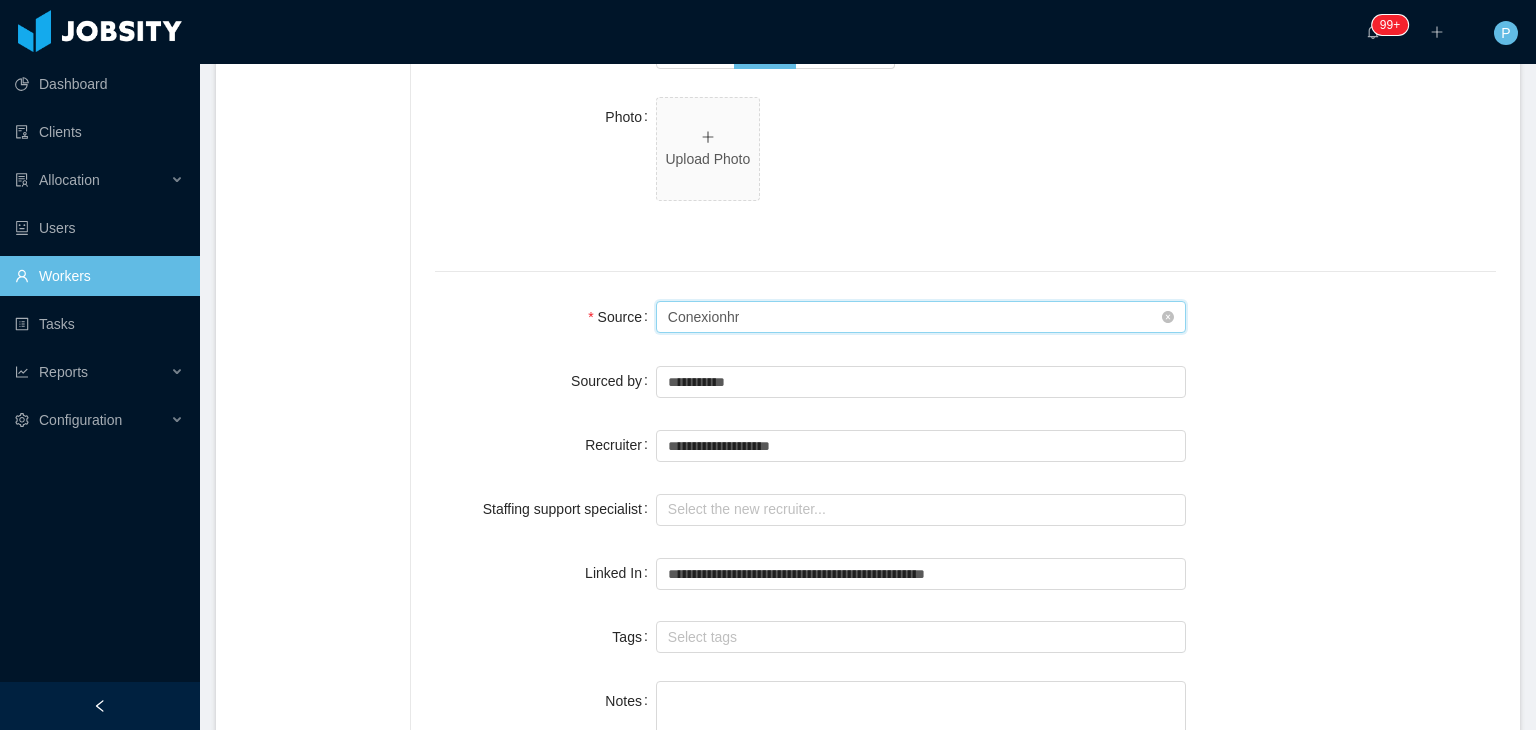 click on "Seniority Conexionhr" at bounding box center [915, 317] 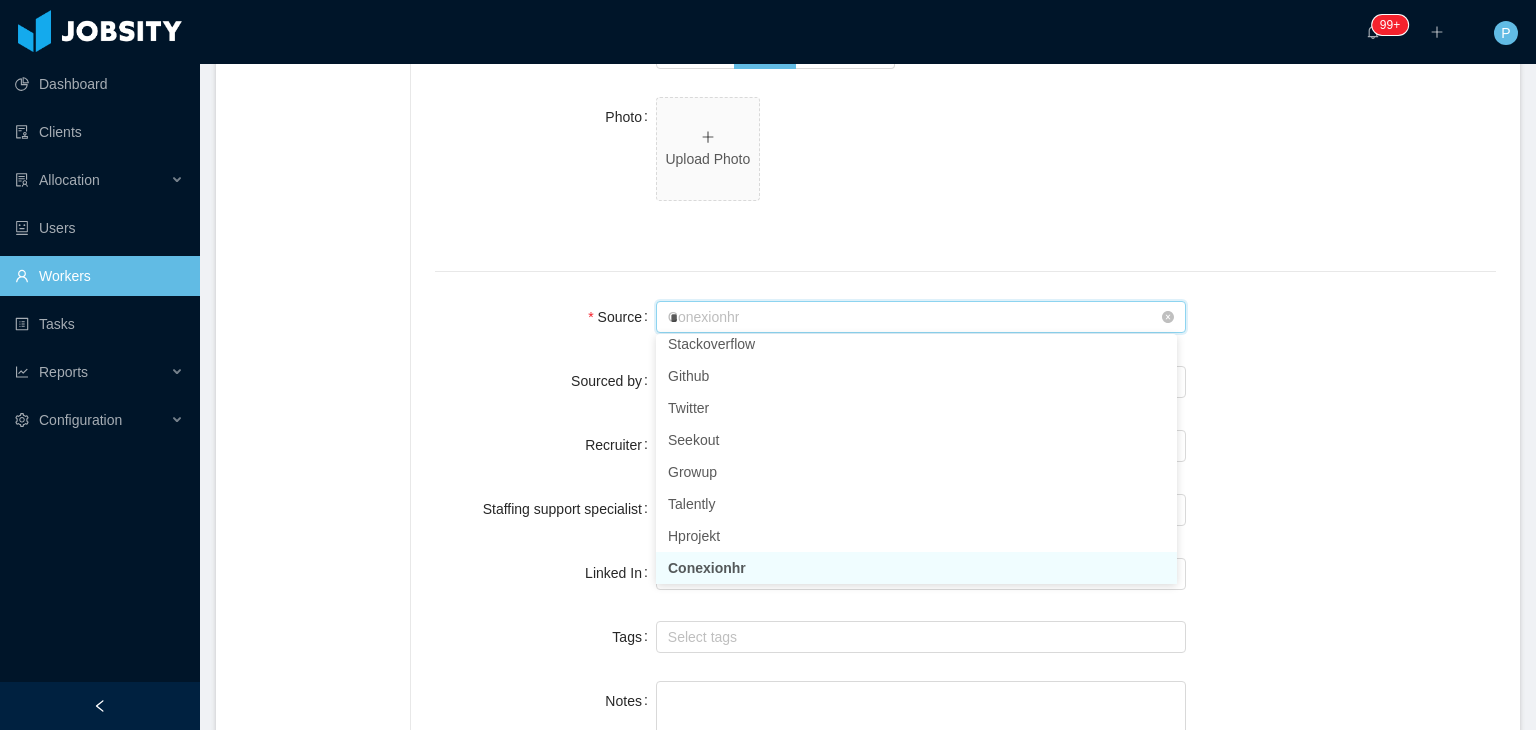 scroll, scrollTop: 4, scrollLeft: 0, axis: vertical 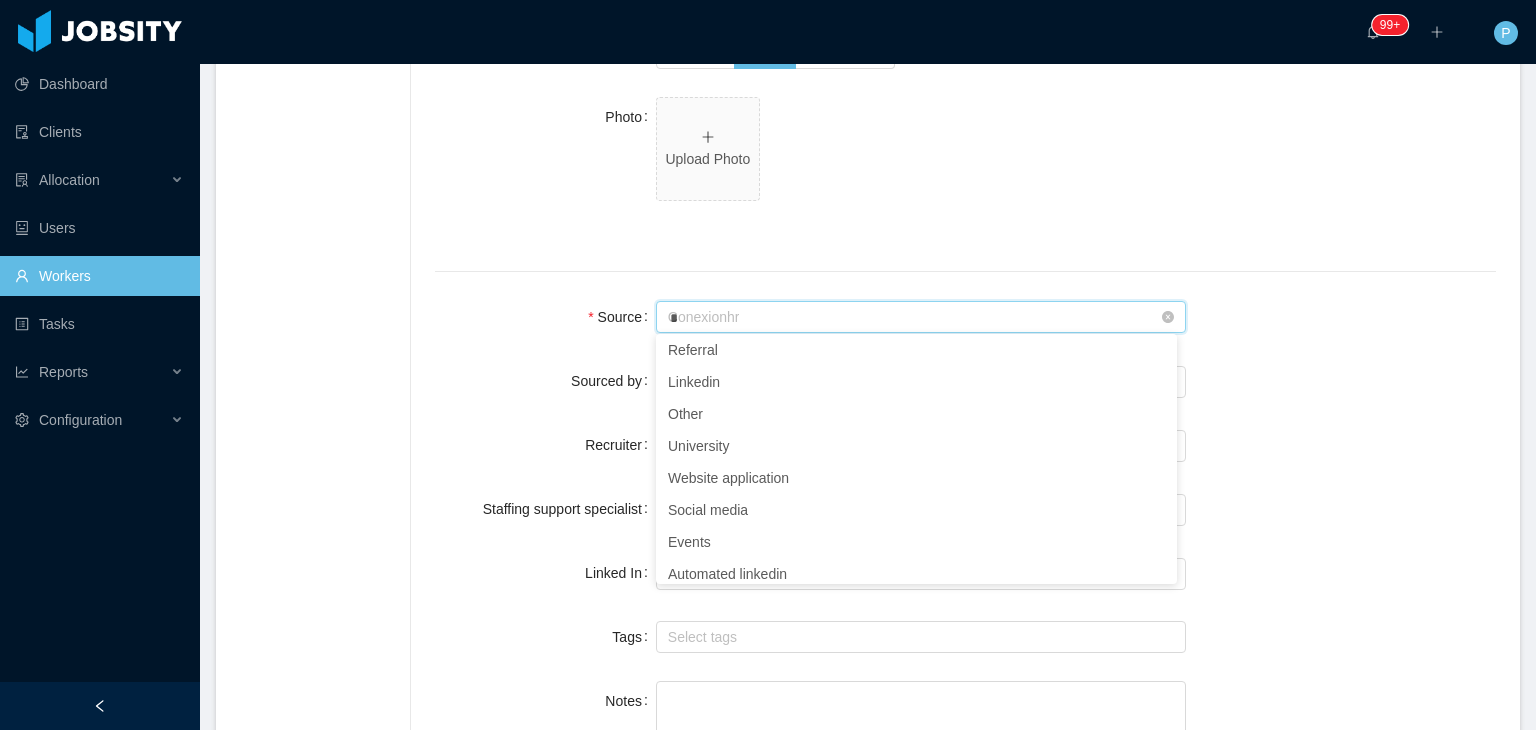 type on "**" 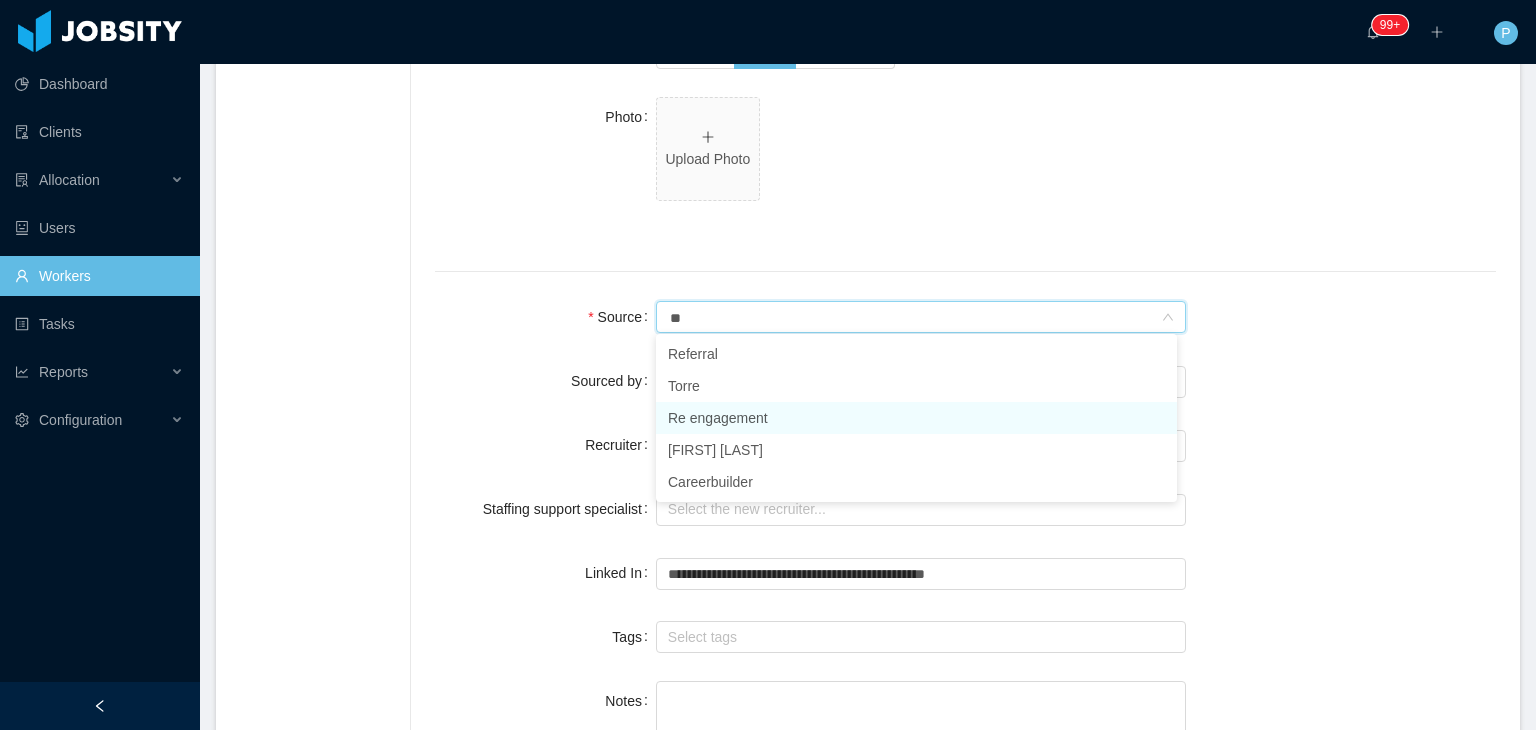 click on "Re engagement" at bounding box center [916, 418] 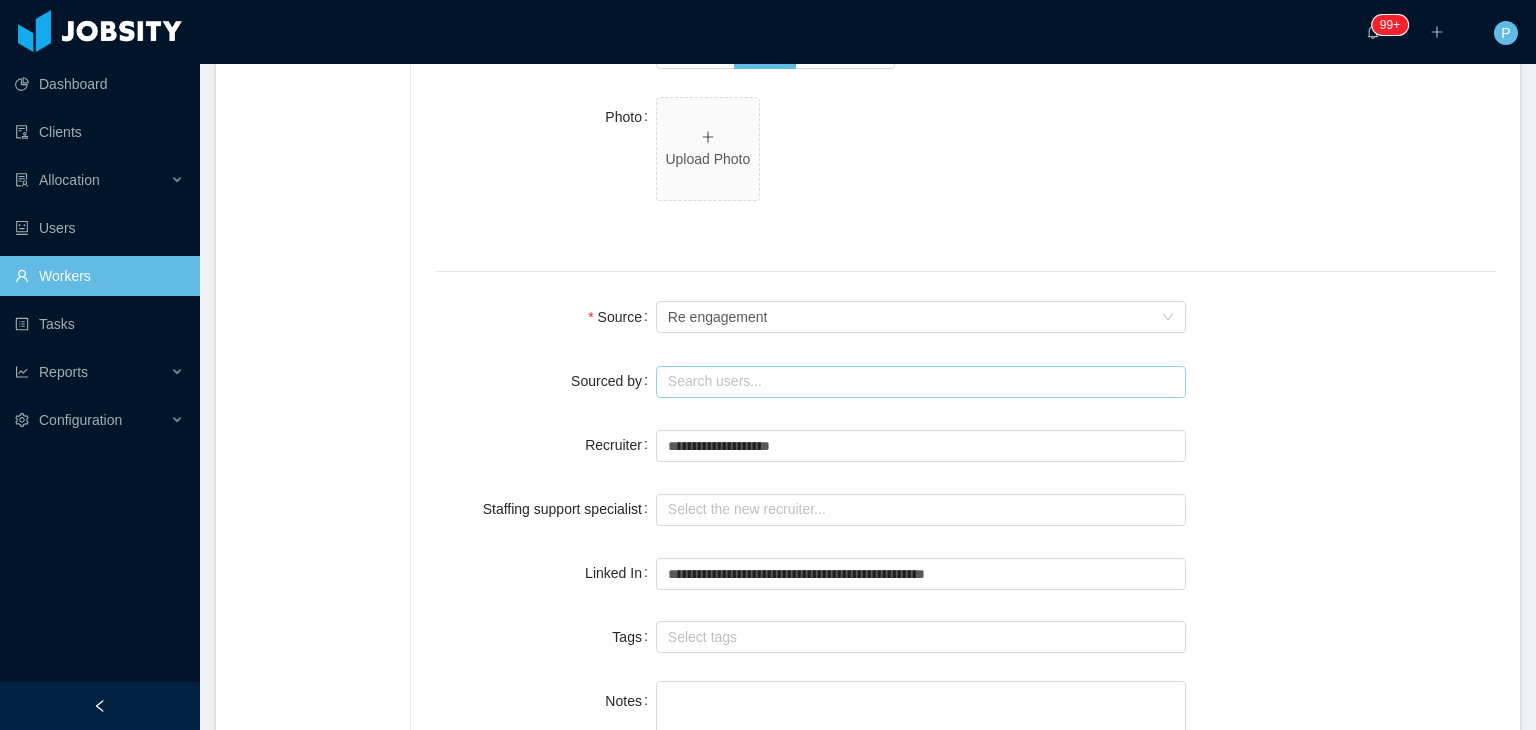 click at bounding box center (921, 382) 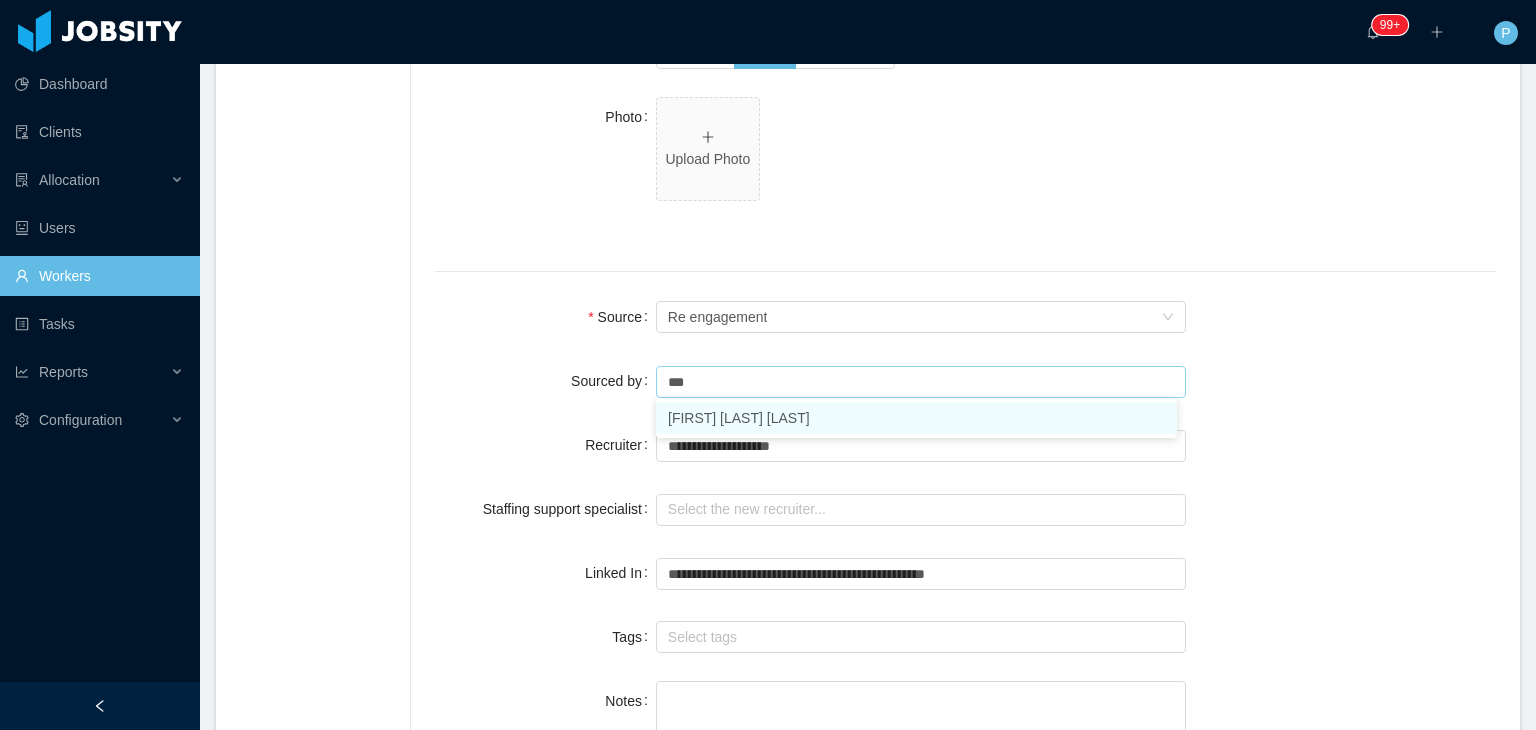 click on "Paola Cóndor Andrade" at bounding box center [916, 418] 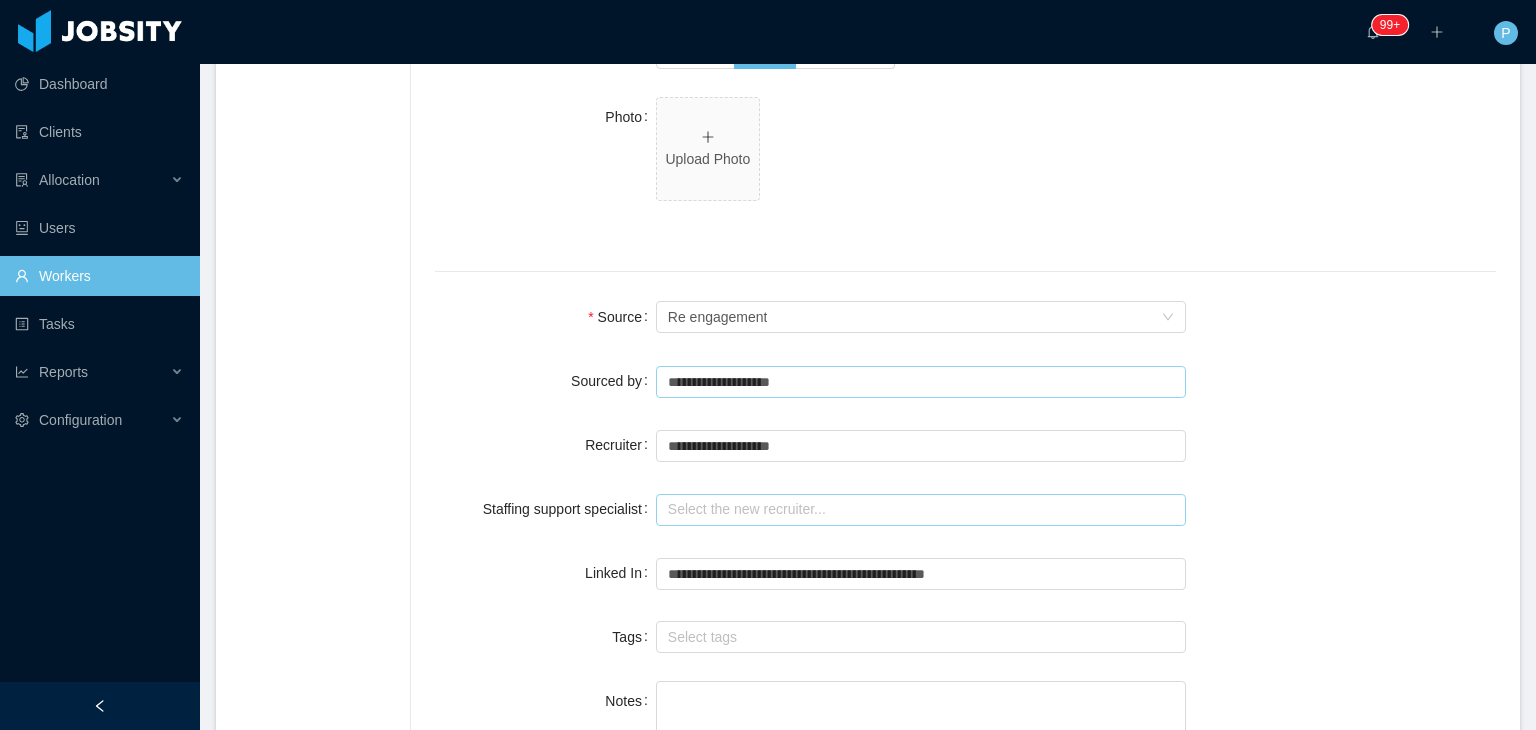 type on "**********" 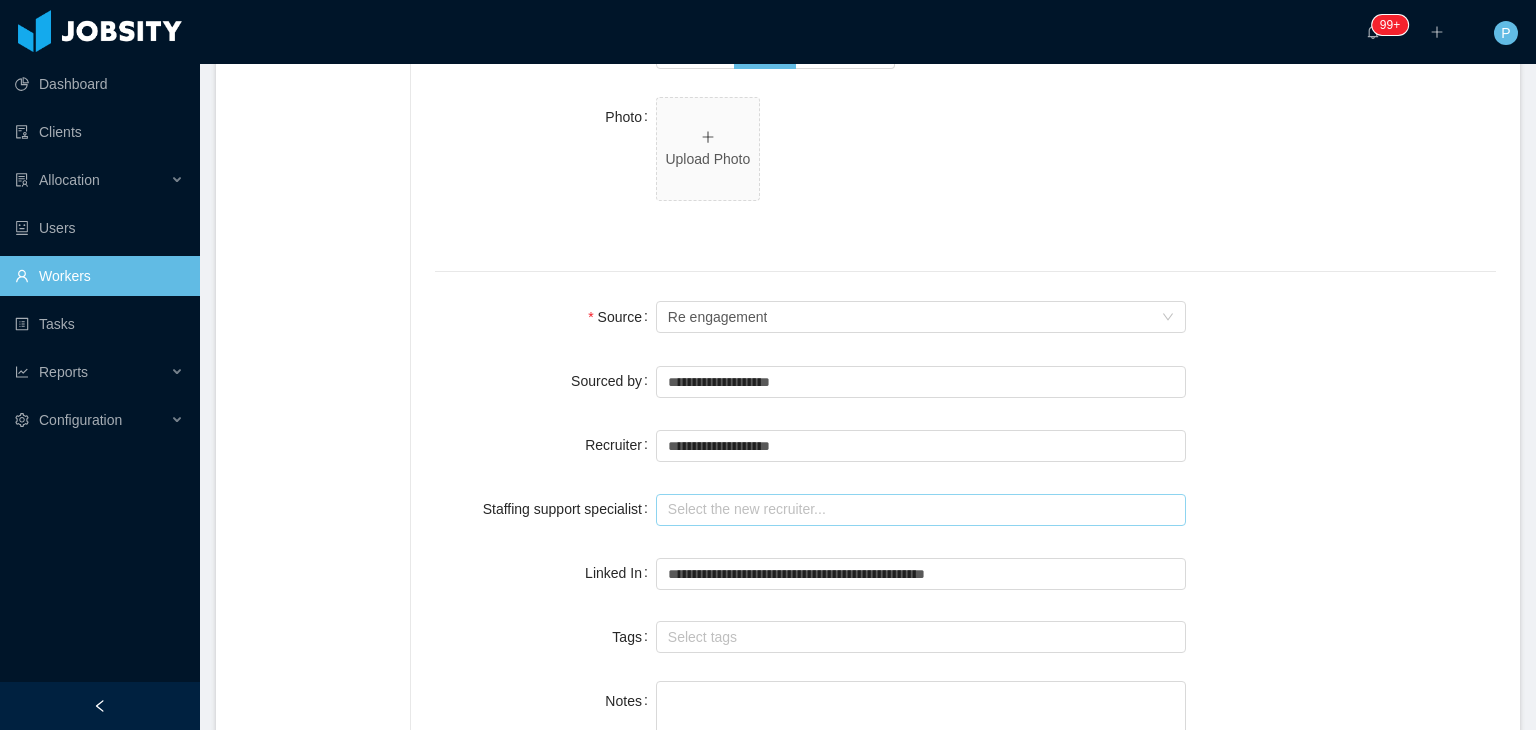 click at bounding box center (921, 510) 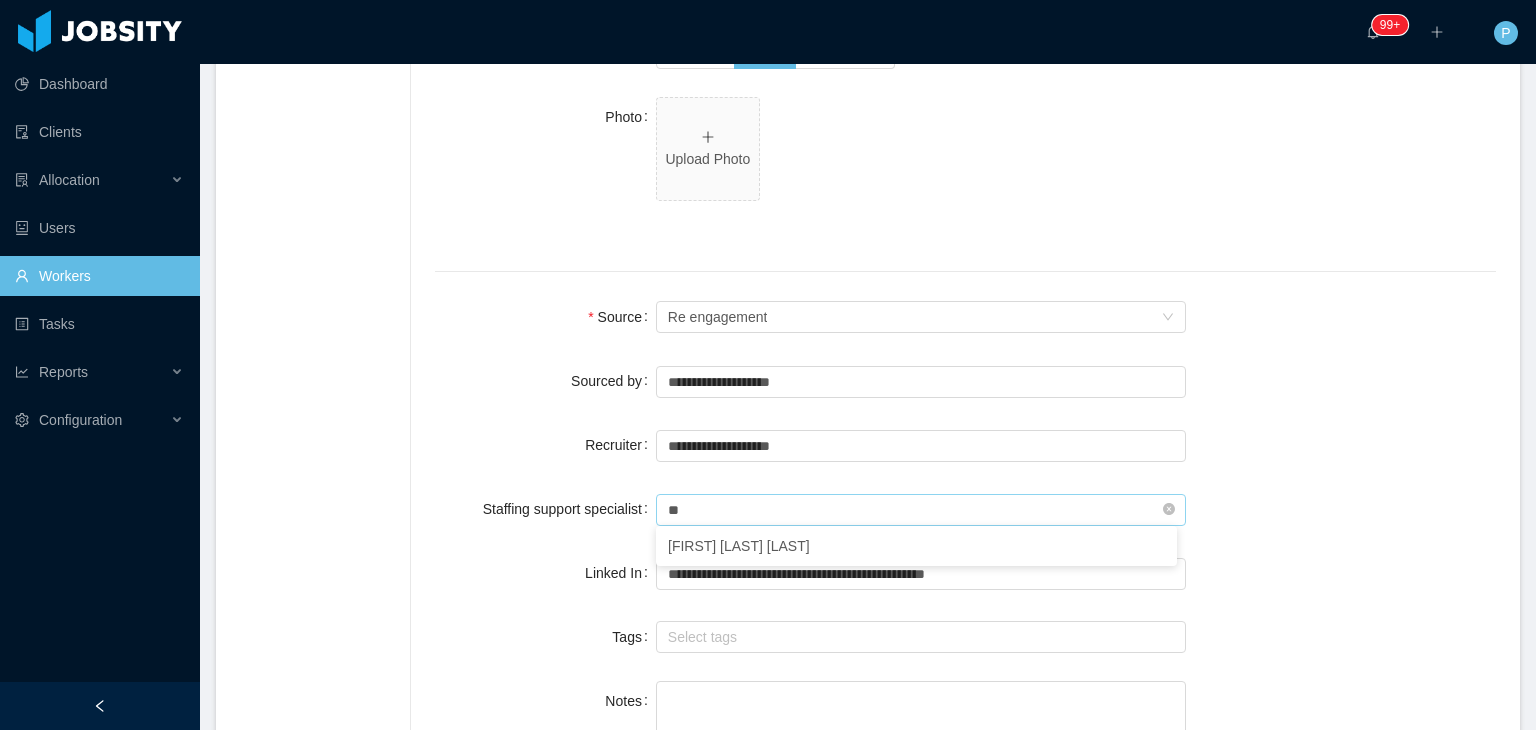 type on "*" 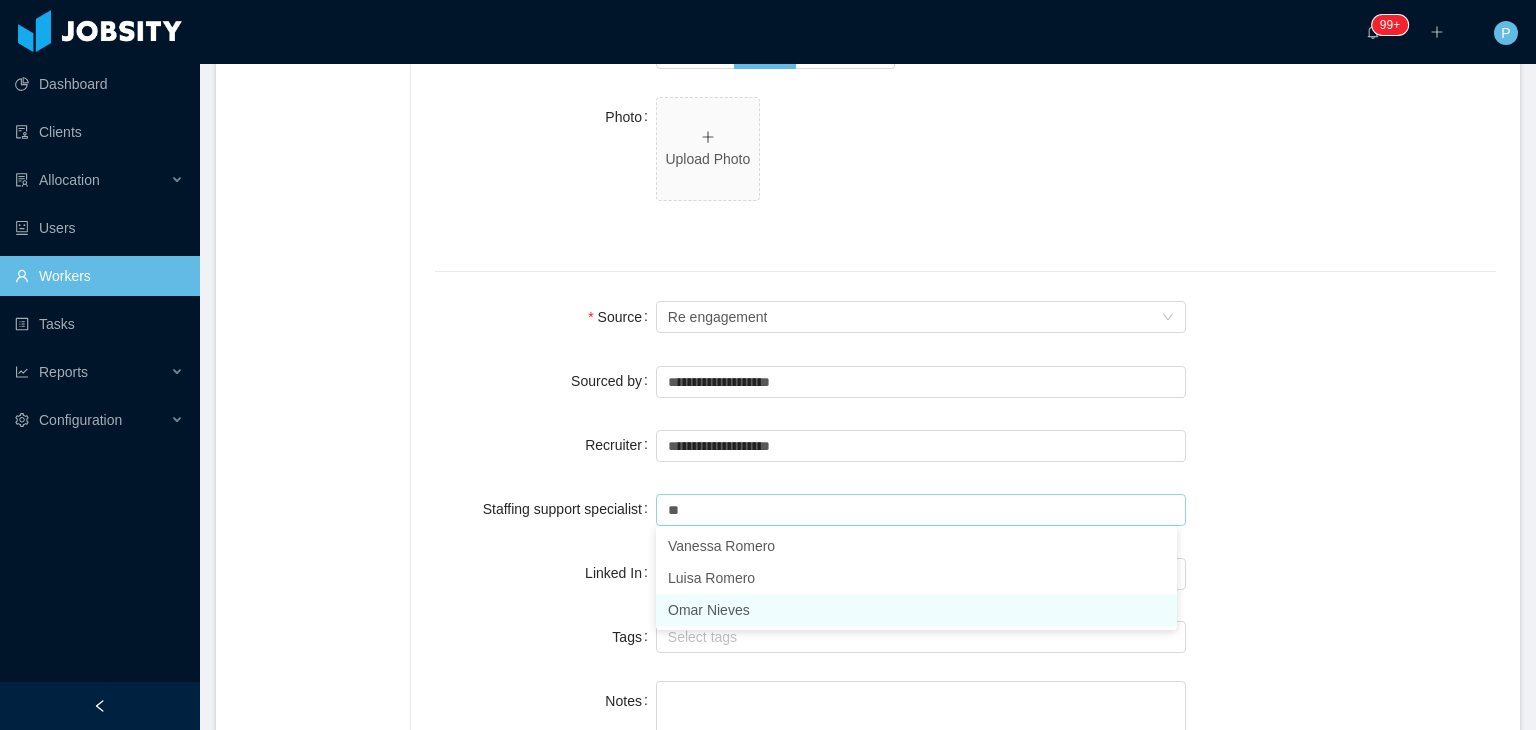 click on "Omar Nieves" at bounding box center [916, 610] 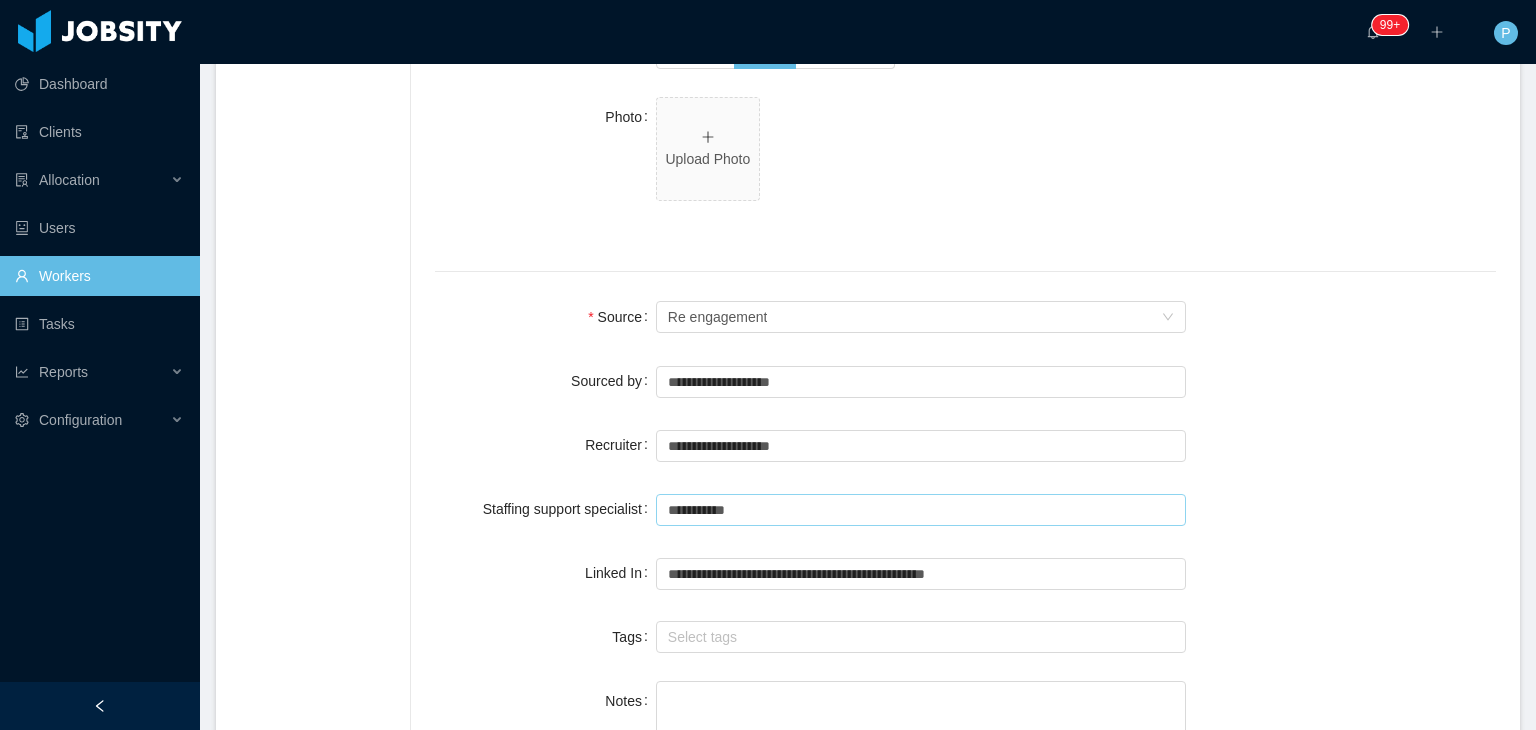 type on "**********" 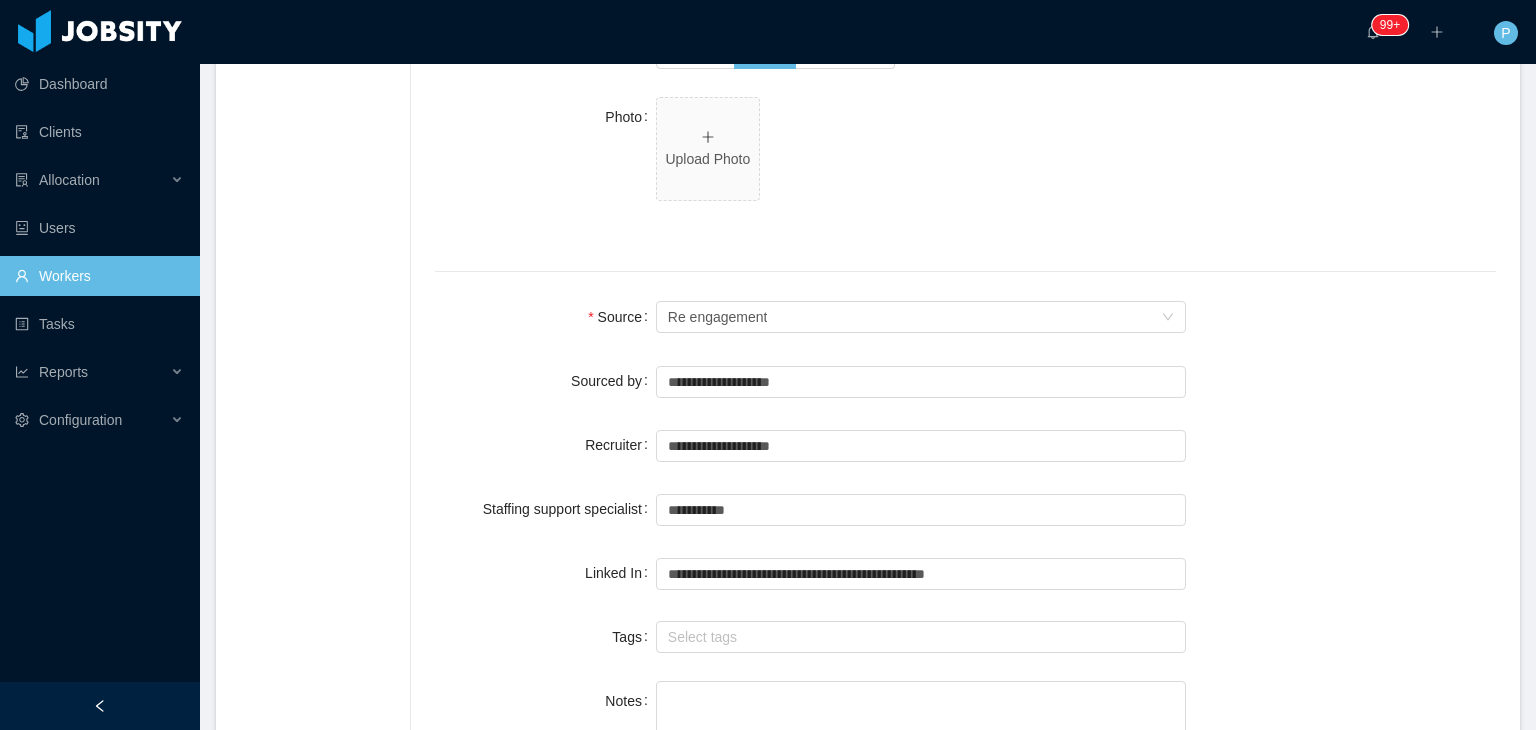 click on "**********" at bounding box center [965, 445] 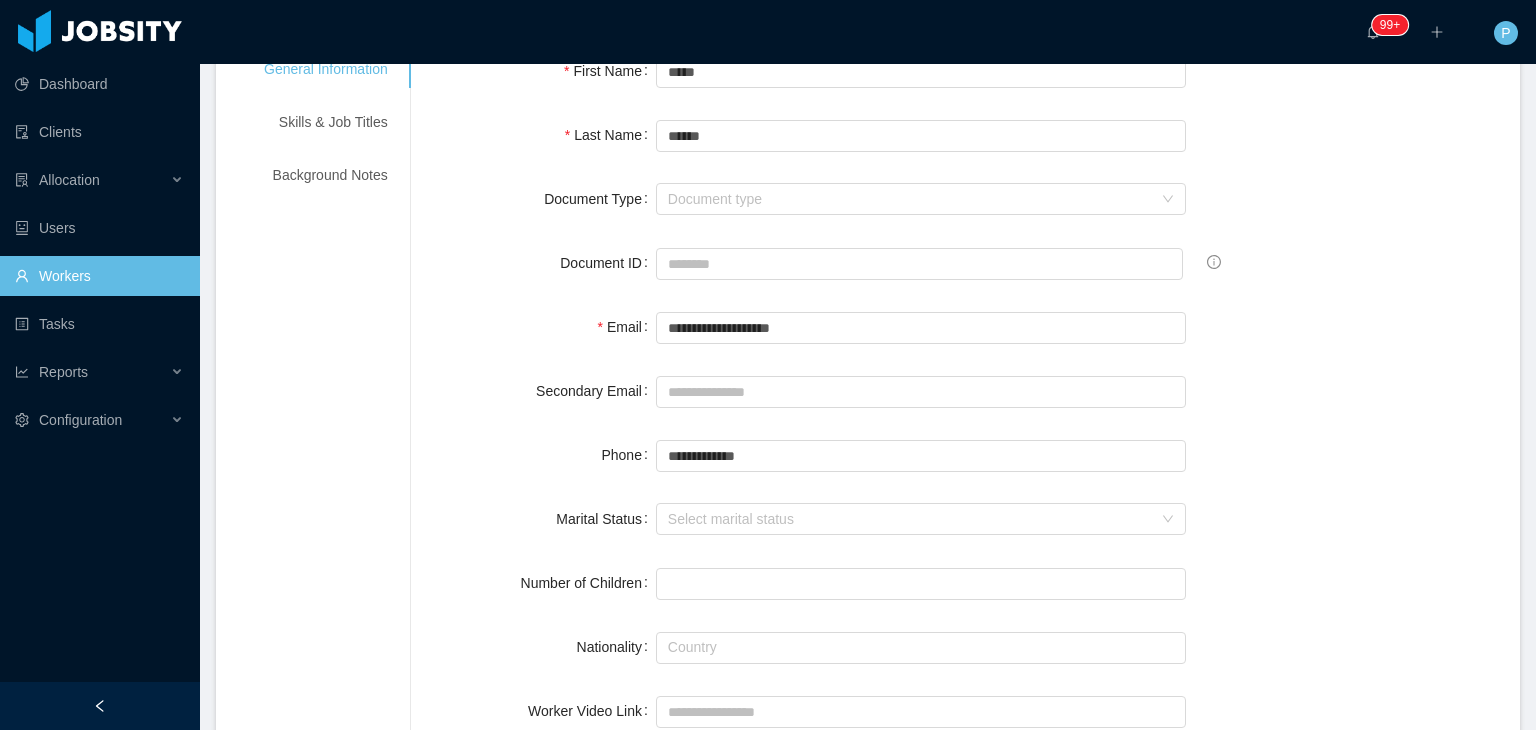 scroll, scrollTop: 0, scrollLeft: 0, axis: both 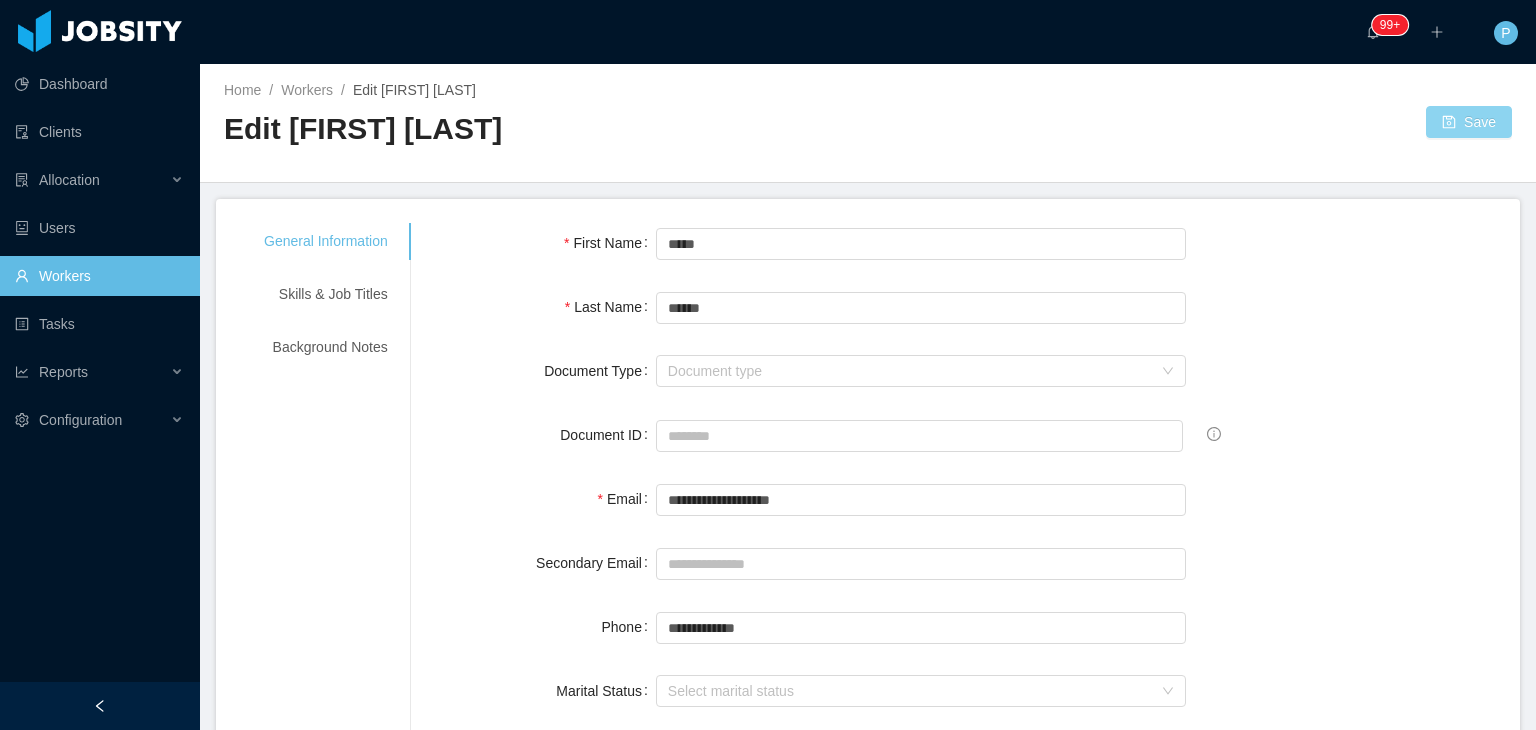 click on "Save" at bounding box center (1469, 122) 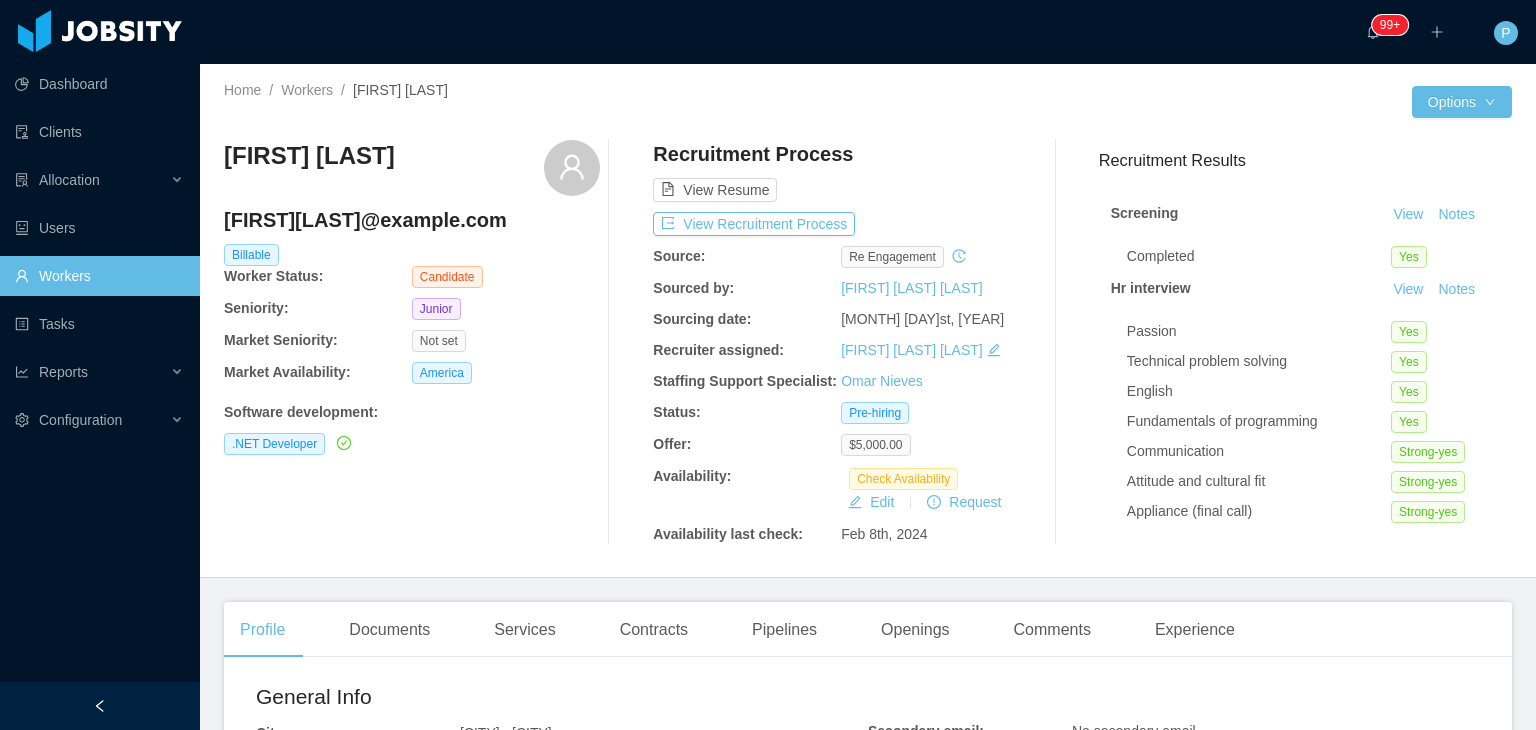 click on "View Resume" at bounding box center [841, 171] 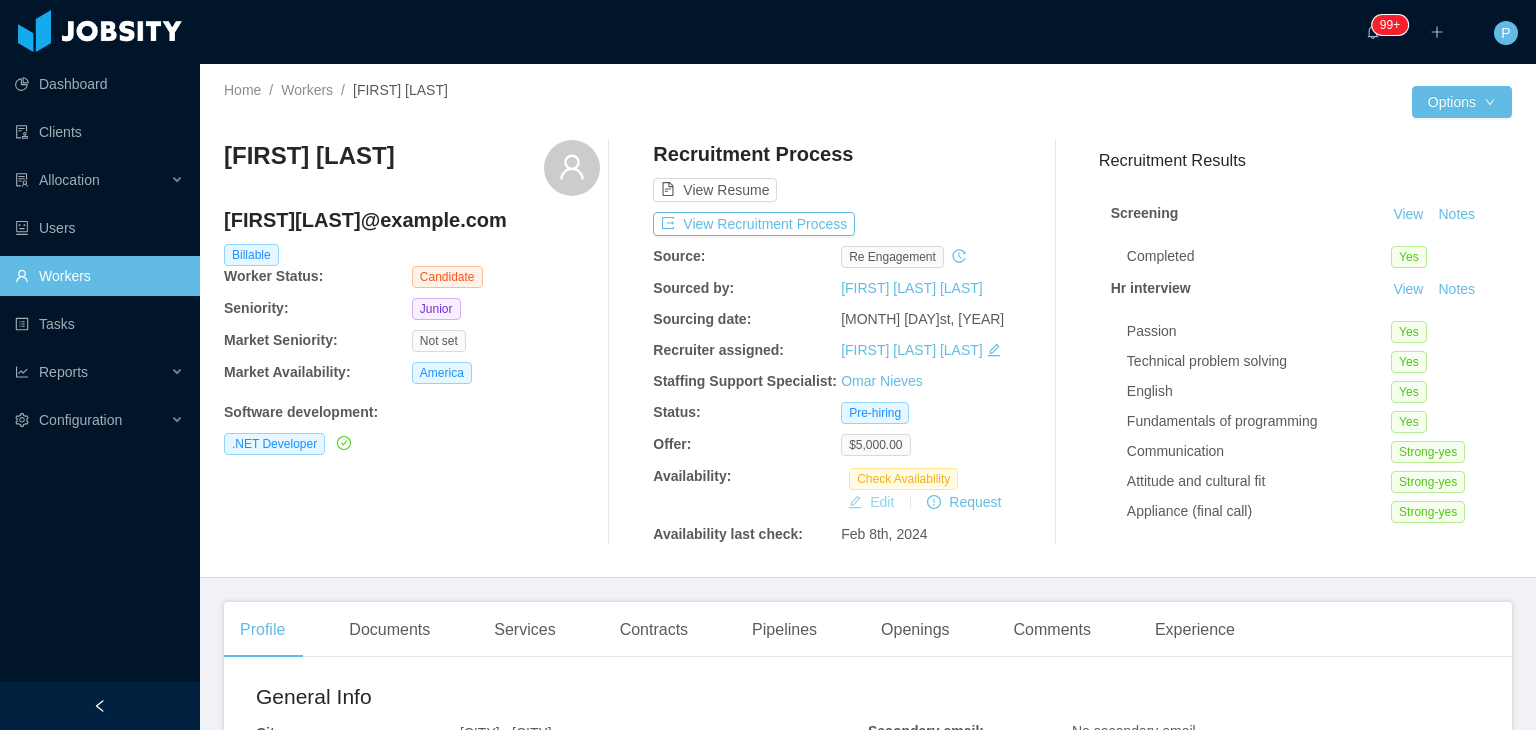 click on "Edit" at bounding box center [871, 502] 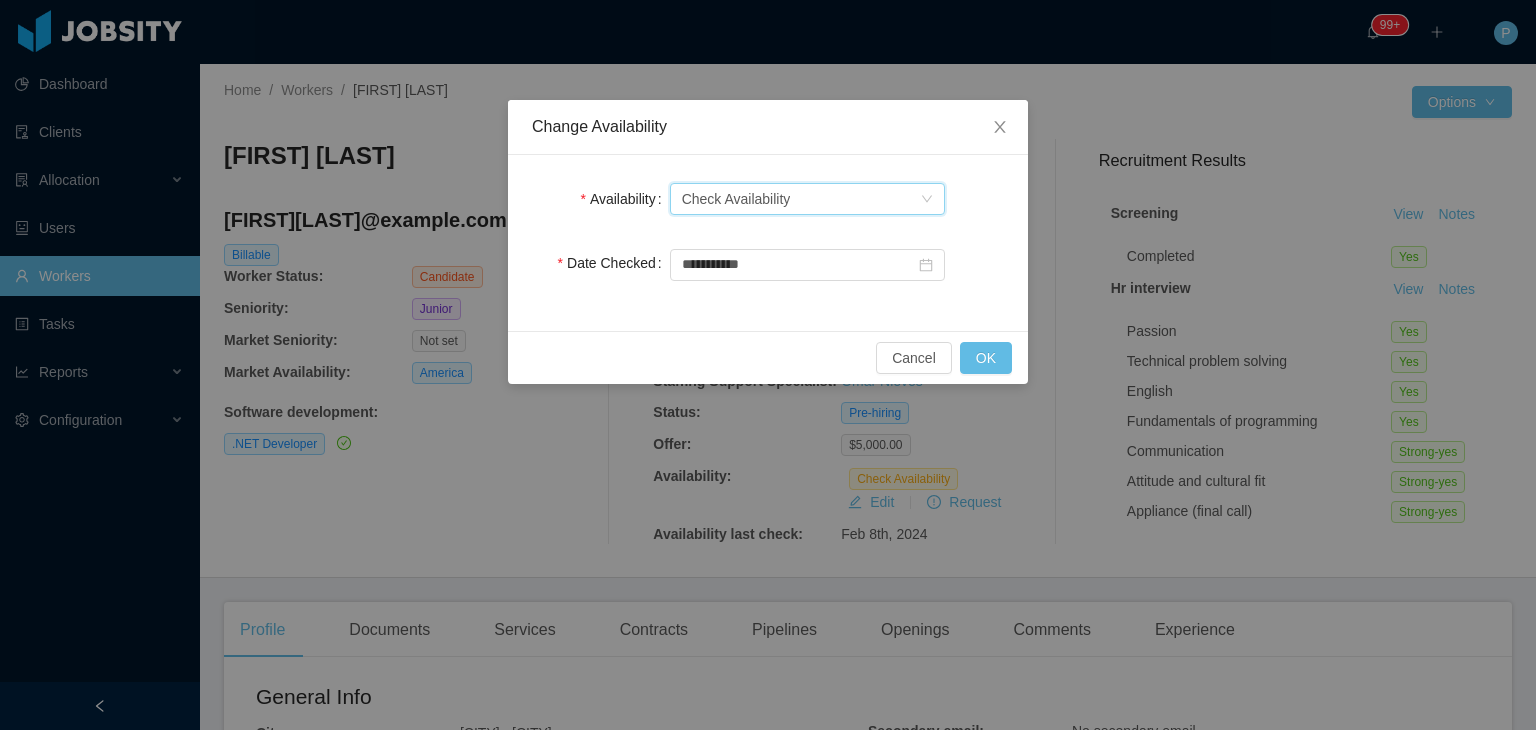 click on "Check Availability" at bounding box center [736, 199] 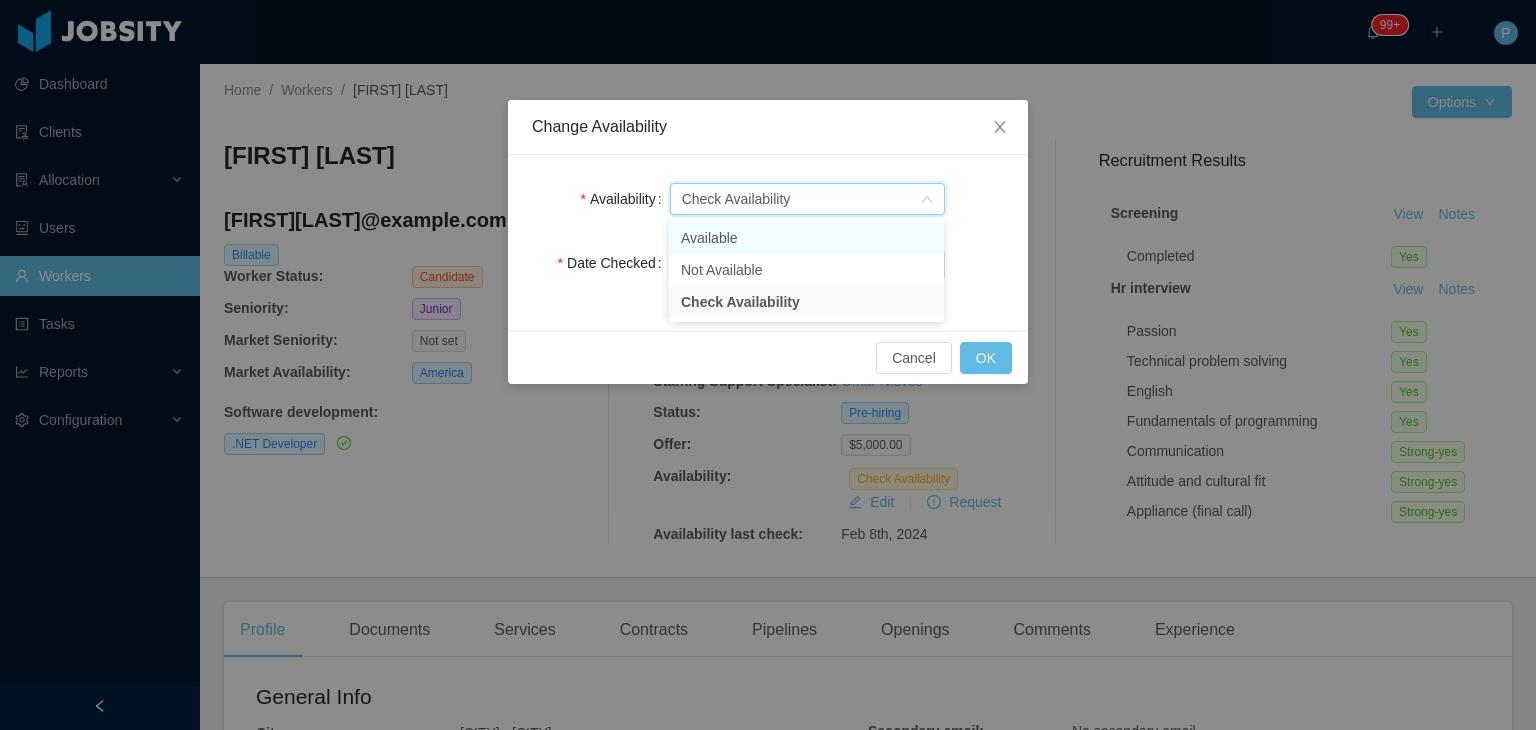 click on "Available" at bounding box center (806, 238) 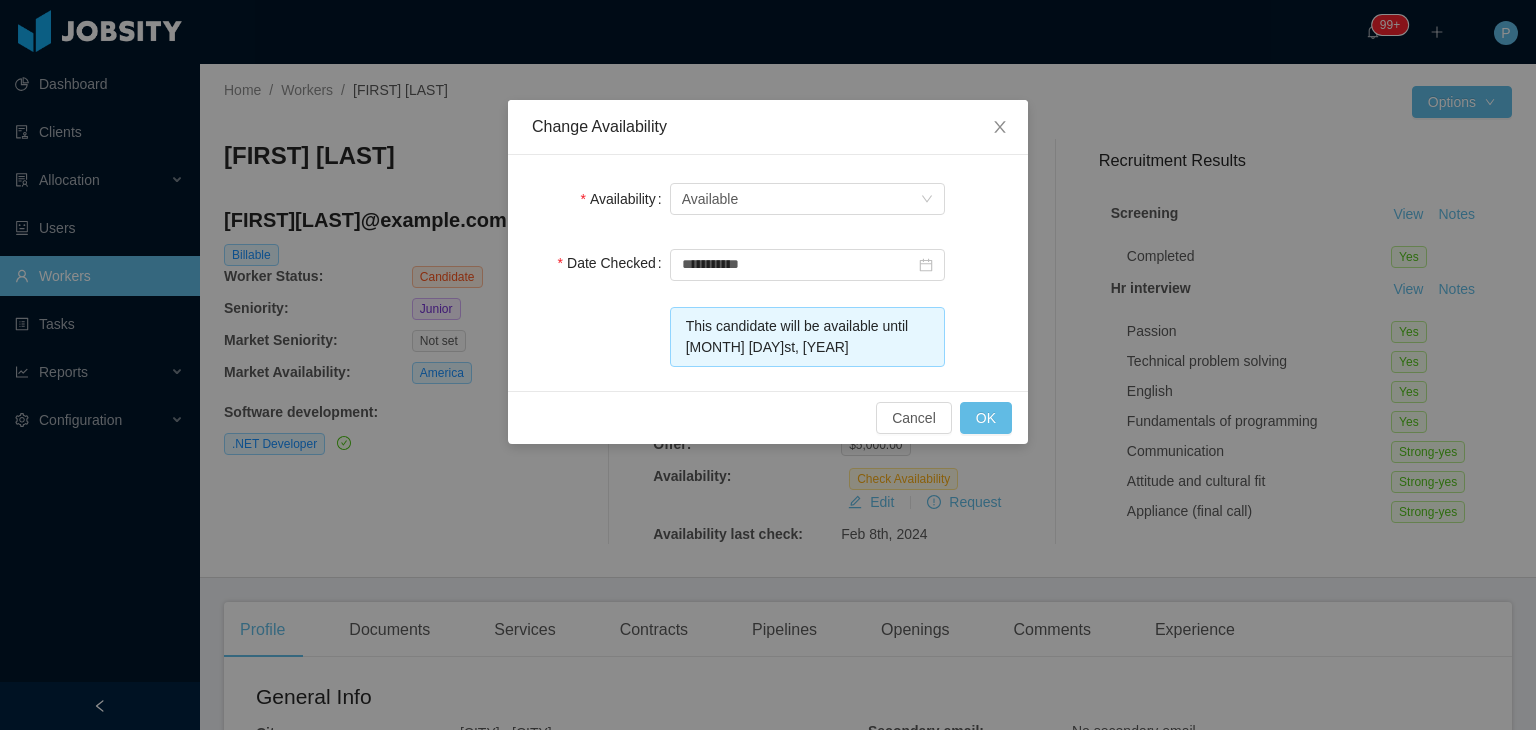 click on "Cancel OK" at bounding box center [768, 417] 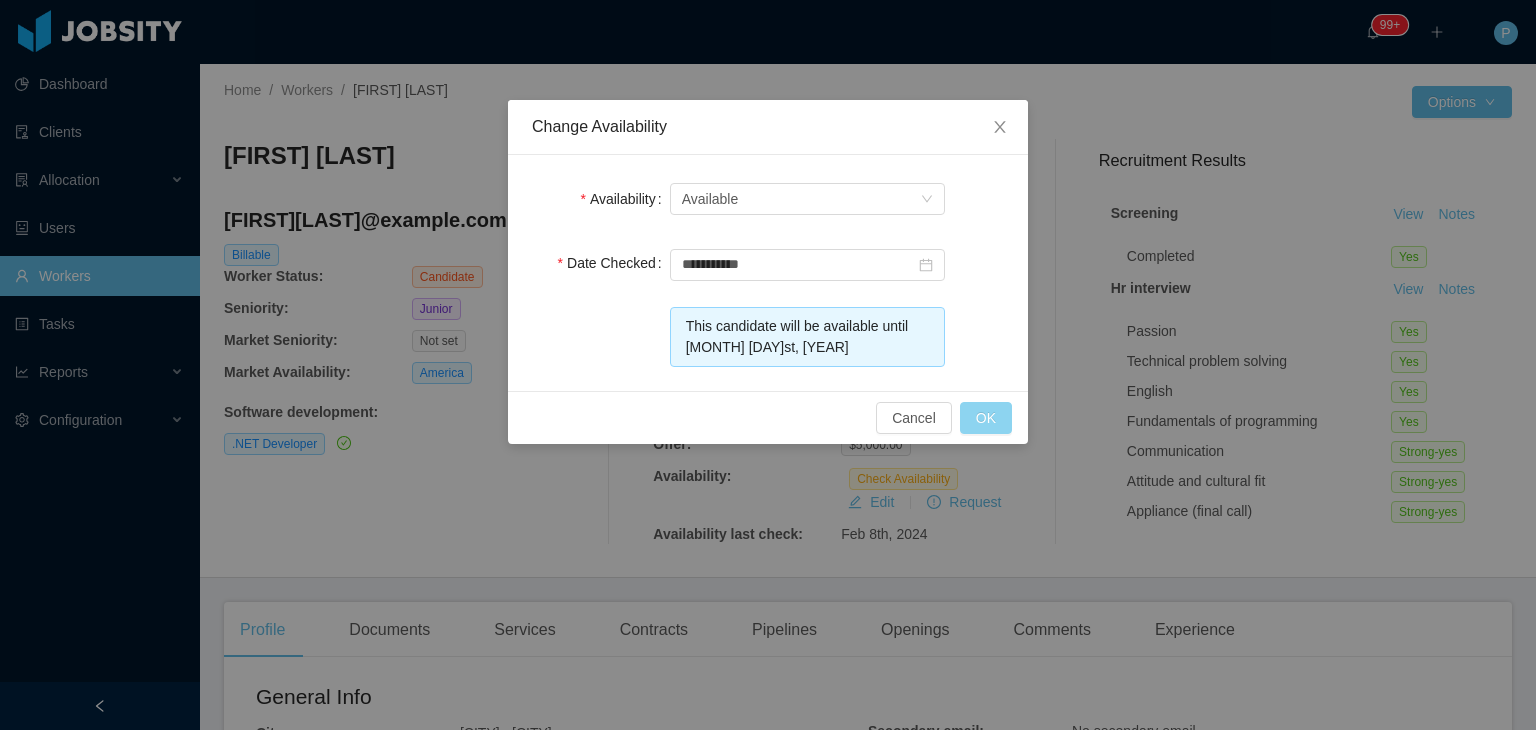 click on "OK" at bounding box center (986, 418) 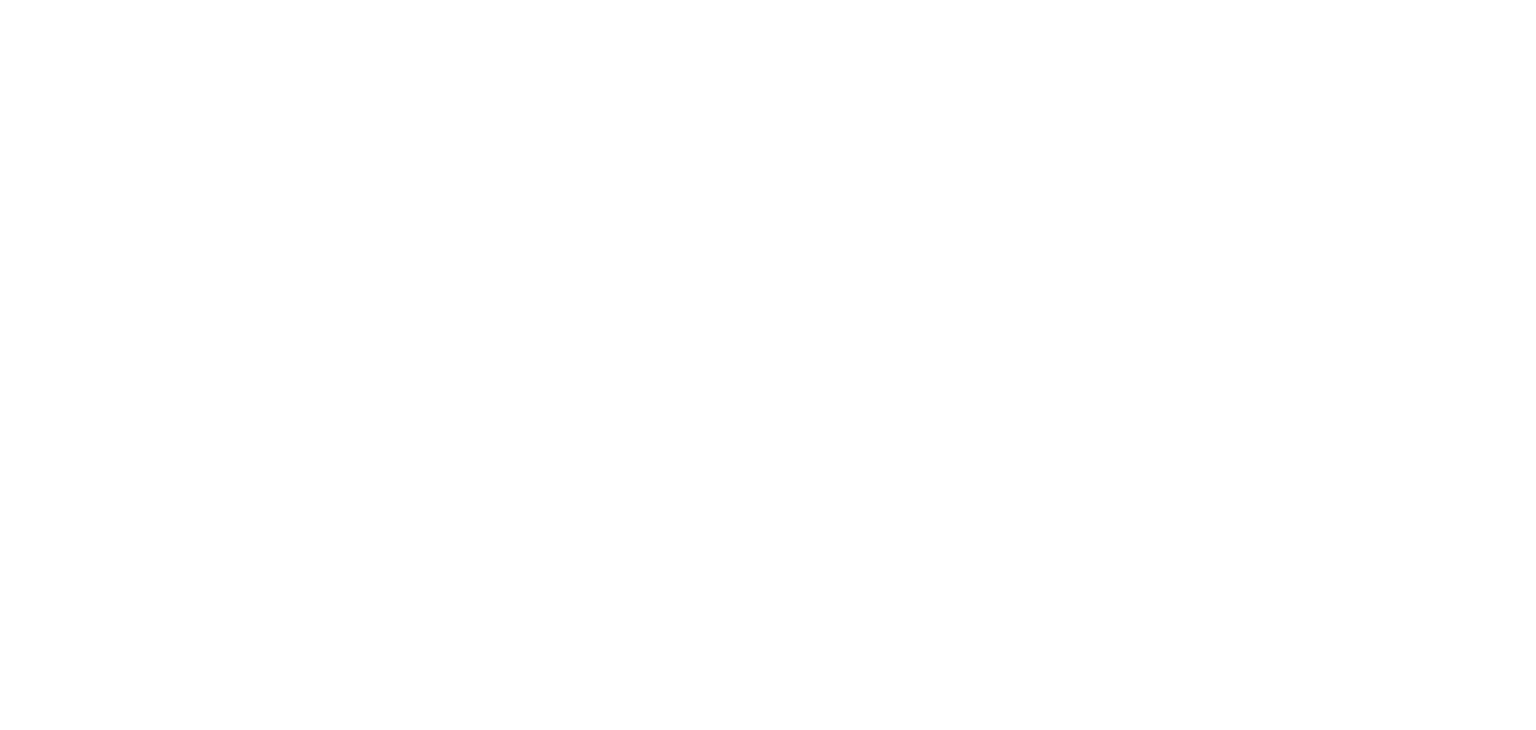 scroll, scrollTop: 0, scrollLeft: 0, axis: both 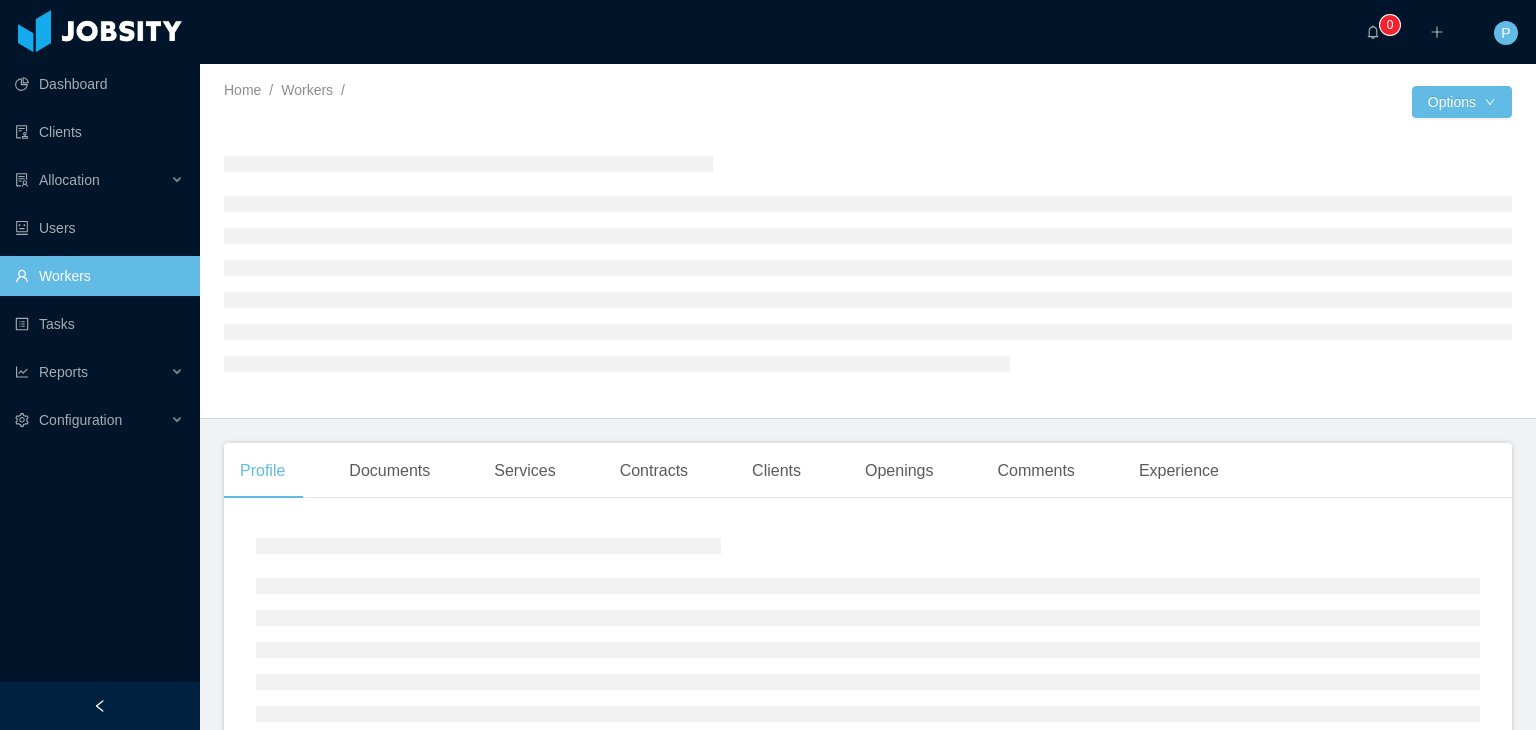 click at bounding box center (868, 263) 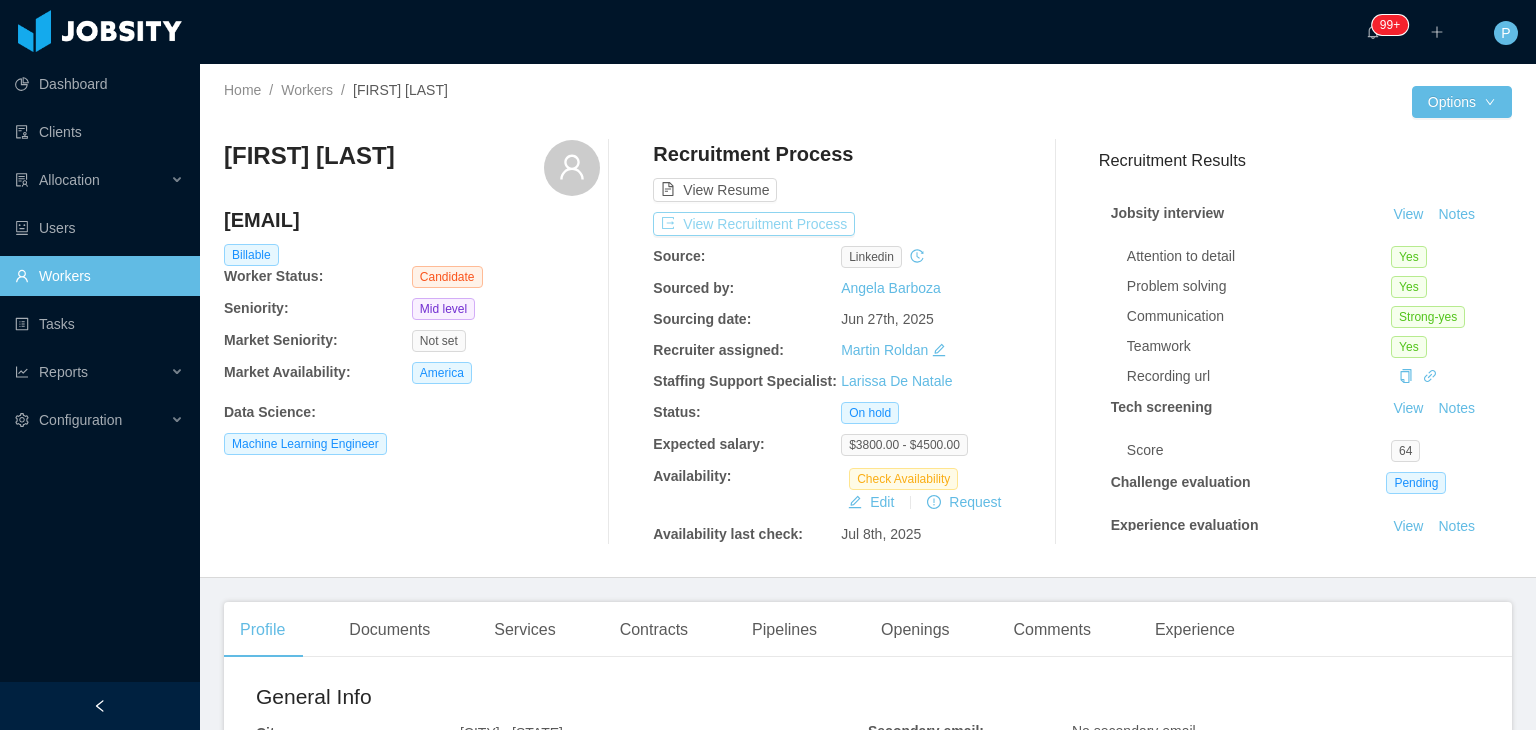 click on "View Recruitment Process" at bounding box center [754, 224] 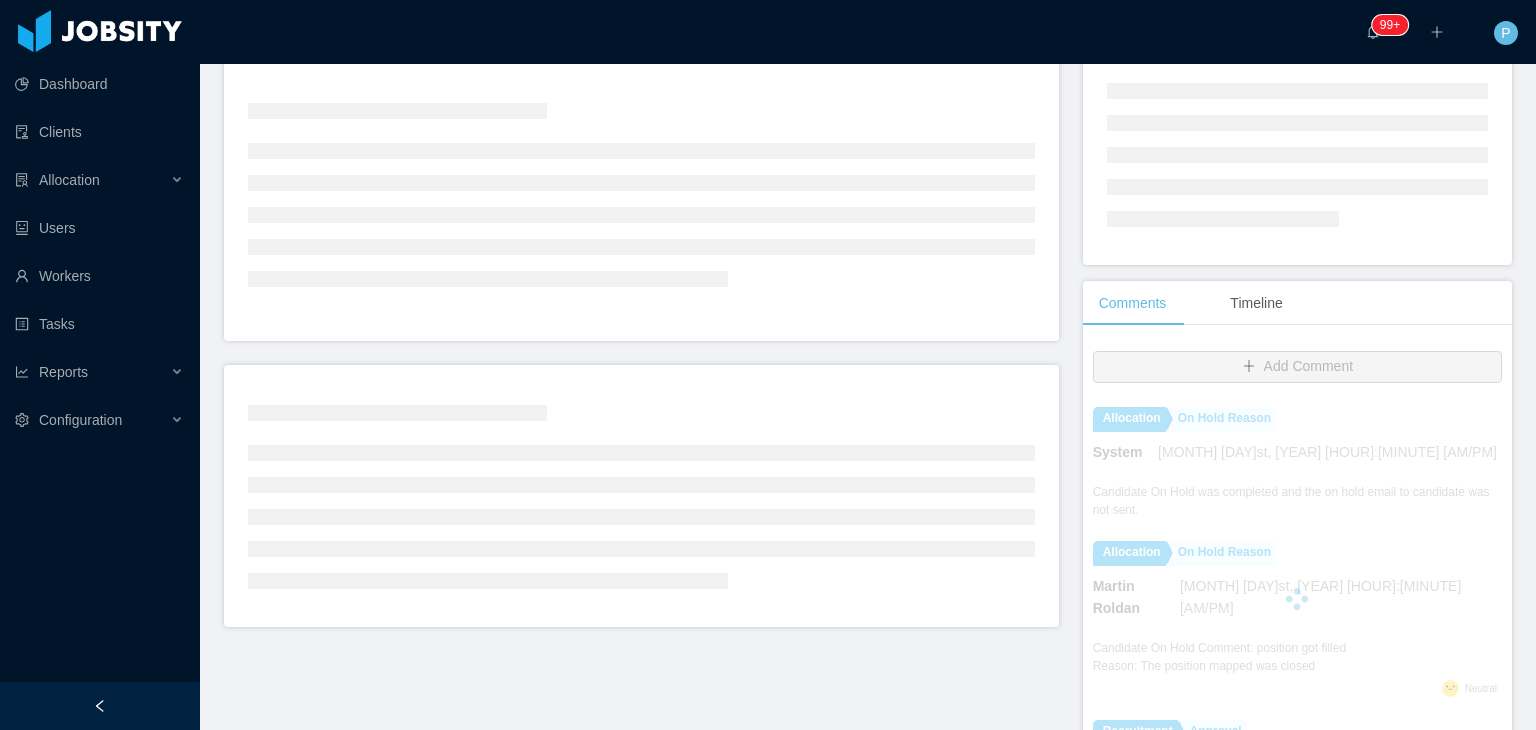 scroll, scrollTop: 0, scrollLeft: 0, axis: both 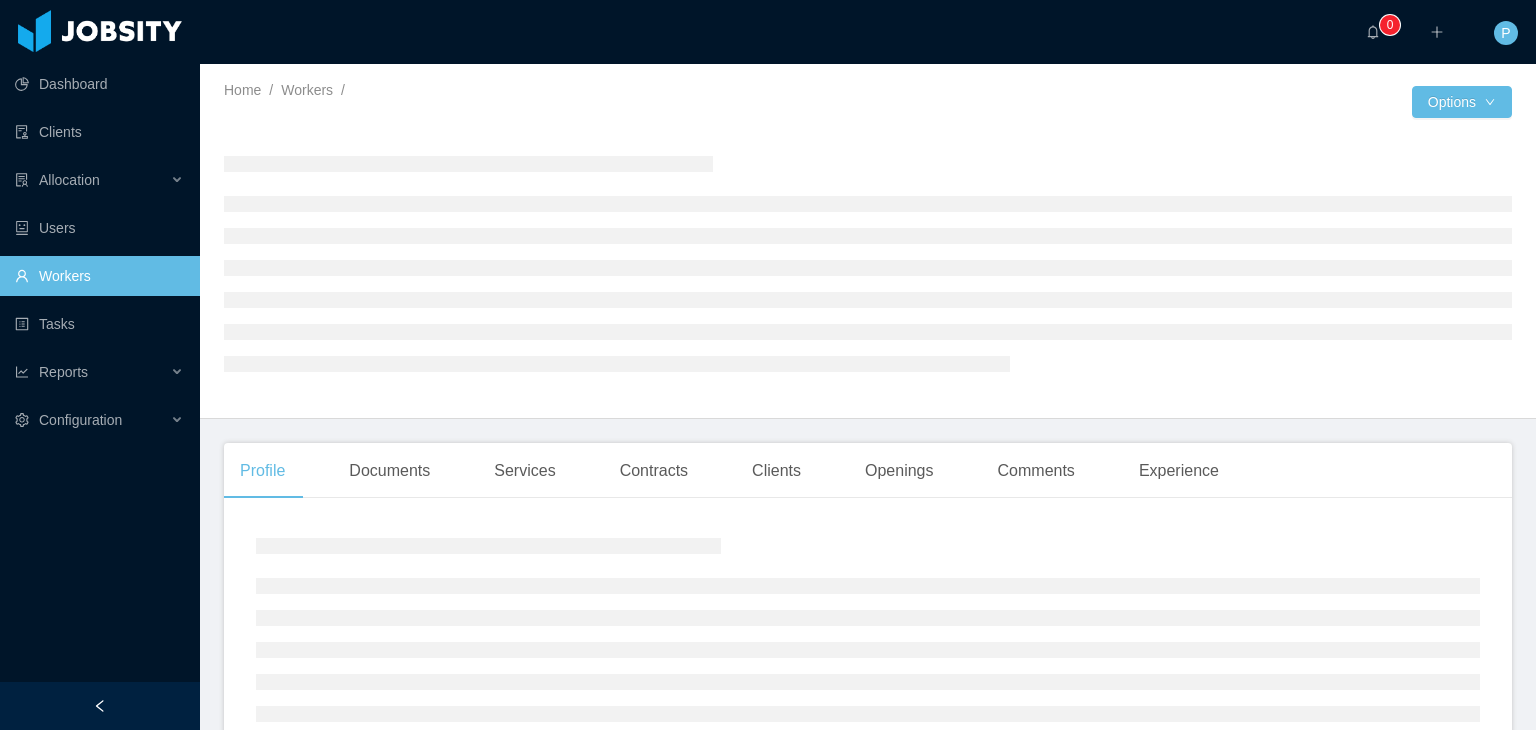 click at bounding box center (868, 263) 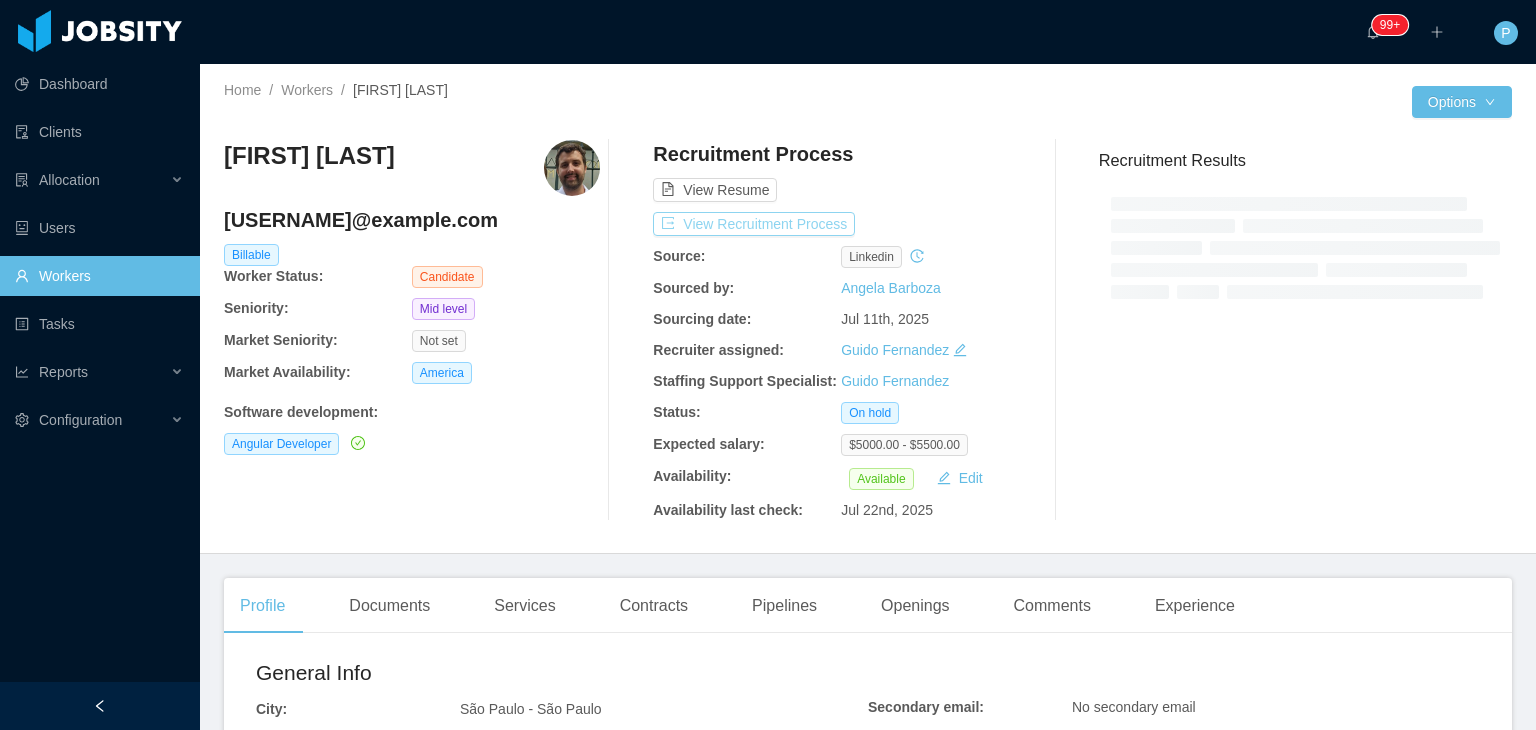 click on "View Recruitment Process" at bounding box center [754, 224] 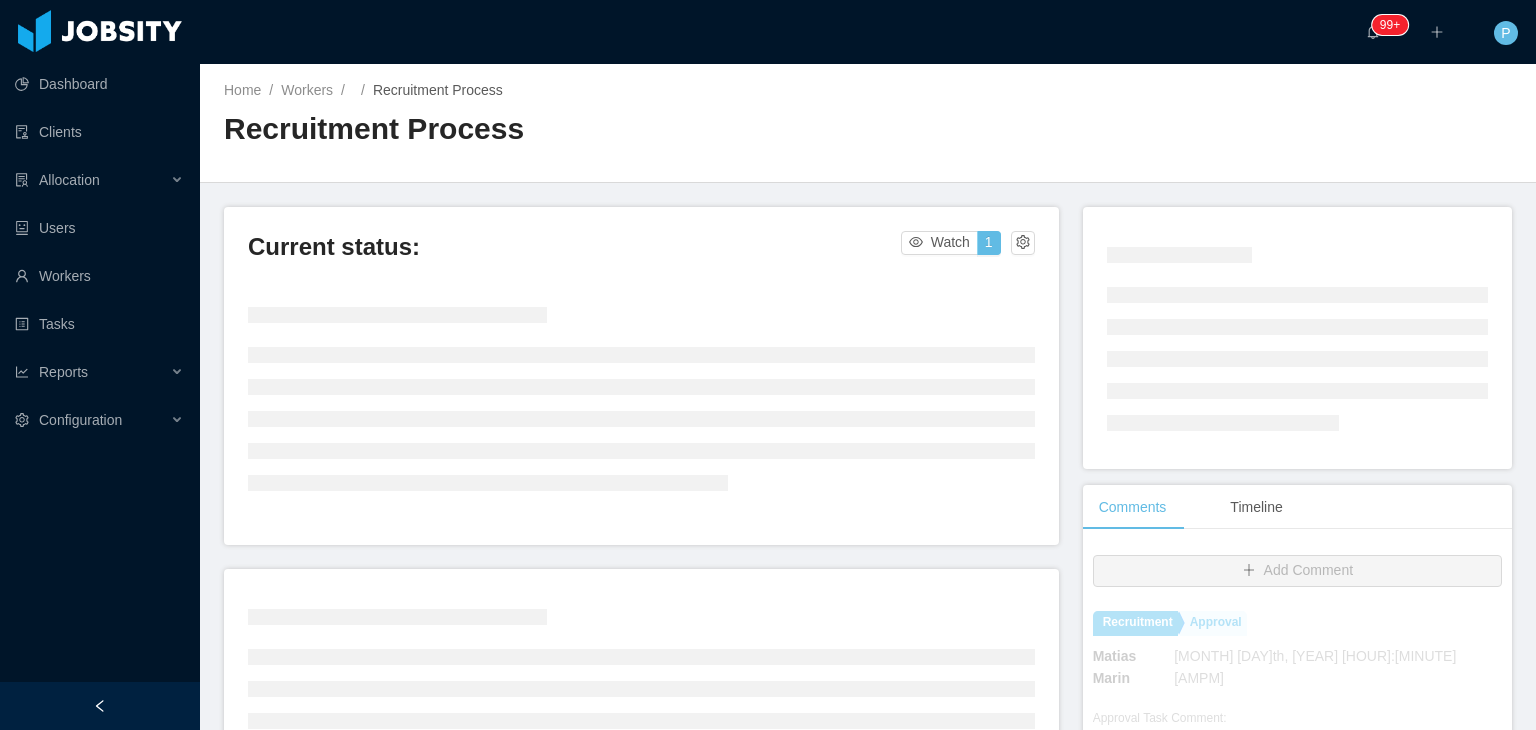 click on "Home / Workers / / Recruitment Process / Recruitment Process" at bounding box center [868, 123] 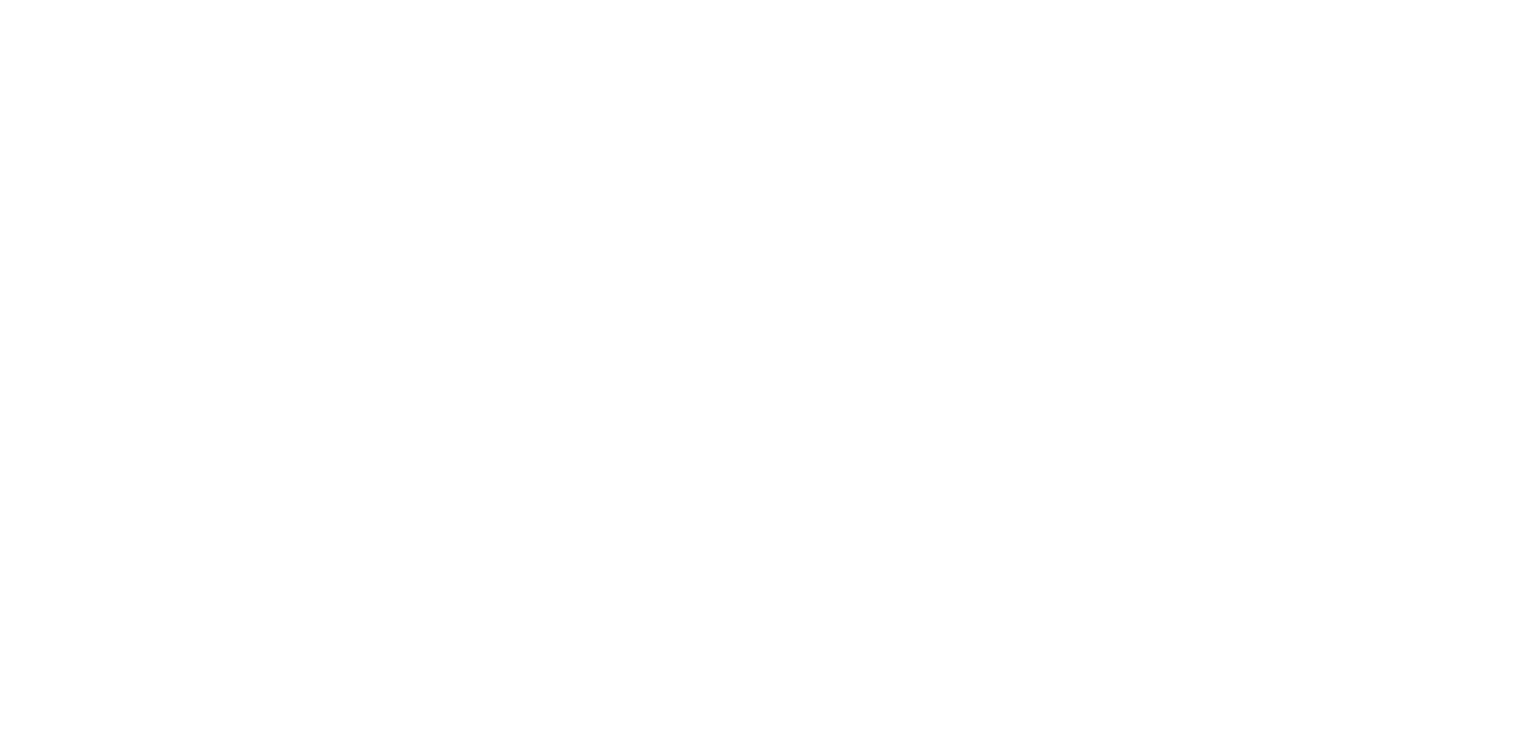 scroll, scrollTop: 0, scrollLeft: 0, axis: both 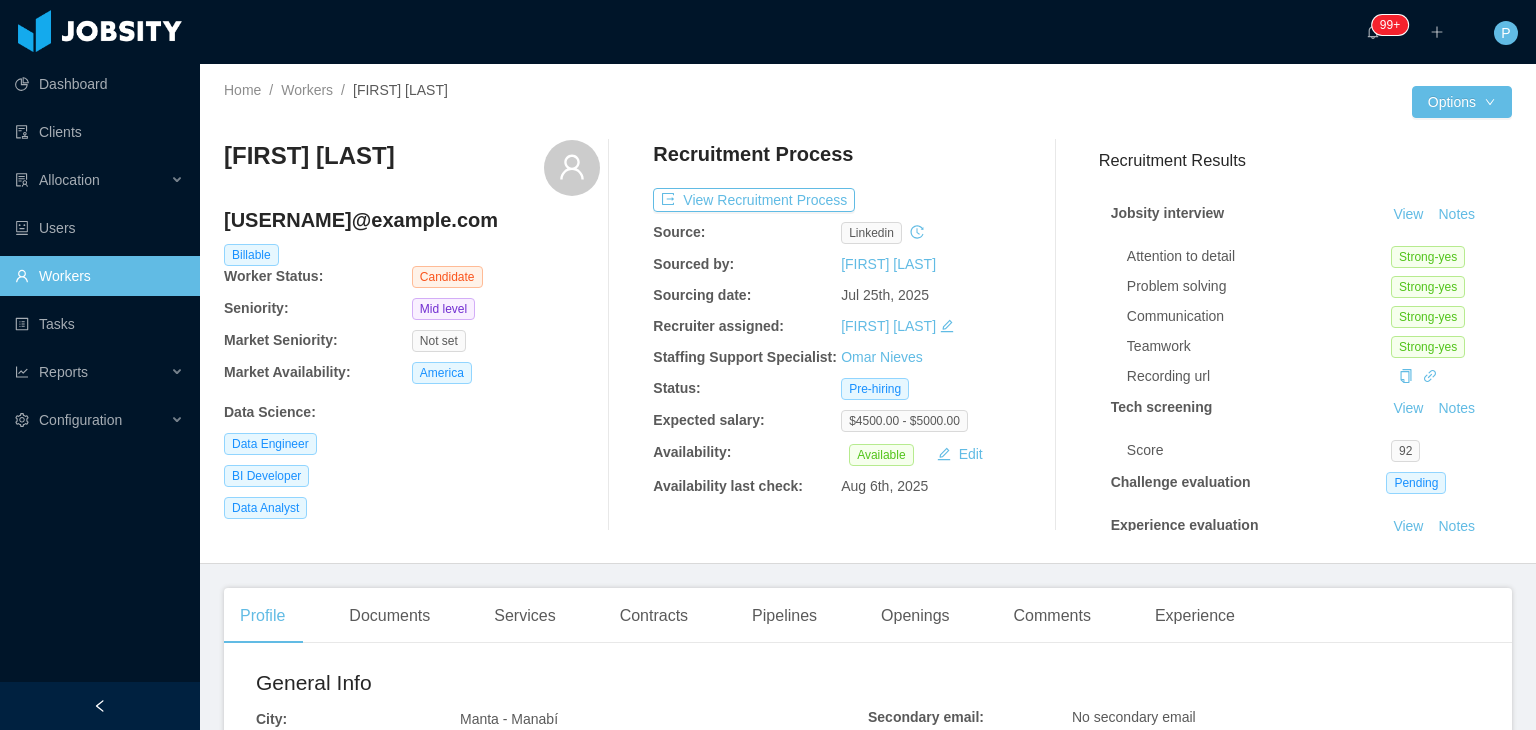 click on "View Recruitment Process" at bounding box center [841, 200] 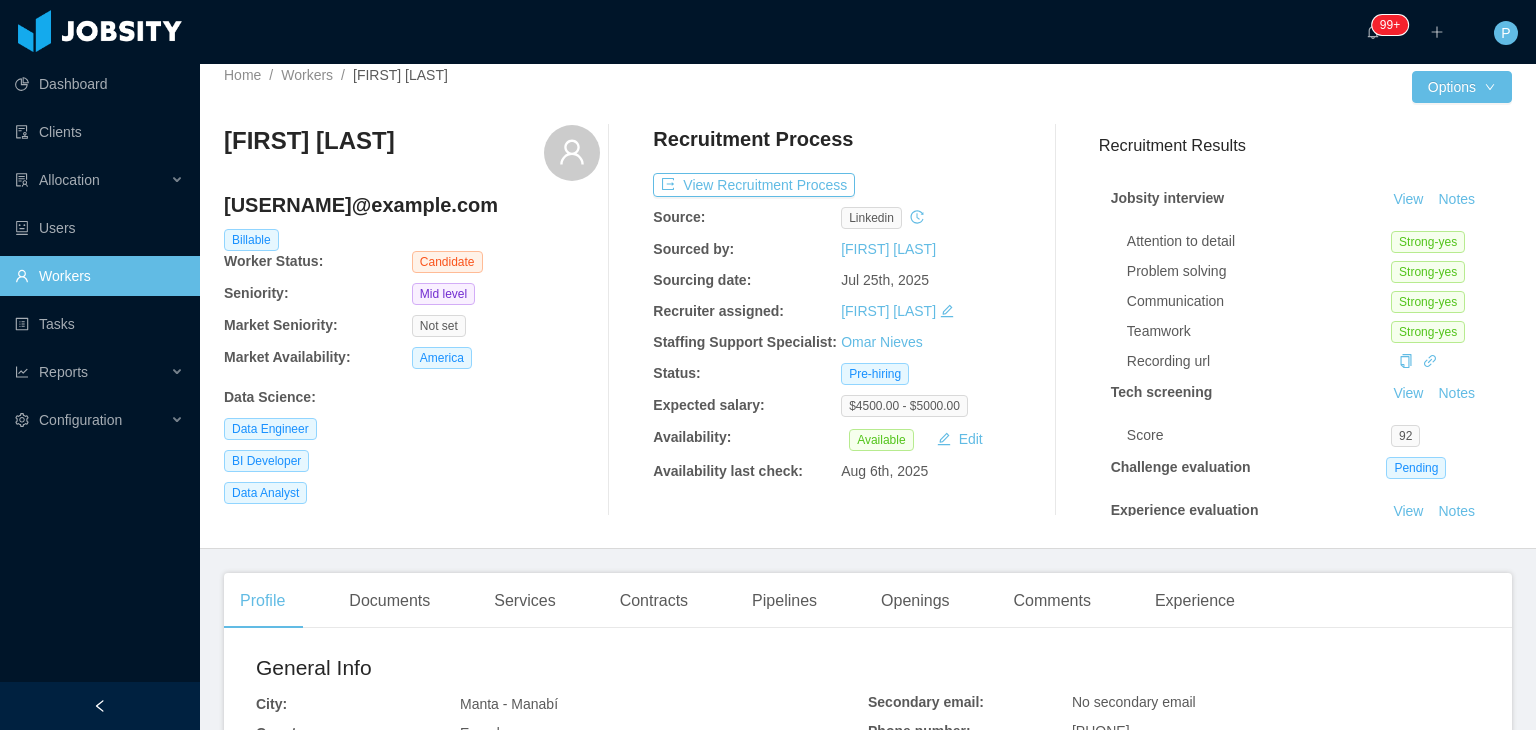 scroll, scrollTop: 0, scrollLeft: 0, axis: both 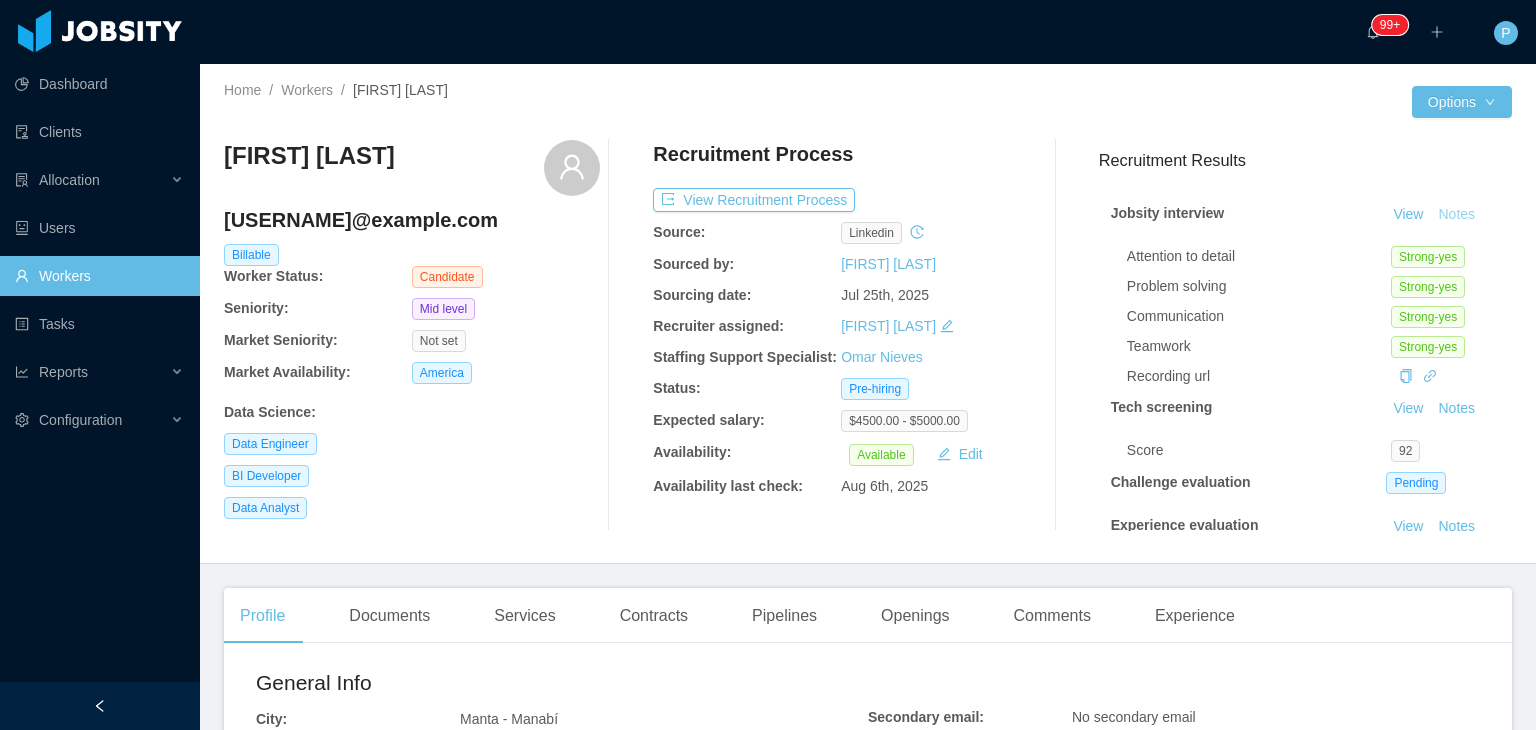 click on "Notes" at bounding box center [1456, 215] 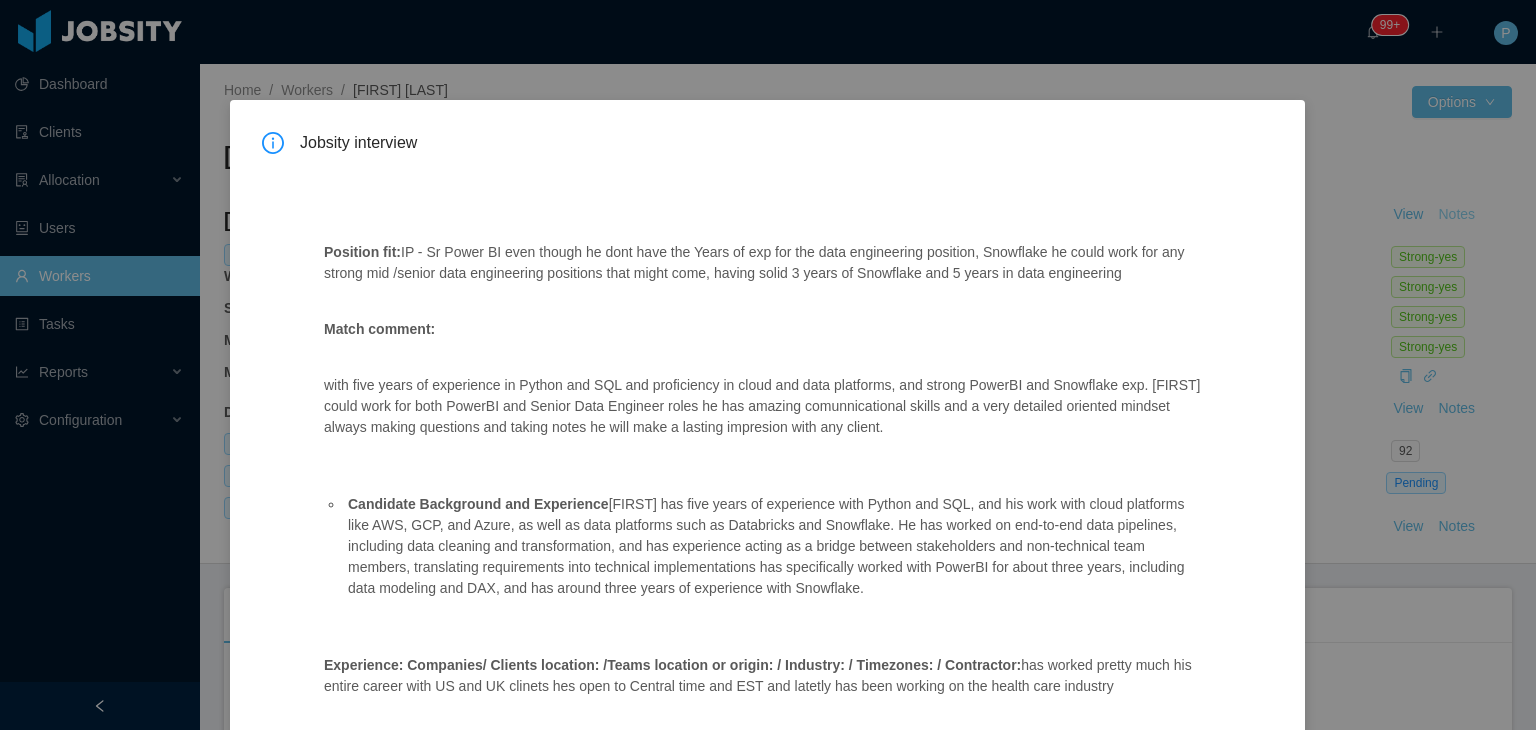 scroll, scrollTop: 429, scrollLeft: 0, axis: vertical 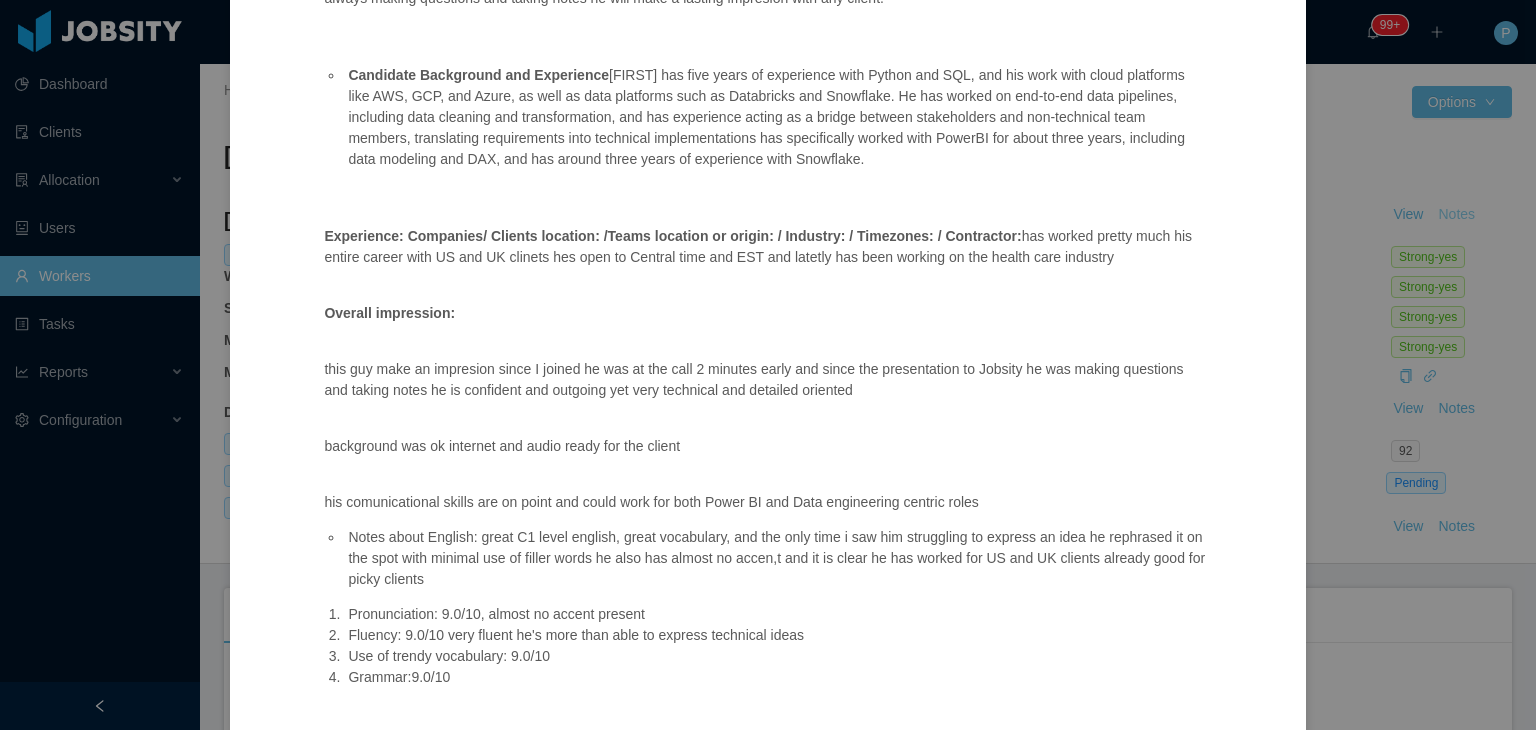 type 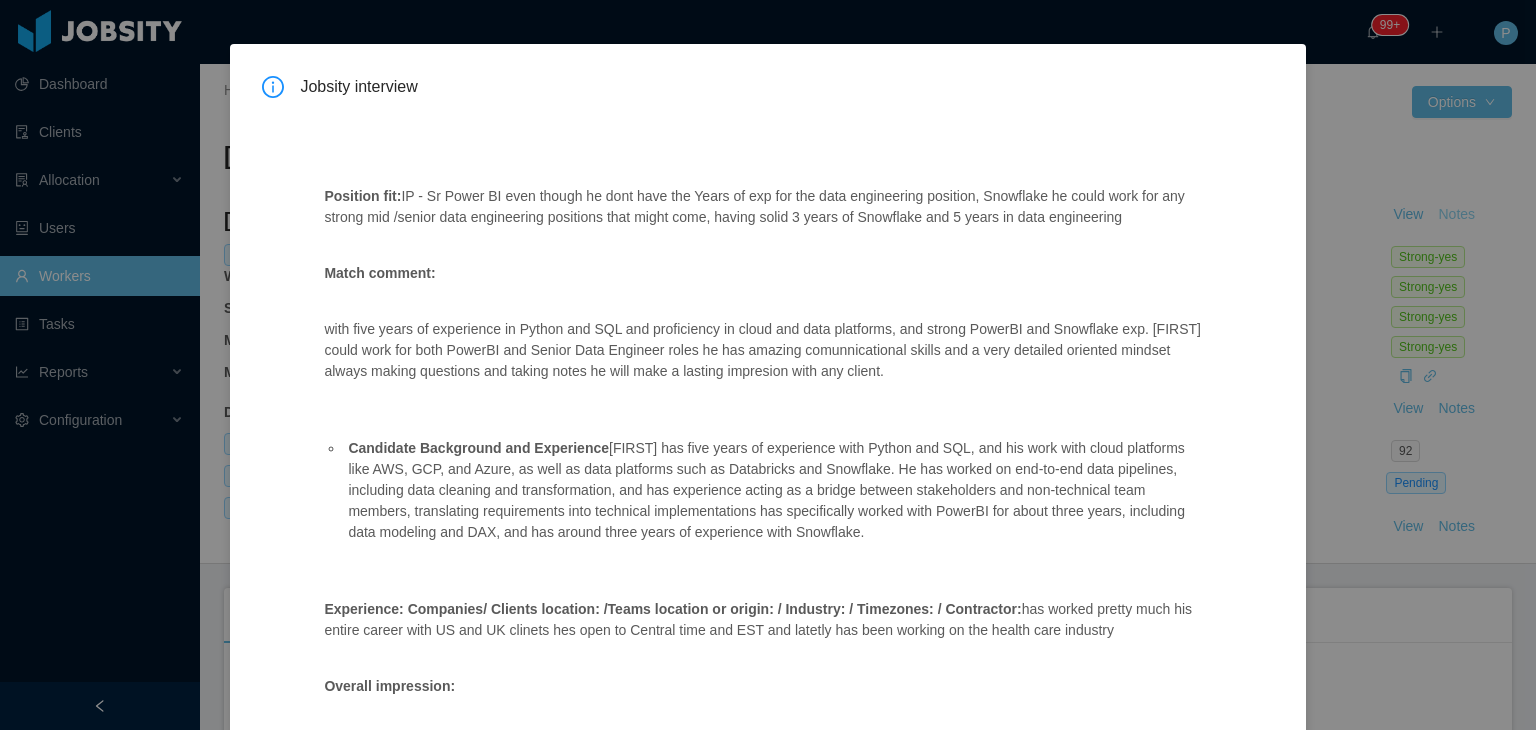 scroll, scrollTop: 0, scrollLeft: 0, axis: both 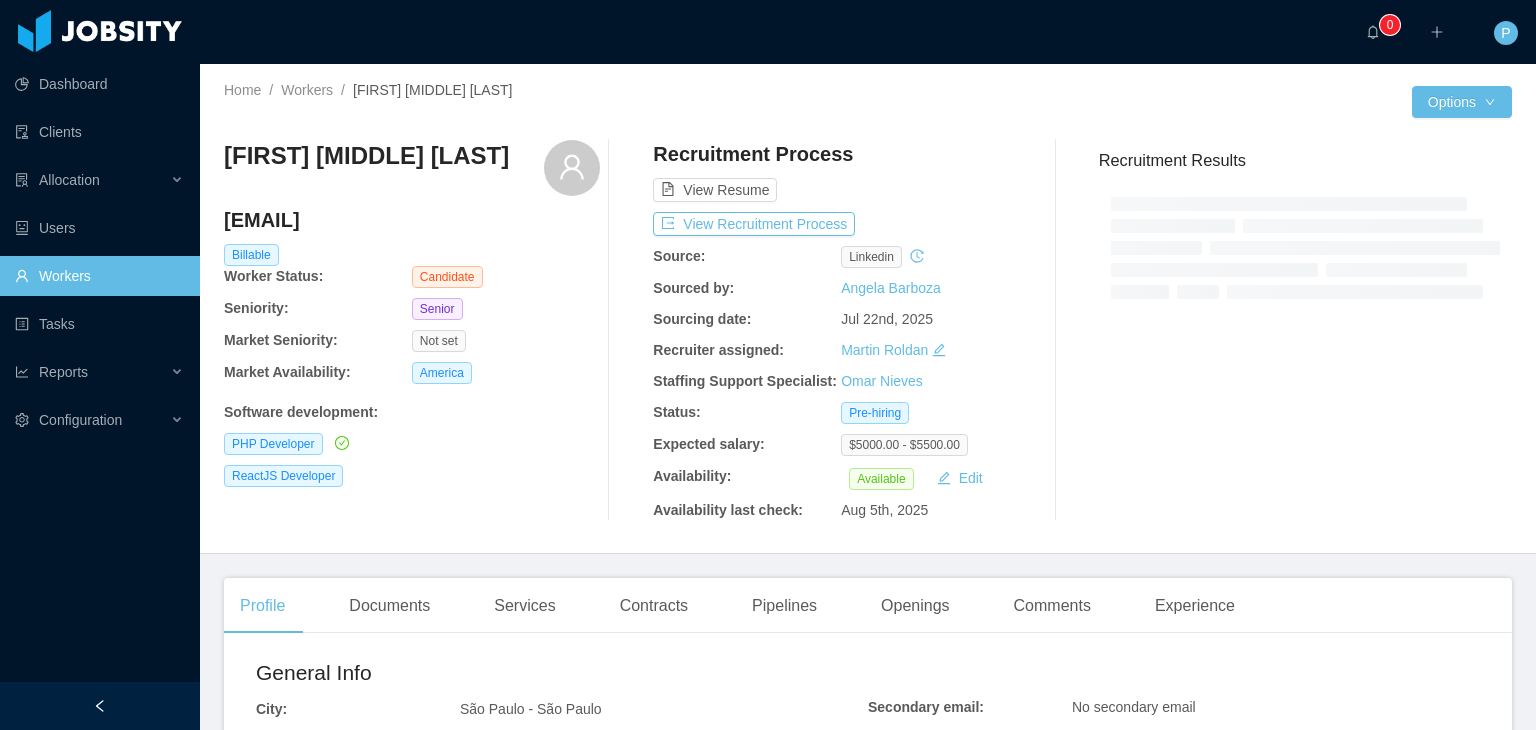 click on "Home / Workers / [FIRST] [MIDDLE] [LAST] / Options [FIRST] [MIDDLE] [LAST] [EMAIL] Billable Worker Status: Candidate Seniority: Senior Market Seniority: Not set Market Availability: America Software development : PHP Developer ReactJS Developer Recruitment Process View Resume View Recruitment Process Source: linkedin Sourced by: [FIRST] [LAST] Sourcing date: Jul 22nd, 2025 Recruiter assigned: [FIRST] [LAST] Staffing Support Specialist: [FIRST] [LAST] Status: Pre-hiring Expected salary: $5000.00 - $5500.00 Availability: Available Edit Availability last check: Aug 5th, 2025 Recruitment Results" at bounding box center (868, 309) 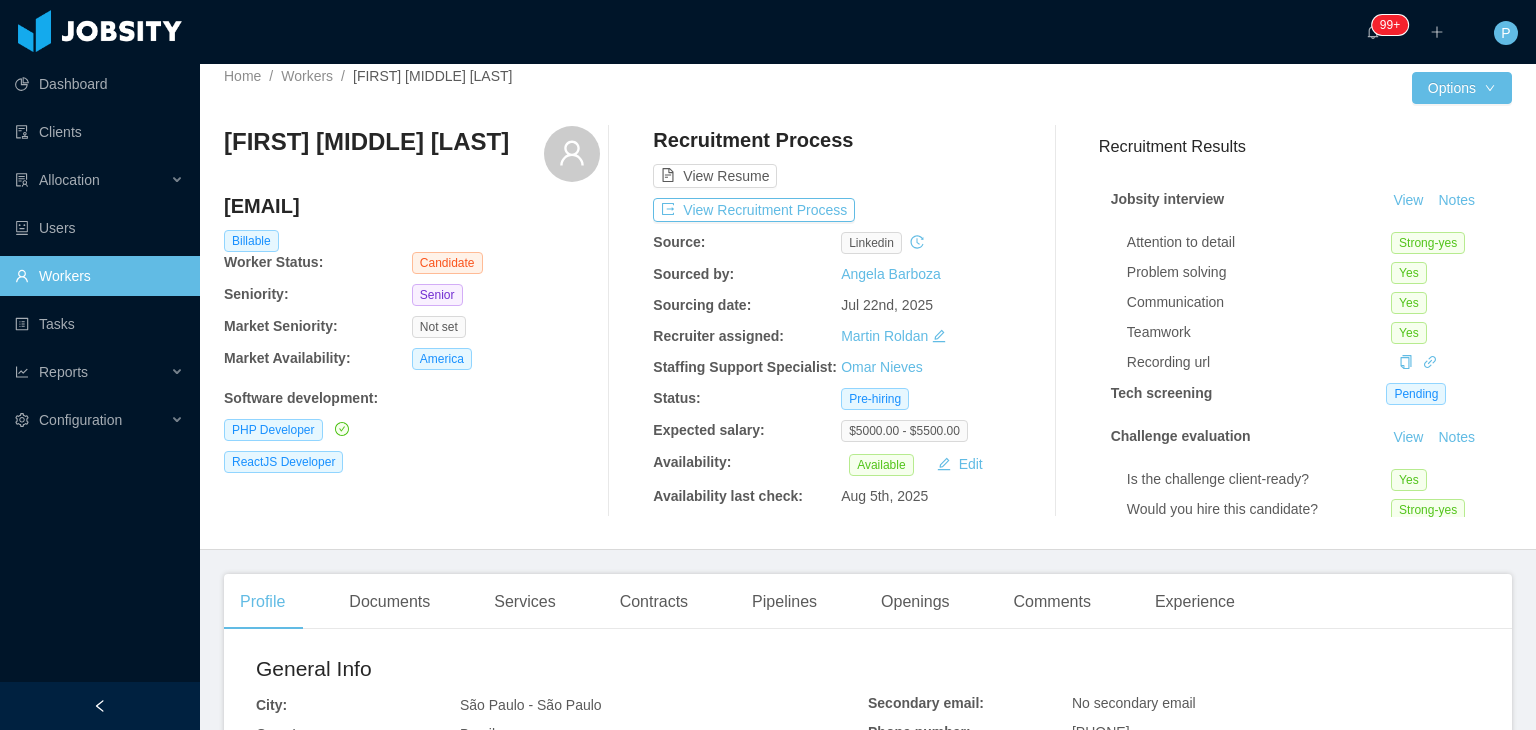 scroll, scrollTop: 0, scrollLeft: 0, axis: both 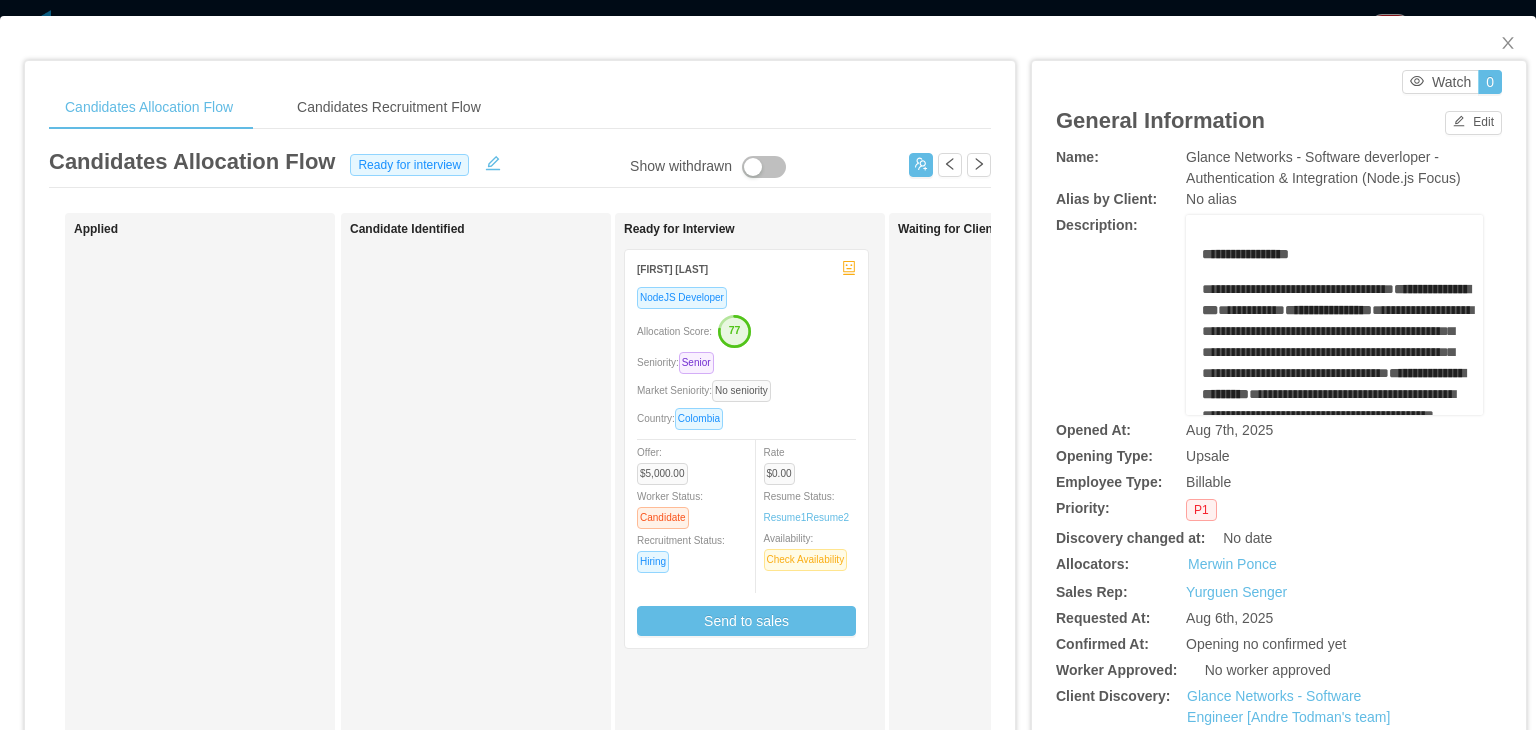 click on "**********" at bounding box center [1279, 315] 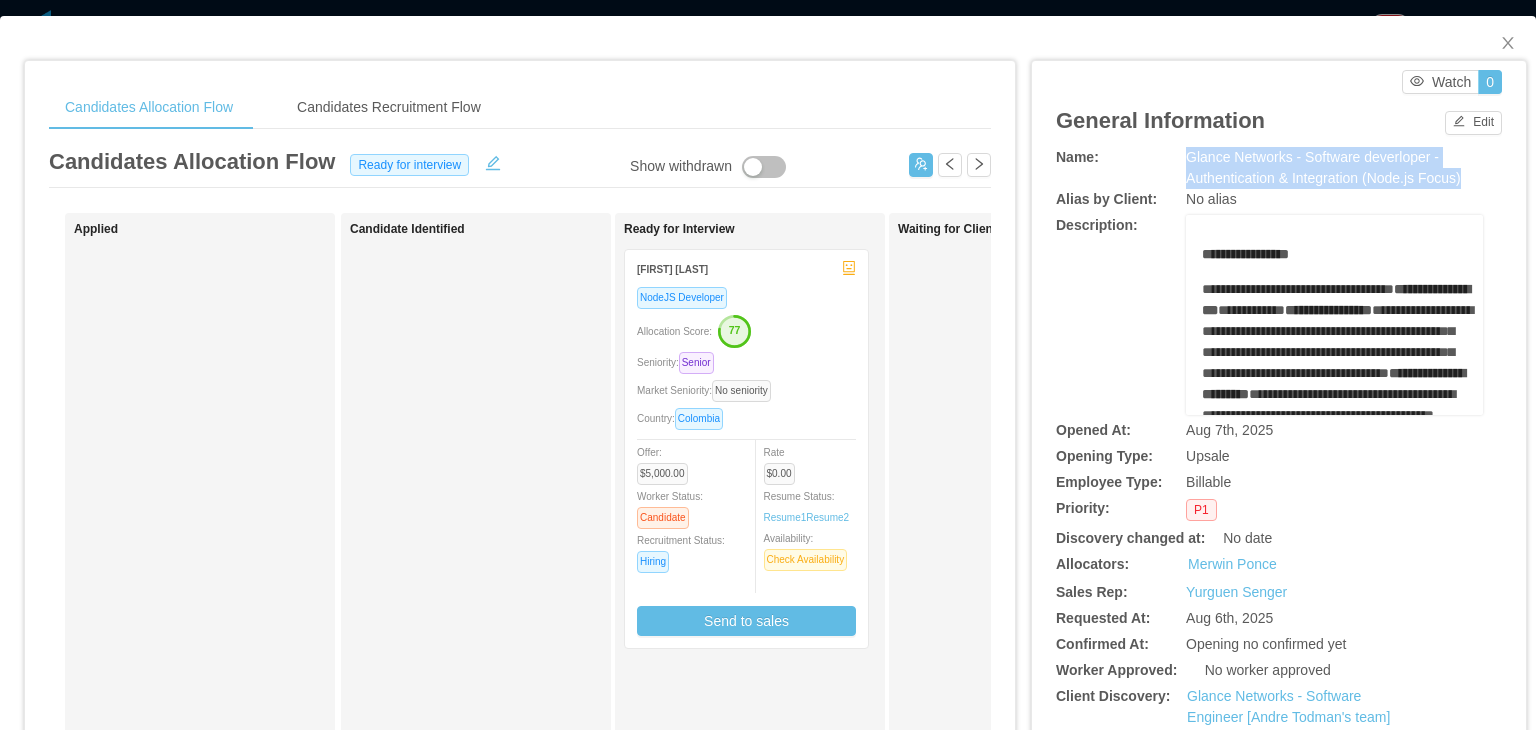 drag, startPoint x: 1464, startPoint y: 176, endPoint x: 1177, endPoint y: 162, distance: 287.34125 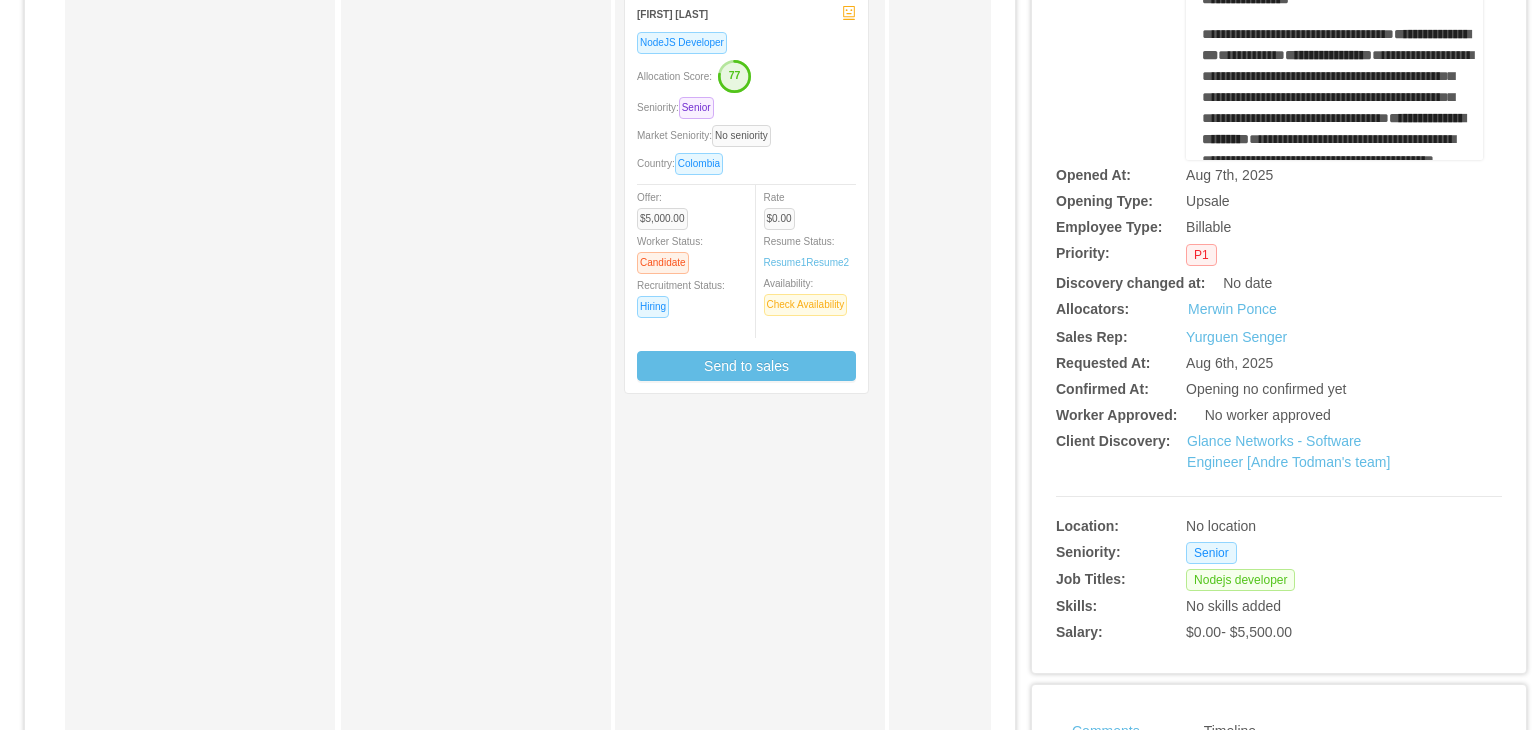 scroll, scrollTop: 0, scrollLeft: 0, axis: both 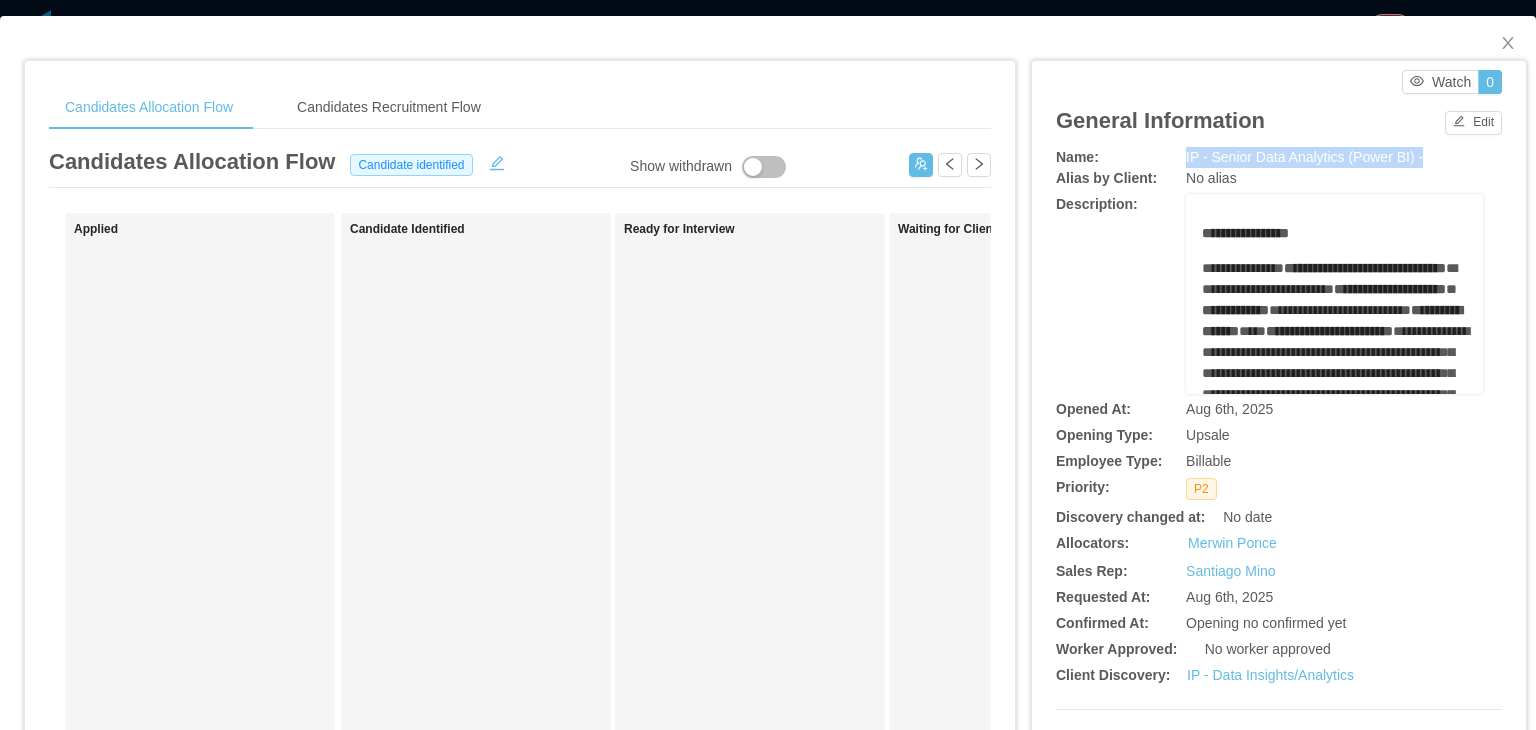 drag, startPoint x: 1412, startPoint y: 157, endPoint x: 1175, endPoint y: 160, distance: 237.01898 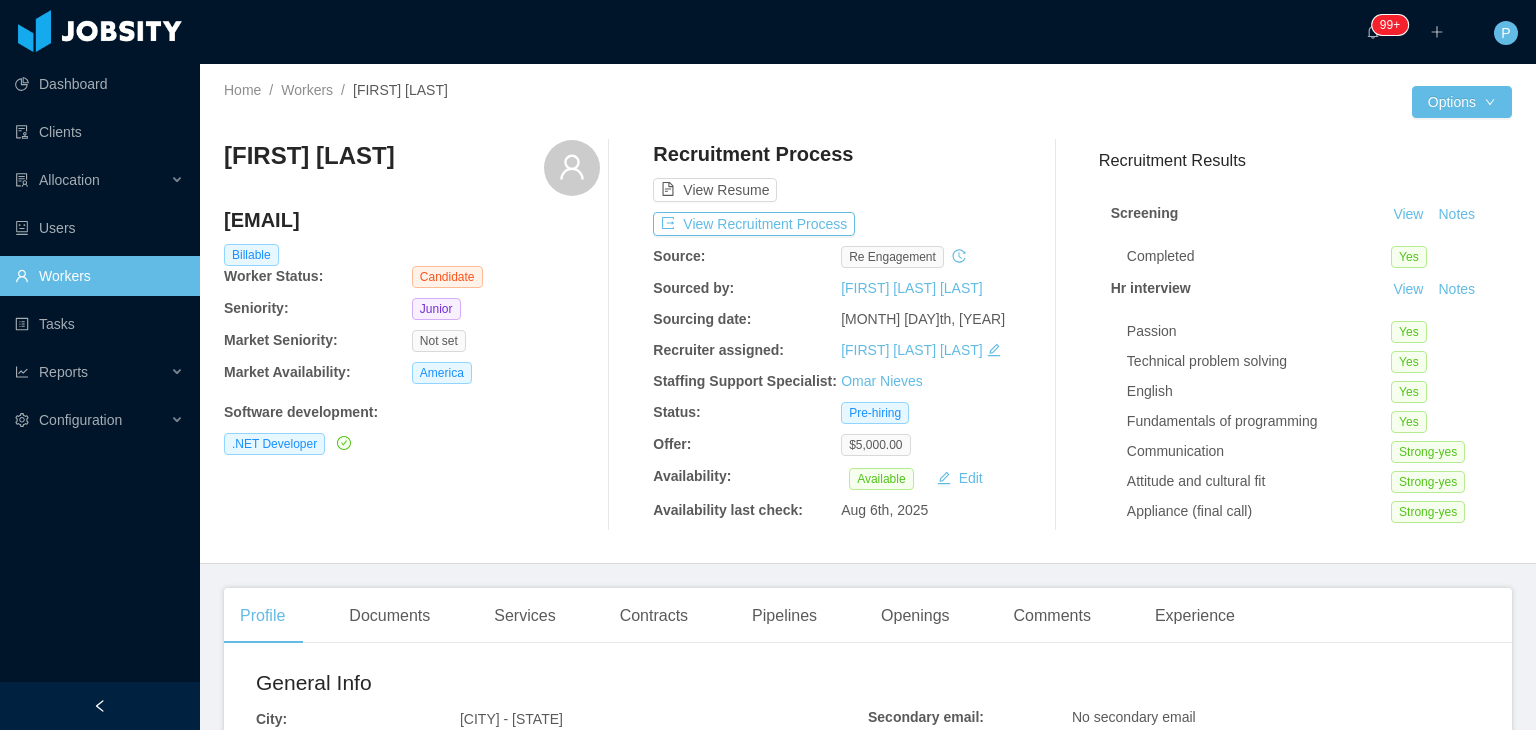 scroll, scrollTop: 0, scrollLeft: 0, axis: both 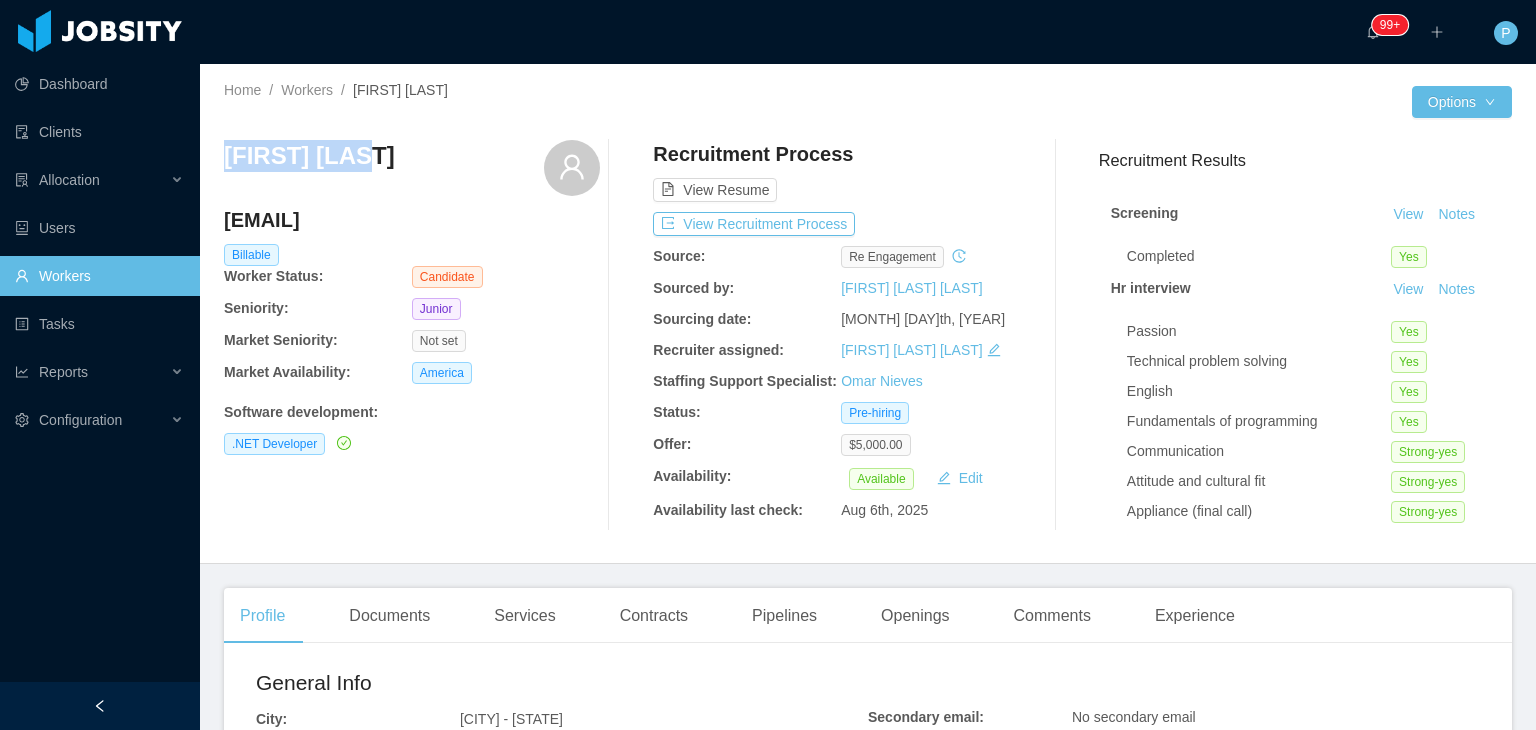 drag, startPoint x: 383, startPoint y: 156, endPoint x: 225, endPoint y: 162, distance: 158.11388 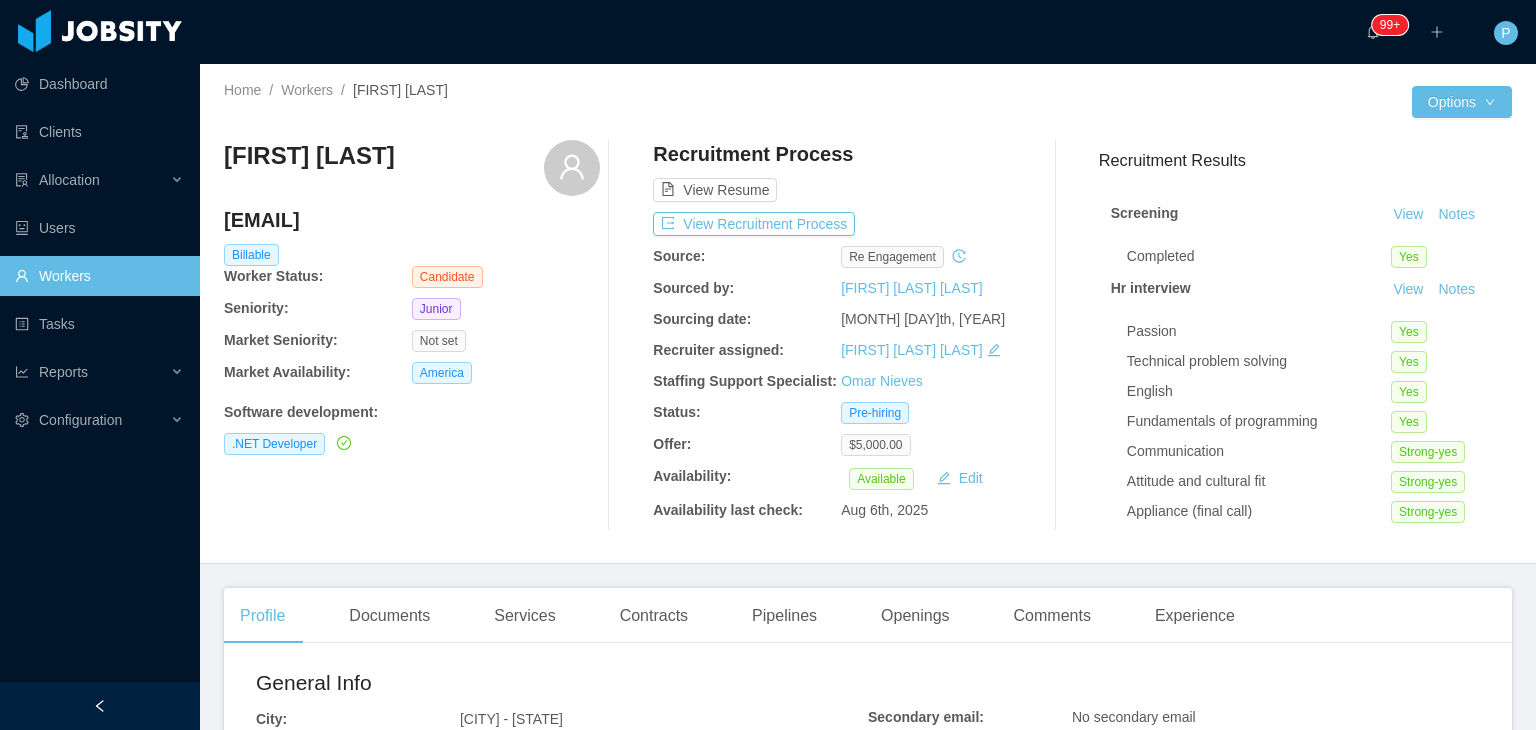 click on "View Resume" at bounding box center (841, 171) 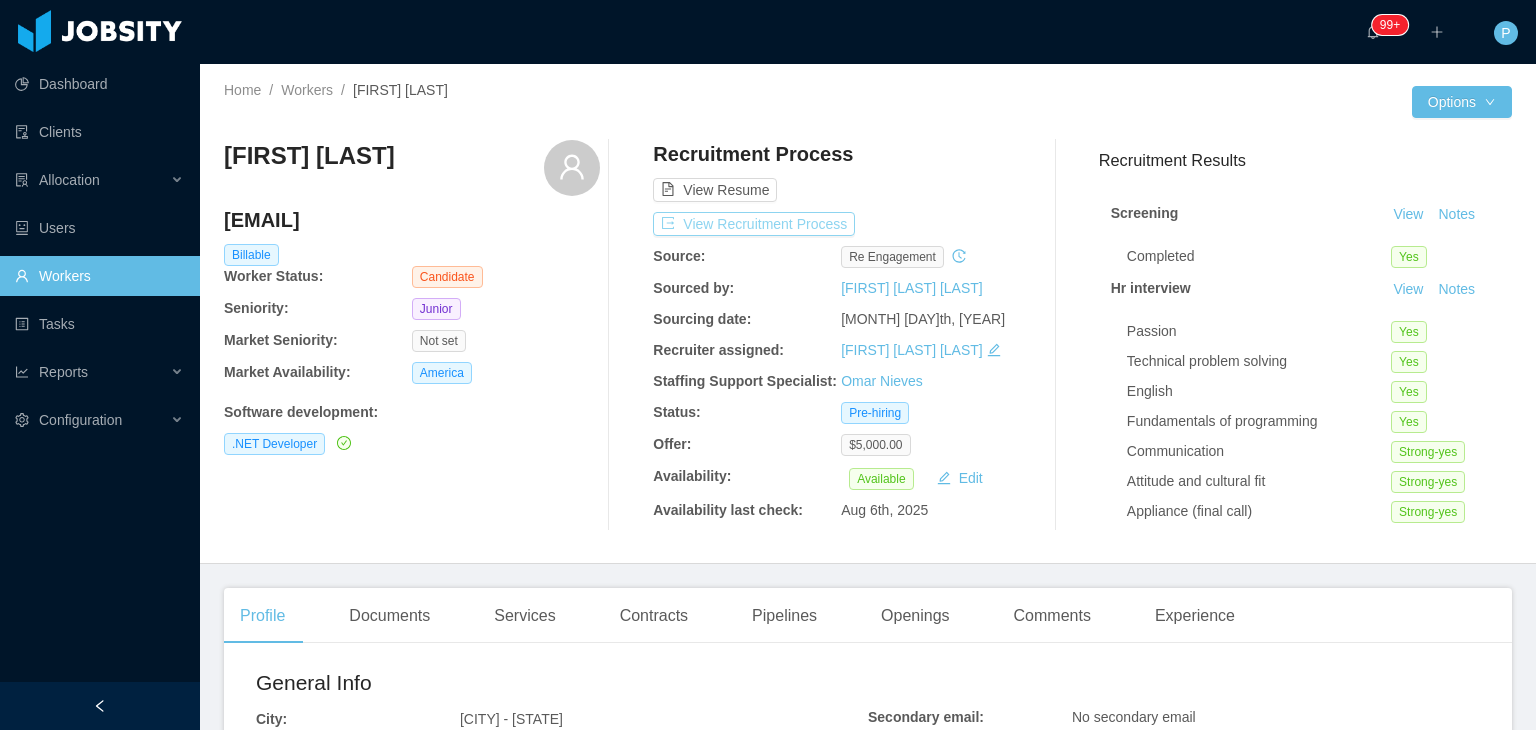 click on "View Recruitment Process" at bounding box center (754, 224) 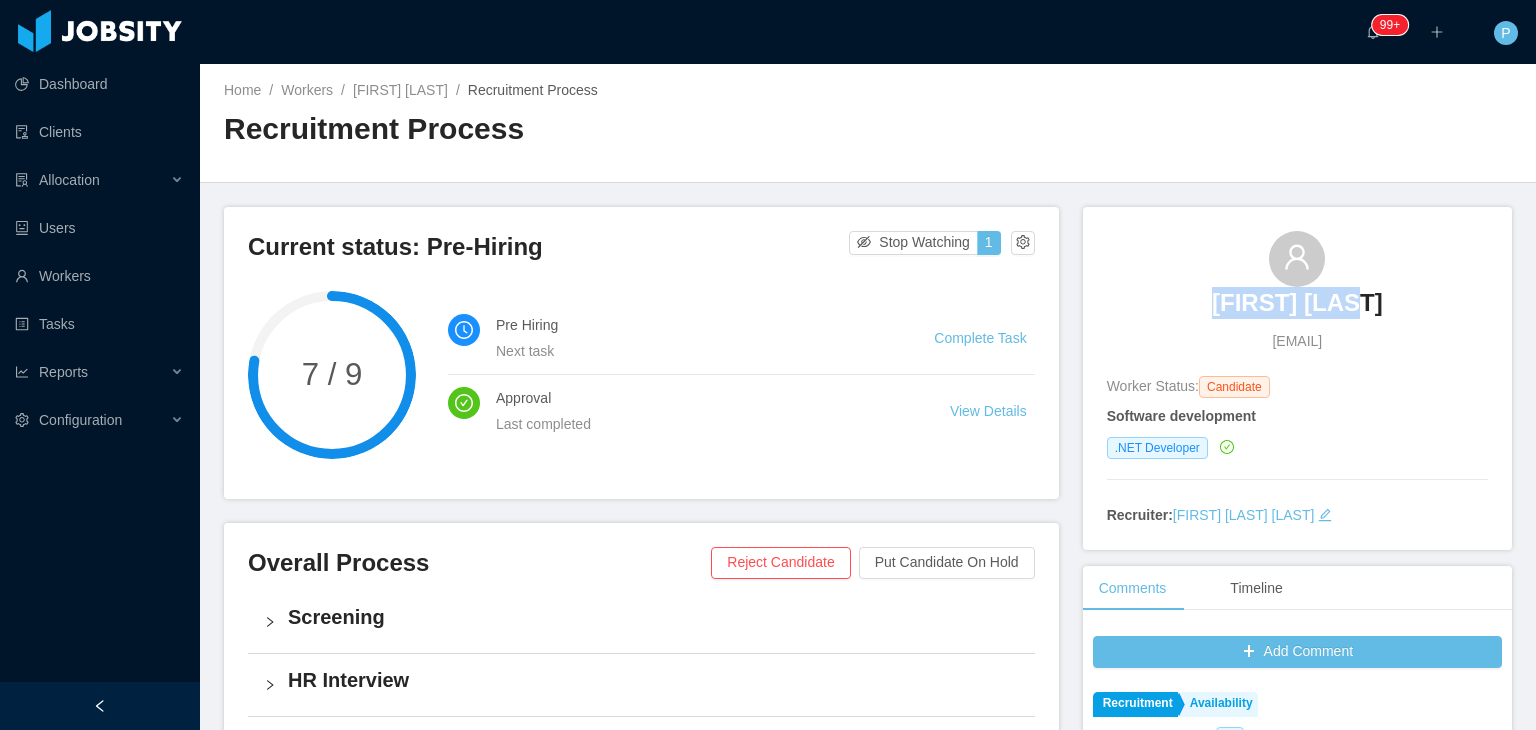 drag, startPoint x: 1368, startPoint y: 306, endPoint x: 1206, endPoint y: 305, distance: 162.00308 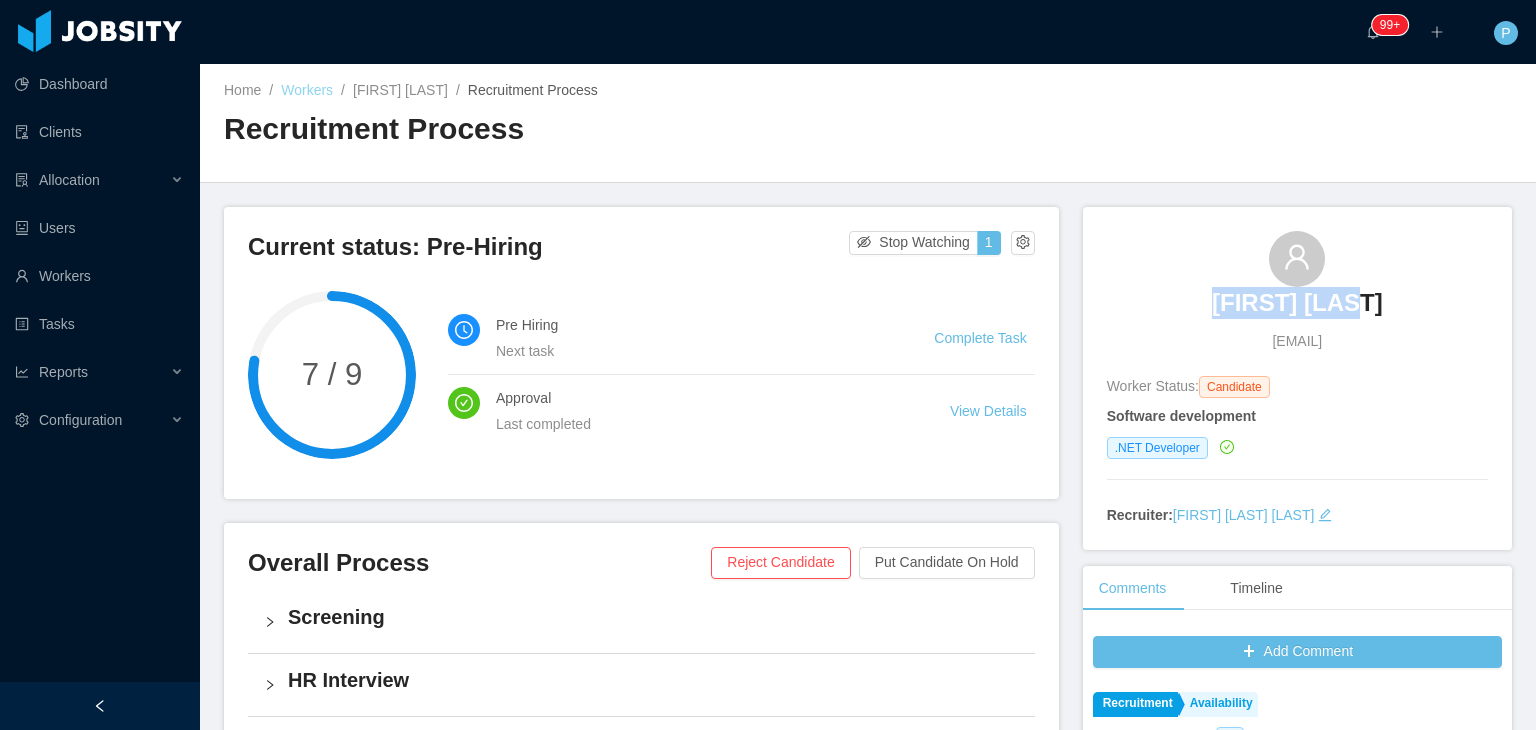 click on "Workers" at bounding box center (307, 90) 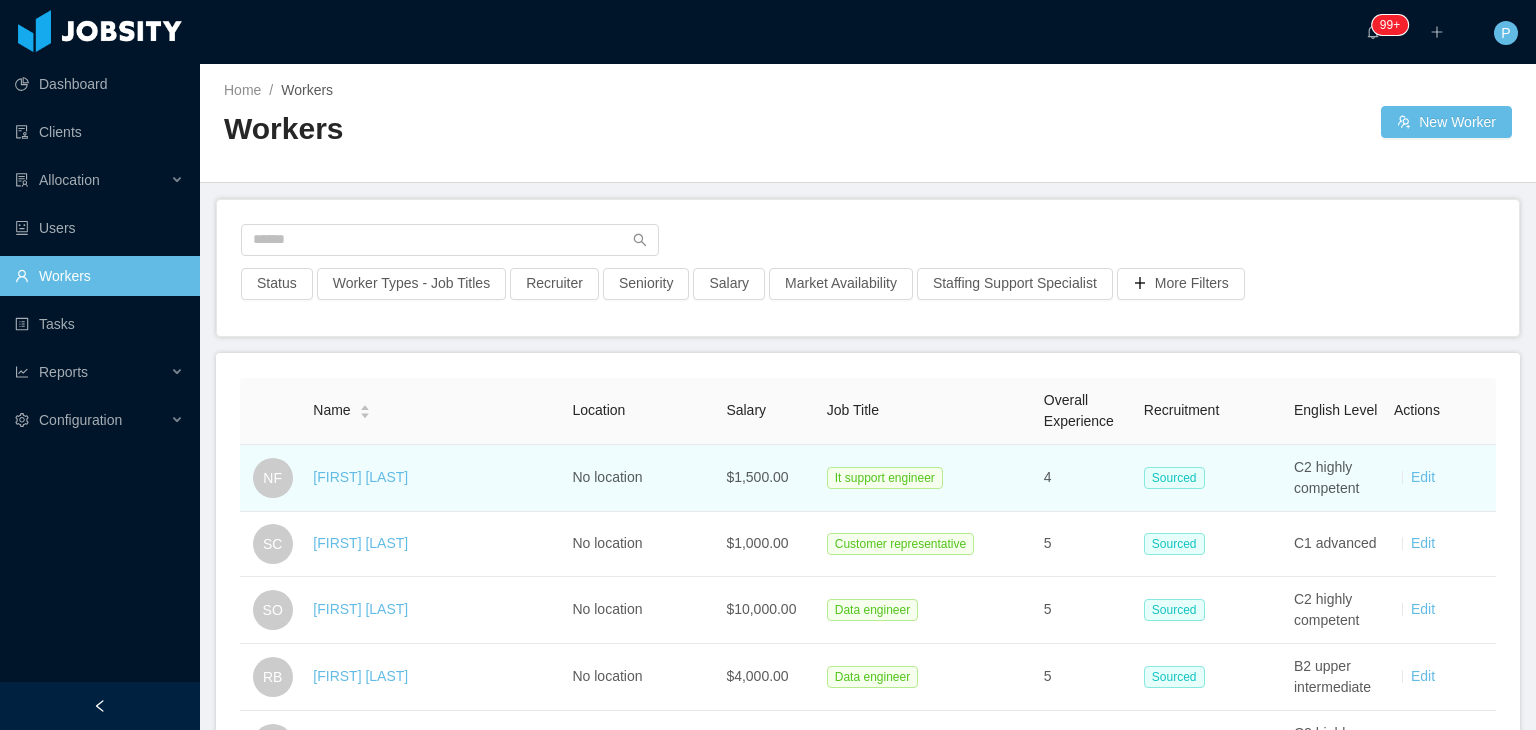 drag, startPoint x: 421, startPoint y: 484, endPoint x: 309, endPoint y: 478, distance: 112.1606 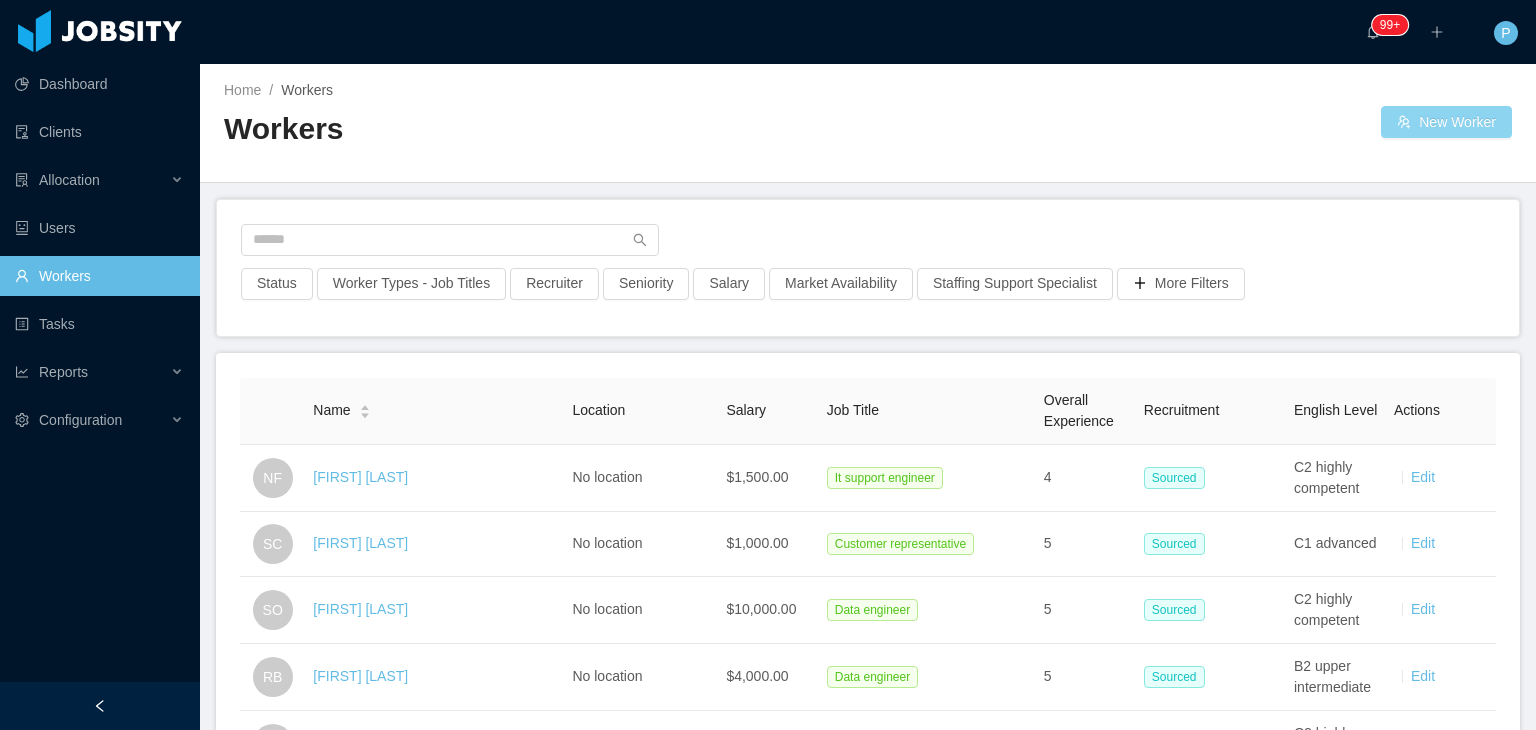 click on "New Worker" at bounding box center [1446, 122] 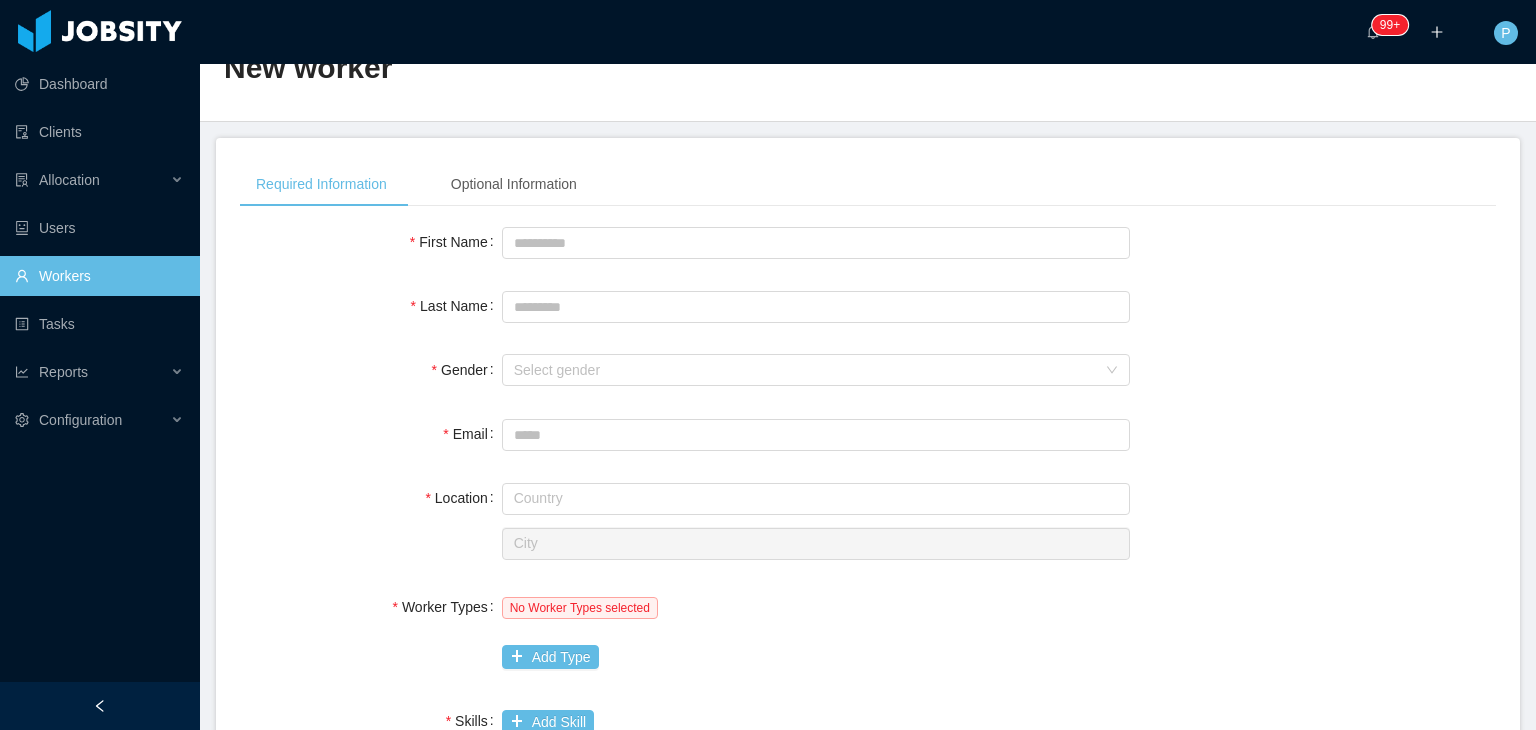 scroll, scrollTop: 0, scrollLeft: 0, axis: both 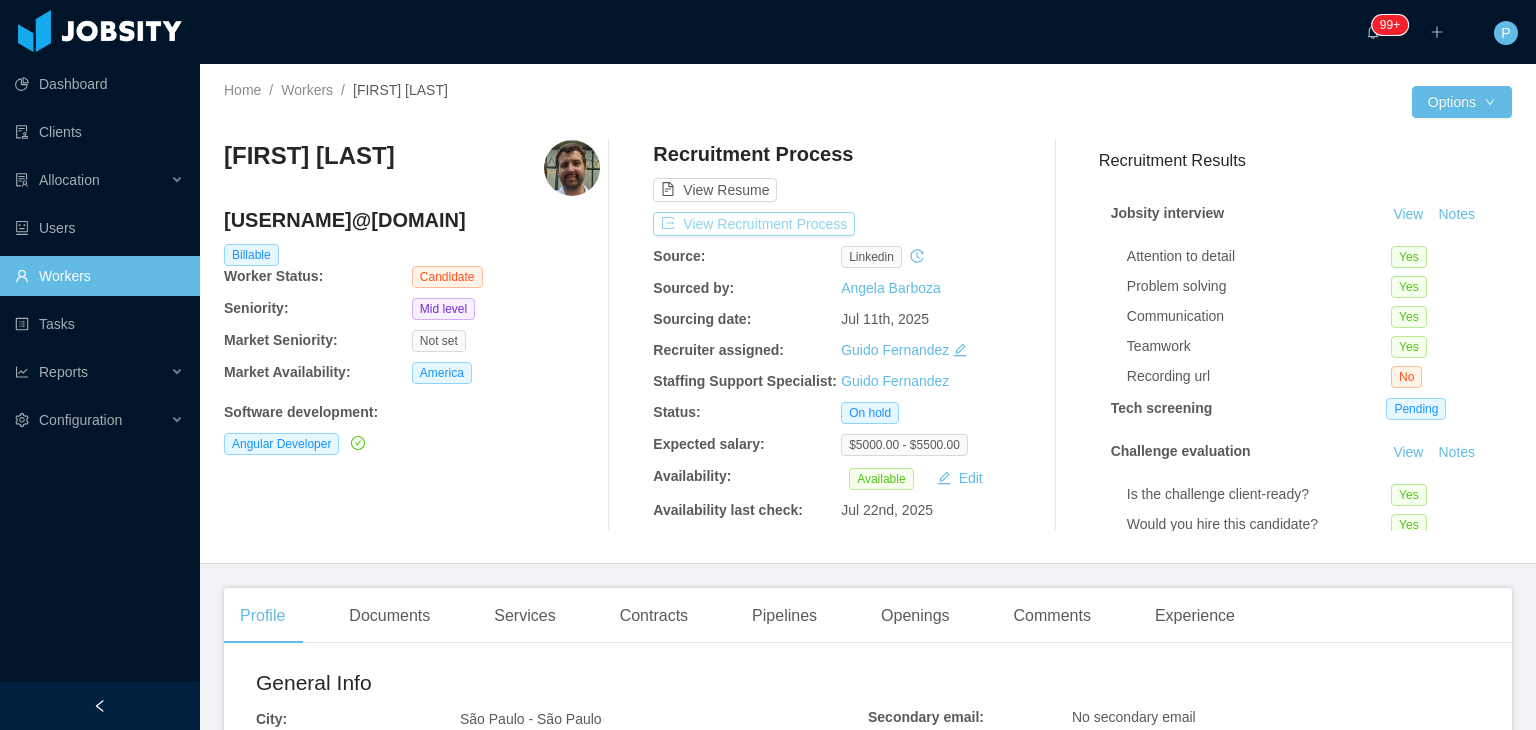 click on "View Recruitment Process" at bounding box center [754, 224] 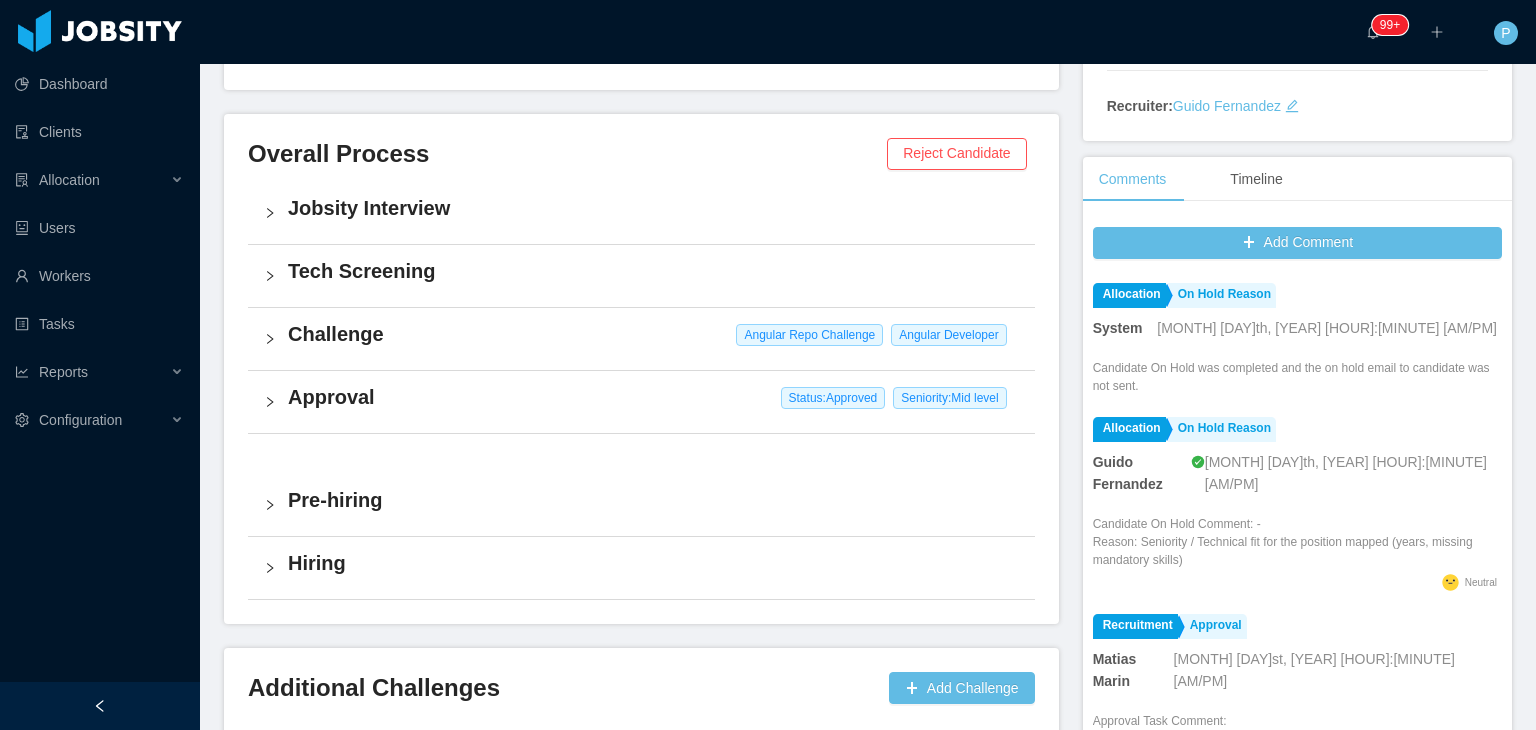 scroll, scrollTop: 0, scrollLeft: 0, axis: both 